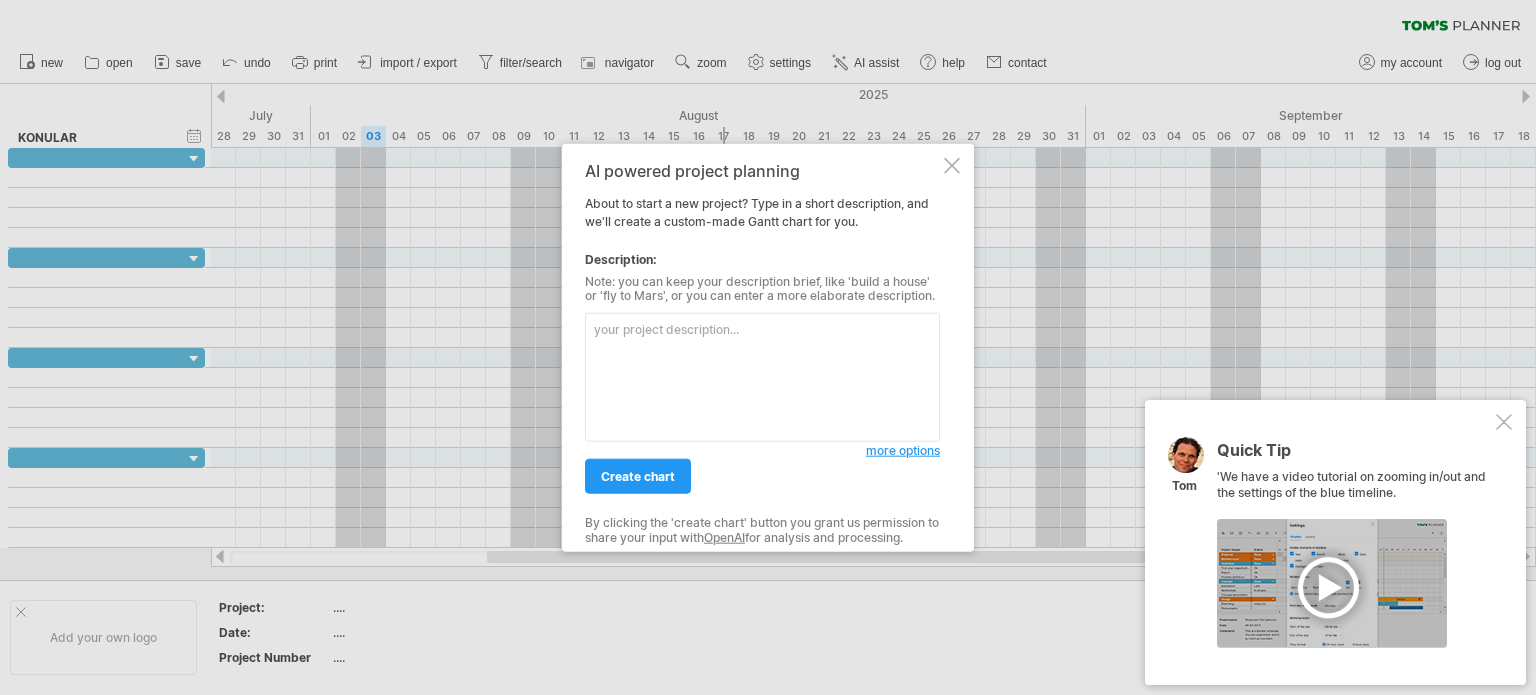 scroll, scrollTop: 0, scrollLeft: 0, axis: both 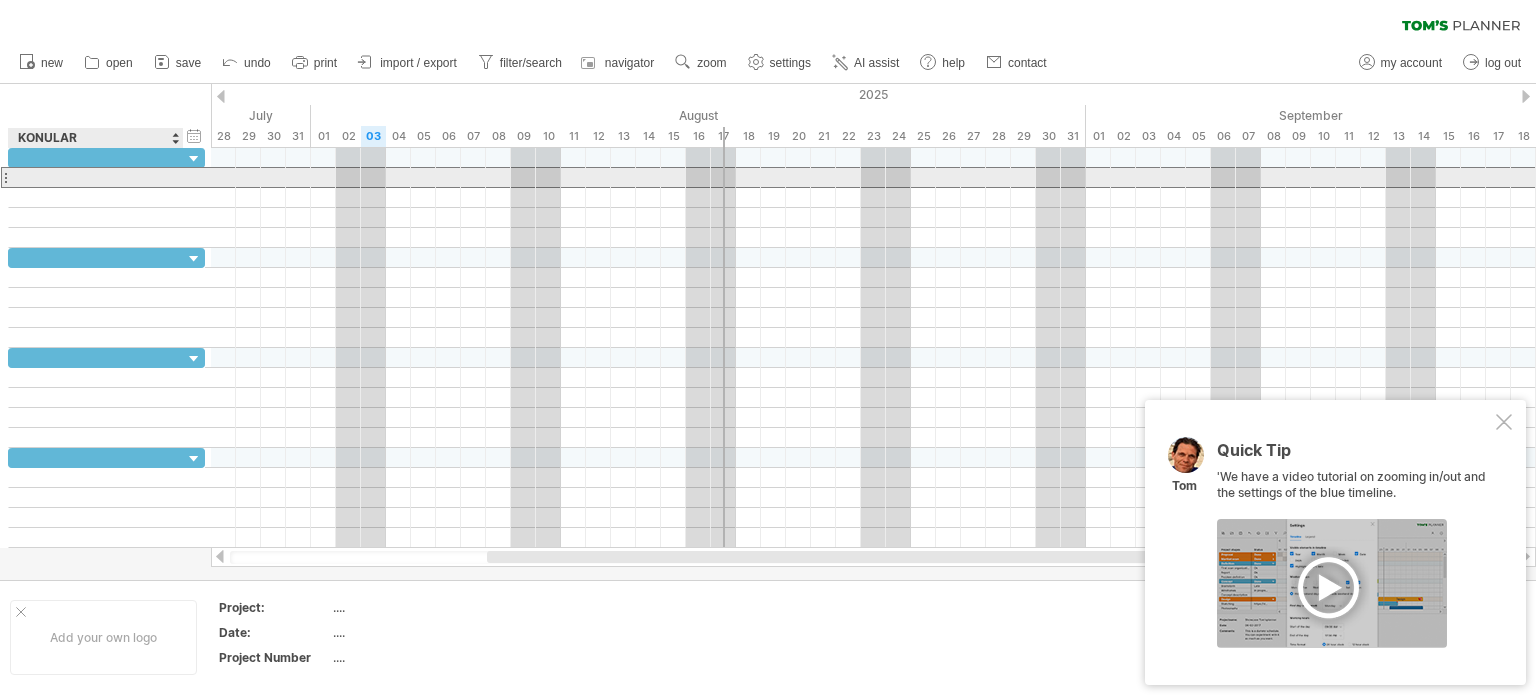 click at bounding box center [96, 177] 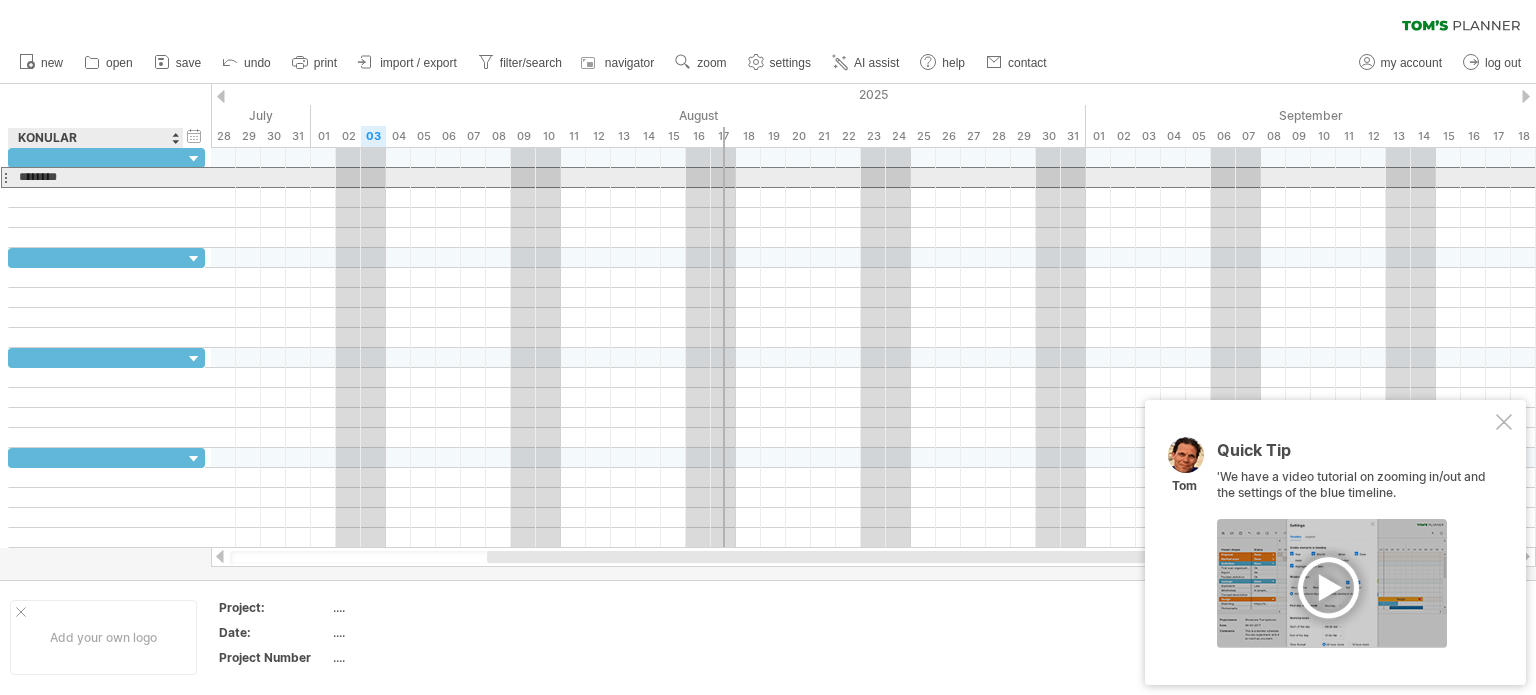 type on "*********" 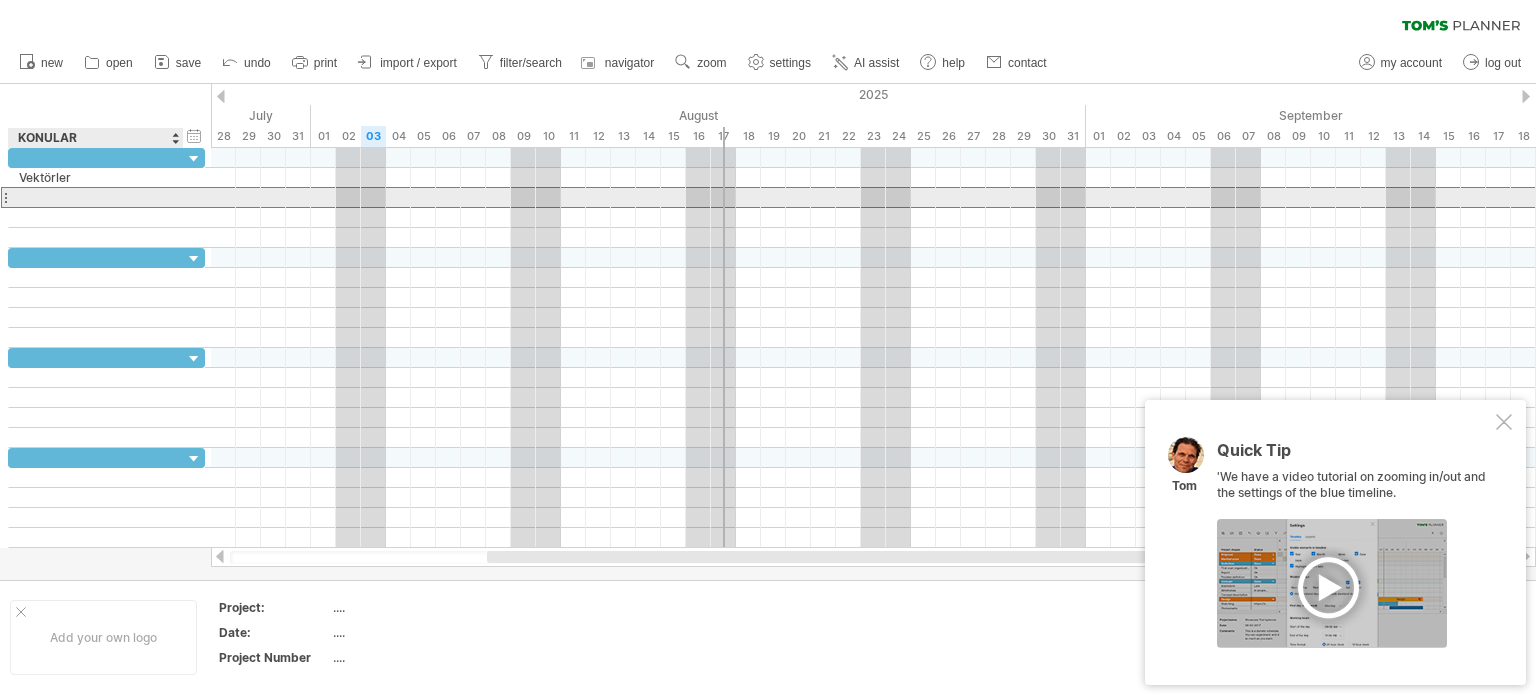 click at bounding box center [96, 197] 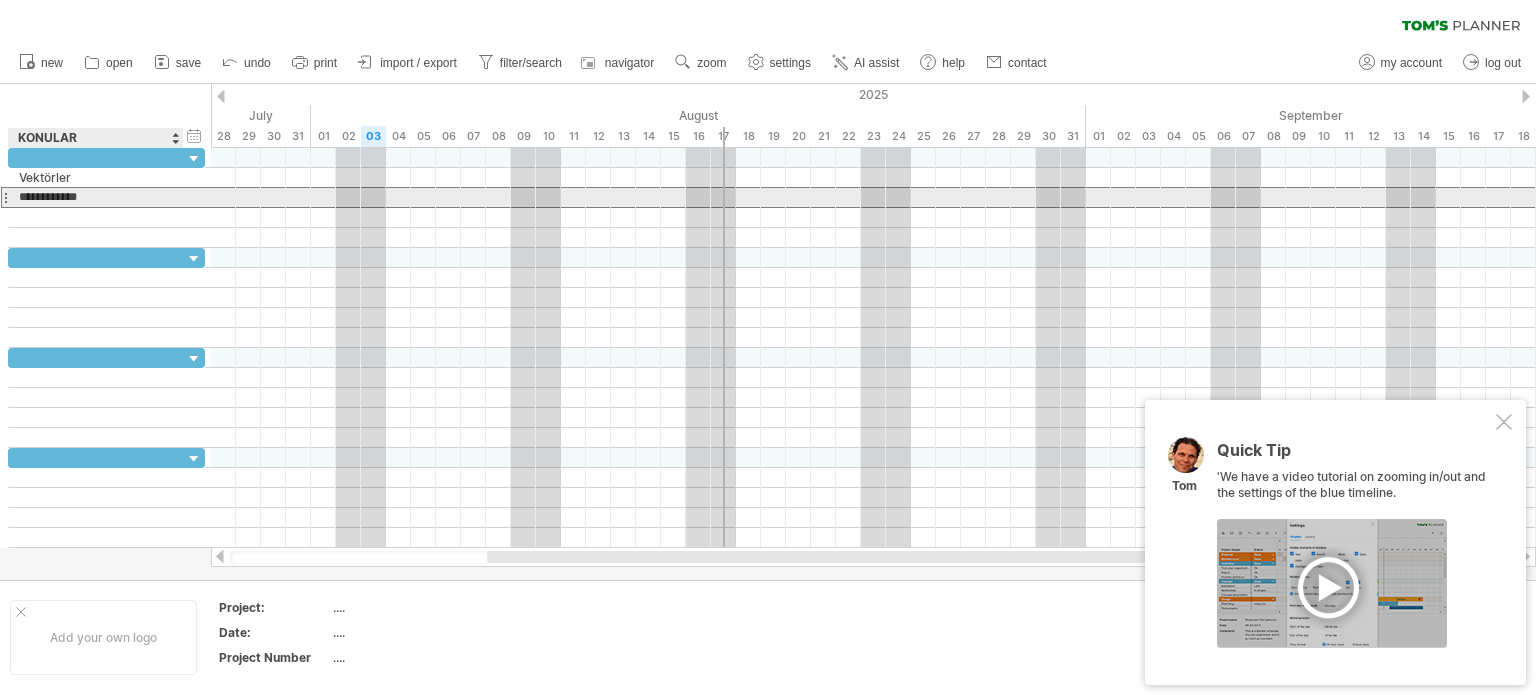 type on "**********" 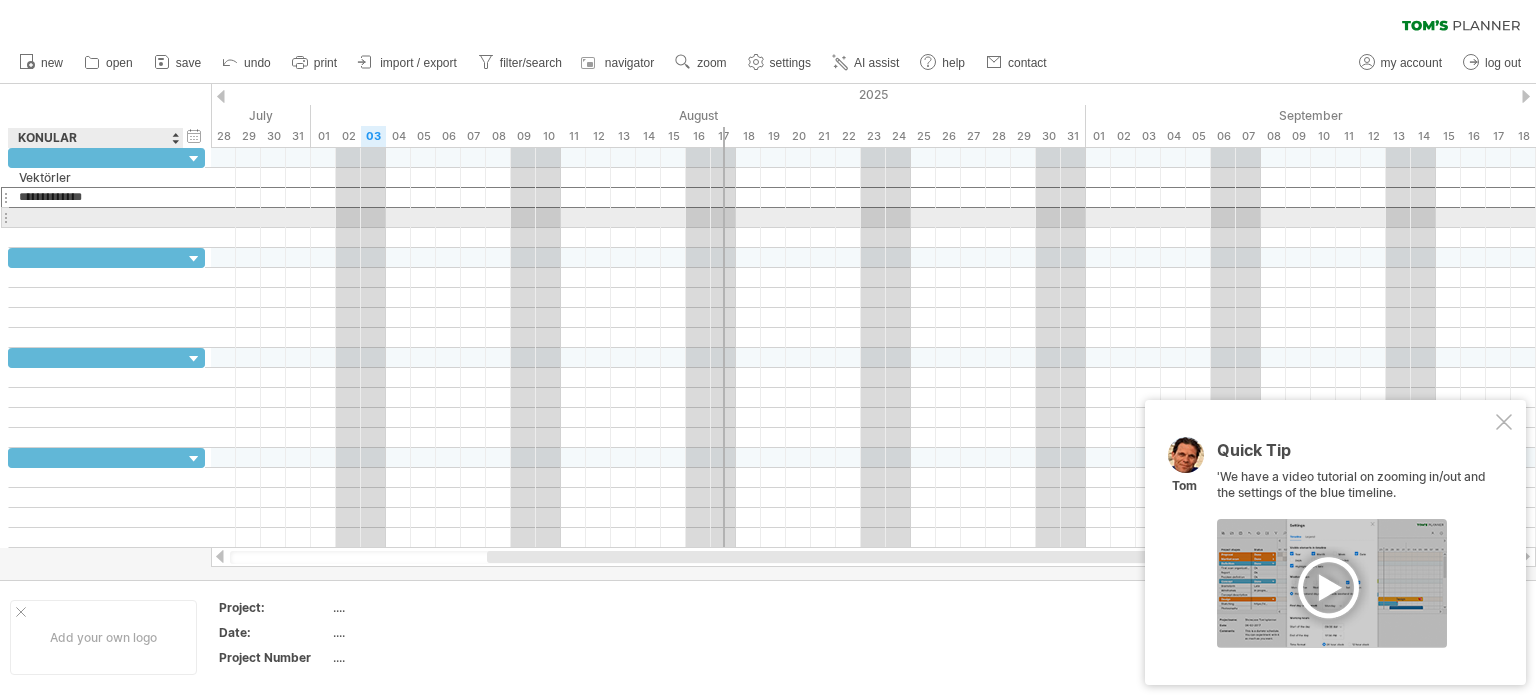 click at bounding box center [96, 217] 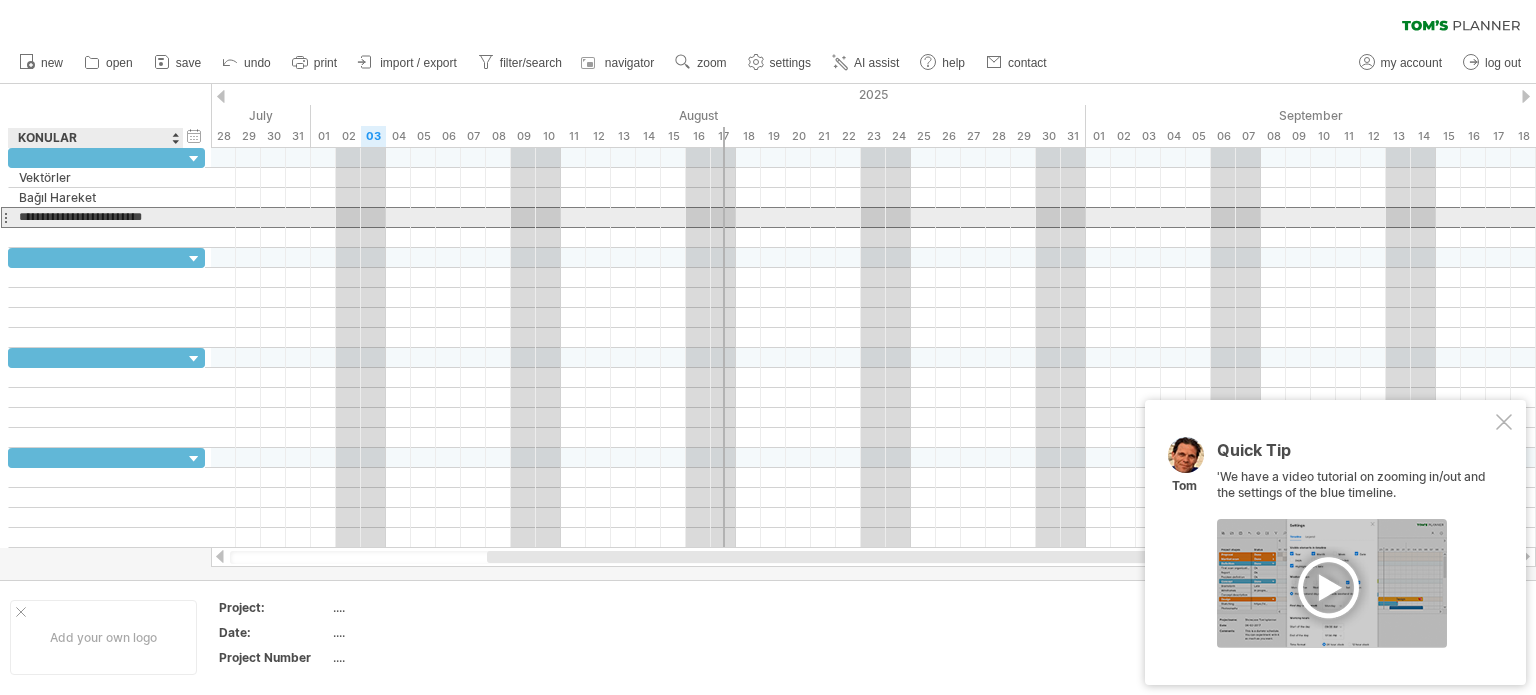 scroll, scrollTop: 0, scrollLeft: 0, axis: both 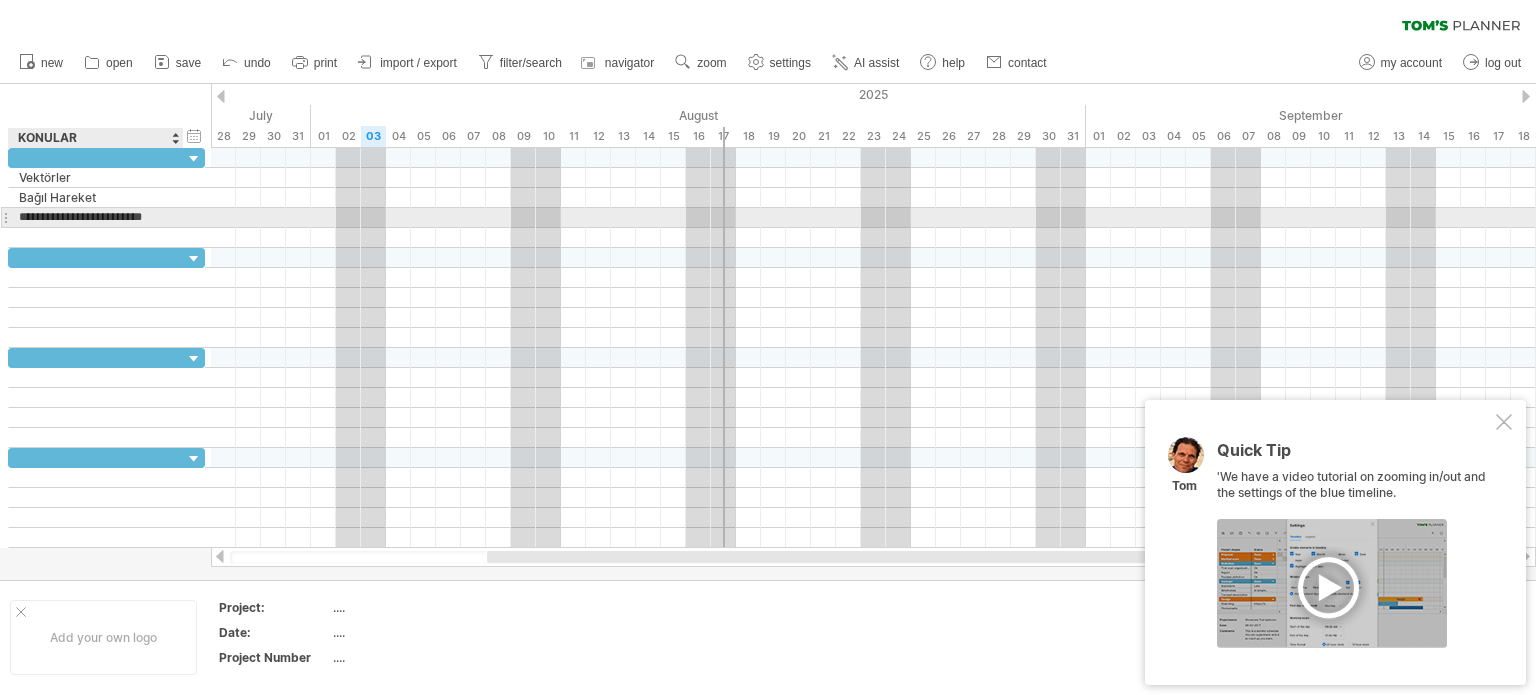 click on "**********" at bounding box center (96, 217) 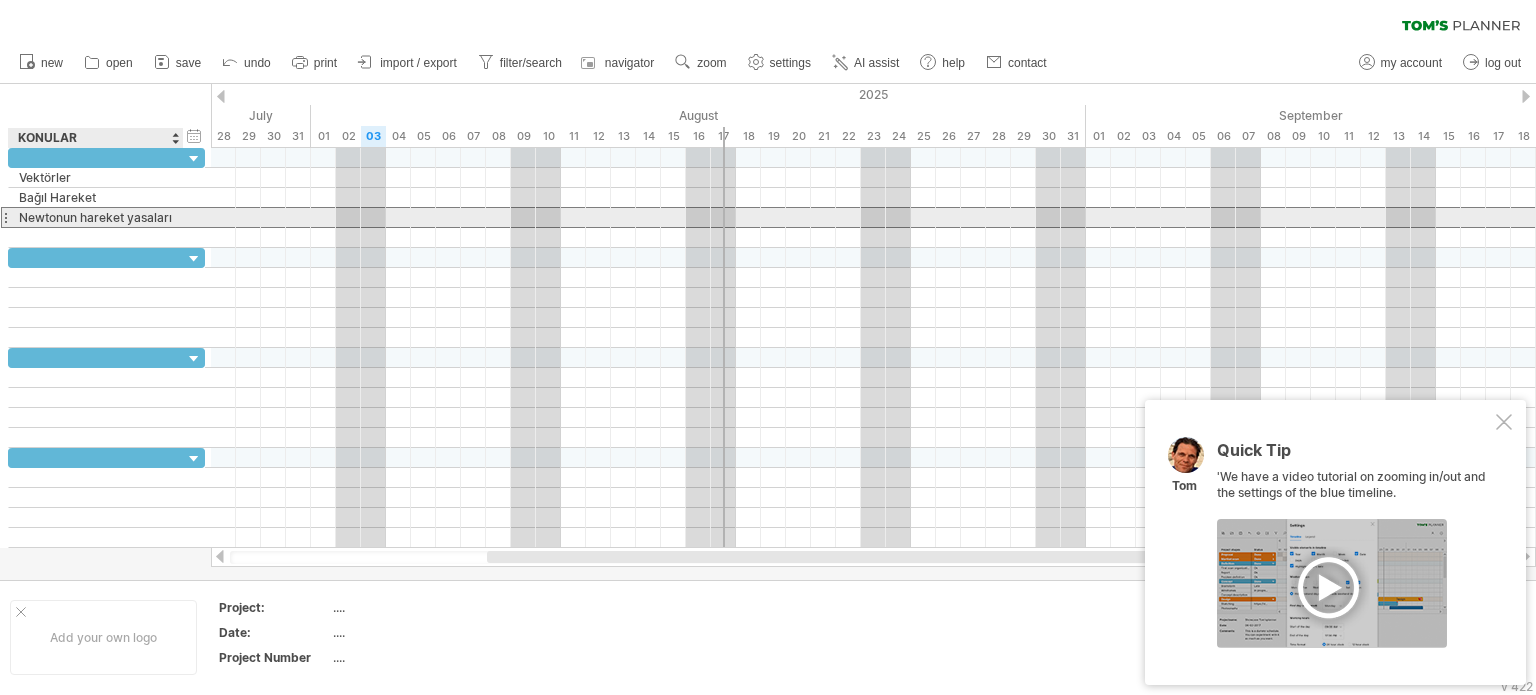 click on "Newtonun hareket yasaları" at bounding box center (96, 217) 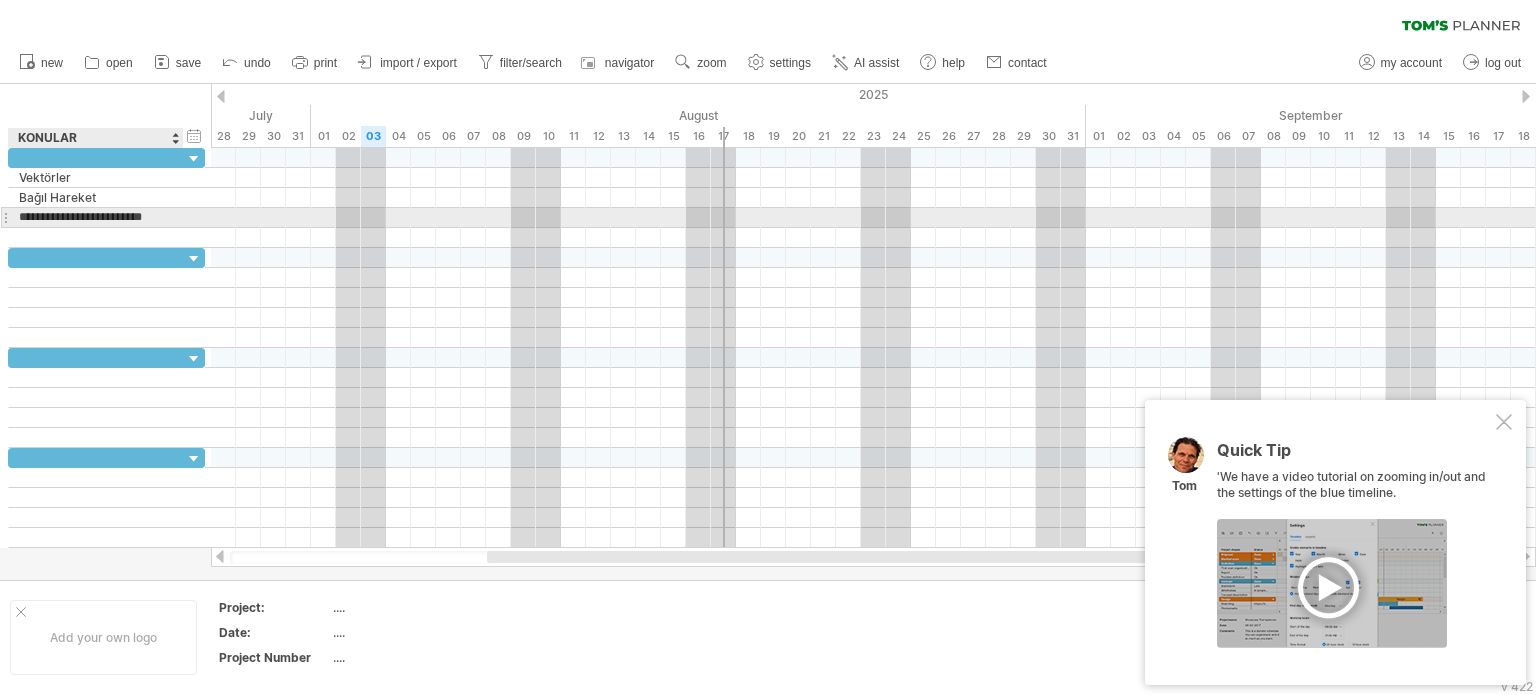 click on "**********" at bounding box center (96, 217) 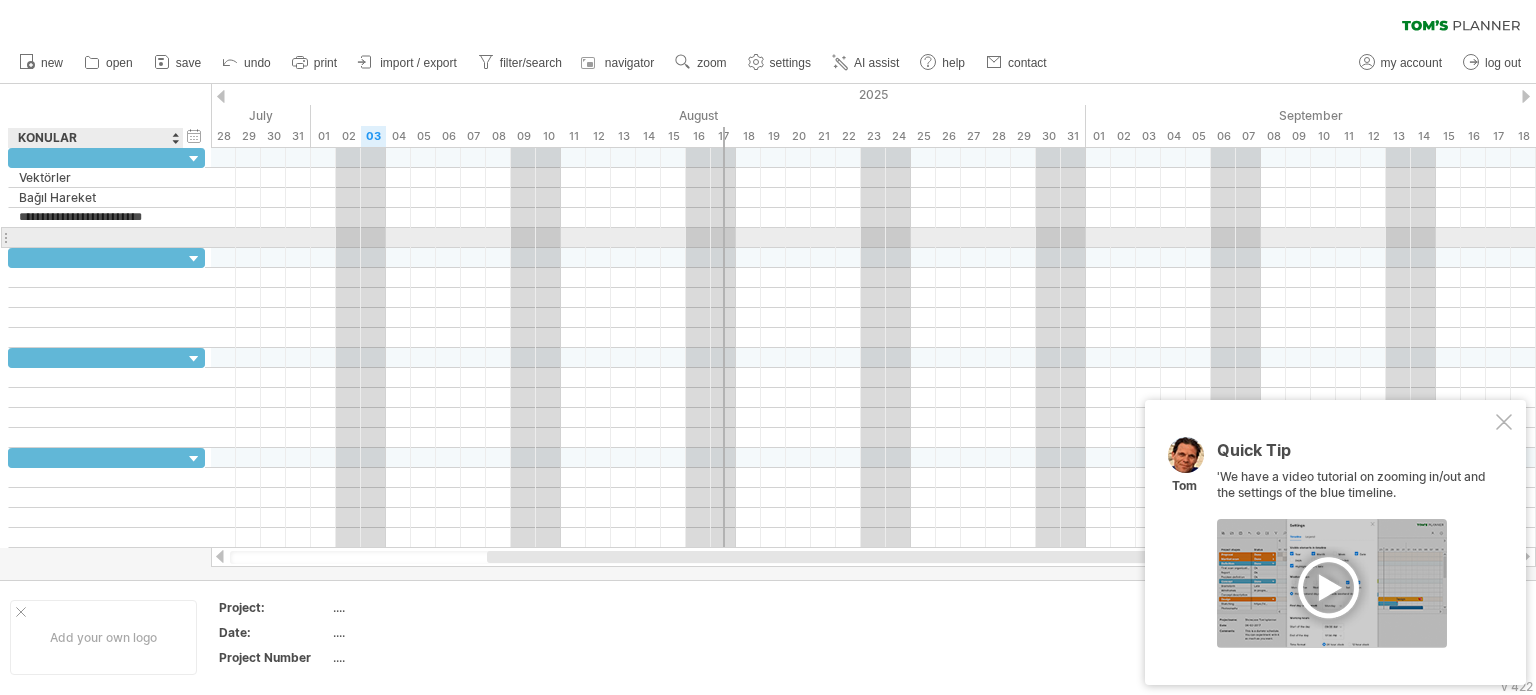 type on "**********" 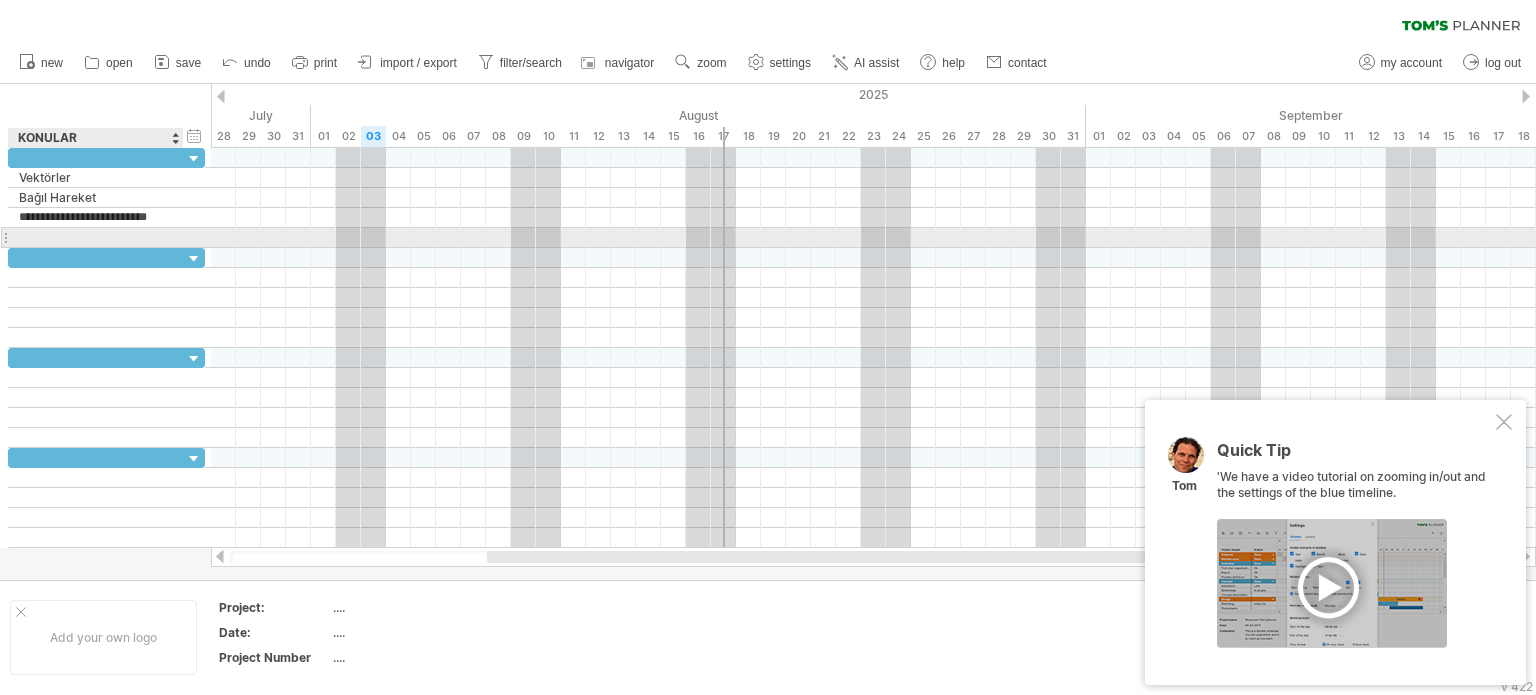 click at bounding box center [96, 237] 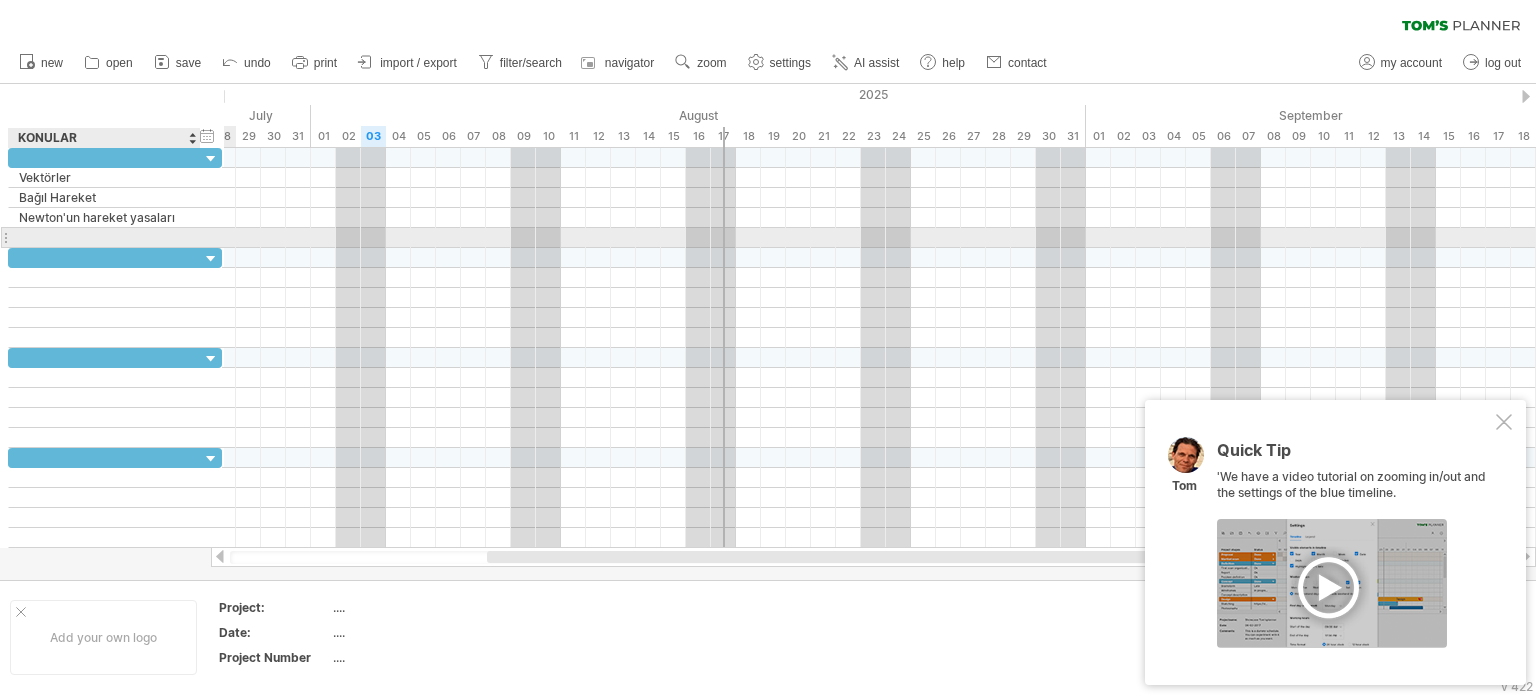 drag, startPoint x: 200, startPoint y: 240, endPoint x: 217, endPoint y: 239, distance: 17.029387 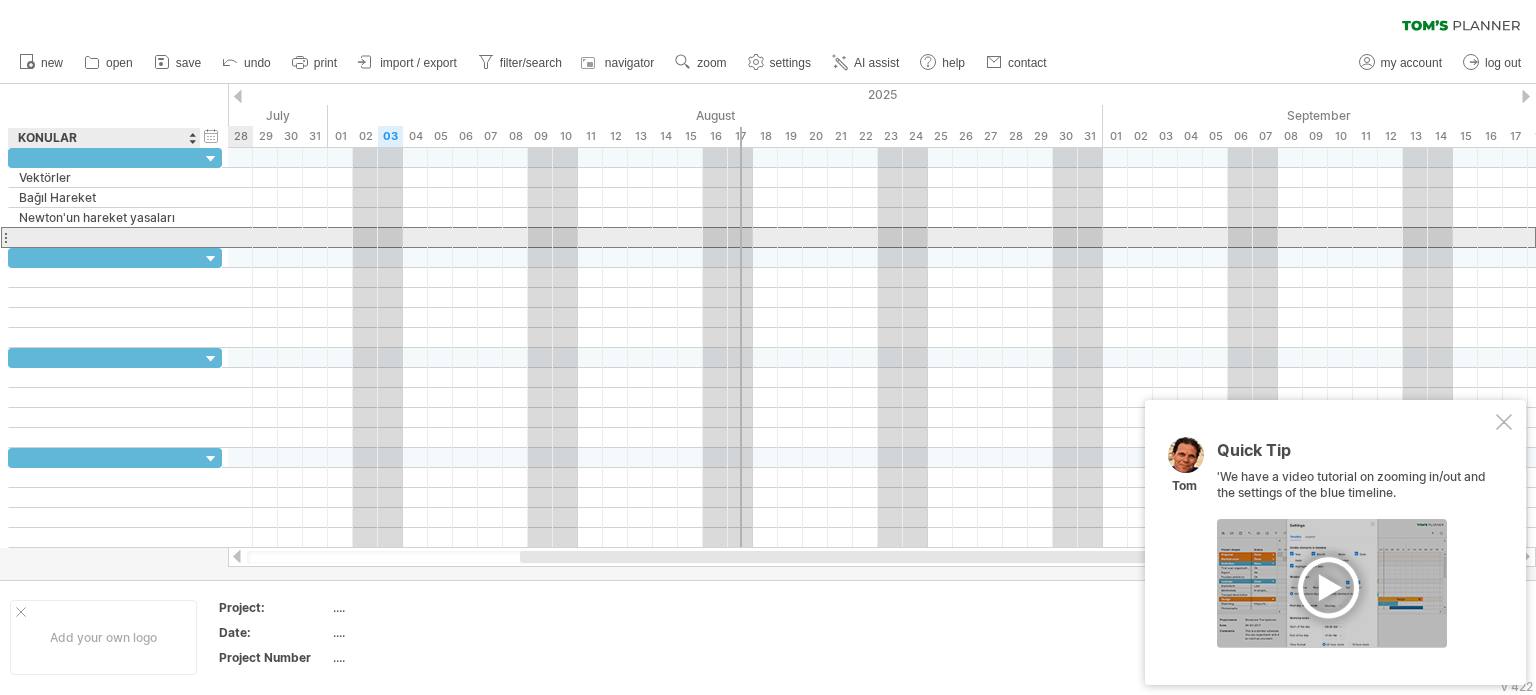 click at bounding box center (104, 237) 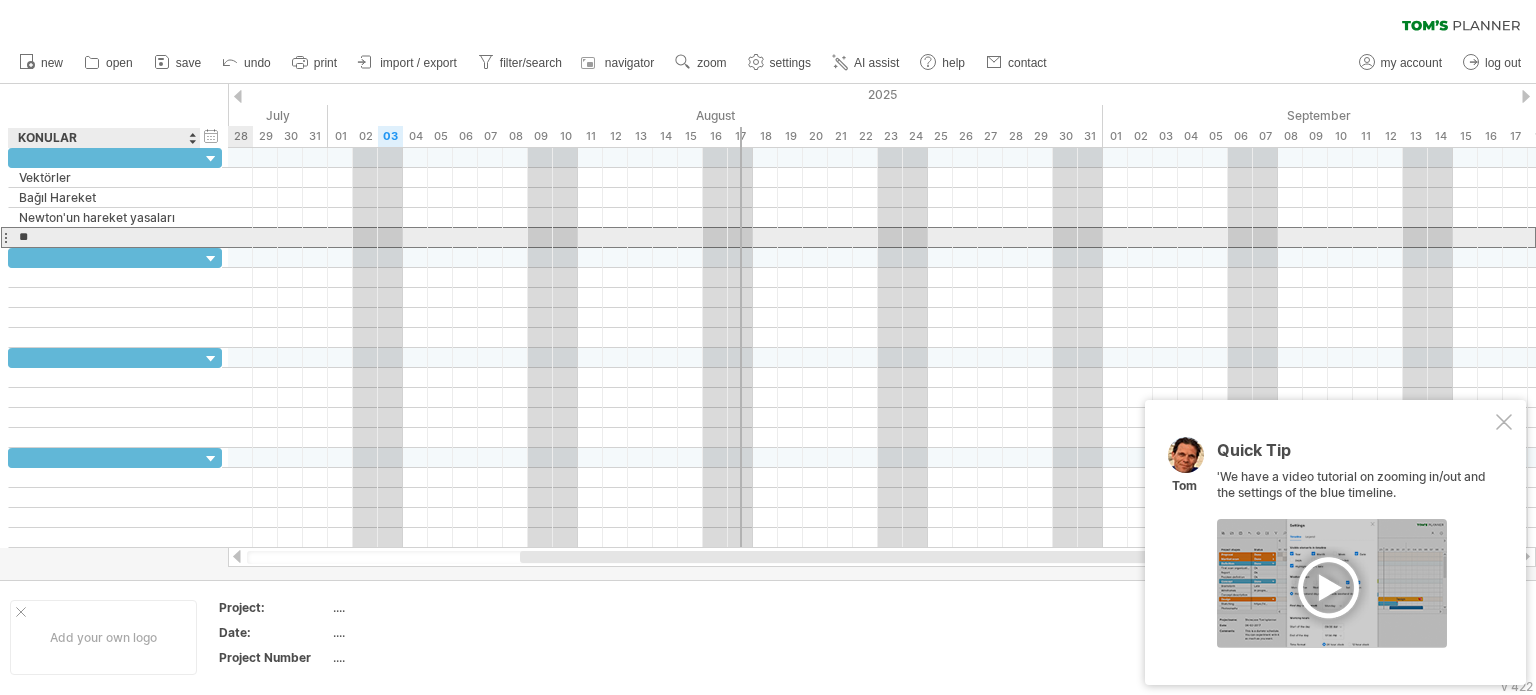 type on "*" 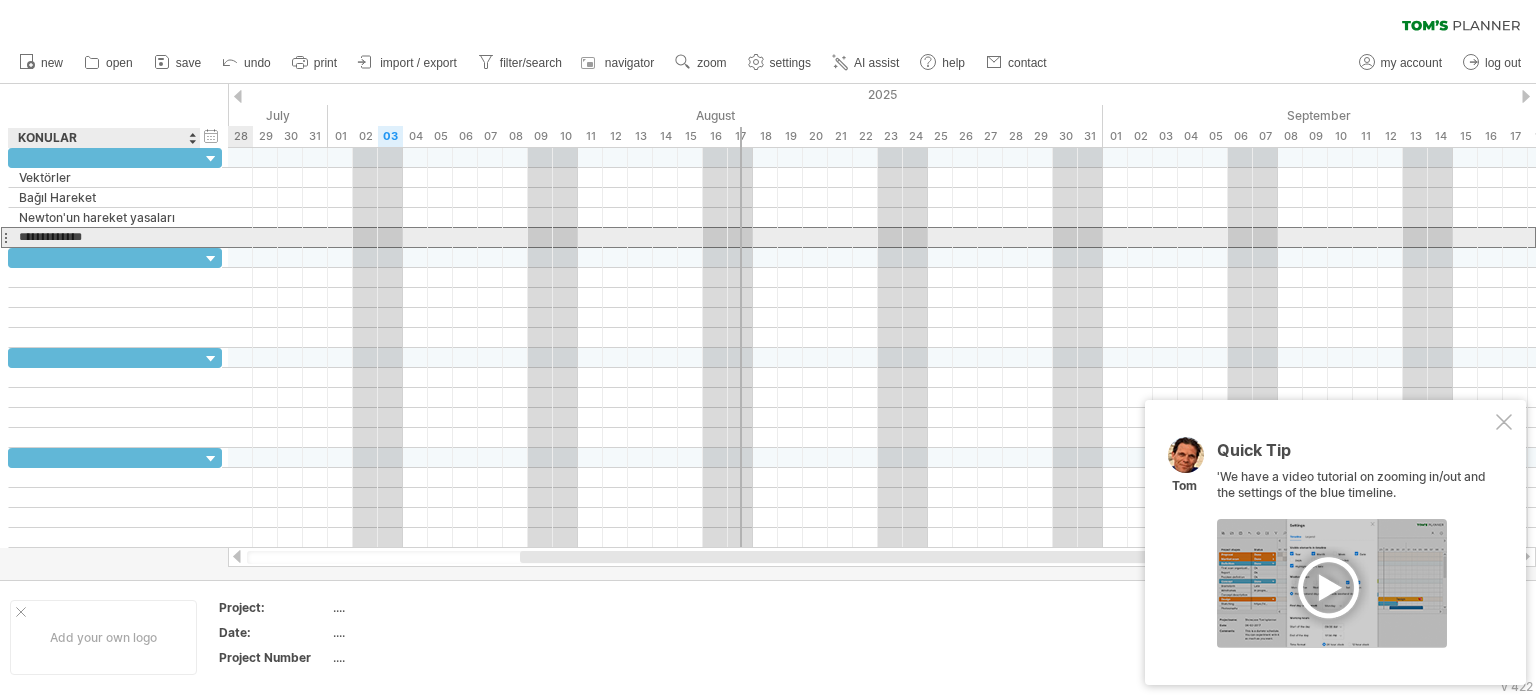 type on "*" 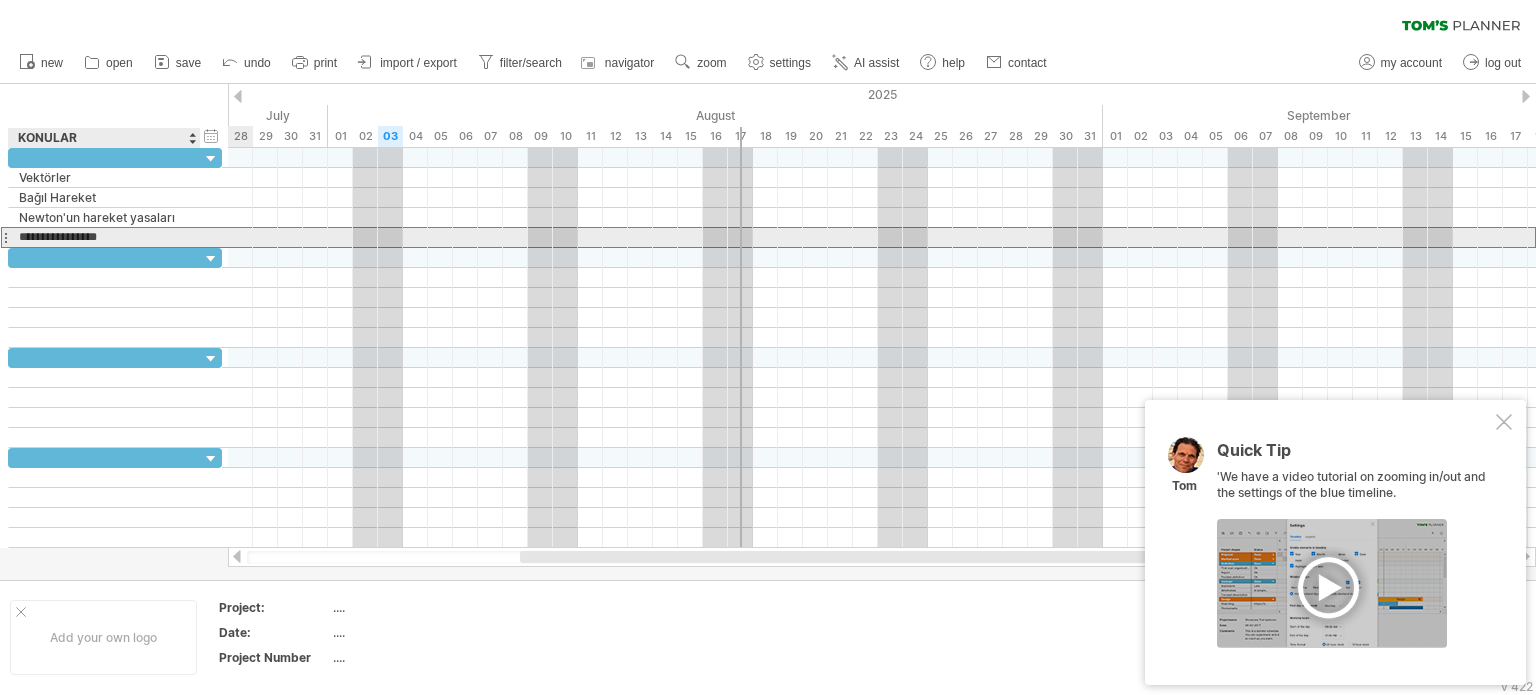 type on "**********" 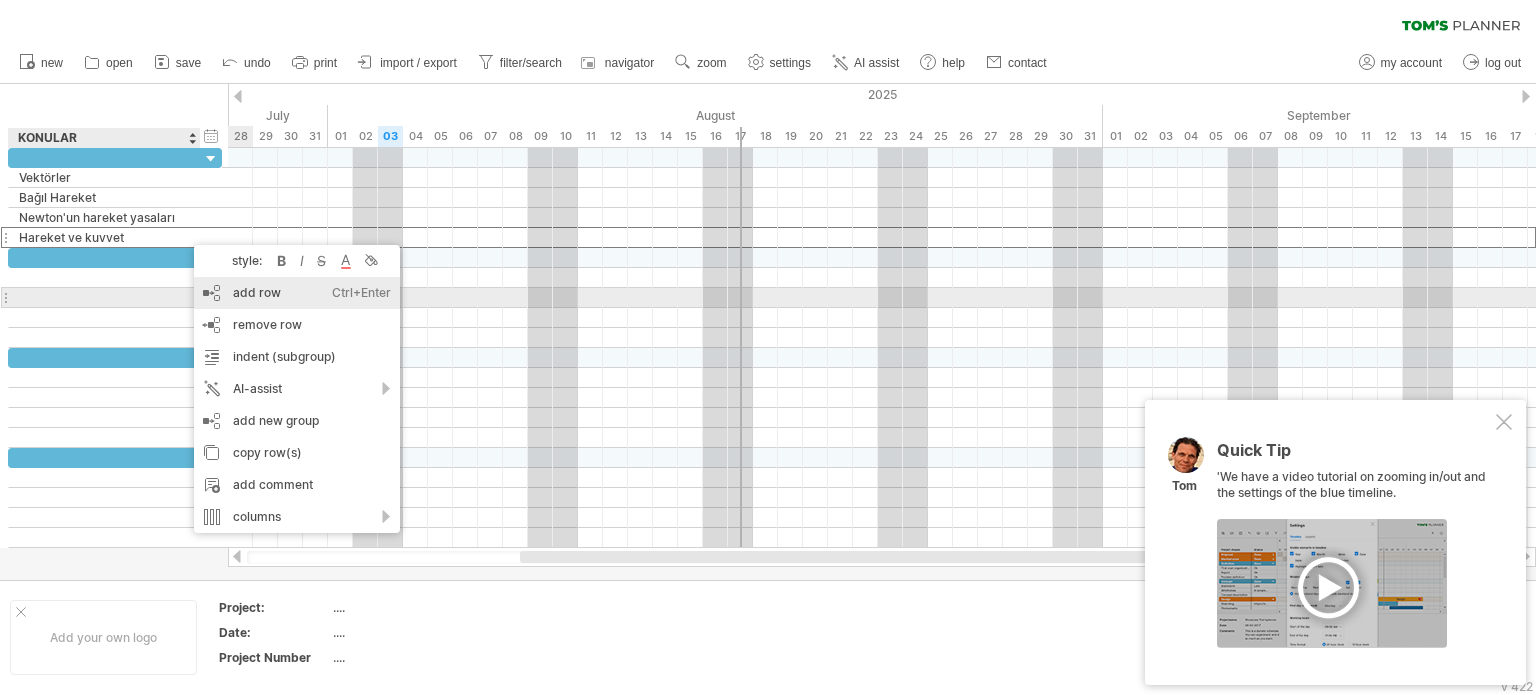 click on "add row Ctrl+Enter Cmd+Enter" at bounding box center (297, 293) 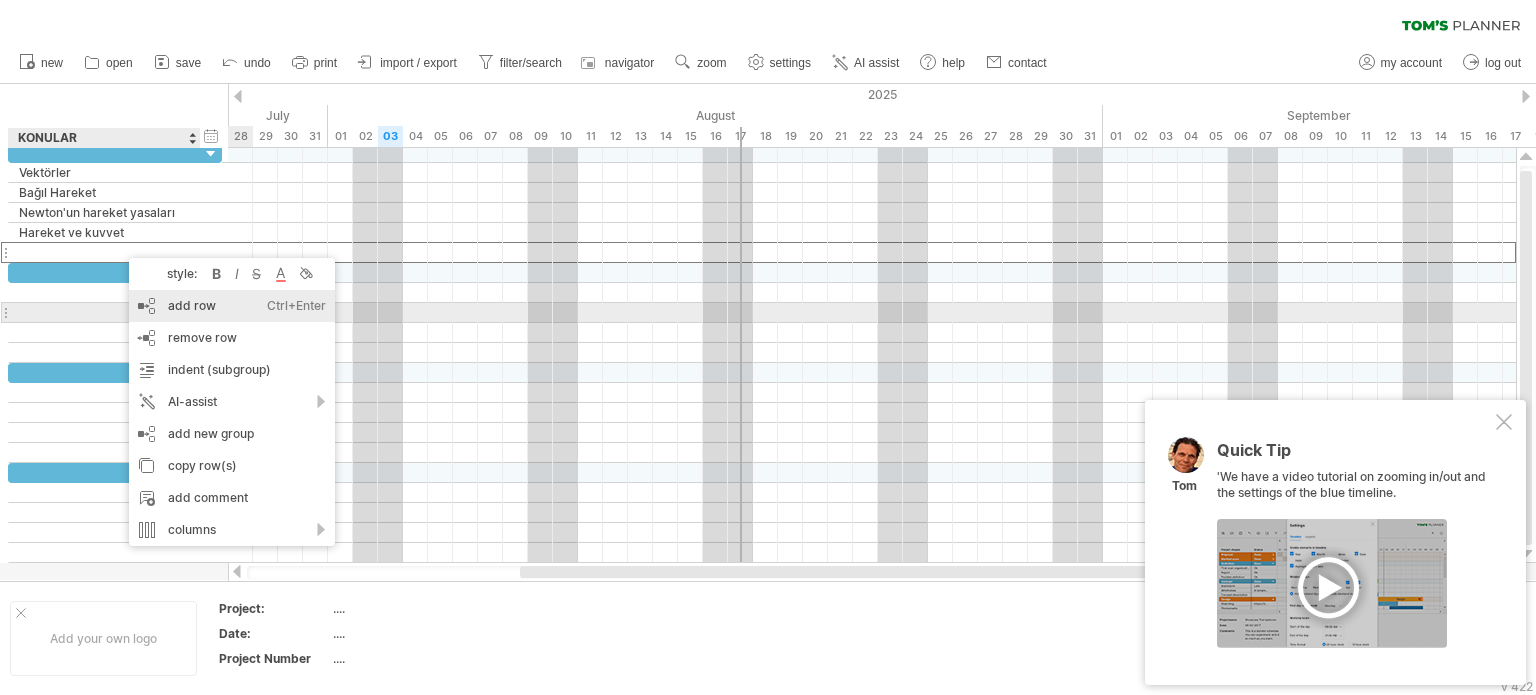 click on "add row Ctrl+Enter Cmd+Enter" at bounding box center [232, 306] 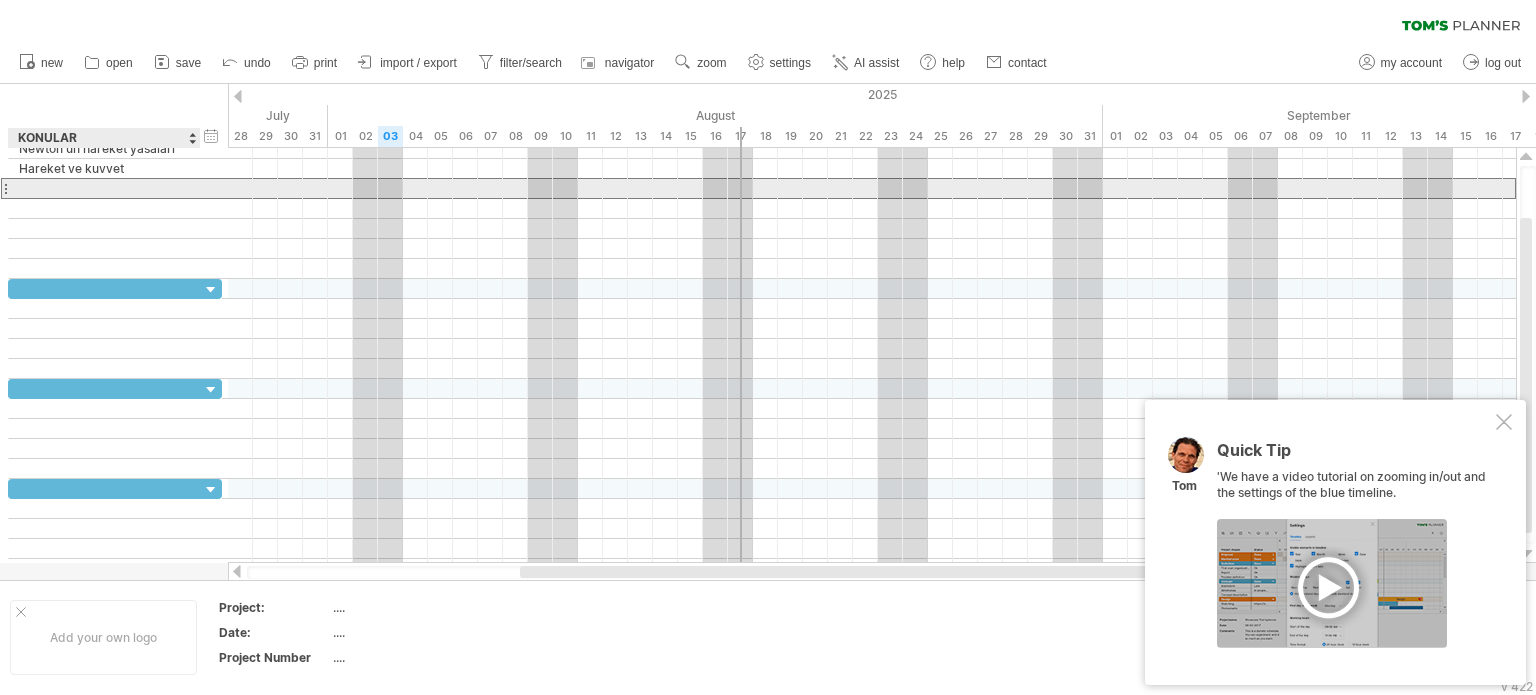 click at bounding box center (104, 188) 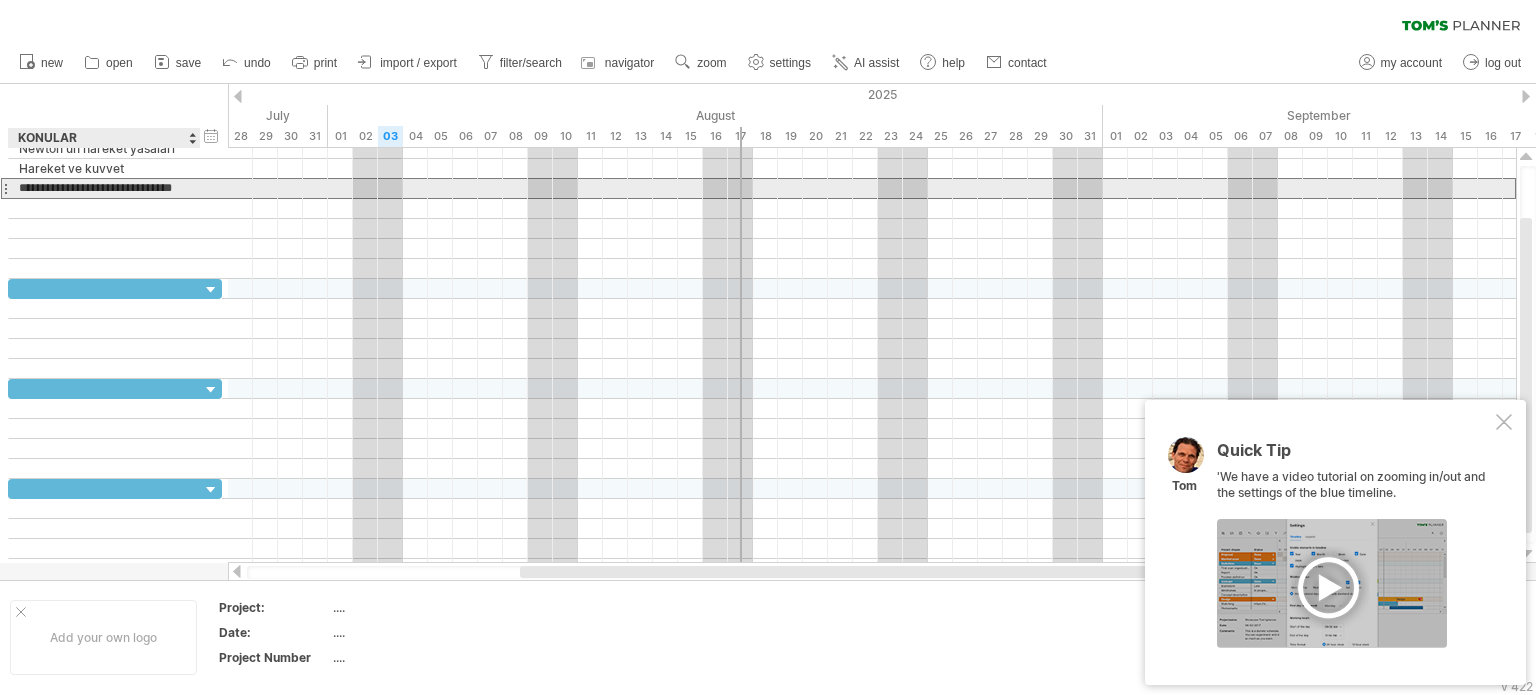 type on "**********" 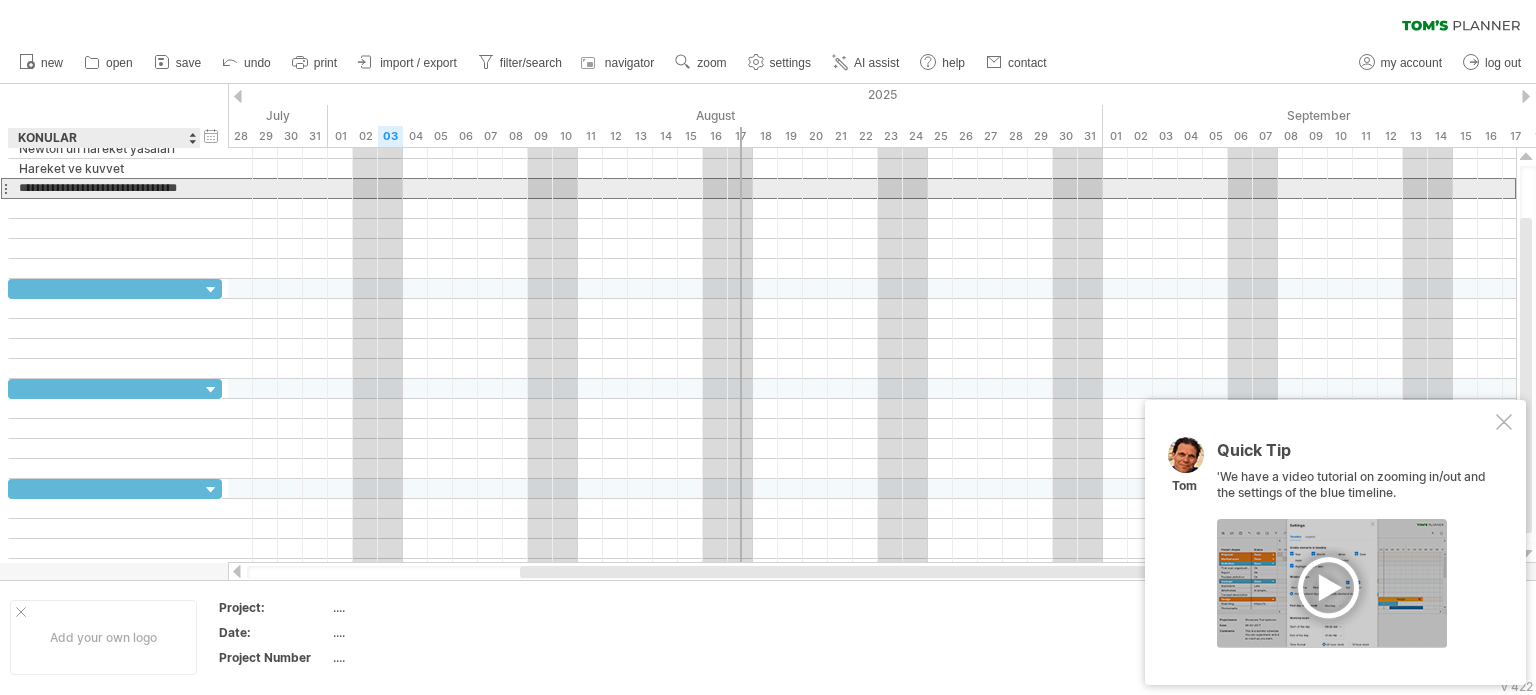 scroll, scrollTop: 0, scrollLeft: 8, axis: horizontal 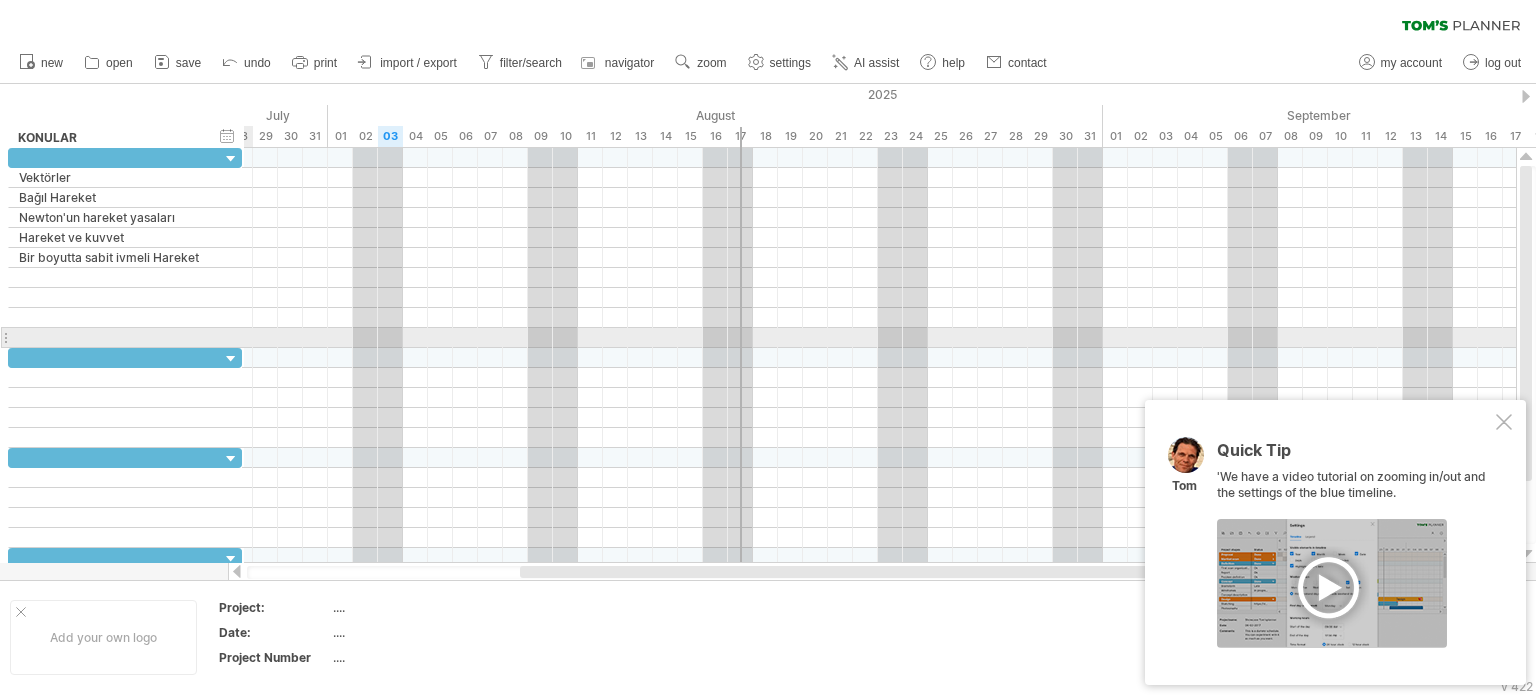 drag, startPoint x: 217, startPoint y: 333, endPoint x: 237, endPoint y: 331, distance: 20.09975 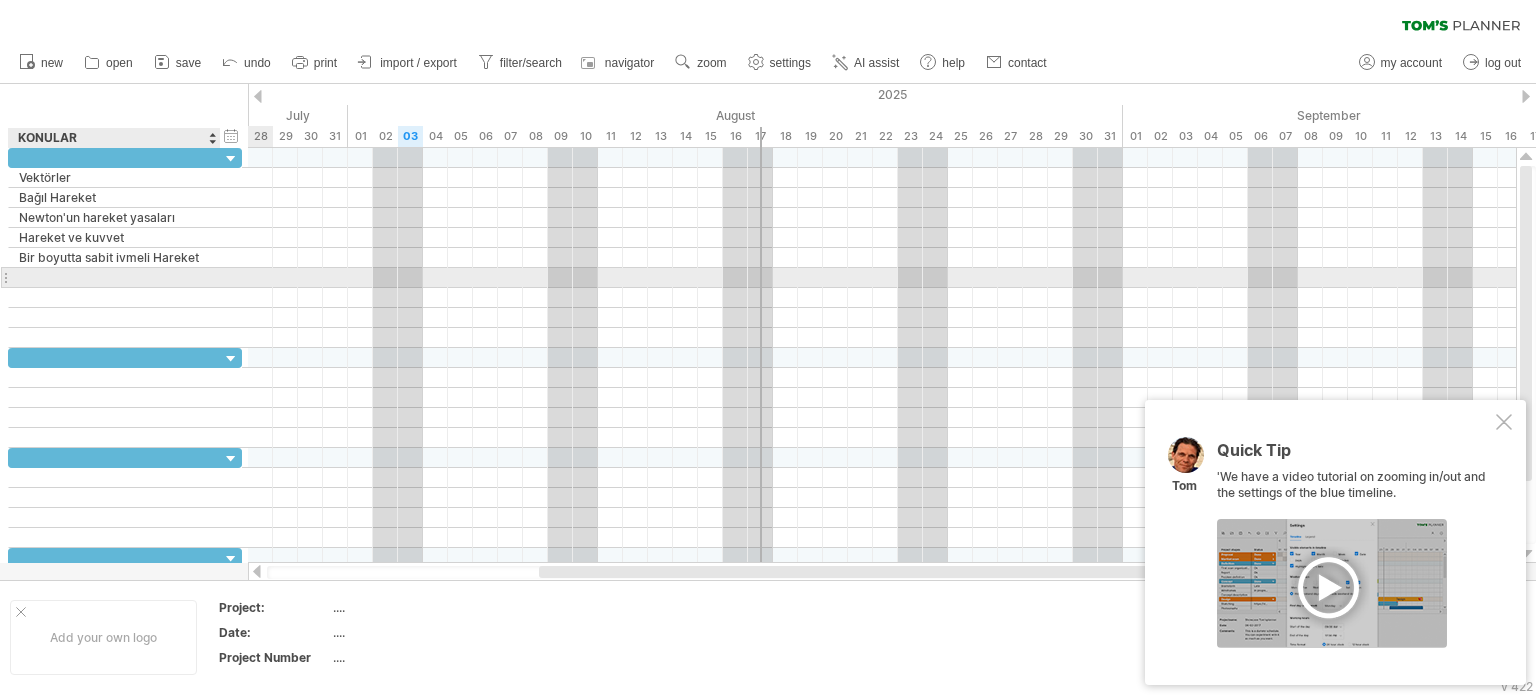 click at bounding box center (114, 277) 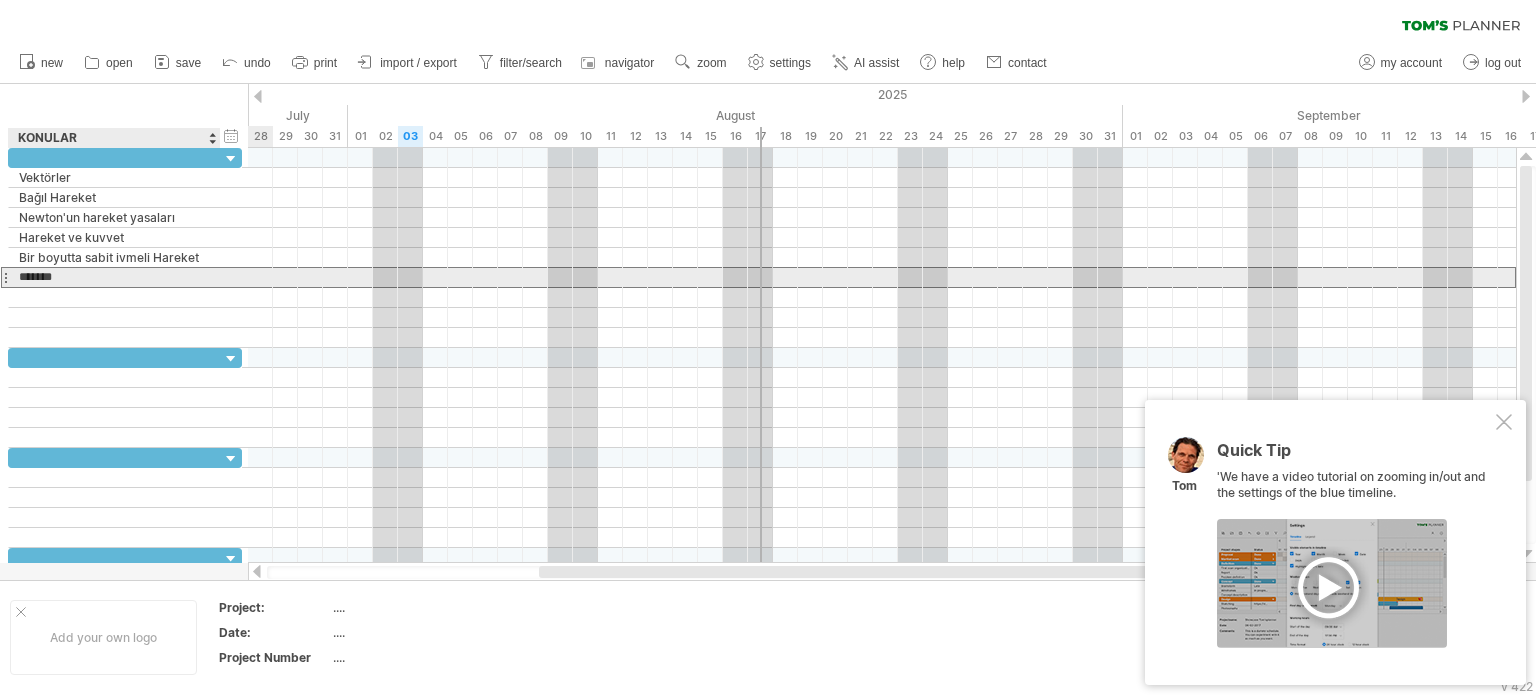 type on "*******" 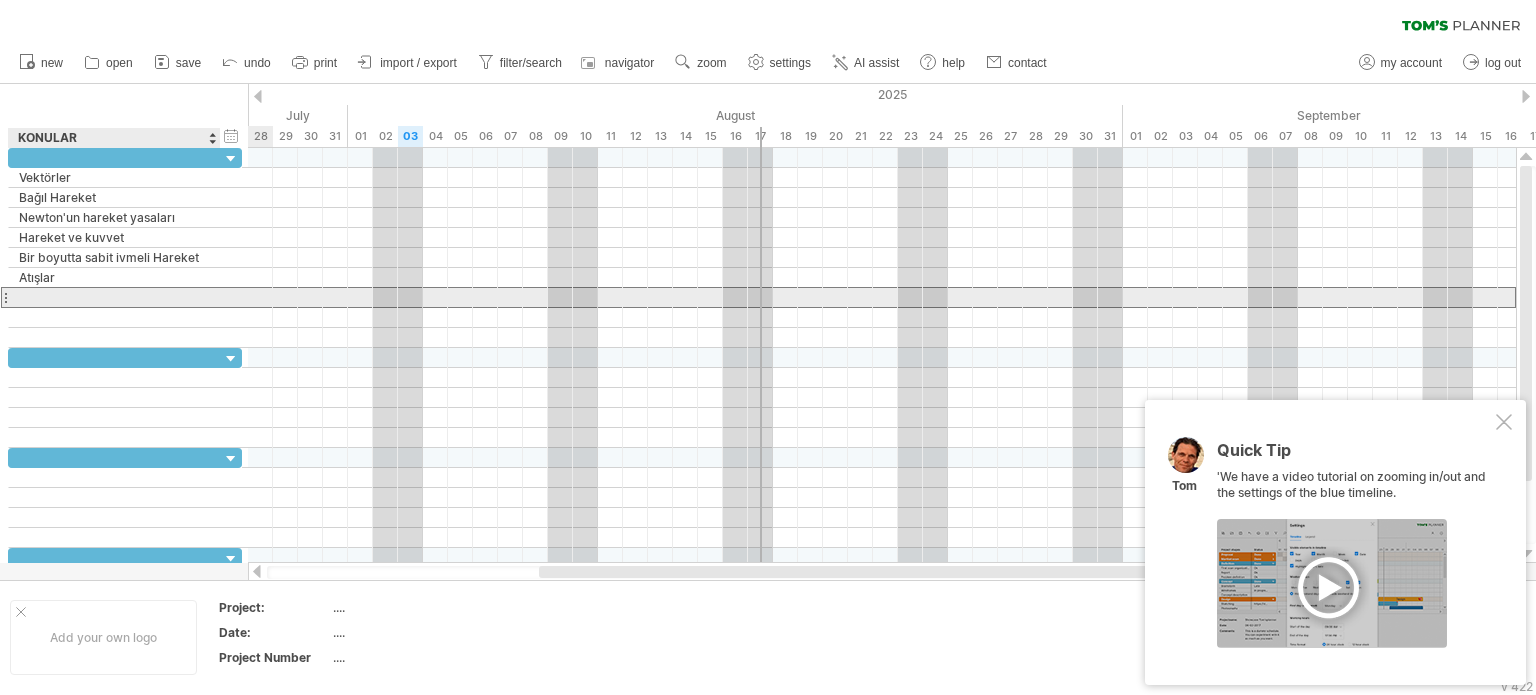 click at bounding box center (114, 297) 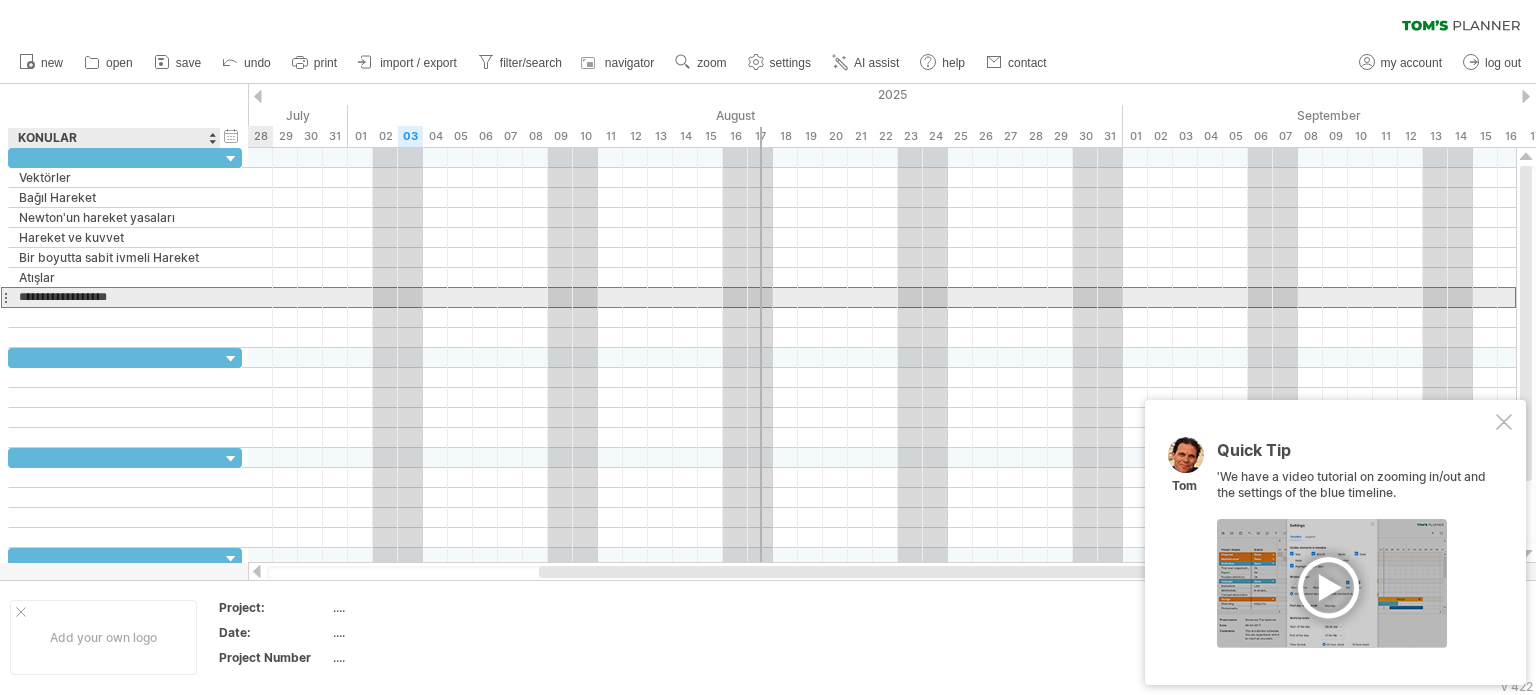 type on "**********" 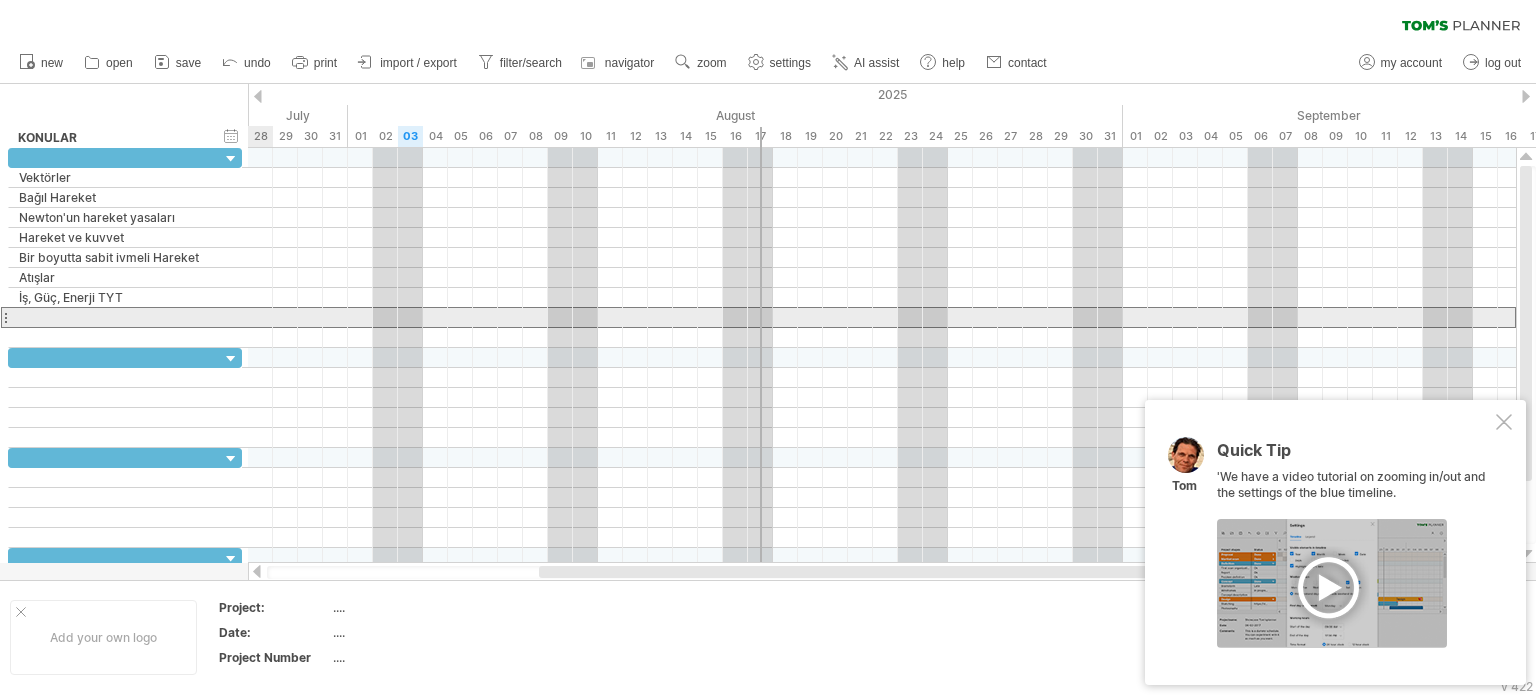 click at bounding box center (115, 317) 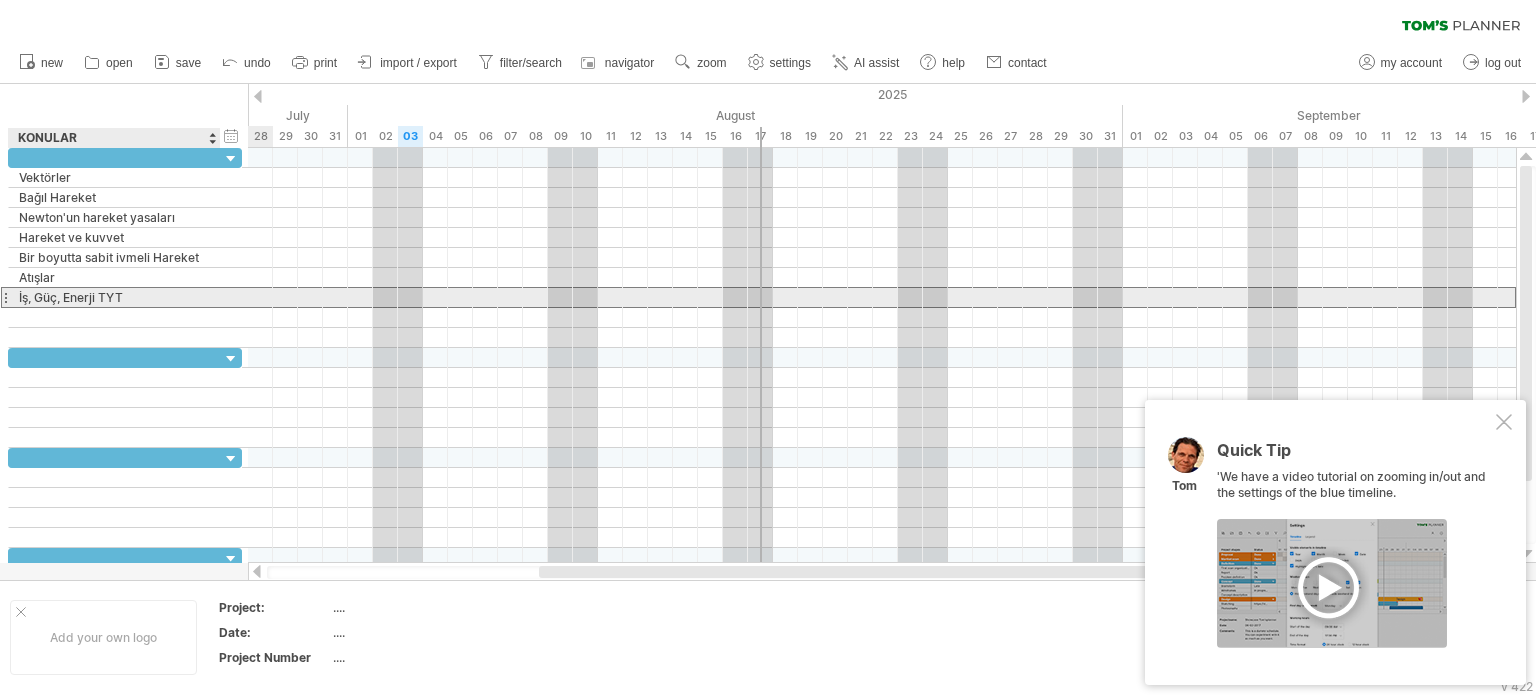 drag, startPoint x: 20, startPoint y: 294, endPoint x: 82, endPoint y: 291, distance: 62.072536 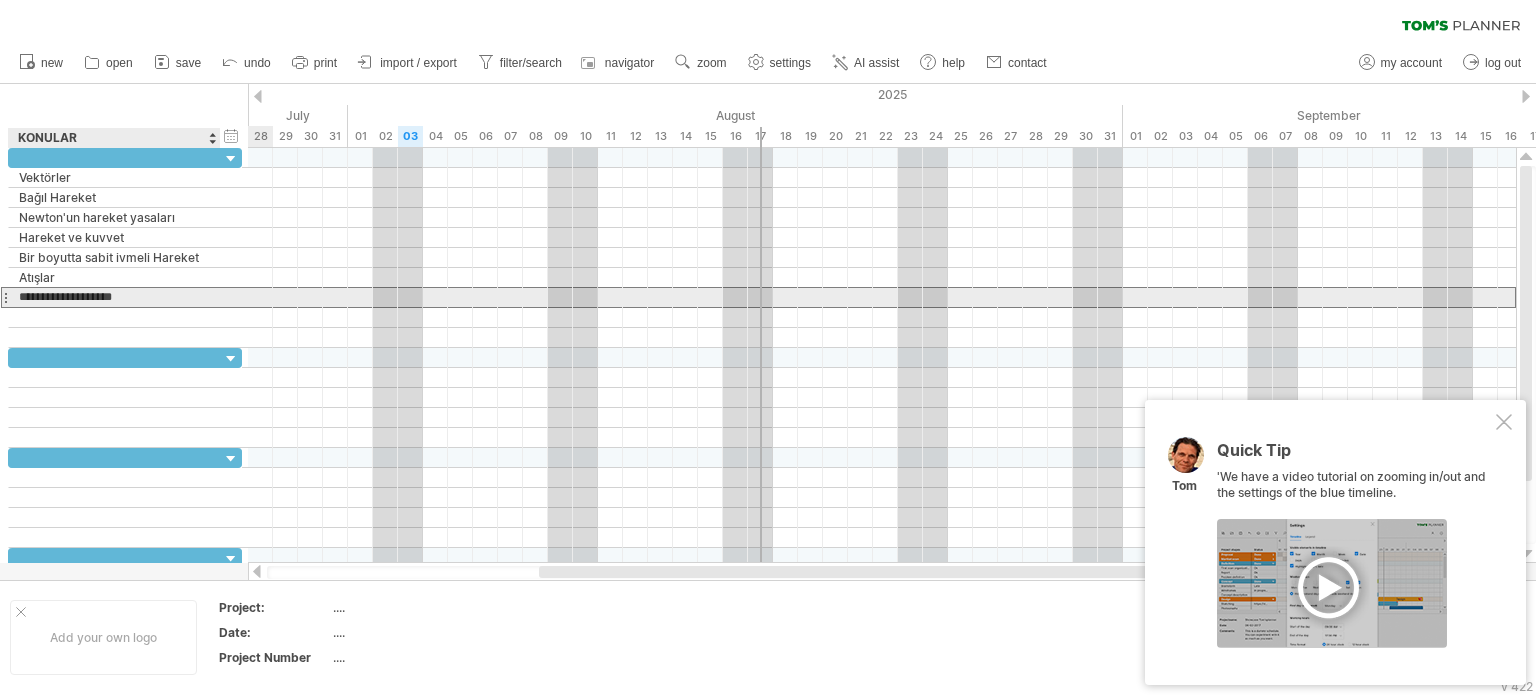 click on "**********" at bounding box center (114, 297) 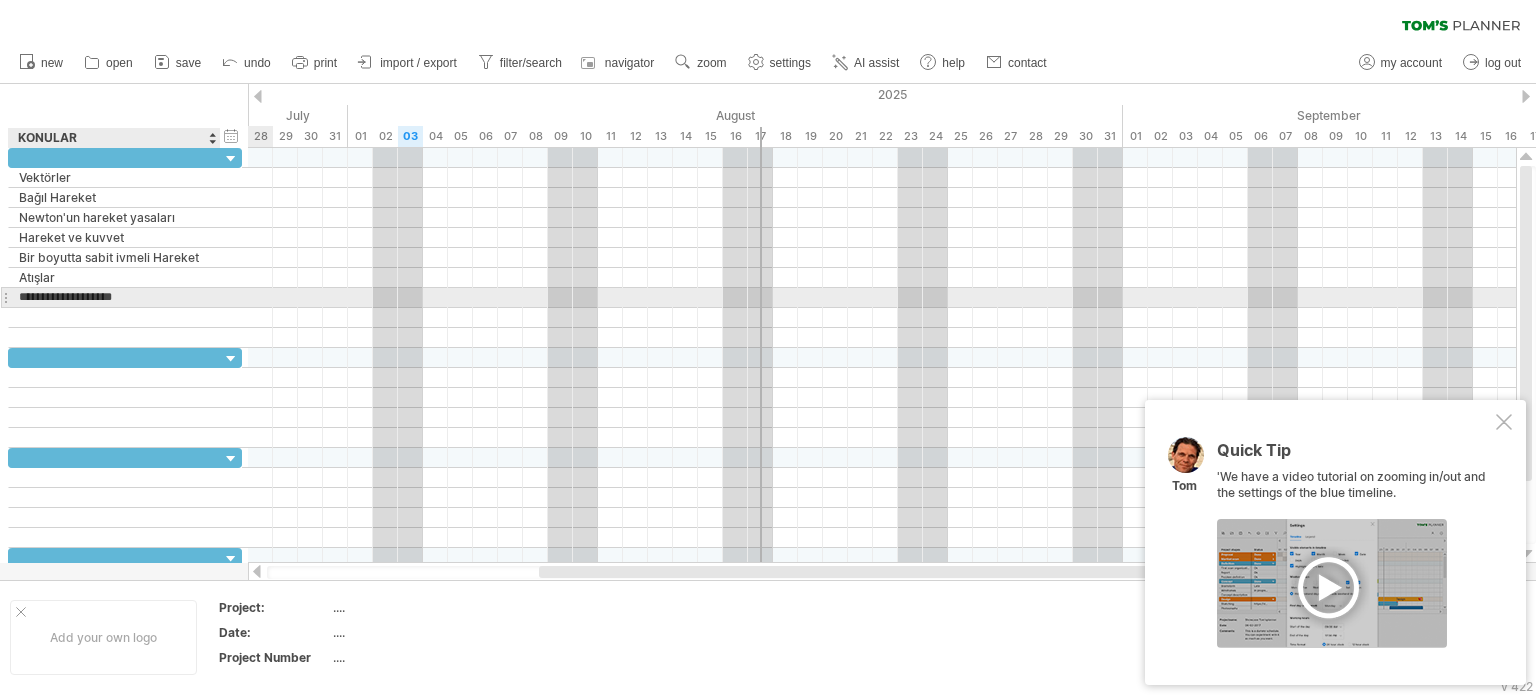 click on "**********" at bounding box center (114, 297) 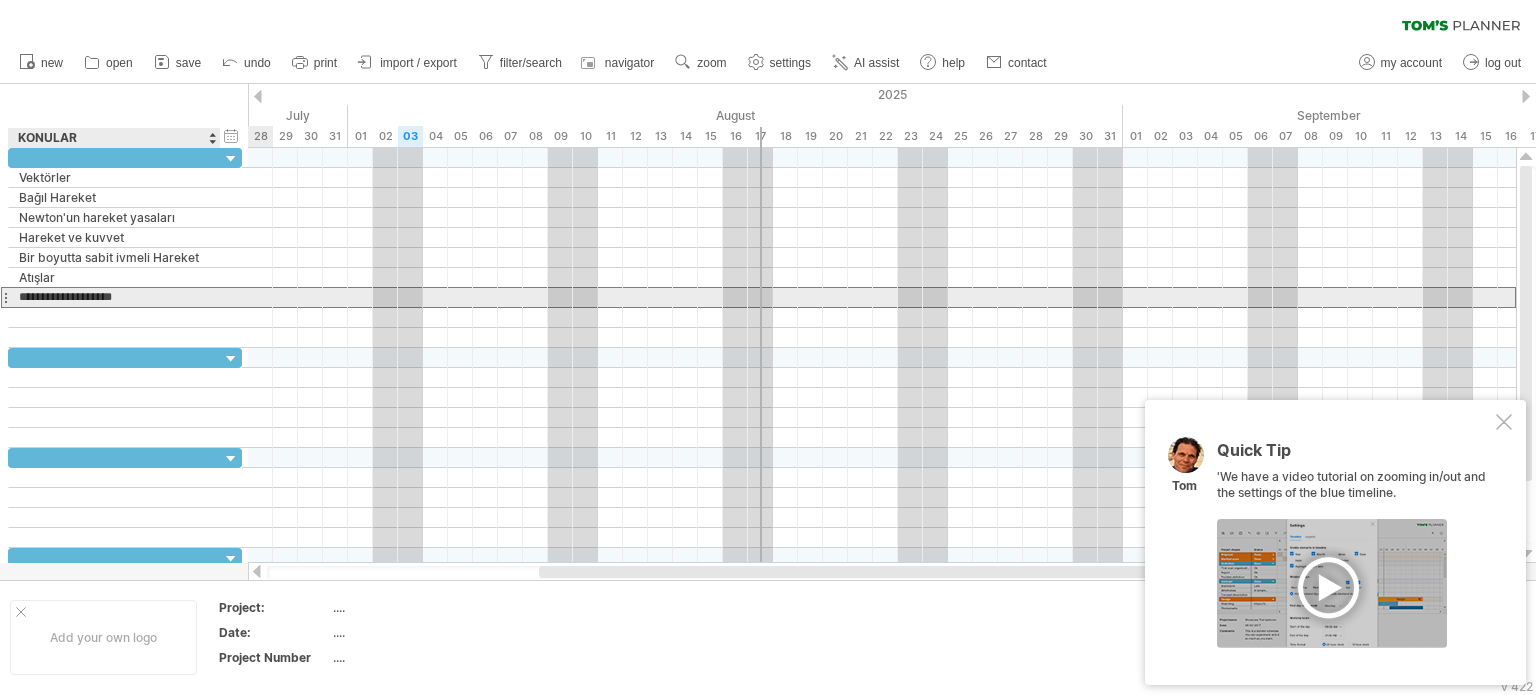 click on "**********" at bounding box center [114, 297] 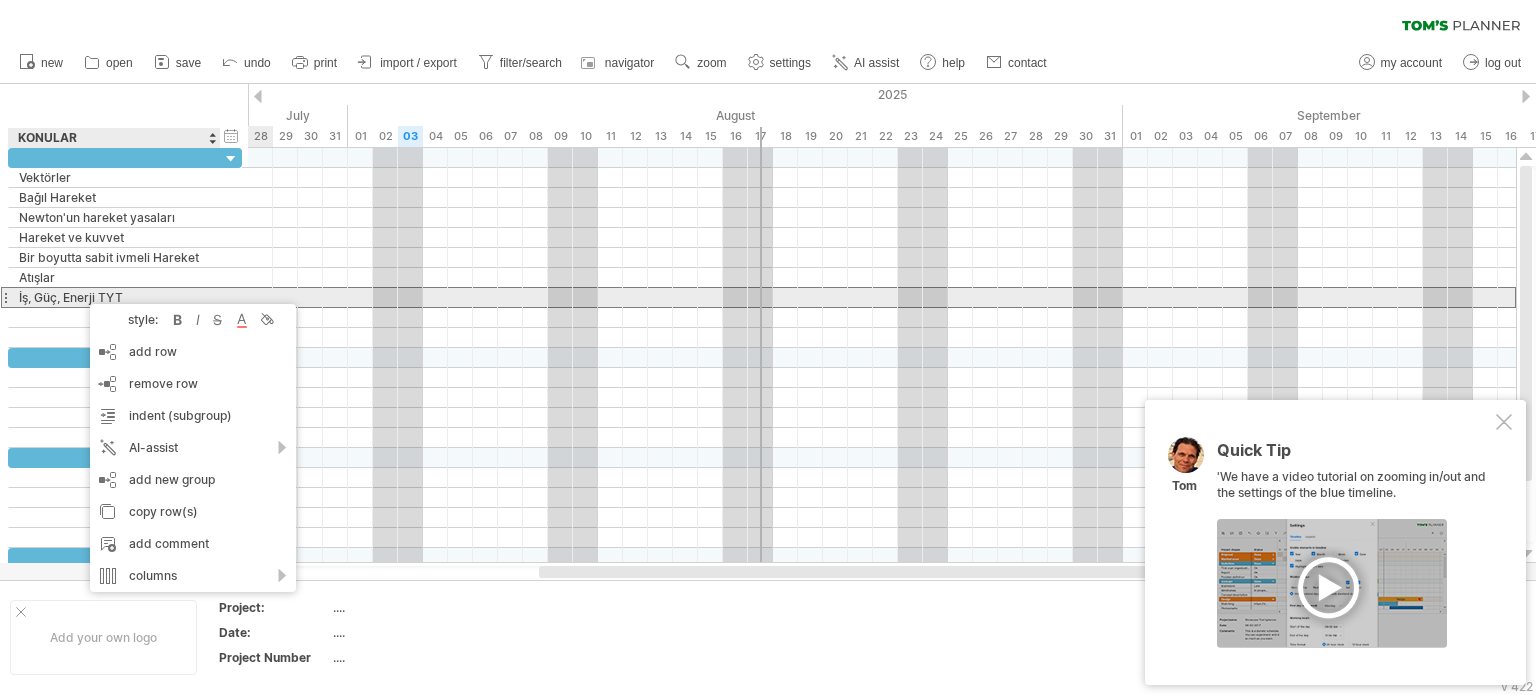 click on "İş, Güç, Enerji TYT" at bounding box center [114, 297] 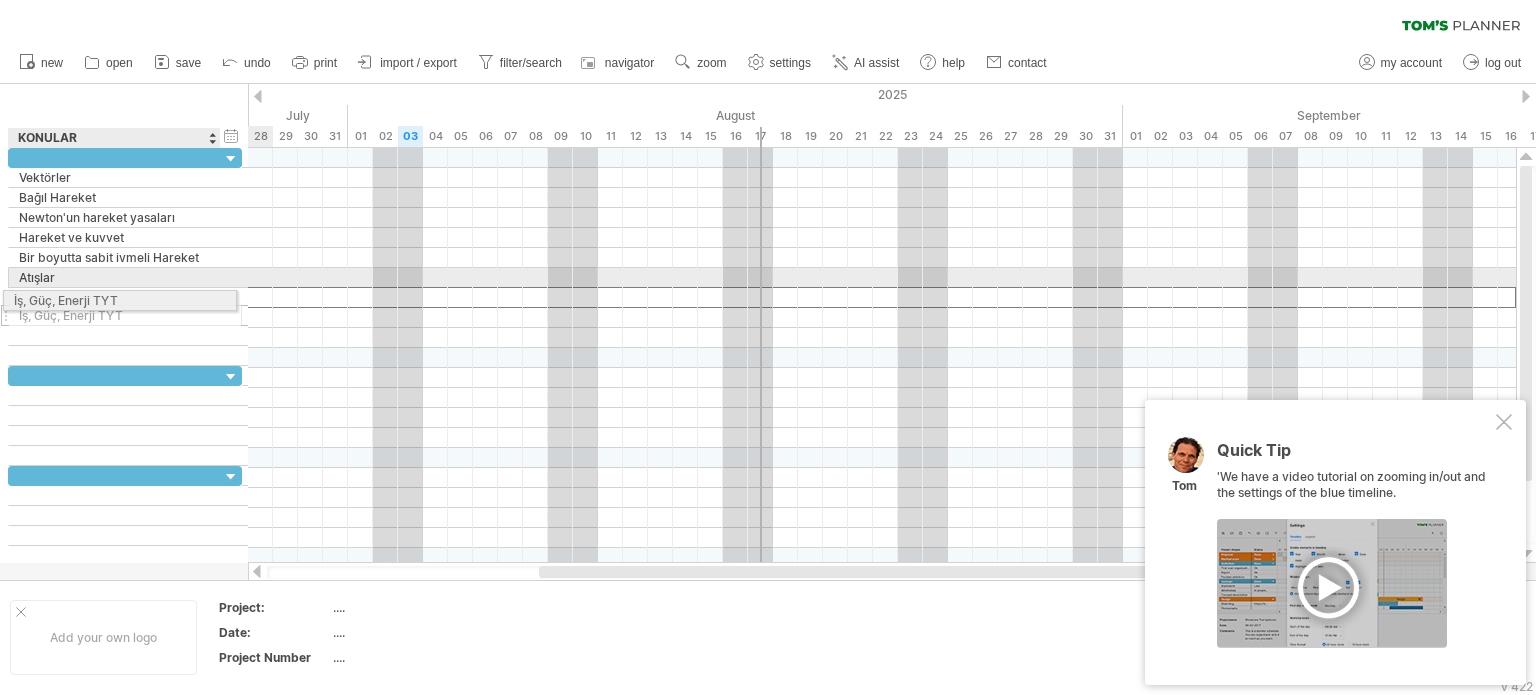 drag, startPoint x: 17, startPoint y: 295, endPoint x: 61, endPoint y: 294, distance: 44.011364 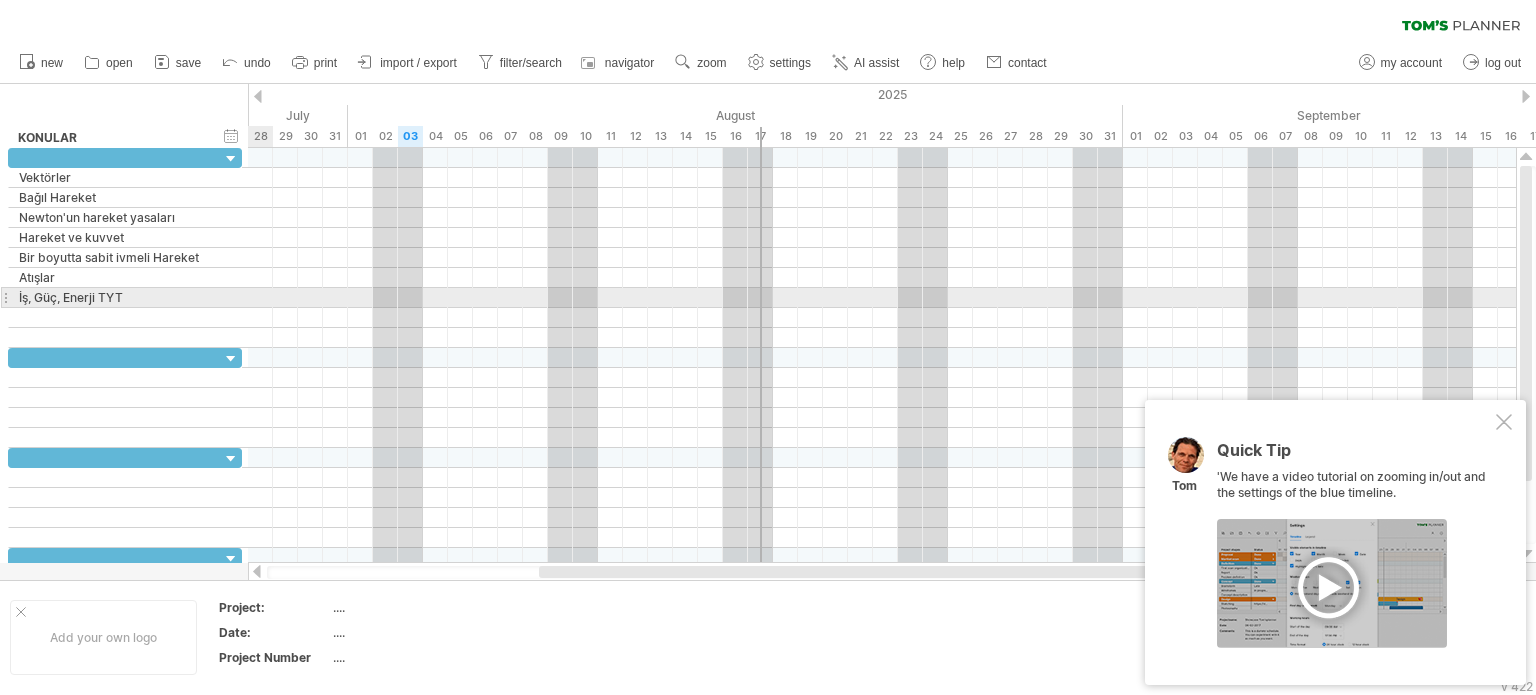 click on "**********" at bounding box center [115, 297] 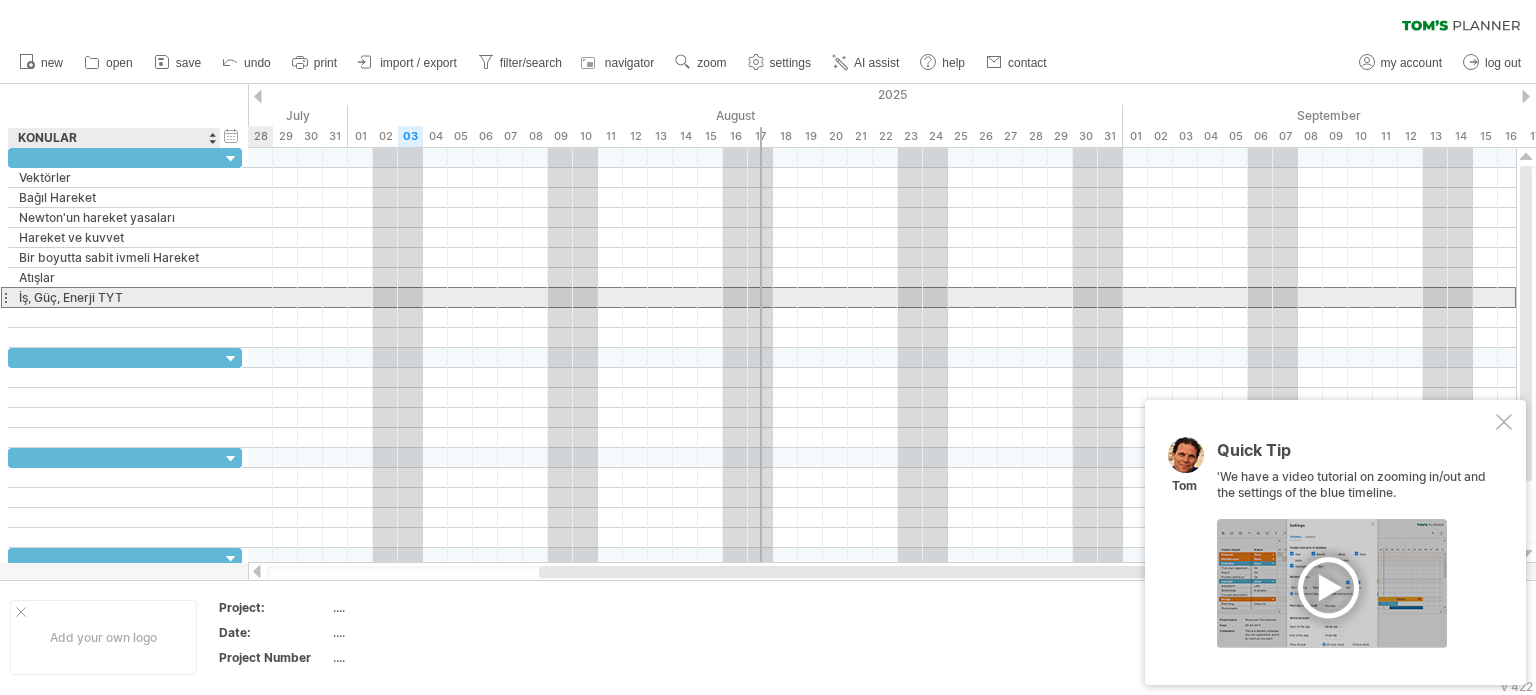 click on "**********" at bounding box center [115, 297] 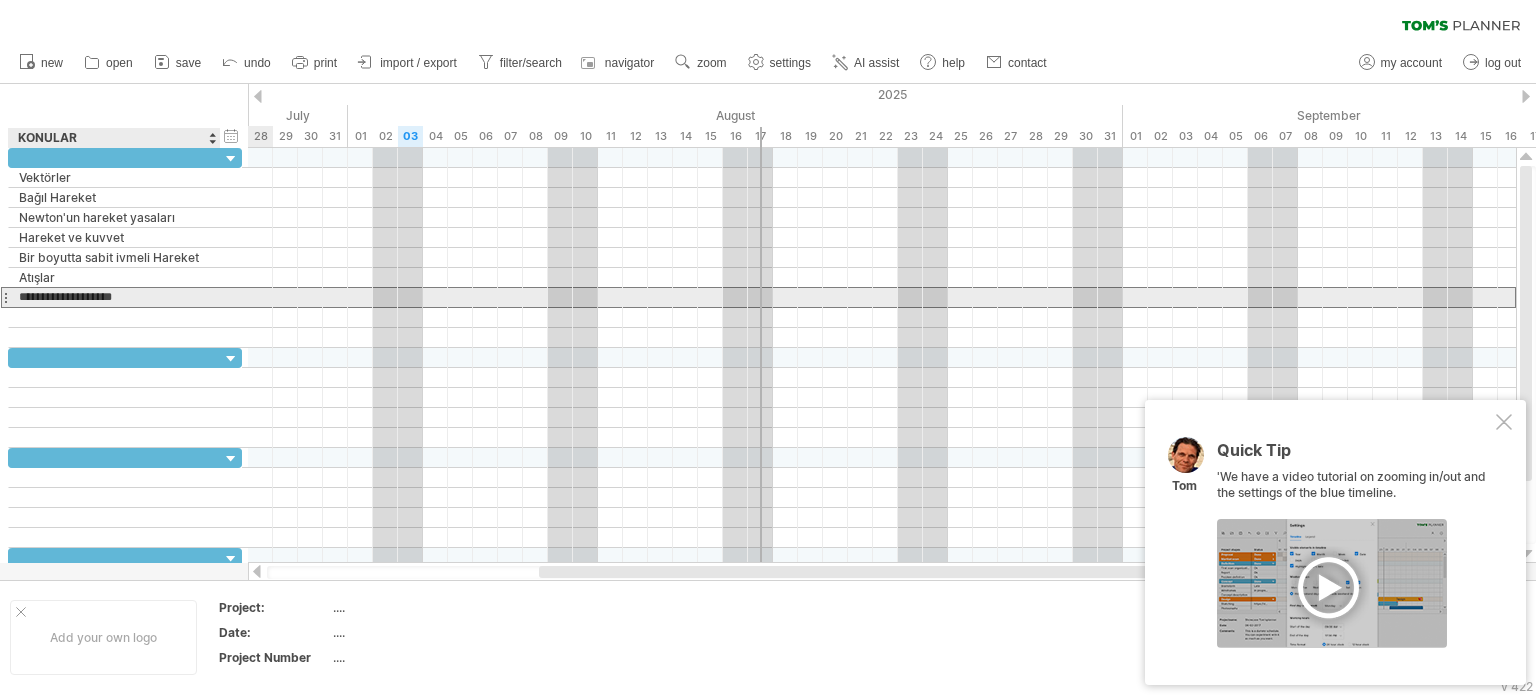 click on "**********" at bounding box center [114, 297] 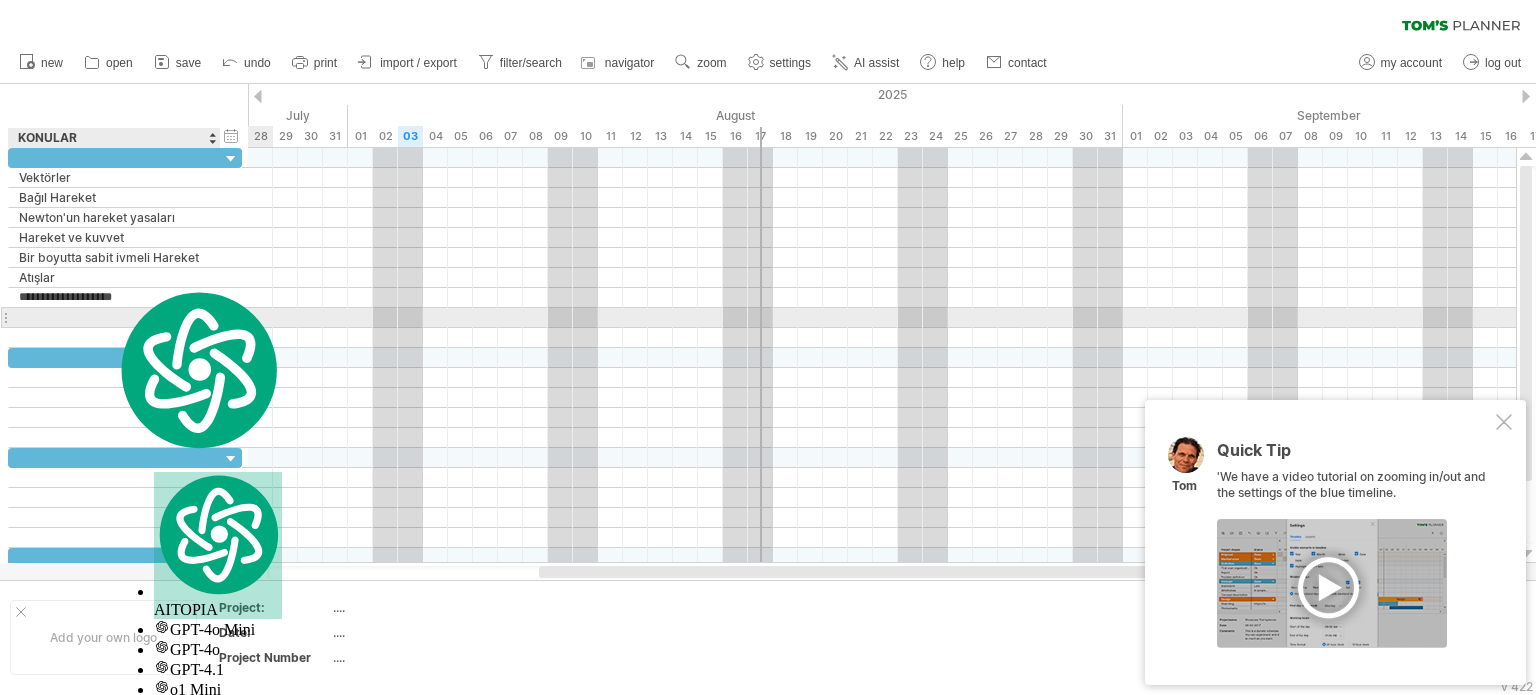 click at bounding box center (114, 317) 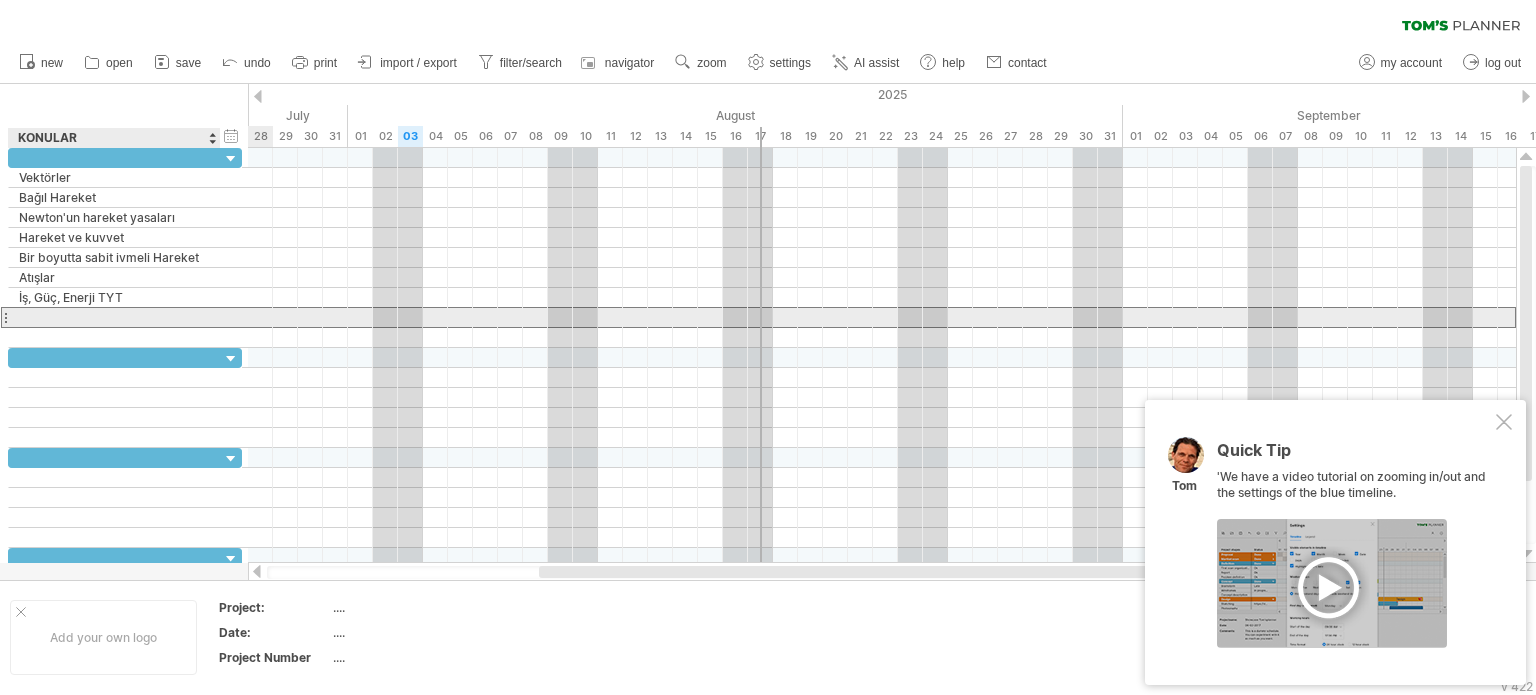 paste on "**********" 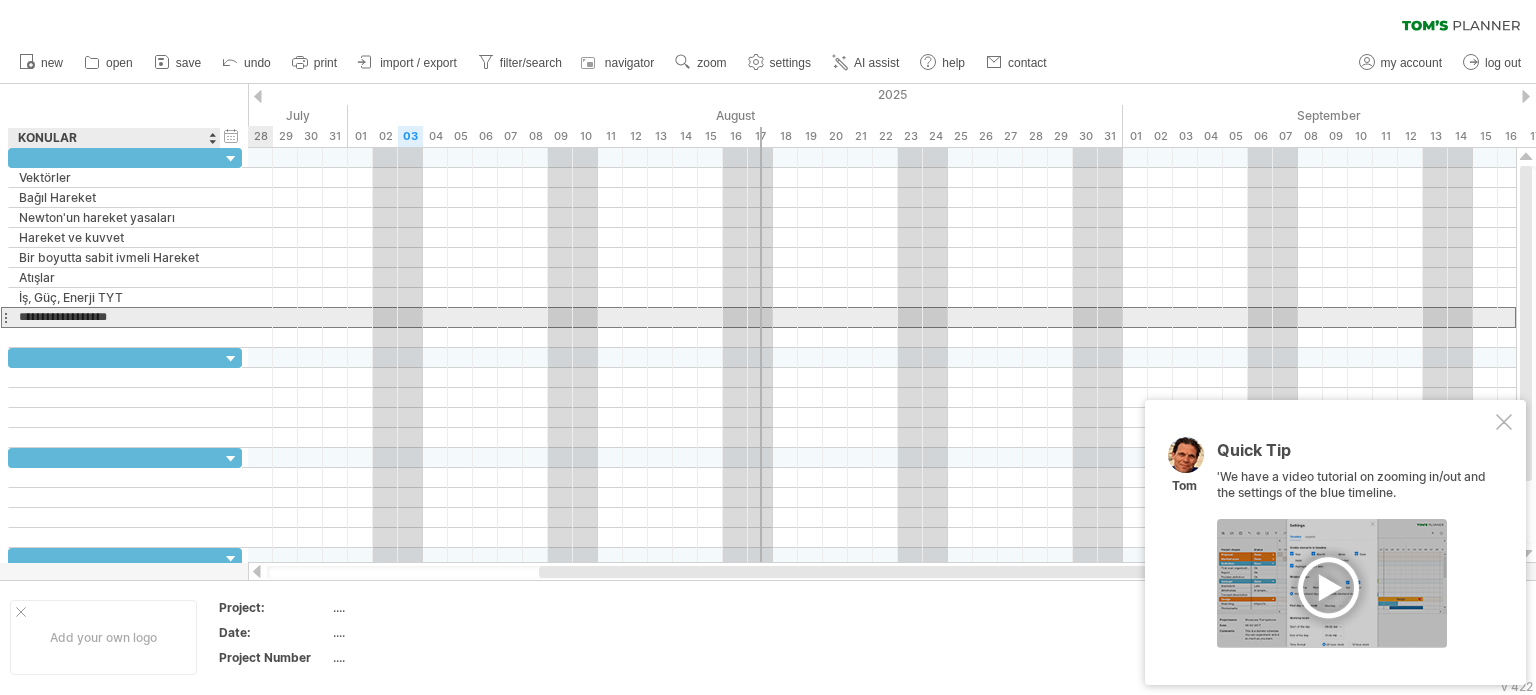 type on "**********" 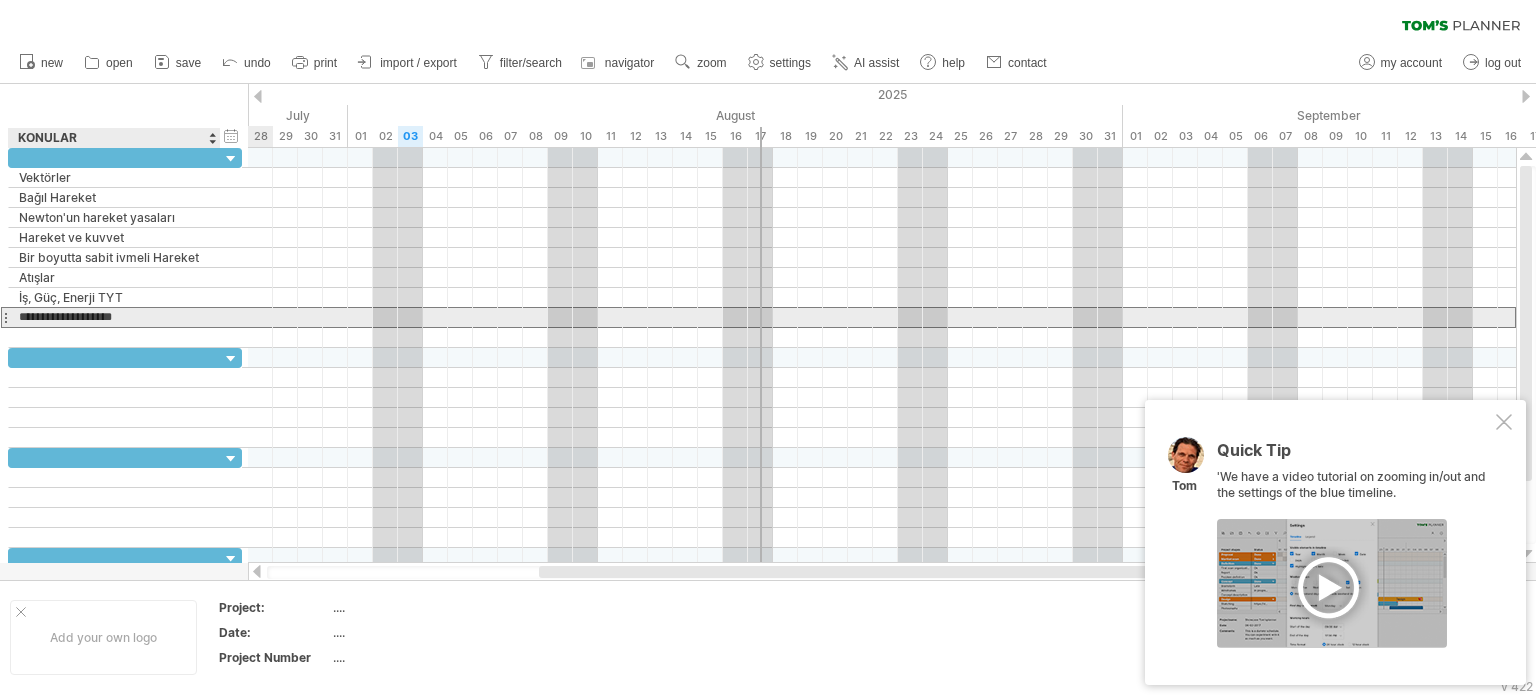 click on "**********" at bounding box center [114, 317] 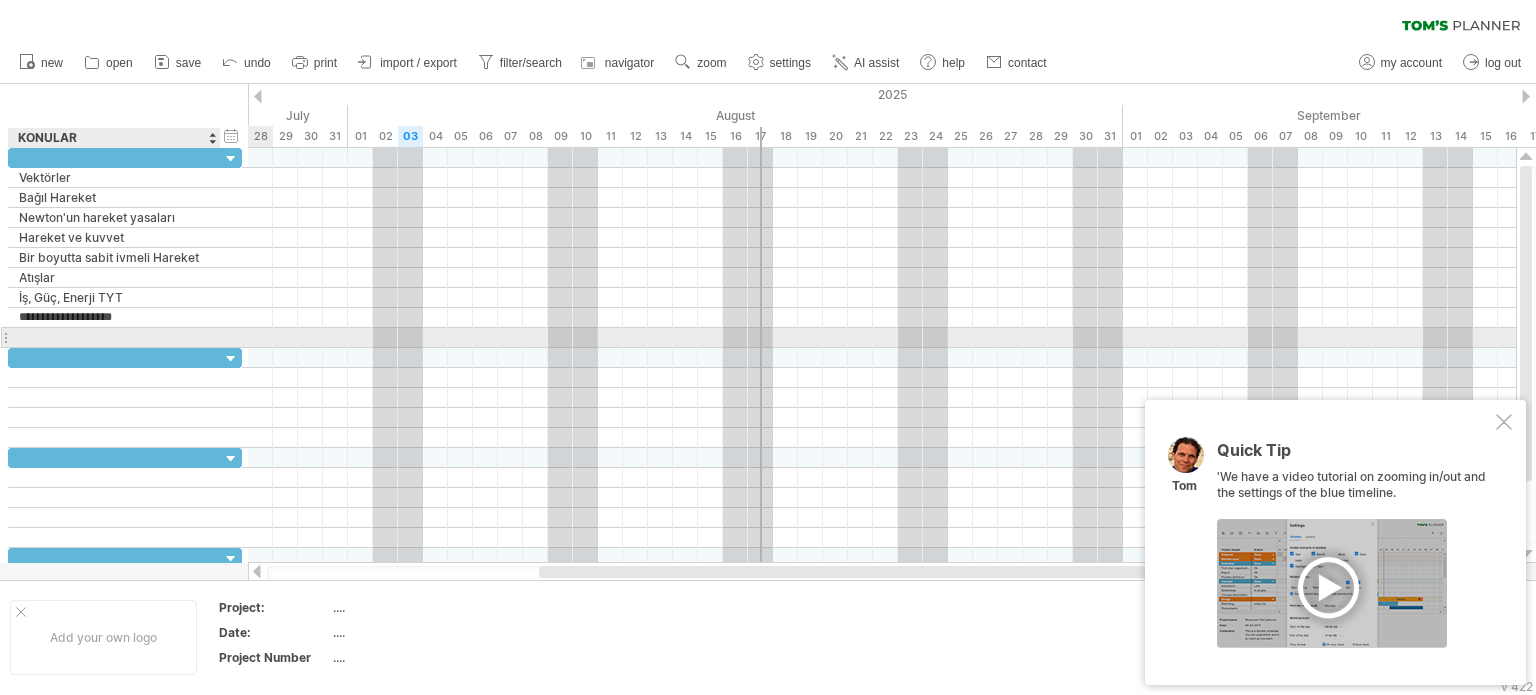 click at bounding box center (114, 337) 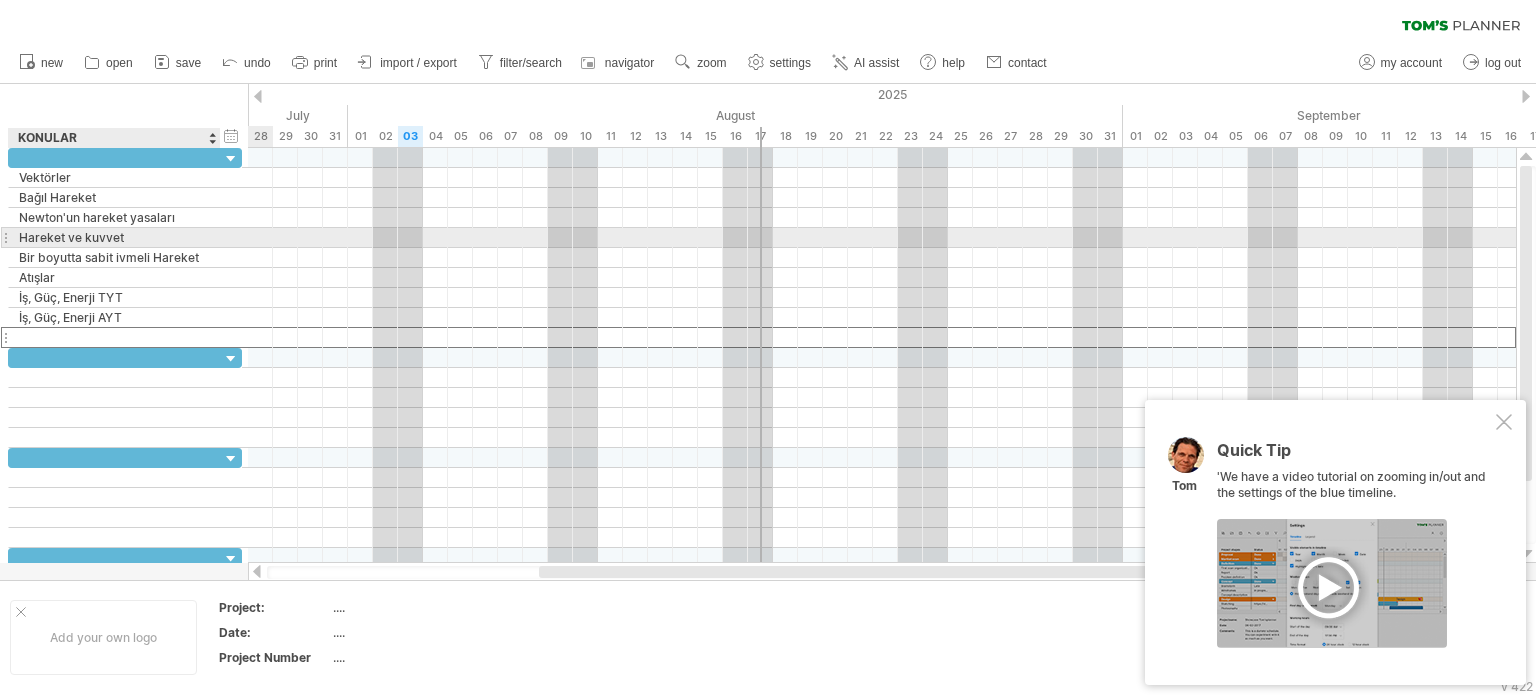 click on "Hareket ve kuvvet" at bounding box center [114, 237] 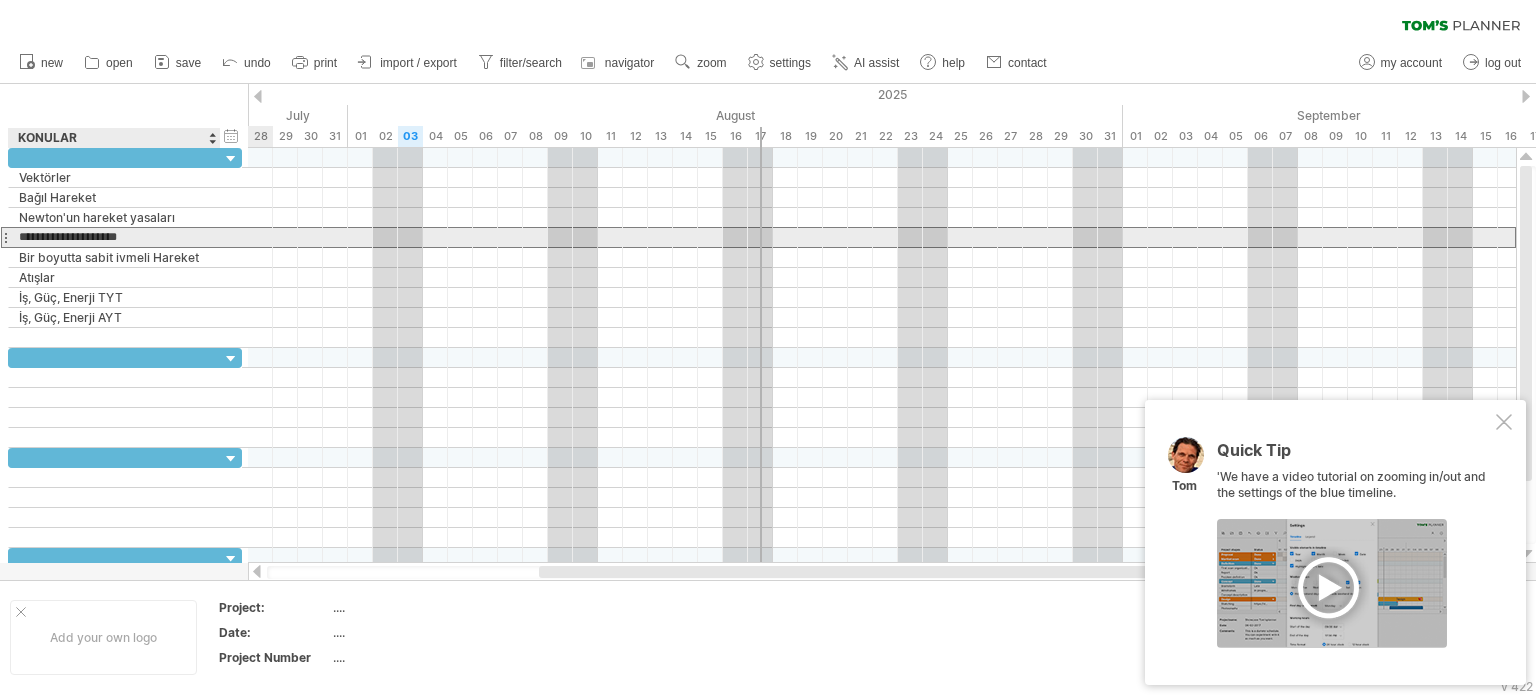 type on "**********" 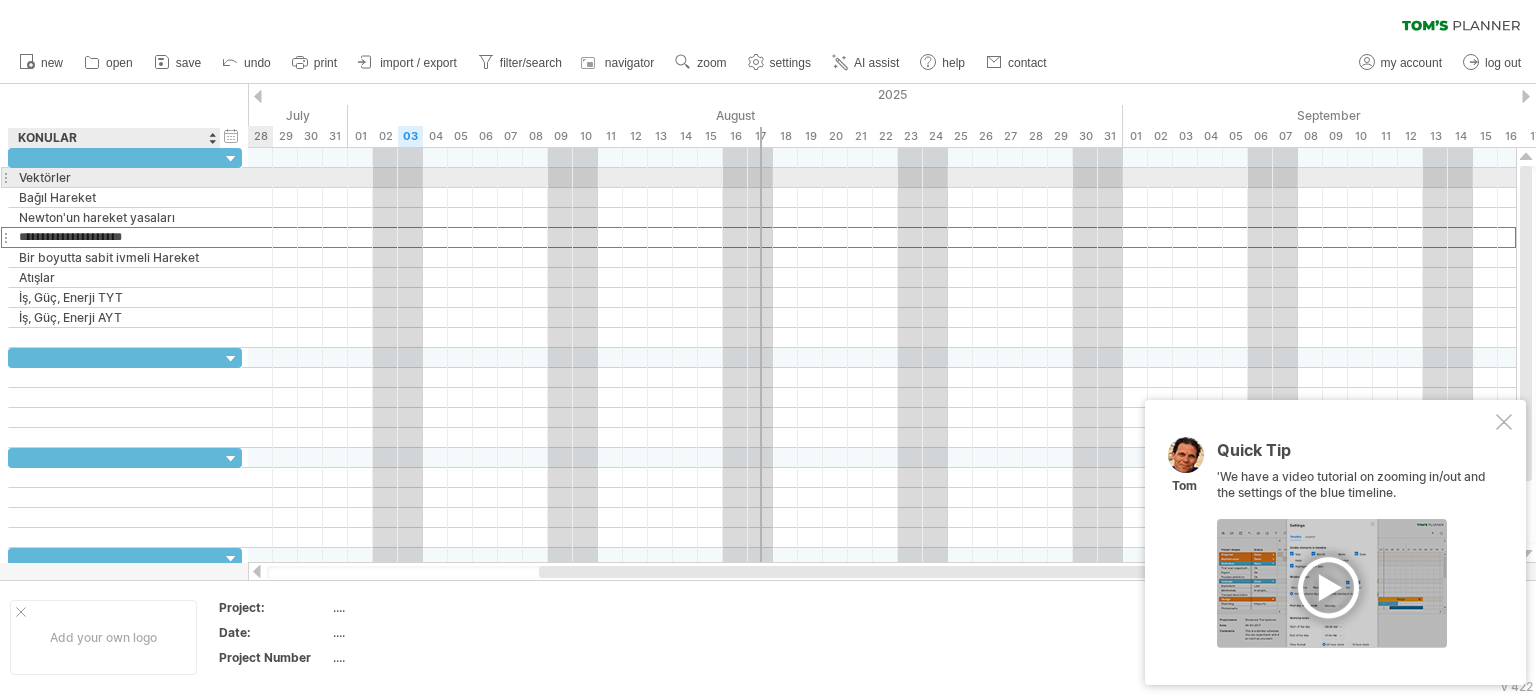 click on "Vektörler" at bounding box center [114, 177] 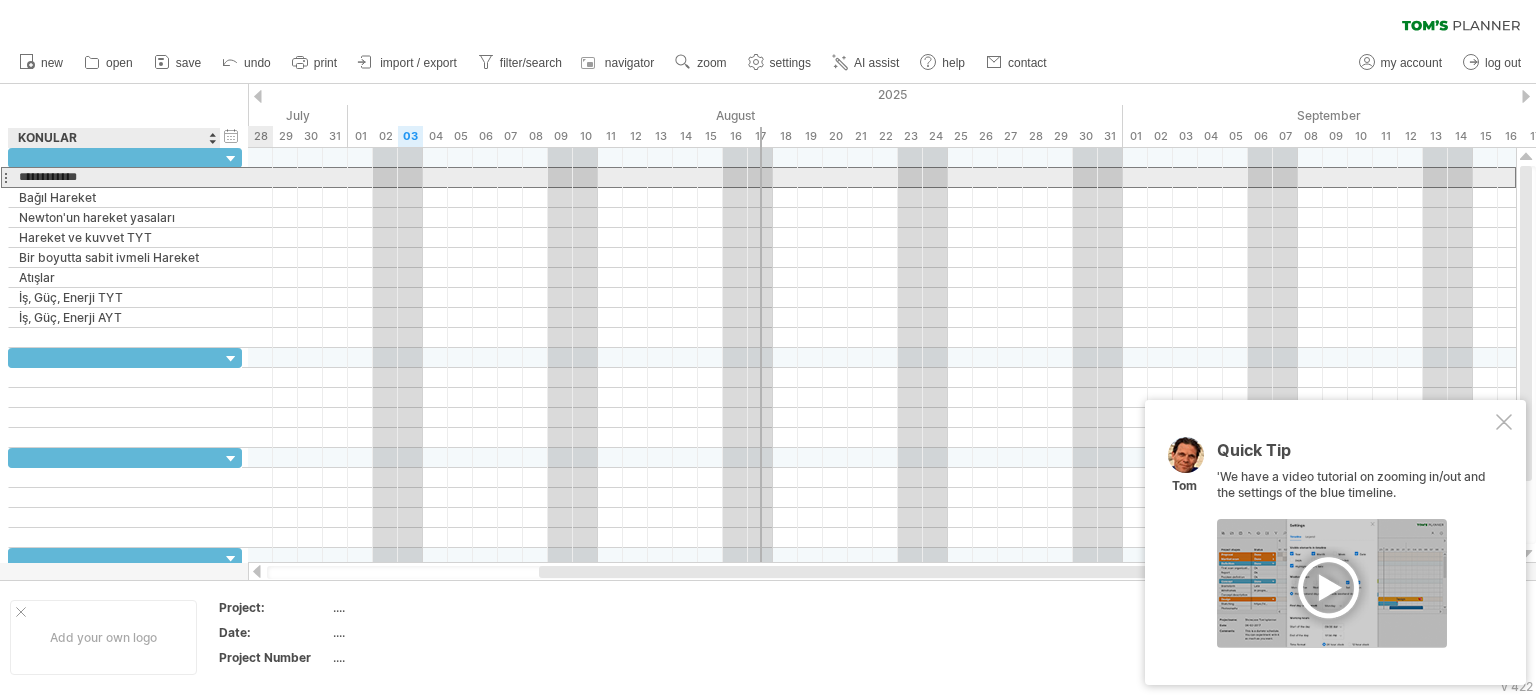 type on "**********" 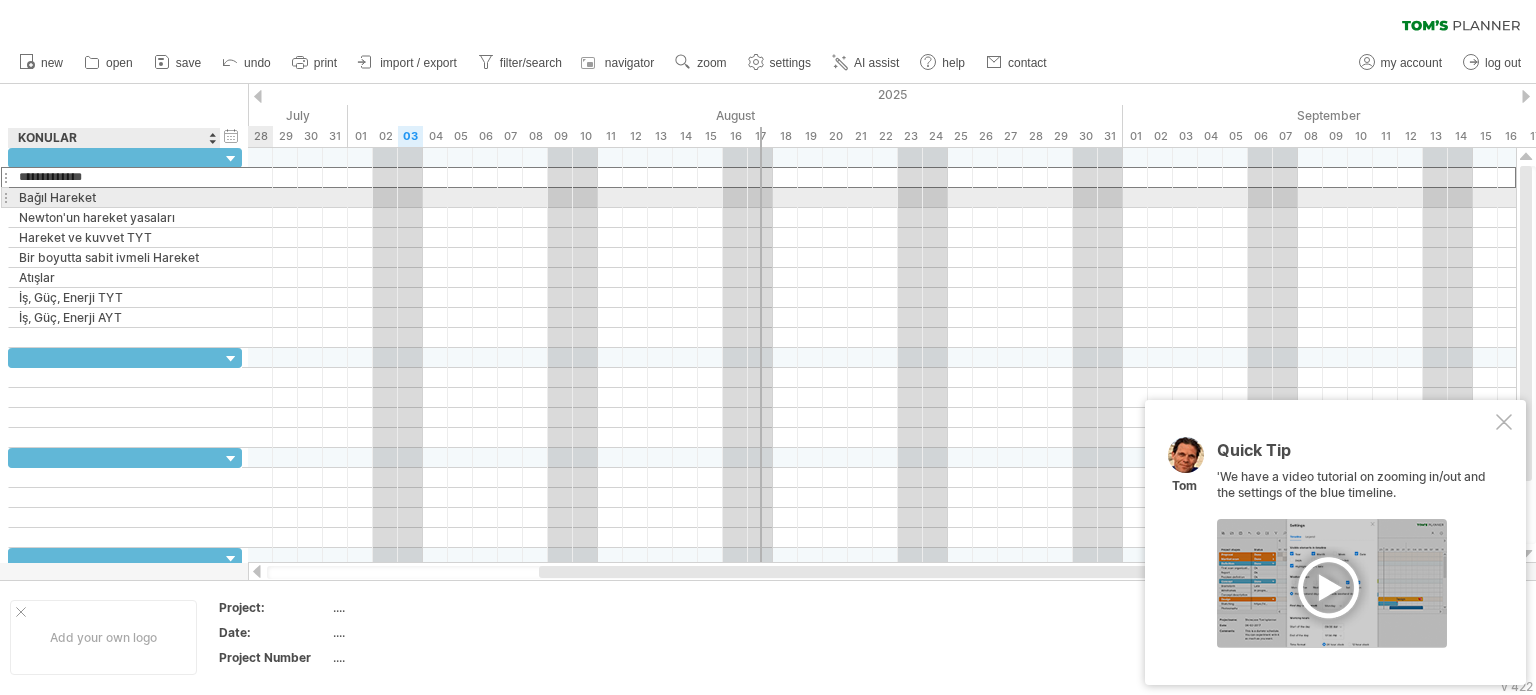 click on "Bağıl Hareket" at bounding box center [114, 197] 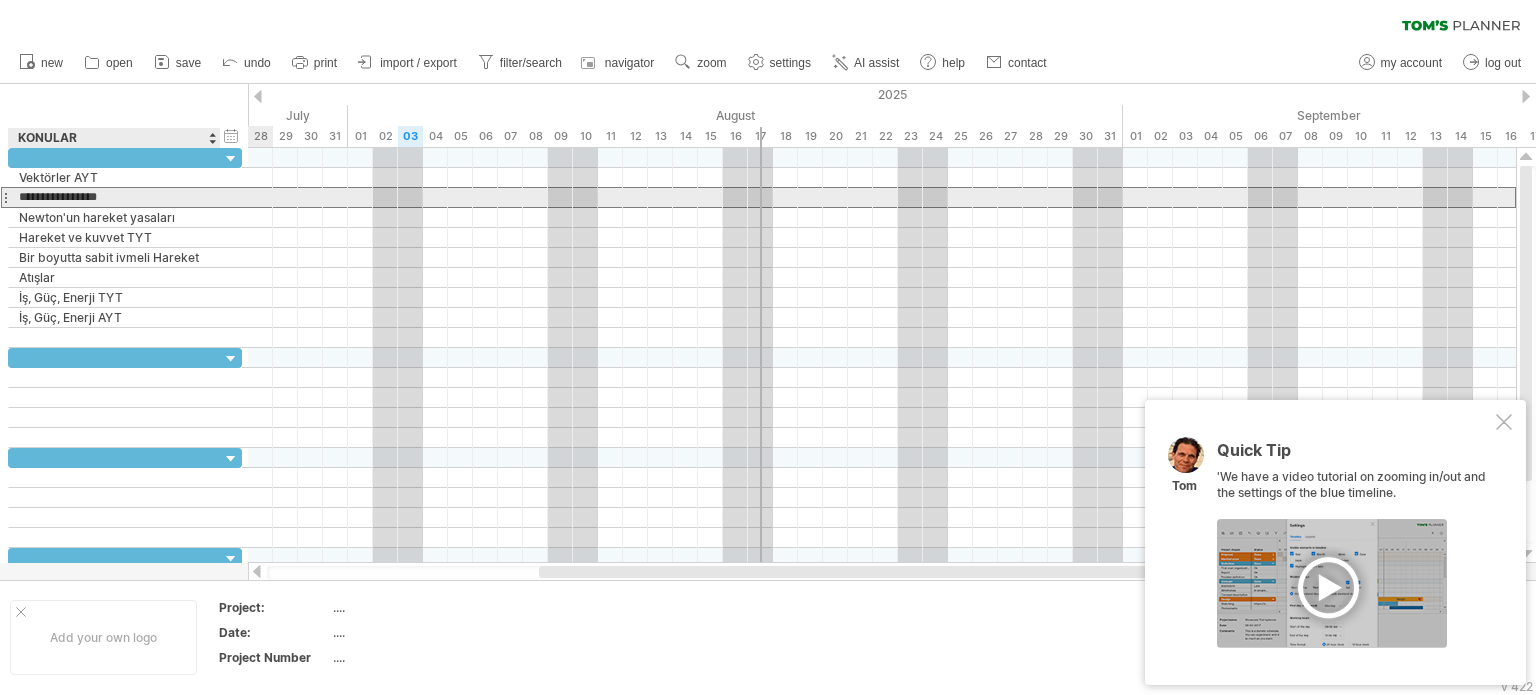 type on "**********" 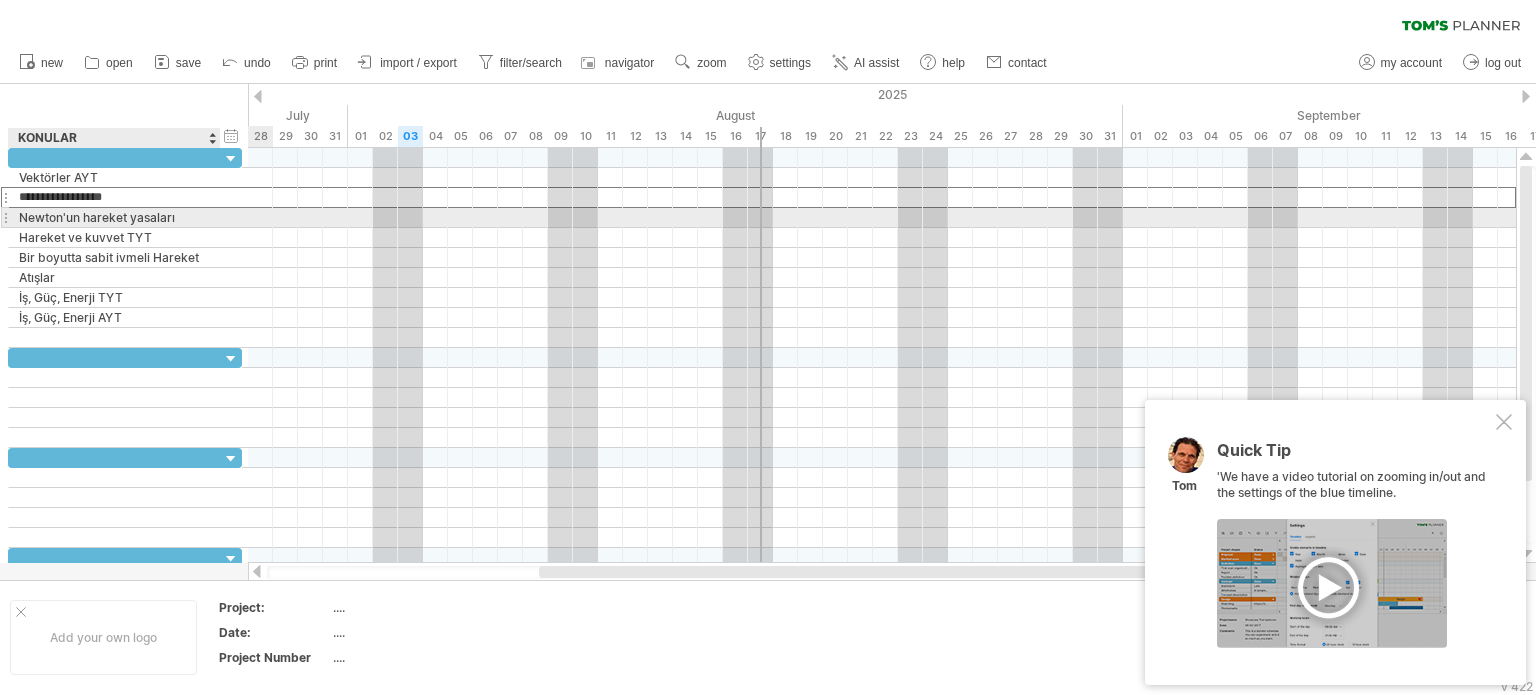 click on "Newton'un hareket yasaları" at bounding box center [114, 217] 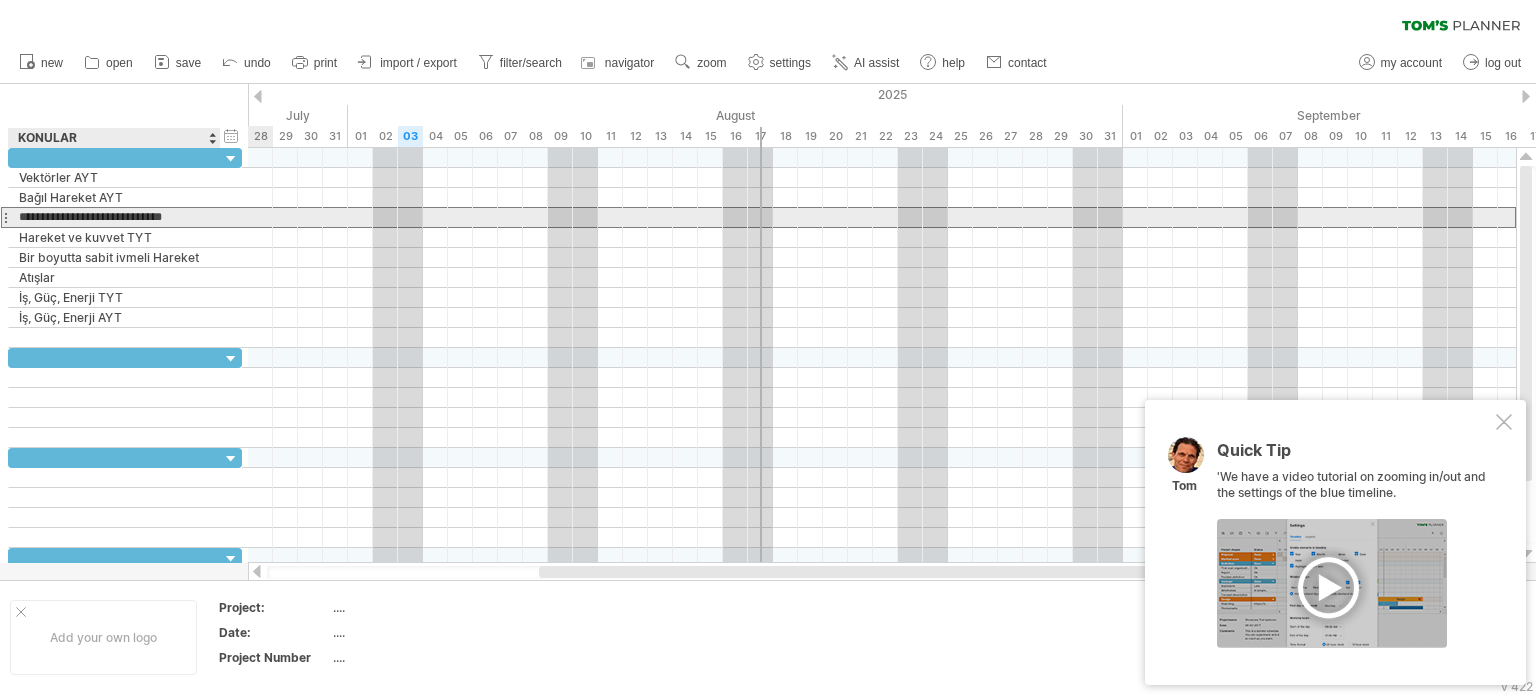 type on "**********" 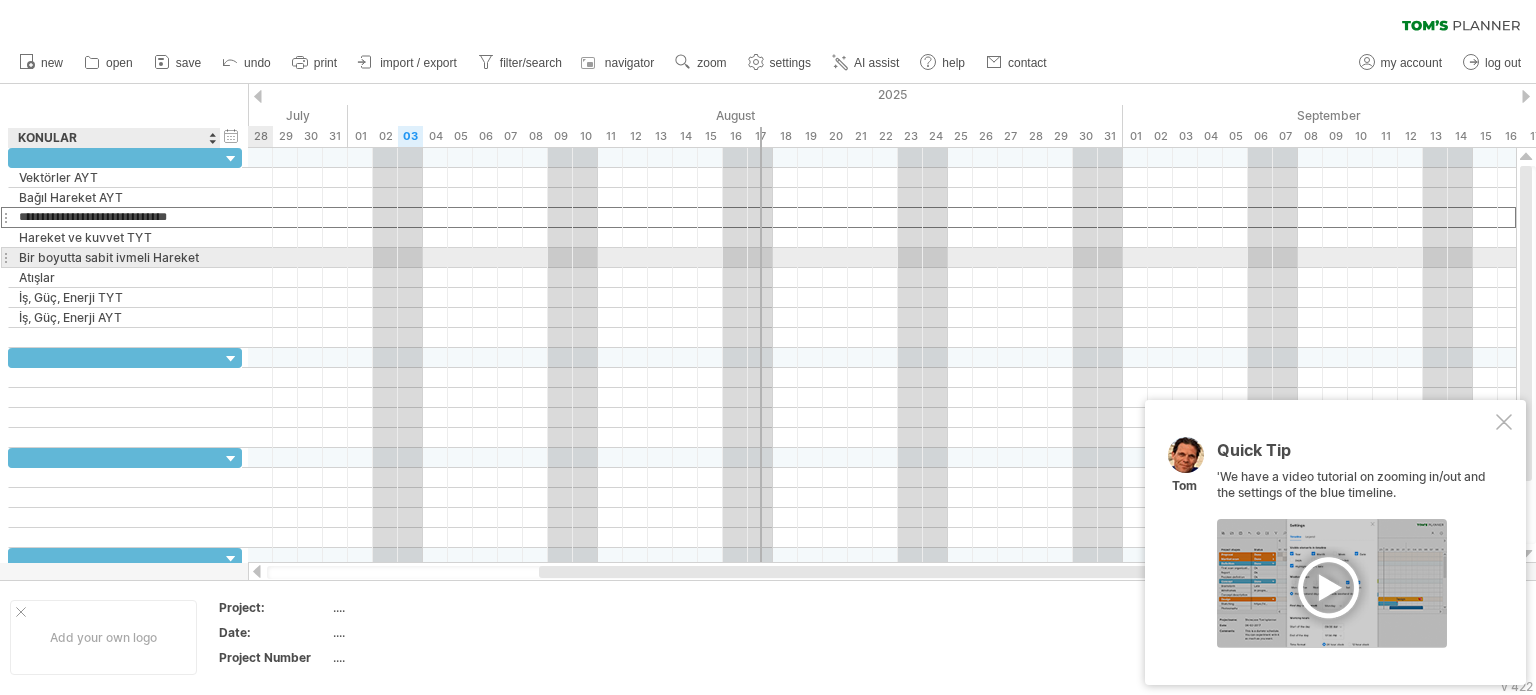 click on "**********" at bounding box center (125, 258) 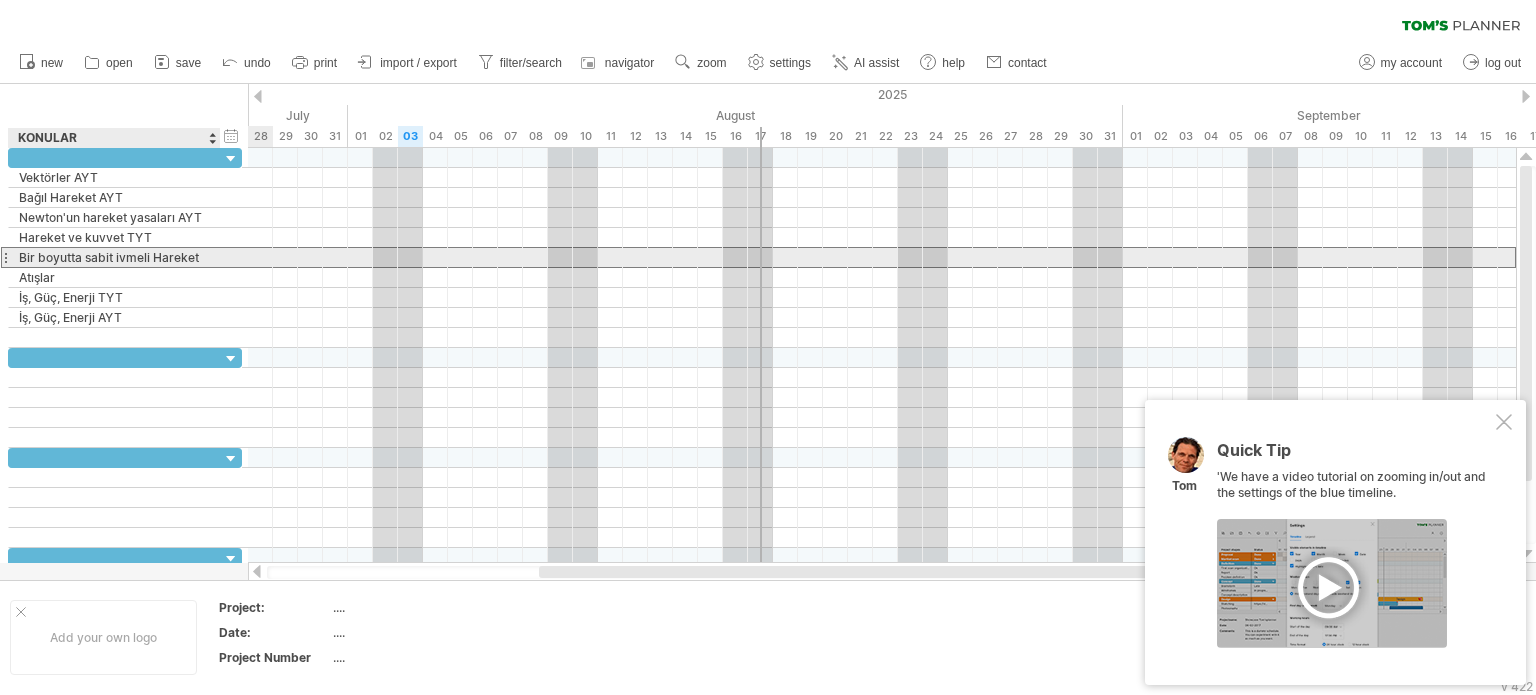 click on "Bir boyutta sabit ivmeli Hareket" at bounding box center (114, 257) 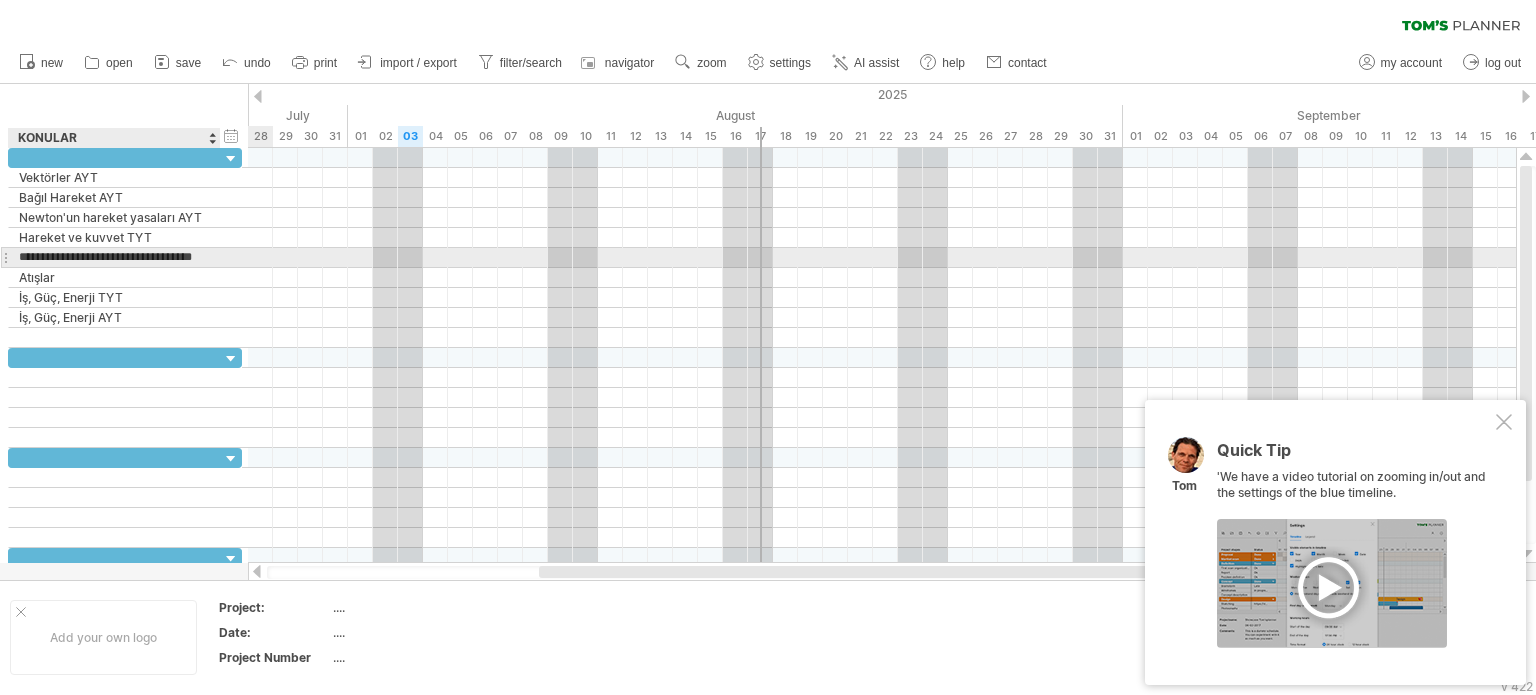 type on "**********" 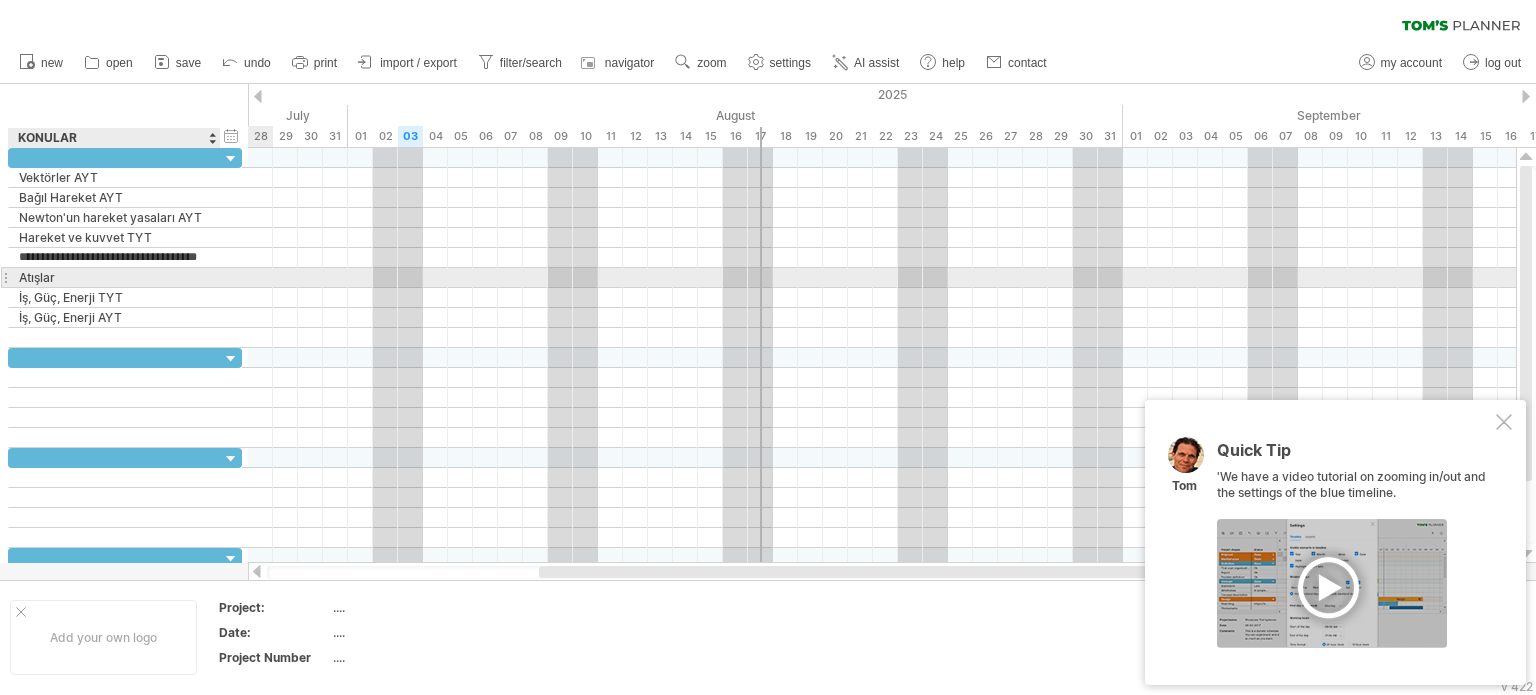 click on "Atışlar" at bounding box center [114, 277] 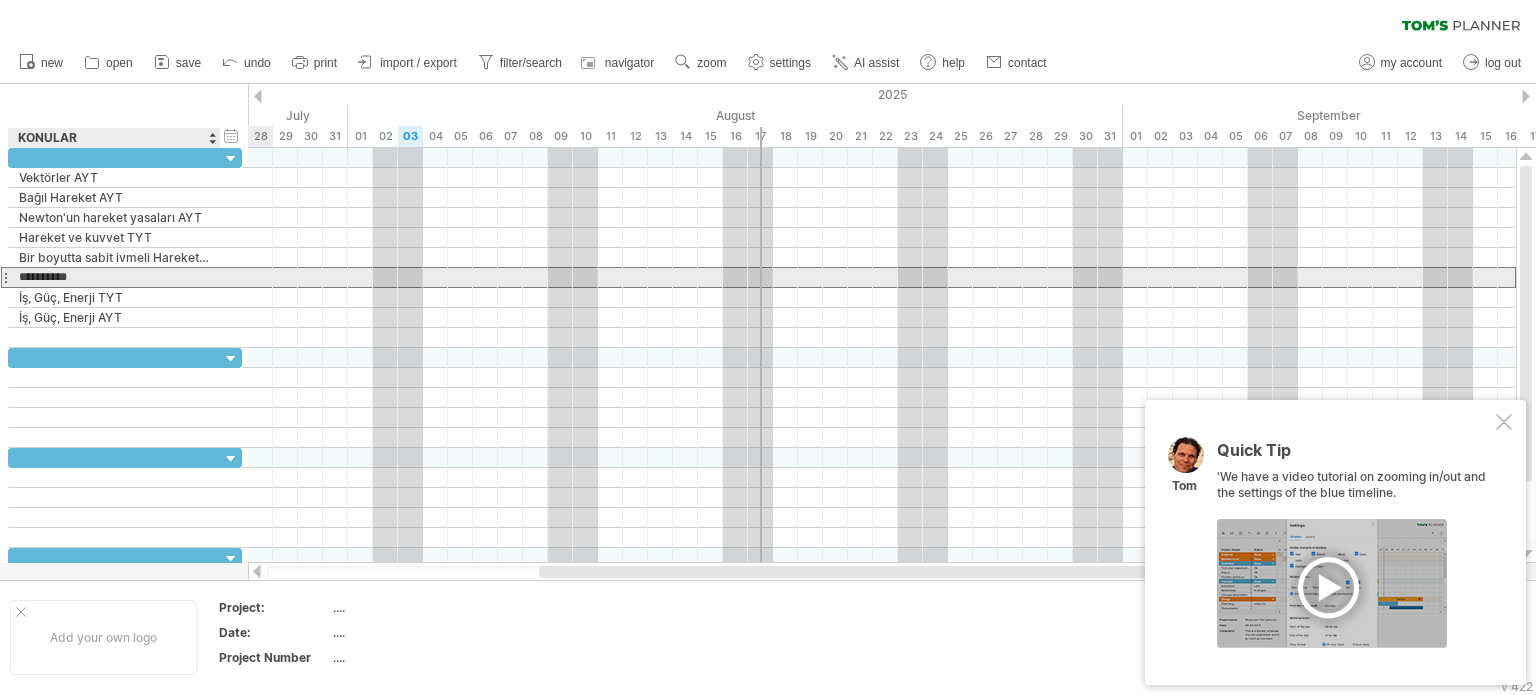 type on "**********" 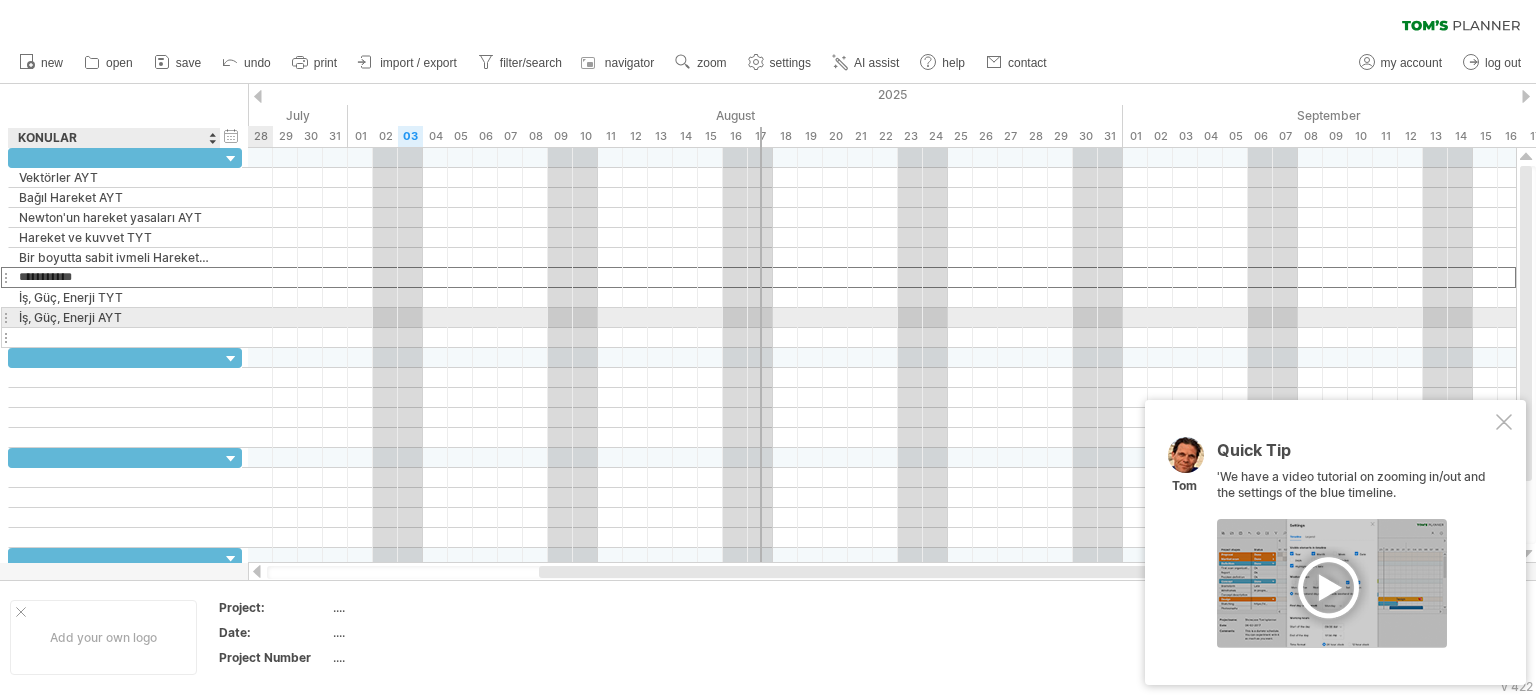 click at bounding box center [114, 337] 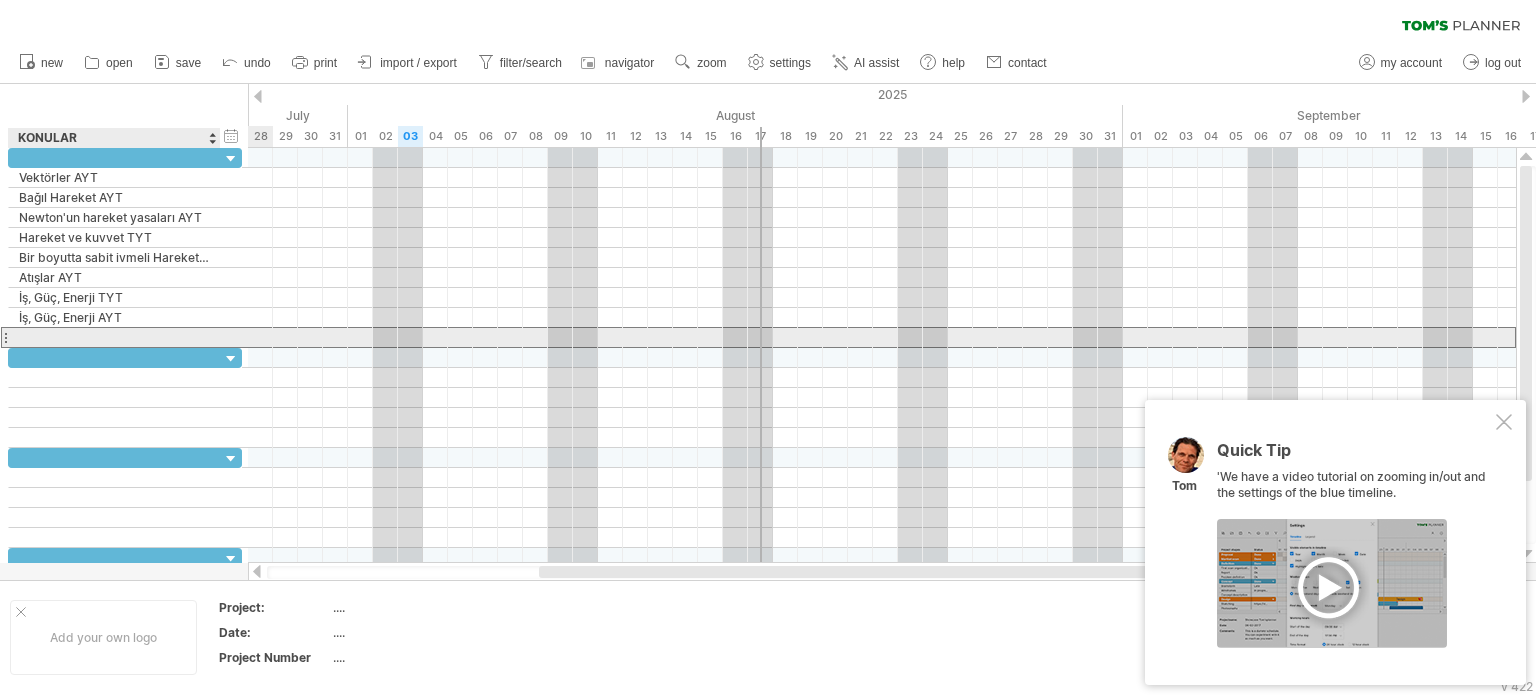 click at bounding box center [114, 337] 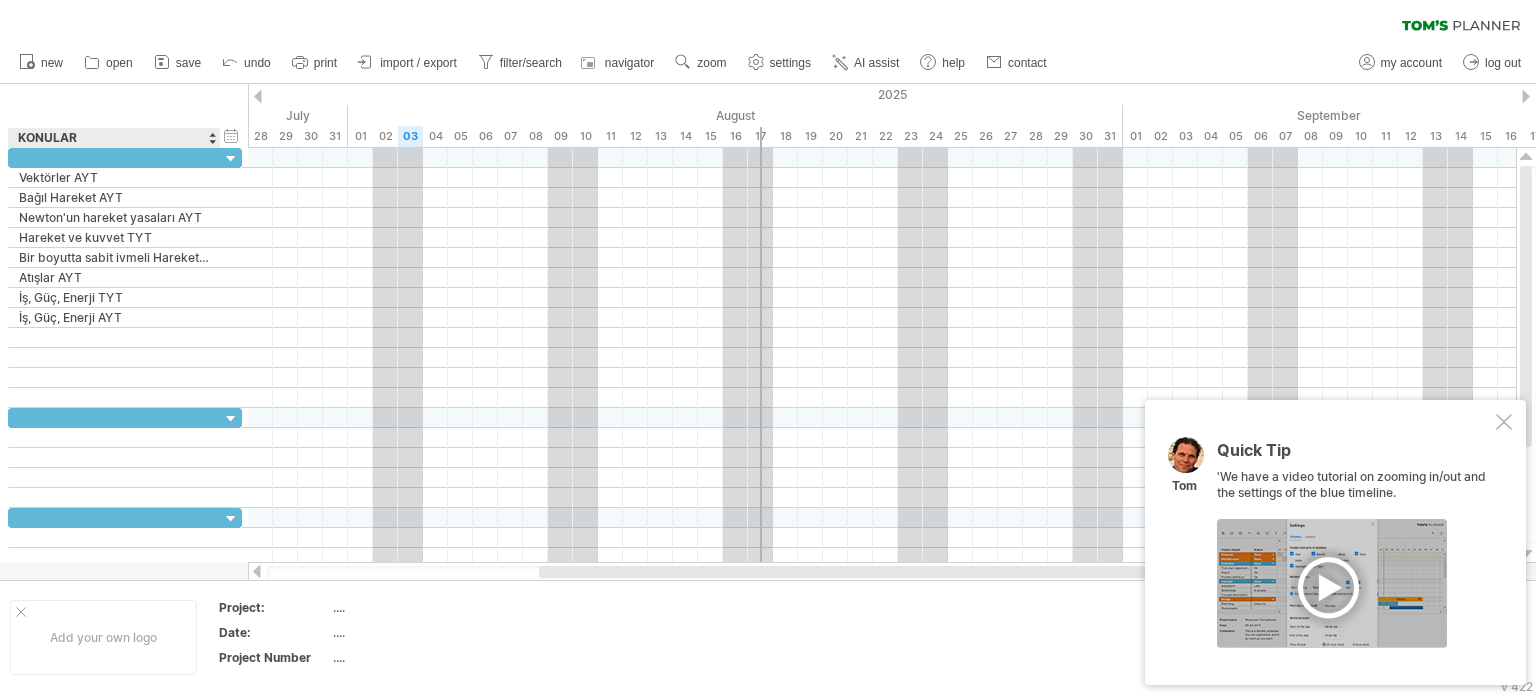 click on "KONULAR" at bounding box center (113, 138) 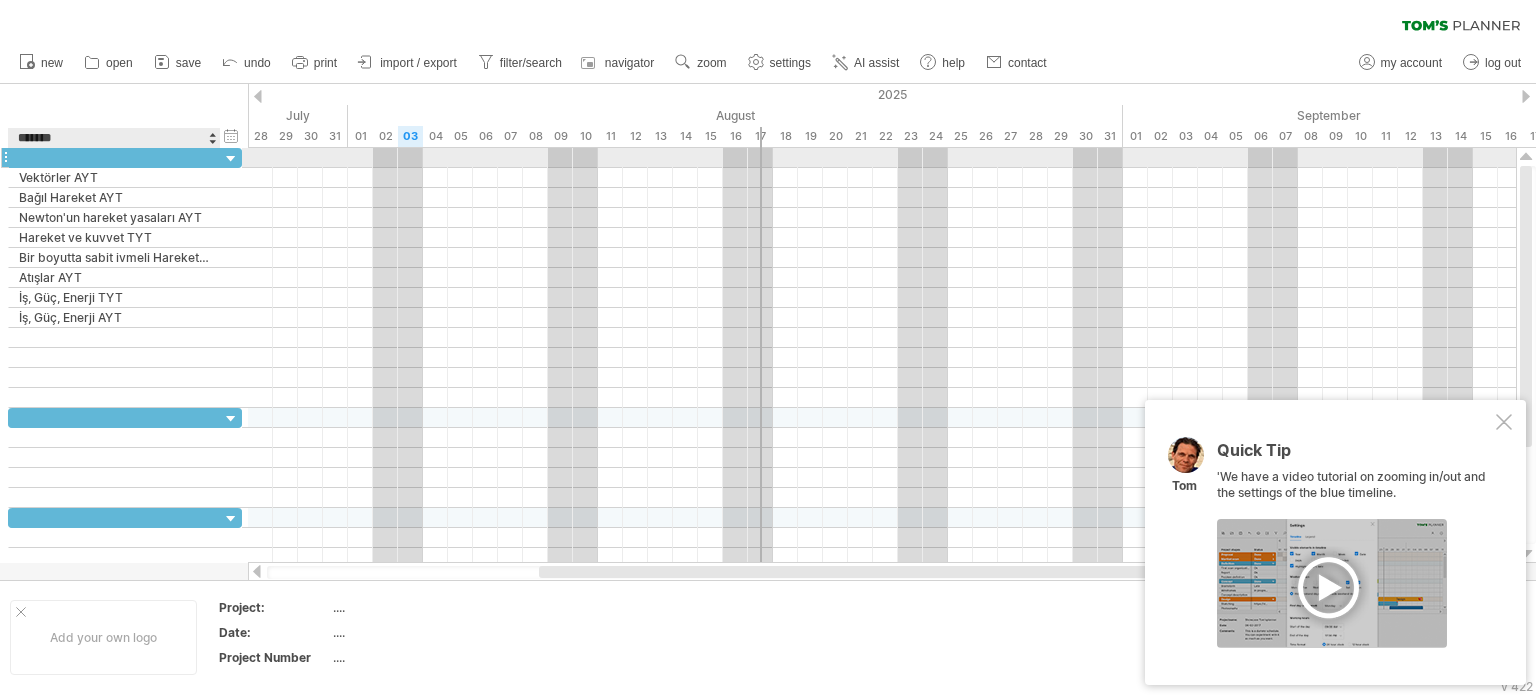 click at bounding box center [114, 157] 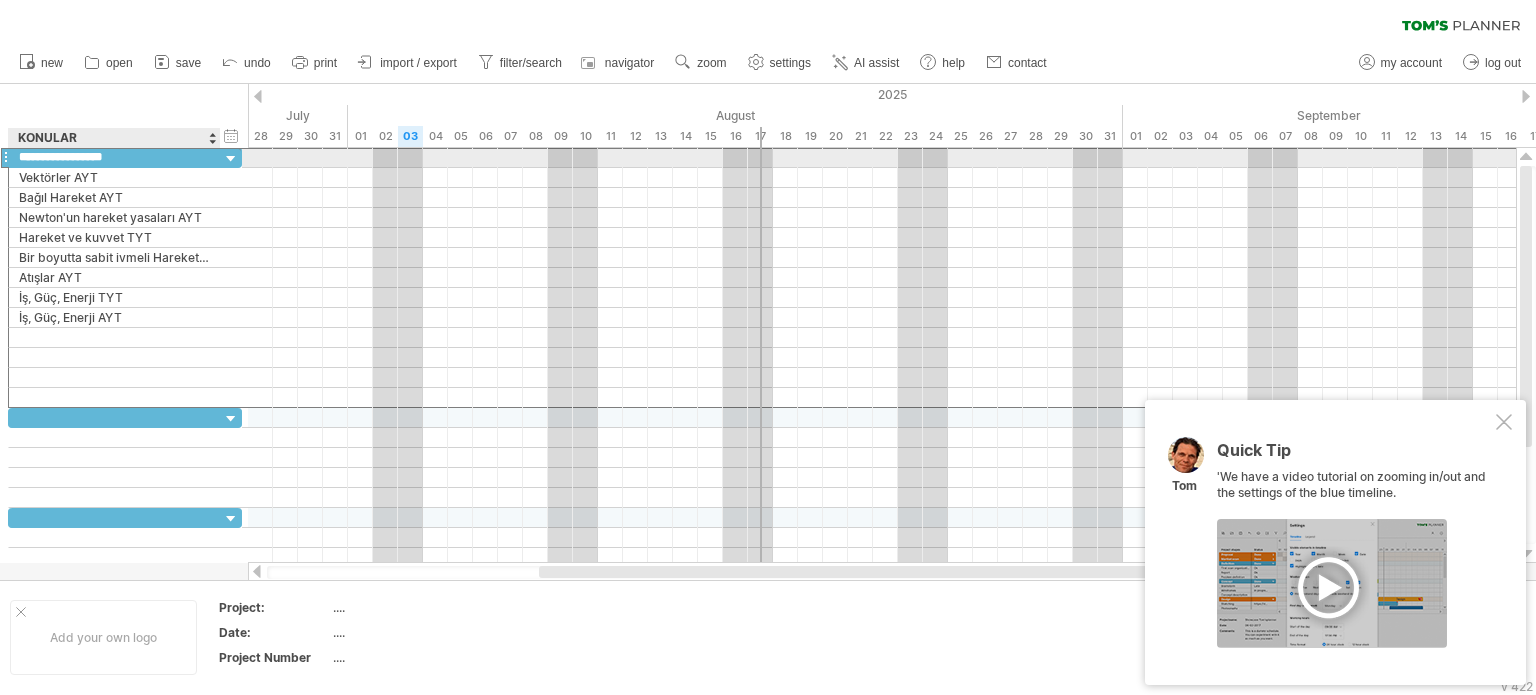 type on "**********" 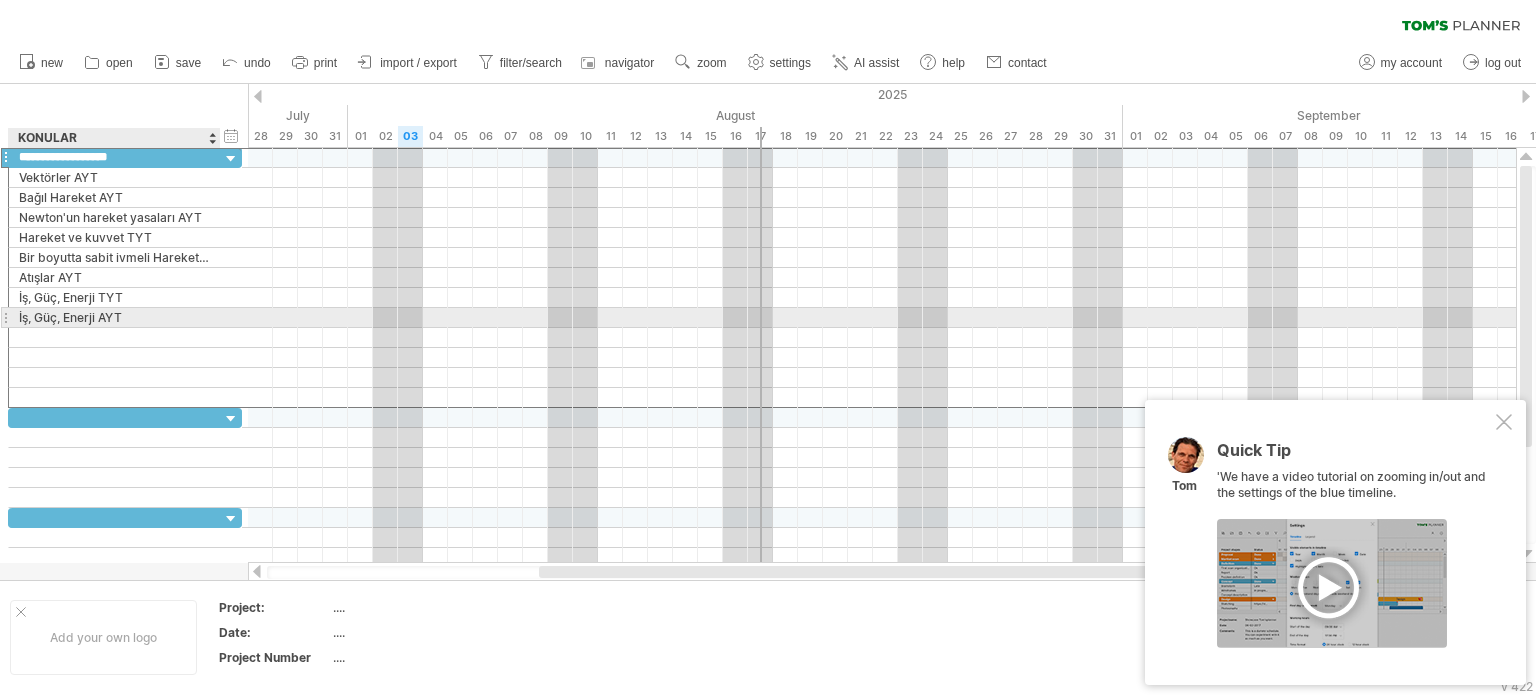 click on "İş, Güç, Enerji AYT" at bounding box center (114, 317) 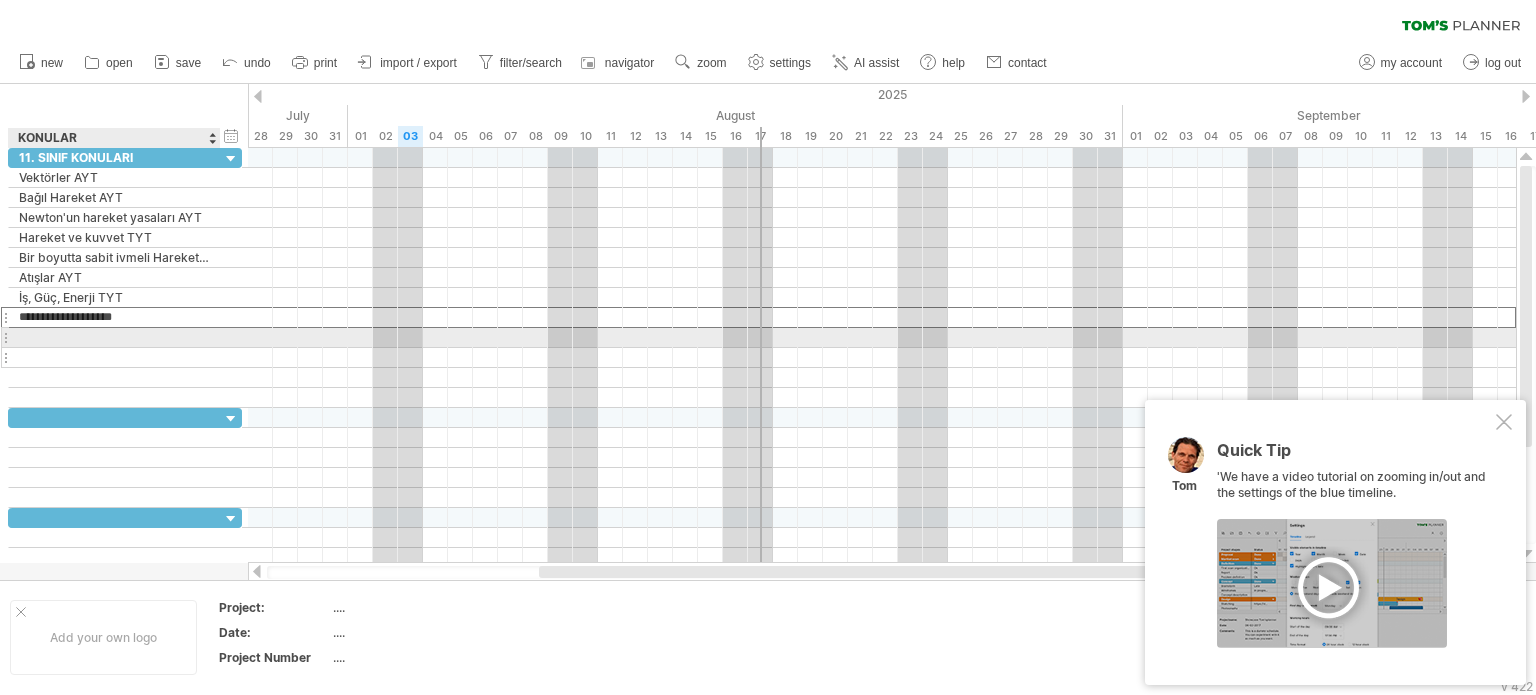 click at bounding box center (114, 357) 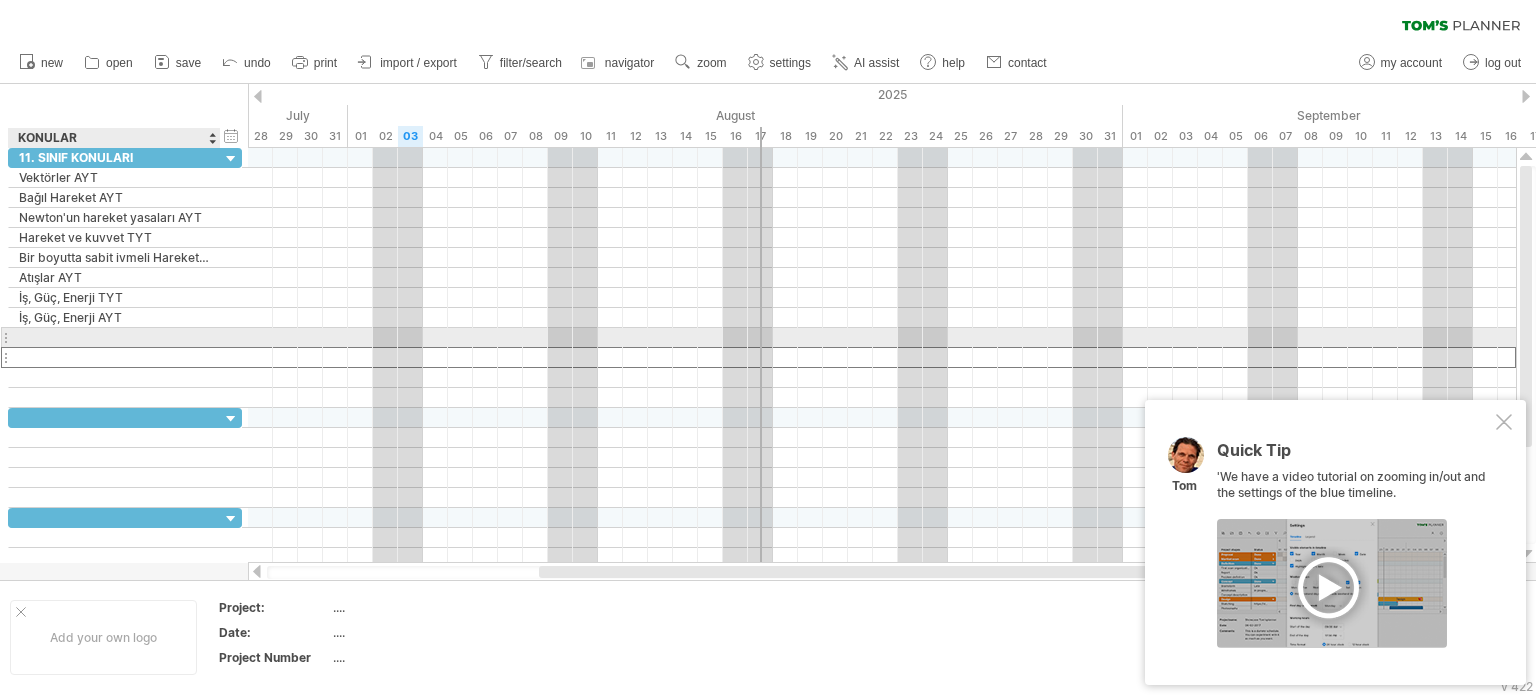 click at bounding box center [114, 337] 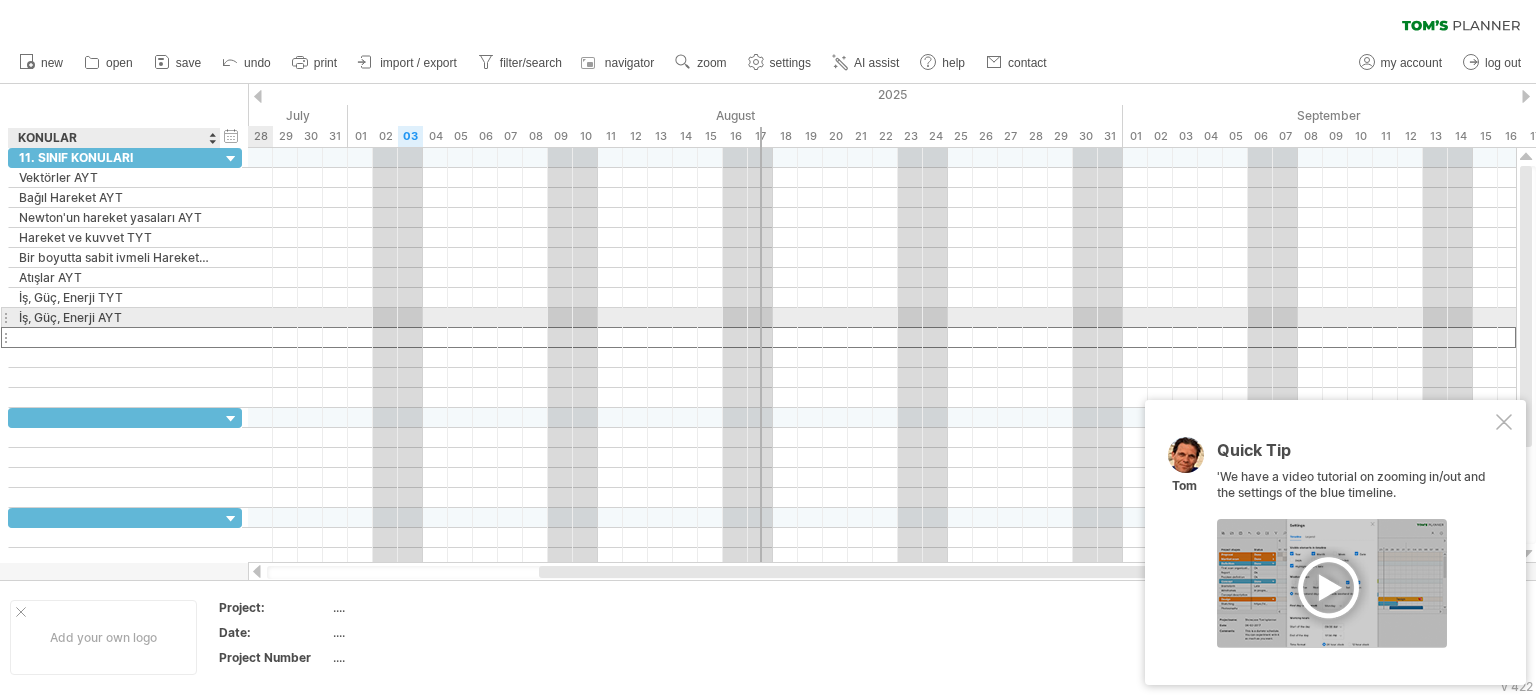 click at bounding box center [114, 337] 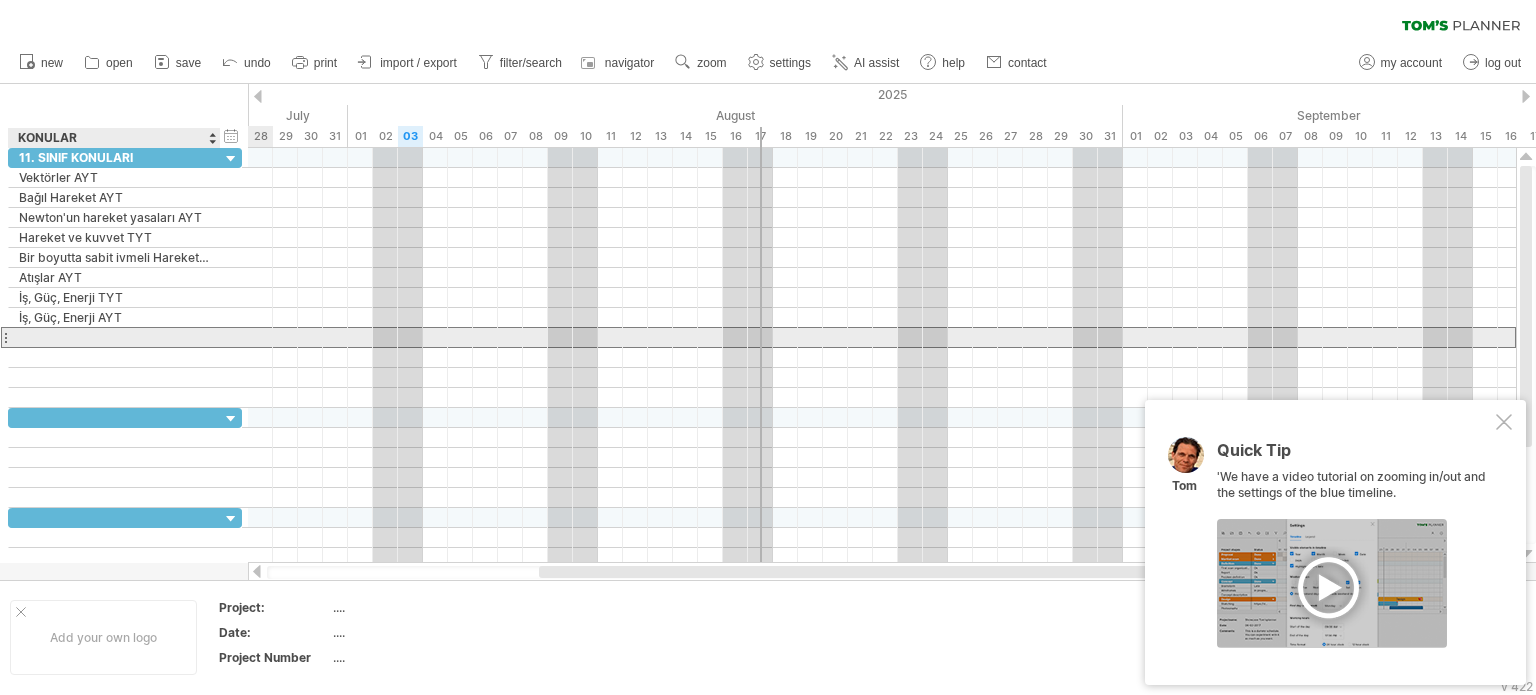 click at bounding box center [114, 337] 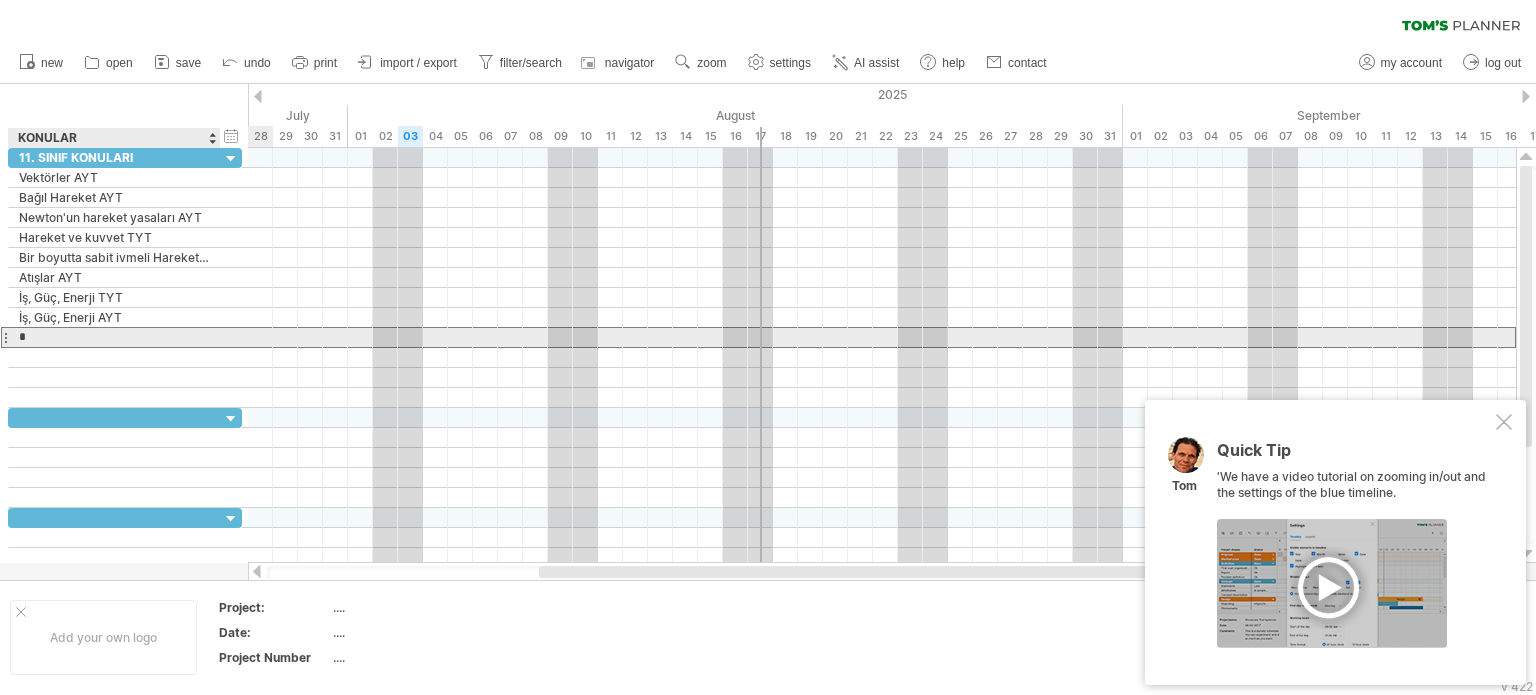 type on "**********" 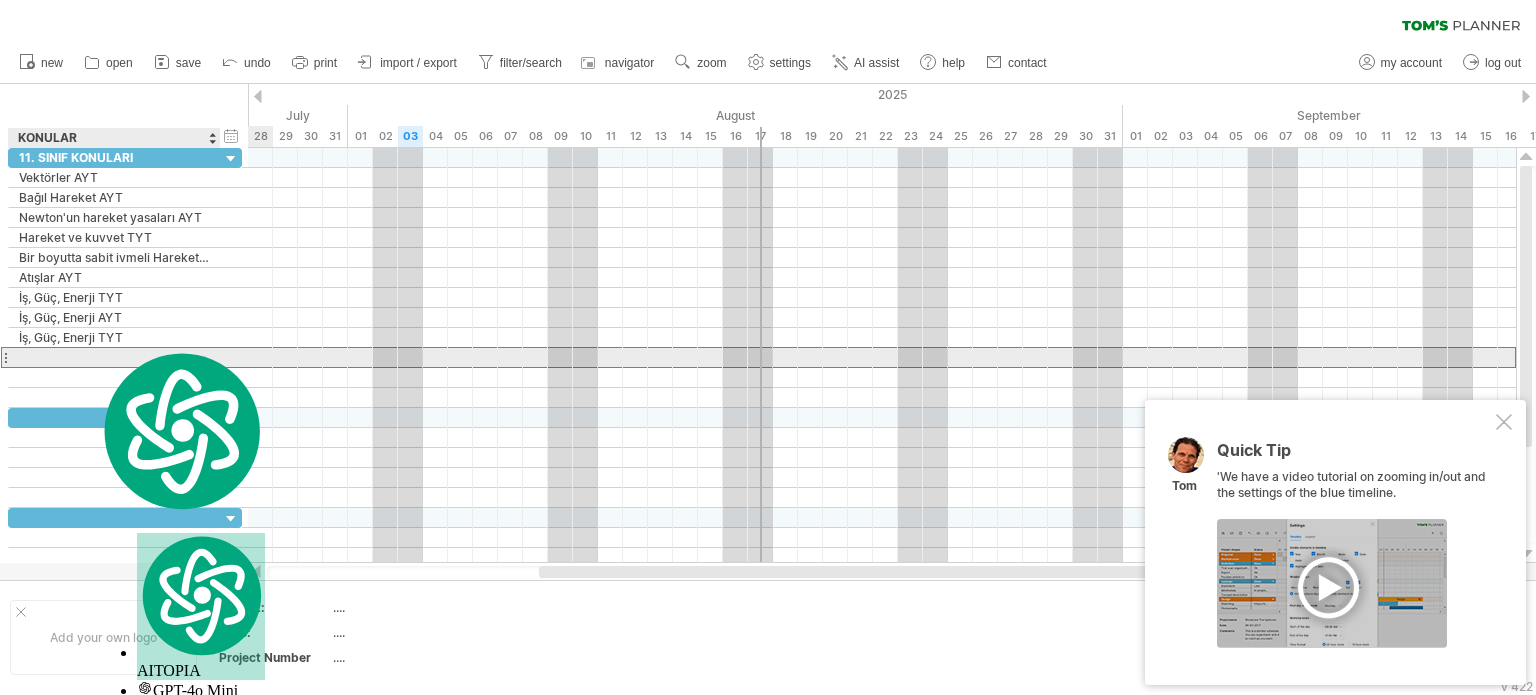 click at bounding box center [114, 357] 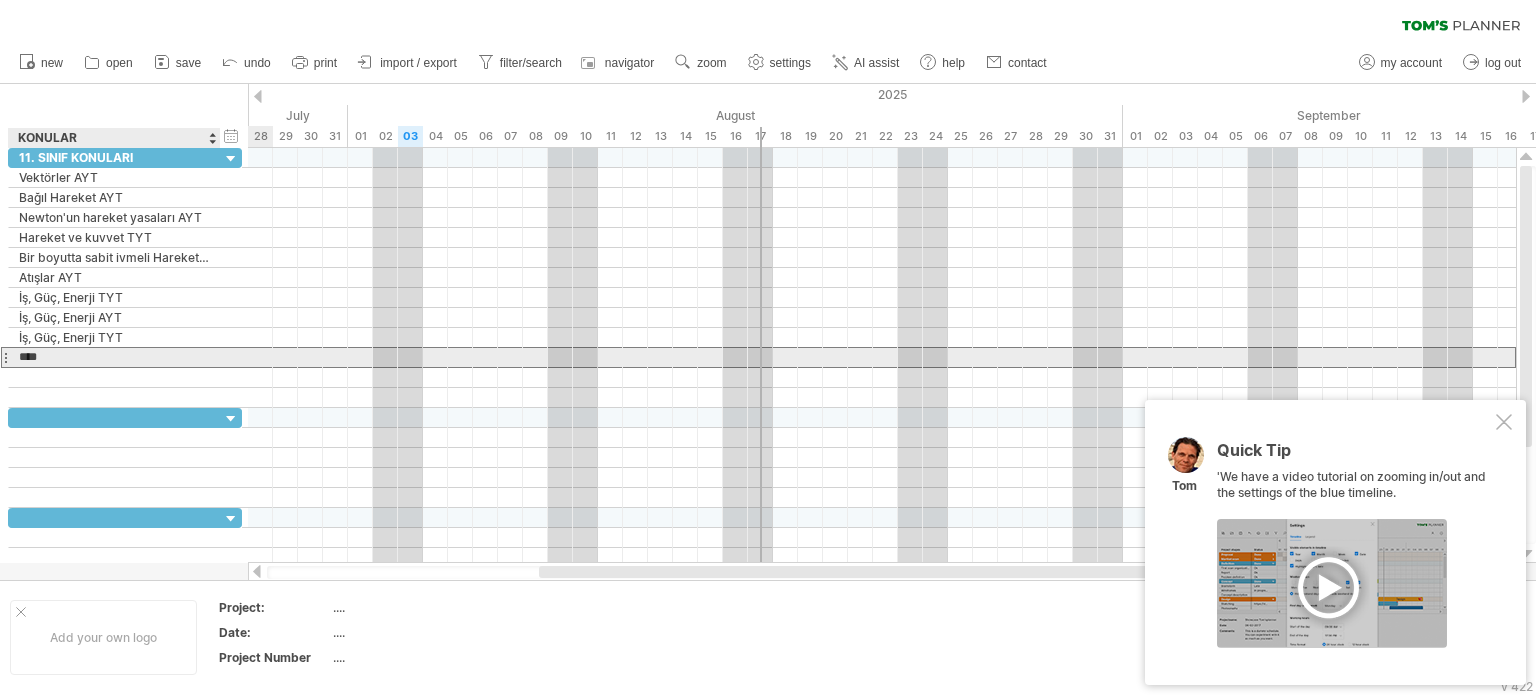 type on "****" 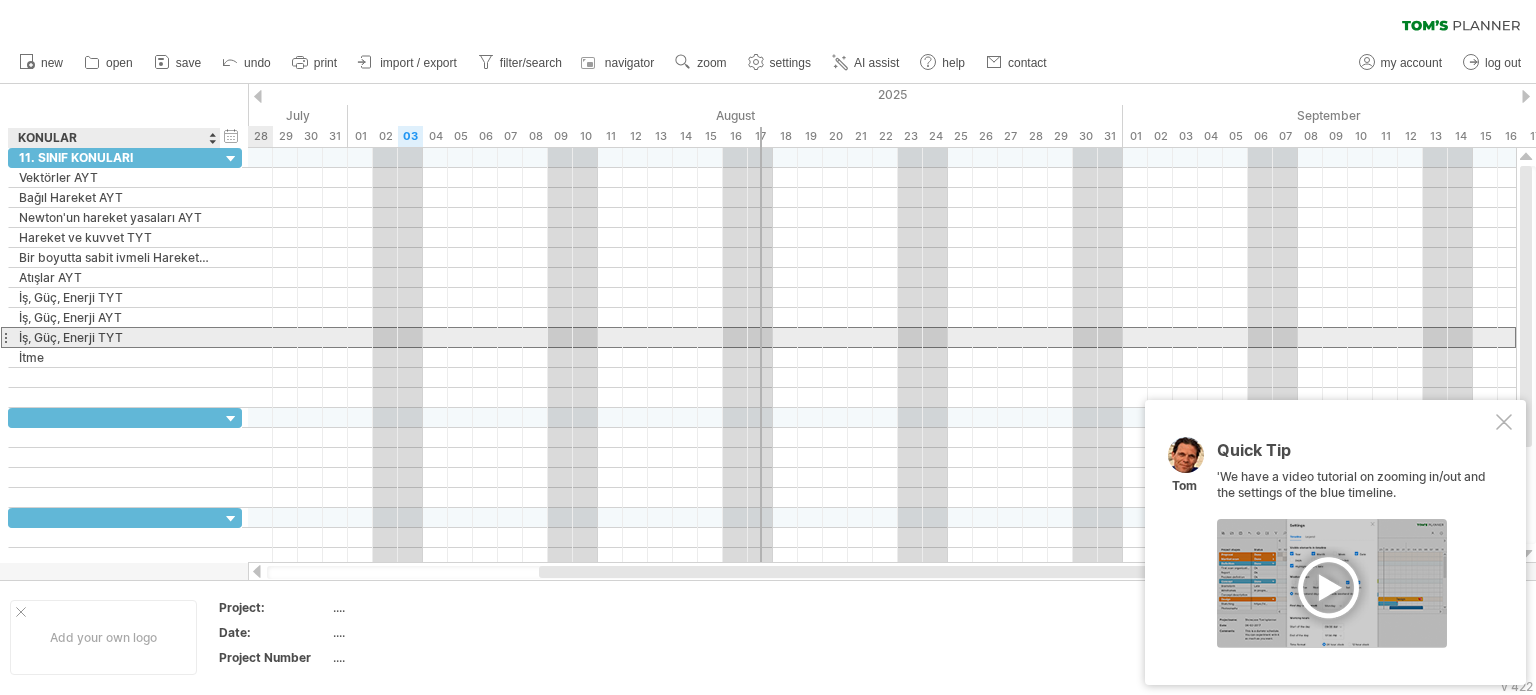 click on "İş, Güç, Enerji TYT" at bounding box center [114, 337] 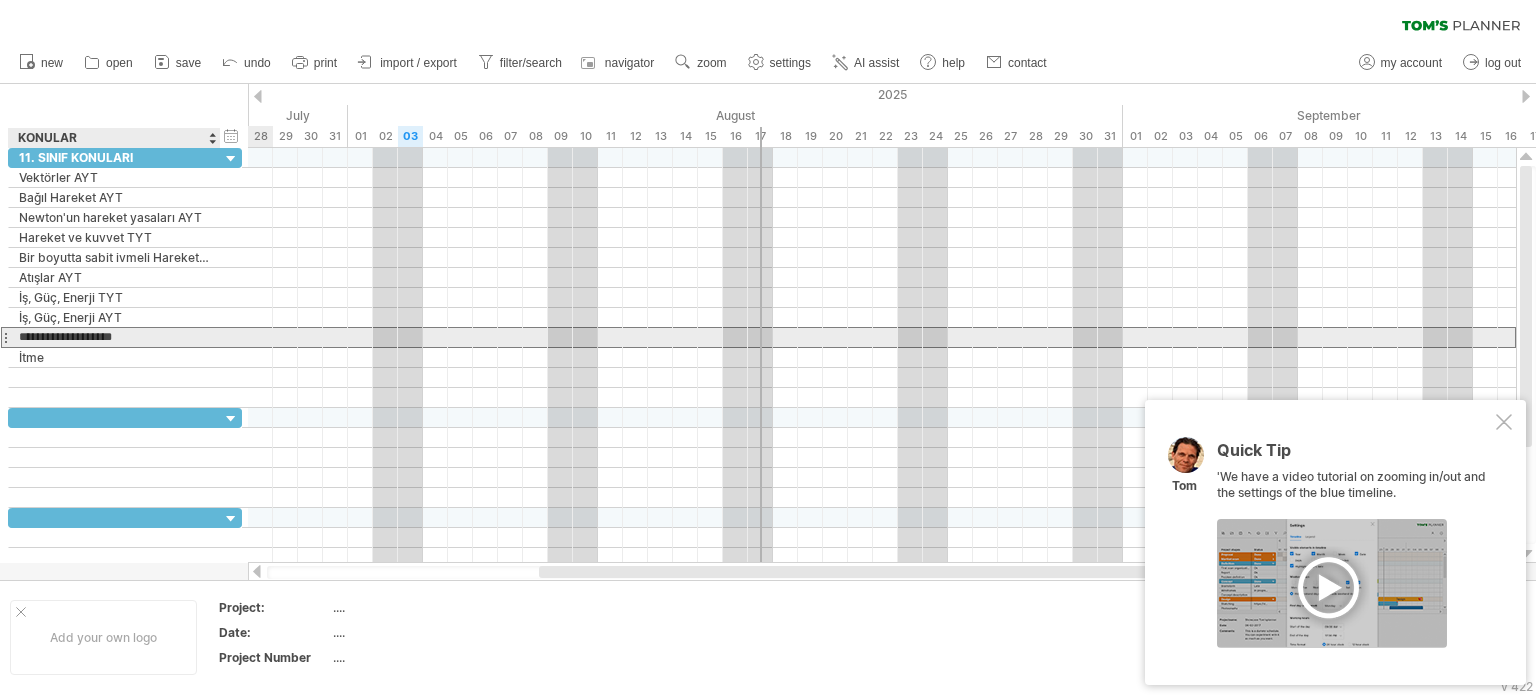 click on "**********" at bounding box center (114, 337) 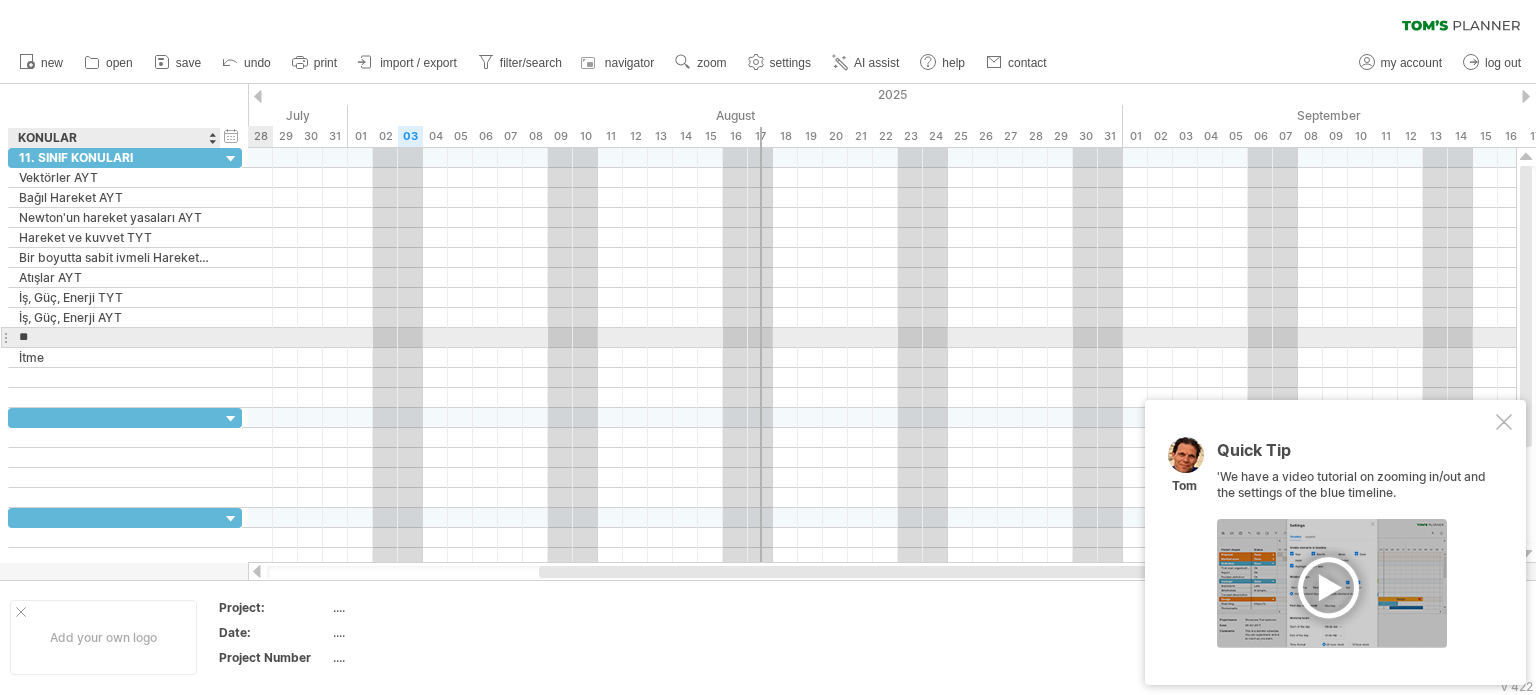 type on "*" 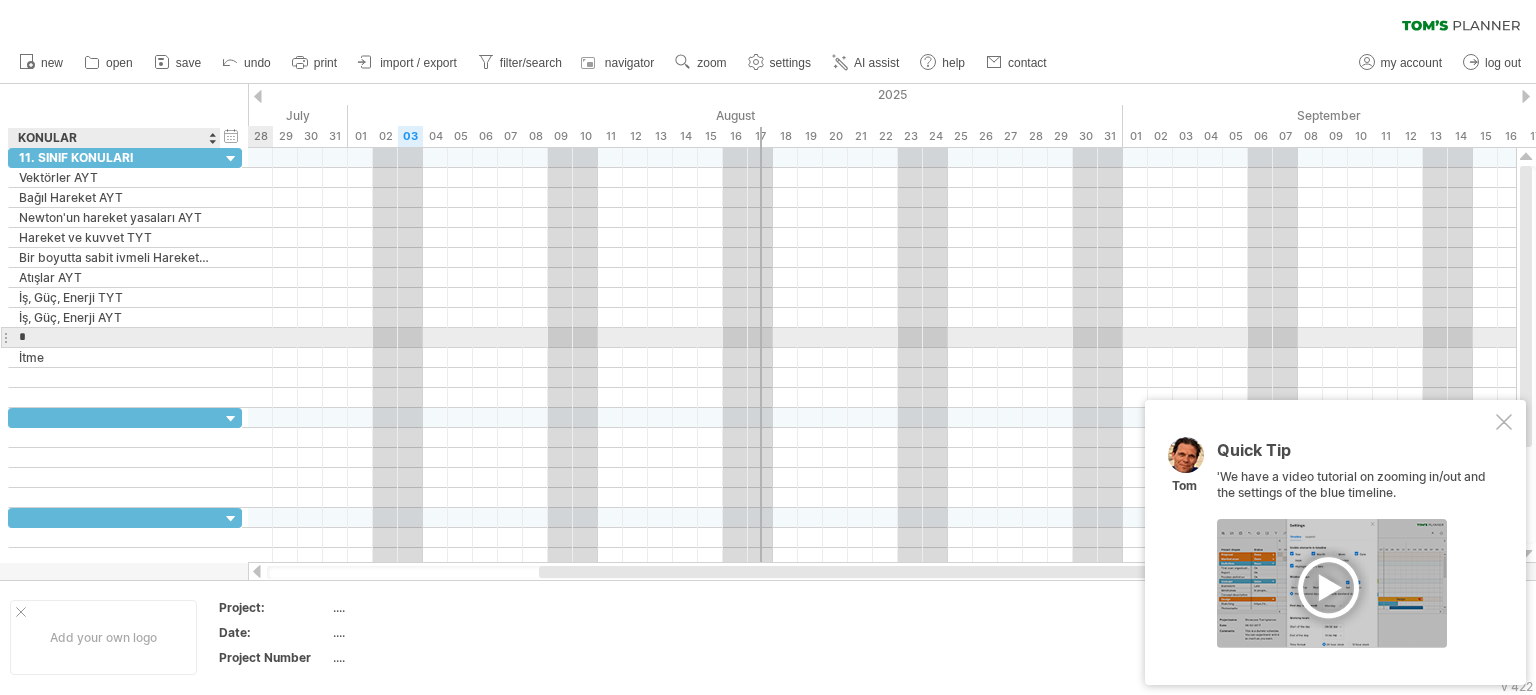type 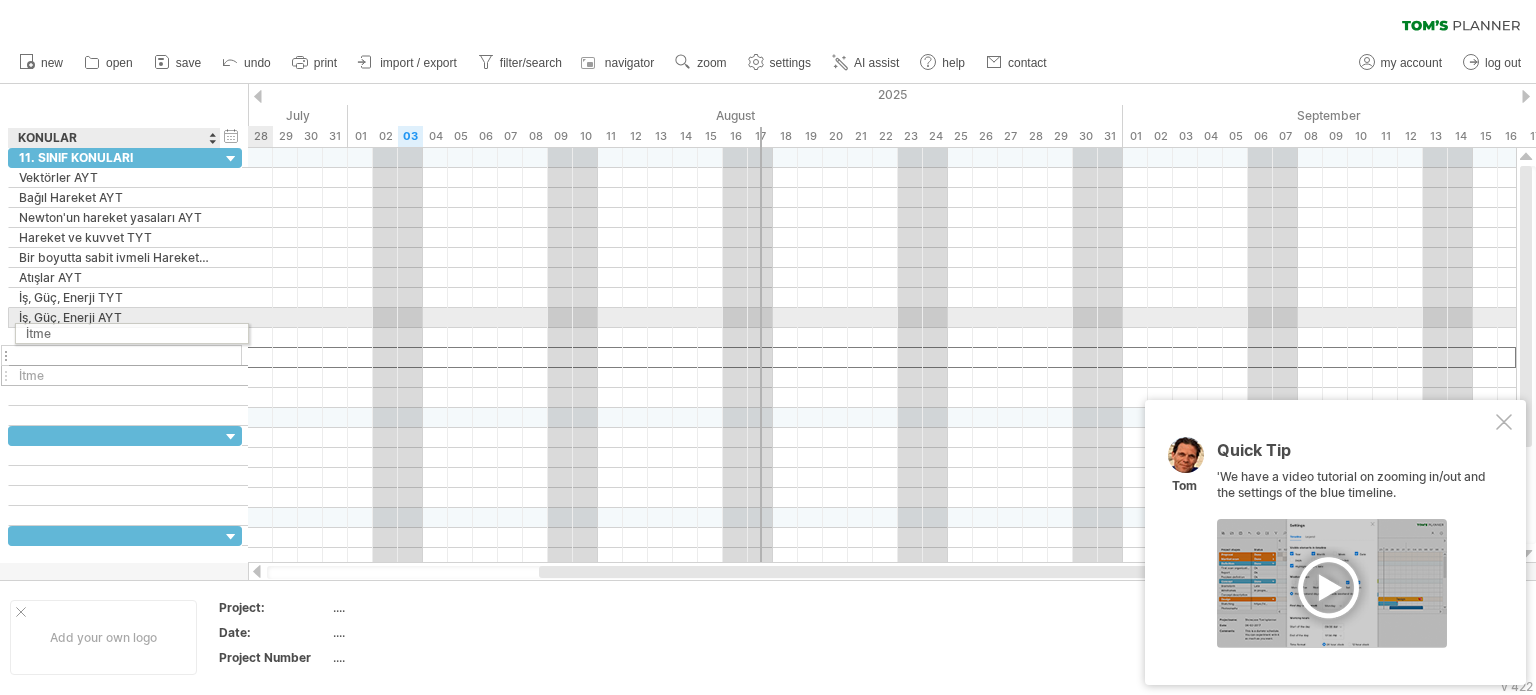 drag, startPoint x: 42, startPoint y: 355, endPoint x: 43, endPoint y: 330, distance: 25.019993 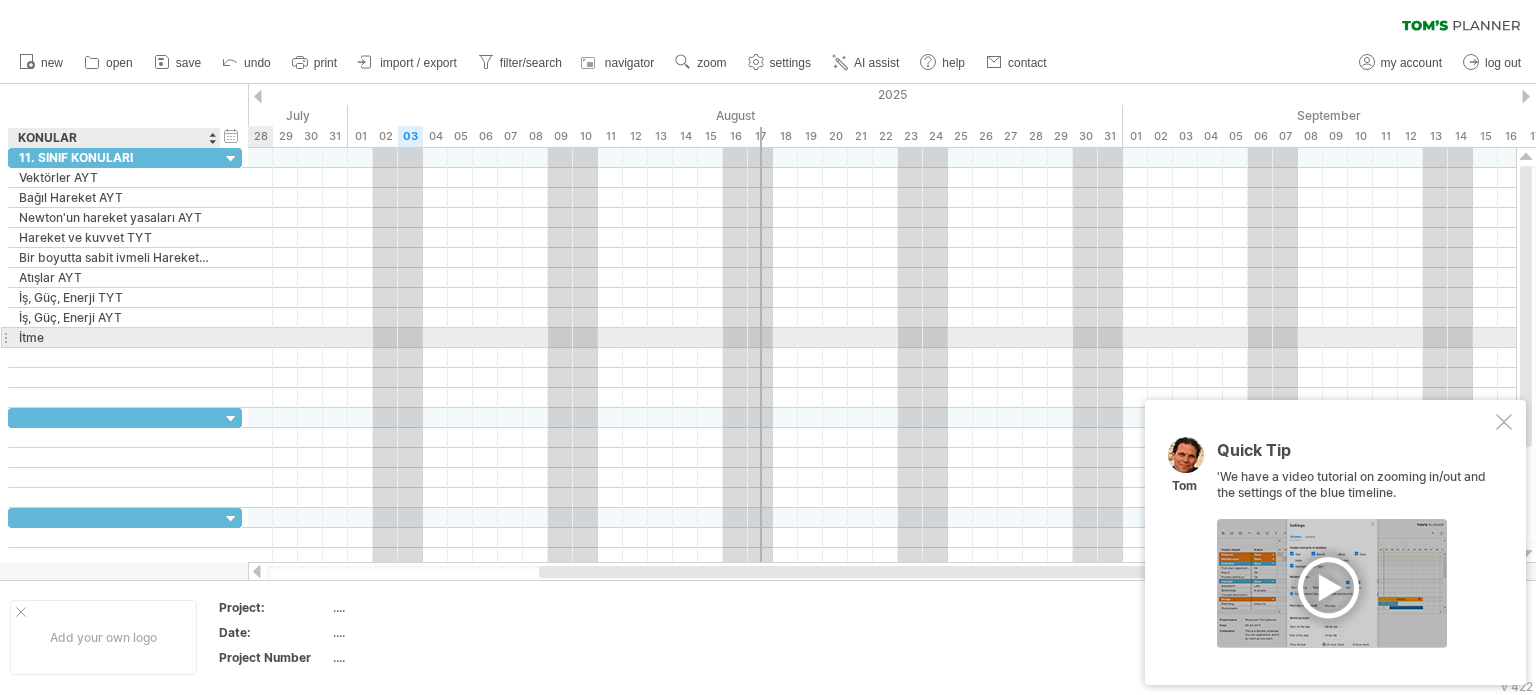 click on "İtme" at bounding box center [114, 337] 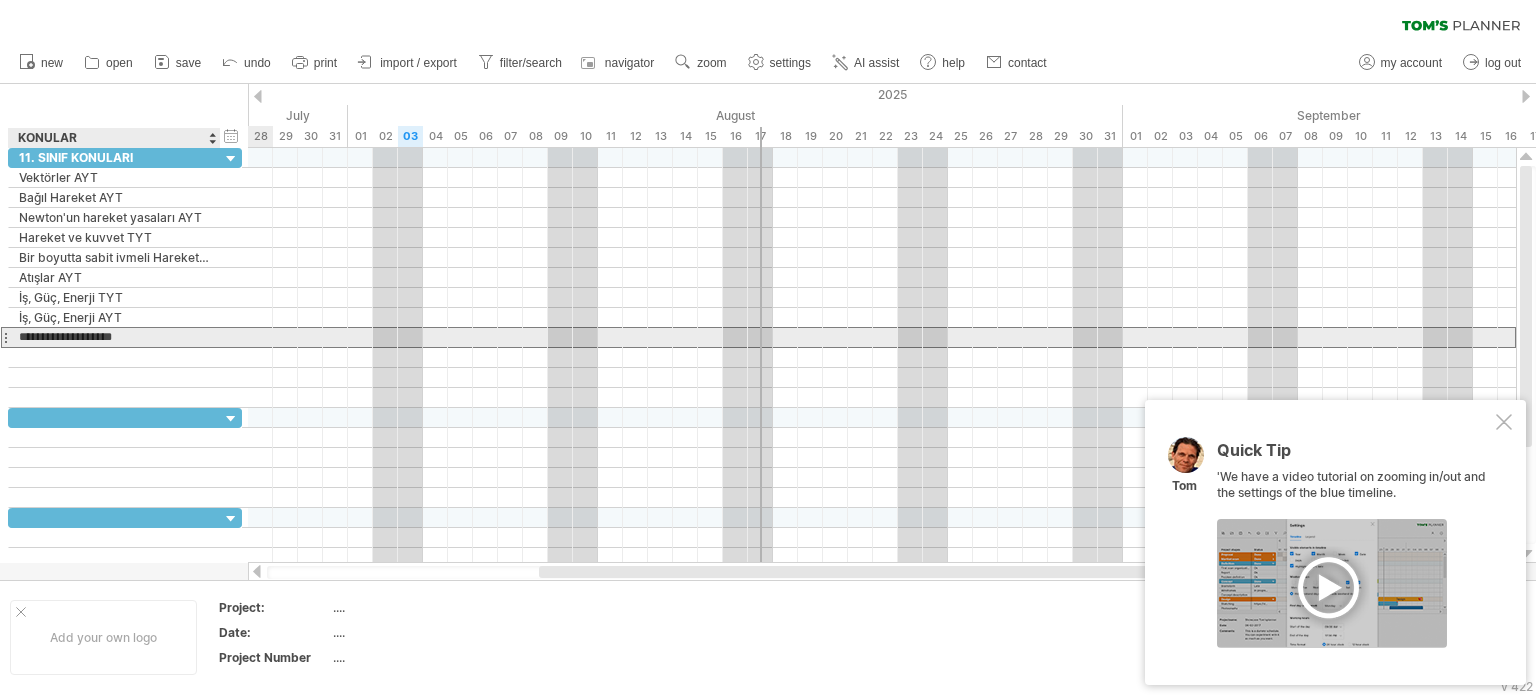 type on "**********" 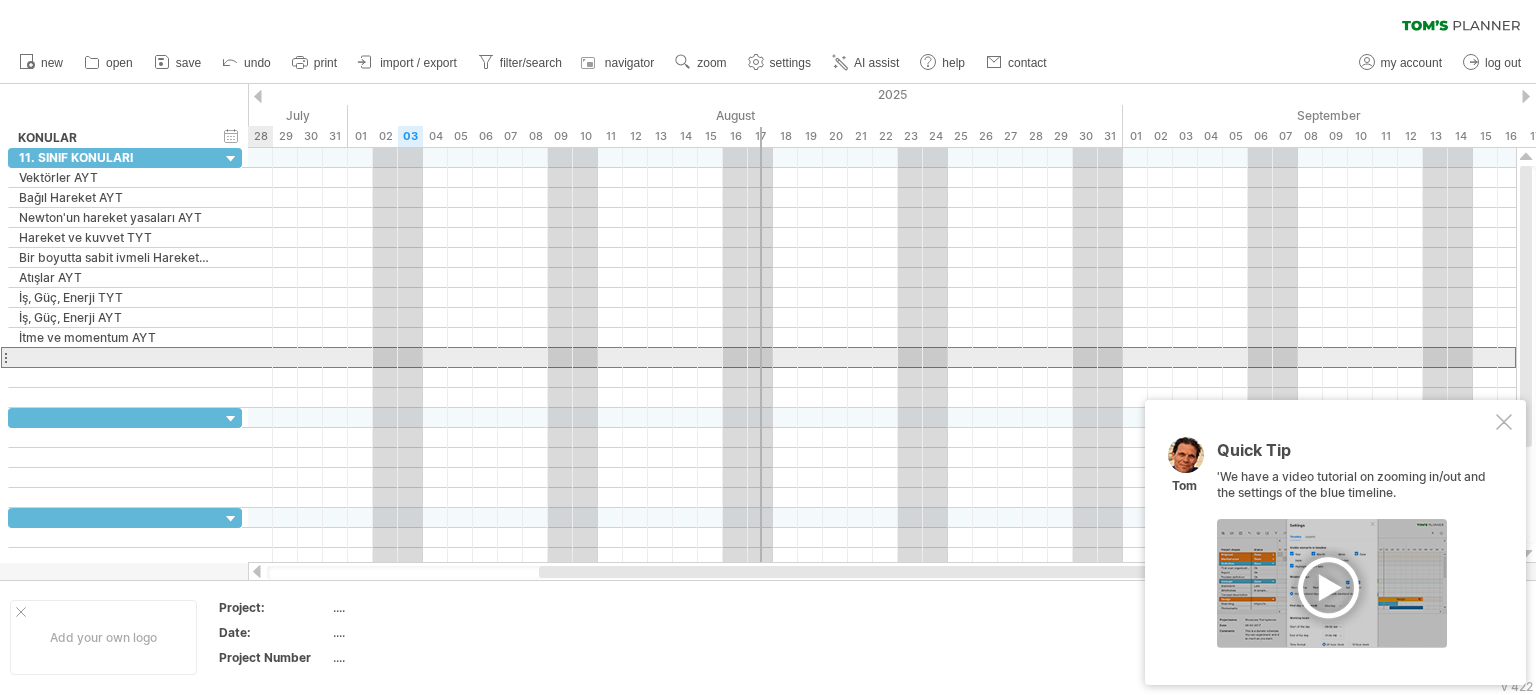 click at bounding box center [115, 357] 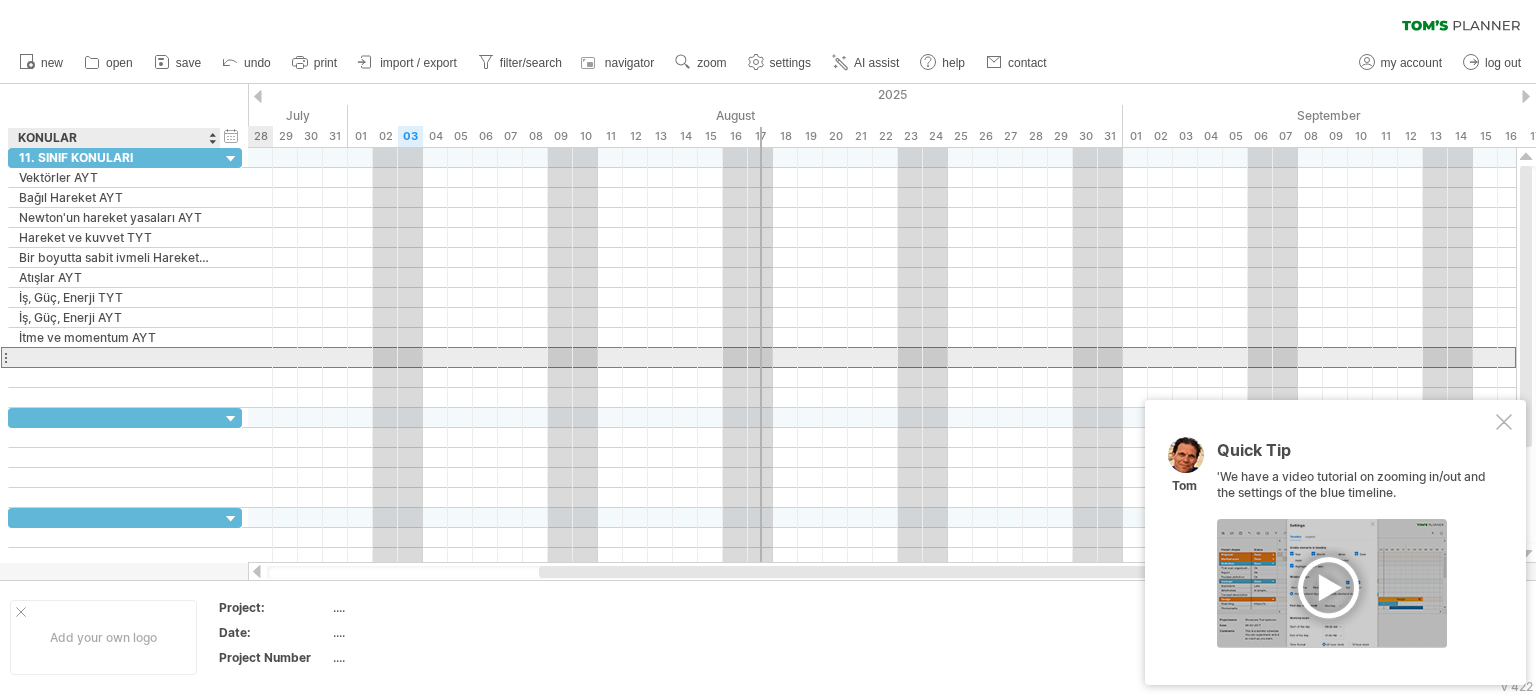 click at bounding box center [114, 357] 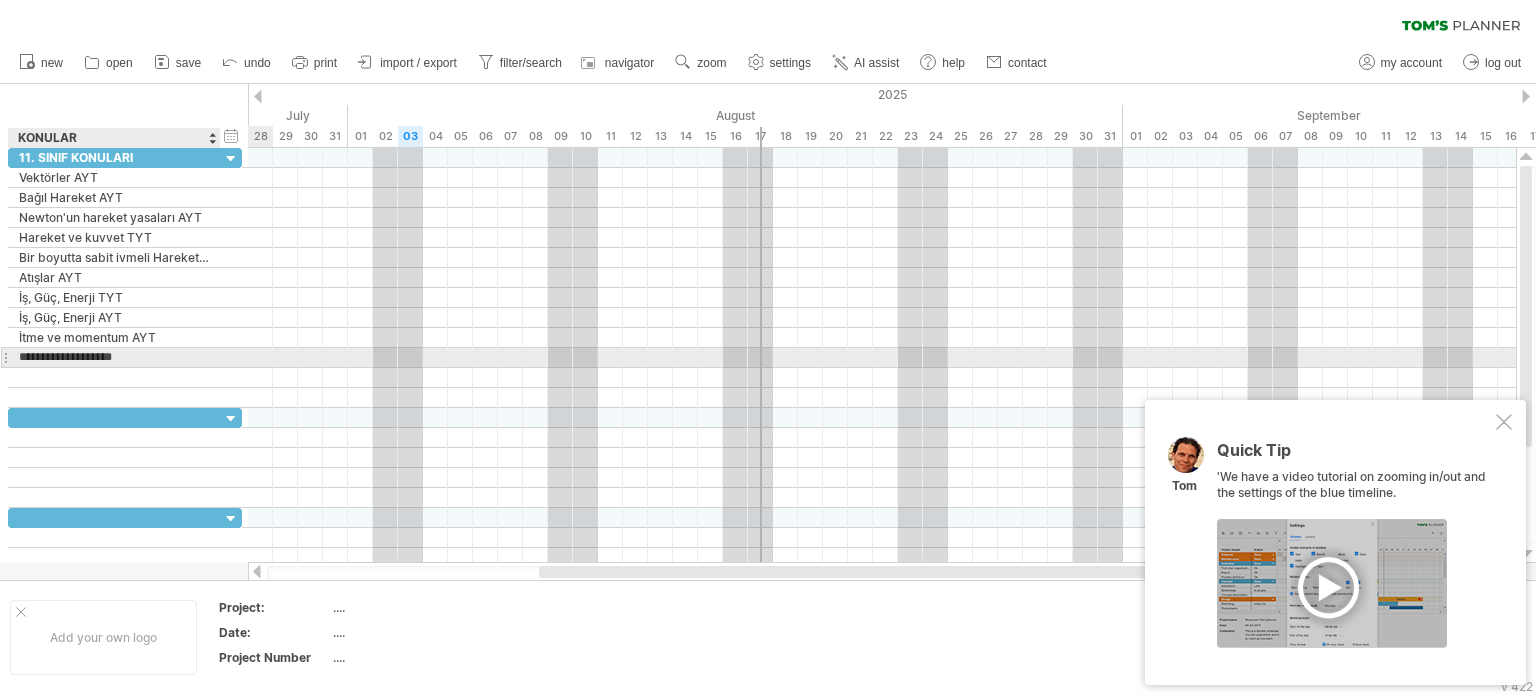 type on "**********" 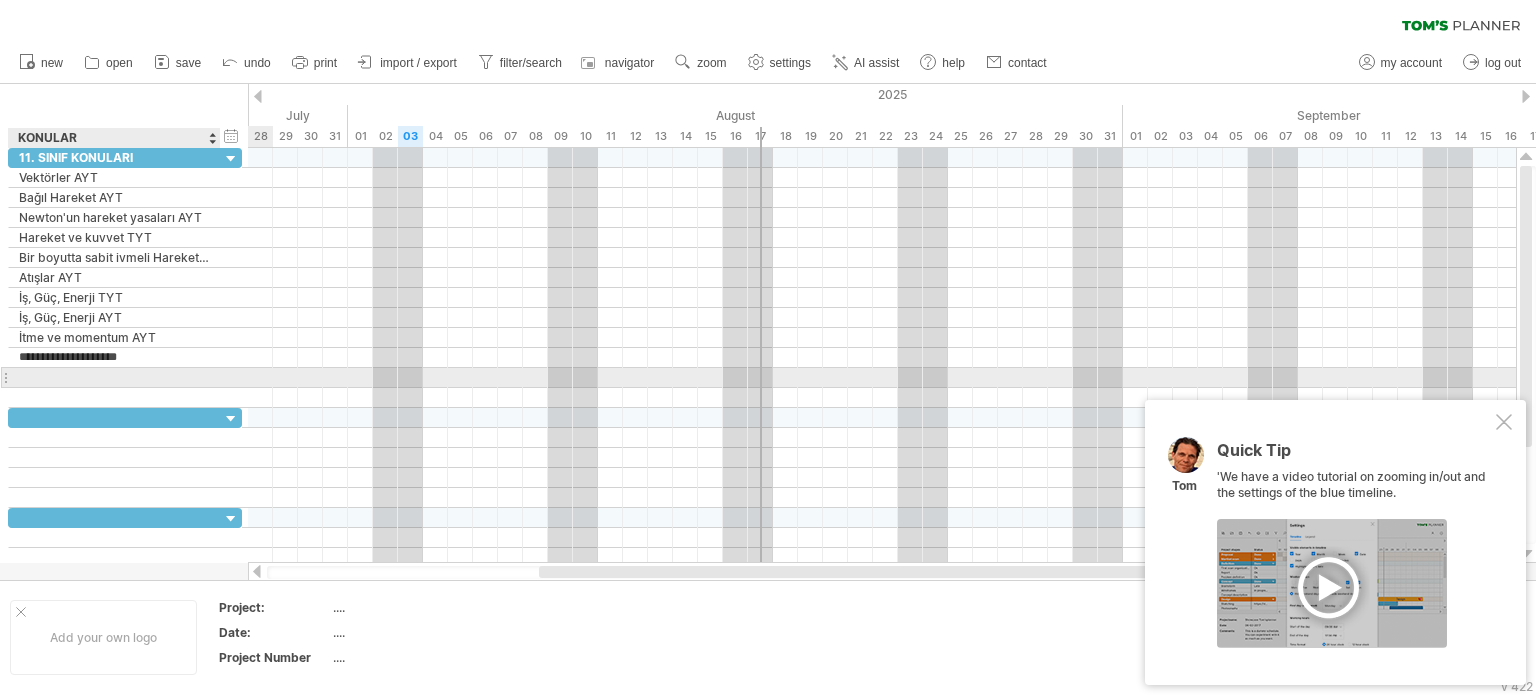 click at bounding box center (114, 377) 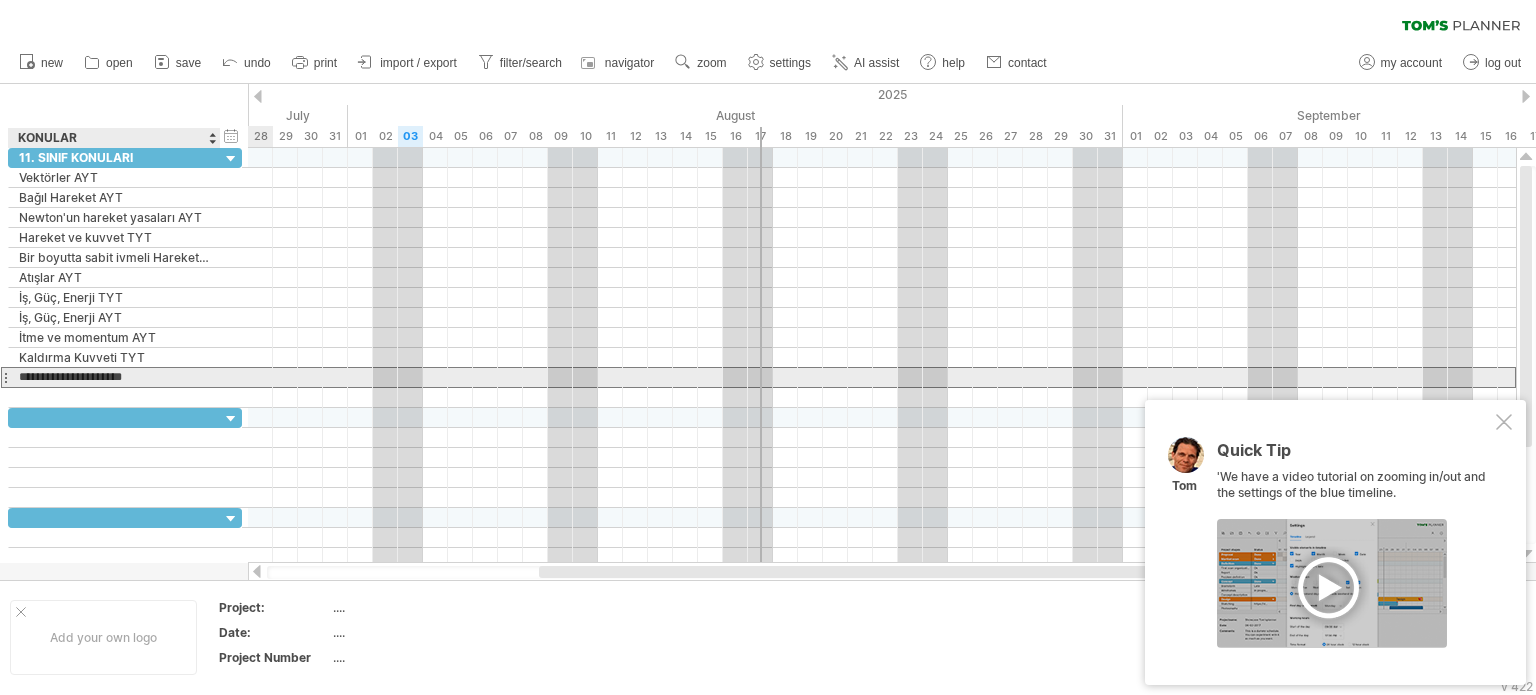 type on "**********" 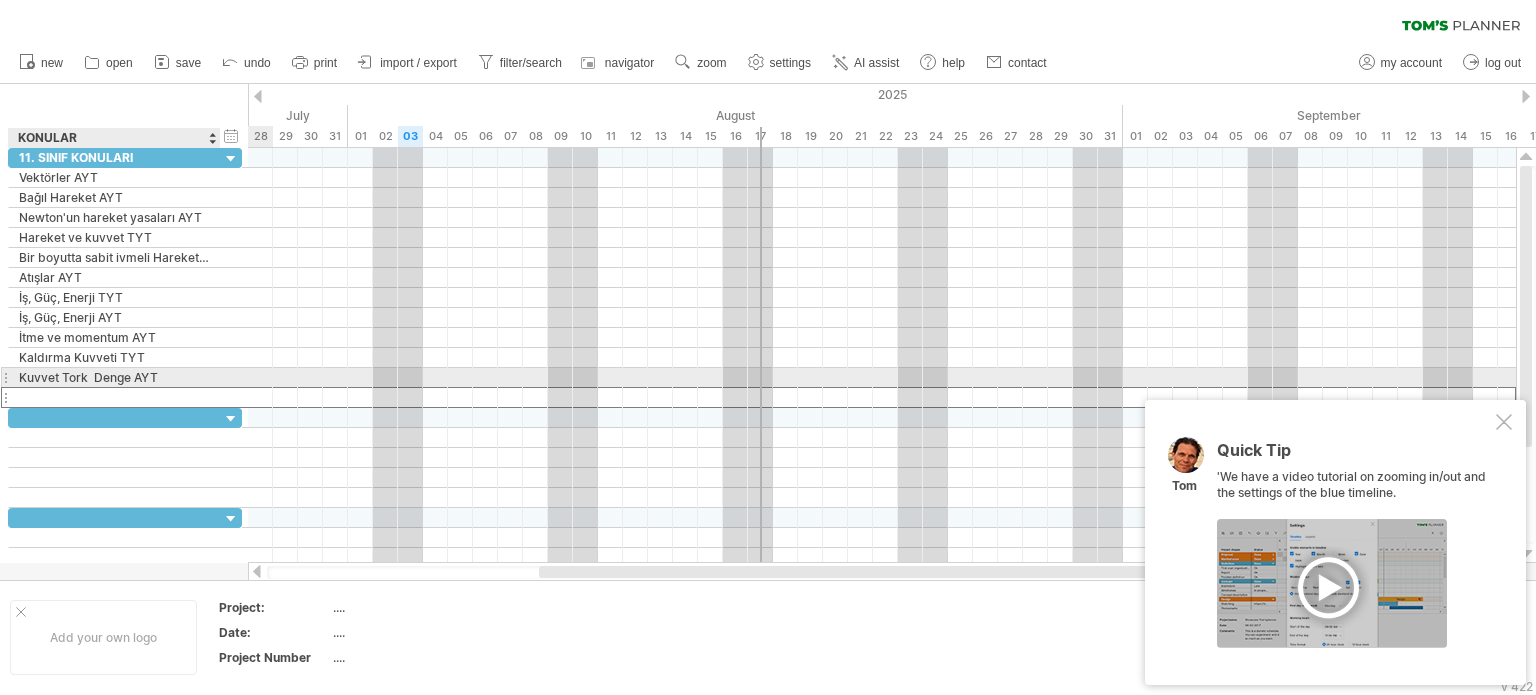click at bounding box center [114, 397] 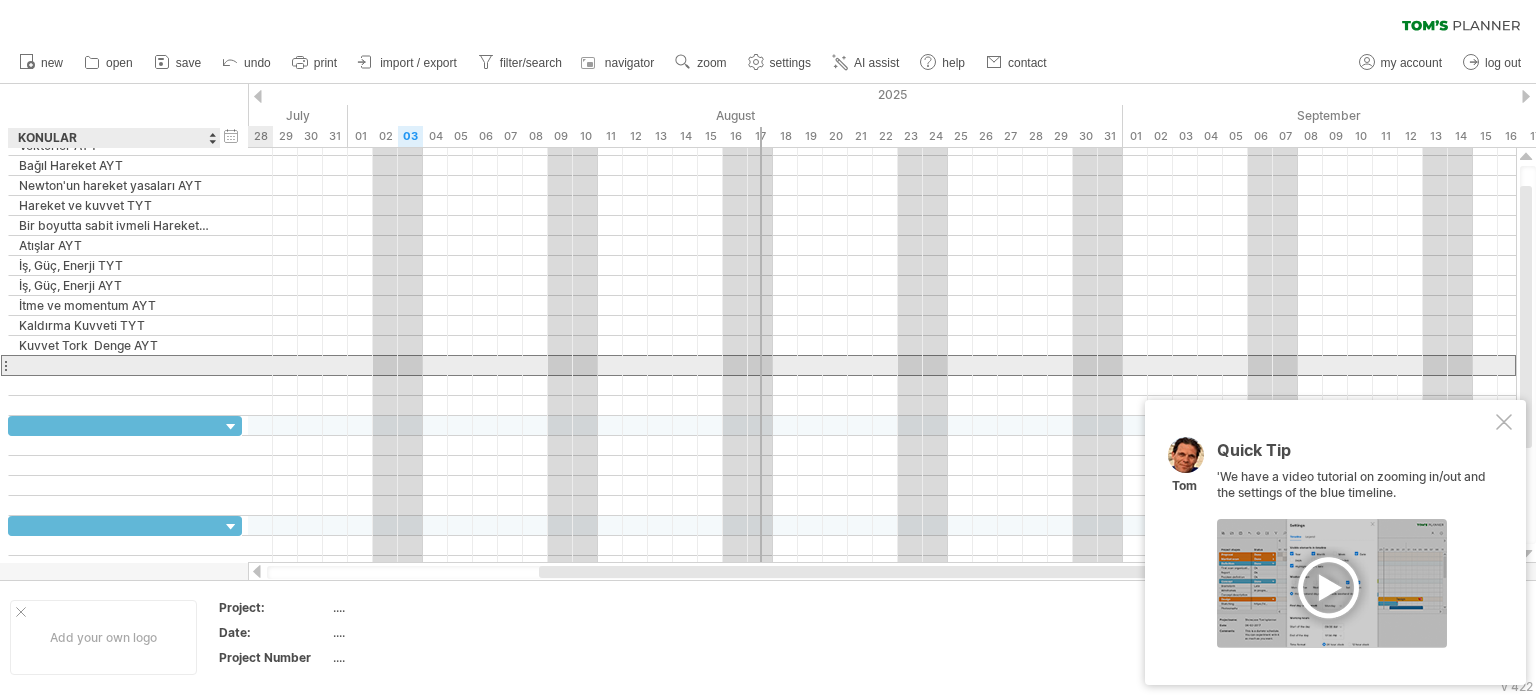 click at bounding box center [114, 365] 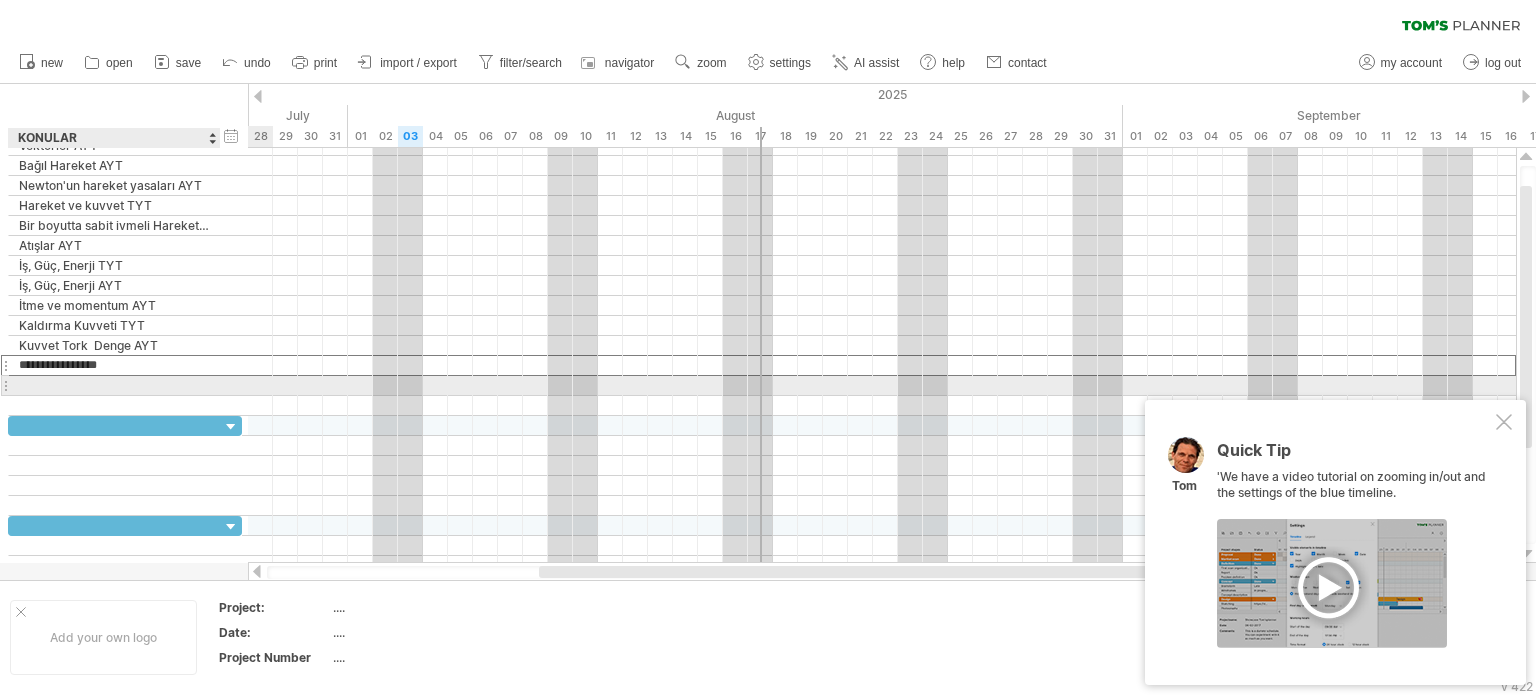 type on "**********" 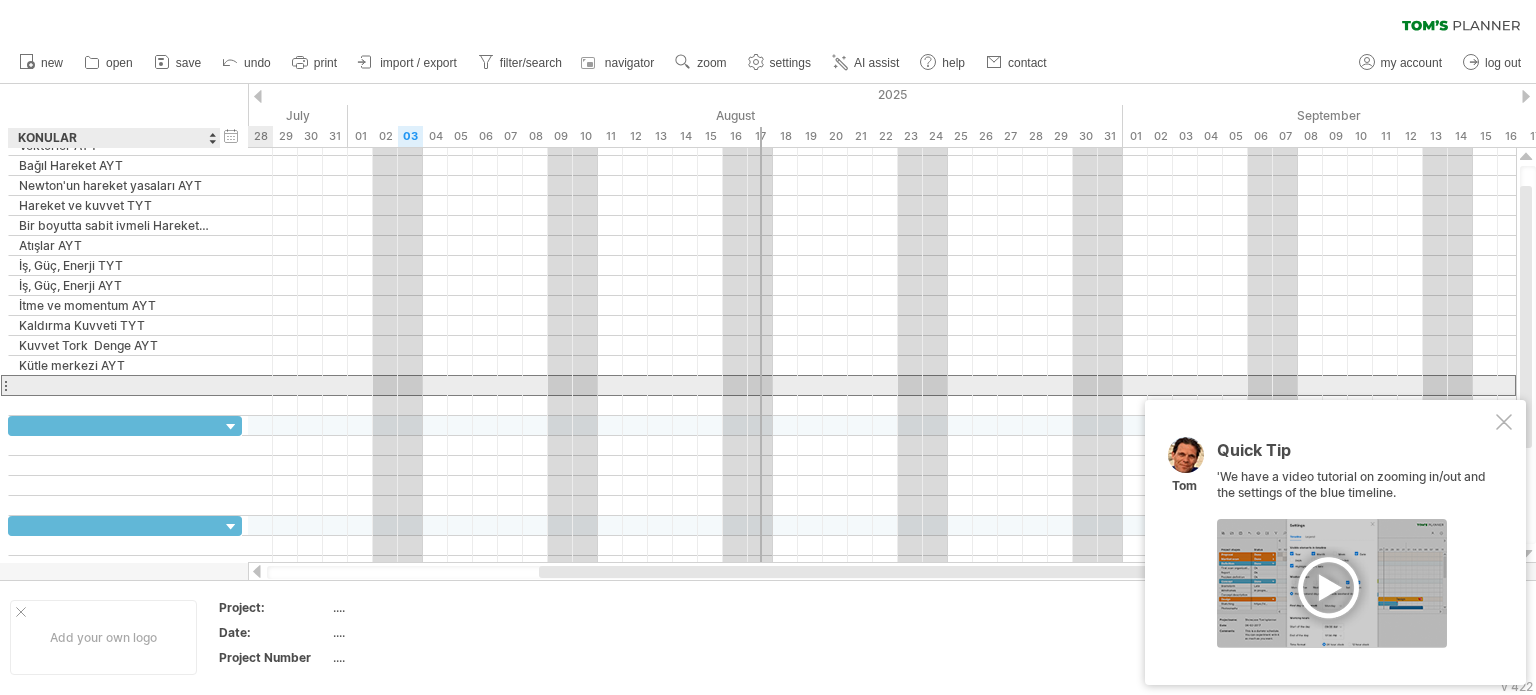 click at bounding box center [114, 385] 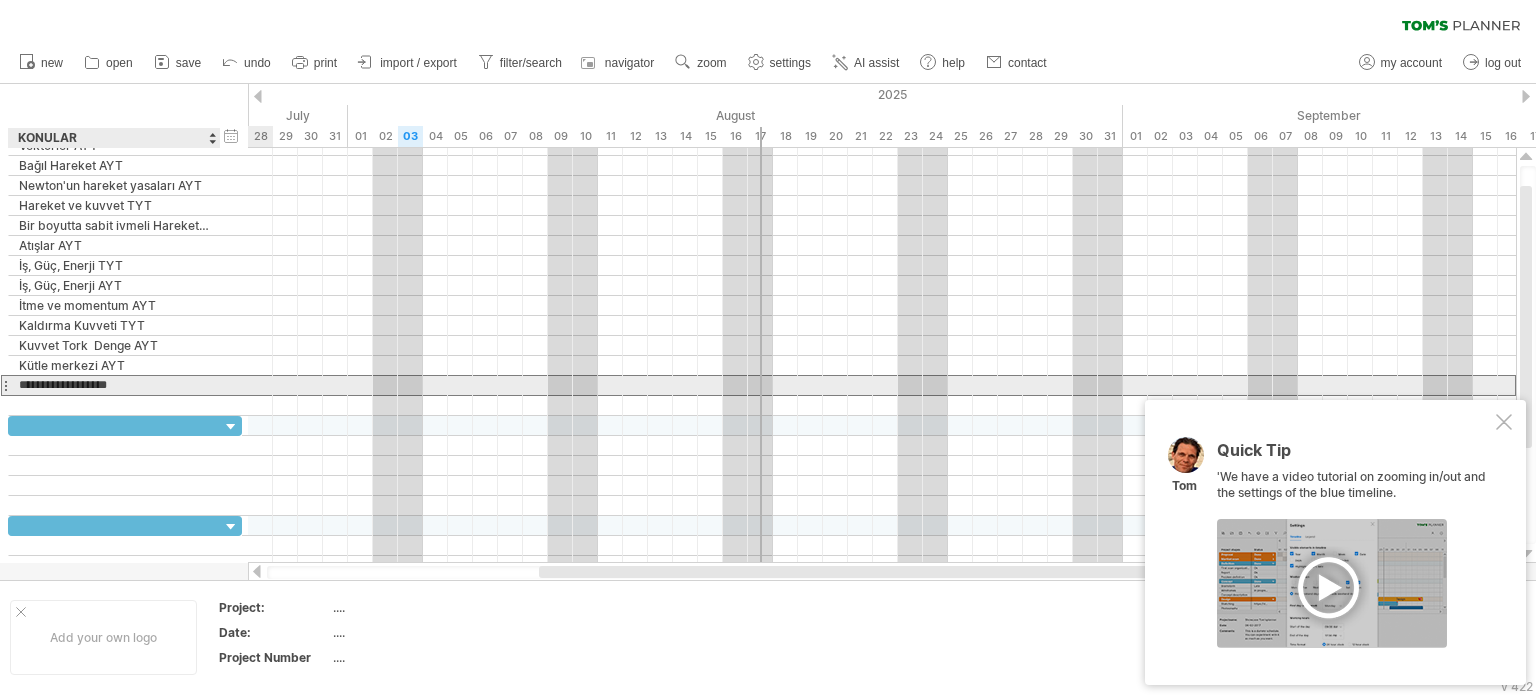 type on "**********" 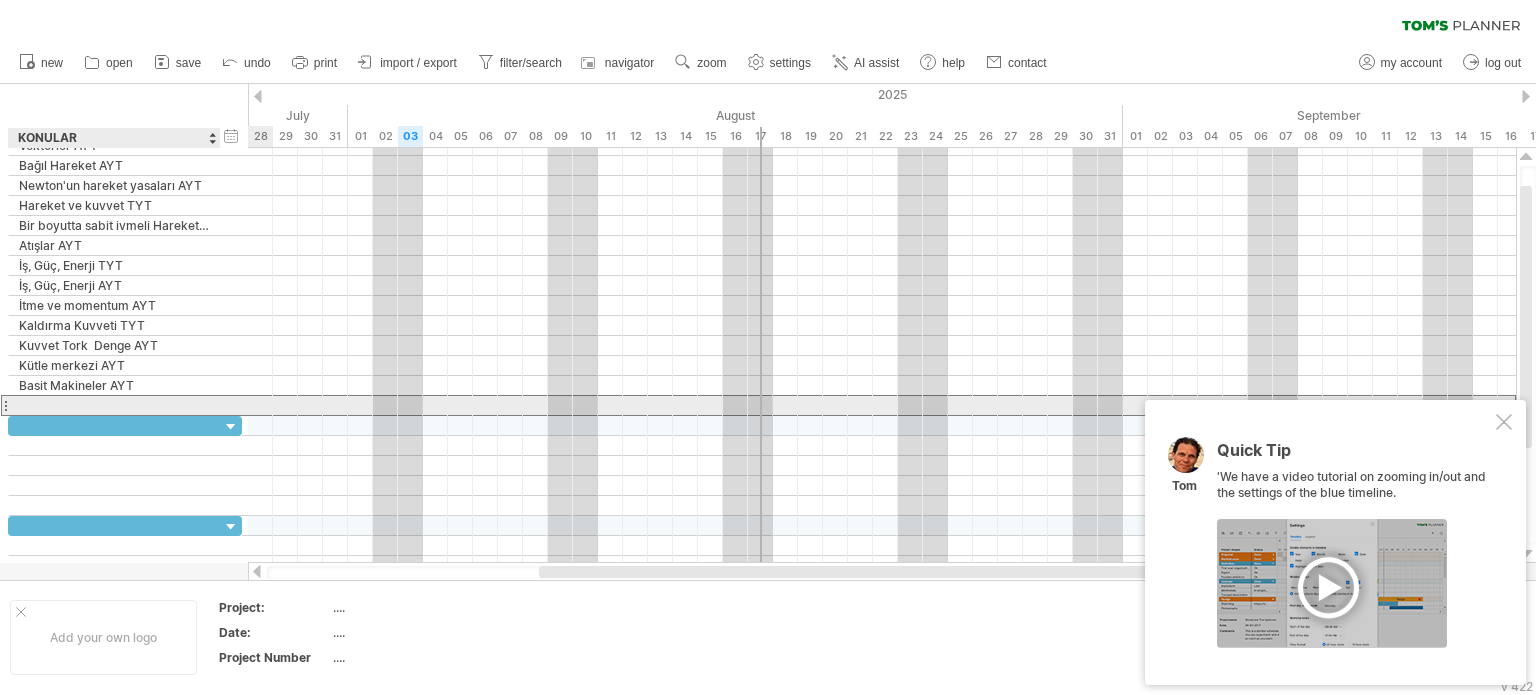 click at bounding box center (114, 405) 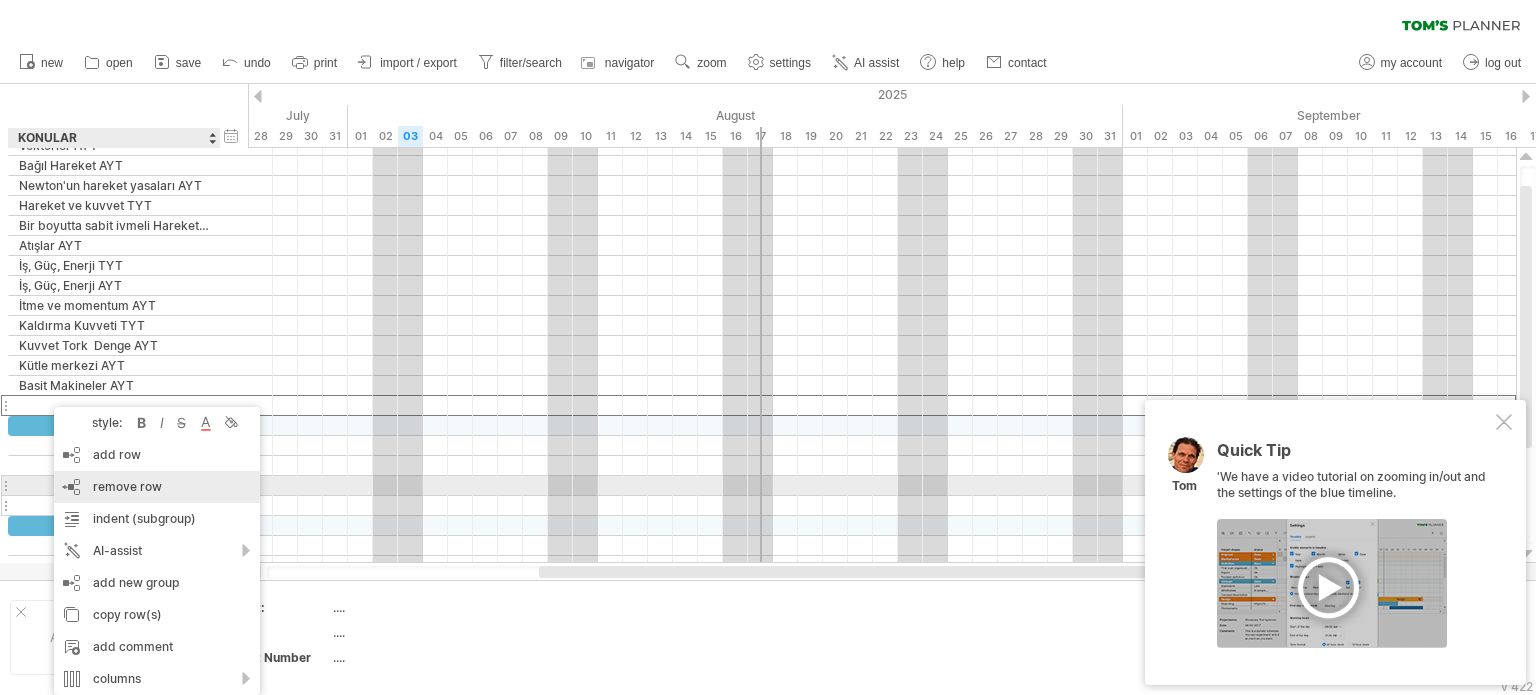 click on "remove row remove selected rows" at bounding box center (157, 487) 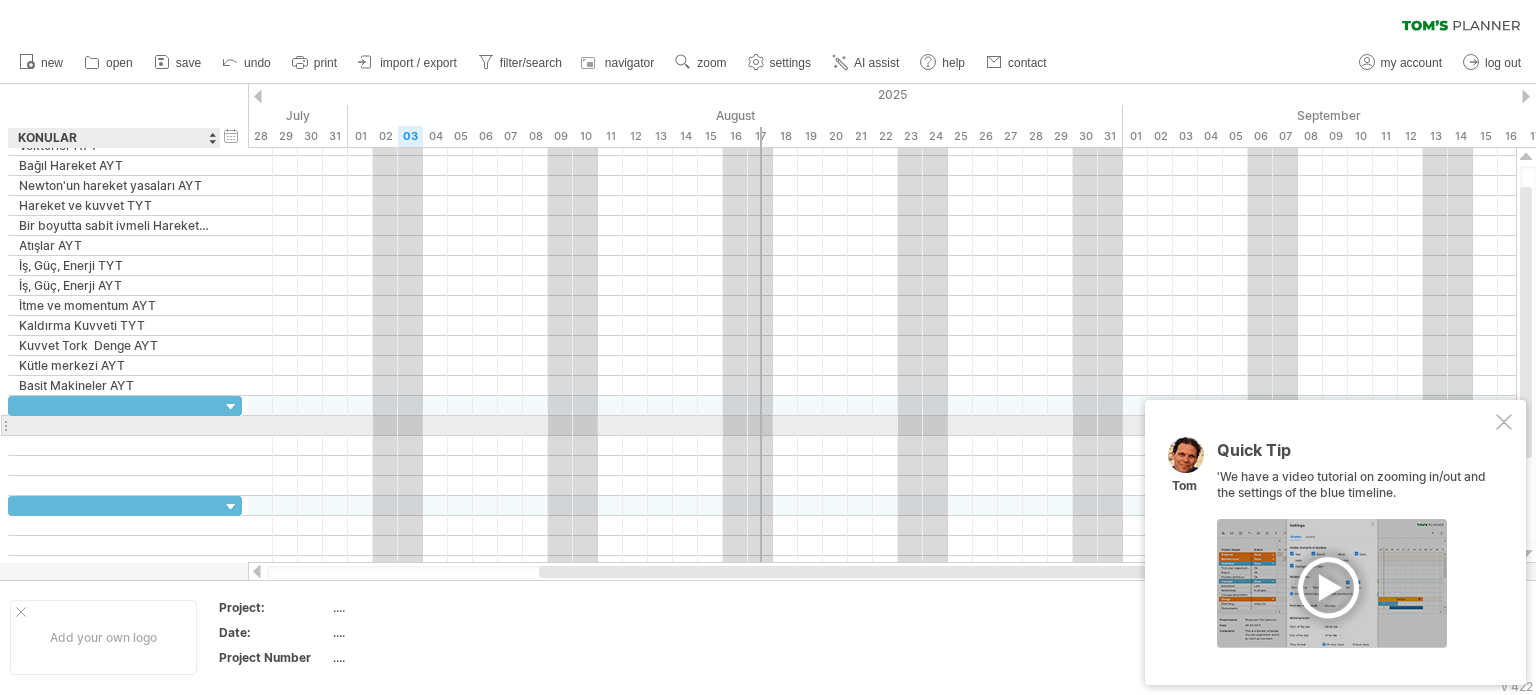 click at bounding box center (114, 425) 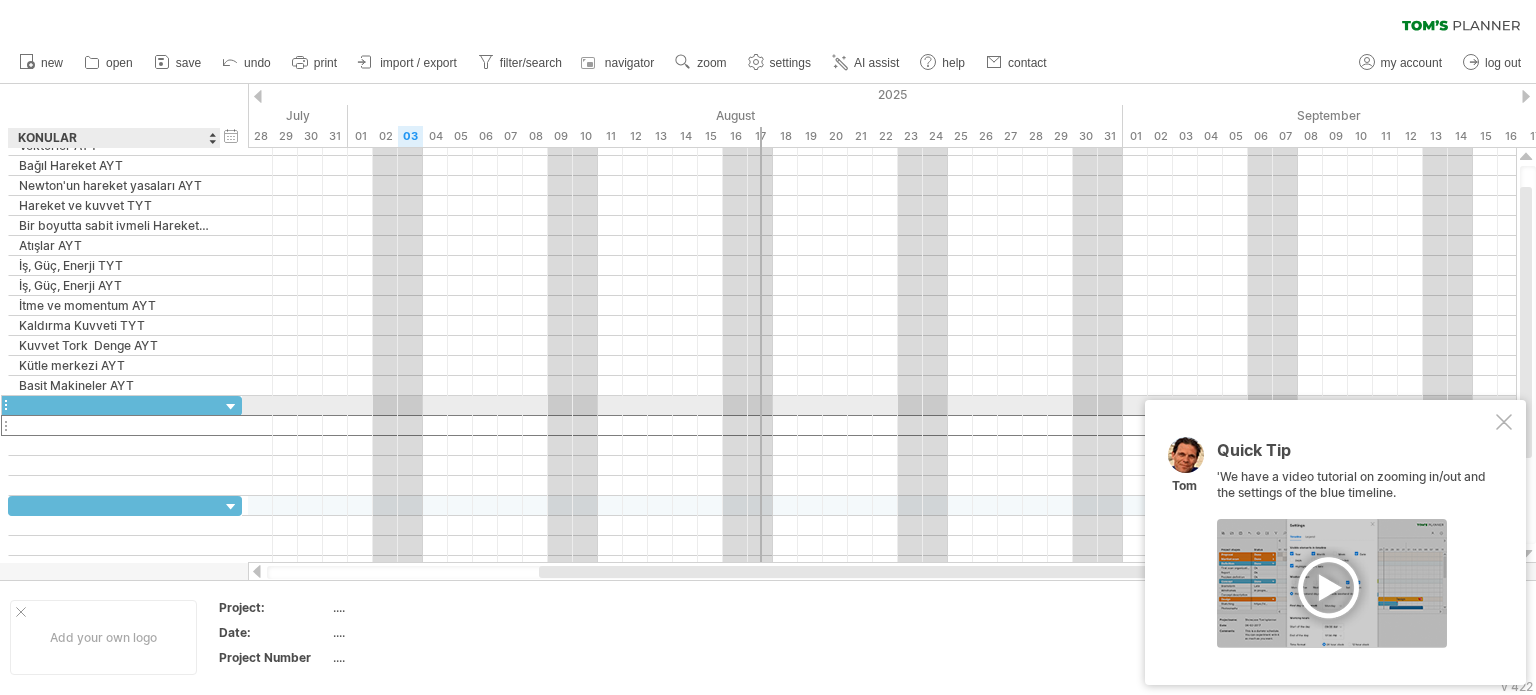 click at bounding box center (114, 405) 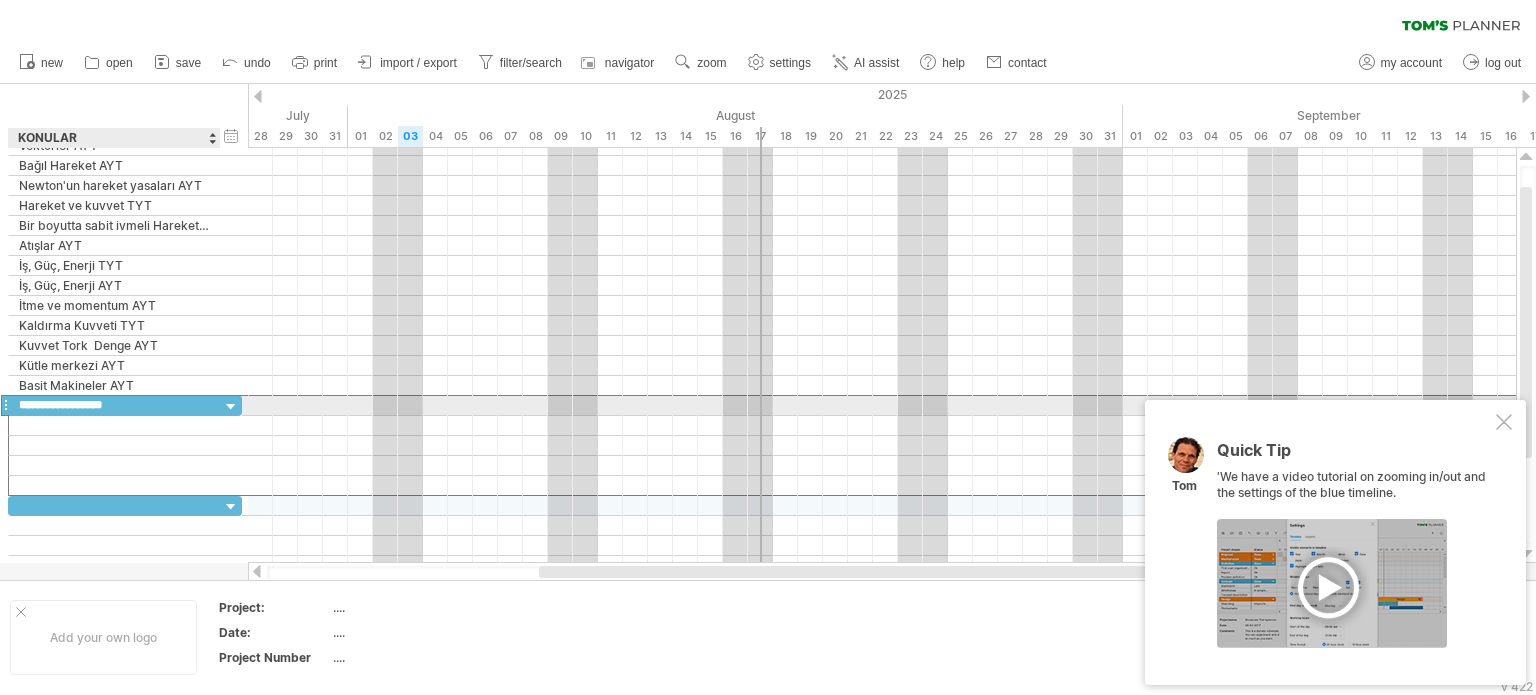 type on "**********" 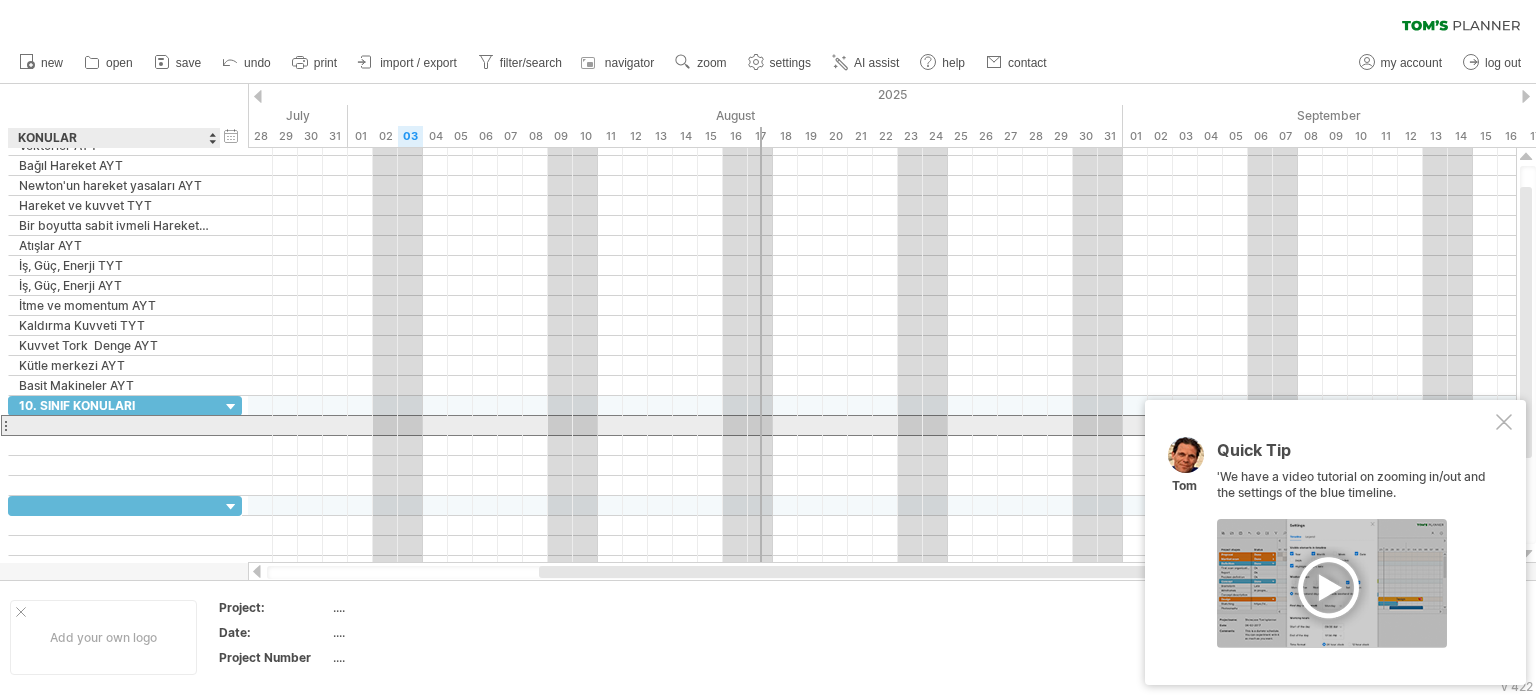 click at bounding box center [114, 425] 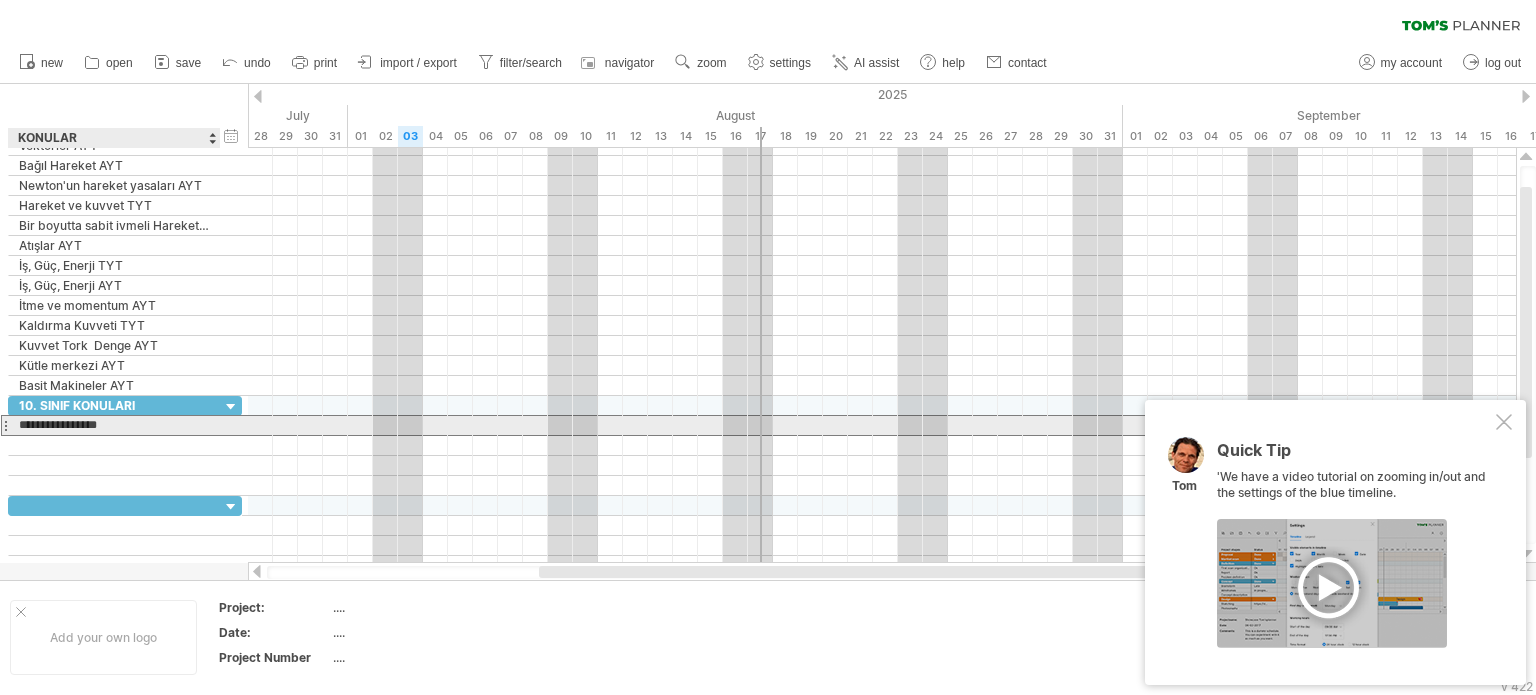 type on "**********" 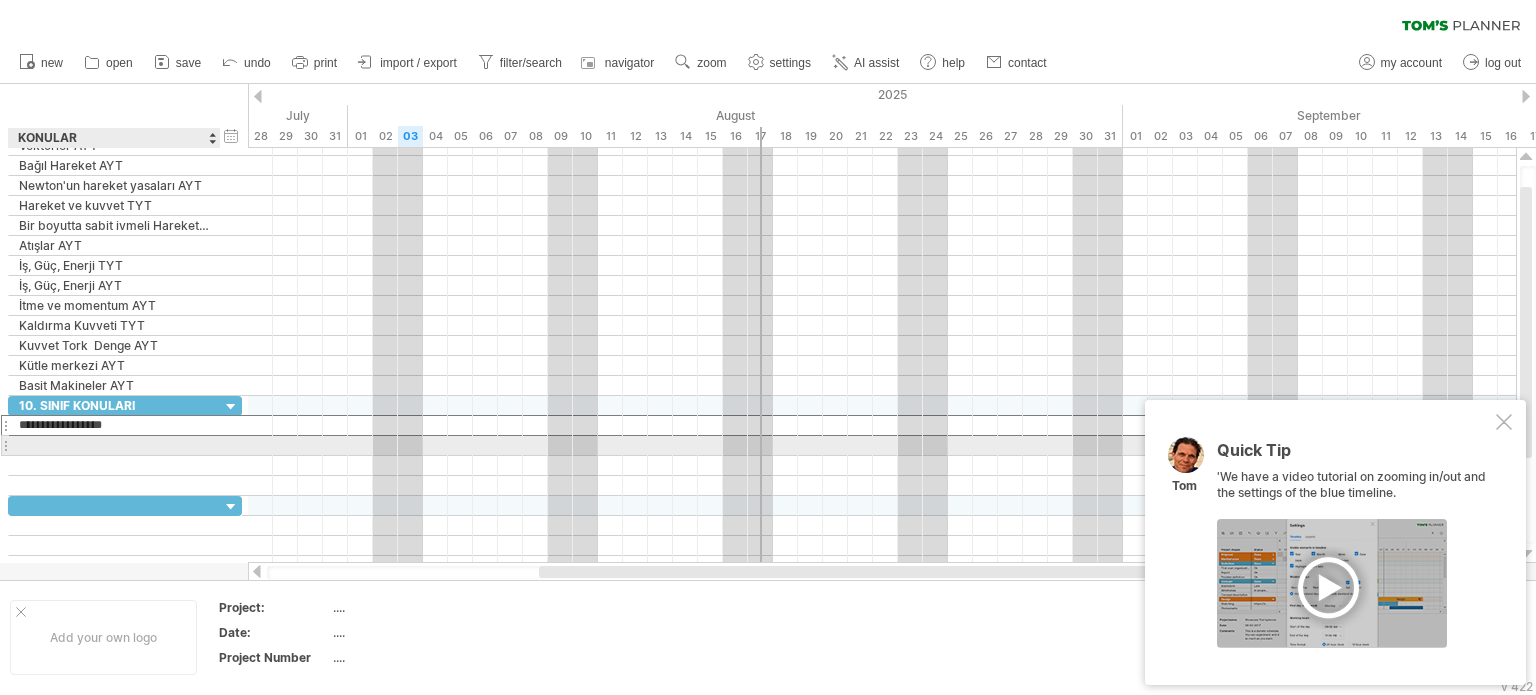 click at bounding box center (114, 445) 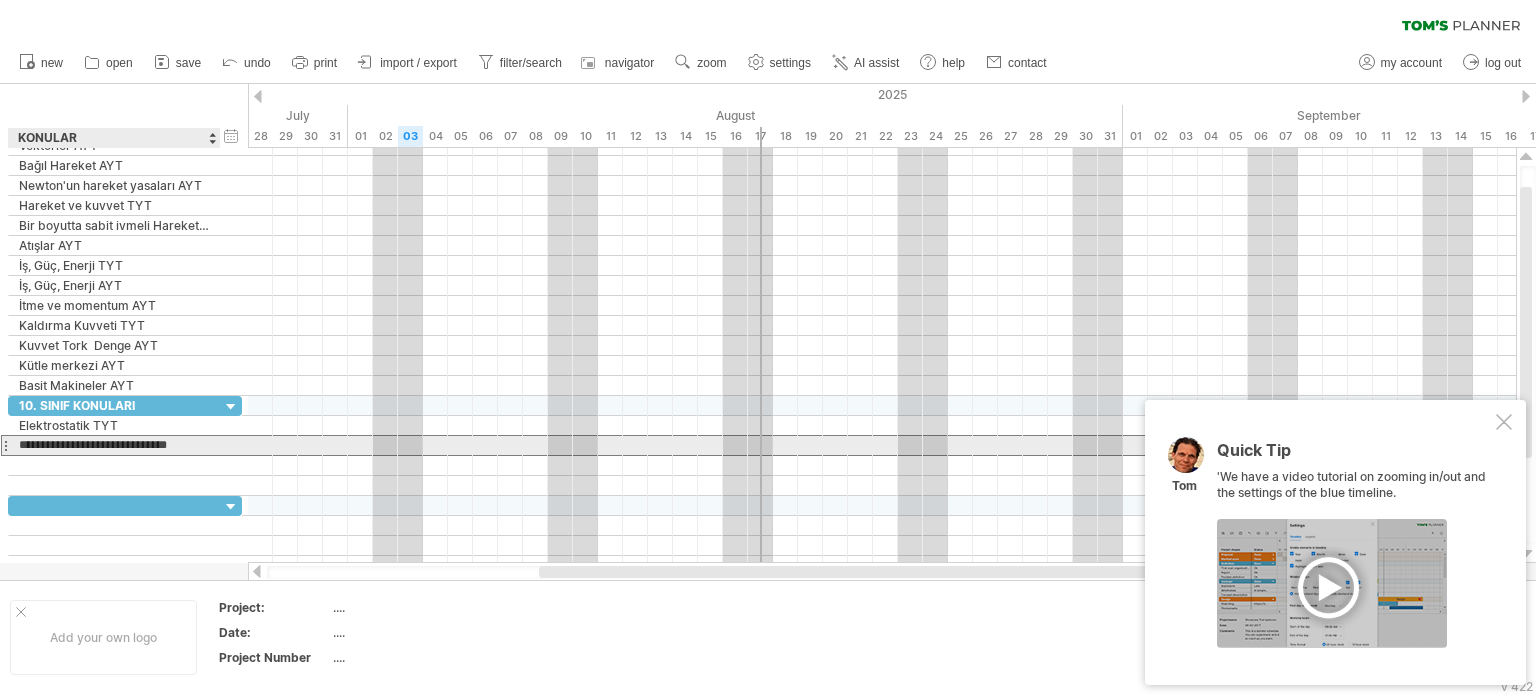 type on "**********" 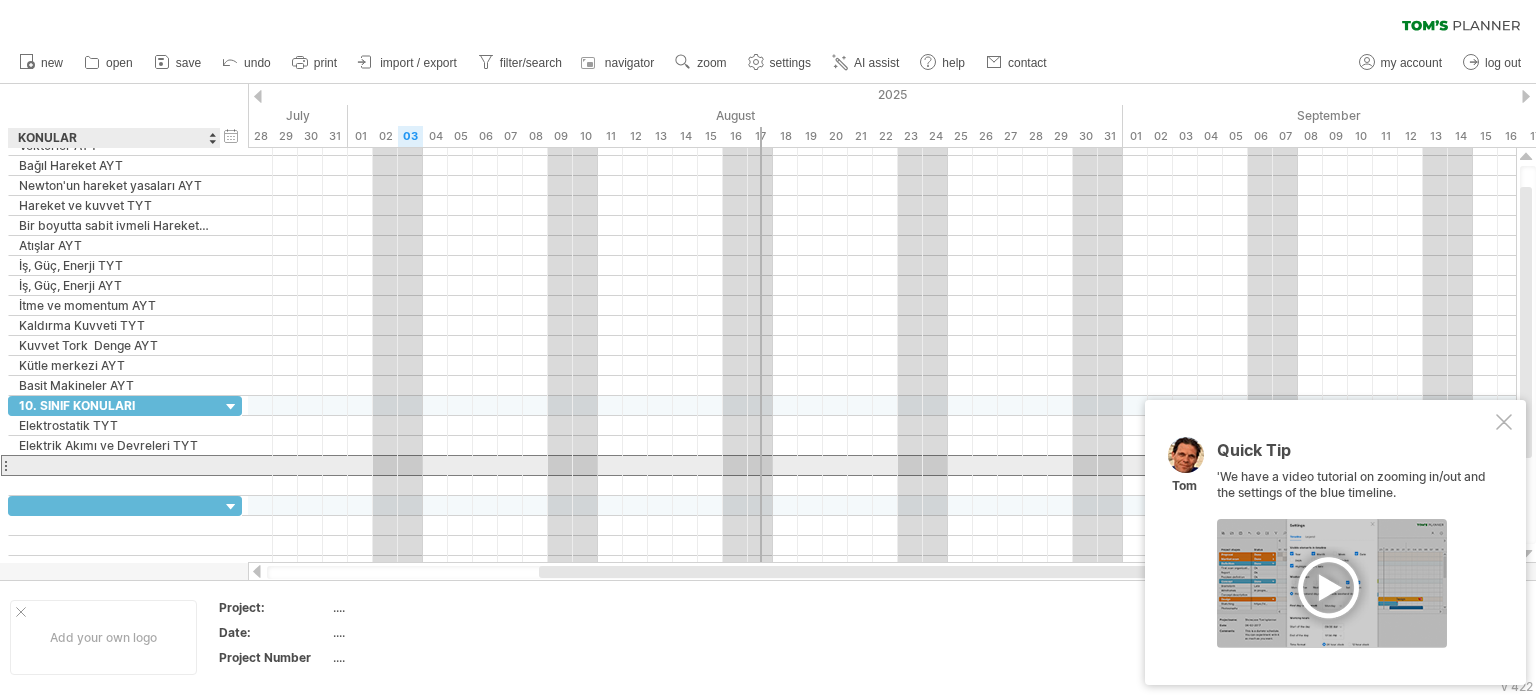 click at bounding box center [114, 465] 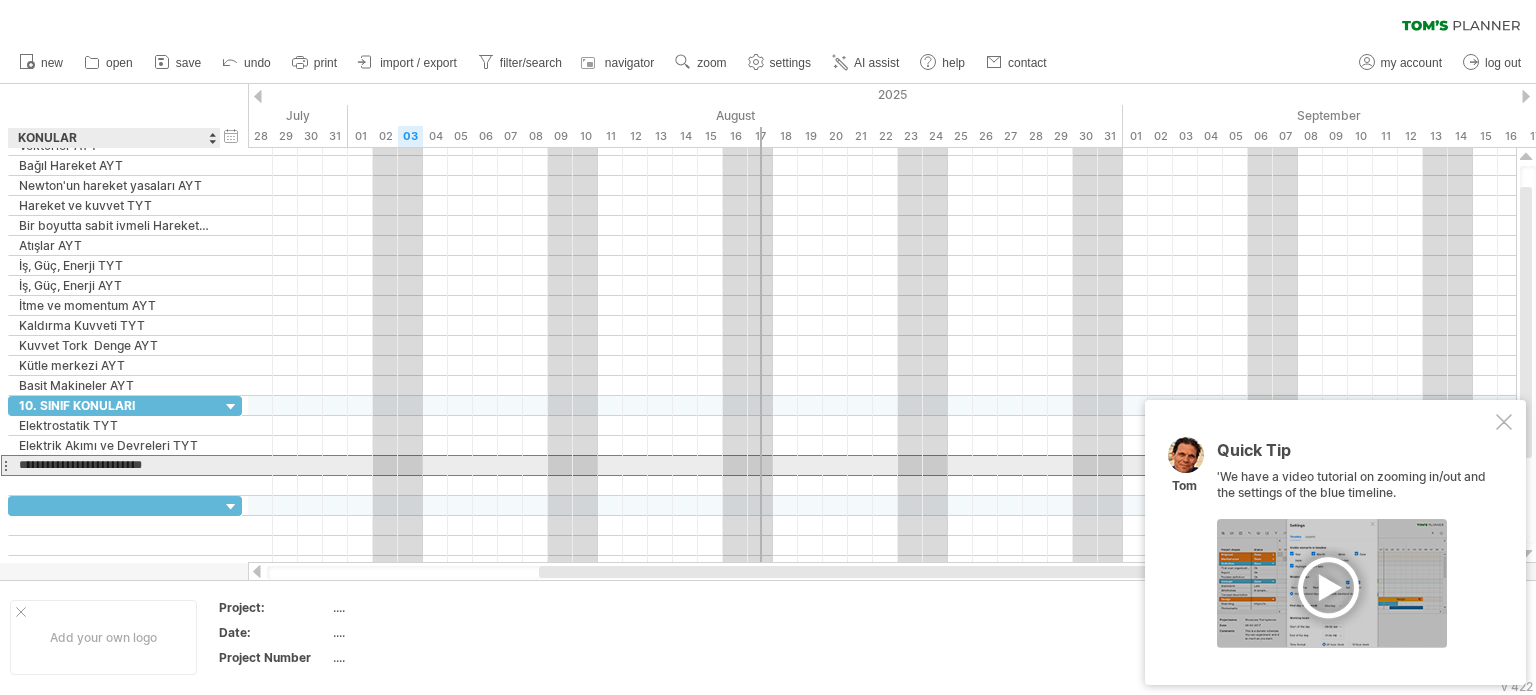 type on "*" 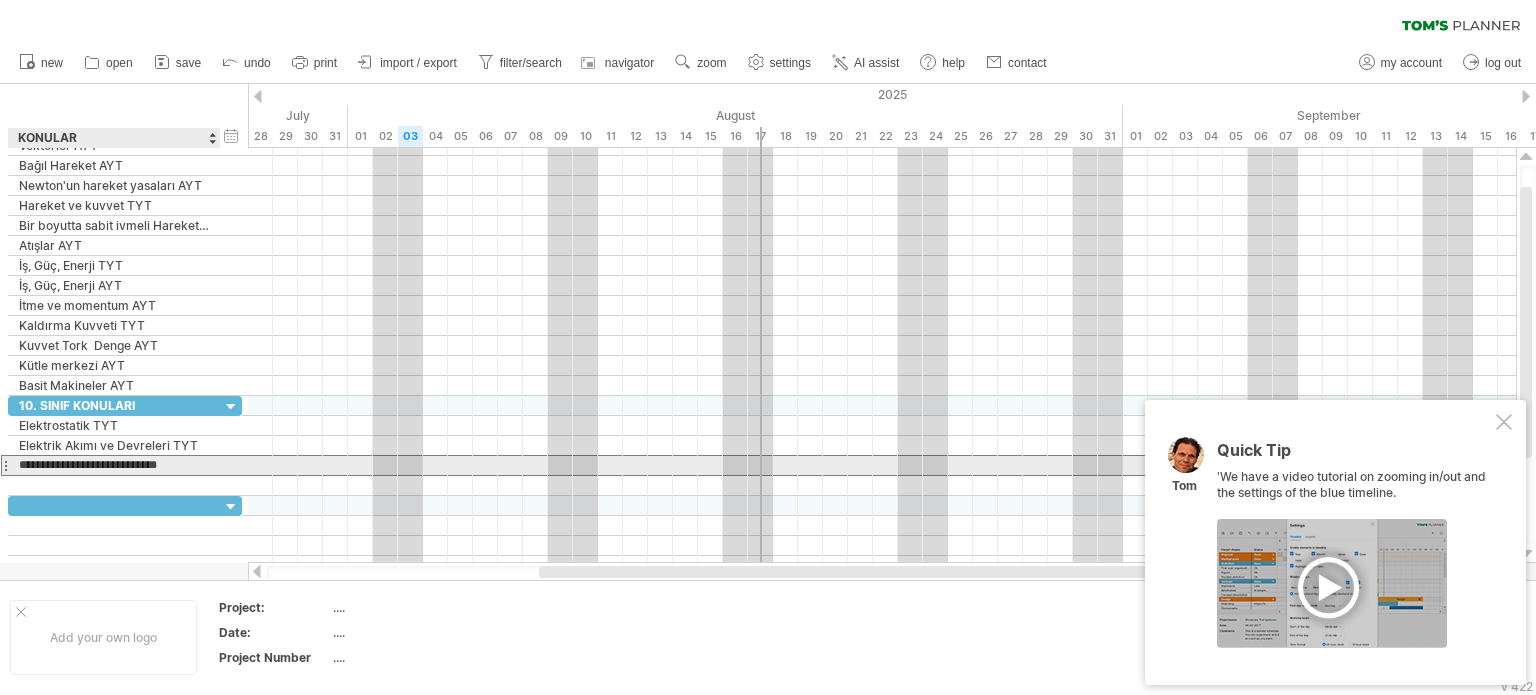 type on "**********" 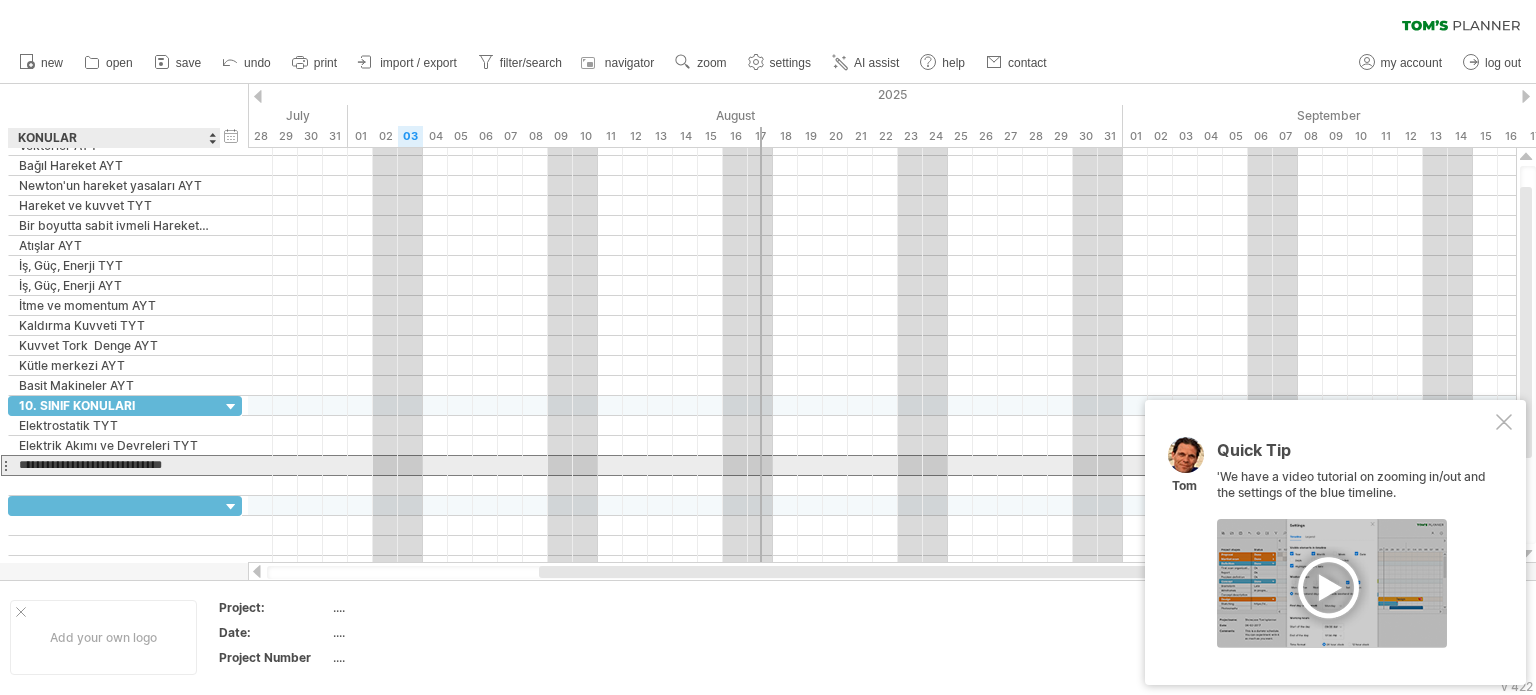 click on "**********" at bounding box center [114, 465] 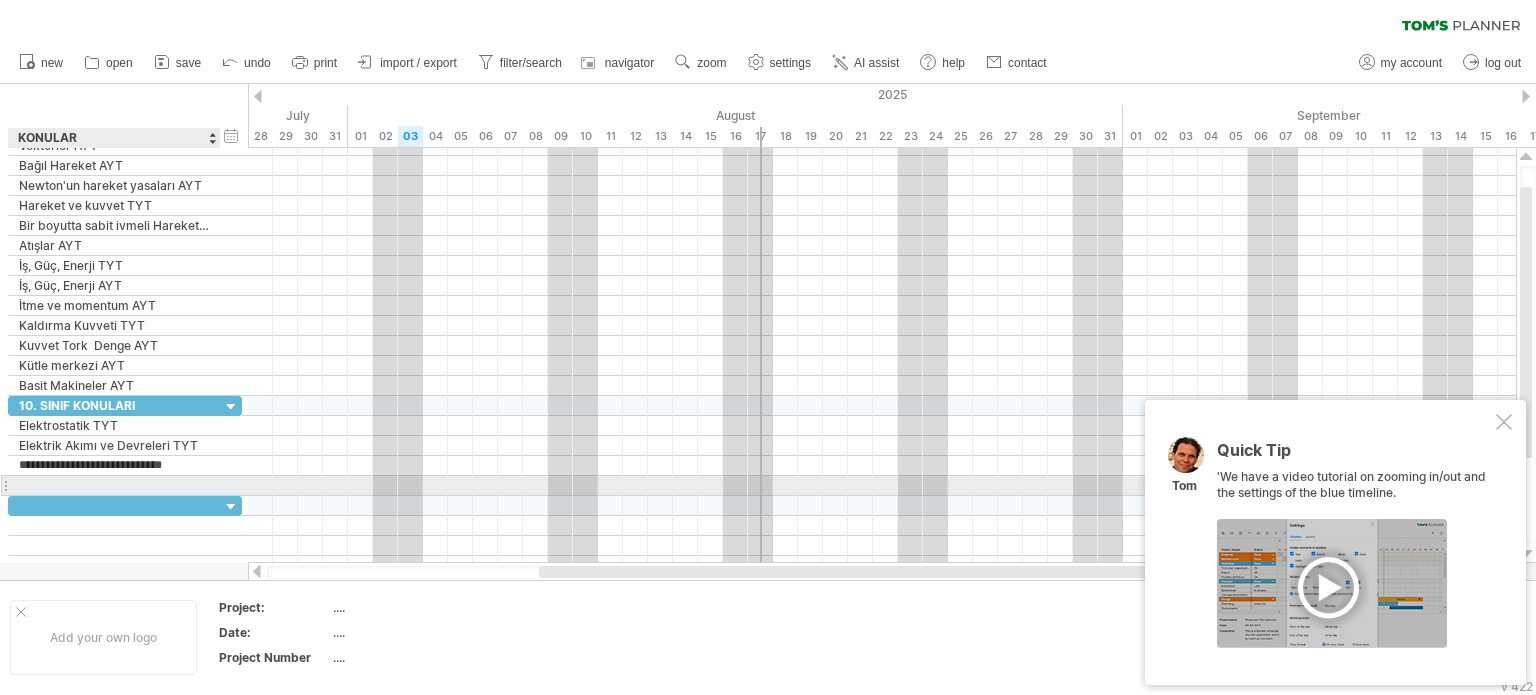 click at bounding box center (114, 485) 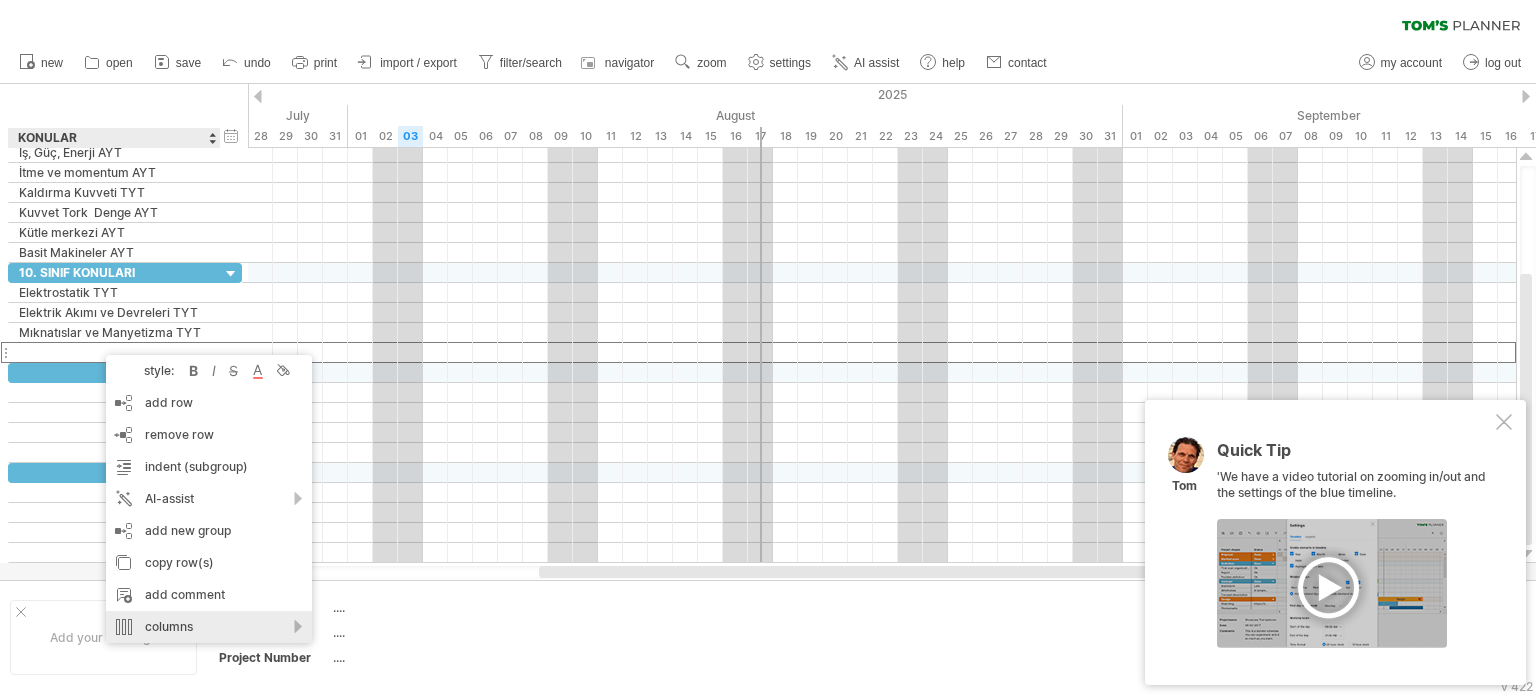 click on "columns" at bounding box center [209, 627] 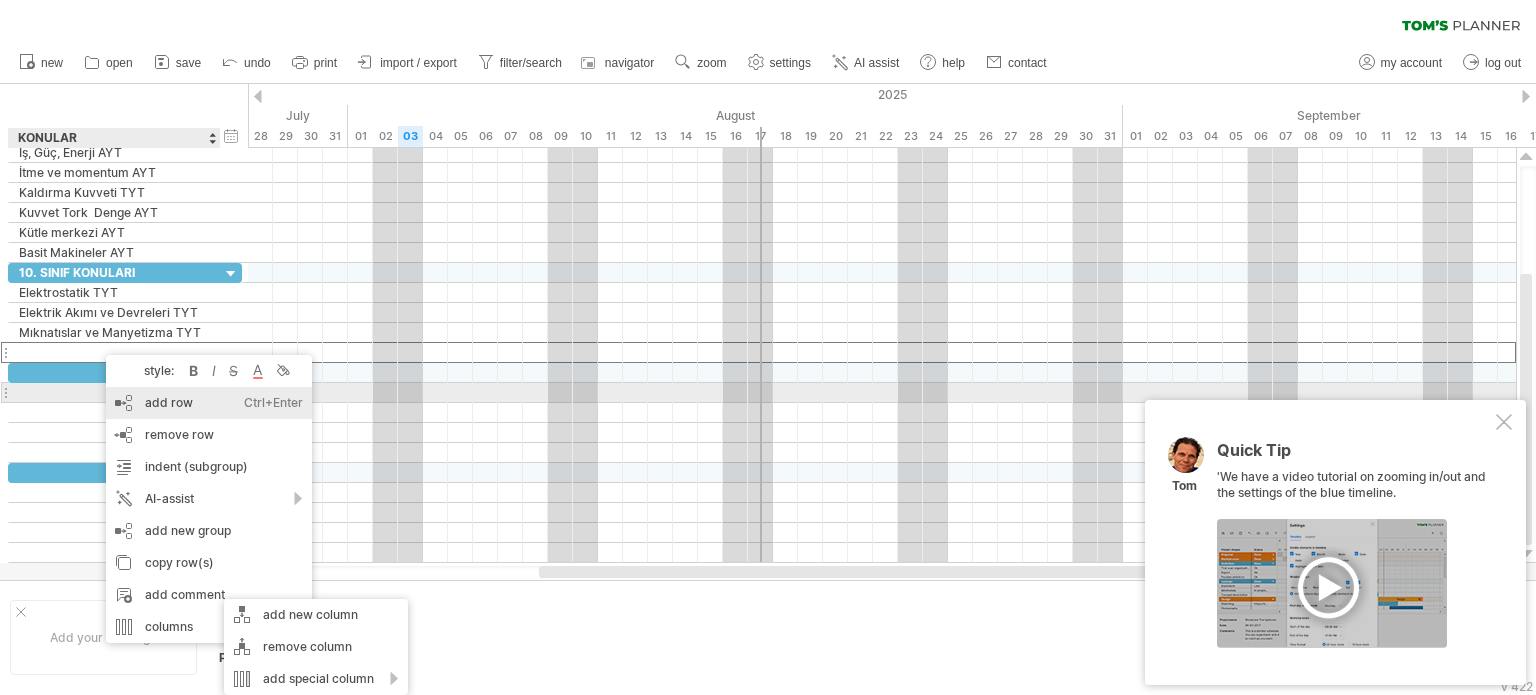 click on "add row Ctrl+Enter Cmd+Enter" at bounding box center [209, 403] 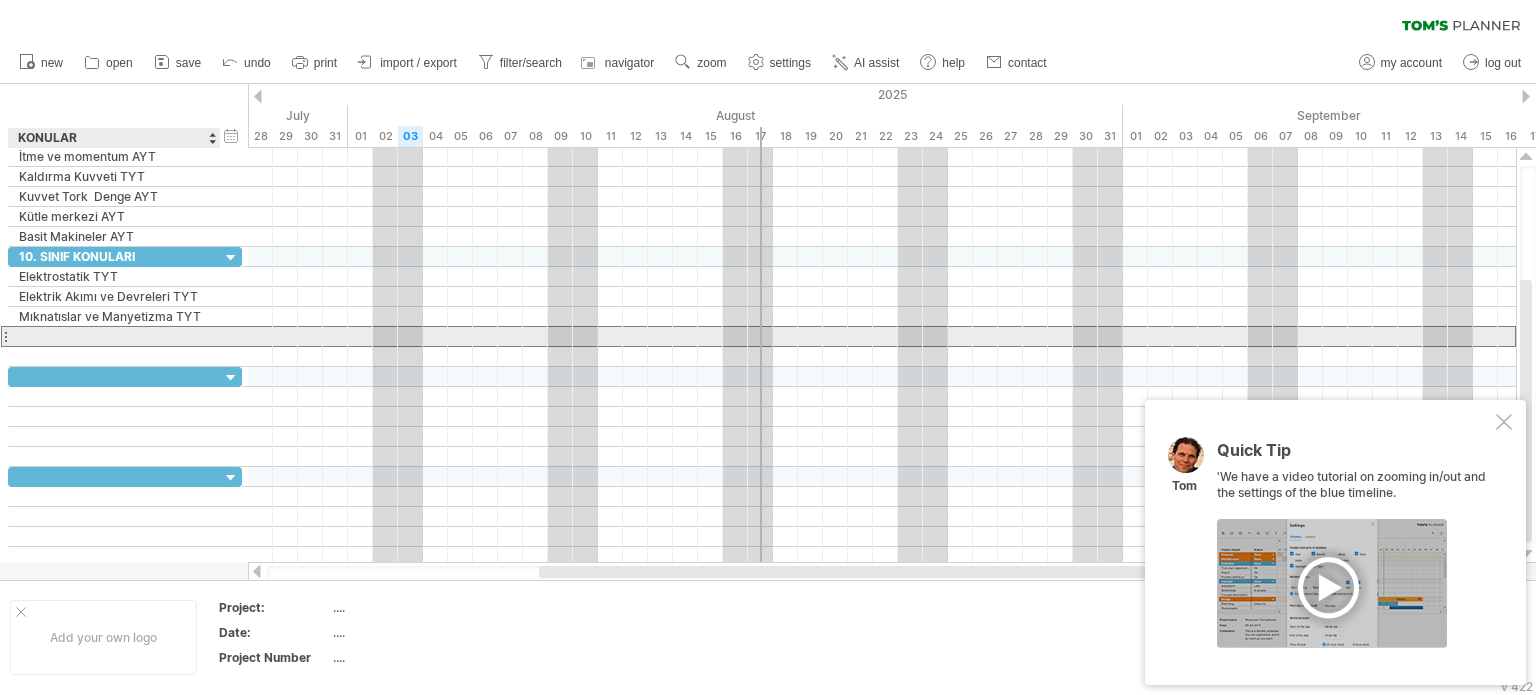 click at bounding box center (114, 336) 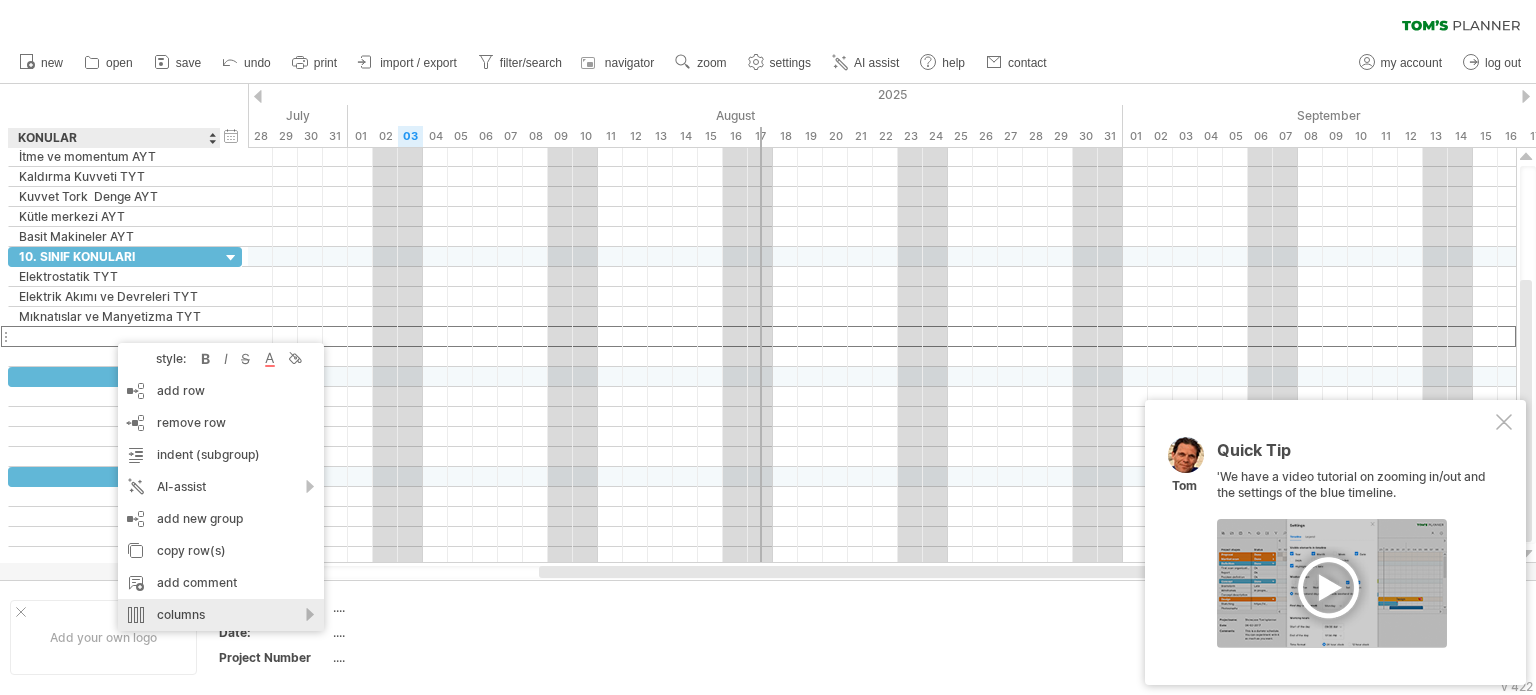 click on "columns" at bounding box center [221, 615] 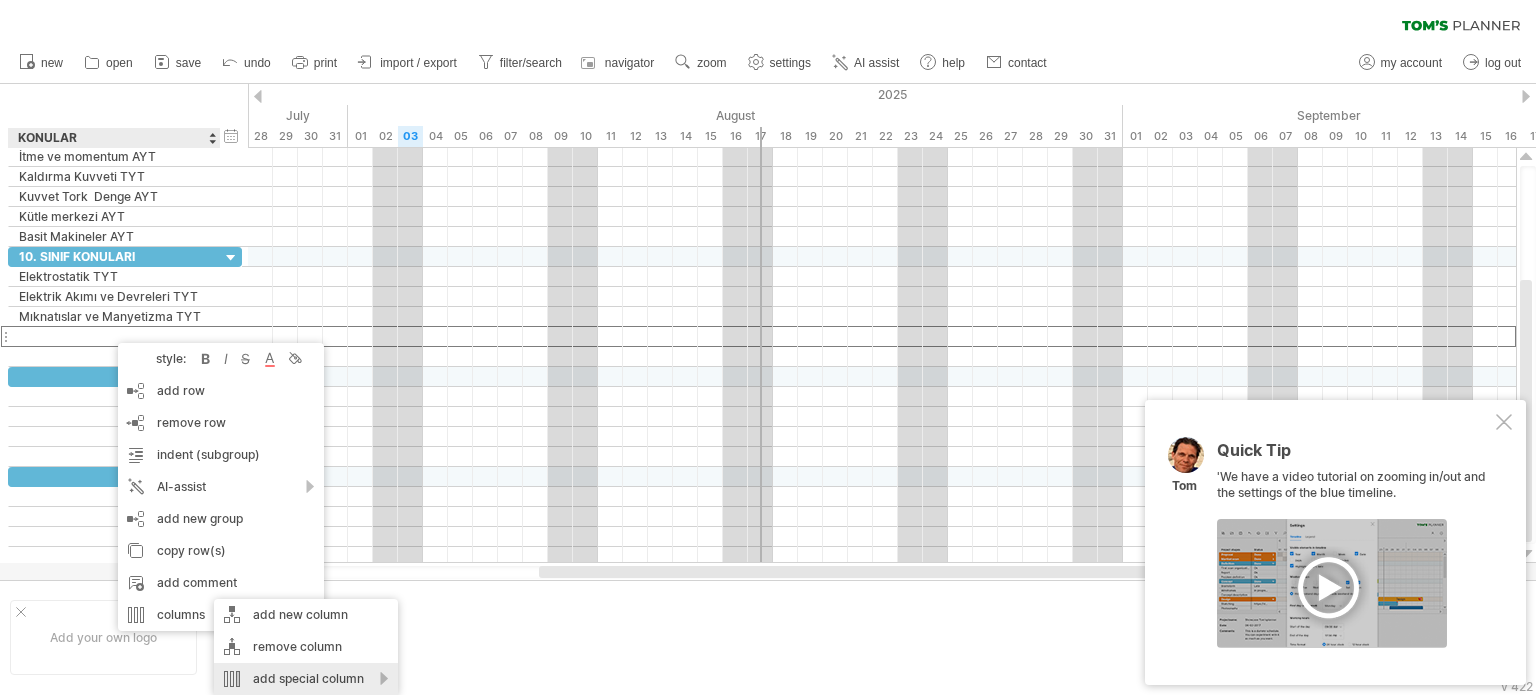 click on "add special column" at bounding box center (306, 679) 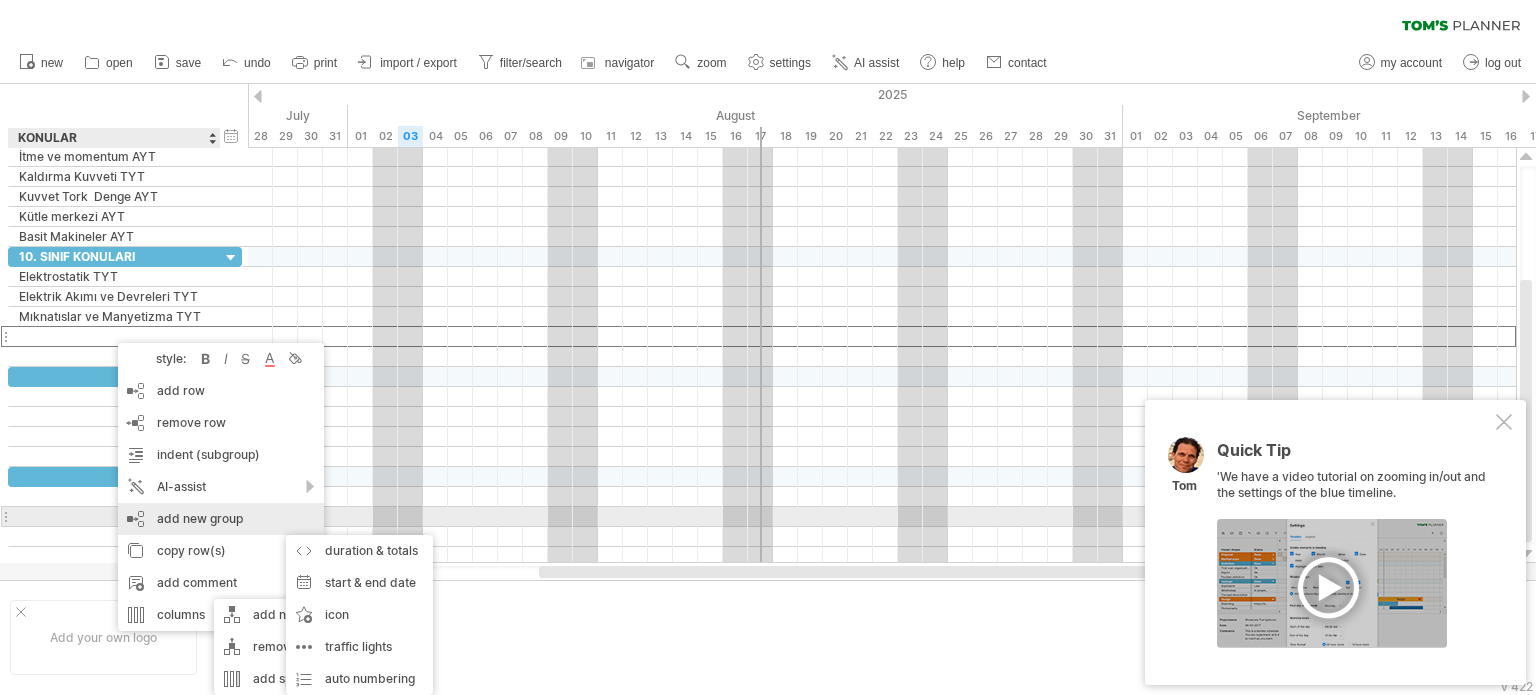 click on "add new group" at bounding box center (221, 519) 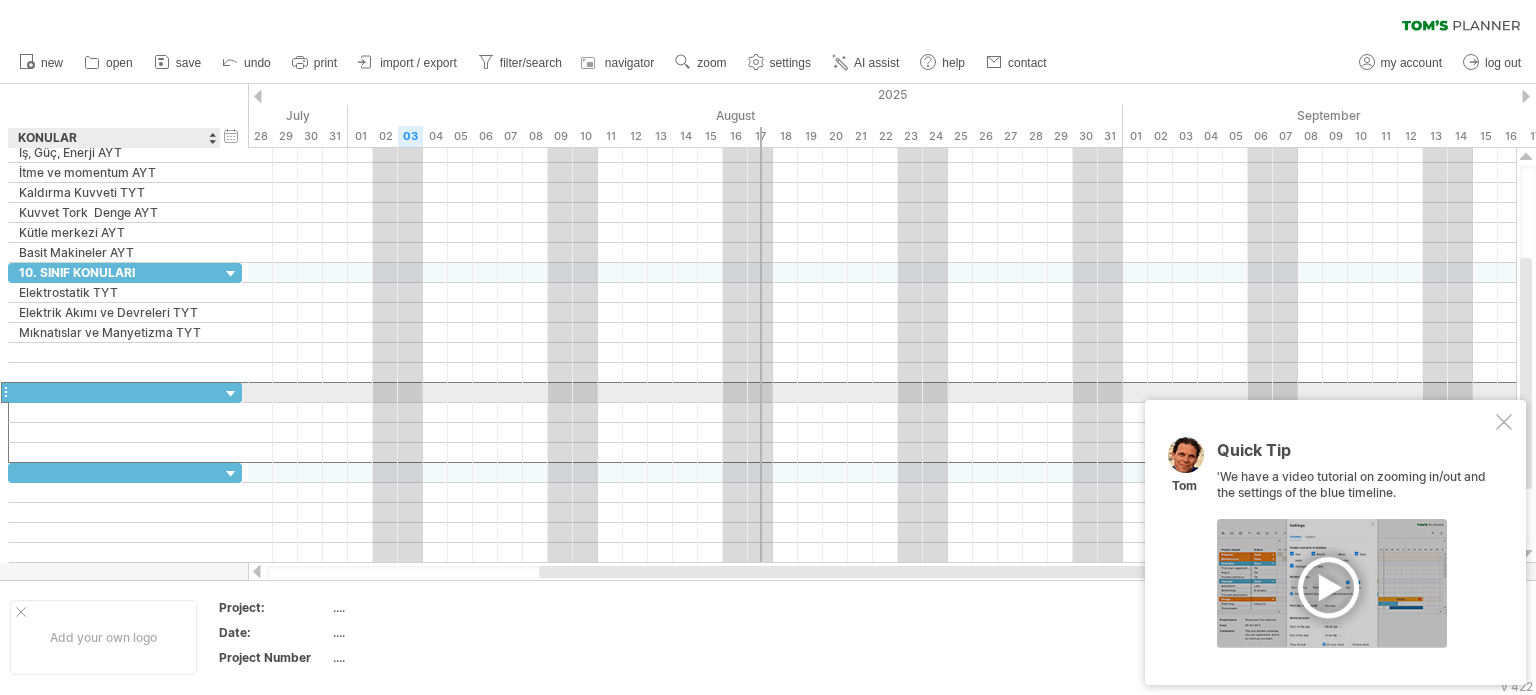 click at bounding box center [114, 392] 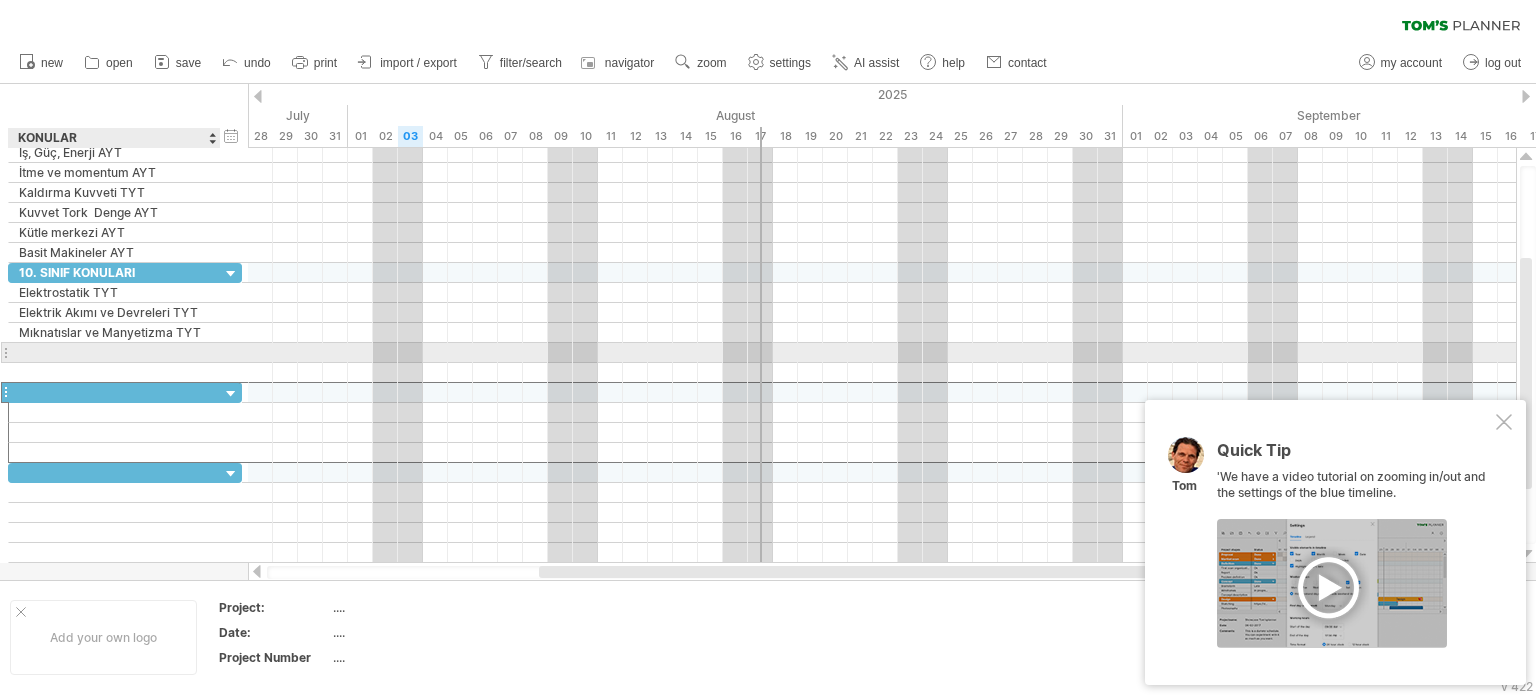 click at bounding box center [114, 352] 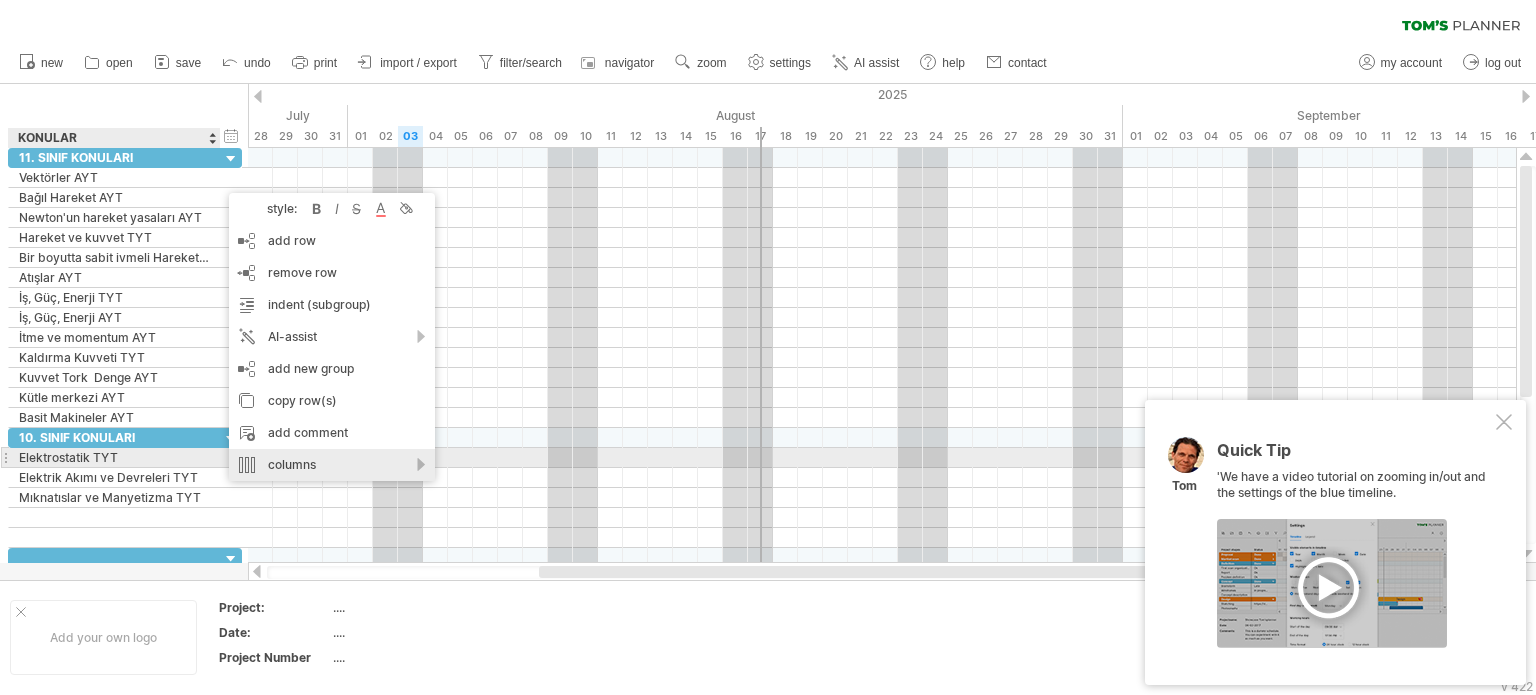 click on "columns" at bounding box center (332, 465) 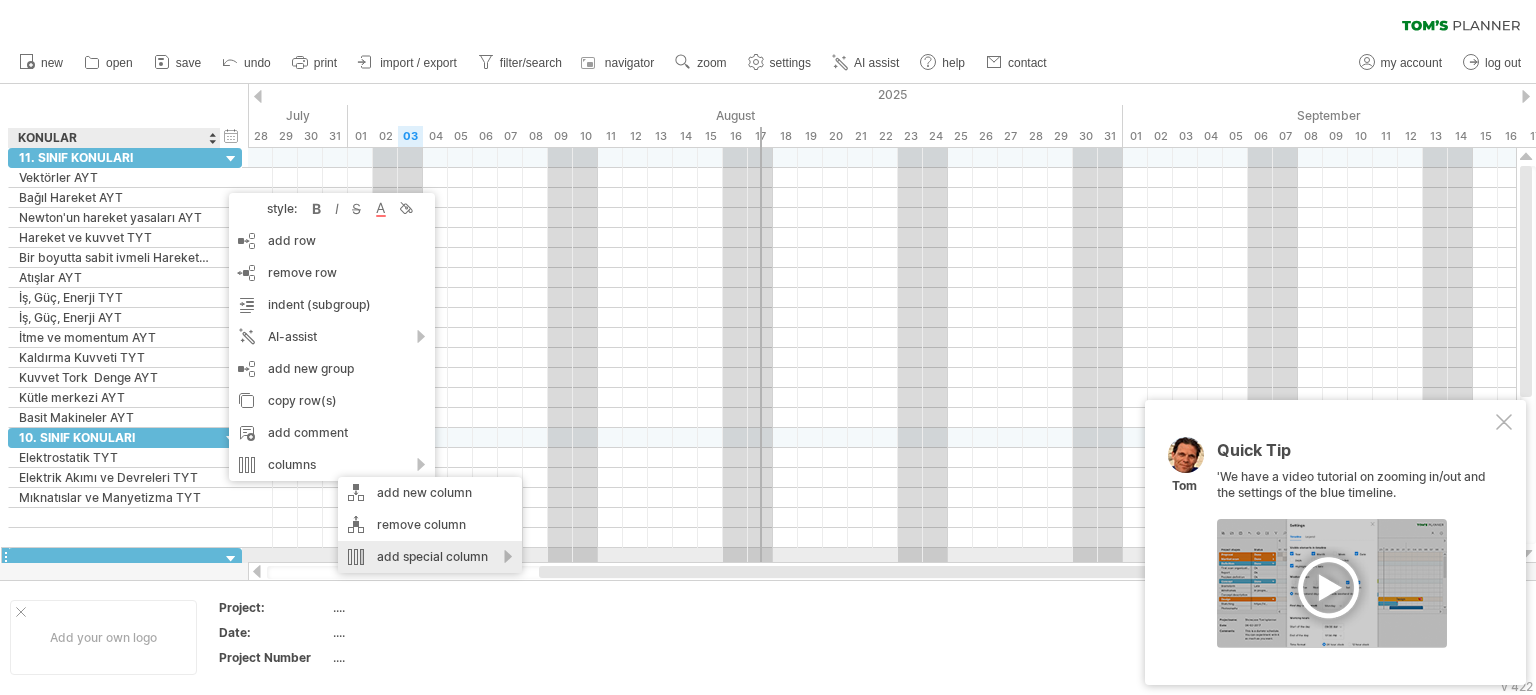 click on "add special column" at bounding box center [430, 557] 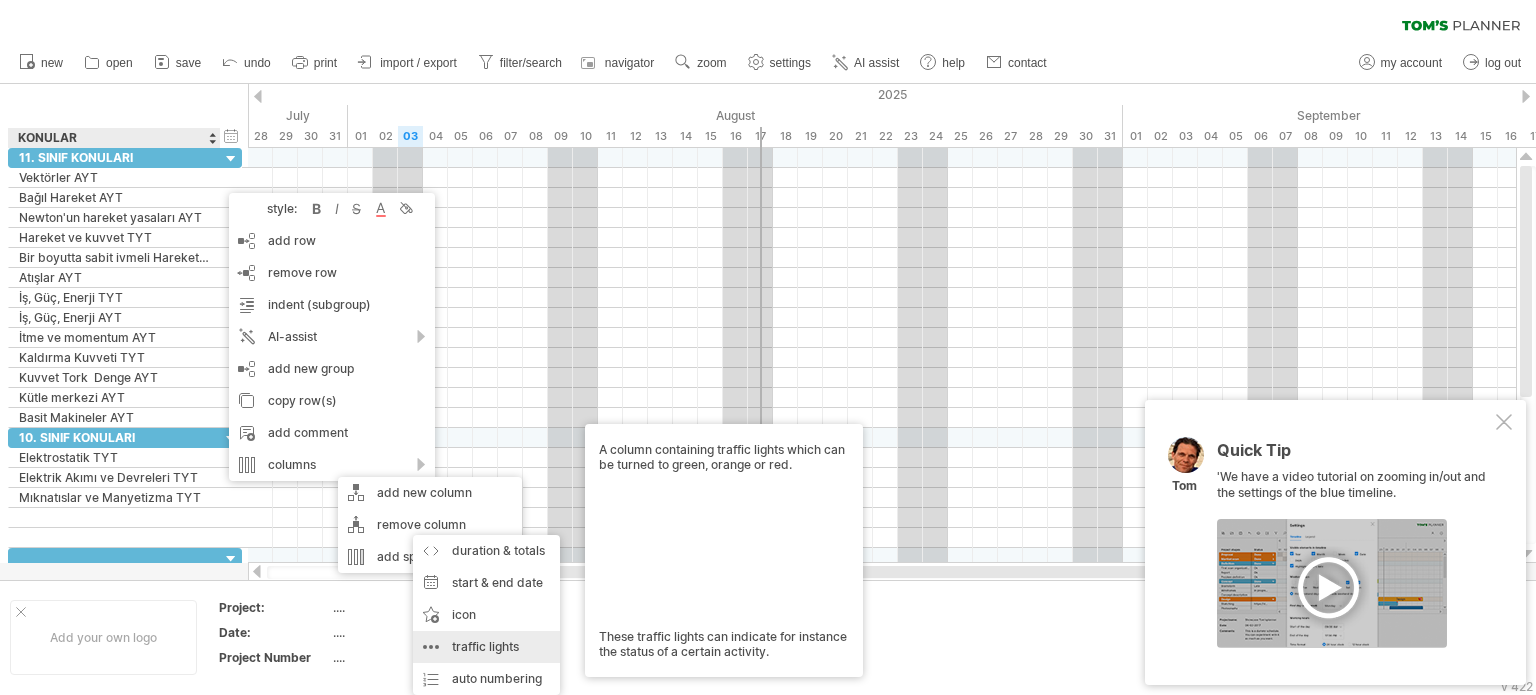 drag, startPoint x: 459, startPoint y: 643, endPoint x: 444, endPoint y: 569, distance: 75.50497 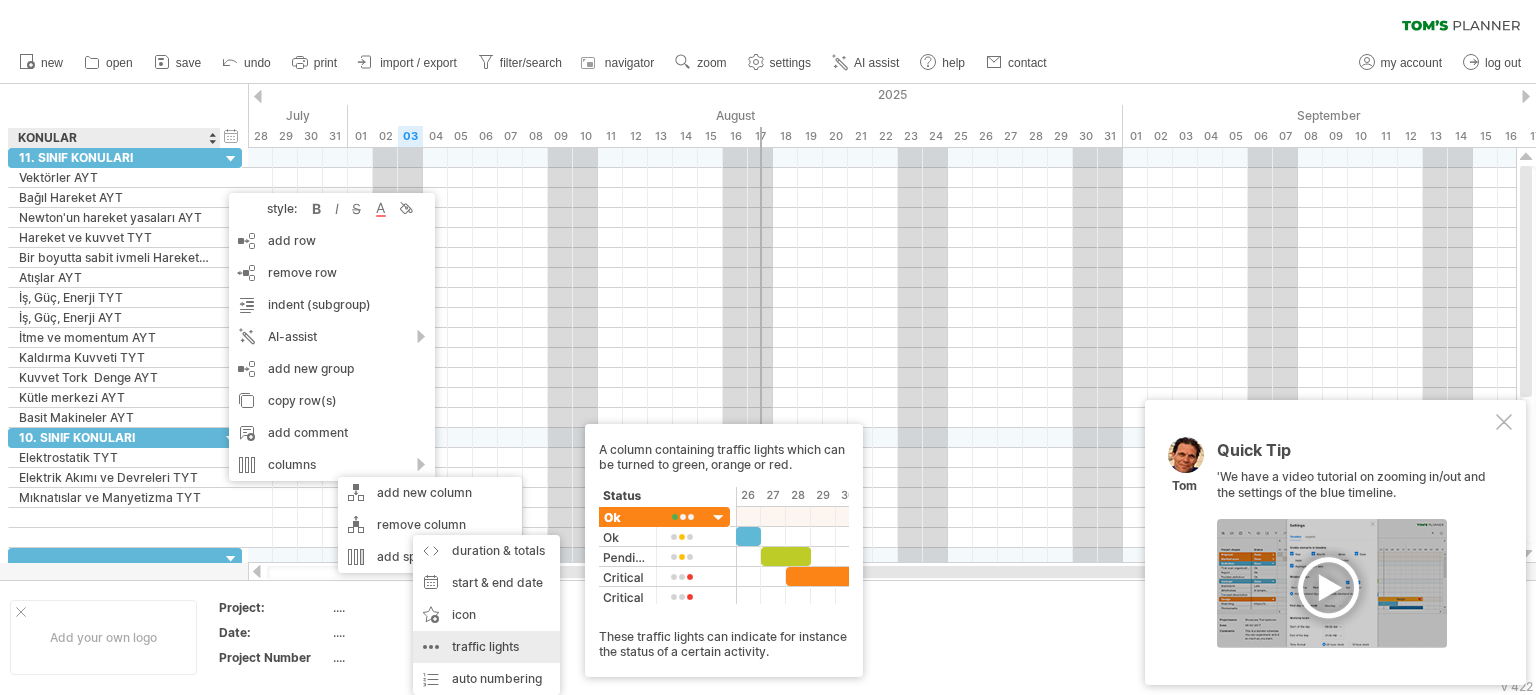 click on "traffic lights A column containing traffic lights which can be turned to green, orange or red.   These traffic lights can indicate for instance the status of a certain activity." at bounding box center [486, 647] 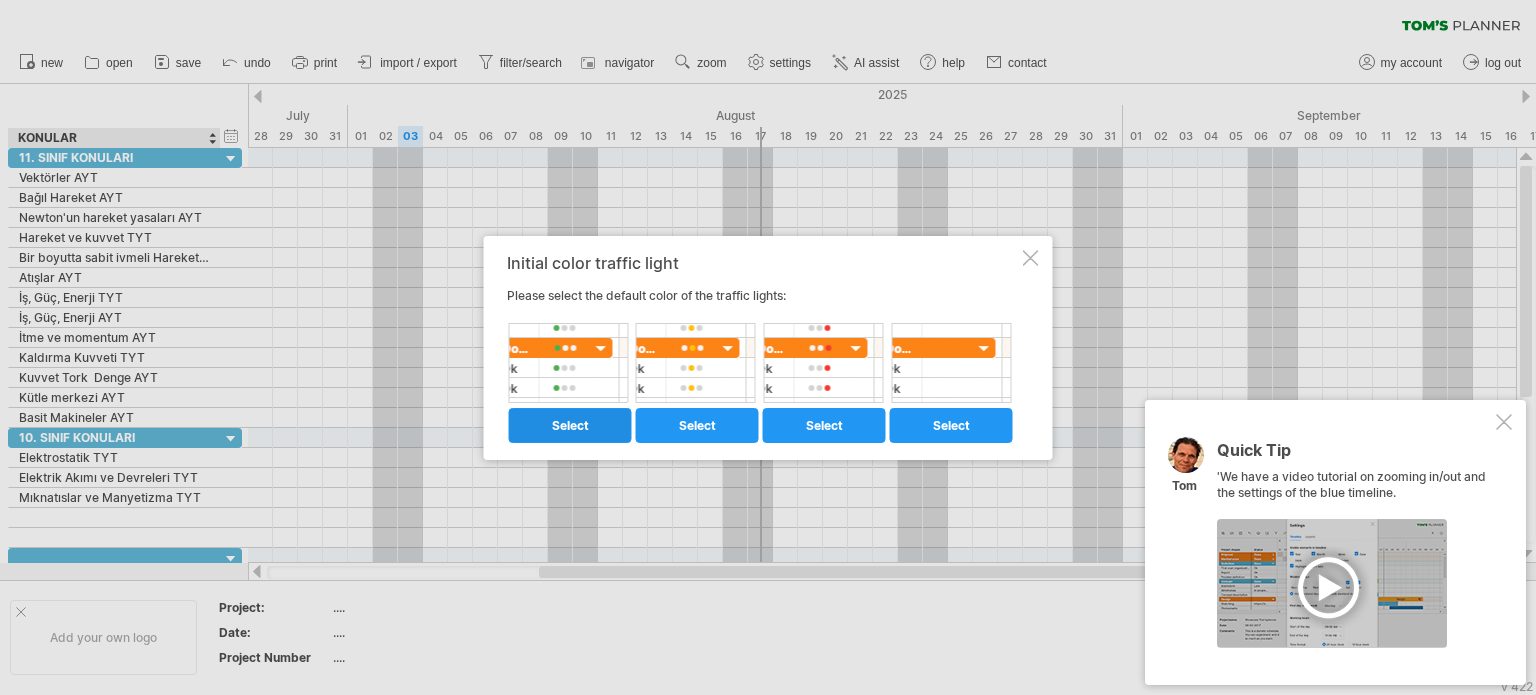 click on "select" at bounding box center (570, 425) 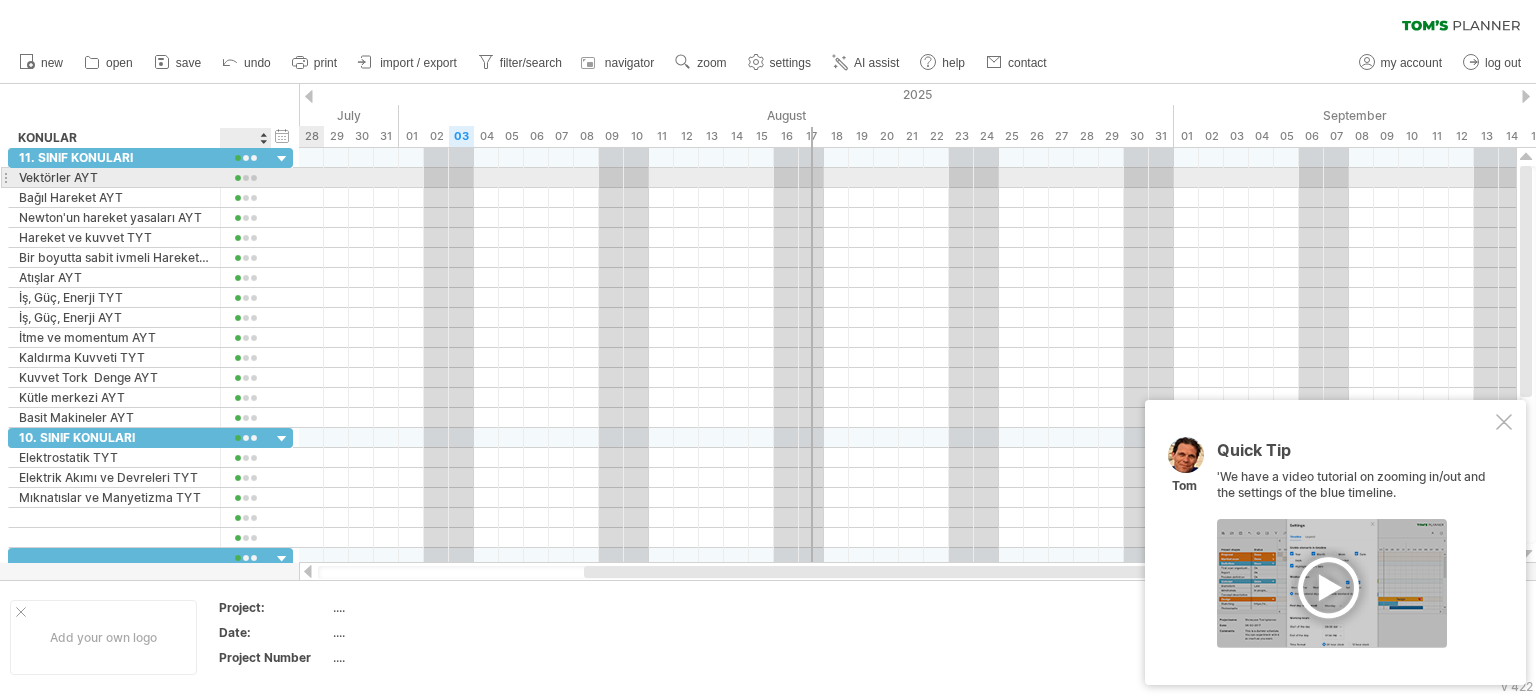 click at bounding box center (246, 178) 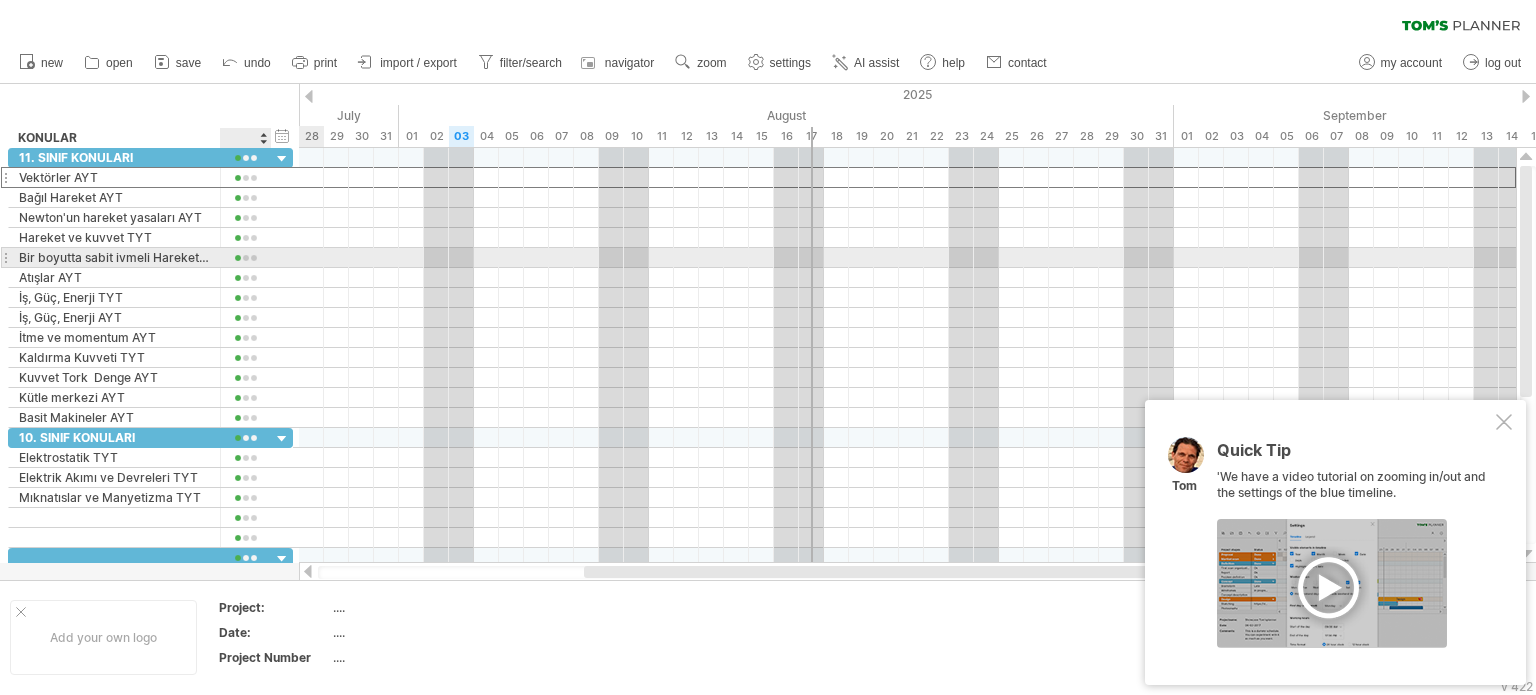 click at bounding box center [246, 258] 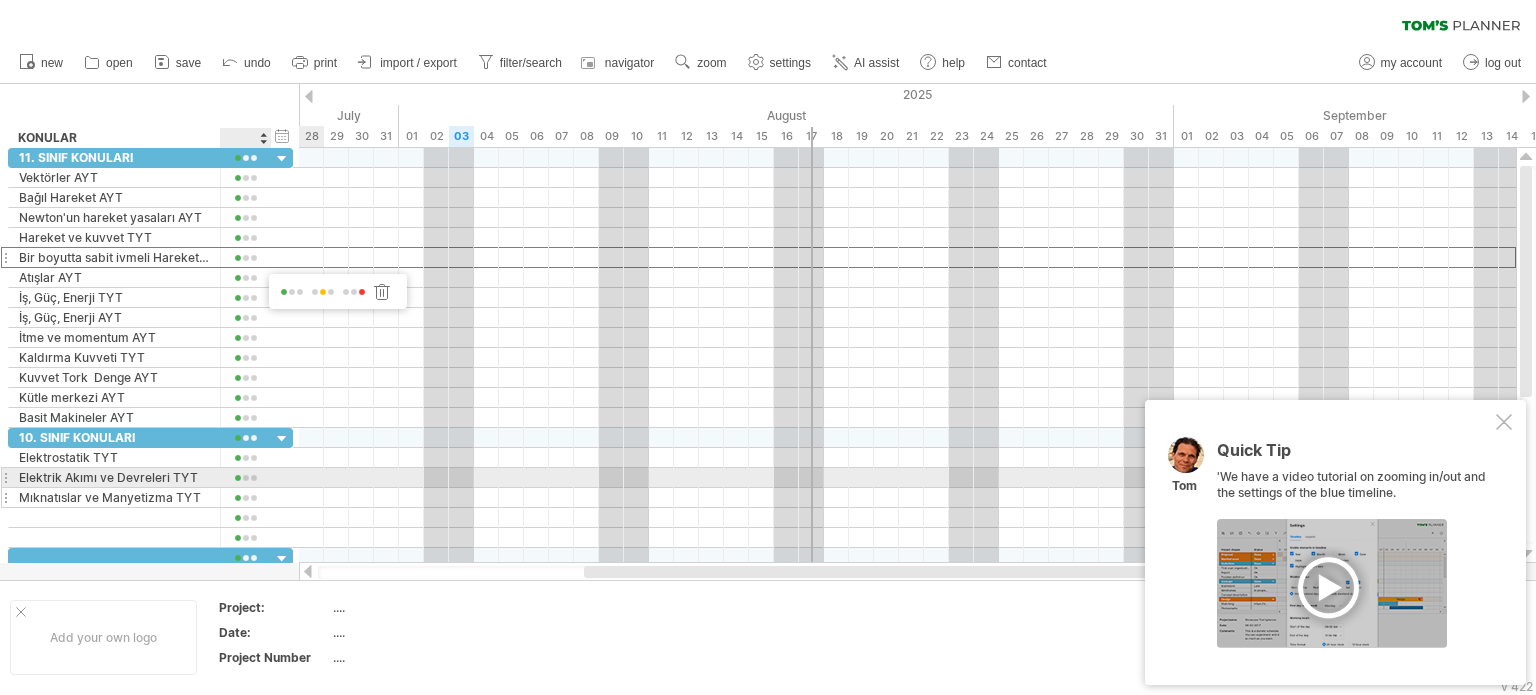 click on "Mıknatıslar ve Manyetizma TYT" at bounding box center (114, 497) 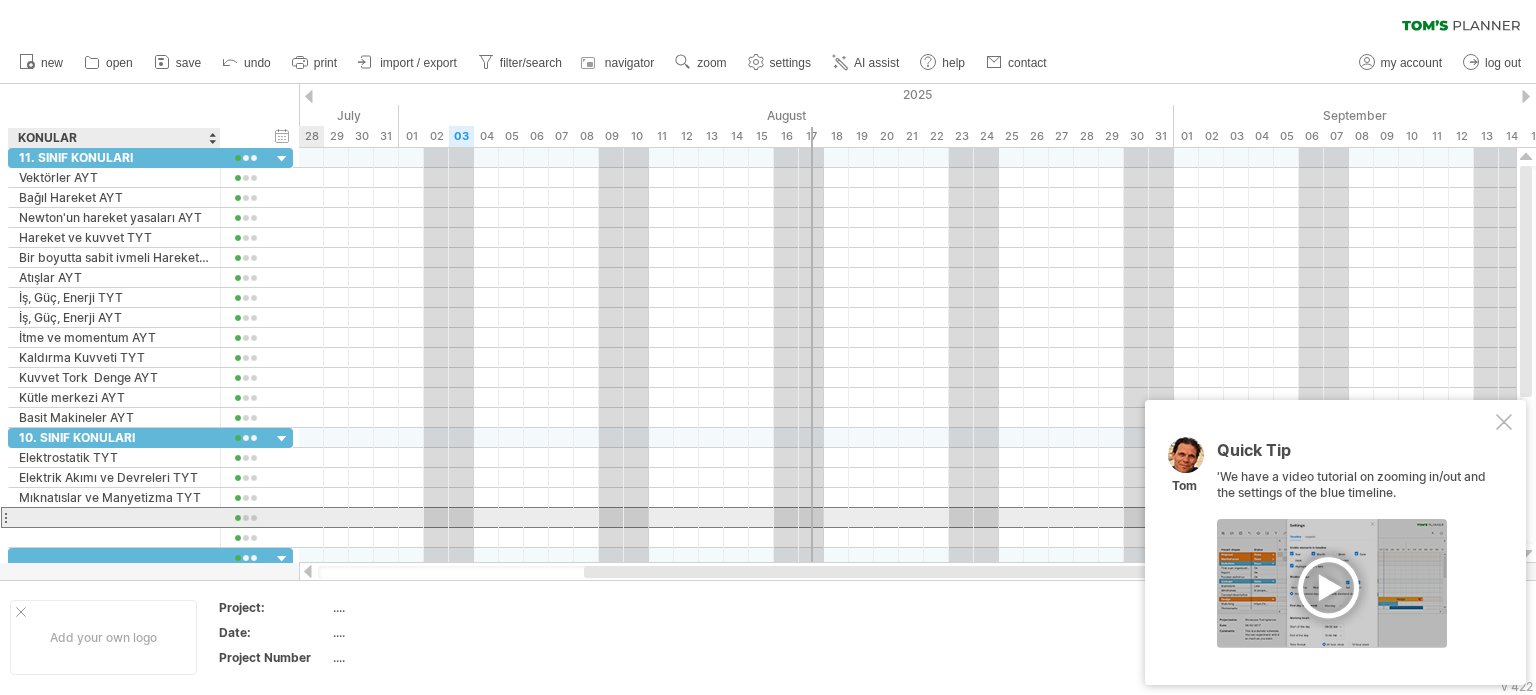 click at bounding box center [114, 517] 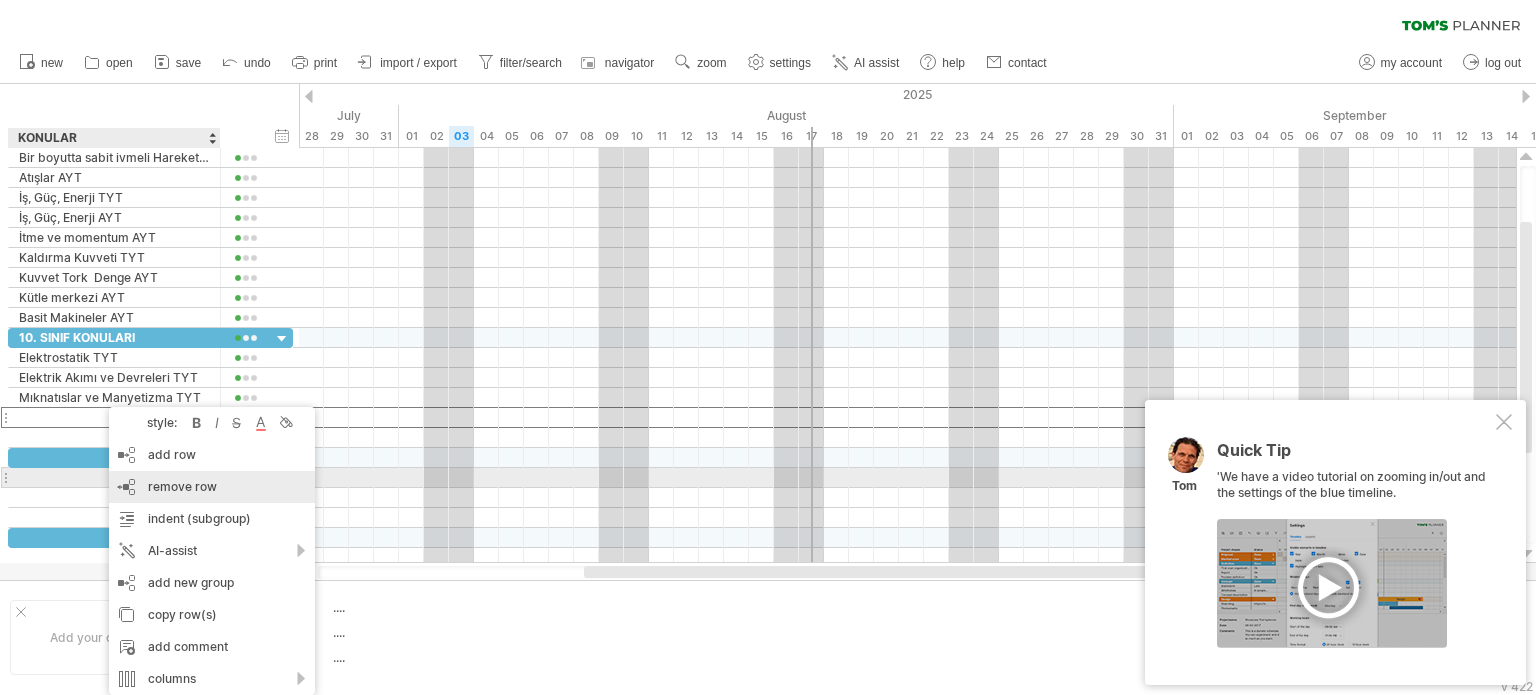 click on "remove row remove selected rows" at bounding box center (212, 487) 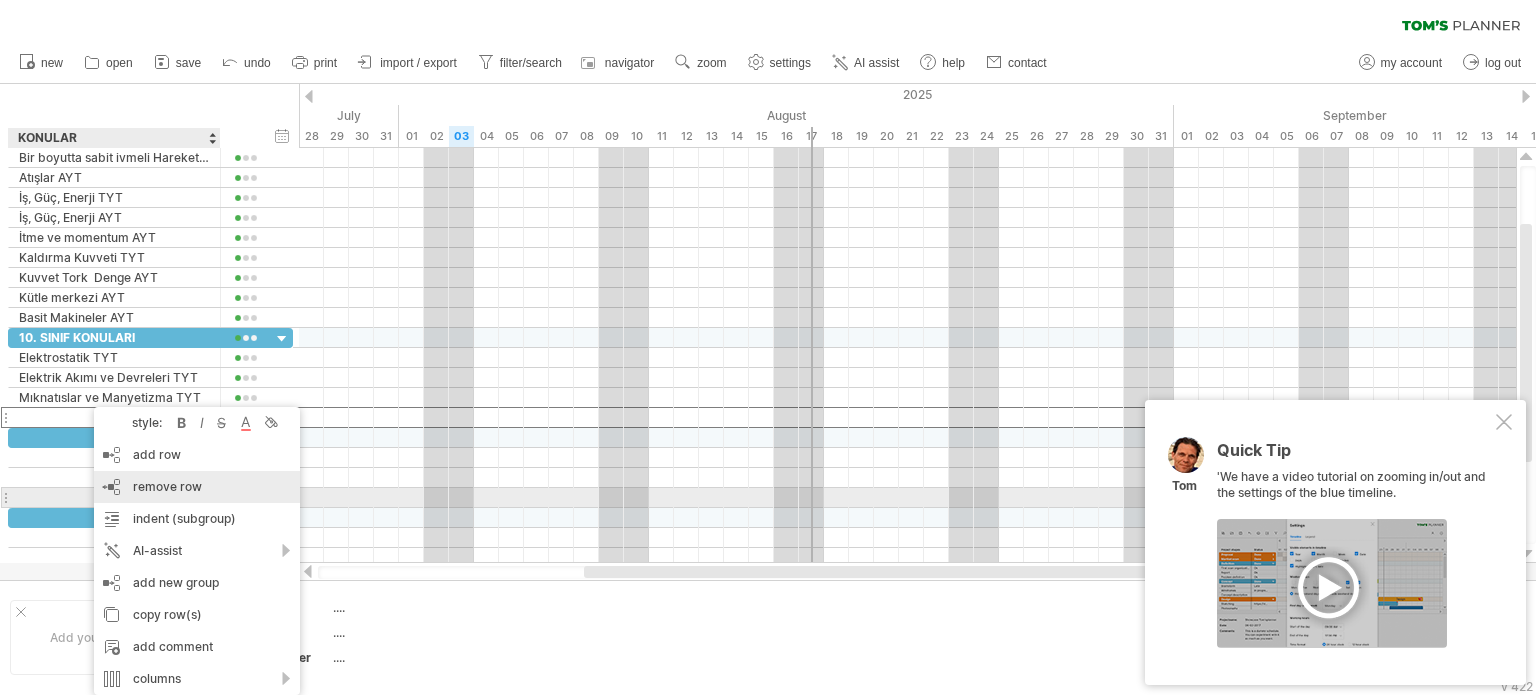 click on "remove row" at bounding box center [167, 486] 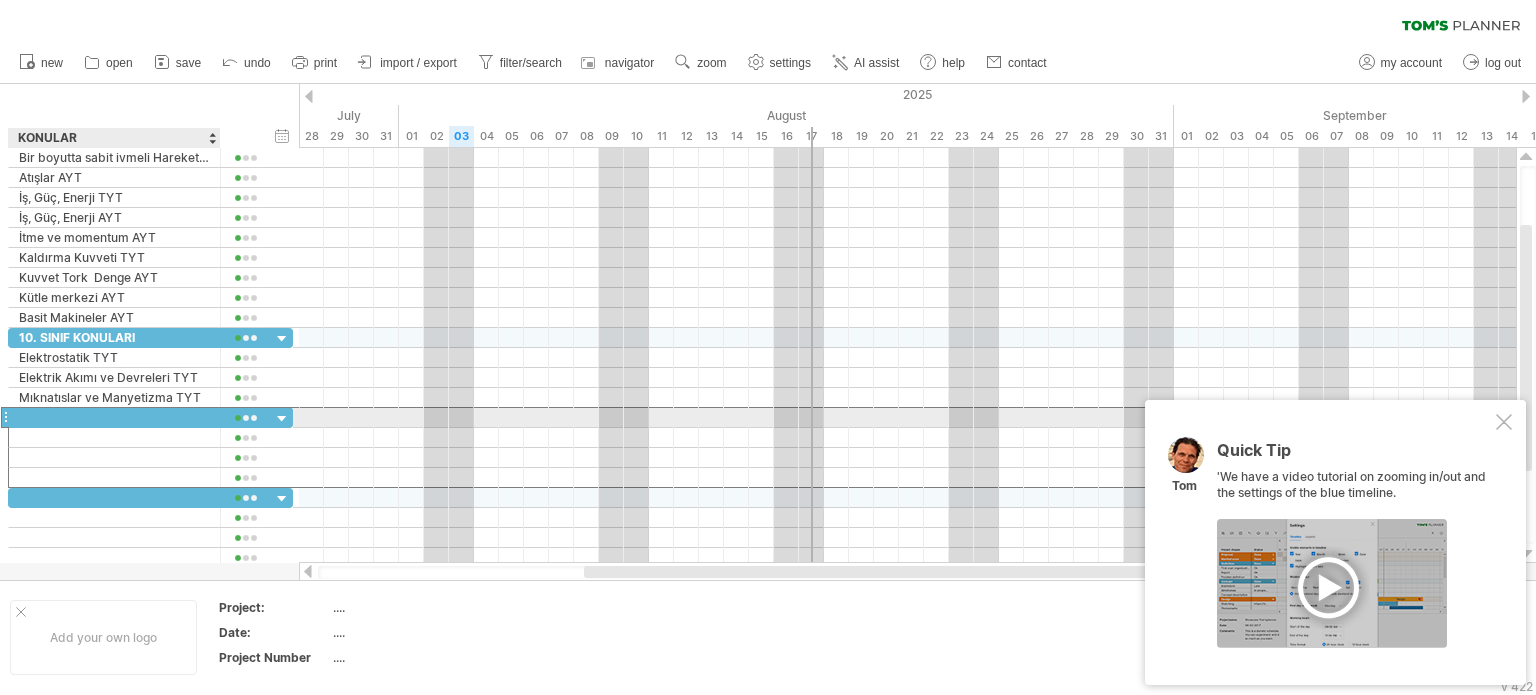 click at bounding box center [114, 417] 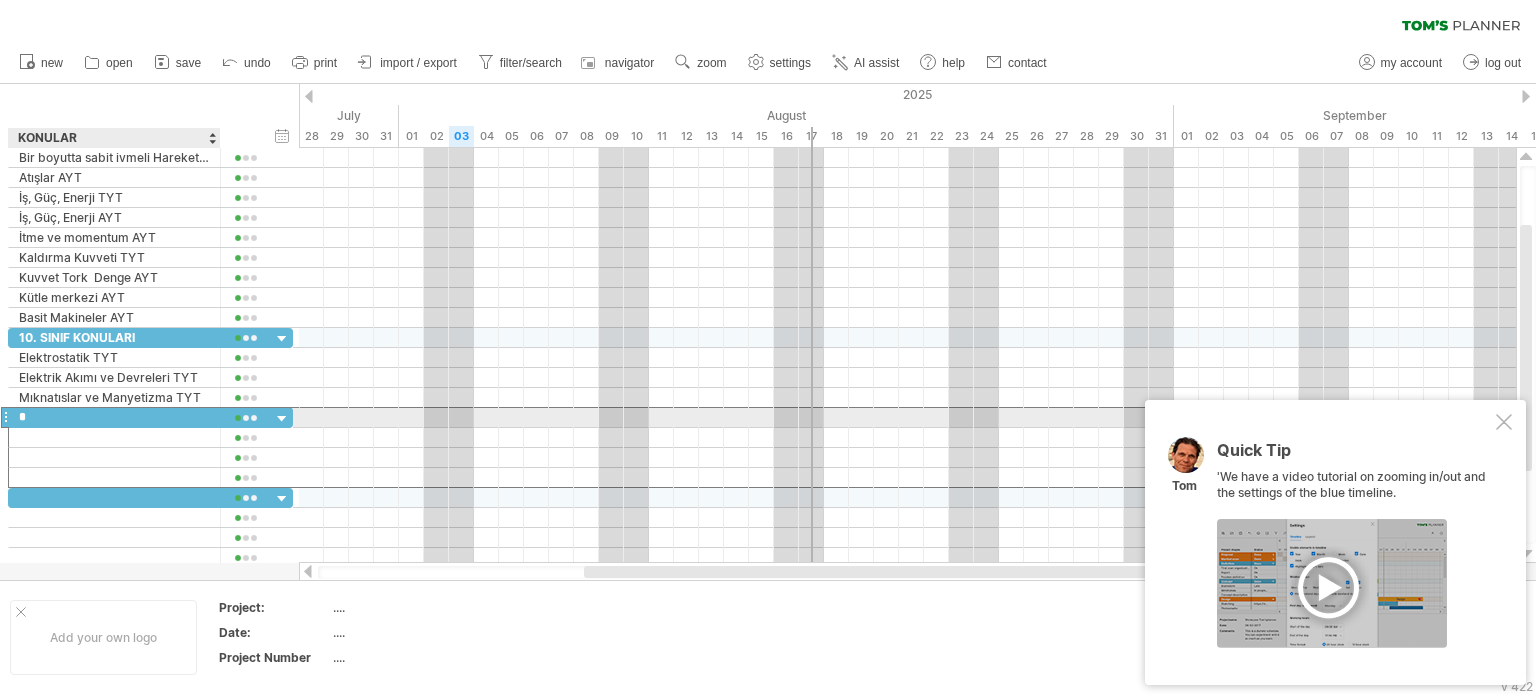 type on "**********" 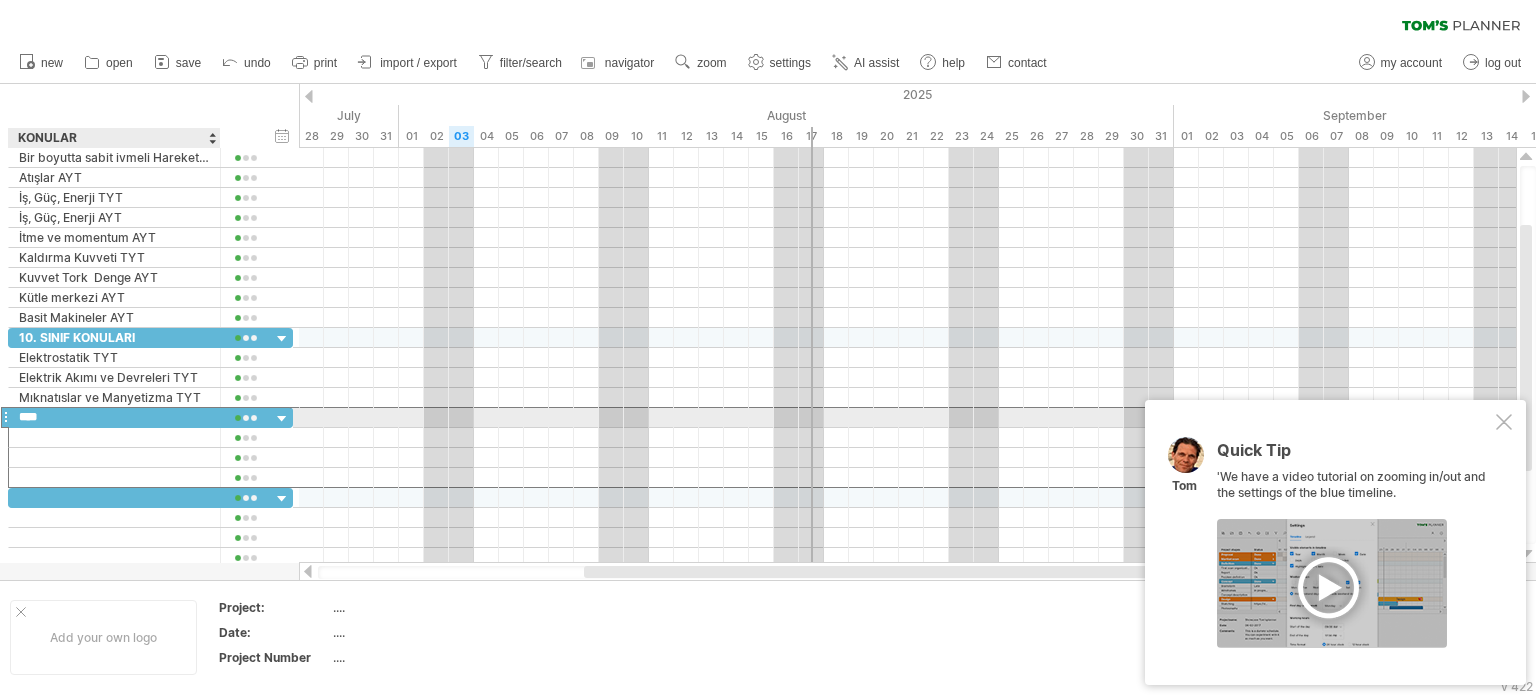 type on "**********" 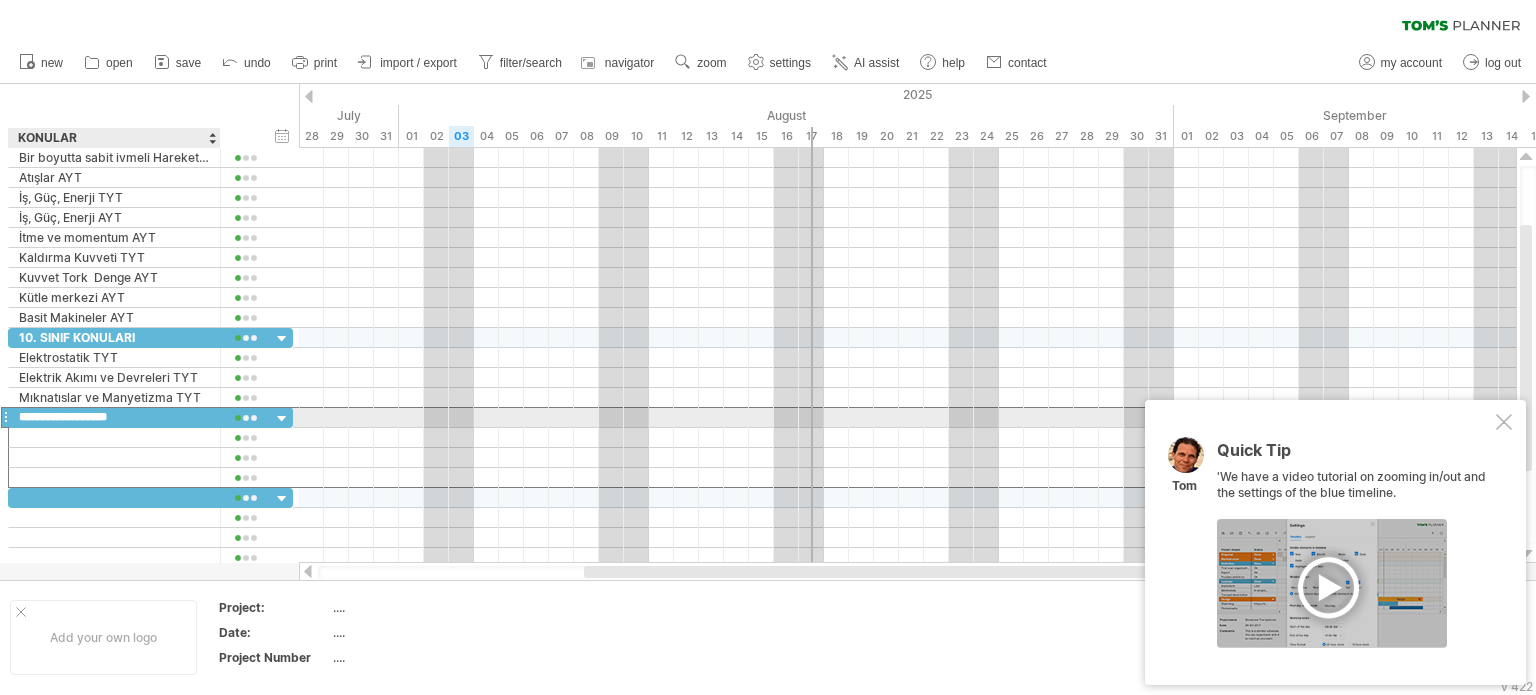 click on "**********" at bounding box center (114, 417) 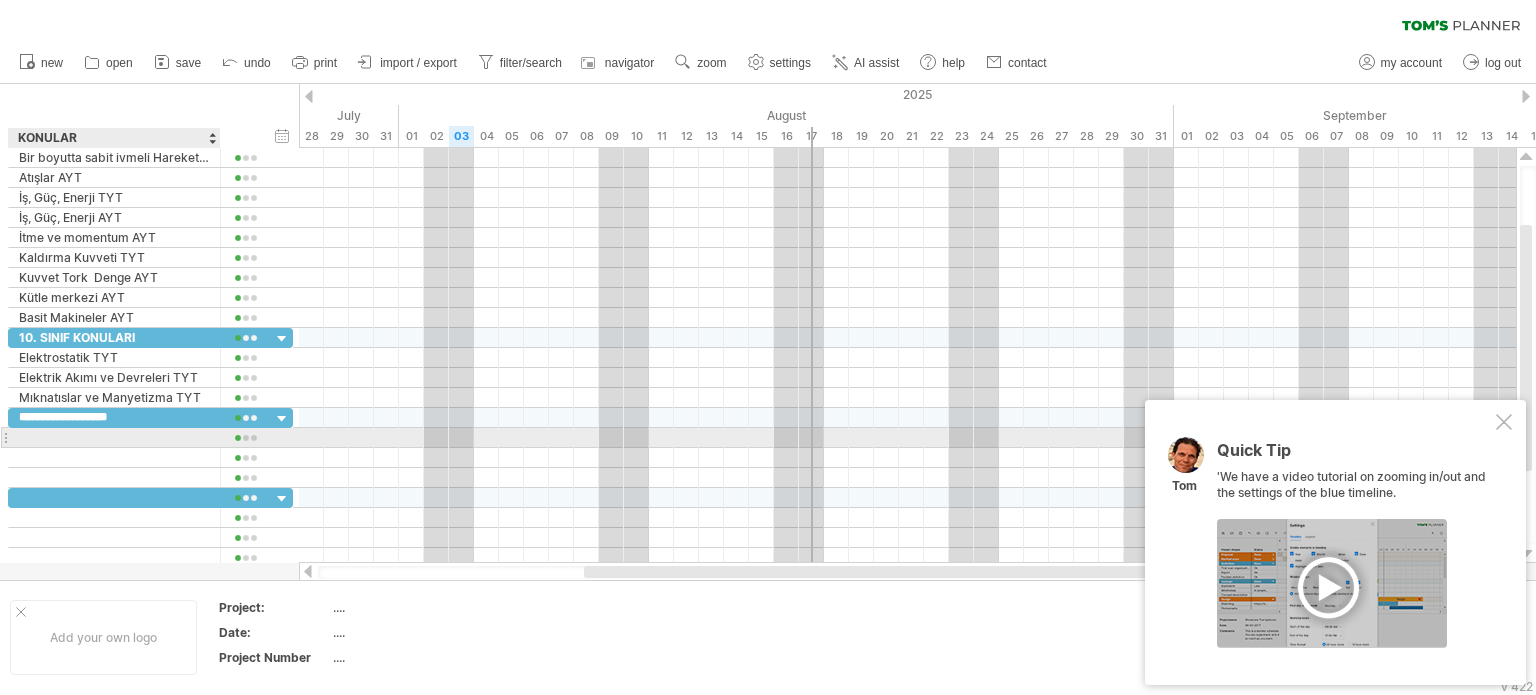 click at bounding box center (114, 437) 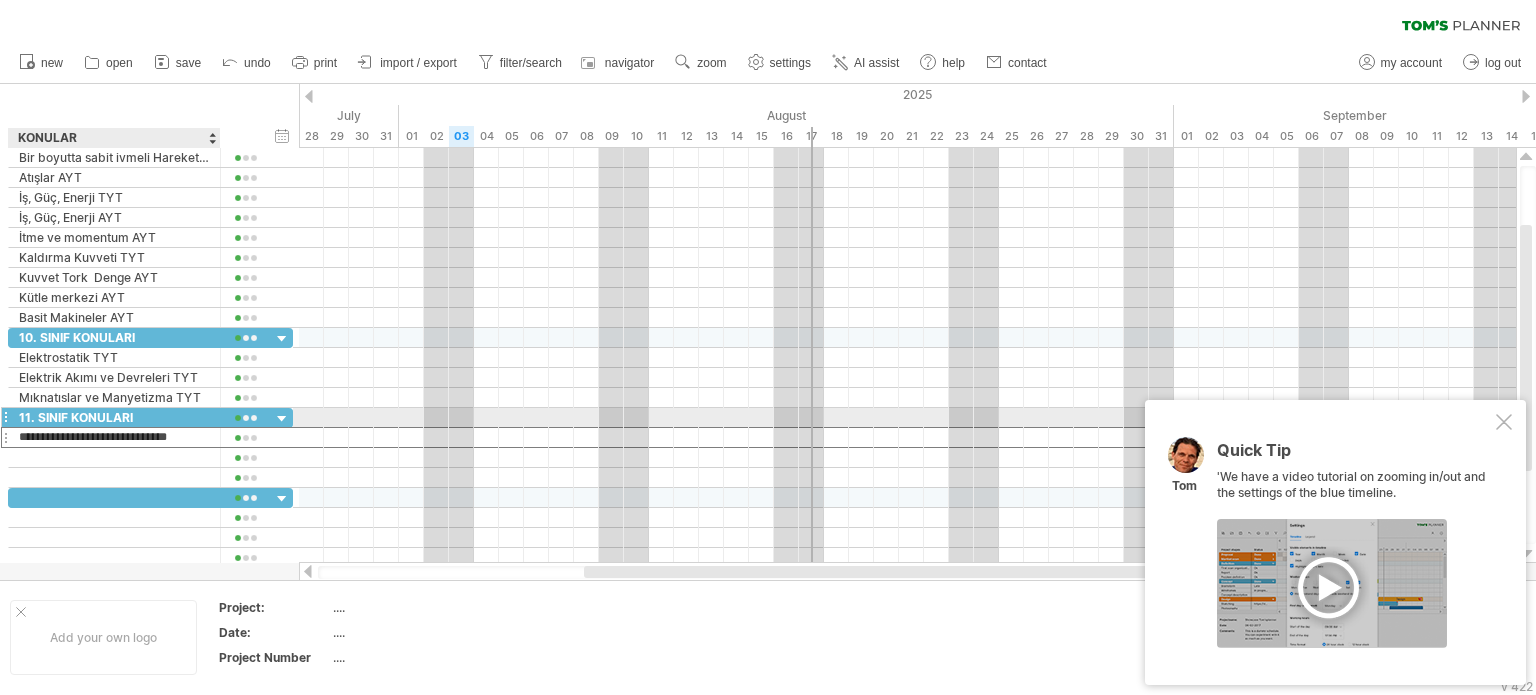 type on "**********" 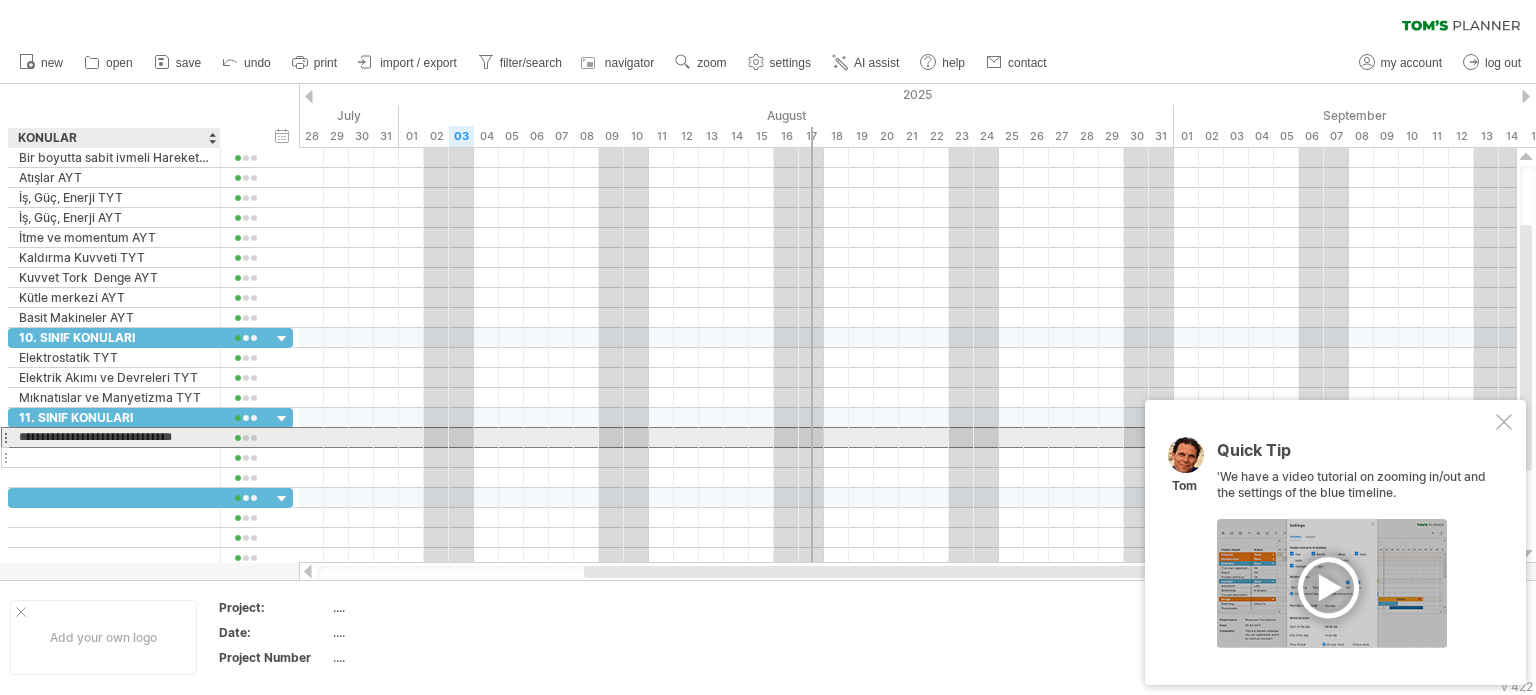 click on "**********" at bounding box center (114, 437) 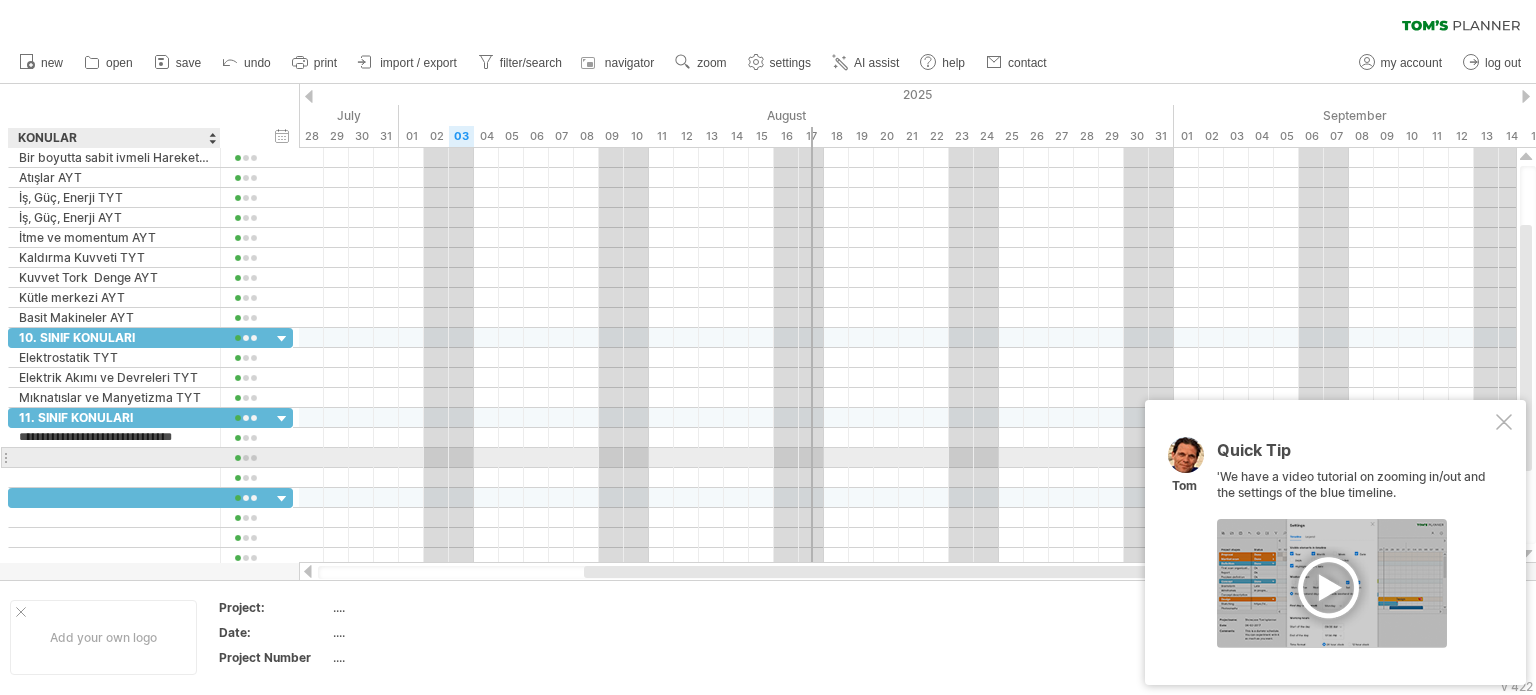 click at bounding box center (114, 457) 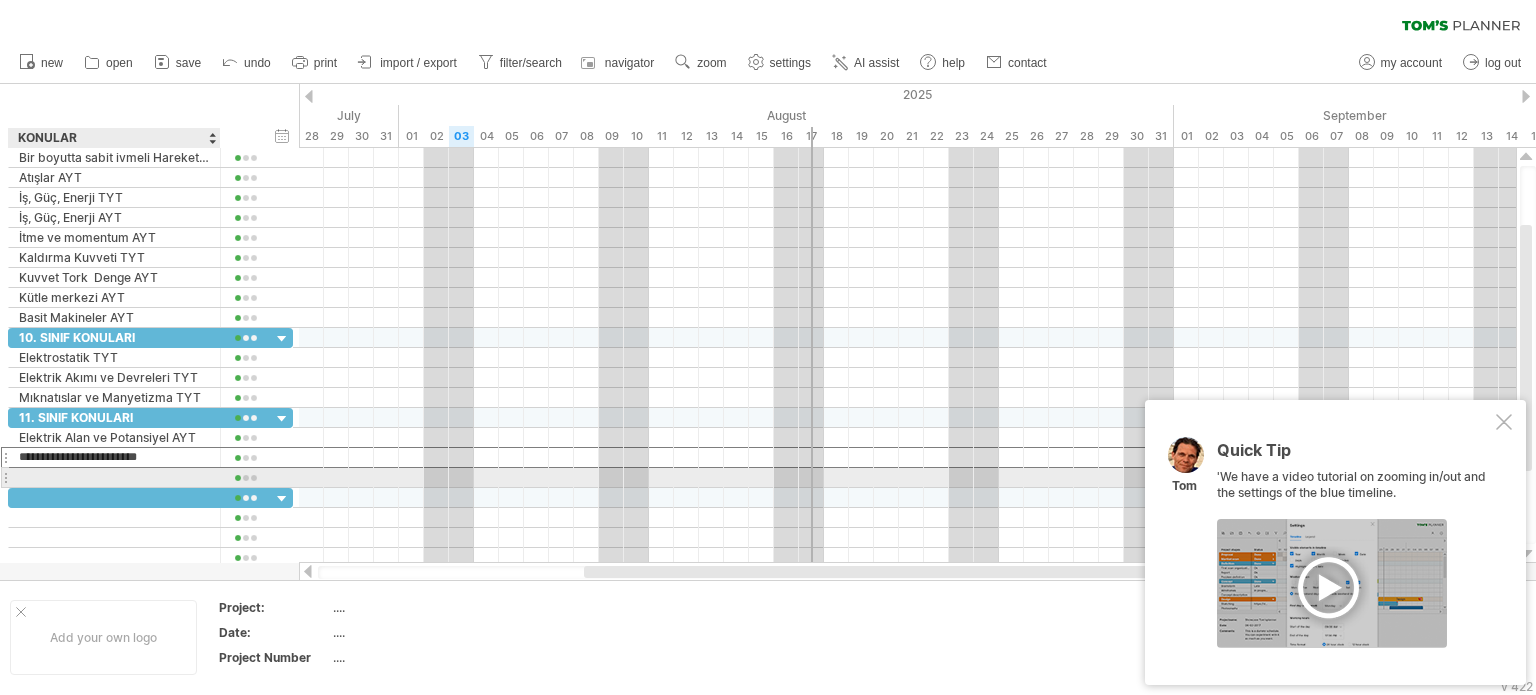 click at bounding box center (114, 477) 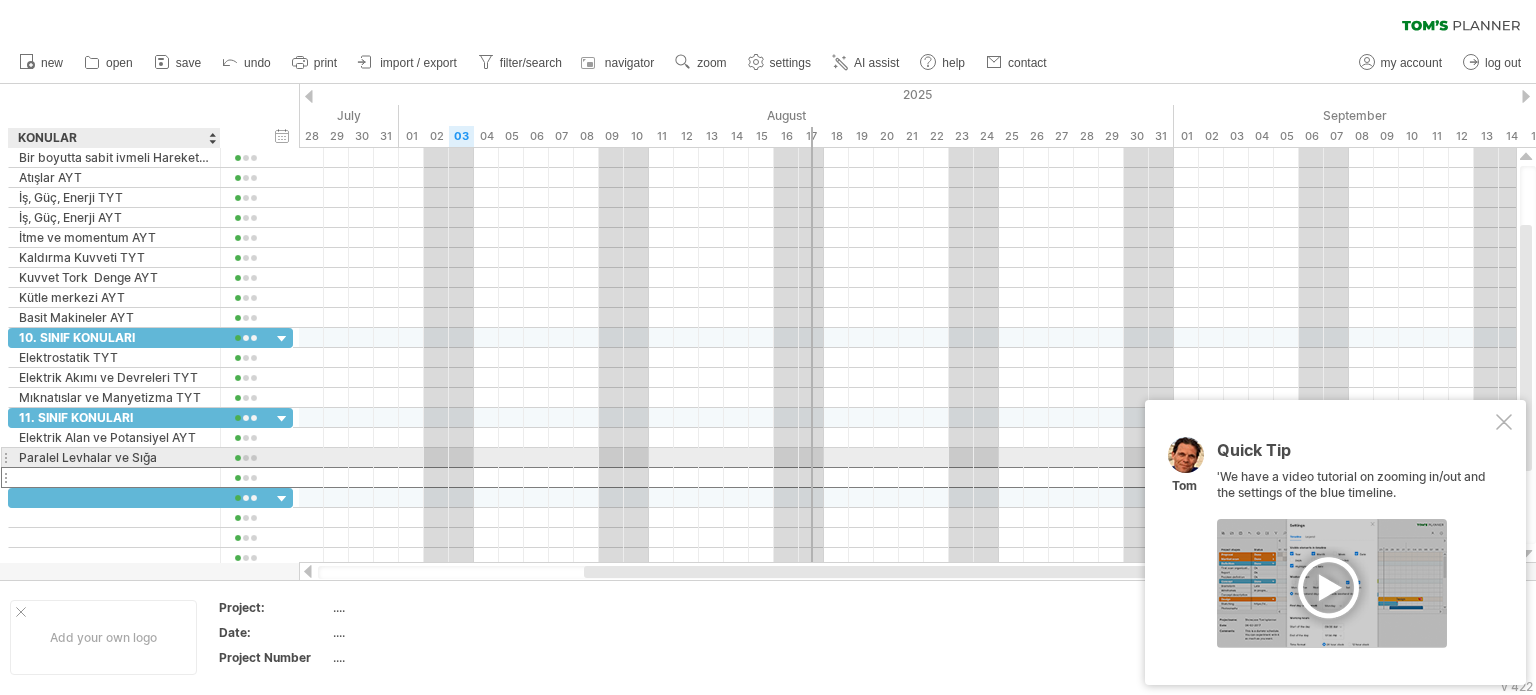 click on "Paralel Levhalar ve Sığa" at bounding box center [114, 457] 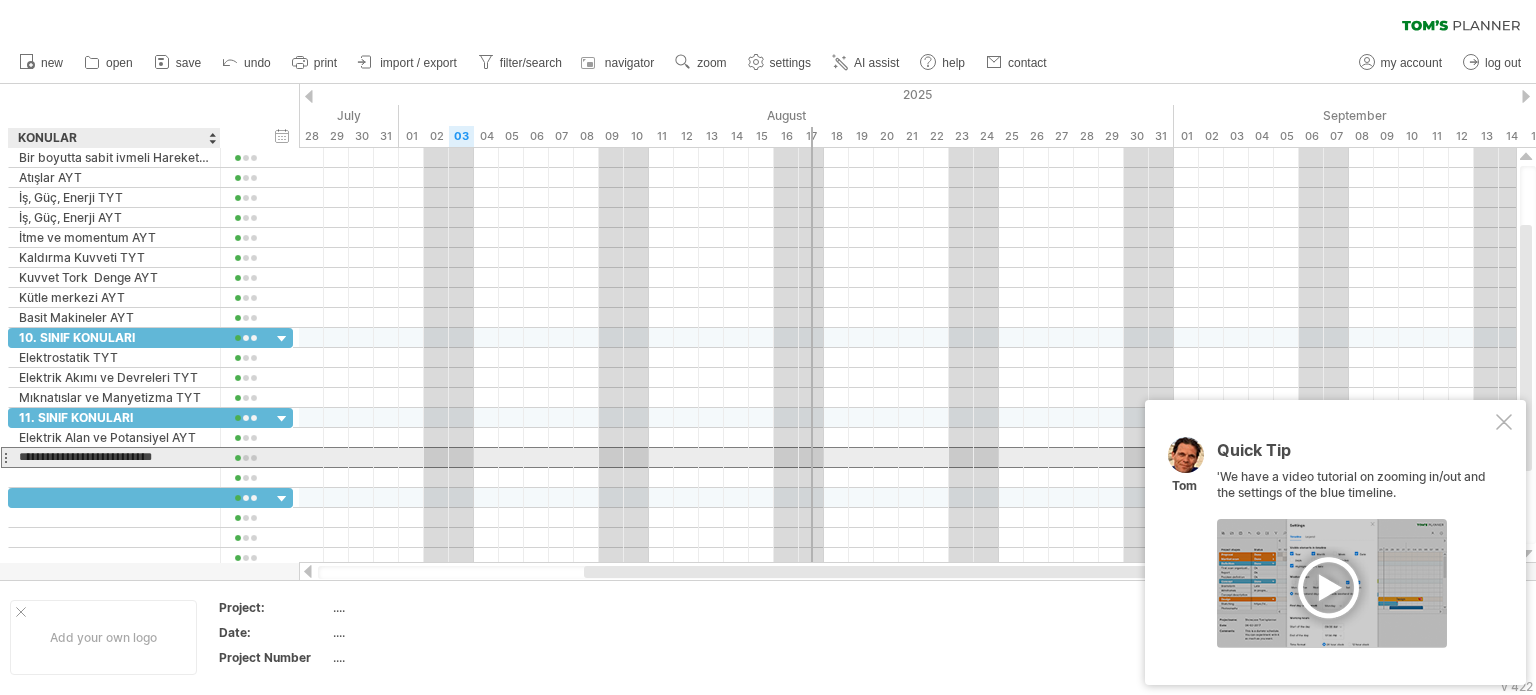 type on "**********" 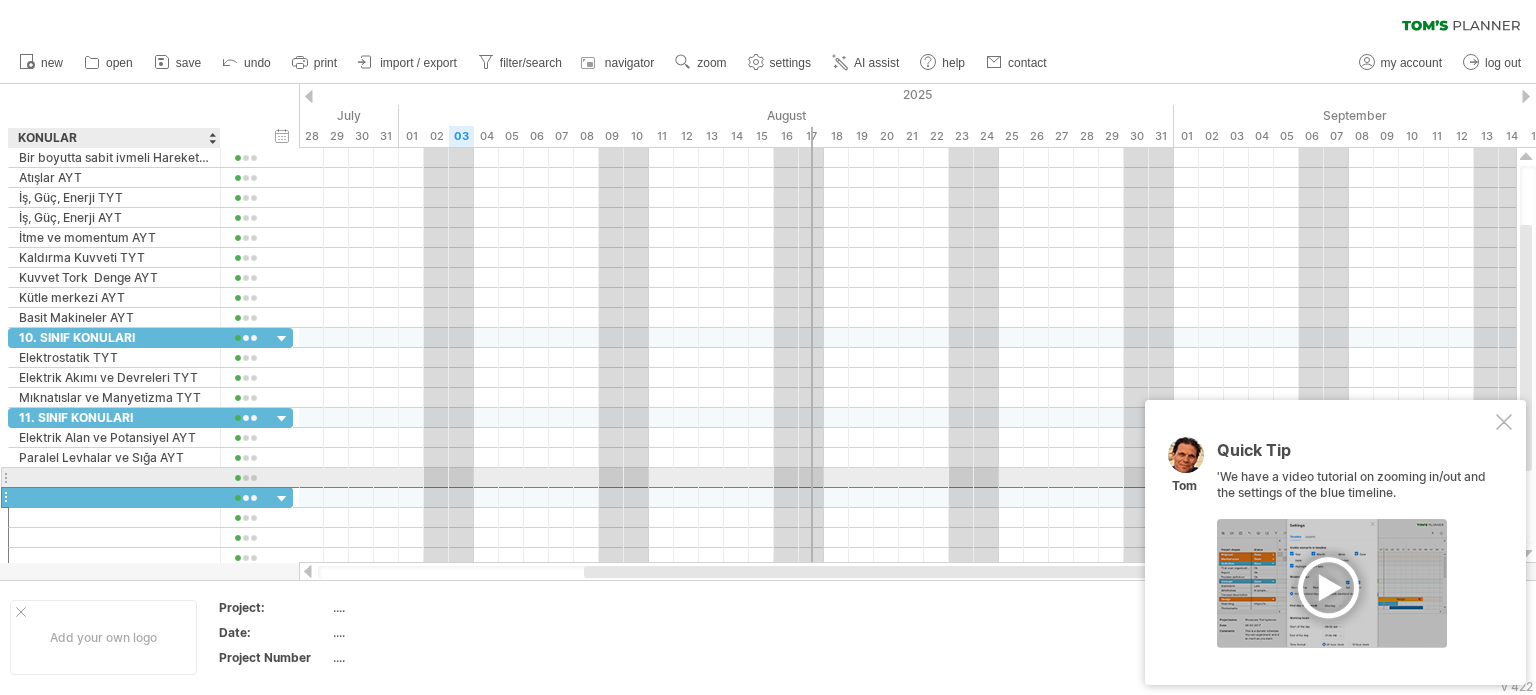 click at bounding box center (114, 497) 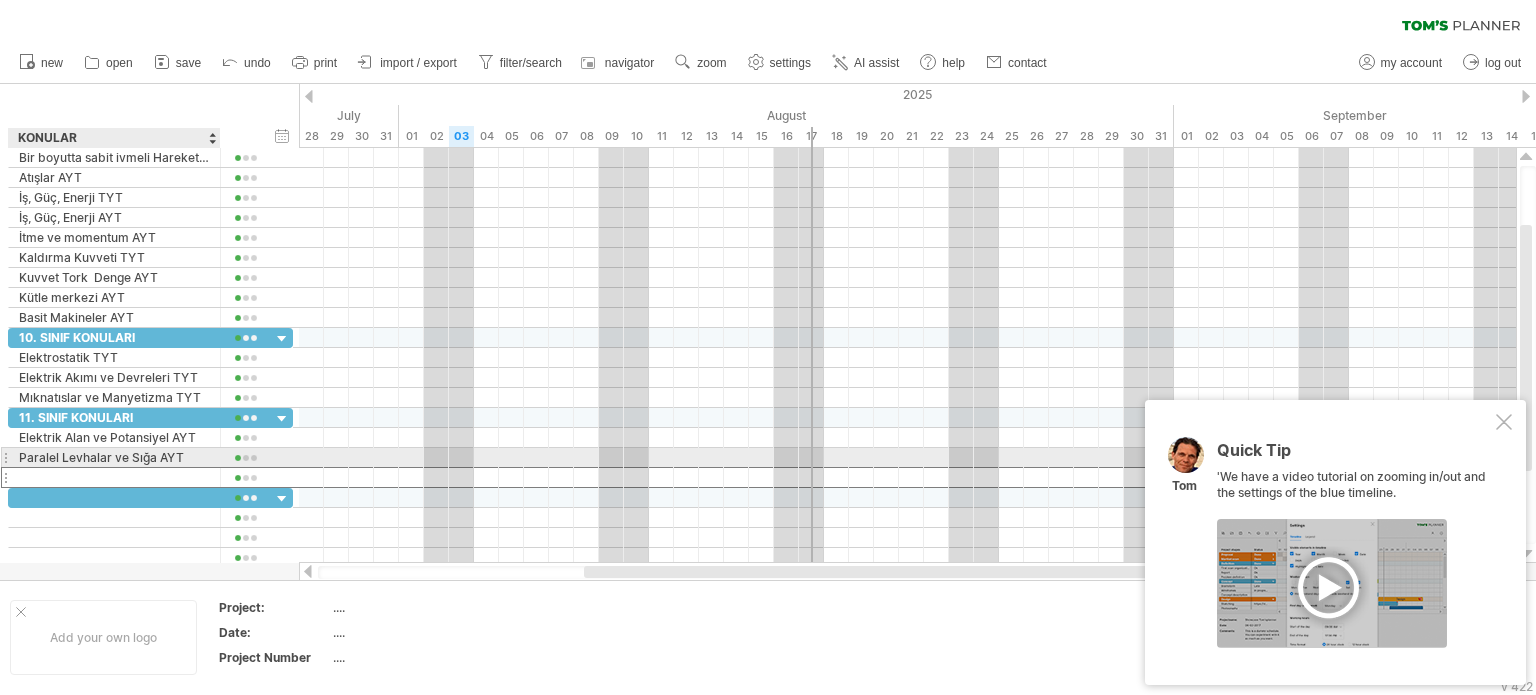 click at bounding box center [114, 477] 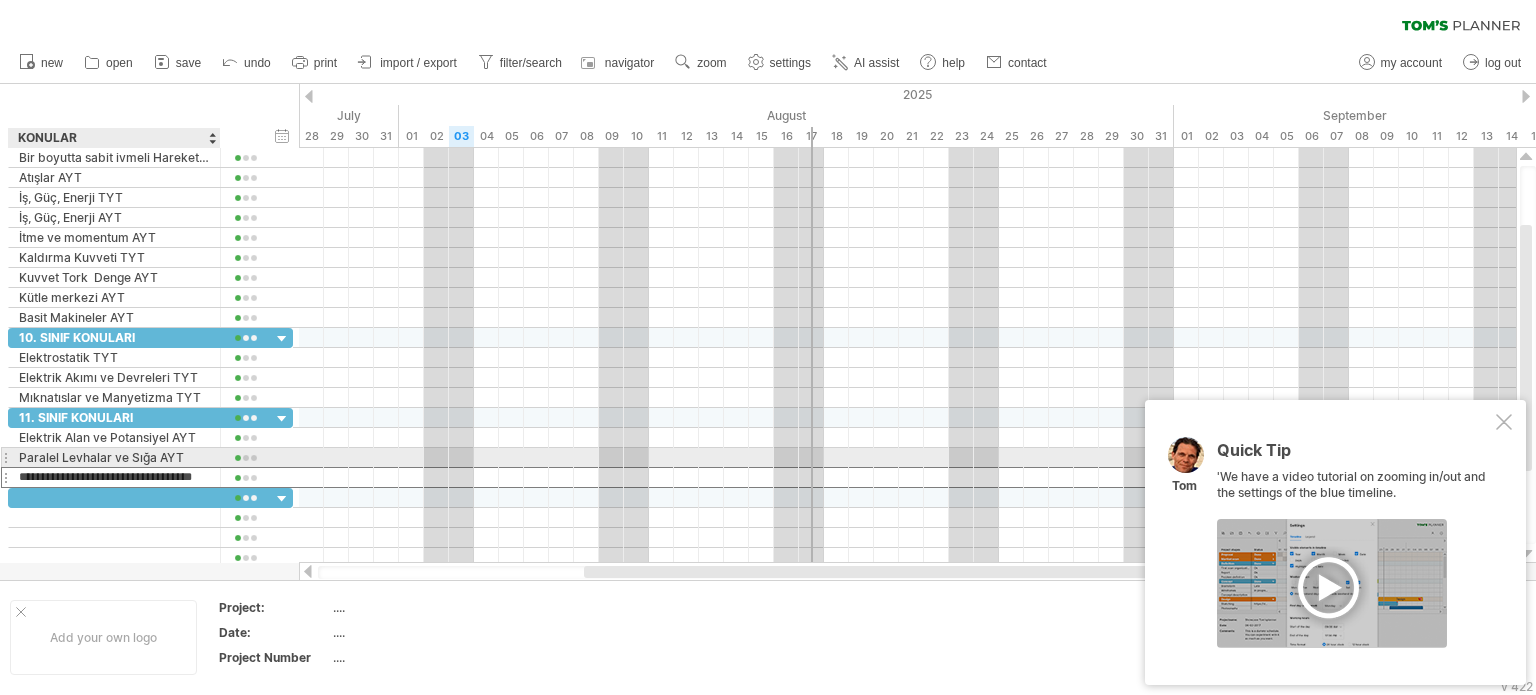 scroll, scrollTop: 0, scrollLeft: 32, axis: horizontal 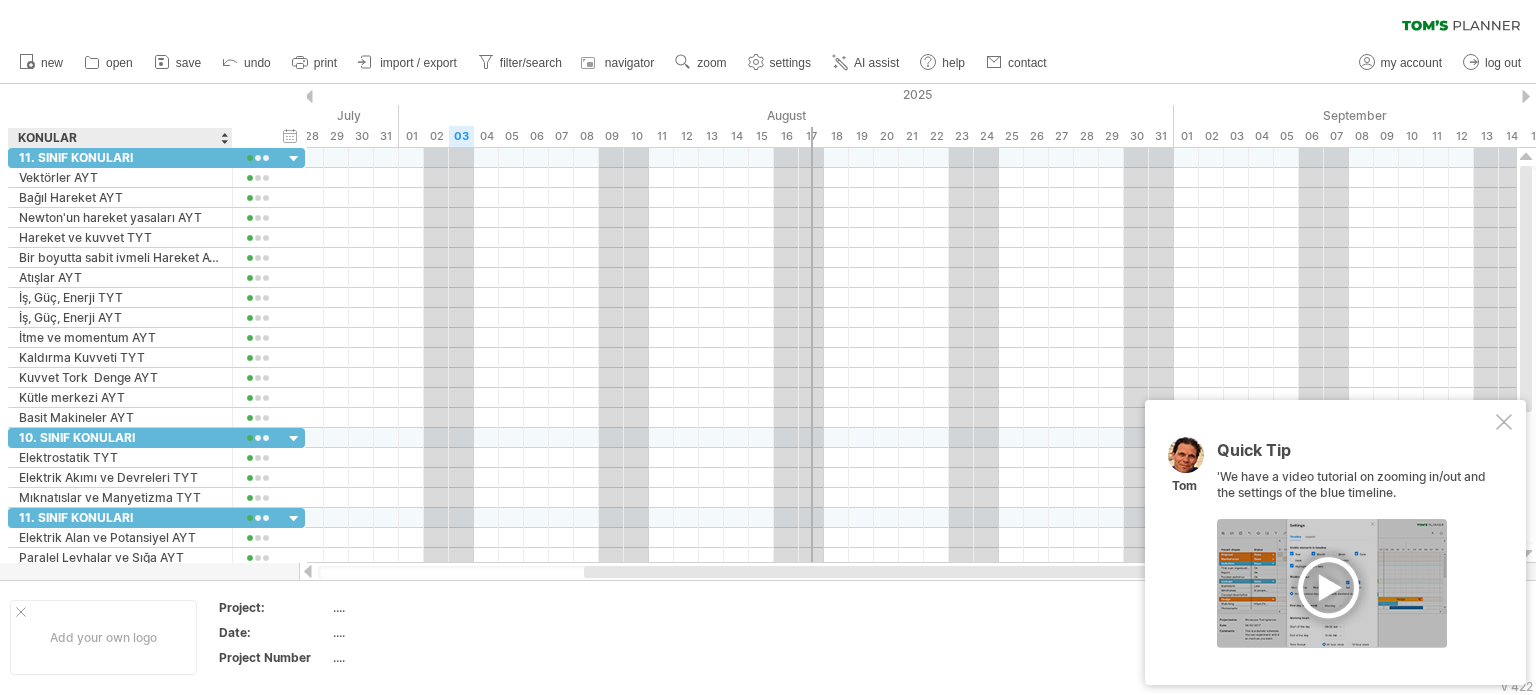 drag, startPoint x: 216, startPoint y: 134, endPoint x: 228, endPoint y: 134, distance: 12 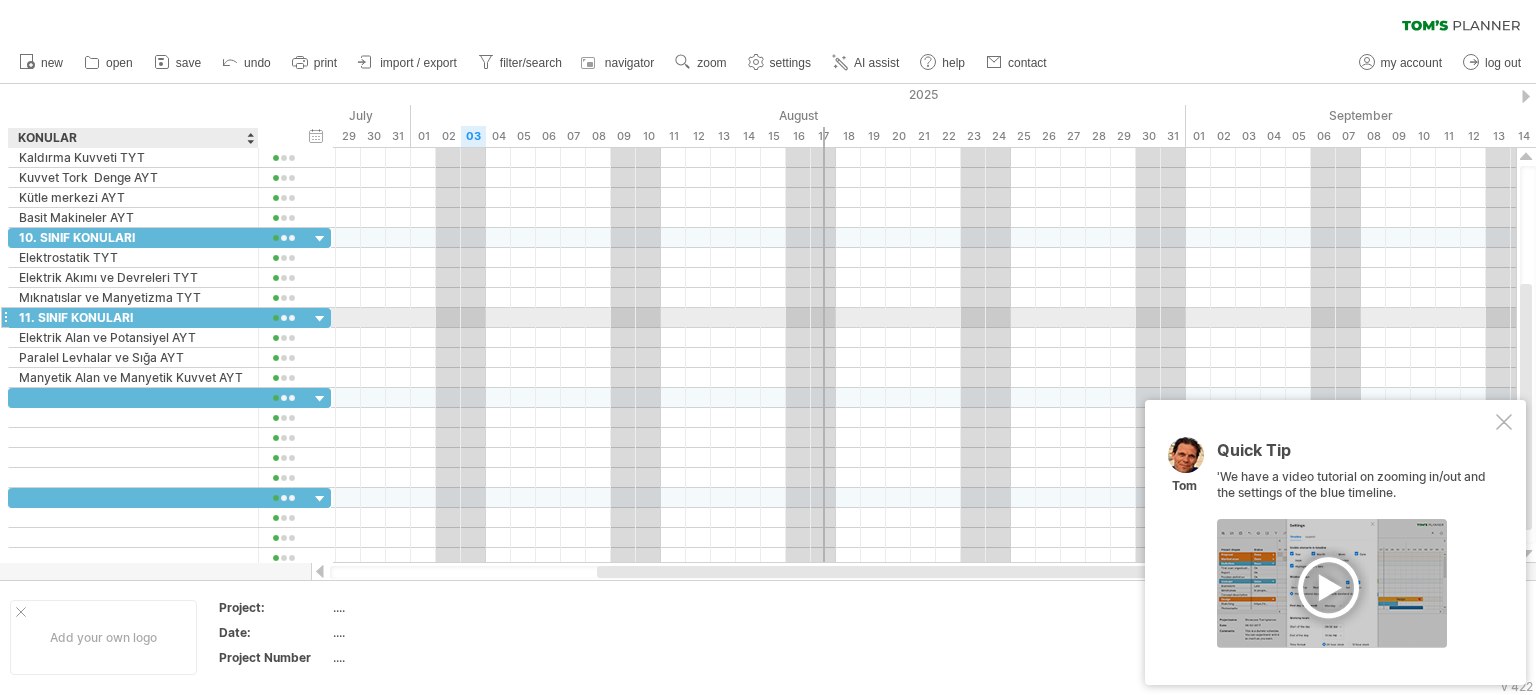 drag, startPoint x: 226, startPoint y: 315, endPoint x: 252, endPoint y: 317, distance: 26.076809 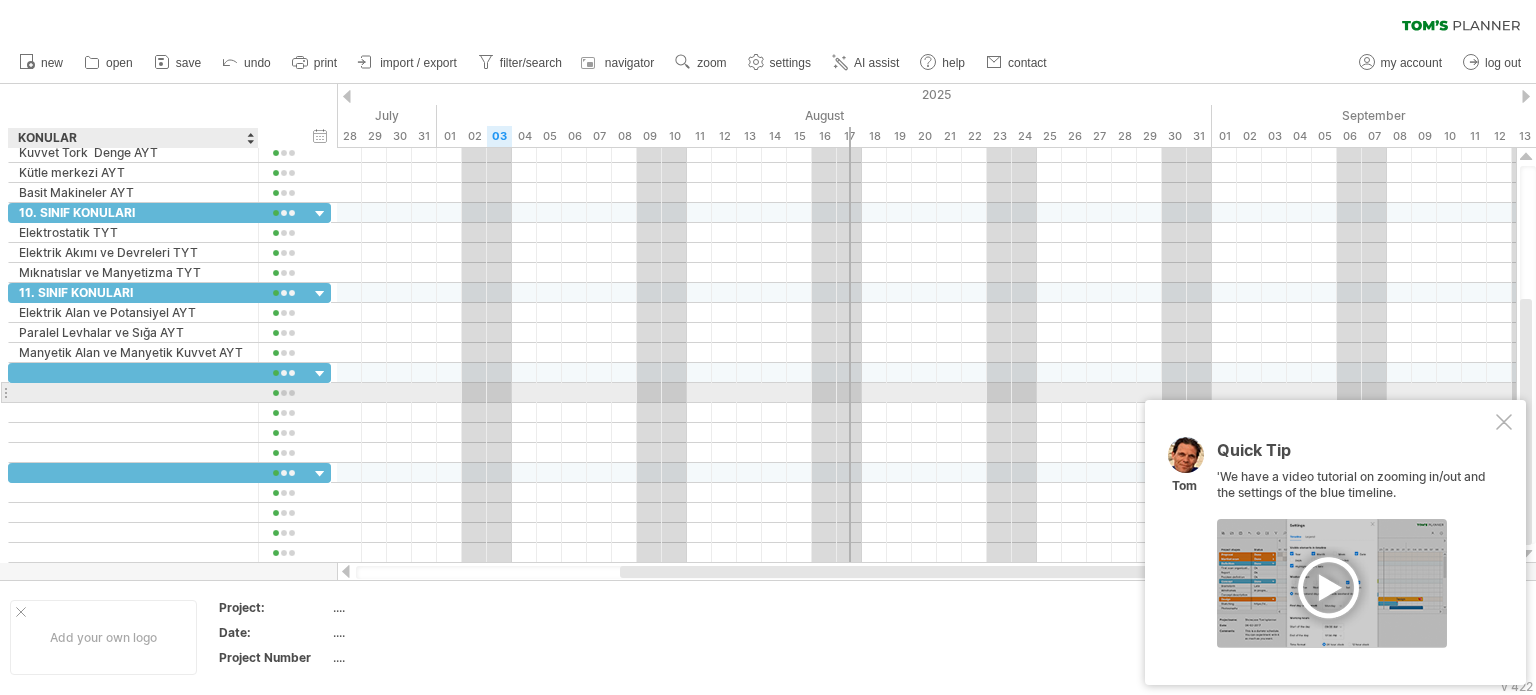 click at bounding box center [133, 392] 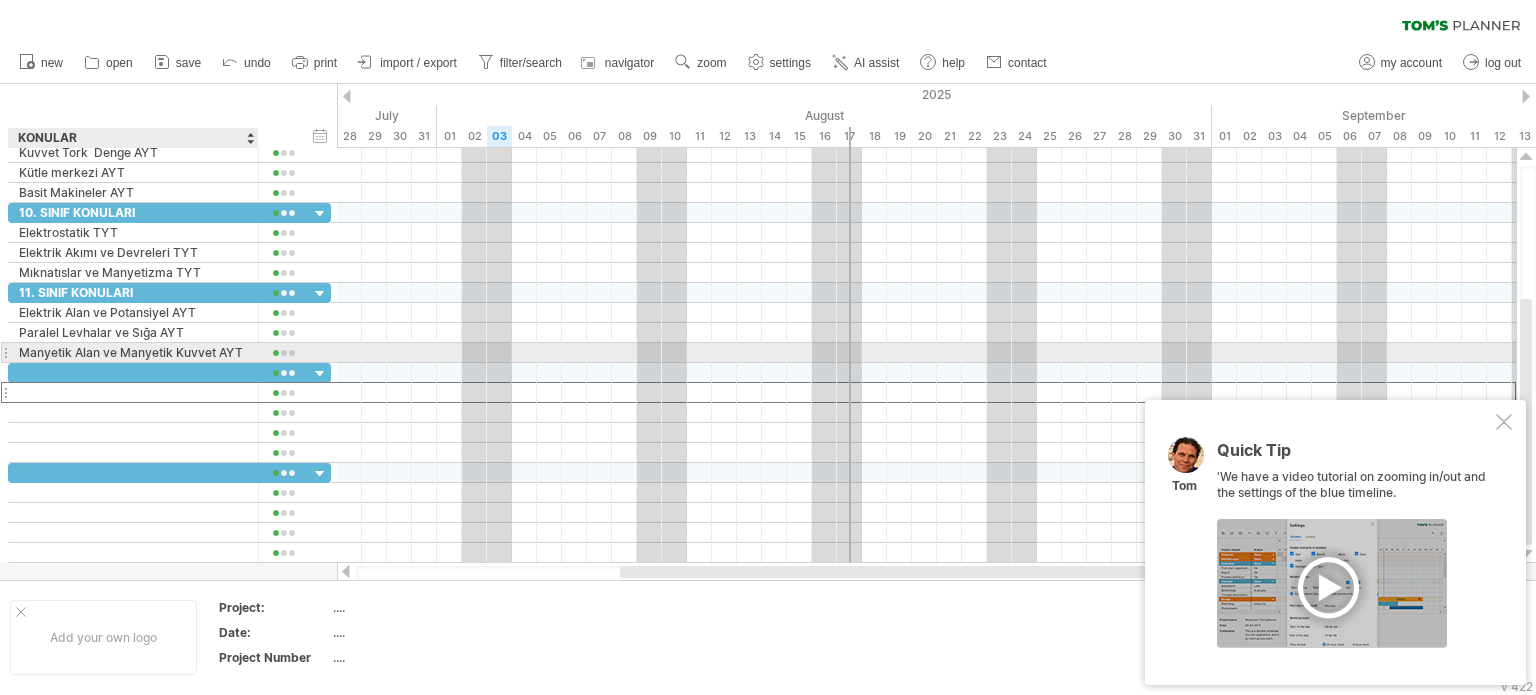 click on "Manyetik Alan ve Manyetik Kuvvet AYT" at bounding box center (133, 352) 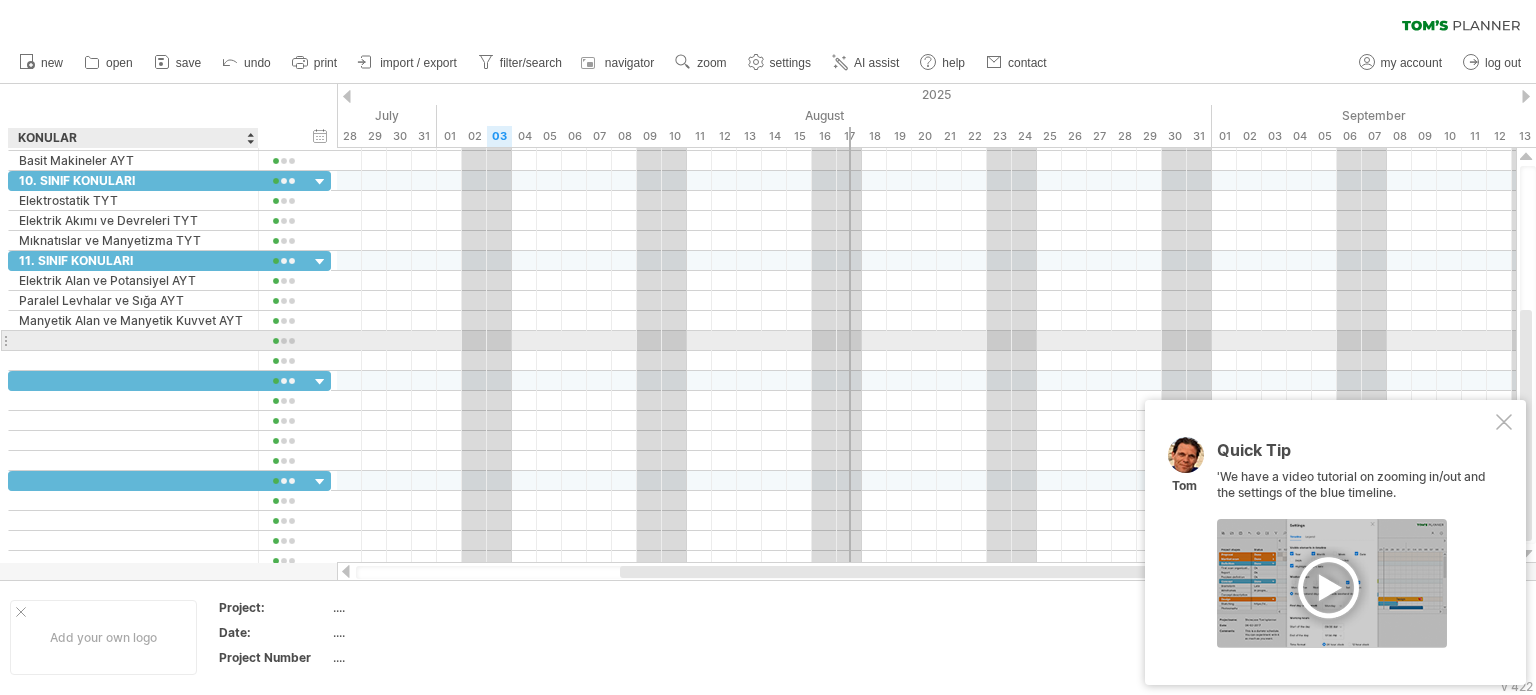 click at bounding box center (133, 340) 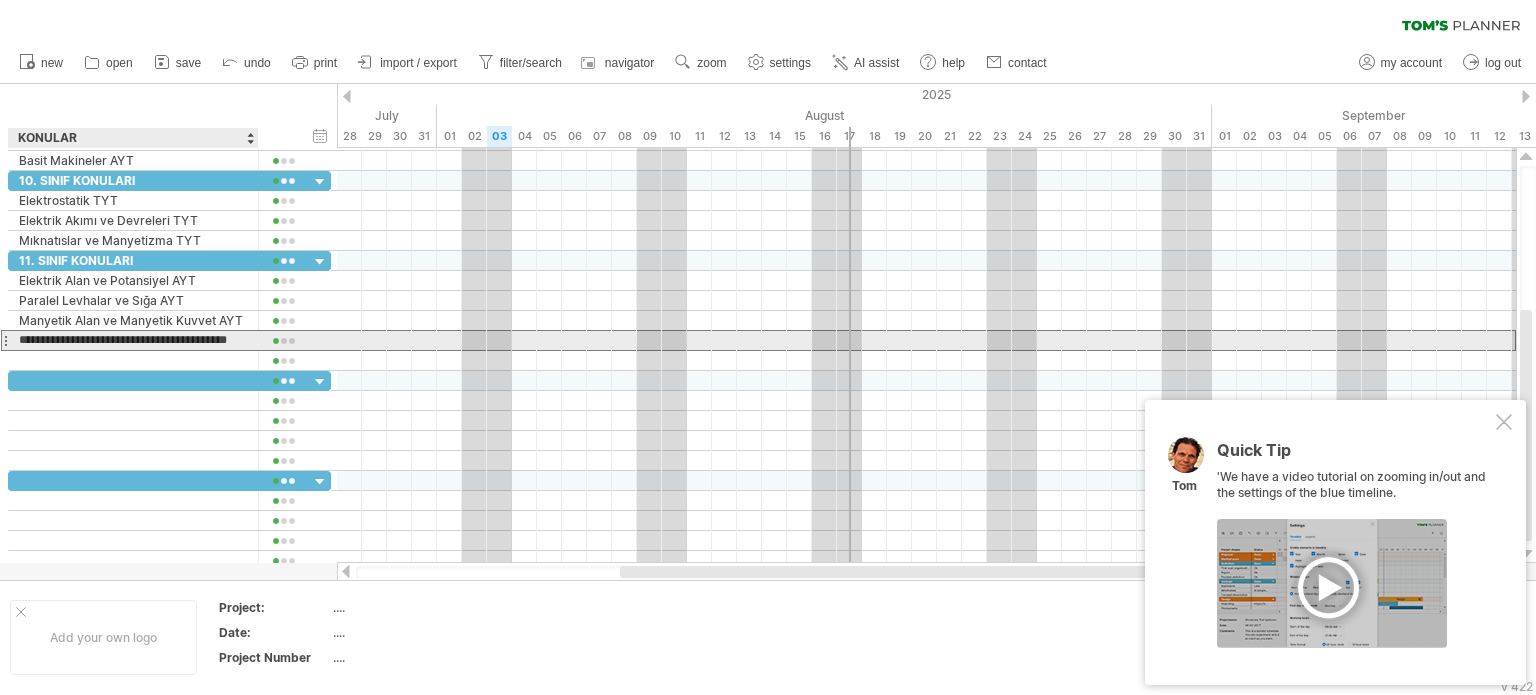 type on "**********" 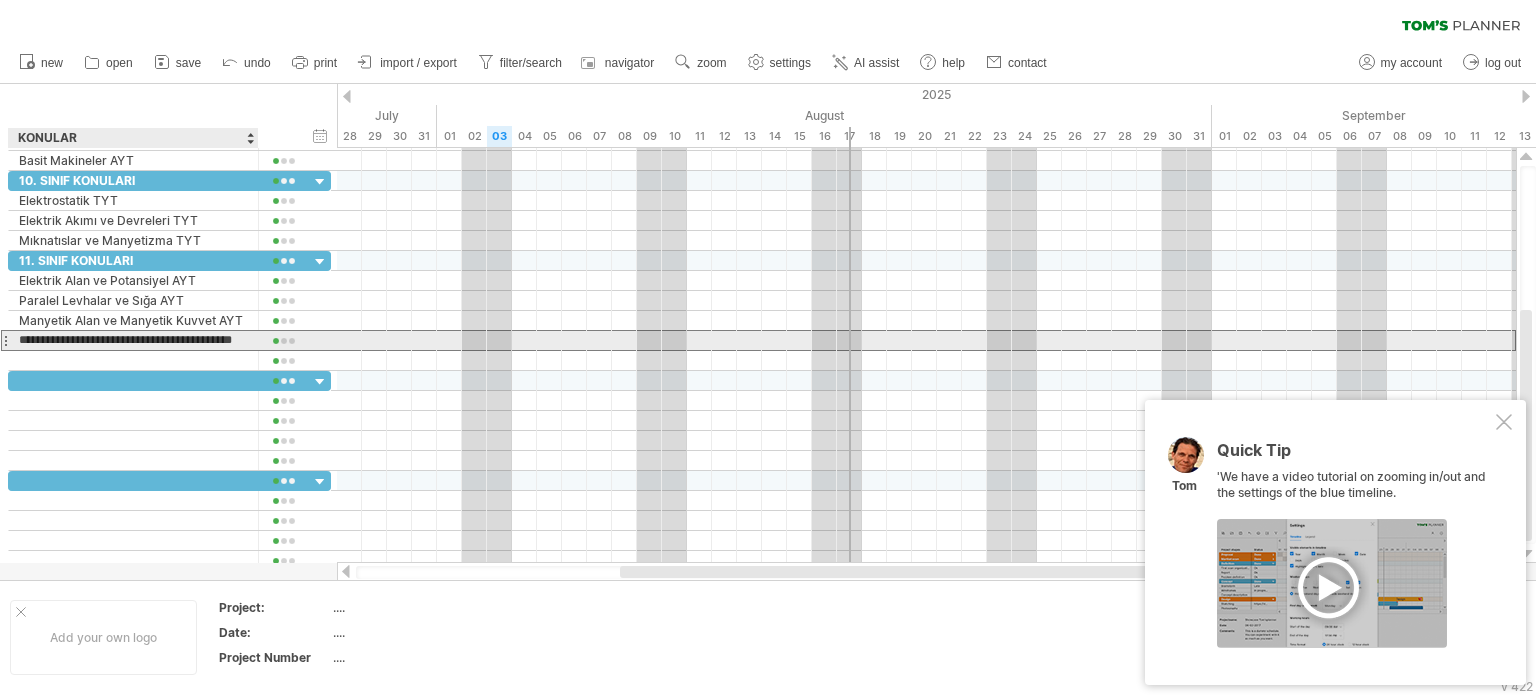 scroll, scrollTop: 0, scrollLeft: 17, axis: horizontal 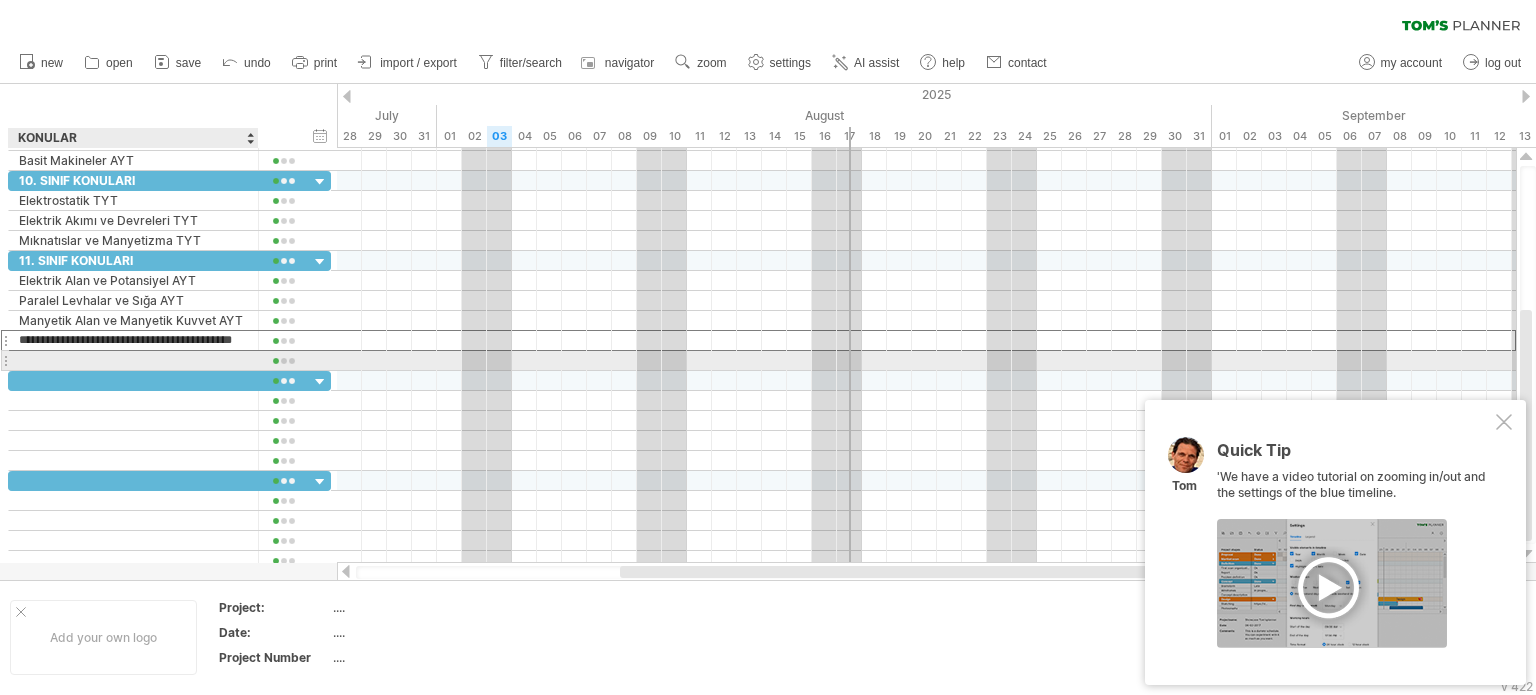 click at bounding box center [133, 360] 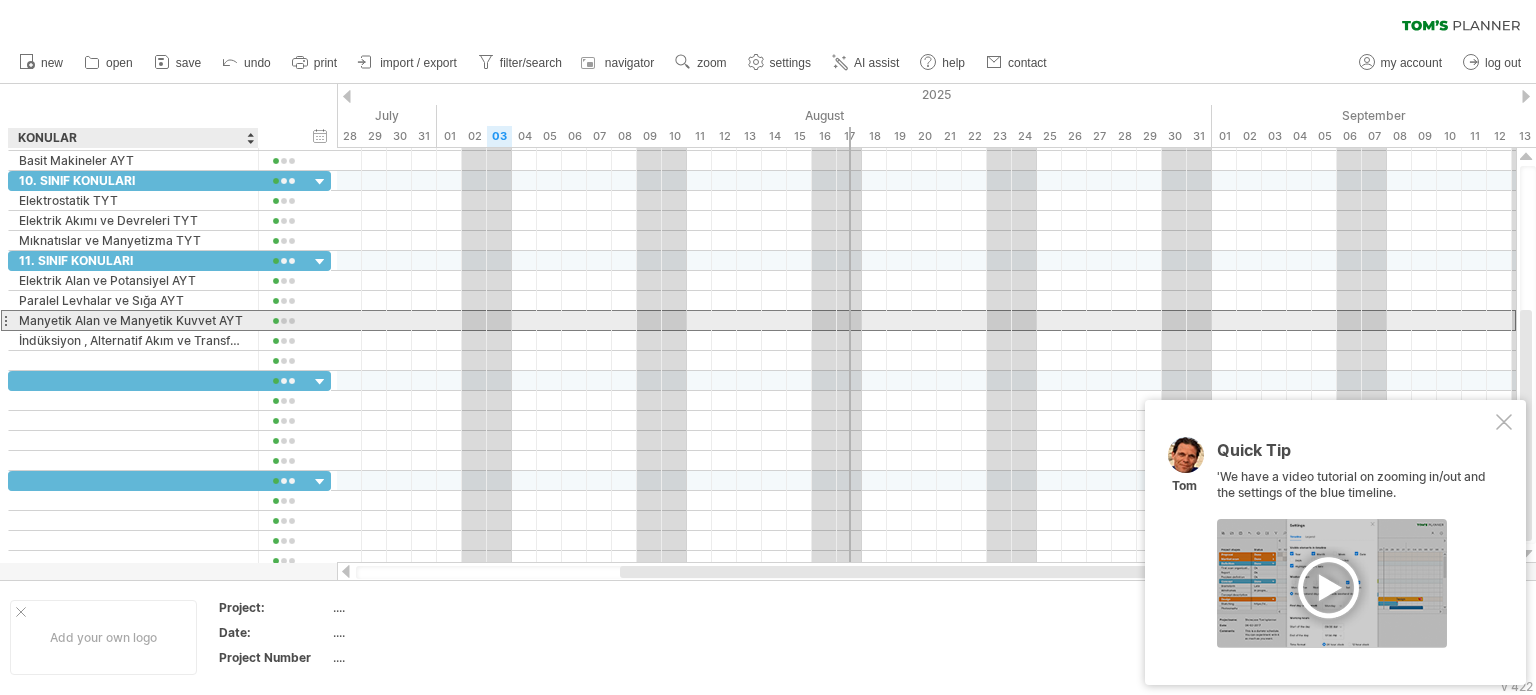 click on "Manyetik Alan ve Manyetik Kuvvet AYT" at bounding box center (133, 320) 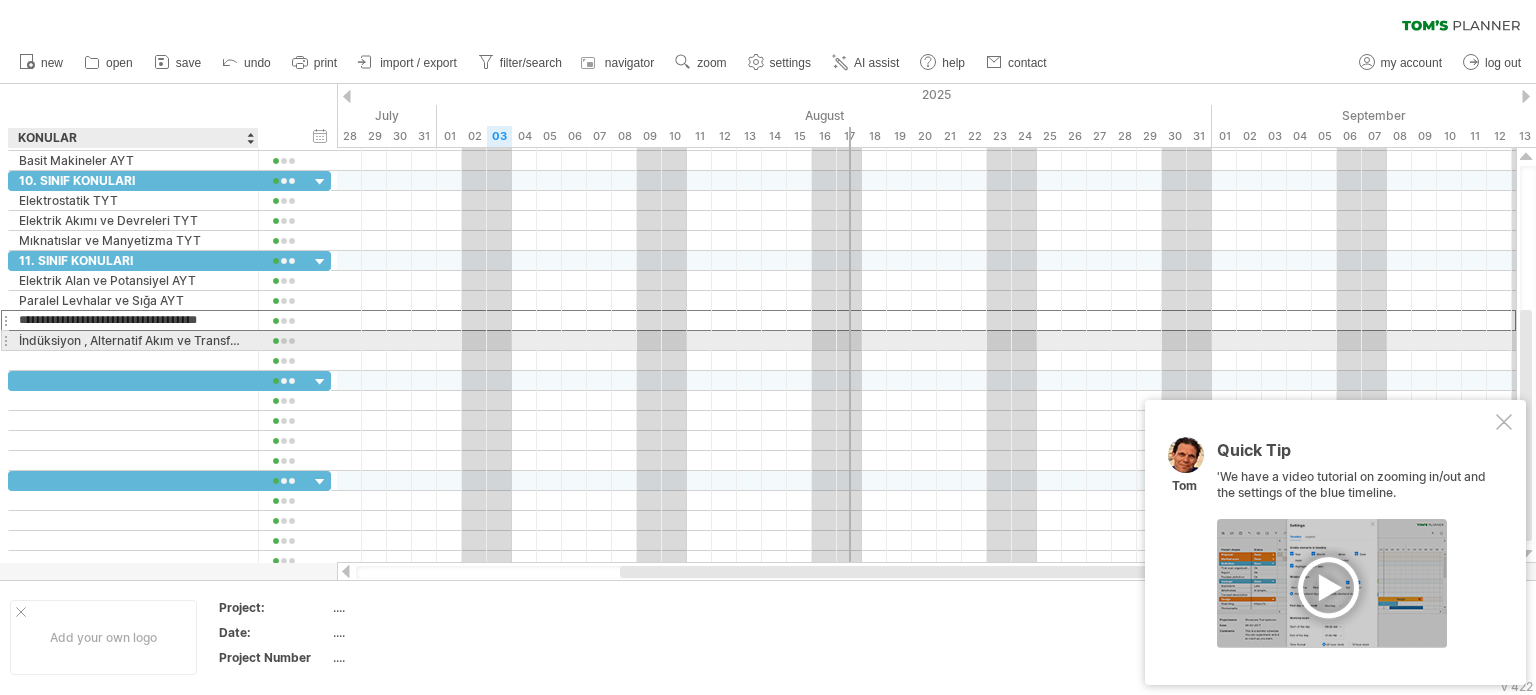 click on "İndüksiyon , Alternatif Akım ve Transfmatör" at bounding box center [133, 340] 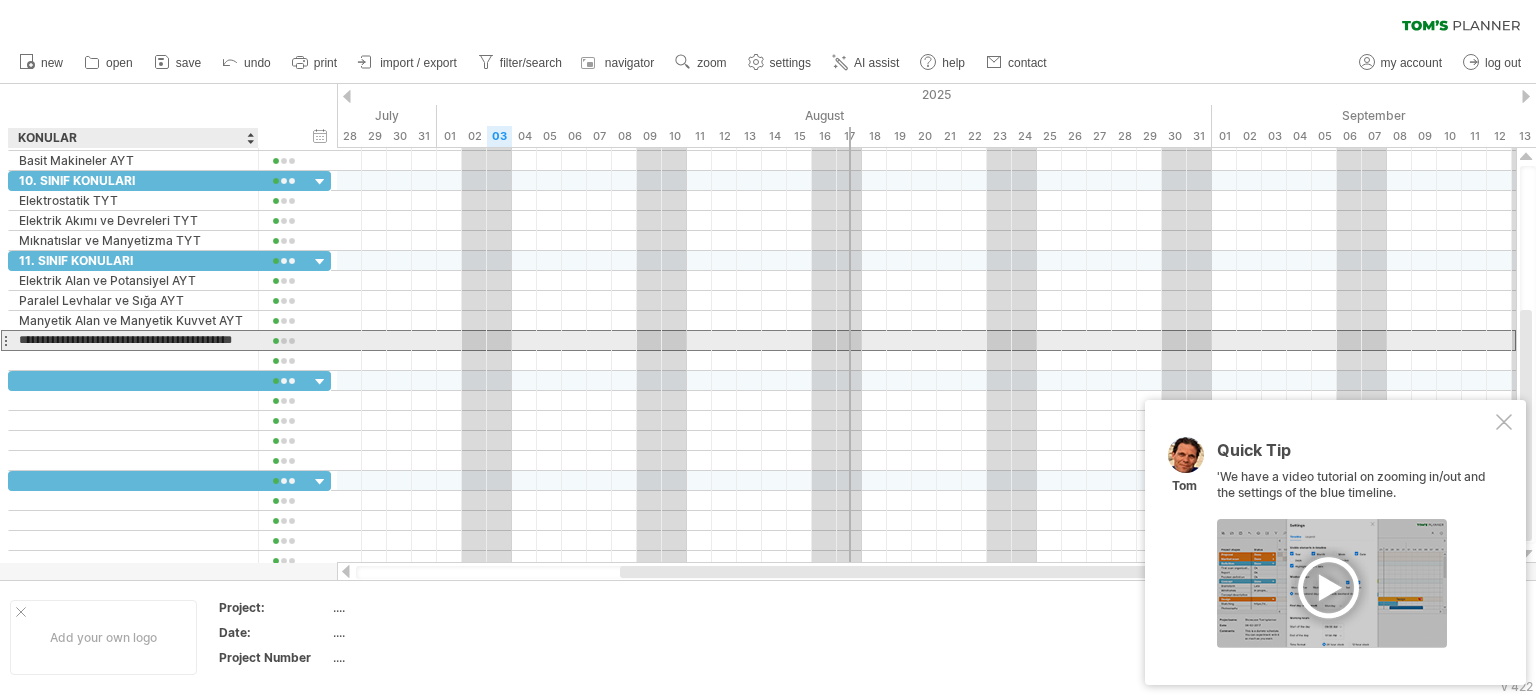 scroll, scrollTop: 0, scrollLeft: 0, axis: both 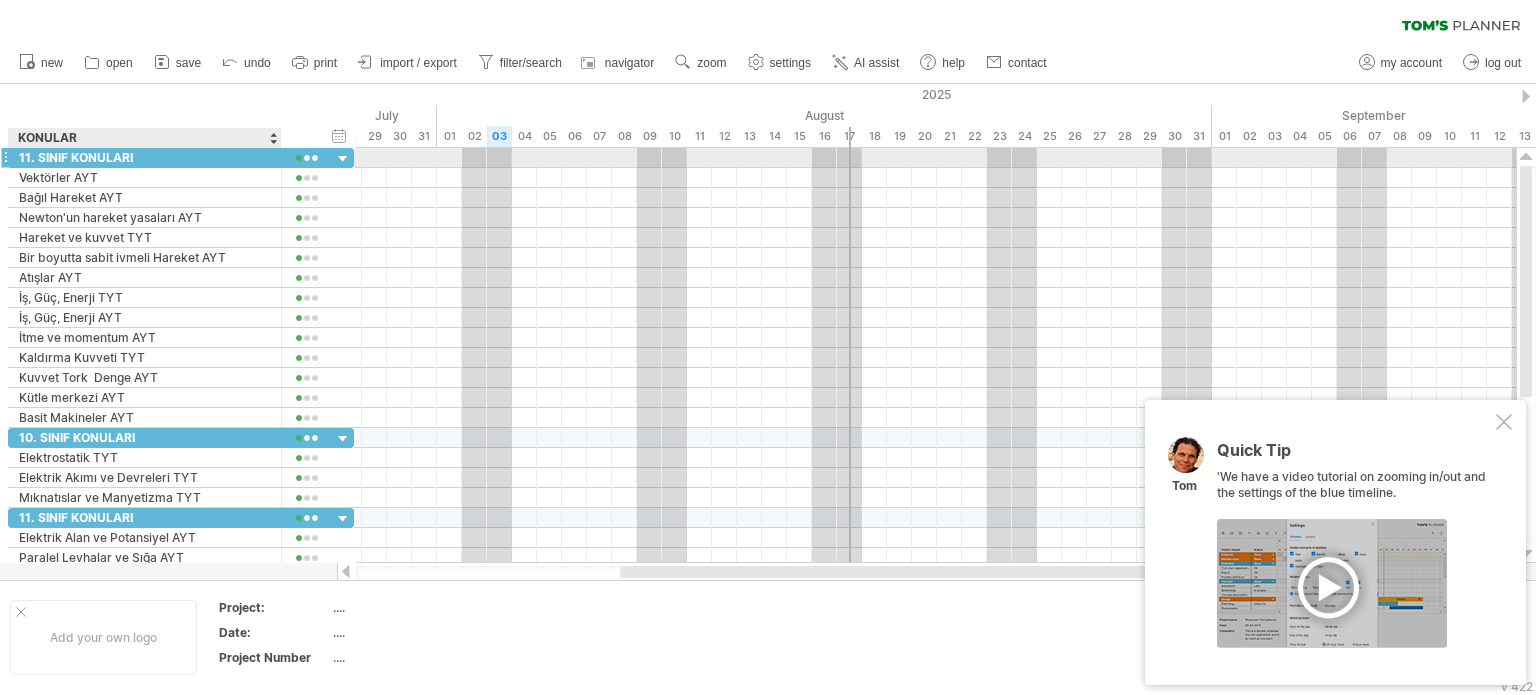 drag, startPoint x: 256, startPoint y: 156, endPoint x: 279, endPoint y: 157, distance: 23.021729 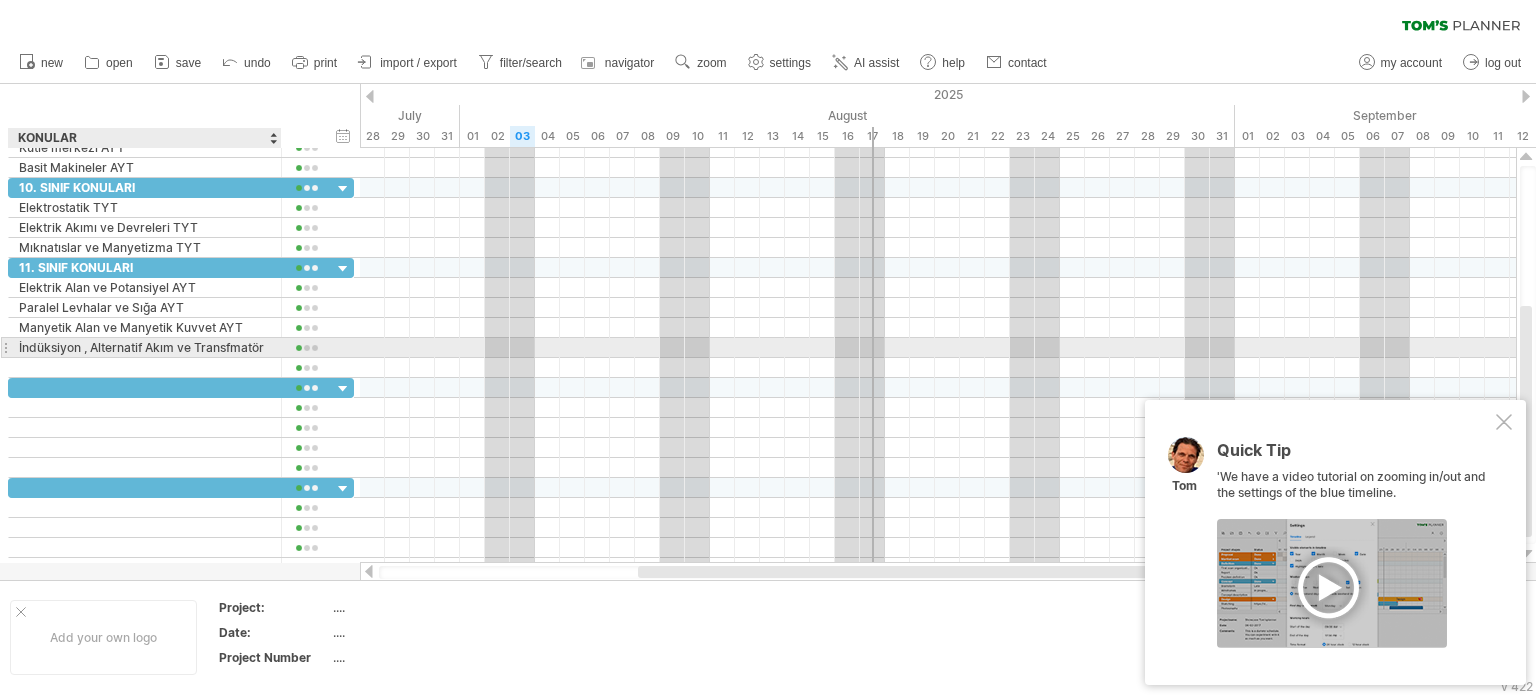 click on "**********" at bounding box center [145, 347] 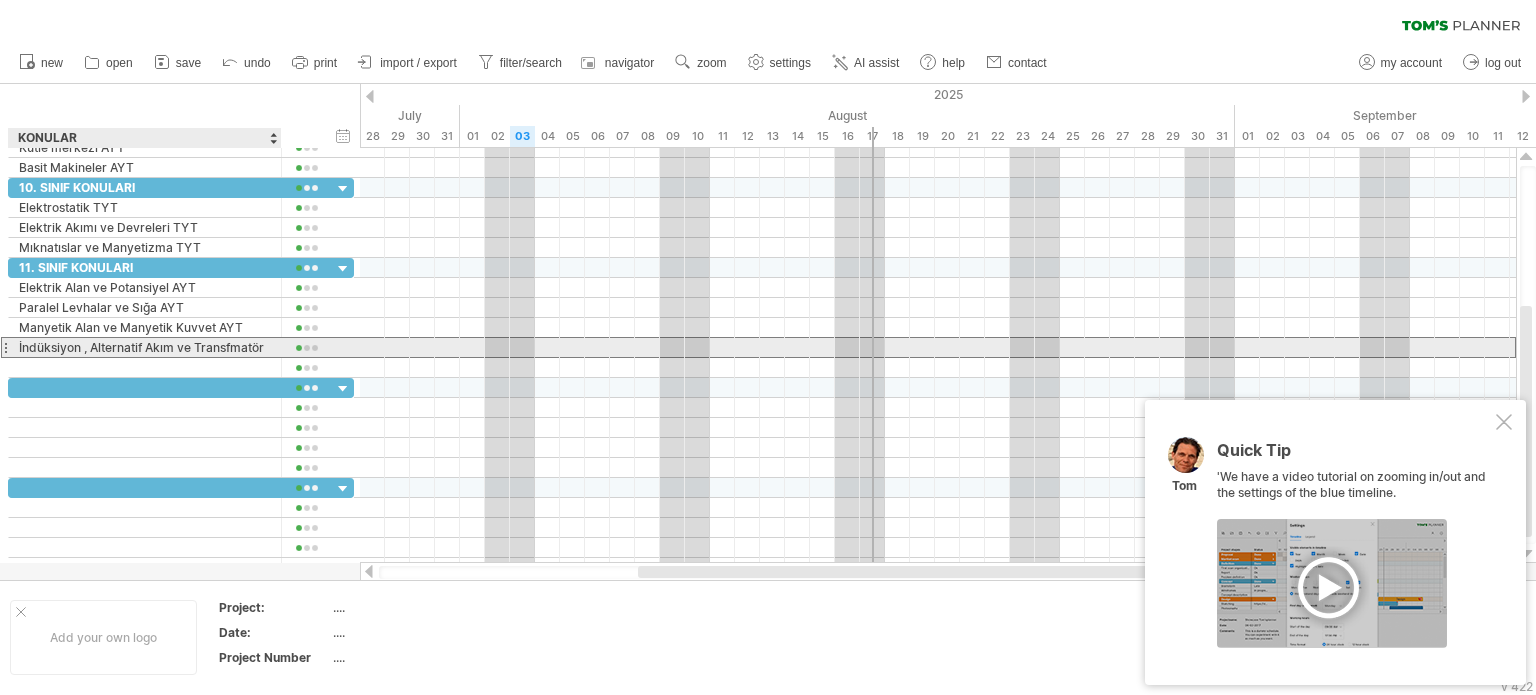 click on "İndüksiyon , Alternatif Akım ve Transfmatör" at bounding box center [145, 347] 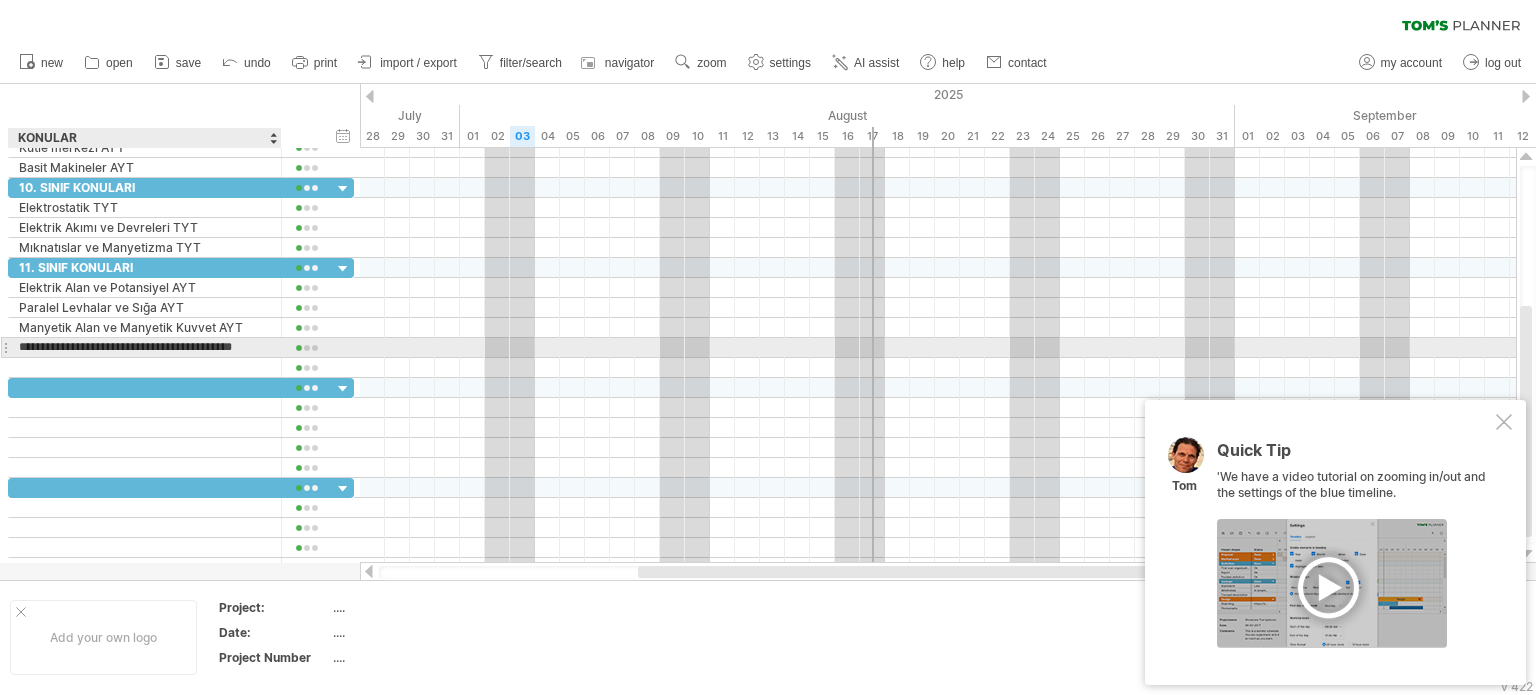 click at bounding box center (279, 348) 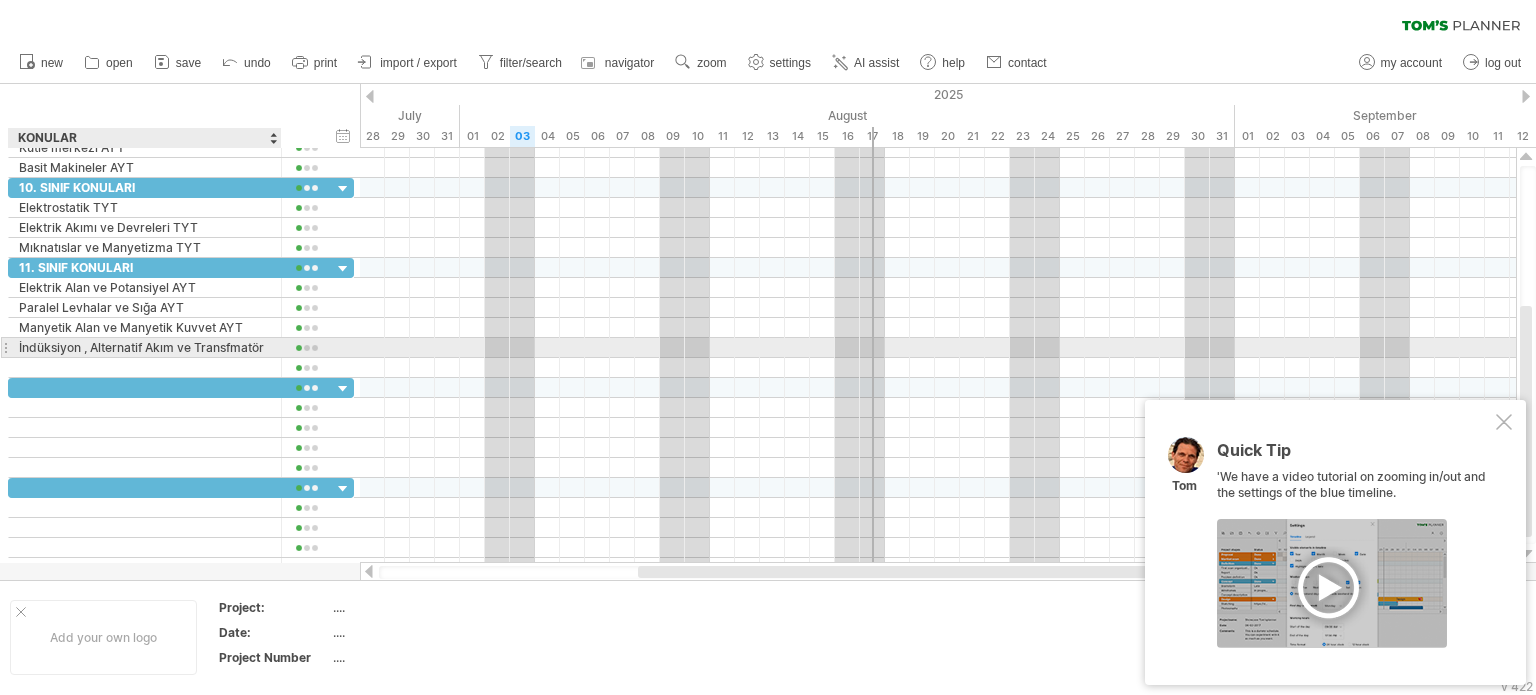 click on "**********" at bounding box center (145, 347) 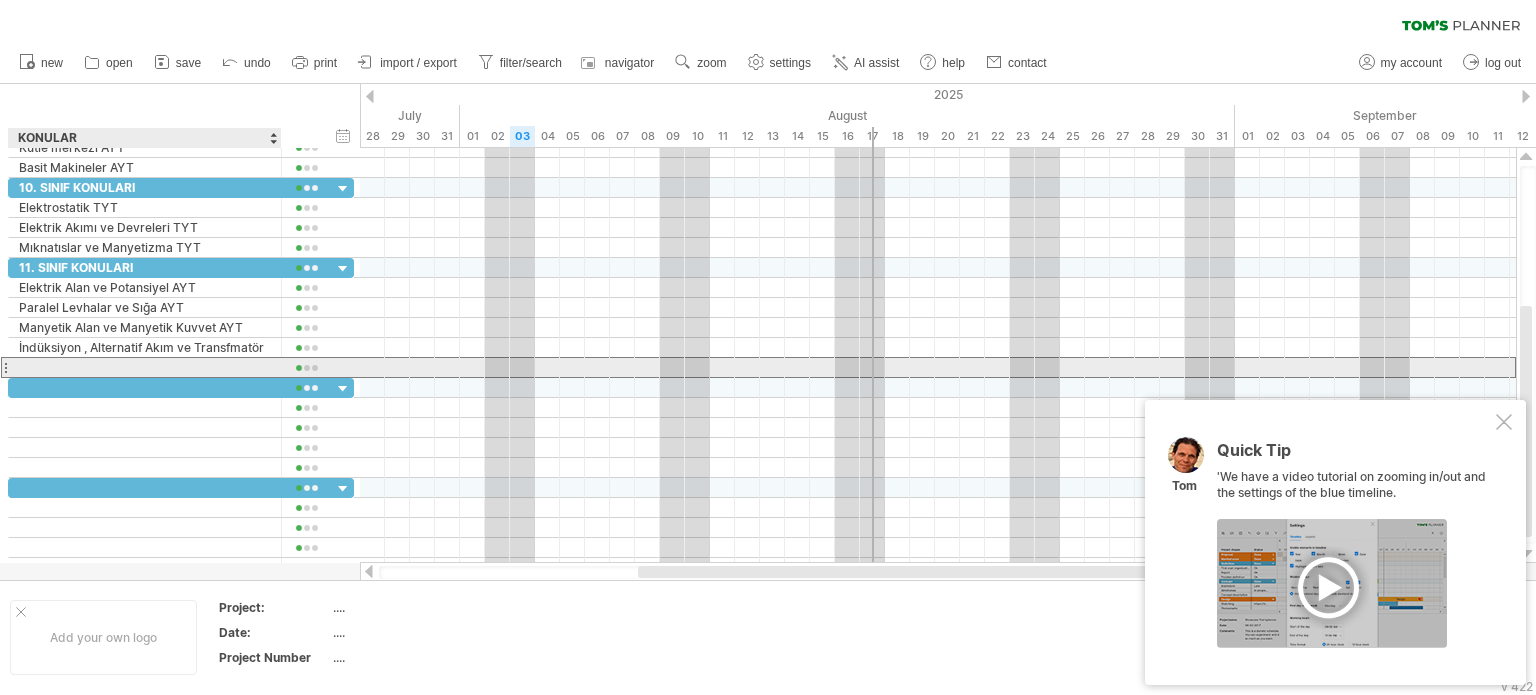 click at bounding box center (145, 367) 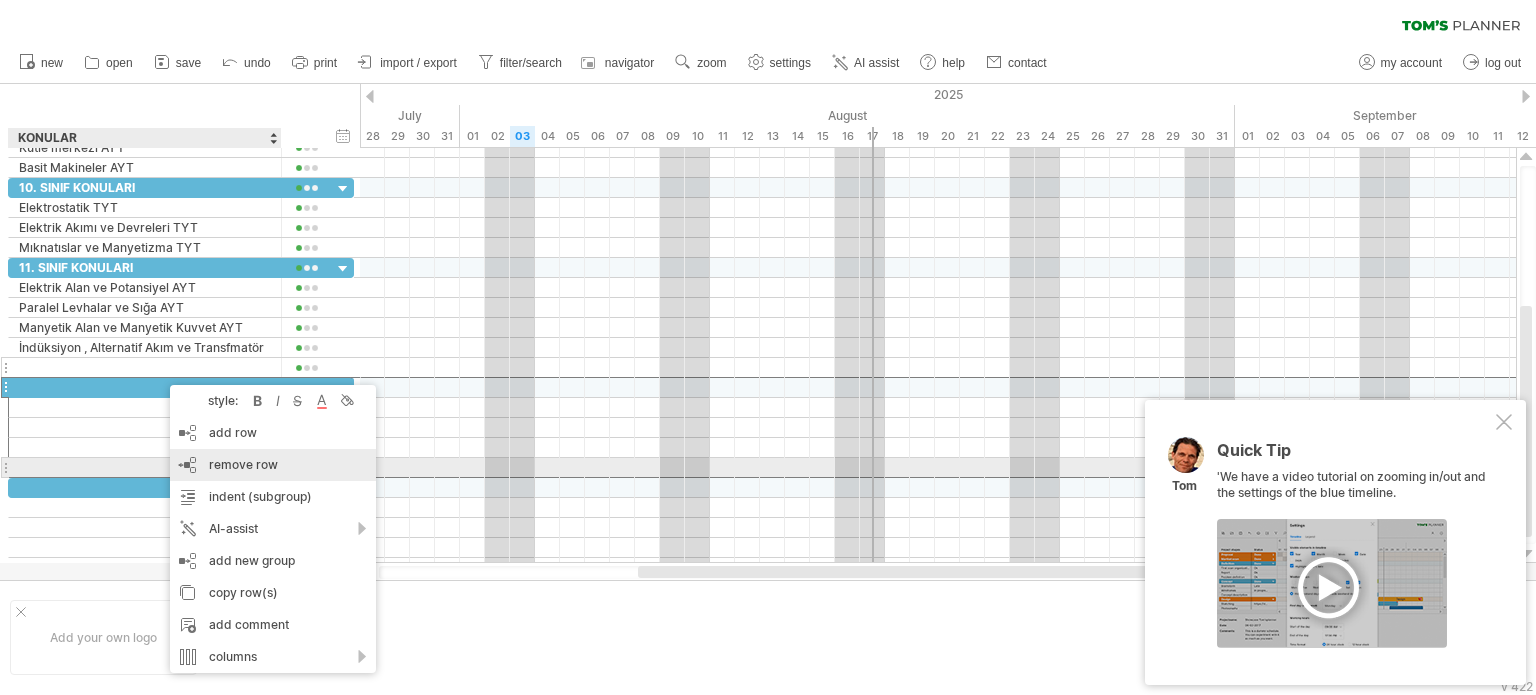 drag, startPoint x: 222, startPoint y: 466, endPoint x: 219, endPoint y: 451, distance: 15.297058 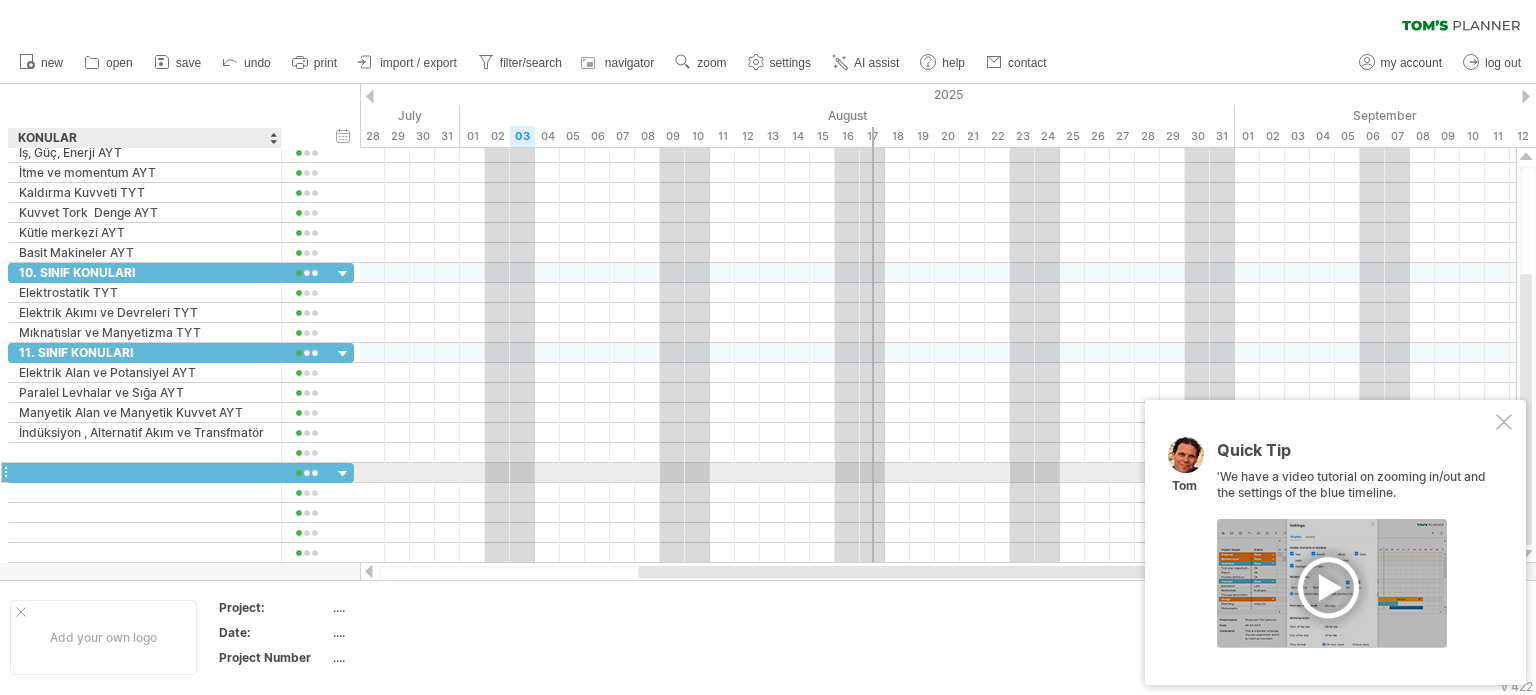 click at bounding box center (145, 472) 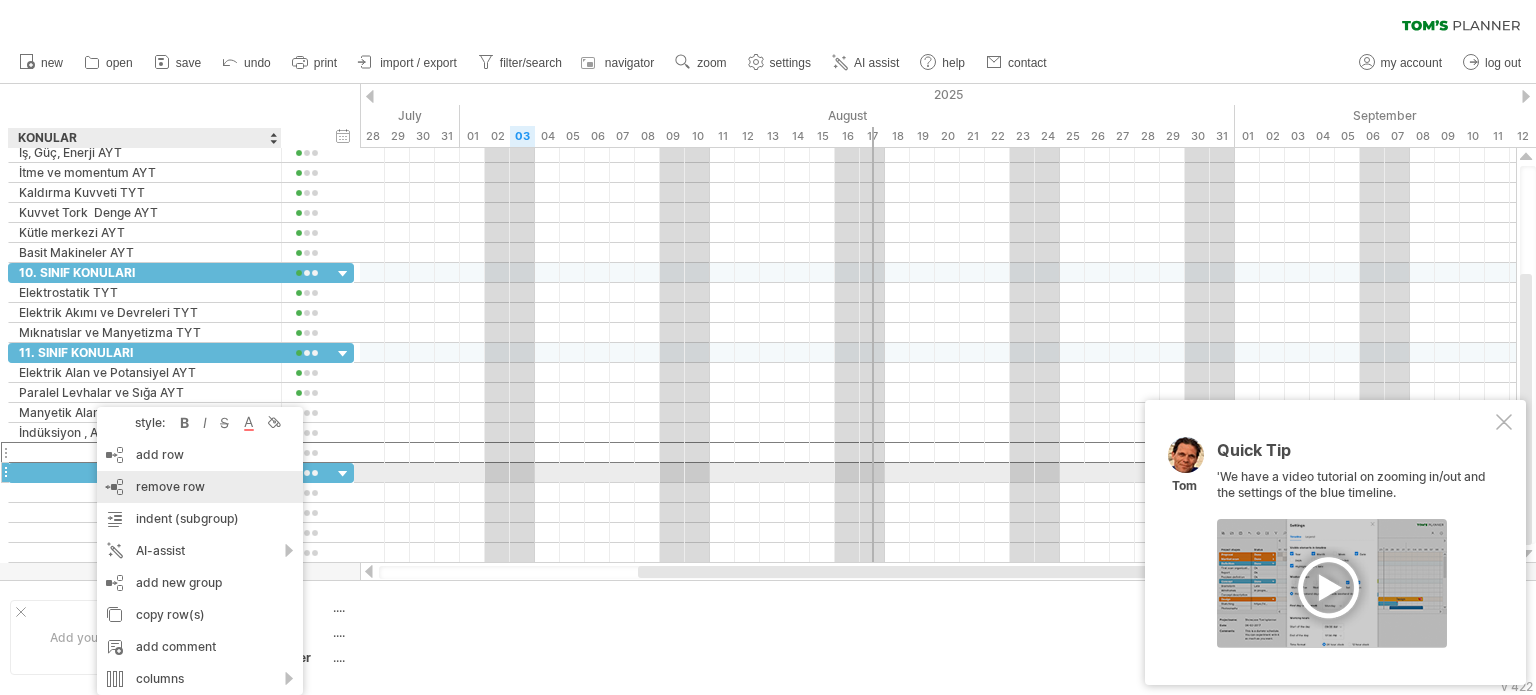 click on "remove row" at bounding box center [170, 486] 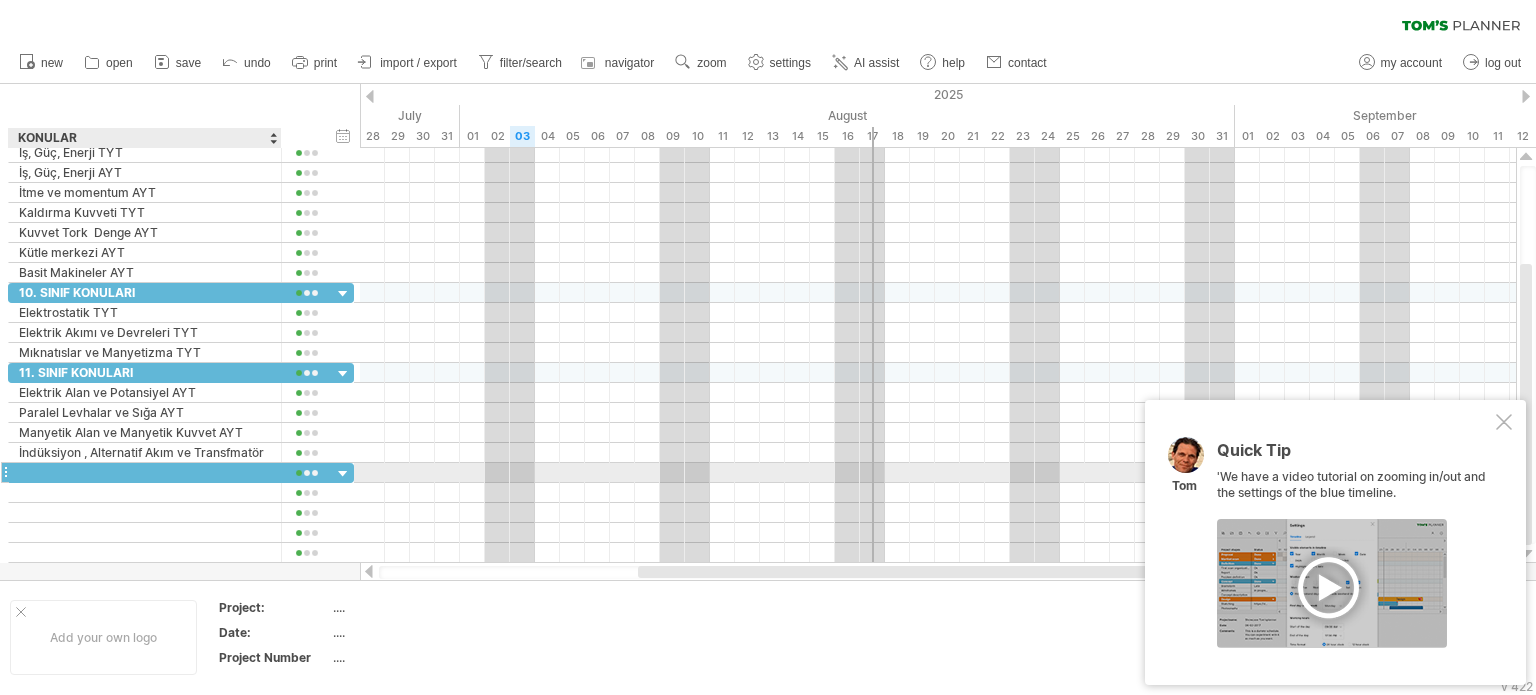 click at bounding box center (145, 472) 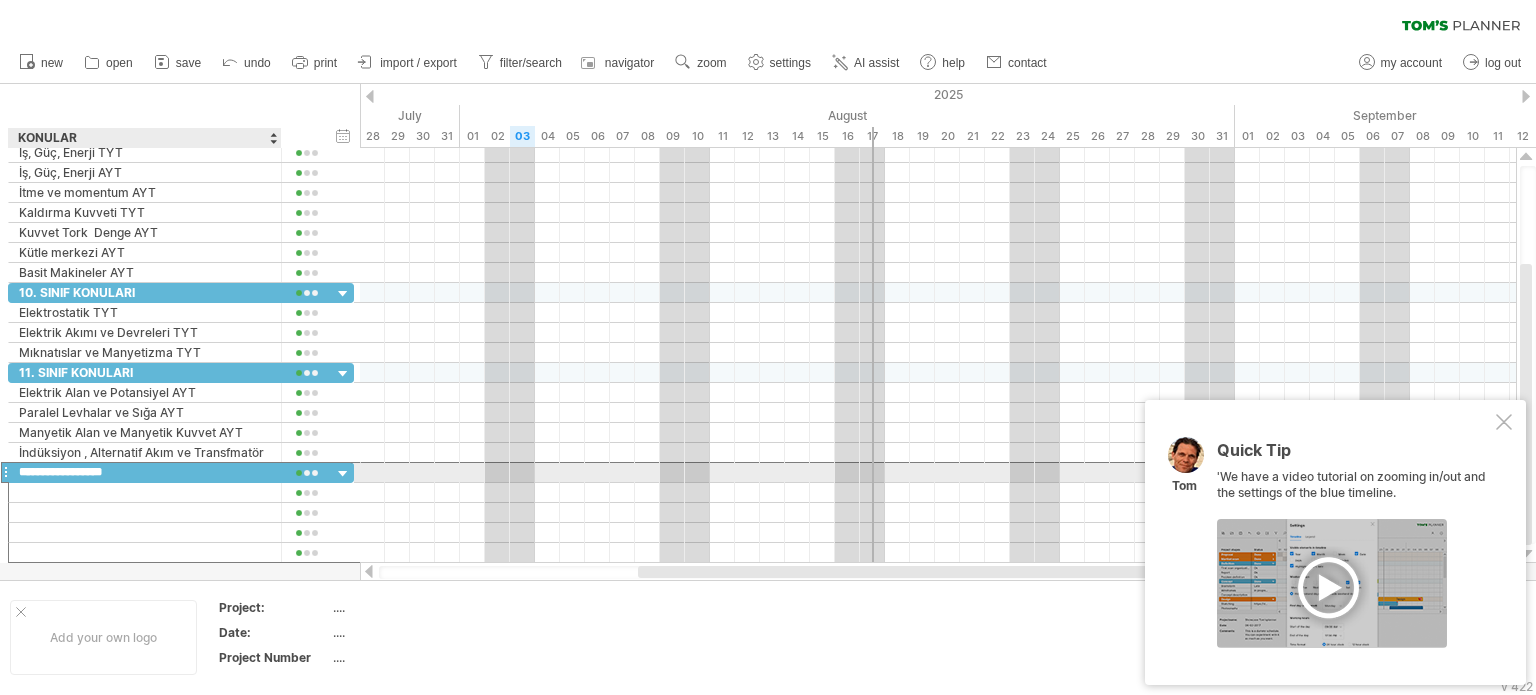 type on "**********" 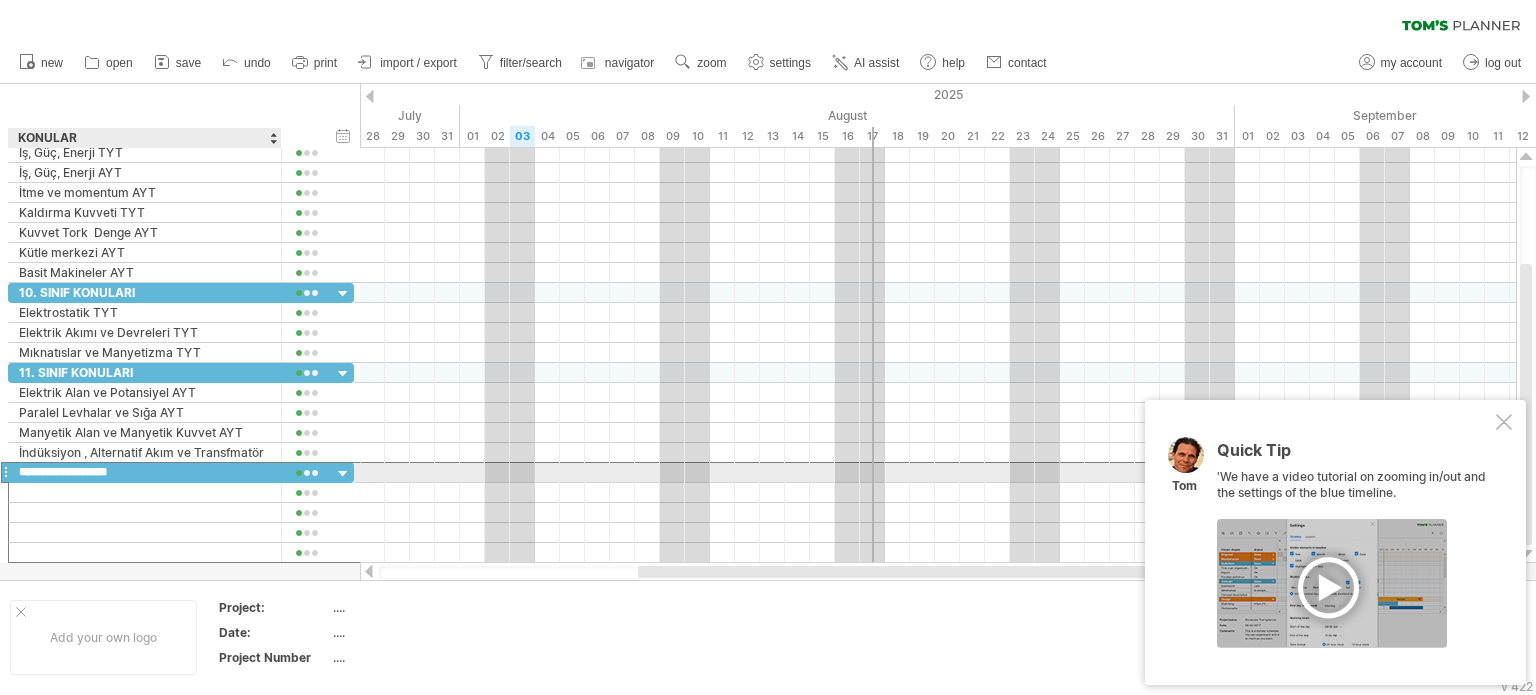 click on "**********" at bounding box center [145, 472] 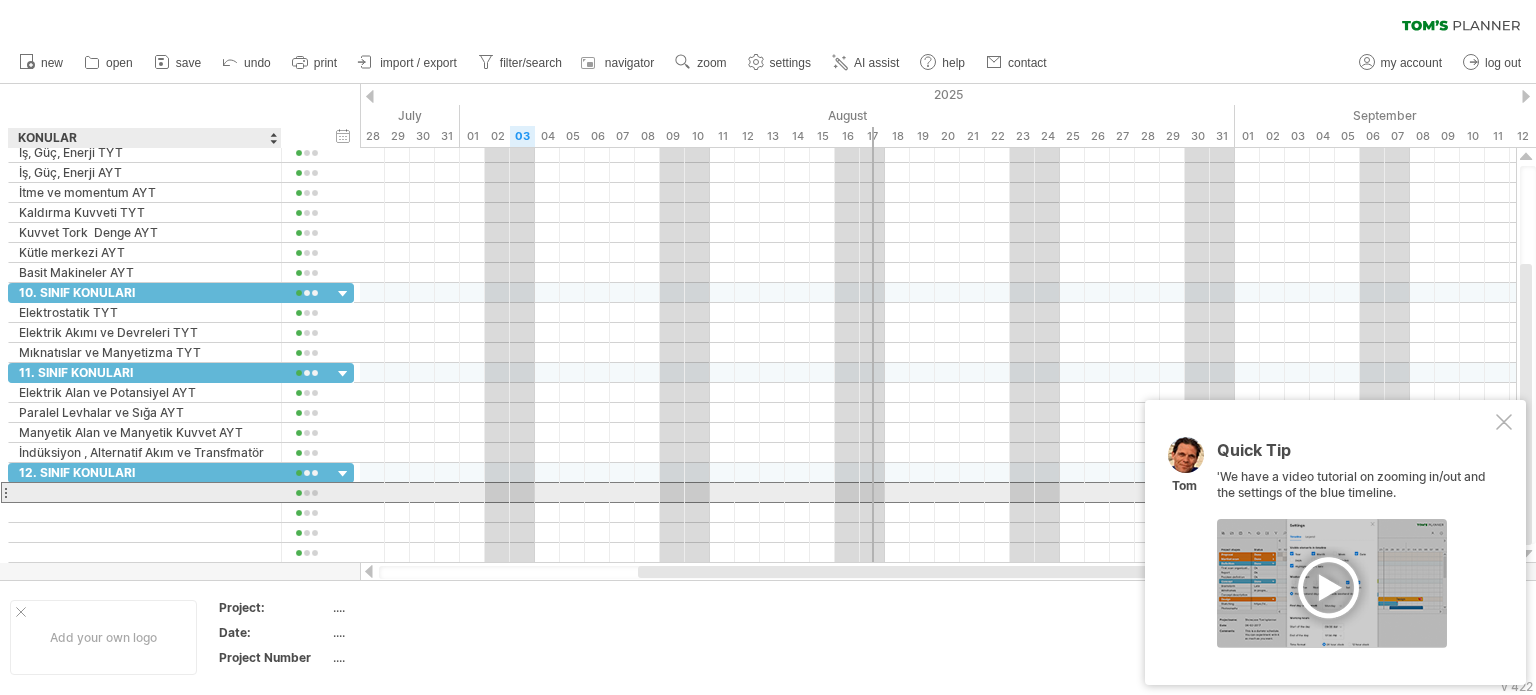 click at bounding box center [145, 492] 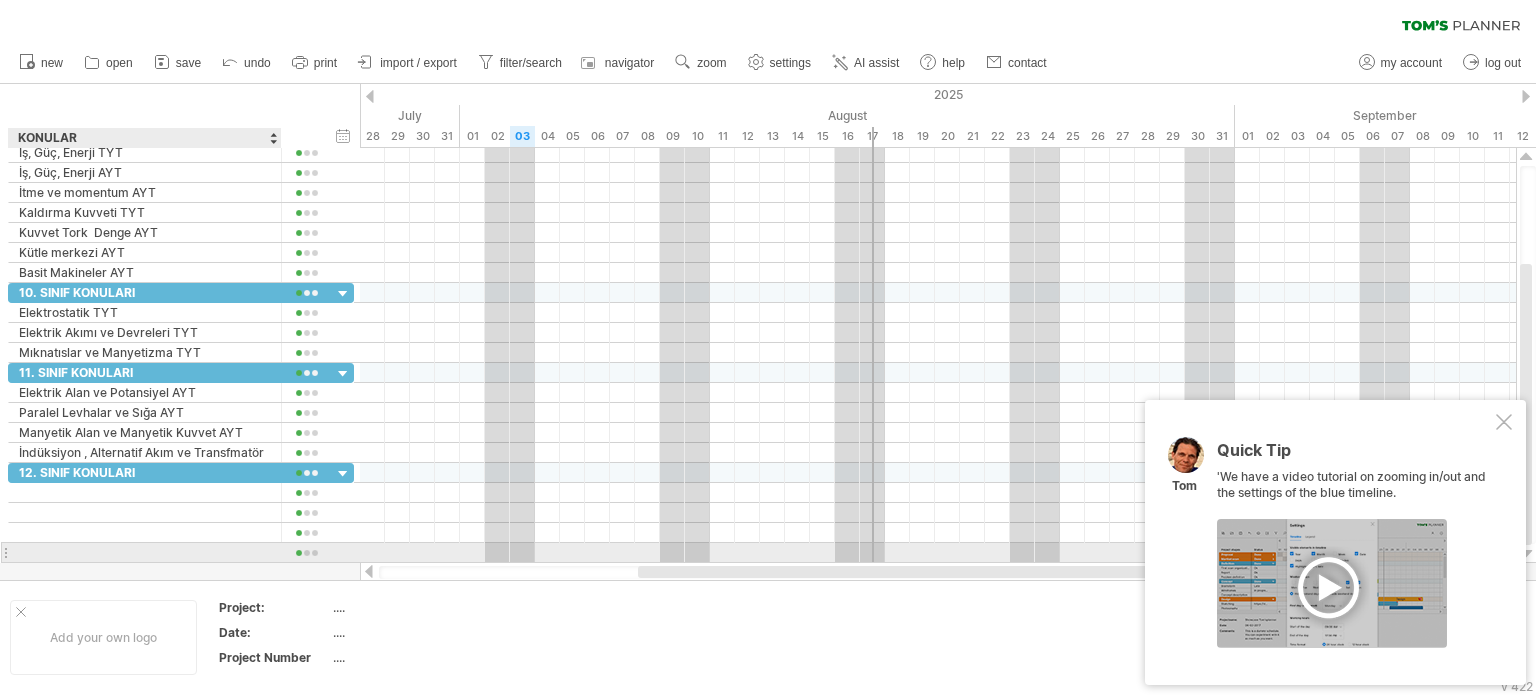 click on "**********" at bounding box center [180, 355] 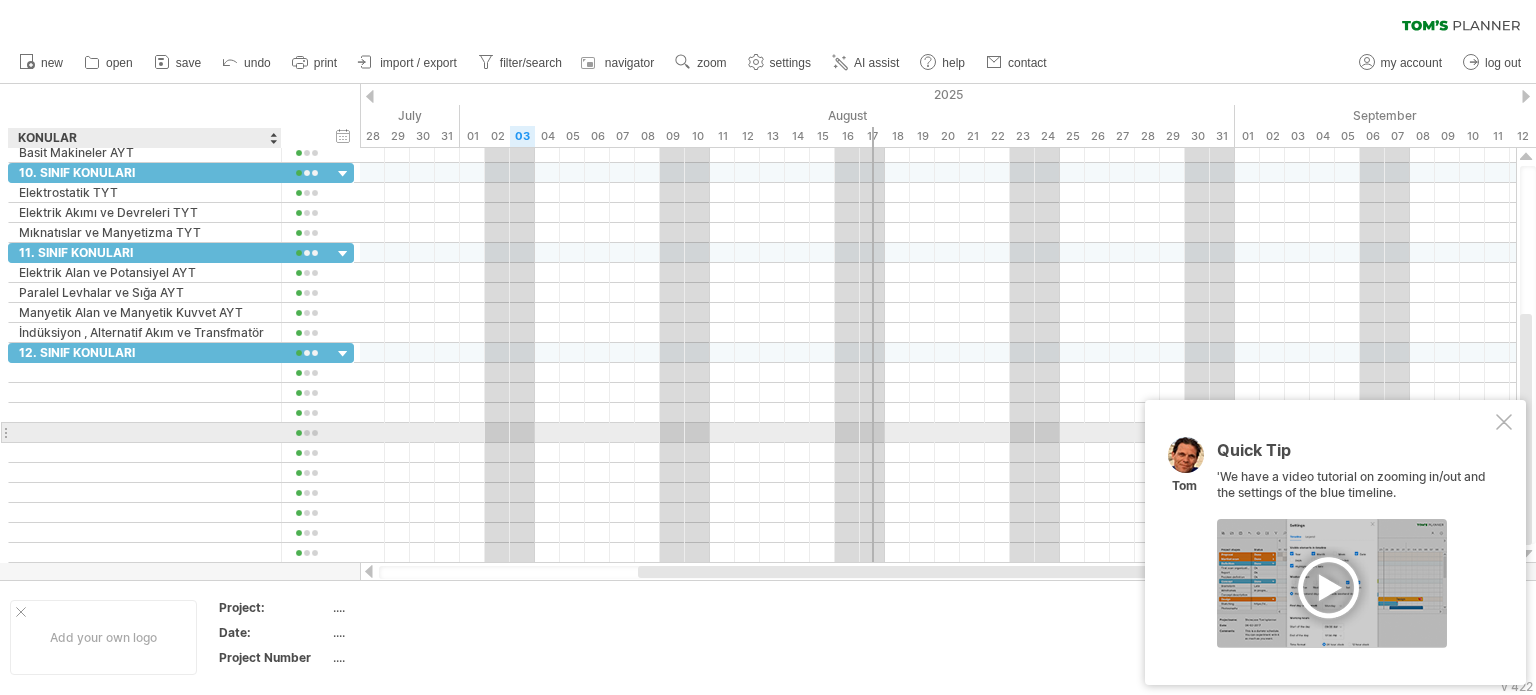 scroll, scrollTop: 0, scrollLeft: 0, axis: both 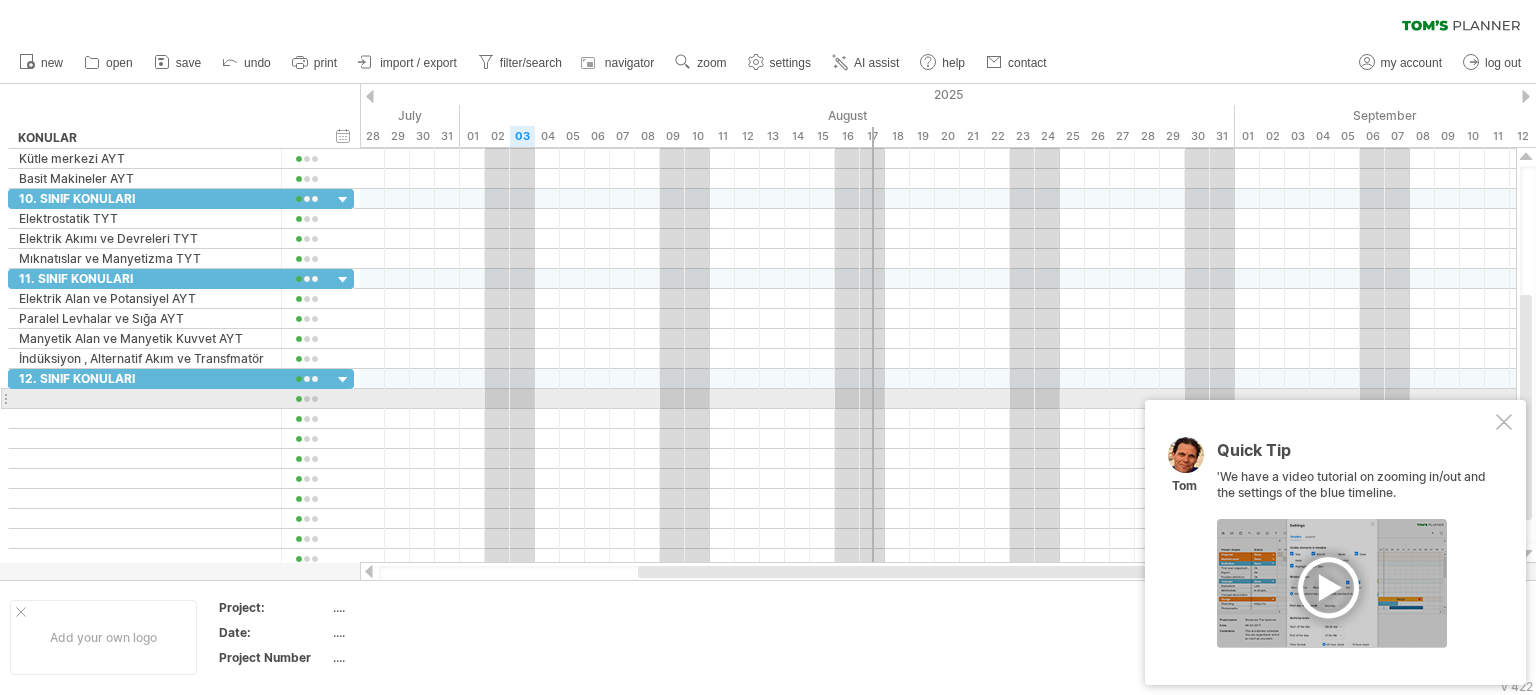 drag, startPoint x: 1527, startPoint y: 264, endPoint x: 1535, endPoint y: 393, distance: 129.24782 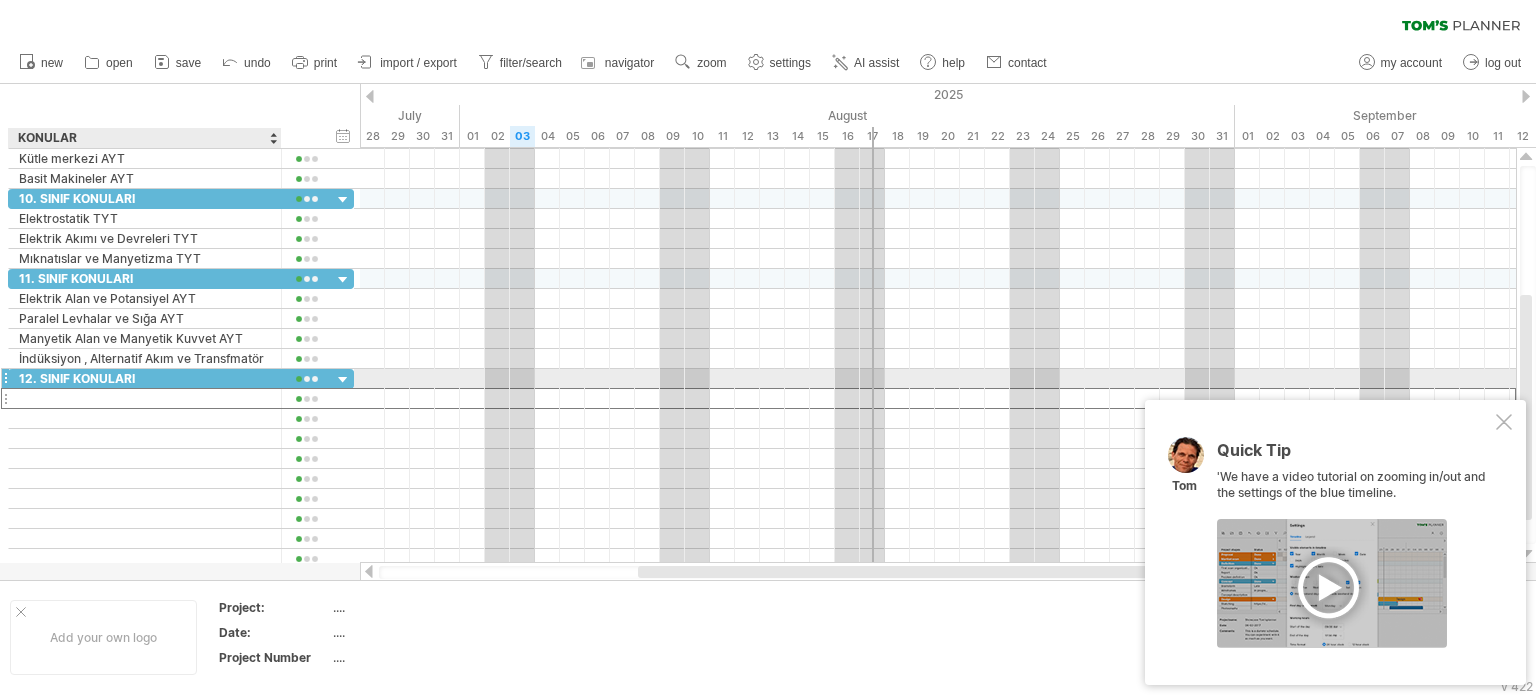 click at bounding box center [145, 398] 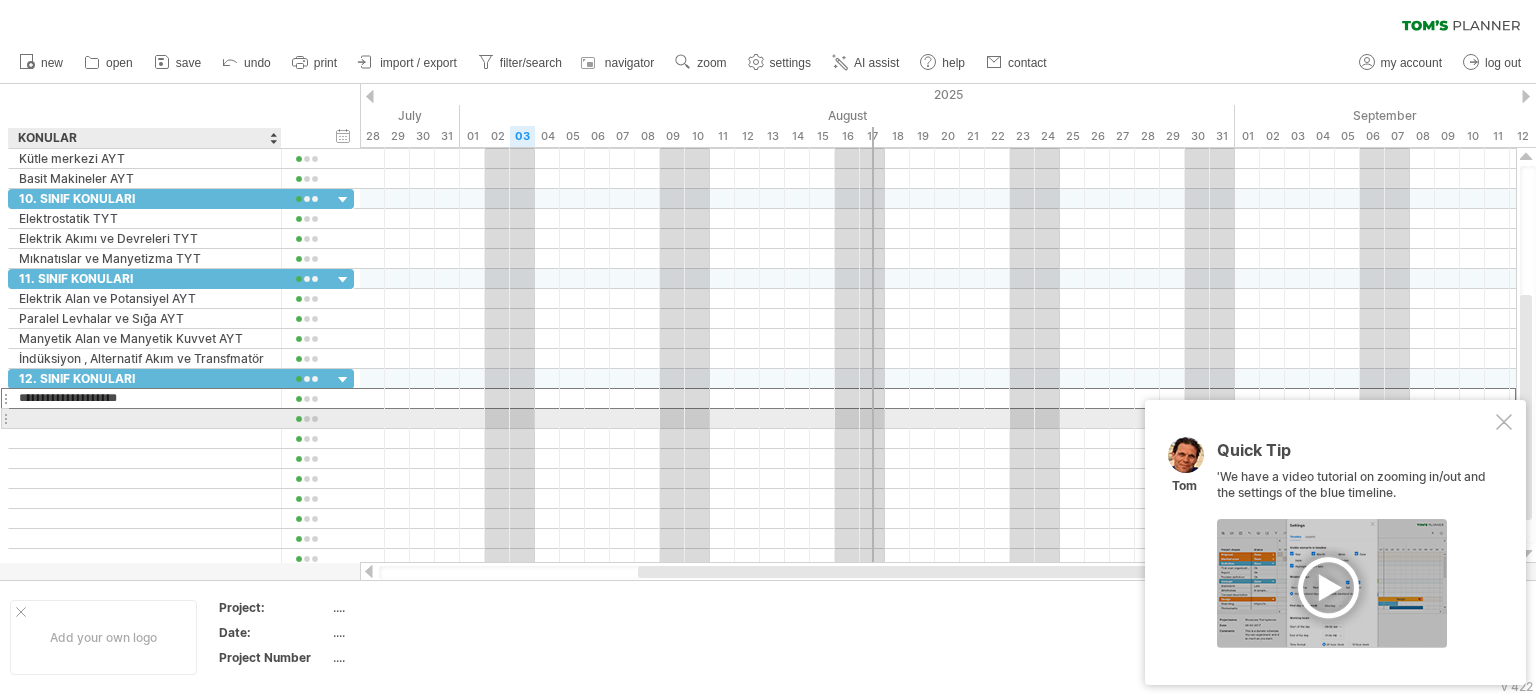 type on "**********" 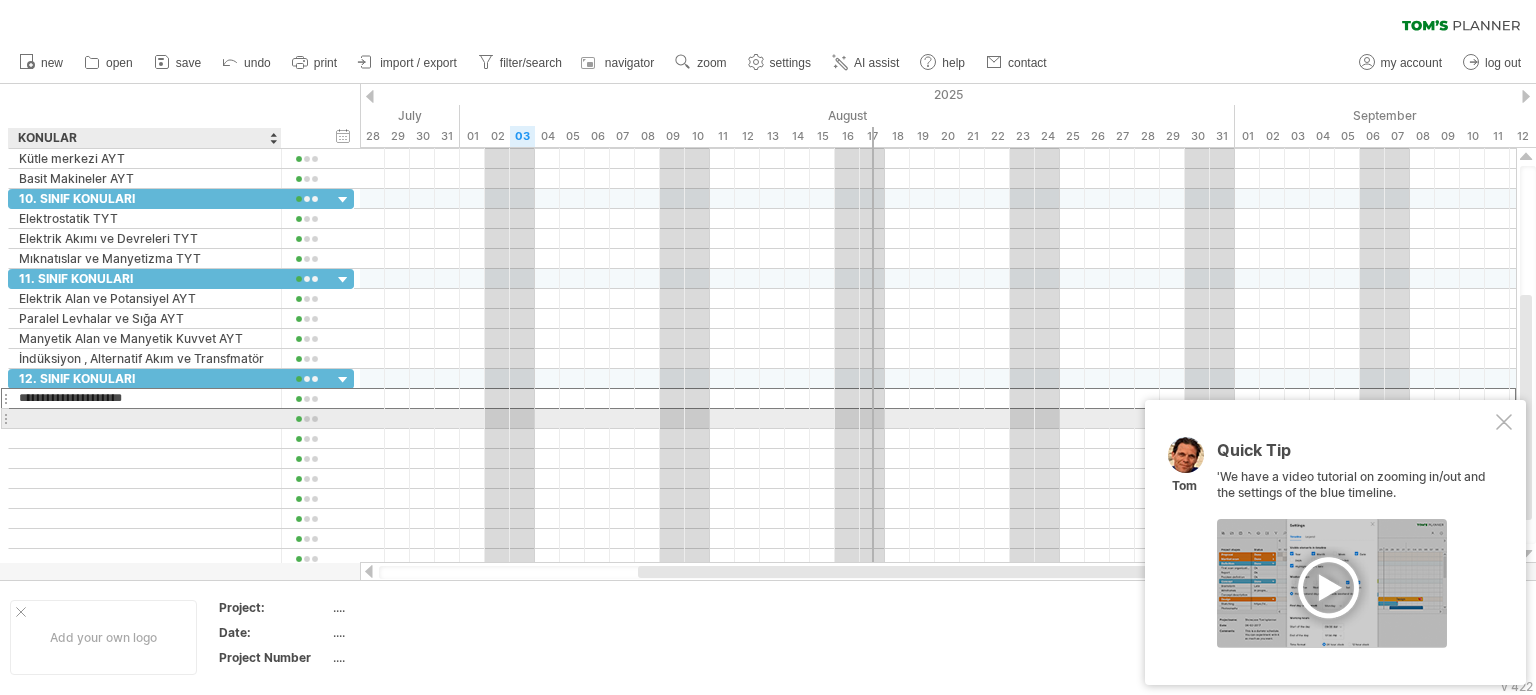 click at bounding box center [145, 418] 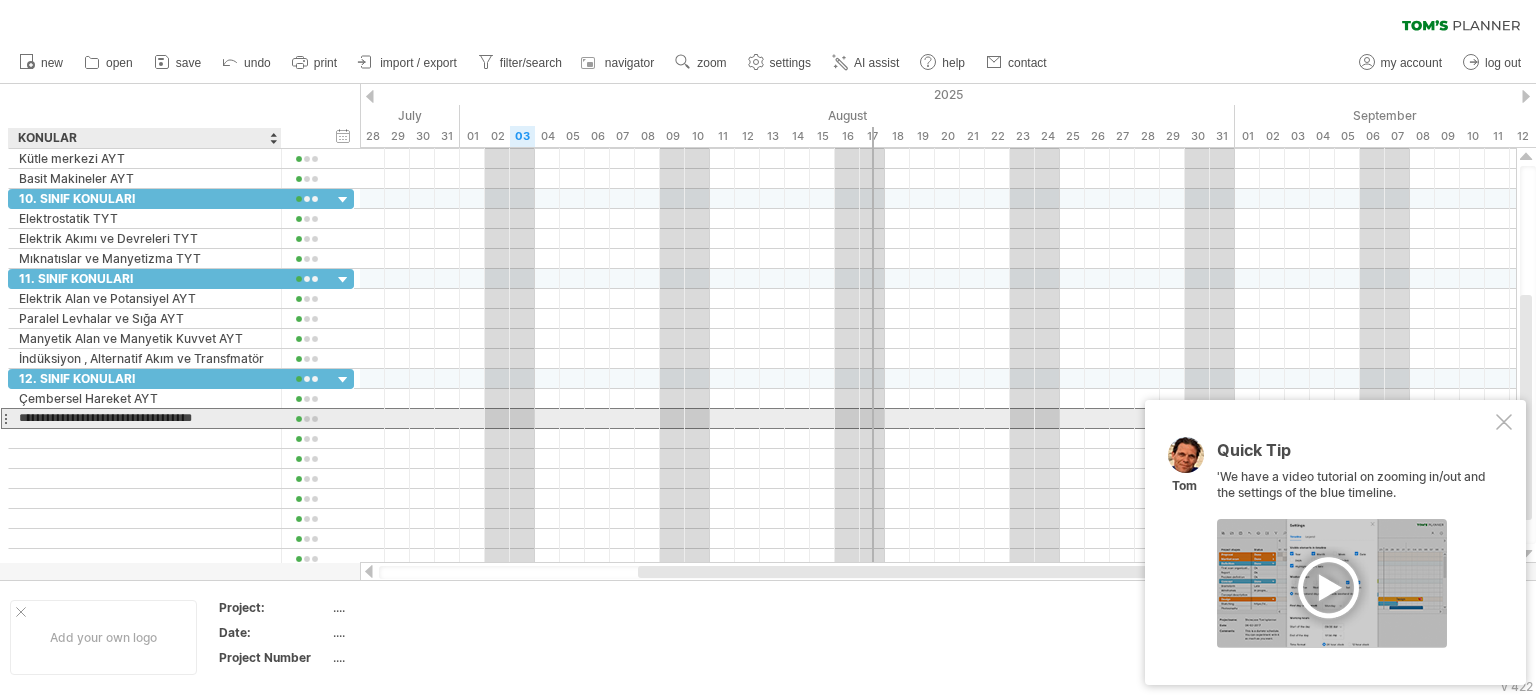type on "**********" 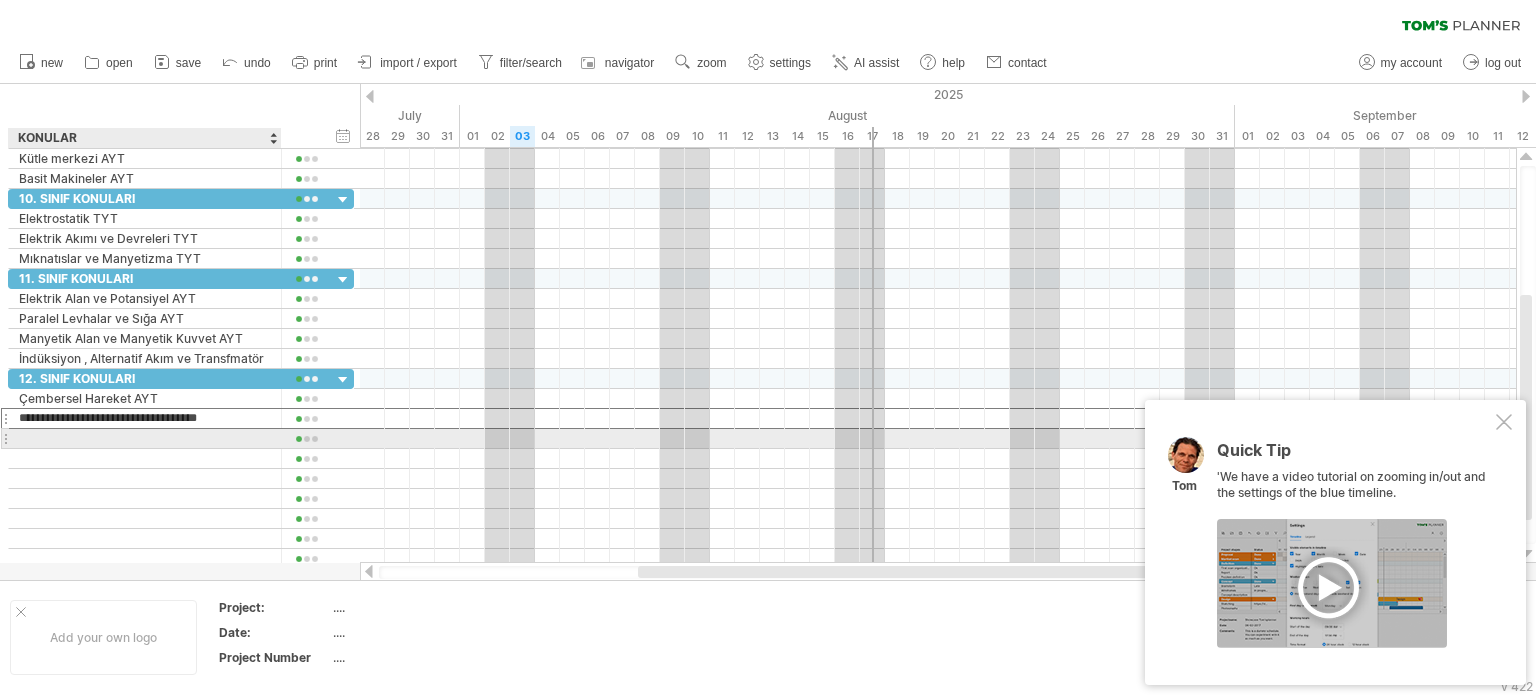 click at bounding box center [145, 438] 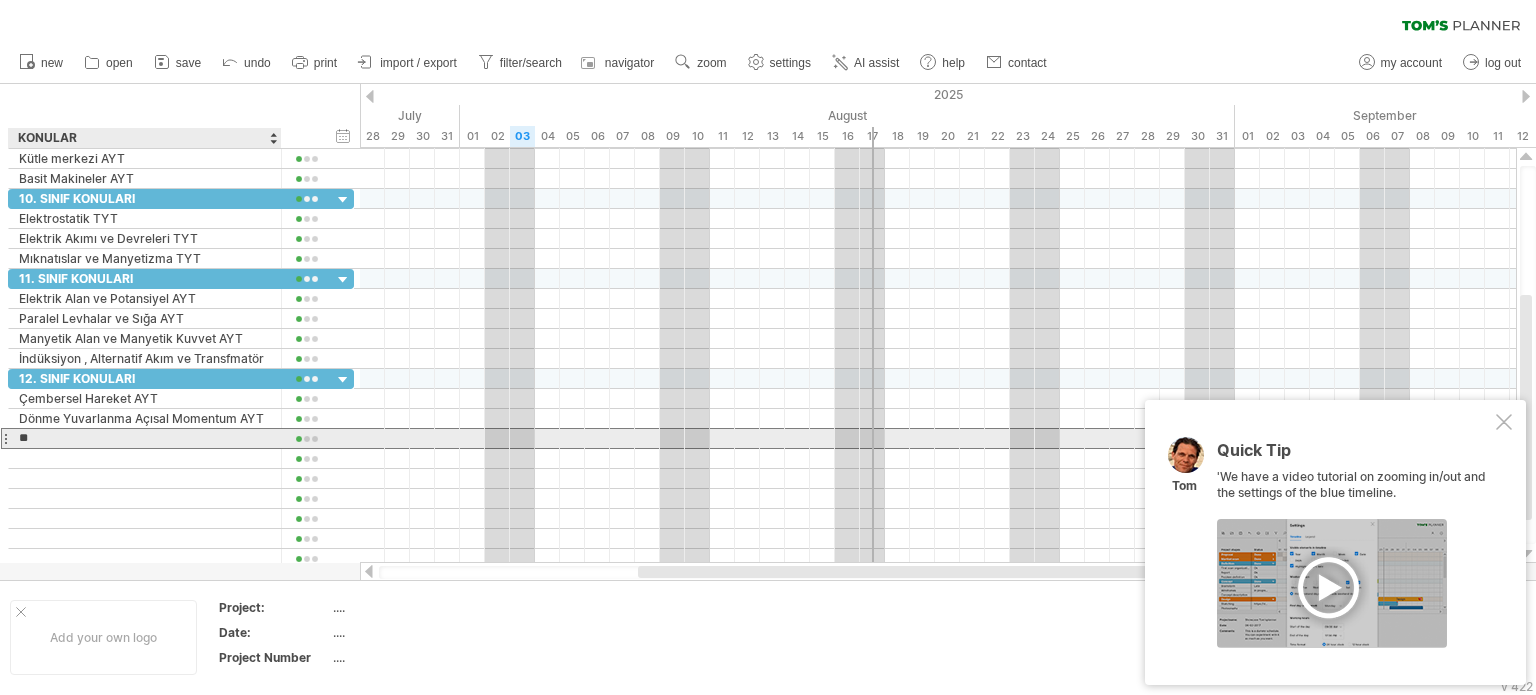 type on "*" 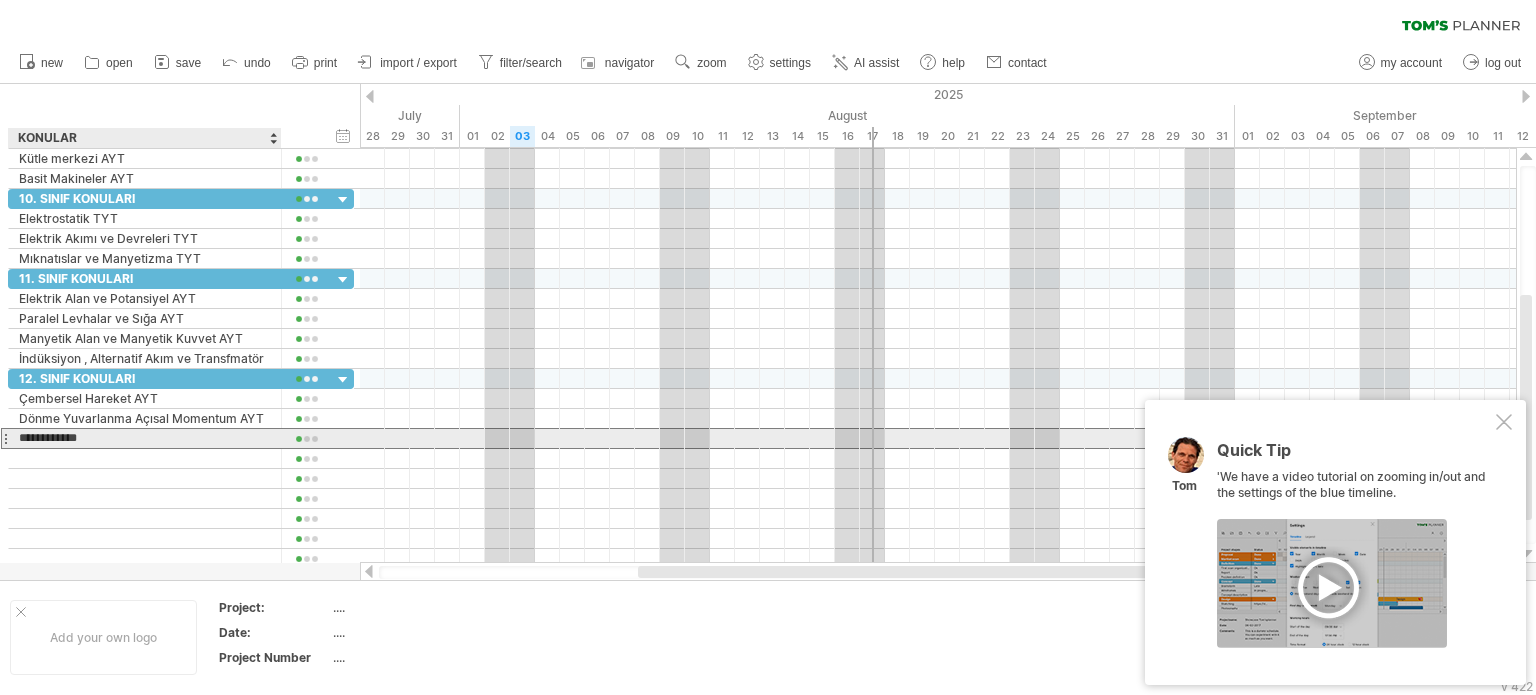 click on "**********" at bounding box center [145, 438] 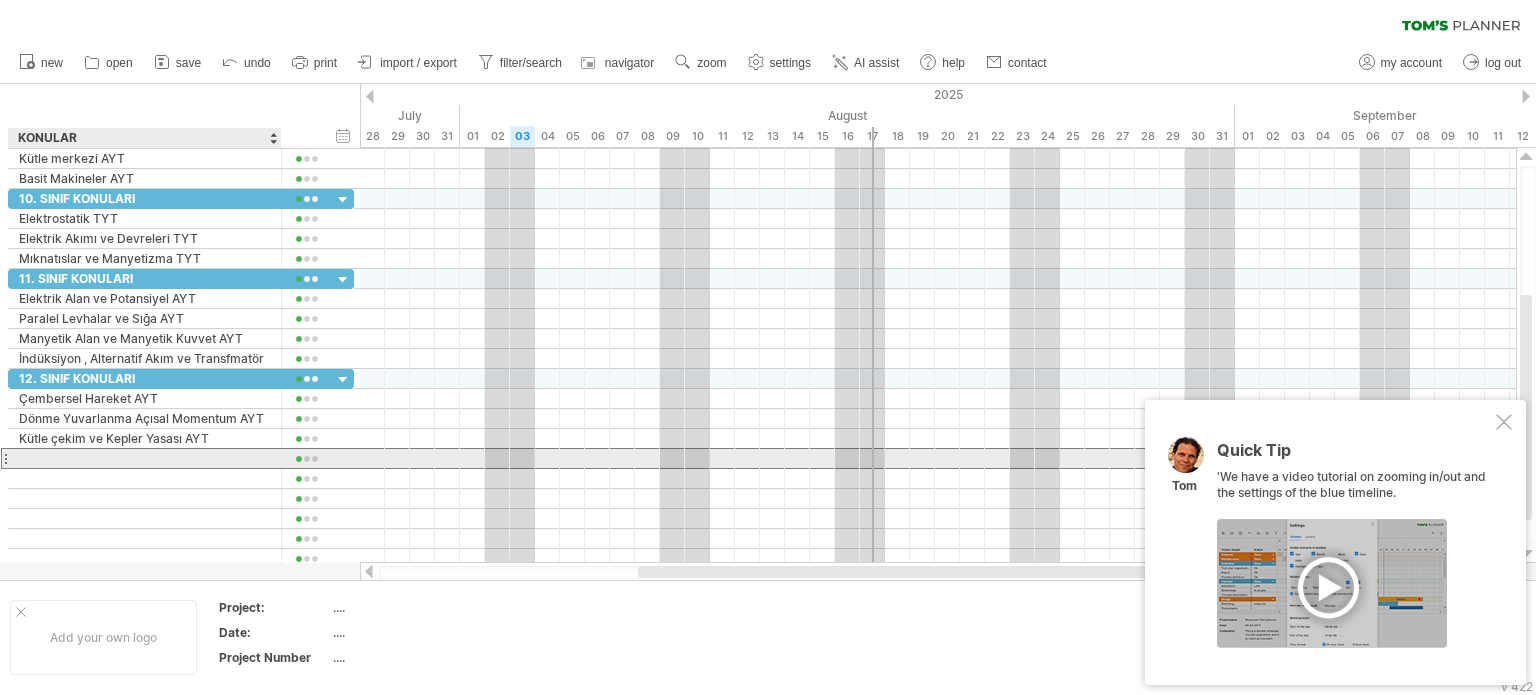 click at bounding box center [145, 458] 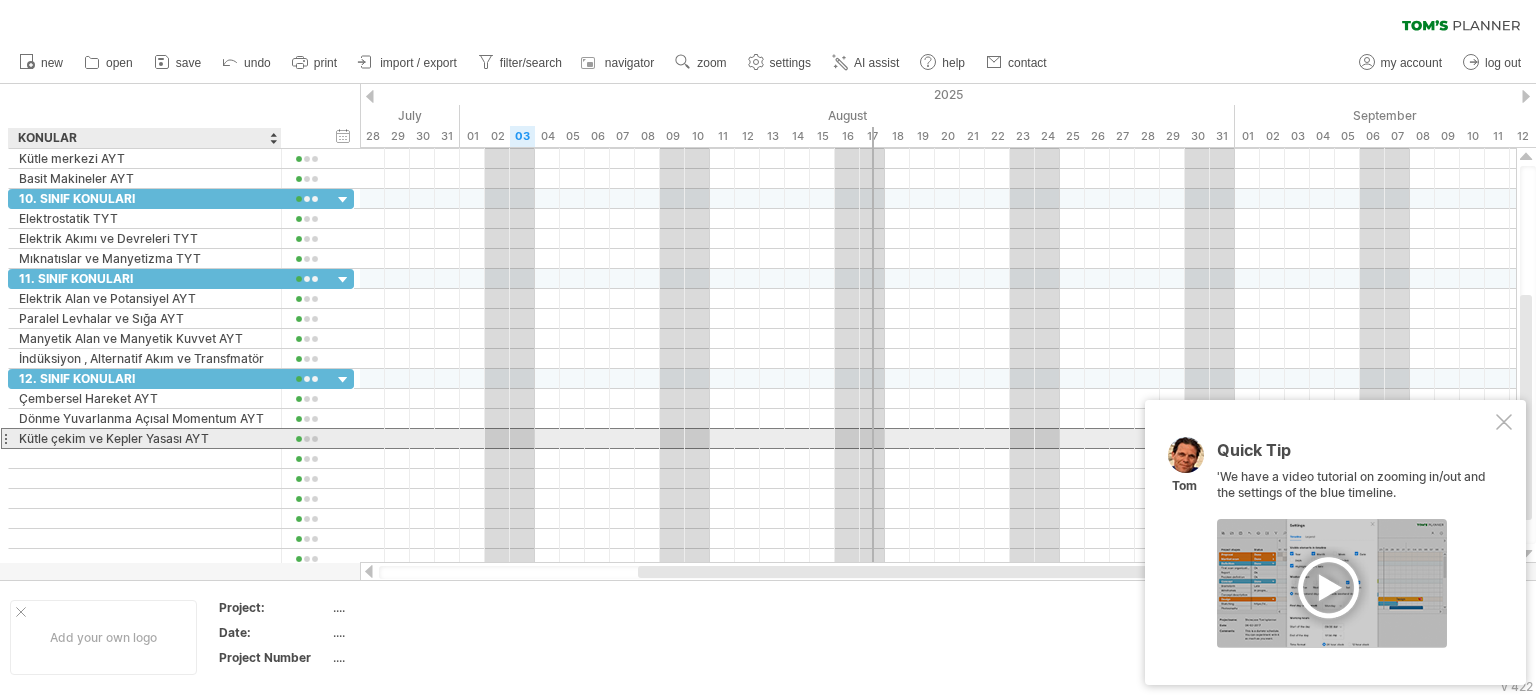 click on "Kütle çekim ve Kepler Yasası AYT" at bounding box center (145, 438) 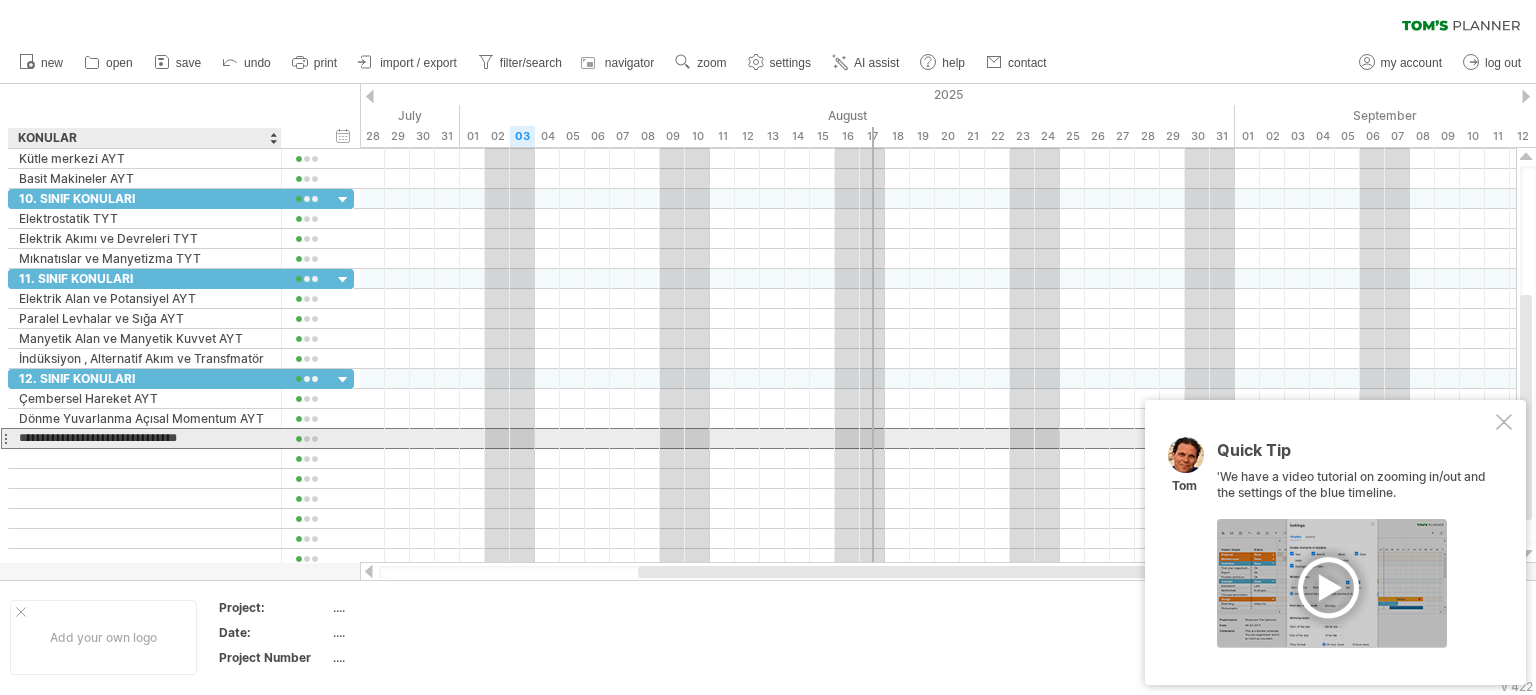 click on "**********" at bounding box center (145, 438) 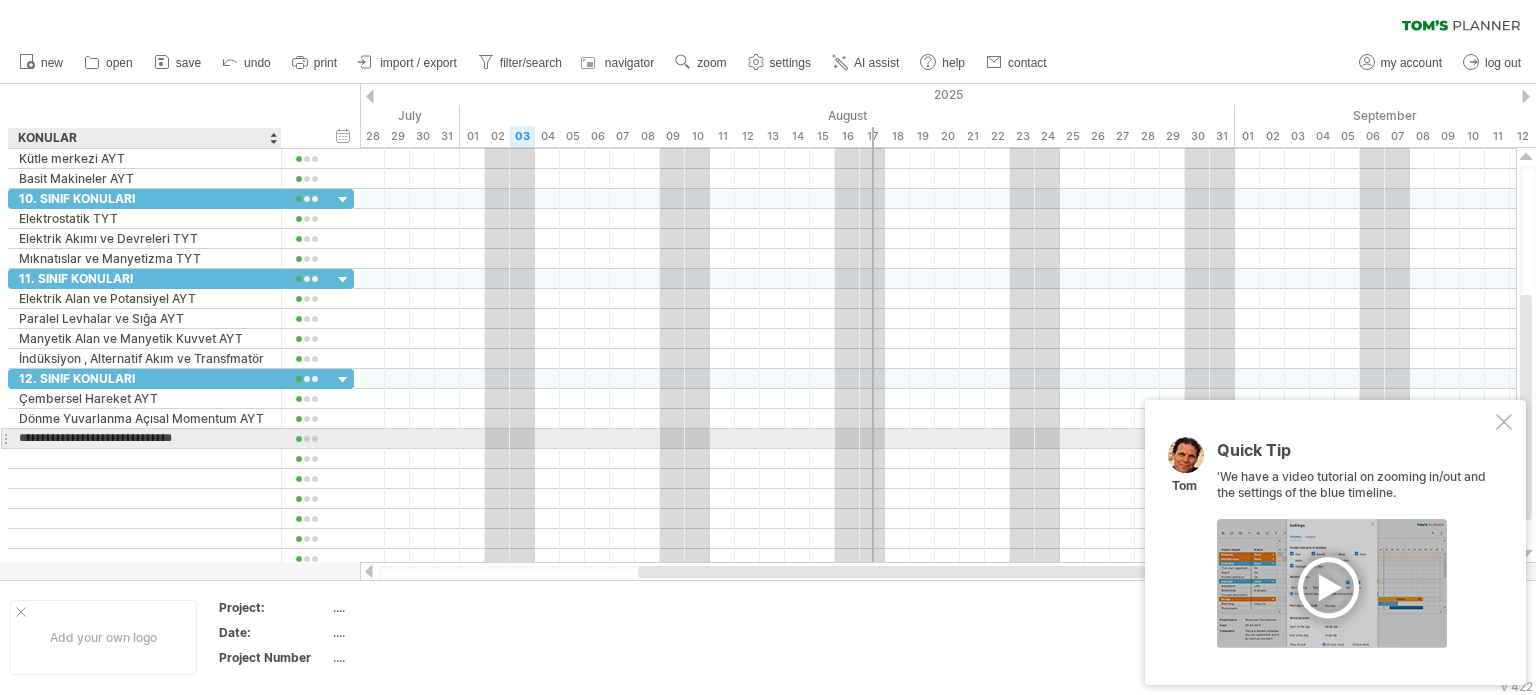 type on "**********" 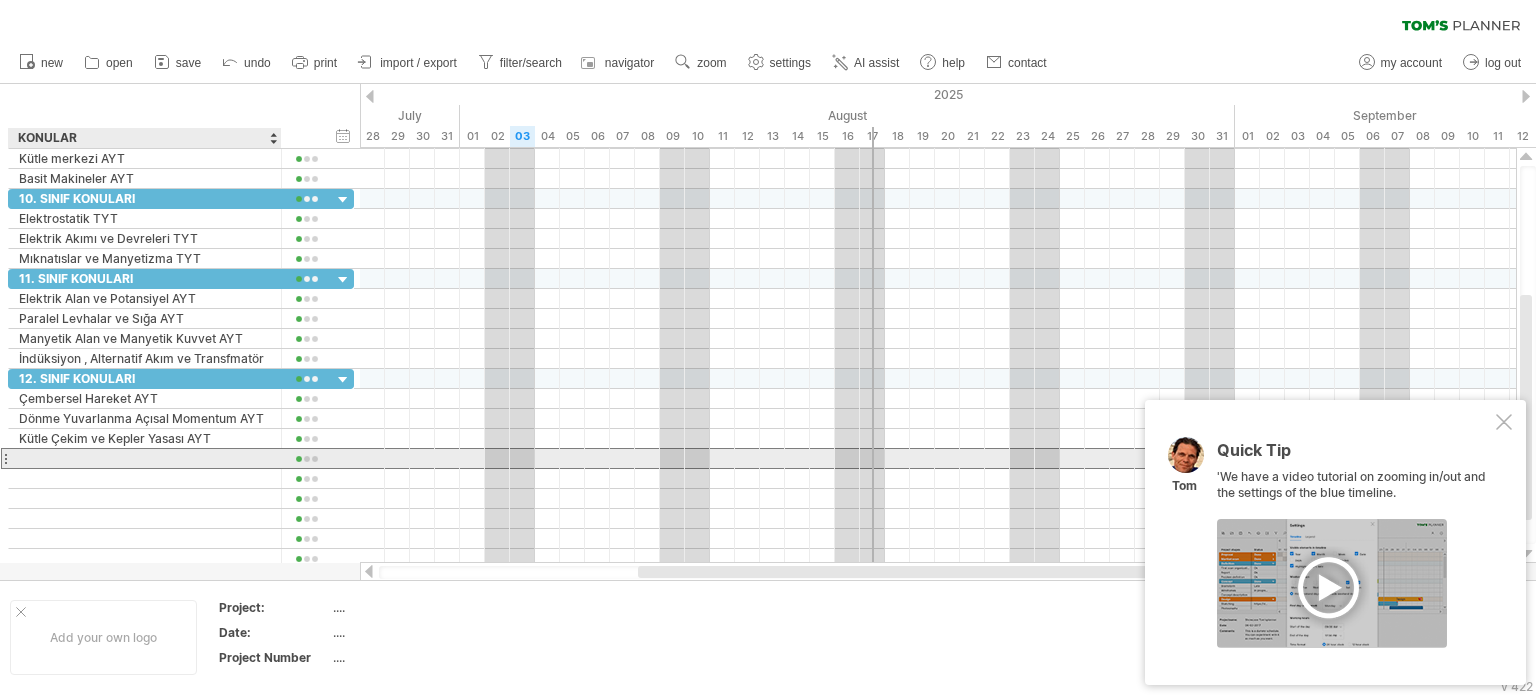 click at bounding box center [145, 458] 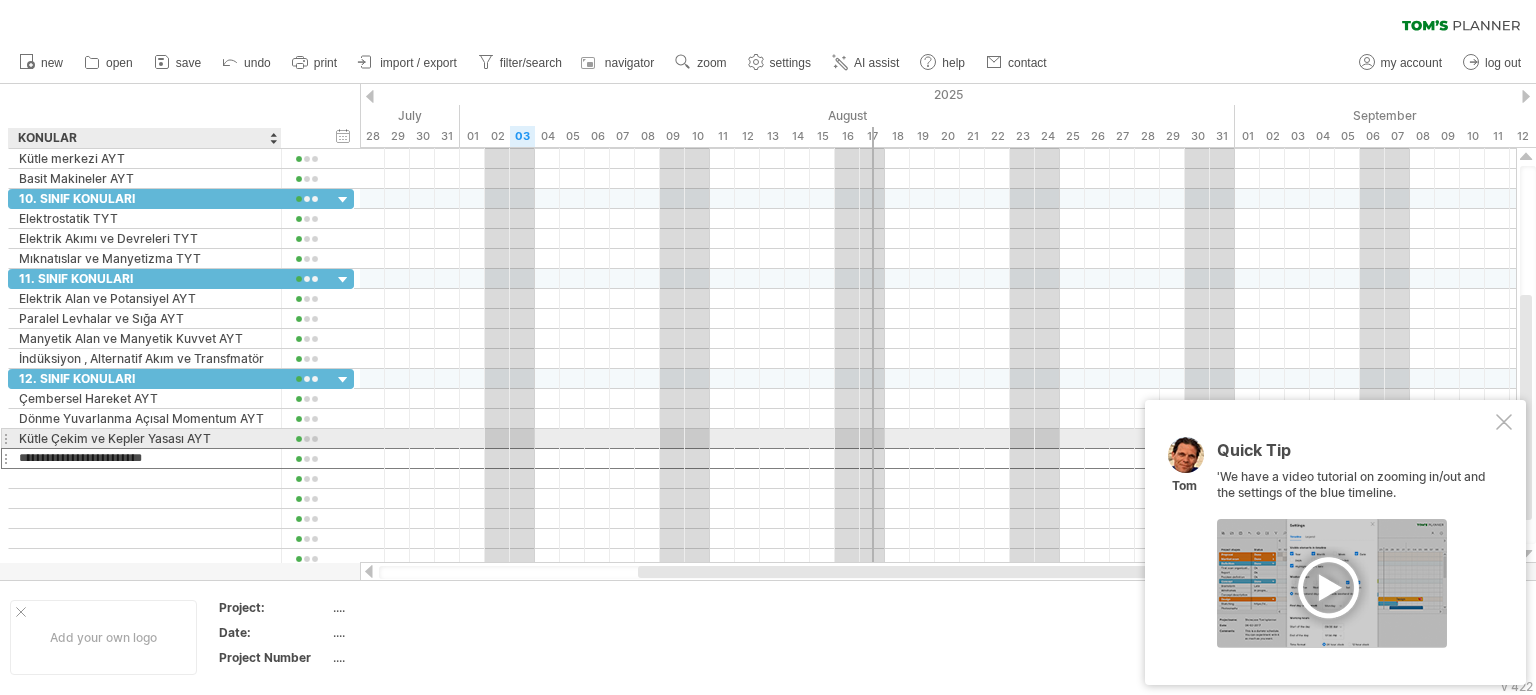 type on "**********" 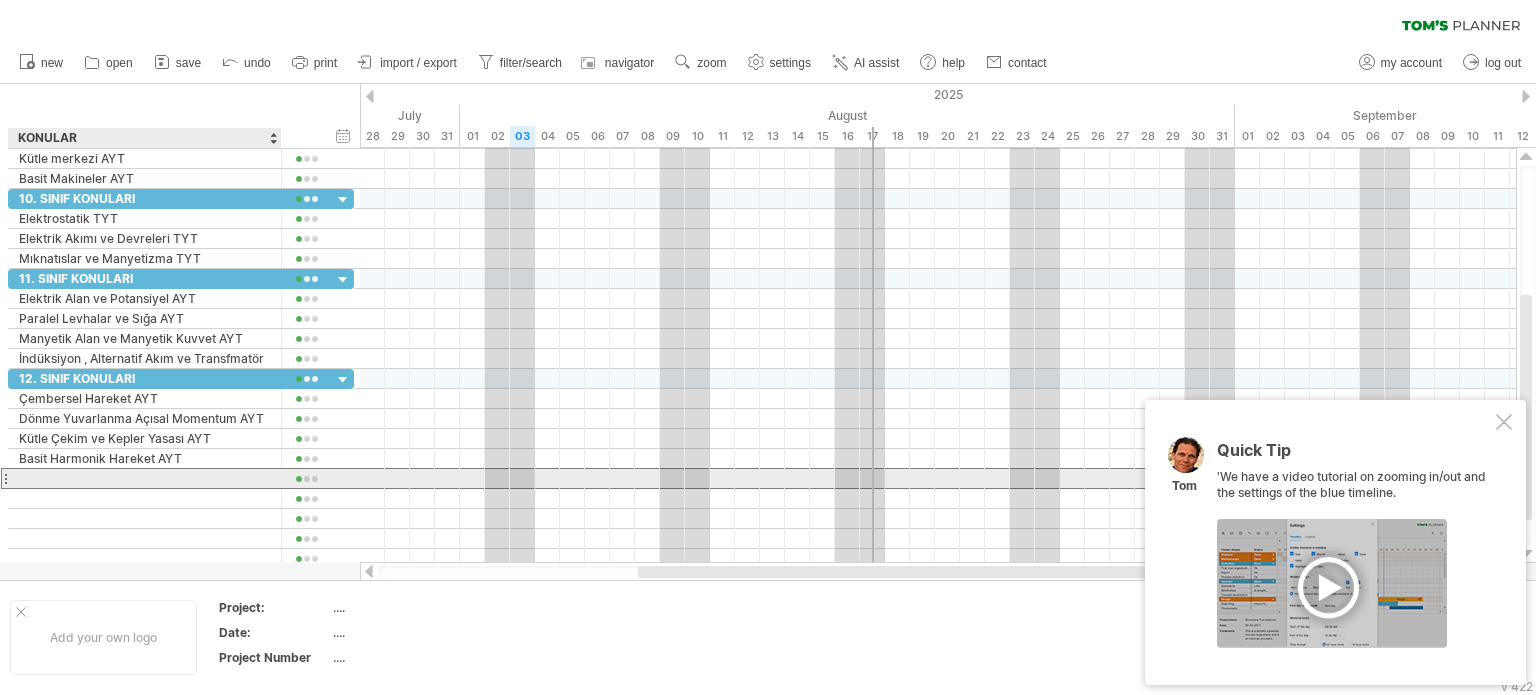 click at bounding box center (145, 478) 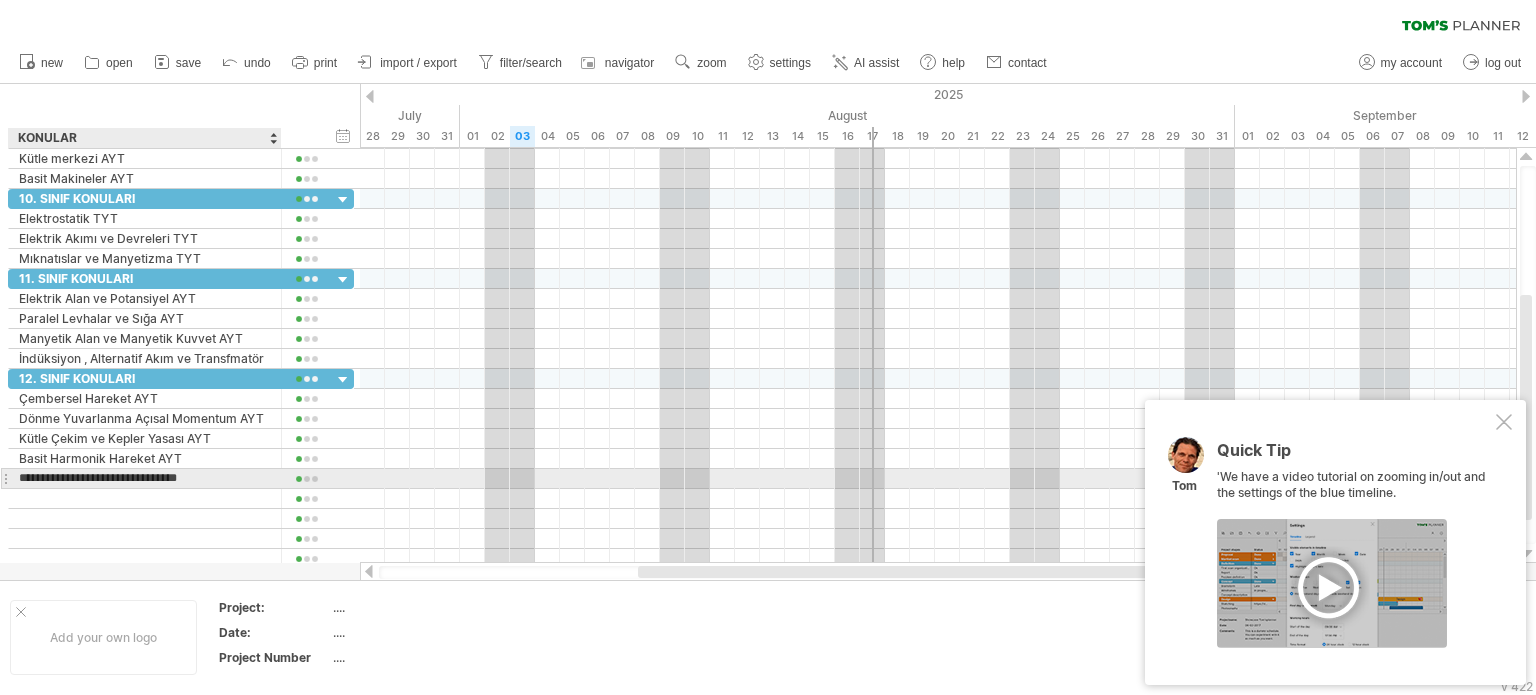 type on "**********" 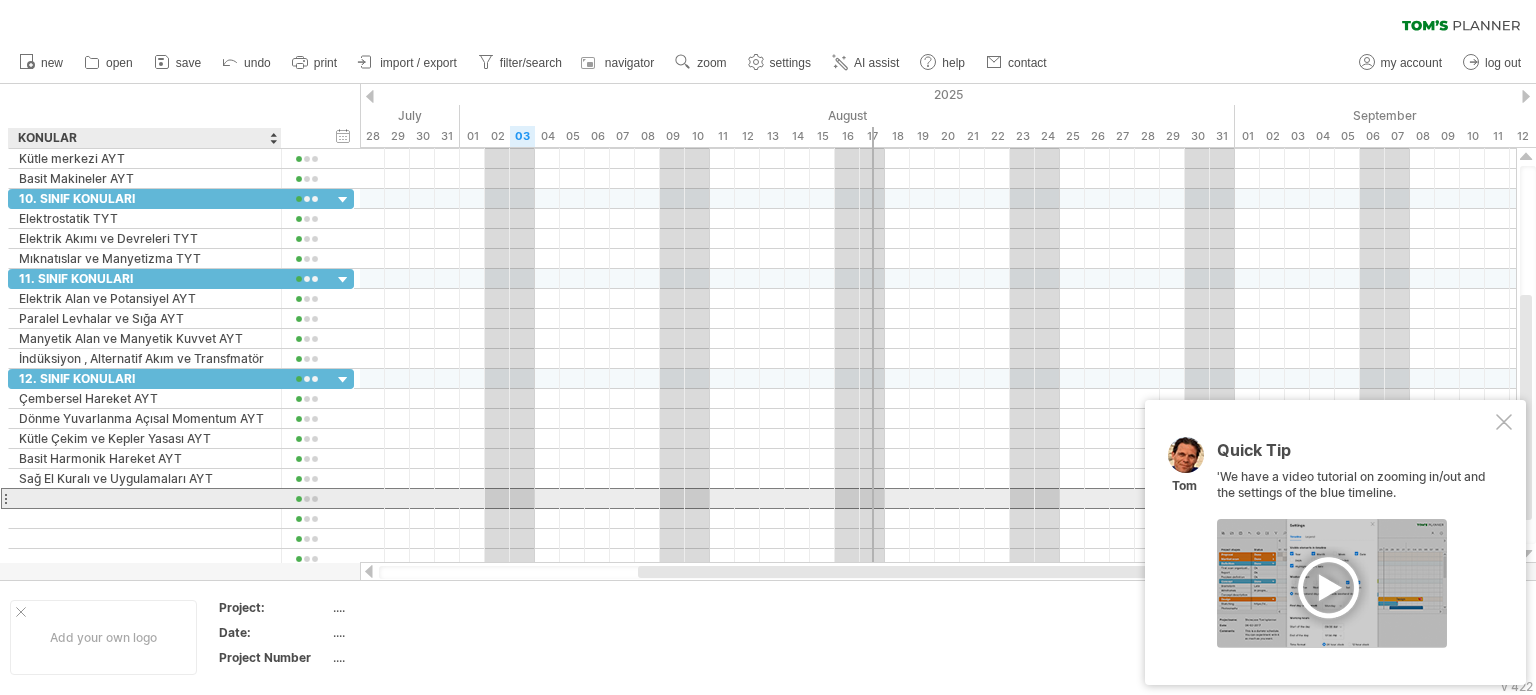 click at bounding box center [145, 498] 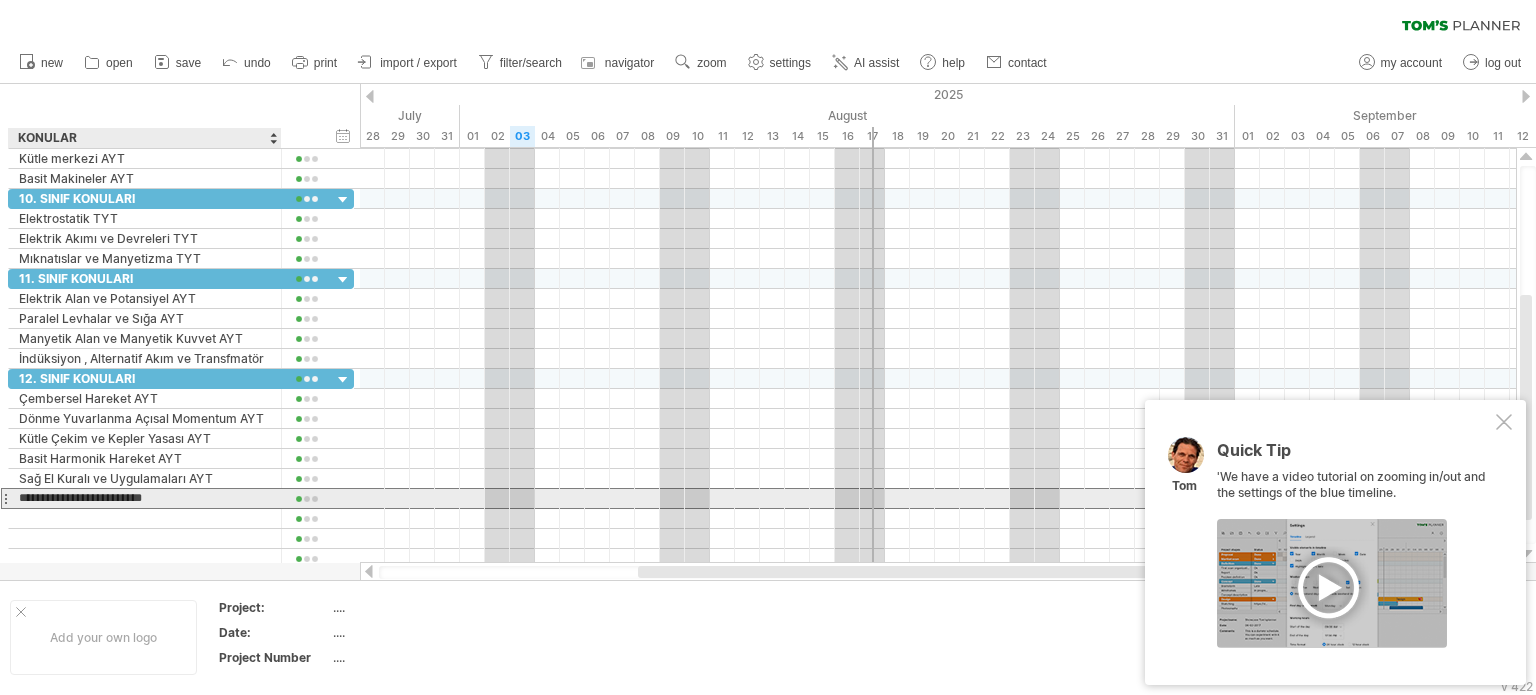 type on "**********" 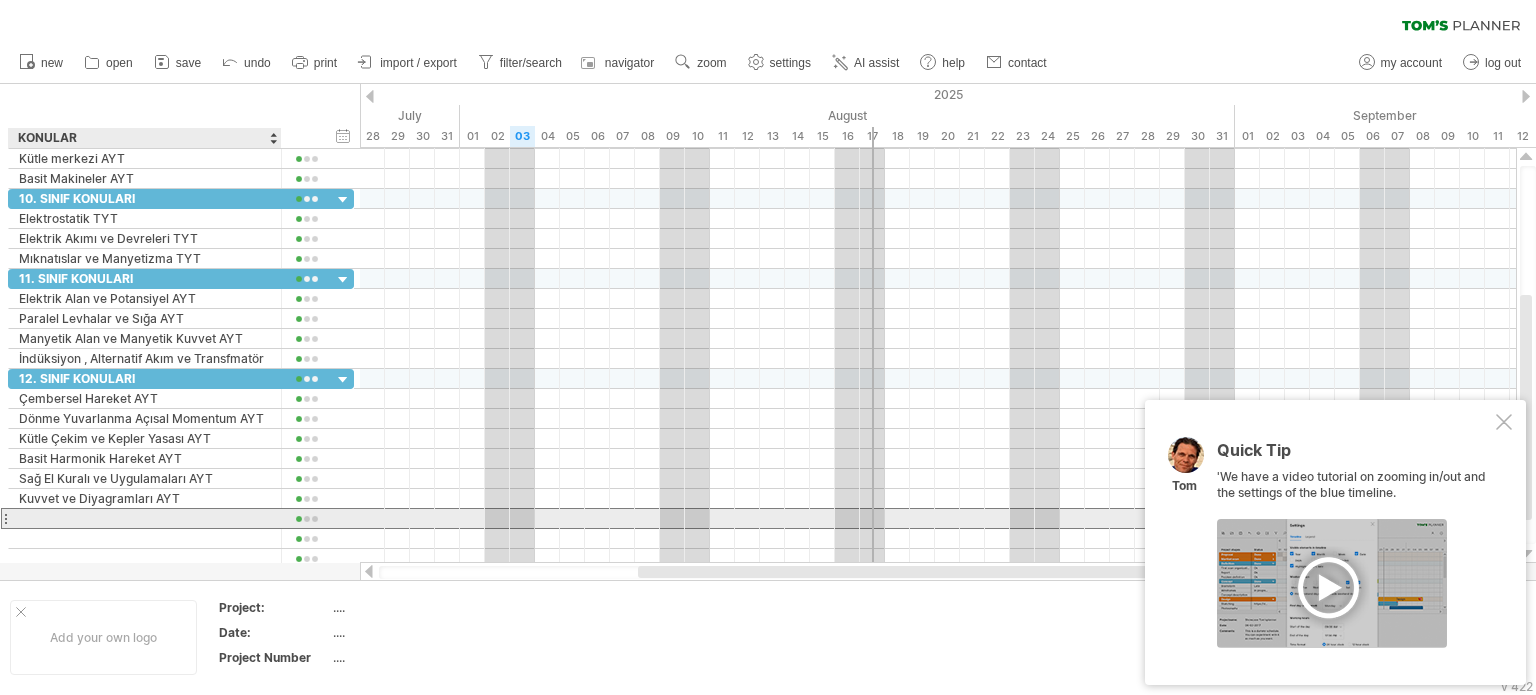 click at bounding box center (145, 518) 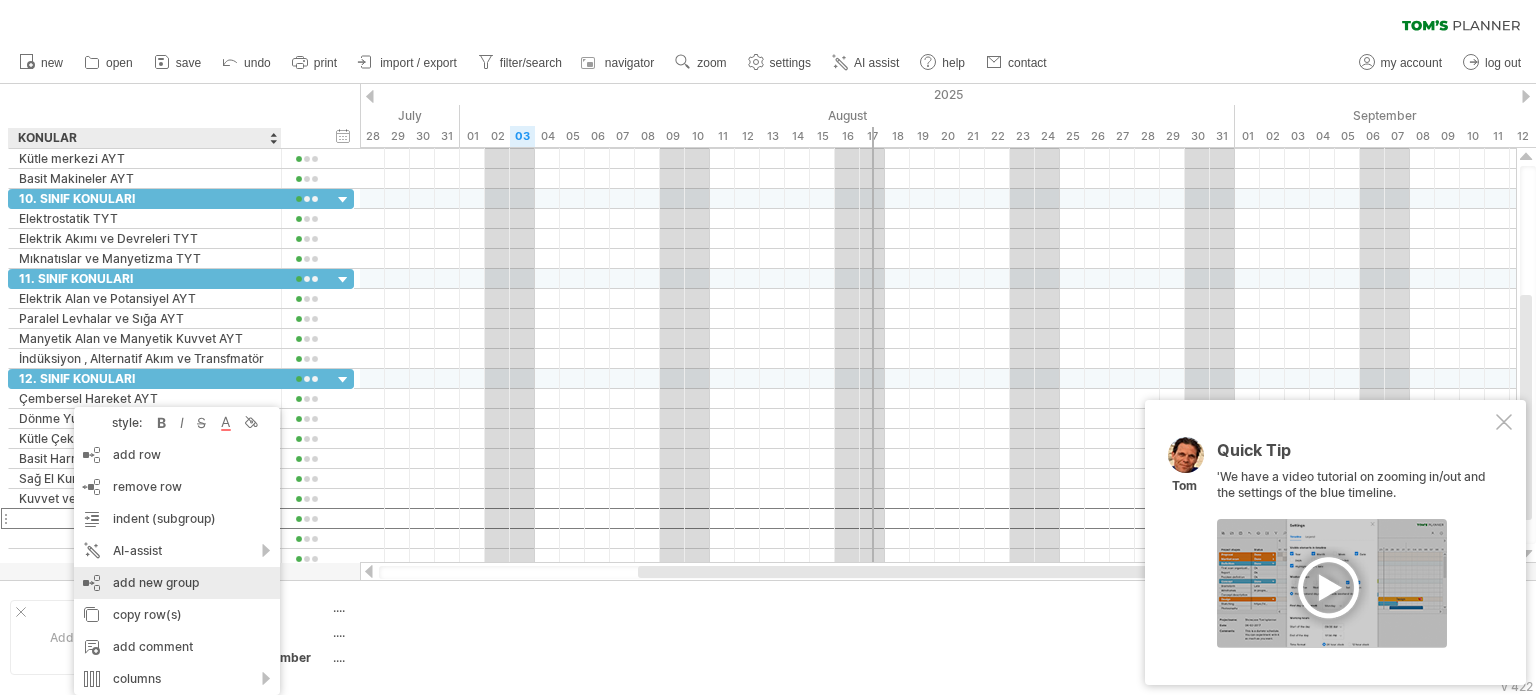 click on "add new group" at bounding box center (177, 583) 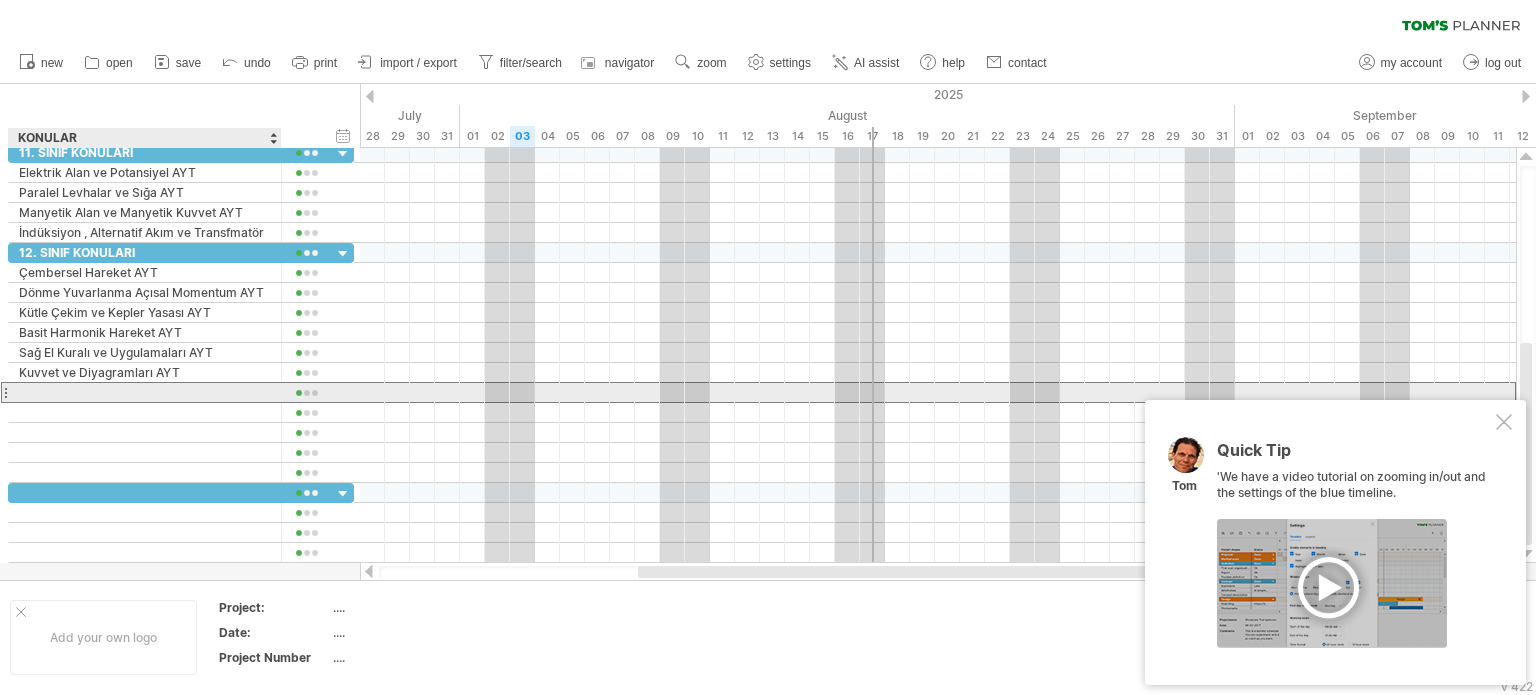 click at bounding box center [145, 392] 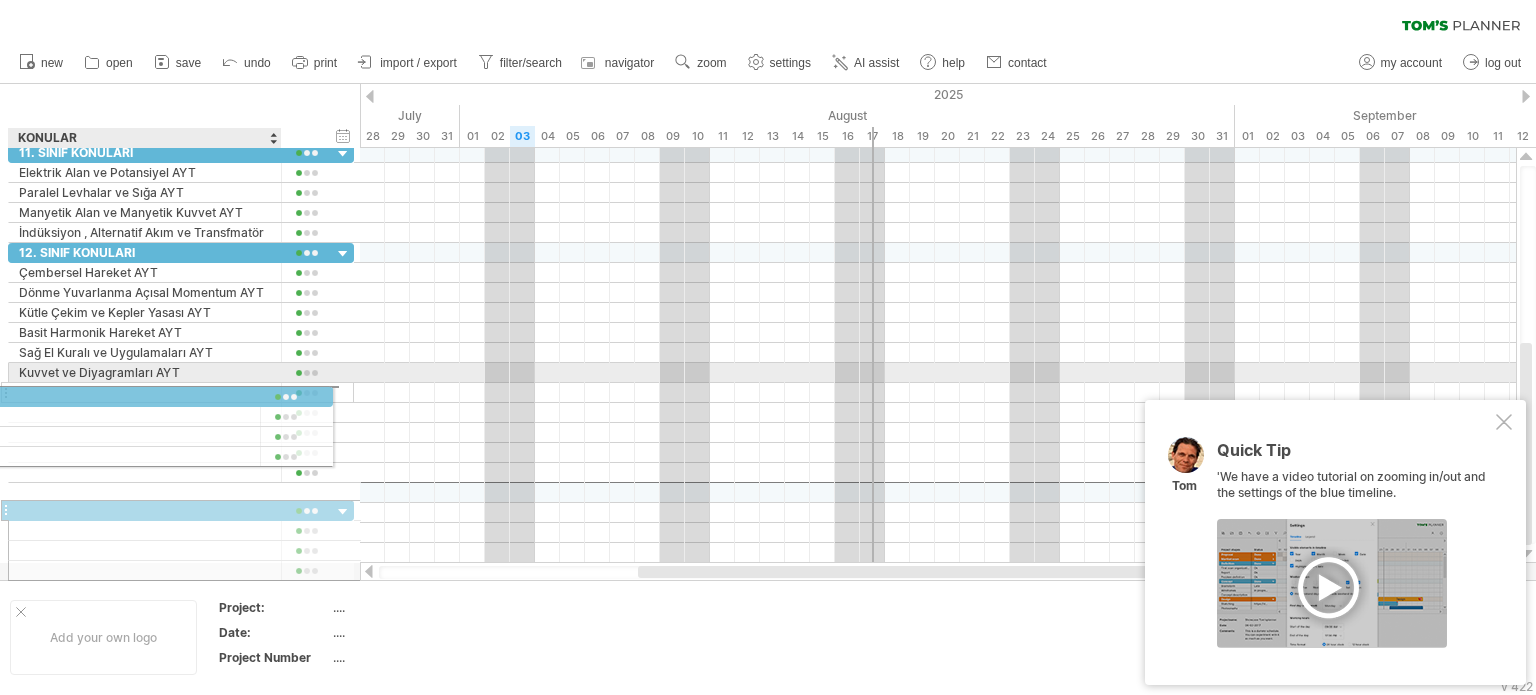 drag, startPoint x: 161, startPoint y: 493, endPoint x: 134, endPoint y: 393, distance: 103.58089 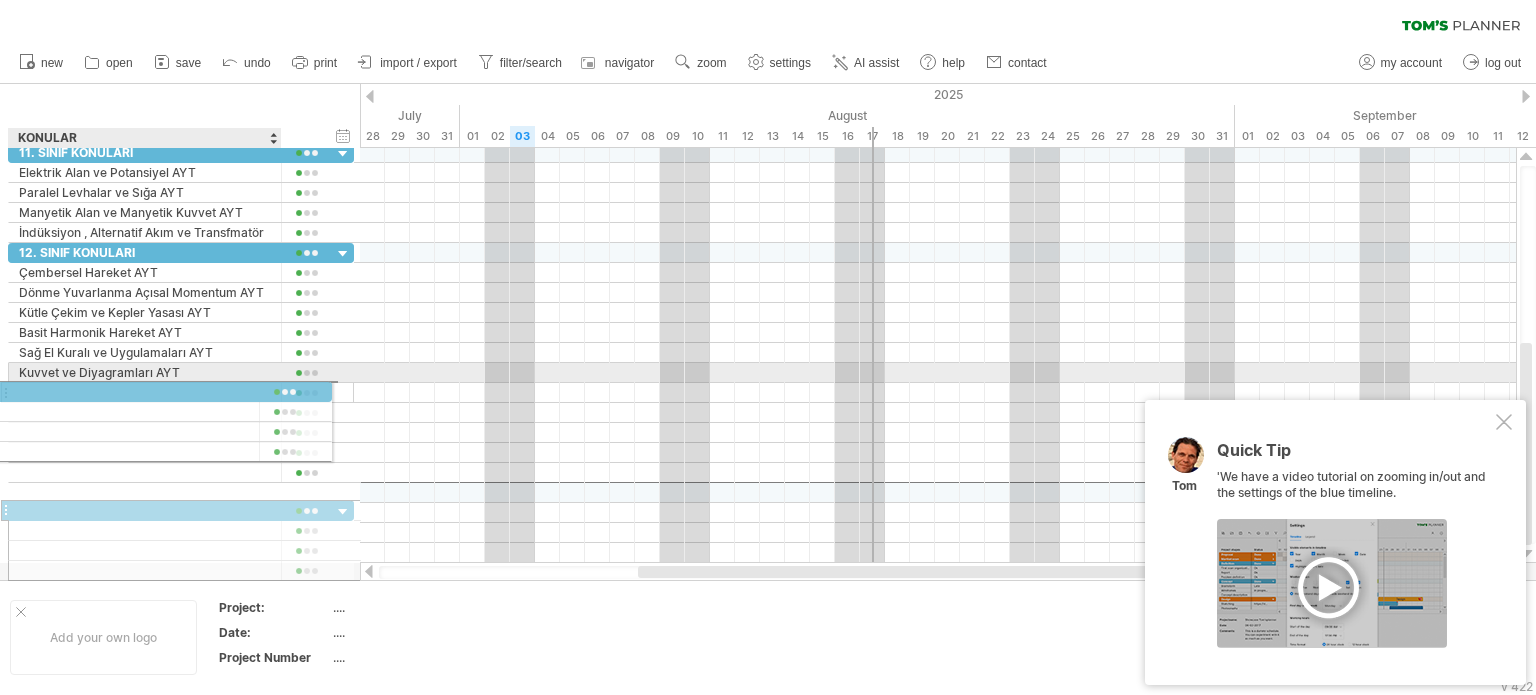 drag, startPoint x: 123, startPoint y: 492, endPoint x: 98, endPoint y: 387, distance: 107.935165 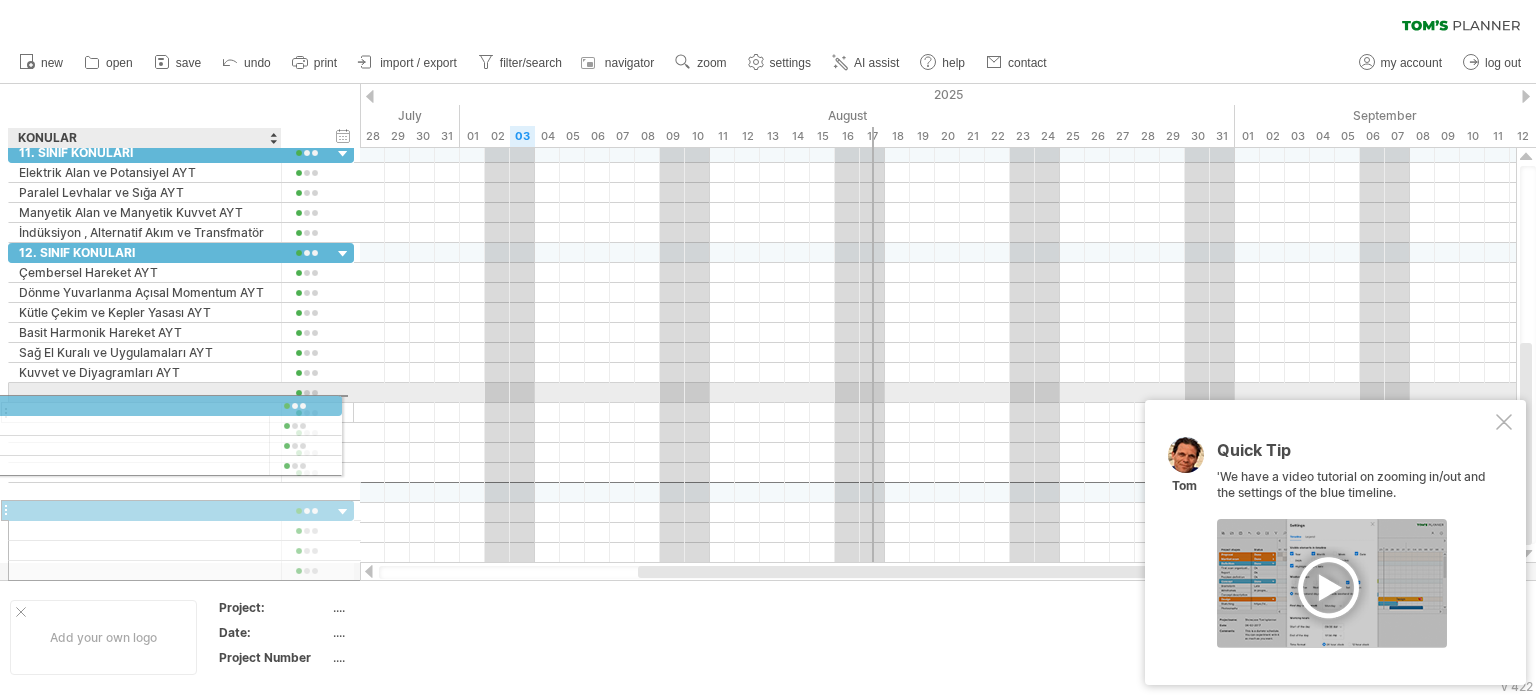 drag, startPoint x: 204, startPoint y: 486, endPoint x: 186, endPoint y: 402, distance: 85.90693 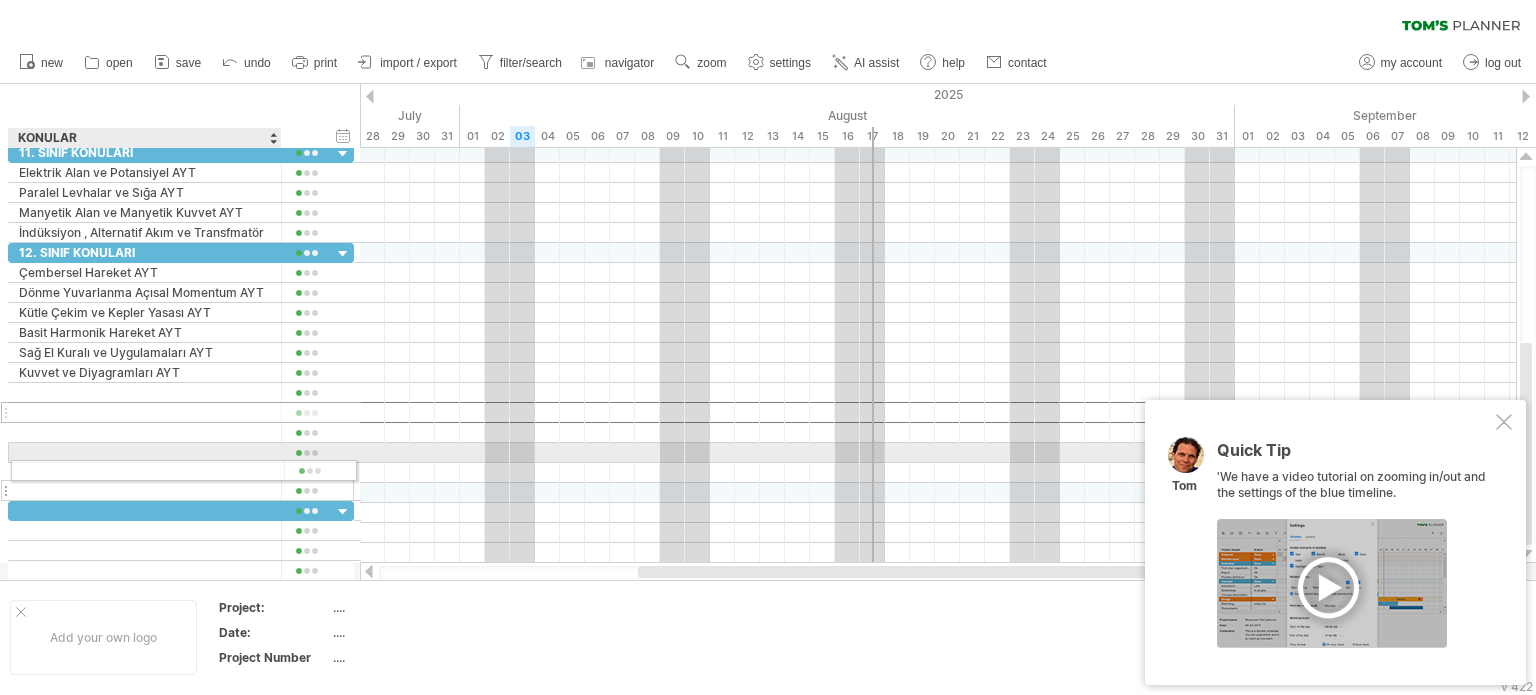 drag, startPoint x: 180, startPoint y: 399, endPoint x: 178, endPoint y: 471, distance: 72.02777 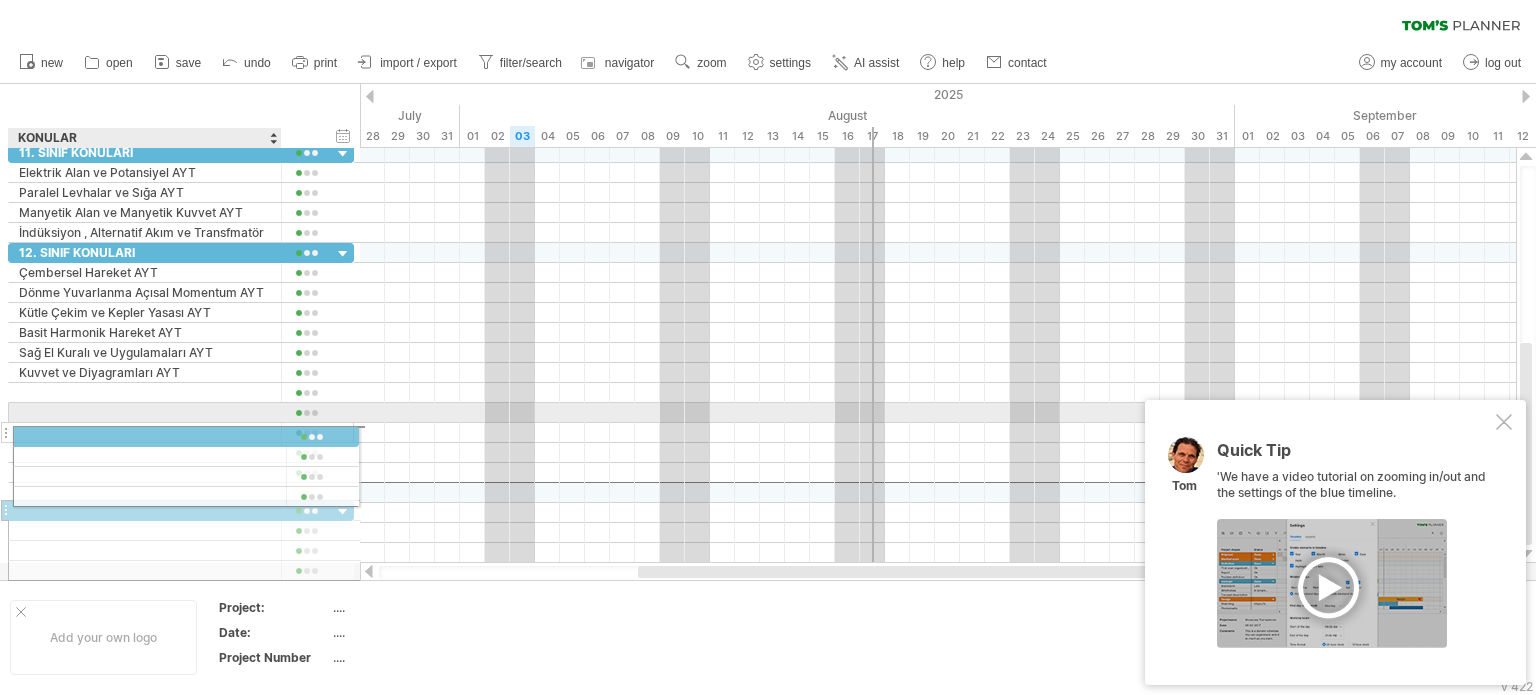 drag, startPoint x: 180, startPoint y: 480, endPoint x: 180, endPoint y: 429, distance: 51 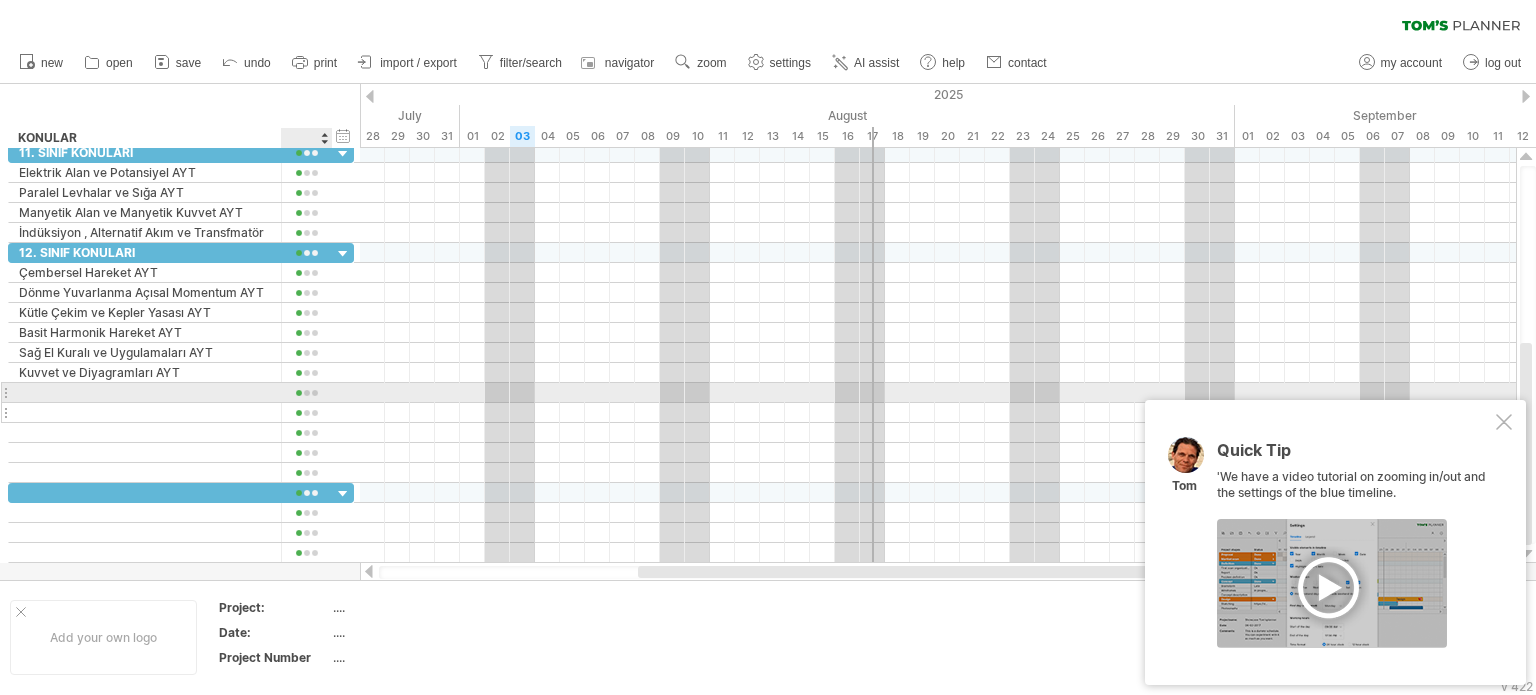 drag, startPoint x: 337, startPoint y: 491, endPoint x: 317, endPoint y: 399, distance: 94.14882 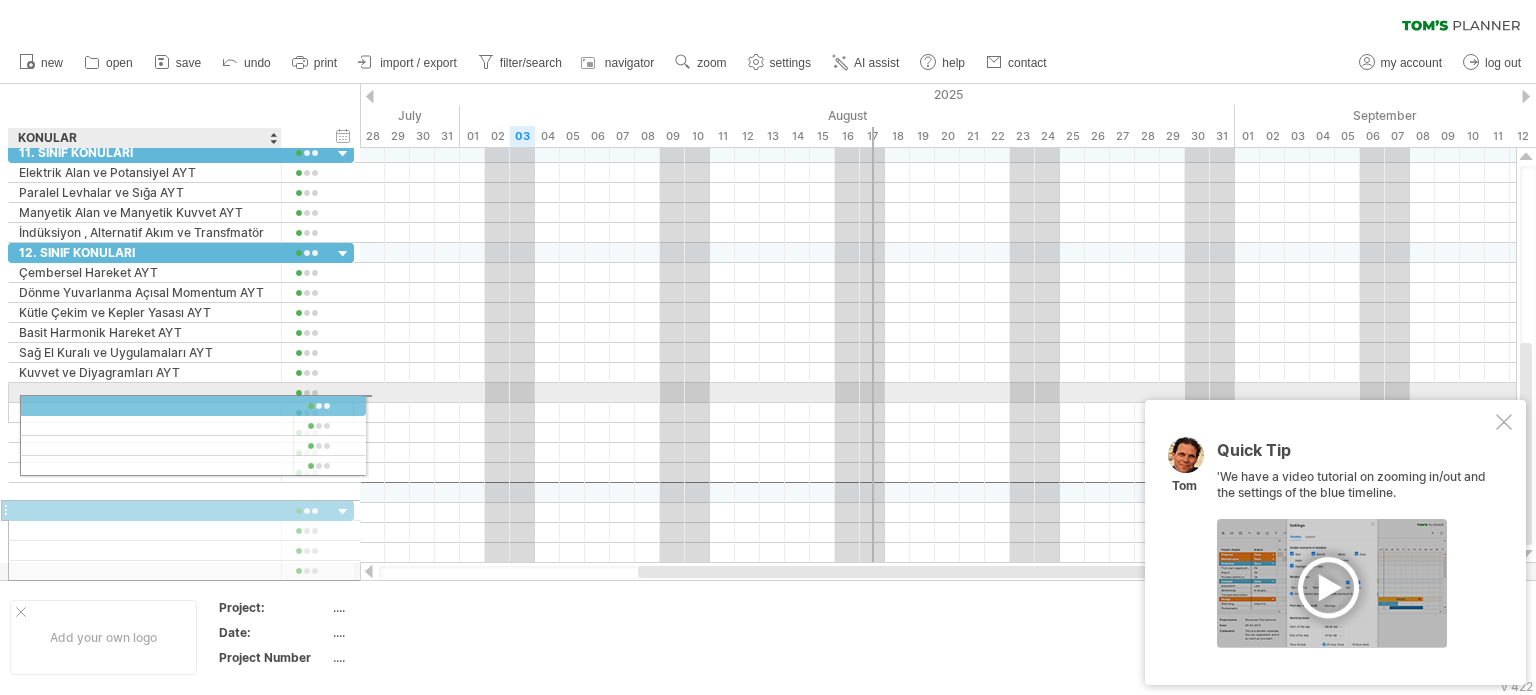 drag, startPoint x: 200, startPoint y: 491, endPoint x: 208, endPoint y: 381, distance: 110.29053 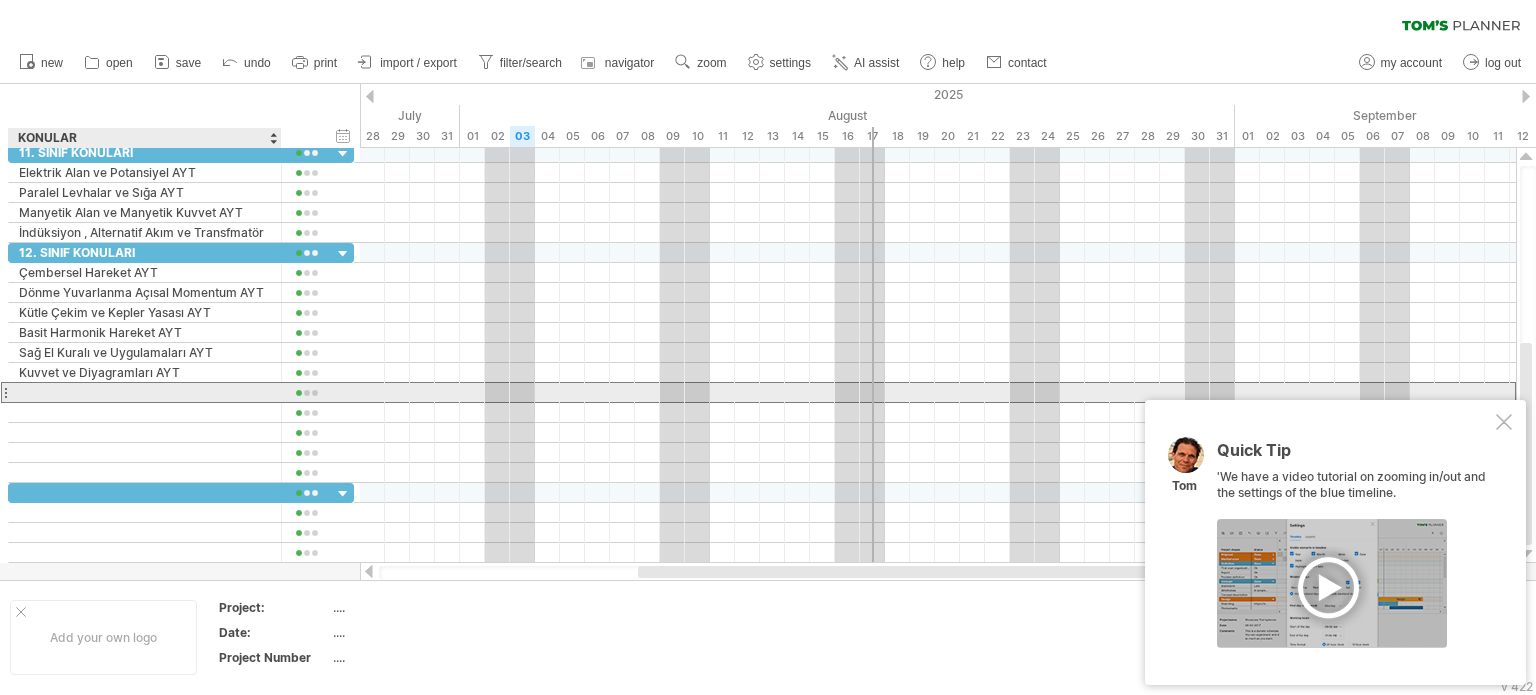 click at bounding box center (145, 392) 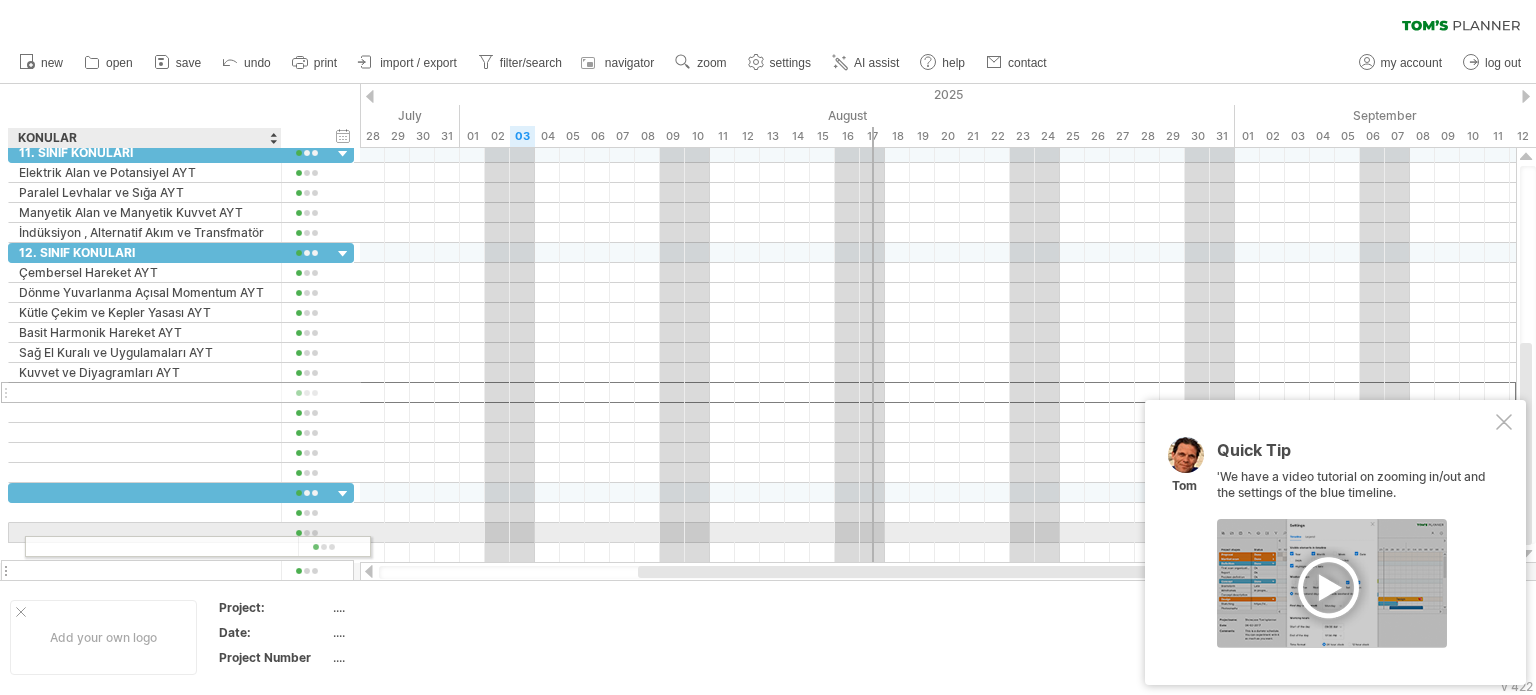 drag, startPoint x: 4, startPoint y: 389, endPoint x: 24, endPoint y: 542, distance: 154.30165 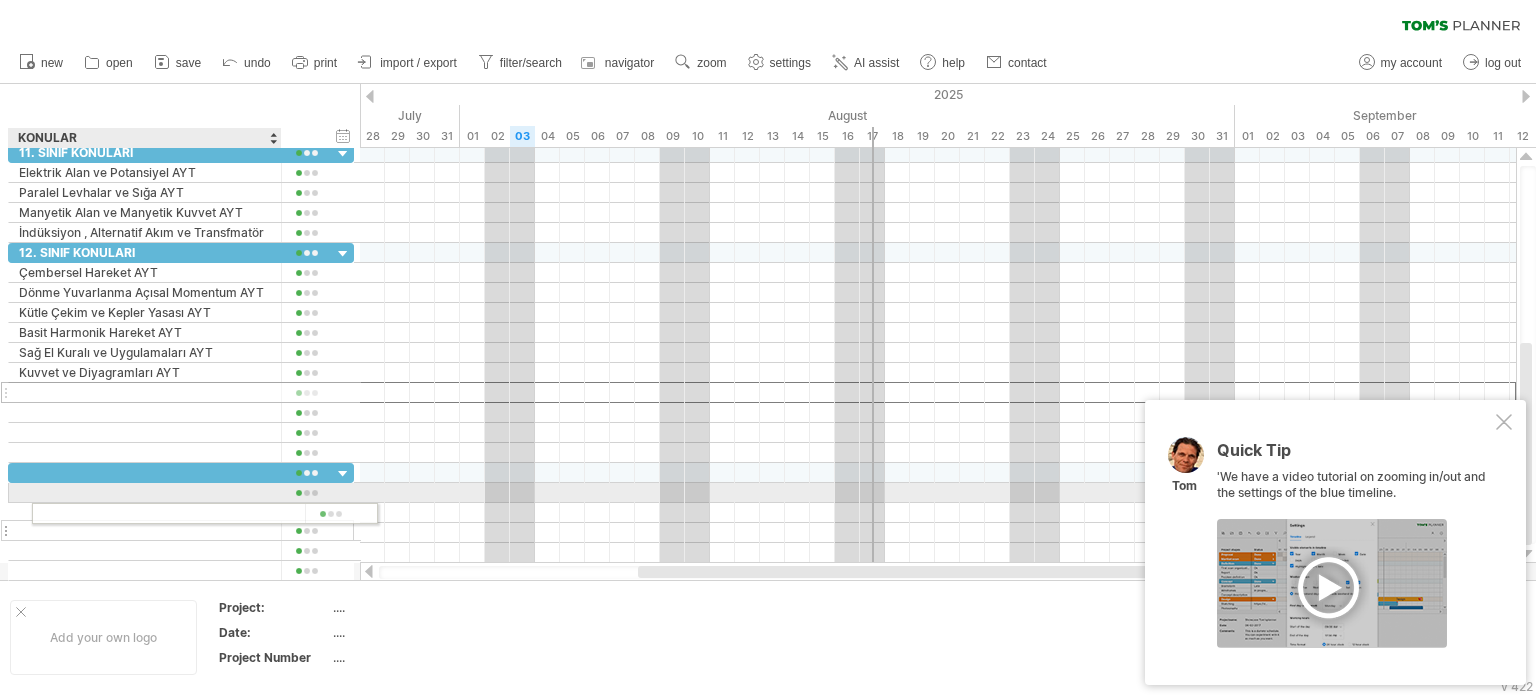 drag, startPoint x: 12, startPoint y: 391, endPoint x: 28, endPoint y: 511, distance: 121.061966 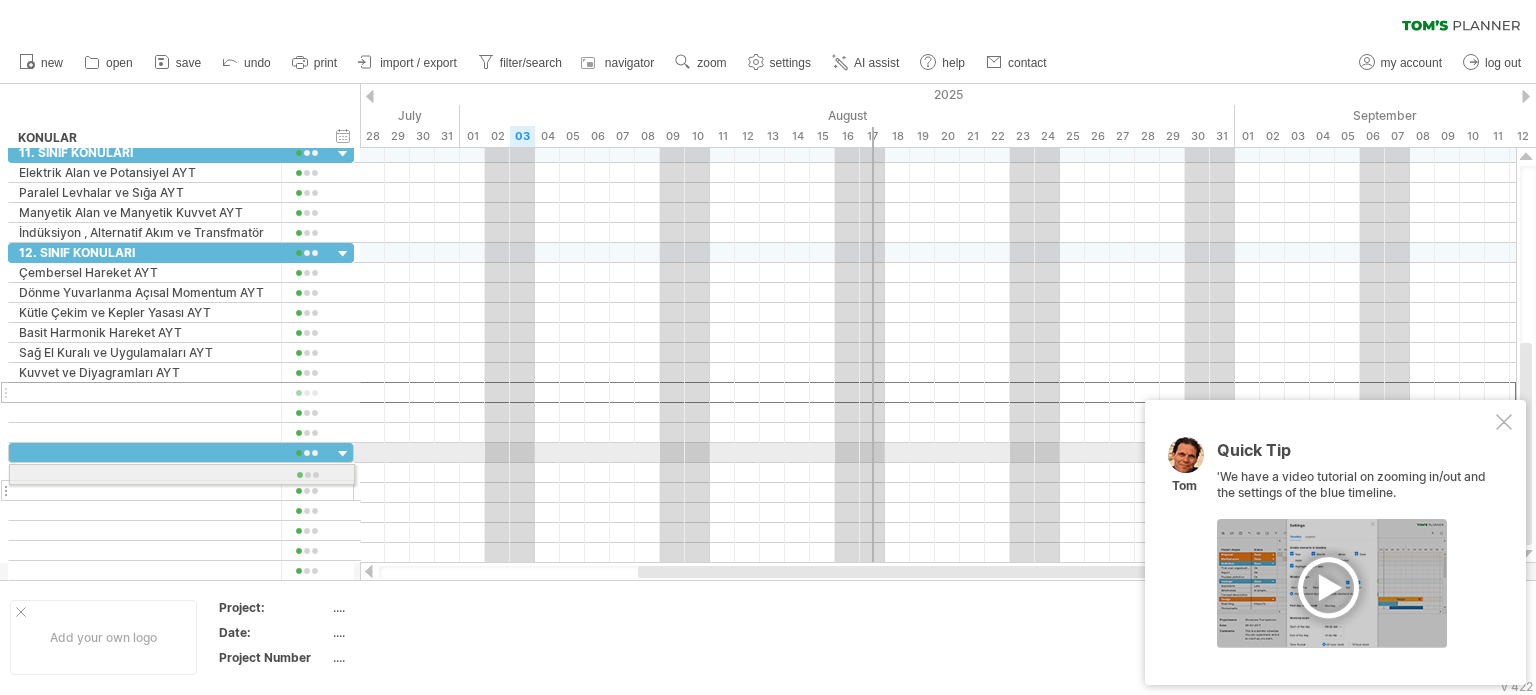 drag, startPoint x: 15, startPoint y: 391, endPoint x: 10, endPoint y: 471, distance: 80.1561 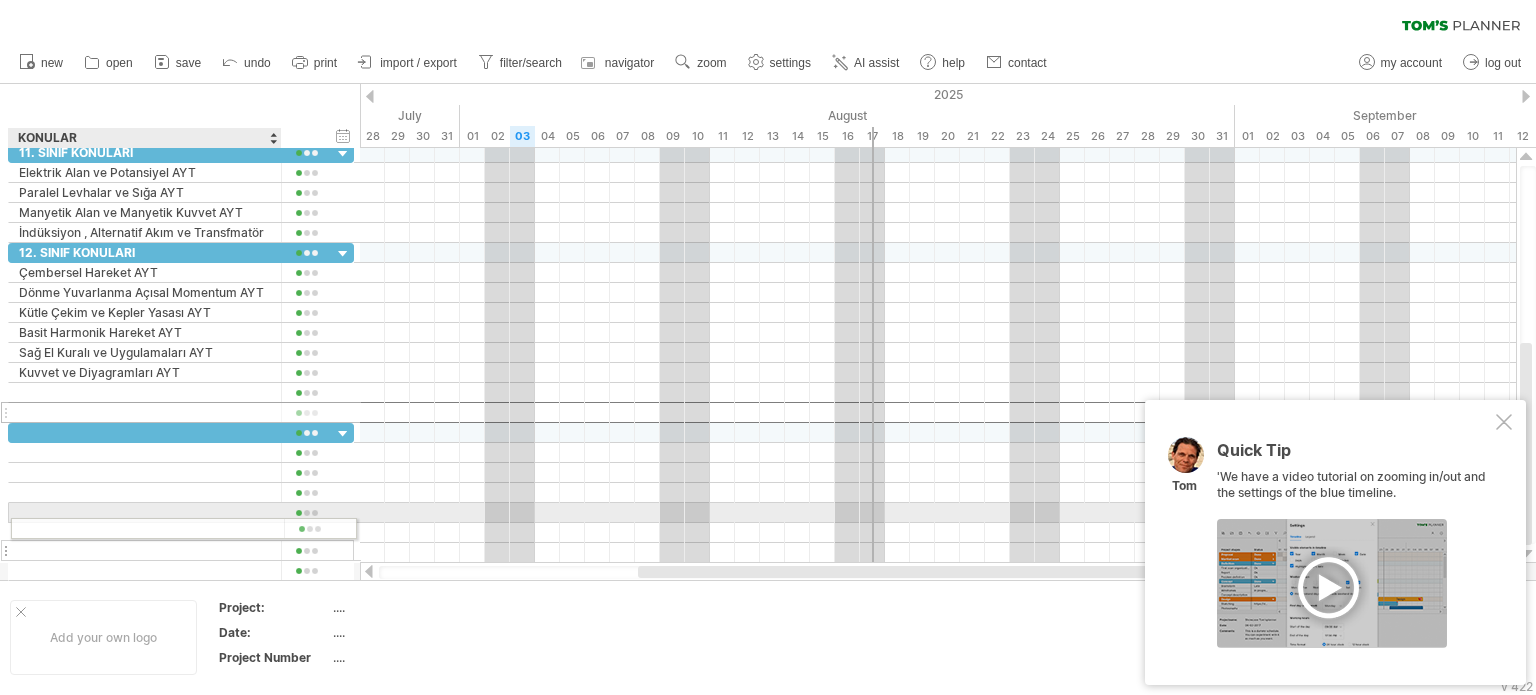 drag, startPoint x: 18, startPoint y: 399, endPoint x: 16, endPoint y: 525, distance: 126.01587 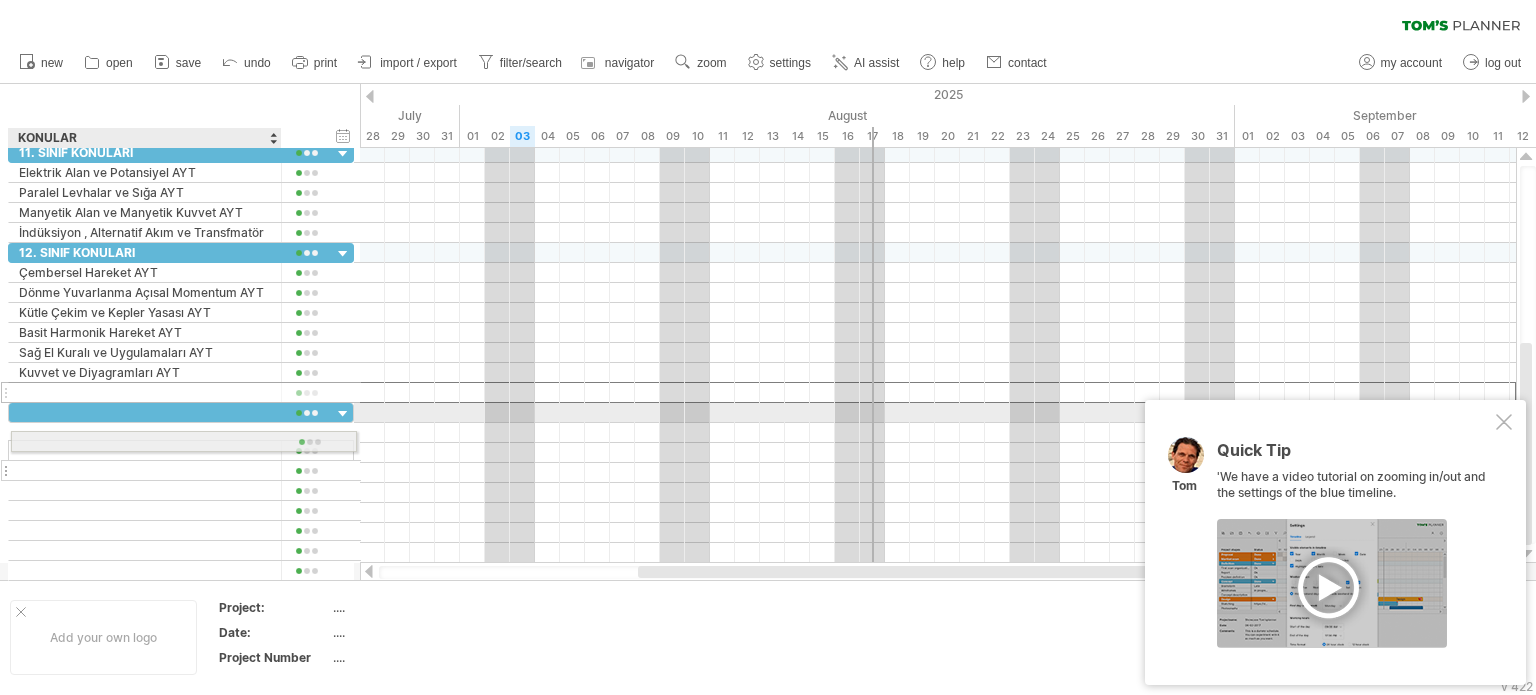 drag, startPoint x: 25, startPoint y: 389, endPoint x: 21, endPoint y: 439, distance: 50.159744 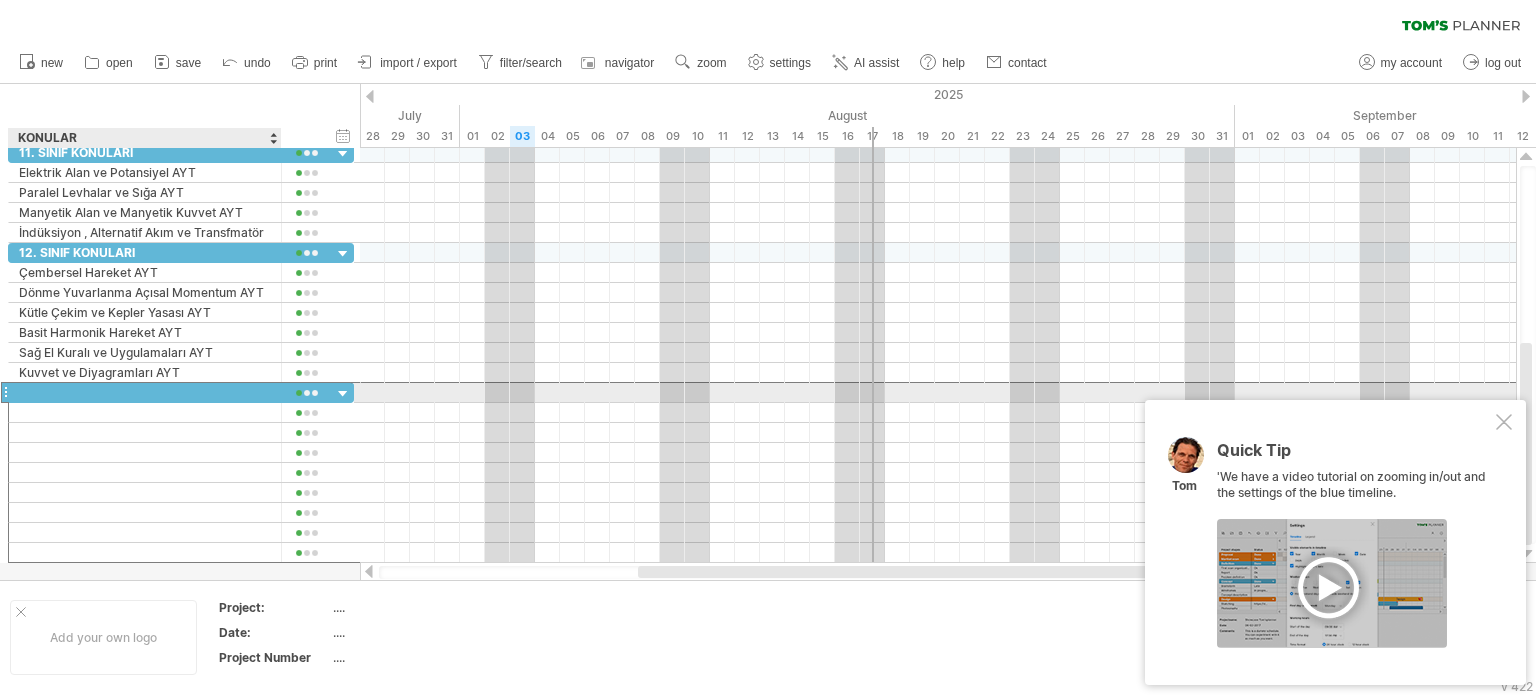 click at bounding box center [145, 392] 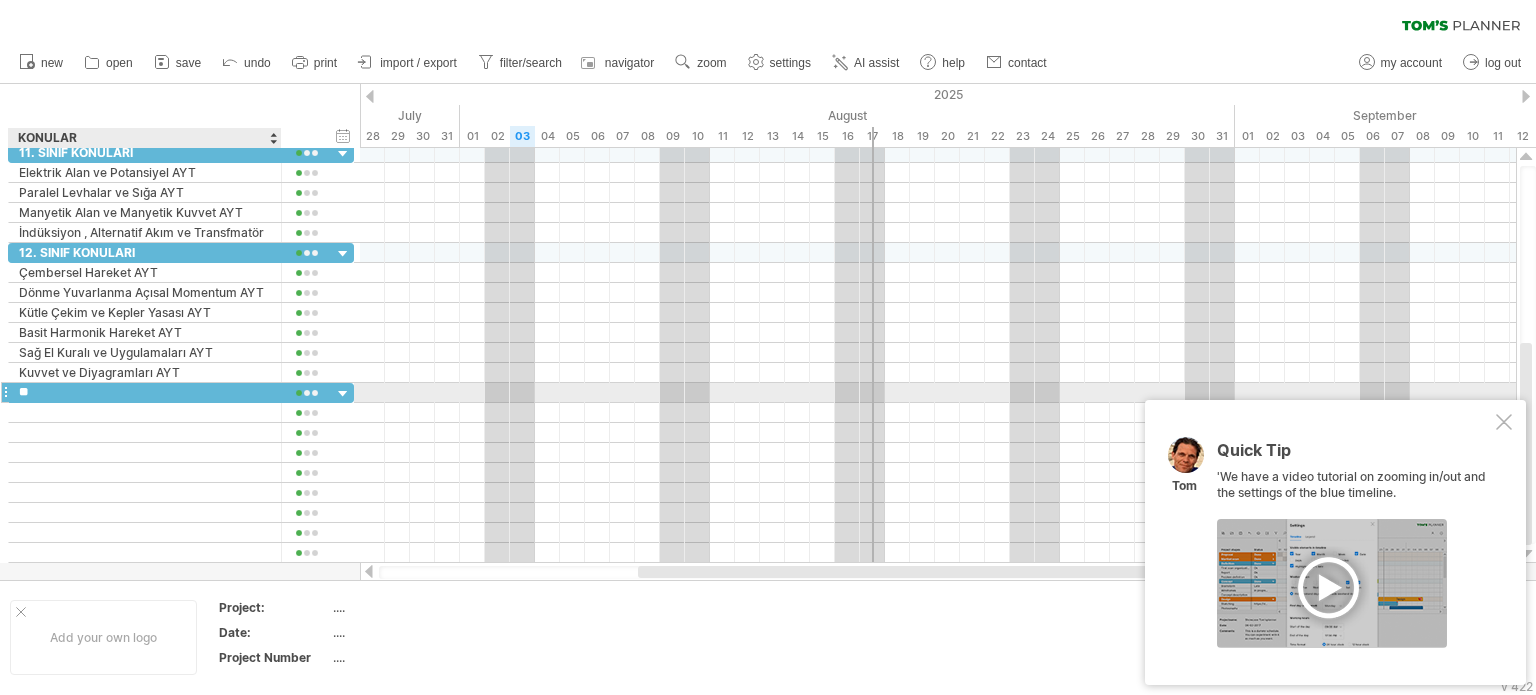 type on "**********" 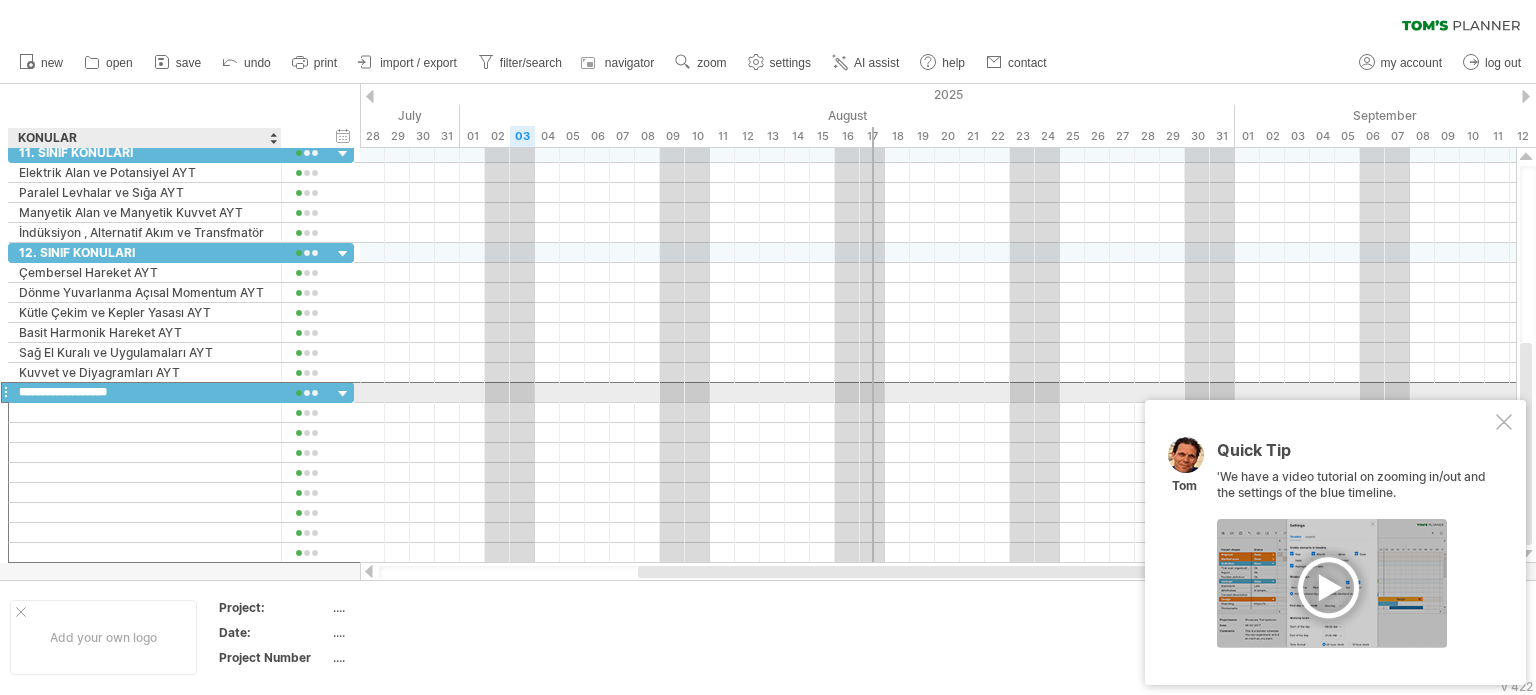 click on "**********" at bounding box center [145, 392] 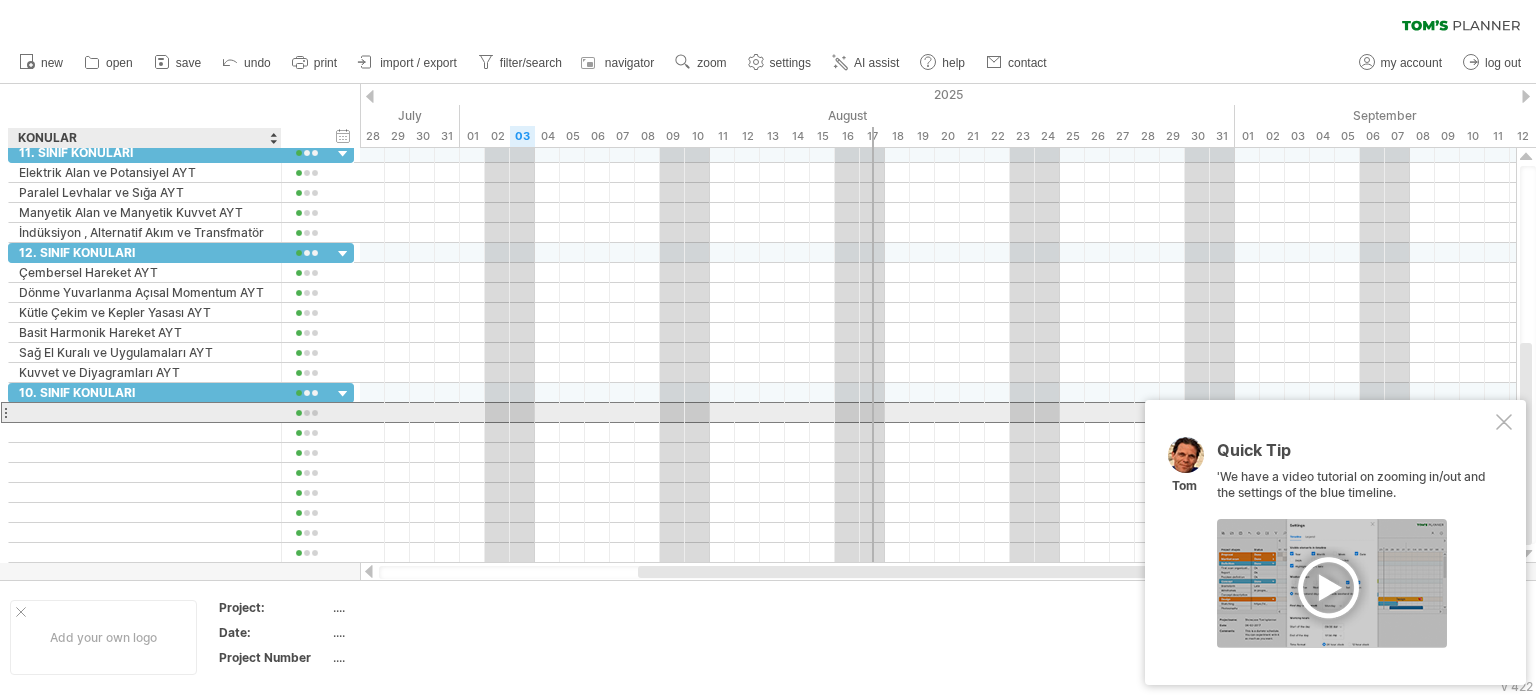 click at bounding box center [145, 412] 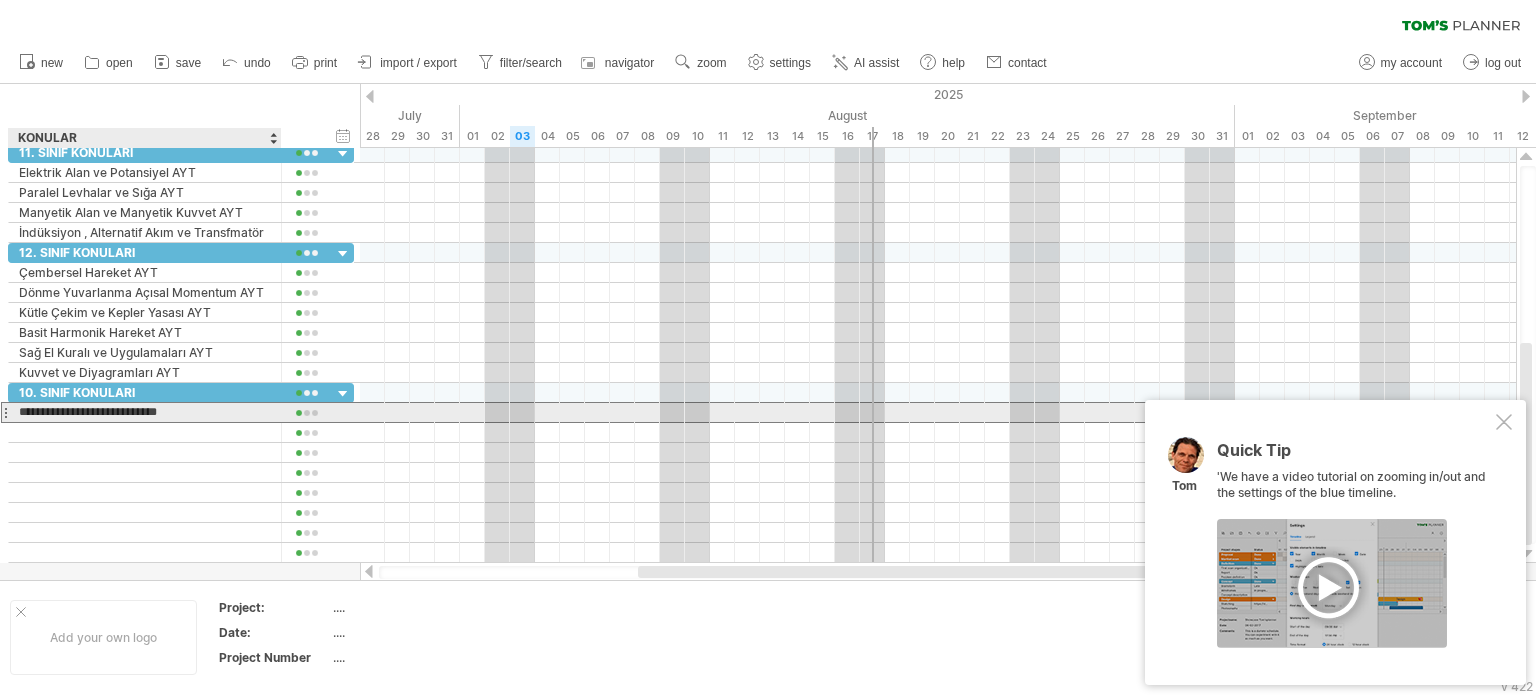 click on "**********" at bounding box center [145, 412] 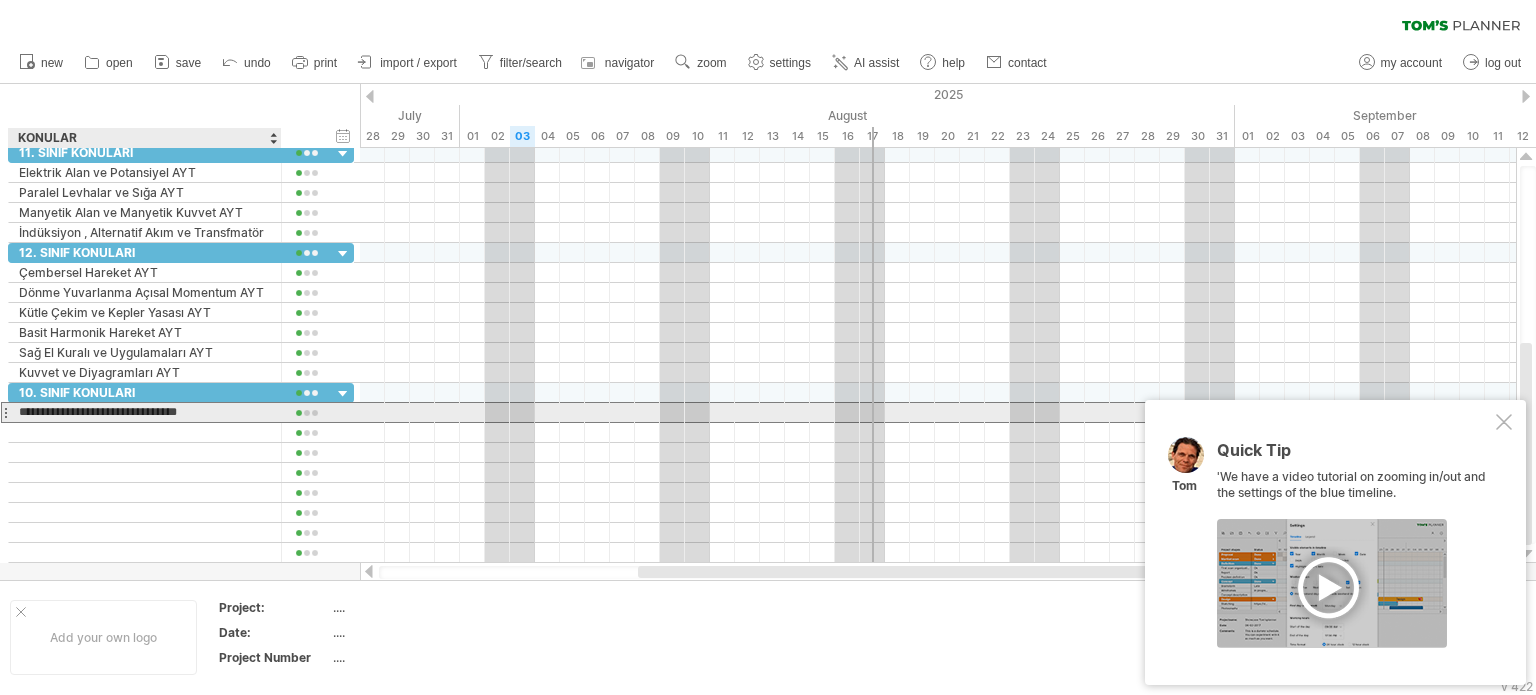 click on "**********" at bounding box center [145, 412] 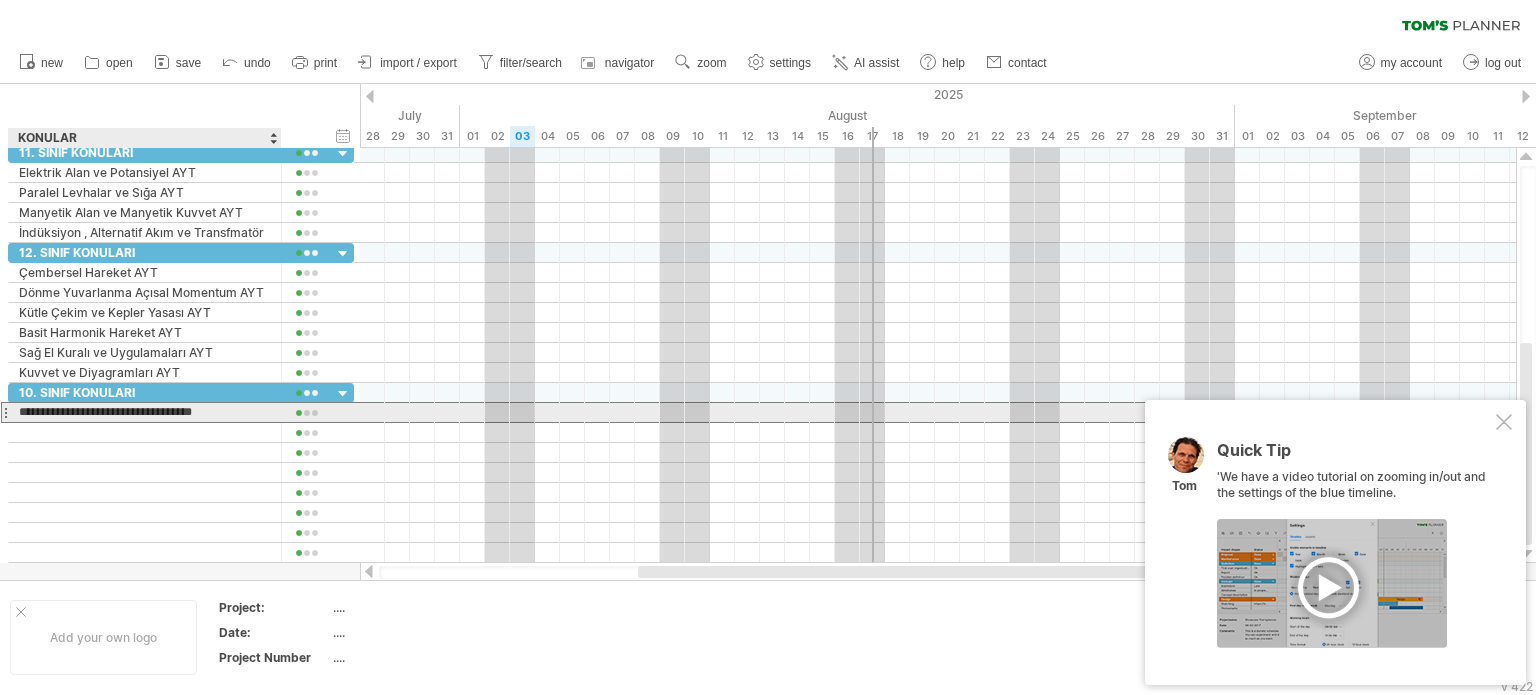 type on "**********" 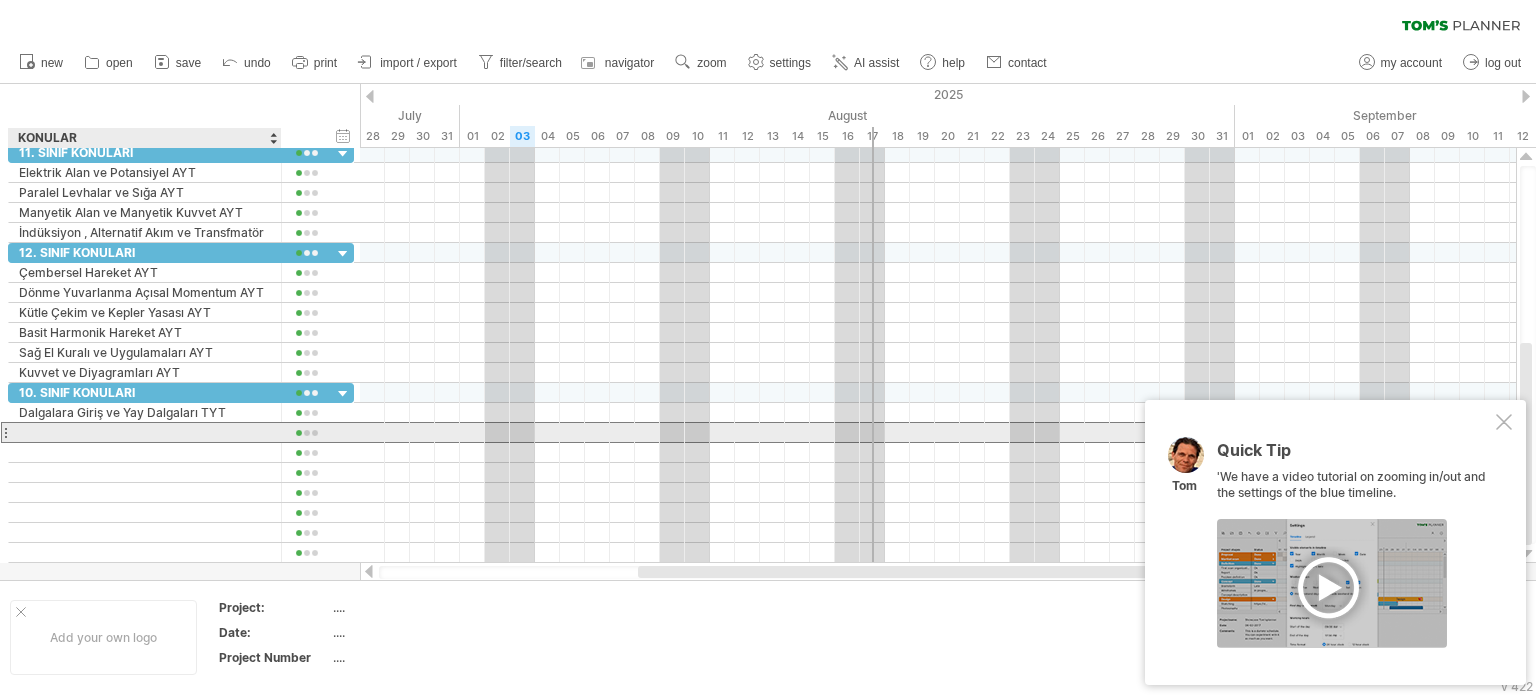 click at bounding box center (145, 432) 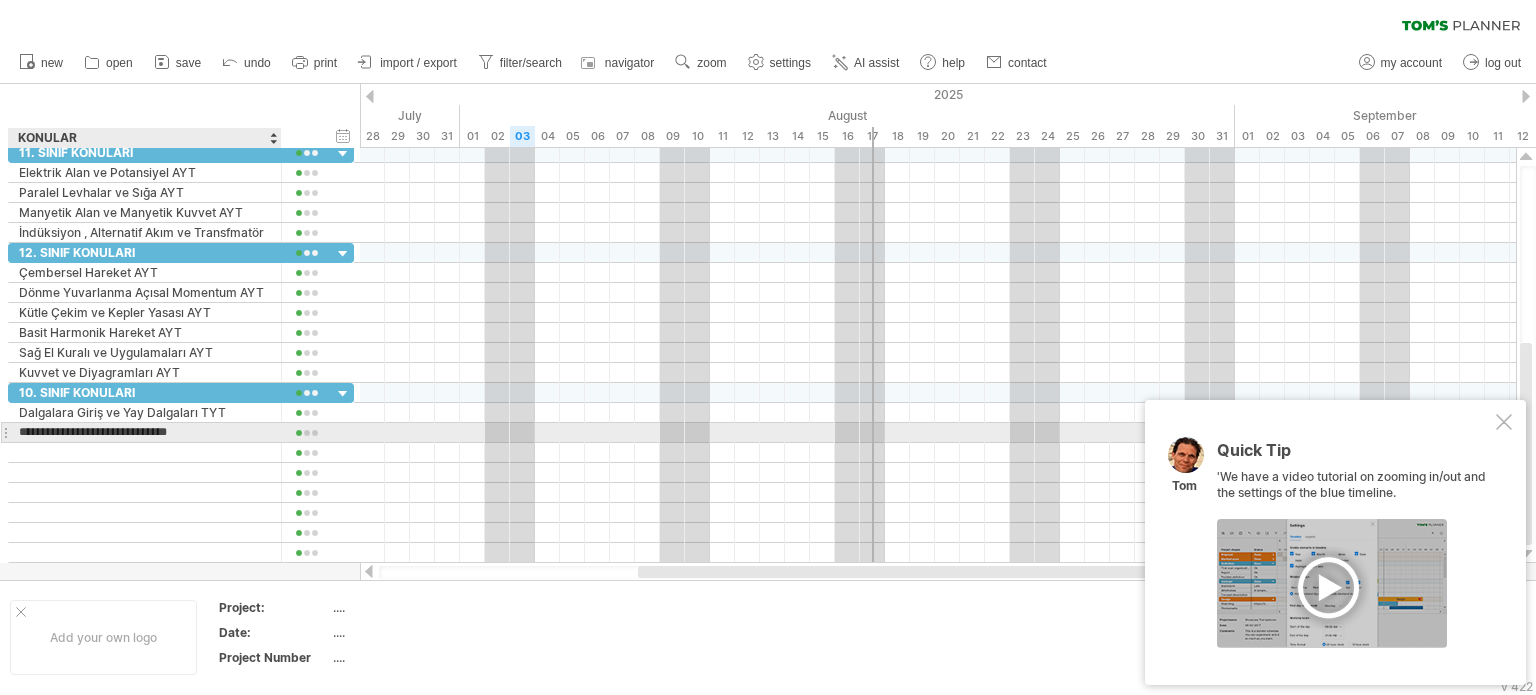 type on "**********" 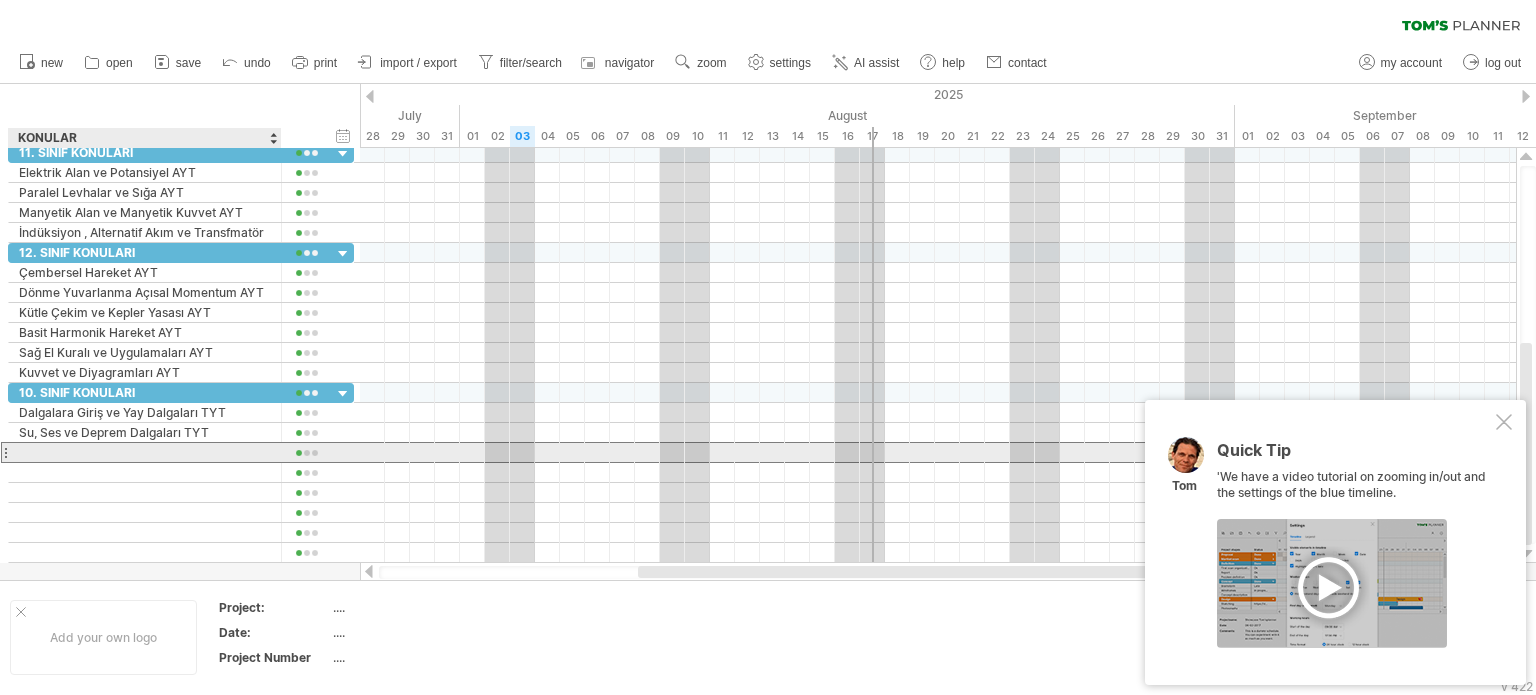 click at bounding box center [145, 452] 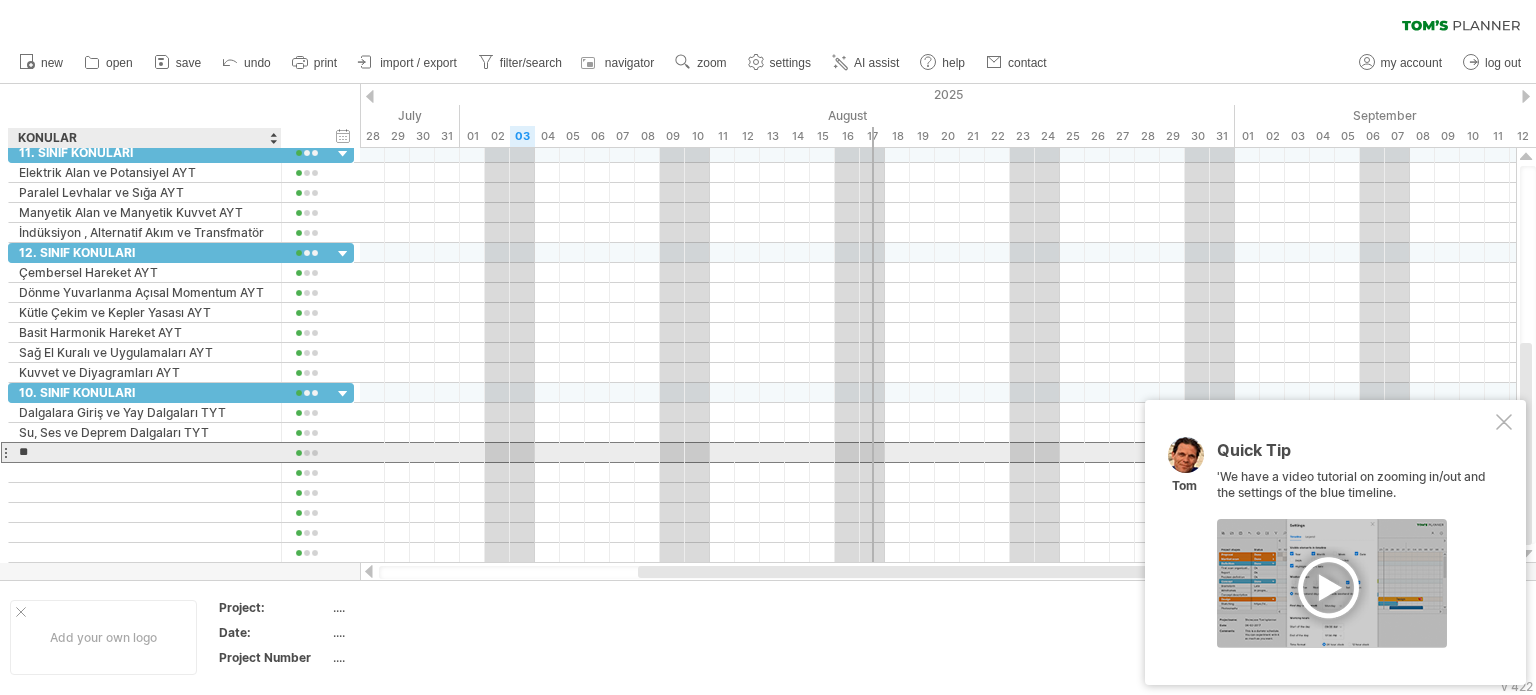 type on "*" 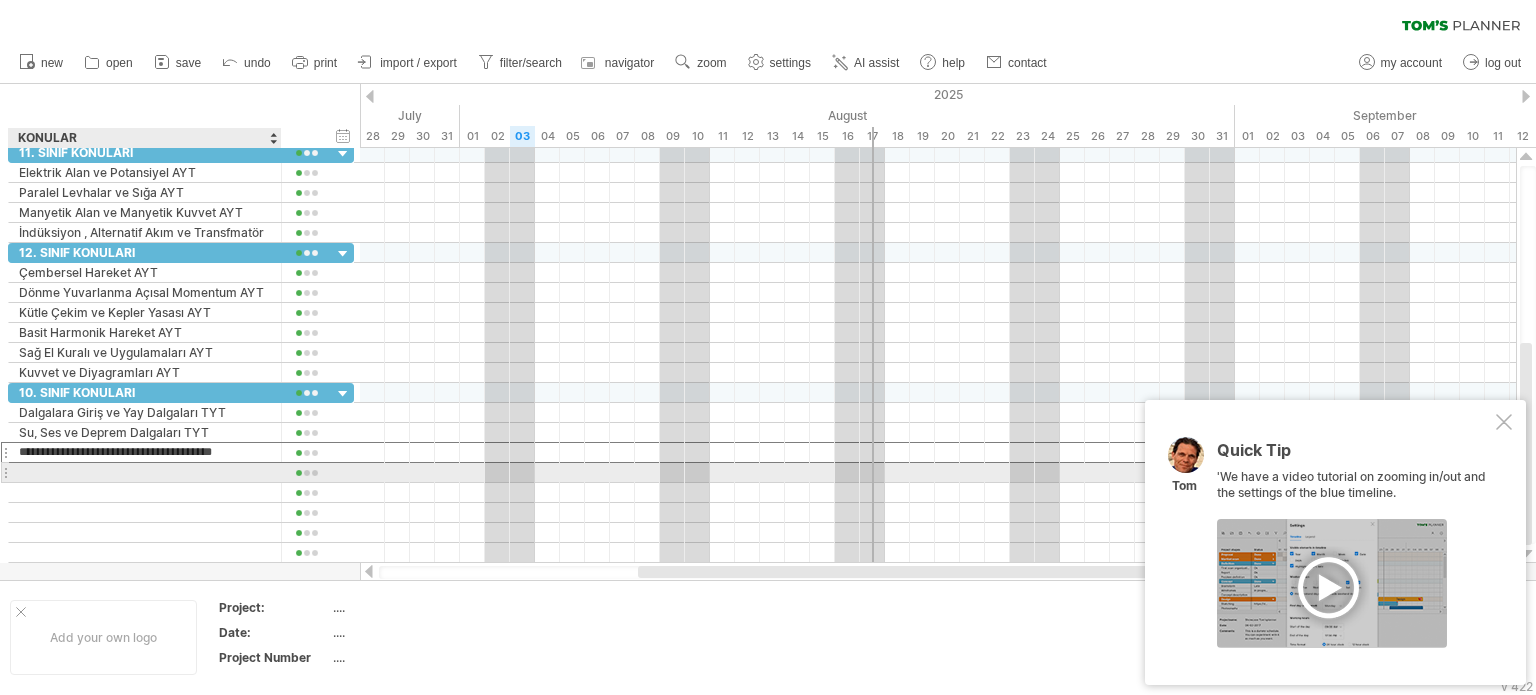 type on "**********" 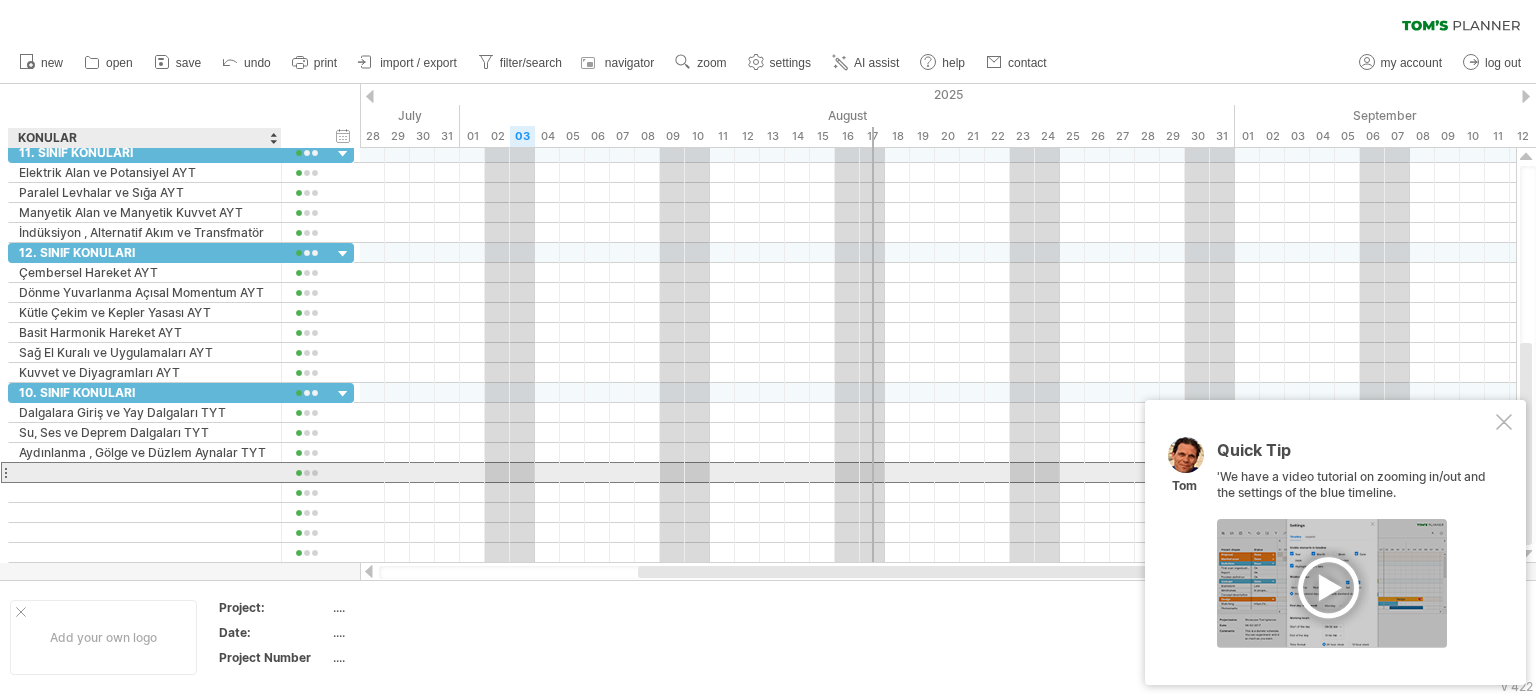 click at bounding box center (145, 472) 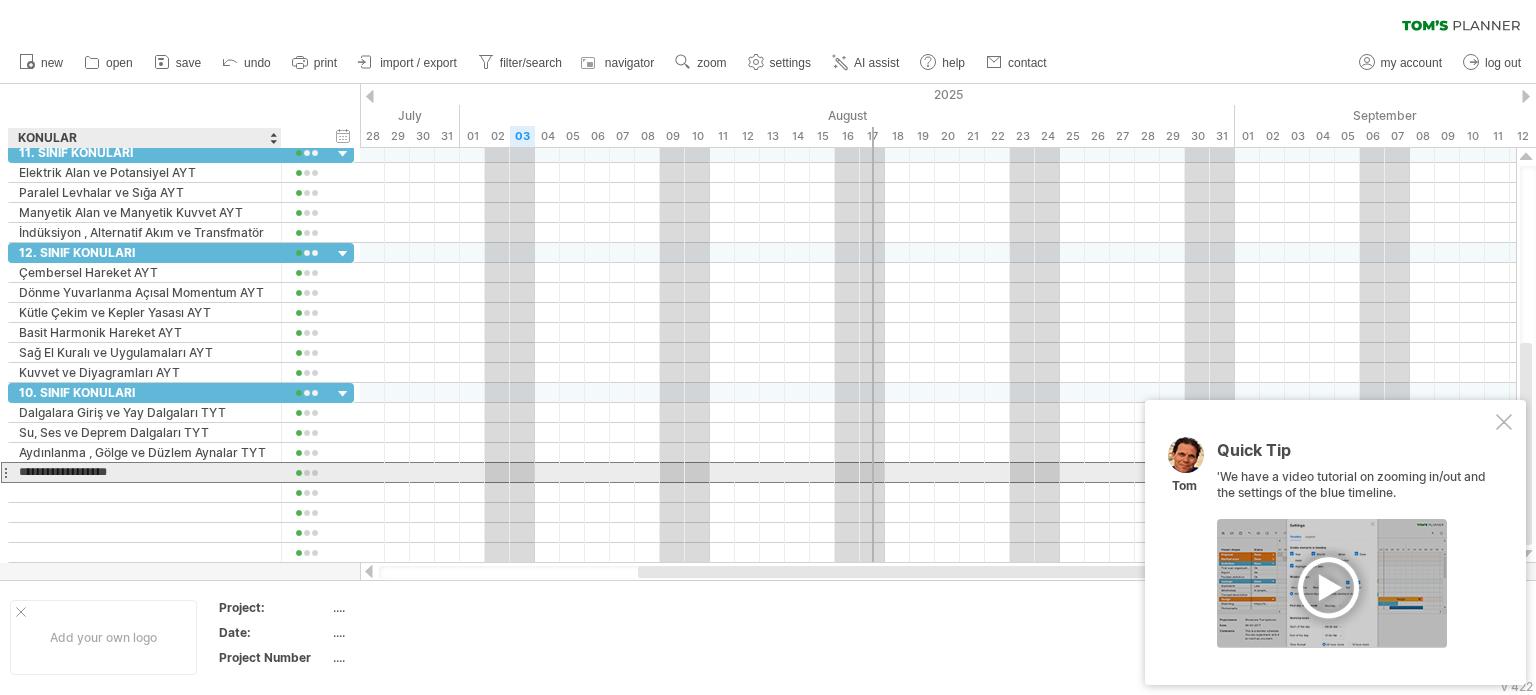 type on "**********" 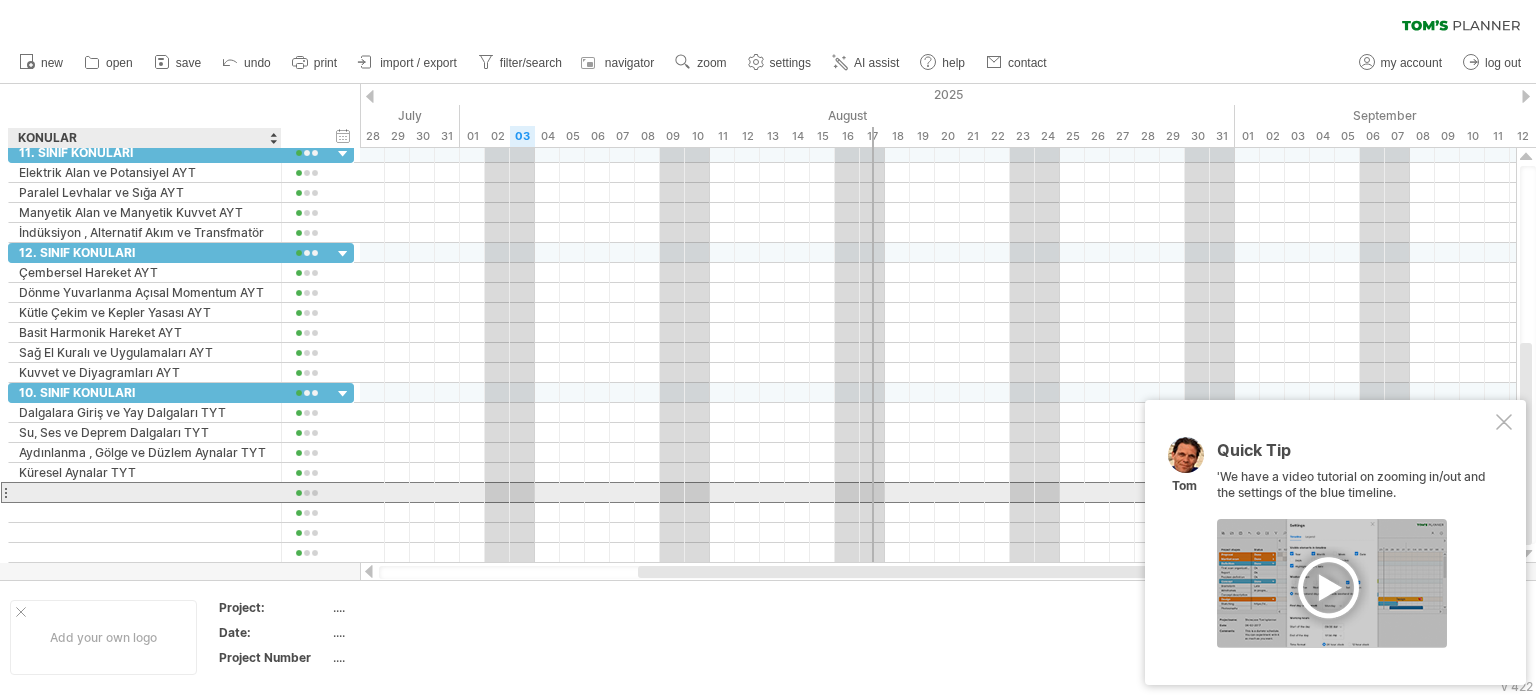 click at bounding box center [145, 492] 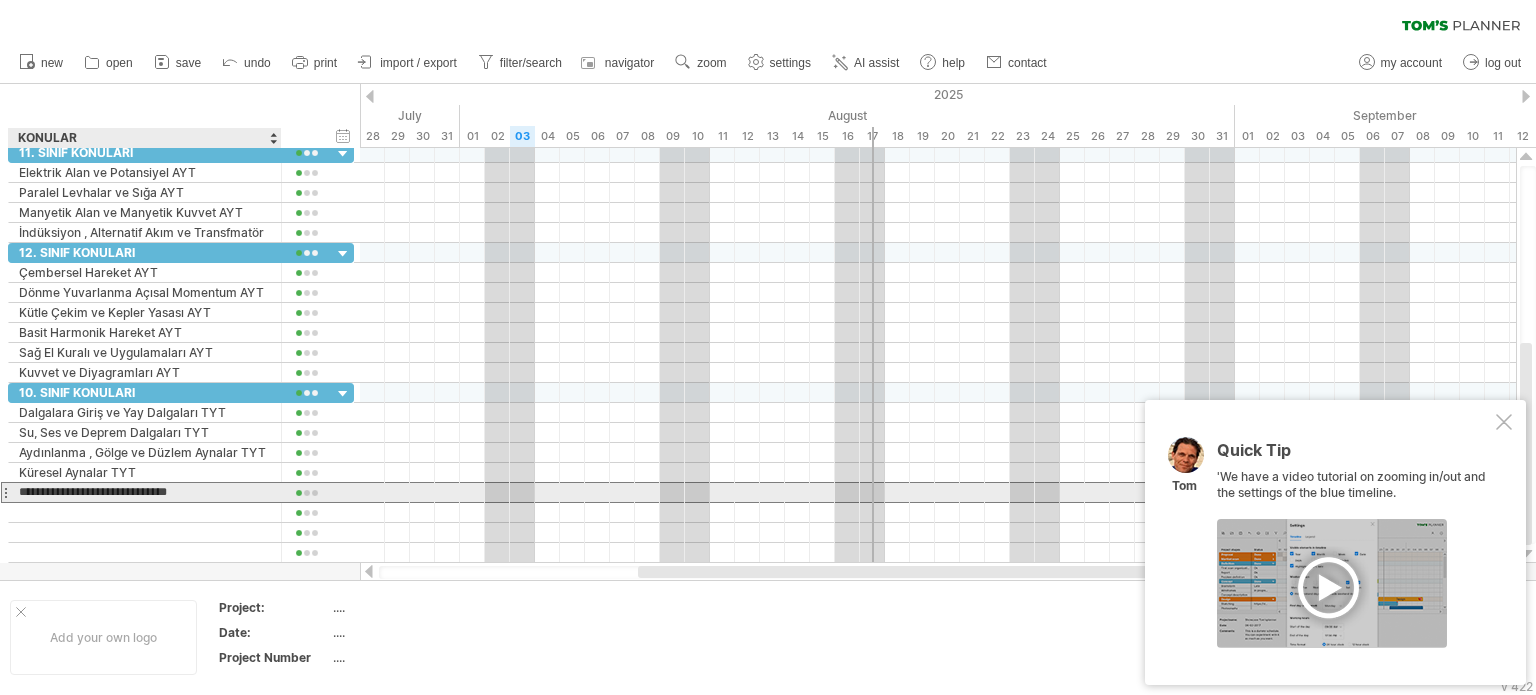 type on "**********" 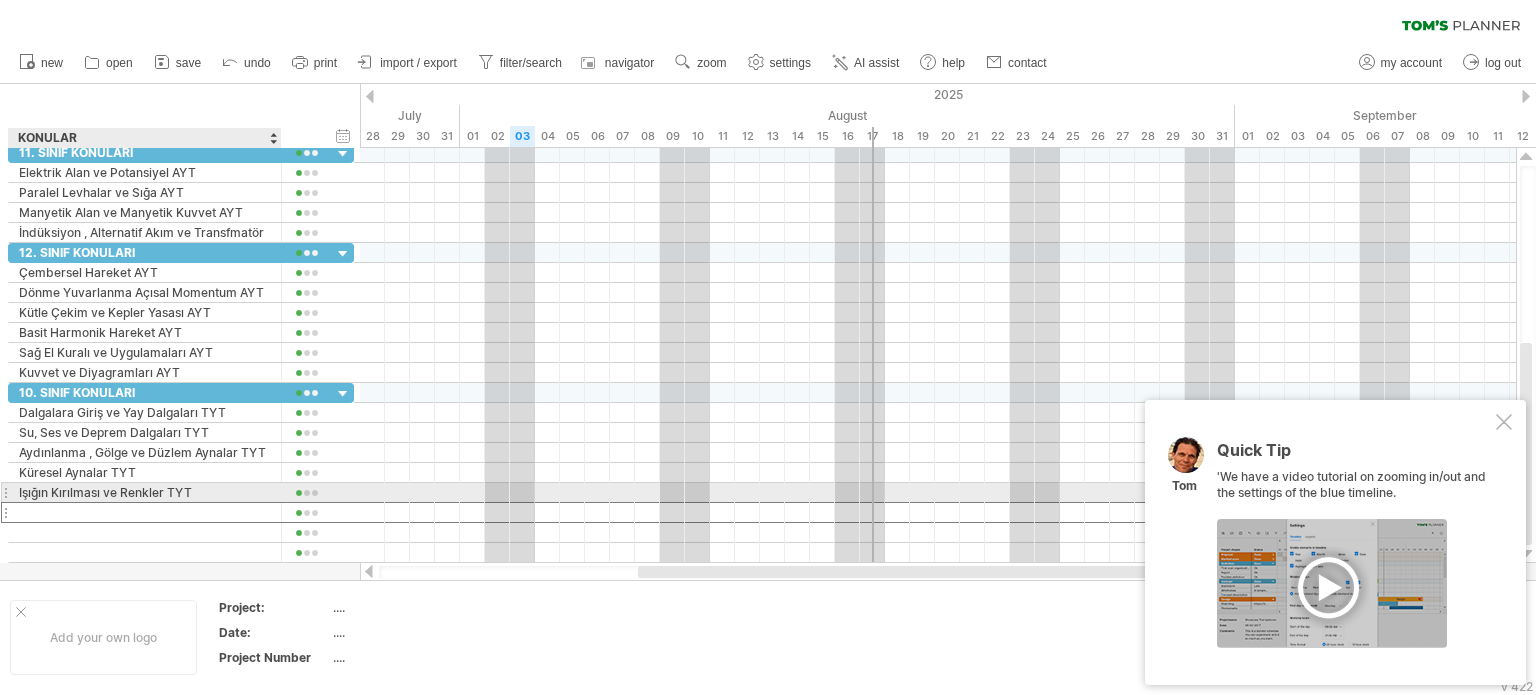 click at bounding box center (145, 512) 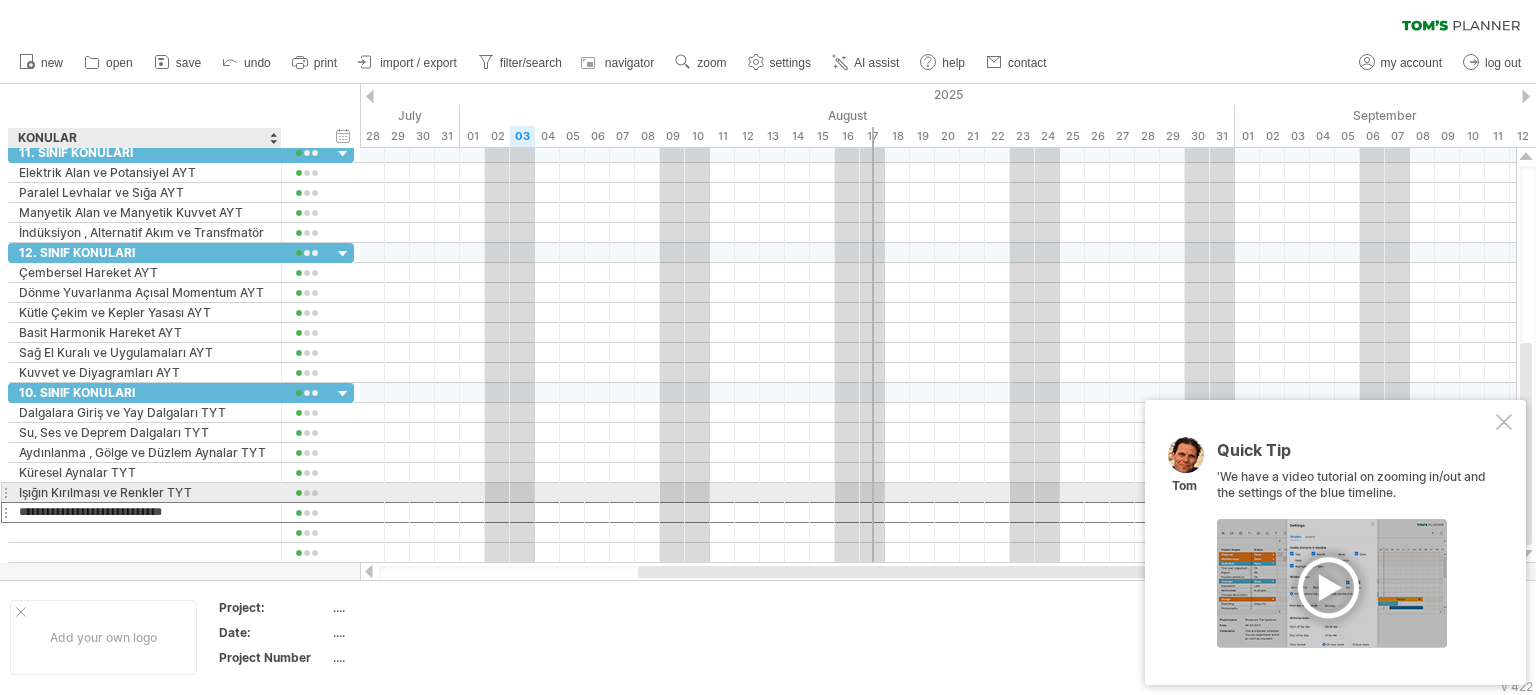 type on "**********" 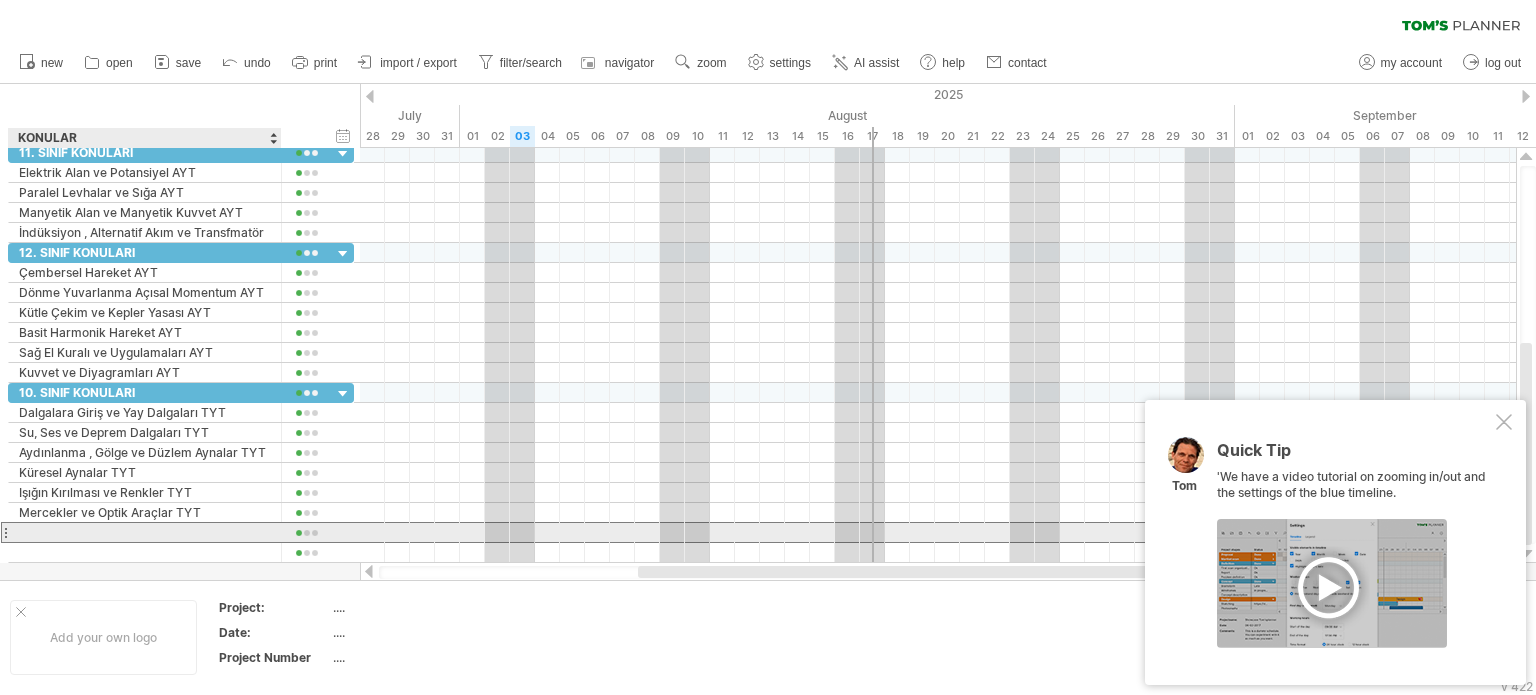 click at bounding box center [145, 532] 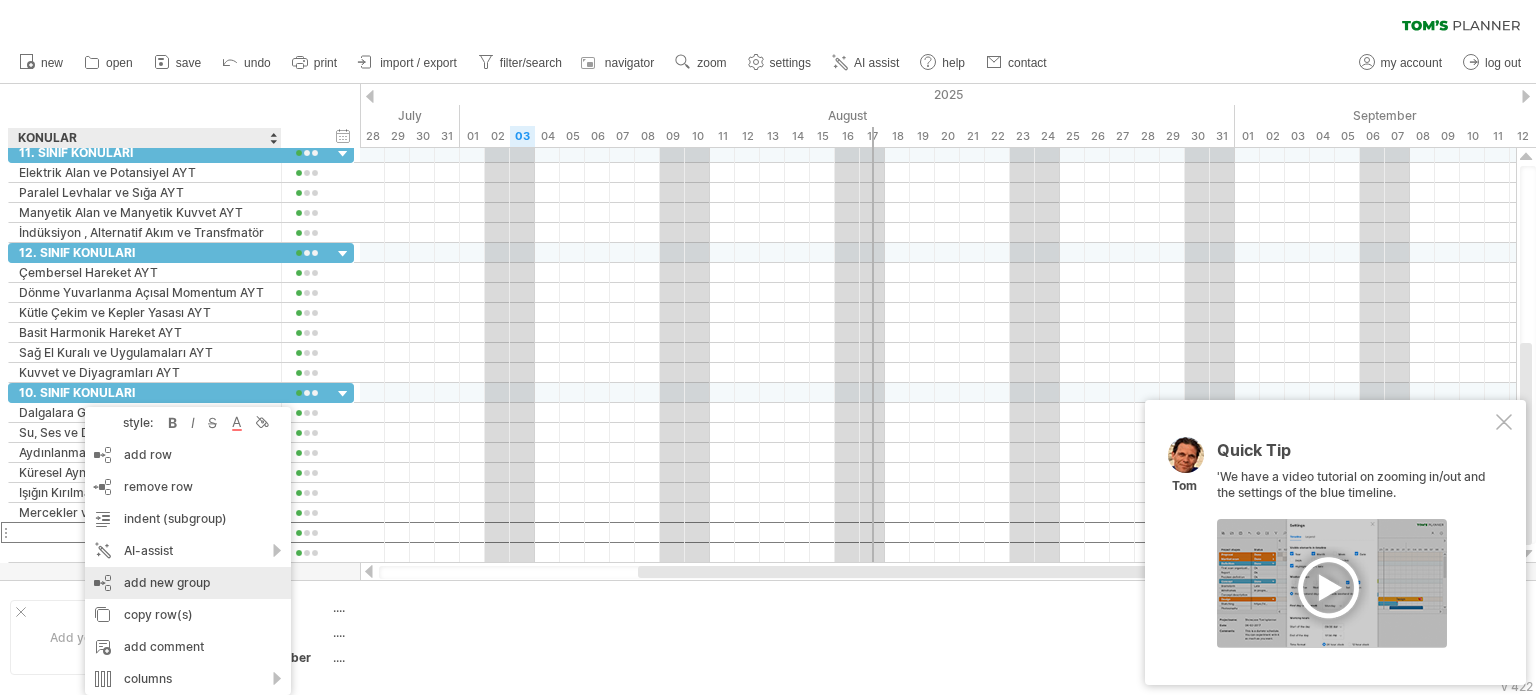 click on "add new group" at bounding box center (188, 583) 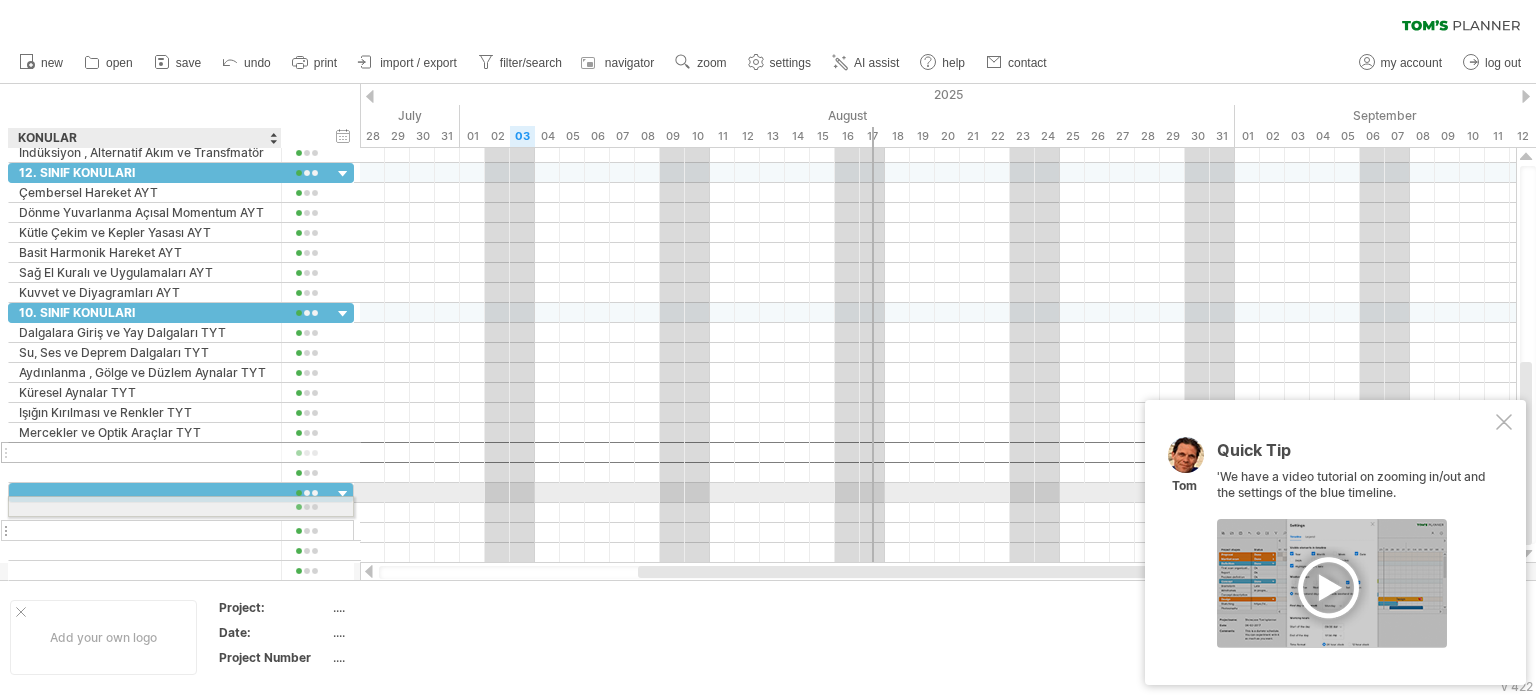 drag, startPoint x: 134, startPoint y: 444, endPoint x: 127, endPoint y: 515, distance: 71.34424 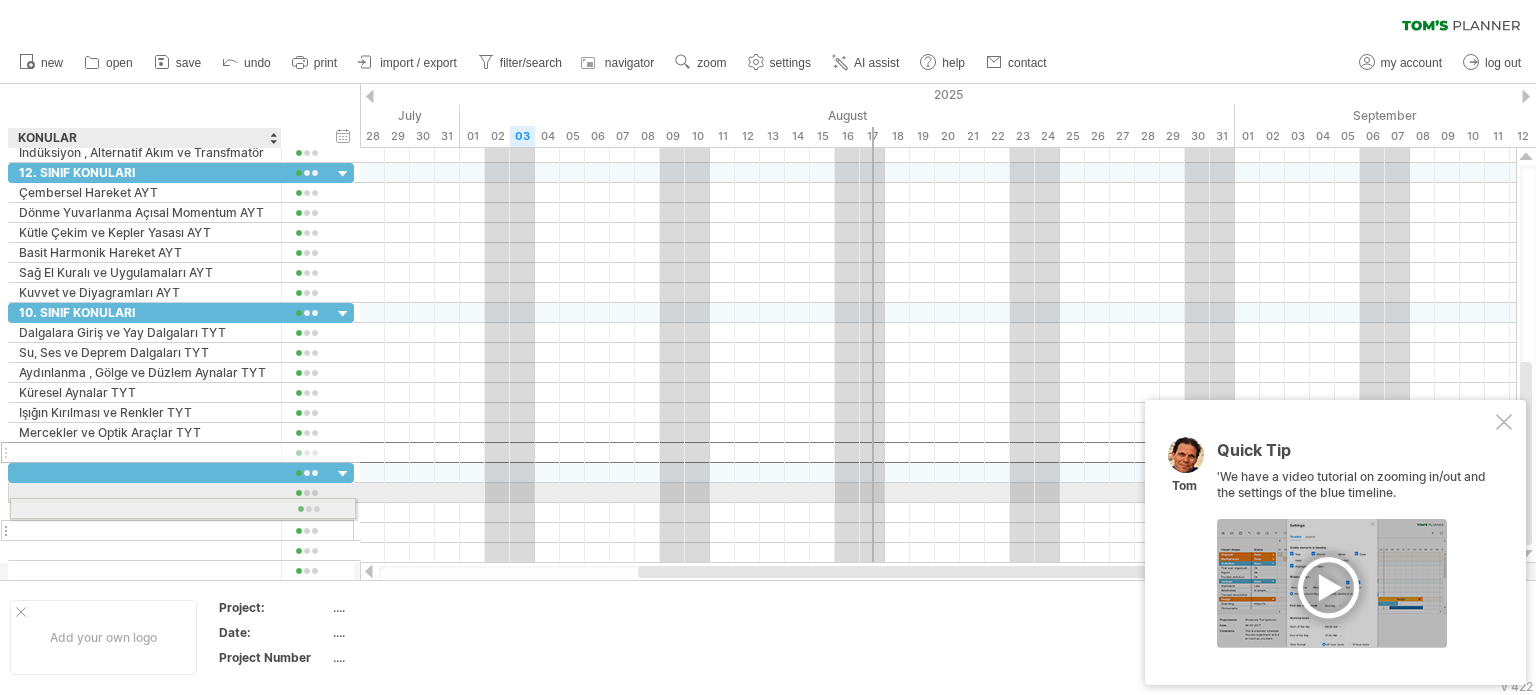 drag, startPoint x: 122, startPoint y: 447, endPoint x: 116, endPoint y: 507, distance: 60.299255 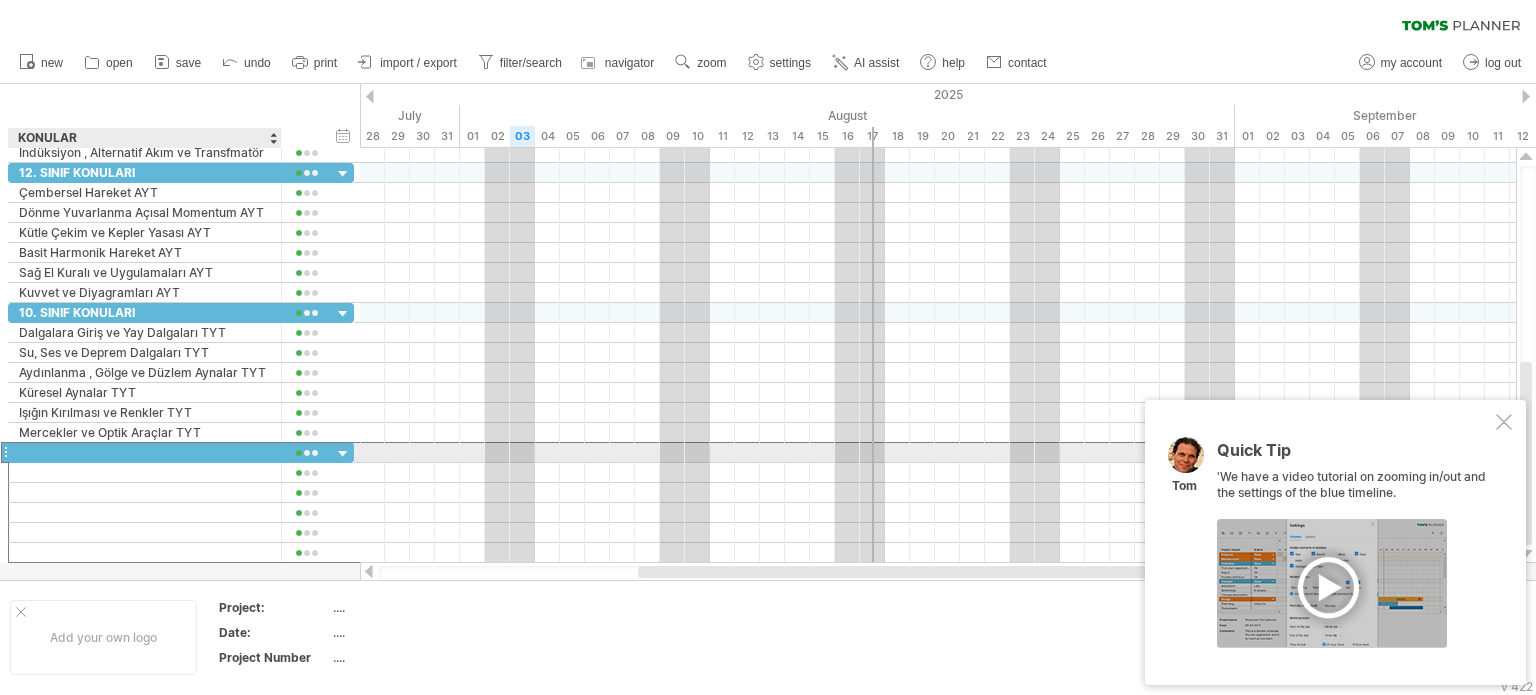 click at bounding box center (145, 452) 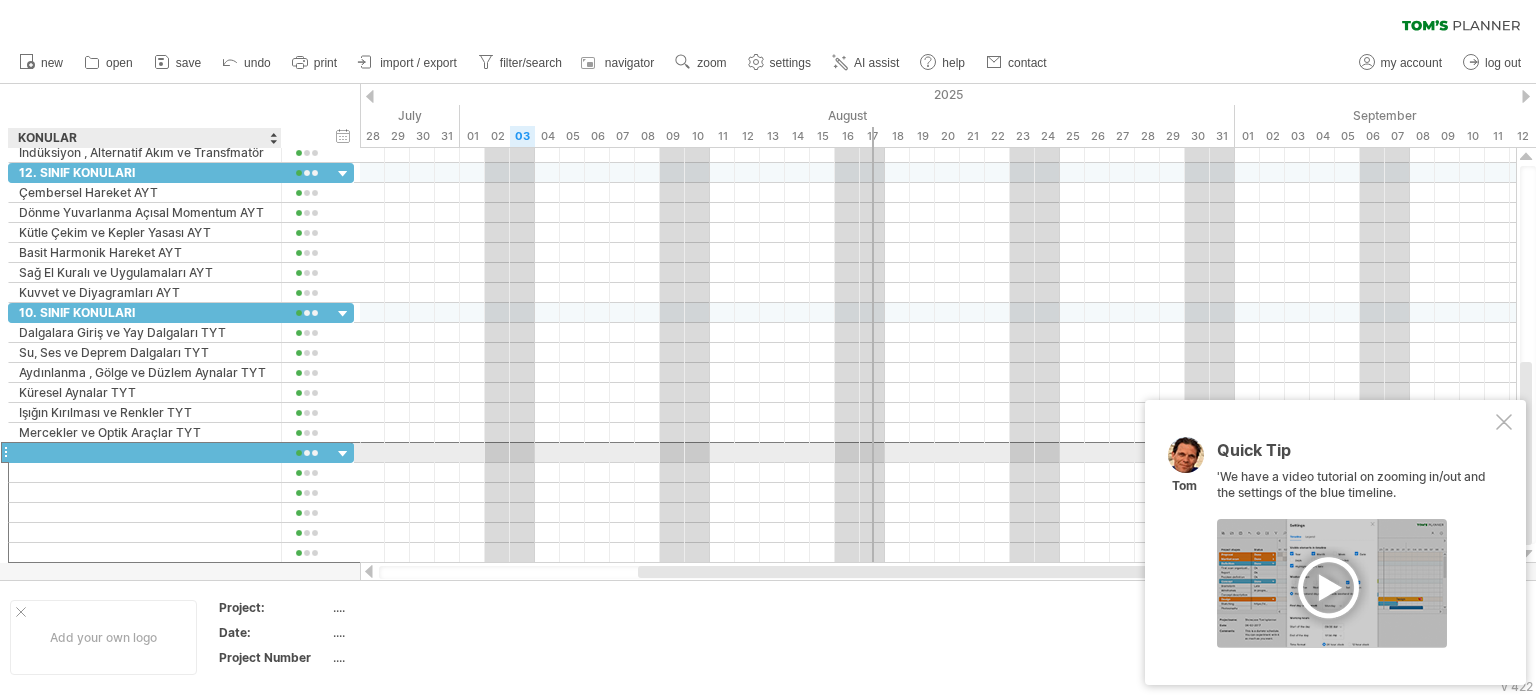 click at bounding box center (145, 452) 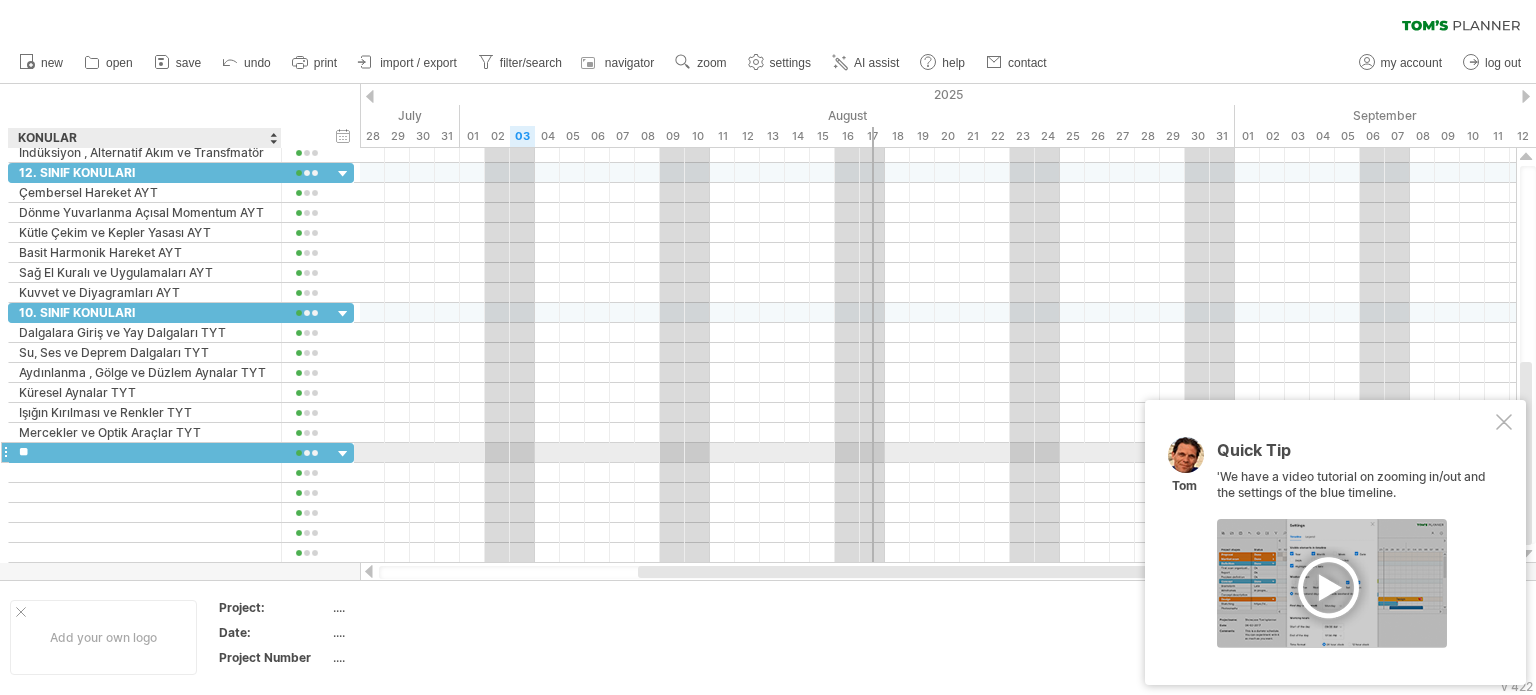 type on "**********" 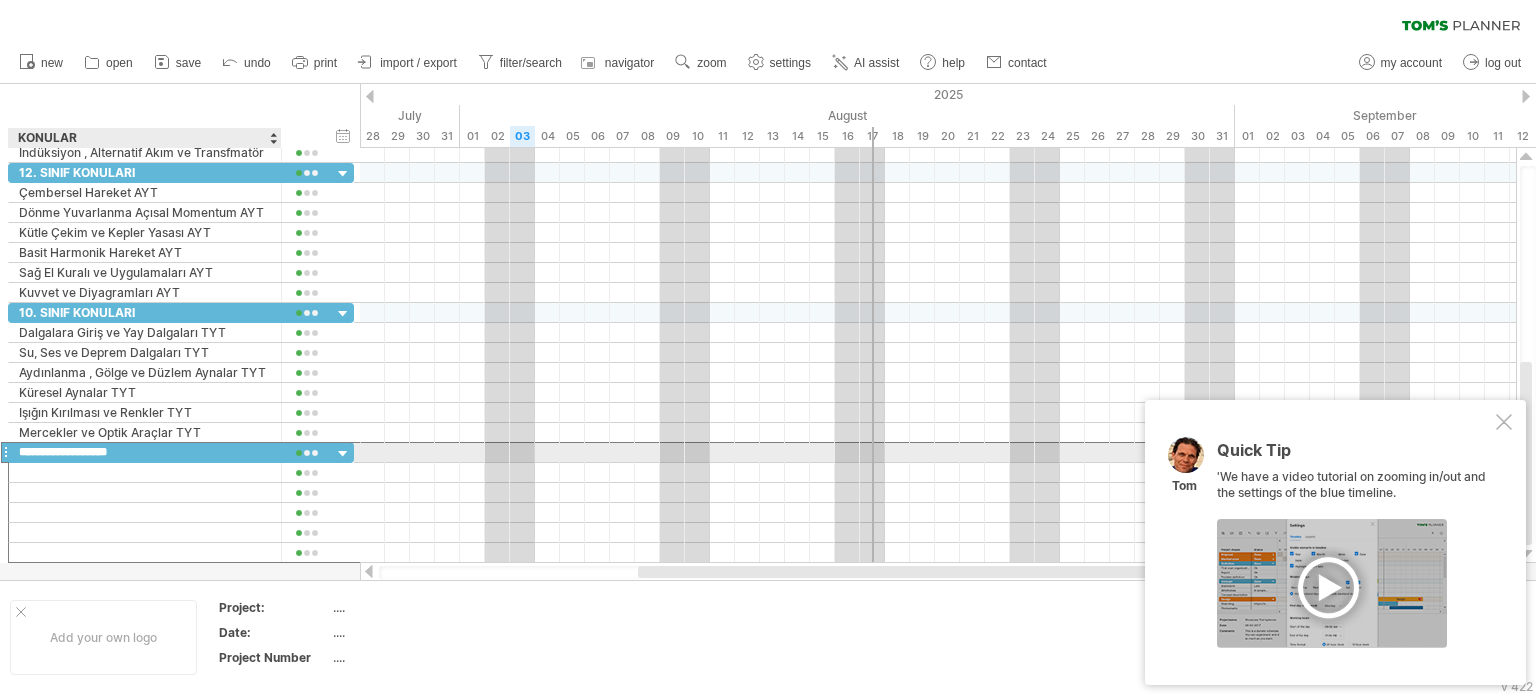 click on "**********" at bounding box center [145, 452] 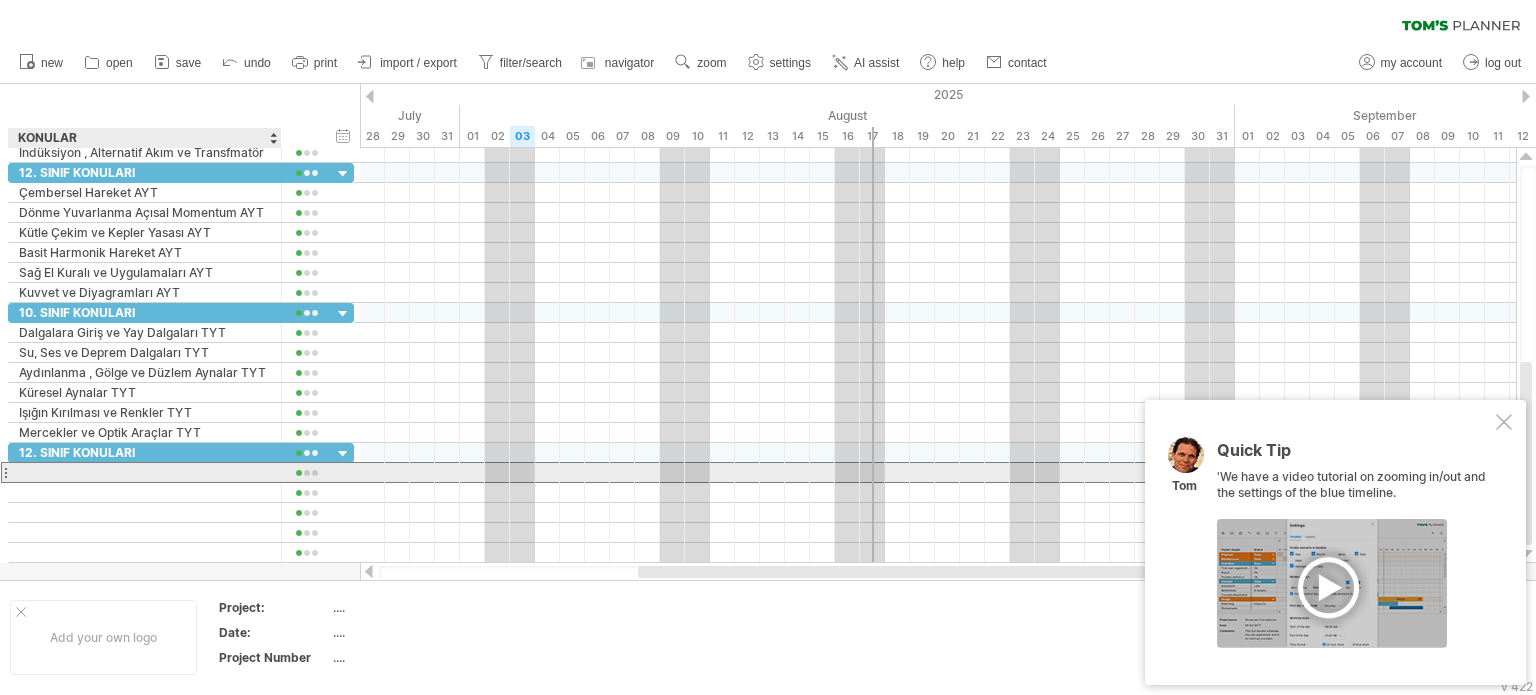 click at bounding box center [145, 472] 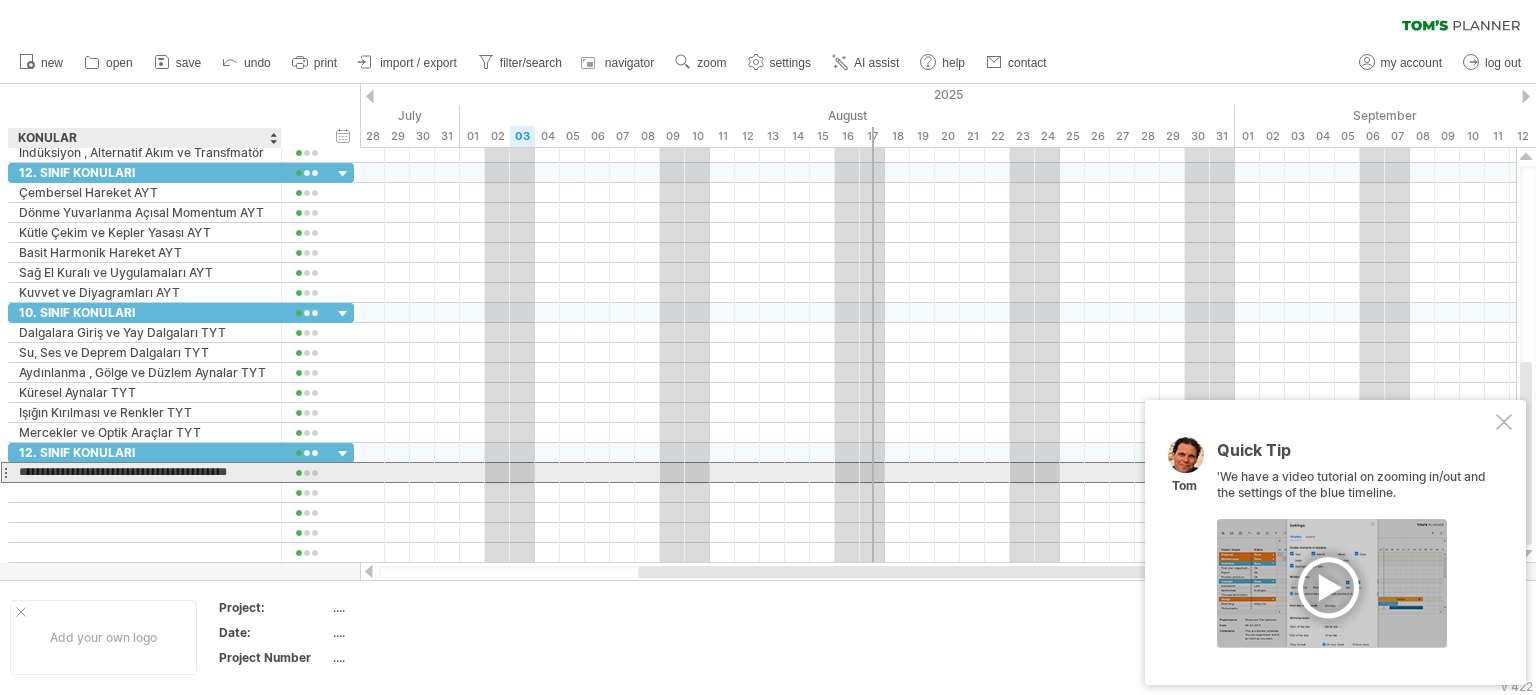type on "**********" 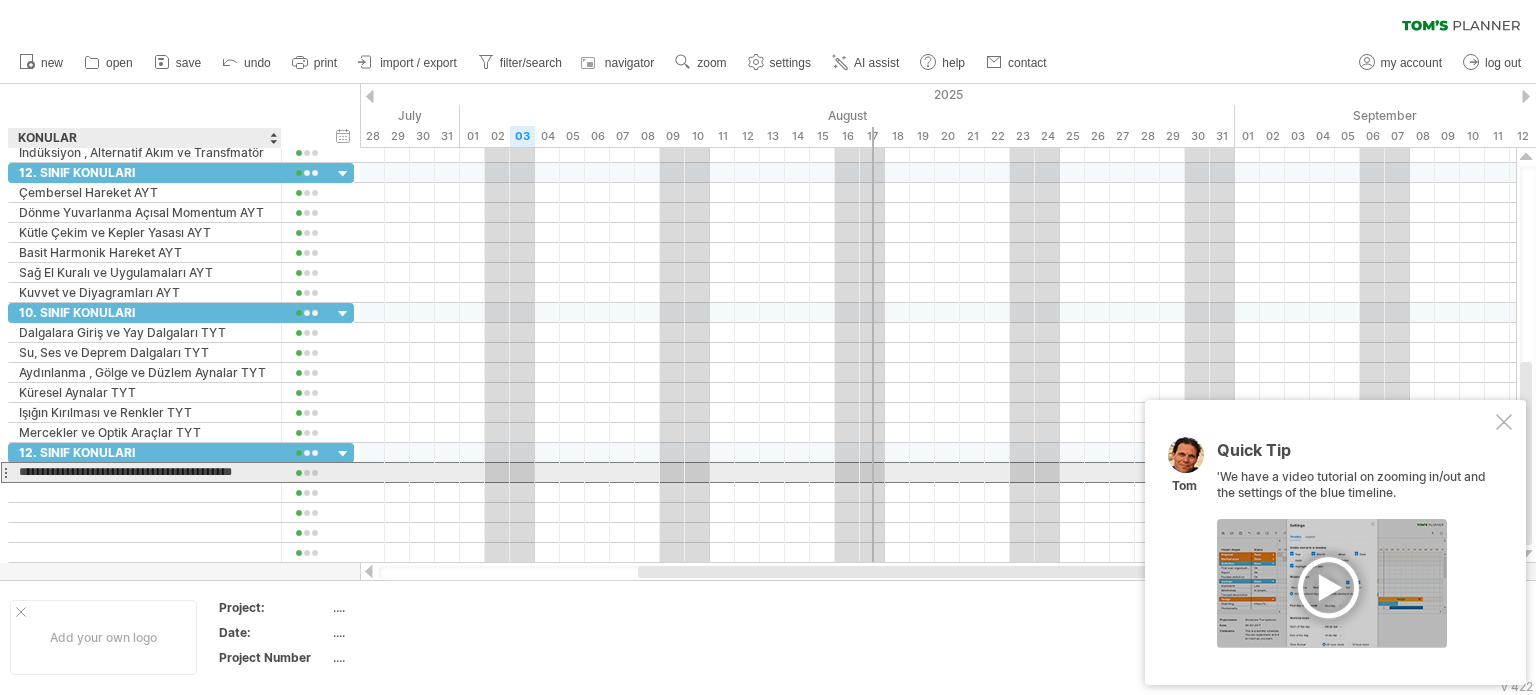 scroll, scrollTop: 0, scrollLeft: 1, axis: horizontal 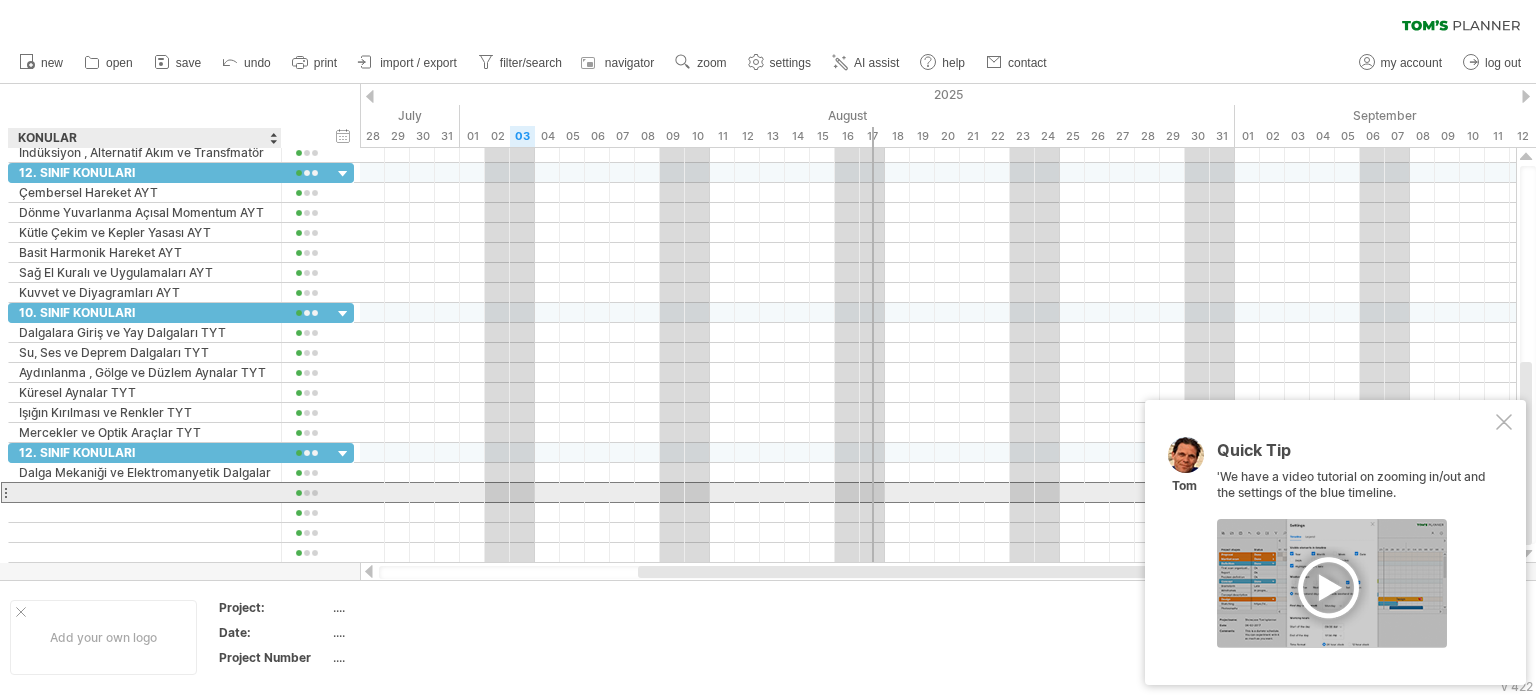 click at bounding box center [145, 492] 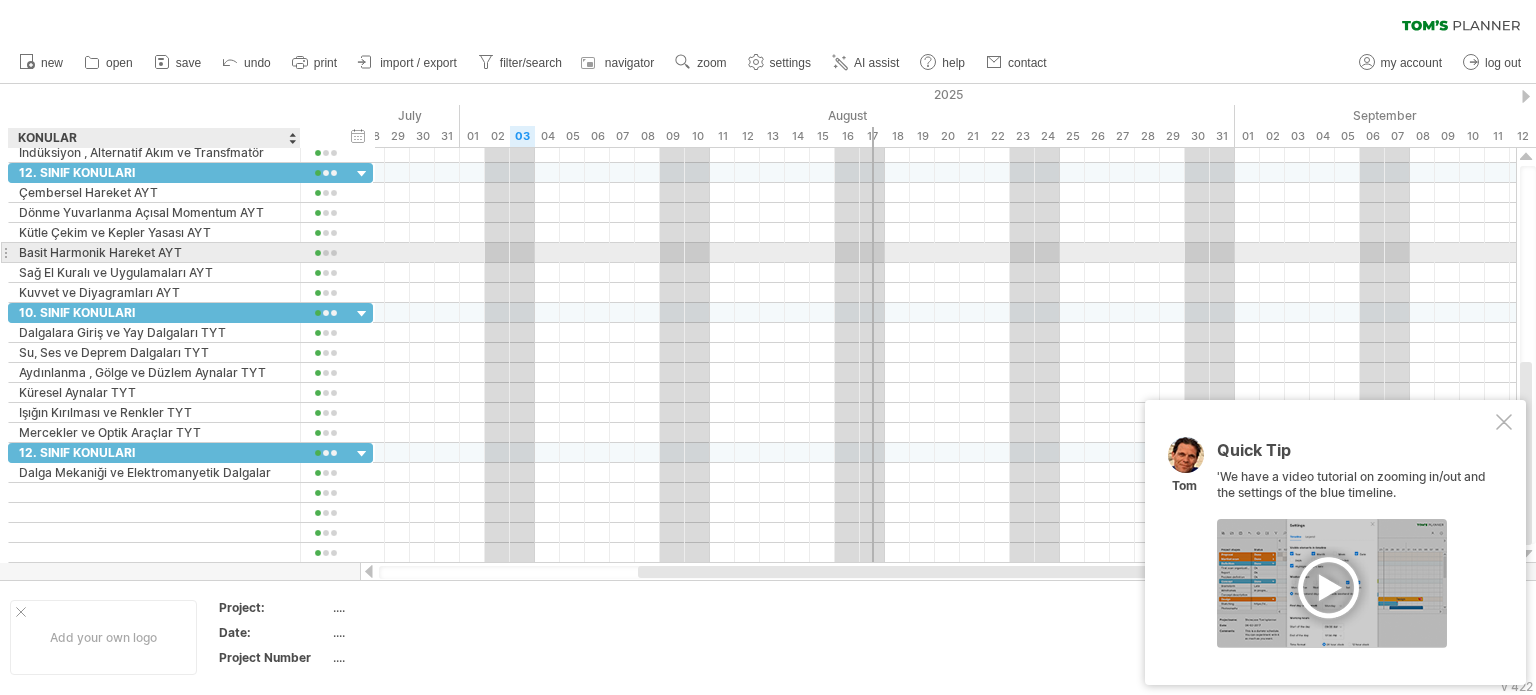 drag, startPoint x: 278, startPoint y: 248, endPoint x: 297, endPoint y: 252, distance: 19.416489 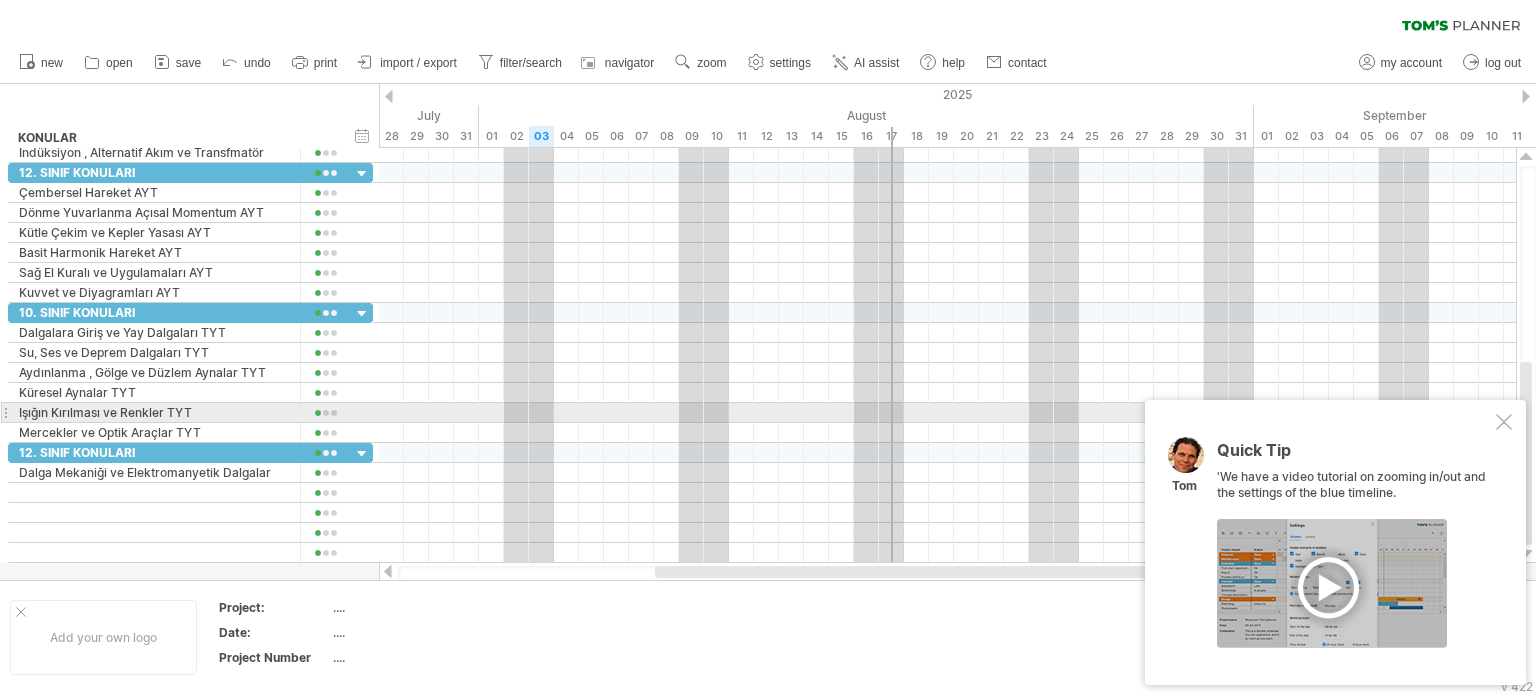 click at bounding box center [1504, 422] 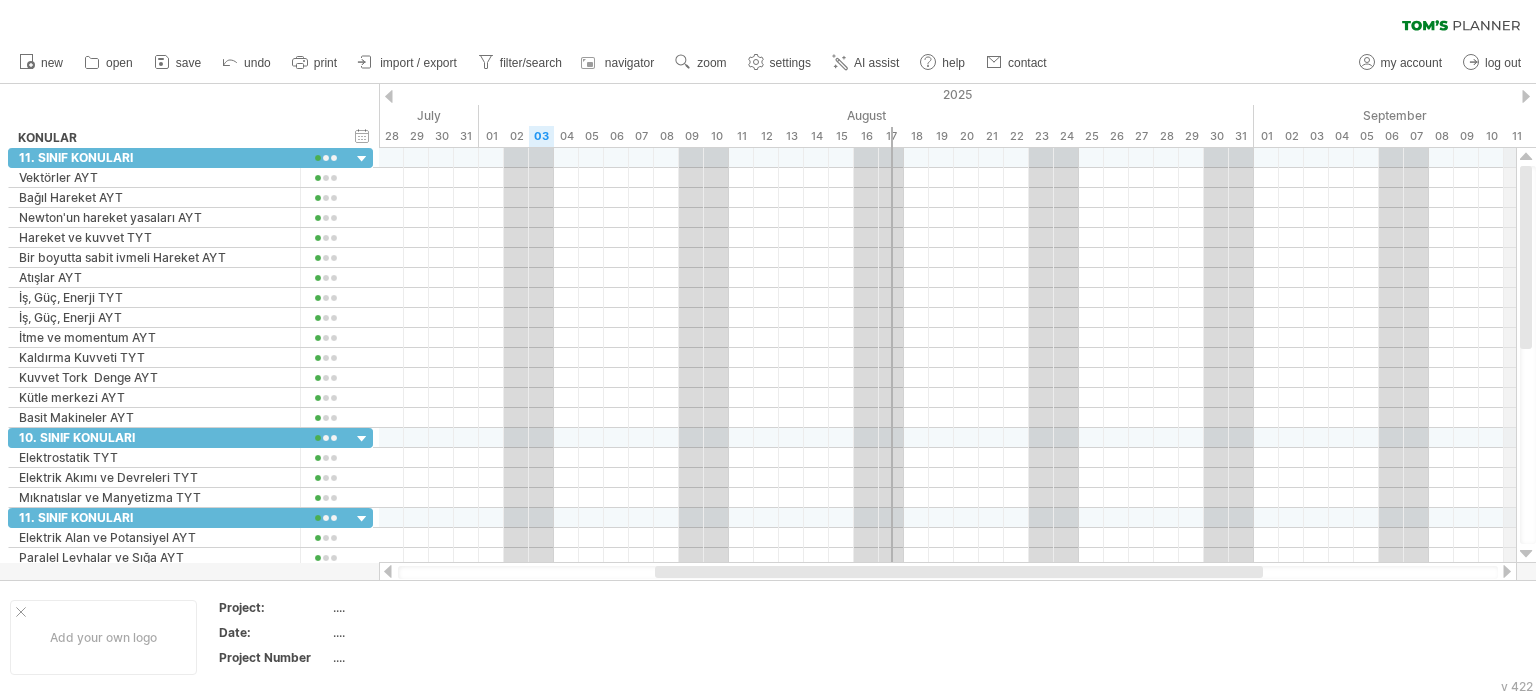 drag, startPoint x: 1528, startPoint y: 421, endPoint x: 1520, endPoint y: 142, distance: 279.1147 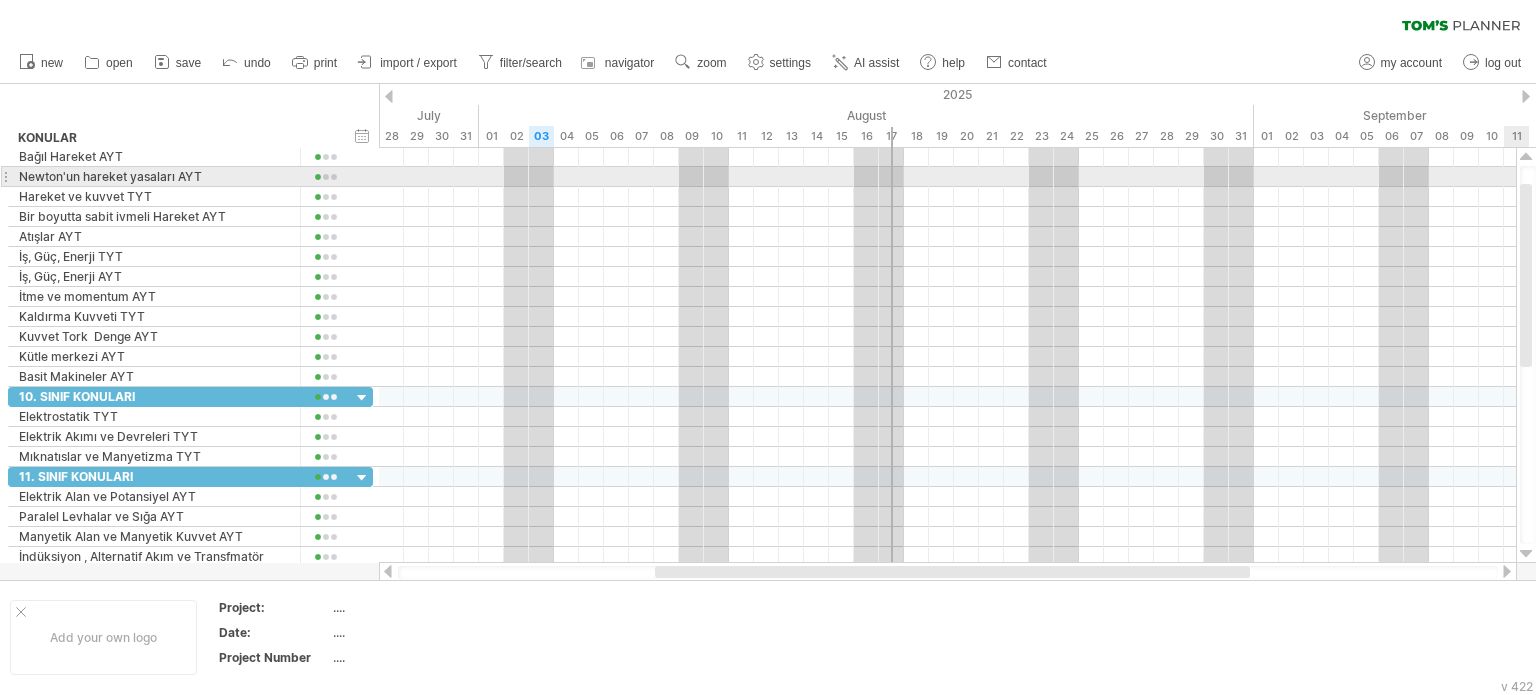 drag, startPoint x: 1535, startPoint y: 252, endPoint x: 1529, endPoint y: 203, distance: 49.365982 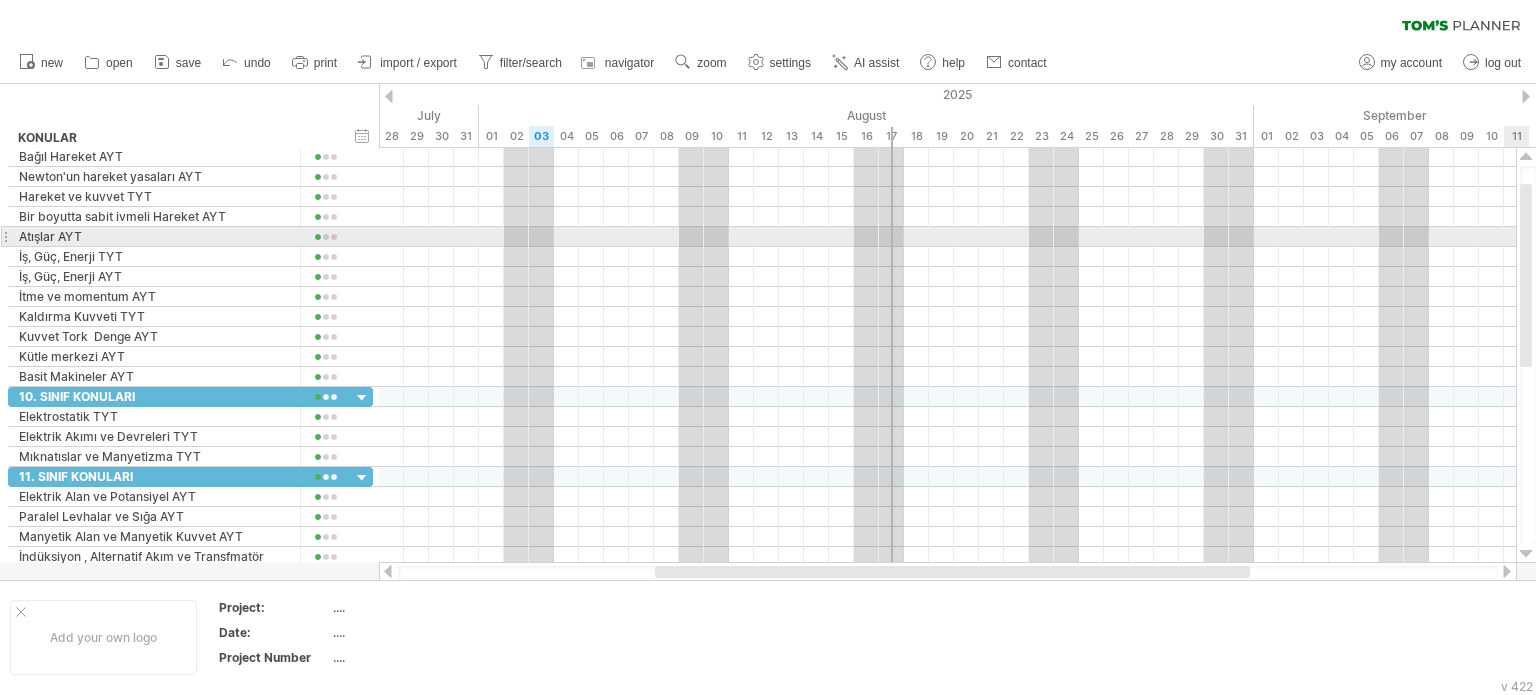 click at bounding box center [1526, 275] 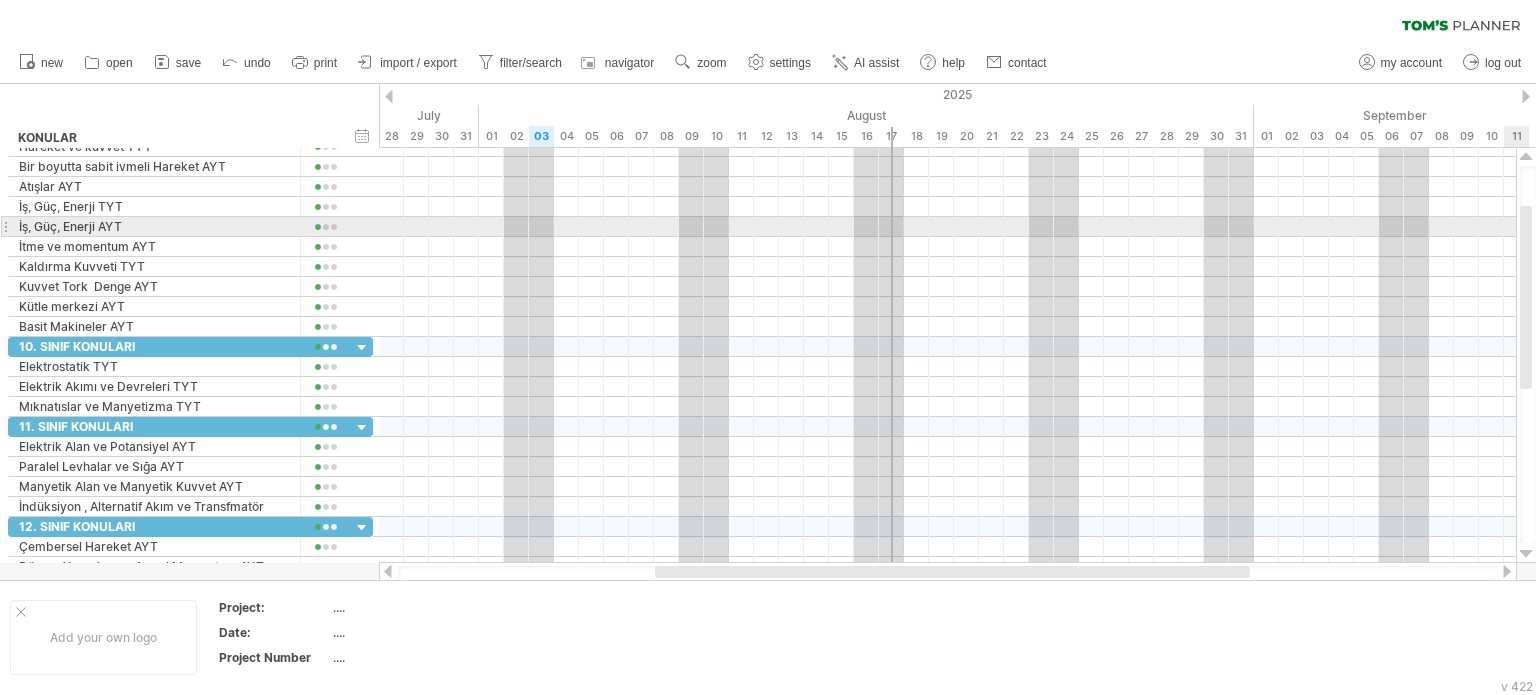 drag, startPoint x: 1529, startPoint y: 210, endPoint x: 1529, endPoint y: 232, distance: 22 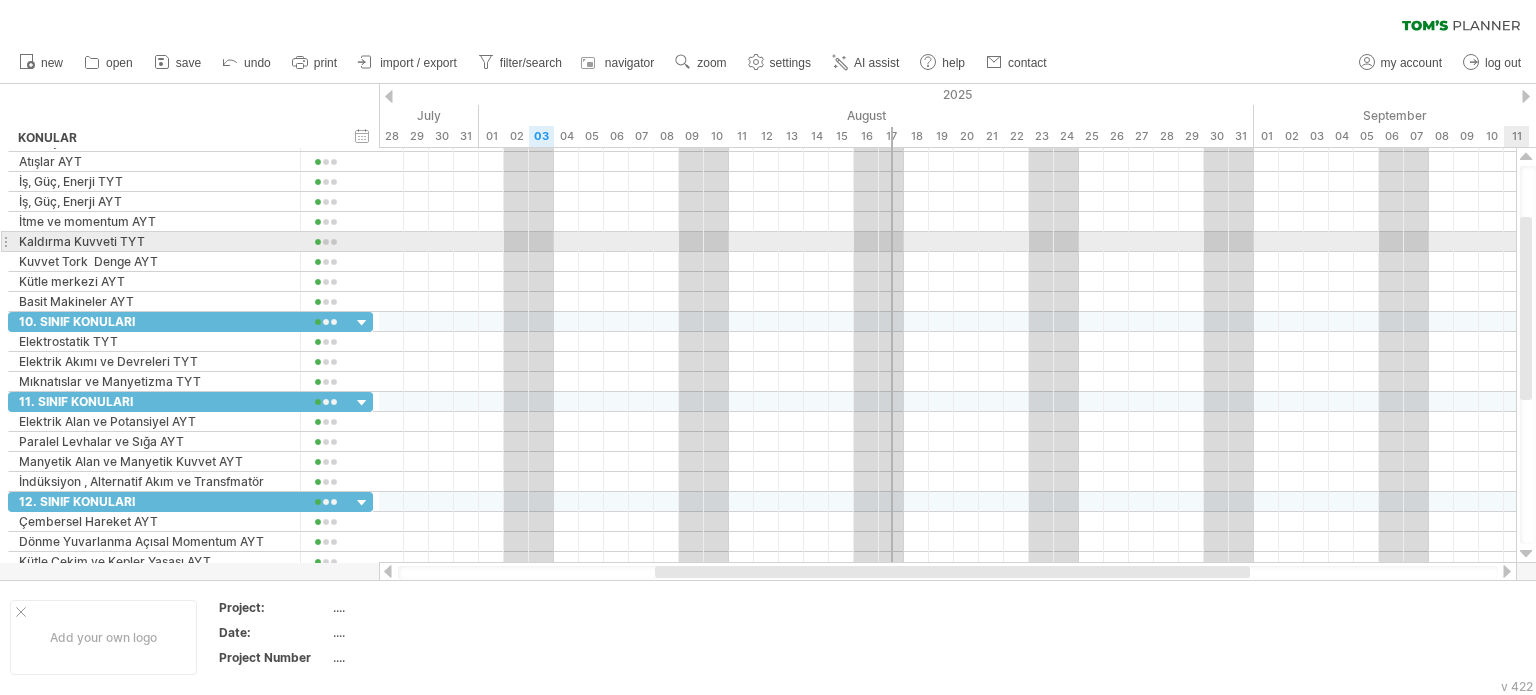 drag, startPoint x: 1528, startPoint y: 242, endPoint x: 1528, endPoint y: 255, distance: 13 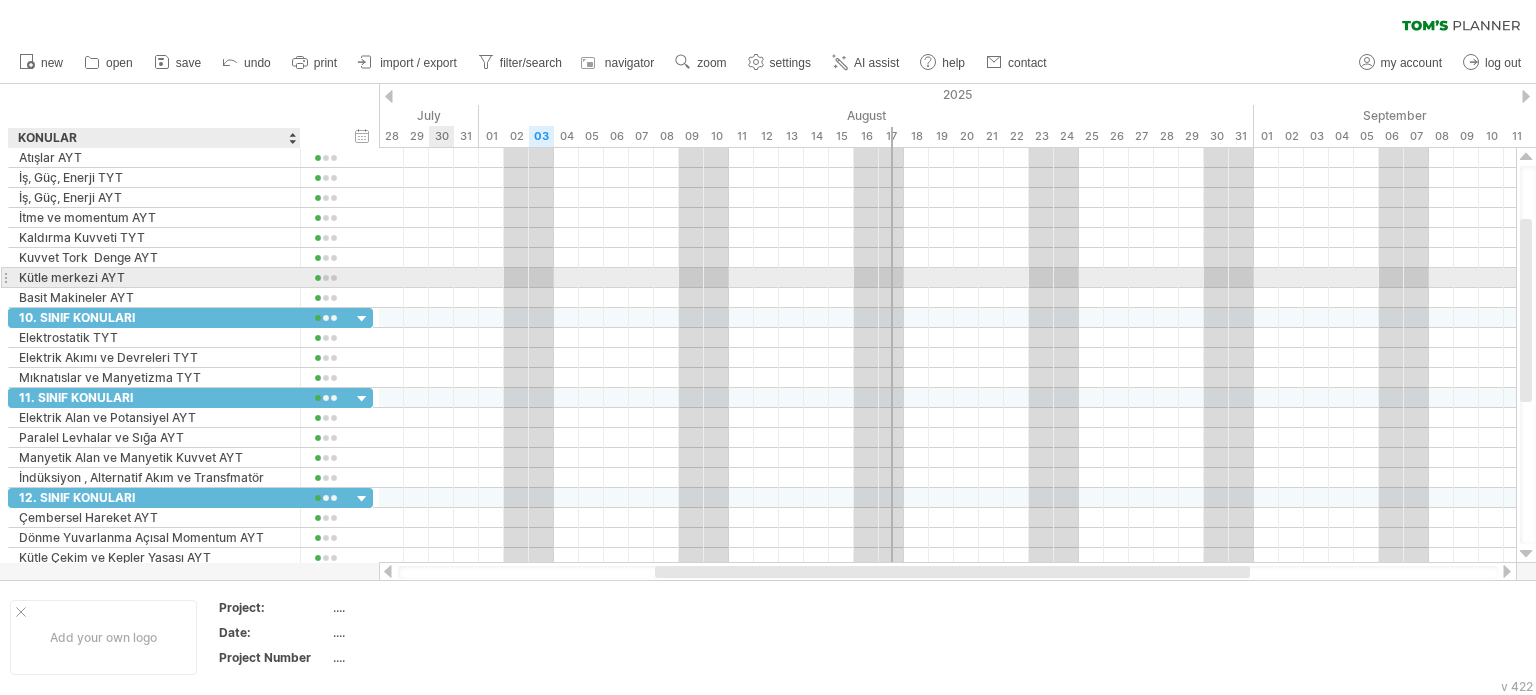 click on "Kütle merkezi AYT" at bounding box center (154, 277) 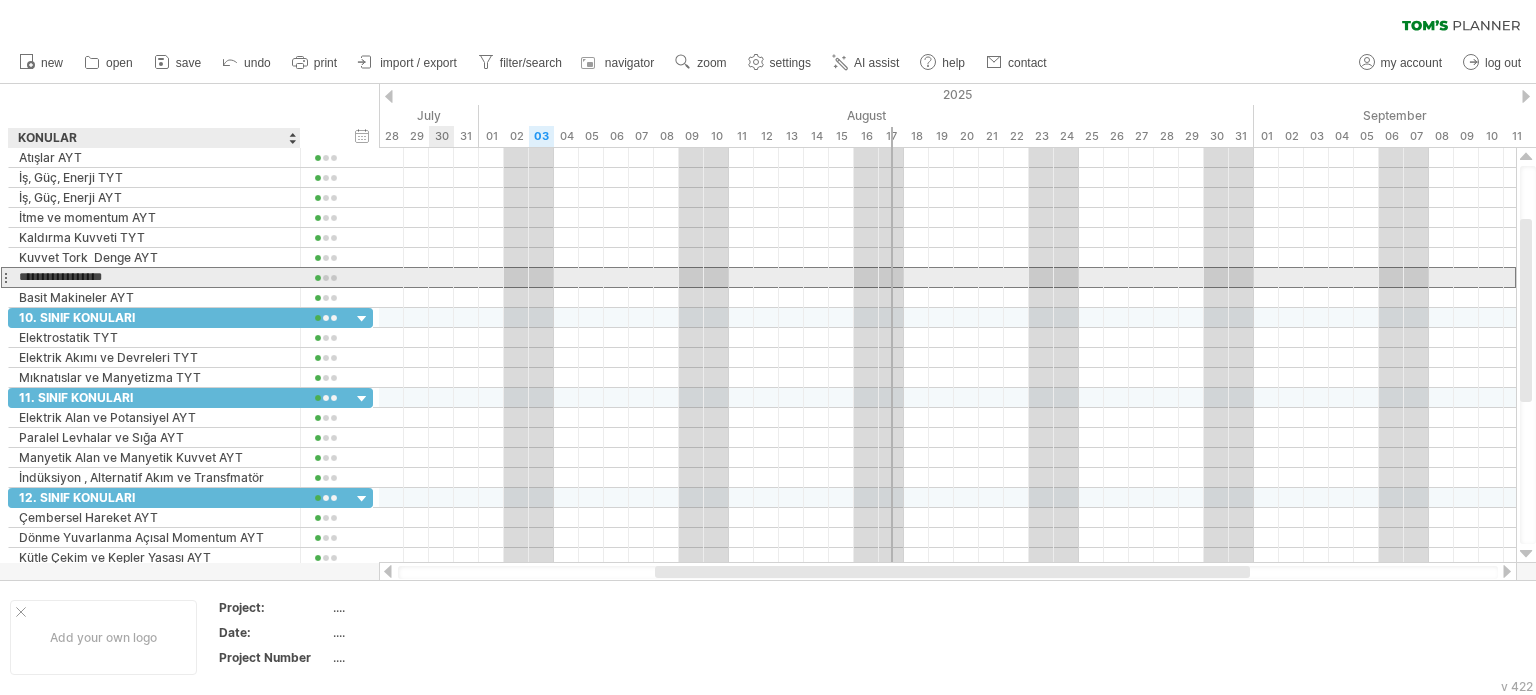 click on "**********" at bounding box center (154, 277) 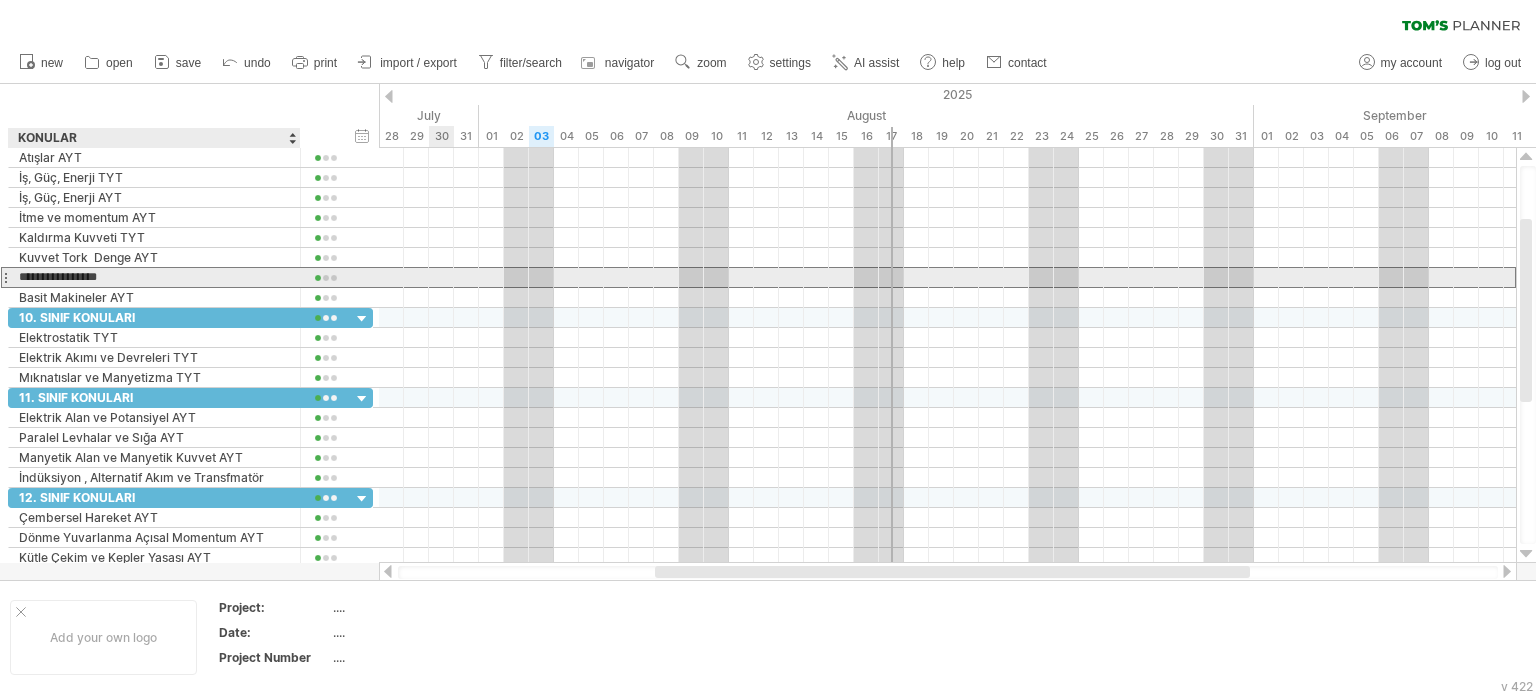 type on "**********" 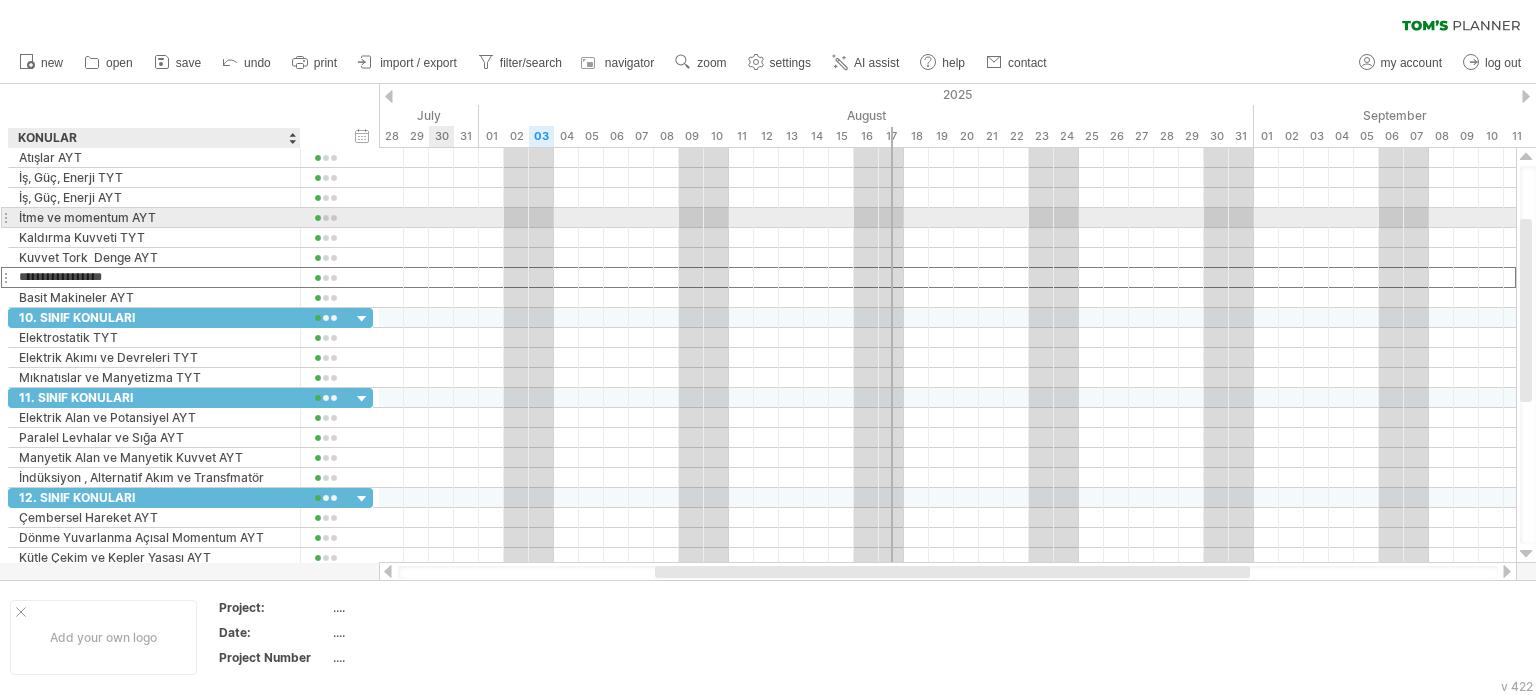 click on "İtme ve momentum AYT" at bounding box center (154, 217) 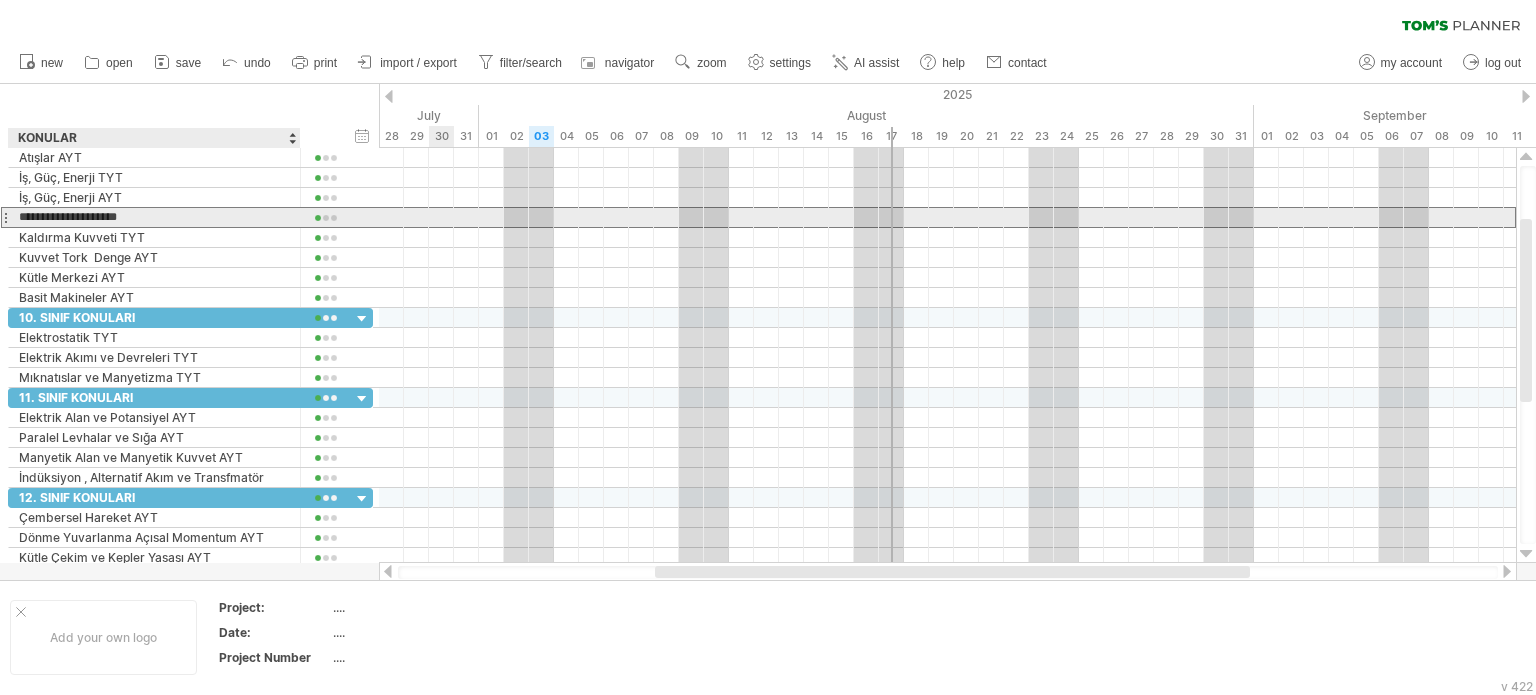 click on "**********" at bounding box center (154, 217) 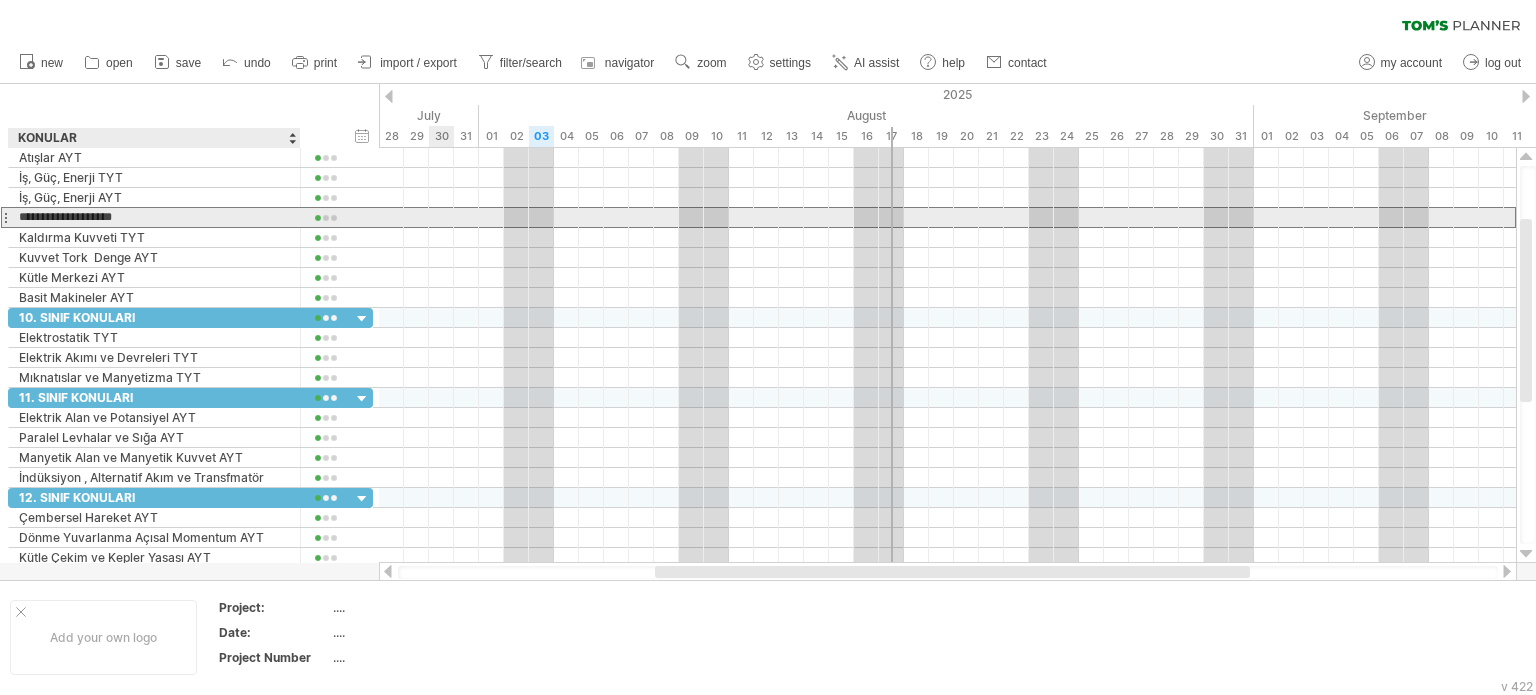 type on "**********" 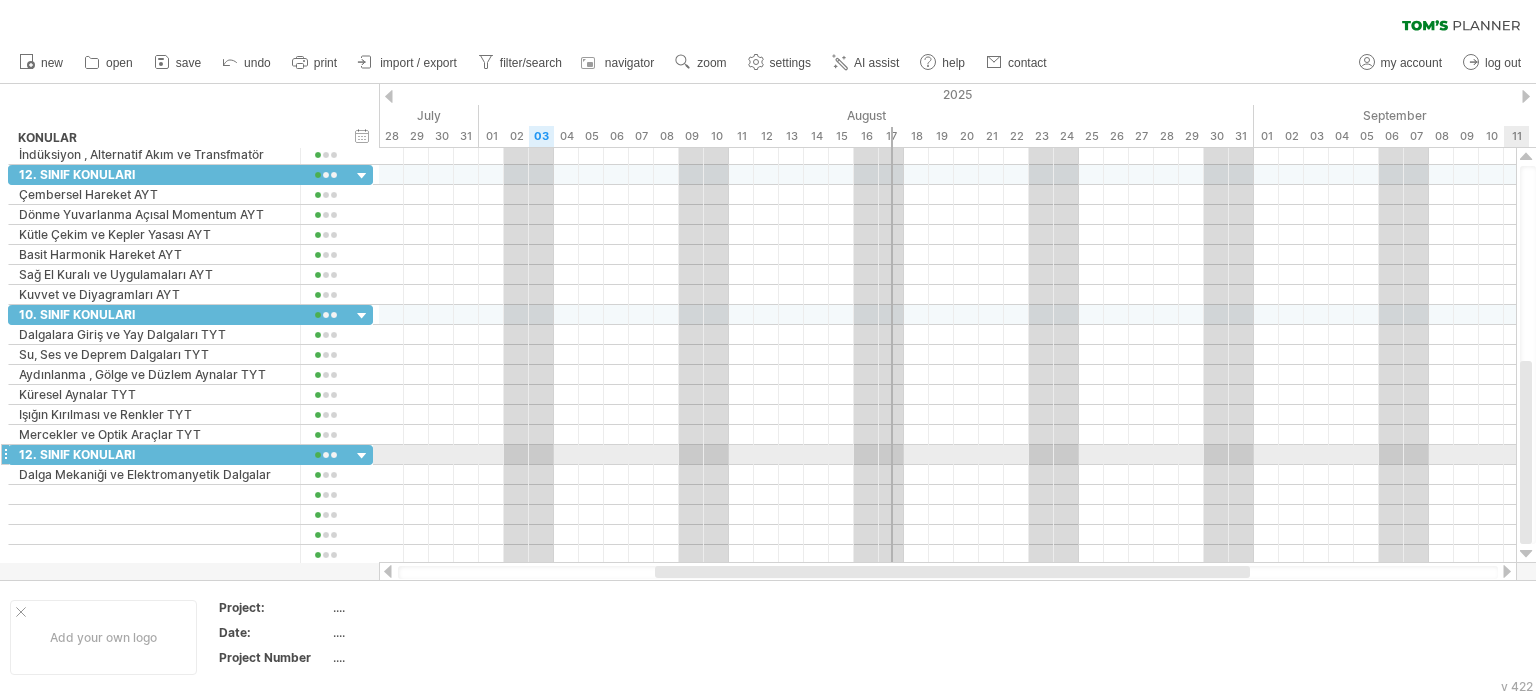 drag, startPoint x: 1531, startPoint y: 269, endPoint x: 1535, endPoint y: 453, distance: 184.04347 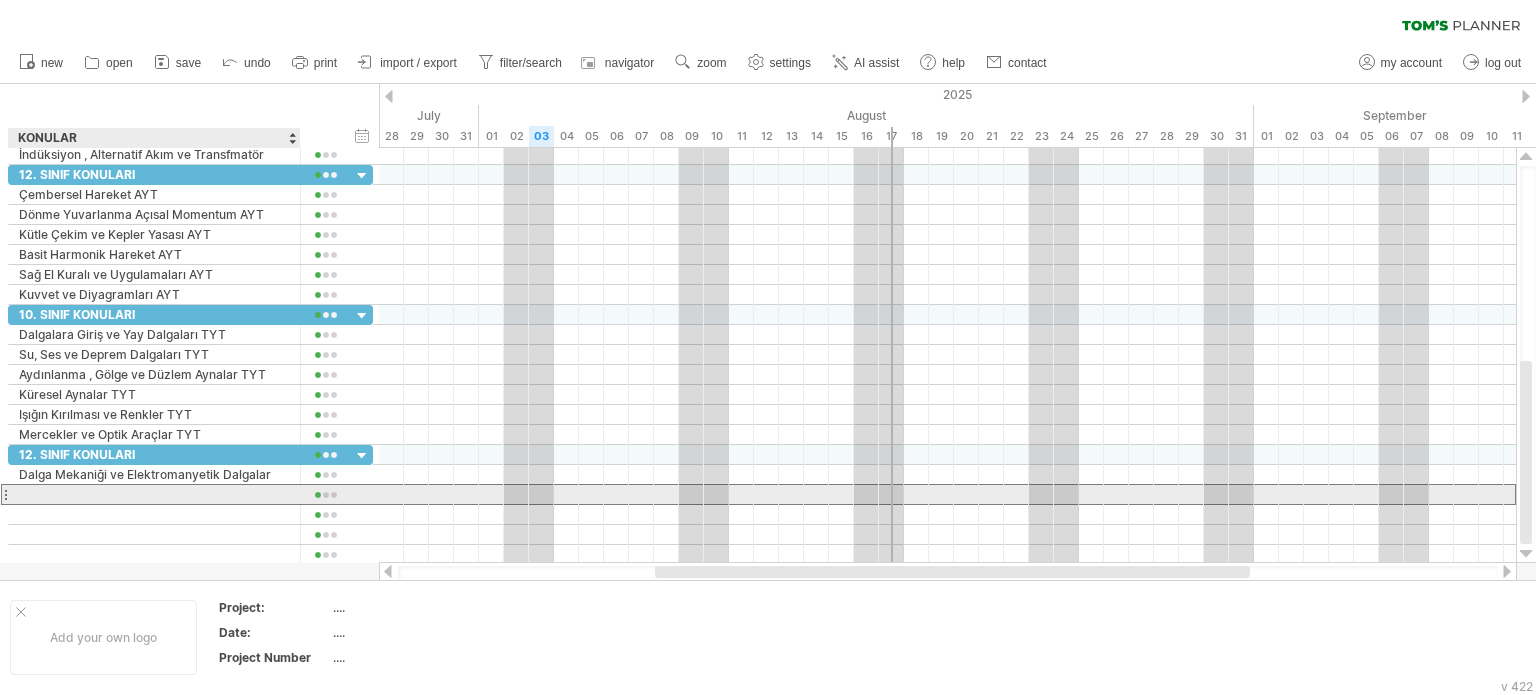 click at bounding box center [154, 494] 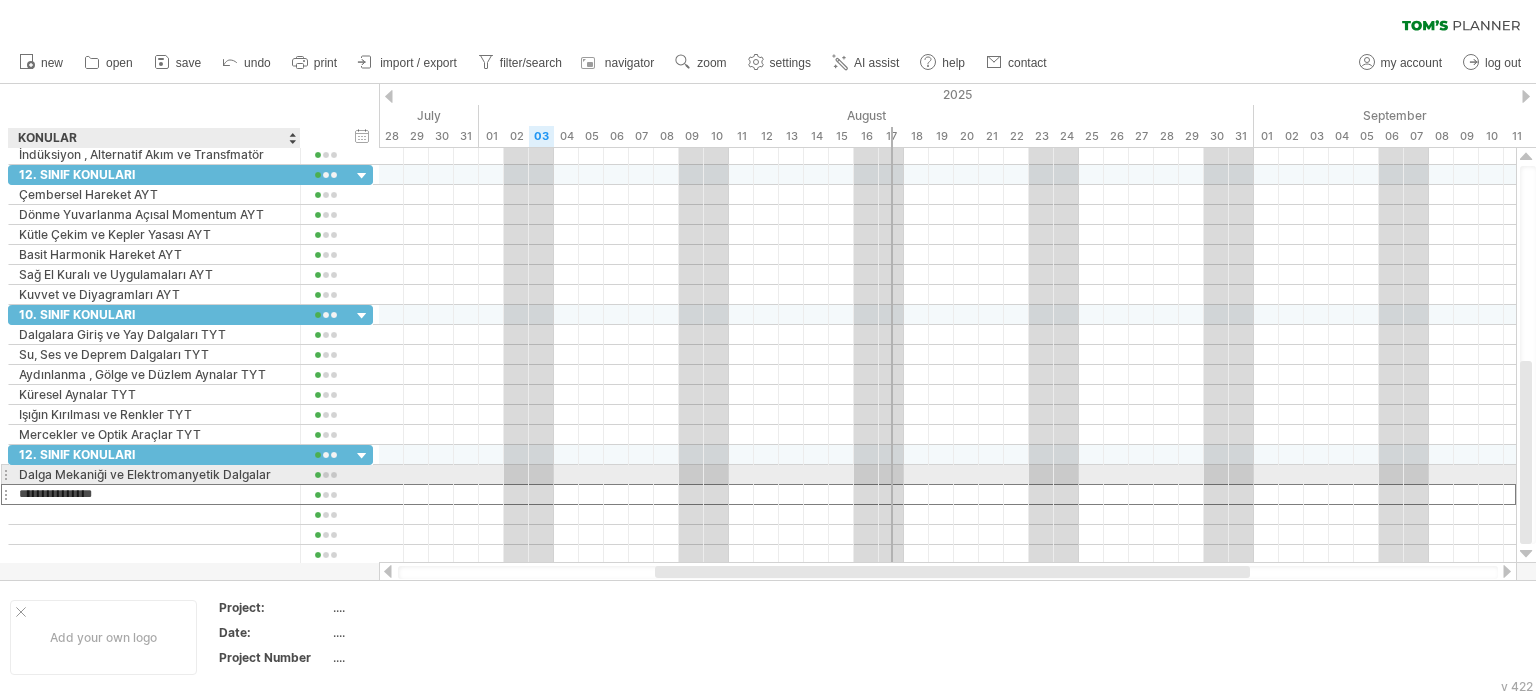 click on "**********" at bounding box center [154, 494] 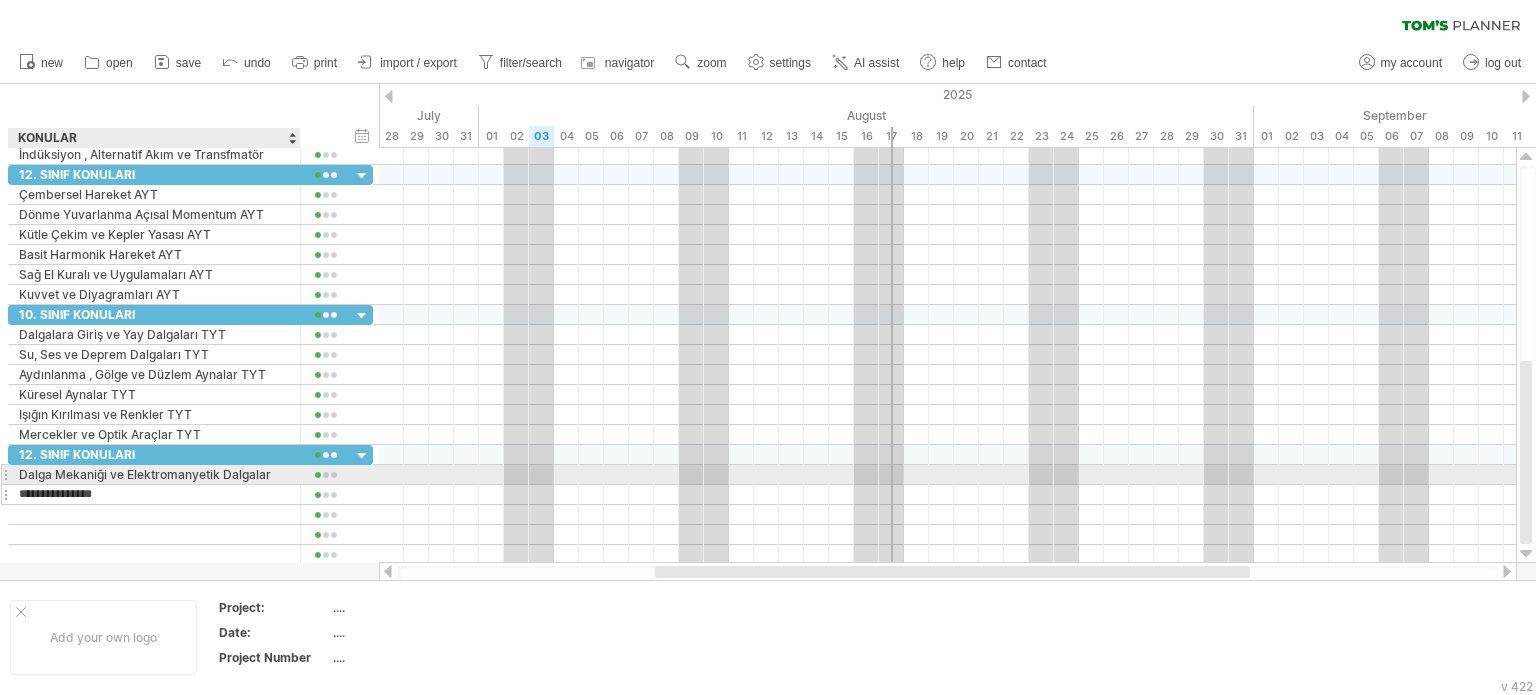 click on "**********" at bounding box center (154, 494) 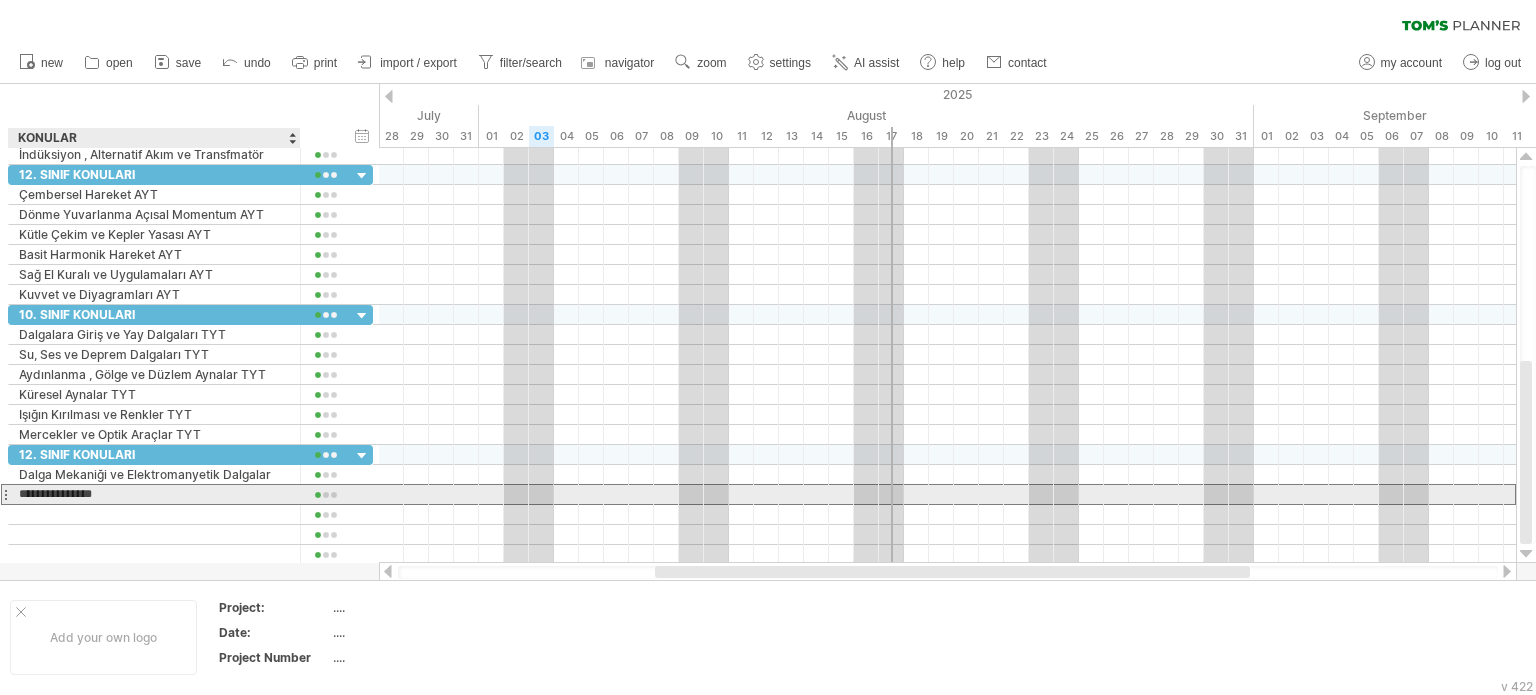 click on "**********" at bounding box center [154, 494] 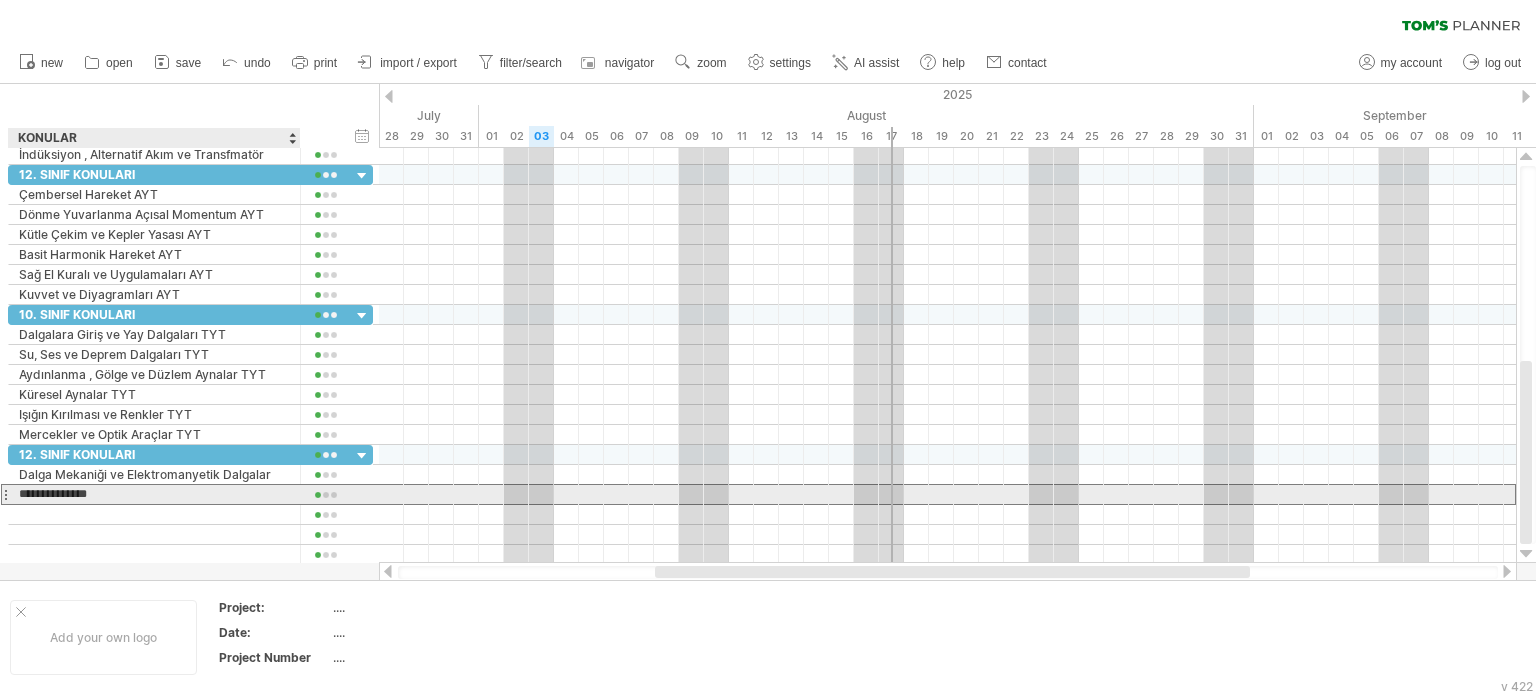 type on "**********" 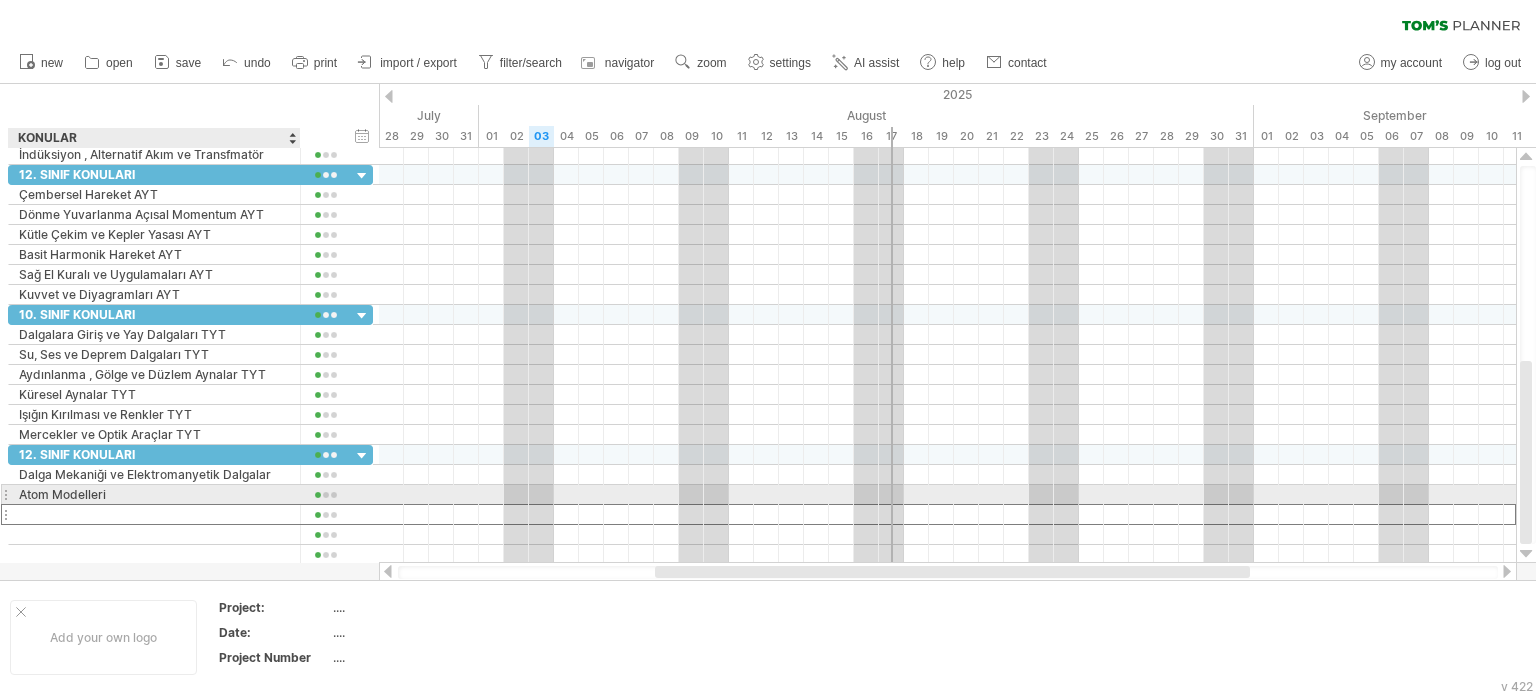 click at bounding box center (154, 514) 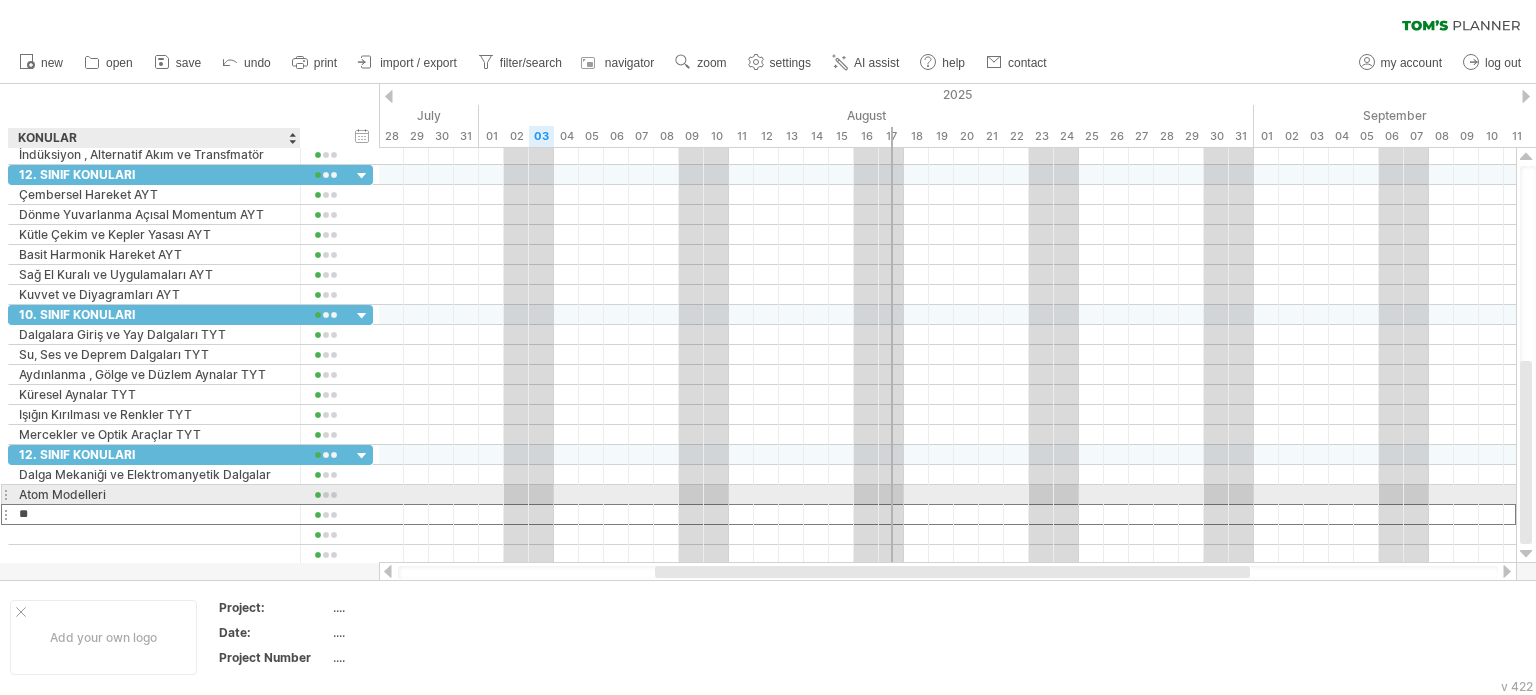 type on "*" 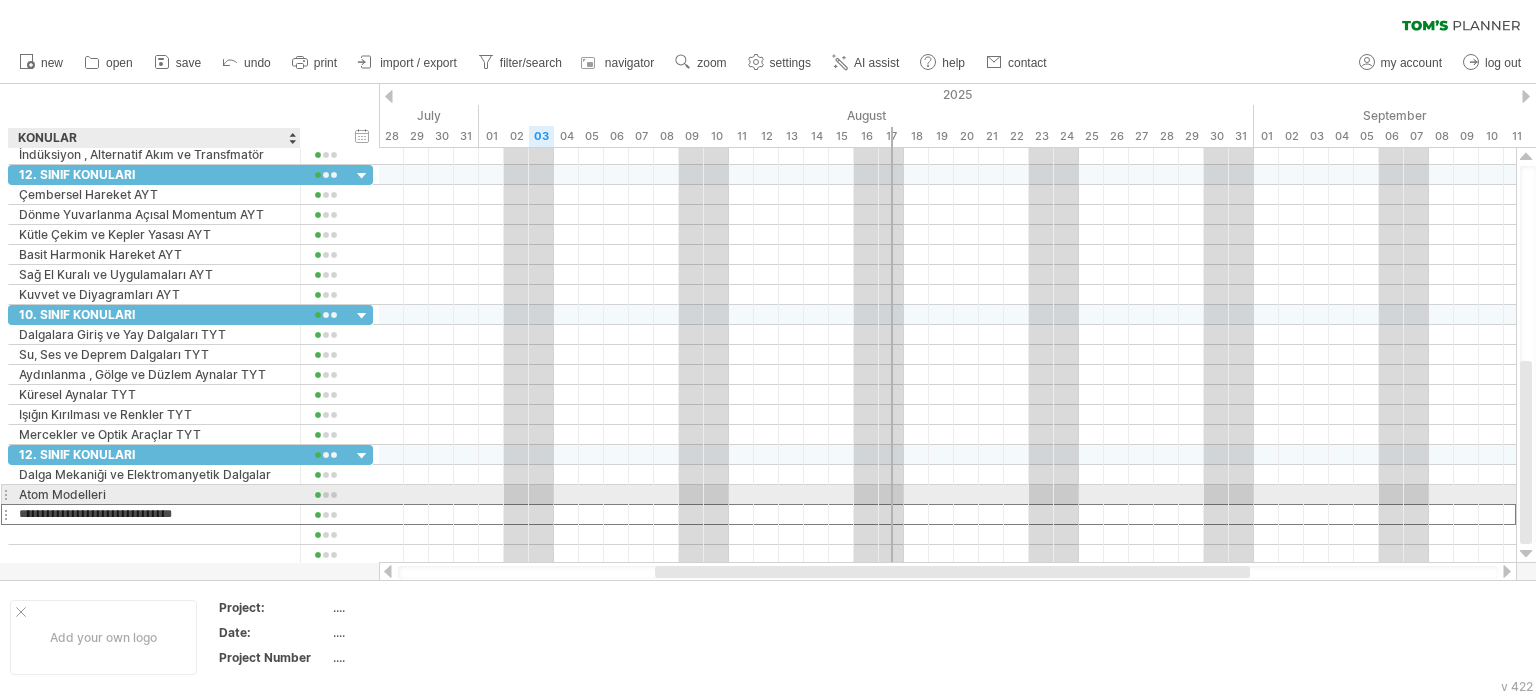 type on "**********" 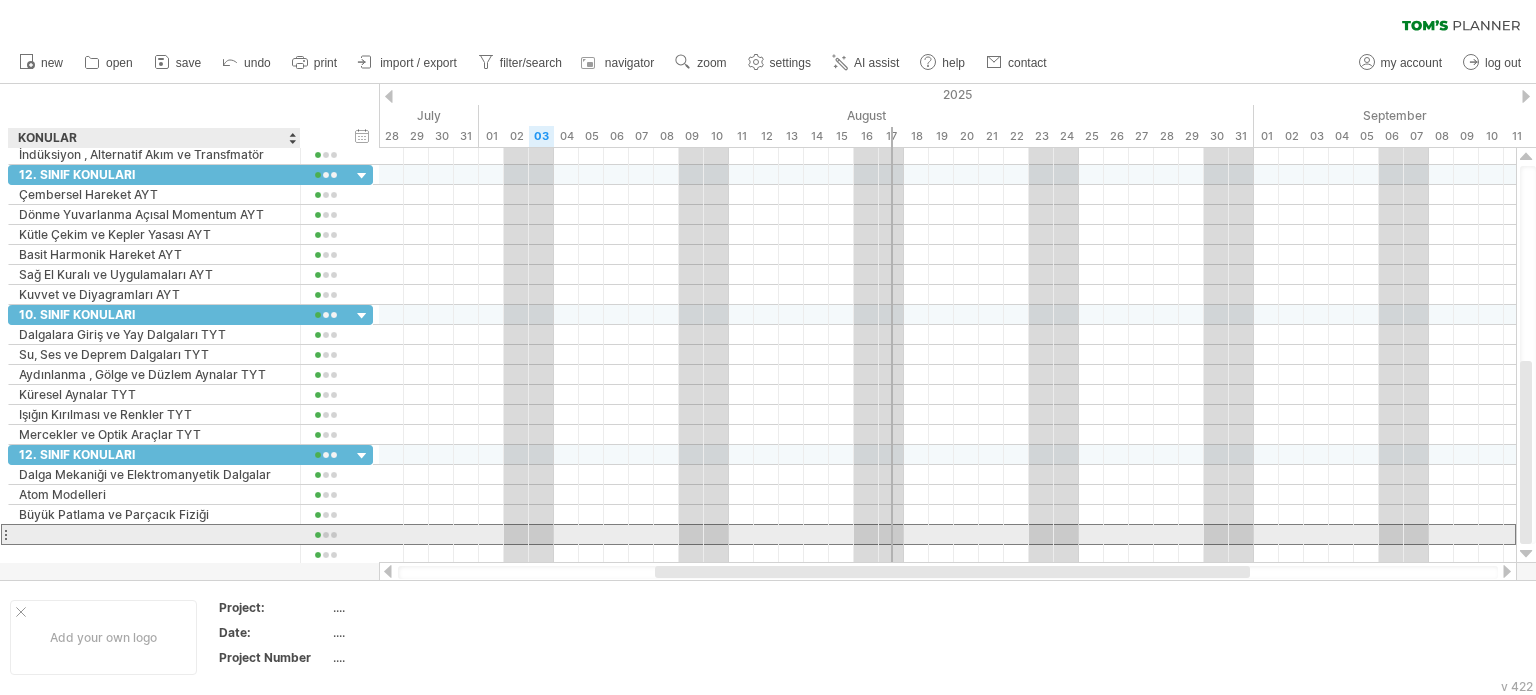 click at bounding box center [154, 534] 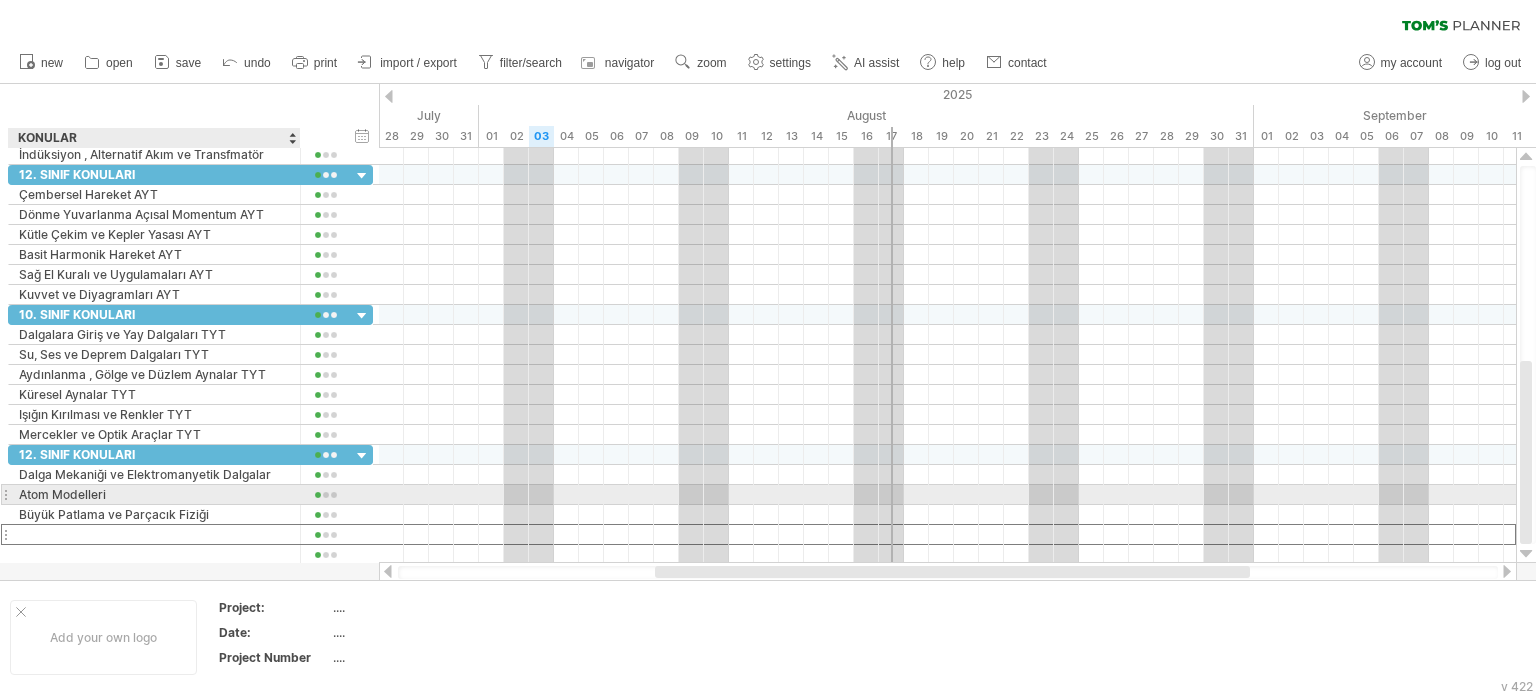 click on "Atom Modelleri" at bounding box center [154, 494] 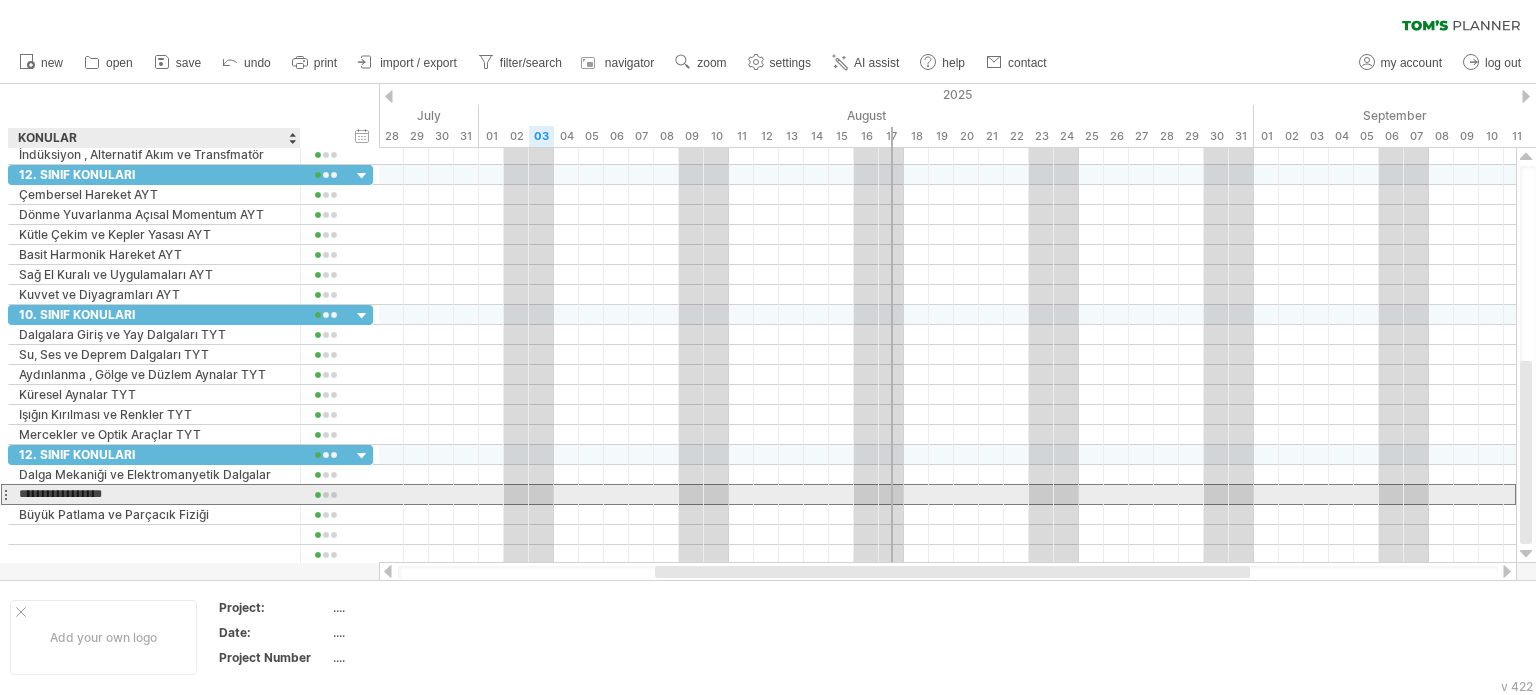 type on "**********" 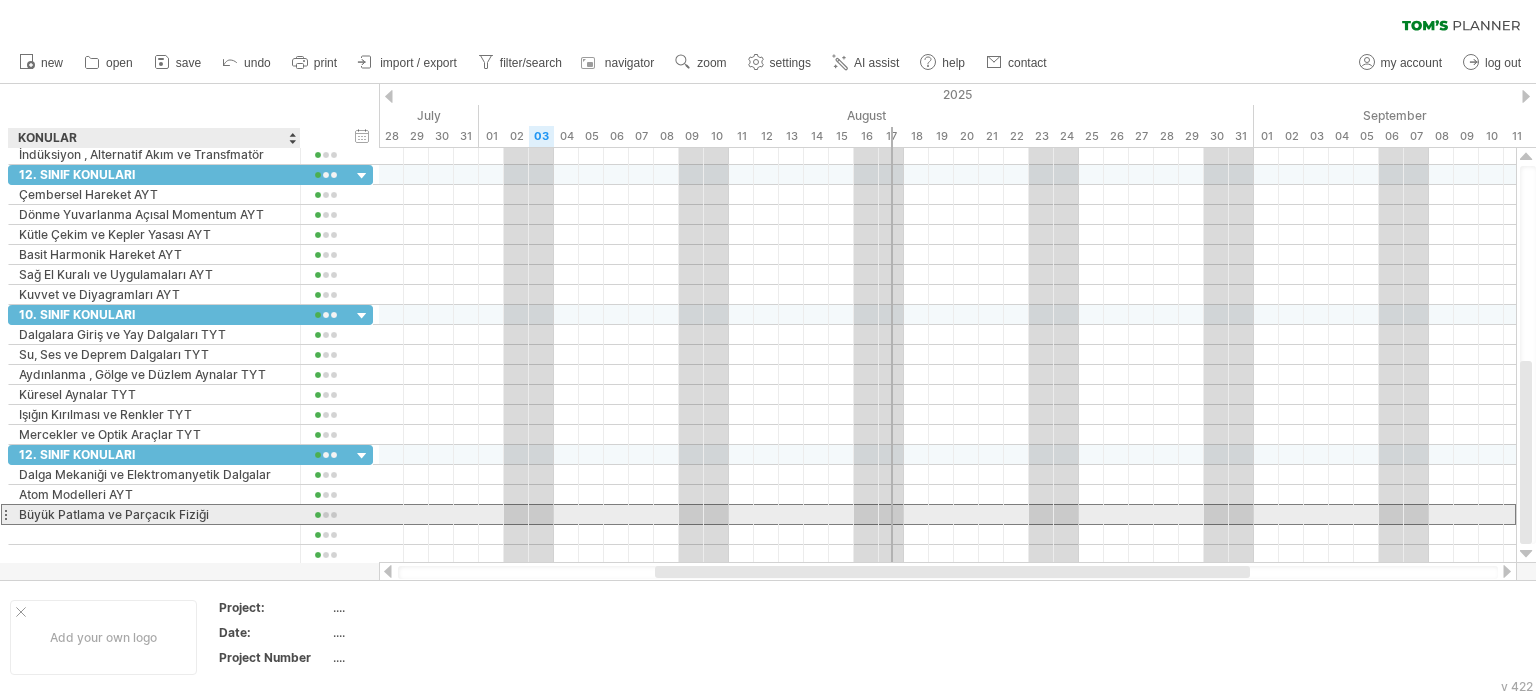 click on "Büyük Patlama ve Parçacık Fiziği" at bounding box center (154, 514) 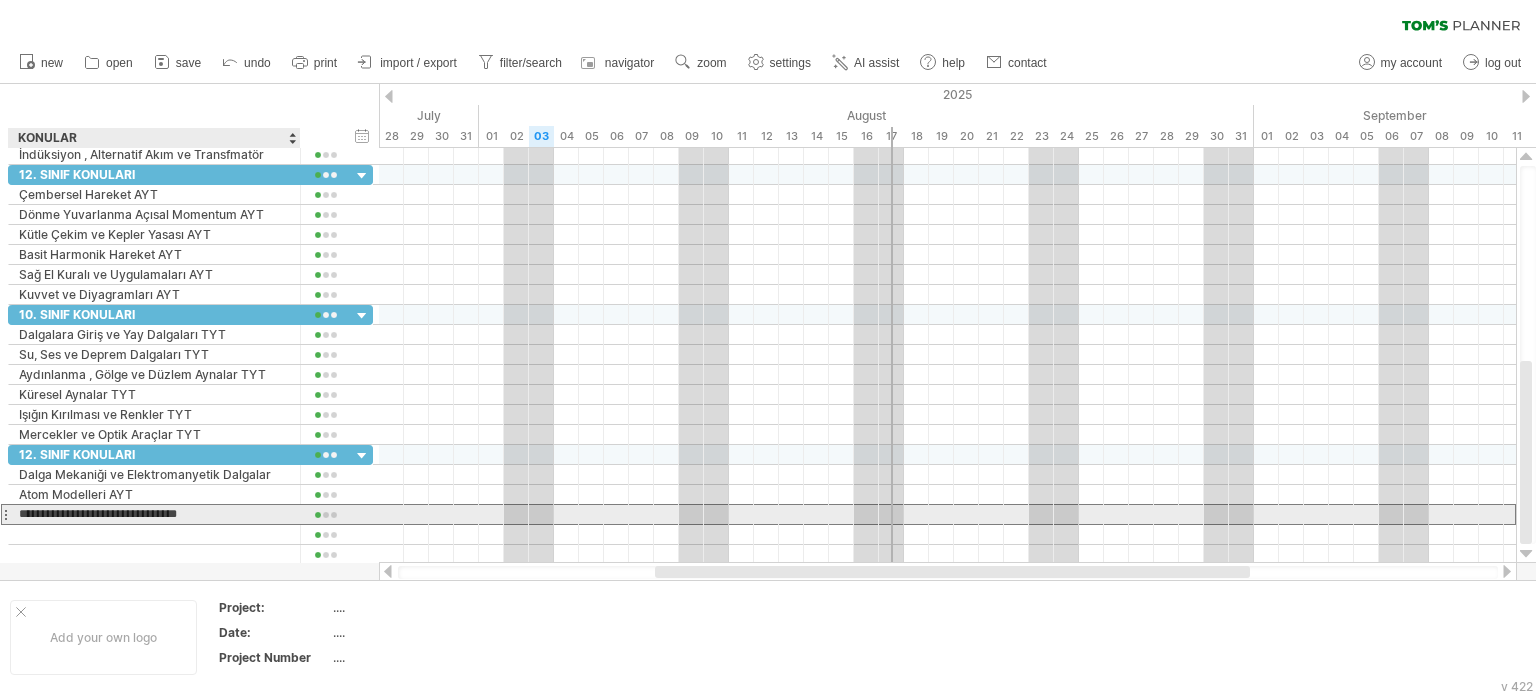 click on "**********" at bounding box center (154, 514) 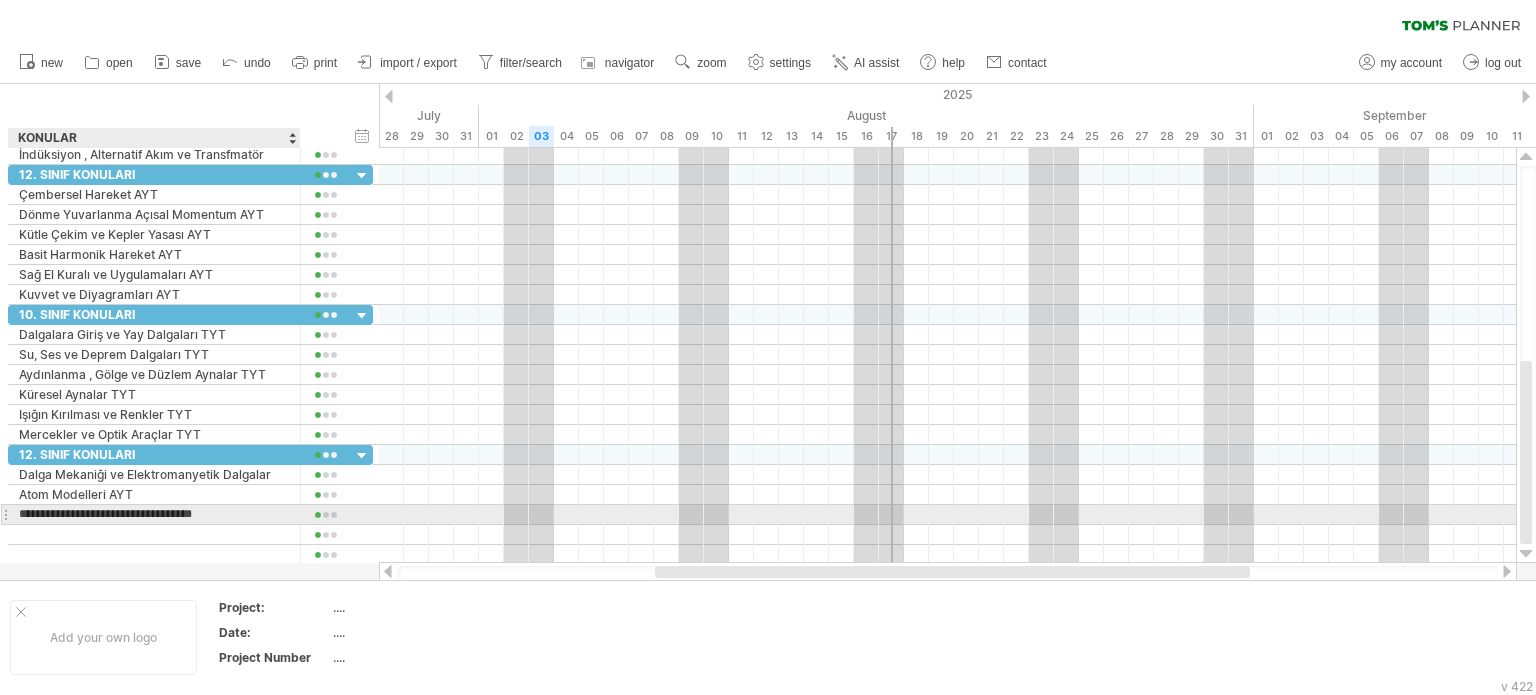 type on "**********" 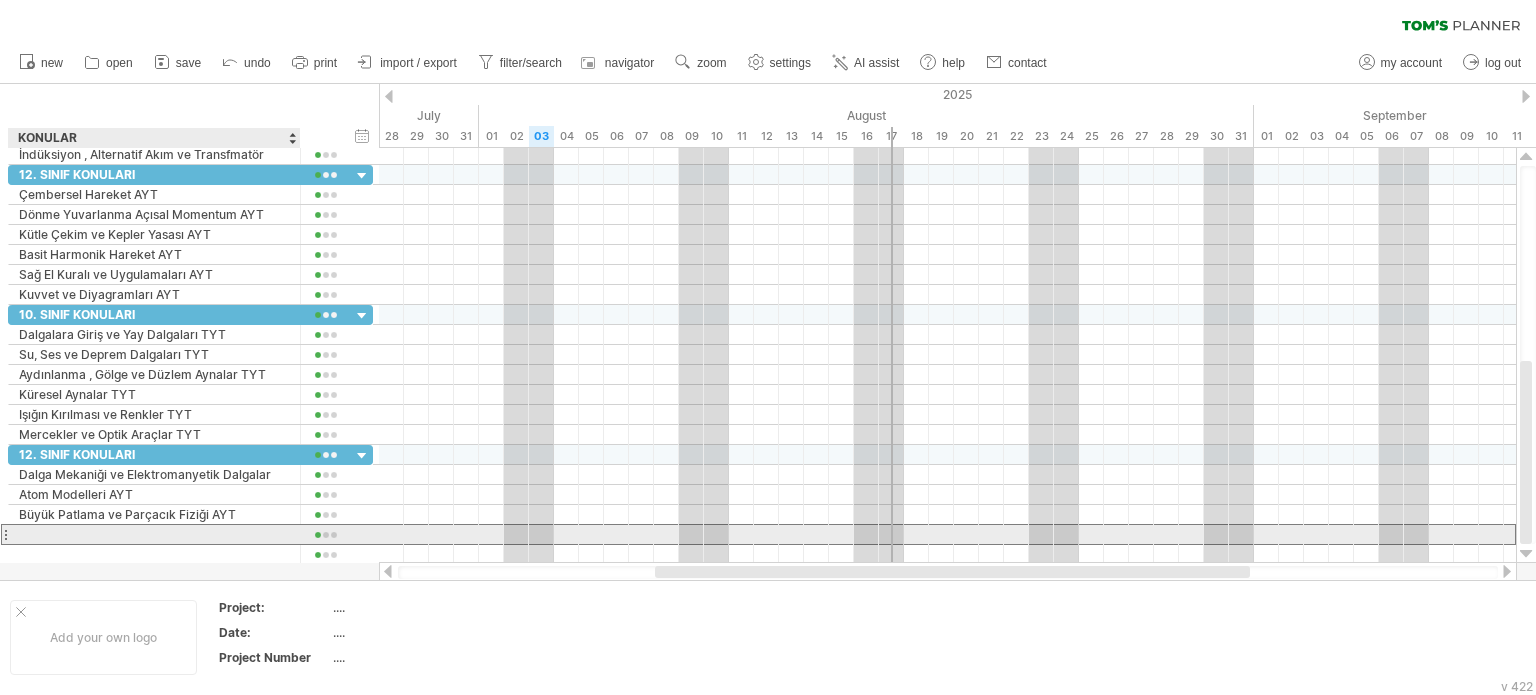 click at bounding box center (154, 534) 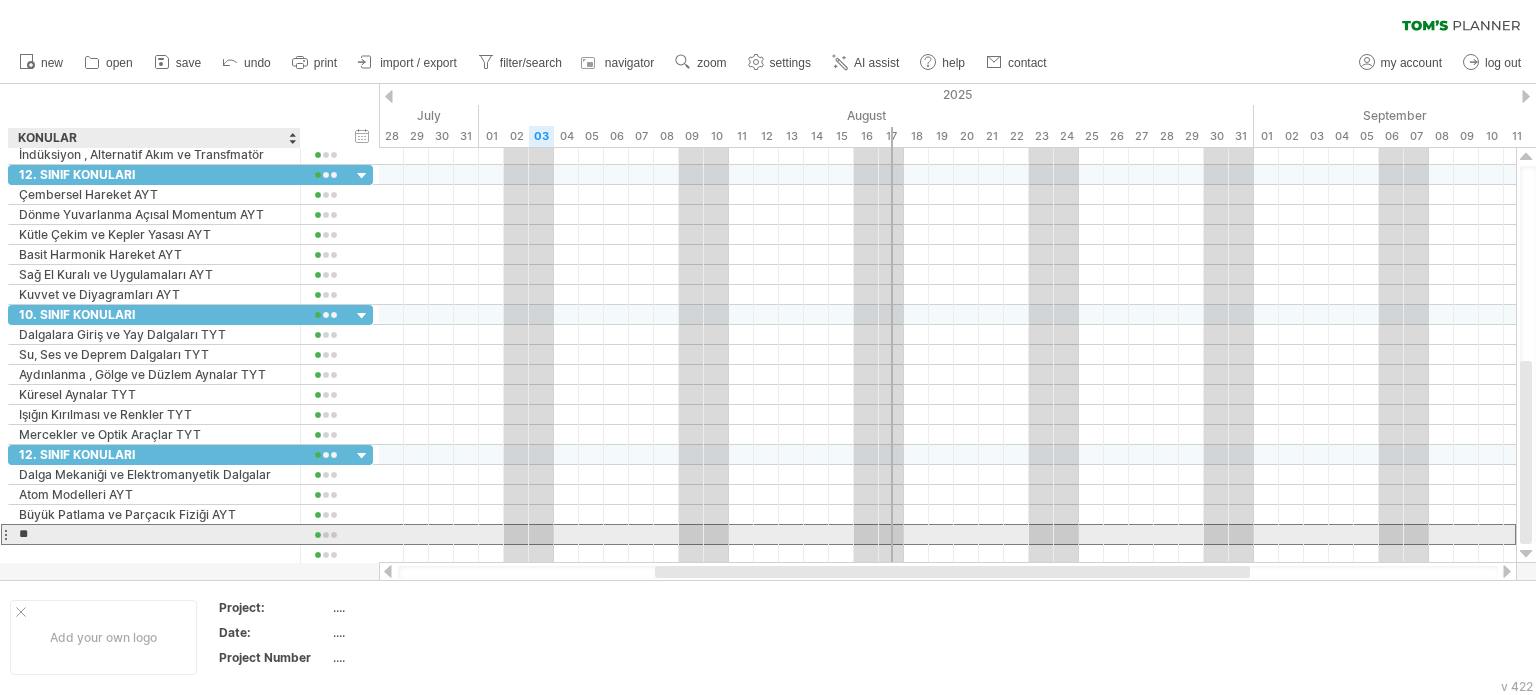 type on "*" 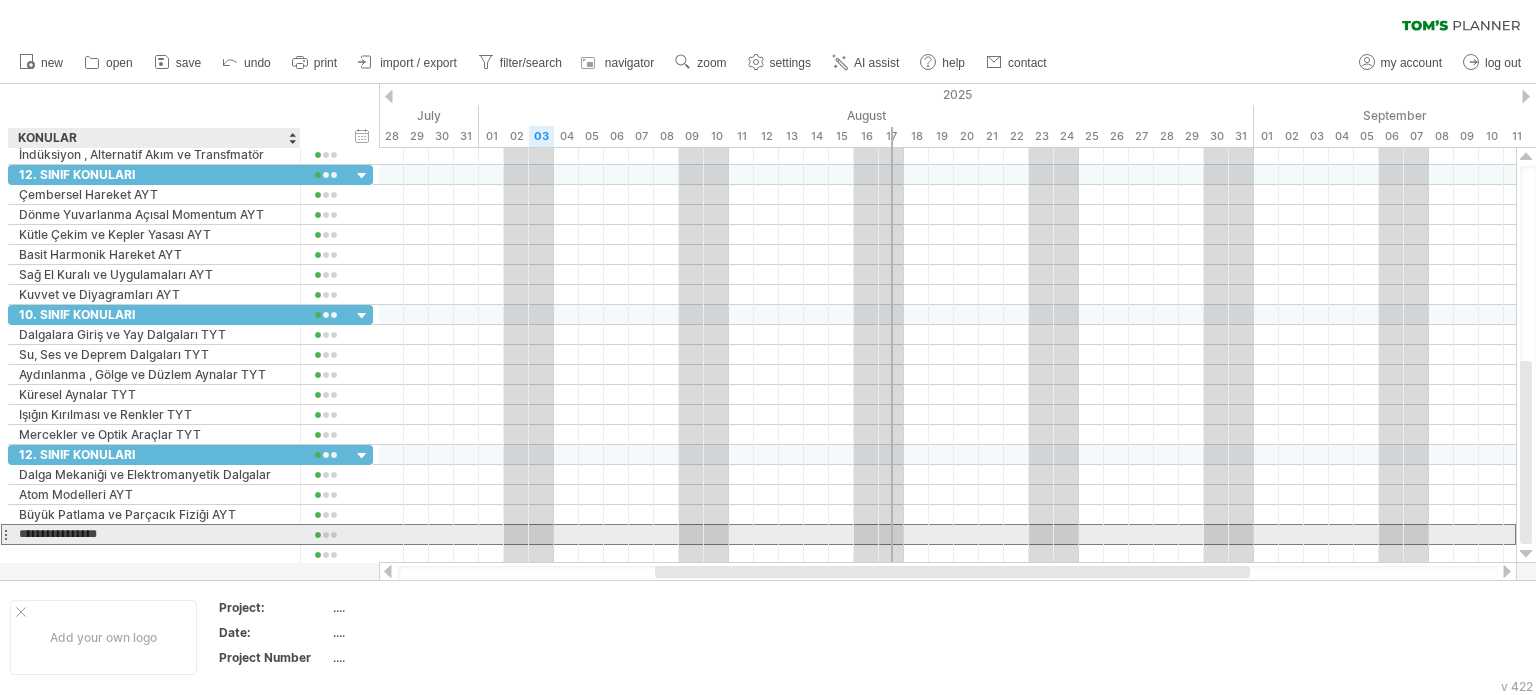 type on "**********" 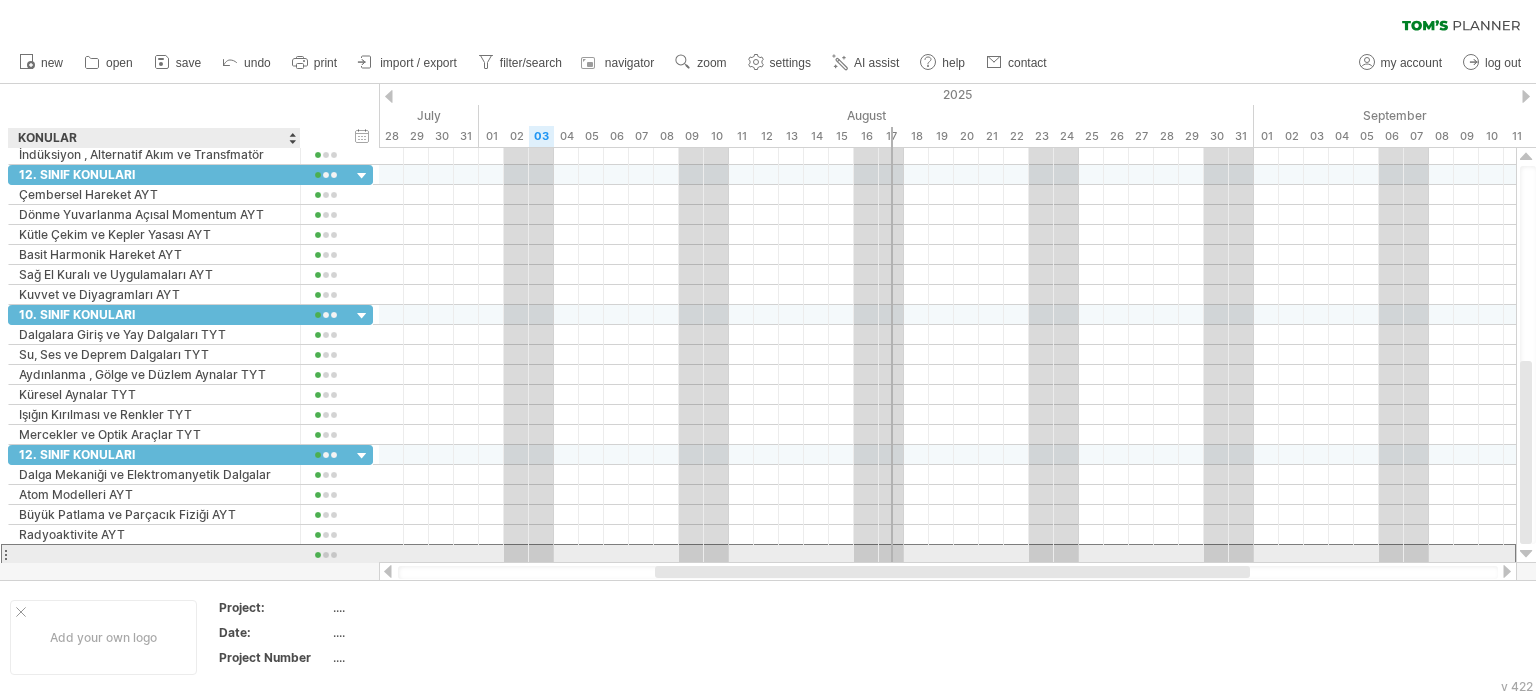 click at bounding box center [154, 554] 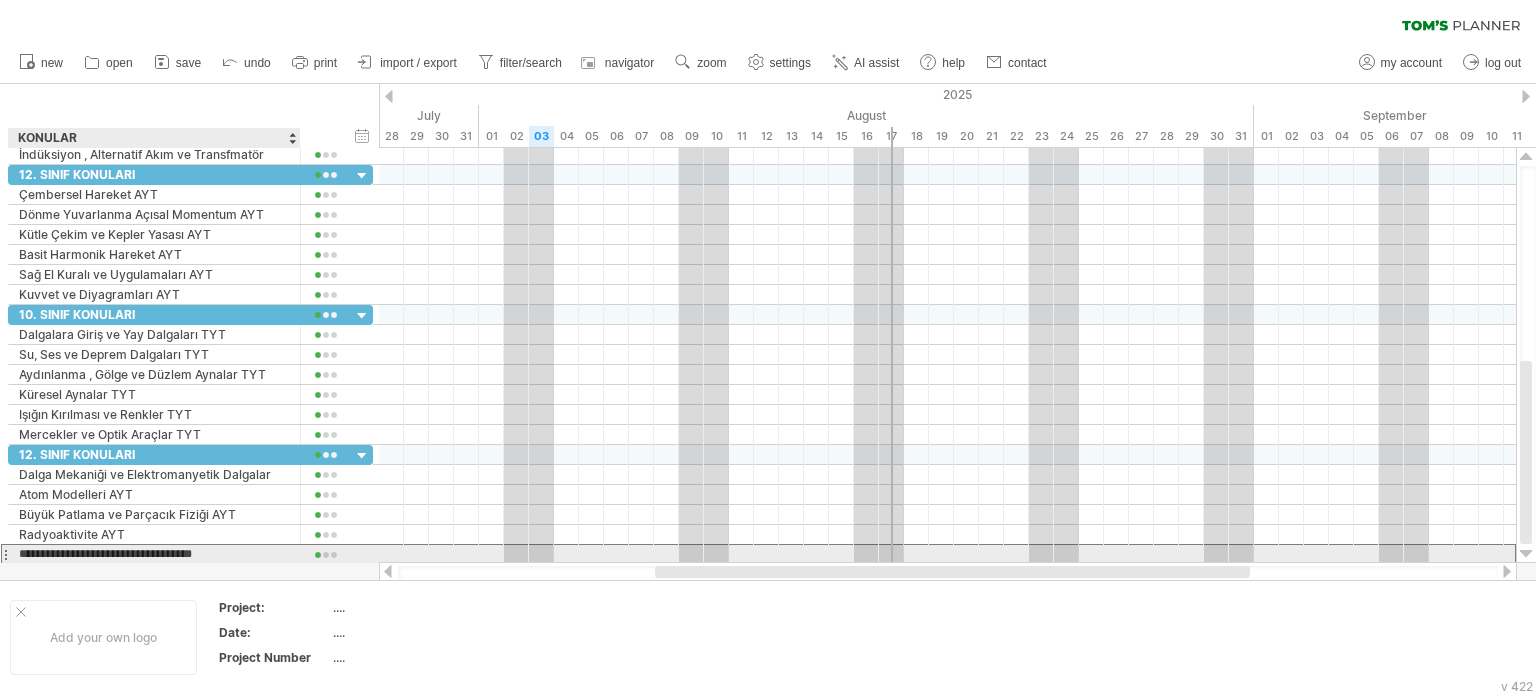 type on "**********" 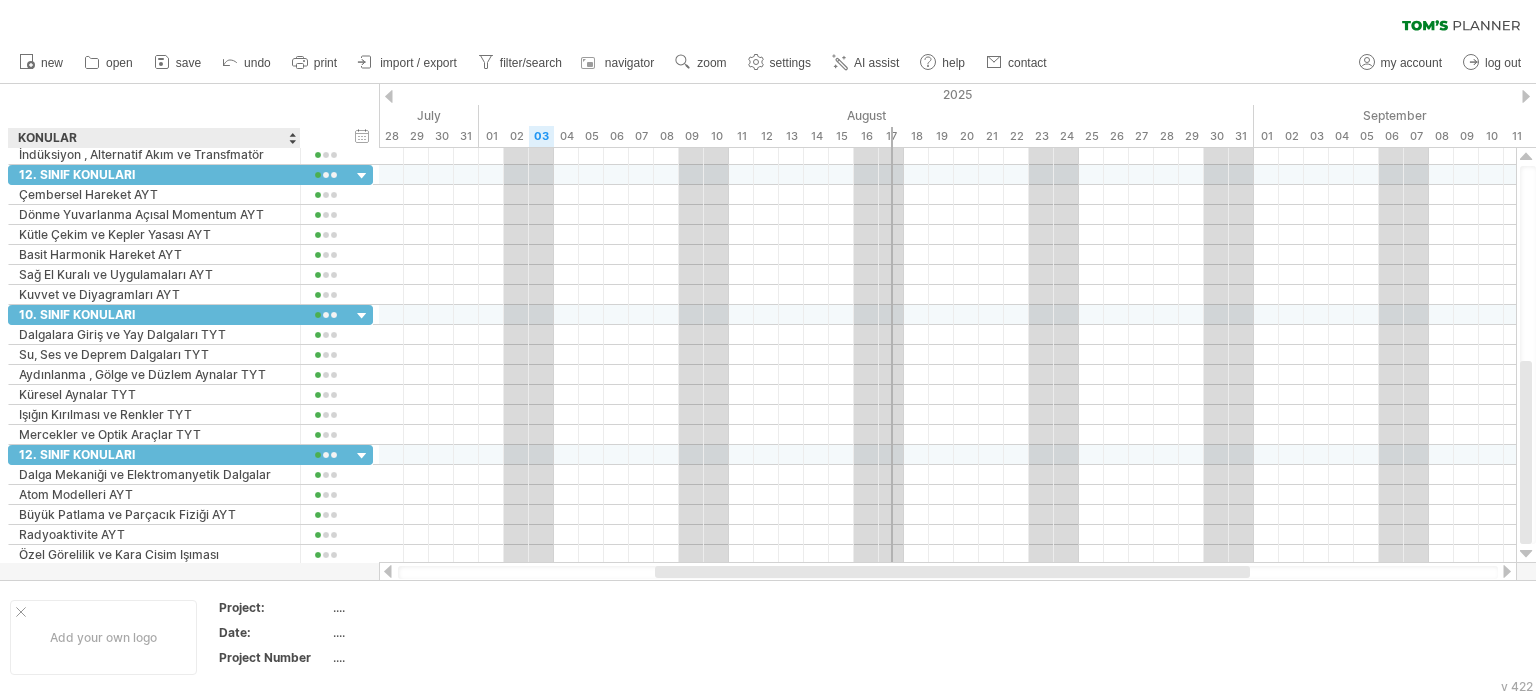 click at bounding box center (768, 332) 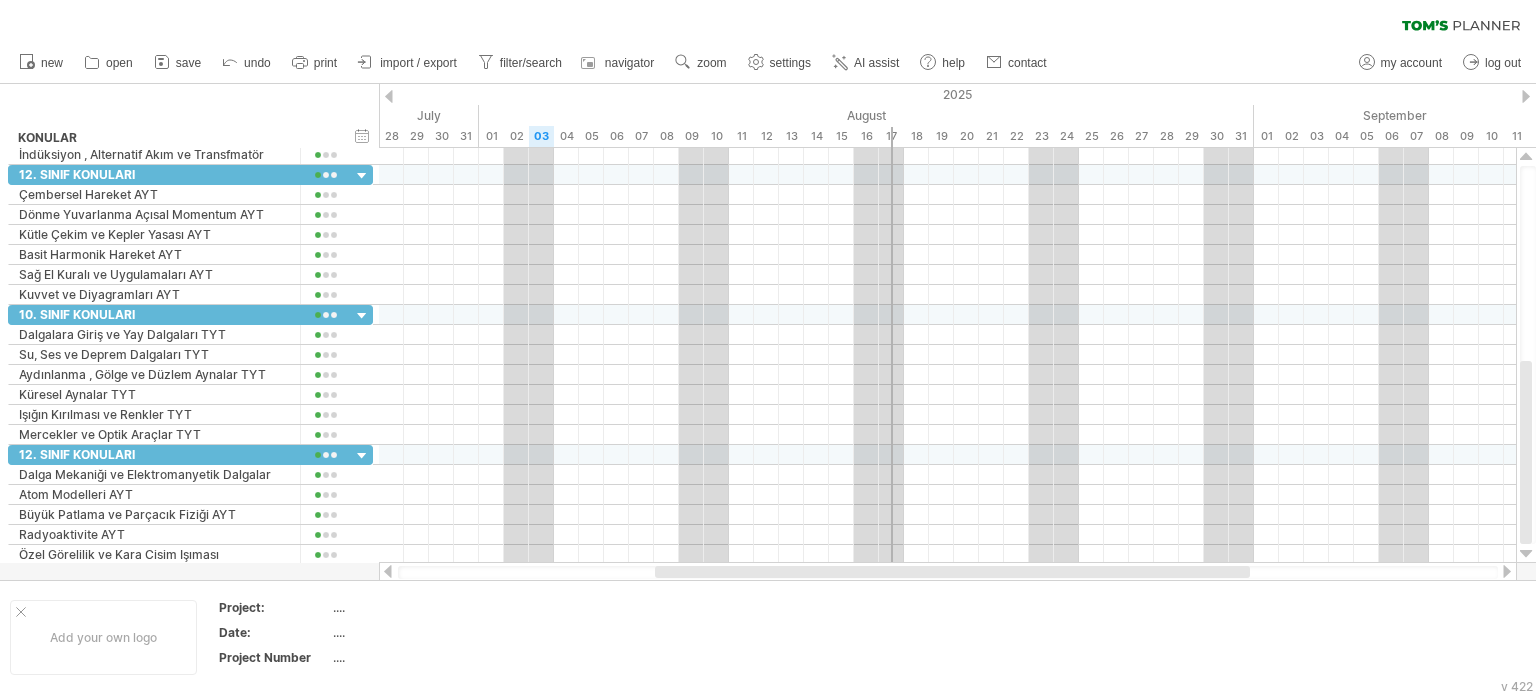 drag, startPoint x: 1535, startPoint y: 480, endPoint x: 1535, endPoint y: 623, distance: 143 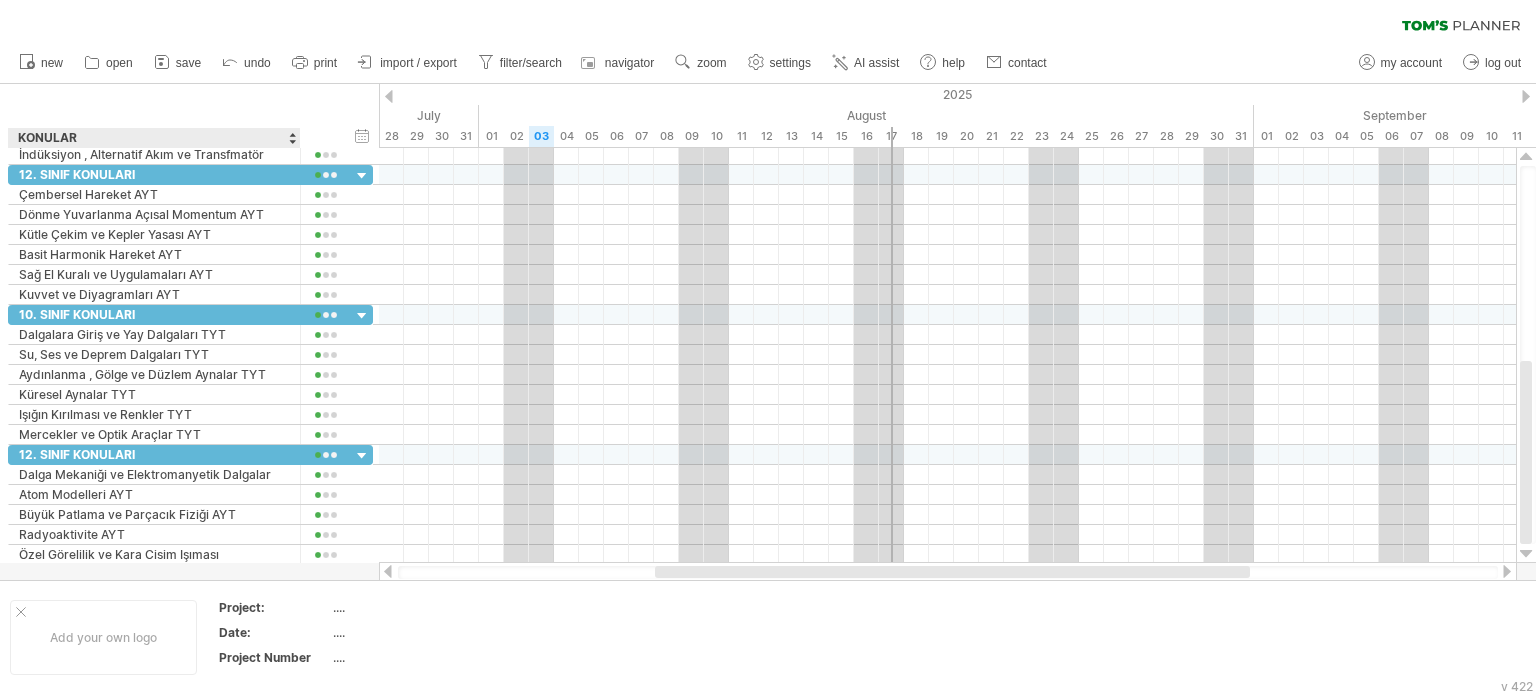 click at bounding box center [768, 332] 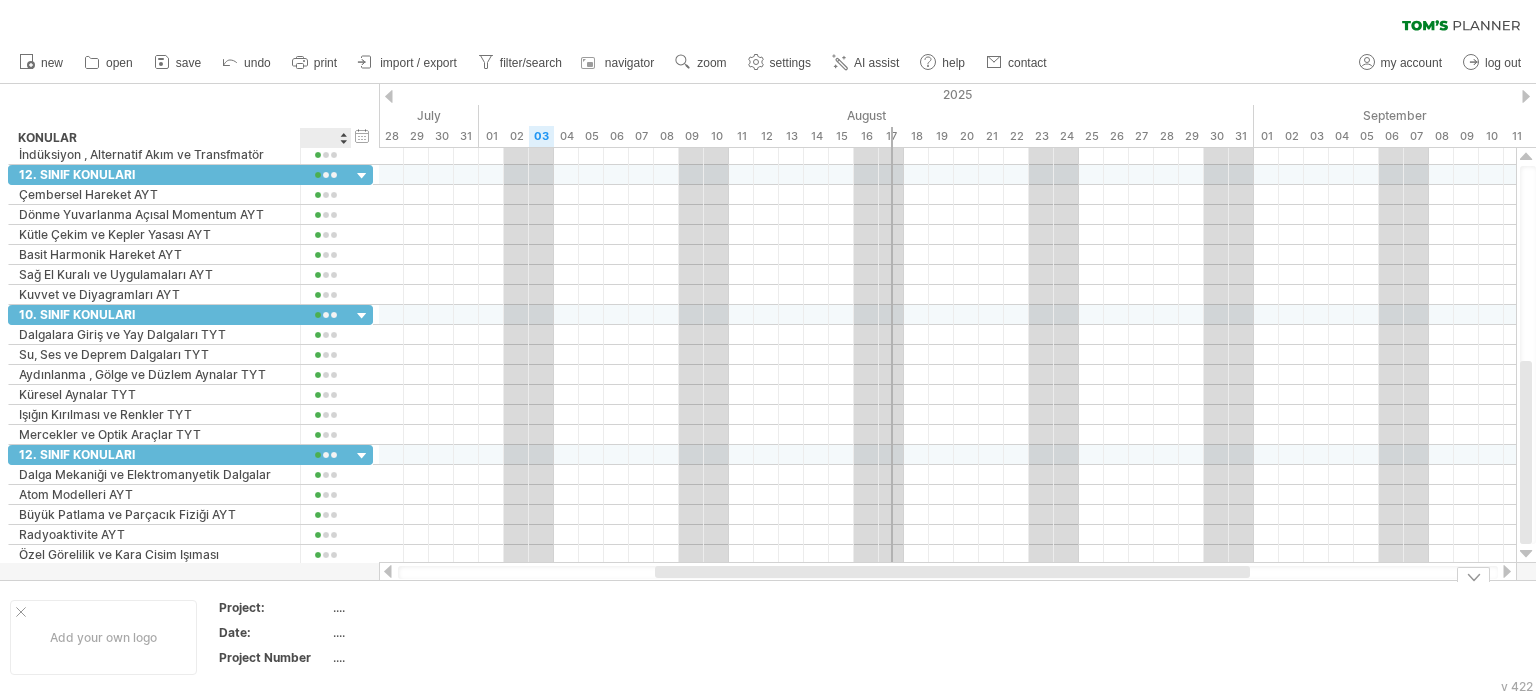 click on "Project:" at bounding box center [275, 610] 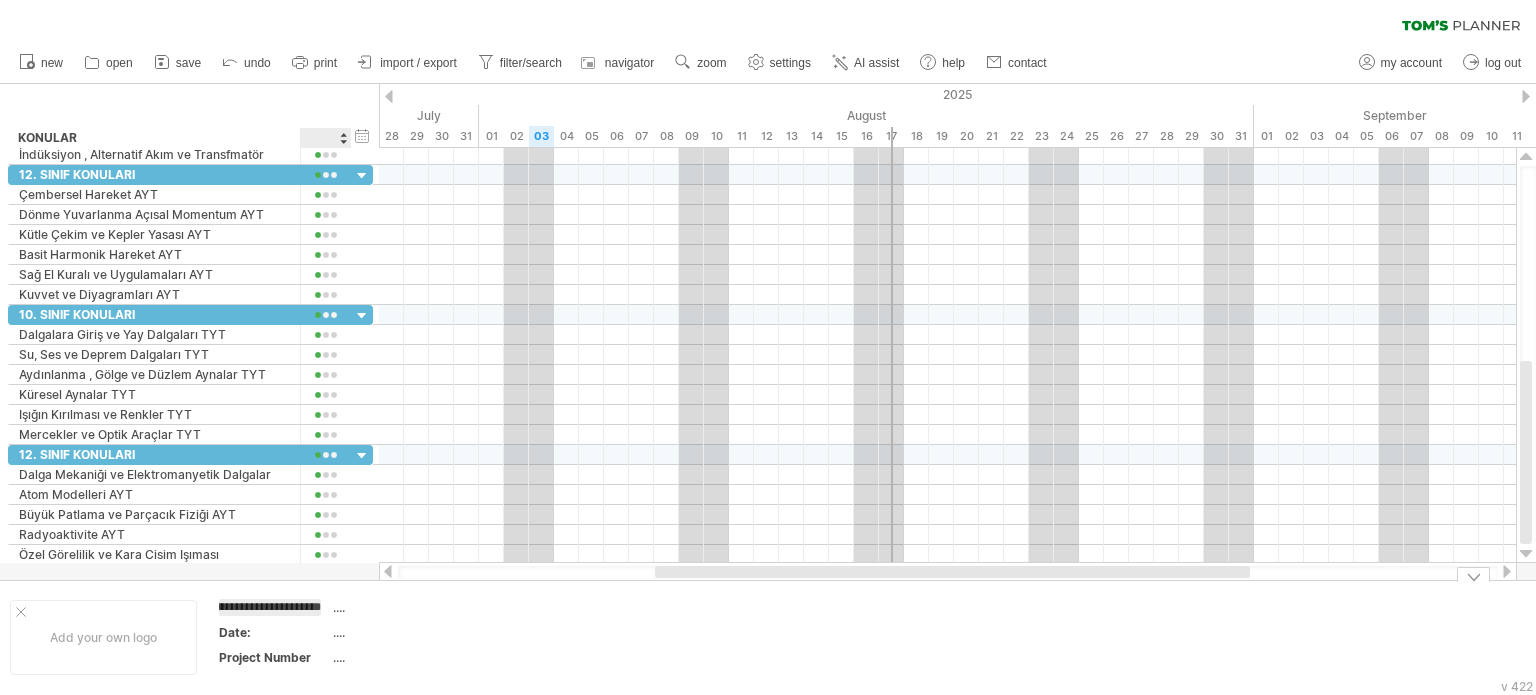 type on "**********" 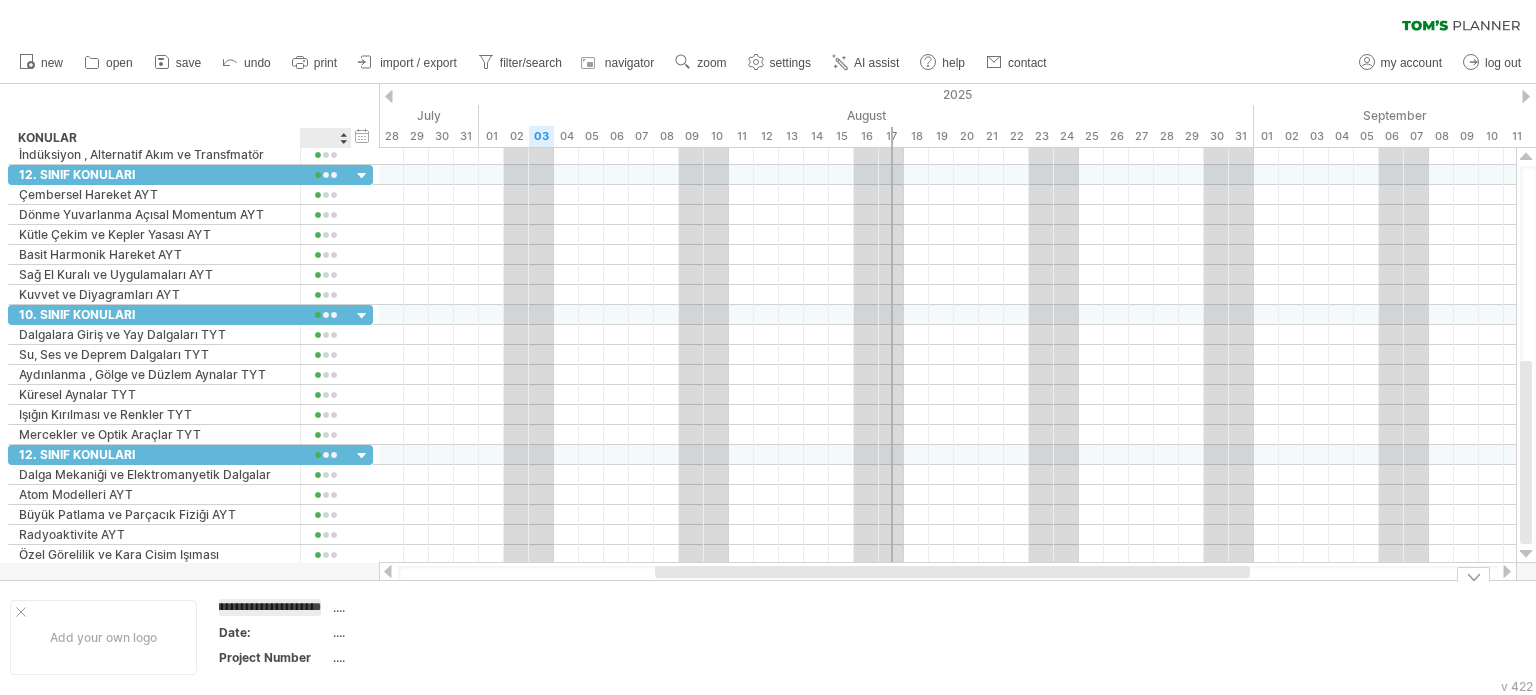 scroll, scrollTop: 0, scrollLeft: 20, axis: horizontal 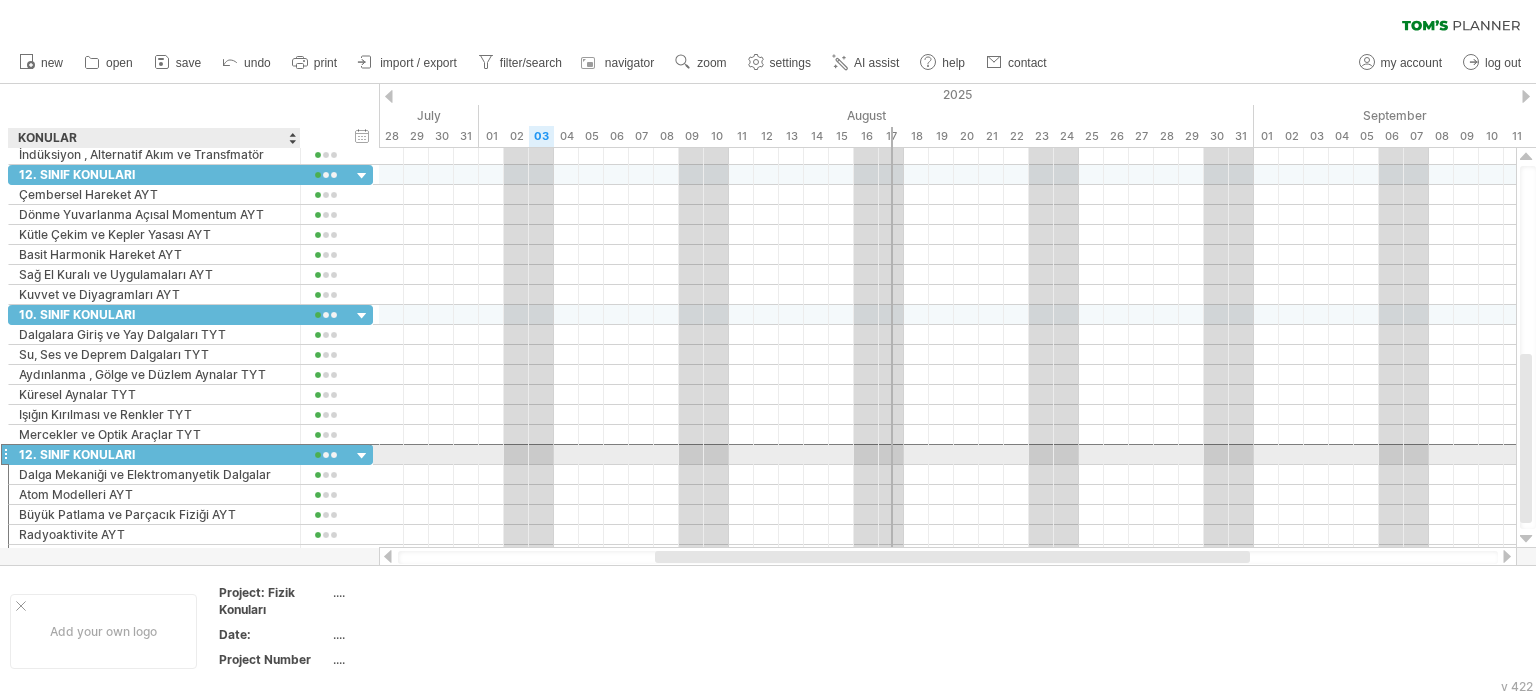 click on "12. SINIF KONULARI" at bounding box center [154, 454] 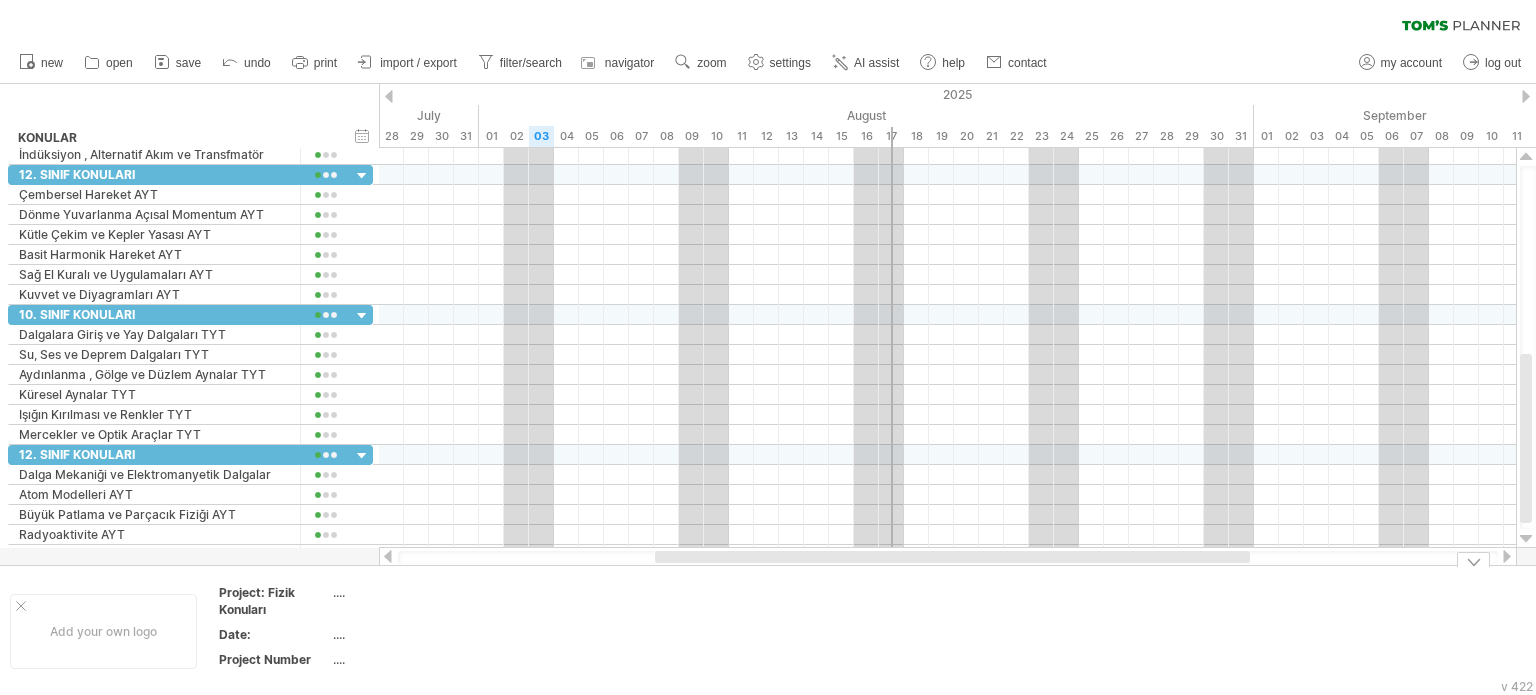 click on "Add your own logo Project: Fizik Konuları .... Date: .... Project Number ...." at bounding box center (50000, 631) 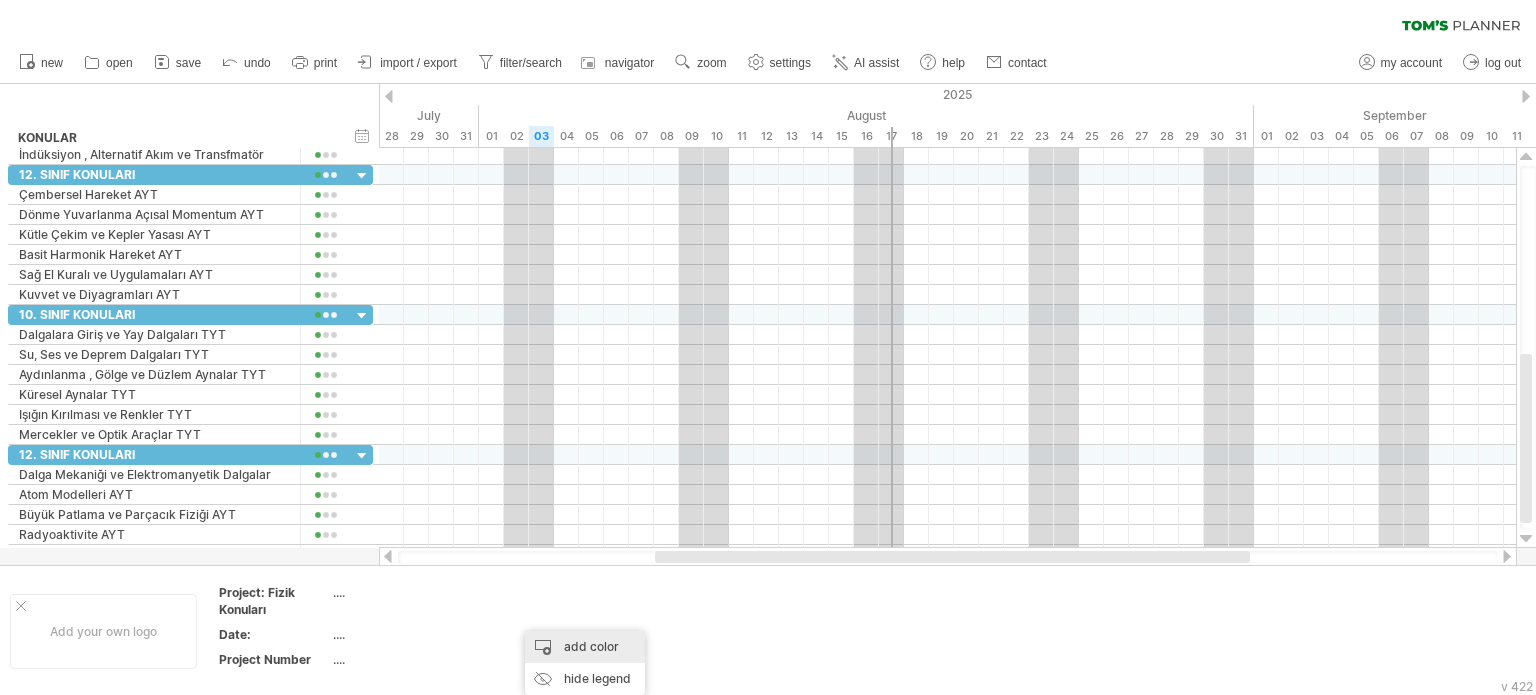 click on "add color" at bounding box center (585, 647) 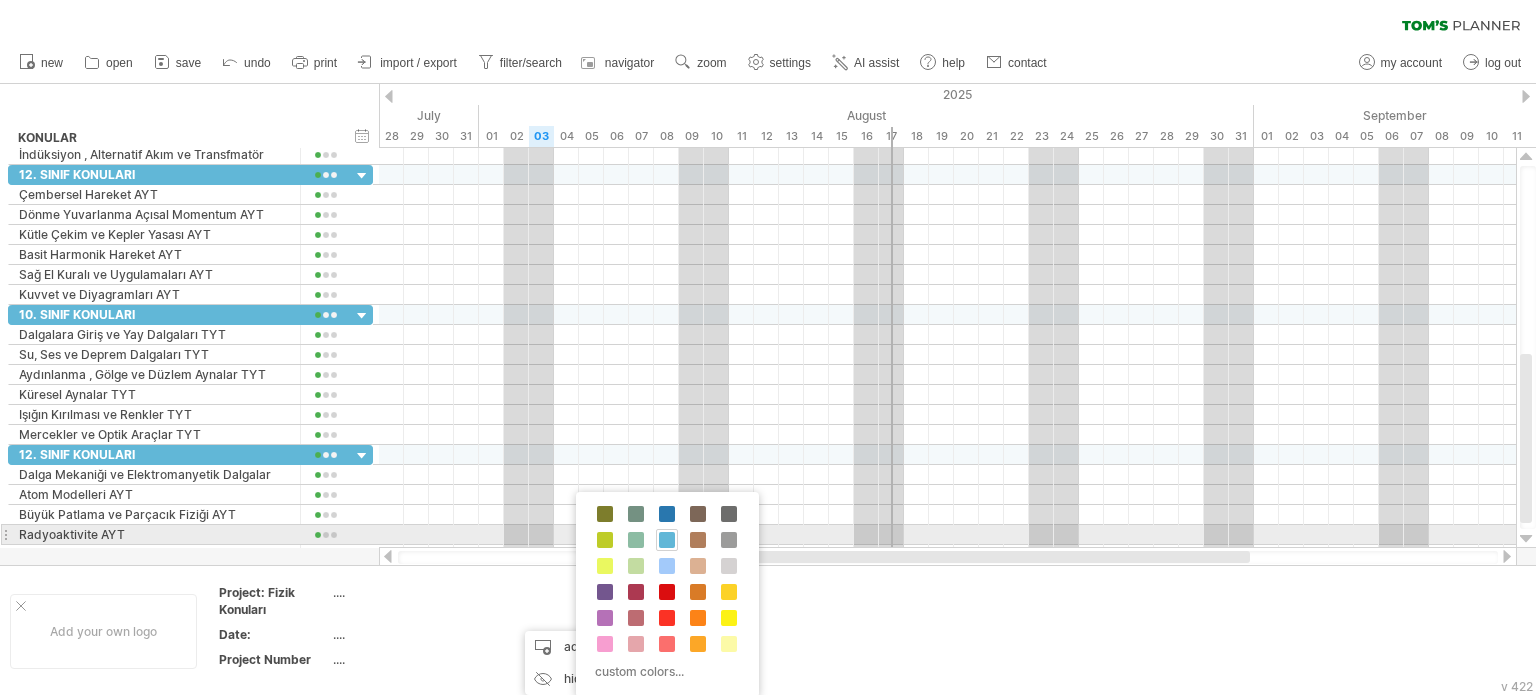 click at bounding box center (667, 540) 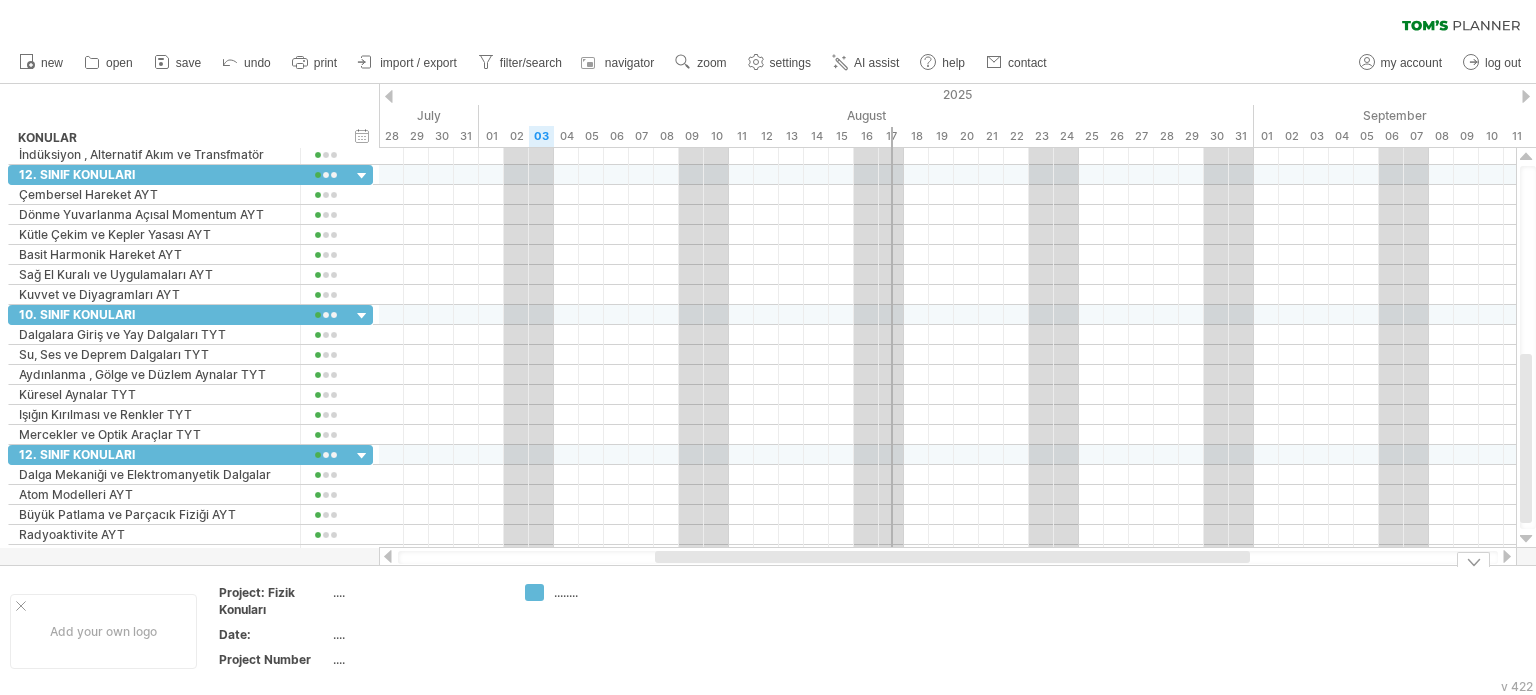 click on "........" at bounding box center (608, 592) 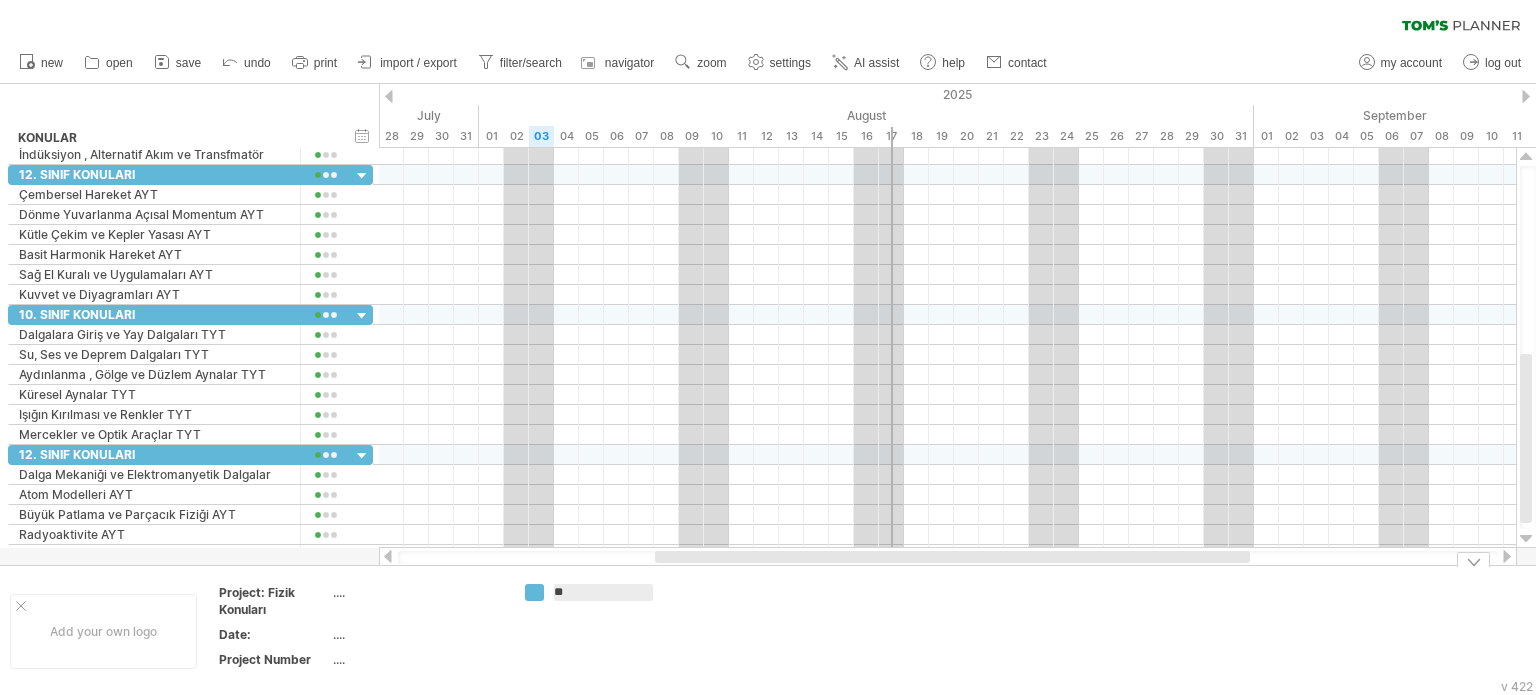 type on "*" 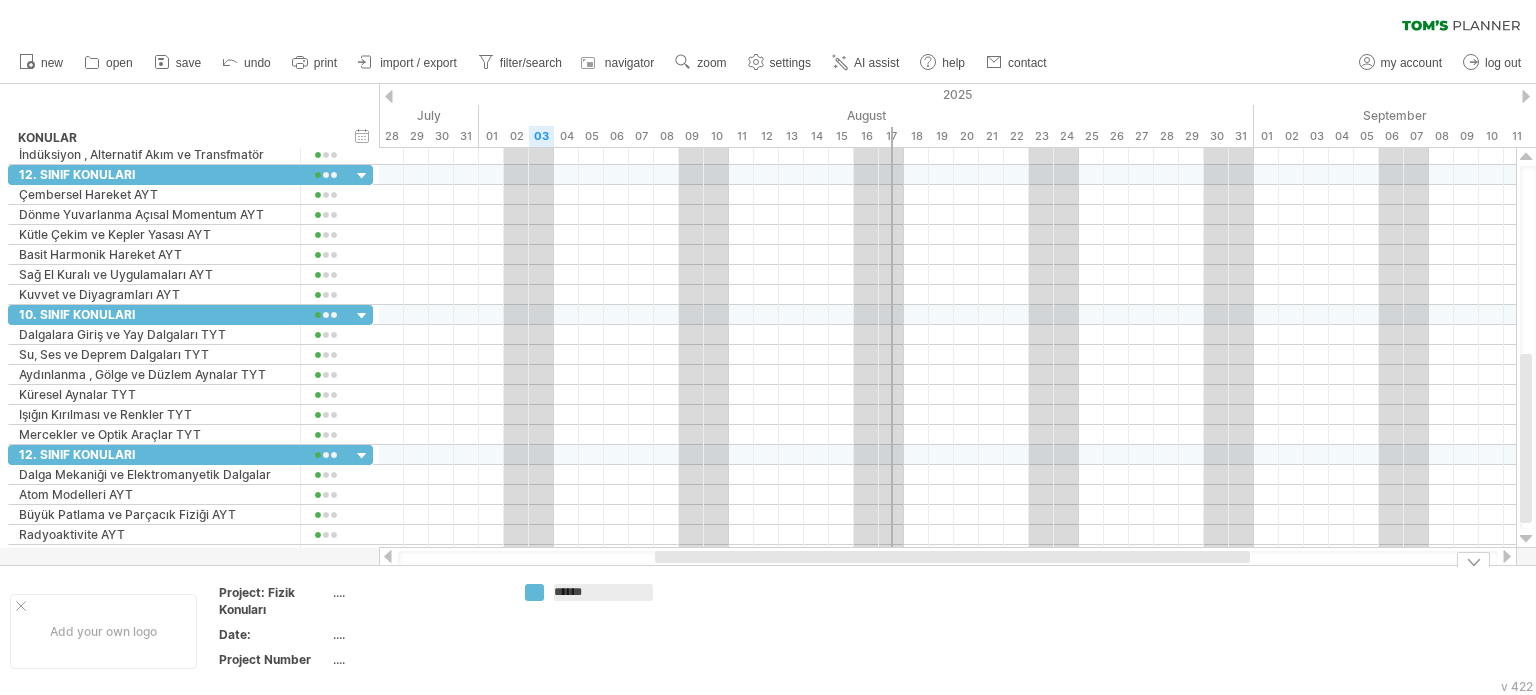 type on "*******" 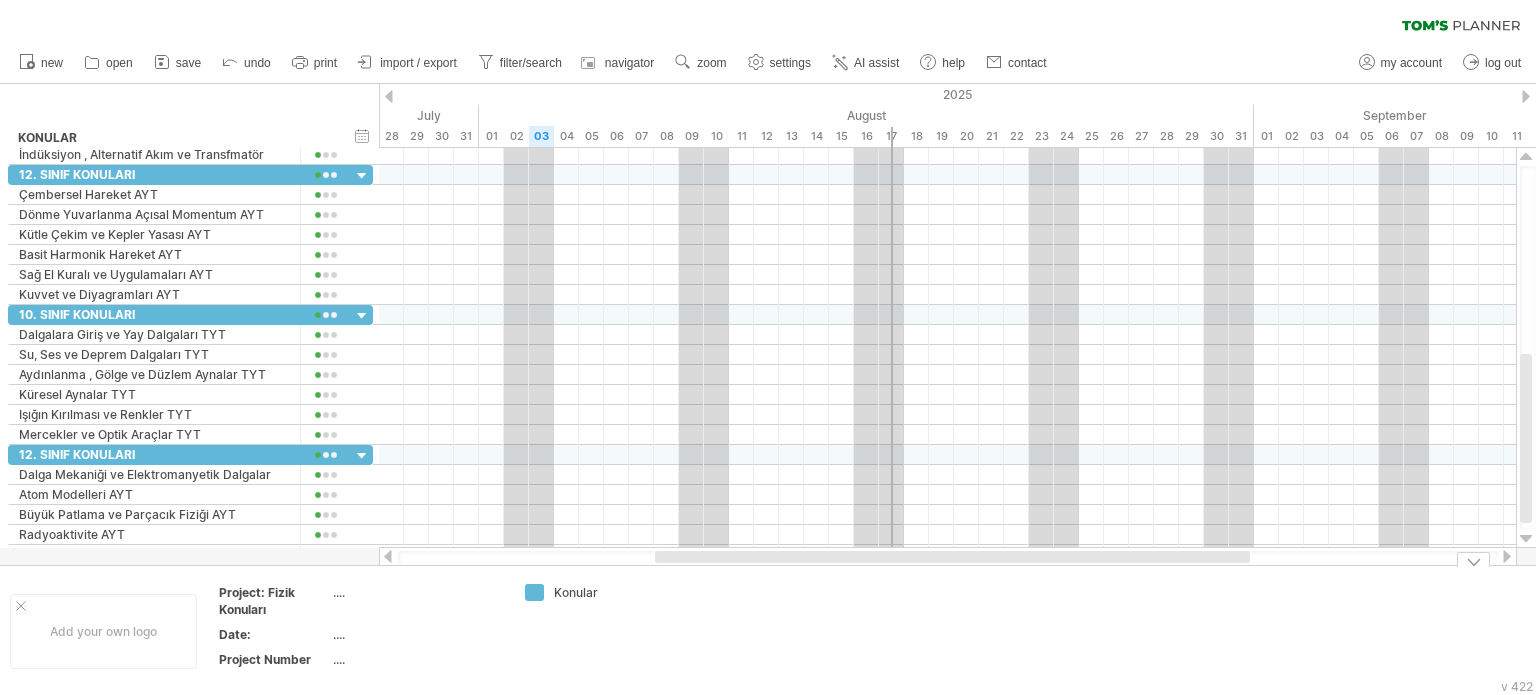 click on "Konular" at bounding box center (594, 631) 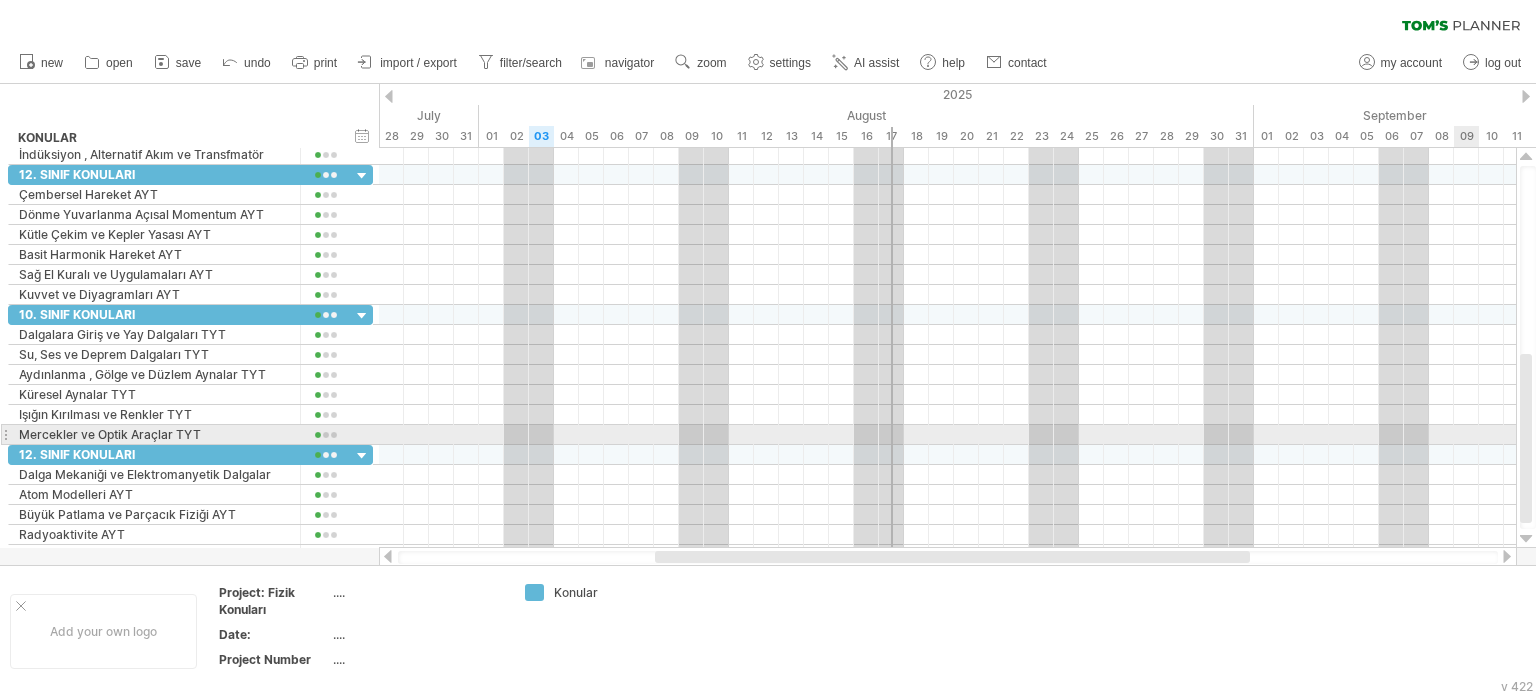 drag, startPoint x: 1533, startPoint y: 418, endPoint x: 1535, endPoint y: 439, distance: 21.095022 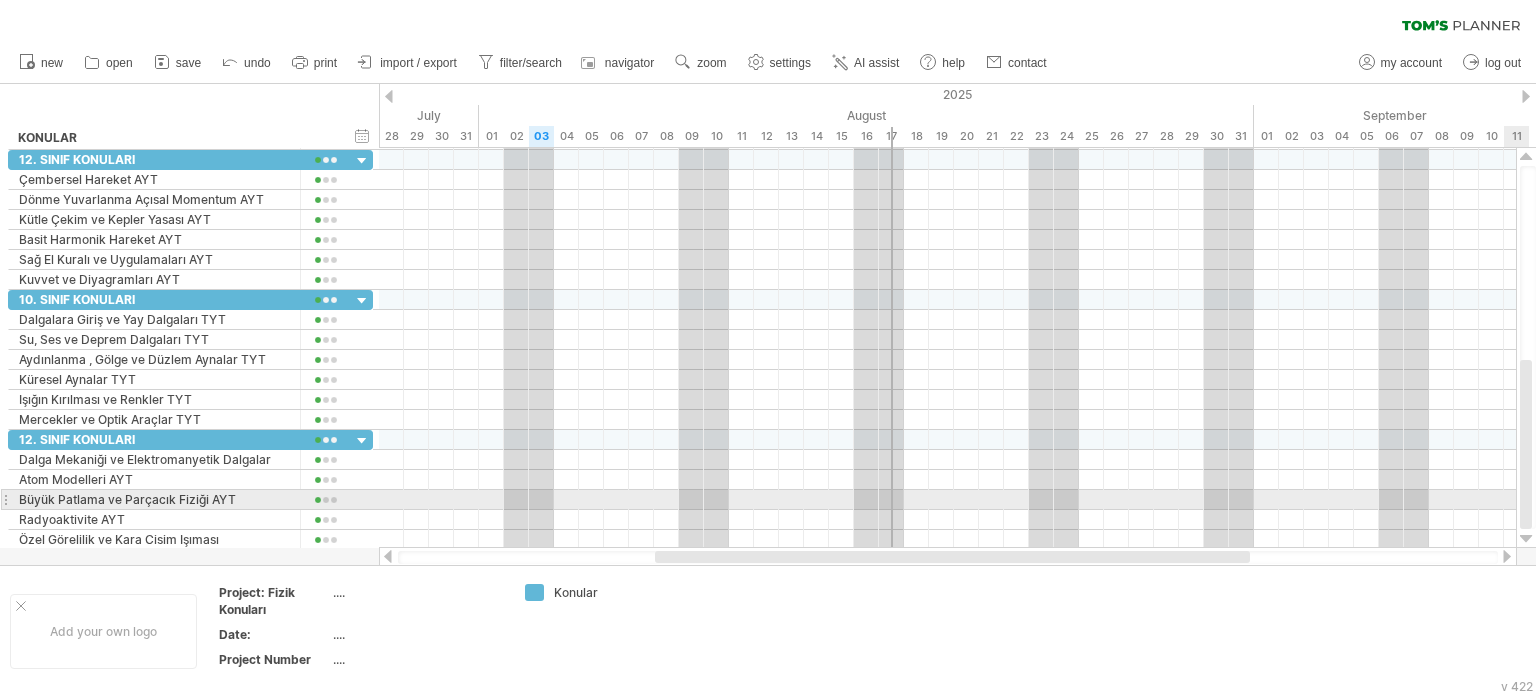 drag, startPoint x: 1524, startPoint y: 459, endPoint x: 1484, endPoint y: 503, distance: 59.464275 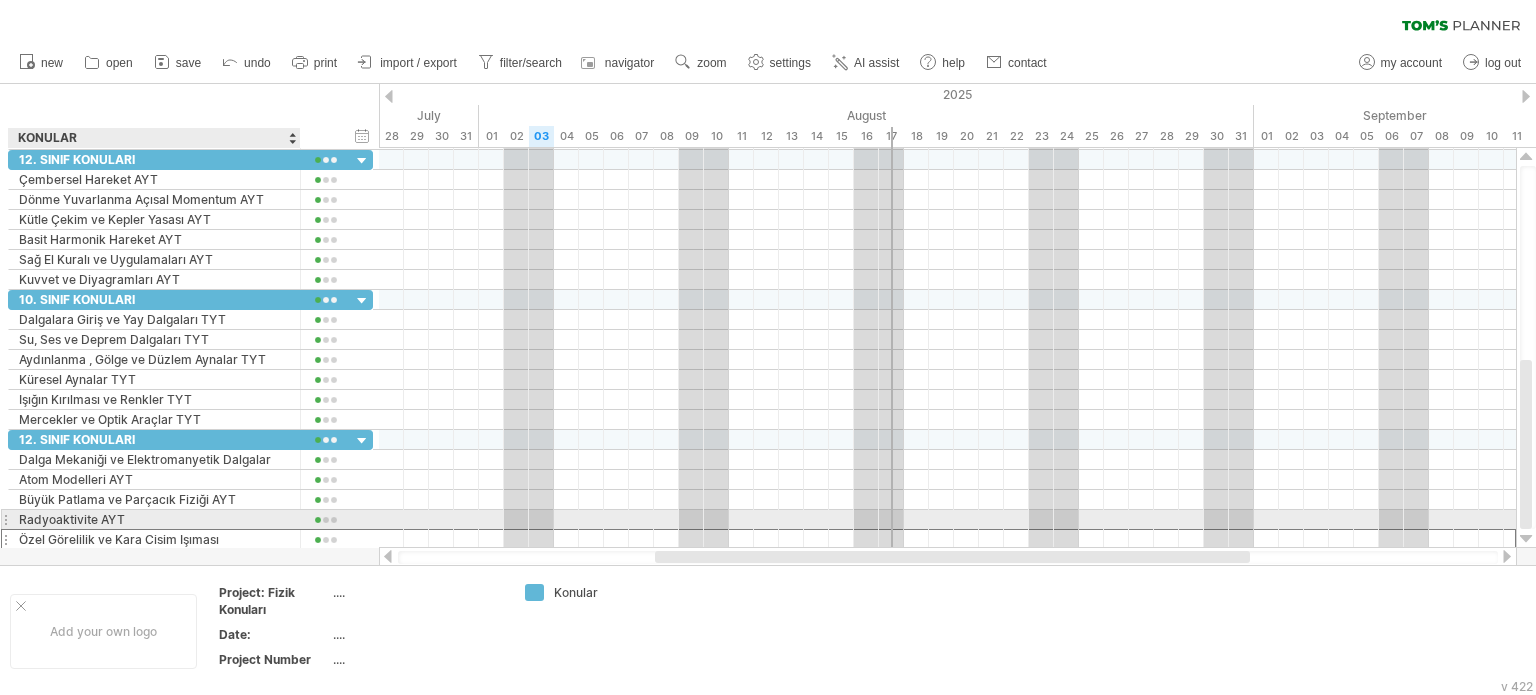 click on "Özel Görelilik ve Kara Cisim Işıması" at bounding box center [154, 539] 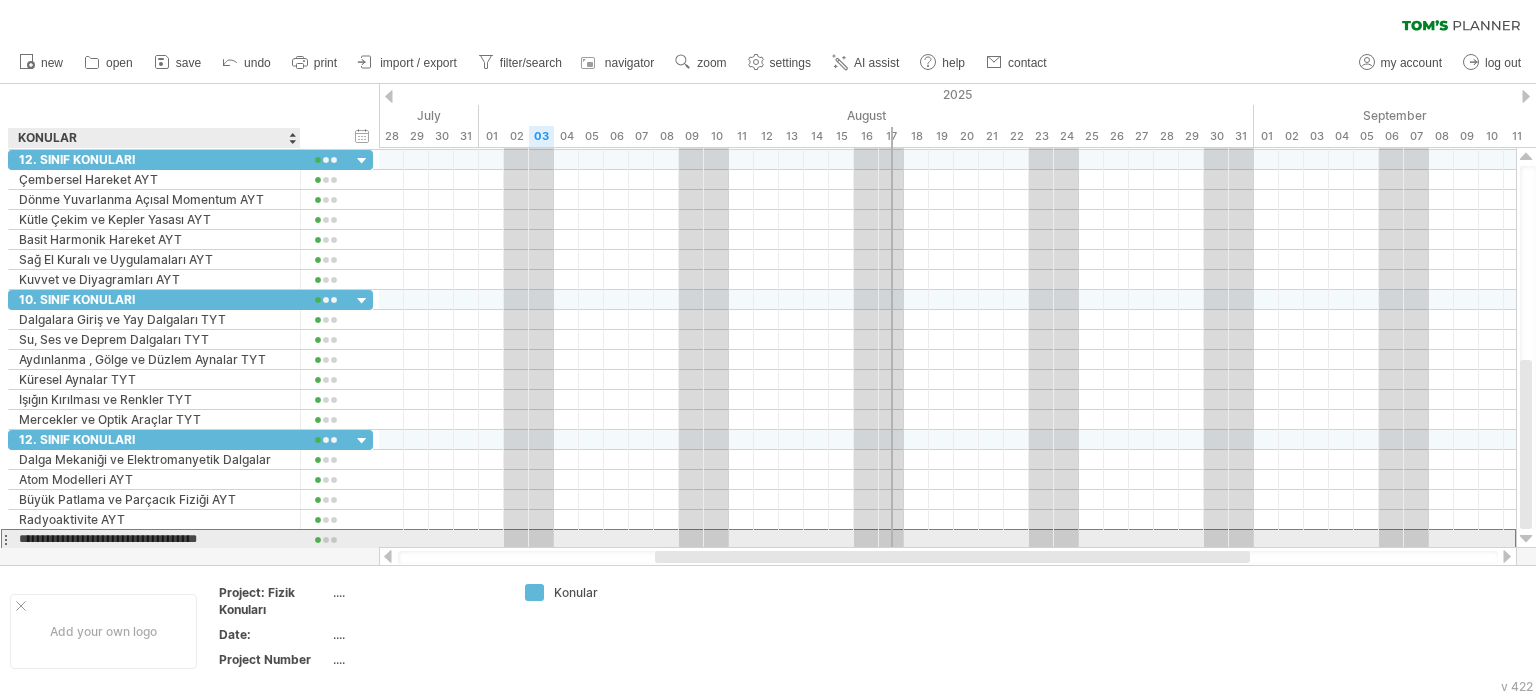 click on "**********" at bounding box center [154, 539] 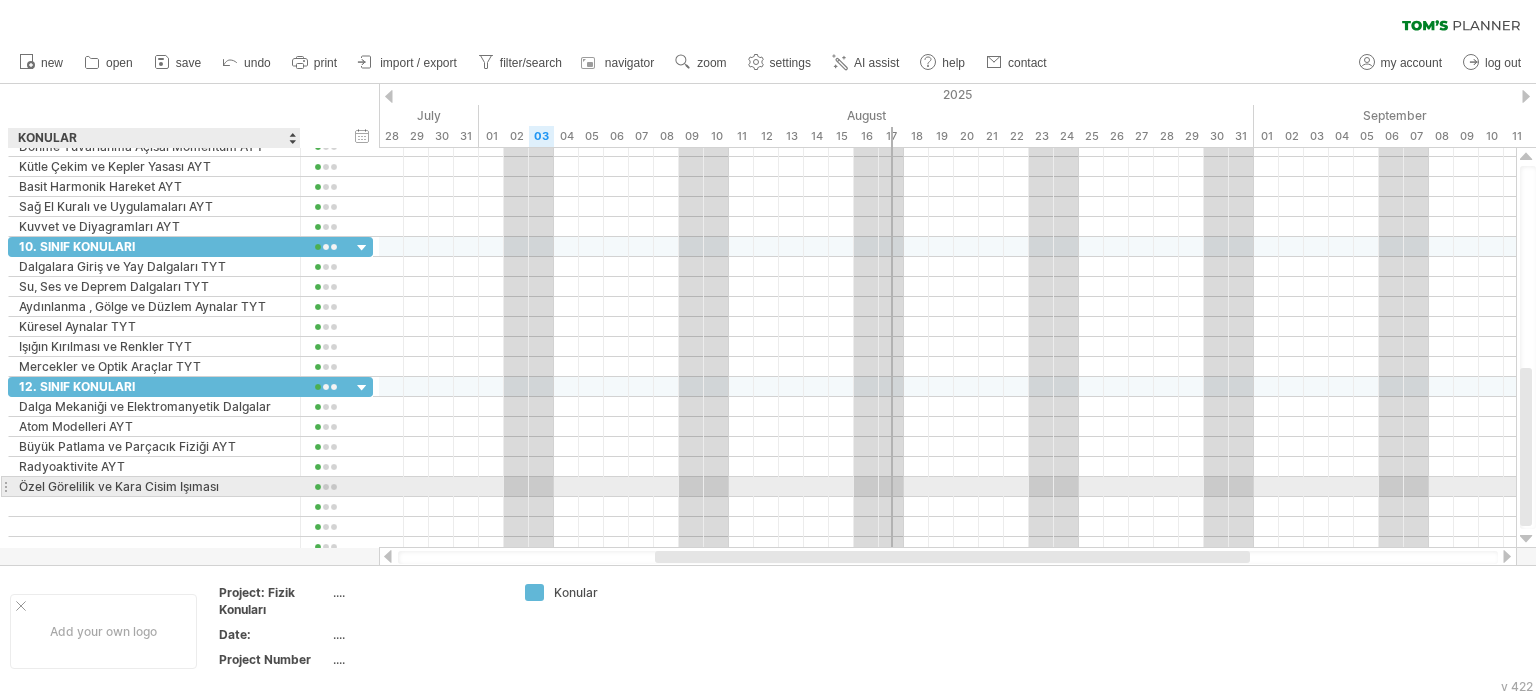 scroll, scrollTop: 0, scrollLeft: 0, axis: both 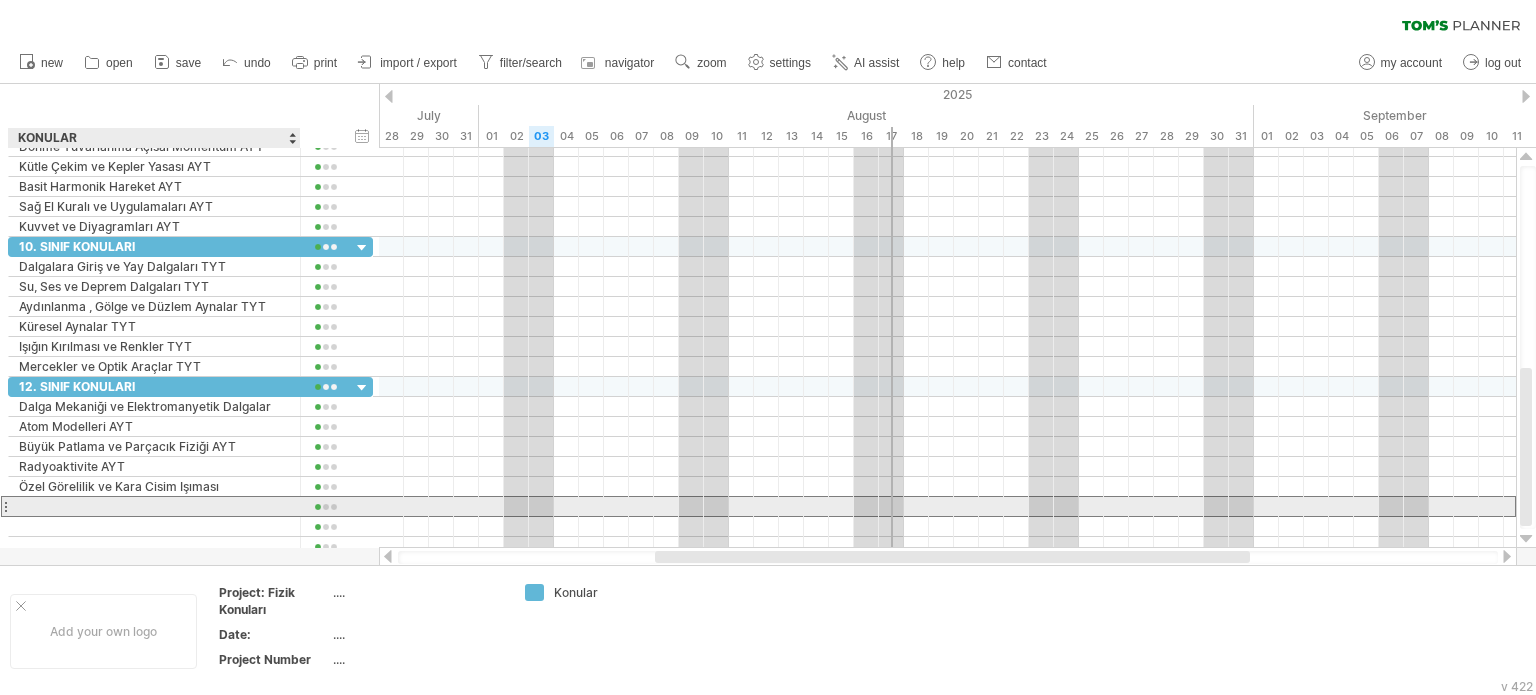 click at bounding box center [154, 506] 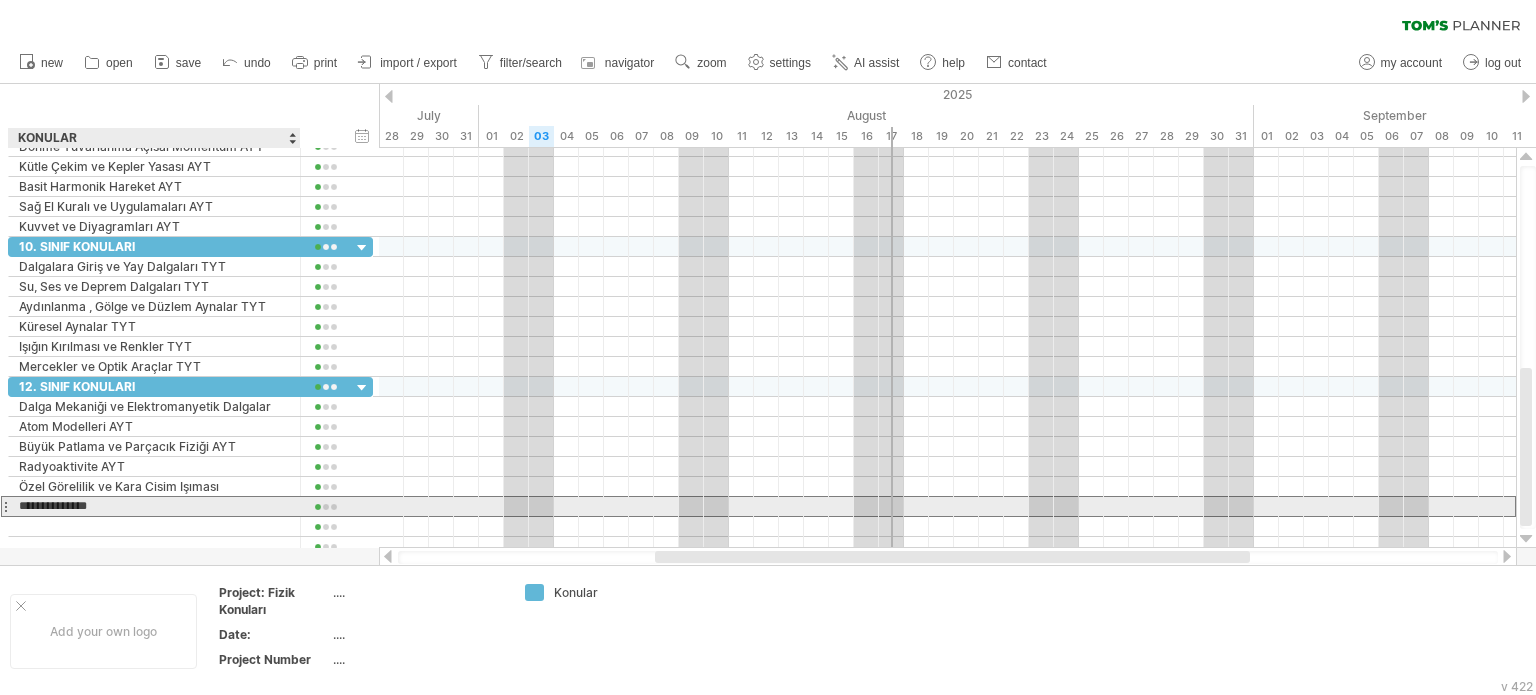 click on "**********" at bounding box center (154, 506) 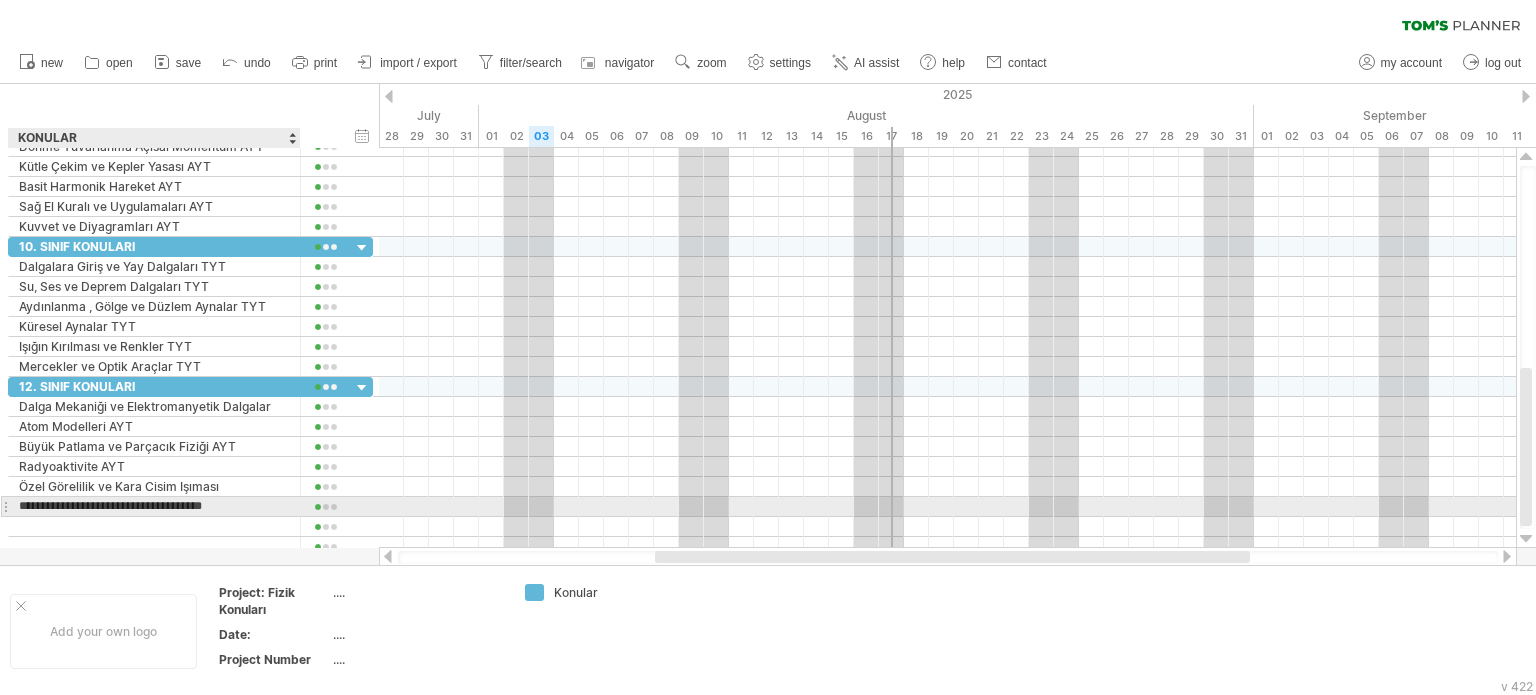 type on "**********" 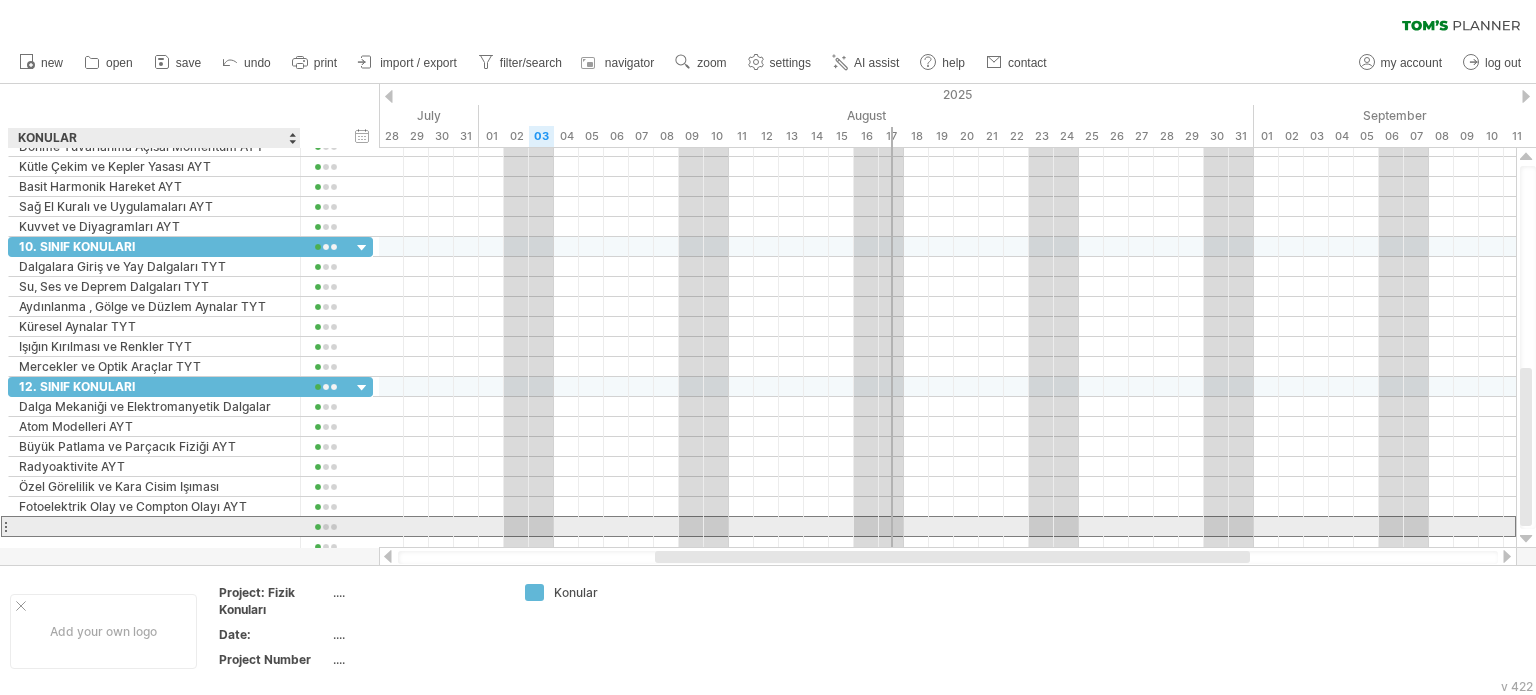 click at bounding box center [154, 526] 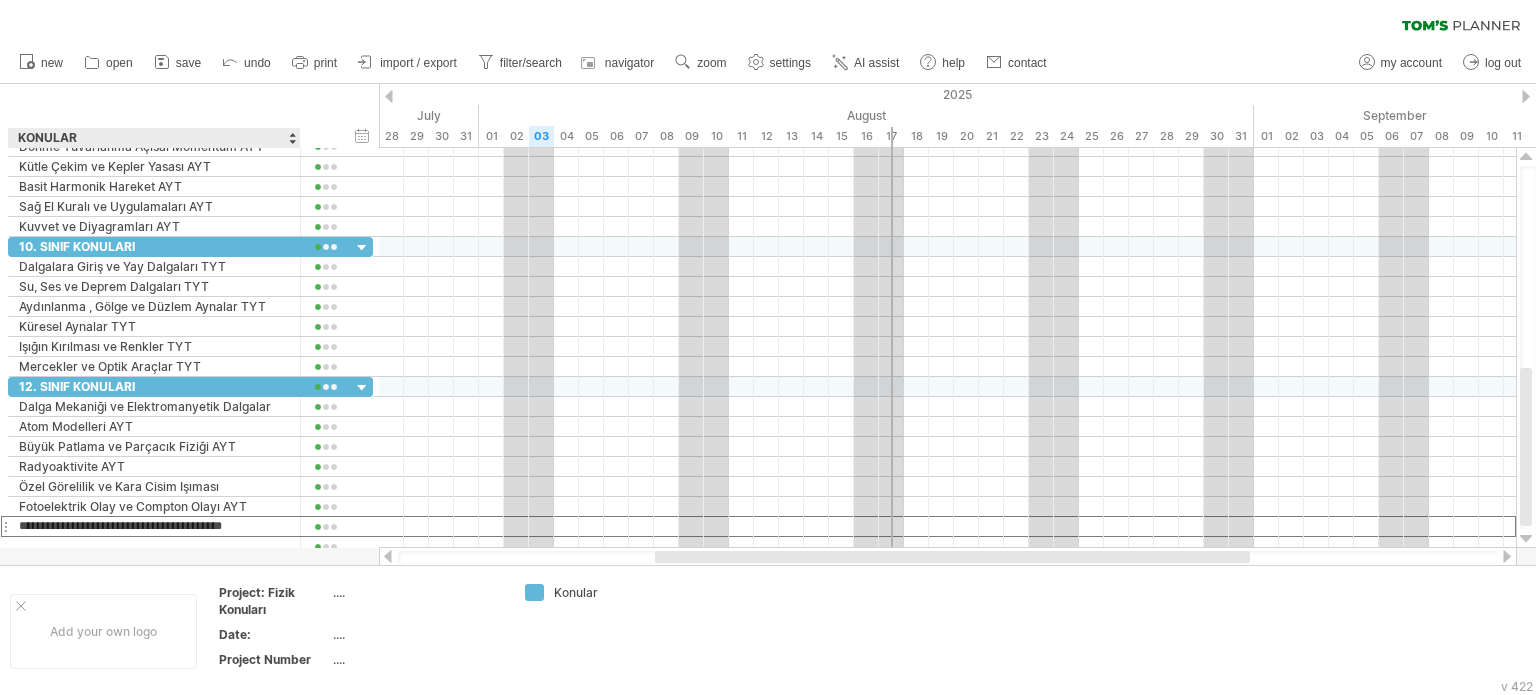 type on "**********" 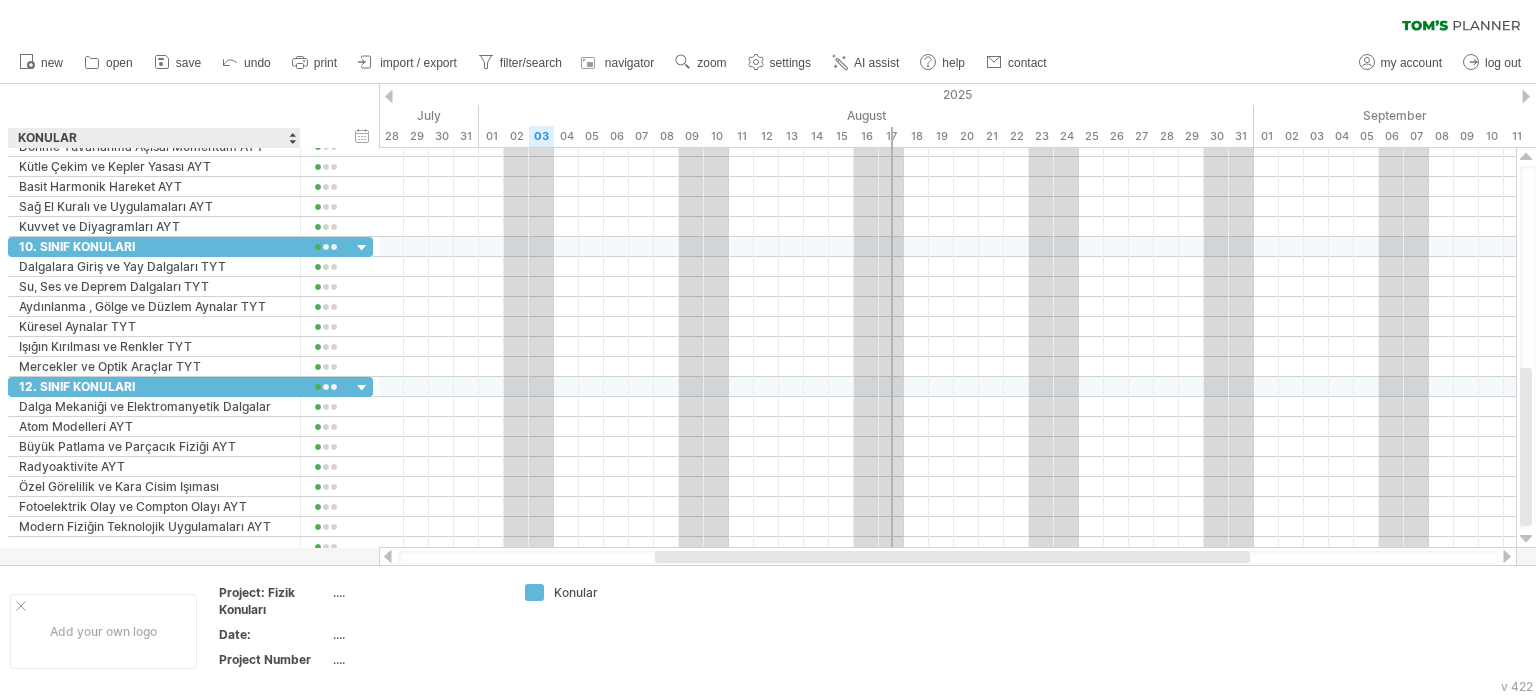 click at bounding box center [768, 324] 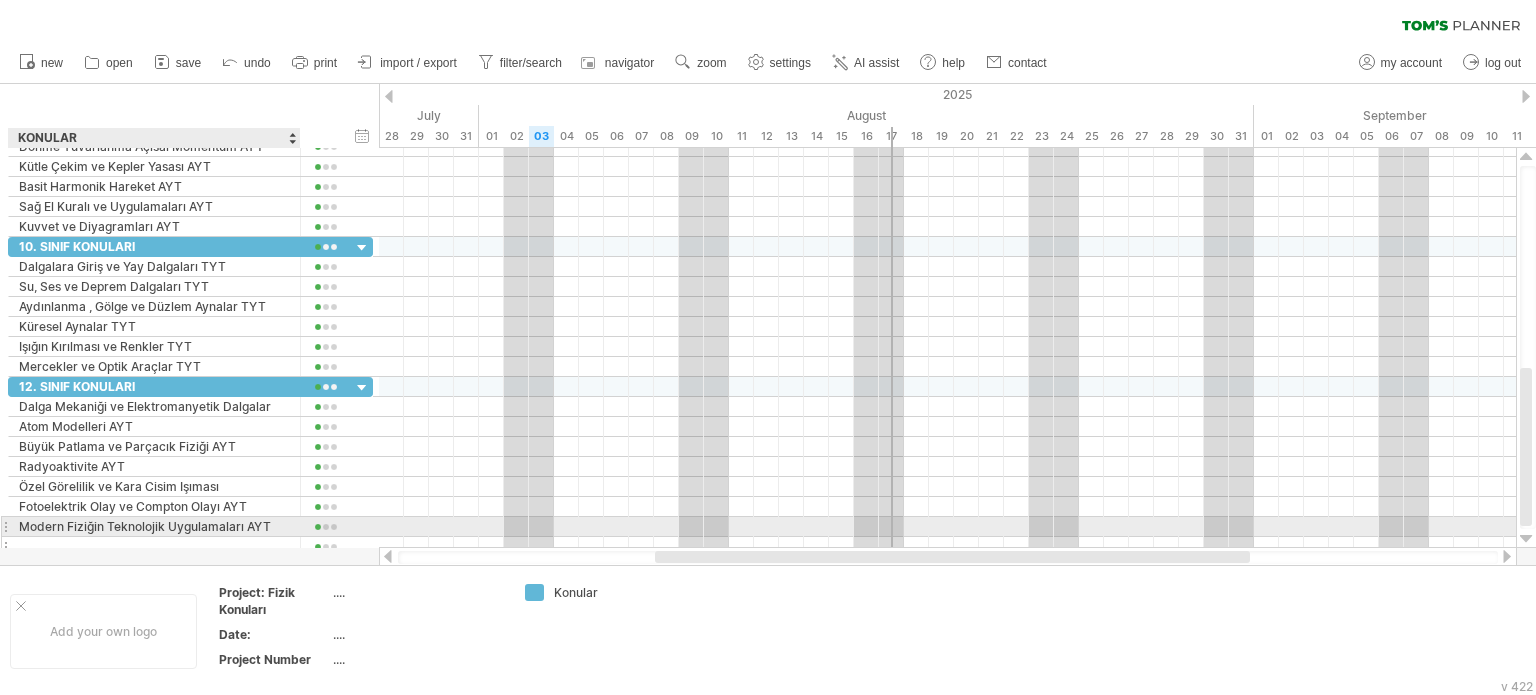 click at bounding box center [154, 546] 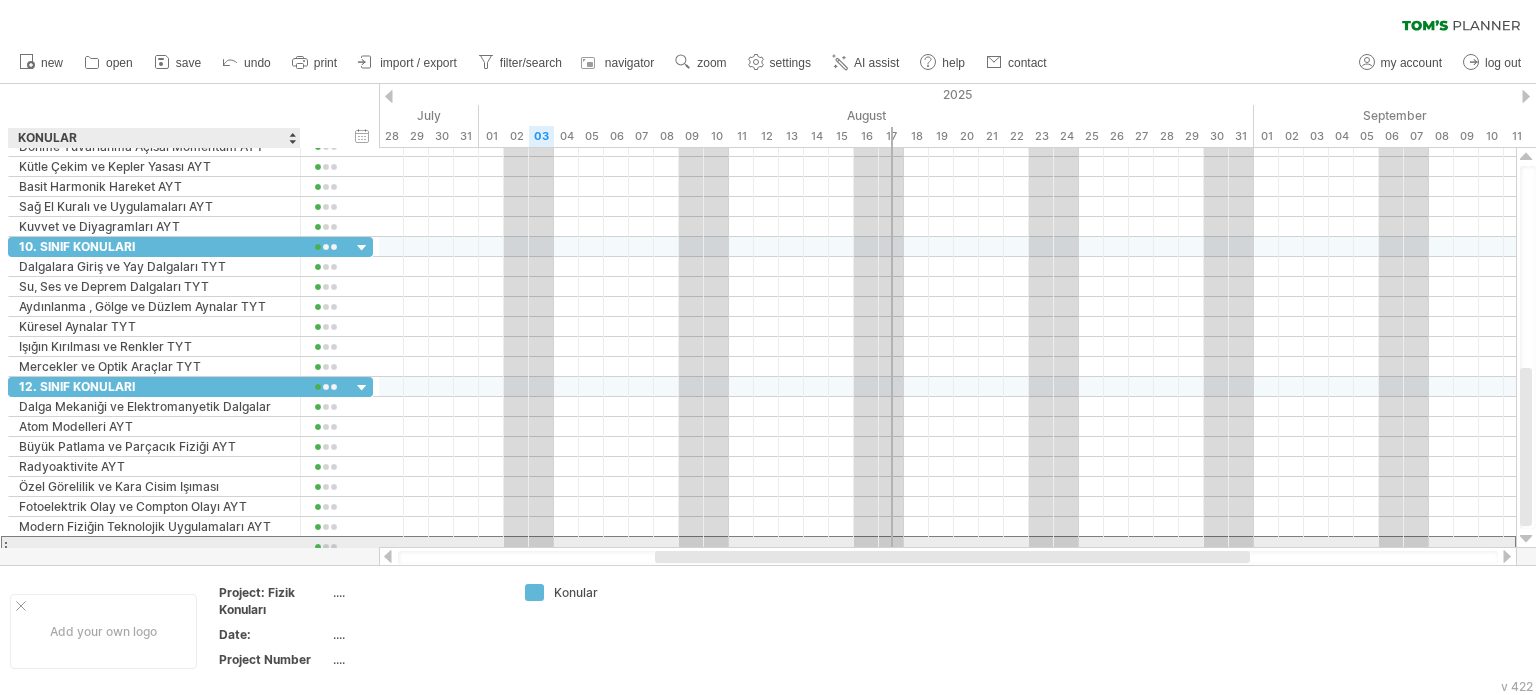 click at bounding box center (154, 546) 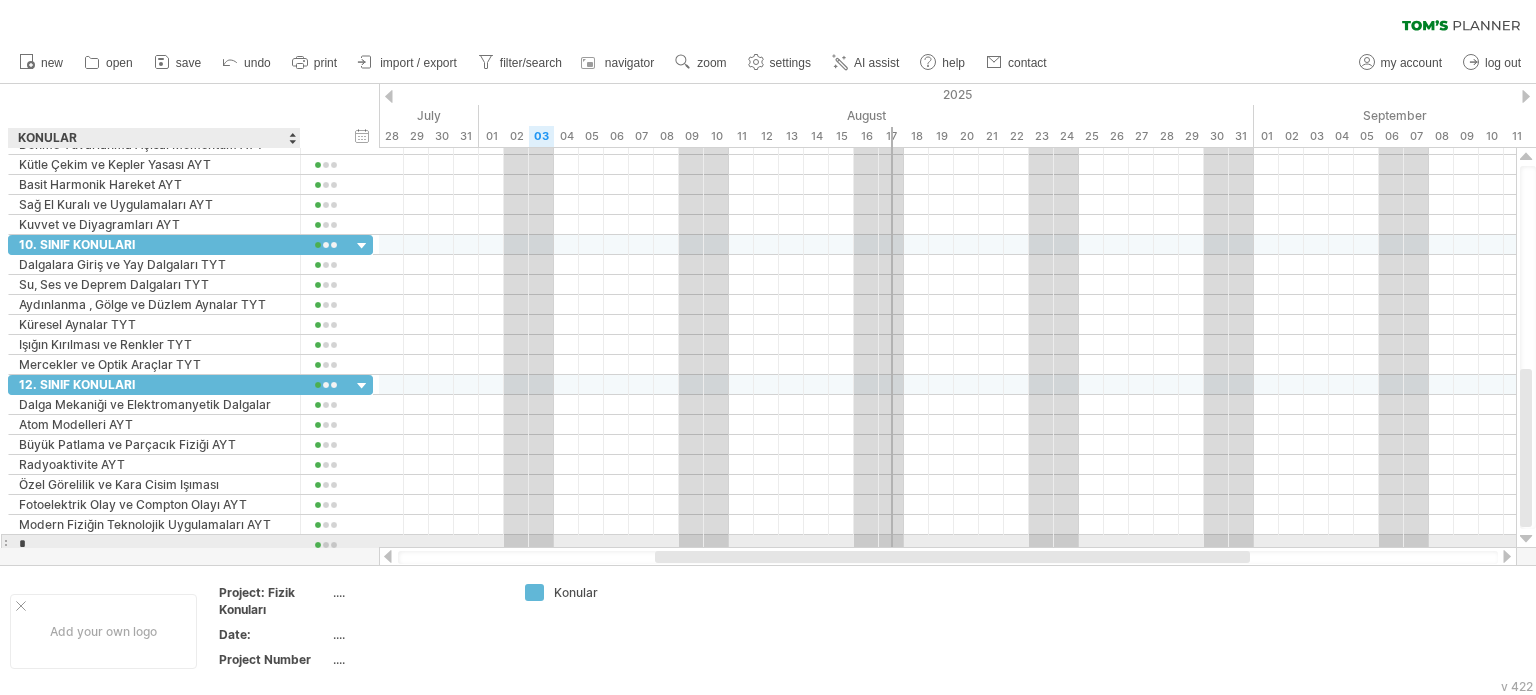 scroll, scrollTop: 0, scrollLeft: 0, axis: both 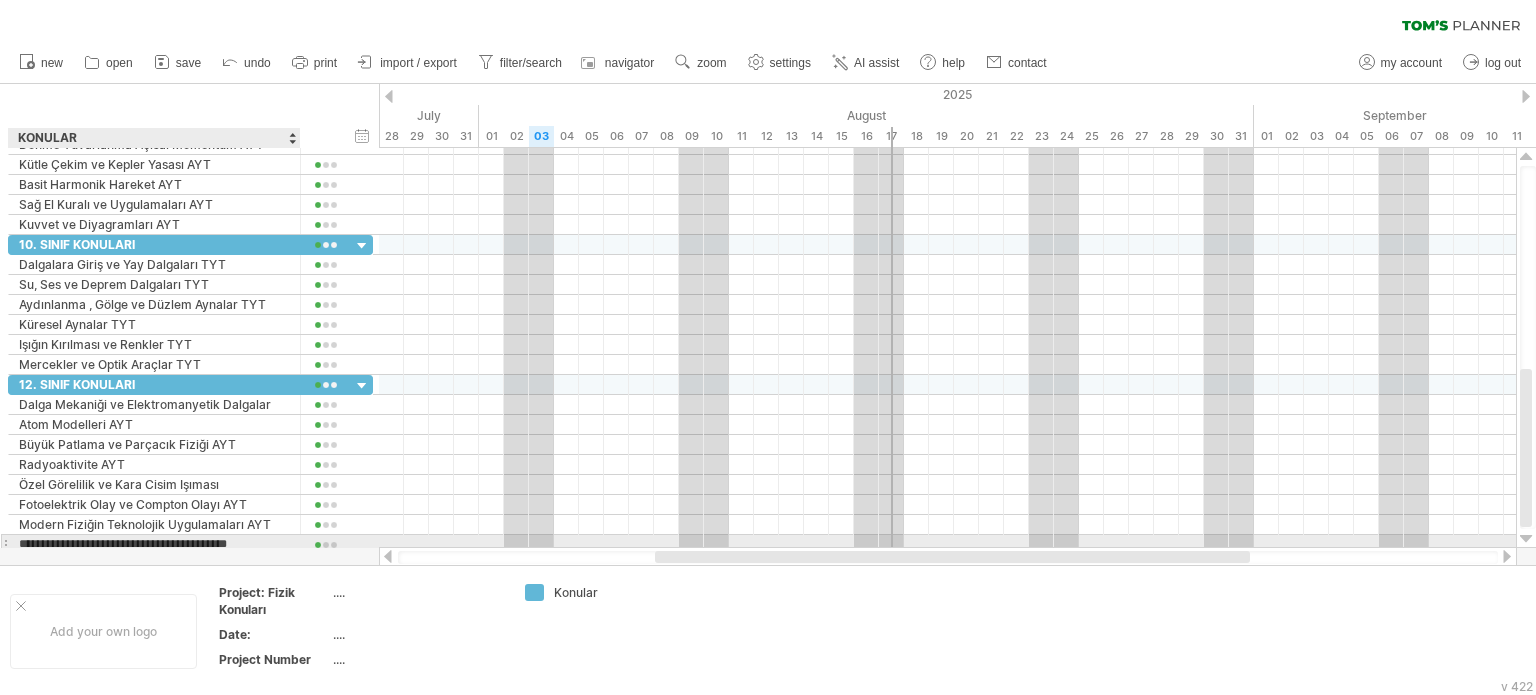 type on "**********" 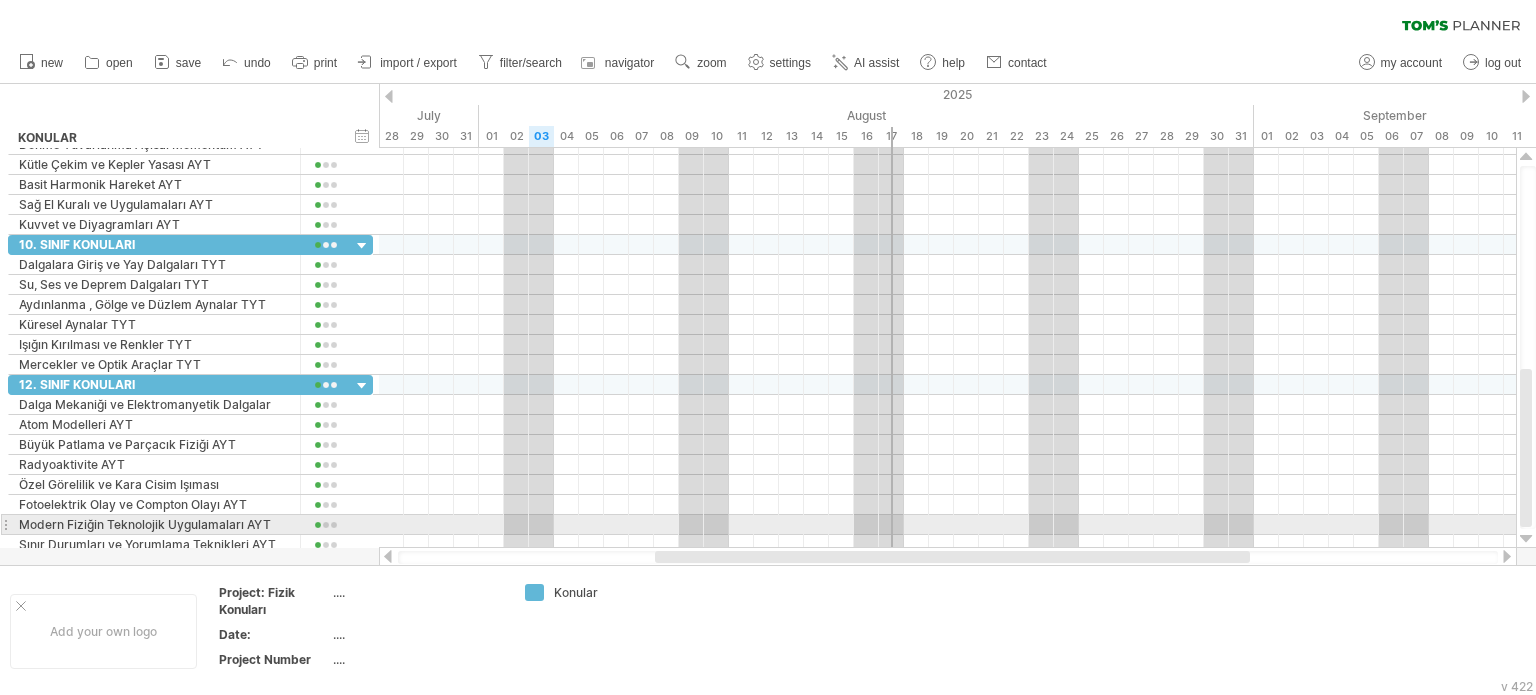 drag, startPoint x: 1535, startPoint y: 512, endPoint x: 1535, endPoint y: 551, distance: 39 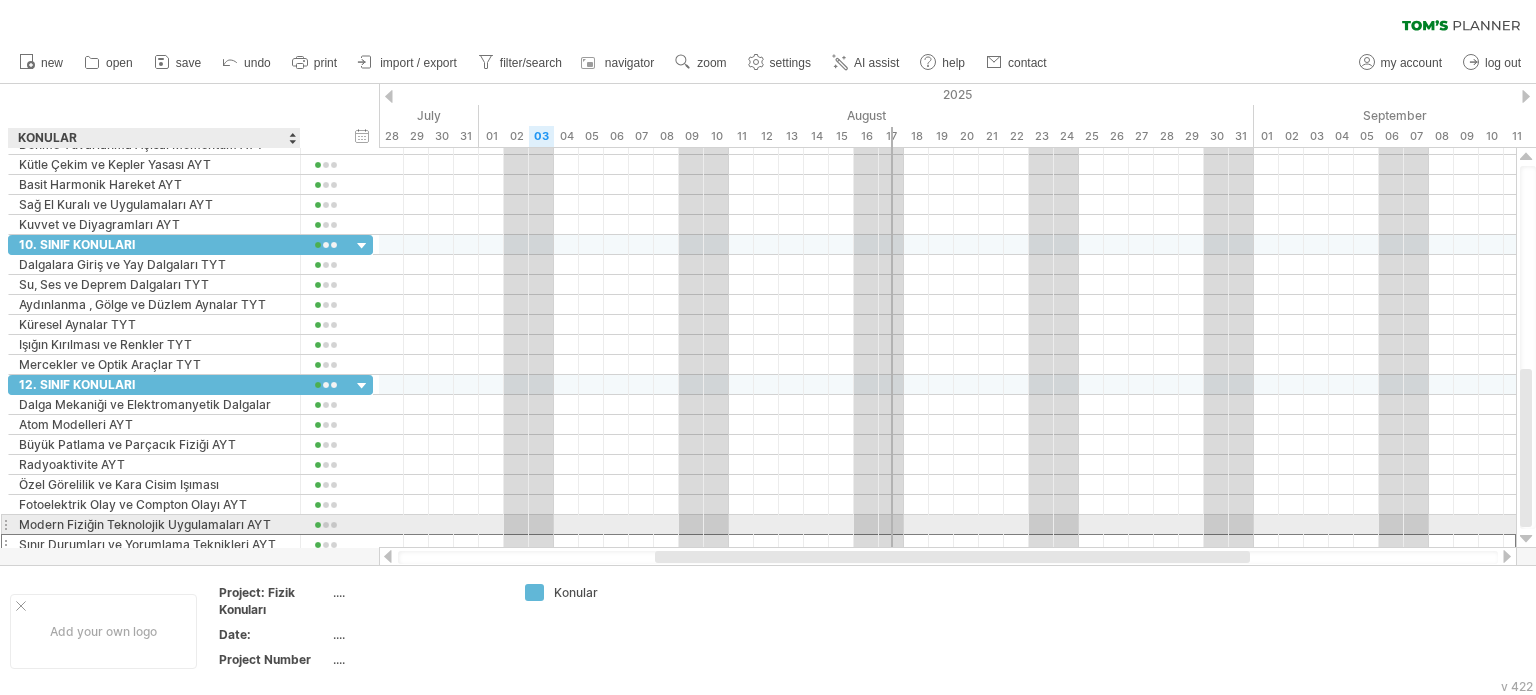 click on "Sınır Durumları ve Yorumlama Teknikleri AYT" at bounding box center [154, 544] 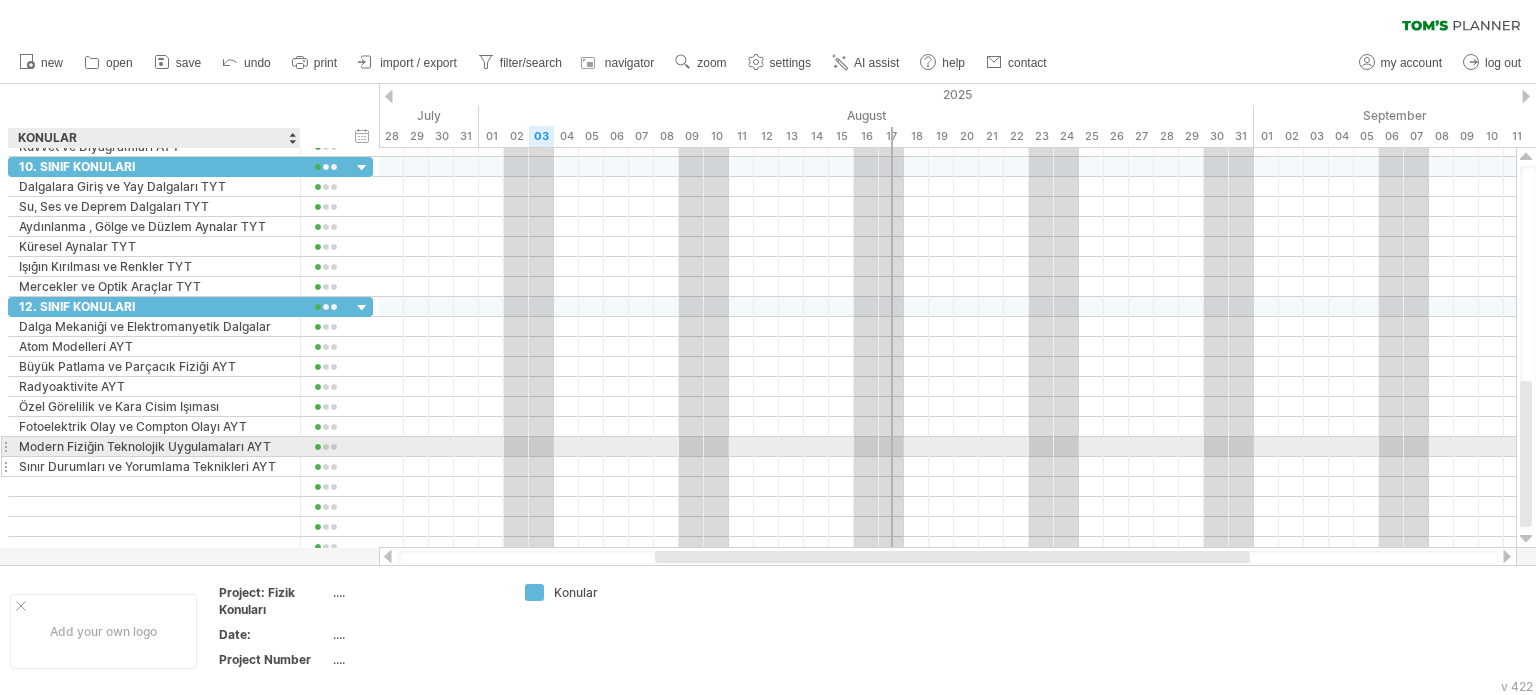 scroll, scrollTop: 0, scrollLeft: 0, axis: both 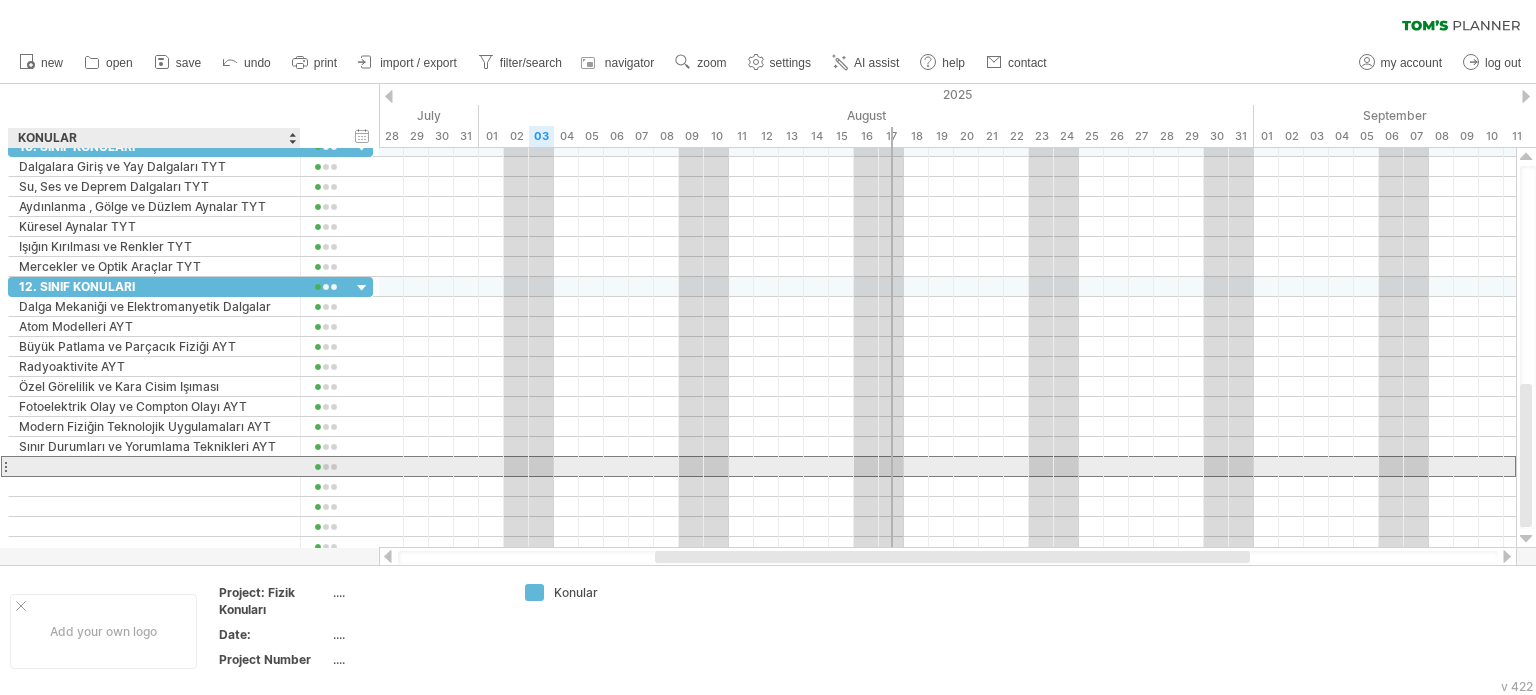 click at bounding box center [154, 466] 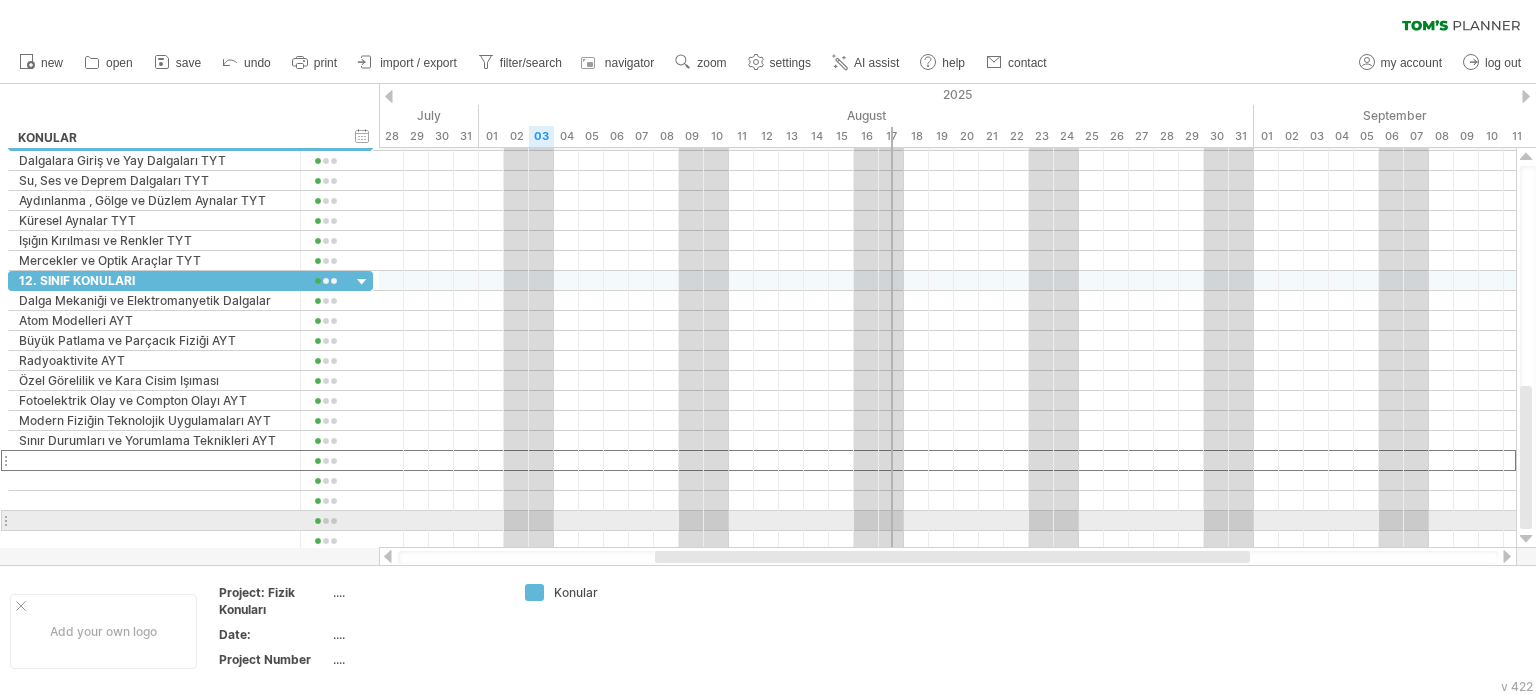 drag, startPoint x: 1525, startPoint y: 425, endPoint x: 1521, endPoint y: 527, distance: 102.0784 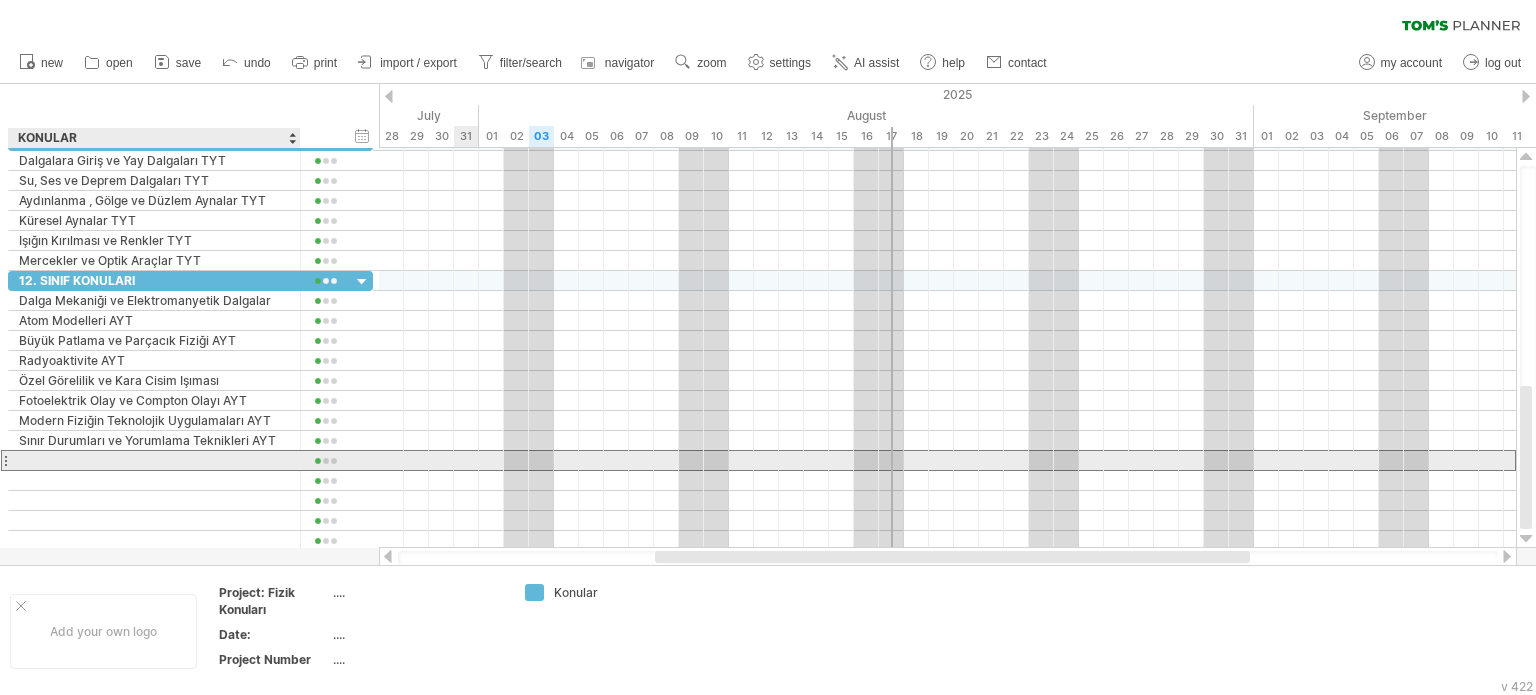 click at bounding box center [154, 460] 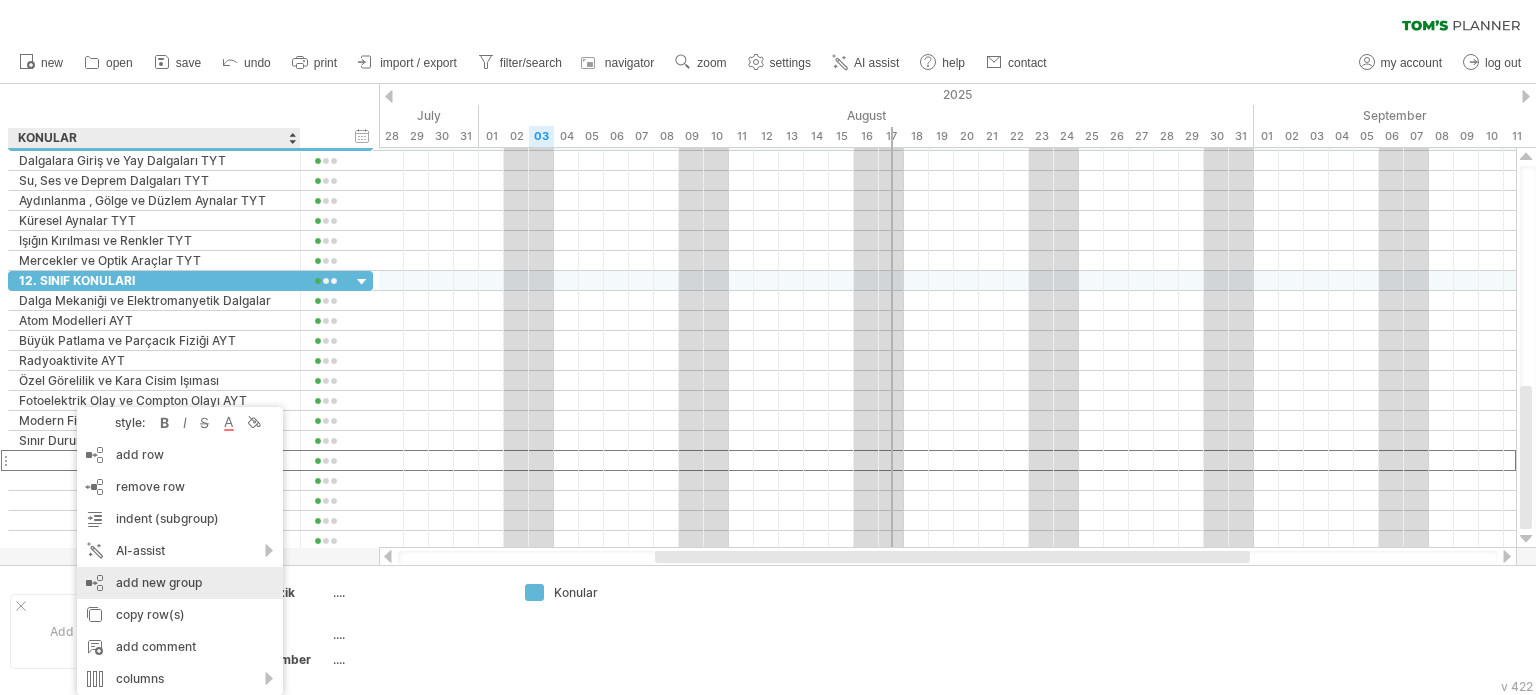 click on "add new group" at bounding box center (180, 583) 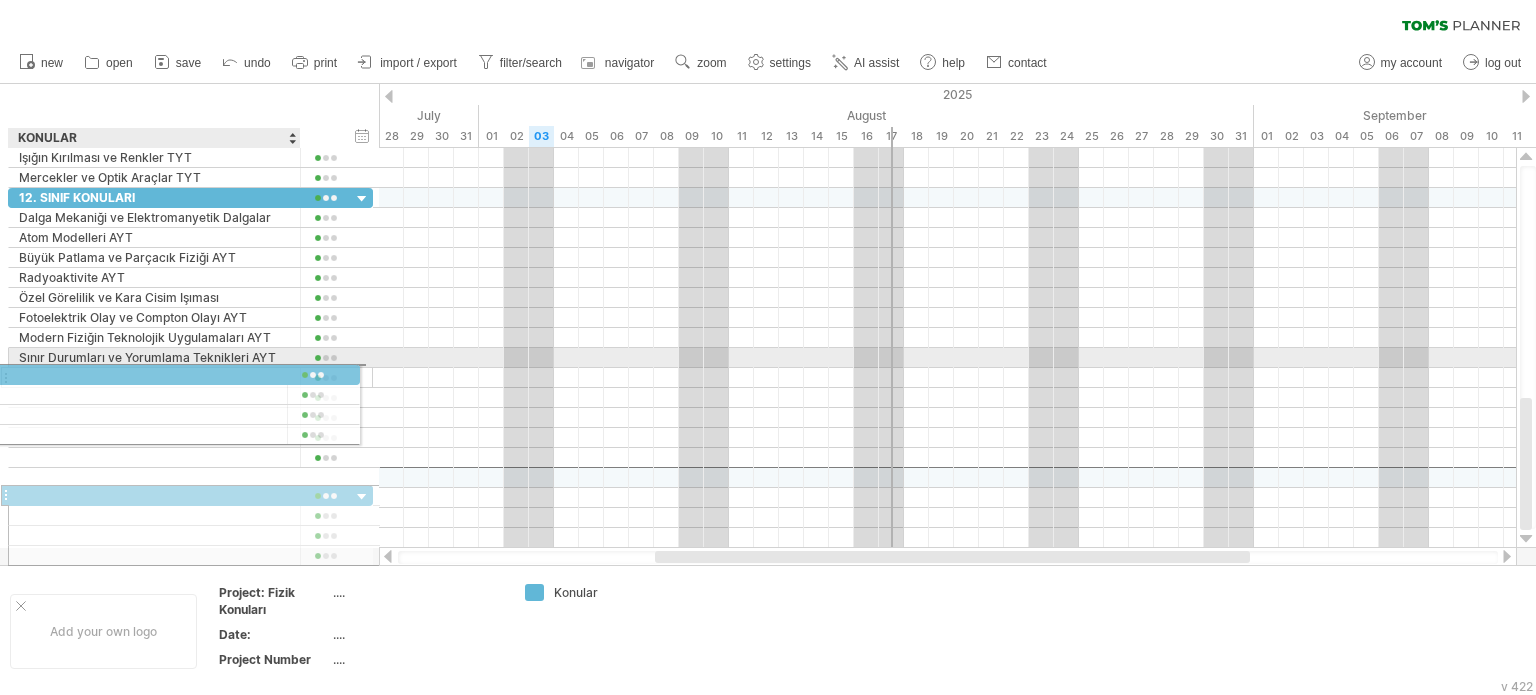 drag, startPoint x: 120, startPoint y: 471, endPoint x: 100, endPoint y: 371, distance: 101.98039 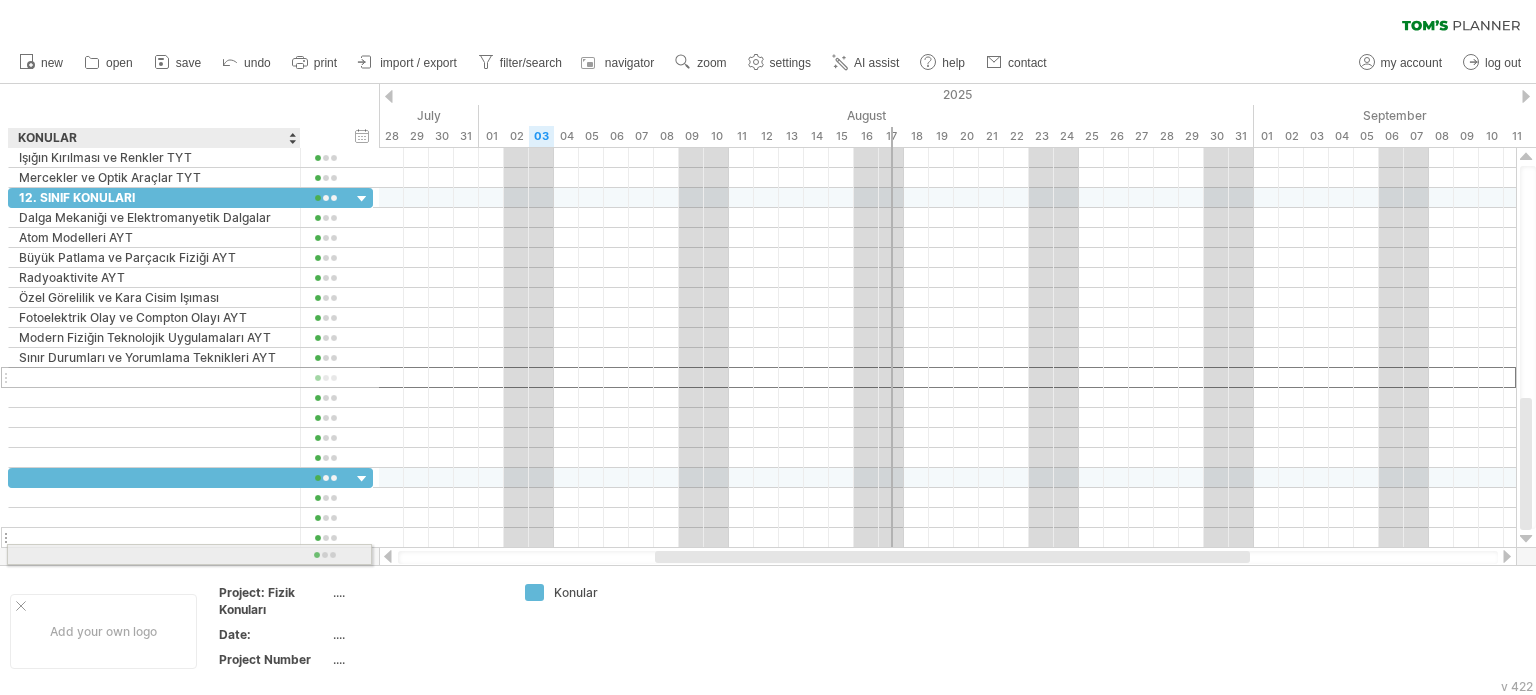 drag, startPoint x: 135, startPoint y: 372, endPoint x: 128, endPoint y: 504, distance: 132.18547 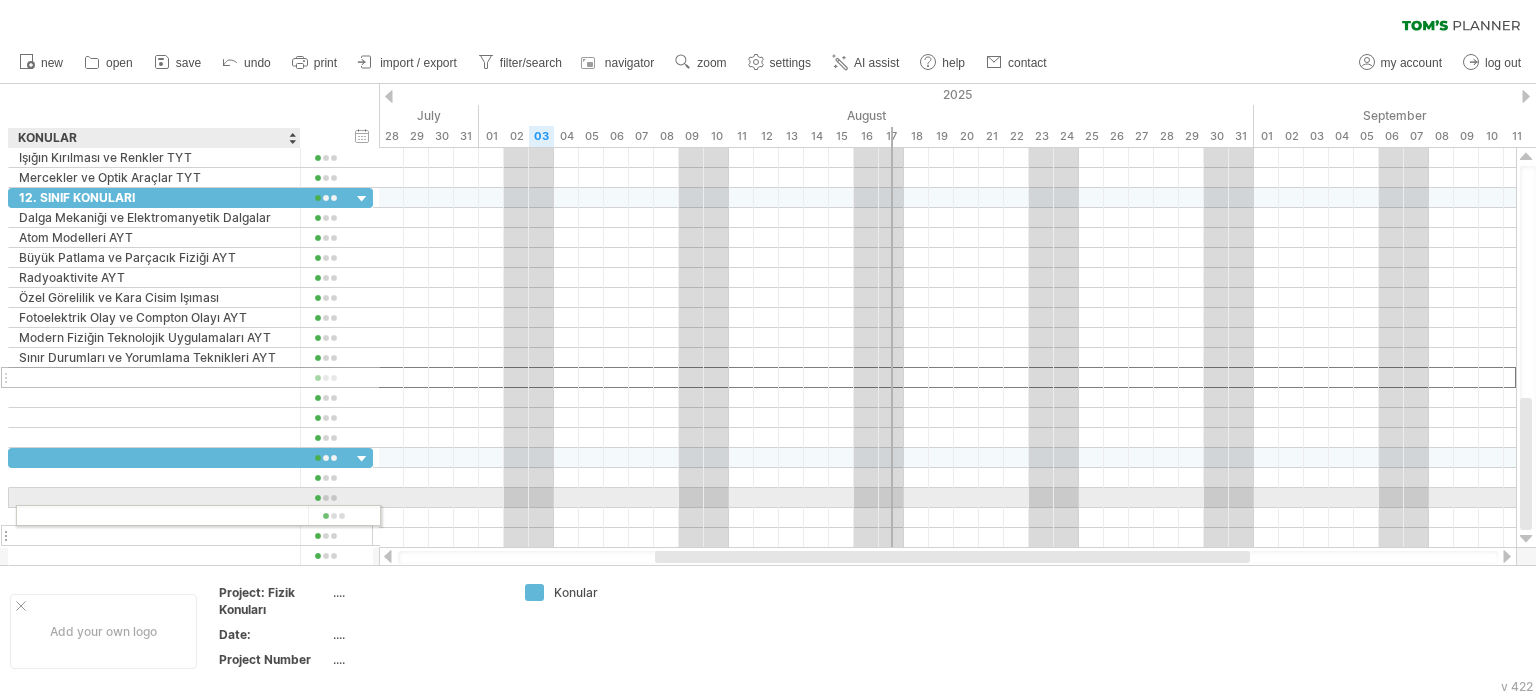drag, startPoint x: 134, startPoint y: 377, endPoint x: 134, endPoint y: 517, distance: 140 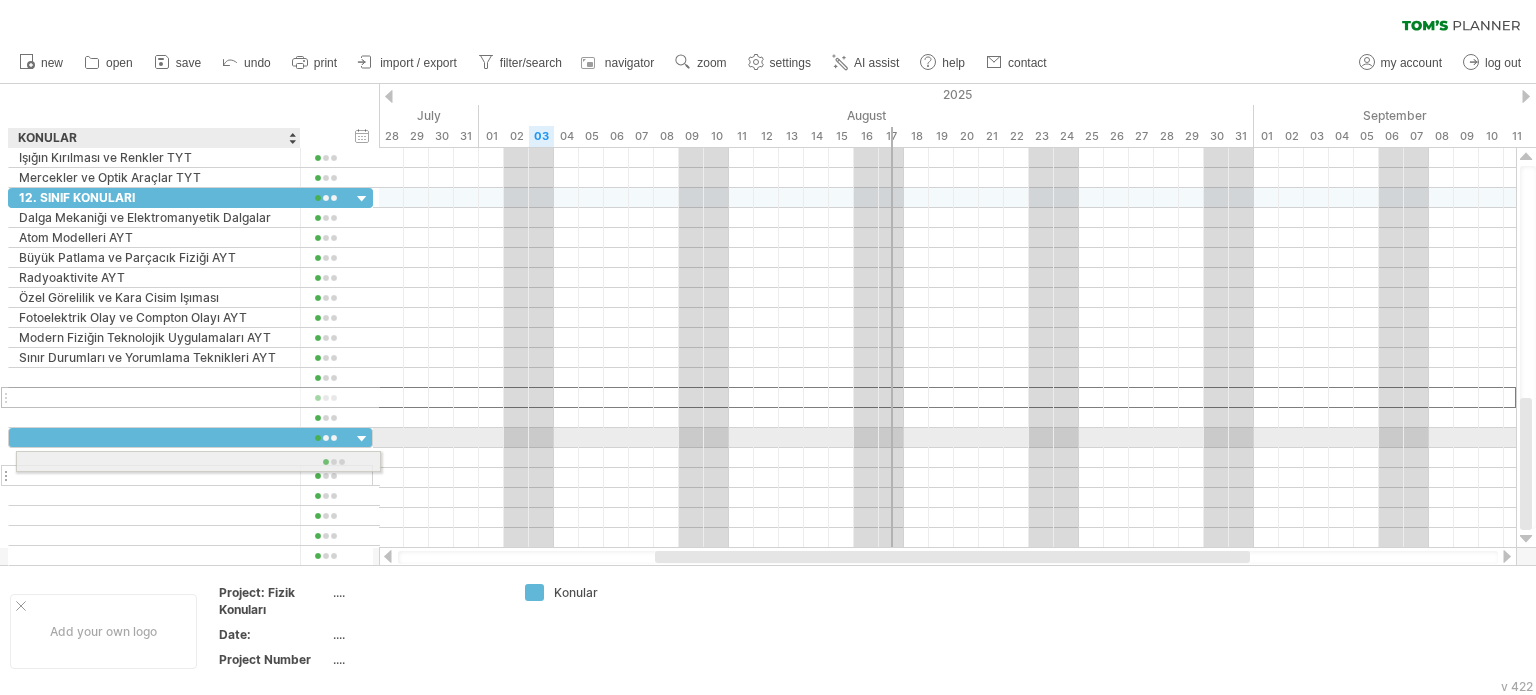 drag, startPoint x: 138, startPoint y: 398, endPoint x: 140, endPoint y: 463, distance: 65.03076 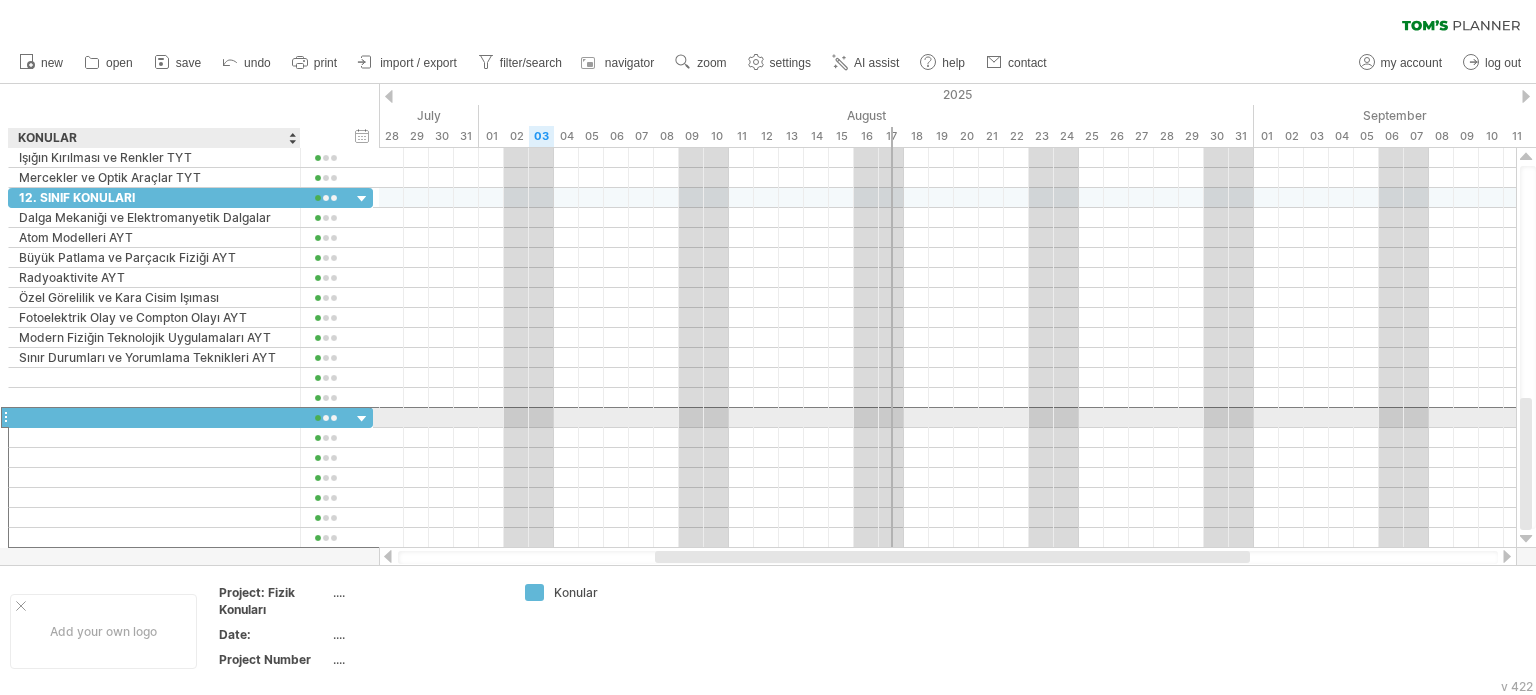 click at bounding box center (154, 417) 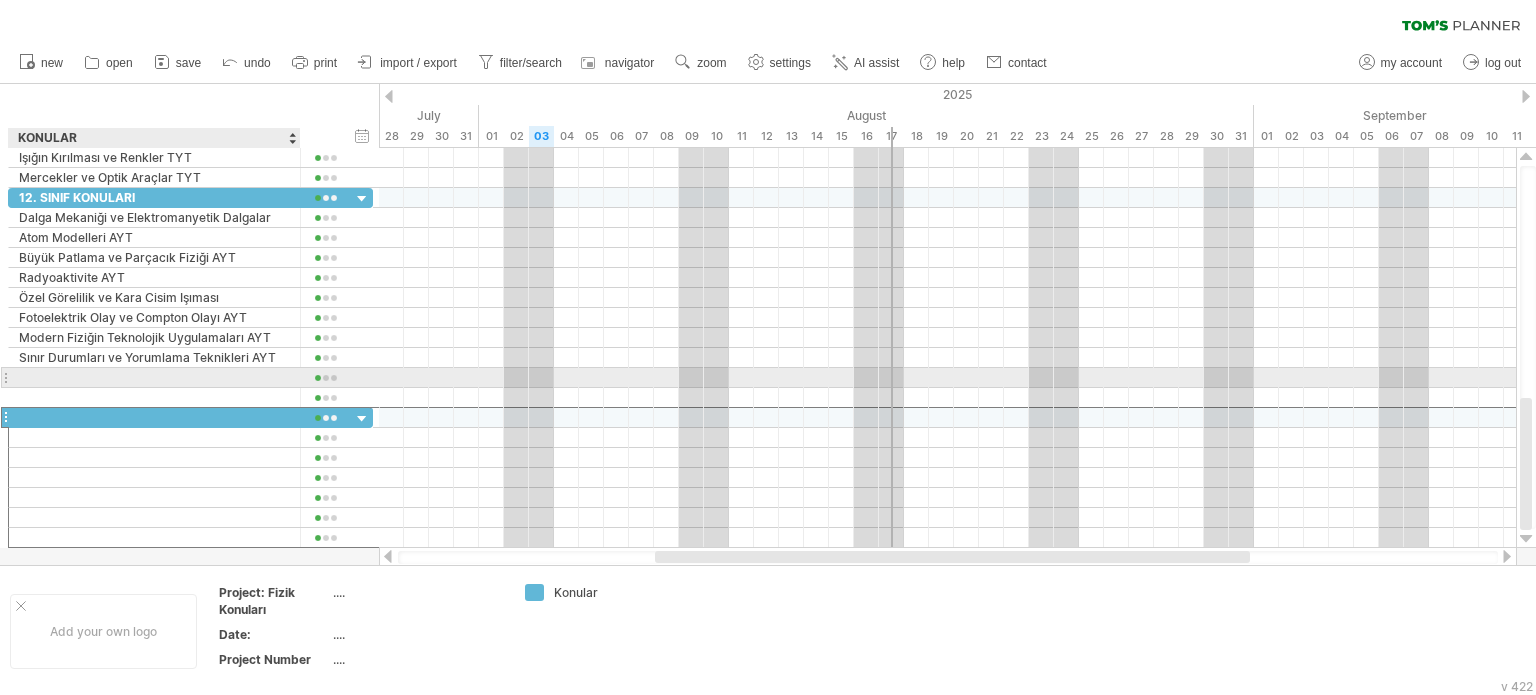 drag, startPoint x: 141, startPoint y: 411, endPoint x: 144, endPoint y: 378, distance: 33.13608 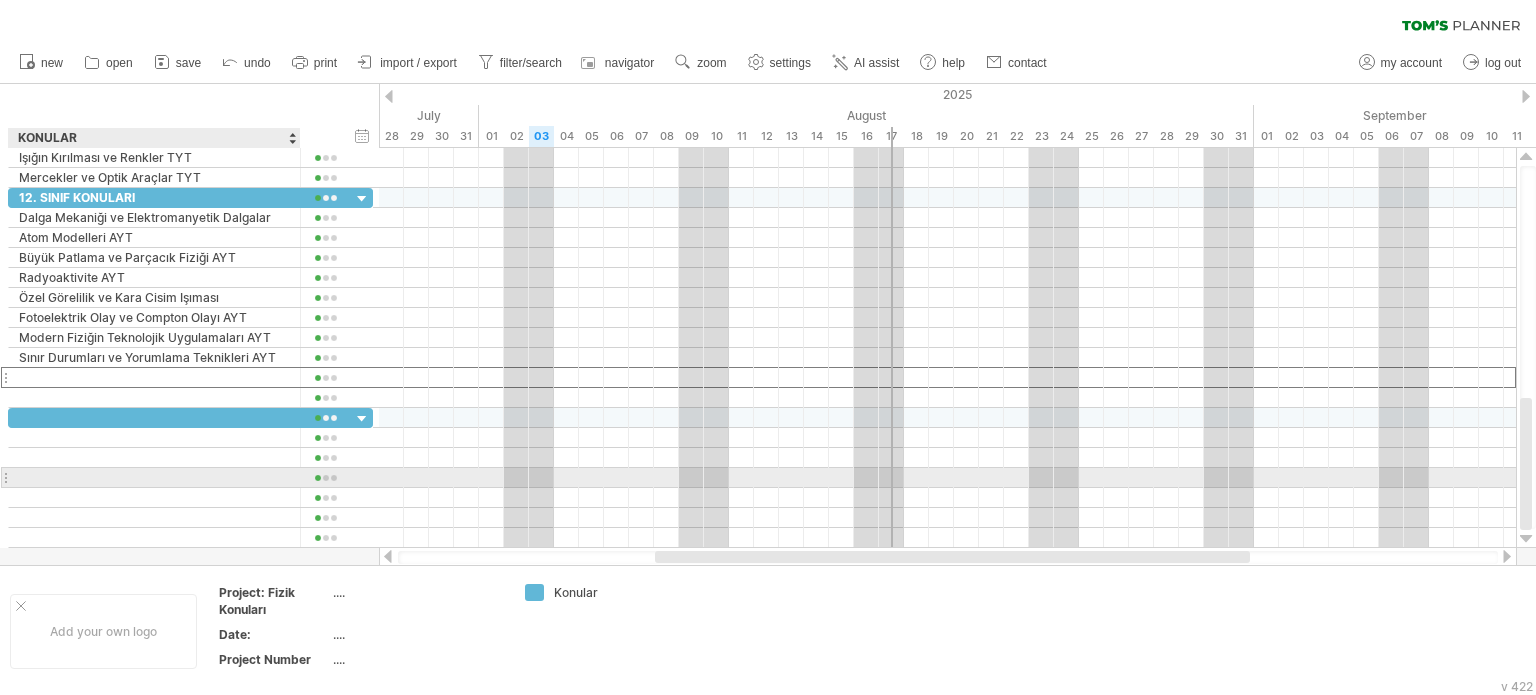 drag, startPoint x: 144, startPoint y: 378, endPoint x: 145, endPoint y: 483, distance: 105.00476 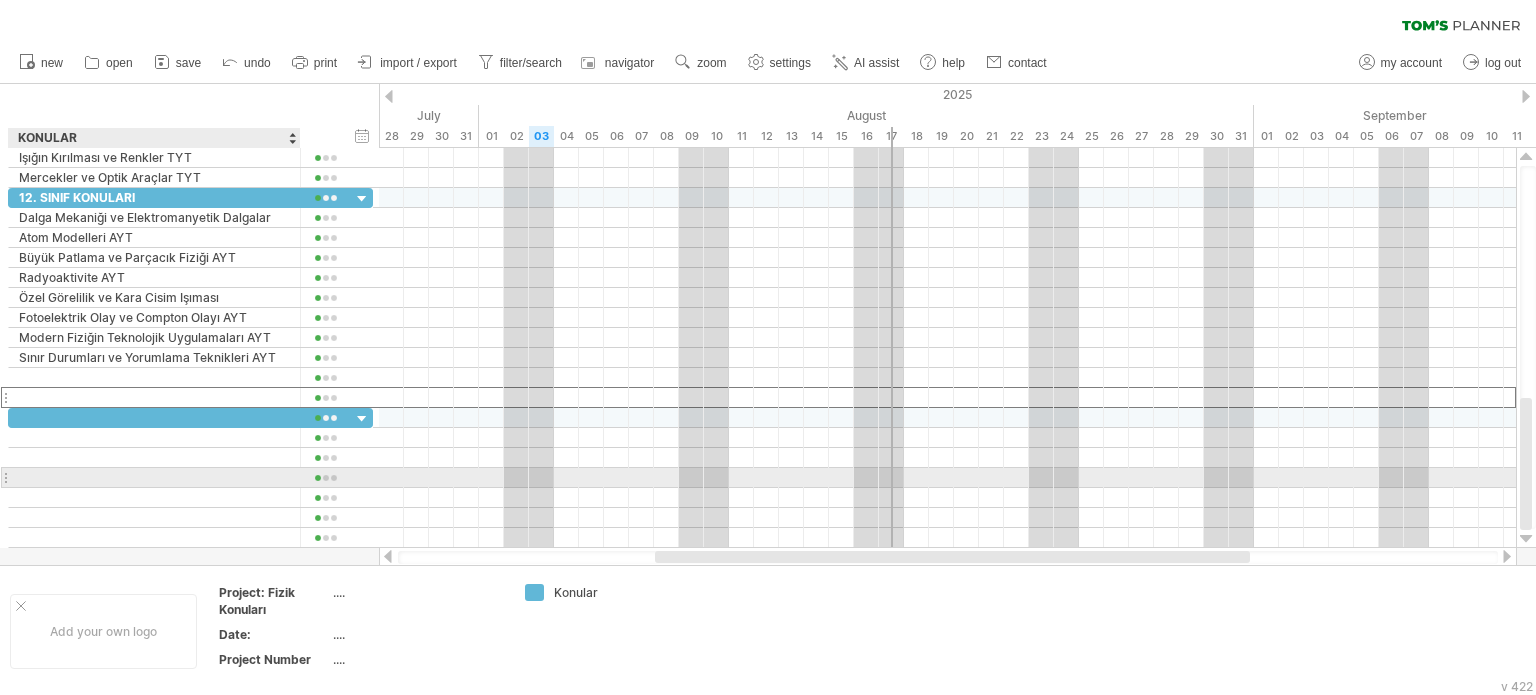 drag, startPoint x: 143, startPoint y: 390, endPoint x: 141, endPoint y: 481, distance: 91.02197 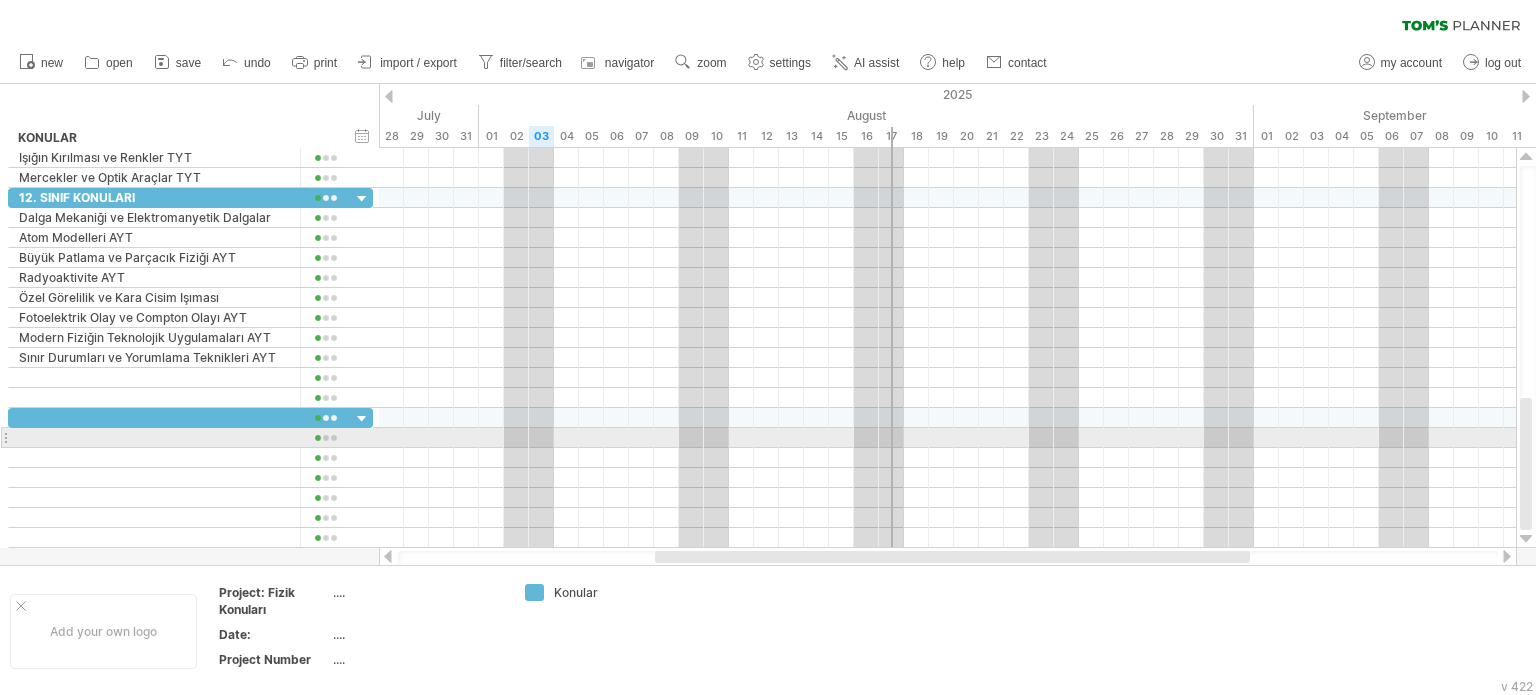 drag, startPoint x: 0, startPoint y: 391, endPoint x: 6, endPoint y: 435, distance: 44.407207 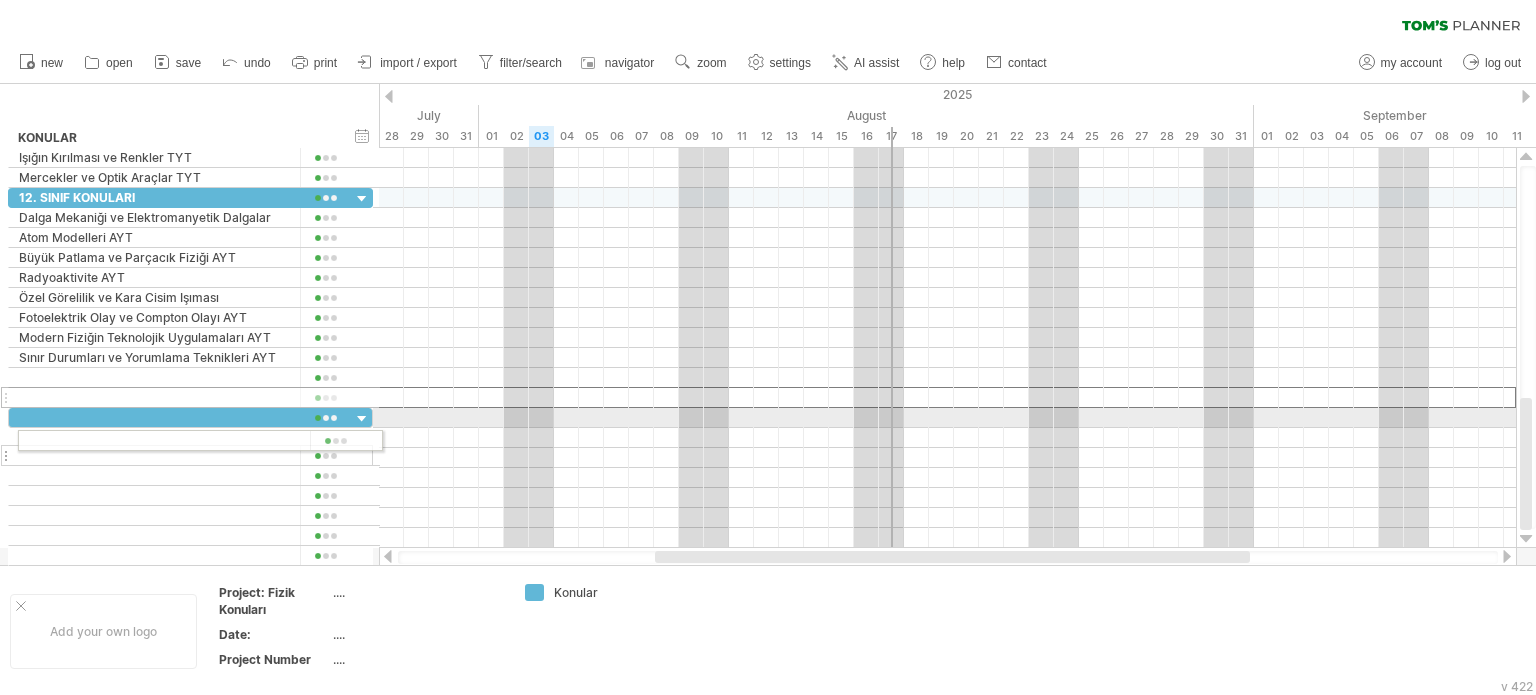 drag, startPoint x: 5, startPoint y: 384, endPoint x: 9, endPoint y: 436, distance: 52.153618 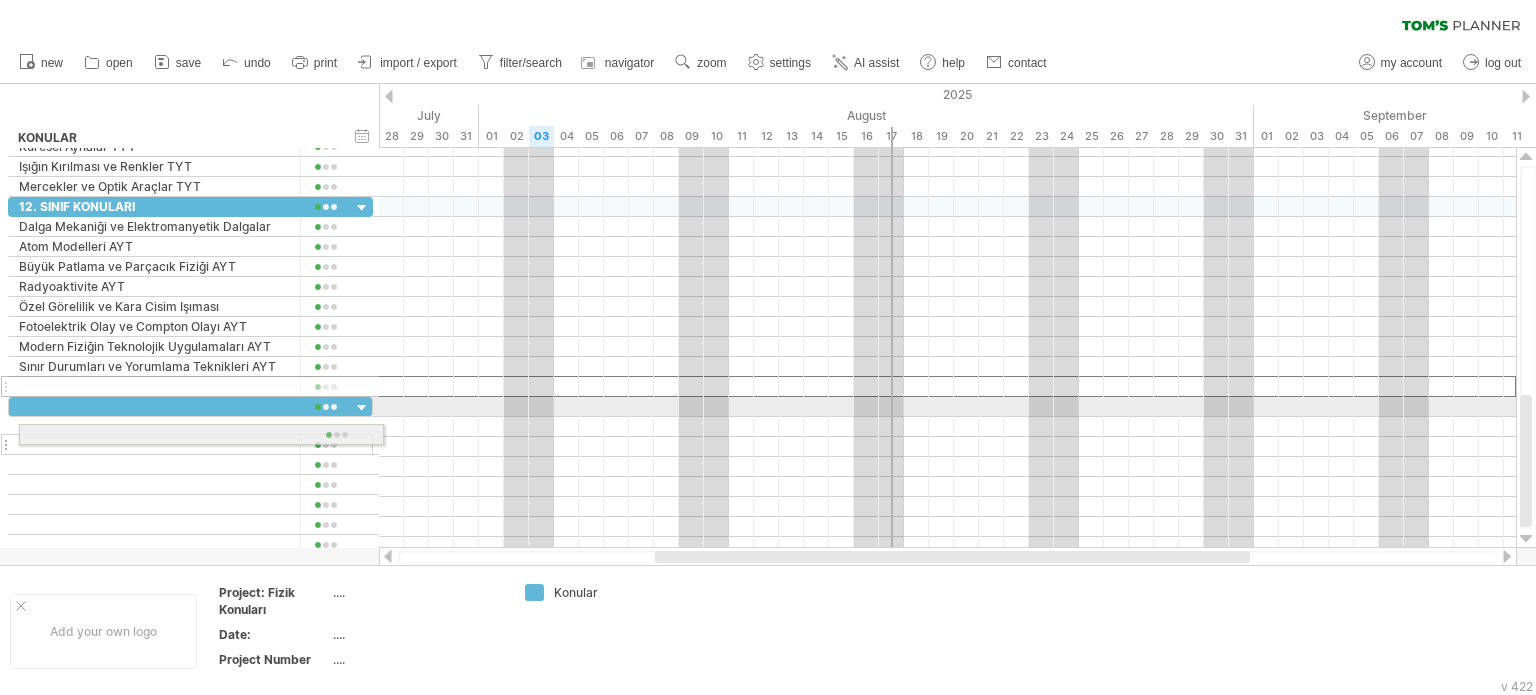 drag, startPoint x: 3, startPoint y: 383, endPoint x: 8, endPoint y: 431, distance: 48.259712 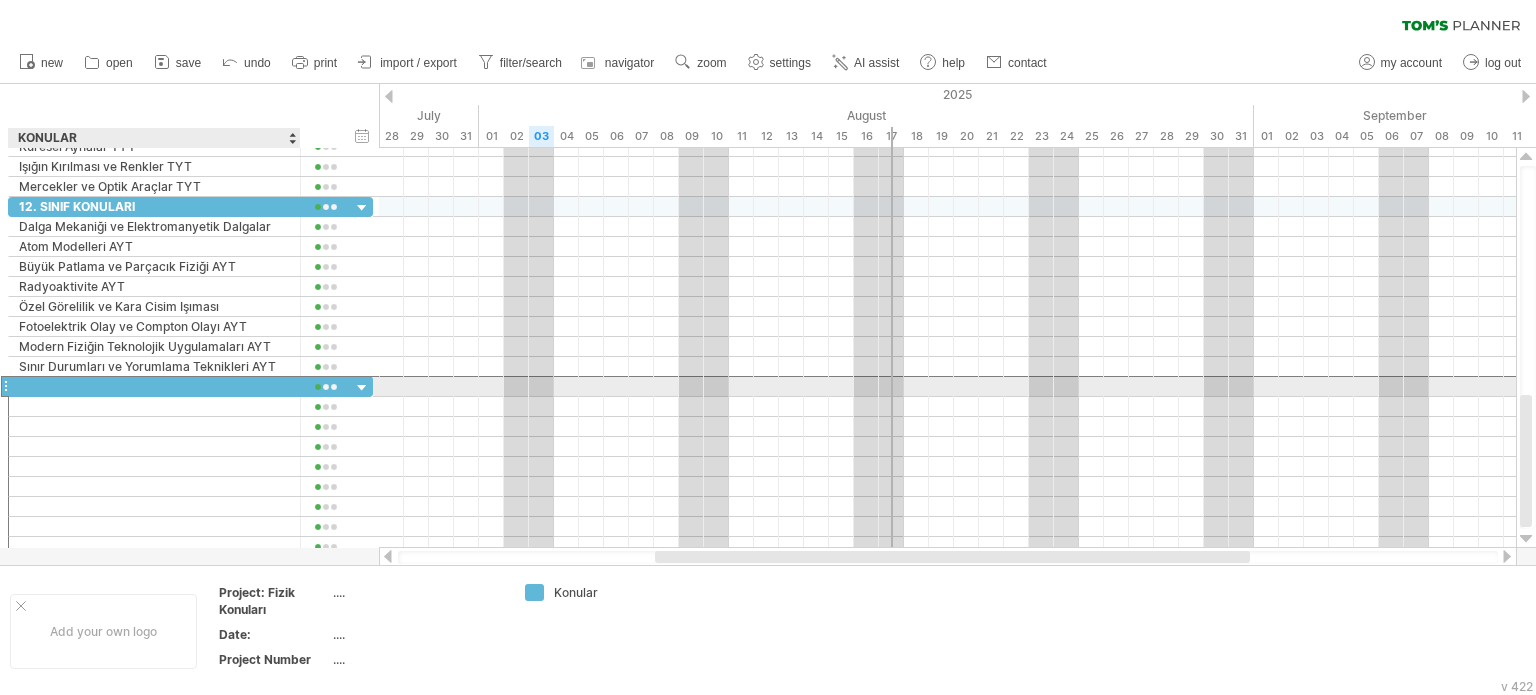 click at bounding box center (154, 386) 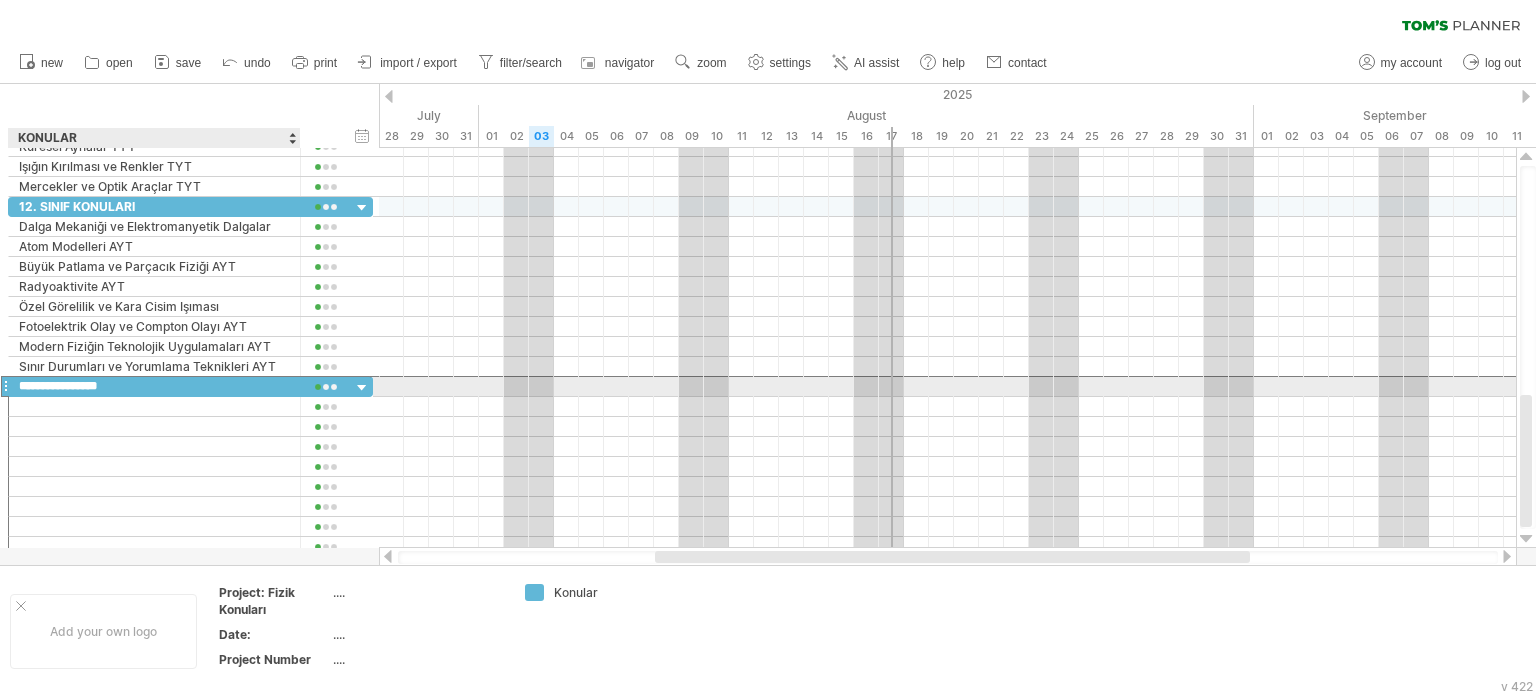 type on "**********" 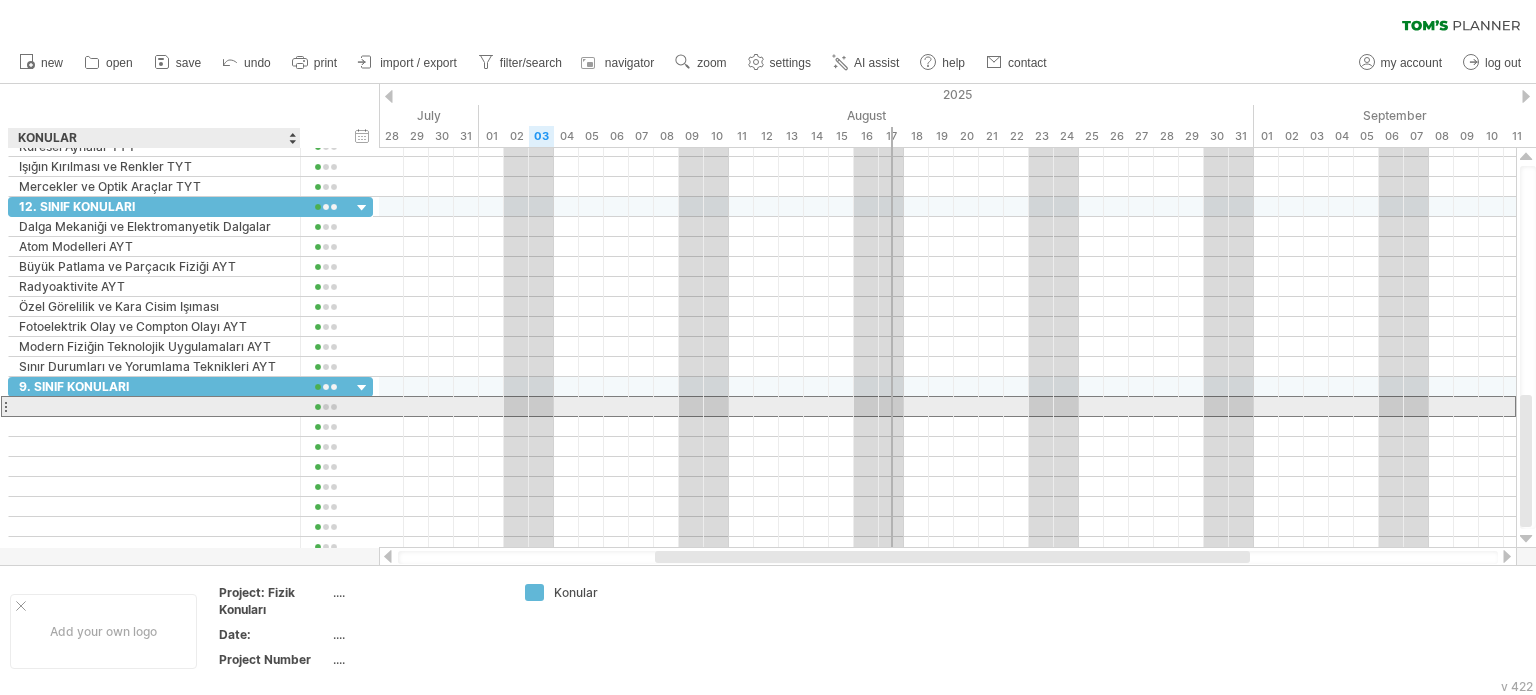 click at bounding box center [154, 406] 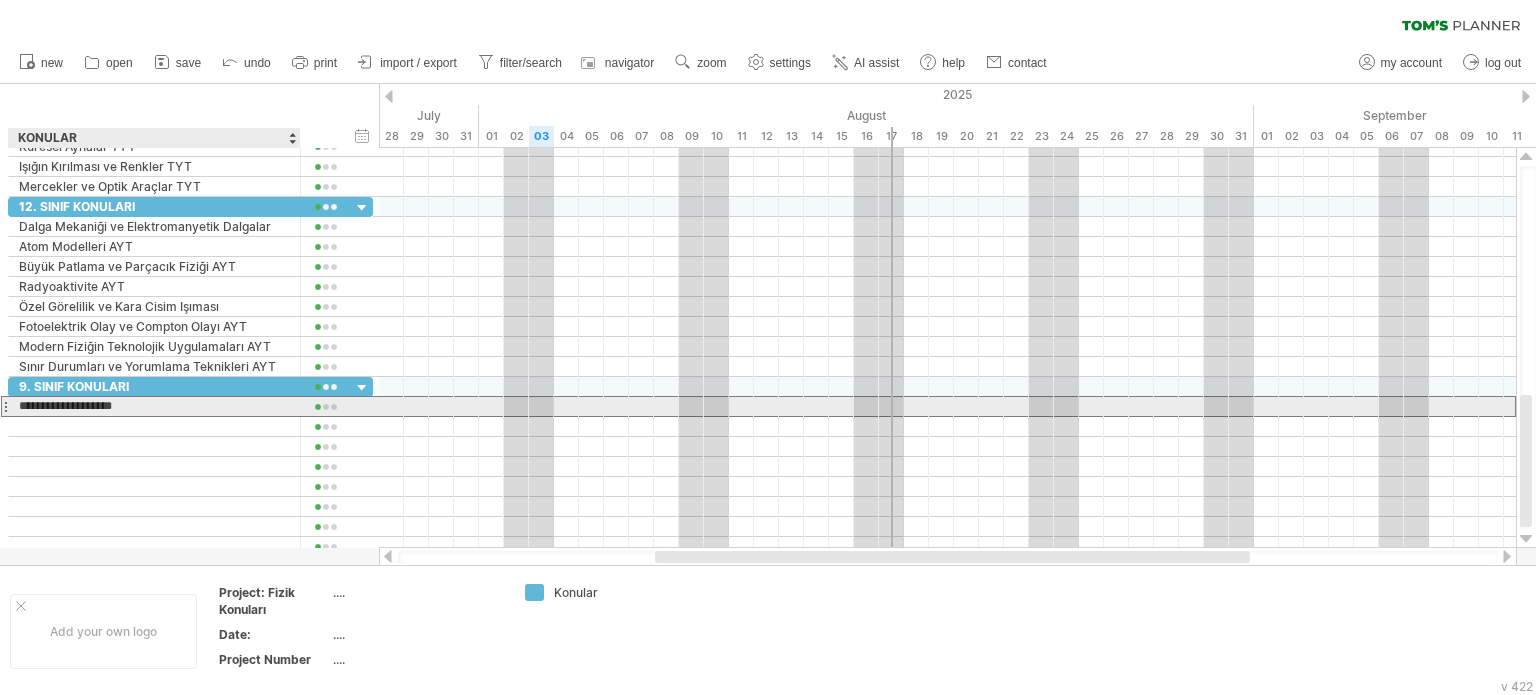 type on "**********" 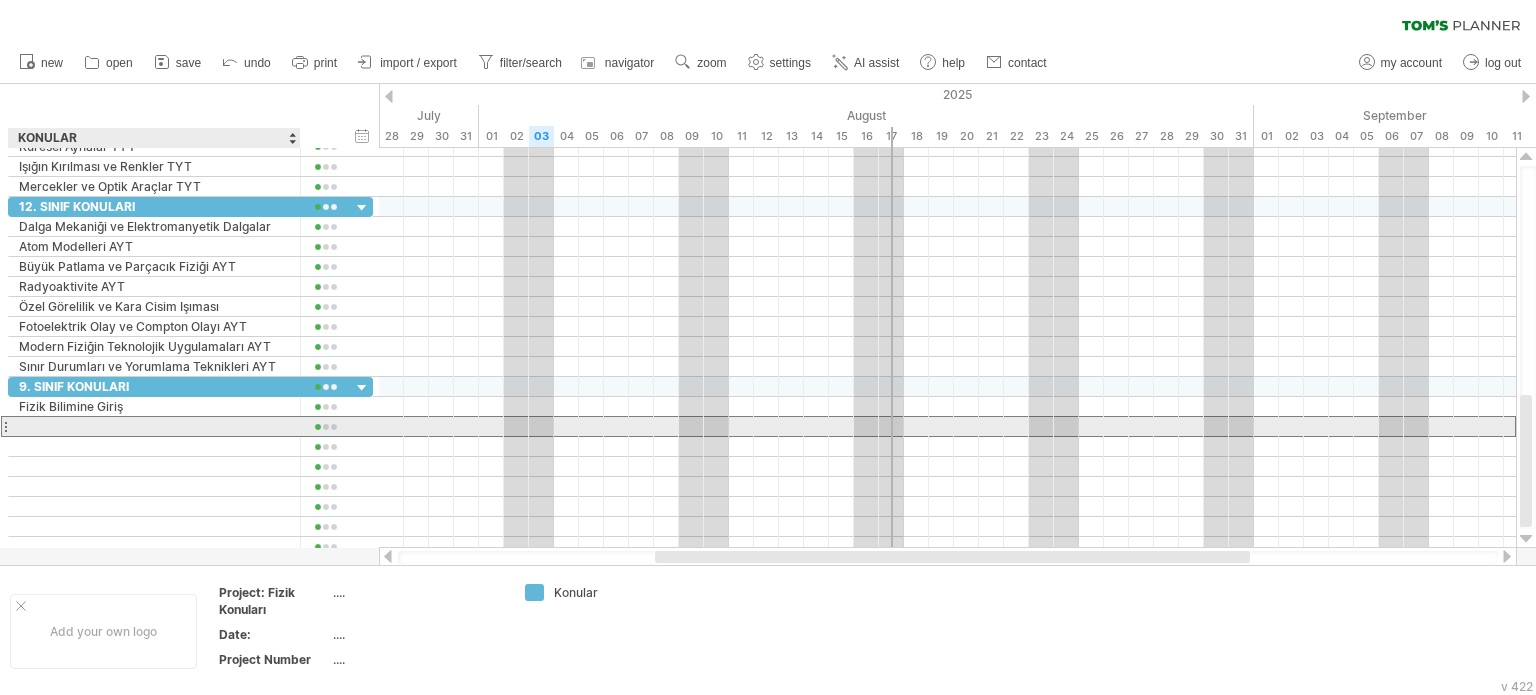 click at bounding box center (154, 426) 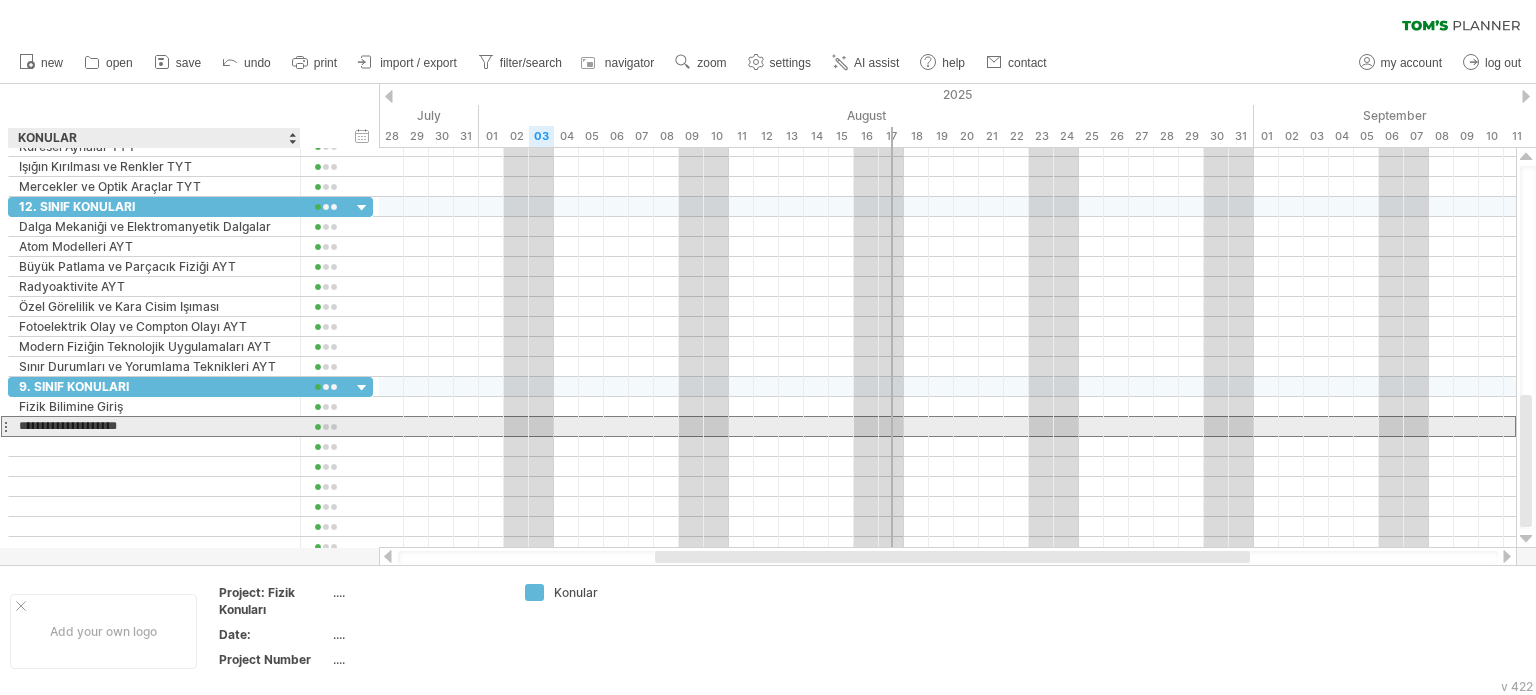 type on "**********" 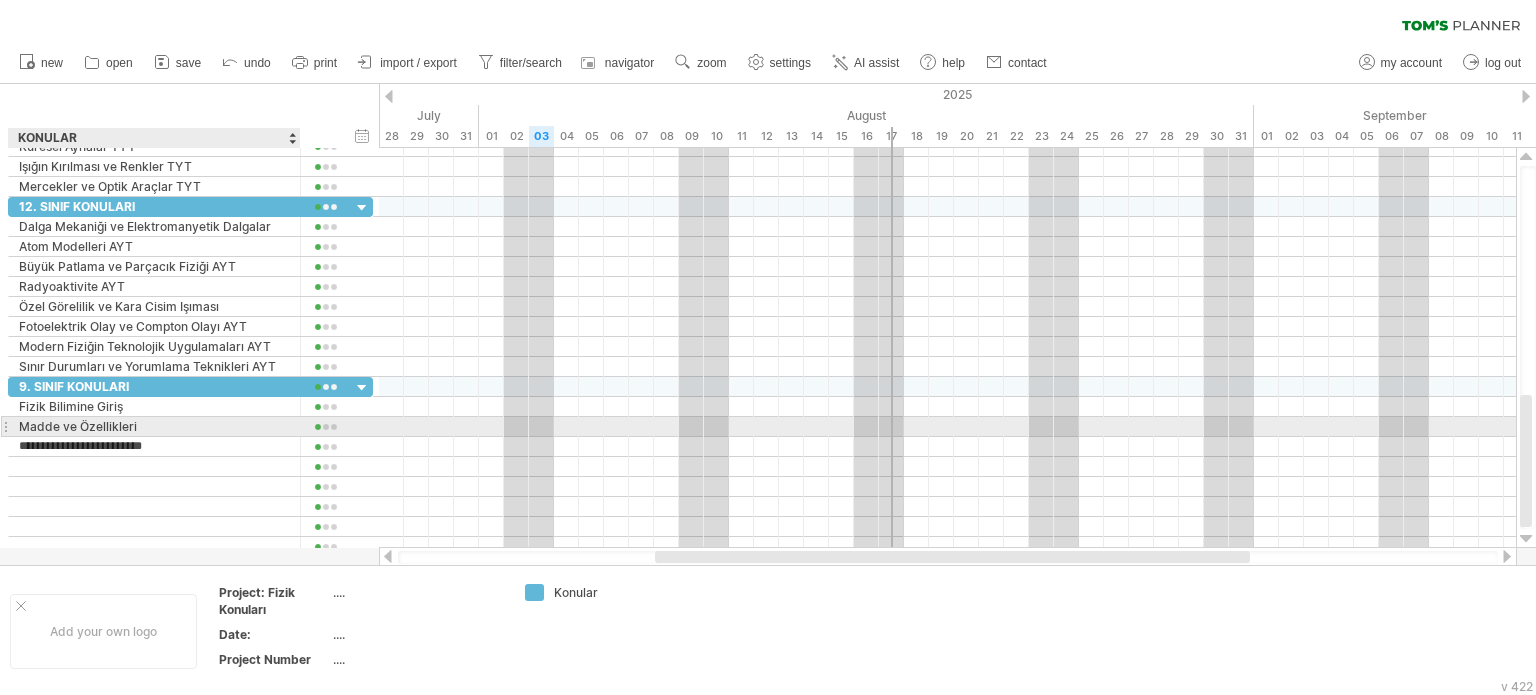 type on "**********" 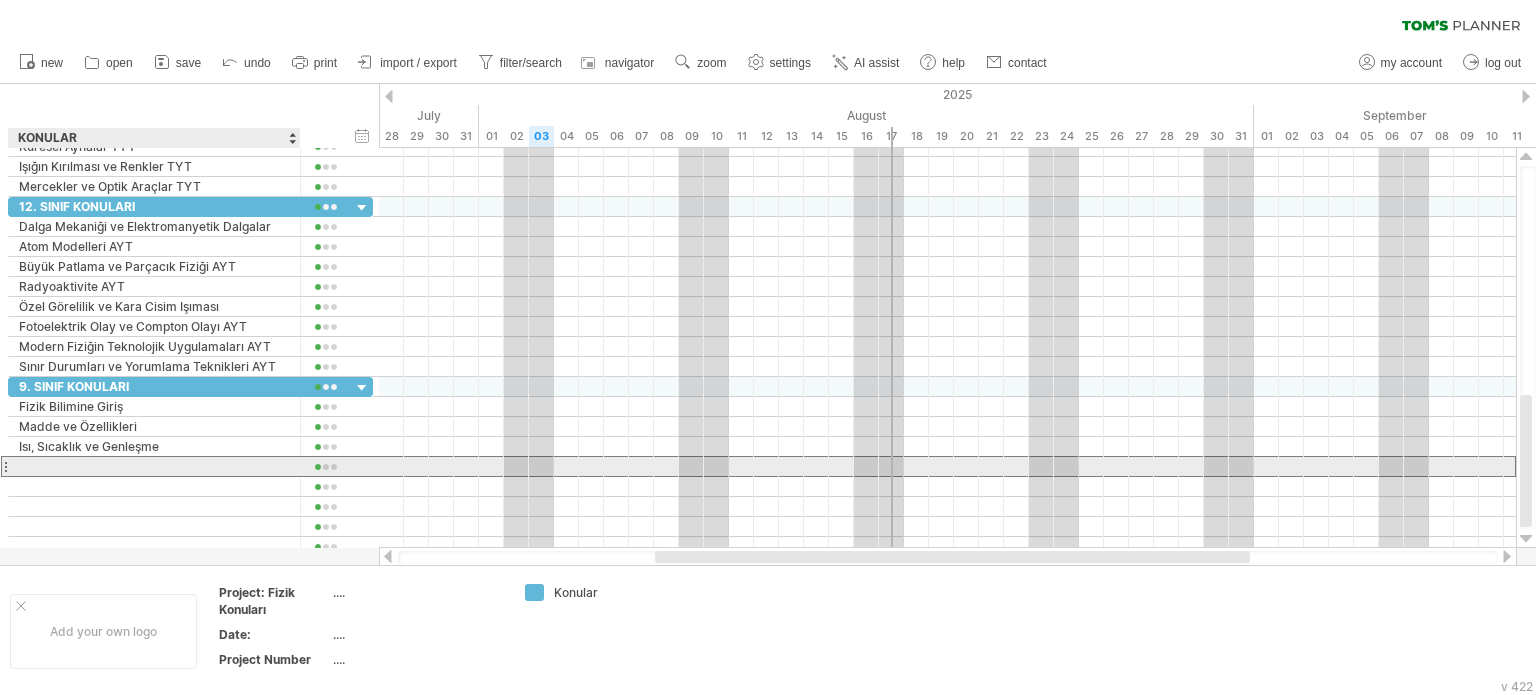 click at bounding box center [154, 466] 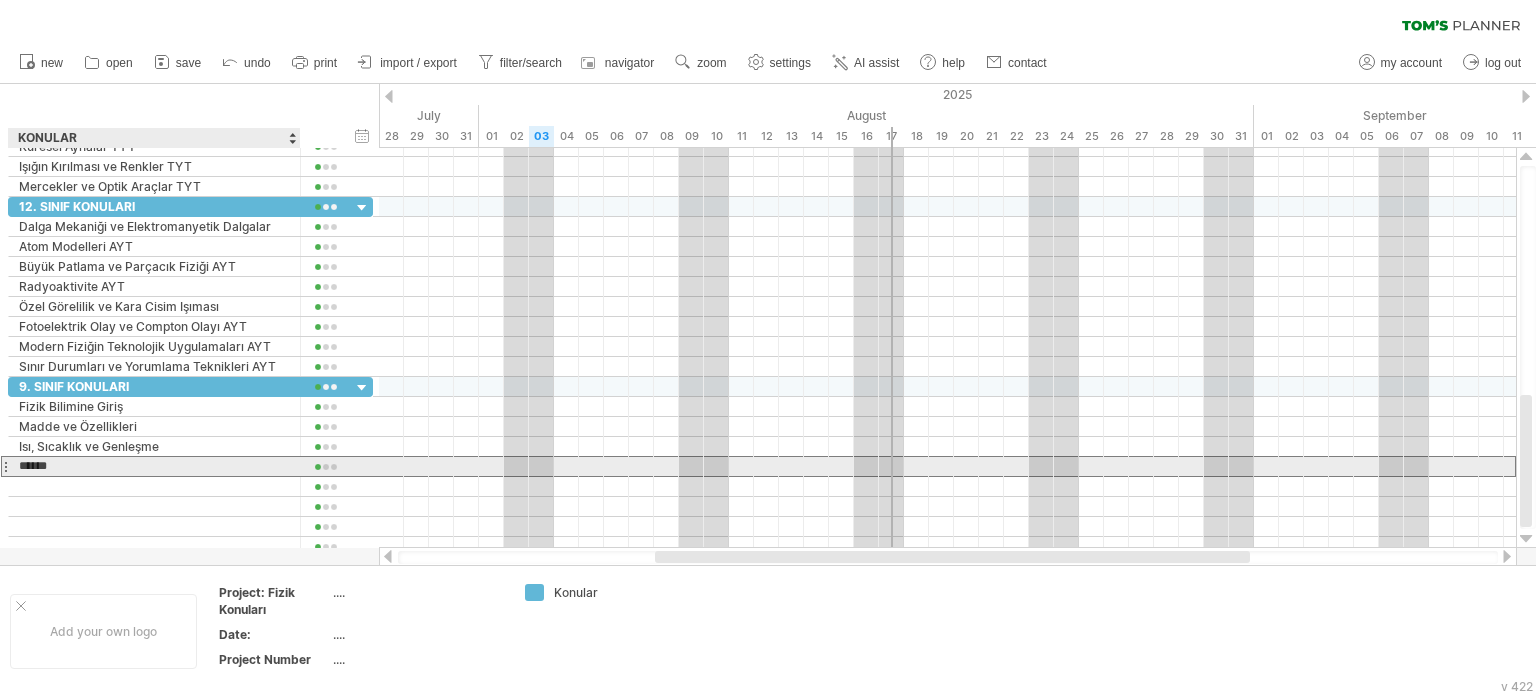 type on "******" 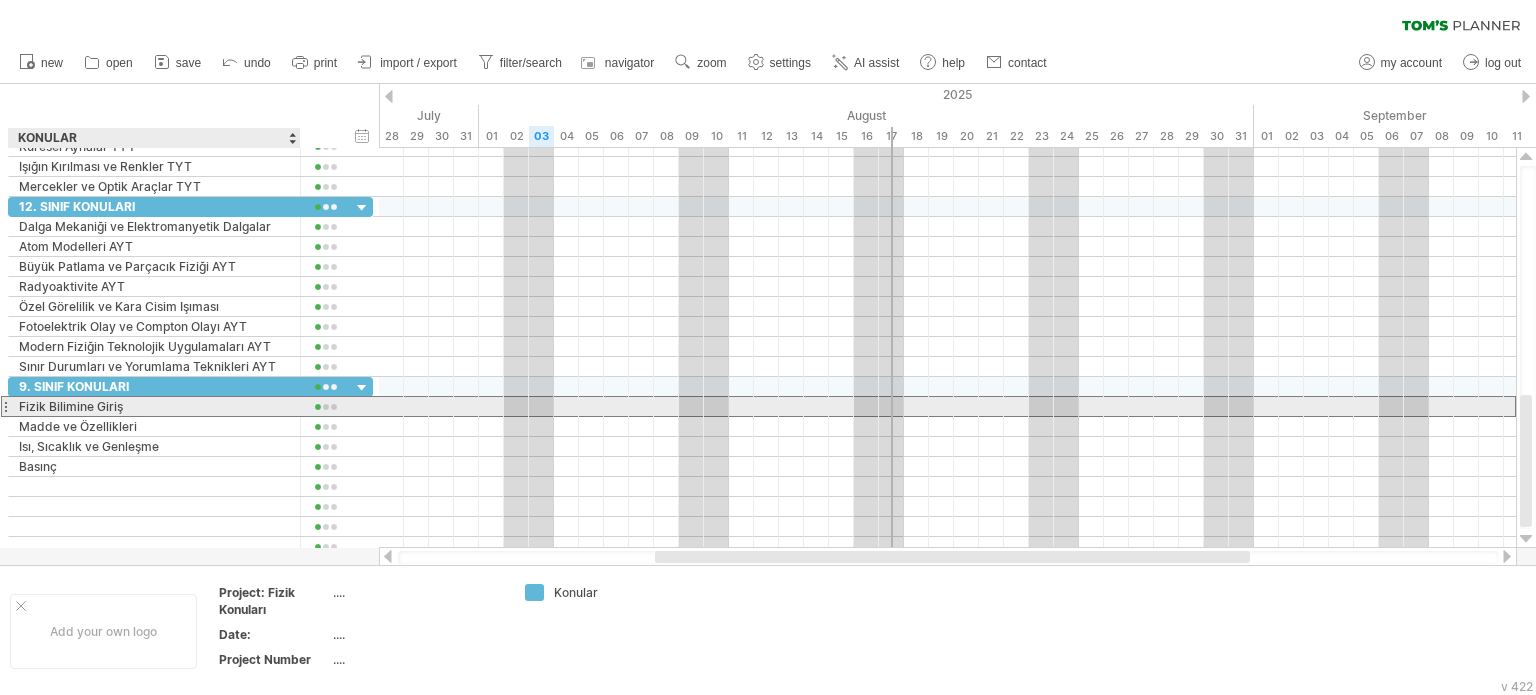 click on "Fizik Bilimine Giriş" at bounding box center [154, 406] 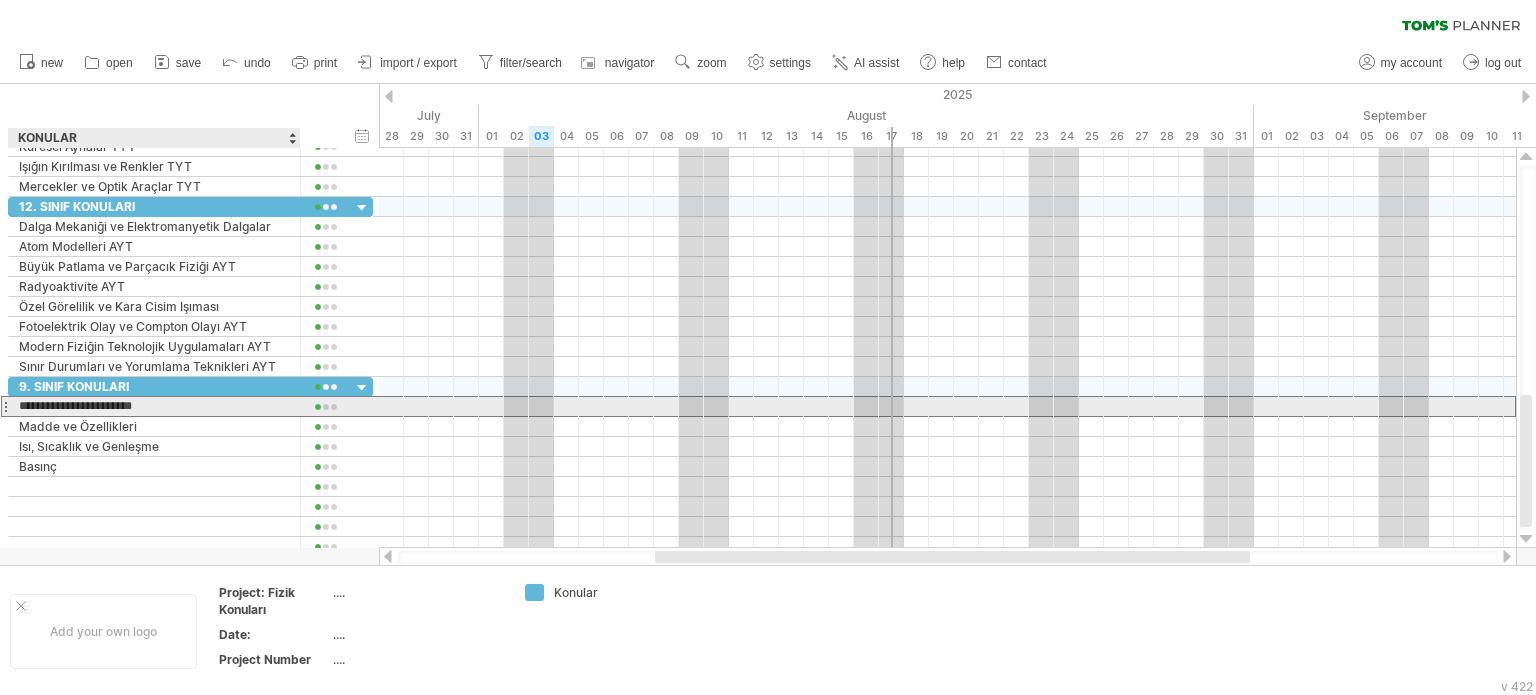 type on "**********" 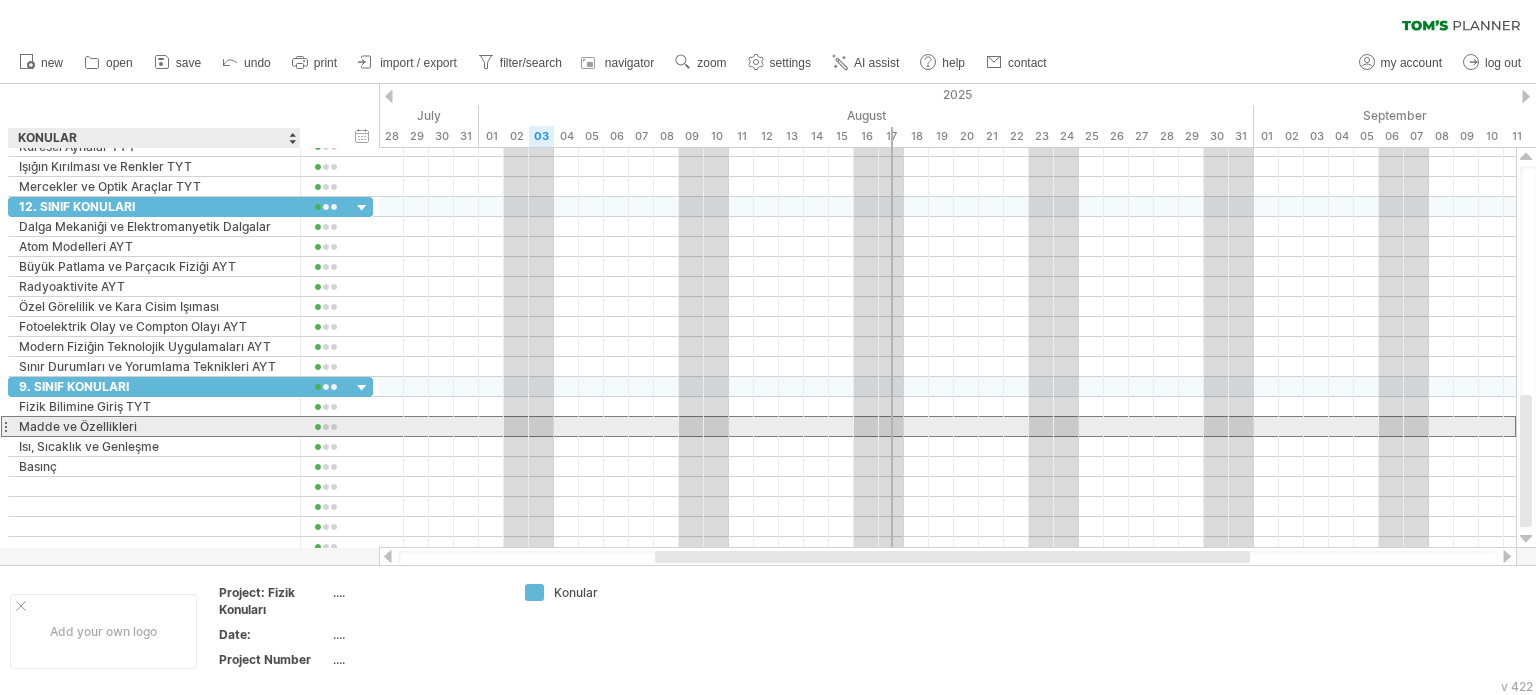 click on "Madde ve Özellikleri" at bounding box center (154, 426) 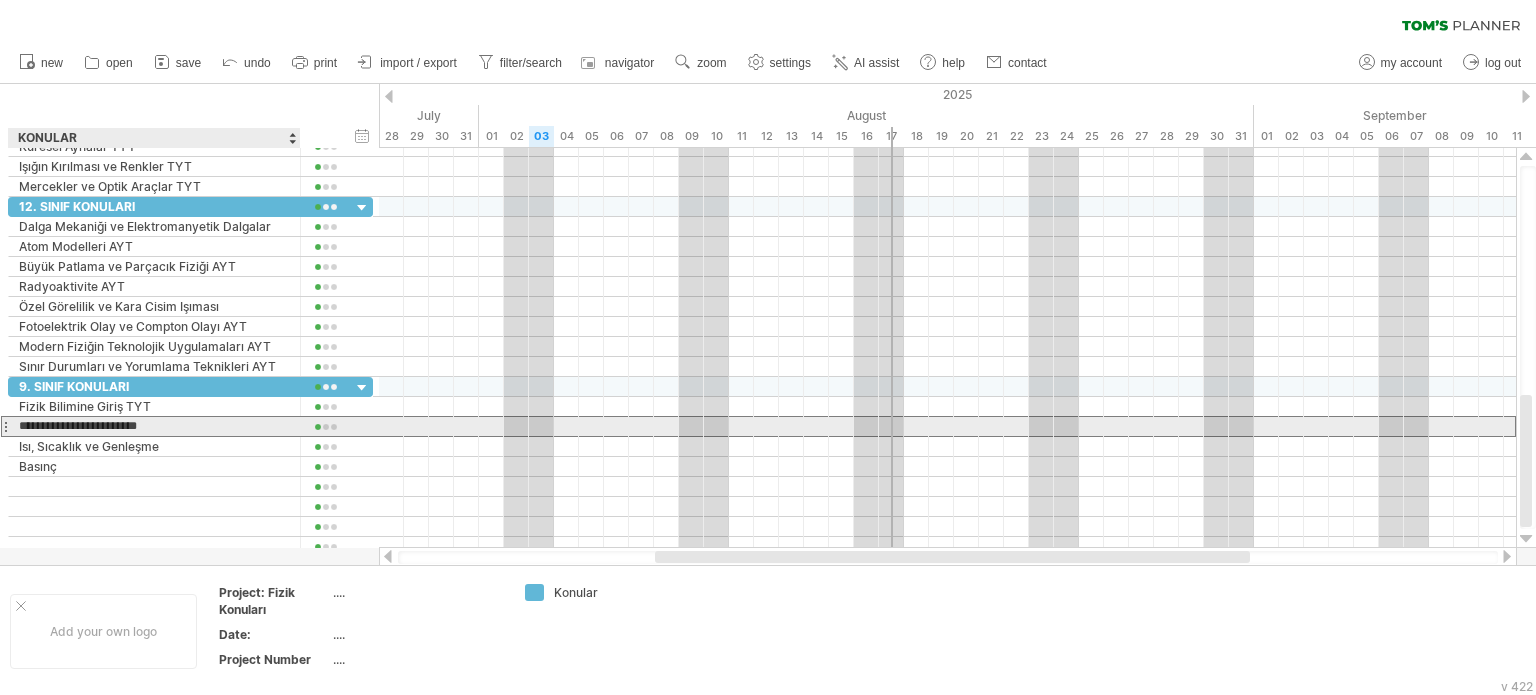 type on "**********" 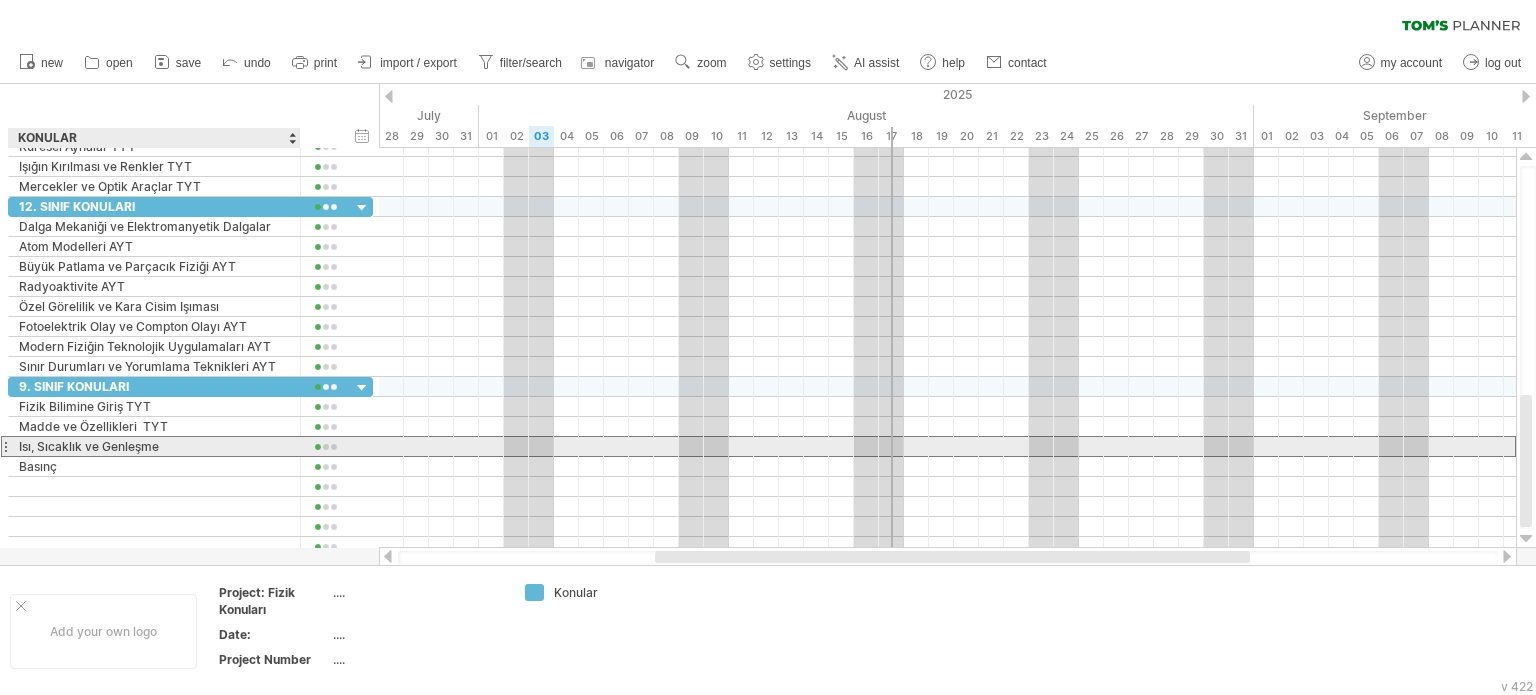 click on "Isı, Sıcaklık ve Genleşme" at bounding box center (154, 446) 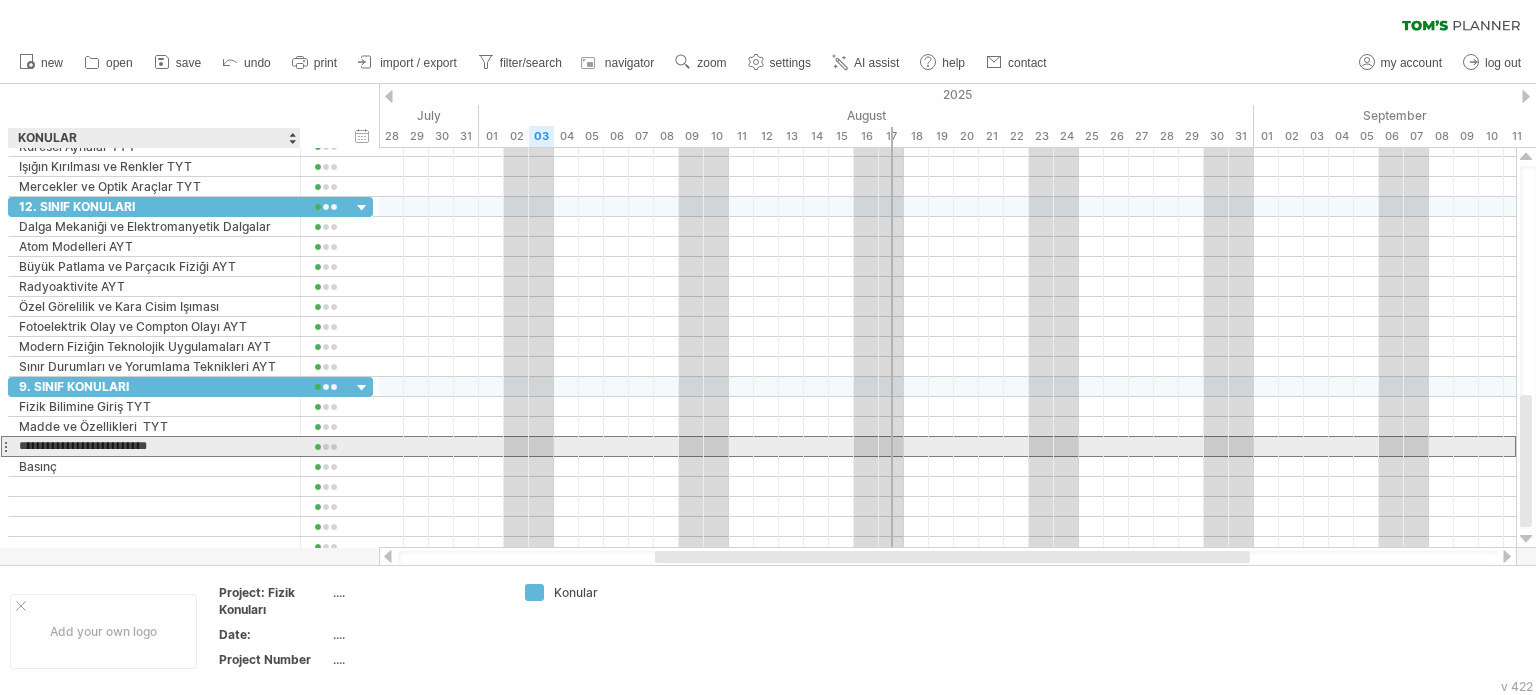 click on "**********" at bounding box center [154, 446] 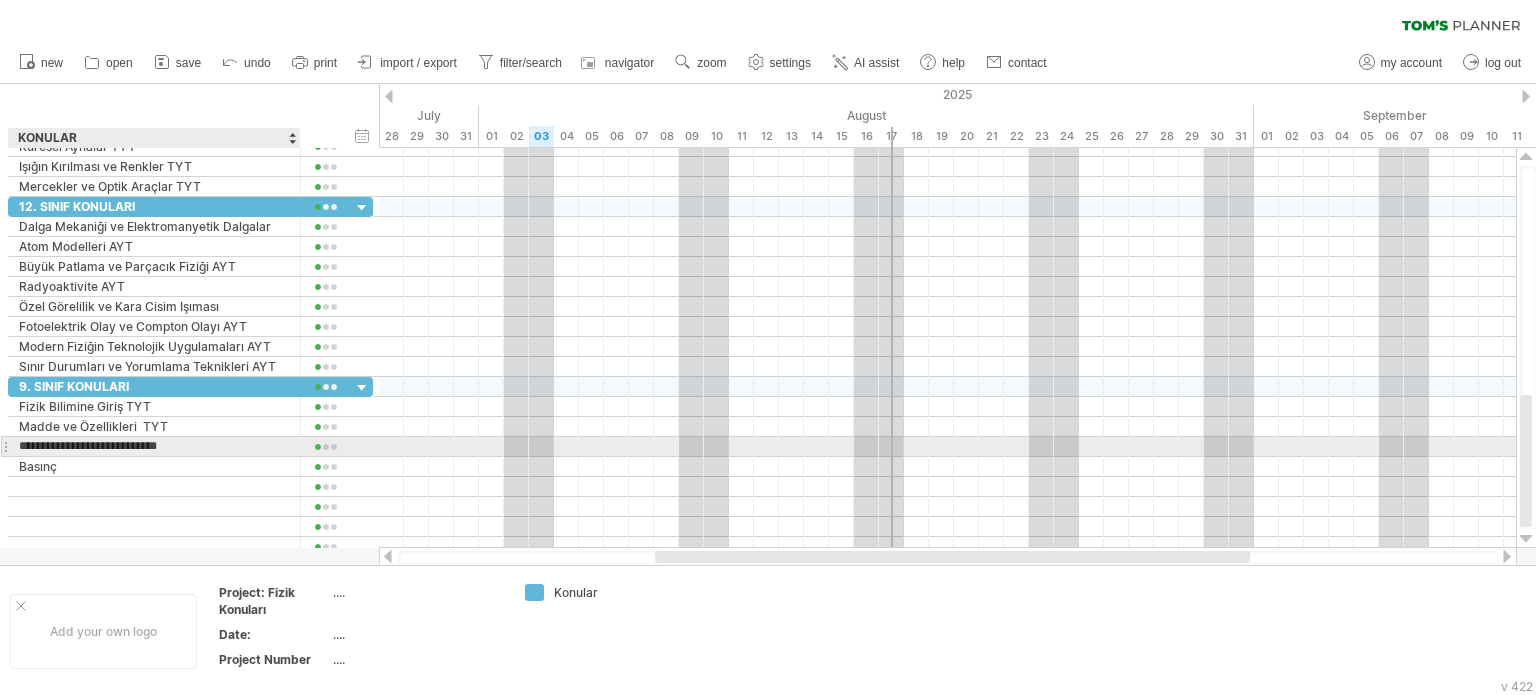type on "**********" 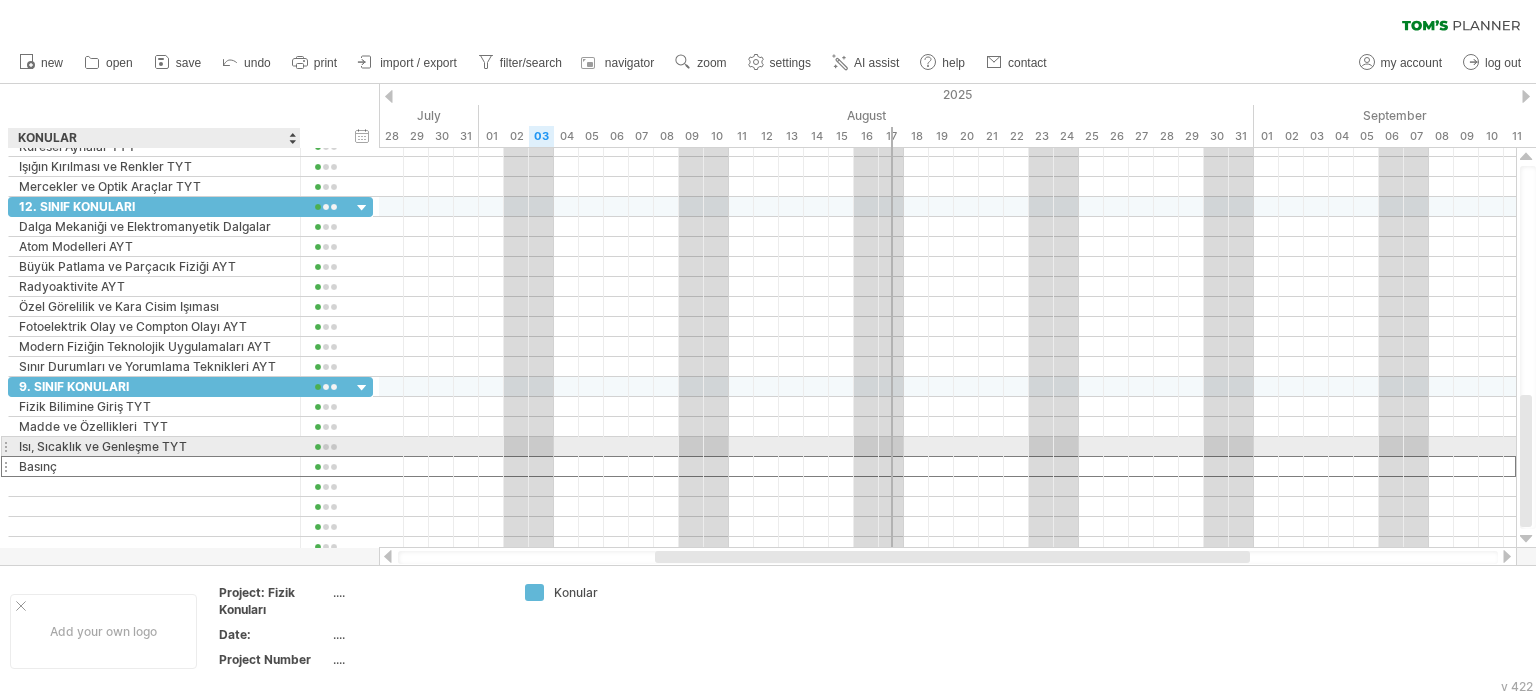 click on "Basınç" at bounding box center (154, 466) 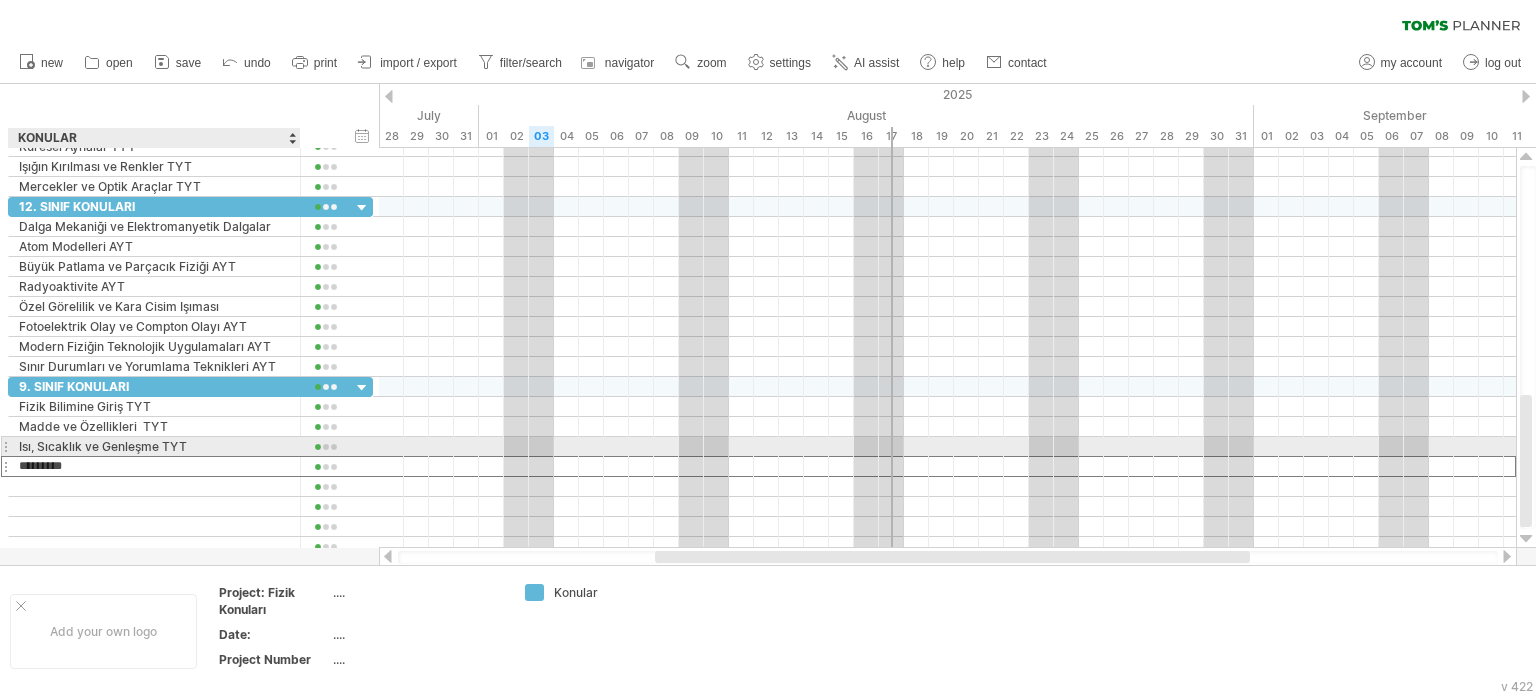 type on "**********" 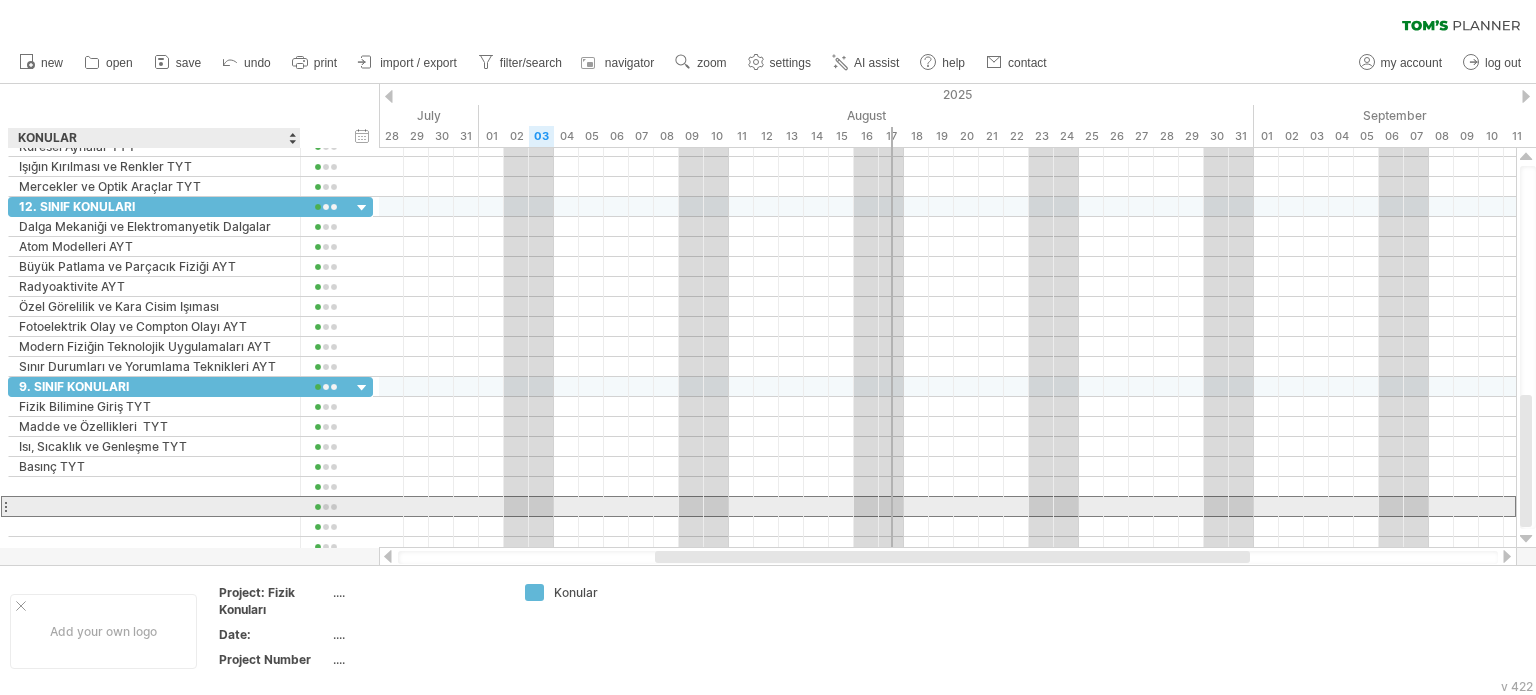 click at bounding box center [154, 506] 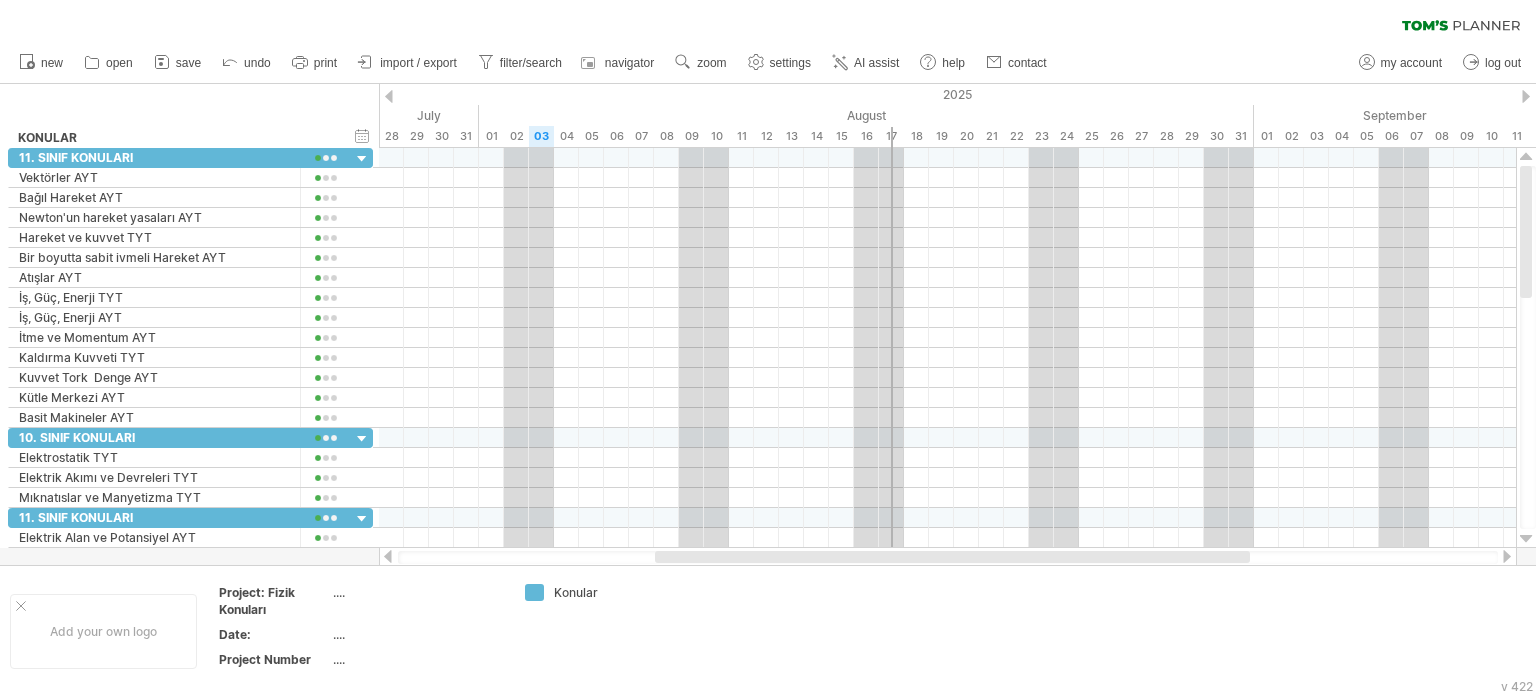drag, startPoint x: 1526, startPoint y: 445, endPoint x: 1535, endPoint y: 105, distance: 340.1191 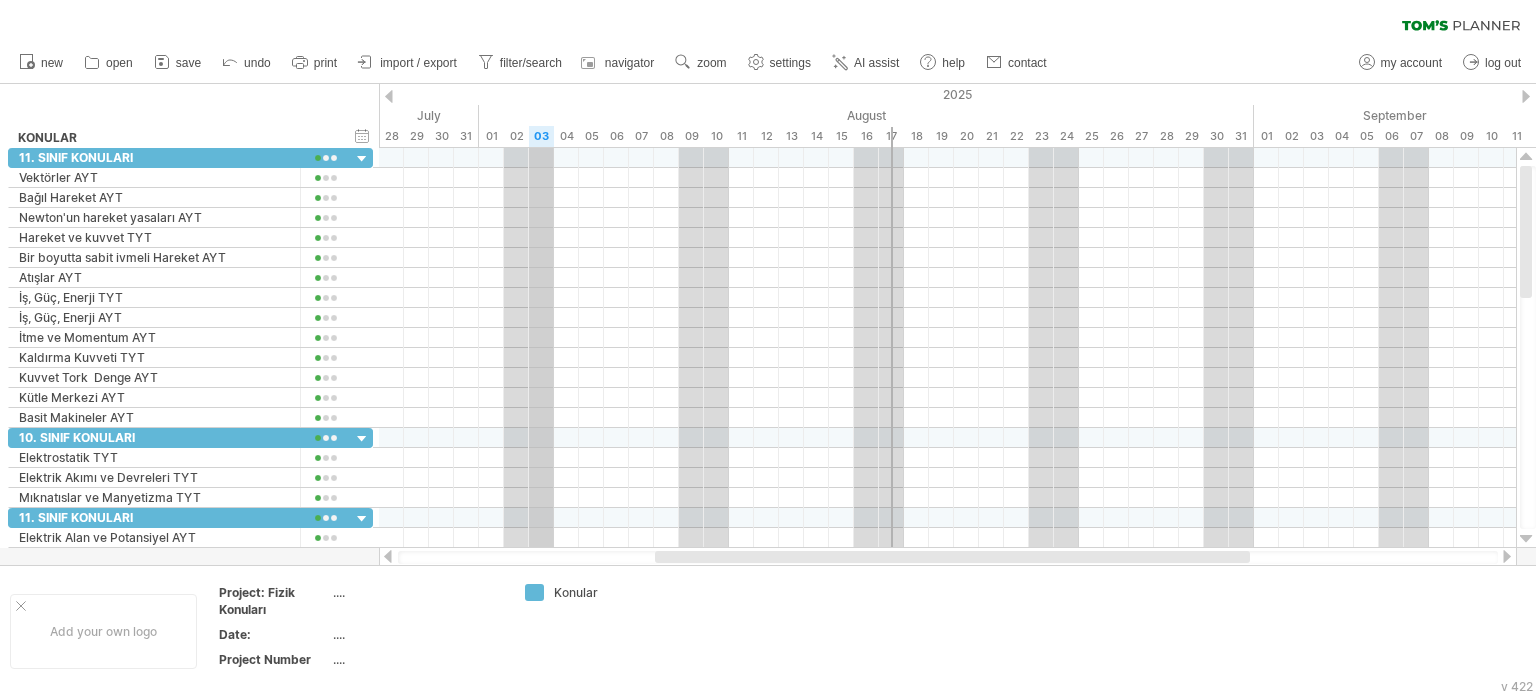 click on "03" at bounding box center [541, 136] 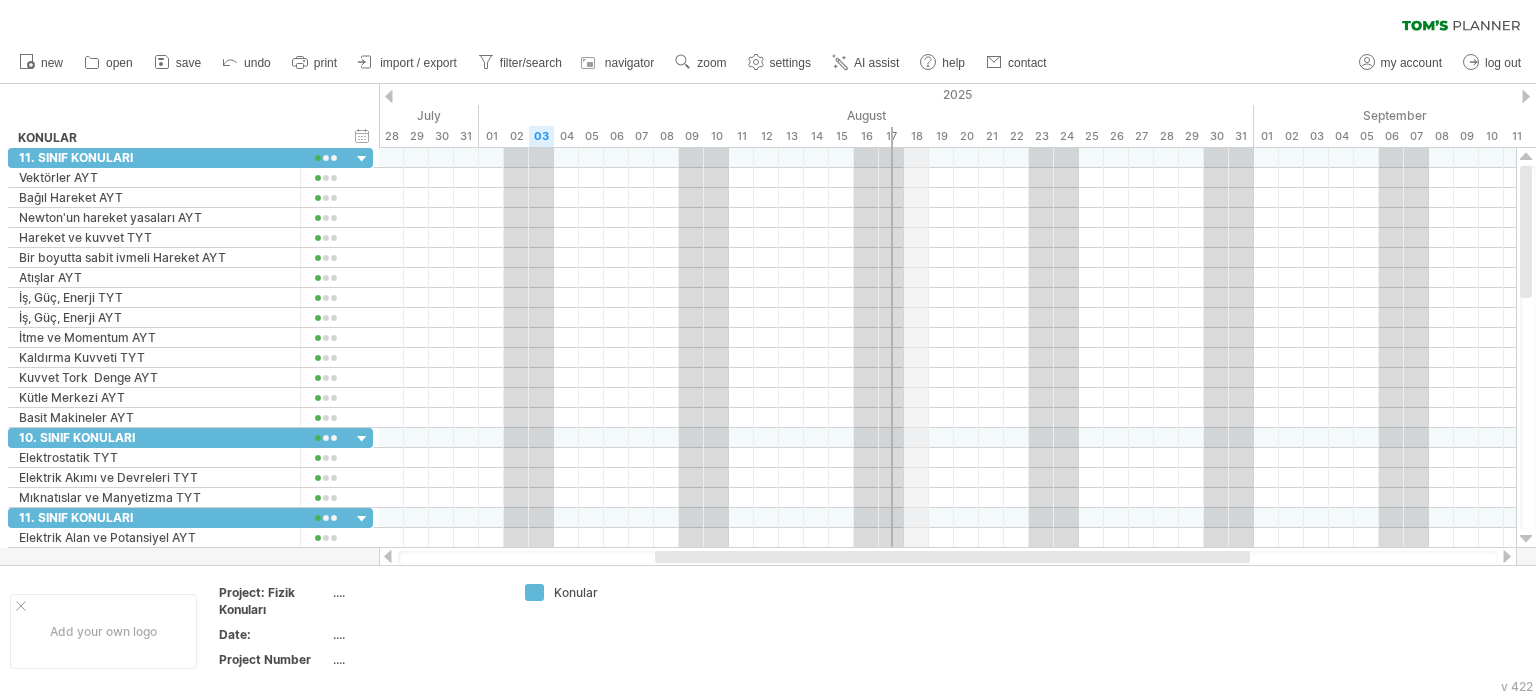 drag, startPoint x: 894, startPoint y: 136, endPoint x: 907, endPoint y: 147, distance: 17.029387 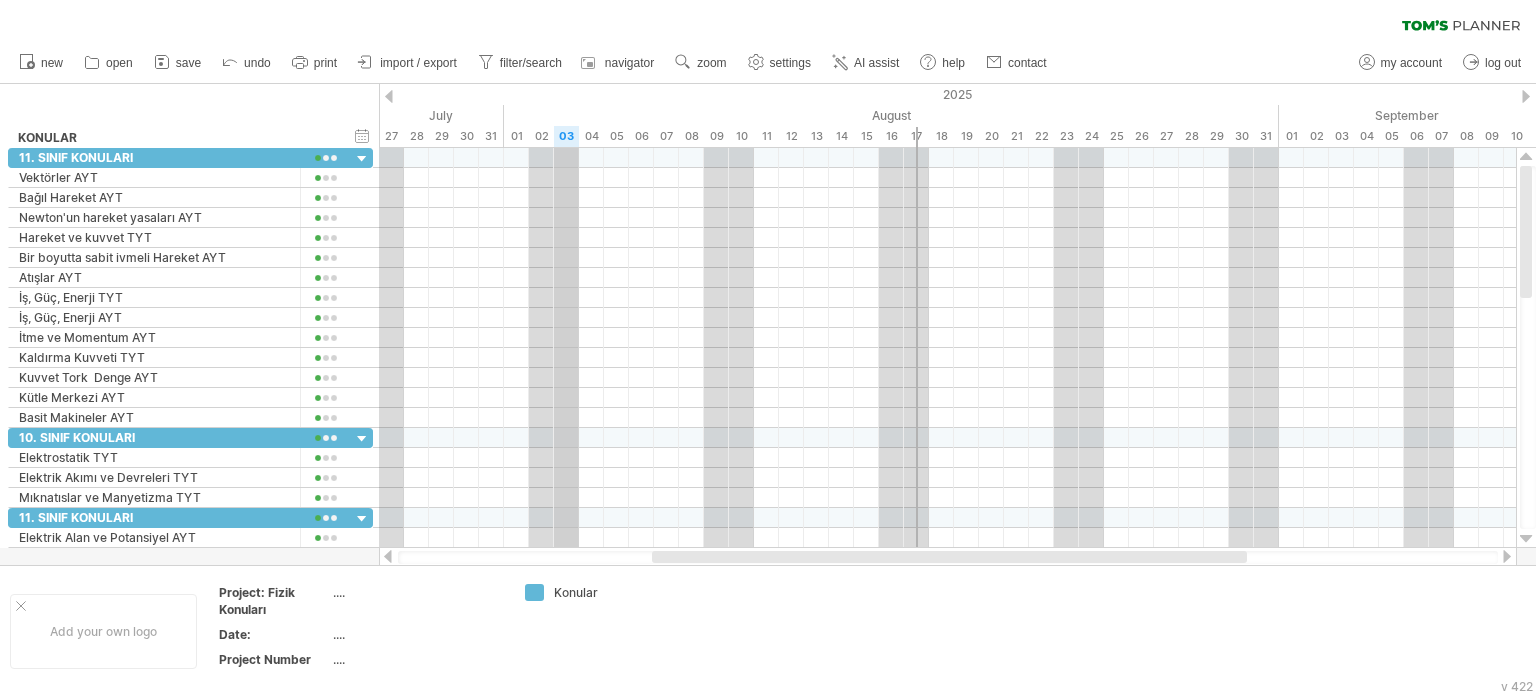 click on "03" at bounding box center (566, 136) 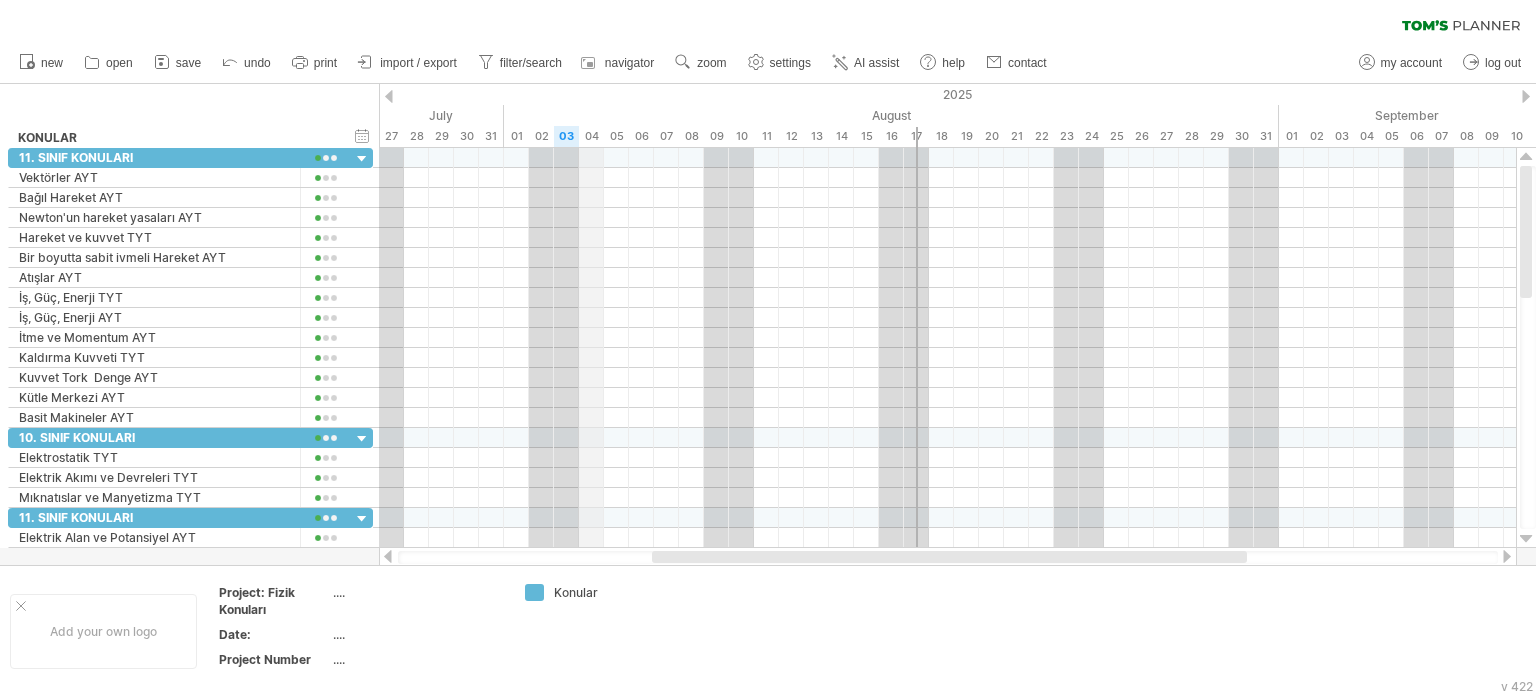 click on "04" at bounding box center (591, 136) 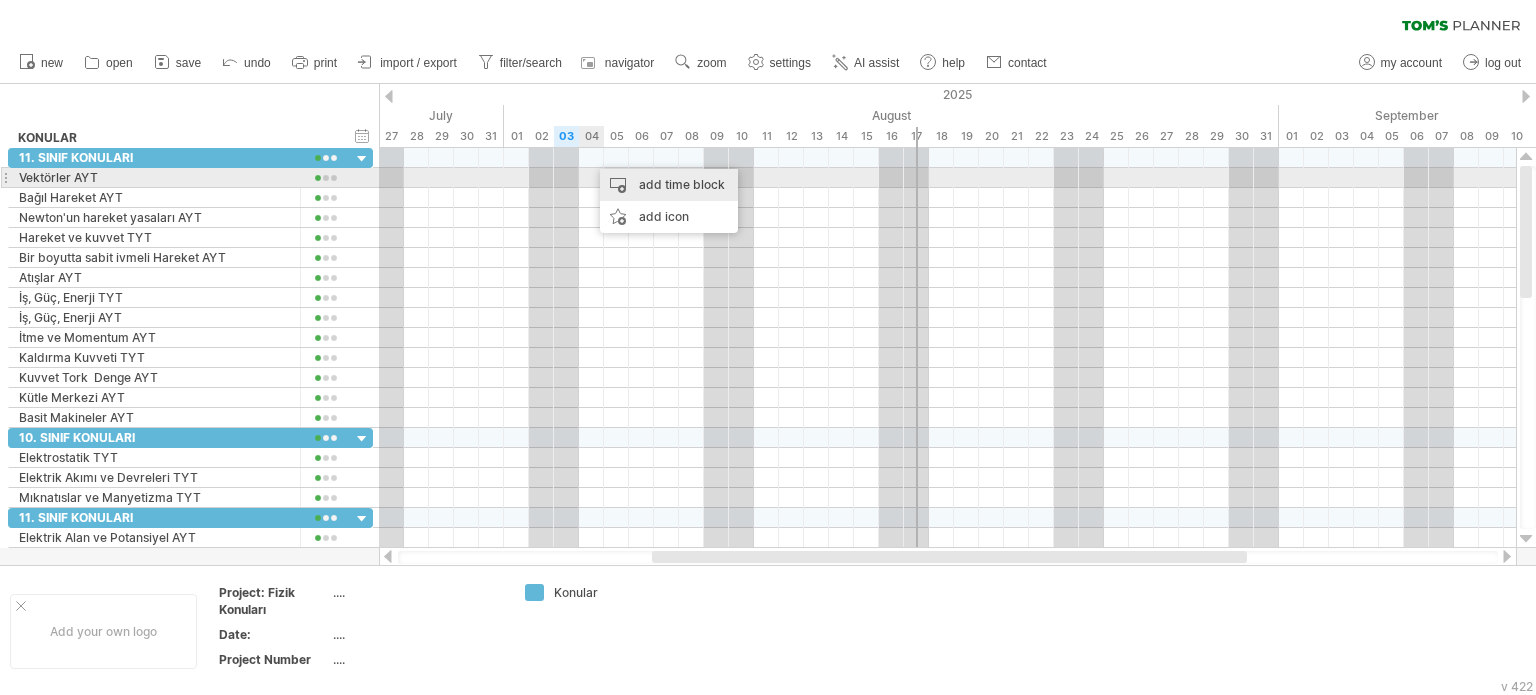 click on "add time block" at bounding box center (669, 185) 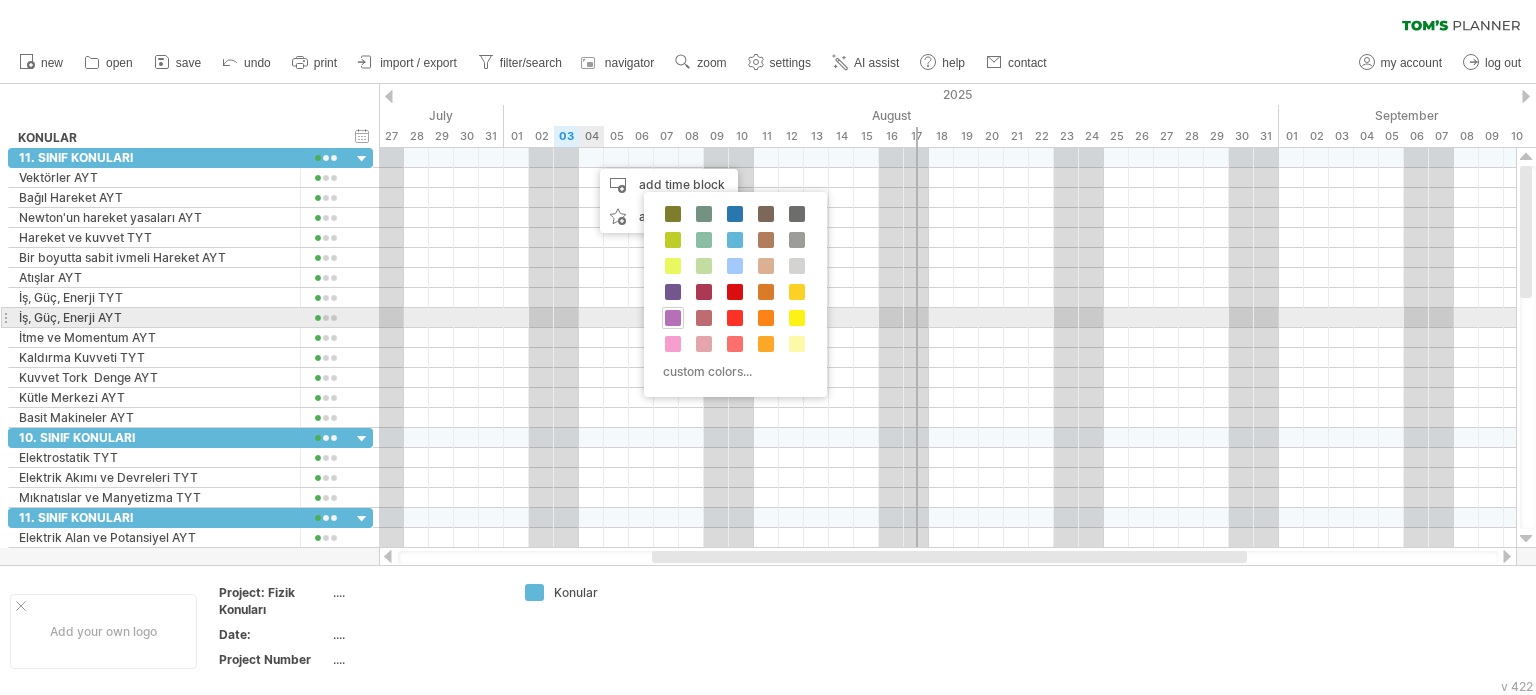 click at bounding box center [673, 318] 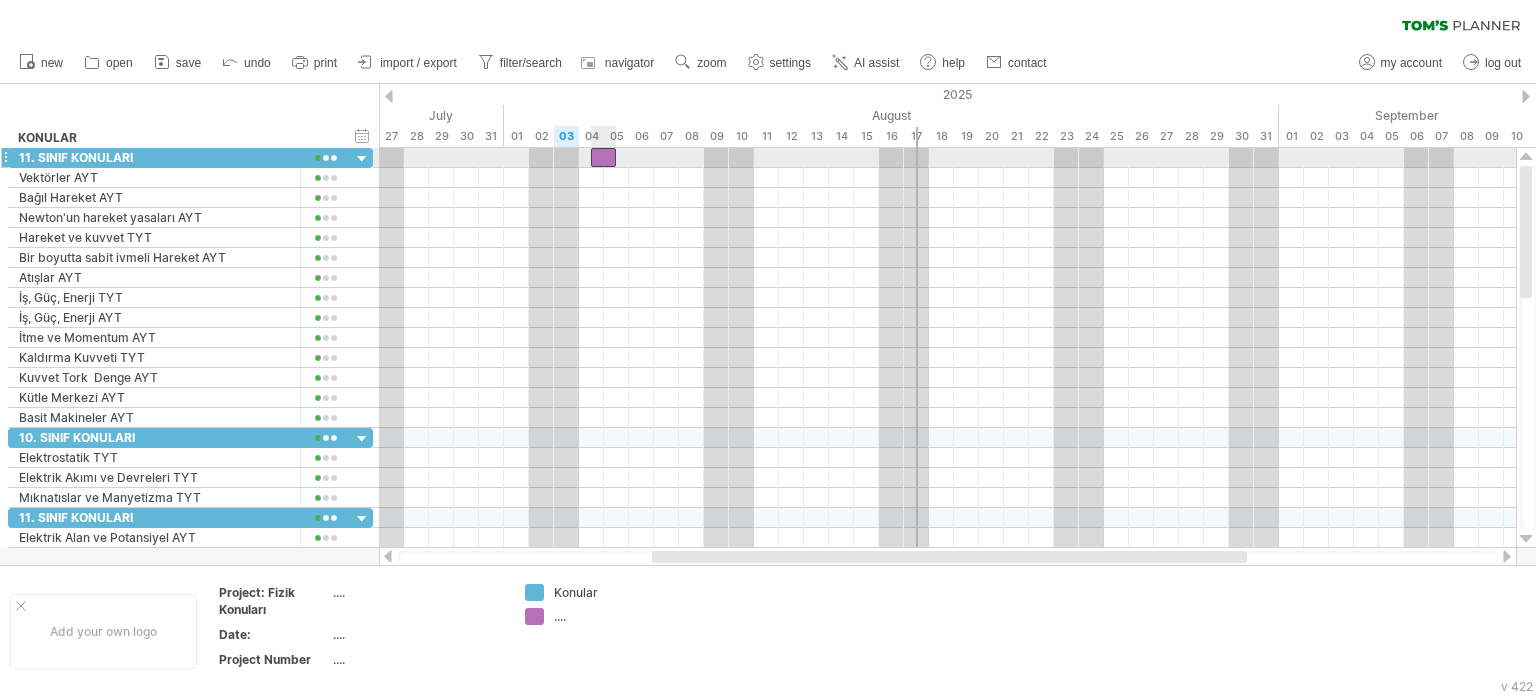 click at bounding box center [603, 157] 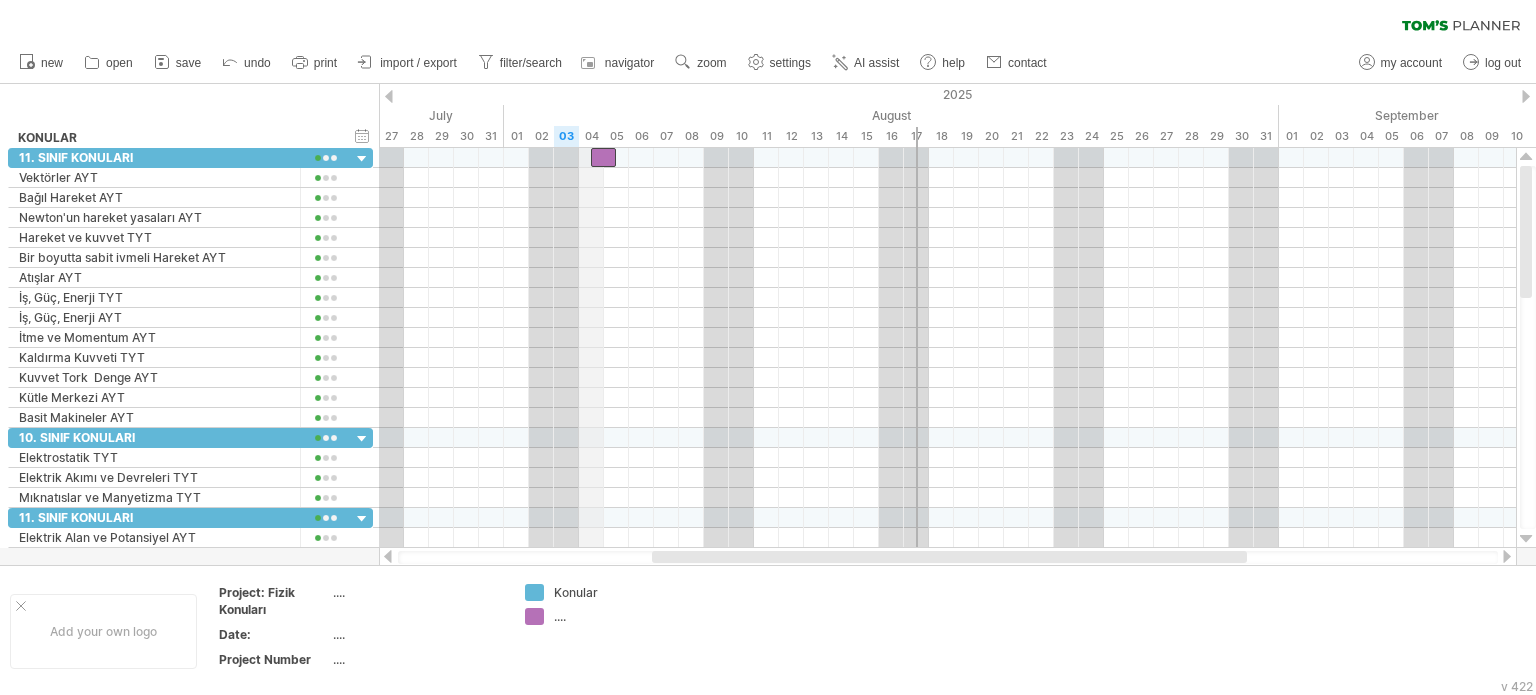 click on "04" at bounding box center [591, 136] 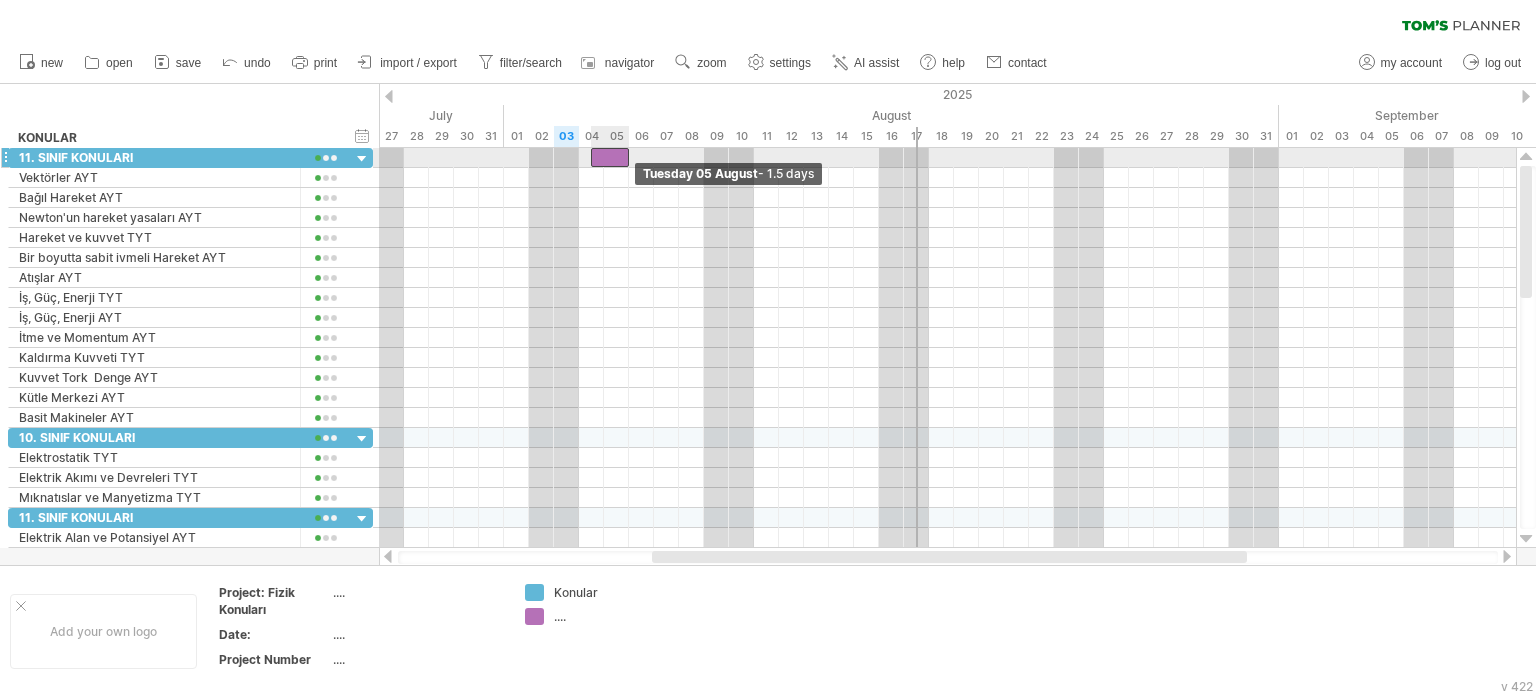 drag, startPoint x: 612, startPoint y: 151, endPoint x: 624, endPoint y: 151, distance: 12 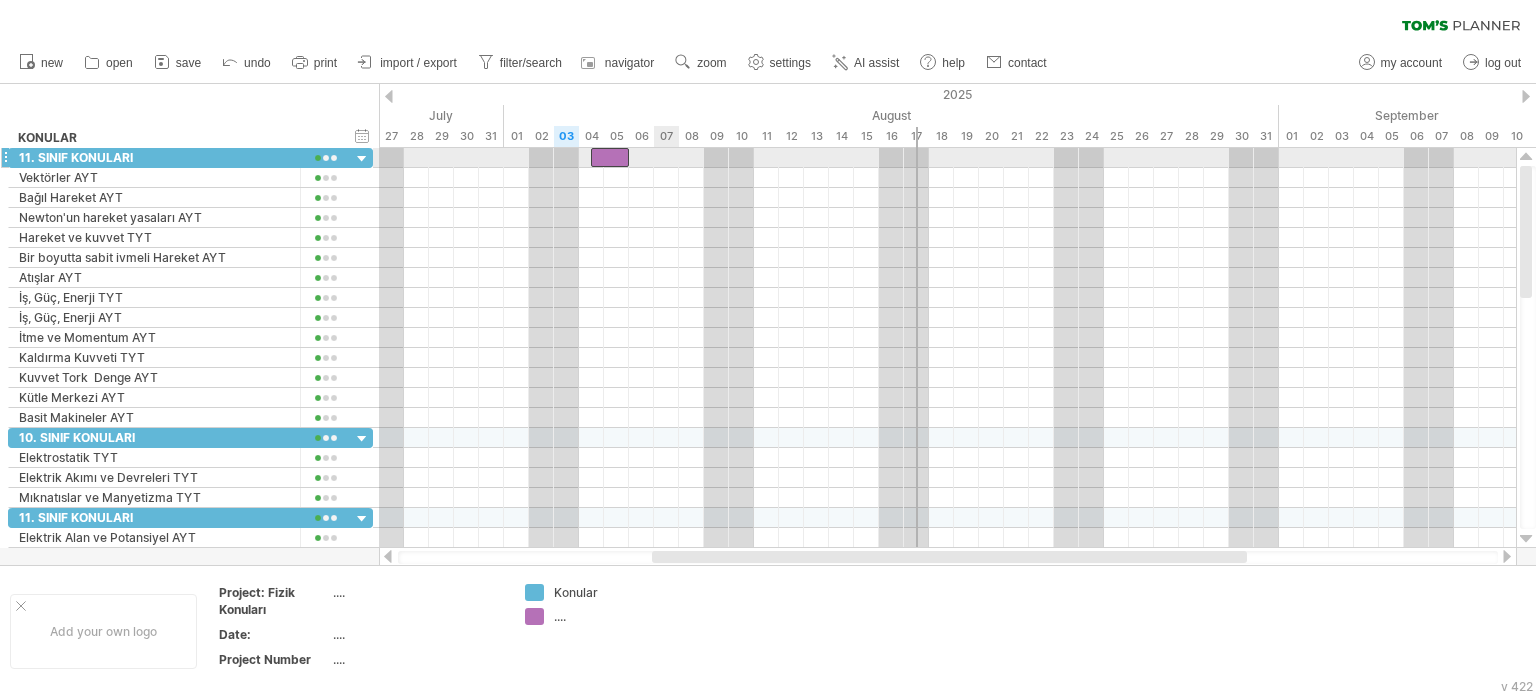 click at bounding box center (947, 178) 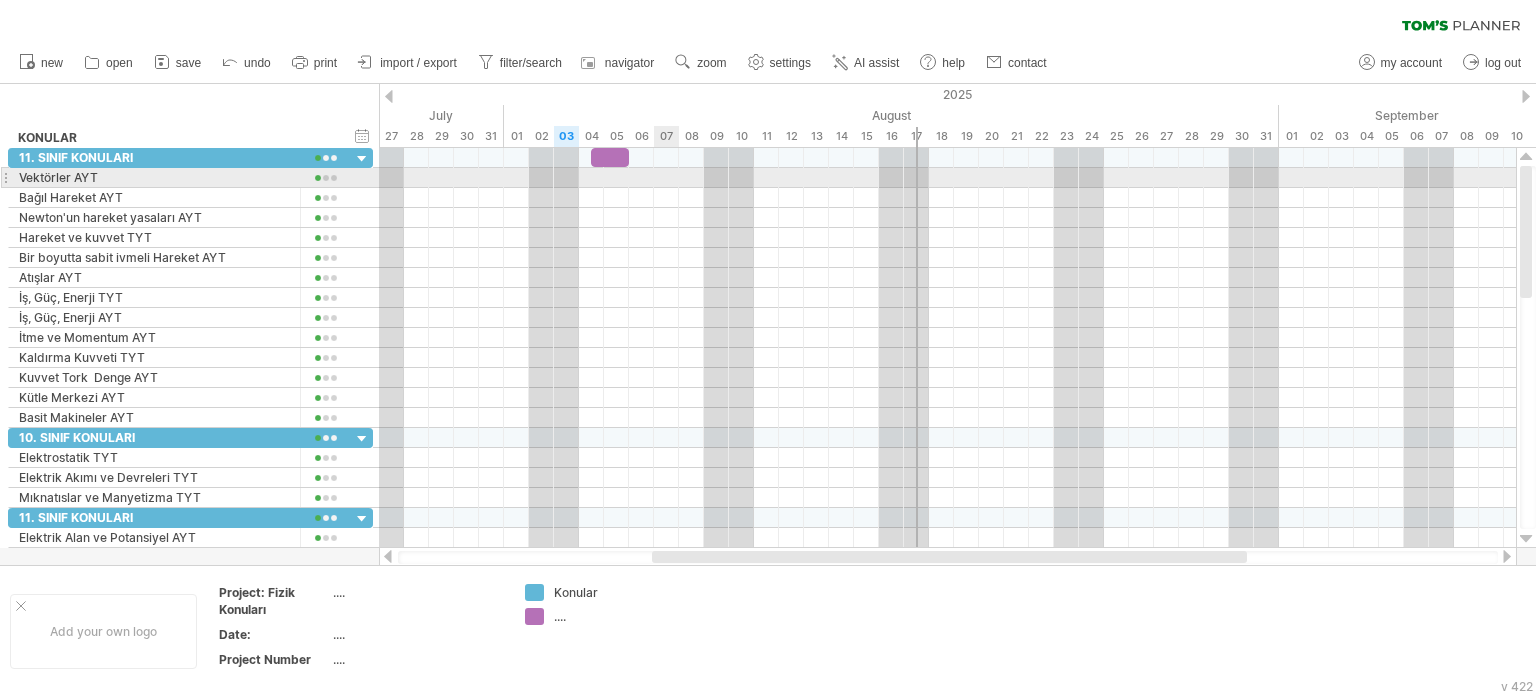 click at bounding box center [947, 178] 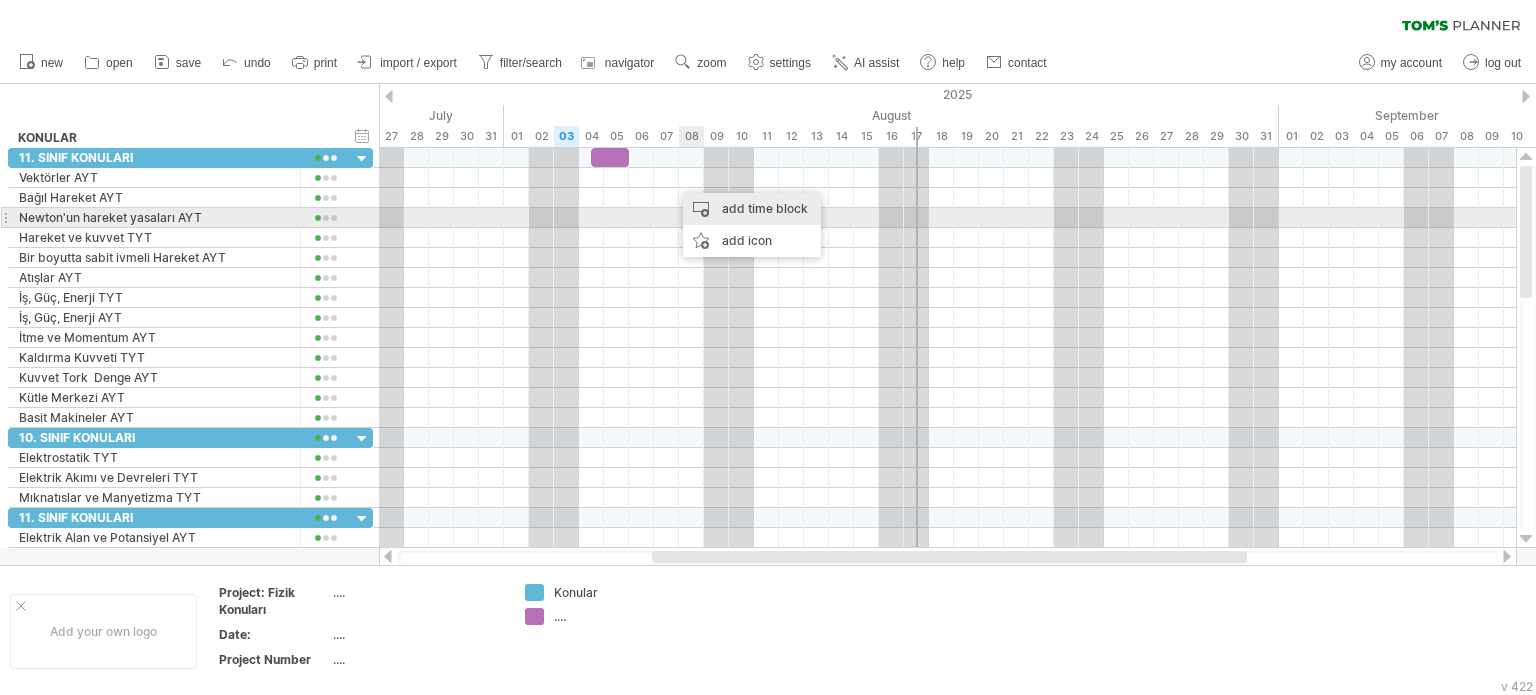 click on "add time block" at bounding box center (752, 209) 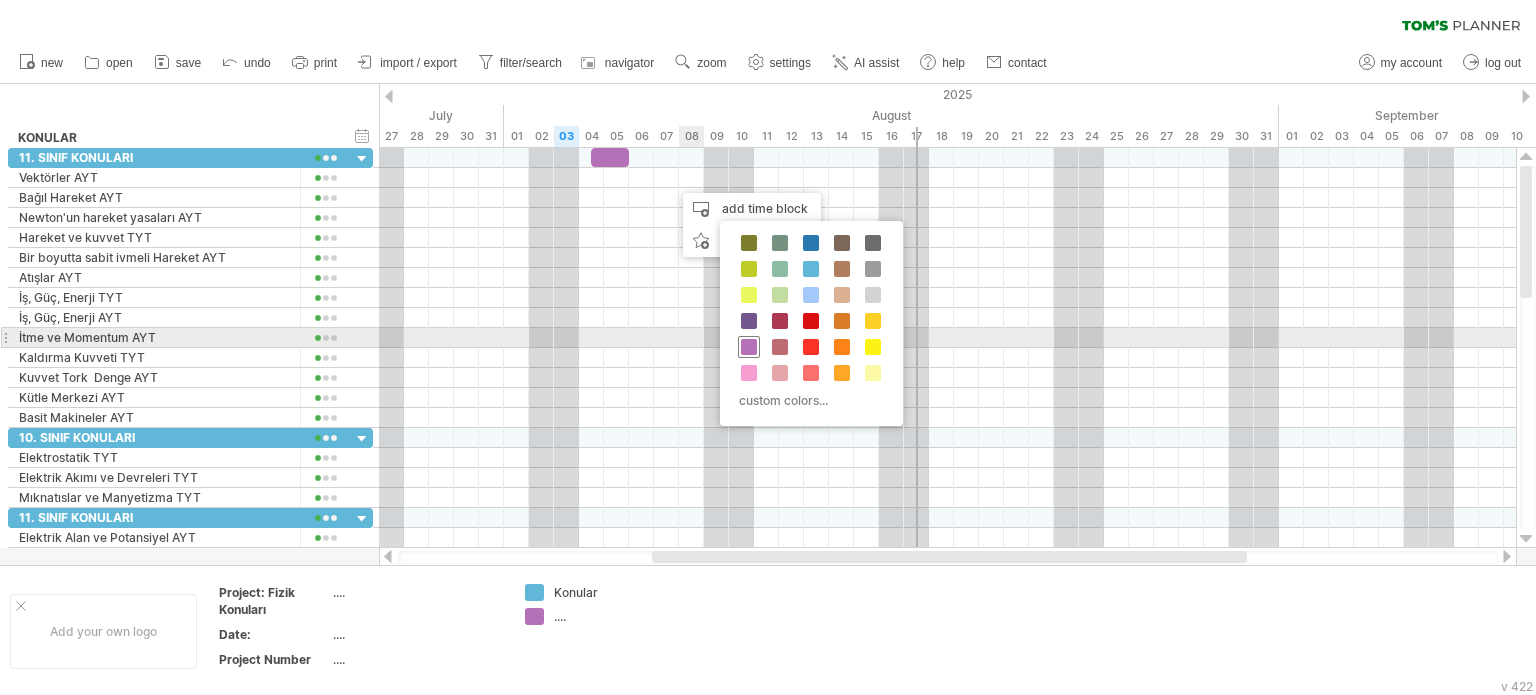 click at bounding box center [749, 347] 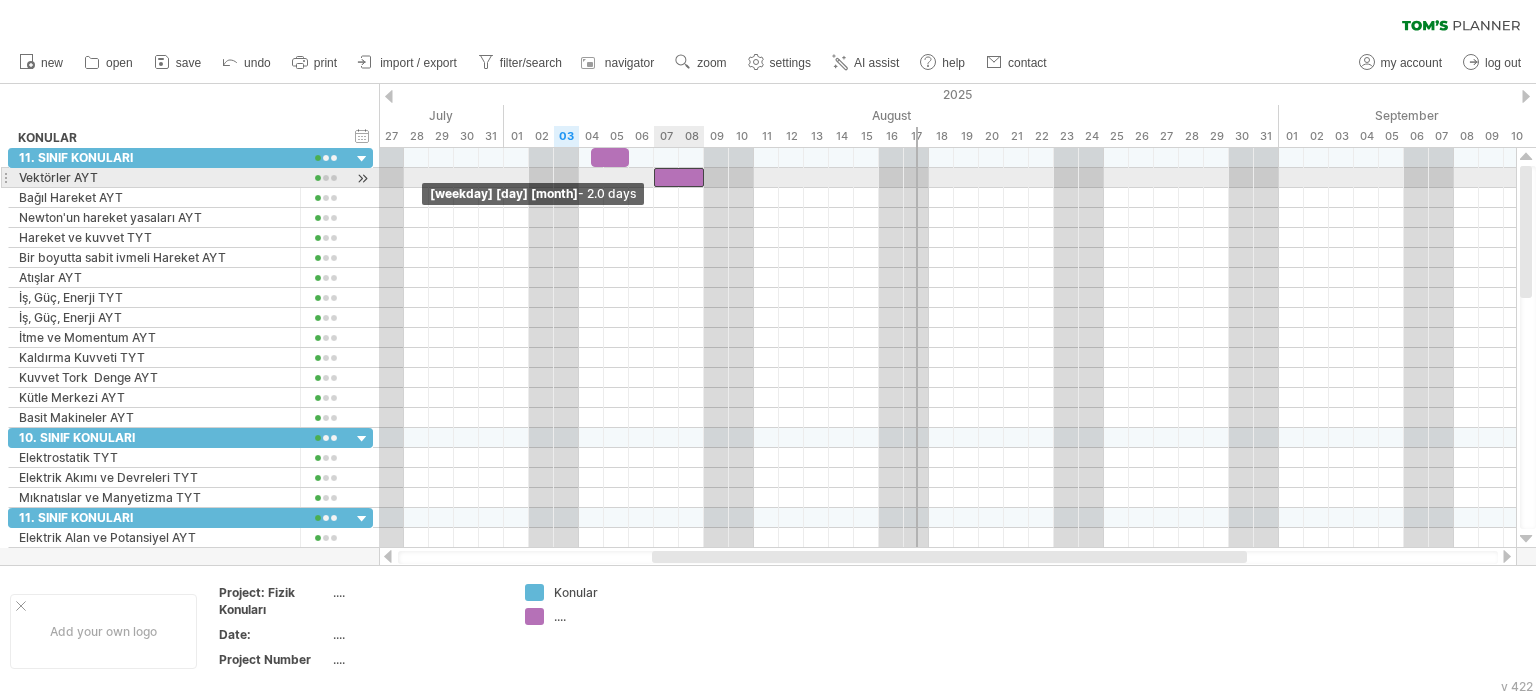 drag, startPoint x: 680, startPoint y: 175, endPoint x: 657, endPoint y: 169, distance: 23.769728 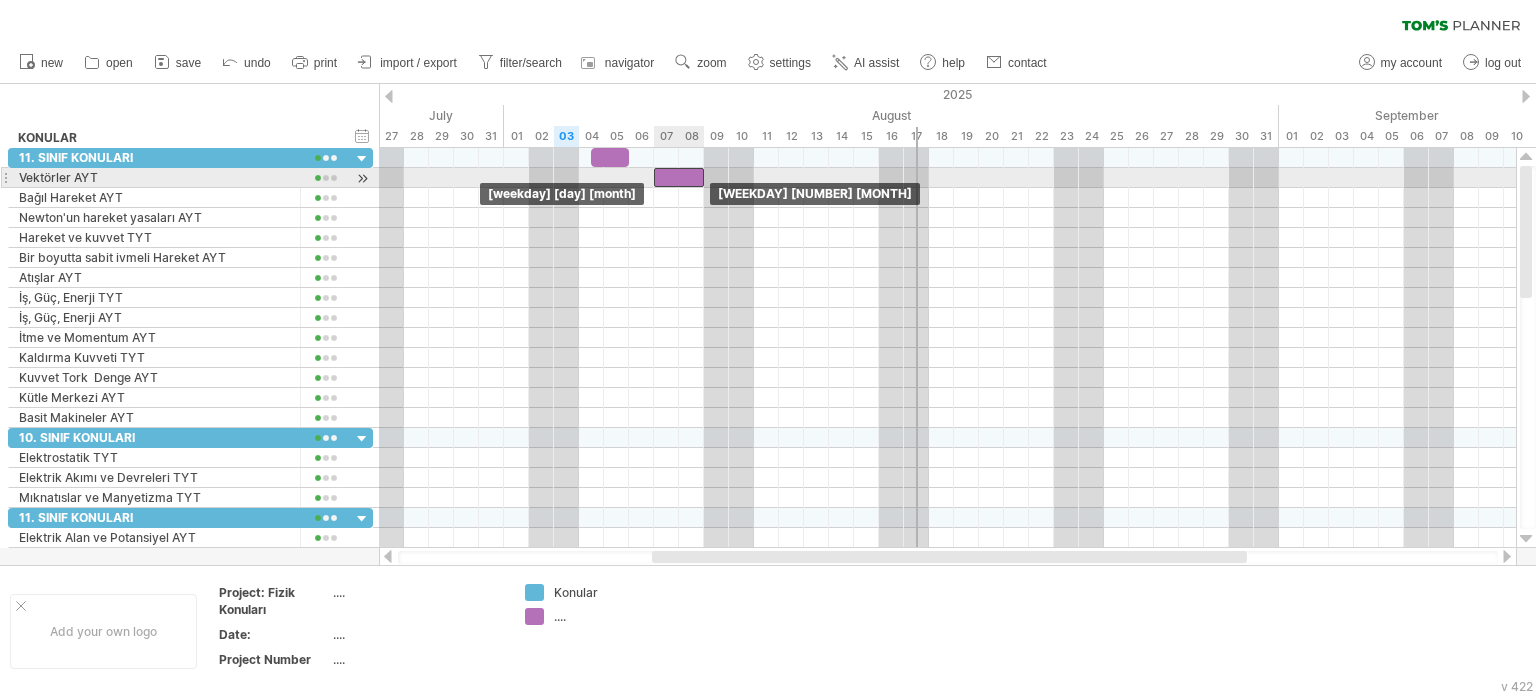 click at bounding box center (679, 177) 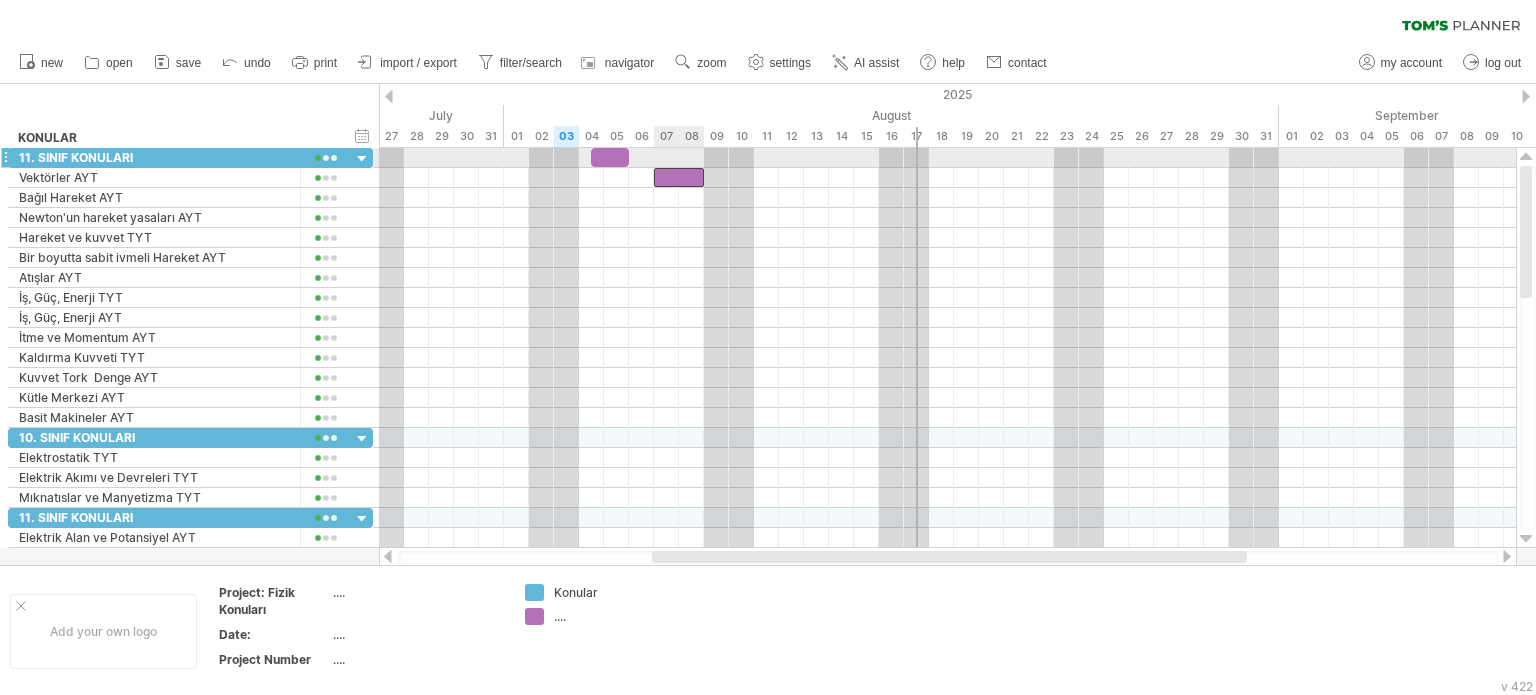 click at bounding box center [679, 177] 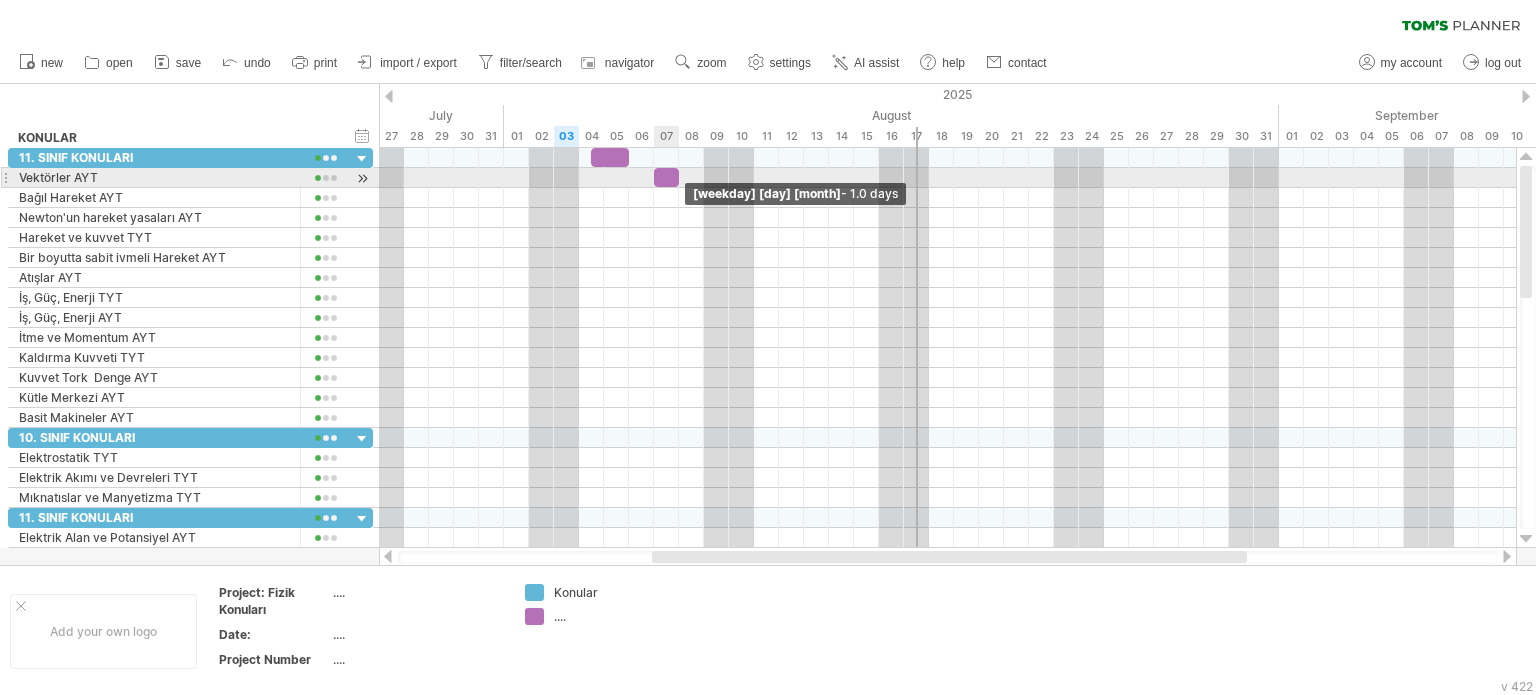 drag, startPoint x: 703, startPoint y: 174, endPoint x: 678, endPoint y: 171, distance: 25.179358 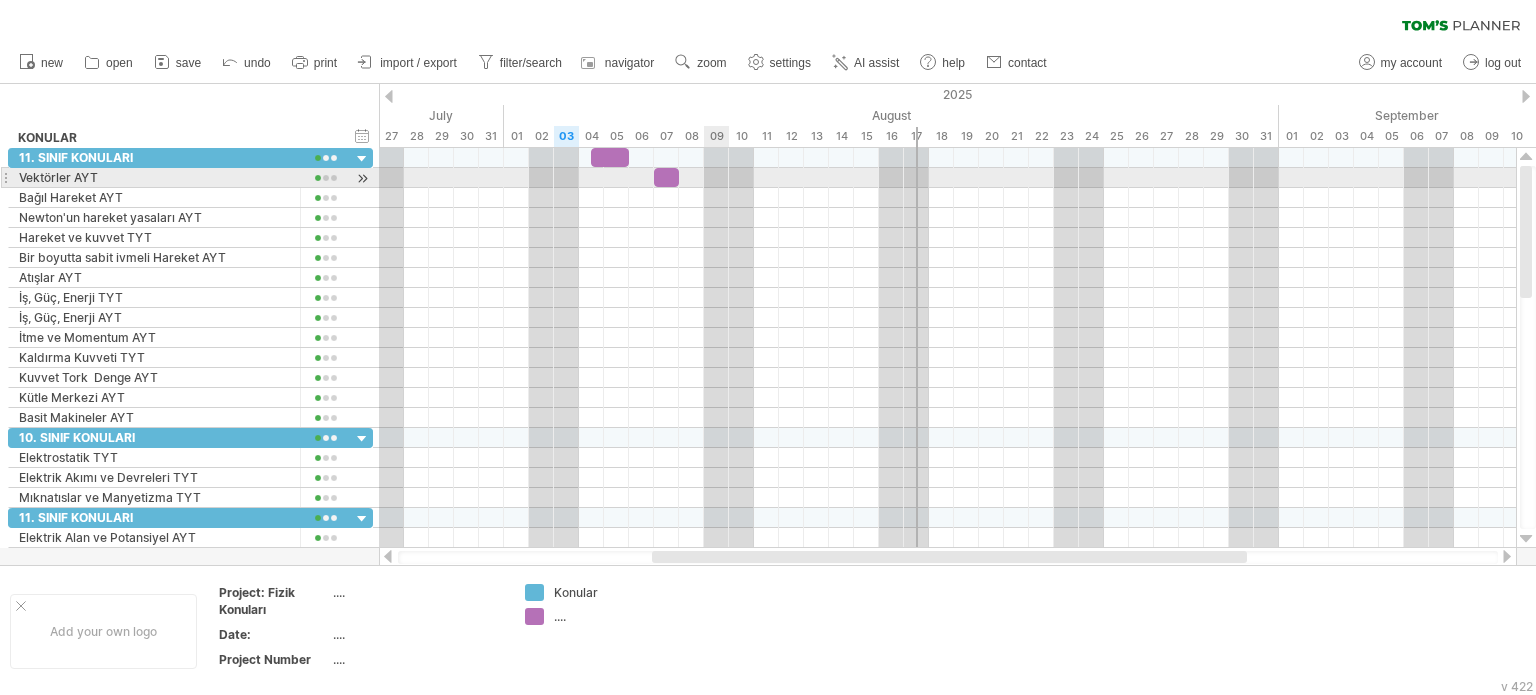 click at bounding box center (947, 178) 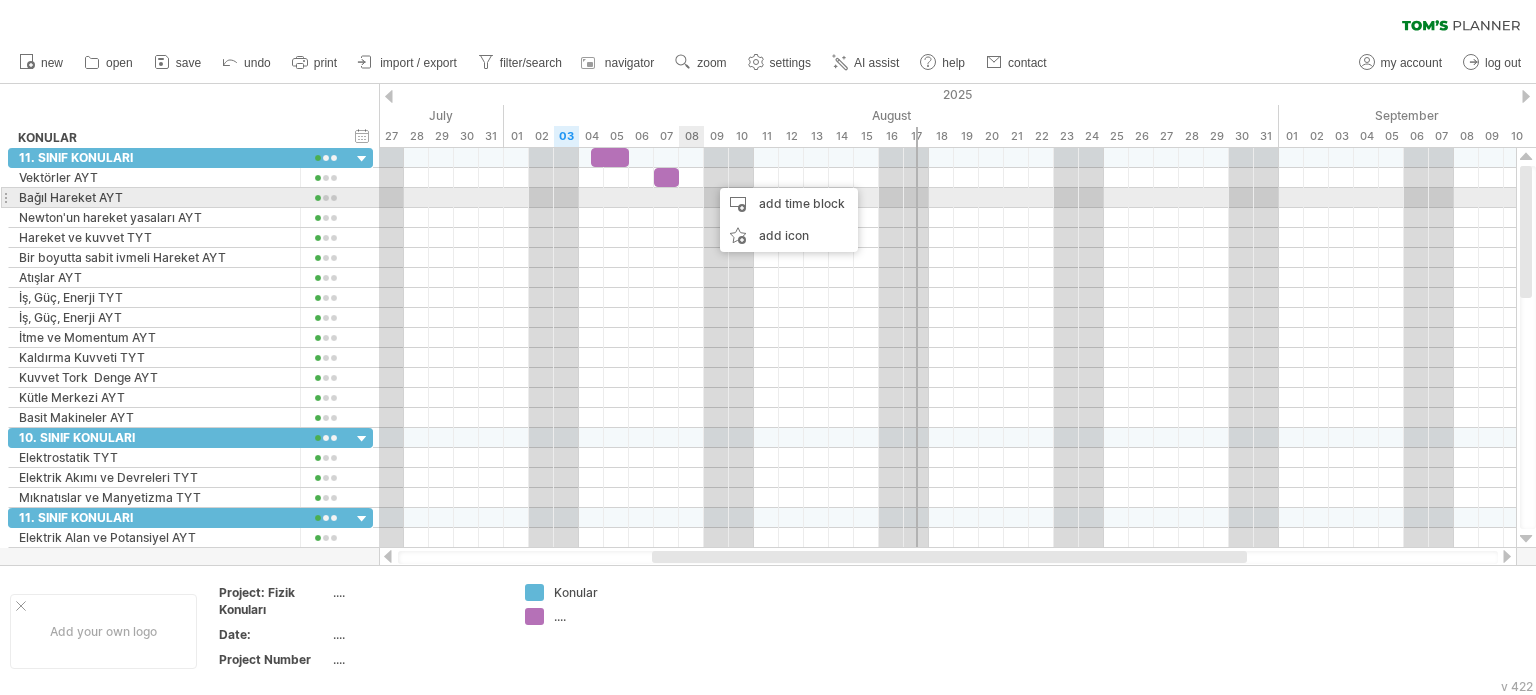 click at bounding box center [947, 198] 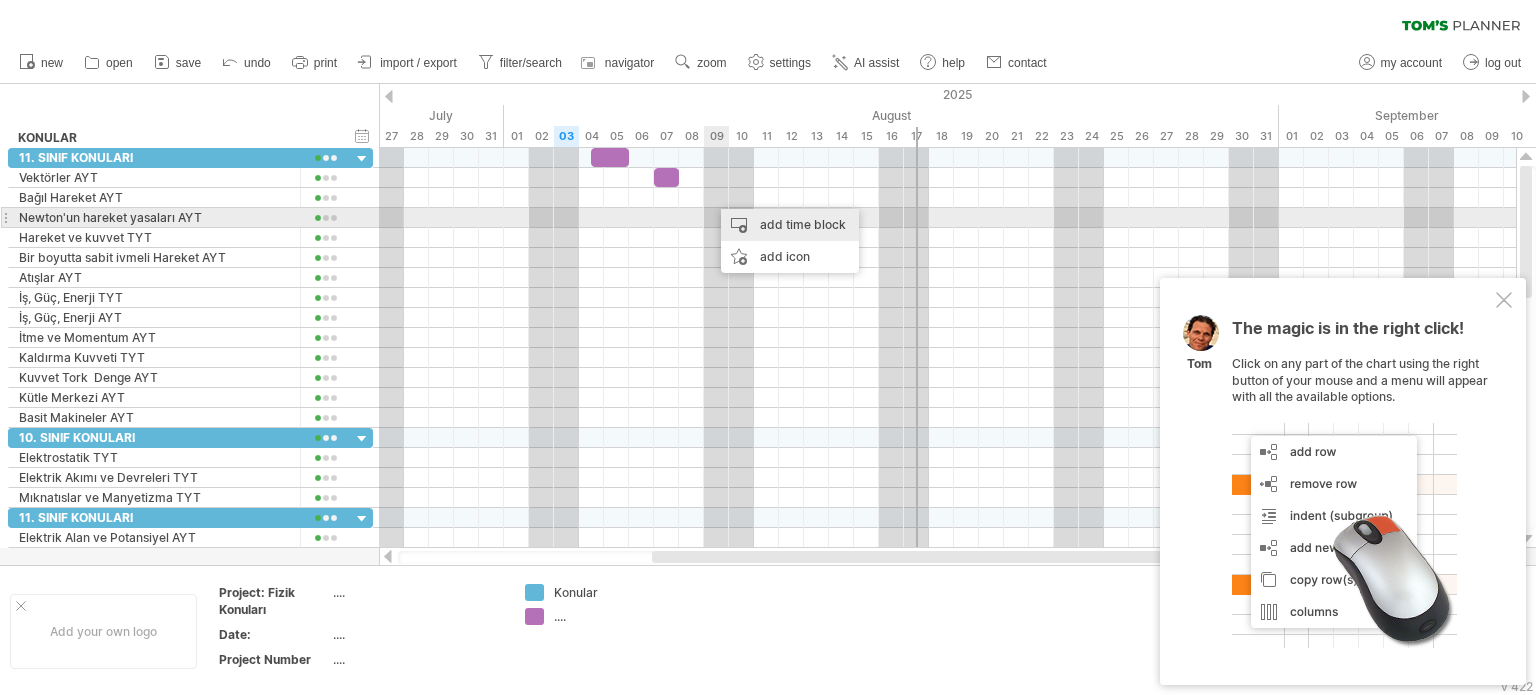 click on "add time block" at bounding box center (790, 225) 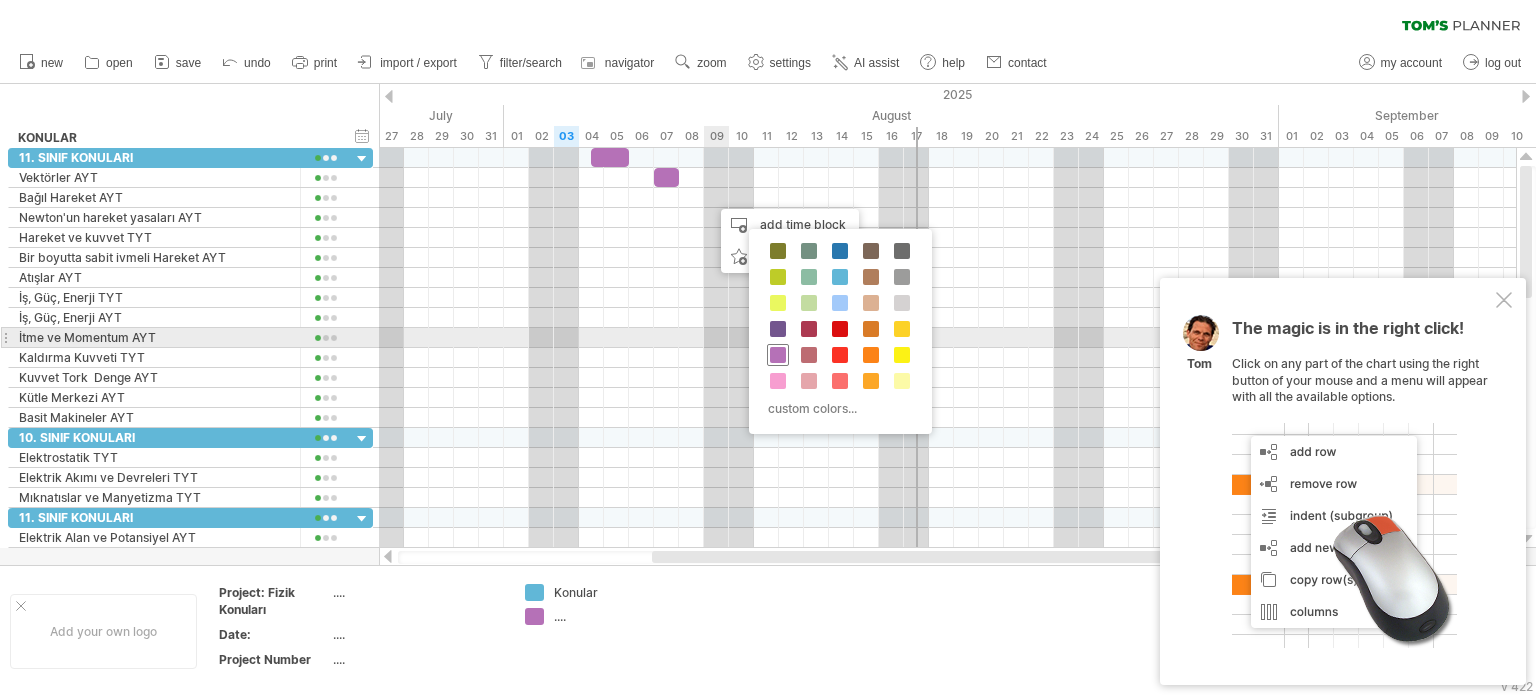 click at bounding box center (778, 355) 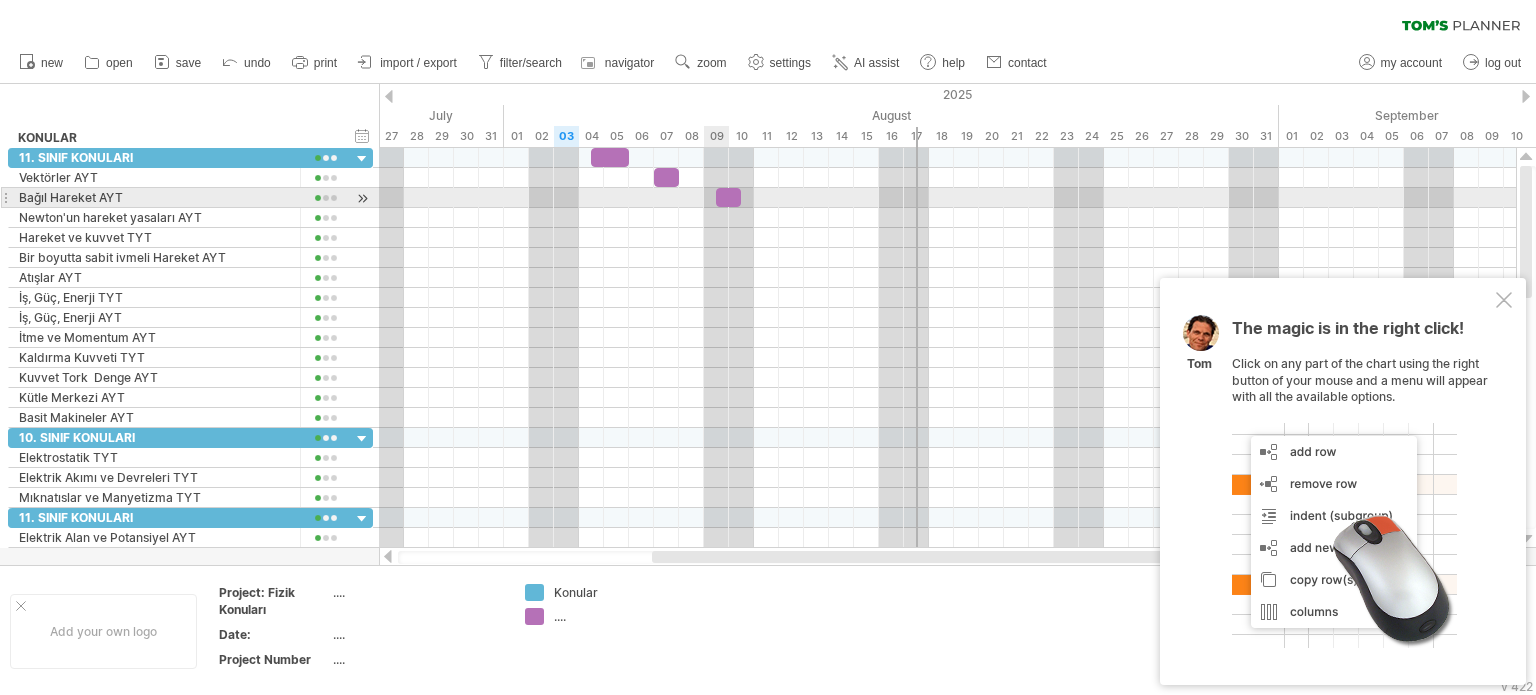 click at bounding box center (728, 197) 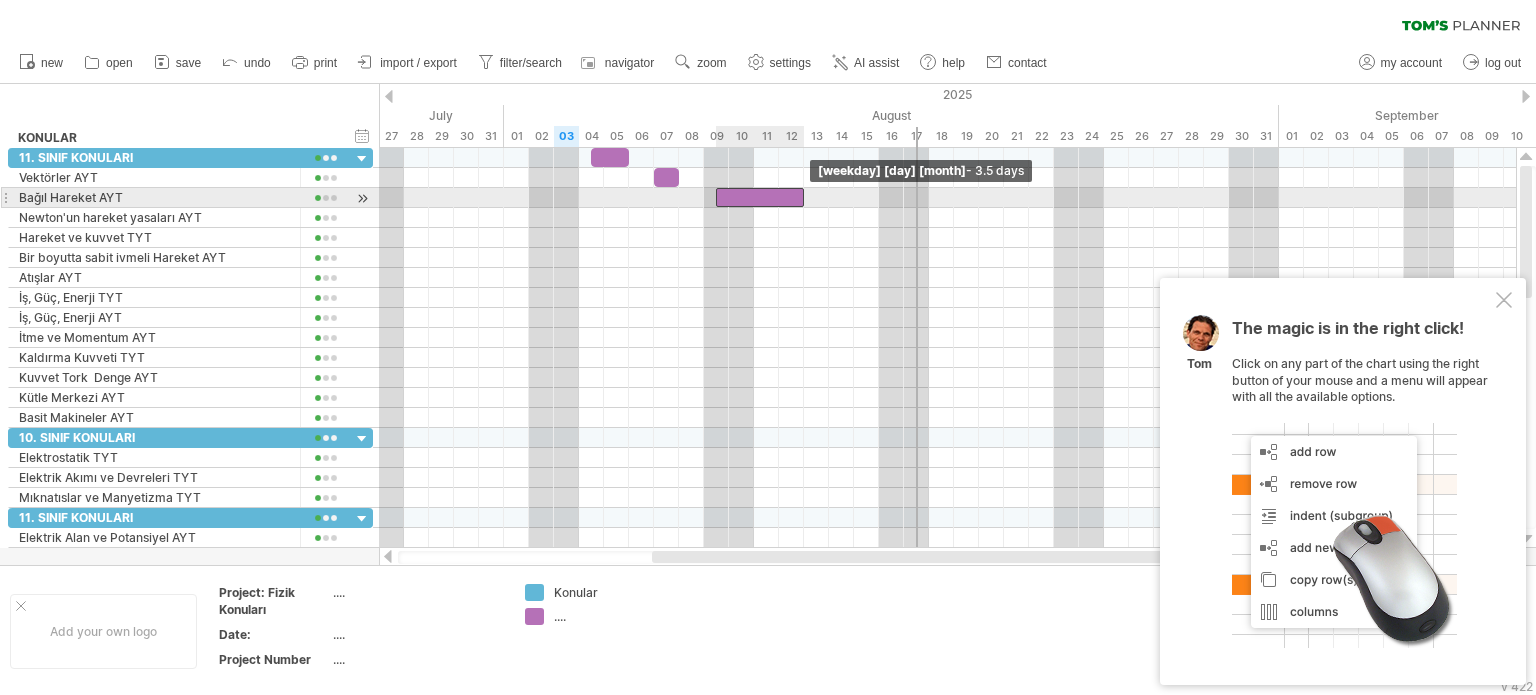 drag, startPoint x: 740, startPoint y: 197, endPoint x: 799, endPoint y: 208, distance: 60.016663 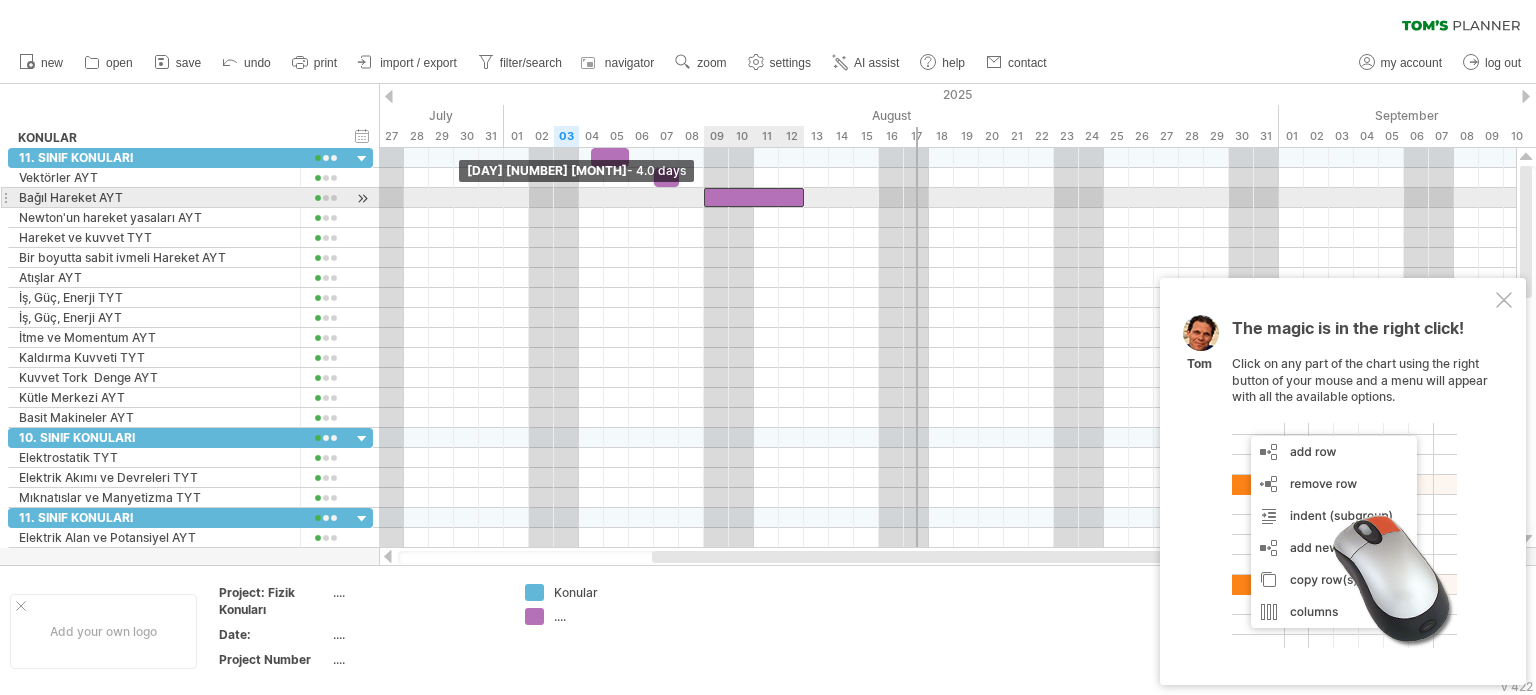 click at bounding box center [704, 197] 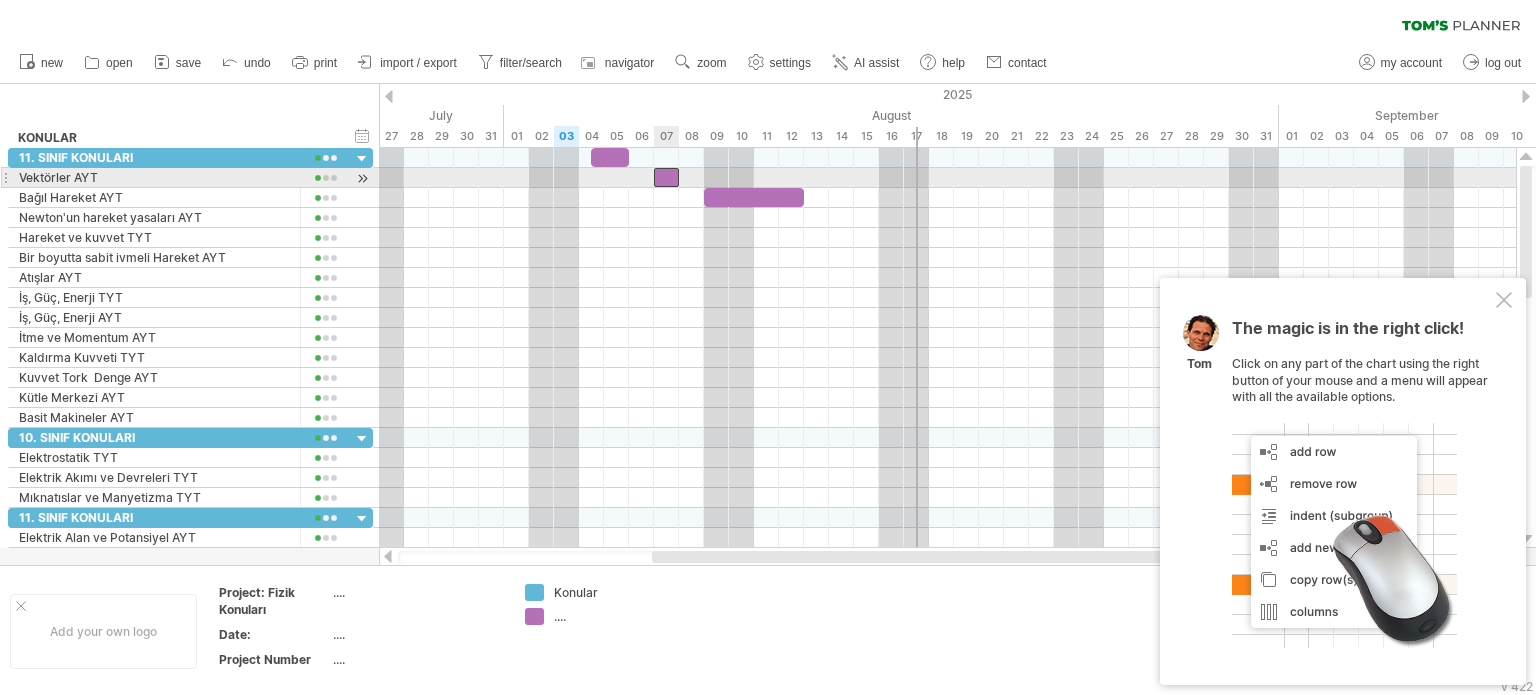click at bounding box center (666, 177) 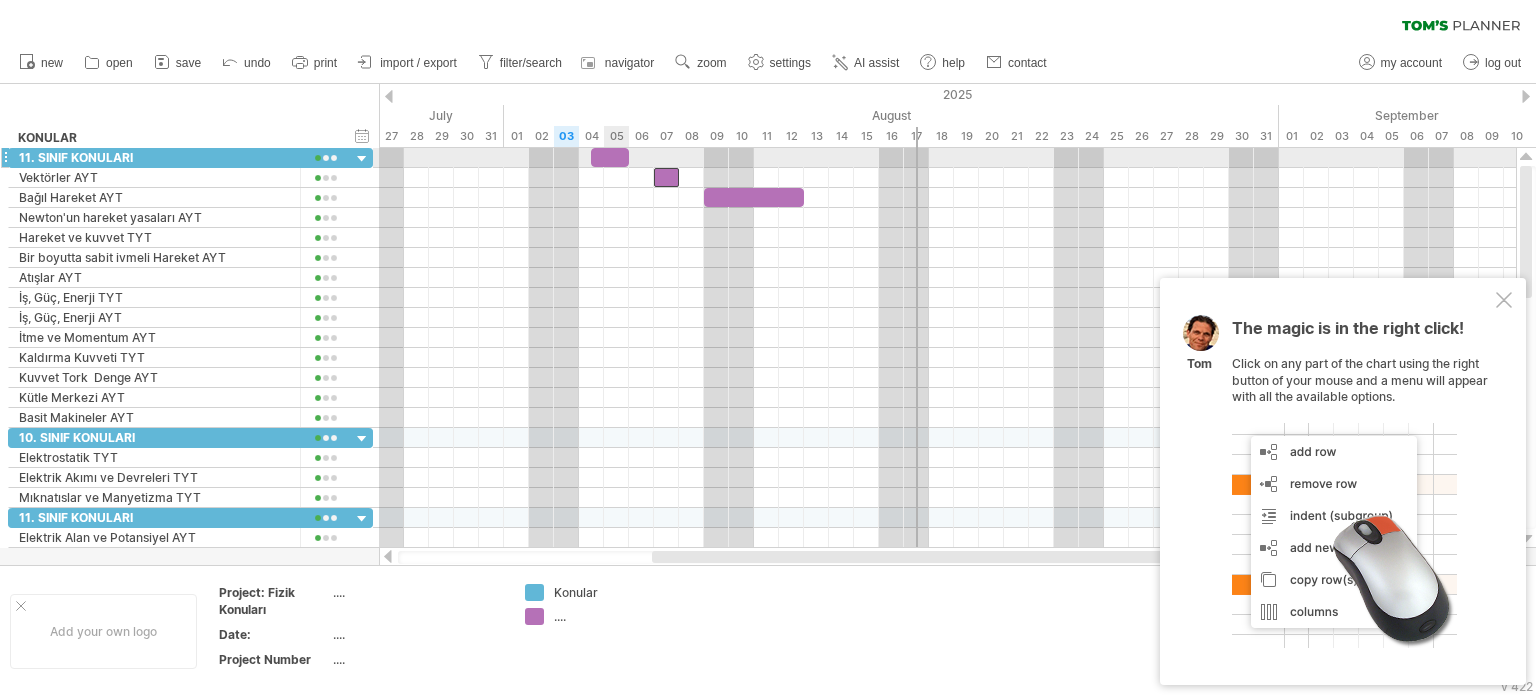 click at bounding box center (610, 157) 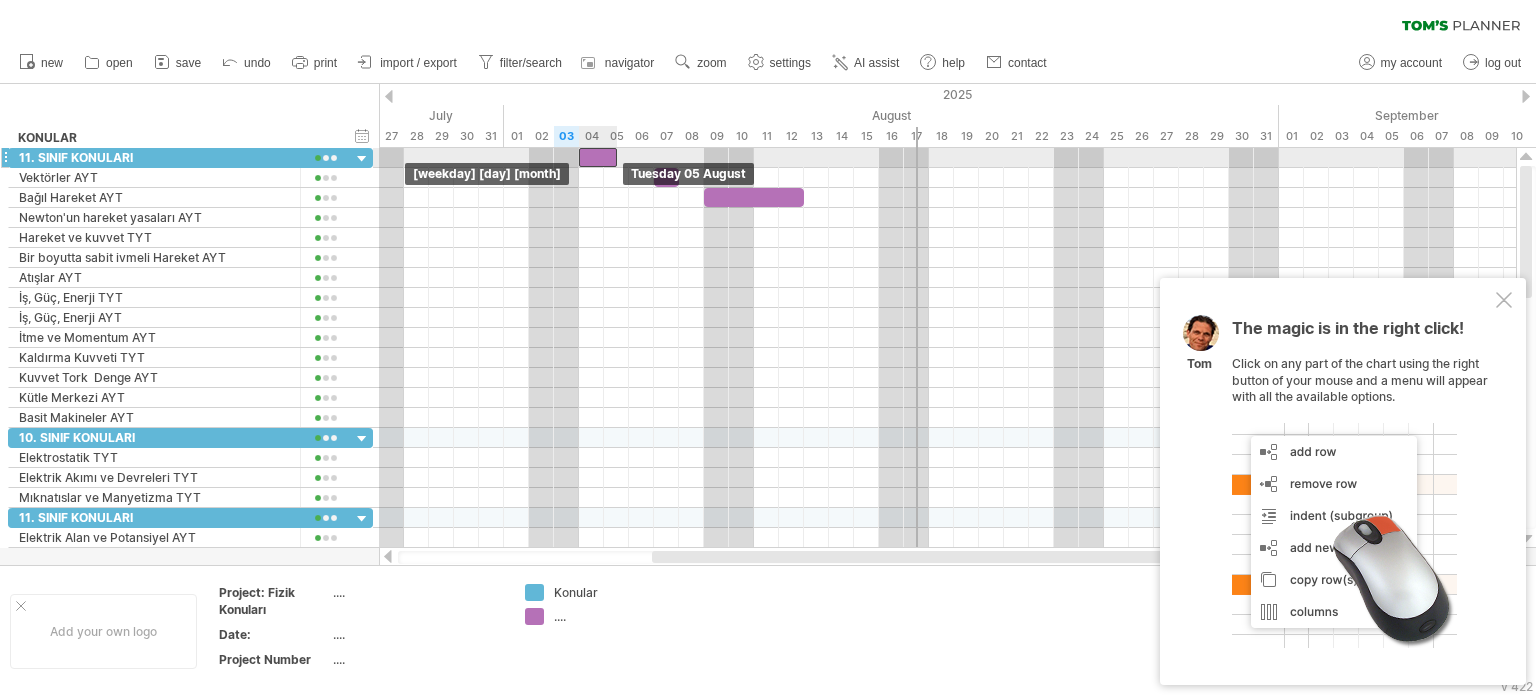 drag, startPoint x: 595, startPoint y: 151, endPoint x: 584, endPoint y: 156, distance: 12.083046 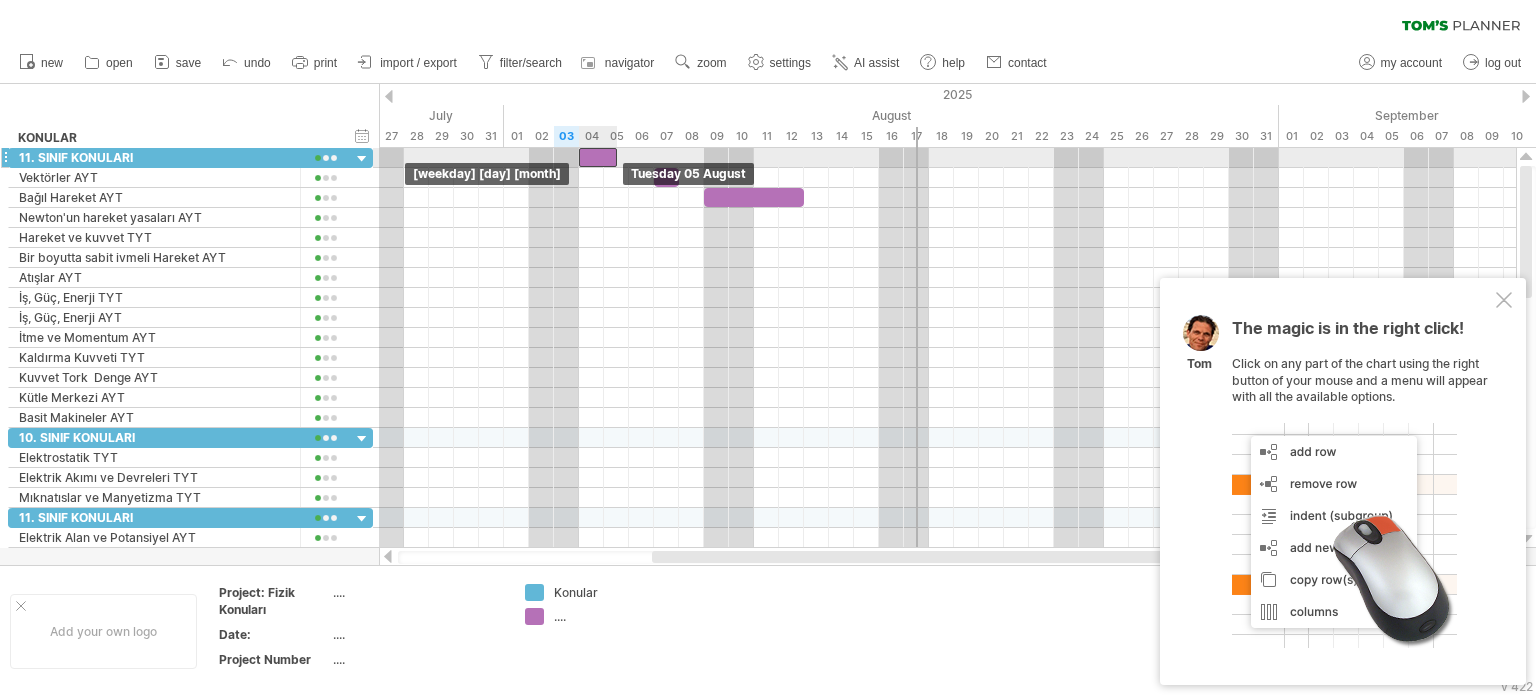 click at bounding box center (598, 157) 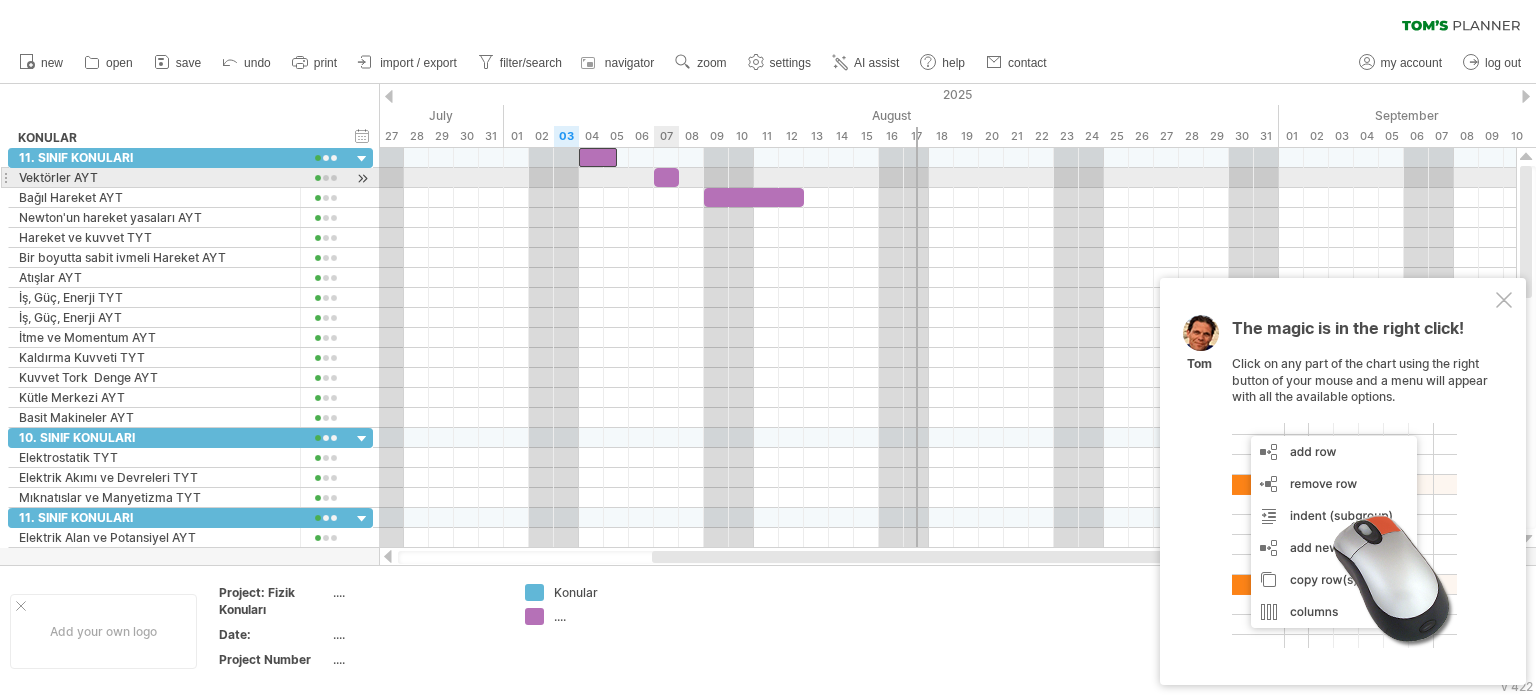 click at bounding box center [666, 177] 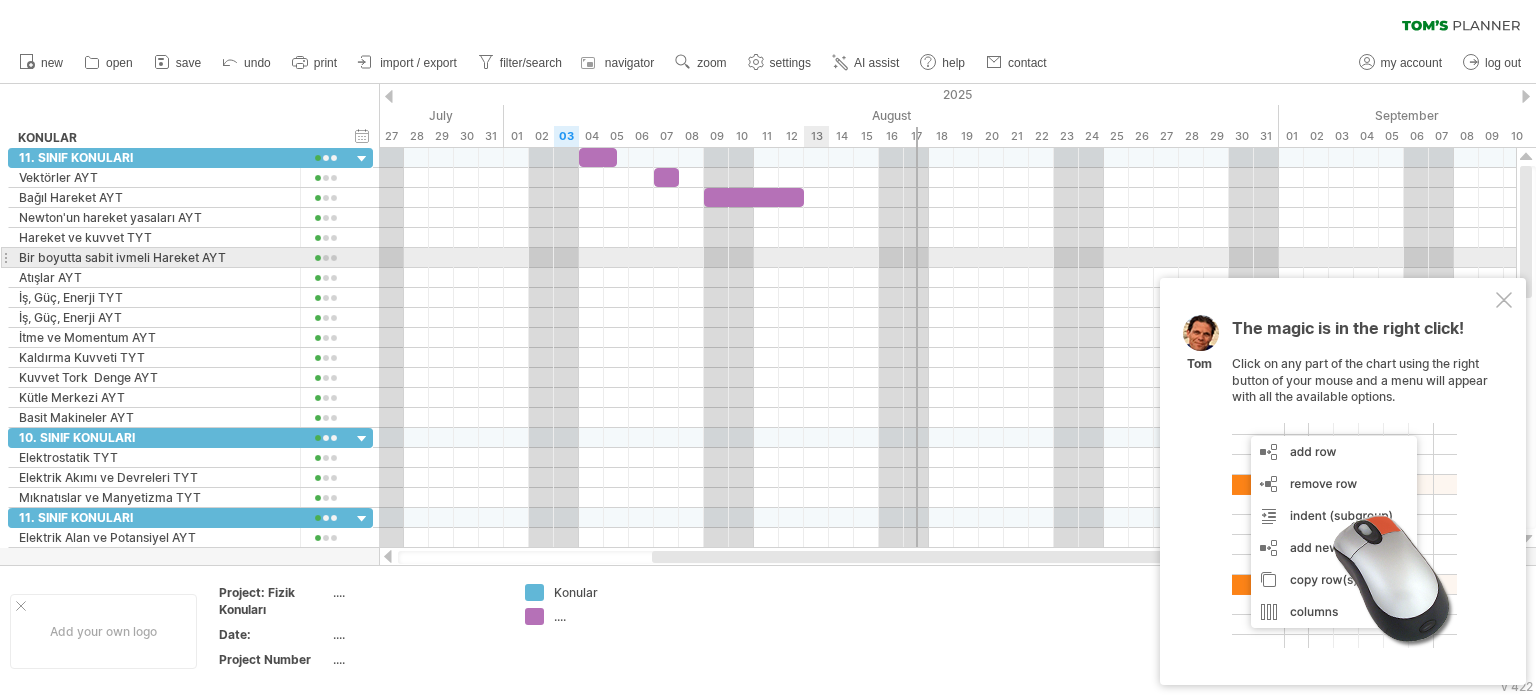 click at bounding box center [947, 258] 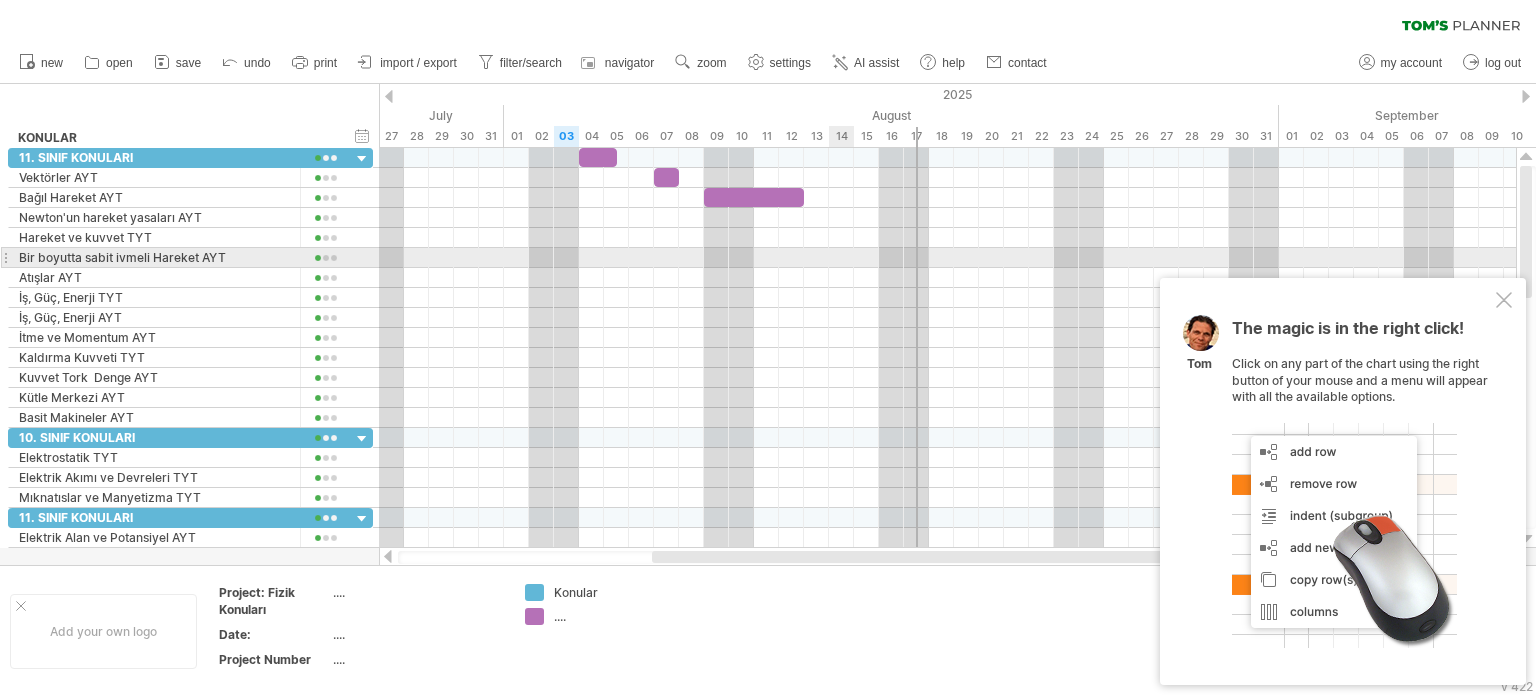 click at bounding box center [947, 258] 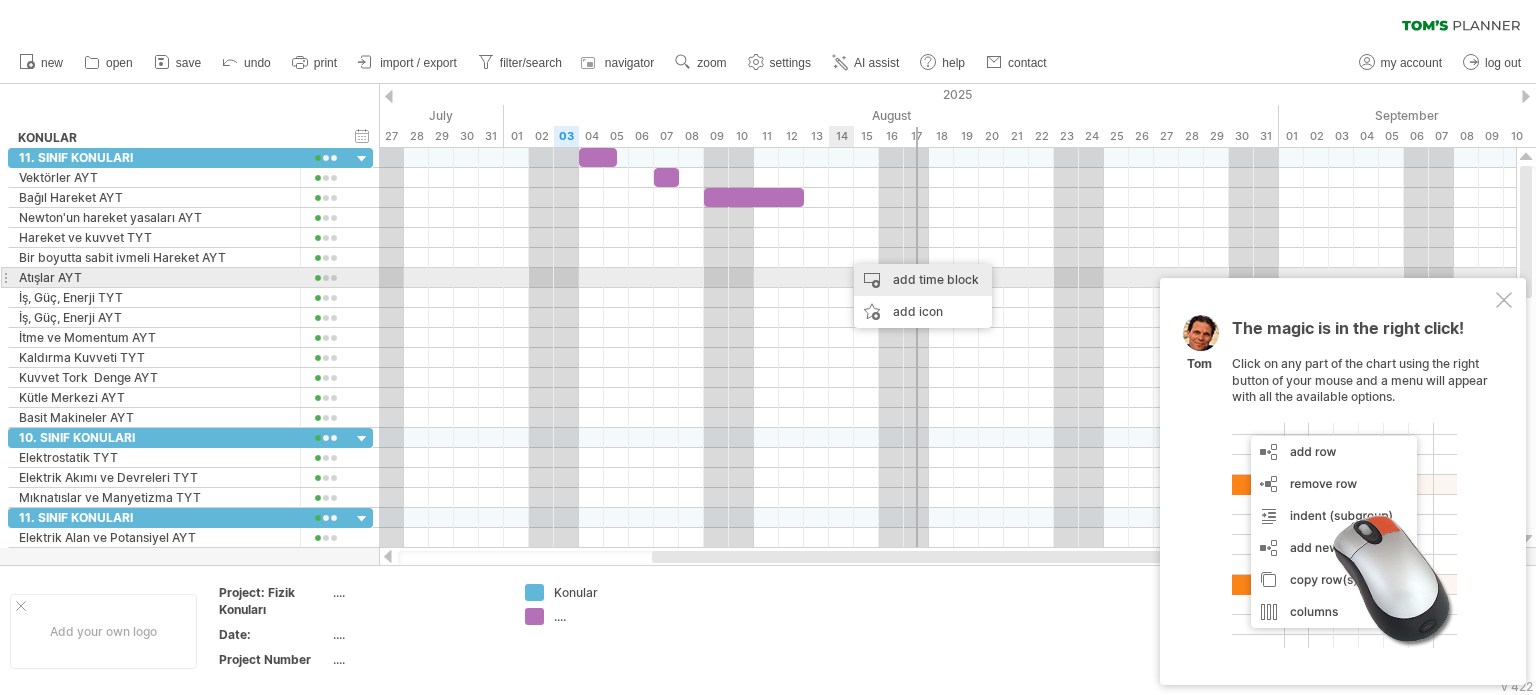 click on "add time block" at bounding box center [923, 280] 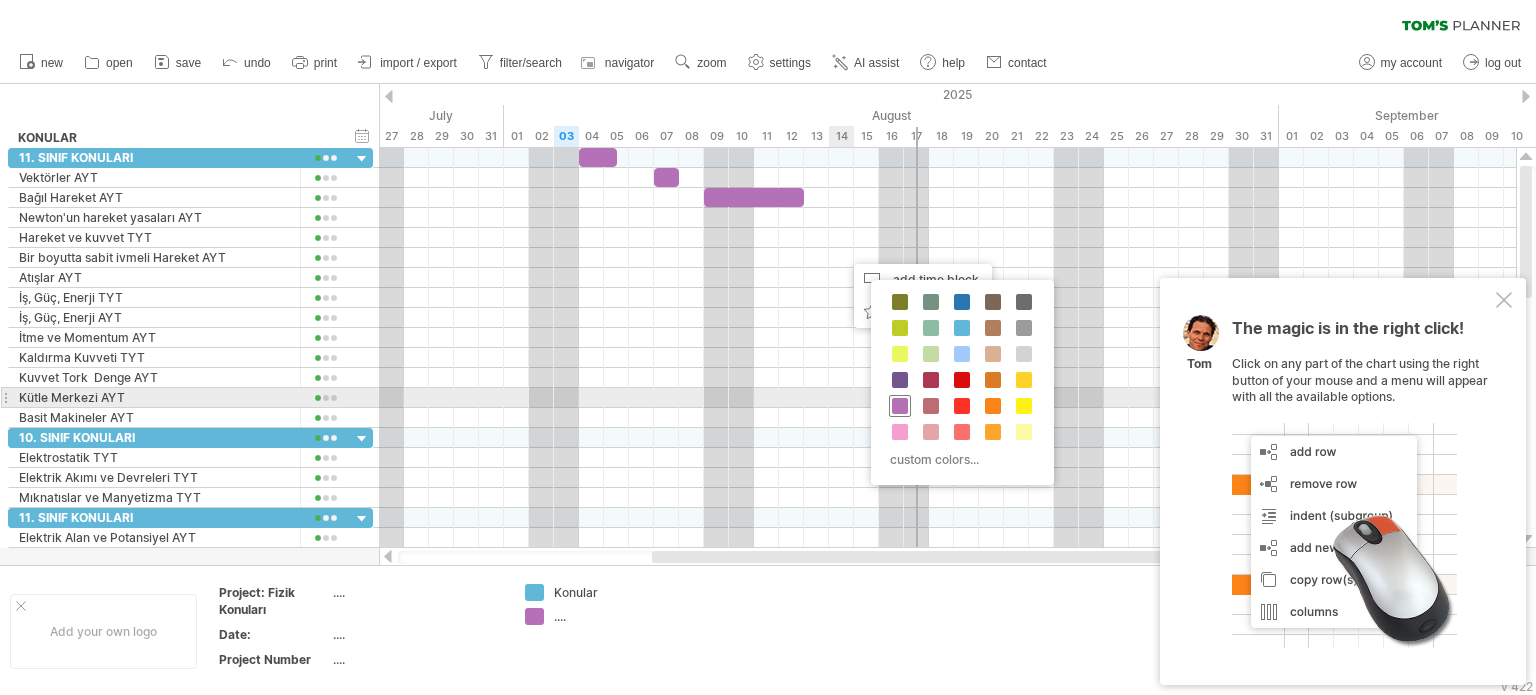 click at bounding box center (900, 406) 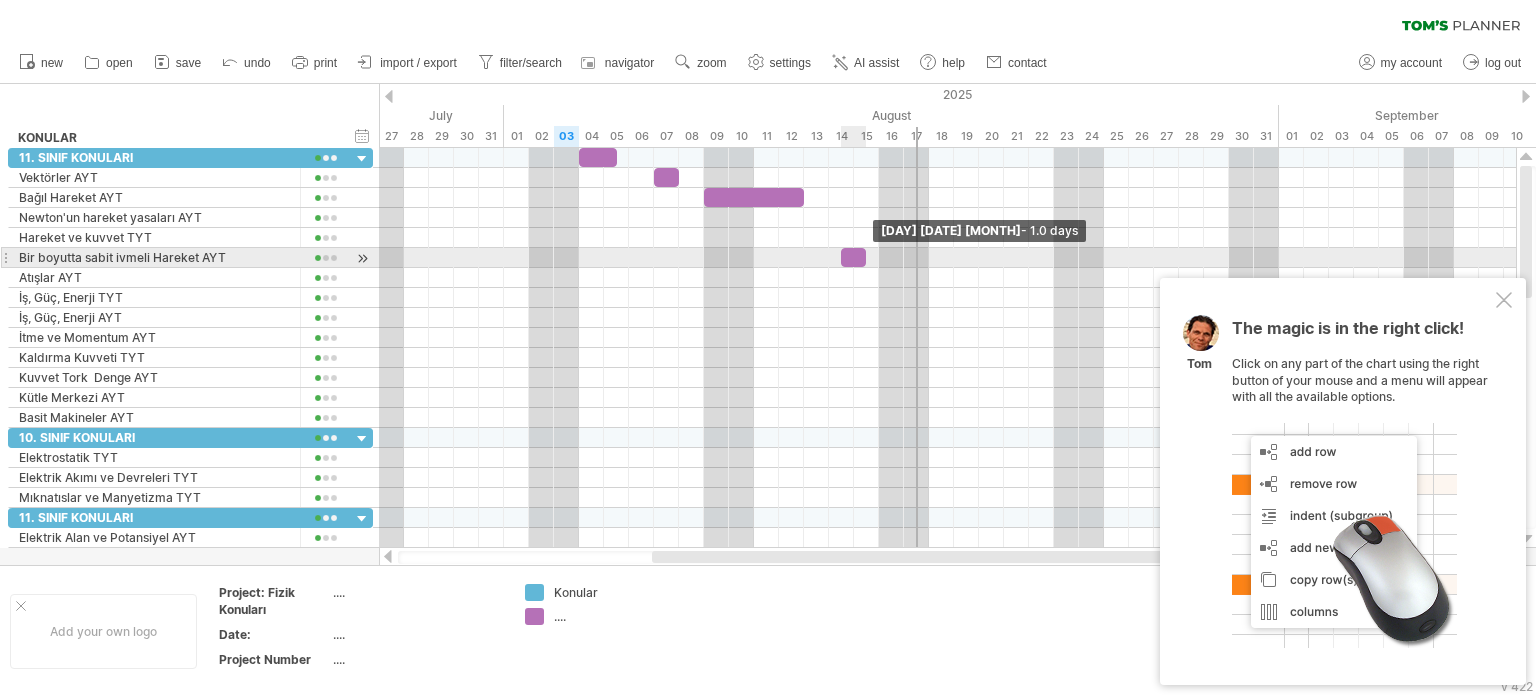 click at bounding box center (866, 257) 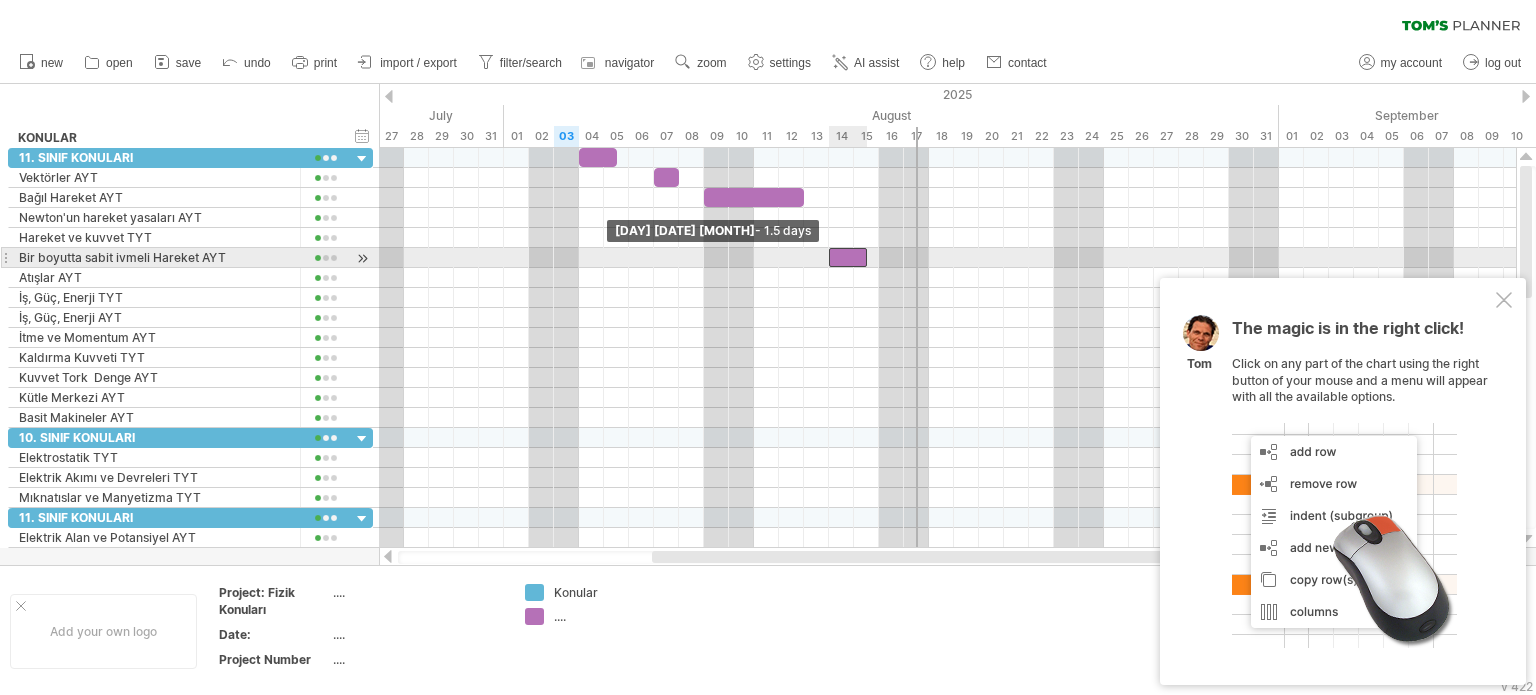 click at bounding box center (848, 257) 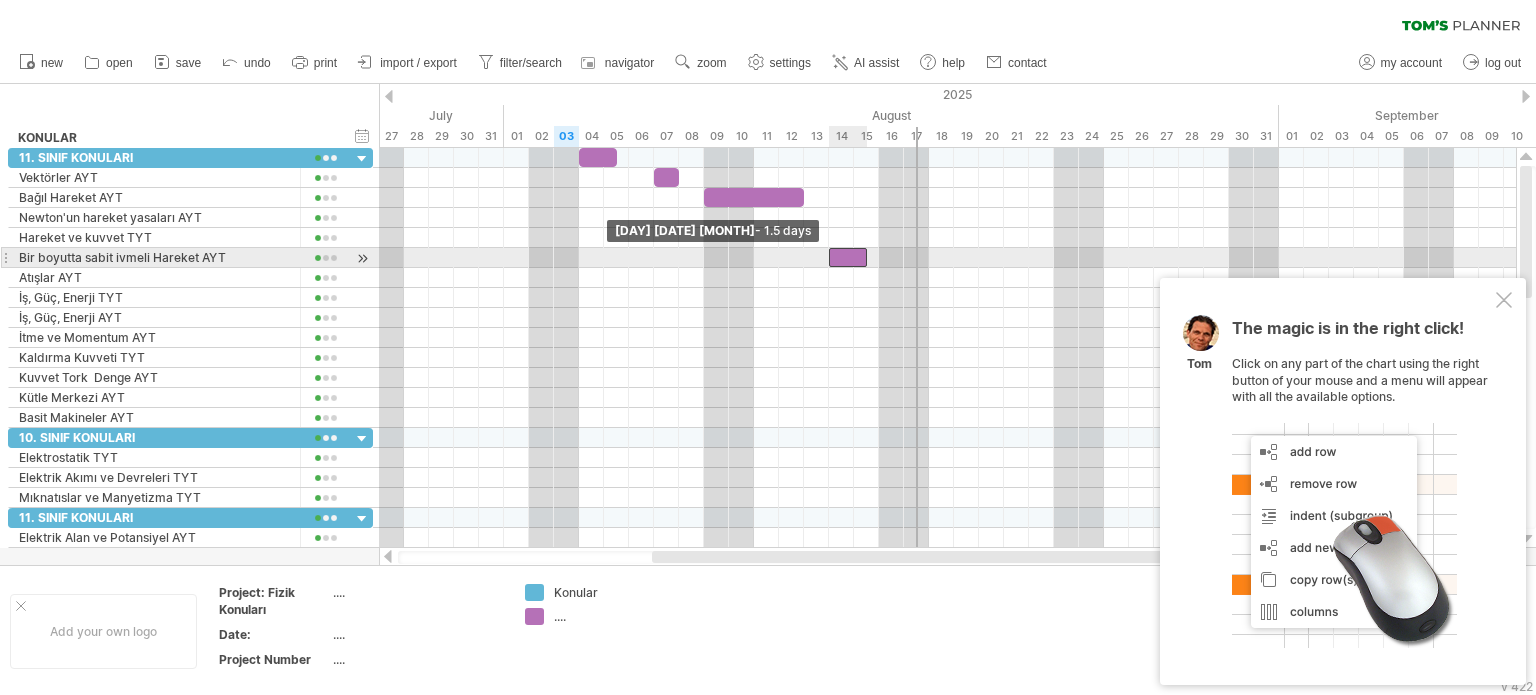 click at bounding box center (848, 257) 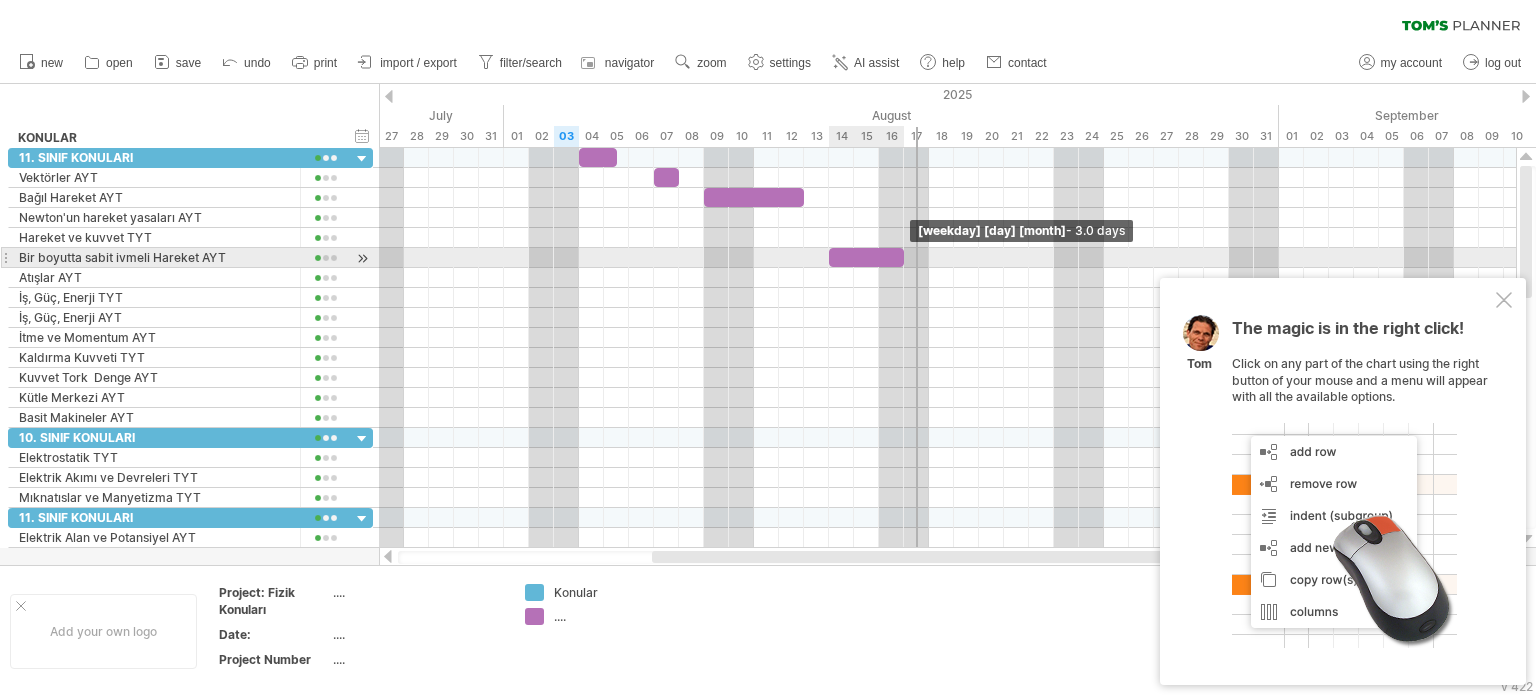 drag, startPoint x: 862, startPoint y: 252, endPoint x: 896, endPoint y: 255, distance: 34.132095 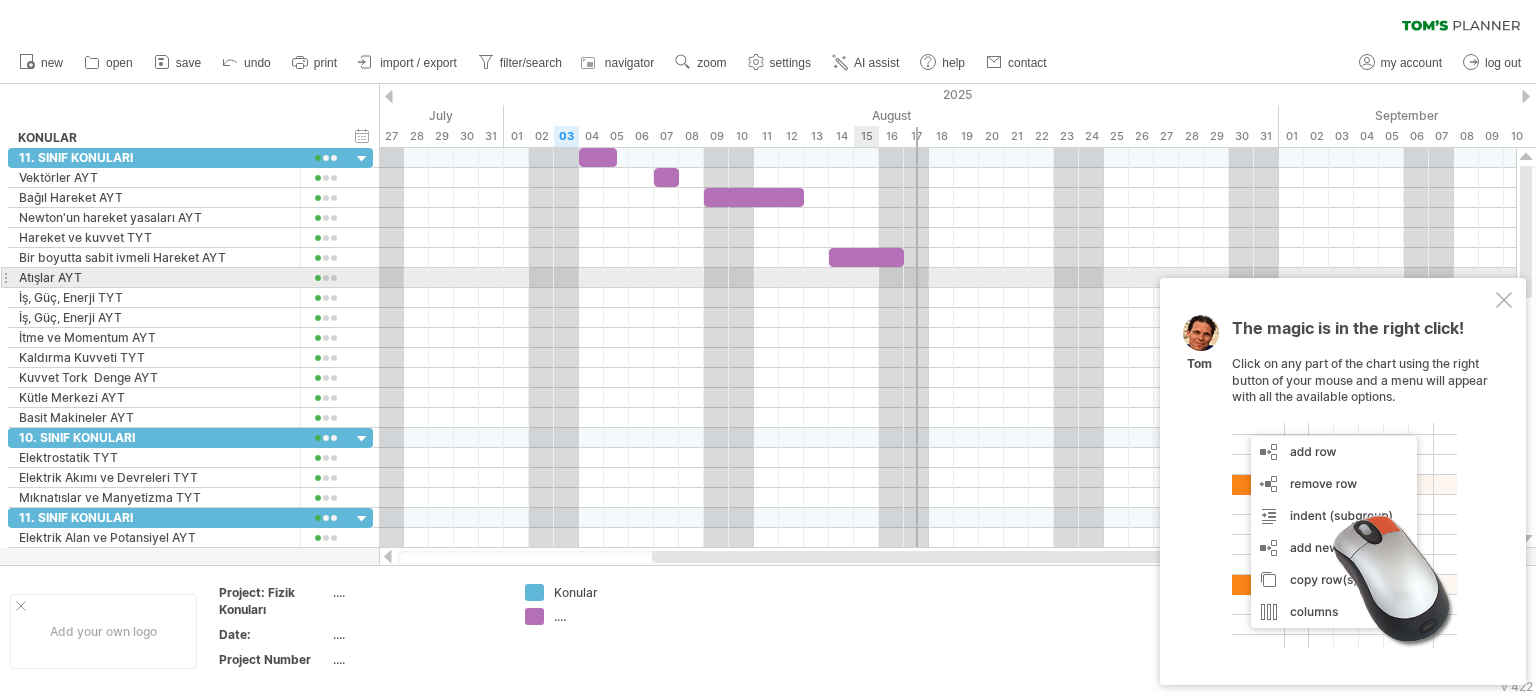 click at bounding box center [947, 278] 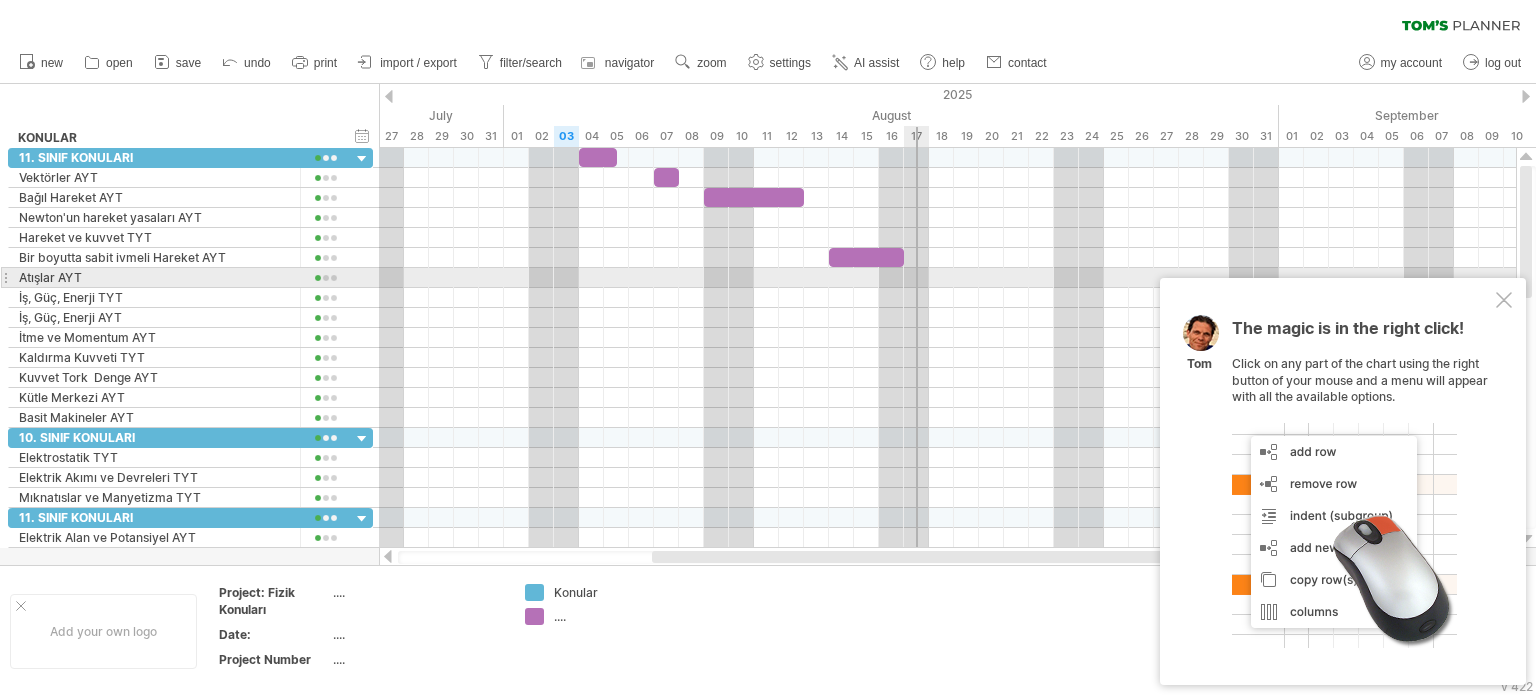 click at bounding box center [947, 278] 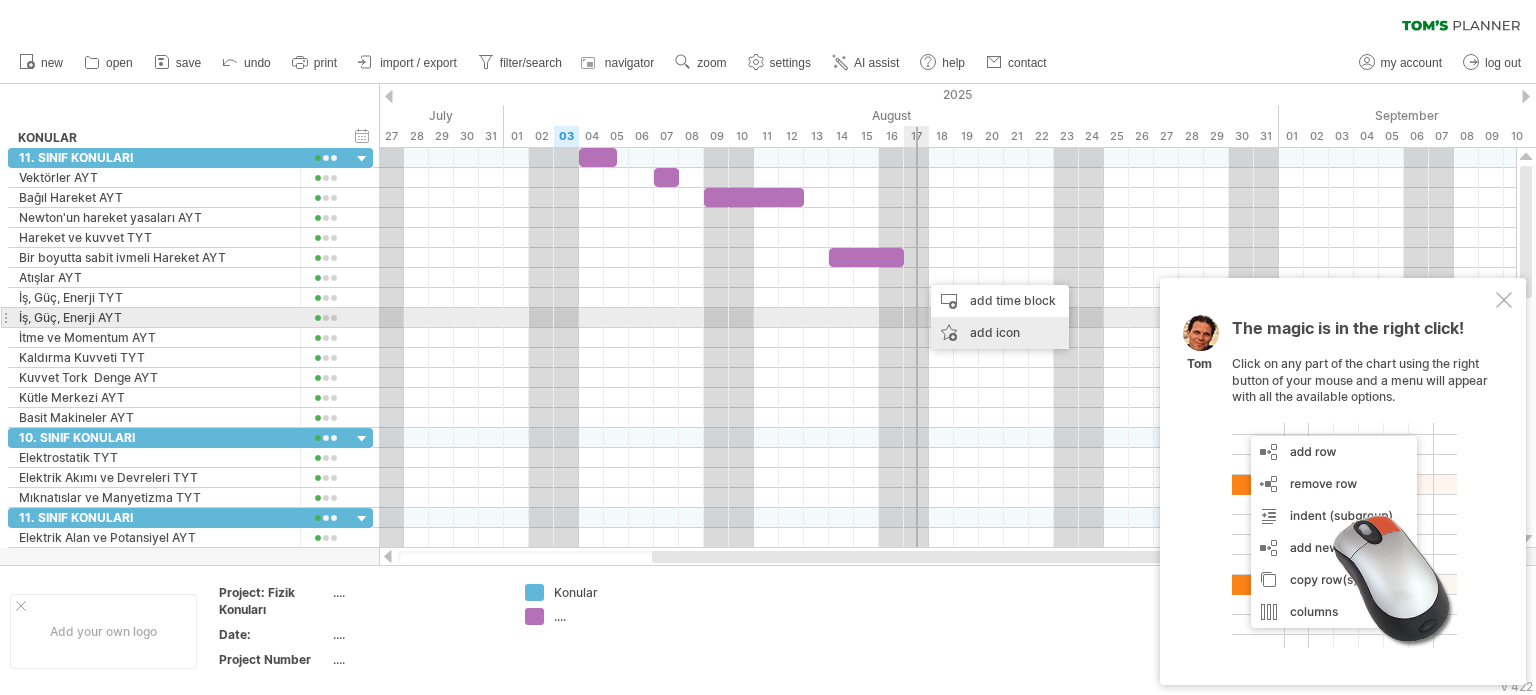 click on "add icon" at bounding box center [1000, 333] 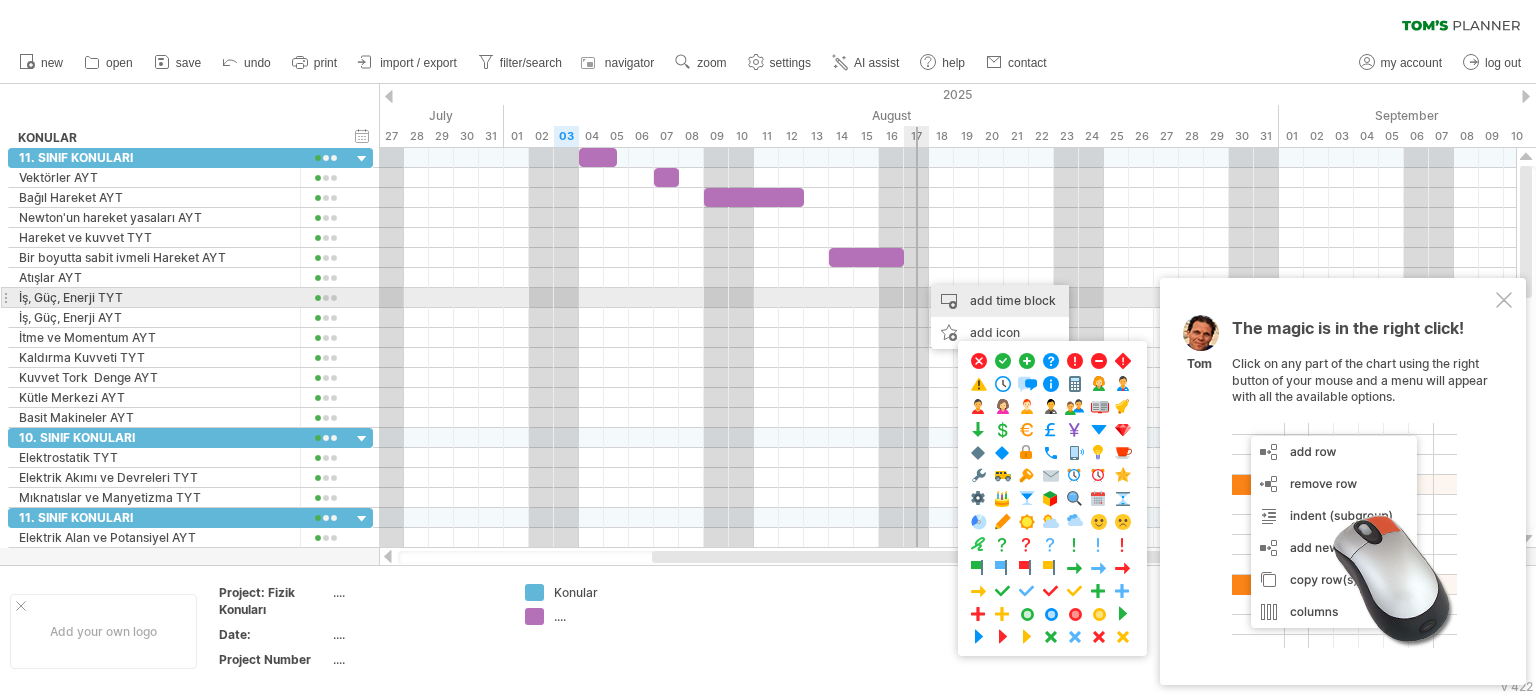click on "add time block" at bounding box center [1000, 301] 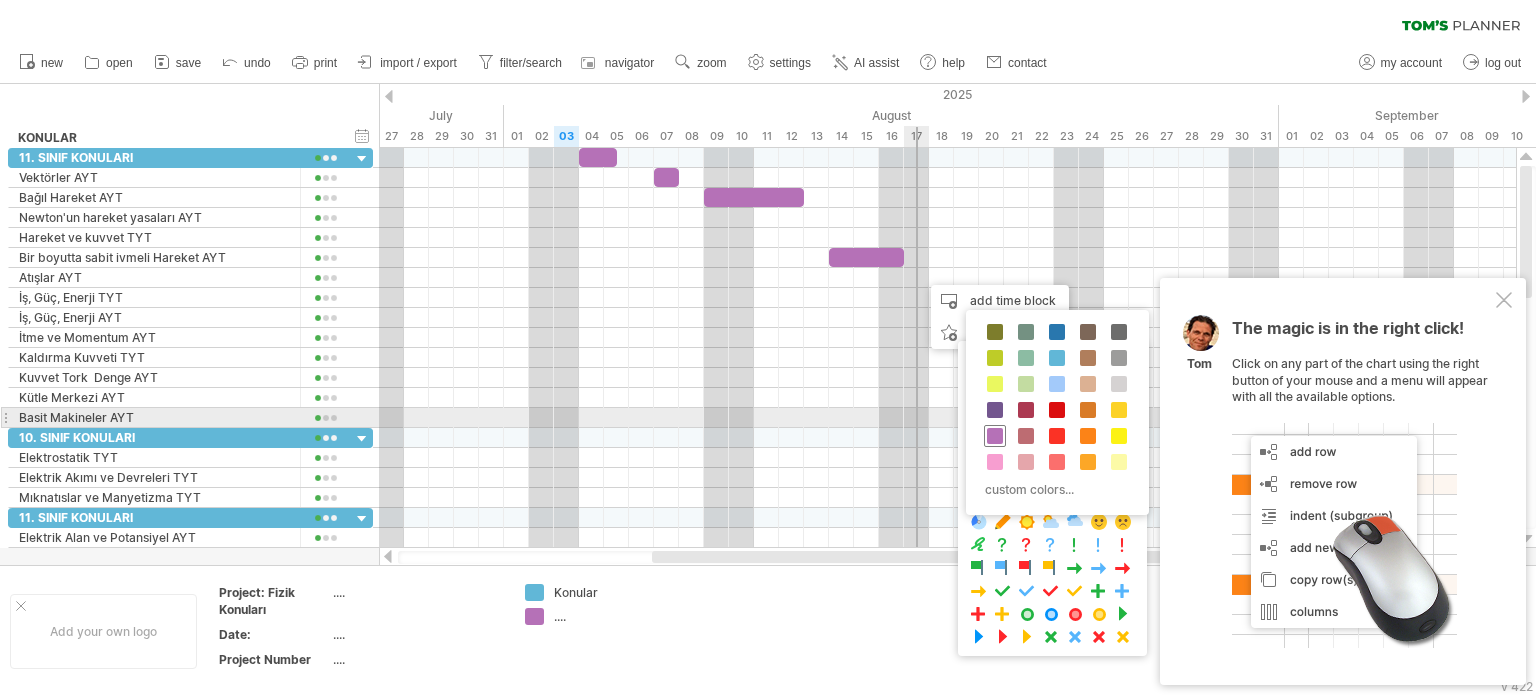 click at bounding box center [995, 436] 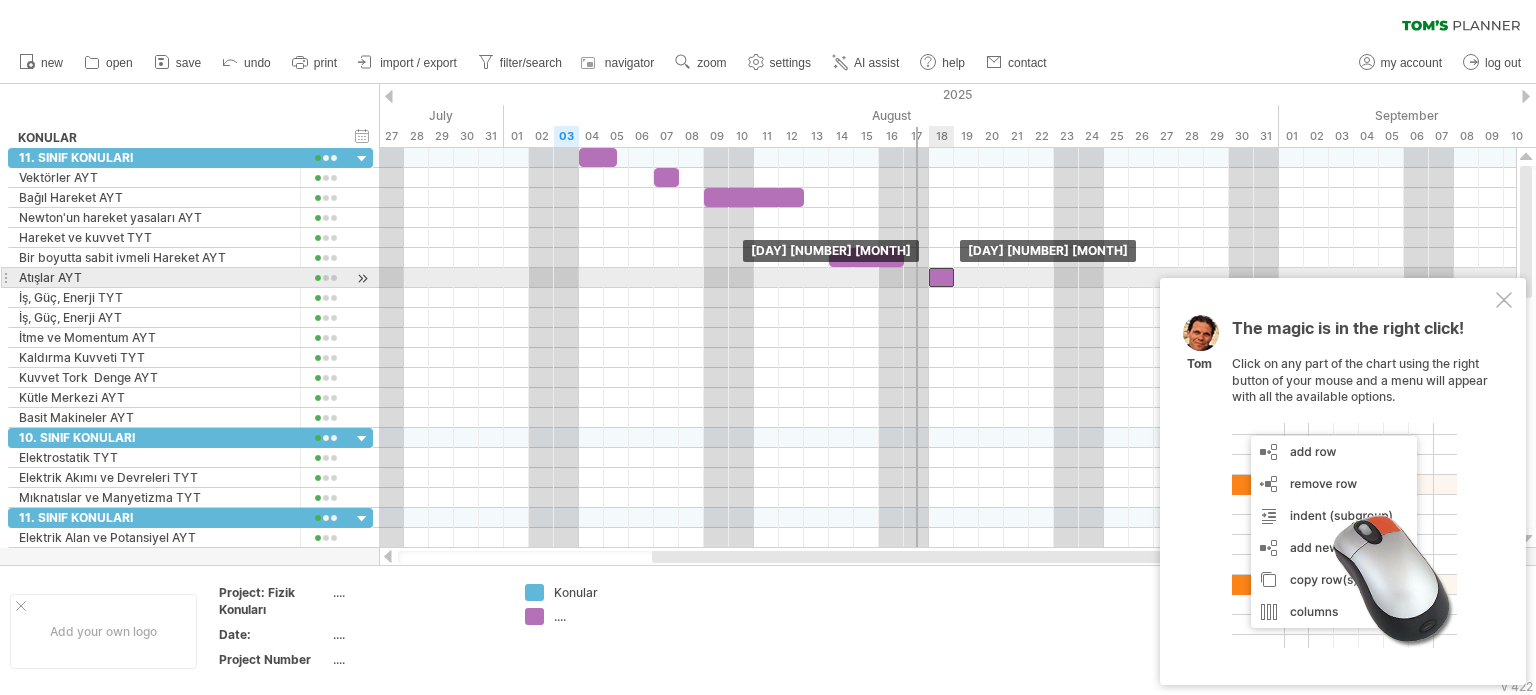 drag, startPoint x: 927, startPoint y: 272, endPoint x: 944, endPoint y: 275, distance: 17.262676 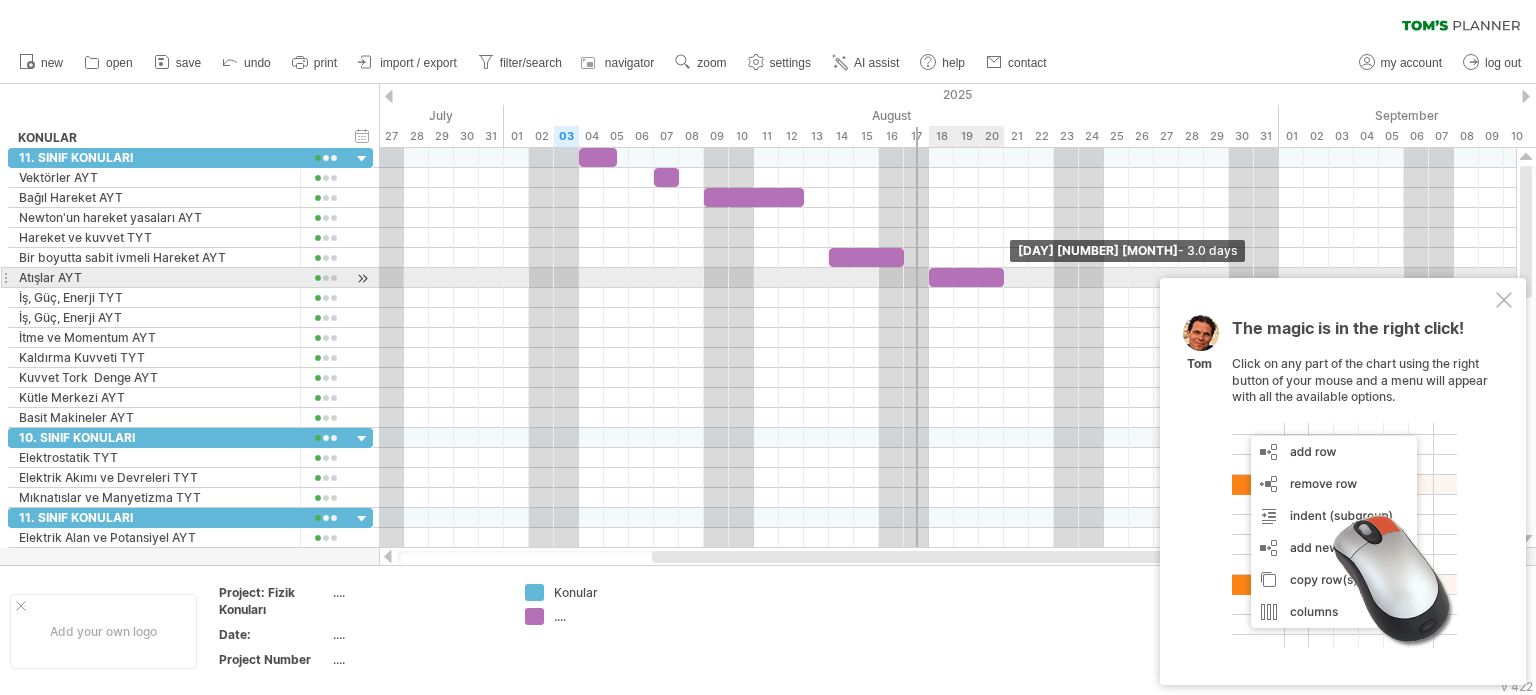 drag, startPoint x: 953, startPoint y: 275, endPoint x: 1005, endPoint y: 275, distance: 52 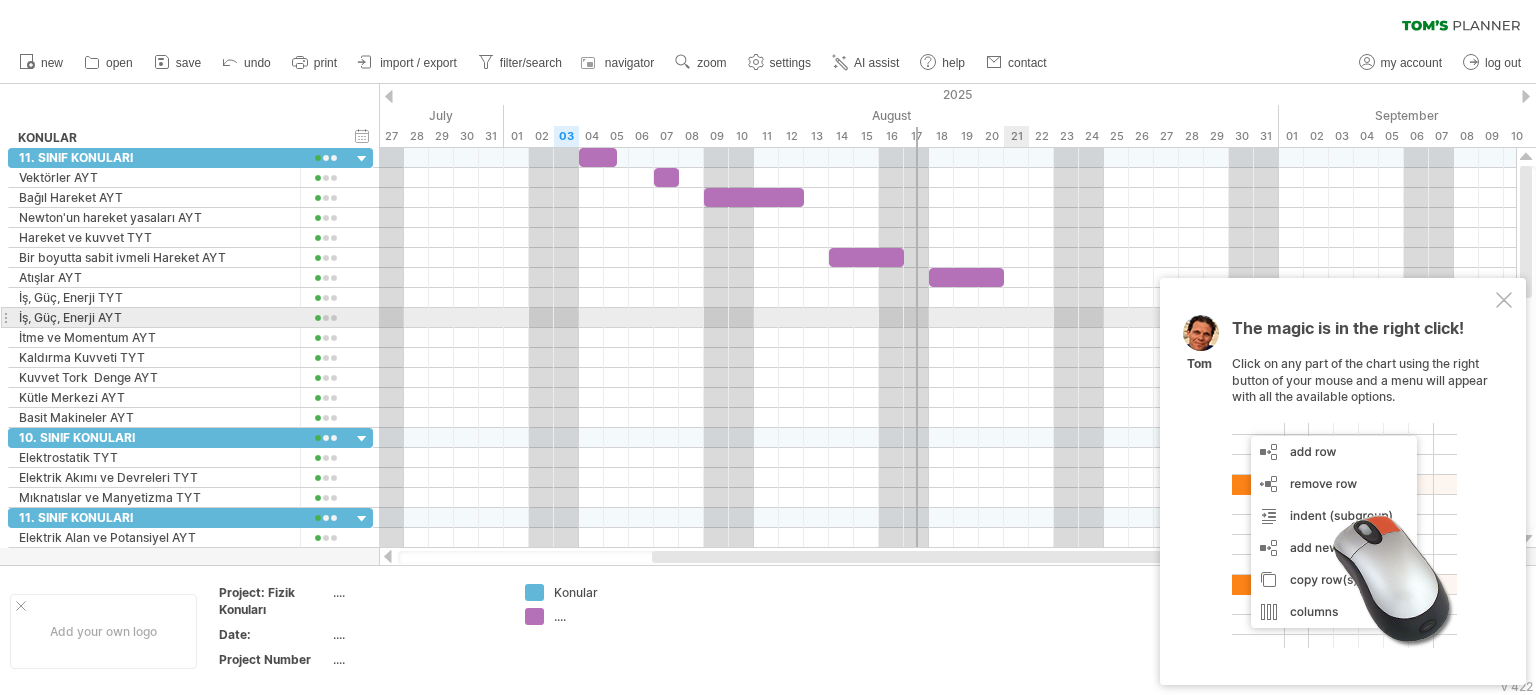 click at bounding box center (947, 318) 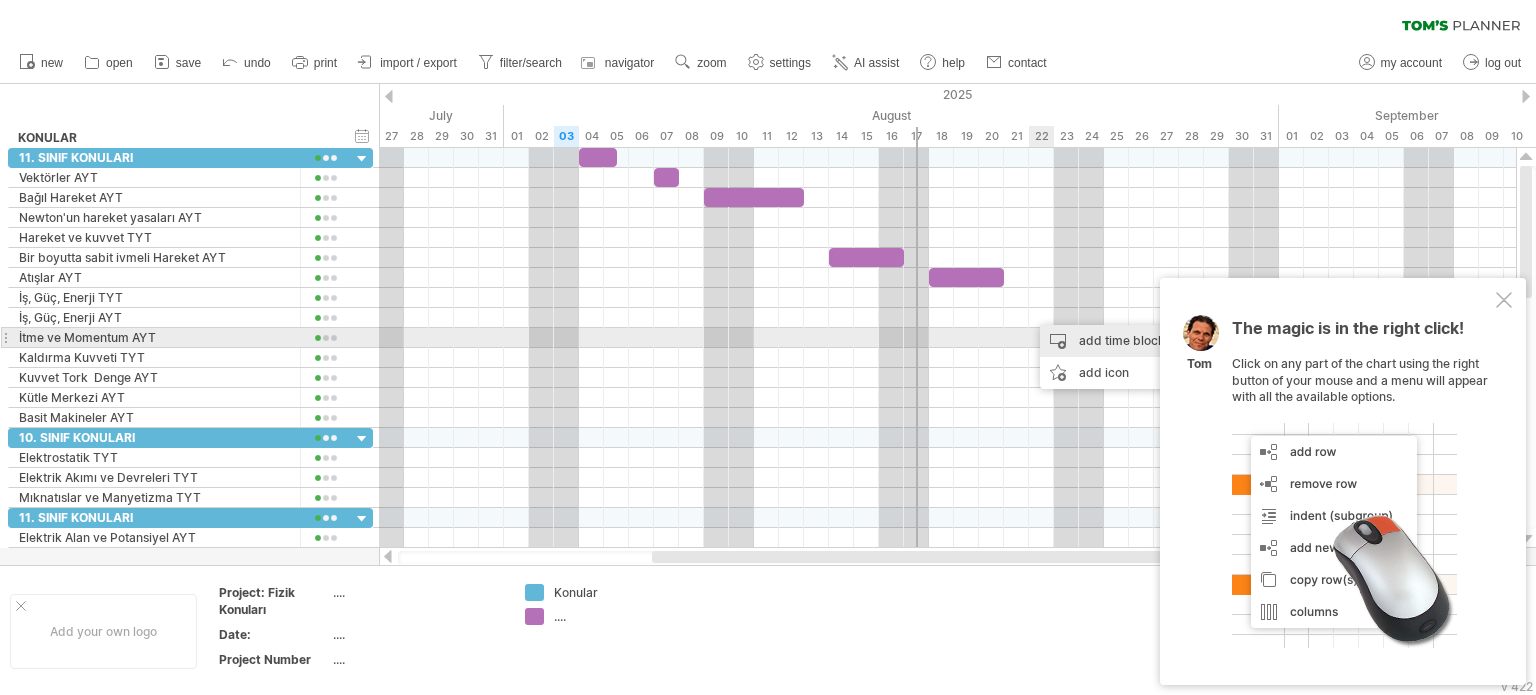 click on "add time block" at bounding box center (1109, 341) 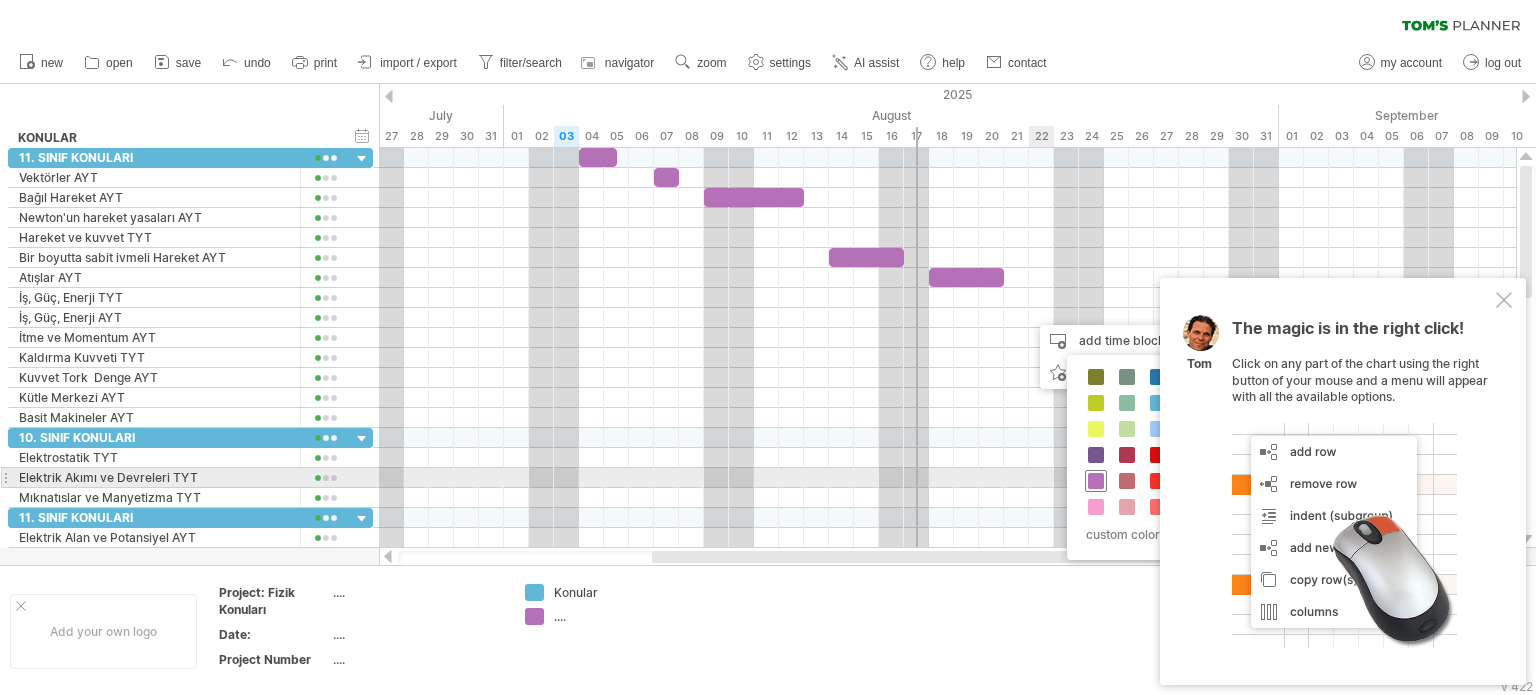 click at bounding box center (1096, 481) 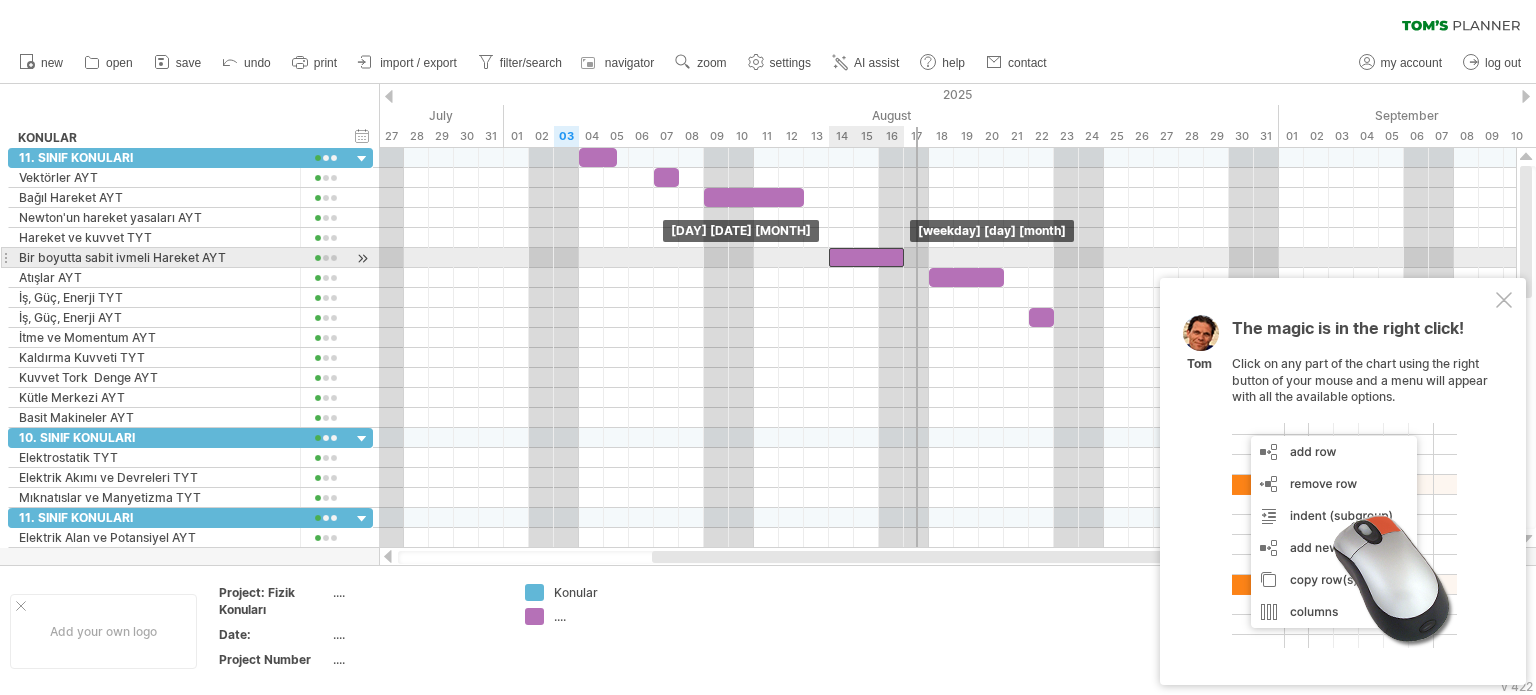 click at bounding box center [866, 257] 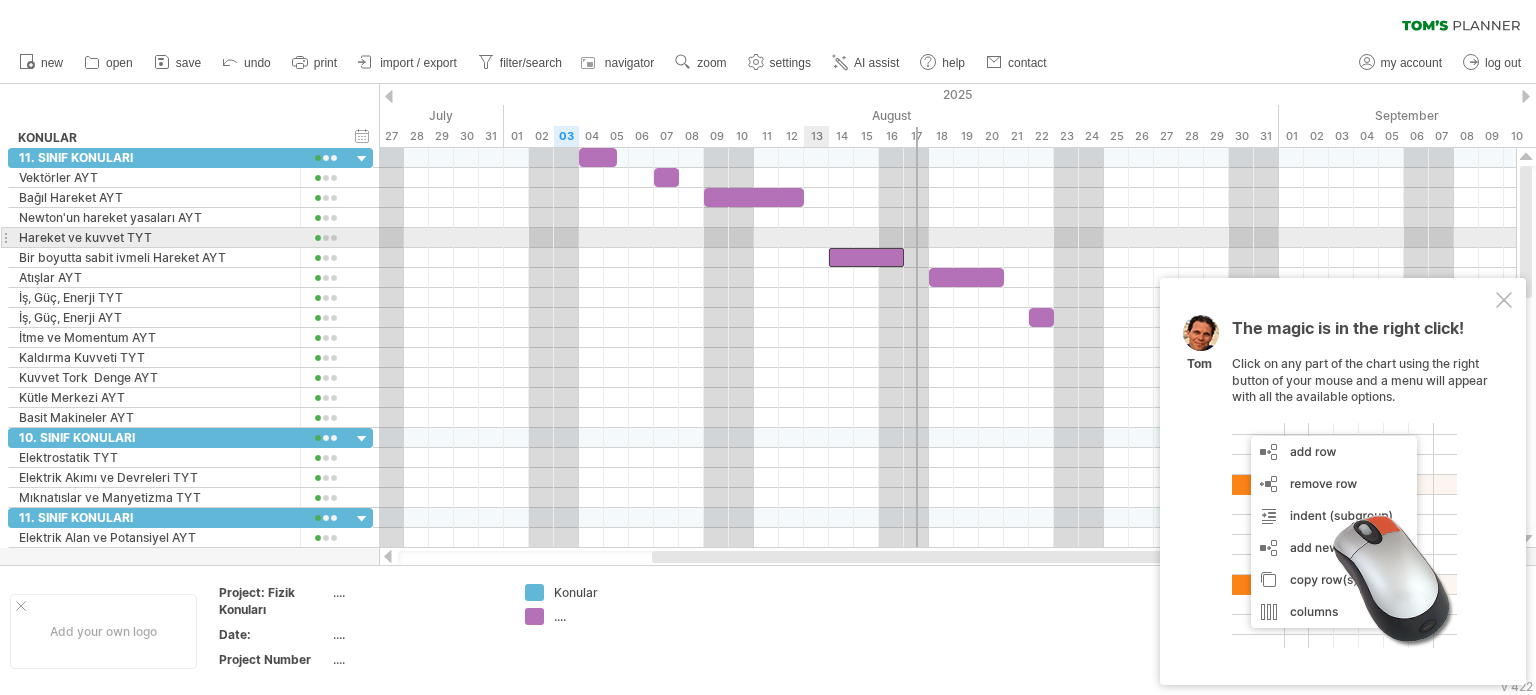 click at bounding box center [947, 238] 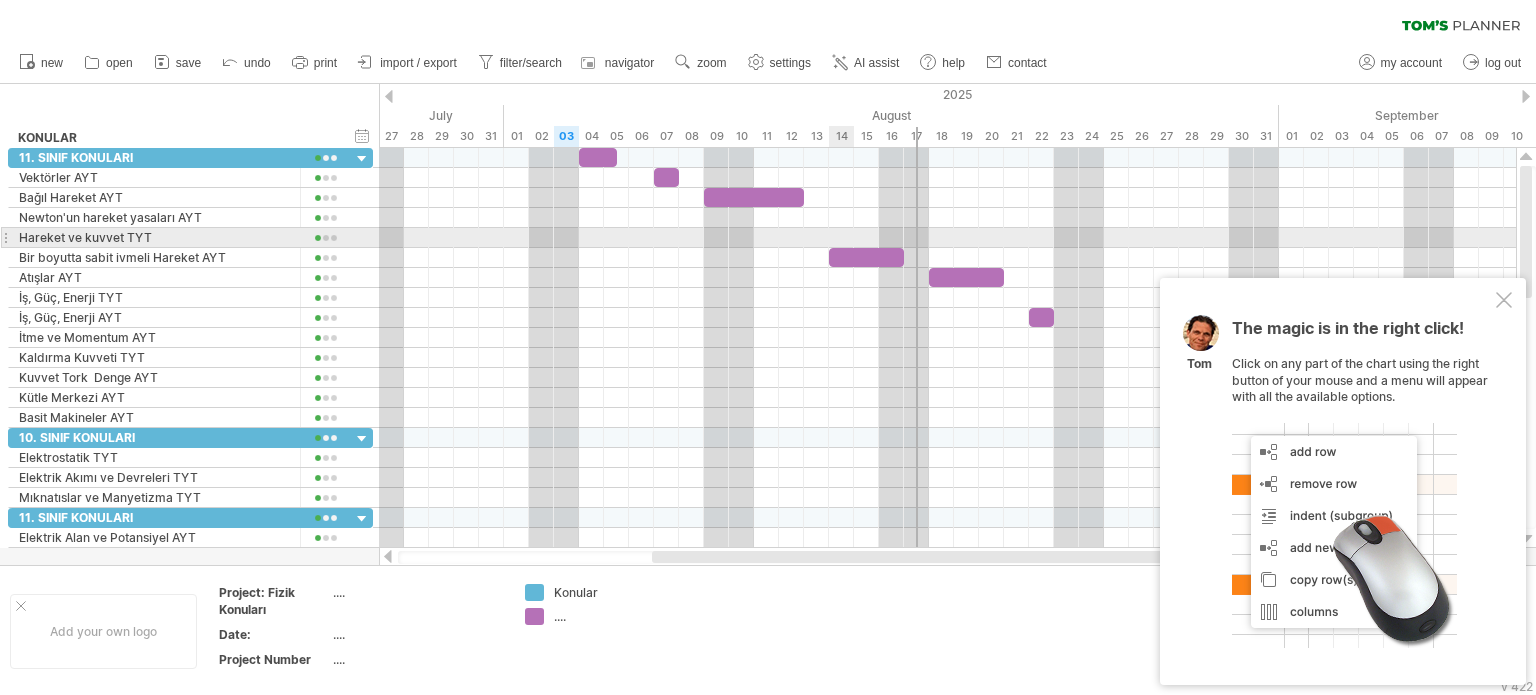 click at bounding box center [947, 238] 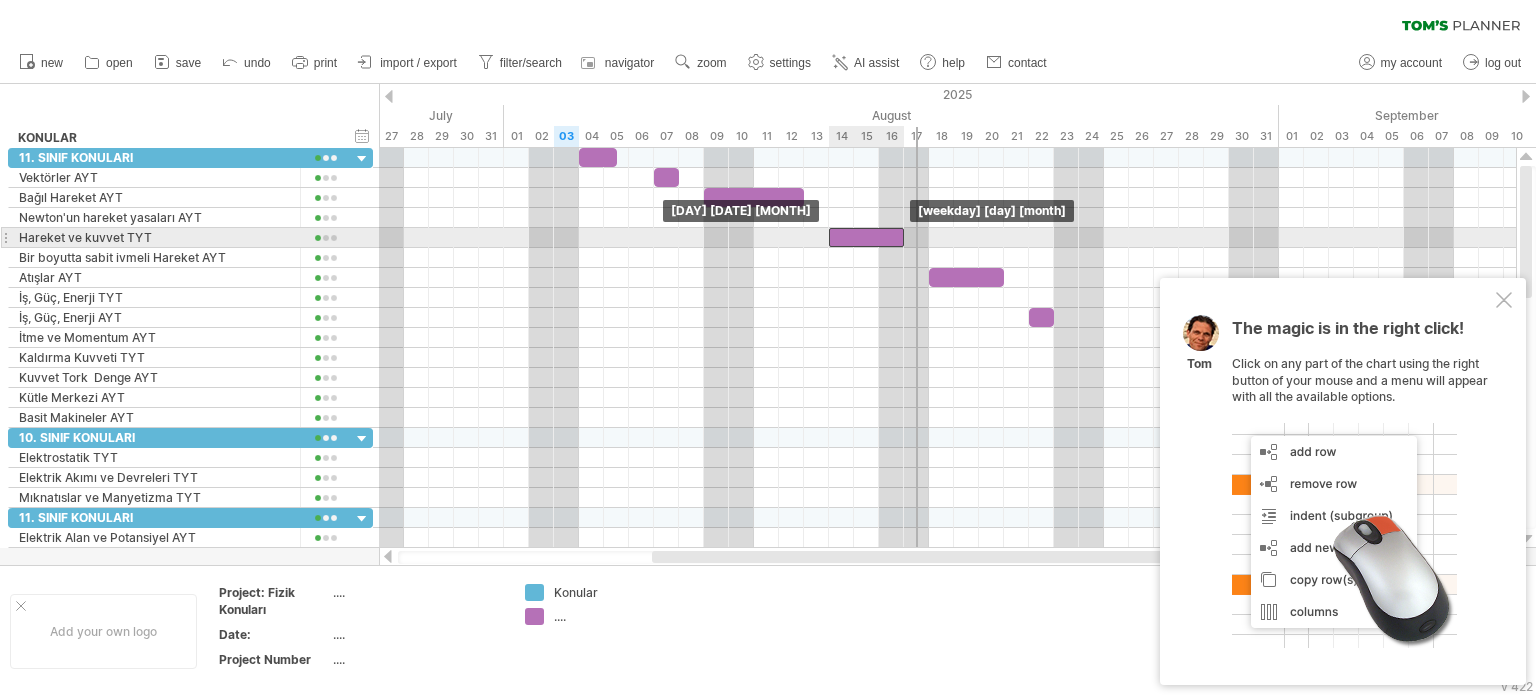 drag, startPoint x: 860, startPoint y: 251, endPoint x: 862, endPoint y: 237, distance: 14.142136 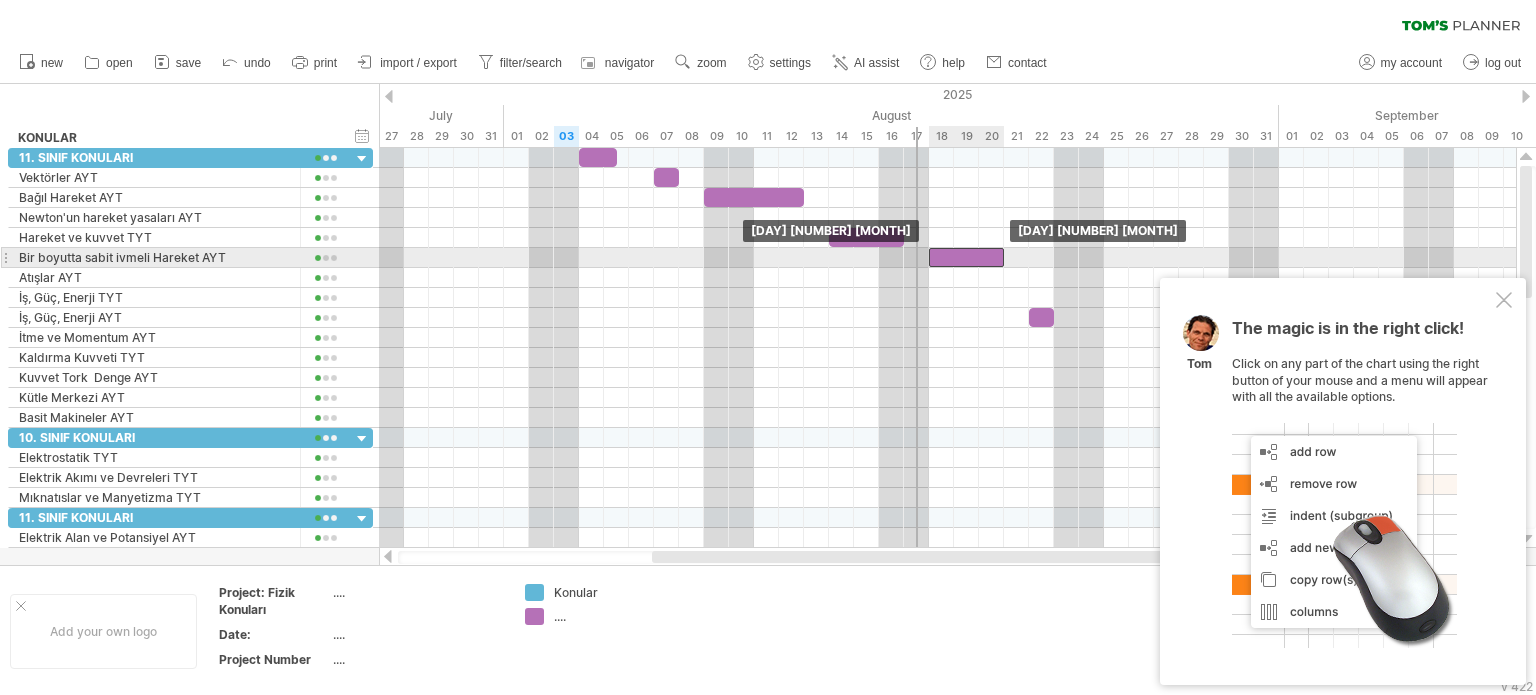 drag, startPoint x: 956, startPoint y: 270, endPoint x: 961, endPoint y: 250, distance: 20.615528 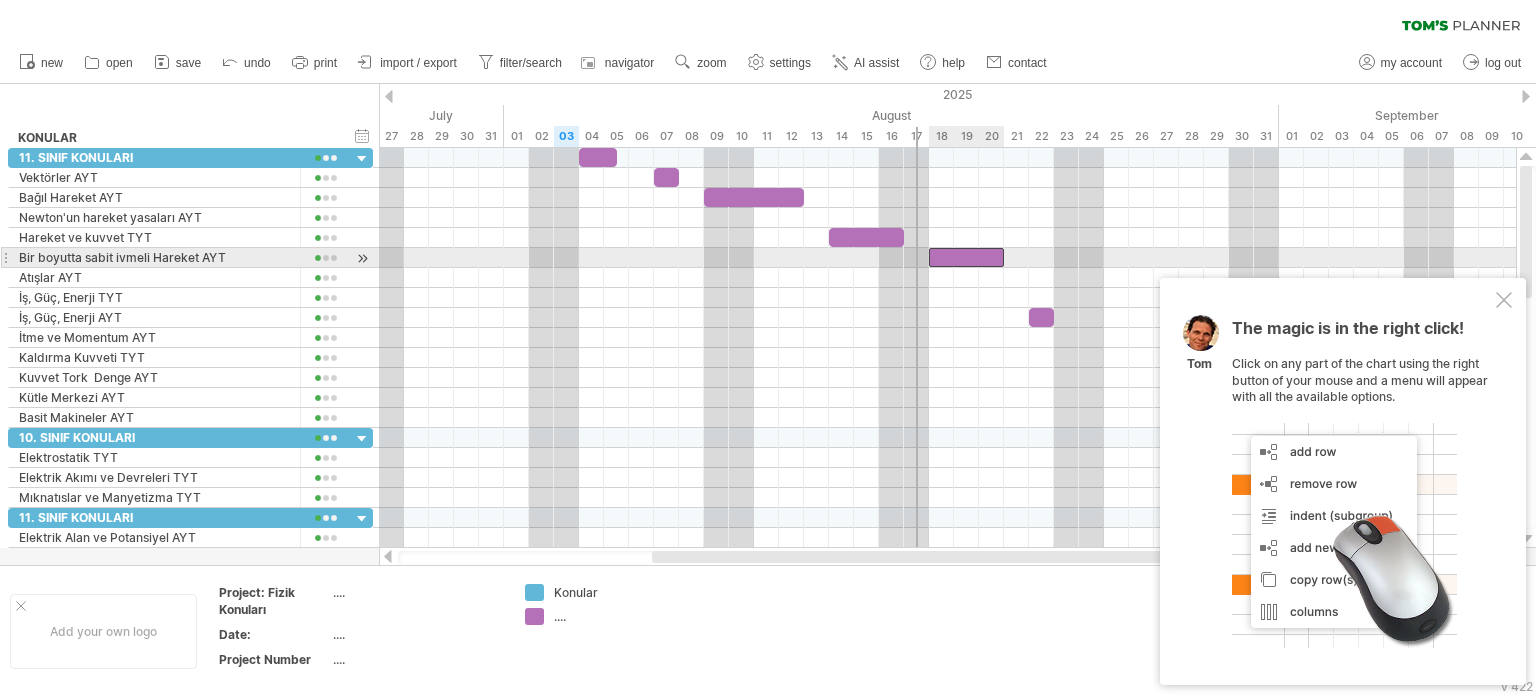 click at bounding box center [966, 257] 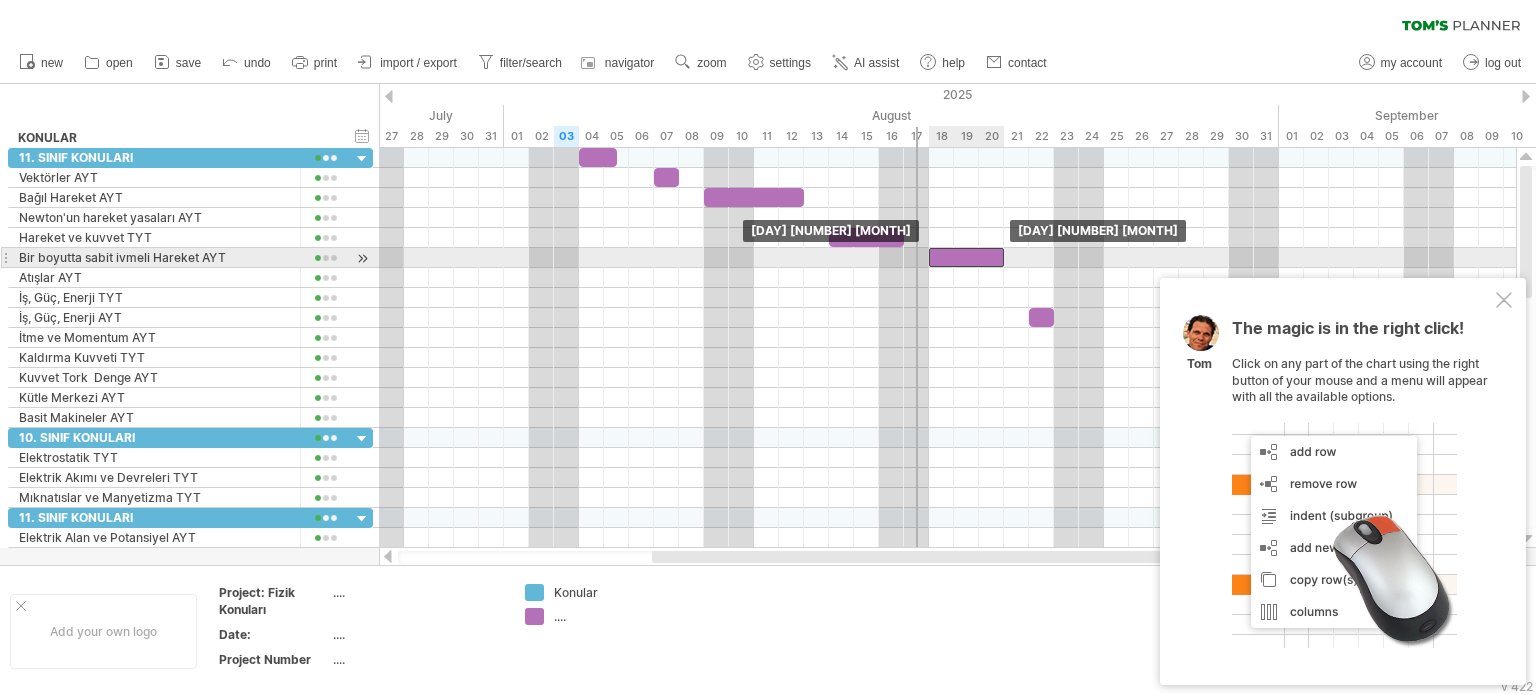 click at bounding box center [966, 257] 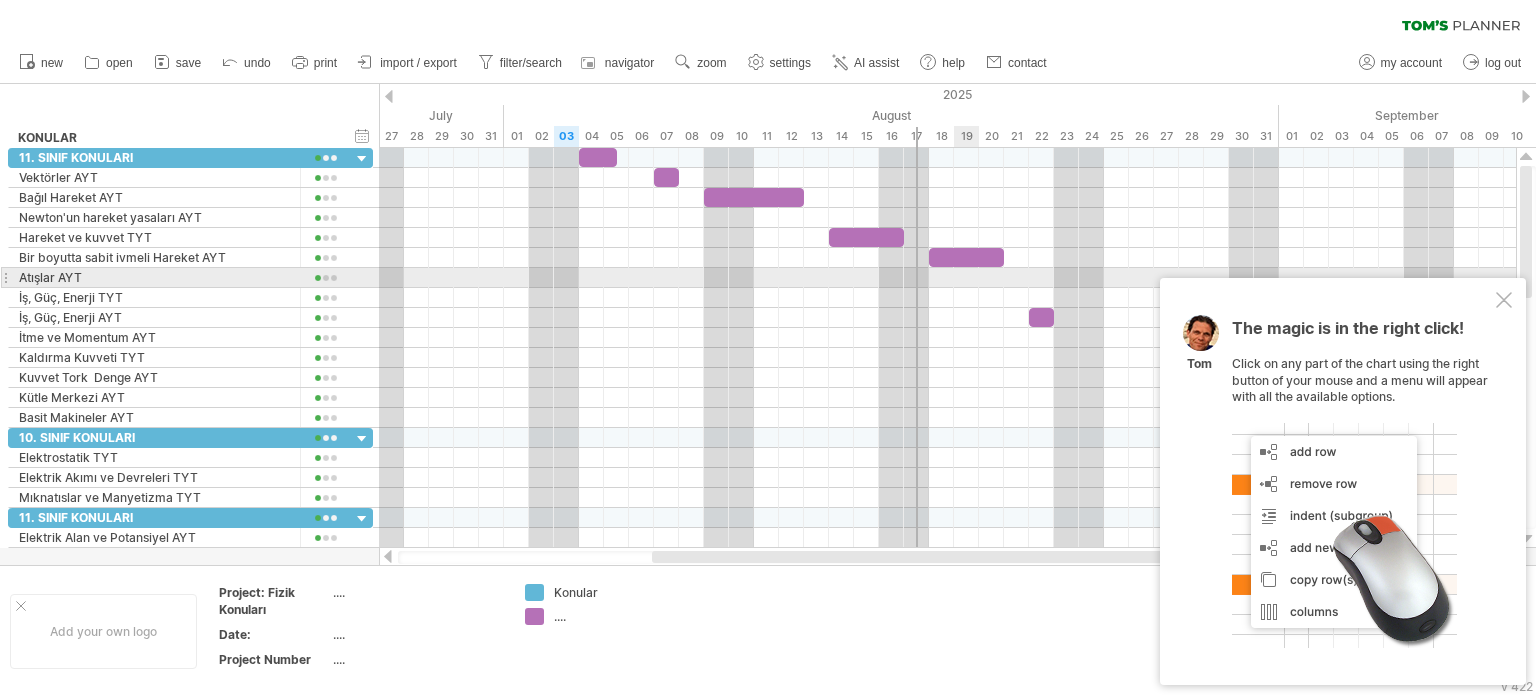 click at bounding box center (947, 278) 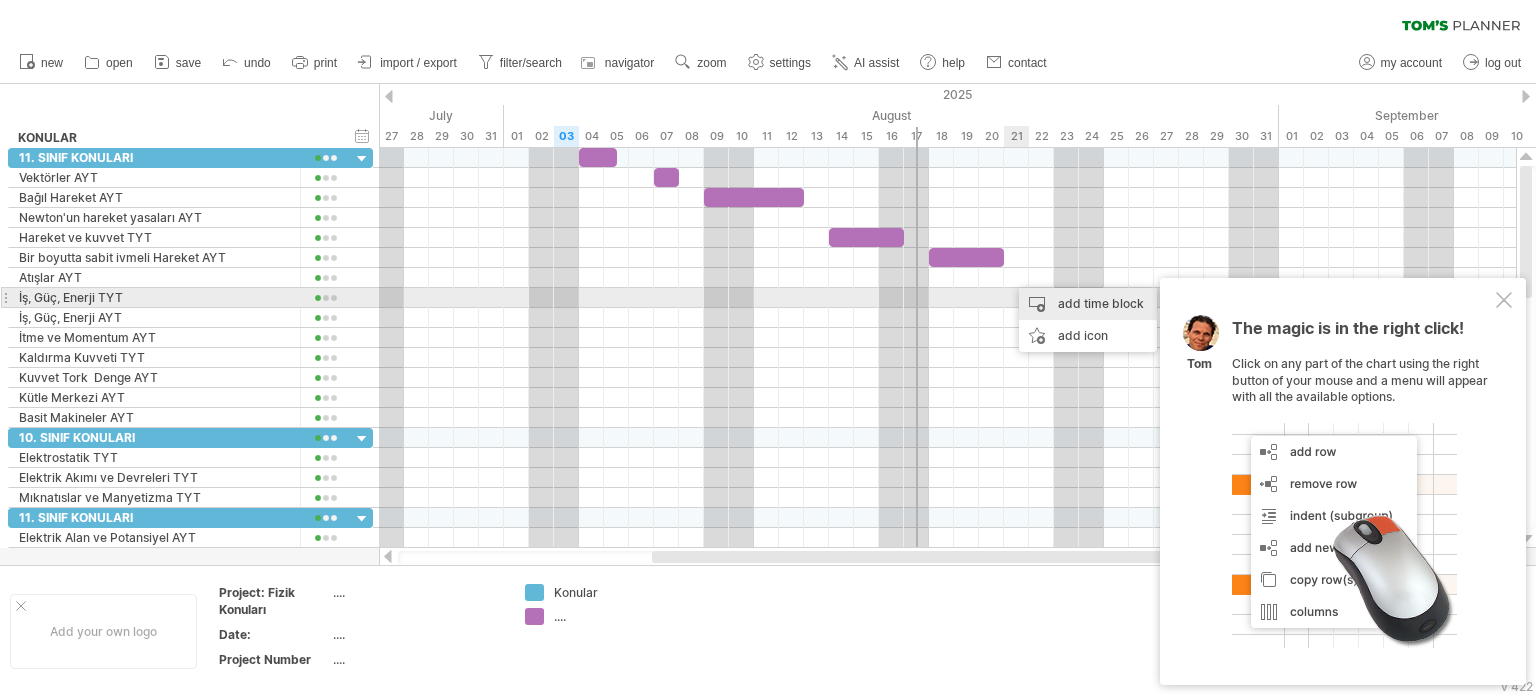 click on "add time block" at bounding box center [1088, 304] 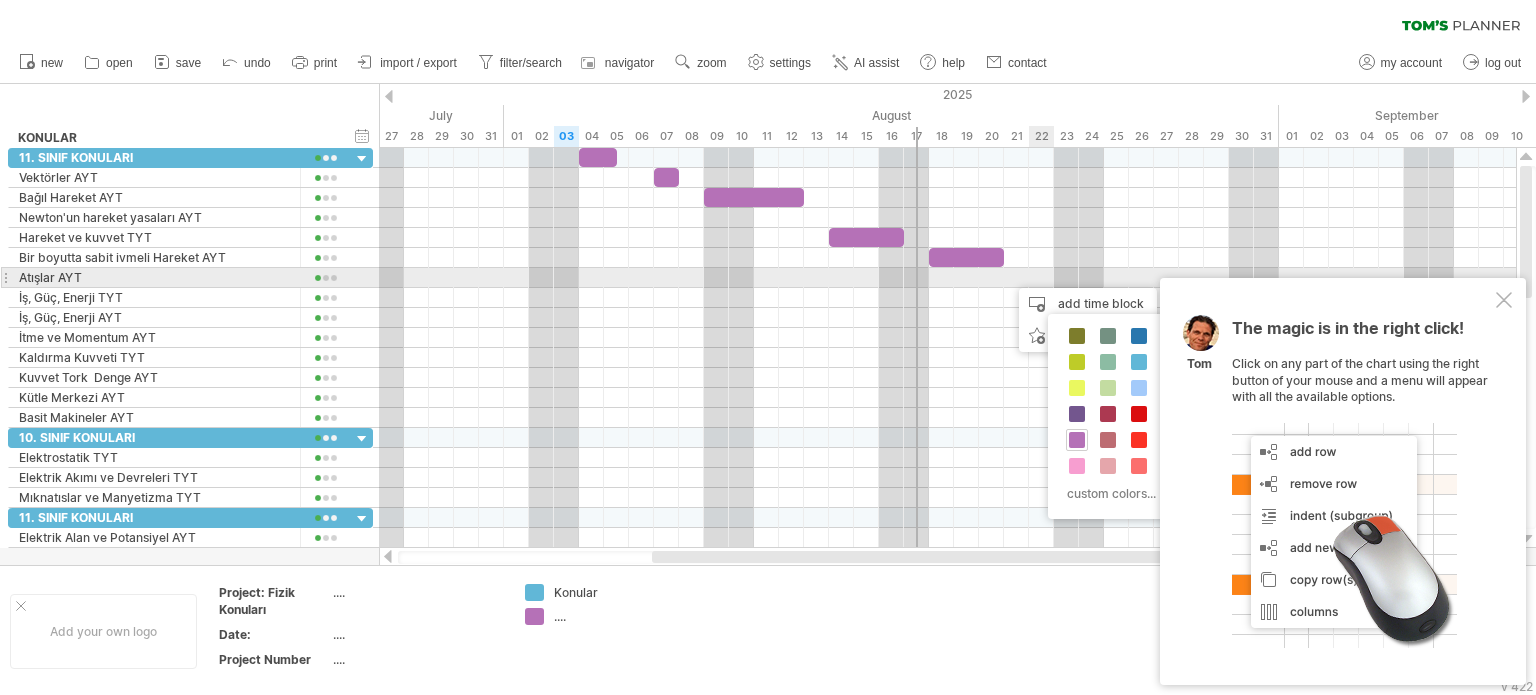 click at bounding box center [947, 278] 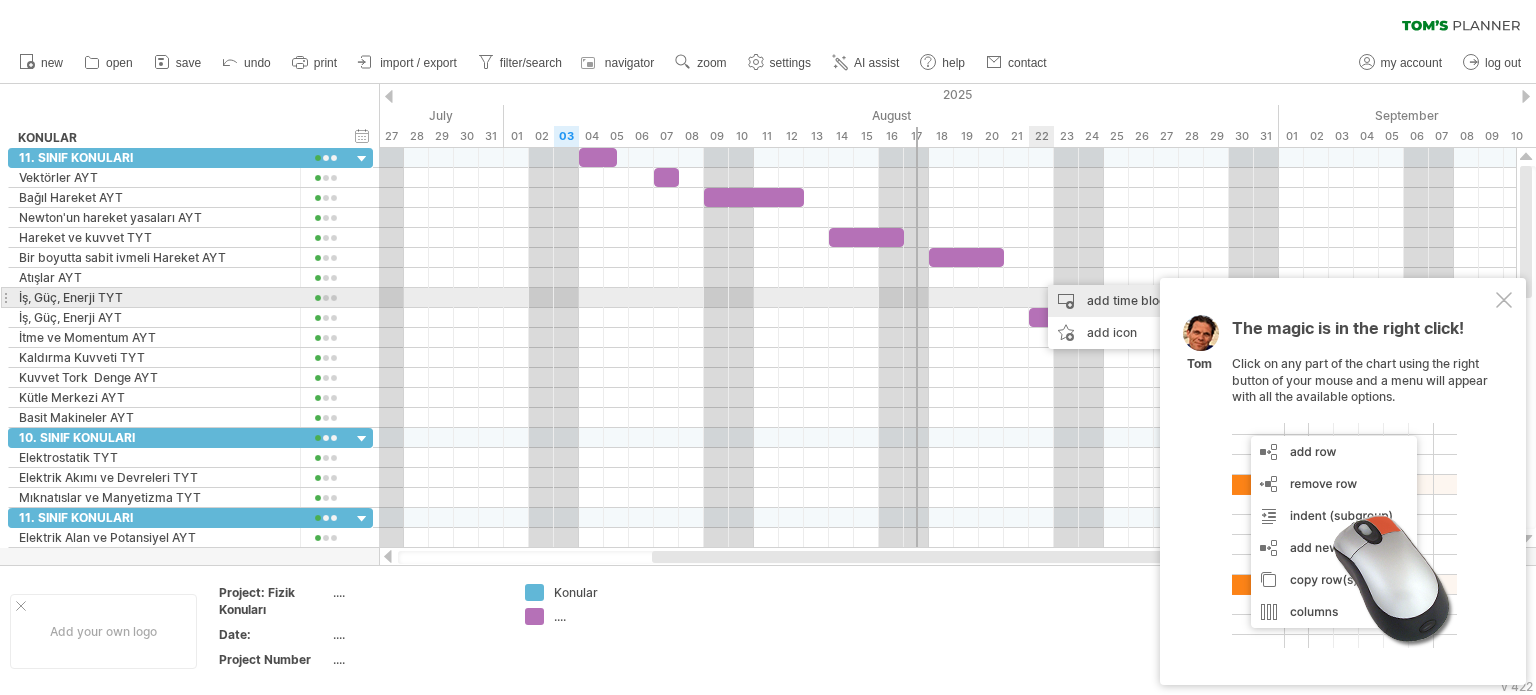 click on "add time block" at bounding box center (1117, 301) 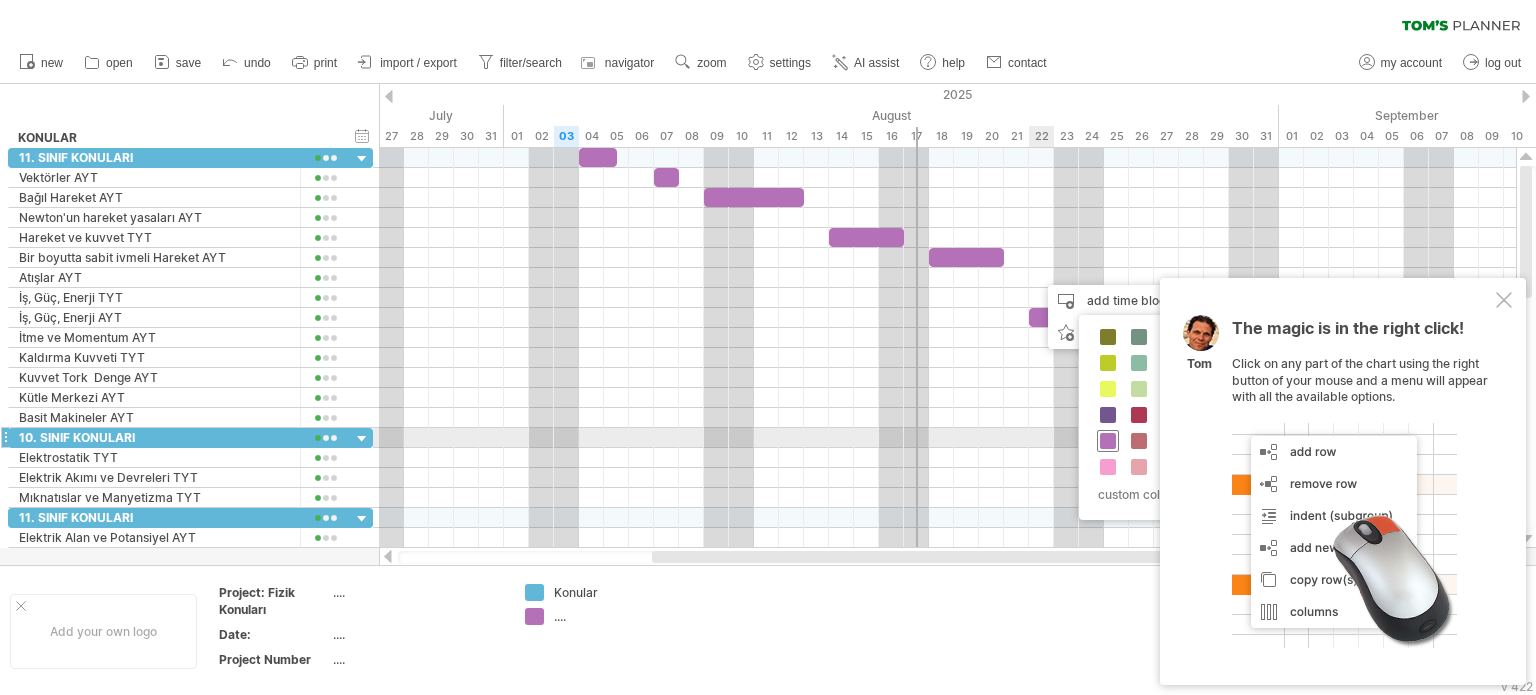 click at bounding box center (1108, 441) 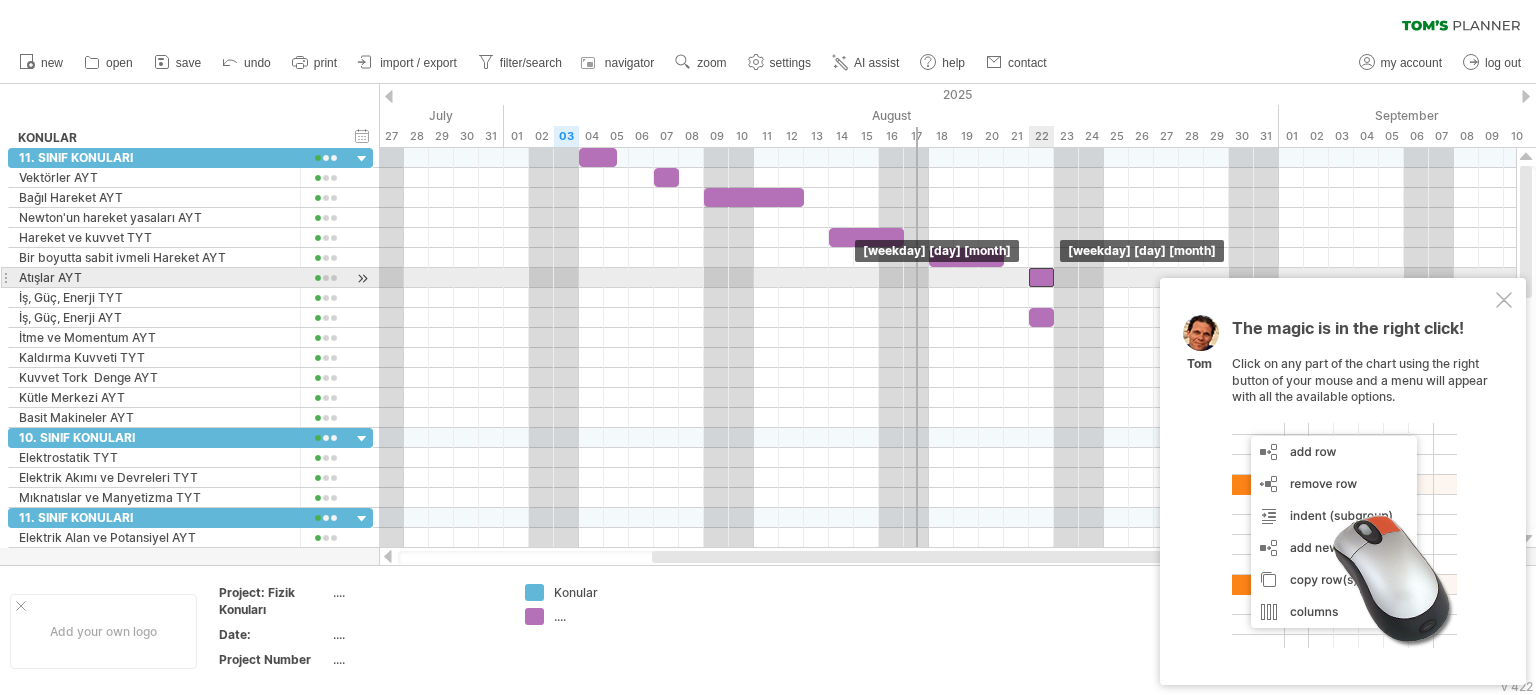 click at bounding box center [1041, 277] 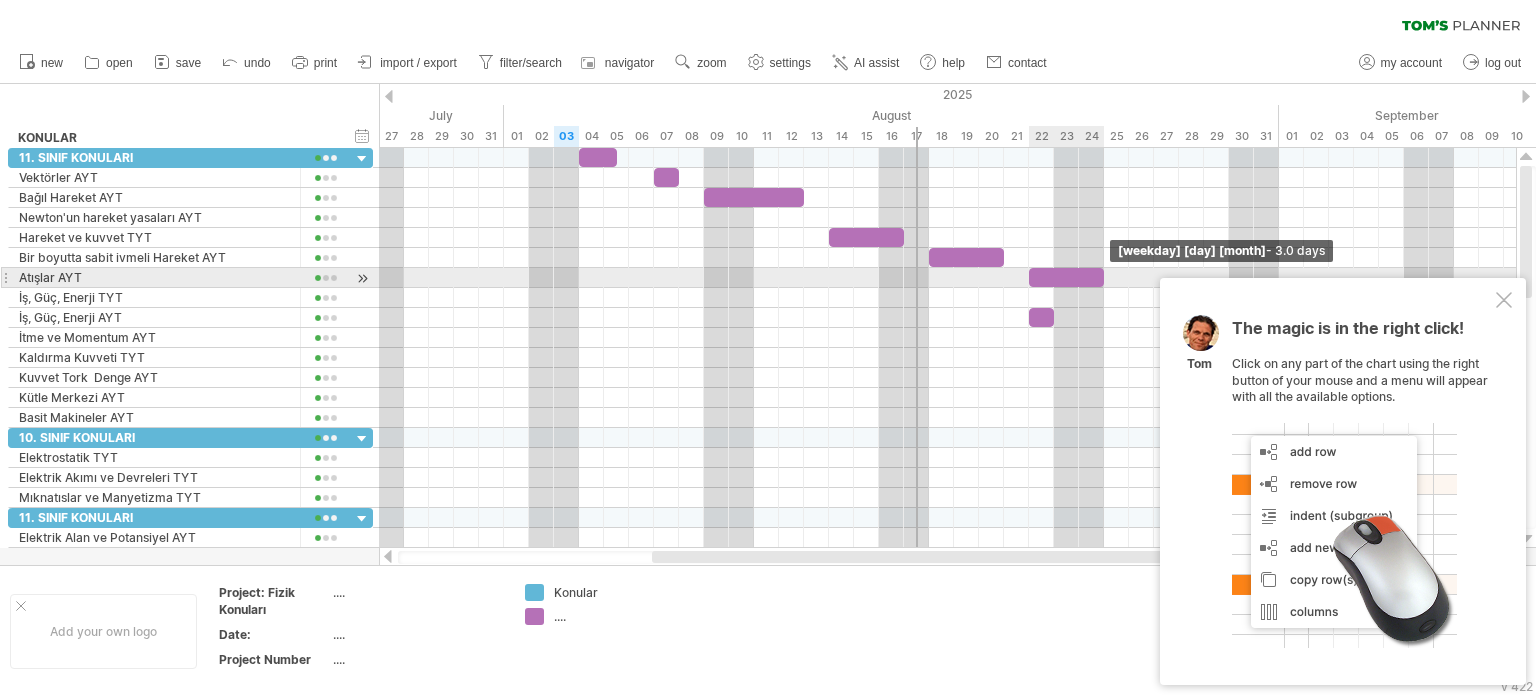 drag, startPoint x: 1055, startPoint y: 275, endPoint x: 1104, endPoint y: 279, distance: 49.162994 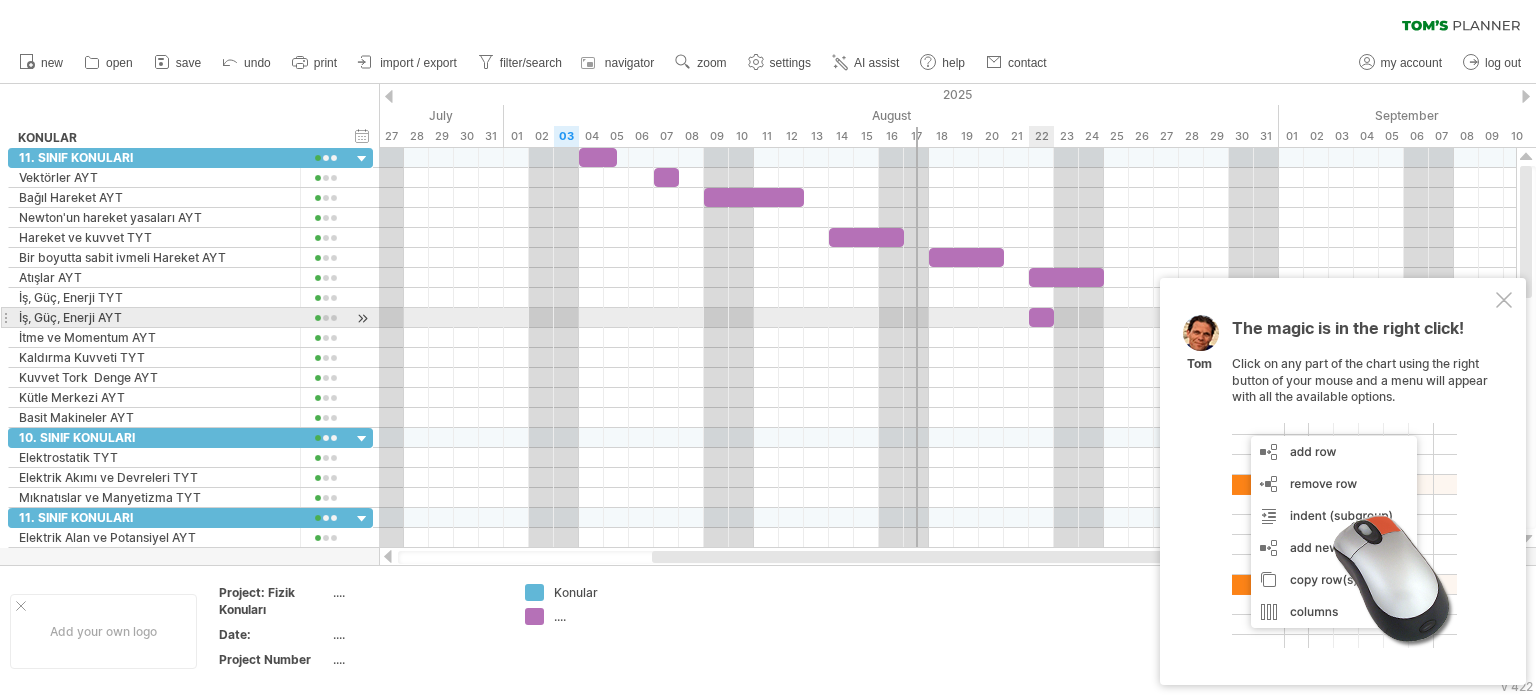 click at bounding box center [1041, 317] 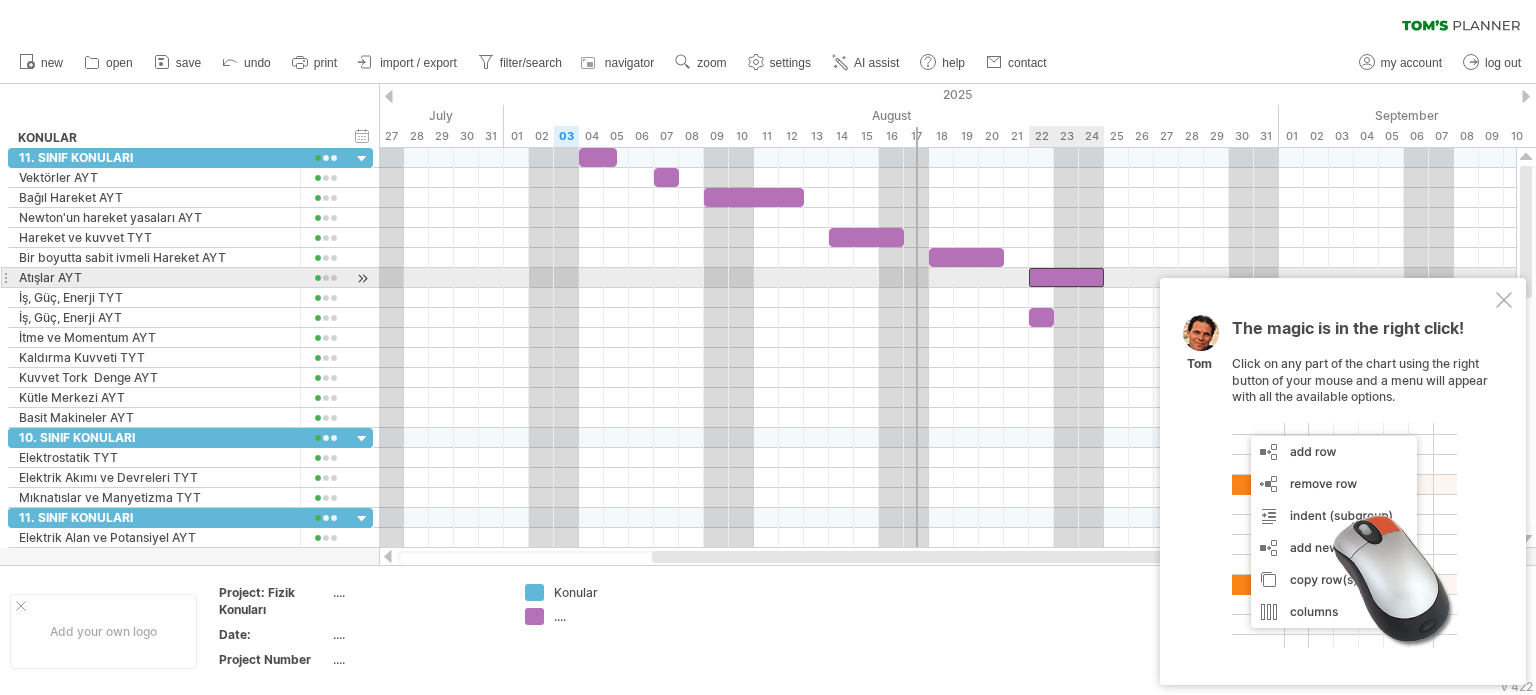 click at bounding box center (1066, 277) 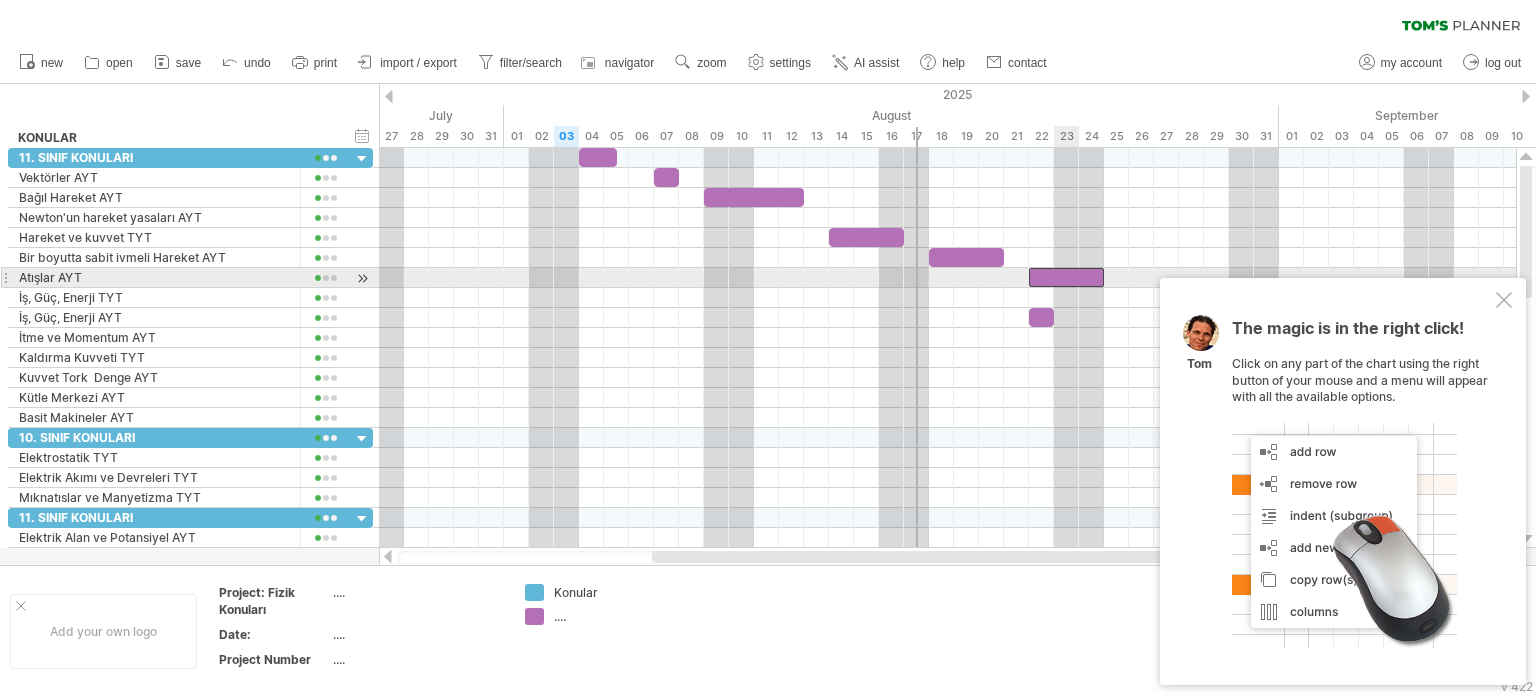 click at bounding box center [1066, 277] 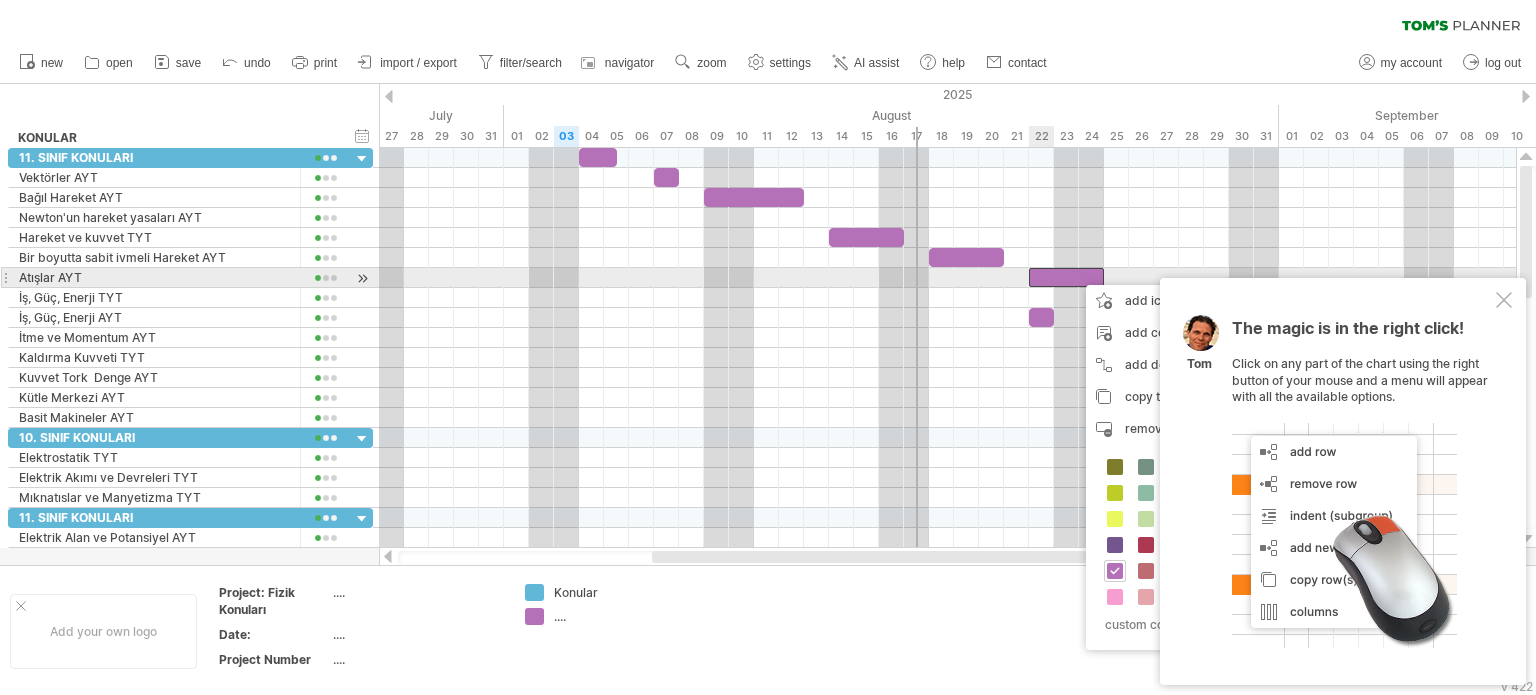 click at bounding box center (1066, 277) 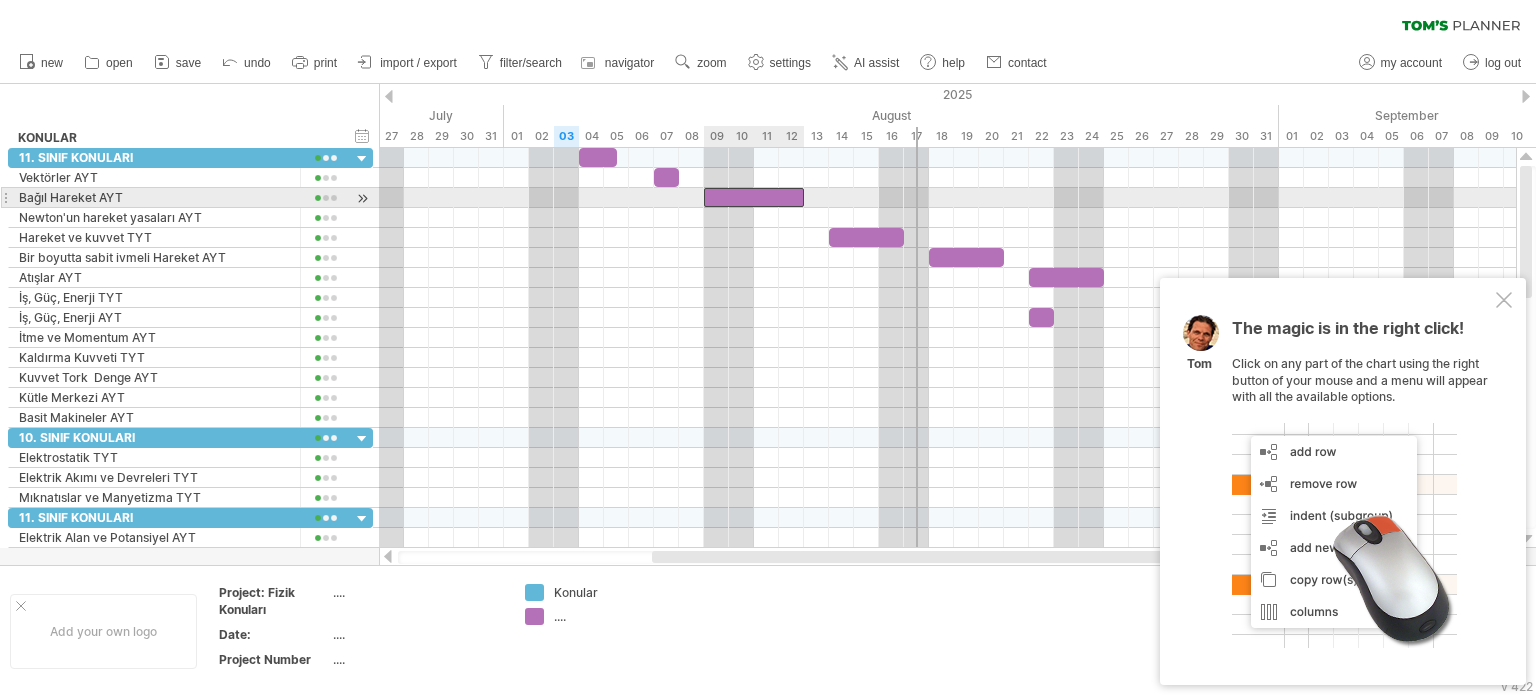 click at bounding box center (754, 197) 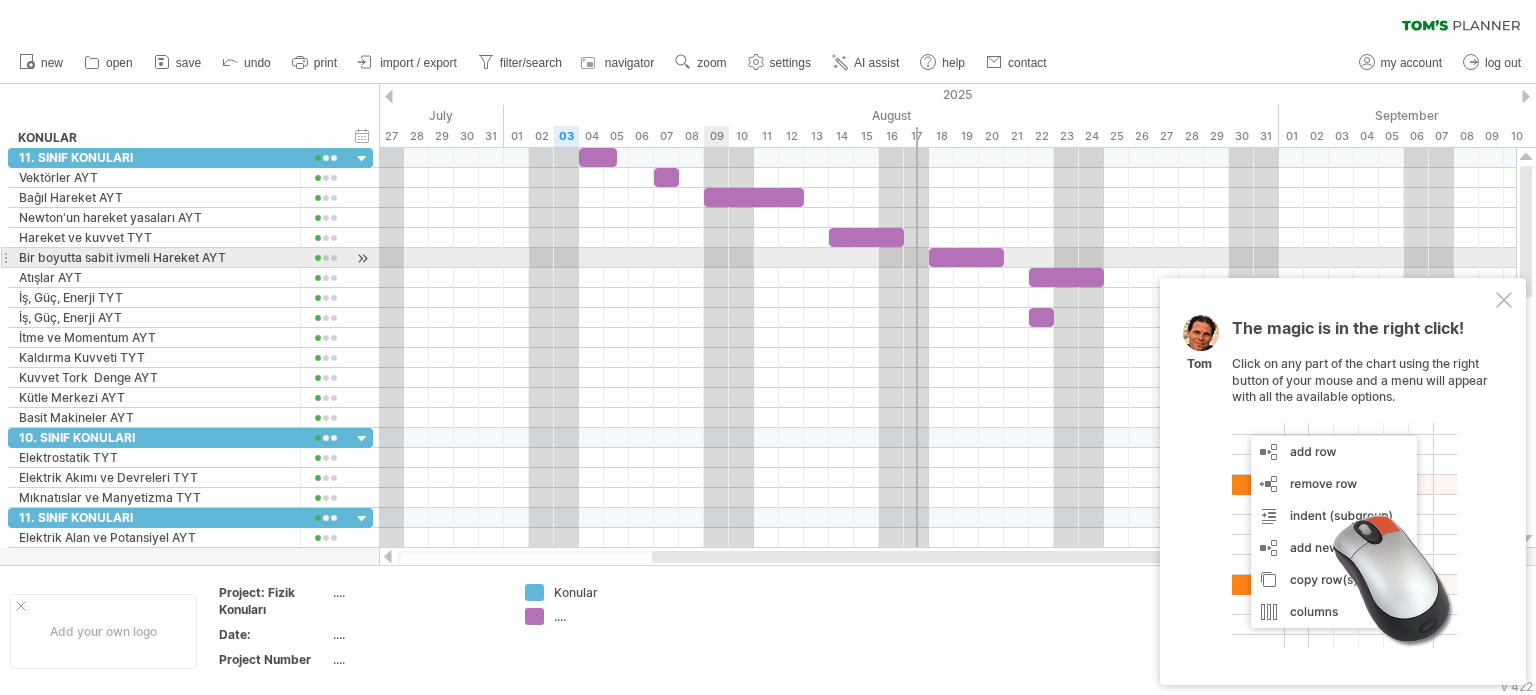 click at bounding box center (947, 258) 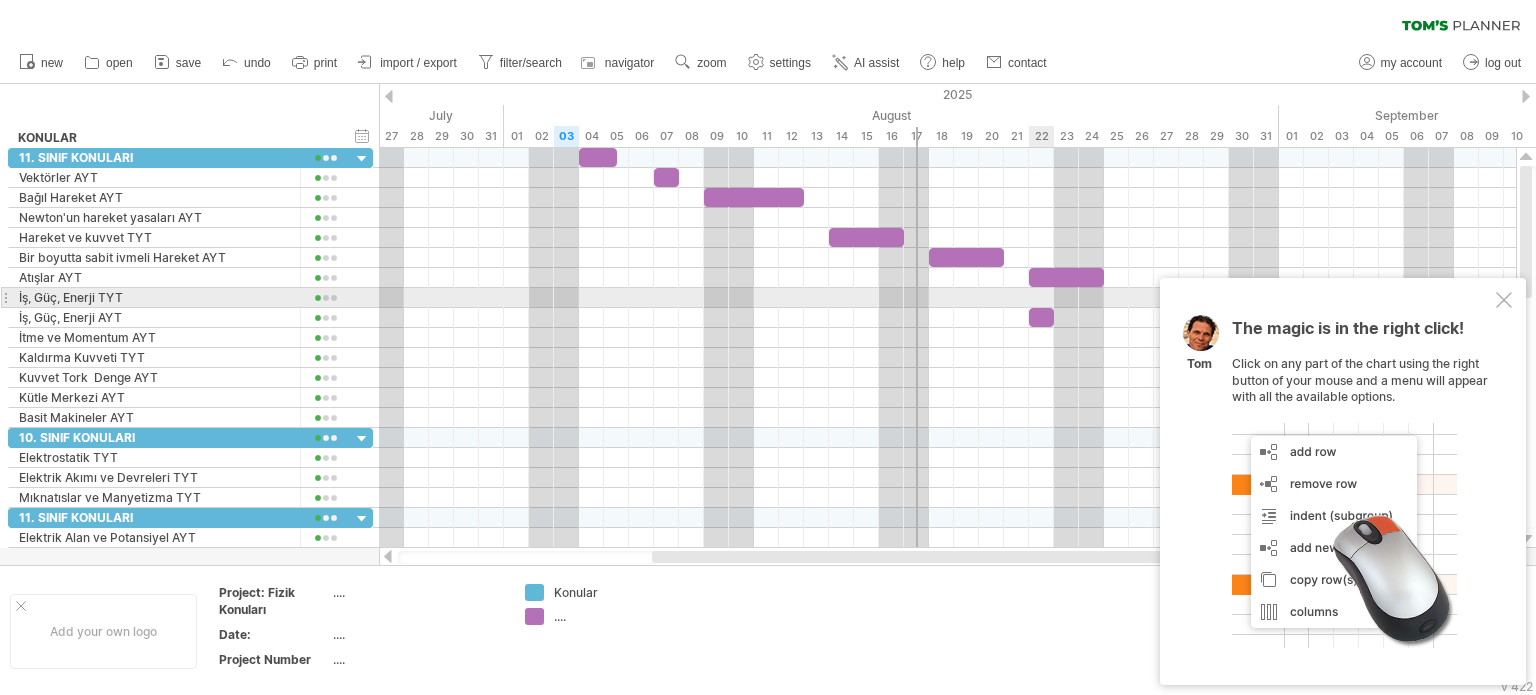 click at bounding box center (1041, 317) 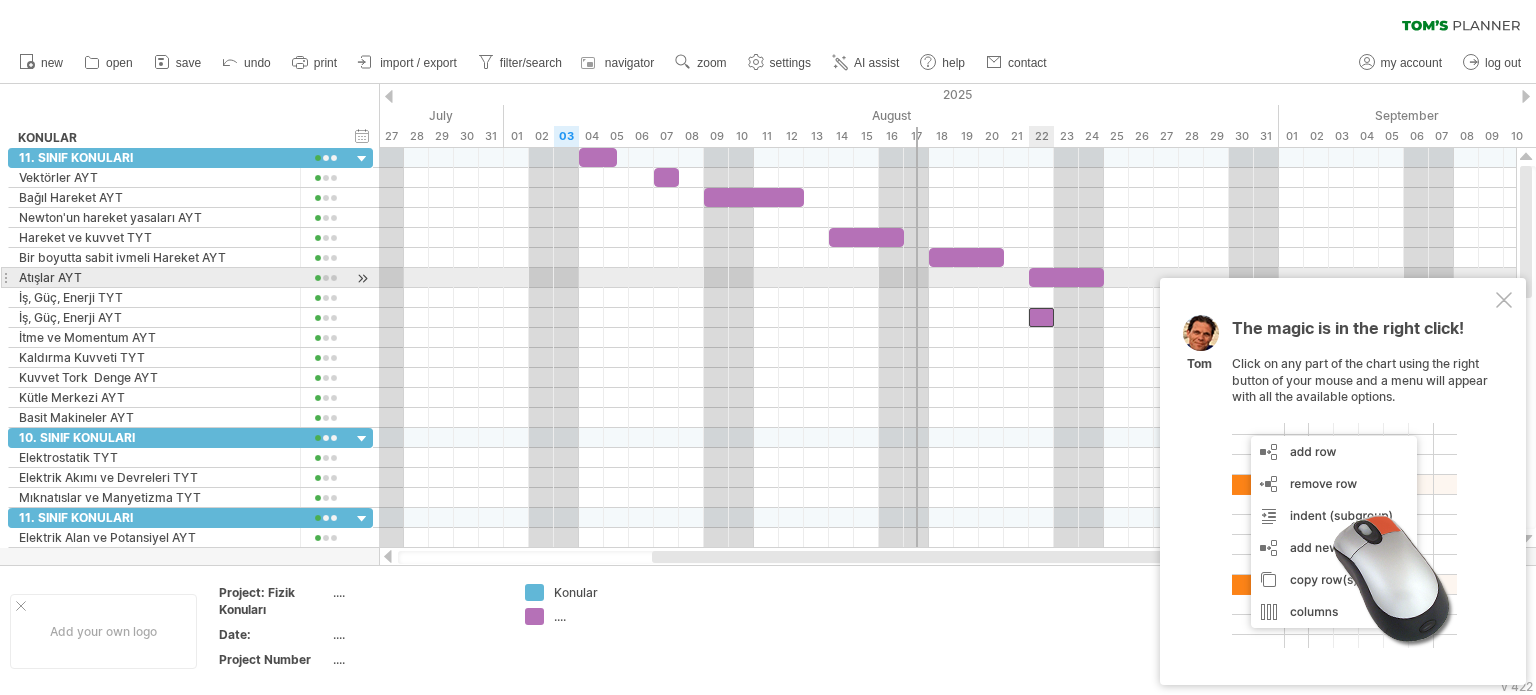 click at bounding box center [1066, 277] 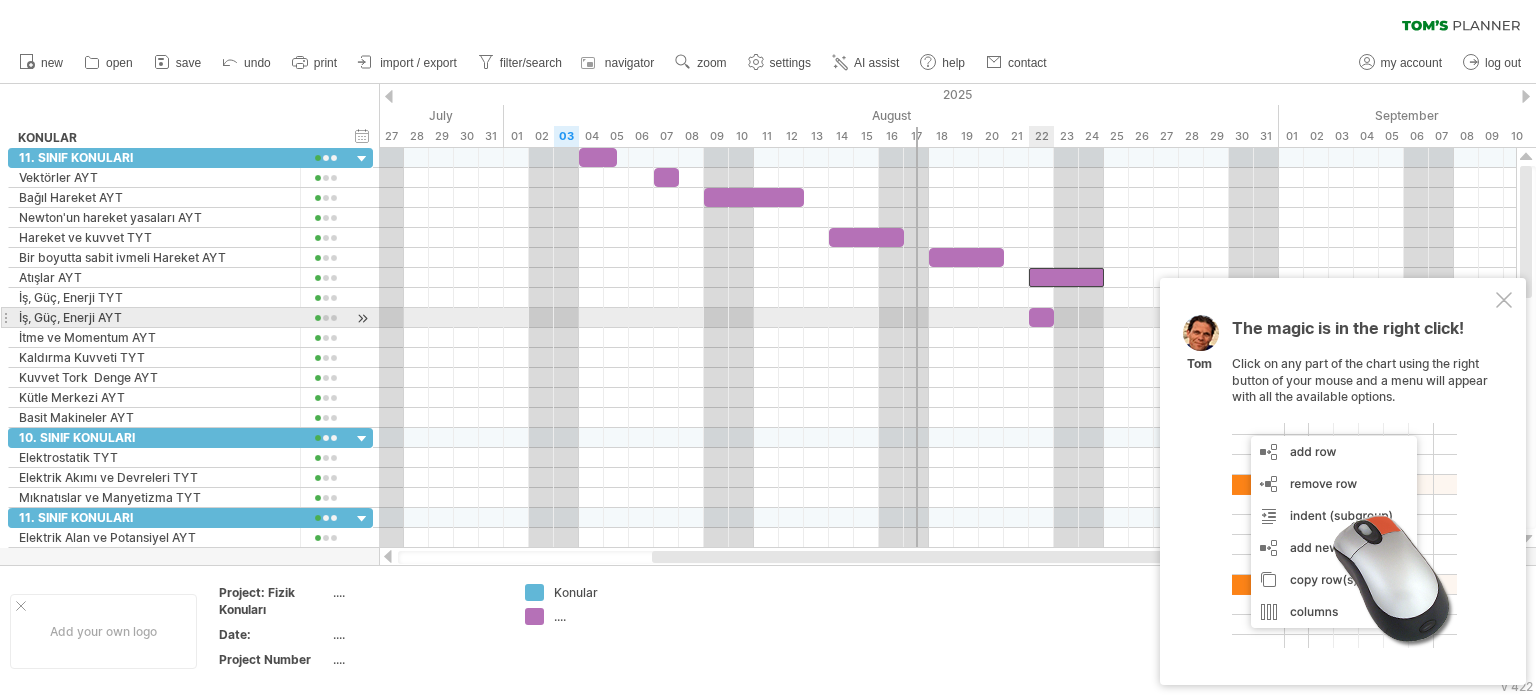 click at bounding box center [1041, 317] 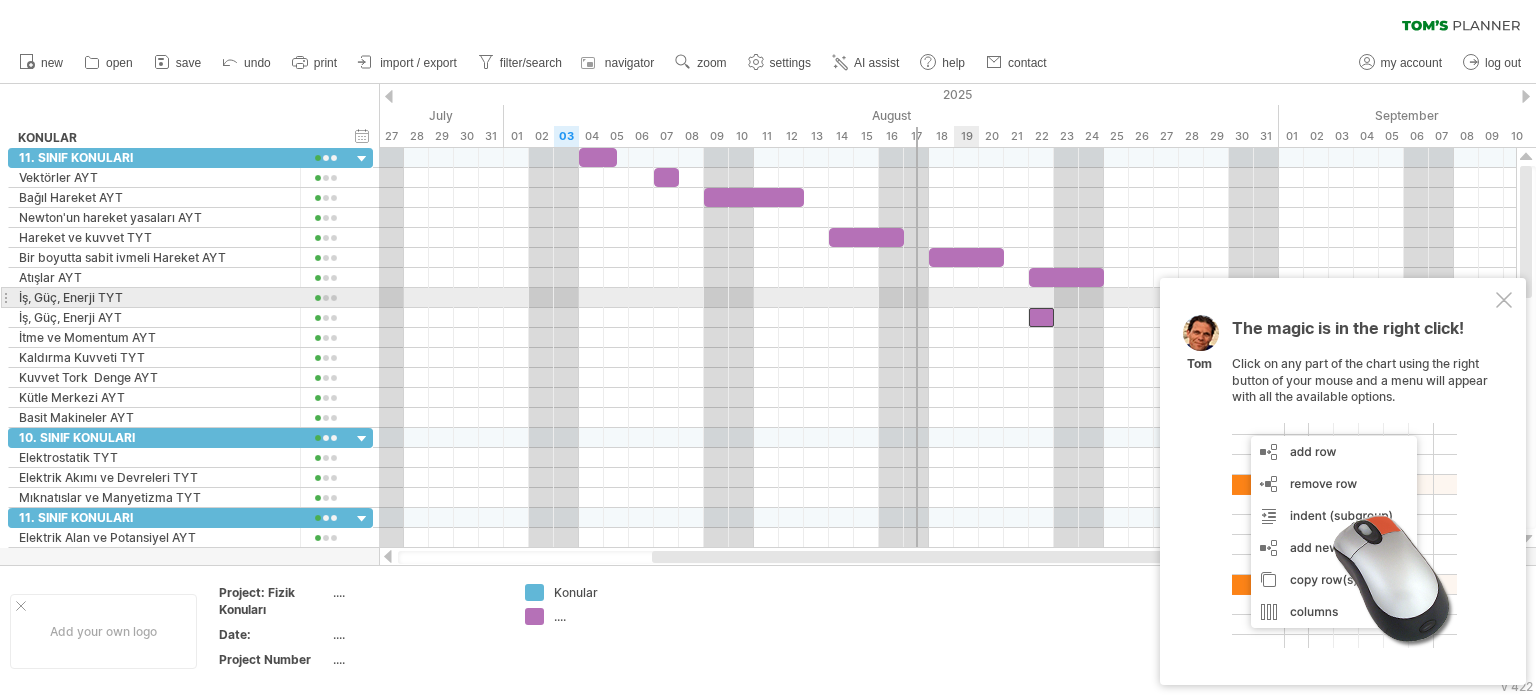 click at bounding box center [947, 298] 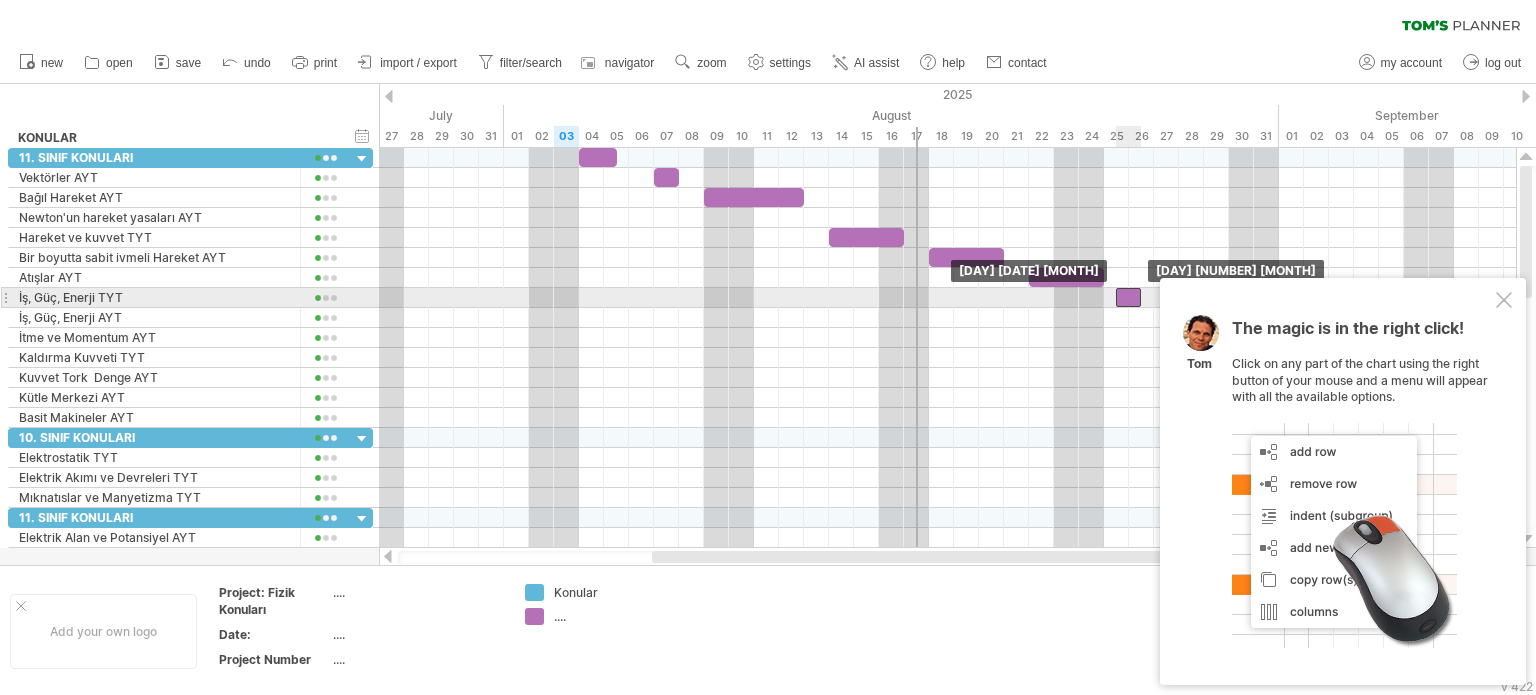 drag, startPoint x: 1047, startPoint y: 315, endPoint x: 1134, endPoint y: 295, distance: 89.26926 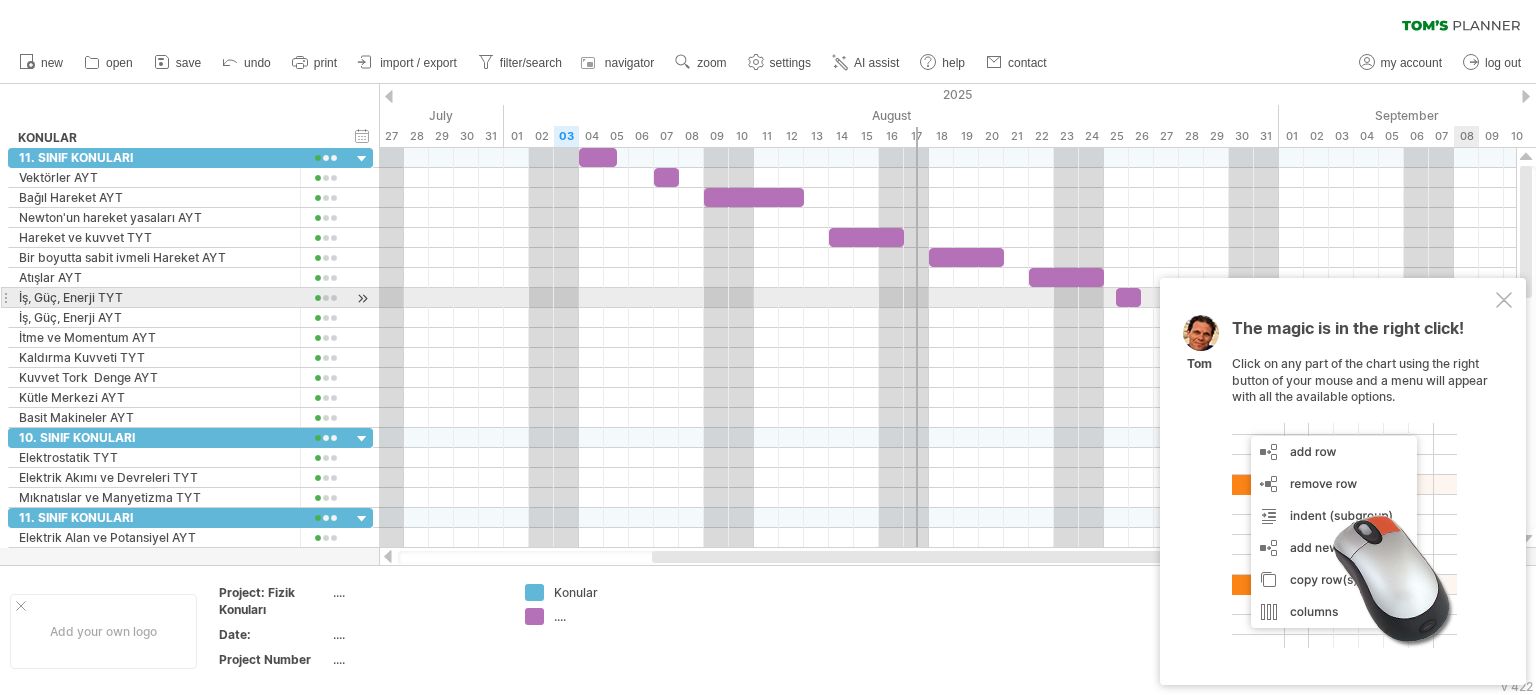 click on "The magic is in the right click! Click on any part of the chart using the right button of your mouse and a menu will appear with all the available options.   Tom" at bounding box center (1343, 481) 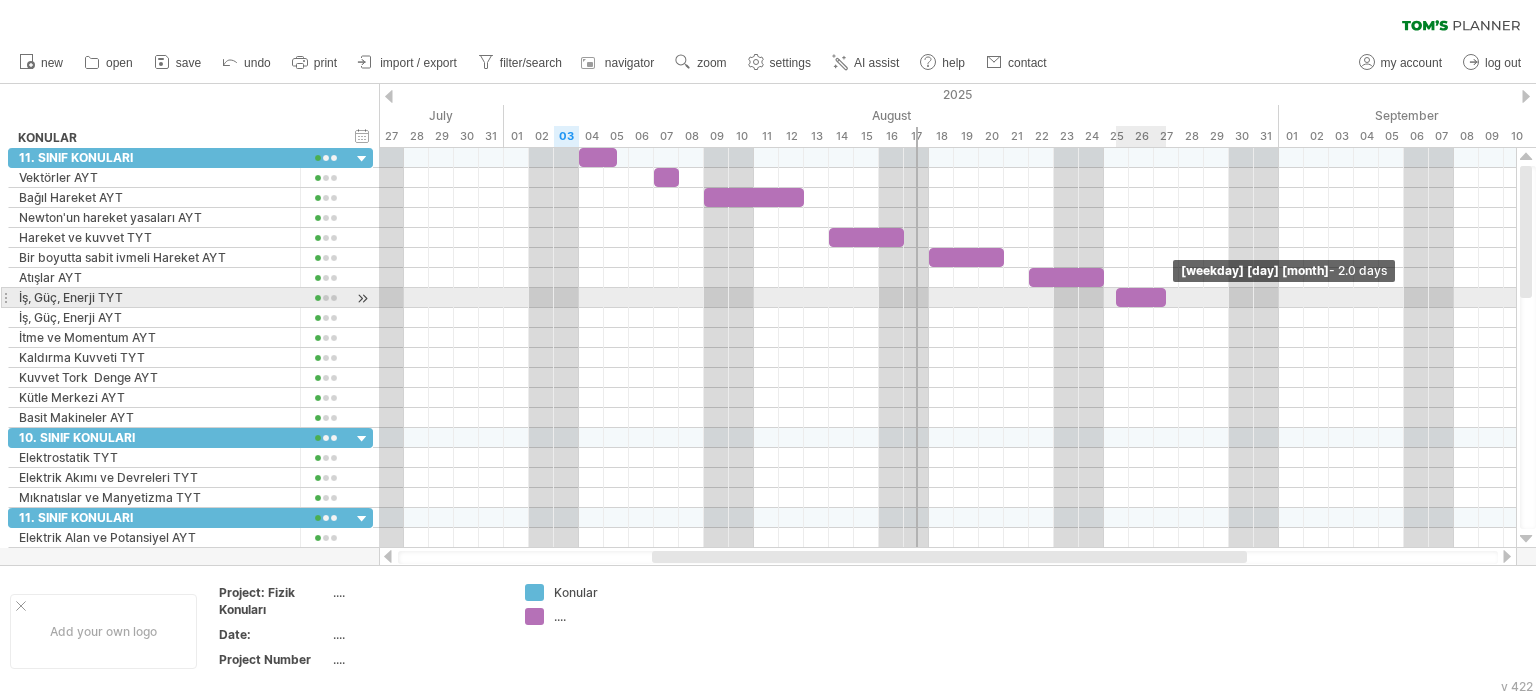 drag, startPoint x: 1140, startPoint y: 291, endPoint x: 1160, endPoint y: 291, distance: 20 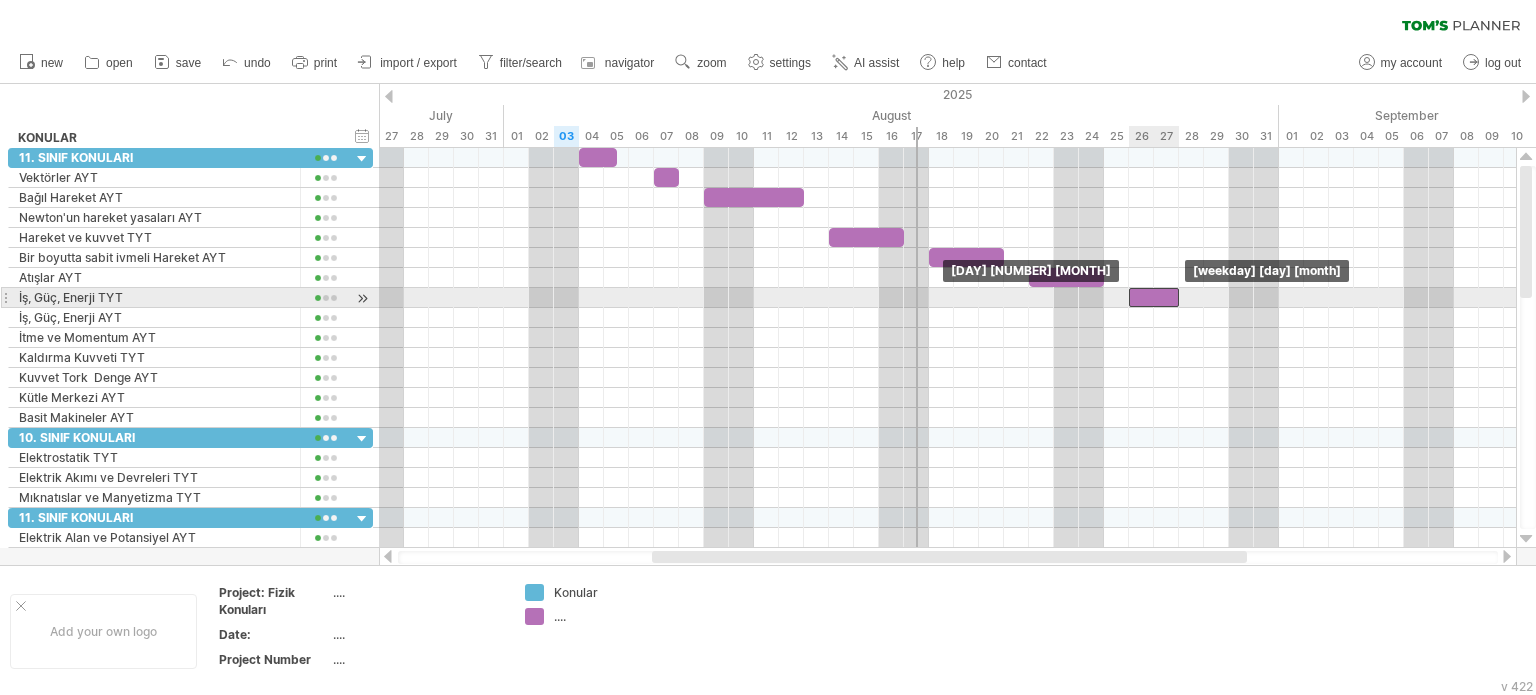 drag, startPoint x: 1148, startPoint y: 291, endPoint x: 1159, endPoint y: 292, distance: 11.045361 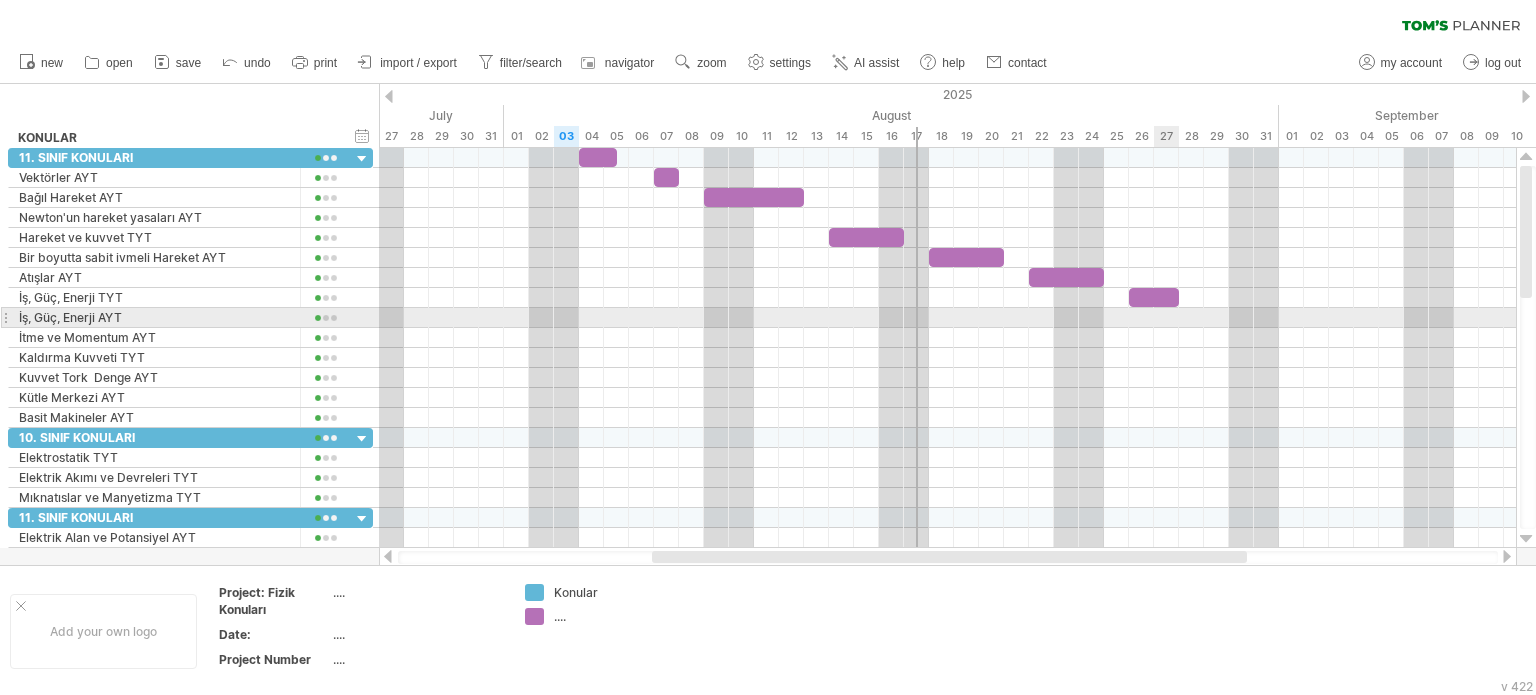 click at bounding box center (947, 318) 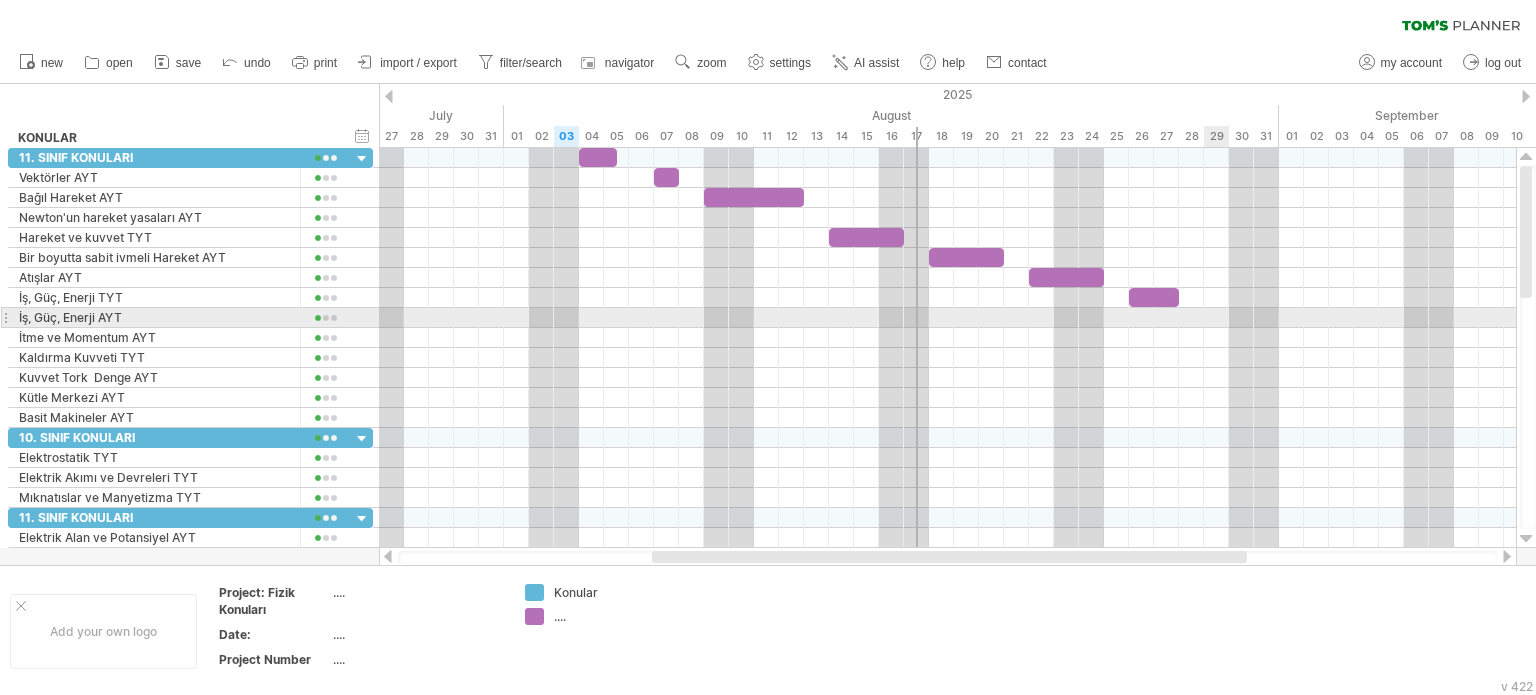 click at bounding box center [947, 318] 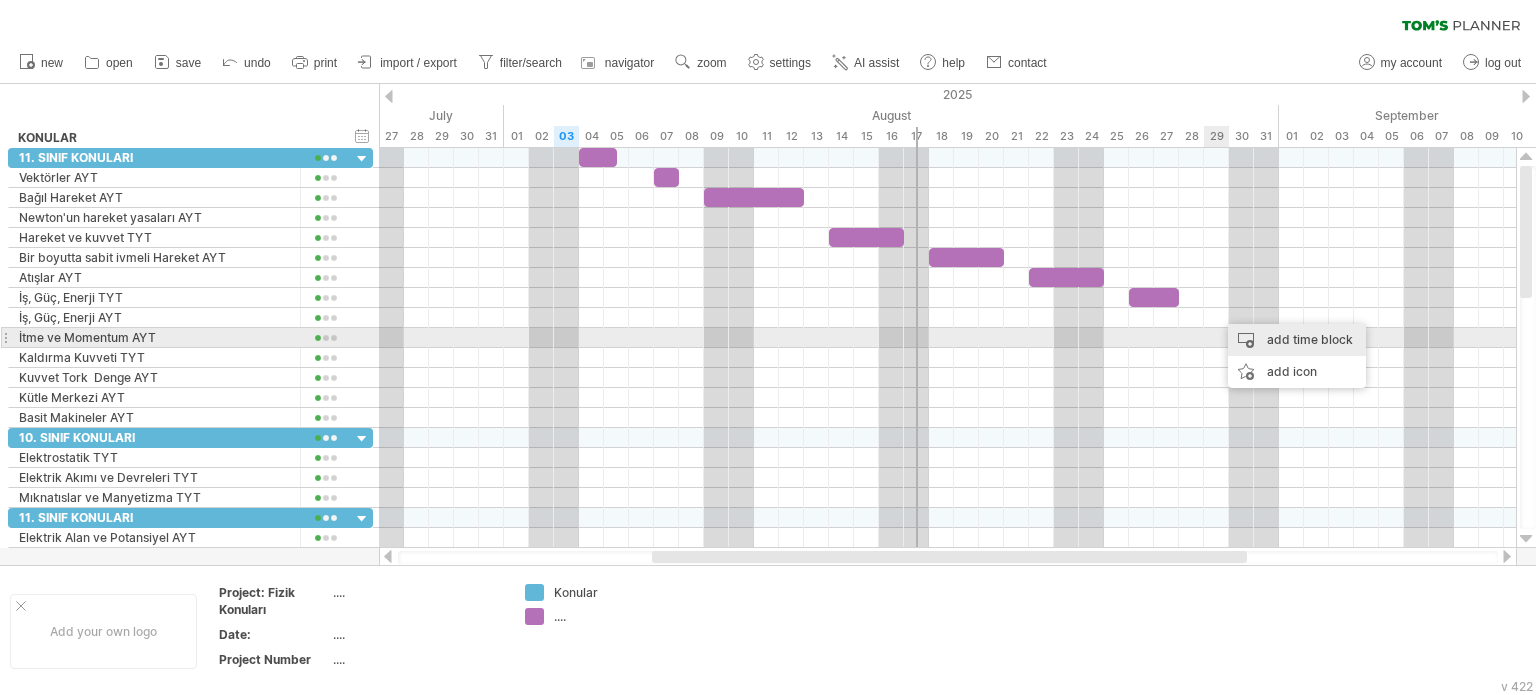click on "add time block" at bounding box center (1297, 340) 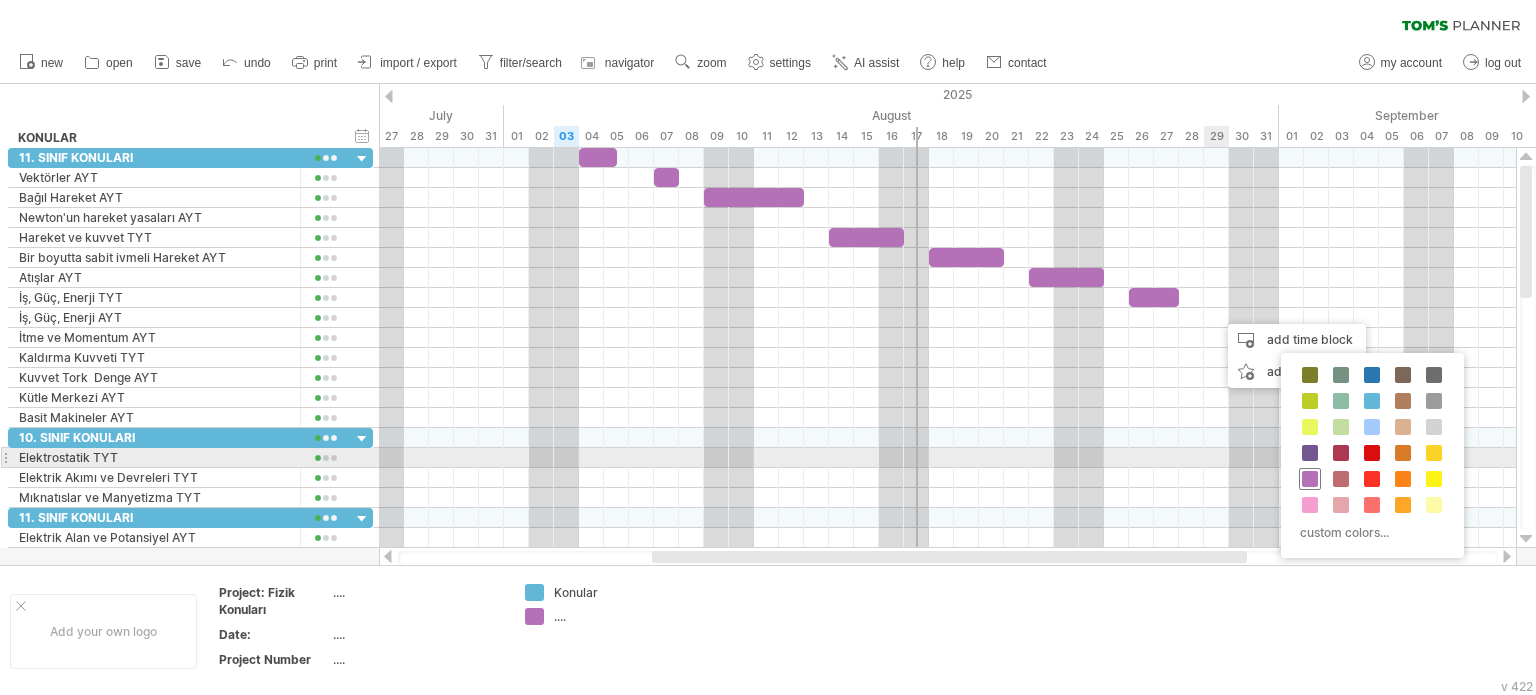 click at bounding box center [1310, 479] 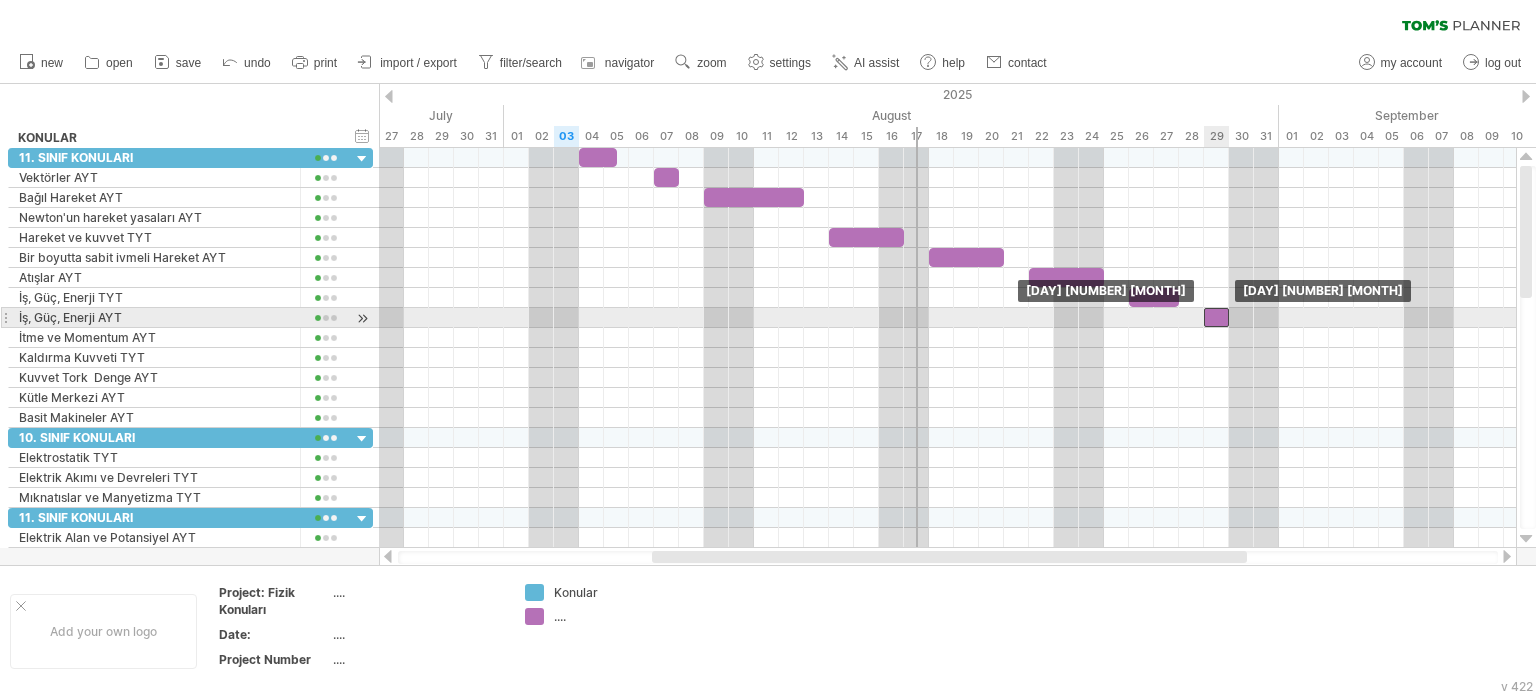 drag, startPoint x: 1228, startPoint y: 314, endPoint x: 1218, endPoint y: 315, distance: 10.049875 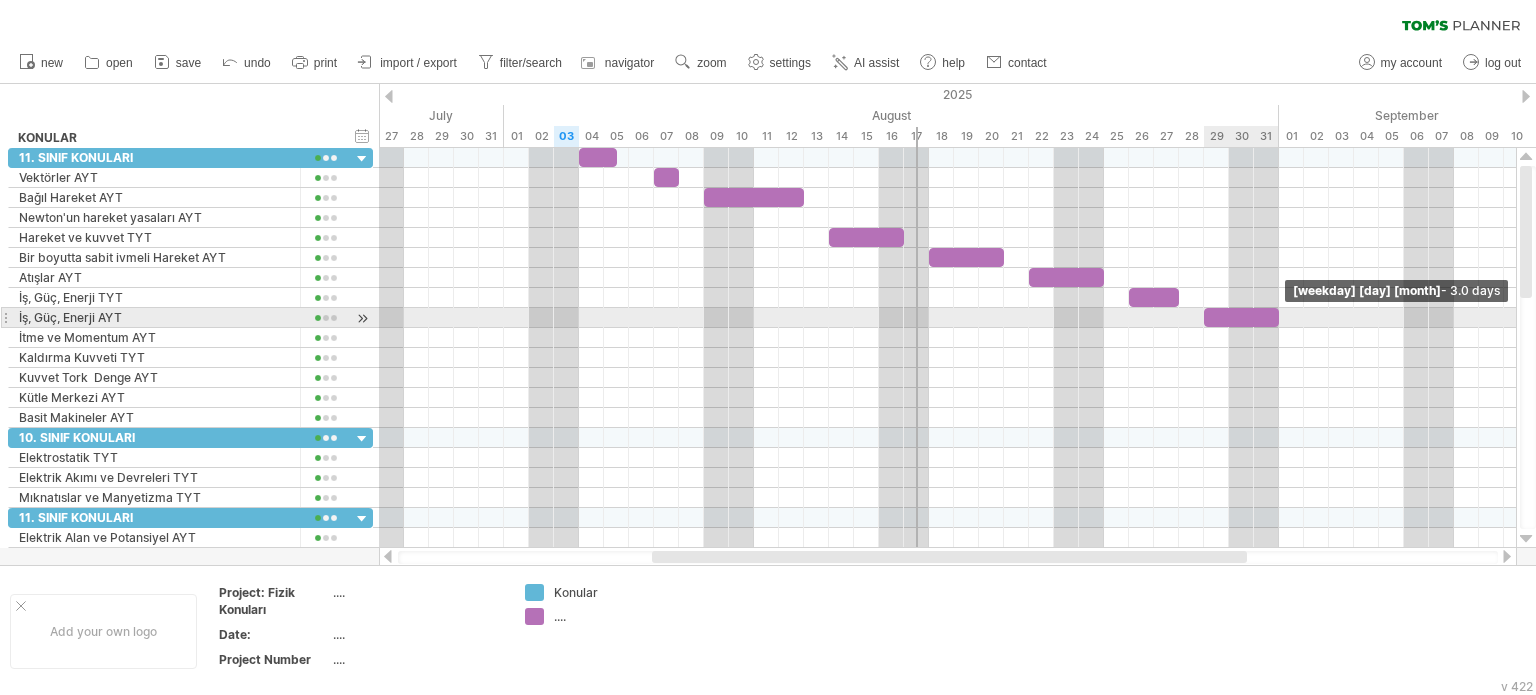 drag, startPoint x: 1228, startPoint y: 312, endPoint x: 1278, endPoint y: 315, distance: 50.08992 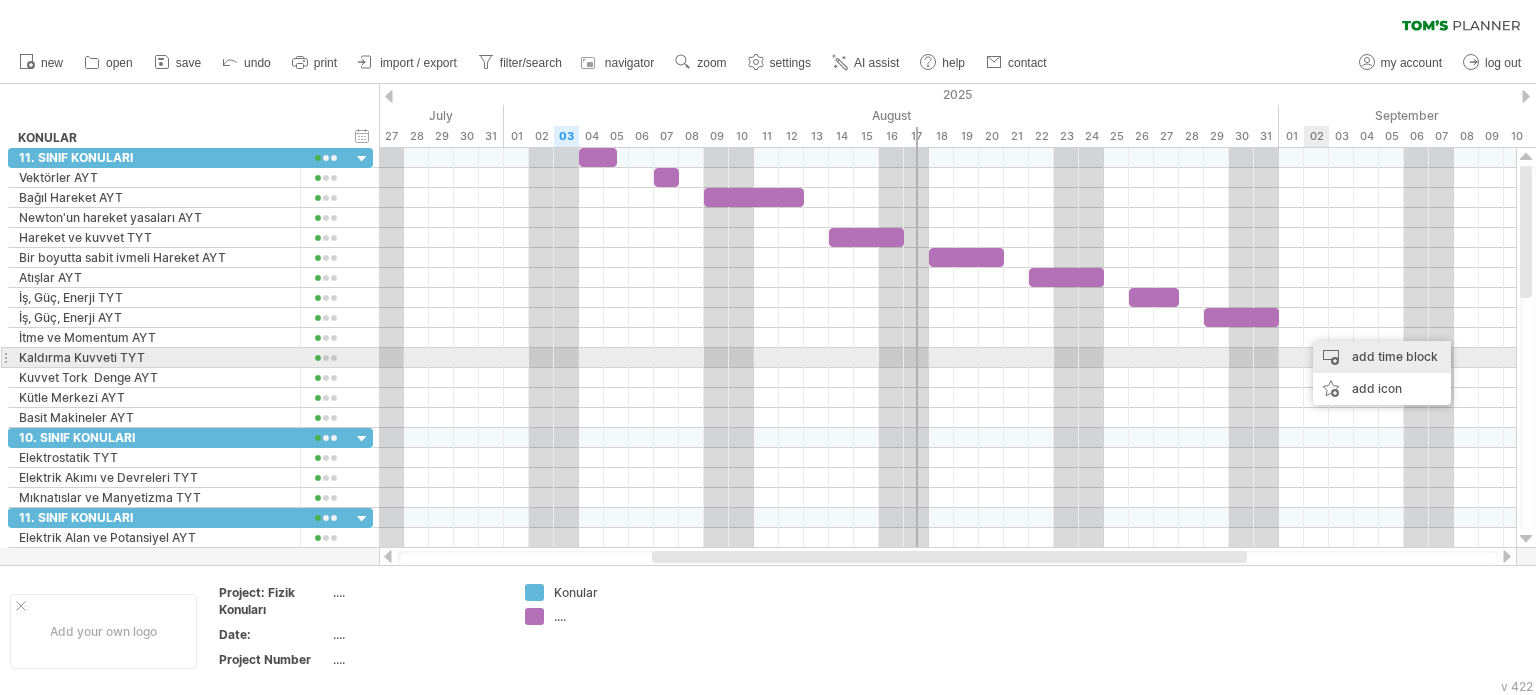 click on "add time block" at bounding box center [1382, 357] 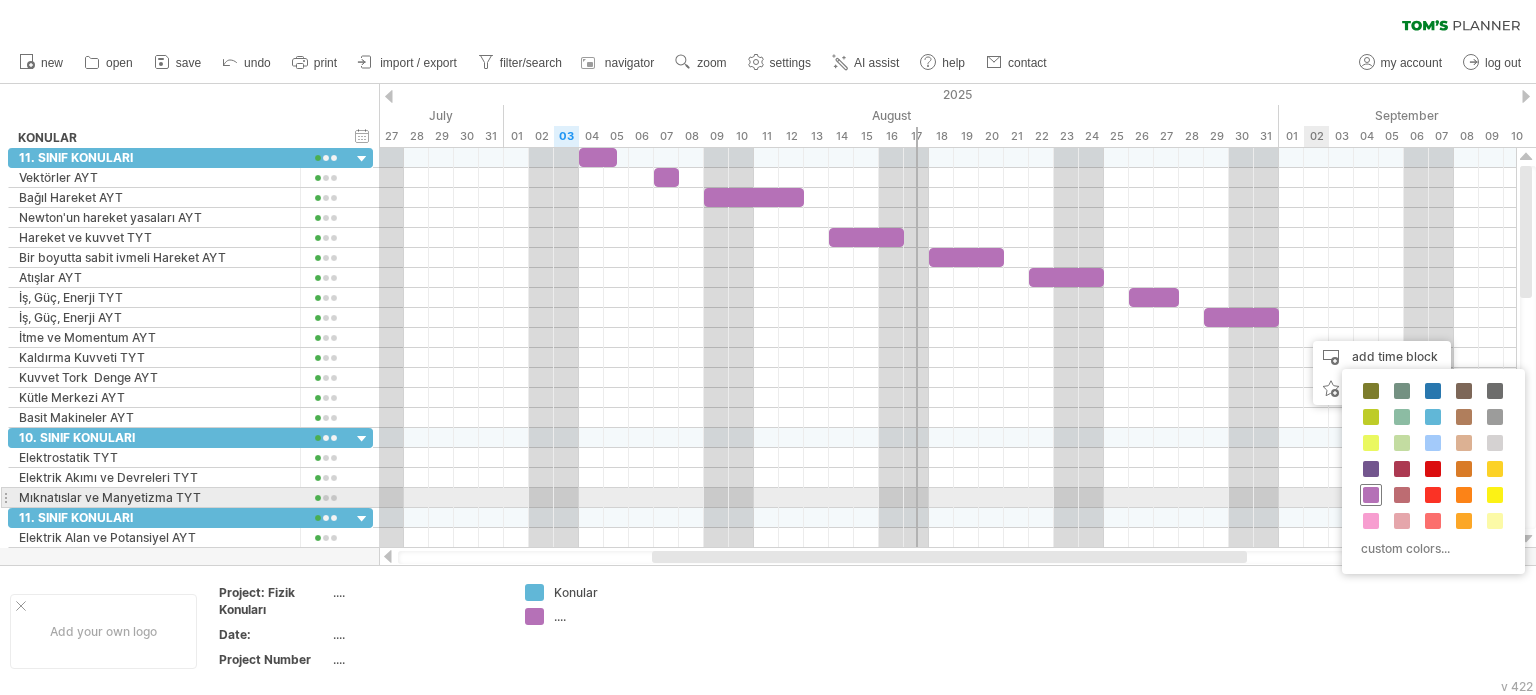 click at bounding box center (1371, 495) 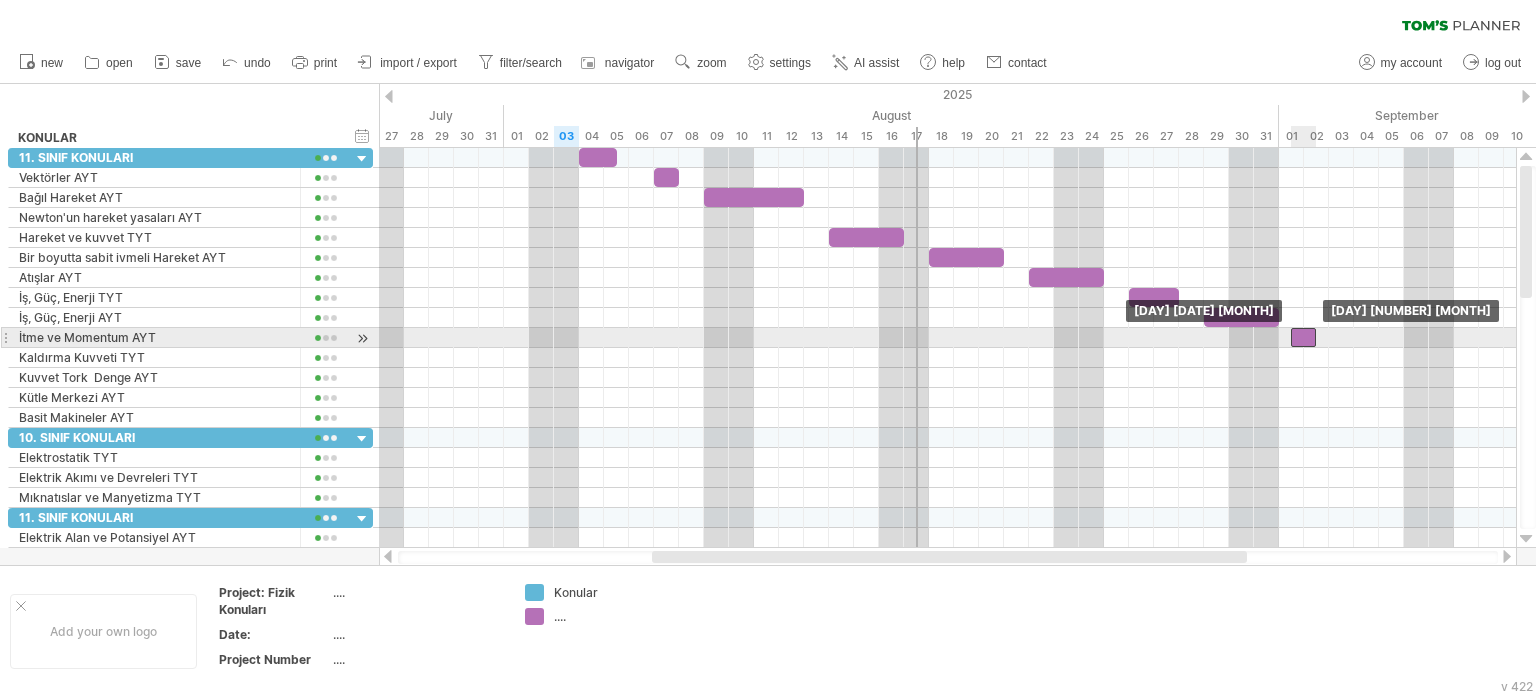 click at bounding box center (1303, 337) 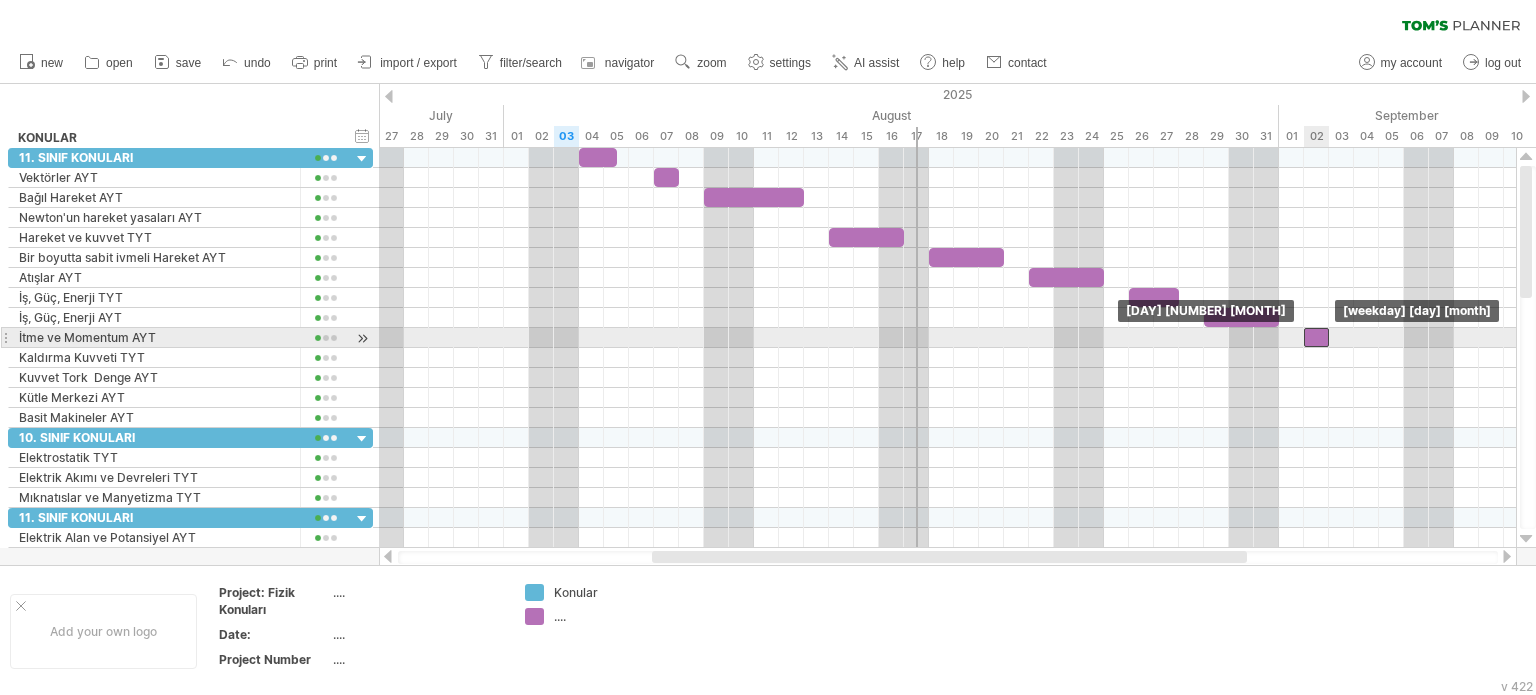 click at bounding box center [1316, 337] 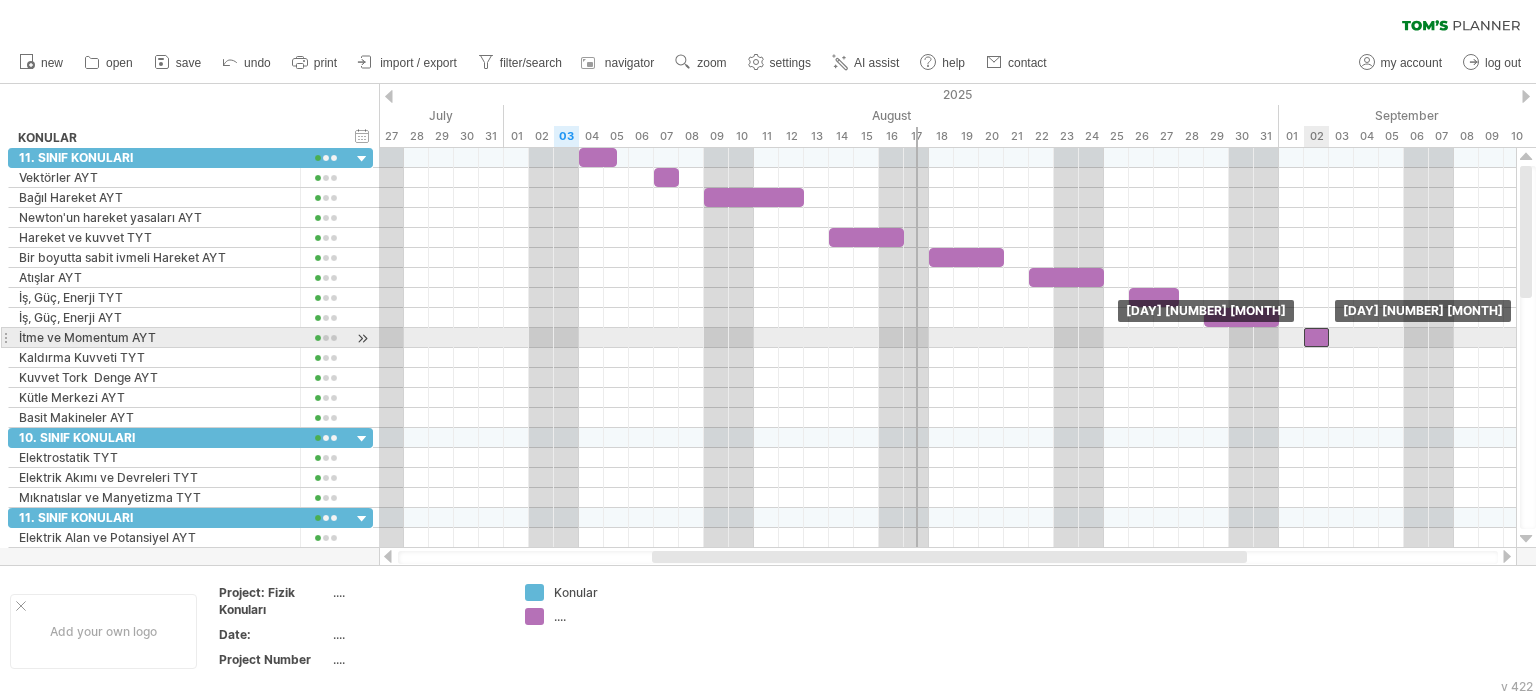 click at bounding box center (1316, 337) 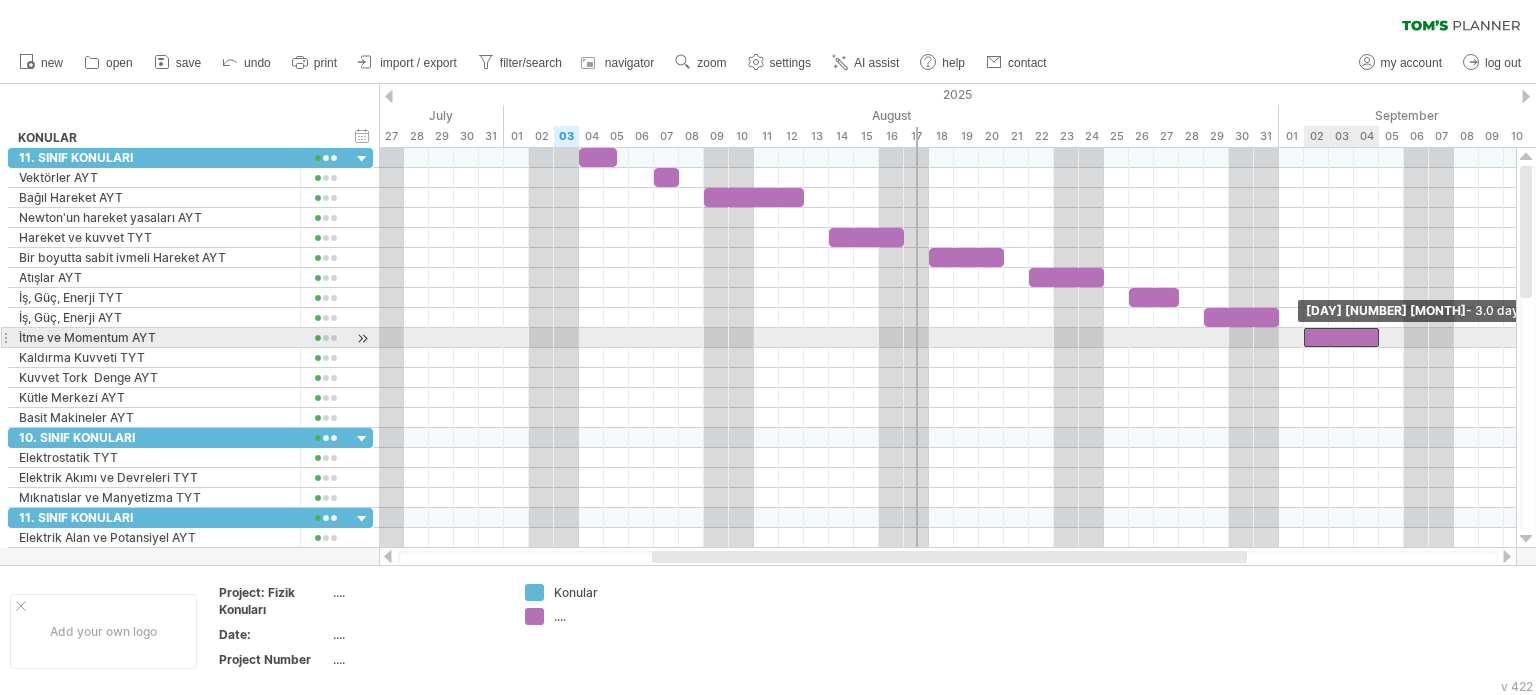 drag, startPoint x: 1327, startPoint y: 331, endPoint x: 1380, endPoint y: 333, distance: 53.037724 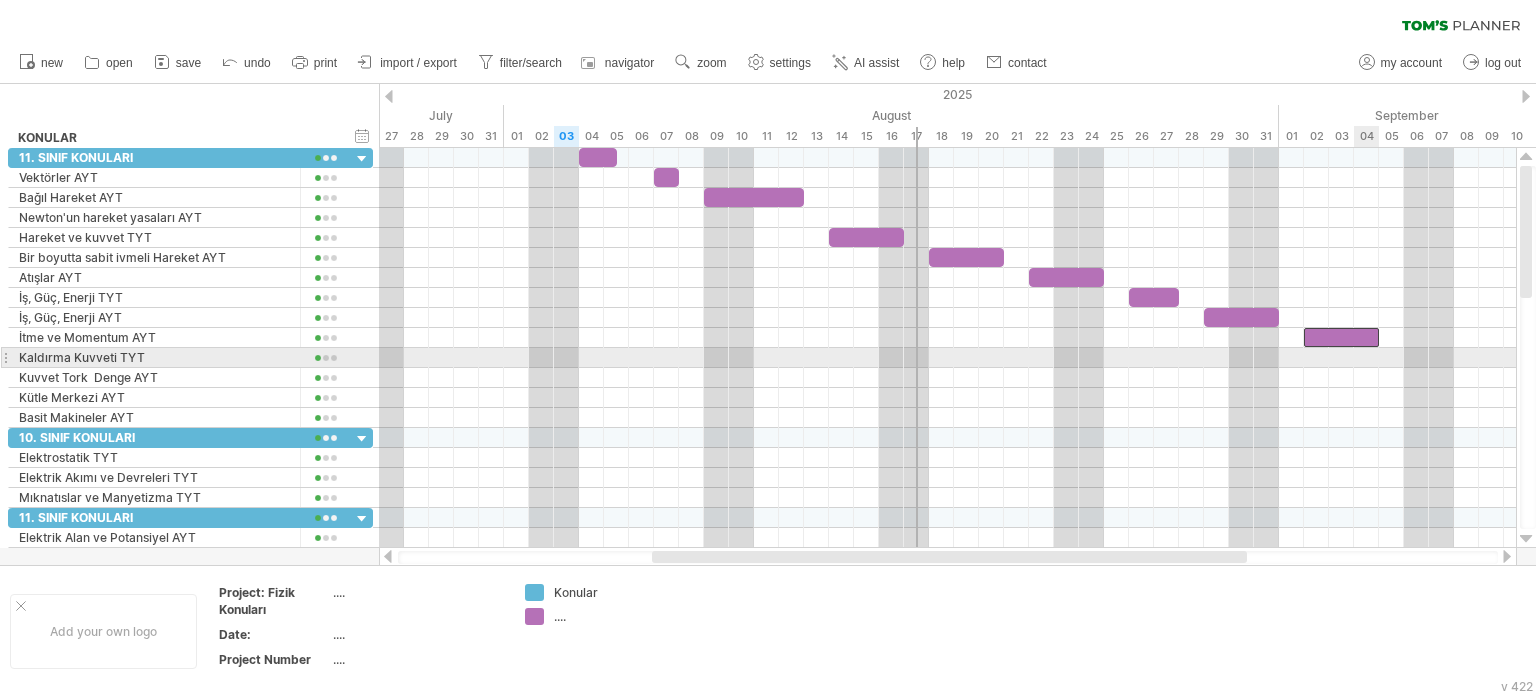 click at bounding box center (947, 378) 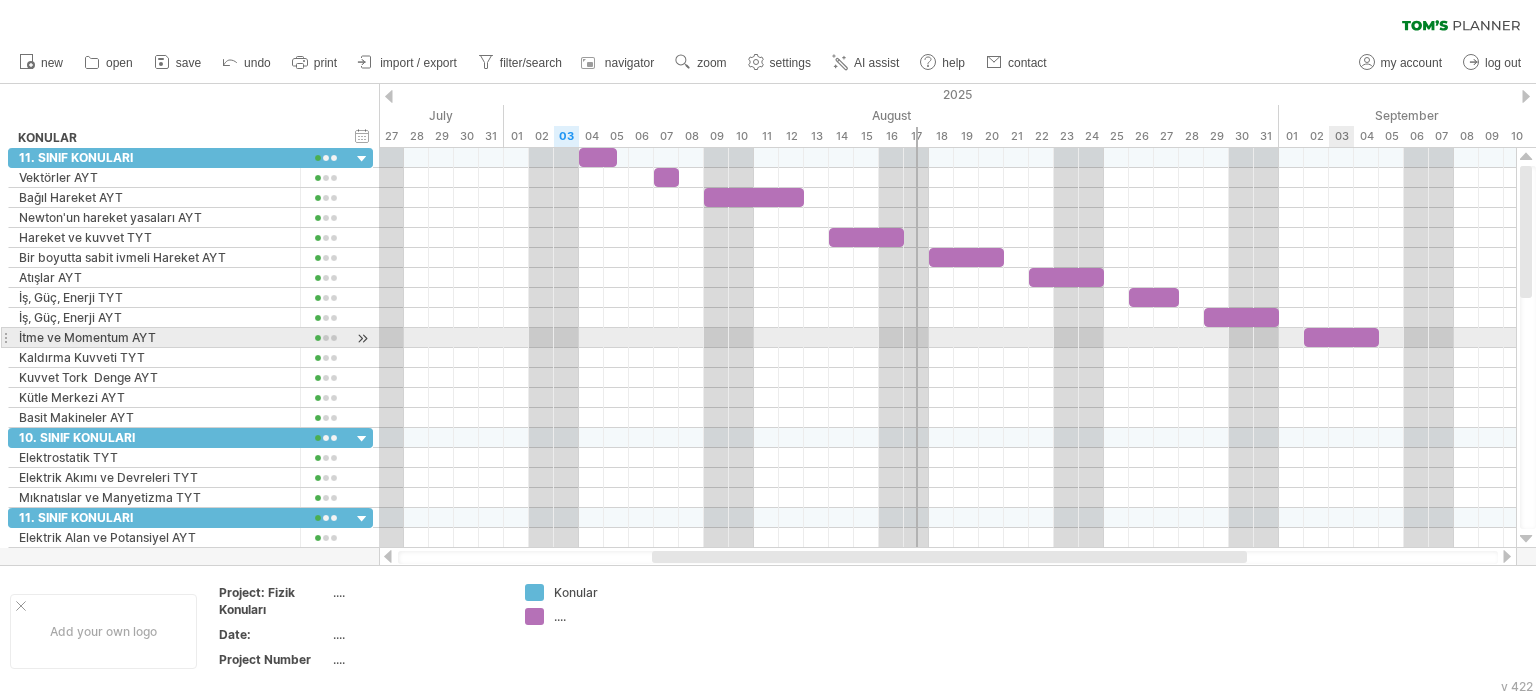 click at bounding box center (1341, 337) 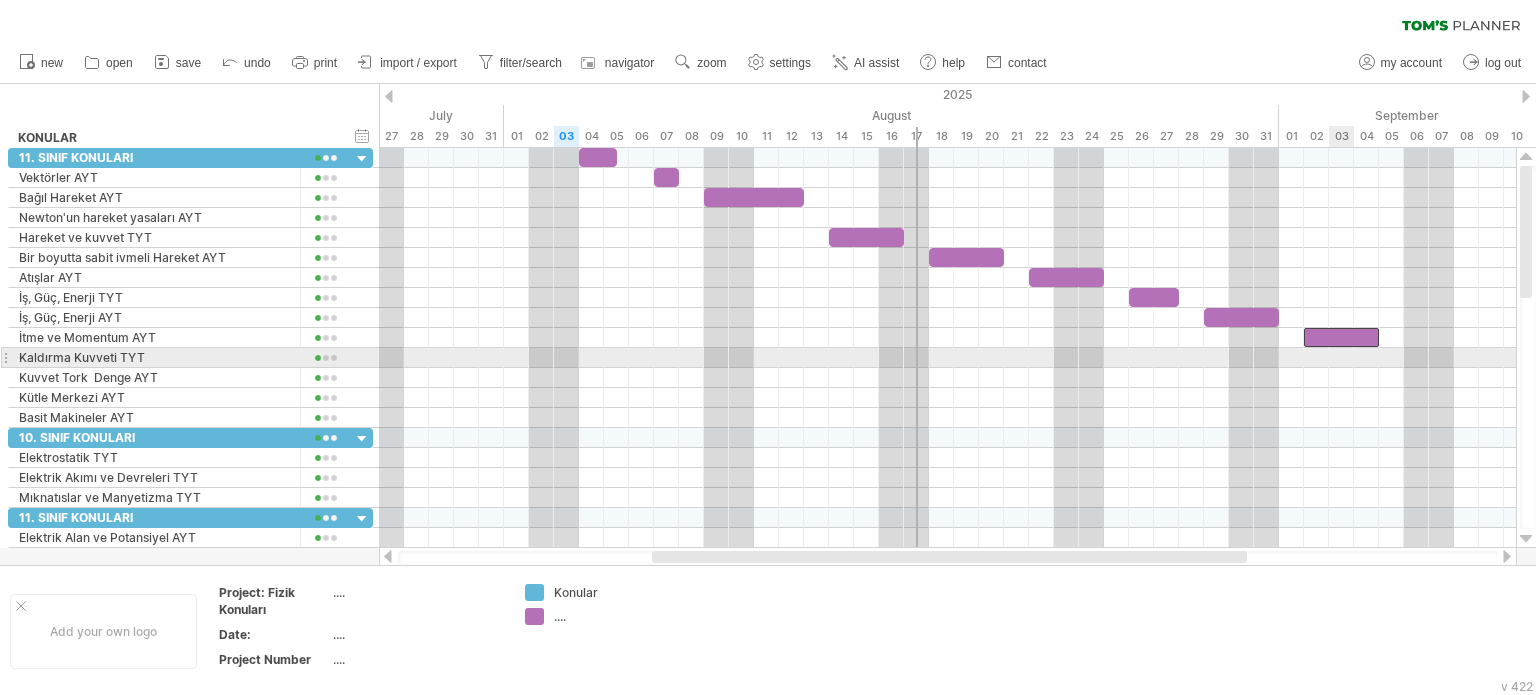 click at bounding box center [947, 378] 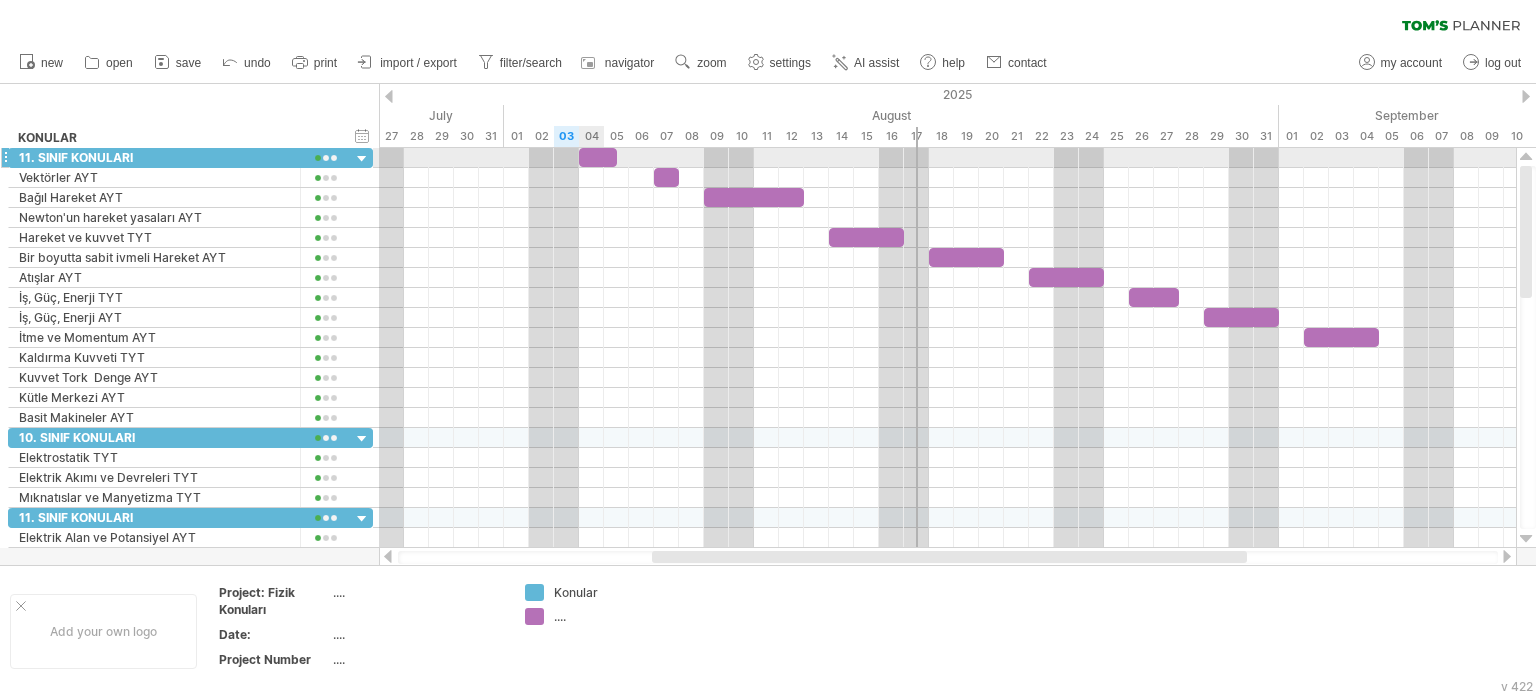 click at bounding box center [598, 157] 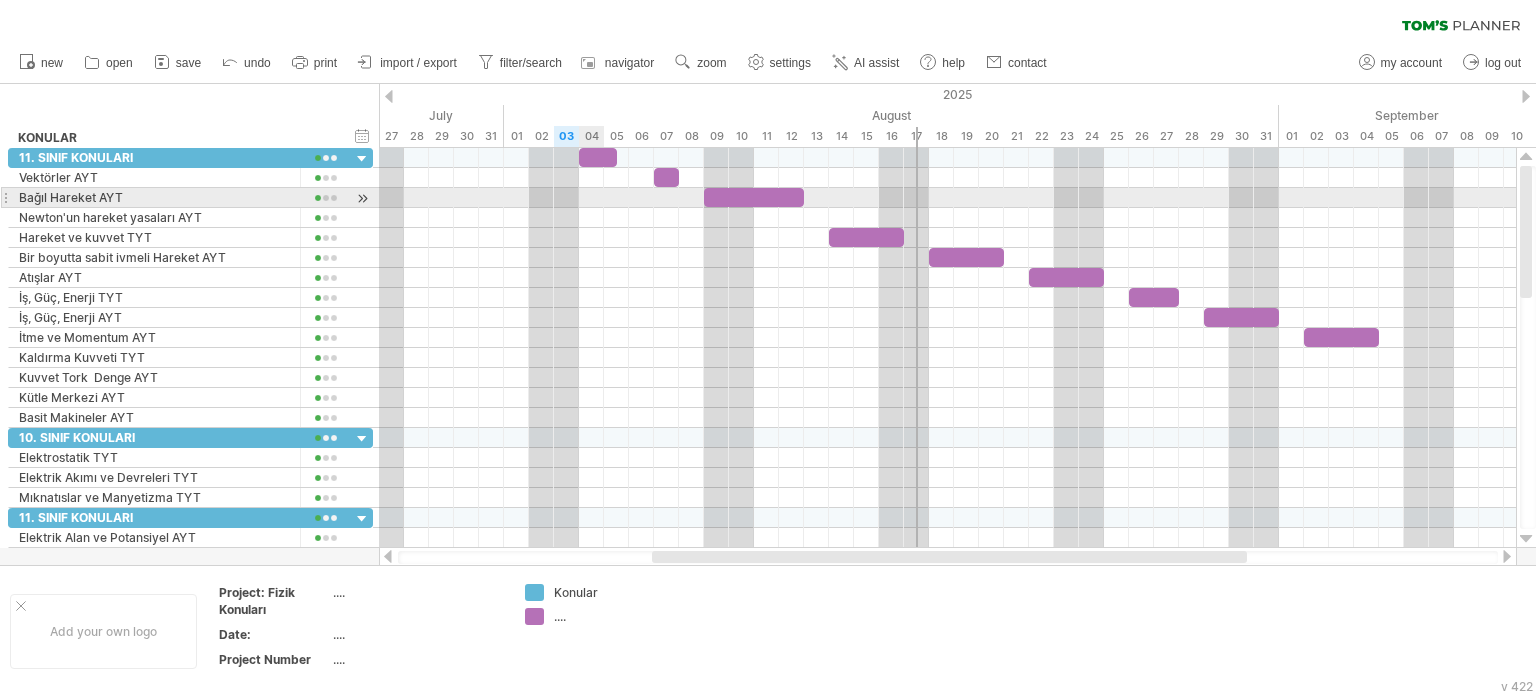 click at bounding box center [947, 198] 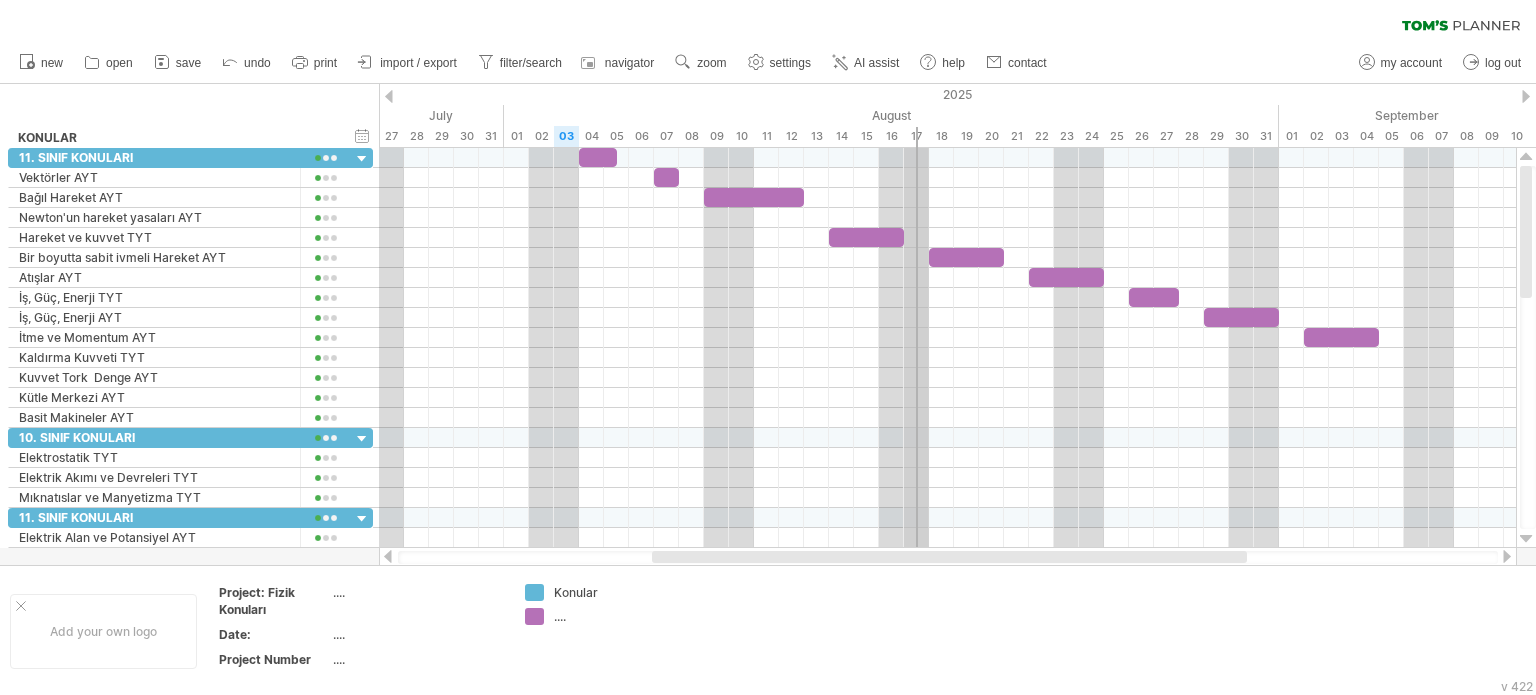 click on "17" at bounding box center [916, 136] 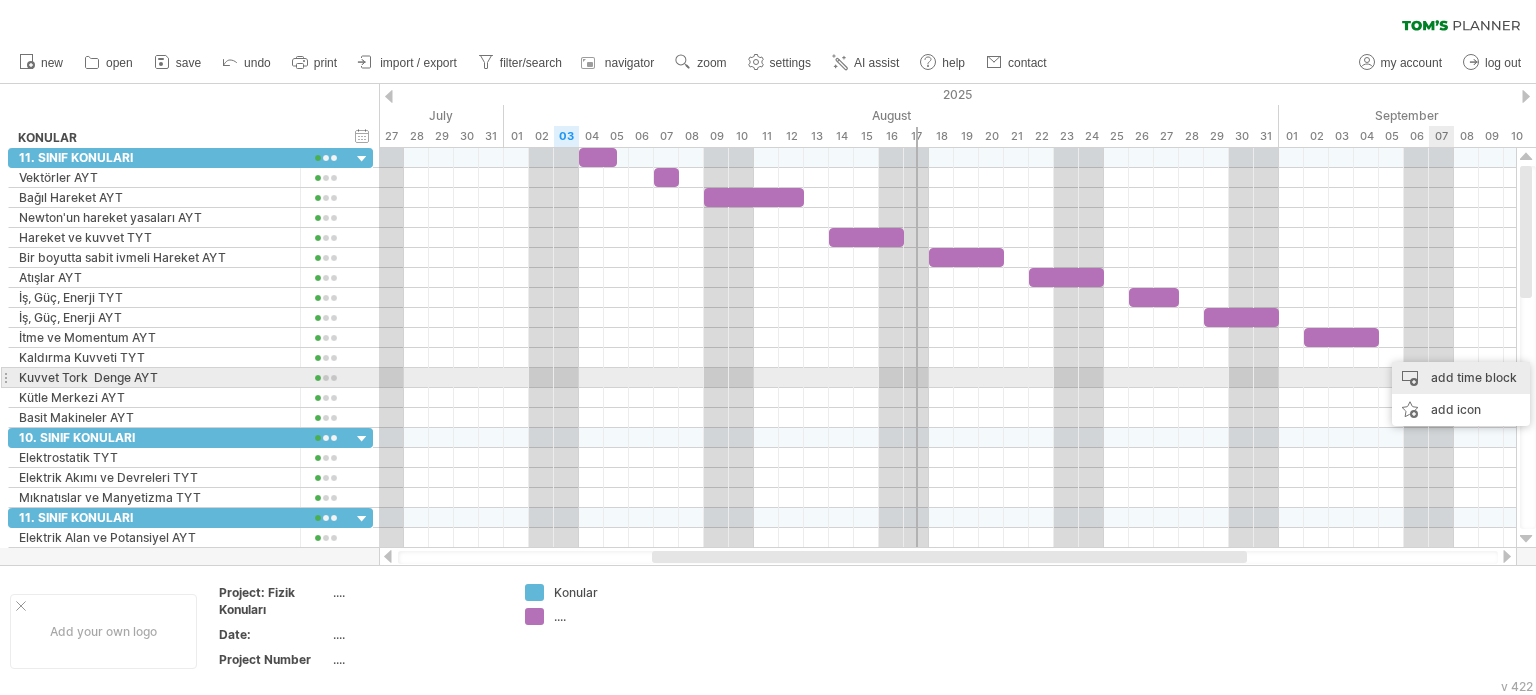 click on "add time block" at bounding box center [1461, 378] 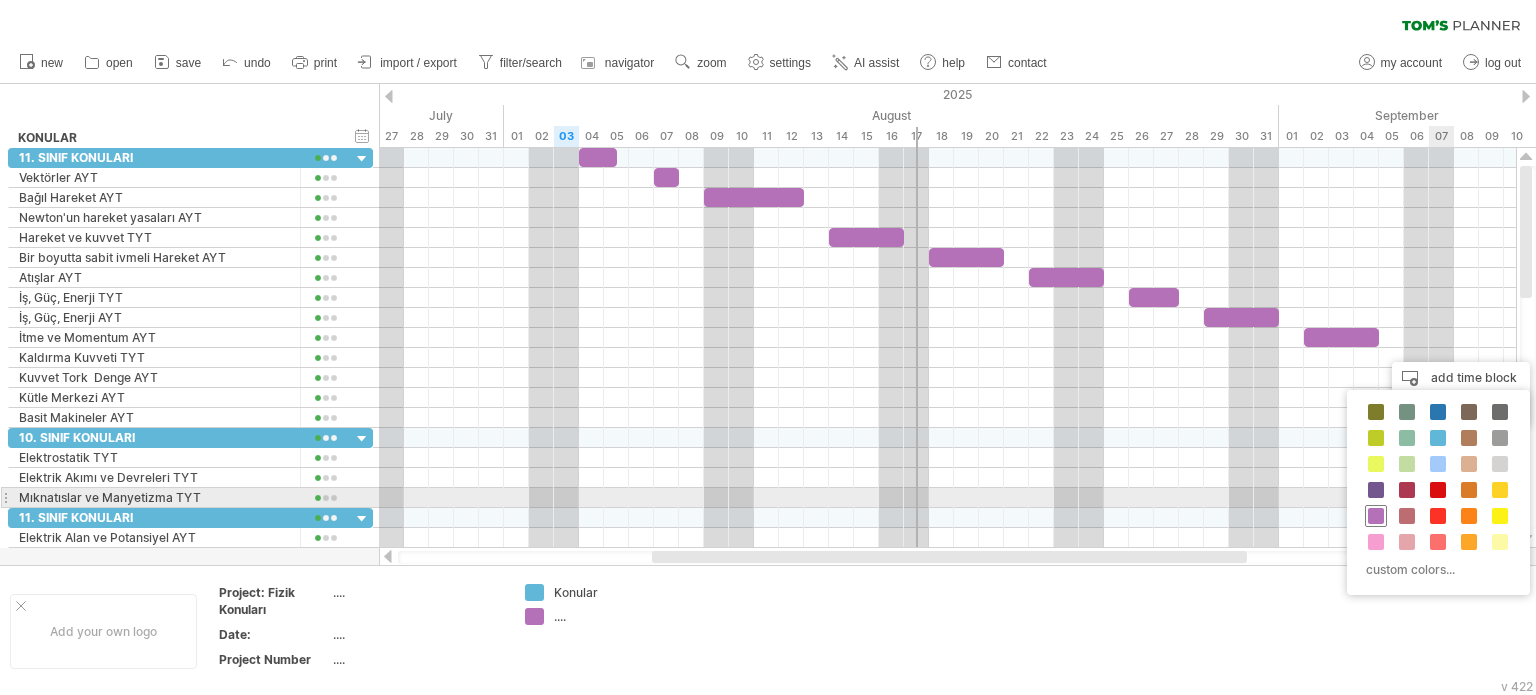 click at bounding box center [1376, 516] 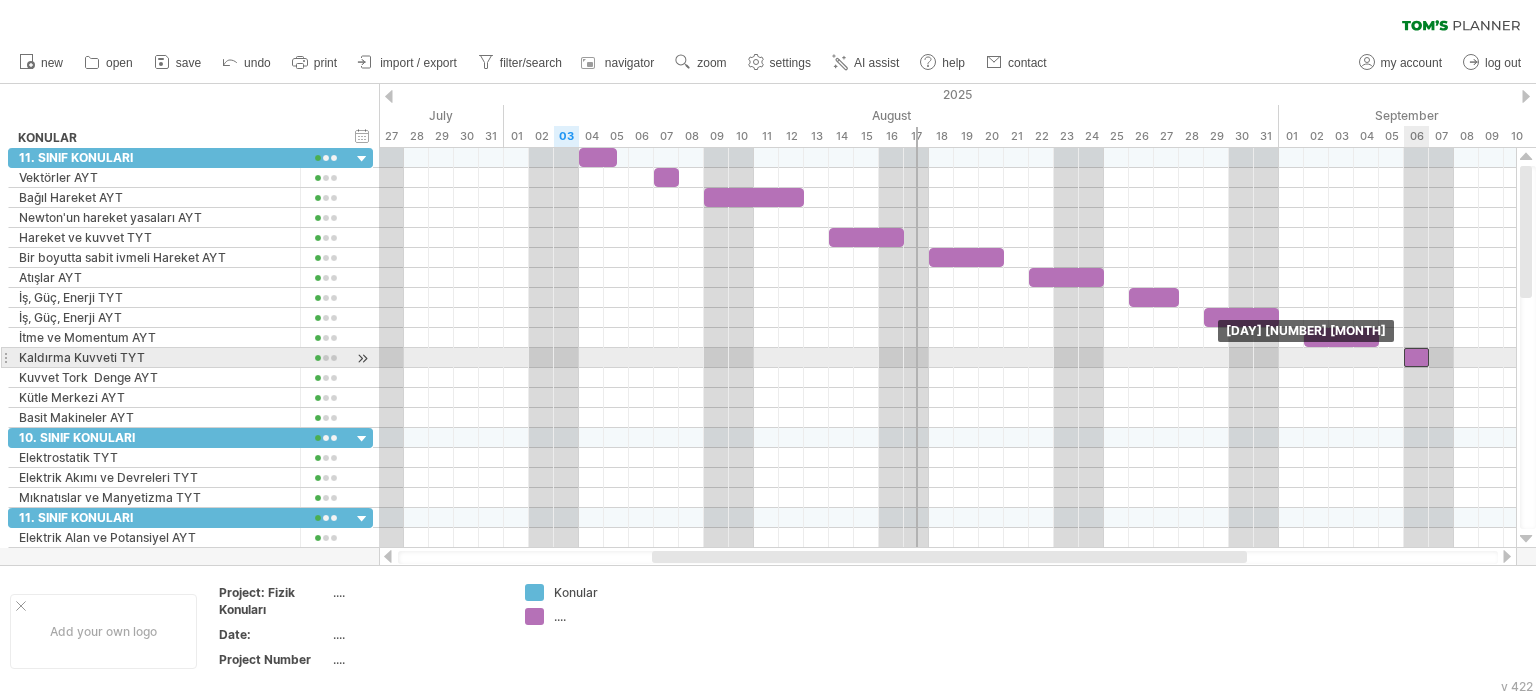 drag, startPoint x: 1438, startPoint y: 359, endPoint x: 1421, endPoint y: 353, distance: 18.027756 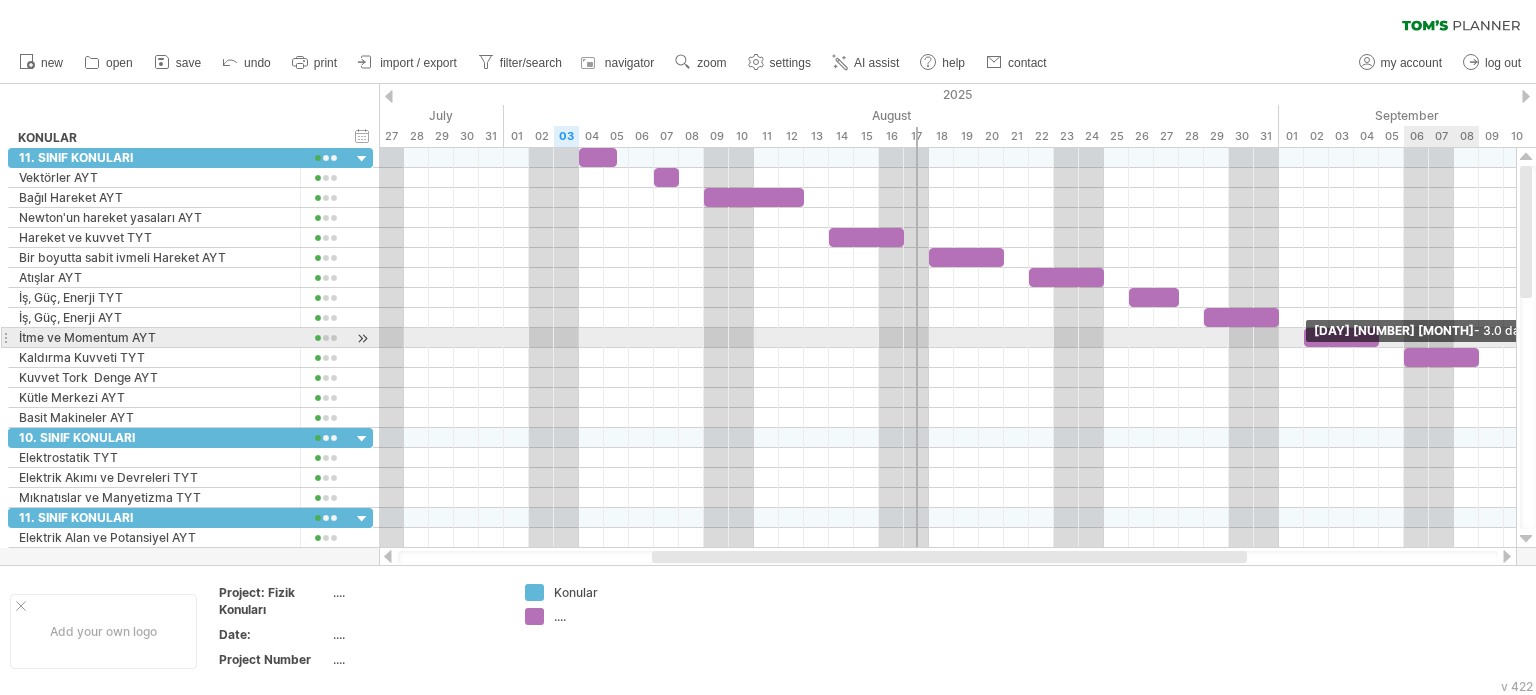 drag, startPoint x: 1430, startPoint y: 350, endPoint x: 1472, endPoint y: 347, distance: 42.107006 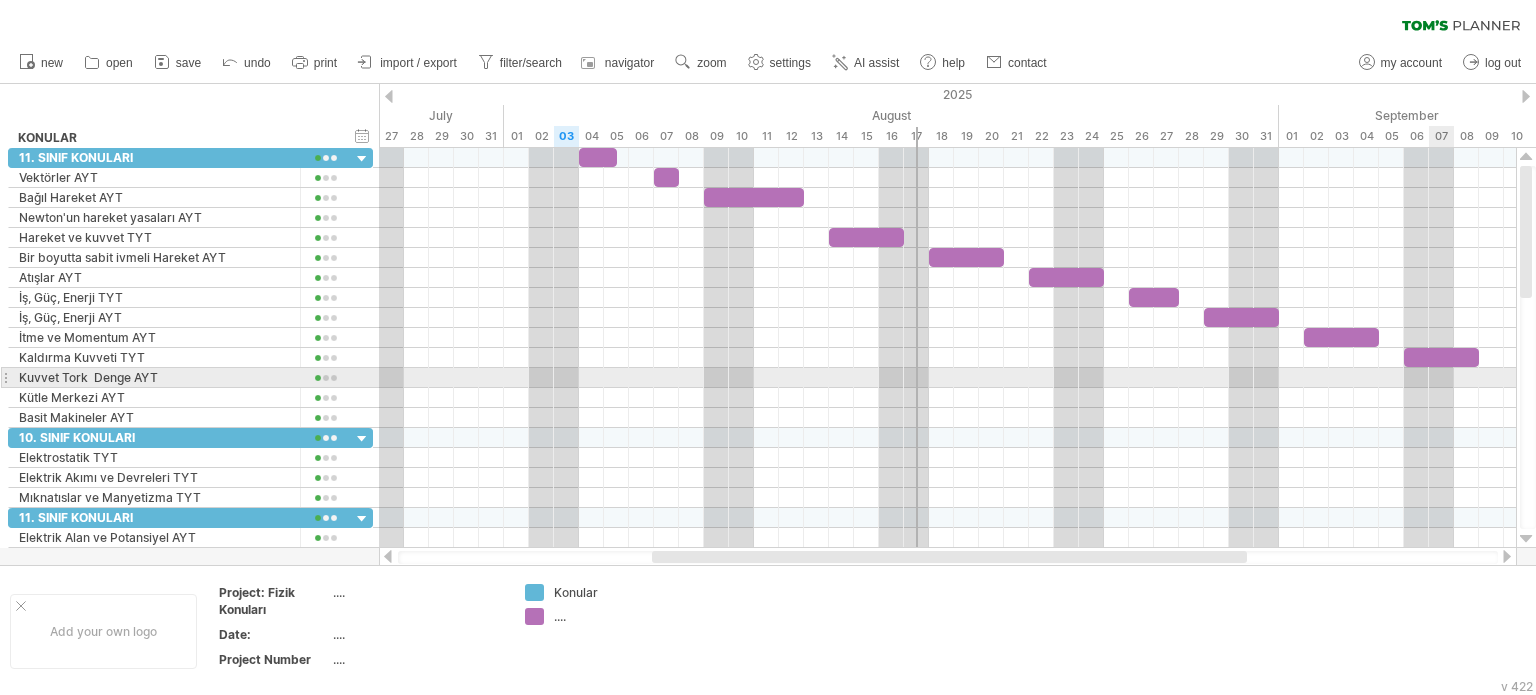 click at bounding box center [947, 378] 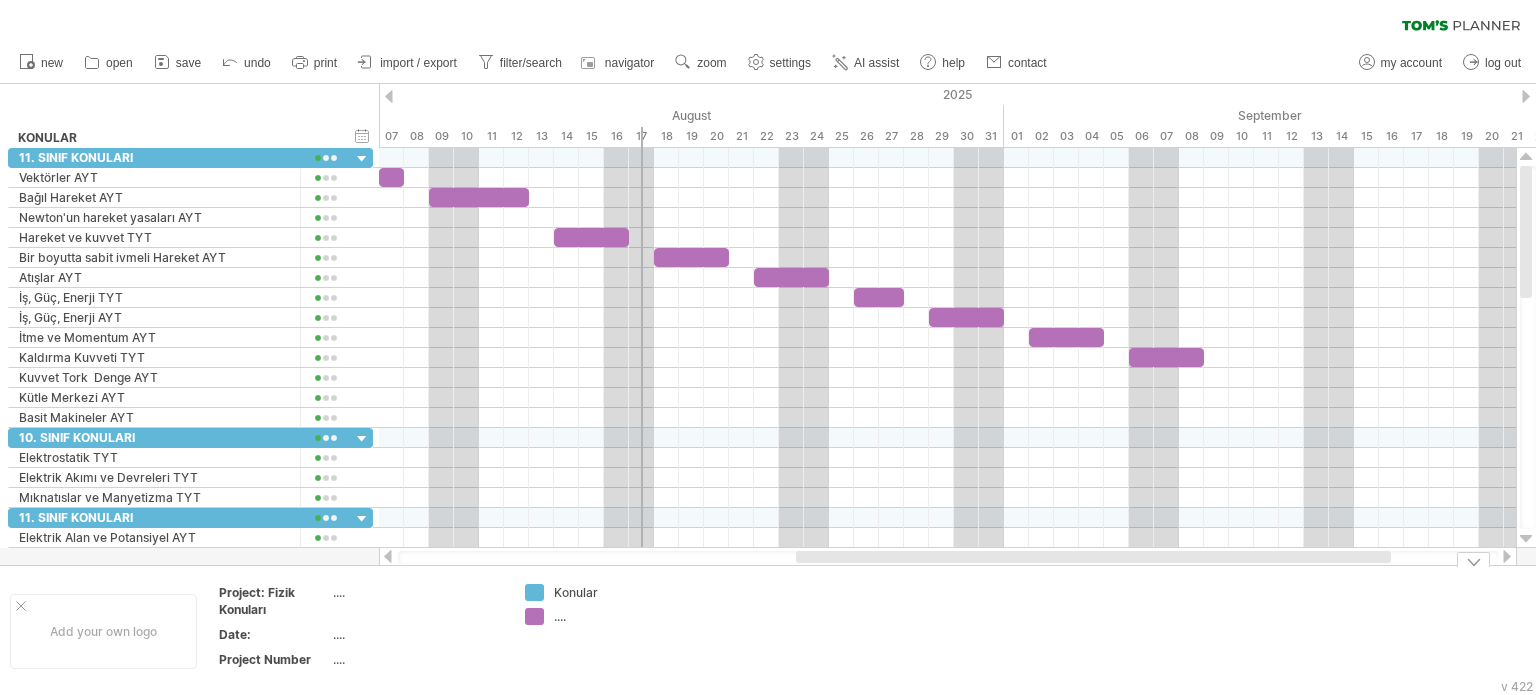 drag, startPoint x: 976, startPoint y: 556, endPoint x: 1120, endPoint y: 565, distance: 144.28098 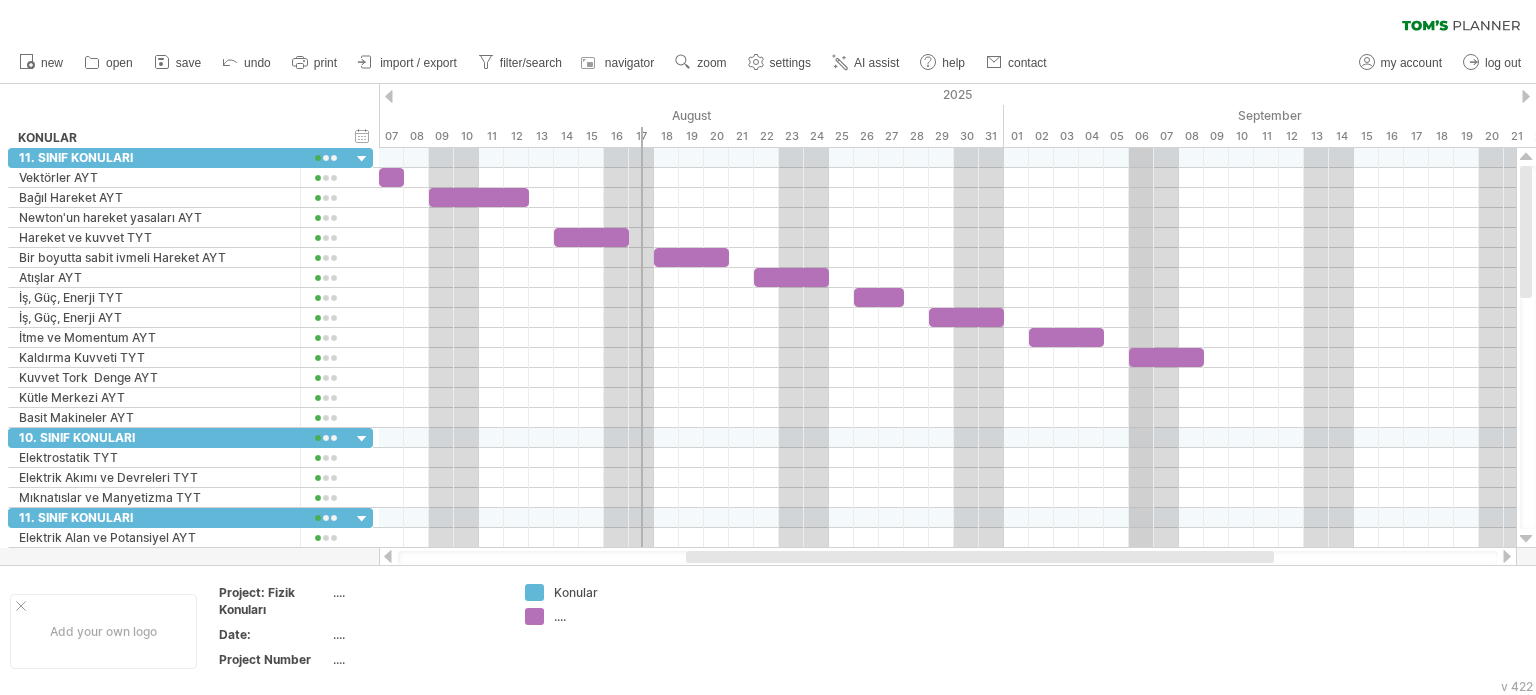 click on "06" at bounding box center [1141, 136] 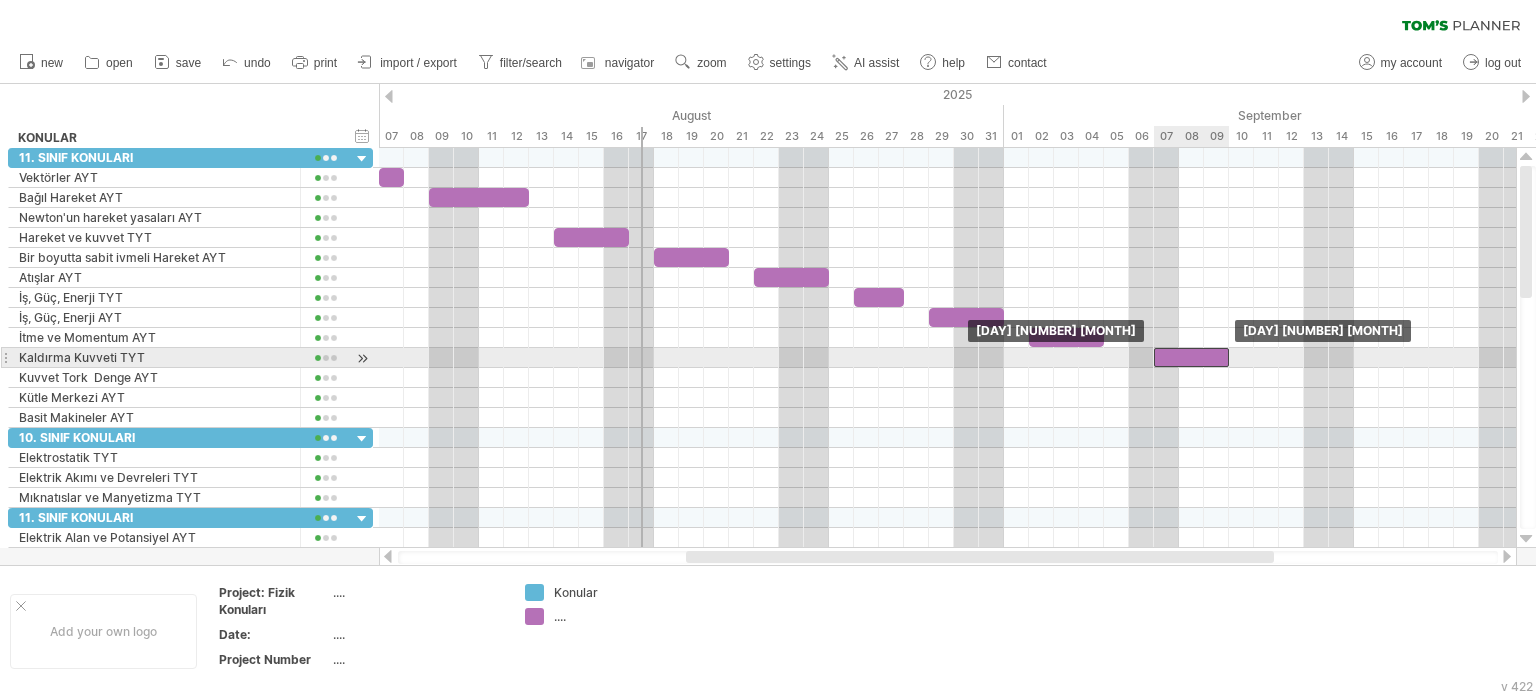 drag, startPoint x: 1152, startPoint y: 354, endPoint x: 1176, endPoint y: 355, distance: 24.020824 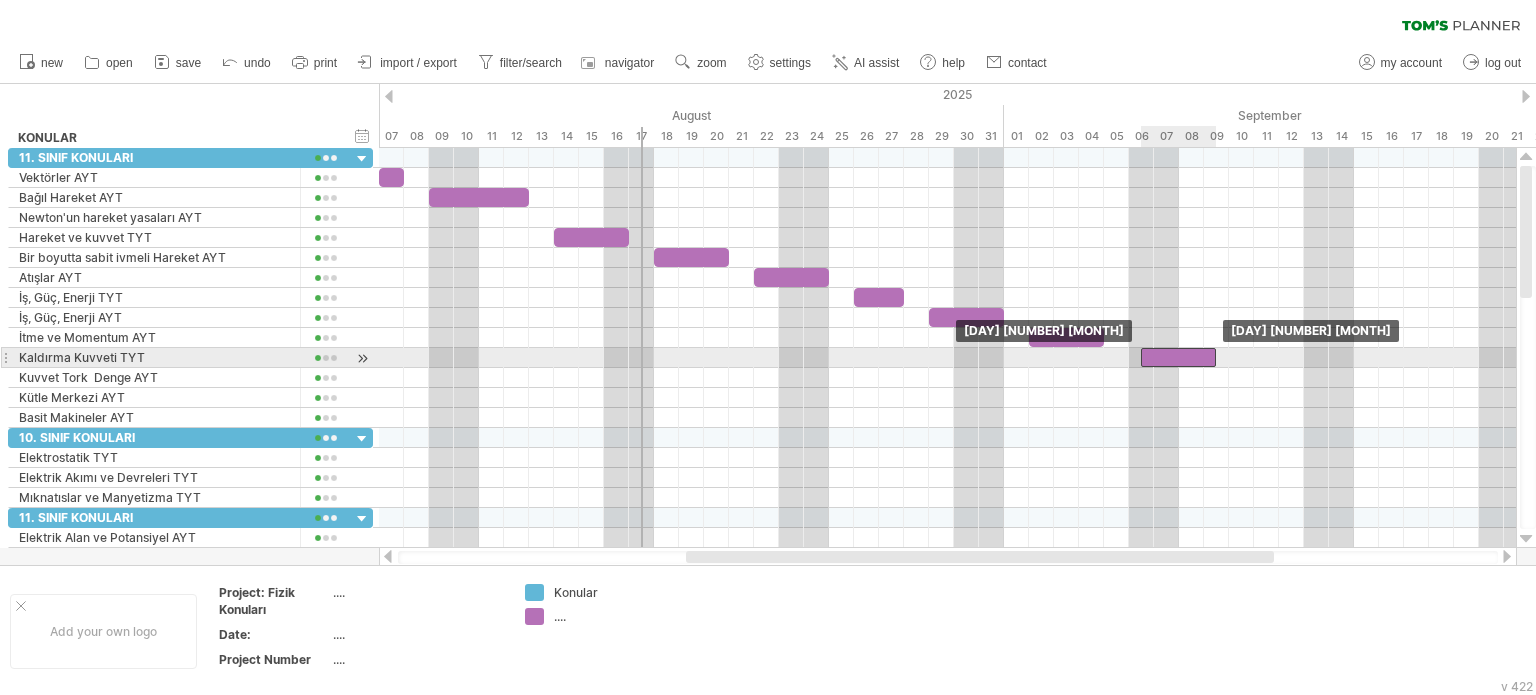 click at bounding box center (1178, 357) 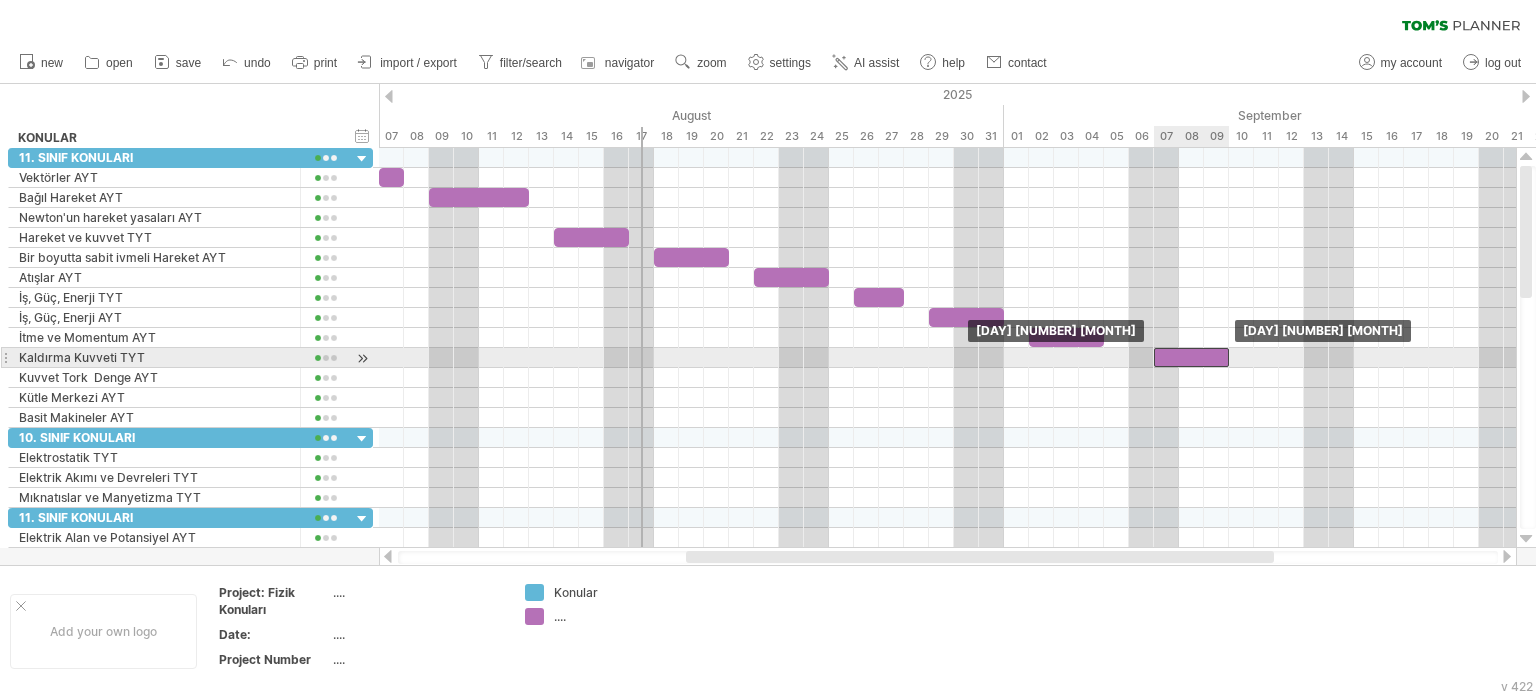 drag, startPoint x: 1165, startPoint y: 351, endPoint x: 1181, endPoint y: 351, distance: 16 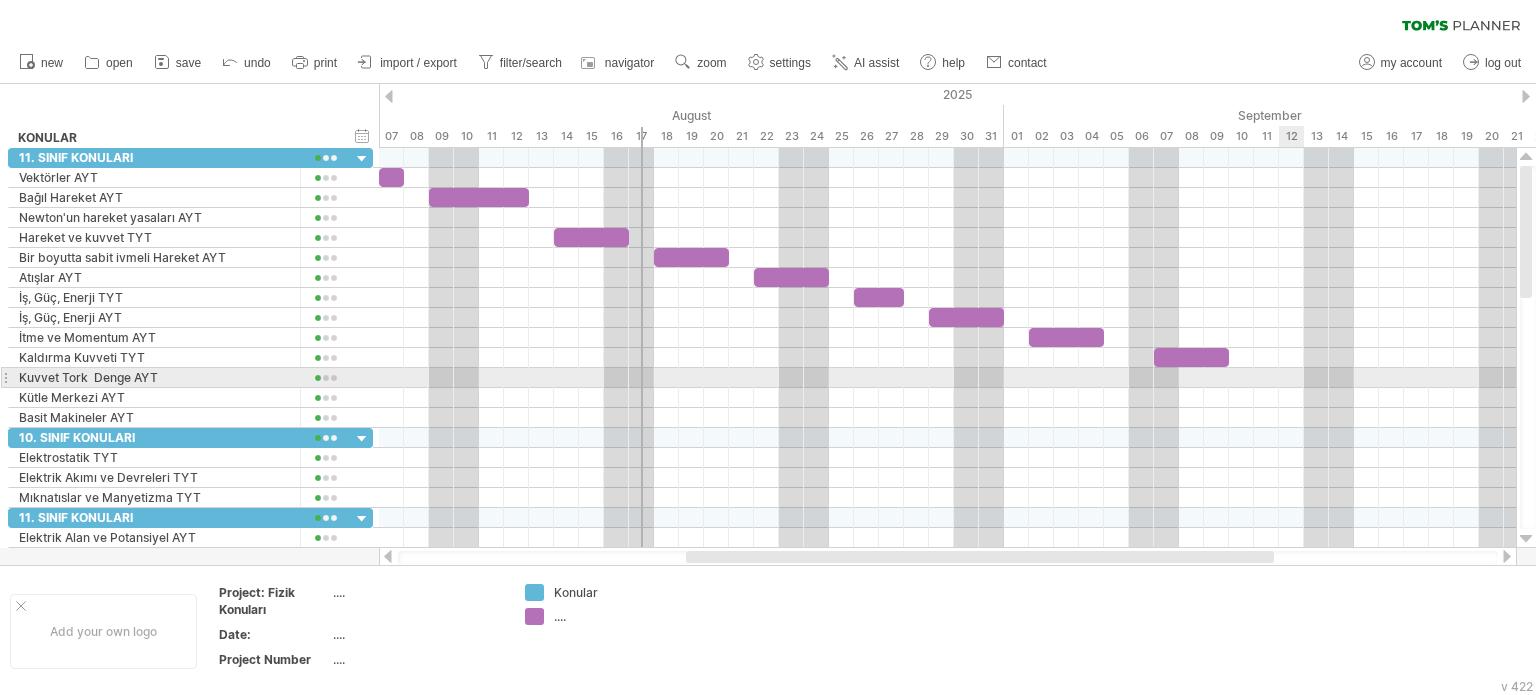 click at bounding box center [947, 378] 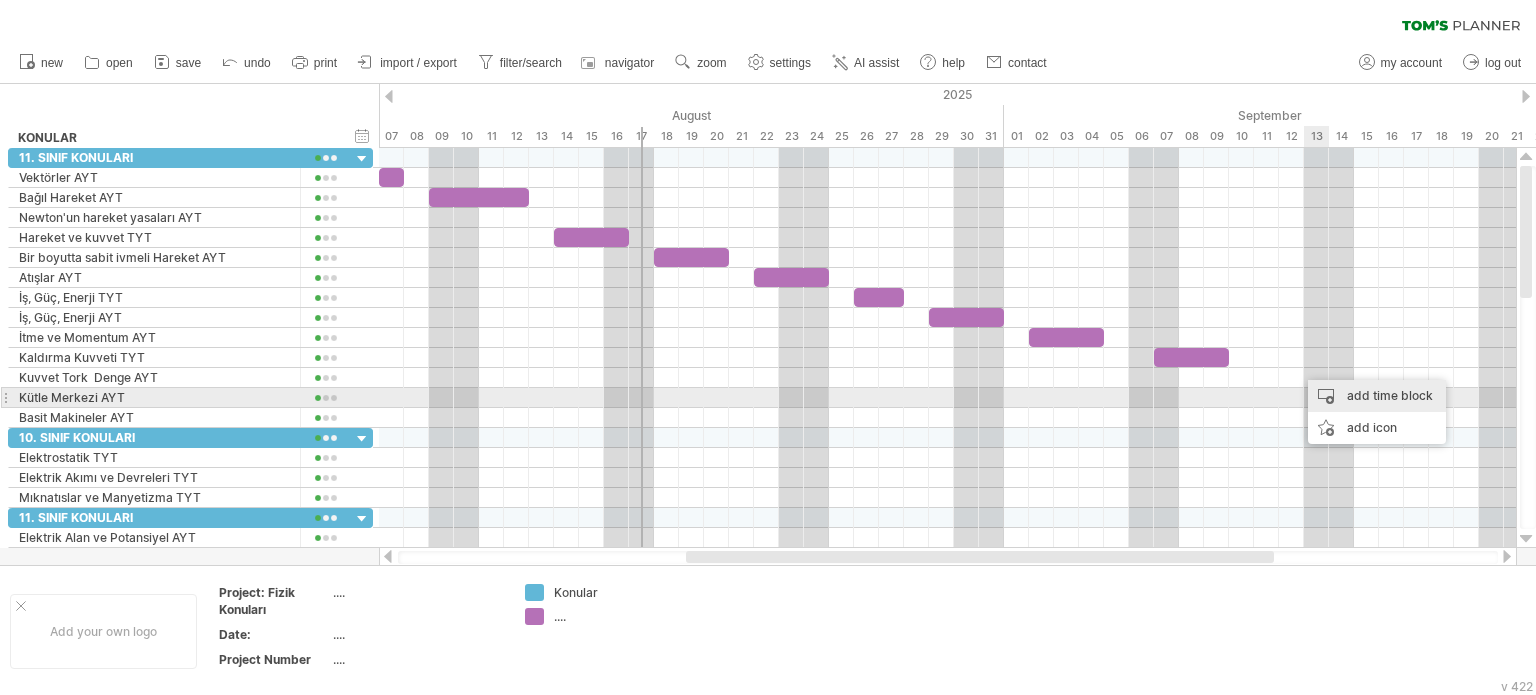 click on "add time block" at bounding box center (1377, 396) 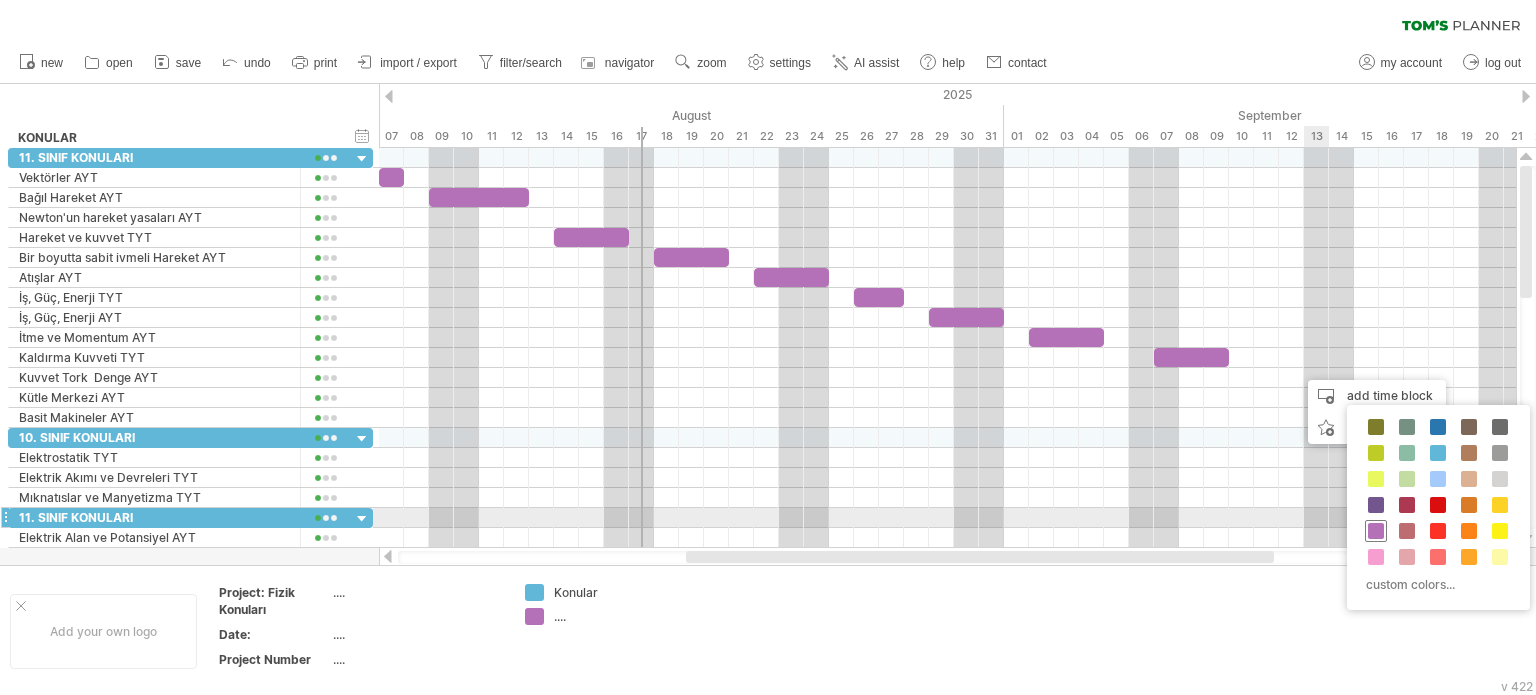 click at bounding box center [1376, 531] 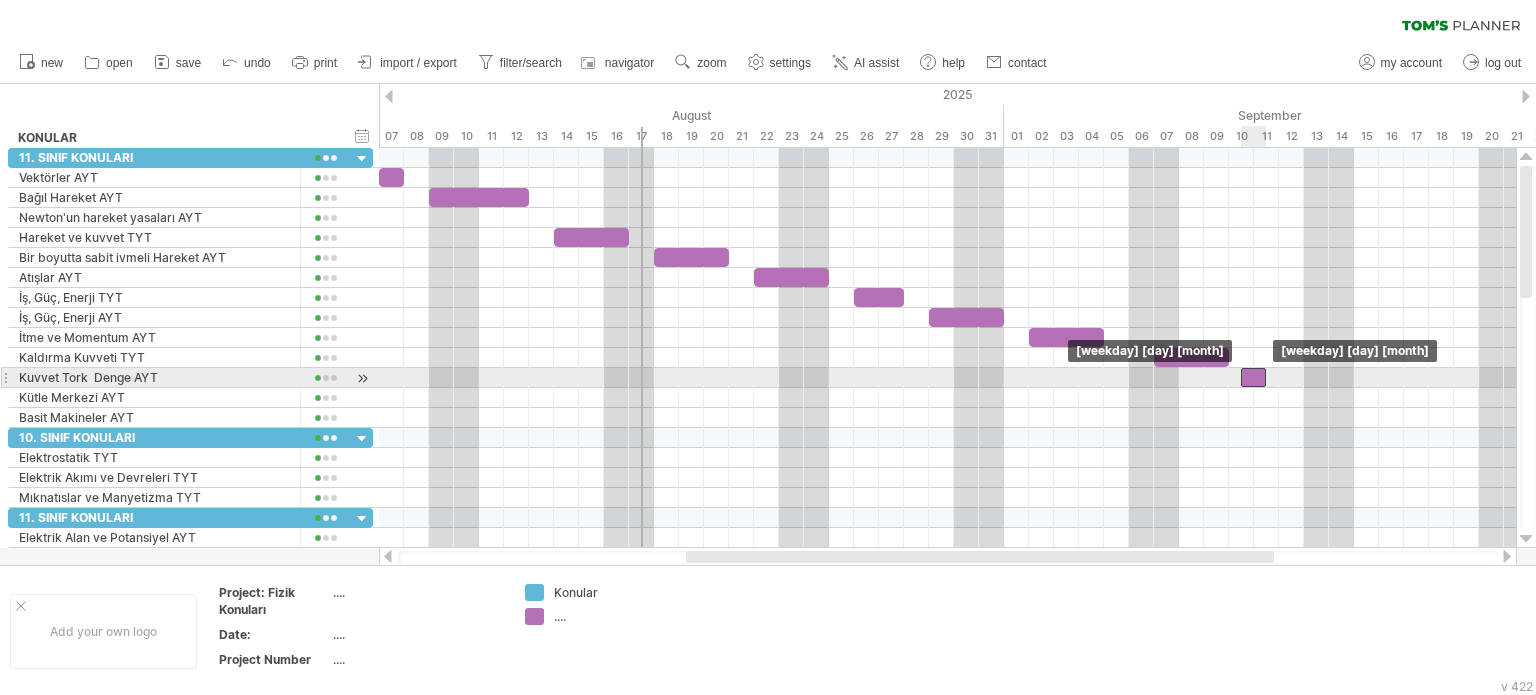 drag, startPoint x: 1318, startPoint y: 375, endPoint x: 1260, endPoint y: 377, distance: 58.034473 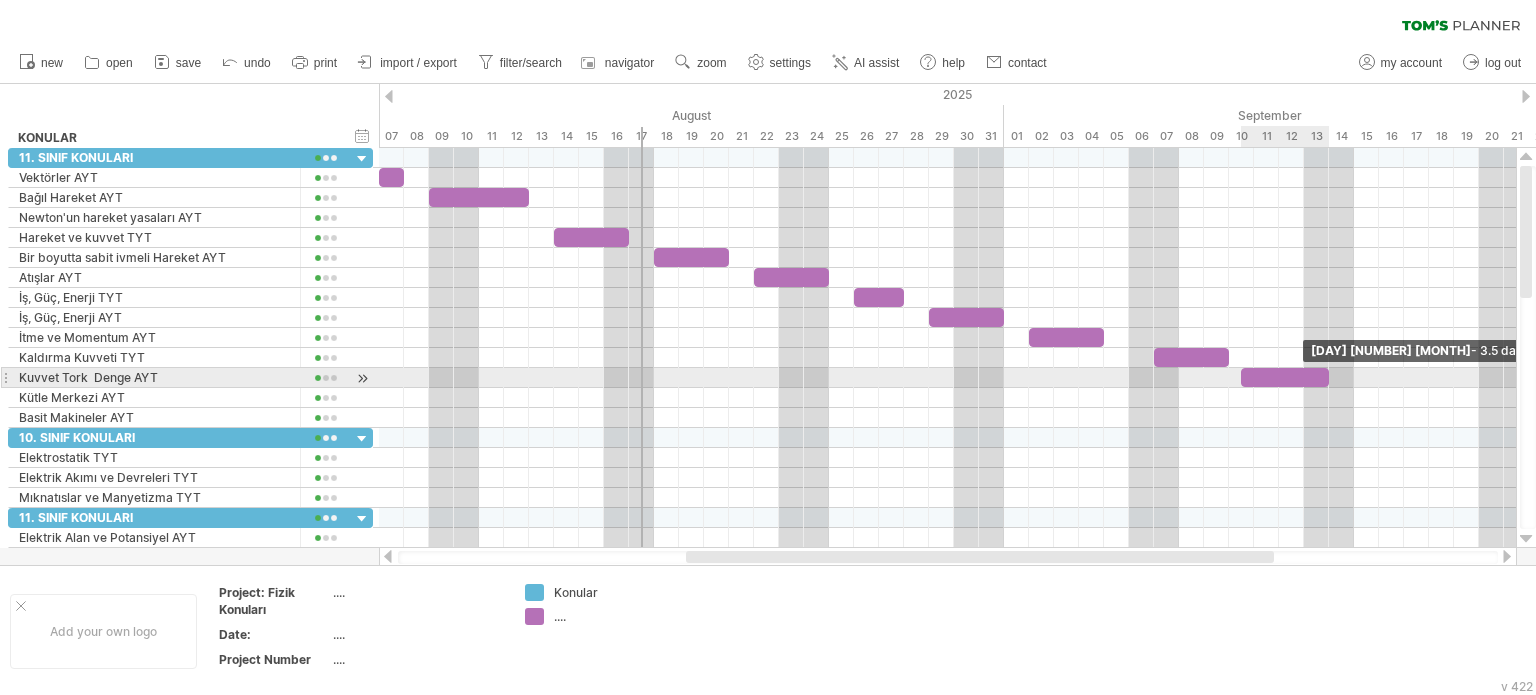 drag, startPoint x: 1264, startPoint y: 375, endPoint x: 1321, endPoint y: 375, distance: 57 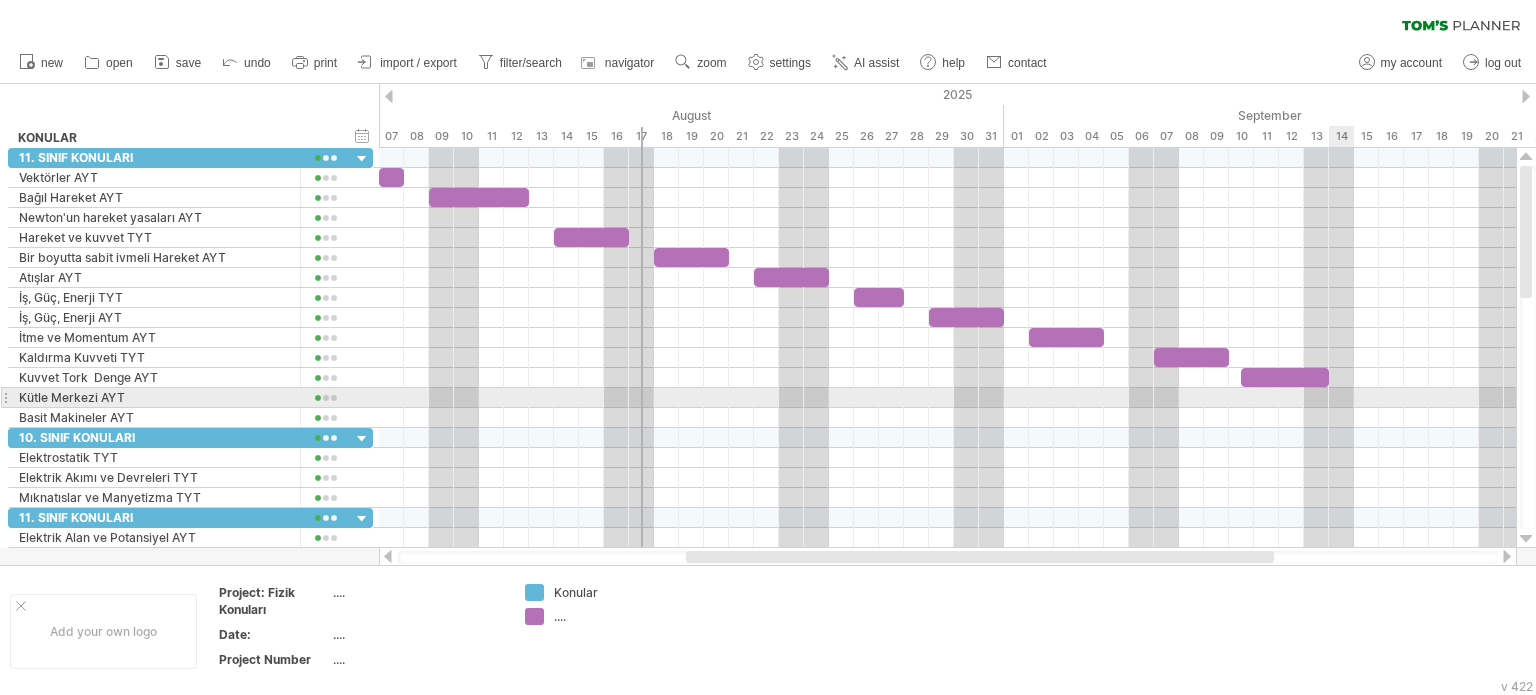 click at bounding box center [947, 398] 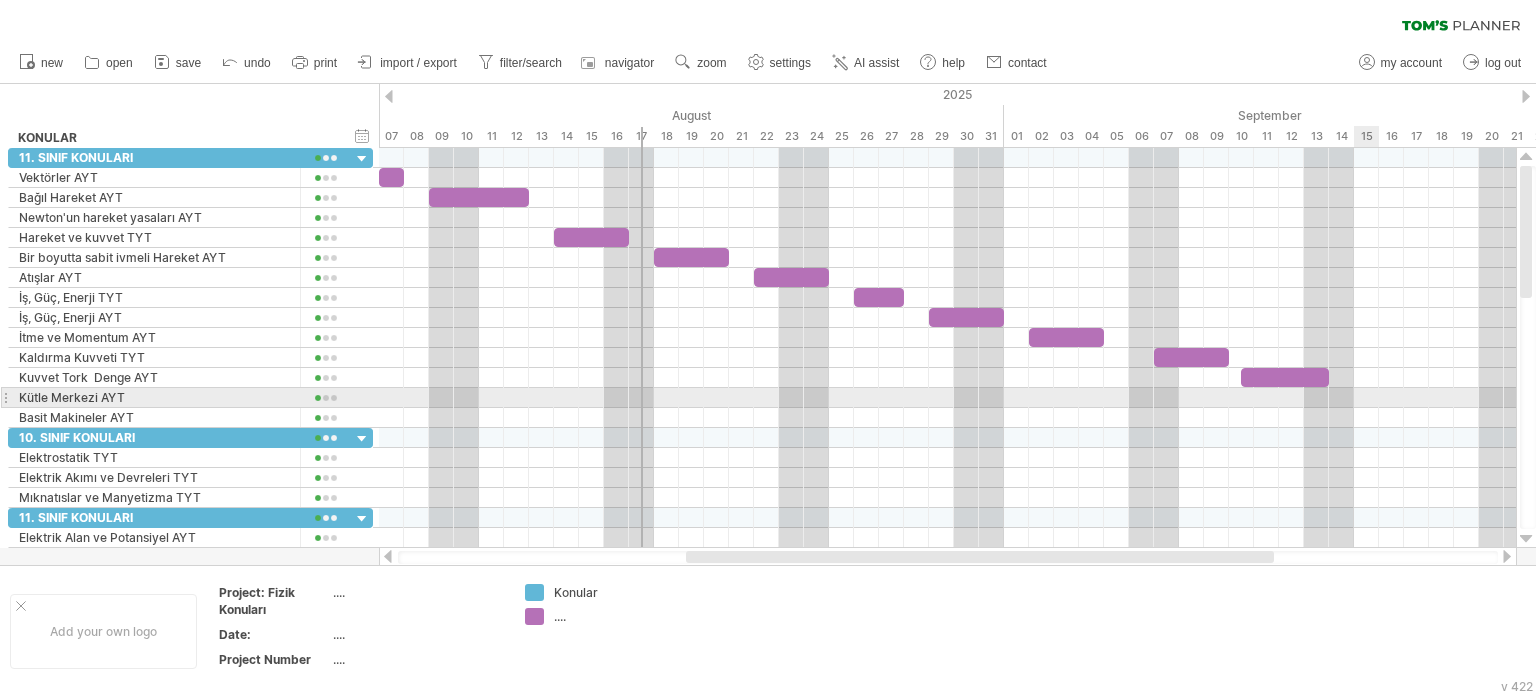 click at bounding box center [947, 398] 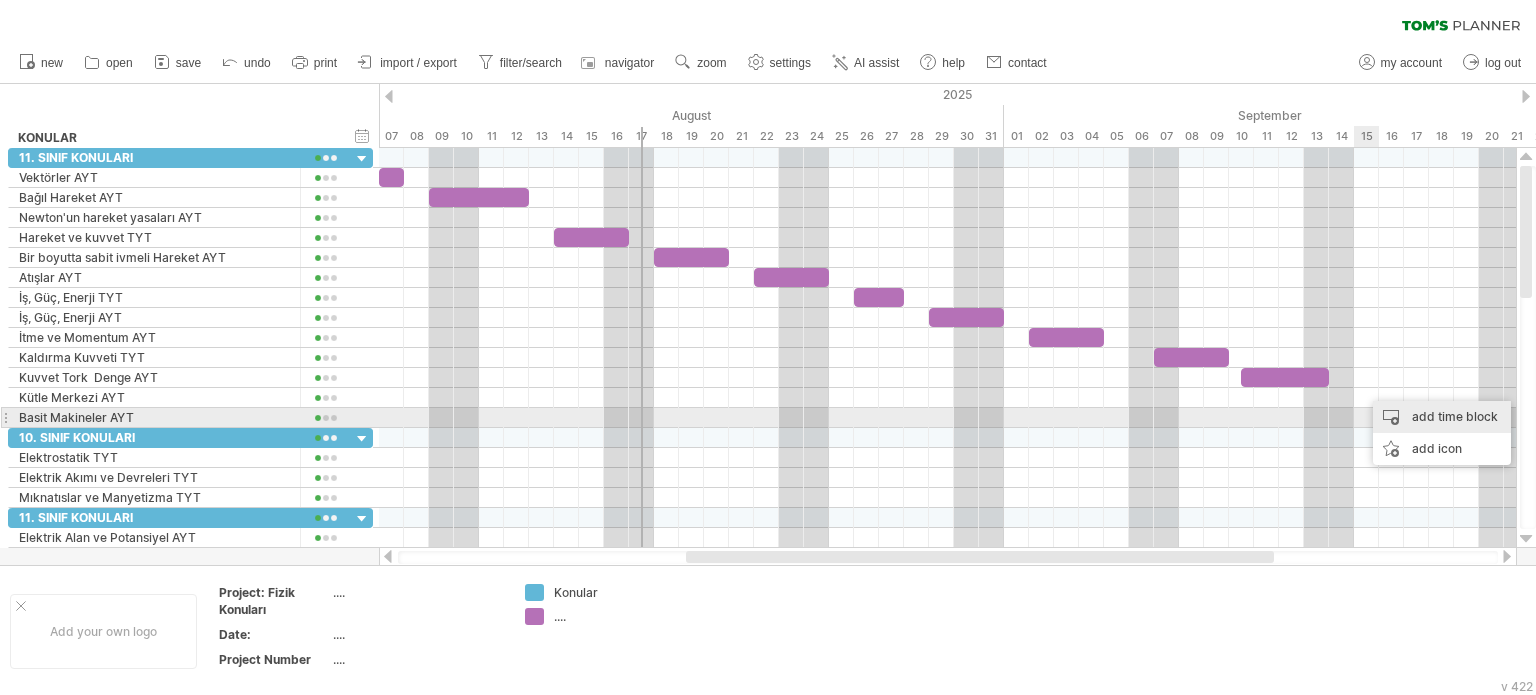 click on "add time block" at bounding box center [1442, 417] 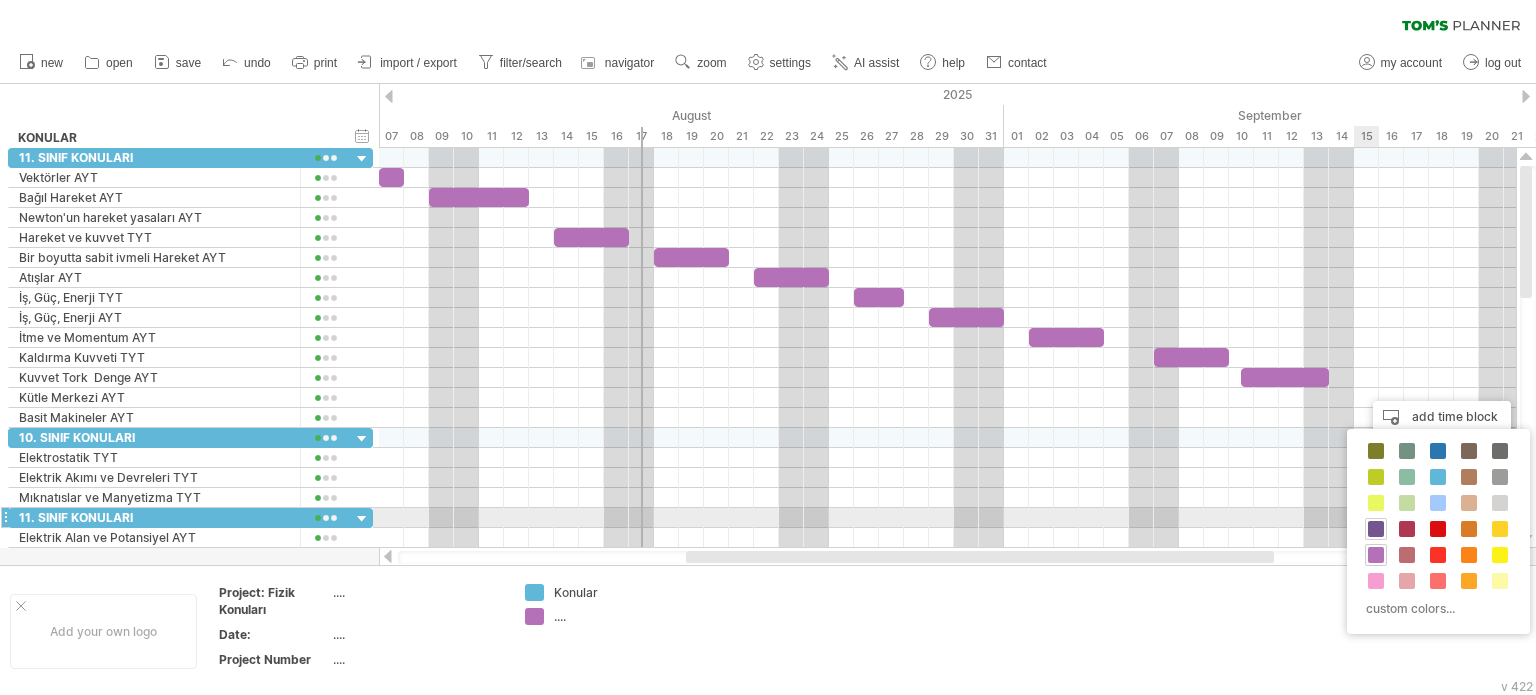 click at bounding box center (1376, 529) 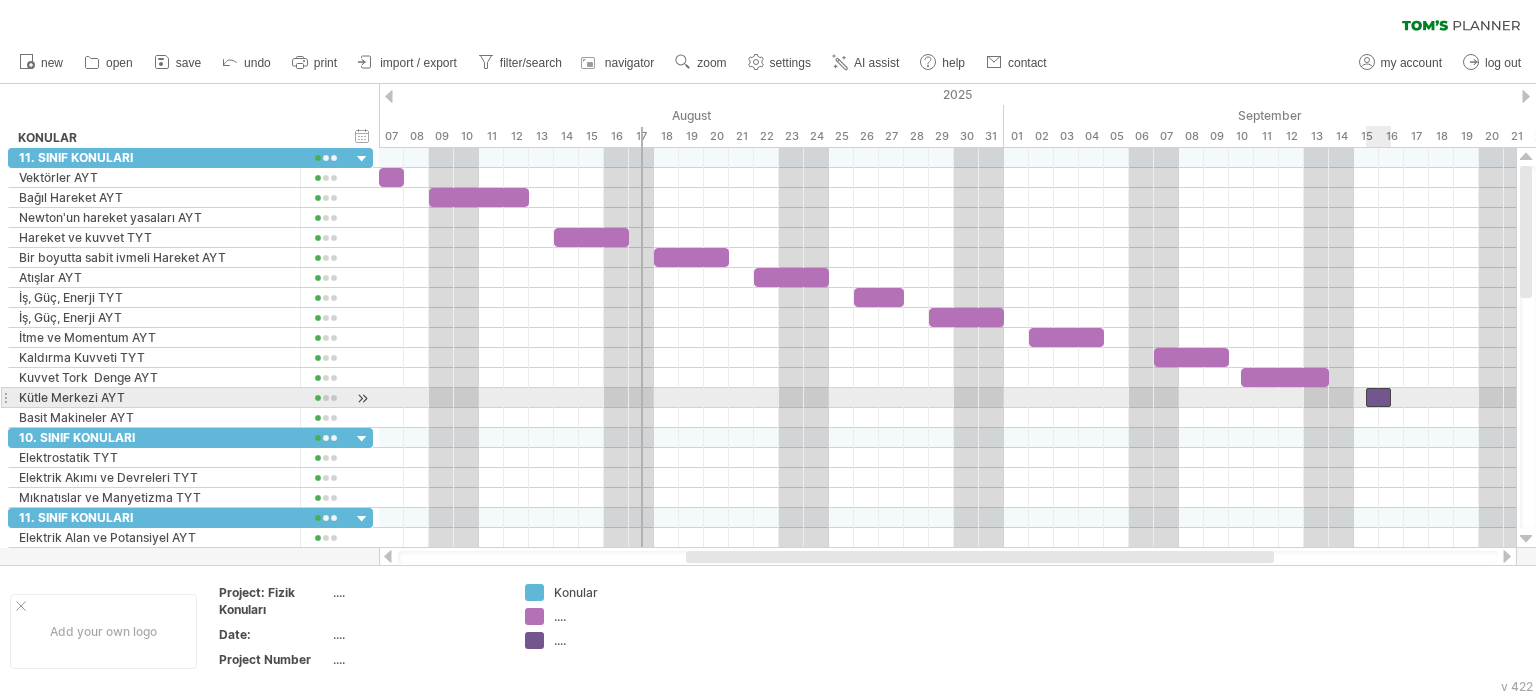 click at bounding box center (1378, 397) 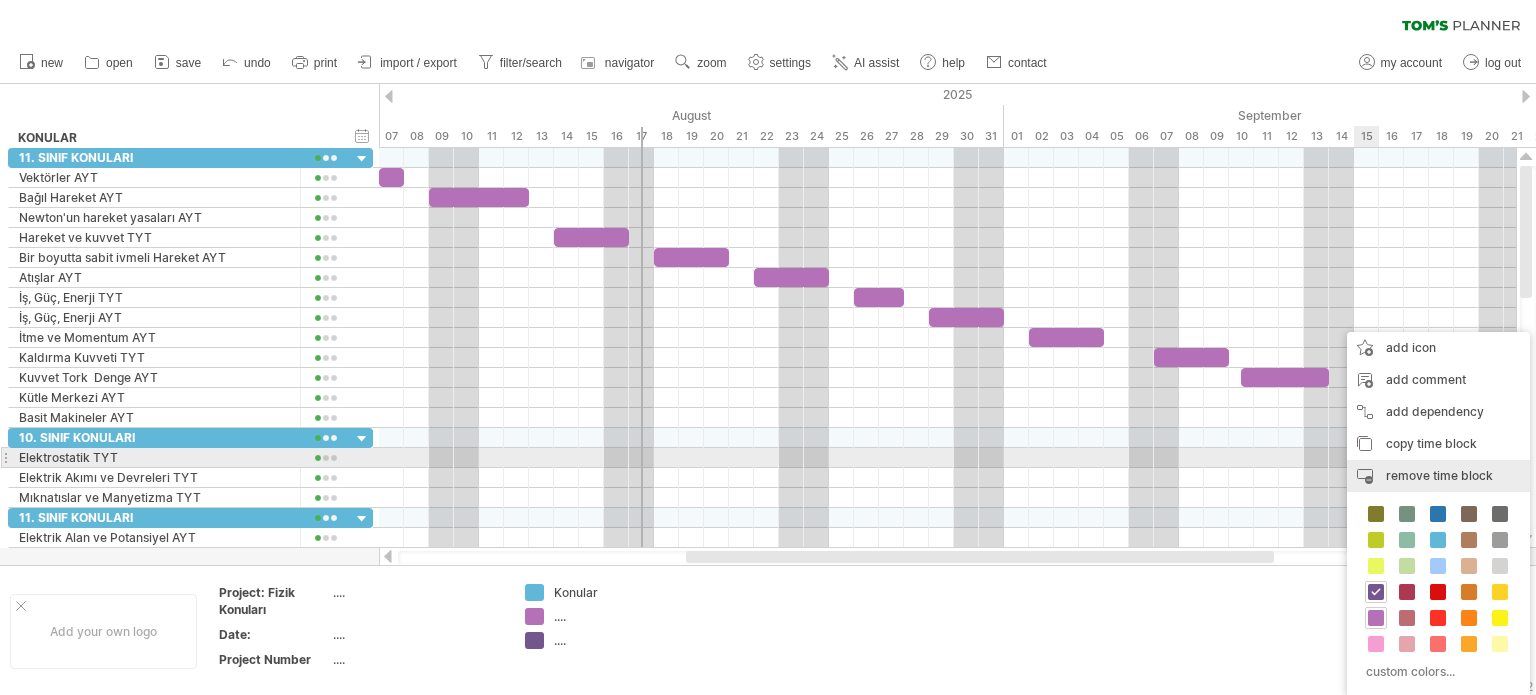 click on "remove time block remove selected items" at bounding box center (1438, 476) 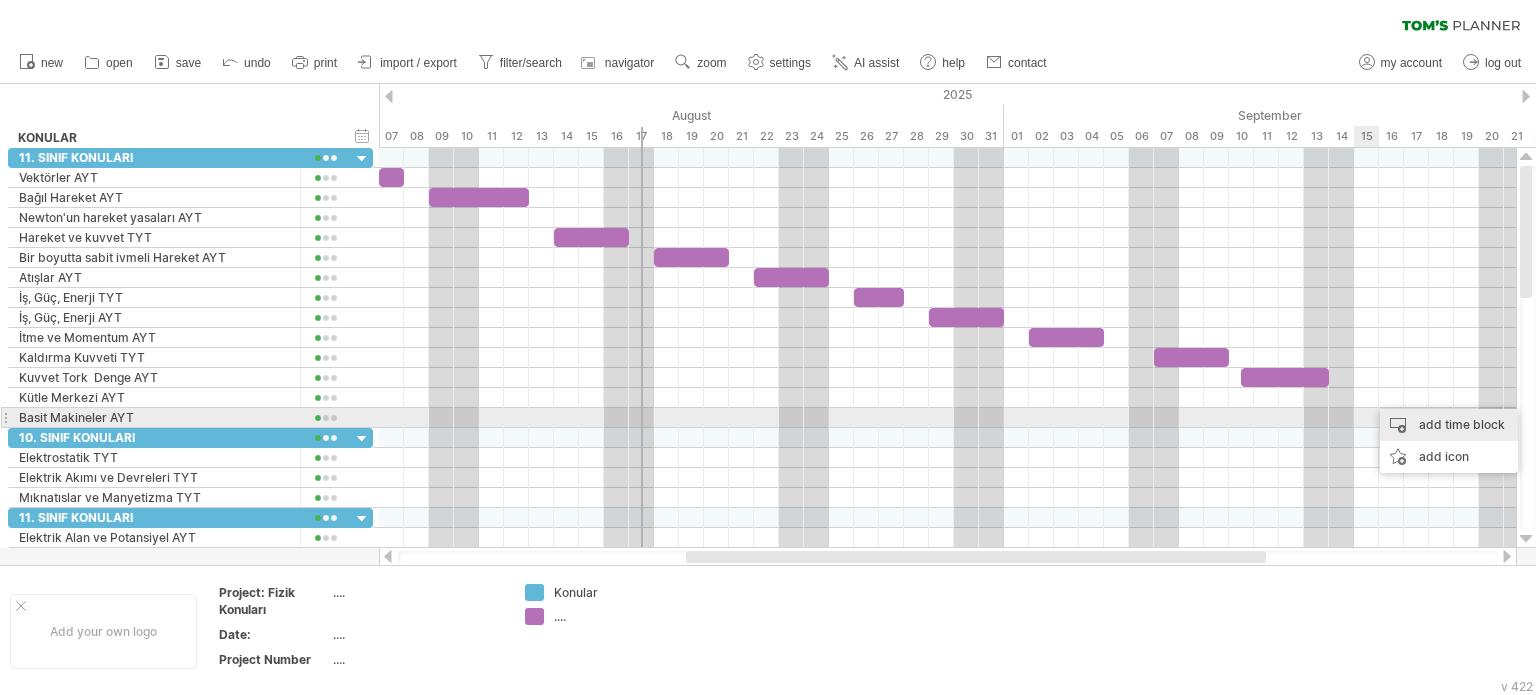 click on "add time block" at bounding box center (1449, 425) 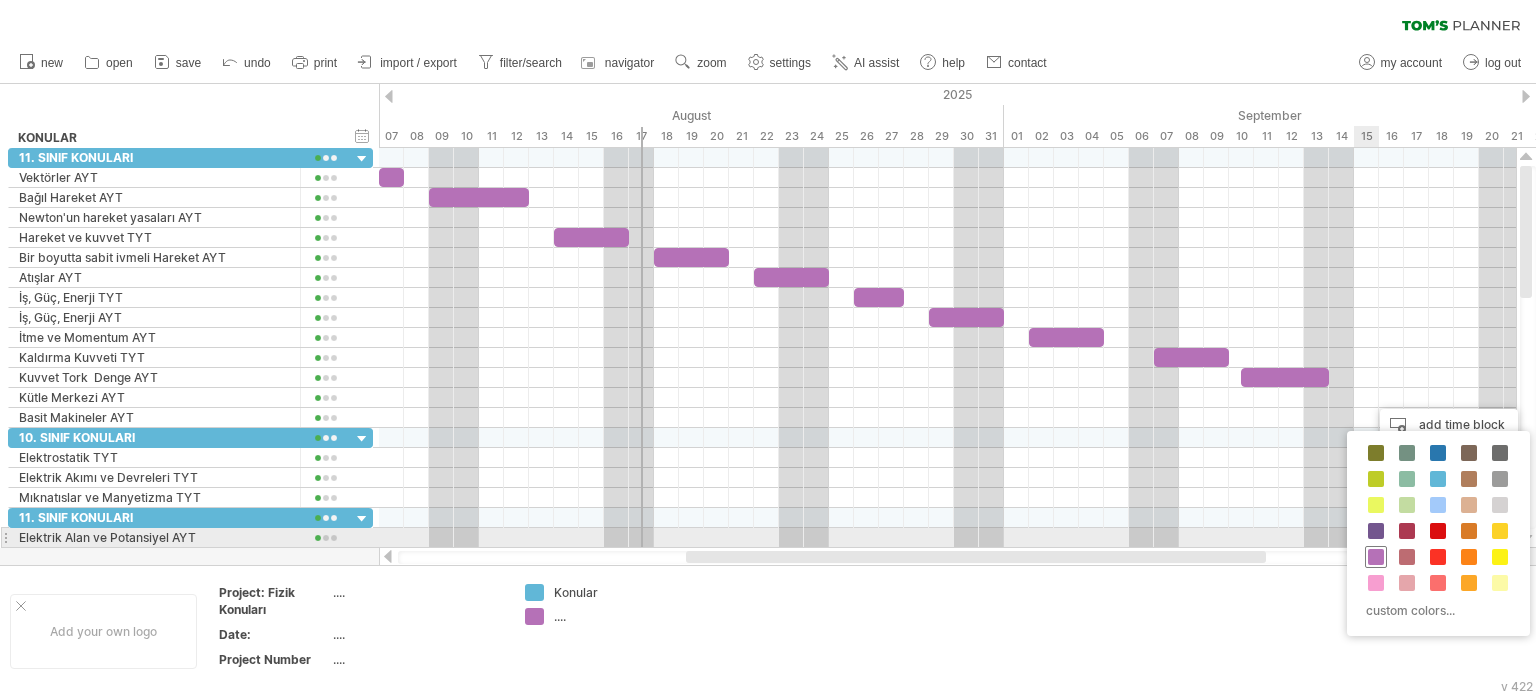 click at bounding box center (1376, 557) 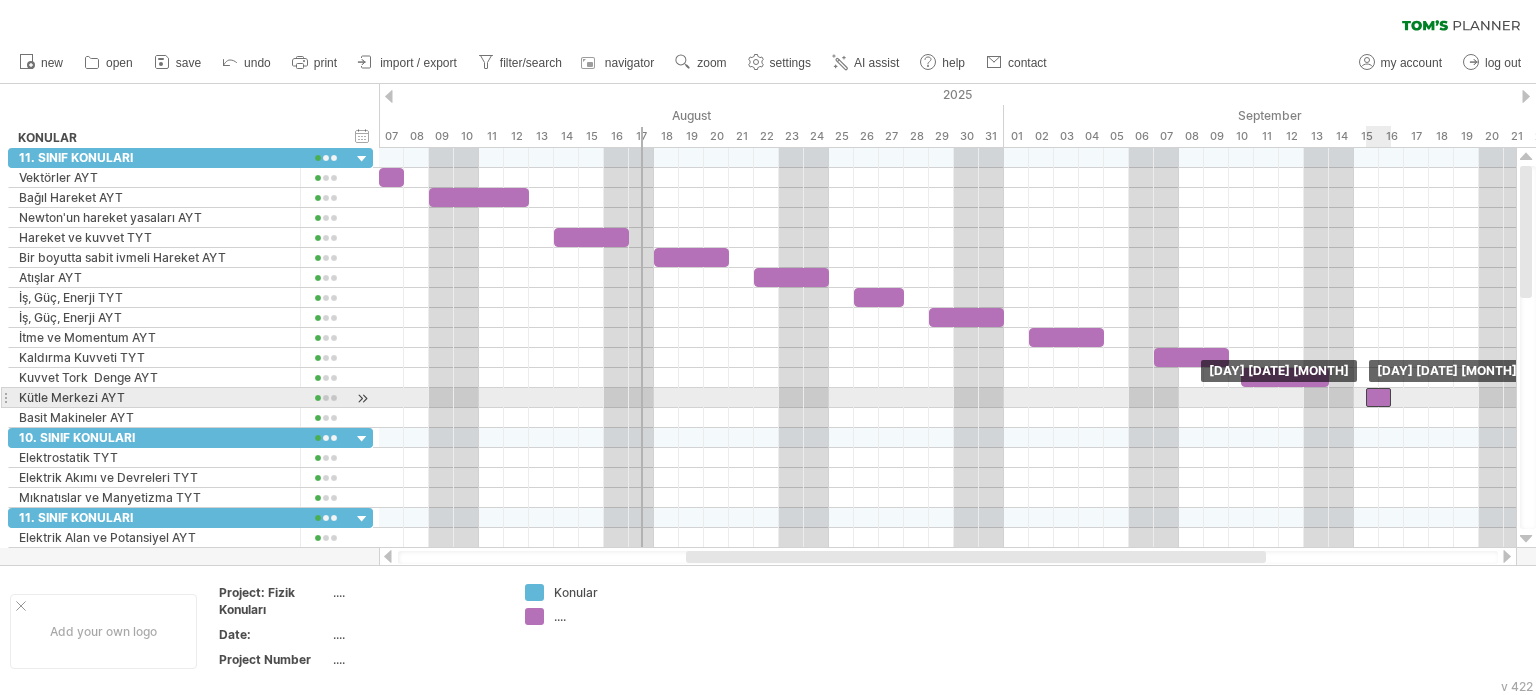 click at bounding box center (1378, 397) 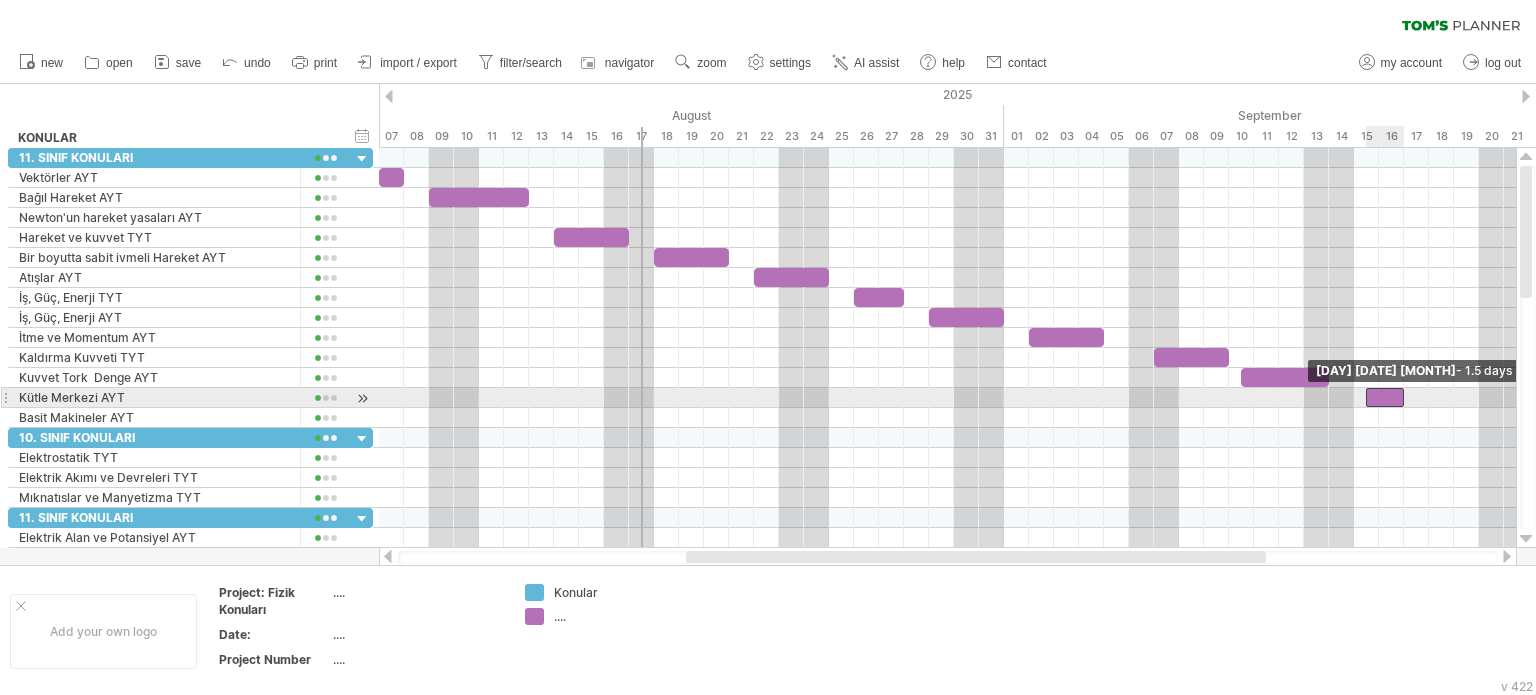 drag, startPoint x: 1393, startPoint y: 392, endPoint x: 1409, endPoint y: 393, distance: 16.03122 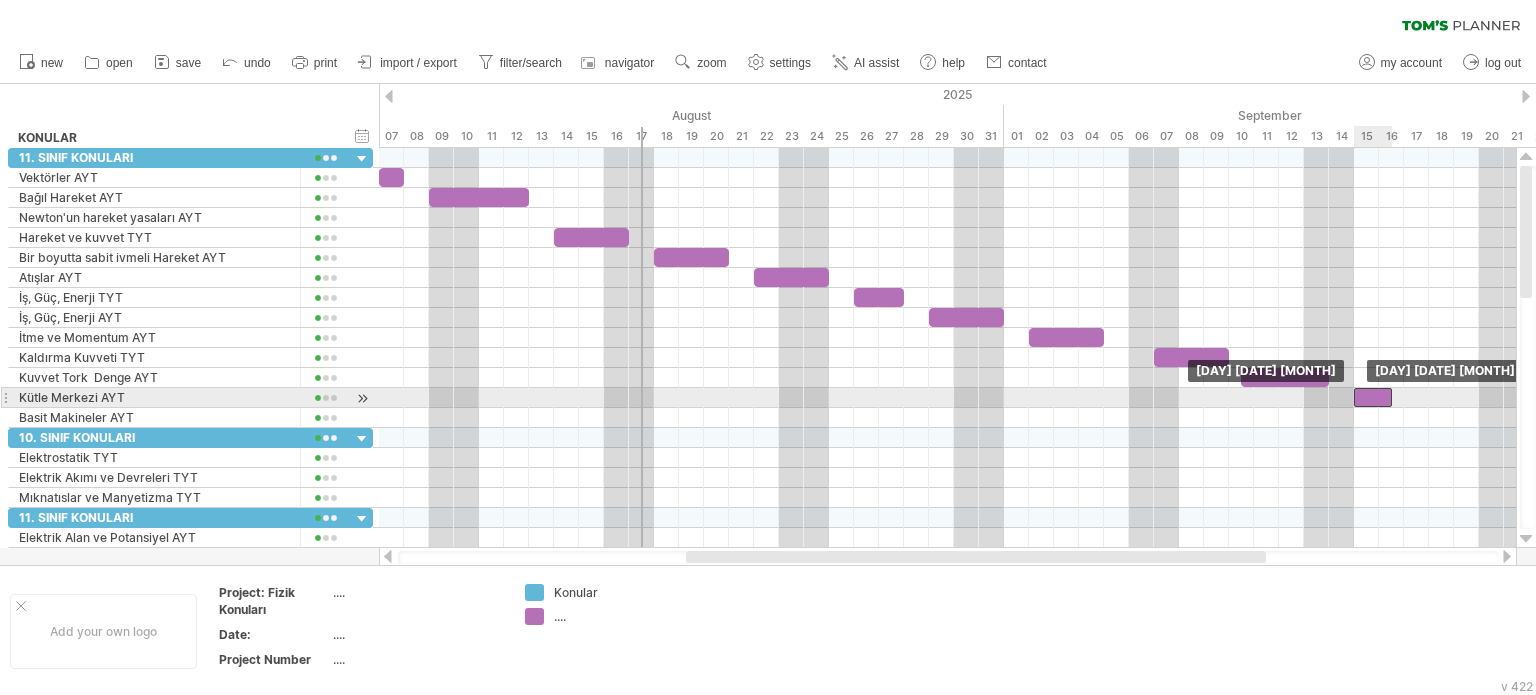 drag, startPoint x: 1388, startPoint y: 395, endPoint x: 1376, endPoint y: 395, distance: 12 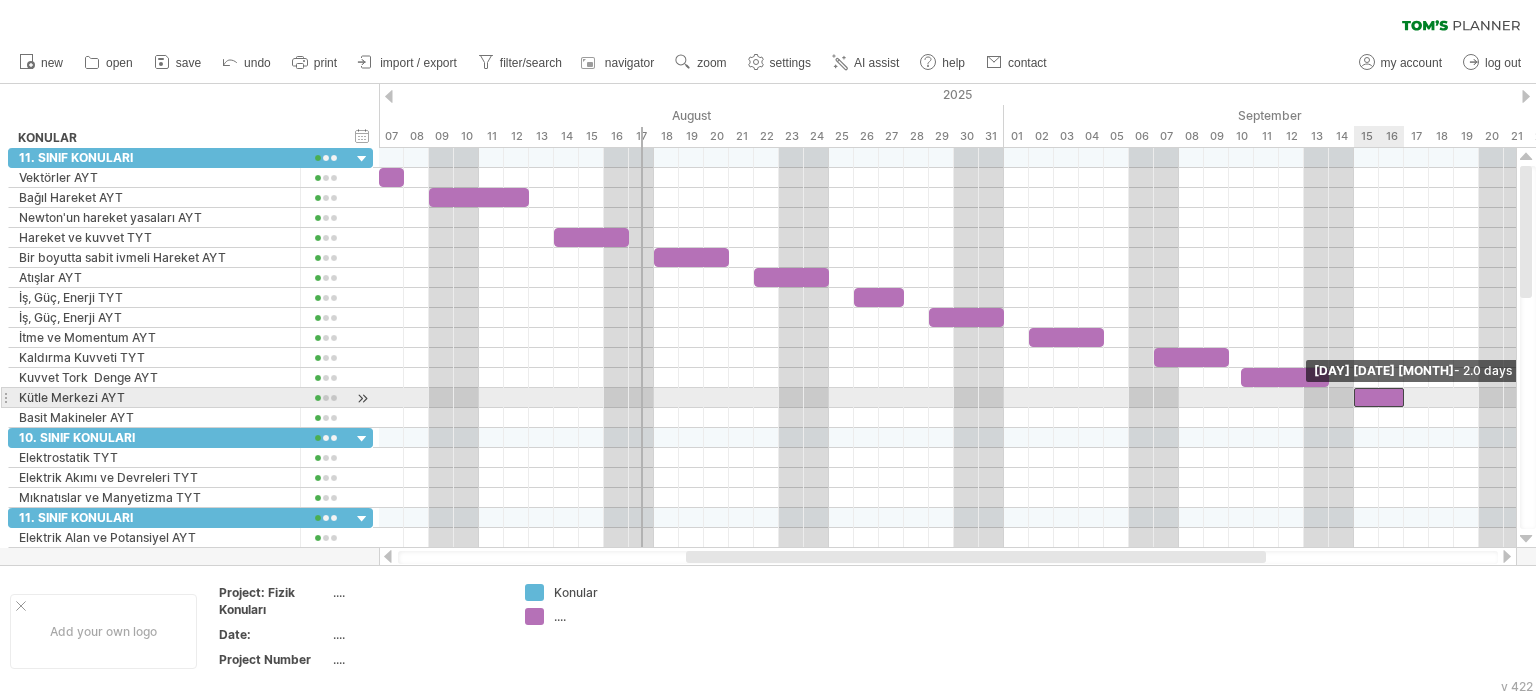 click at bounding box center [1379, 397] 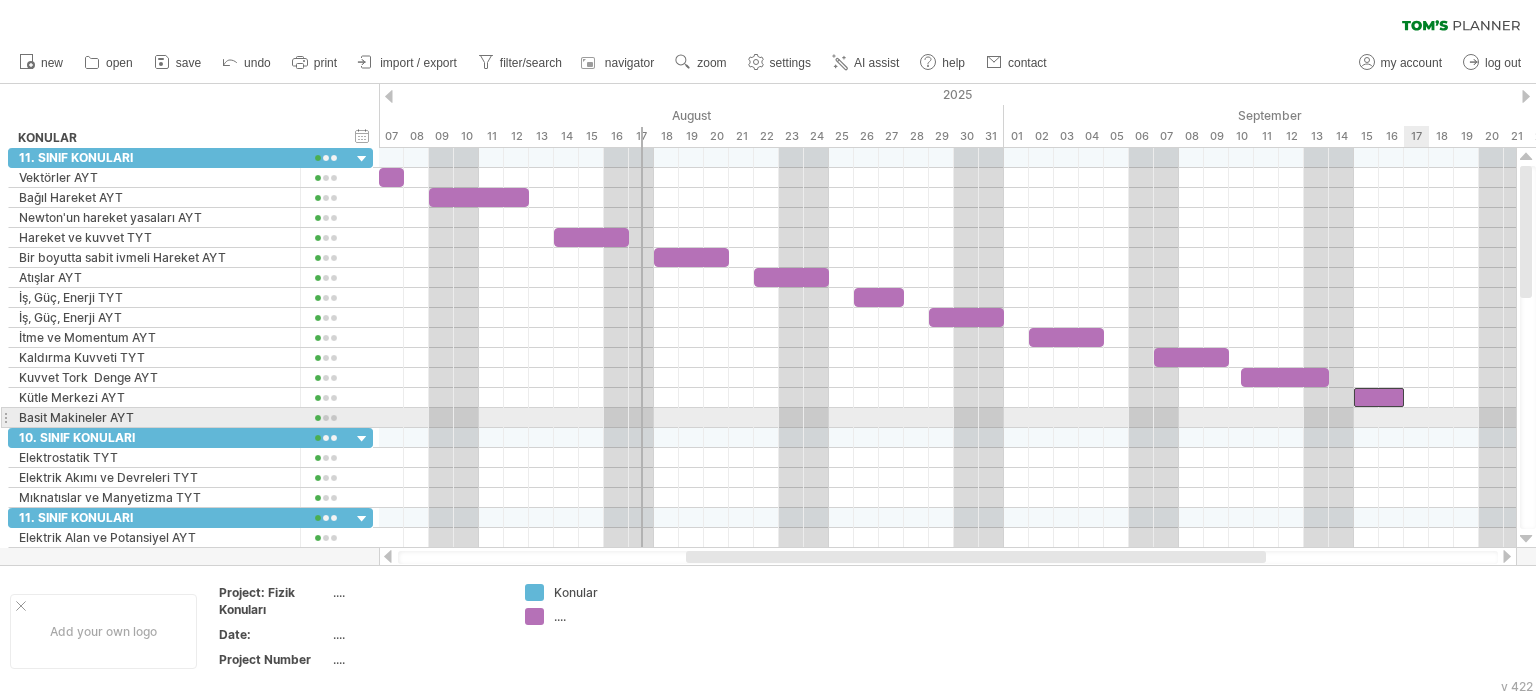 click at bounding box center [947, 418] 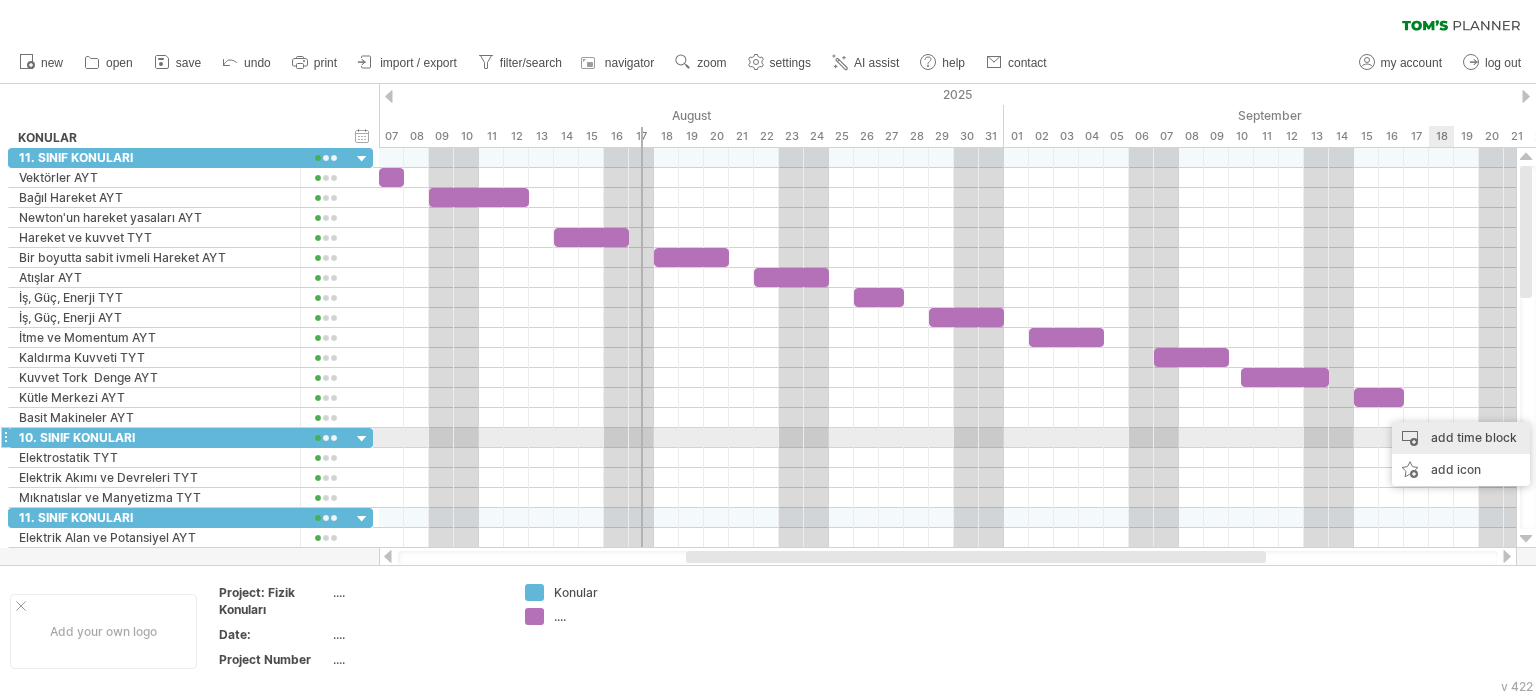 click on "add time block" at bounding box center [1461, 438] 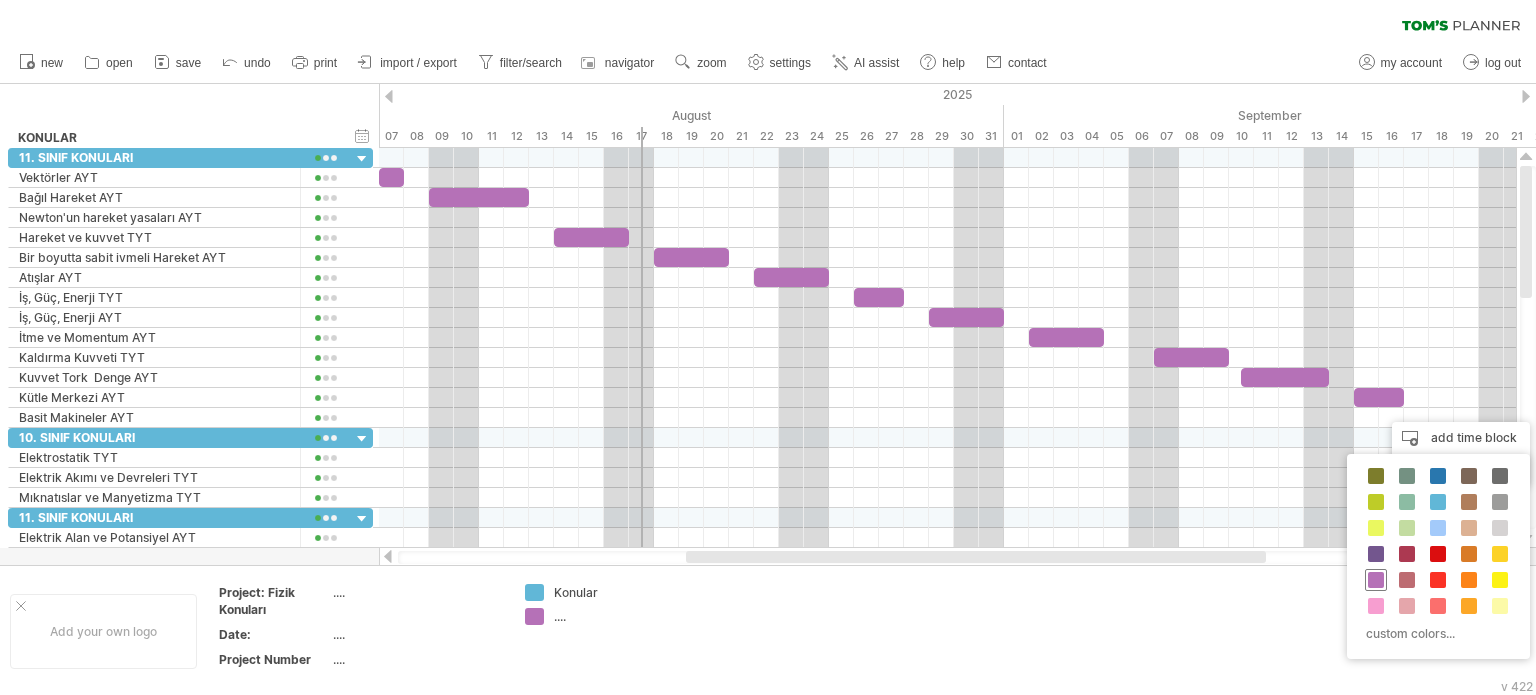 click at bounding box center (1376, 580) 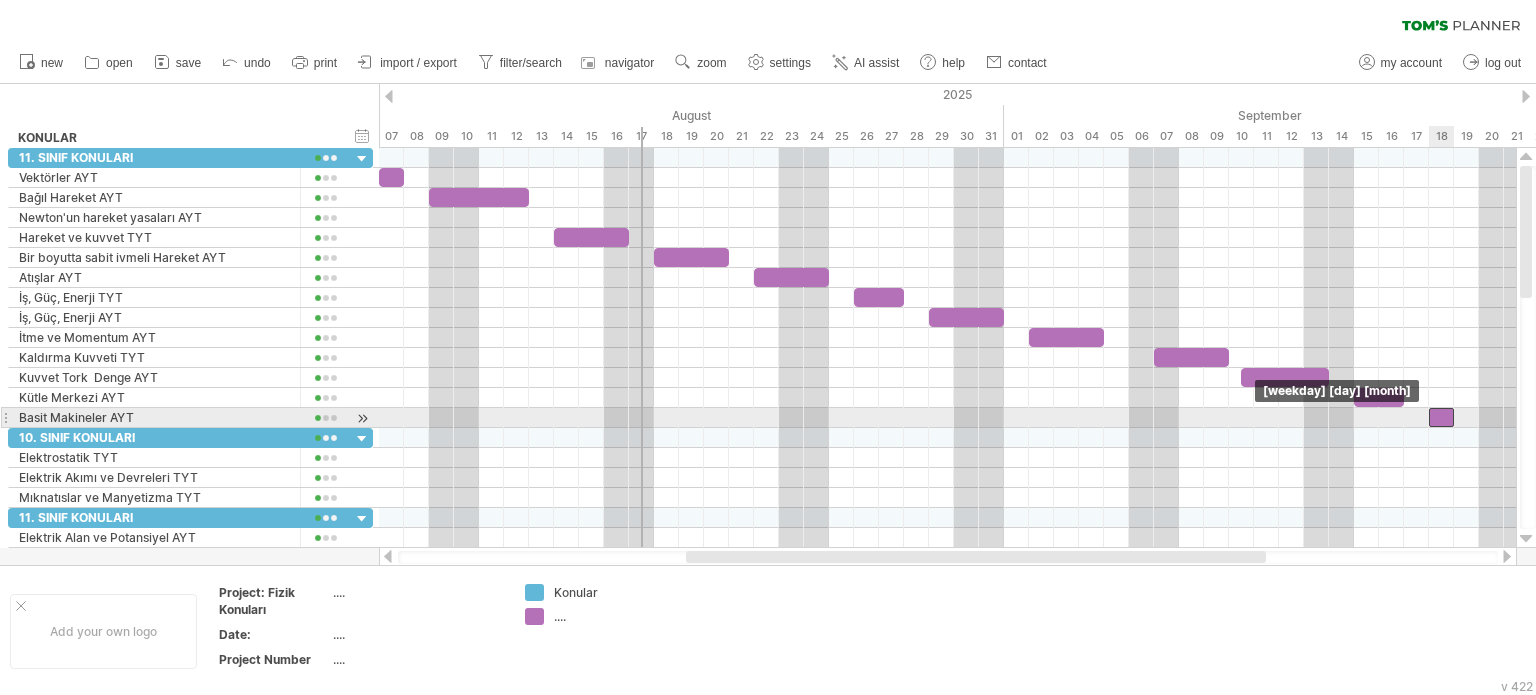 click at bounding box center [1441, 417] 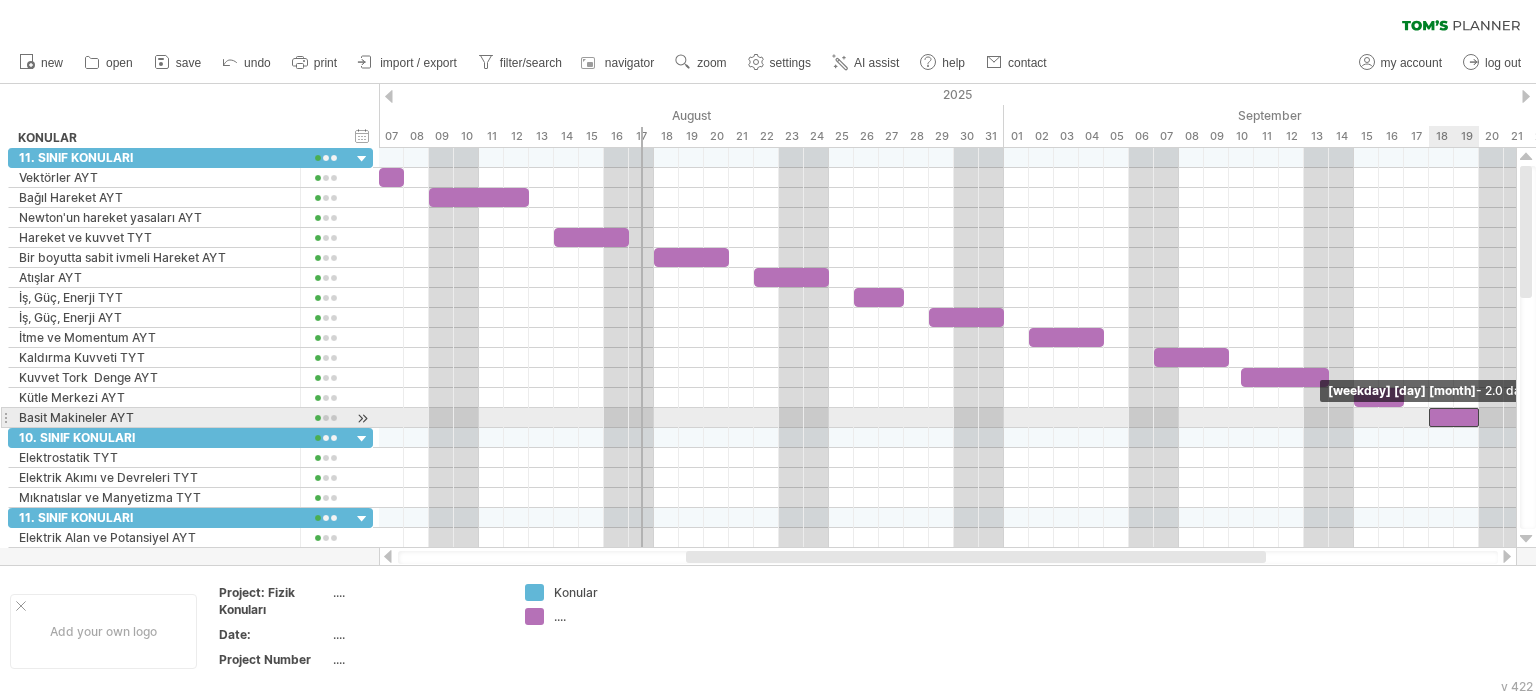 drag, startPoint x: 1450, startPoint y: 411, endPoint x: 1473, endPoint y: 408, distance: 23.194826 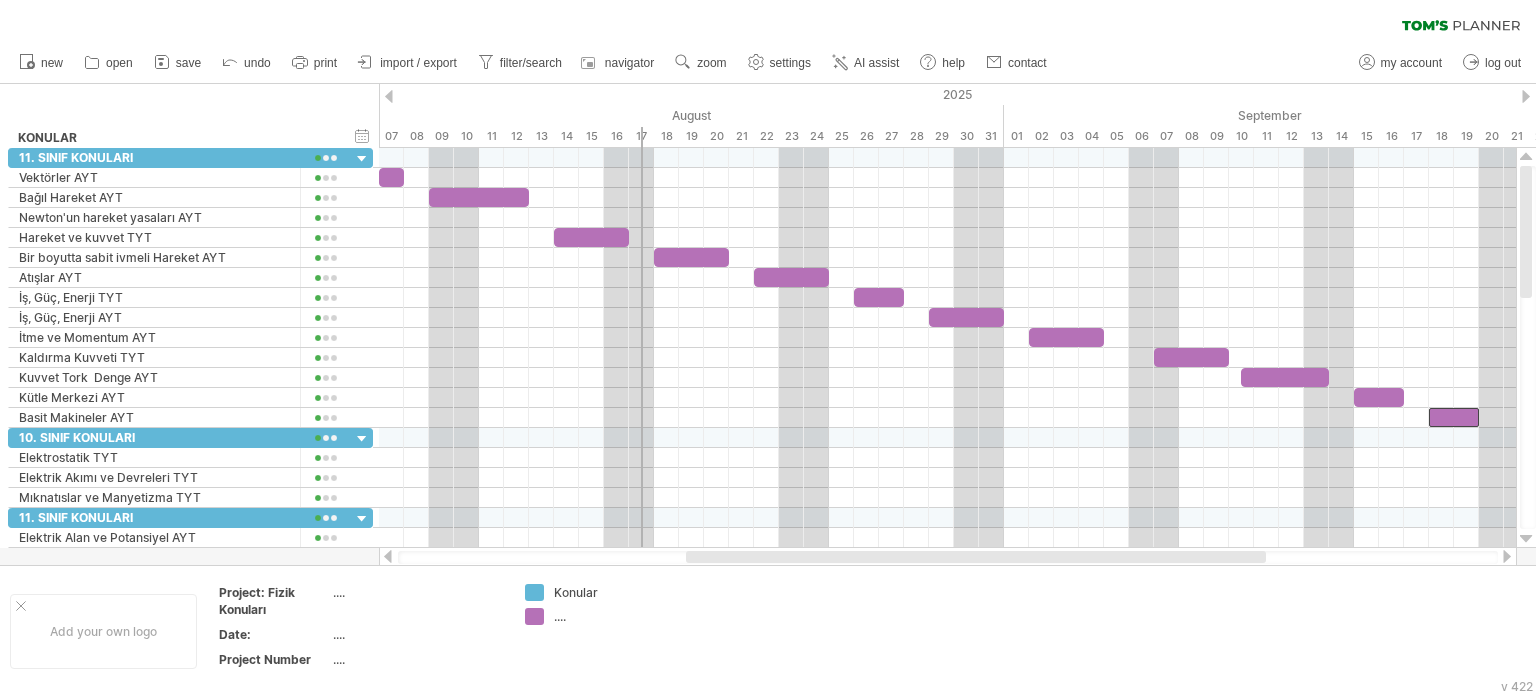 drag, startPoint x: 585, startPoint y: 557, endPoint x: 402, endPoint y: 553, distance: 183.04372 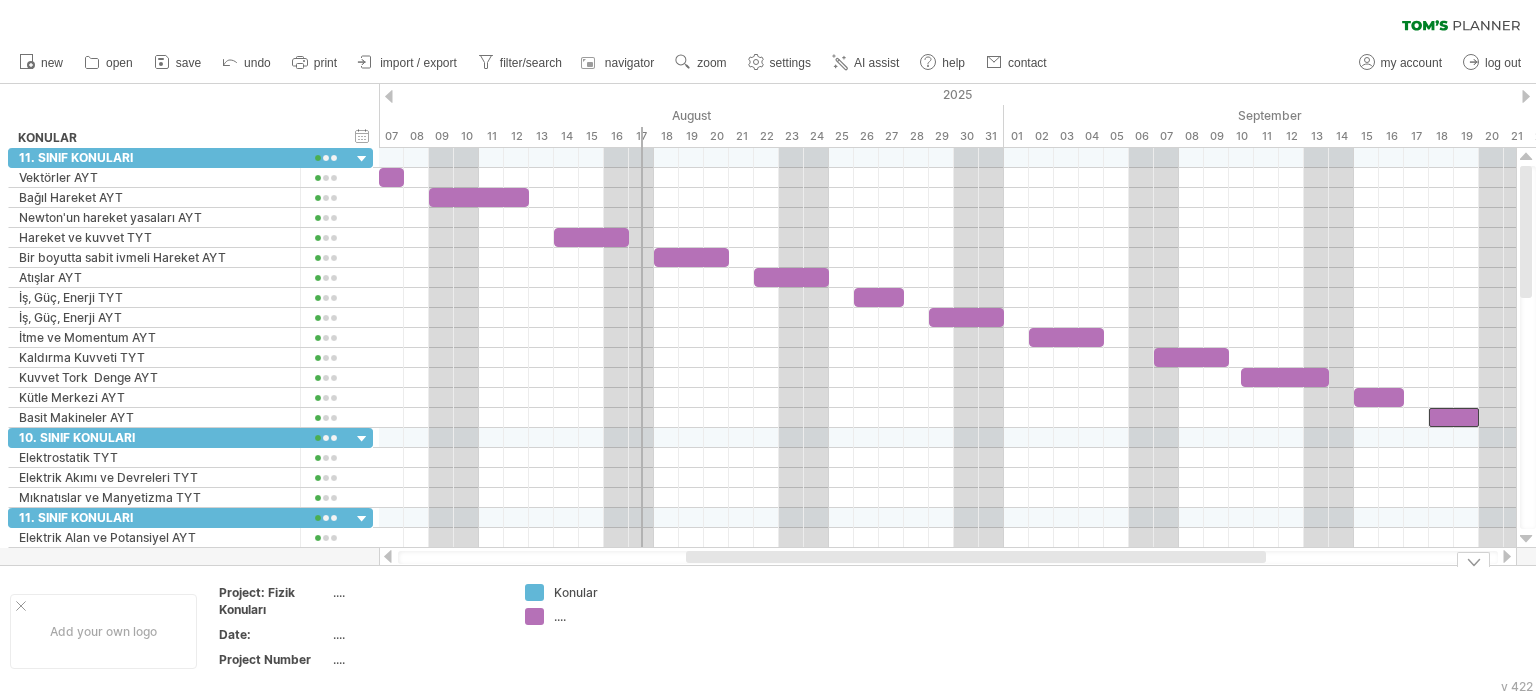 drag, startPoint x: 476, startPoint y: 563, endPoint x: 487, endPoint y: 587, distance: 26.400757 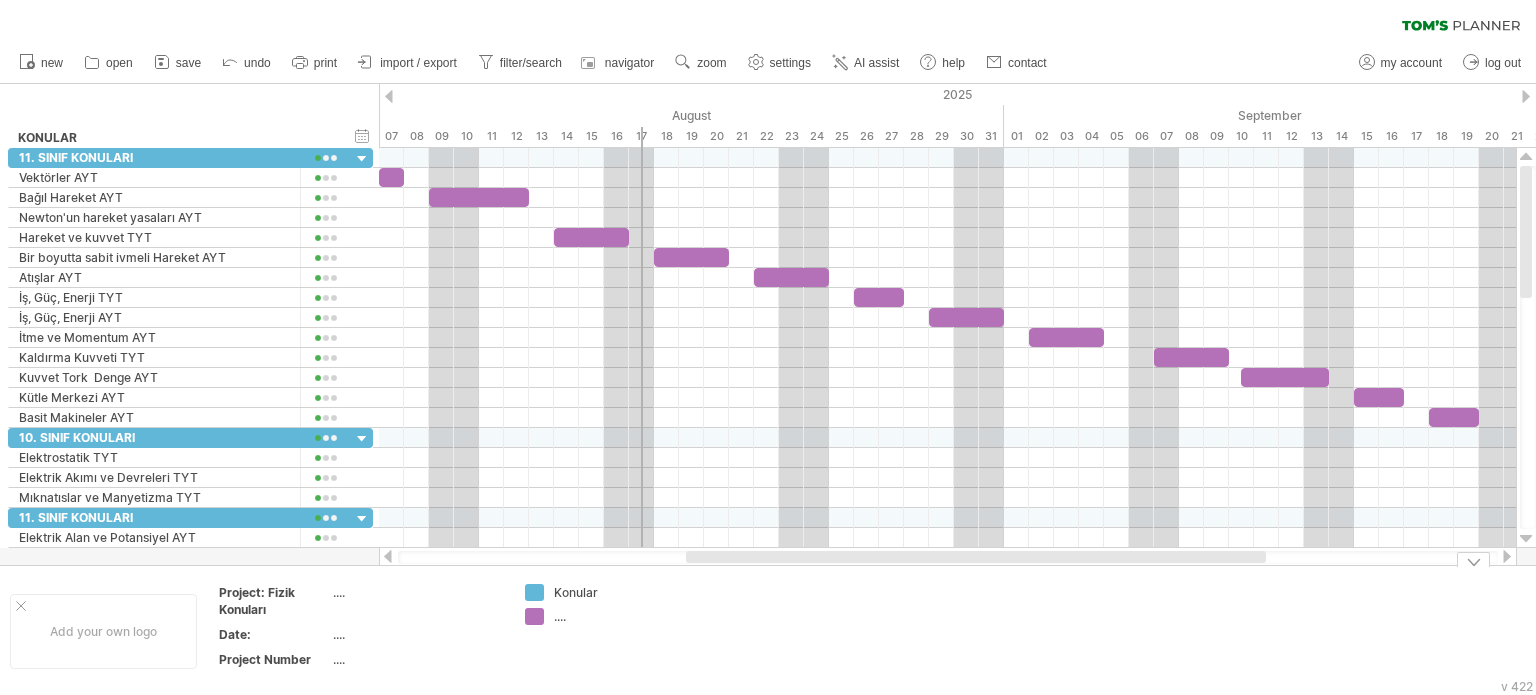 click on "...." at bounding box center (608, 616) 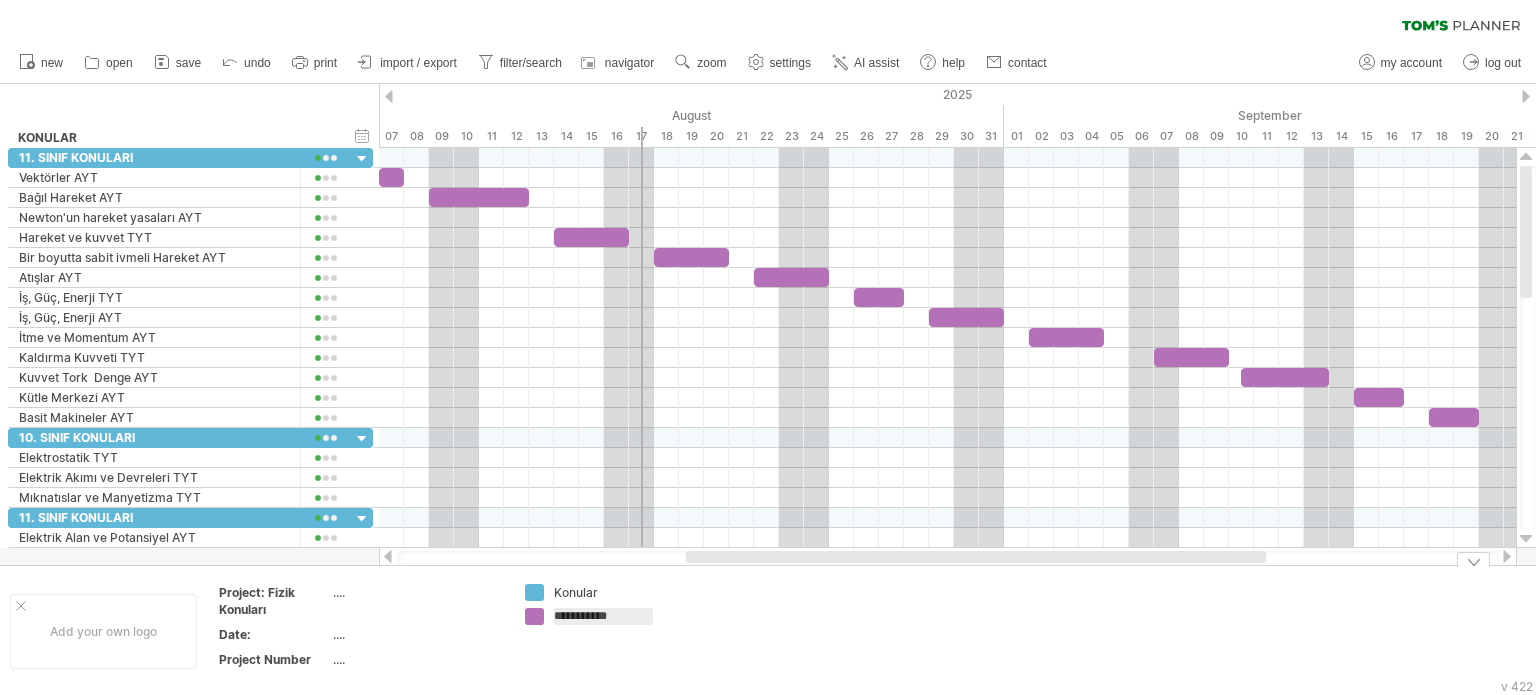 type on "**********" 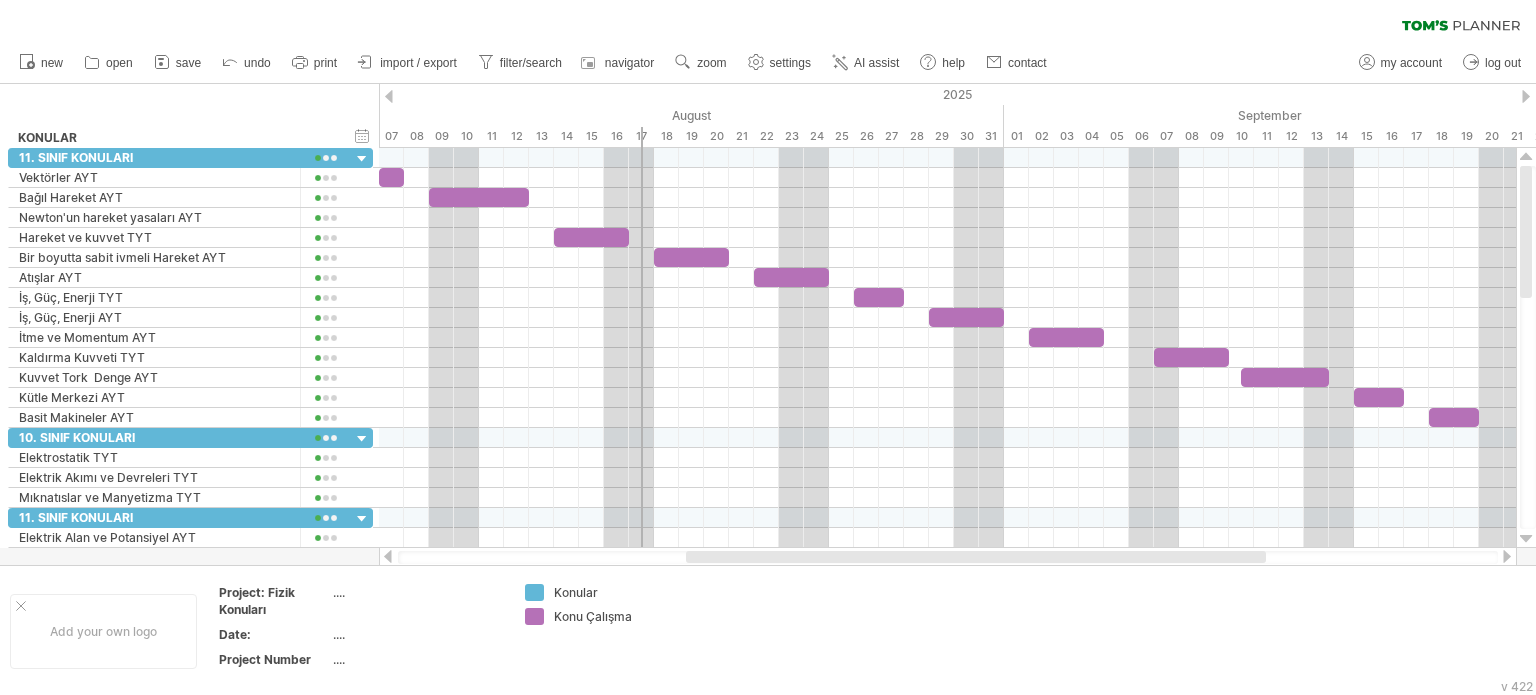 drag, startPoint x: 568, startPoint y: 562, endPoint x: 522, endPoint y: 556, distance: 46.389652 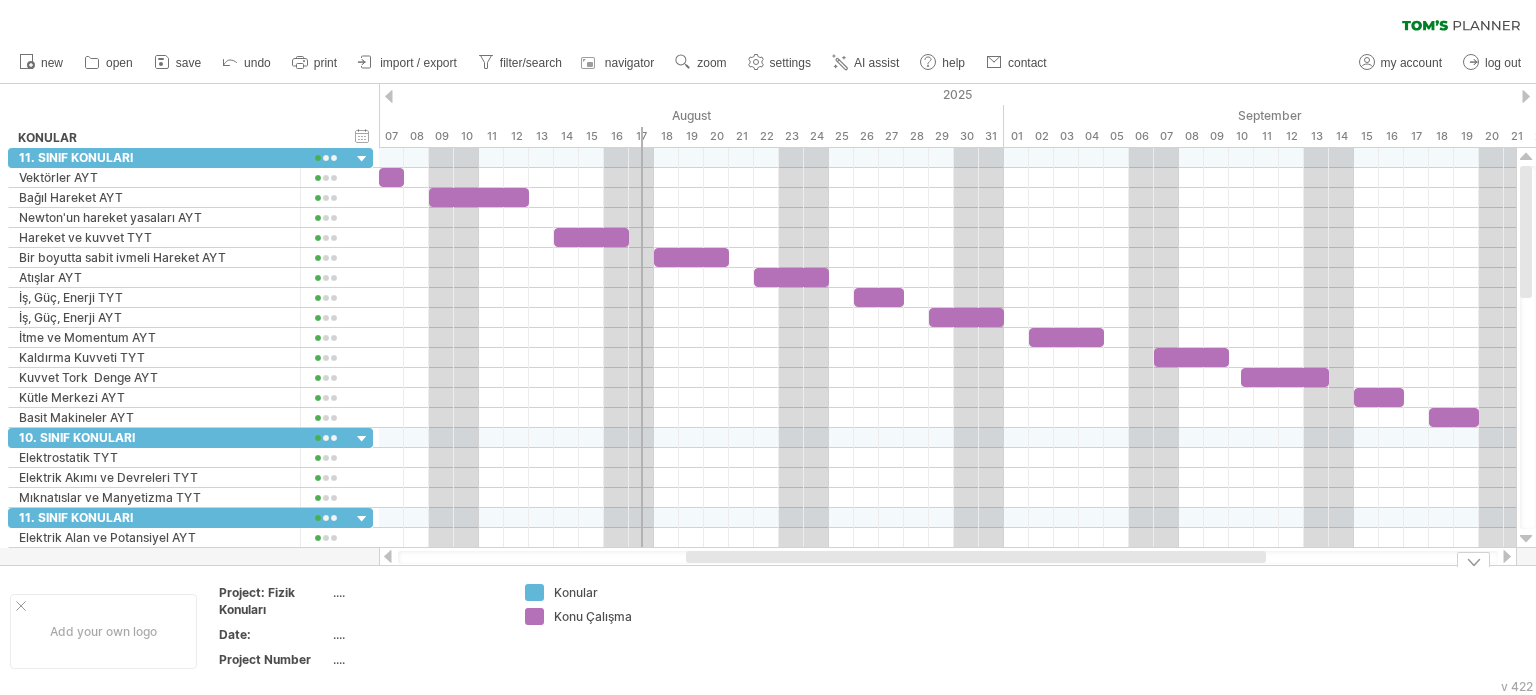 drag, startPoint x: 597, startPoint y: 558, endPoint x: 675, endPoint y: 568, distance: 78.63841 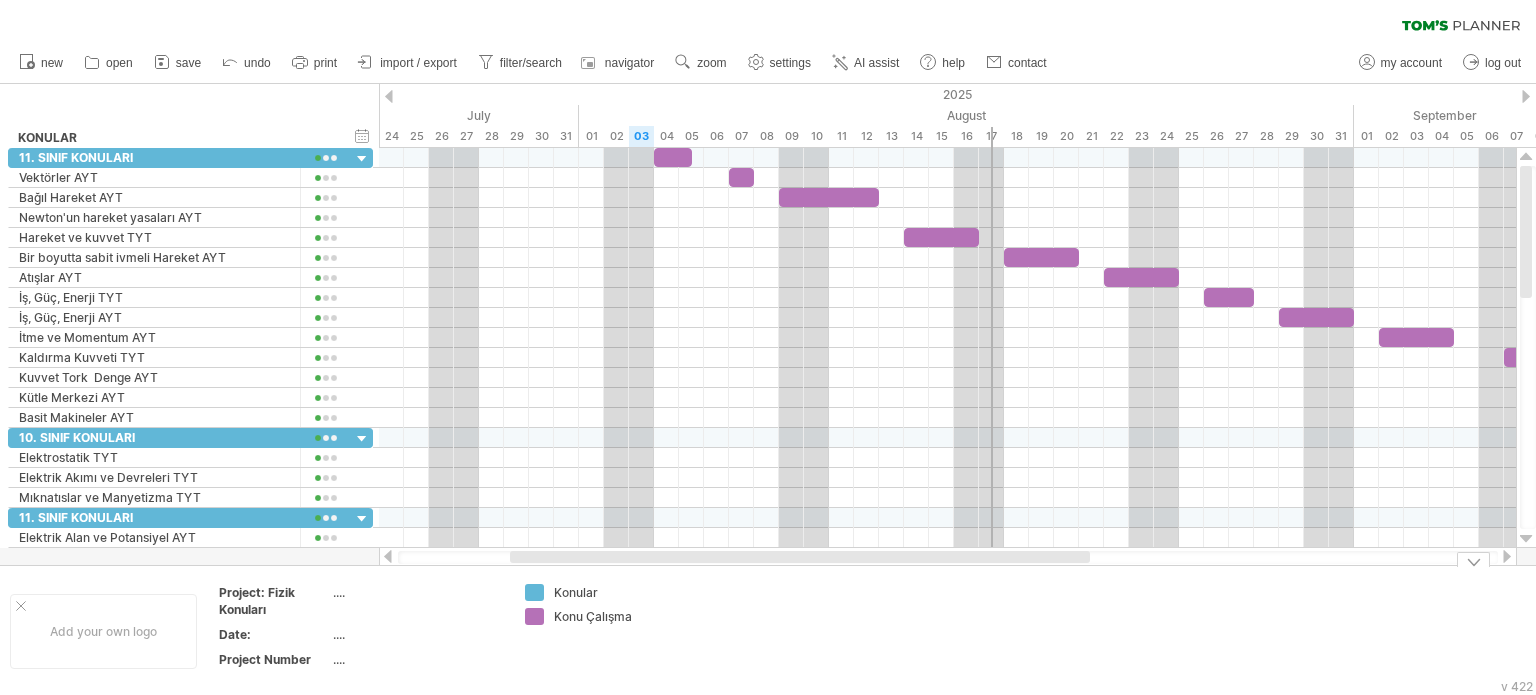 drag, startPoint x: 728, startPoint y: 558, endPoint x: 568, endPoint y: 593, distance: 163.78339 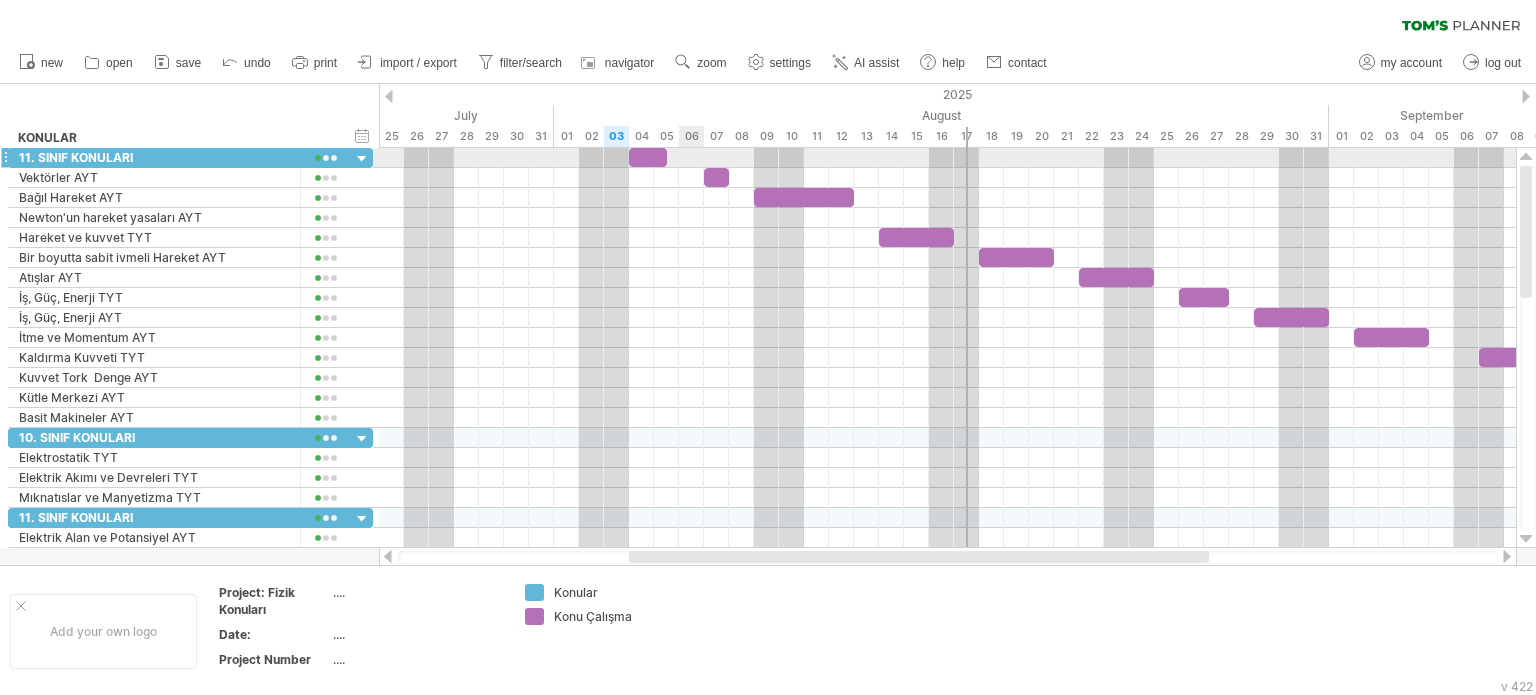 click at bounding box center (947, 158) 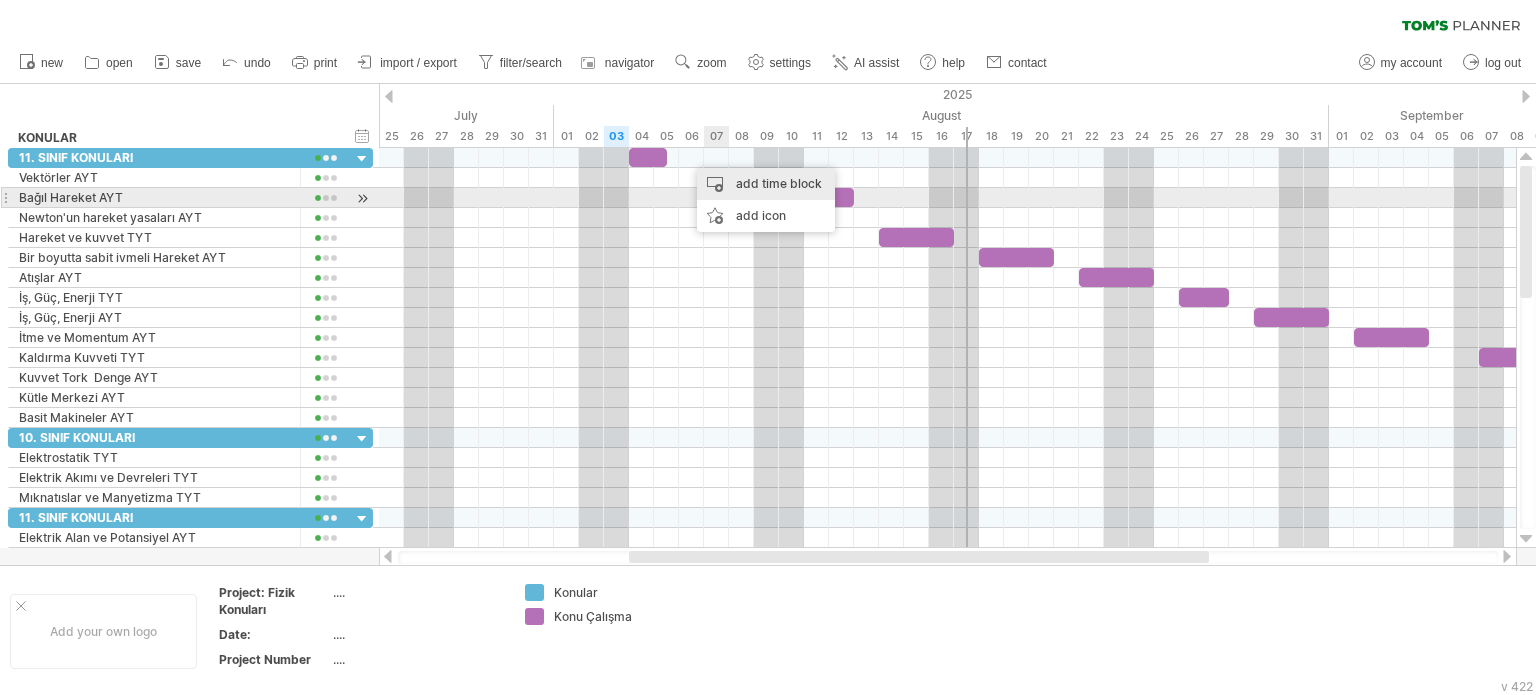 click on "add time block" at bounding box center [766, 184] 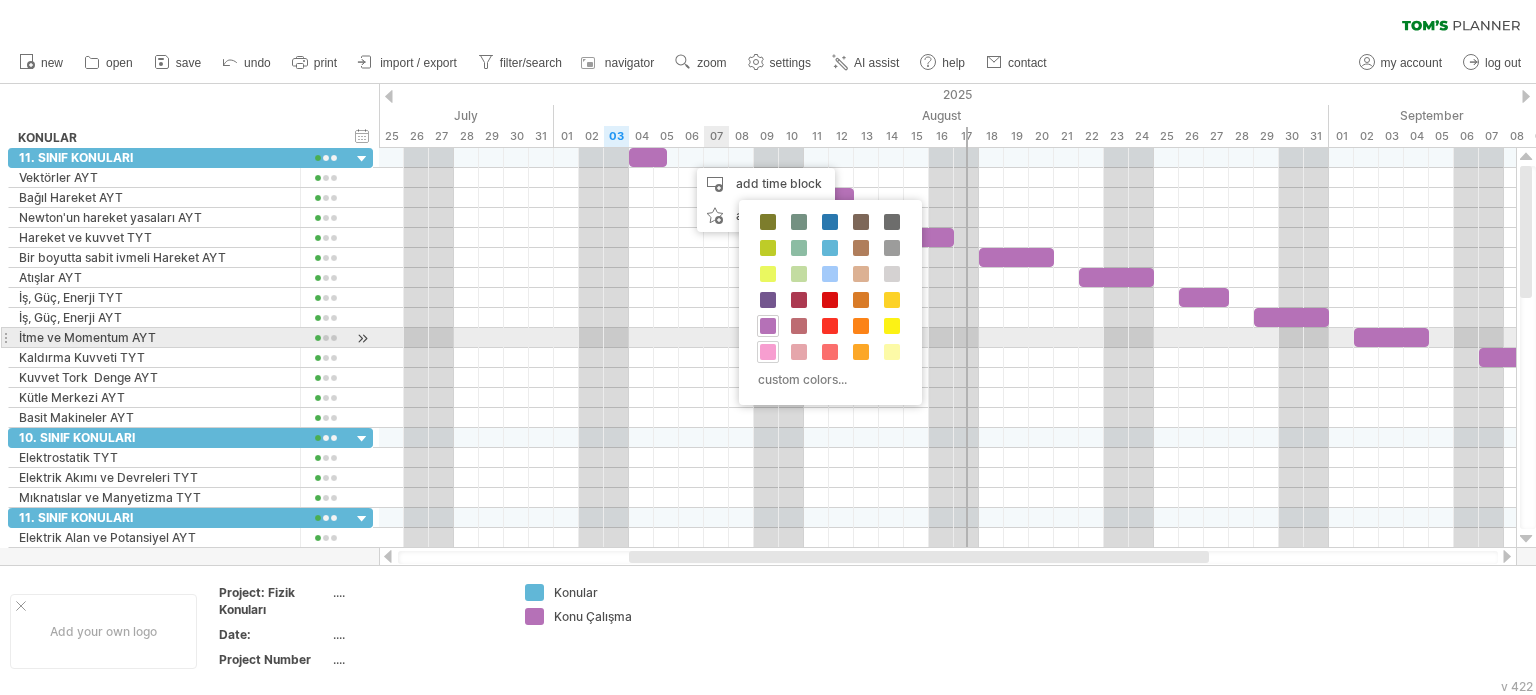 click at bounding box center [768, 352] 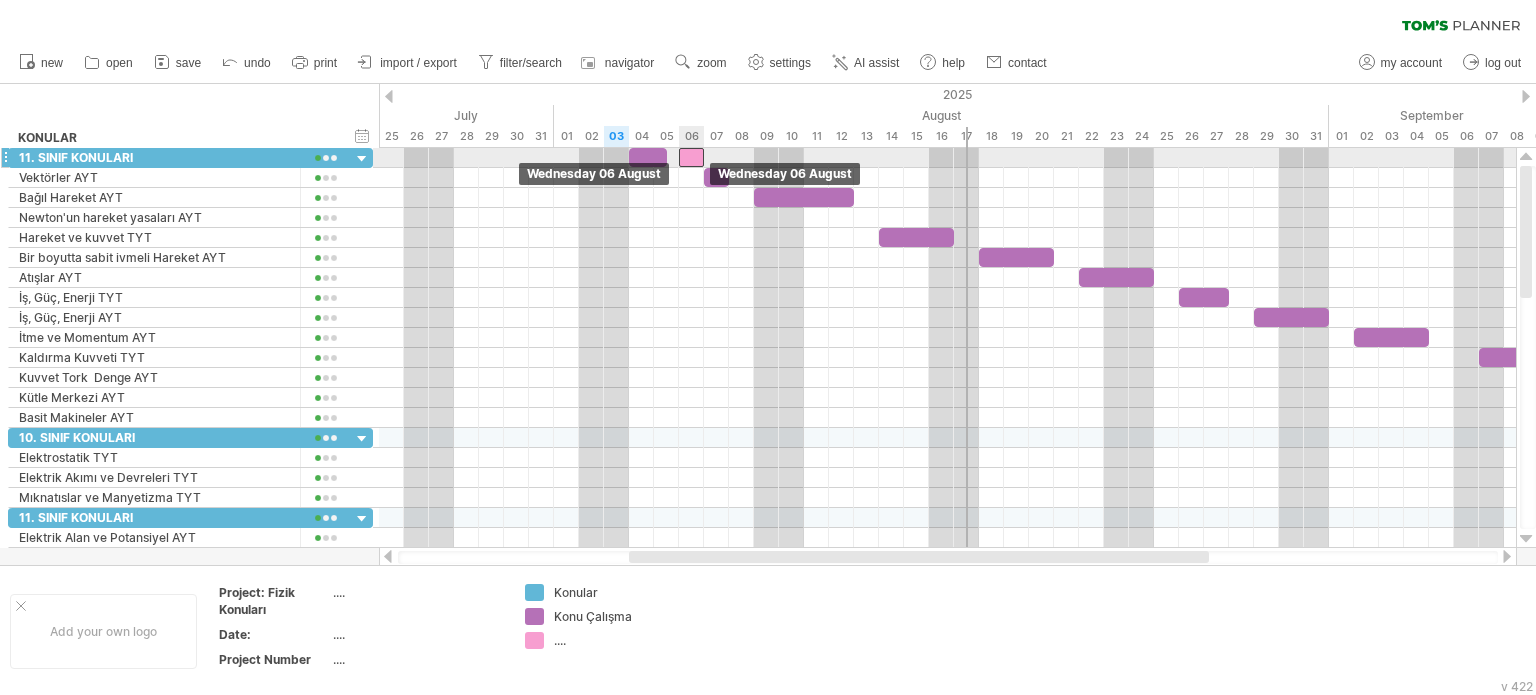 drag, startPoint x: 700, startPoint y: 157, endPoint x: 688, endPoint y: 164, distance: 13.892444 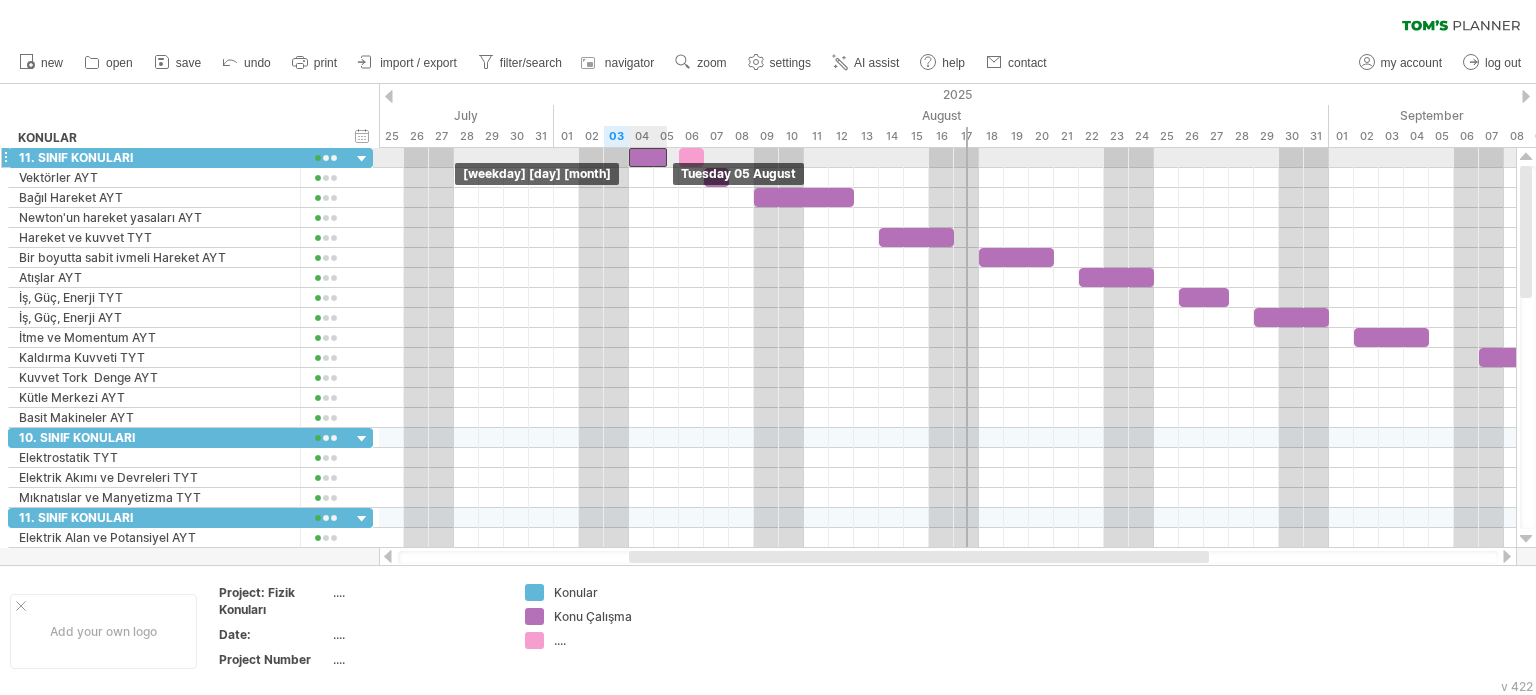 click at bounding box center [648, 157] 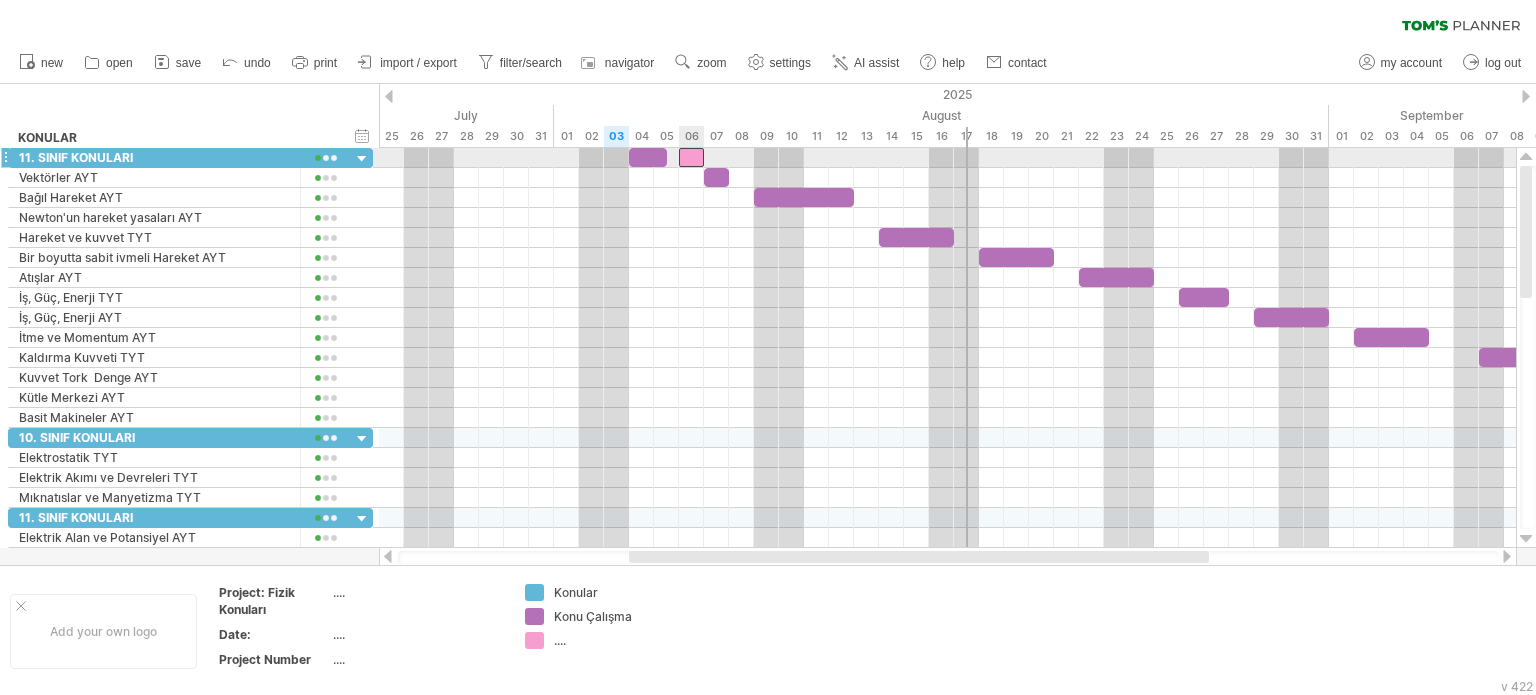 click at bounding box center (691, 157) 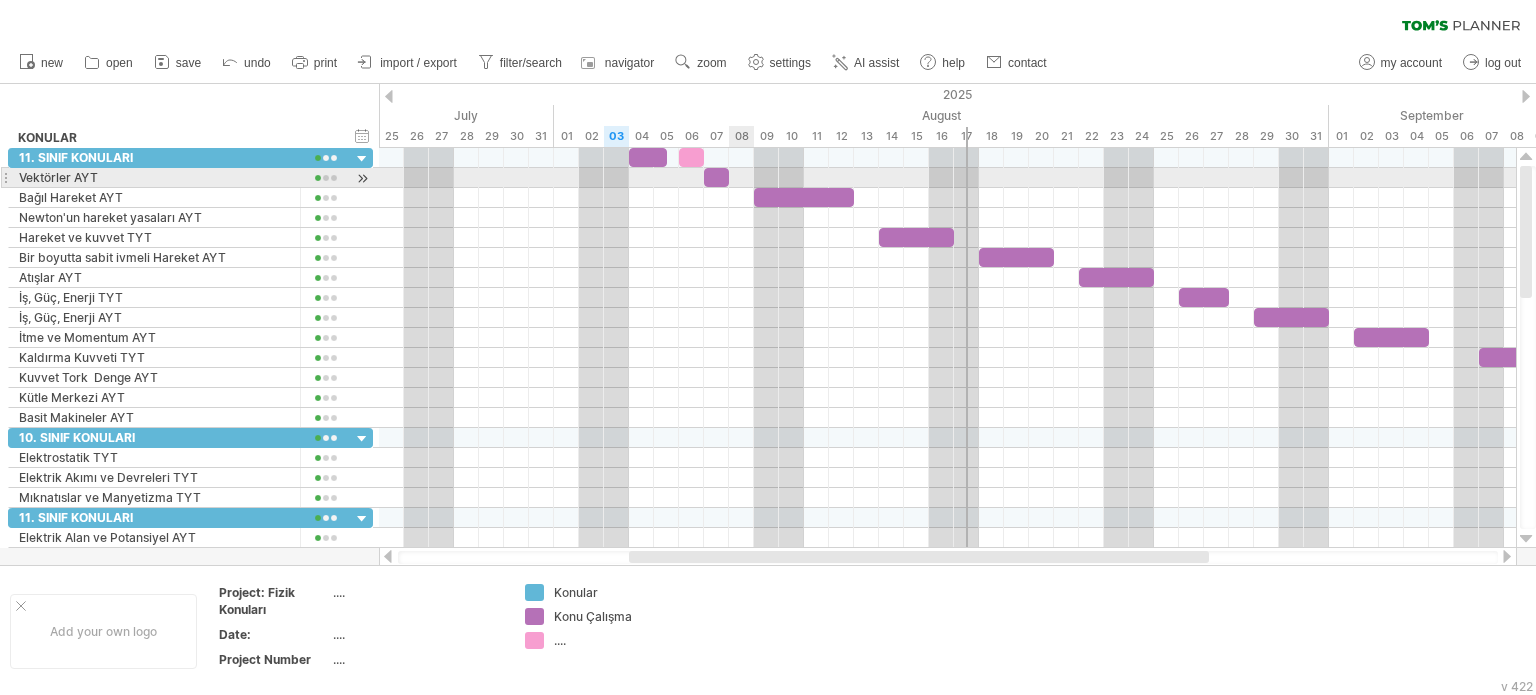 click at bounding box center [947, 178] 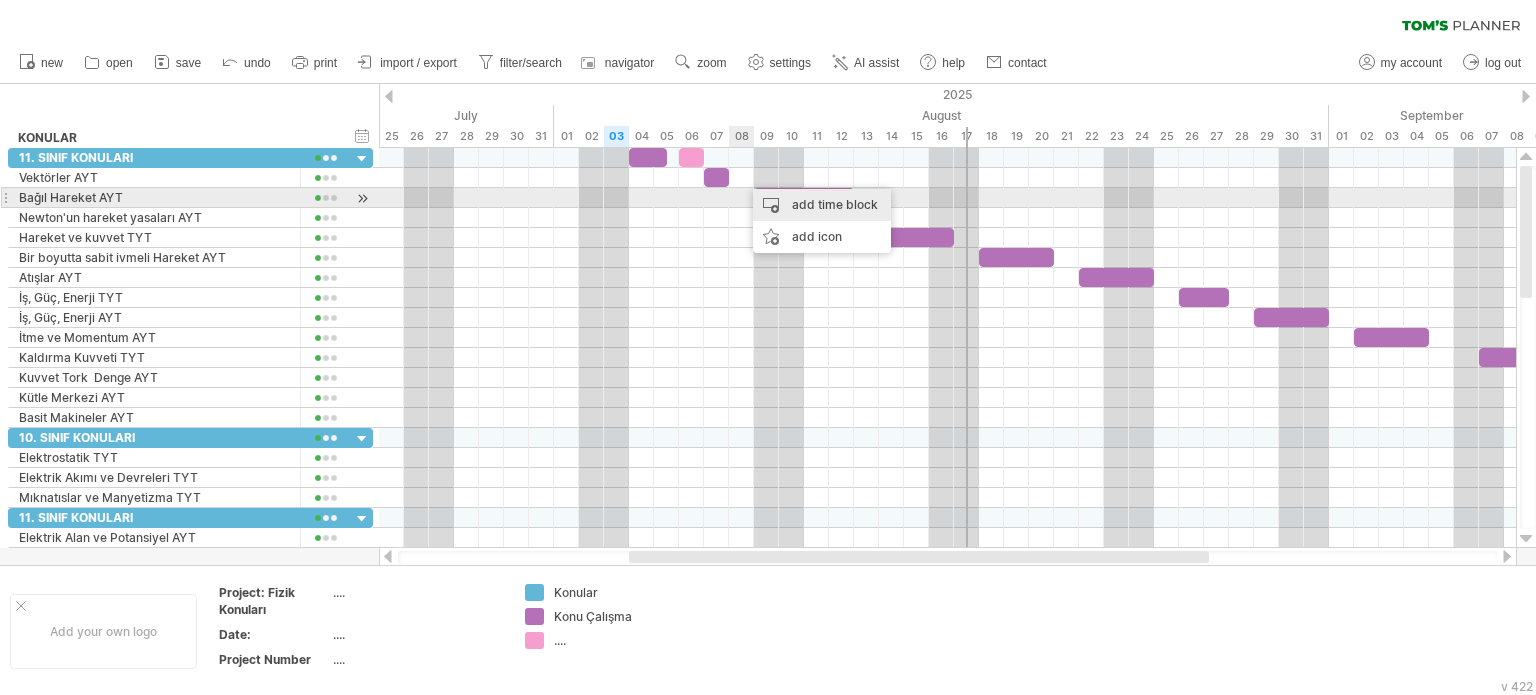 click on "add time block" at bounding box center (822, 205) 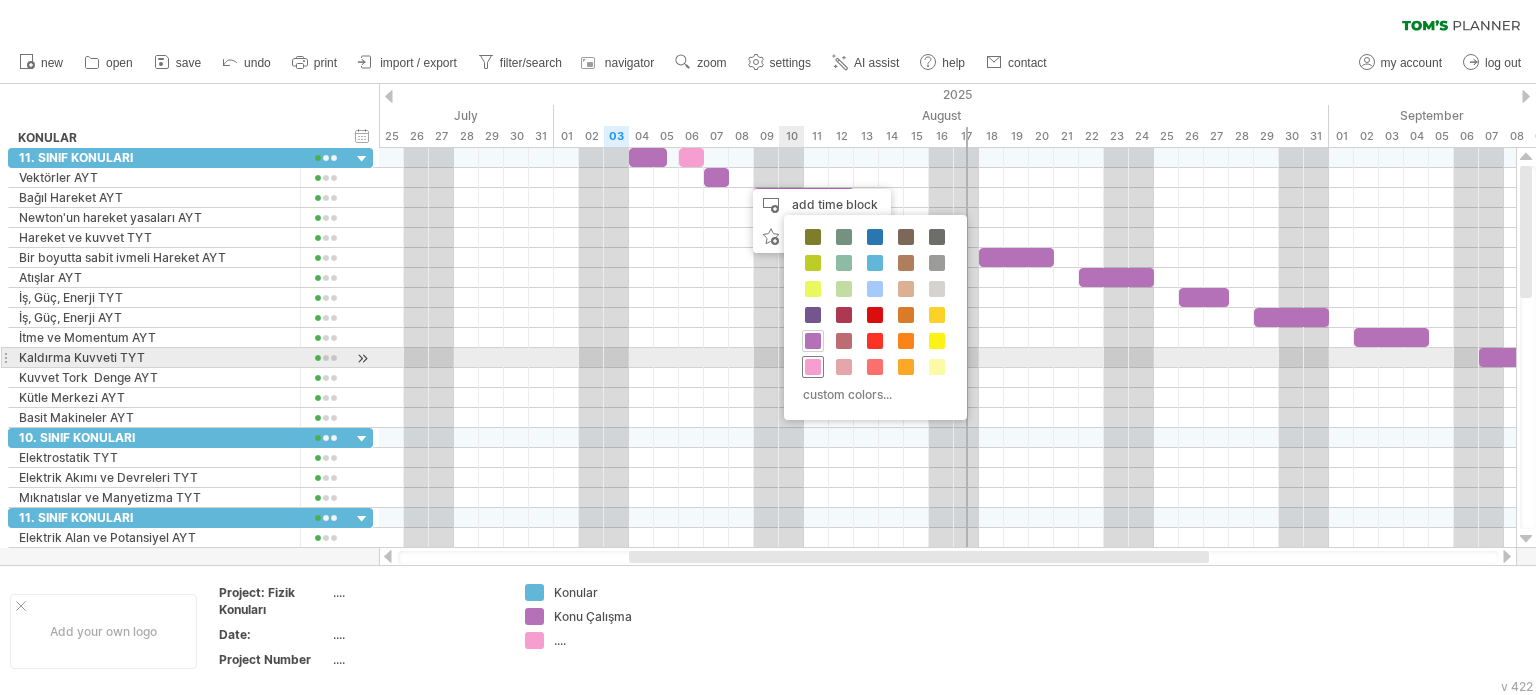 click at bounding box center [813, 367] 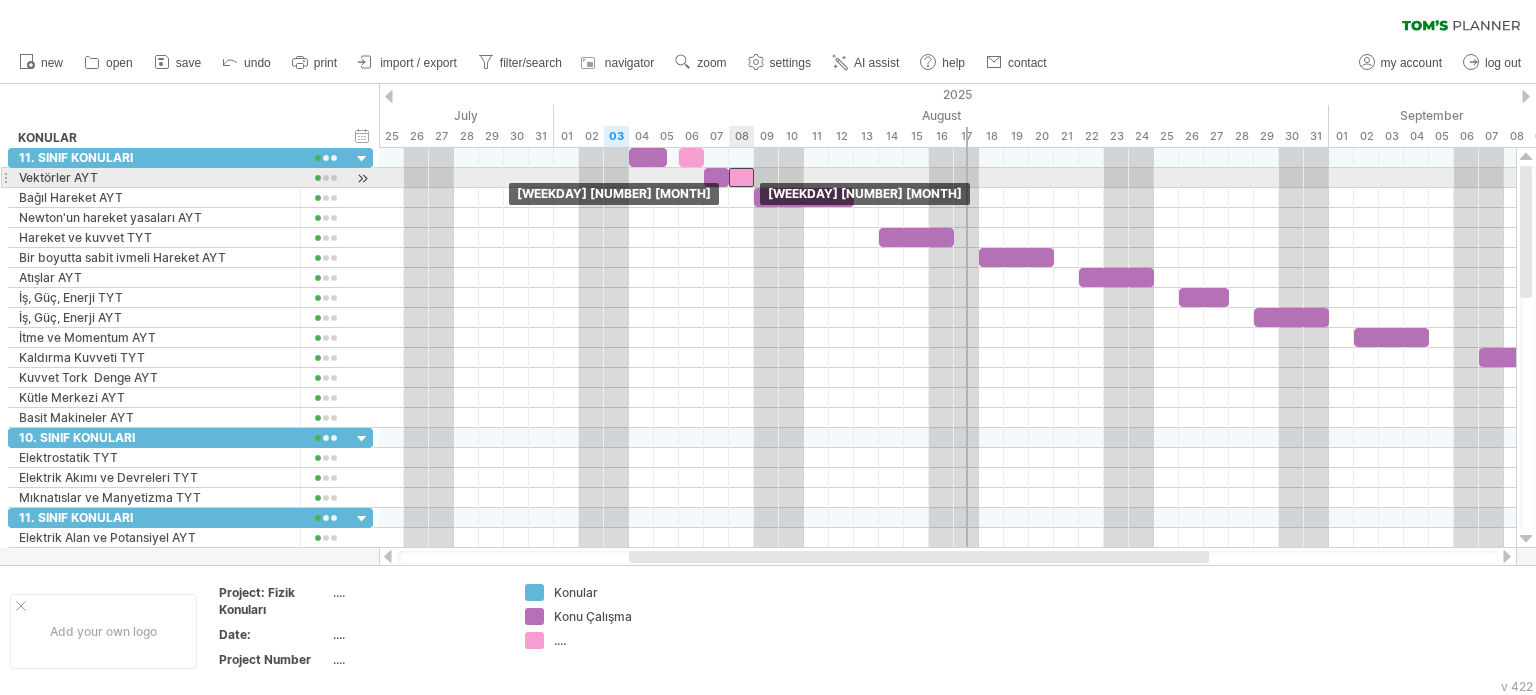 click at bounding box center [741, 177] 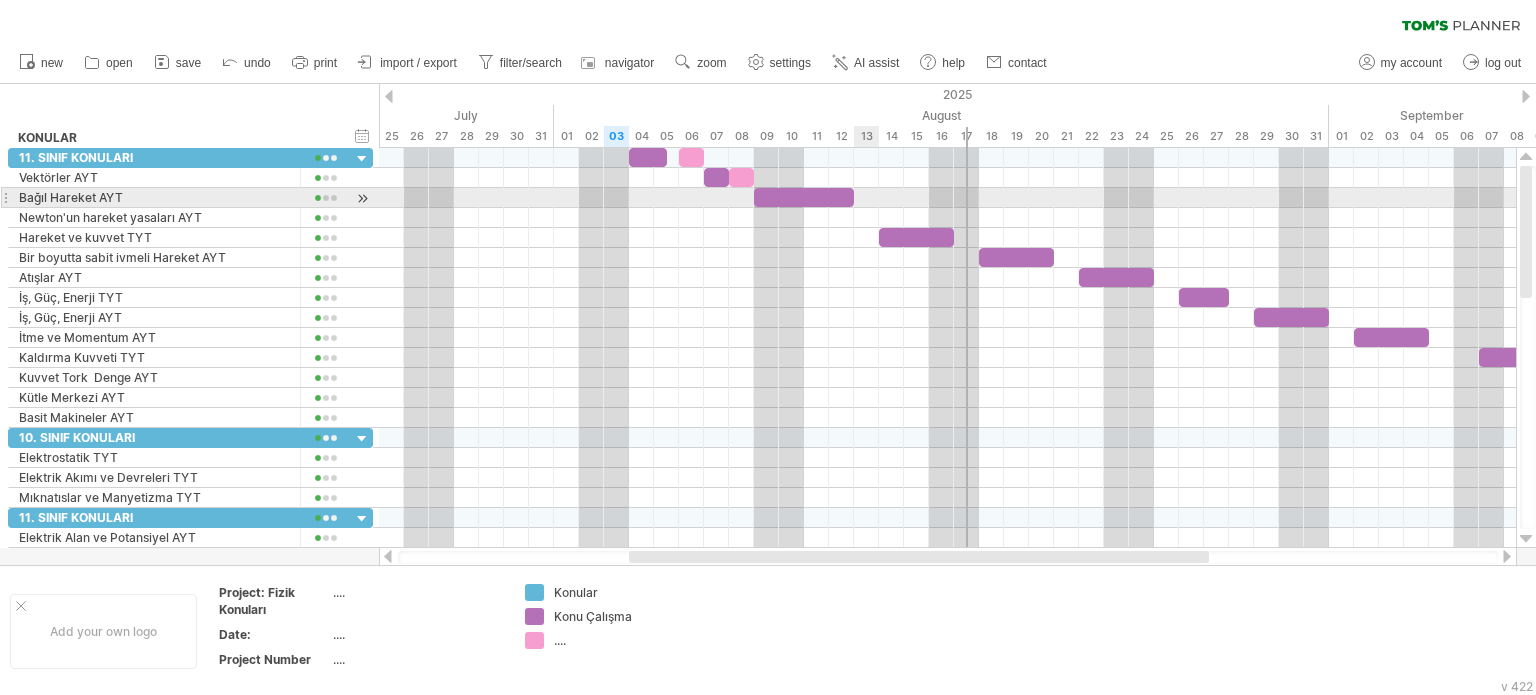 click at bounding box center (947, 198) 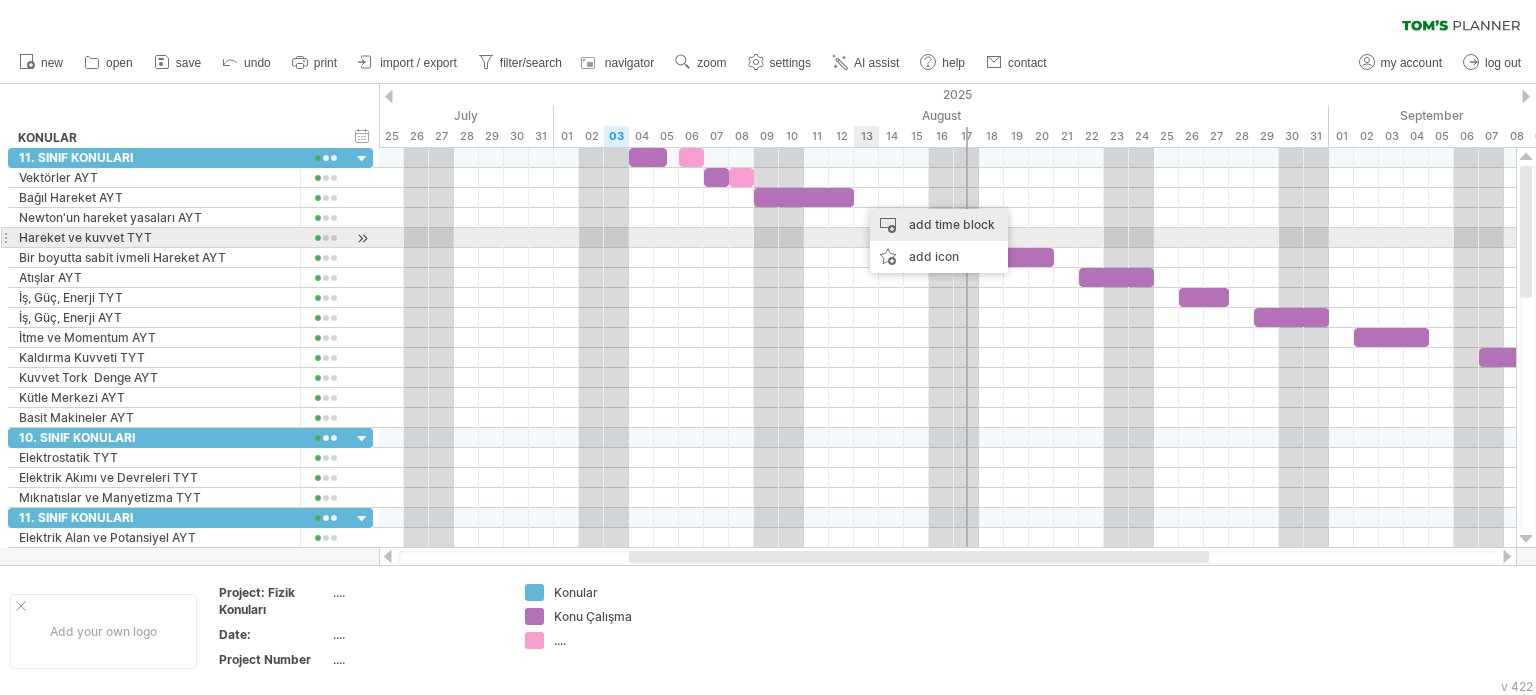 drag, startPoint x: 896, startPoint y: 232, endPoint x: 897, endPoint y: 243, distance: 11.045361 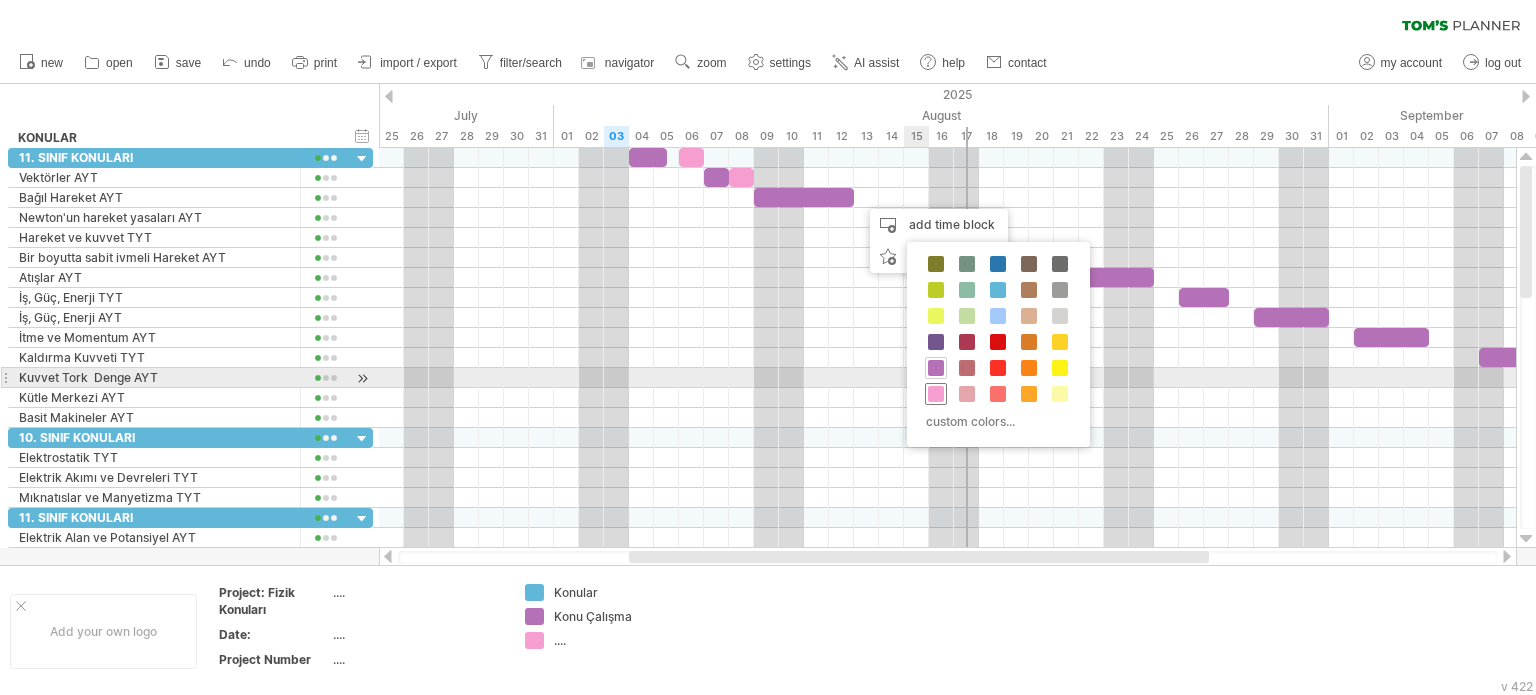 click at bounding box center [936, 394] 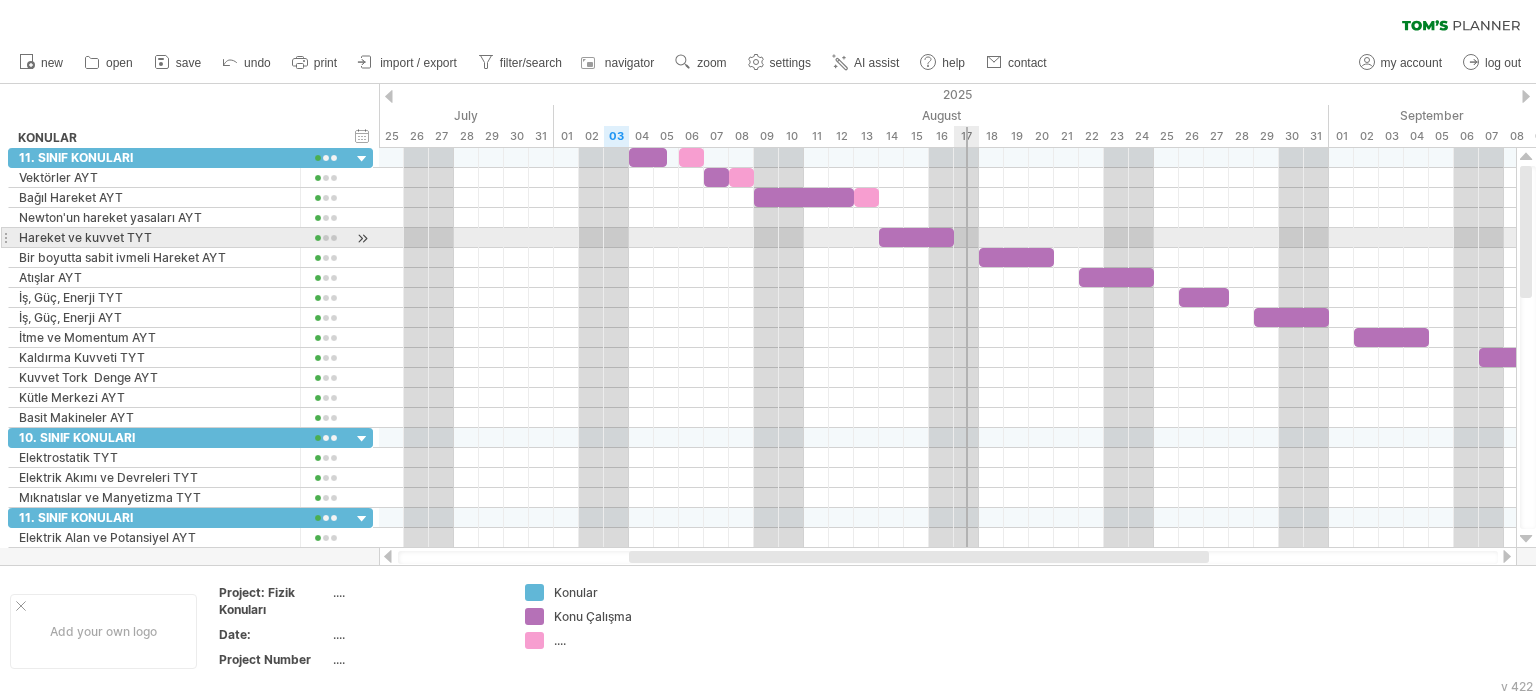 click at bounding box center [947, 238] 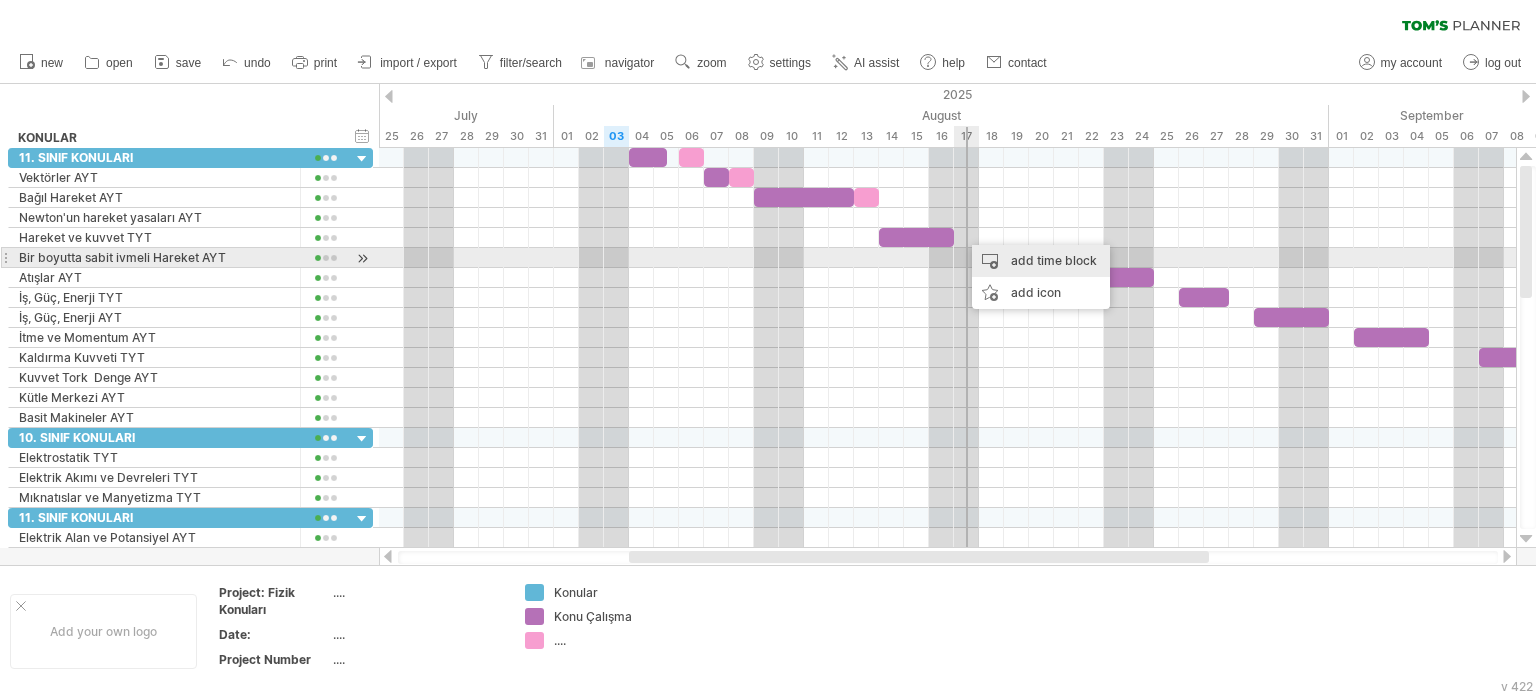 click on "add time block" at bounding box center (1041, 261) 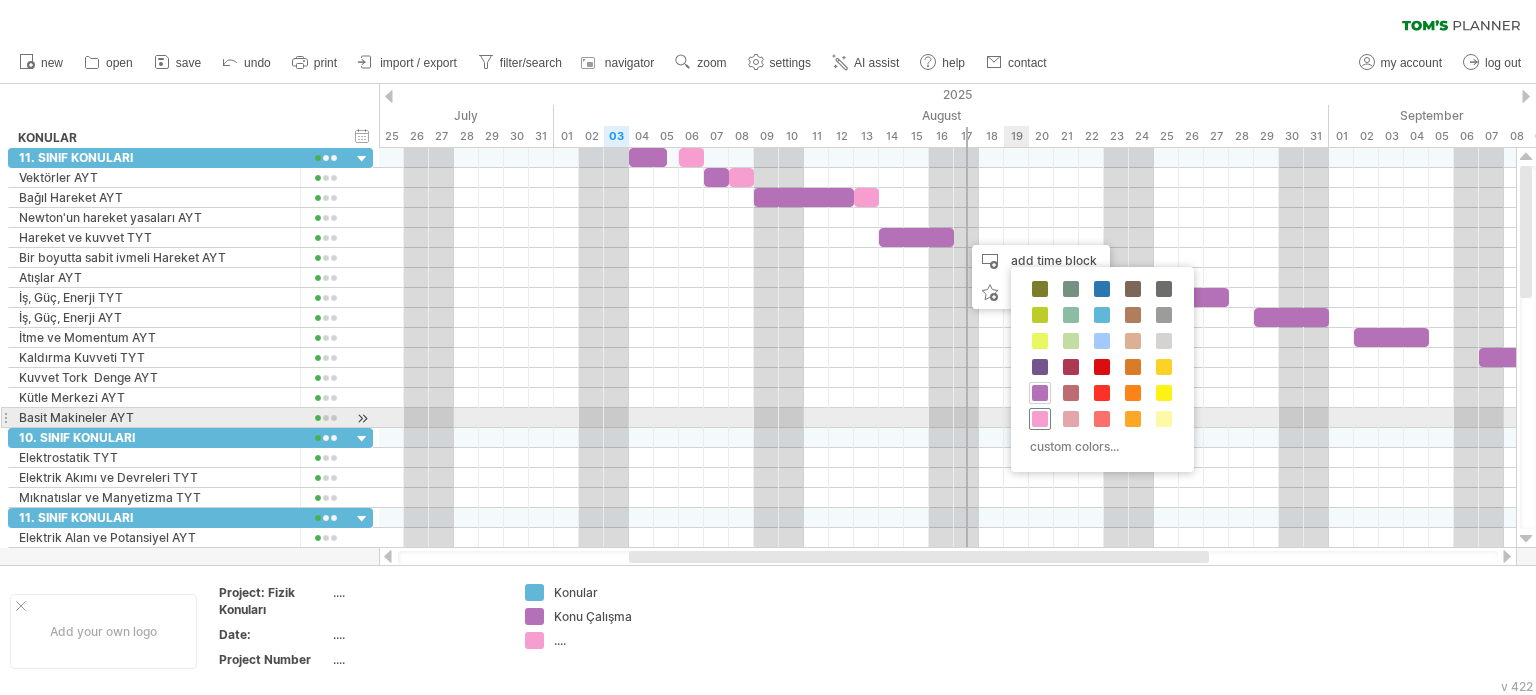 click at bounding box center (1040, 419) 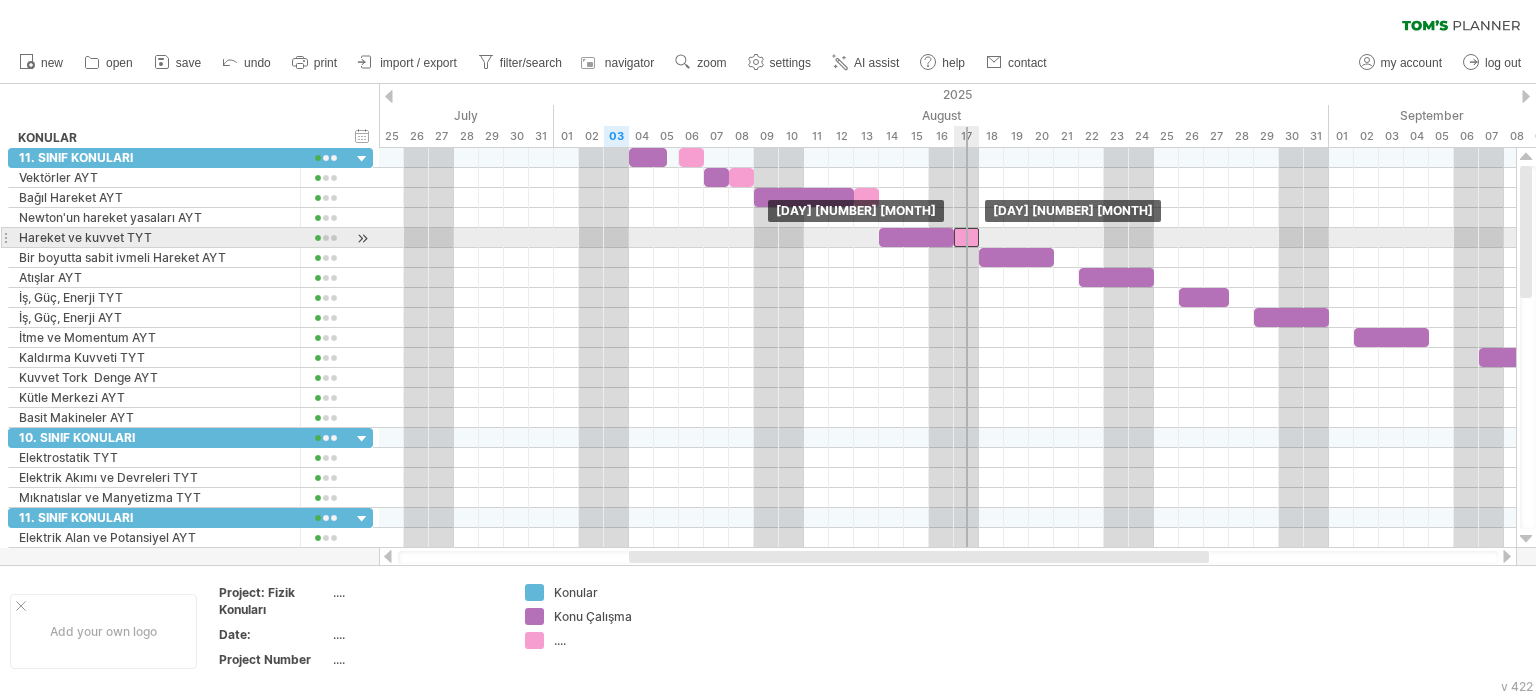 drag, startPoint x: 984, startPoint y: 234, endPoint x: 972, endPoint y: 238, distance: 12.649111 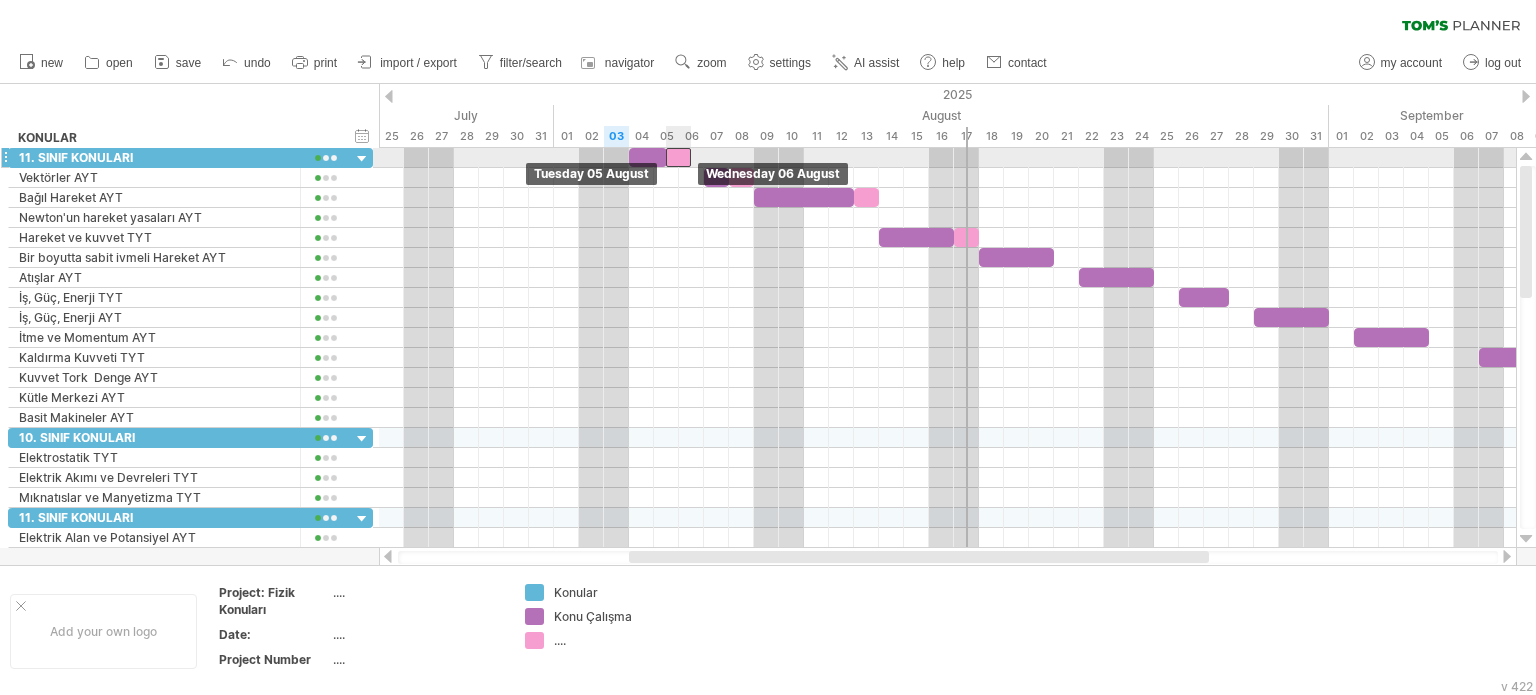 drag, startPoint x: 685, startPoint y: 155, endPoint x: 674, endPoint y: 158, distance: 11.401754 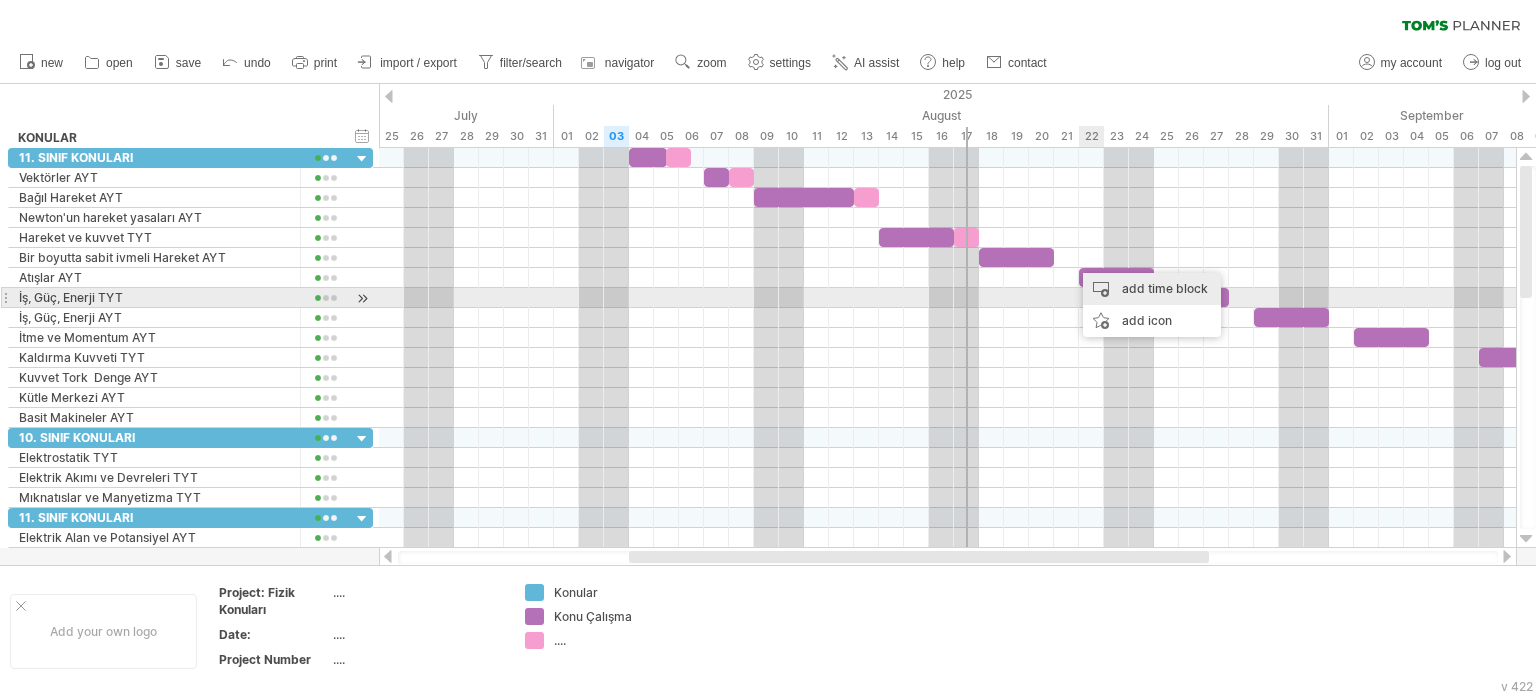 click on "add time block" at bounding box center [1152, 289] 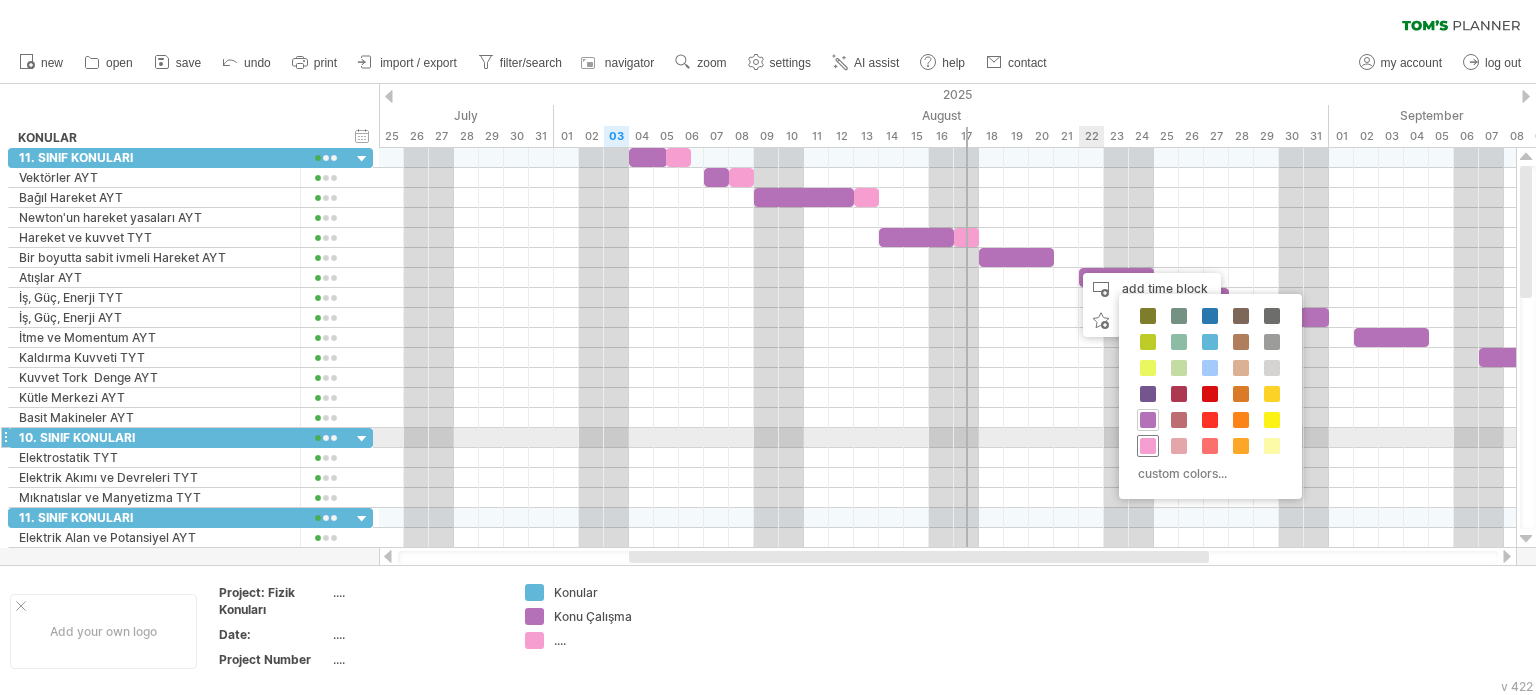 drag, startPoint x: 1147, startPoint y: 448, endPoint x: 1140, endPoint y: 417, distance: 31.780497 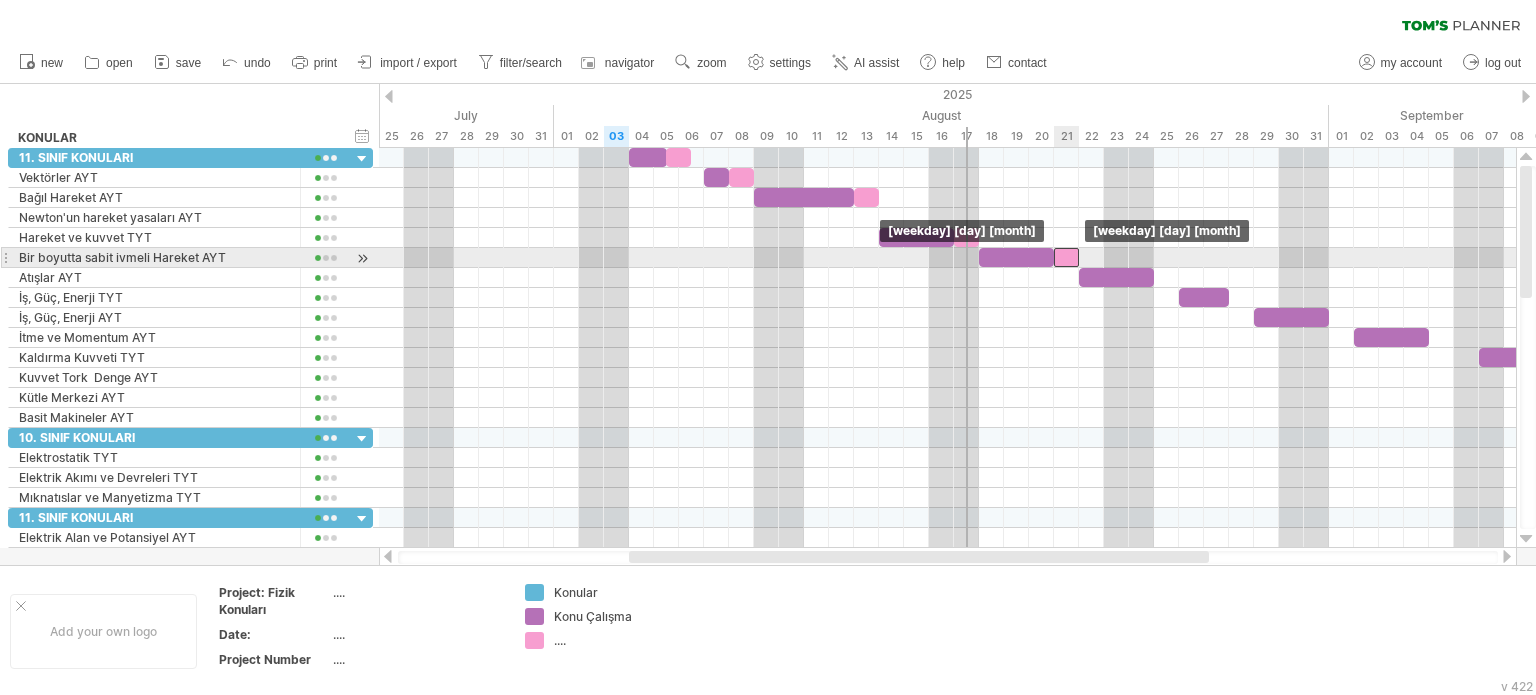 drag, startPoint x: 1091, startPoint y: 263, endPoint x: 1056, endPoint y: 270, distance: 35.69314 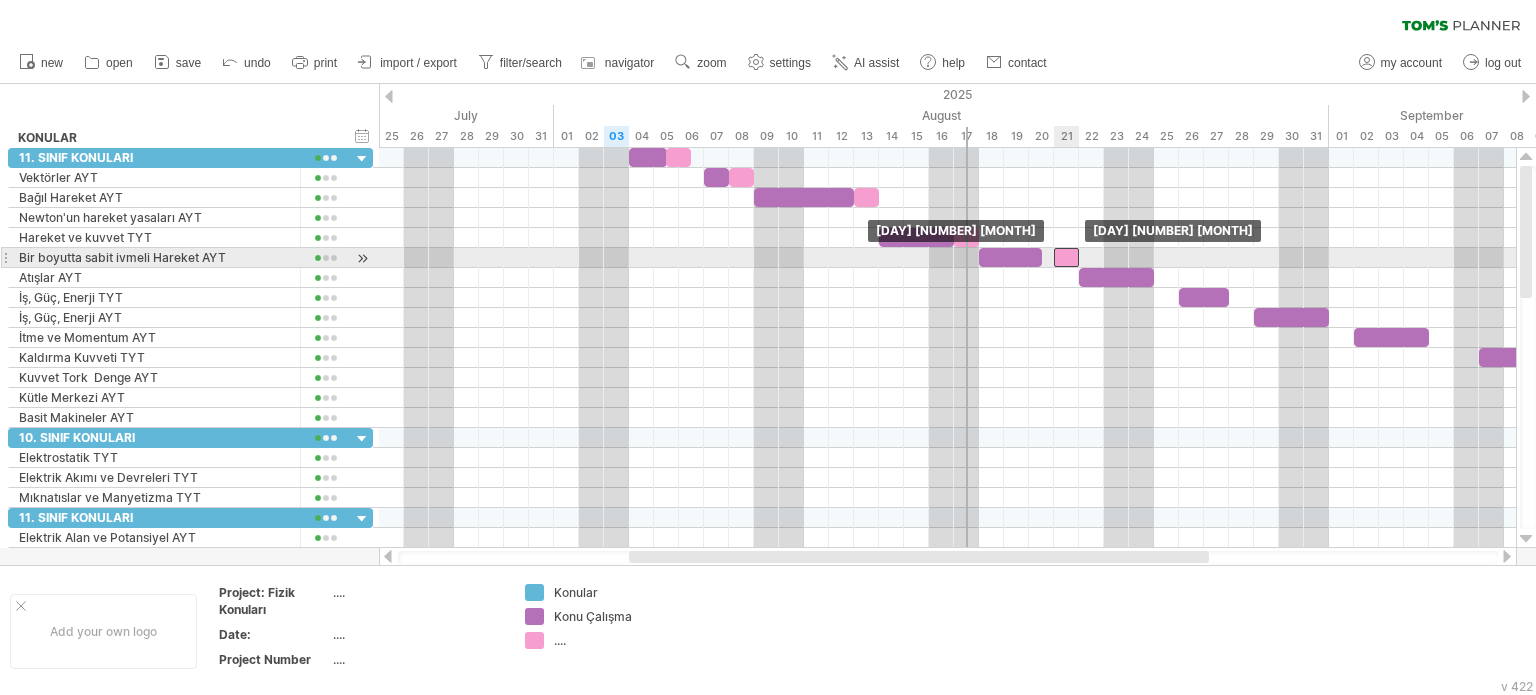 drag, startPoint x: 1053, startPoint y: 253, endPoint x: 1068, endPoint y: 259, distance: 16.155495 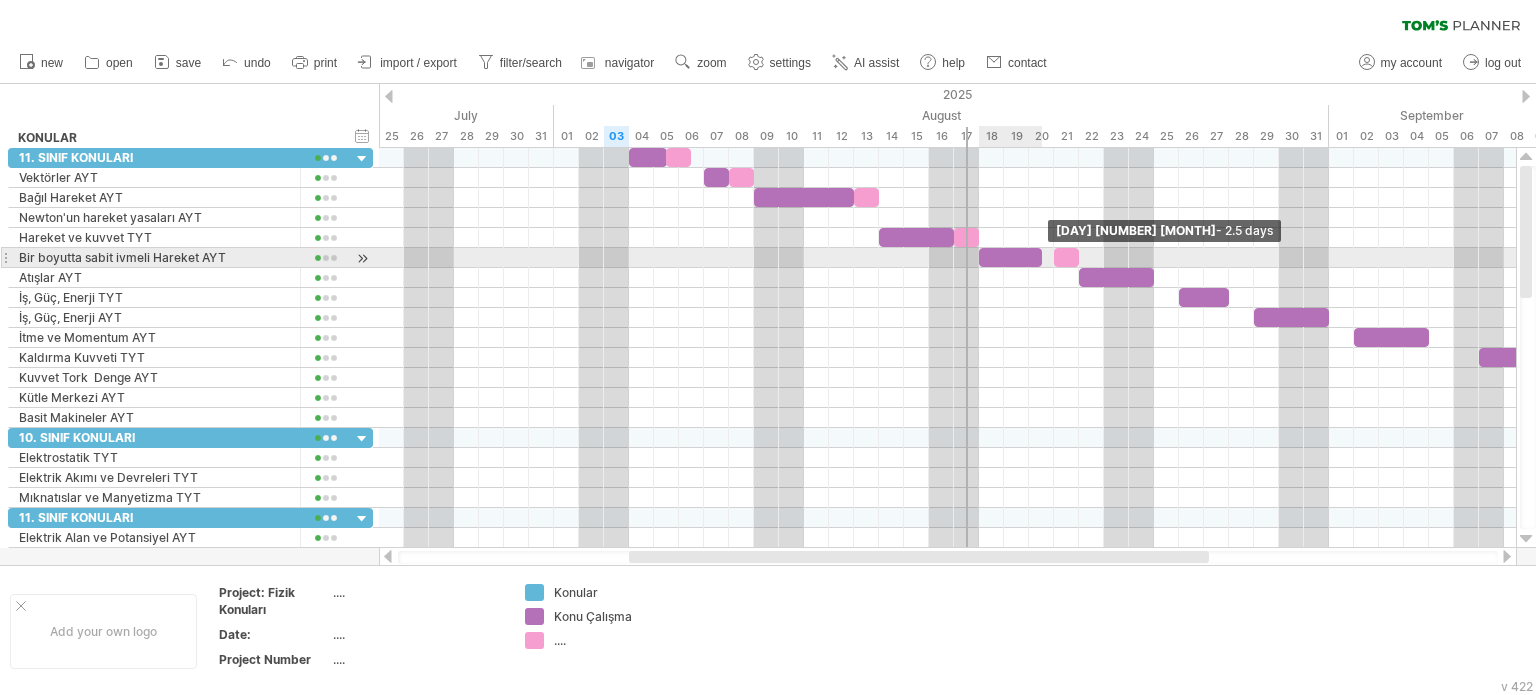 click at bounding box center [1042, 257] 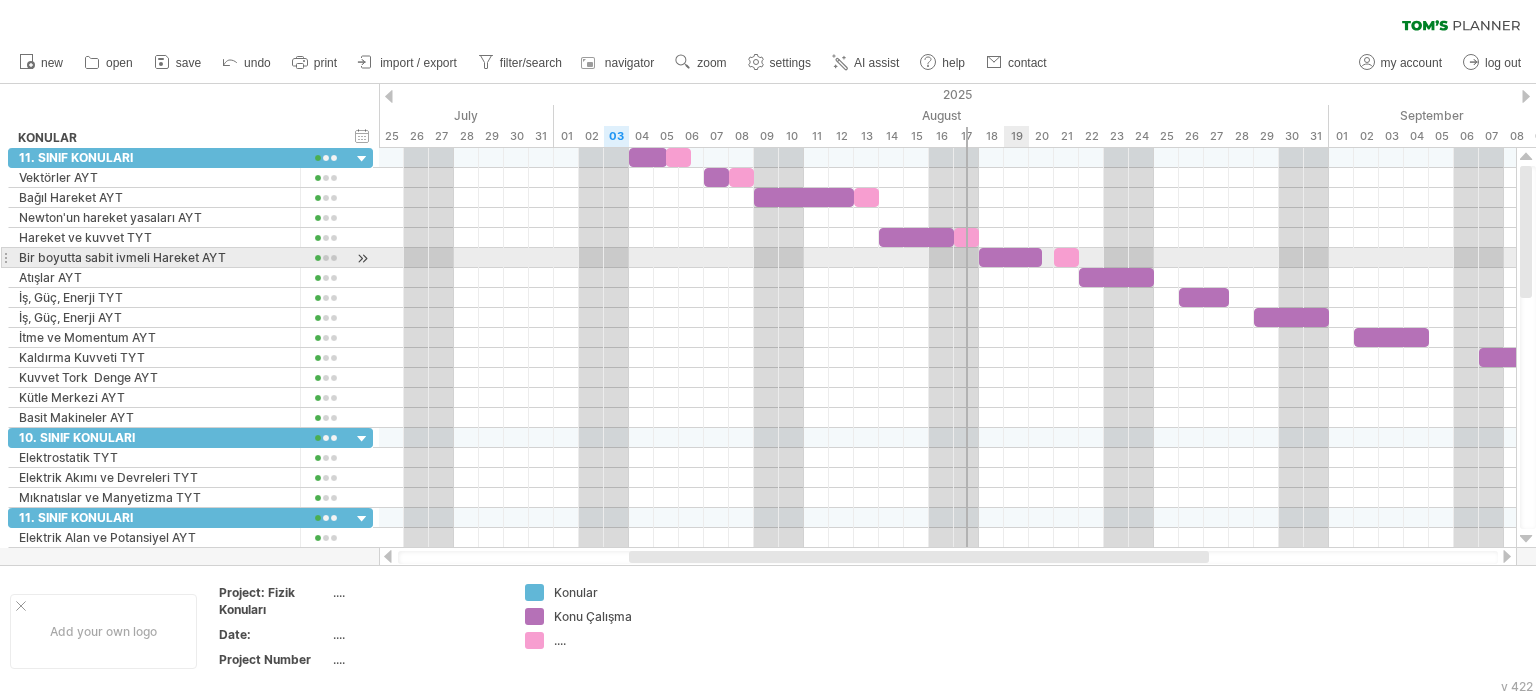 click at bounding box center (1010, 257) 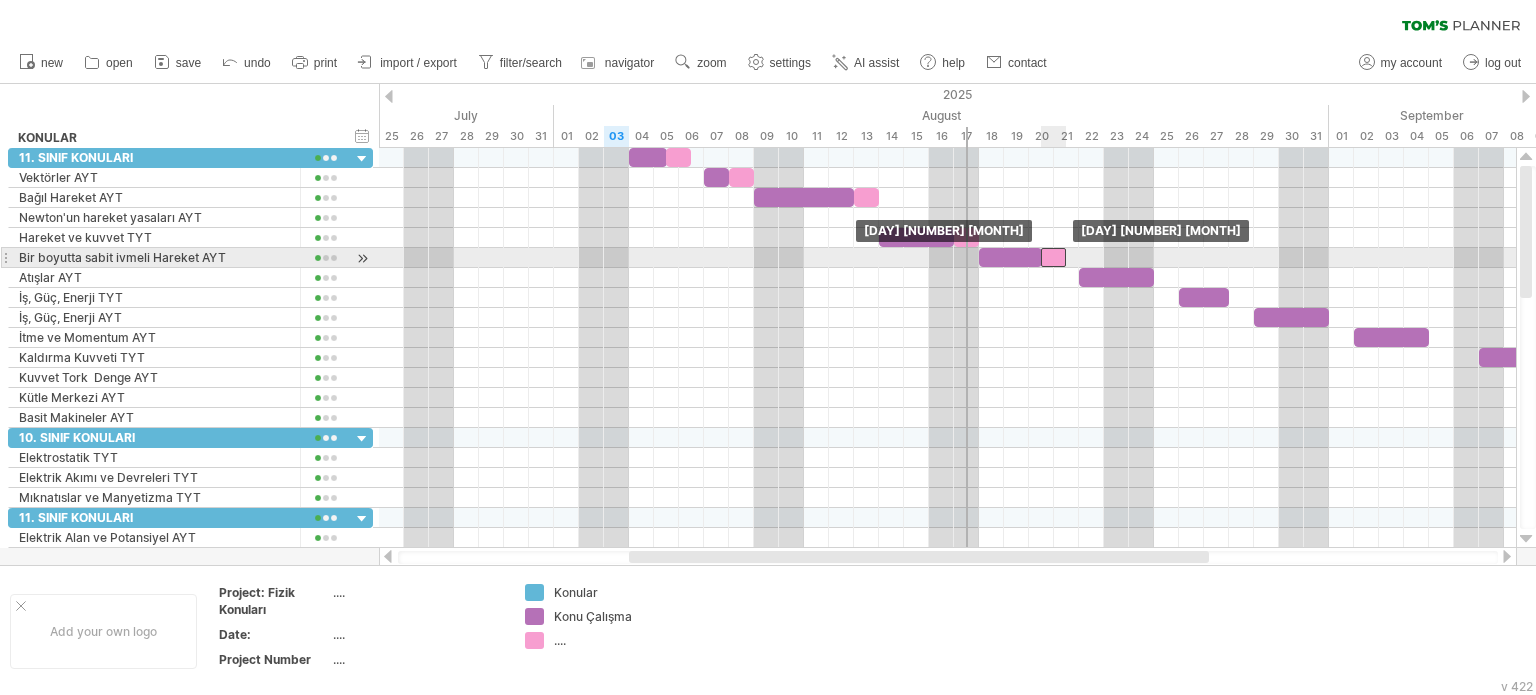 drag, startPoint x: 1068, startPoint y: 254, endPoint x: 1058, endPoint y: 257, distance: 10.440307 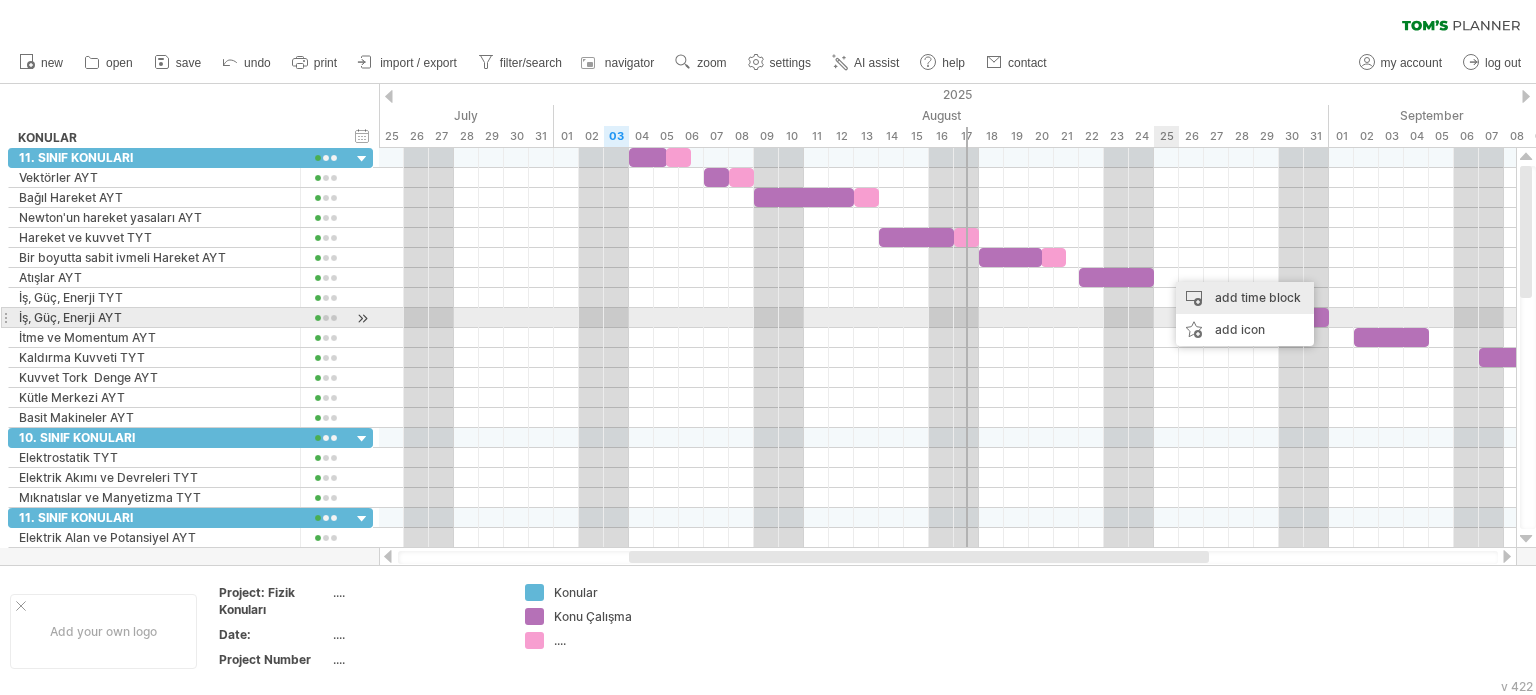 click on "add time block" at bounding box center [1245, 298] 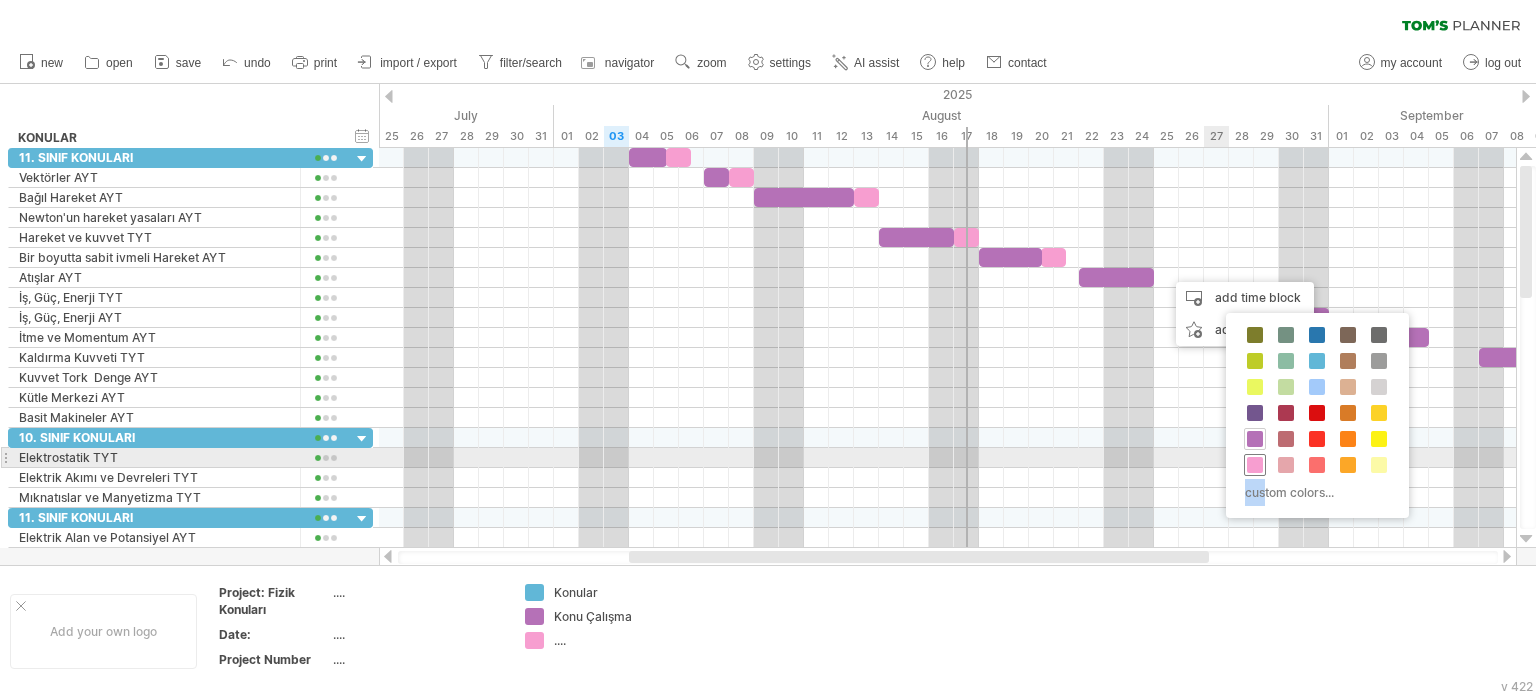 click on "Konular Konu Çalışma custom colors..." at bounding box center (1317, 415) 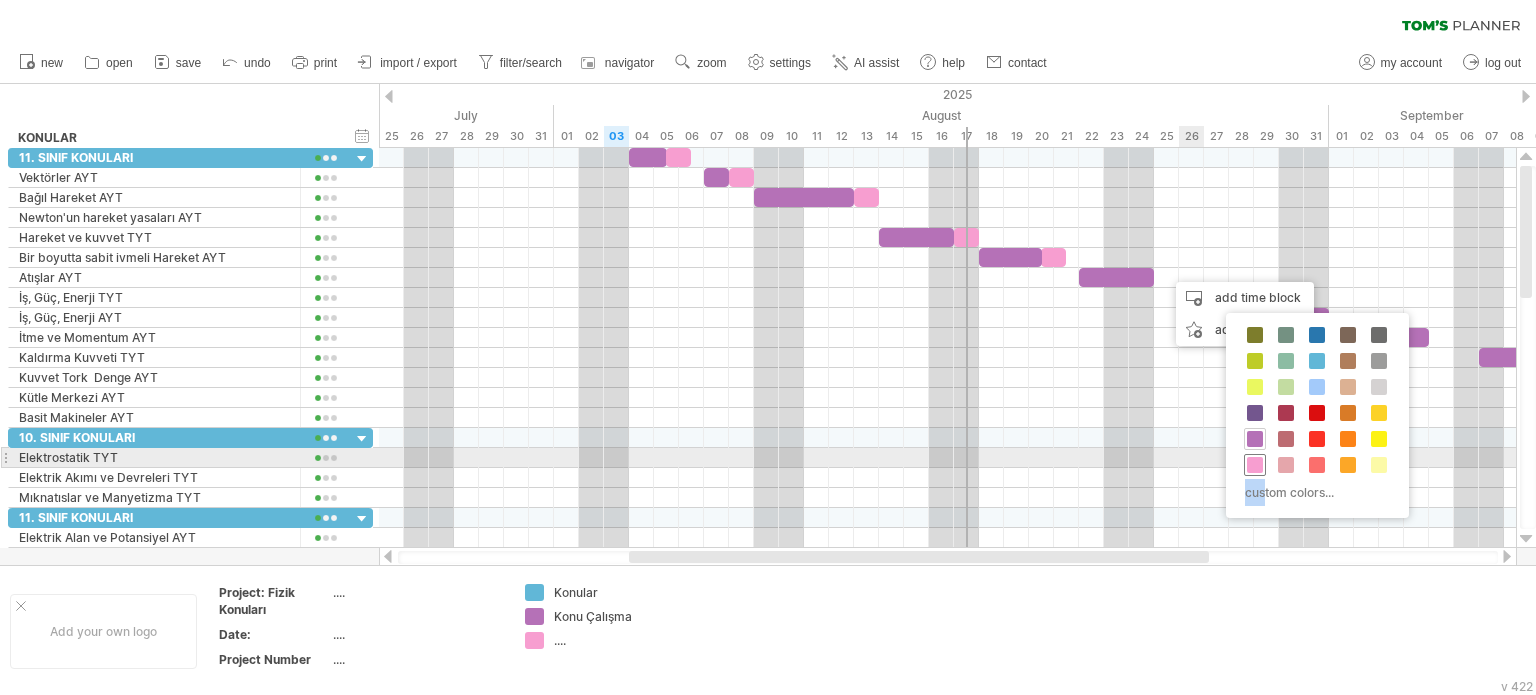 click at bounding box center (1255, 465) 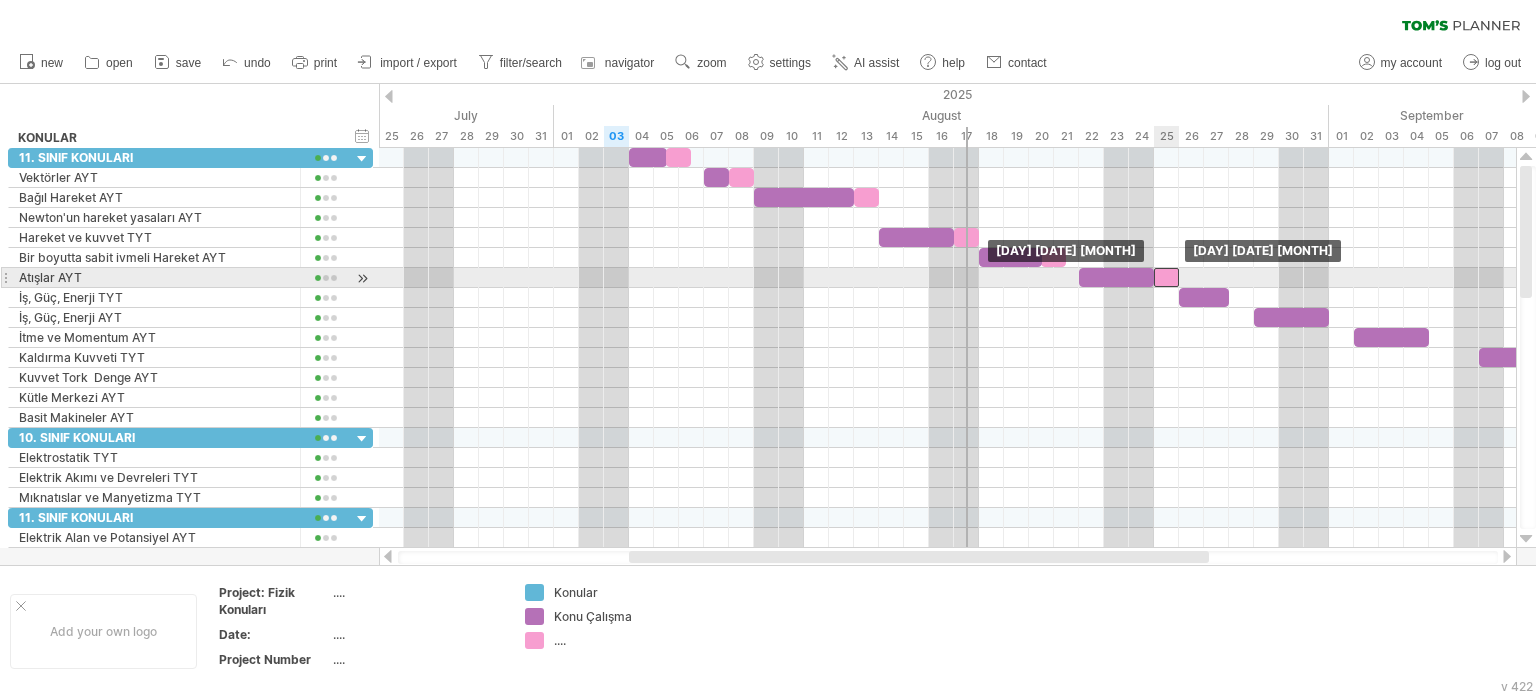 drag, startPoint x: 1178, startPoint y: 275, endPoint x: 1167, endPoint y: 279, distance: 11.7046995 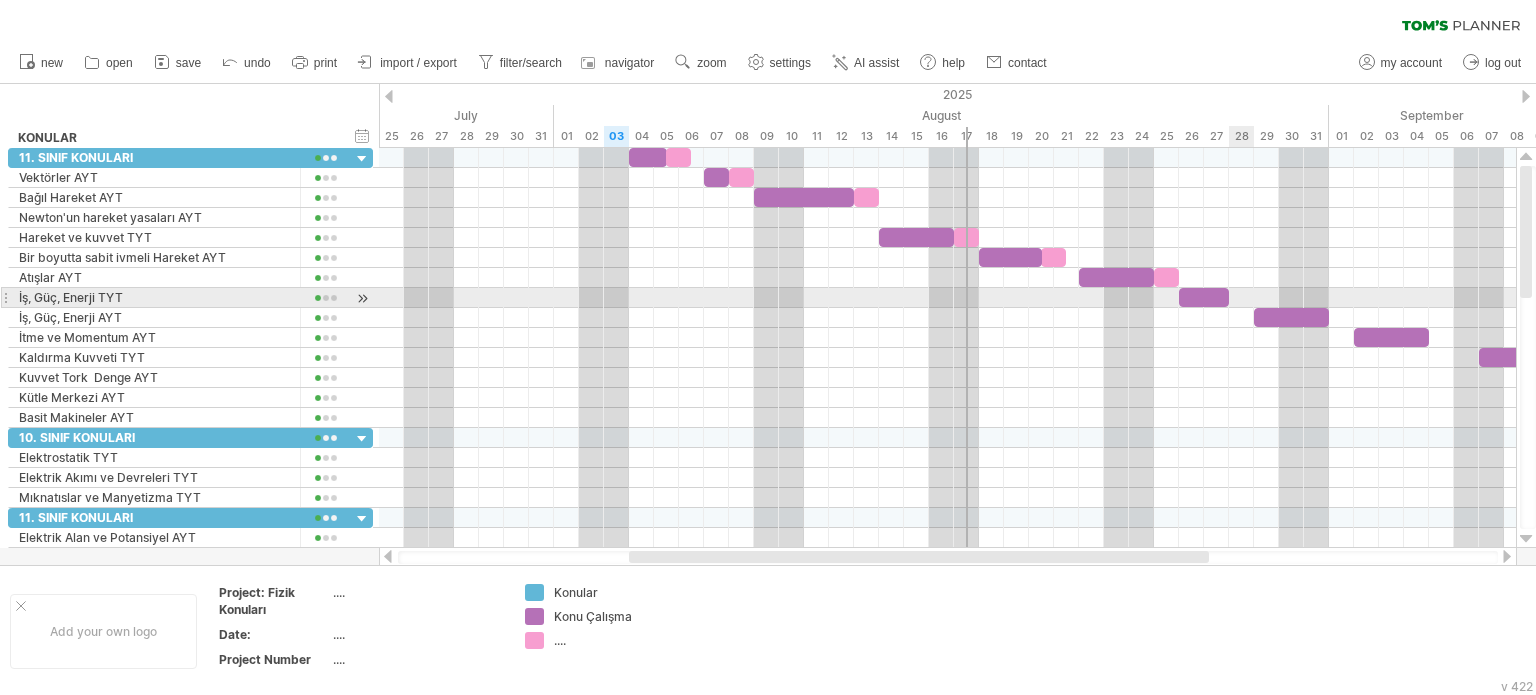 click at bounding box center (947, 298) 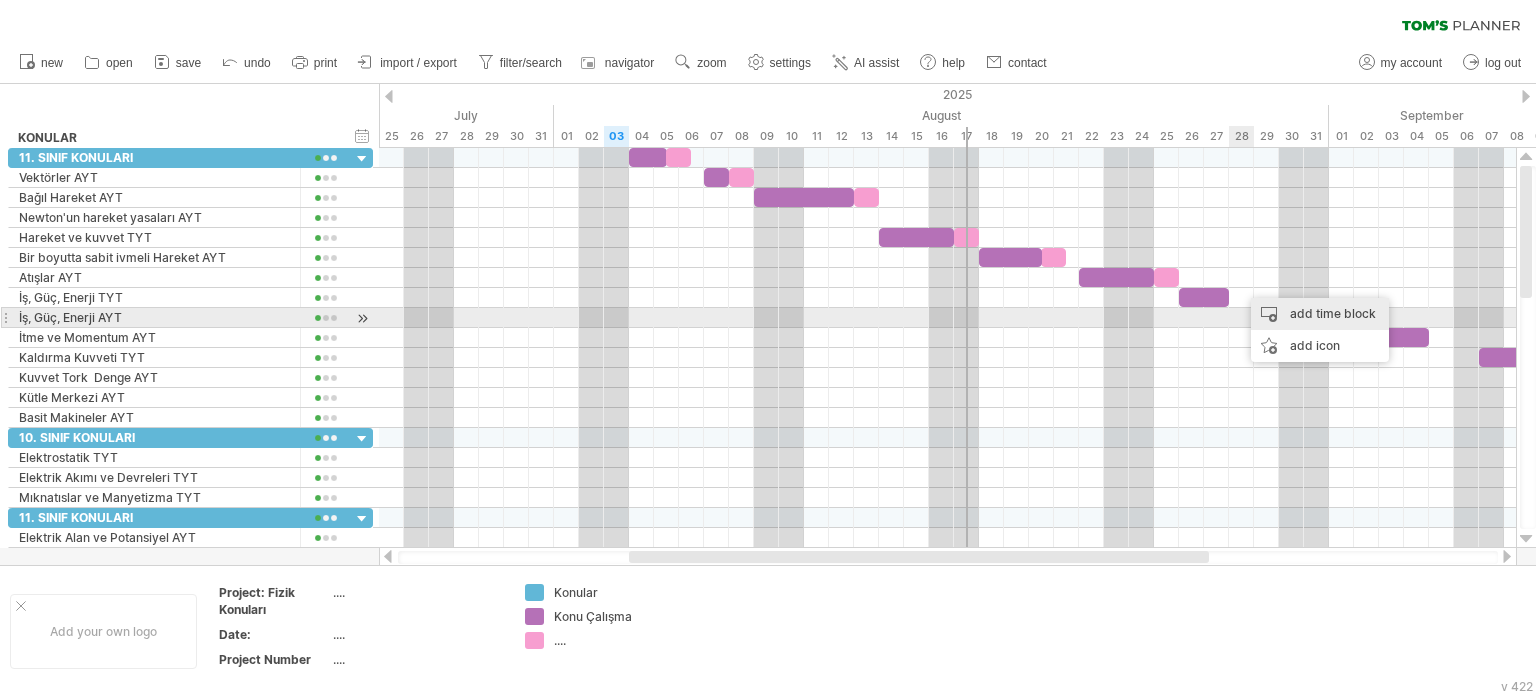 click on "add time block" at bounding box center (1320, 314) 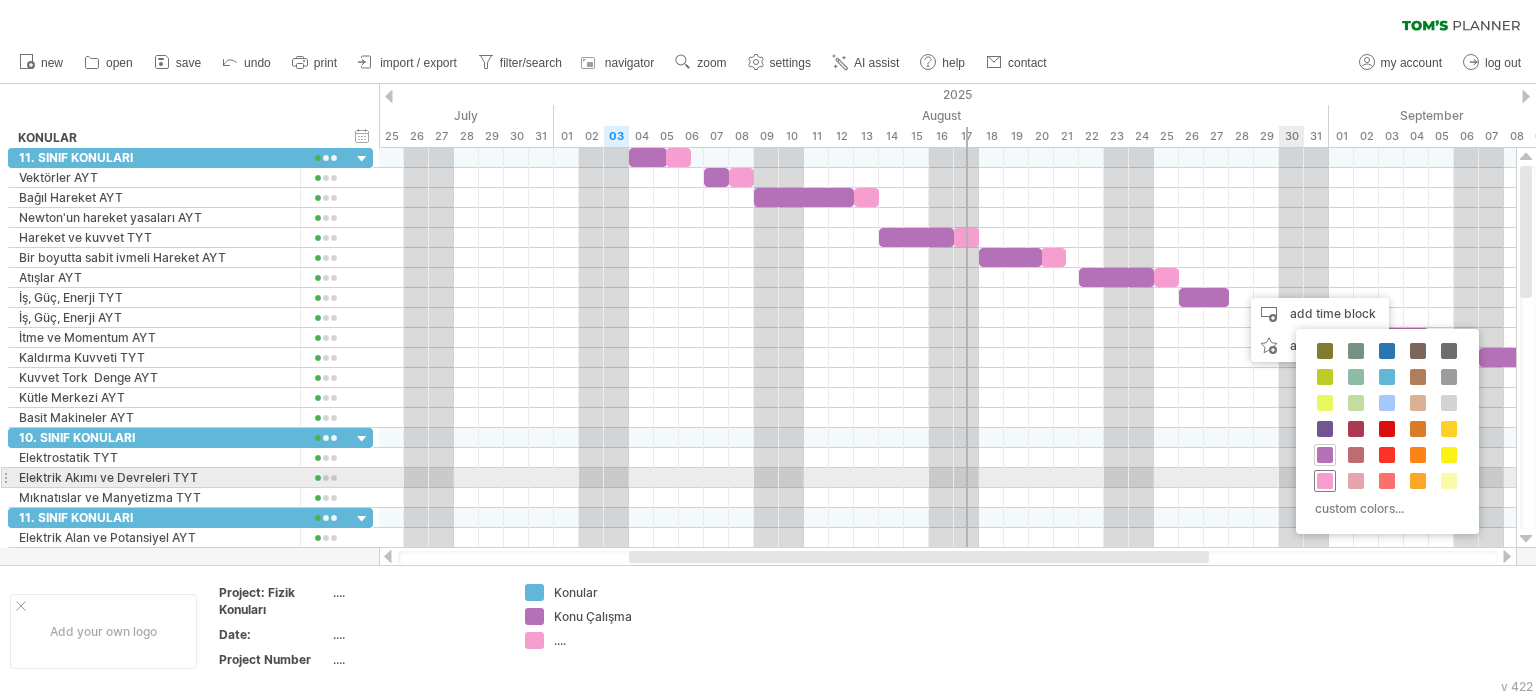 click at bounding box center [1325, 481] 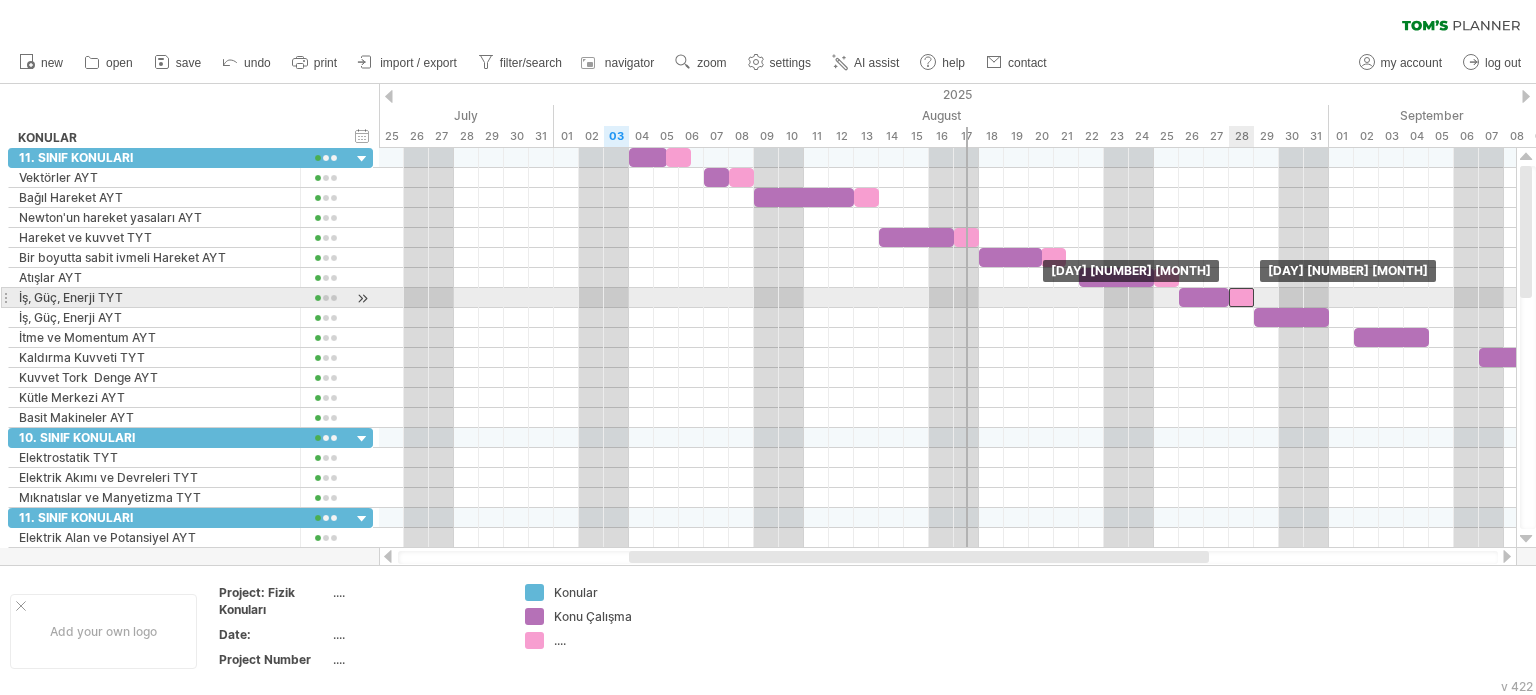 drag, startPoint x: 1253, startPoint y: 293, endPoint x: 1237, endPoint y: 296, distance: 16.27882 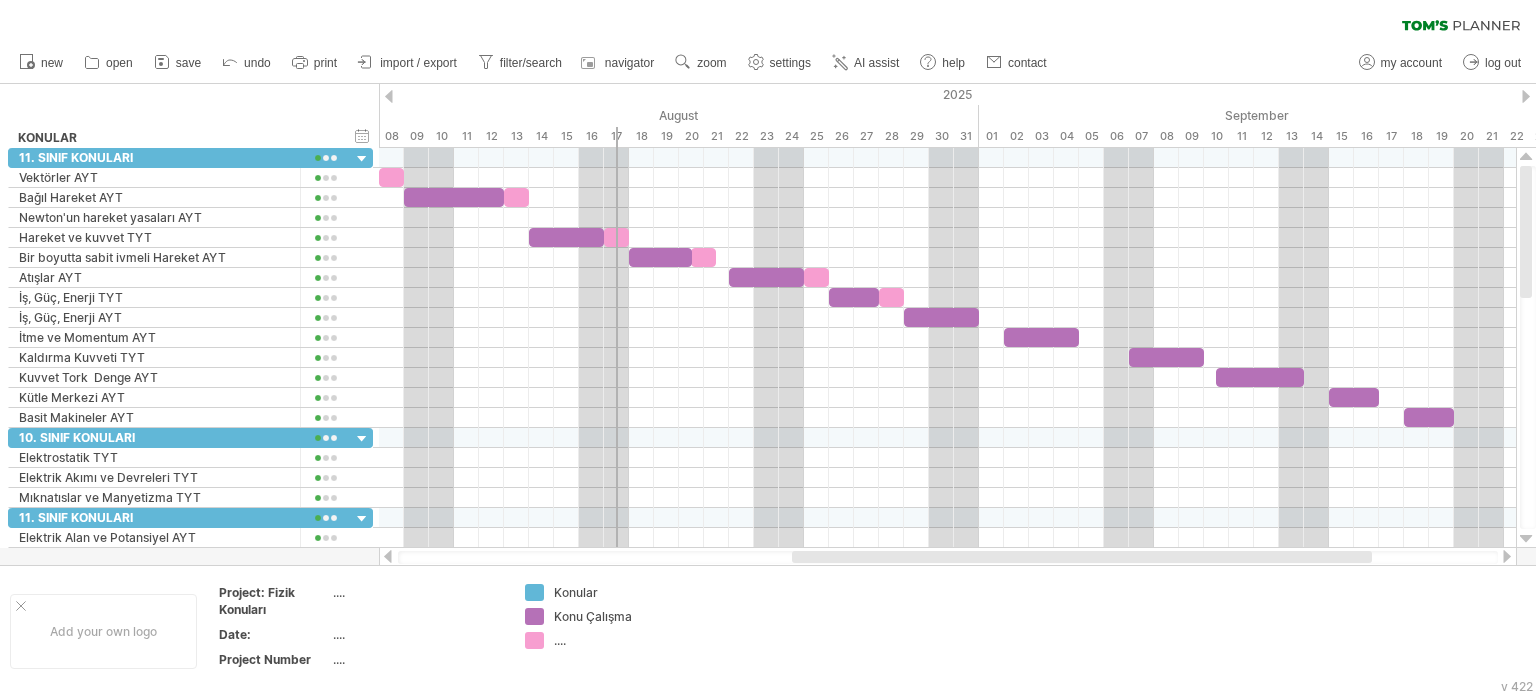 drag, startPoint x: 1186, startPoint y: 555, endPoint x: 1349, endPoint y: 557, distance: 163.01227 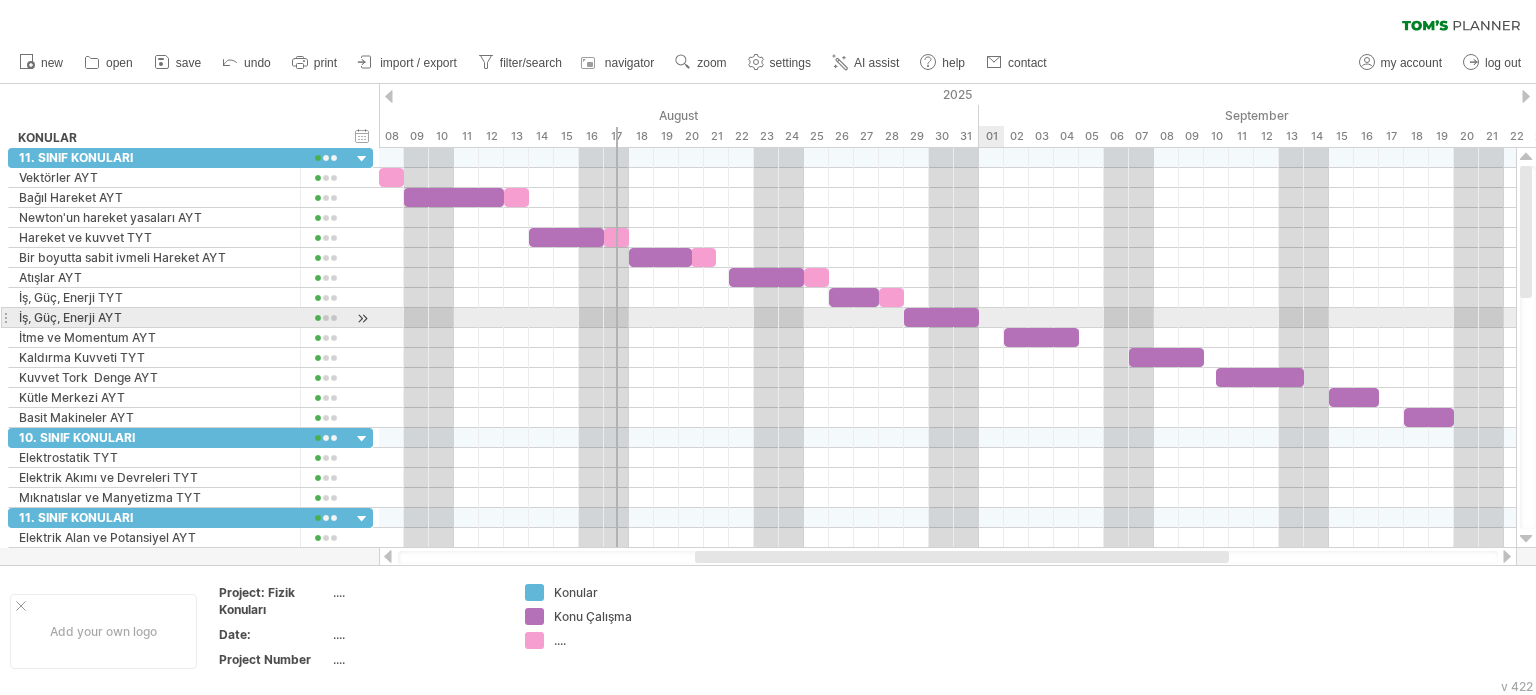 click at bounding box center (947, 318) 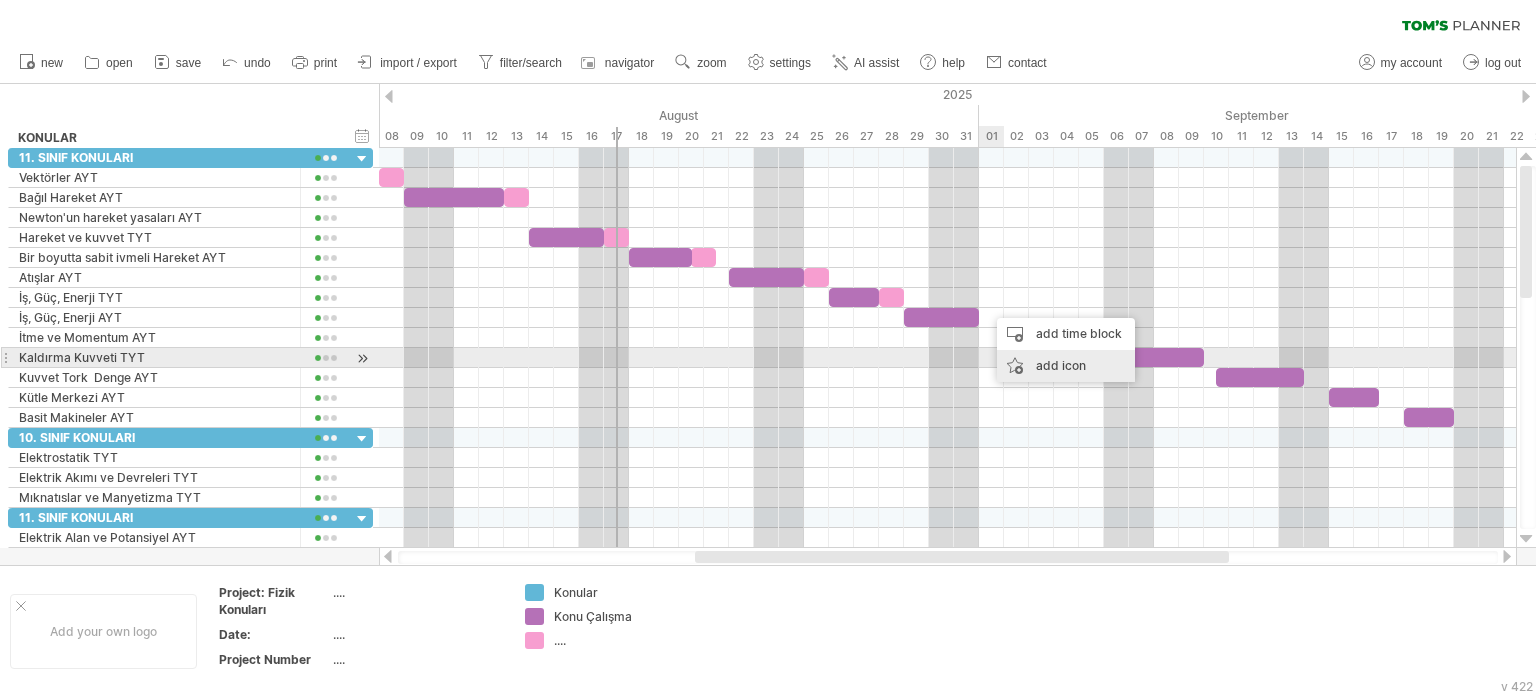 click on "add time block" at bounding box center (1066, 334) 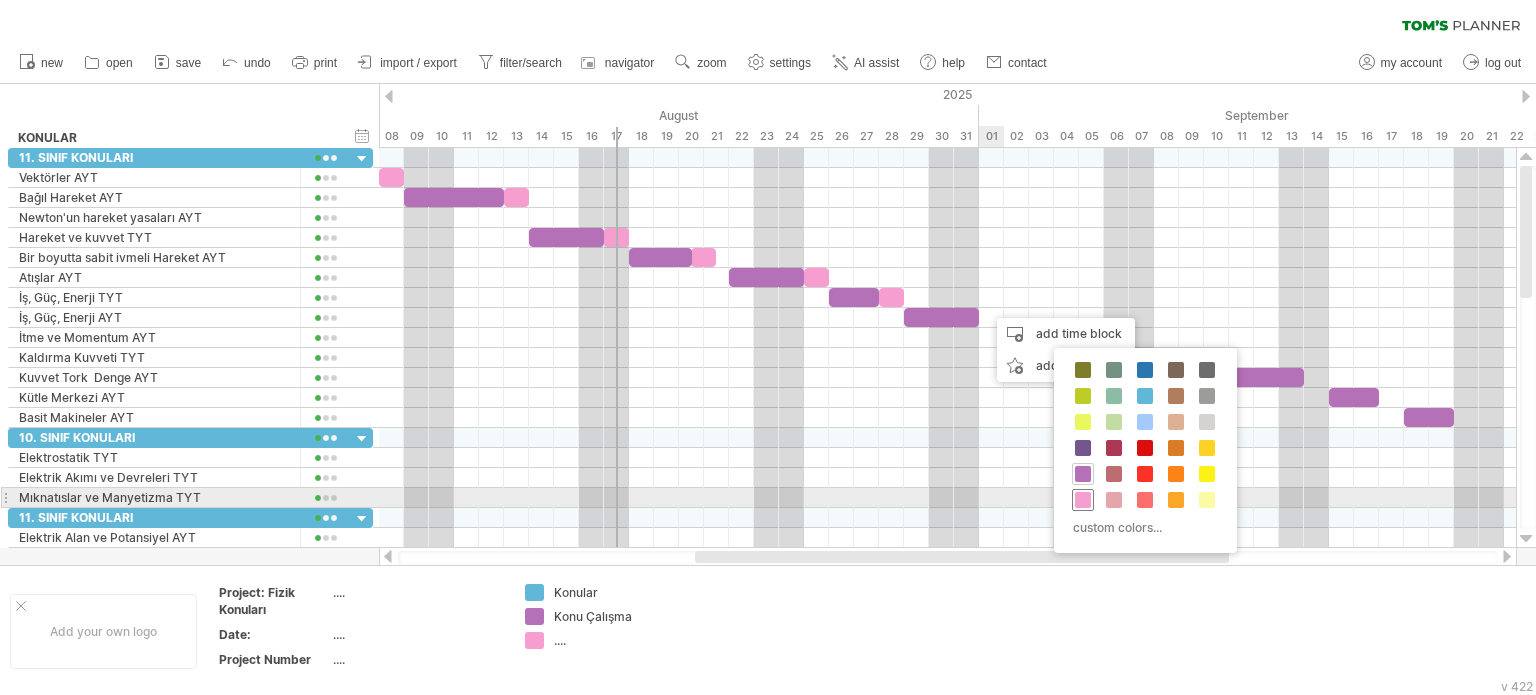 click at bounding box center [1083, 500] 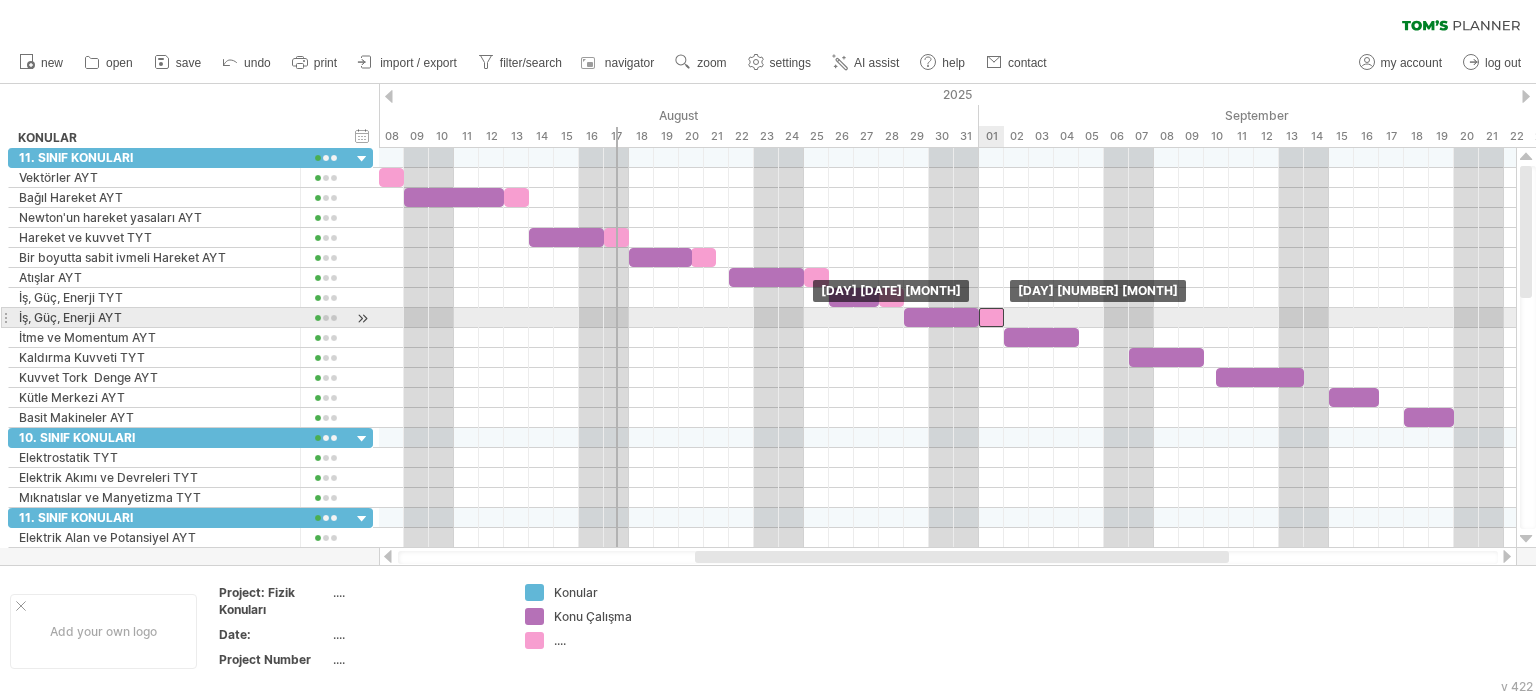 click at bounding box center [991, 317] 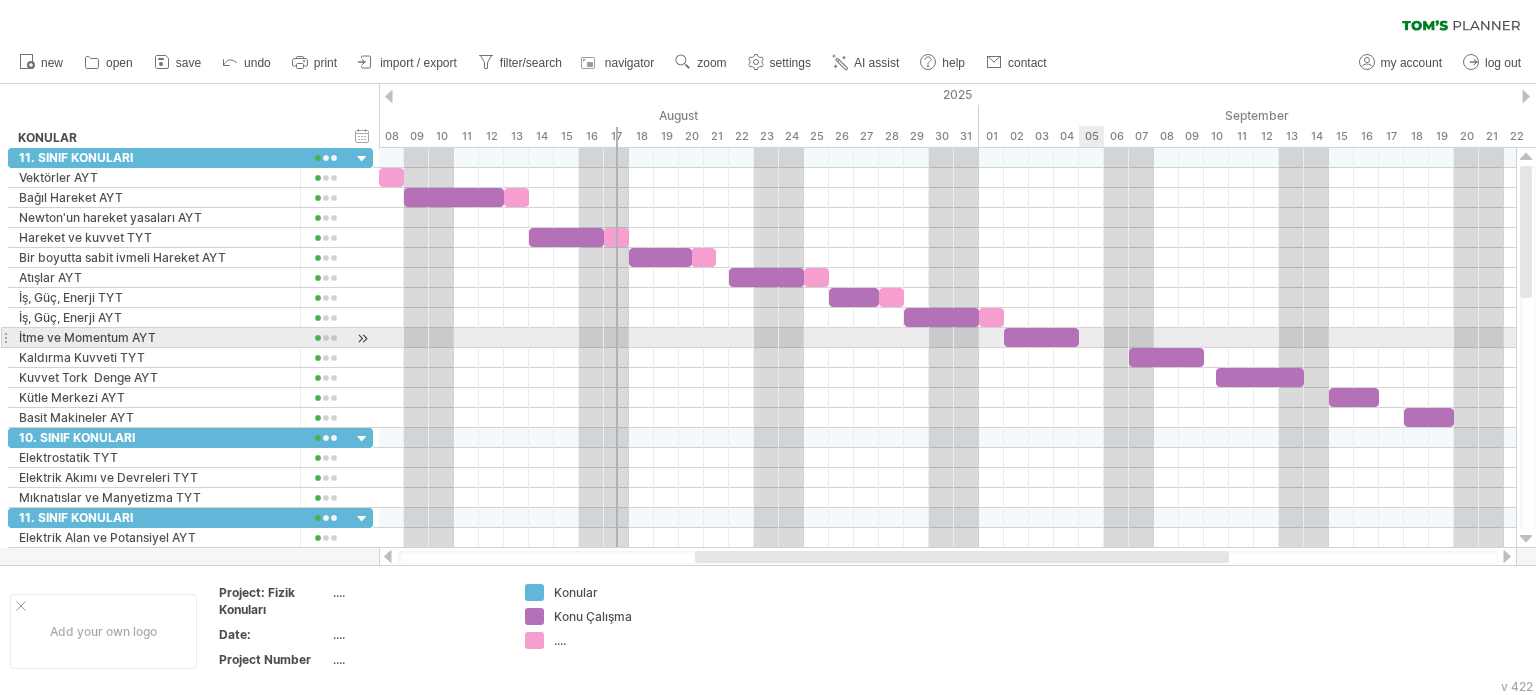 click at bounding box center [947, 338] 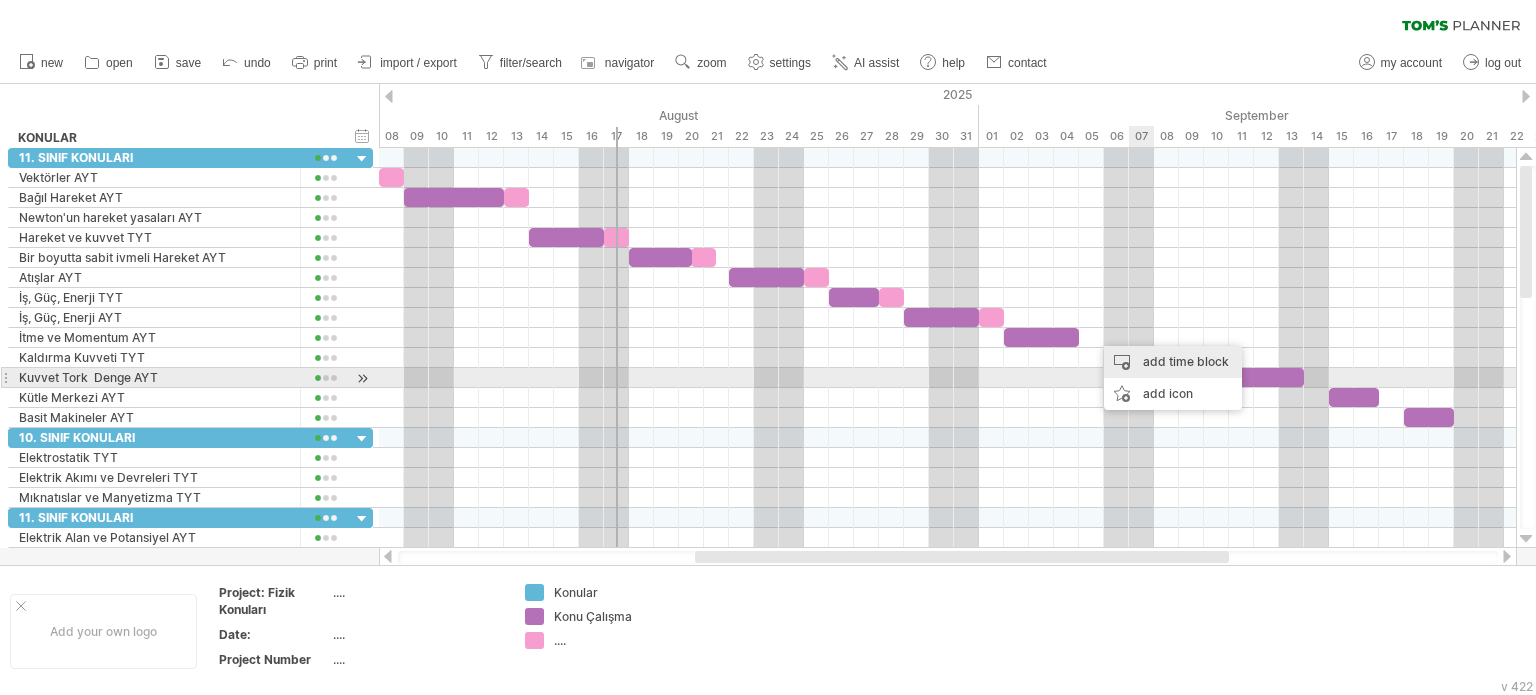 click on "add time block" at bounding box center (1173, 362) 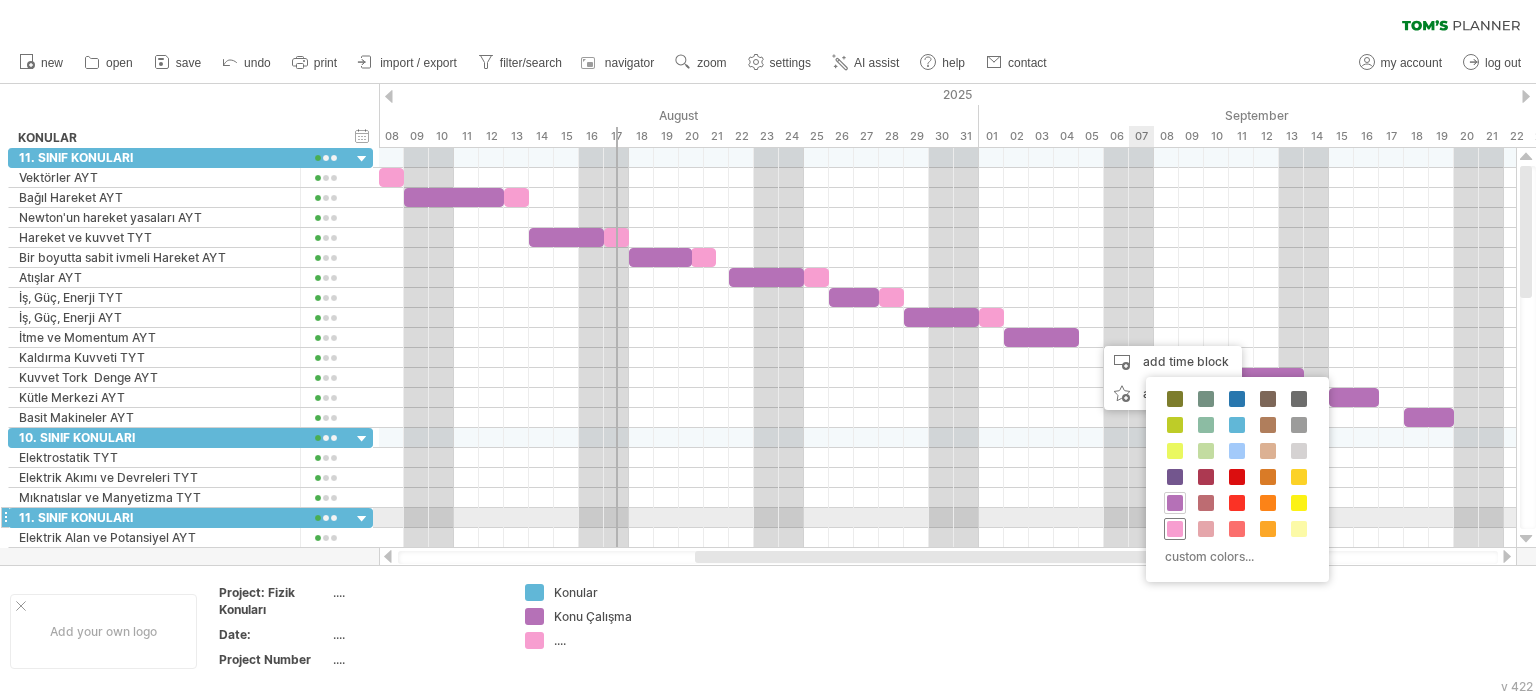 click at bounding box center (1175, 529) 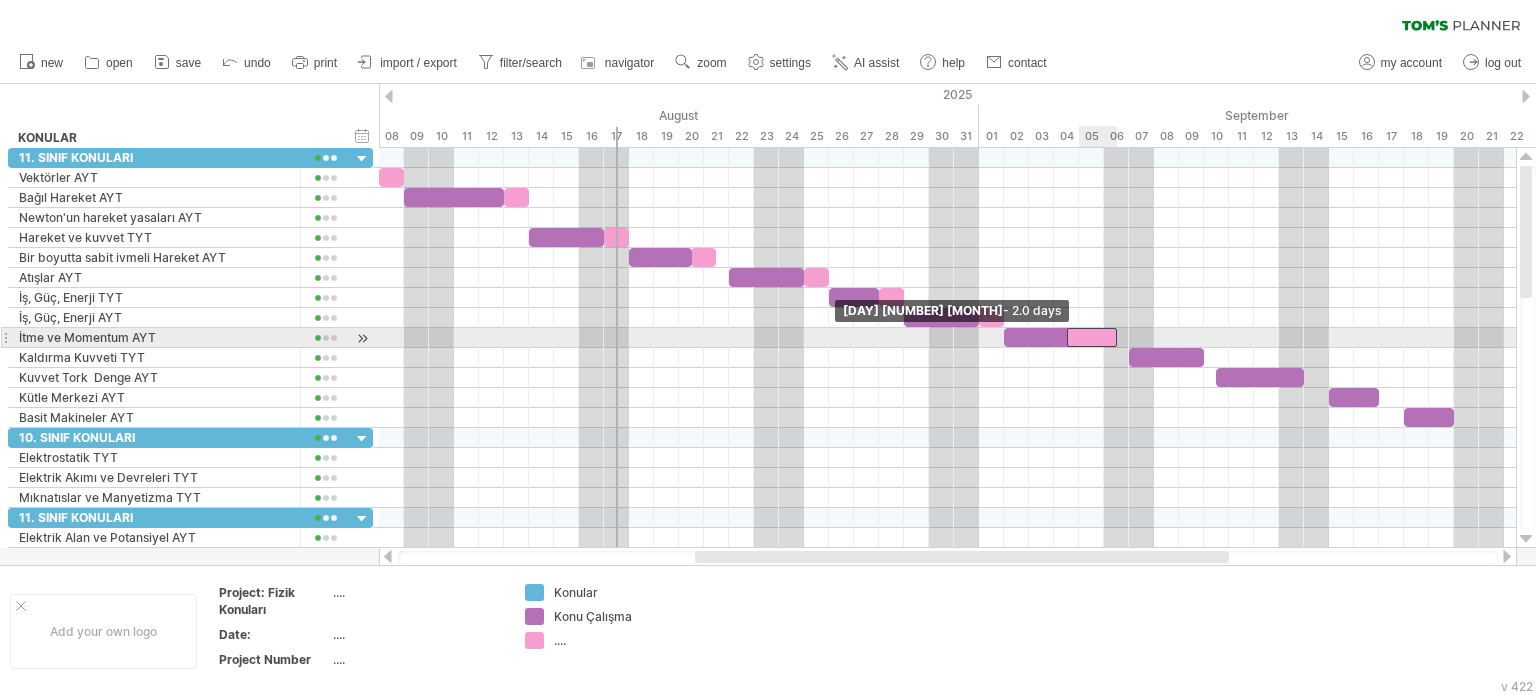 drag, startPoint x: 1093, startPoint y: 343, endPoint x: 1074, endPoint y: 346, distance: 19.235384 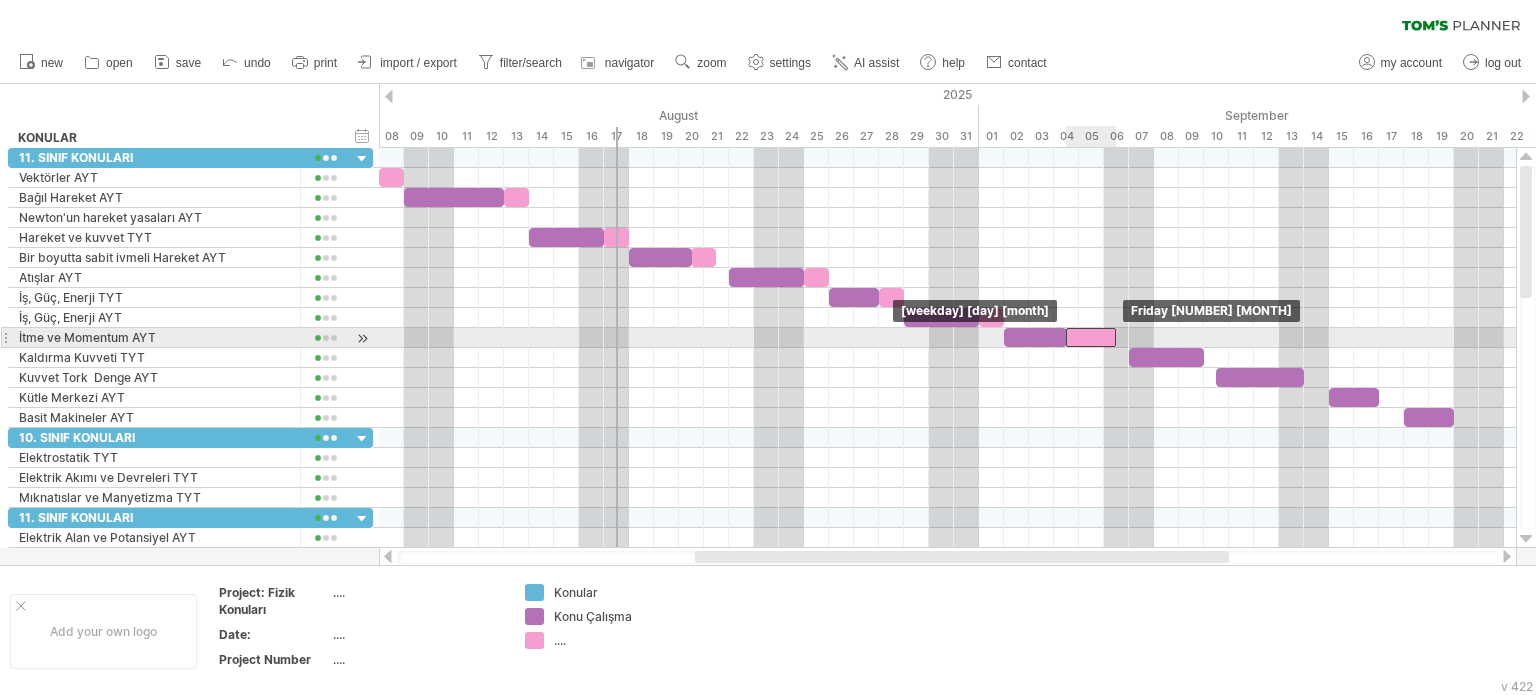 click at bounding box center [1091, 337] 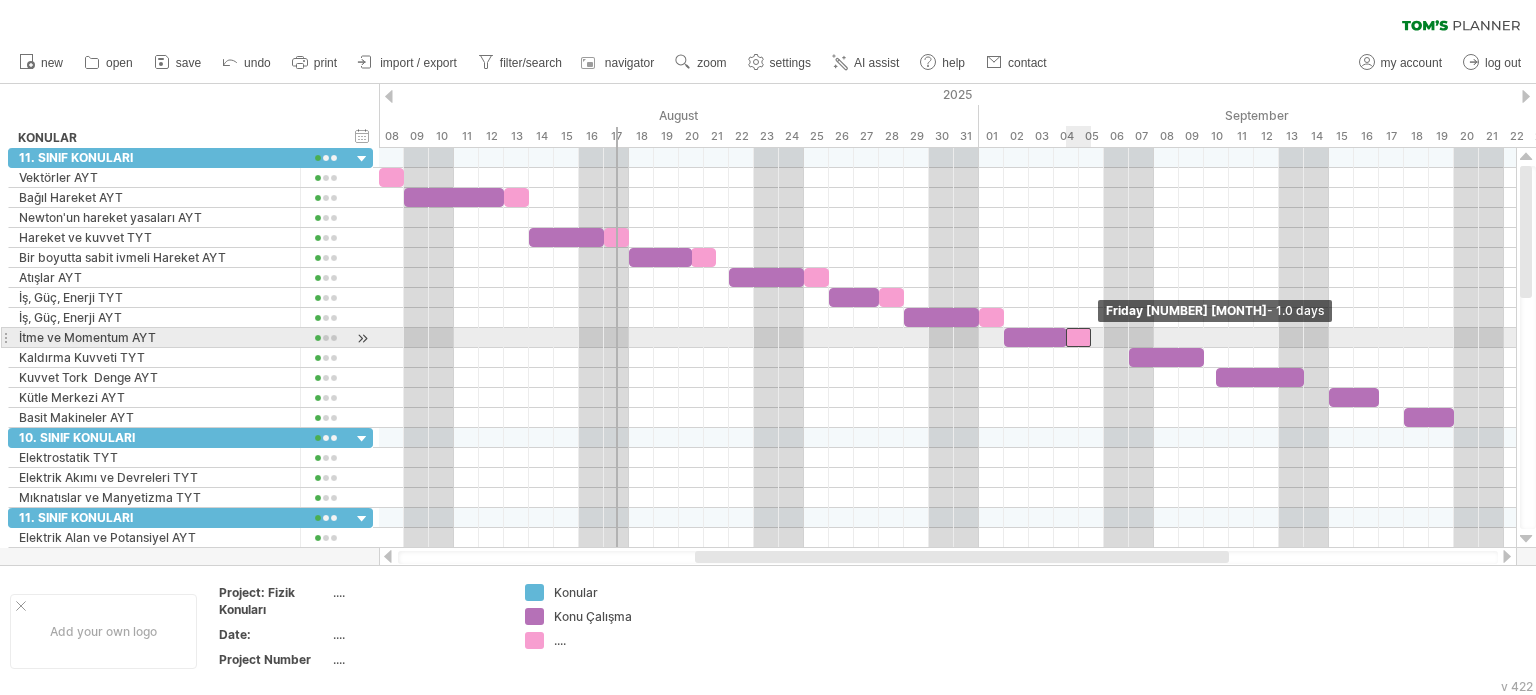 drag, startPoint x: 1112, startPoint y: 331, endPoint x: 1084, endPoint y: 334, distance: 28.160255 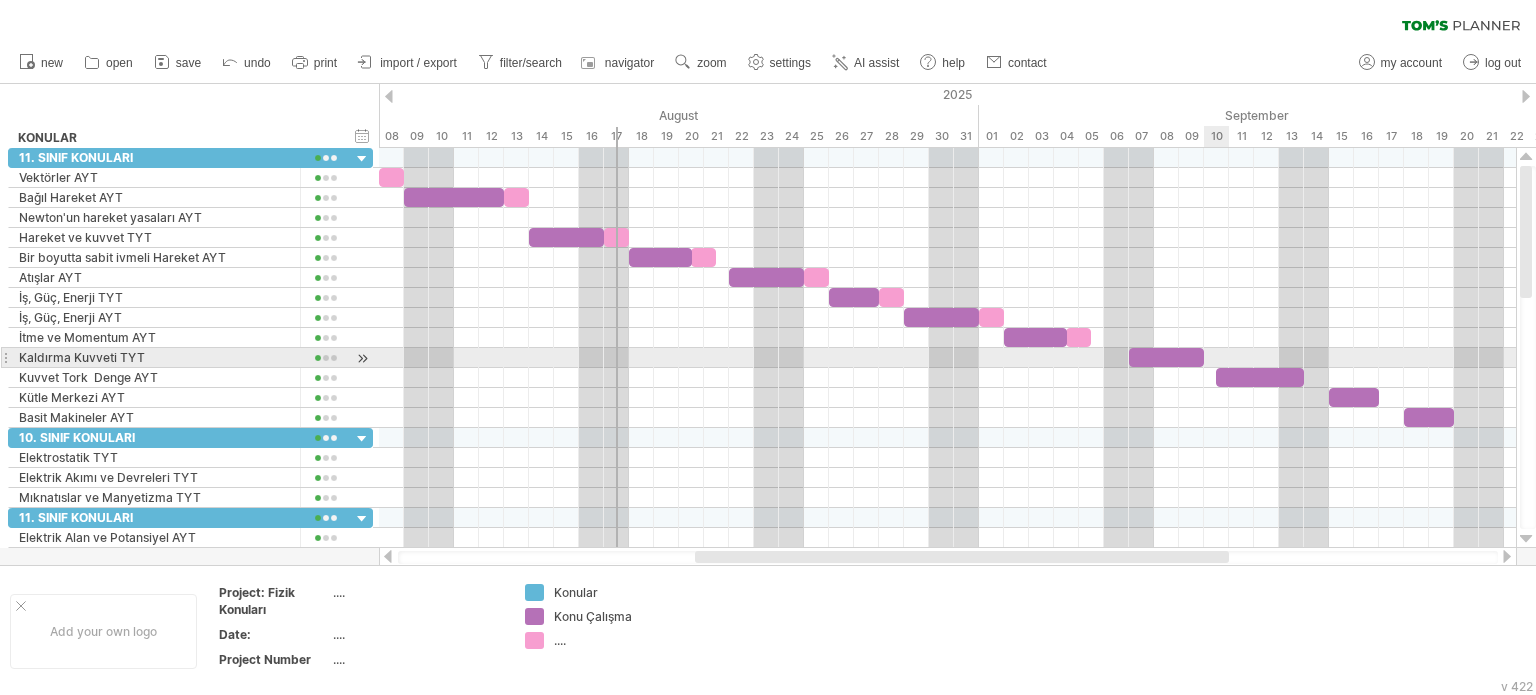 click at bounding box center [947, 358] 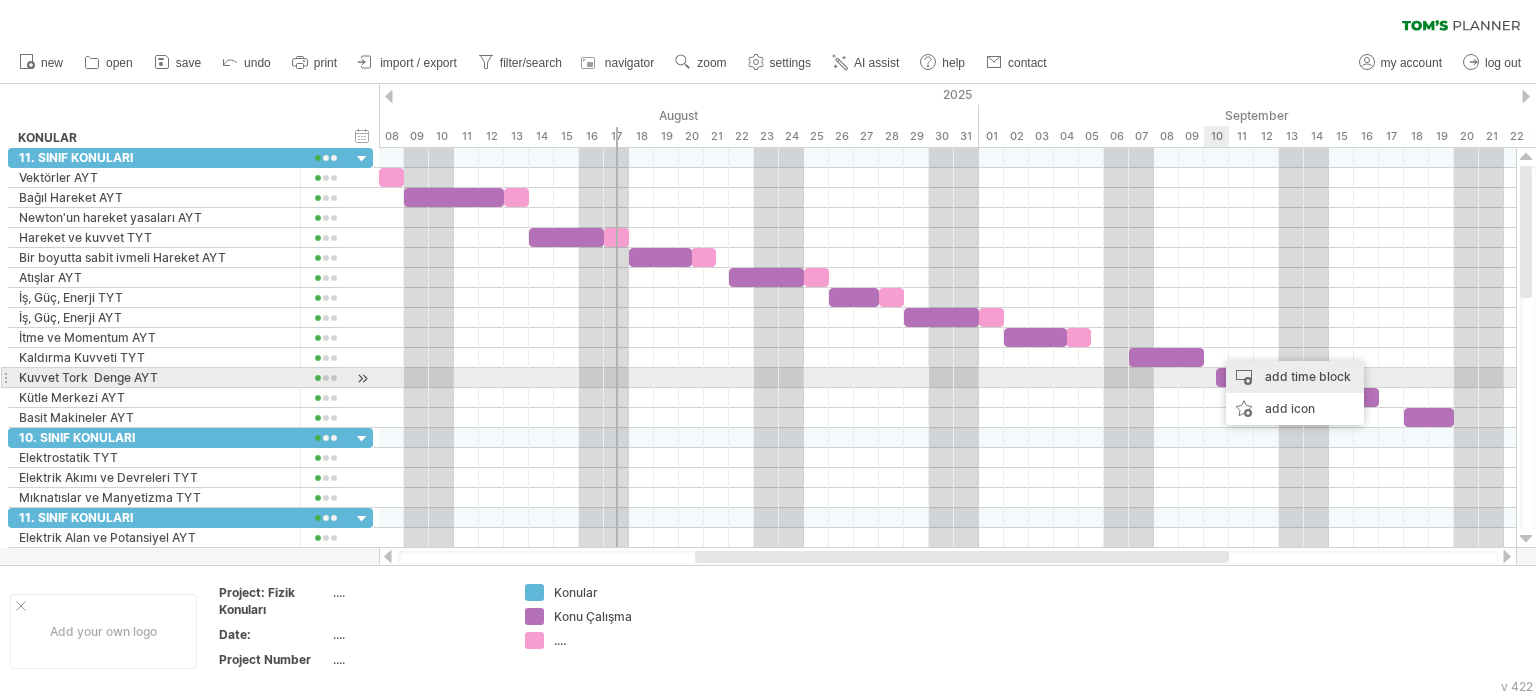 click on "add time block" at bounding box center (1295, 377) 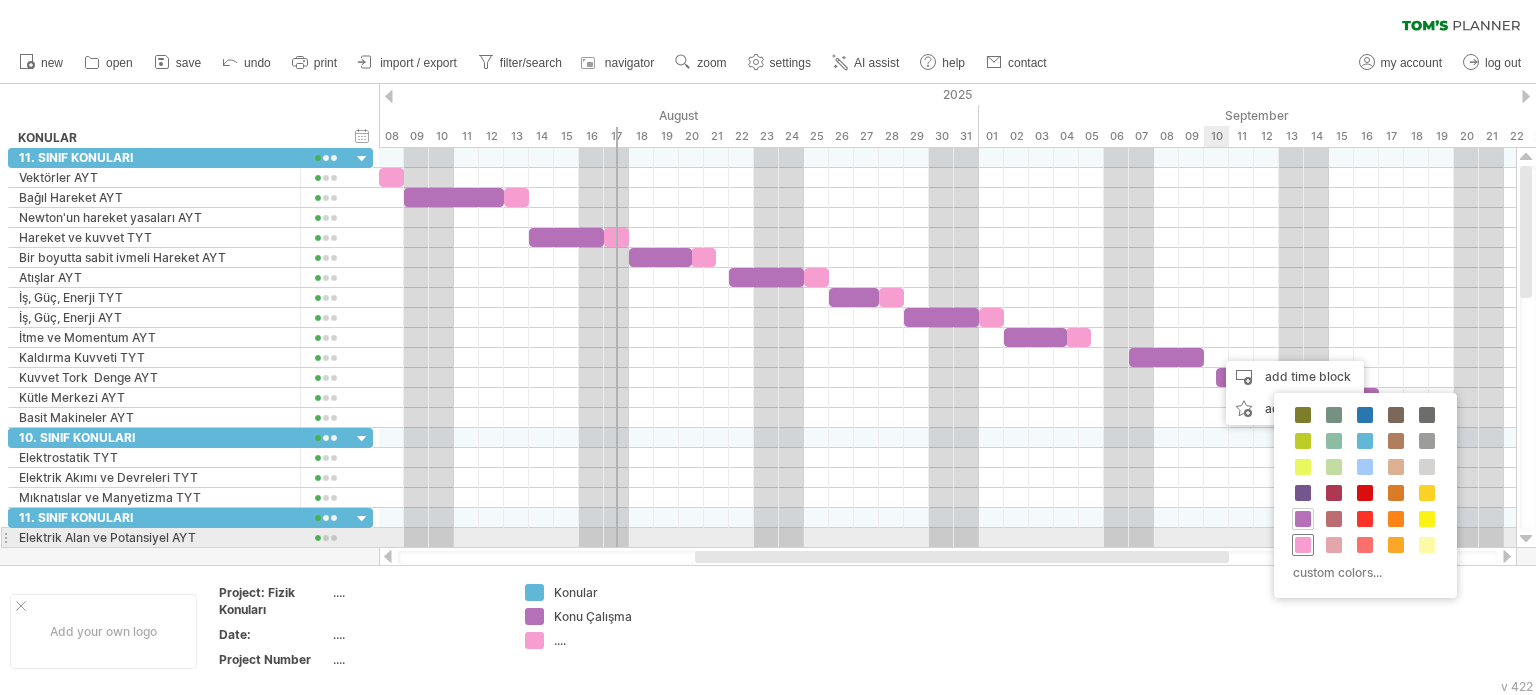 click at bounding box center [1303, 545] 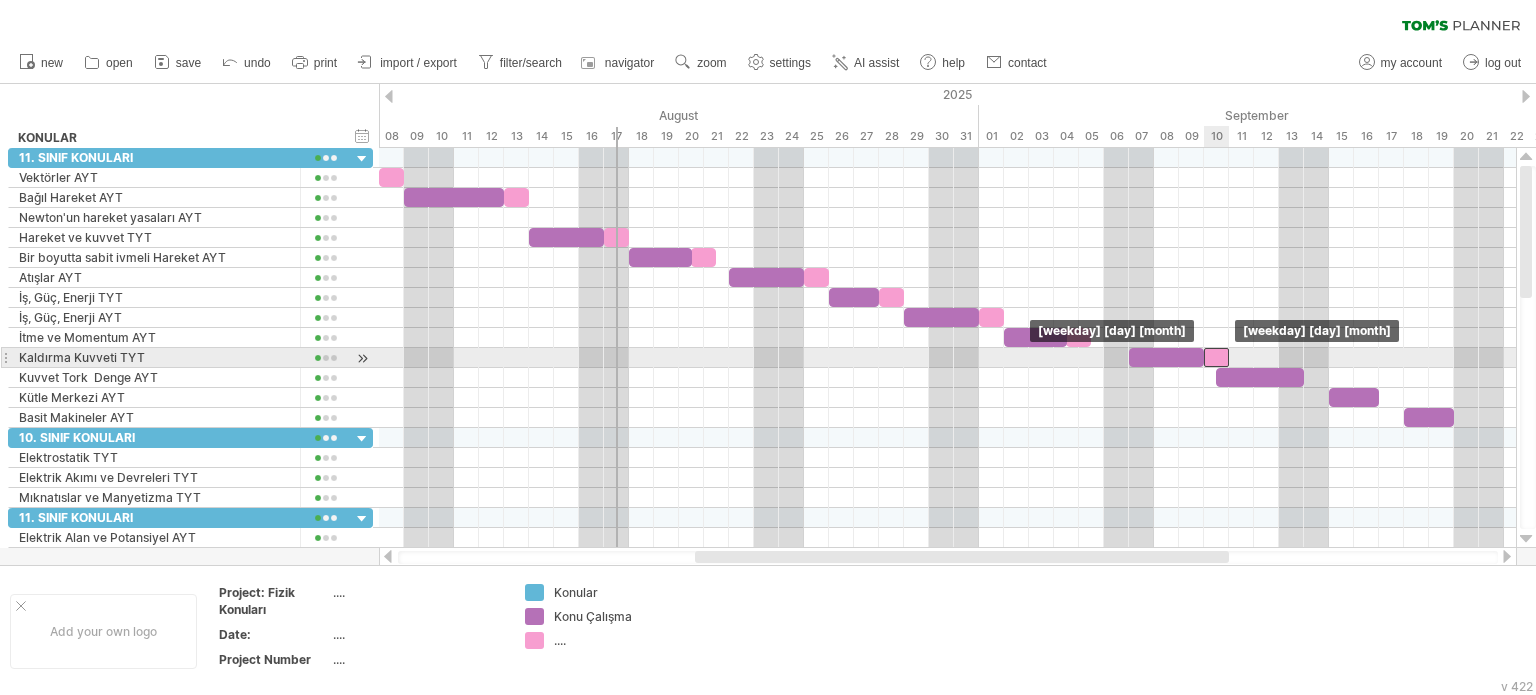 drag, startPoint x: 1224, startPoint y: 354, endPoint x: 1212, endPoint y: 356, distance: 12.165525 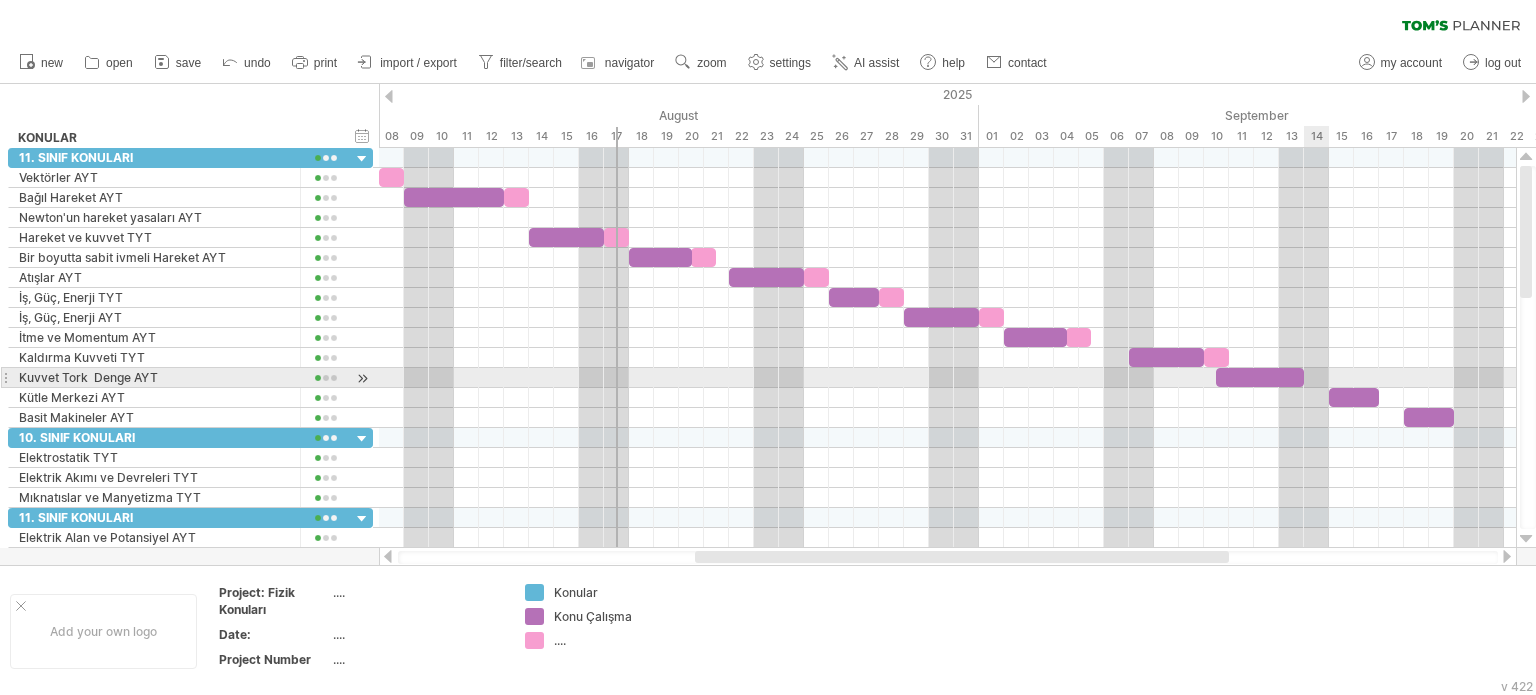 click at bounding box center (947, 378) 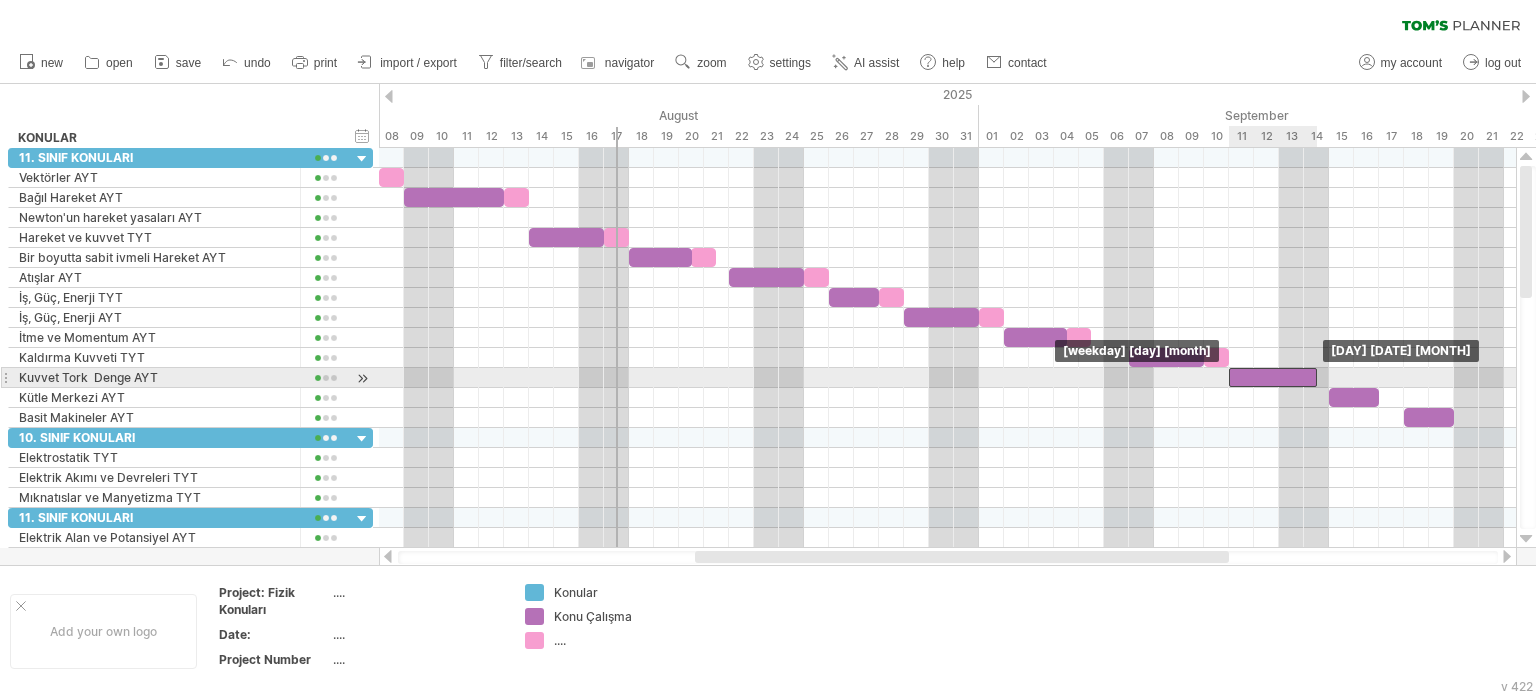 drag, startPoint x: 1247, startPoint y: 370, endPoint x: 1258, endPoint y: 370, distance: 11 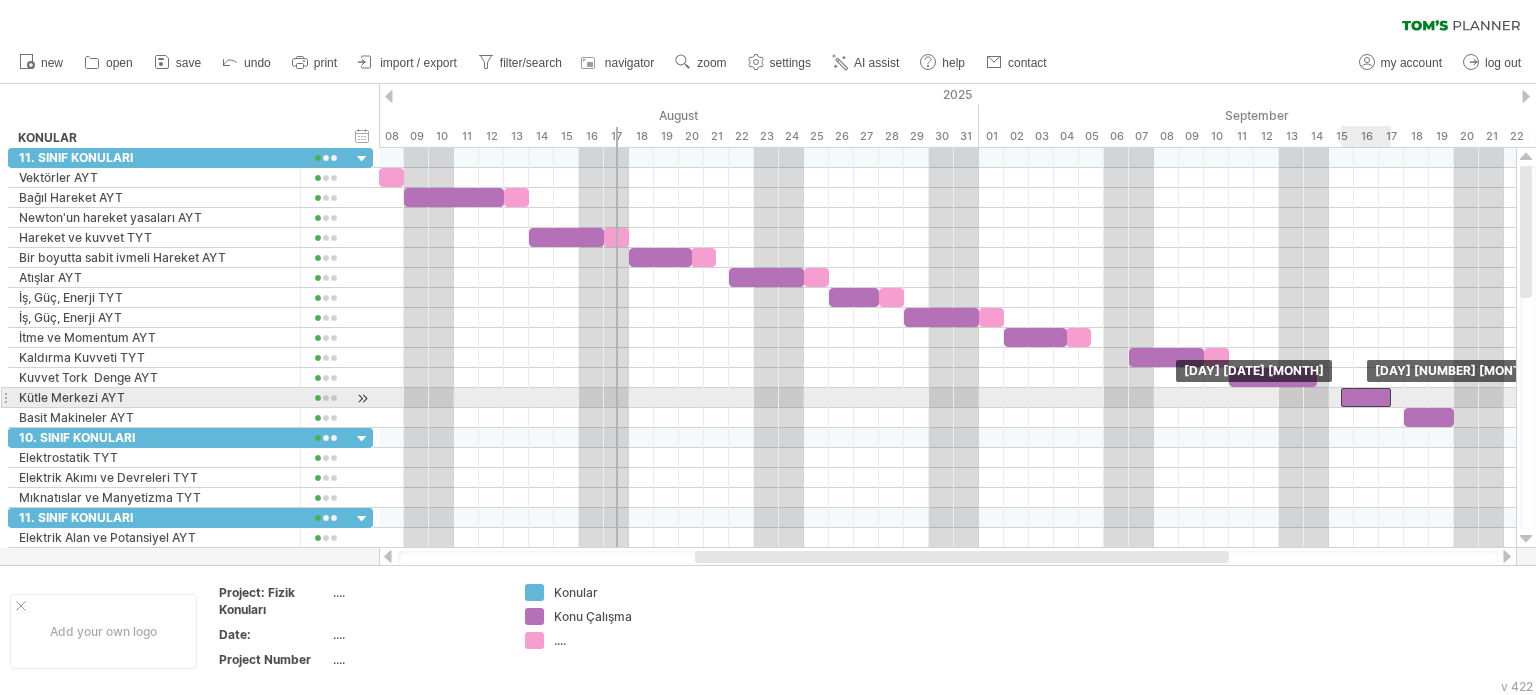 drag, startPoint x: 1340, startPoint y: 395, endPoint x: 1353, endPoint y: 395, distance: 13 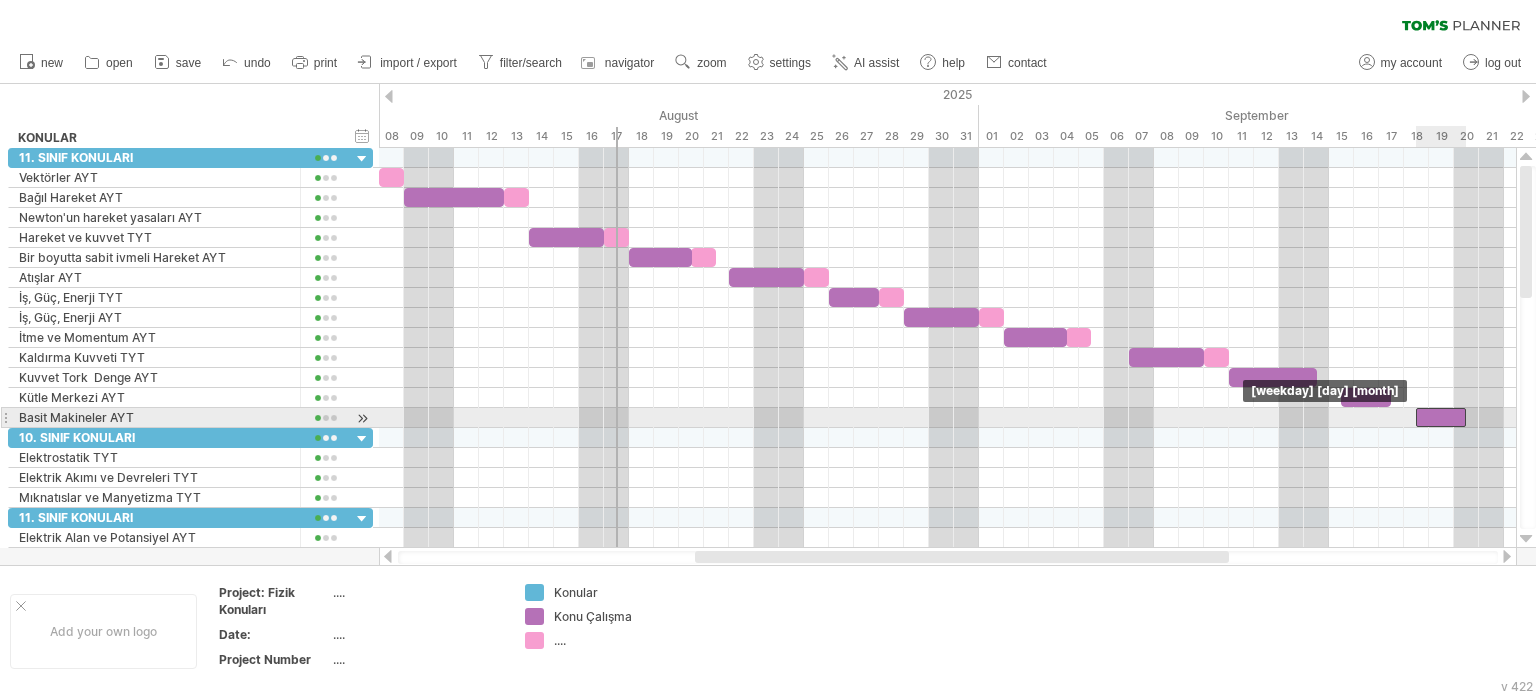 drag, startPoint x: 1422, startPoint y: 413, endPoint x: 1433, endPoint y: 415, distance: 11.18034 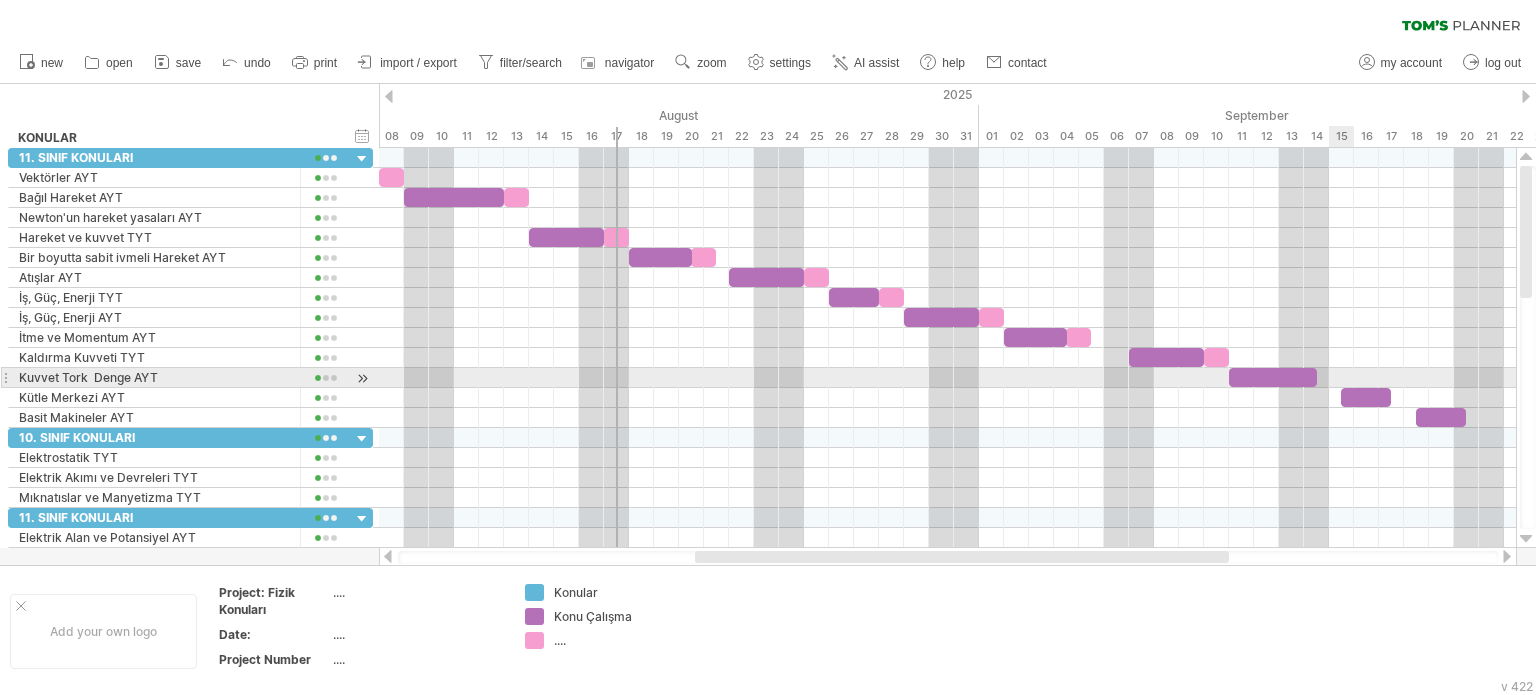 click at bounding box center (947, 378) 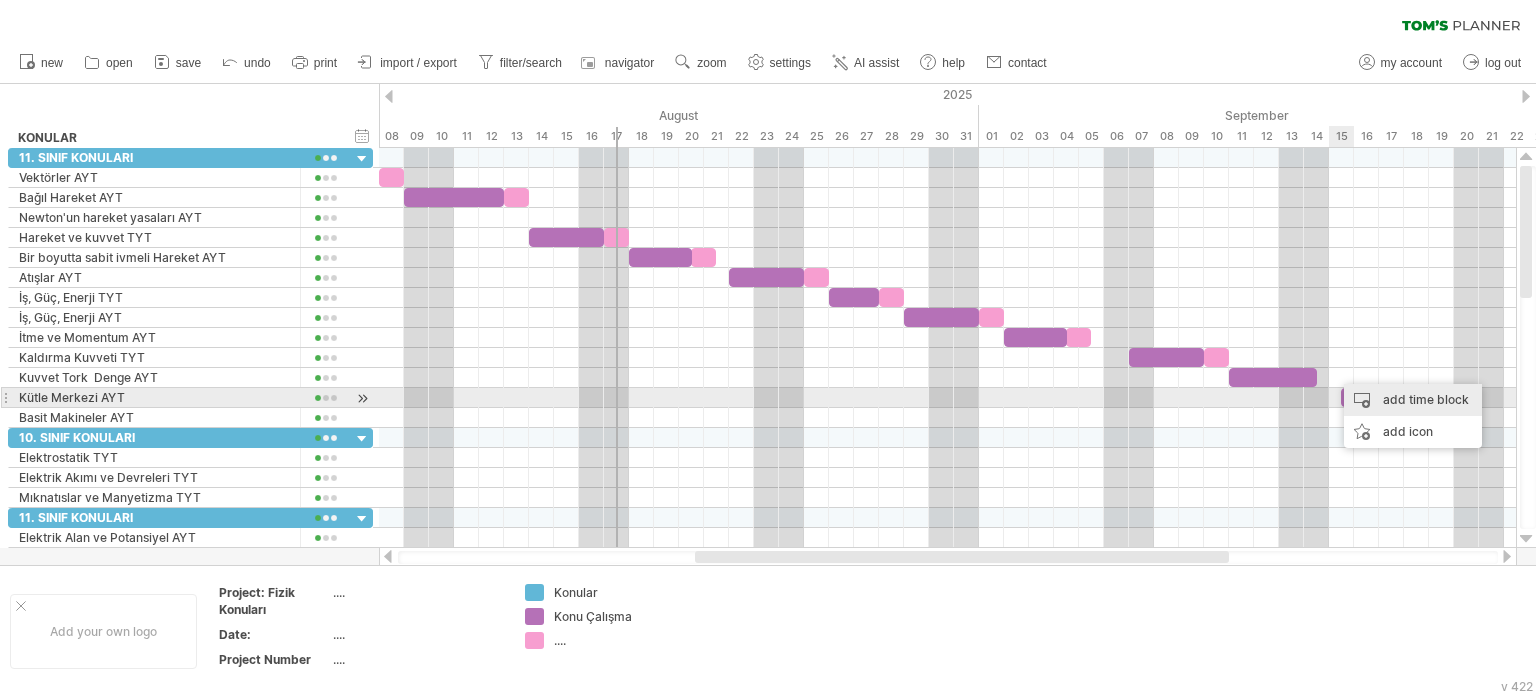 click on "add time block" at bounding box center (1413, 400) 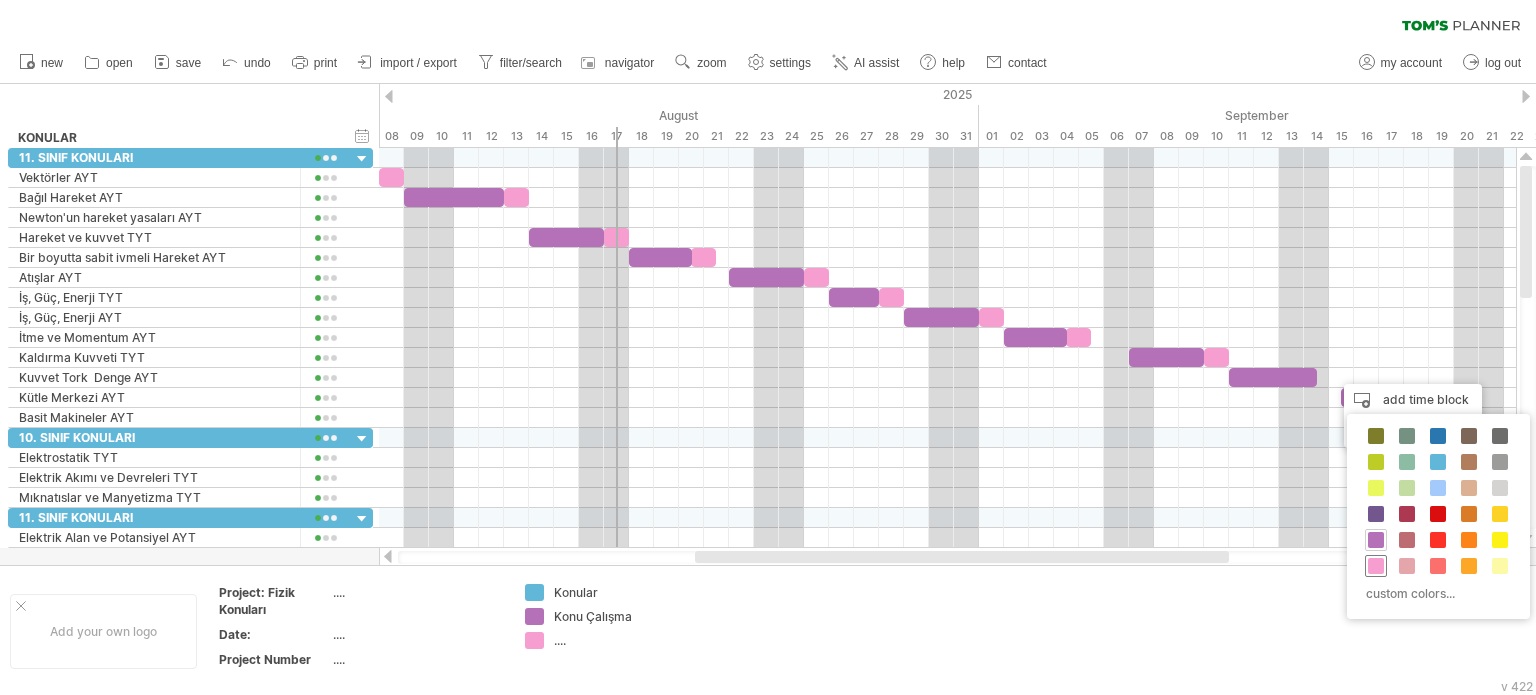 click at bounding box center [1376, 566] 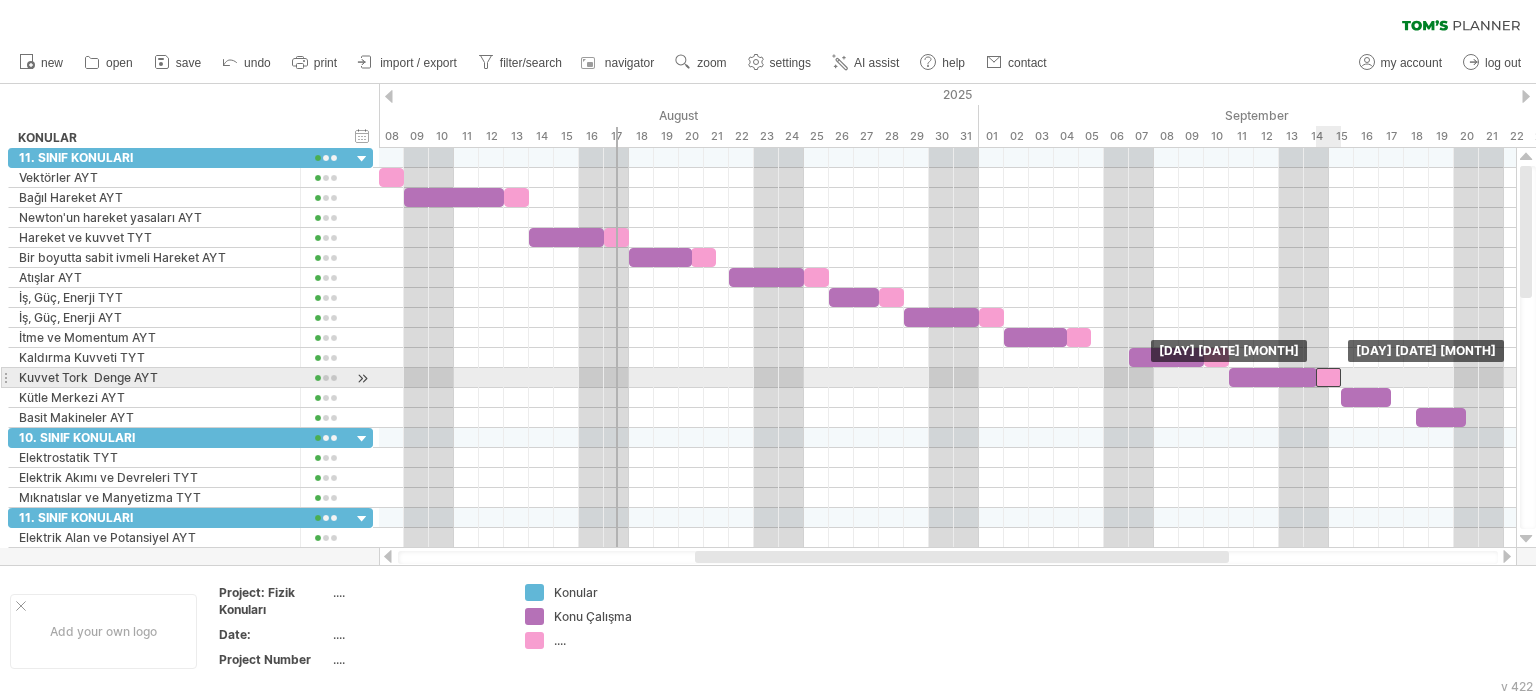 drag, startPoint x: 1340, startPoint y: 373, endPoint x: 1321, endPoint y: 375, distance: 19.104973 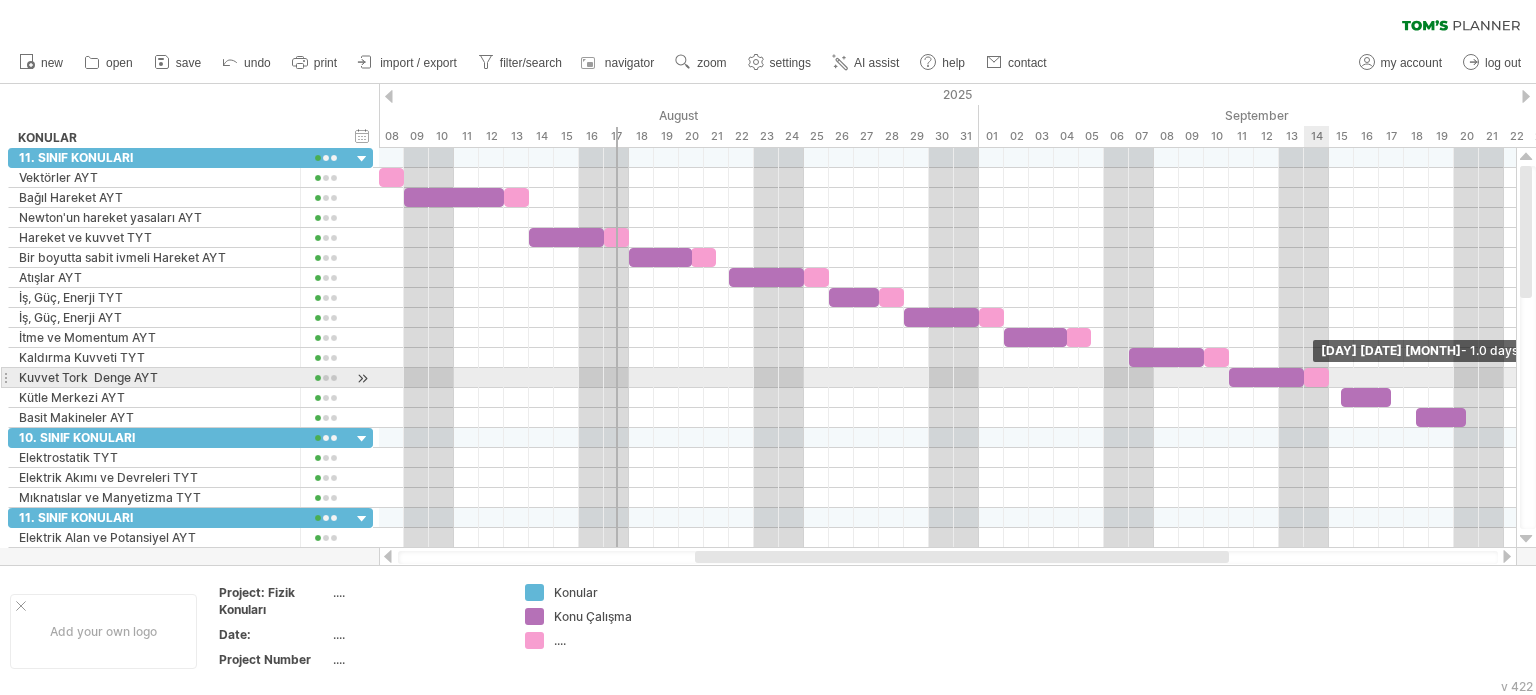 click at bounding box center (1316, 377) 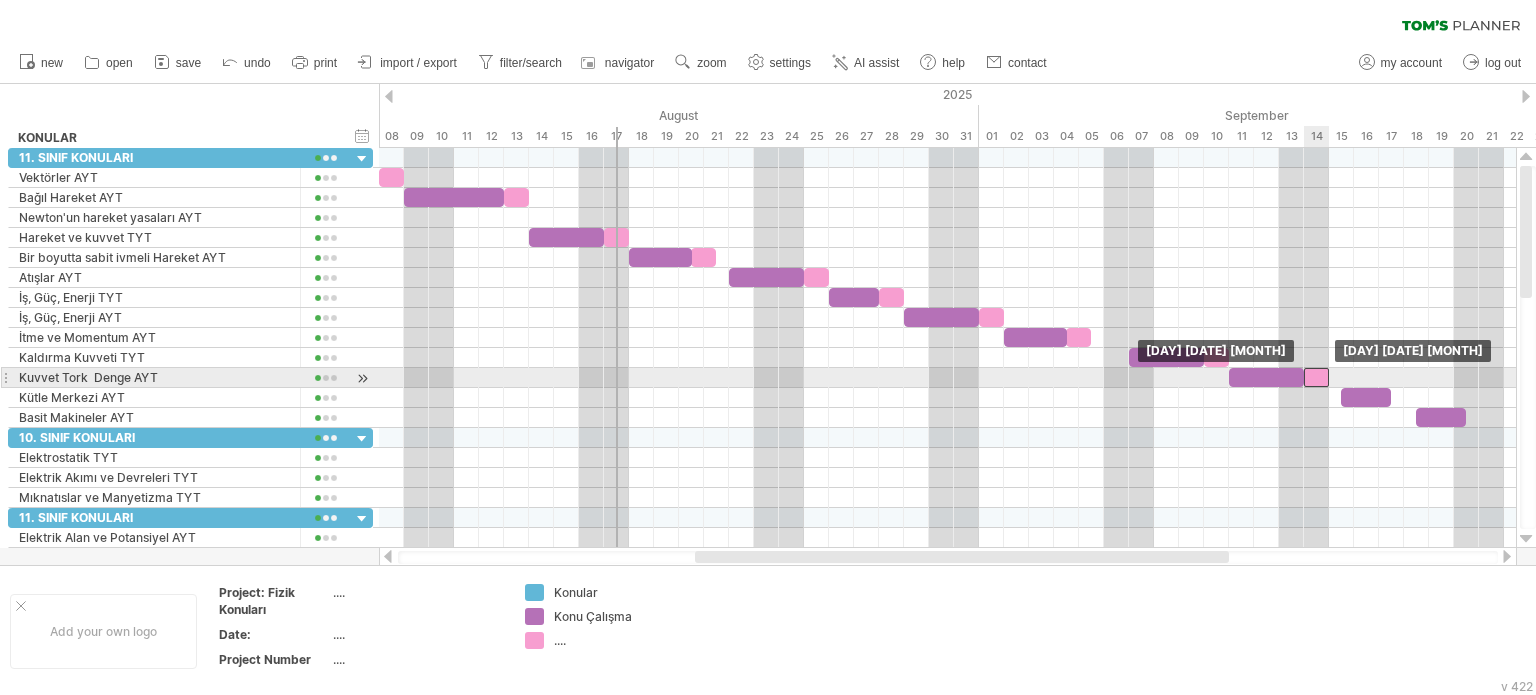 click at bounding box center (1316, 377) 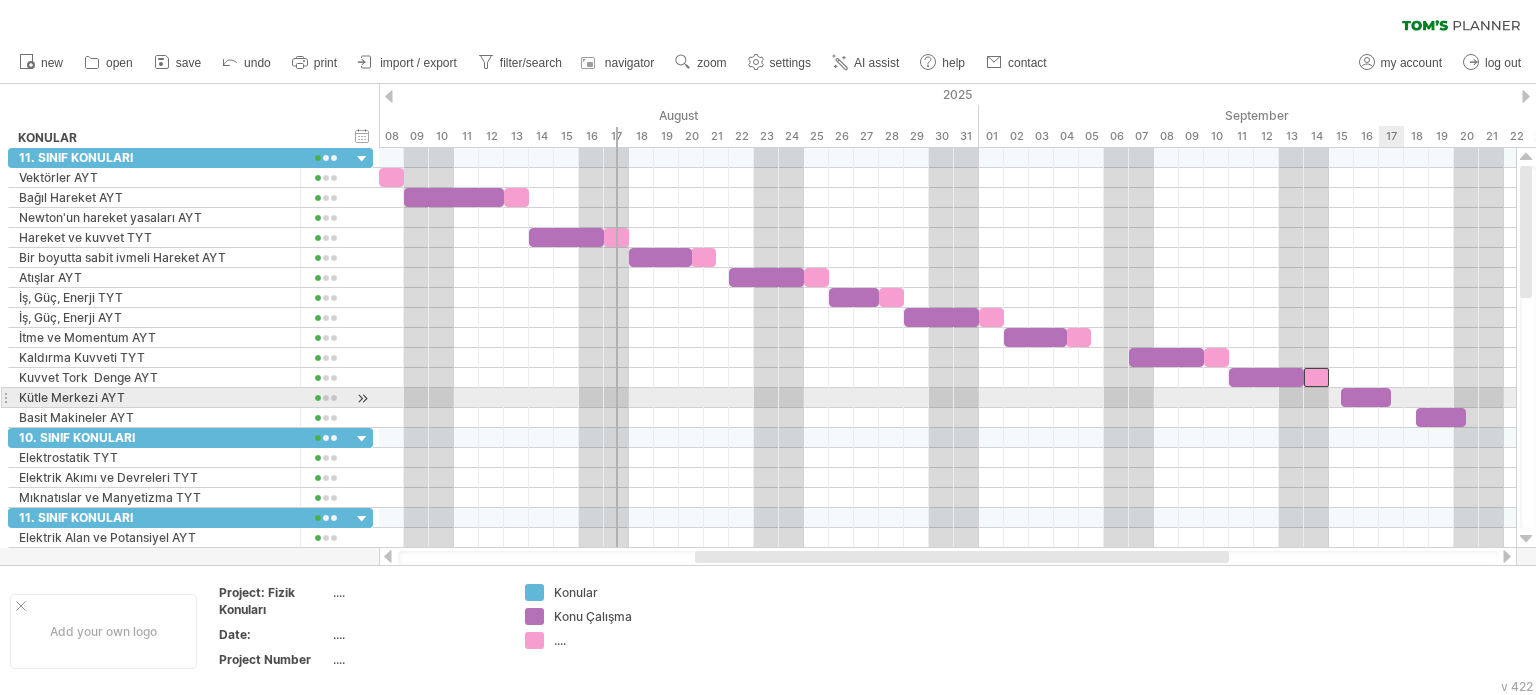 click at bounding box center (947, 398) 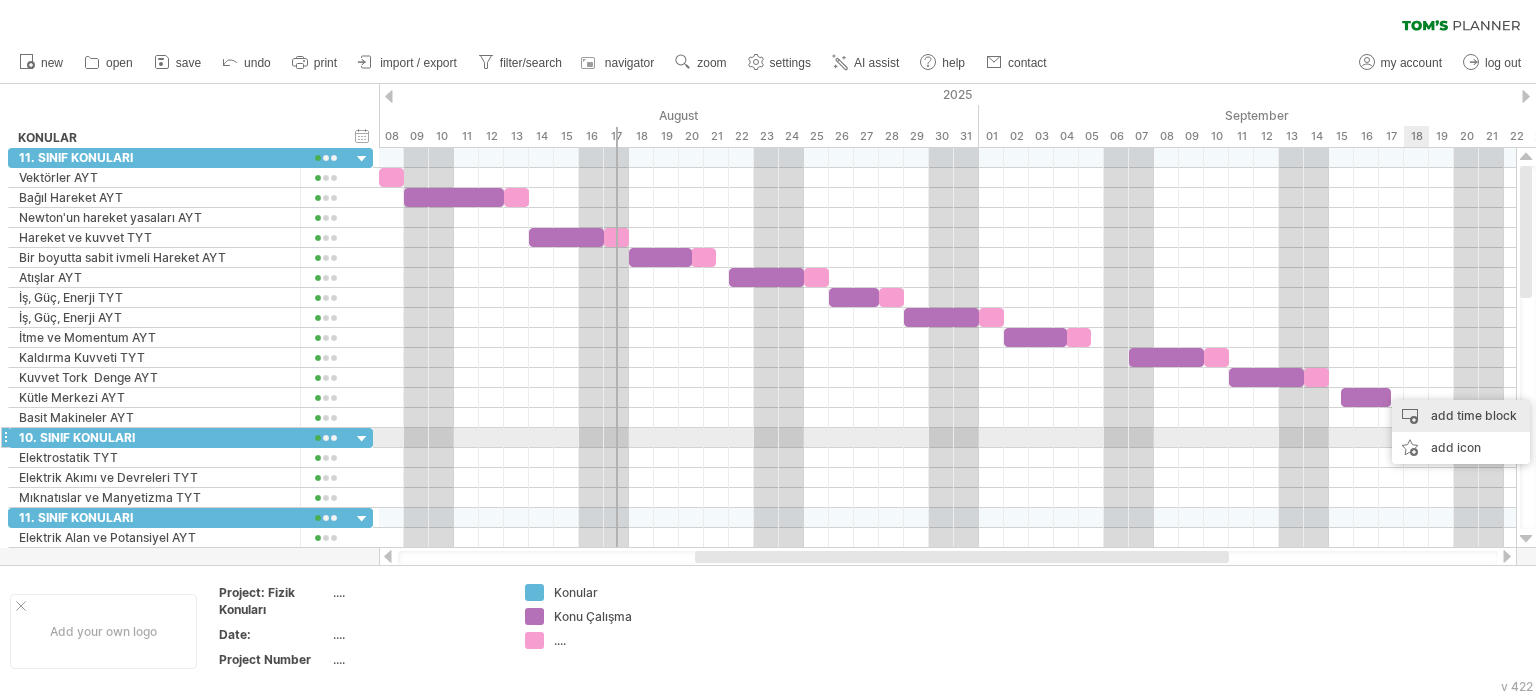 click on "add time block" at bounding box center (1461, 416) 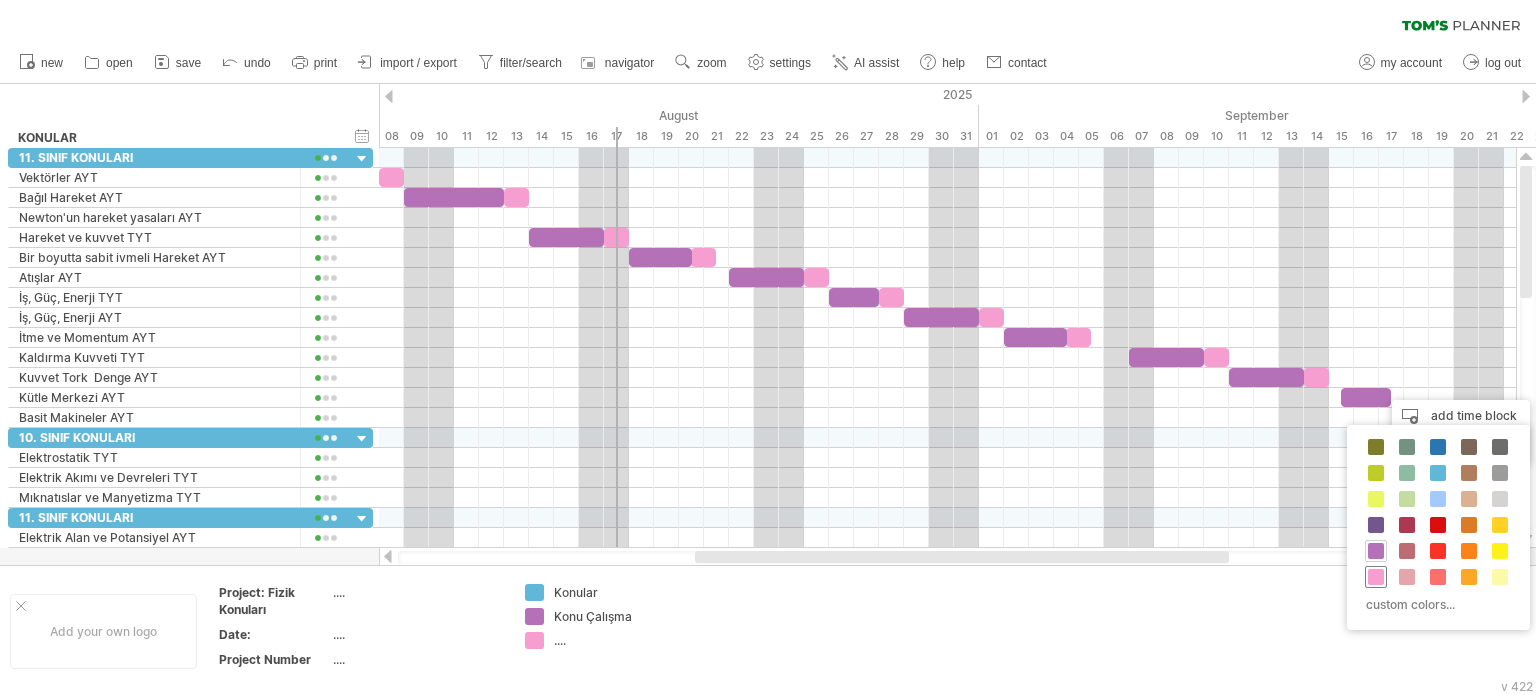click at bounding box center [1376, 577] 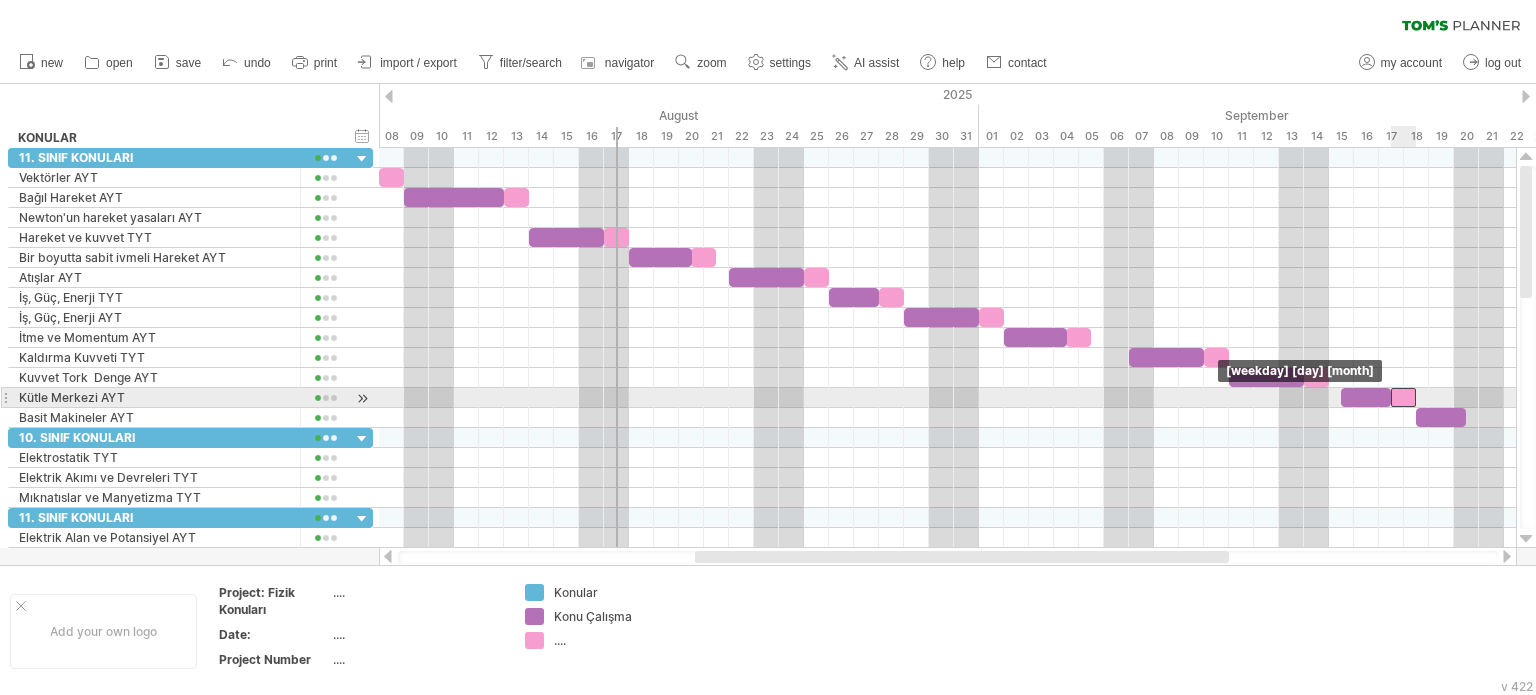 drag, startPoint x: 1414, startPoint y: 391, endPoint x: 1398, endPoint y: 395, distance: 16.492422 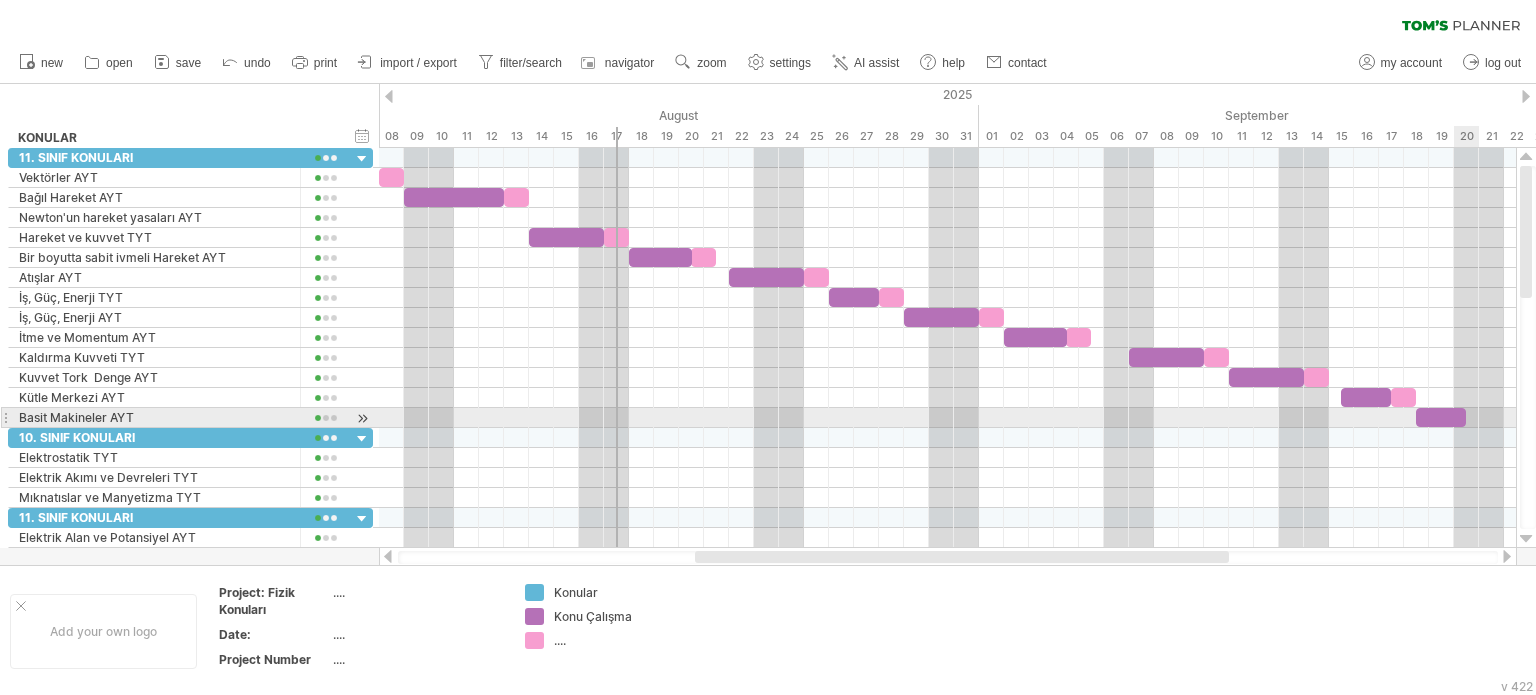click at bounding box center (947, 418) 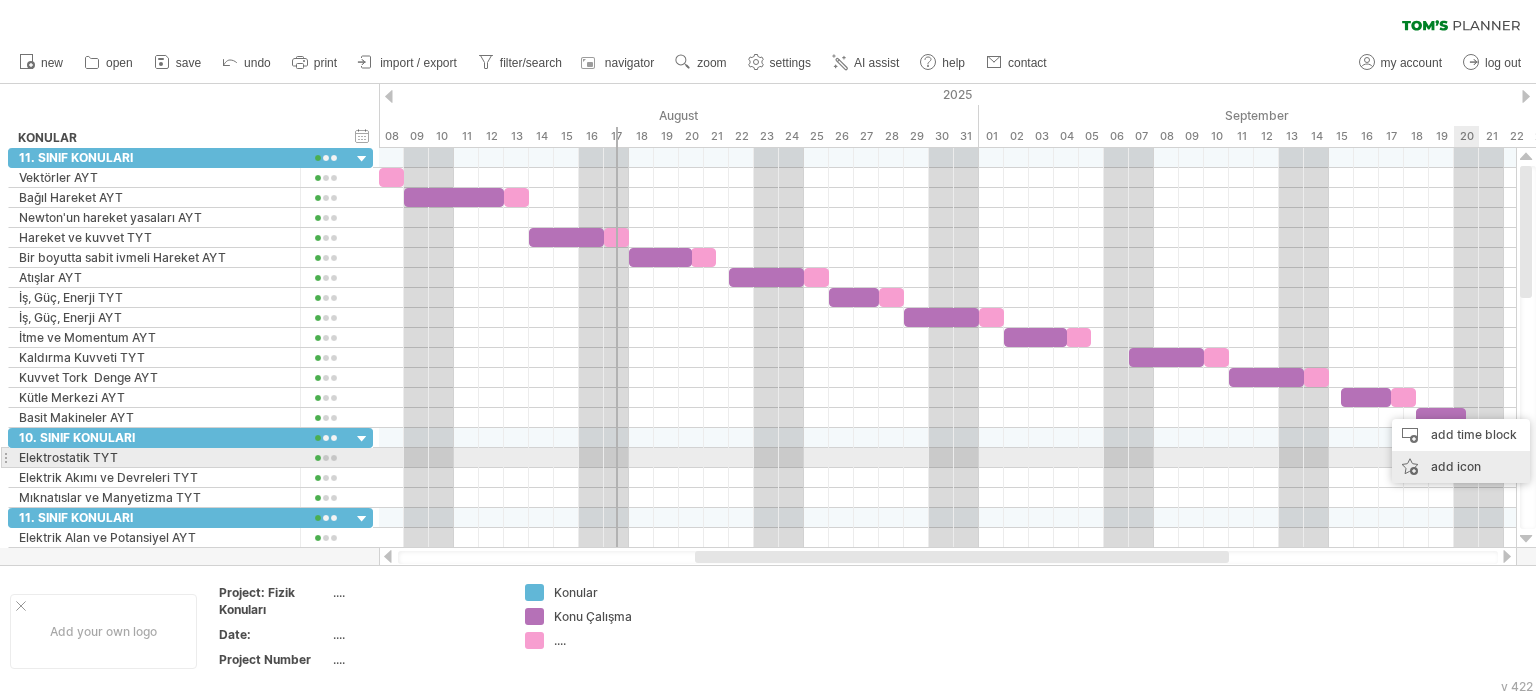 click on "add icon" at bounding box center (1461, 467) 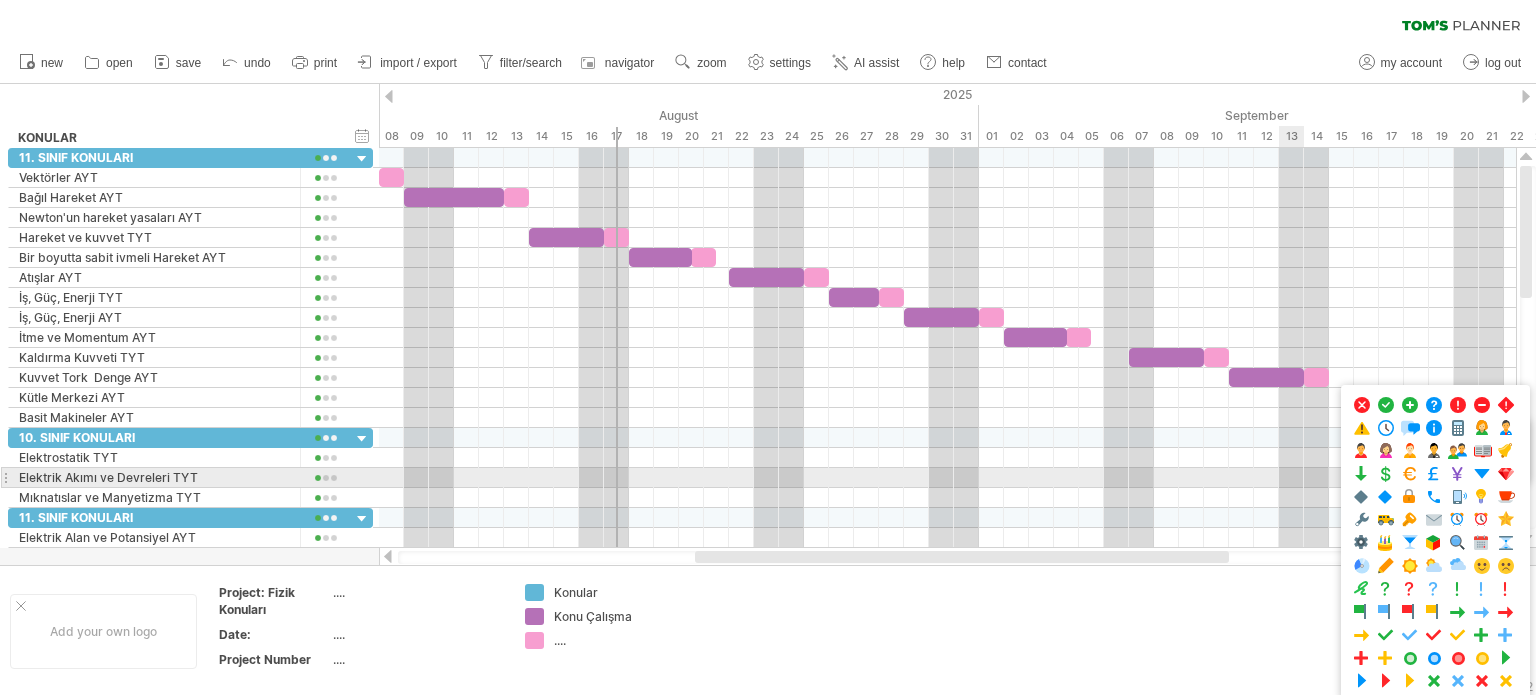 click at bounding box center (947, 478) 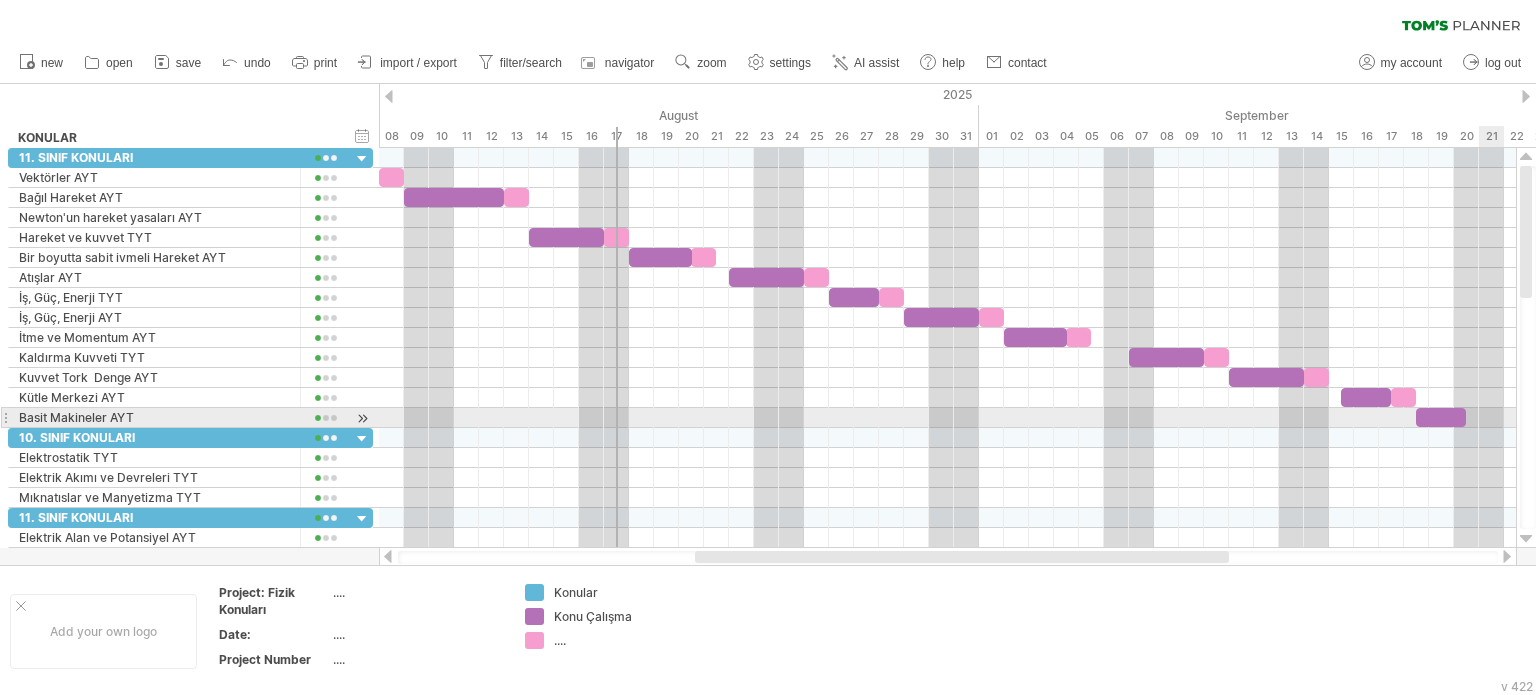 click at bounding box center [947, 418] 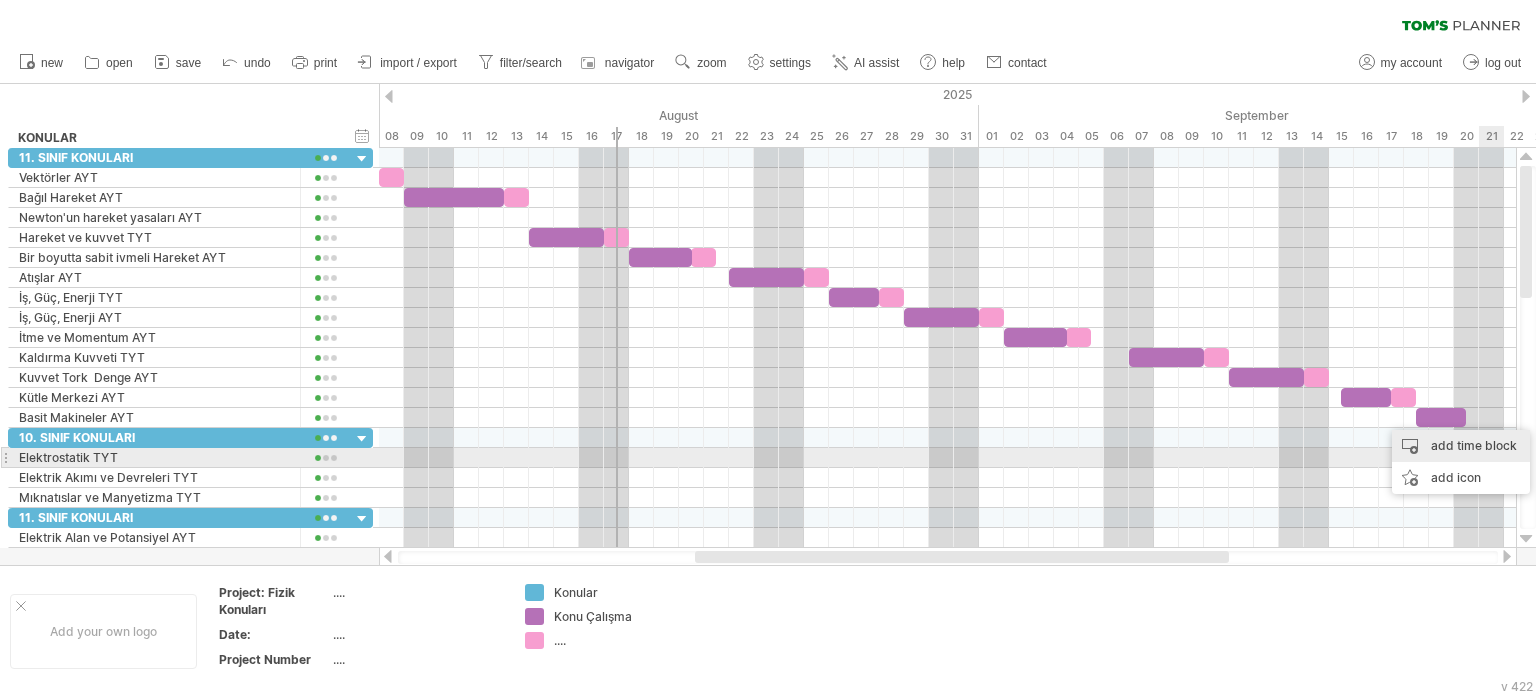 click on "add time block" at bounding box center [1461, 446] 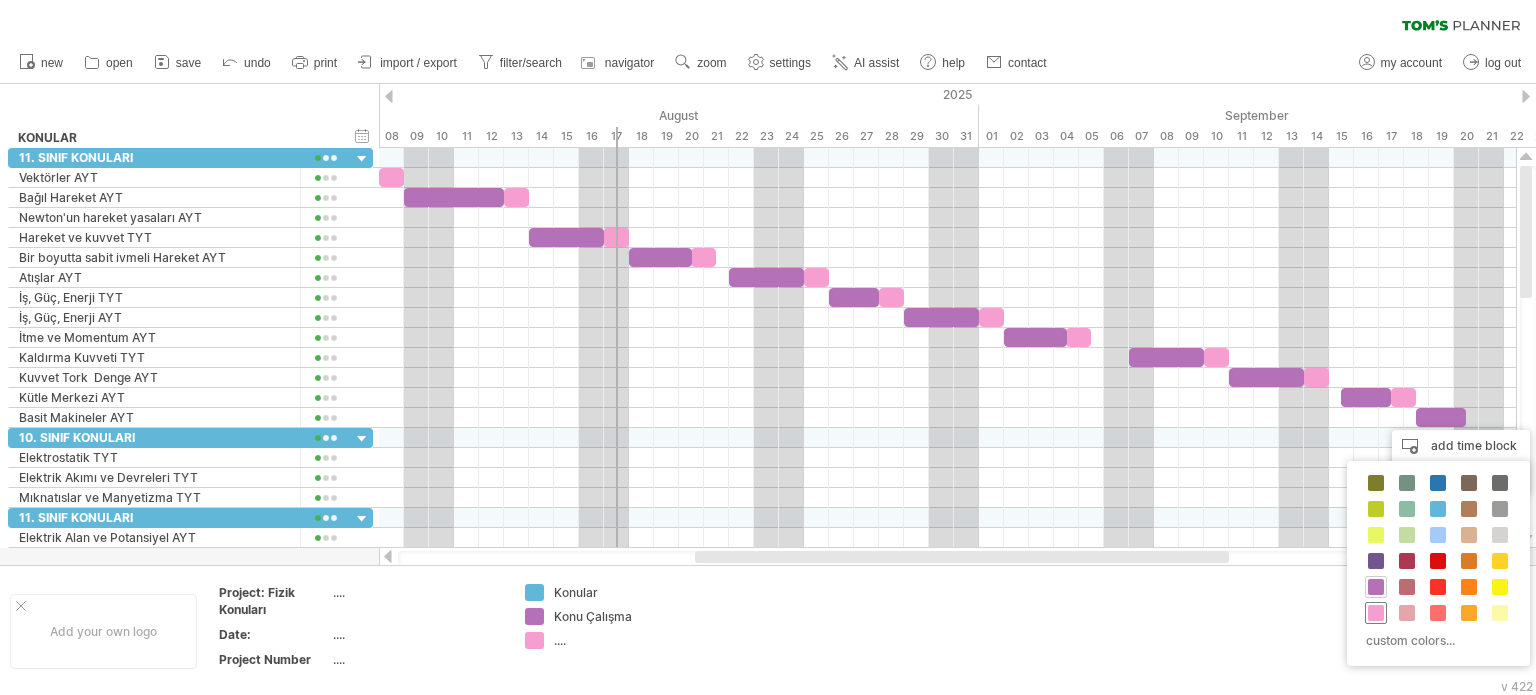 click at bounding box center (1376, 613) 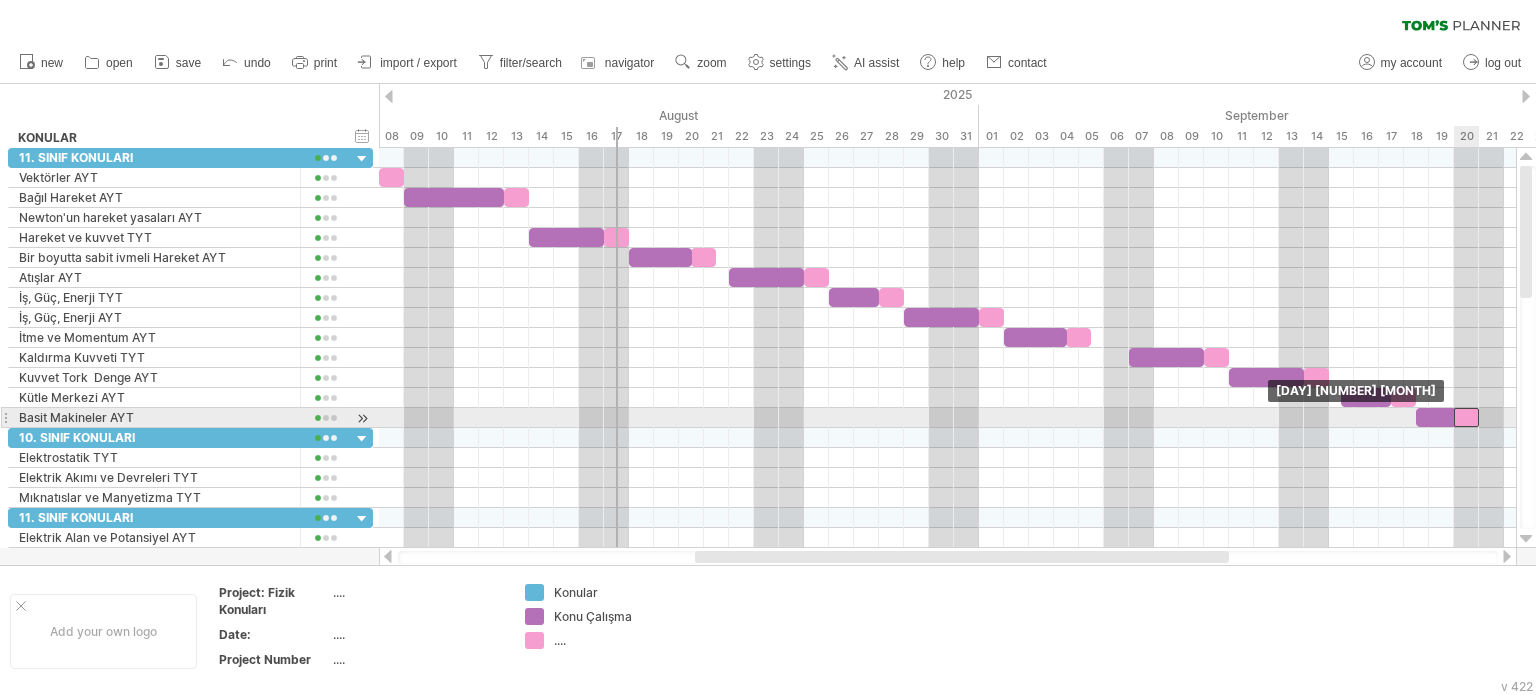 drag, startPoint x: 1493, startPoint y: 418, endPoint x: 1470, endPoint y: 423, distance: 23.537205 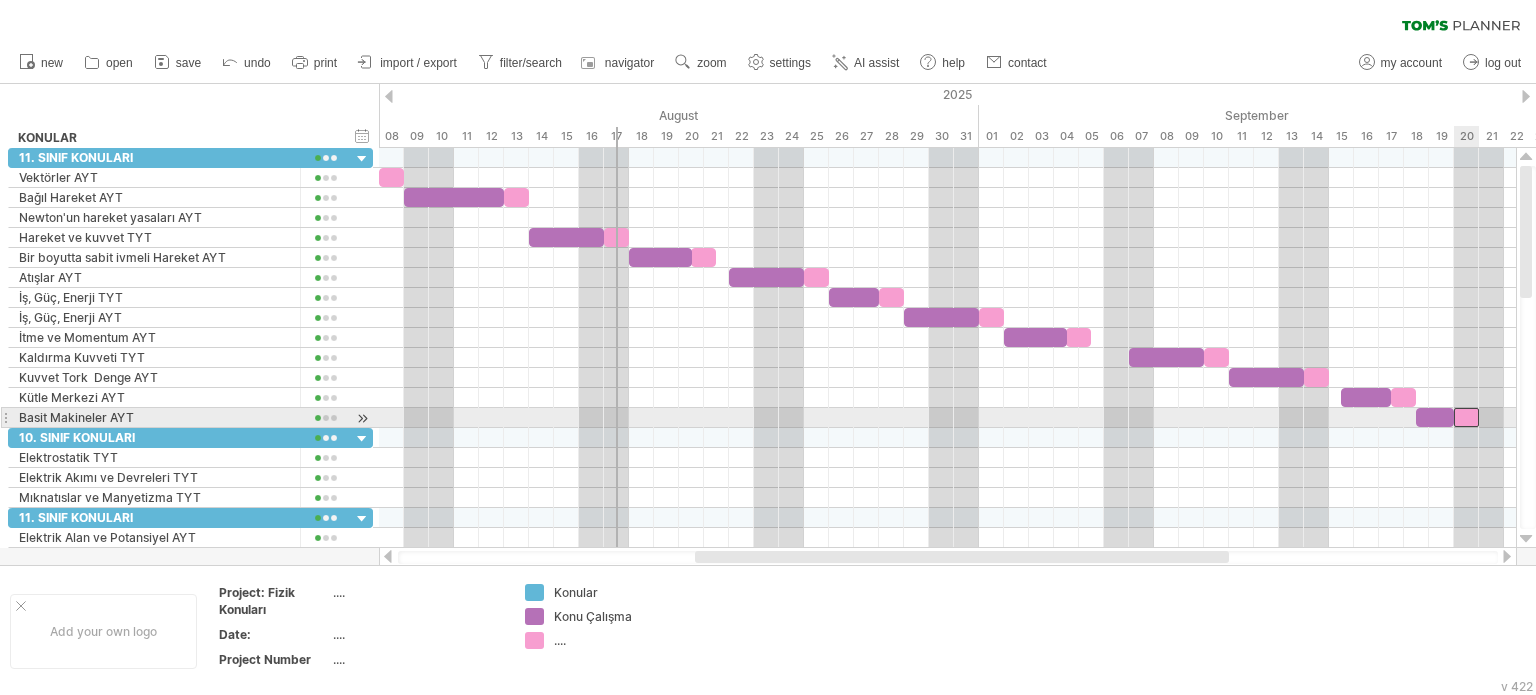 click at bounding box center (1466, 417) 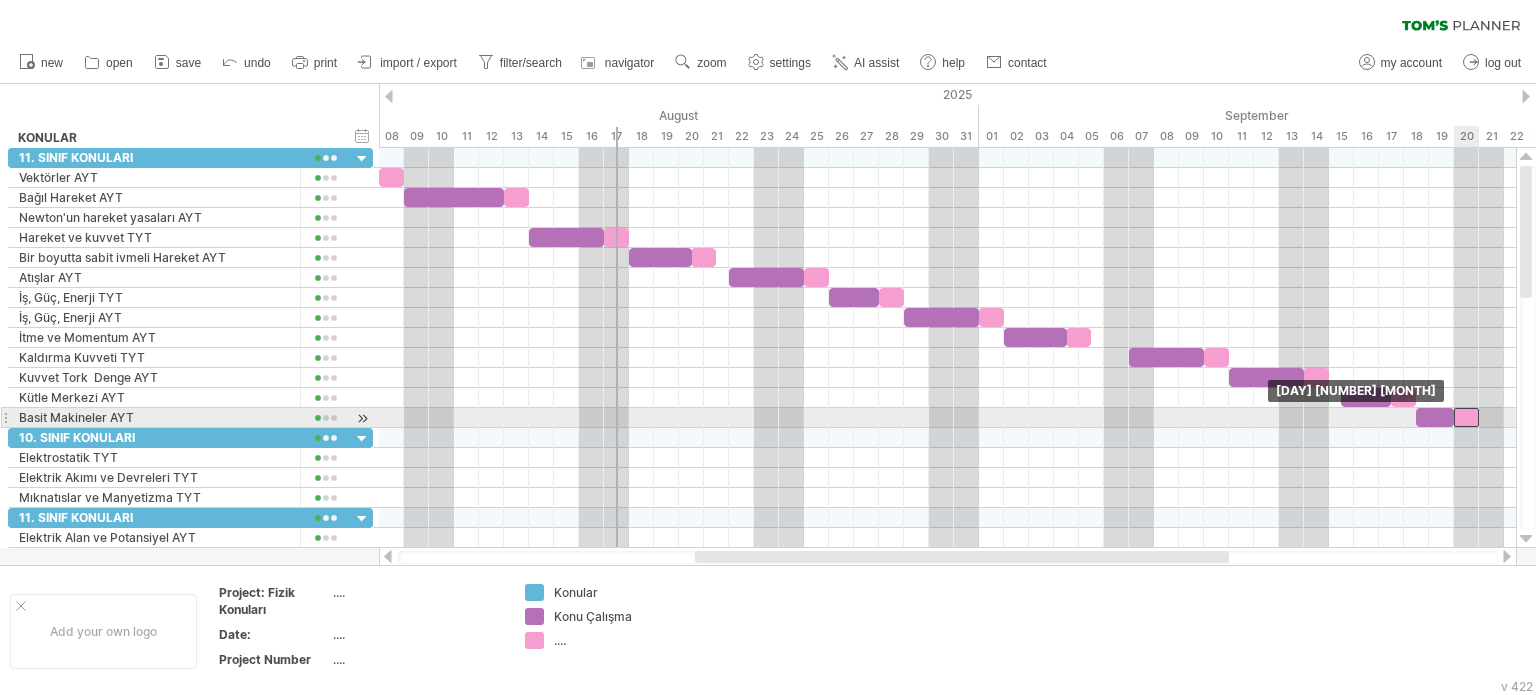 click at bounding box center (1466, 417) 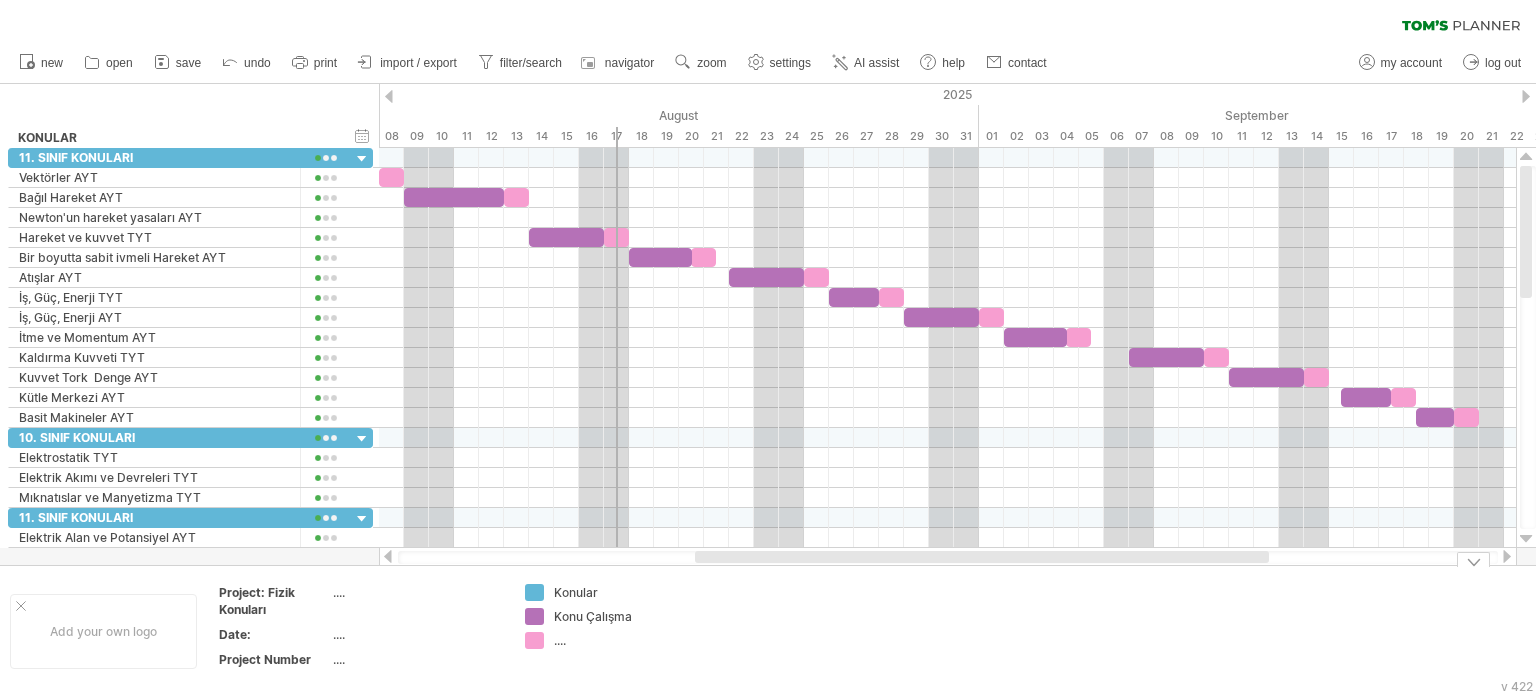 drag, startPoint x: 785, startPoint y: 566, endPoint x: 764, endPoint y: 566, distance: 21 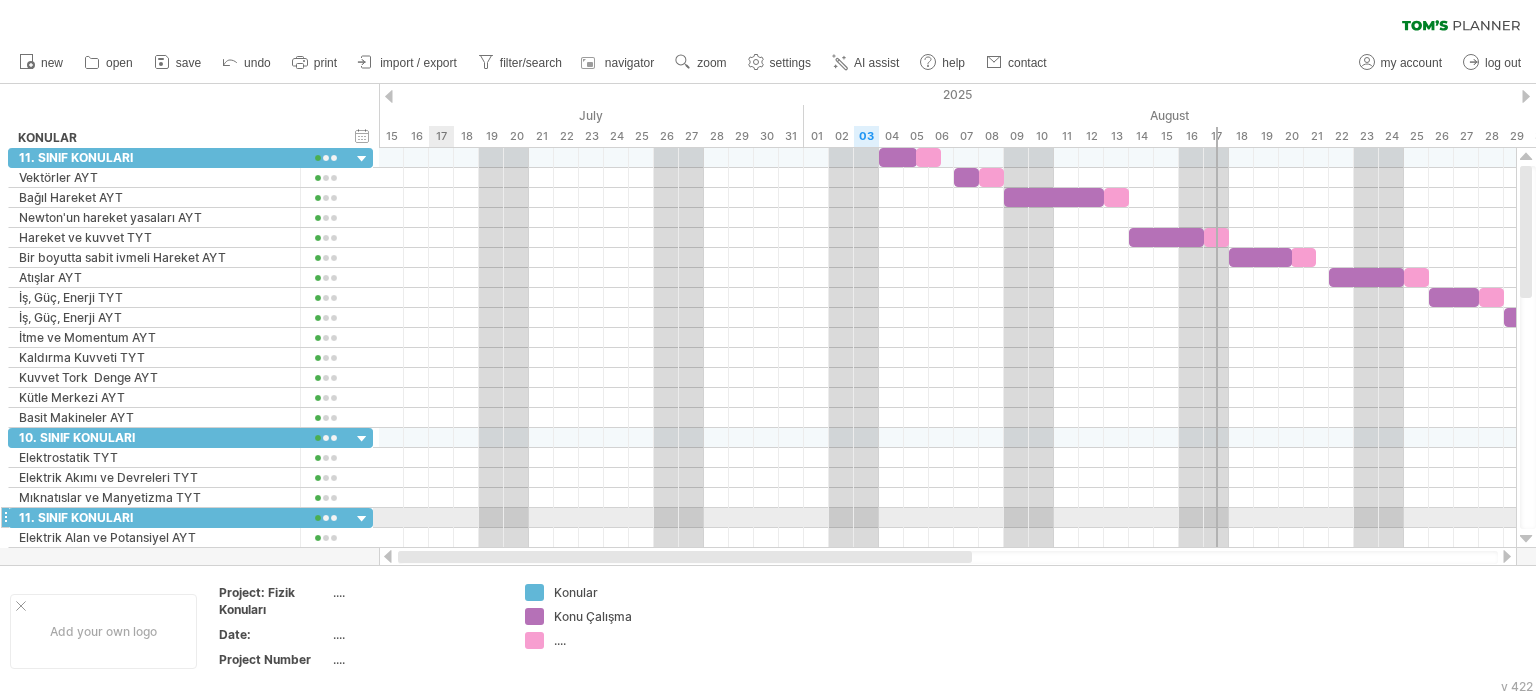 drag, startPoint x: 794, startPoint y: 555, endPoint x: 619, endPoint y: 471, distance: 194.11595 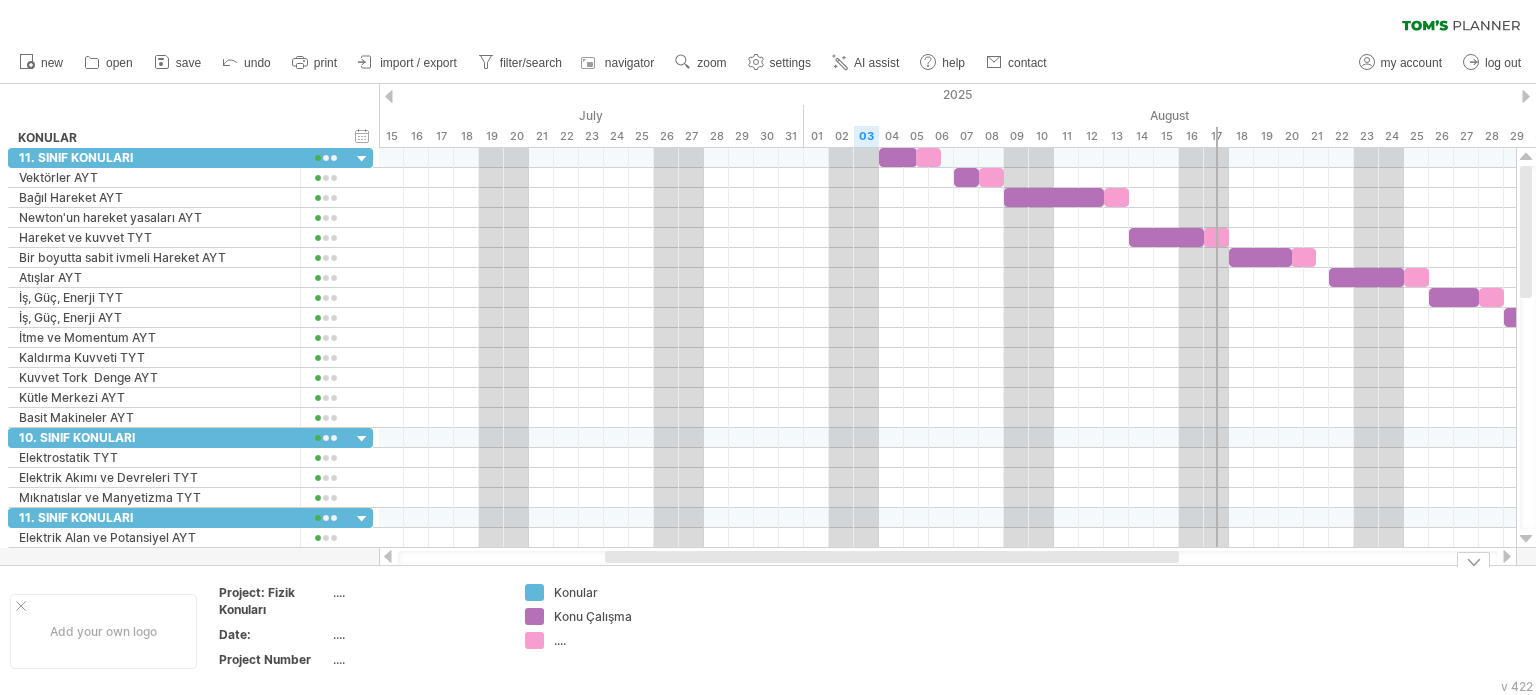 drag, startPoint x: 784, startPoint y: 564, endPoint x: 825, endPoint y: 566, distance: 41.04875 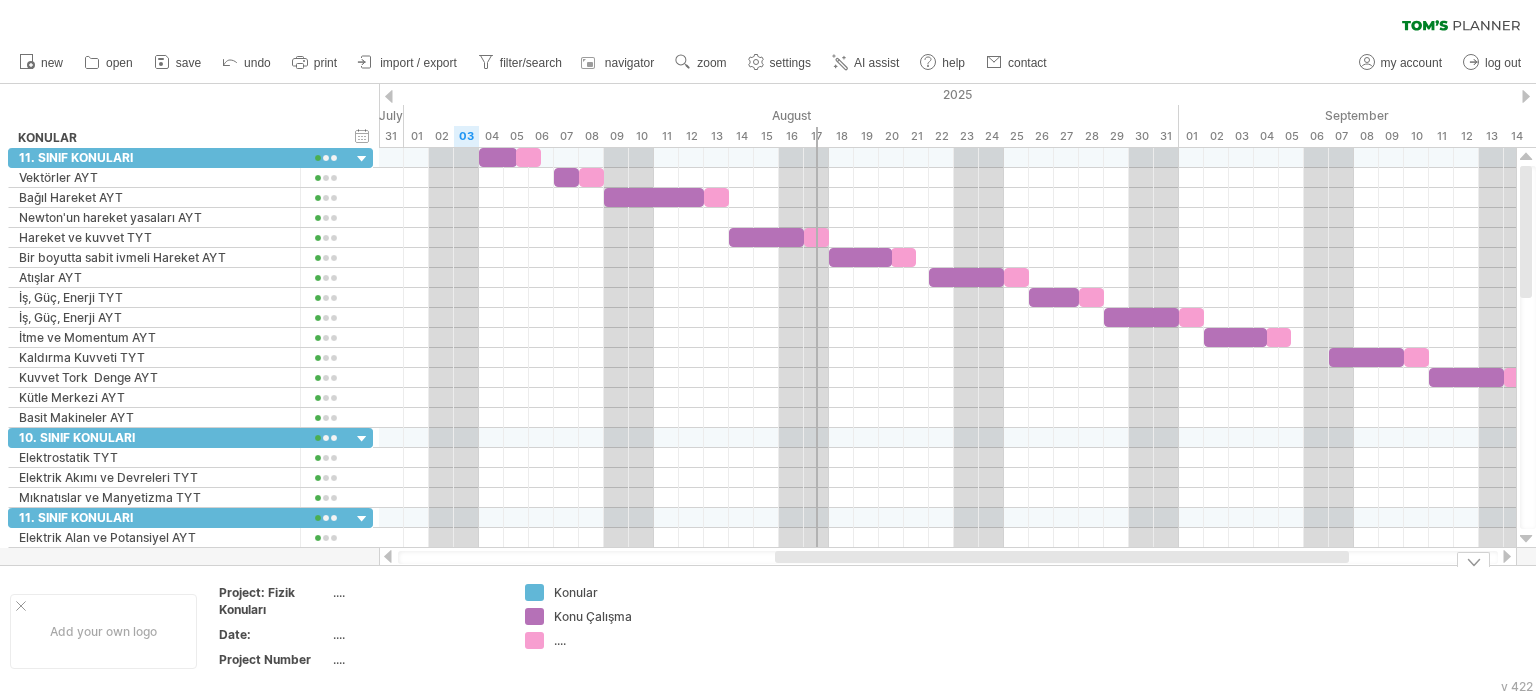 drag, startPoint x: 676, startPoint y: 555, endPoint x: 843, endPoint y: 589, distance: 170.42593 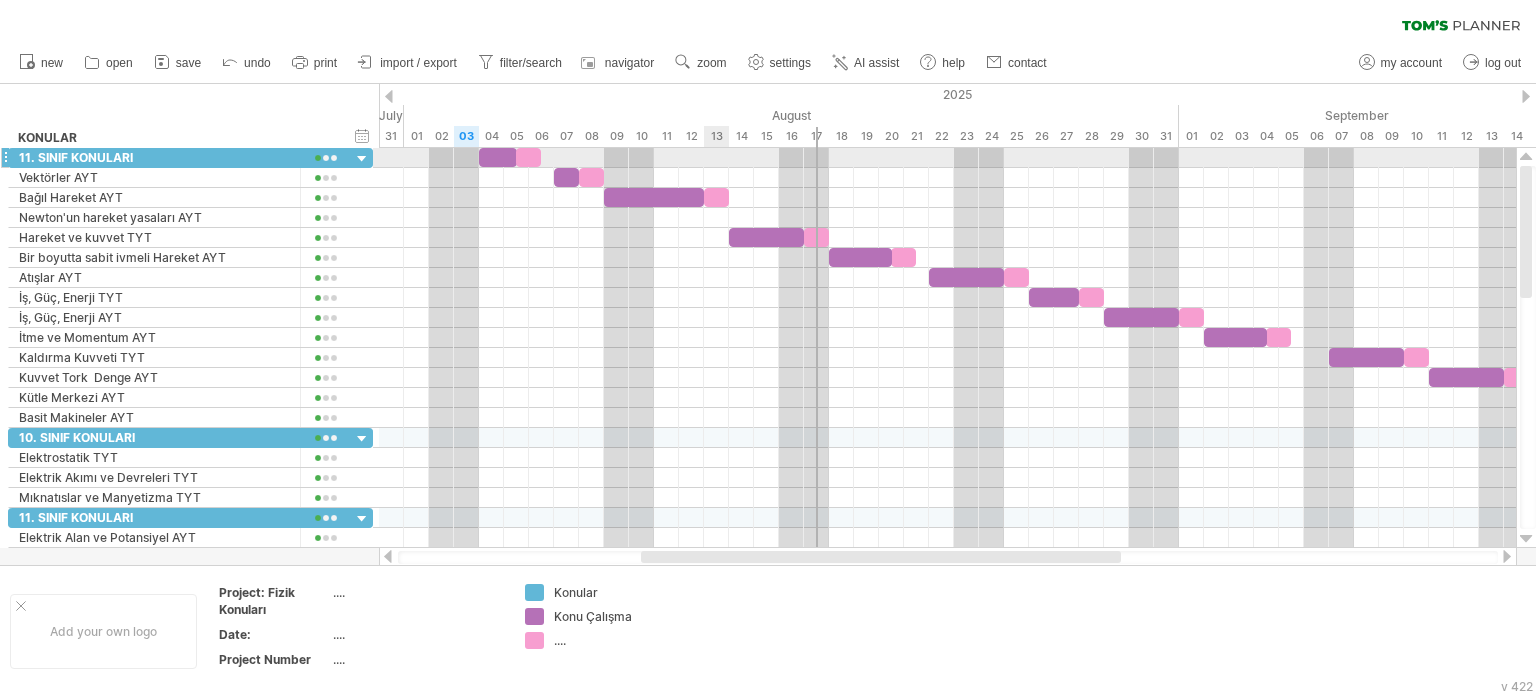 click at bounding box center [947, 158] 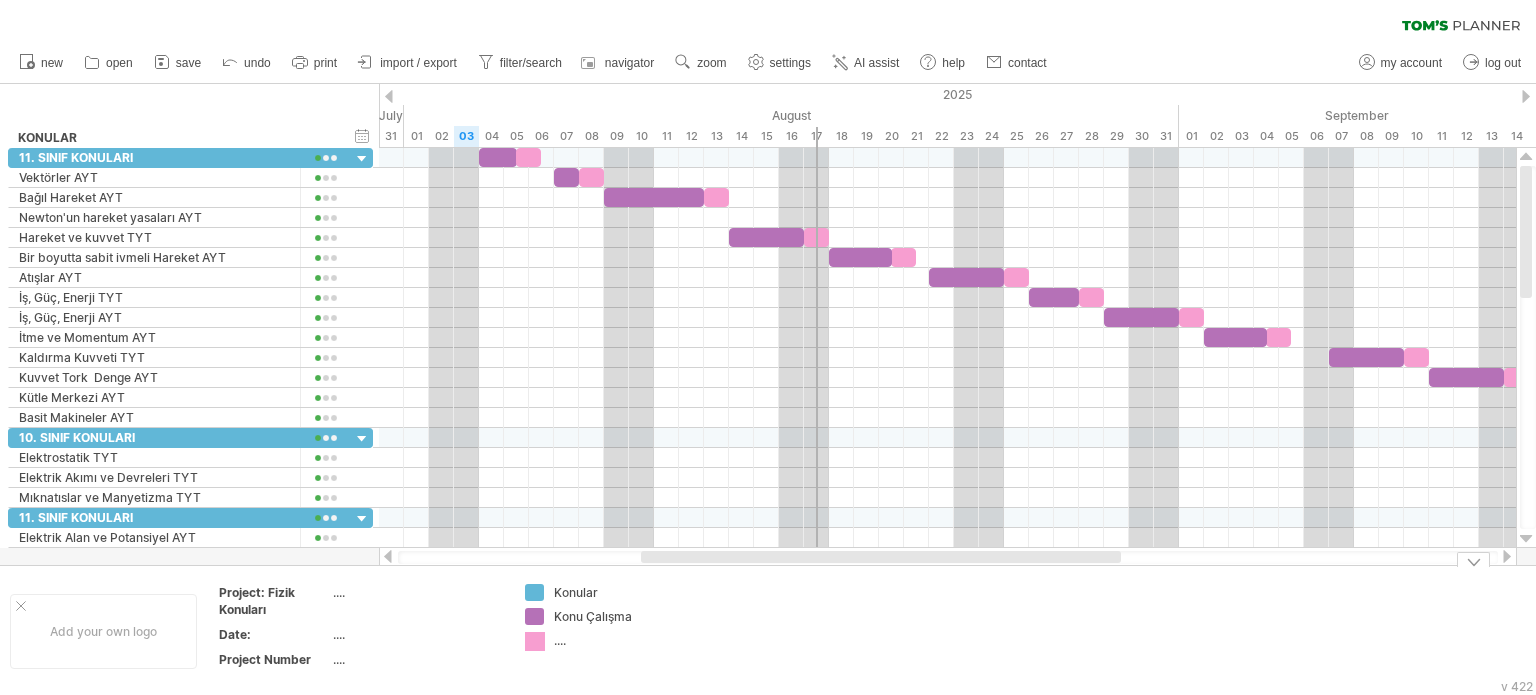 click on "Trying to reach plan.tomsplanner.com
Connected again...
0%
clear filter
new" at bounding box center [768, 347] 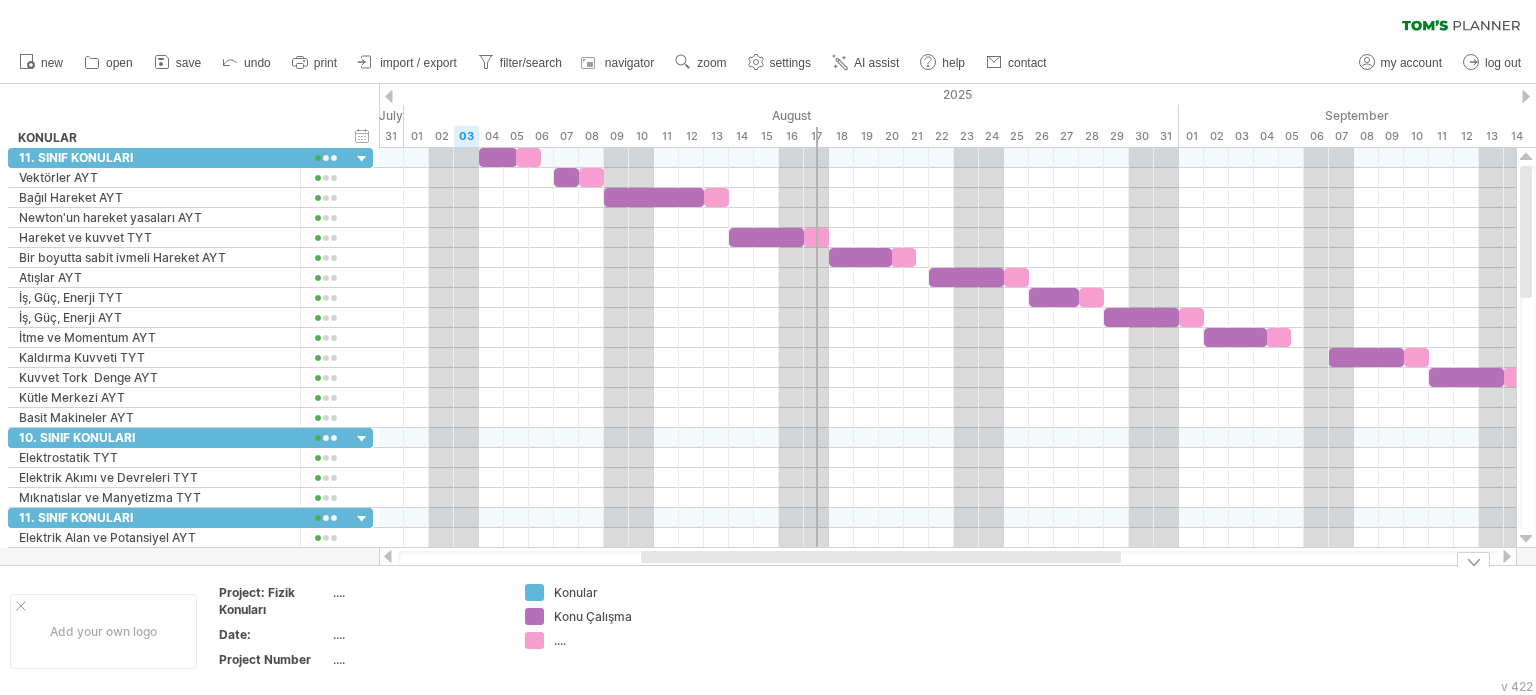 click on "...." at bounding box center (594, 640) 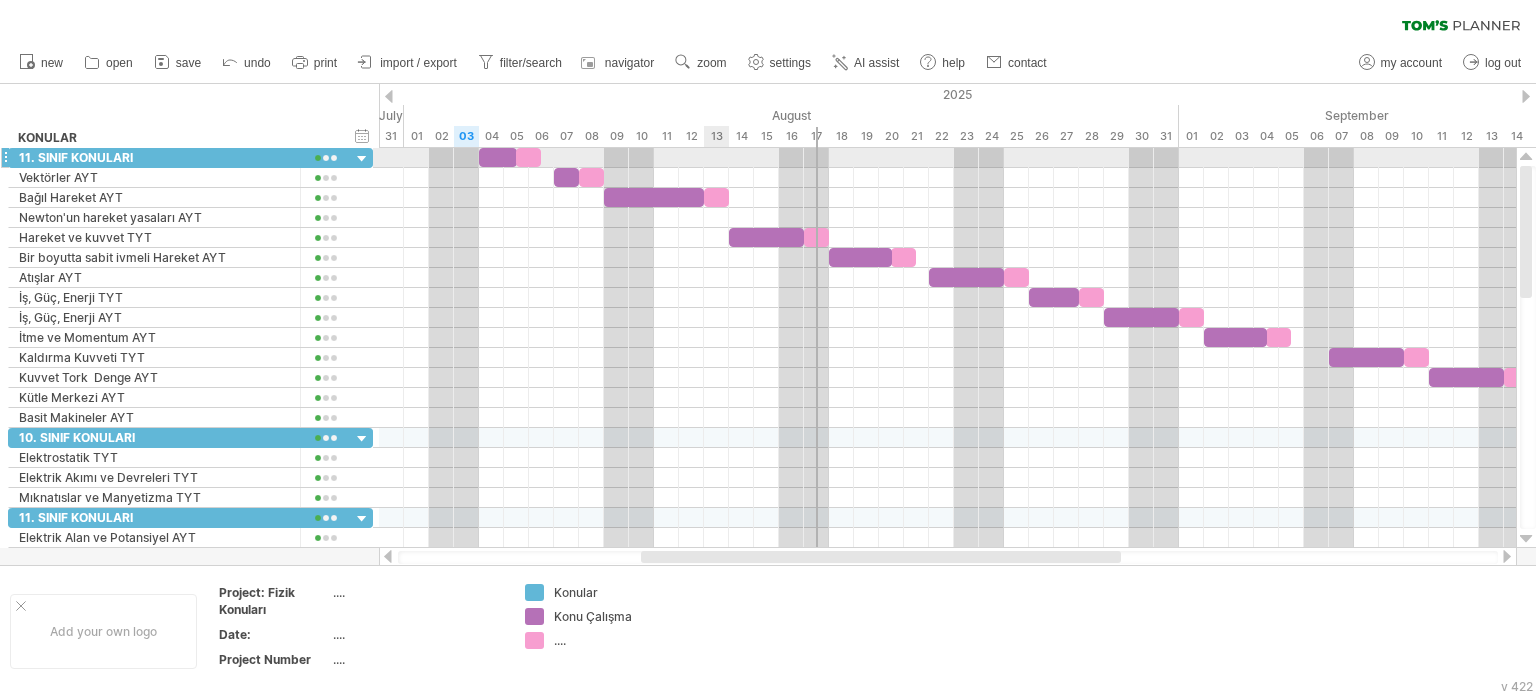 click at bounding box center (947, 158) 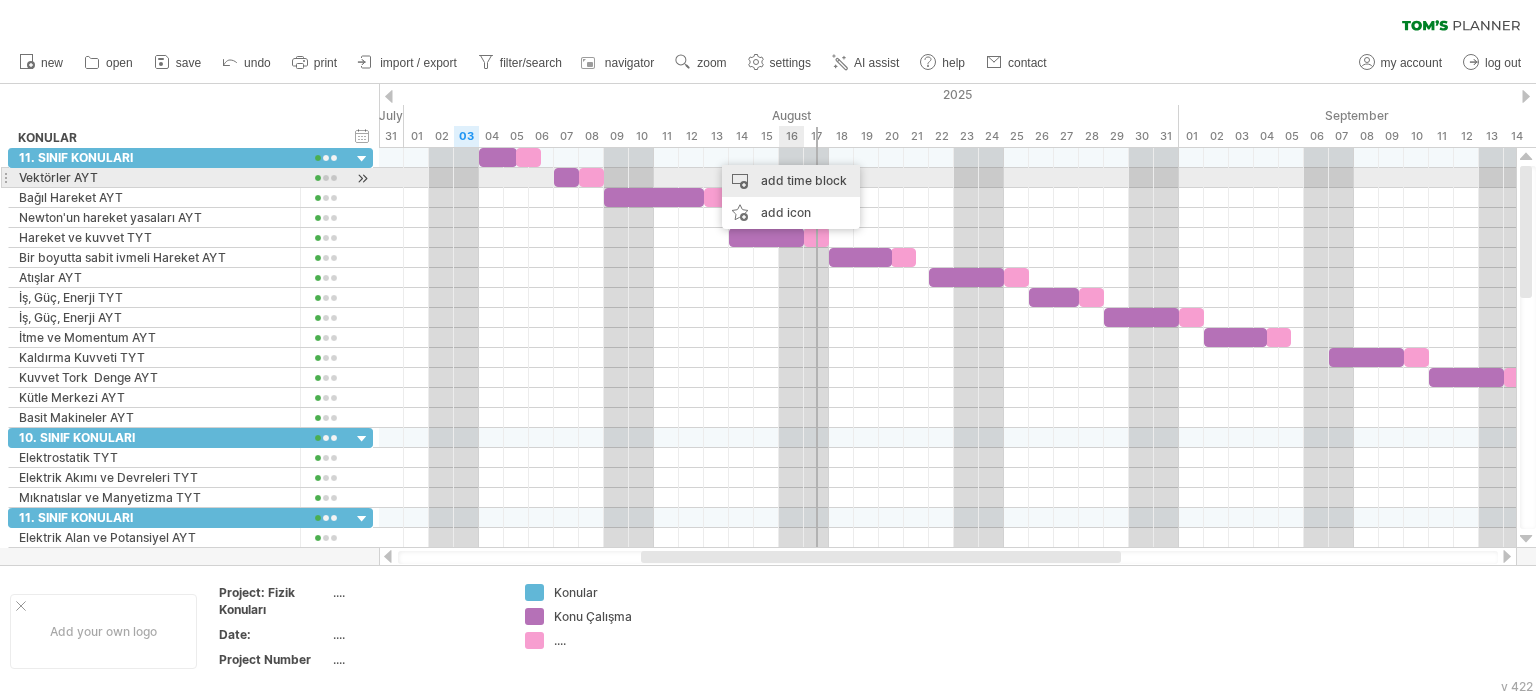 click on "add time block" at bounding box center (791, 181) 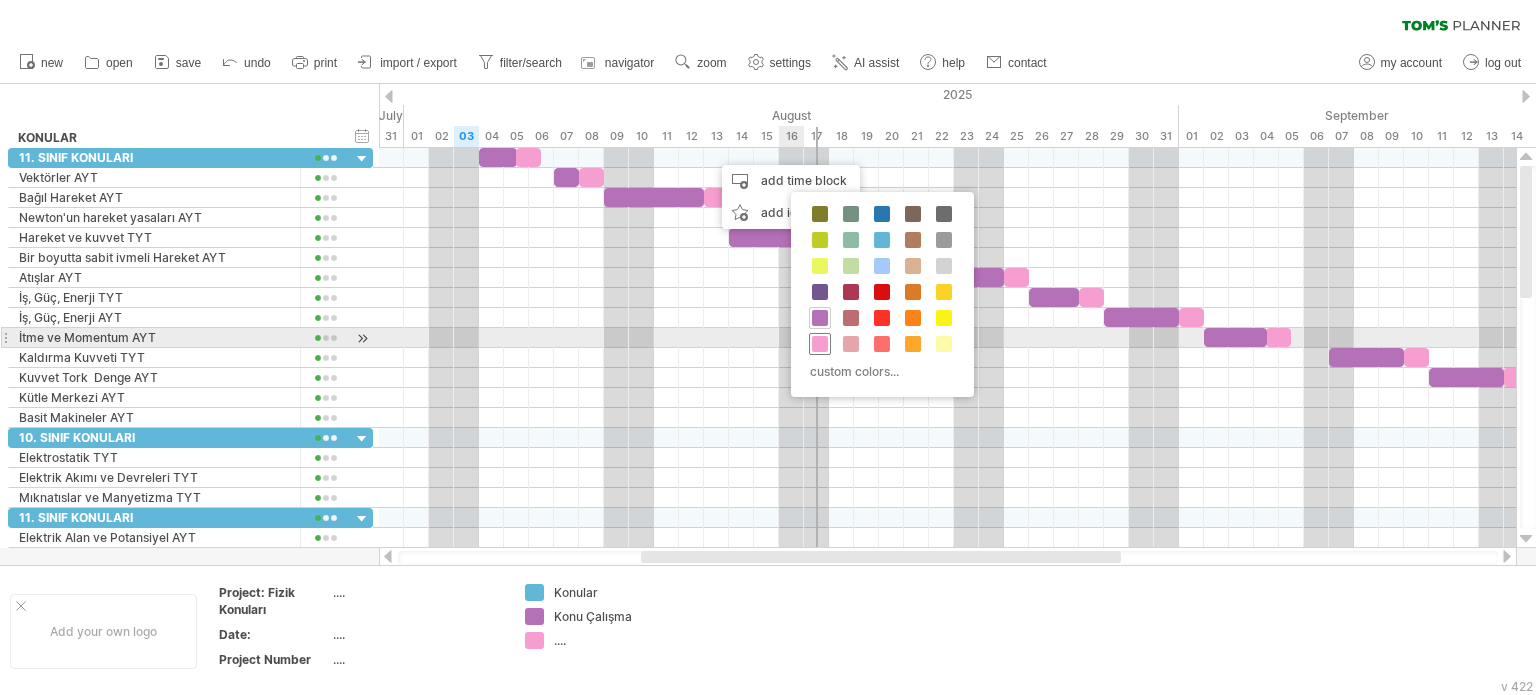 click at bounding box center [820, 344] 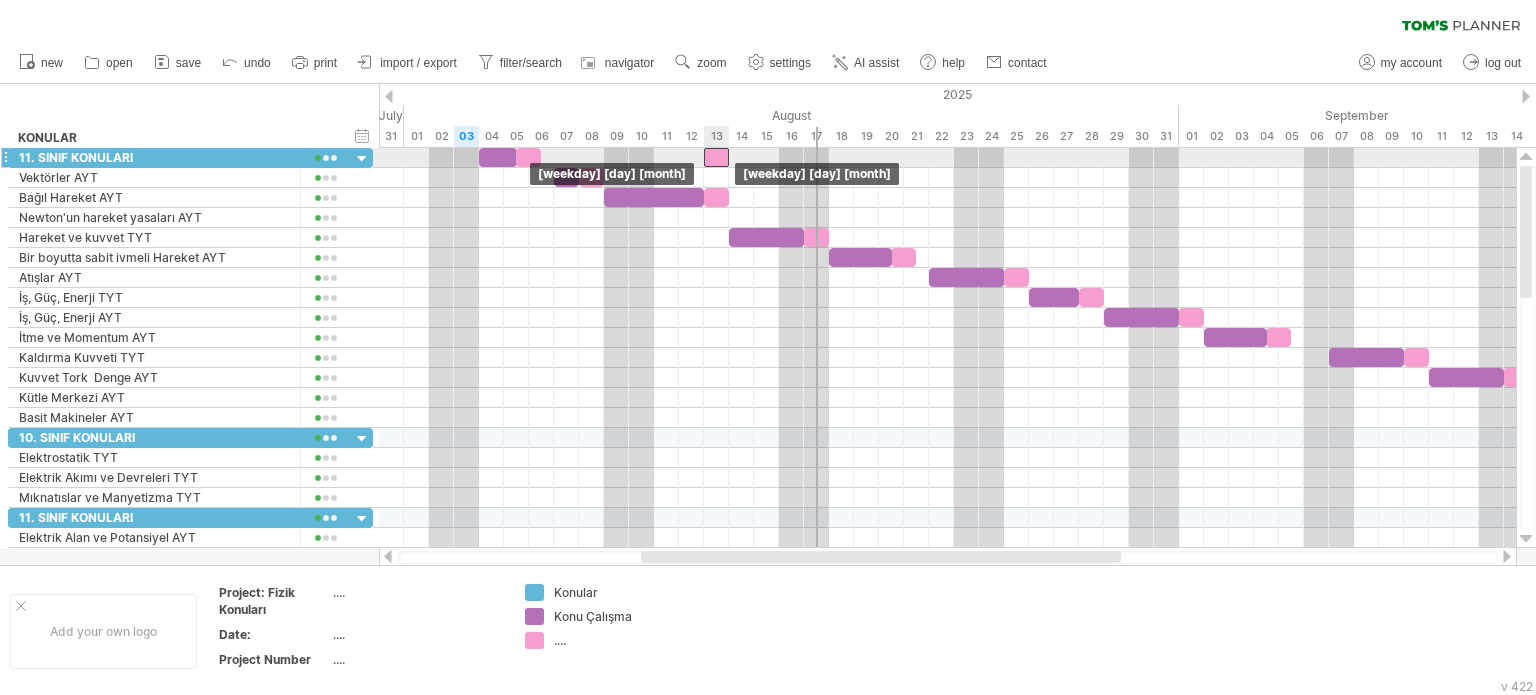 click at bounding box center (716, 157) 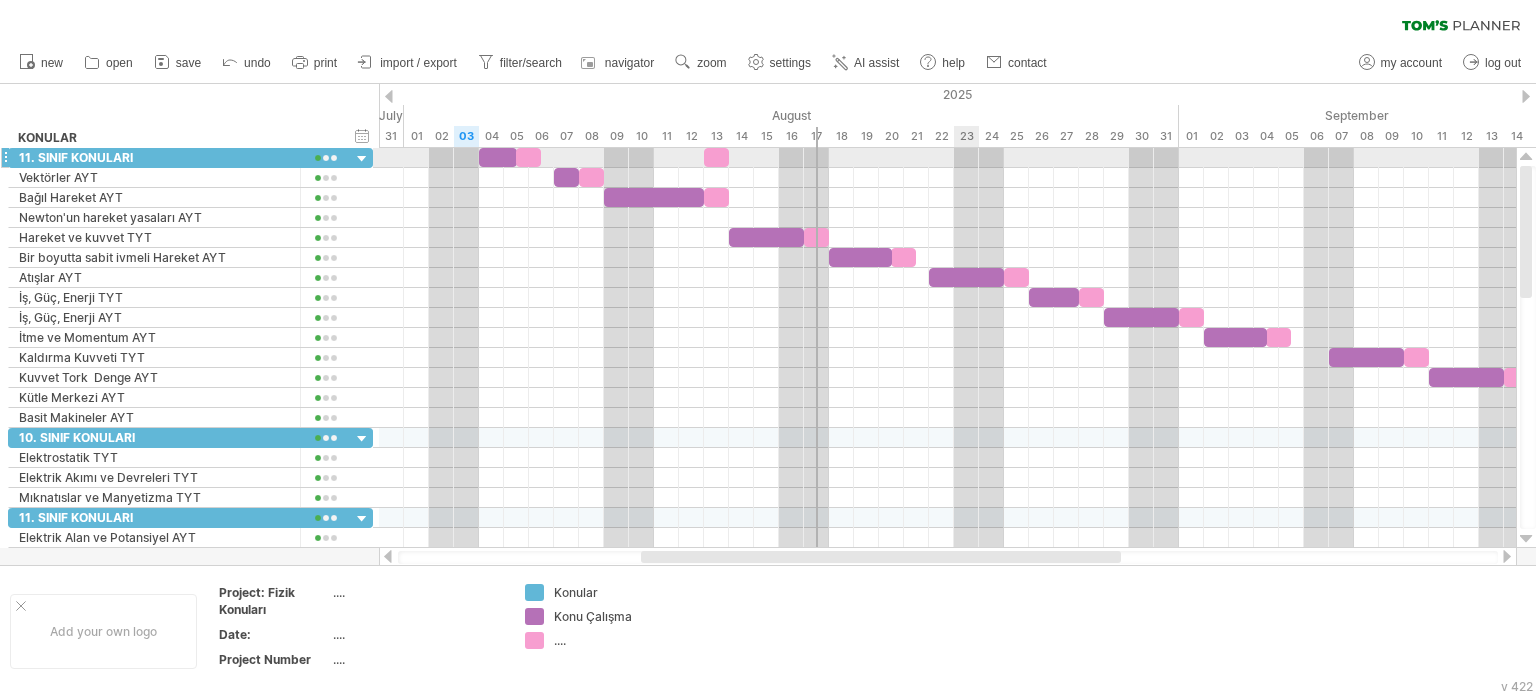 click at bounding box center [947, 158] 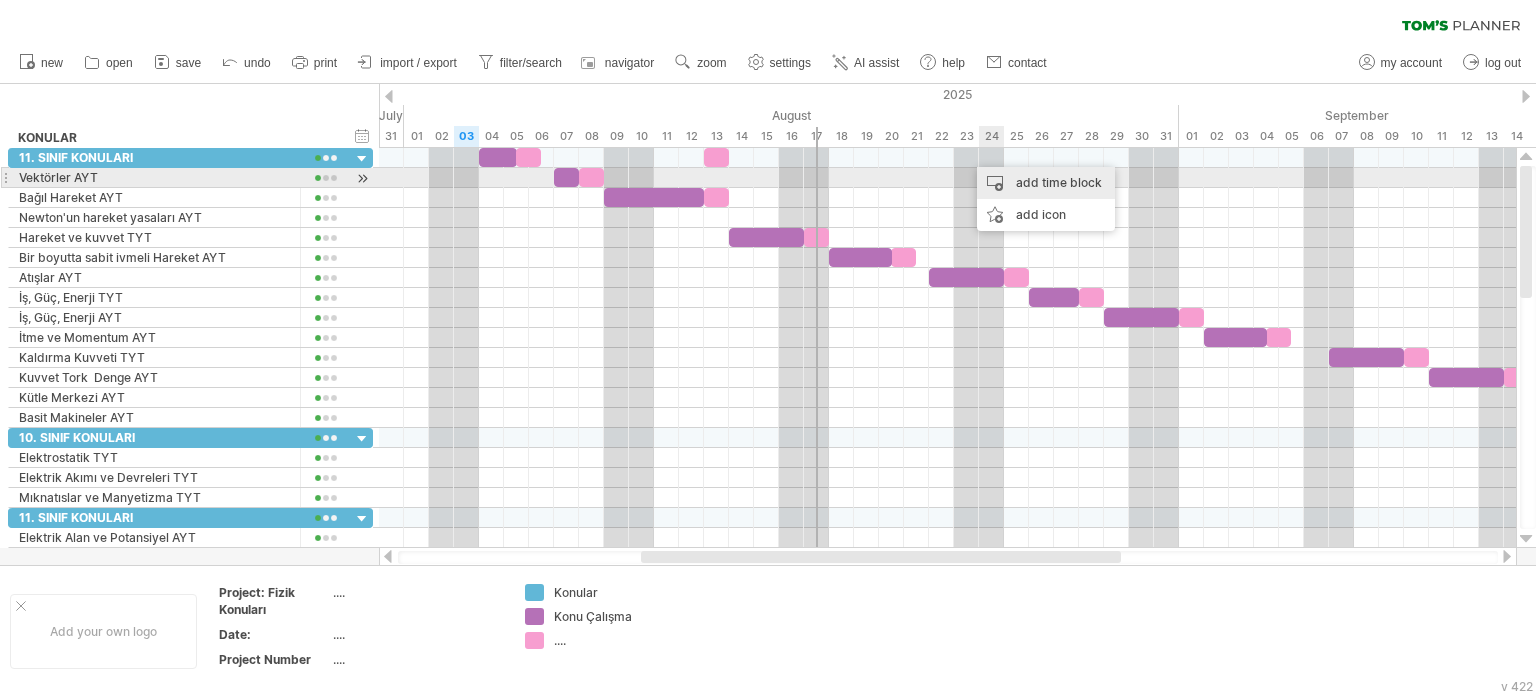 click on "add time block" at bounding box center [1046, 183] 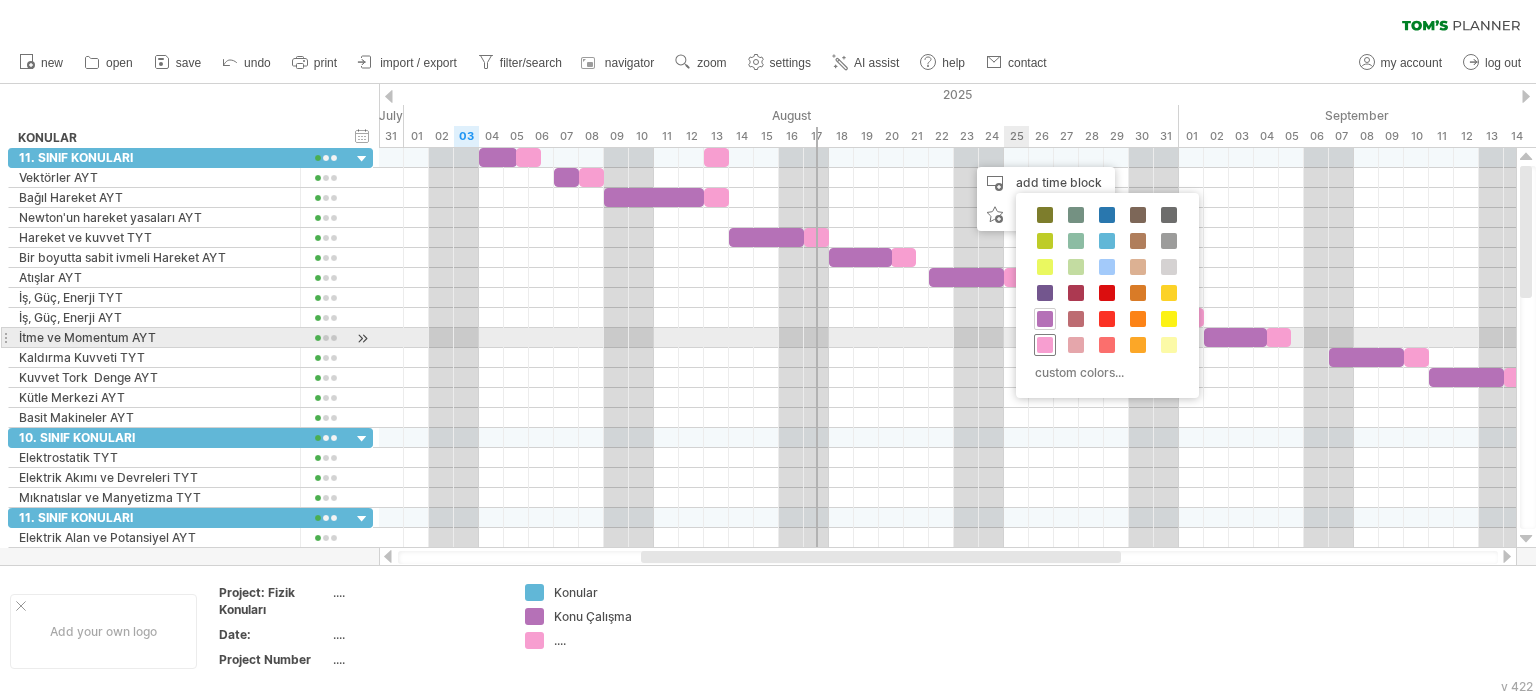 click at bounding box center [1045, 345] 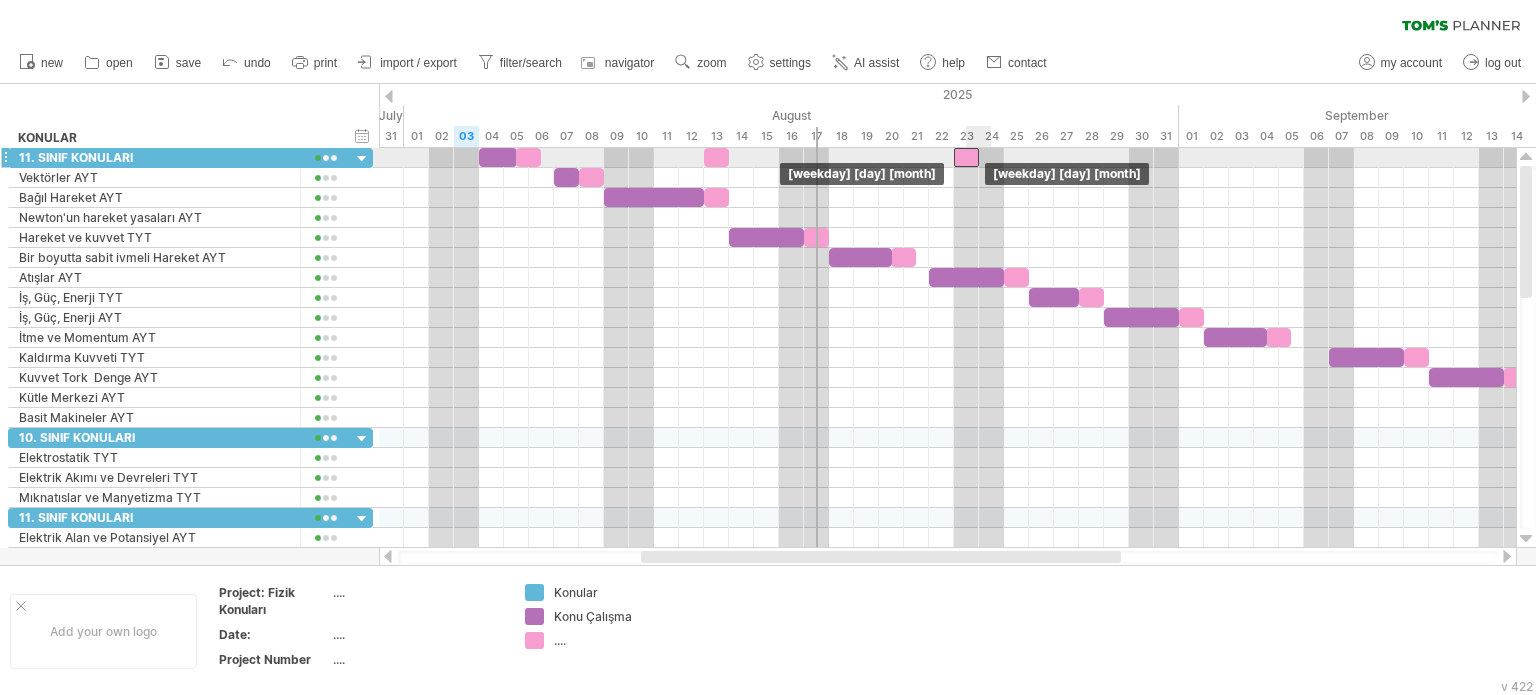 click at bounding box center [966, 157] 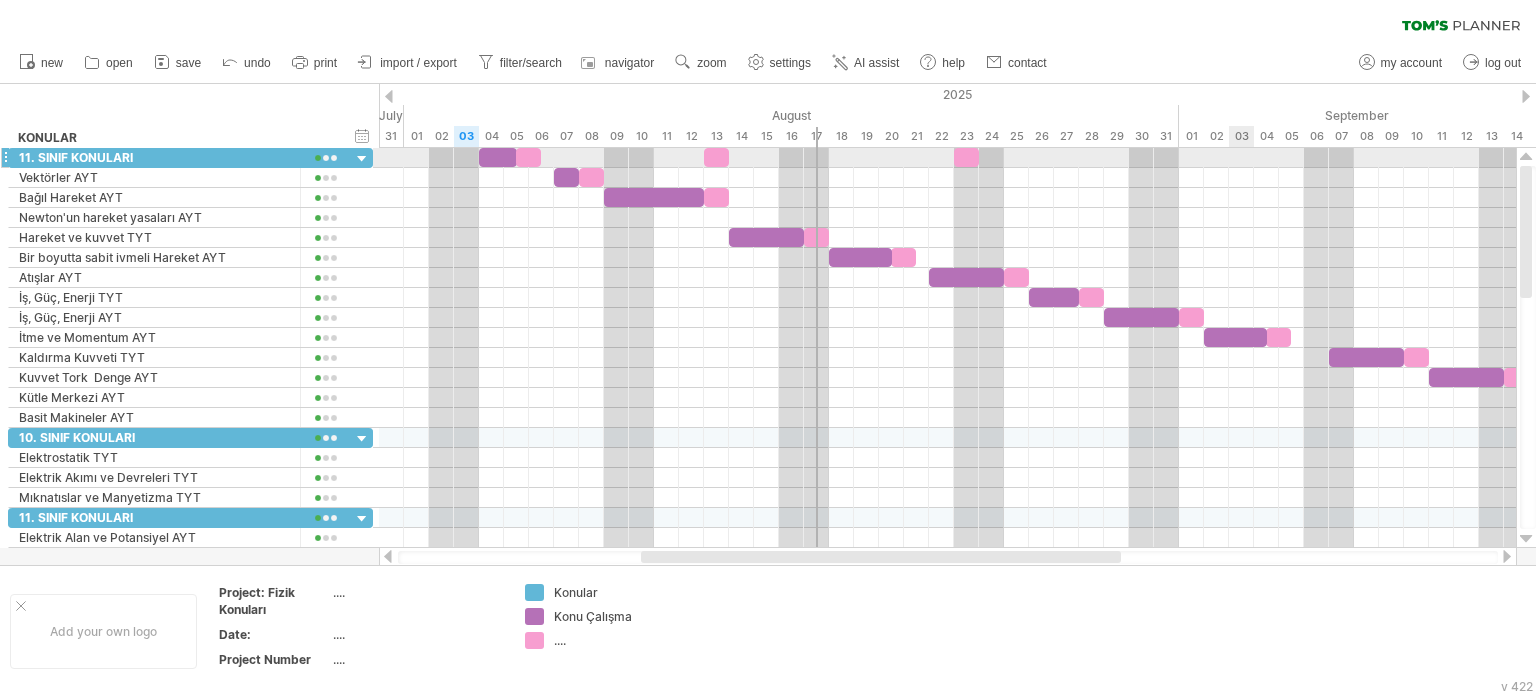 click at bounding box center (947, 158) 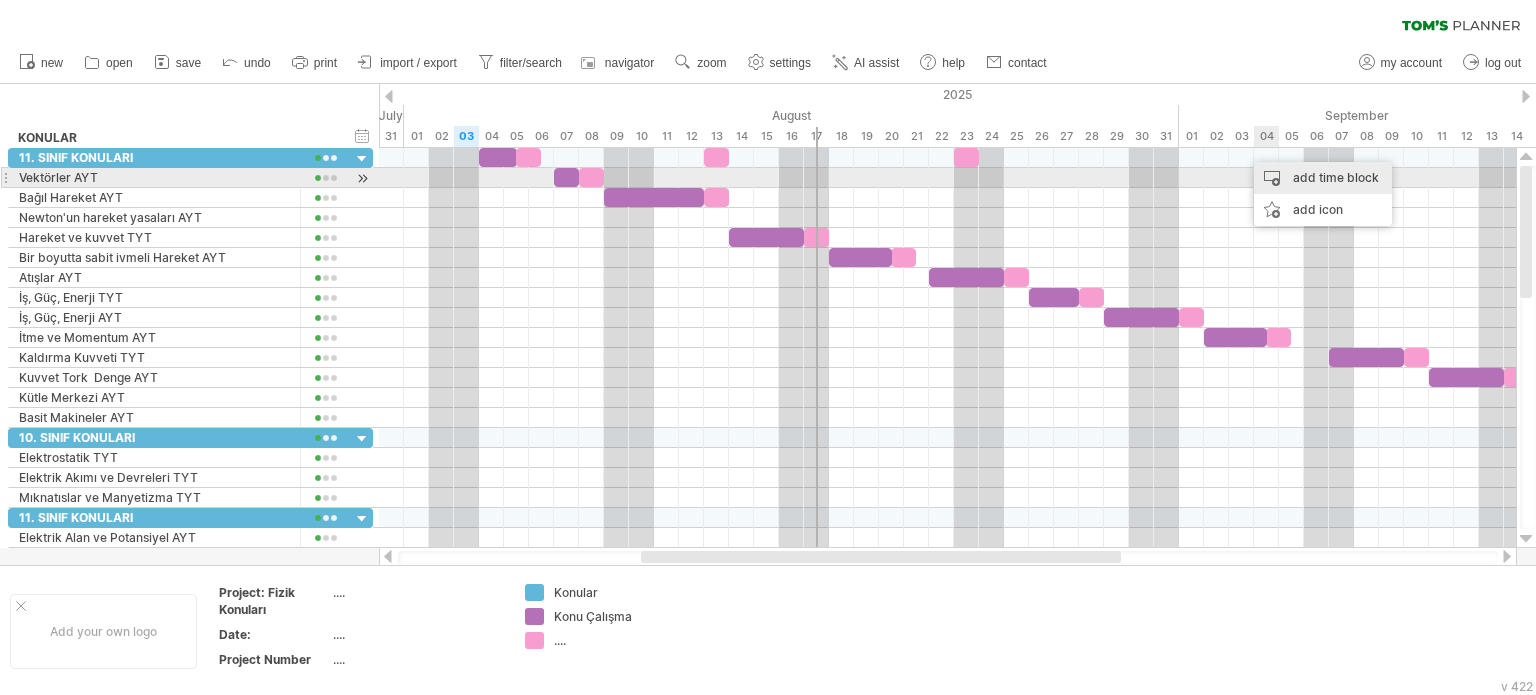 click on "add time block" at bounding box center [1323, 178] 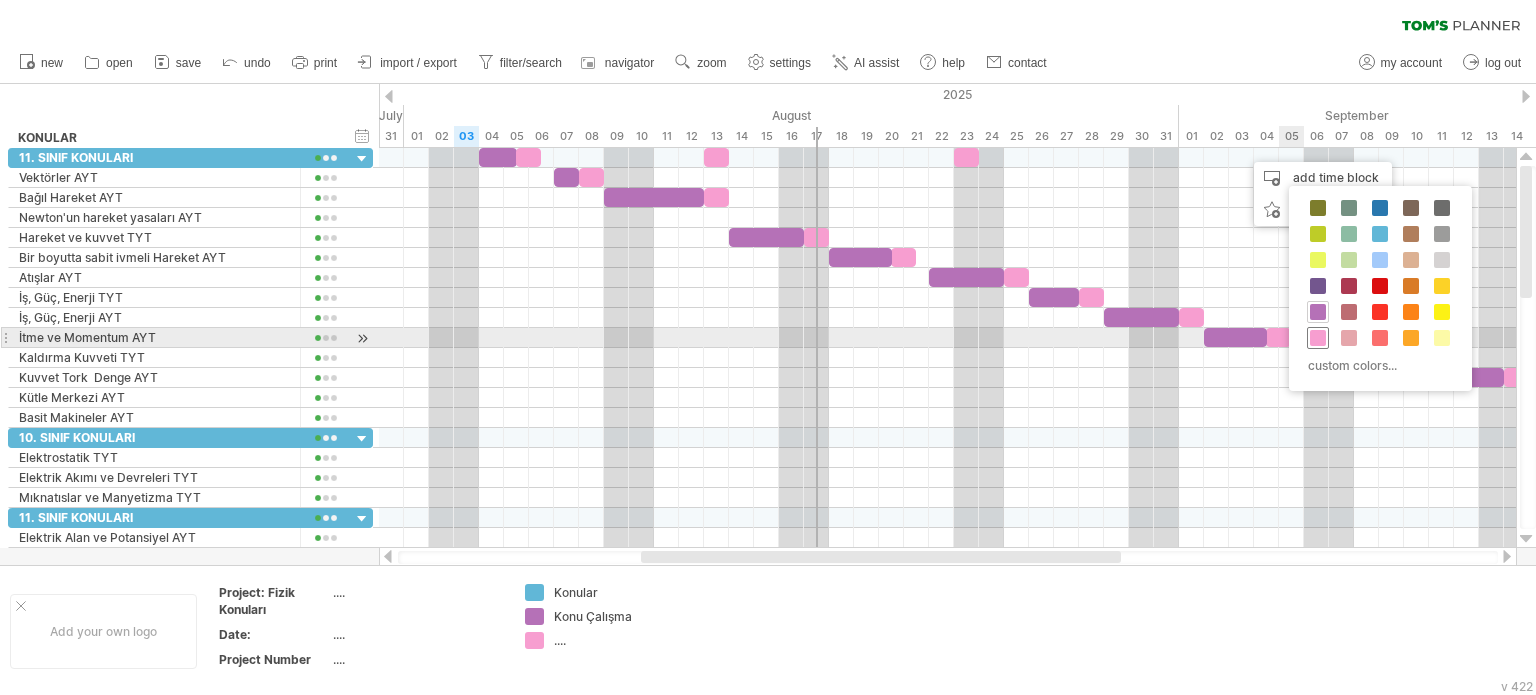 click at bounding box center [1318, 338] 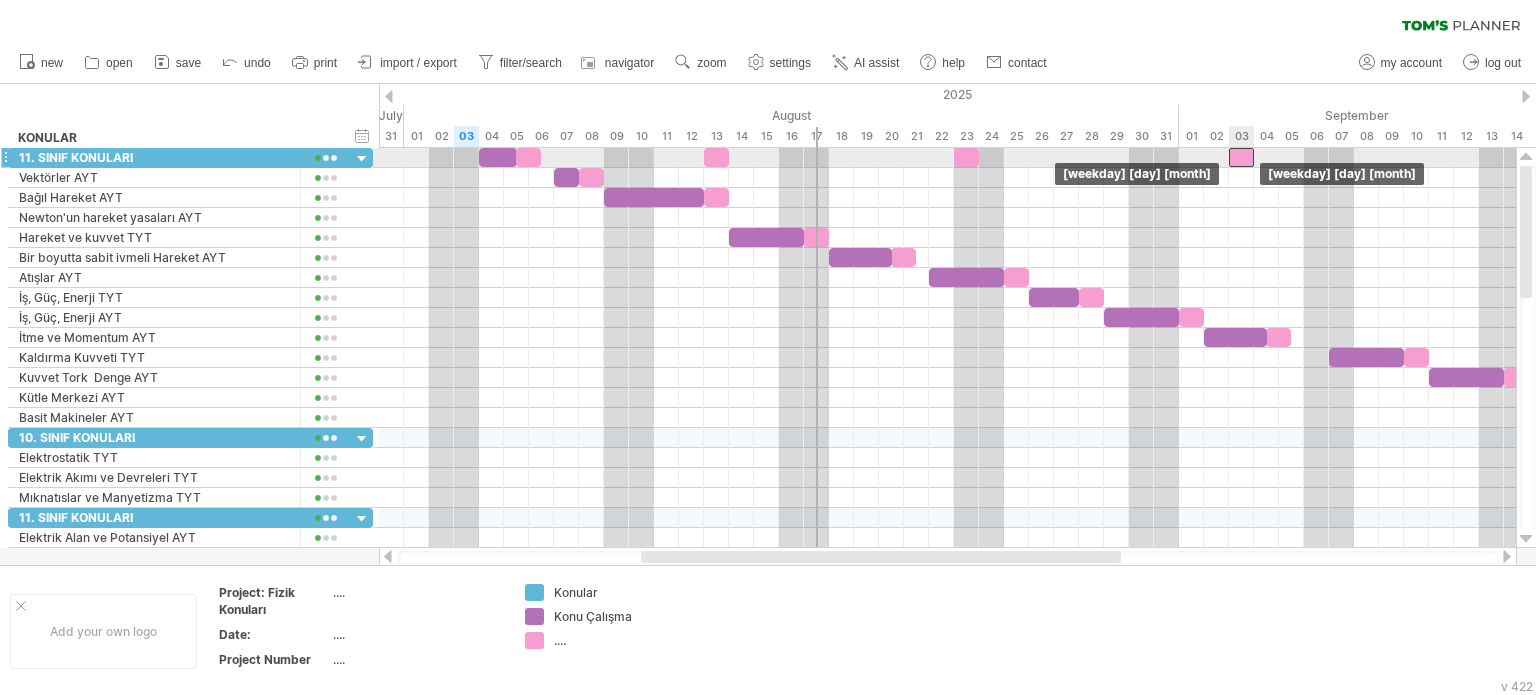 click at bounding box center [1241, 157] 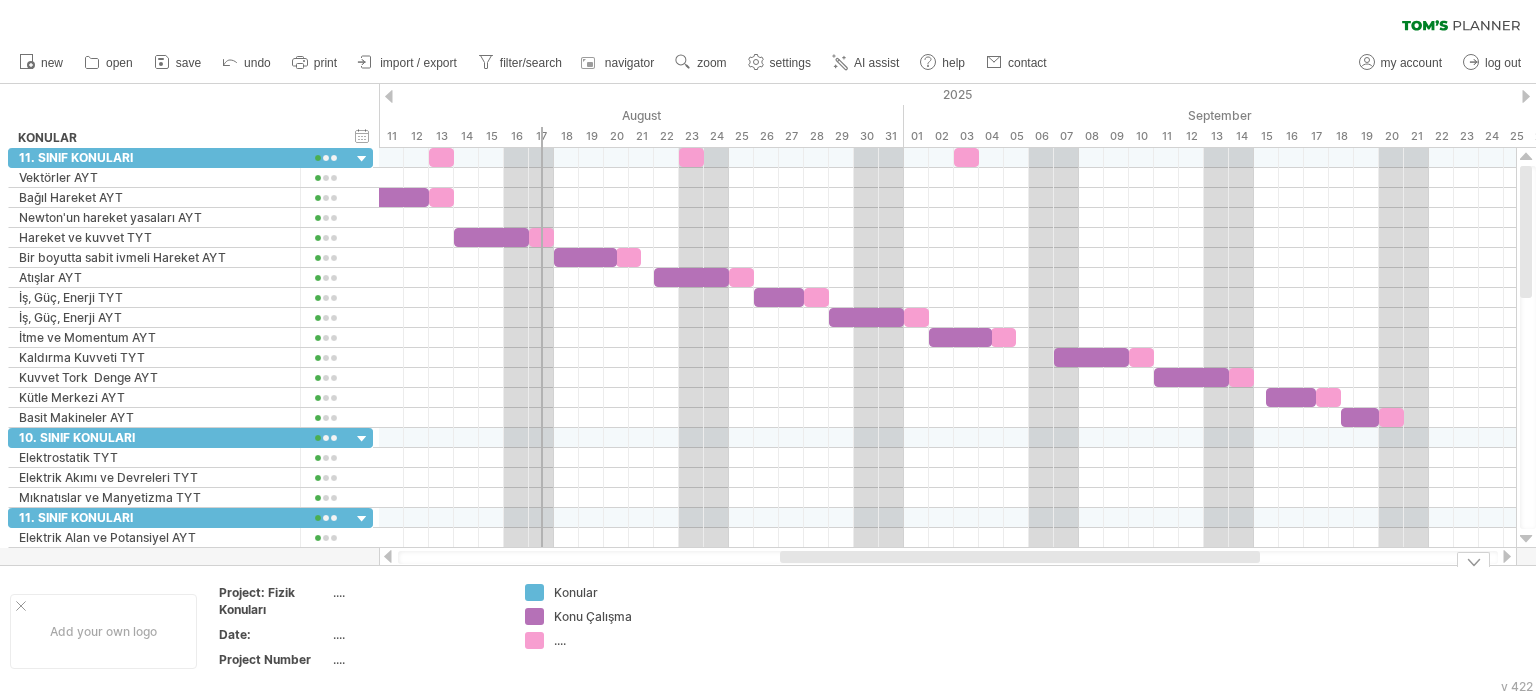 drag, startPoint x: 925, startPoint y: 563, endPoint x: 1064, endPoint y: 572, distance: 139.29106 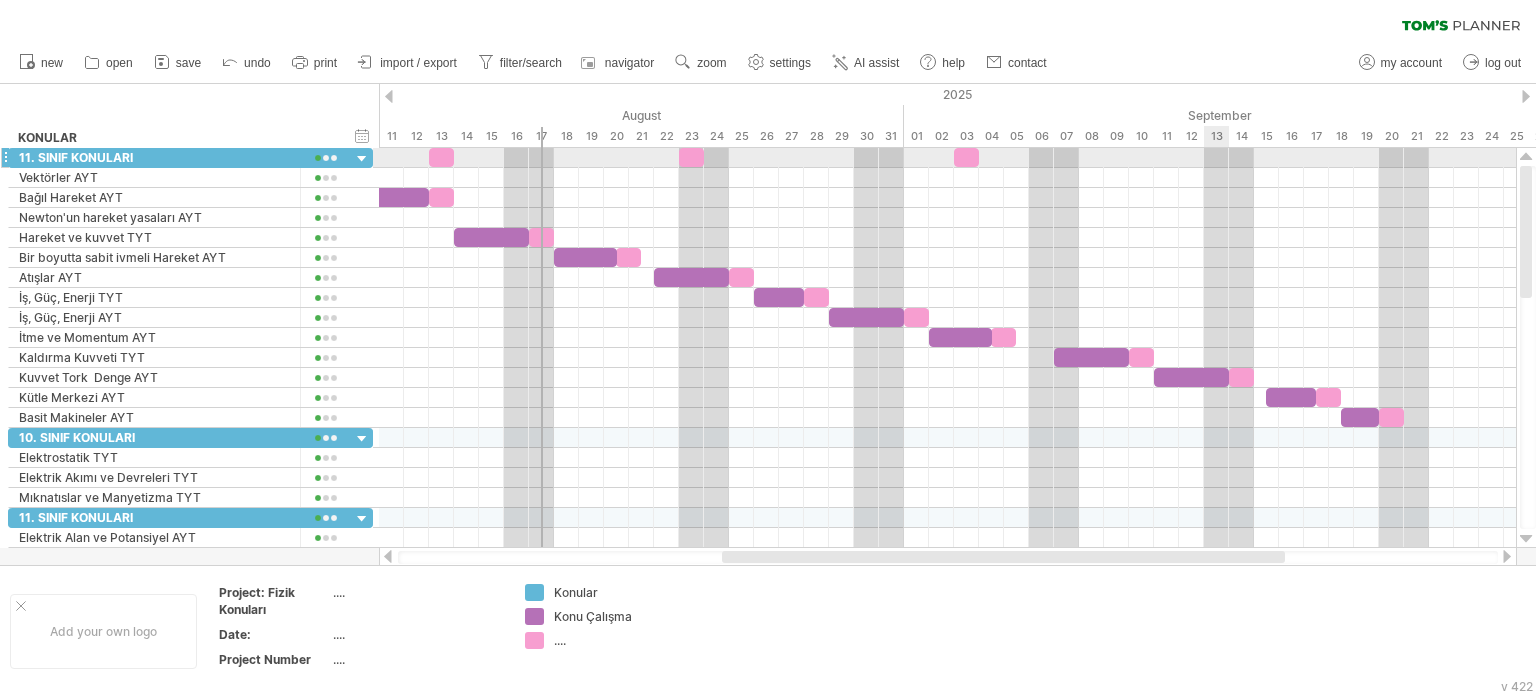 click at bounding box center [947, 158] 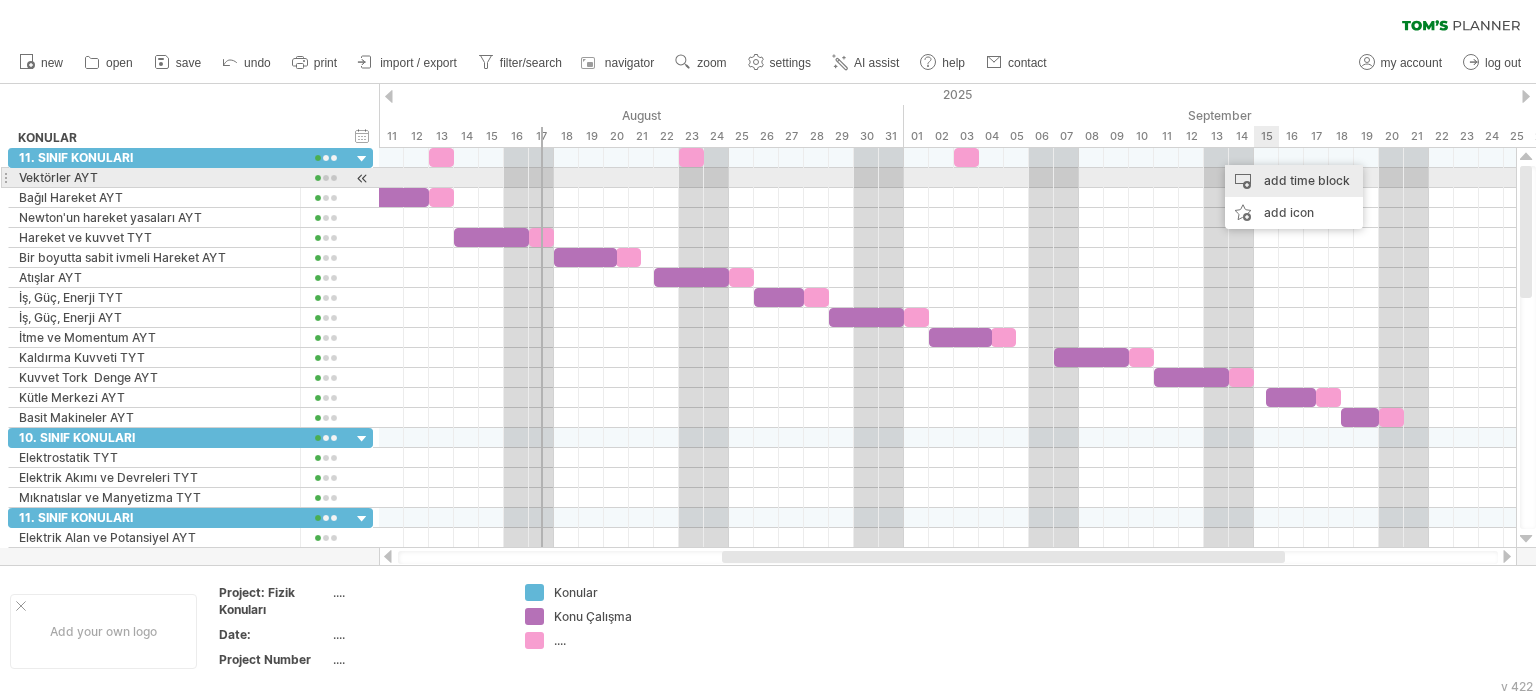 click on "add time block" at bounding box center [1294, 181] 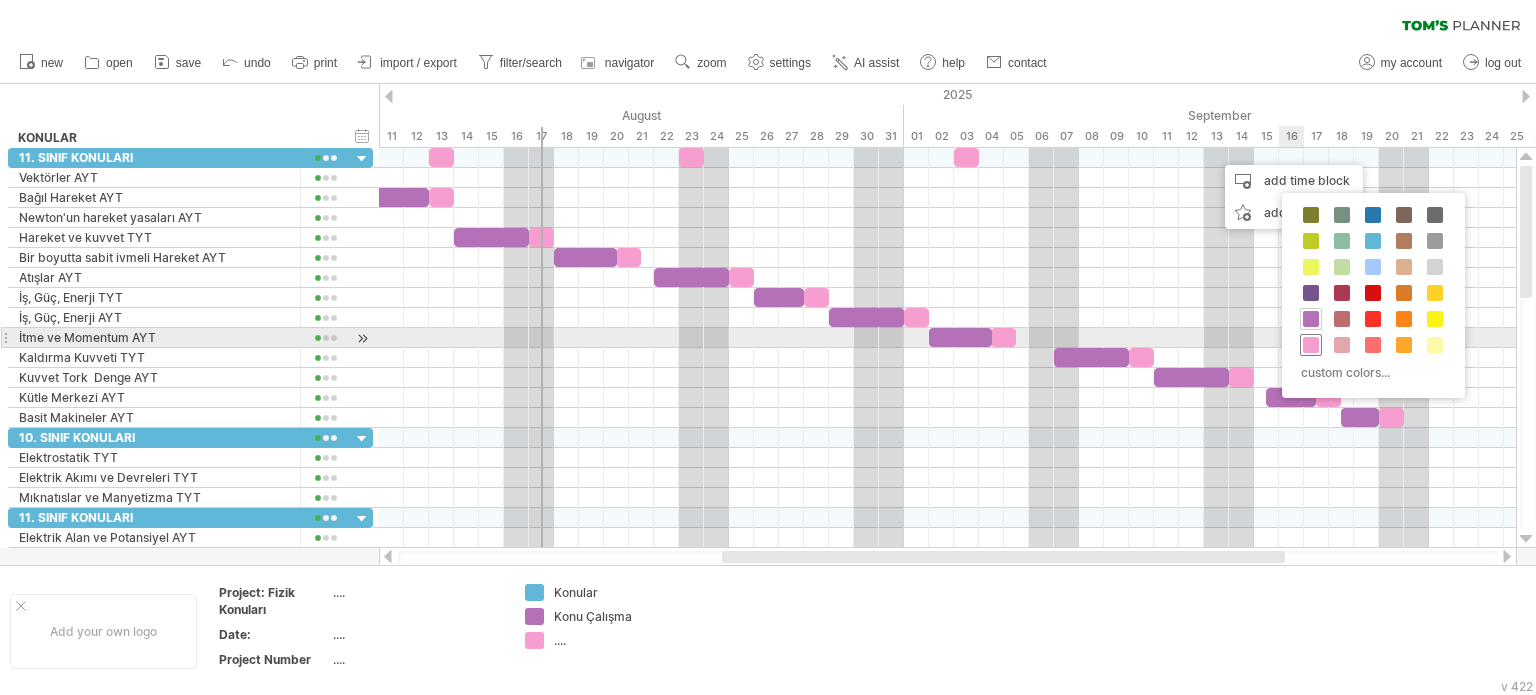 click at bounding box center (1311, 345) 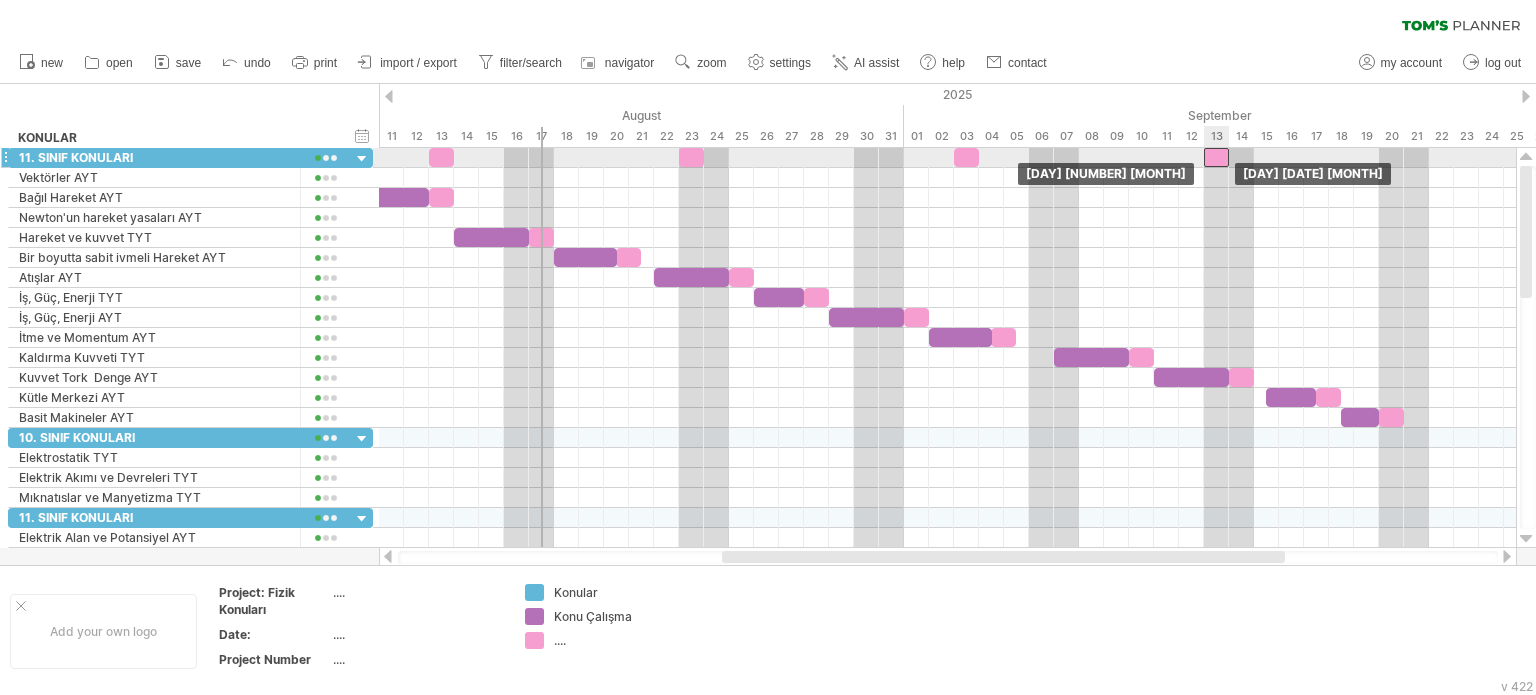 drag, startPoint x: 1224, startPoint y: 158, endPoint x: 1208, endPoint y: 164, distance: 17.088007 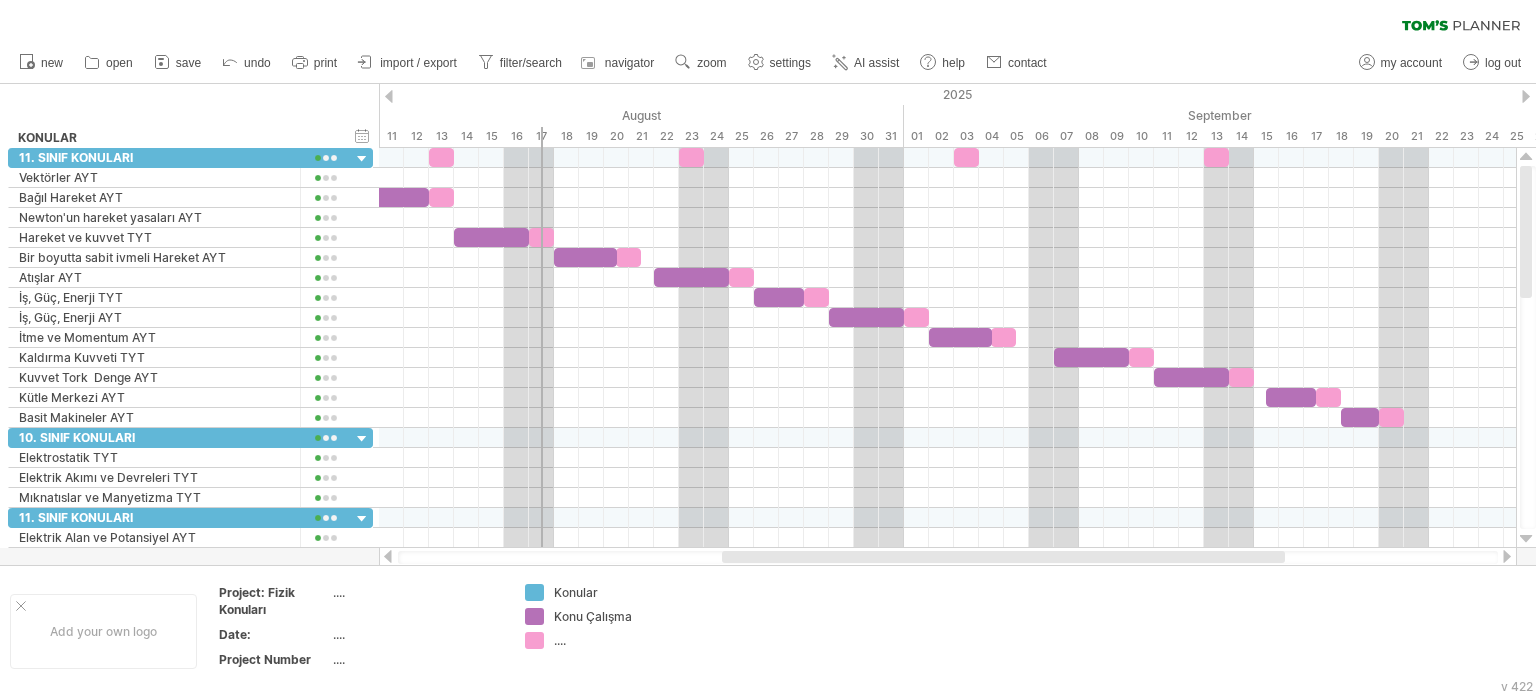 drag, startPoint x: 1116, startPoint y: 550, endPoint x: 1176, endPoint y: 559, distance: 60.671246 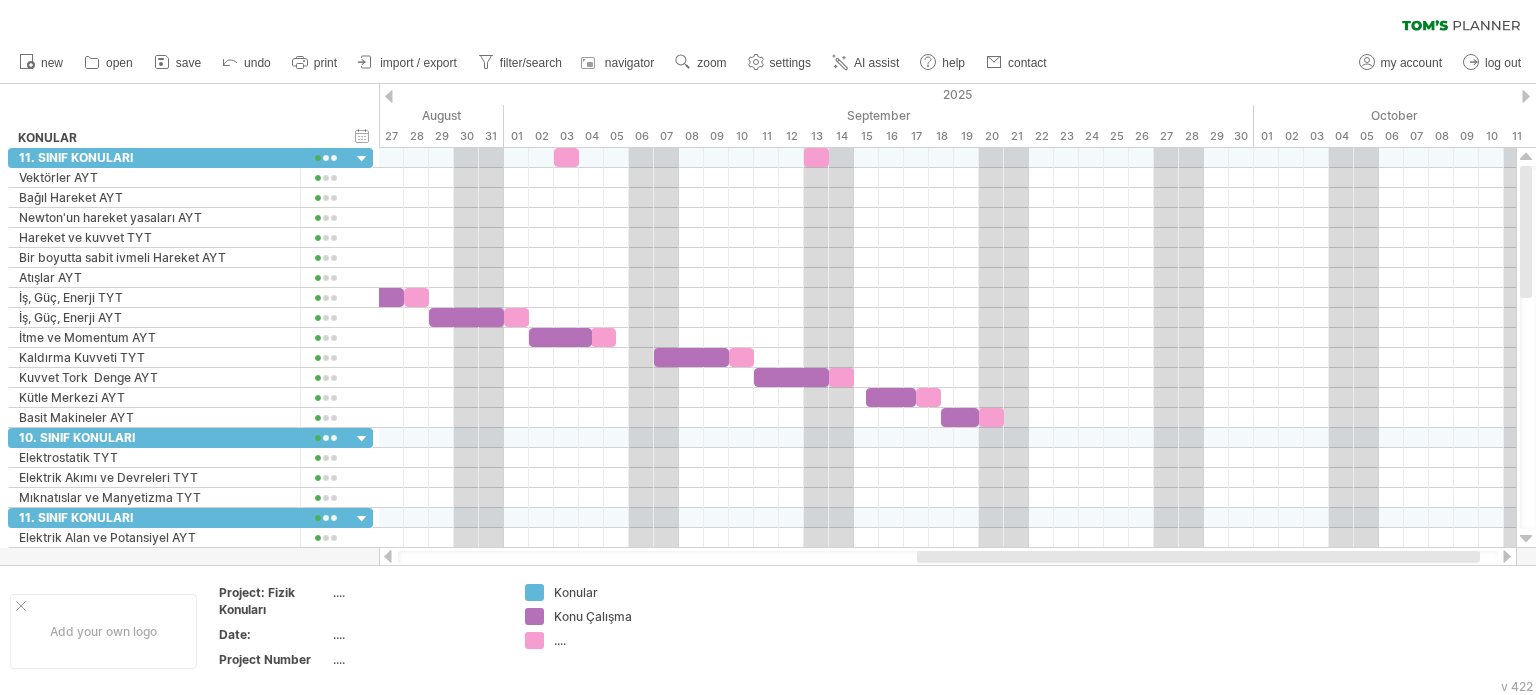 drag, startPoint x: 1124, startPoint y: 551, endPoint x: 1318, endPoint y: 559, distance: 194.16487 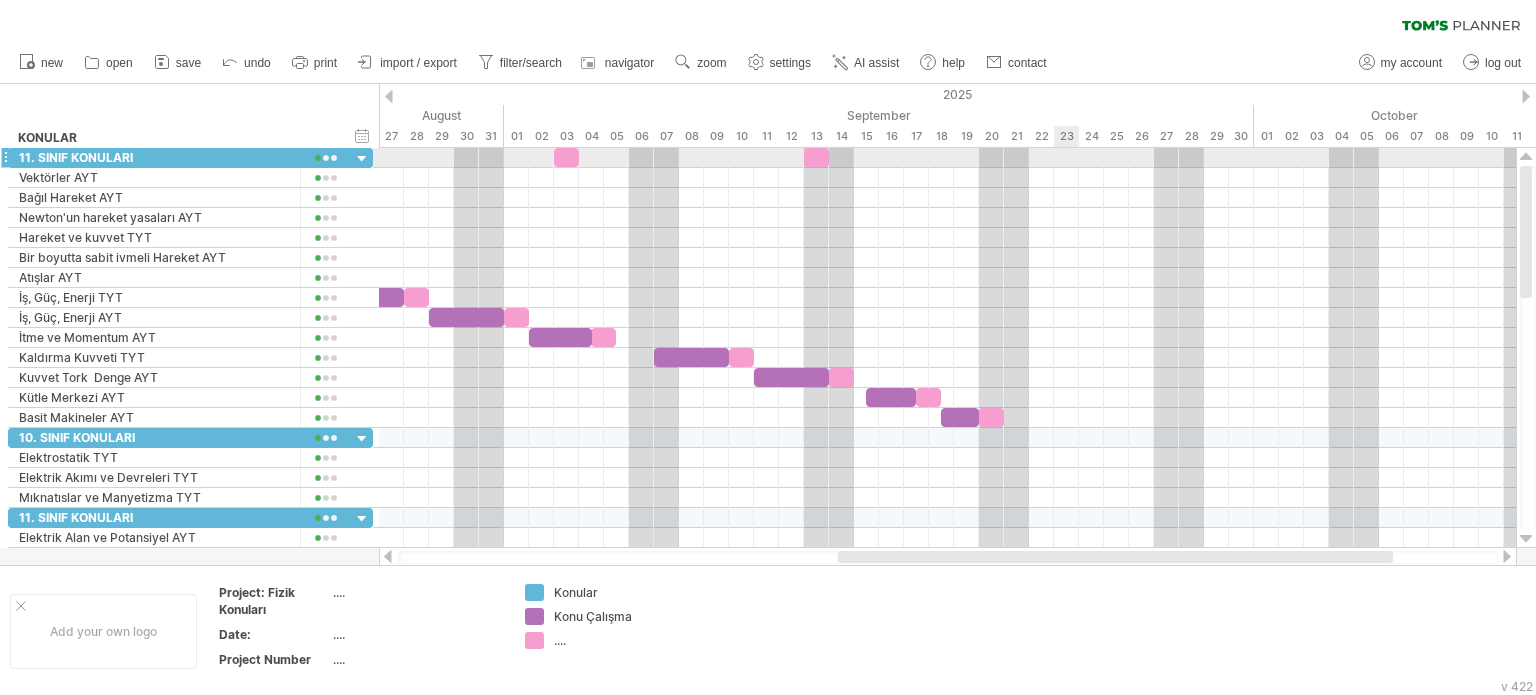 click at bounding box center [947, 158] 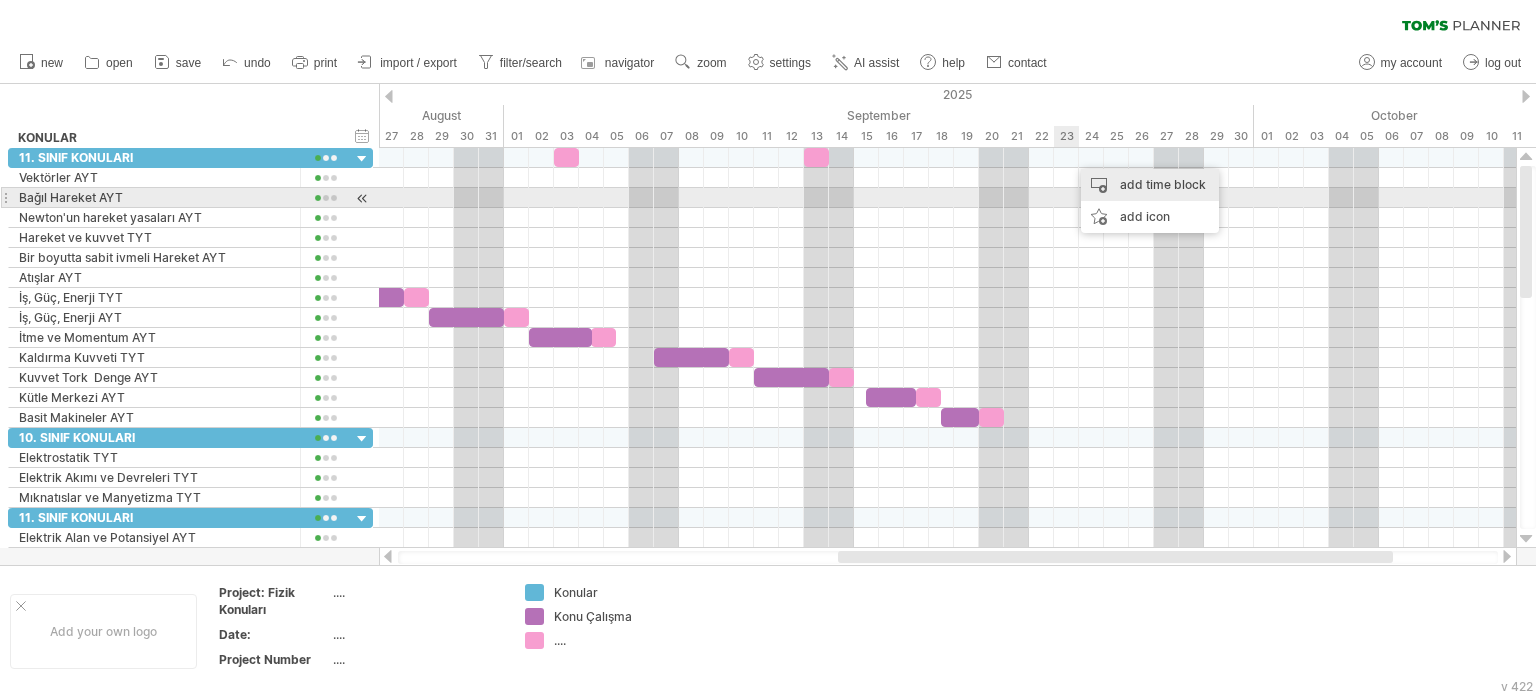 click on "add time block" at bounding box center [1150, 185] 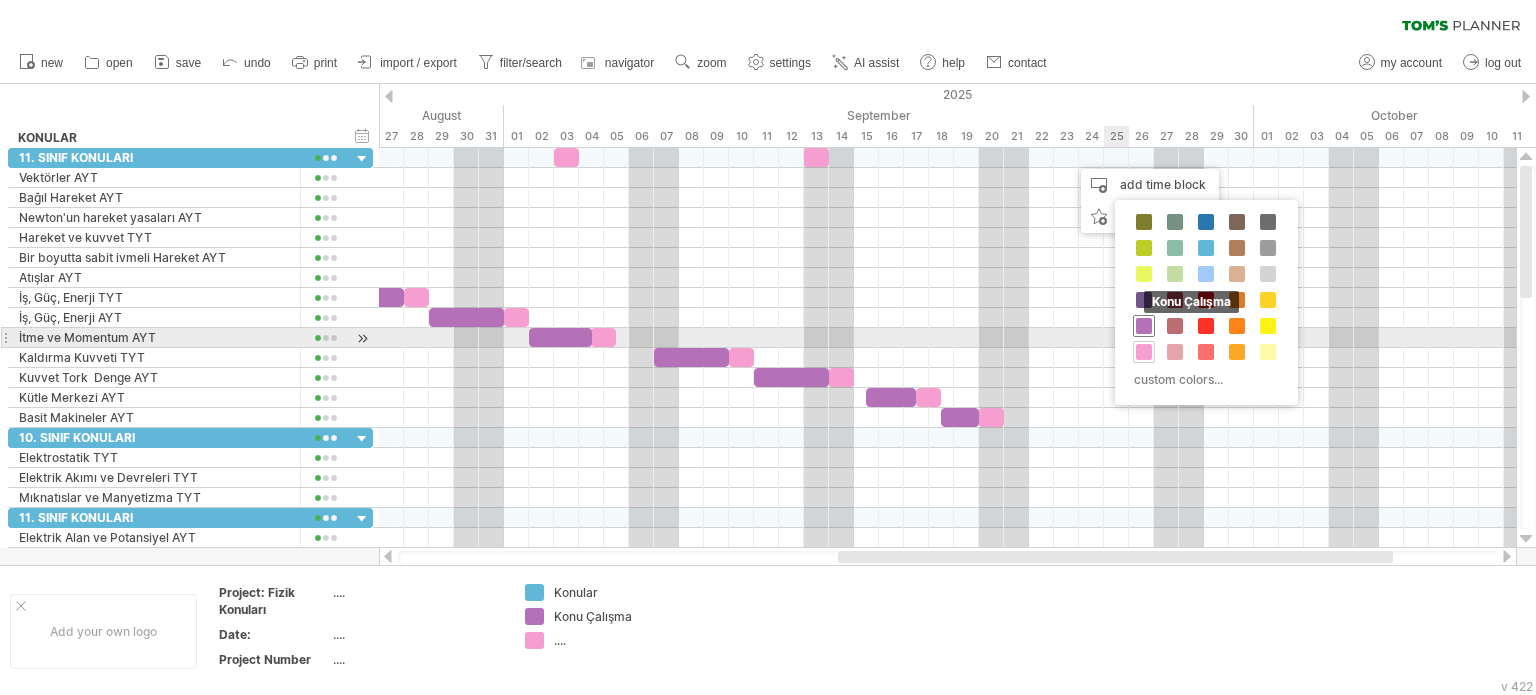 click on "Konular Konu Çalışma custom colors..." at bounding box center [1206, 302] 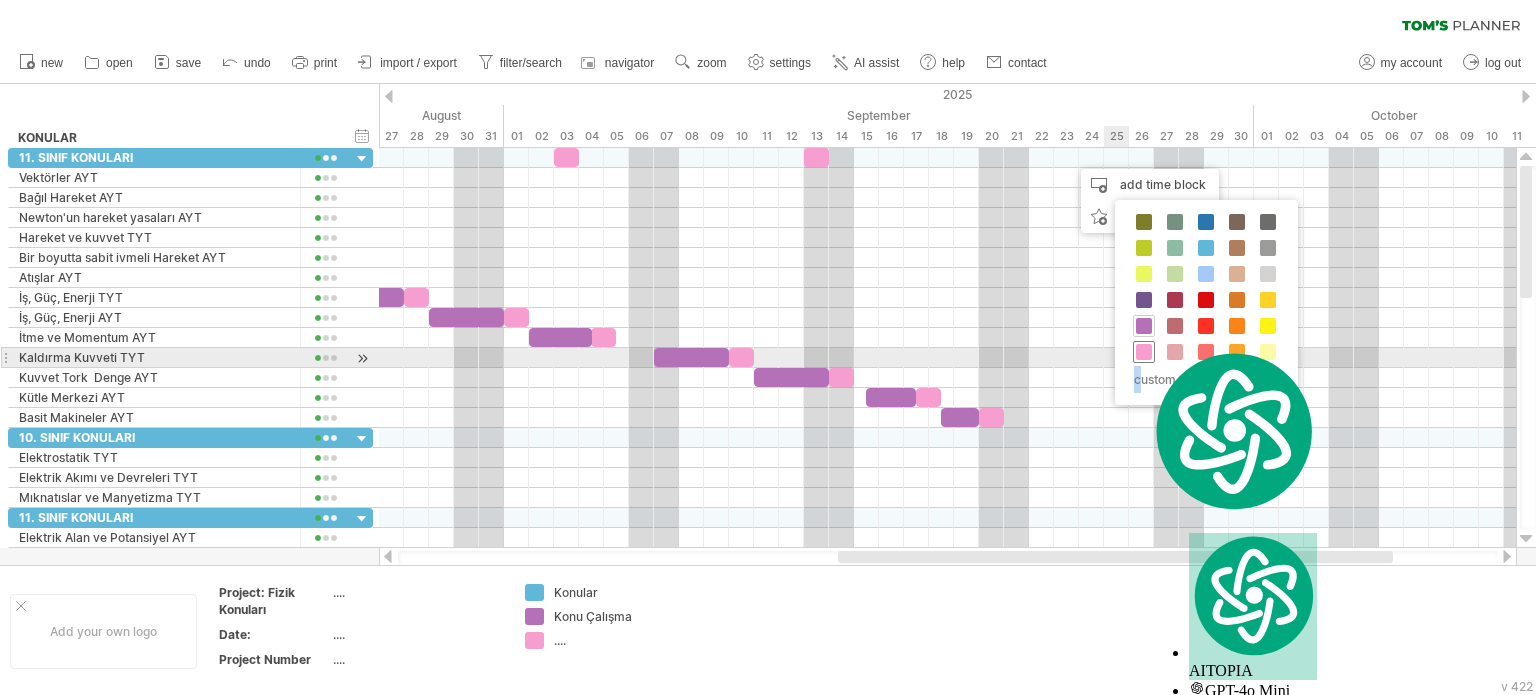 click at bounding box center (1144, 352) 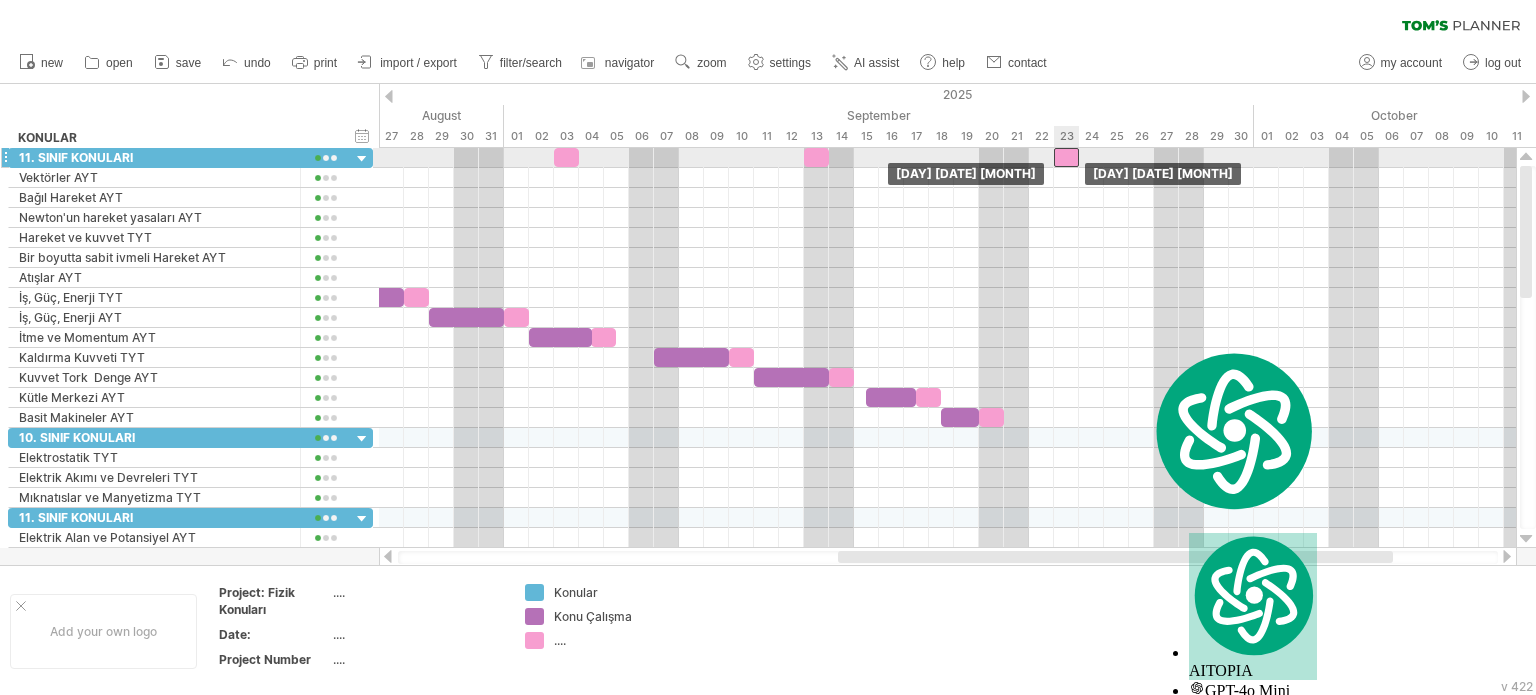 click at bounding box center [1066, 157] 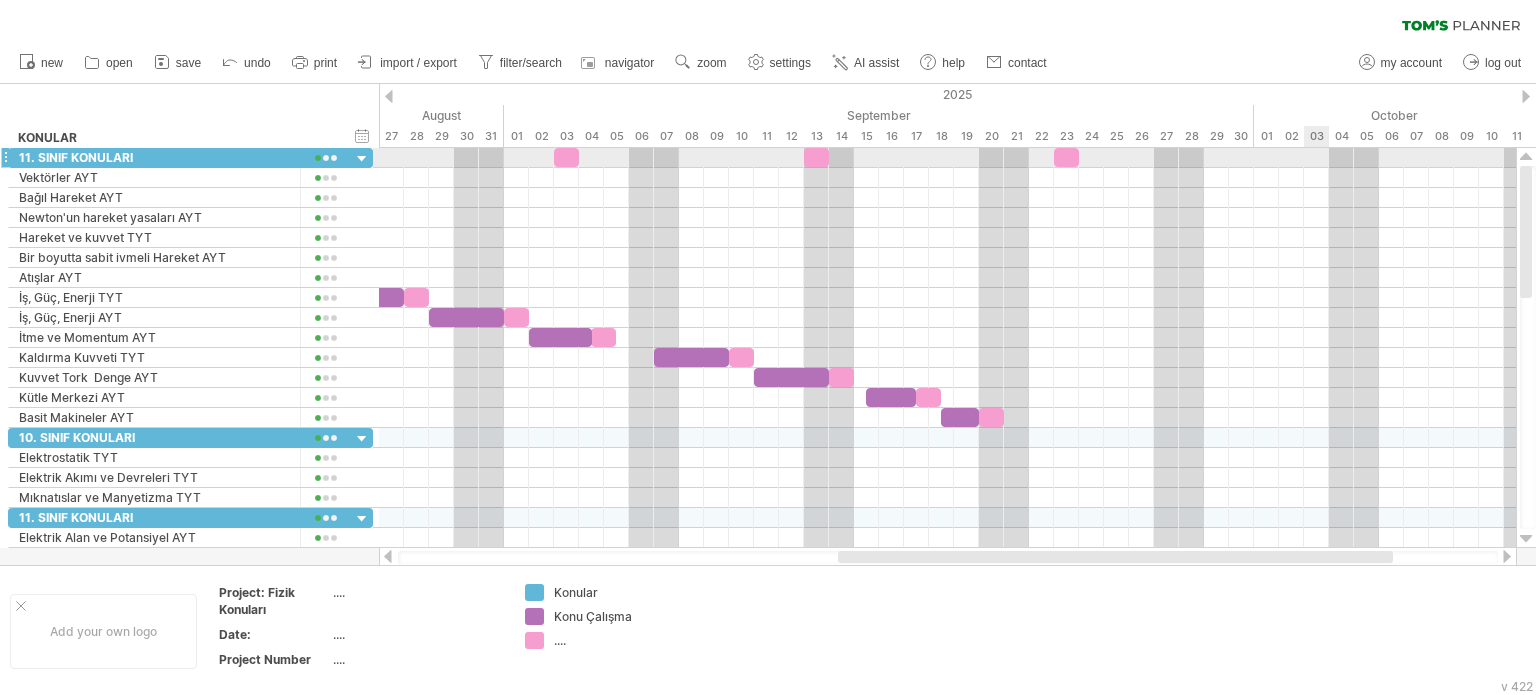 click at bounding box center [947, 158] 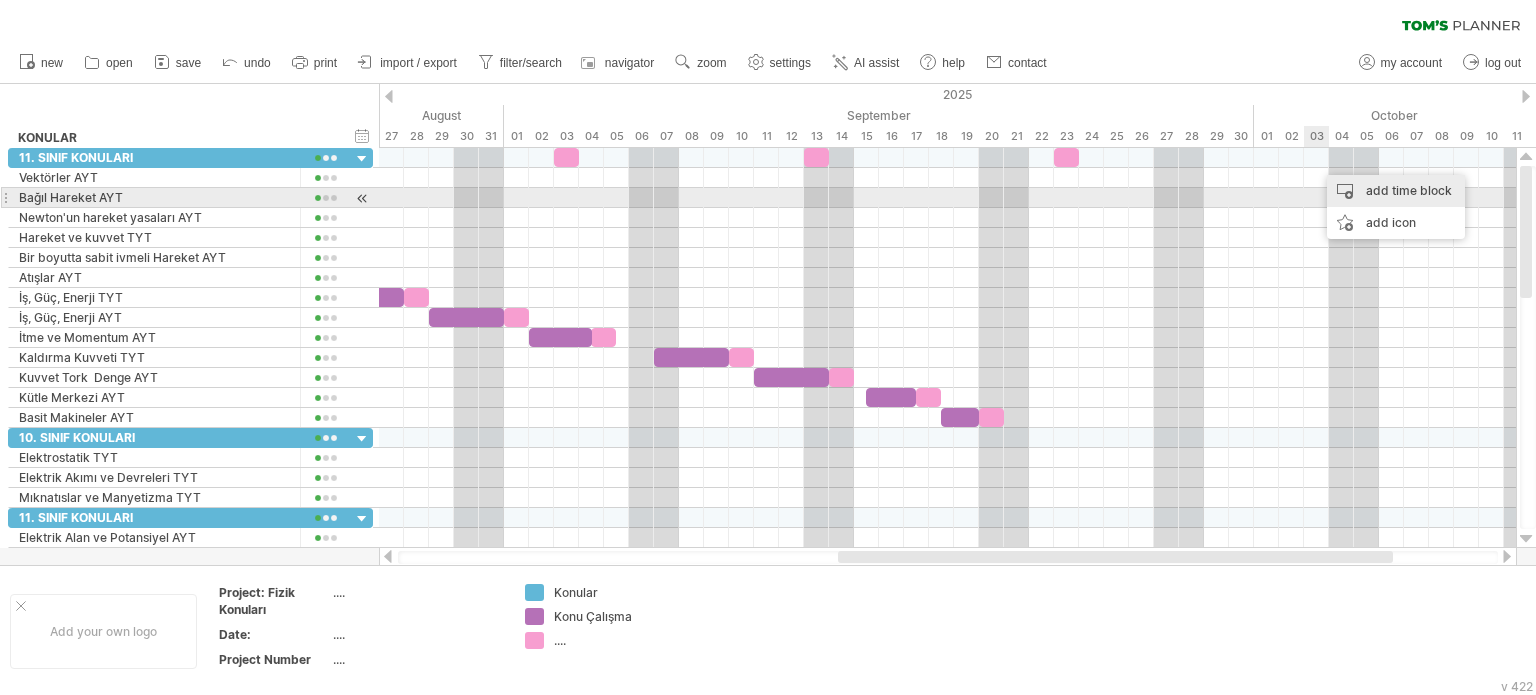 click on "add time block" at bounding box center (1396, 191) 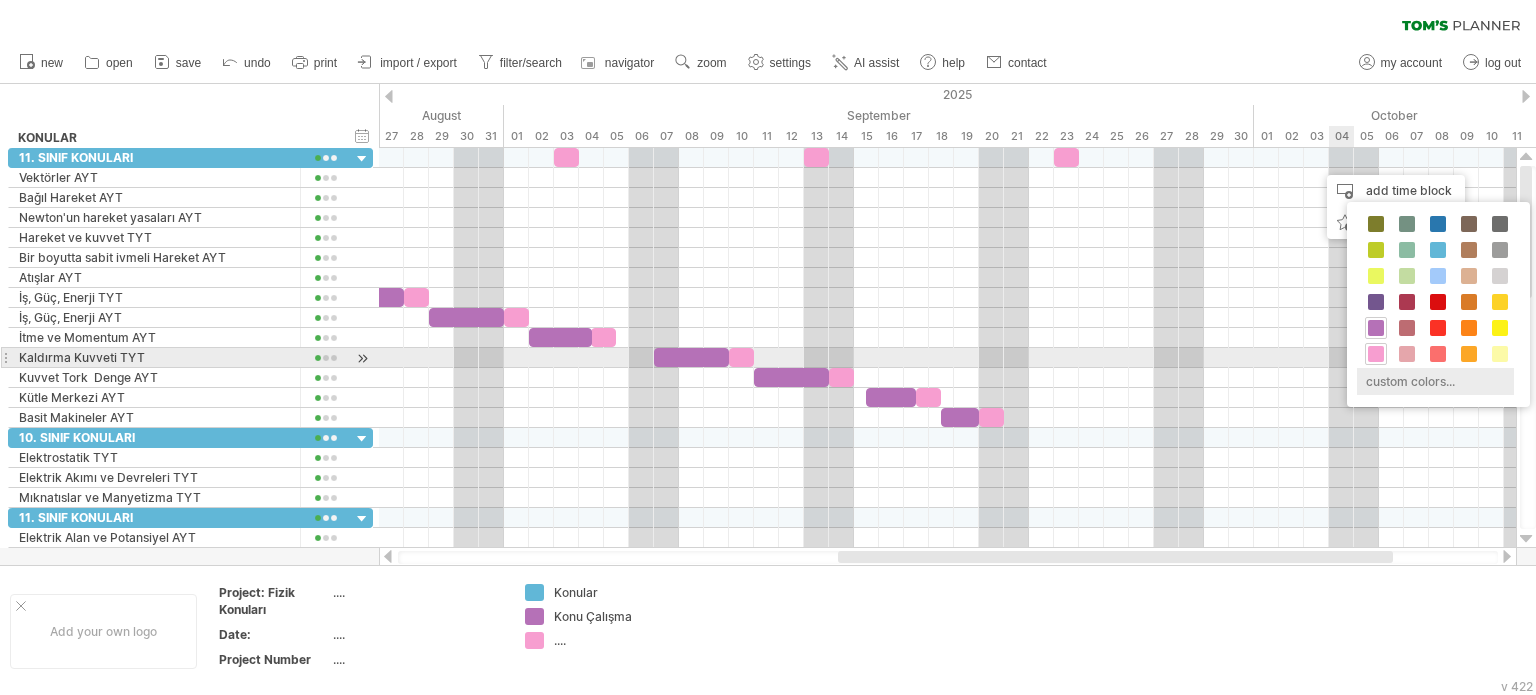 click at bounding box center [1376, 354] 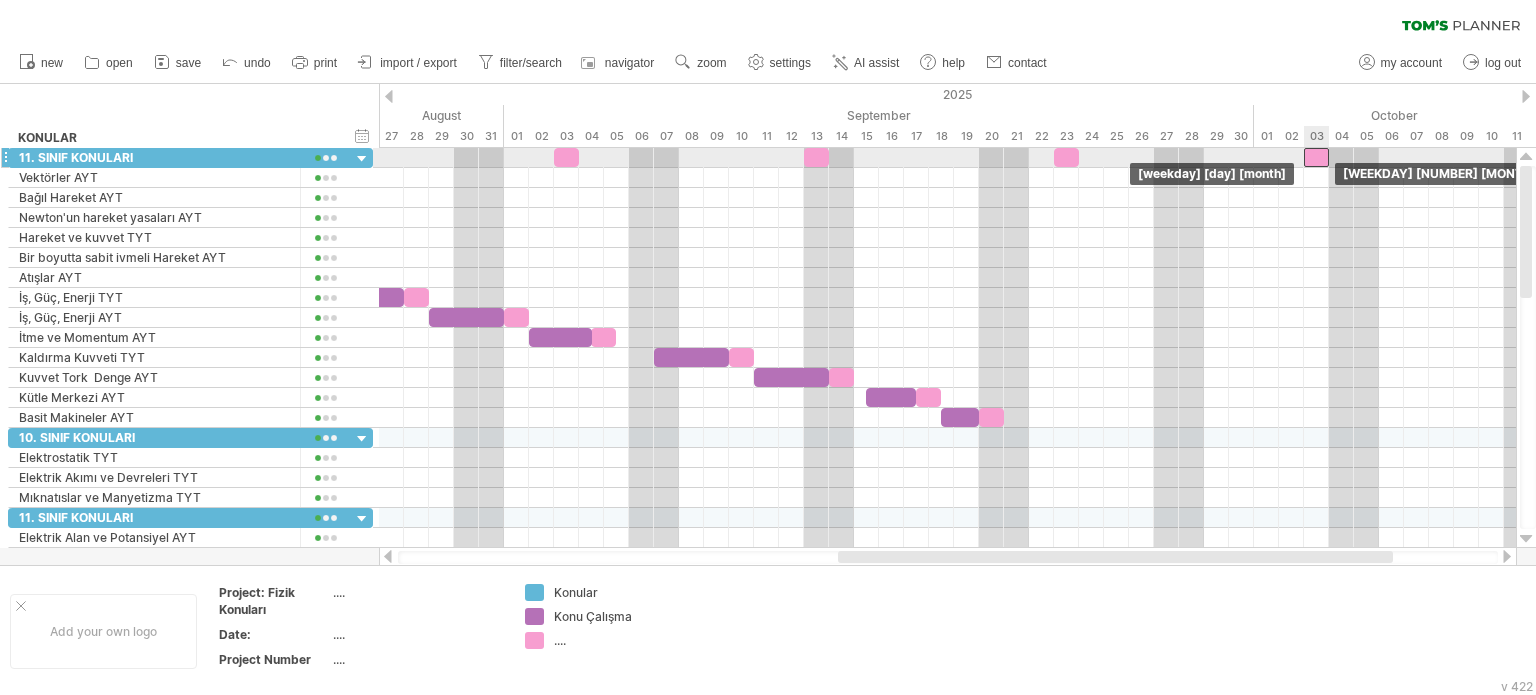 drag, startPoint x: 1327, startPoint y: 159, endPoint x: 1313, endPoint y: 160, distance: 14.035668 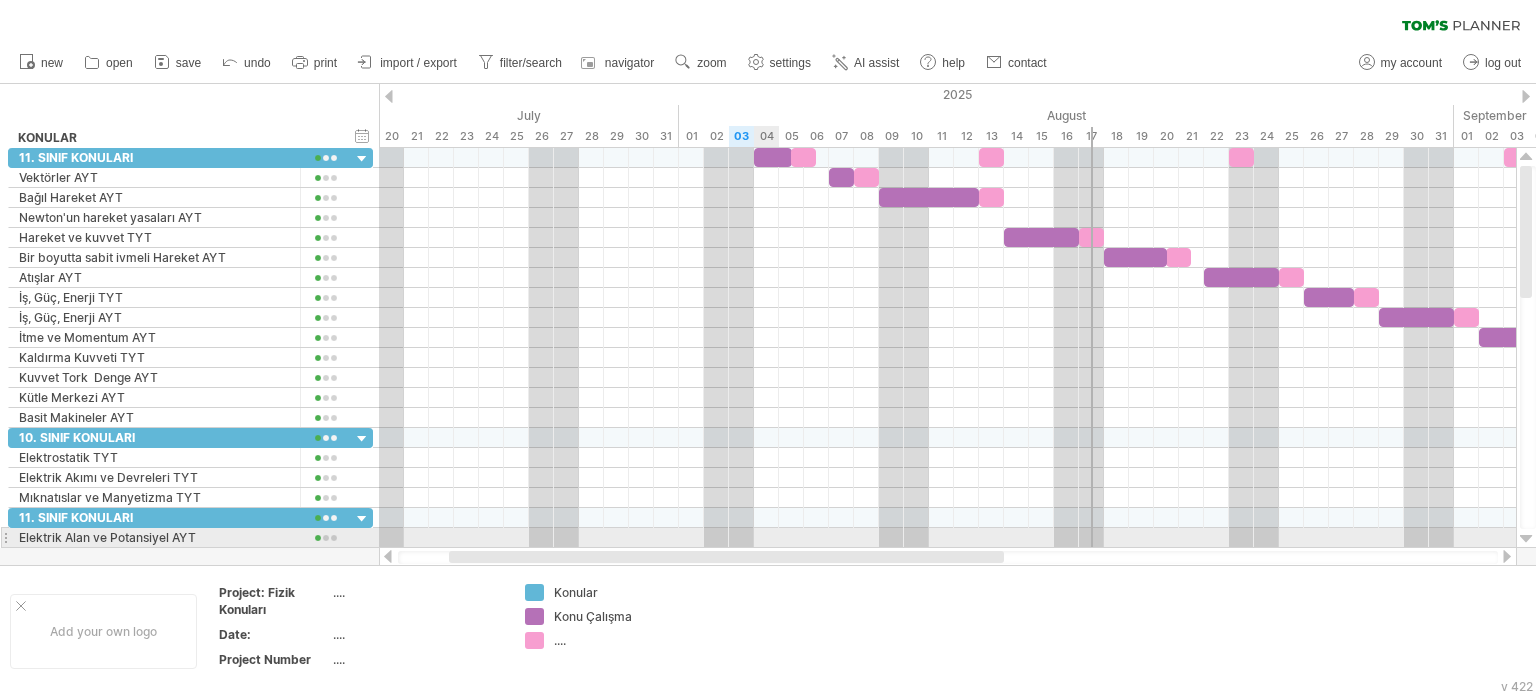 drag, startPoint x: 1156, startPoint y: 559, endPoint x: 767, endPoint y: 539, distance: 389.5138 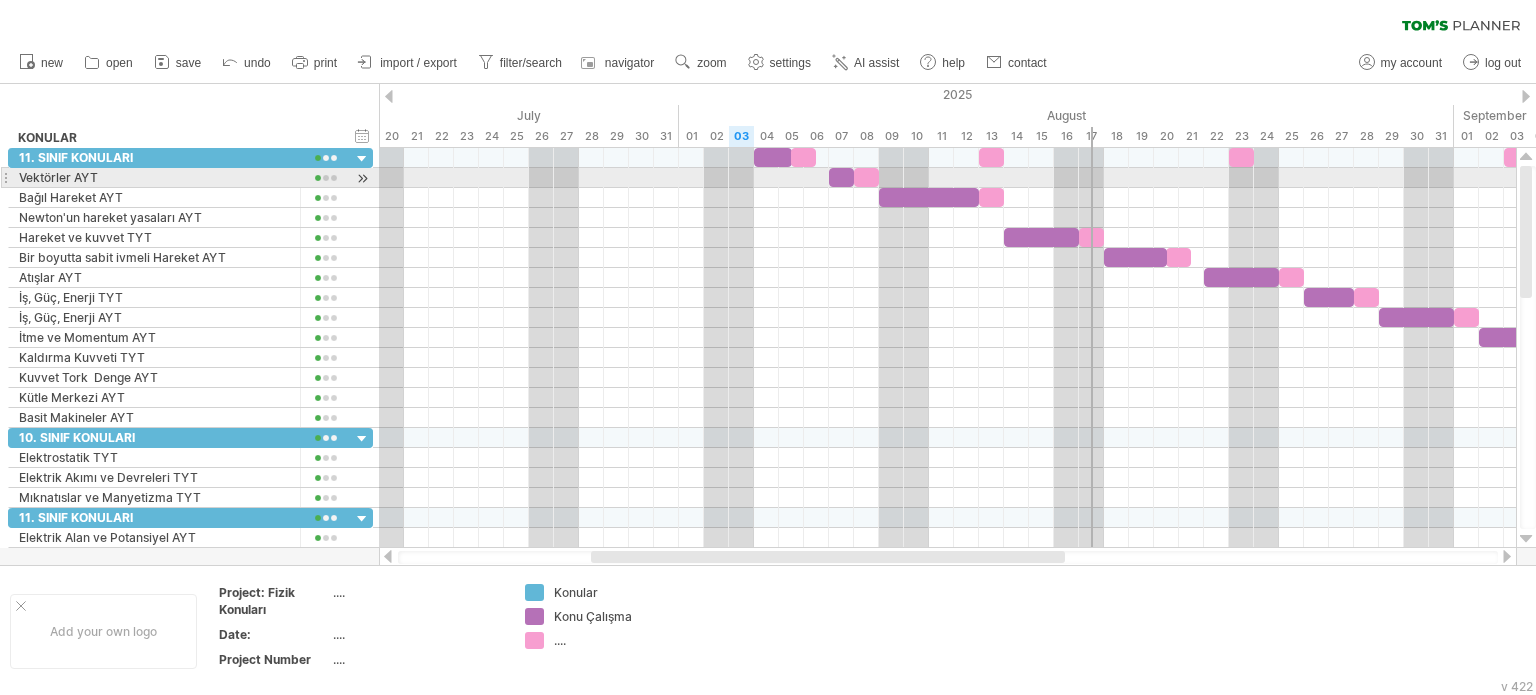 click at bounding box center (1092, 348) 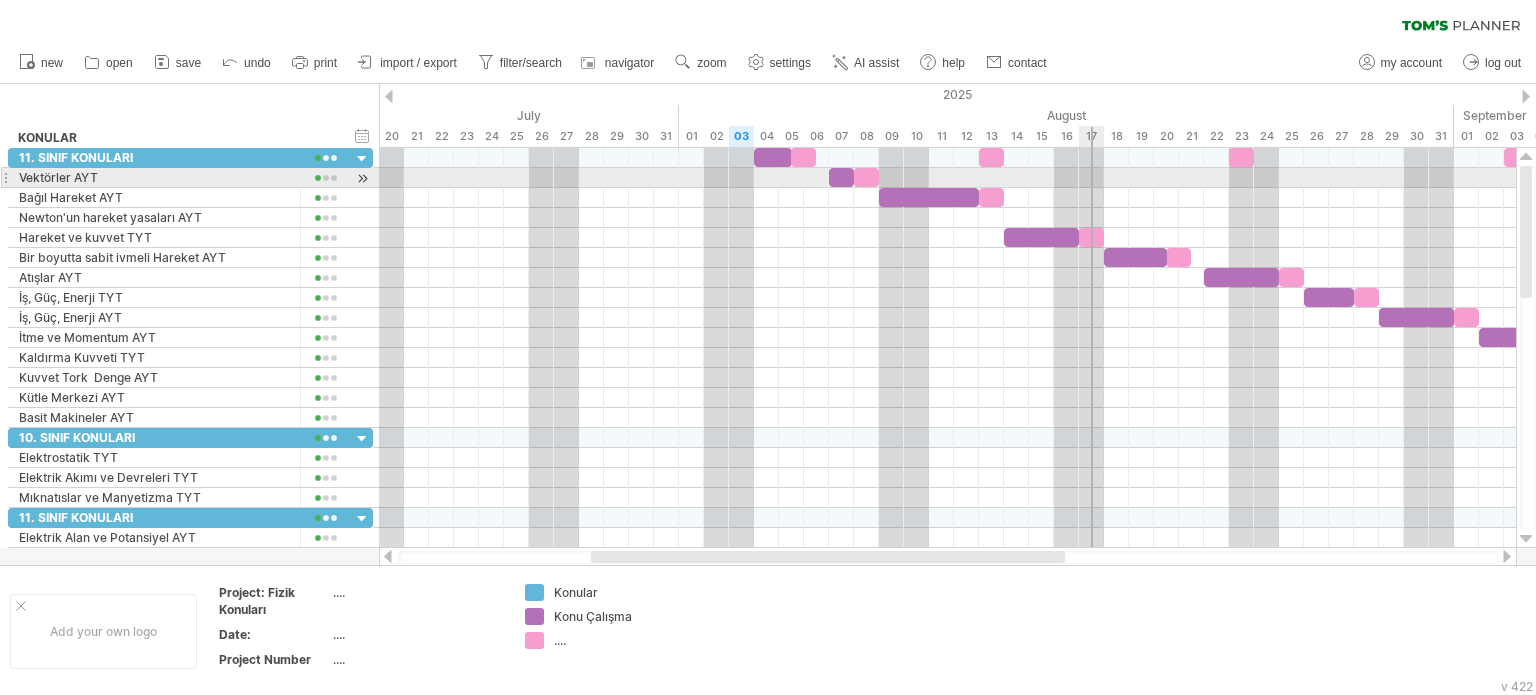 click at bounding box center [947, 178] 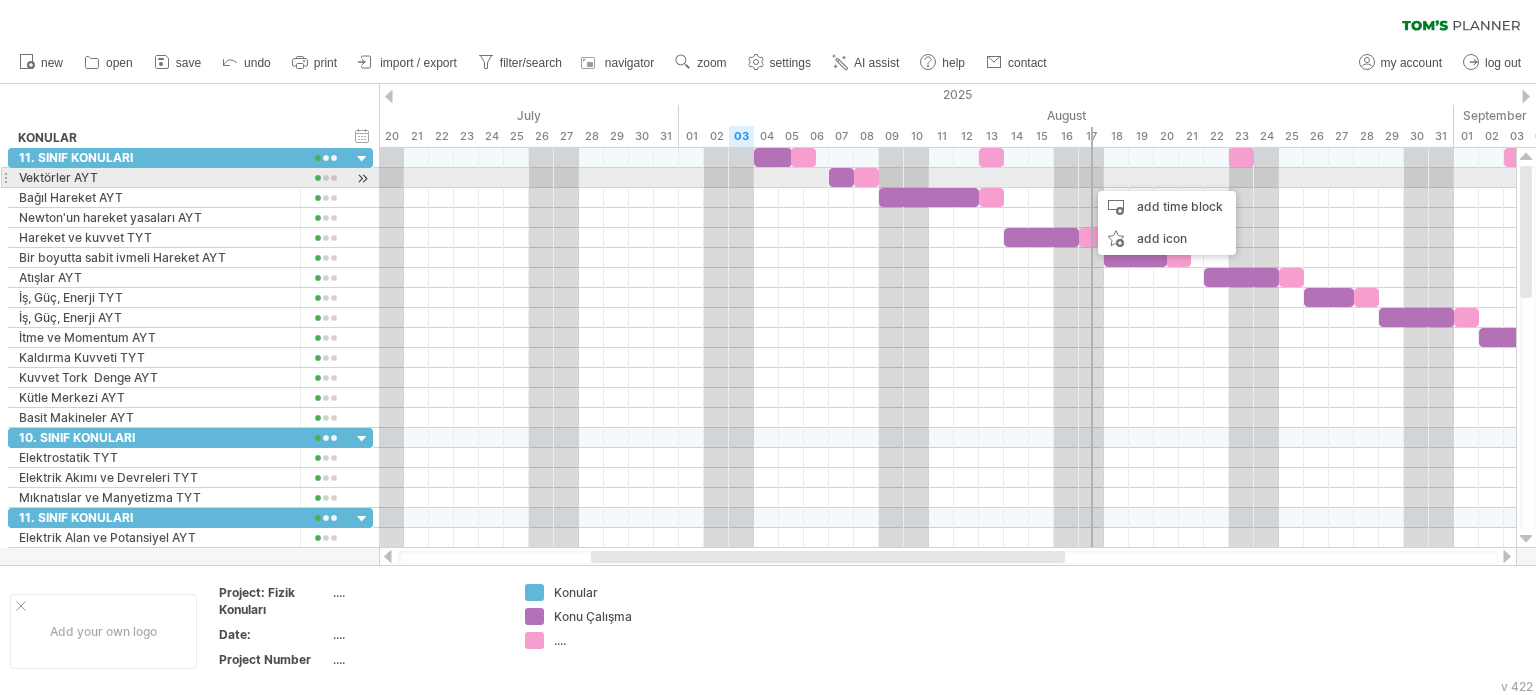 click at bounding box center [947, 178] 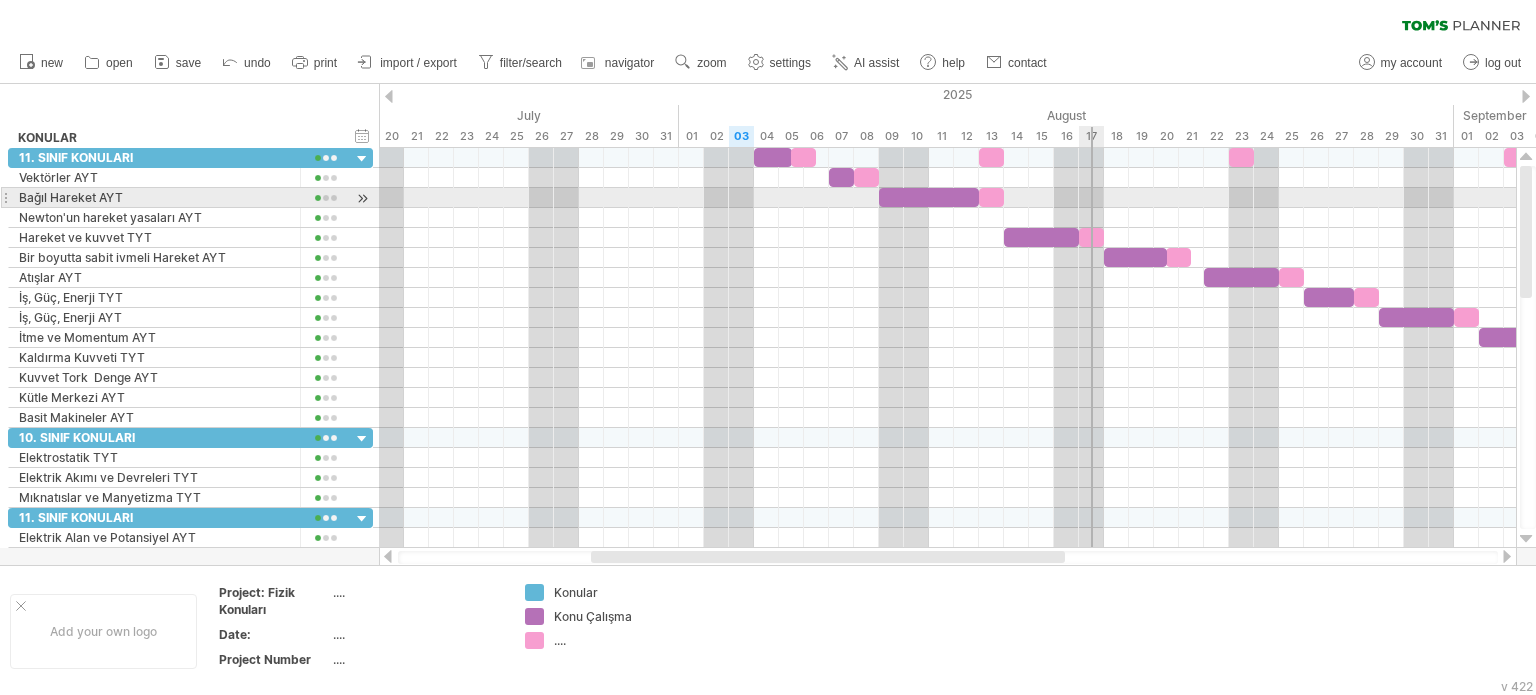 click at bounding box center [947, 198] 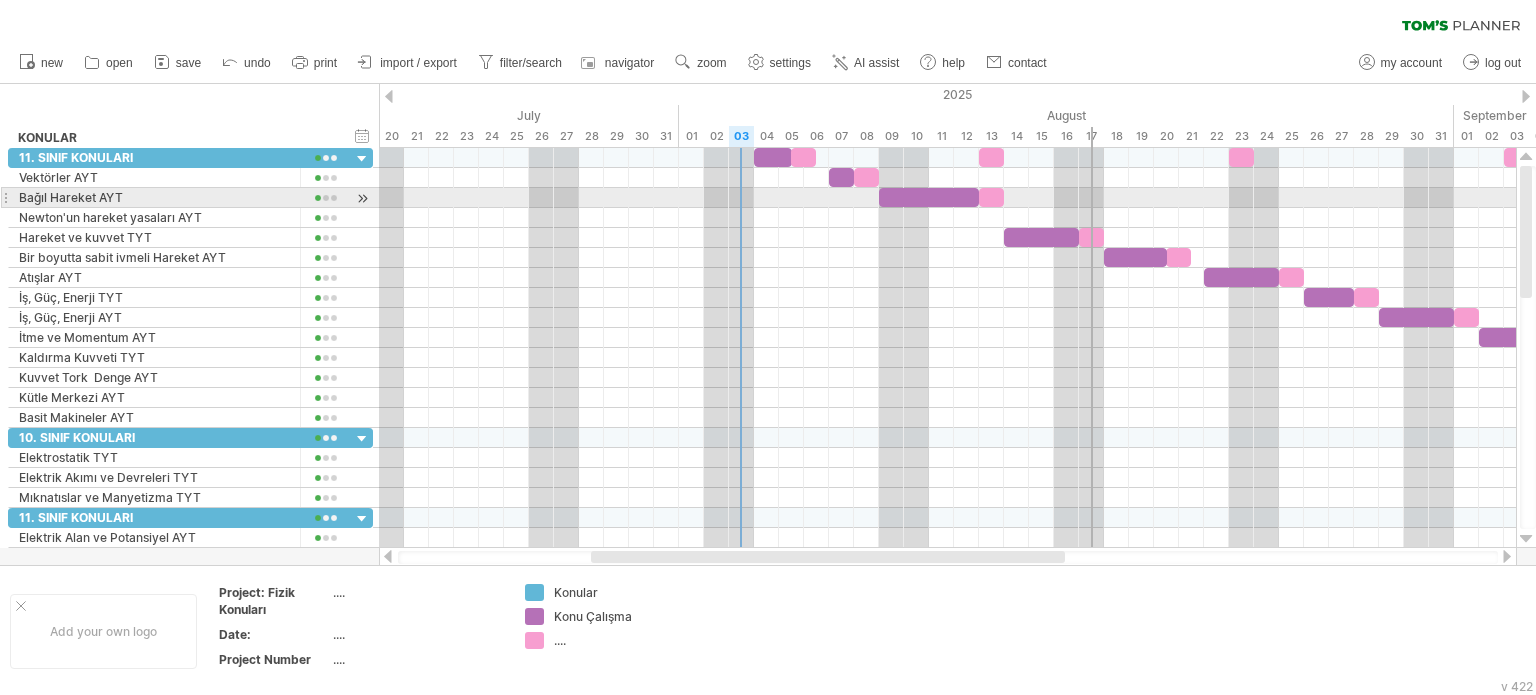 click at bounding box center [947, 198] 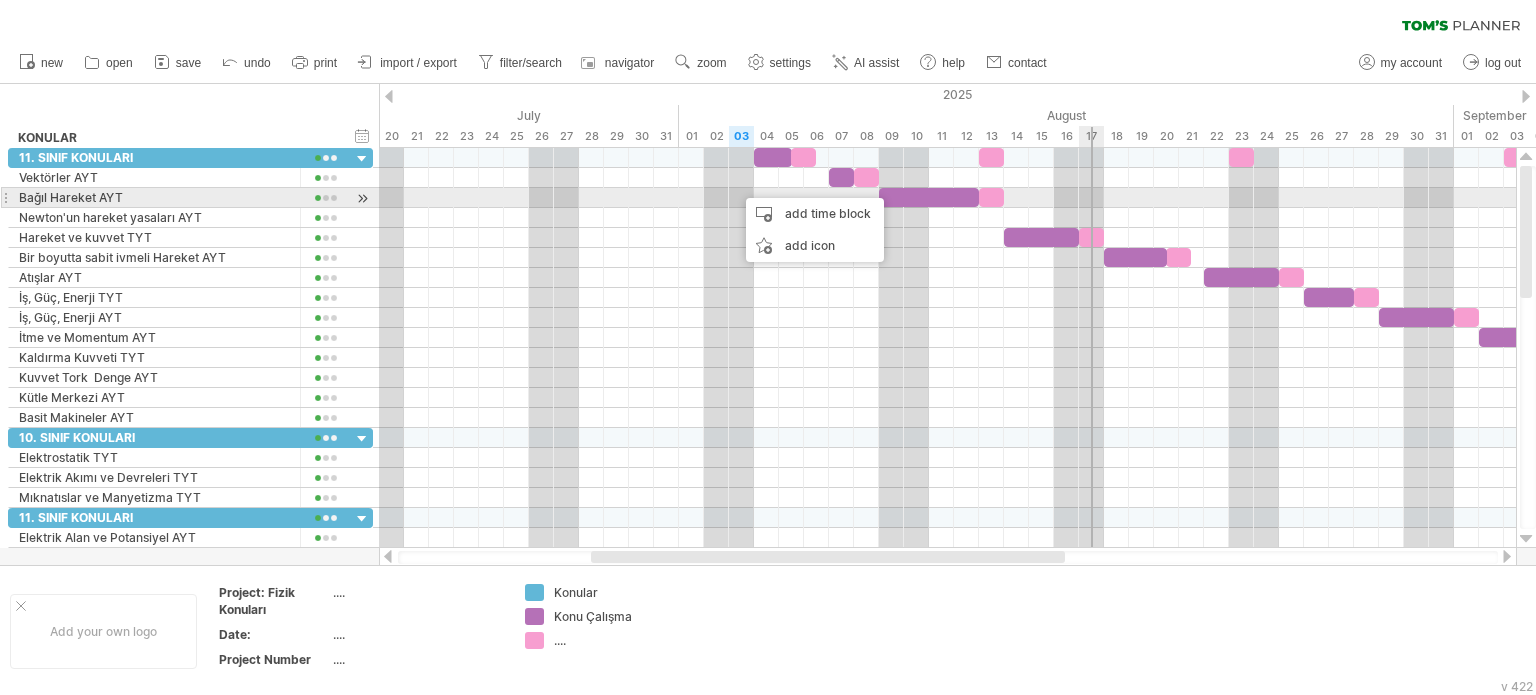 click at bounding box center [947, 198] 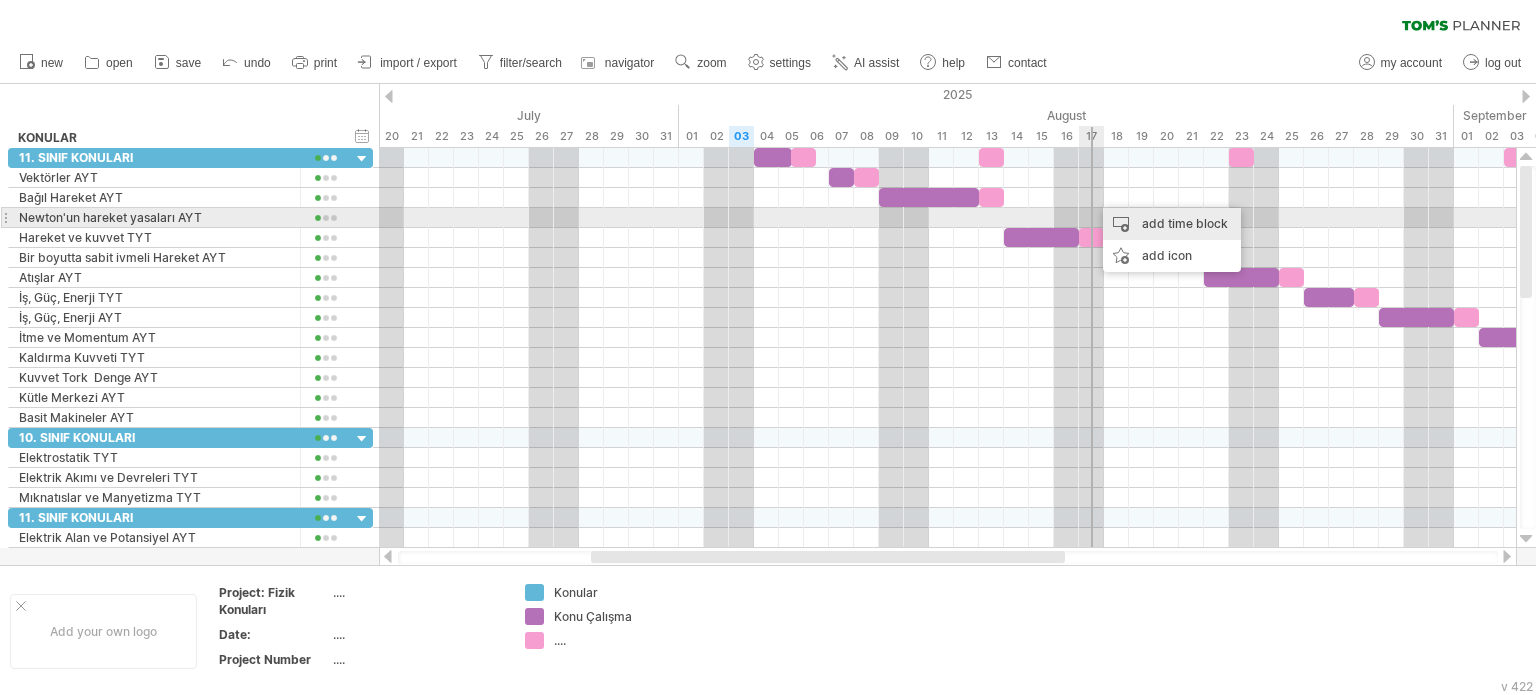 click on "add time block" at bounding box center (1172, 224) 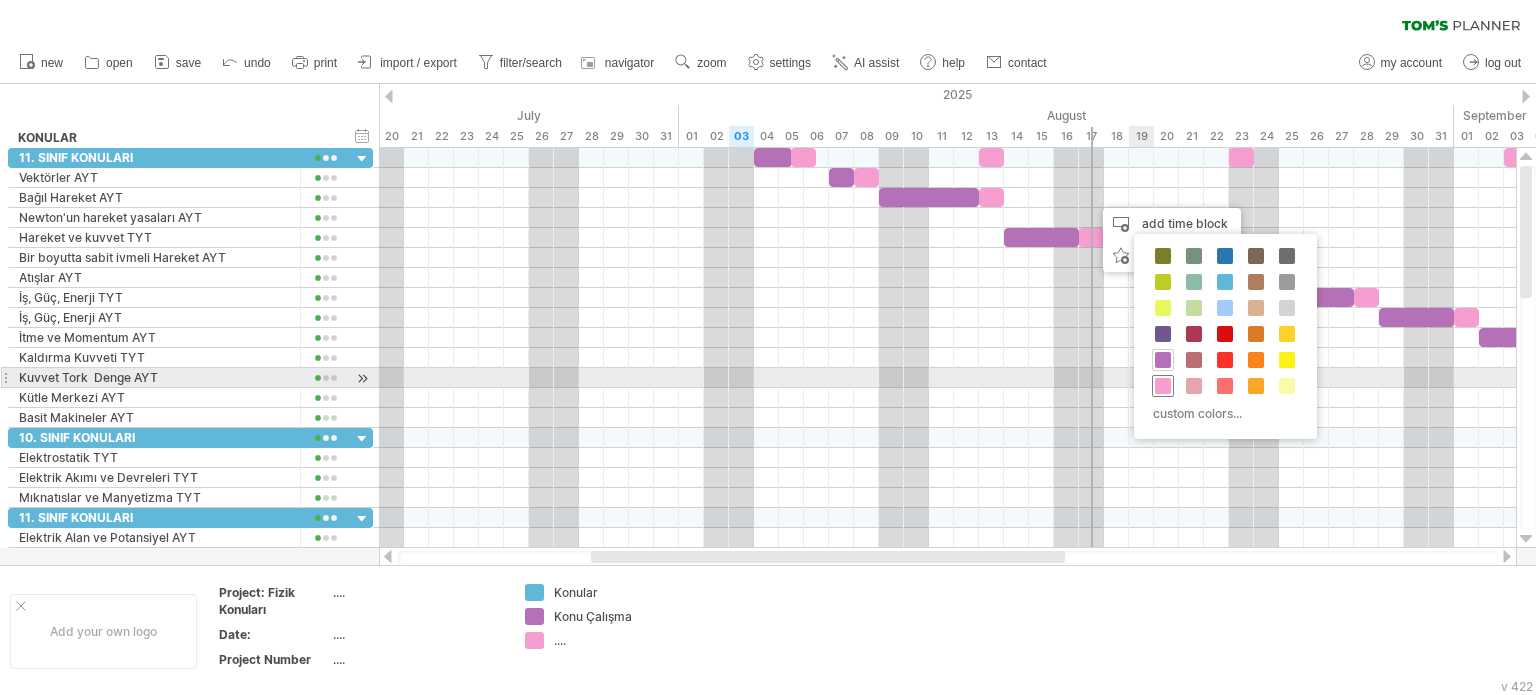 click at bounding box center [1163, 386] 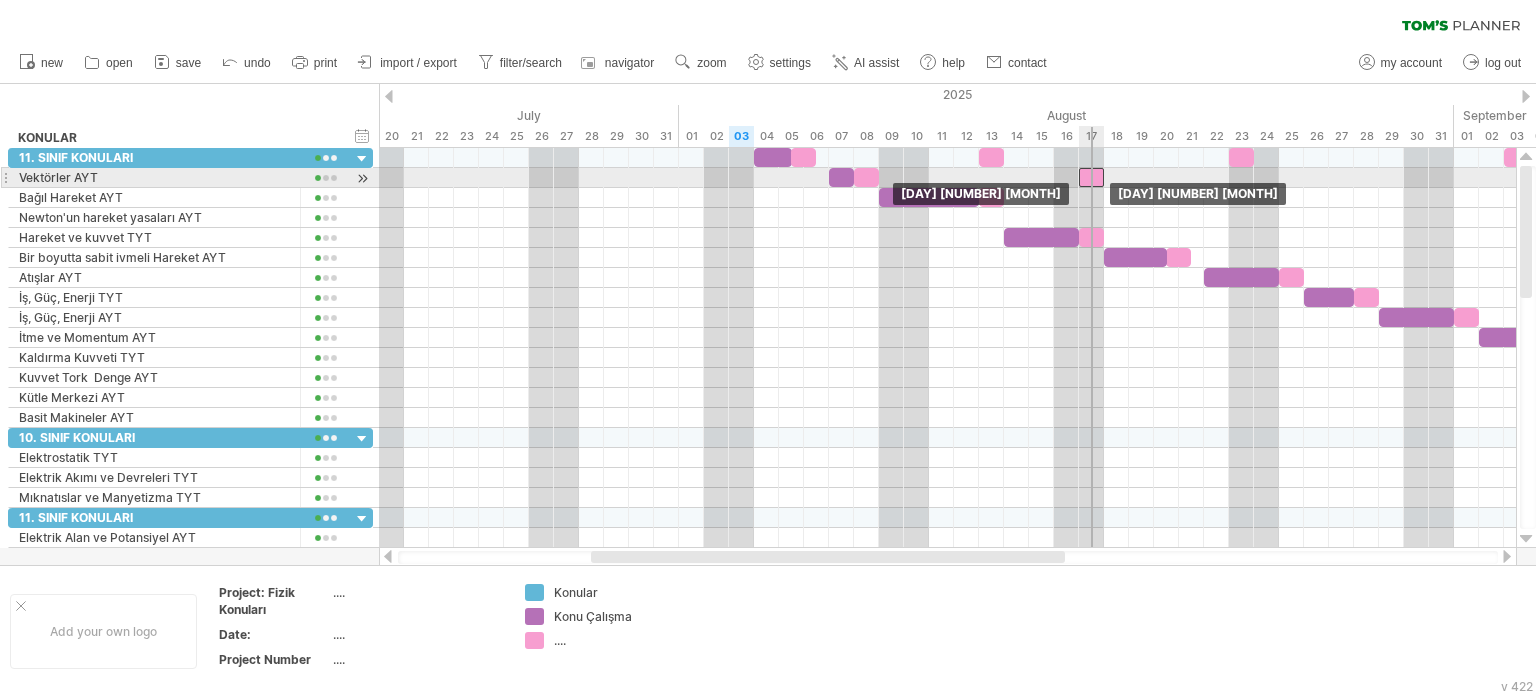 drag, startPoint x: 1106, startPoint y: 203, endPoint x: 1092, endPoint y: 179, distance: 27.784887 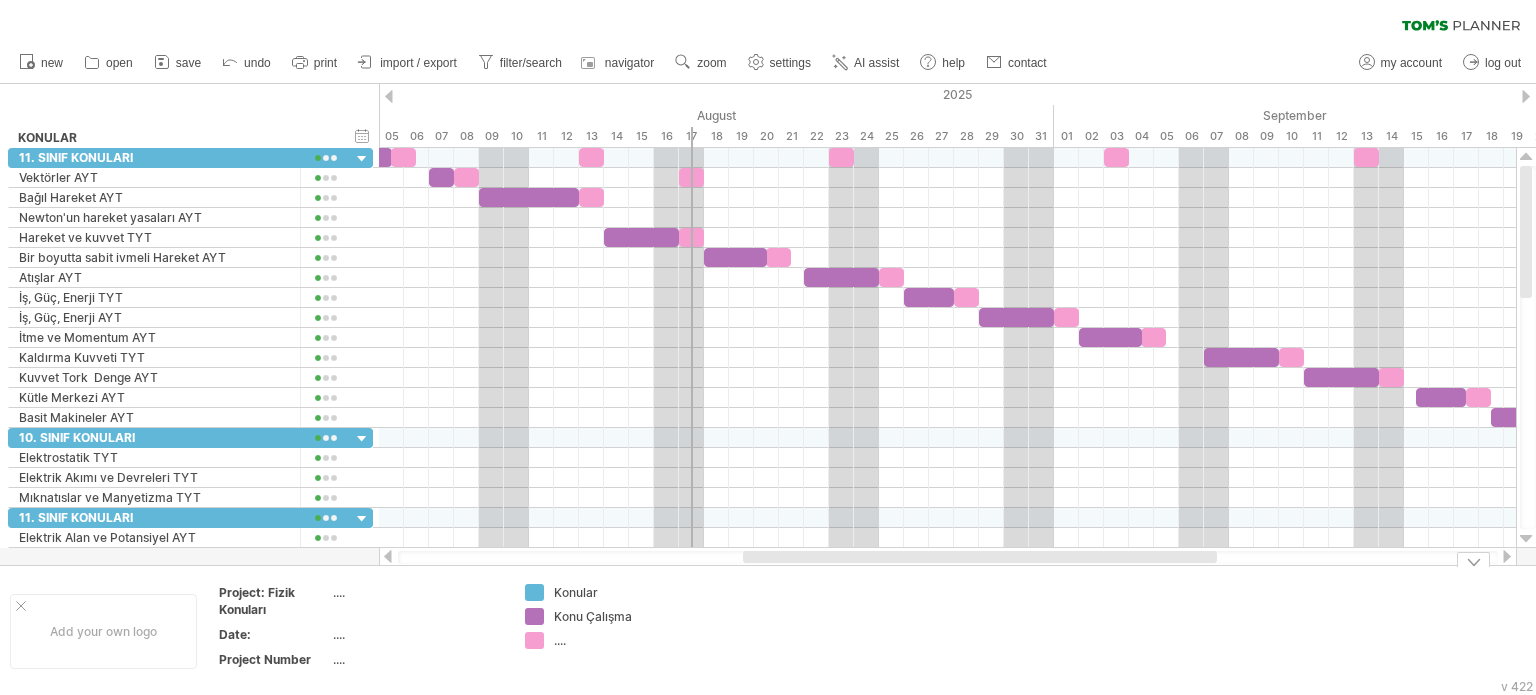 drag, startPoint x: 952, startPoint y: 555, endPoint x: 1116, endPoint y: 565, distance: 164.3046 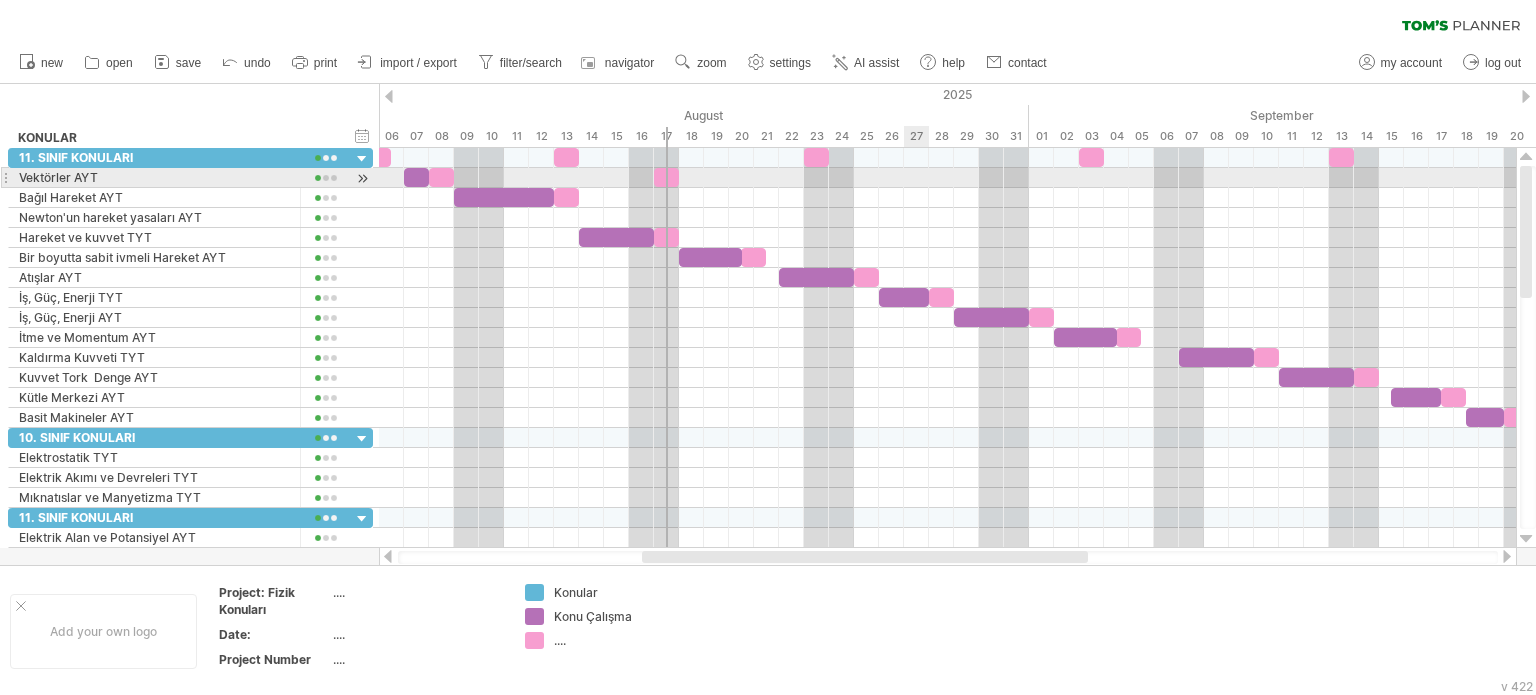 click at bounding box center [947, 178] 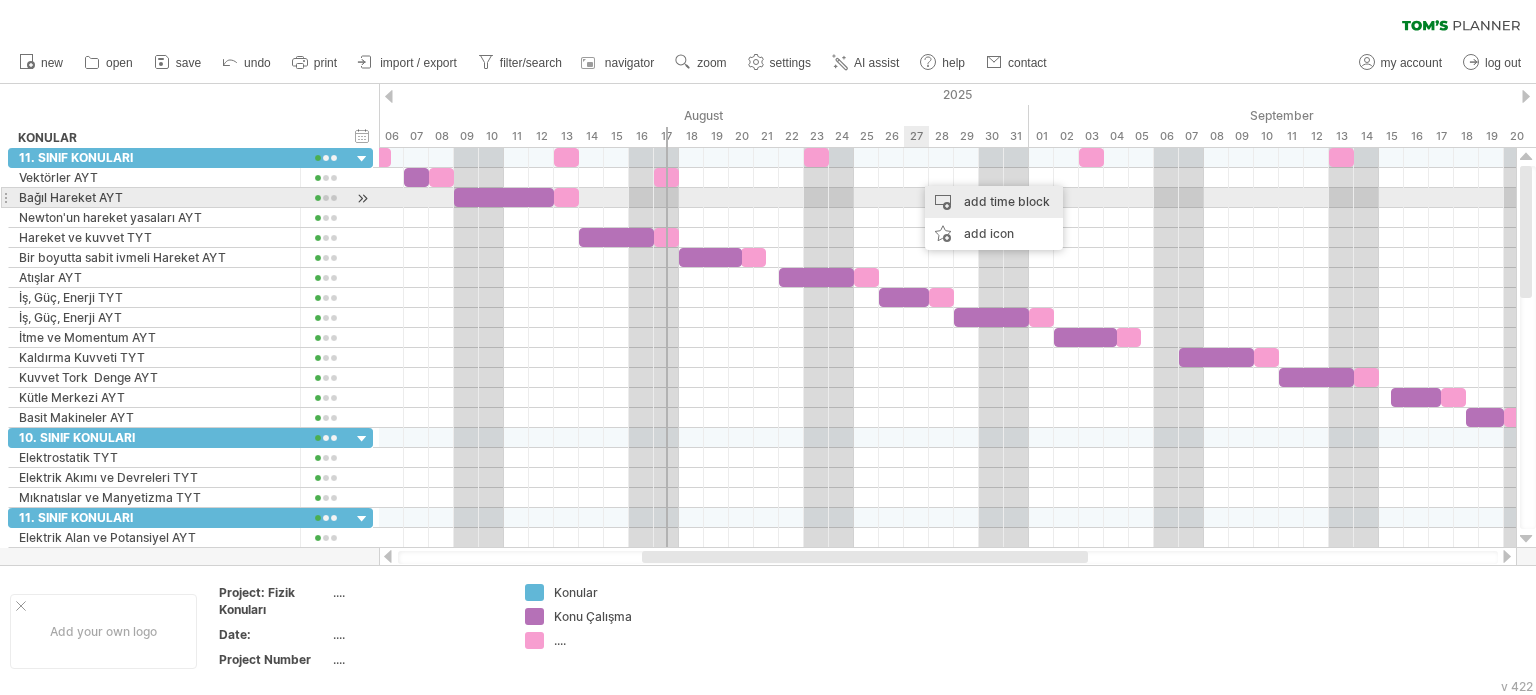 click on "add time block" at bounding box center [994, 202] 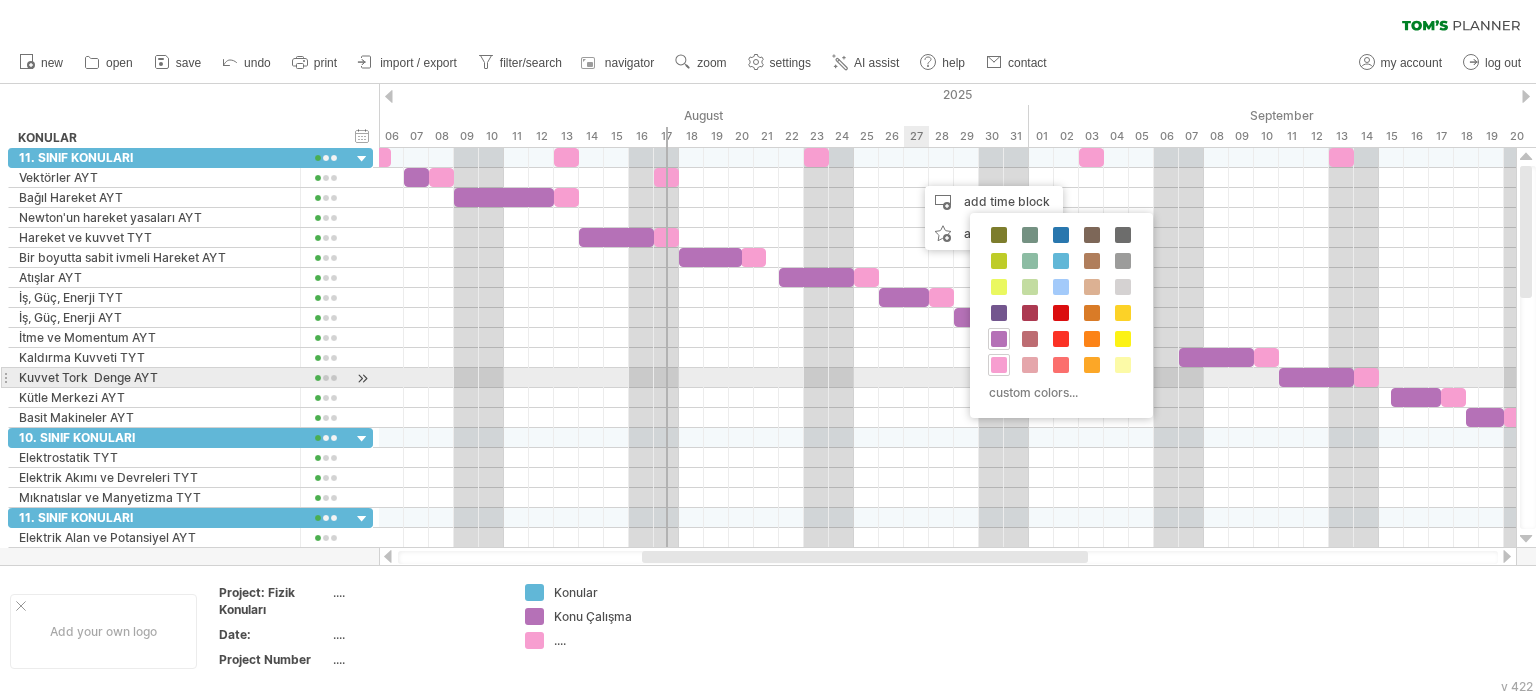 click at bounding box center [999, 365] 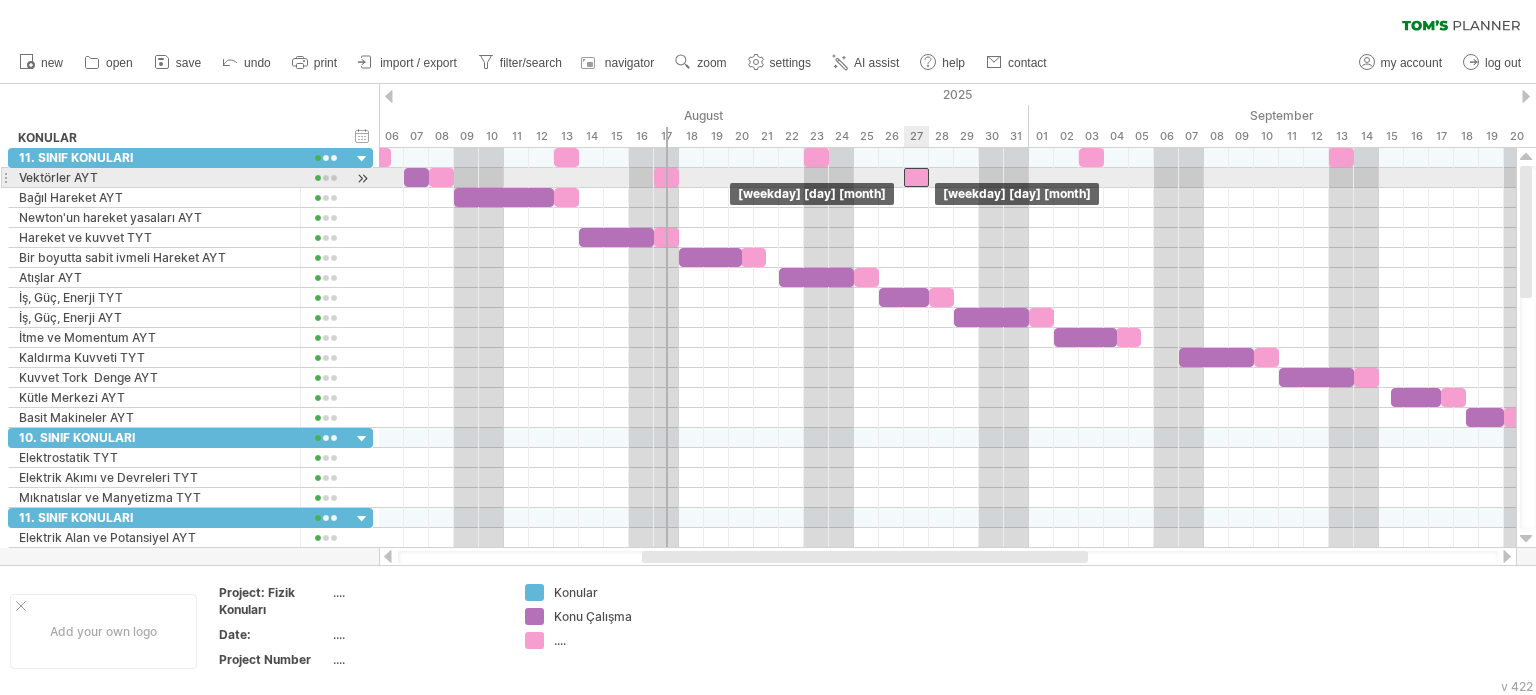 click at bounding box center [916, 177] 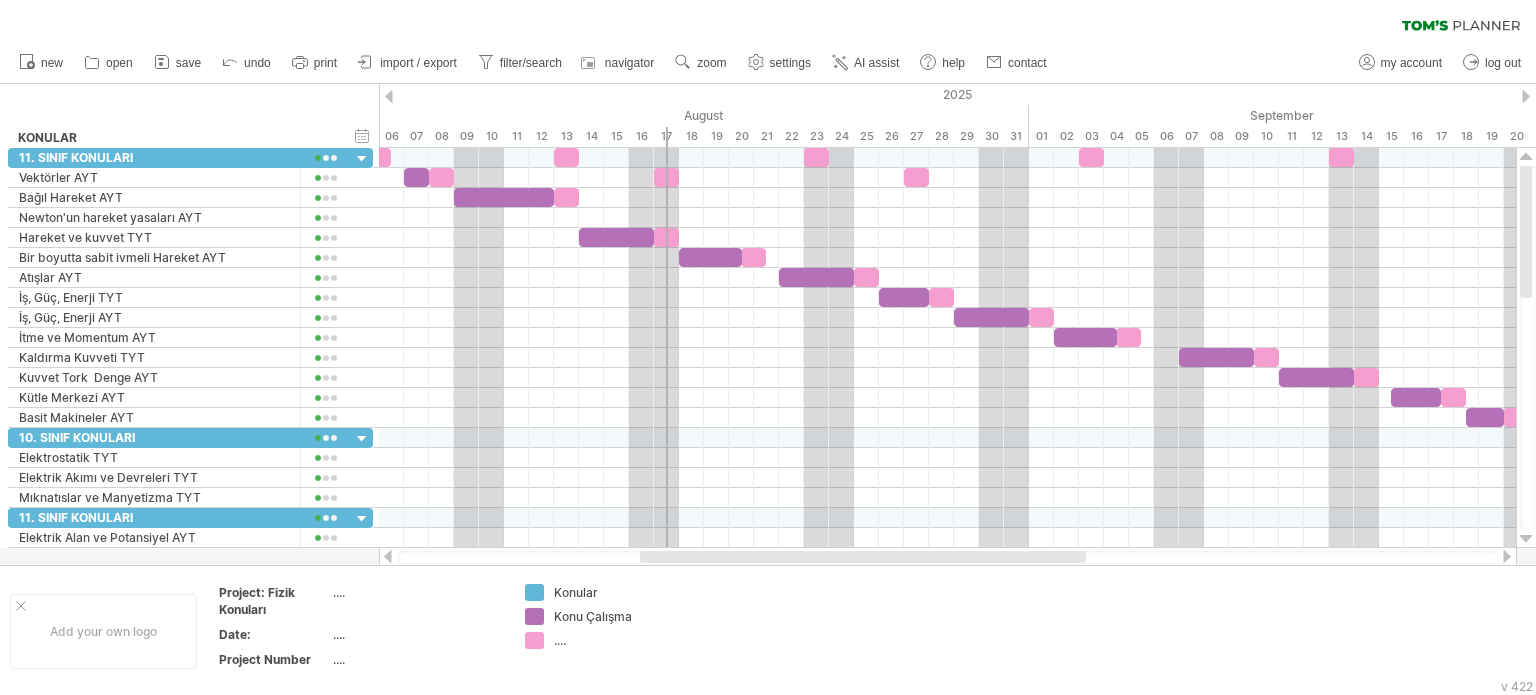 click at bounding box center [948, 557] 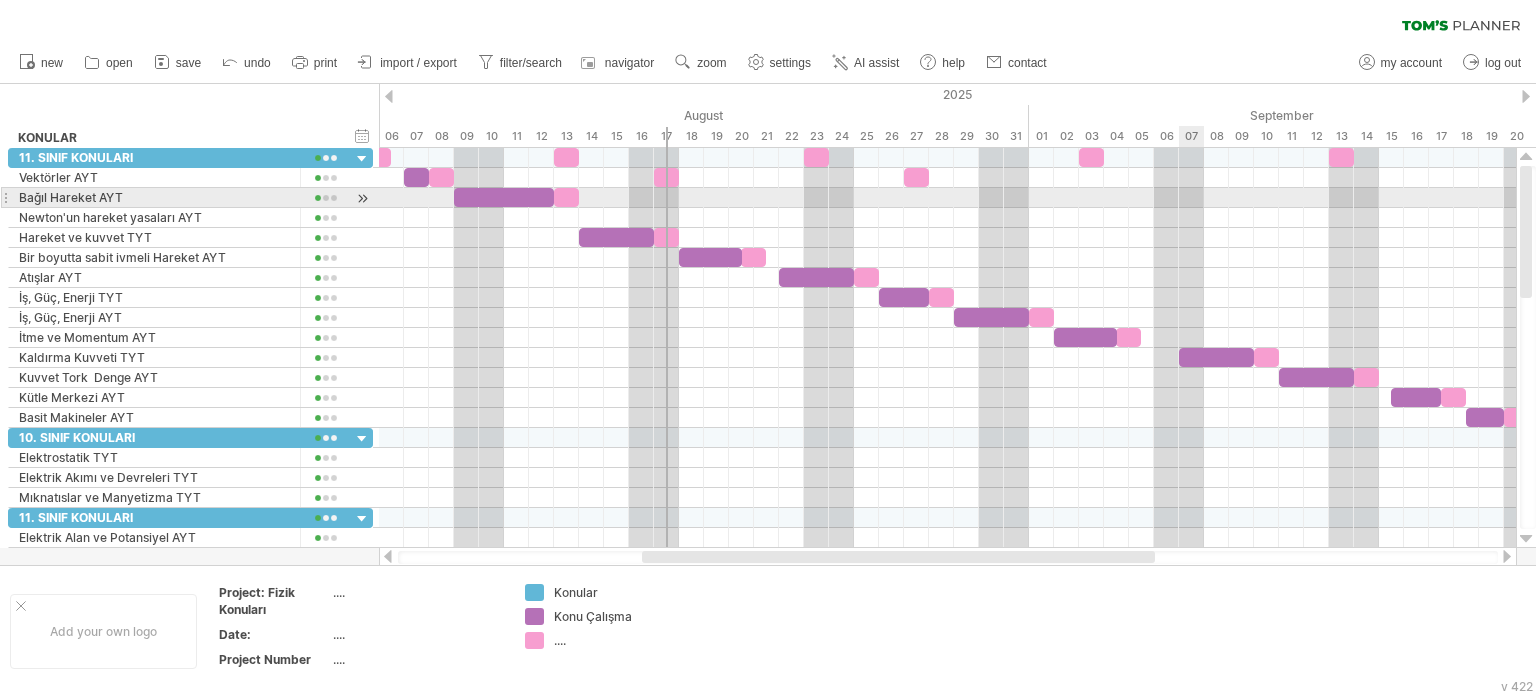 click at bounding box center [947, 198] 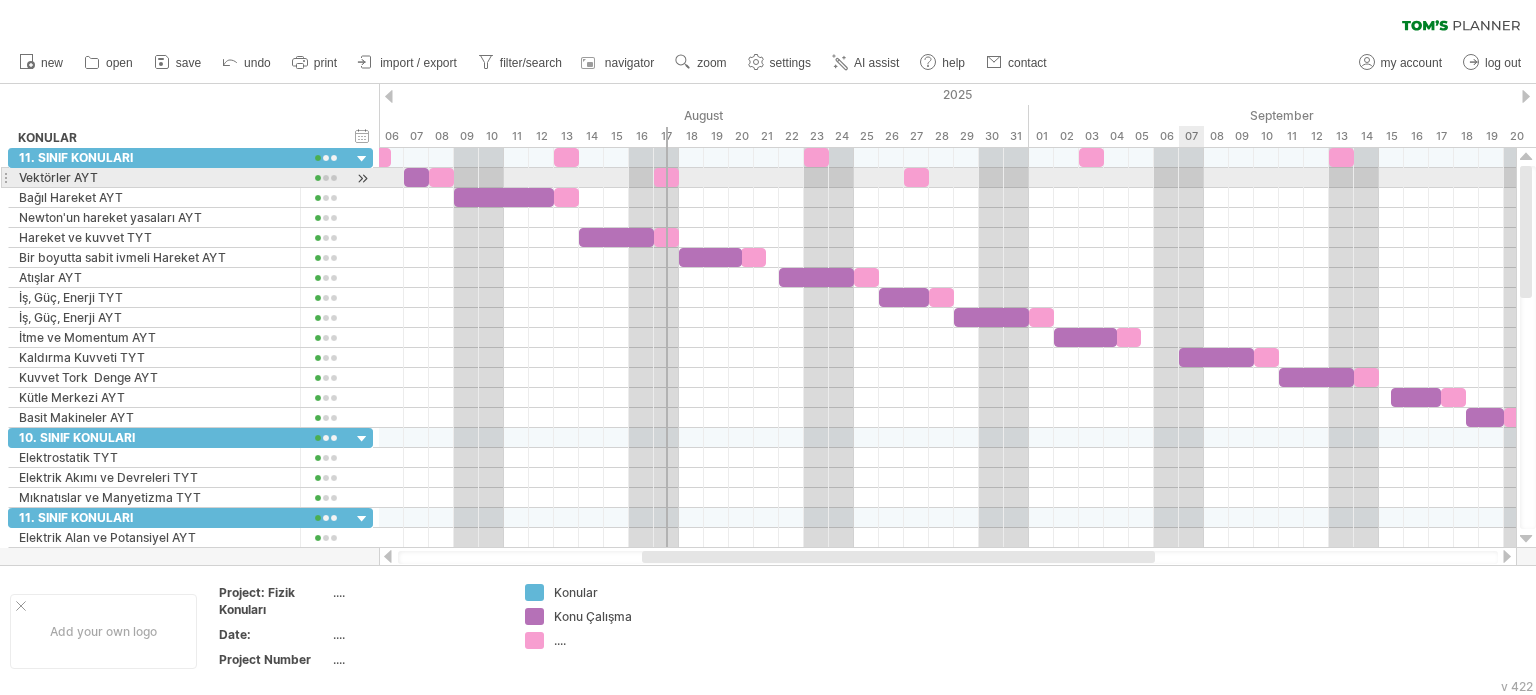 click at bounding box center [947, 178] 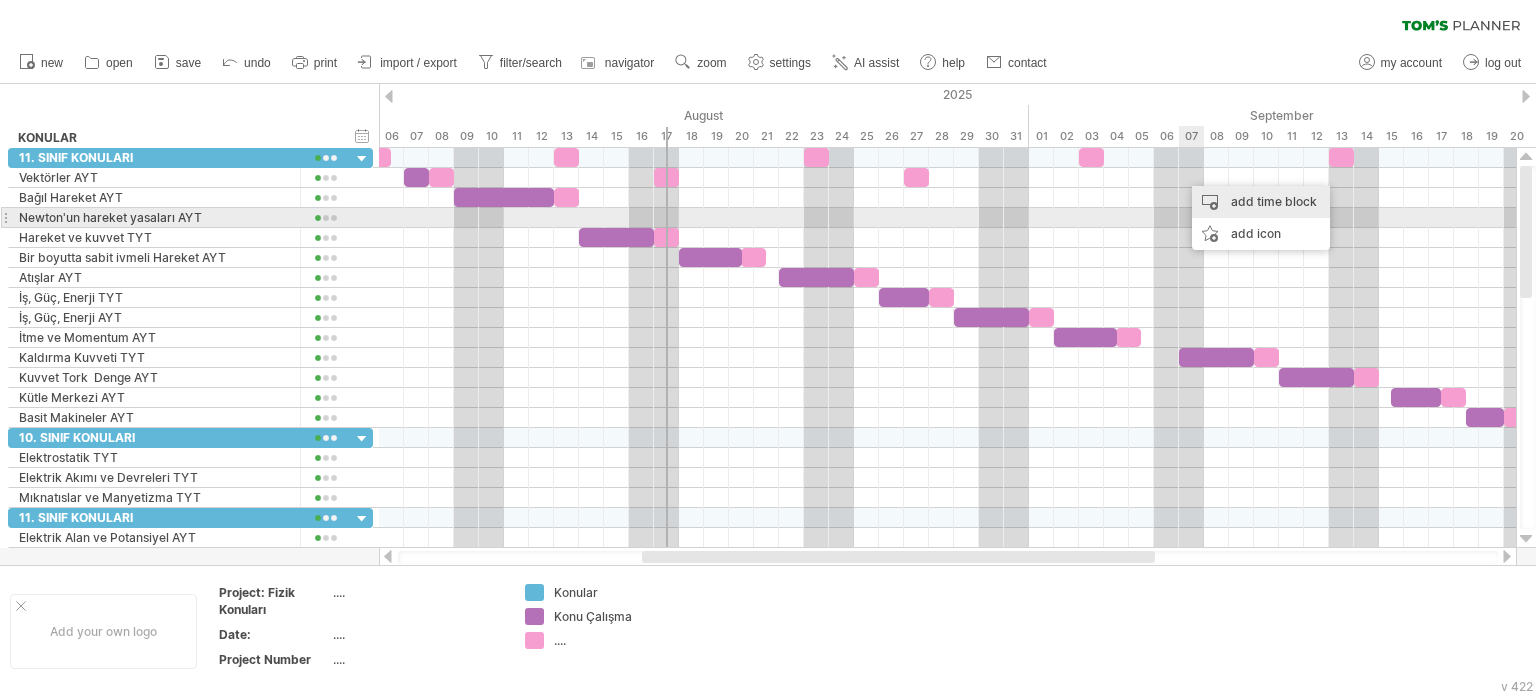 click on "add time block" at bounding box center [1261, 202] 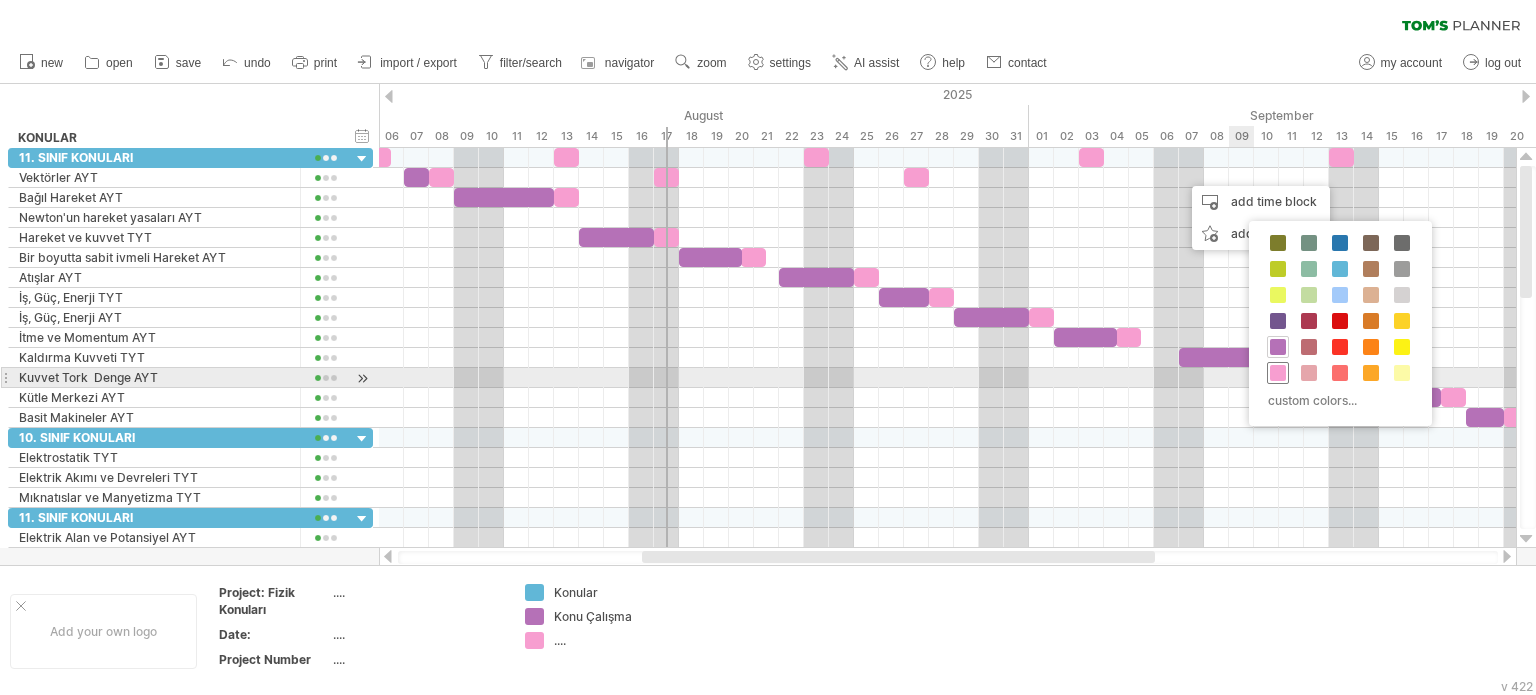 drag, startPoint x: 1273, startPoint y: 368, endPoint x: 1260, endPoint y: 358, distance: 16.40122 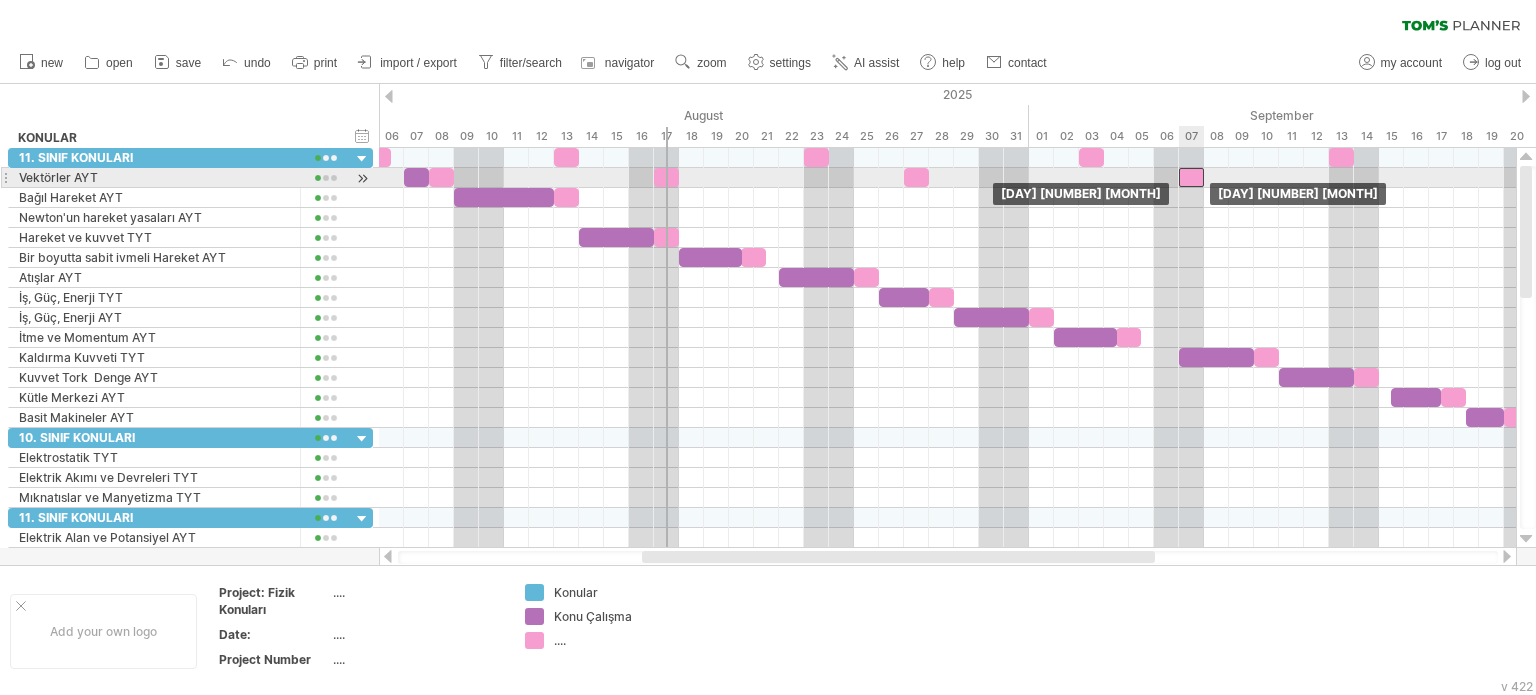click at bounding box center (1191, 177) 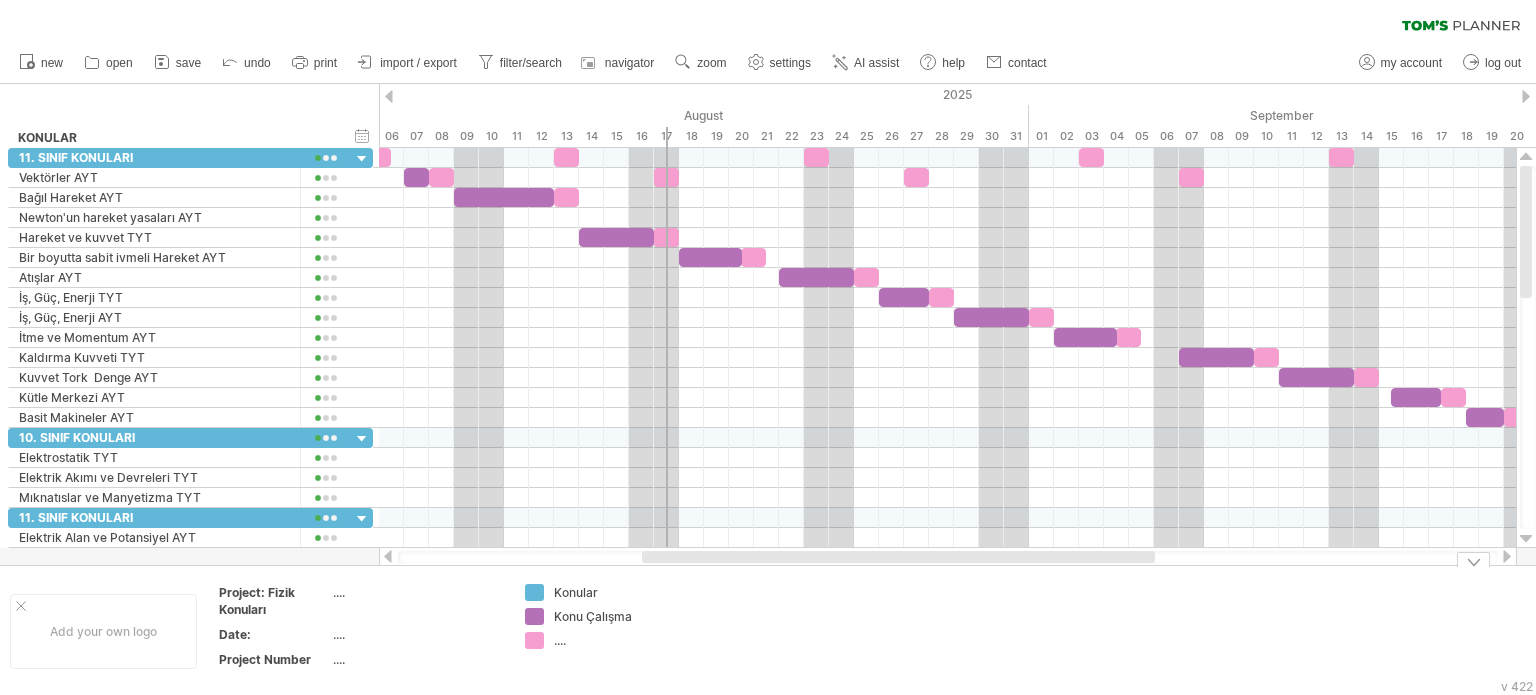 drag, startPoint x: 1044, startPoint y: 566, endPoint x: 1061, endPoint y: 567, distance: 17.029387 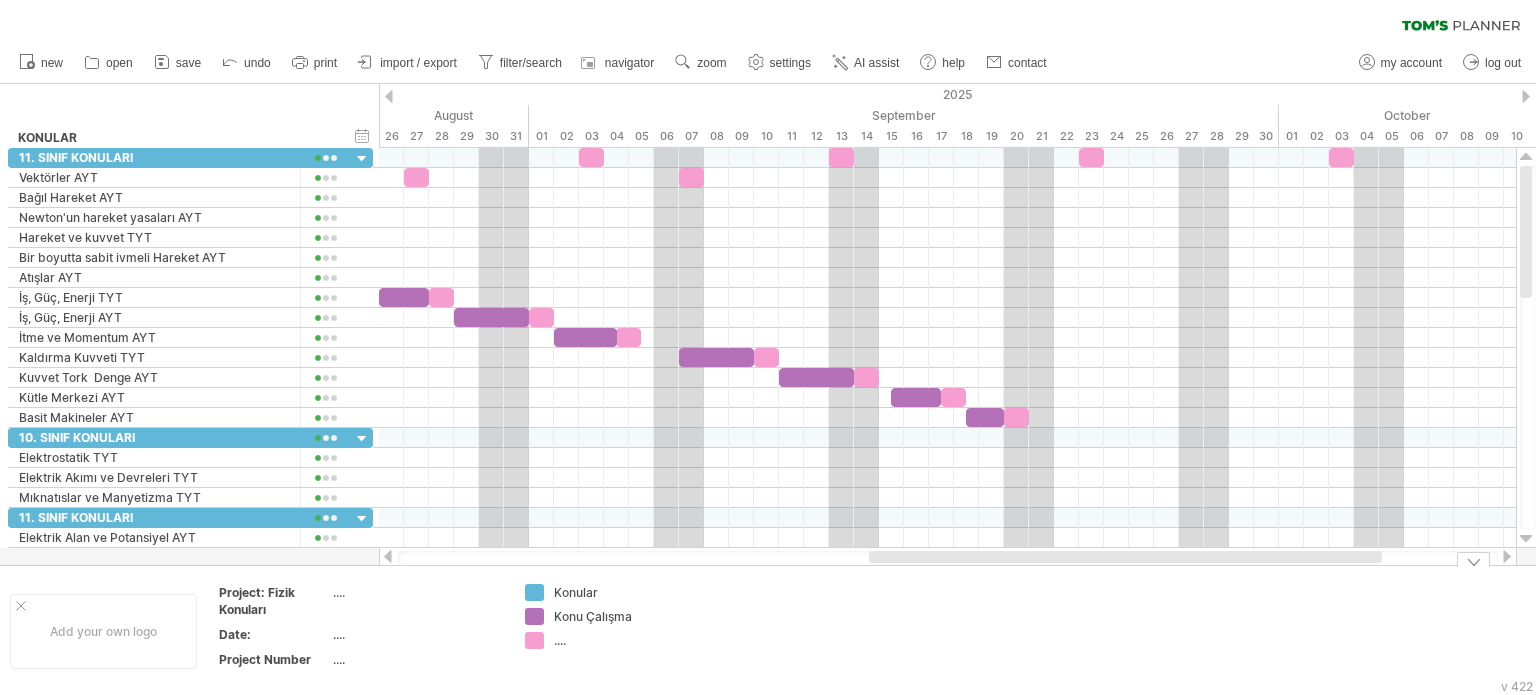 drag, startPoint x: 1063, startPoint y: 555, endPoint x: 1289, endPoint y: 593, distance: 229.17242 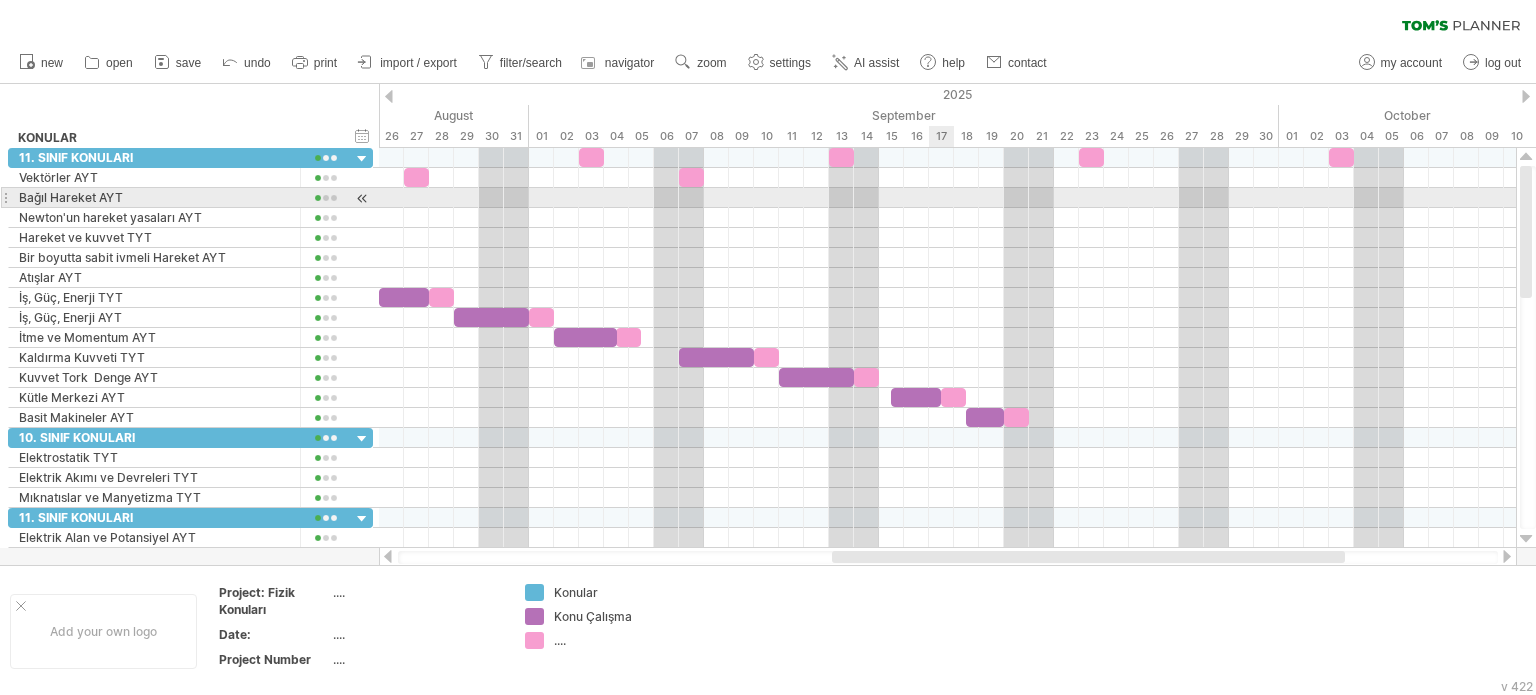 click at bounding box center [947, 198] 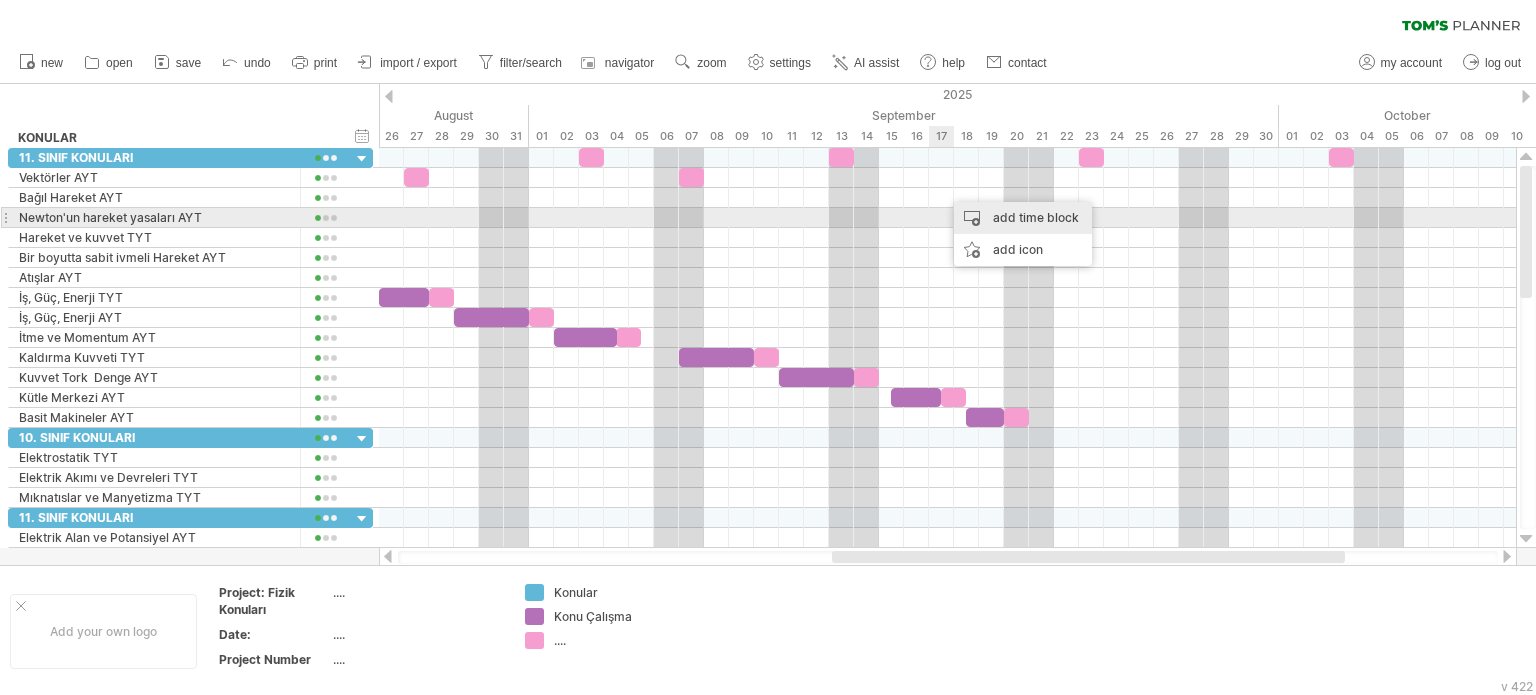 click on "add time block" at bounding box center (1023, 218) 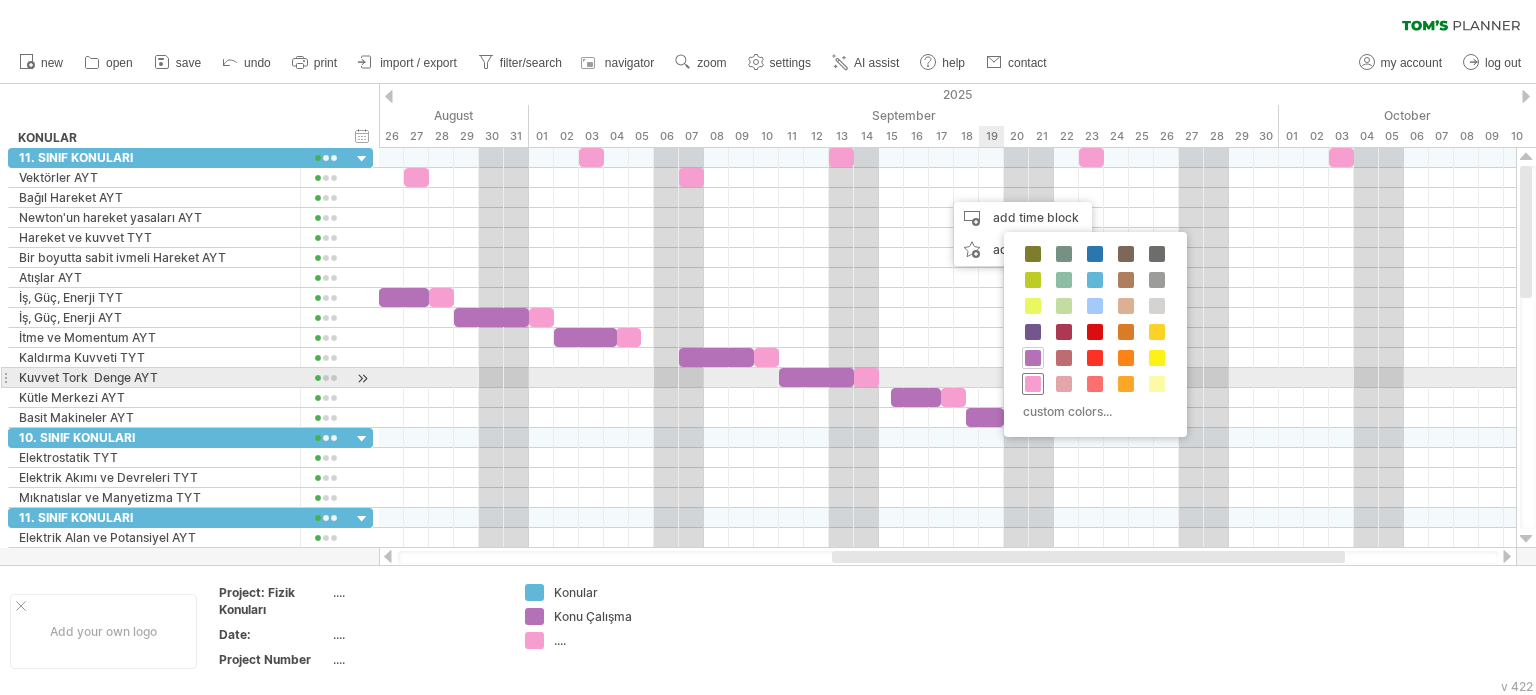 click at bounding box center (1033, 384) 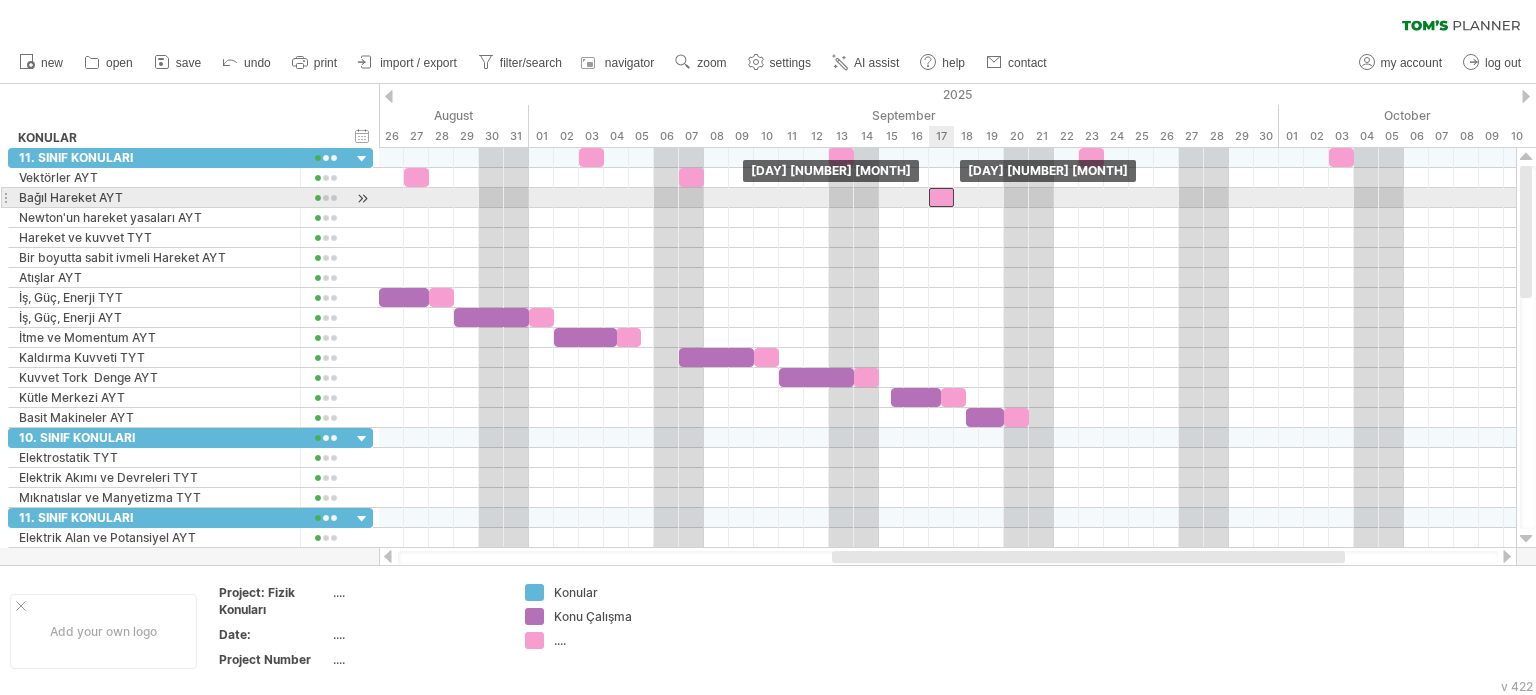 drag, startPoint x: 959, startPoint y: 196, endPoint x: 949, endPoint y: 199, distance: 10.440307 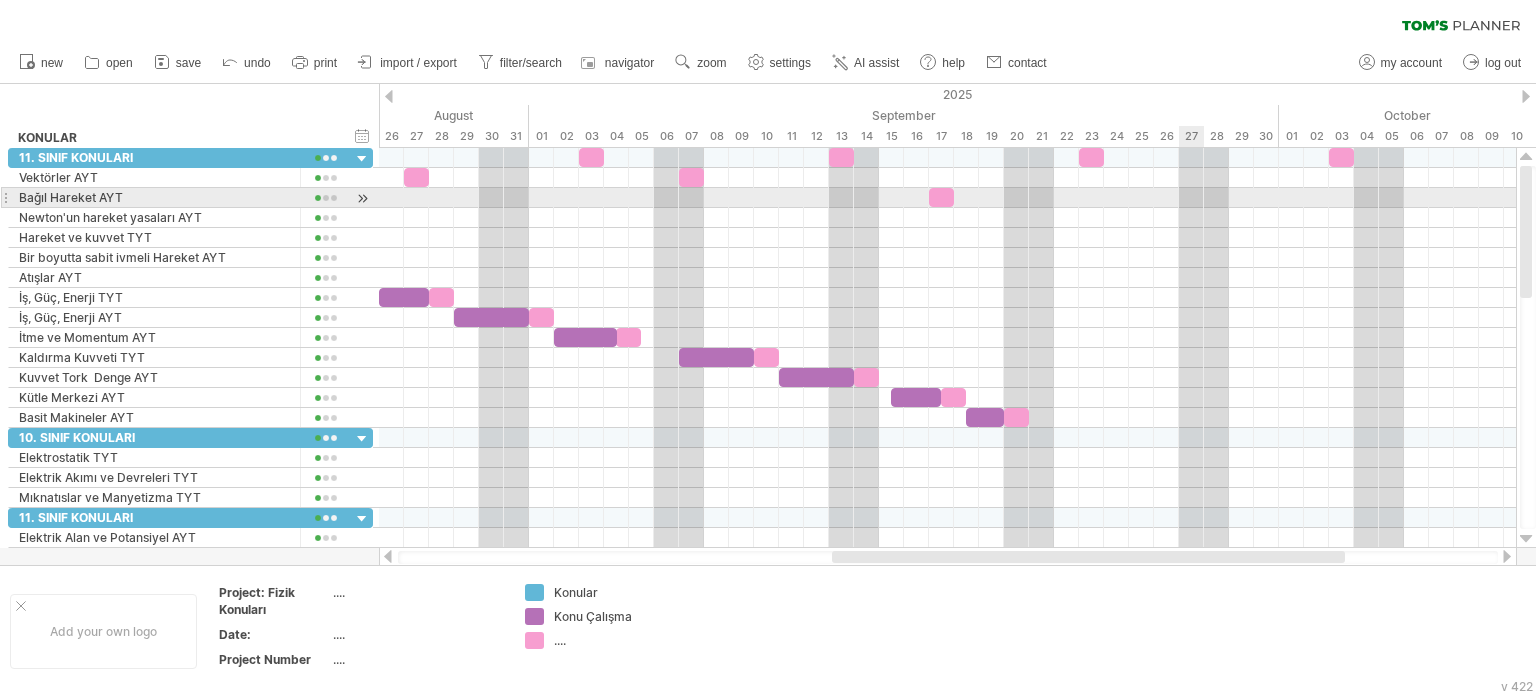 click at bounding box center [947, 198] 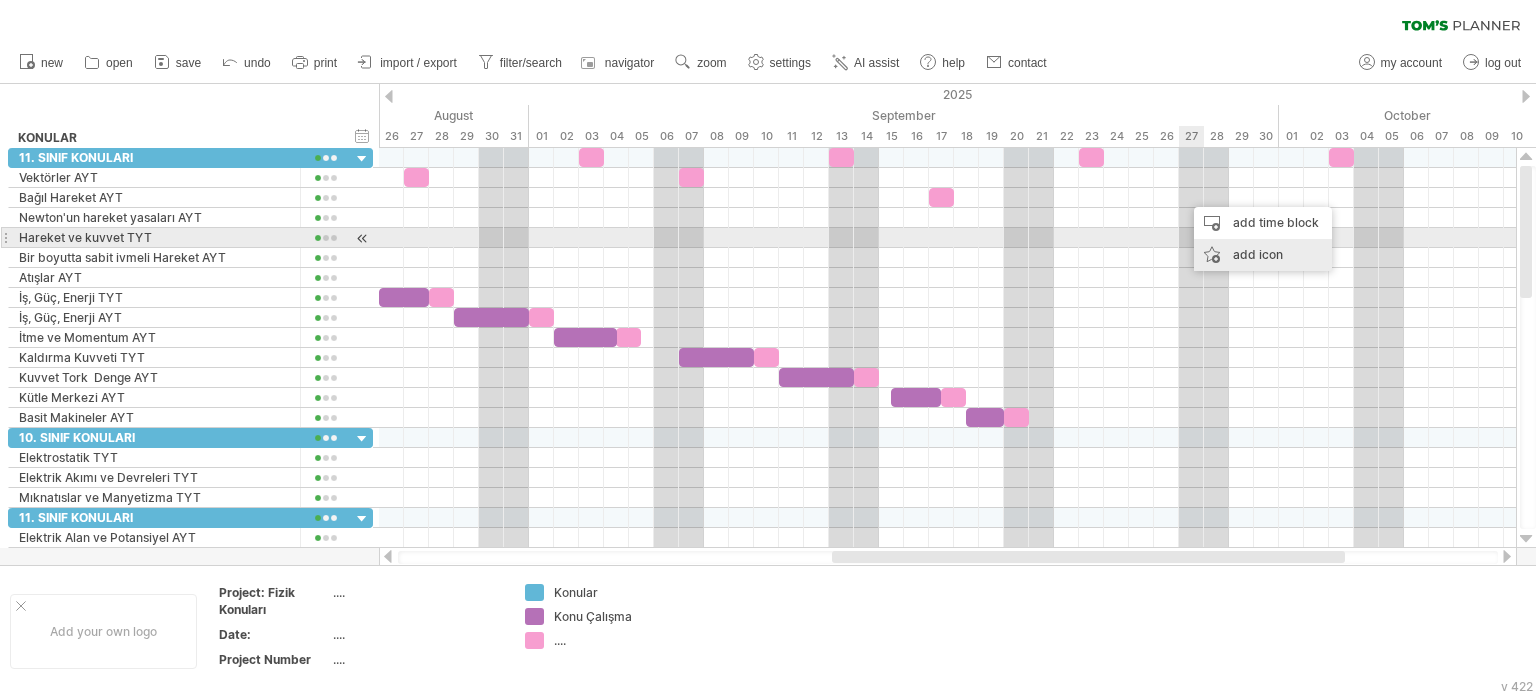 click on "add icon" at bounding box center [1263, 255] 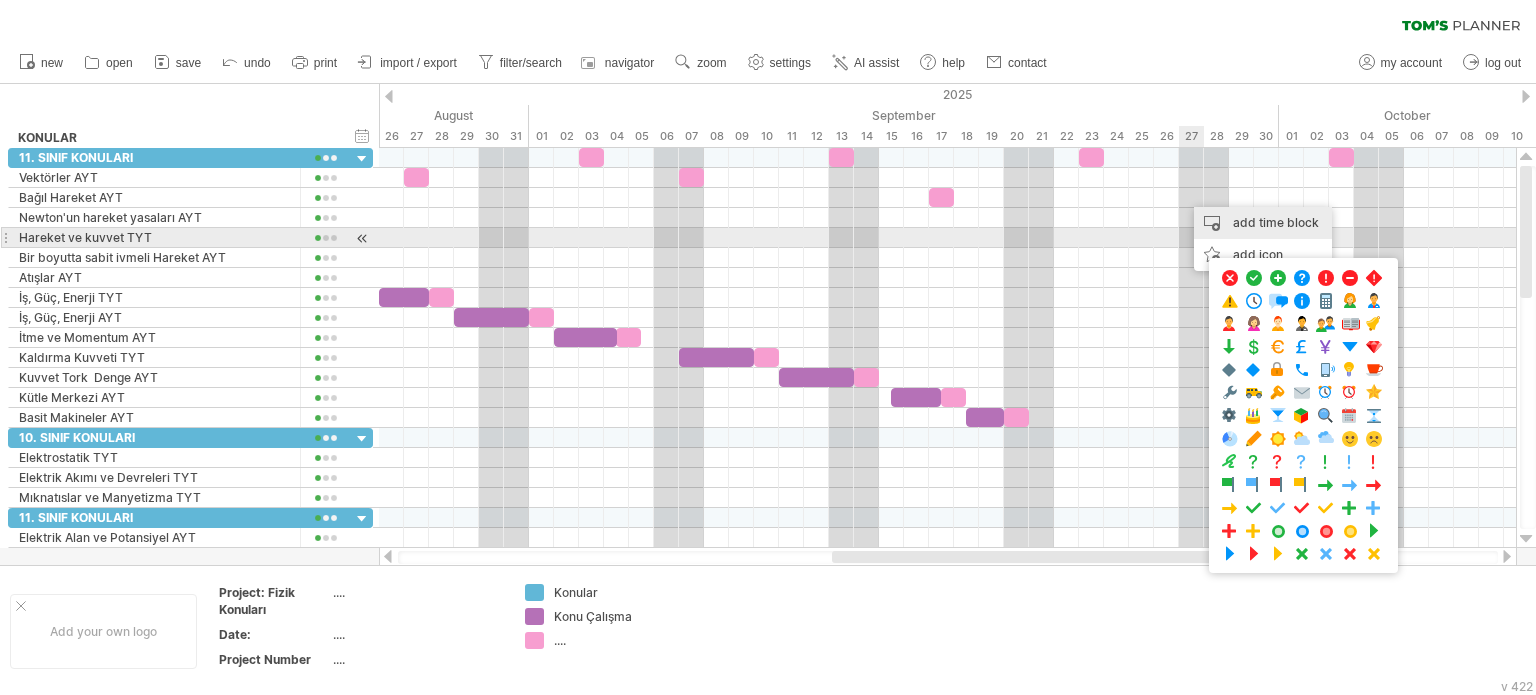 click on "add time block" at bounding box center [1263, 223] 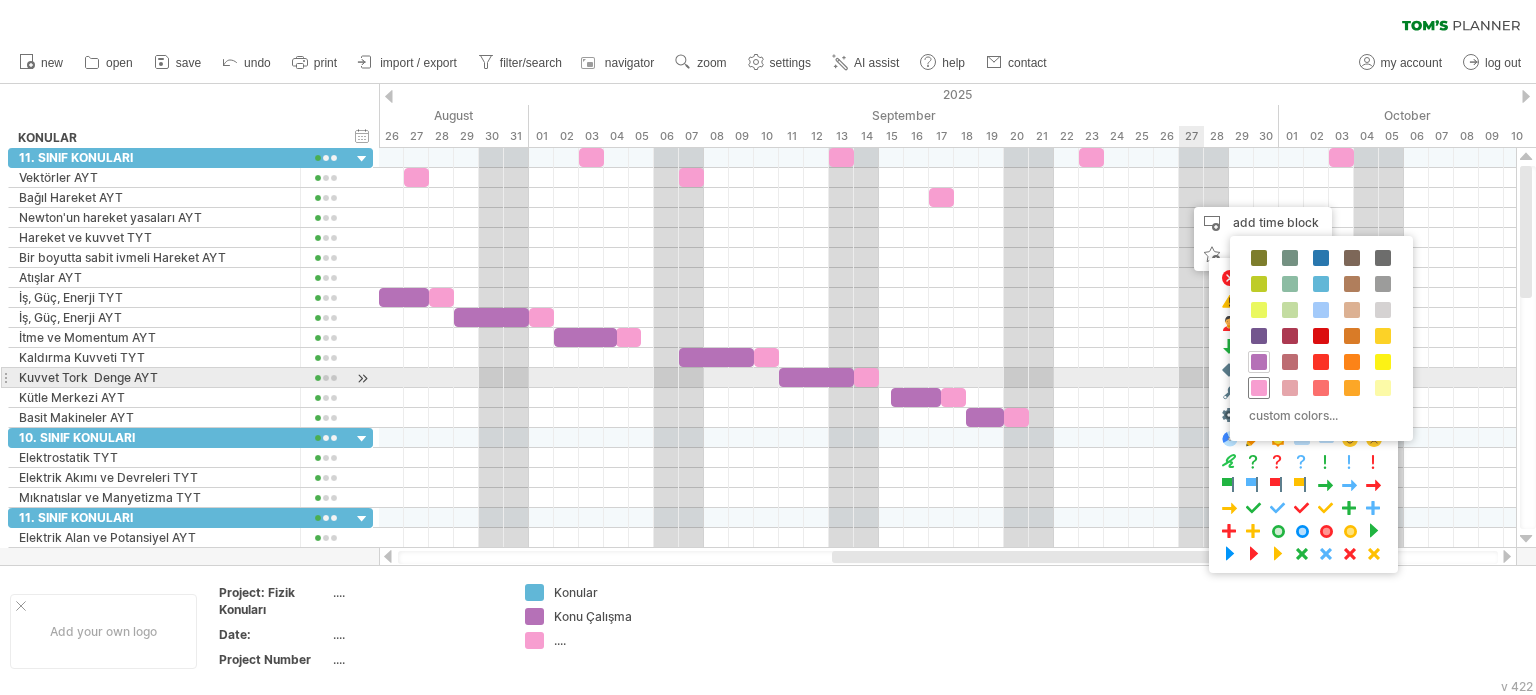 click at bounding box center [1259, 388] 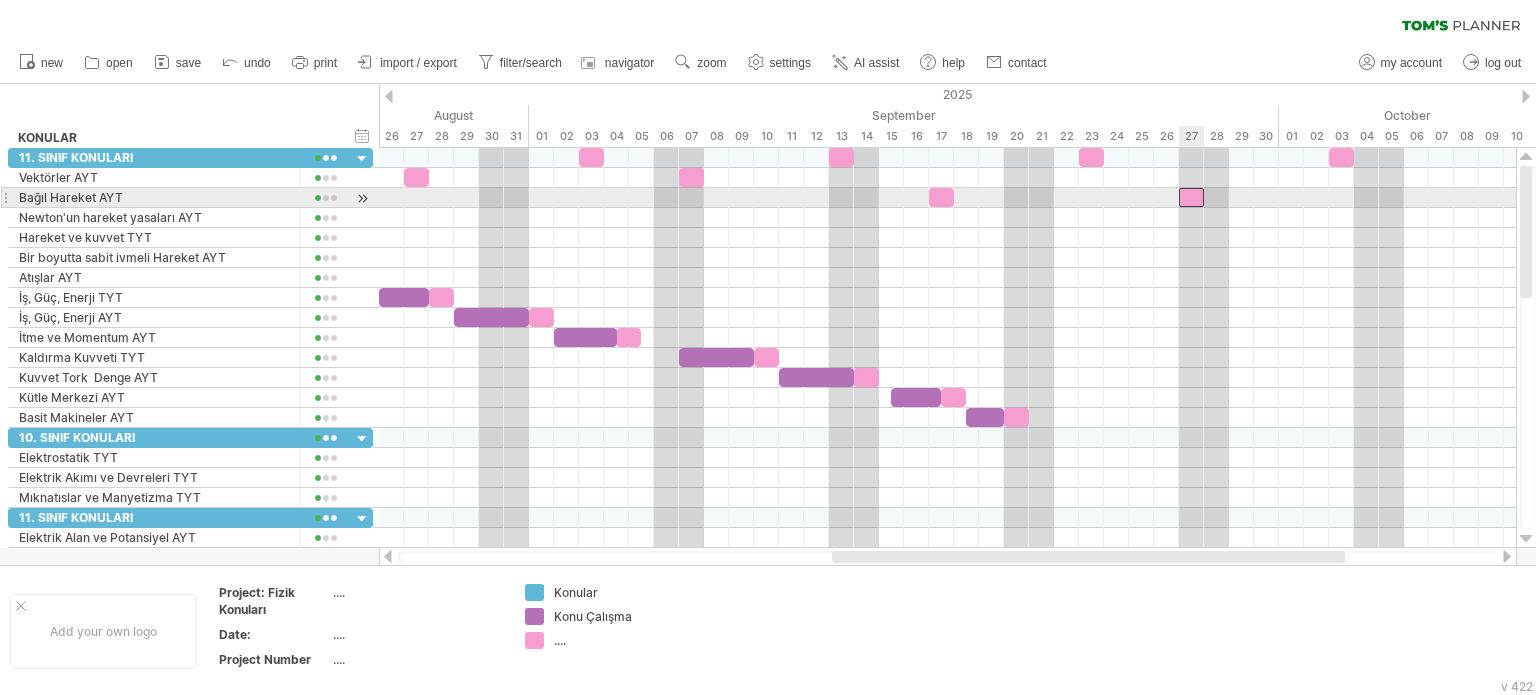 click at bounding box center (1191, 197) 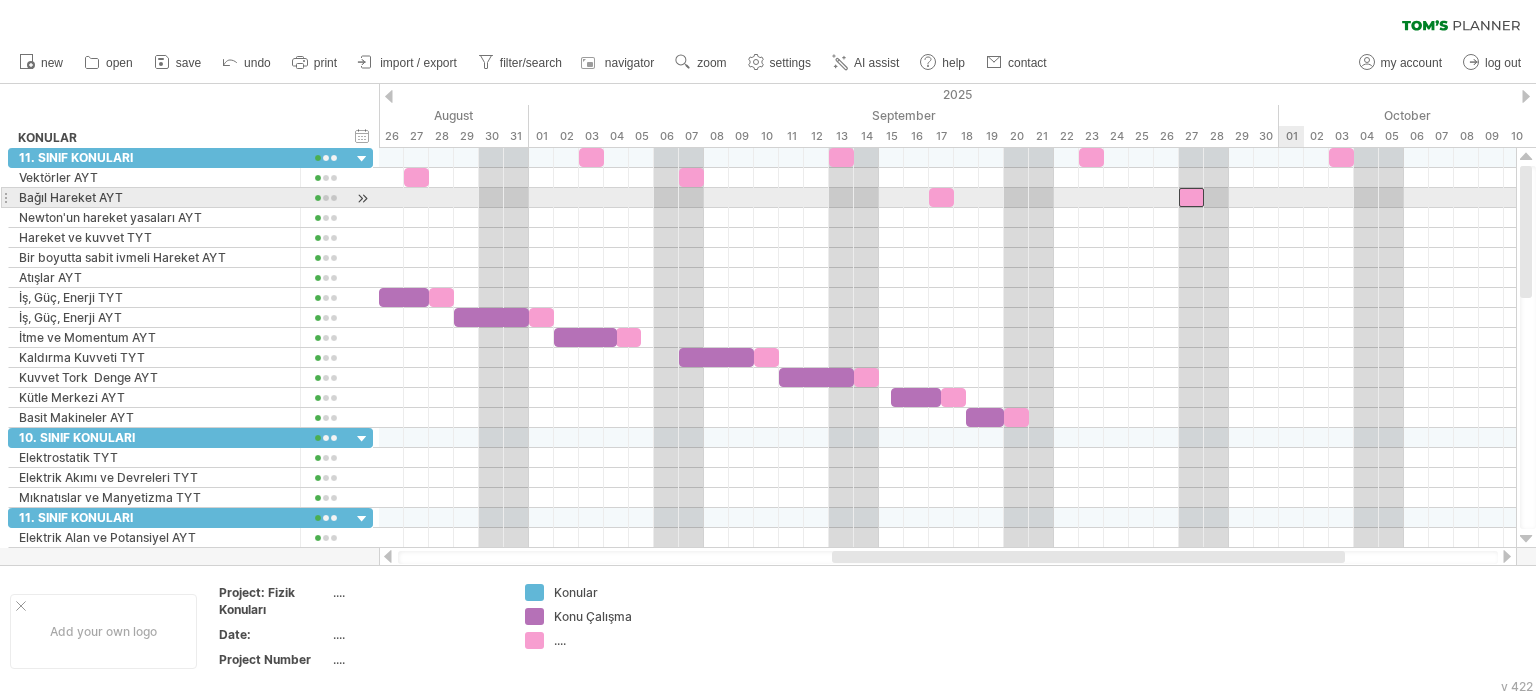 click at bounding box center (947, 198) 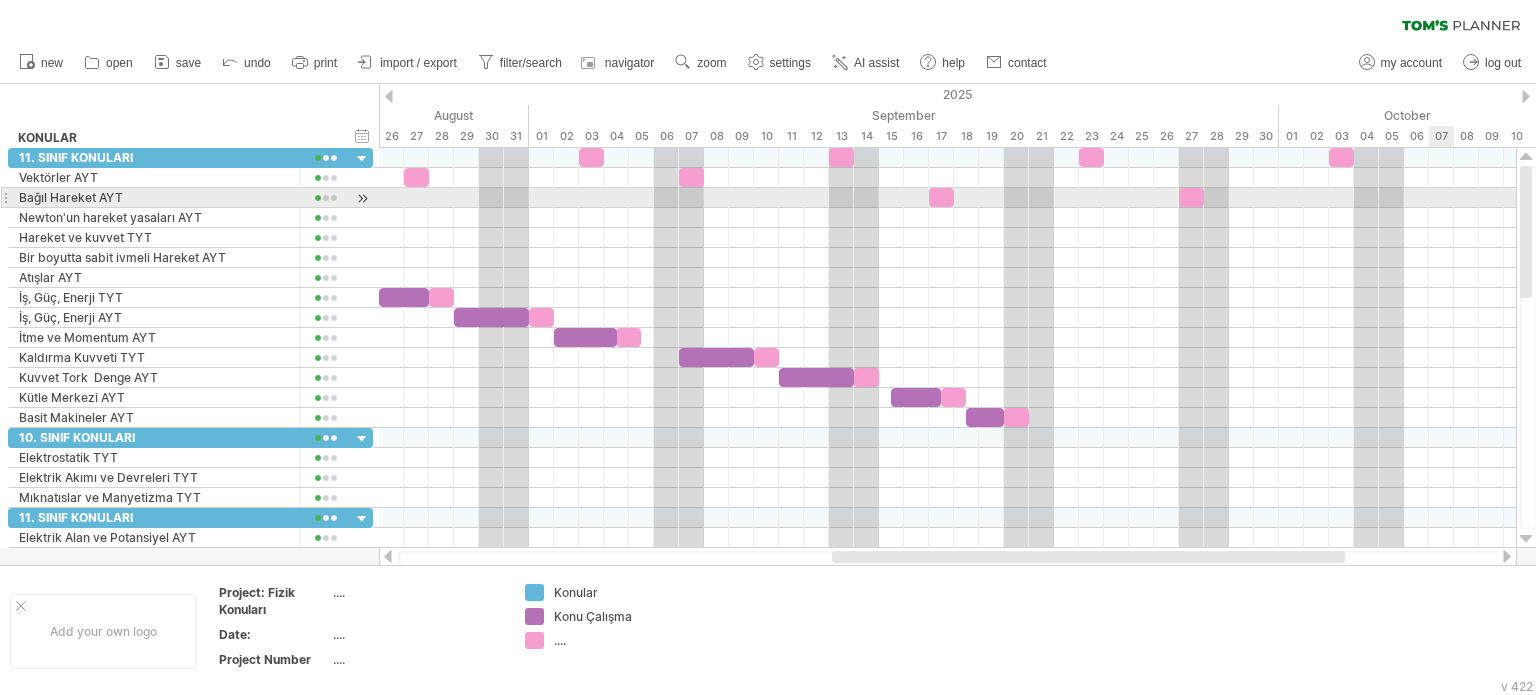 click at bounding box center (947, 198) 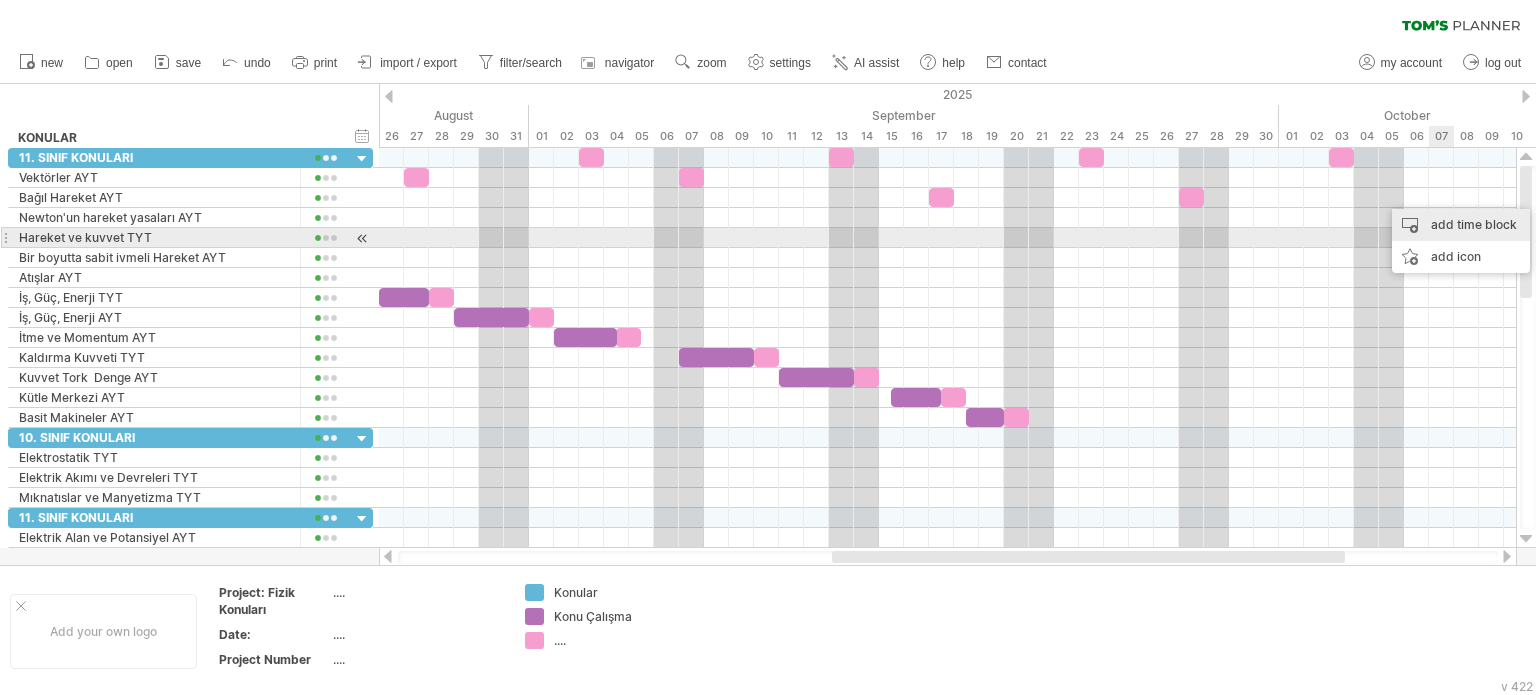 click on "add time block" at bounding box center (1461, 225) 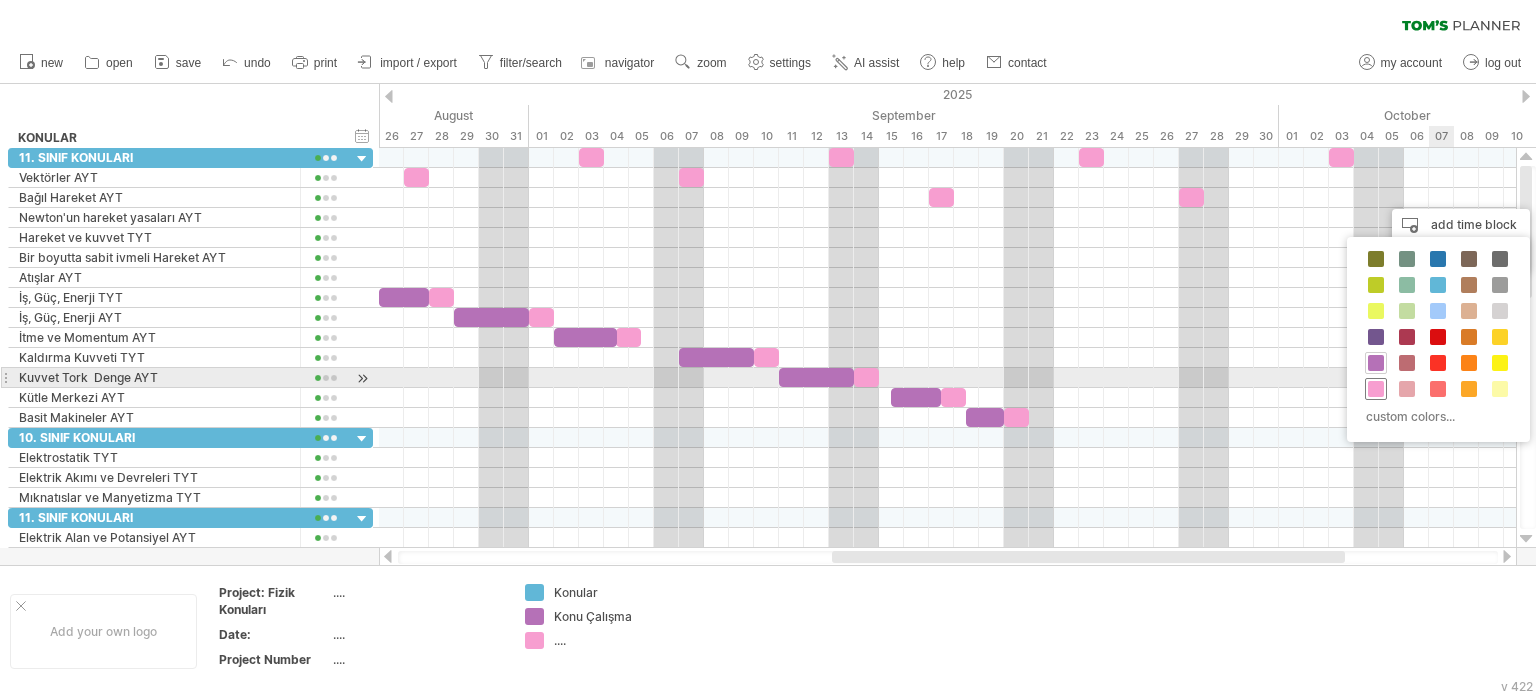 click at bounding box center (1376, 389) 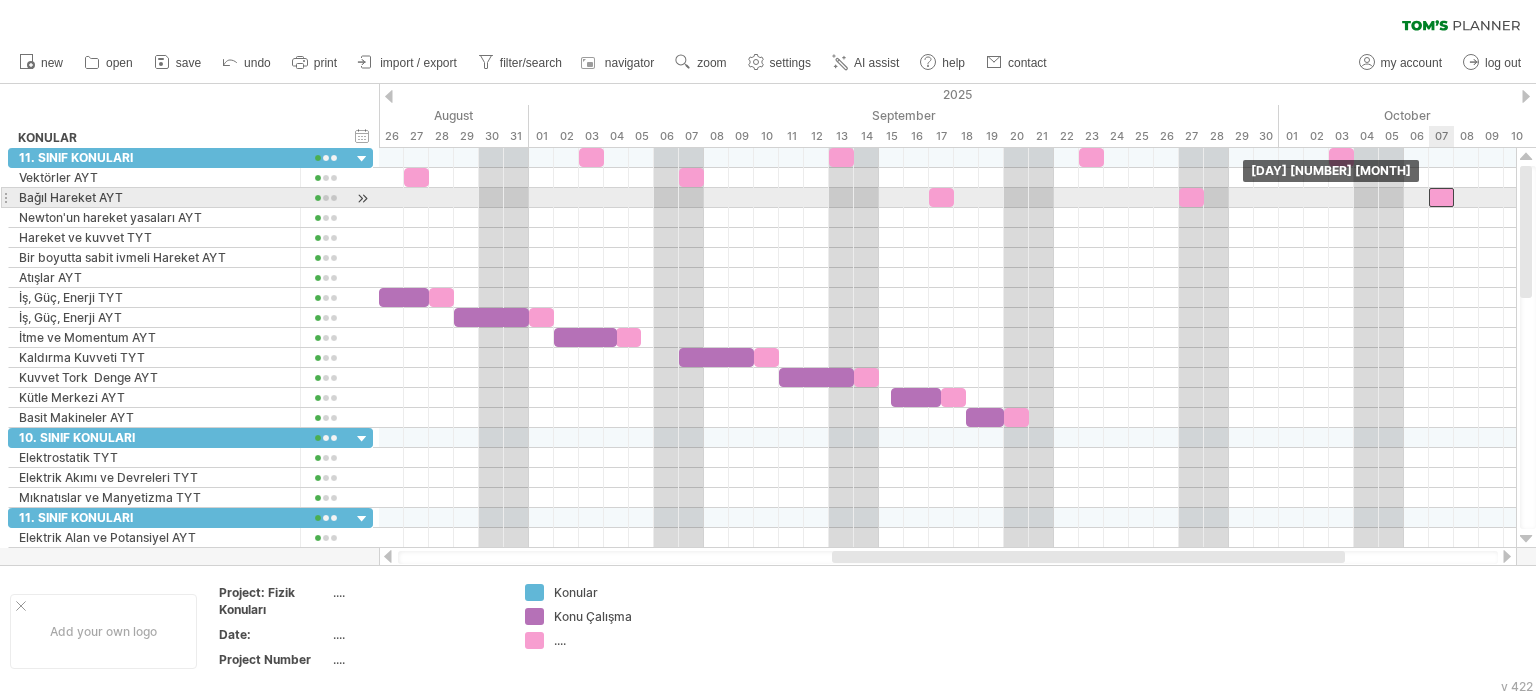 drag, startPoint x: 1452, startPoint y: 199, endPoint x: 1440, endPoint y: 203, distance: 12.649111 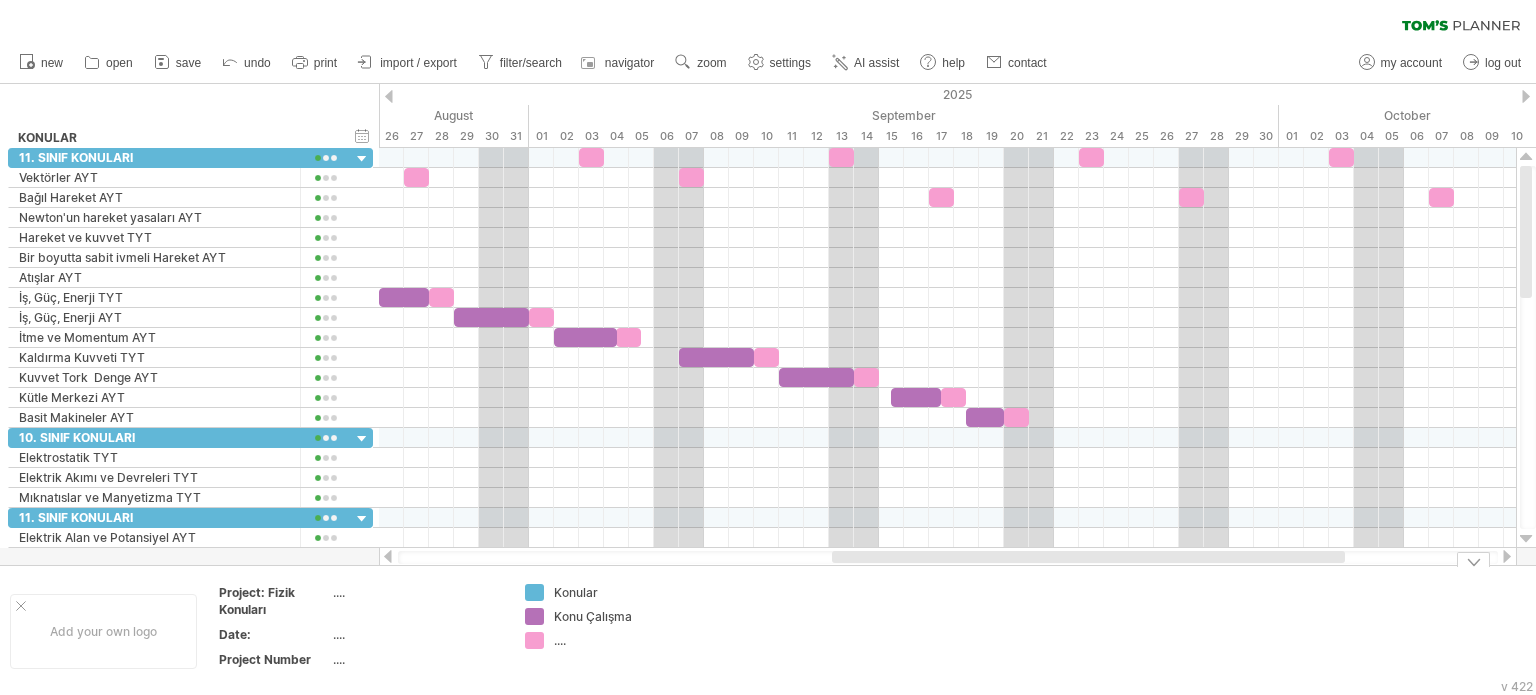 drag, startPoint x: 1126, startPoint y: 567, endPoint x: 895, endPoint y: 551, distance: 231.55345 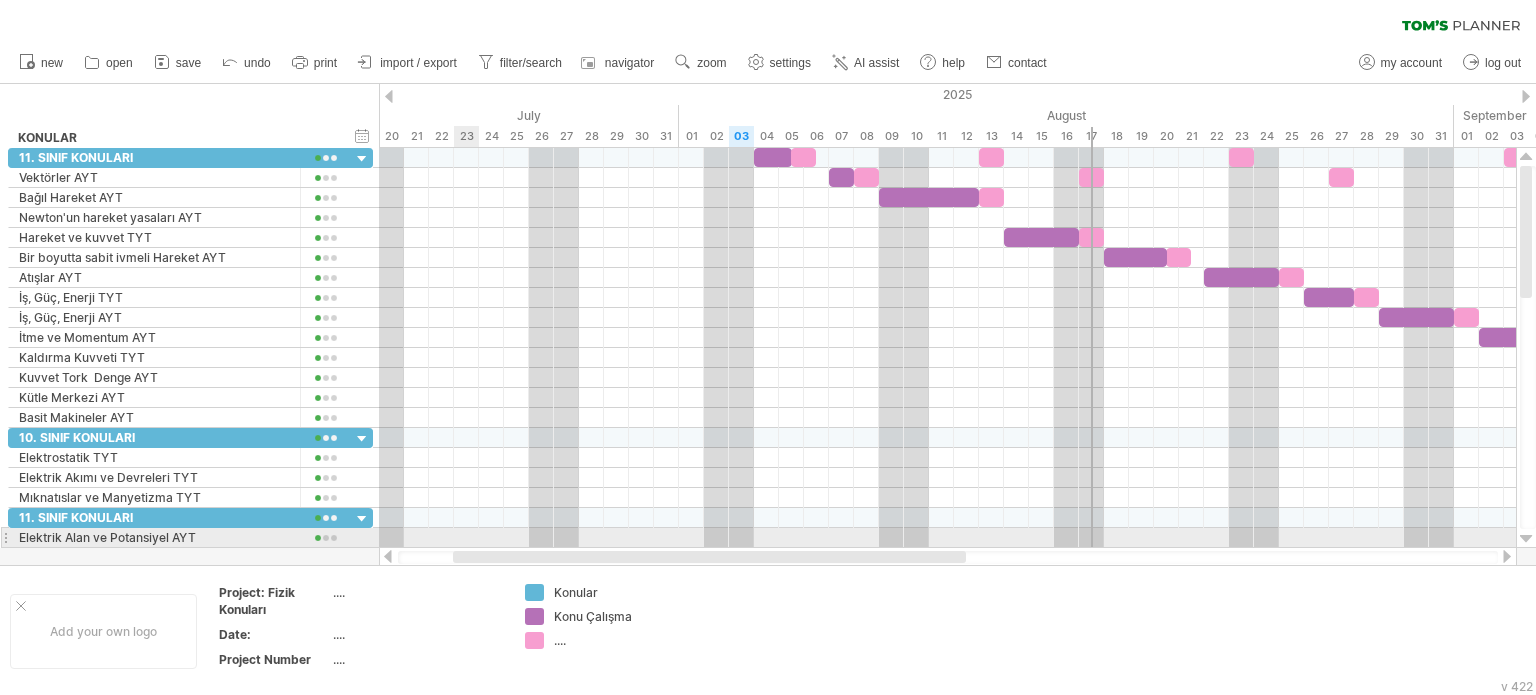 drag, startPoint x: 856, startPoint y: 555, endPoint x: 476, endPoint y: 540, distance: 380.29593 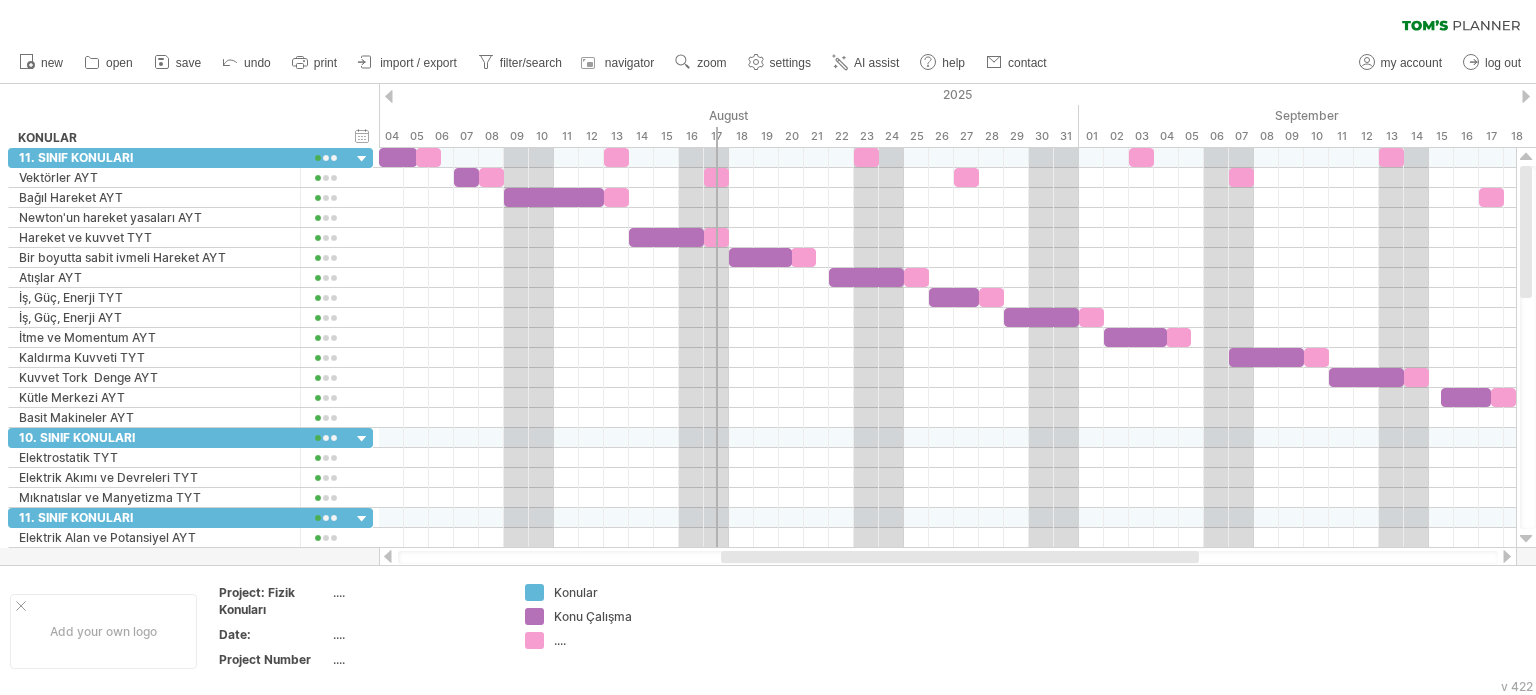 drag, startPoint x: 871, startPoint y: 555, endPoint x: 1006, endPoint y: 563, distance: 135.23683 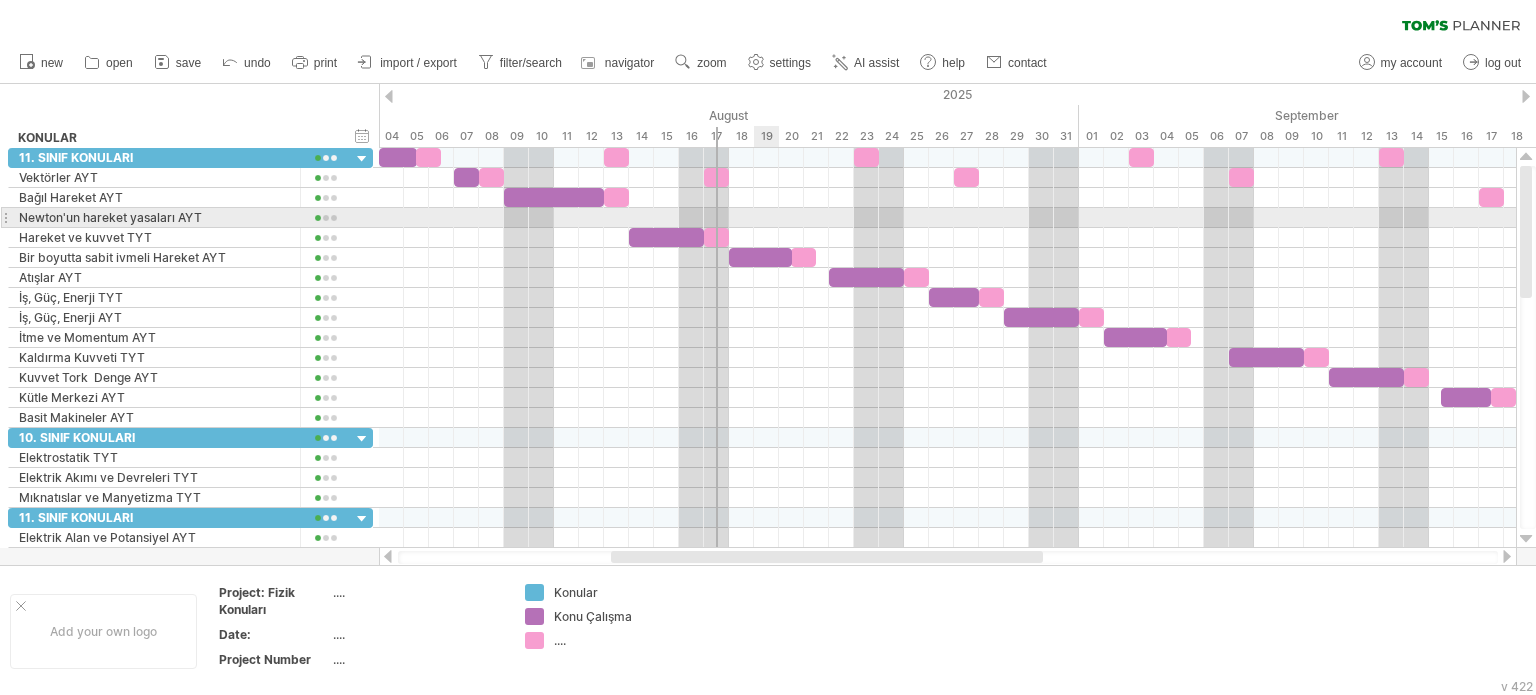 click at bounding box center (947, 218) 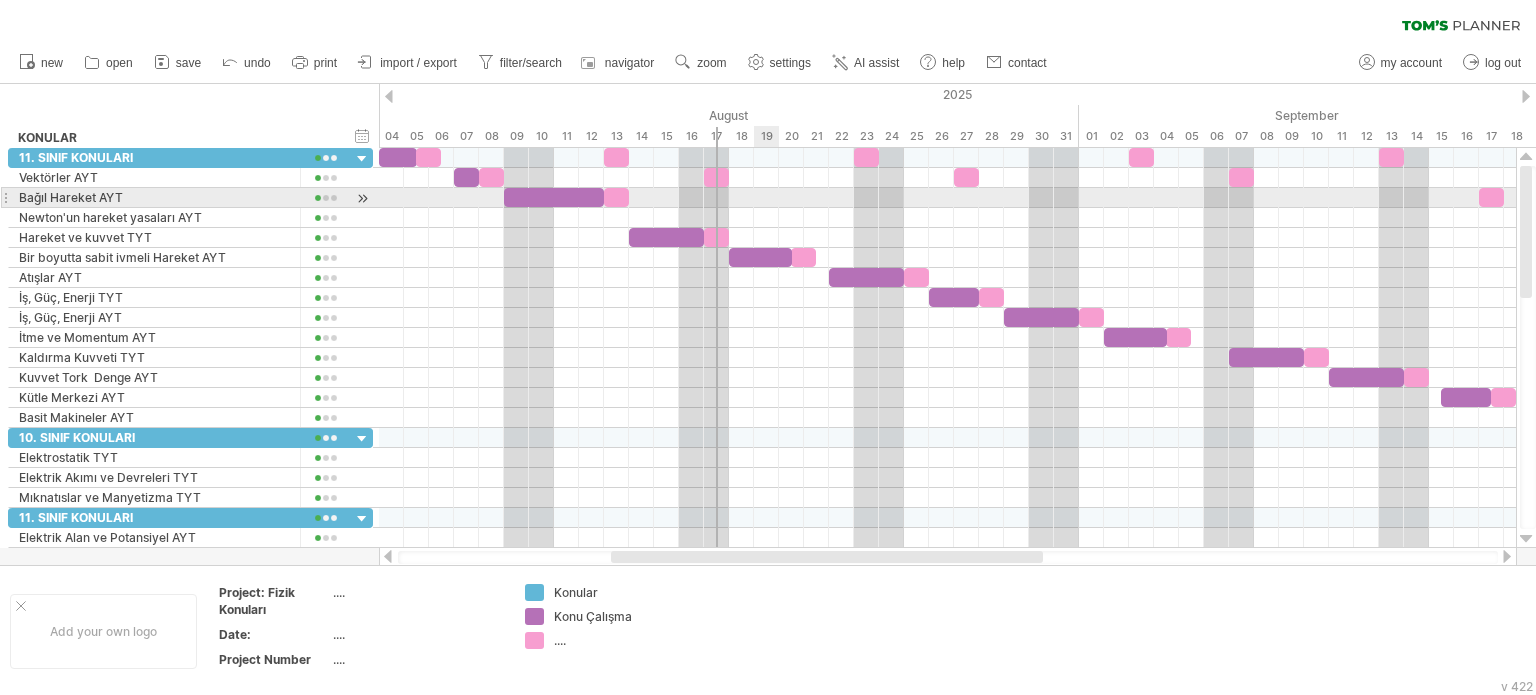 click at bounding box center (947, 198) 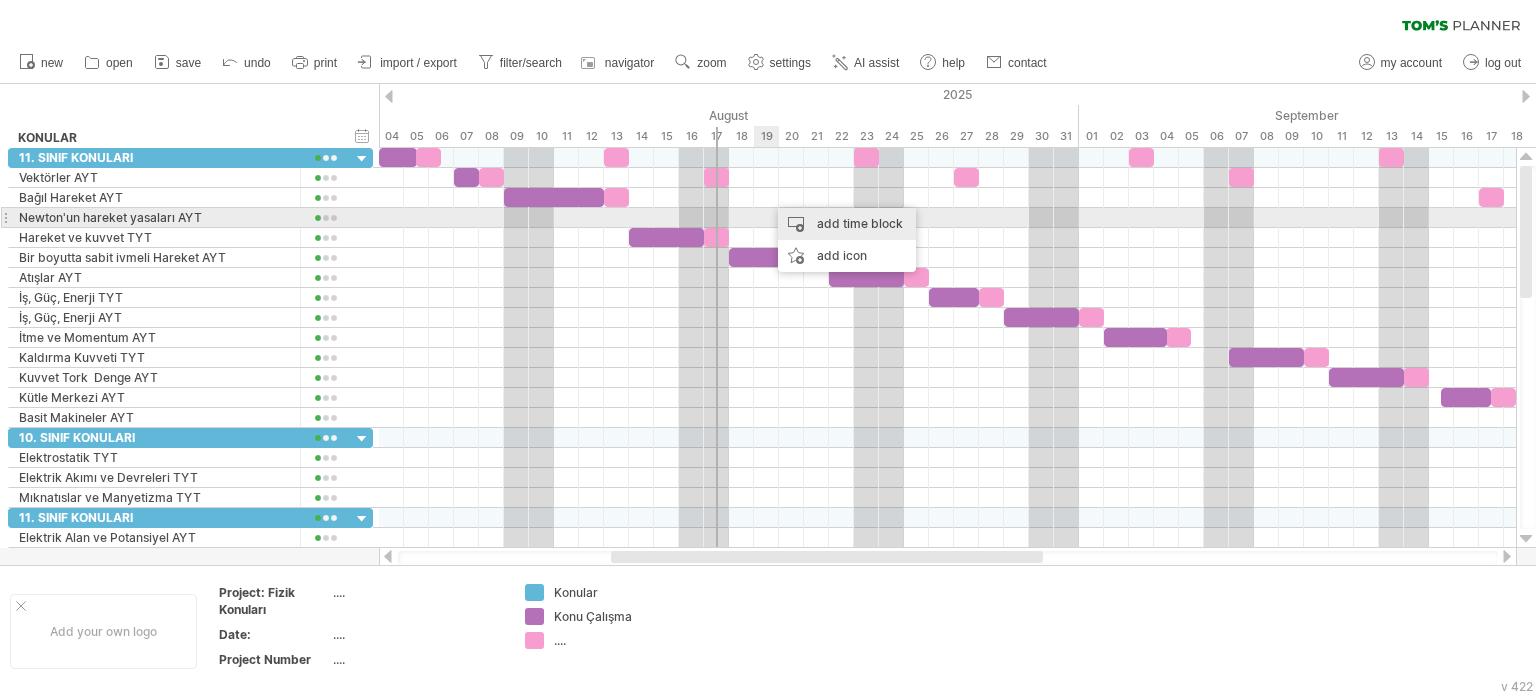 click on "add time block" at bounding box center (847, 224) 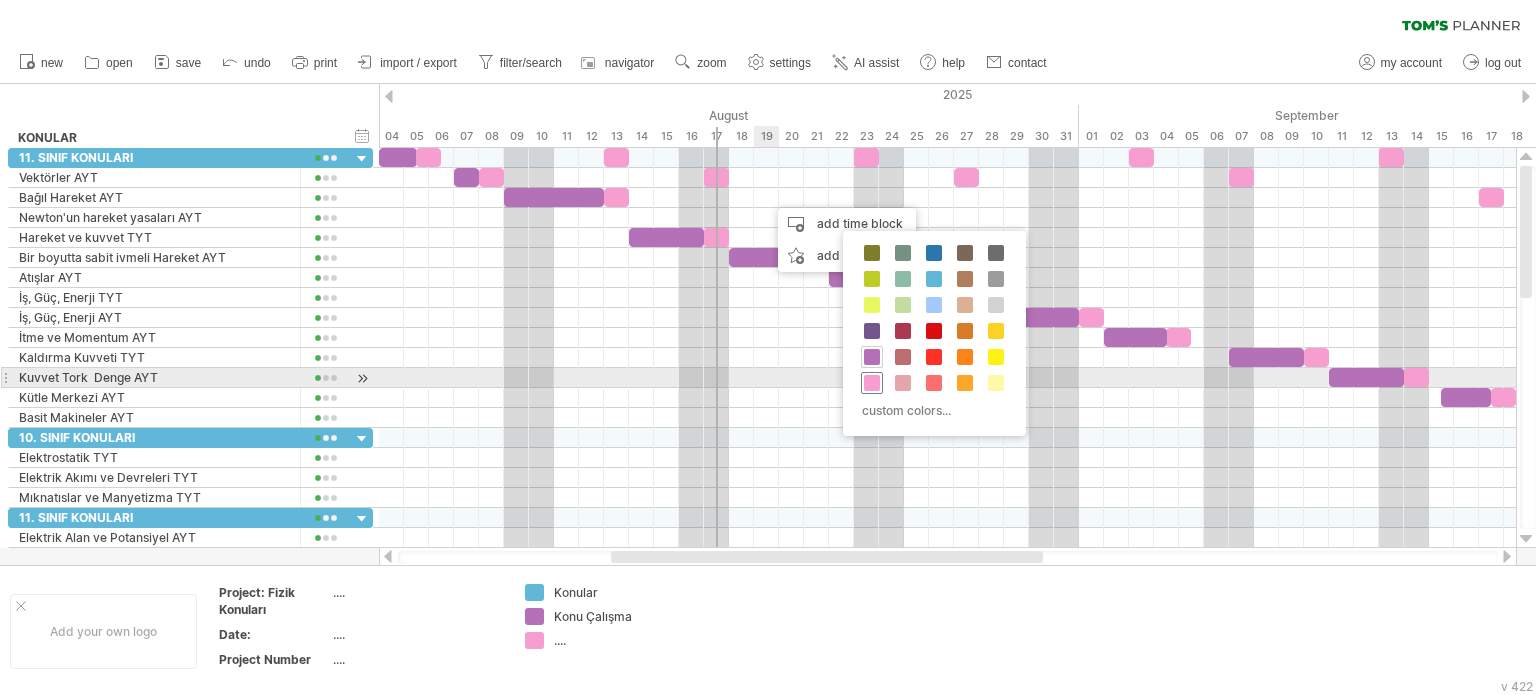 click at bounding box center [872, 383] 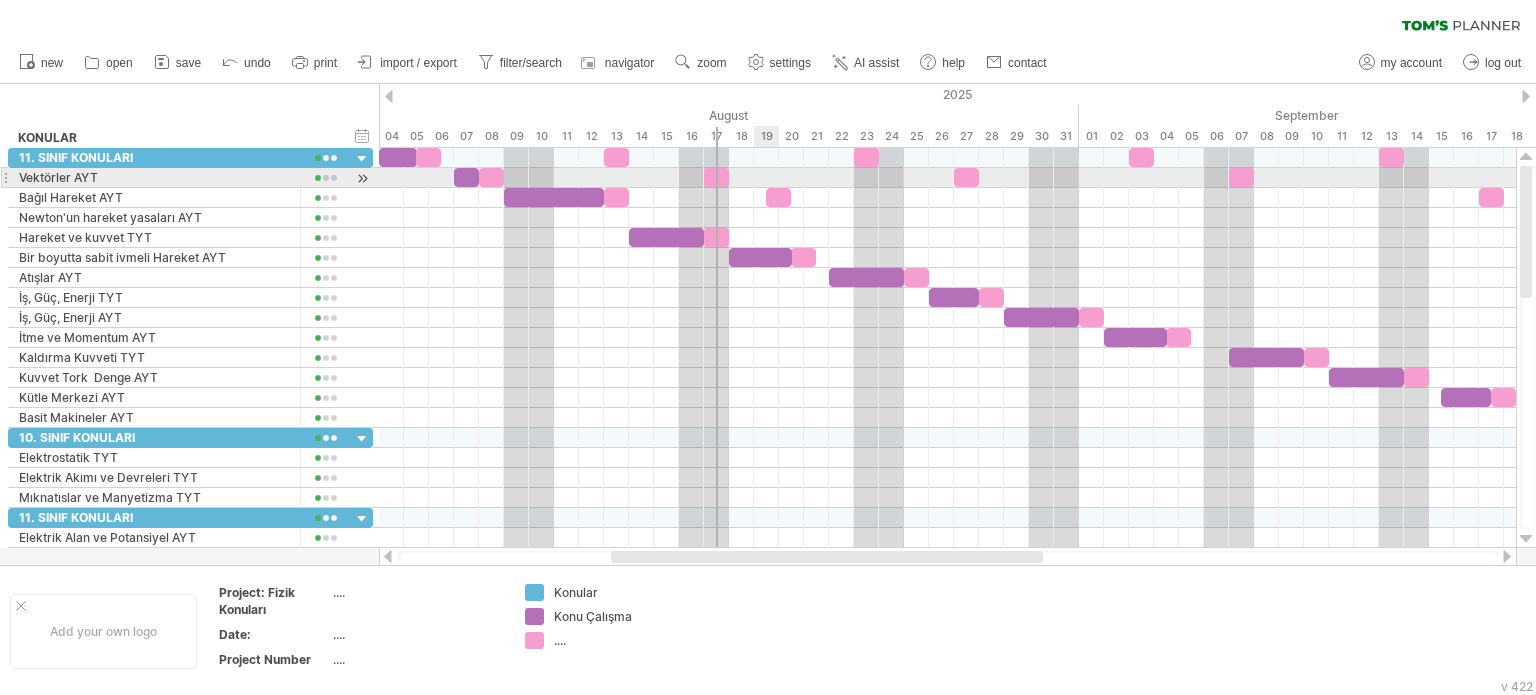 click on "Tuesday 07 October
Tuesday 07 October" at bounding box center [947, 348] 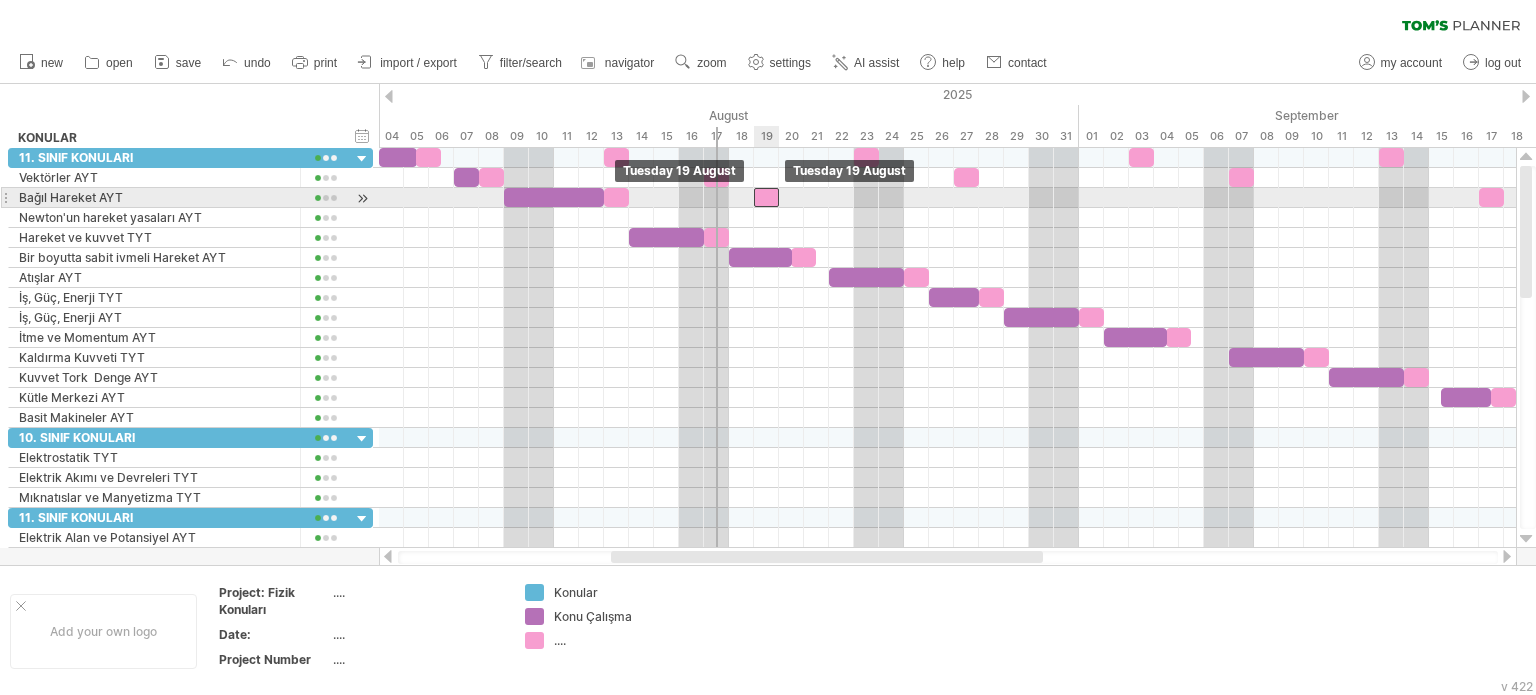 drag, startPoint x: 771, startPoint y: 195, endPoint x: 759, endPoint y: 199, distance: 12.649111 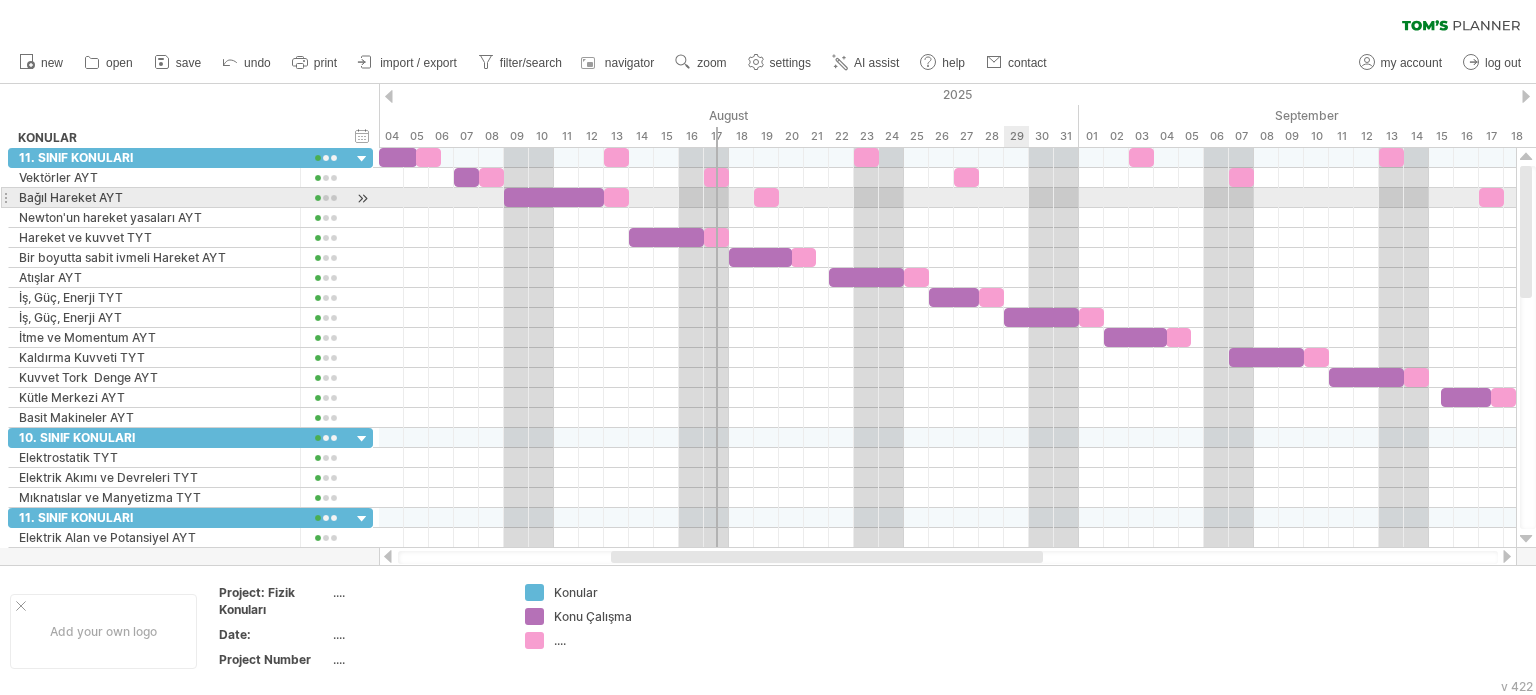 click at bounding box center [947, 198] 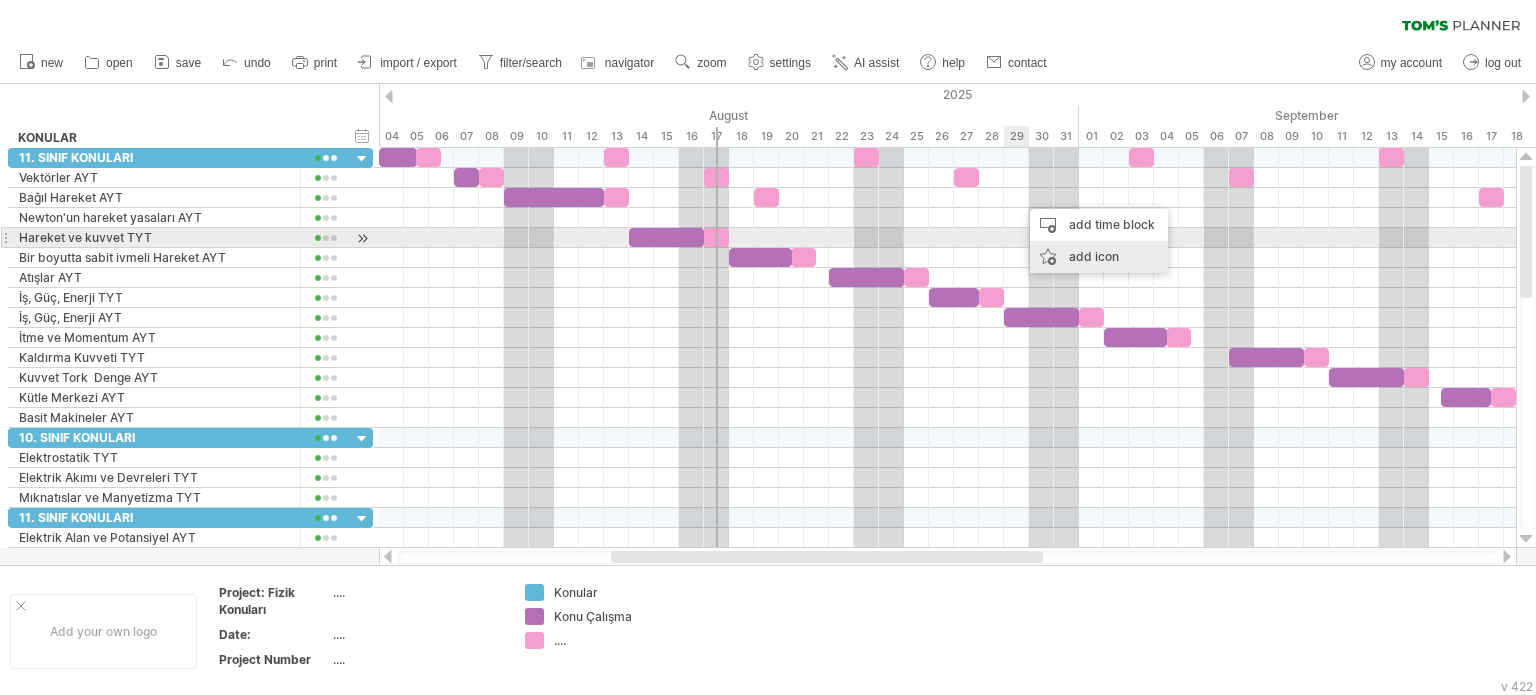 click on "add icon" at bounding box center [1099, 257] 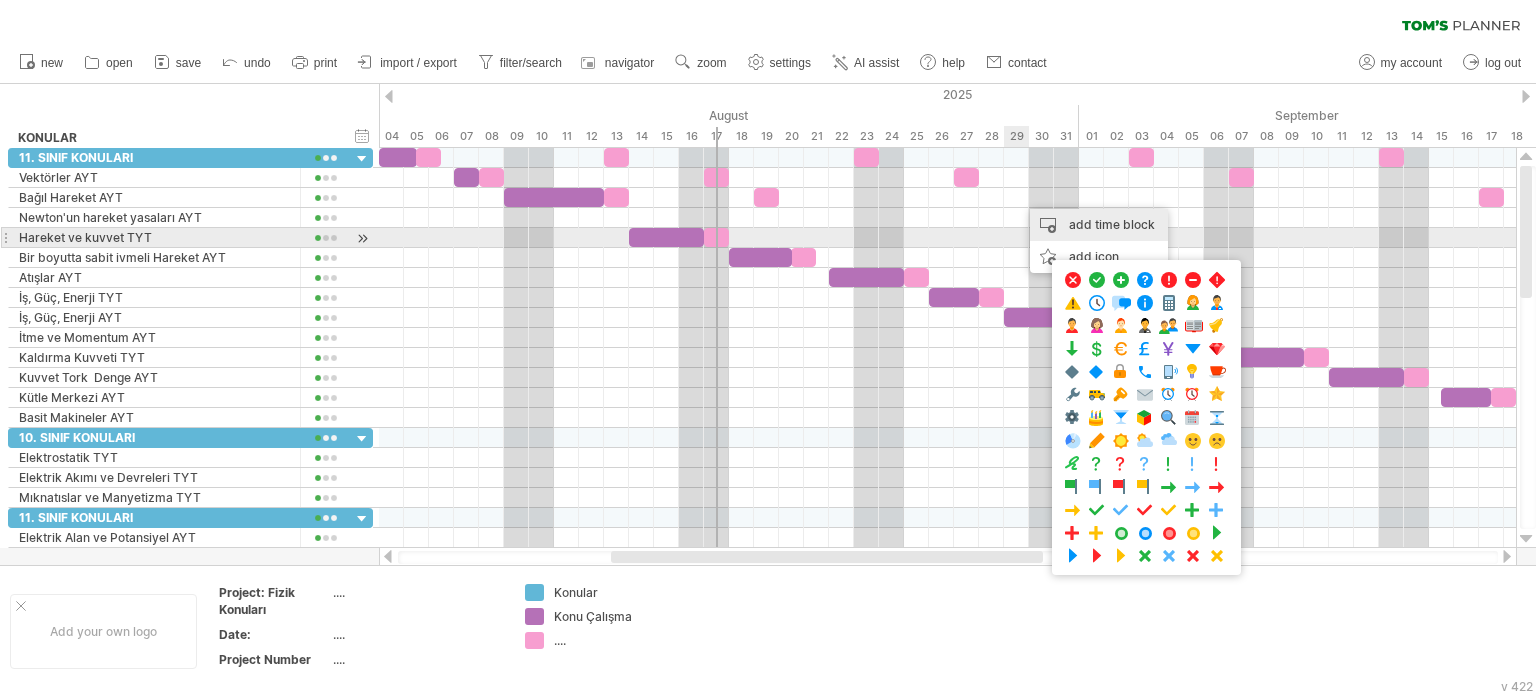 click on "add time block" at bounding box center (1099, 225) 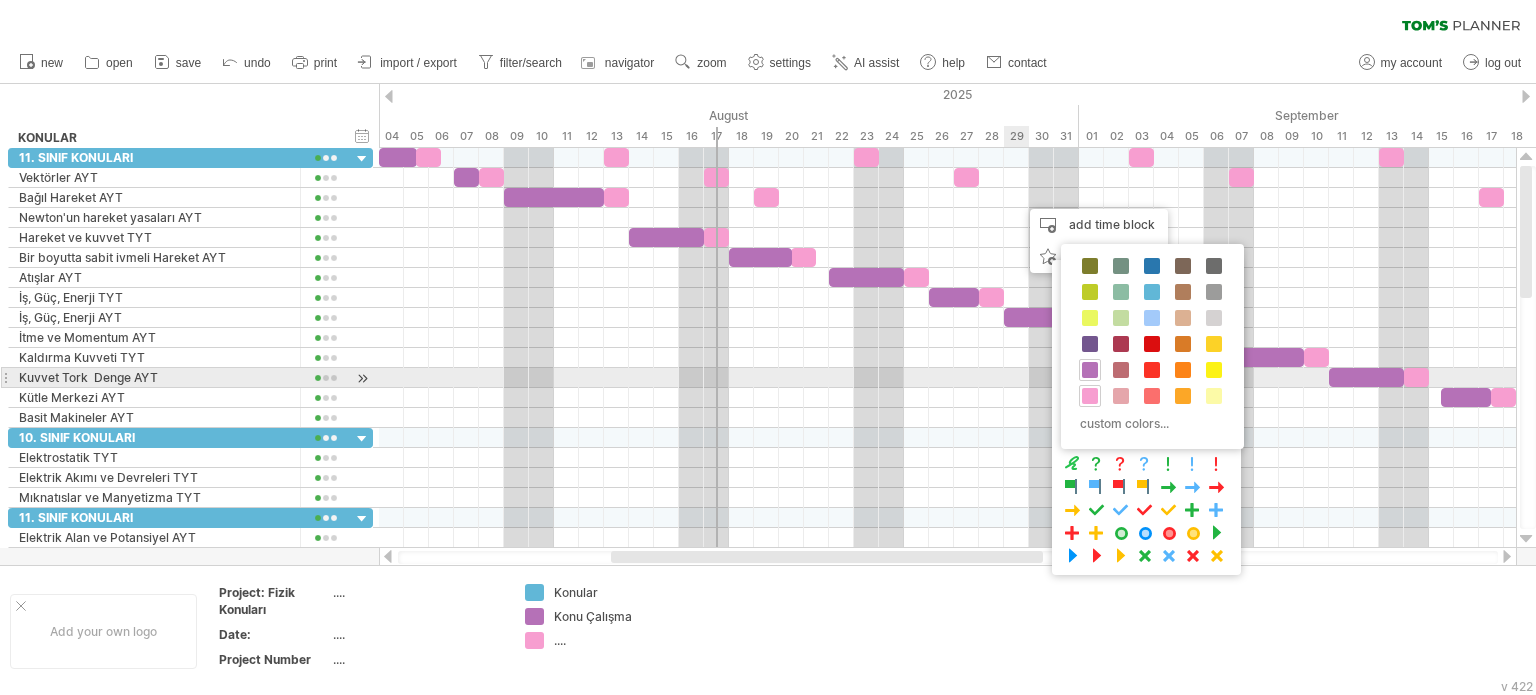 click at bounding box center (1090, 396) 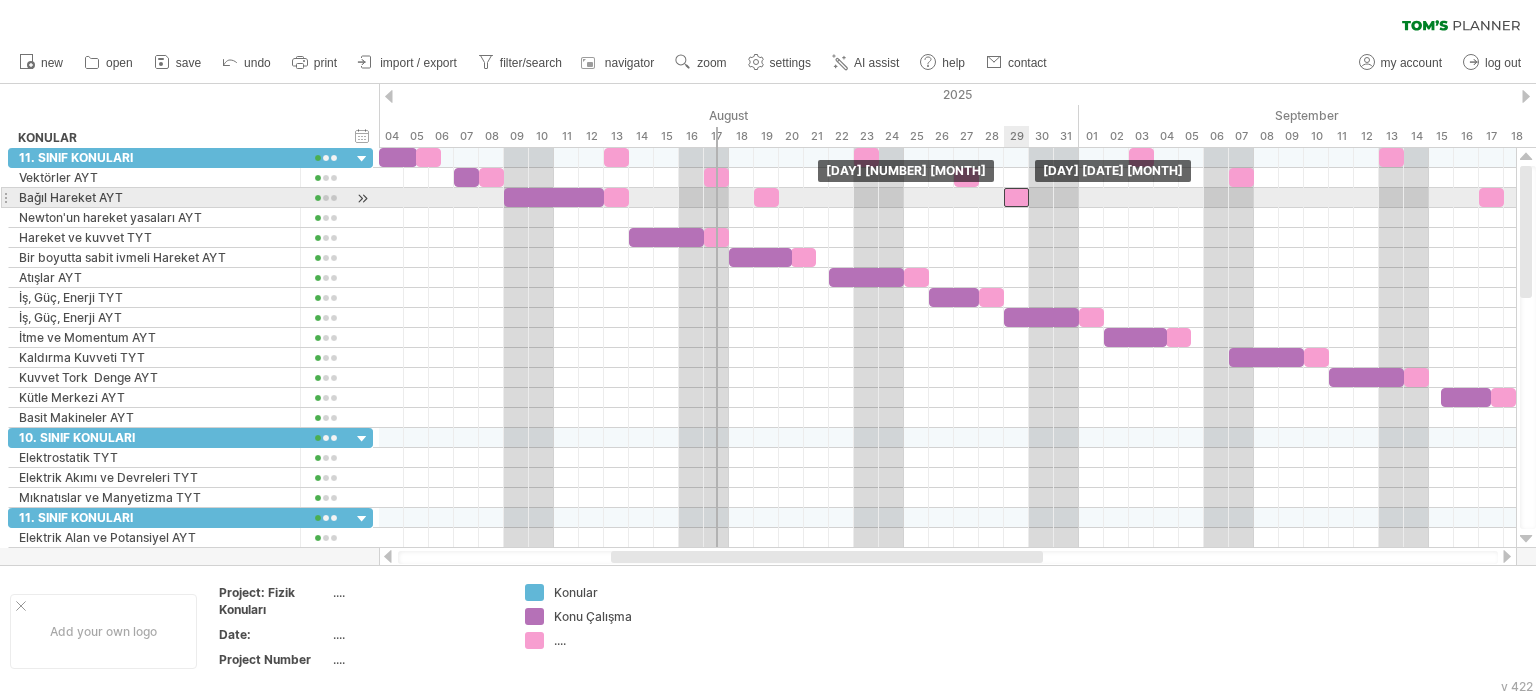 drag, startPoint x: 1024, startPoint y: 195, endPoint x: 1010, endPoint y: 197, distance: 14.142136 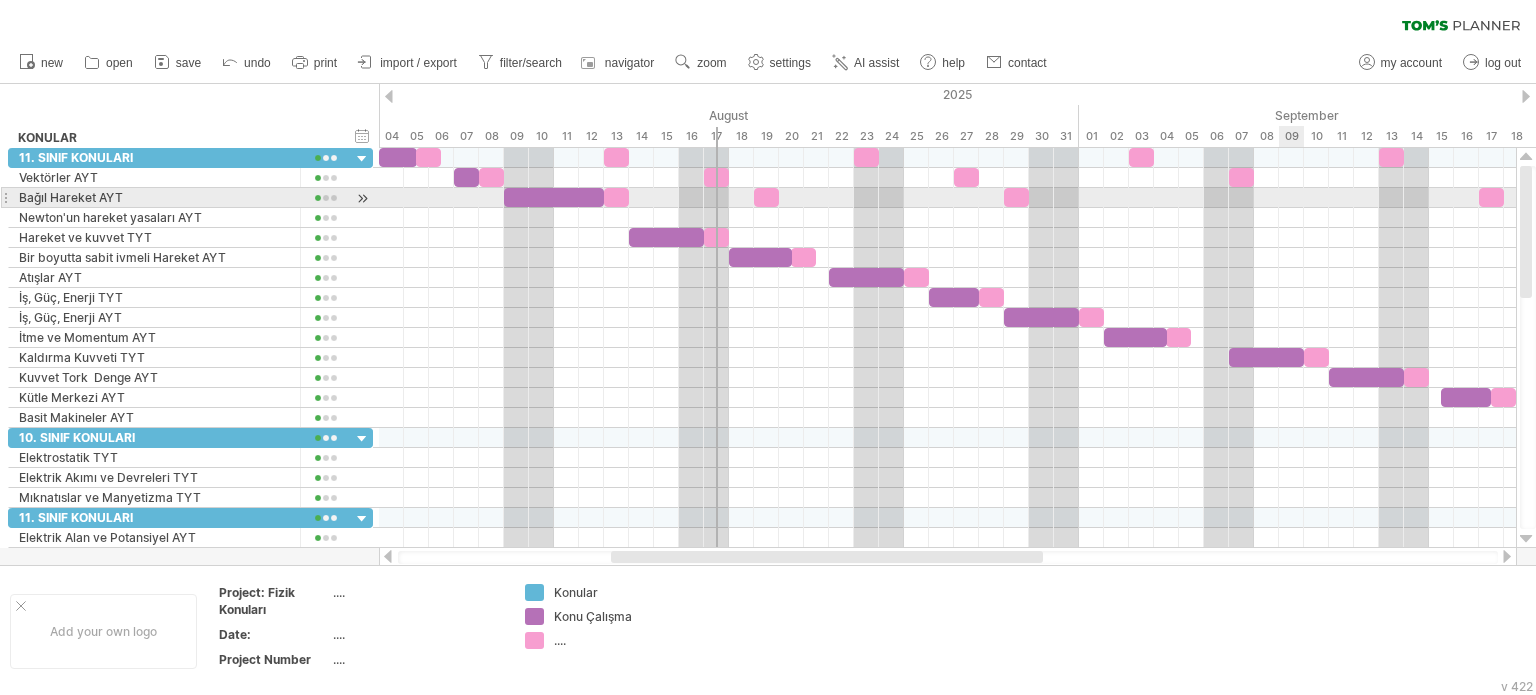 click at bounding box center (947, 198) 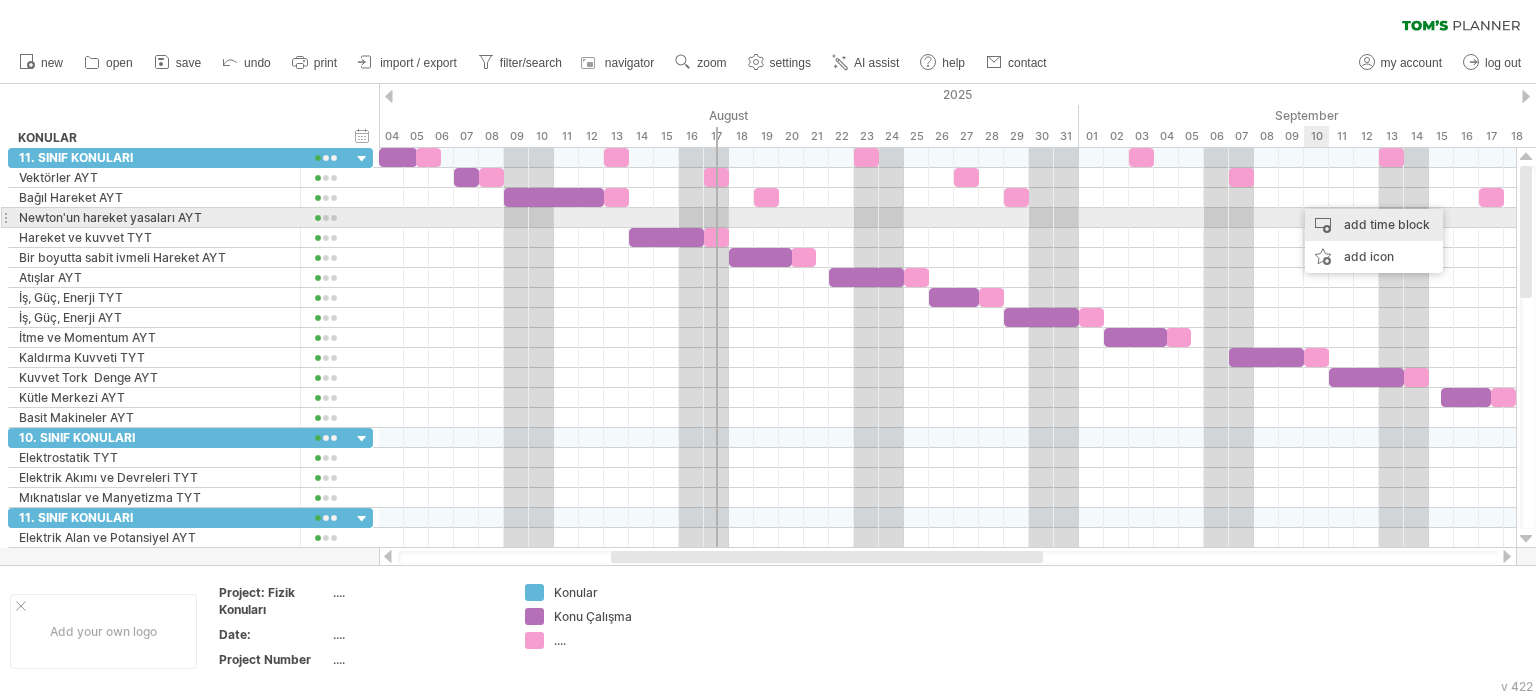 click on "add time block" at bounding box center [1374, 225] 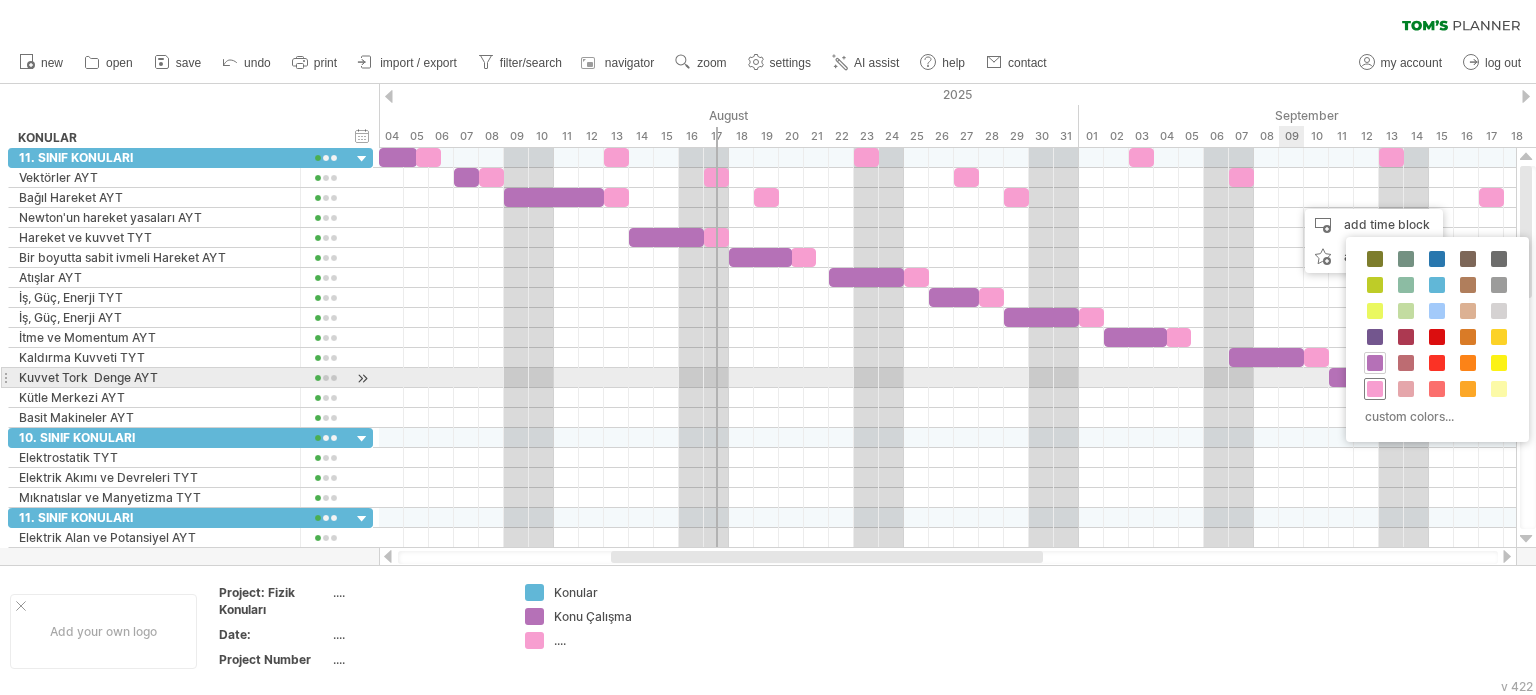 click at bounding box center [1375, 389] 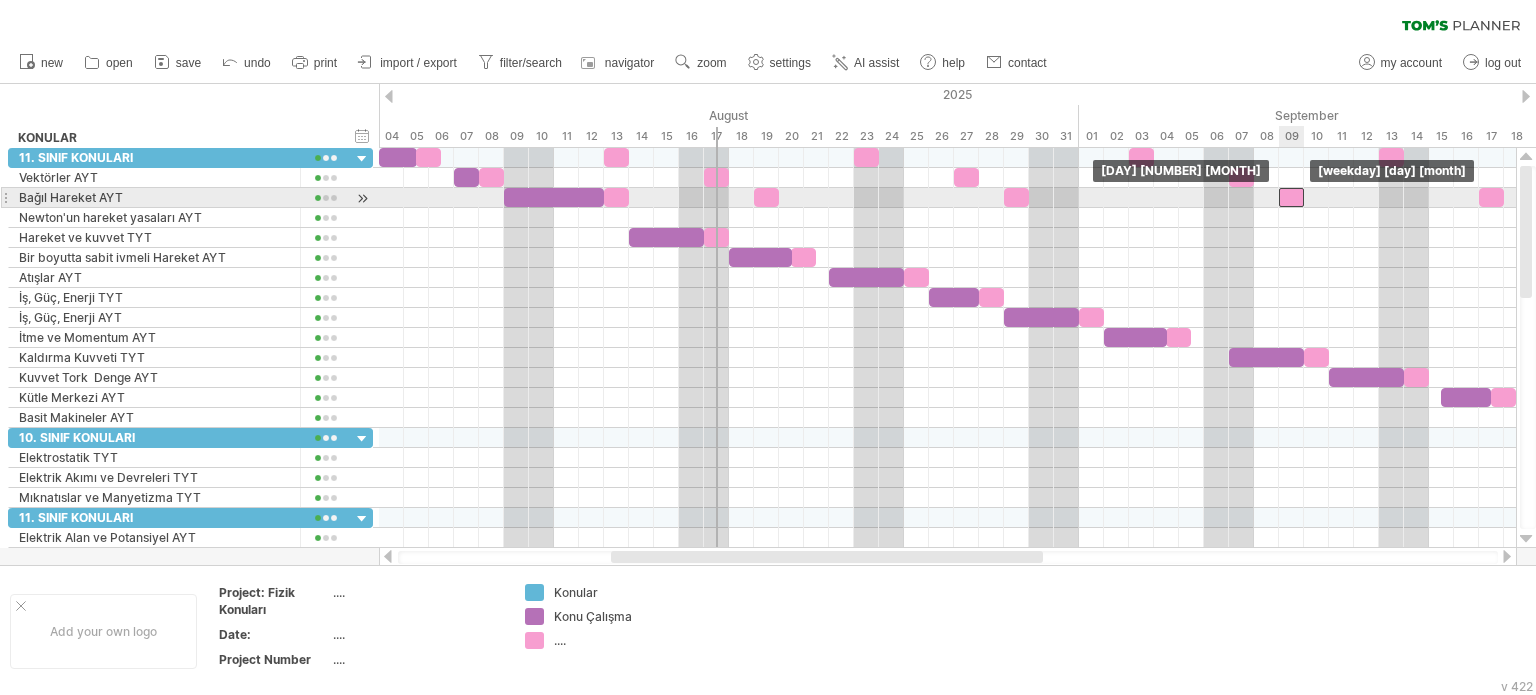 click at bounding box center (1291, 197) 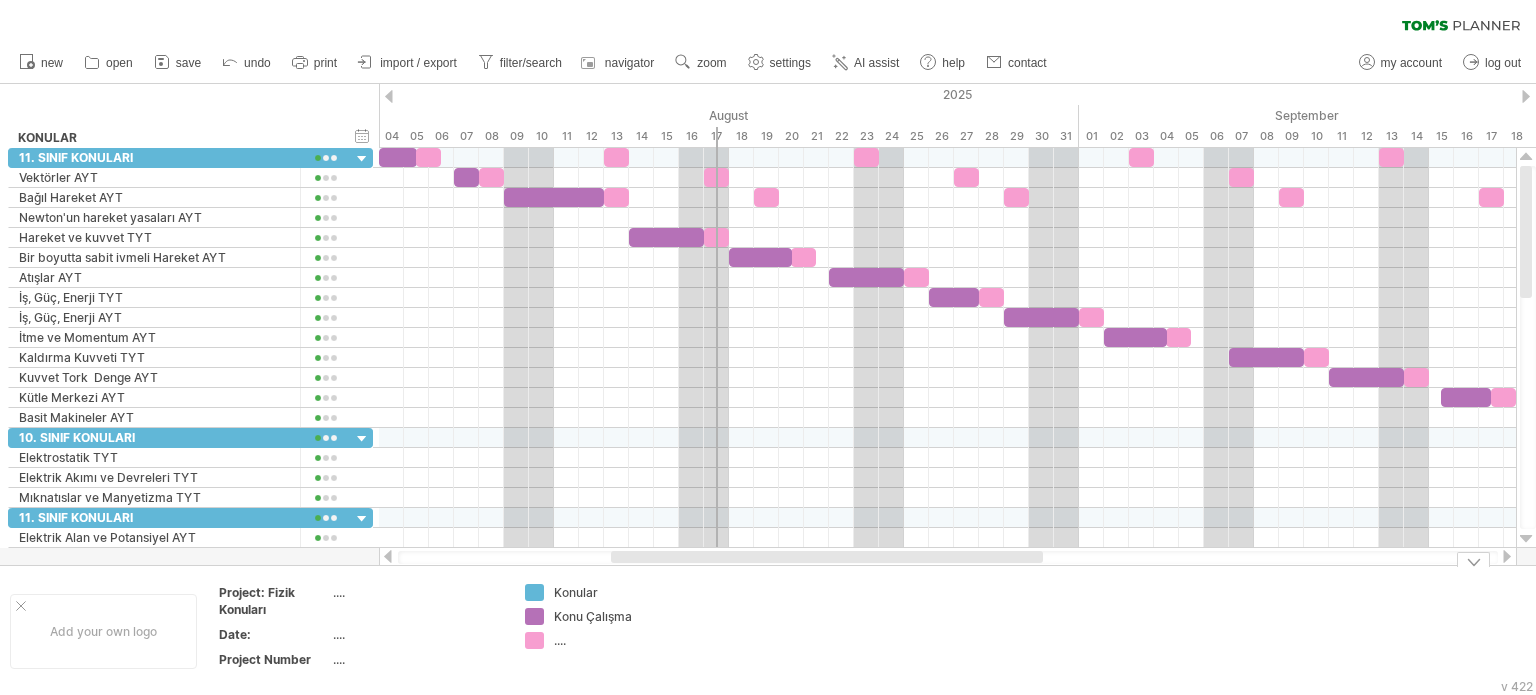drag, startPoint x: 976, startPoint y: 565, endPoint x: 1027, endPoint y: 577, distance: 52.392746 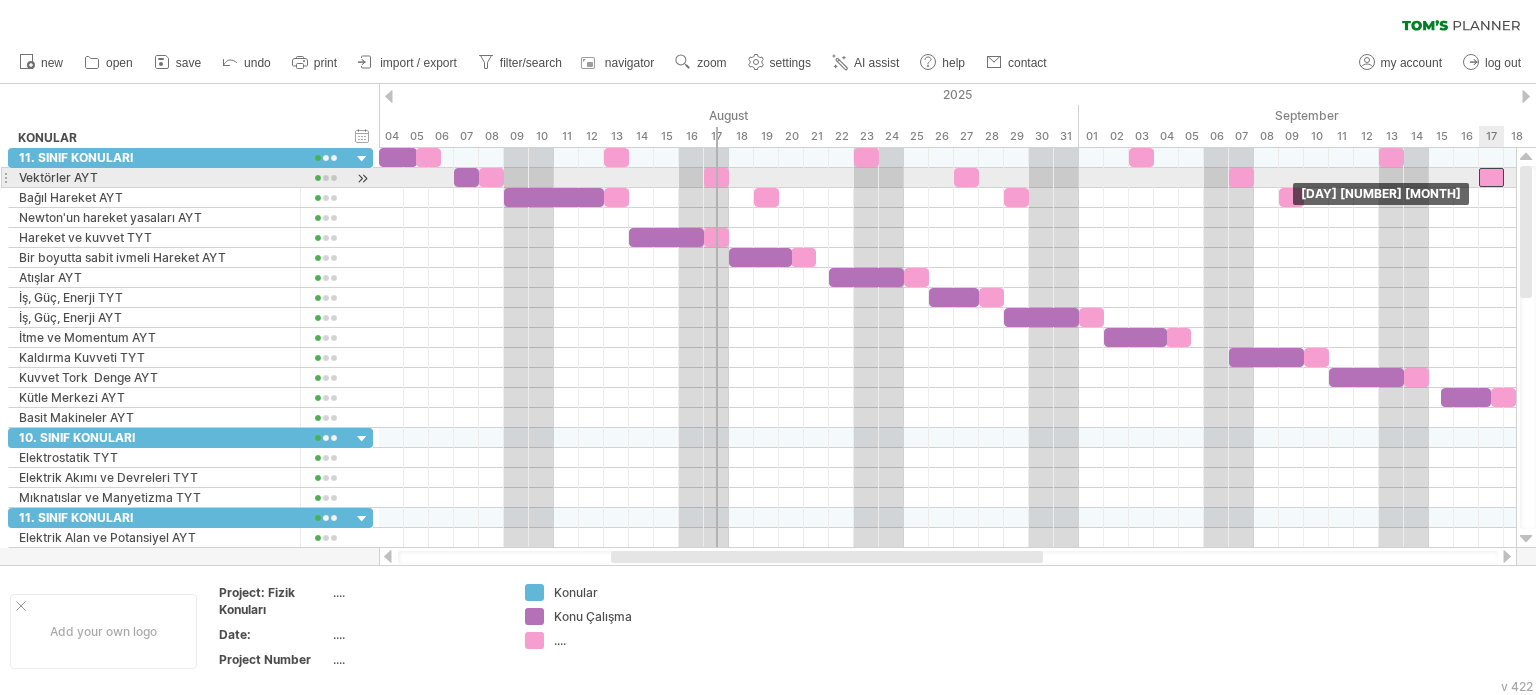 drag, startPoint x: 1488, startPoint y: 197, endPoint x: 1492, endPoint y: 183, distance: 14.56022 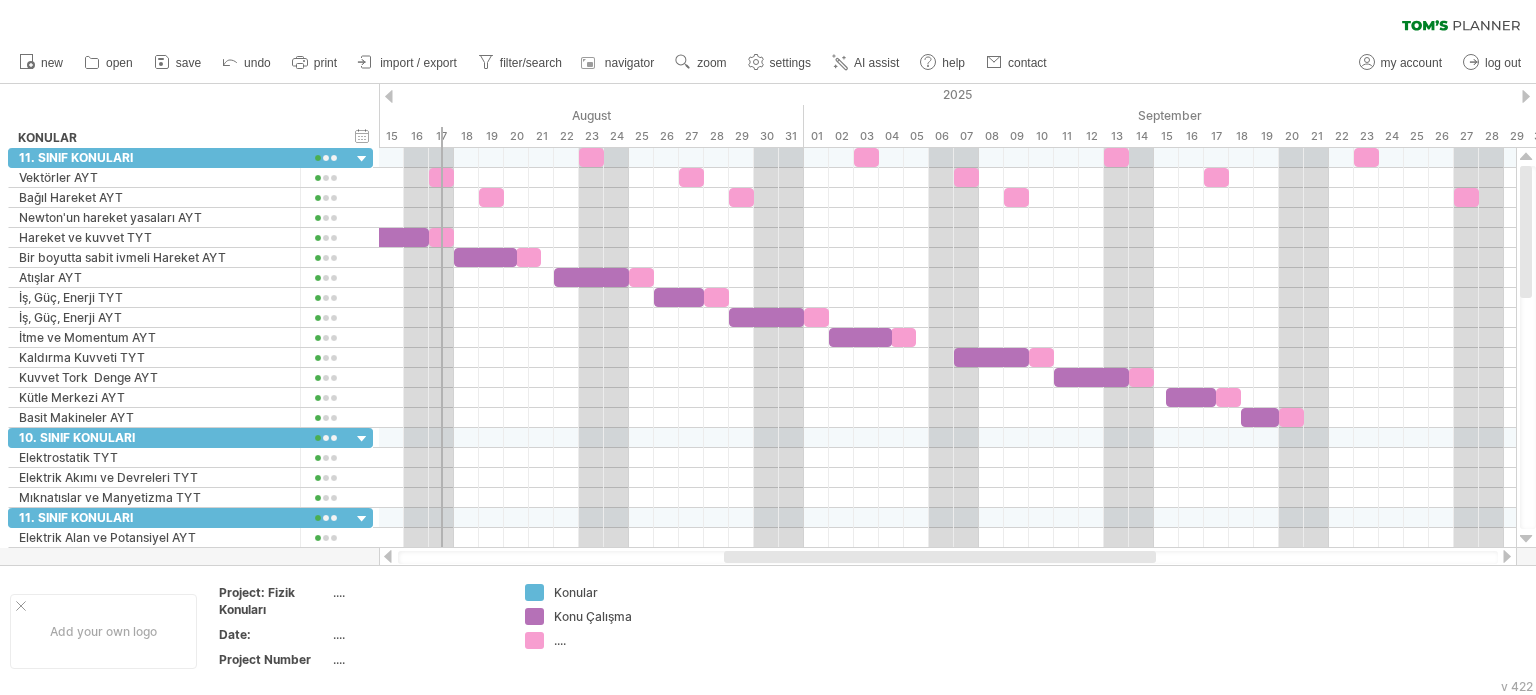 drag, startPoint x: 968, startPoint y: 558, endPoint x: 1080, endPoint y: 563, distance: 112.11155 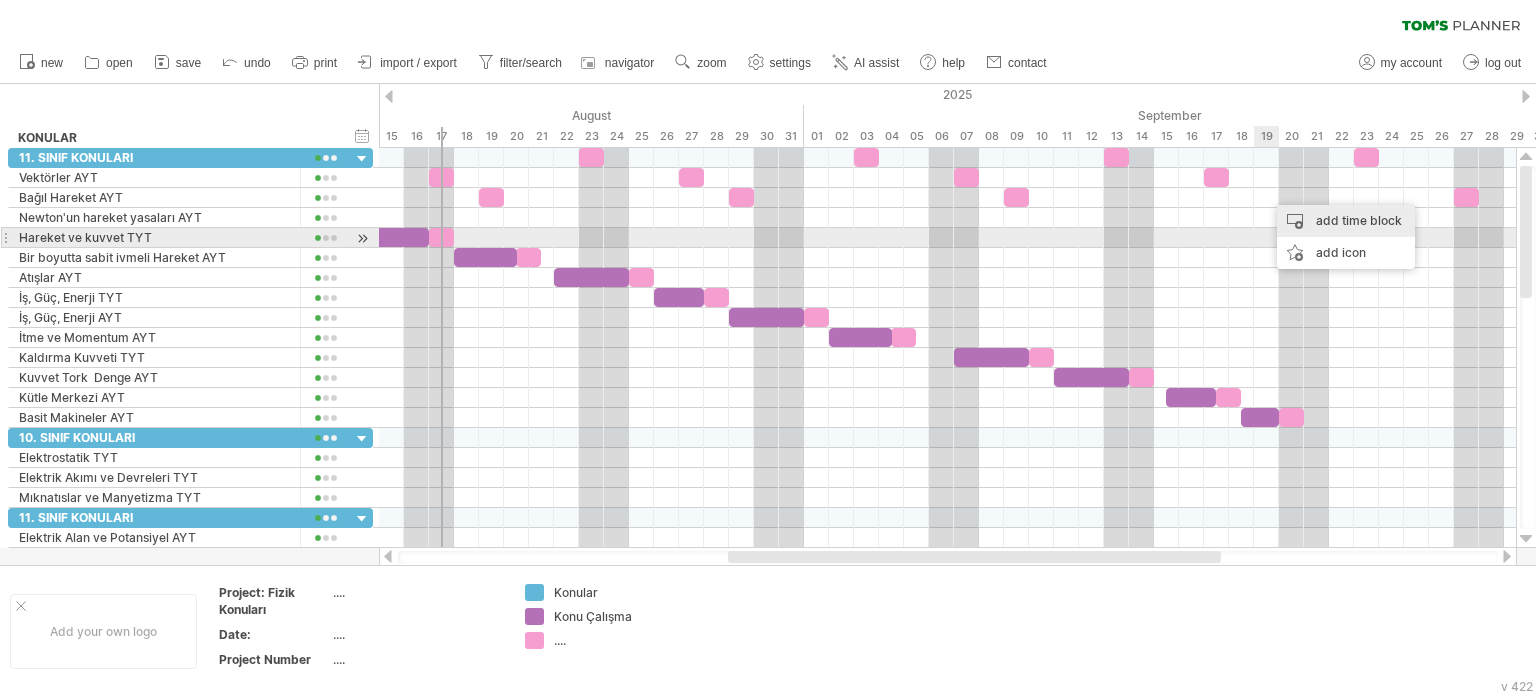 click on "add time block" at bounding box center (1346, 221) 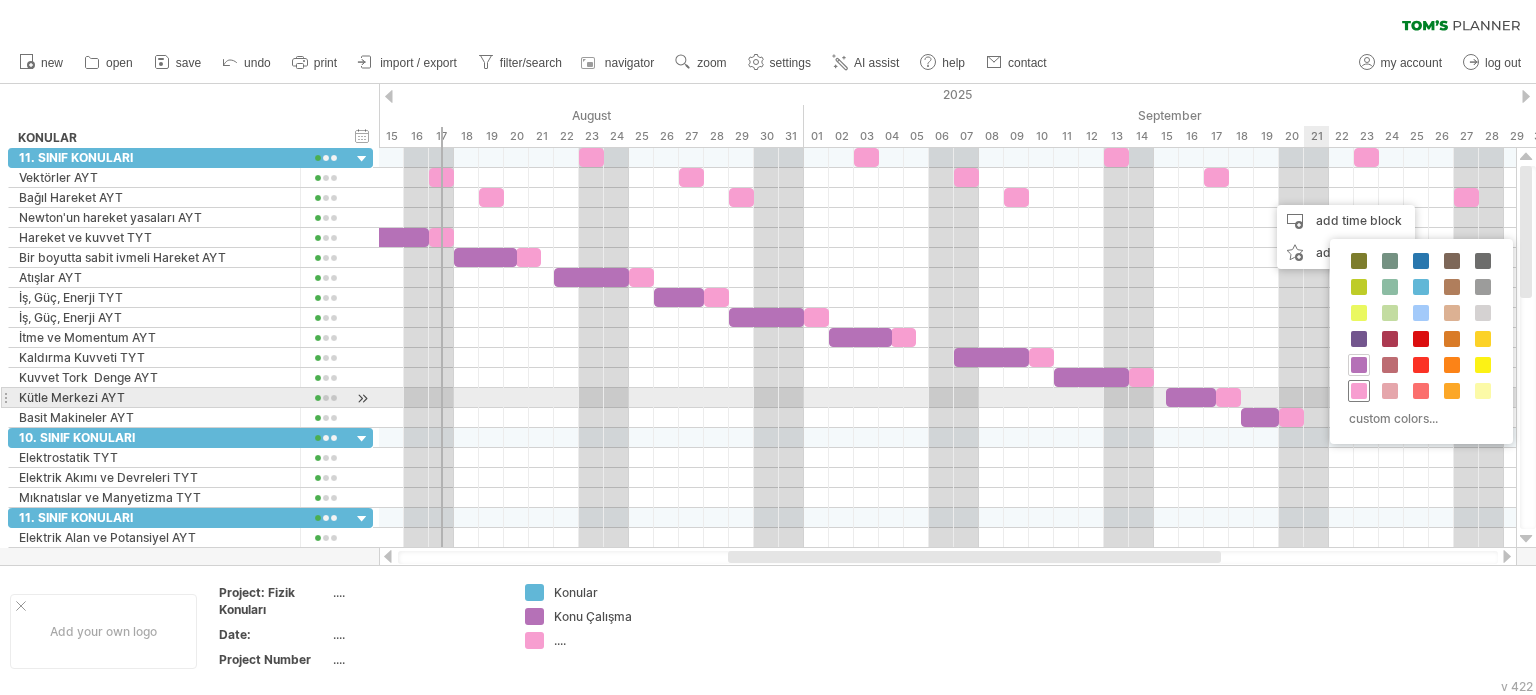 click at bounding box center (1359, 391) 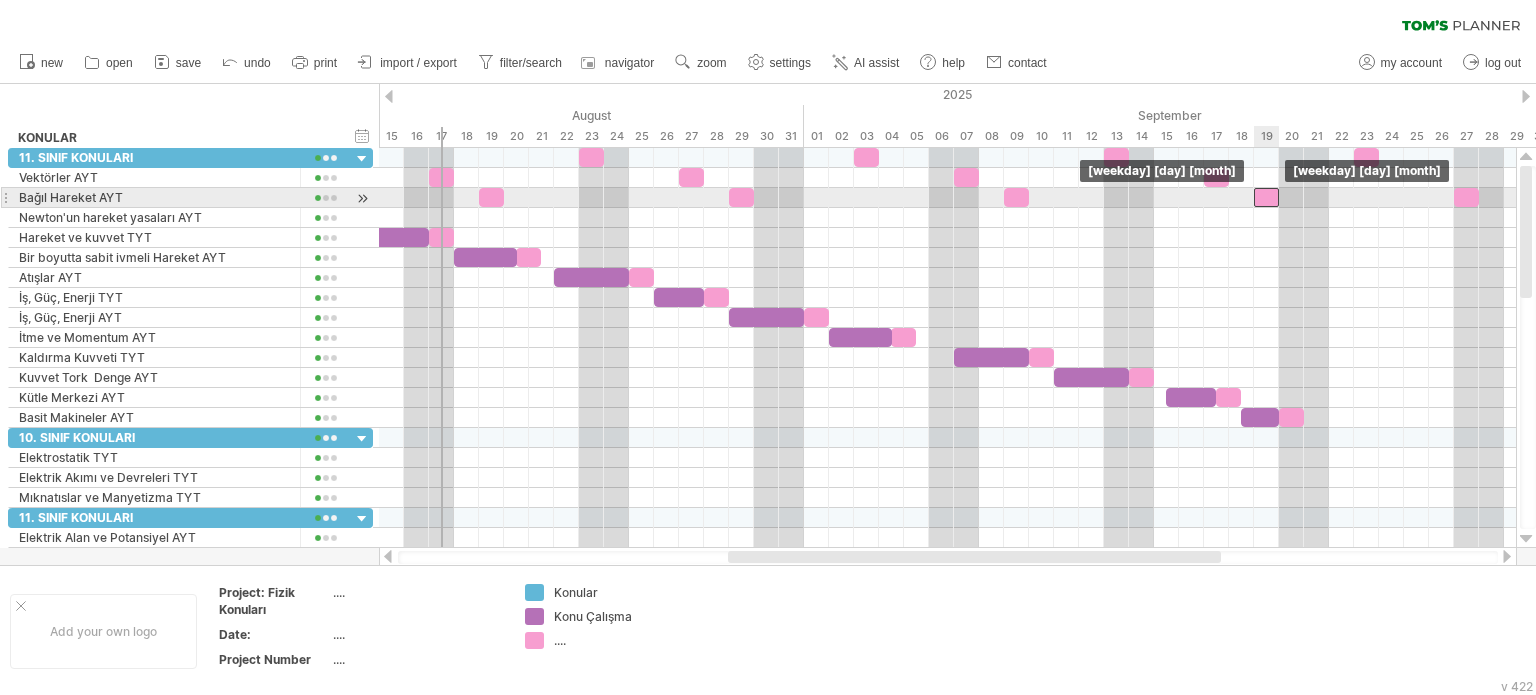 drag, startPoint x: 1276, startPoint y: 191, endPoint x: 1266, endPoint y: 196, distance: 11.18034 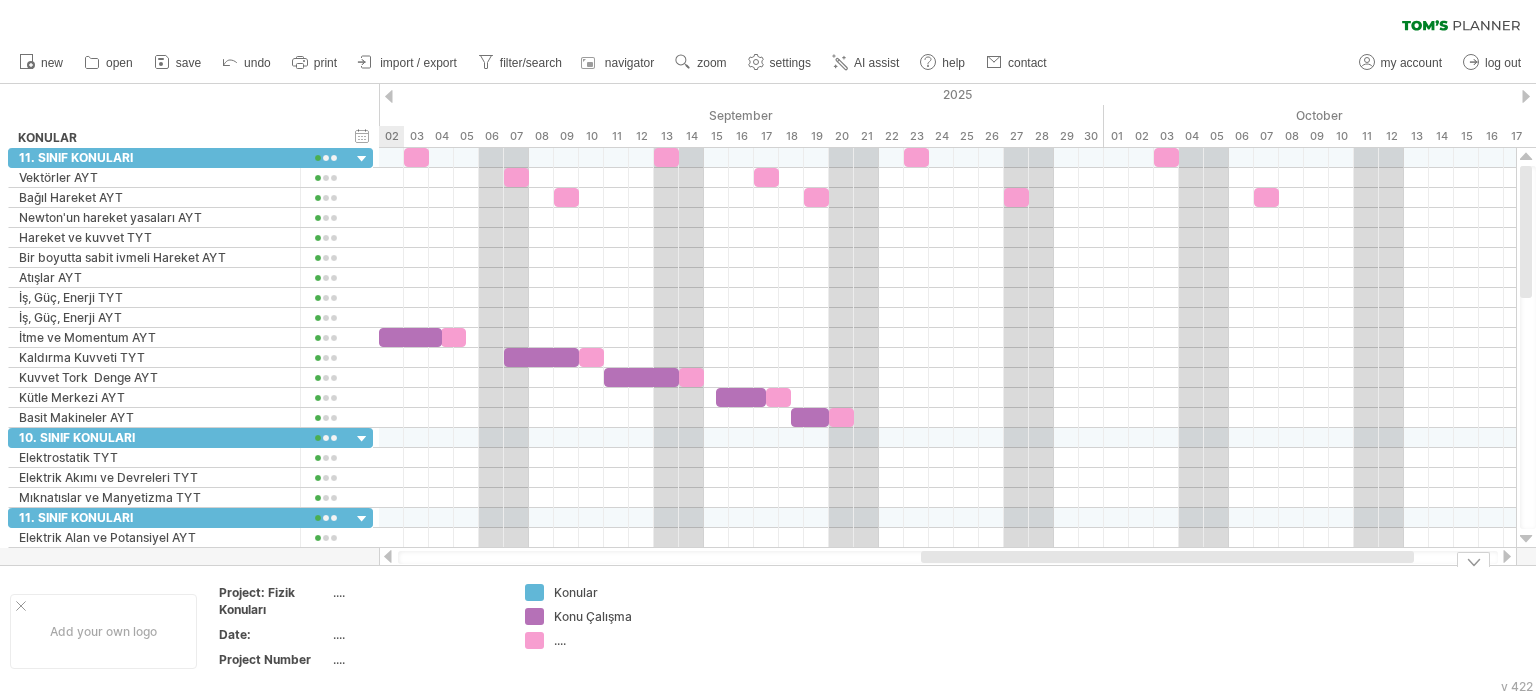 drag, startPoint x: 974, startPoint y: 557, endPoint x: 1167, endPoint y: 572, distance: 193.58203 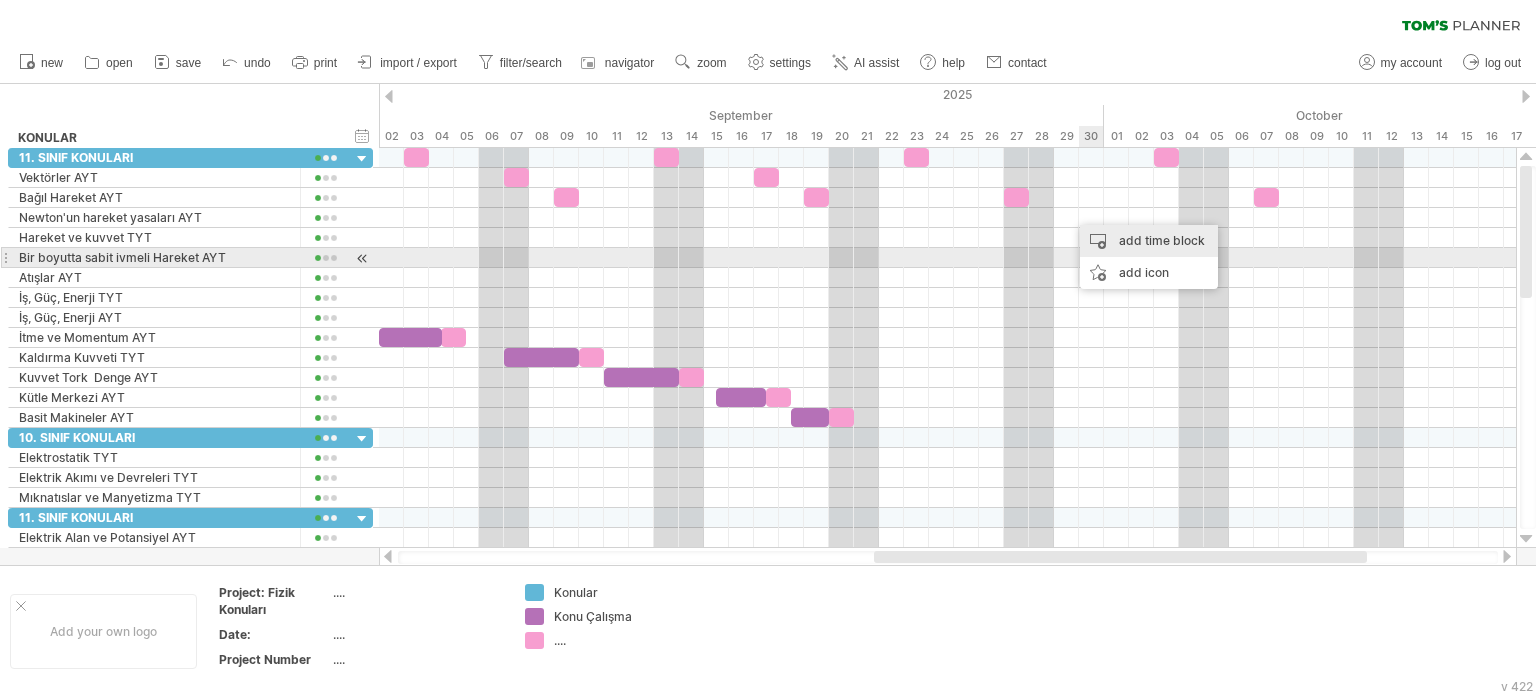 click on "add time block" at bounding box center [1149, 241] 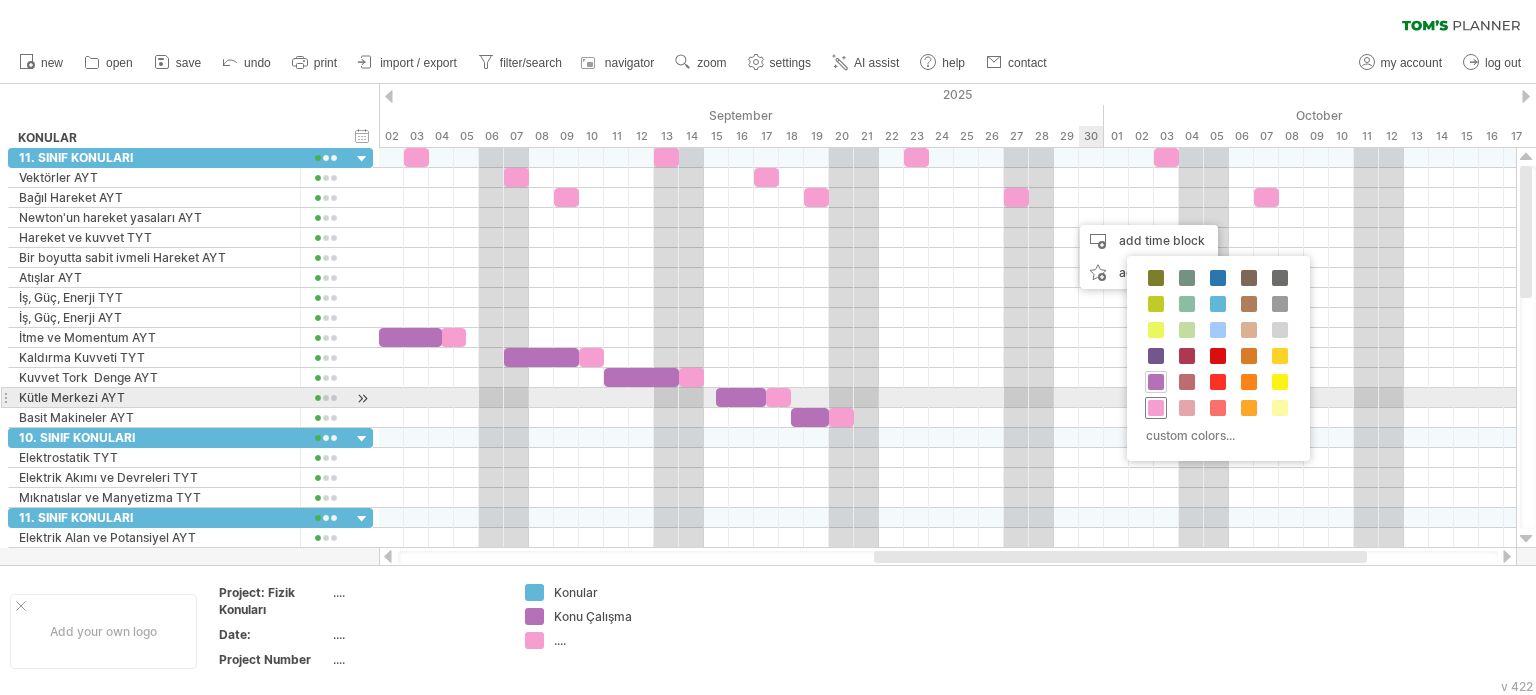 click at bounding box center [1156, 408] 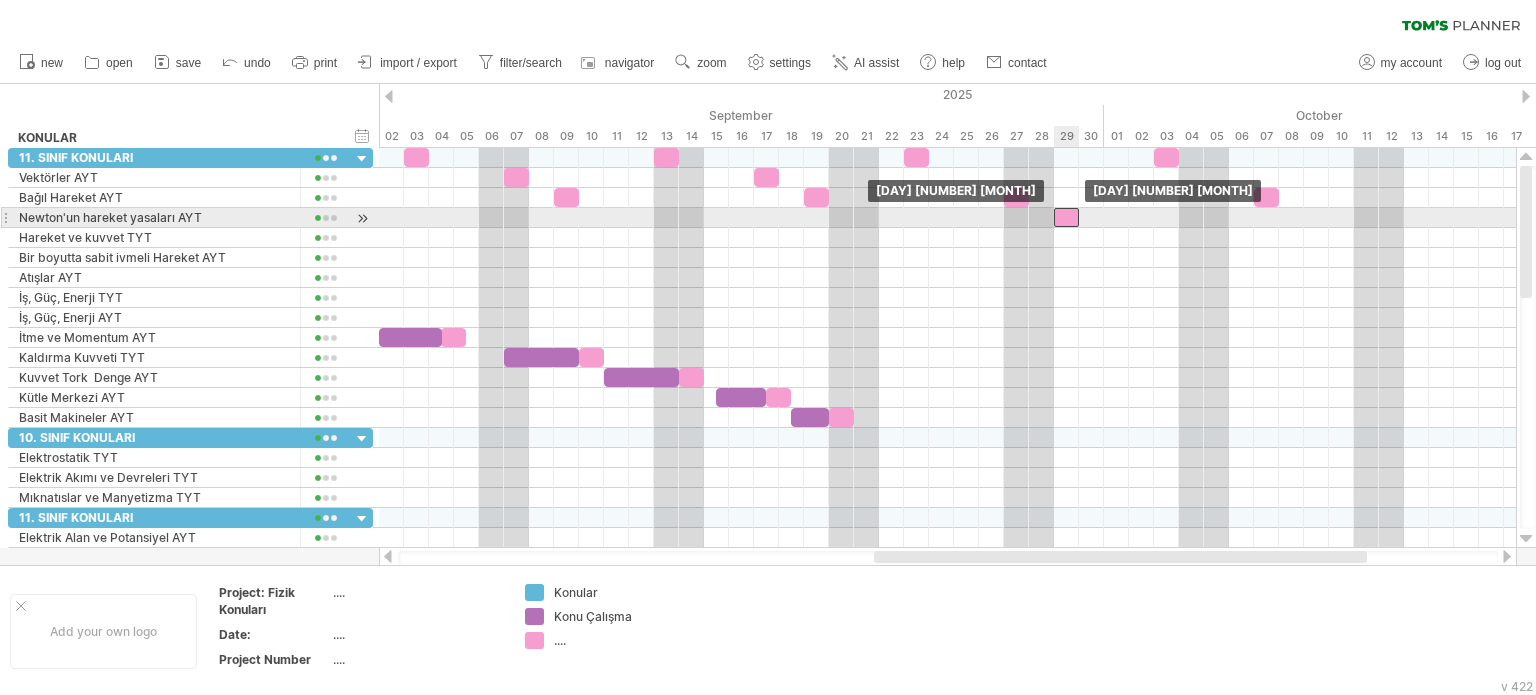 click at bounding box center (1066, 217) 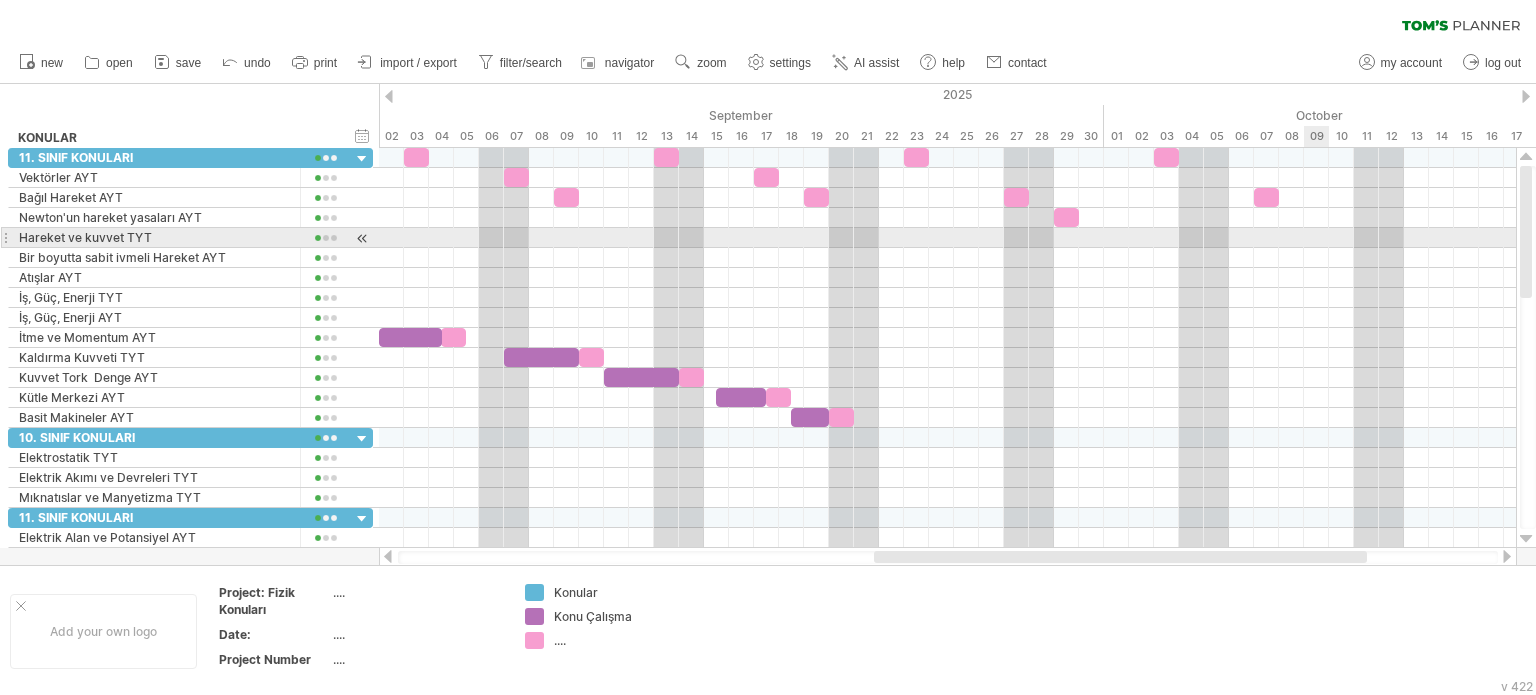click at bounding box center [947, 238] 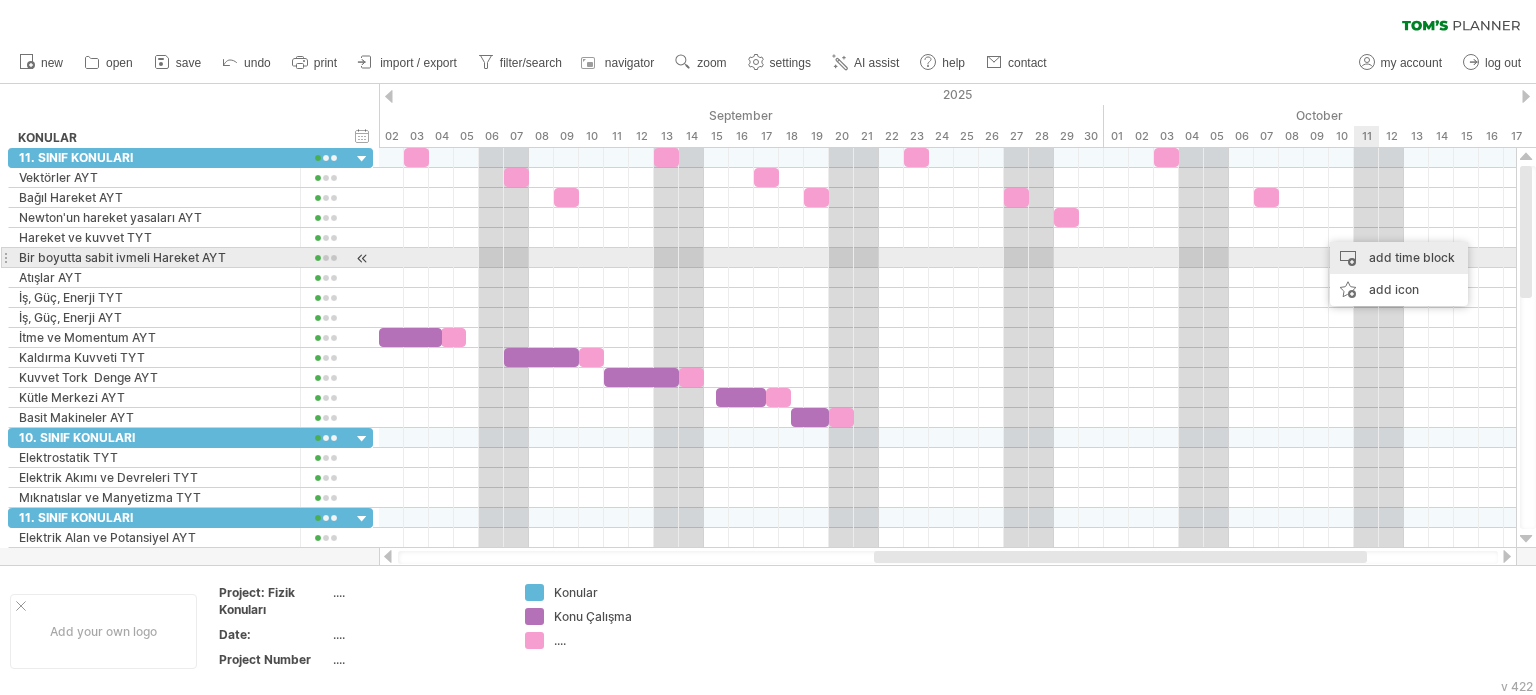 click on "add time block" at bounding box center (1399, 258) 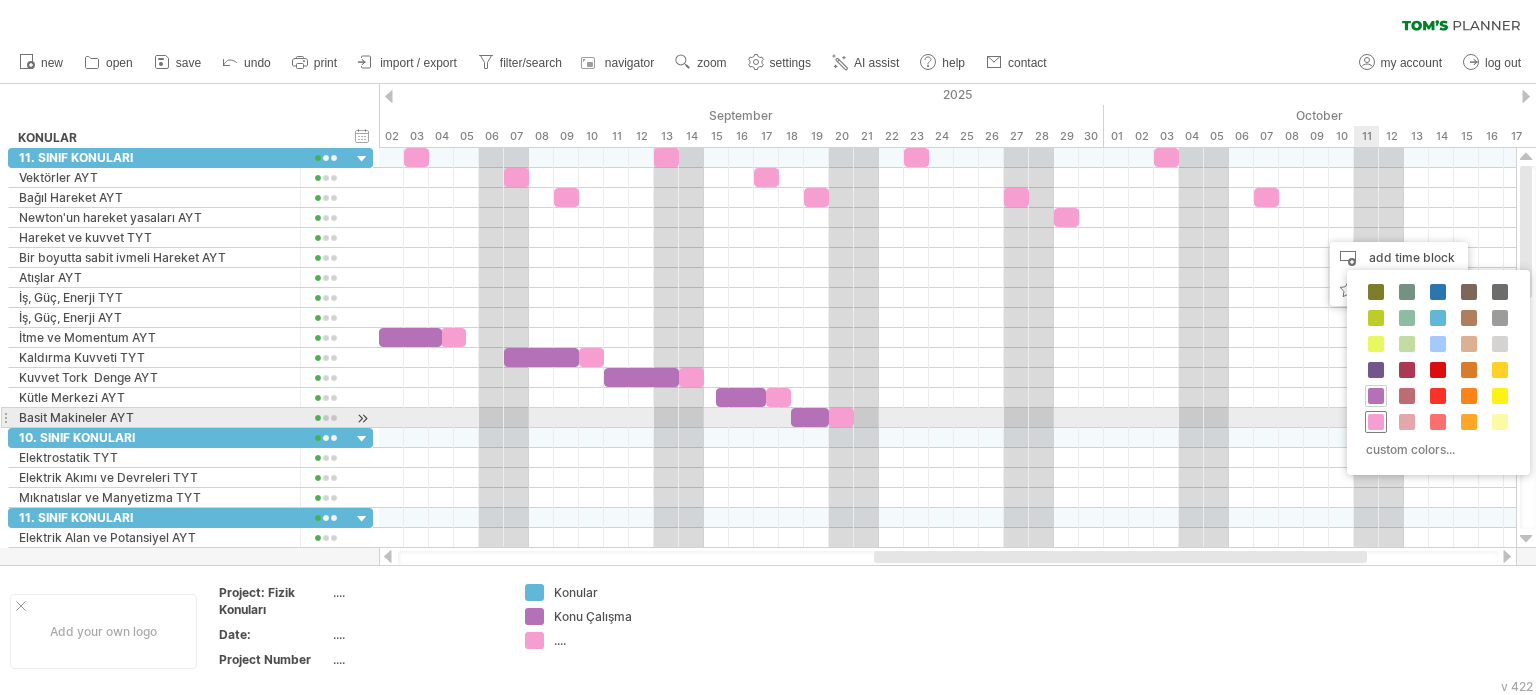 click at bounding box center (1376, 422) 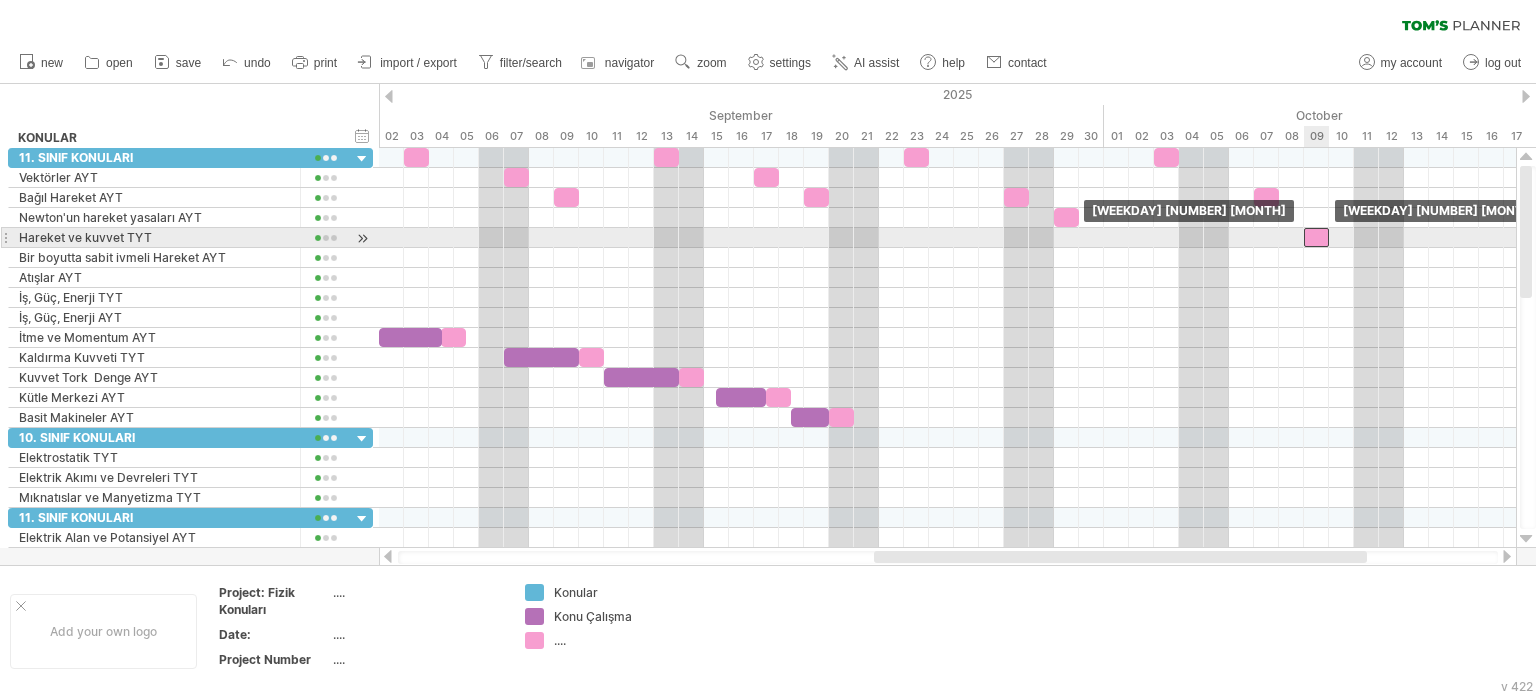 drag, startPoint x: 1326, startPoint y: 243, endPoint x: 1307, endPoint y: 247, distance: 19.416489 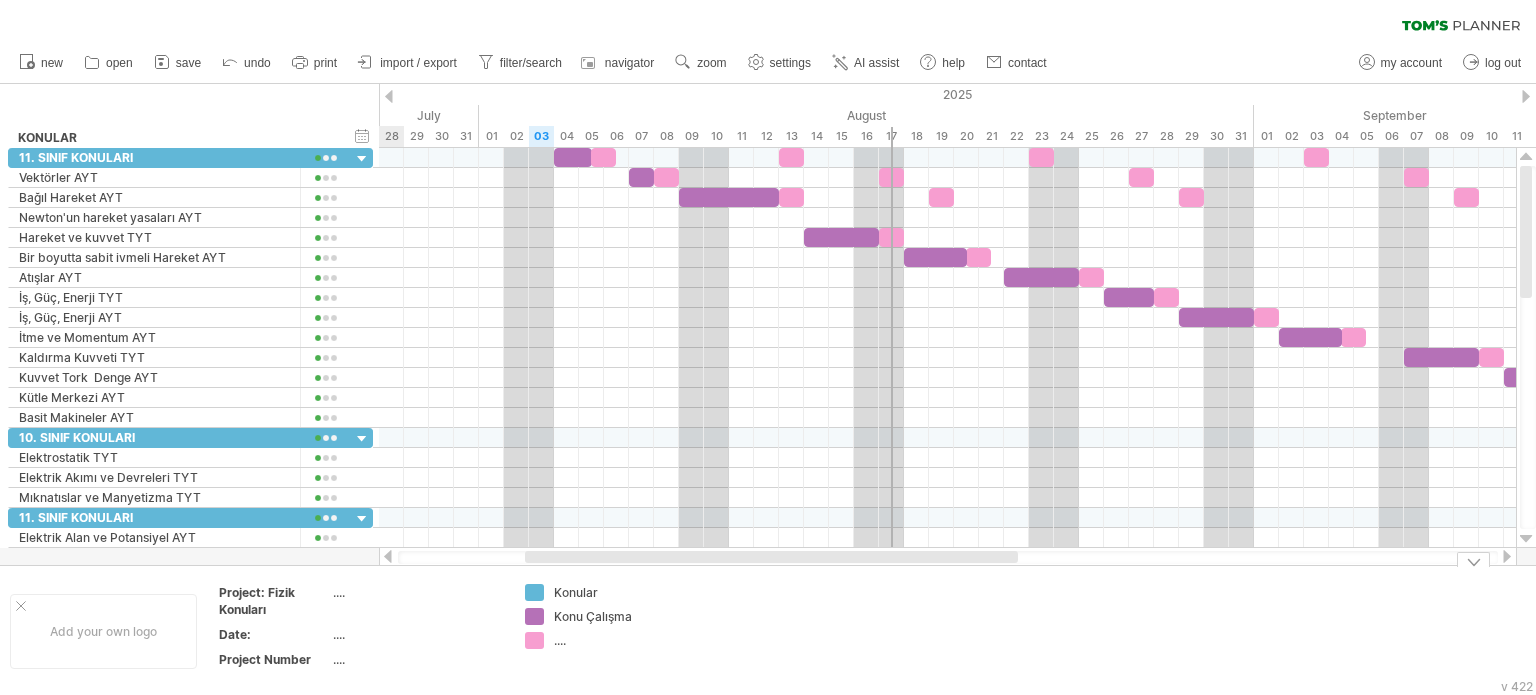 drag, startPoint x: 940, startPoint y: 551, endPoint x: 591, endPoint y: 564, distance: 349.24203 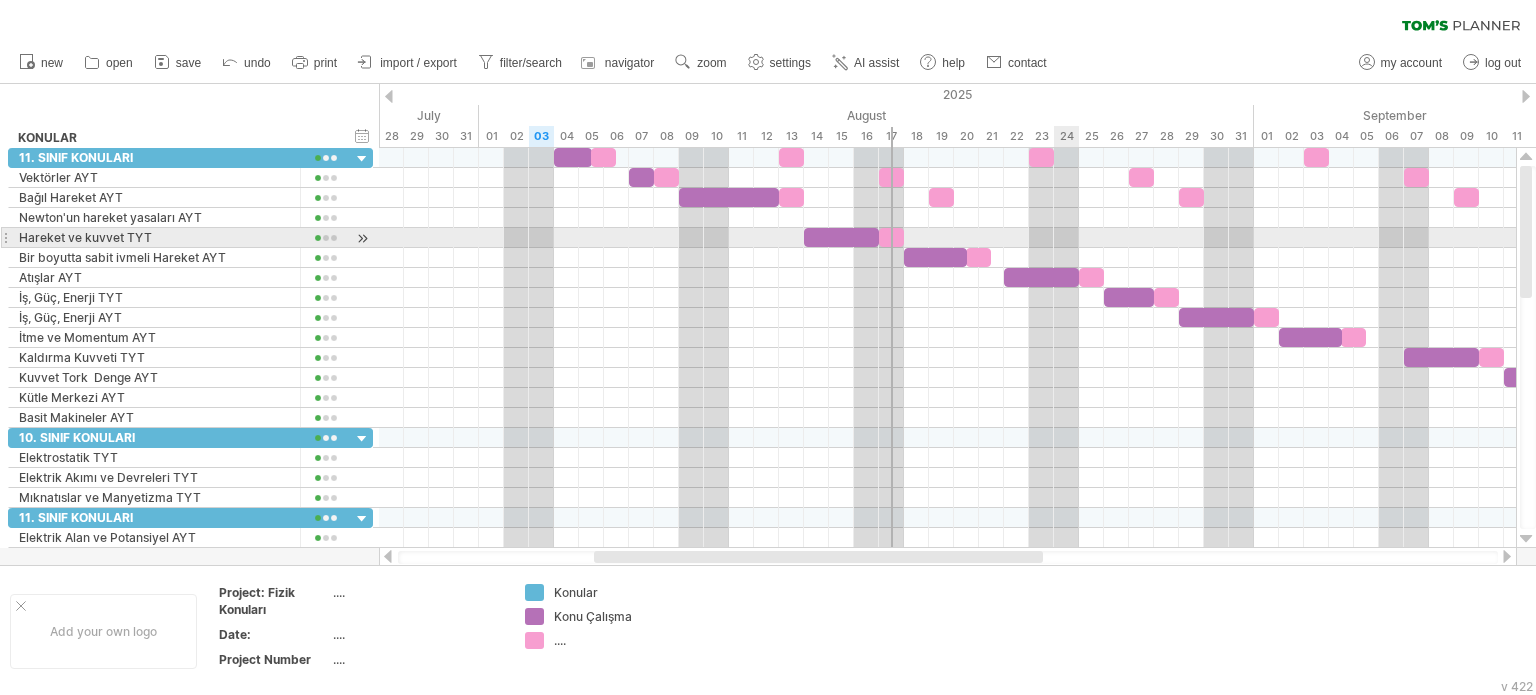 click at bounding box center [947, 238] 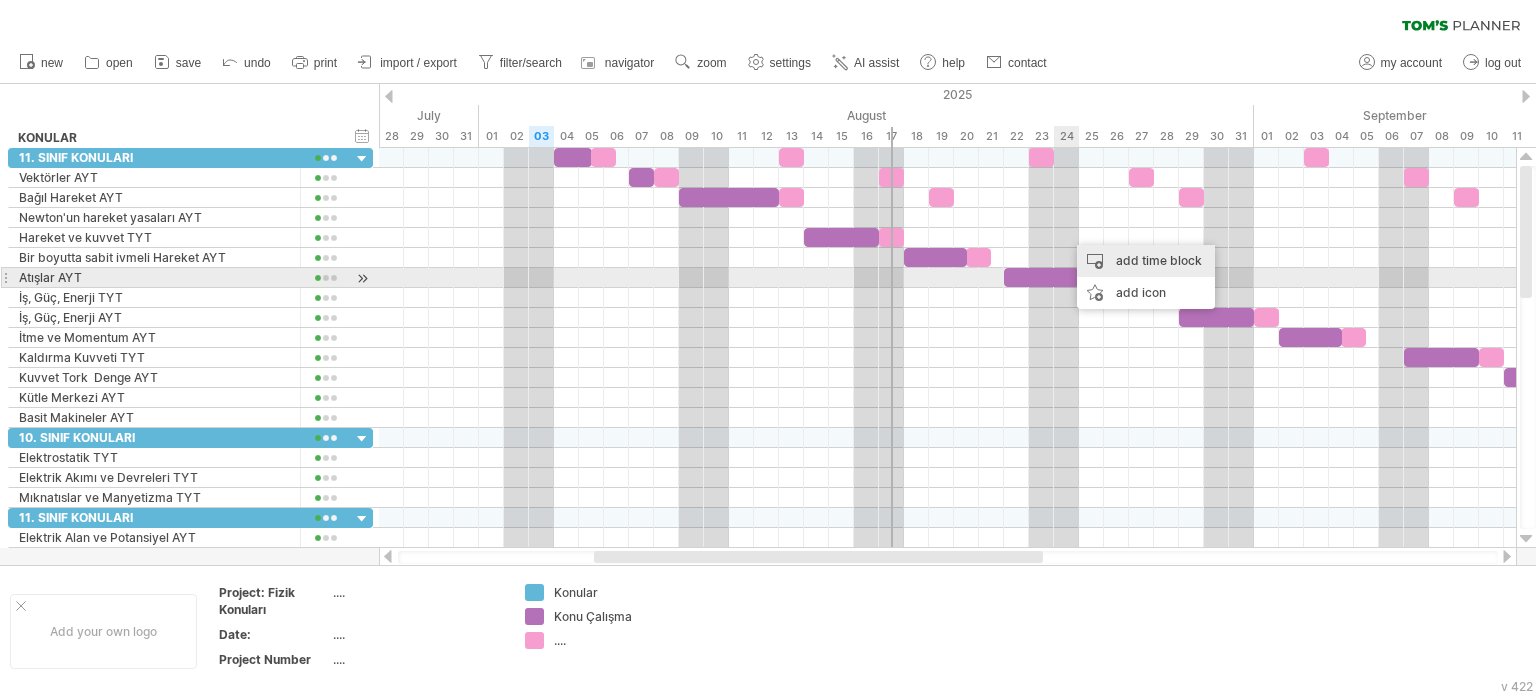click on "add time block" at bounding box center (1146, 261) 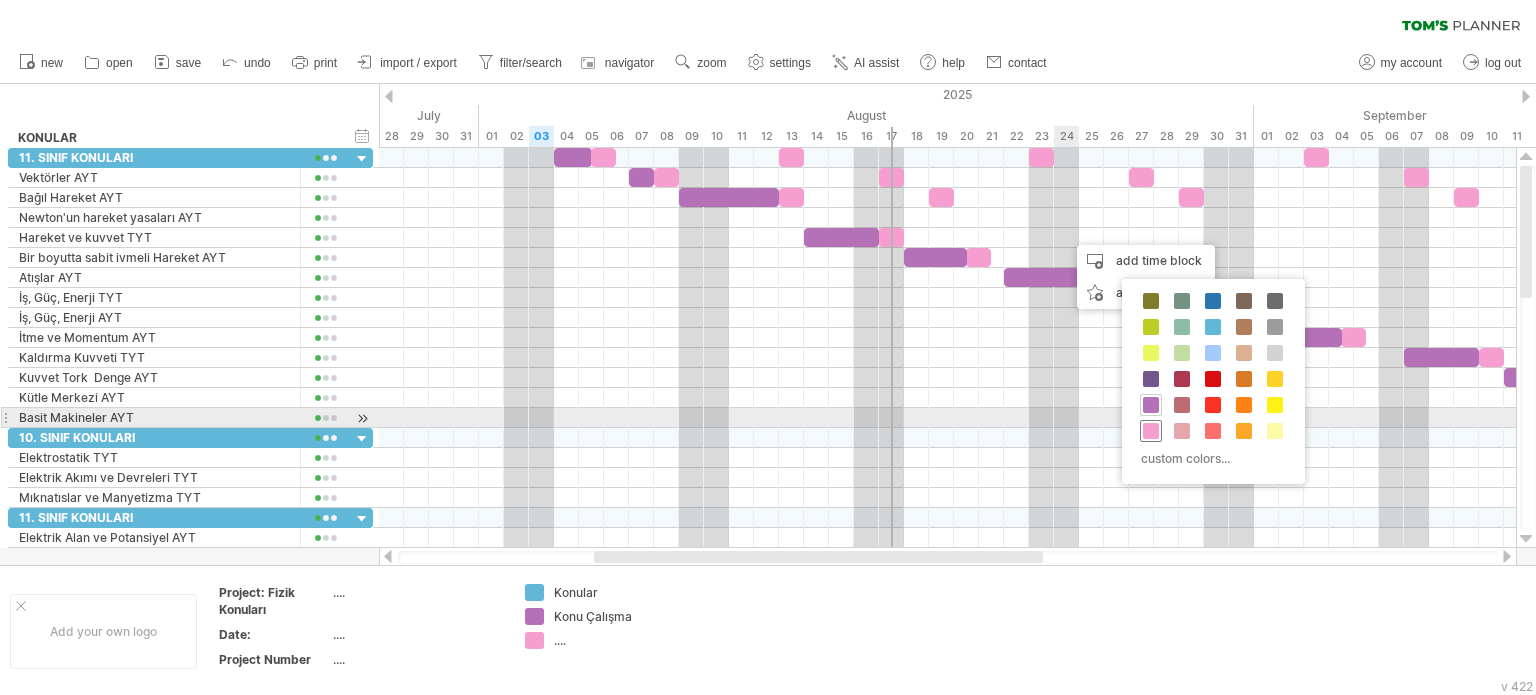 click at bounding box center (1151, 431) 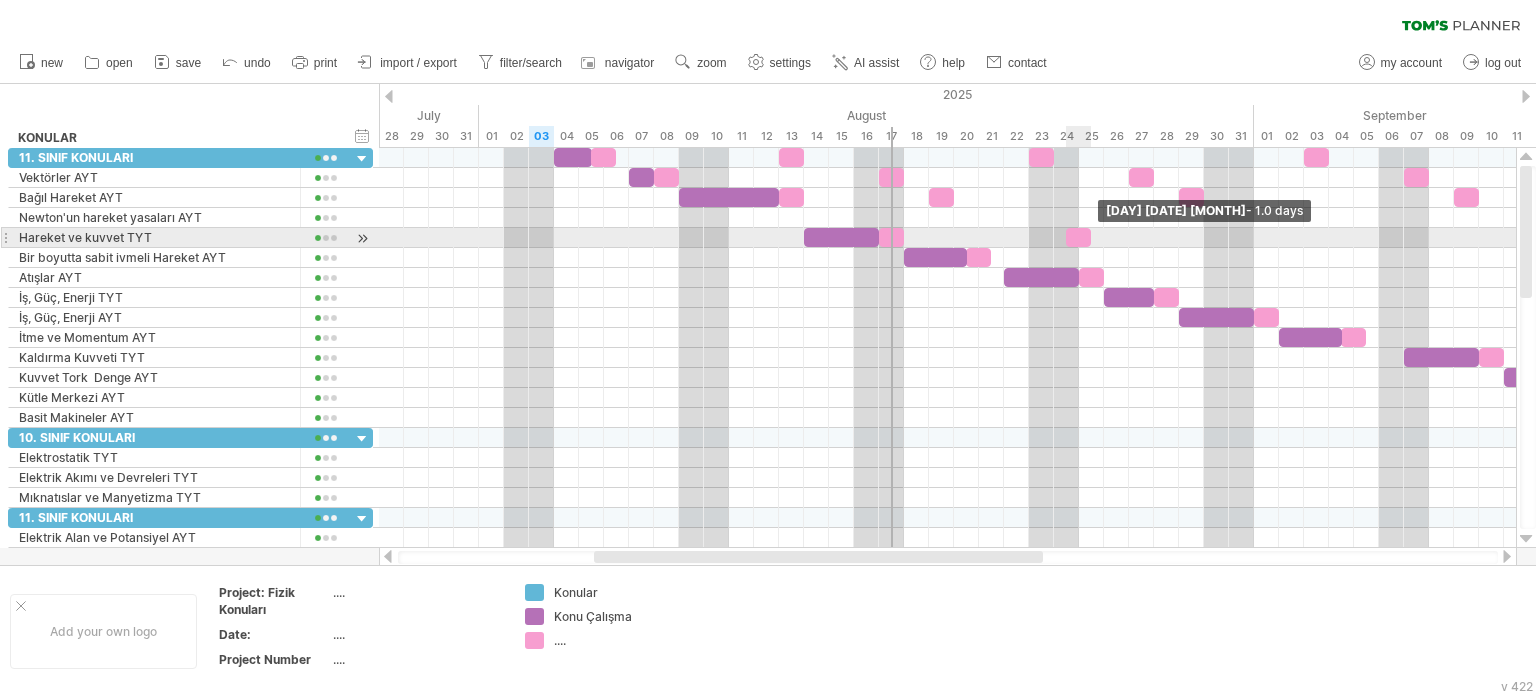 click at bounding box center [1078, 237] 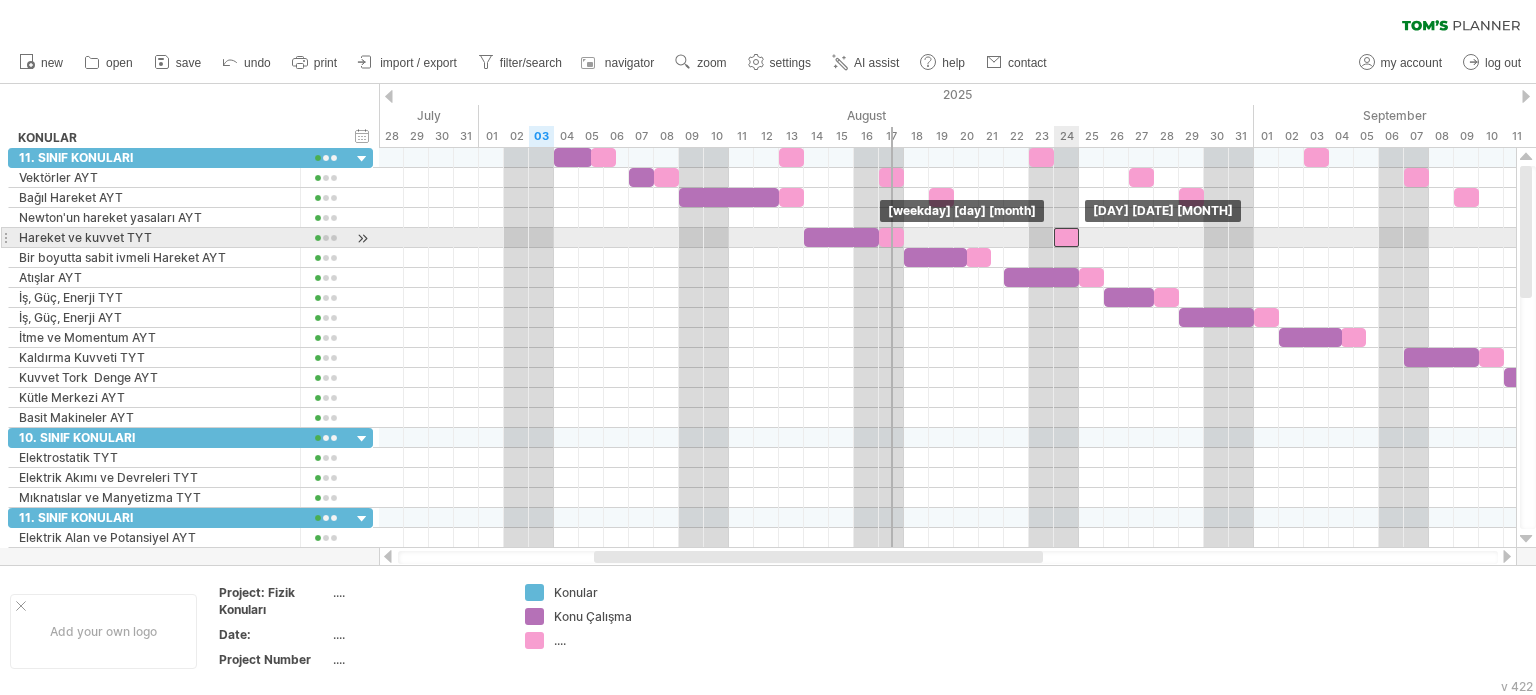click at bounding box center (1066, 237) 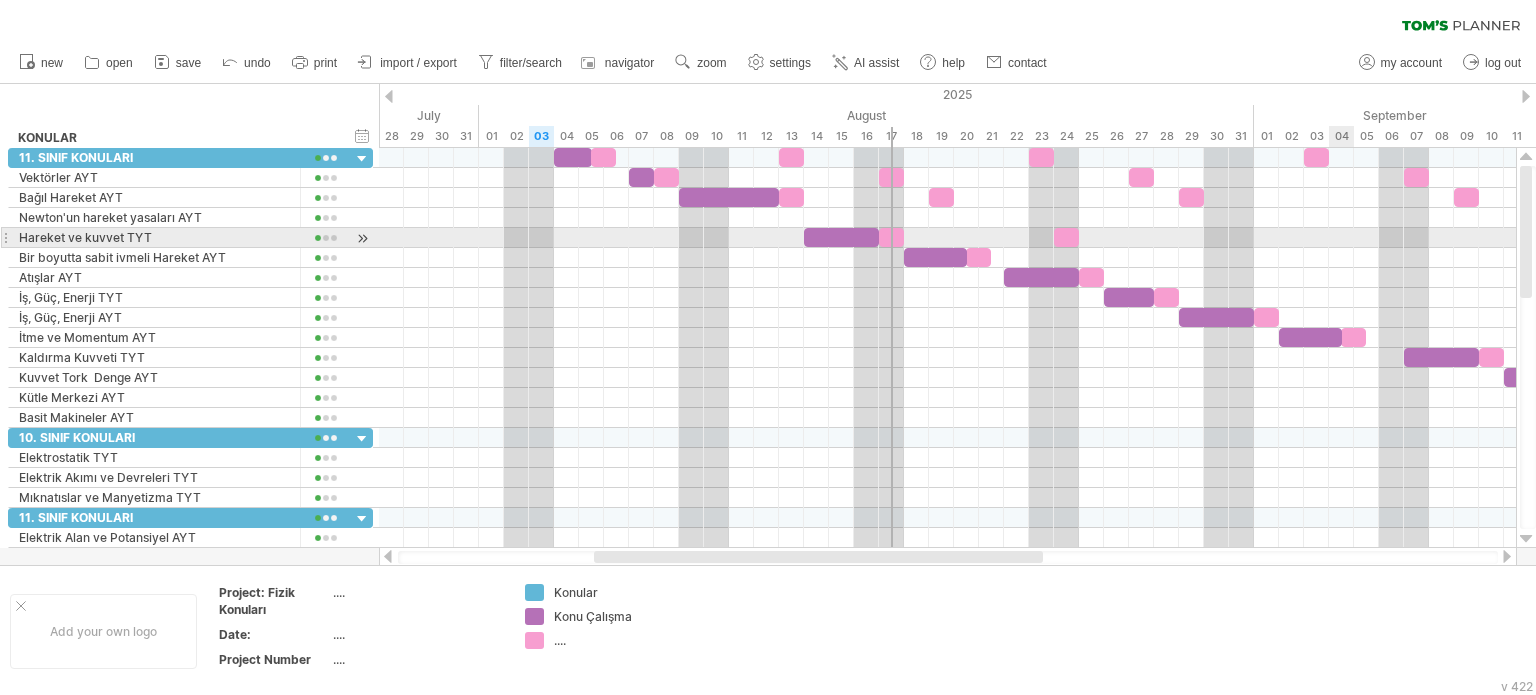 click at bounding box center [947, 238] 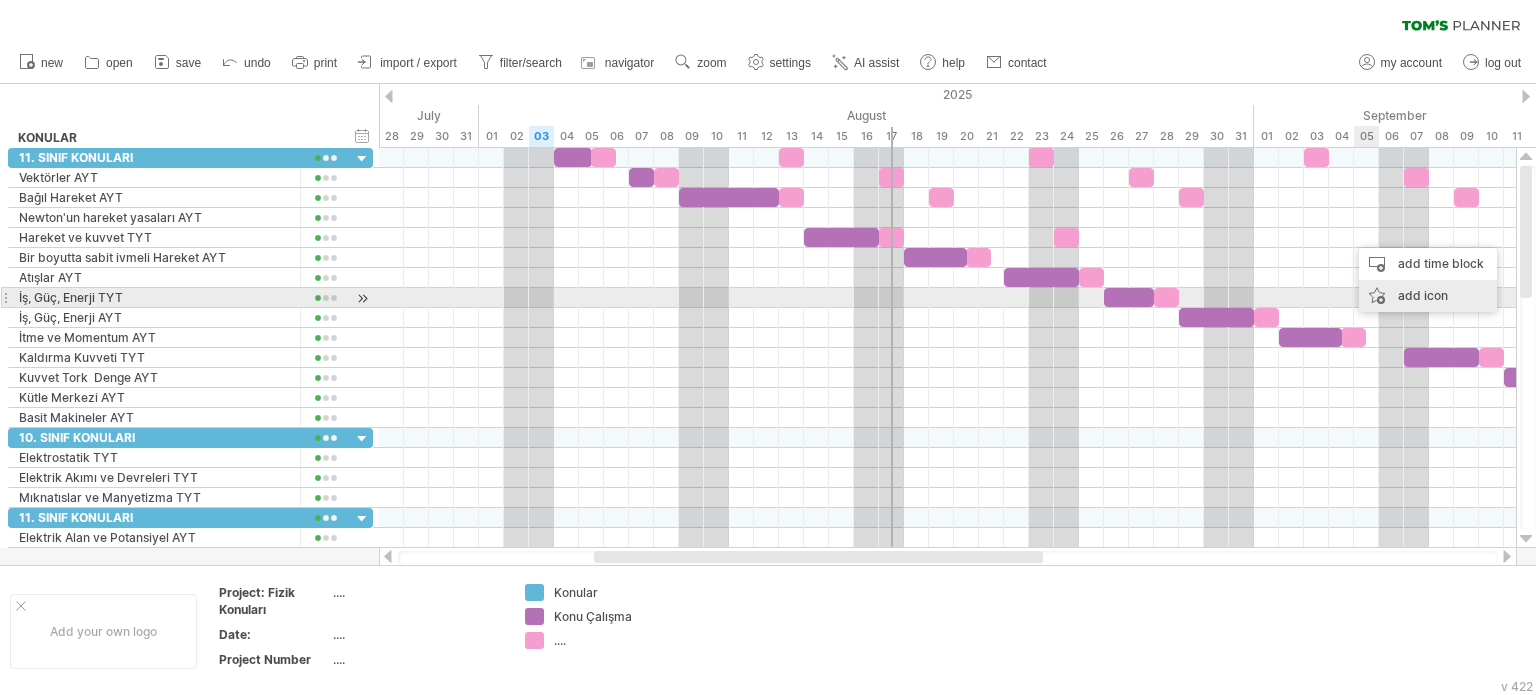 click on "add icon" at bounding box center [1428, 296] 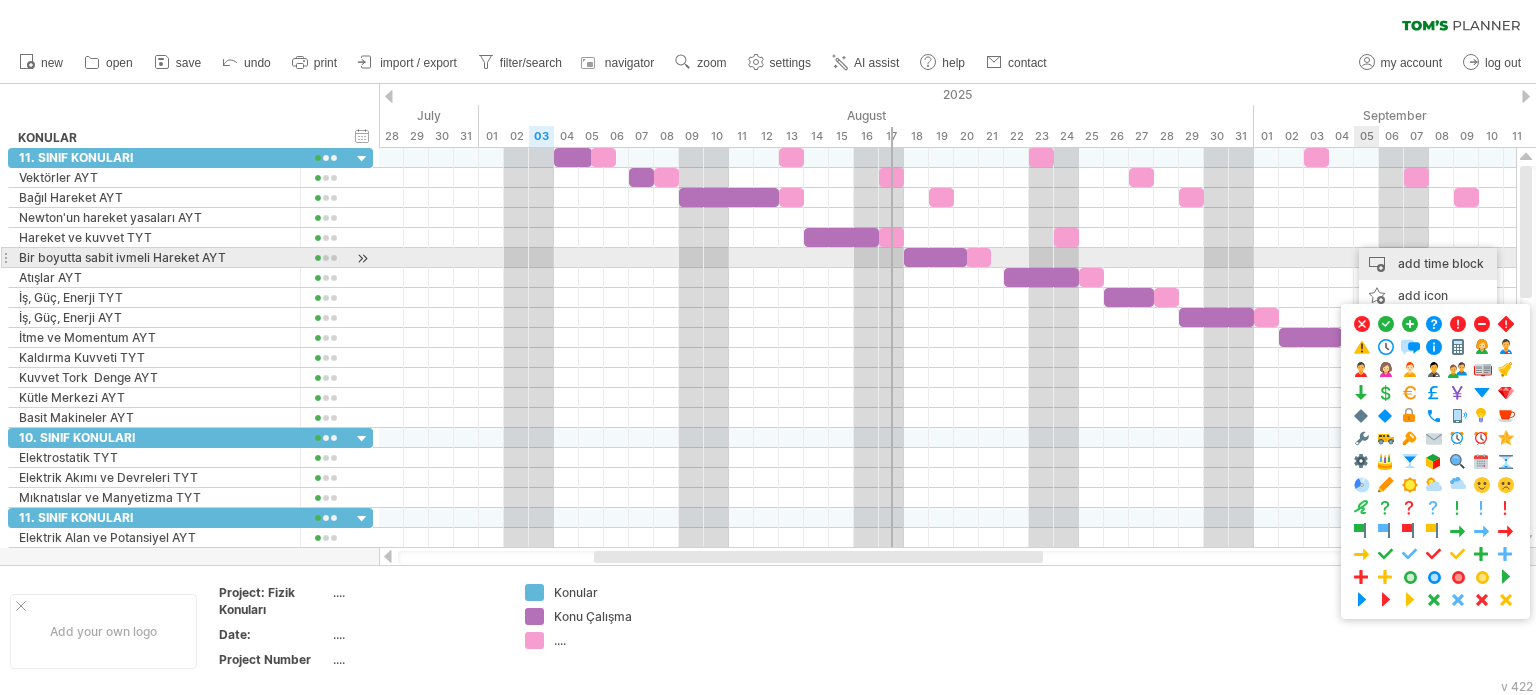 click on "add time block" at bounding box center (1428, 264) 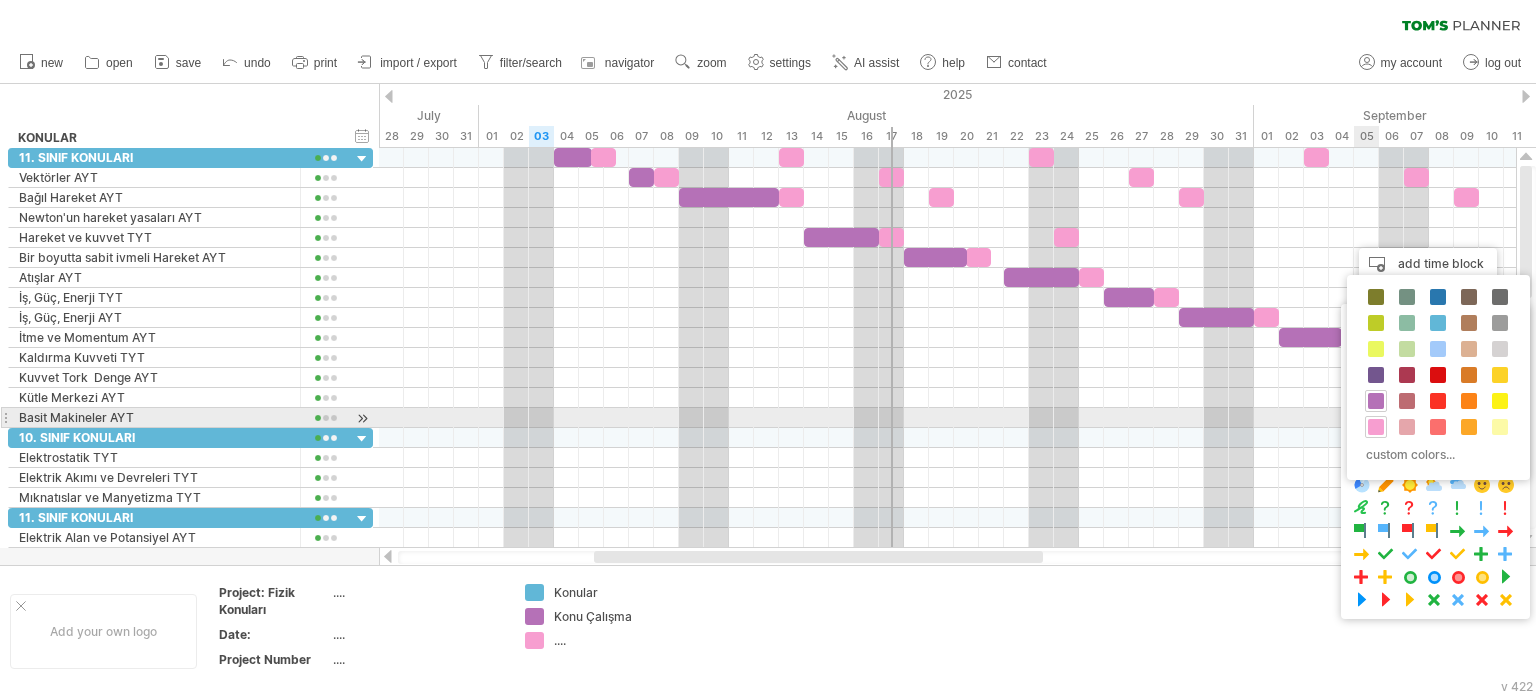 click at bounding box center (1376, 427) 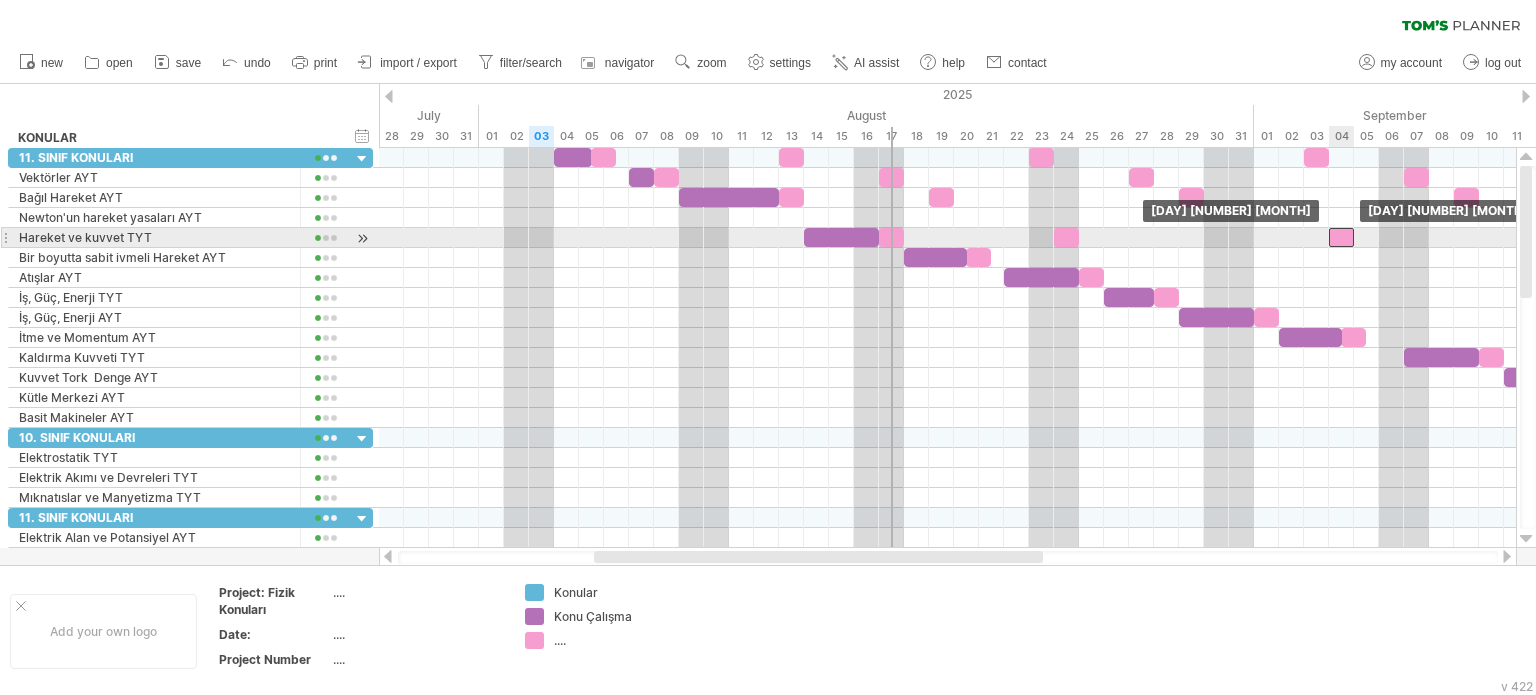 drag, startPoint x: 1364, startPoint y: 239, endPoint x: 1346, endPoint y: 241, distance: 18.110771 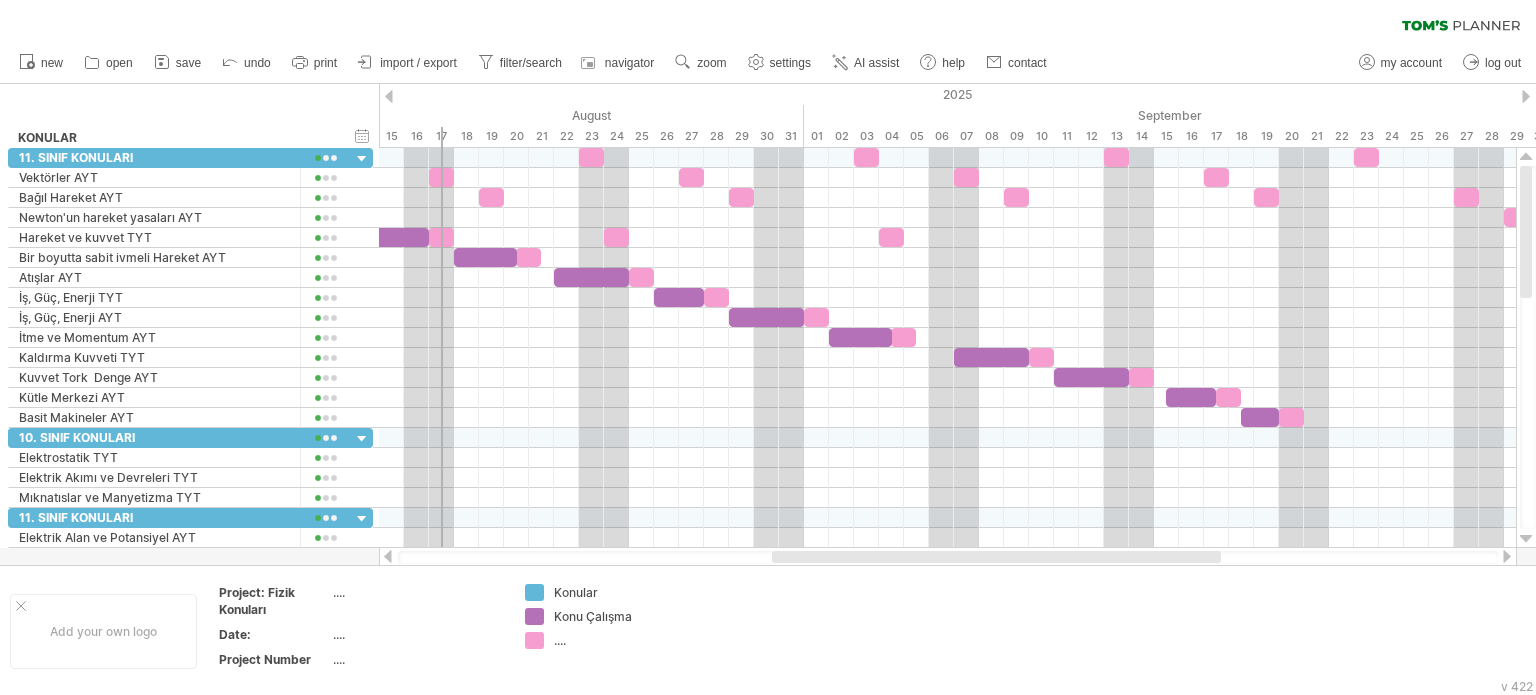 drag, startPoint x: 1018, startPoint y: 556, endPoint x: 1220, endPoint y: 555, distance: 202.00247 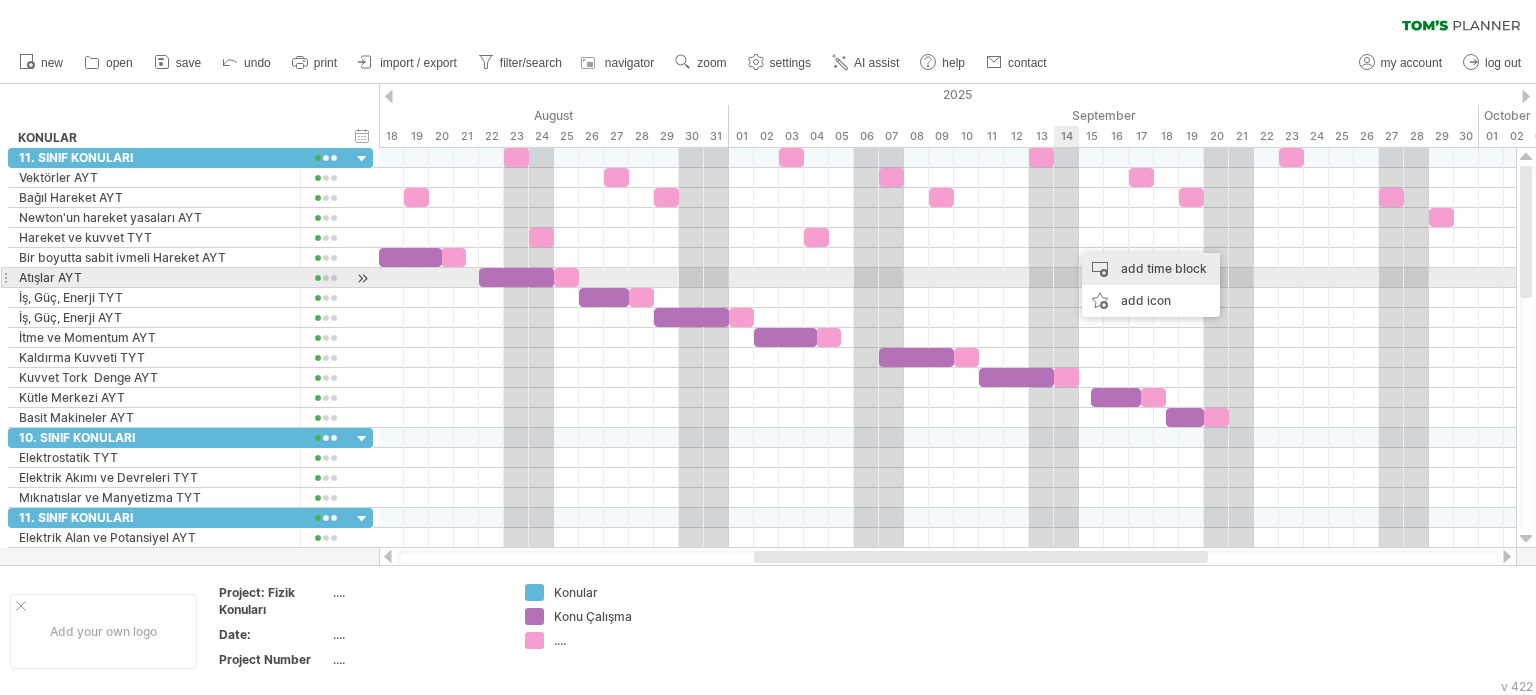 click on "add time block" at bounding box center (1151, 269) 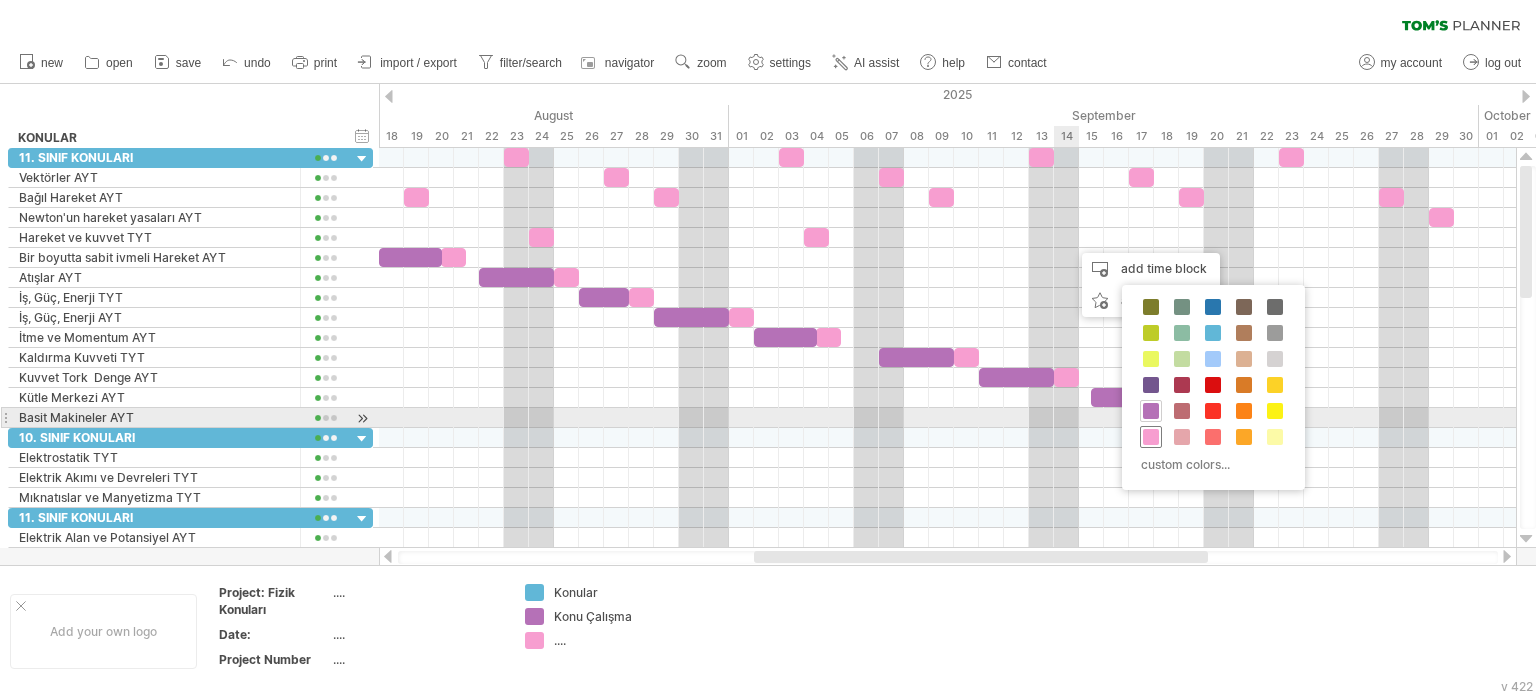 click at bounding box center [1151, 437] 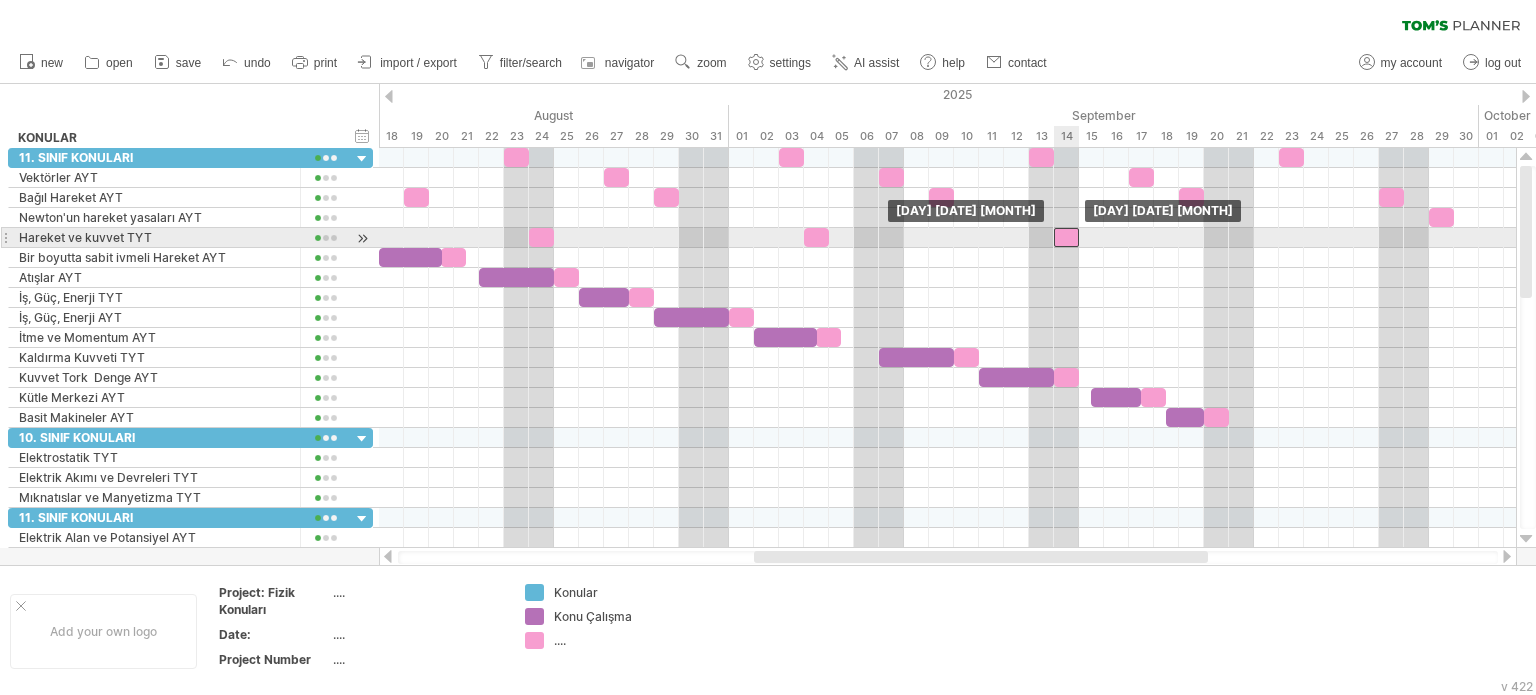 drag, startPoint x: 1082, startPoint y: 235, endPoint x: 1068, endPoint y: 239, distance: 14.56022 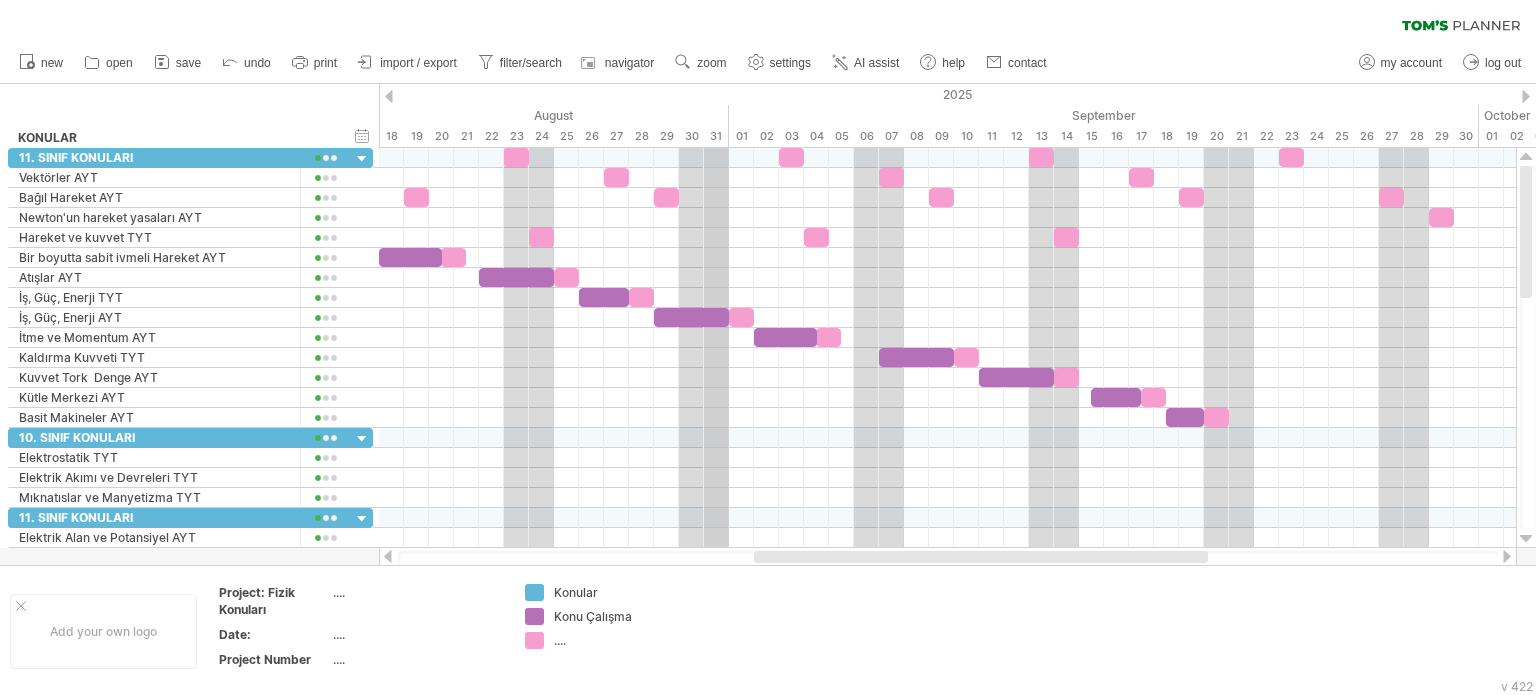 click on "31" at bounding box center (716, 136) 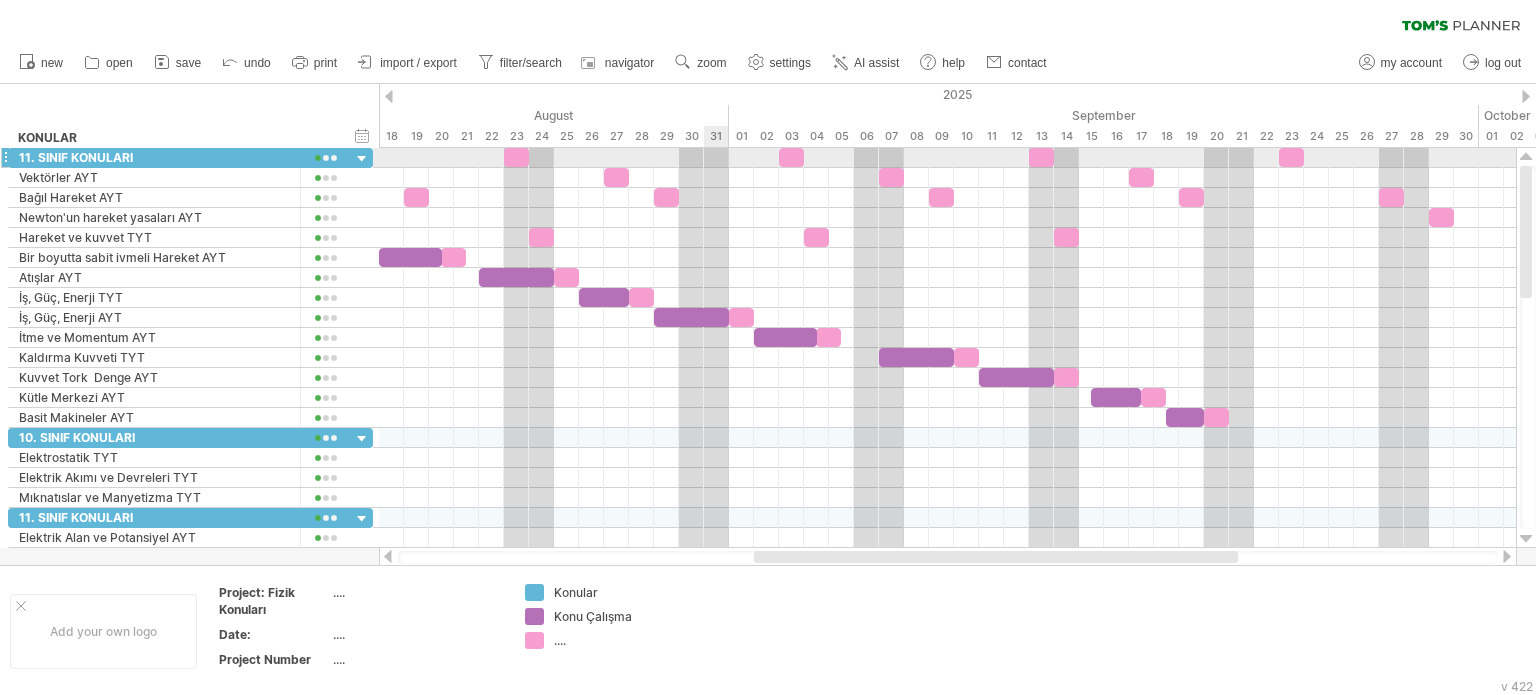 click at bounding box center [947, 158] 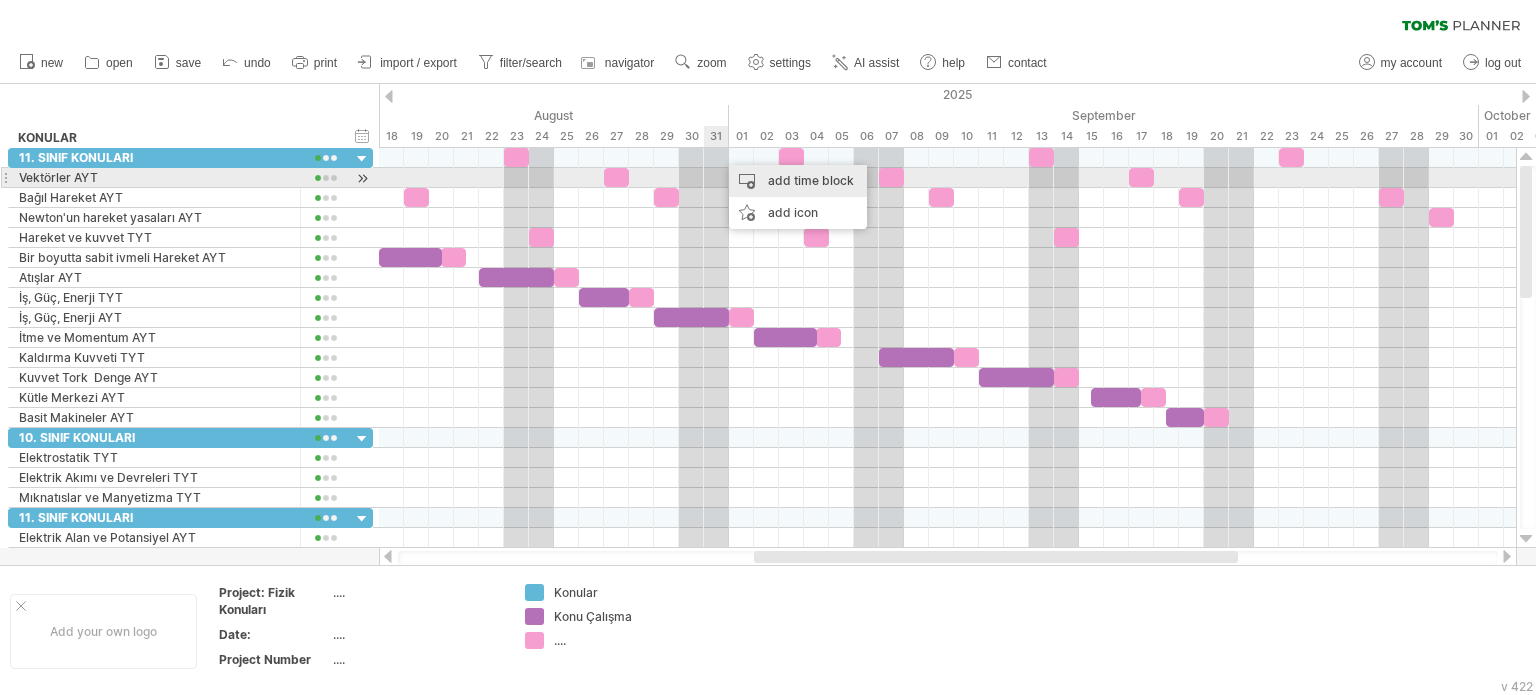 click on "add time block" at bounding box center [798, 181] 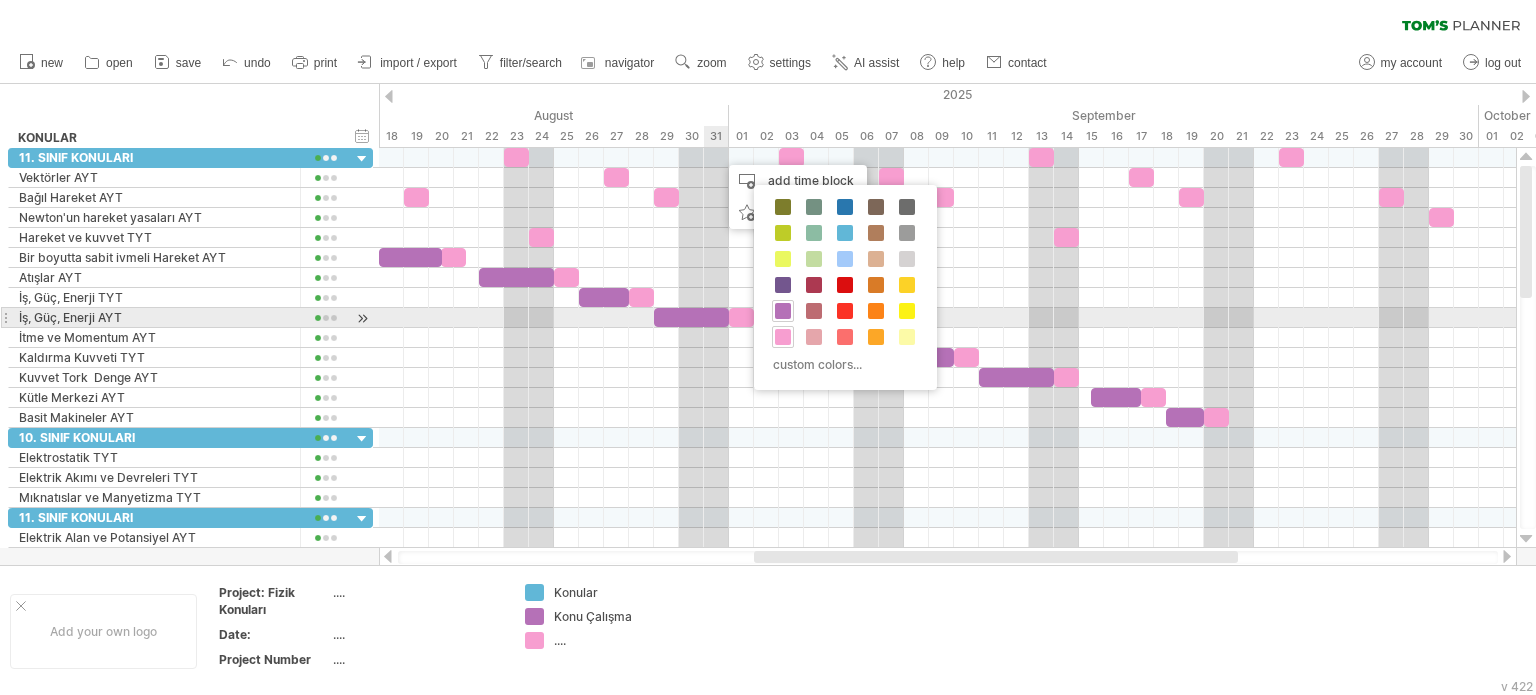 click at bounding box center (845, 311) 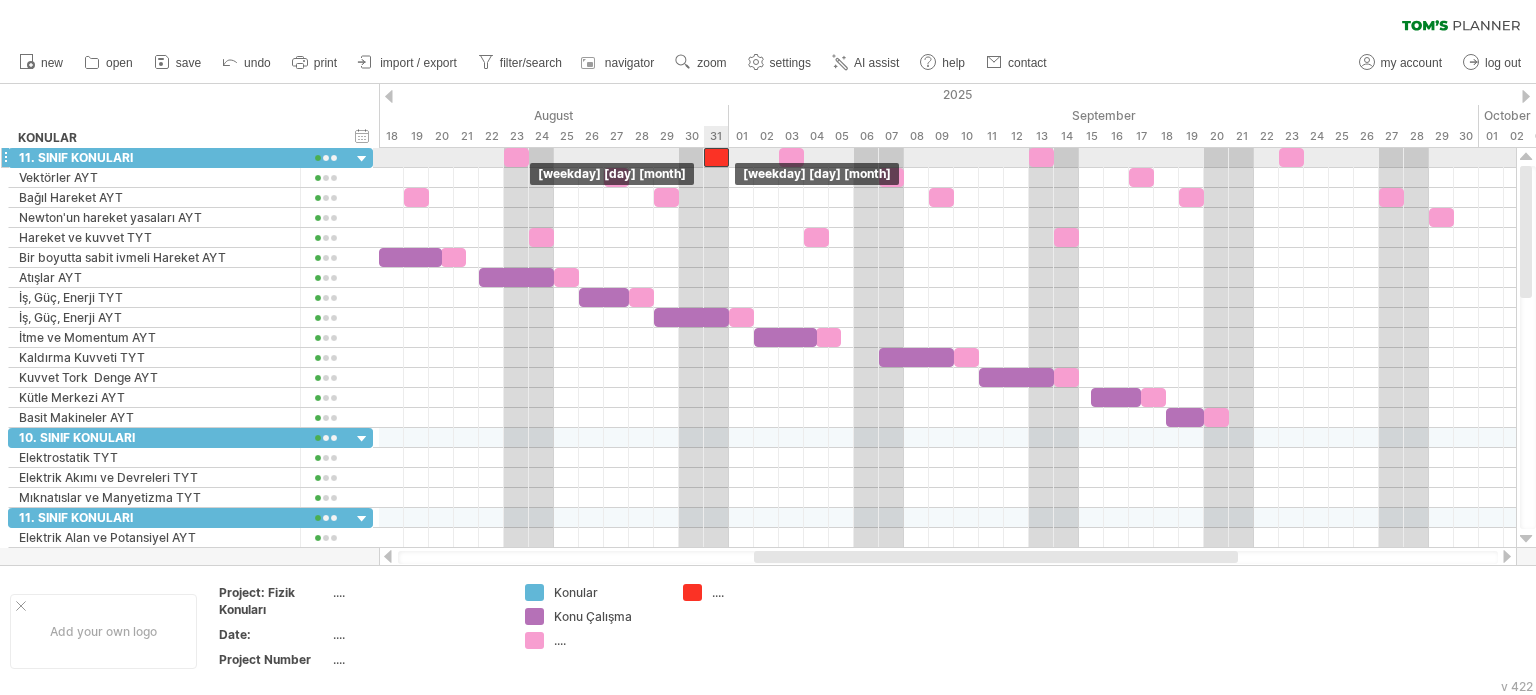 drag, startPoint x: 732, startPoint y: 166, endPoint x: 716, endPoint y: 161, distance: 16.763054 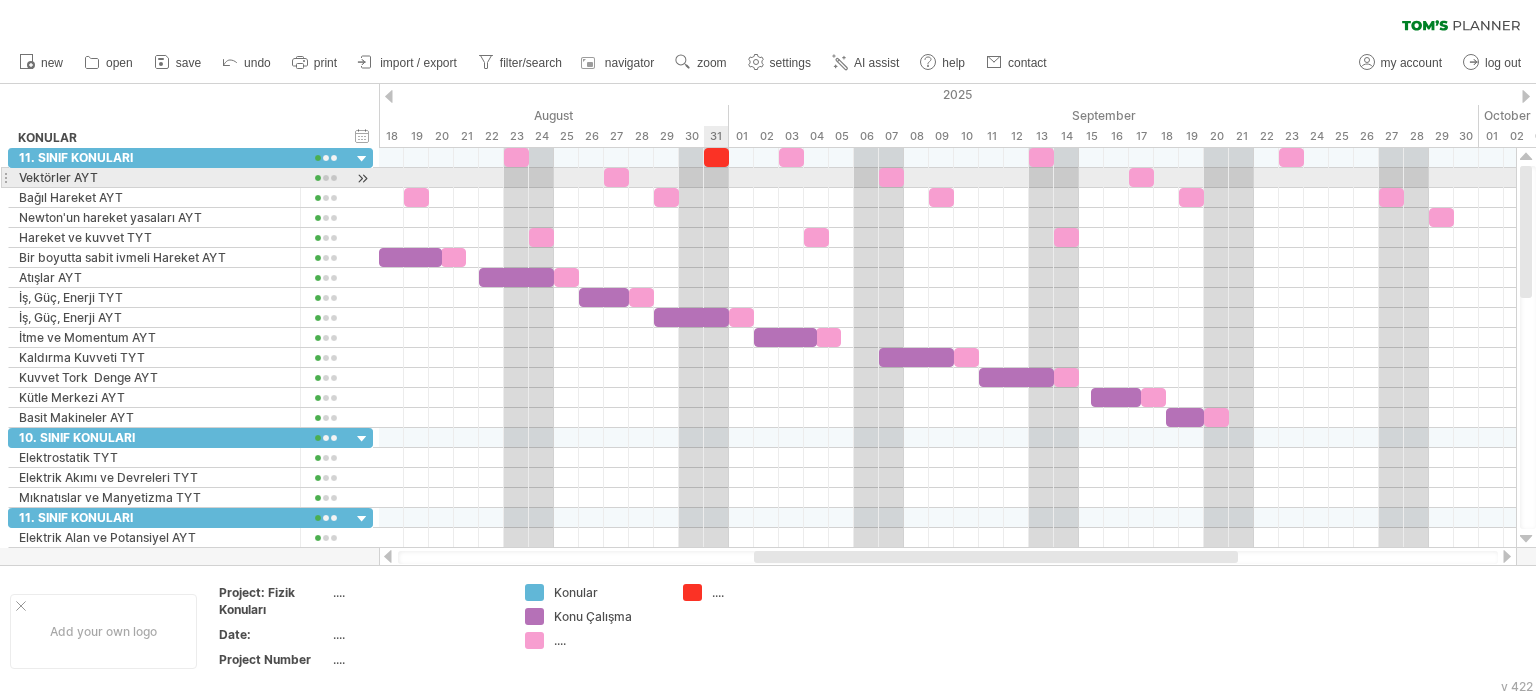 click at bounding box center (947, 178) 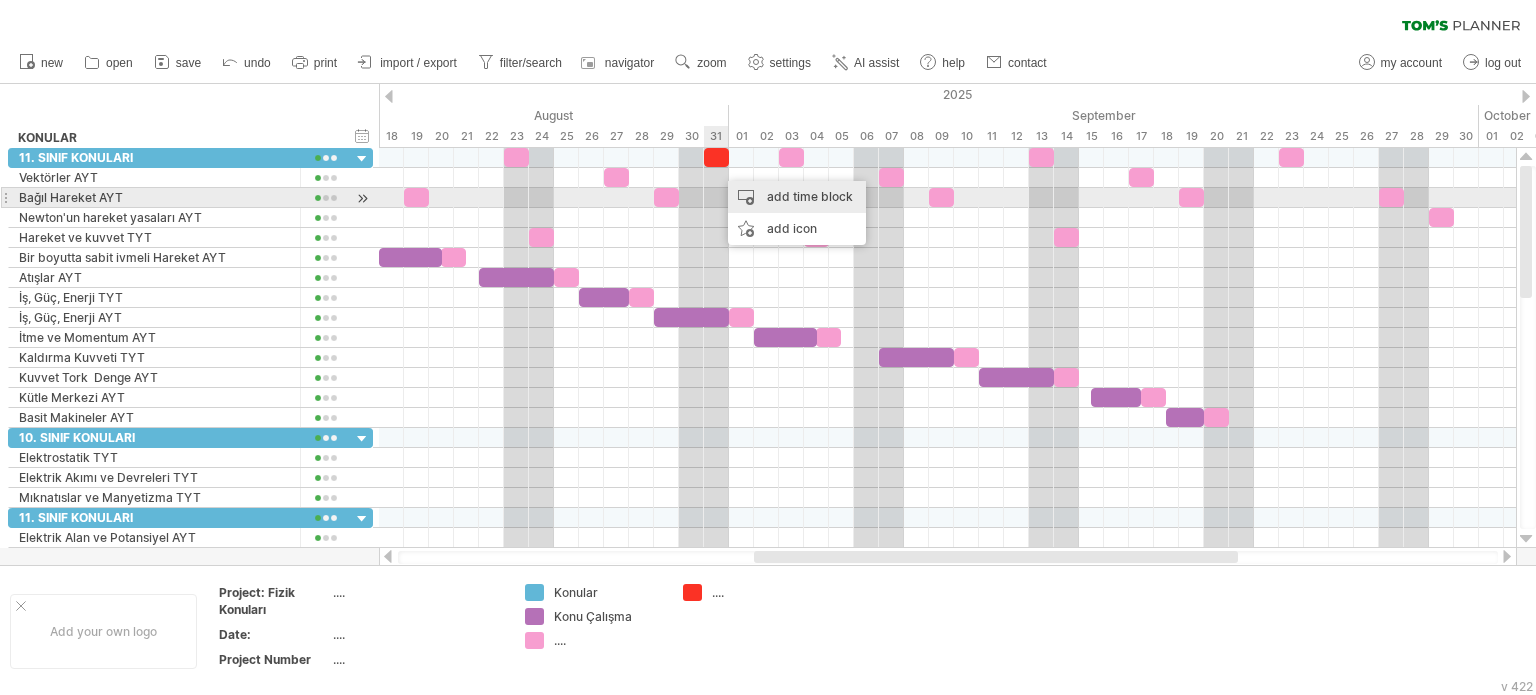 click on "add time block" at bounding box center (797, 197) 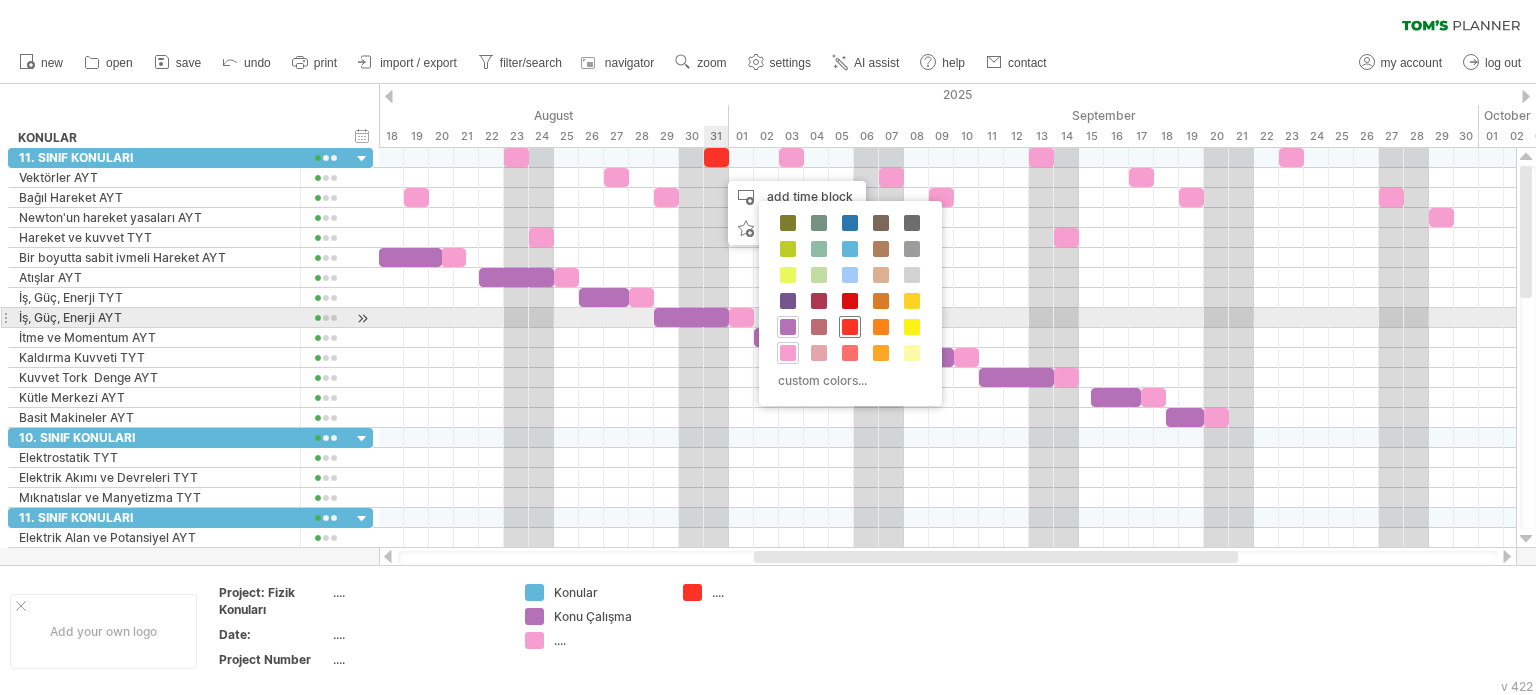 click at bounding box center [850, 327] 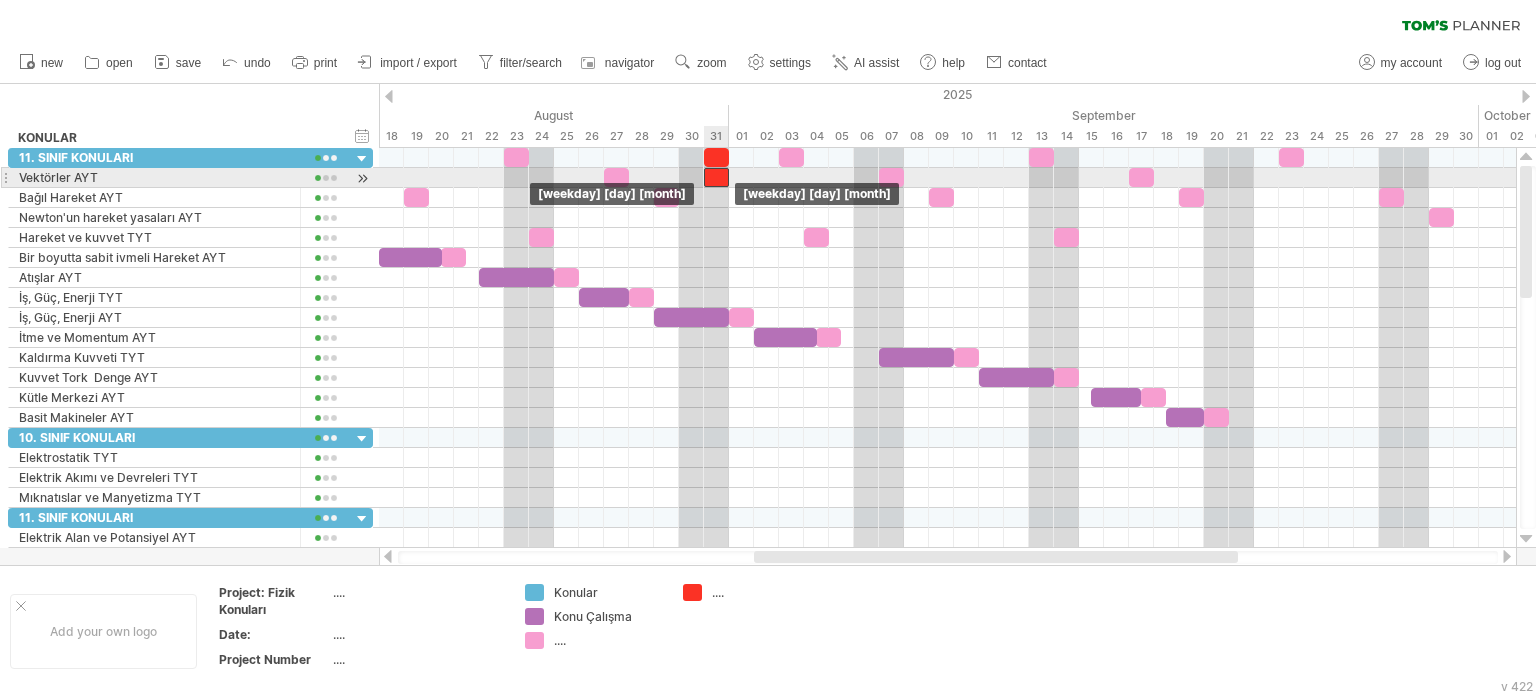 drag, startPoint x: 721, startPoint y: 169, endPoint x: 709, endPoint y: 171, distance: 12.165525 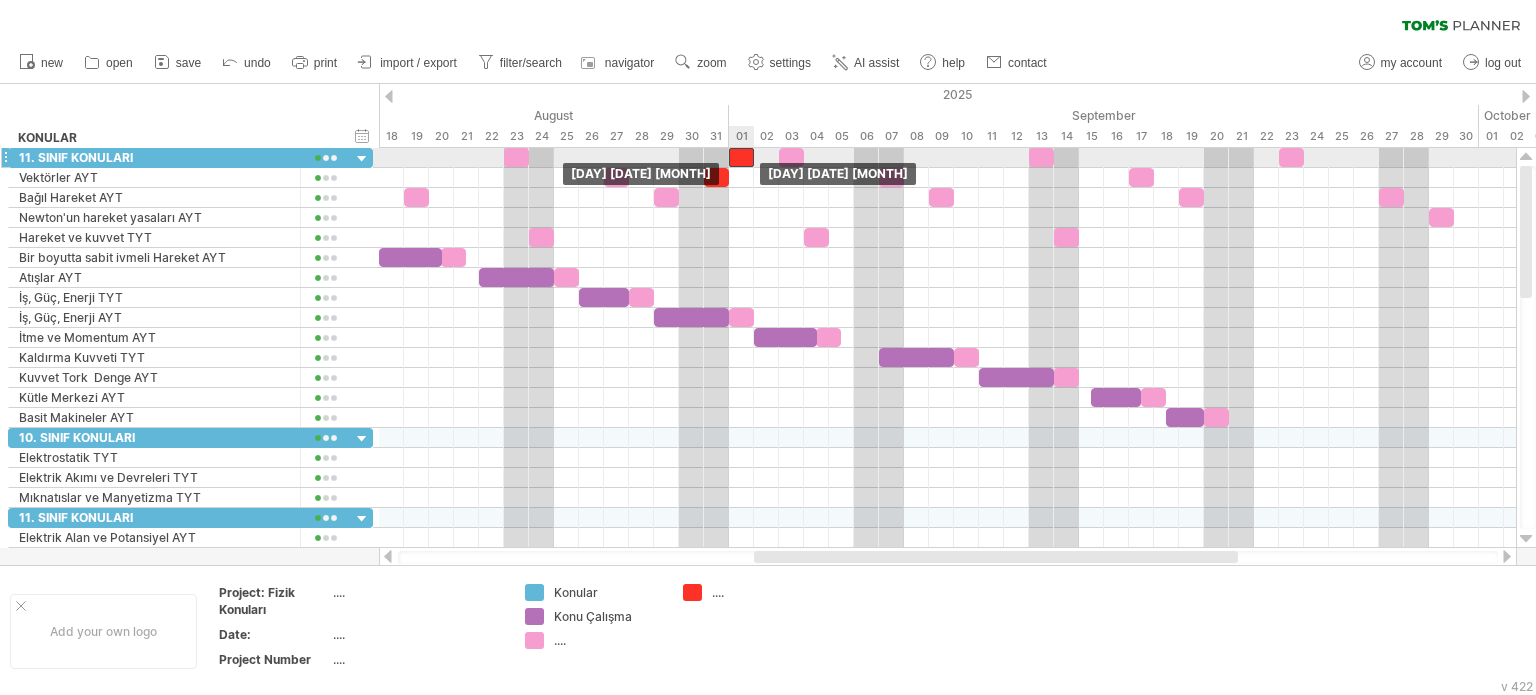 drag, startPoint x: 710, startPoint y: 153, endPoint x: 732, endPoint y: 159, distance: 22.803509 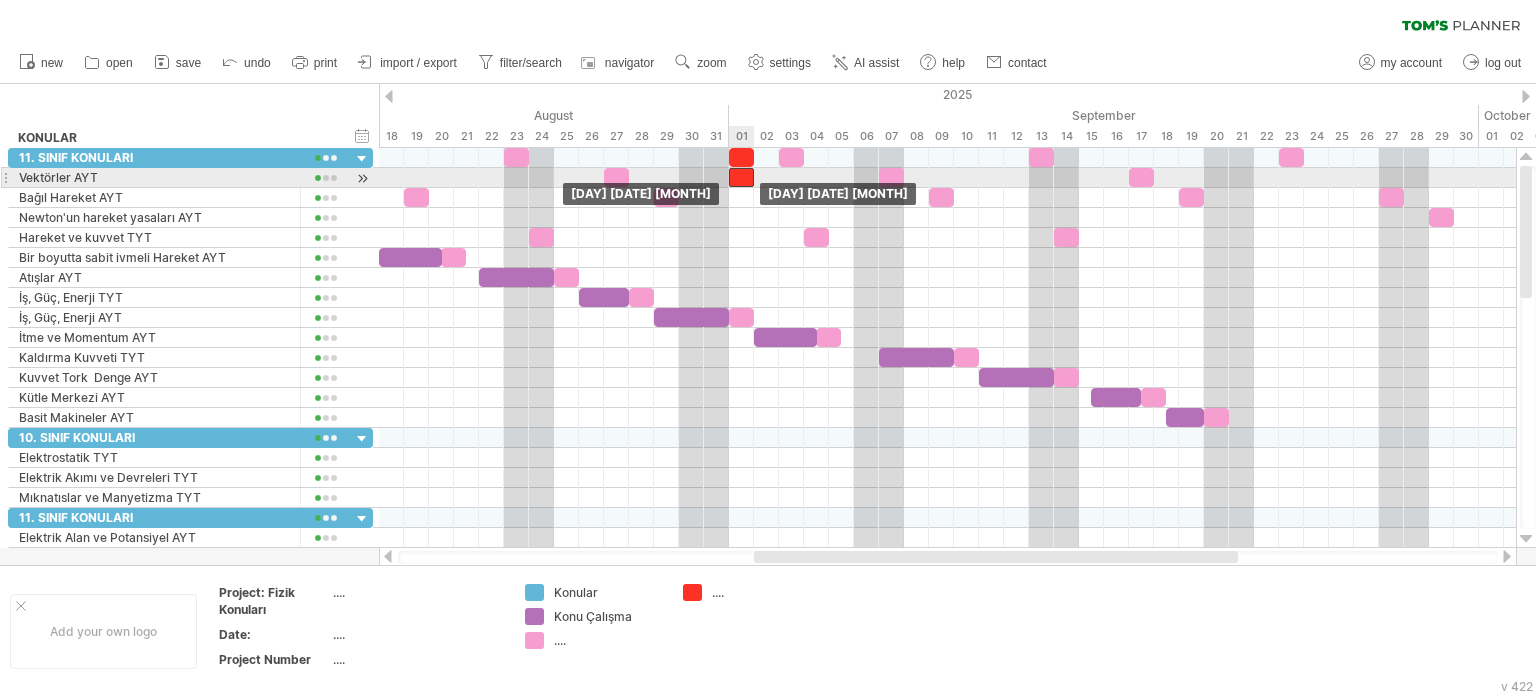 drag, startPoint x: 709, startPoint y: 173, endPoint x: 729, endPoint y: 177, distance: 20.396078 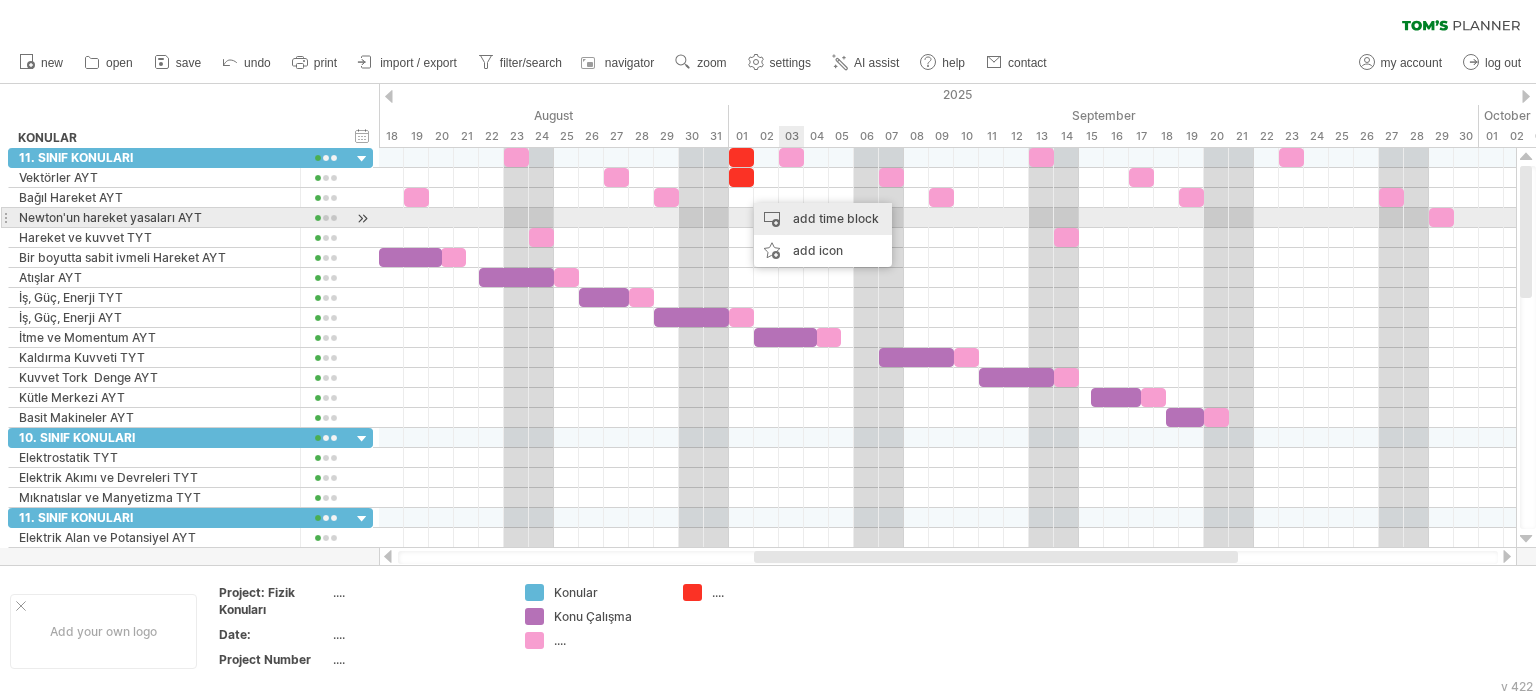 click on "add time block" at bounding box center [823, 219] 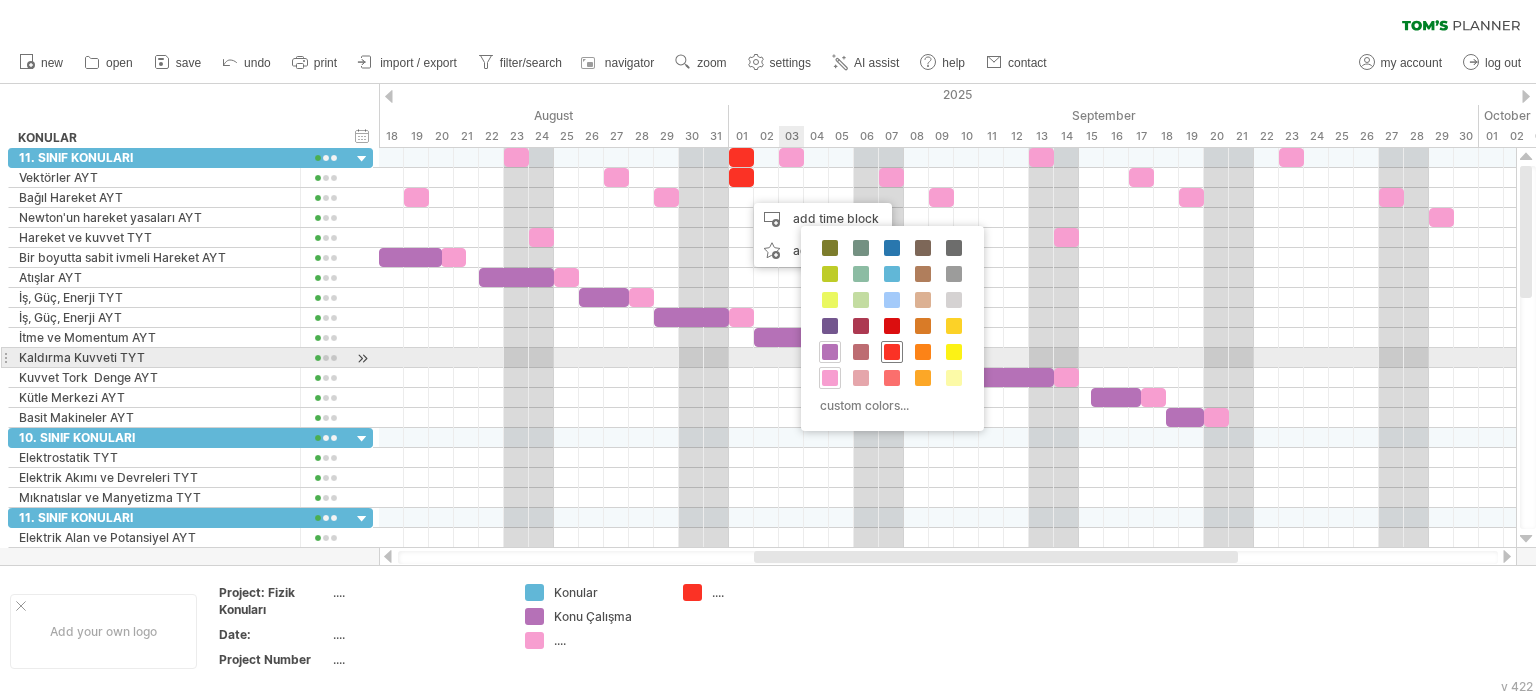 click at bounding box center (892, 352) 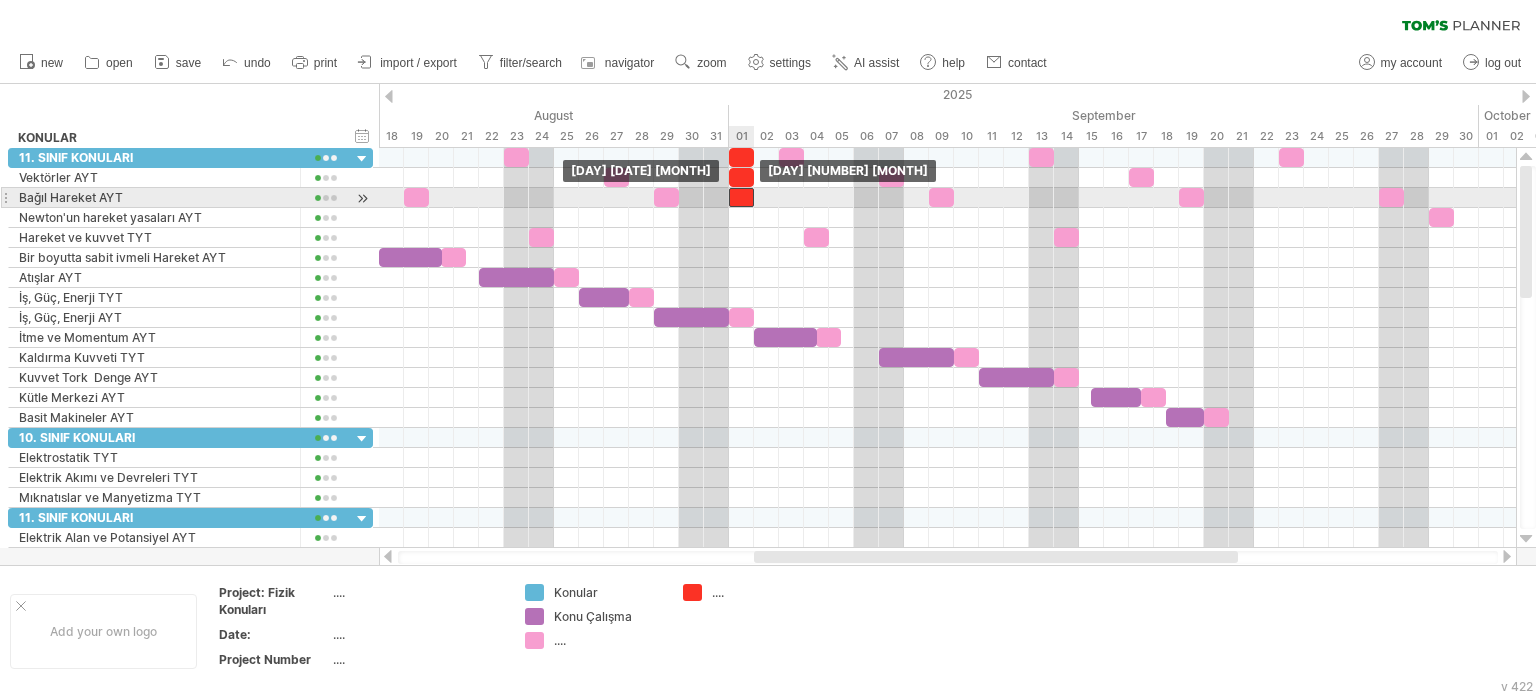 click at bounding box center (741, 197) 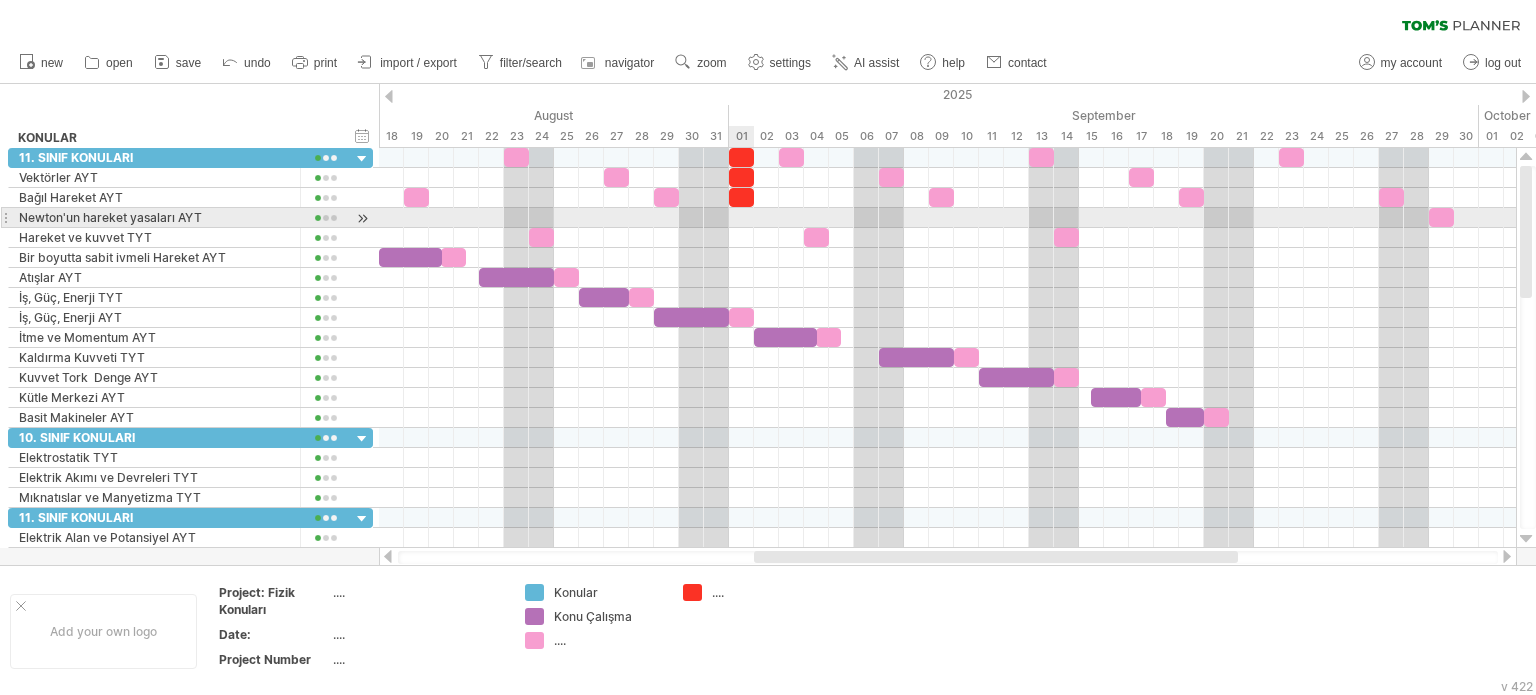 click at bounding box center [947, 218] 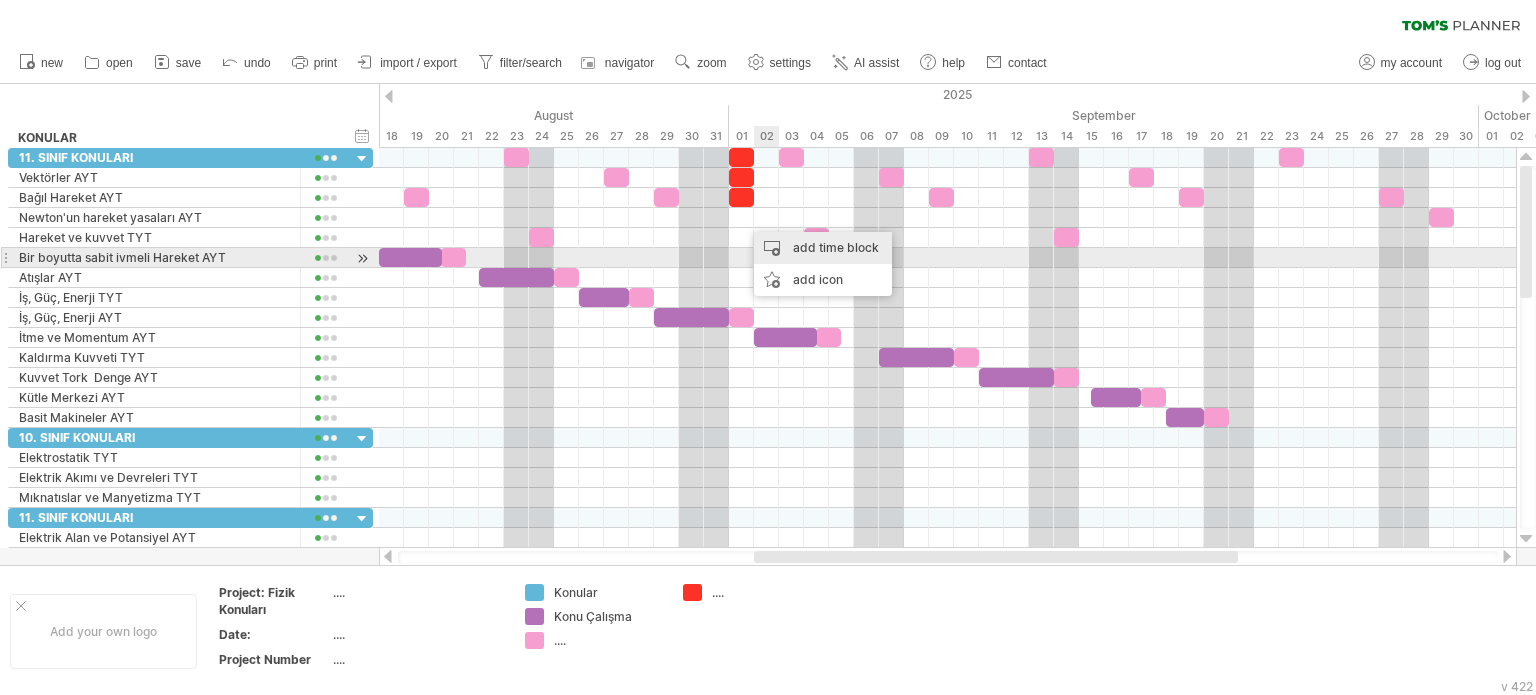 click on "add time block" at bounding box center [823, 248] 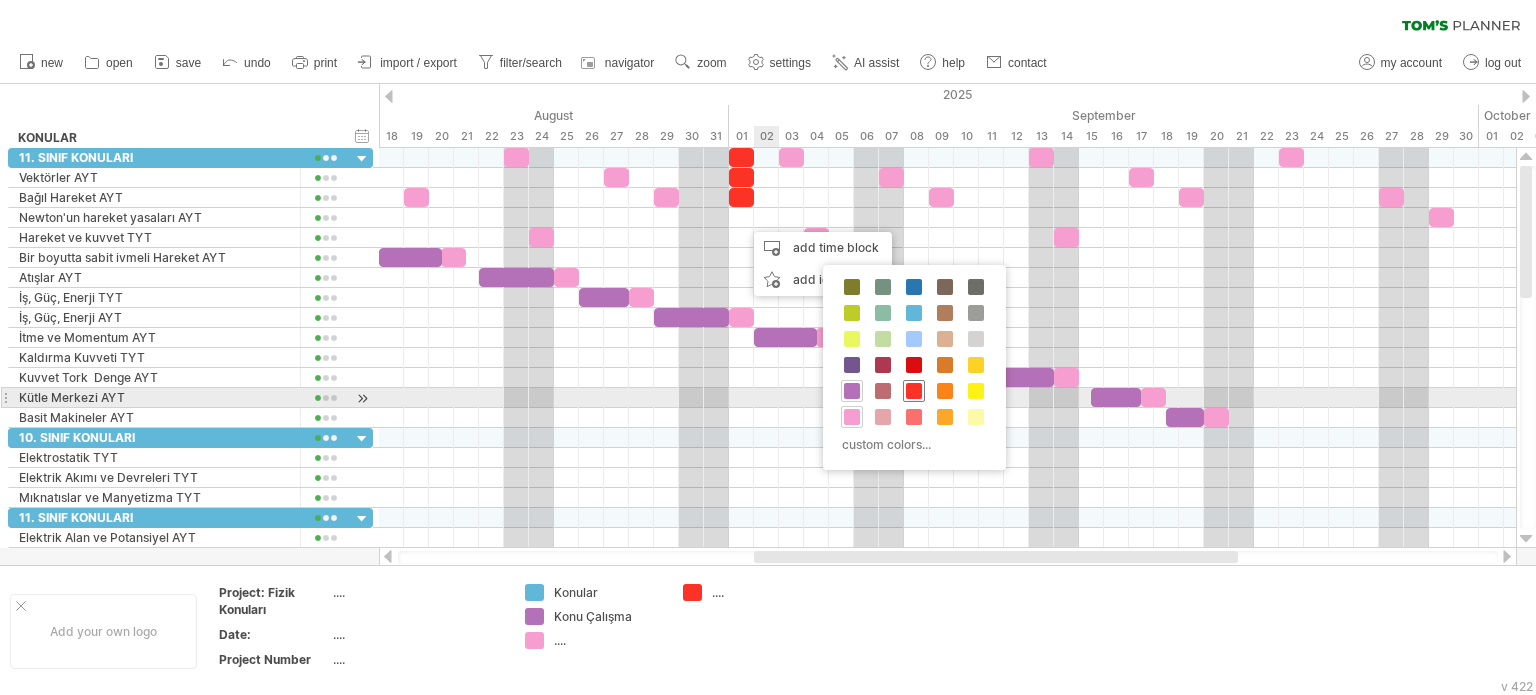 click at bounding box center (914, 391) 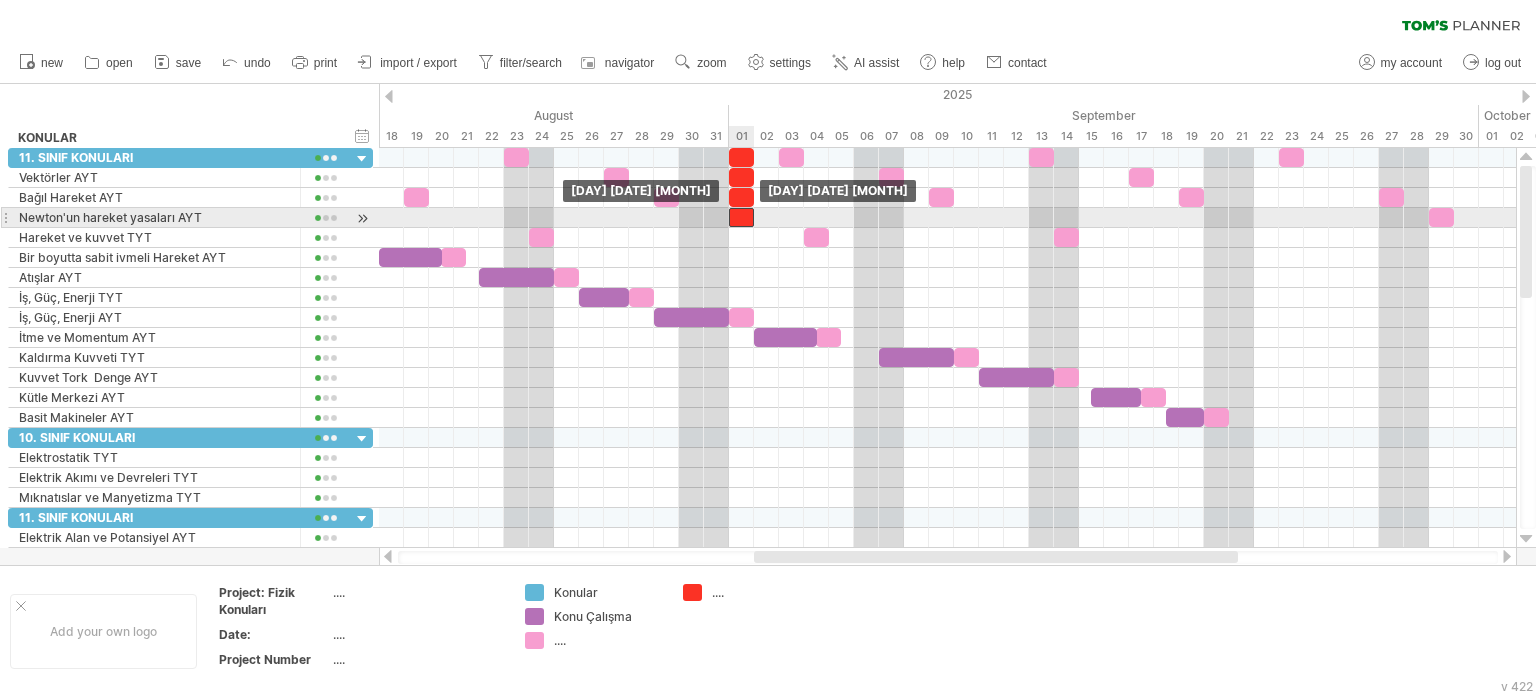 drag, startPoint x: 756, startPoint y: 219, endPoint x: 740, endPoint y: 219, distance: 16 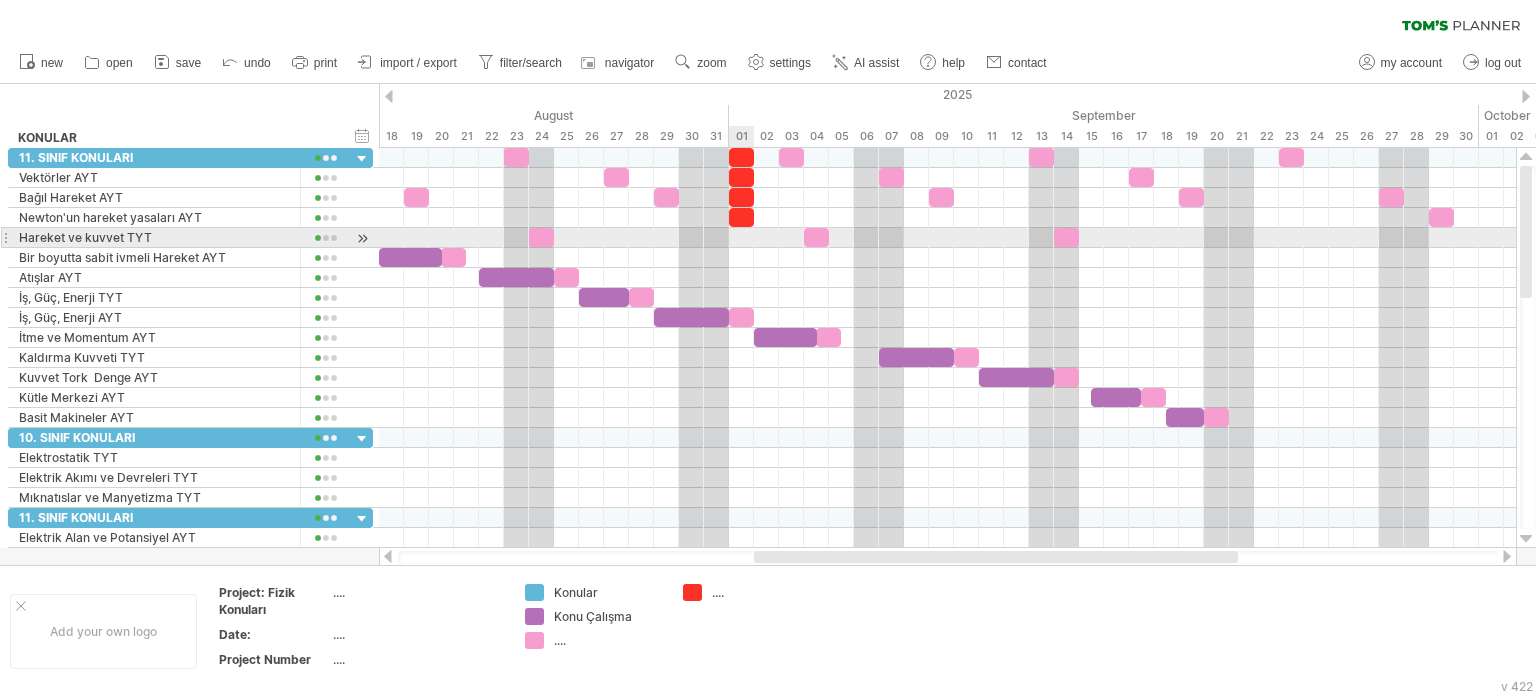 click at bounding box center [947, 238] 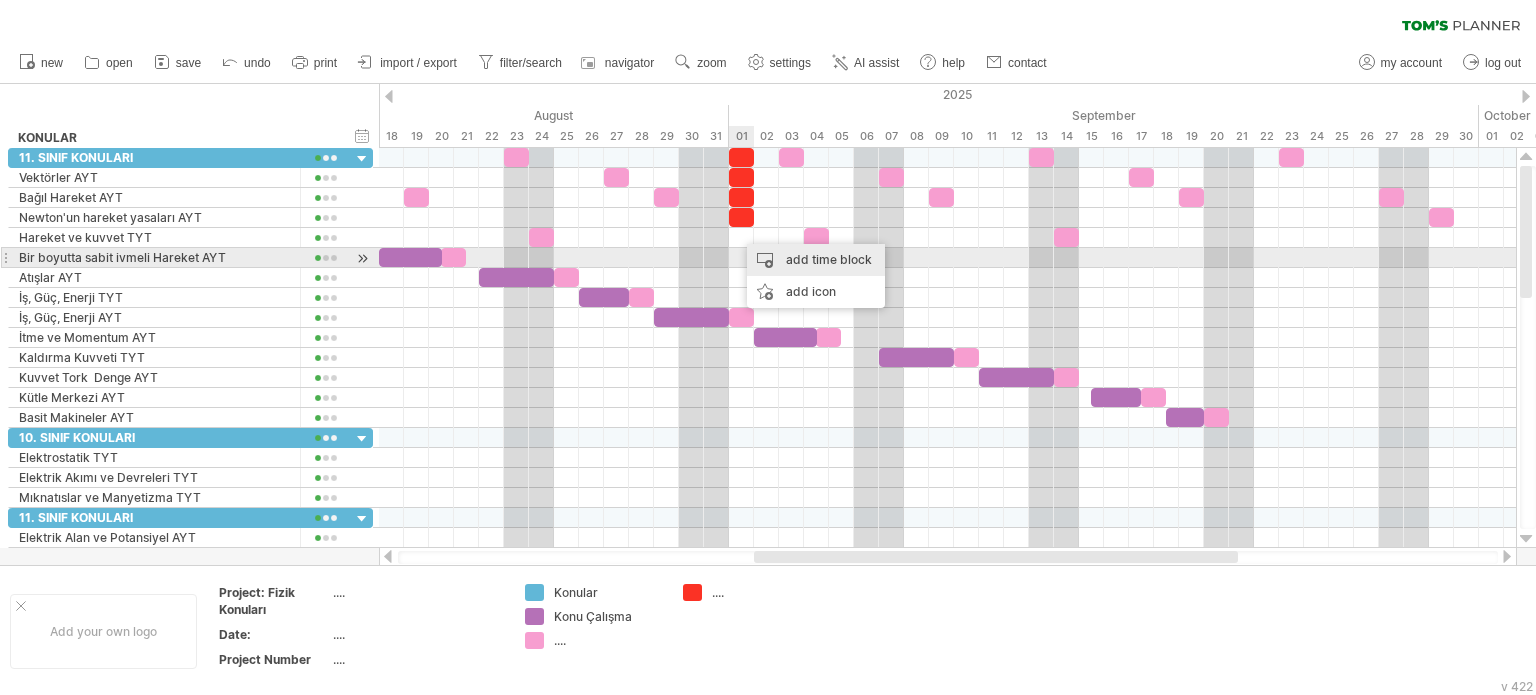 click on "add time block" at bounding box center (816, 260) 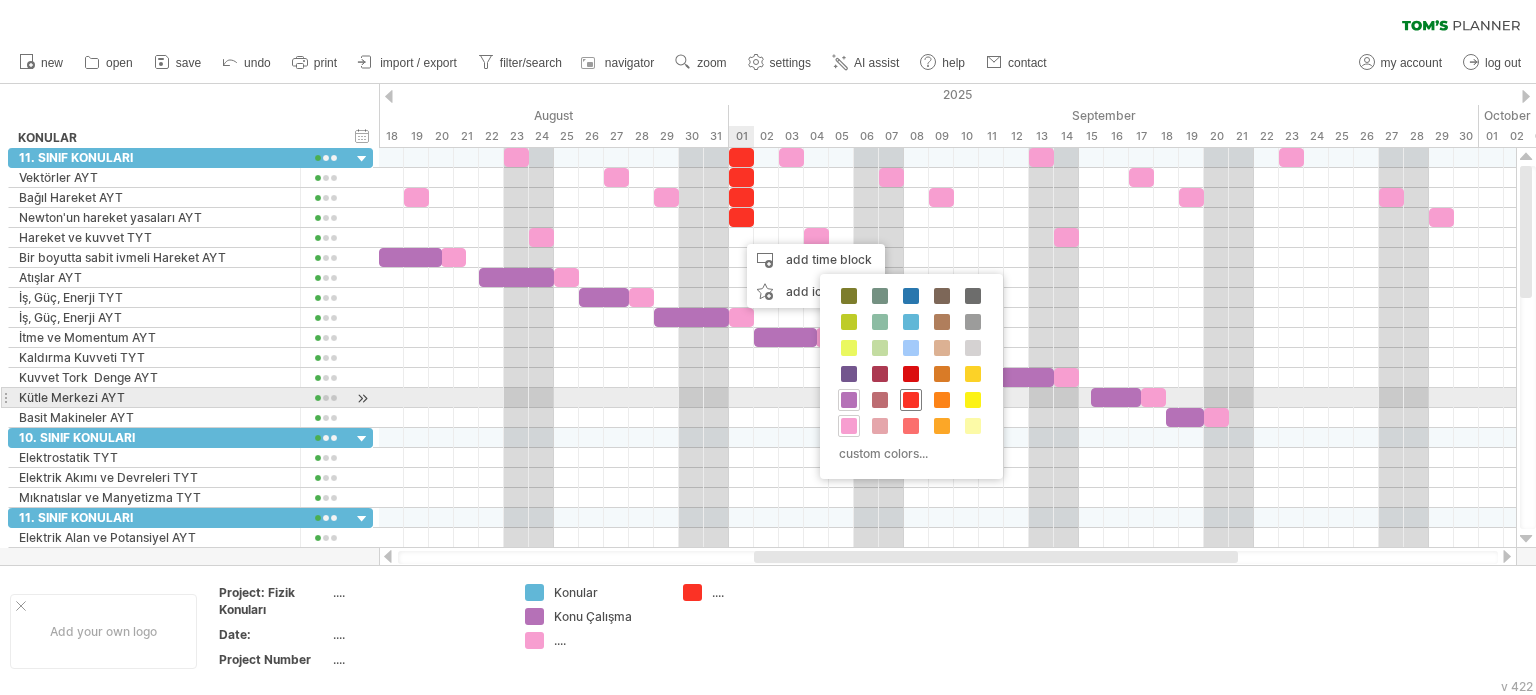 click at bounding box center (911, 400) 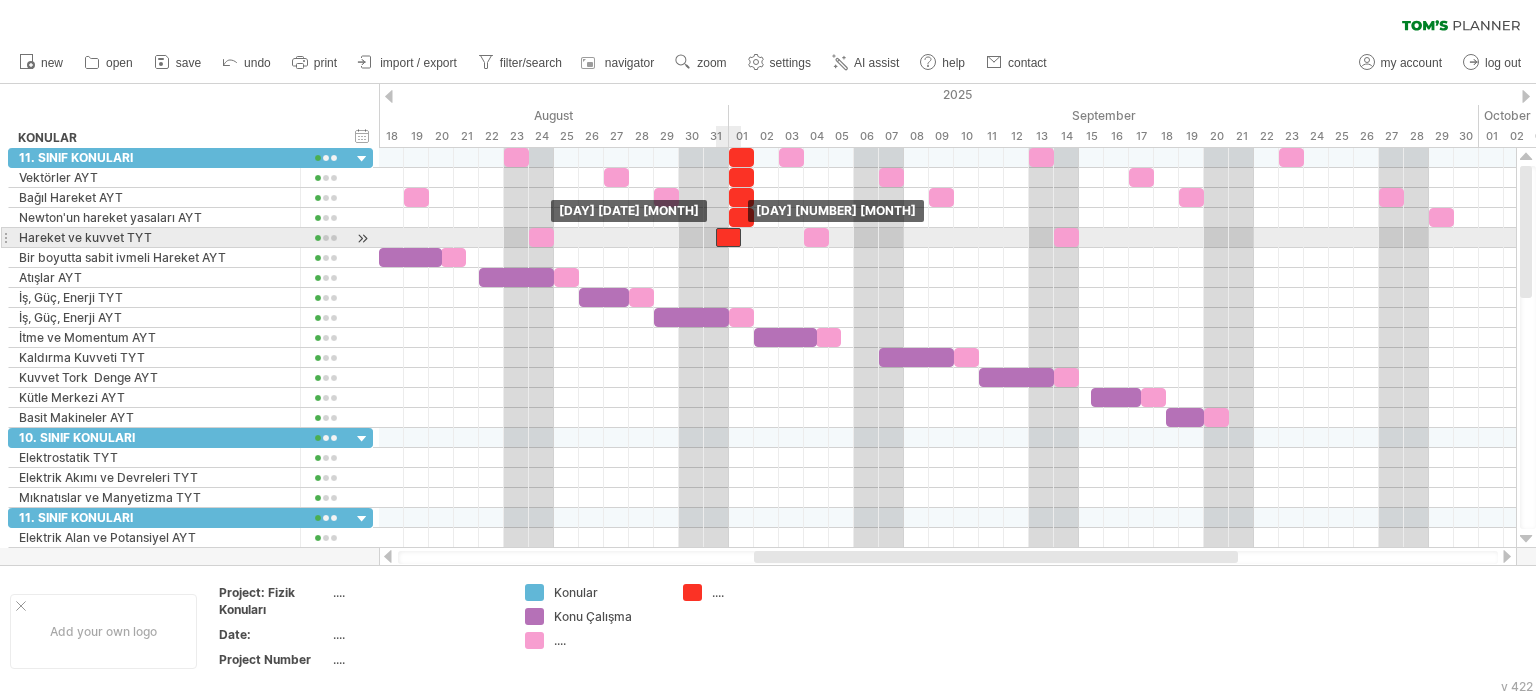 drag, startPoint x: 760, startPoint y: 229, endPoint x: 740, endPoint y: 231, distance: 20.09975 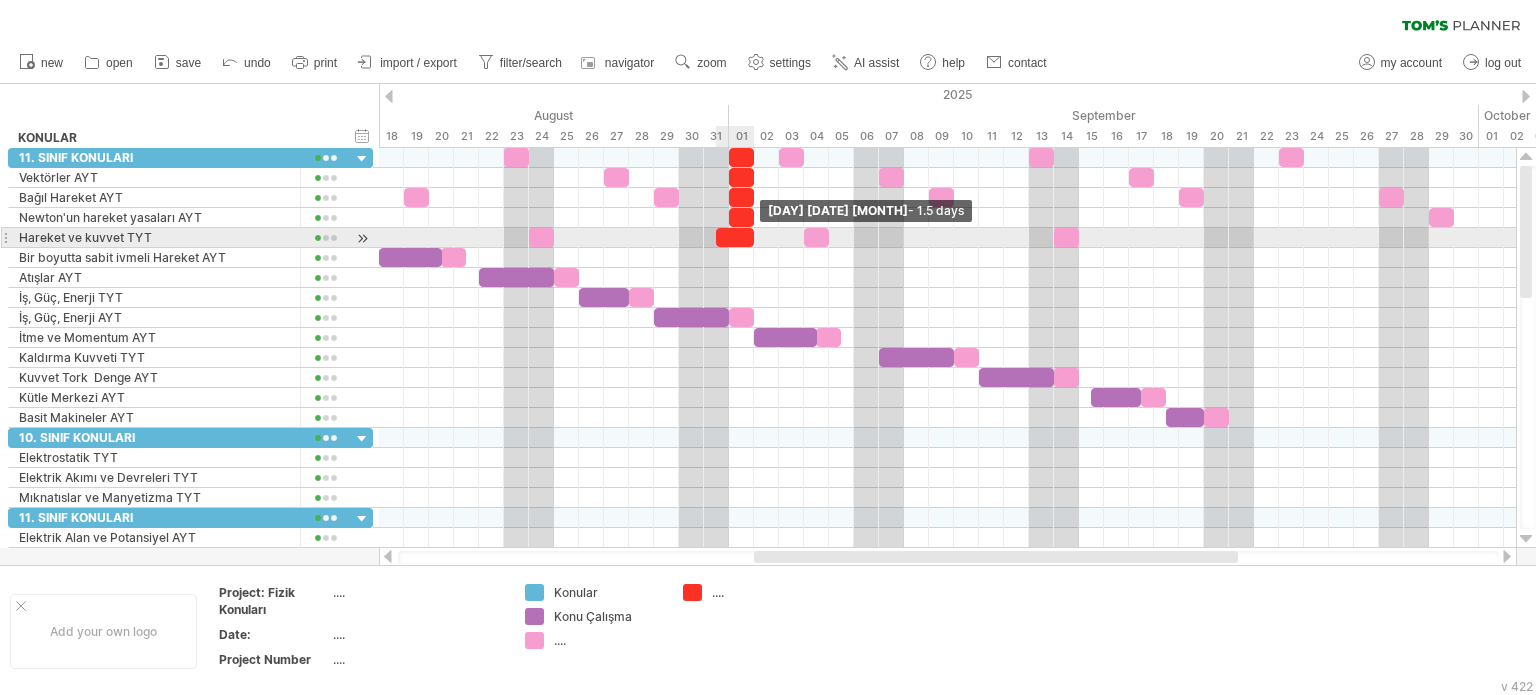 drag, startPoint x: 736, startPoint y: 239, endPoint x: 753, endPoint y: 242, distance: 17.262676 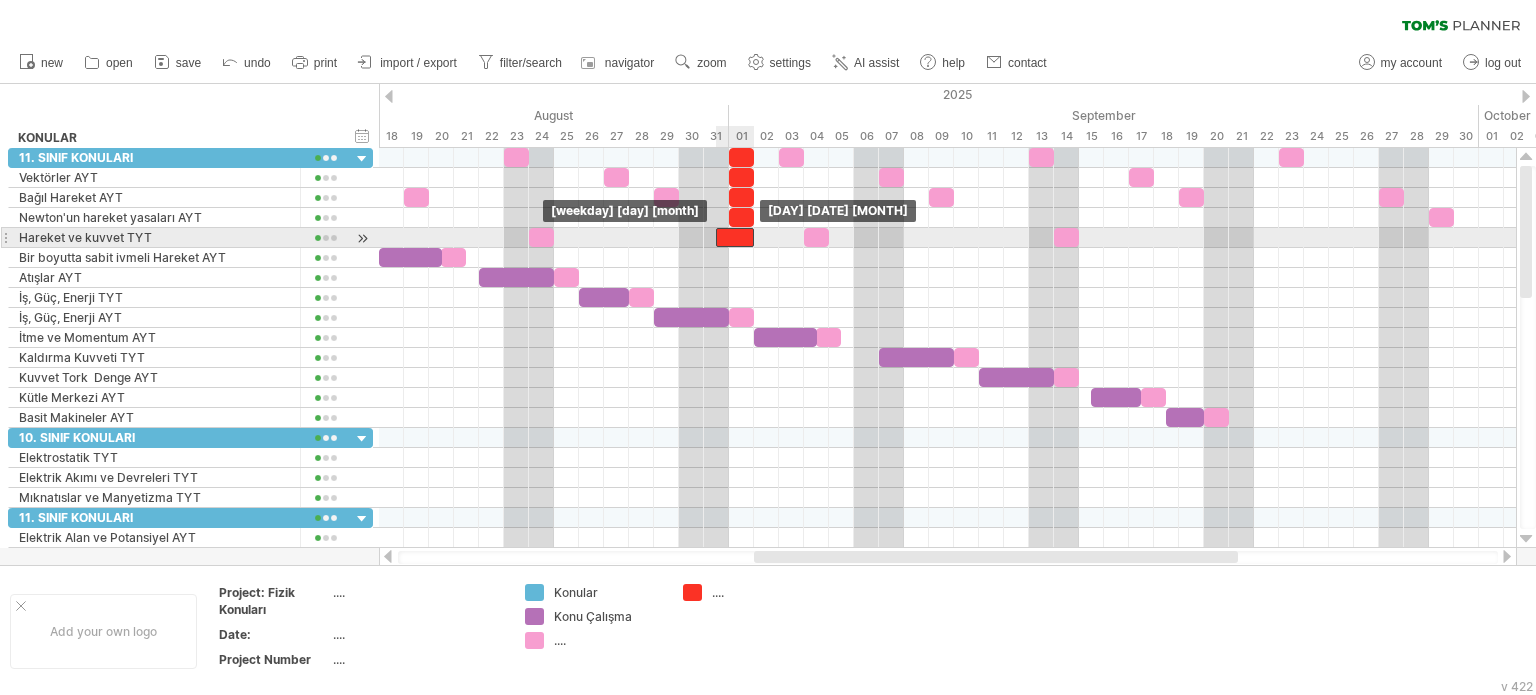 click at bounding box center (735, 237) 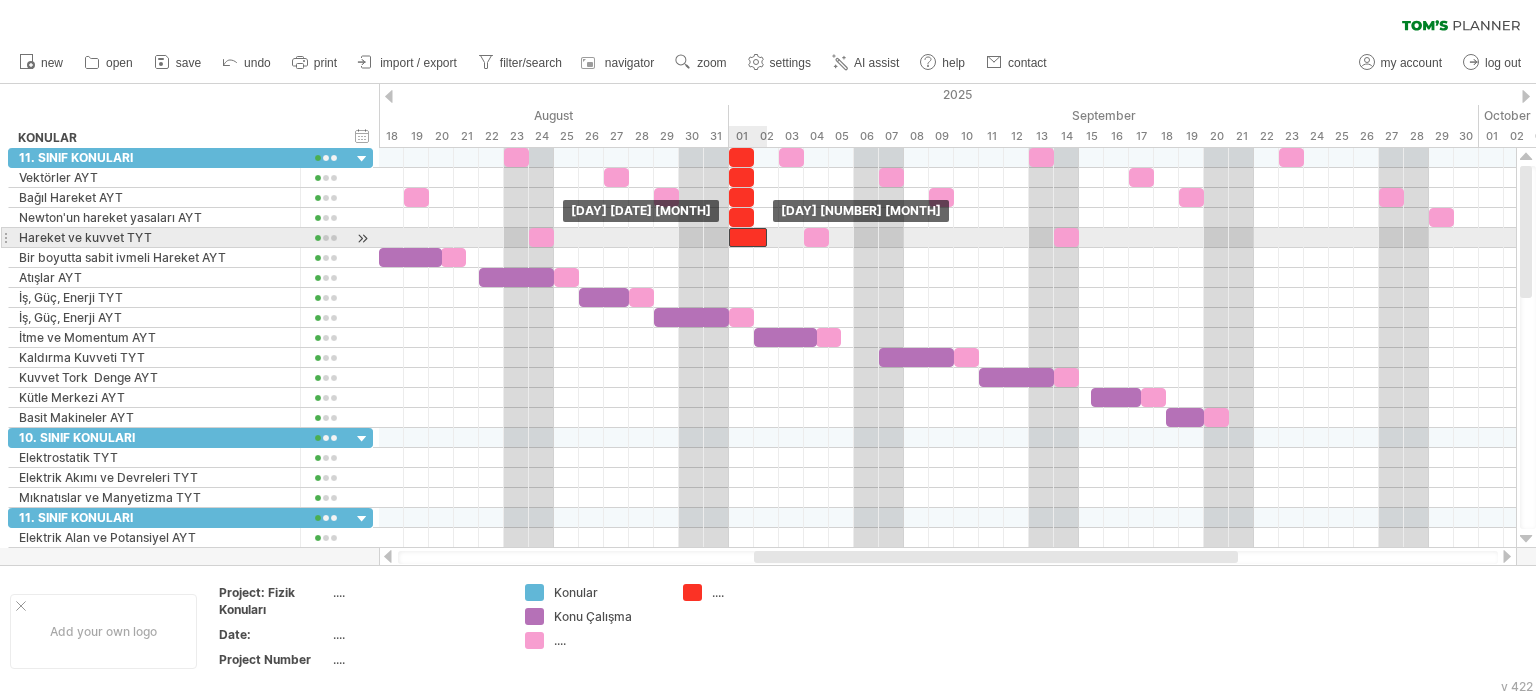drag, startPoint x: 725, startPoint y: 227, endPoint x: 742, endPoint y: 233, distance: 18.027756 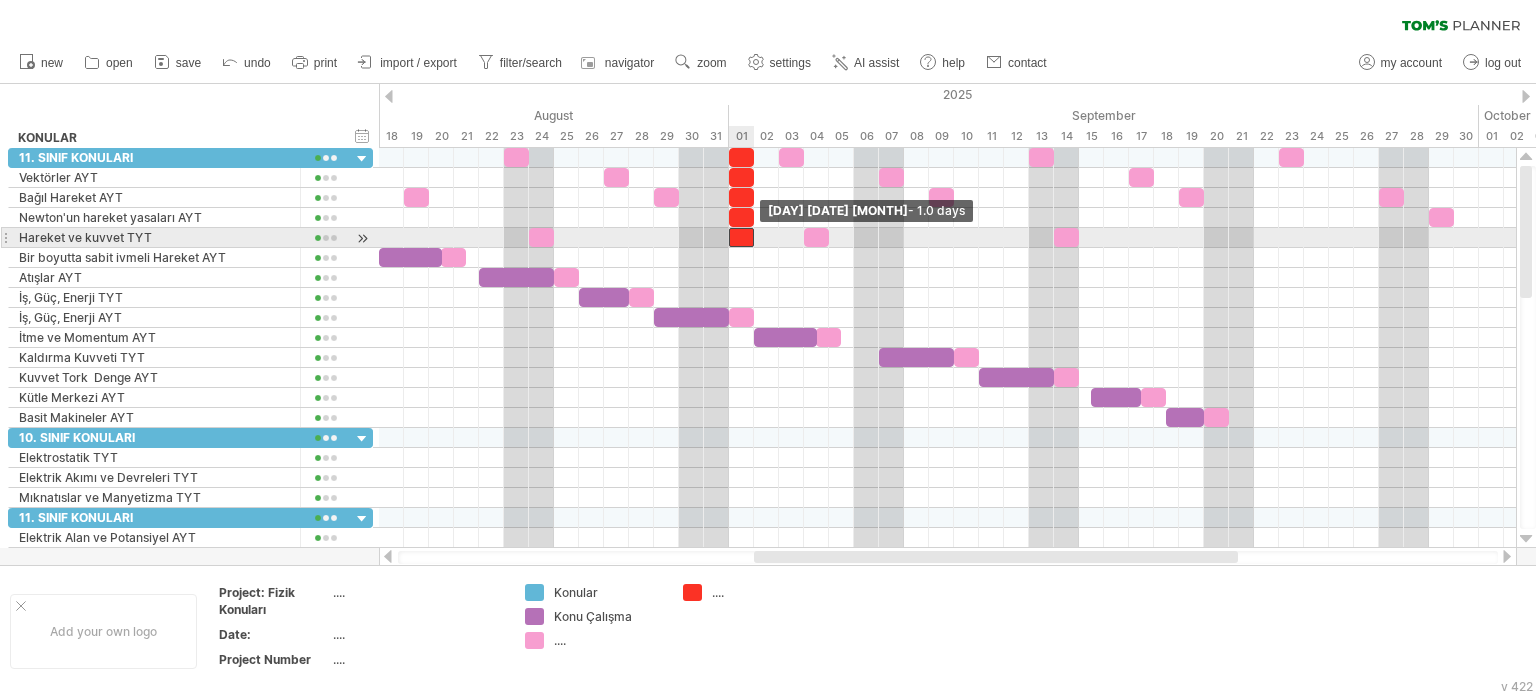 drag, startPoint x: 766, startPoint y: 234, endPoint x: 752, endPoint y: 233, distance: 14.035668 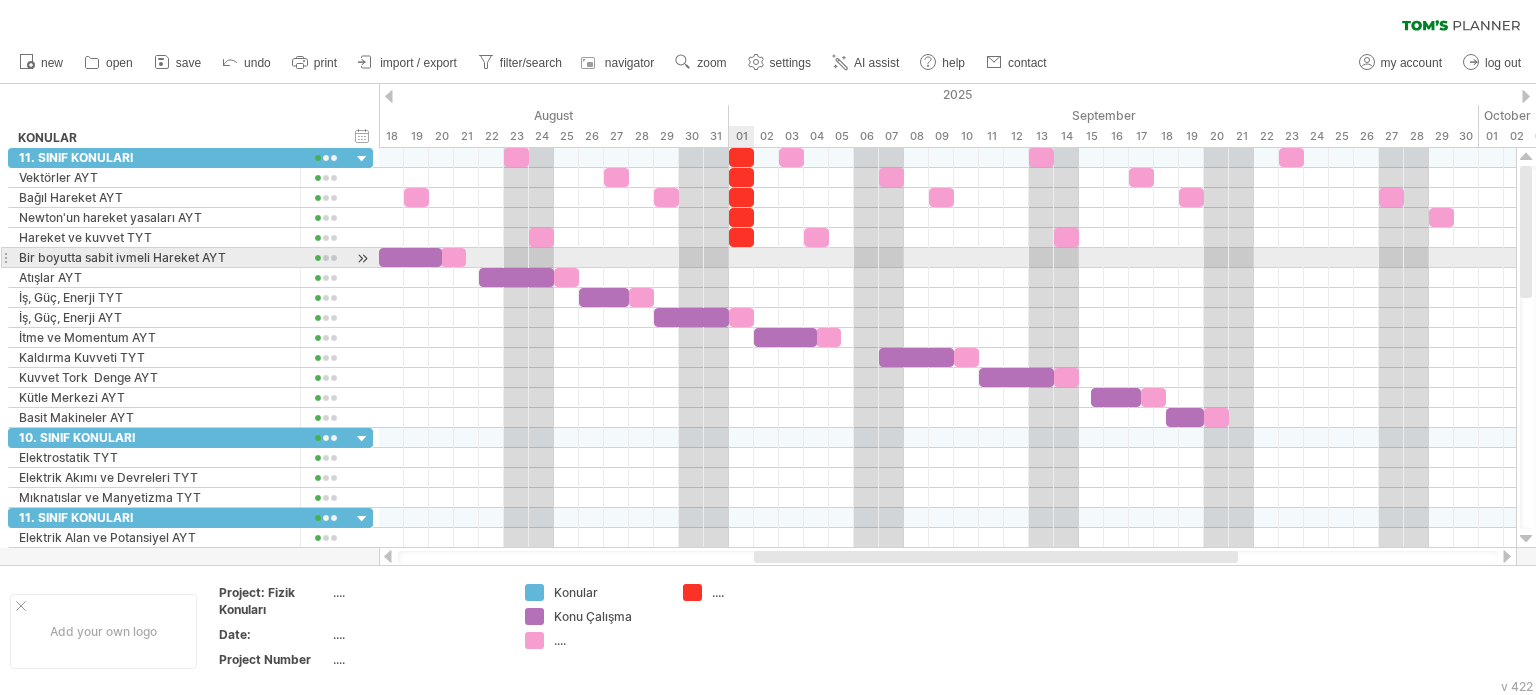 click at bounding box center [947, 258] 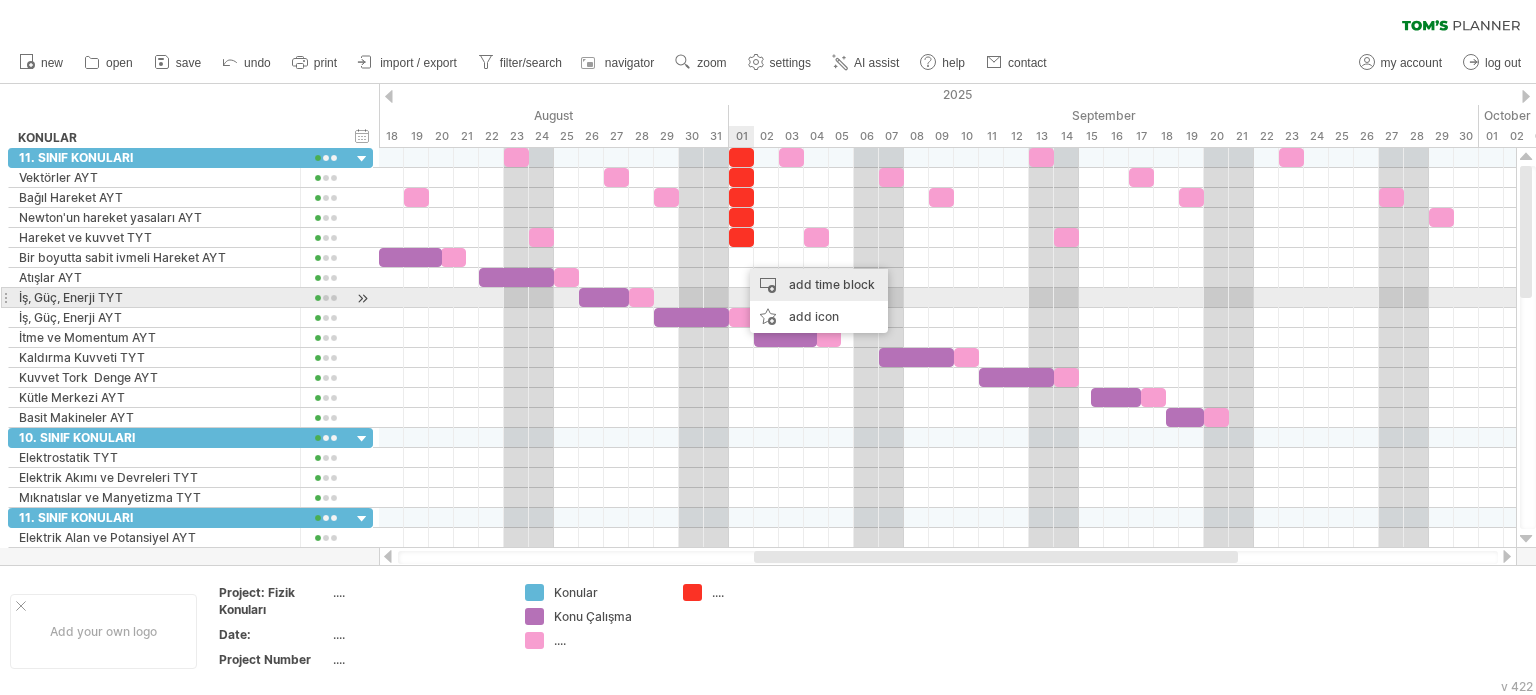 click on "add time block" at bounding box center [819, 285] 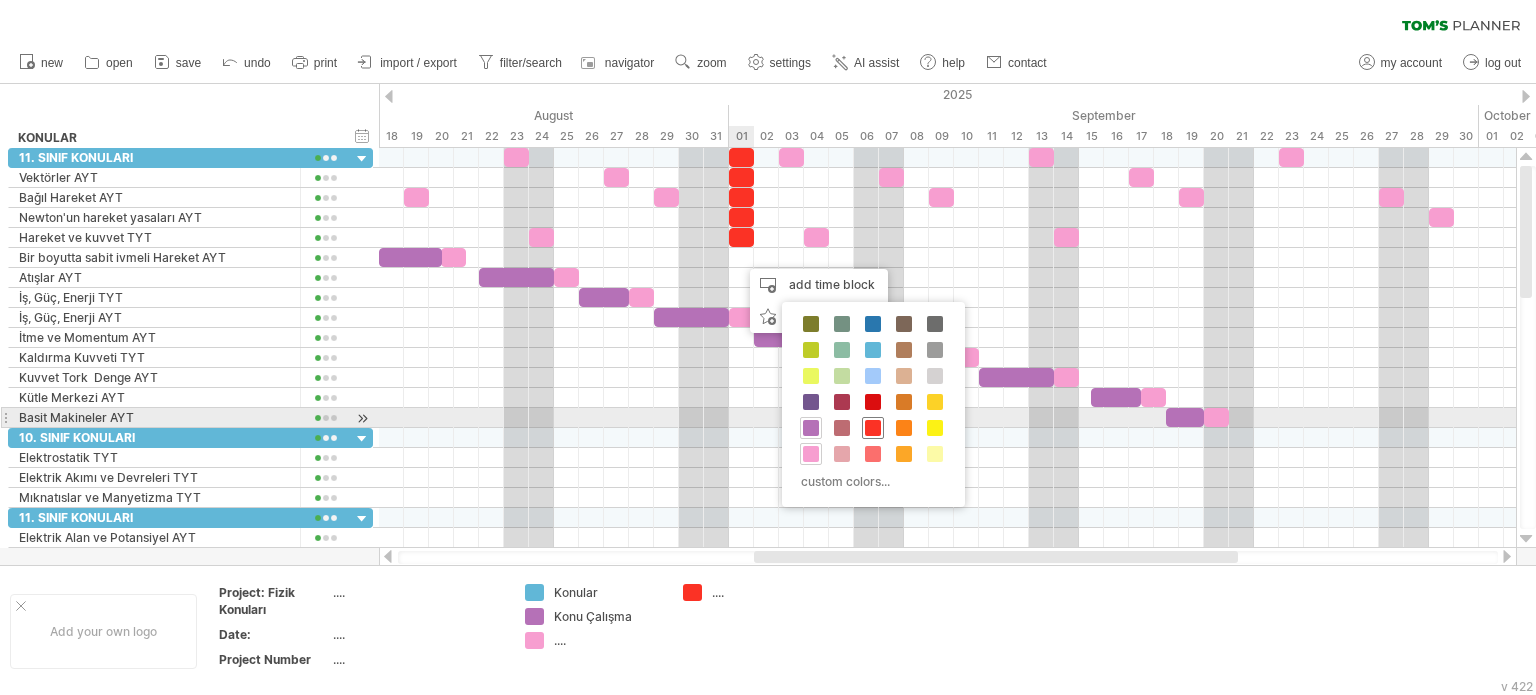 click at bounding box center (873, 428) 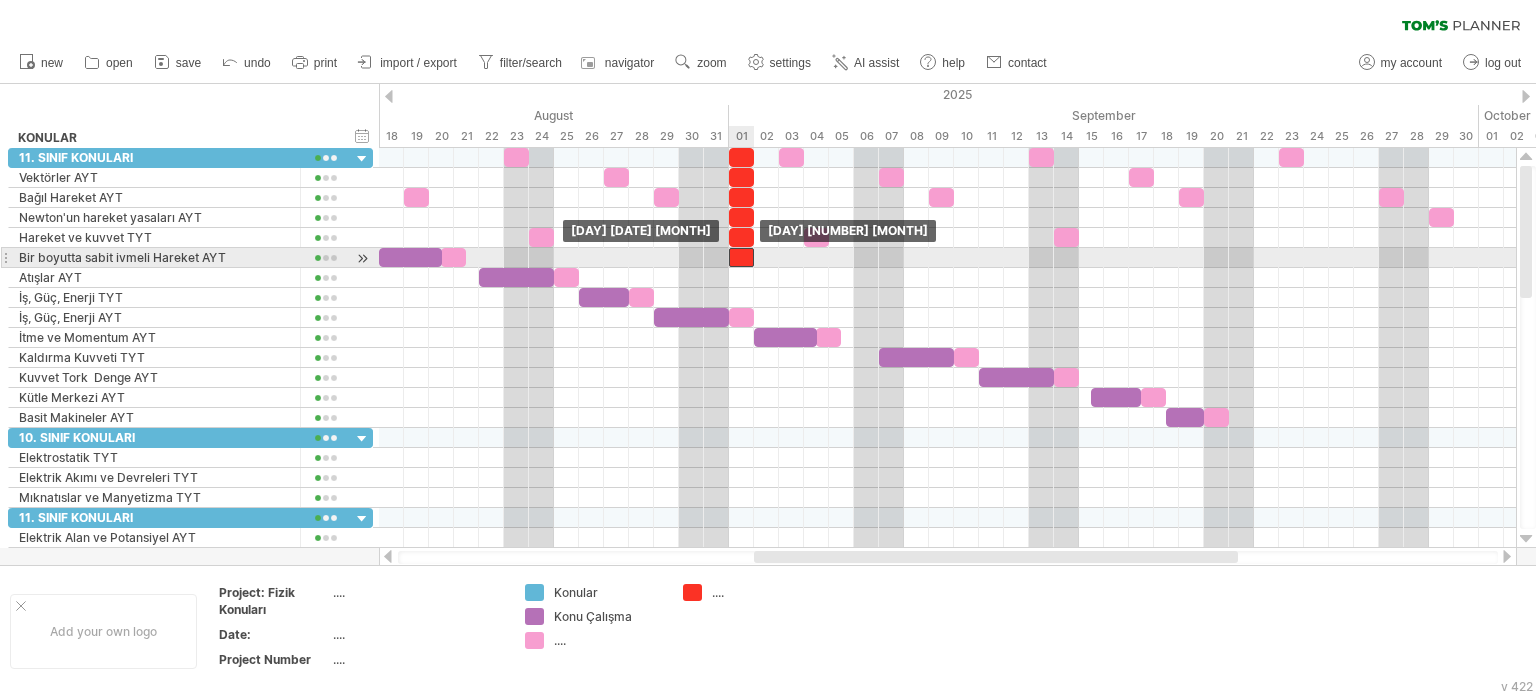 drag, startPoint x: 752, startPoint y: 254, endPoint x: 740, endPoint y: 272, distance: 21.633308 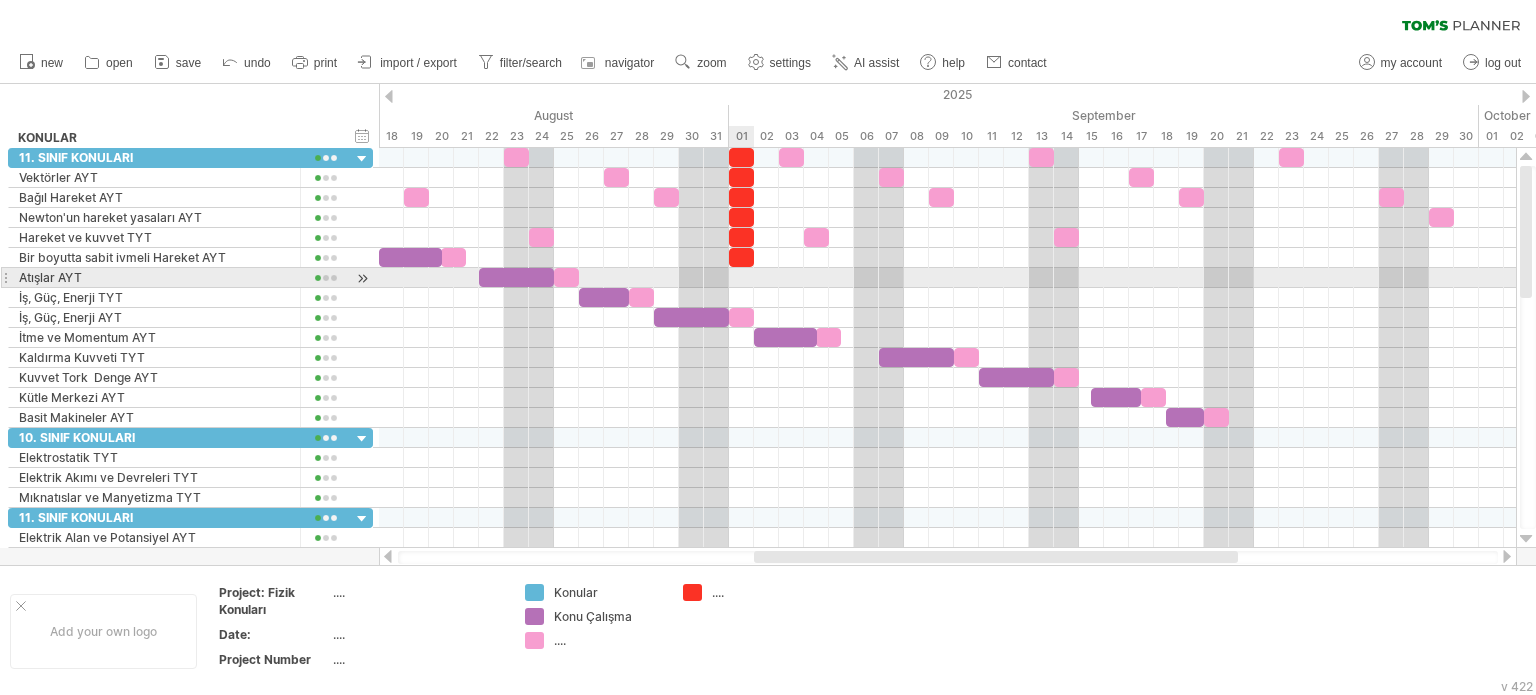 click at bounding box center [947, 278] 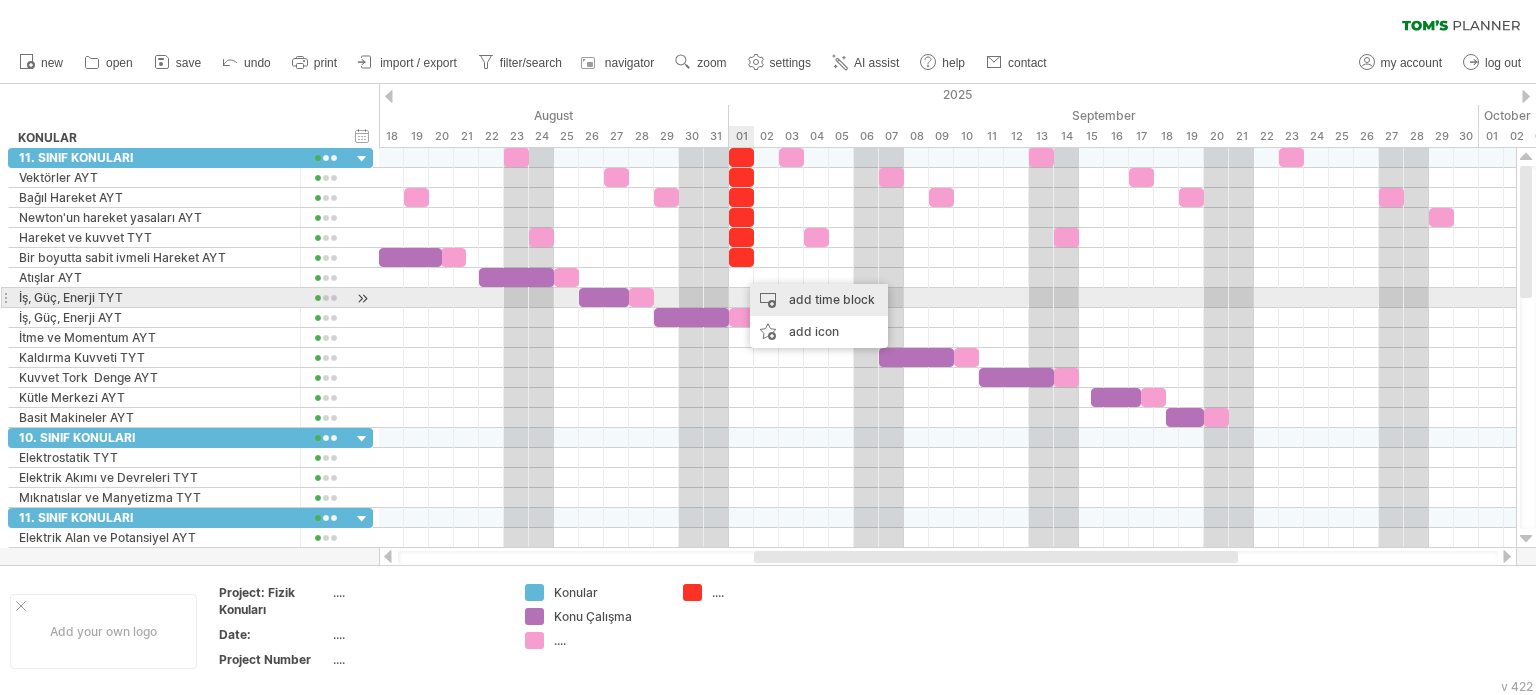 click on "add time block" at bounding box center [819, 300] 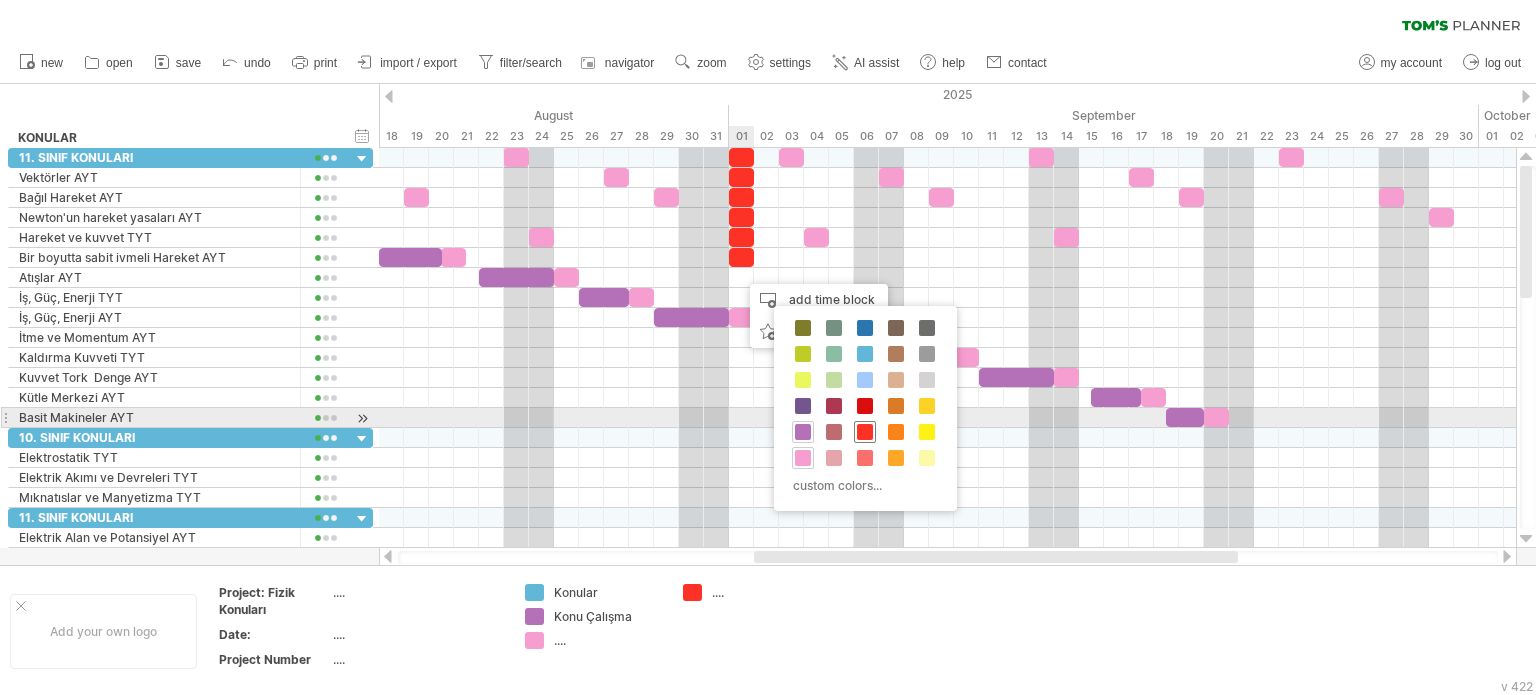 click at bounding box center (865, 432) 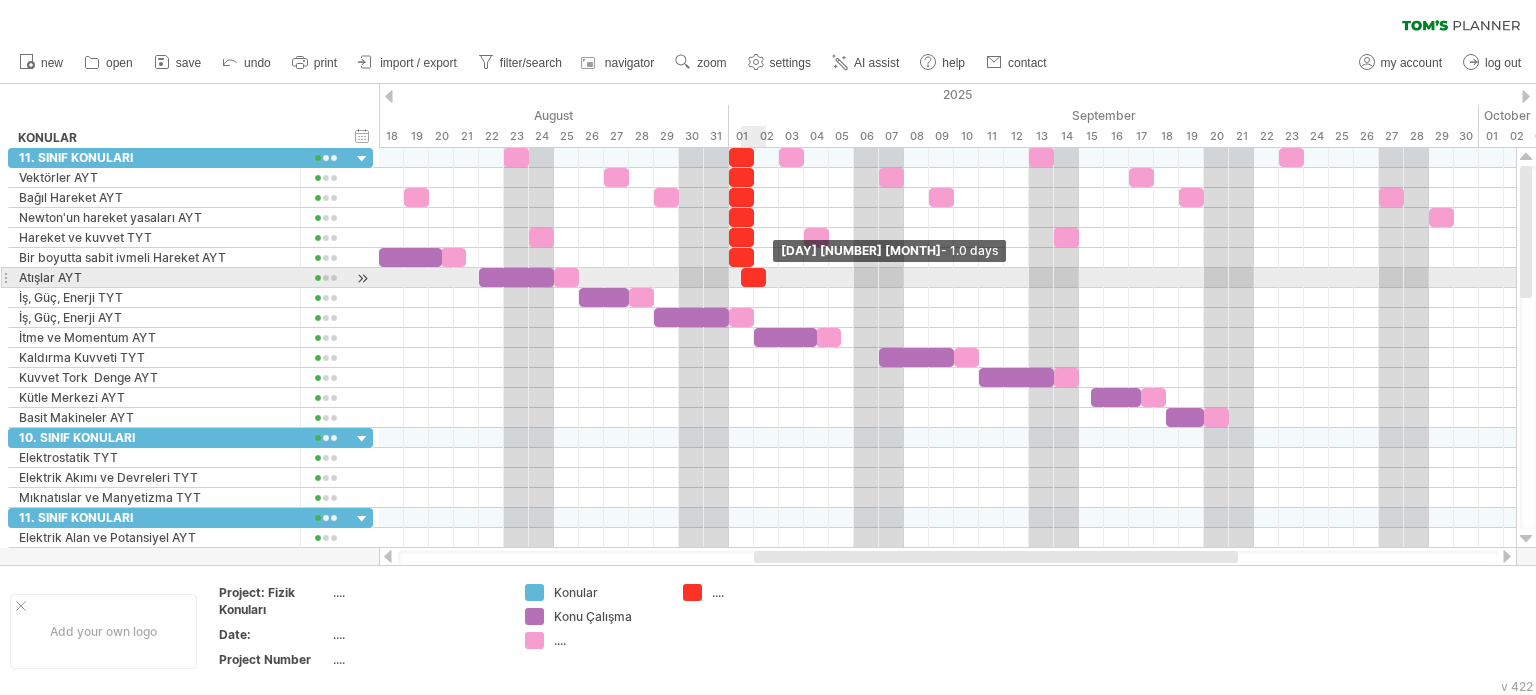 drag, startPoint x: 755, startPoint y: 276, endPoint x: 740, endPoint y: 278, distance: 15.132746 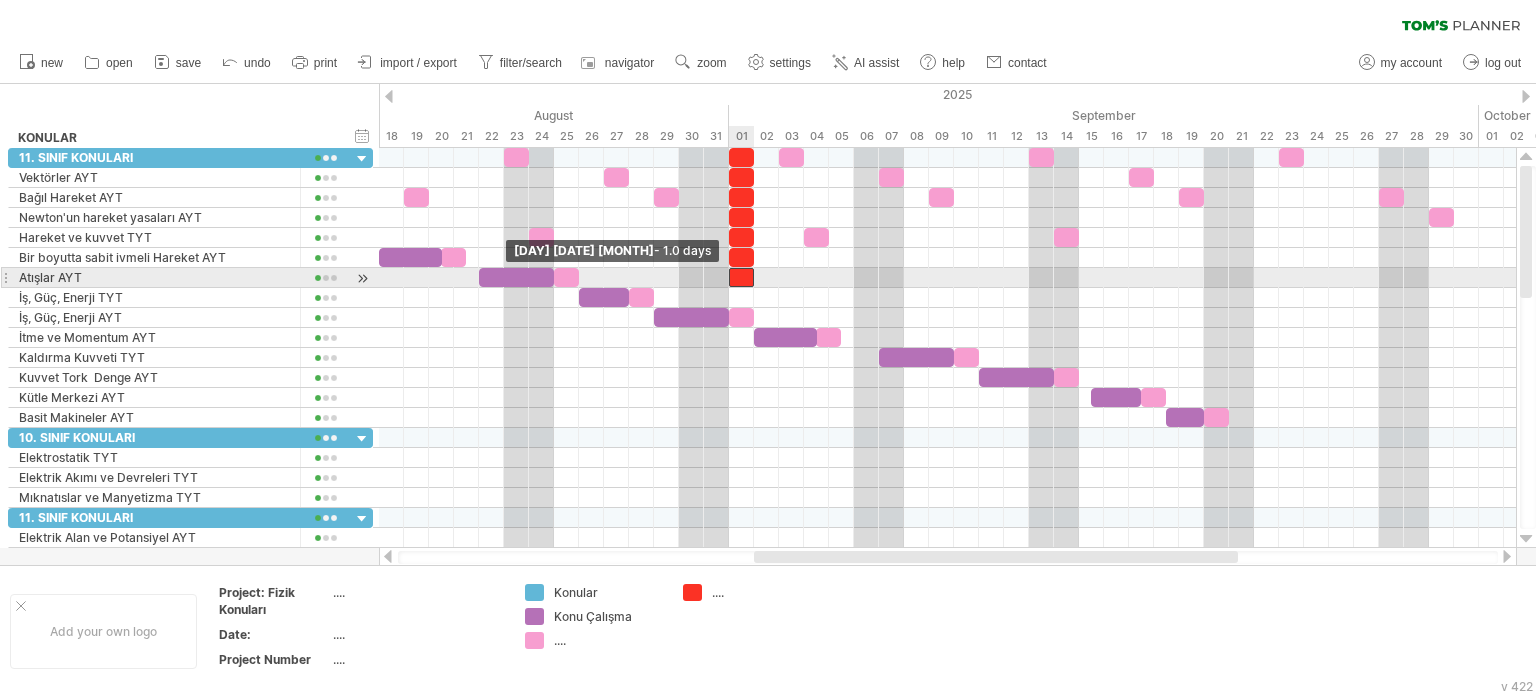 click at bounding box center (741, 277) 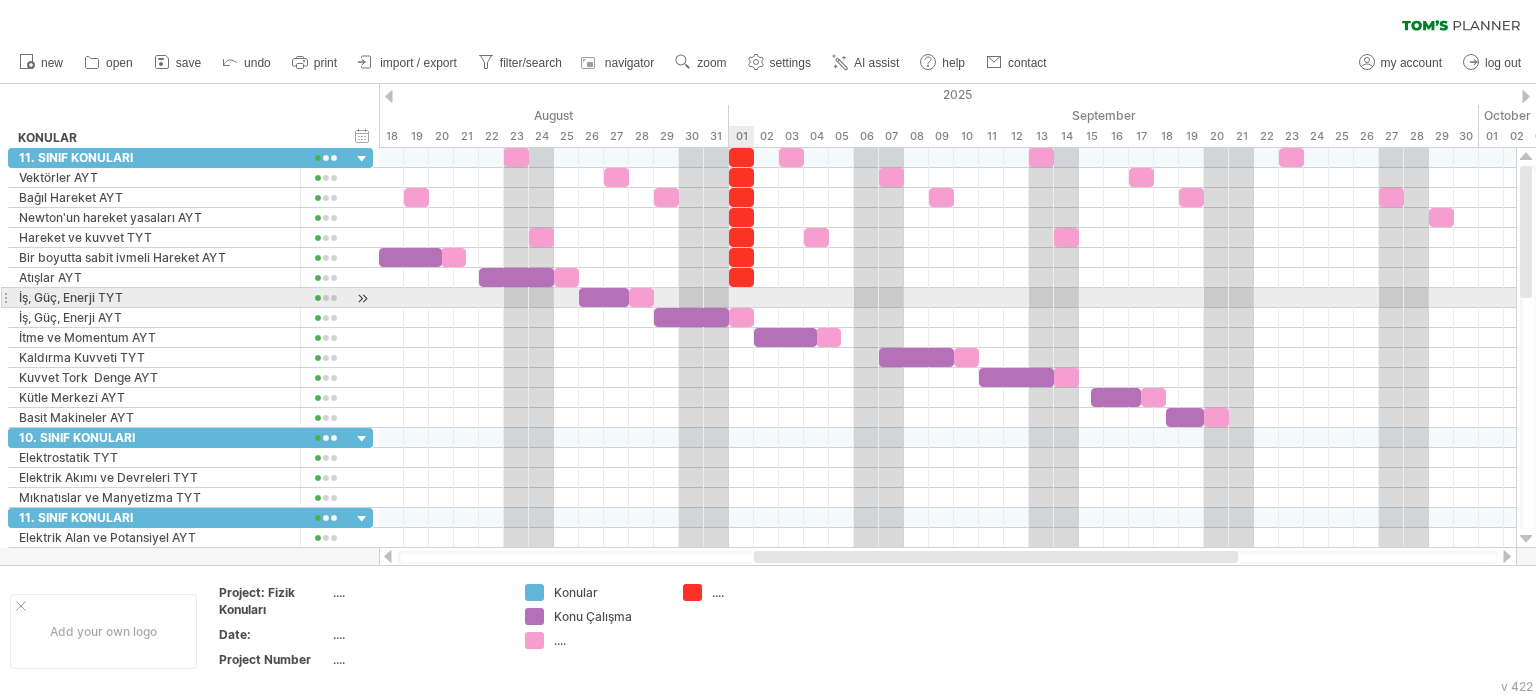 click at bounding box center [947, 298] 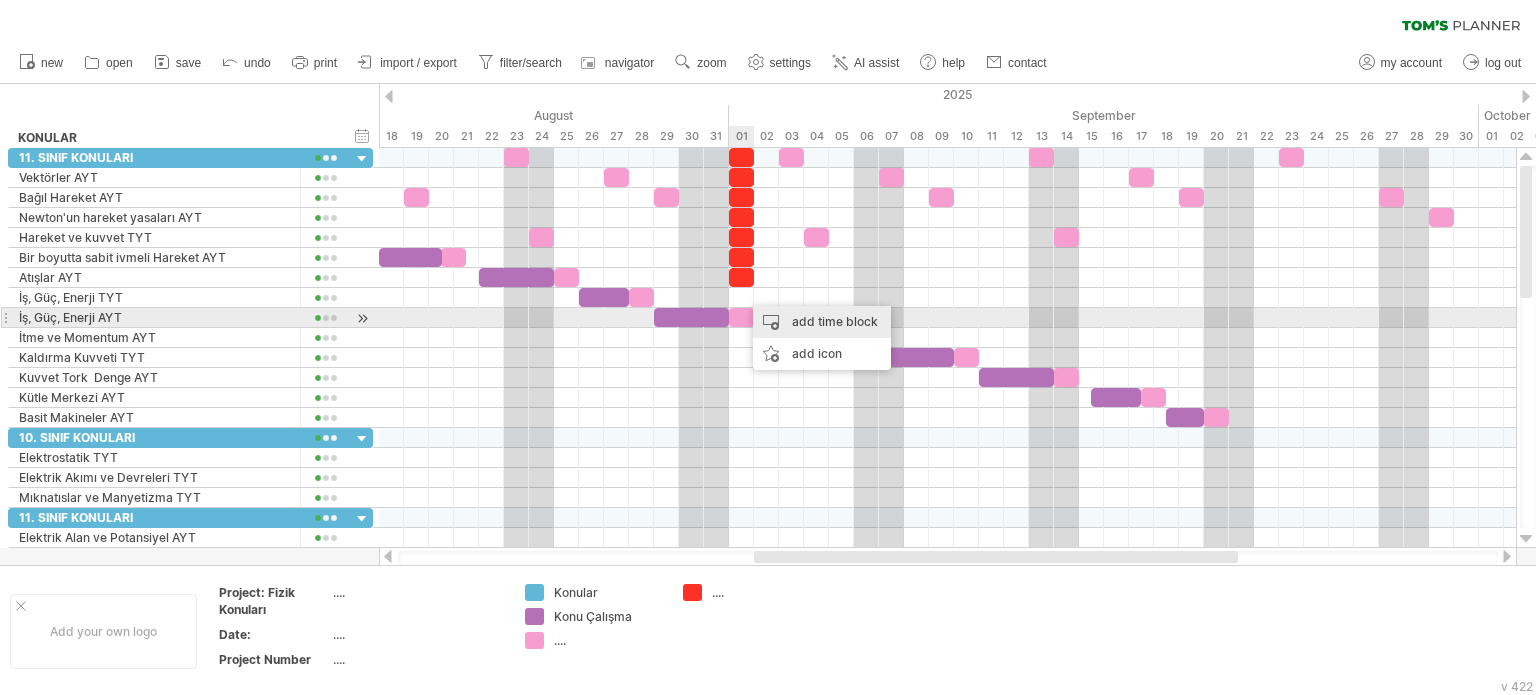 click on "add time block" at bounding box center (822, 322) 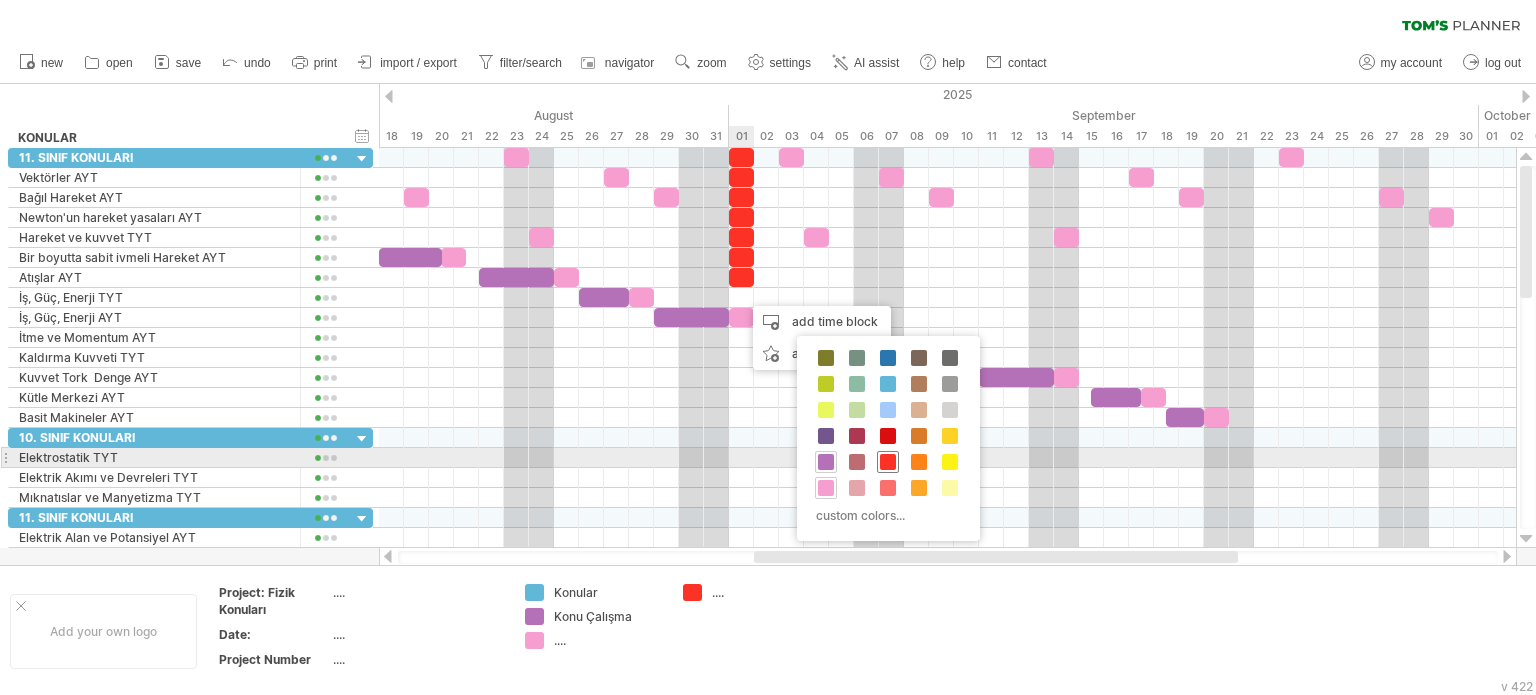 click at bounding box center [888, 462] 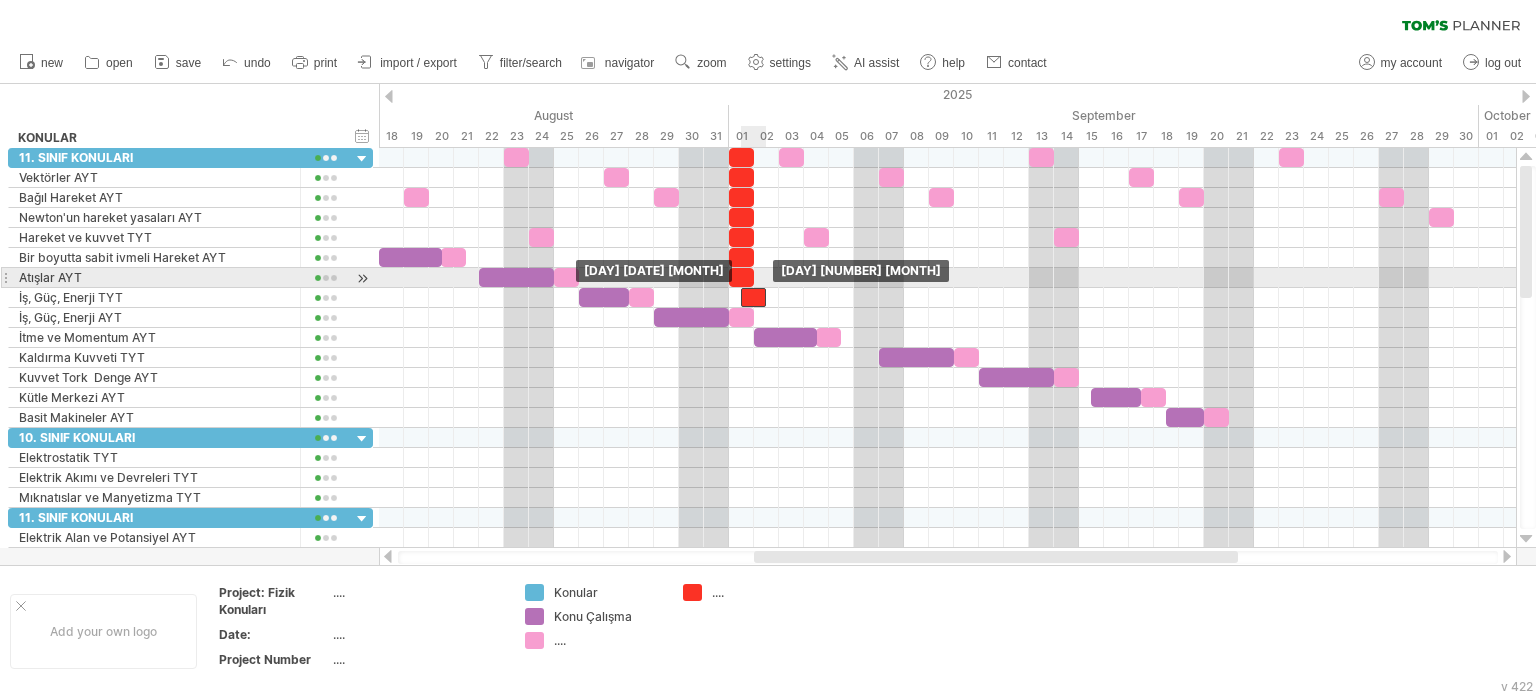 click at bounding box center [753, 297] 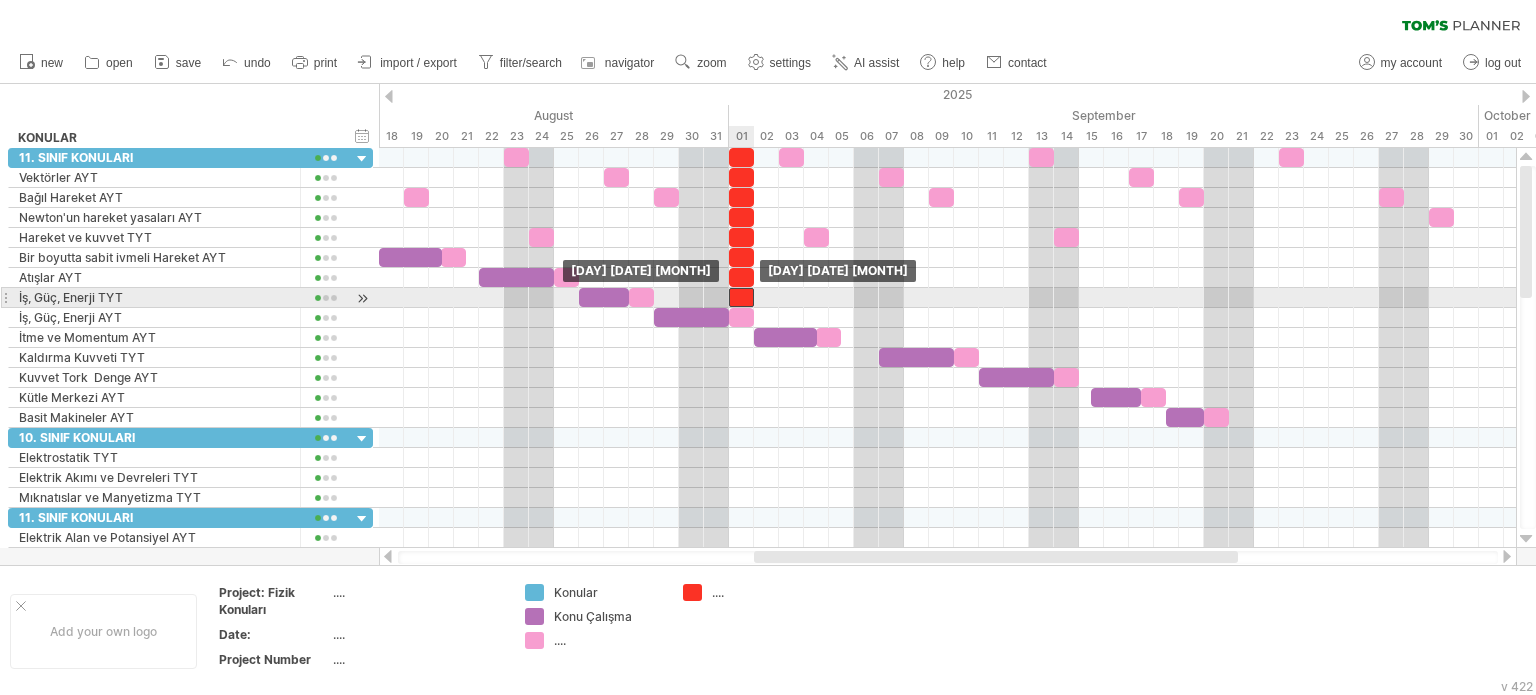 drag, startPoint x: 748, startPoint y: 291, endPoint x: 731, endPoint y: 292, distance: 17.029387 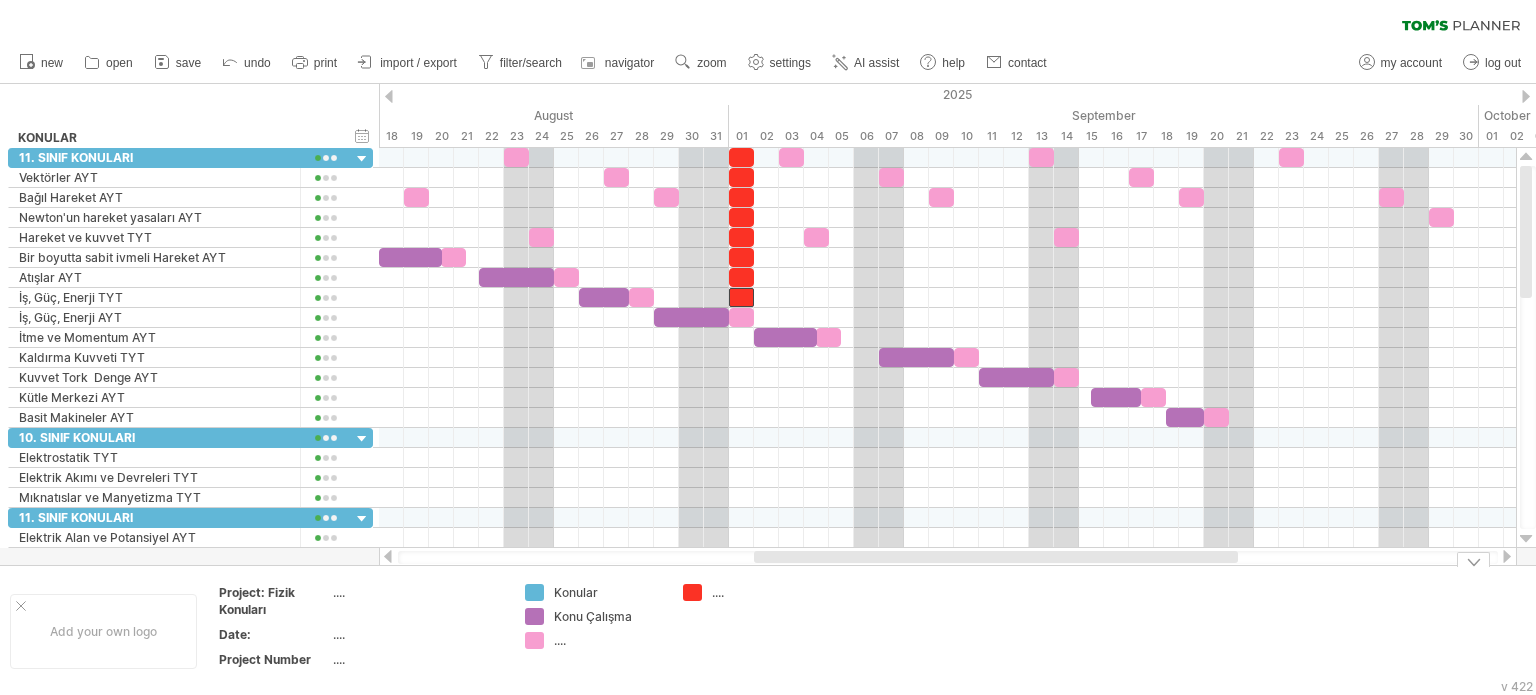 click on "...." at bounding box center [766, 592] 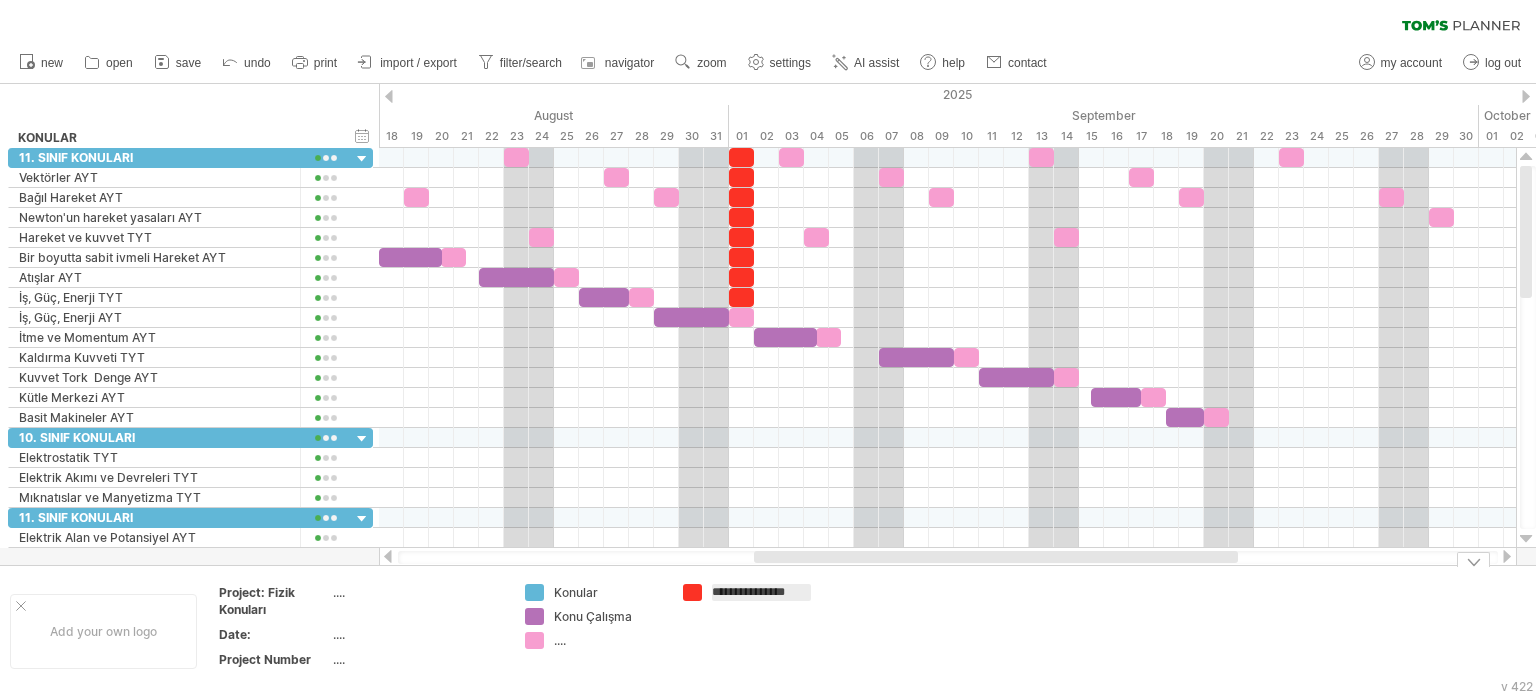 type on "**********" 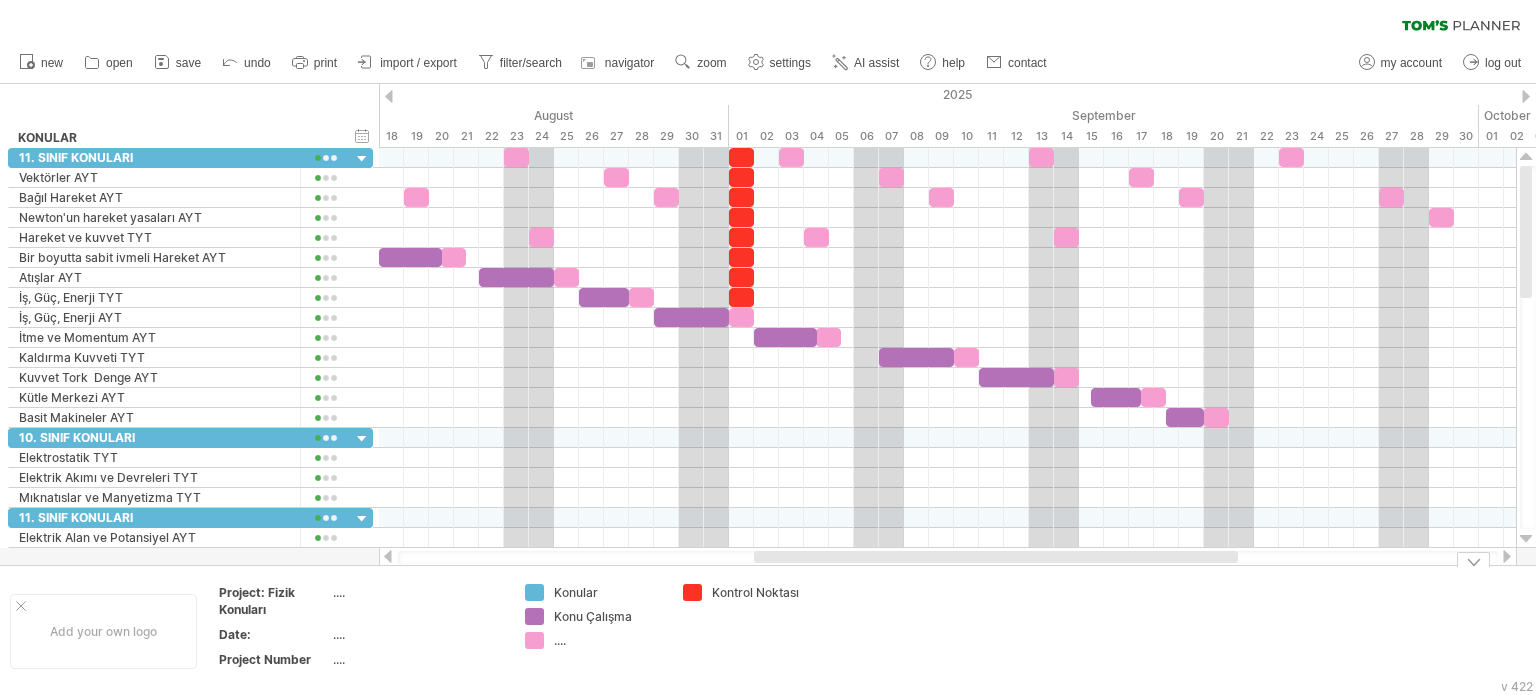 drag, startPoint x: 874, startPoint y: 567, endPoint x: 920, endPoint y: 552, distance: 48.38388 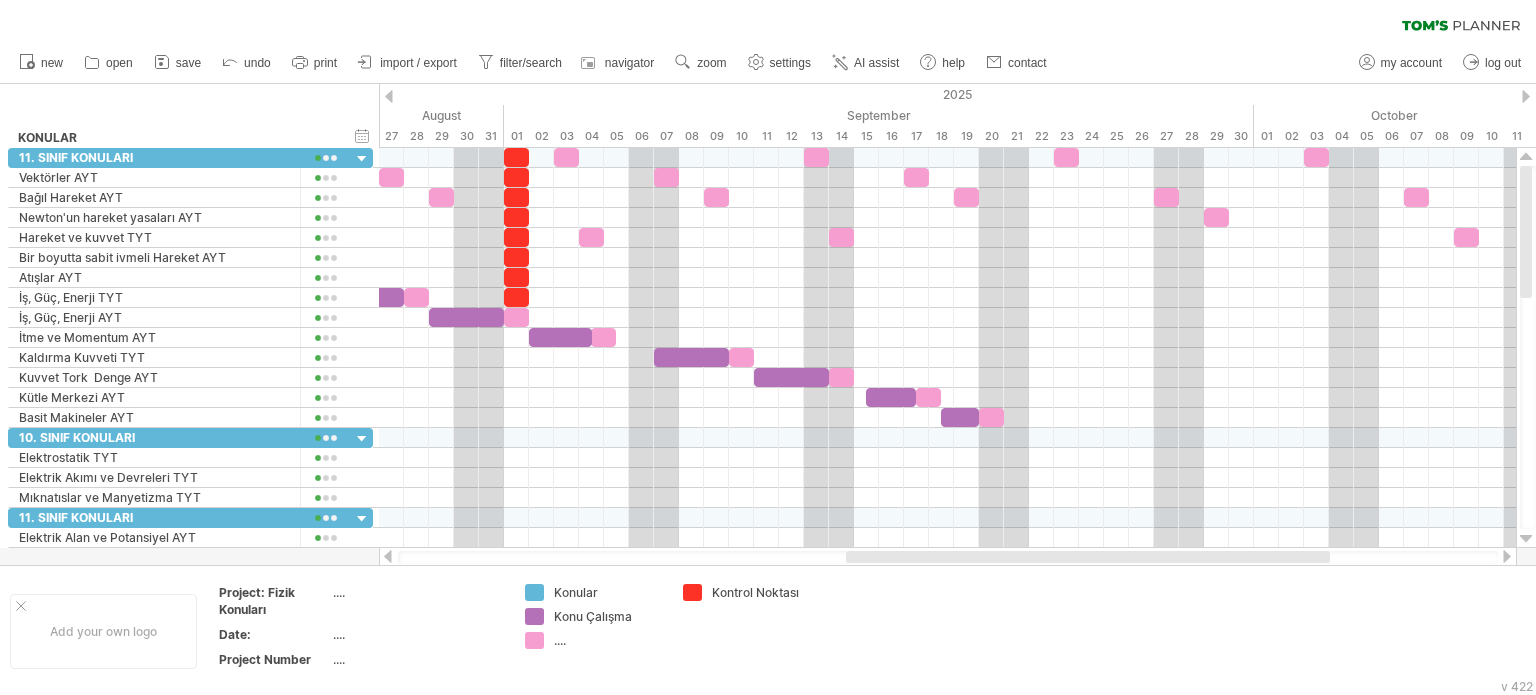 drag, startPoint x: 1124, startPoint y: 559, endPoint x: 1216, endPoint y: 554, distance: 92.13577 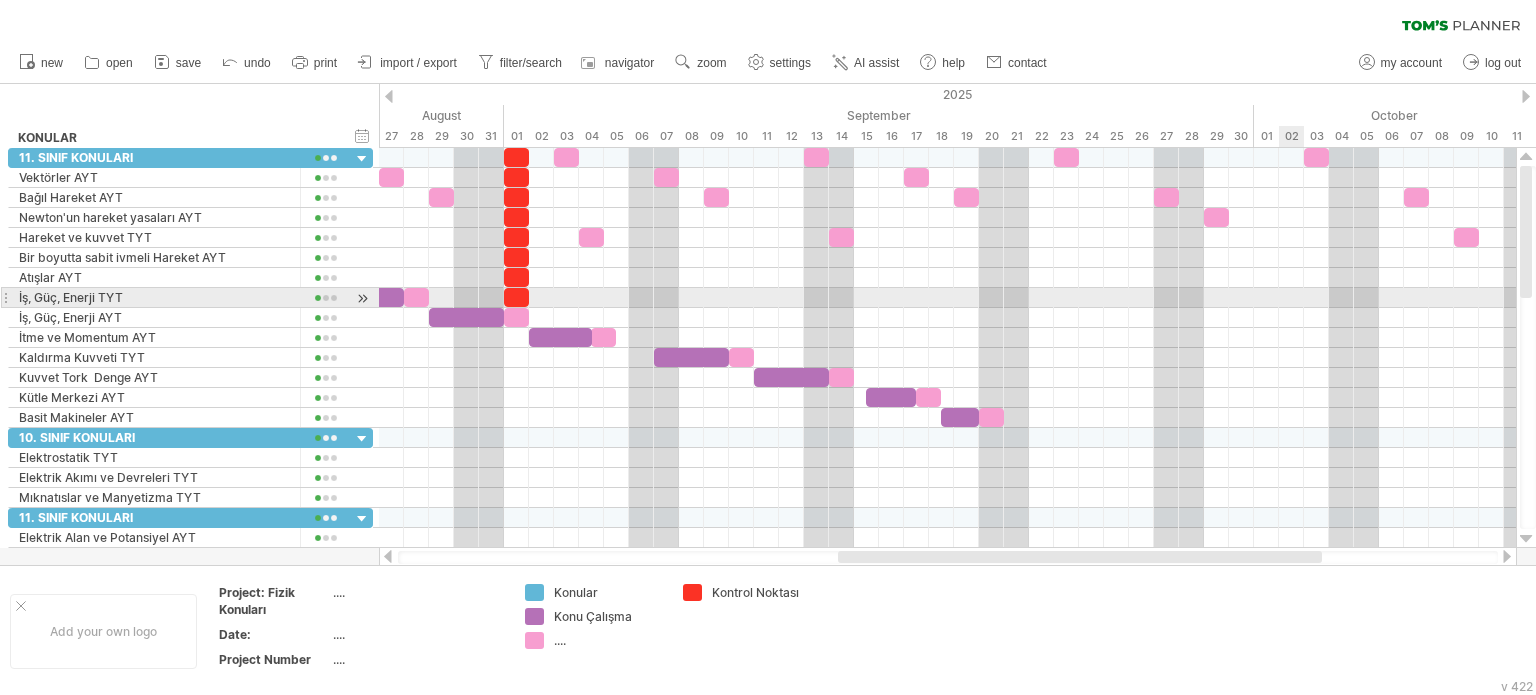 click at bounding box center (947, 298) 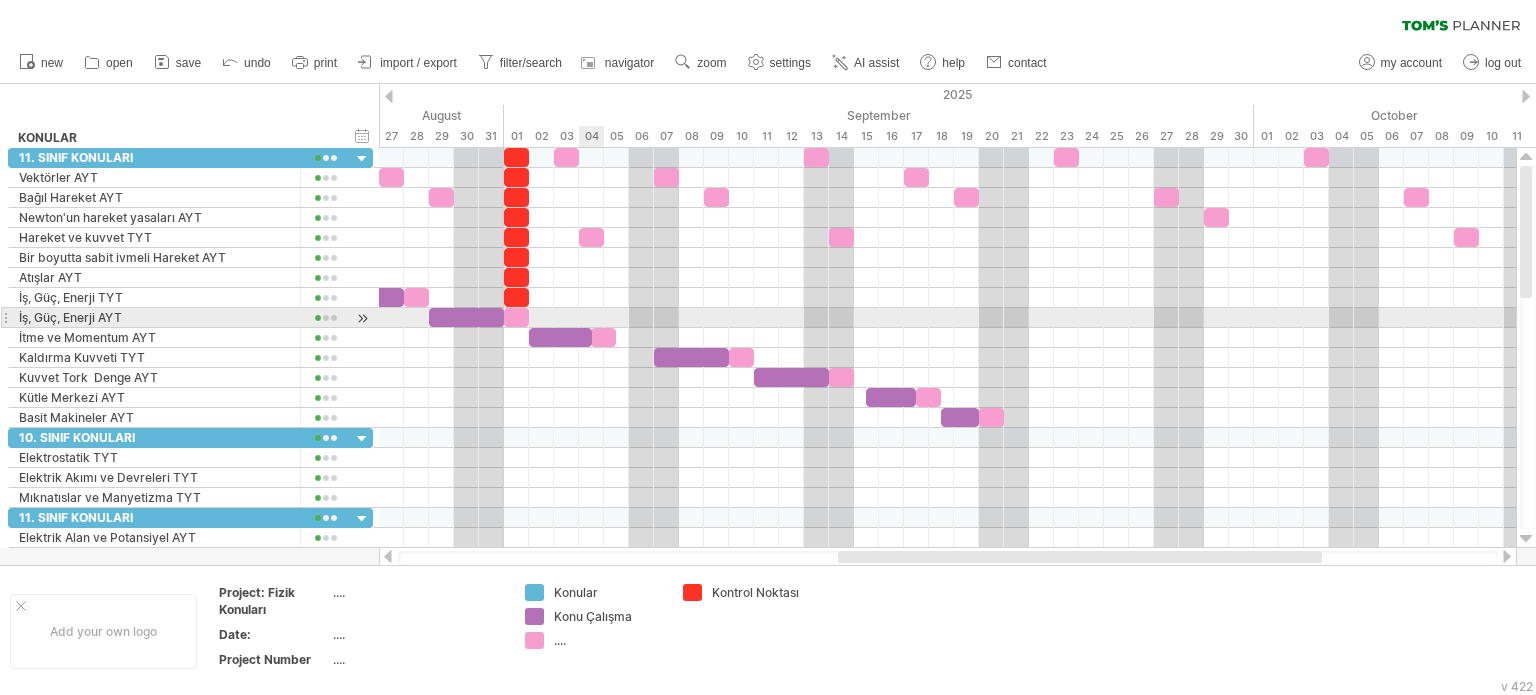 click at bounding box center [947, 318] 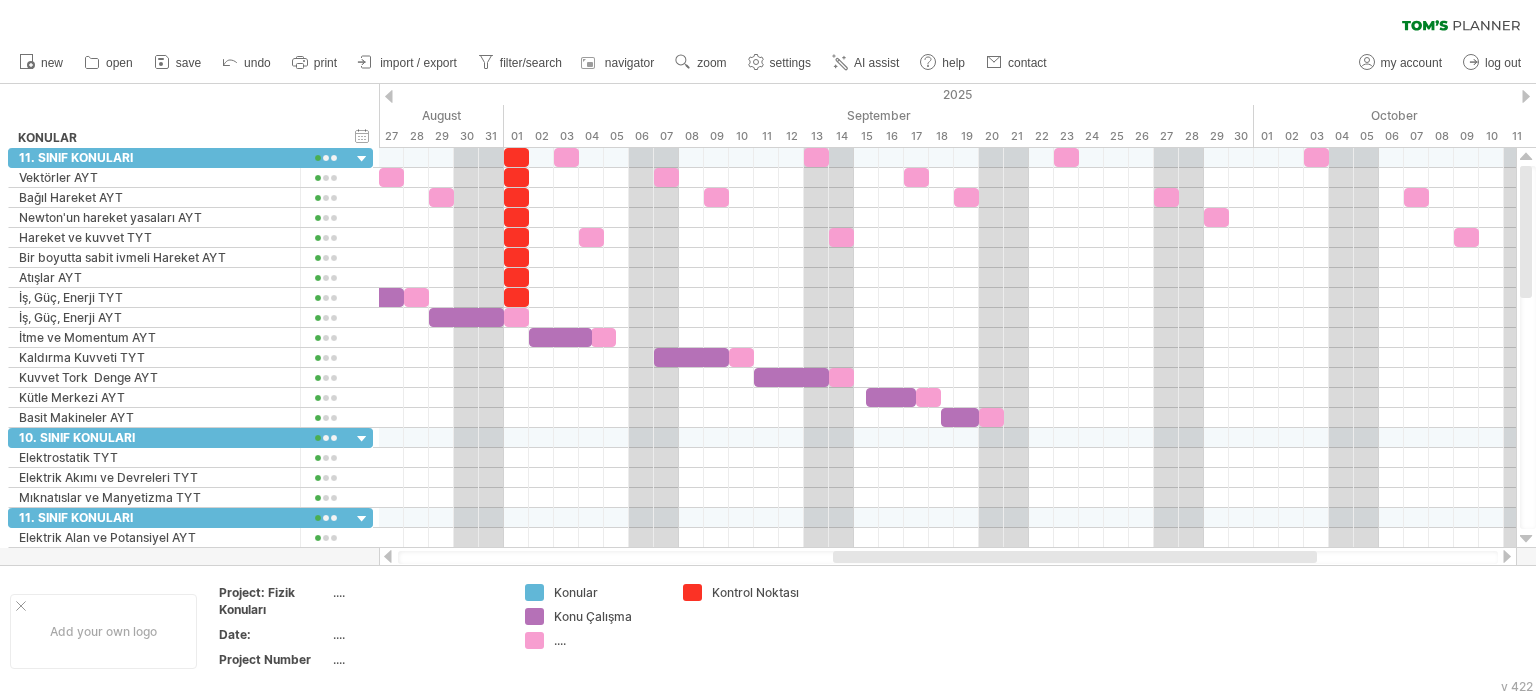 drag, startPoint x: 932, startPoint y: 556, endPoint x: 914, endPoint y: 537, distance: 26.172504 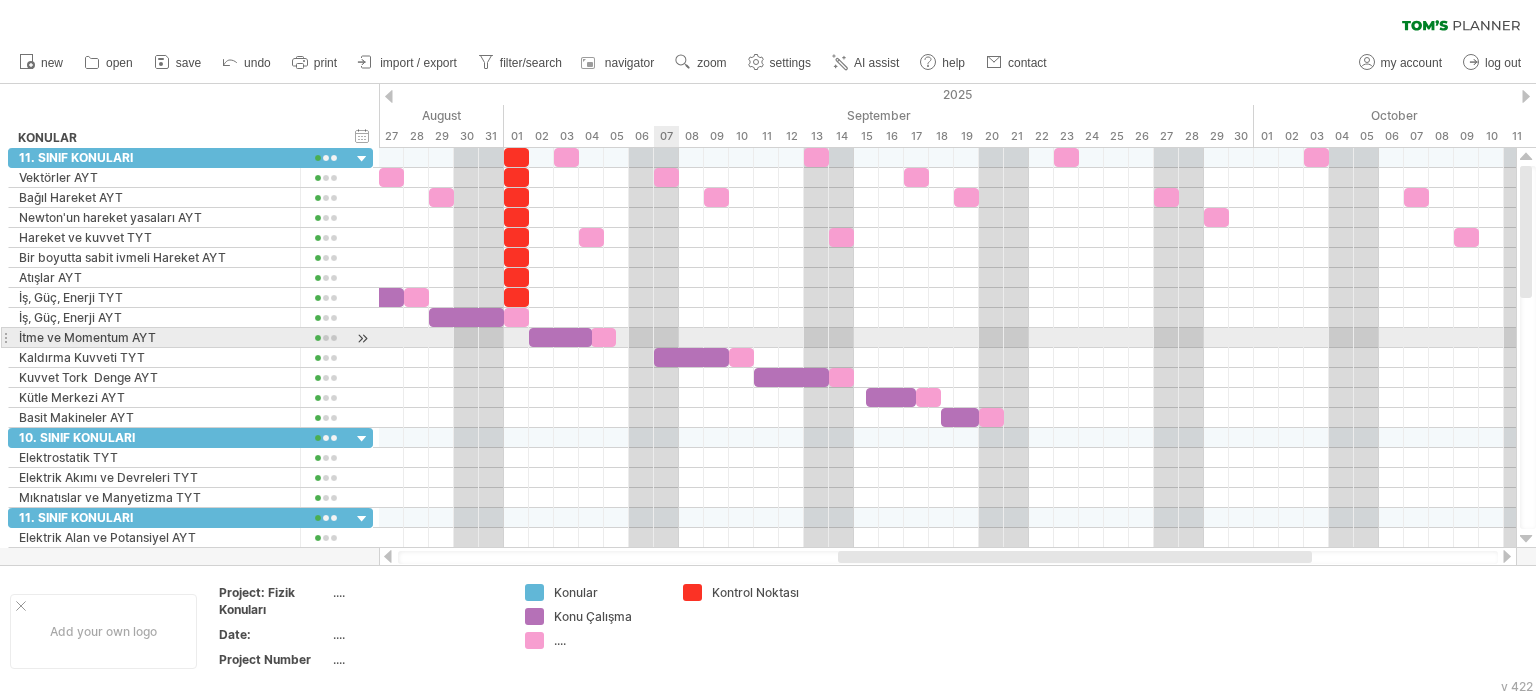 click at bounding box center [947, 338] 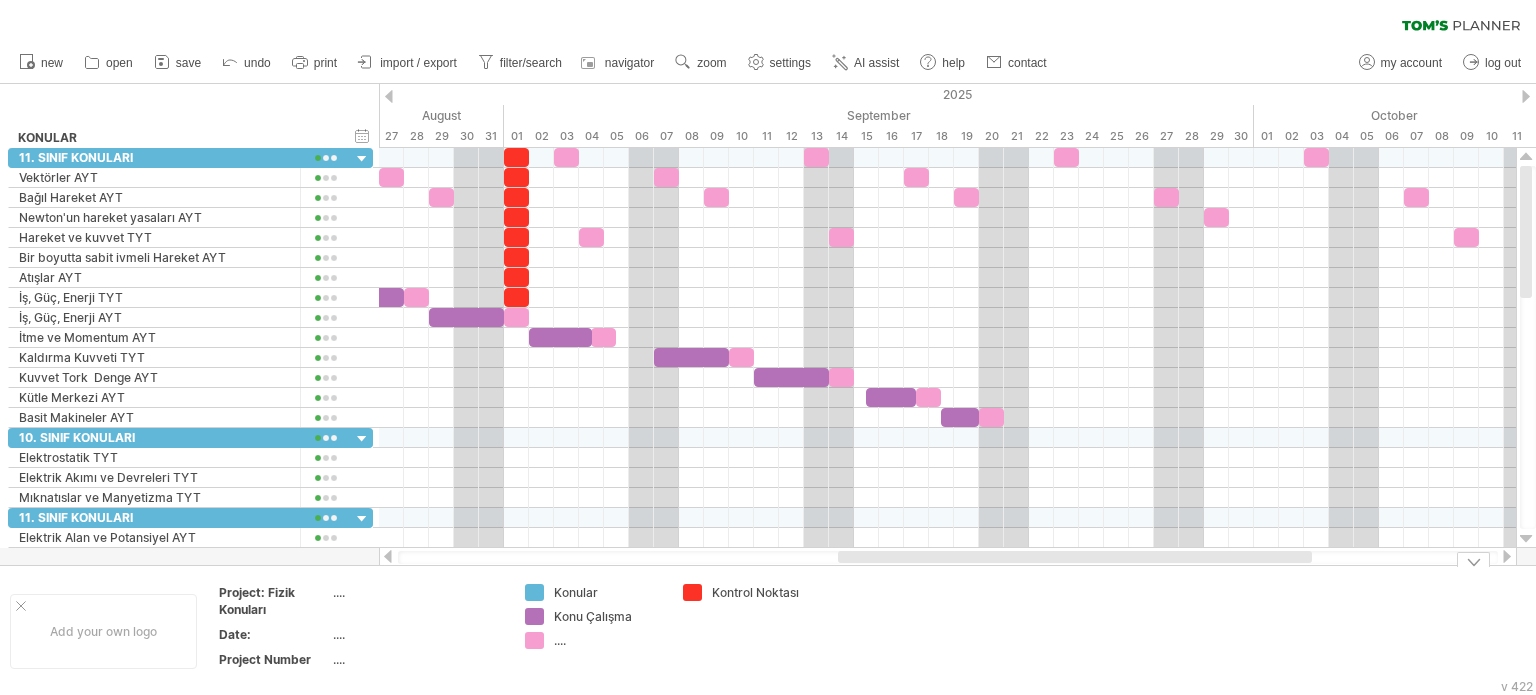 click on "Trying to reach plan.tomsplanner.com
Connected again...
0%
clear filter
new" at bounding box center [768, 347] 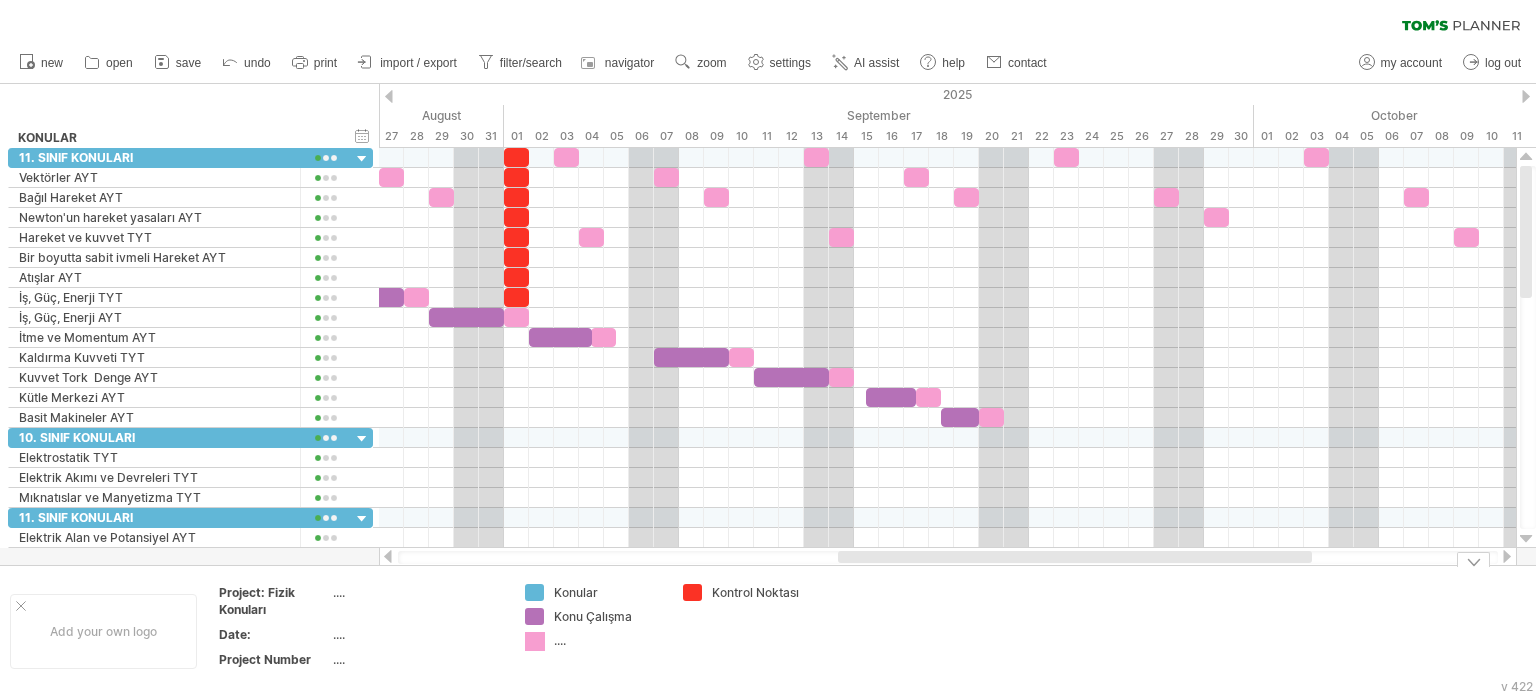 click on "...." at bounding box center (594, 640) 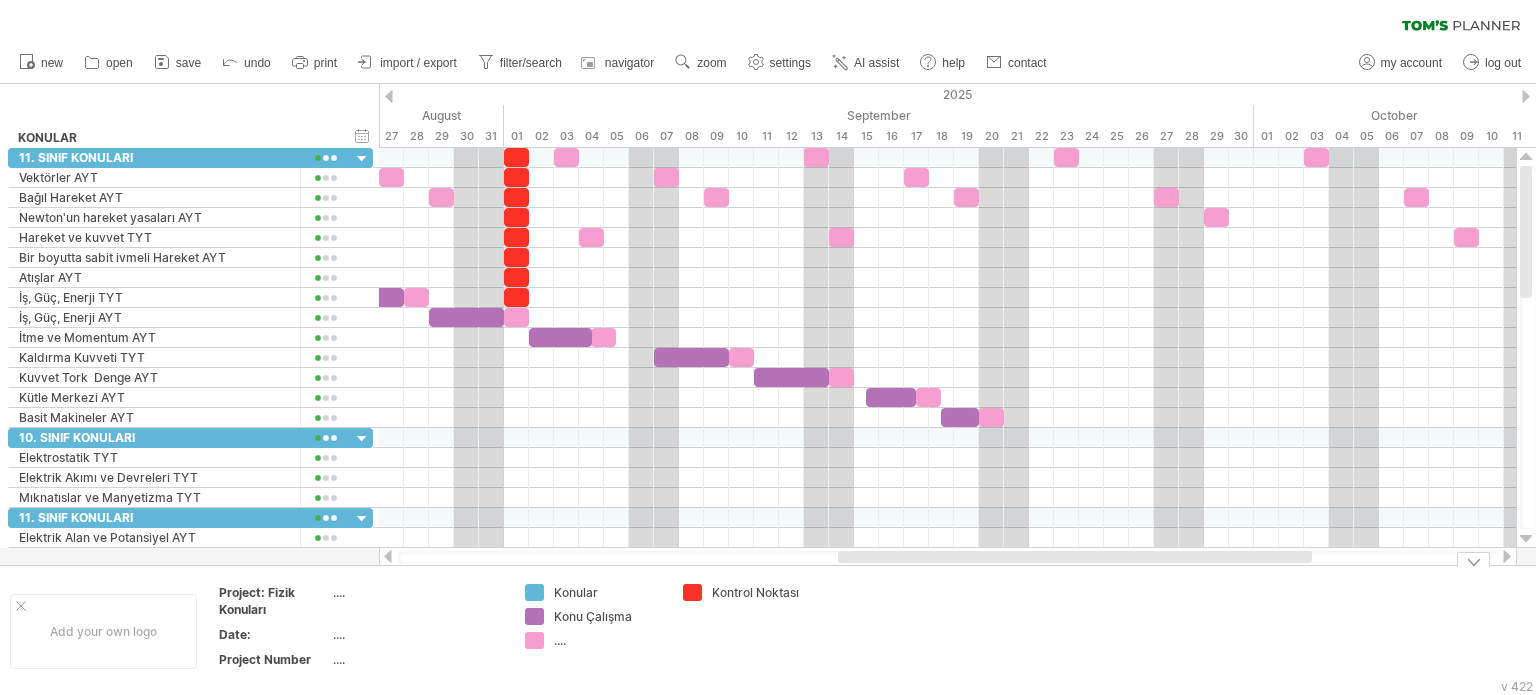 click on "...." at bounding box center (608, 640) 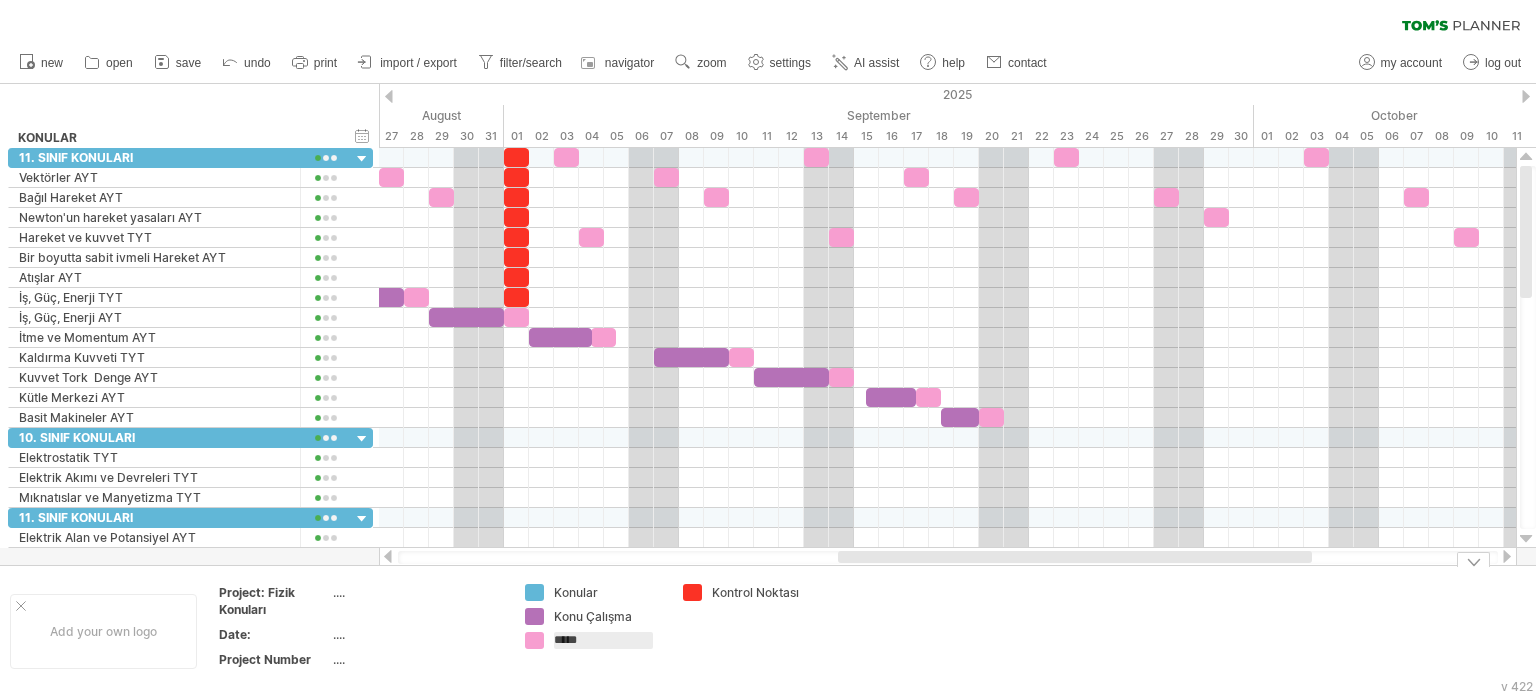 type on "******" 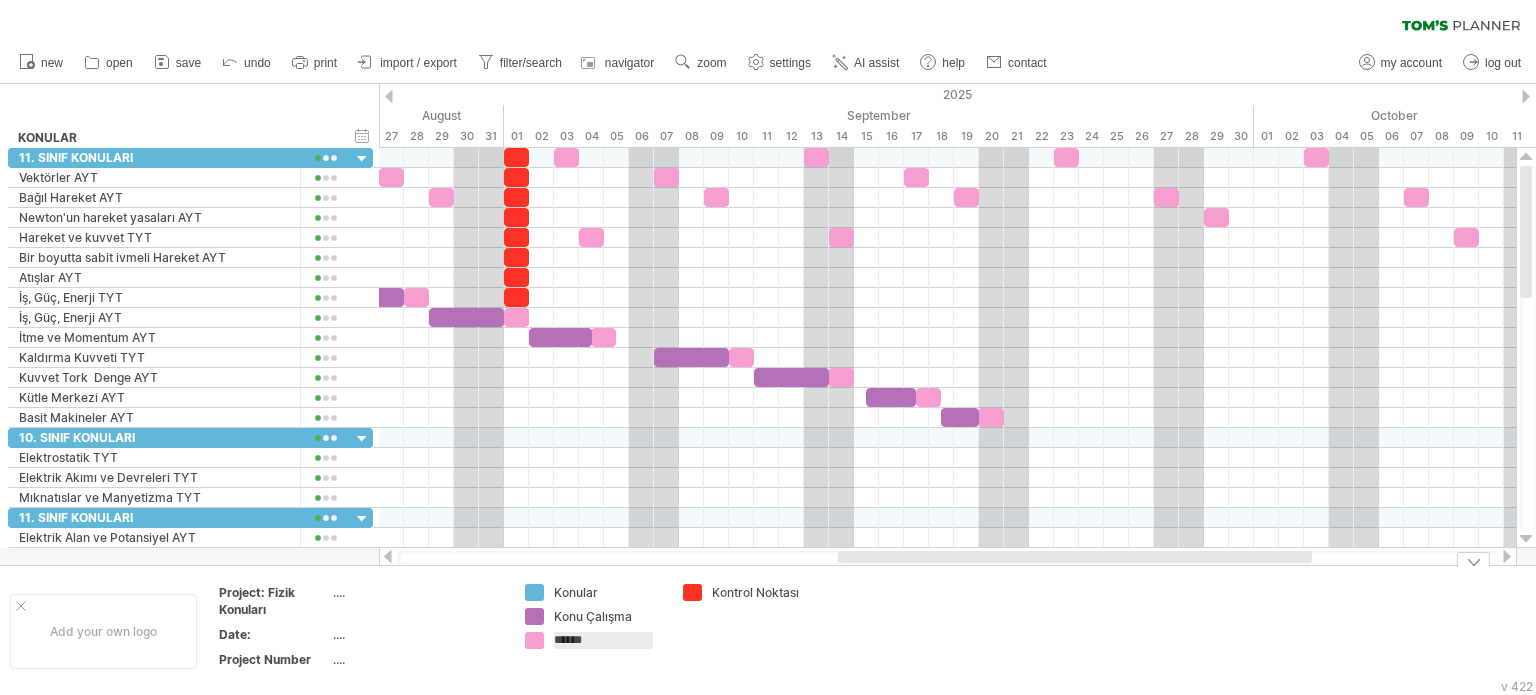 click on "Add your own logo Project: Fizik Konuları .... Date: .... Project Number .... Konular Konu Çalışma ****** Kontrol Noktası" at bounding box center [768, 630] 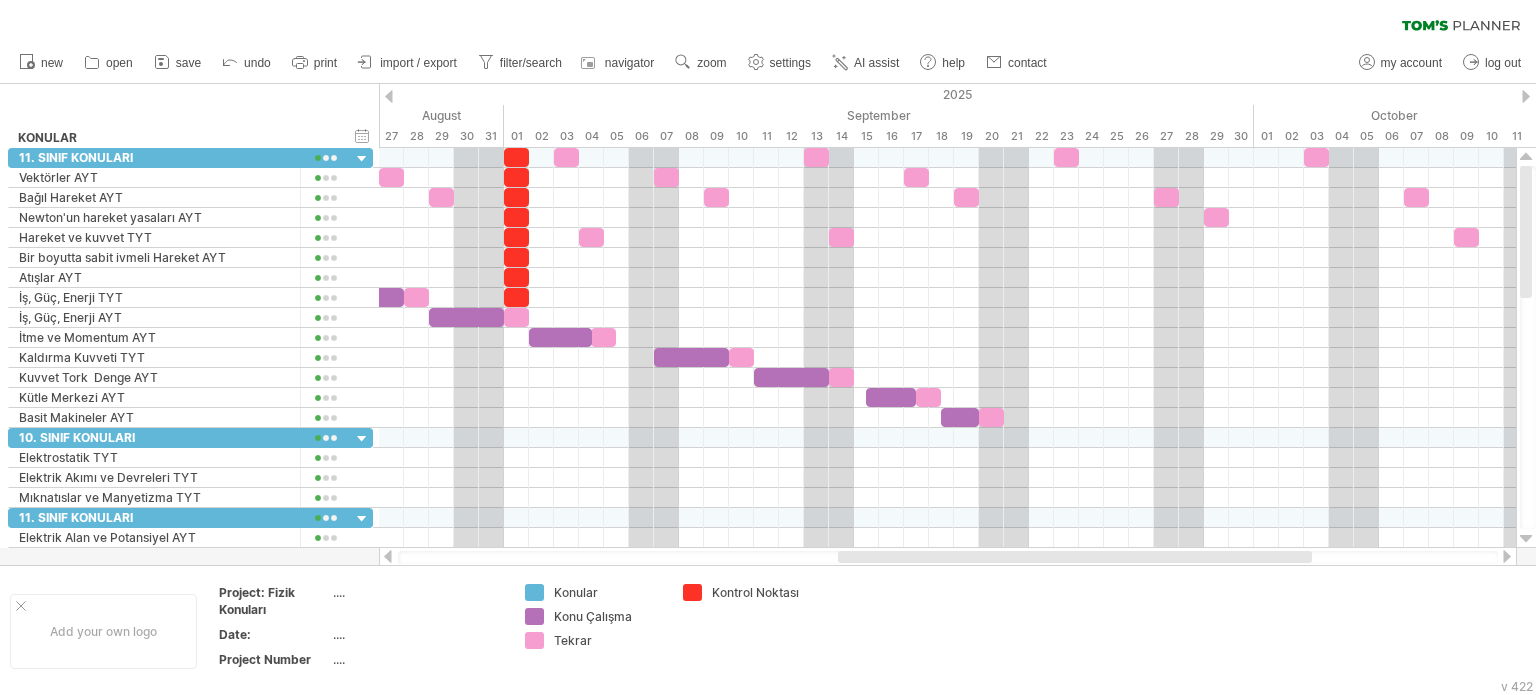 drag, startPoint x: 579, startPoint y: 557, endPoint x: 544, endPoint y: 563, distance: 35.510563 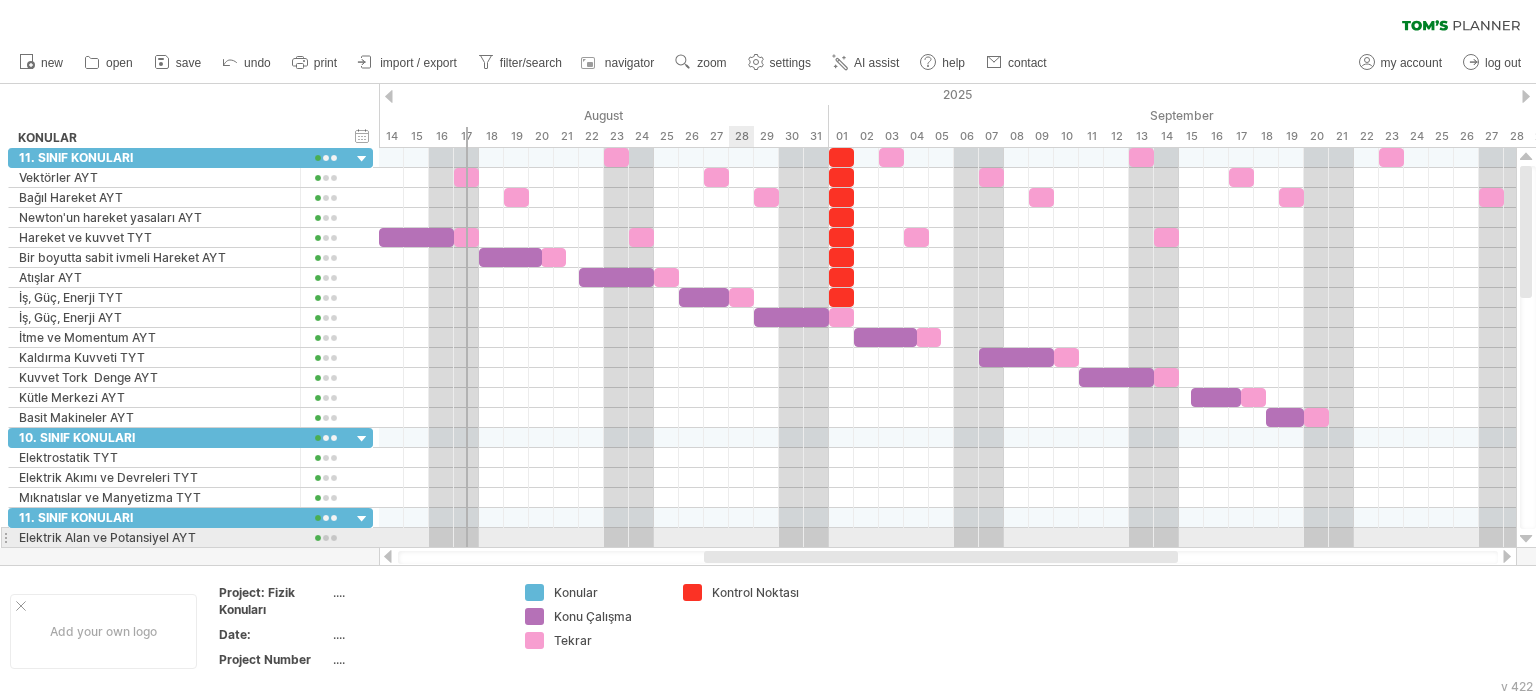 drag, startPoint x: 864, startPoint y: 557, endPoint x: 754, endPoint y: 499, distance: 124.35433 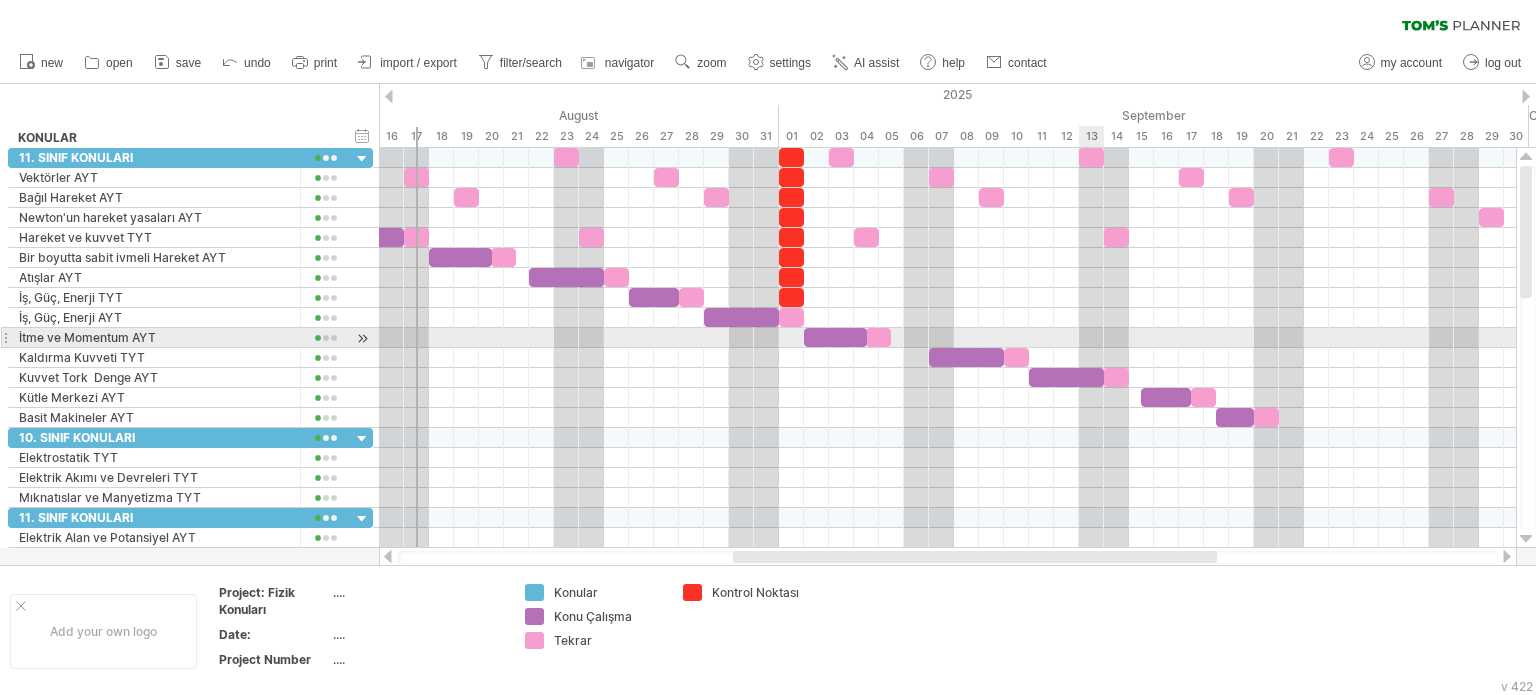 click at bounding box center [947, 338] 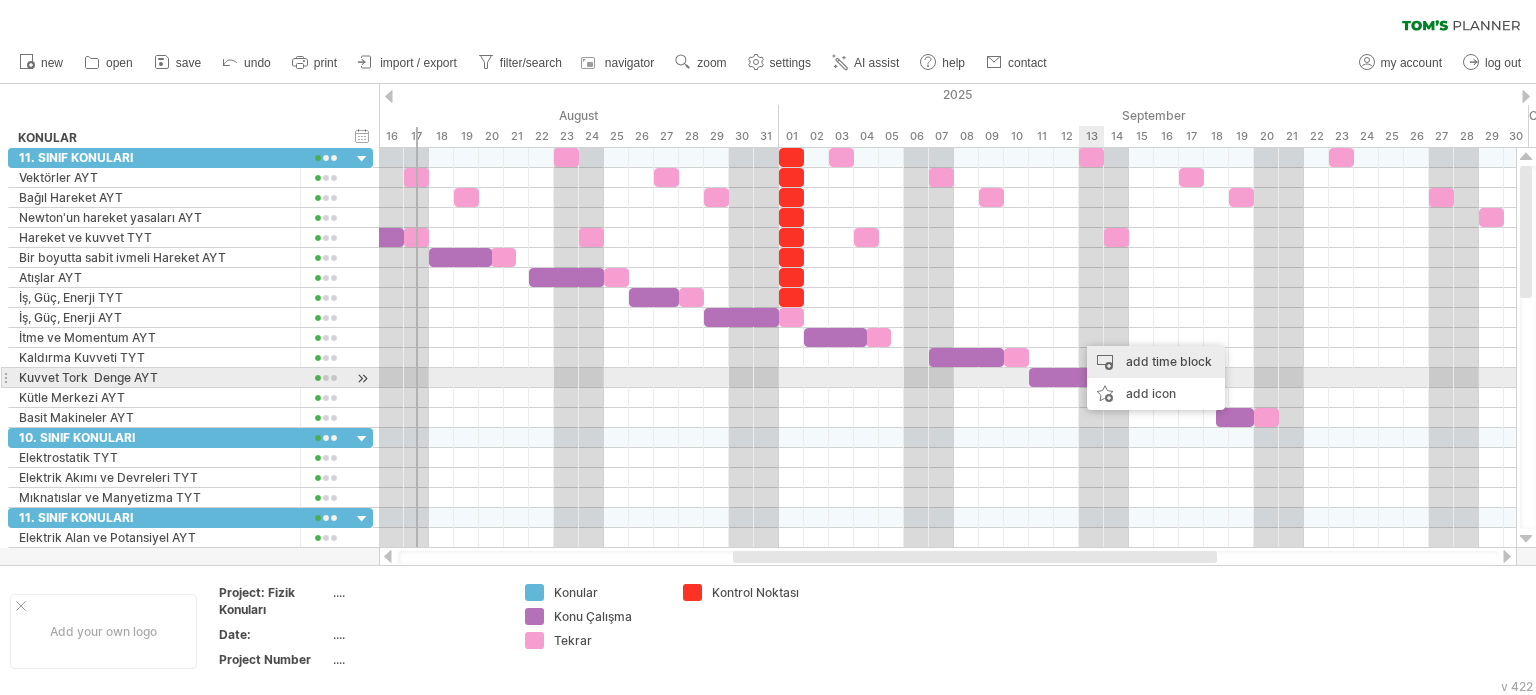 click on "add time block" at bounding box center (1156, 362) 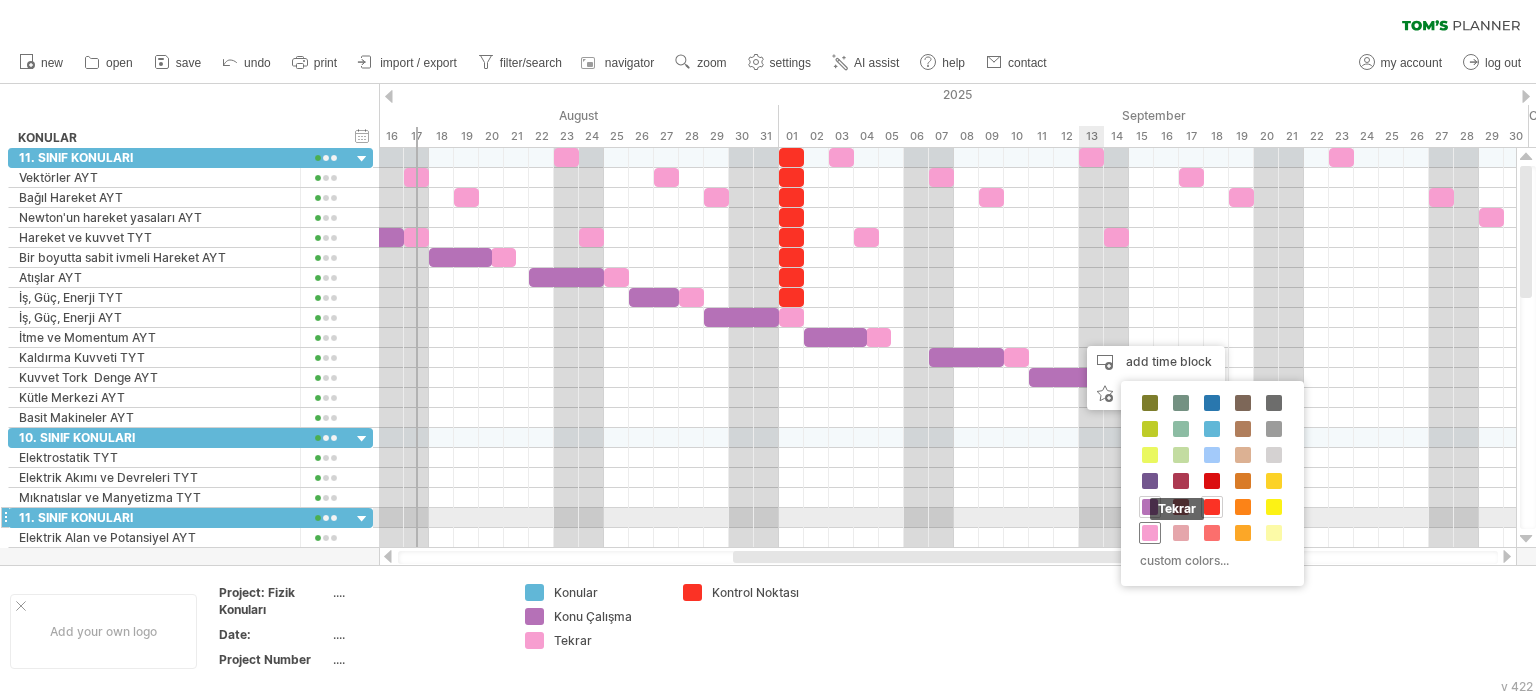 click at bounding box center (1150, 533) 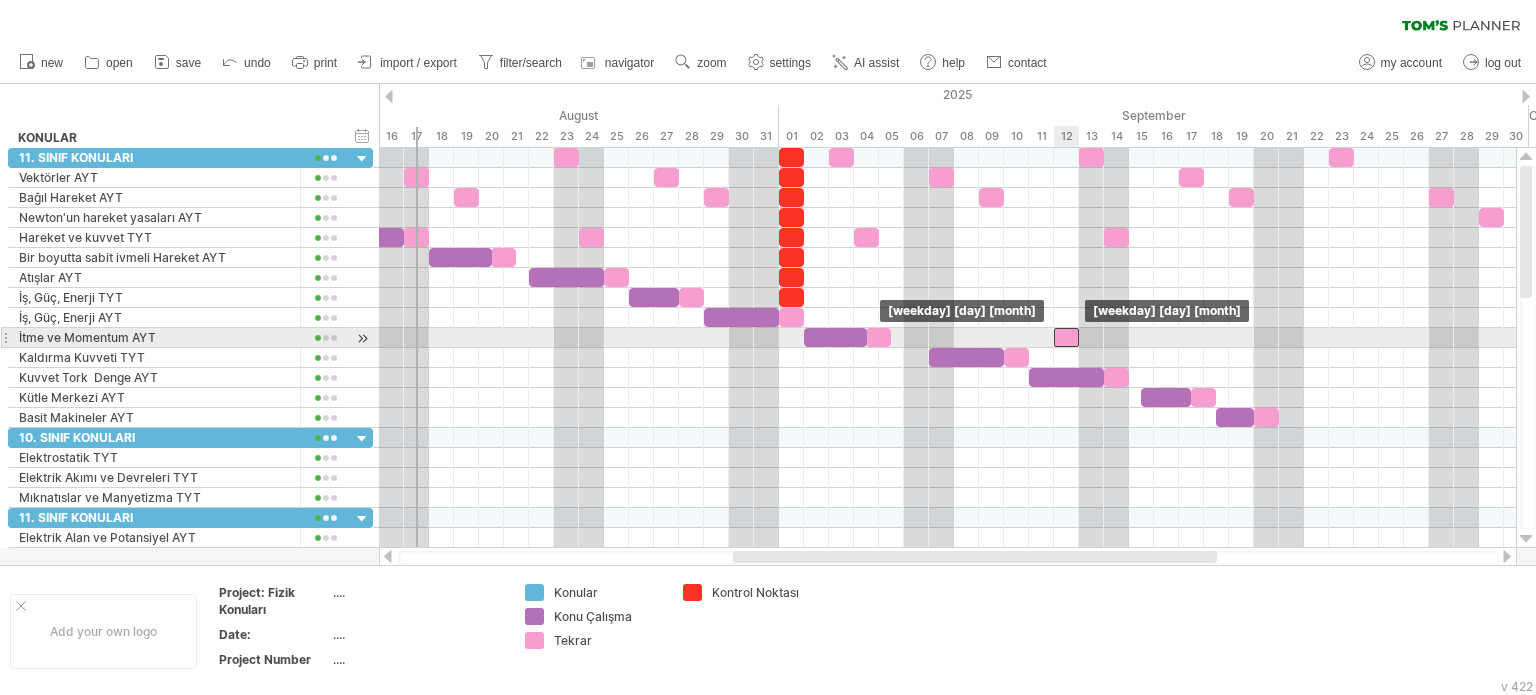 drag, startPoint x: 1089, startPoint y: 335, endPoint x: 1065, endPoint y: 342, distance: 25 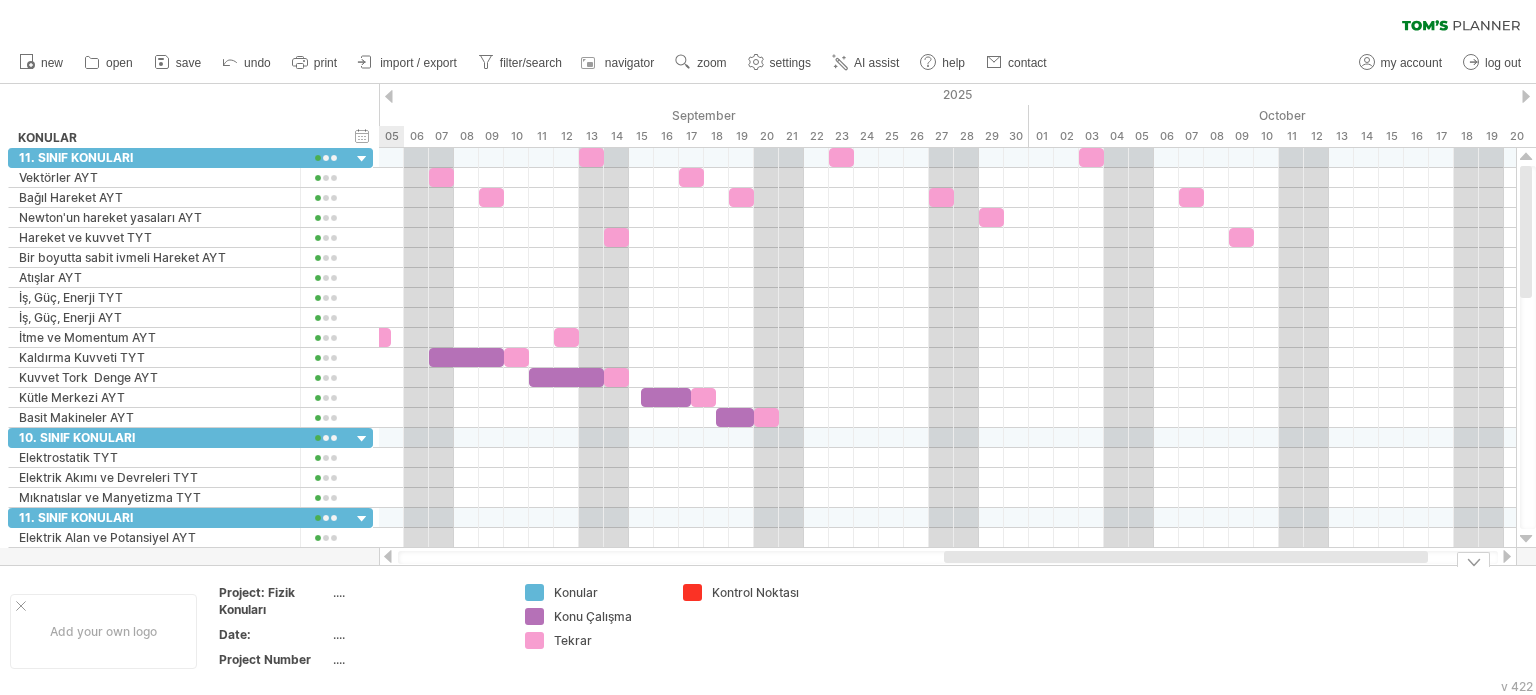 drag, startPoint x: 964, startPoint y: 556, endPoint x: 1175, endPoint y: 568, distance: 211.34096 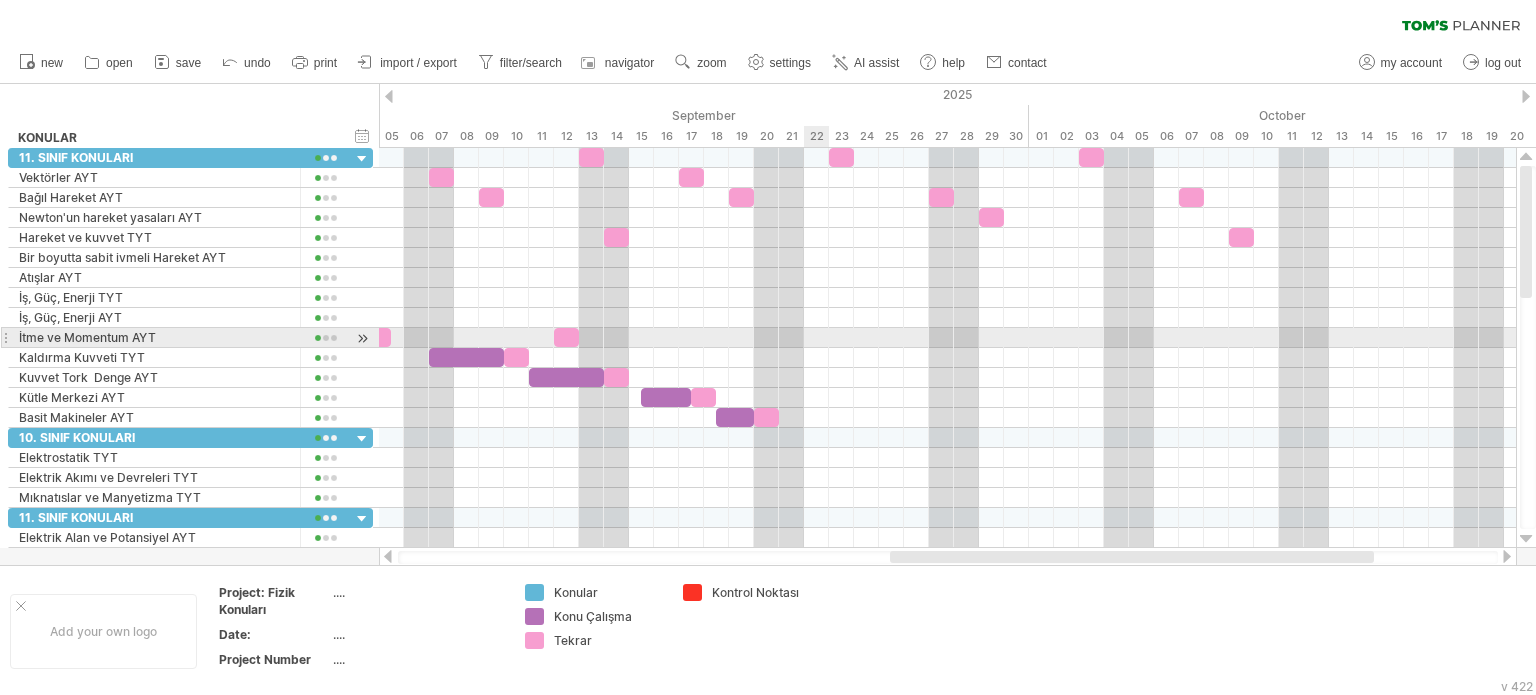 click at bounding box center [947, 338] 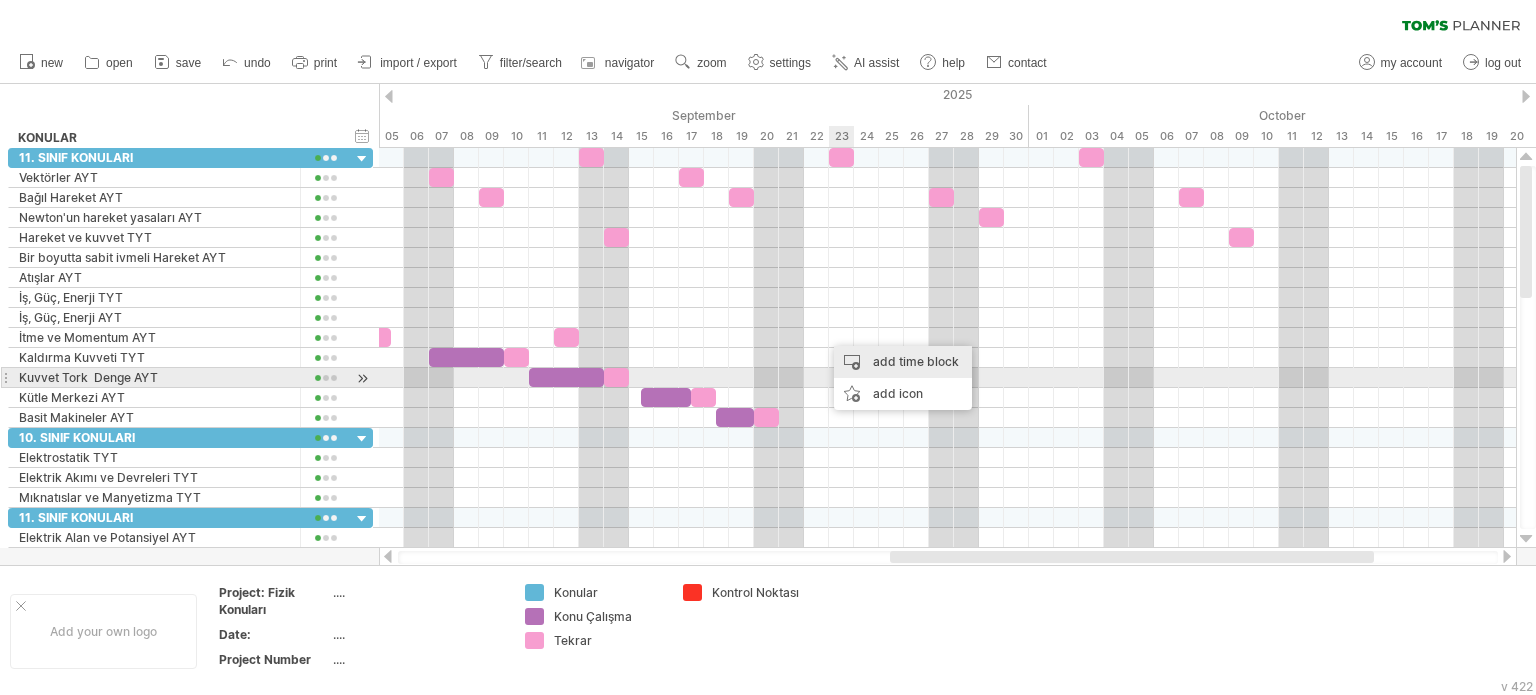 click on "add time block" at bounding box center (903, 362) 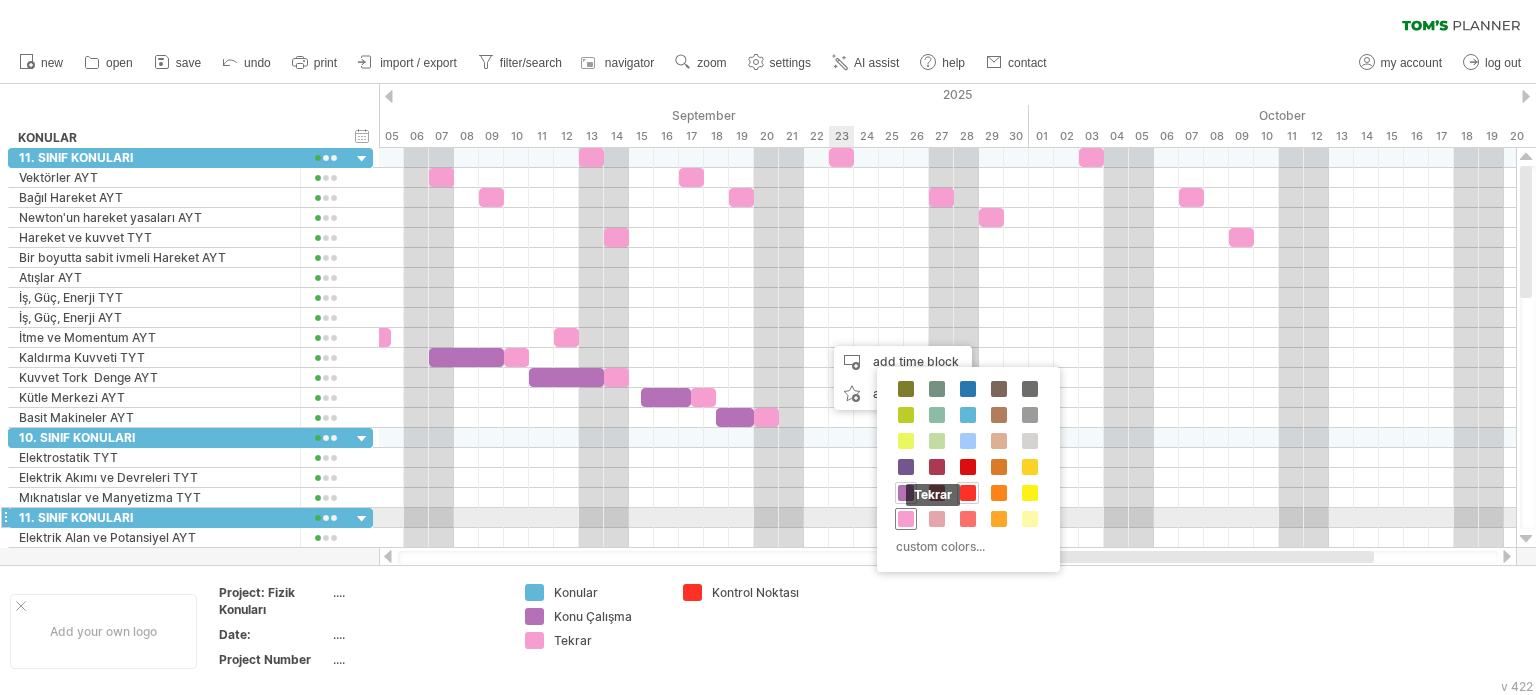click at bounding box center [906, 519] 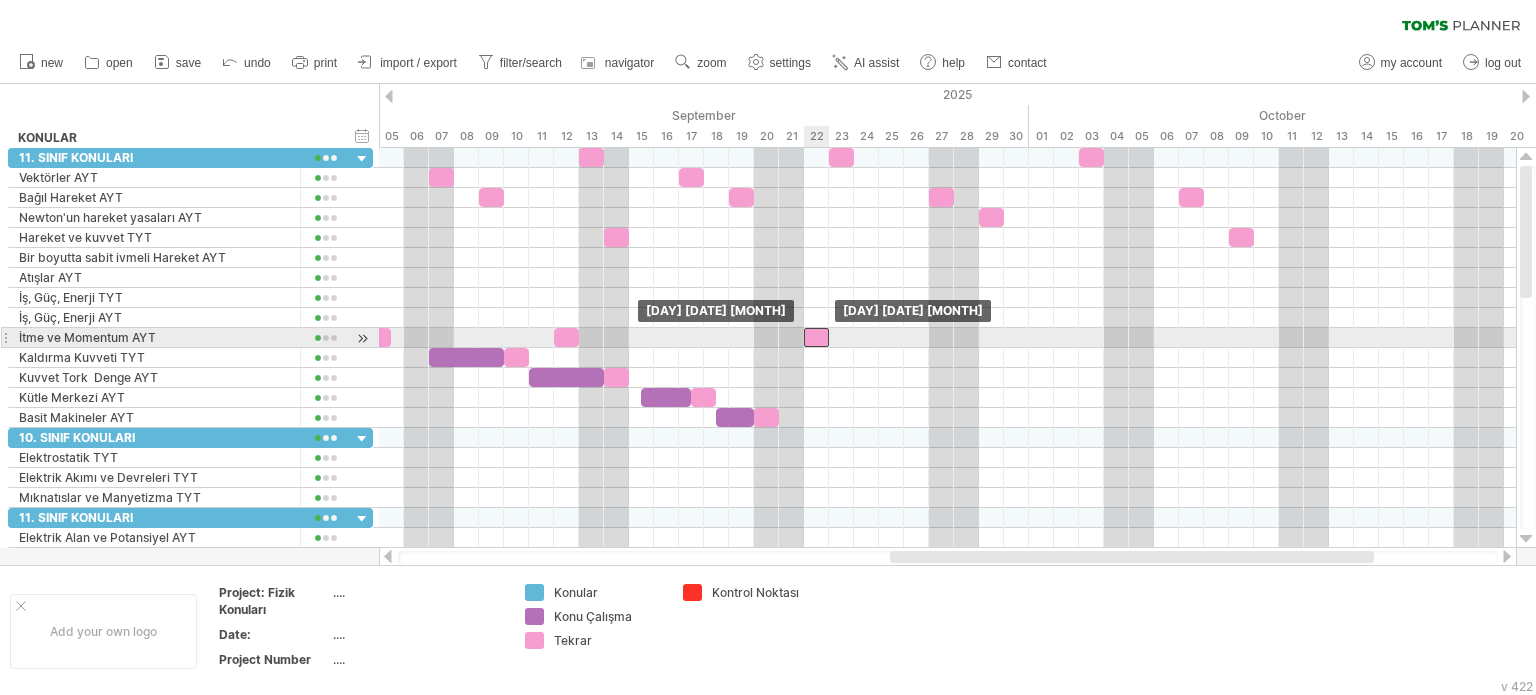 drag, startPoint x: 837, startPoint y: 332, endPoint x: 810, endPoint y: 336, distance: 27.294687 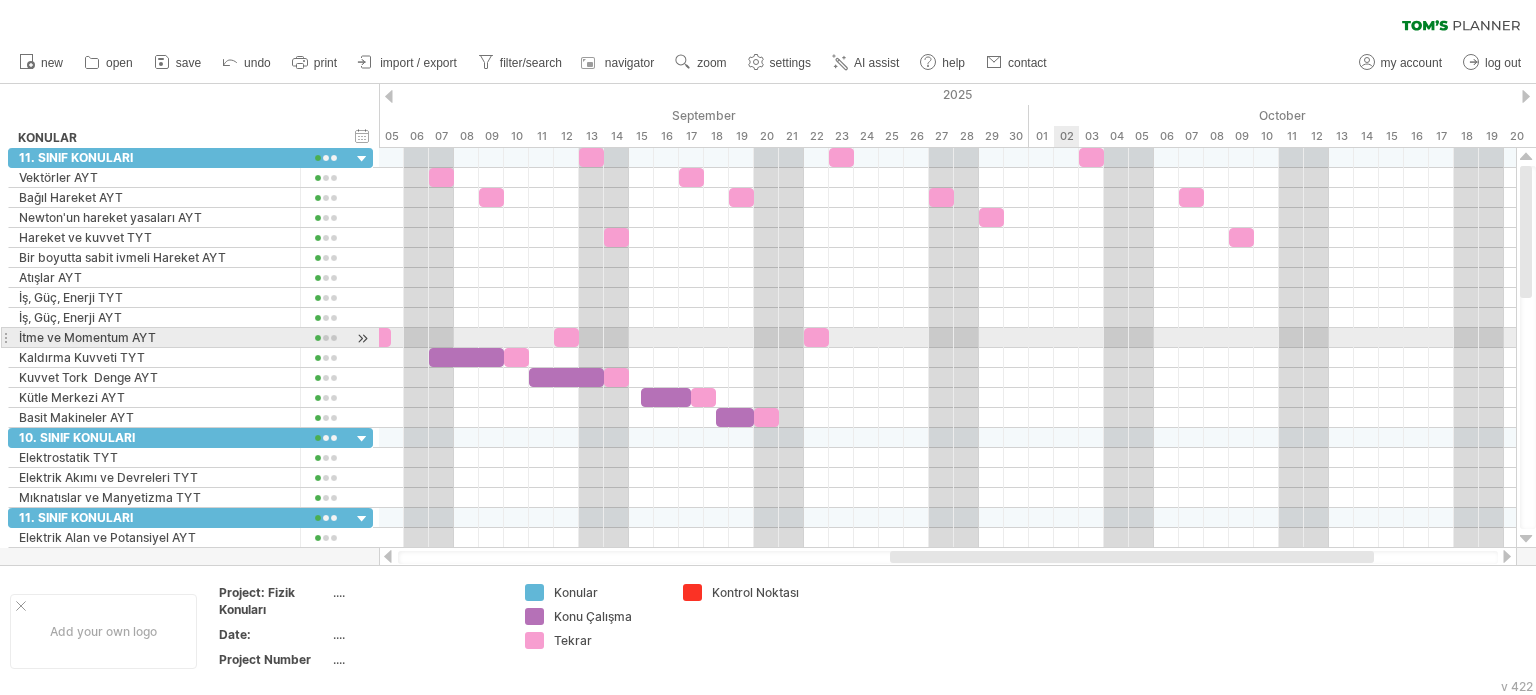 click at bounding box center [947, 338] 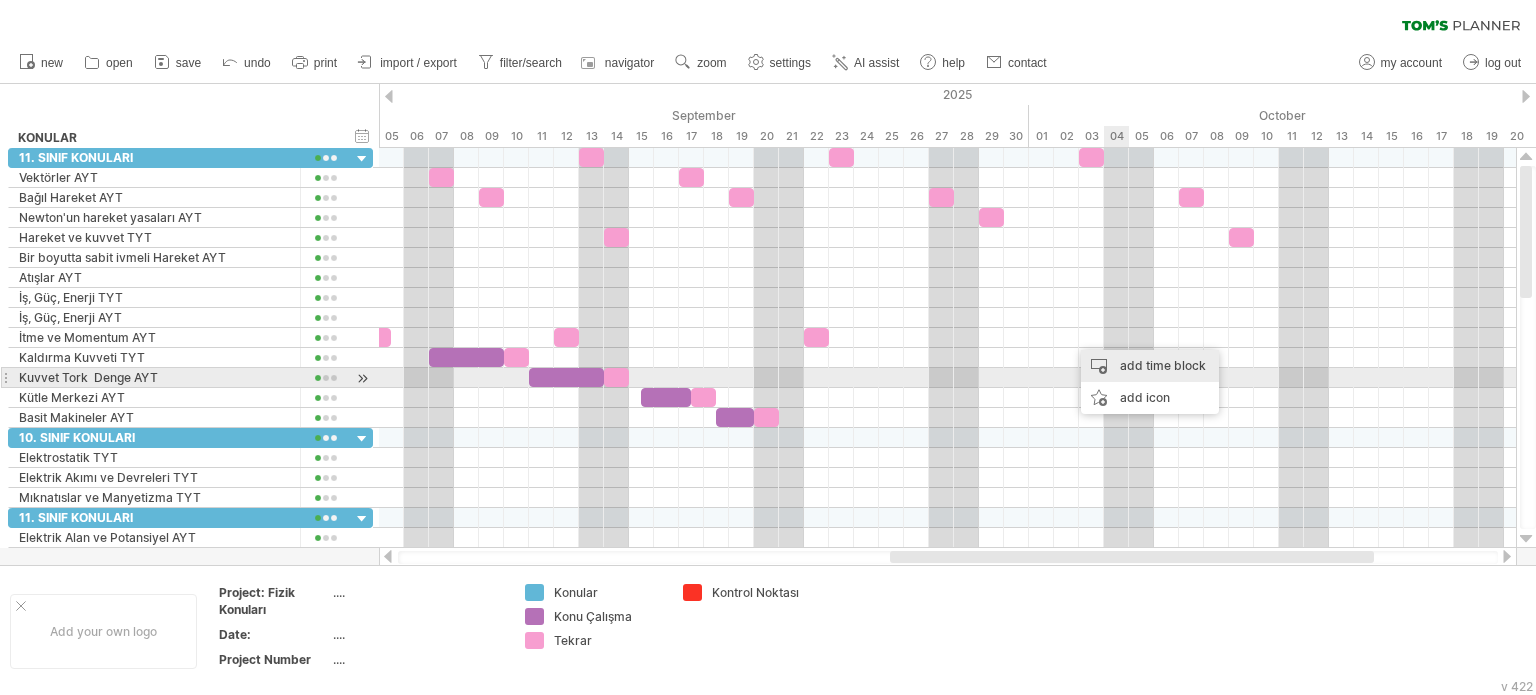 click on "add time block" at bounding box center [1150, 366] 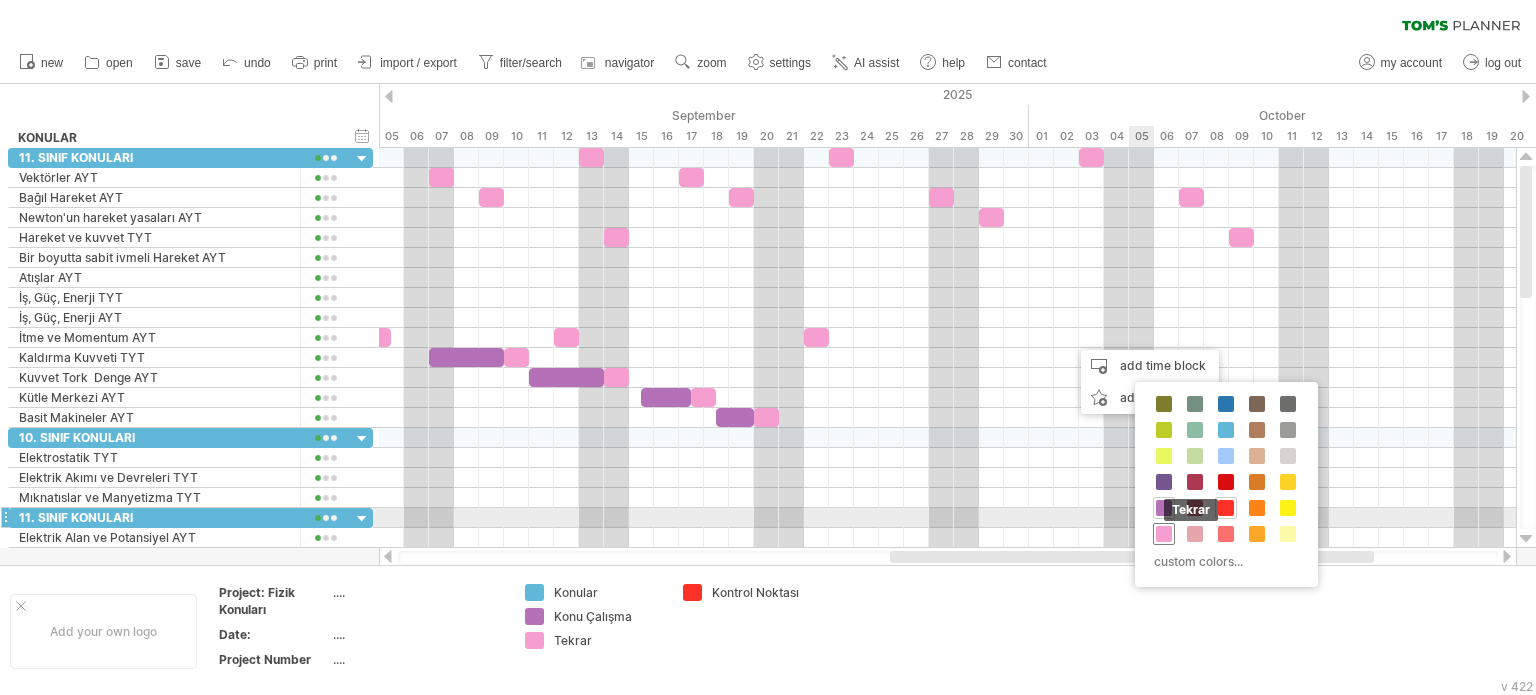 click at bounding box center [1164, 534] 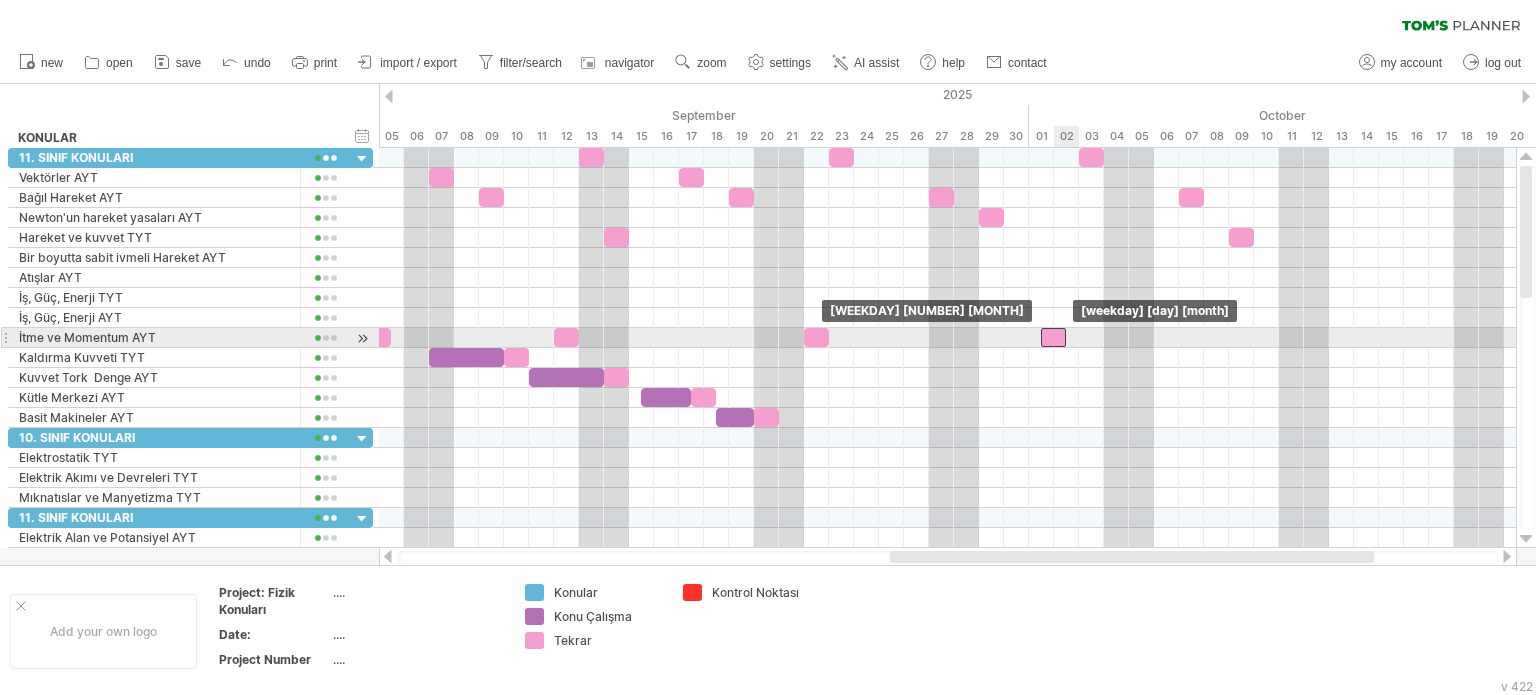 drag, startPoint x: 1083, startPoint y: 335, endPoint x: 1064, endPoint y: 335, distance: 19 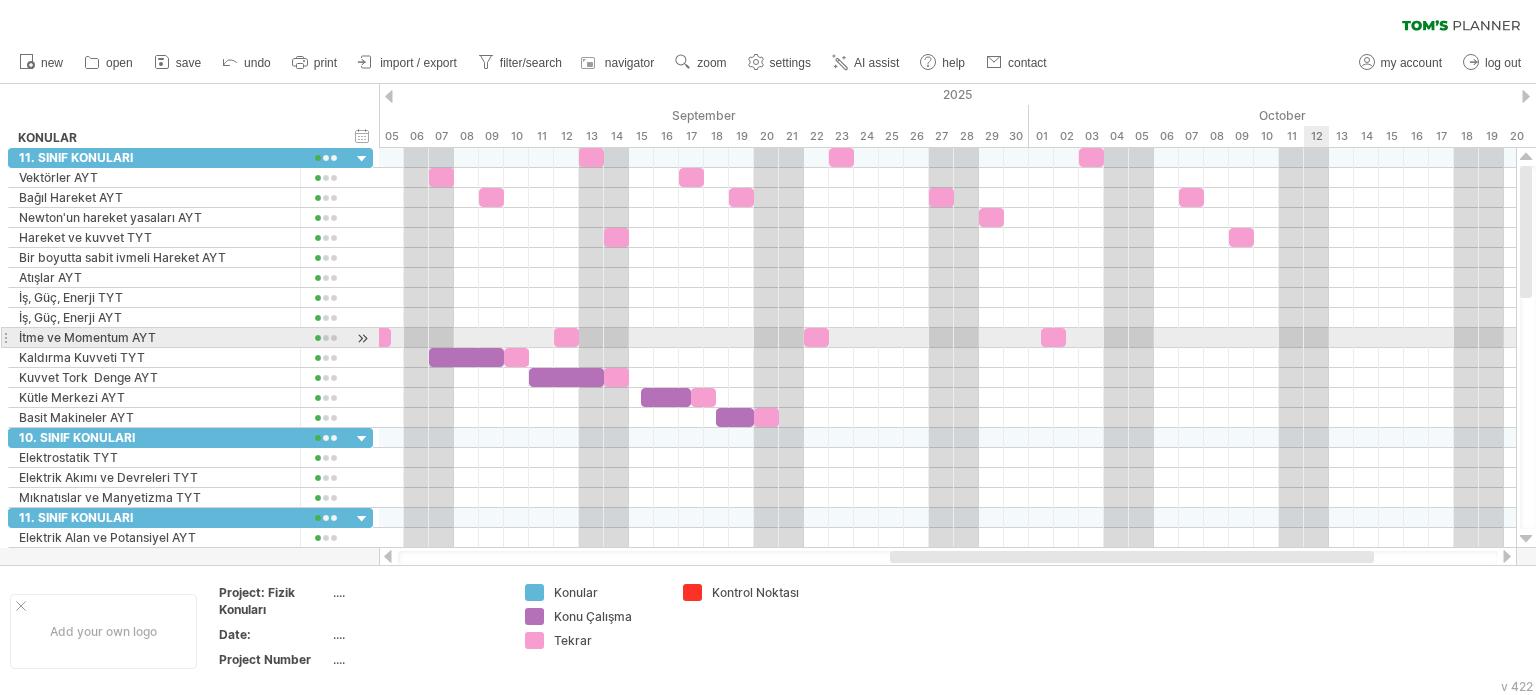click at bounding box center [947, 338] 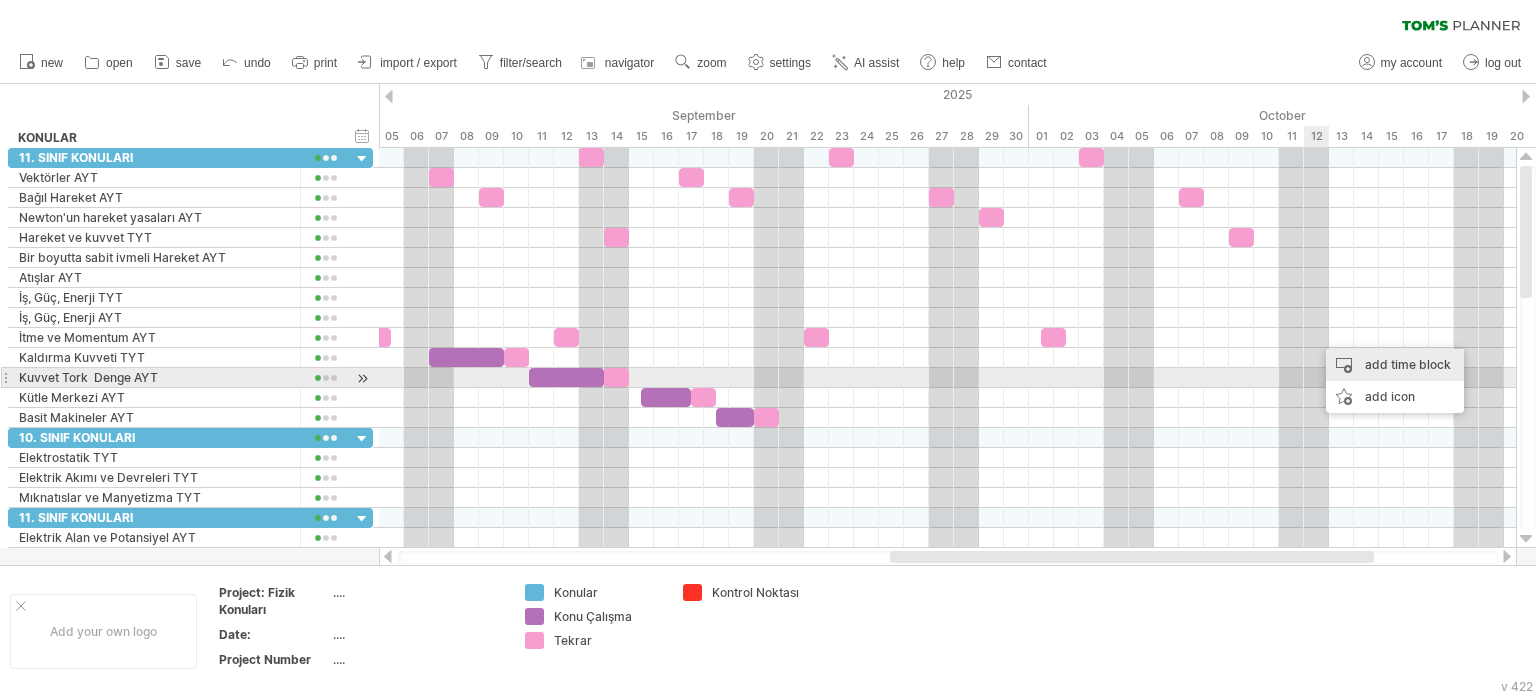 click on "add time block" at bounding box center (1395, 365) 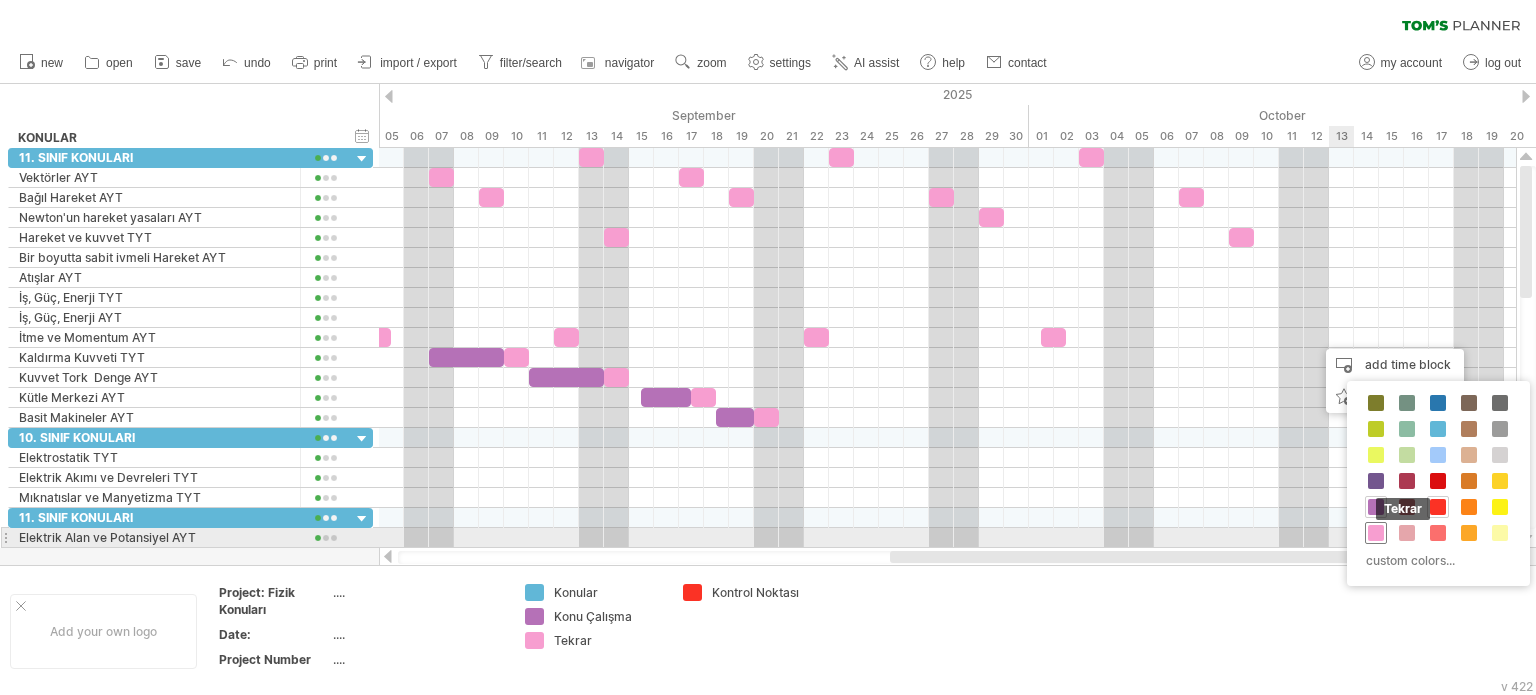 click on "Tekrar" at bounding box center [1376, 533] 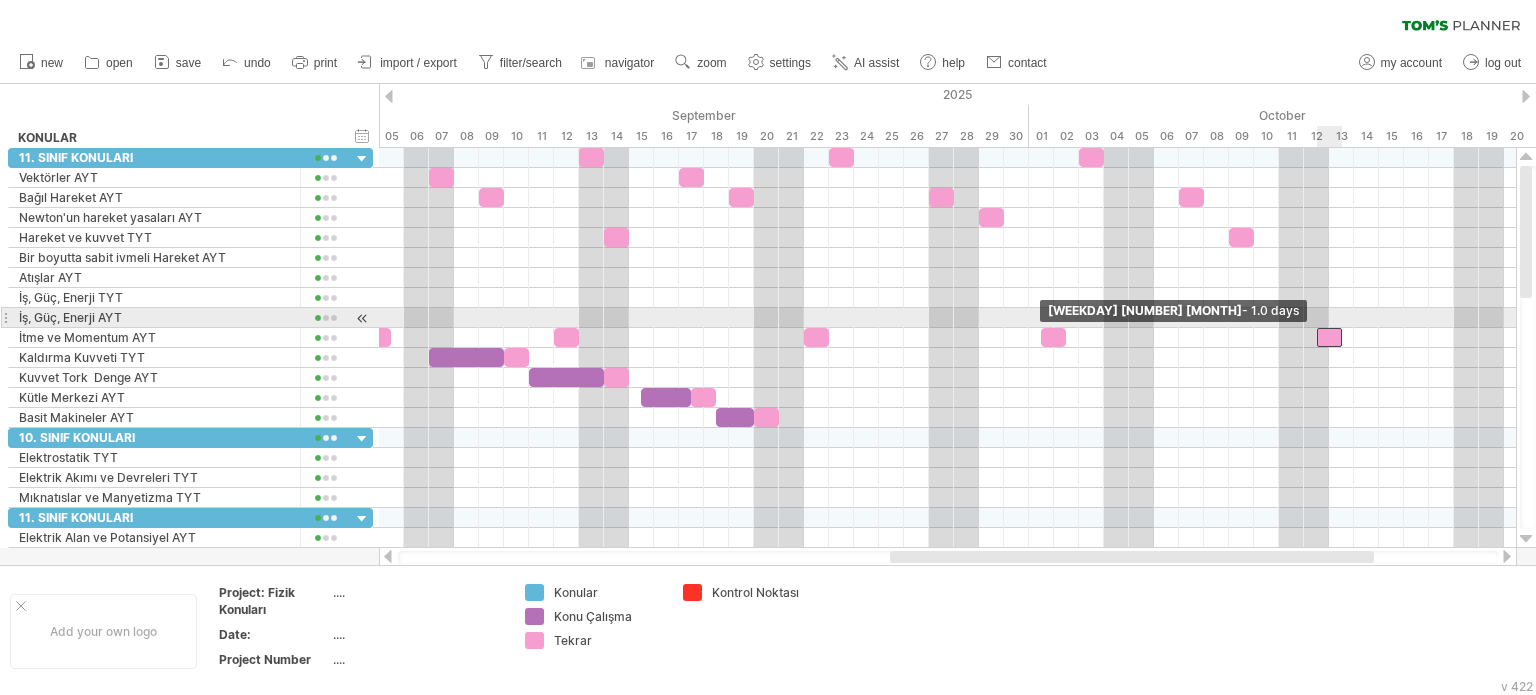 click at bounding box center [1317, 337] 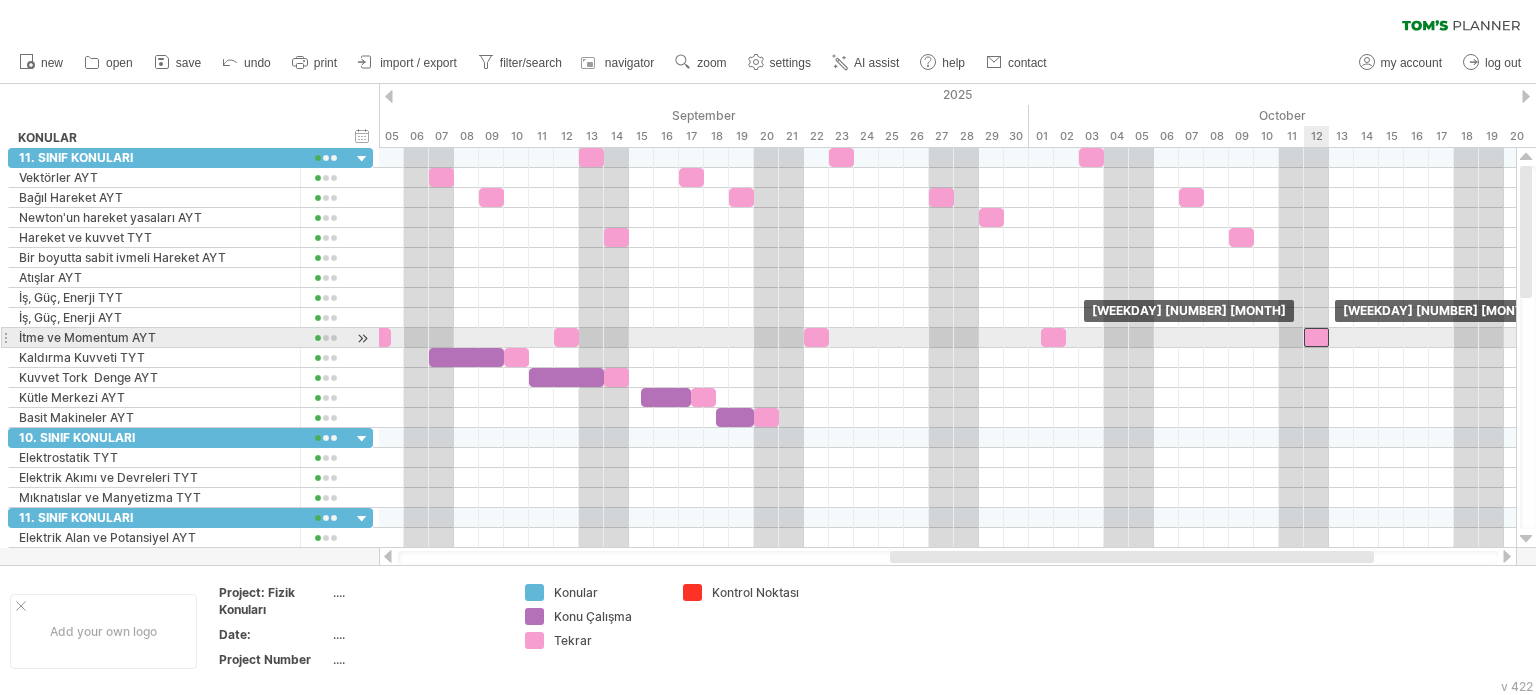drag, startPoint x: 1324, startPoint y: 331, endPoint x: 1307, endPoint y: 335, distance: 17.464249 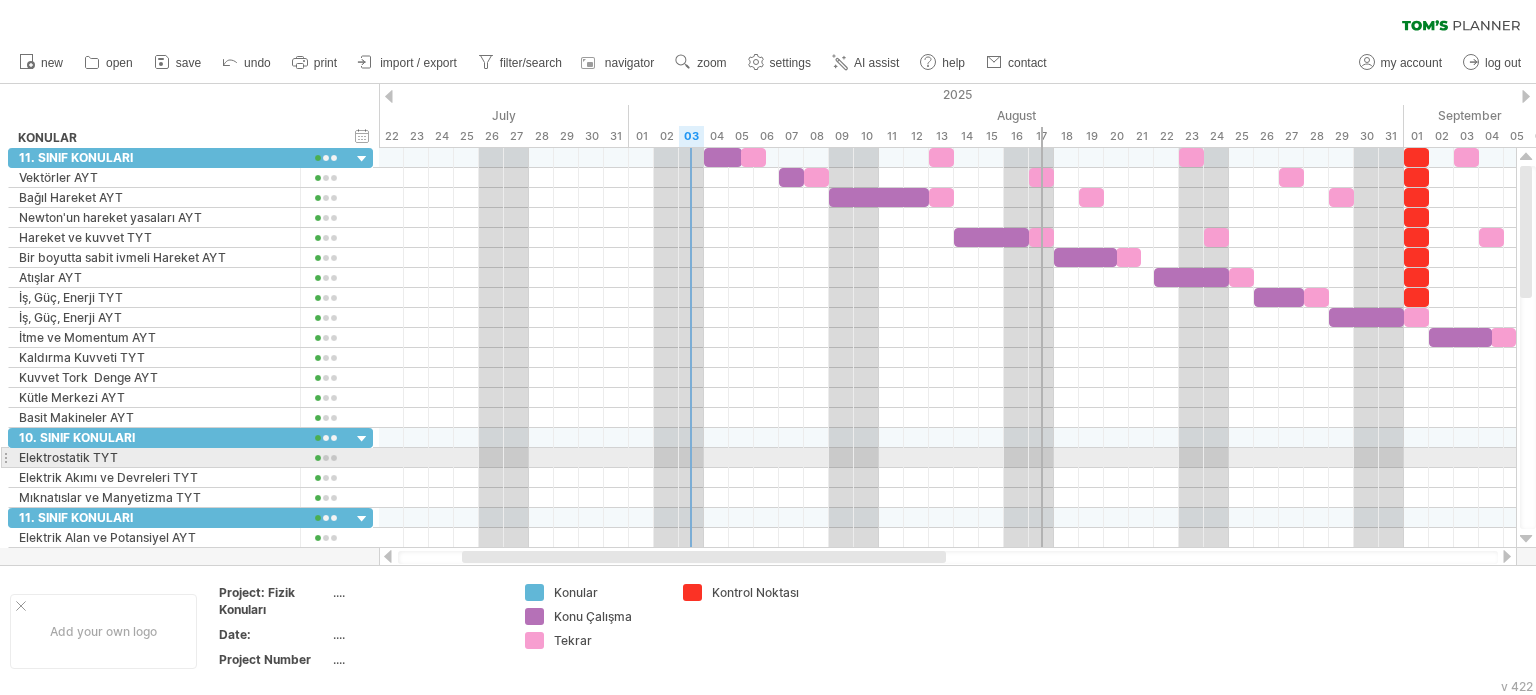 drag, startPoint x: 1113, startPoint y: 556, endPoint x: 684, endPoint y: 445, distance: 443.12753 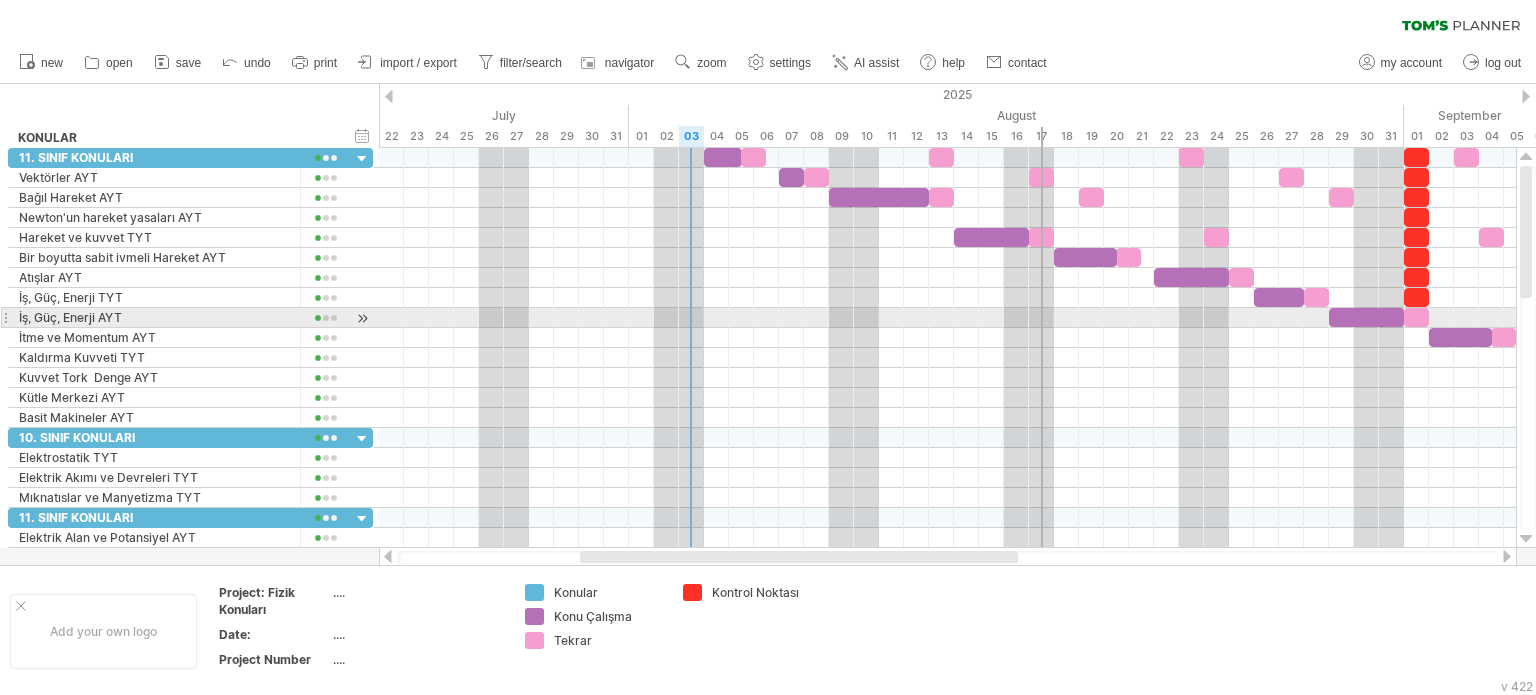 click at bounding box center (947, 338) 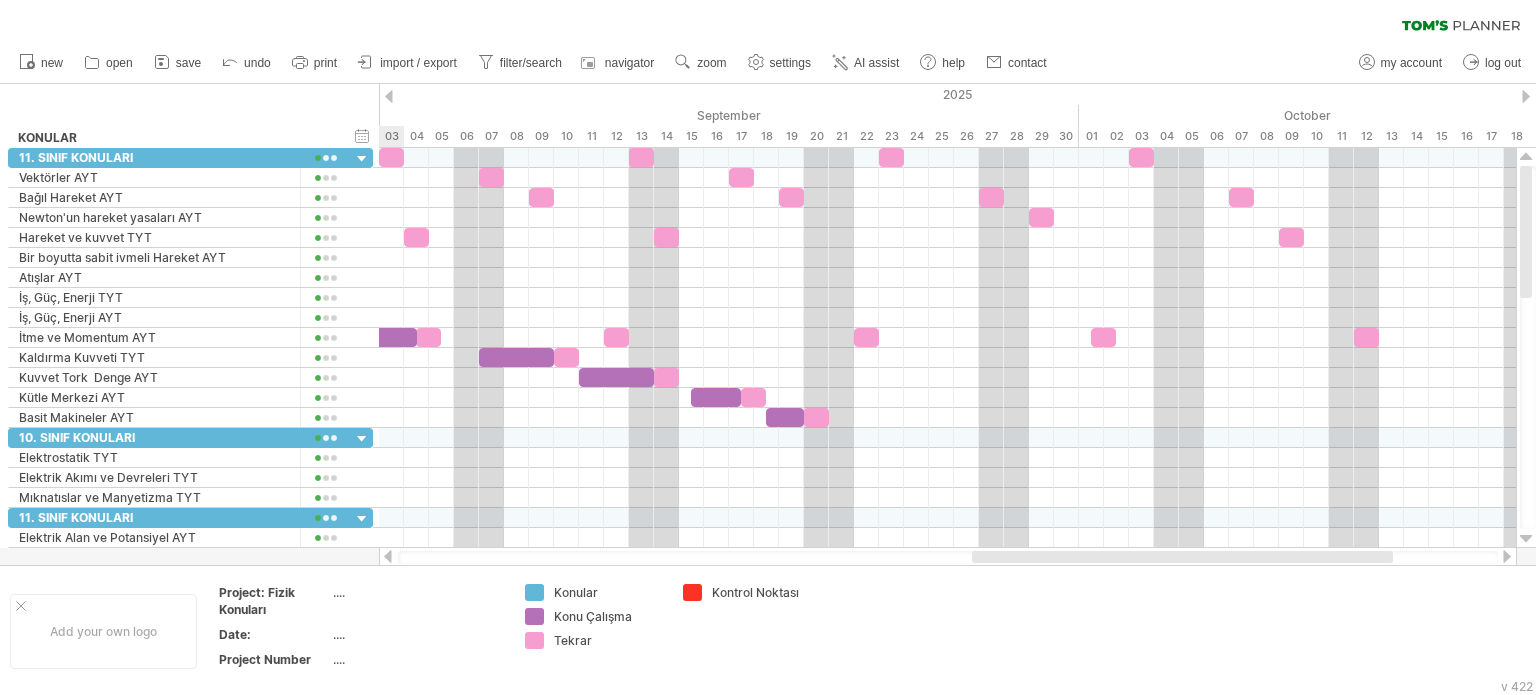 drag, startPoint x: 936, startPoint y: 562, endPoint x: 1310, endPoint y: 557, distance: 374.03342 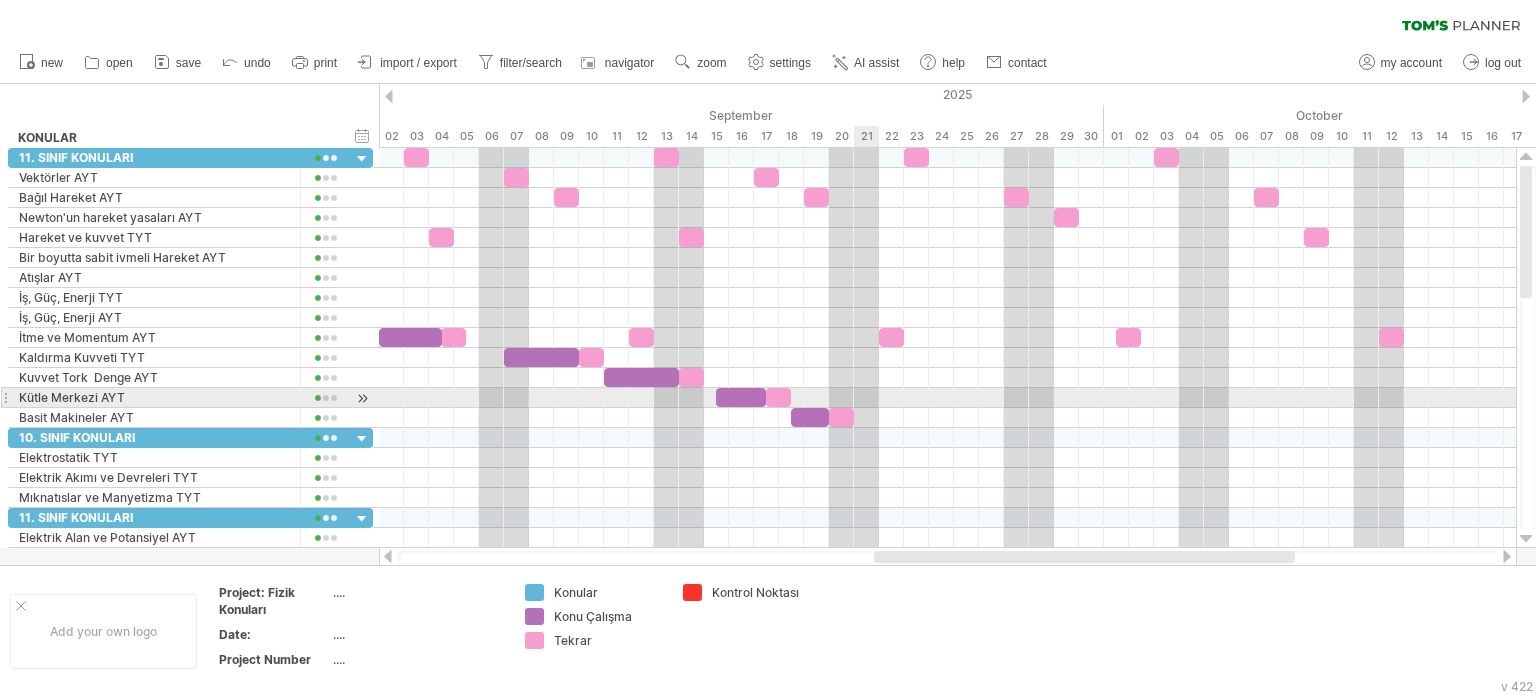 click at bounding box center [947, 398] 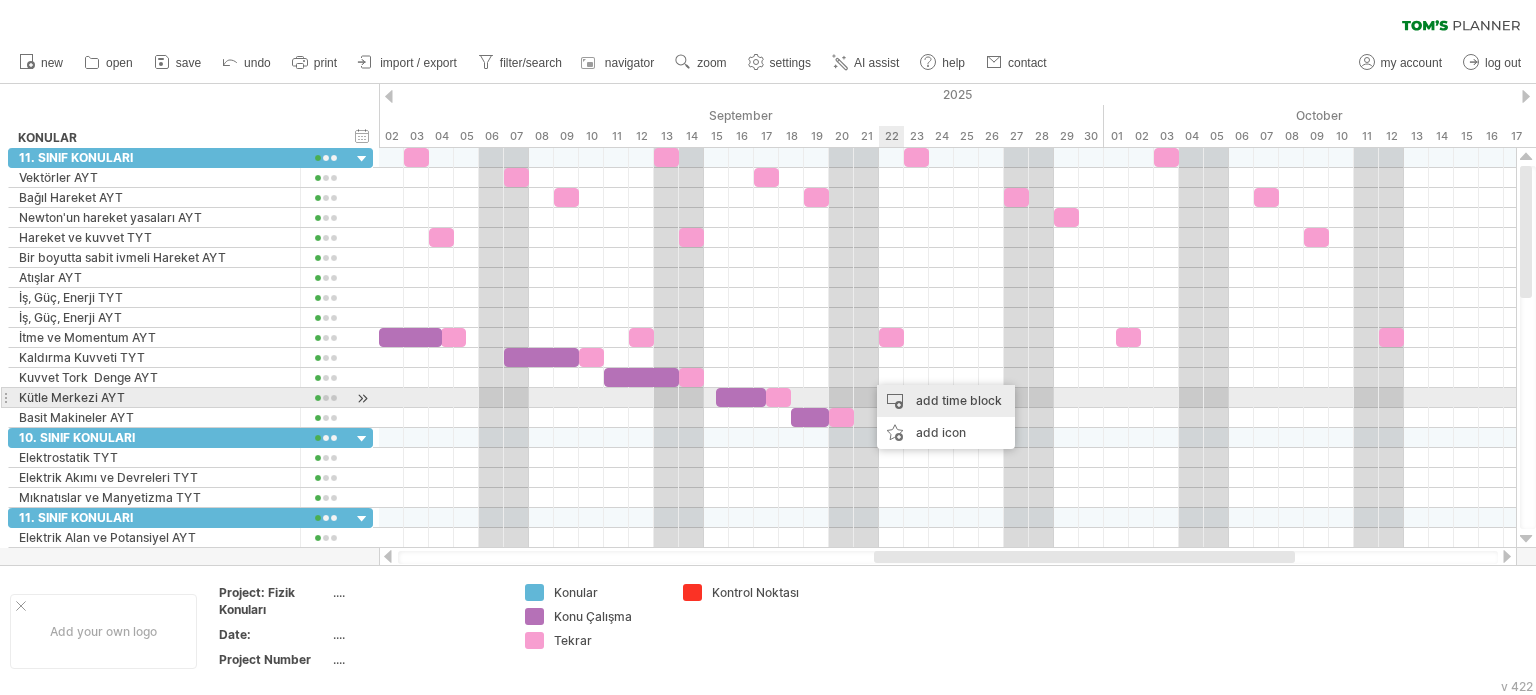 click on "add time block" at bounding box center [946, 401] 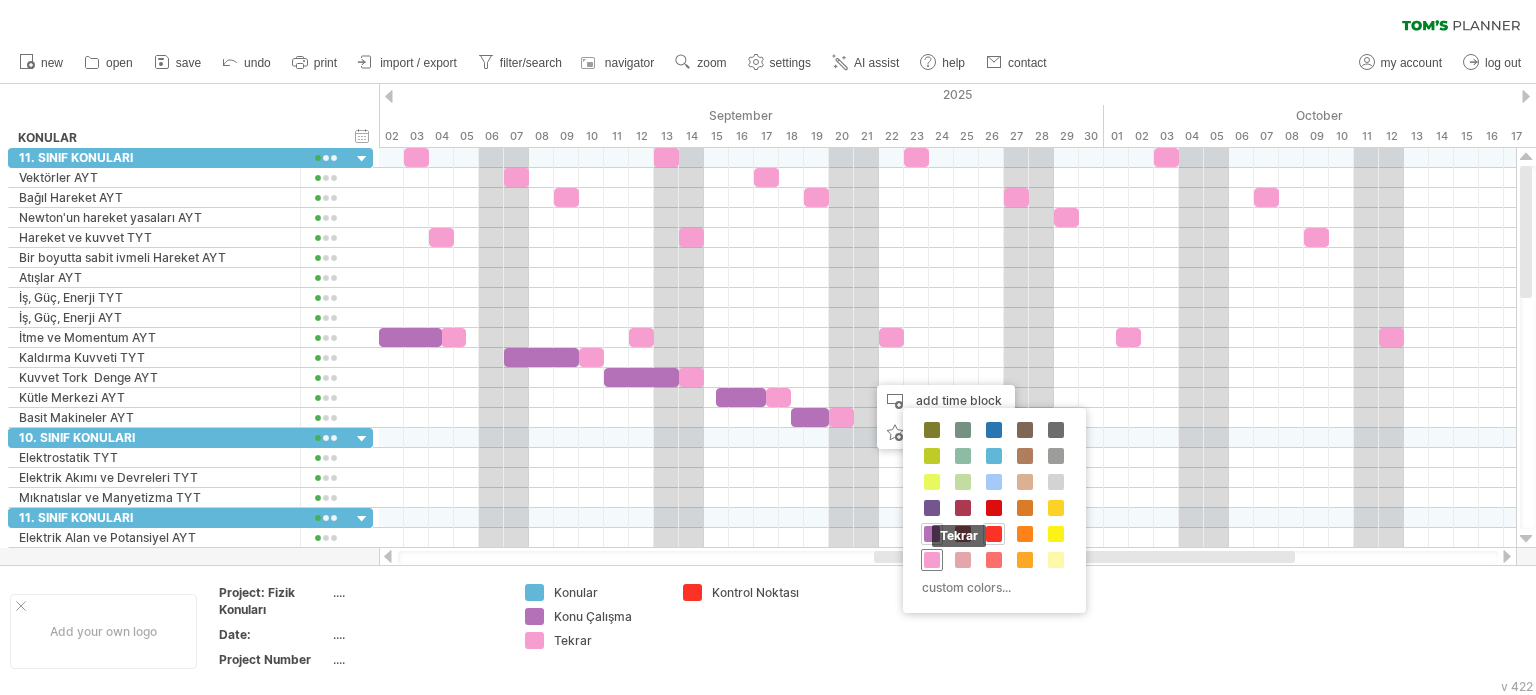 click at bounding box center (932, 560) 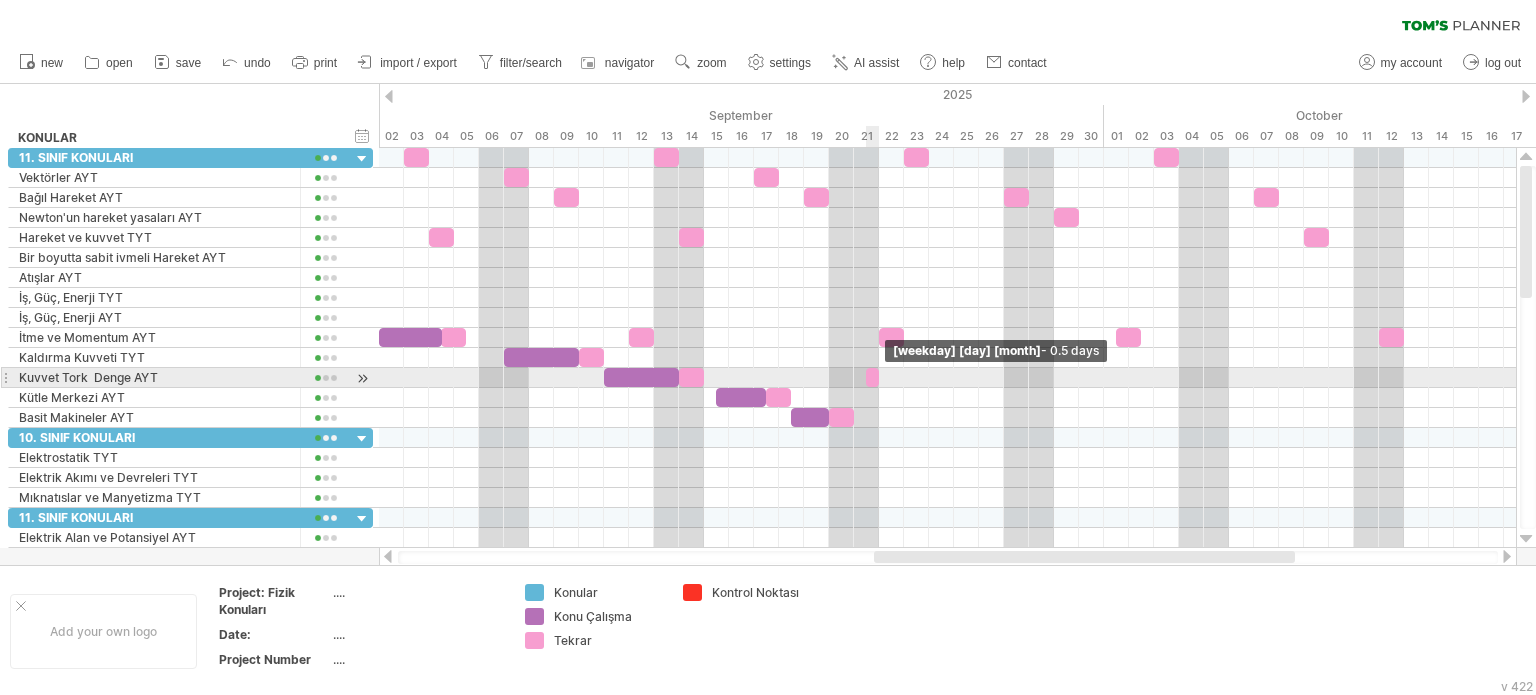 click at bounding box center [879, 377] 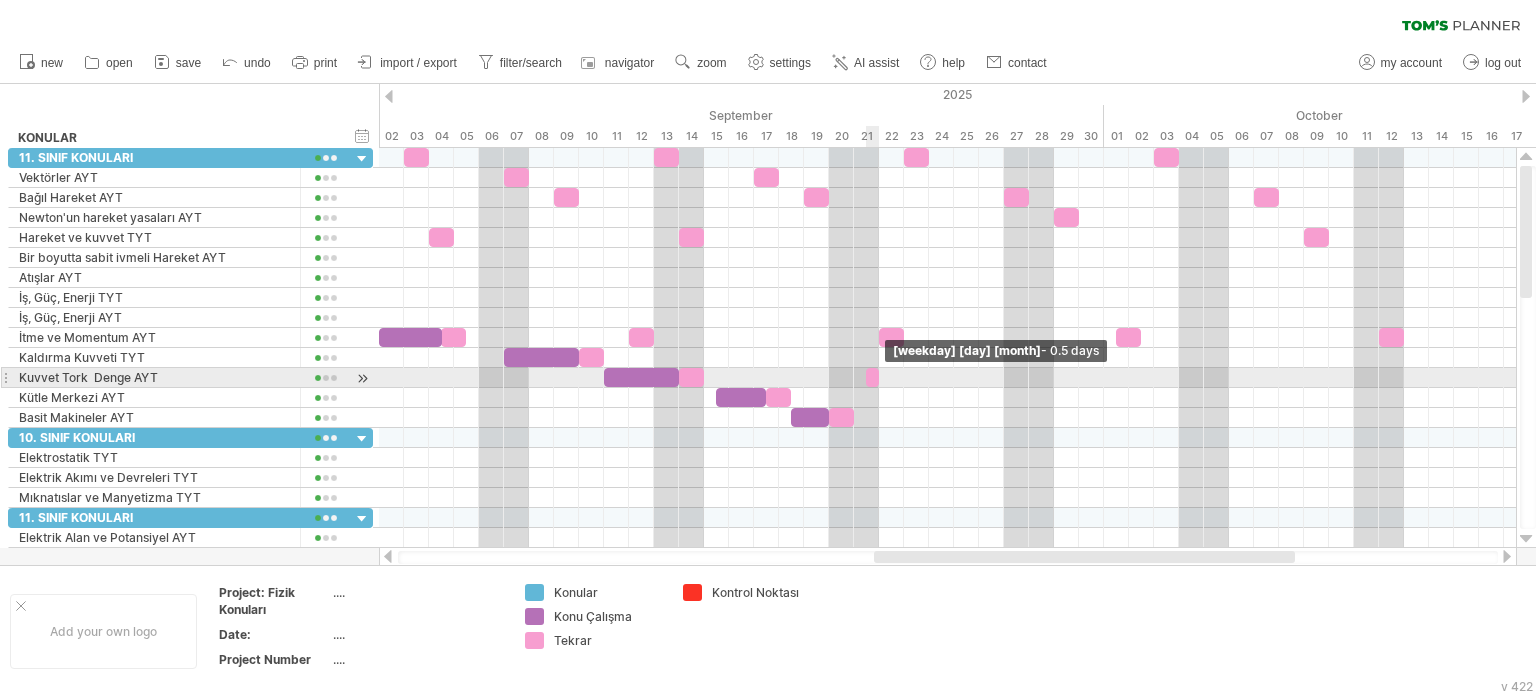 drag, startPoint x: 880, startPoint y: 379, endPoint x: 867, endPoint y: 377, distance: 13.152946 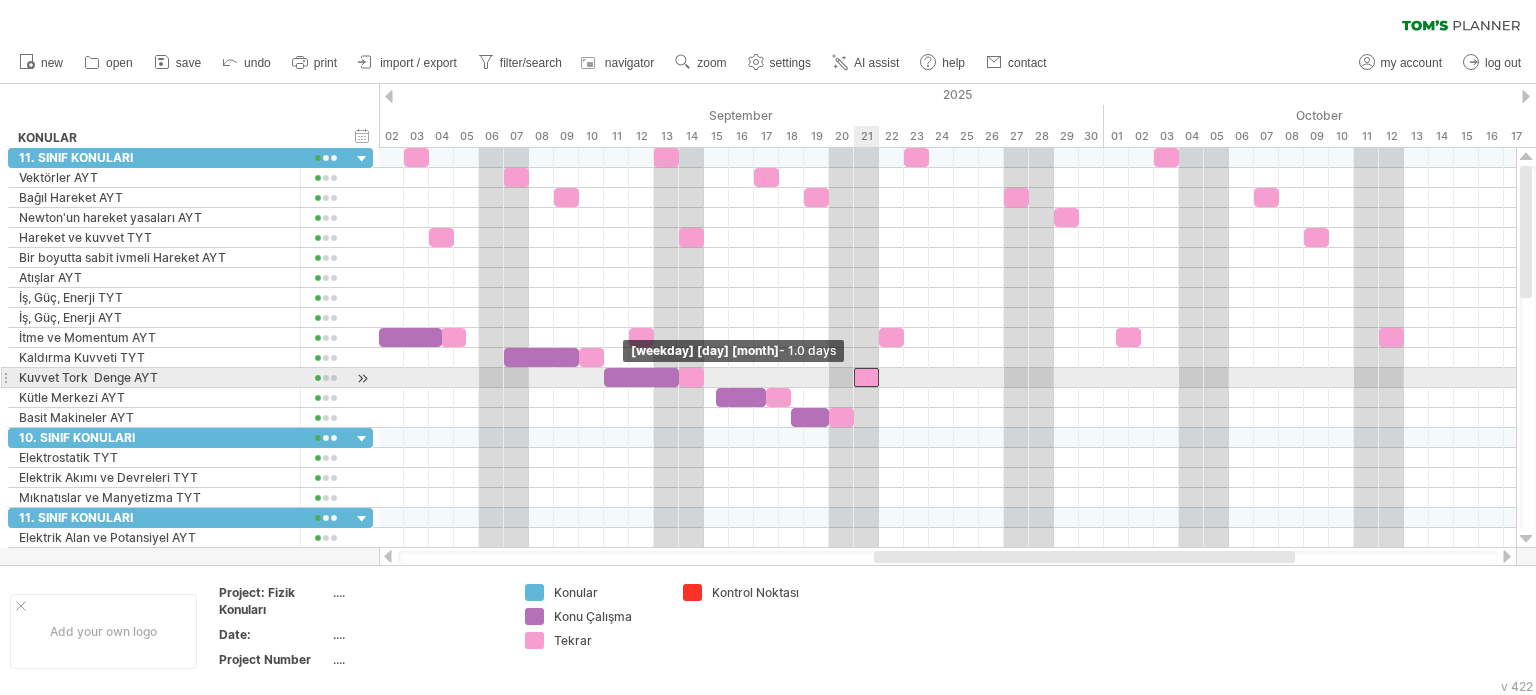 drag, startPoint x: 868, startPoint y: 372, endPoint x: 858, endPoint y: 375, distance: 10.440307 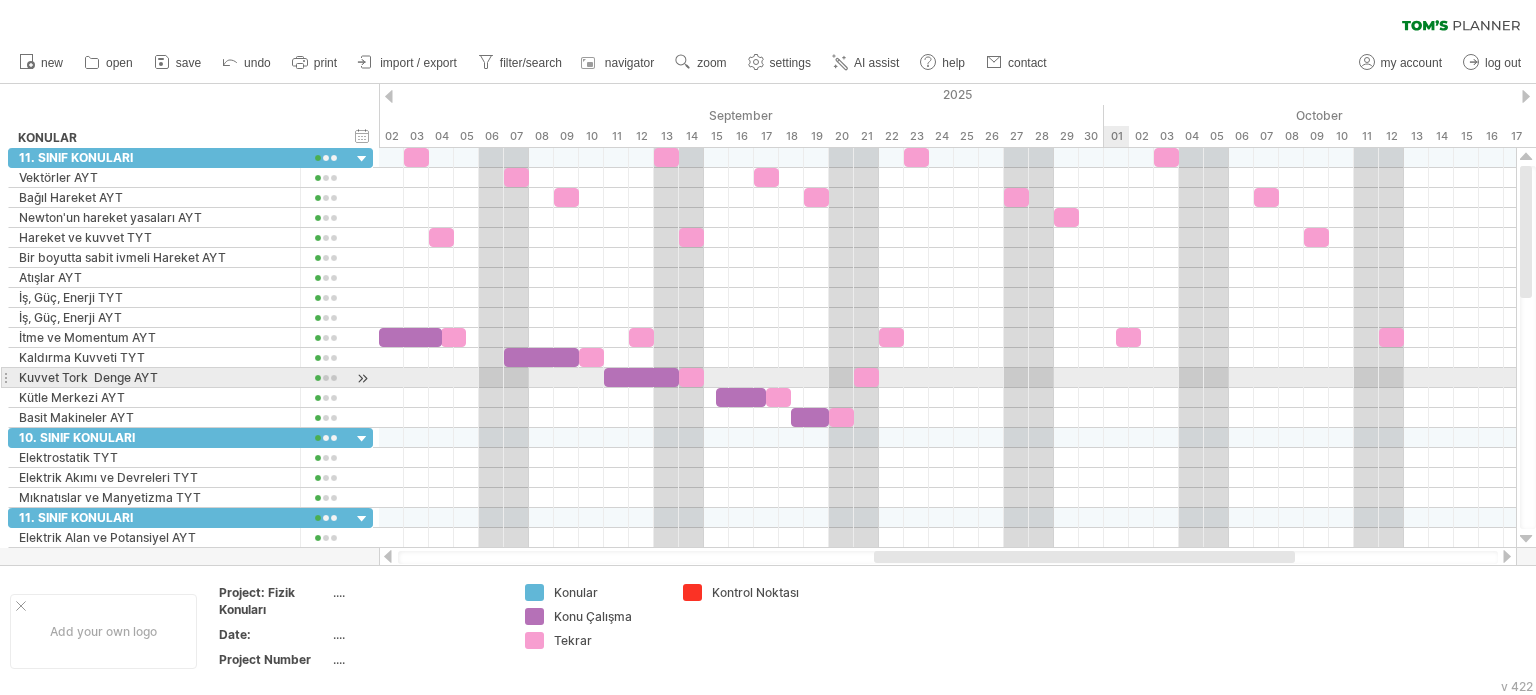 click at bounding box center [947, 378] 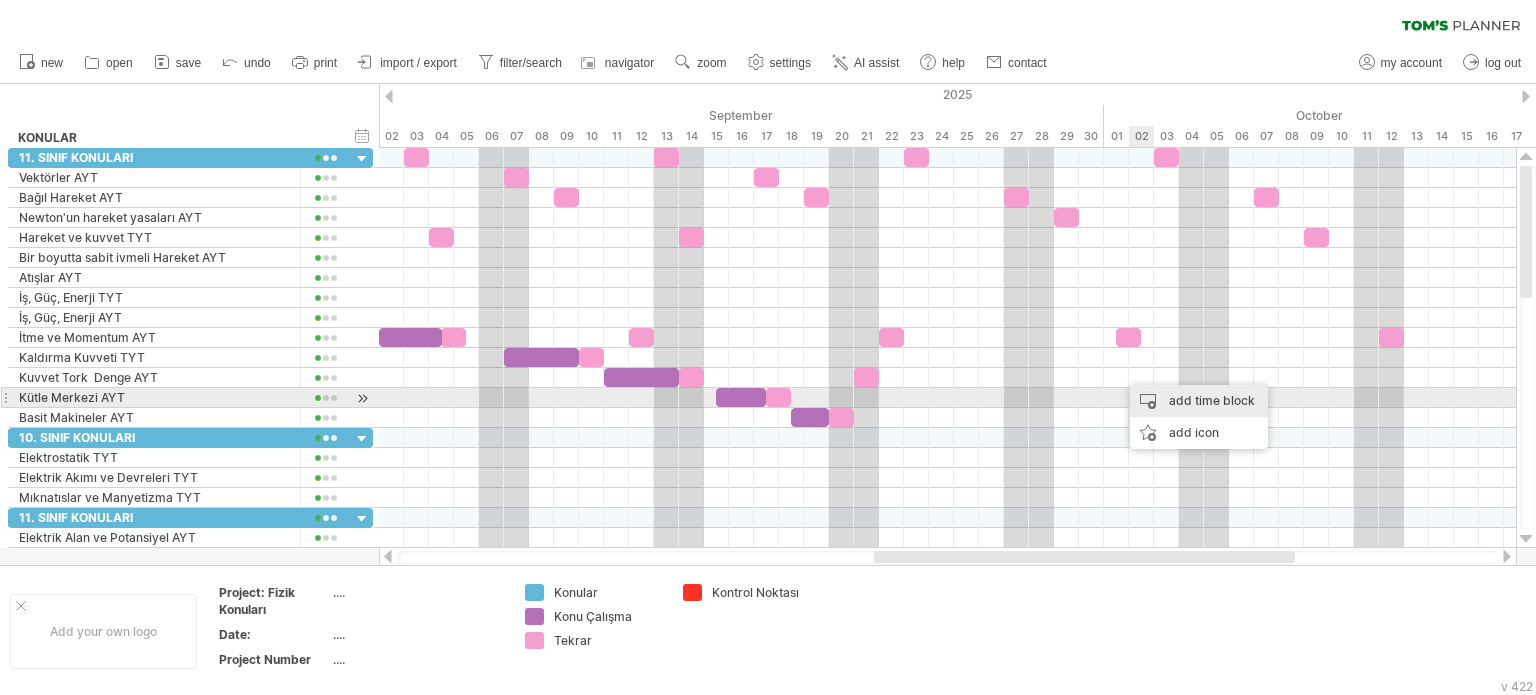 click on "add time block" at bounding box center (1199, 401) 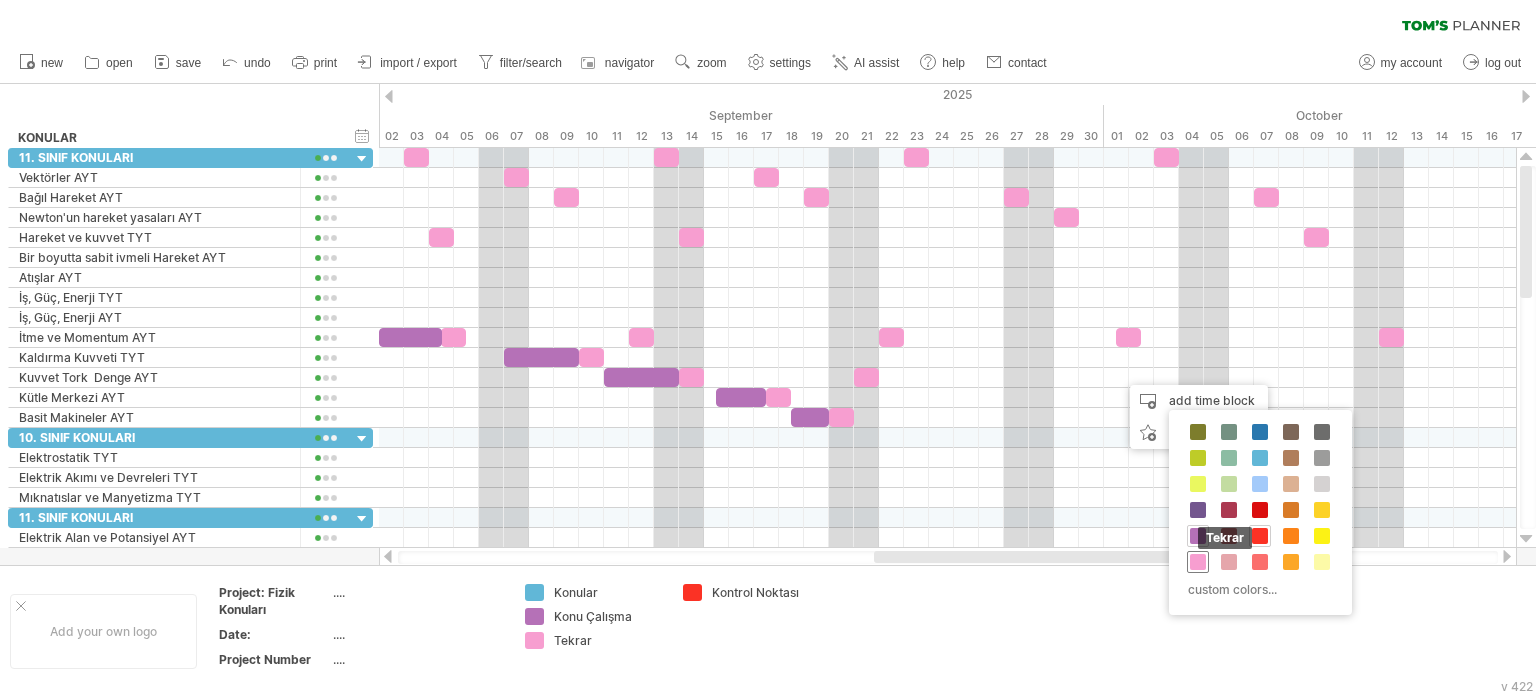 click at bounding box center (1198, 562) 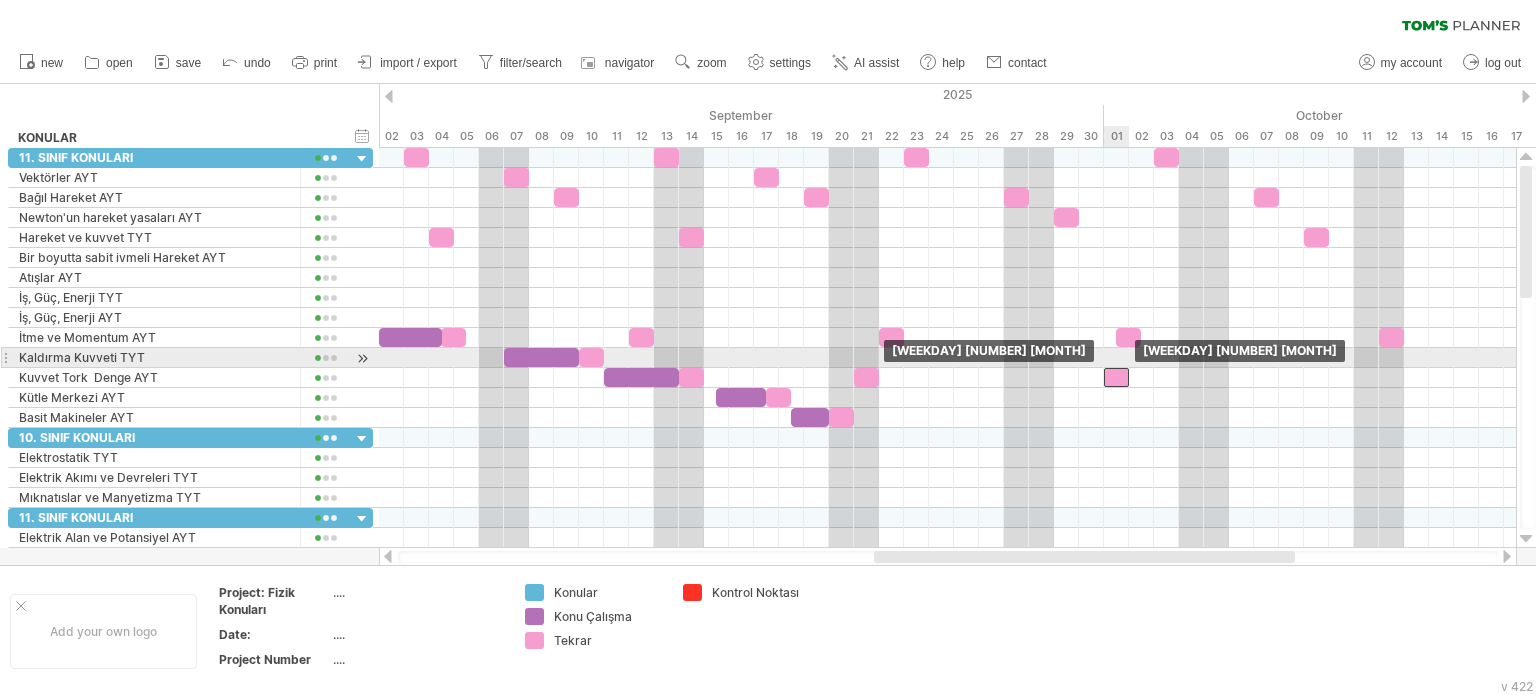 drag, startPoint x: 1128, startPoint y: 365, endPoint x: 1115, endPoint y: 367, distance: 13.152946 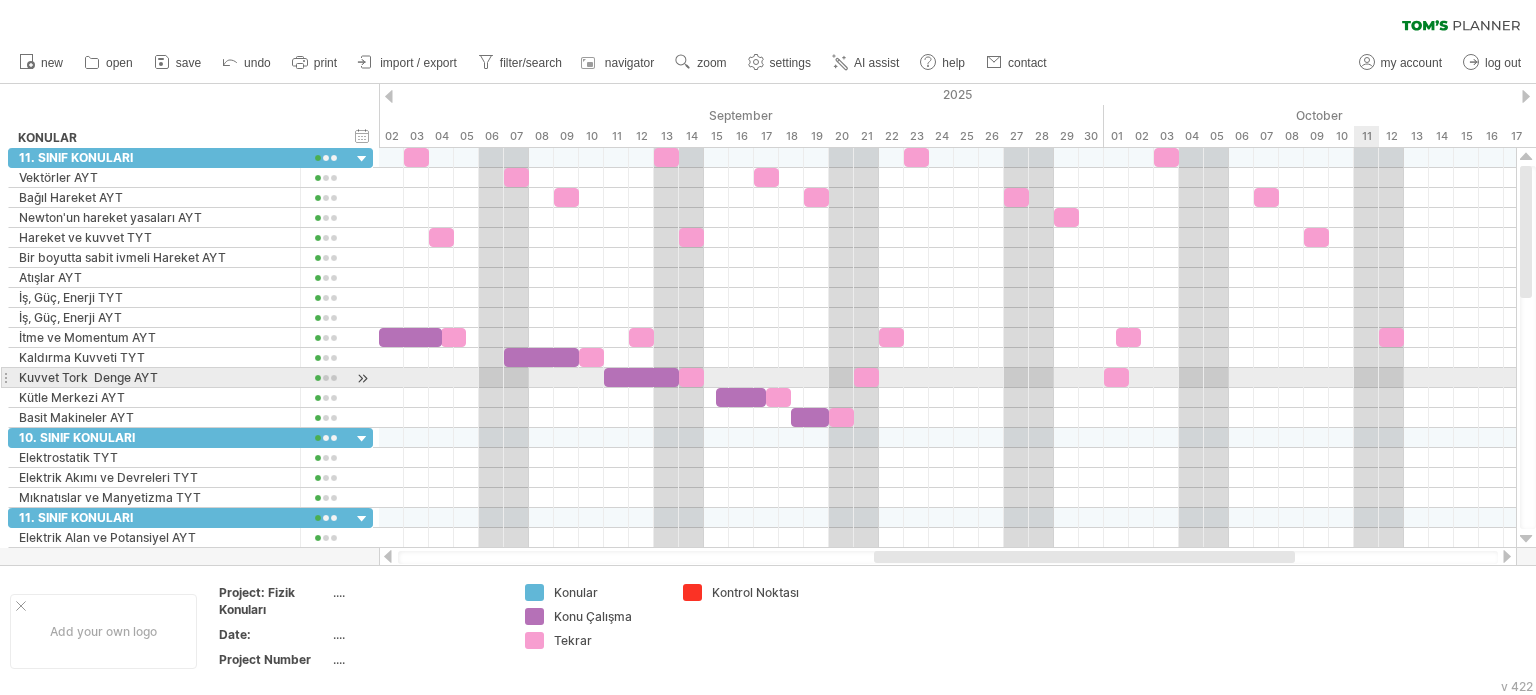 click at bounding box center [947, 378] 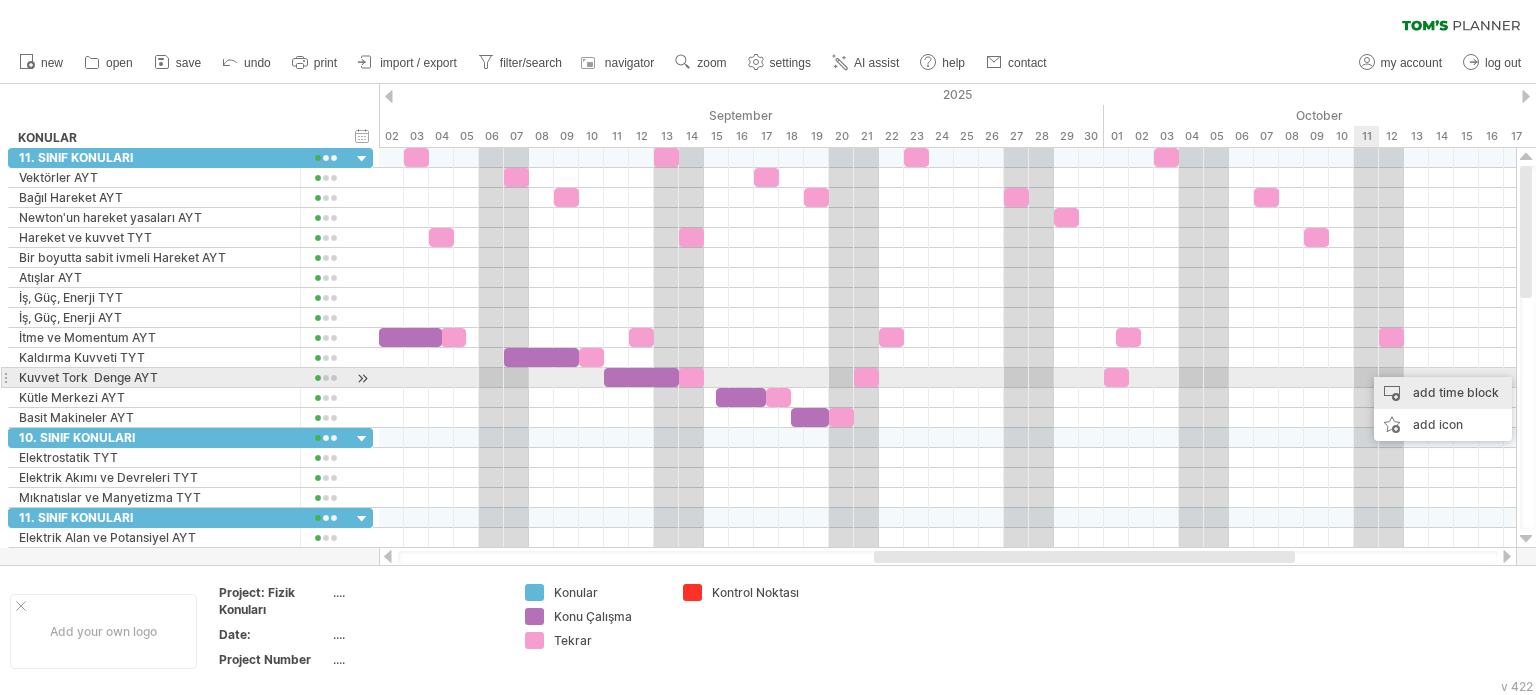 click on "add time block" at bounding box center [1443, 393] 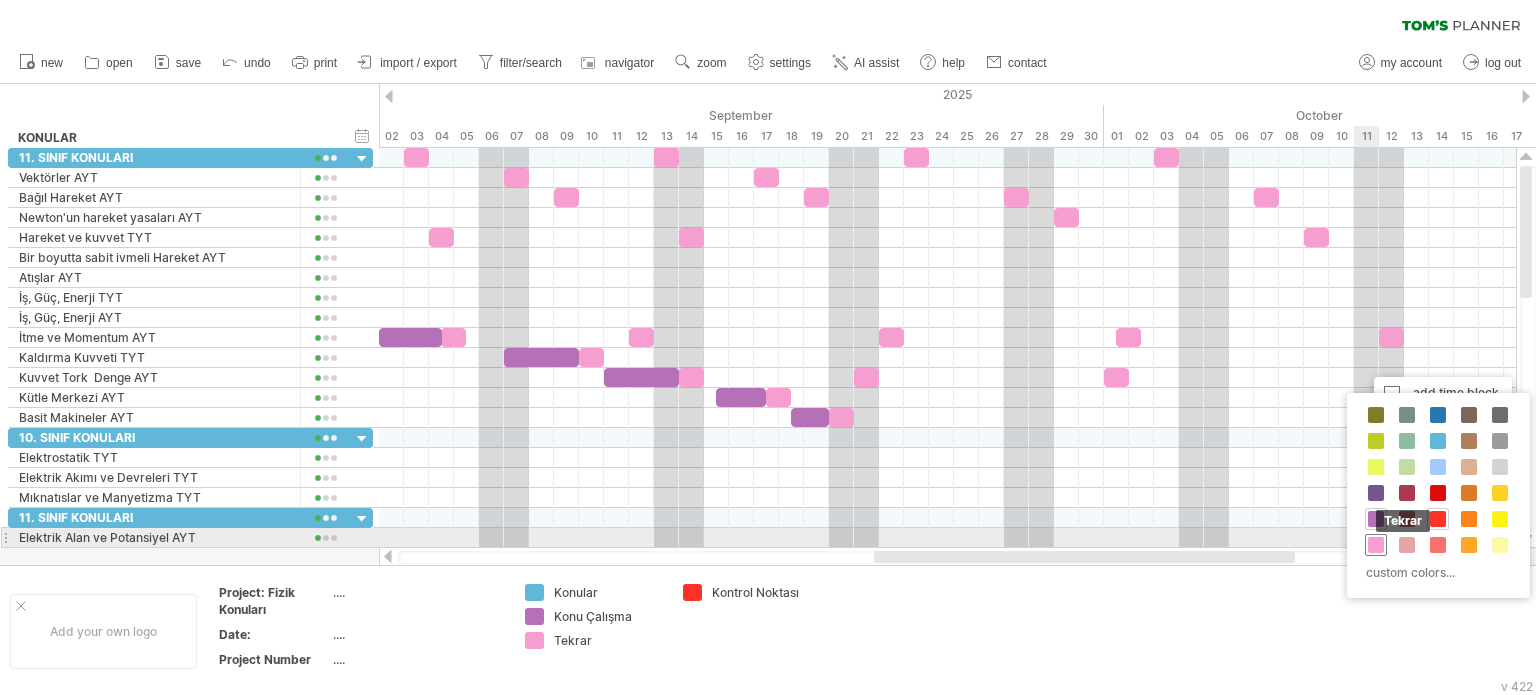 click at bounding box center [1376, 545] 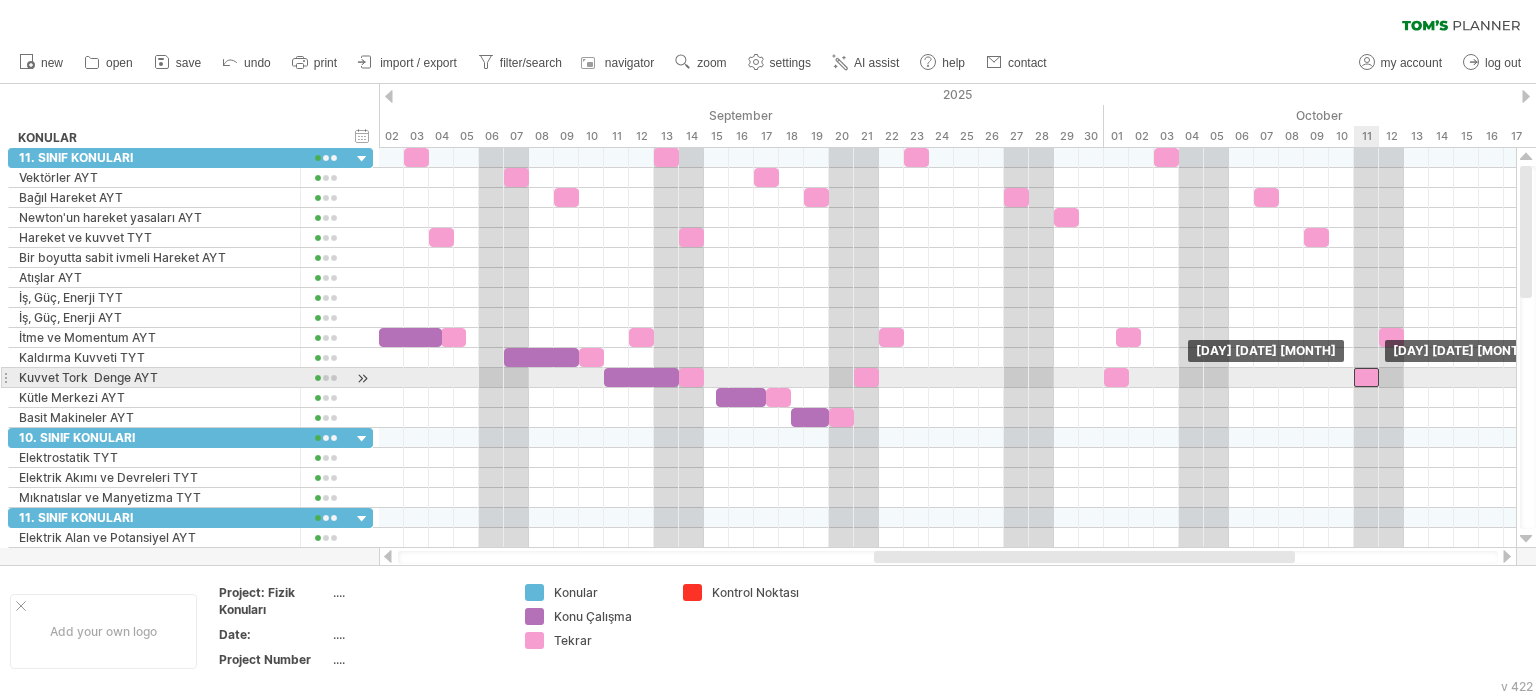 drag, startPoint x: 1379, startPoint y: 373, endPoint x: 1366, endPoint y: 376, distance: 13.341664 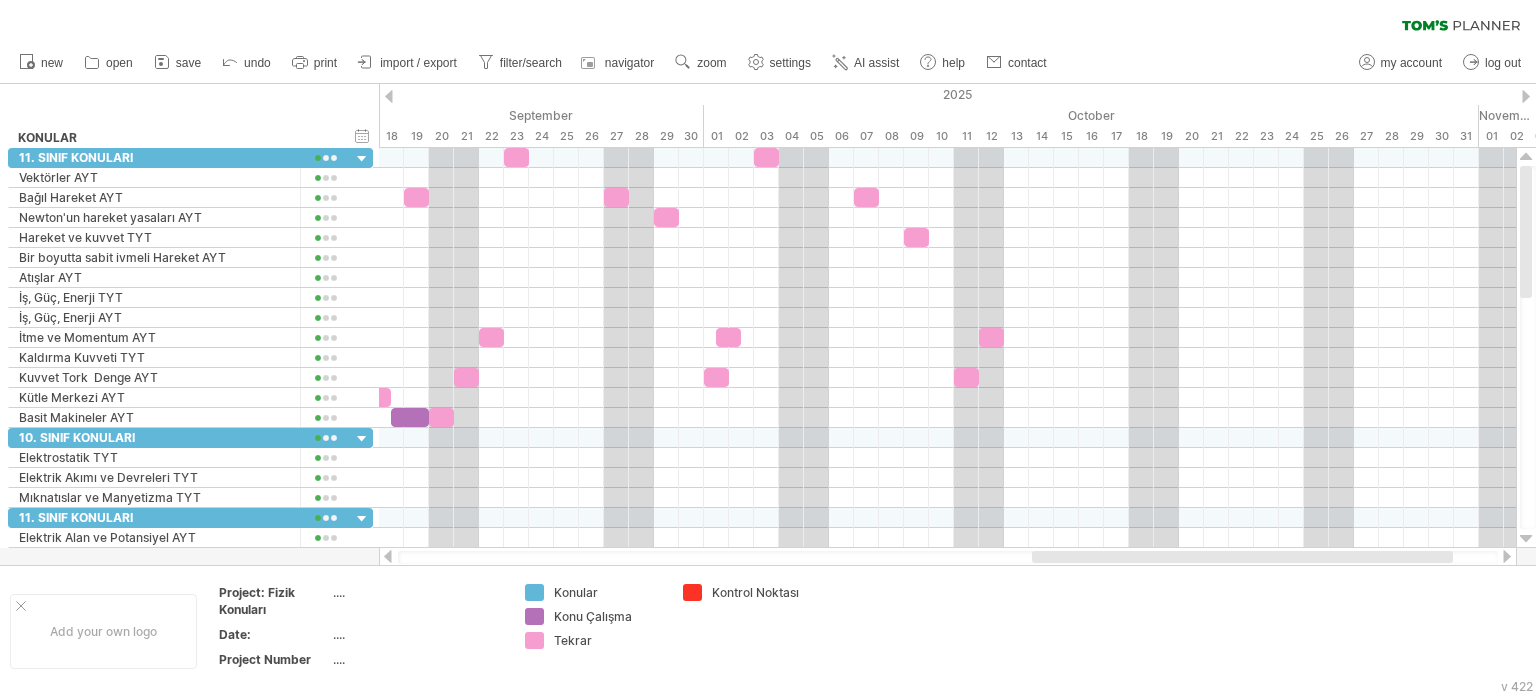 drag, startPoint x: 1161, startPoint y: 556, endPoint x: 1309, endPoint y: 554, distance: 148.01352 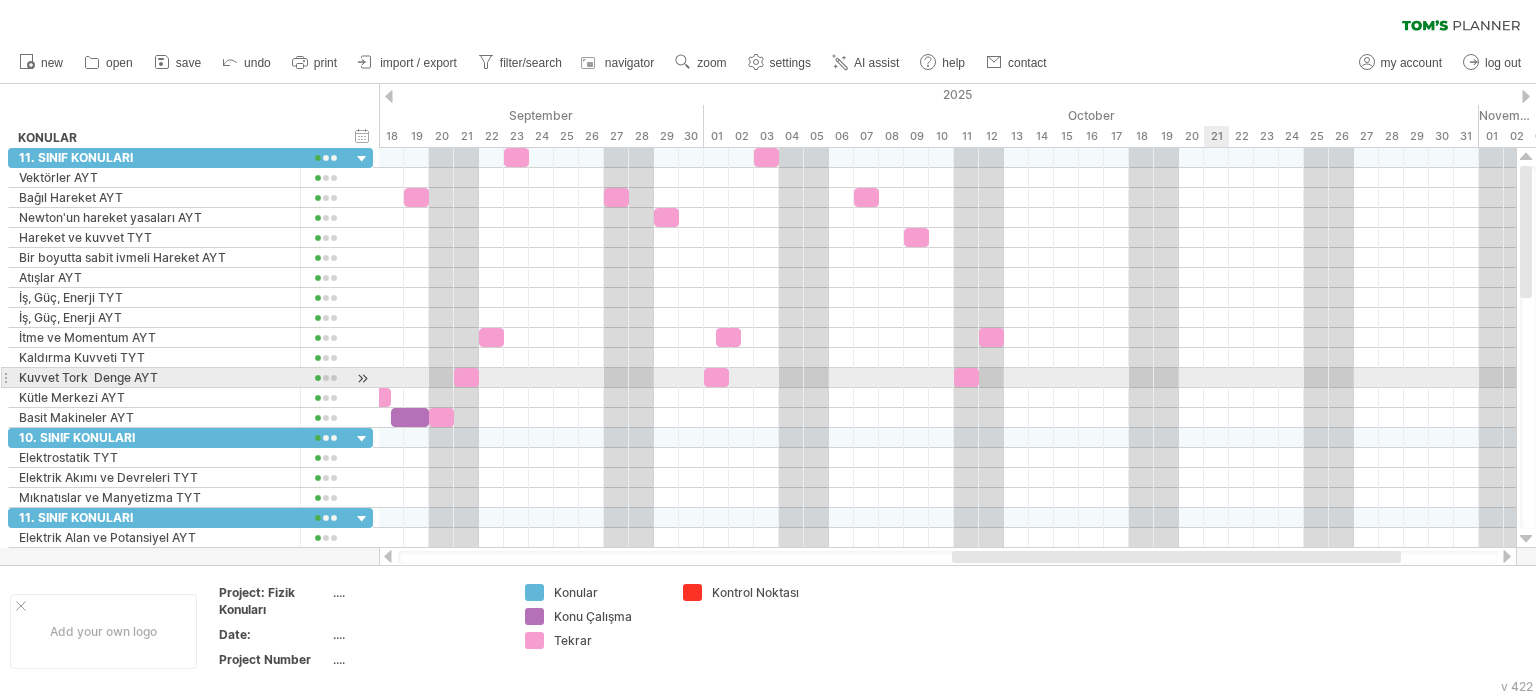 click at bounding box center [947, 378] 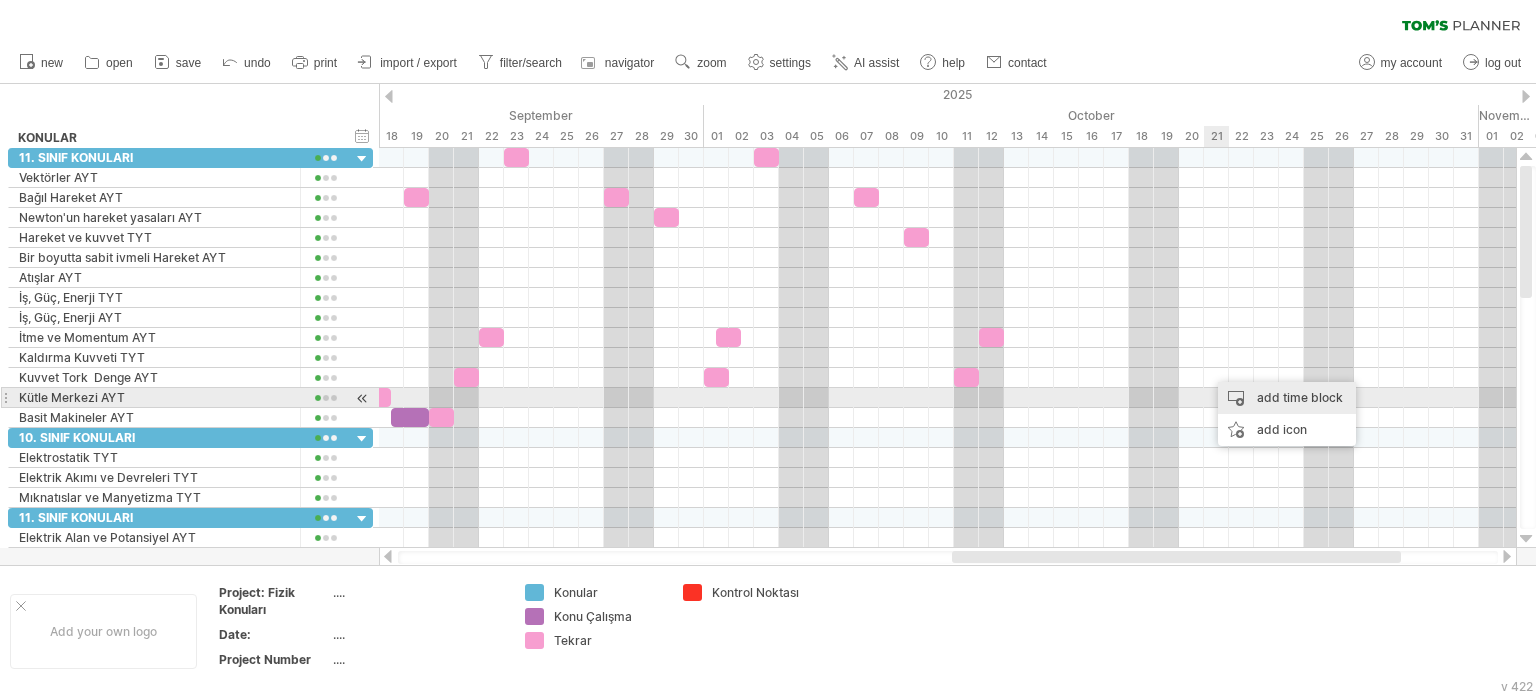 click on "add time block" at bounding box center (1287, 398) 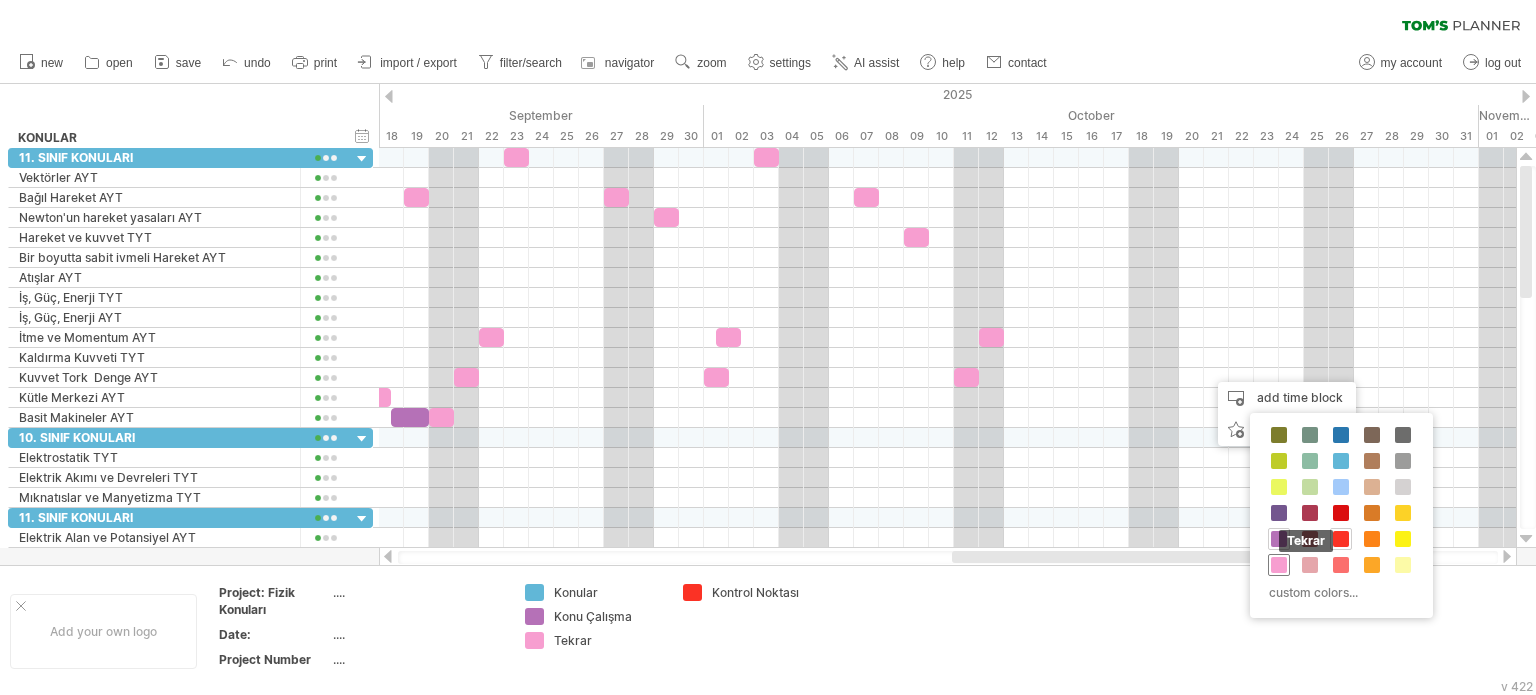 click at bounding box center (1279, 565) 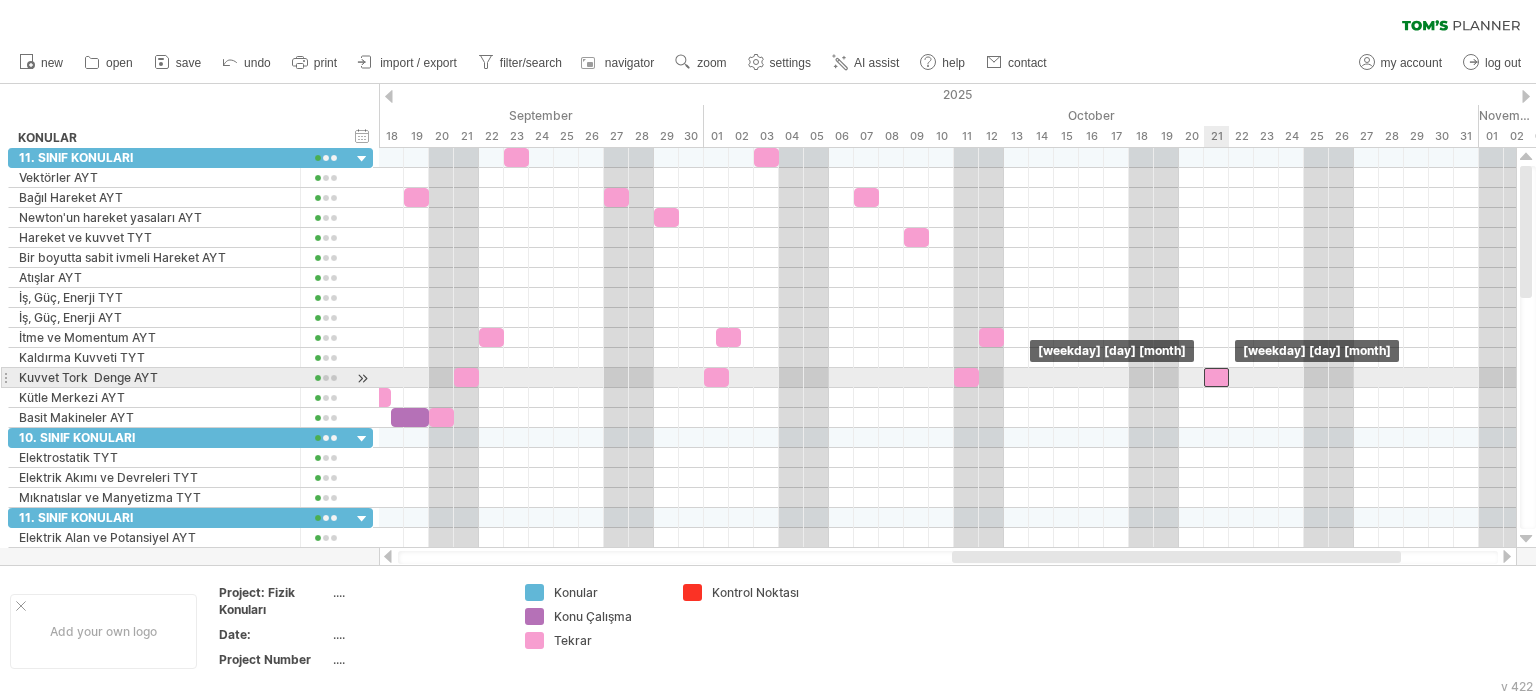 click at bounding box center [1216, 377] 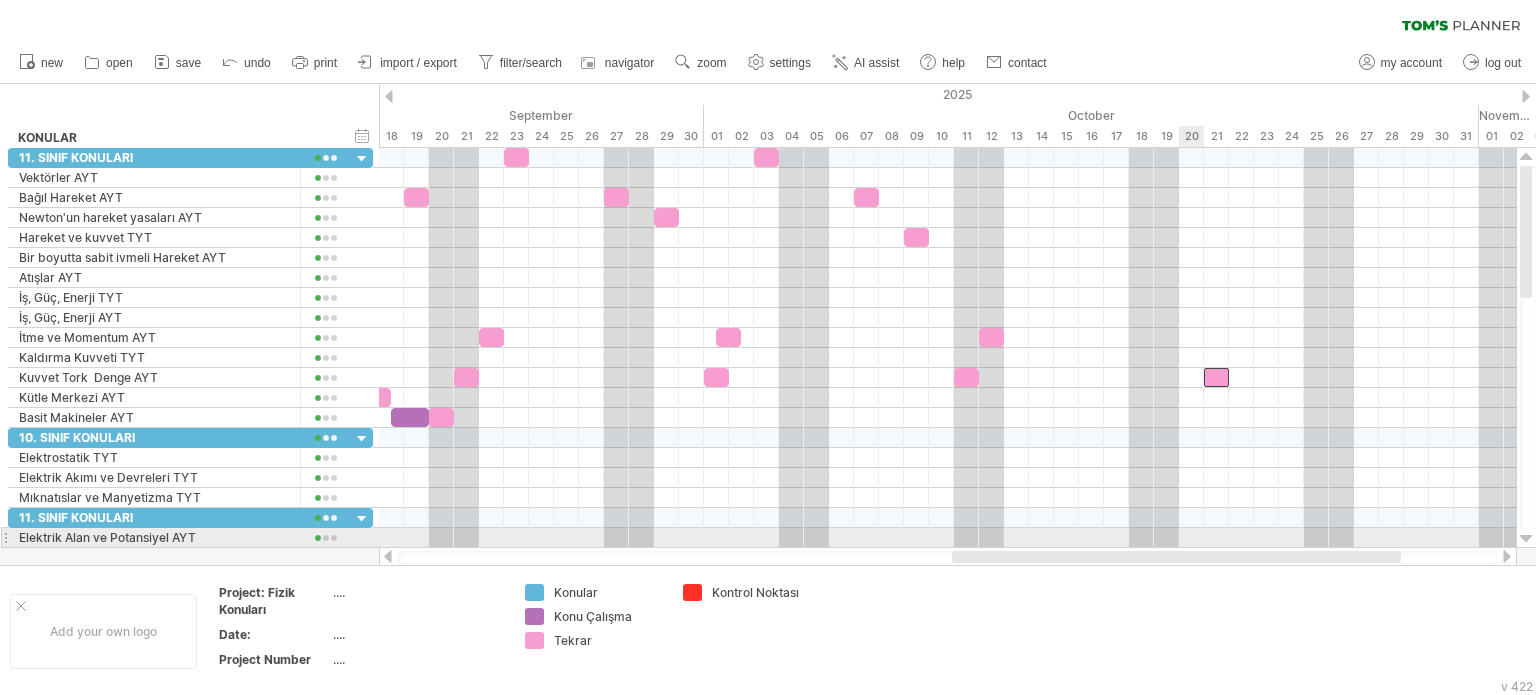 click at bounding box center [948, 557] 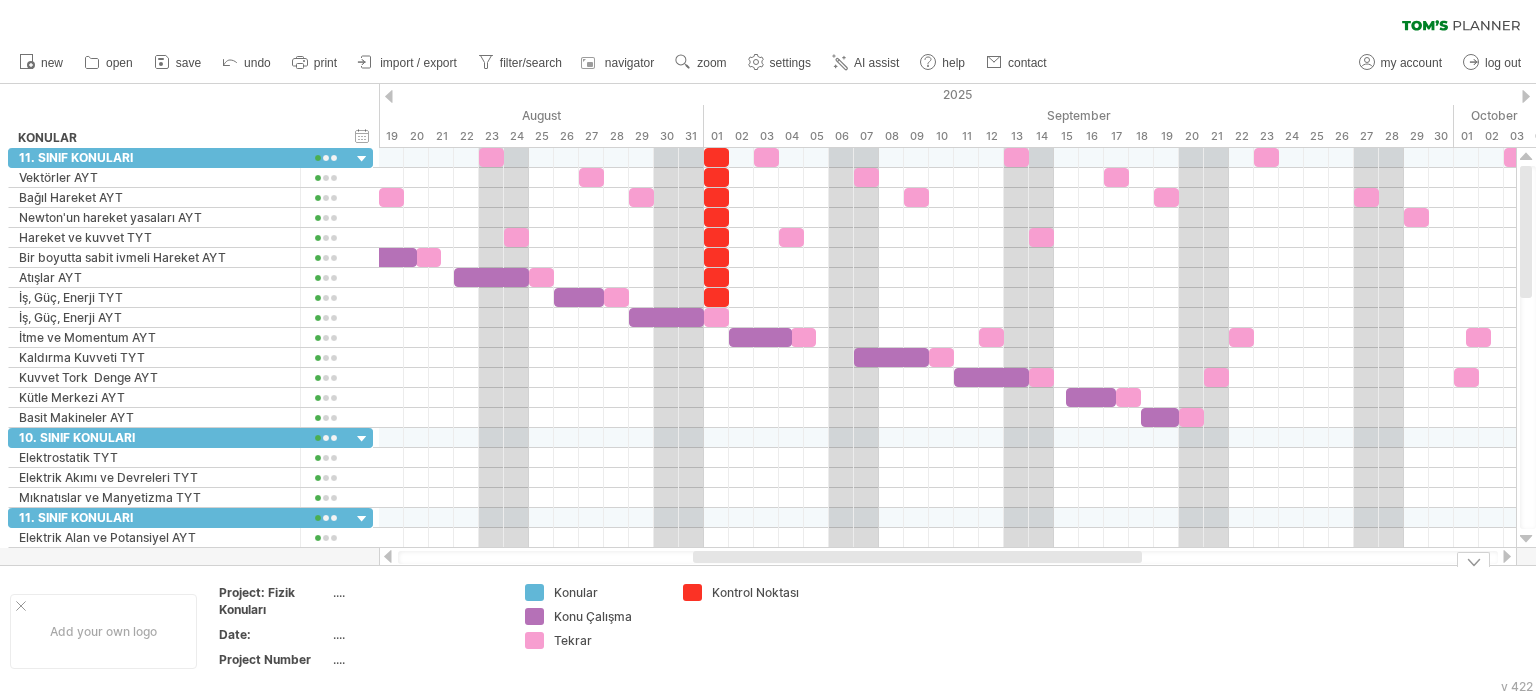 drag, startPoint x: 1198, startPoint y: 561, endPoint x: 988, endPoint y: 514, distance: 215.19527 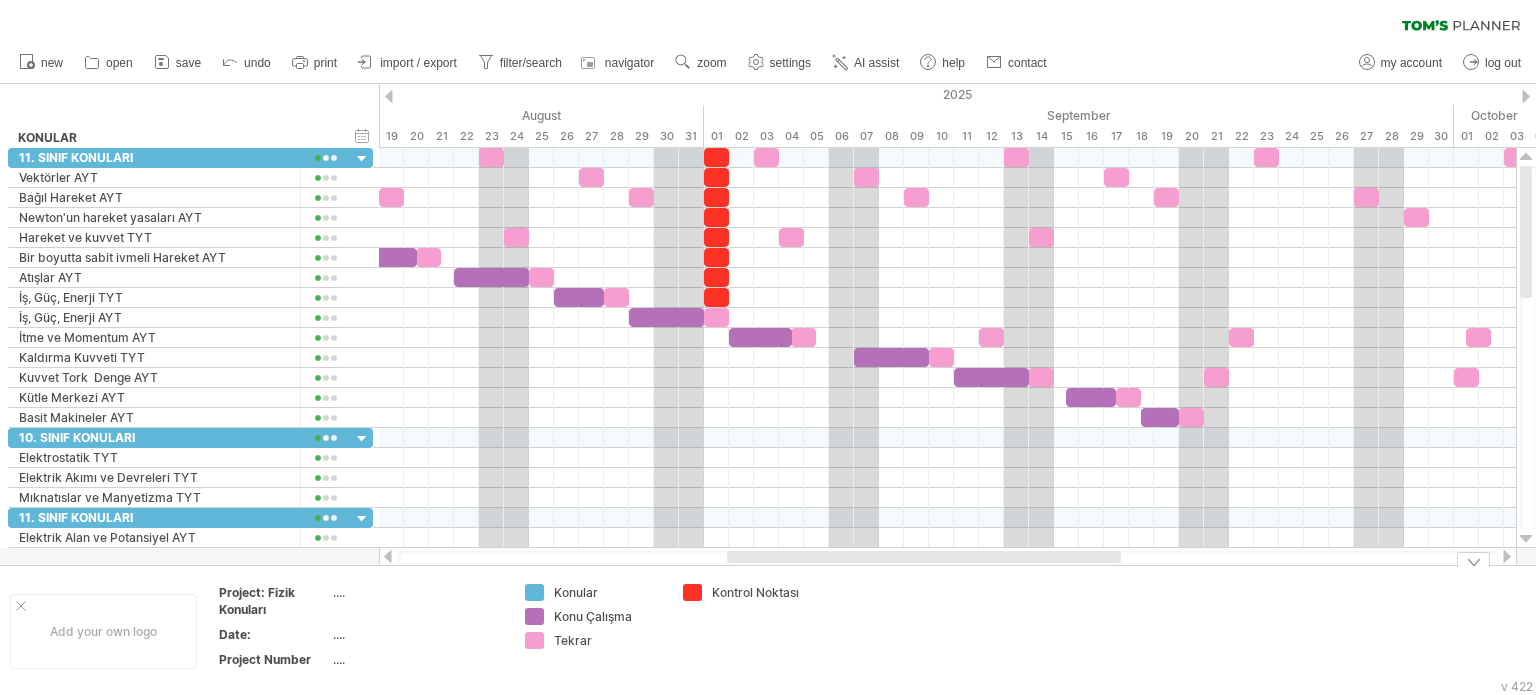 drag, startPoint x: 1068, startPoint y: 568, endPoint x: 1056, endPoint y: 541, distance: 29.546574 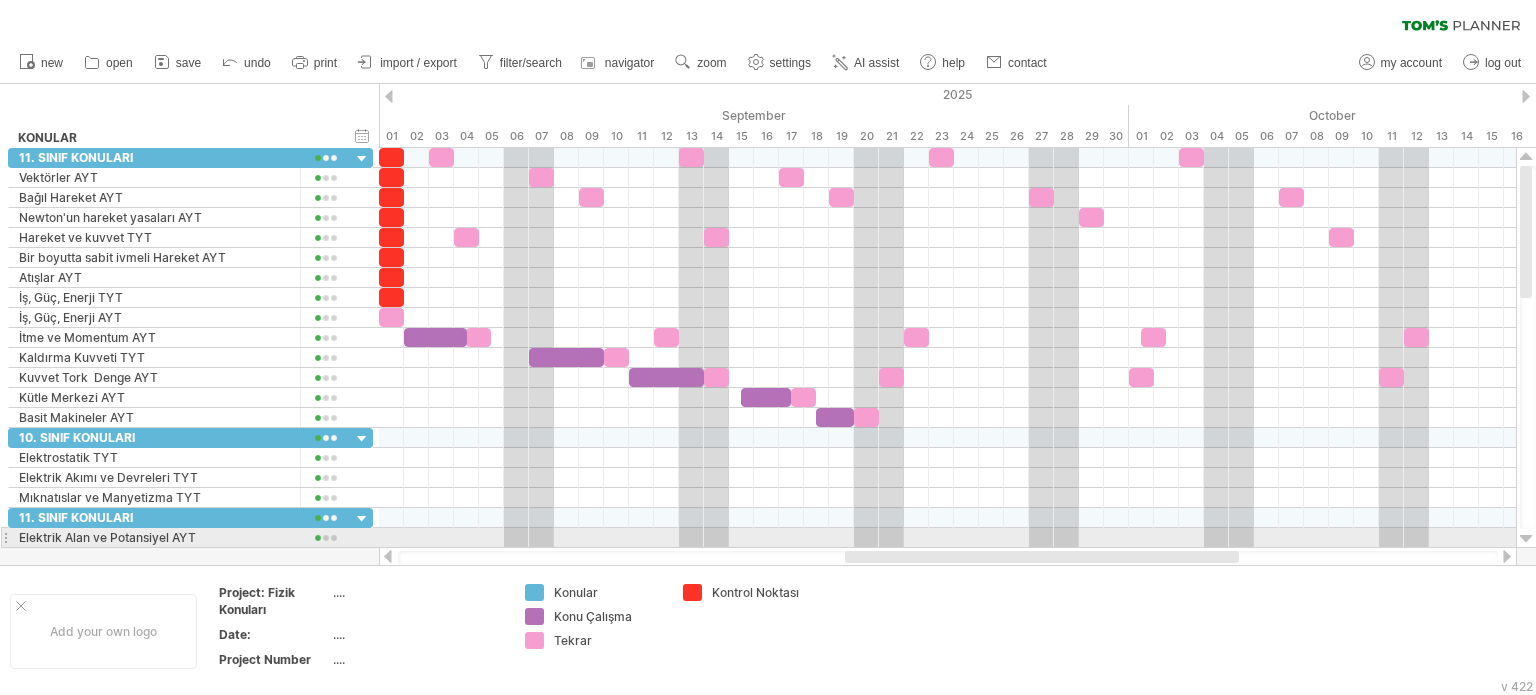 drag, startPoint x: 1022, startPoint y: 554, endPoint x: 1143, endPoint y: 540, distance: 121.80723 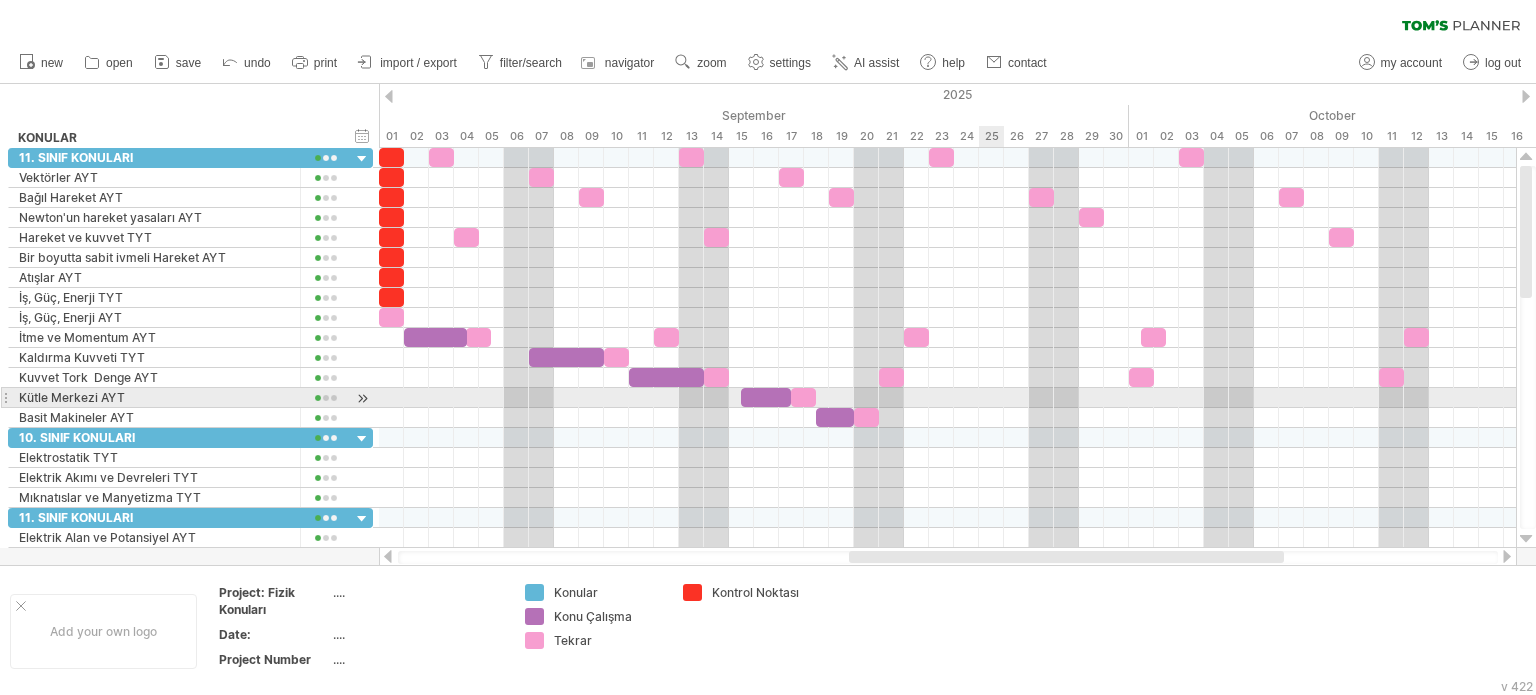 click at bounding box center [947, 398] 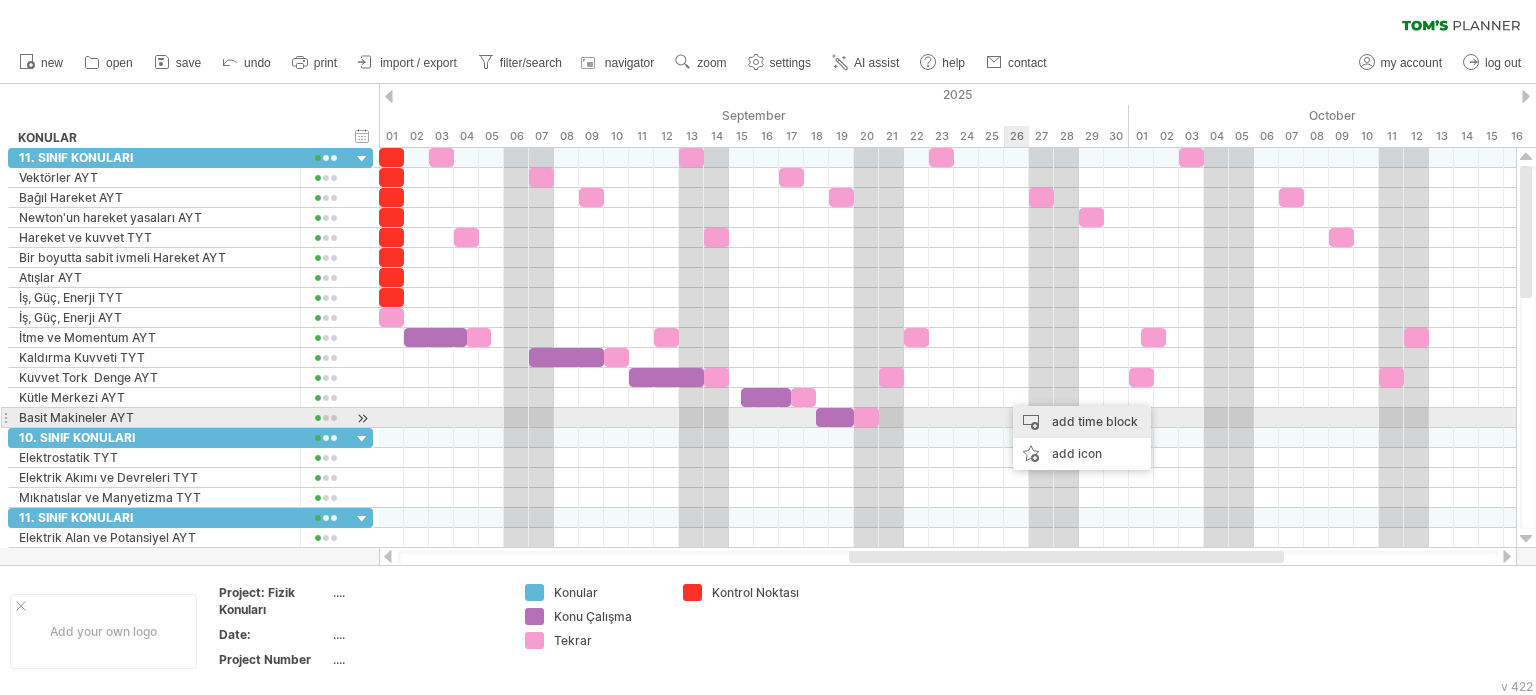 click on "add time block" at bounding box center (1082, 422) 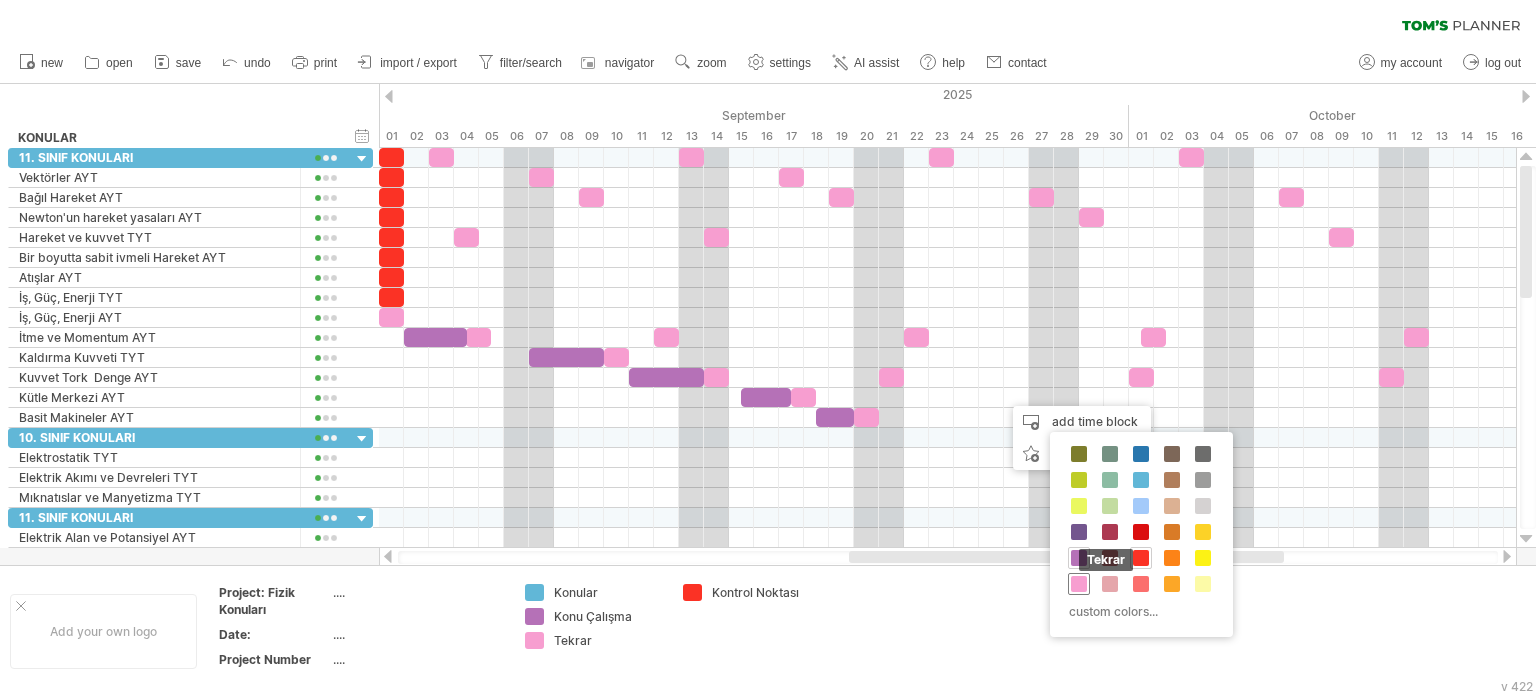 click at bounding box center [1079, 584] 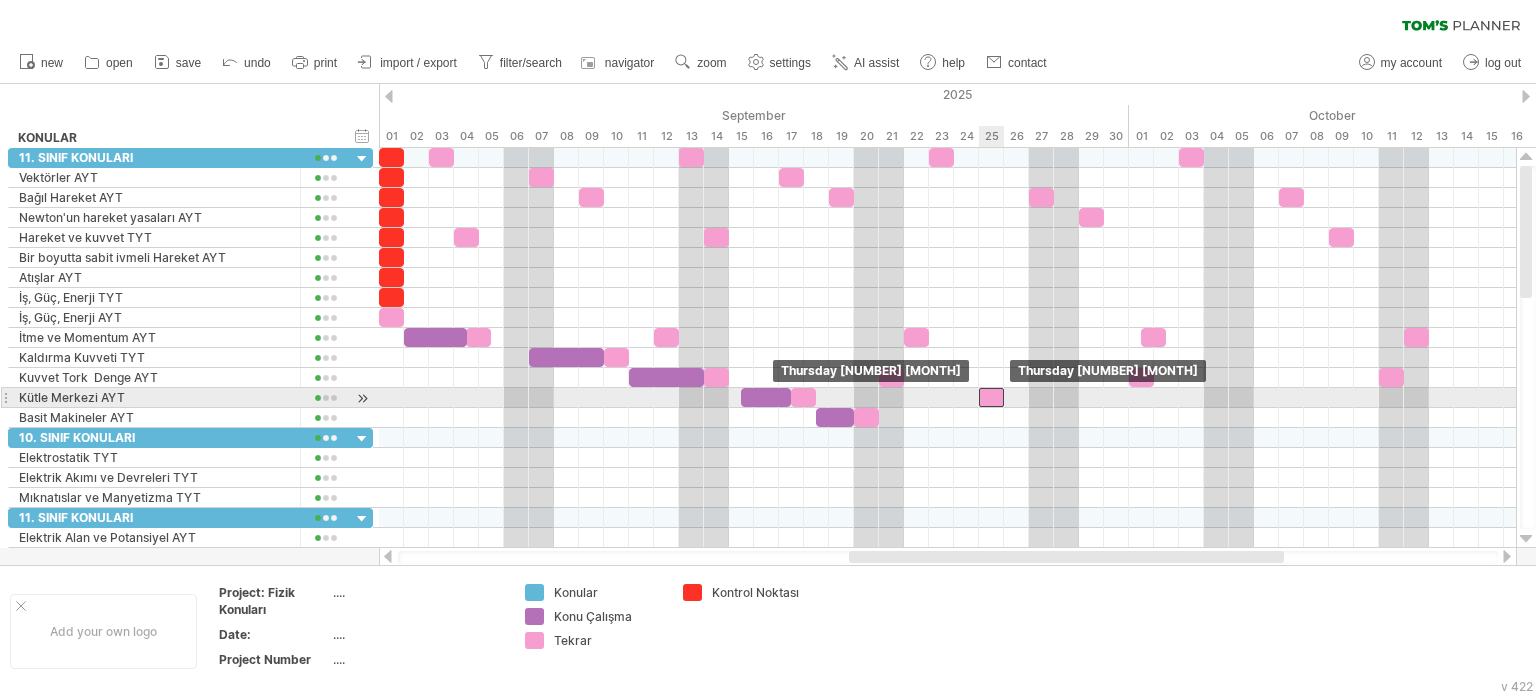 drag, startPoint x: 1012, startPoint y: 391, endPoint x: 984, endPoint y: 391, distance: 28 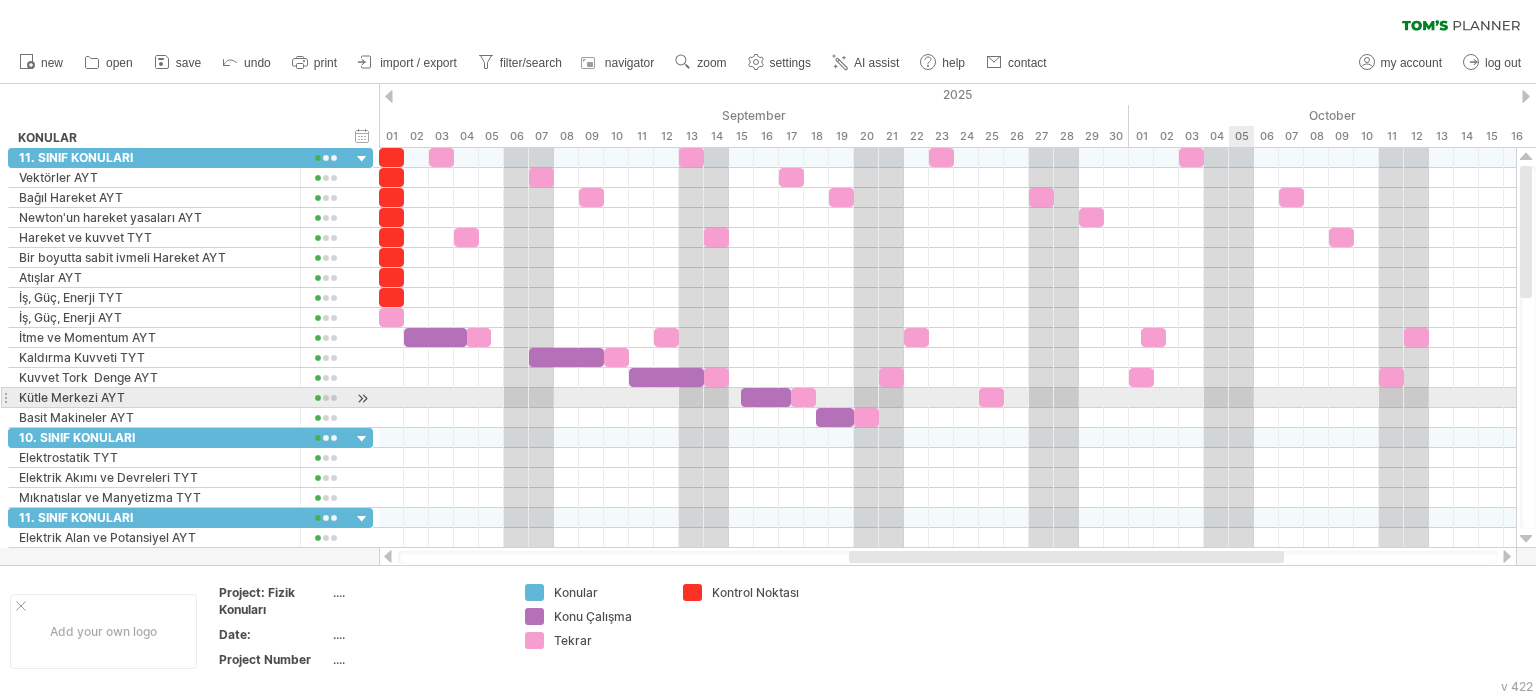click at bounding box center (947, 398) 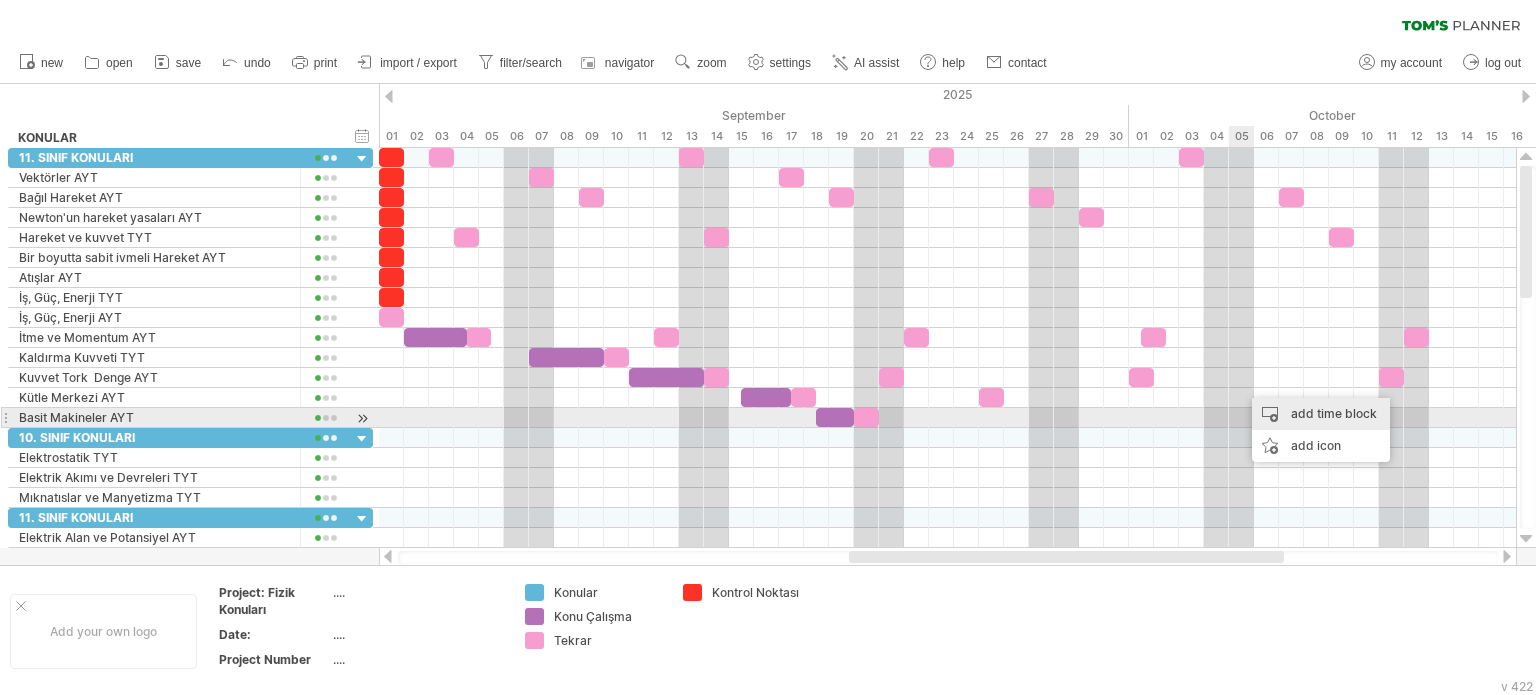 click on "add time block" at bounding box center (1321, 414) 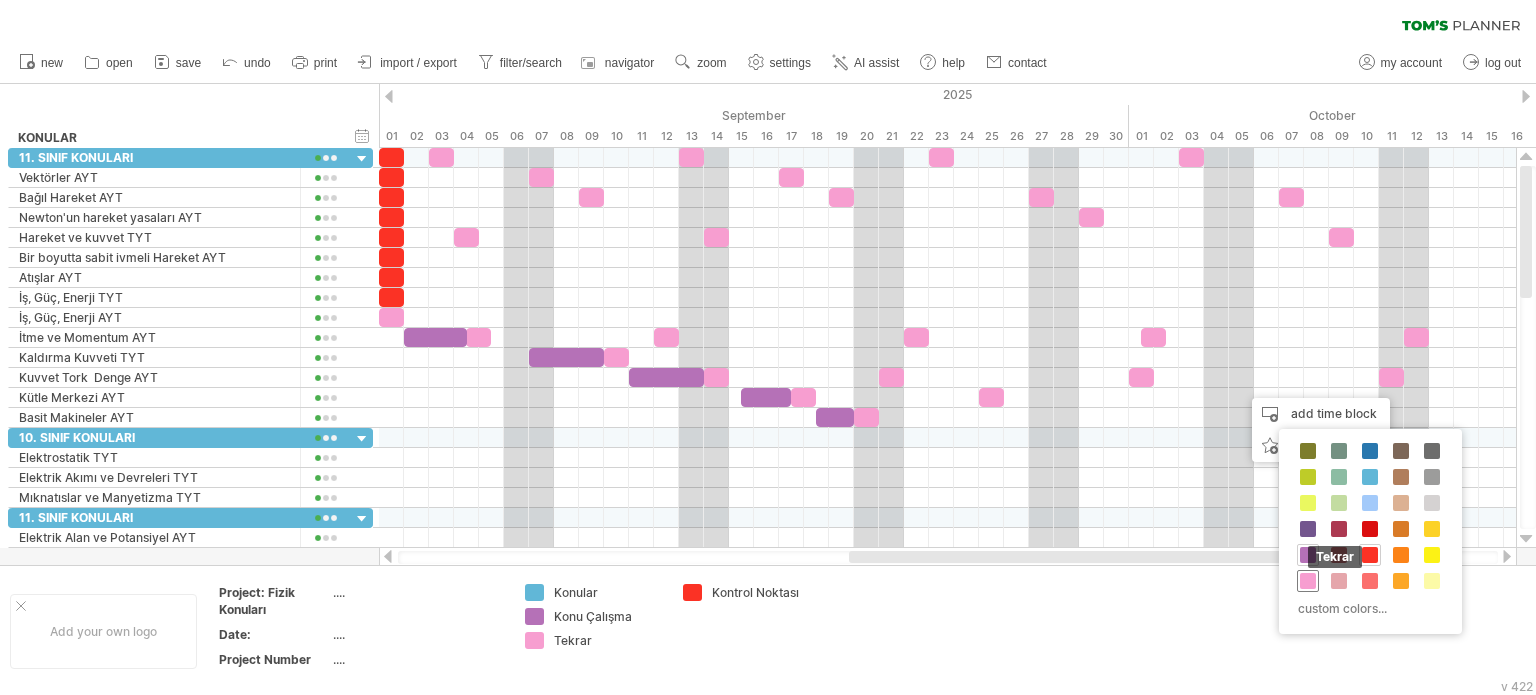 click at bounding box center [1308, 581] 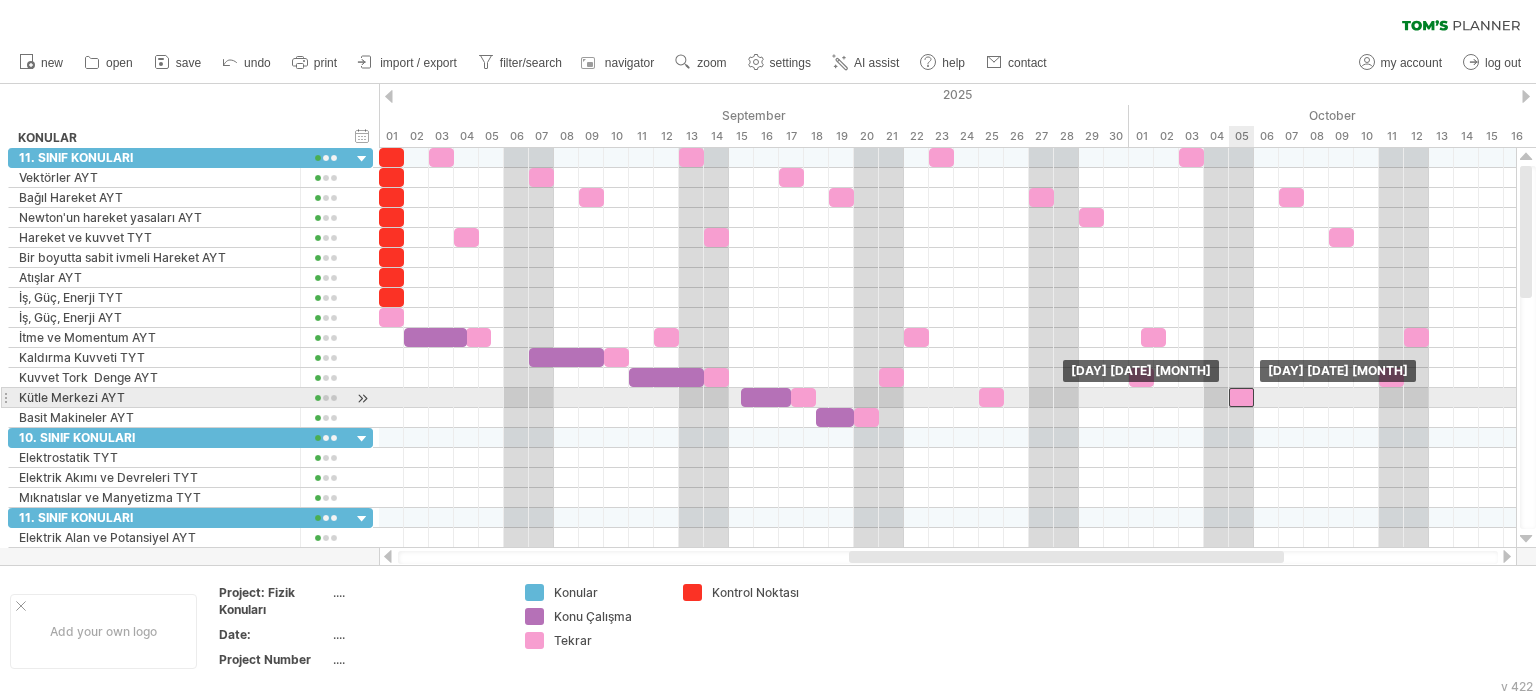 drag, startPoint x: 1245, startPoint y: 385, endPoint x: 1232, endPoint y: 393, distance: 15.264338 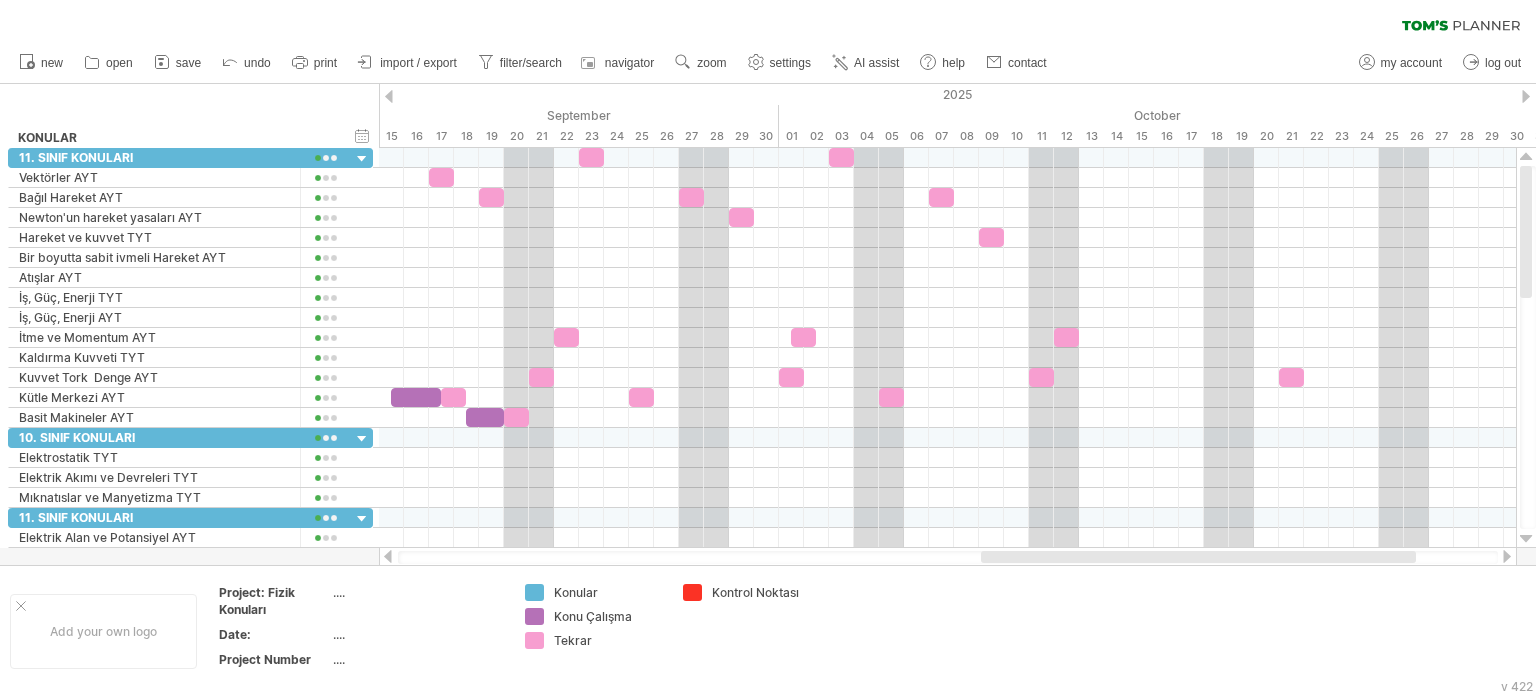 drag, startPoint x: 1096, startPoint y: 552, endPoint x: 1222, endPoint y: 539, distance: 126.66886 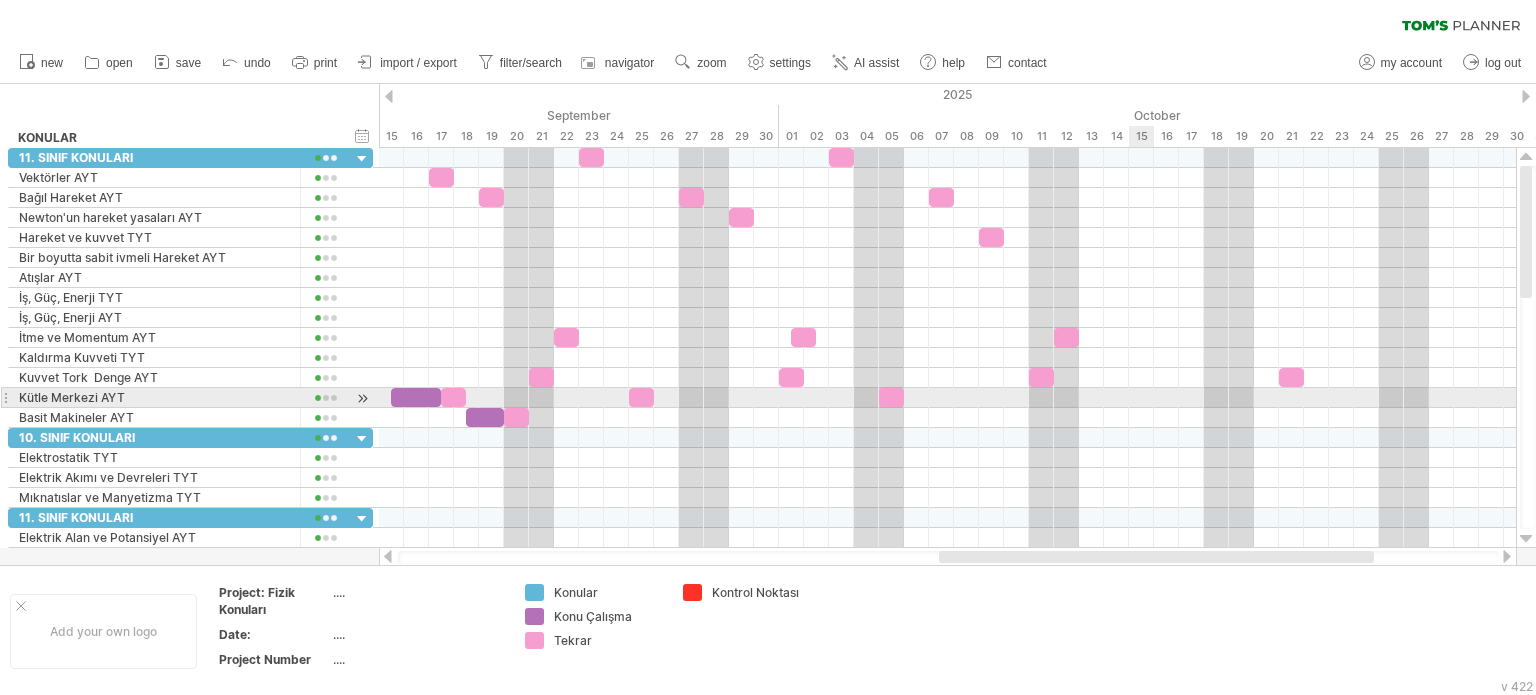 click at bounding box center (947, 398) 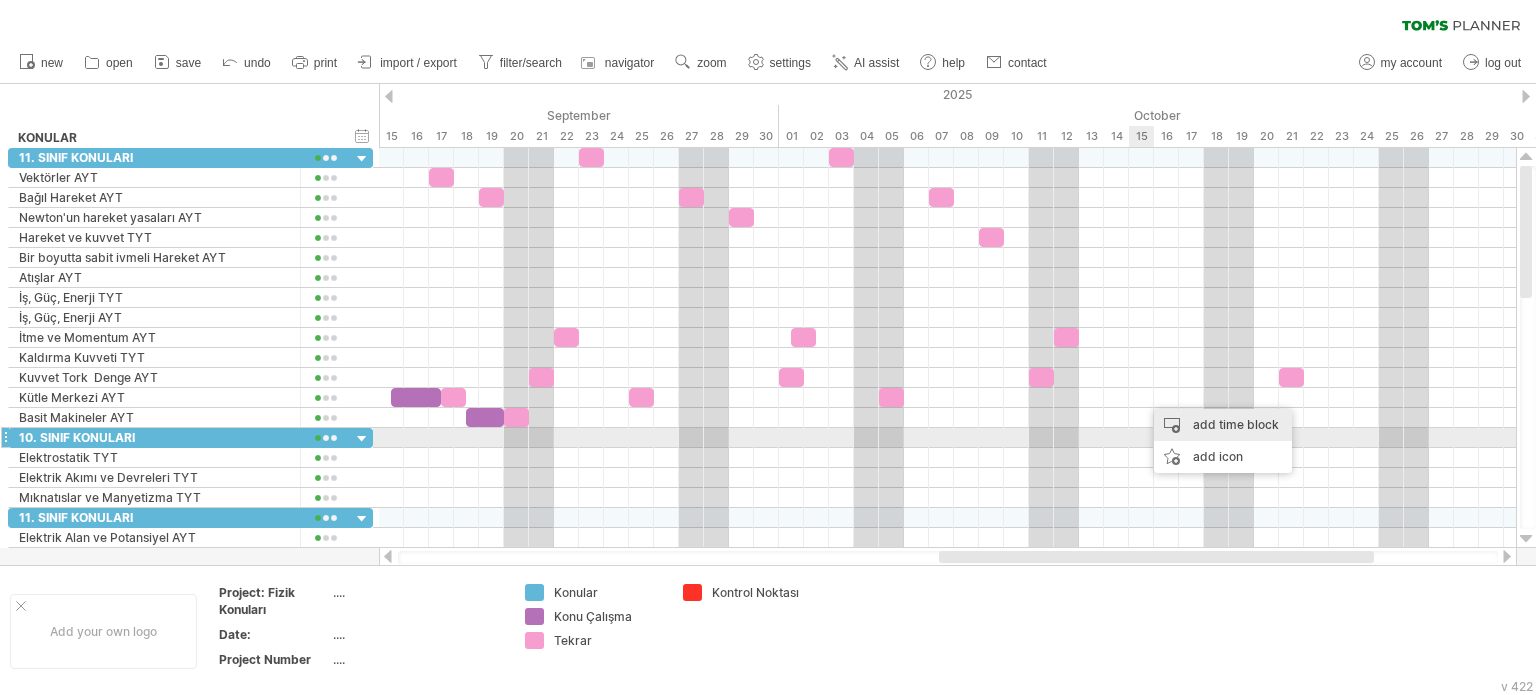 click on "add time block" at bounding box center [1223, 425] 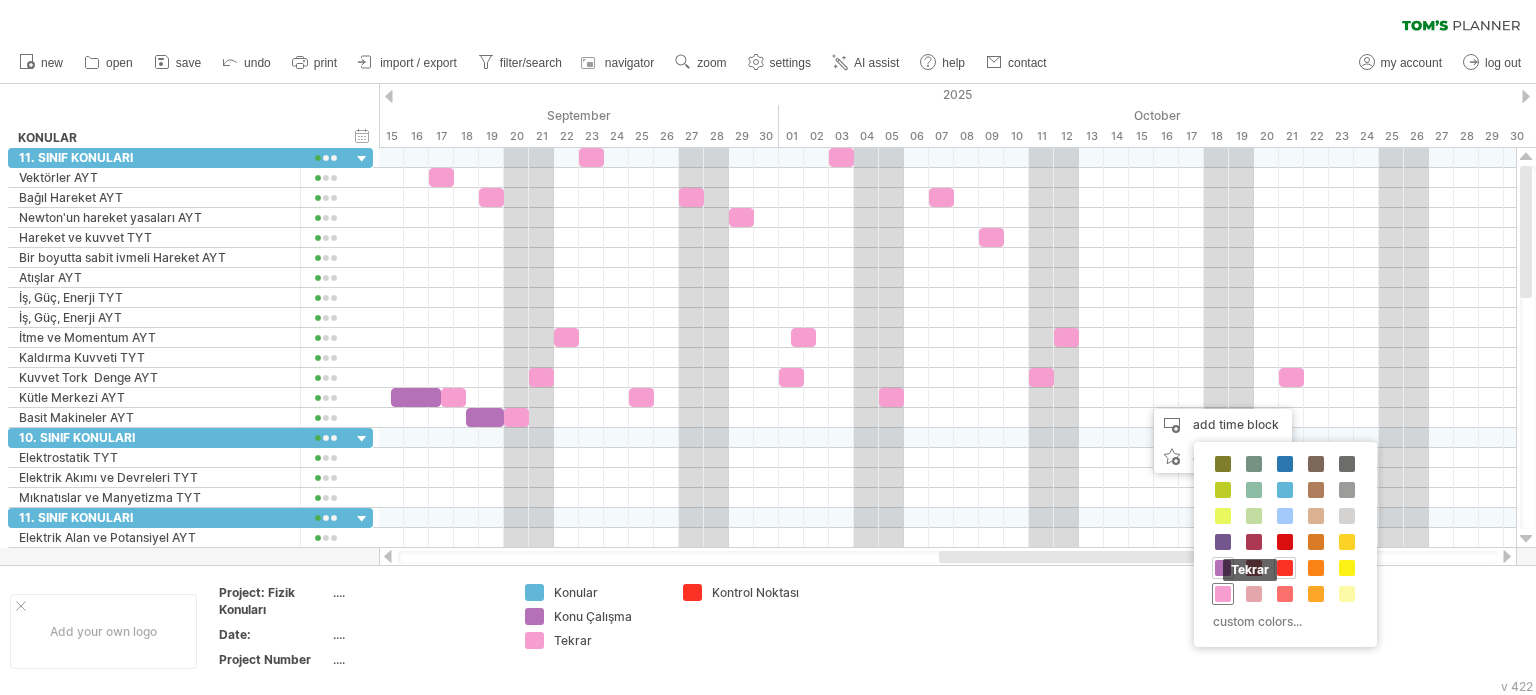 drag, startPoint x: 1224, startPoint y: 601, endPoint x: 1228, endPoint y: 589, distance: 12.649111 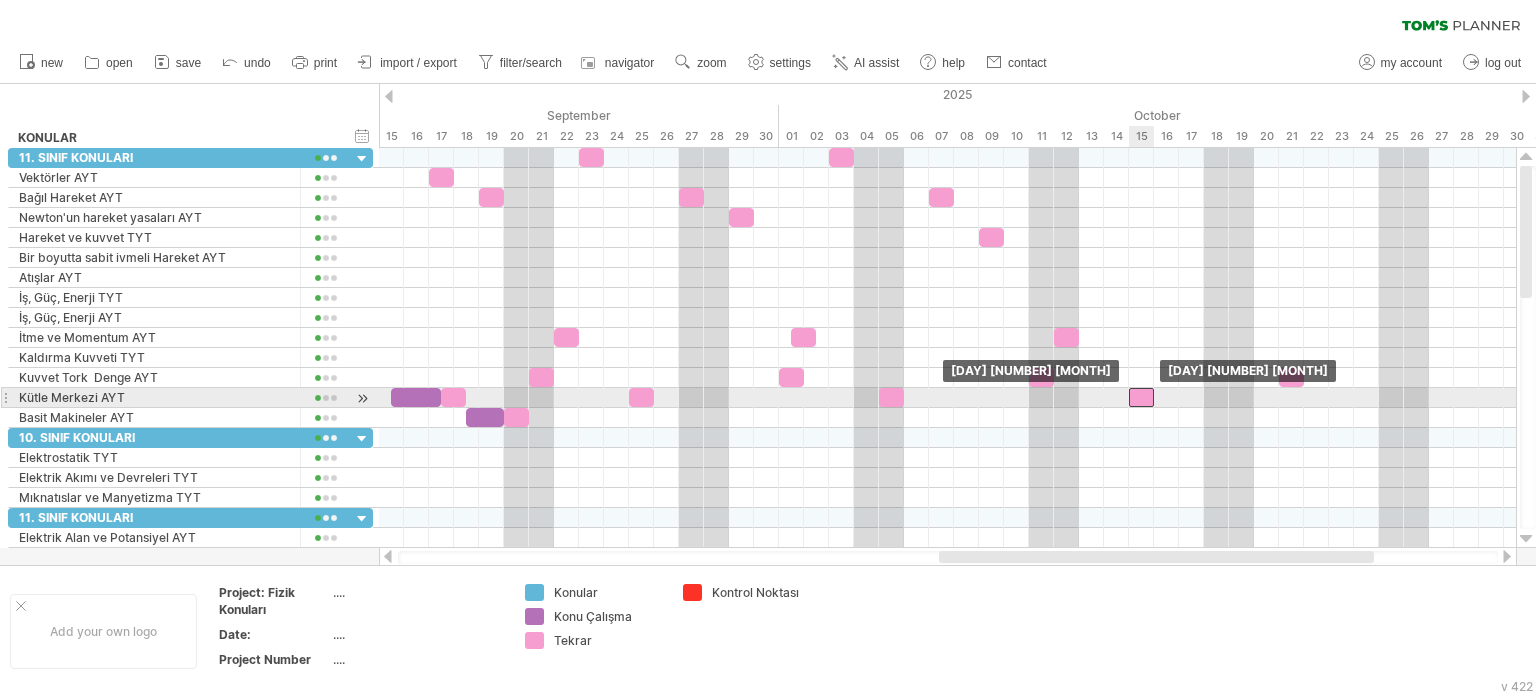 drag, startPoint x: 1157, startPoint y: 395, endPoint x: 1143, endPoint y: 391, distance: 14.56022 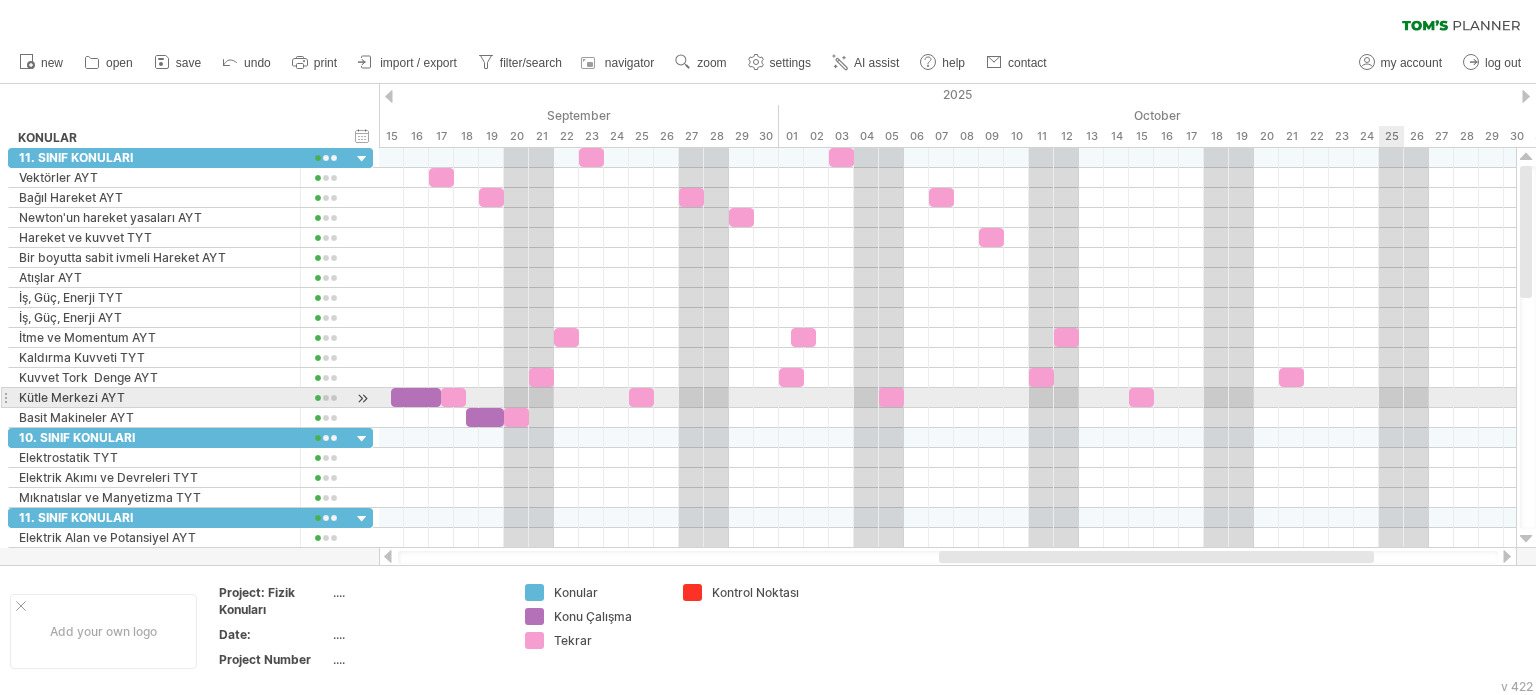 click at bounding box center (947, 398) 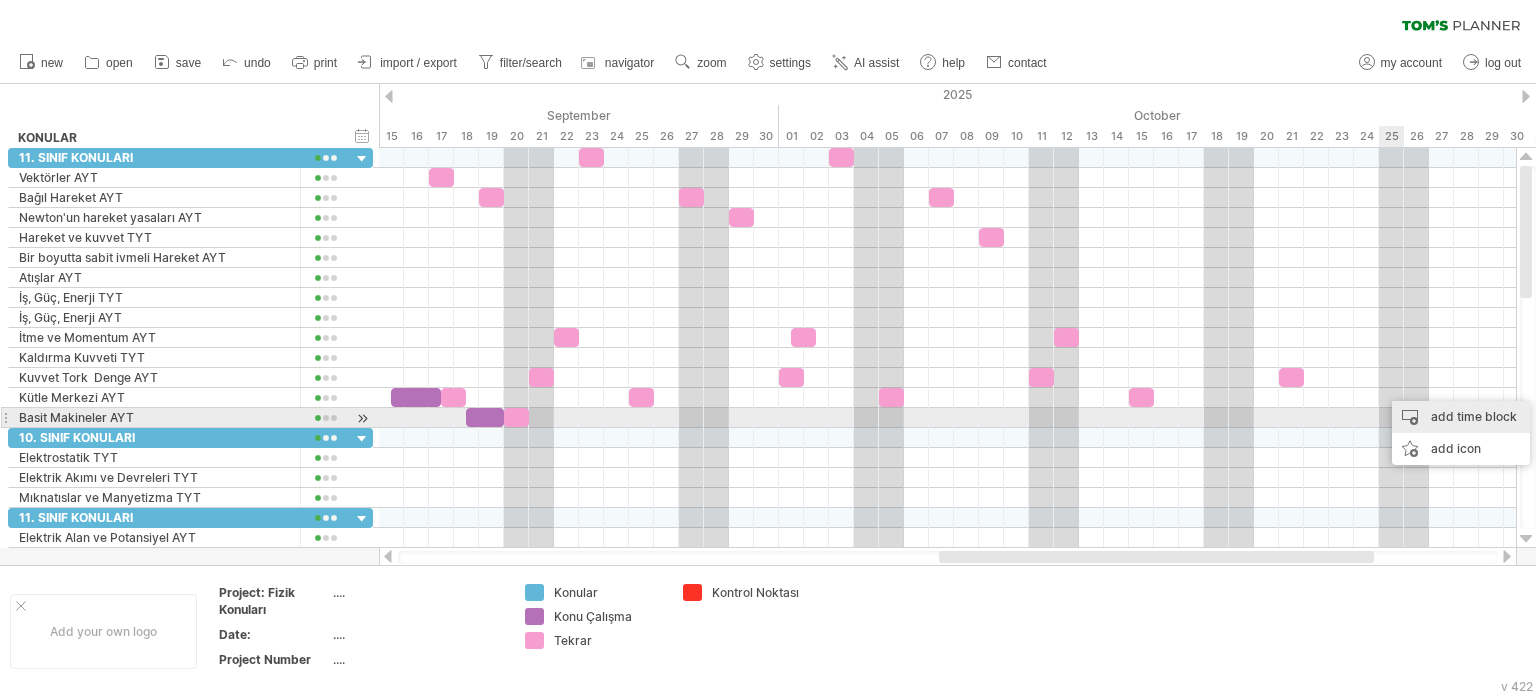 click on "add time block" at bounding box center [1461, 417] 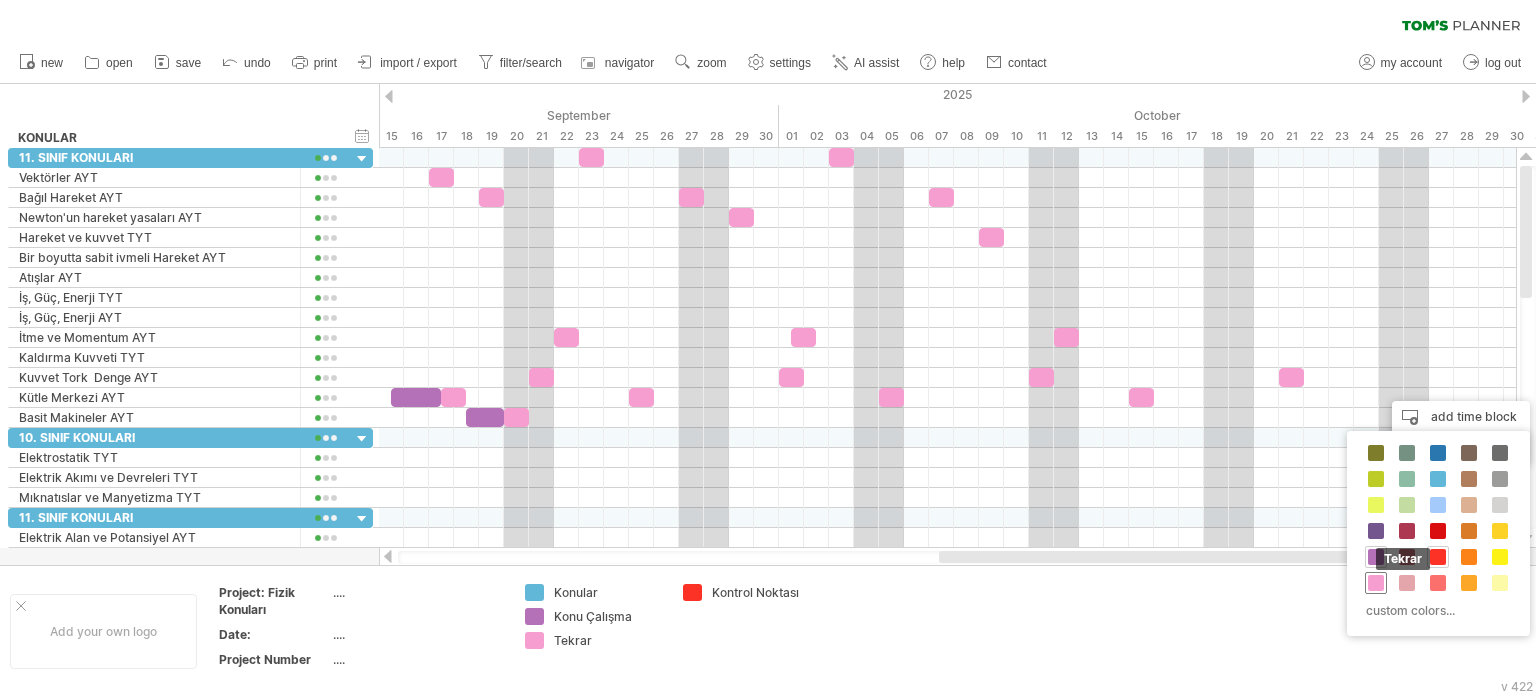 click on "Tekrar" at bounding box center (1376, 583) 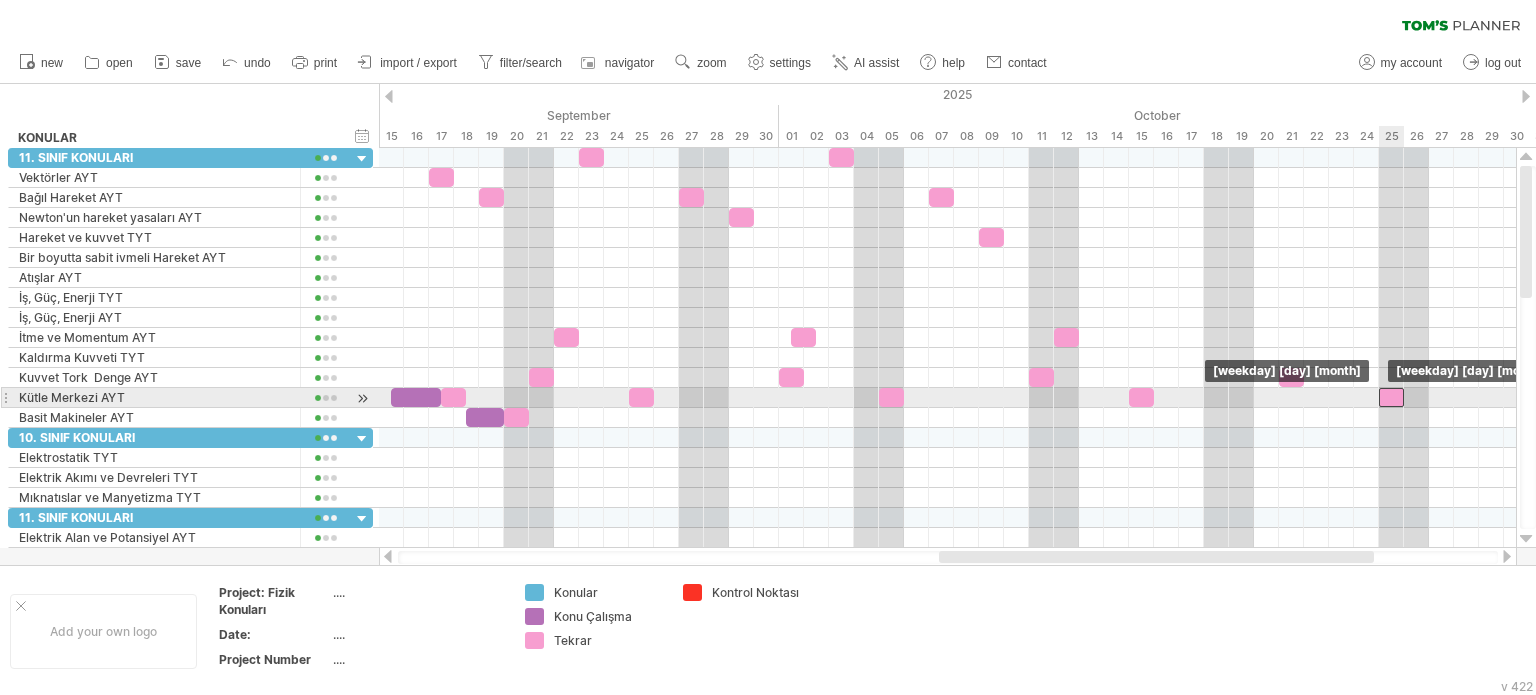 drag, startPoint x: 1403, startPoint y: 387, endPoint x: 1388, endPoint y: 391, distance: 15.524175 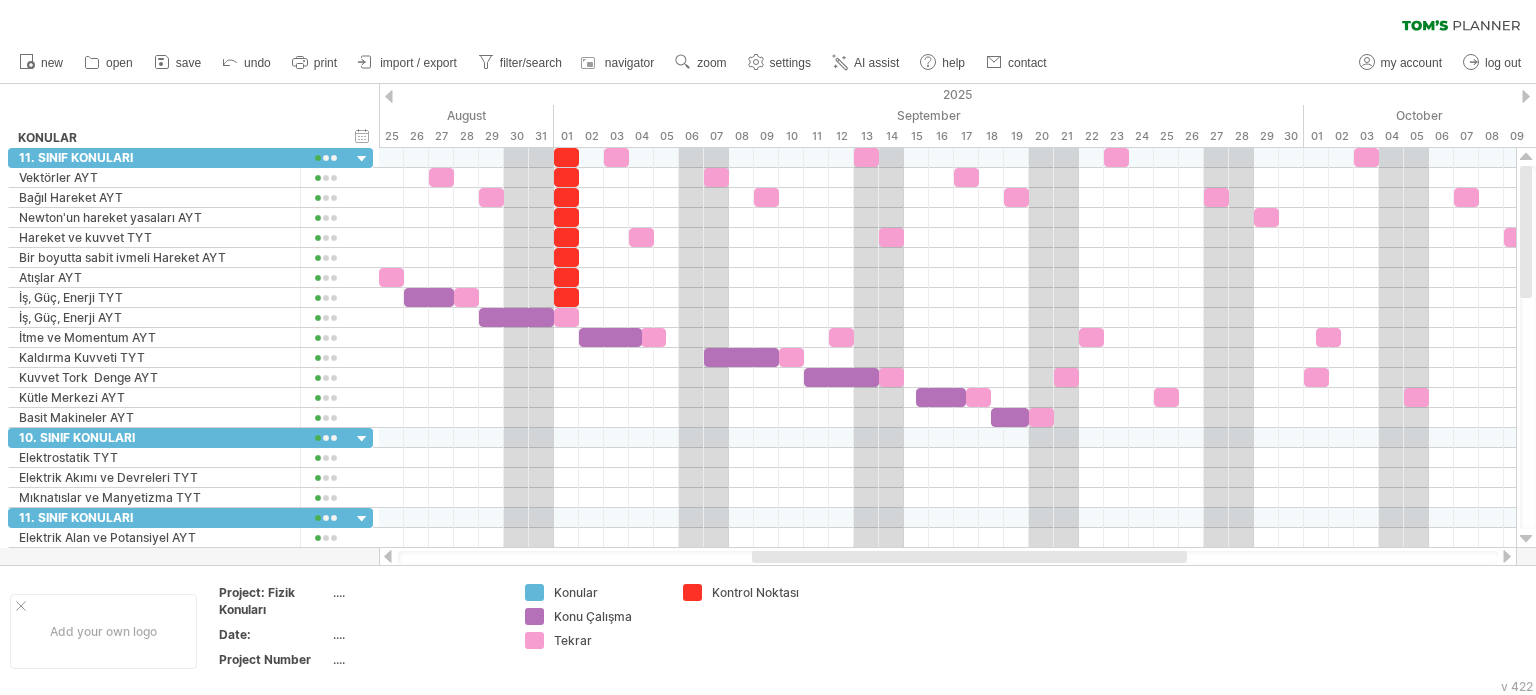 drag, startPoint x: 1177, startPoint y: 556, endPoint x: 995, endPoint y: 474, distance: 199.61964 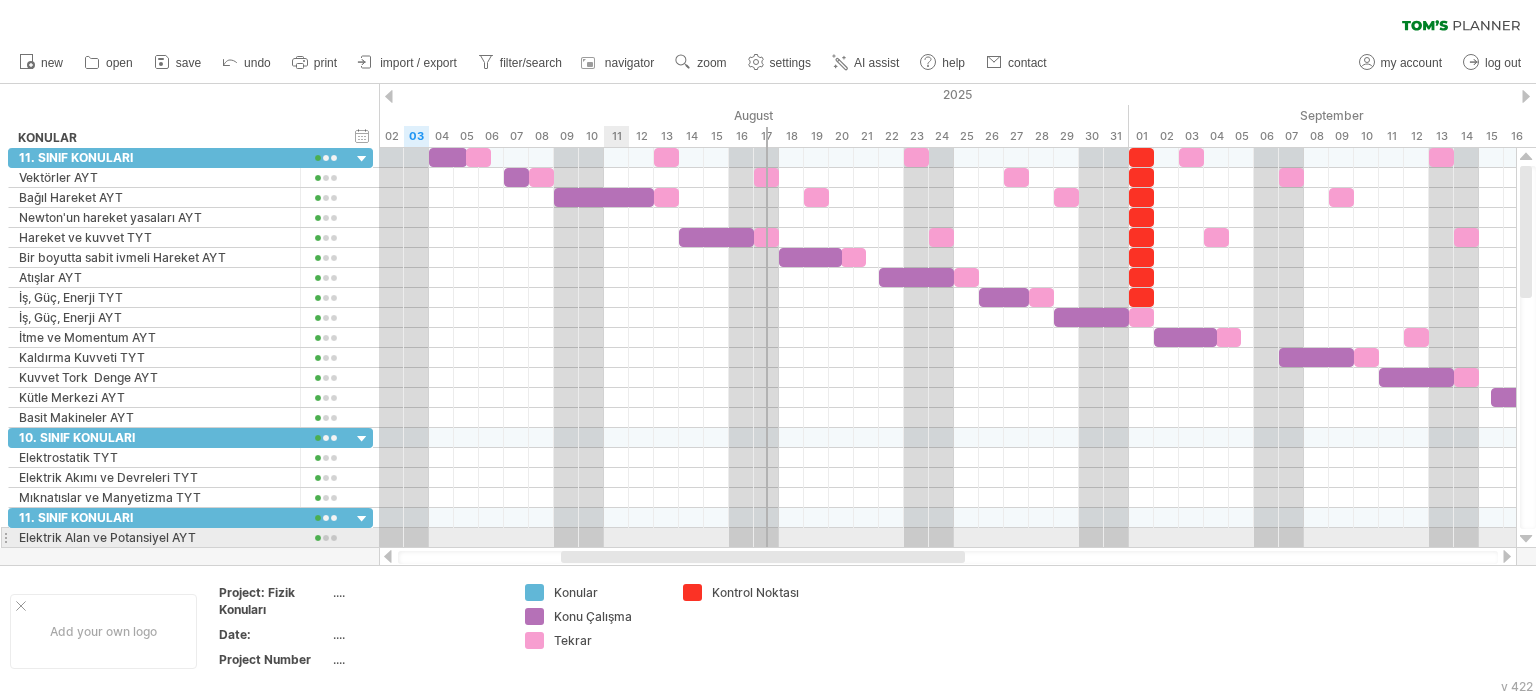 drag, startPoint x: 823, startPoint y: 559, endPoint x: 633, endPoint y: 349, distance: 283.19604 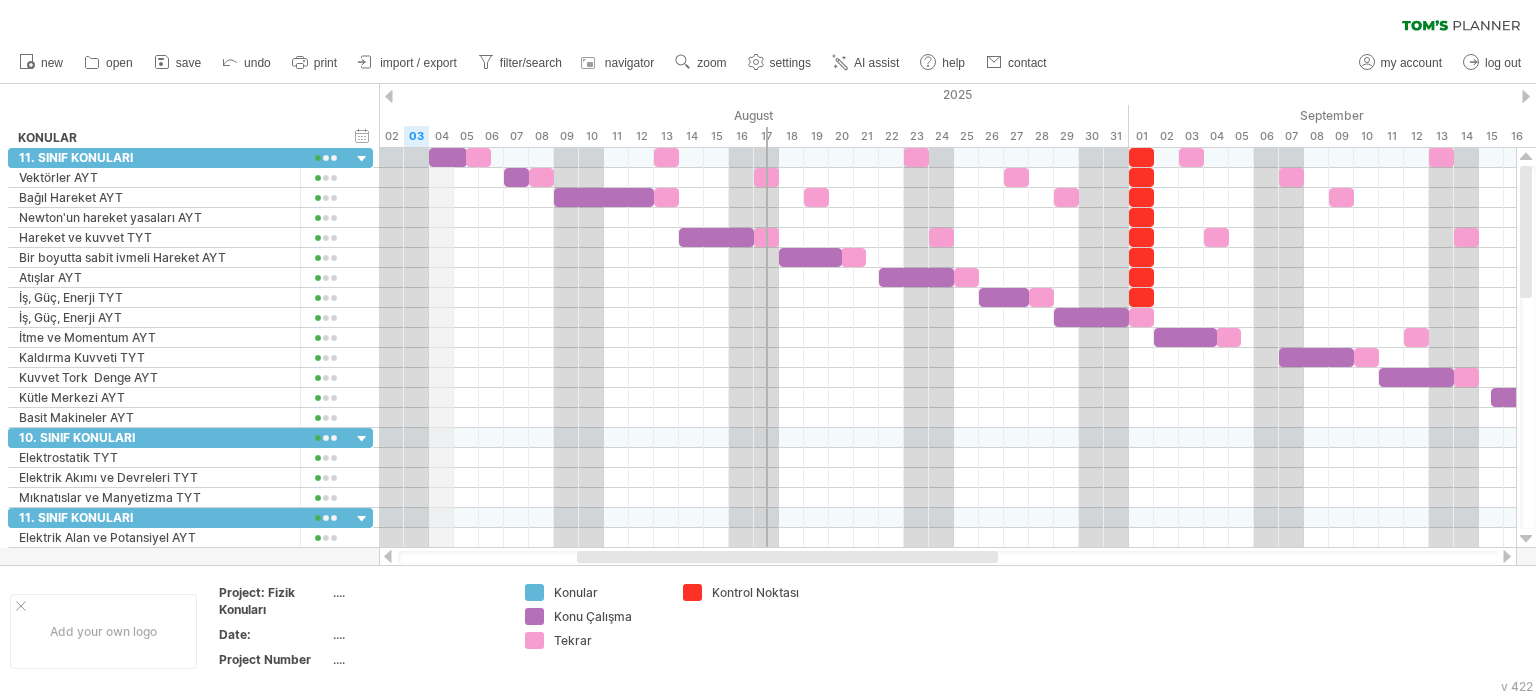 click on "04" at bounding box center [441, 136] 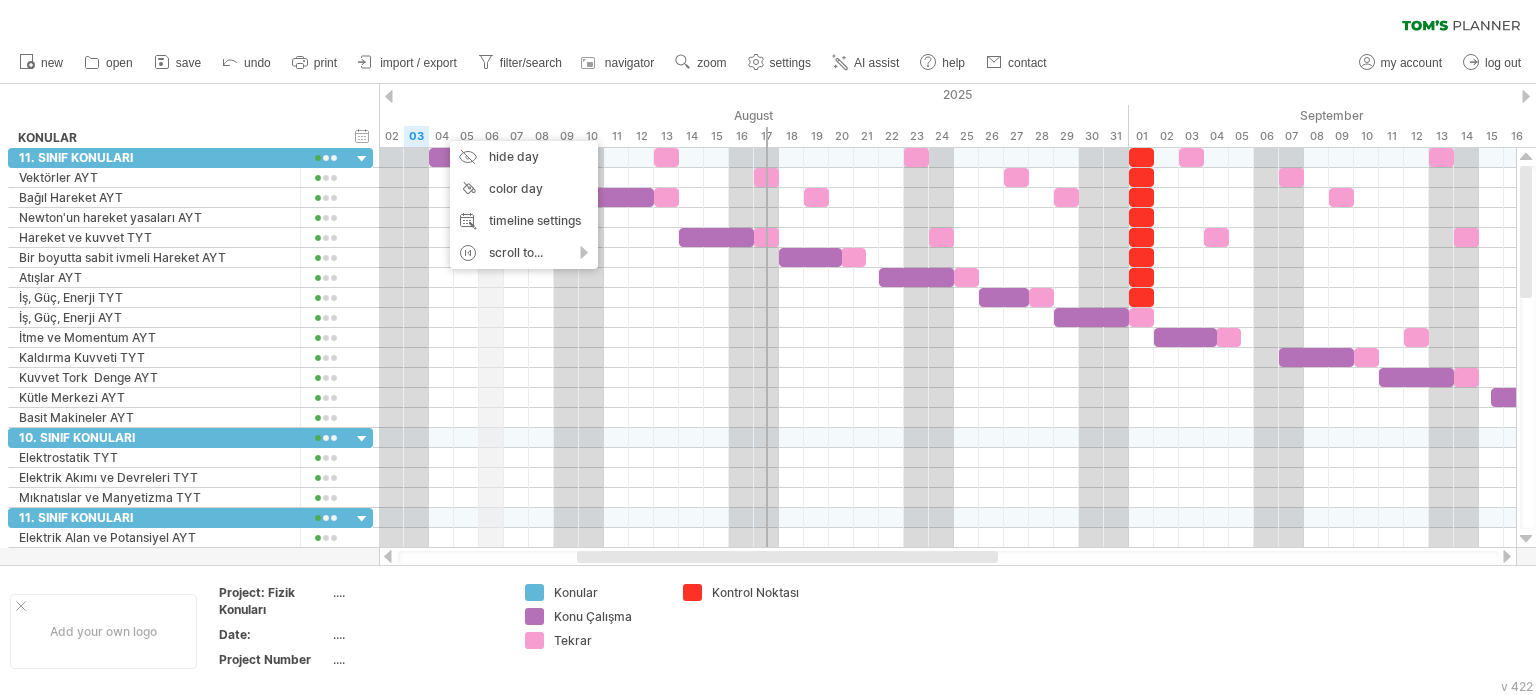 click on "[MONTH]" at bounding box center [741, 115] 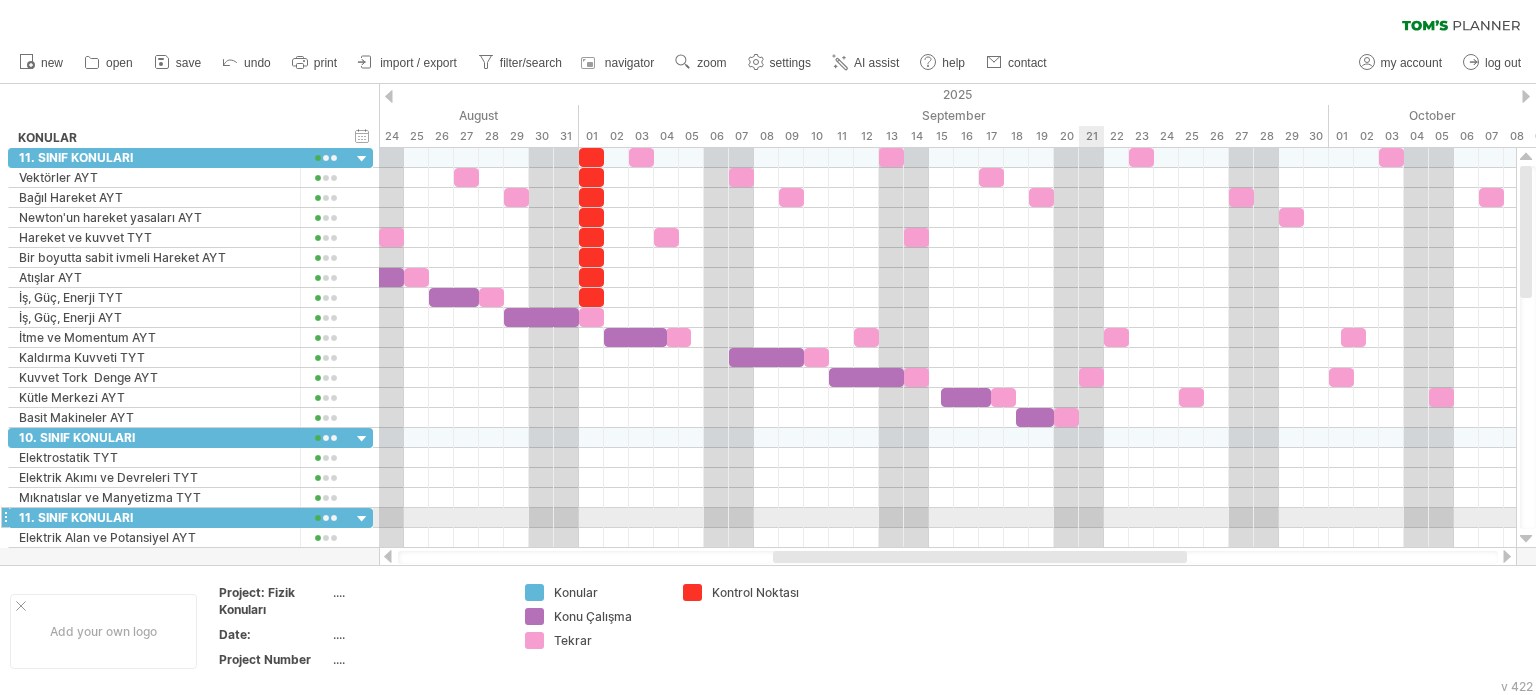 drag, startPoint x: 888, startPoint y: 559, endPoint x: 1084, endPoint y: 510, distance: 202.03218 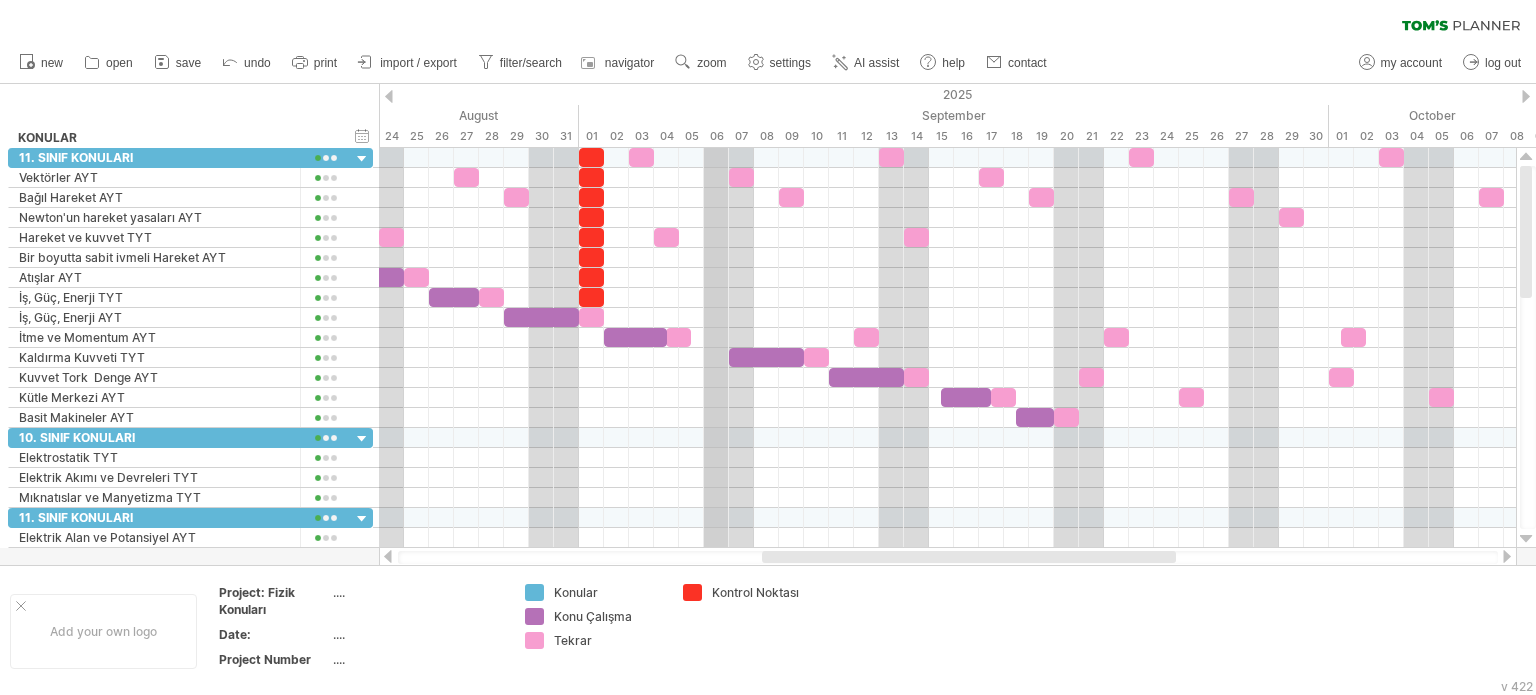 click on "06" at bounding box center [716, 136] 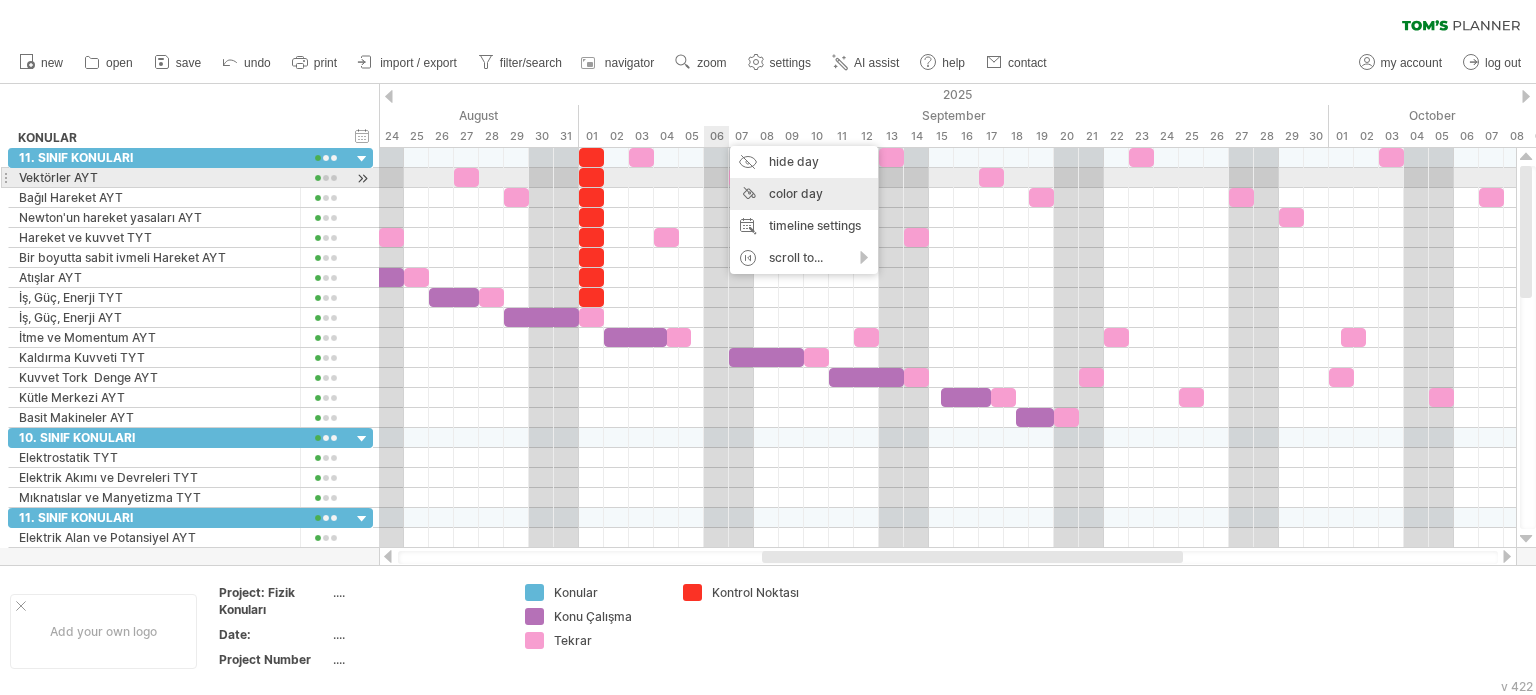 click on "color day" at bounding box center (804, 194) 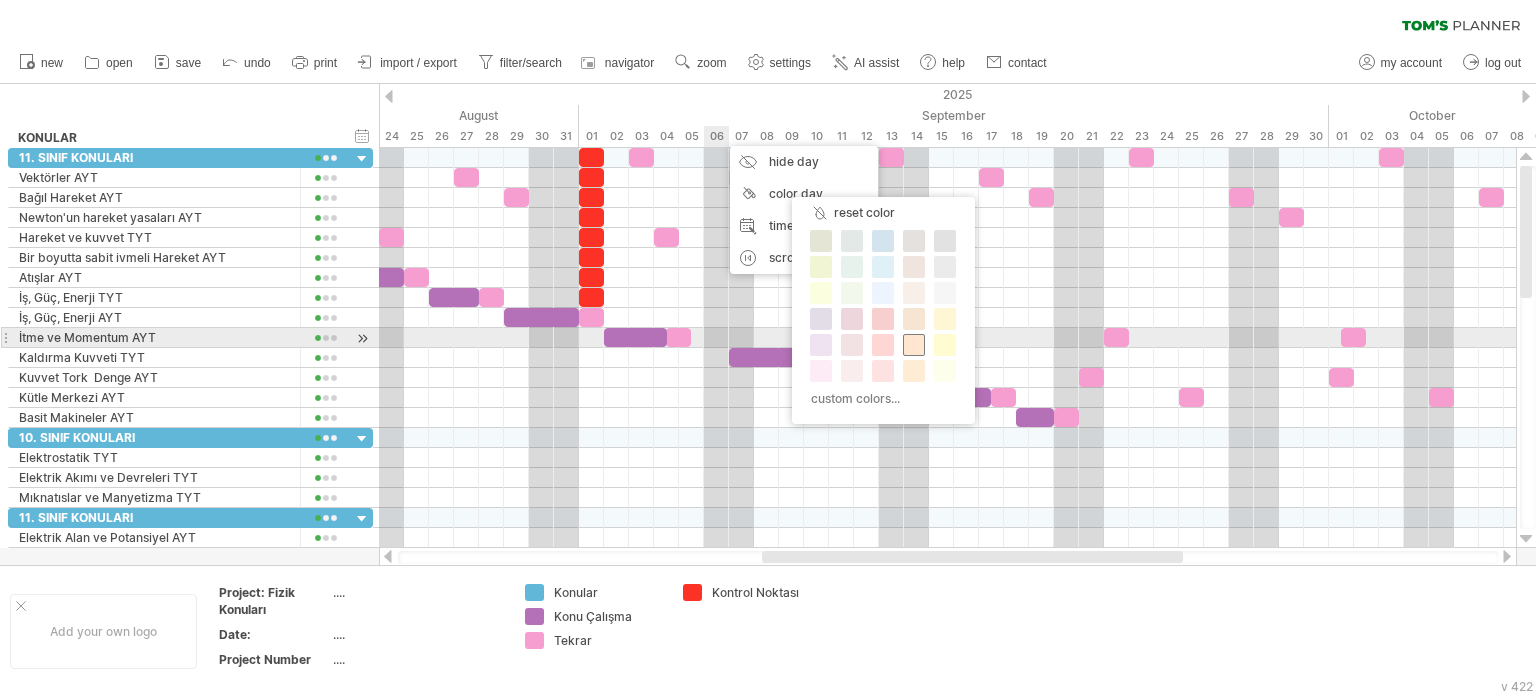 click at bounding box center [914, 345] 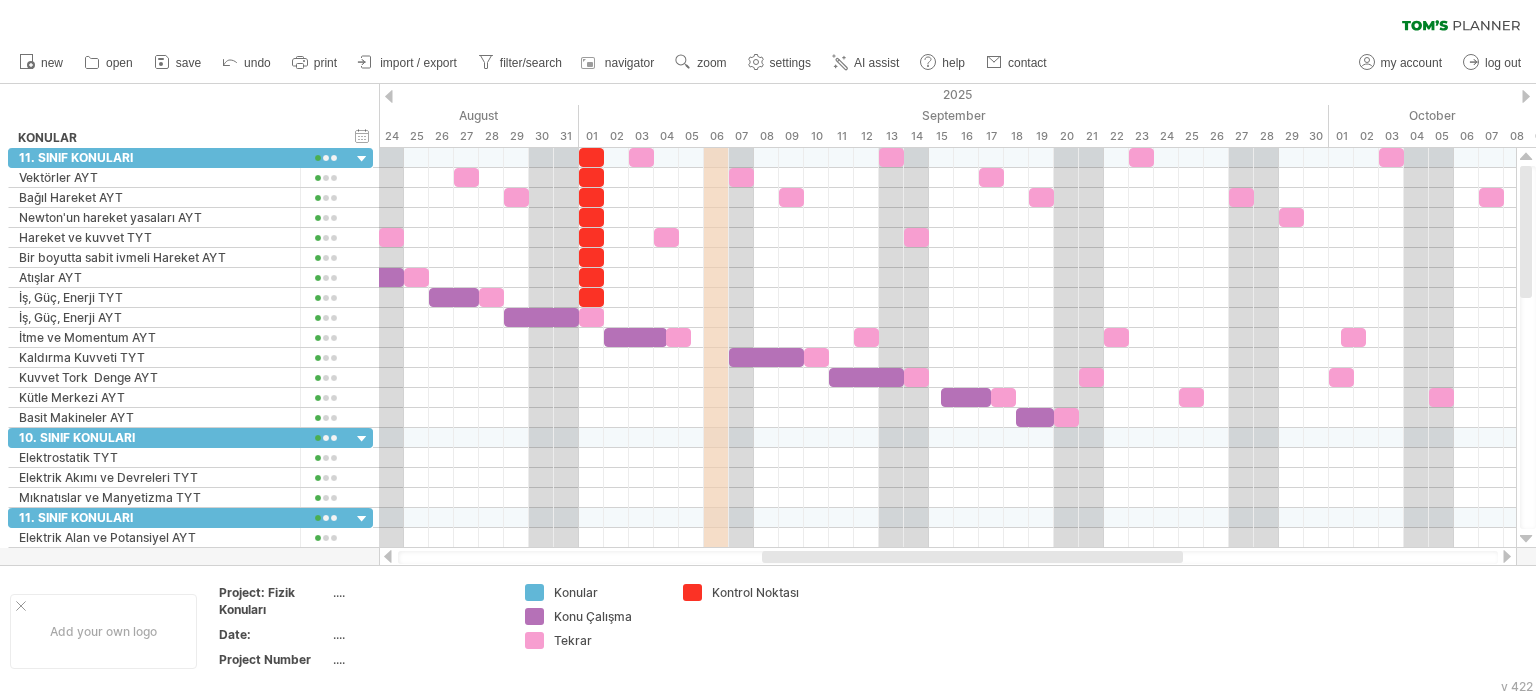 click on "06" at bounding box center (716, 136) 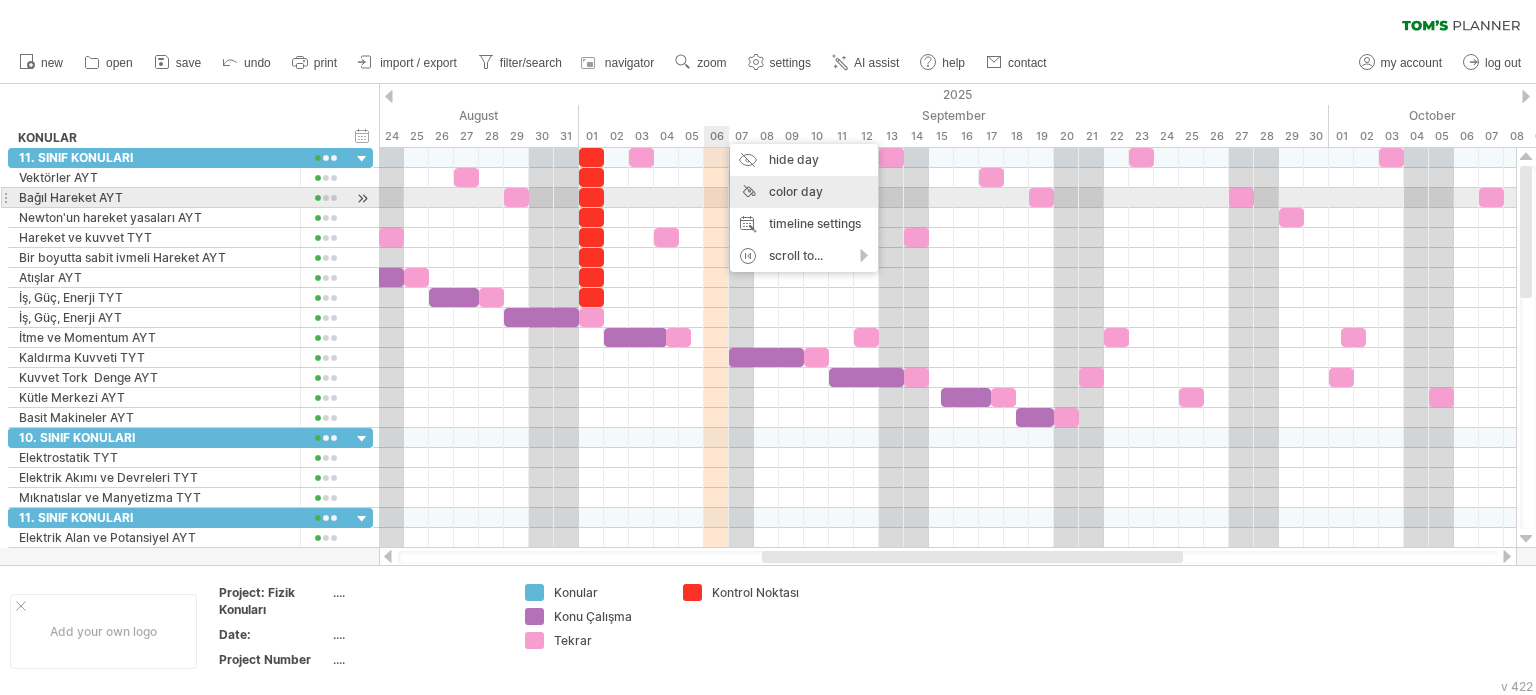 click on "color day" at bounding box center (804, 192) 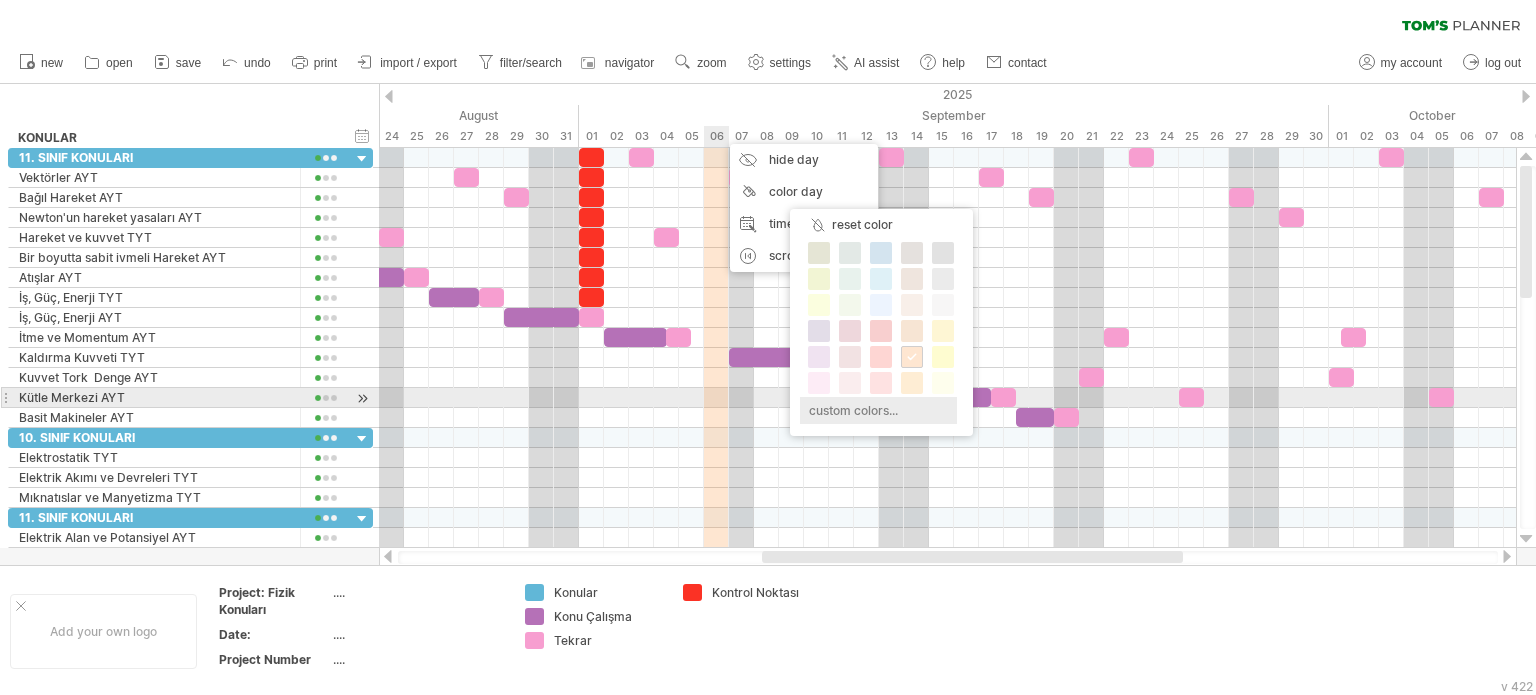 click on "custom colors..." at bounding box center [878, 410] 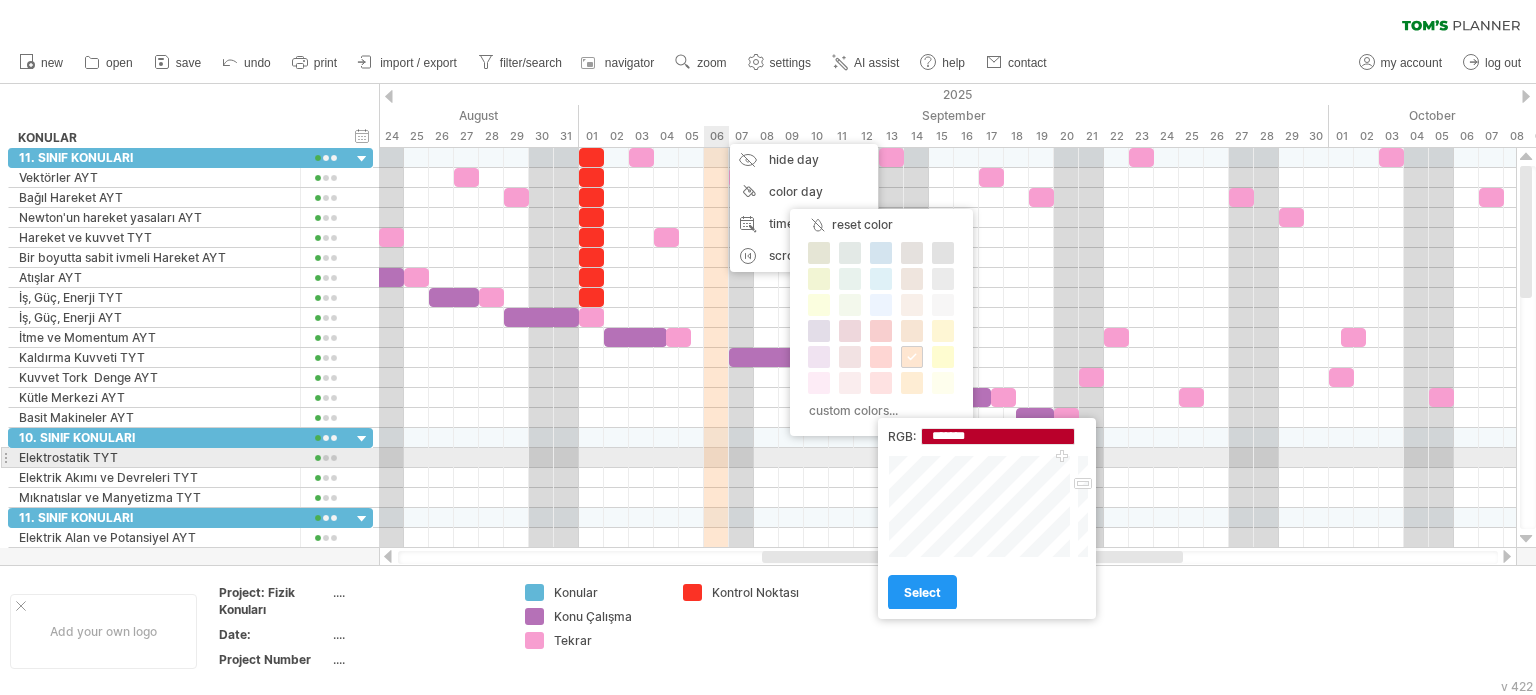 type on "*******" 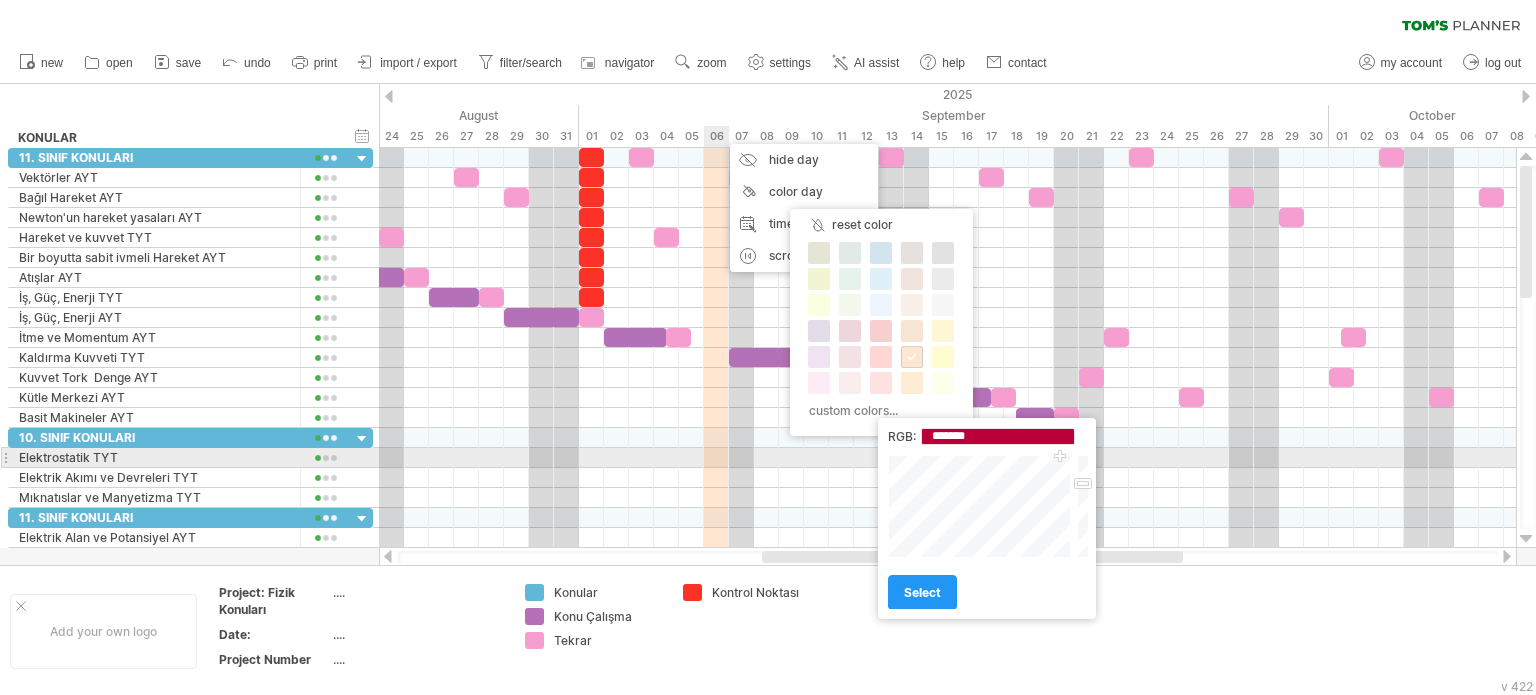 drag, startPoint x: 1008, startPoint y: 502, endPoint x: 1060, endPoint y: 458, distance: 68.117546 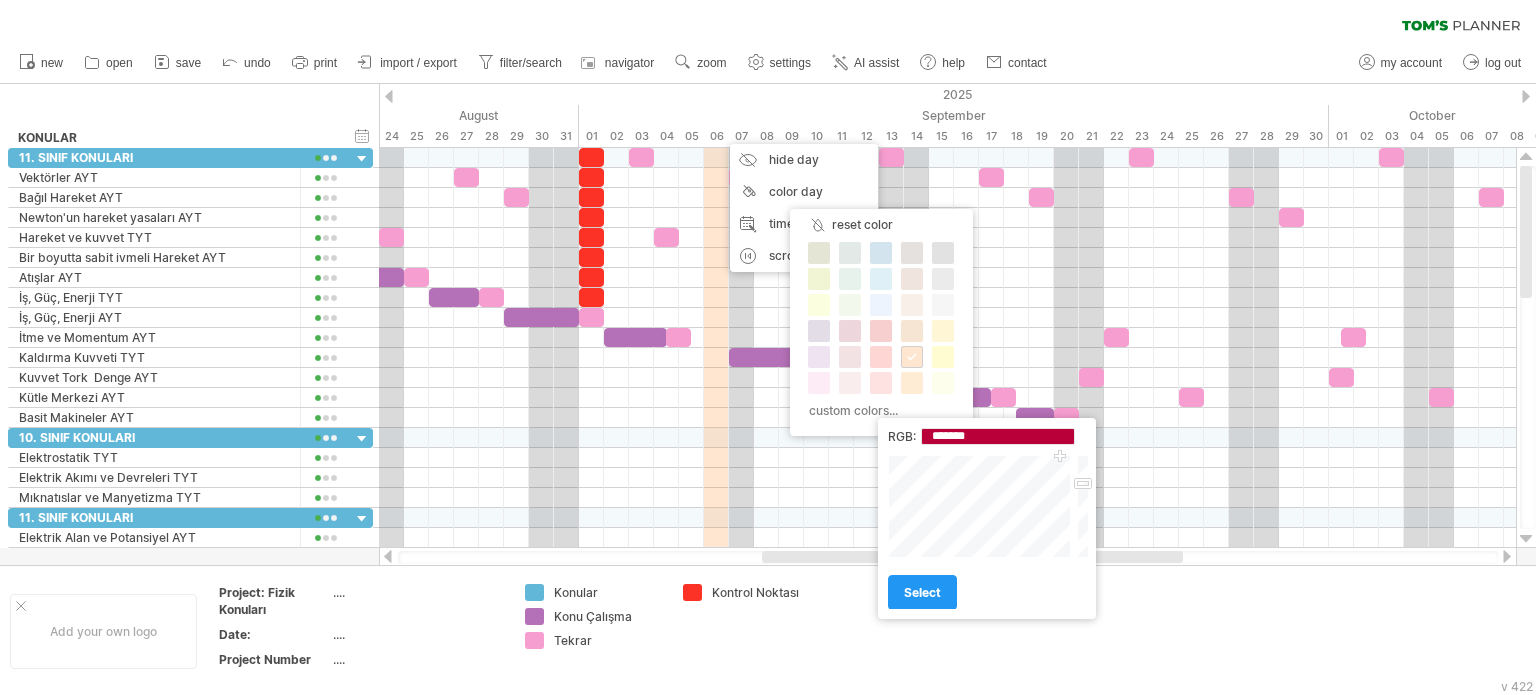 click on "select" at bounding box center [922, 592] 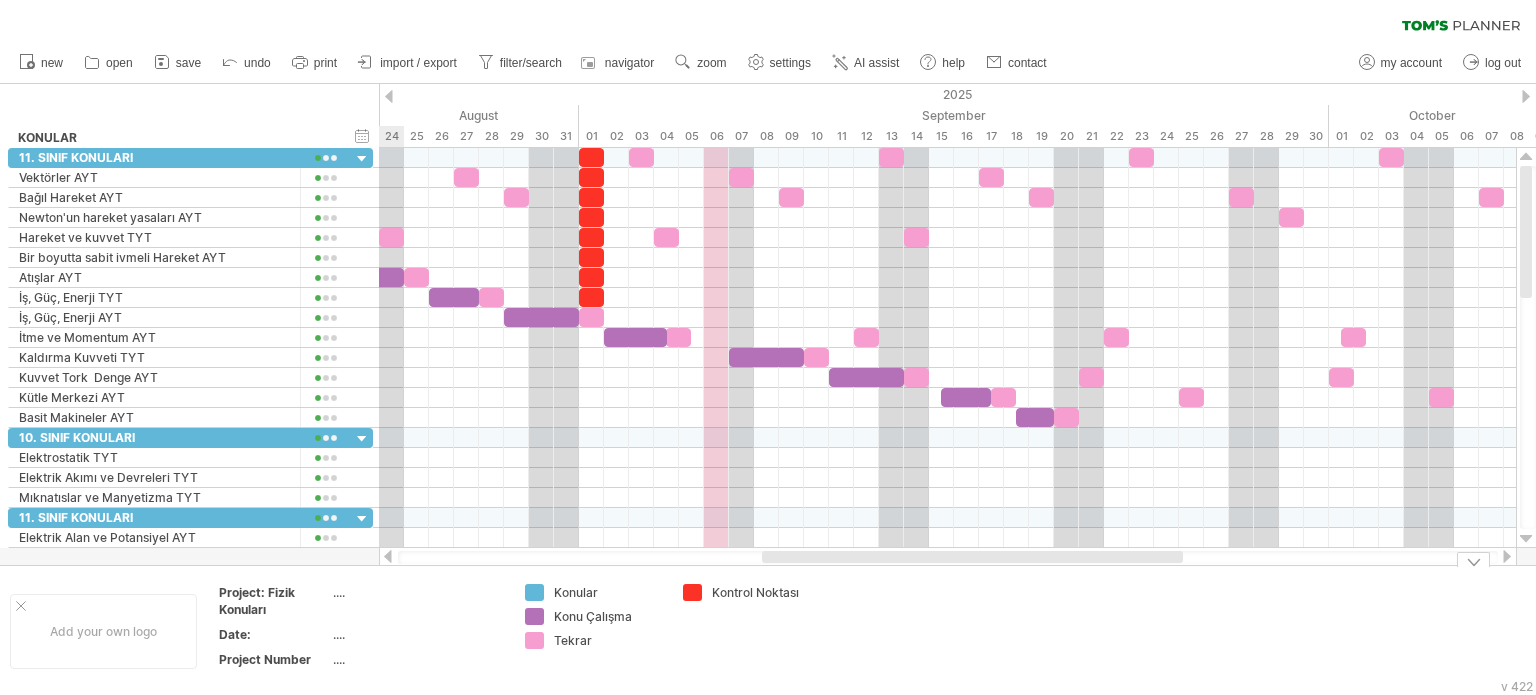 click at bounding box center (910, 631) 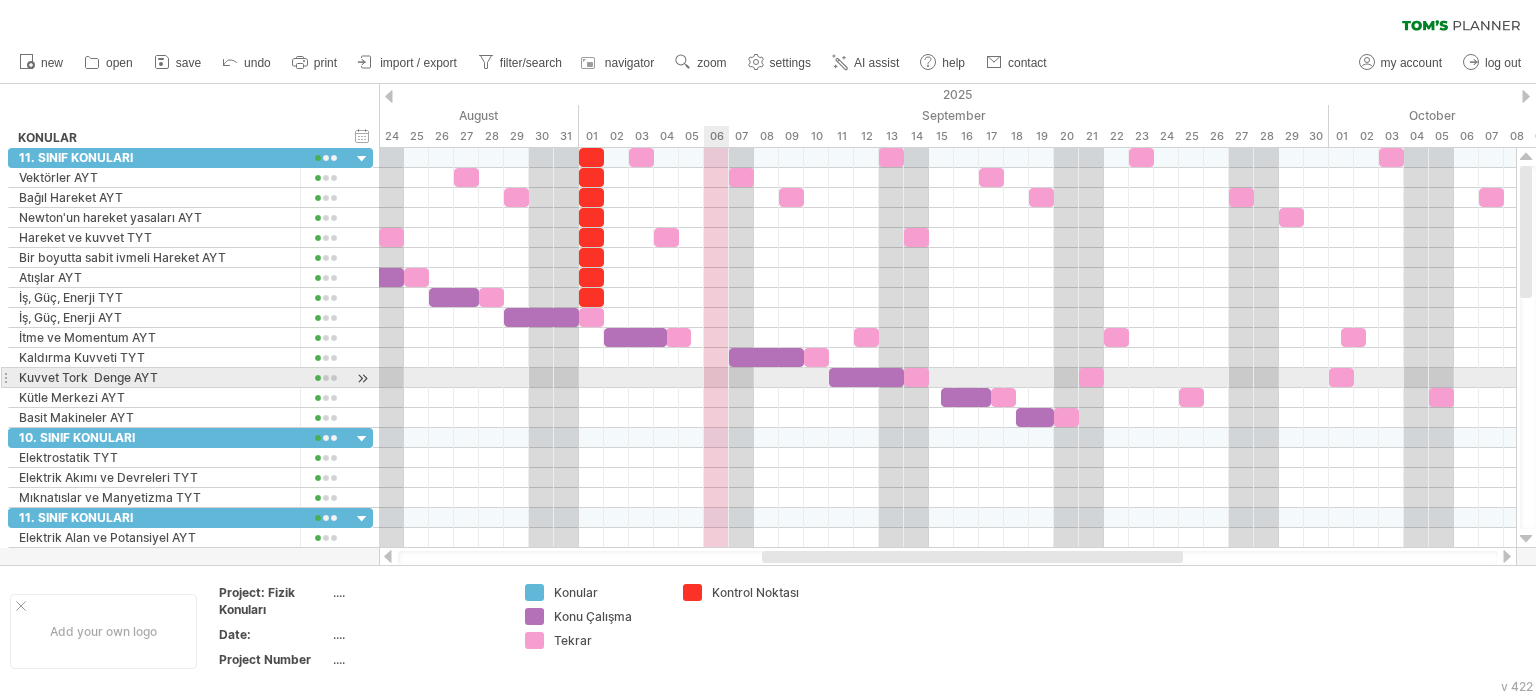 click at bounding box center [947, 378] 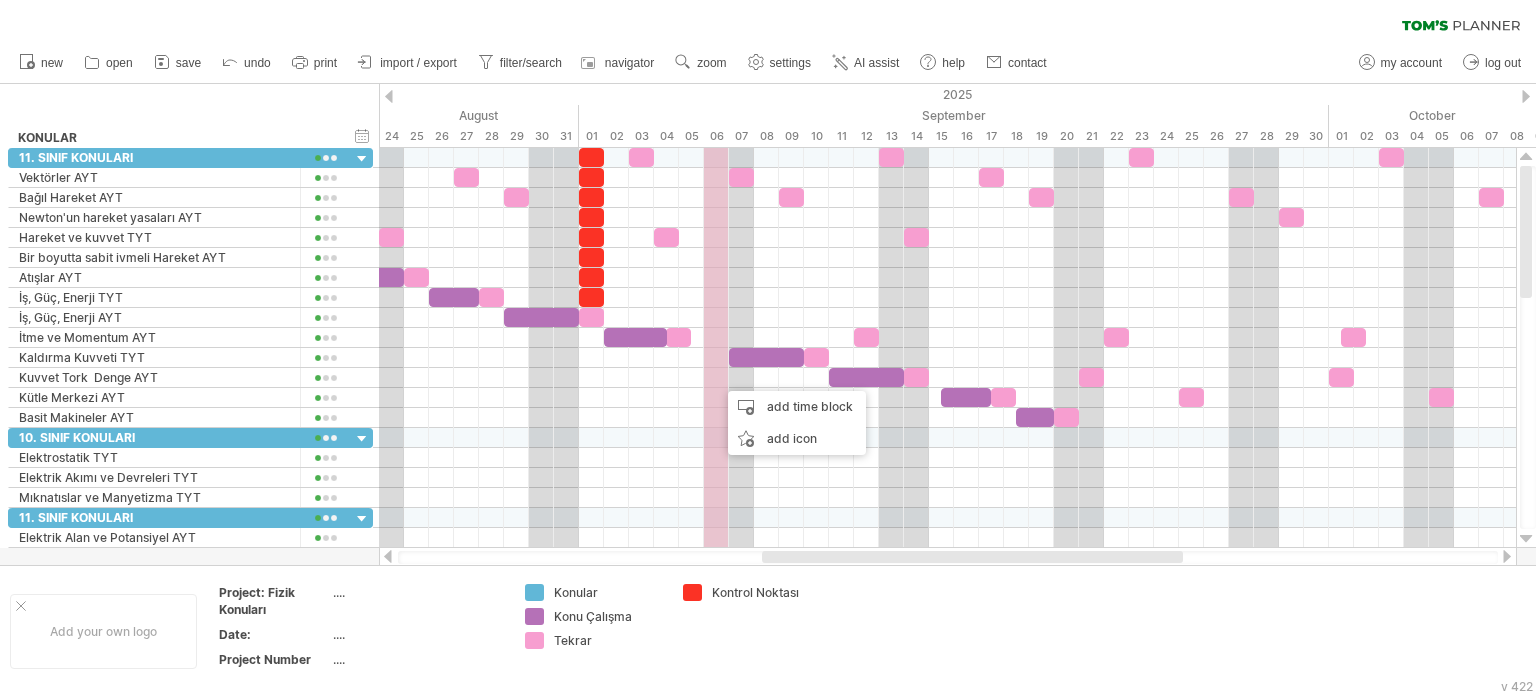 click on "06" at bounding box center [716, 136] 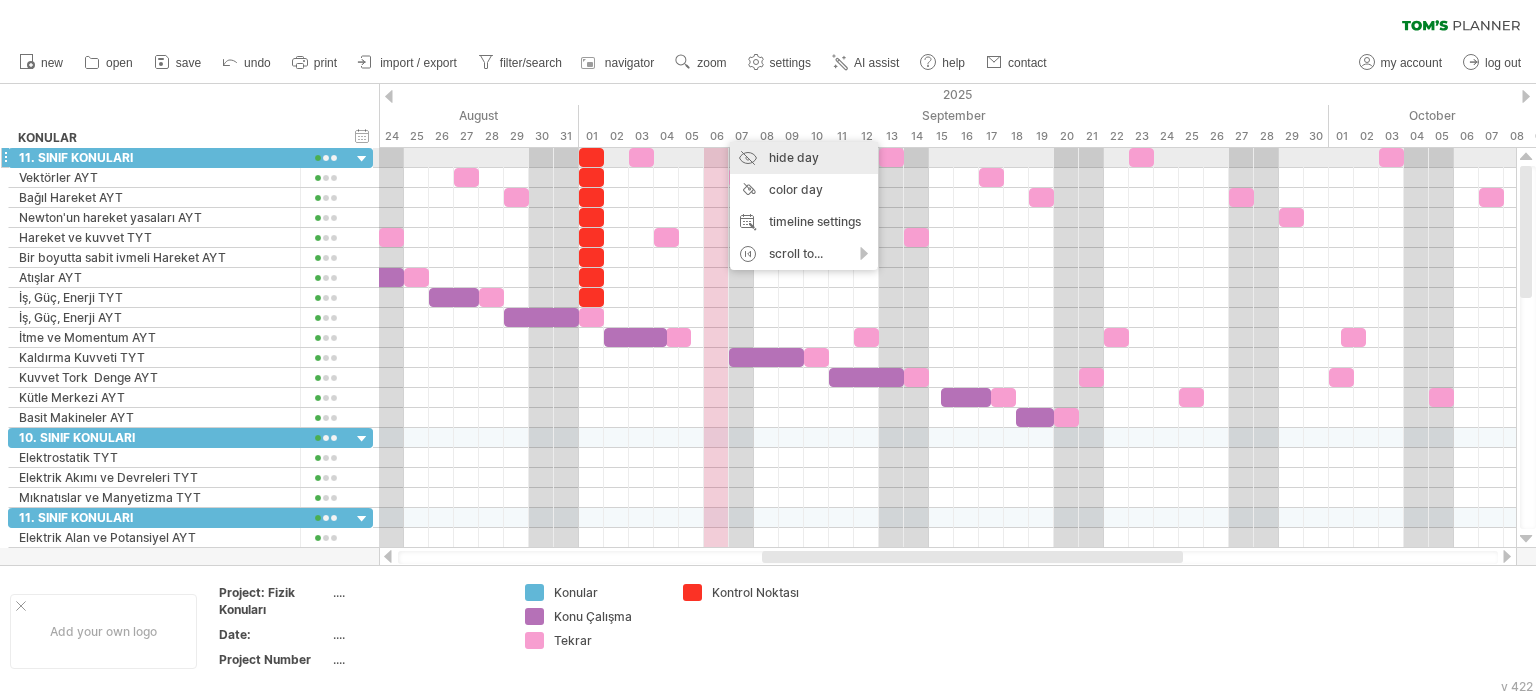 click on "hide day" at bounding box center [804, 158] 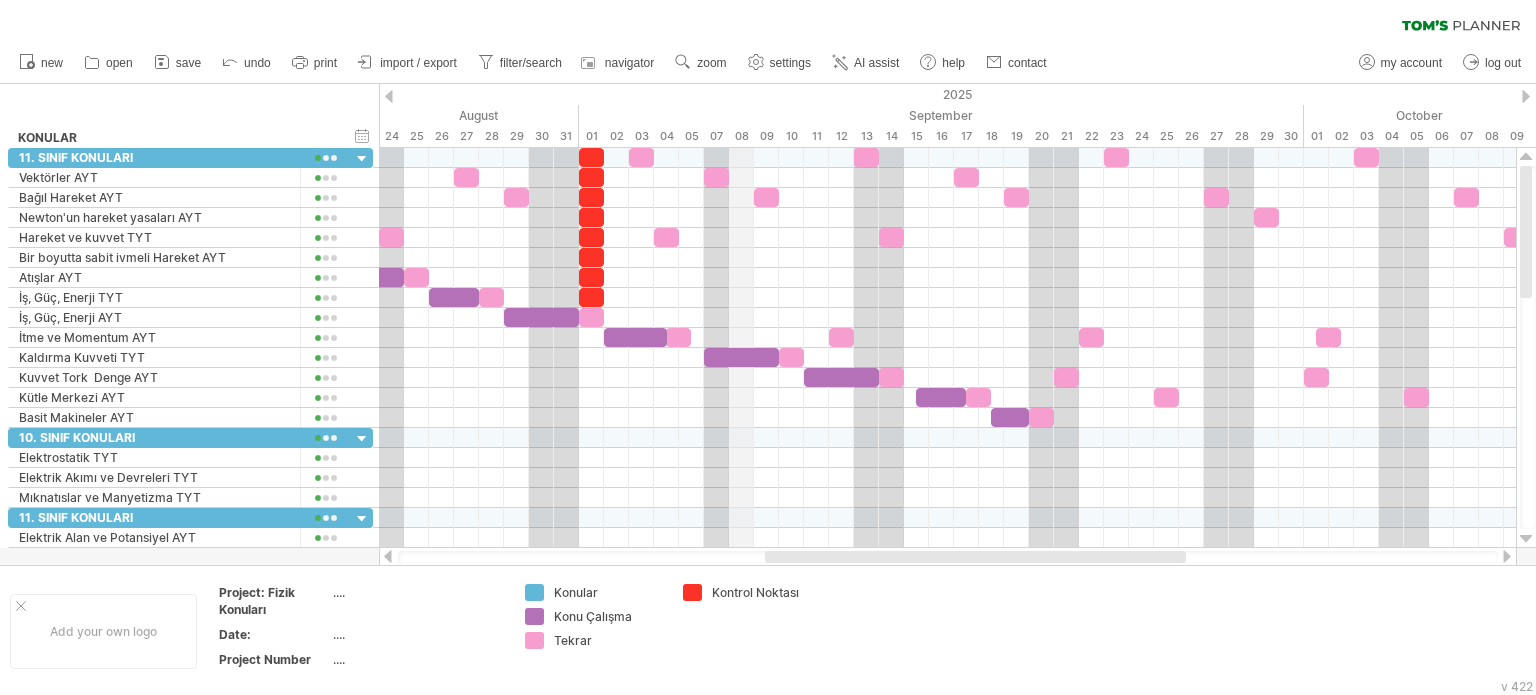 click on "08" at bounding box center [741, 136] 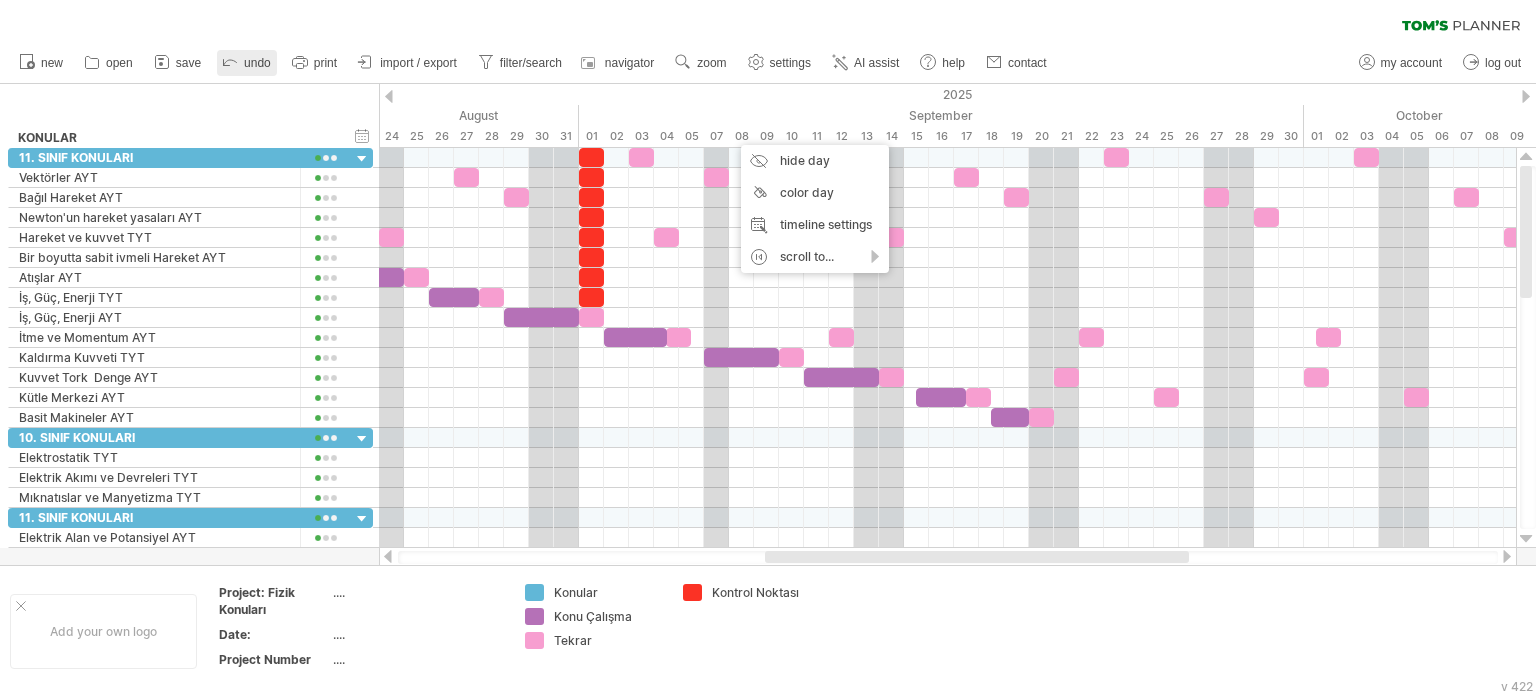 click 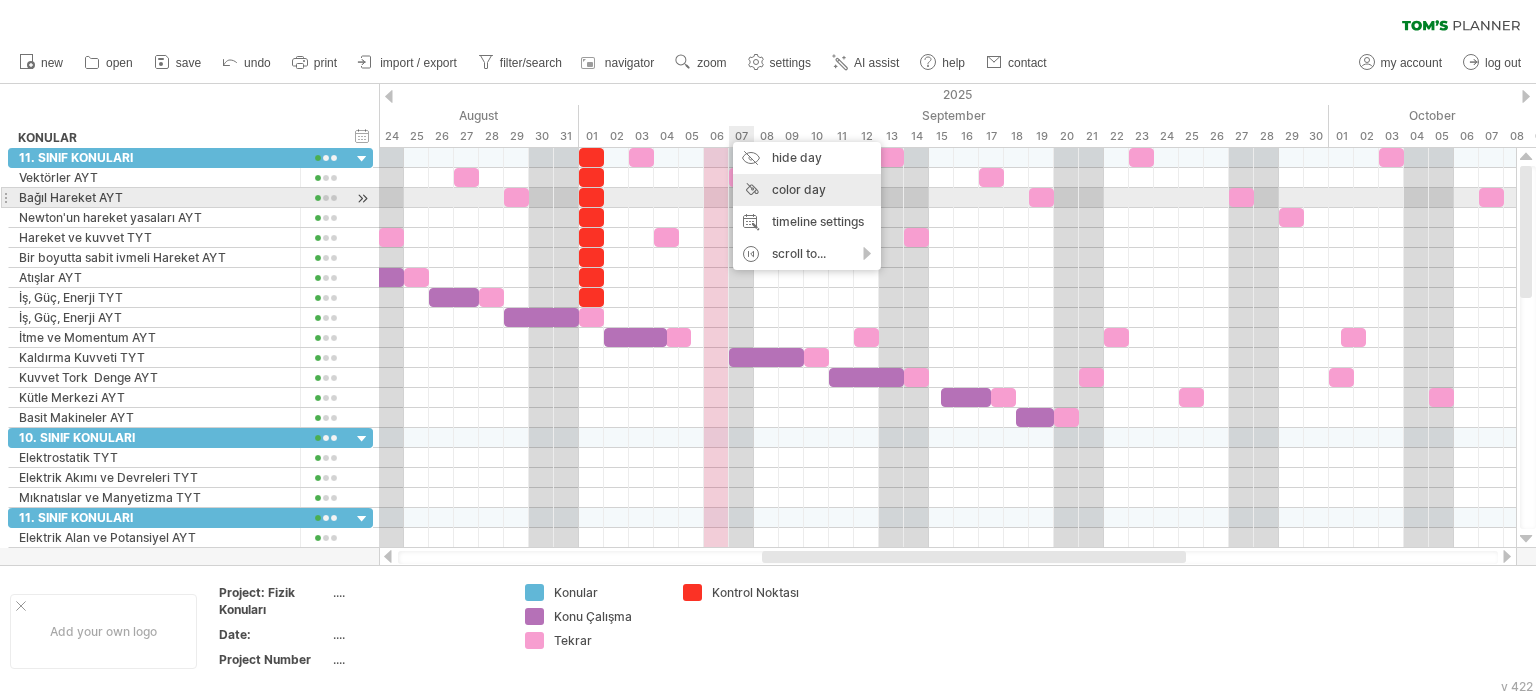 click on "color day" at bounding box center (807, 190) 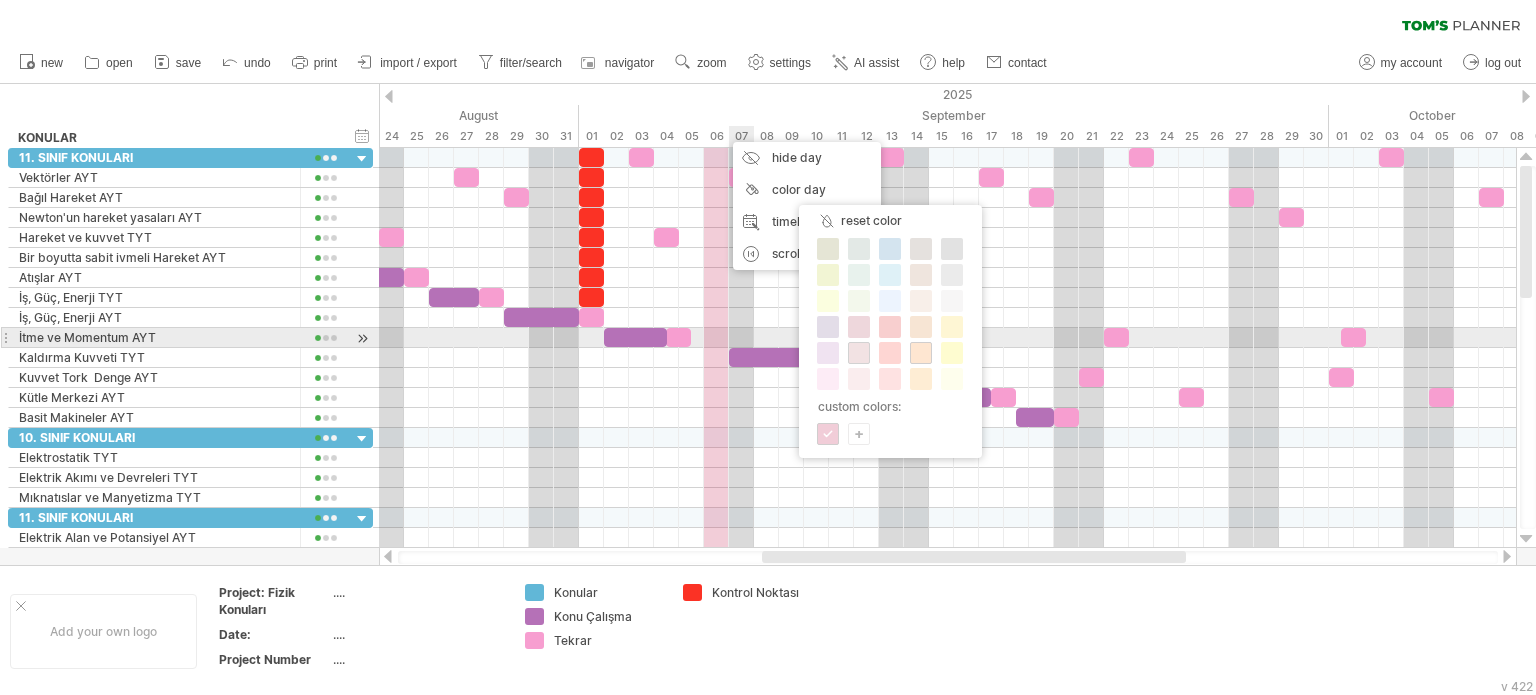 click at bounding box center (859, 353) 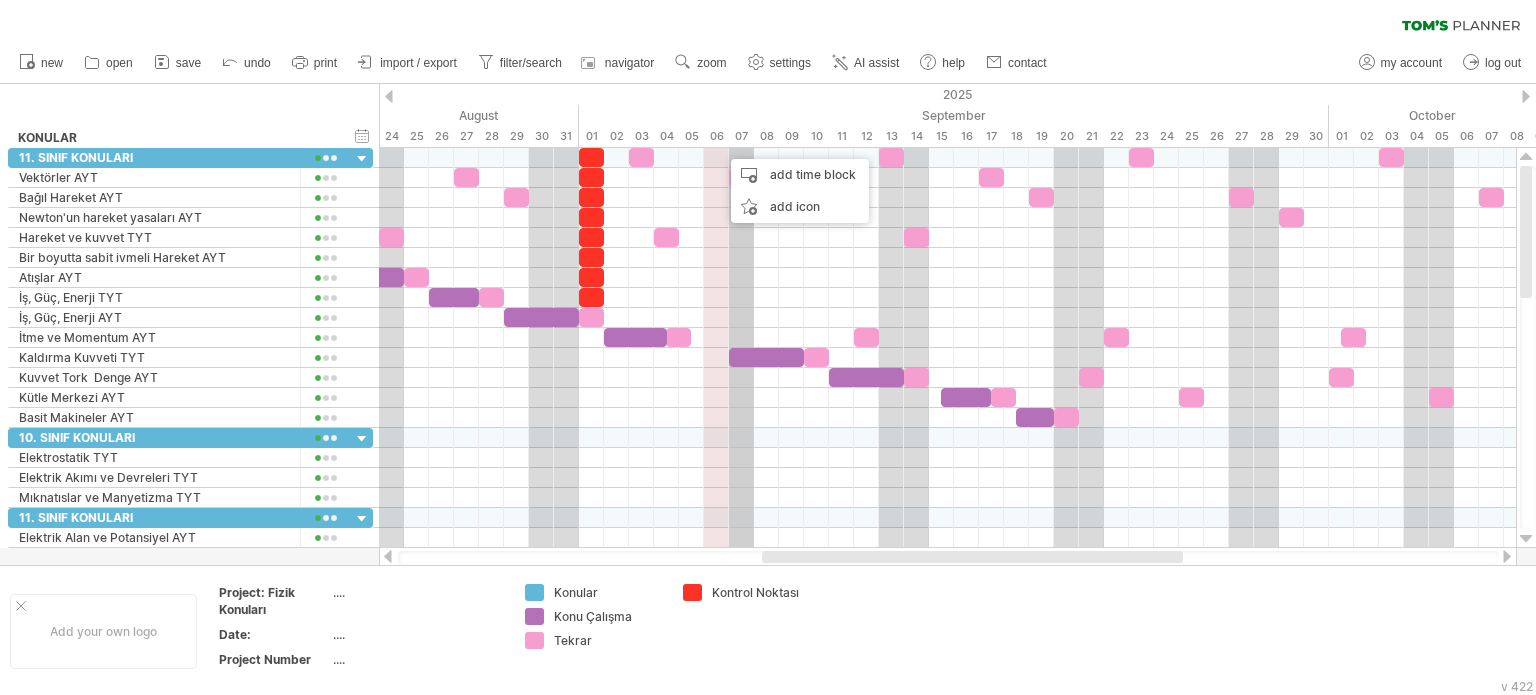 click on "07" at bounding box center [741, 136] 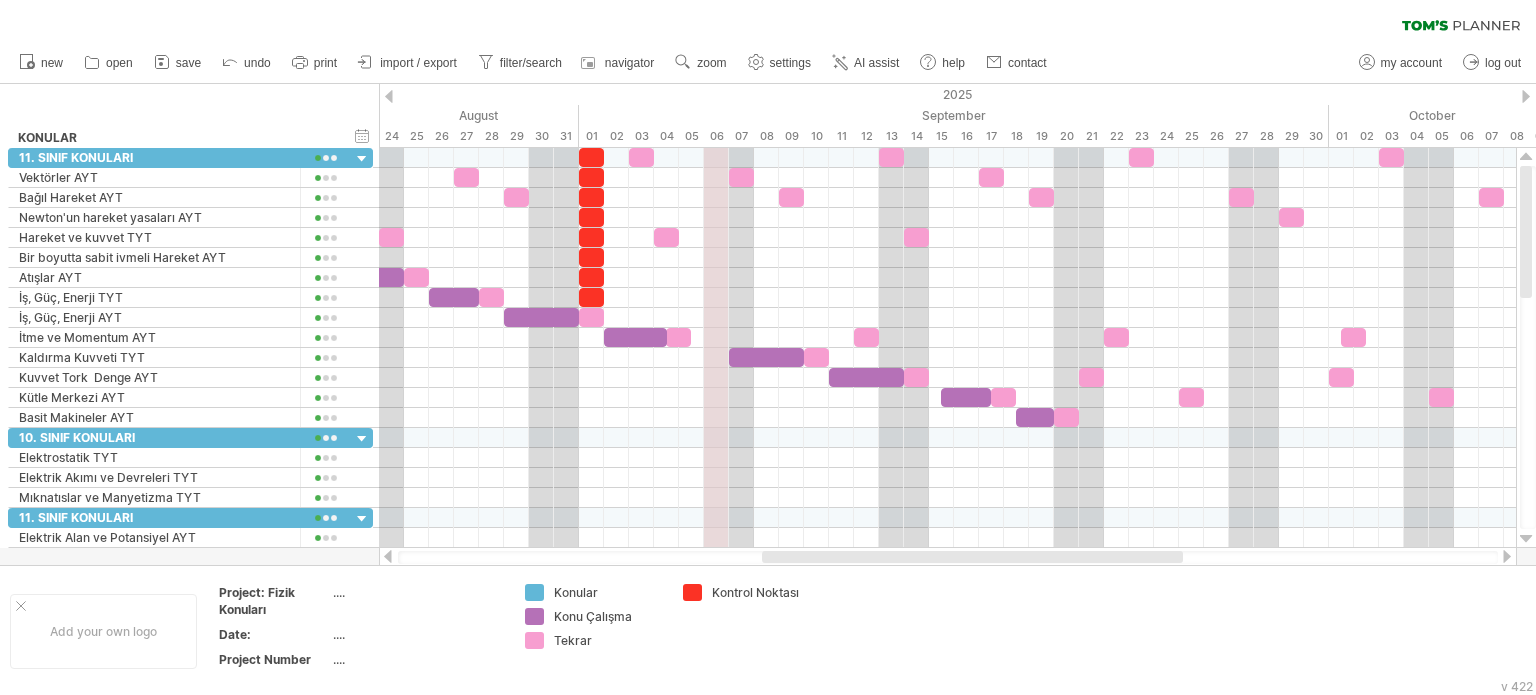click on "06" at bounding box center (716, 136) 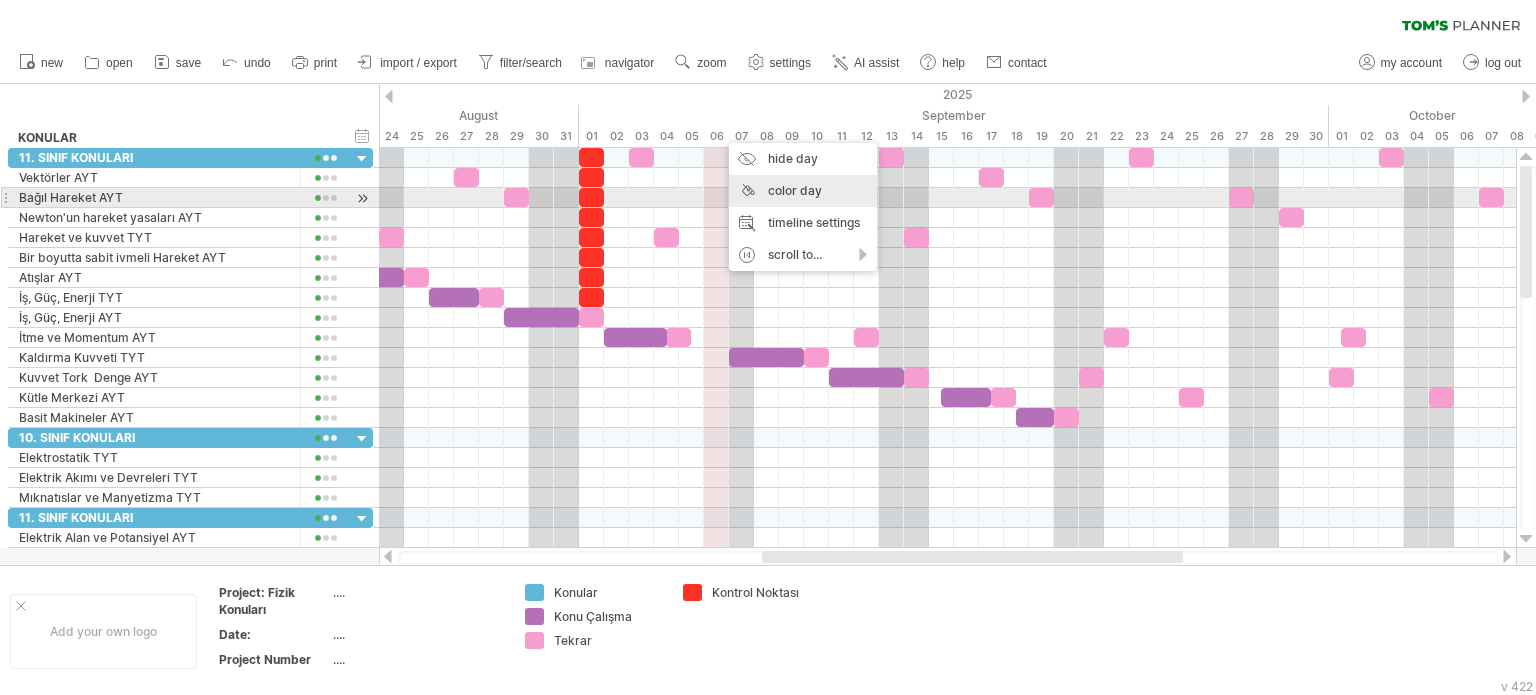 click on "color day" at bounding box center (803, 191) 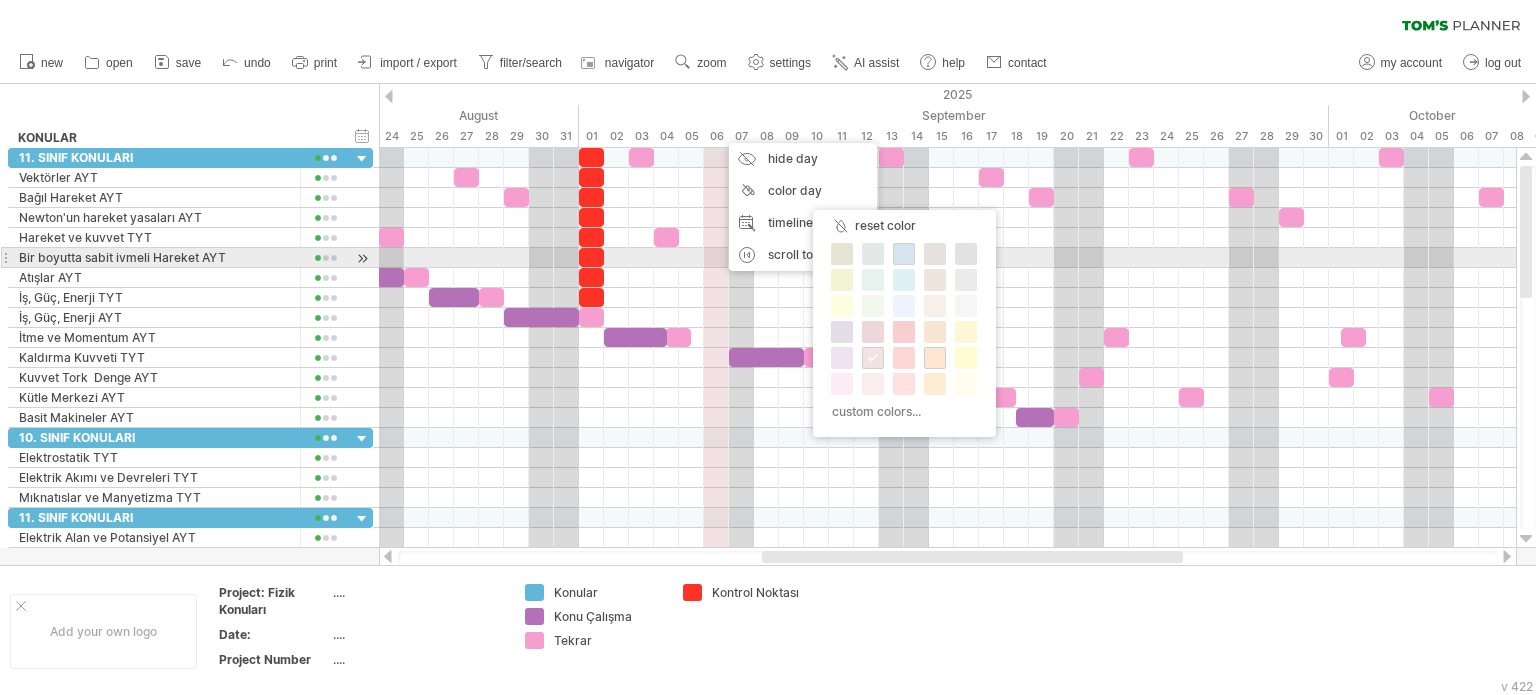 click at bounding box center (904, 254) 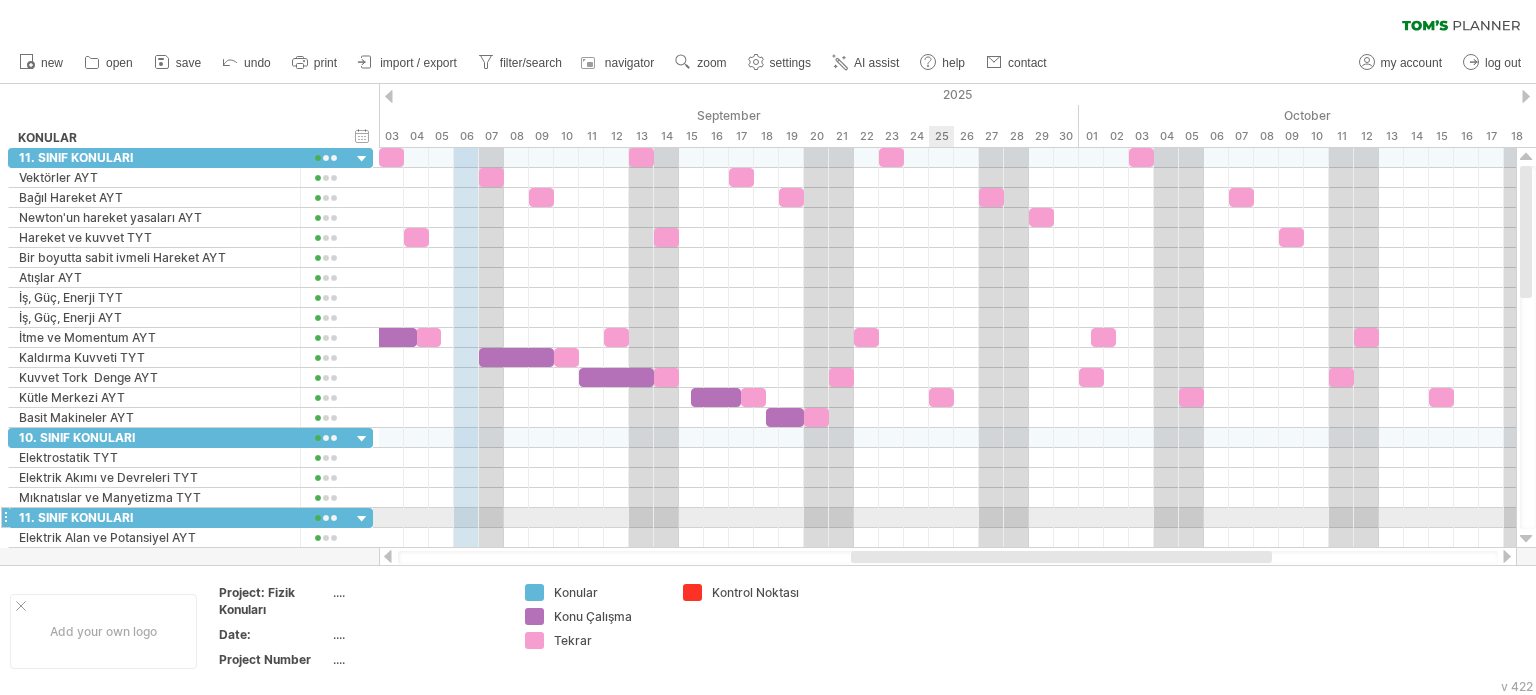 drag, startPoint x: 859, startPoint y: 553, endPoint x: 941, endPoint y: 493, distance: 101.607086 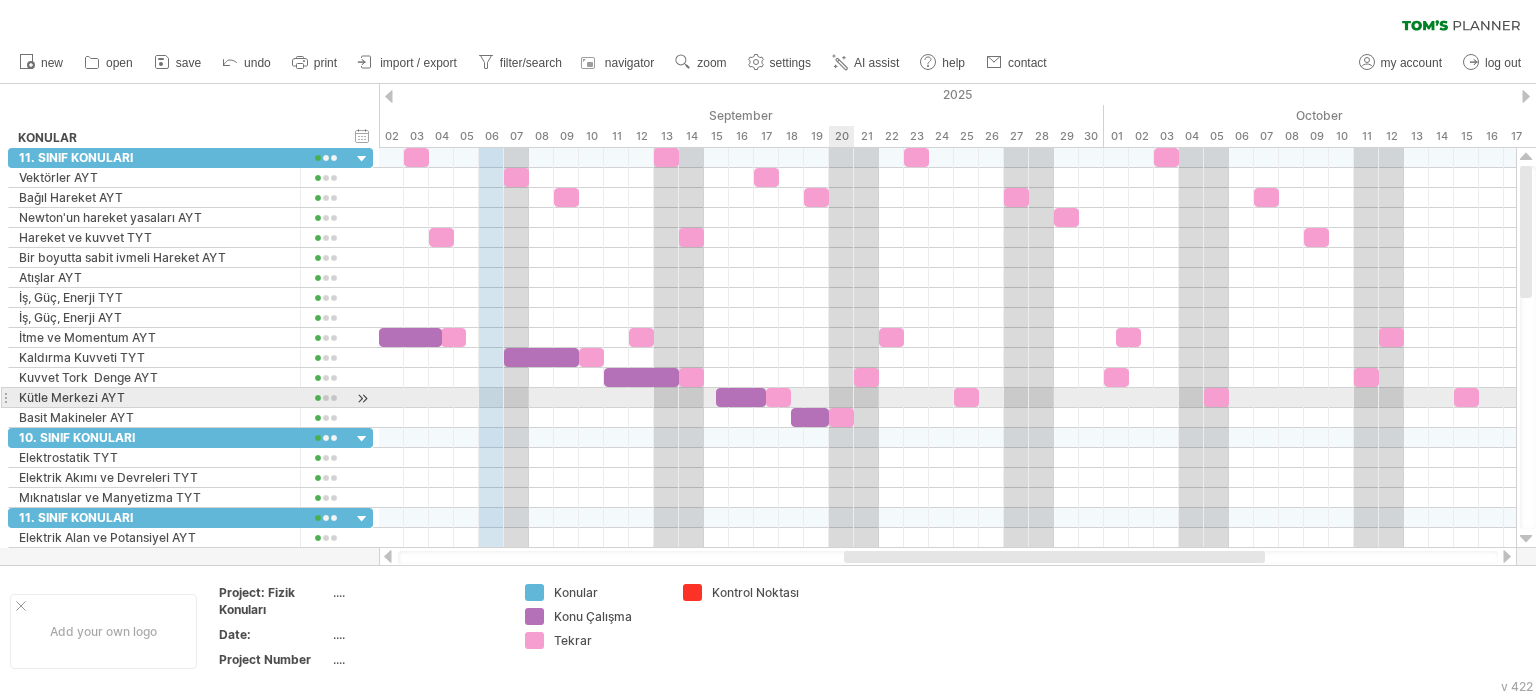 click at bounding box center [947, 398] 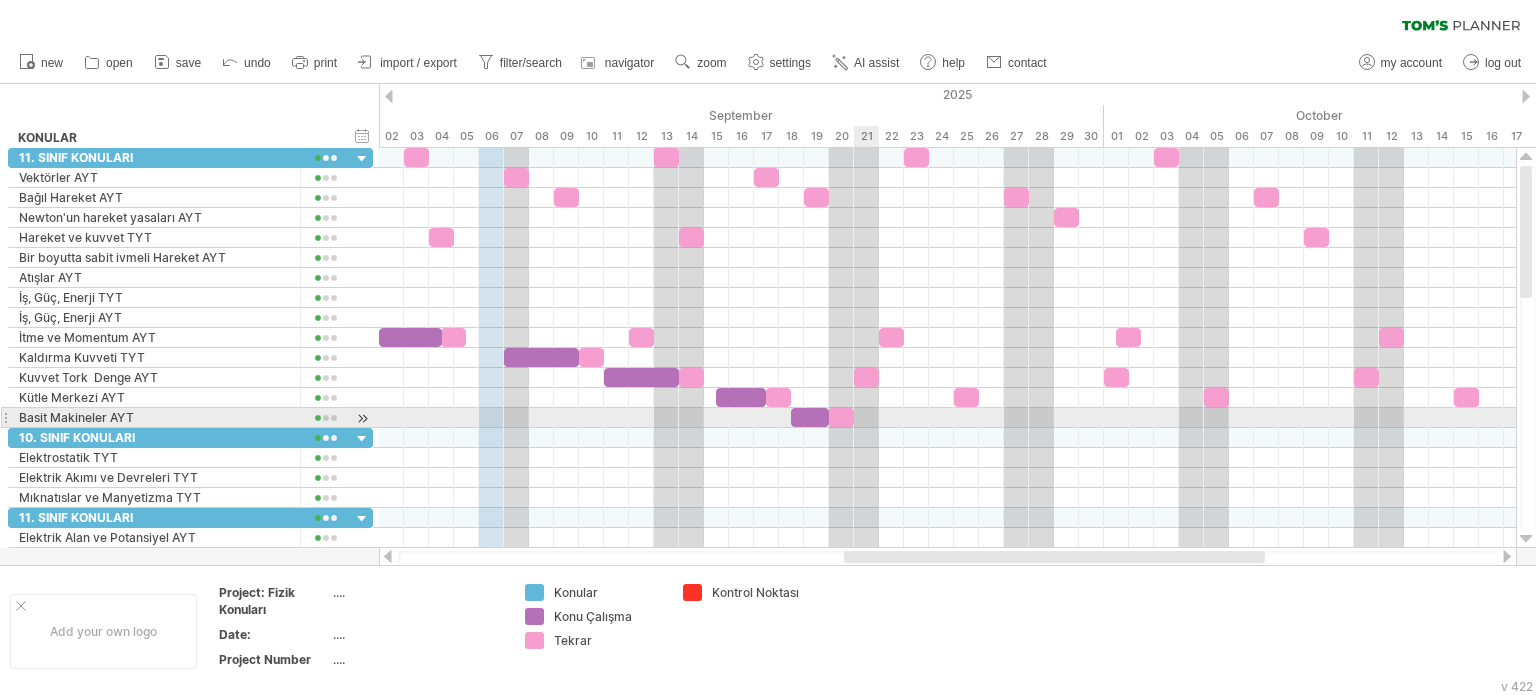 click at bounding box center [947, 418] 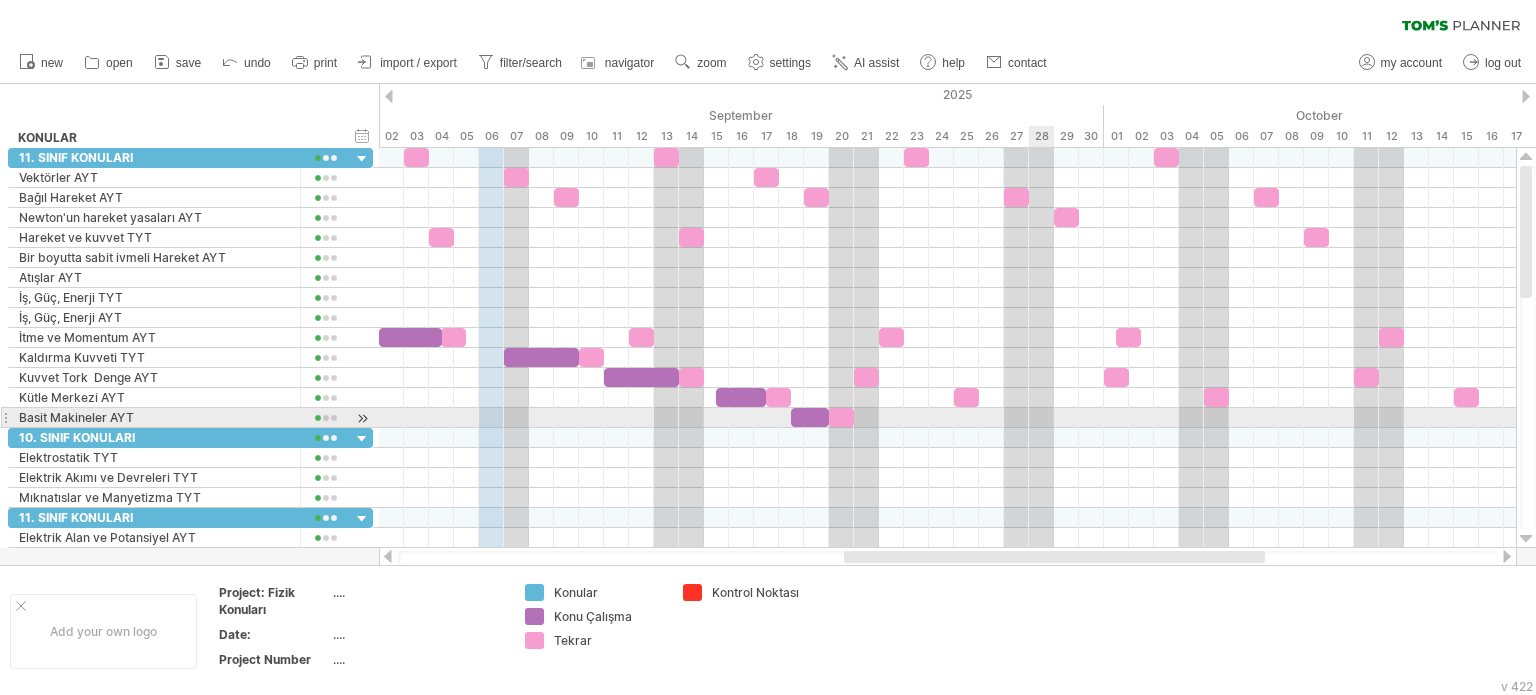 click at bounding box center (947, 418) 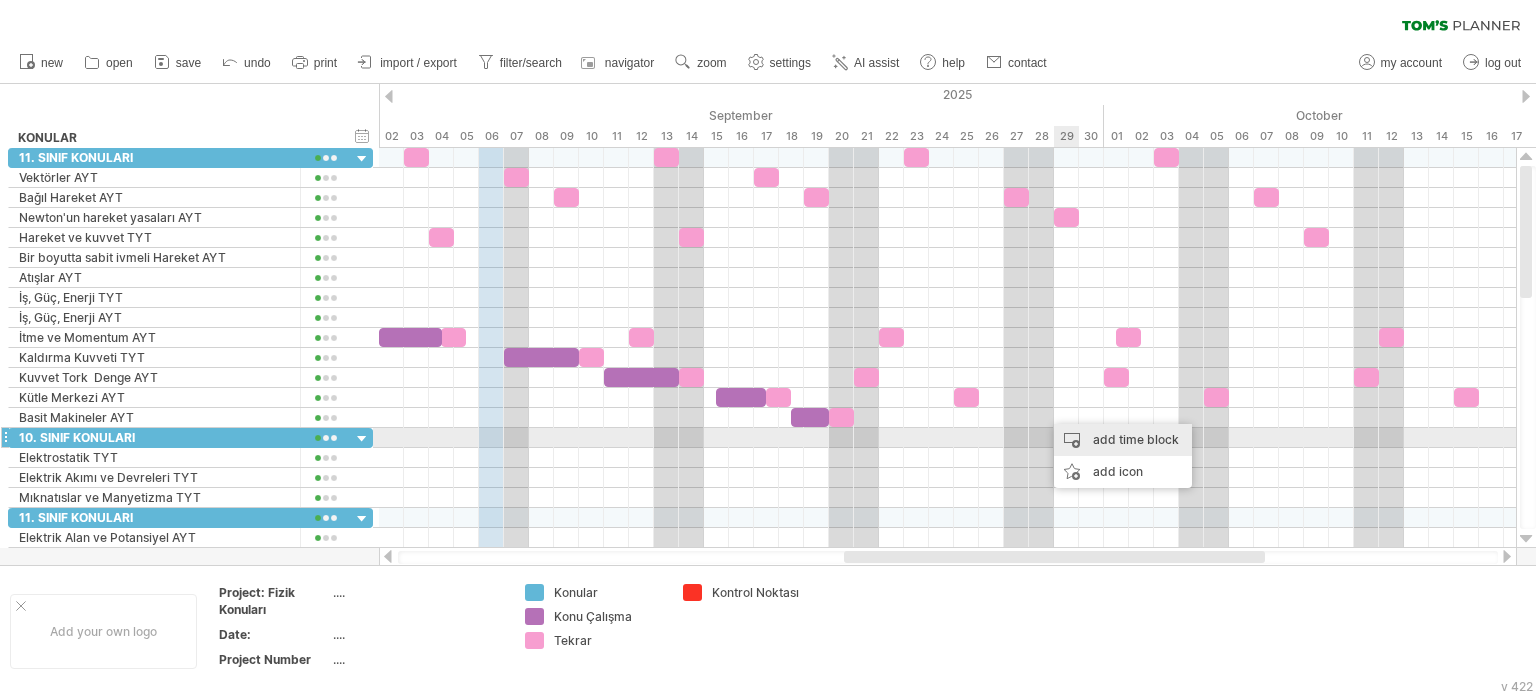 click on "add time block" at bounding box center (1123, 440) 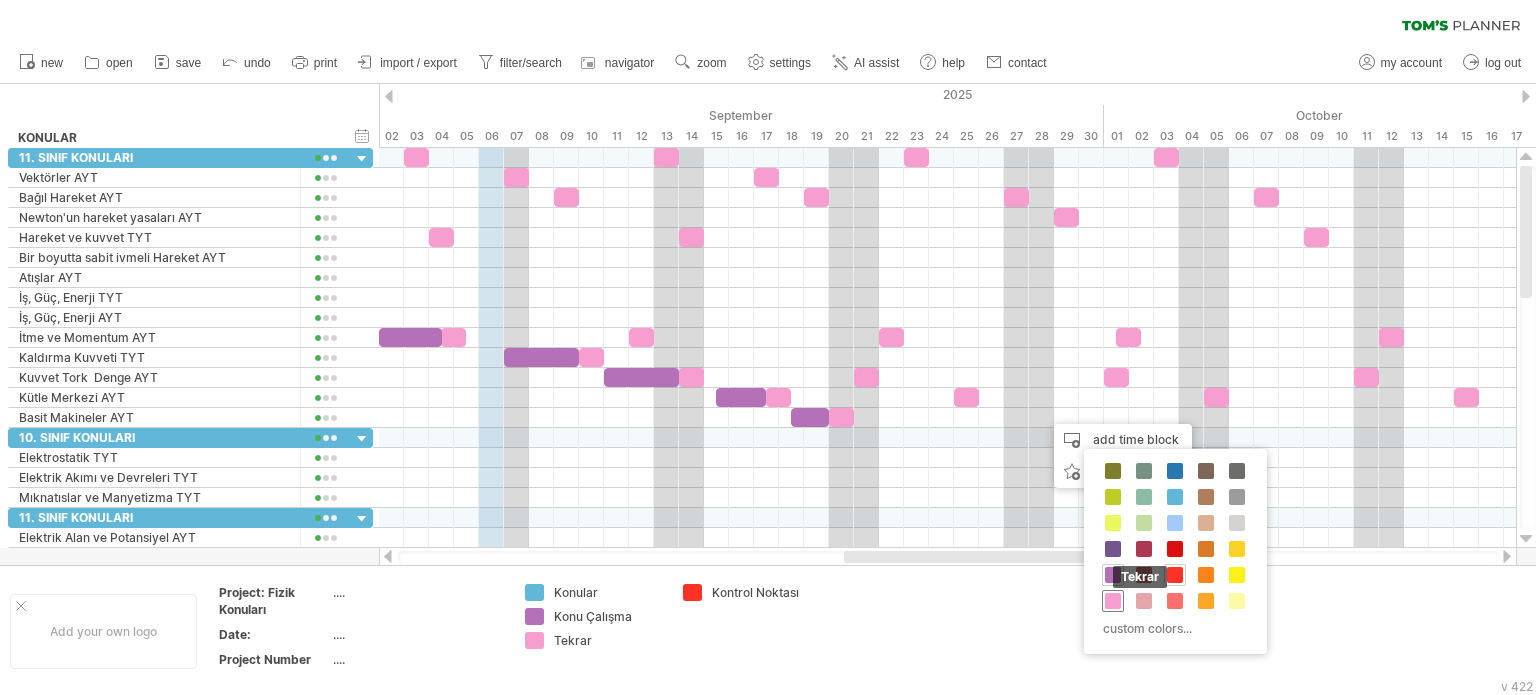 click on "Tekrar" at bounding box center (1113, 601) 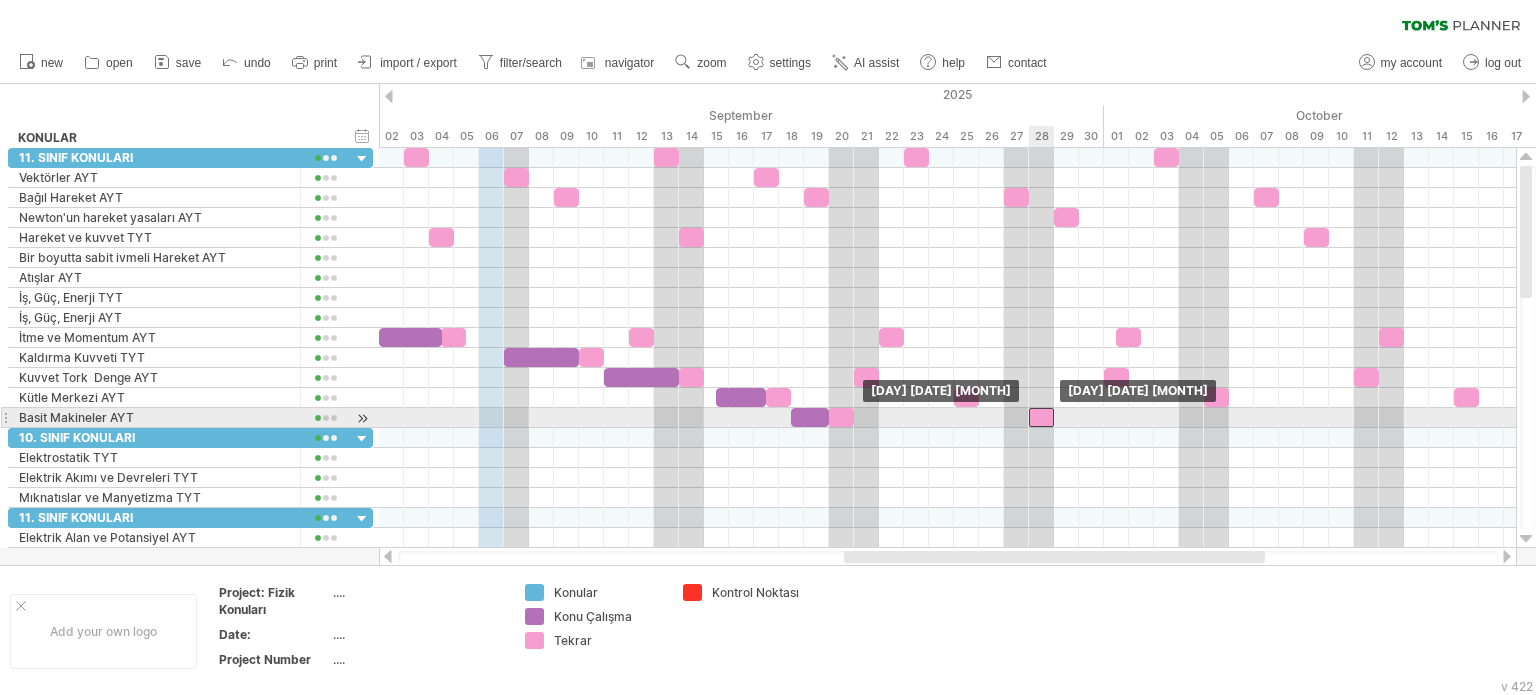 drag, startPoint x: 1053, startPoint y: 413, endPoint x: 1038, endPoint y: 415, distance: 15.132746 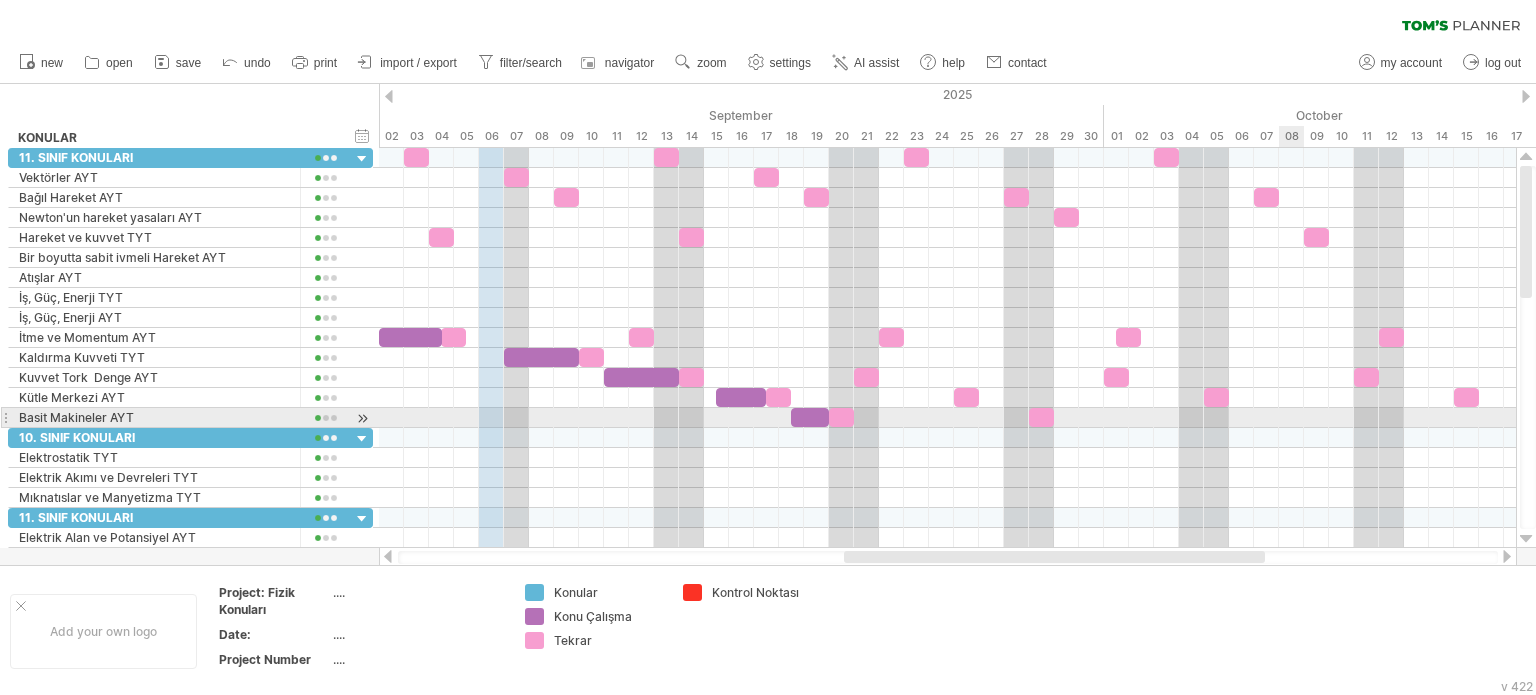 click at bounding box center (947, 418) 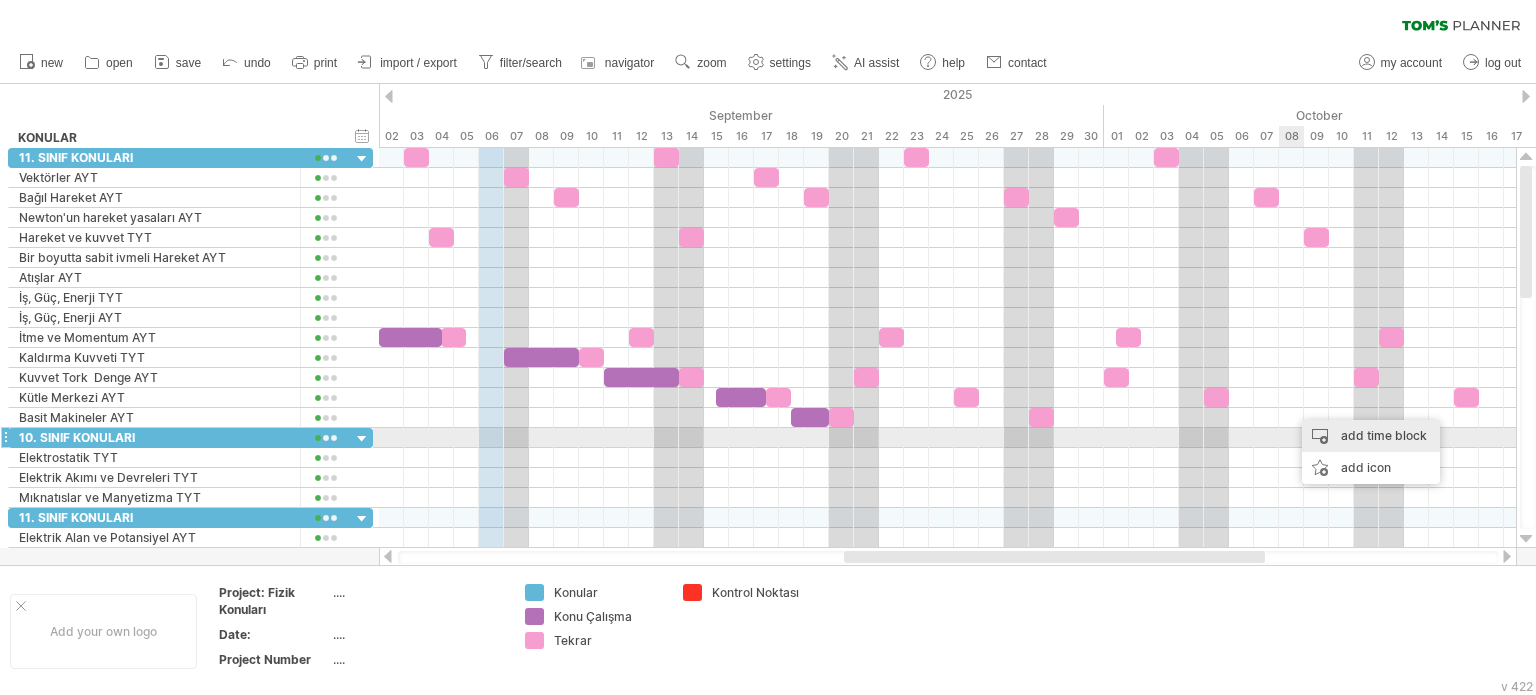 click on "add time block" at bounding box center (1371, 436) 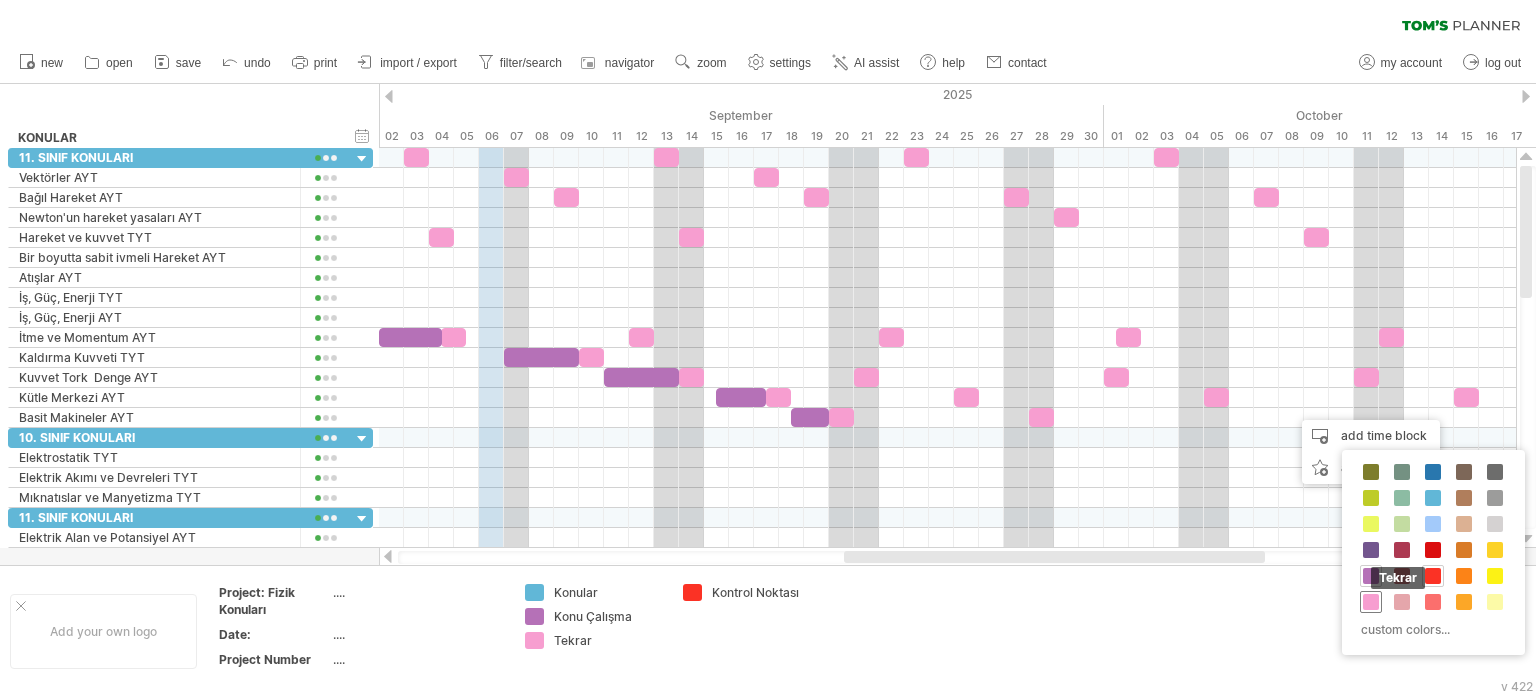 click at bounding box center [1371, 602] 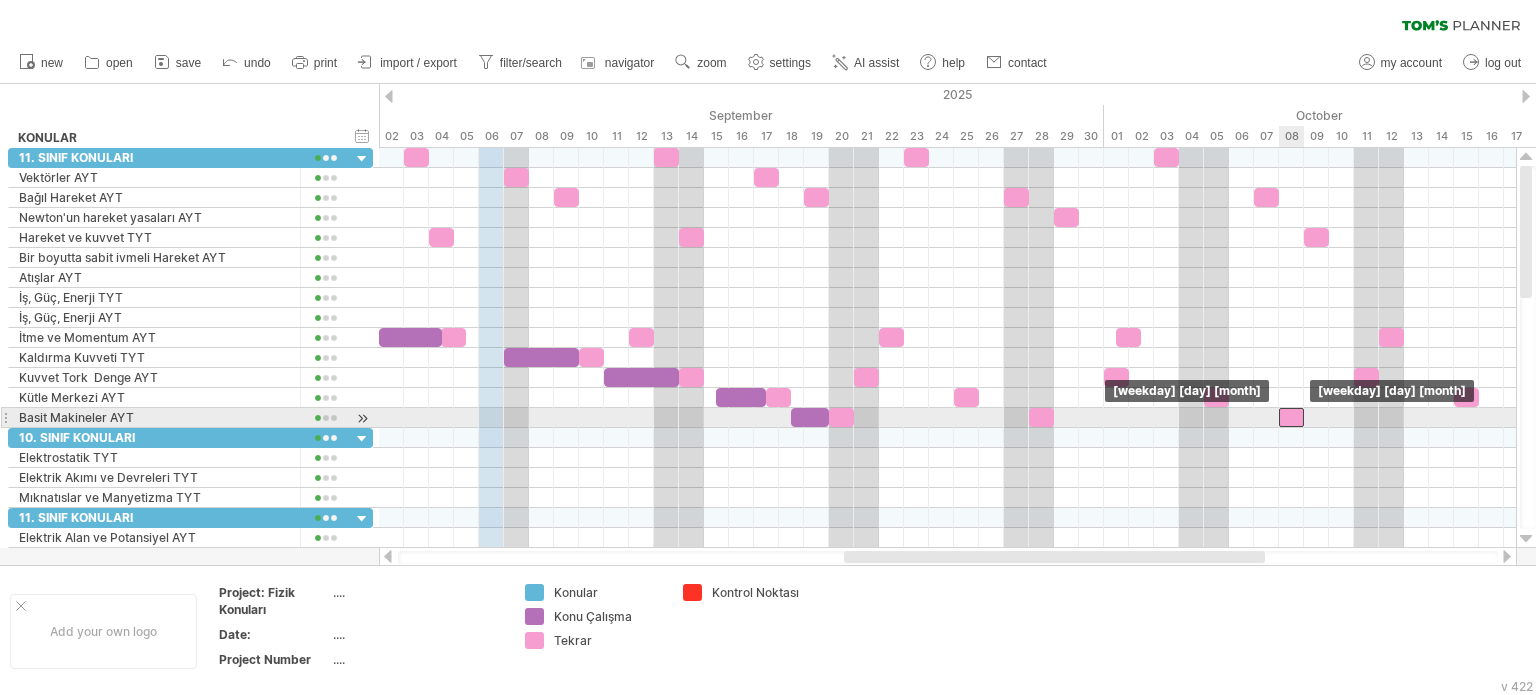 drag, startPoint x: 1300, startPoint y: 419, endPoint x: 1284, endPoint y: 416, distance: 16.27882 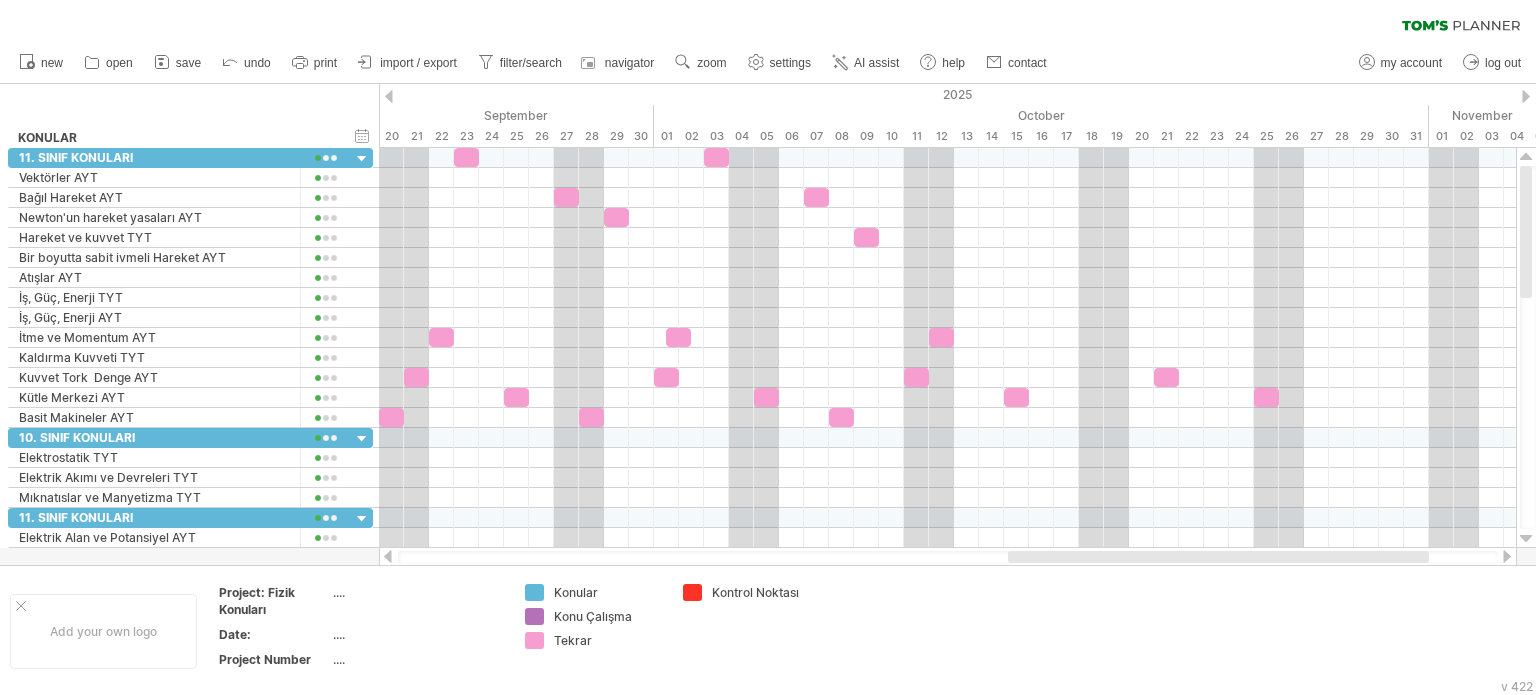 drag, startPoint x: 1100, startPoint y: 553, endPoint x: 1259, endPoint y: 531, distance: 160.5148 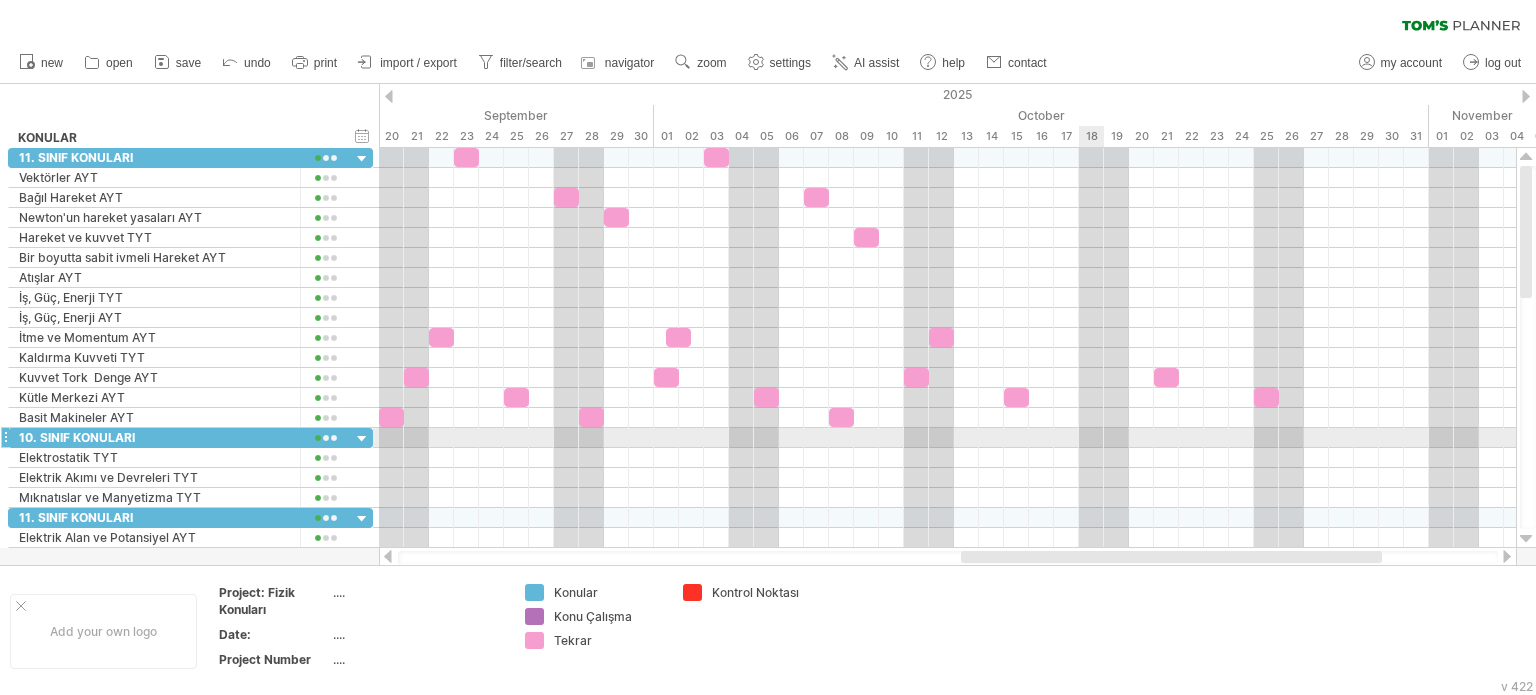 click at bounding box center (947, 438) 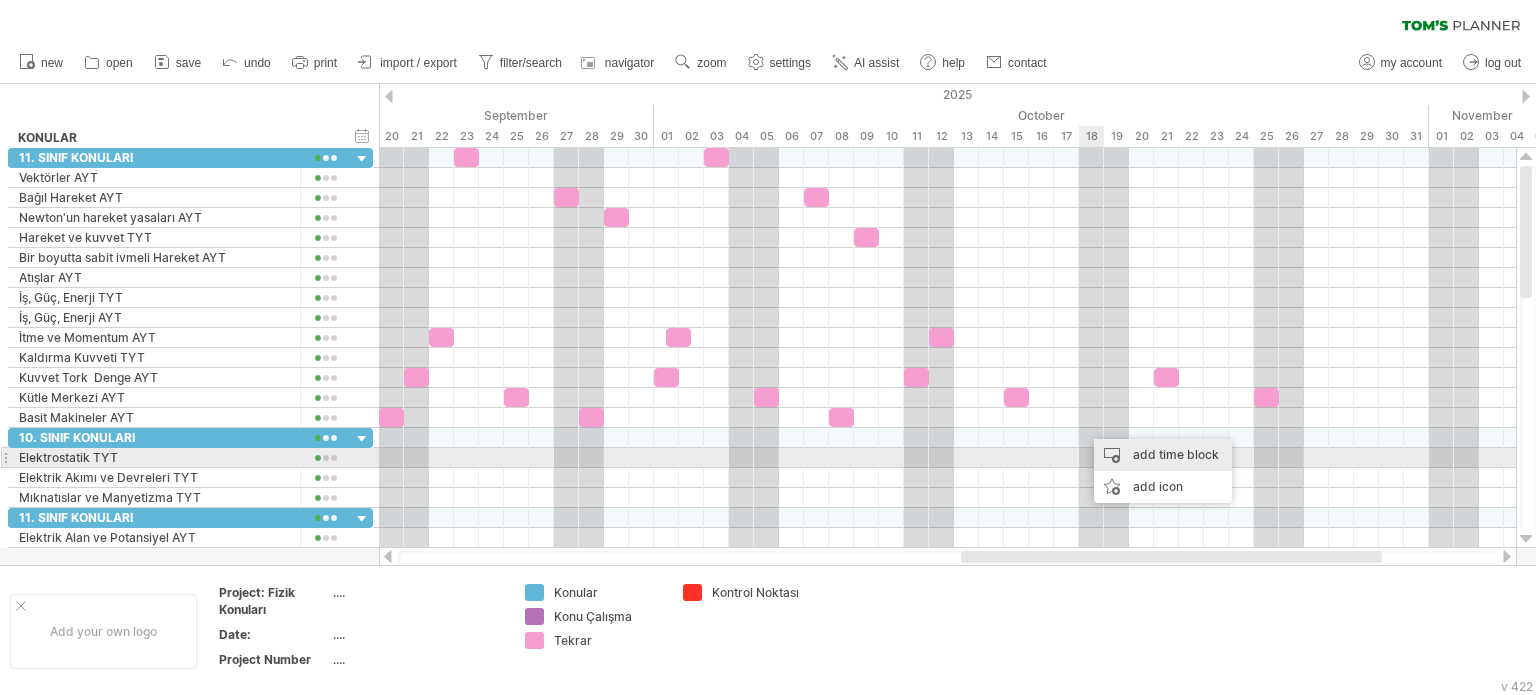 click on "add time block" at bounding box center [1163, 455] 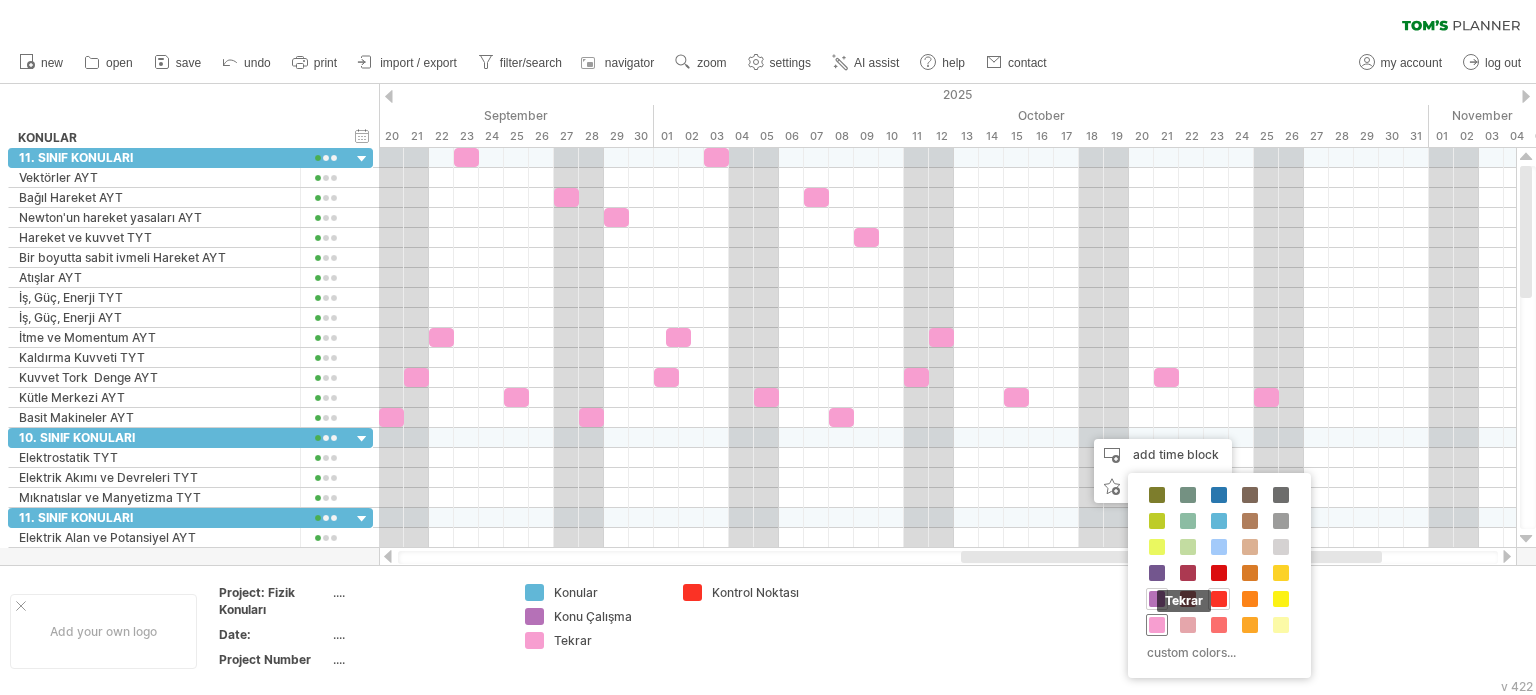 click at bounding box center [1157, 625] 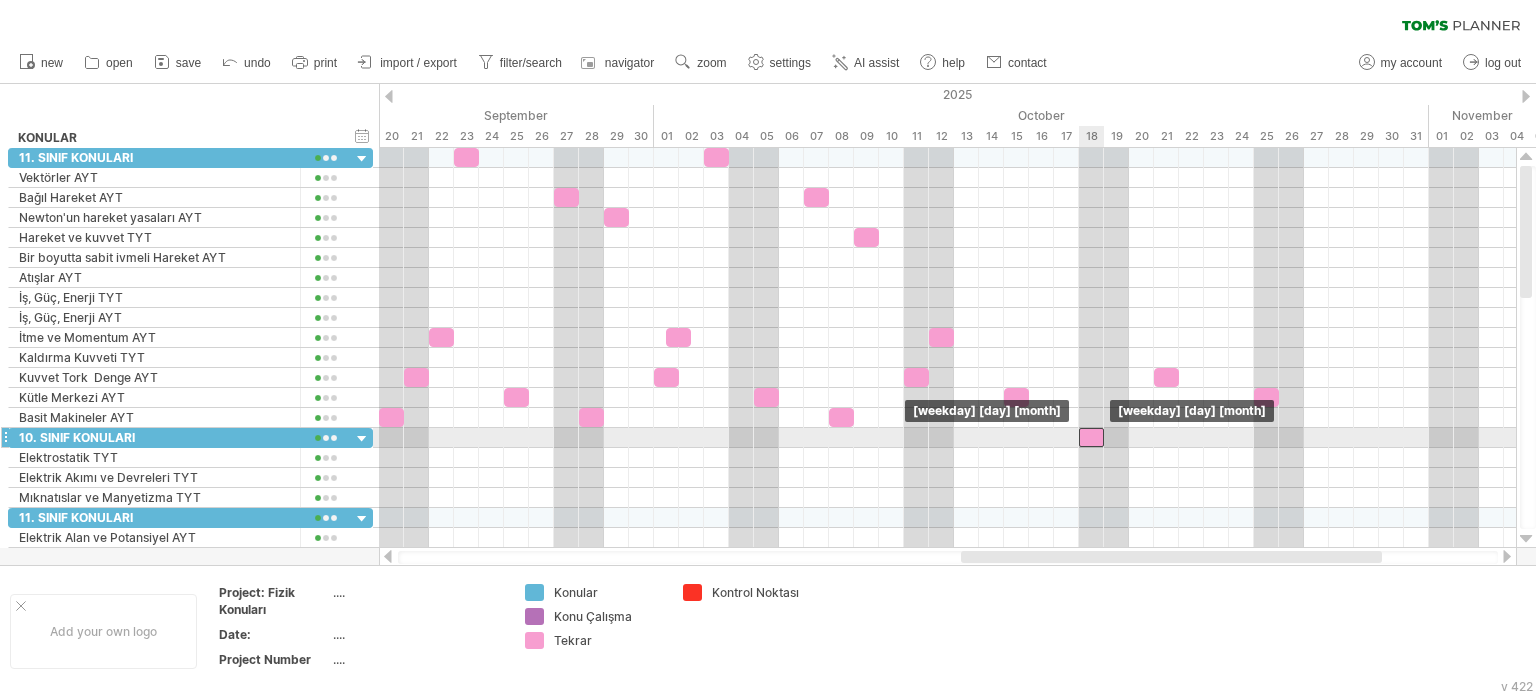 click at bounding box center (1091, 437) 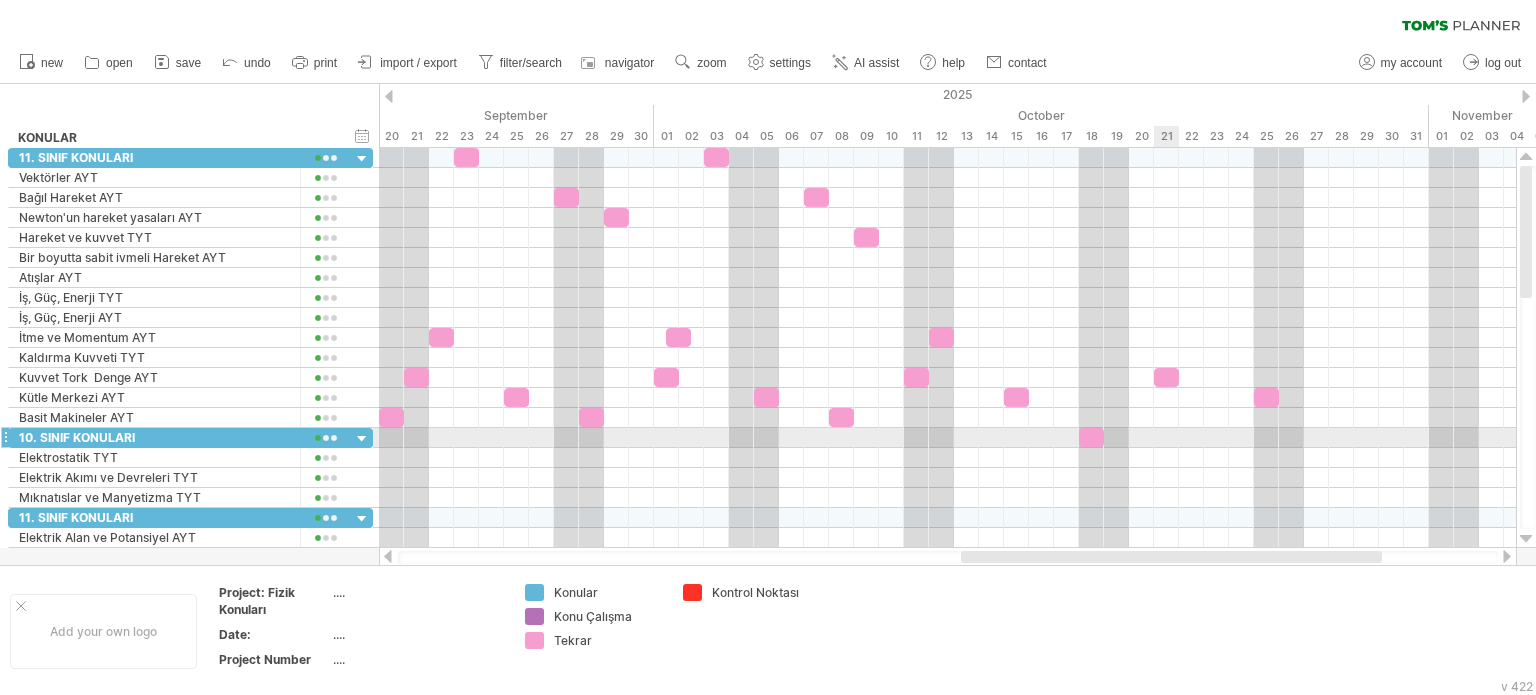 click at bounding box center (947, 438) 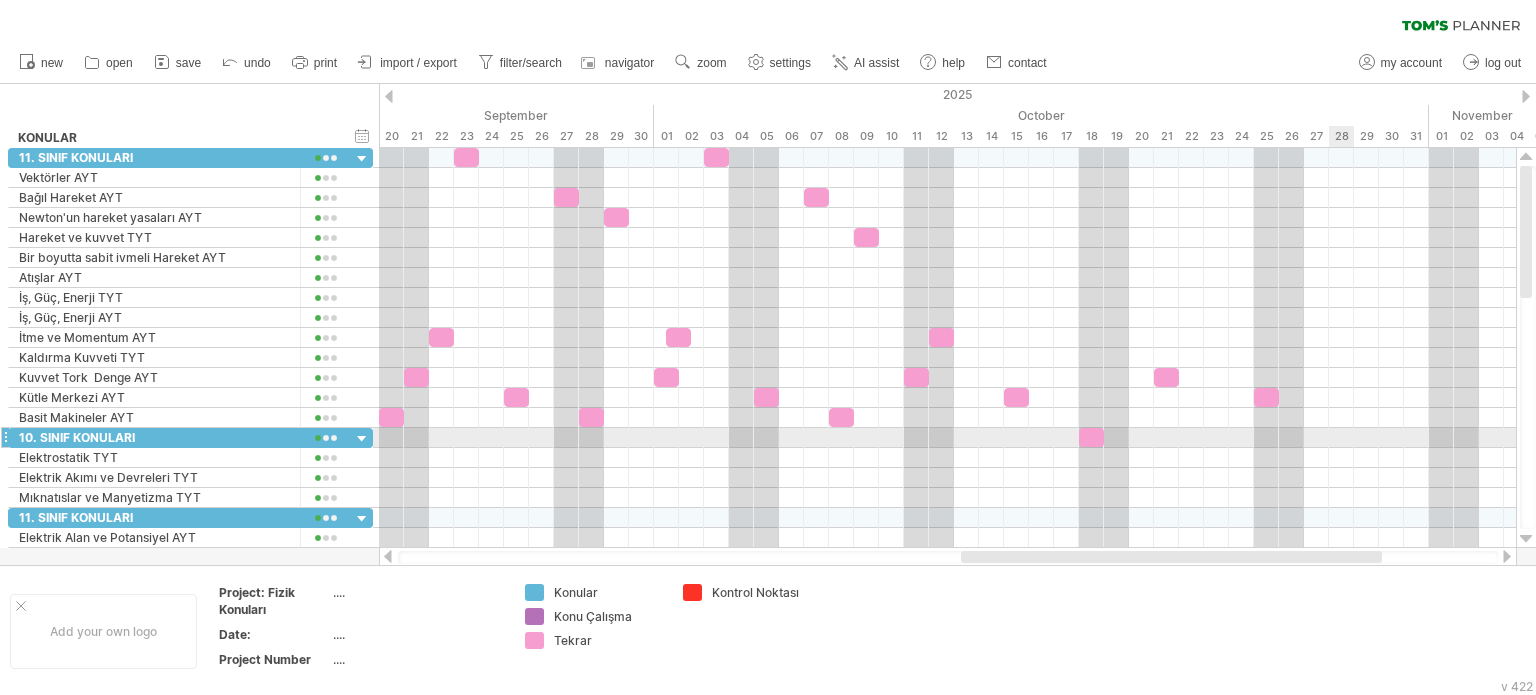 click at bounding box center [947, 438] 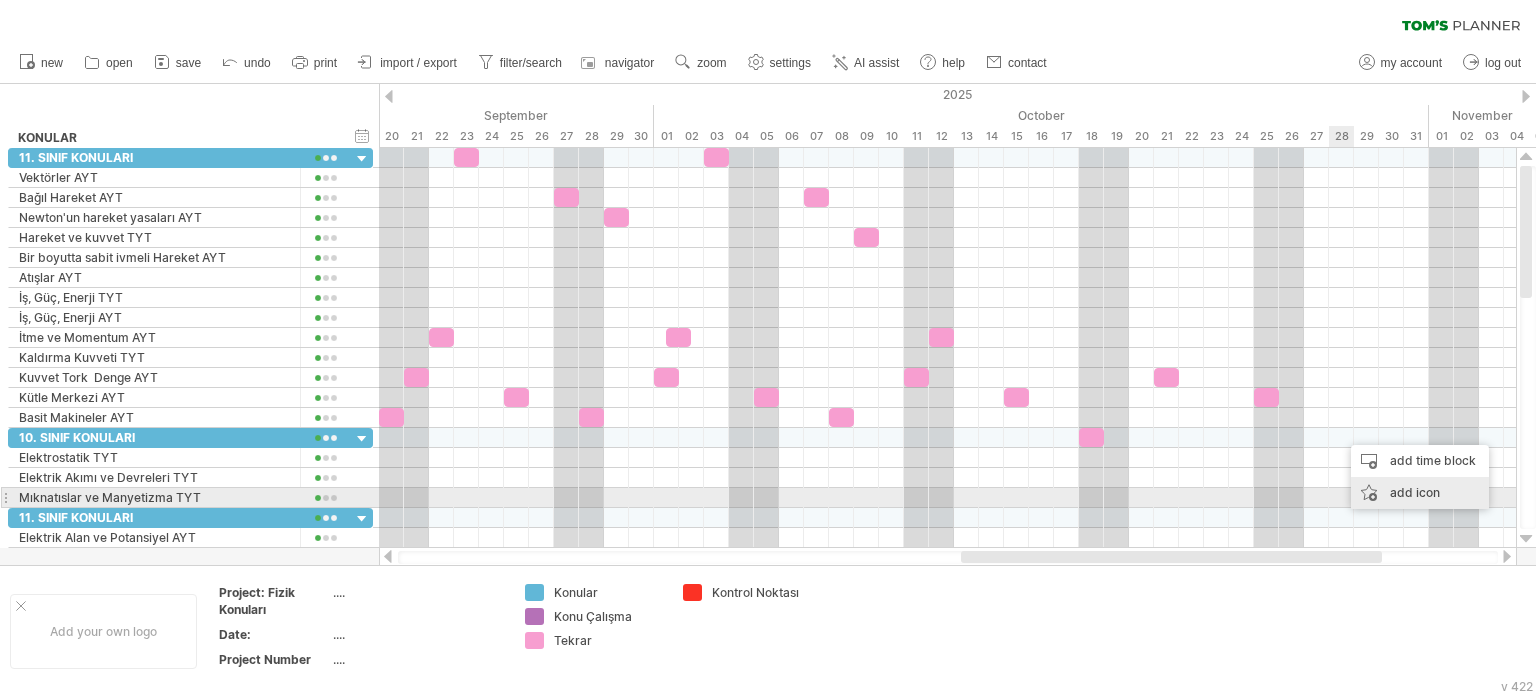 click on "add icon" at bounding box center [1420, 493] 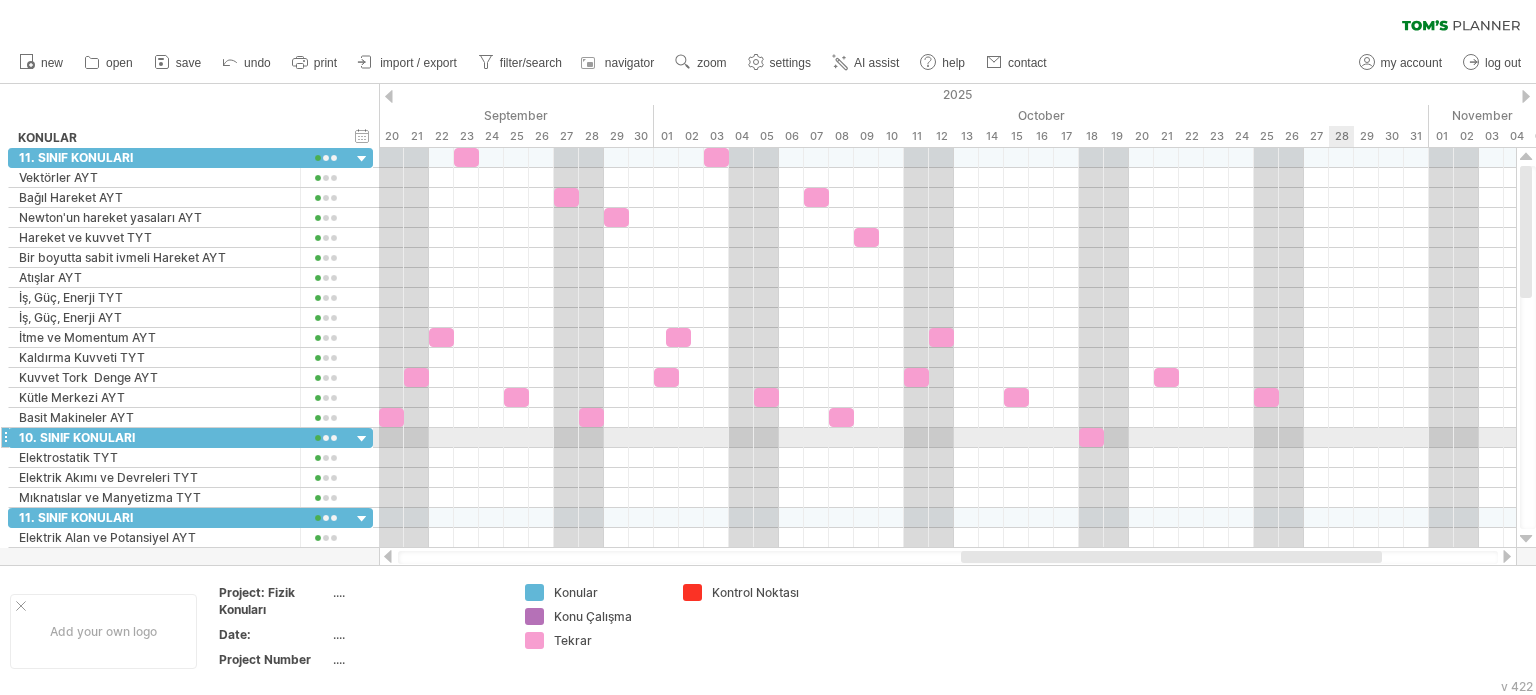 click at bounding box center (947, 438) 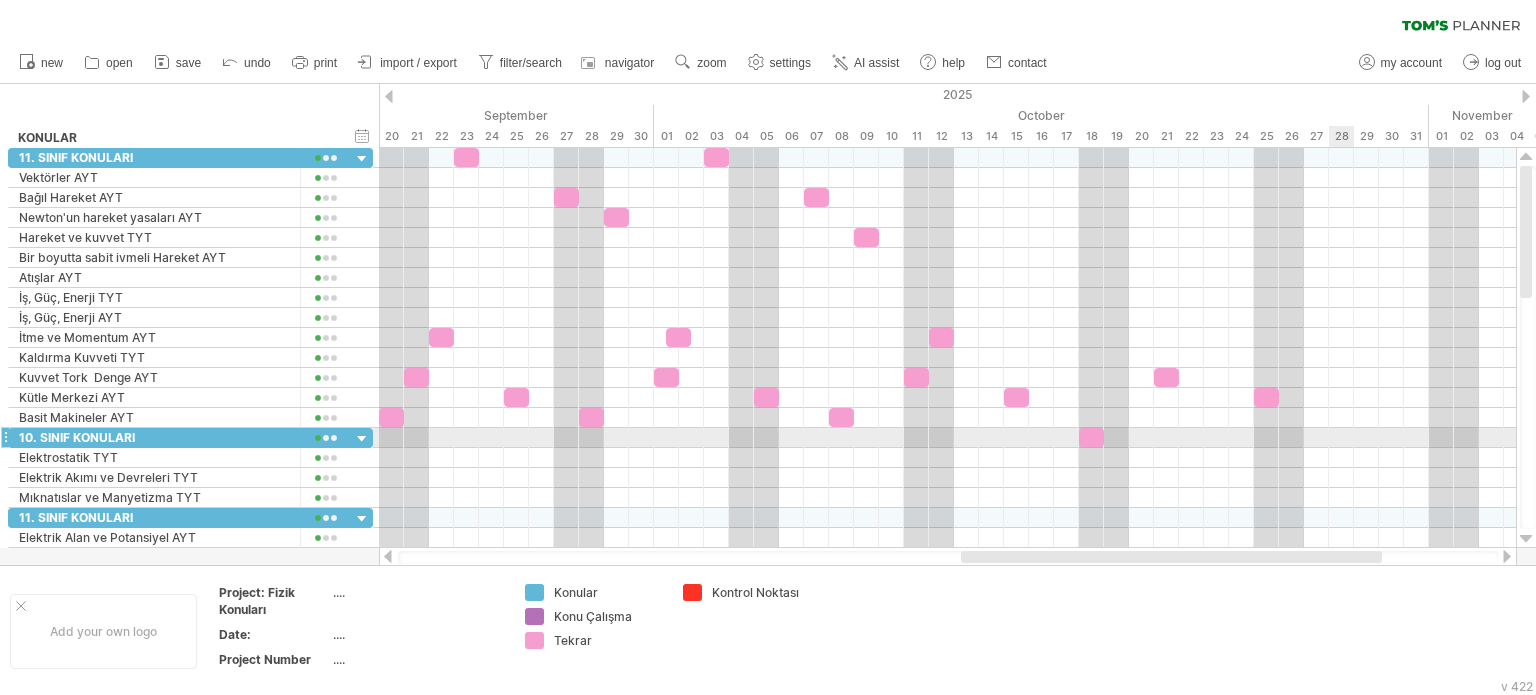 click at bounding box center (947, 438) 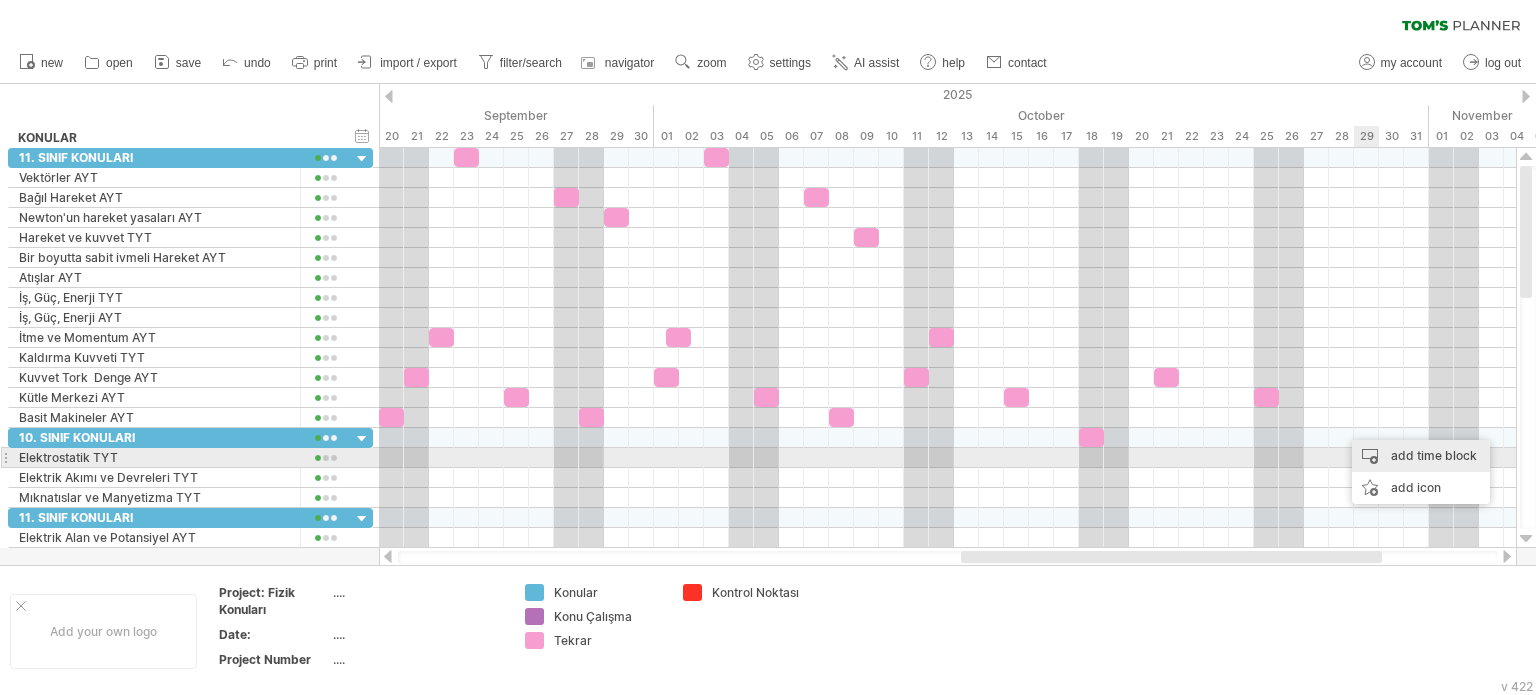 click on "add time block" at bounding box center [1421, 456] 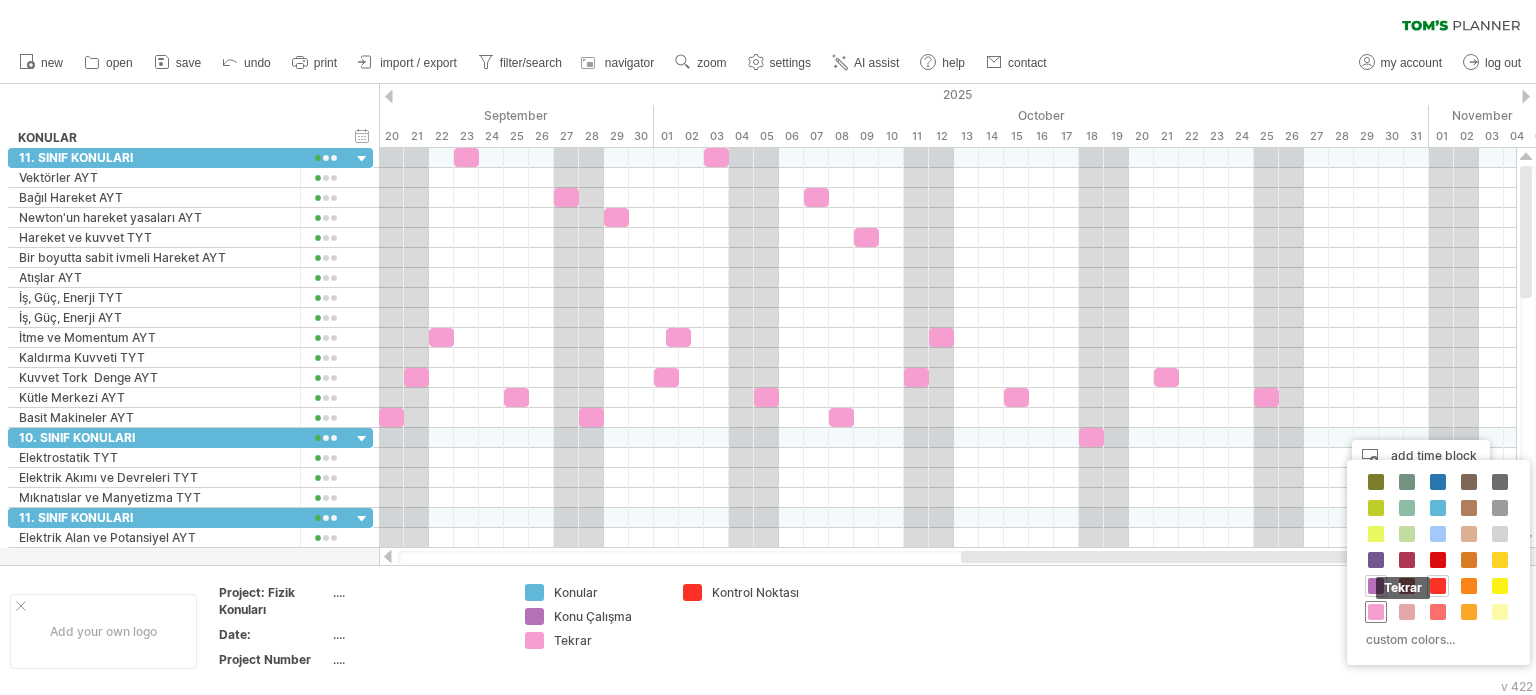 click at bounding box center [1376, 612] 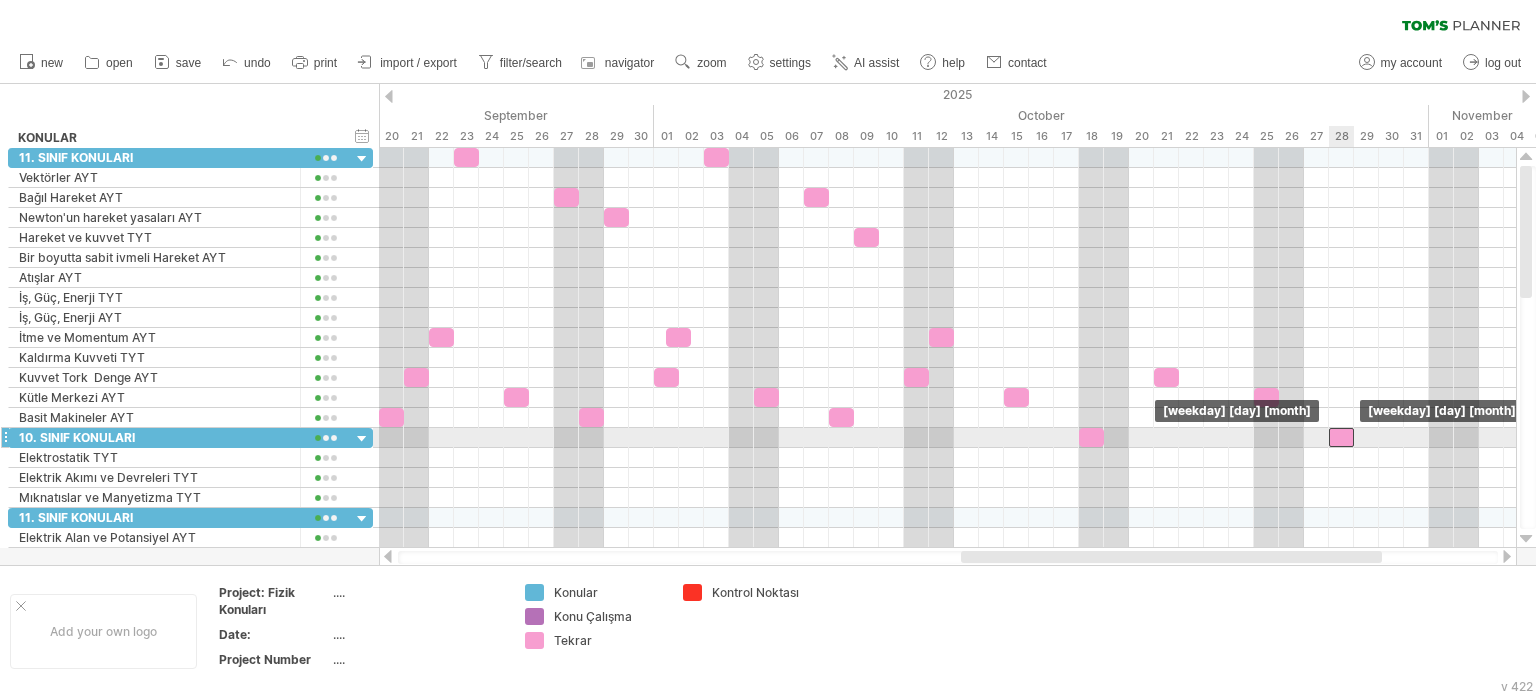 drag, startPoint x: 1350, startPoint y: 439, endPoint x: 1340, endPoint y: 443, distance: 10.770329 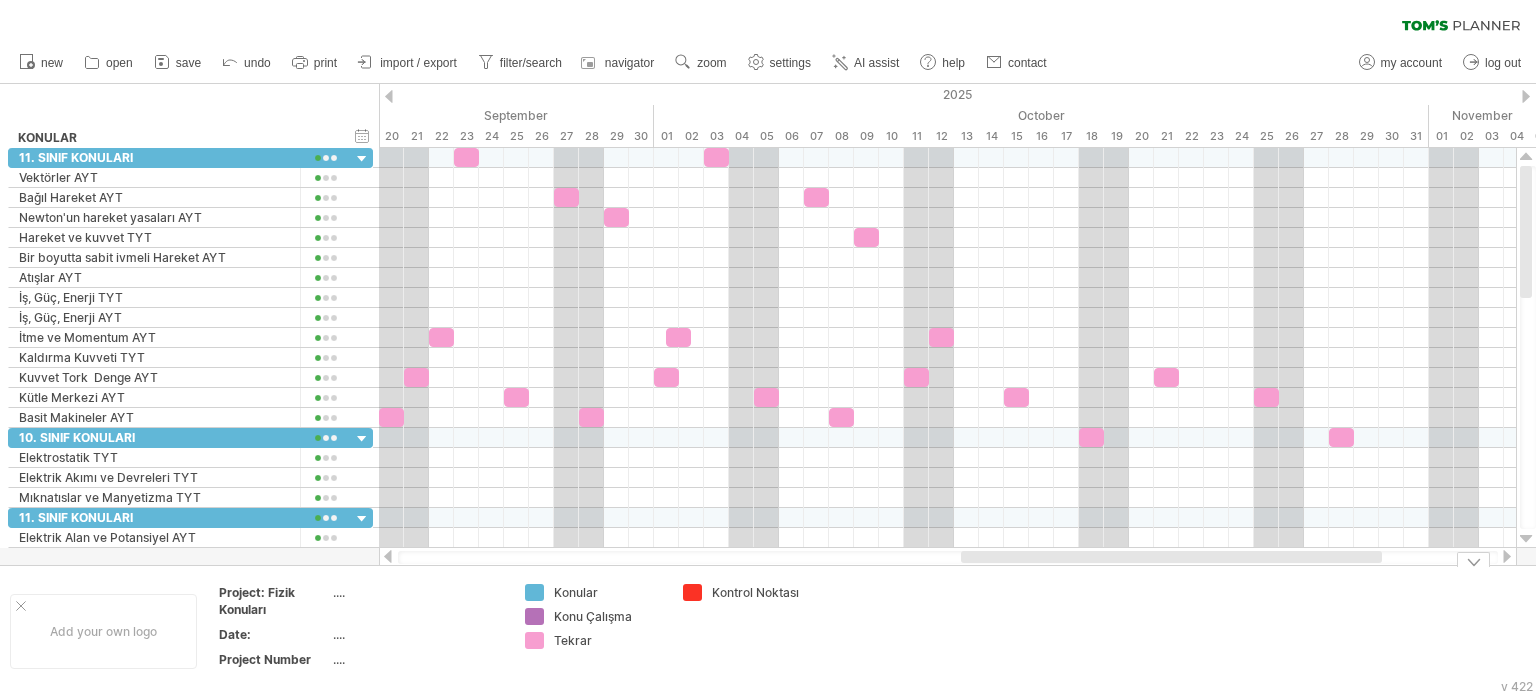 drag, startPoint x: 1252, startPoint y: 575, endPoint x: 1224, endPoint y: 576, distance: 28.01785 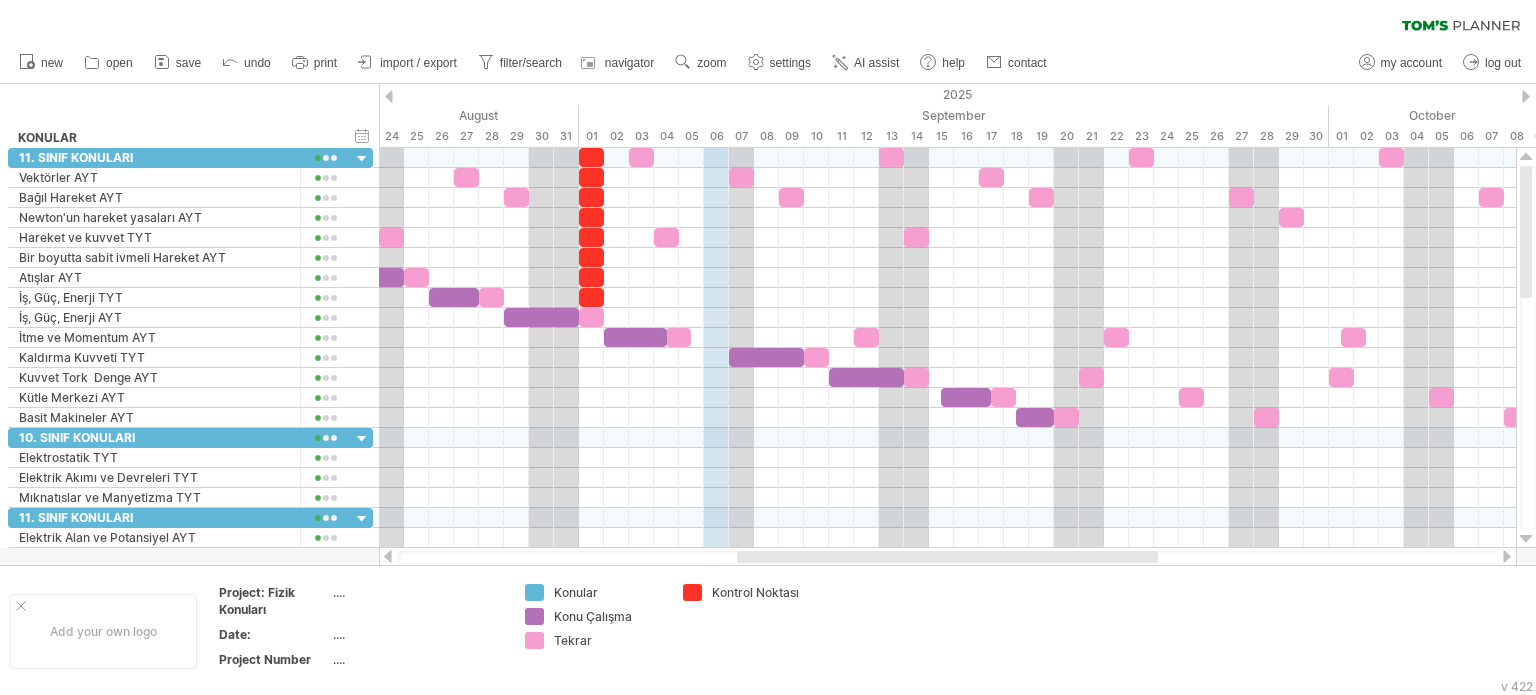 drag, startPoint x: 1156, startPoint y: 553, endPoint x: 828, endPoint y: 472, distance: 337.85352 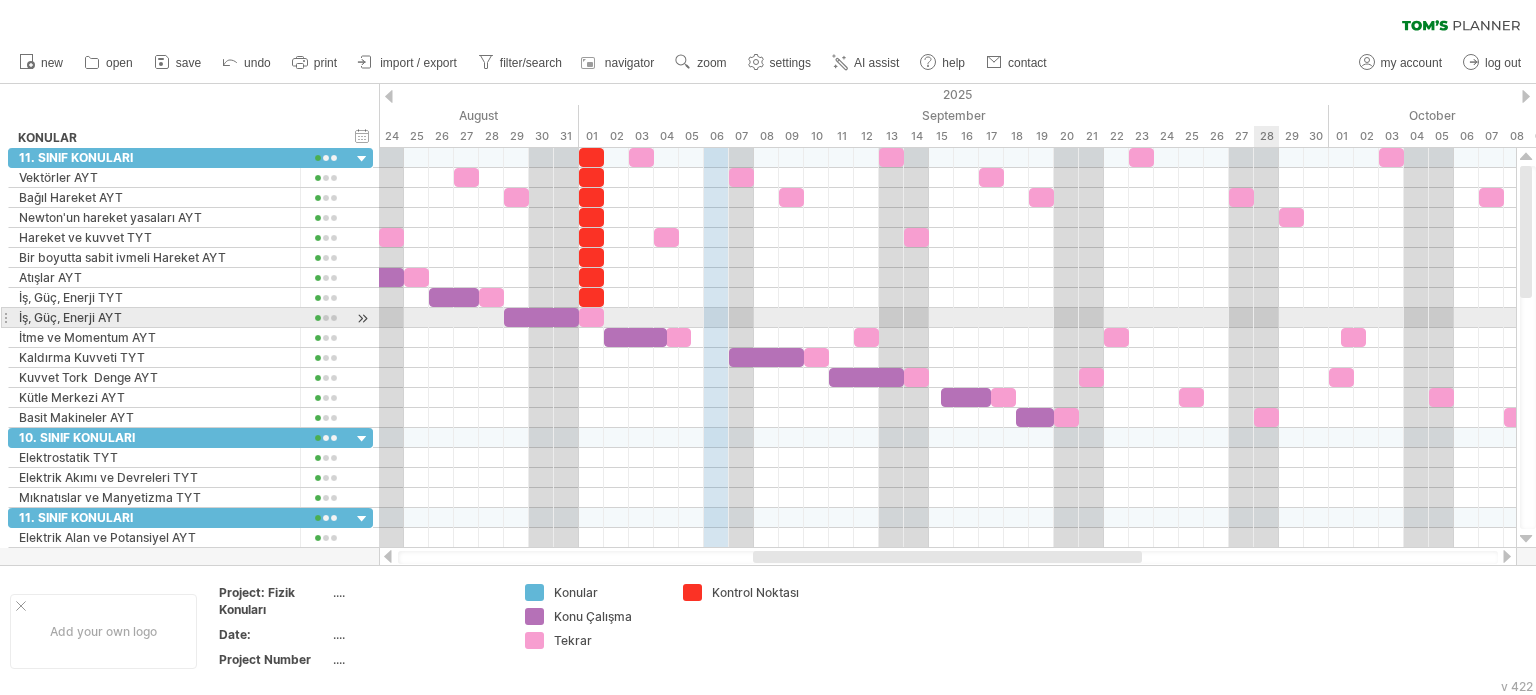 click at bounding box center [947, 318] 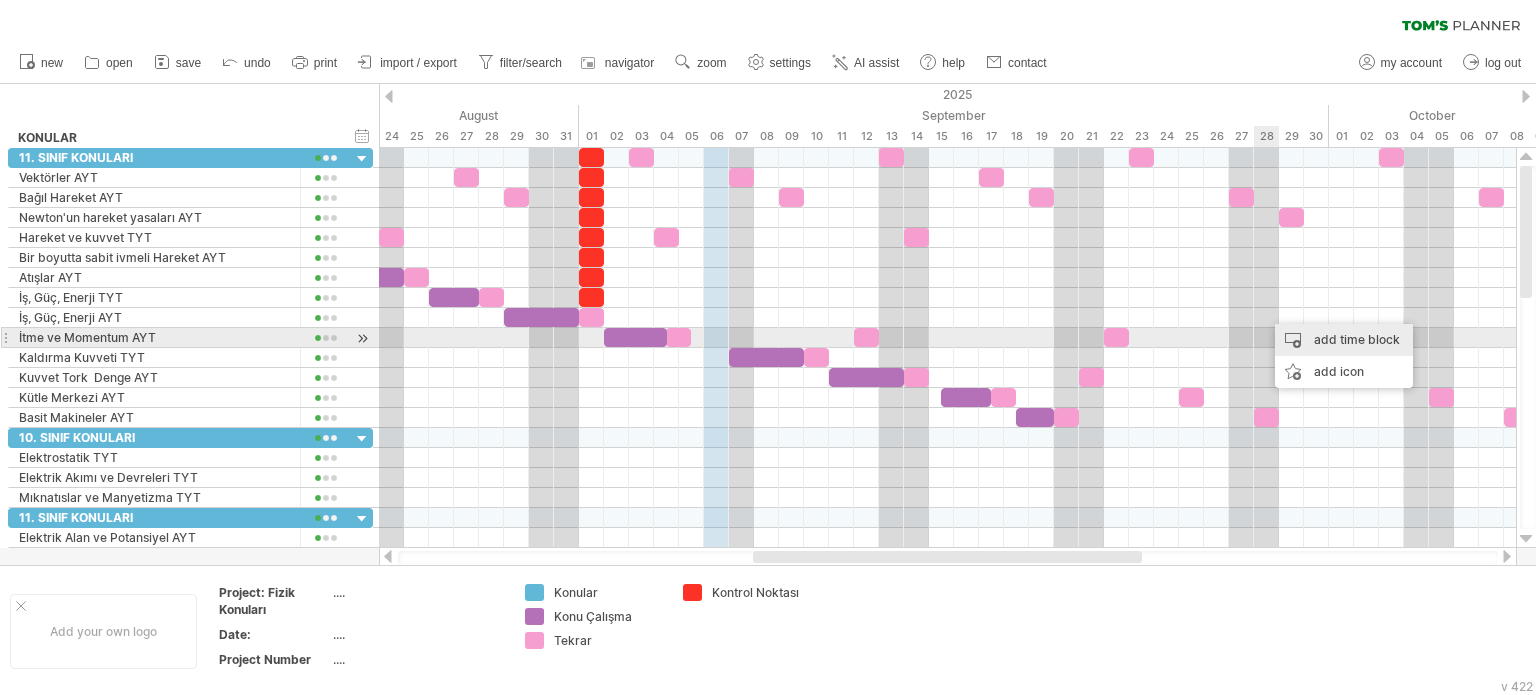 click on "add time block" at bounding box center (1344, 340) 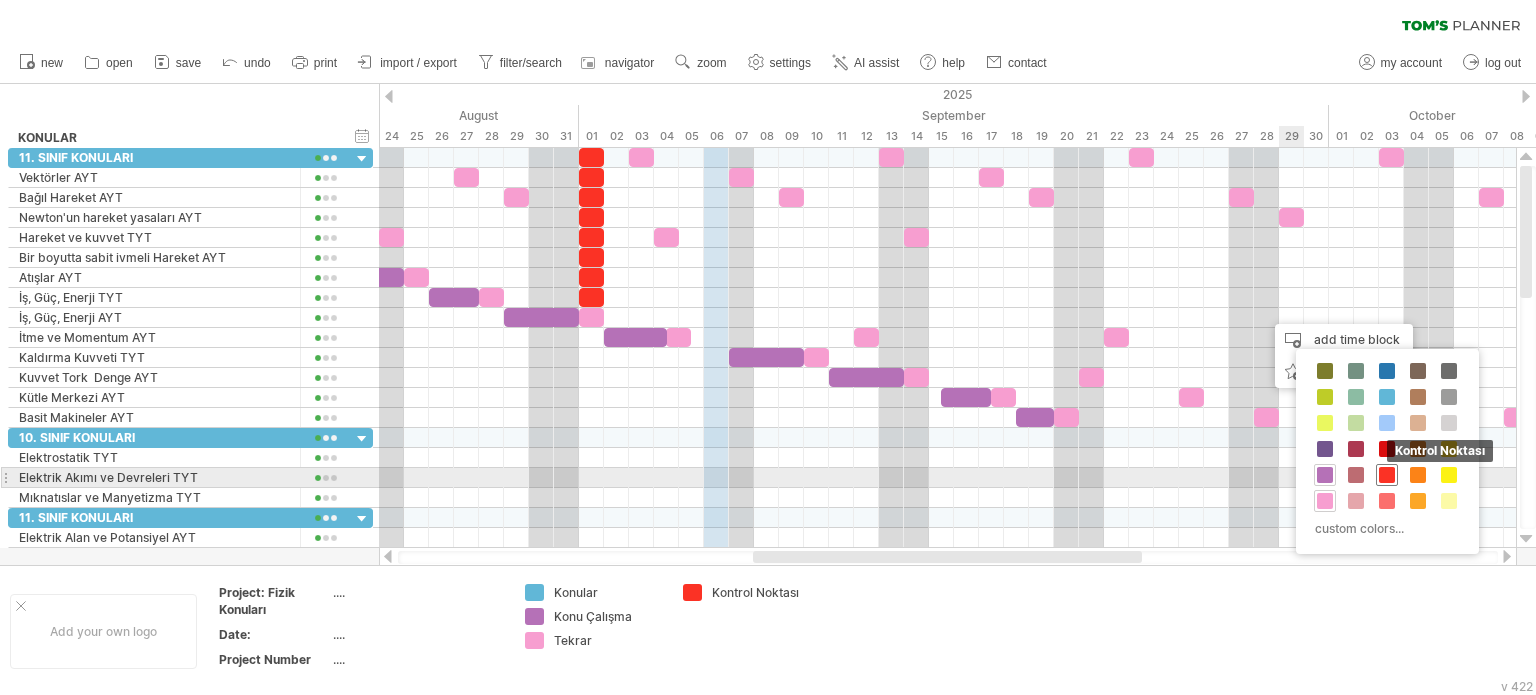drag, startPoint x: 1389, startPoint y: 476, endPoint x: 1373, endPoint y: 457, distance: 24.839485 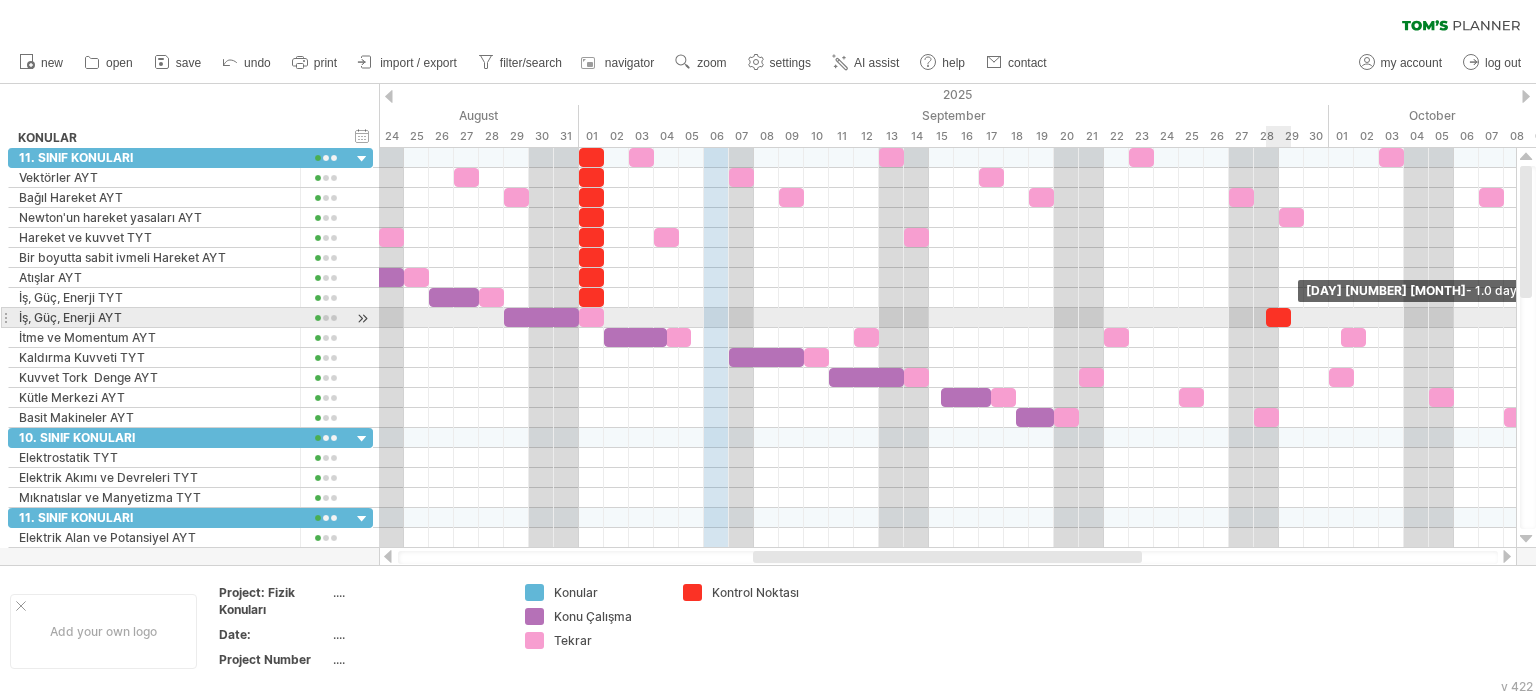 click at bounding box center [1291, 317] 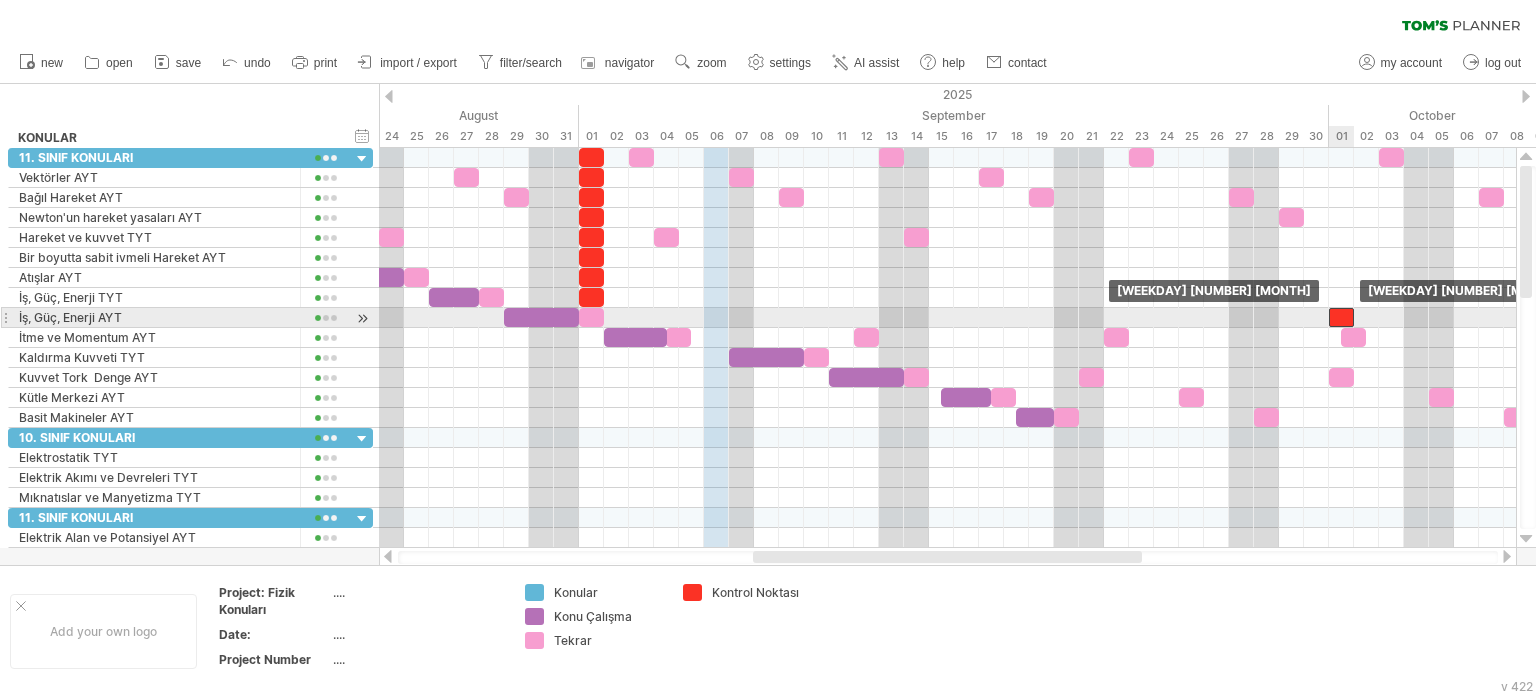 drag, startPoint x: 1276, startPoint y: 311, endPoint x: 1342, endPoint y: 314, distance: 66.068146 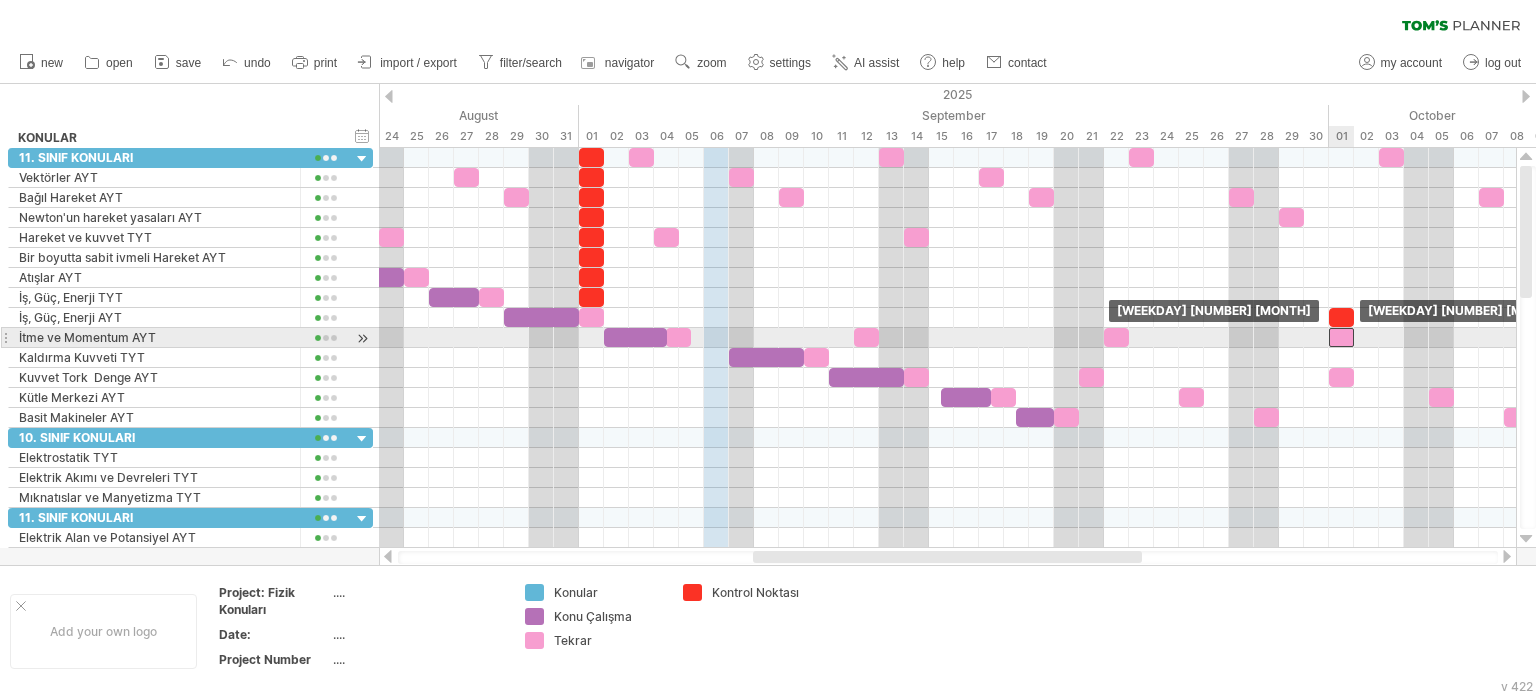 drag, startPoint x: 1351, startPoint y: 335, endPoint x: 1340, endPoint y: 337, distance: 11.18034 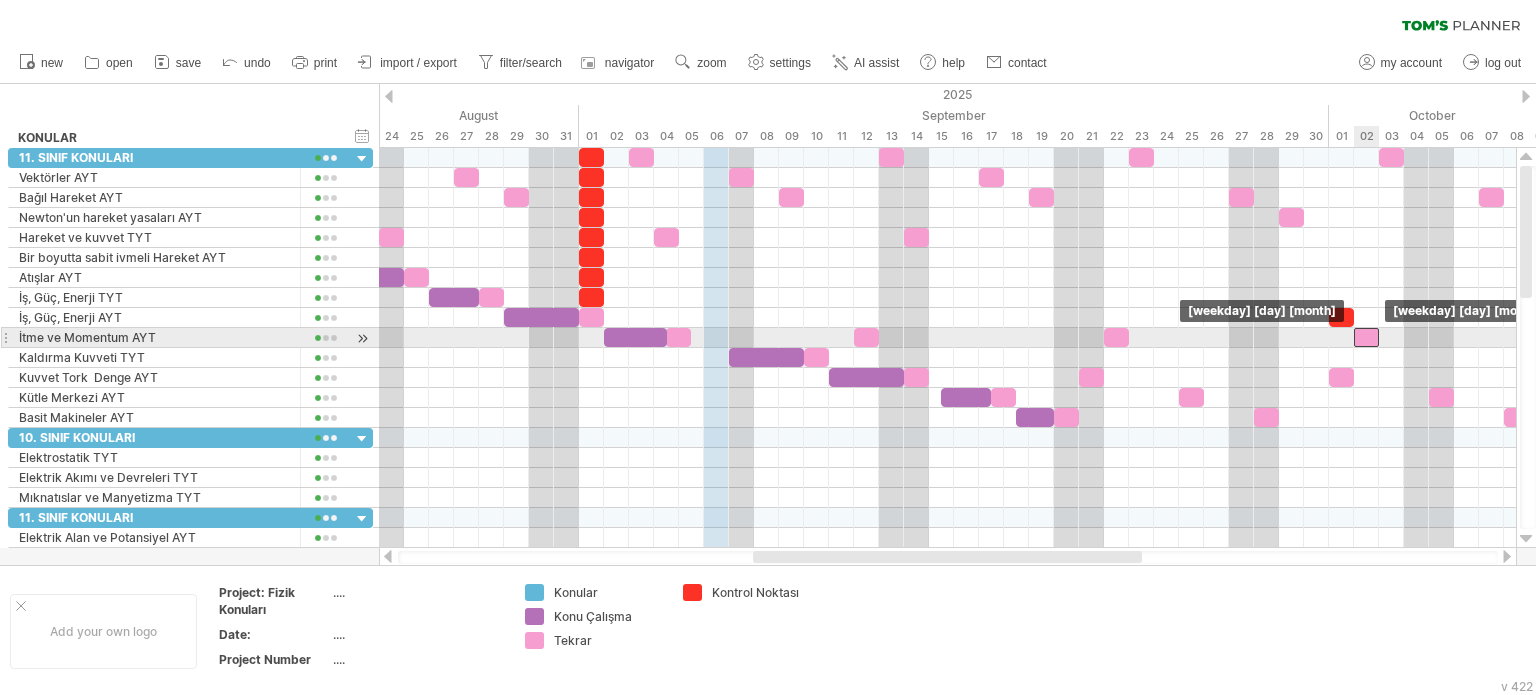 drag, startPoint x: 1336, startPoint y: 341, endPoint x: 1364, endPoint y: 339, distance: 28.071337 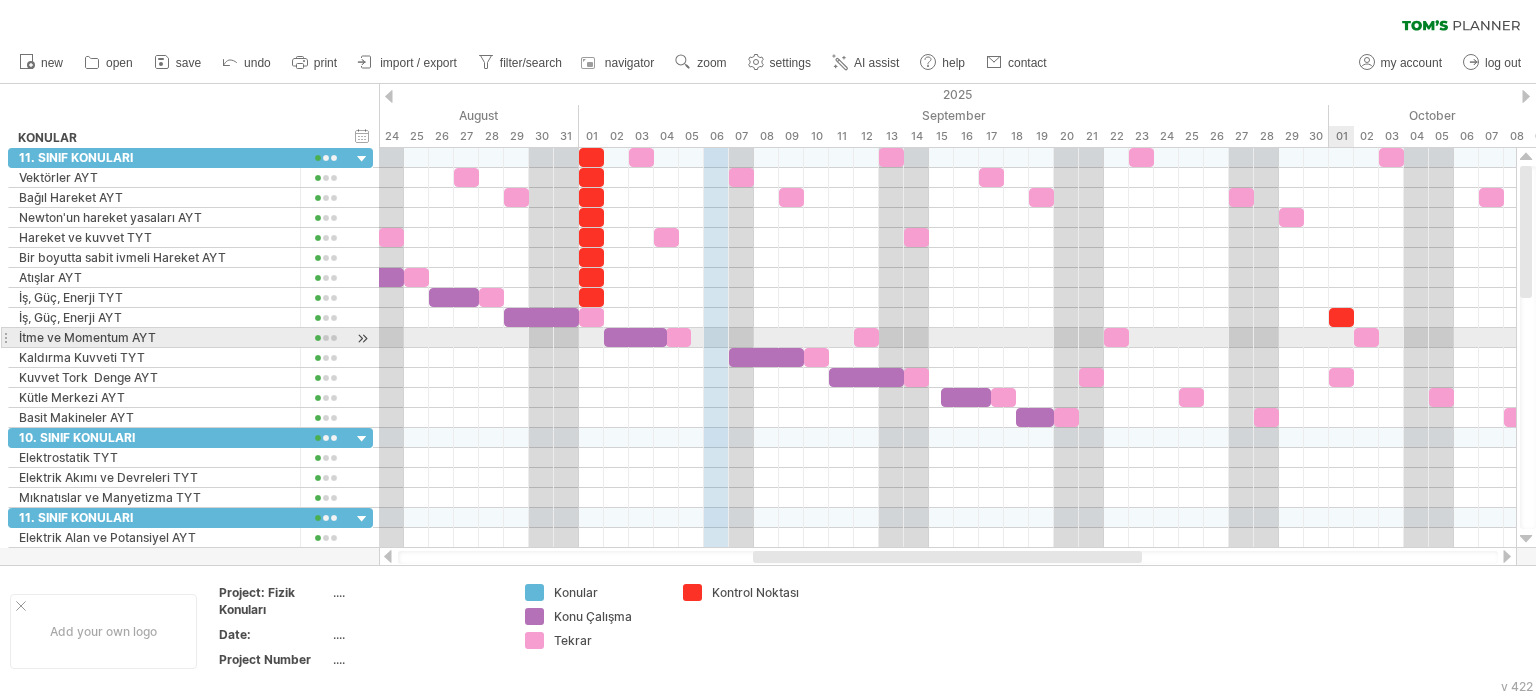 click at bounding box center [947, 338] 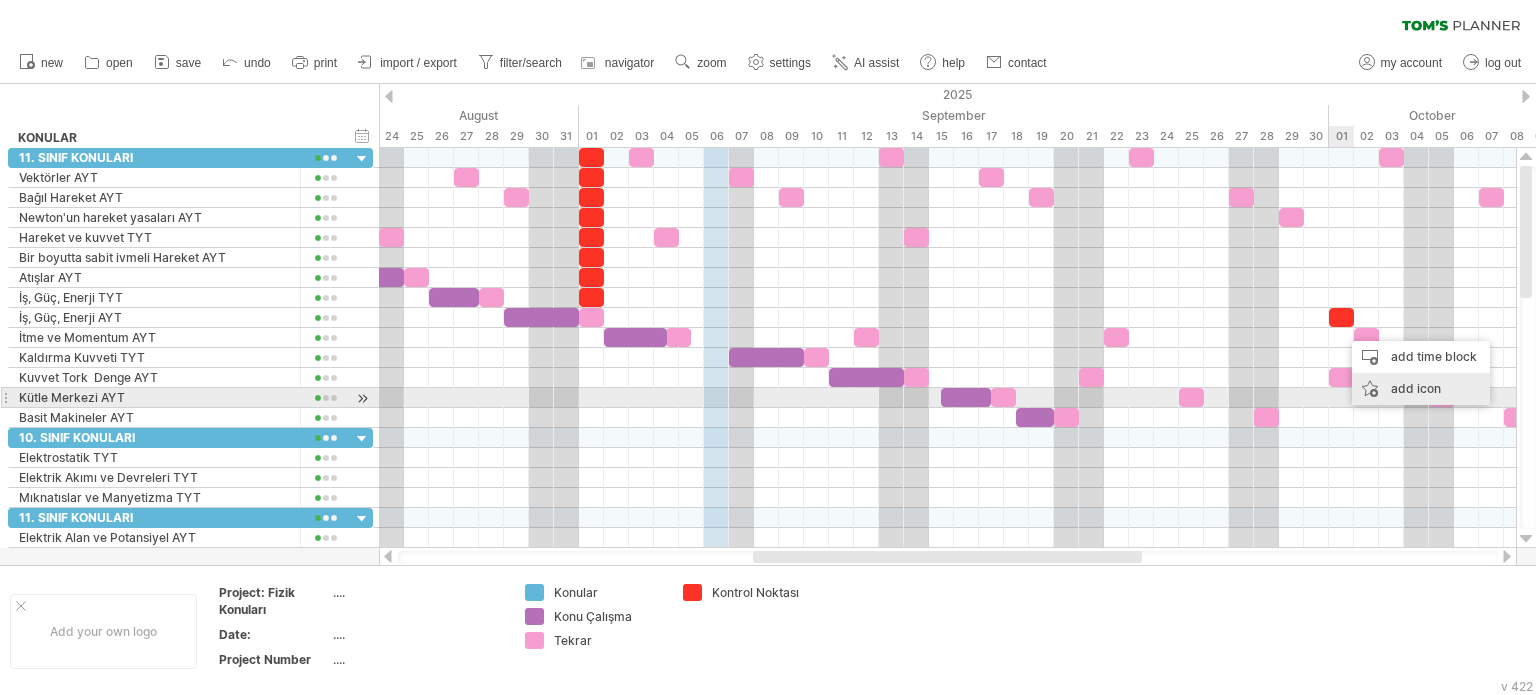 click on "add icon" at bounding box center [1421, 389] 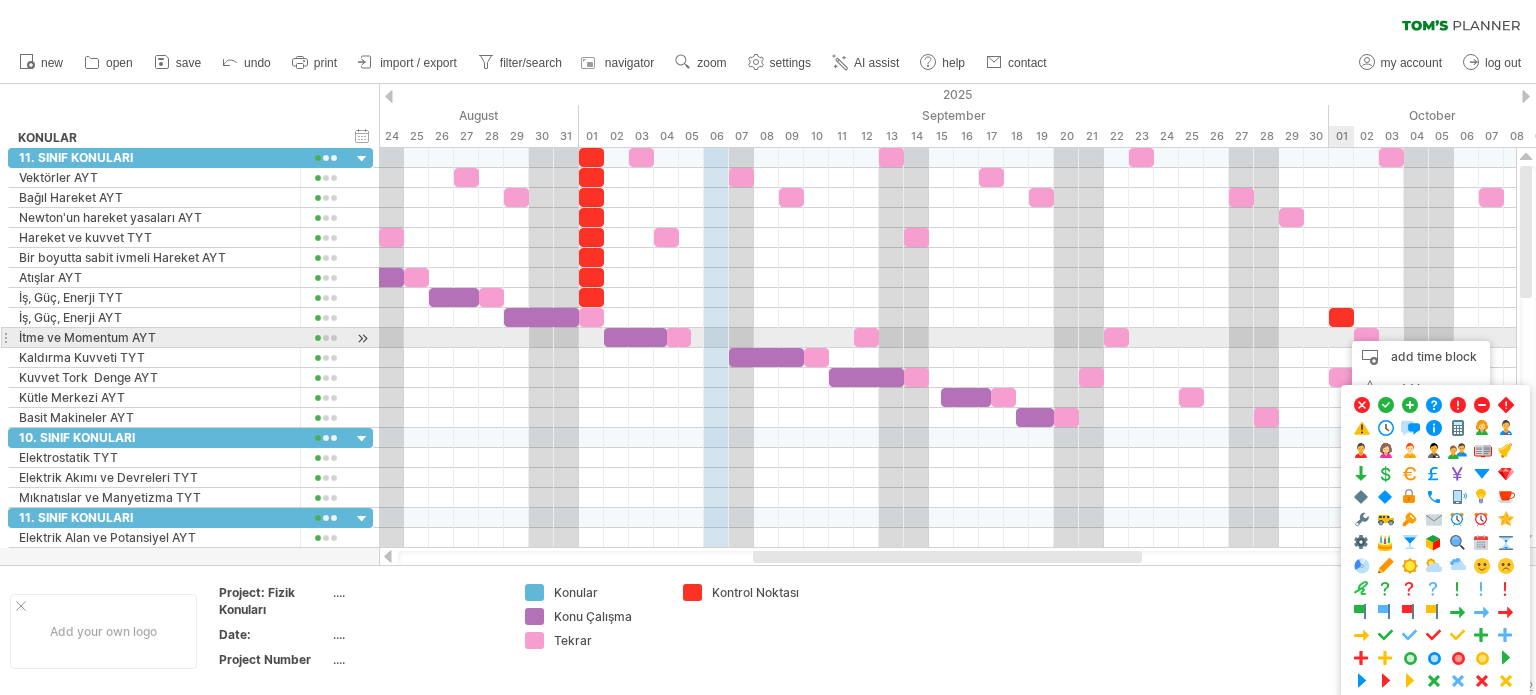 click at bounding box center [947, 338] 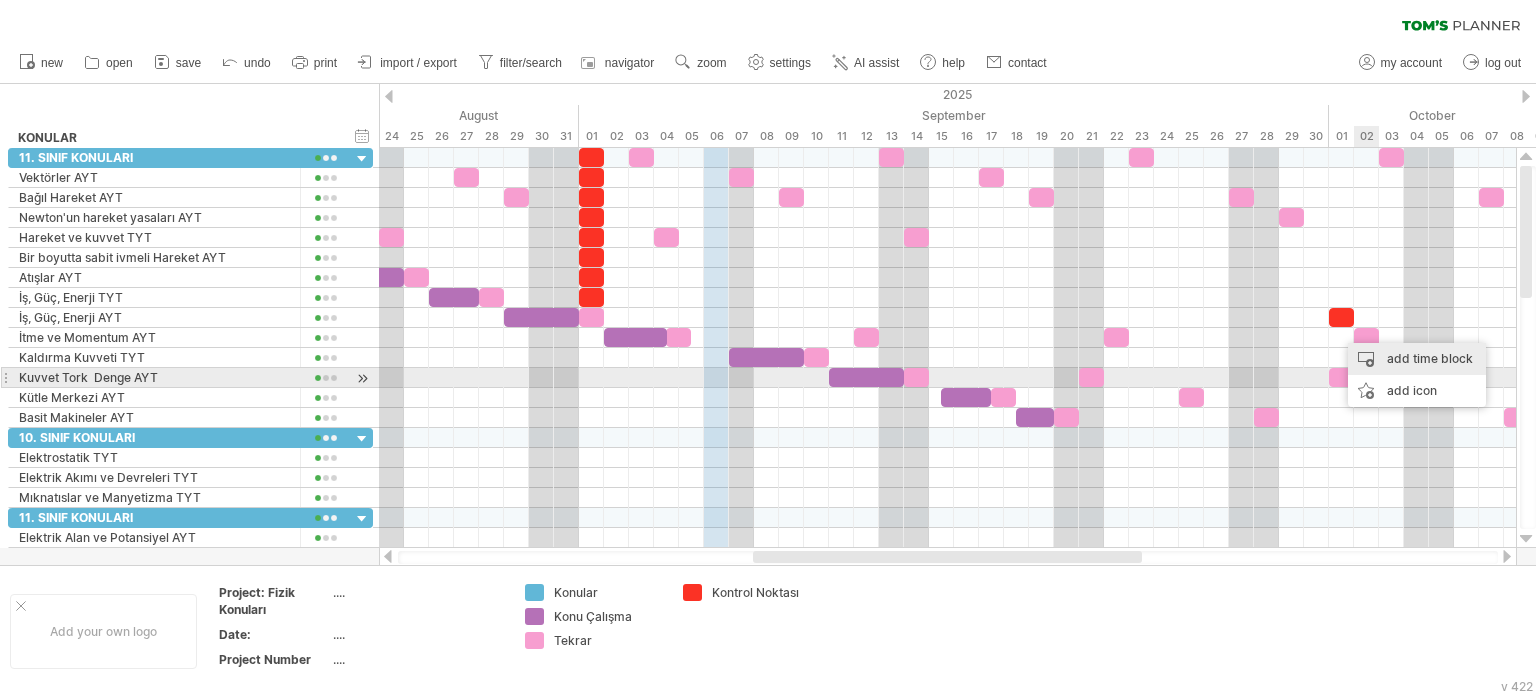 drag, startPoint x: 1384, startPoint y: 388, endPoint x: 1388, endPoint y: 367, distance: 21.377558 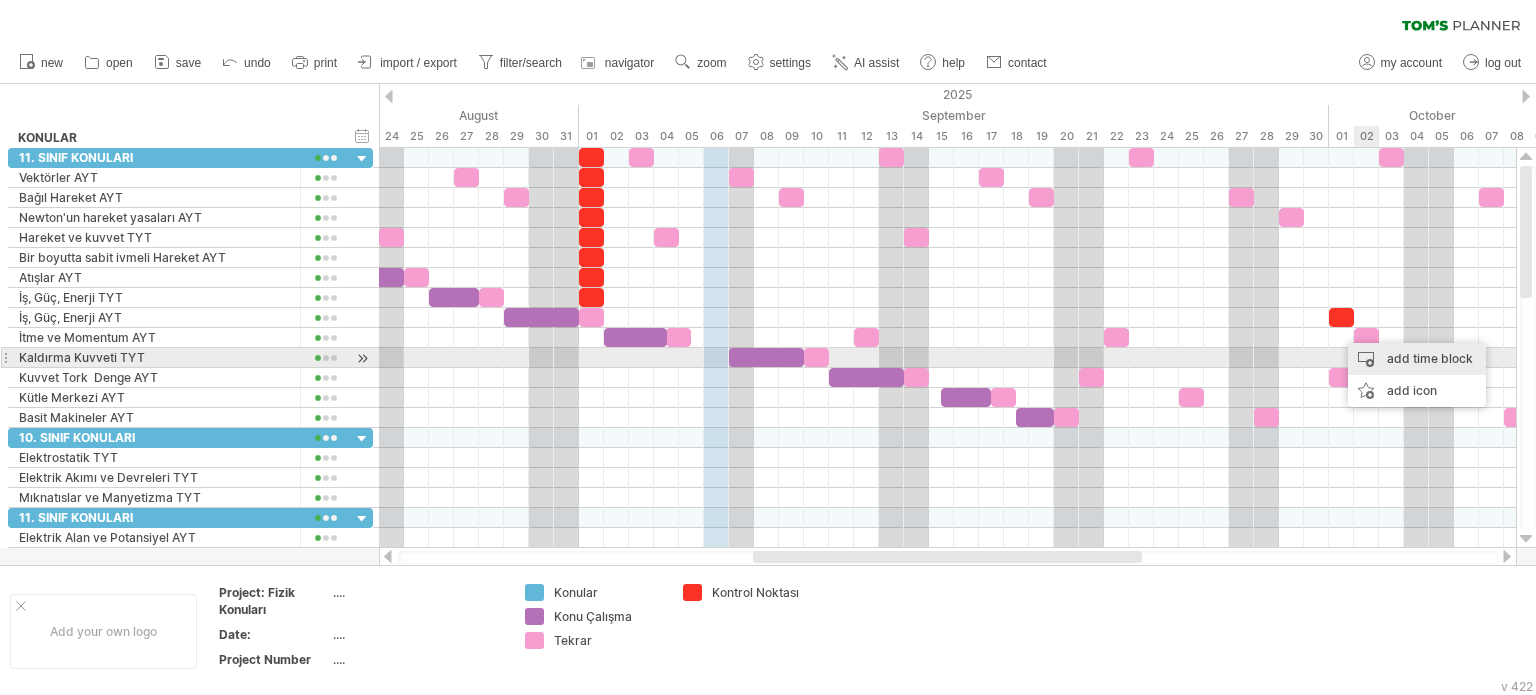 click on "add time block" at bounding box center [1417, 359] 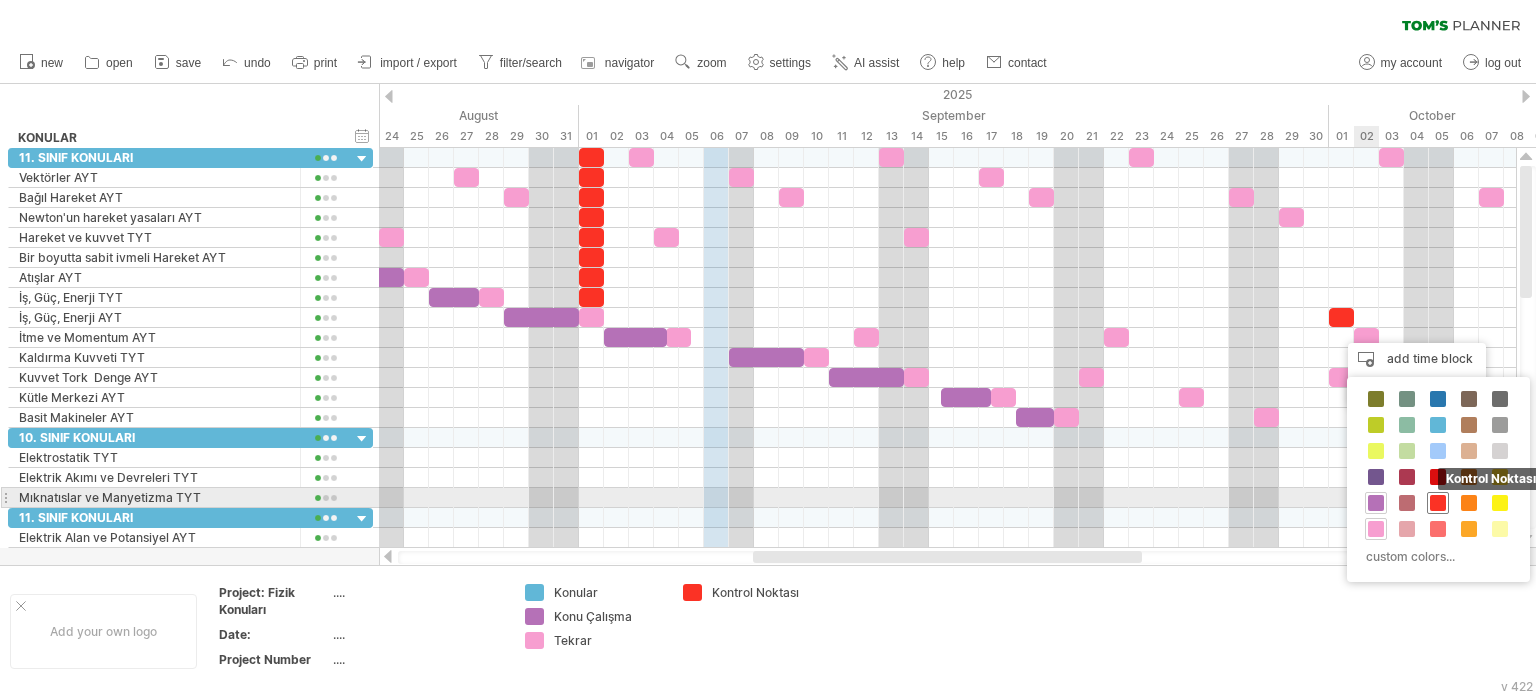 click on "Kontrol Noktası" at bounding box center [1438, 503] 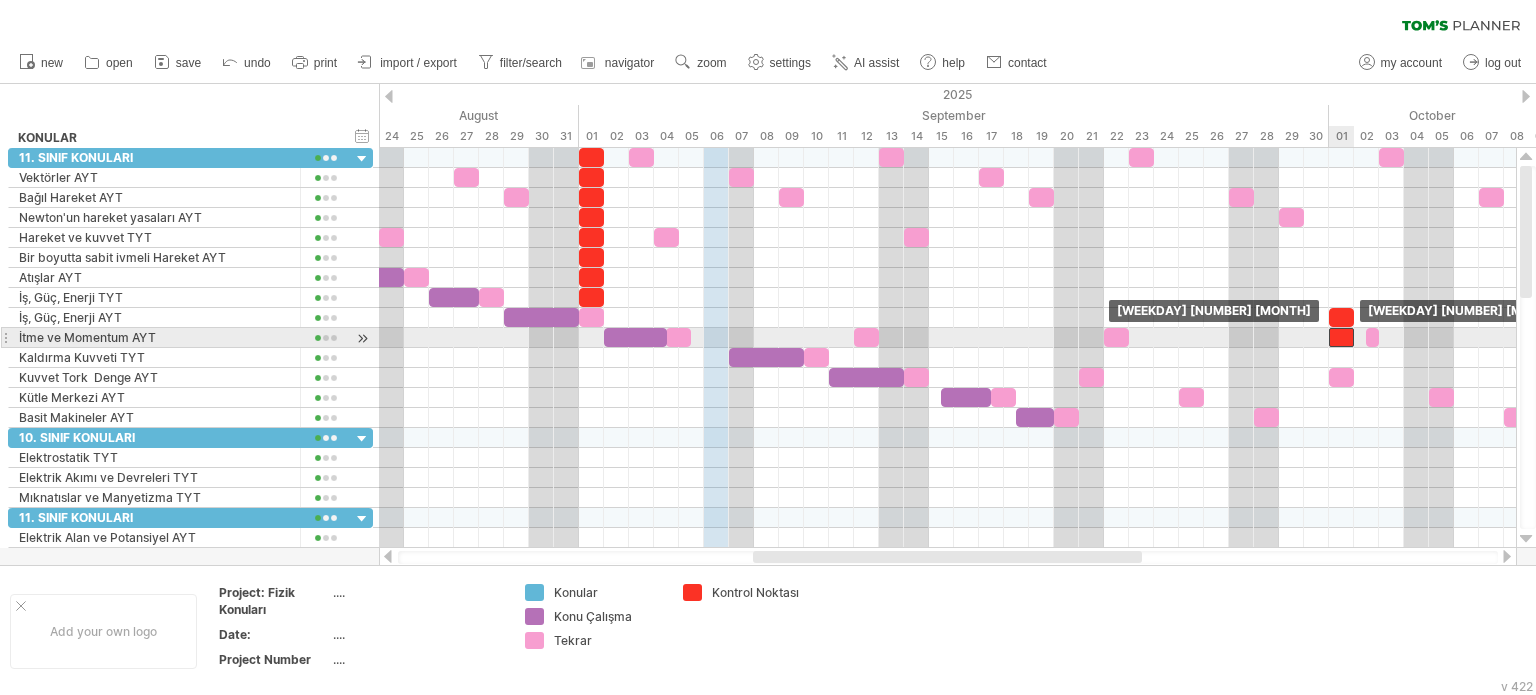 drag, startPoint x: 1350, startPoint y: 335, endPoint x: 1339, endPoint y: 337, distance: 11.18034 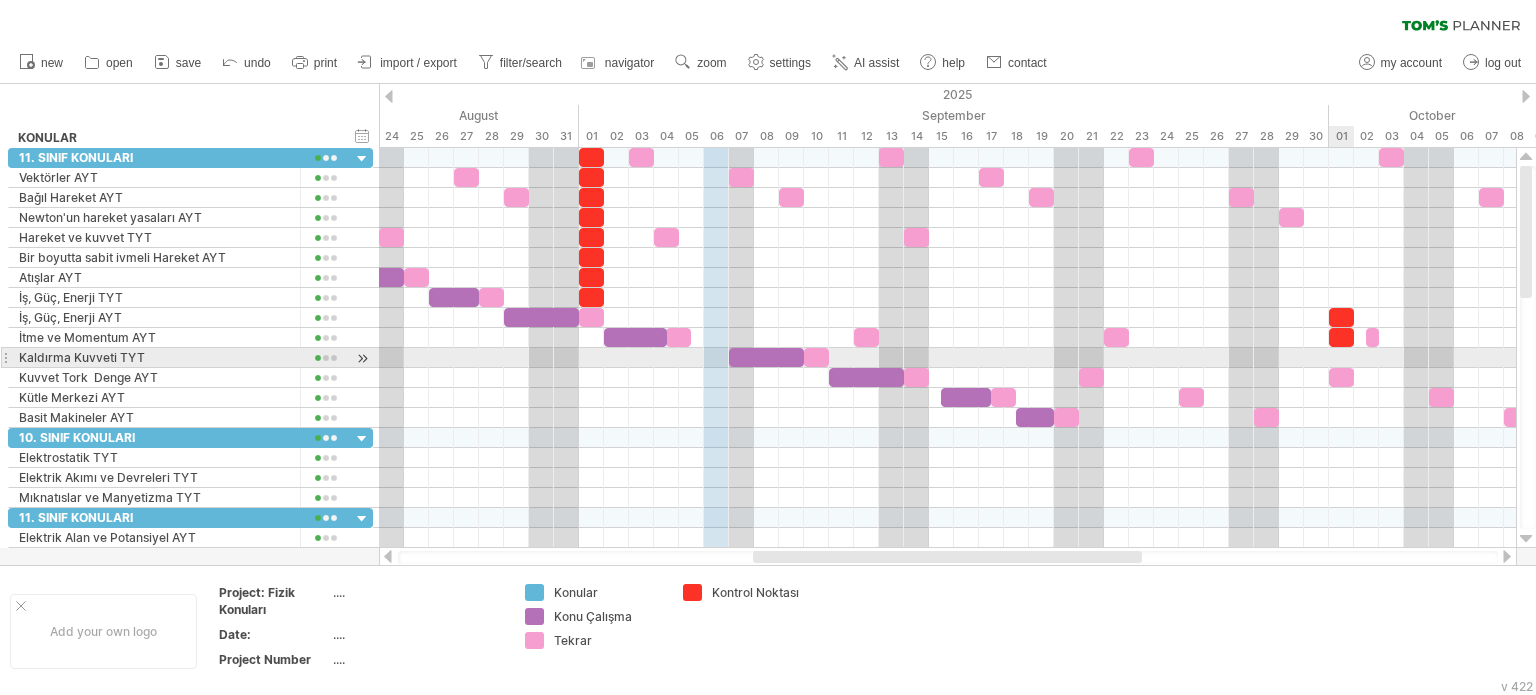 click at bounding box center (947, 358) 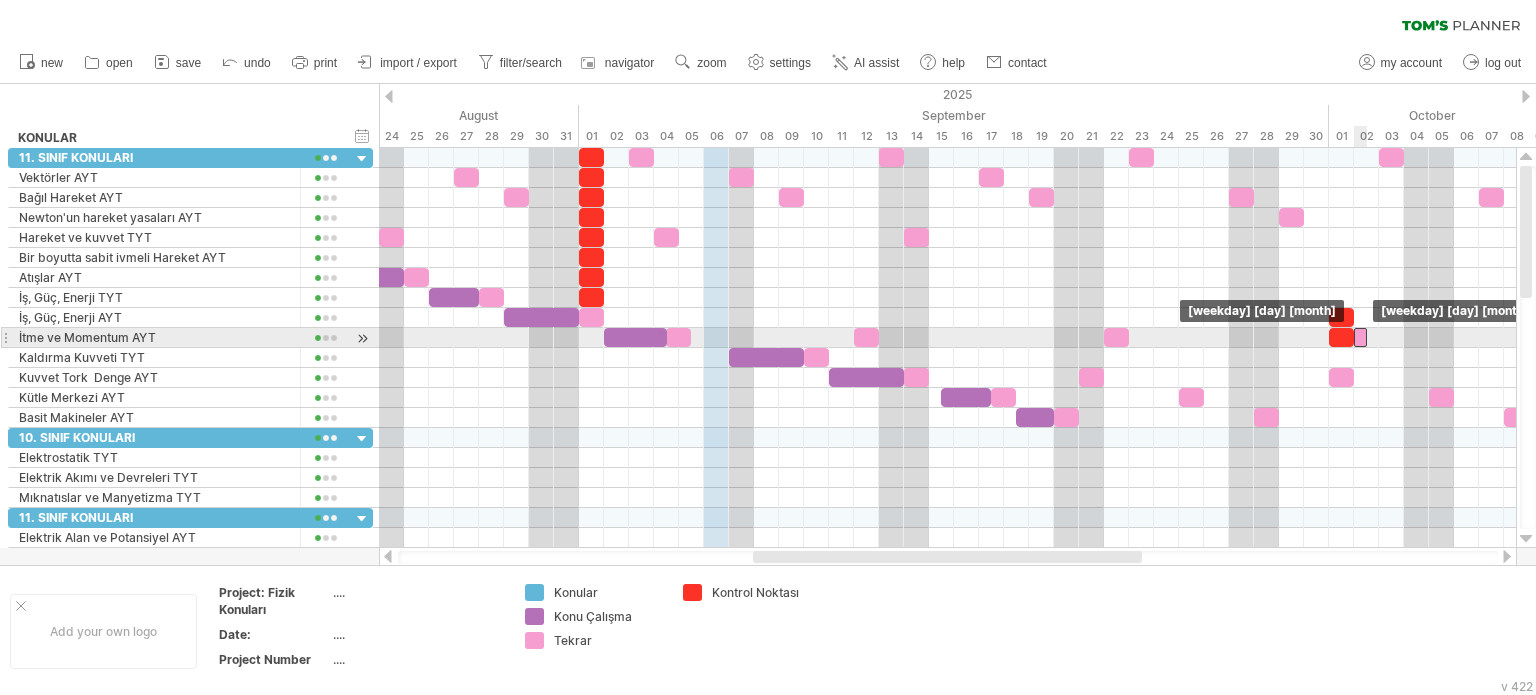 drag, startPoint x: 1372, startPoint y: 335, endPoint x: 1361, endPoint y: 340, distance: 12.083046 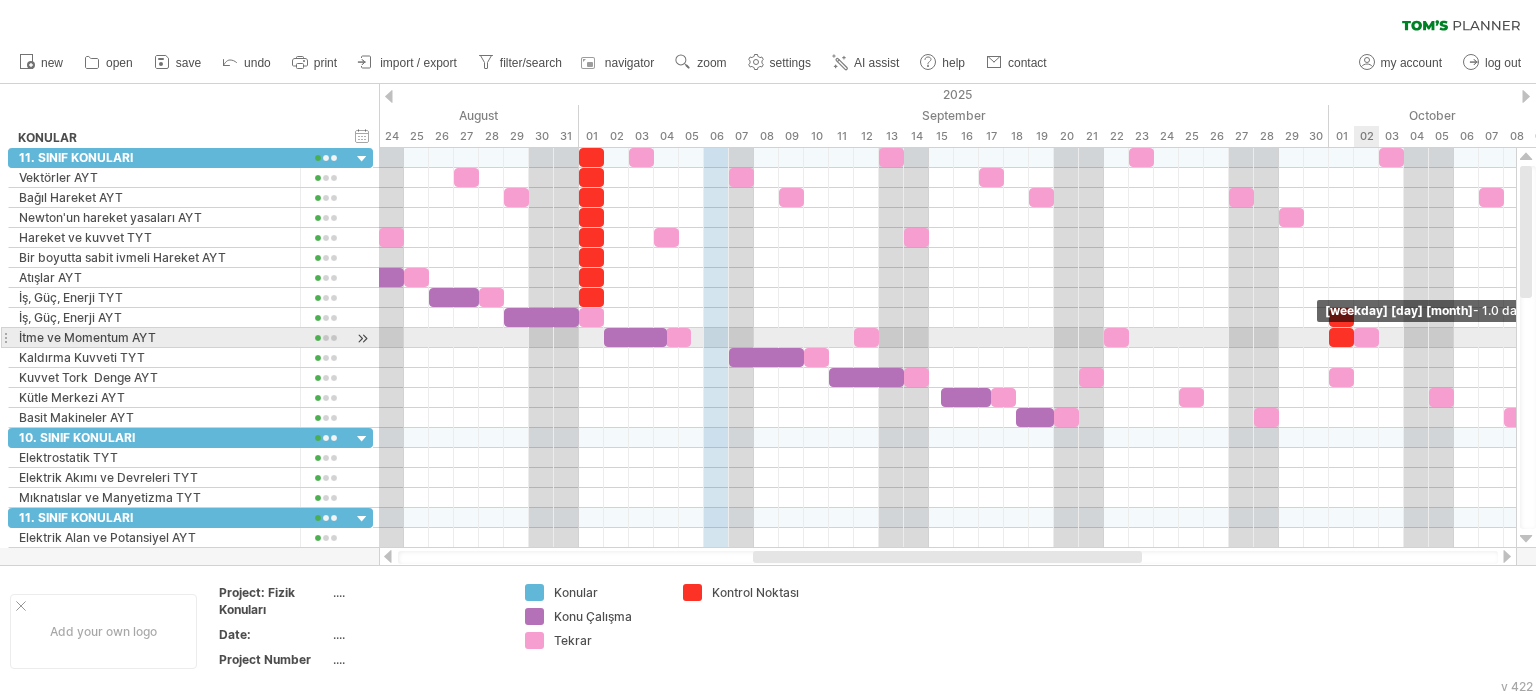 drag, startPoint x: 1366, startPoint y: 335, endPoint x: 1380, endPoint y: 335, distance: 14 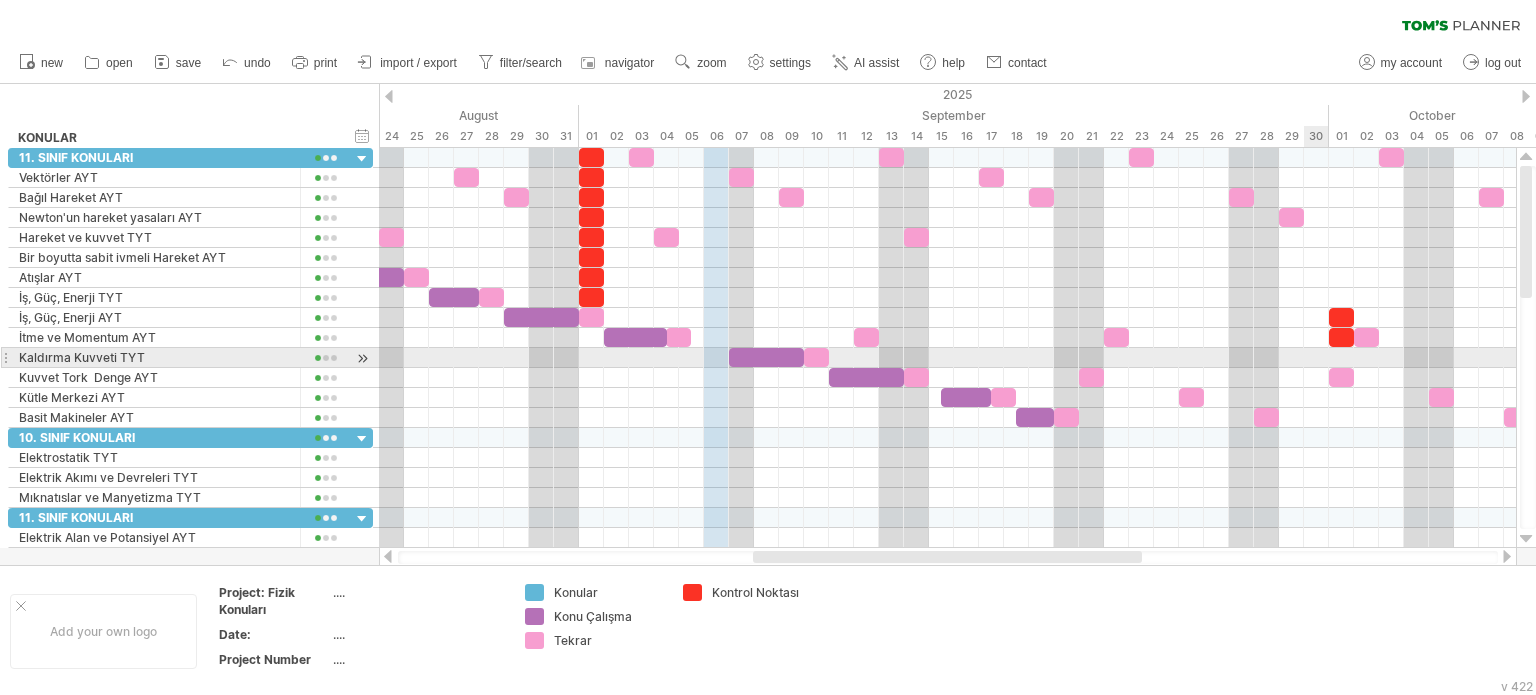click at bounding box center (947, 358) 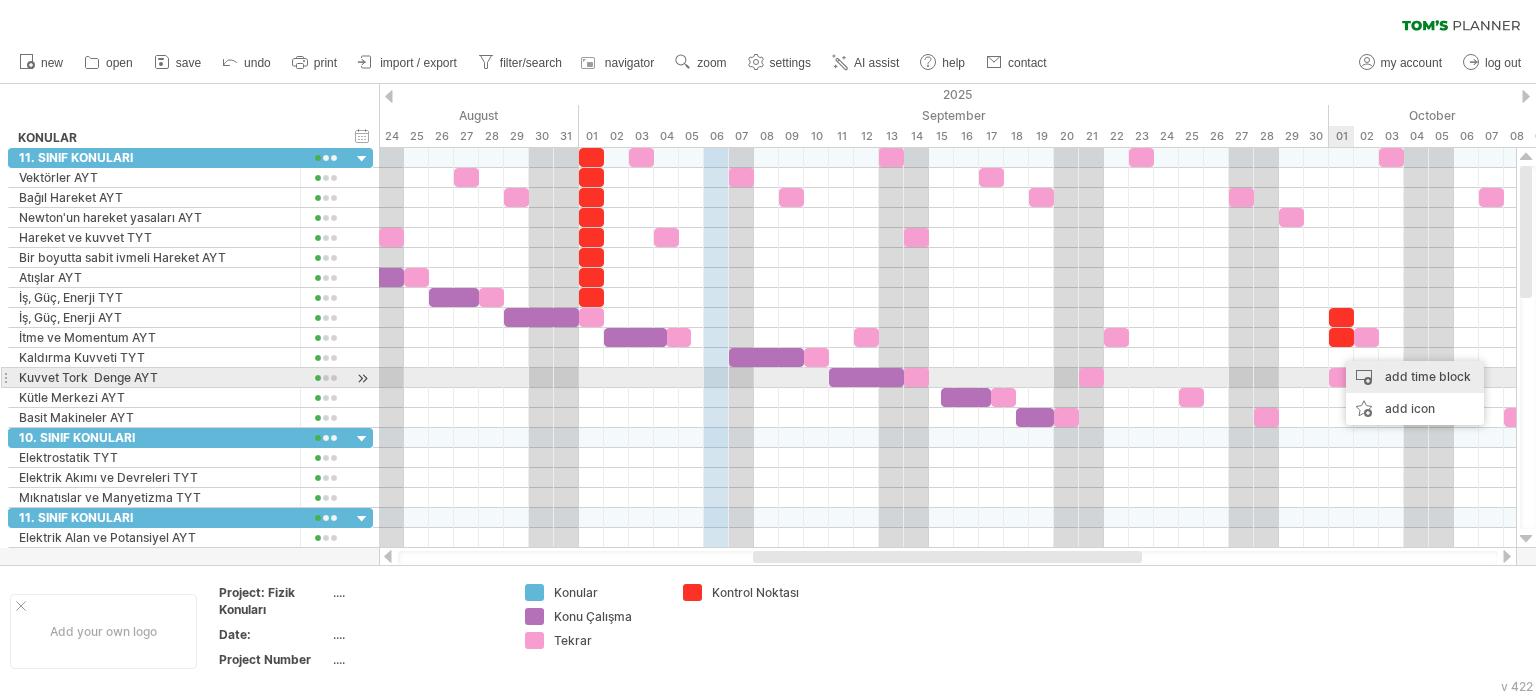 click on "add time block" at bounding box center (1415, 377) 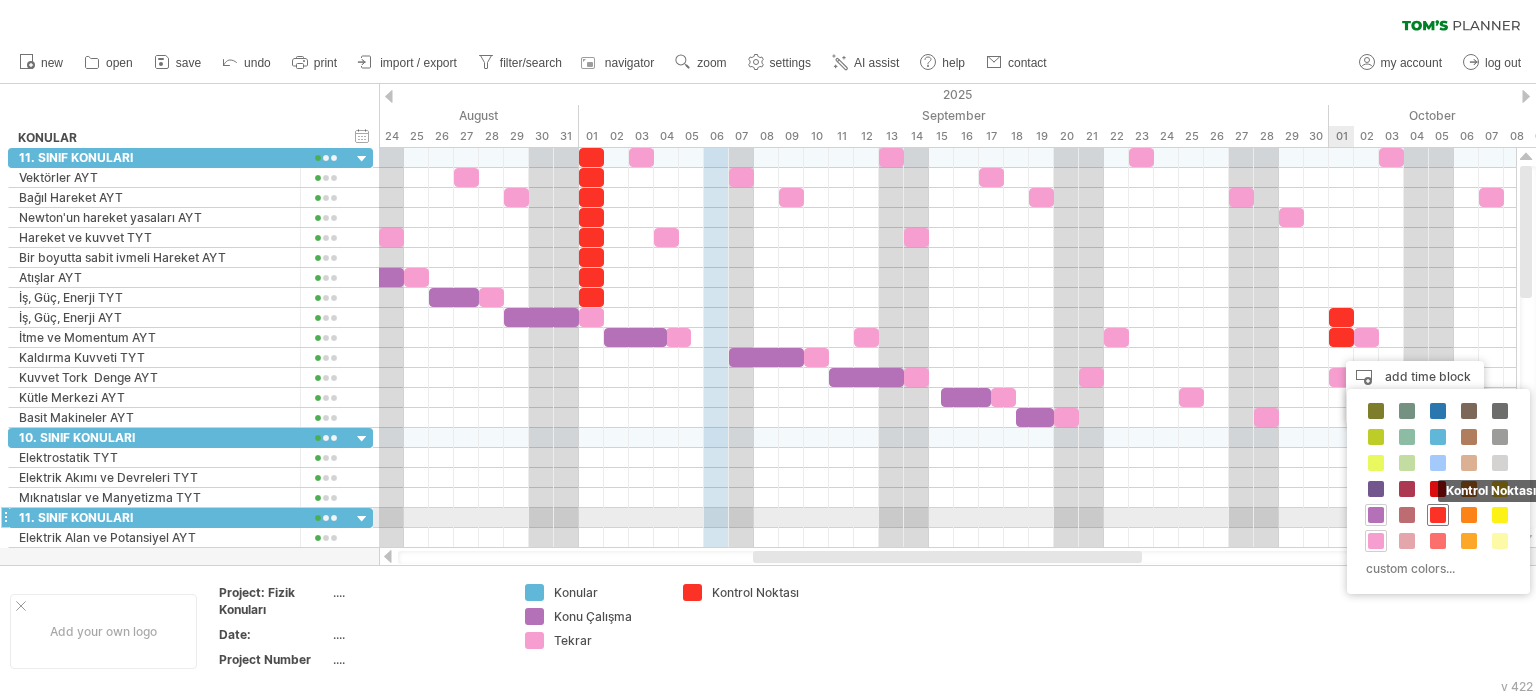 click at bounding box center [1438, 515] 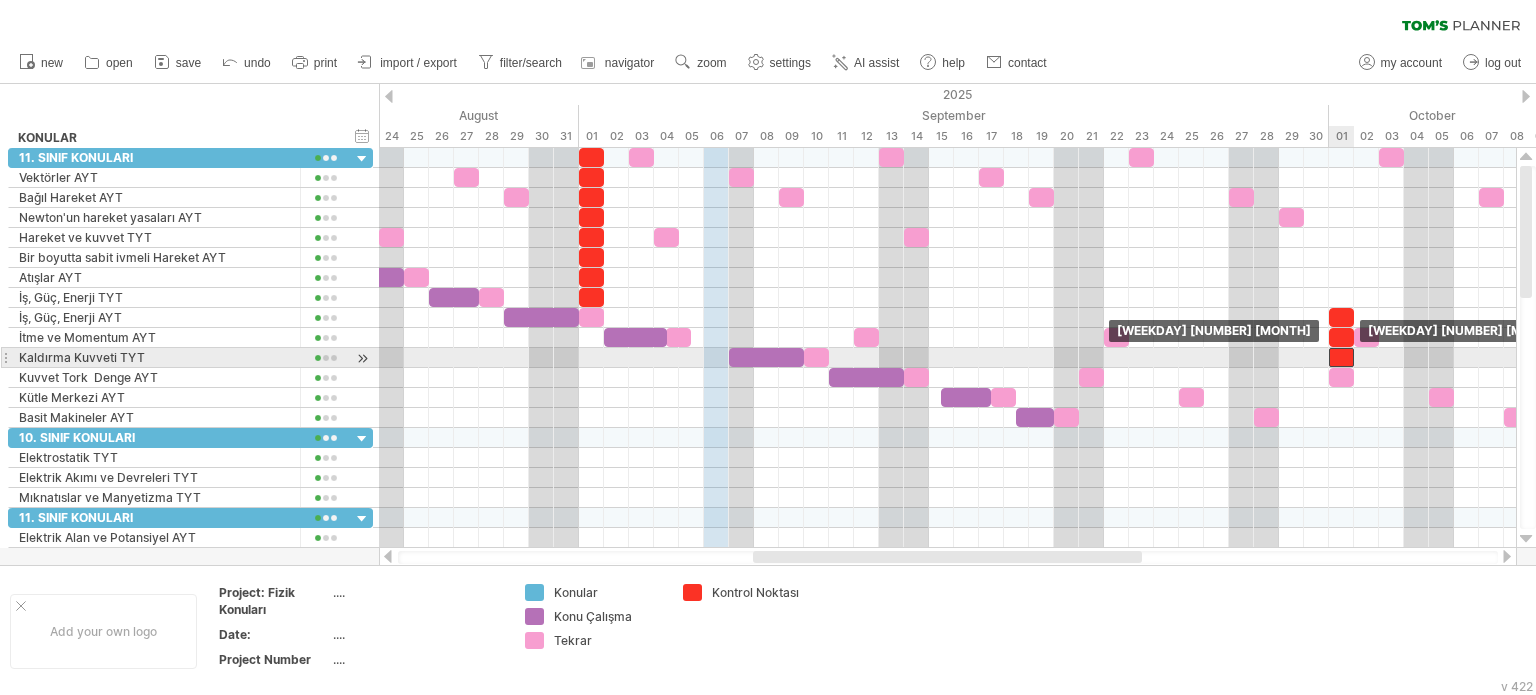 drag, startPoint x: 1356, startPoint y: 360, endPoint x: 1344, endPoint y: 361, distance: 12.0415945 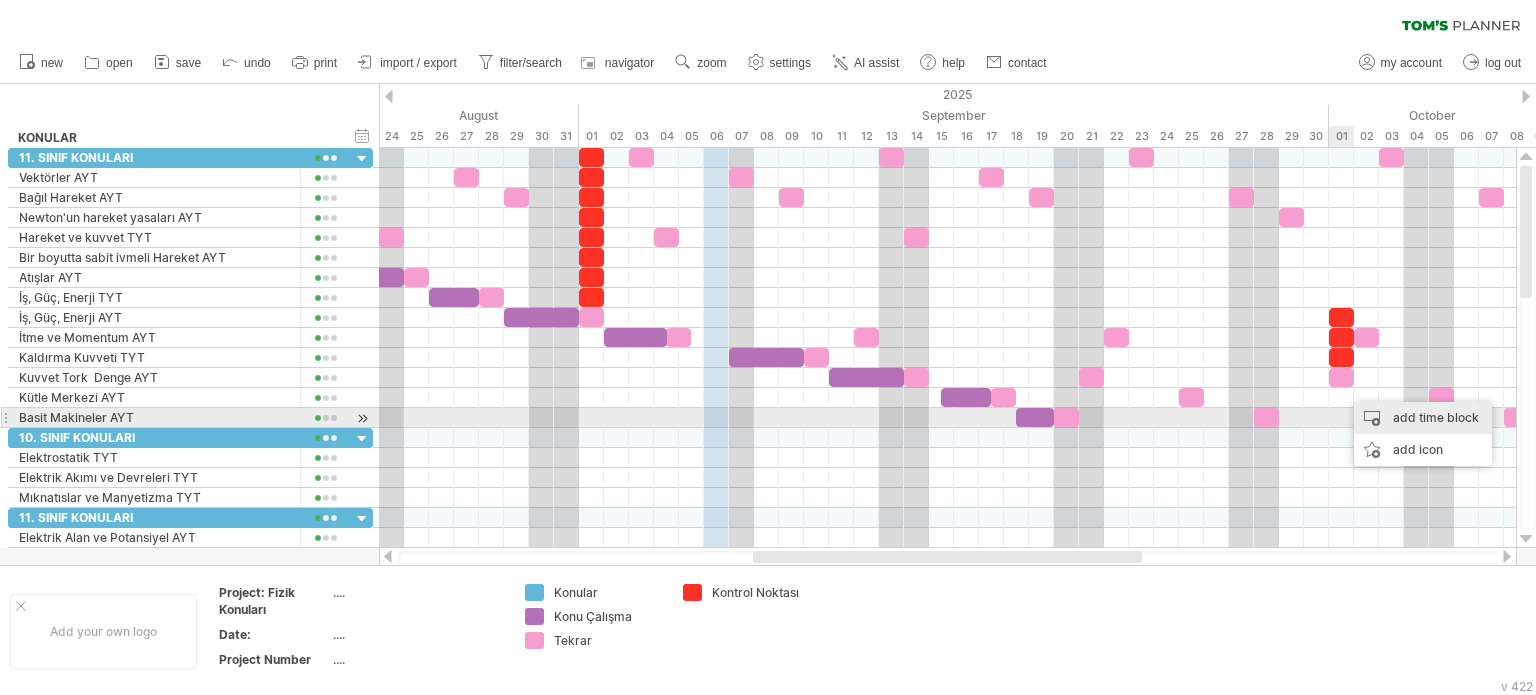 click on "add time block" at bounding box center (1423, 418) 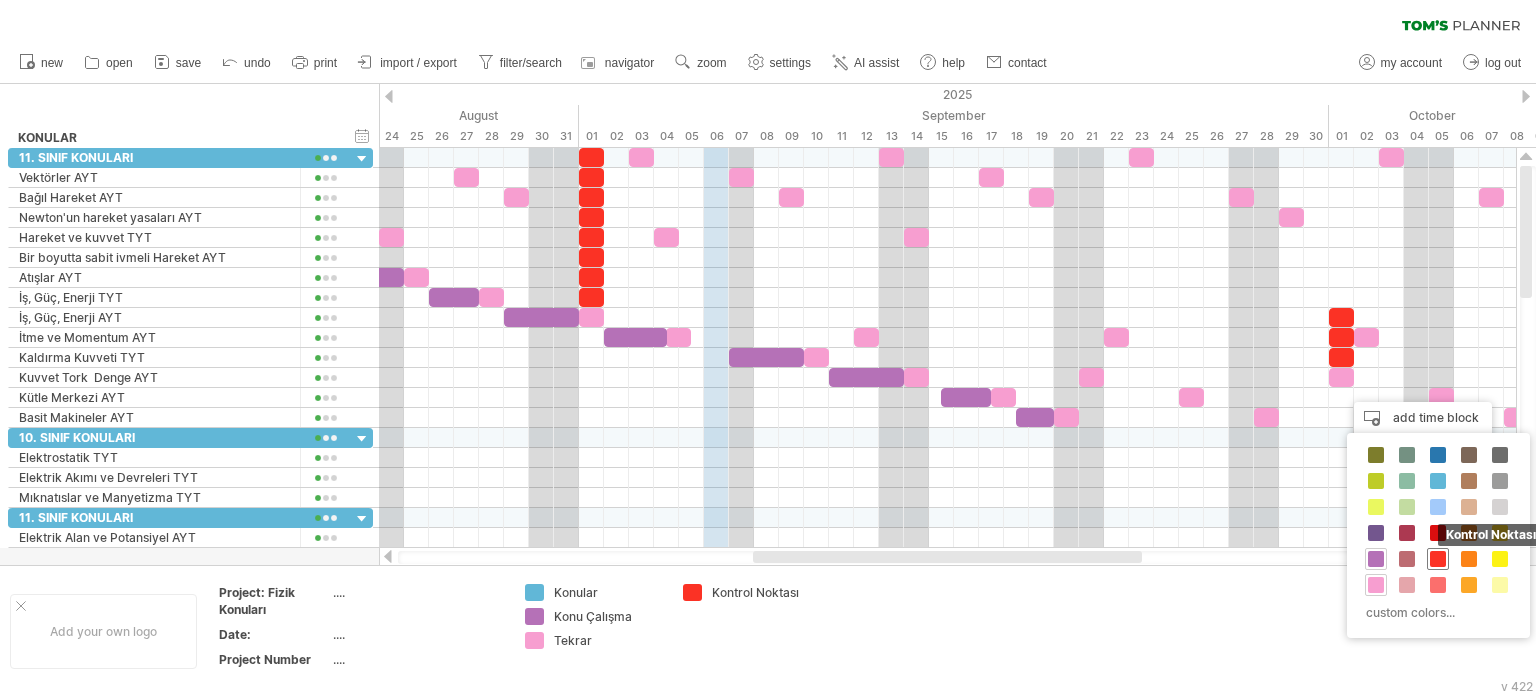 click at bounding box center (1438, 559) 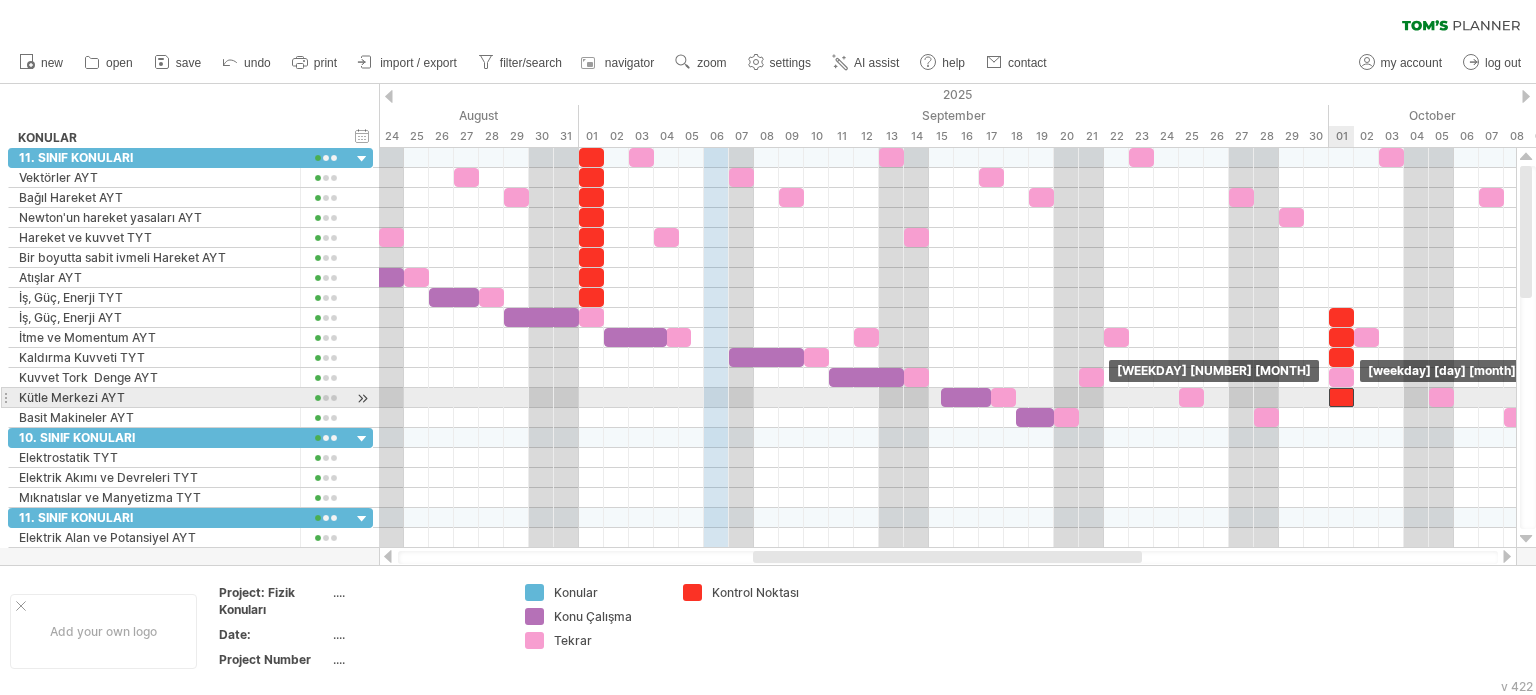 drag, startPoint x: 1352, startPoint y: 391, endPoint x: 1340, endPoint y: 391, distance: 12 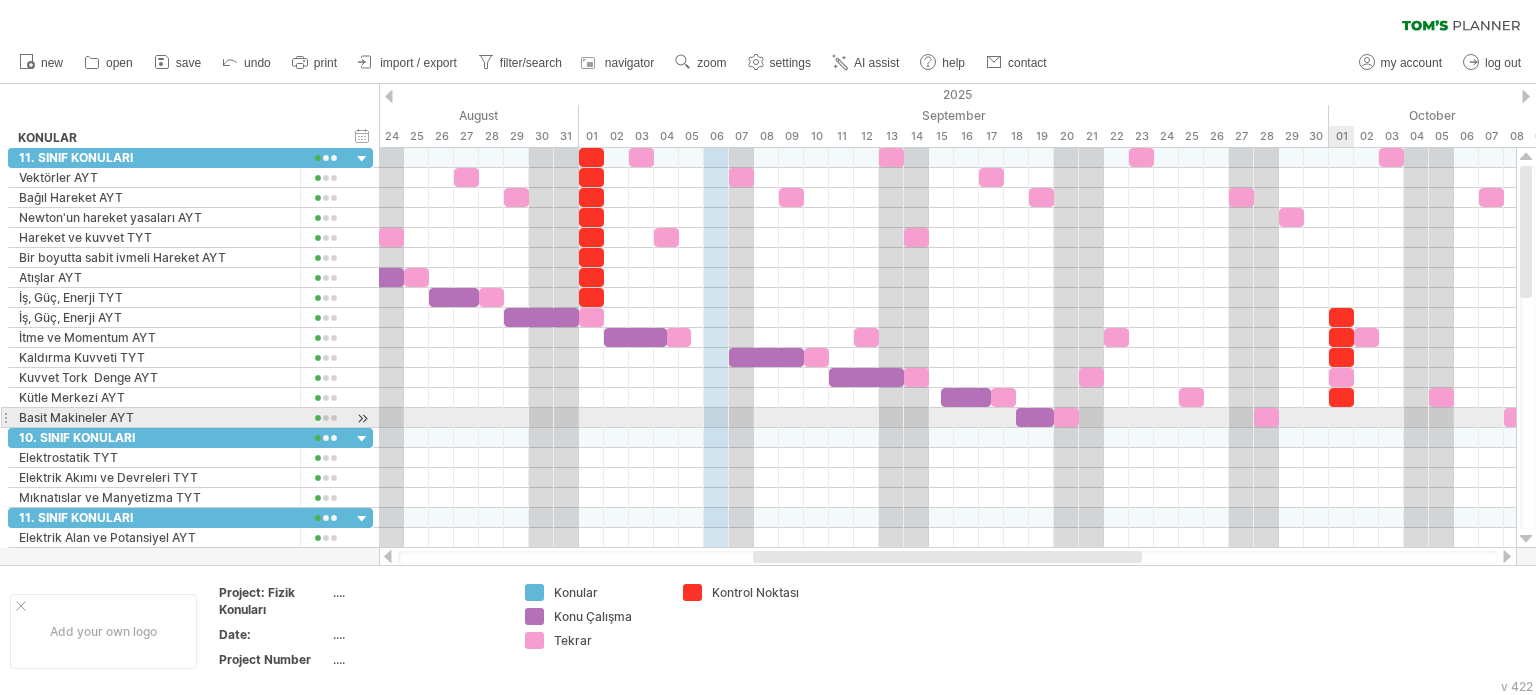 click at bounding box center (947, 418) 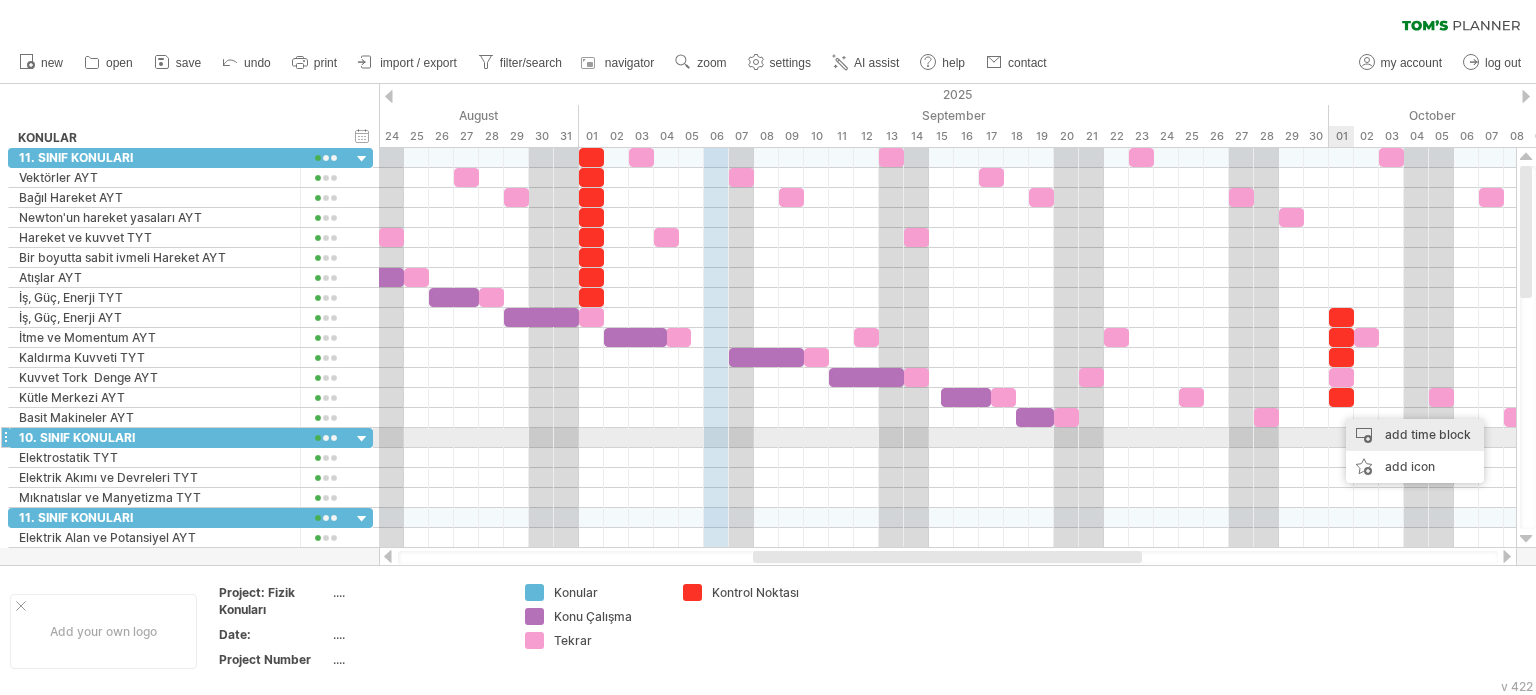 click on "add time block" at bounding box center (1415, 435) 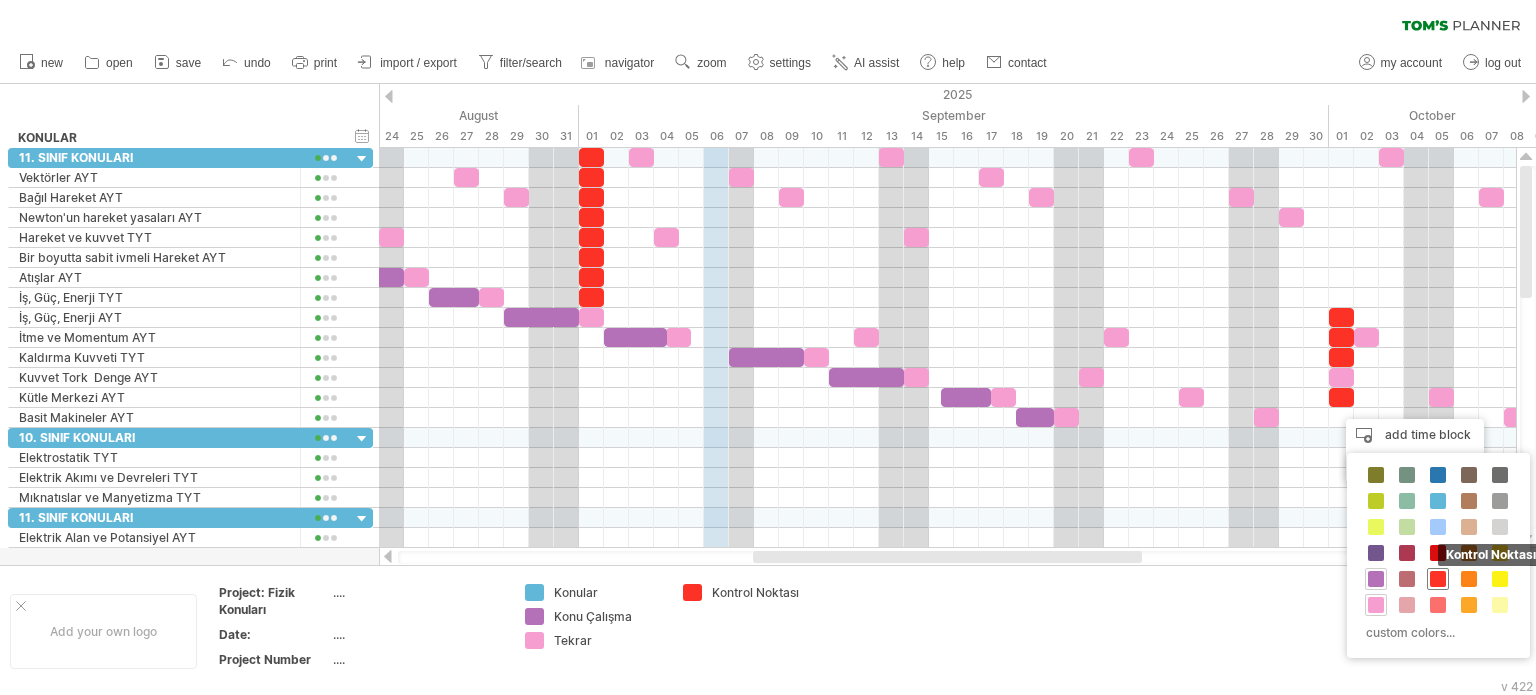 click on "Kontrol Noktası" at bounding box center (1438, 579) 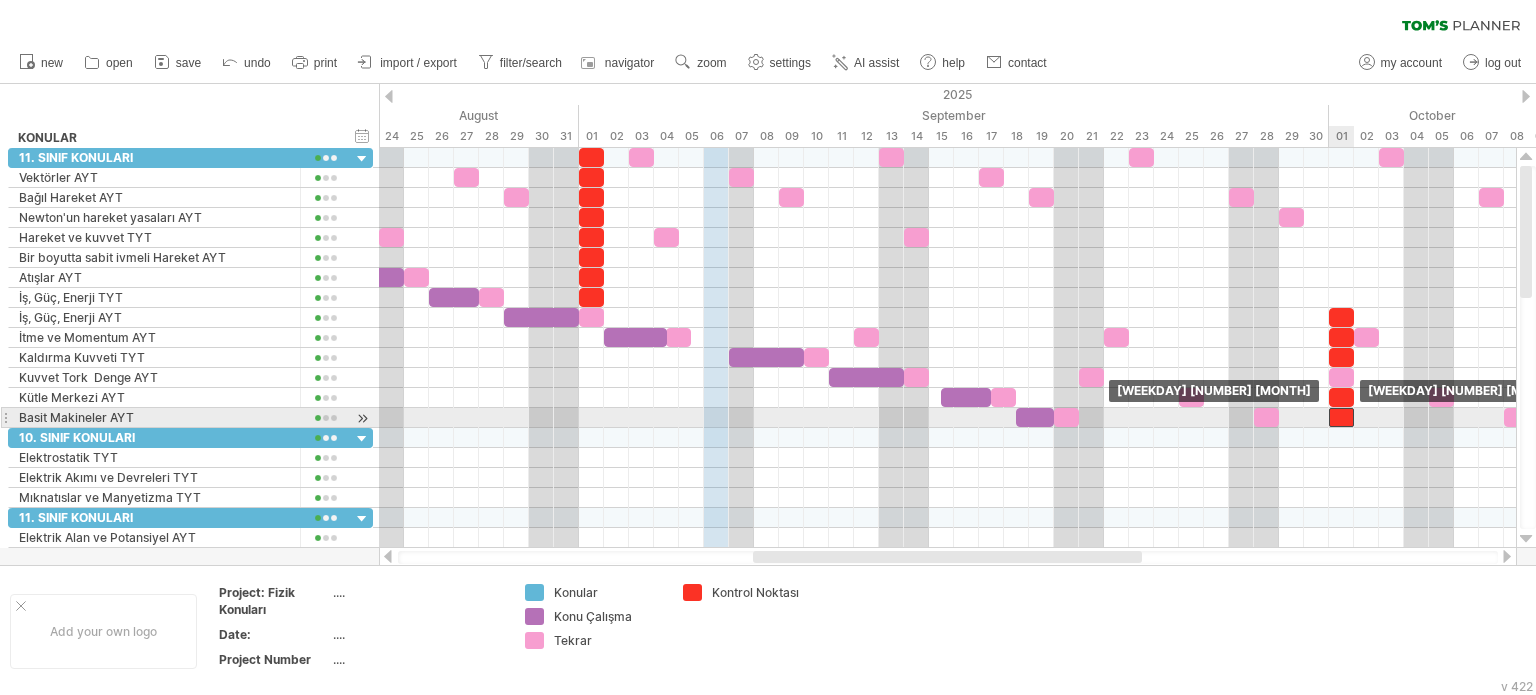 drag, startPoint x: 1353, startPoint y: 417, endPoint x: 1338, endPoint y: 417, distance: 15 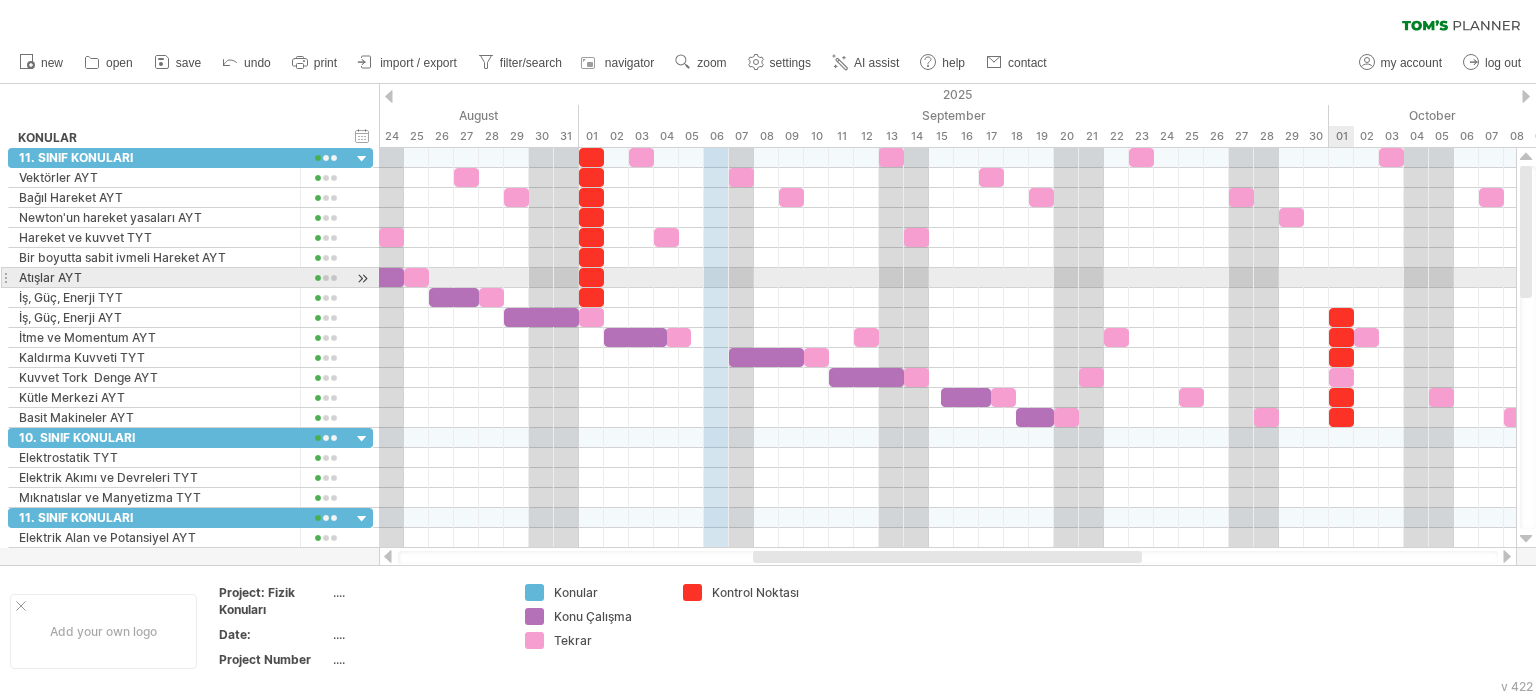 click at bounding box center [947, 278] 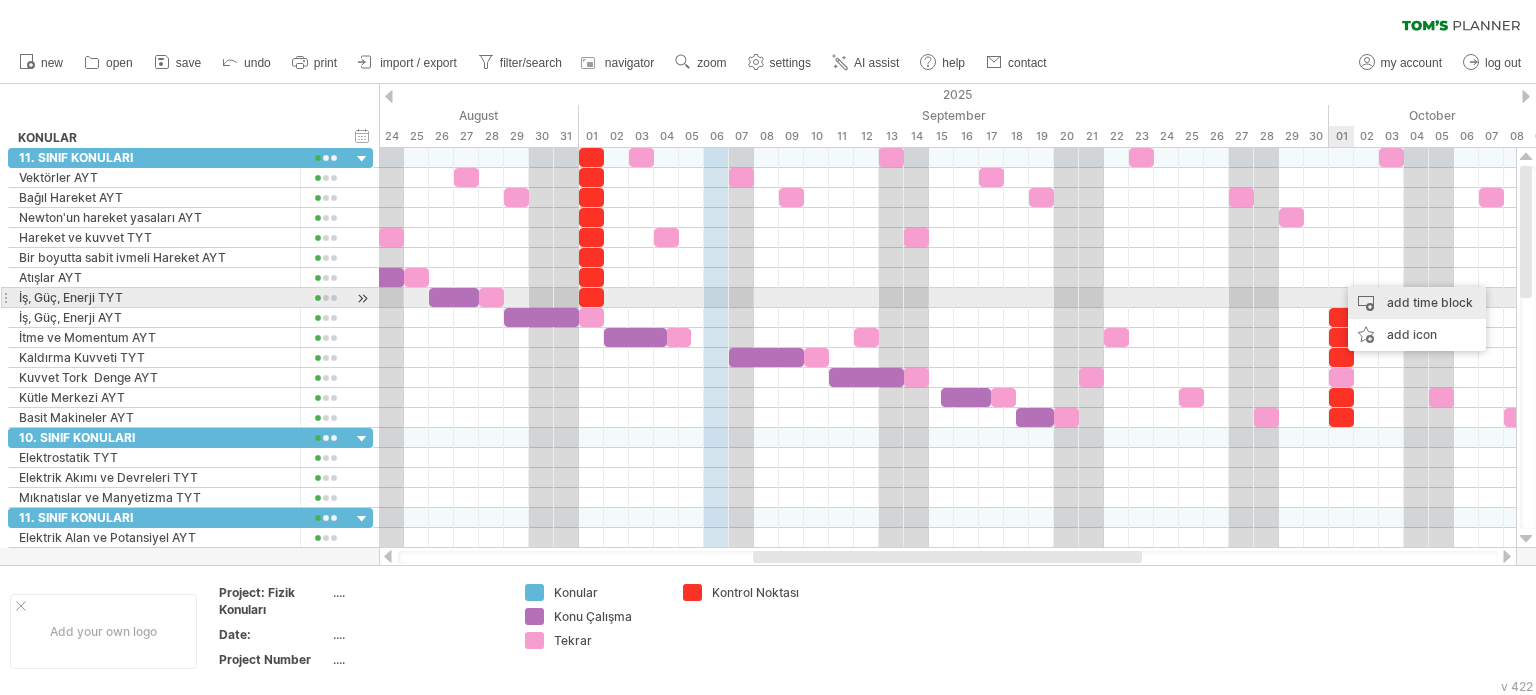 click on "add time block" at bounding box center [1417, 303] 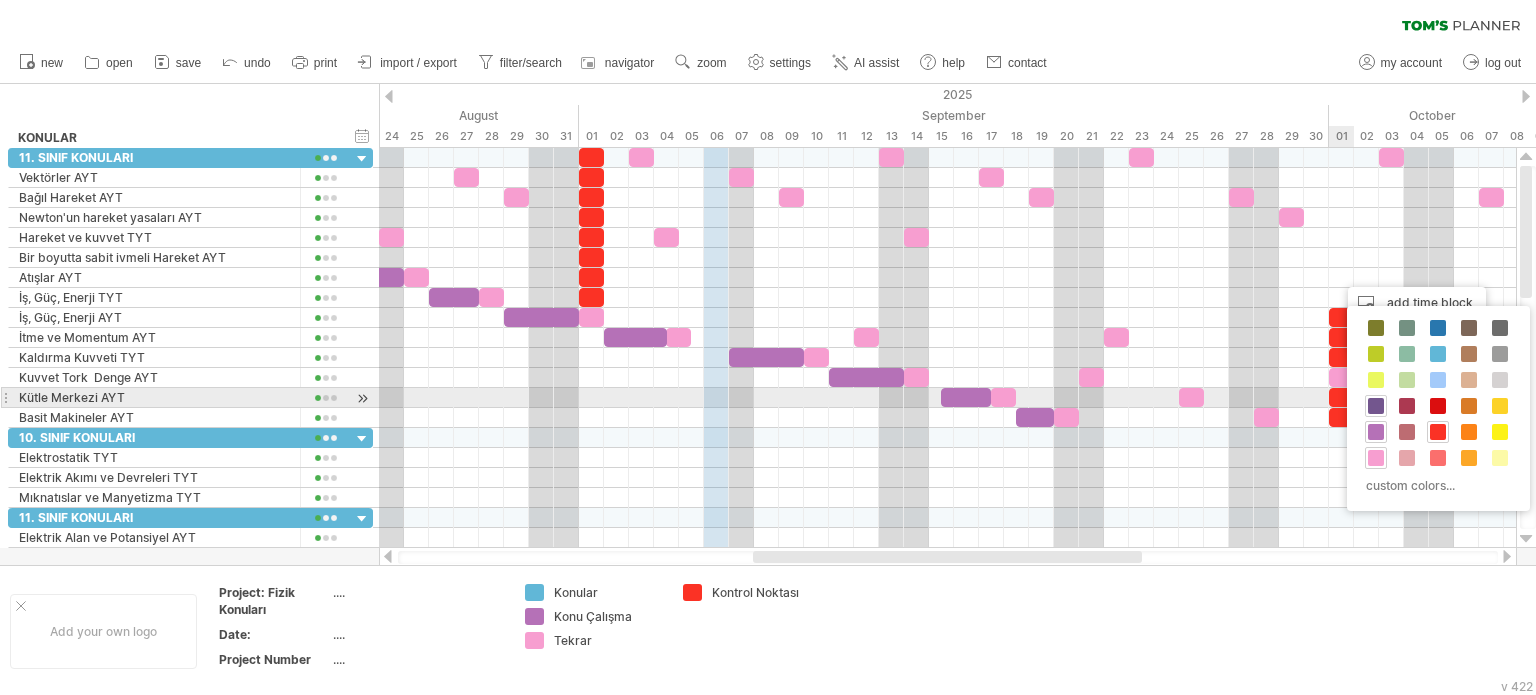 click at bounding box center (1376, 406) 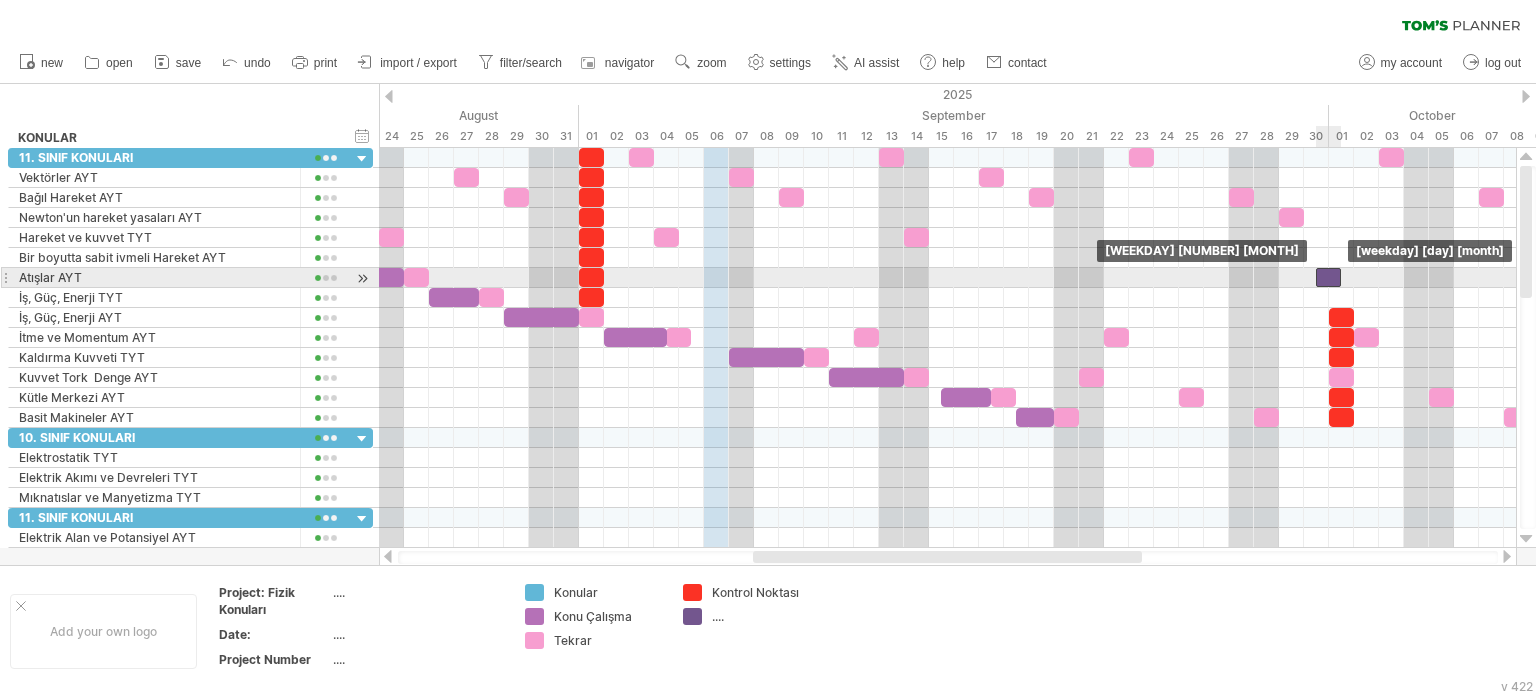 drag, startPoint x: 1349, startPoint y: 275, endPoint x: 1333, endPoint y: 273, distance: 16.124516 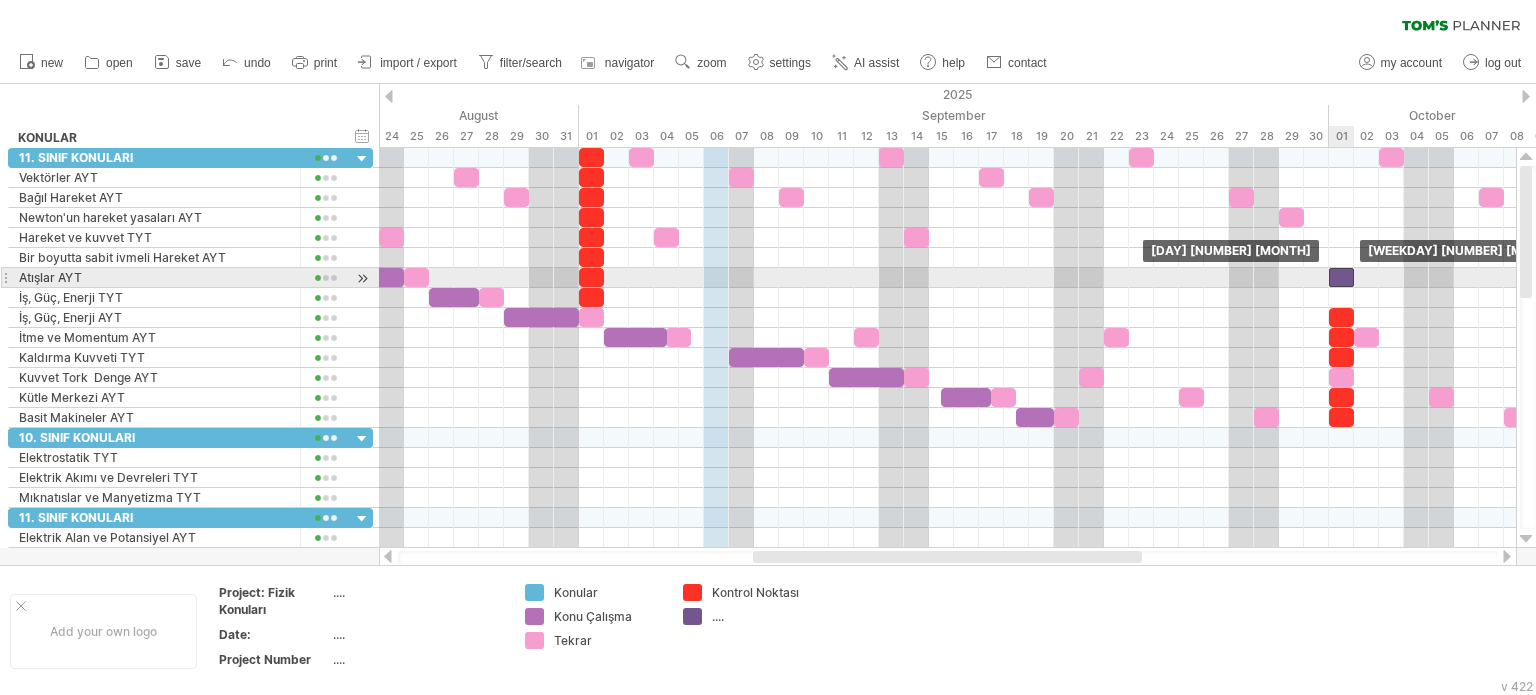 drag, startPoint x: 1330, startPoint y: 273, endPoint x: 1341, endPoint y: 275, distance: 11.18034 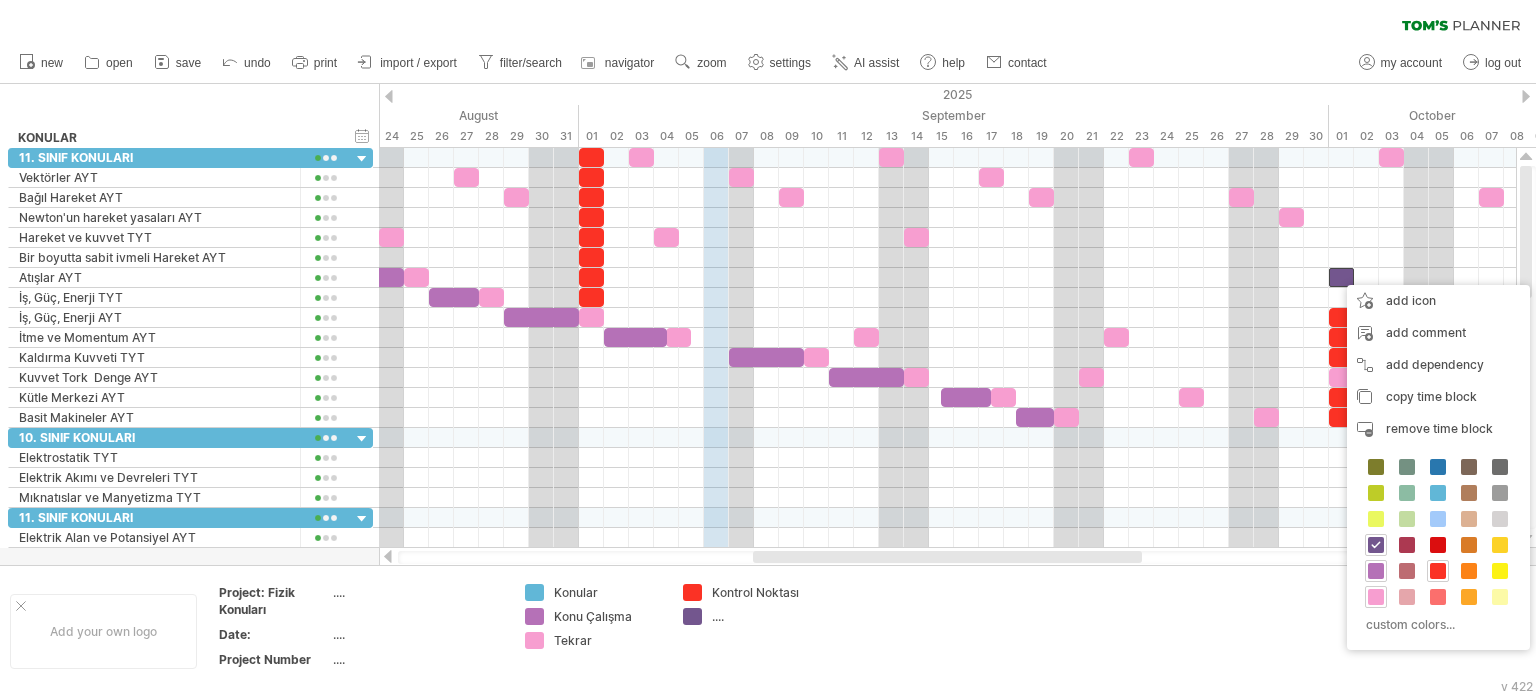 click on "...." at bounding box center (752, 616) 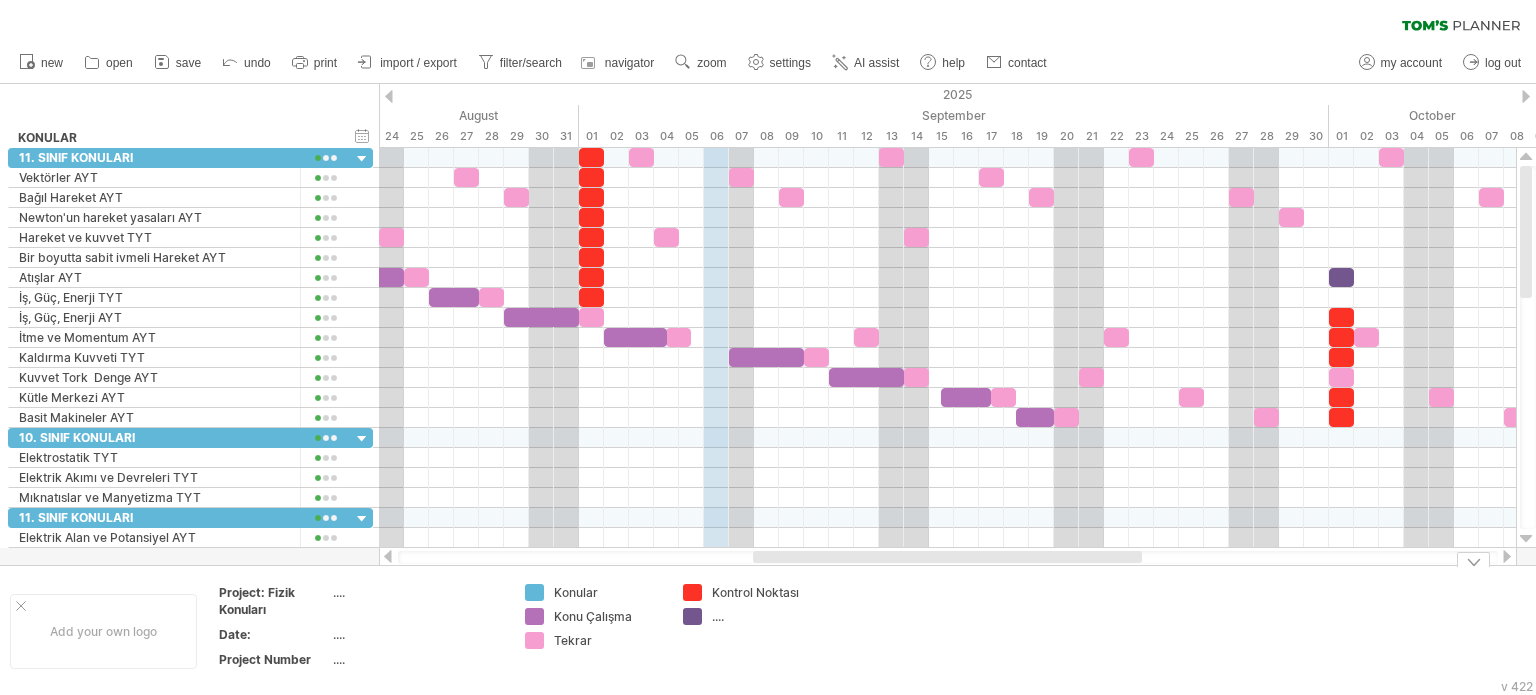 click on "...." at bounding box center (766, 616) 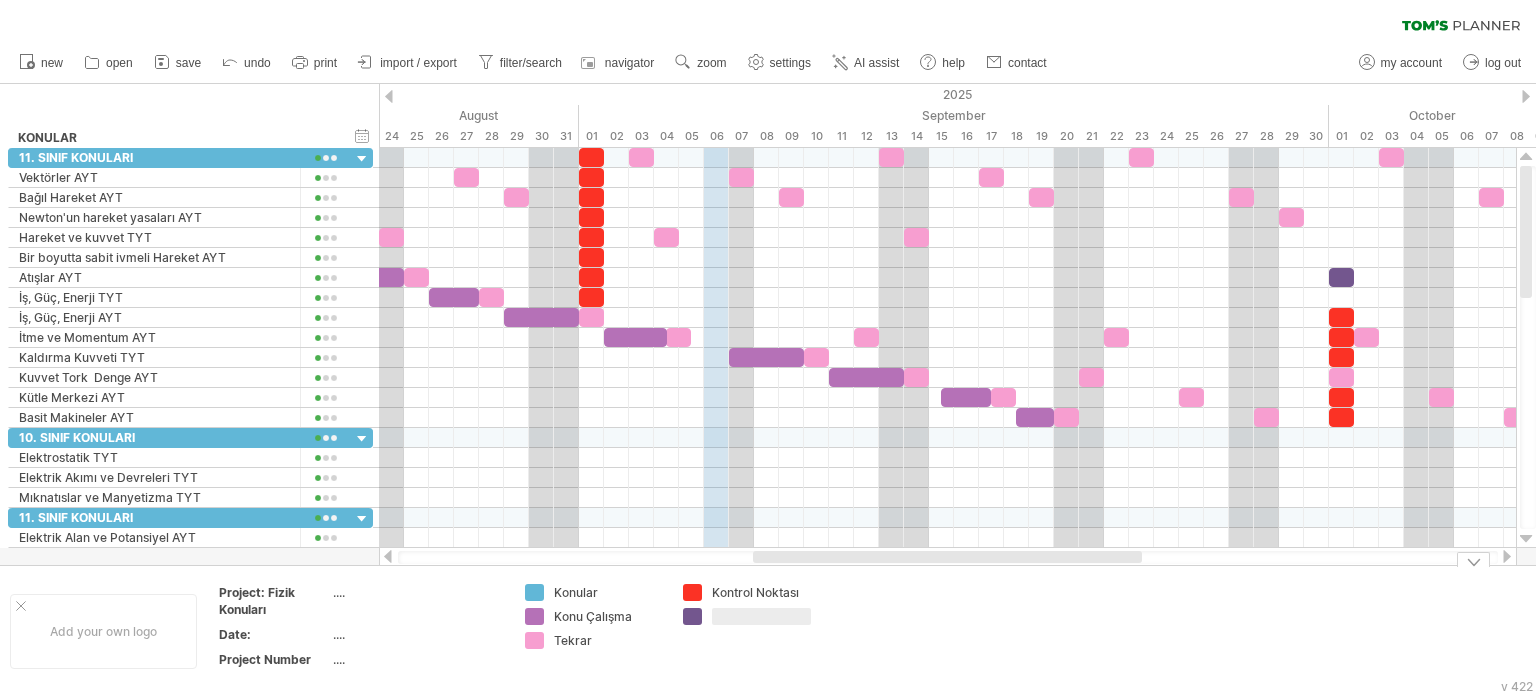 click on "Trying to reach plan.tomsplanner.com
Connected again...
0%
clear filter
new" at bounding box center [768, 347] 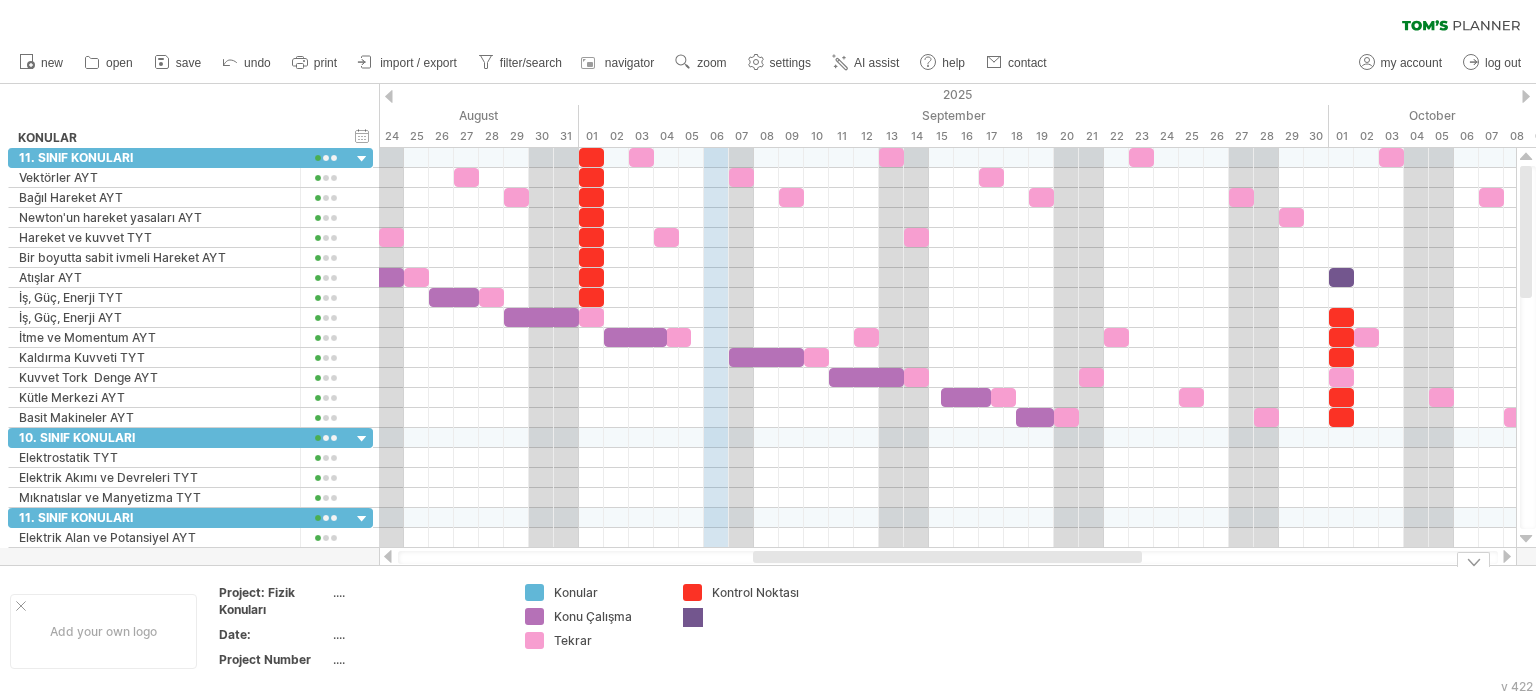 click at bounding box center [766, 616] 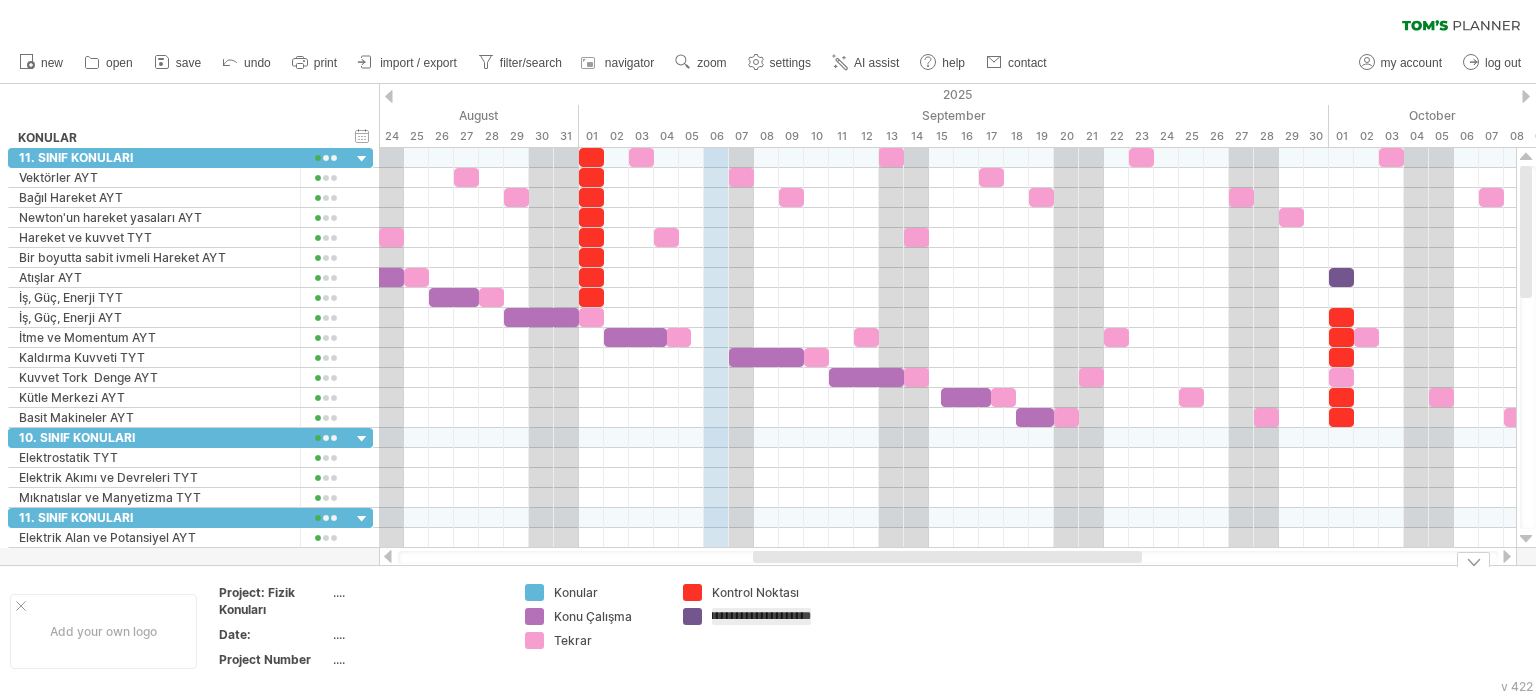 scroll, scrollTop: 0, scrollLeft: 54, axis: horizontal 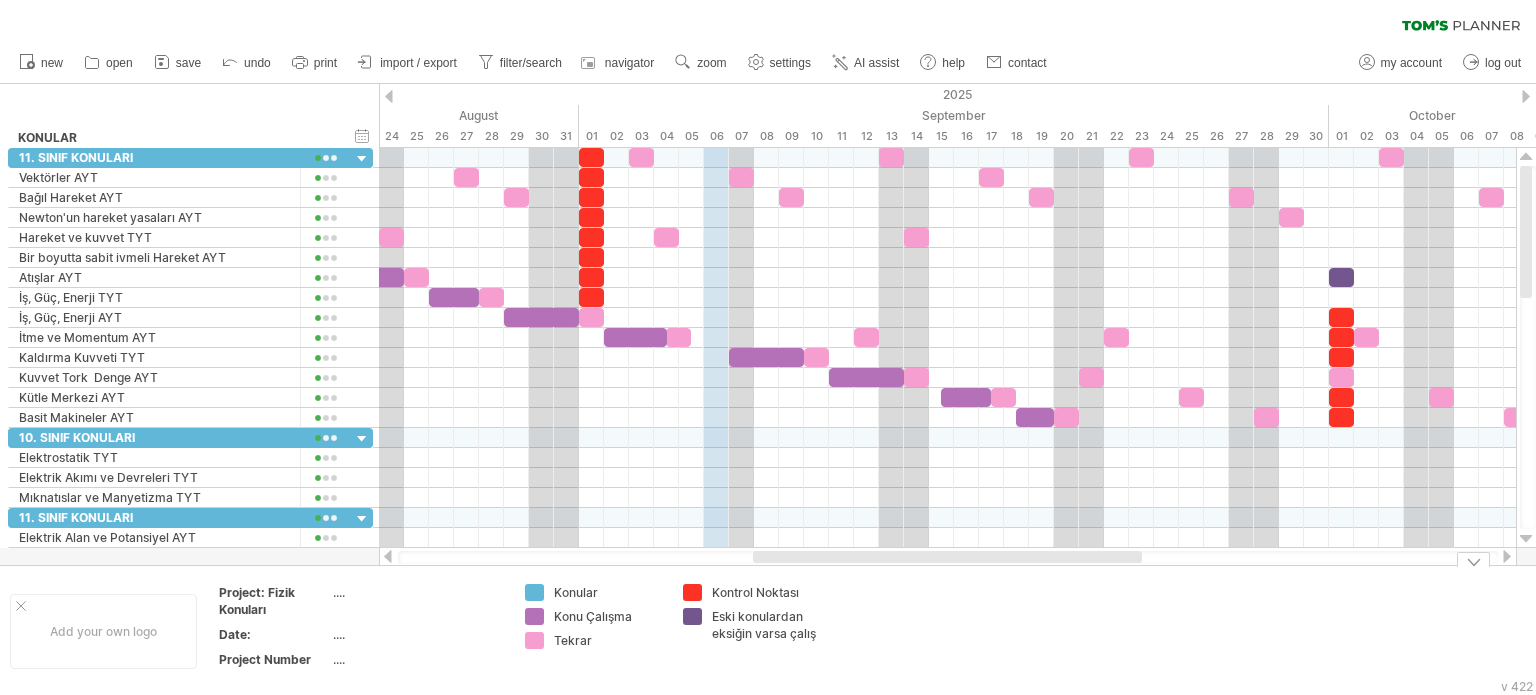 click on "Kontrol Noktası Eski konulardan eksiğin varsa çalış" at bounding box center [752, 631] 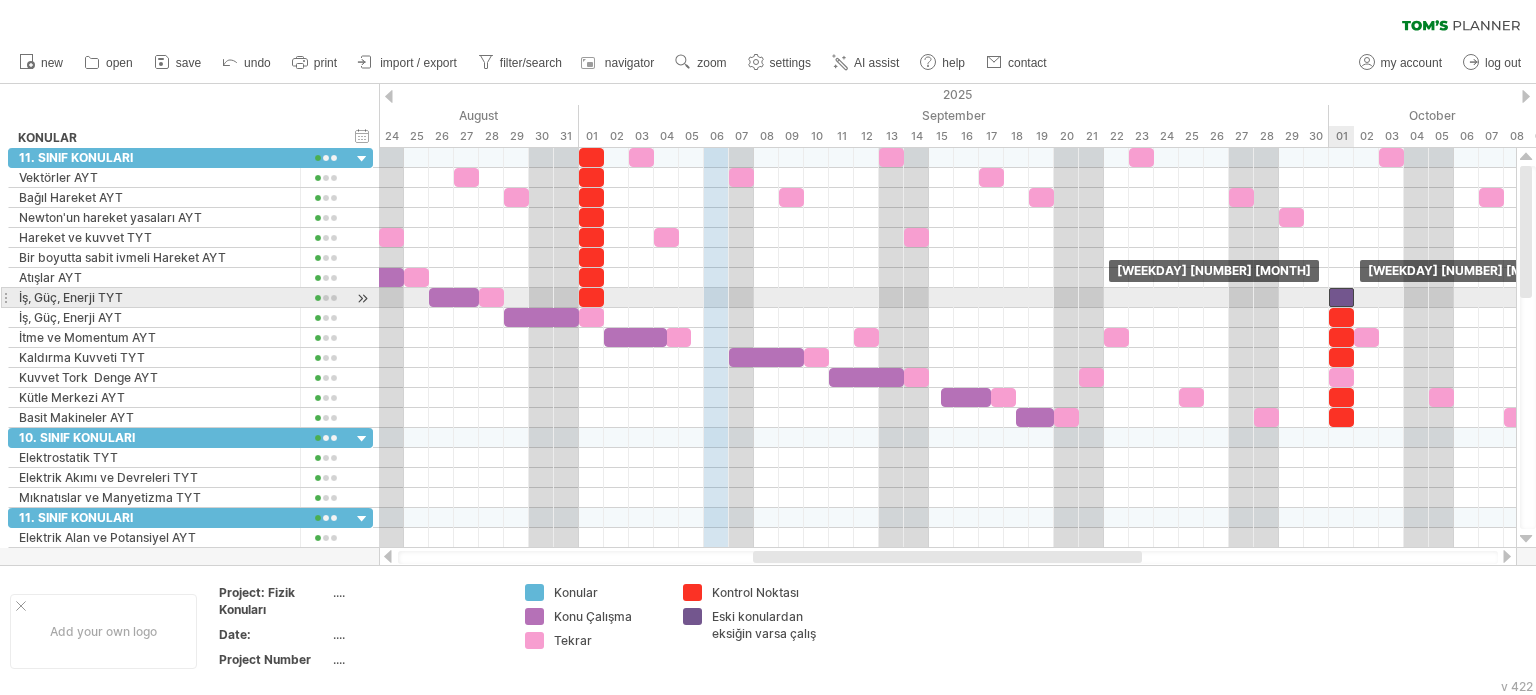 drag, startPoint x: 1344, startPoint y: 275, endPoint x: 1344, endPoint y: 292, distance: 17 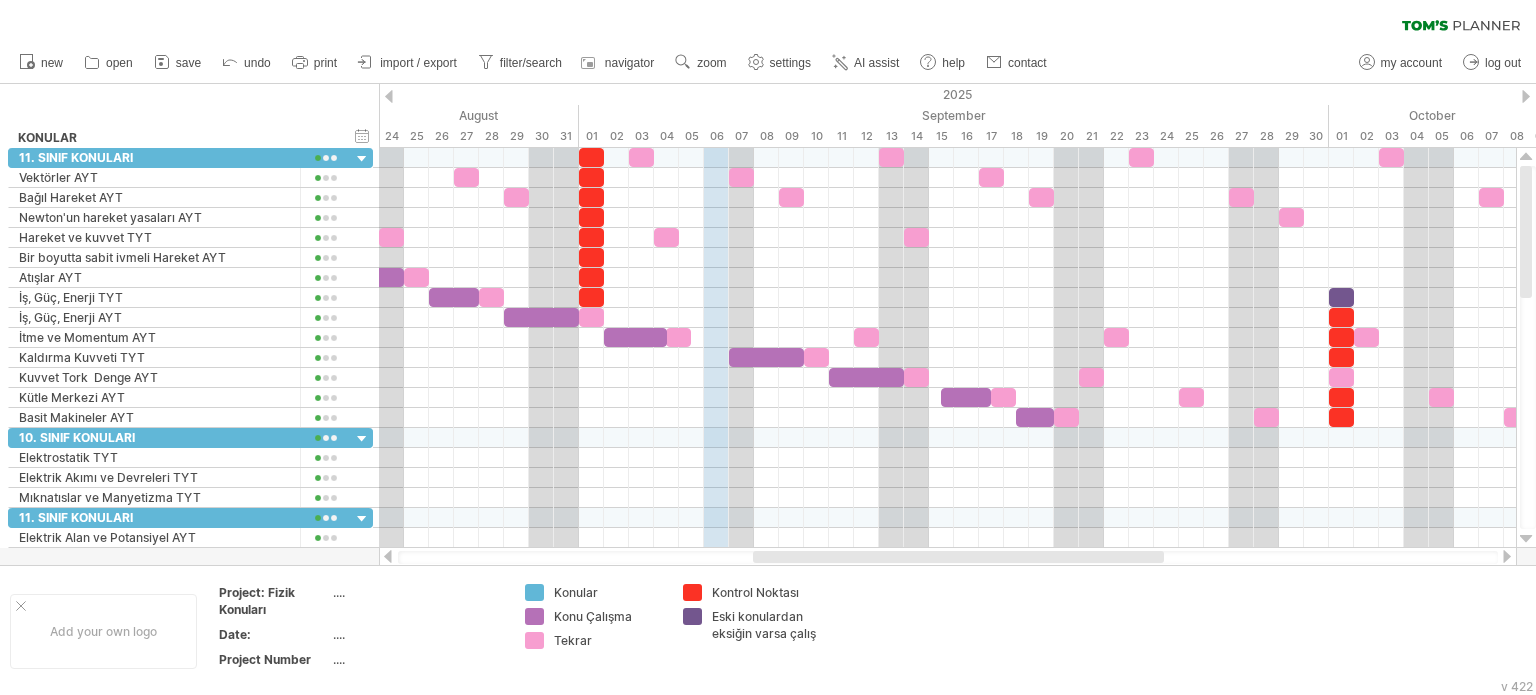 drag, startPoint x: 1001, startPoint y: 563, endPoint x: 1082, endPoint y: 562, distance: 81.00617 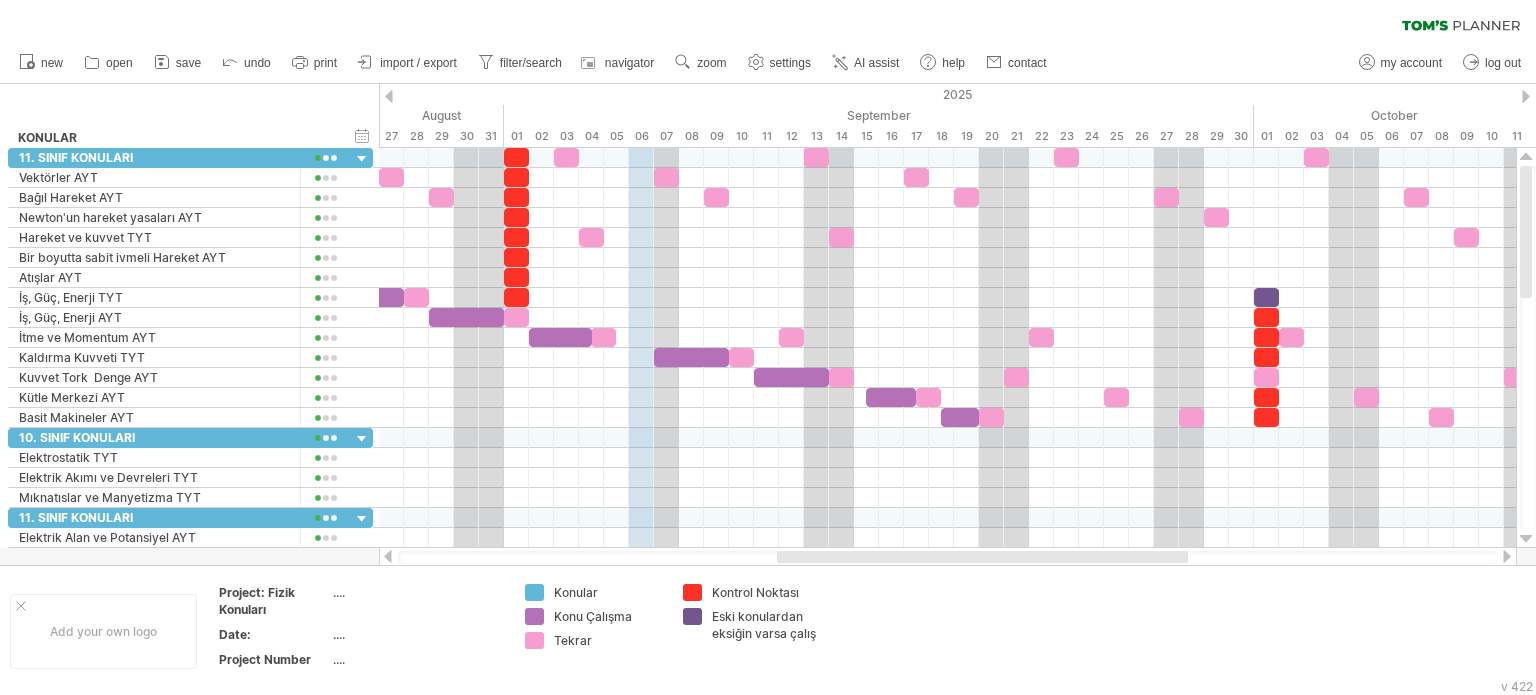 drag, startPoint x: 984, startPoint y: 560, endPoint x: 1002, endPoint y: 522, distance: 42.047592 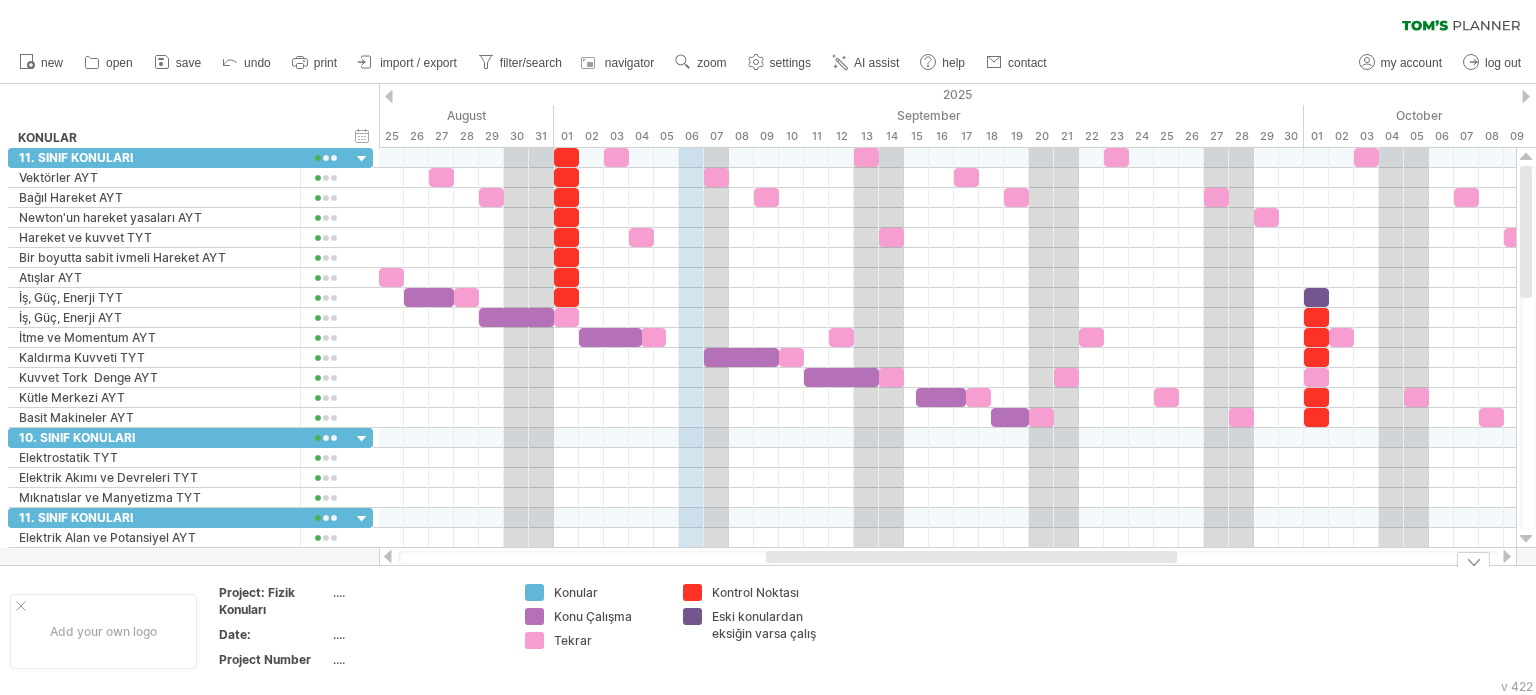 drag, startPoint x: 912, startPoint y: 552, endPoint x: 720, endPoint y: 545, distance: 192.12756 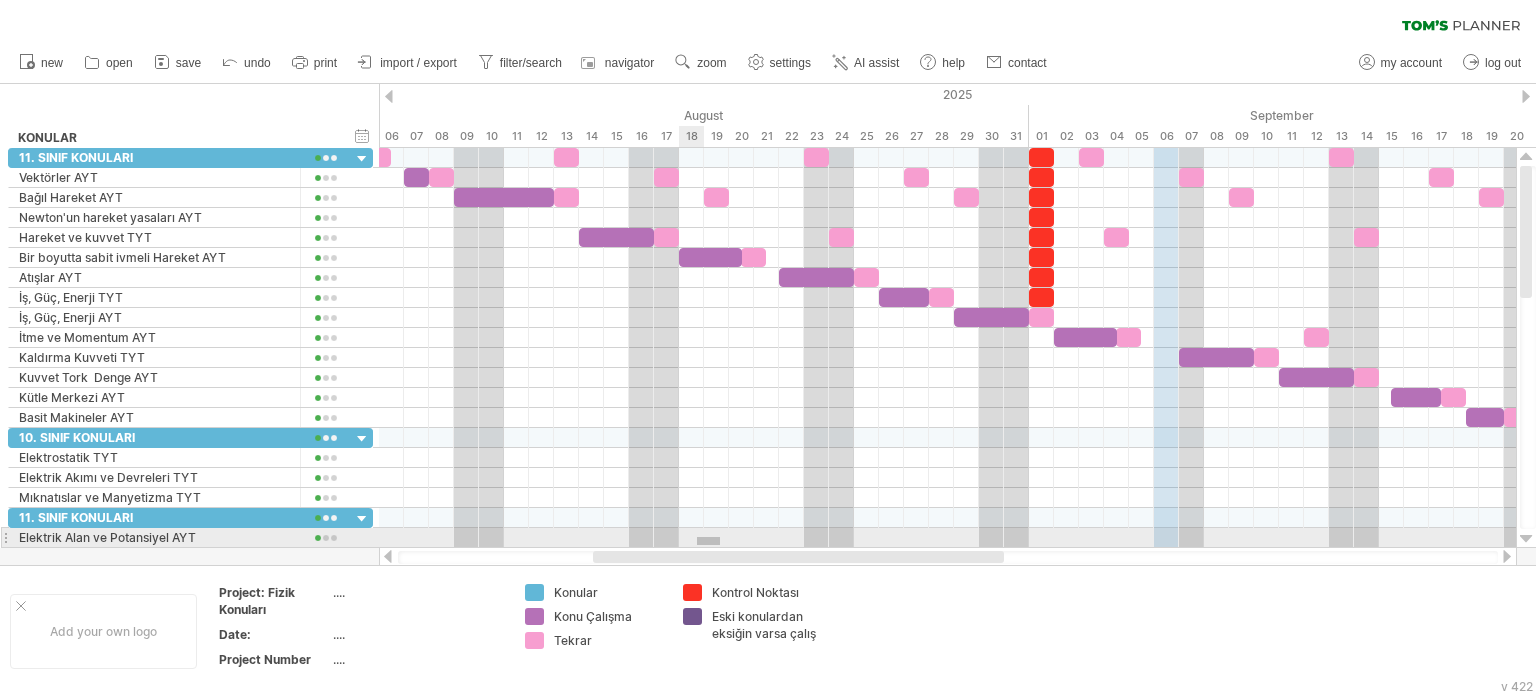 drag, startPoint x: 720, startPoint y: 545, endPoint x: 630, endPoint y: 508, distance: 97.308784 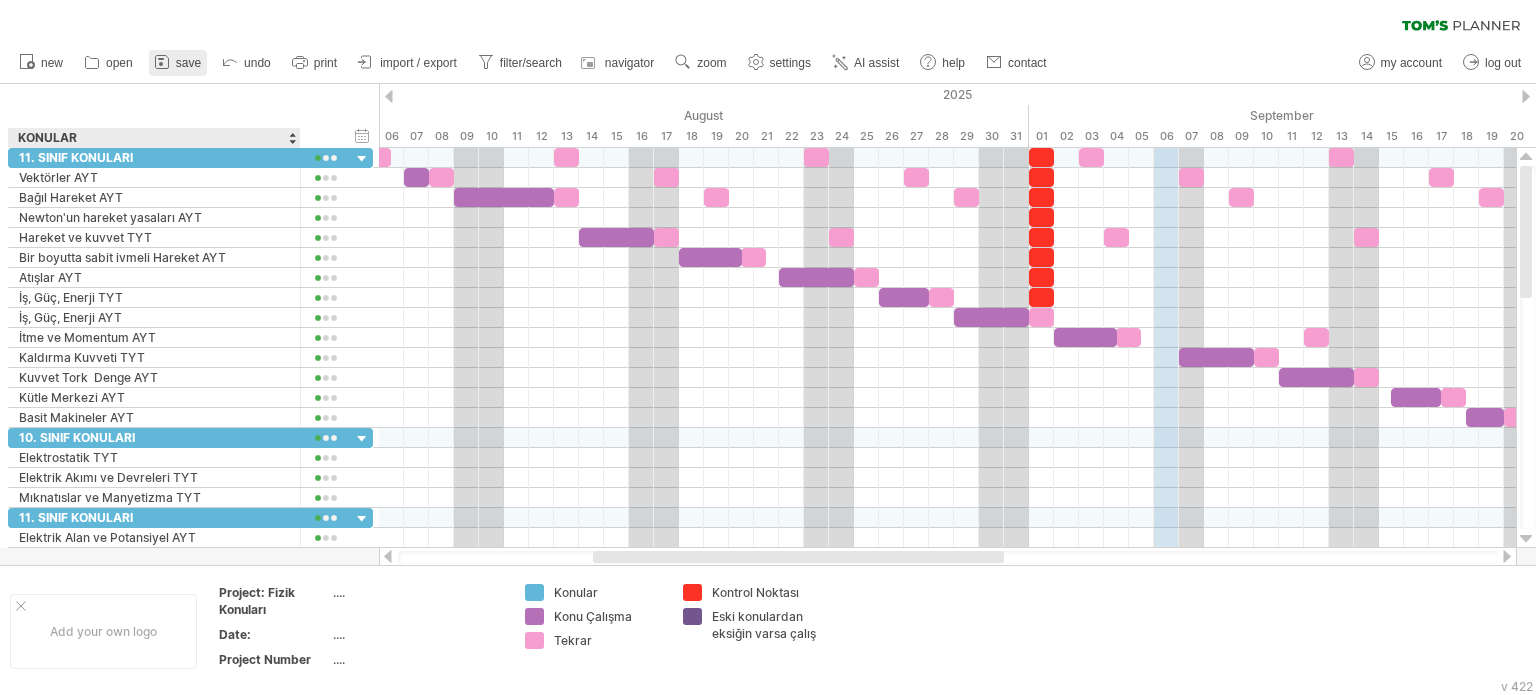 click on "save" at bounding box center [178, 63] 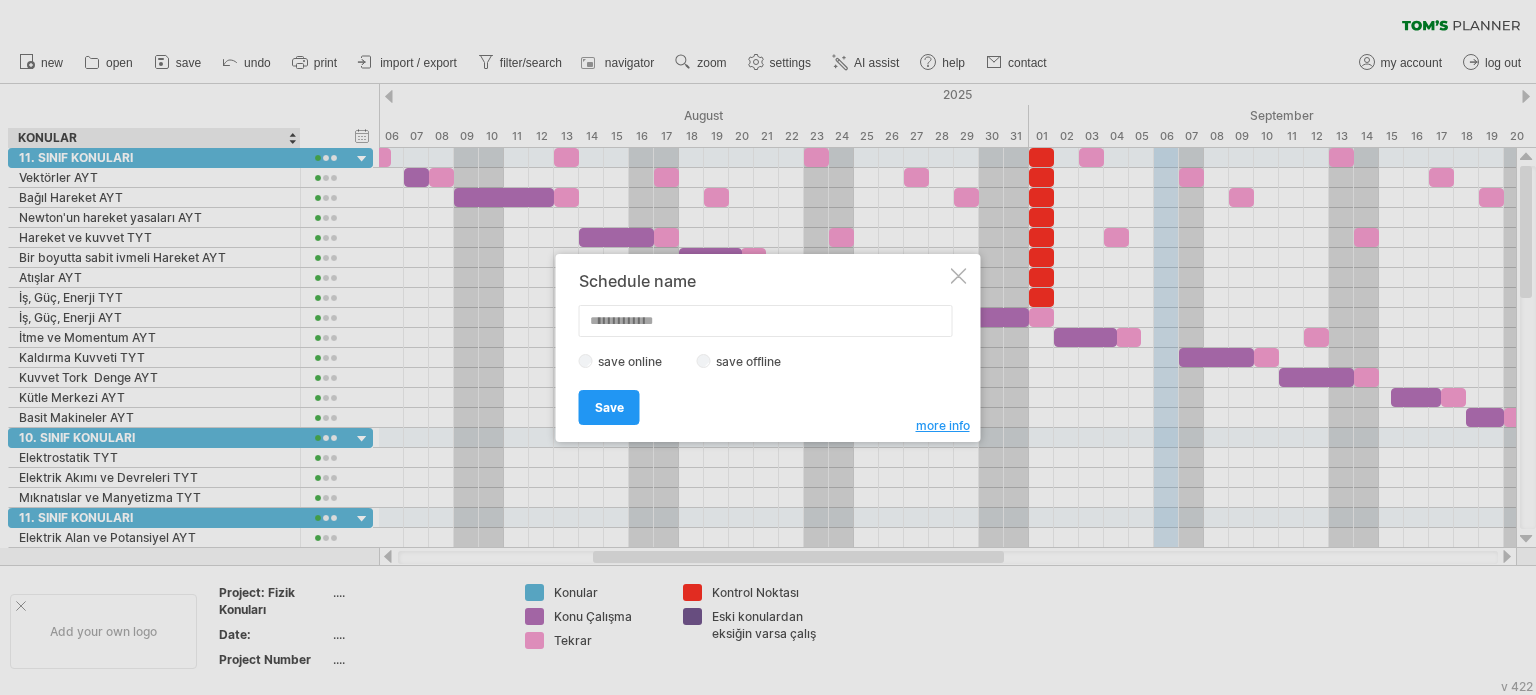 click on "save online" at bounding box center (636, 361) 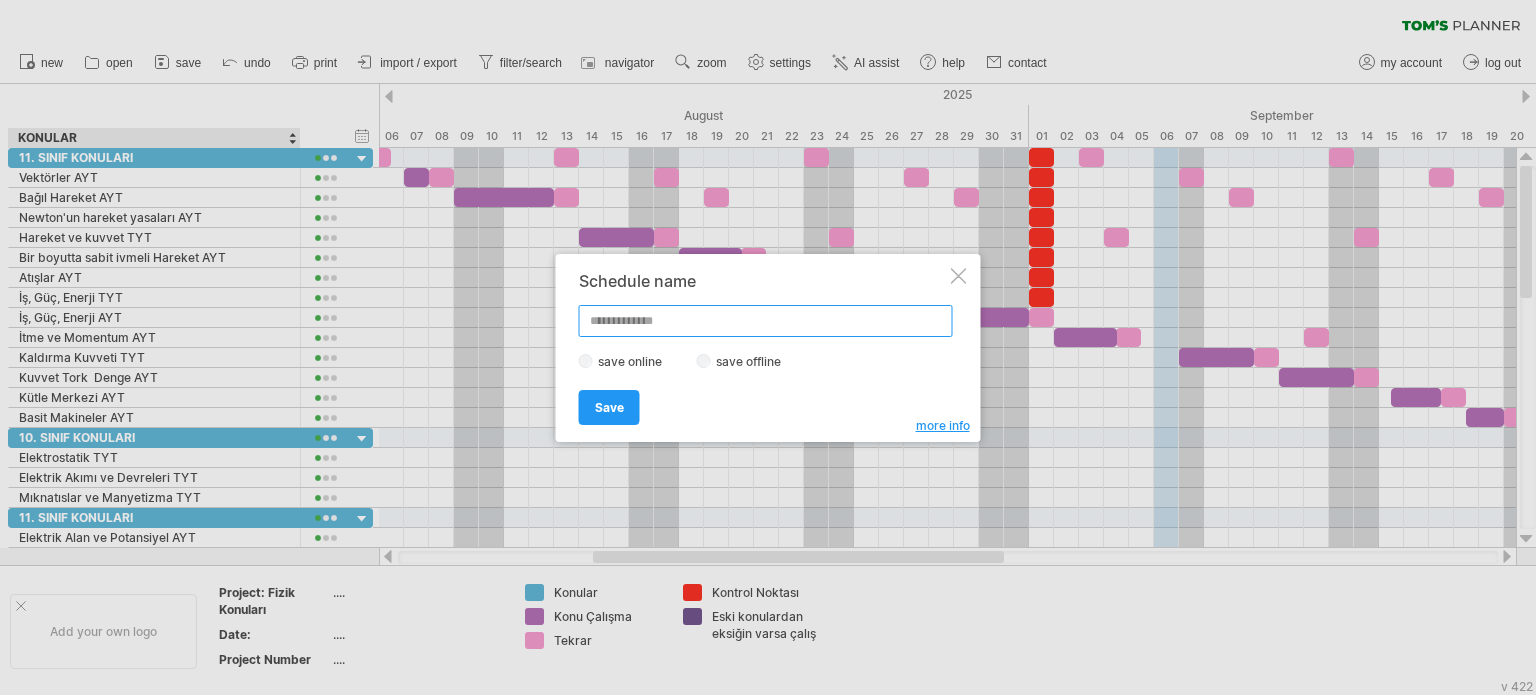 click at bounding box center (766, 321) 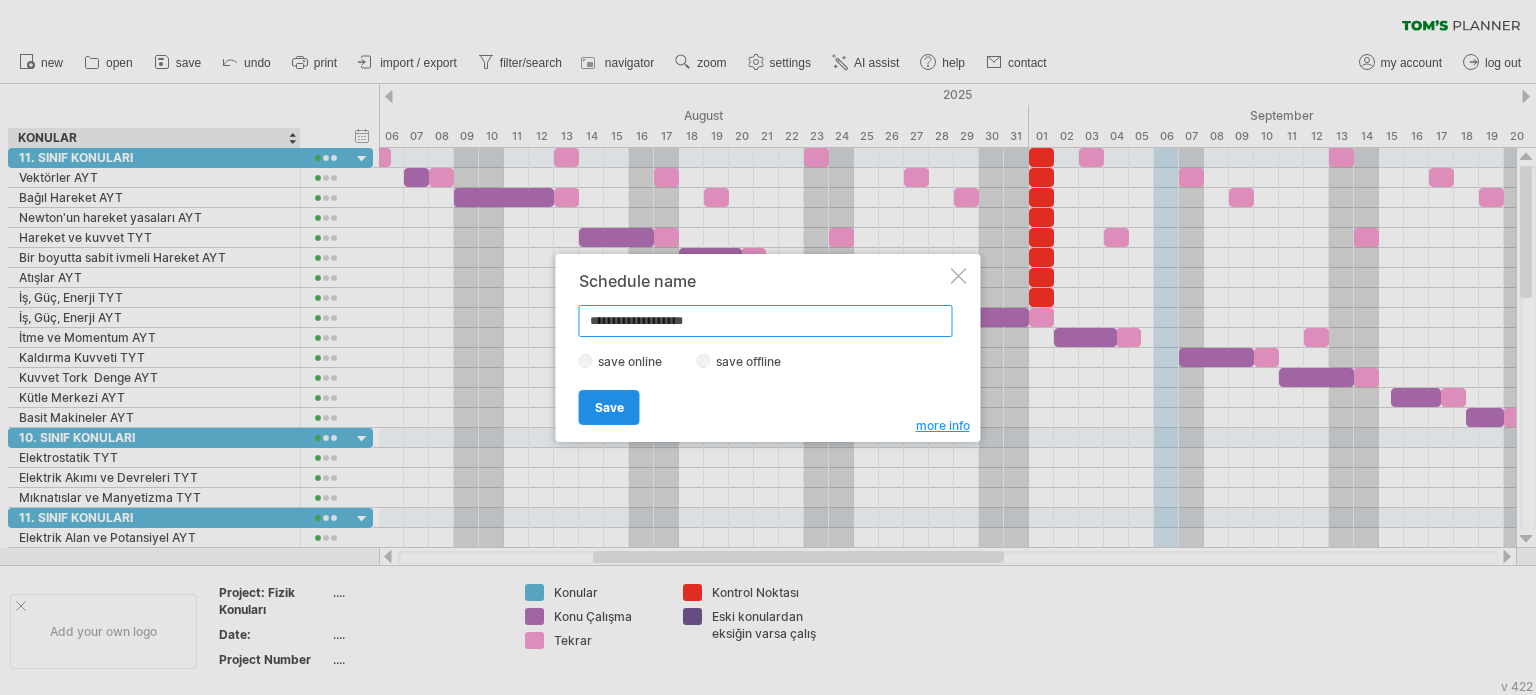 type on "**********" 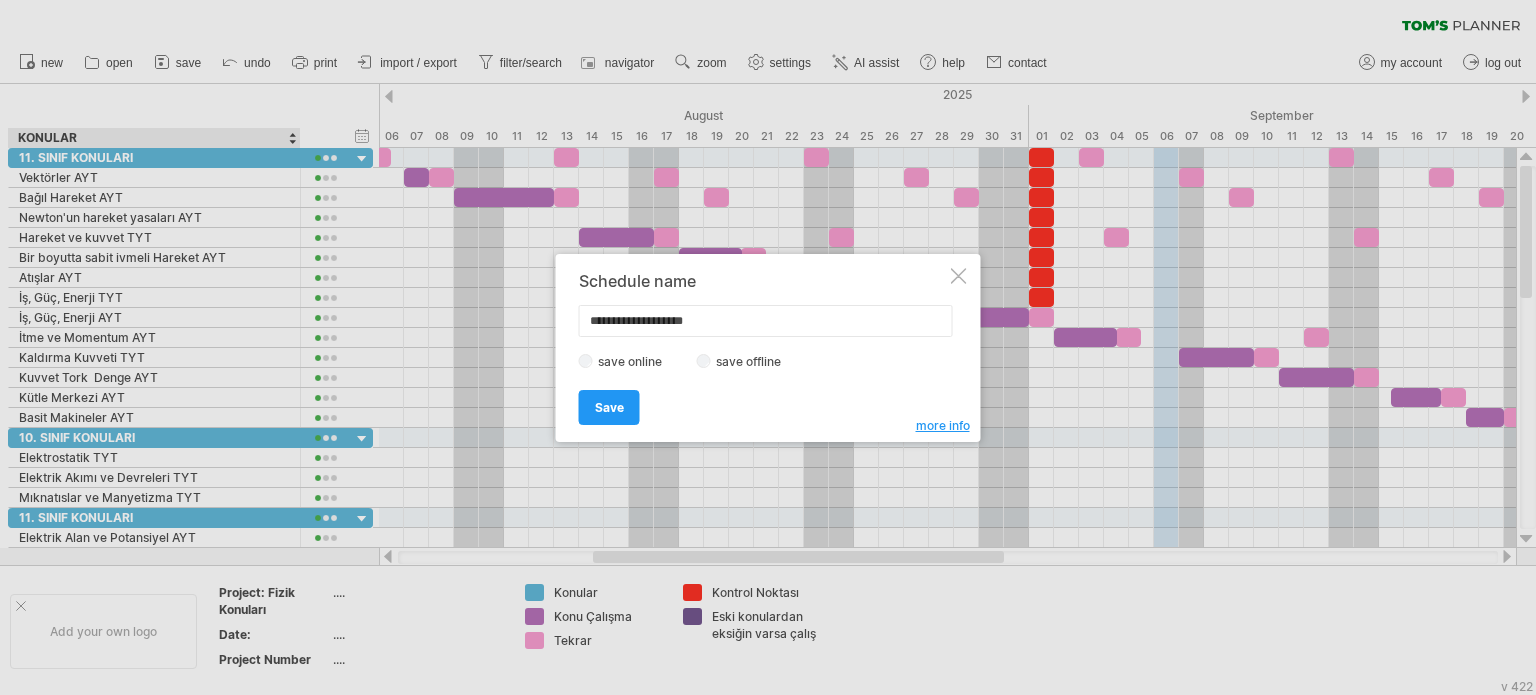 click on "Save" at bounding box center [609, 407] 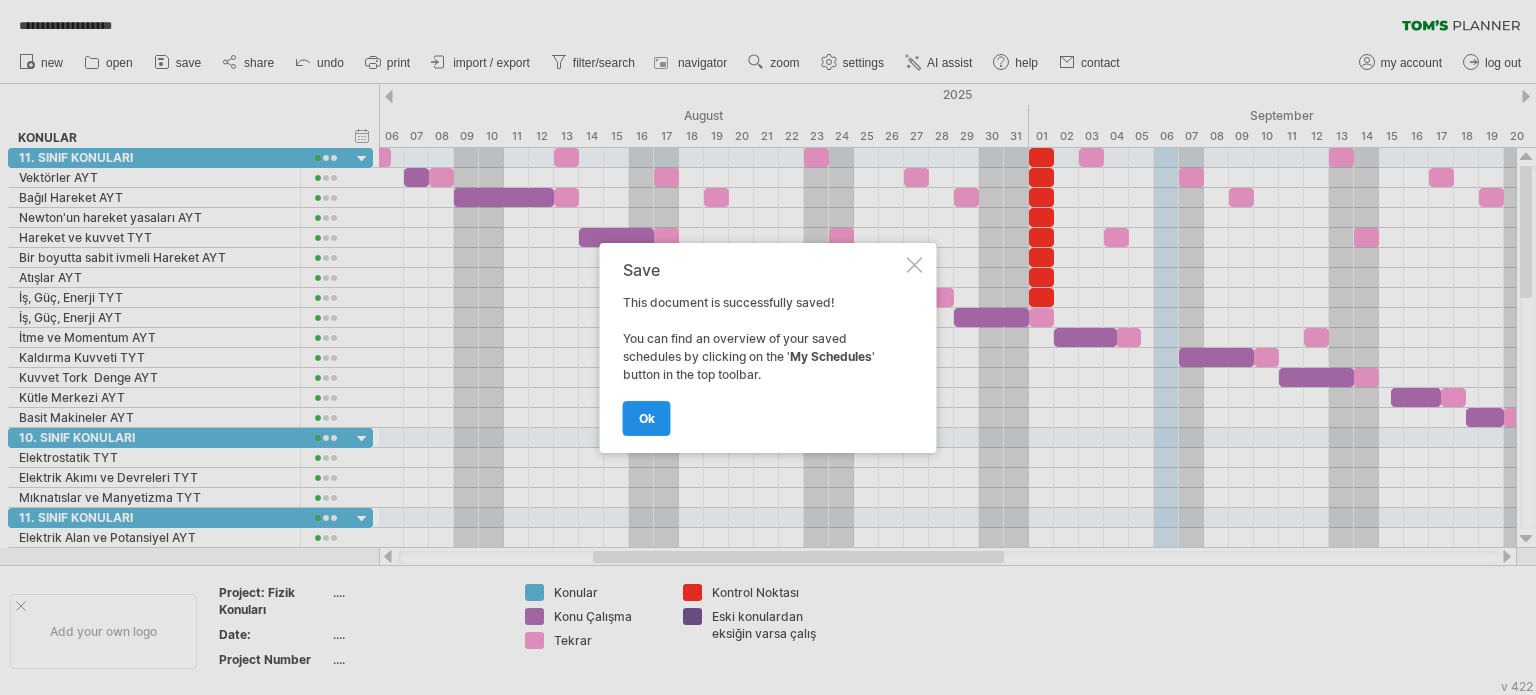 click on "ok" at bounding box center [647, 418] 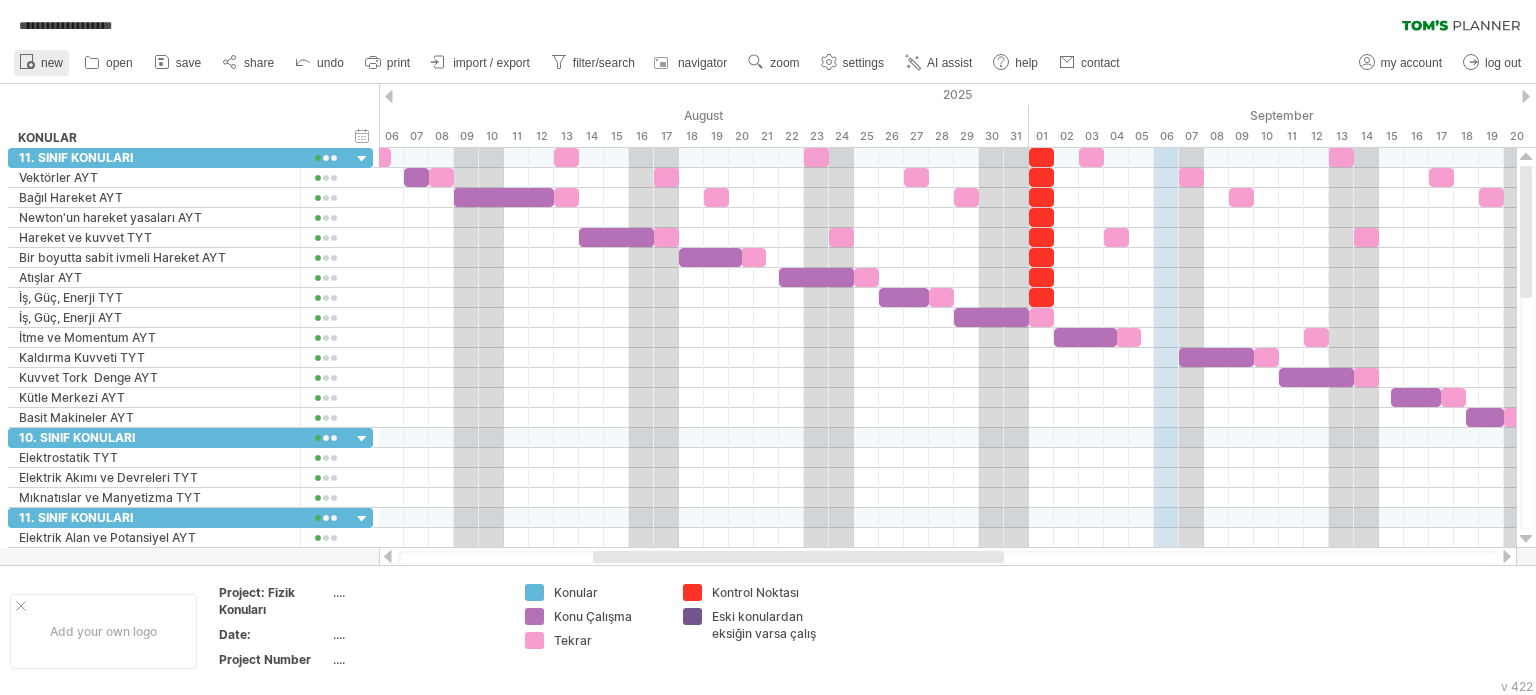 click 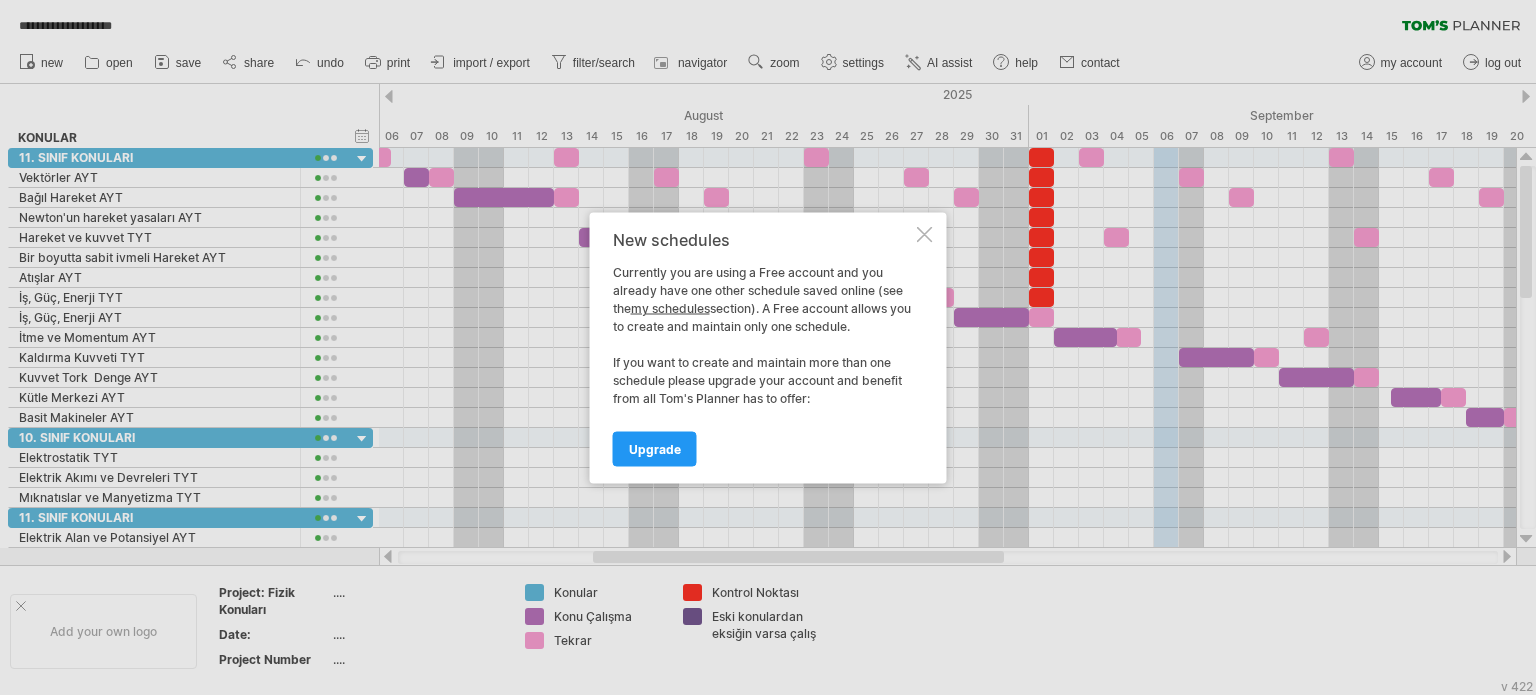 click at bounding box center (925, 234) 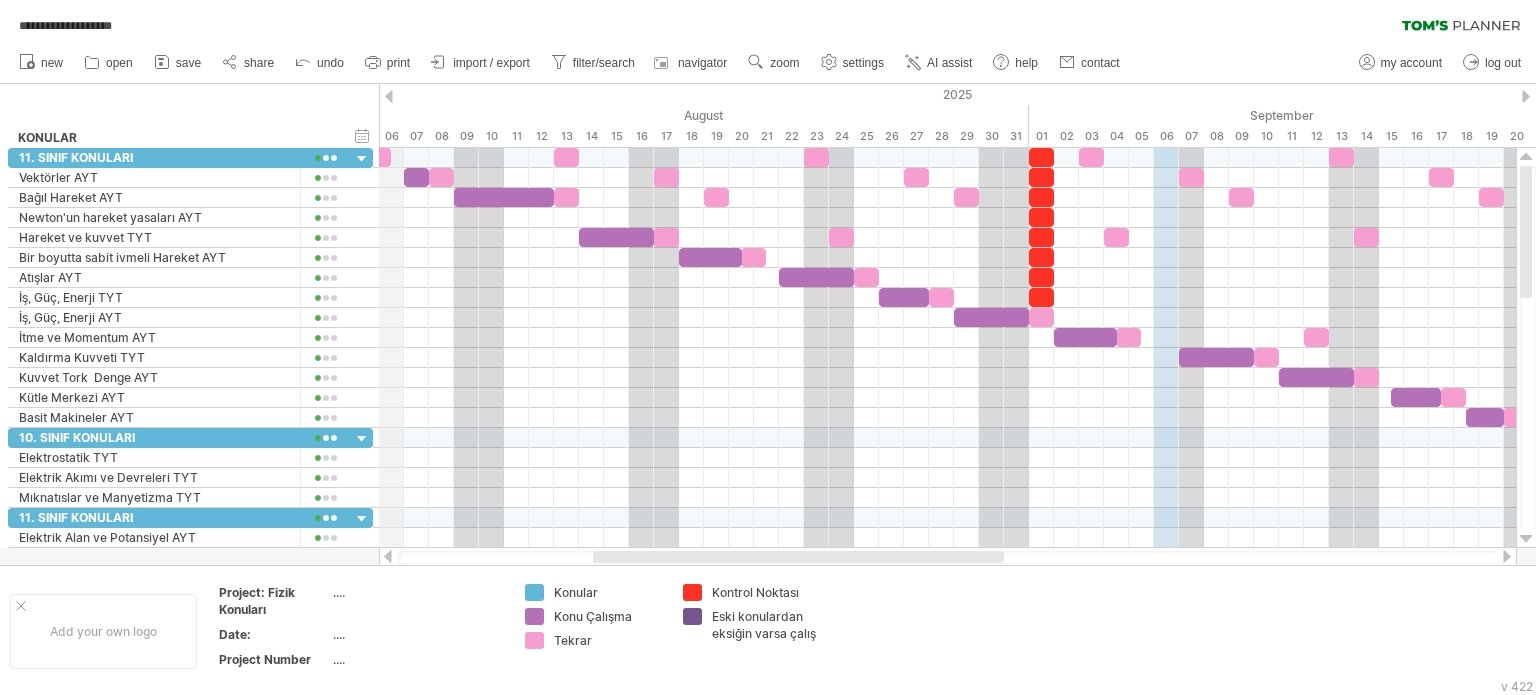 click on "[MONTH]" at bounding box center (641, 115) 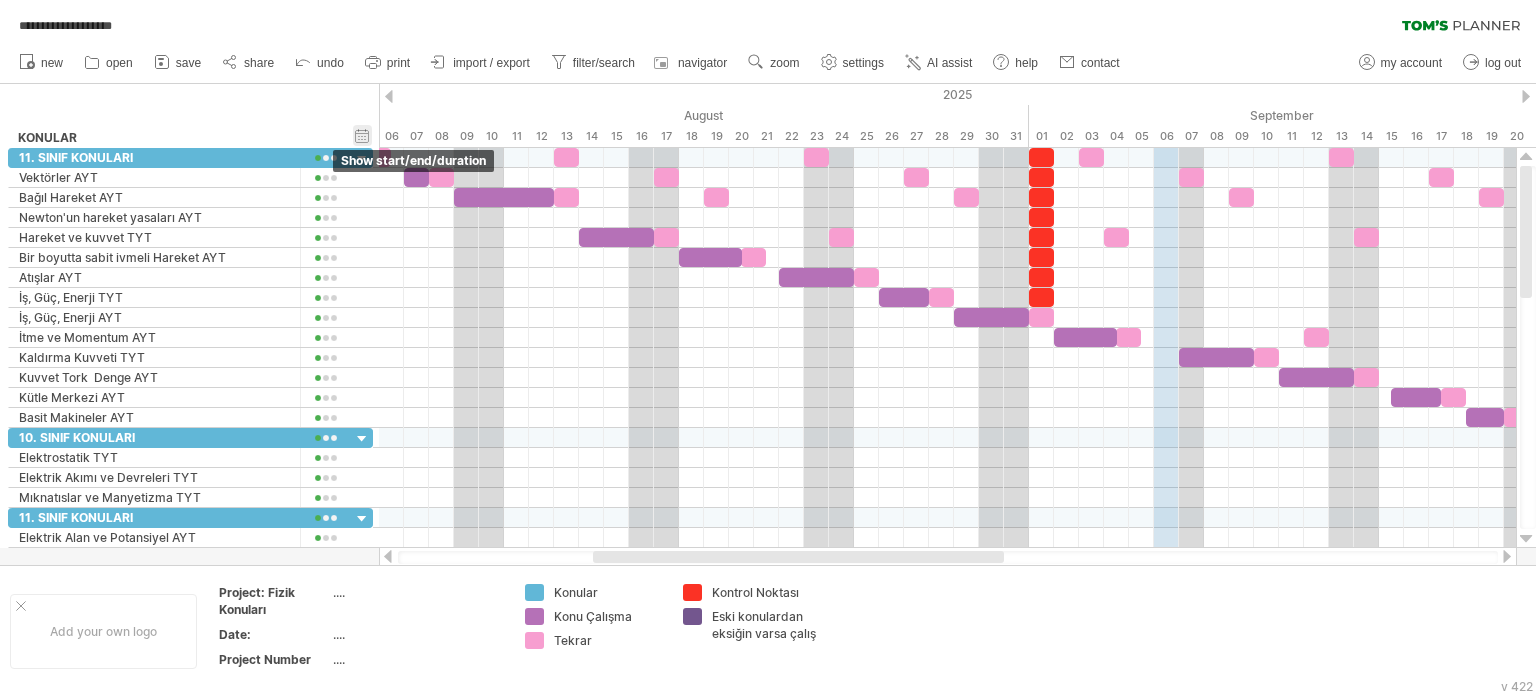 click on "hide start/end/duration show start/end/duration" at bounding box center [362, 135] 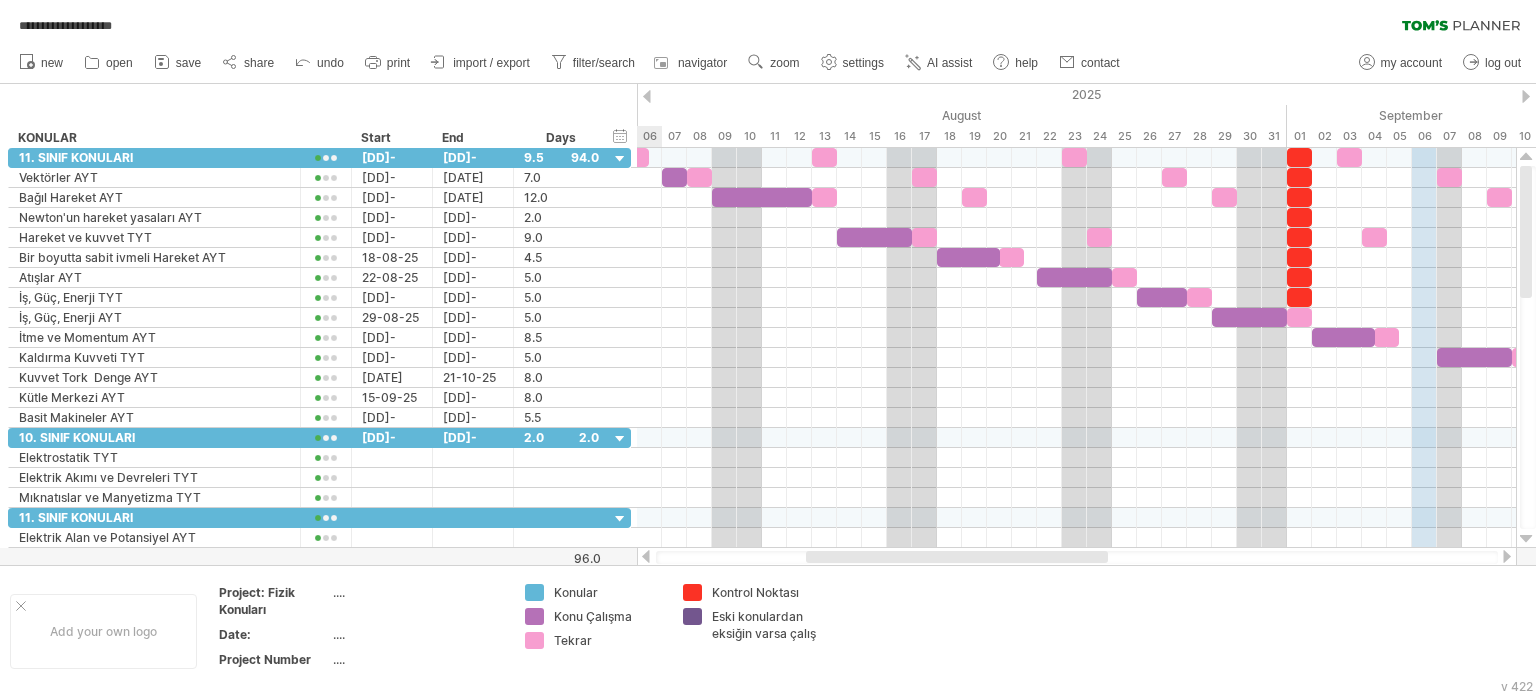 click at bounding box center (647, 96) 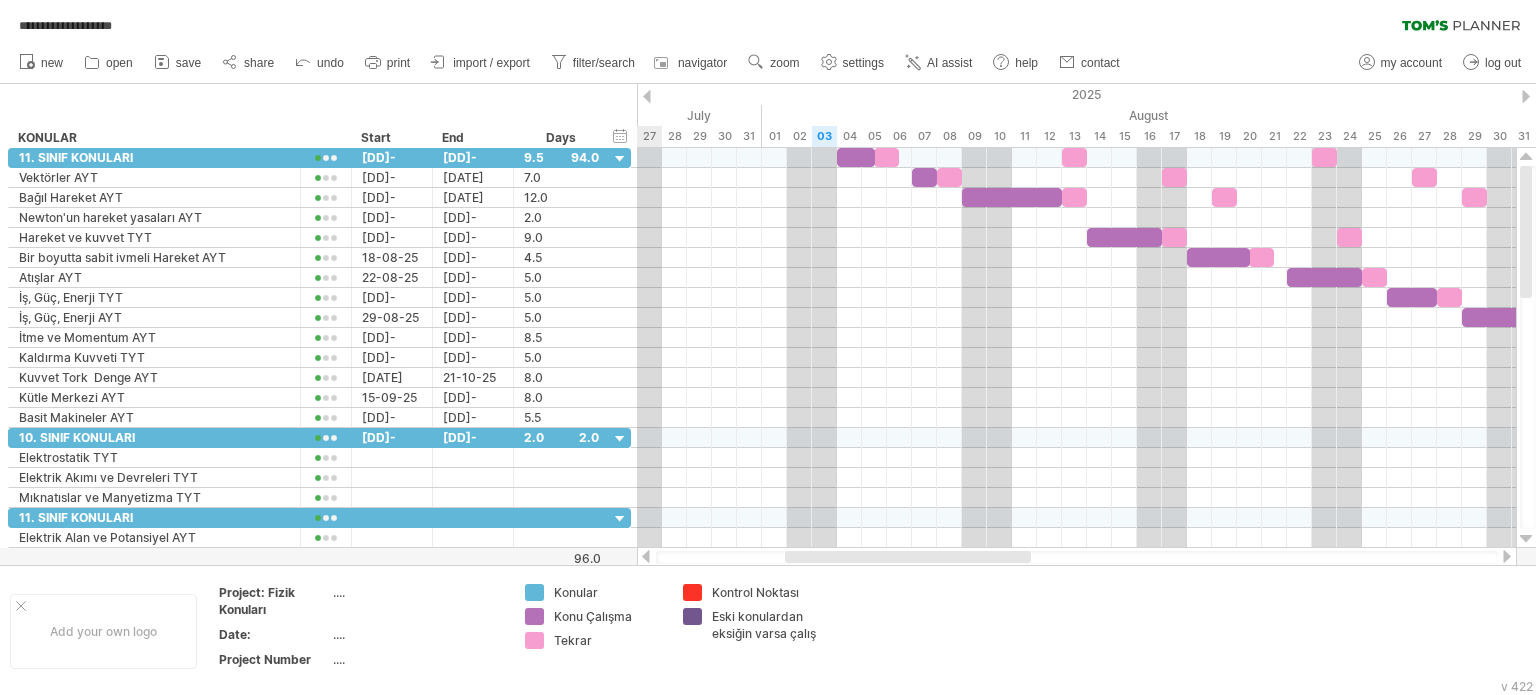 click at bounding box center [647, 96] 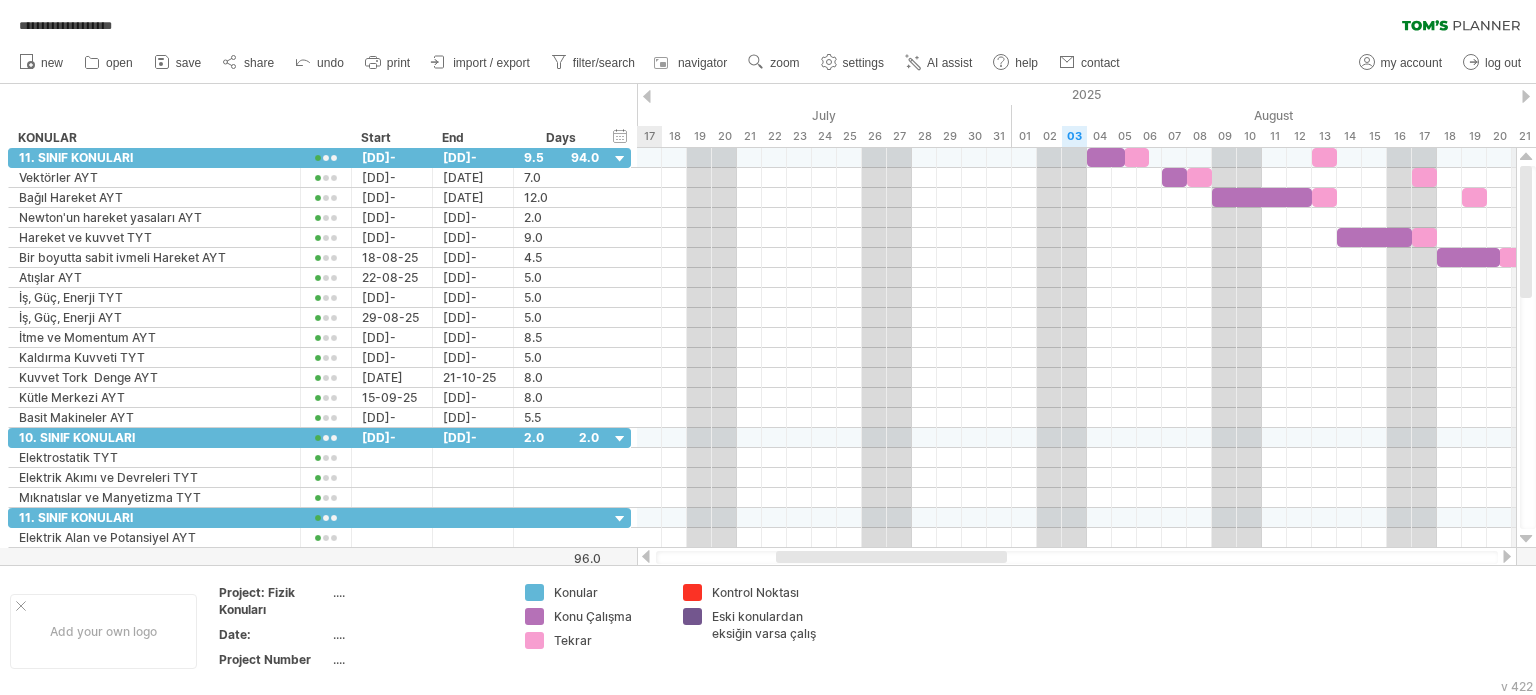 click on "2025" at bounding box center (1924, 94) 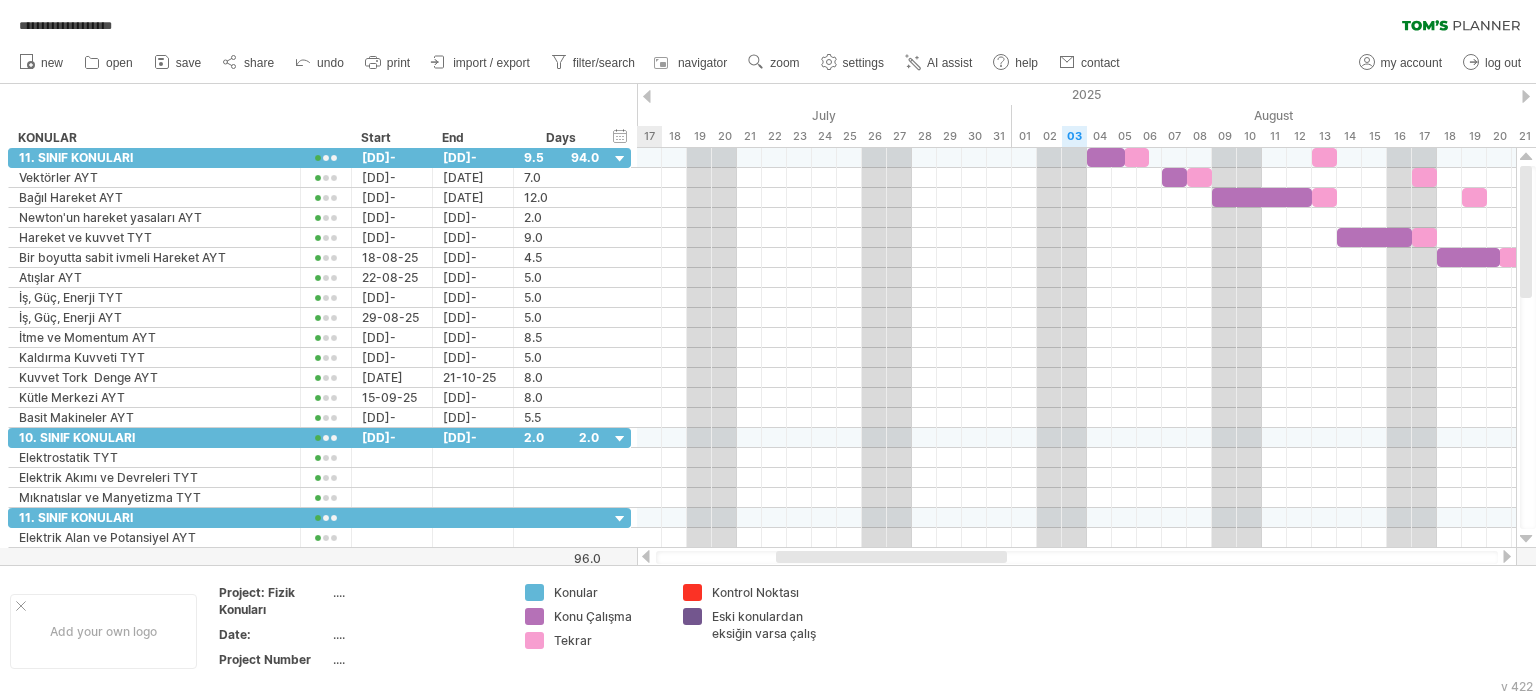click on "2025" at bounding box center [1924, 94] 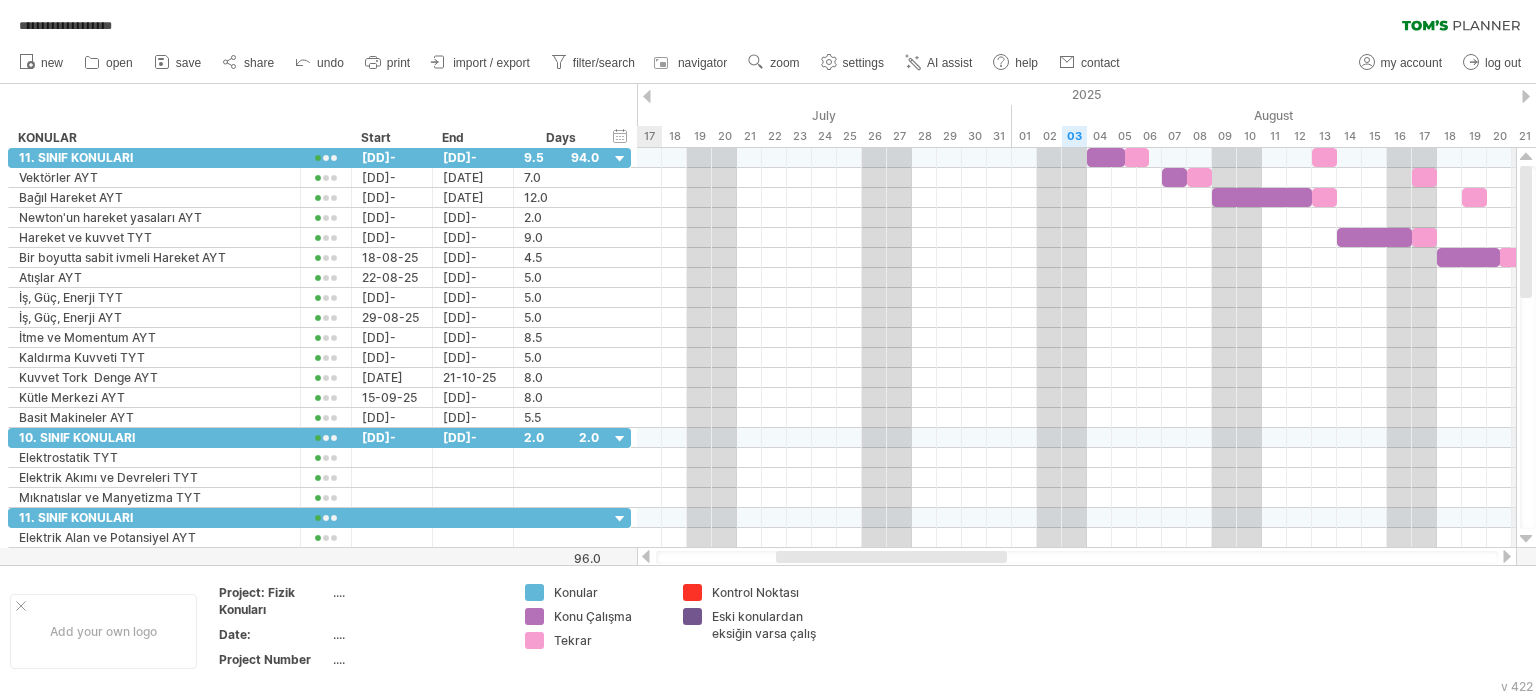 click at bounding box center (1526, 96) 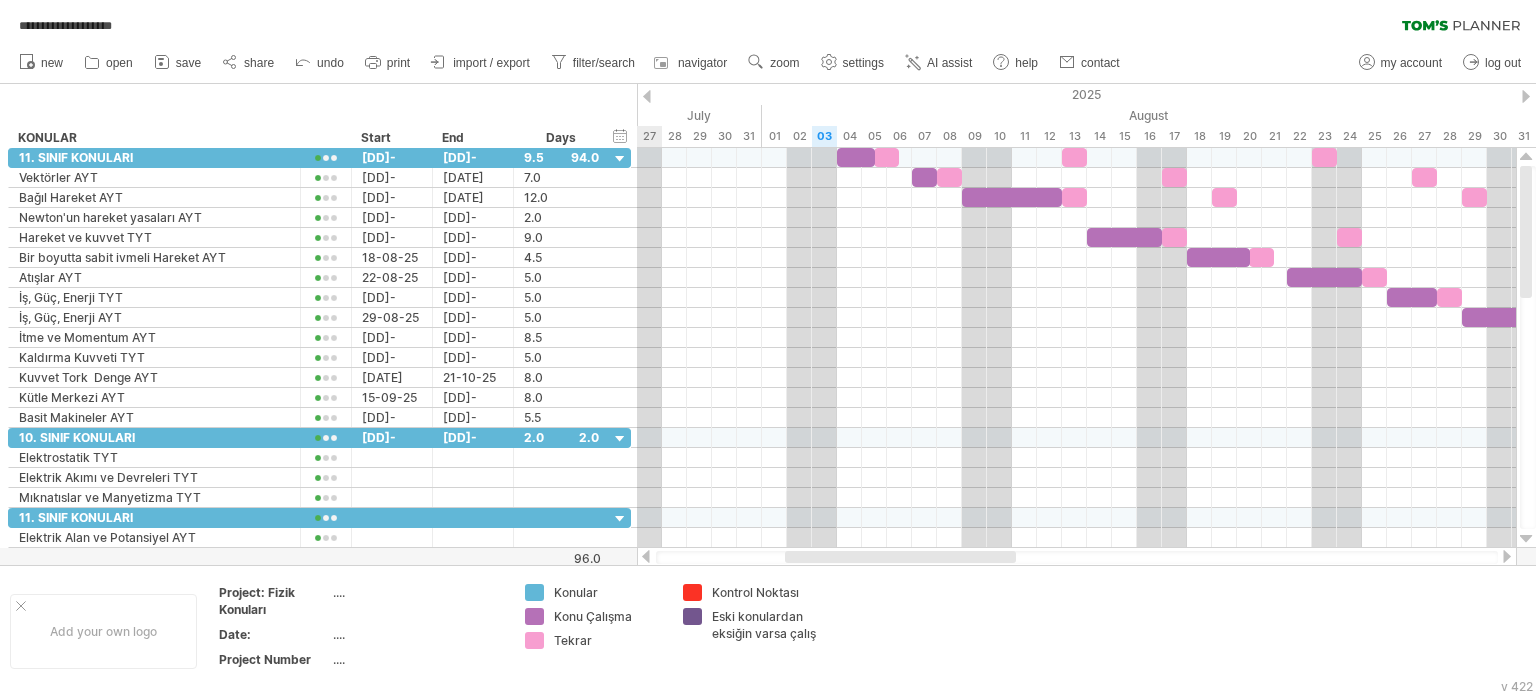 click on "**********" at bounding box center (768, 347) 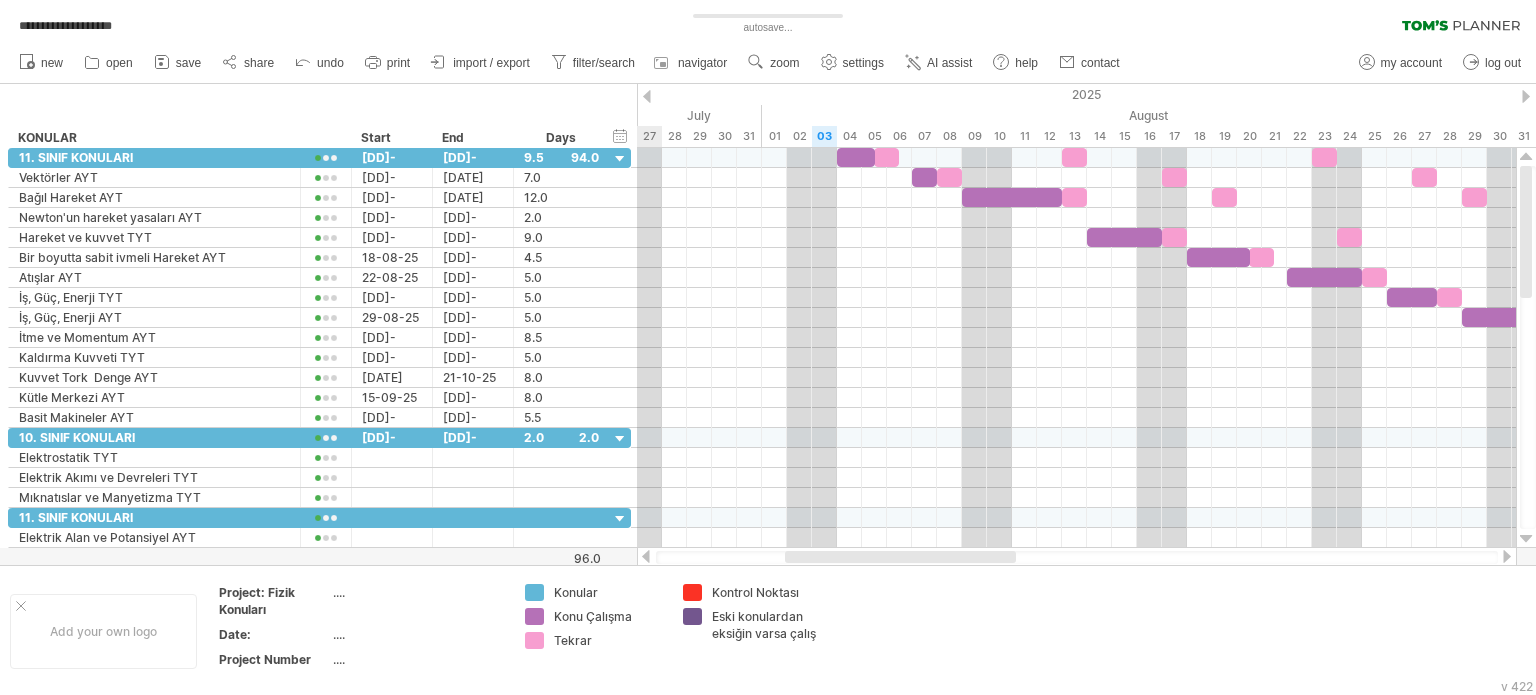 click at bounding box center (1526, 96) 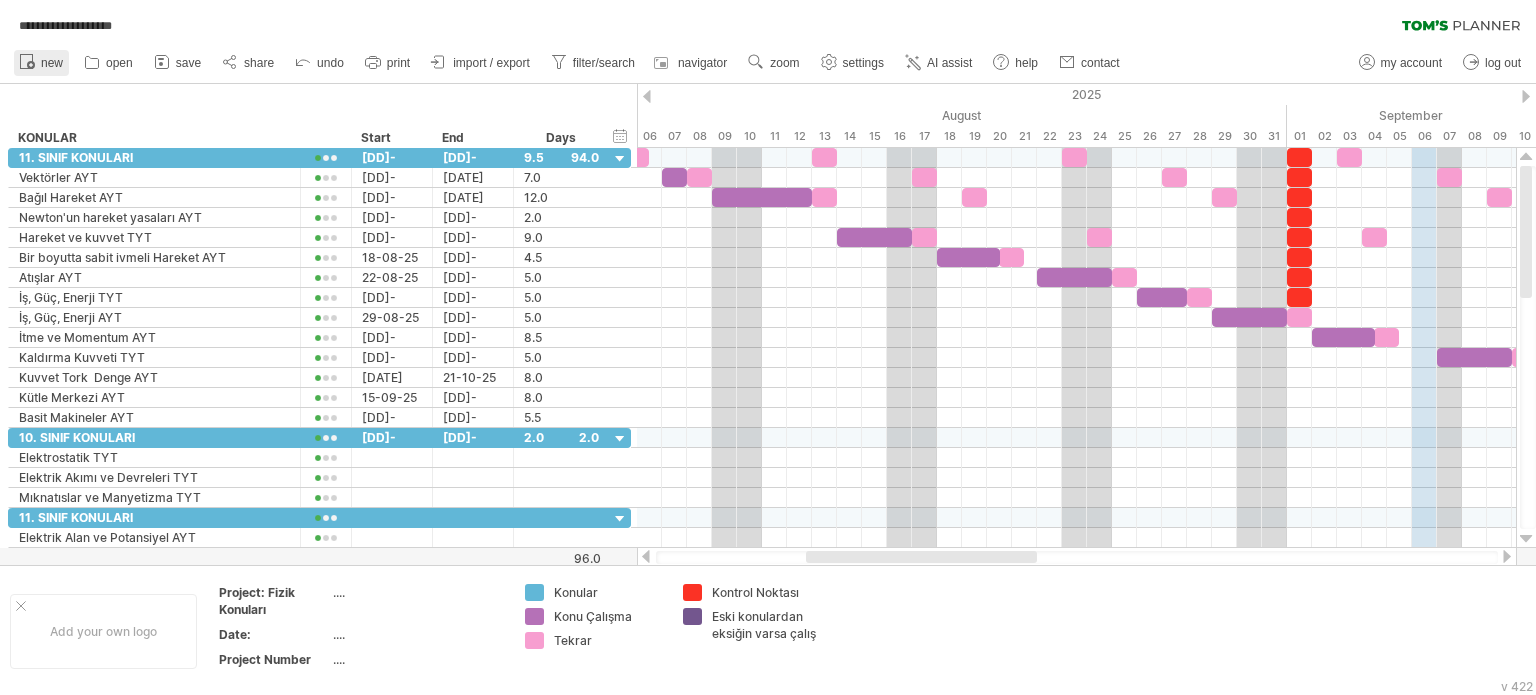 click on "new" at bounding box center (41, 63) 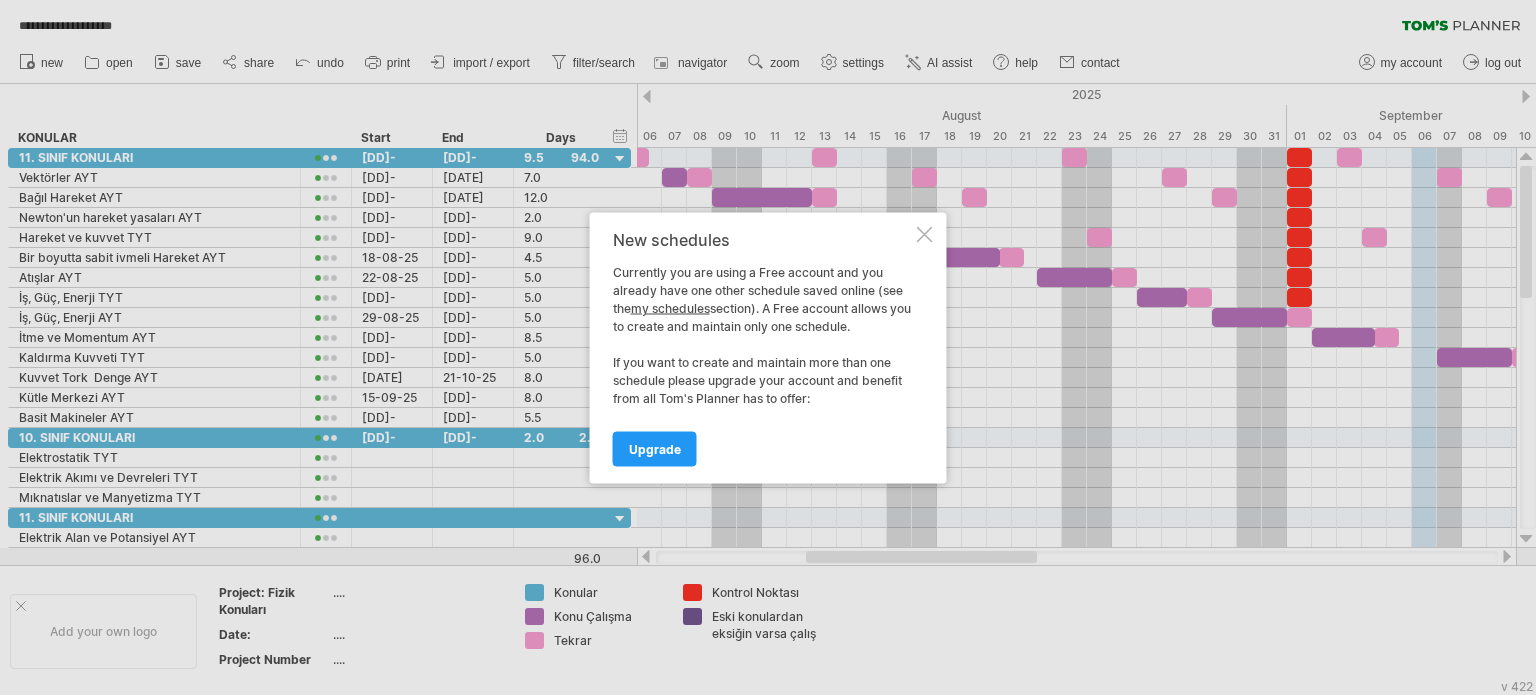 click on "New schedules Currently you are using a Free account and you already have one other schedule saved online (see the  my schedules  section). A Free account allows you to create and maintain only one schedule. If you want to create and maintain more than one schedule please upgrade your account and benefit from all Tom's Planner has to offer: Upgrade" at bounding box center [768, 347] 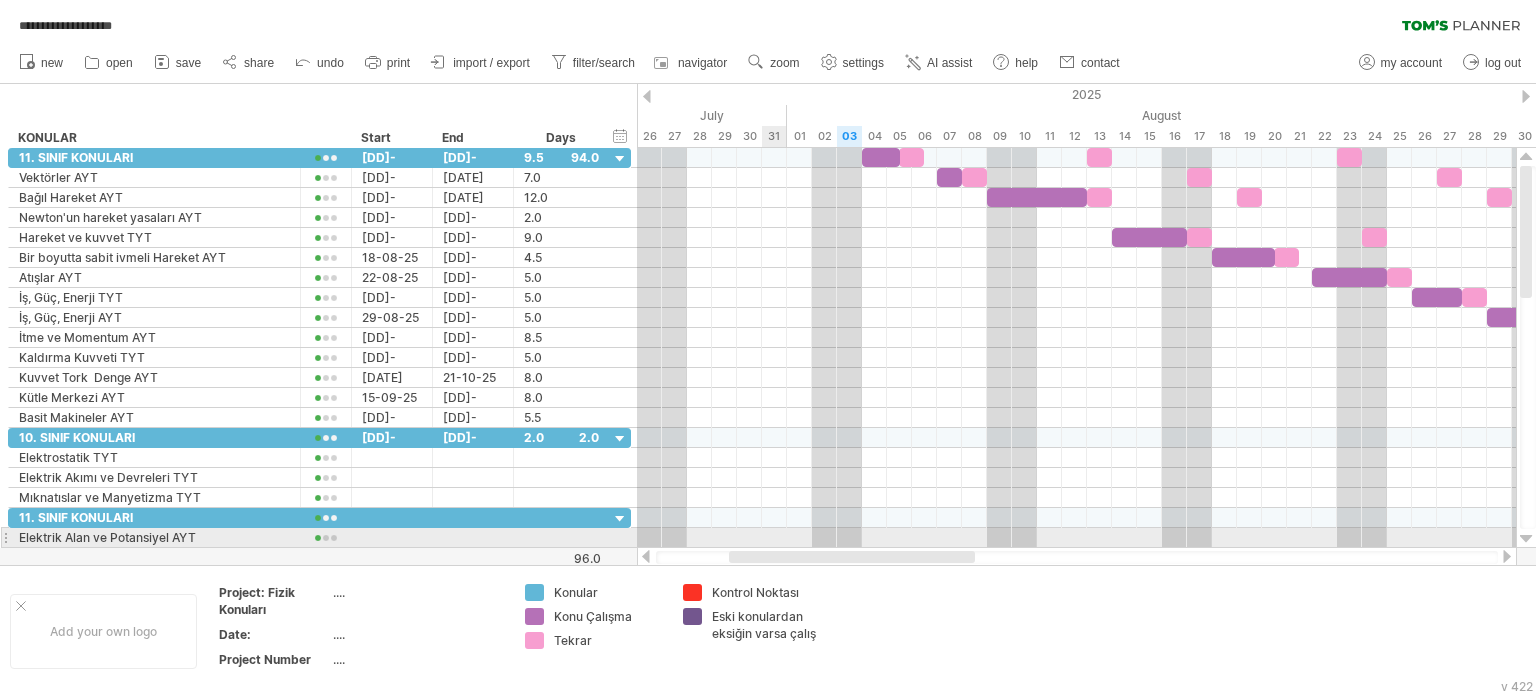 drag, startPoint x: 846, startPoint y: 554, endPoint x: 769, endPoint y: 540, distance: 78.26238 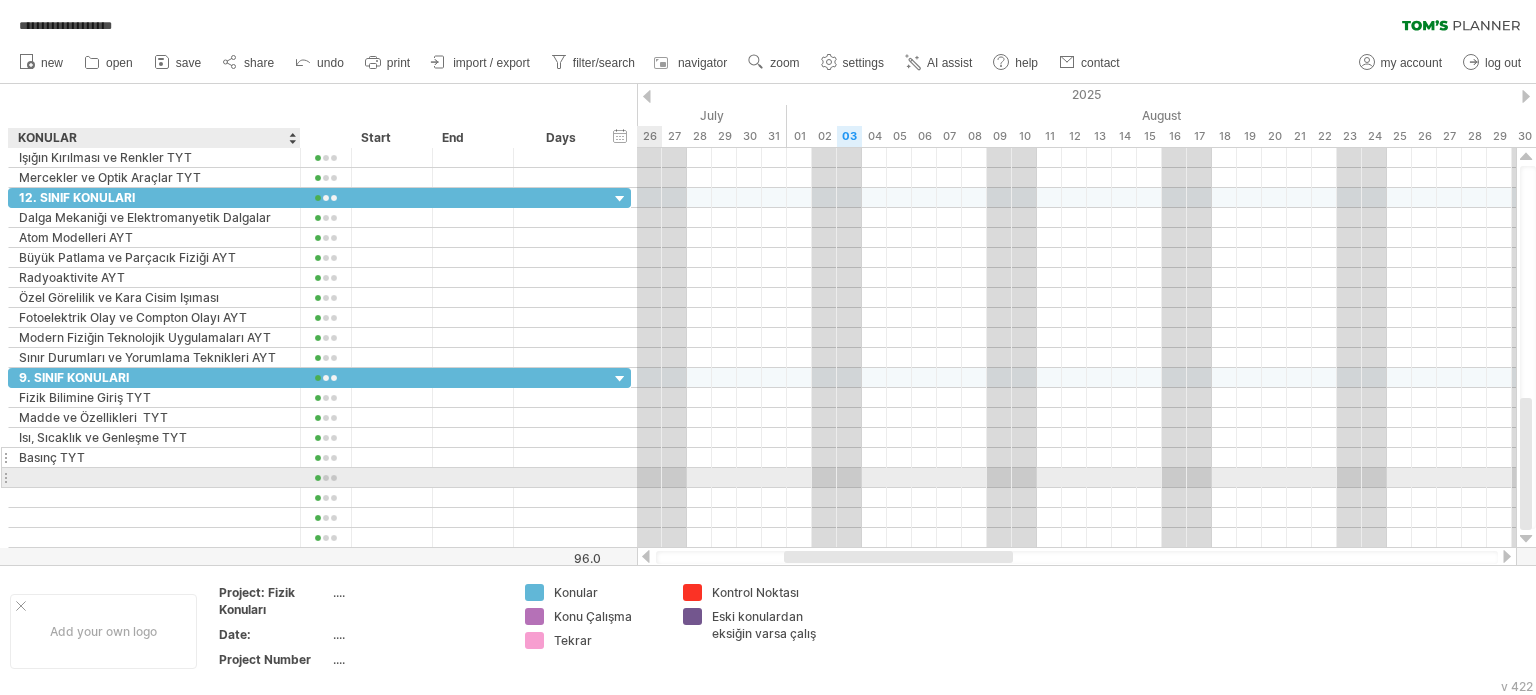 click at bounding box center [154, 477] 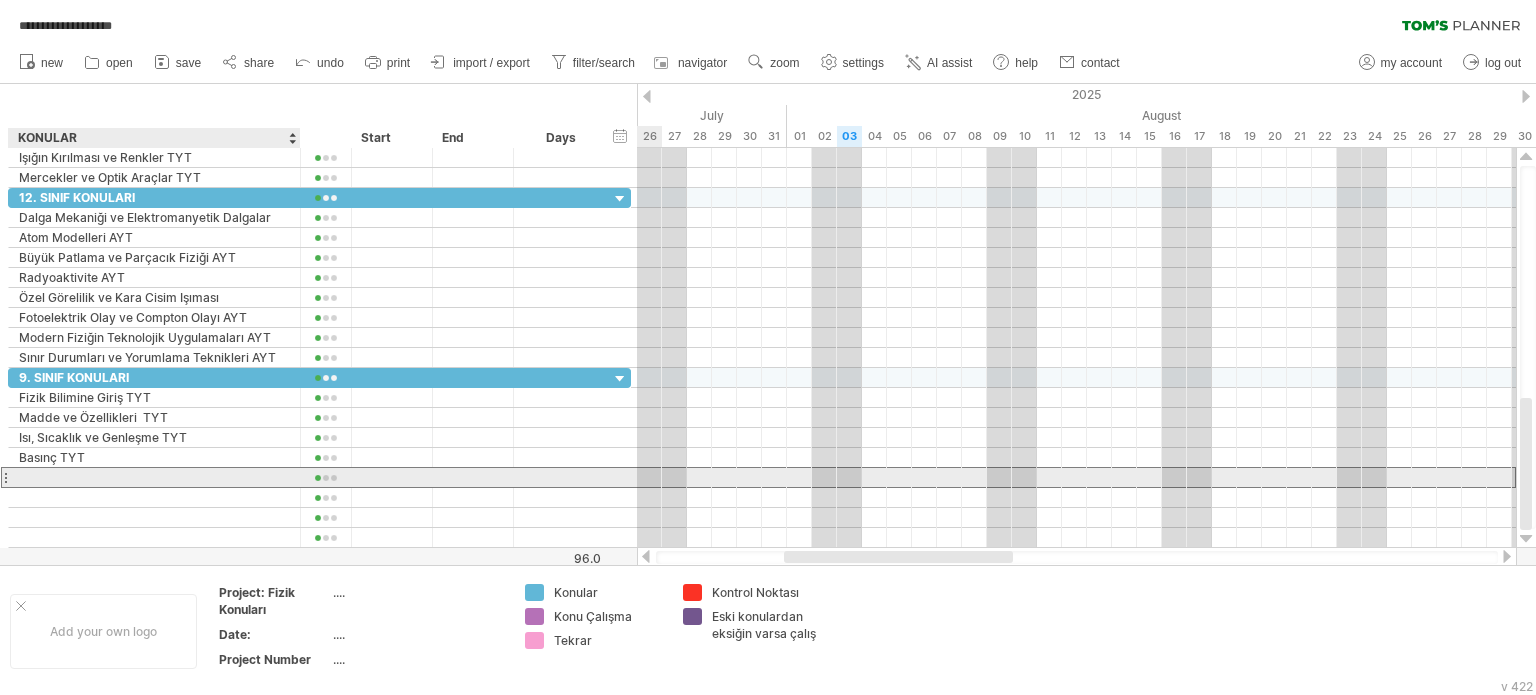 click at bounding box center [154, 477] 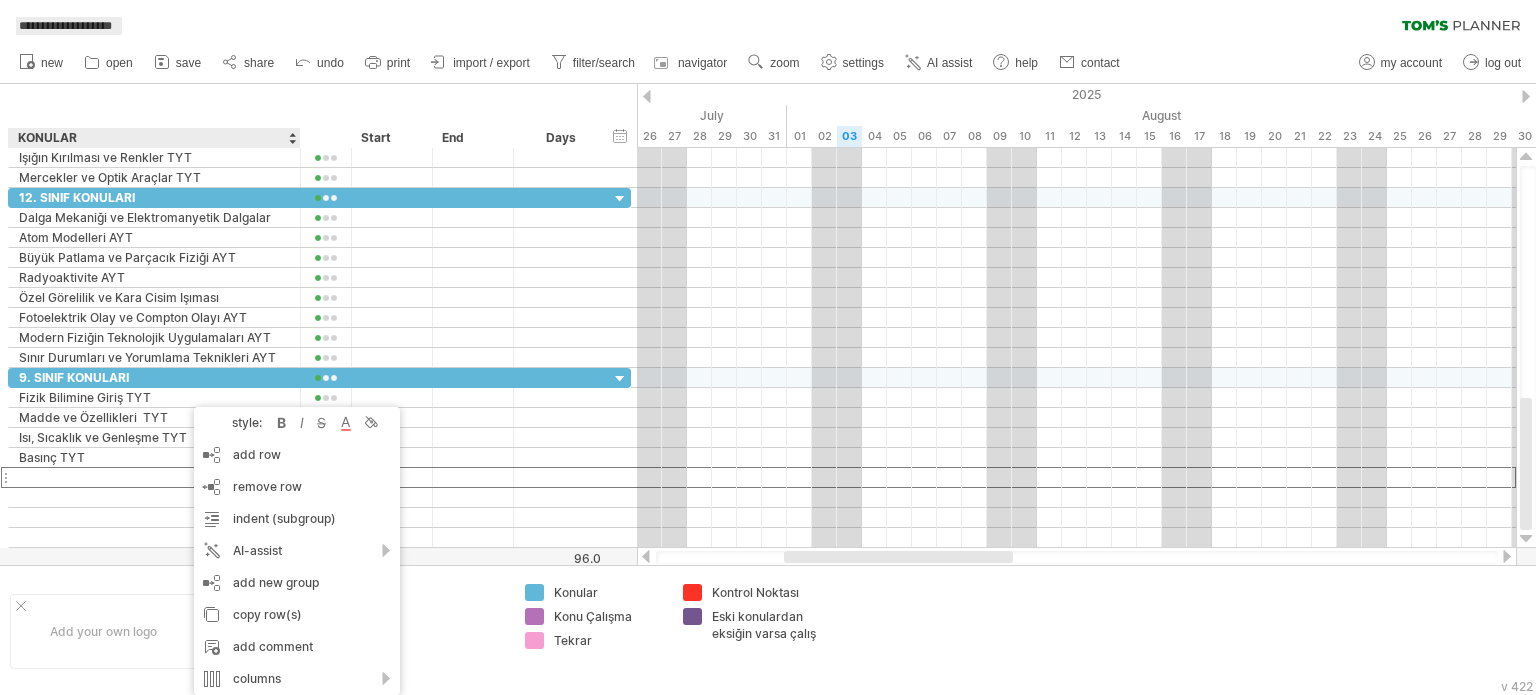 click on "**********" at bounding box center (65, 26) 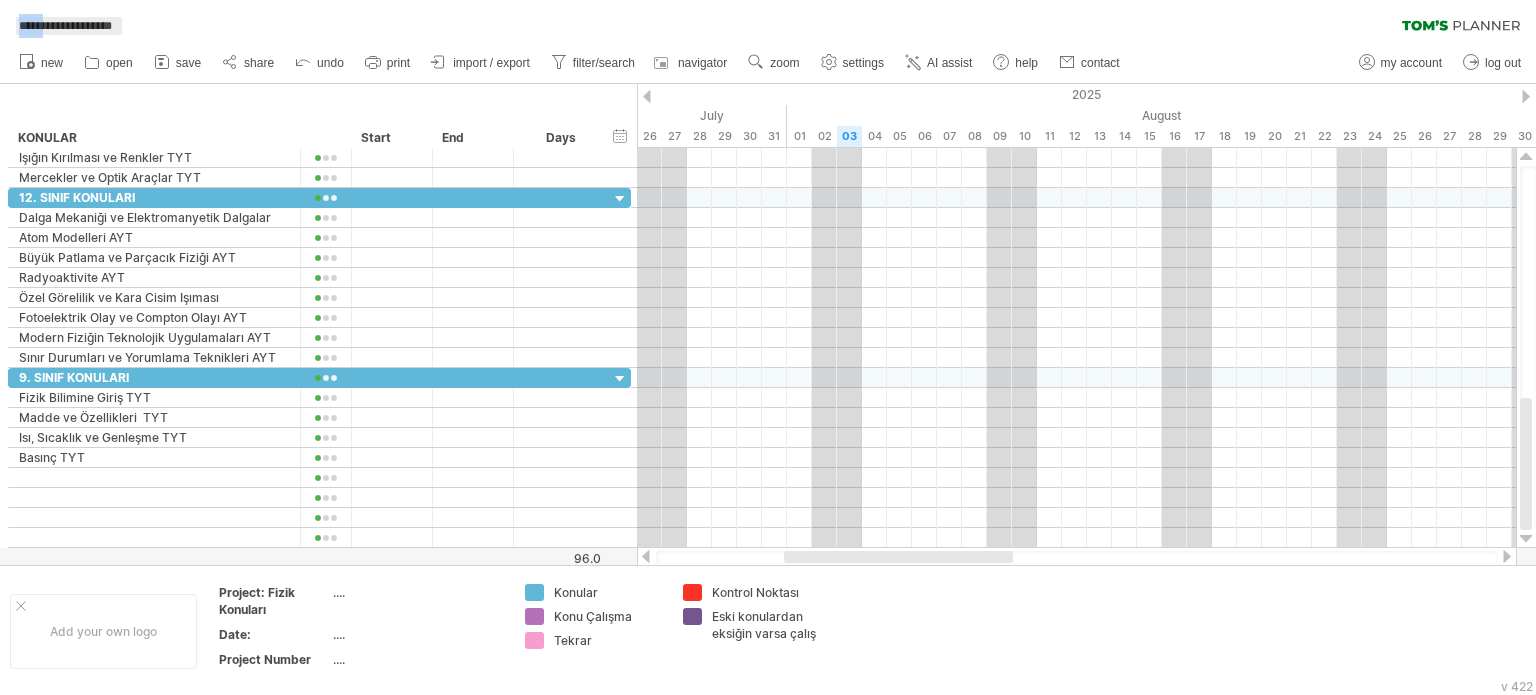 drag, startPoint x: 46, startPoint y: 24, endPoint x: 0, endPoint y: 28, distance: 46.173584 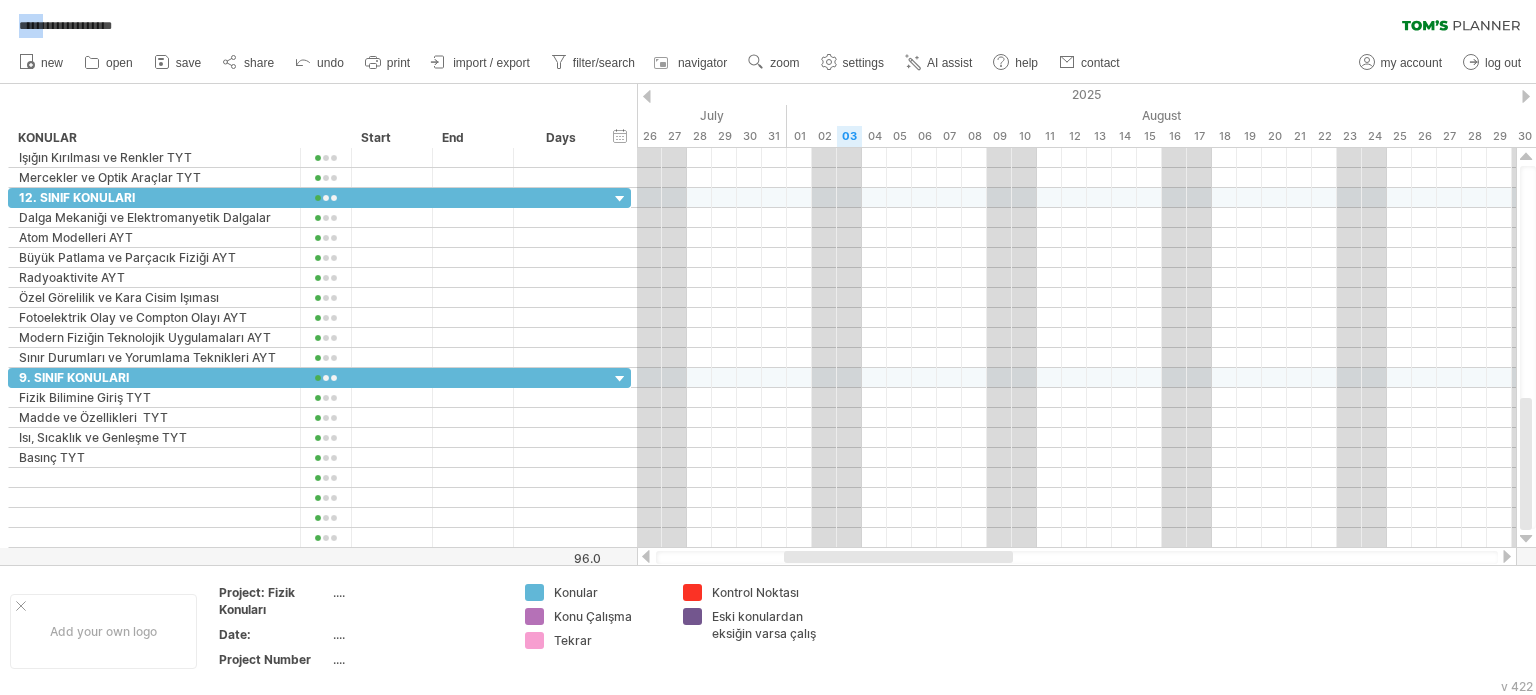 click on "**********" at bounding box center (768, 21) 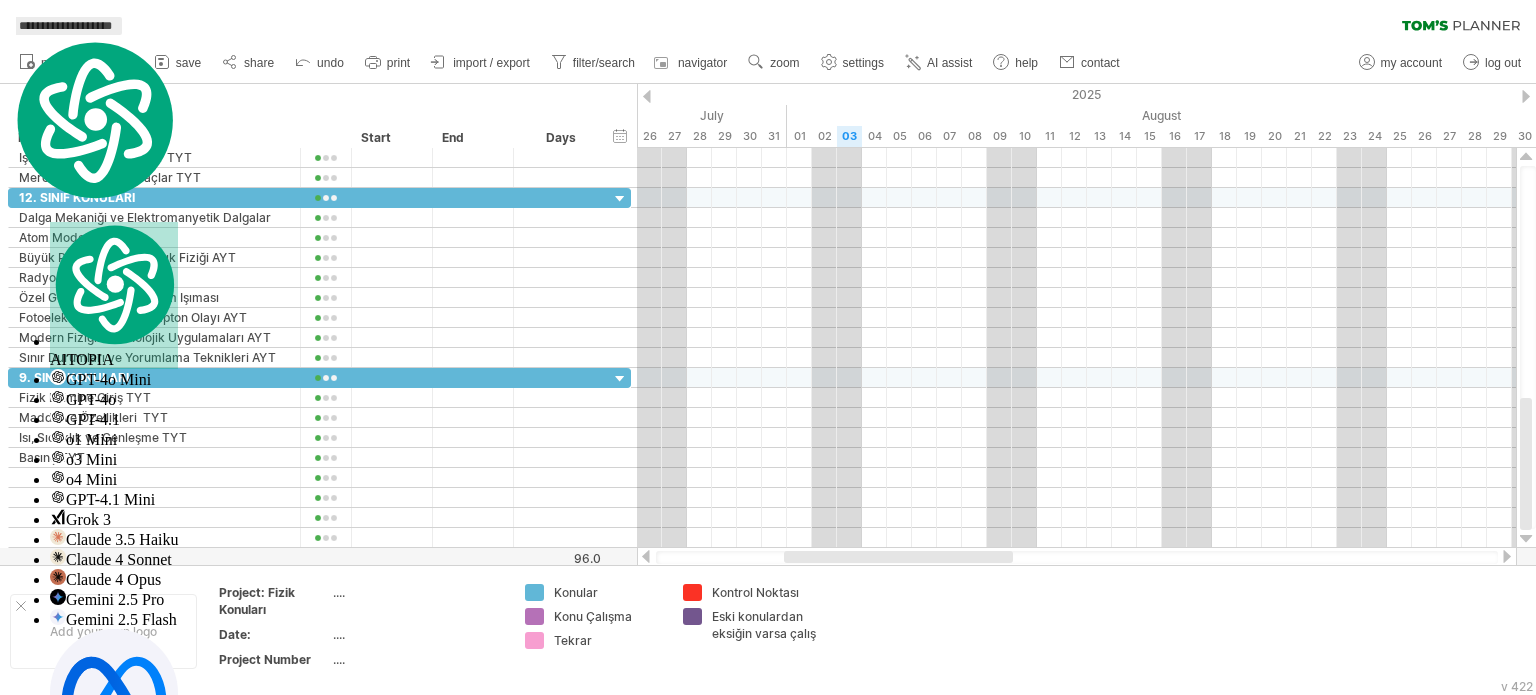 click on "**********" at bounding box center (65, 26) 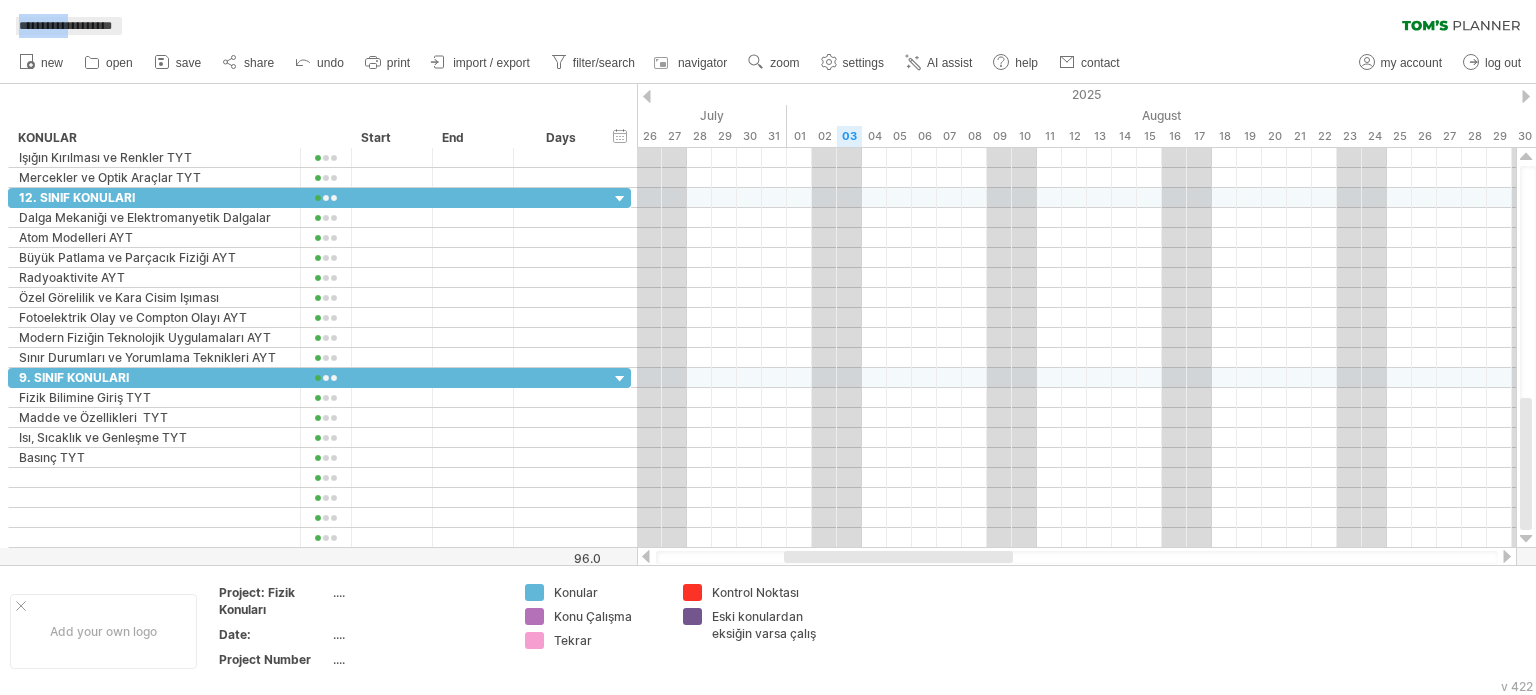 drag, startPoint x: 47, startPoint y: 23, endPoint x: 17, endPoint y: 23, distance: 30 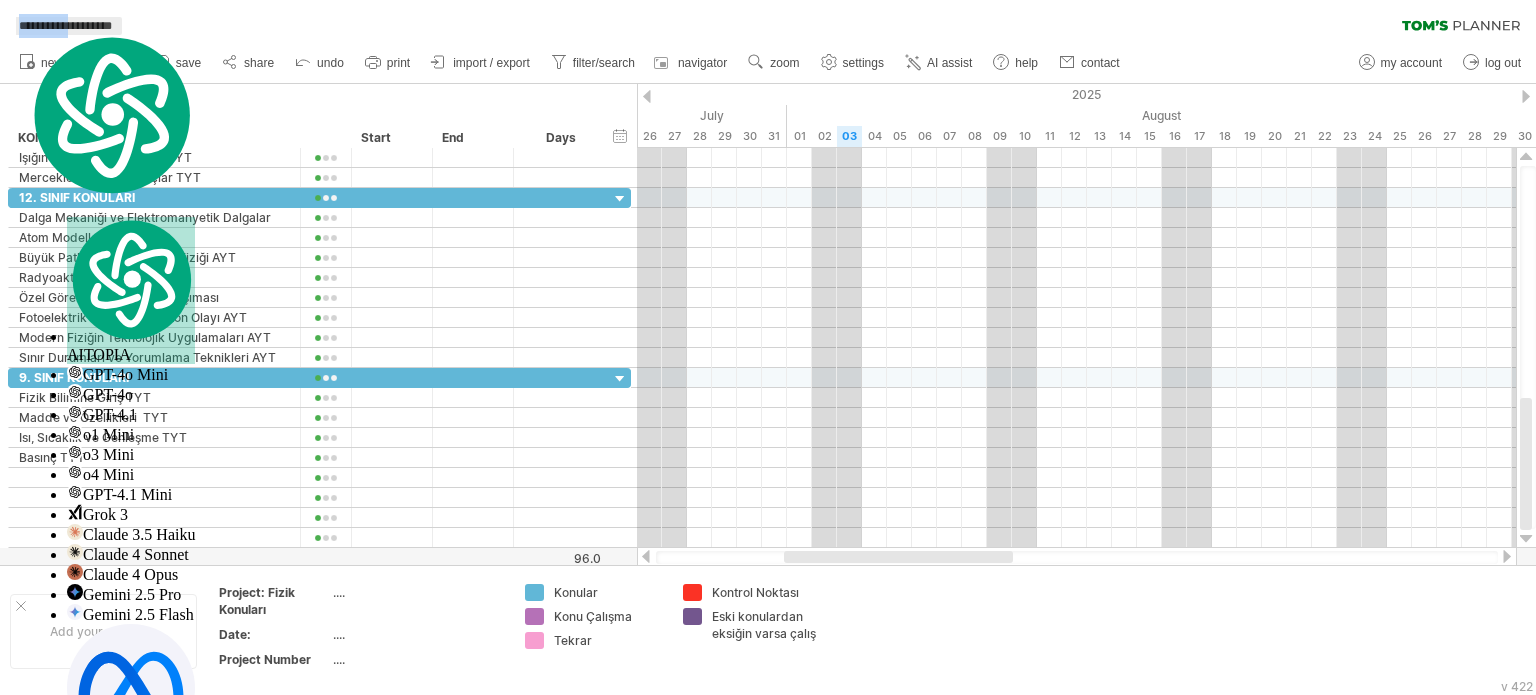 click on "**********" at bounding box center (65, 26) 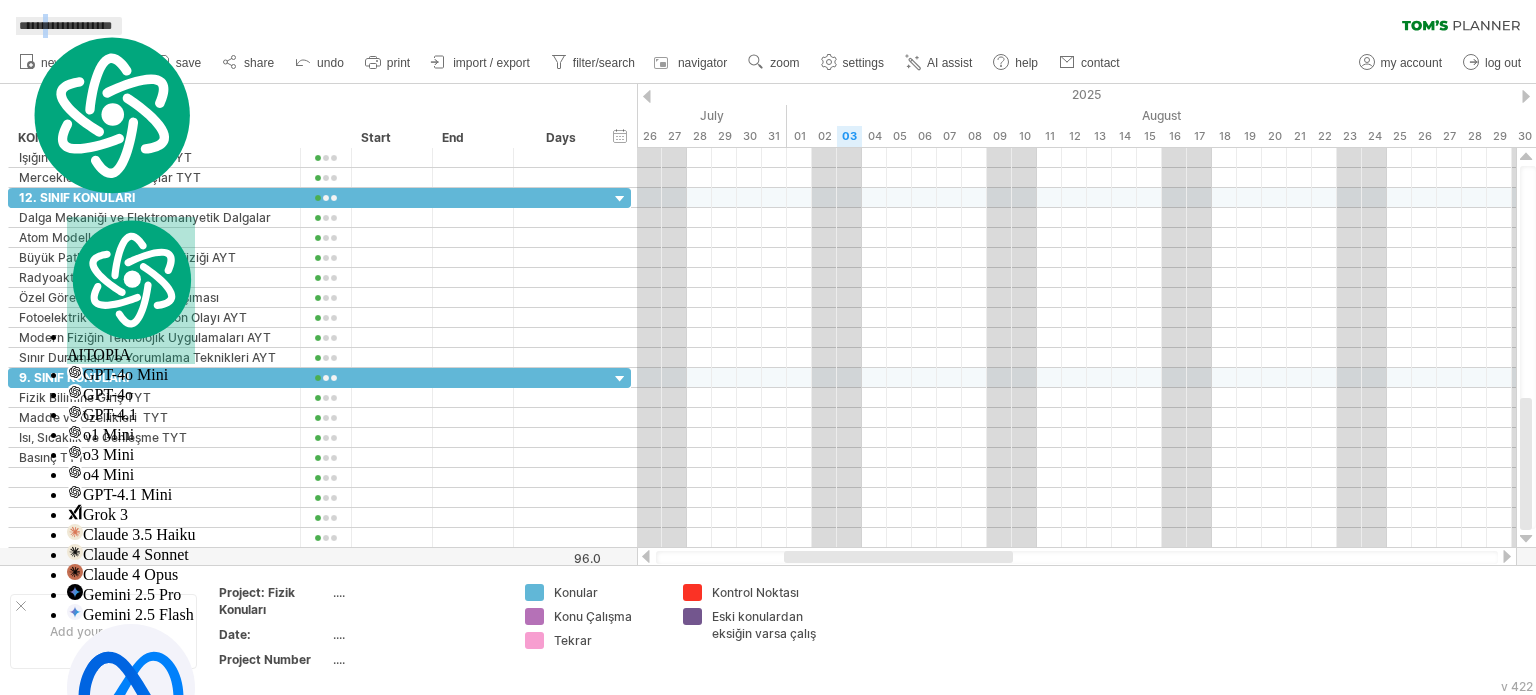 click on "**********" at bounding box center [65, 26] 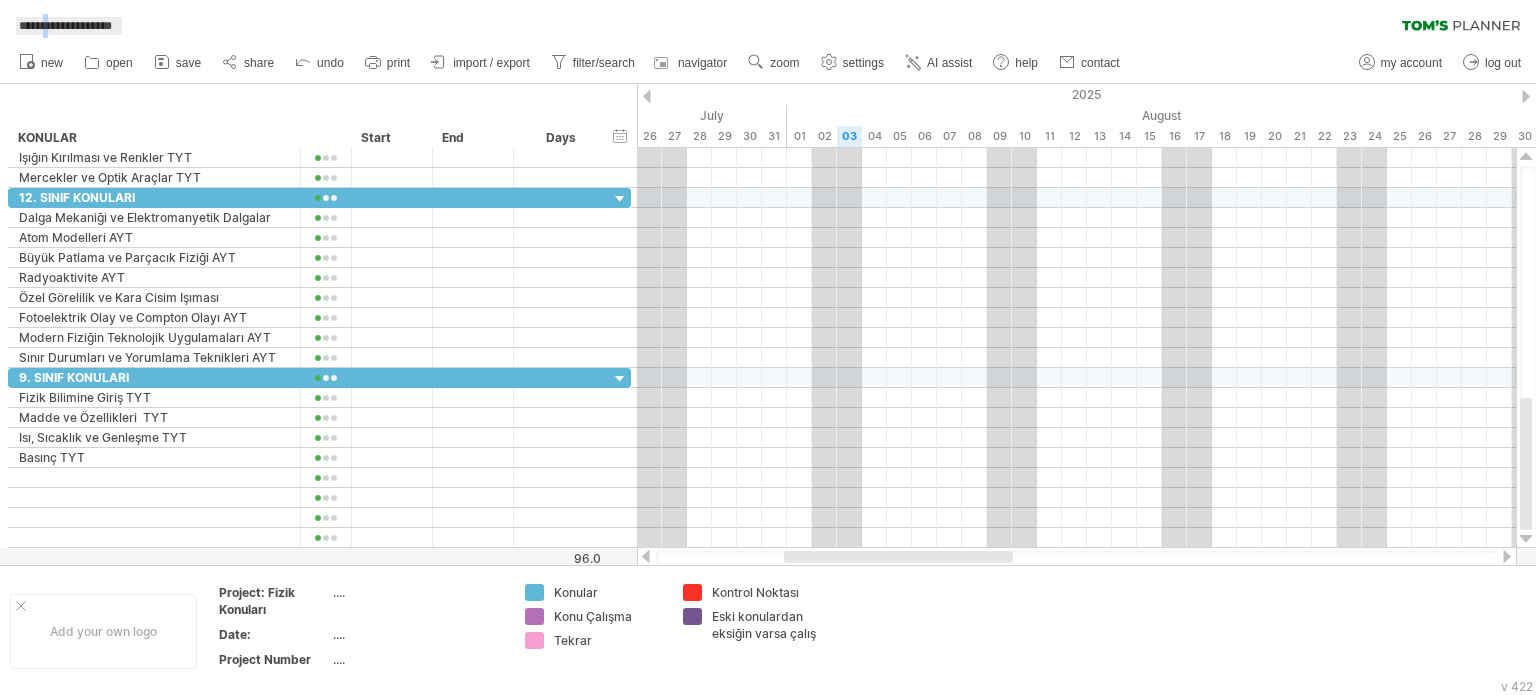 type 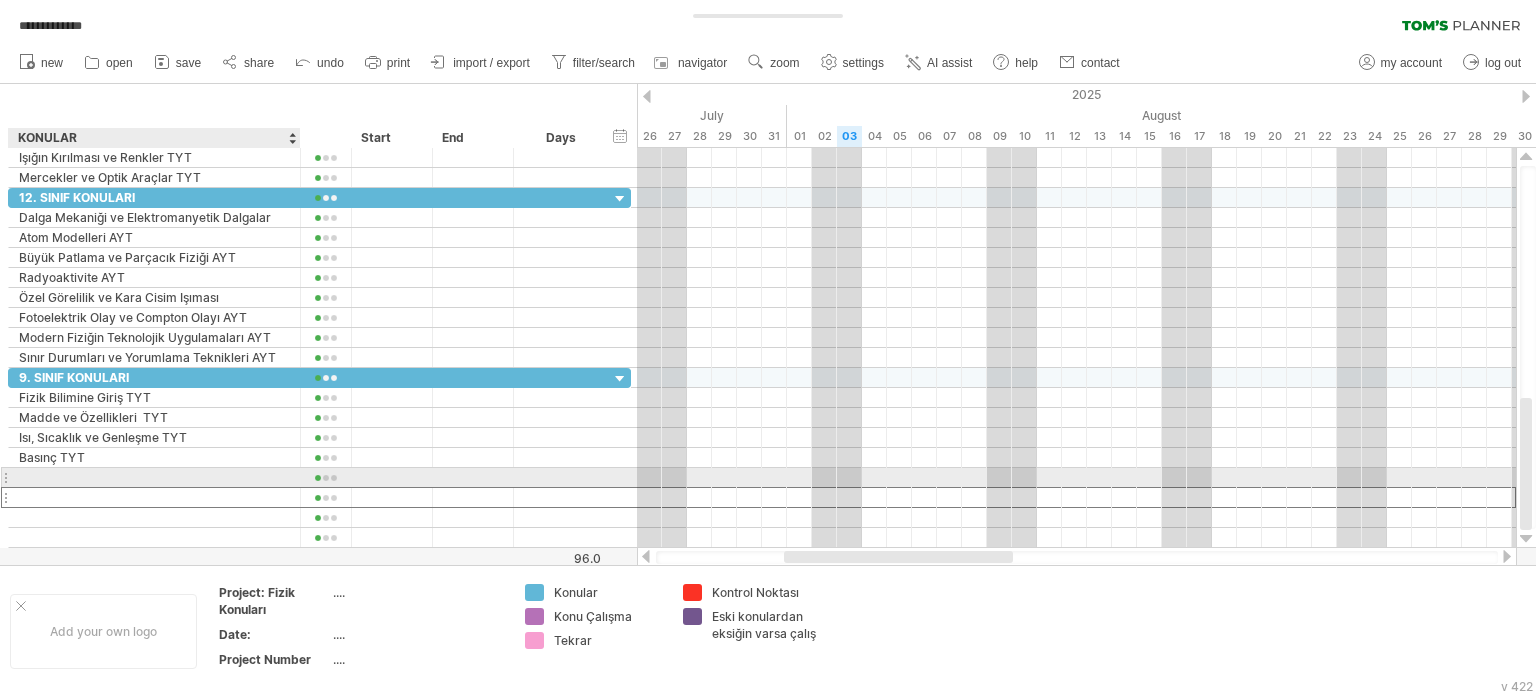 click at bounding box center [154, 497] 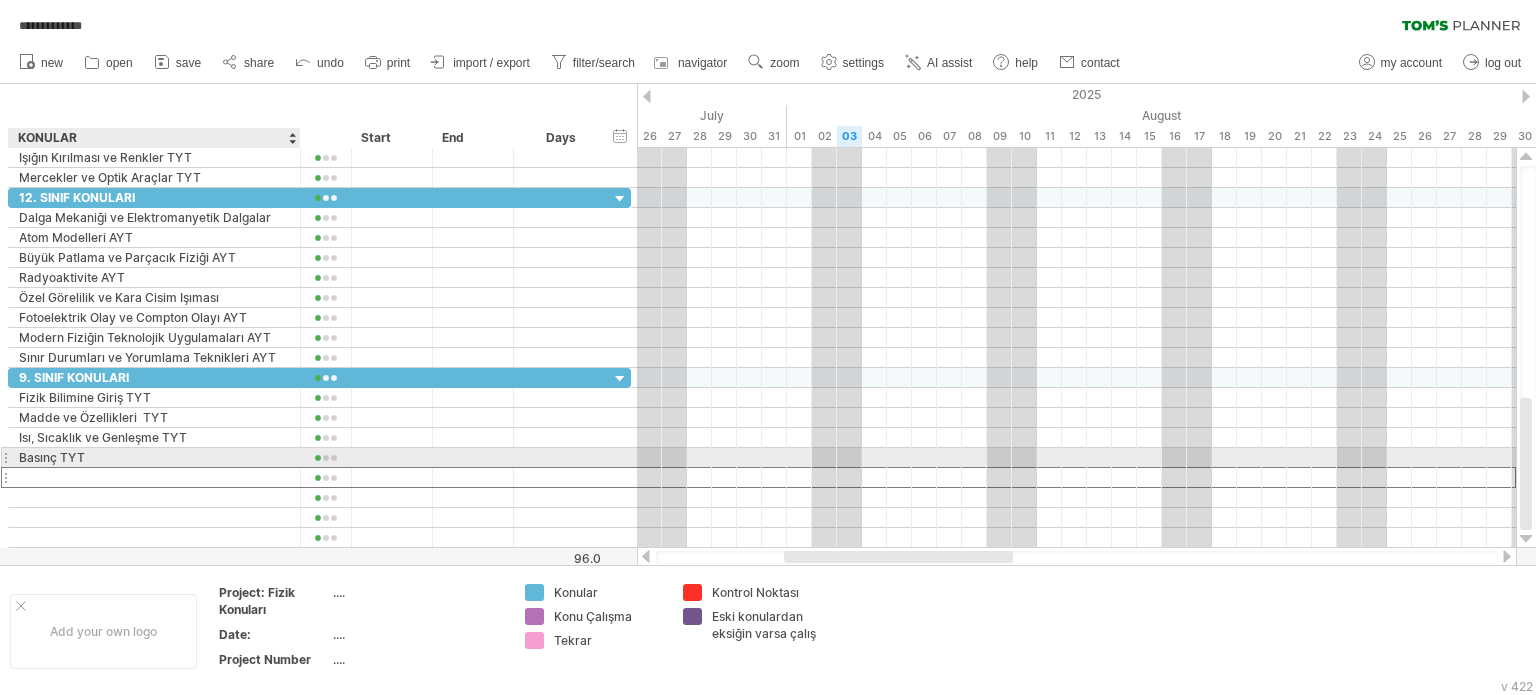 click at bounding box center [154, 477] 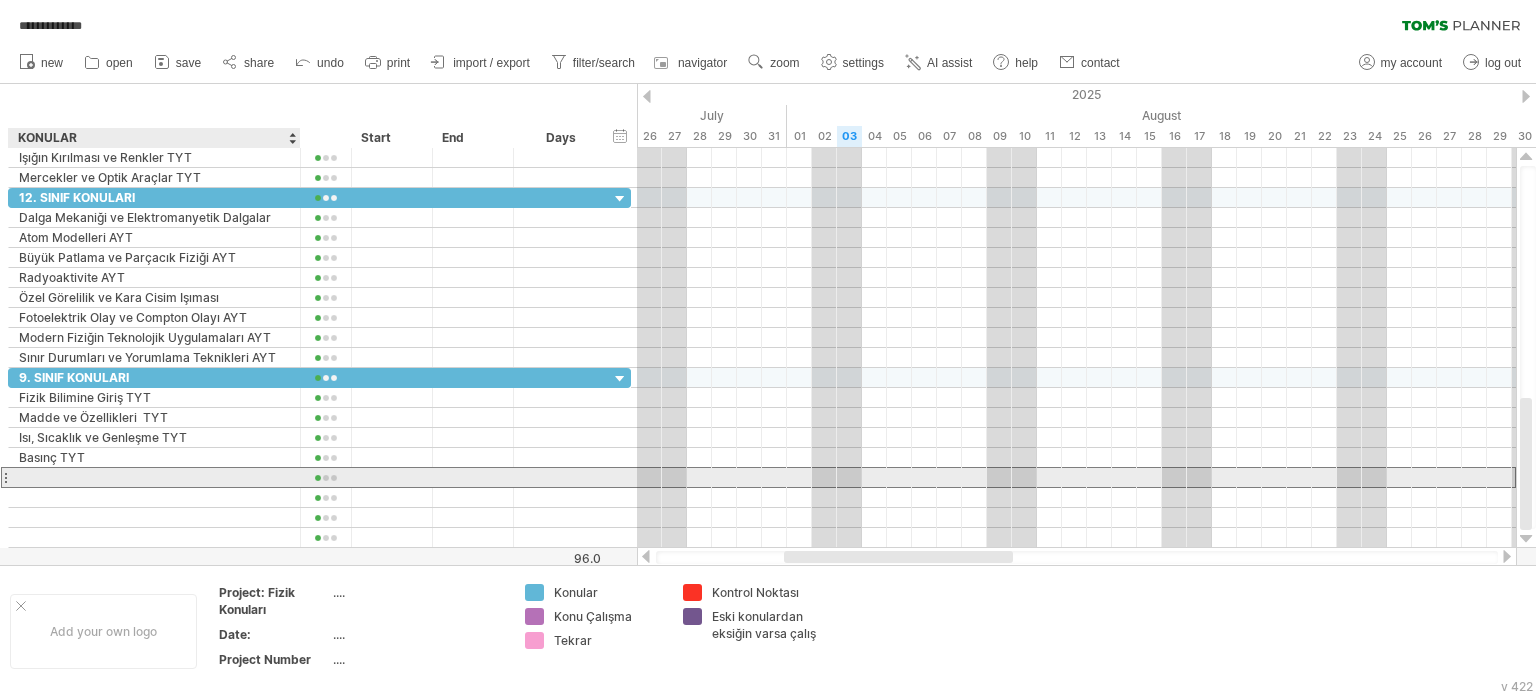 click at bounding box center (154, 477) 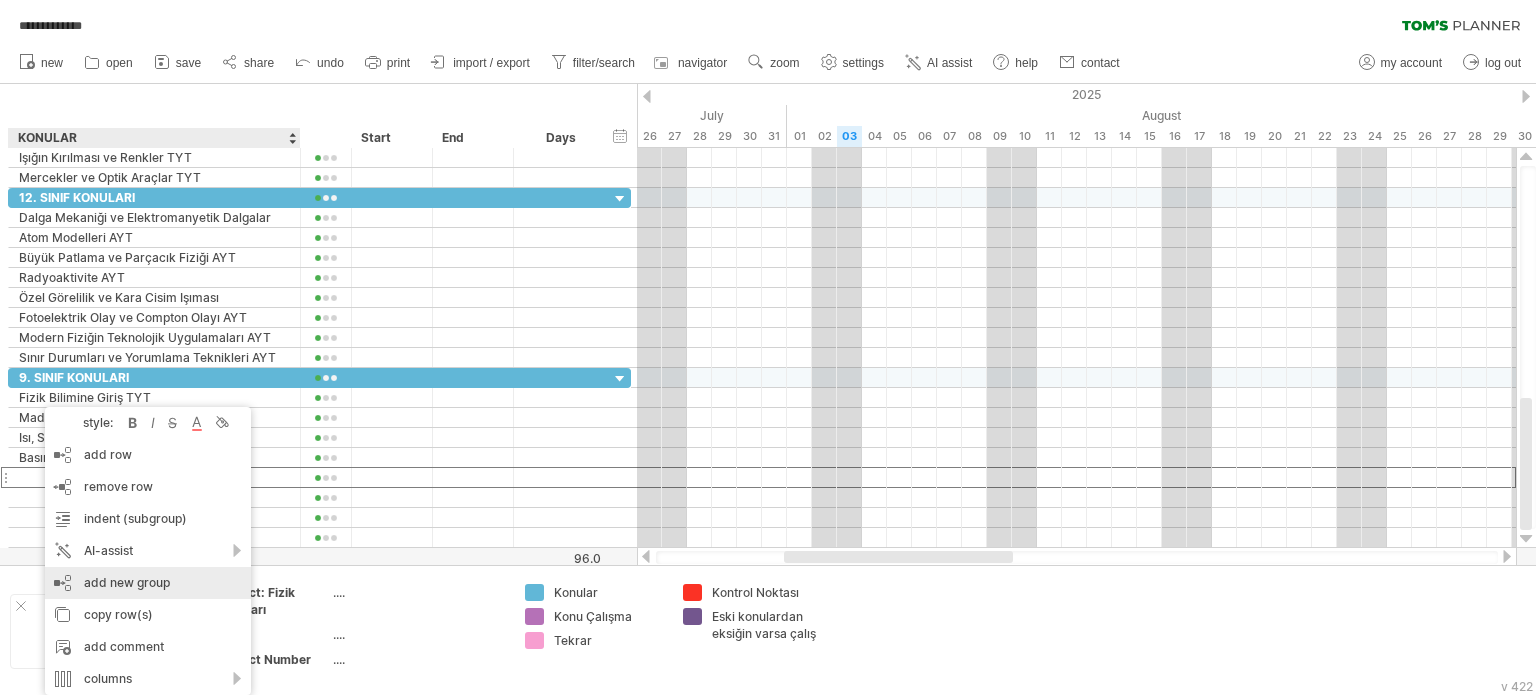 click on "add new group" at bounding box center [148, 583] 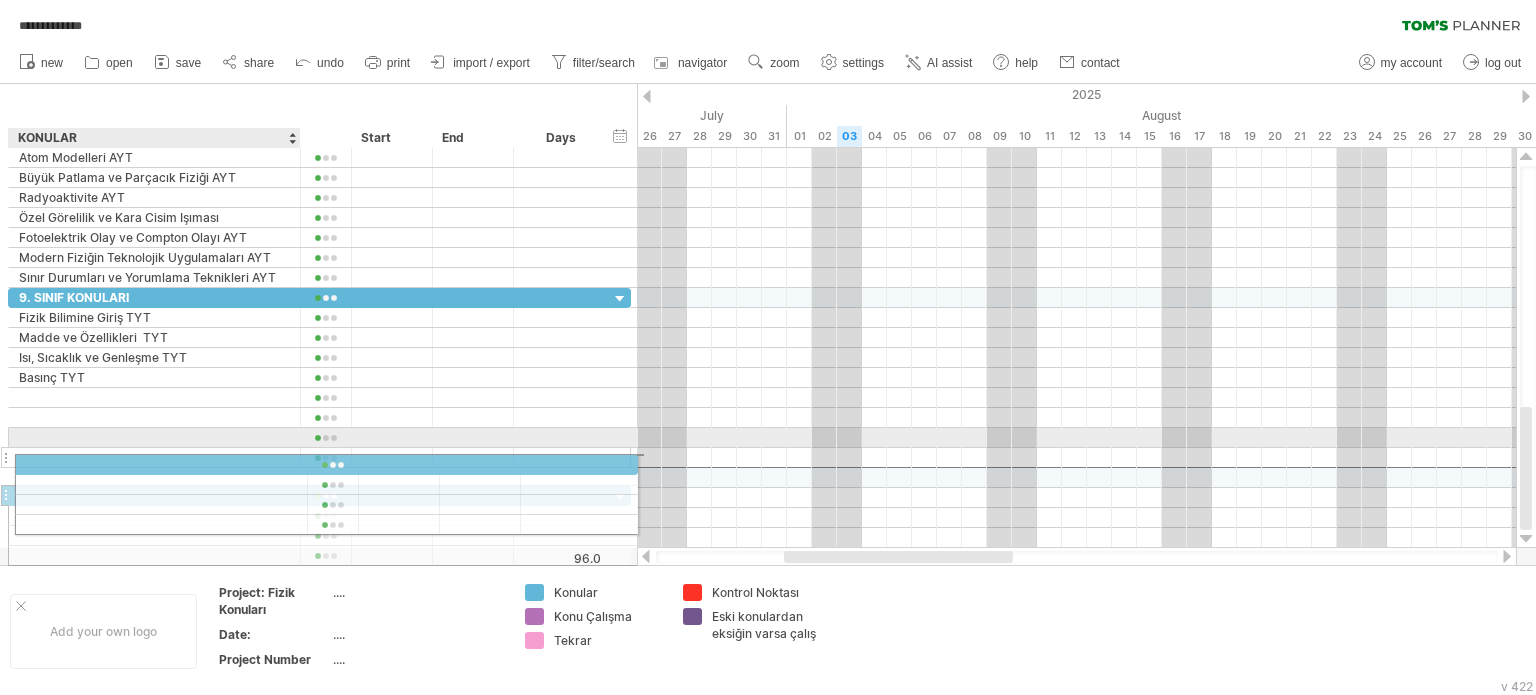 drag, startPoint x: 76, startPoint y: 471, endPoint x: 80, endPoint y: 461, distance: 10.770329 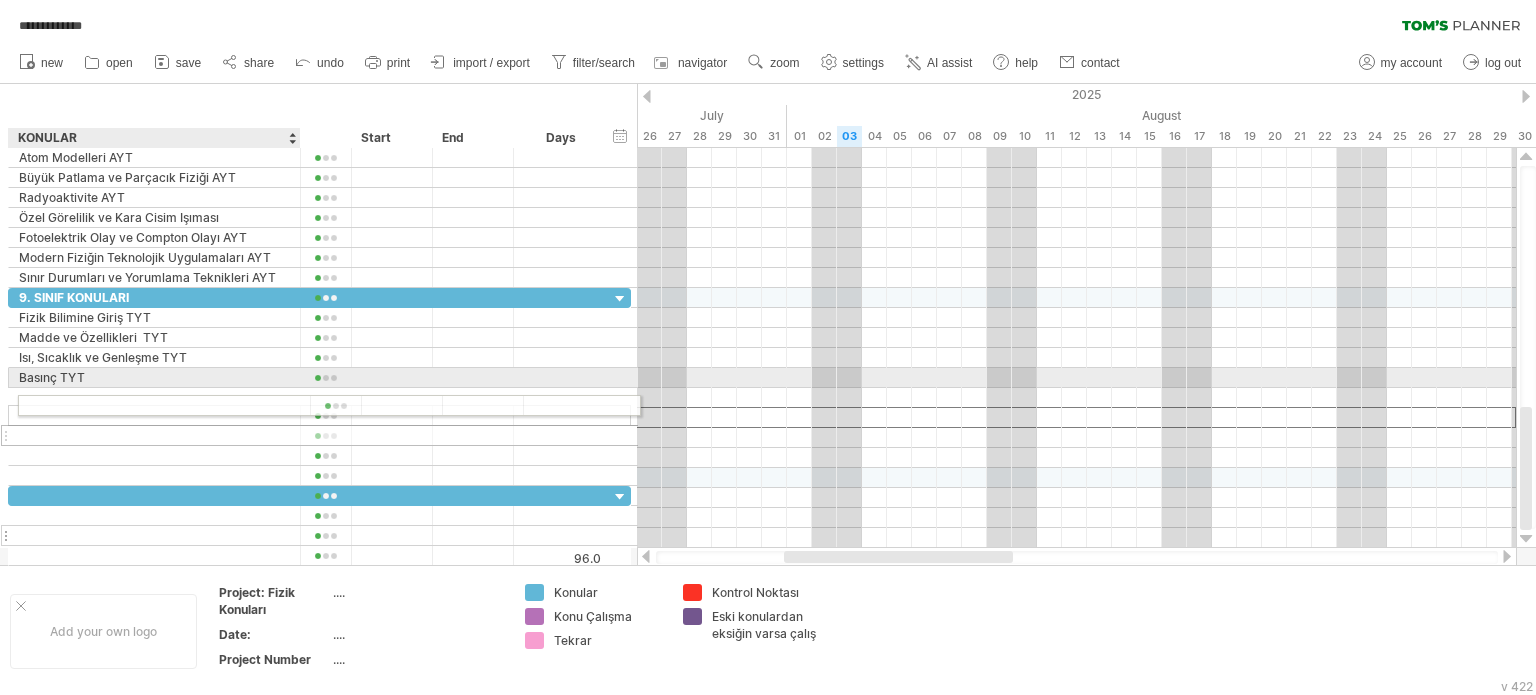 drag, startPoint x: 76, startPoint y: 412, endPoint x: 69, endPoint y: 501, distance: 89.27486 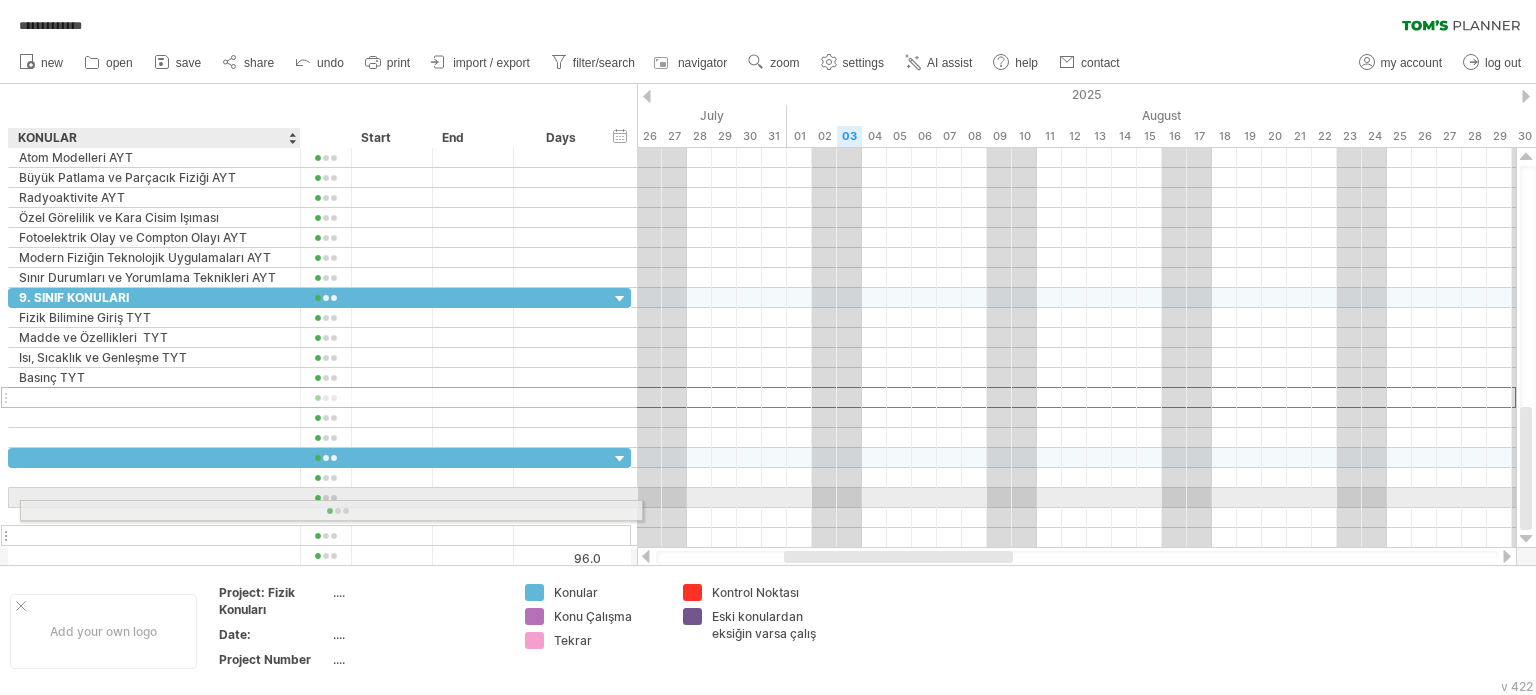 drag, startPoint x: 79, startPoint y: 394, endPoint x: 86, endPoint y: 479, distance: 85.28775 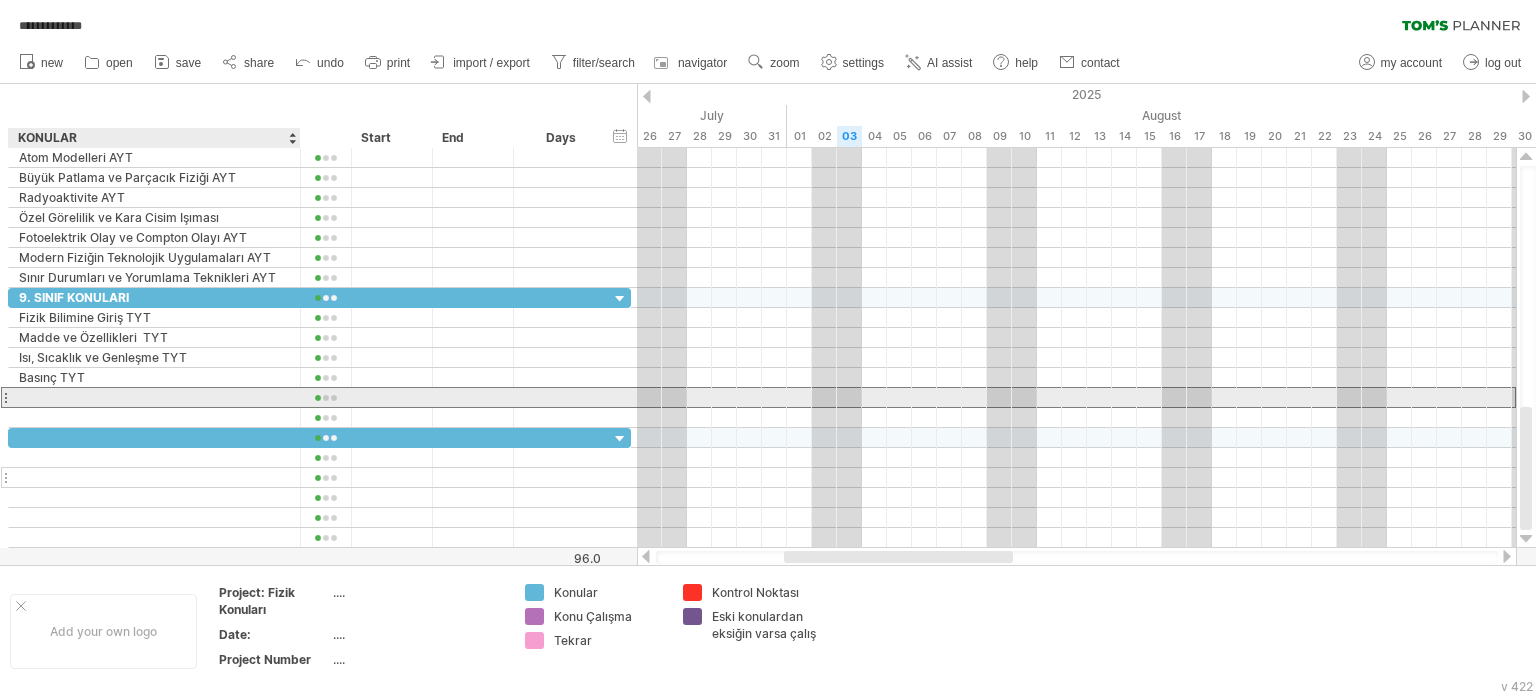 drag, startPoint x: 100, startPoint y: 401, endPoint x: 100, endPoint y: 472, distance: 71 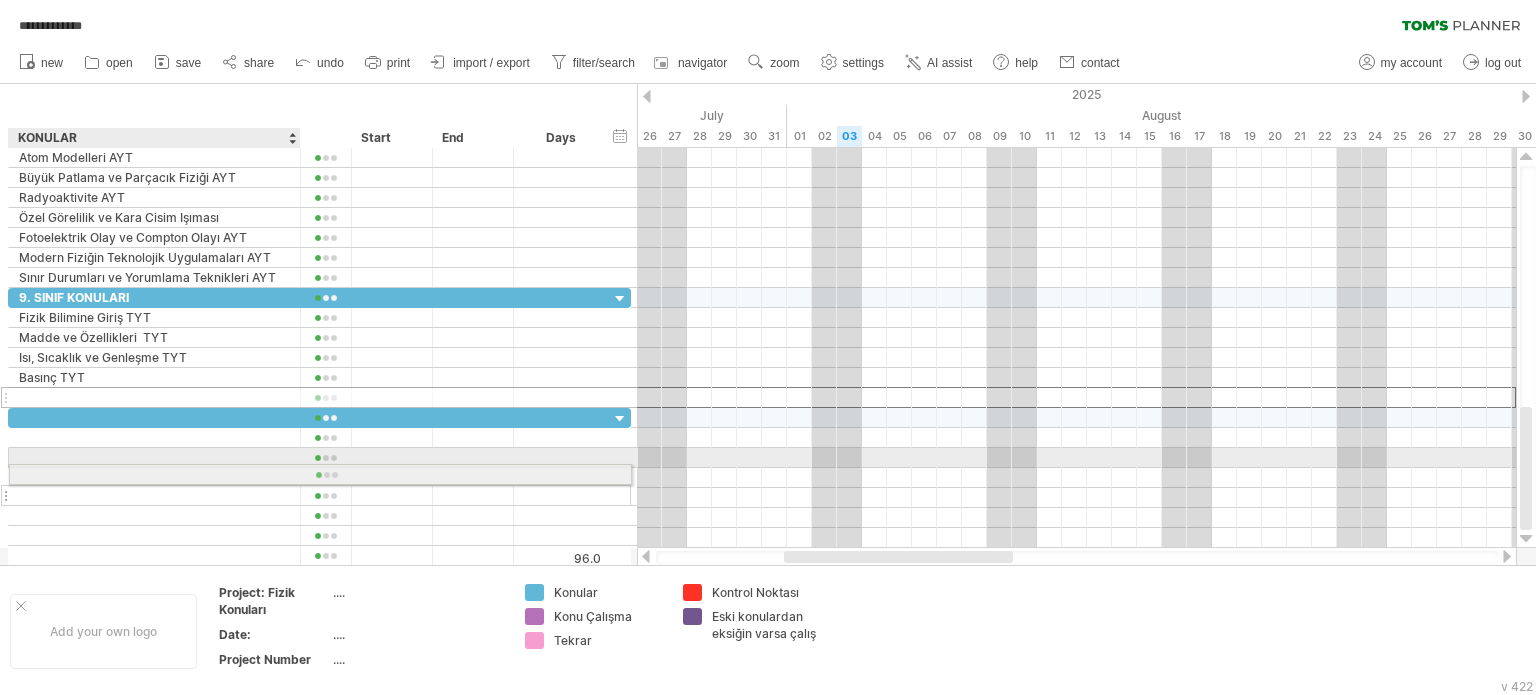 drag, startPoint x: 96, startPoint y: 395, endPoint x: 93, endPoint y: 471, distance: 76.05919 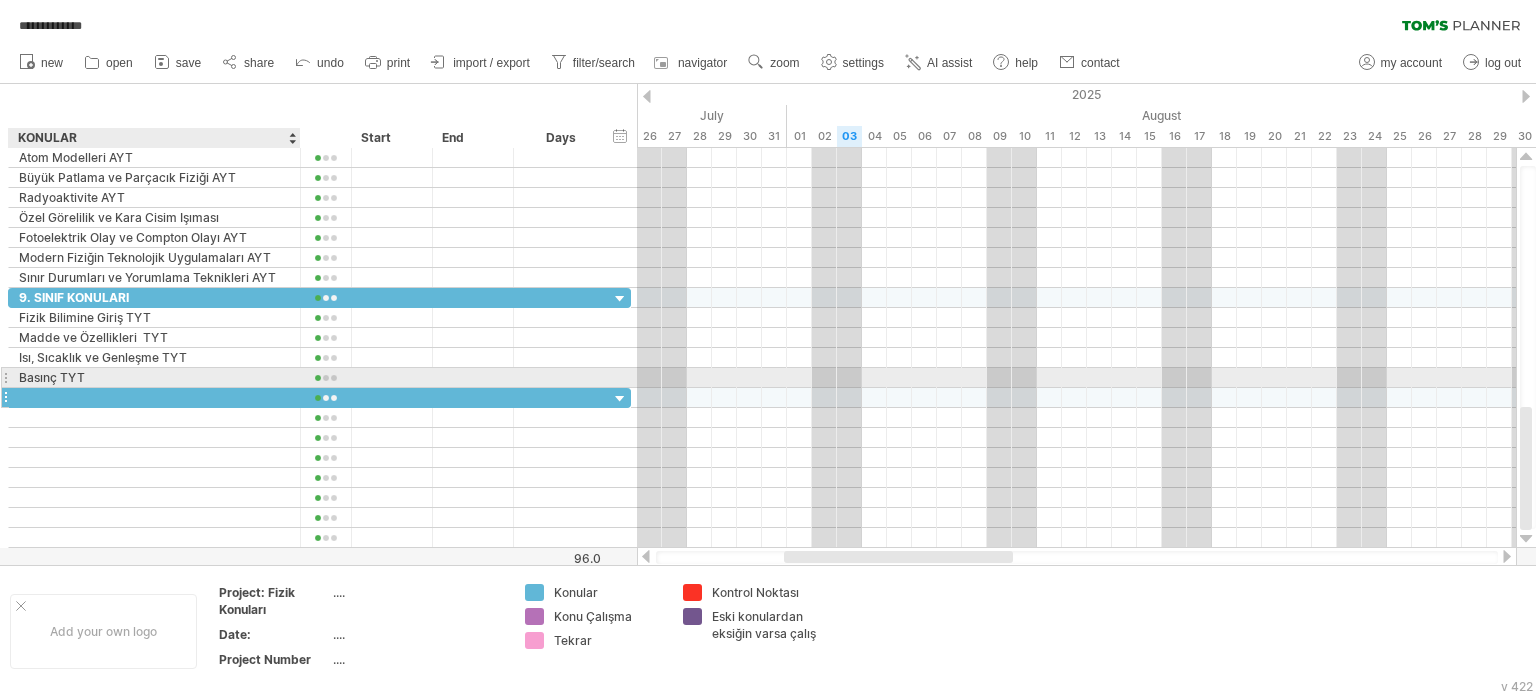 click at bounding box center [154, 397] 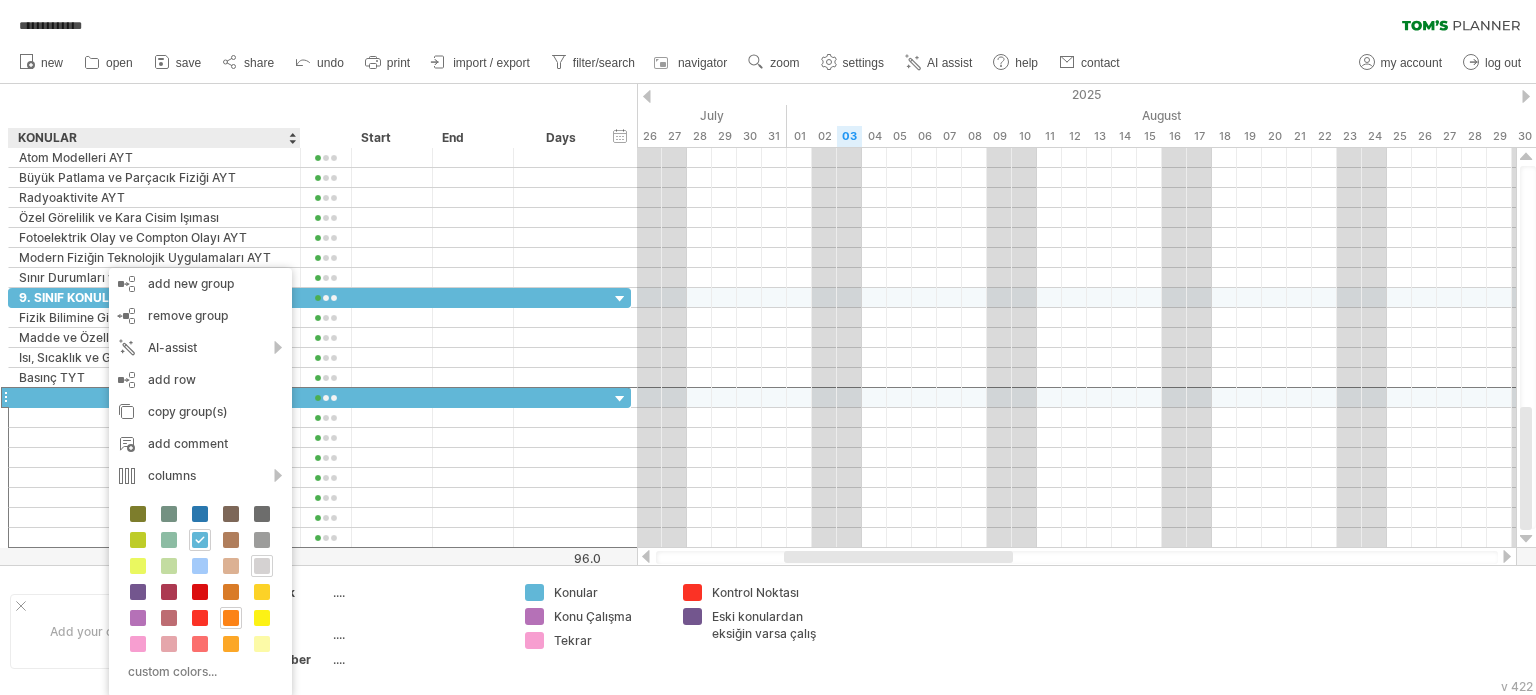 click at bounding box center (262, 566) 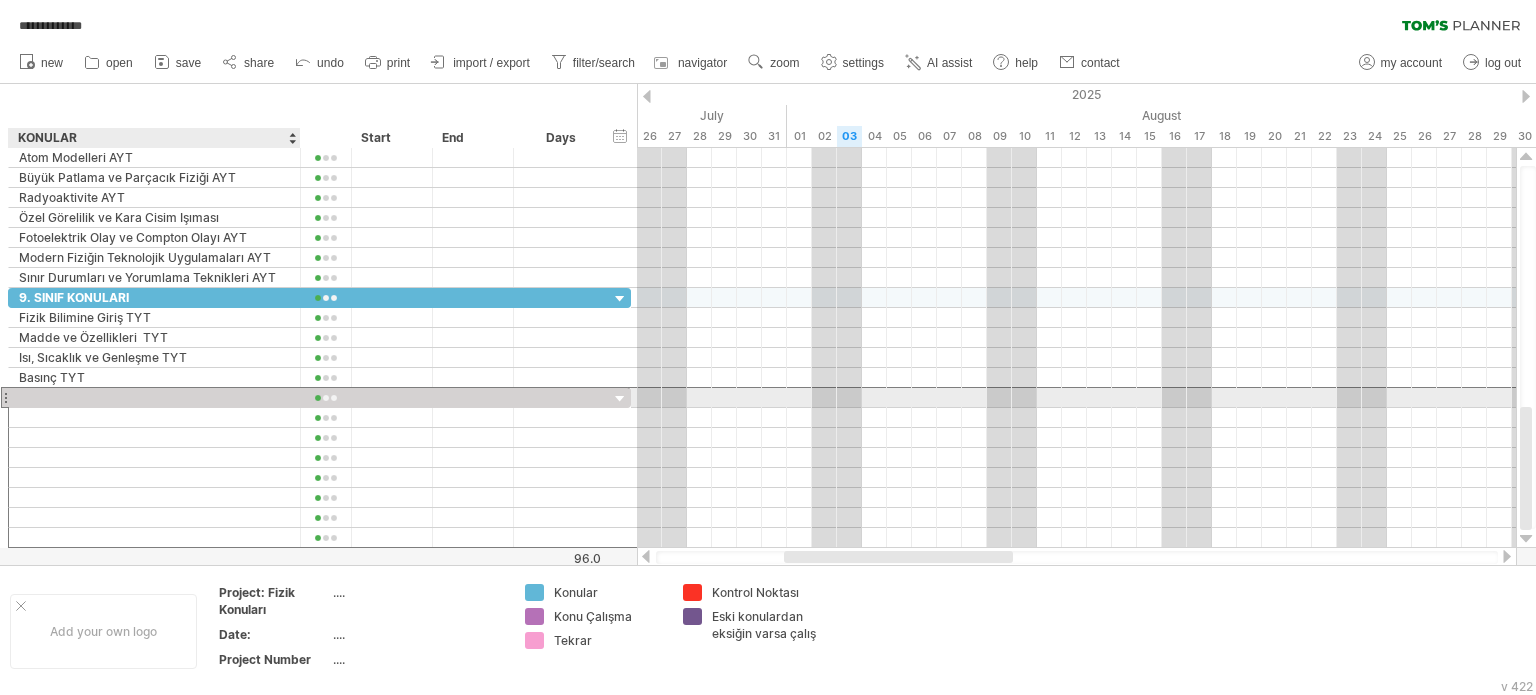 click at bounding box center [154, 397] 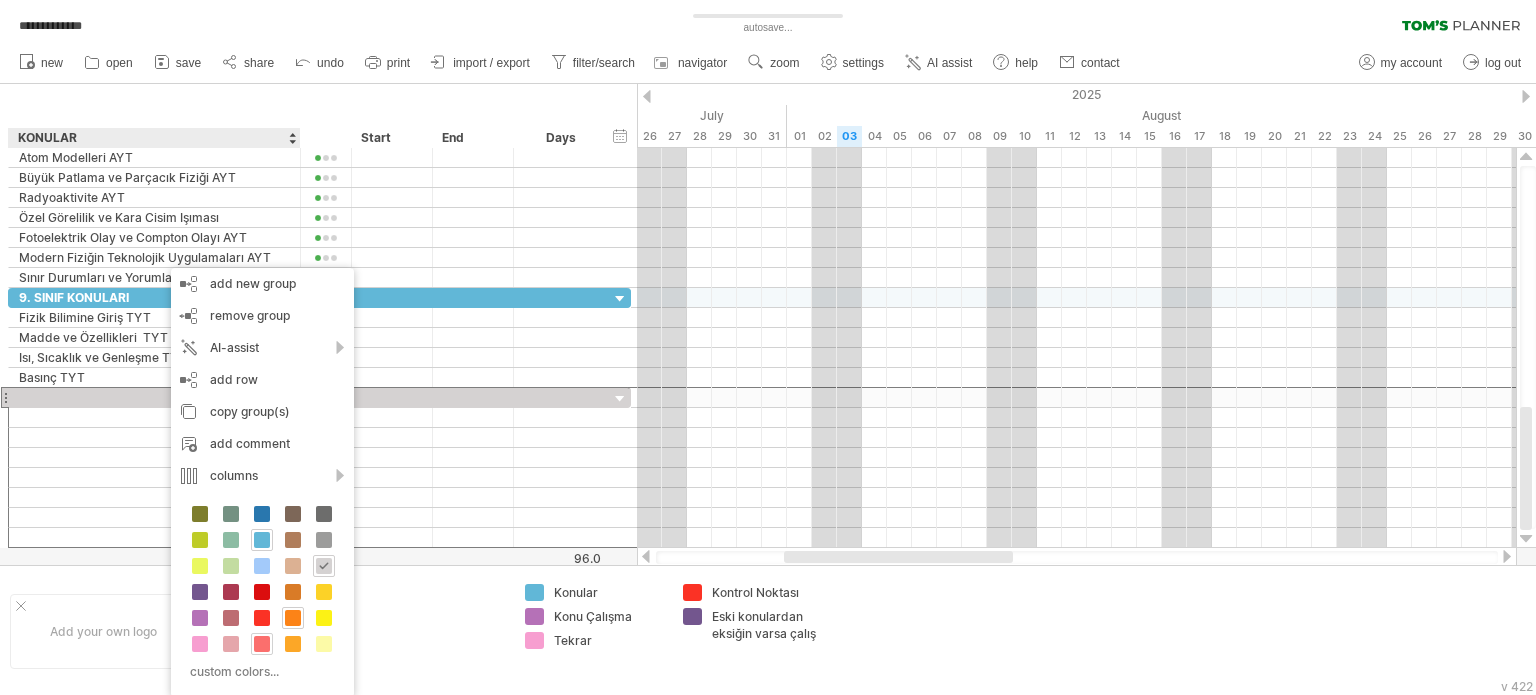 click at bounding box center (262, 644) 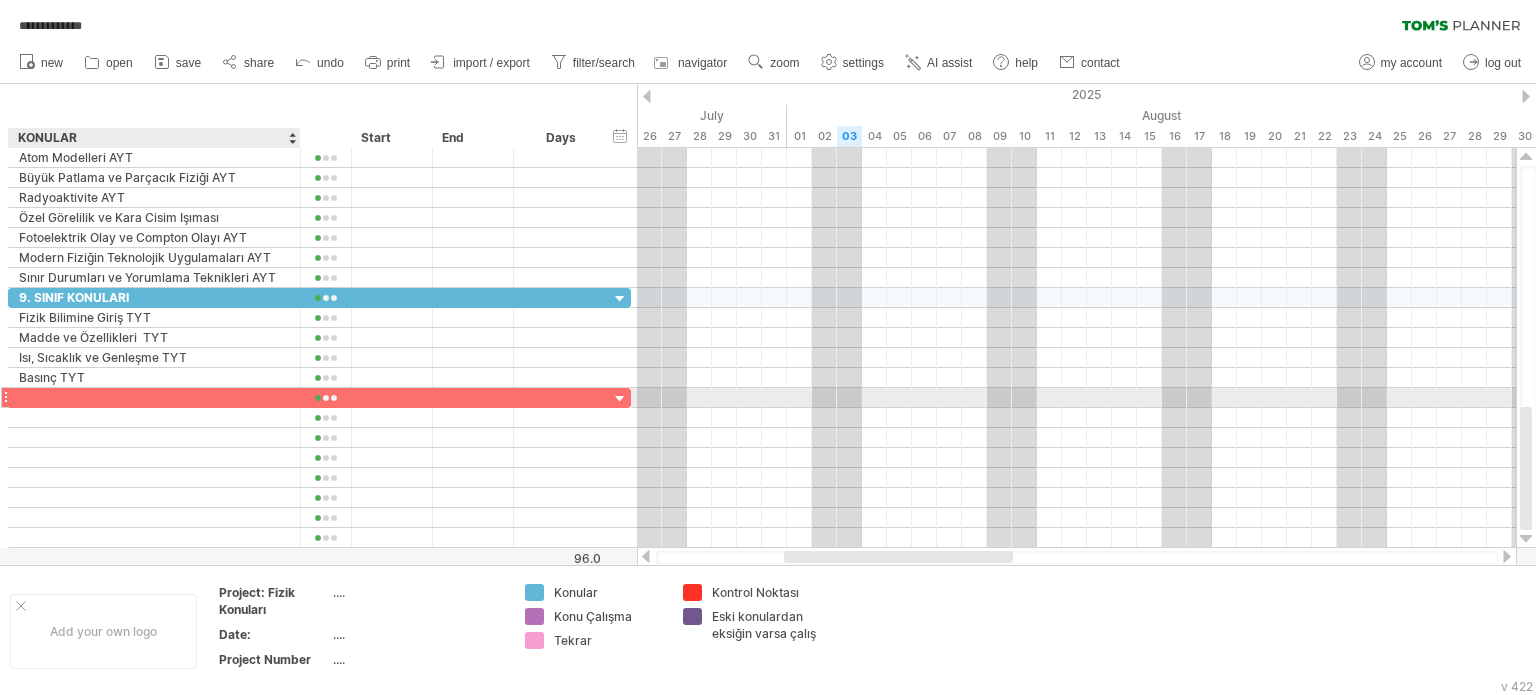 click at bounding box center [154, 397] 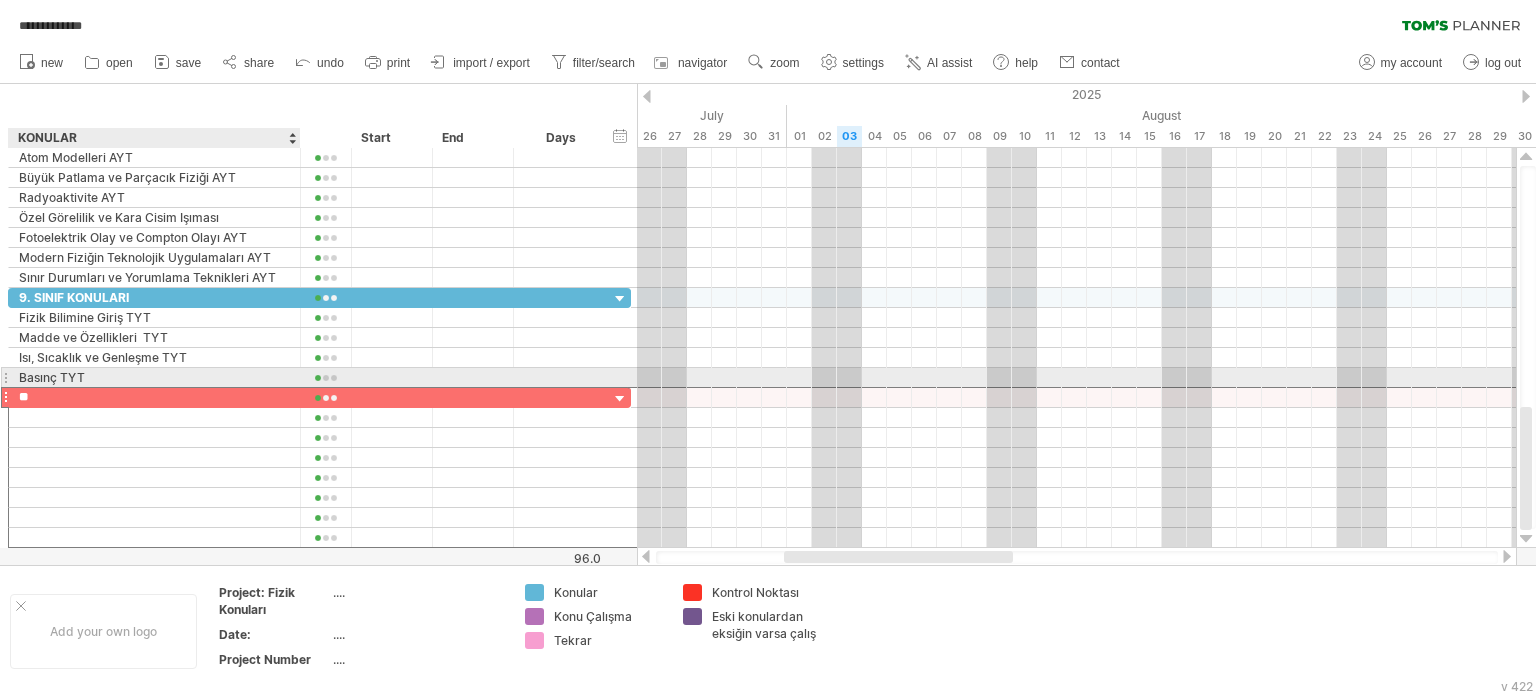 type on "*" 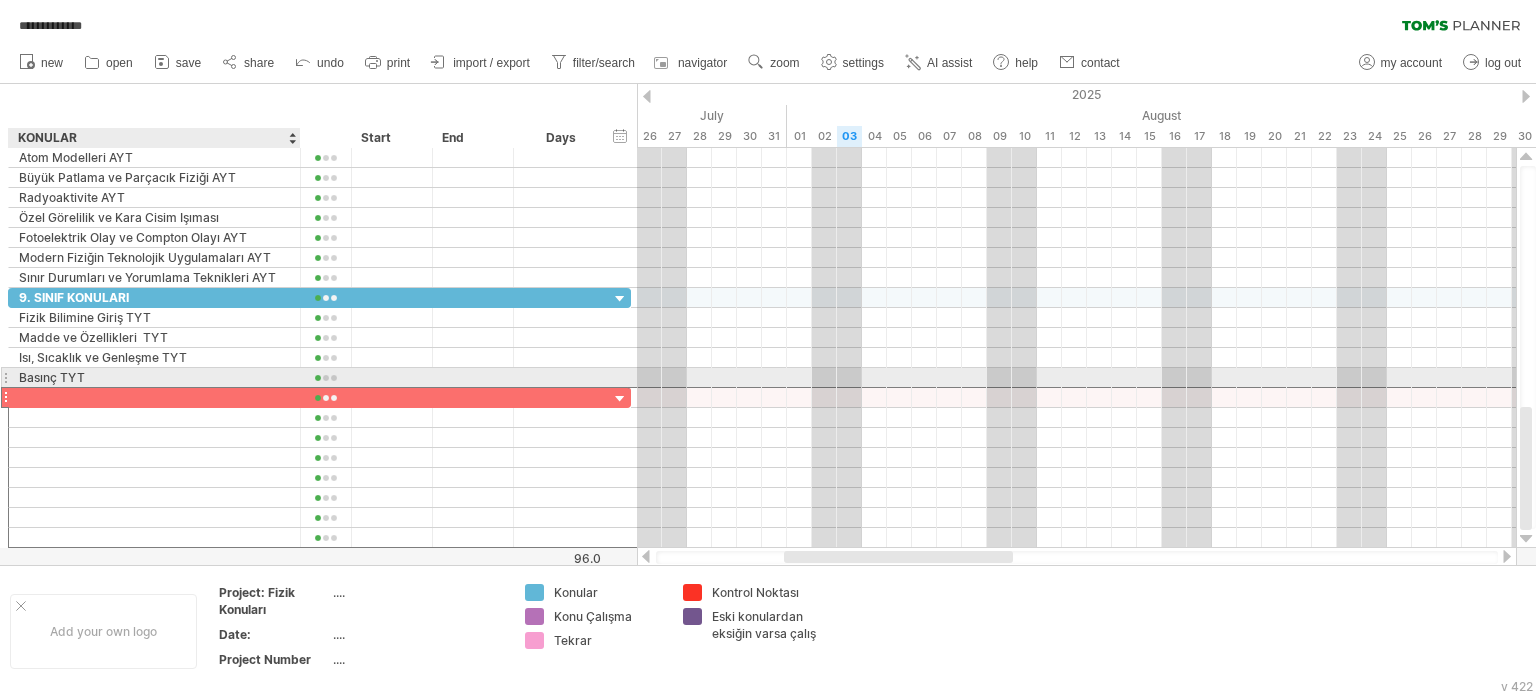 type on "*" 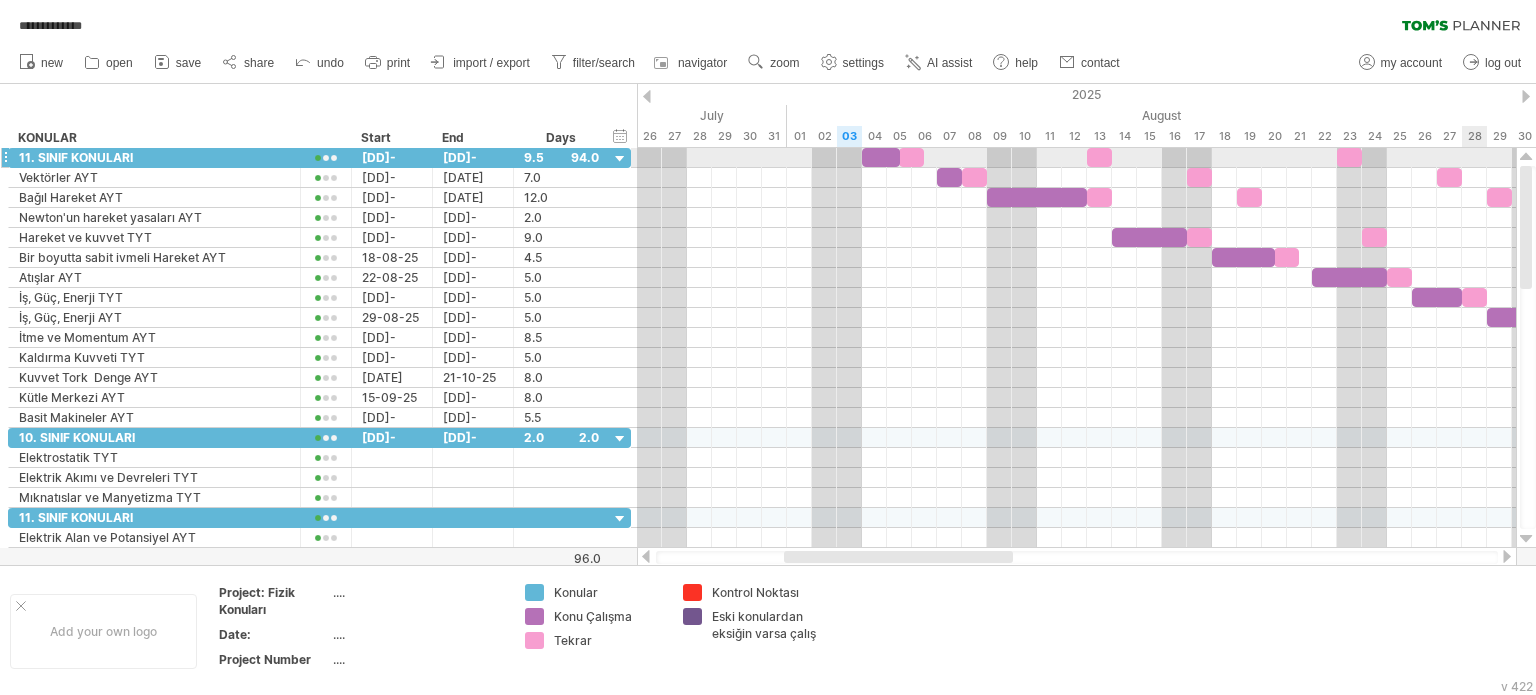 drag, startPoint x: 1529, startPoint y: 449, endPoint x: 1485, endPoint y: 112, distance: 339.86026 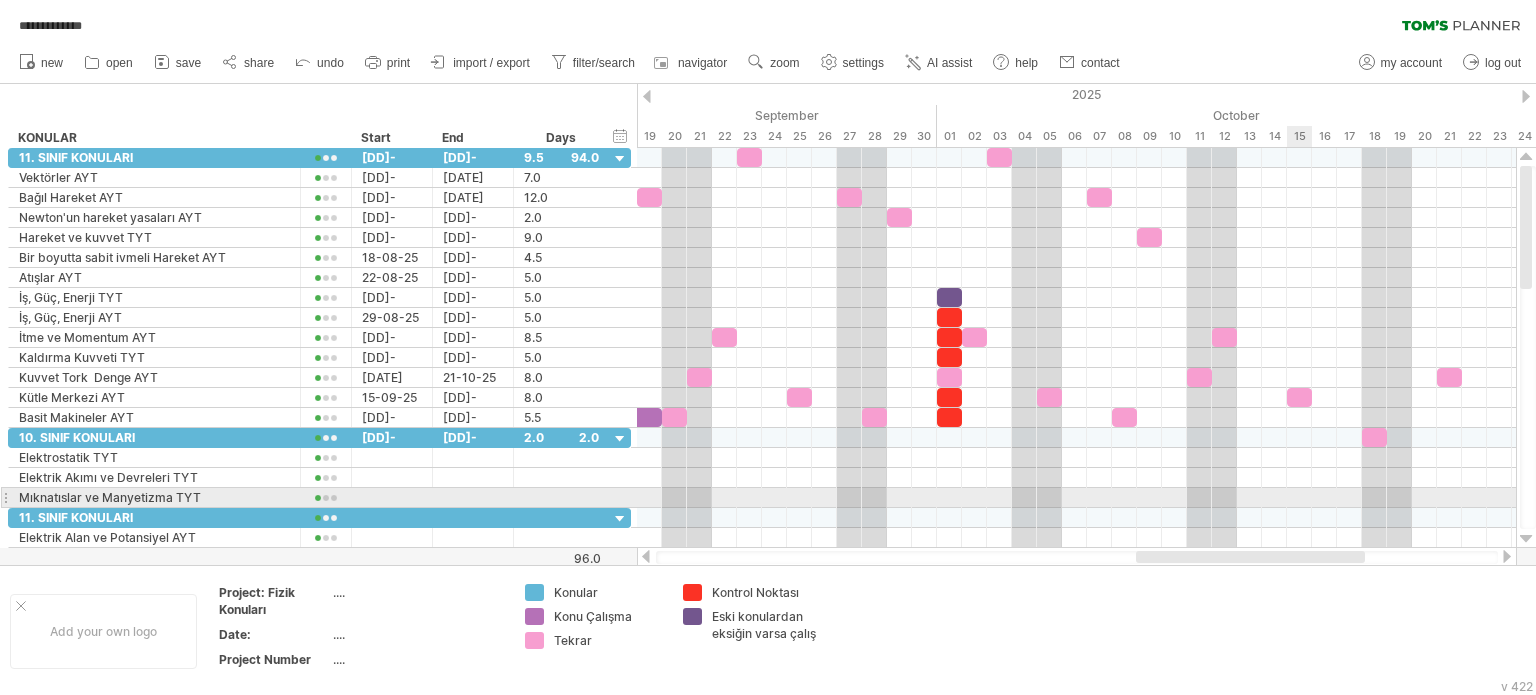 drag, startPoint x: 956, startPoint y: 555, endPoint x: 1289, endPoint y: 507, distance: 336.44168 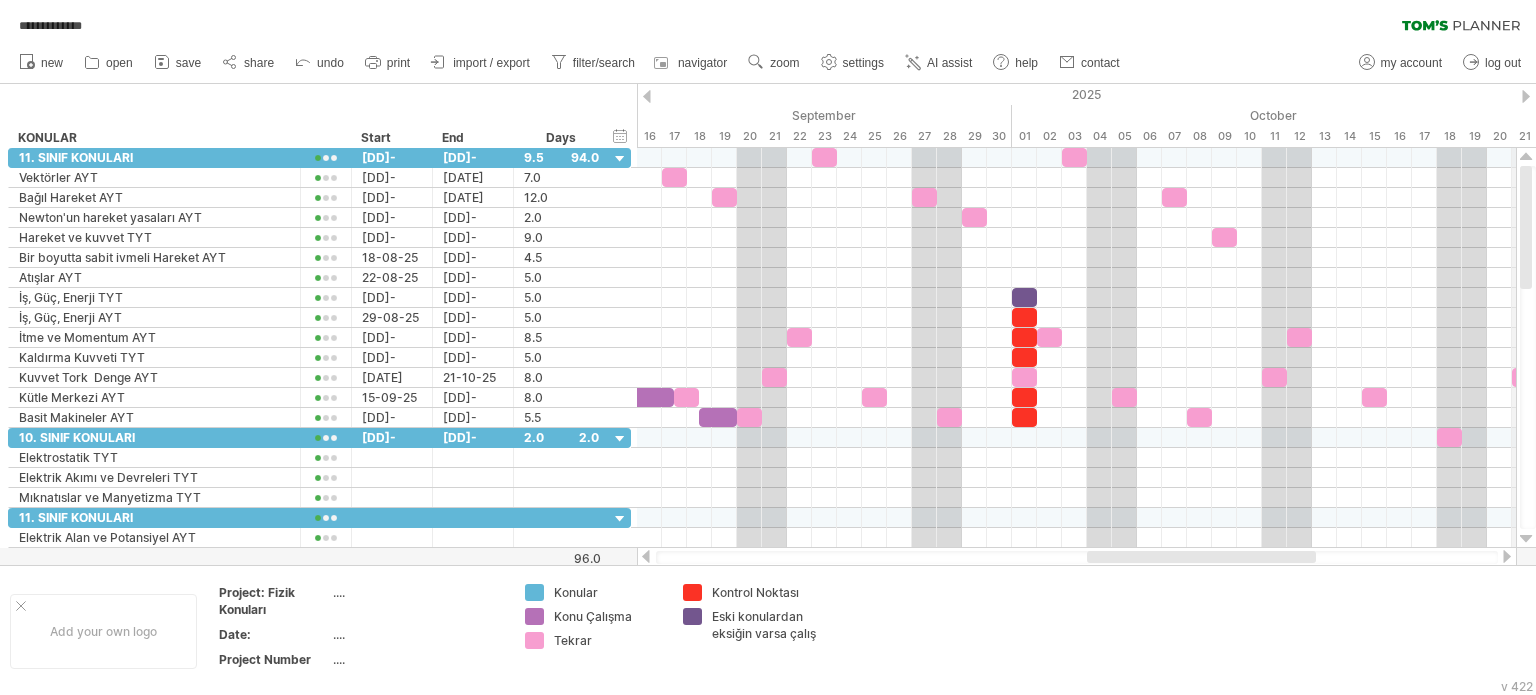 drag, startPoint x: 1525, startPoint y: 175, endPoint x: 1525, endPoint y: 144, distance: 31 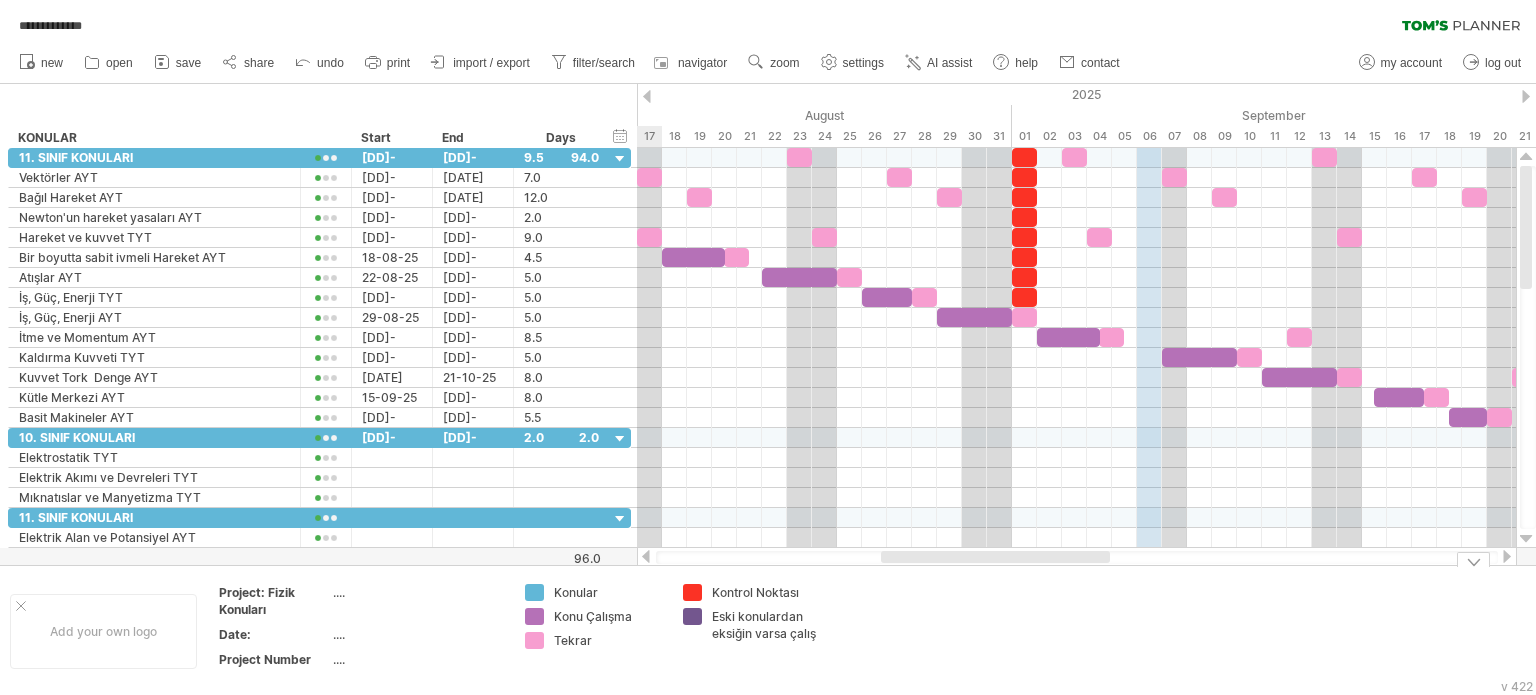 drag, startPoint x: 1105, startPoint y: 559, endPoint x: 908, endPoint y: 591, distance: 199.58206 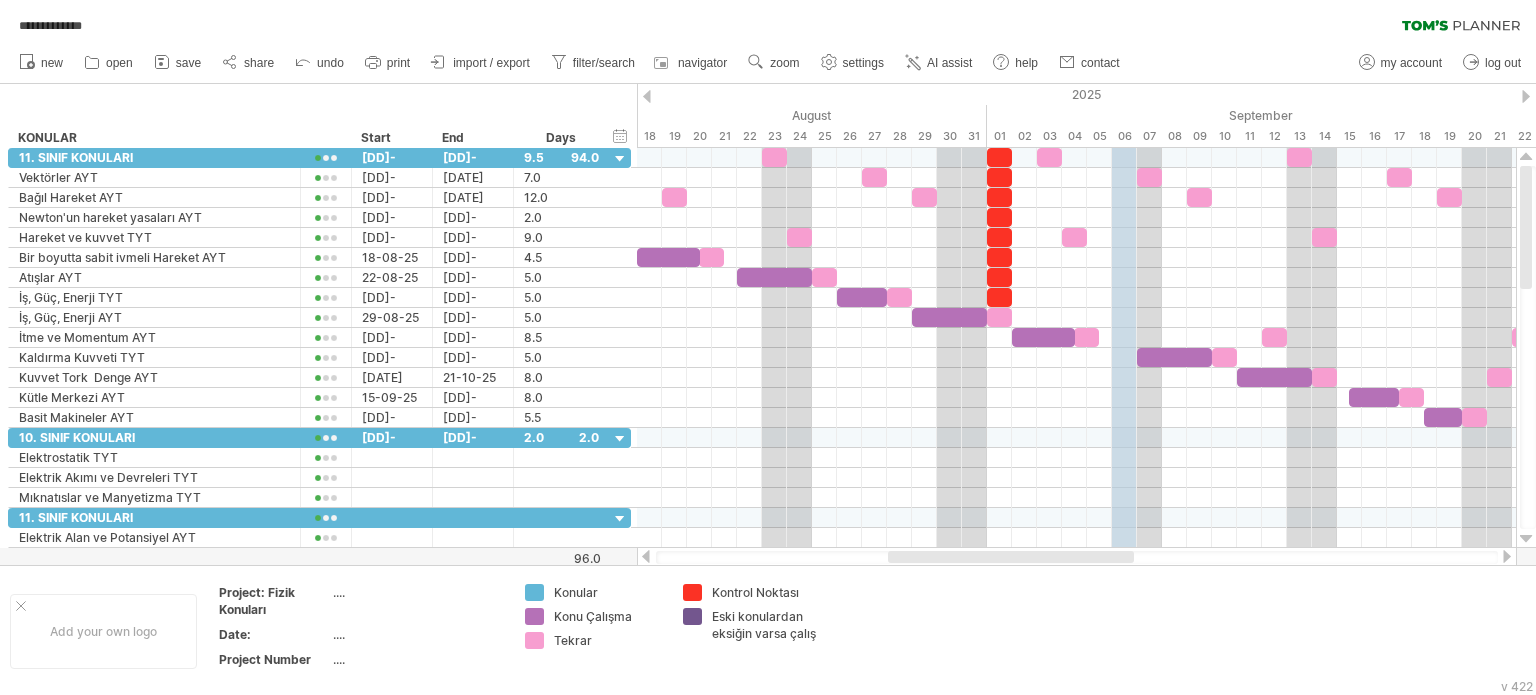 click on "06" at bounding box center [1124, 136] 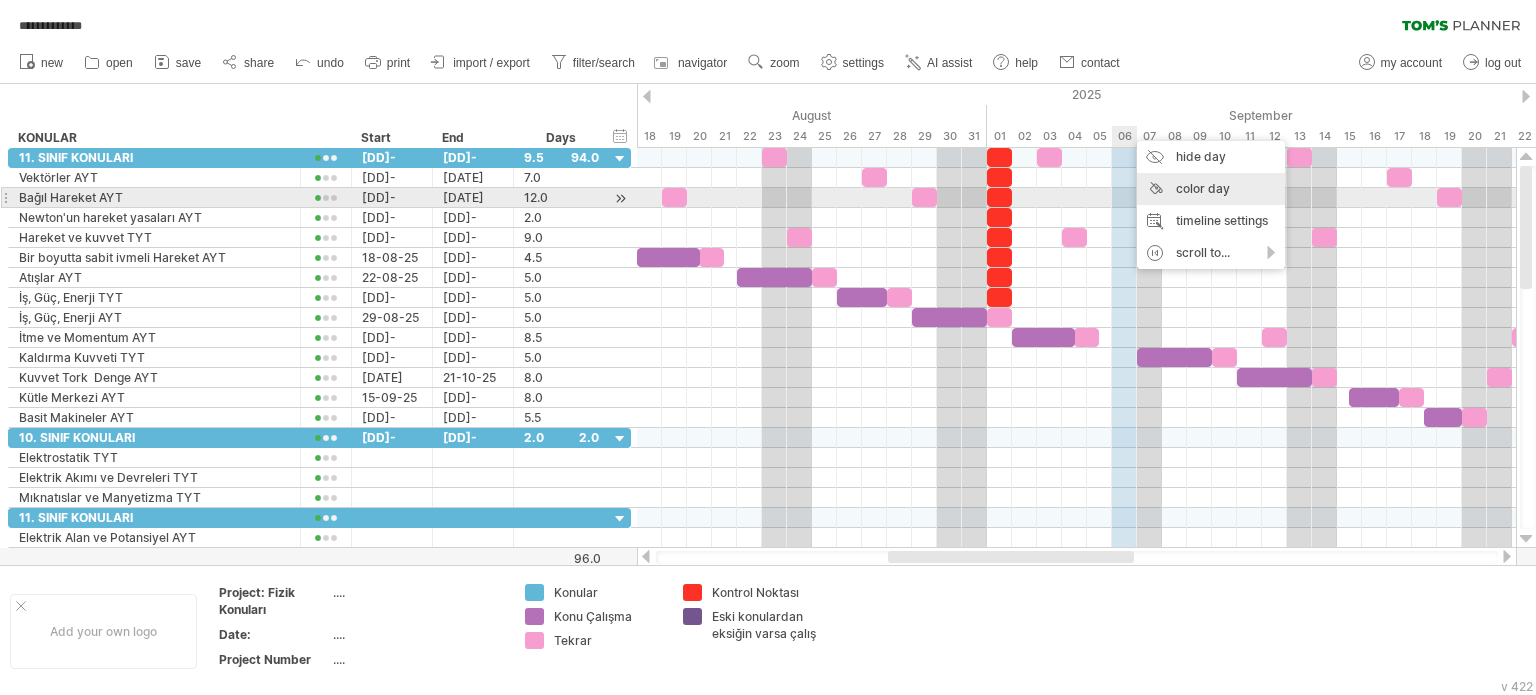 click on "color day" at bounding box center [1211, 189] 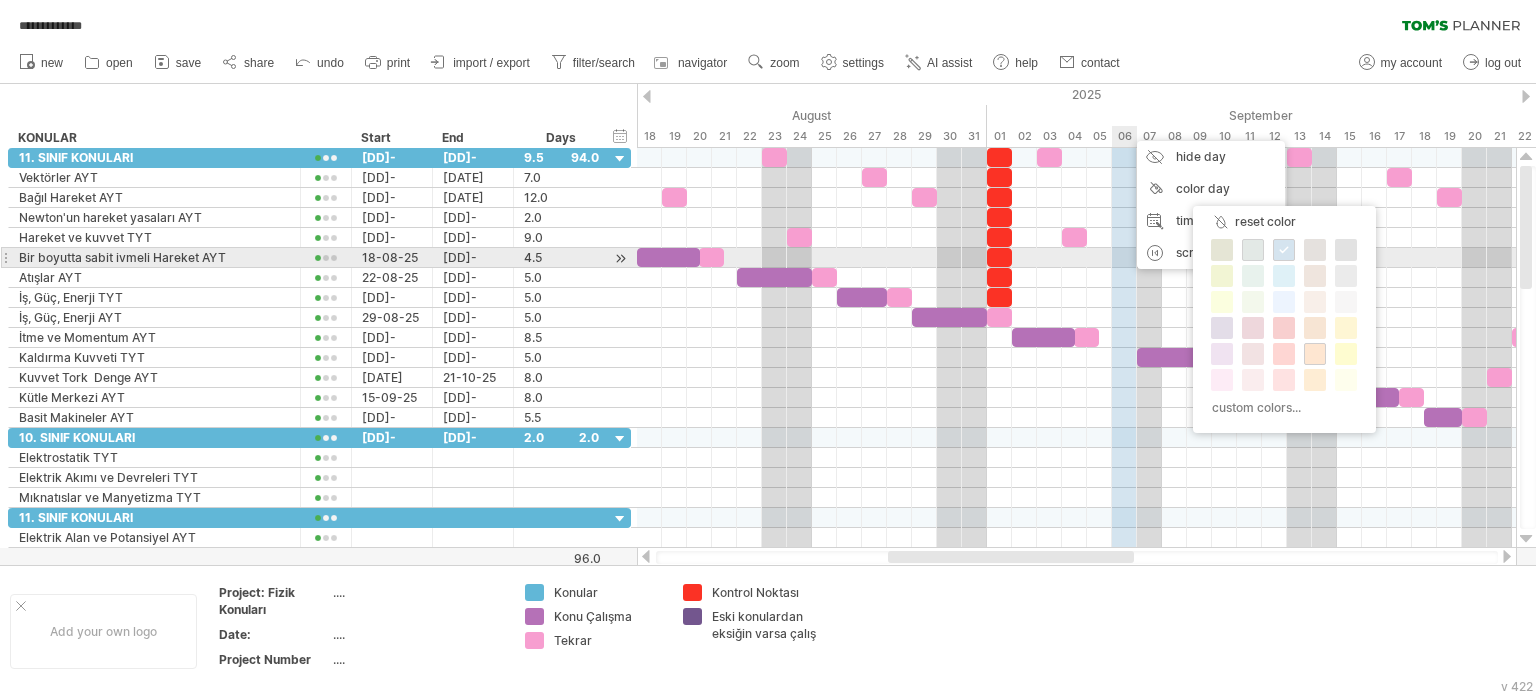 click at bounding box center (1253, 250) 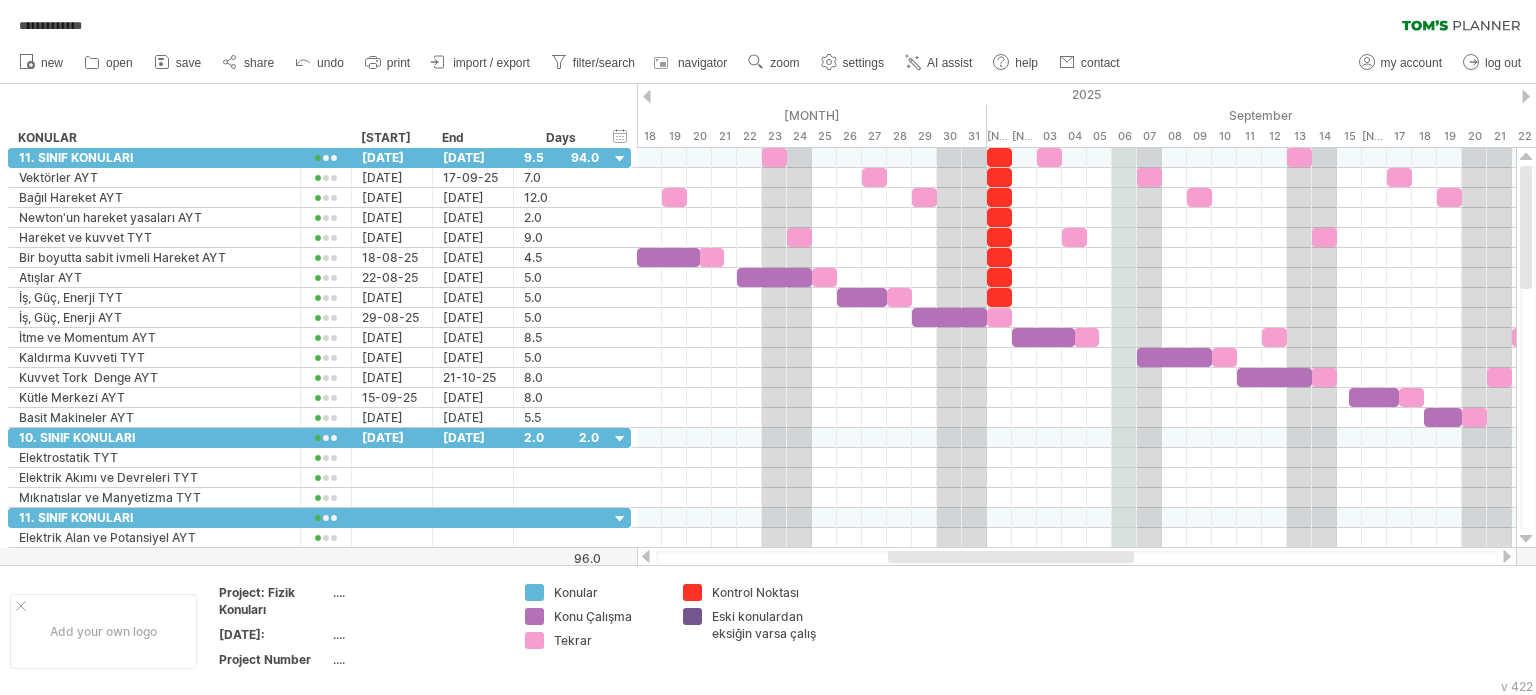 scroll, scrollTop: 0, scrollLeft: 0, axis: both 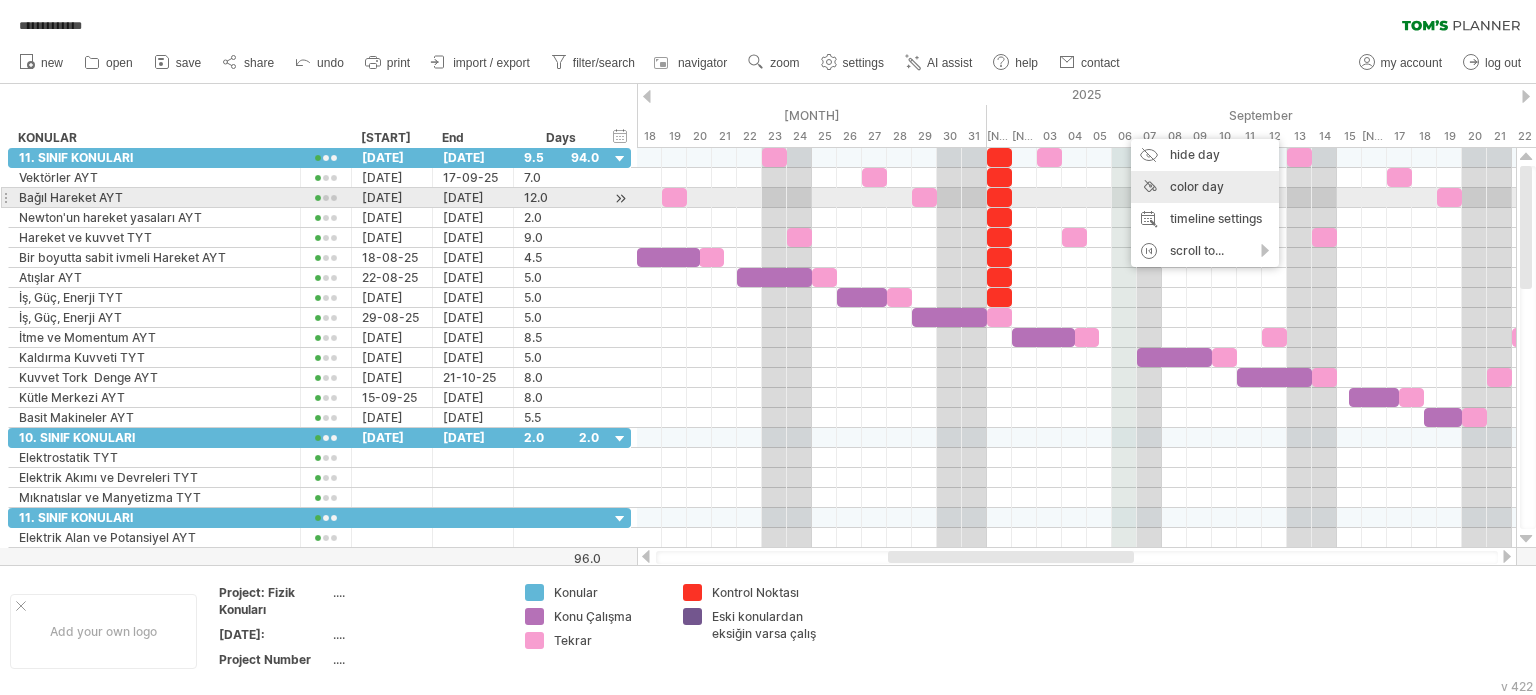 click on "color day" at bounding box center [1205, 187] 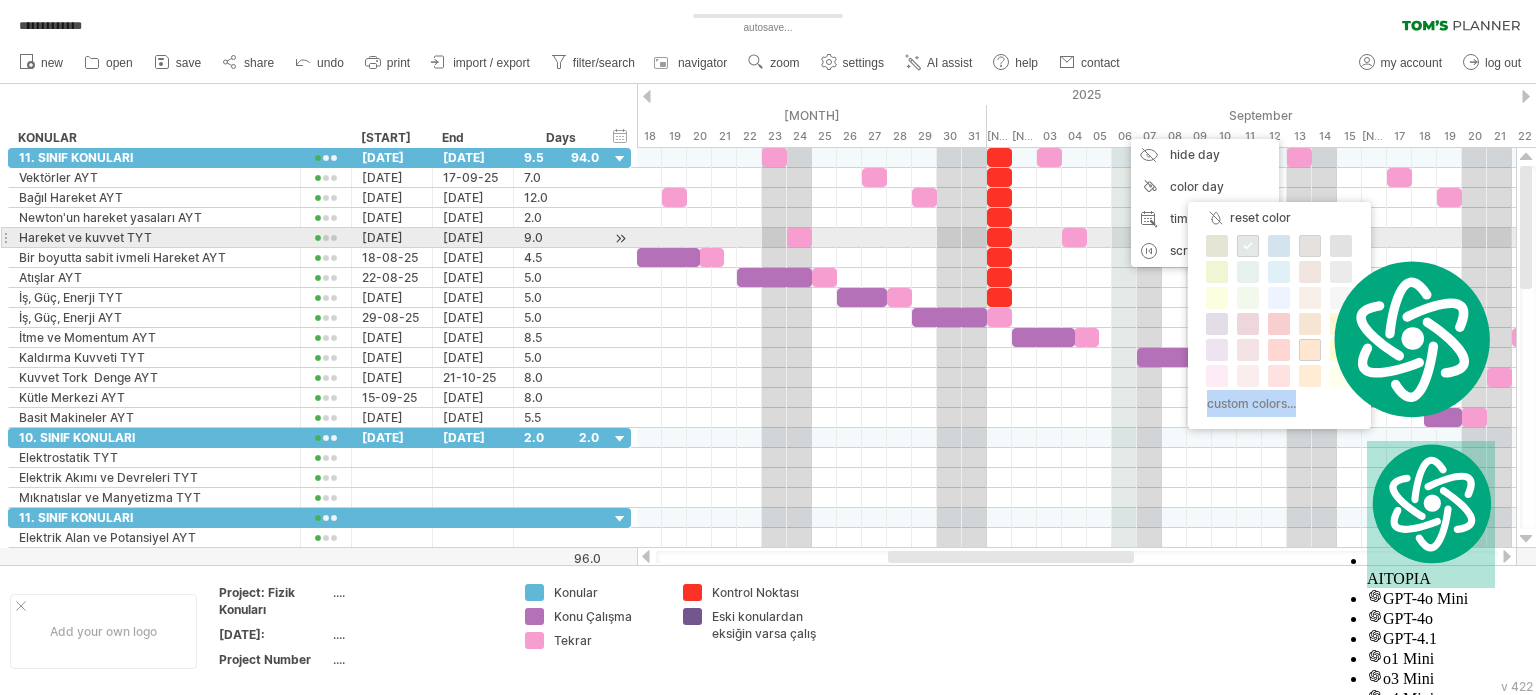 drag, startPoint x: 1322, startPoint y: 247, endPoint x: 1305, endPoint y: 244, distance: 17.262676 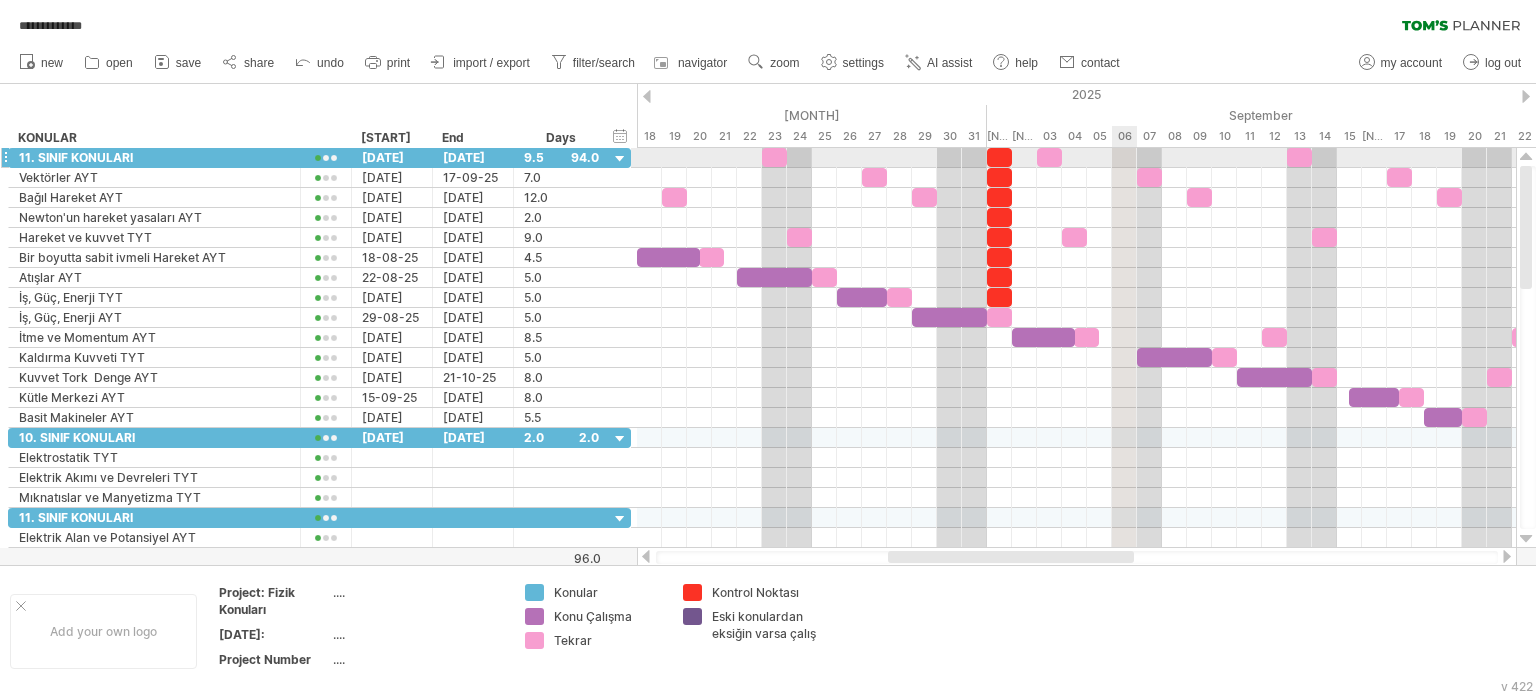 click on "2025 June July August September October November December 17 18 19 20 21 22 23 24 25 26 27 28 29 30 01 02 03 04 05 06 07 08 09 10 11 12 13 14 15 16 17 18 19 20 21 22 23 24 25 26 27 28 29 30 31 01 02 03 04 05 06 07 08 09 10 11 12 13 14 15 16 17 18 19 20 21 22 23 24 25 26 27 28 29 30 31 01 02 03 04 05 06 07 08 09 10 11 12 13 14 15 16 17 18 19 20 21 22 23 24 25 26 27 28 29 30 01 02 03 04 05 06 07 08 09 10 11 12 13 14 15 16 17 18 19 20 21 22 23 24 25 26 27 28 29 30 31 01 02 03 04 05 06 07 08 09 10 11 12 13 14 15 16 17 18 19 20 21 22 23 24 25 26 27 28 29 30 01 02 03 04 05 06 07 08 09 10 11 12 13 14 15 16 17 18 19 20" at bounding box center [1086, 116] 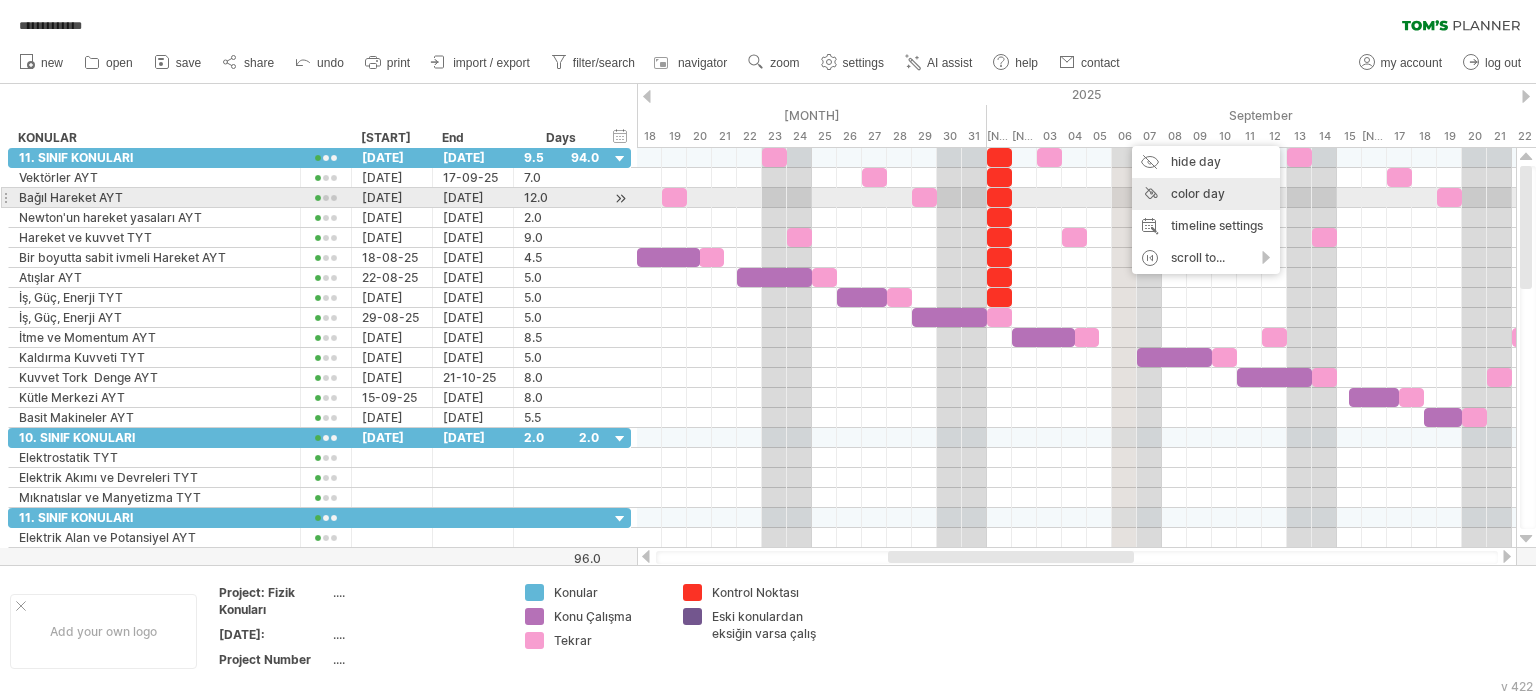 click on "color day" at bounding box center [1206, 194] 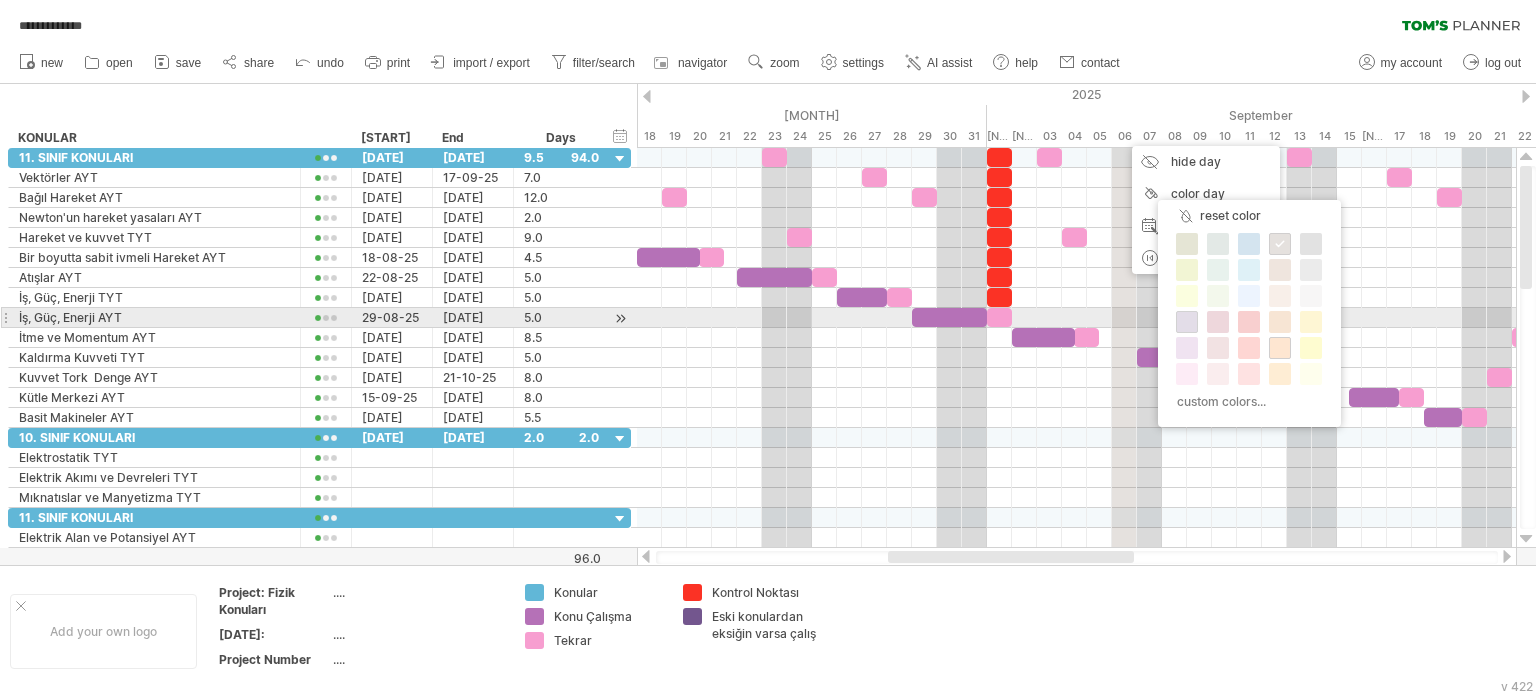 click at bounding box center [1187, 322] 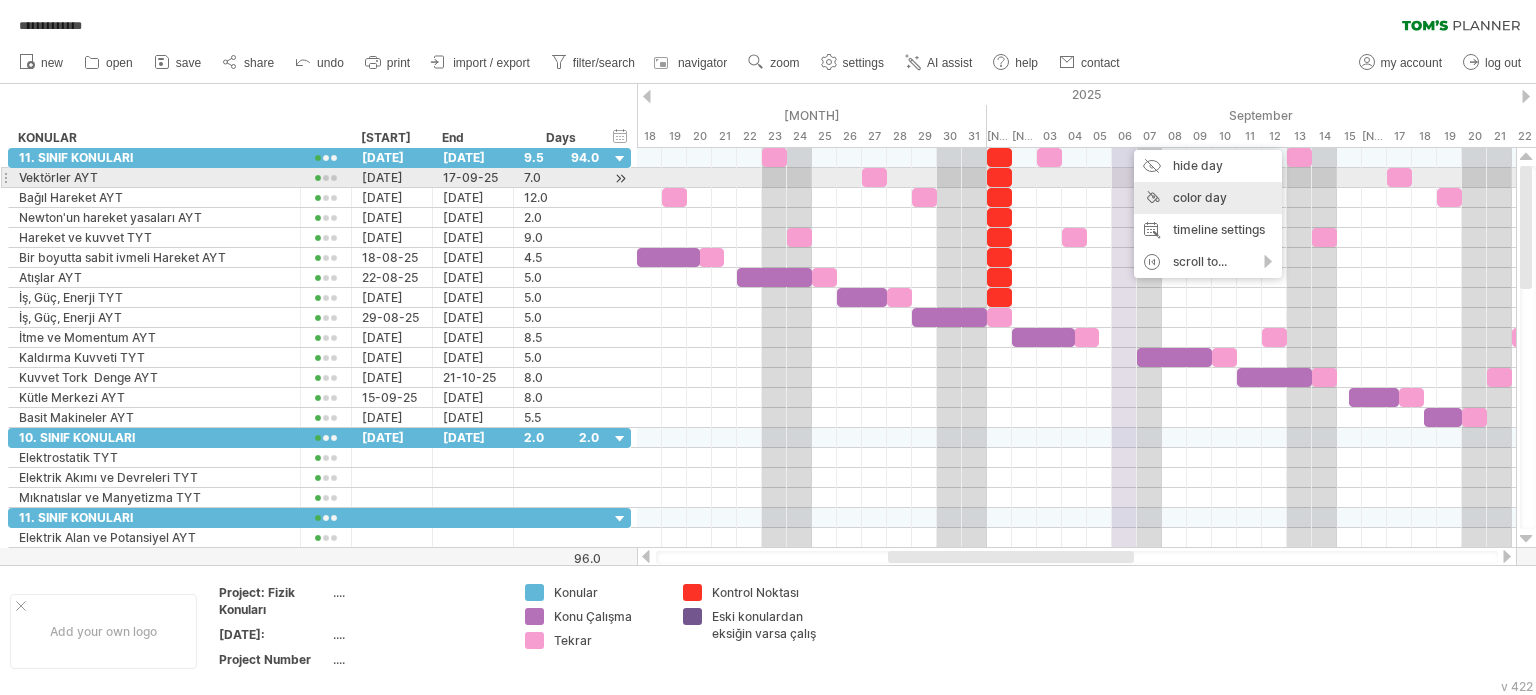 click on "color day" at bounding box center [1208, 198] 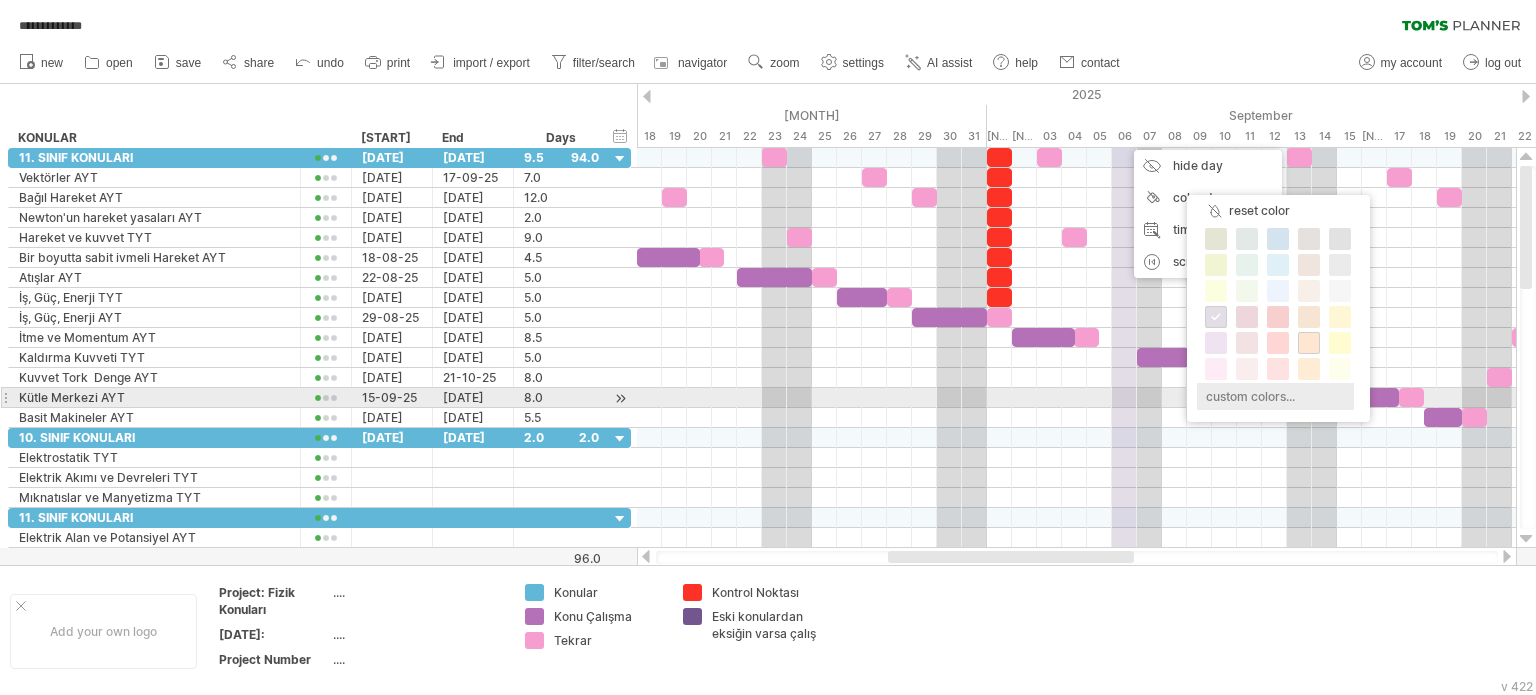 click on "custom colors..." at bounding box center (1275, 396) 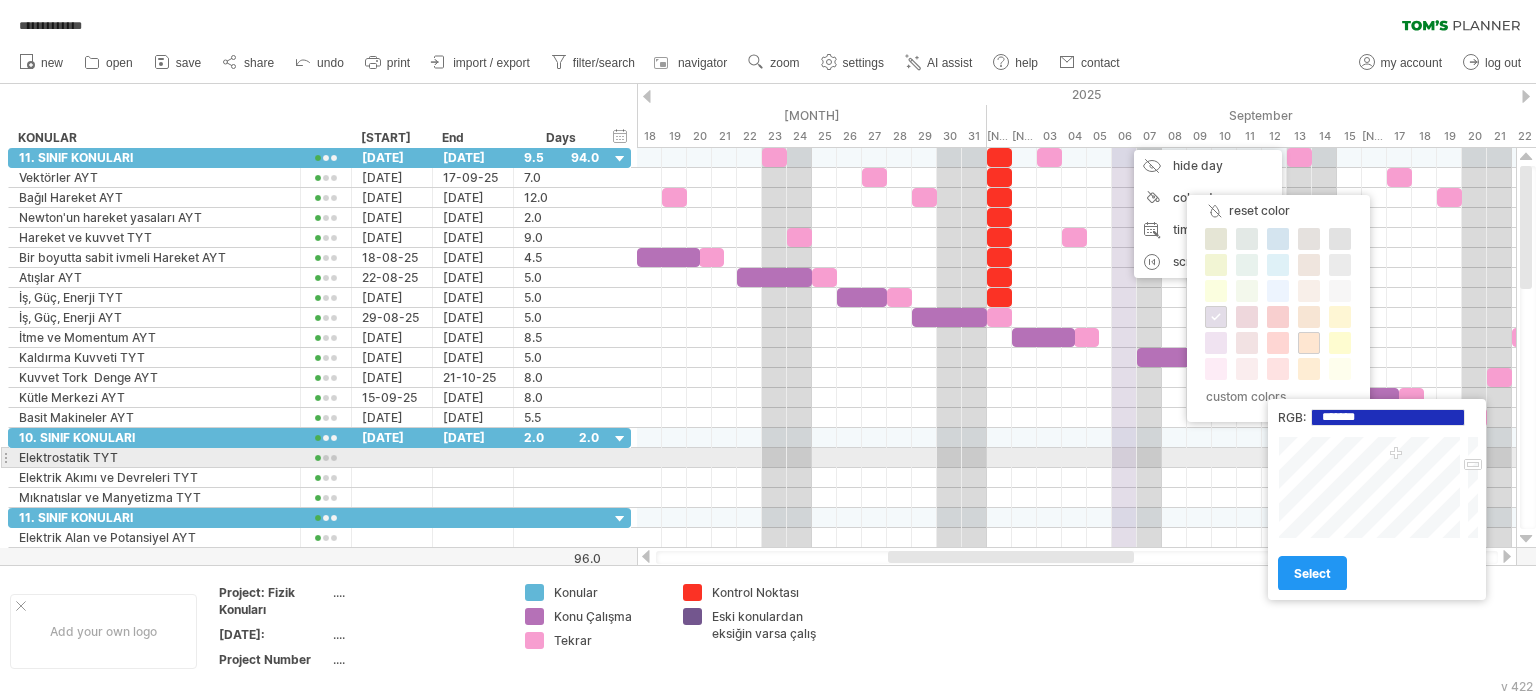type on "*******" 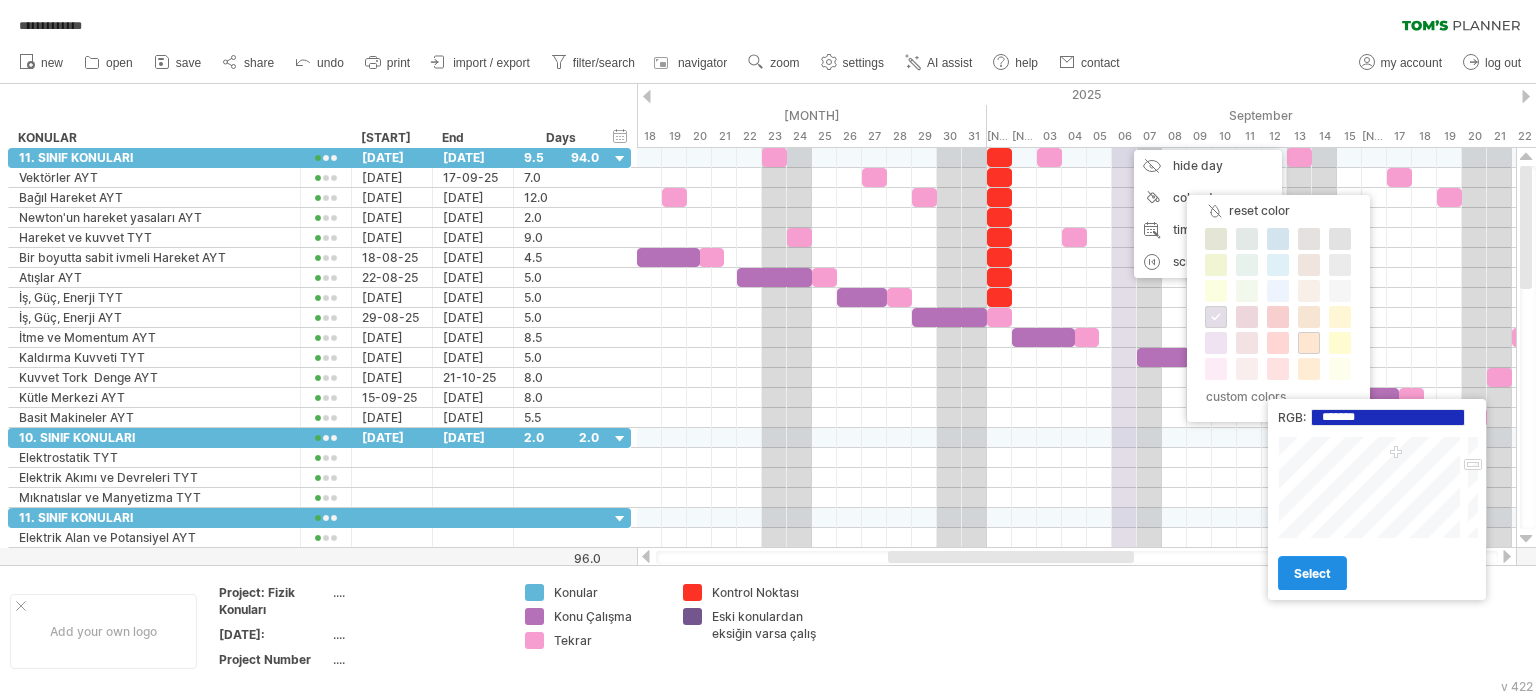 click on "select" at bounding box center [1312, 573] 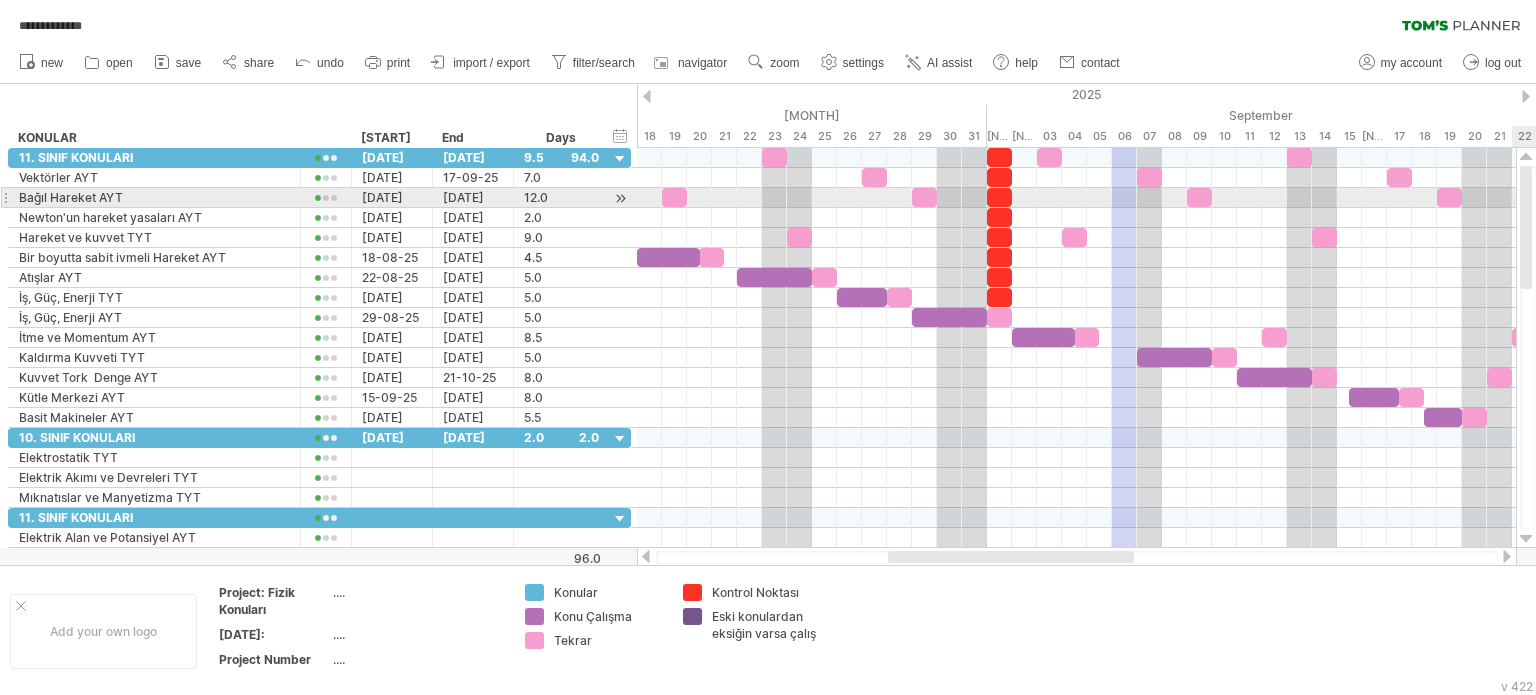drag, startPoint x: 1535, startPoint y: 187, endPoint x: 1525, endPoint y: 207, distance: 22.36068 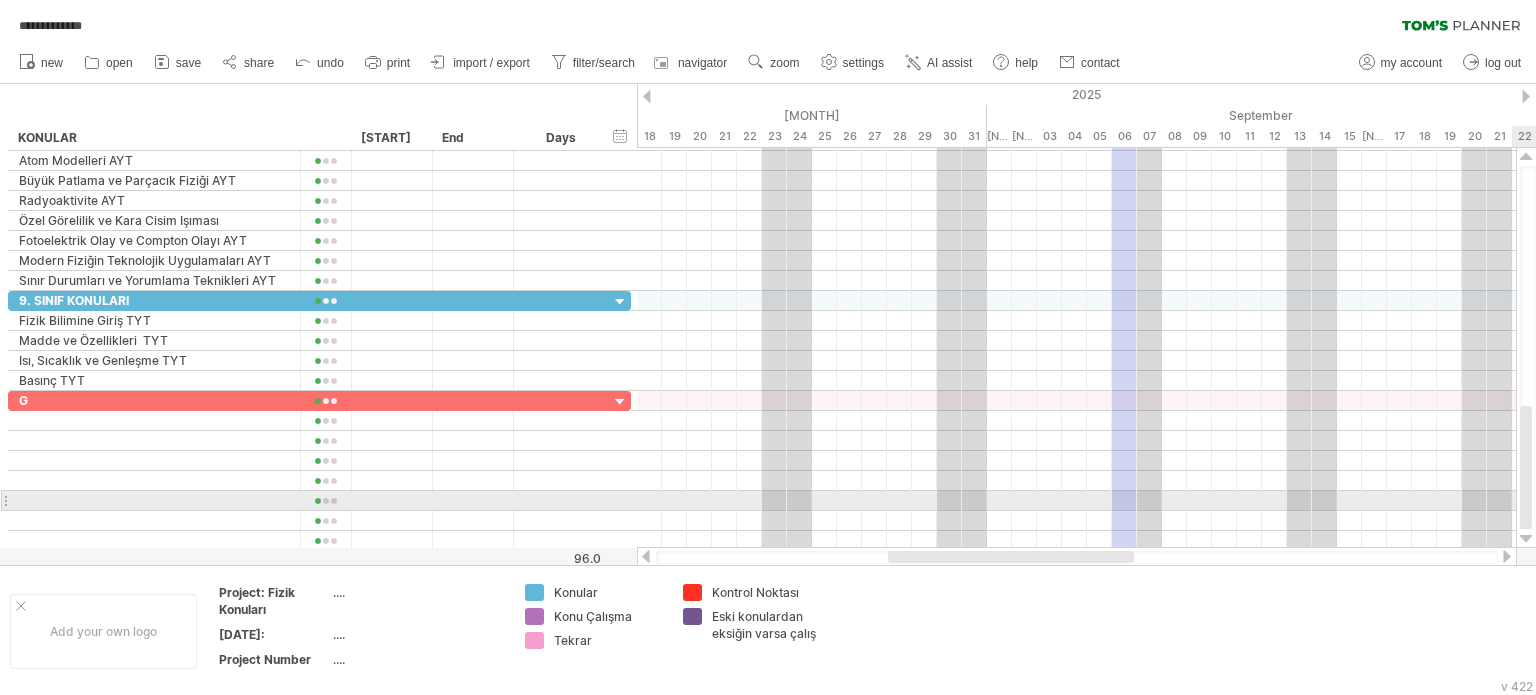 drag, startPoint x: 1525, startPoint y: 207, endPoint x: 1531, endPoint y: 484, distance: 277.06497 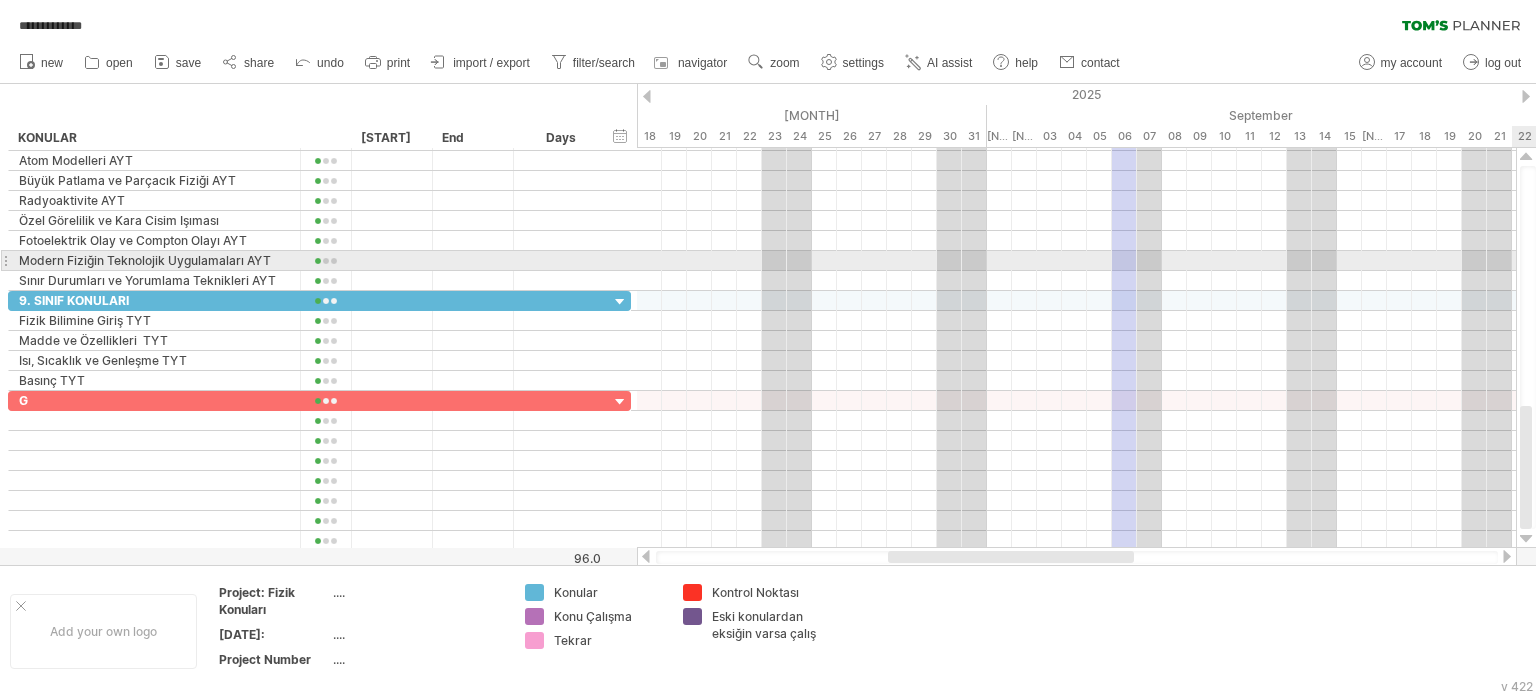 drag, startPoint x: 1533, startPoint y: 459, endPoint x: 1533, endPoint y: 258, distance: 201 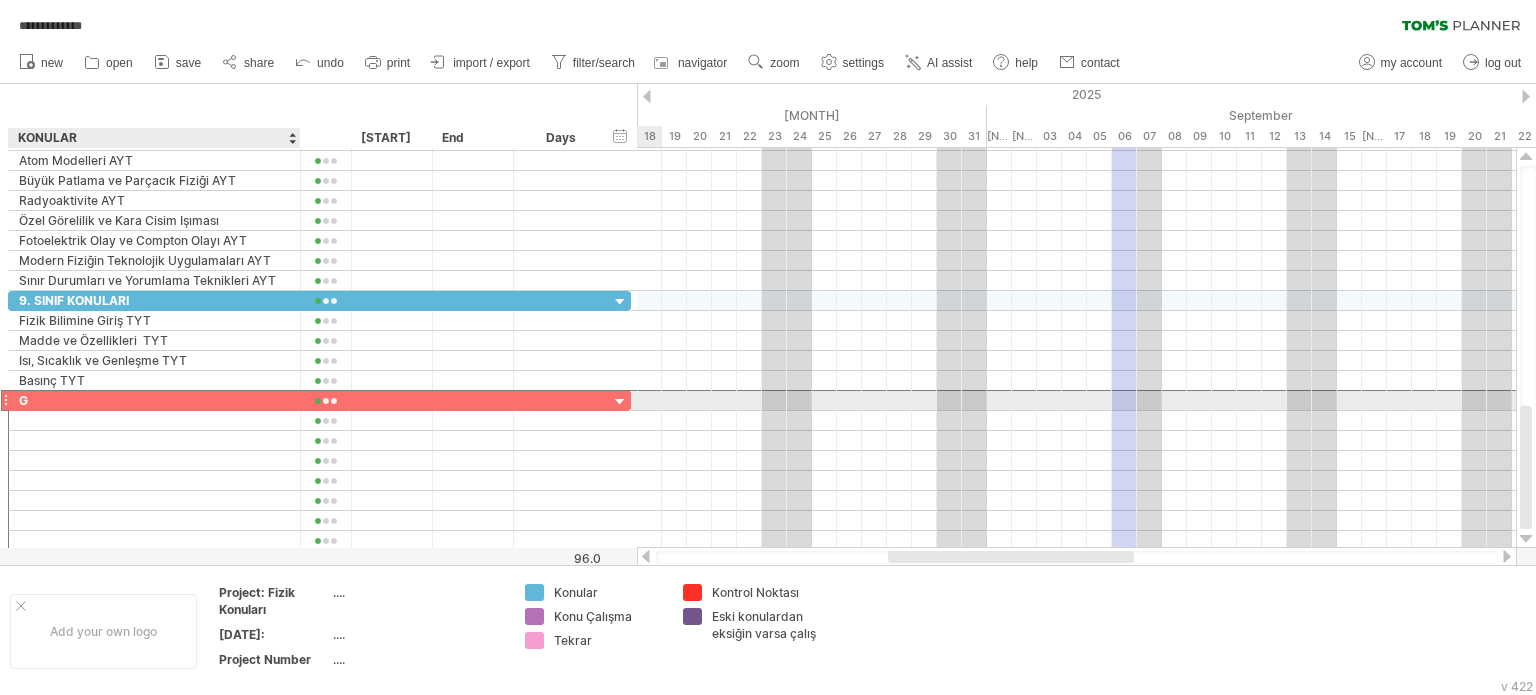 click on "G" at bounding box center [154, 400] 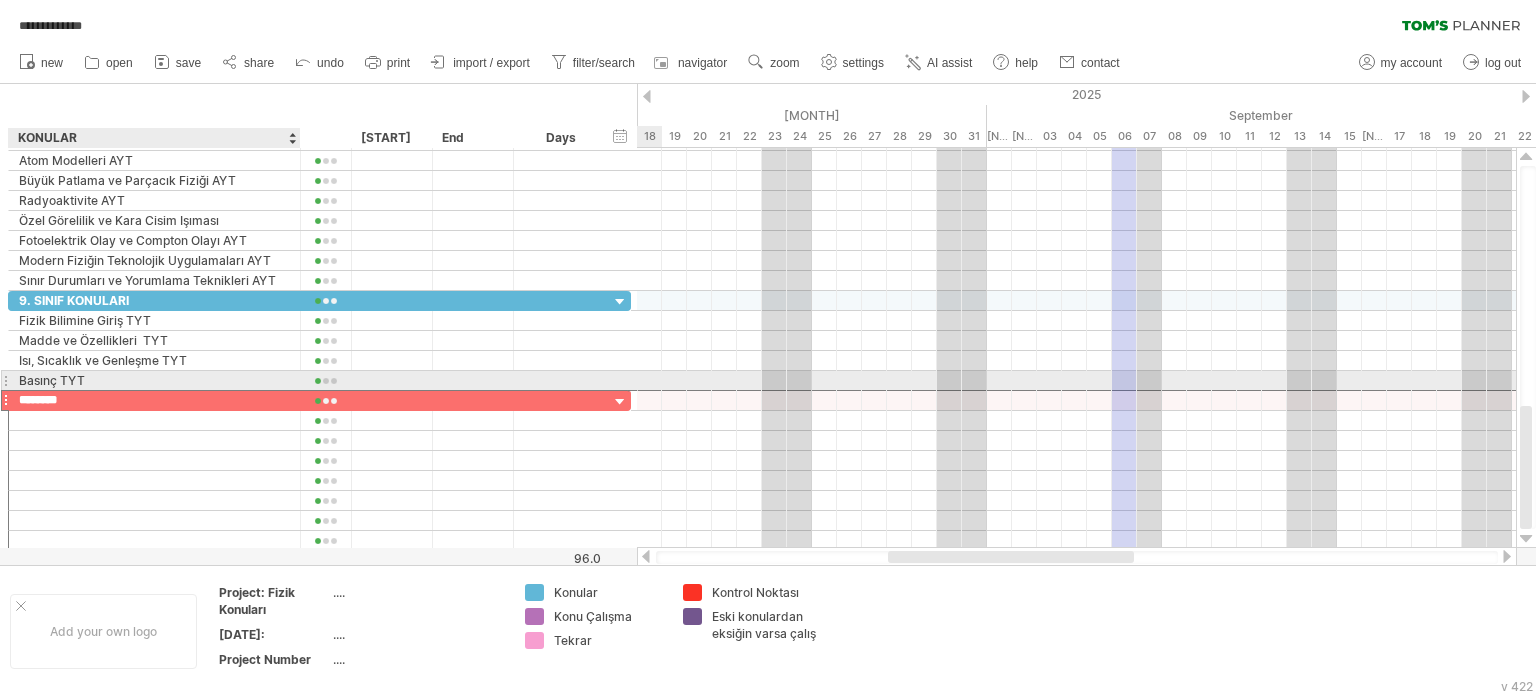 type on "********" 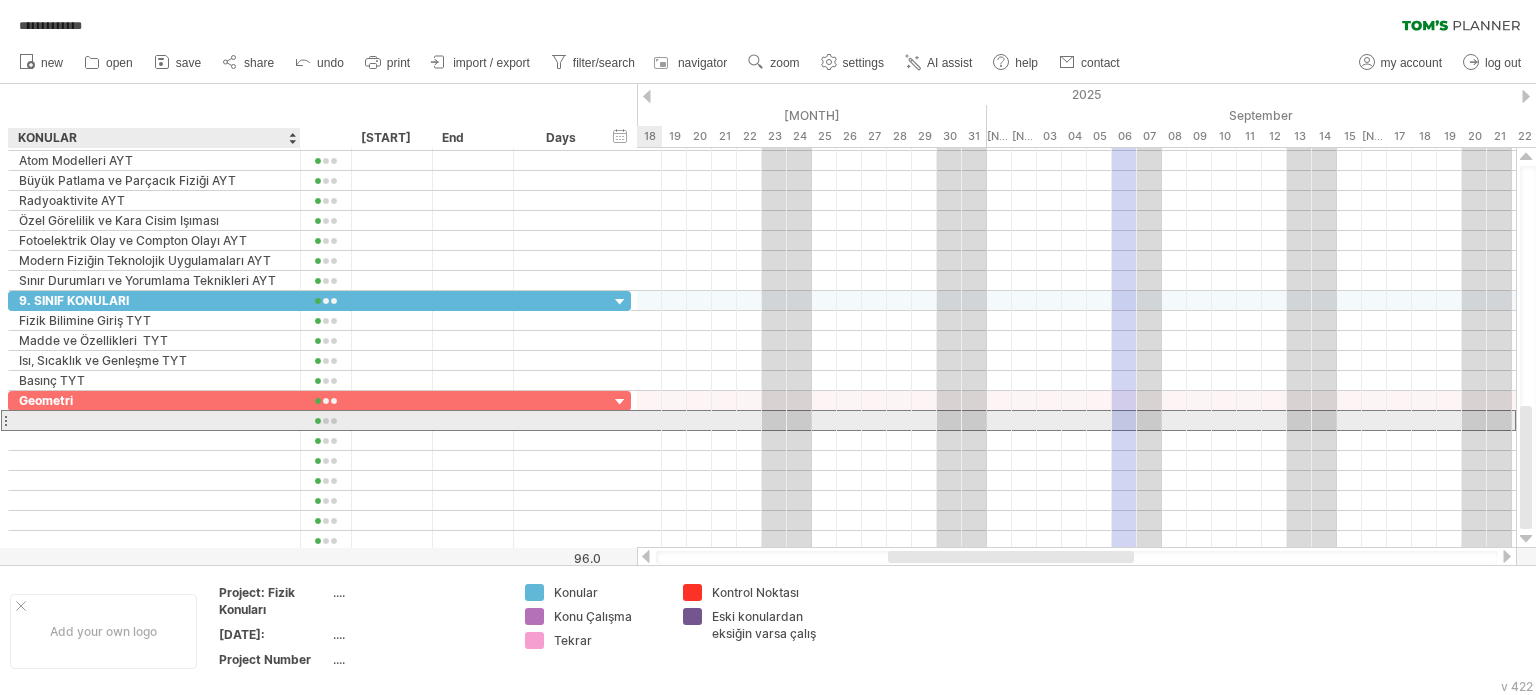 click at bounding box center (154, 420) 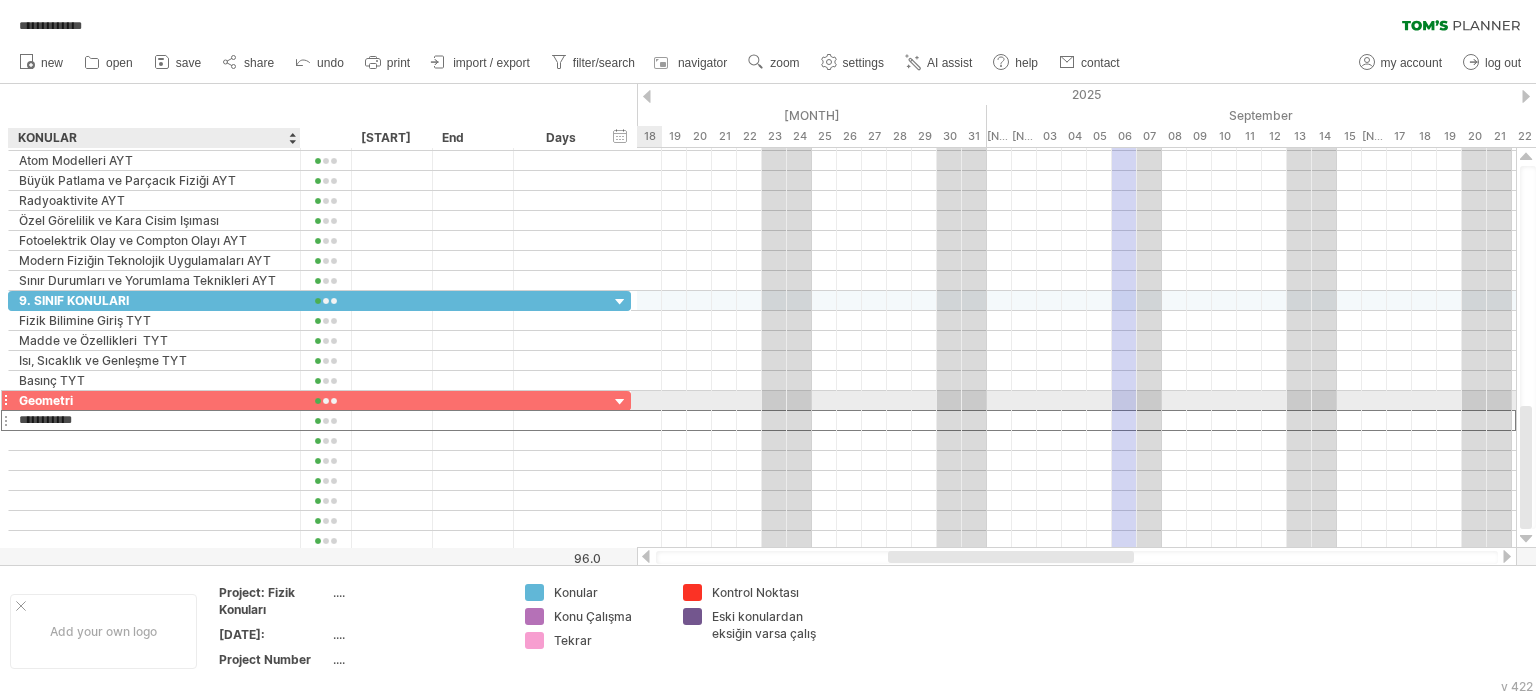 type on "**********" 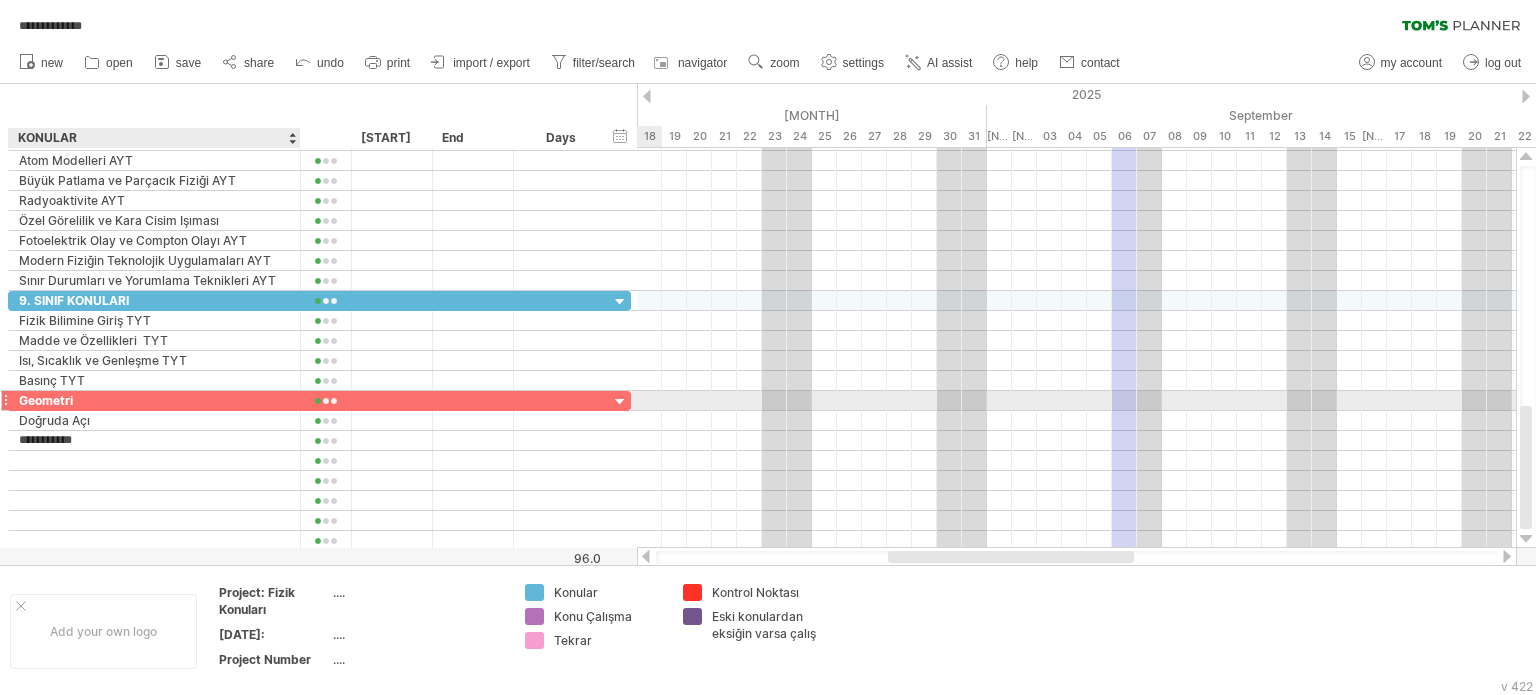 type on "**********" 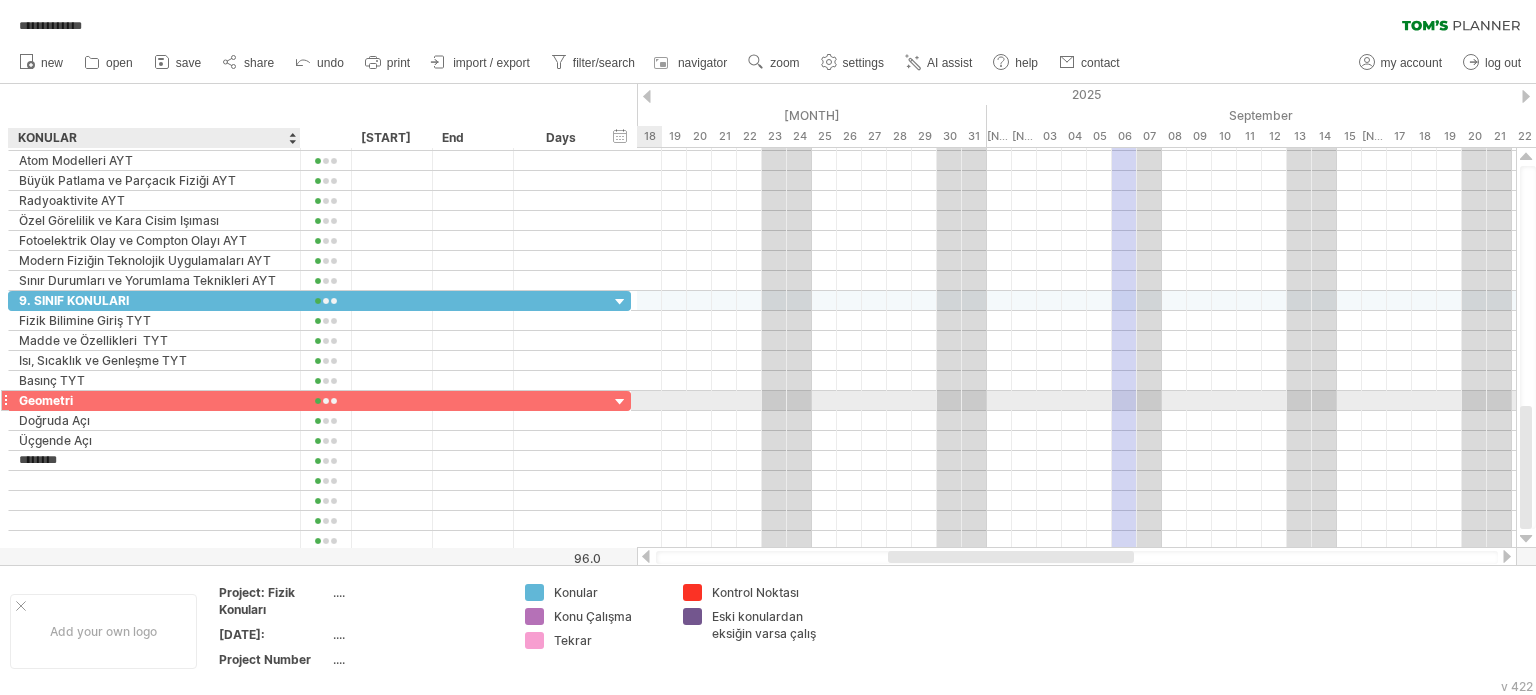 type on "*********" 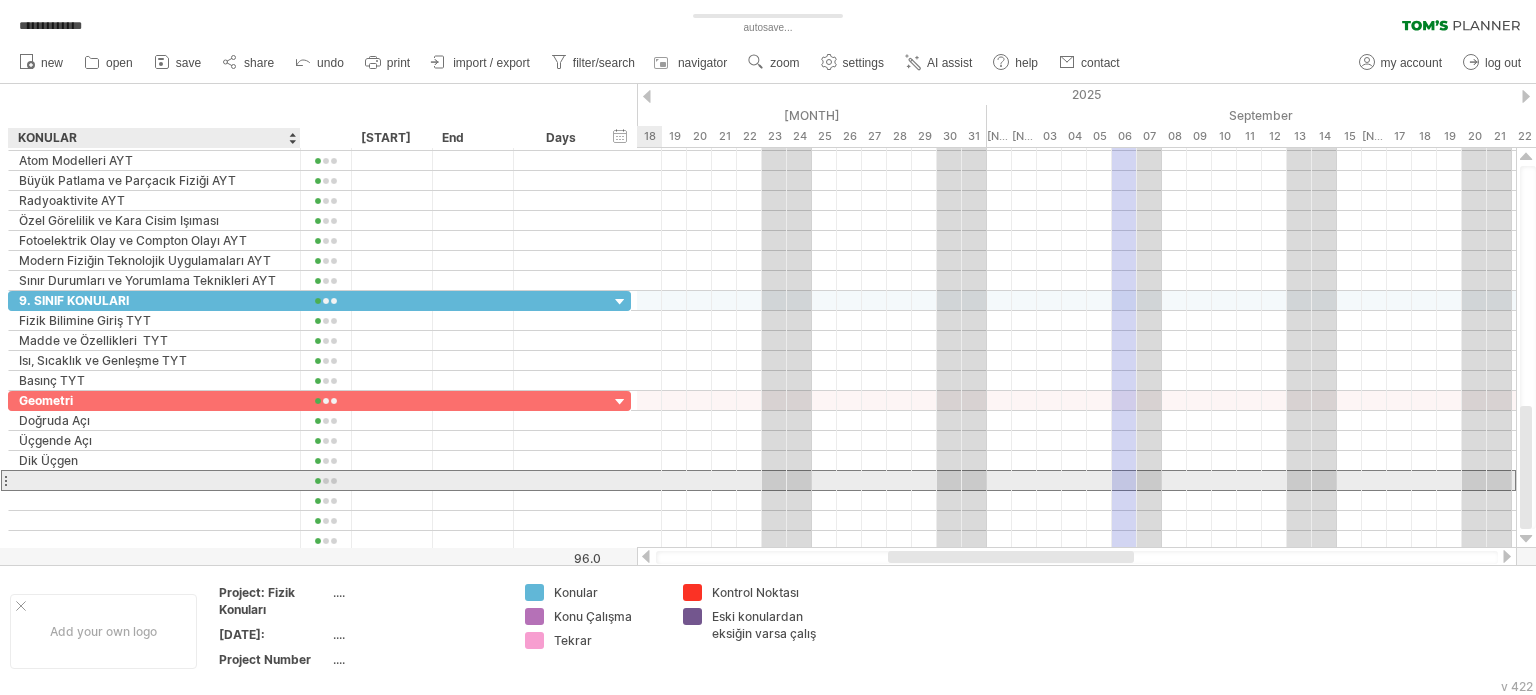 click at bounding box center (154, 480) 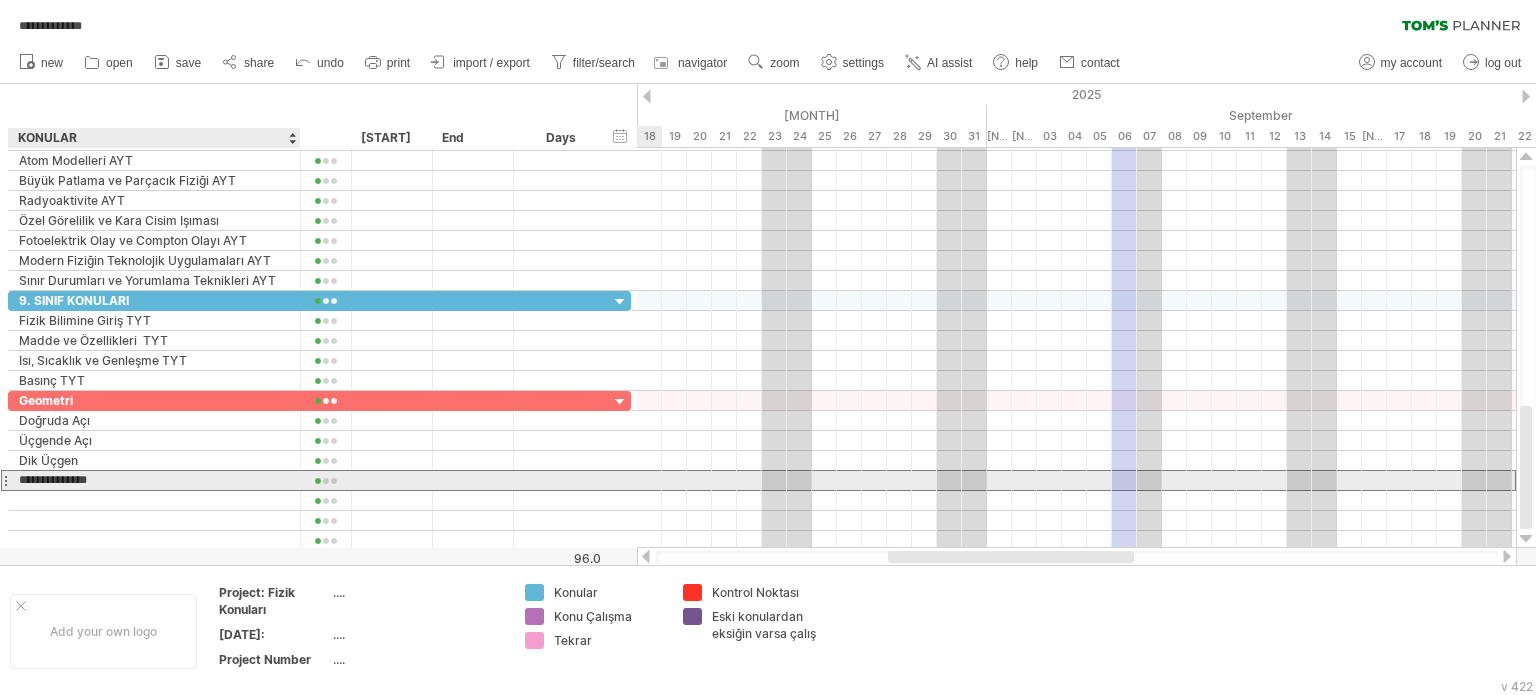 type on "**********" 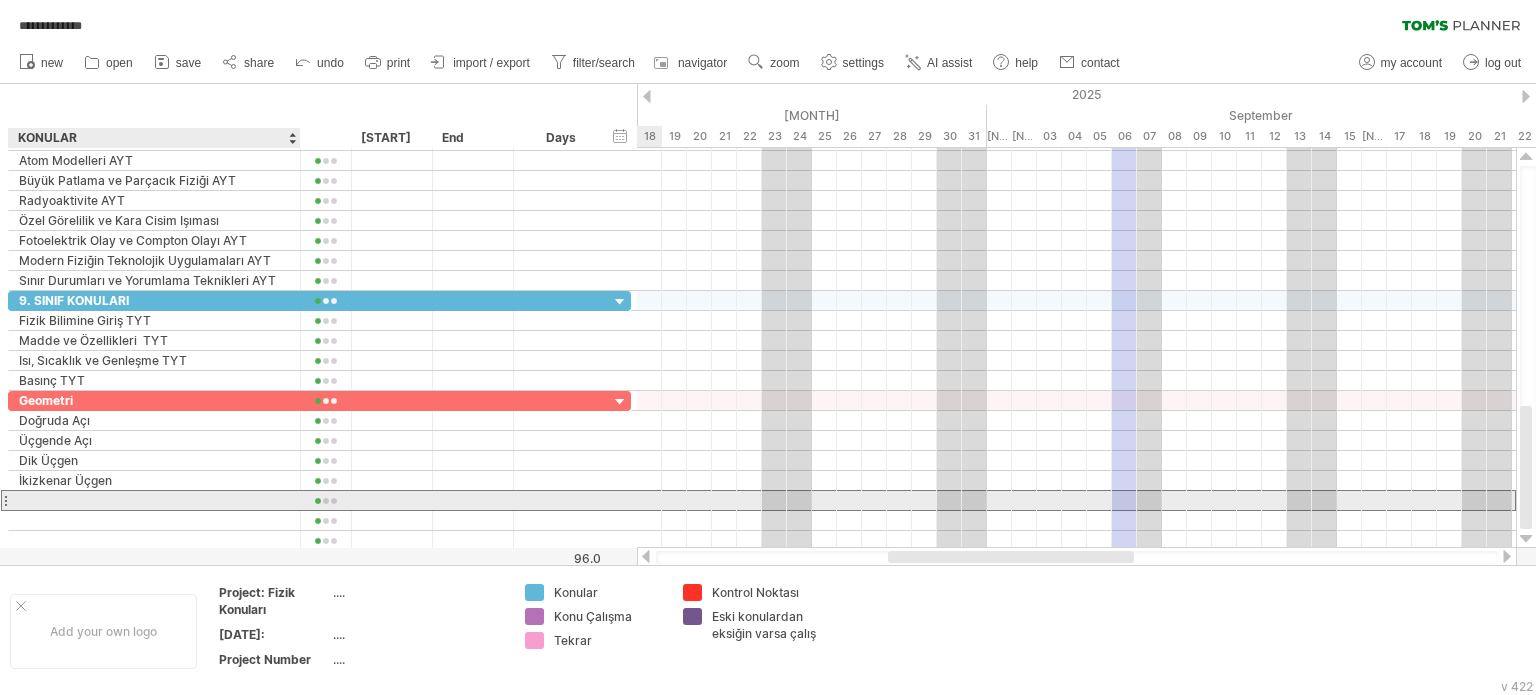 click at bounding box center [154, 500] 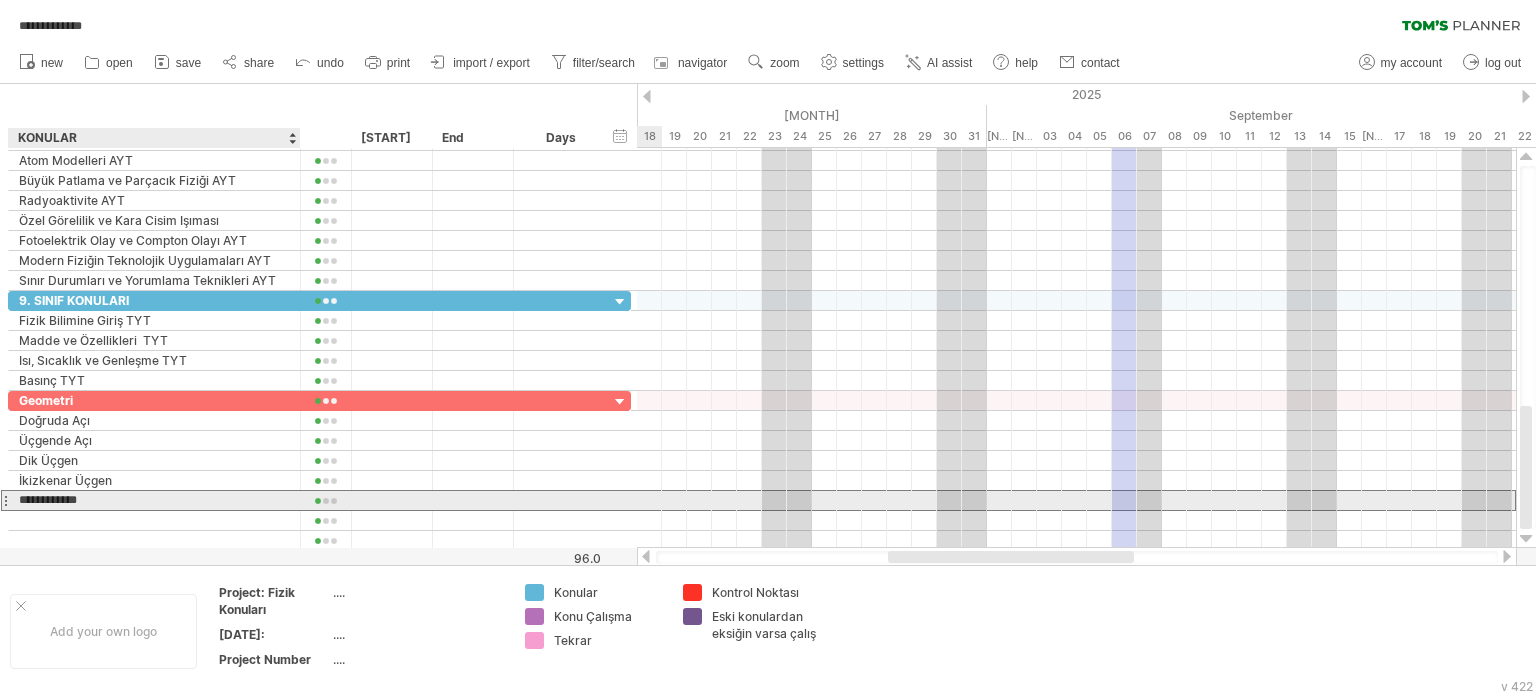 type on "**********" 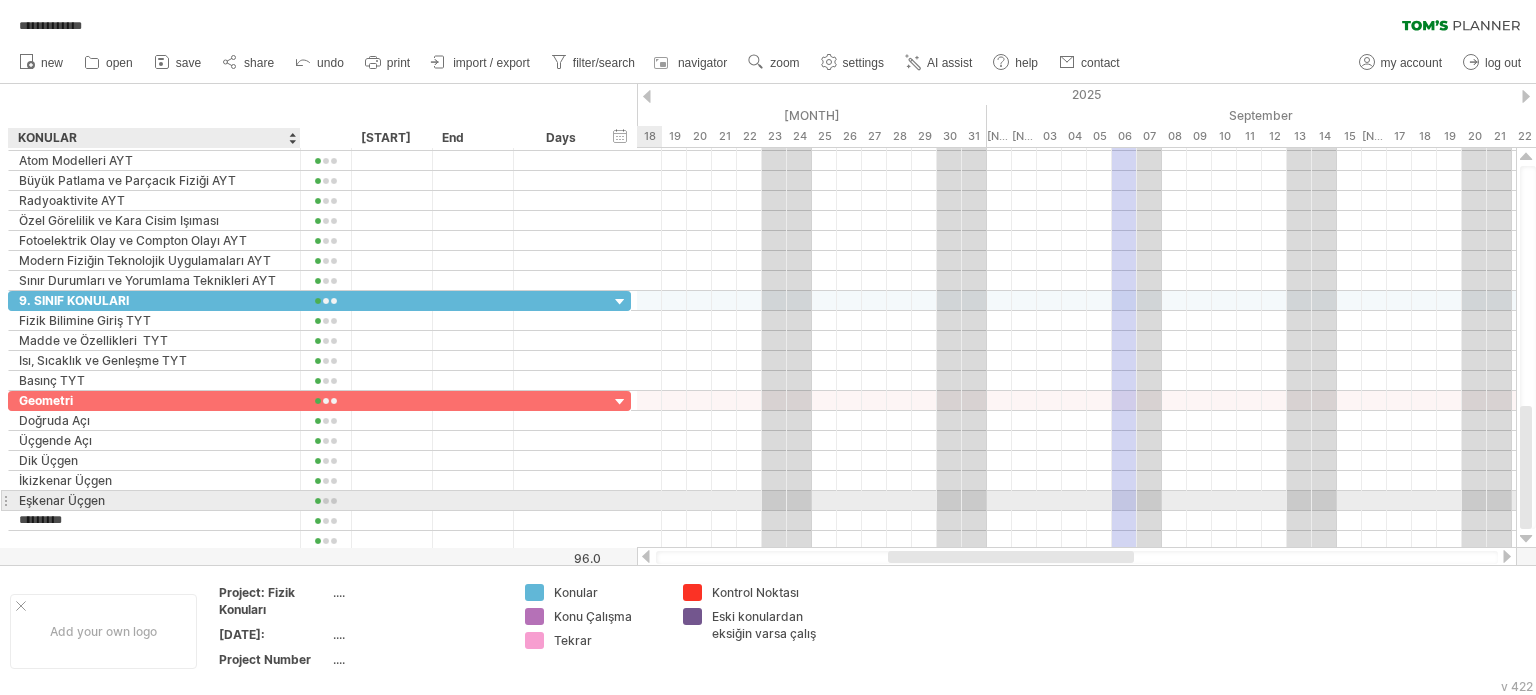 type on "********" 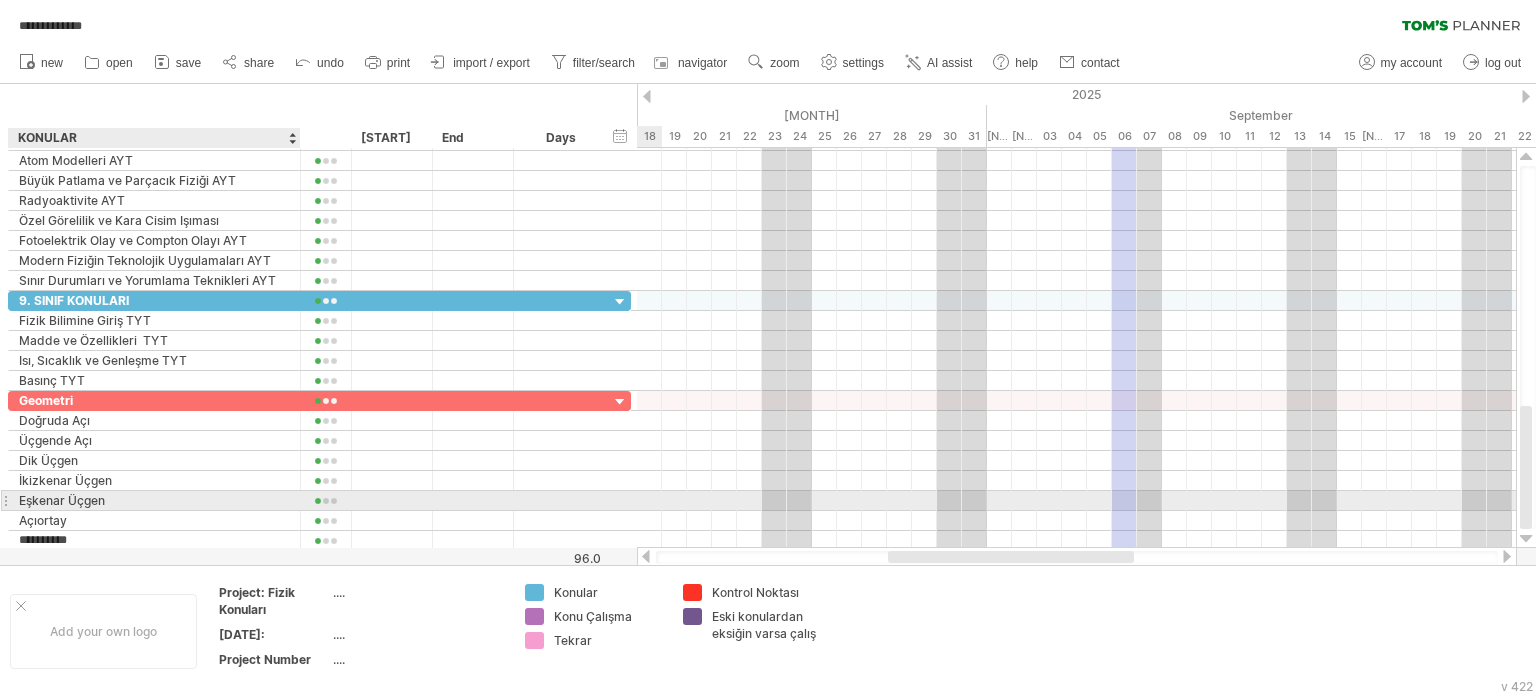 type on "**********" 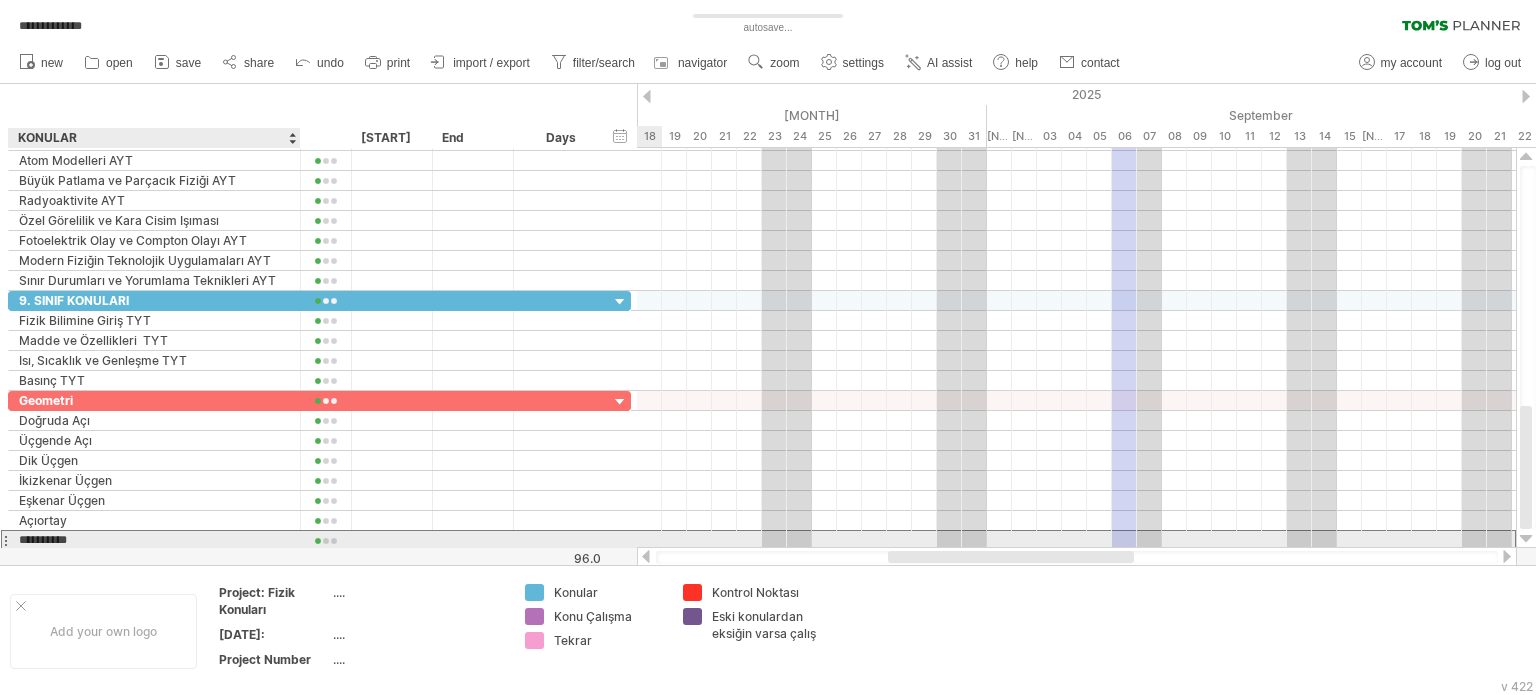 click on "**********" at bounding box center [154, 540] 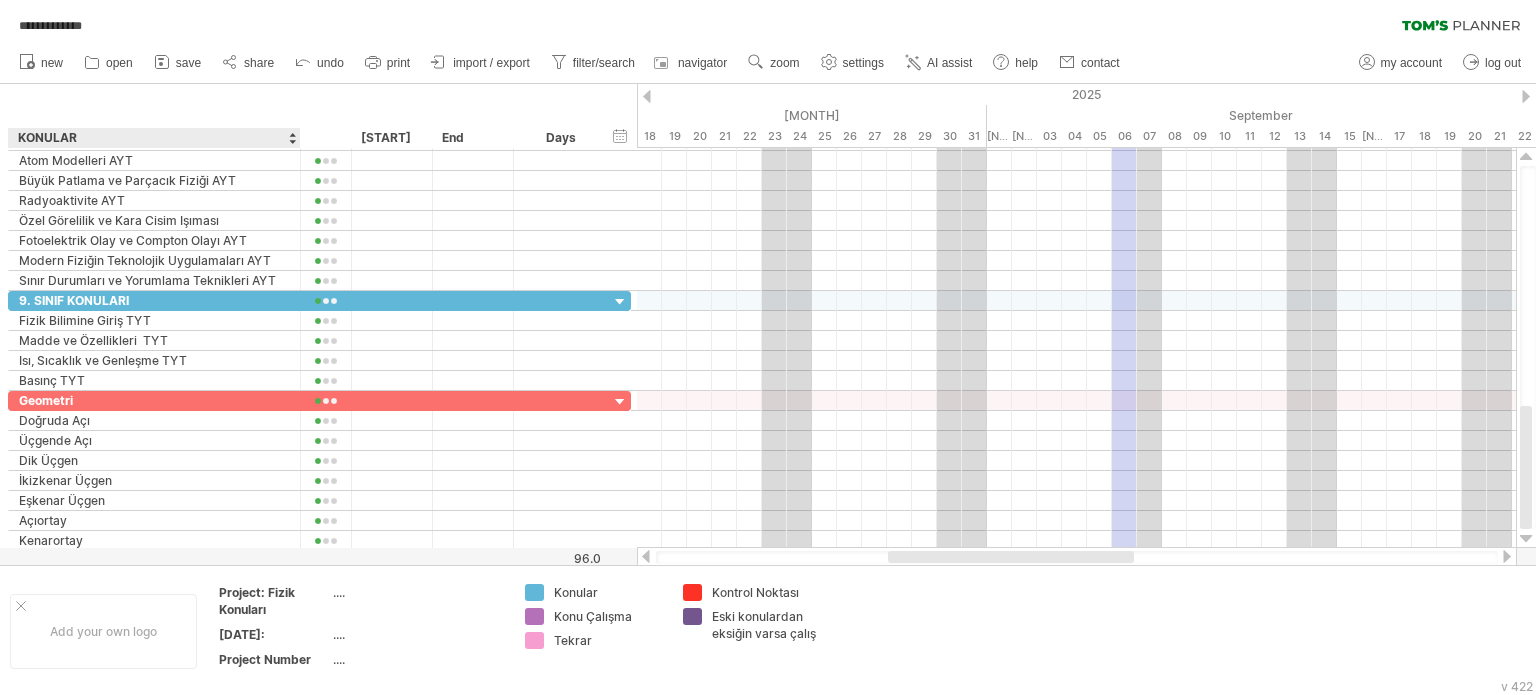 click at bounding box center (768, 324) 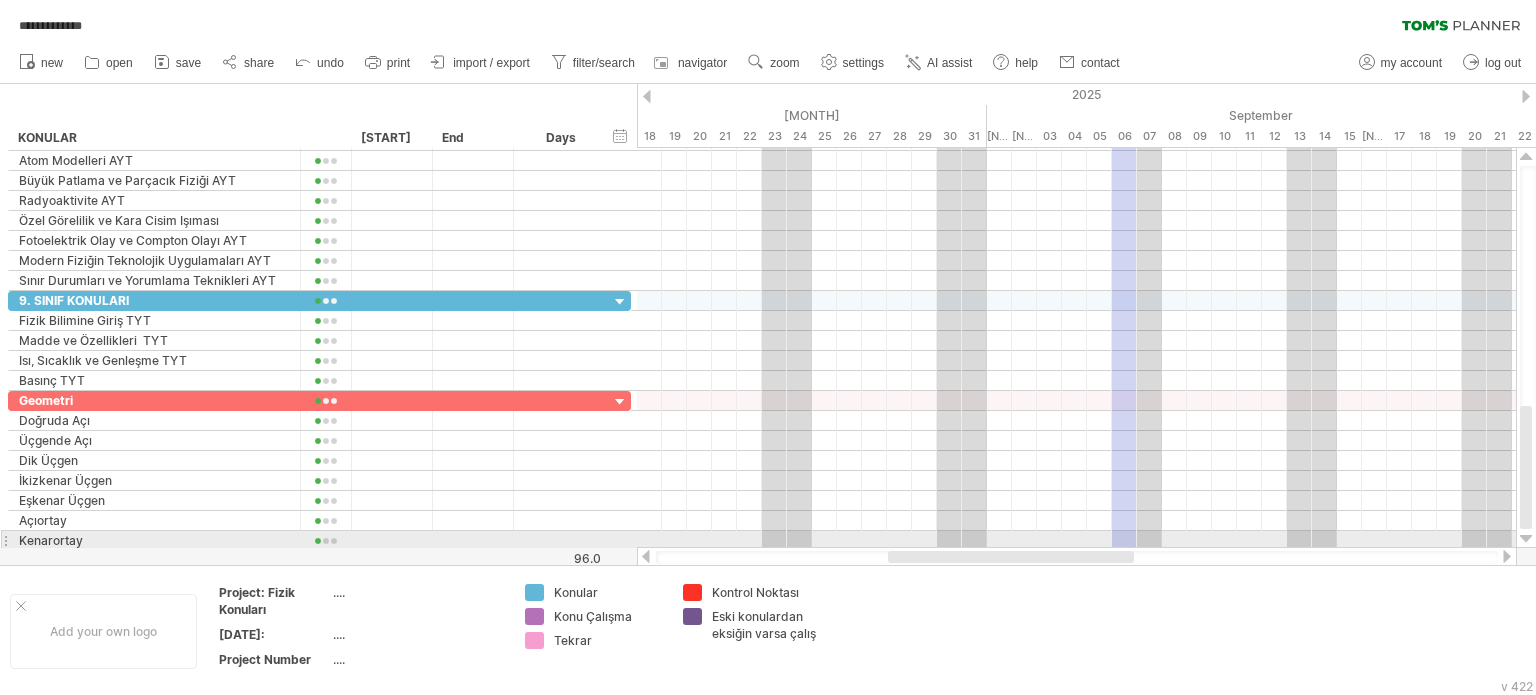 drag, startPoint x: 1527, startPoint y: 430, endPoint x: 1535, endPoint y: 542, distance: 112.28535 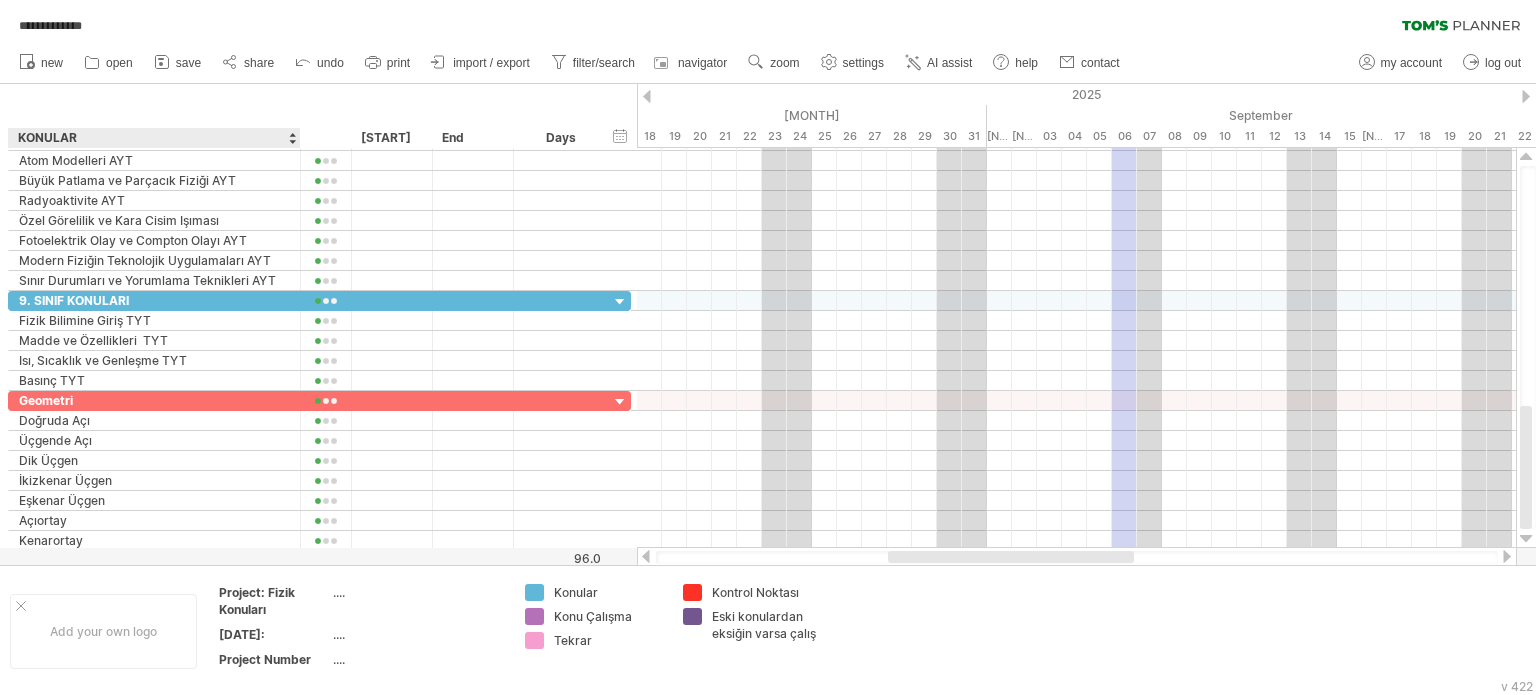 click at bounding box center [768, 324] 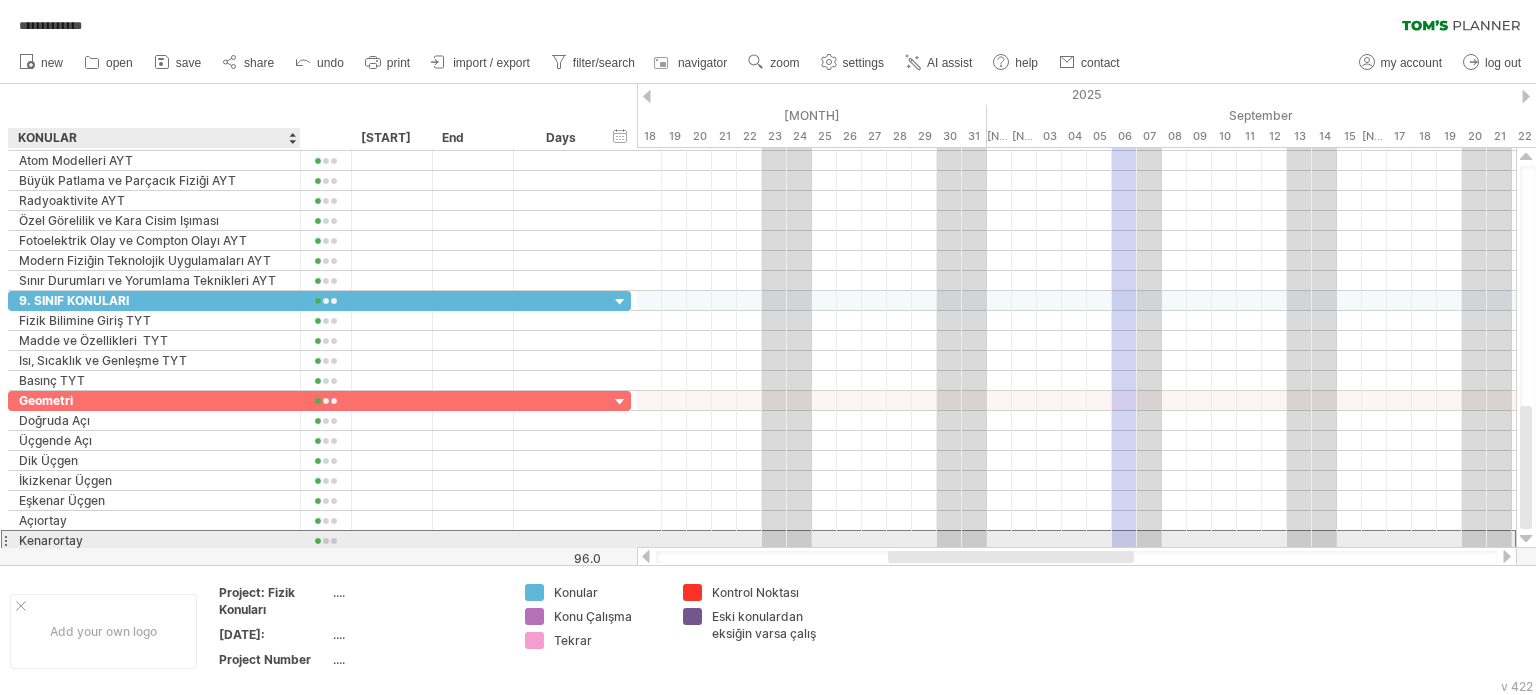 click on "Kenarortay" at bounding box center (154, 540) 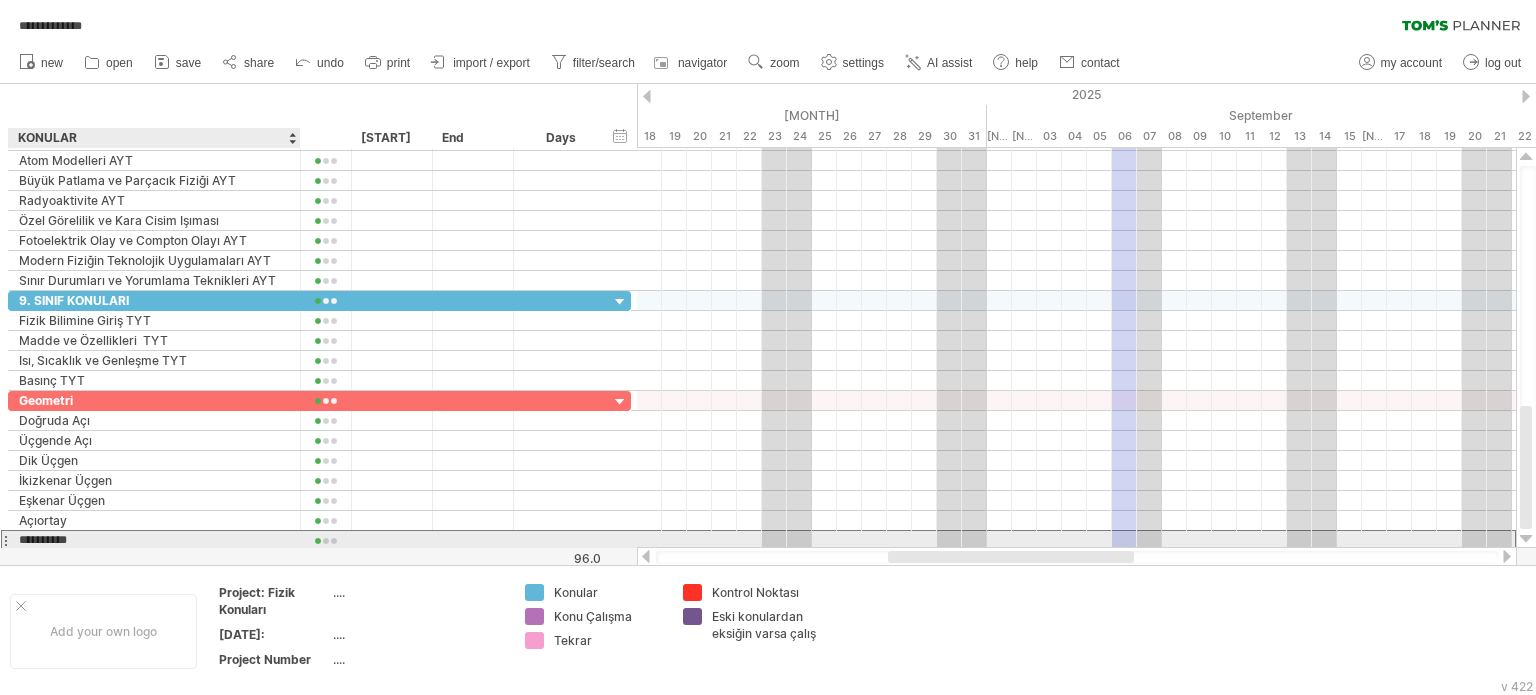 click on "**********" at bounding box center [154, 540] 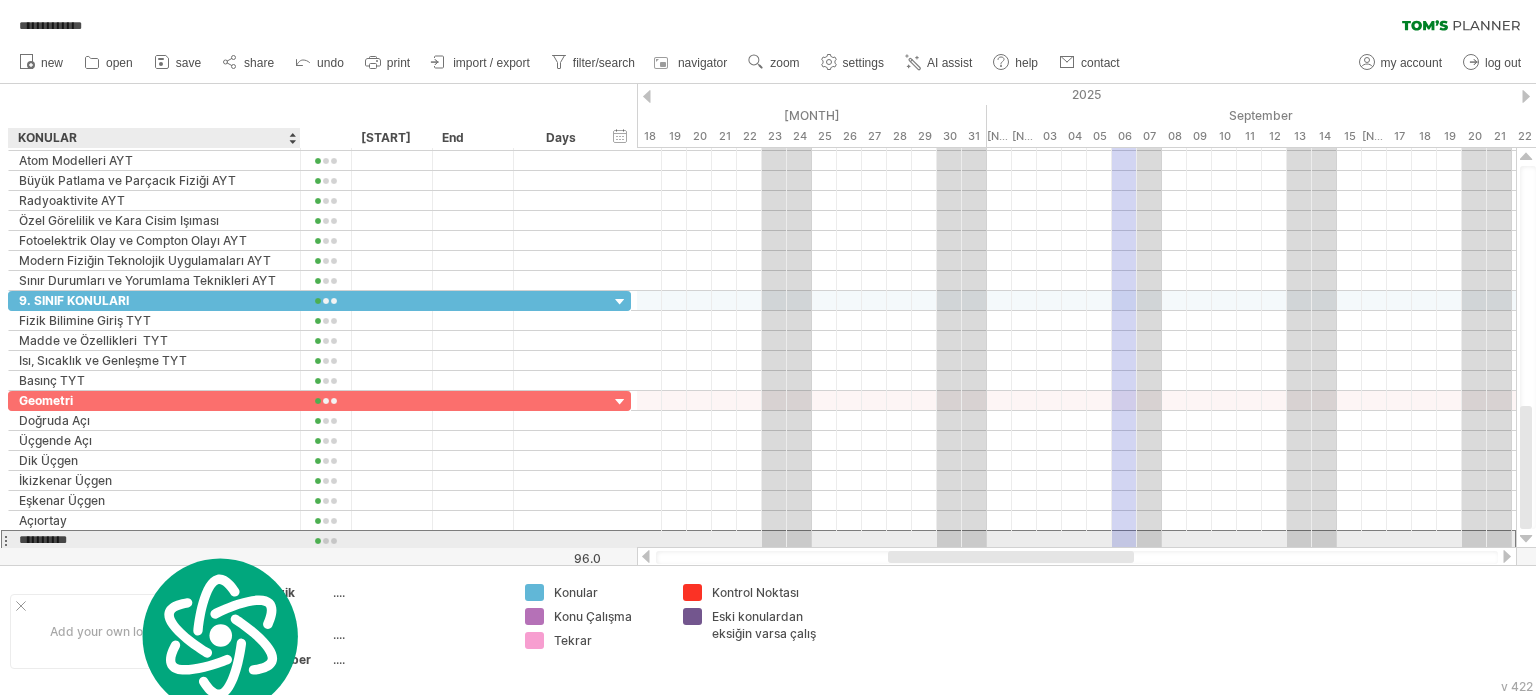 click on "**********" at bounding box center (154, 540) 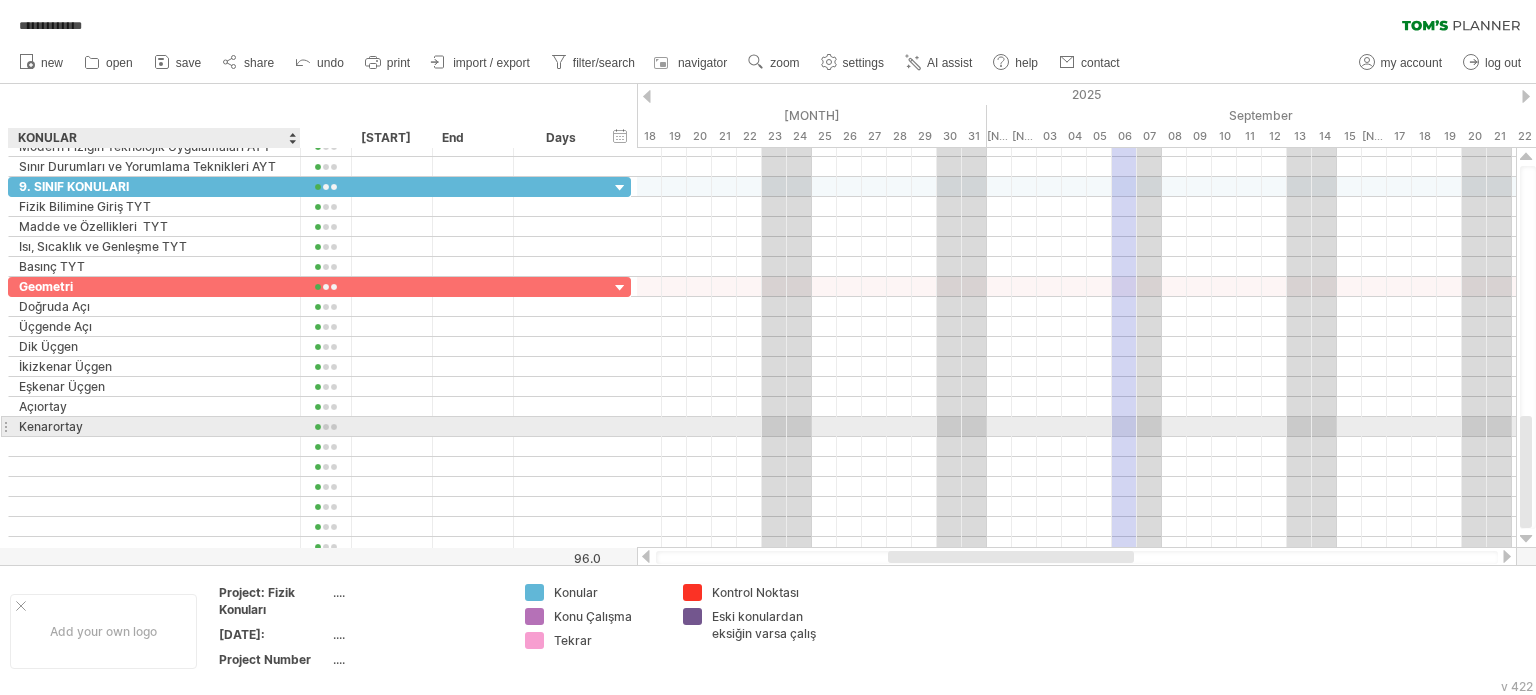 scroll, scrollTop: 0, scrollLeft: 0, axis: both 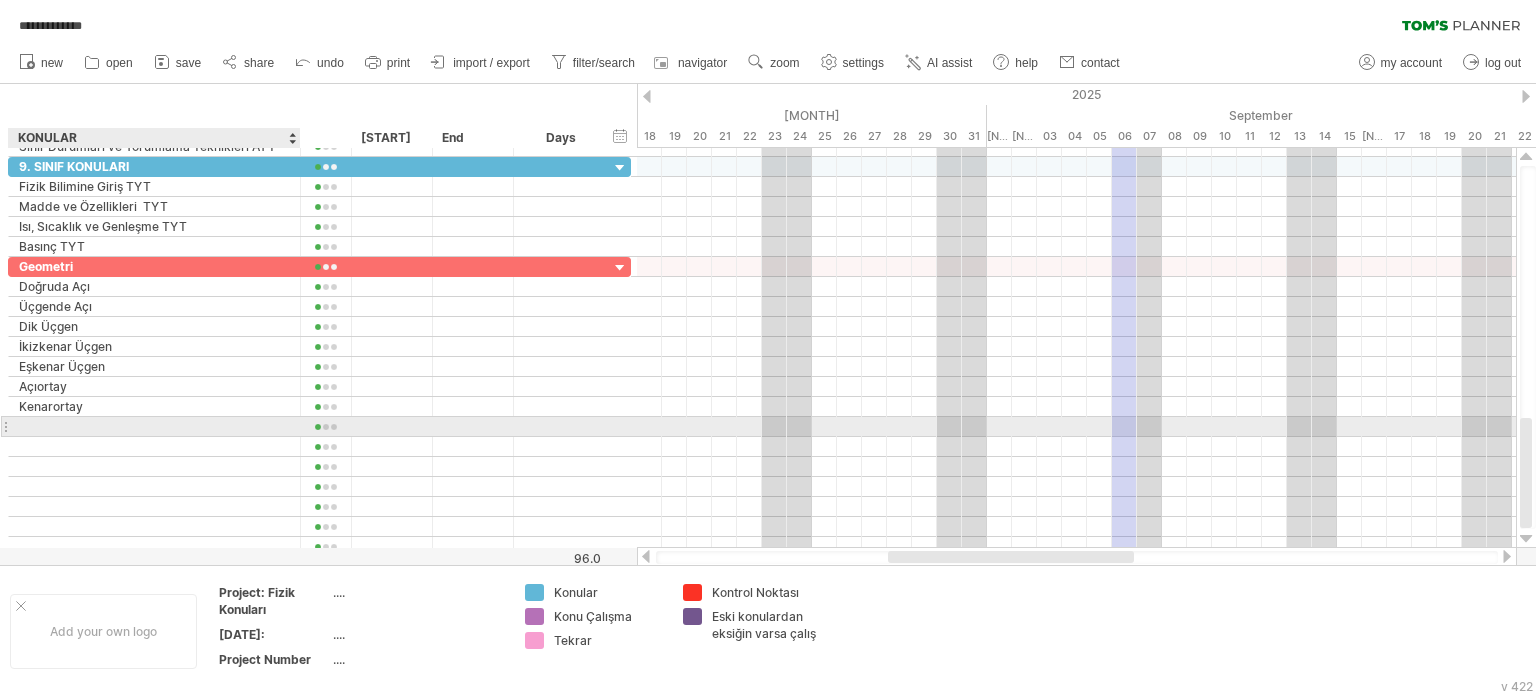 click at bounding box center (154, 426) 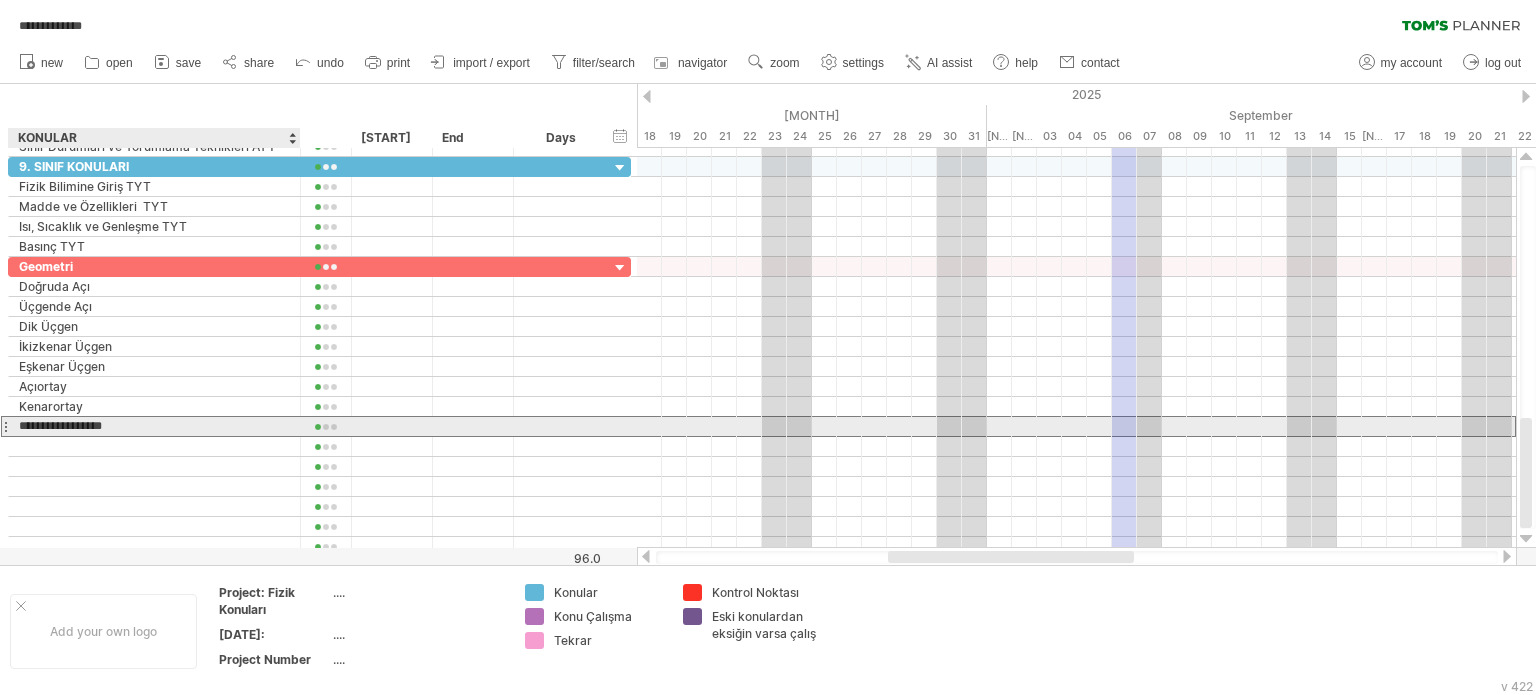 type on "**********" 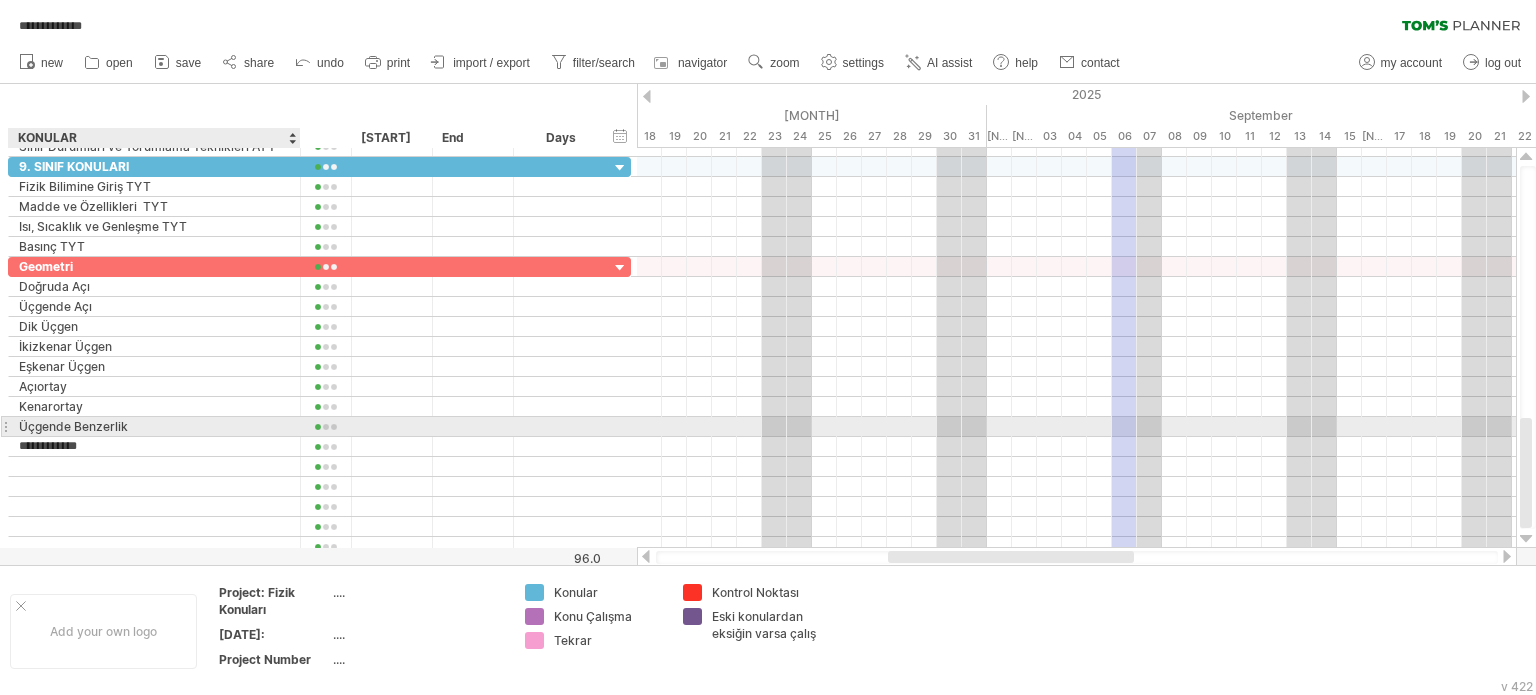 type on "**********" 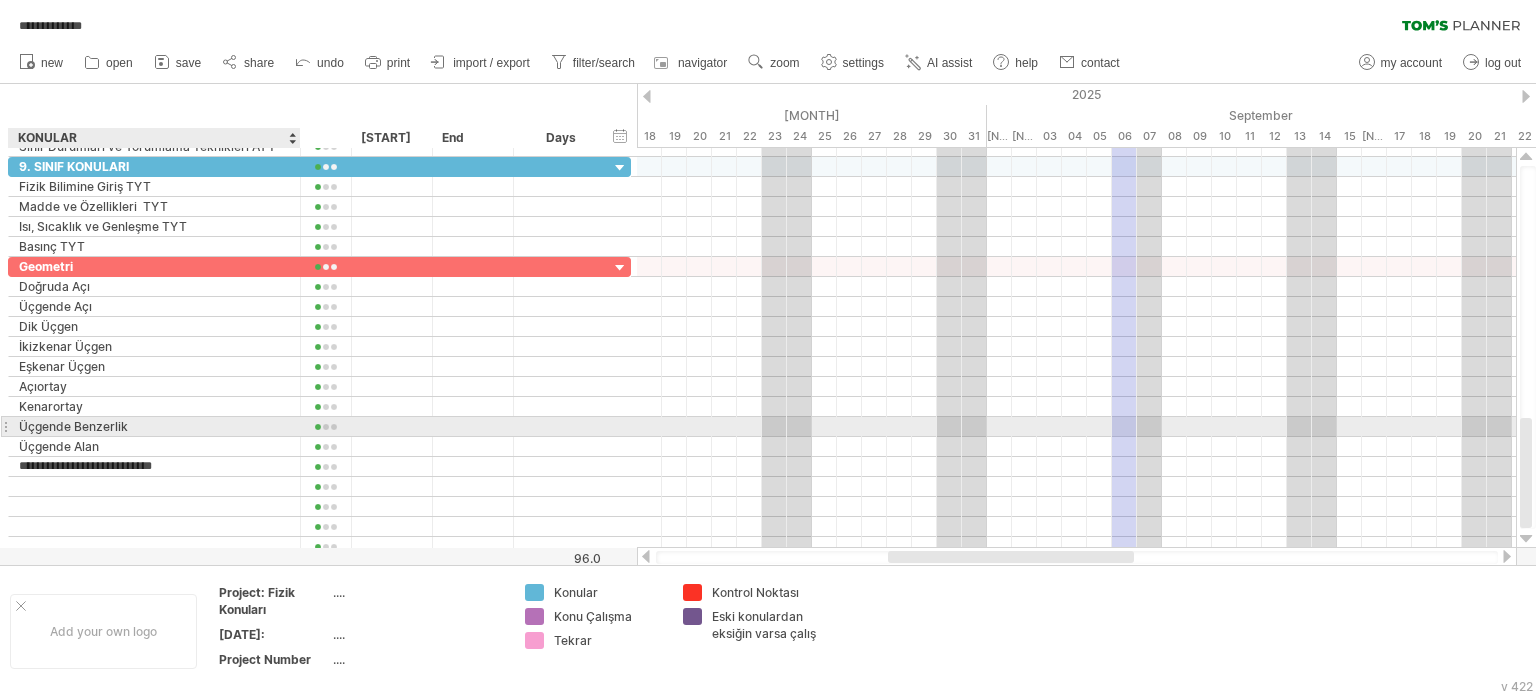 type on "**********" 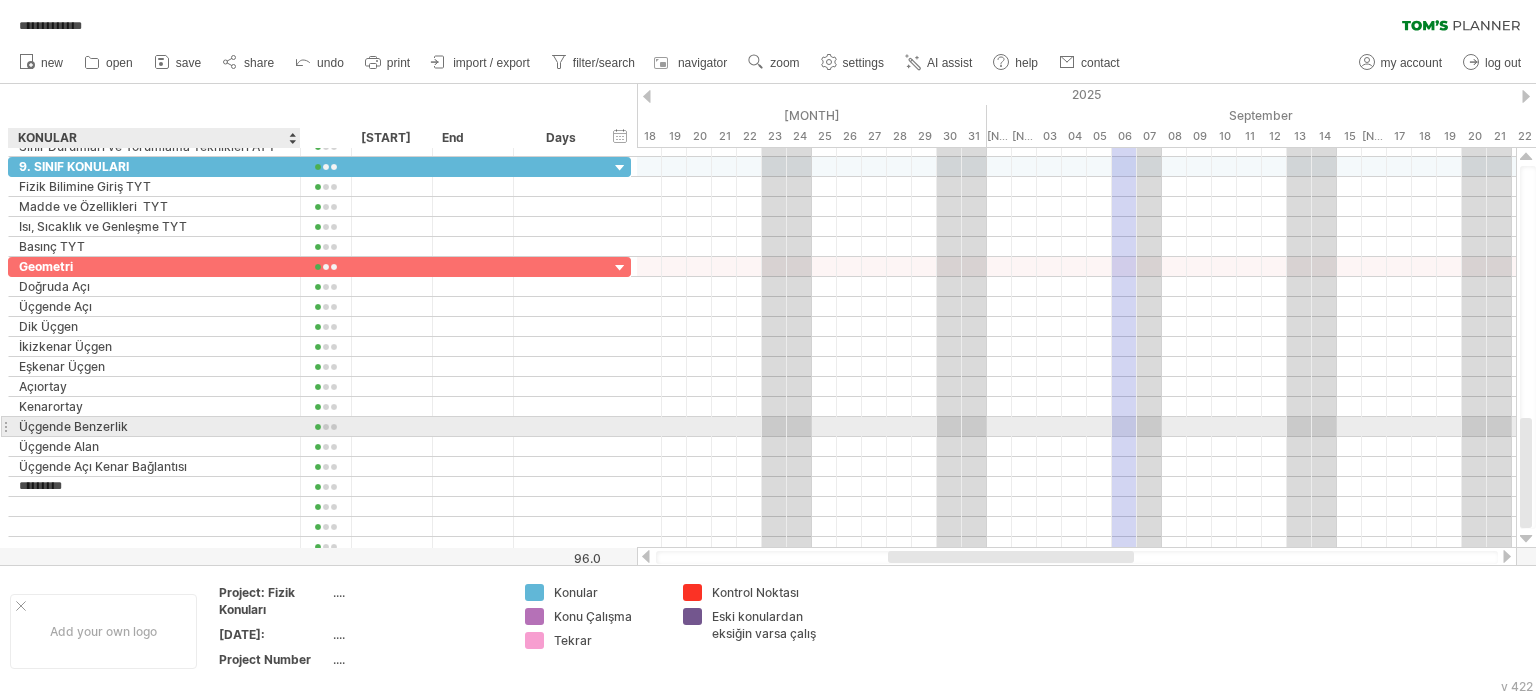 type on "*********" 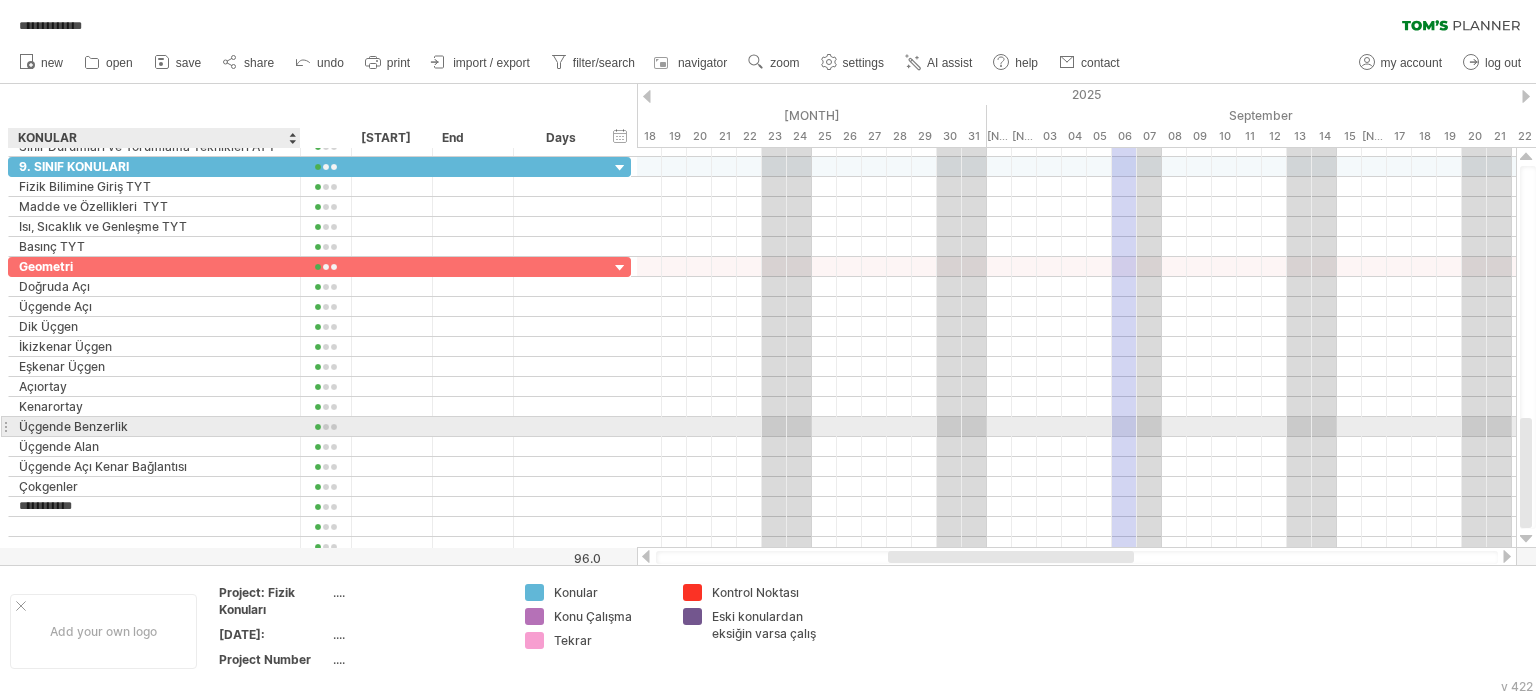 type on "**********" 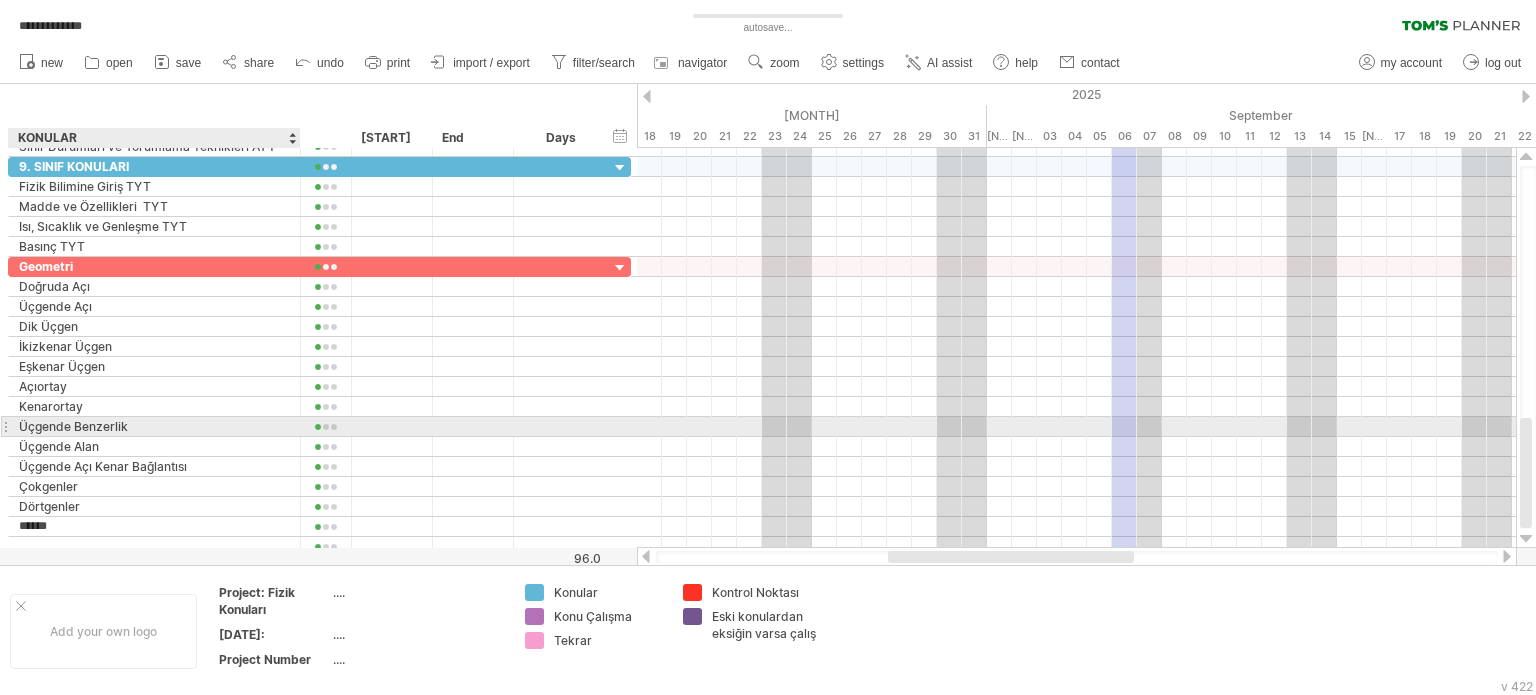 type on "*******" 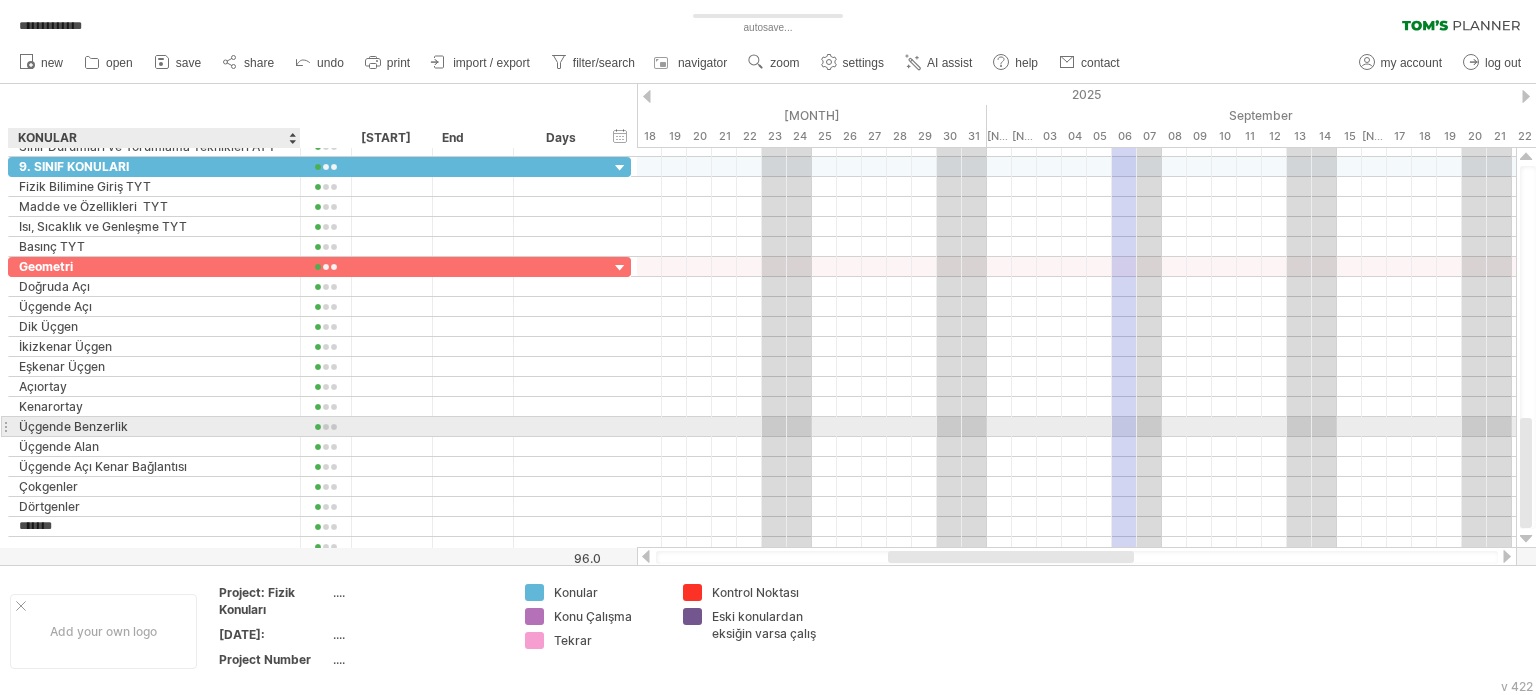 scroll, scrollTop: 0, scrollLeft: 0, axis: both 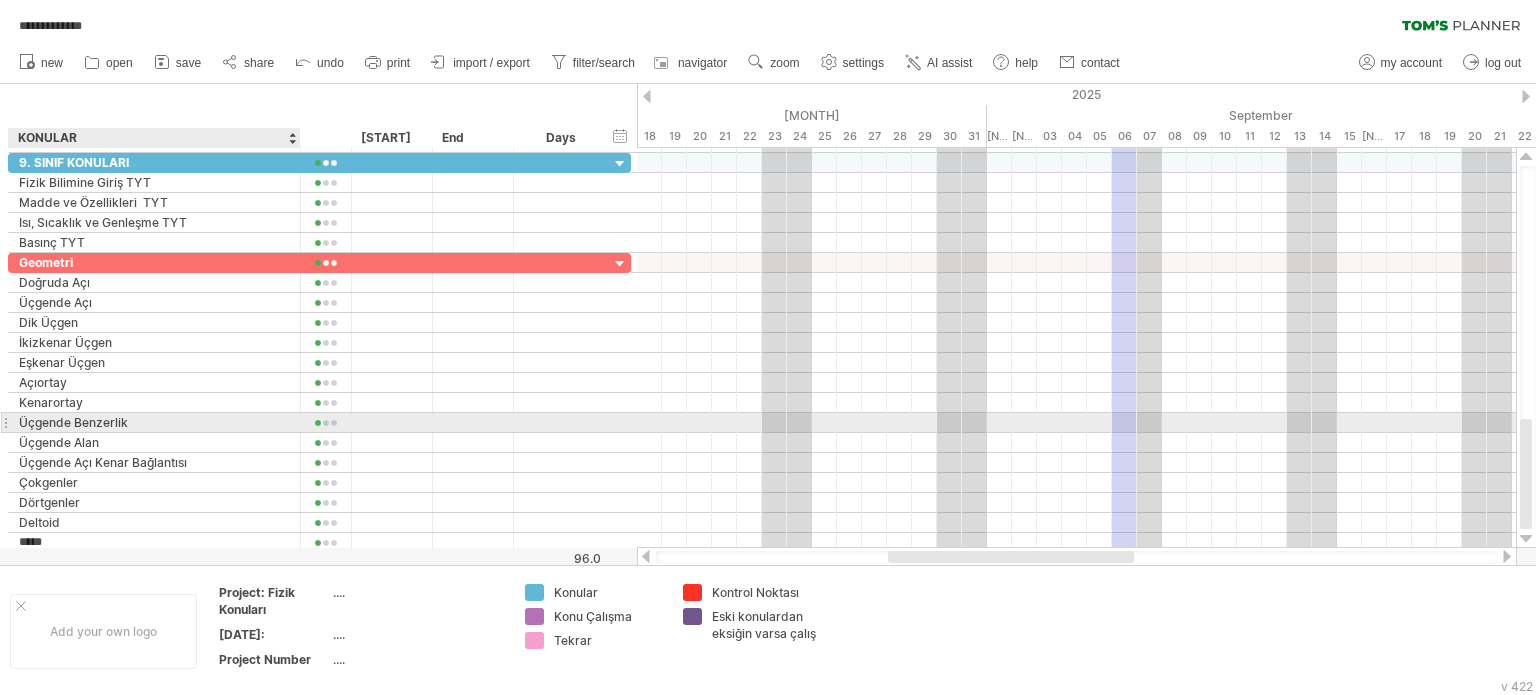 type on "*****" 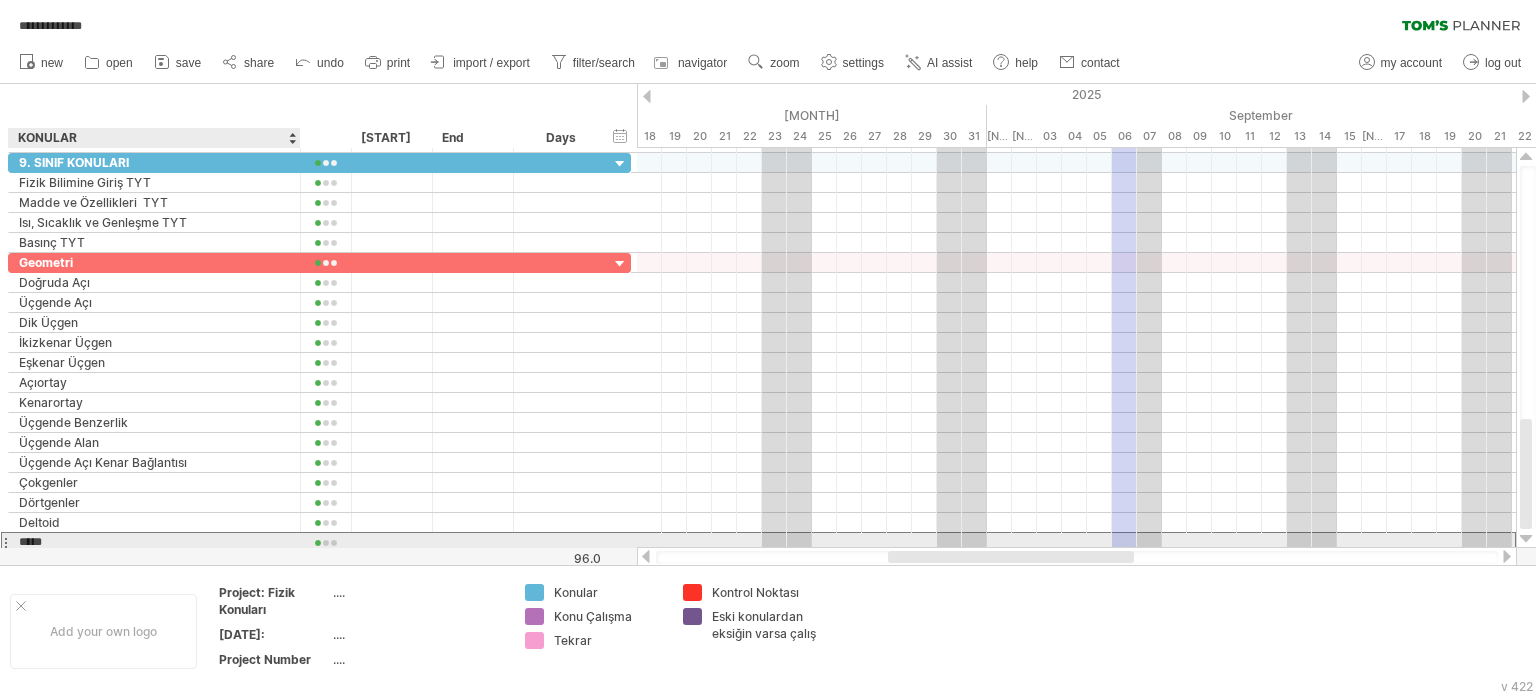 click on "*****" at bounding box center (154, 542) 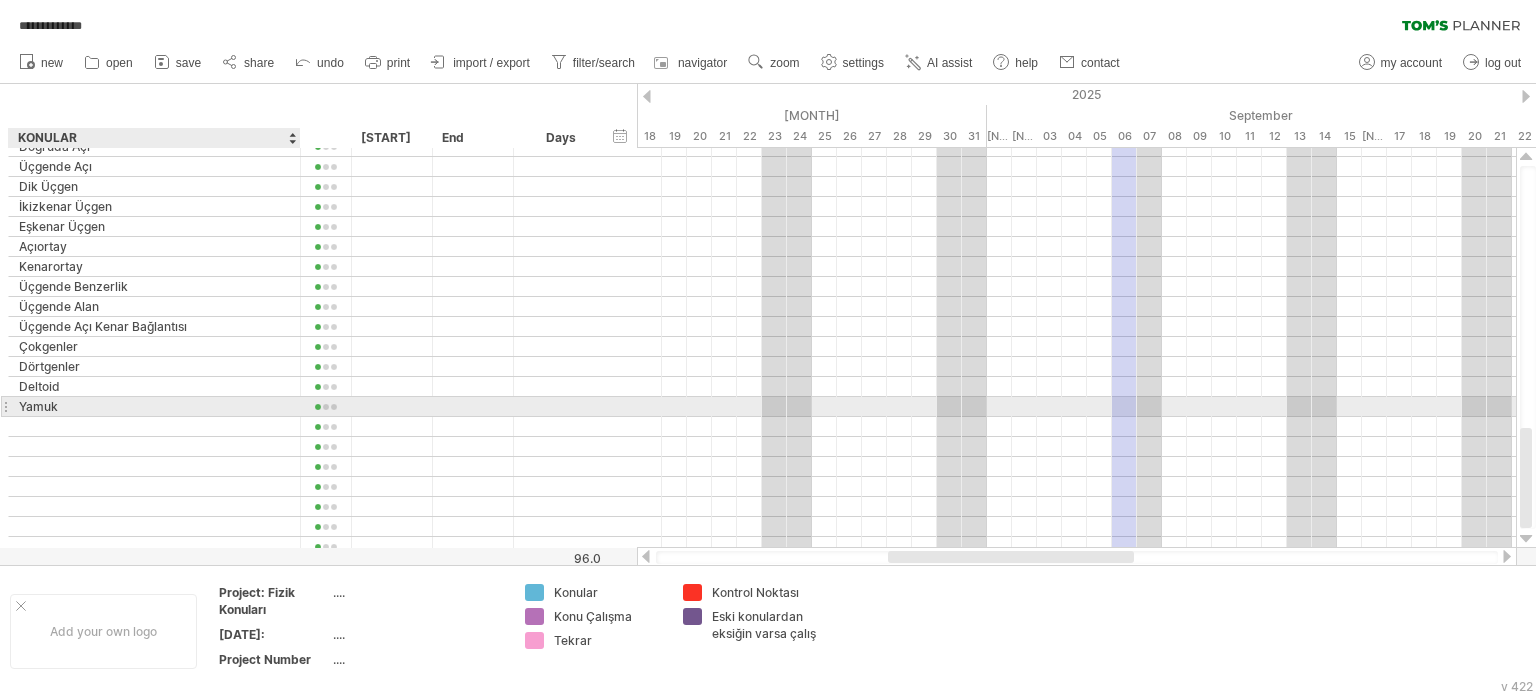 scroll, scrollTop: 0, scrollLeft: 0, axis: both 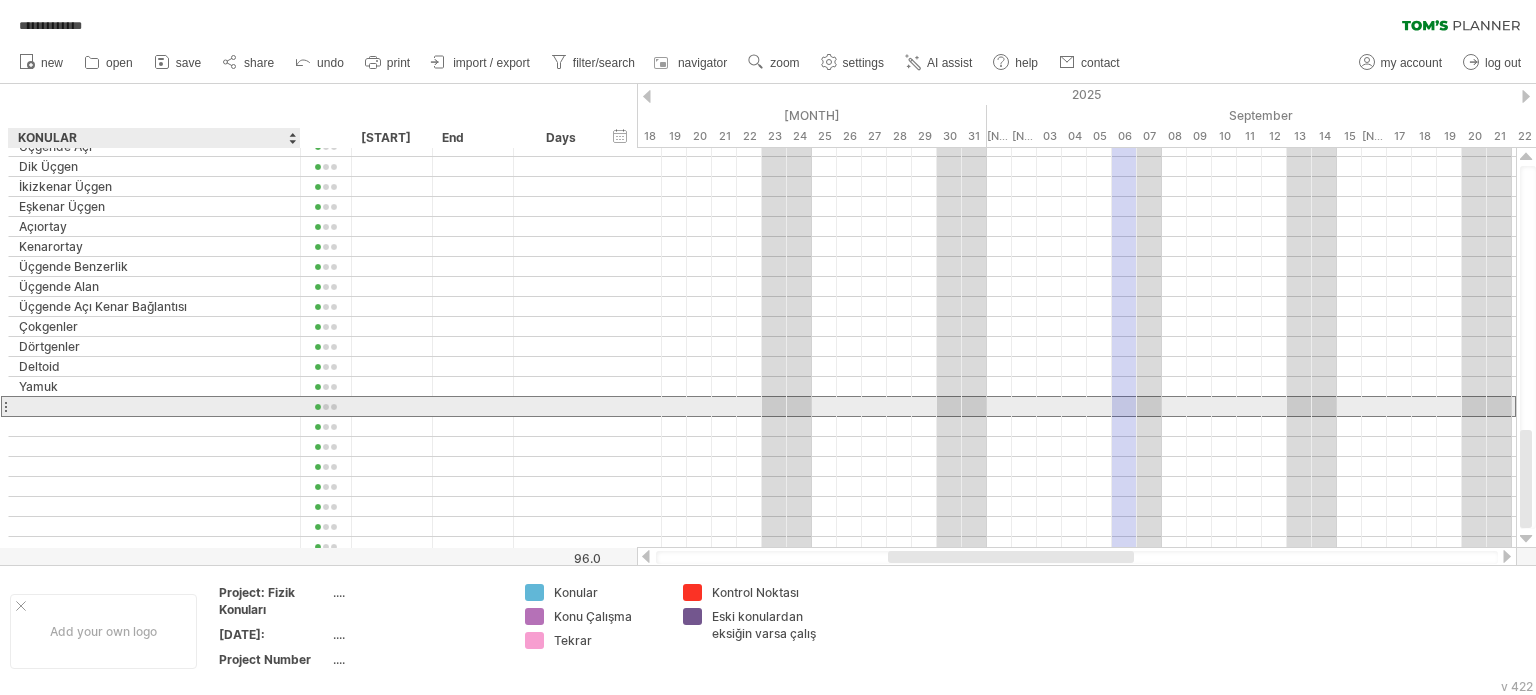 click at bounding box center (154, 406) 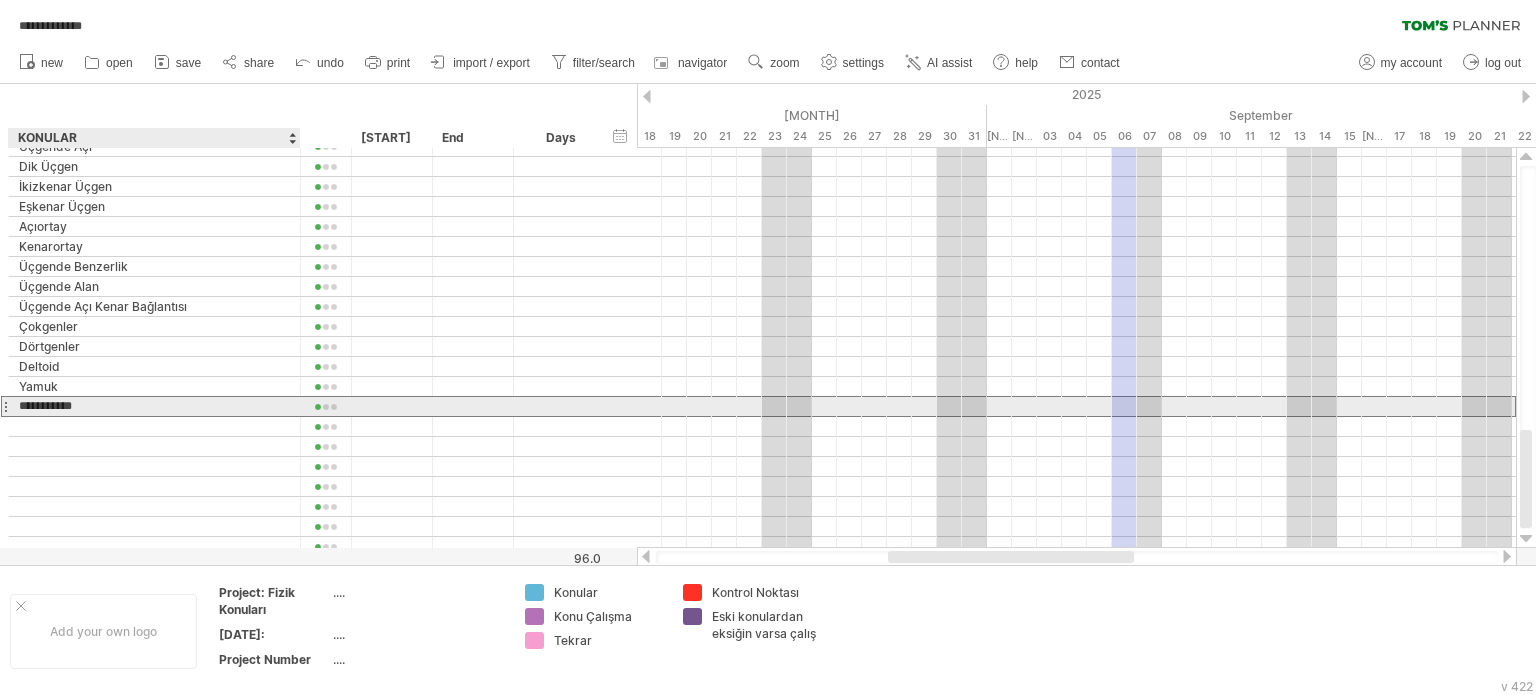type on "**********" 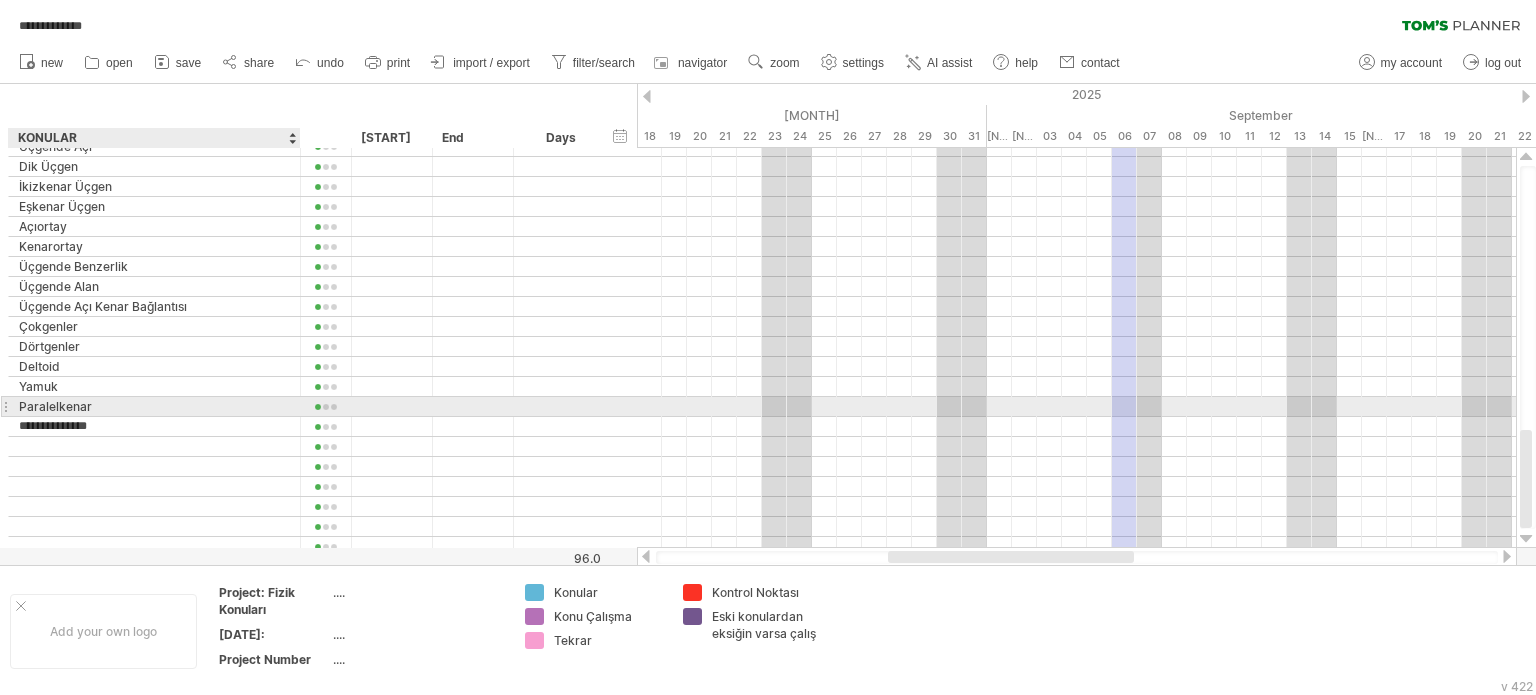 type on "**********" 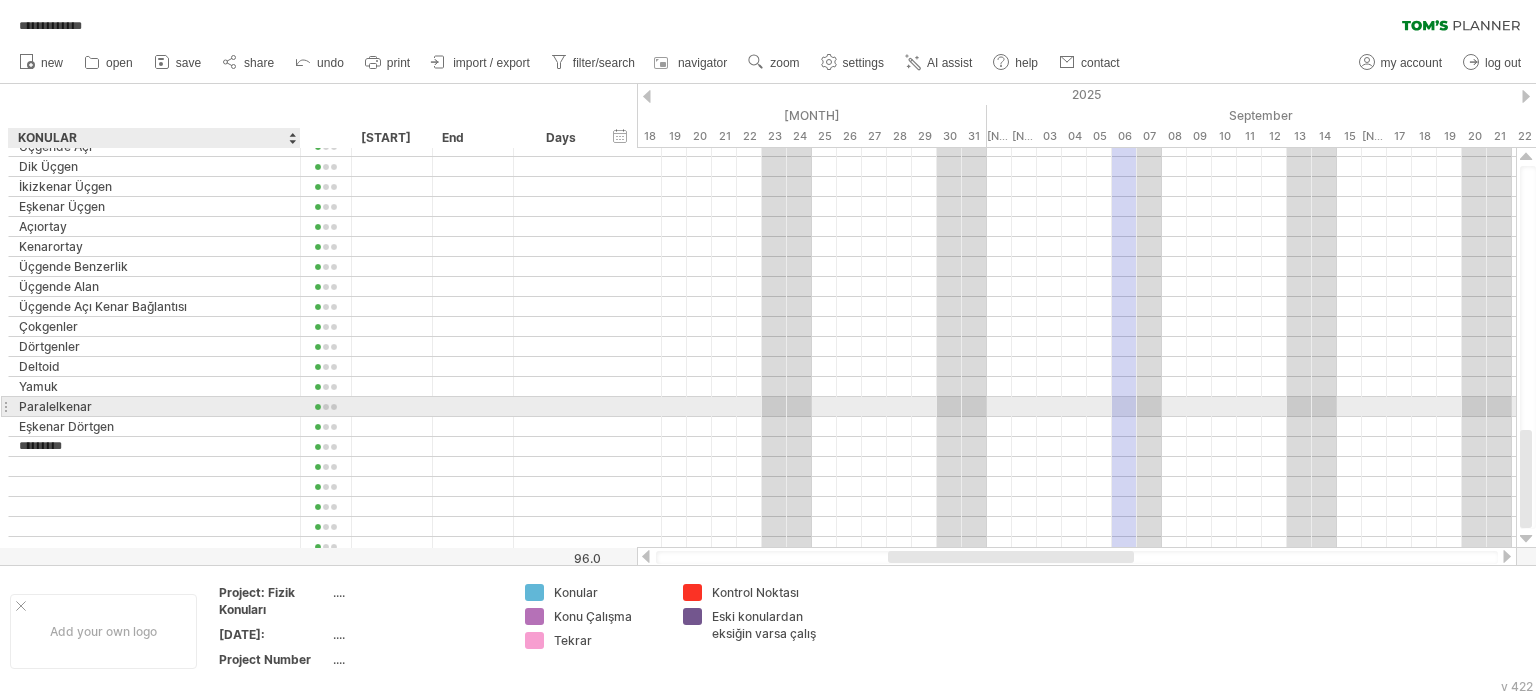 type on "**********" 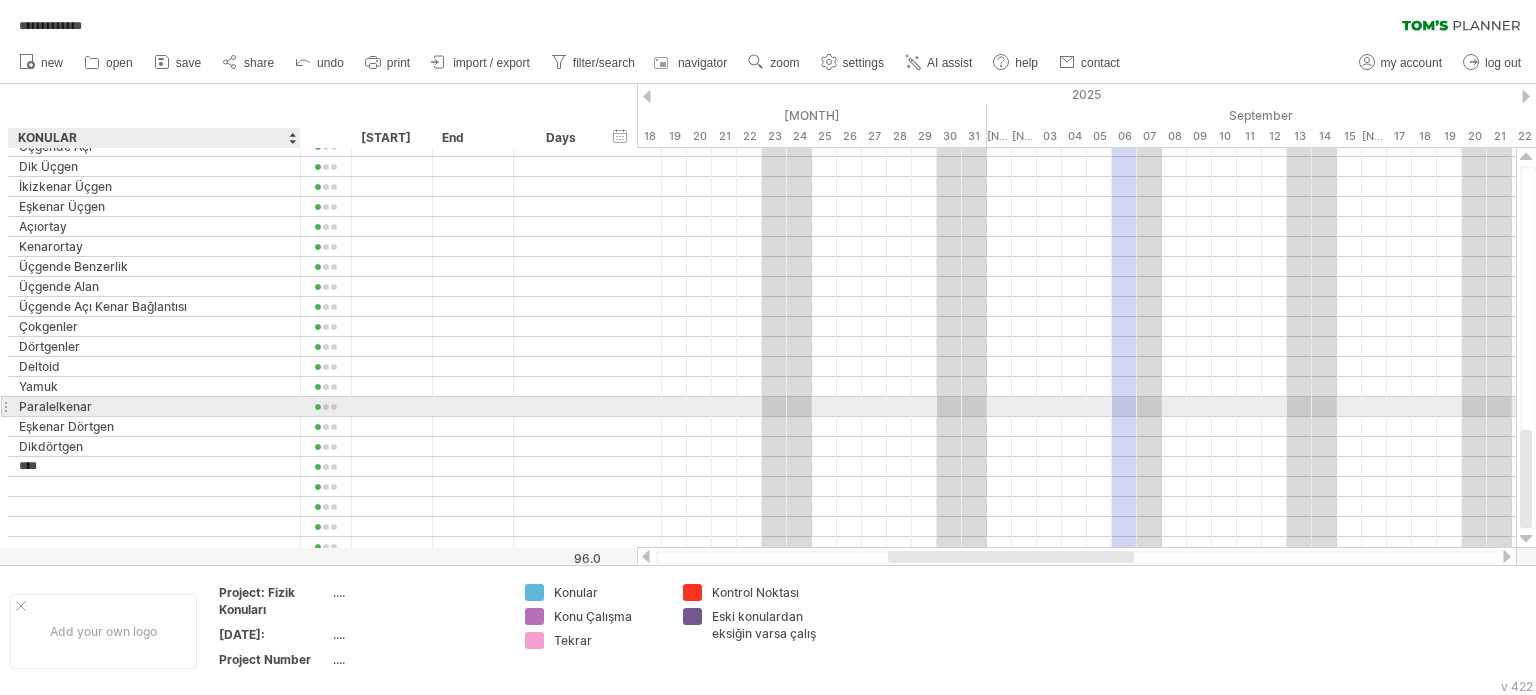 type on "****" 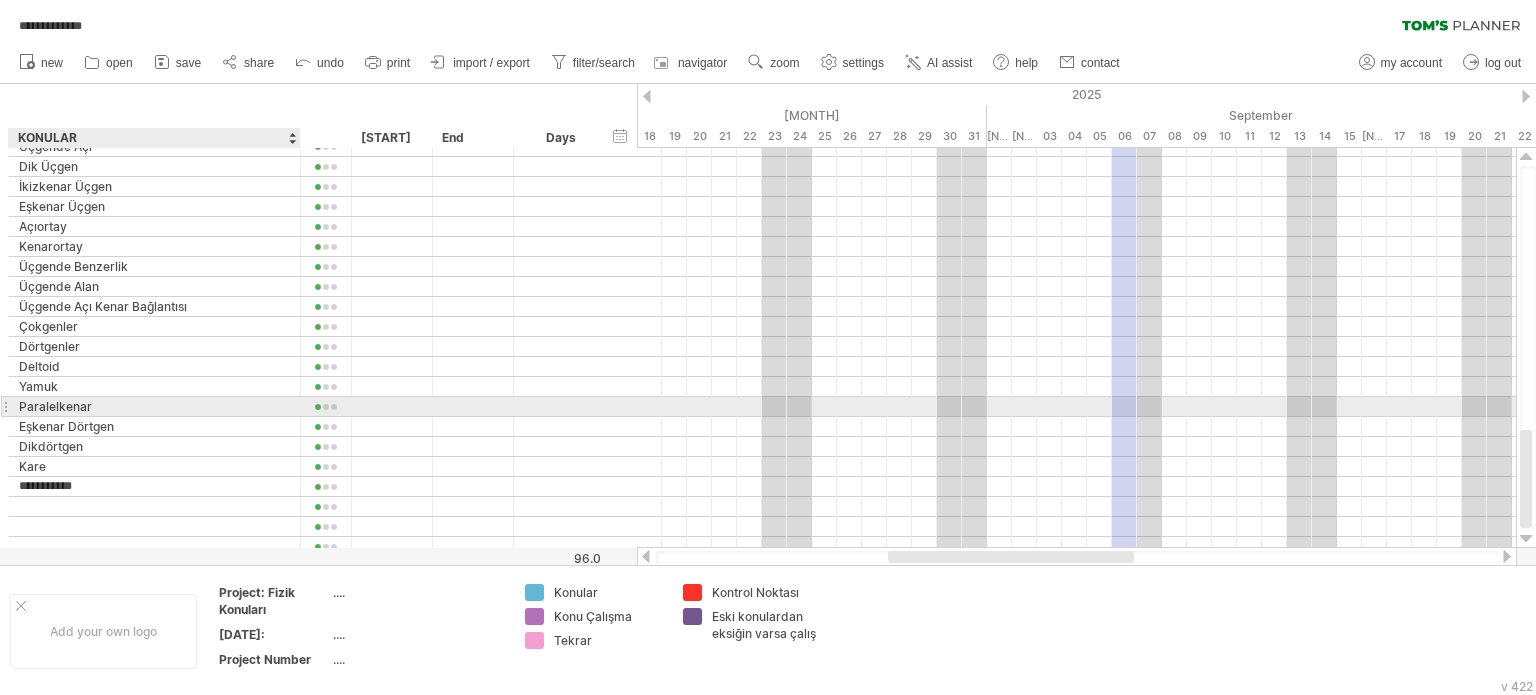 type on "**********" 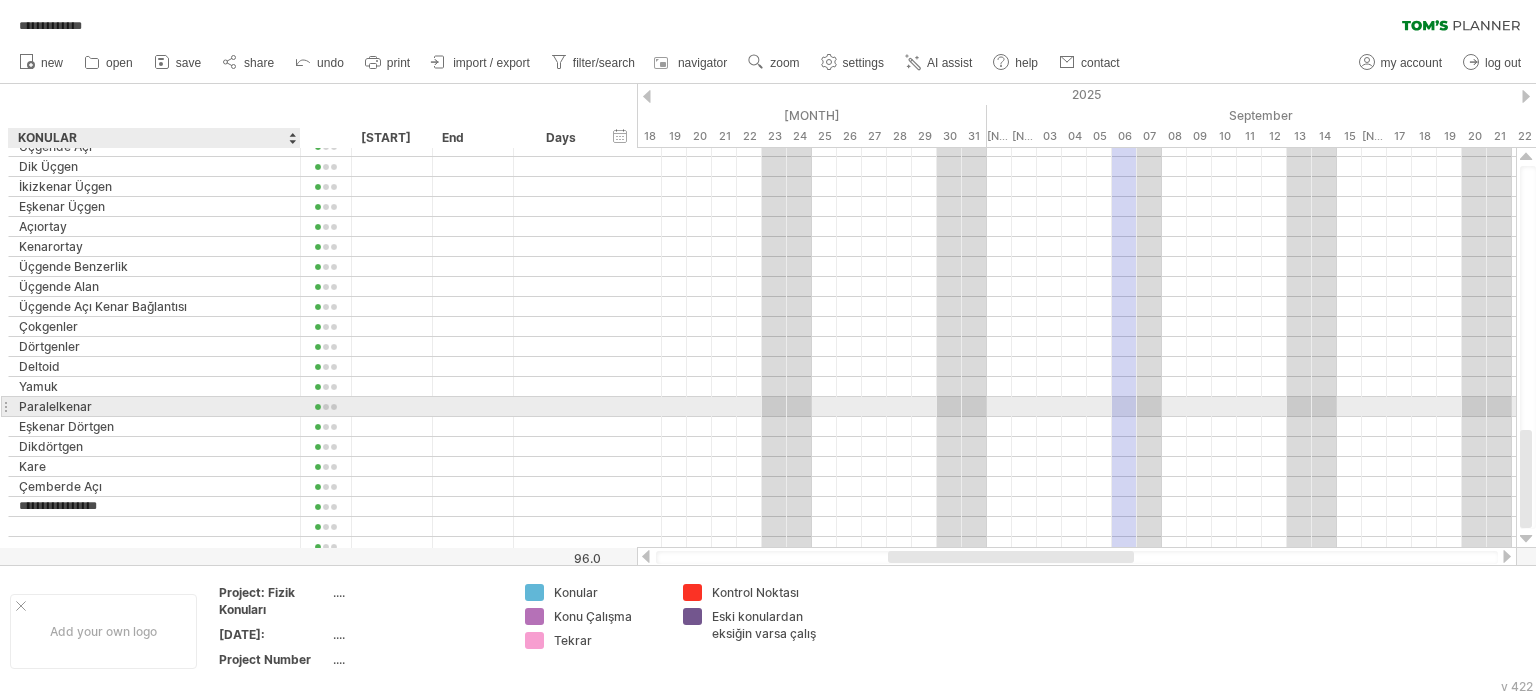 type on "**********" 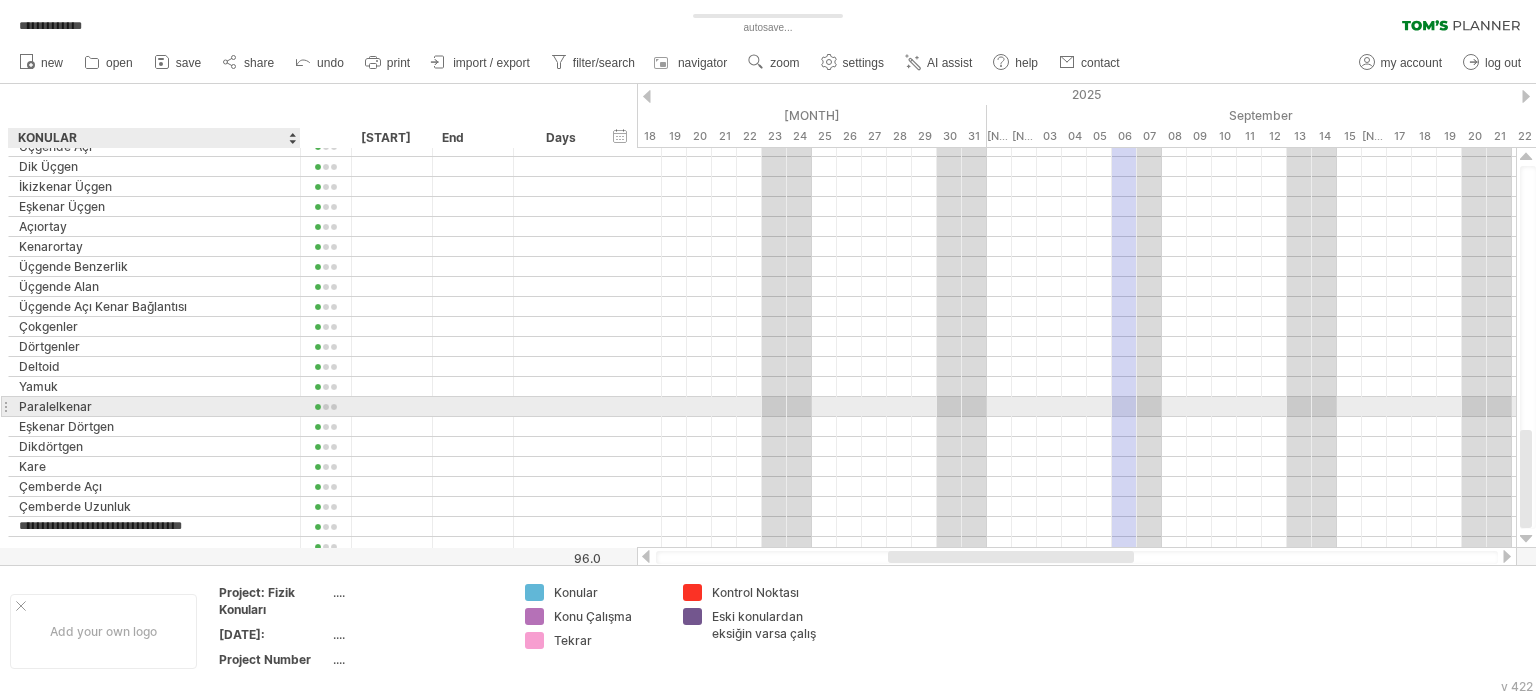 type on "*" 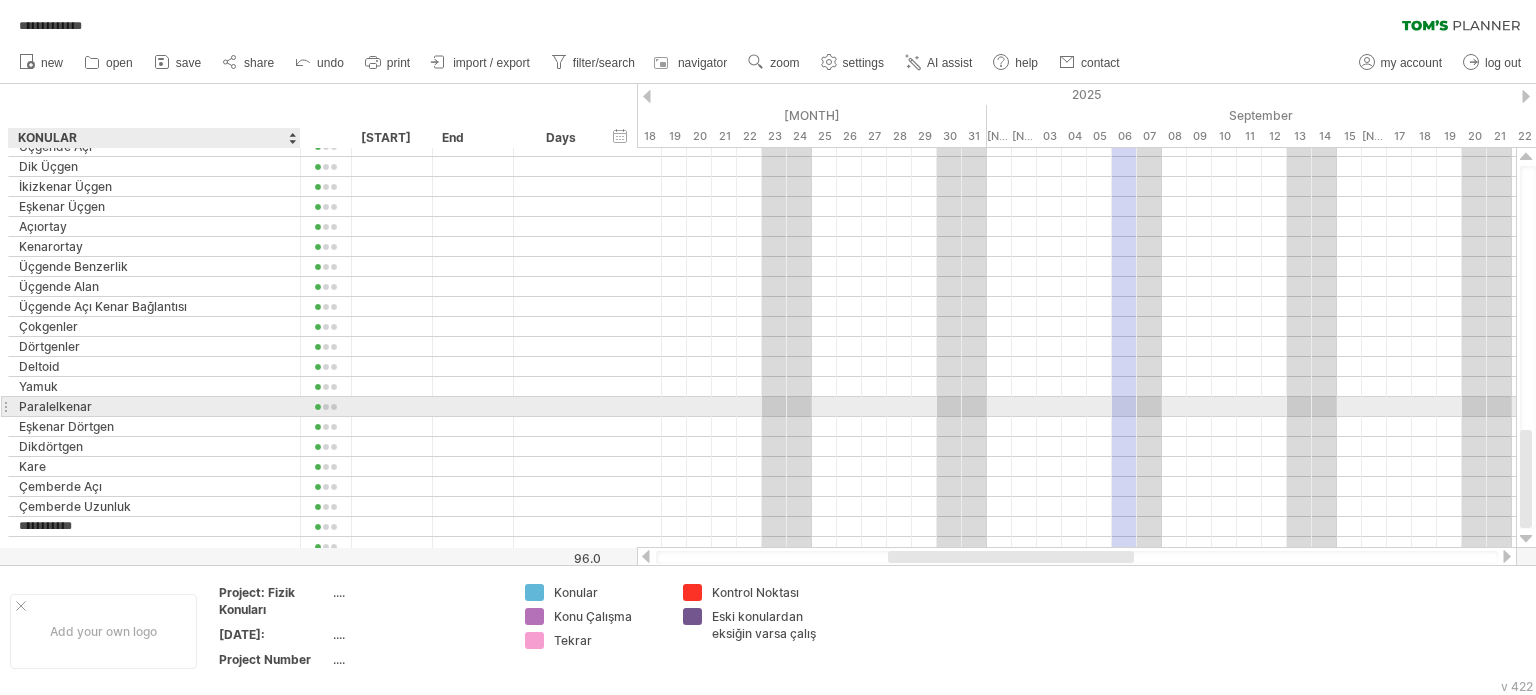 type on "**********" 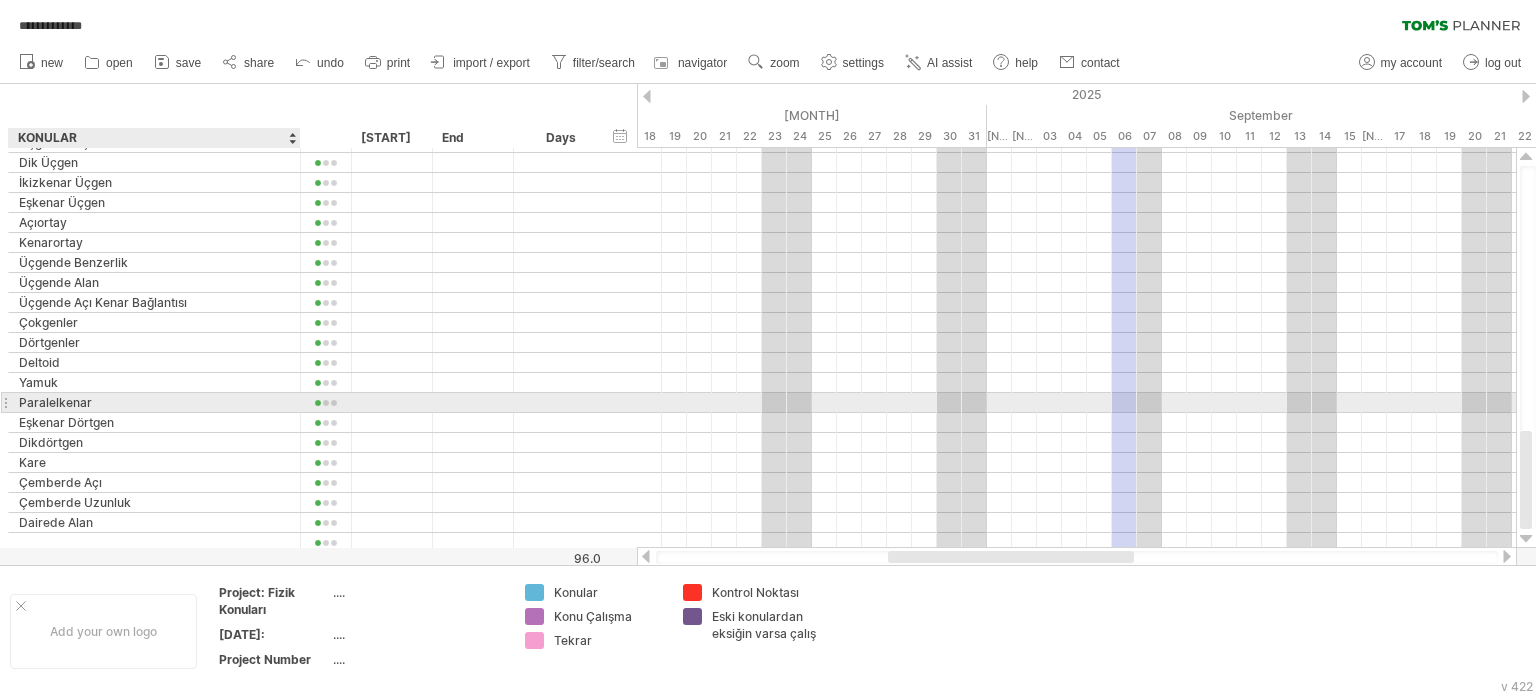 scroll, scrollTop: 0, scrollLeft: 0, axis: both 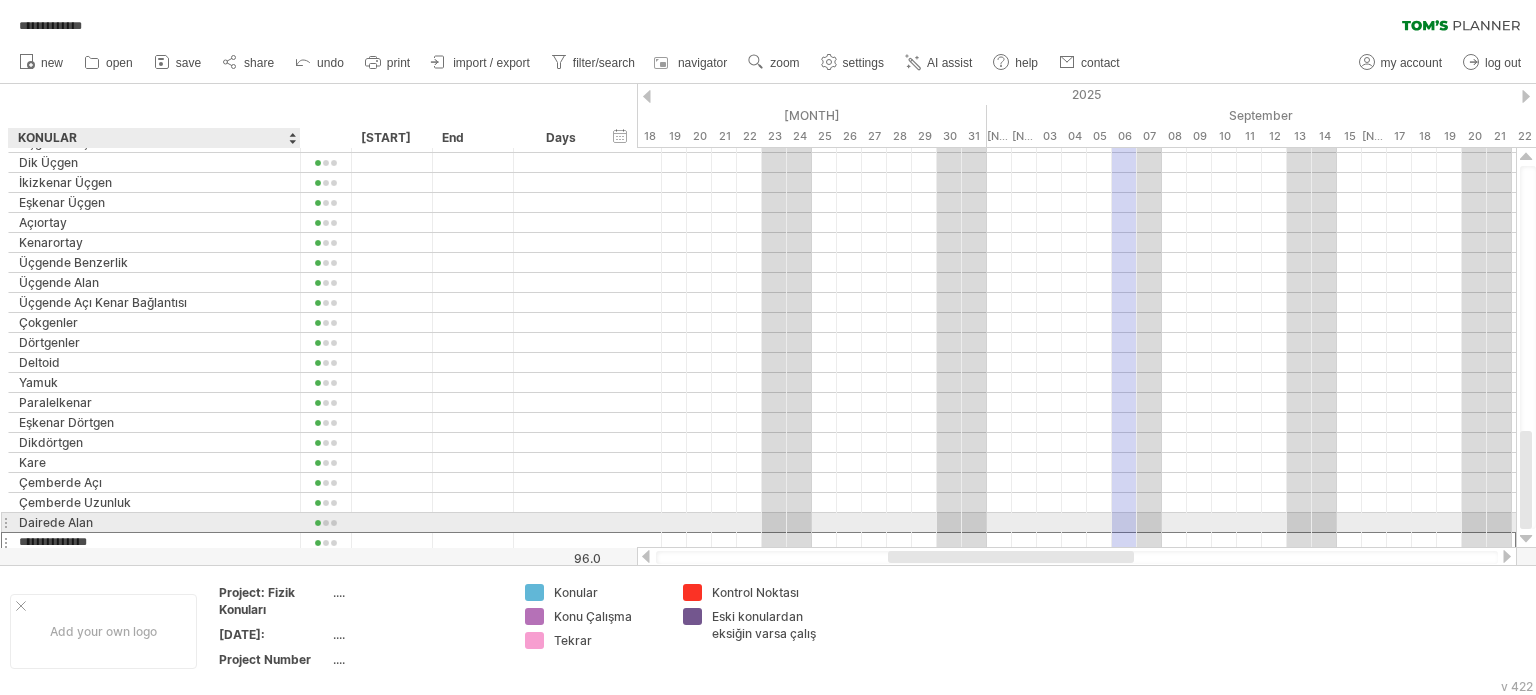click on "**********" at bounding box center (154, 542) 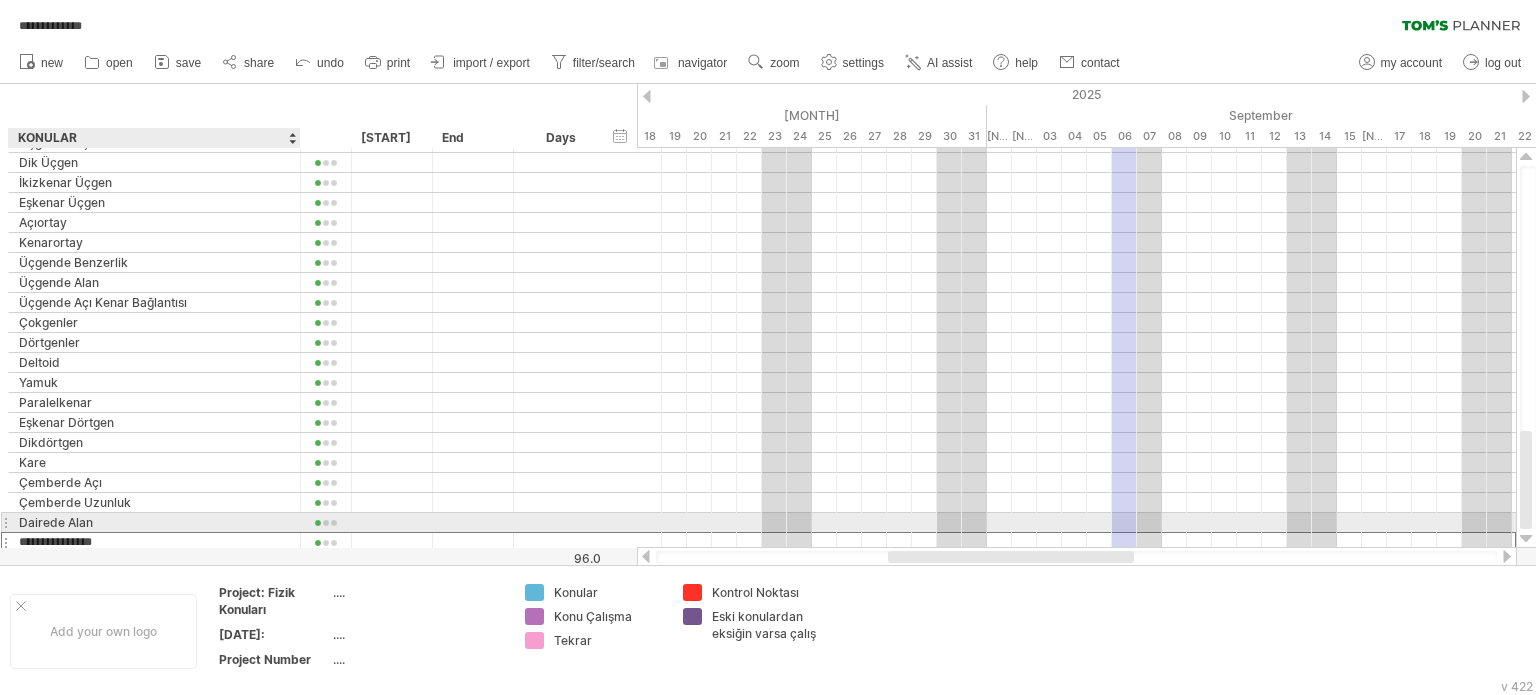 type on "**********" 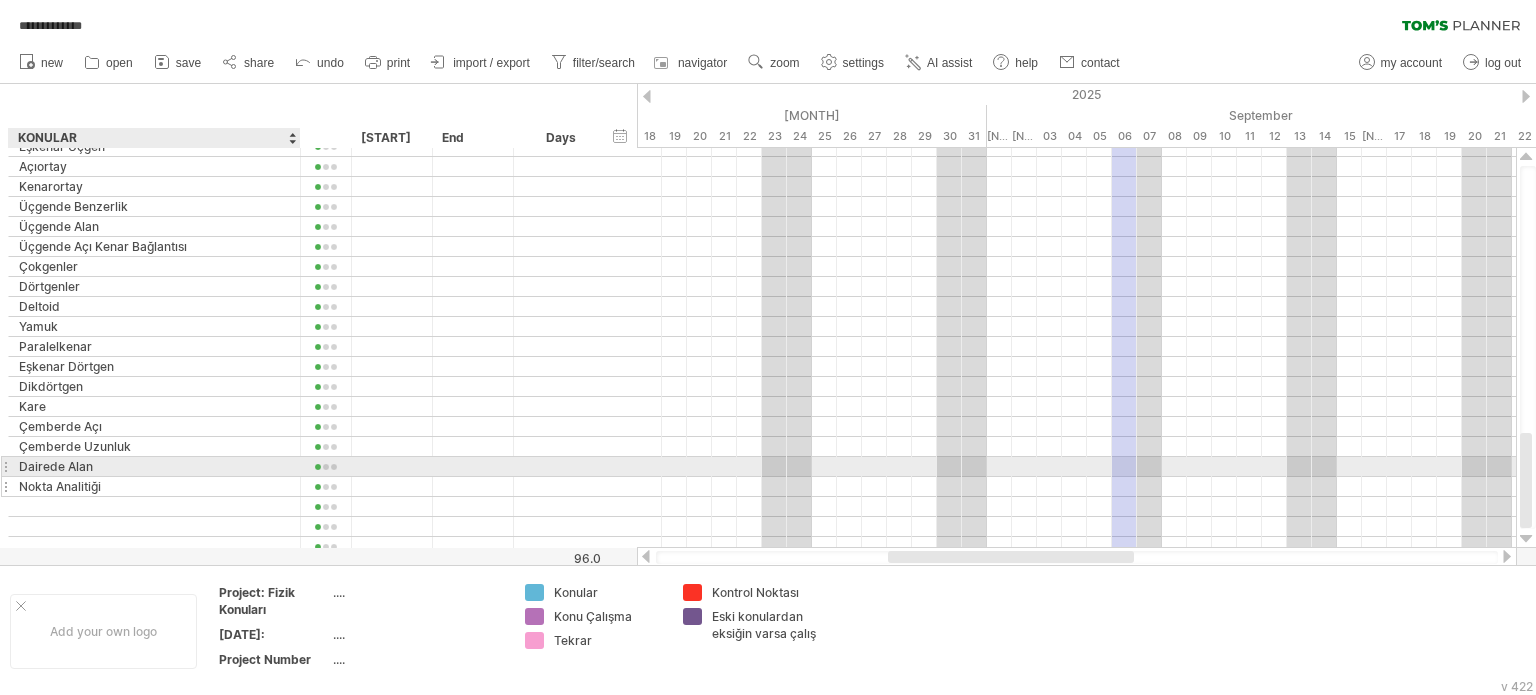scroll, scrollTop: 0, scrollLeft: 0, axis: both 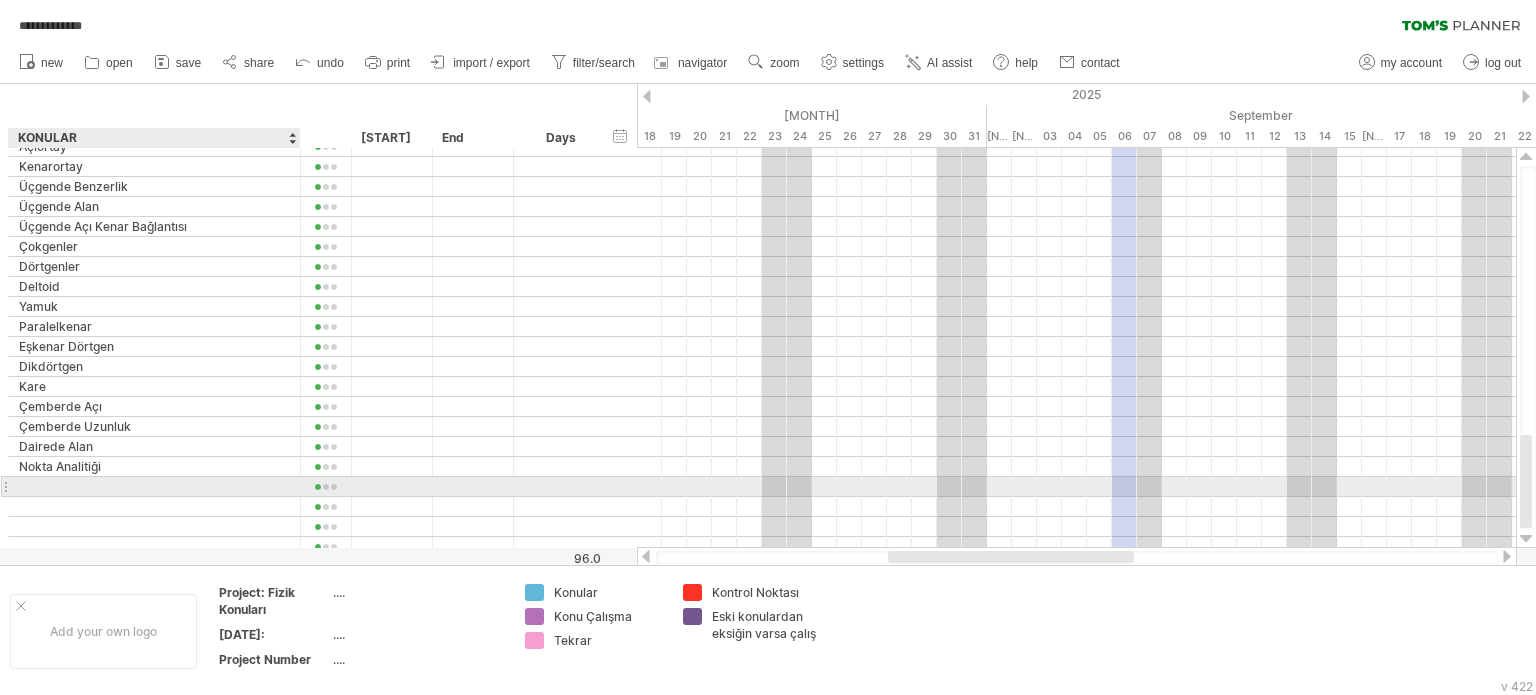 click at bounding box center (154, 486) 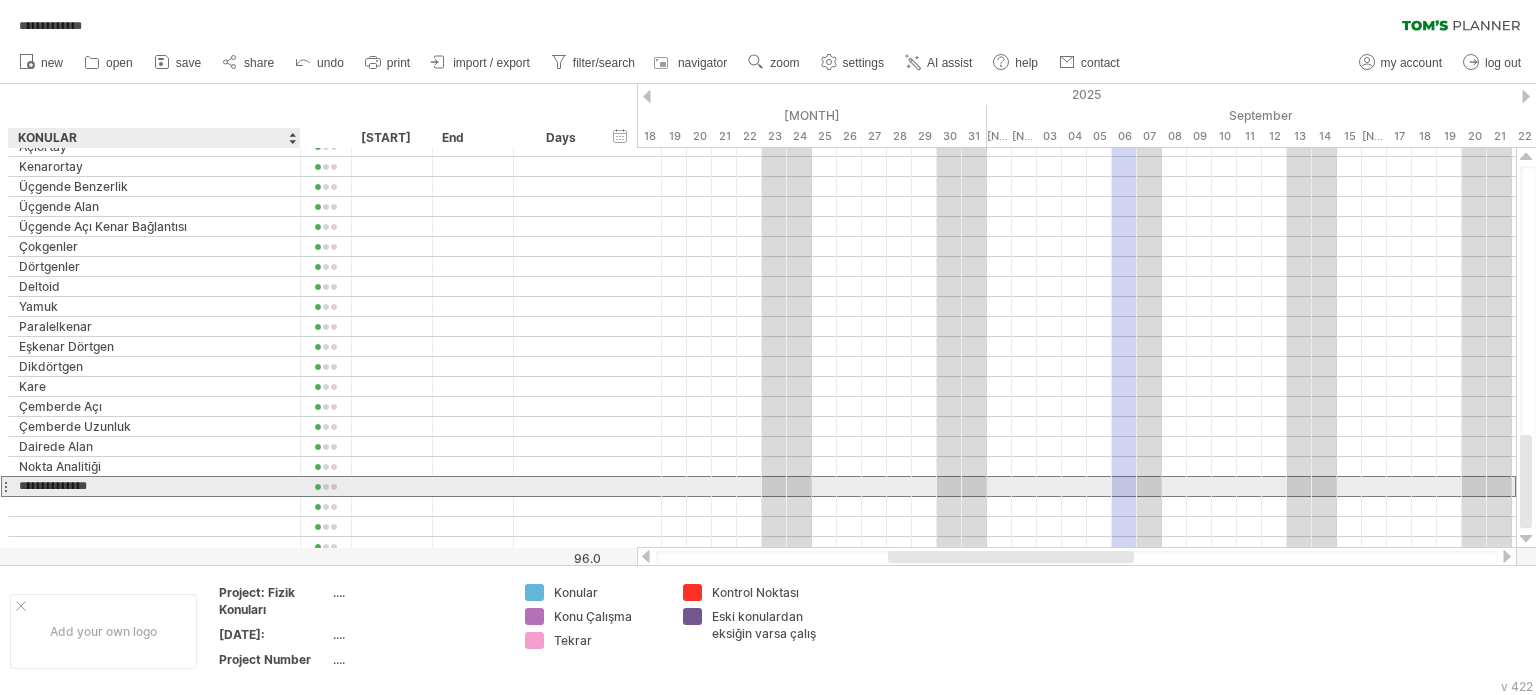 type on "**********" 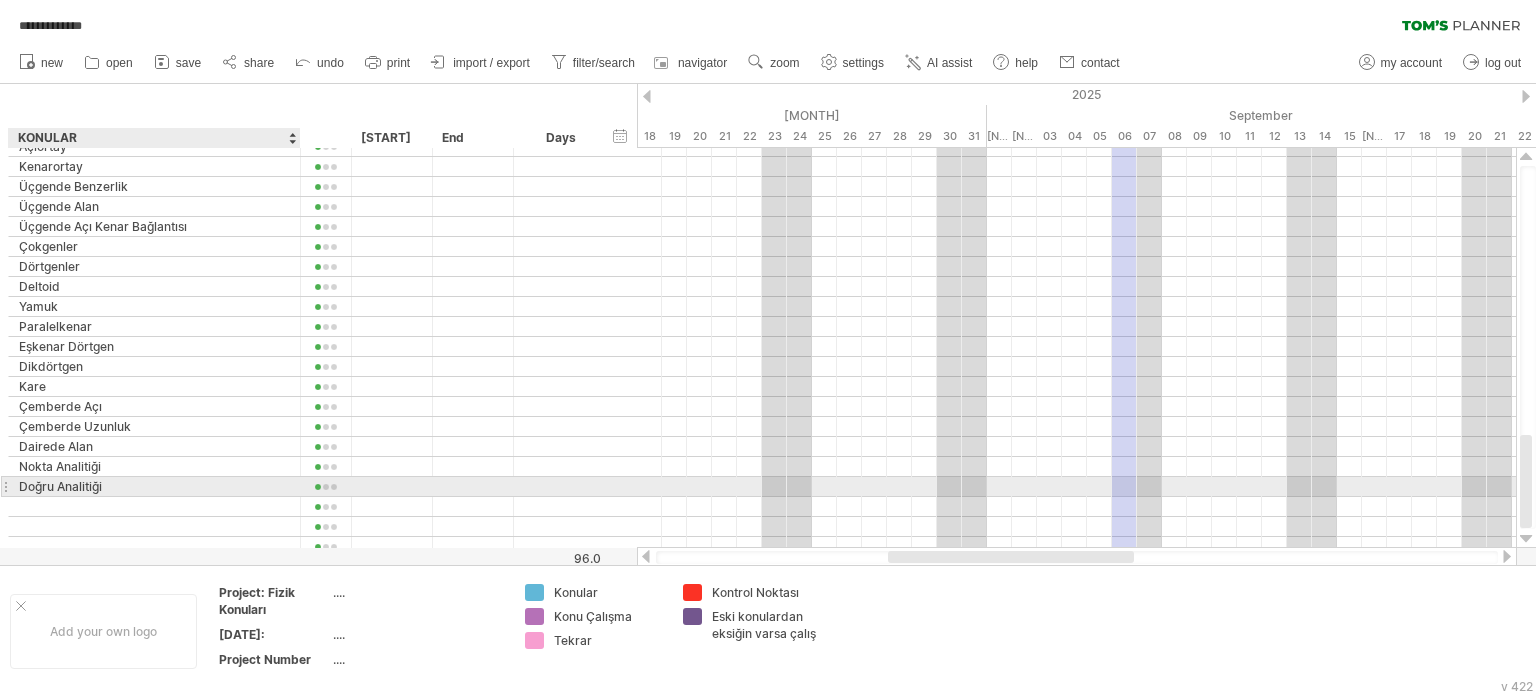 type on "*" 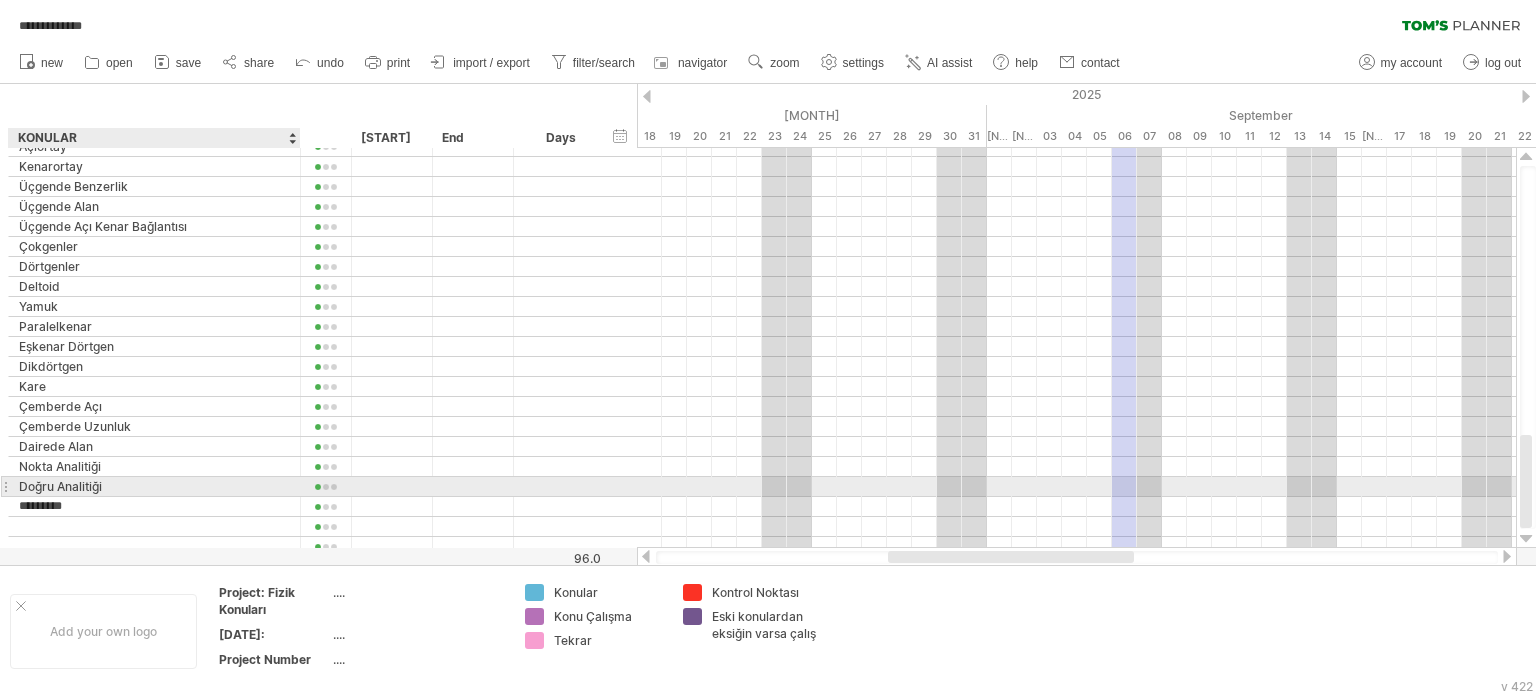 type on "**********" 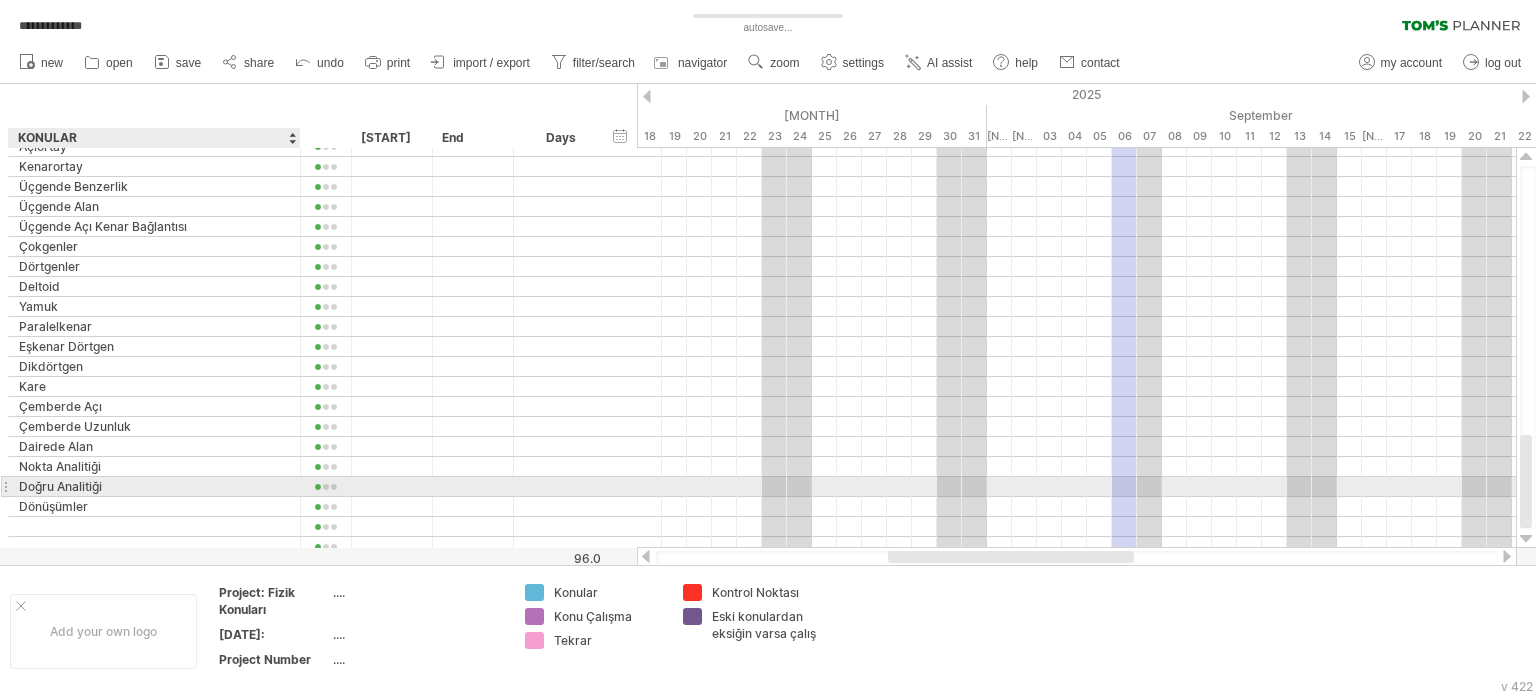 type on "*" 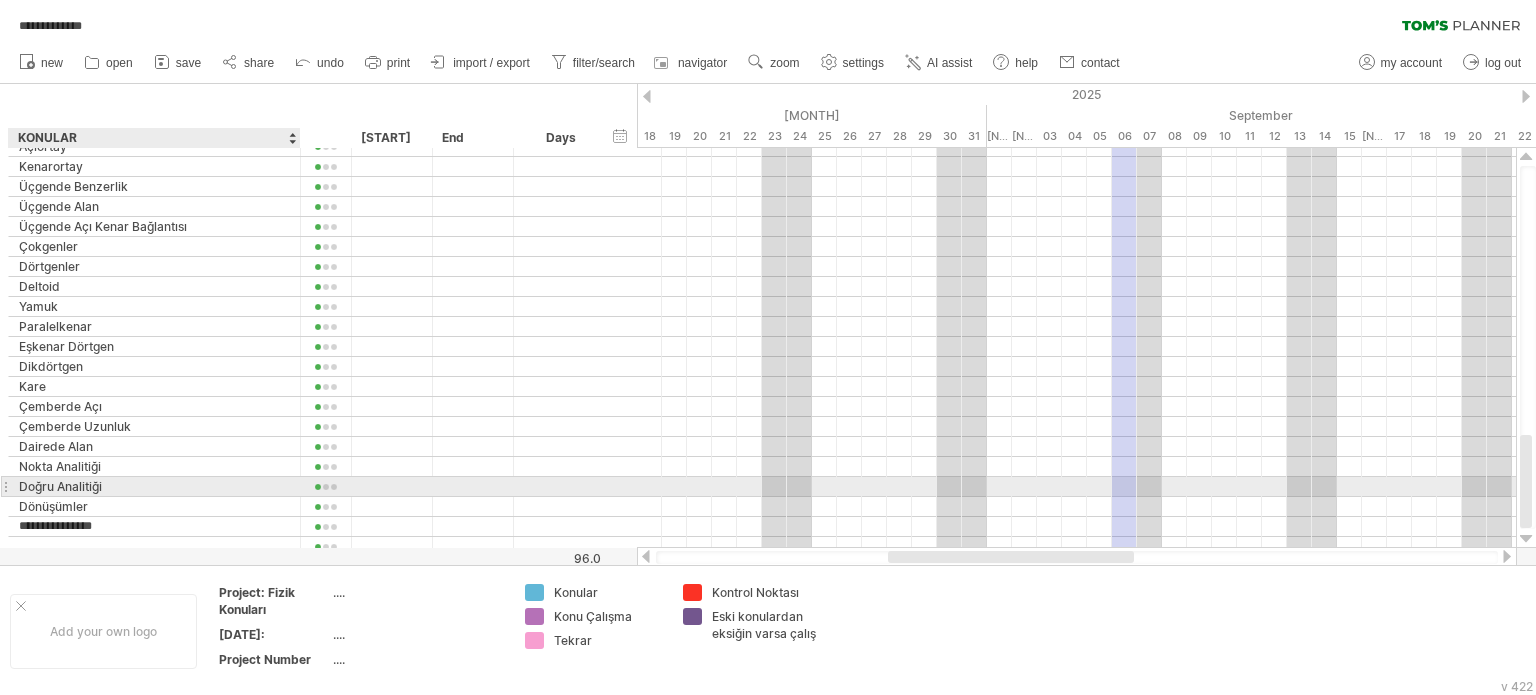 type on "**********" 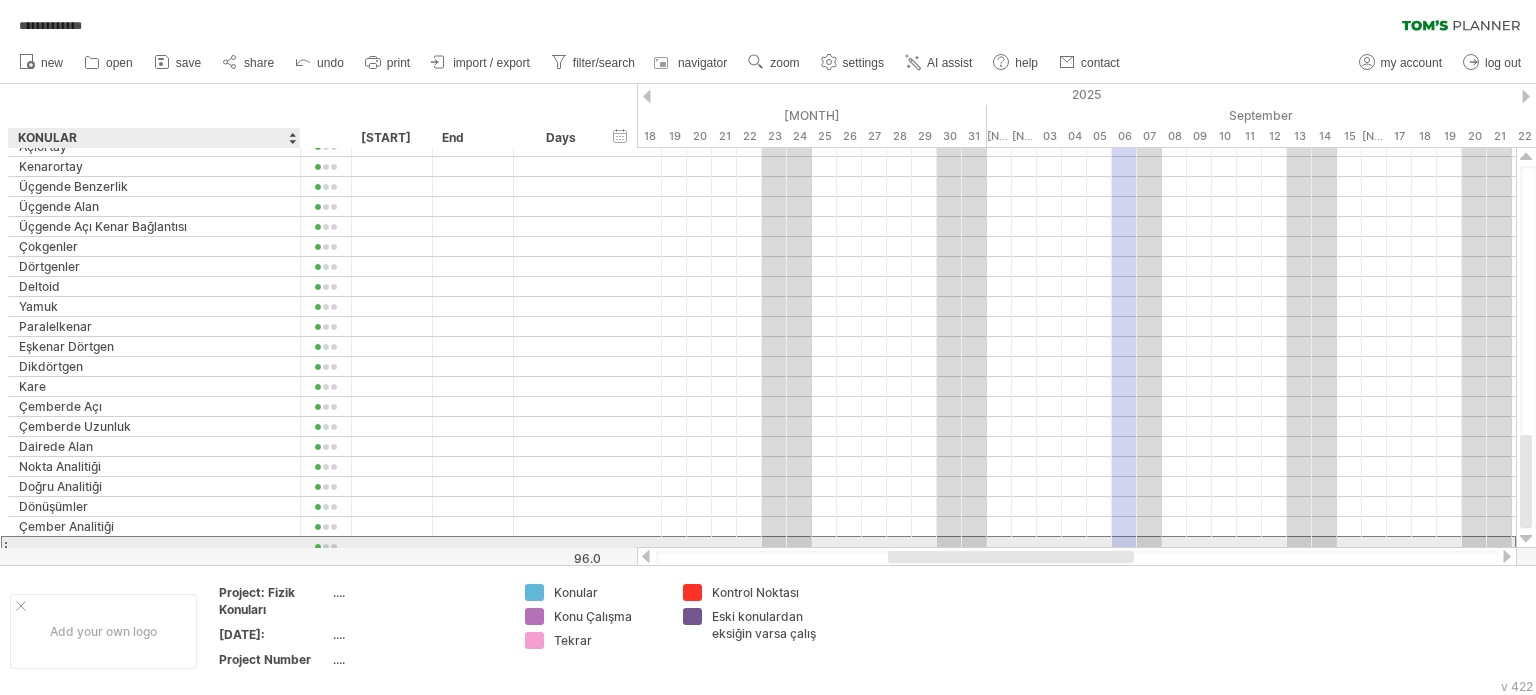 click at bounding box center [154, 546] 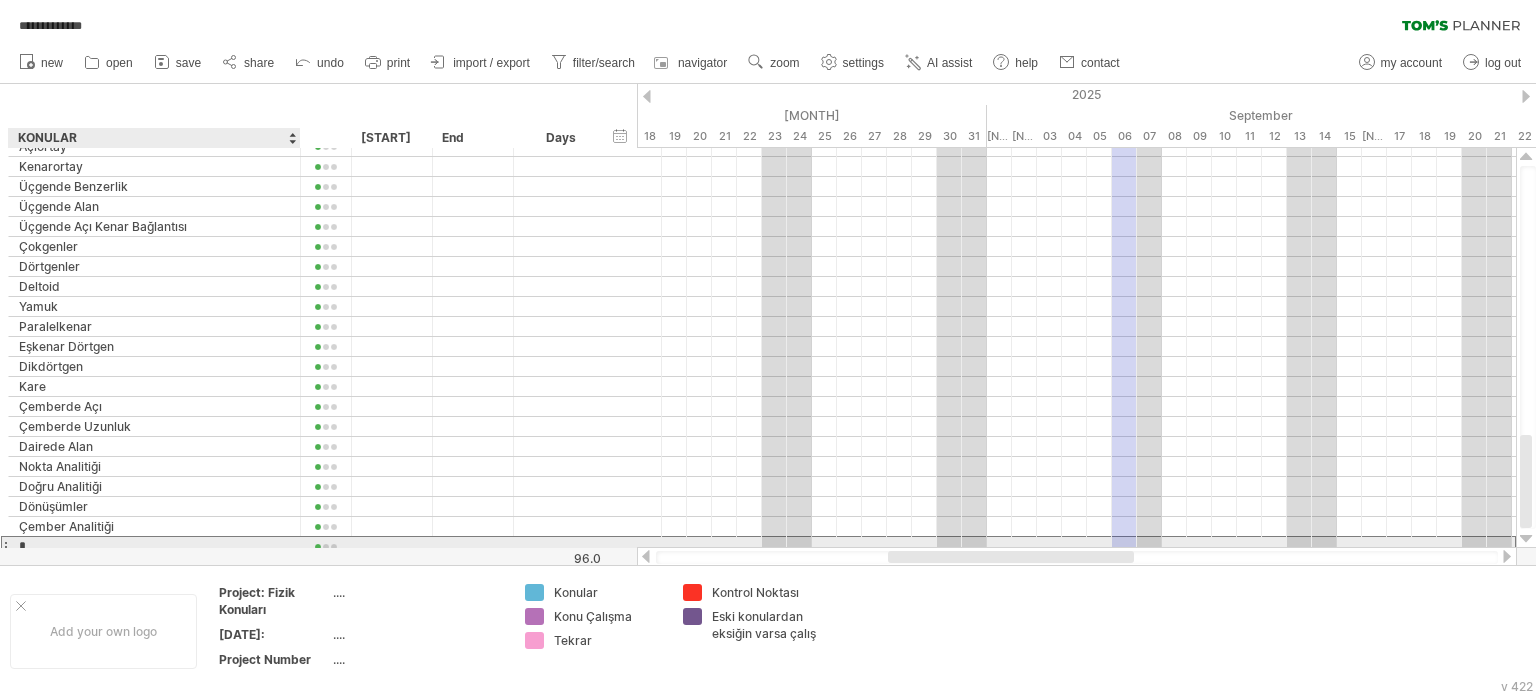 scroll, scrollTop: 0, scrollLeft: 0, axis: both 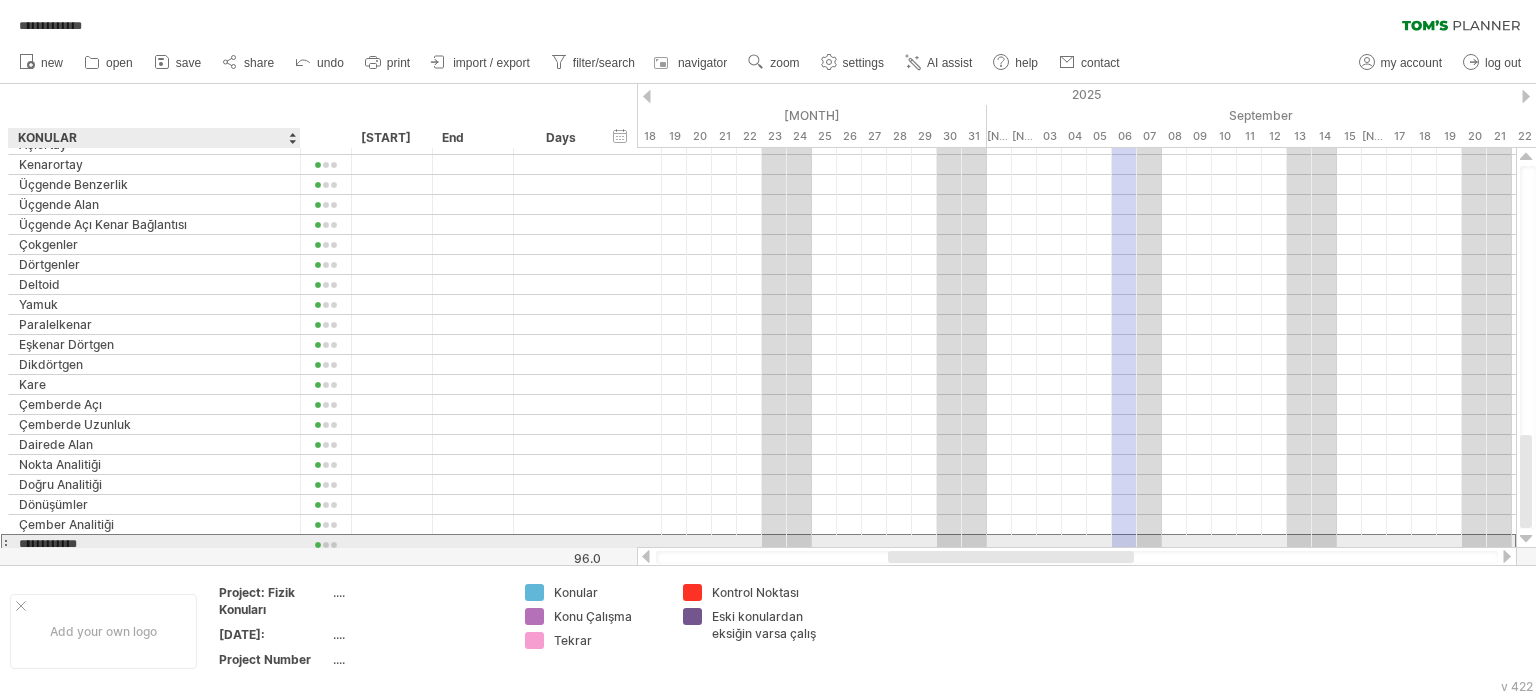 type on "**********" 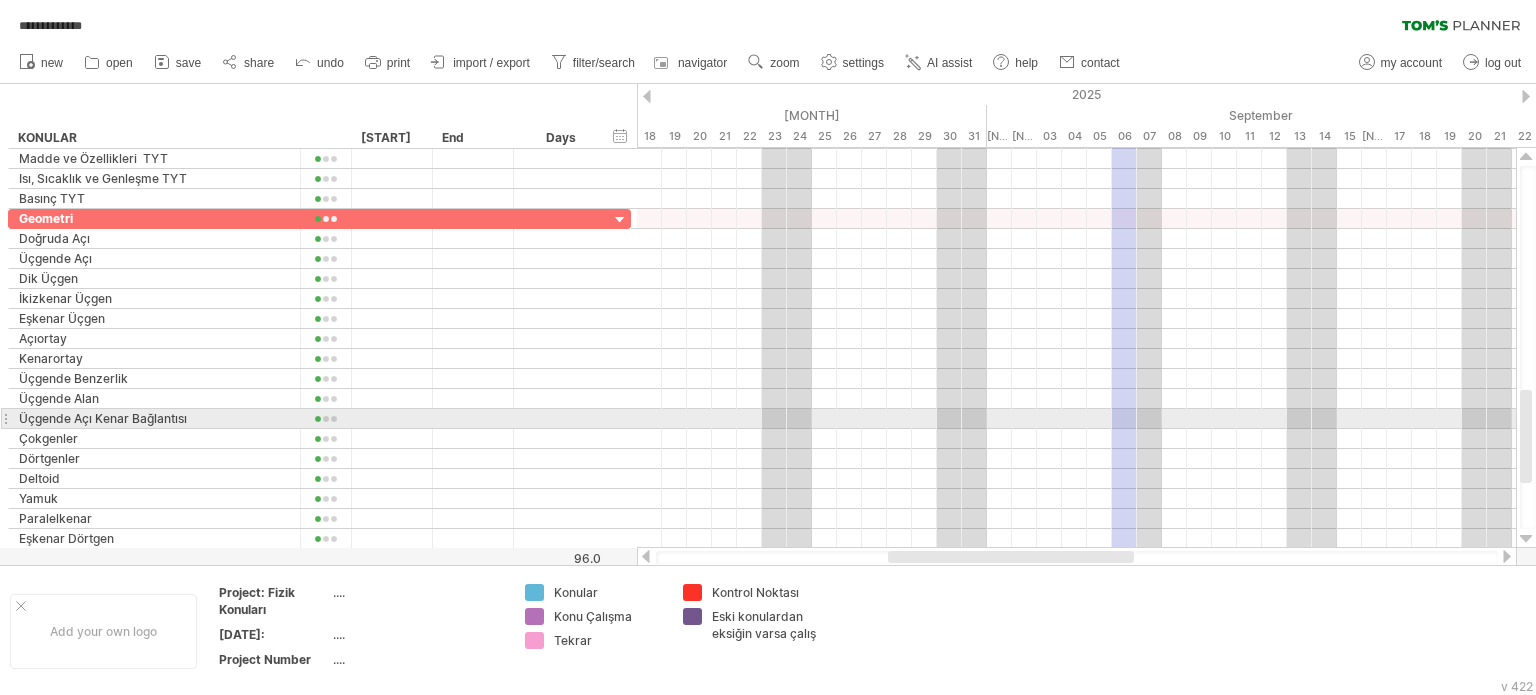 drag, startPoint x: 1527, startPoint y: 472, endPoint x: 1525, endPoint y: 426, distance: 46.043457 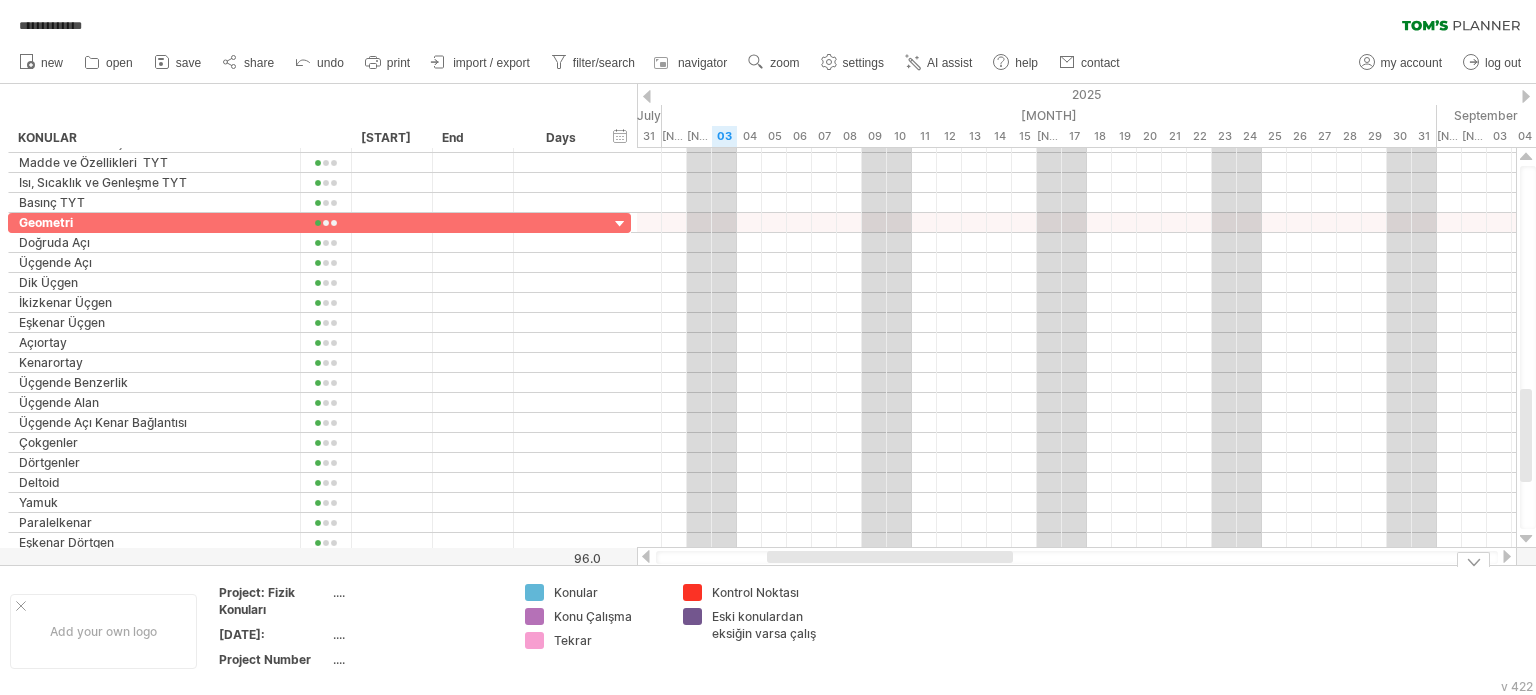 drag, startPoint x: 956, startPoint y: 562, endPoint x: 834, endPoint y: 575, distance: 122.69067 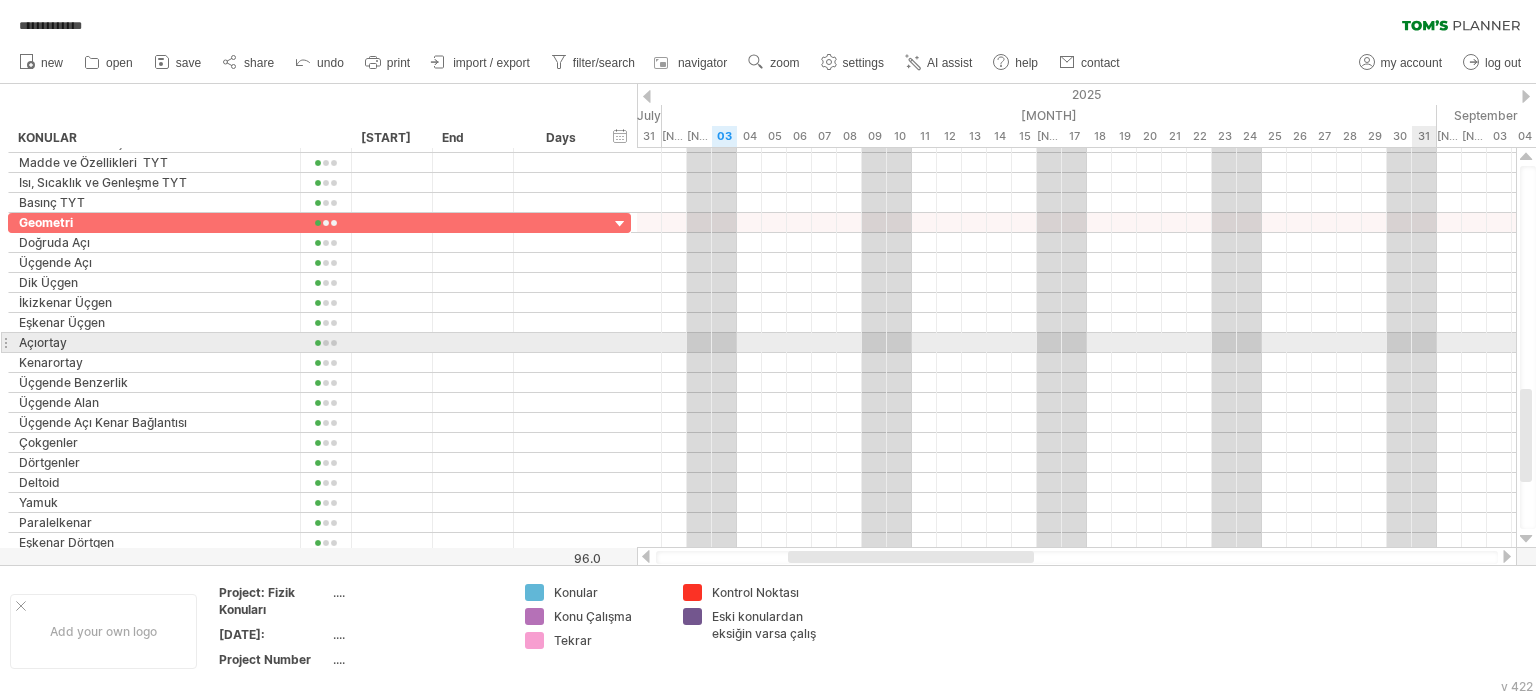 drag, startPoint x: 1534, startPoint y: 429, endPoint x: 1535, endPoint y: 351, distance: 78.00641 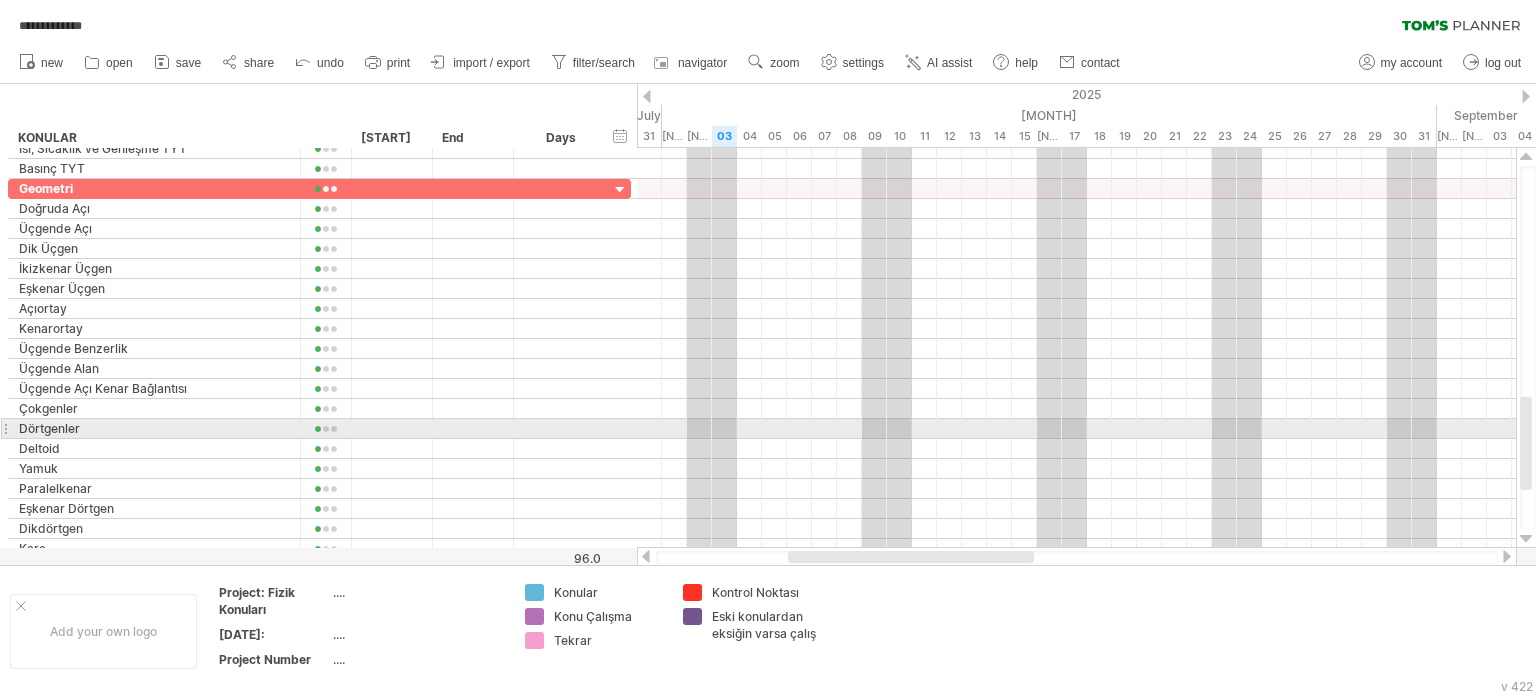 click at bounding box center [1526, 443] 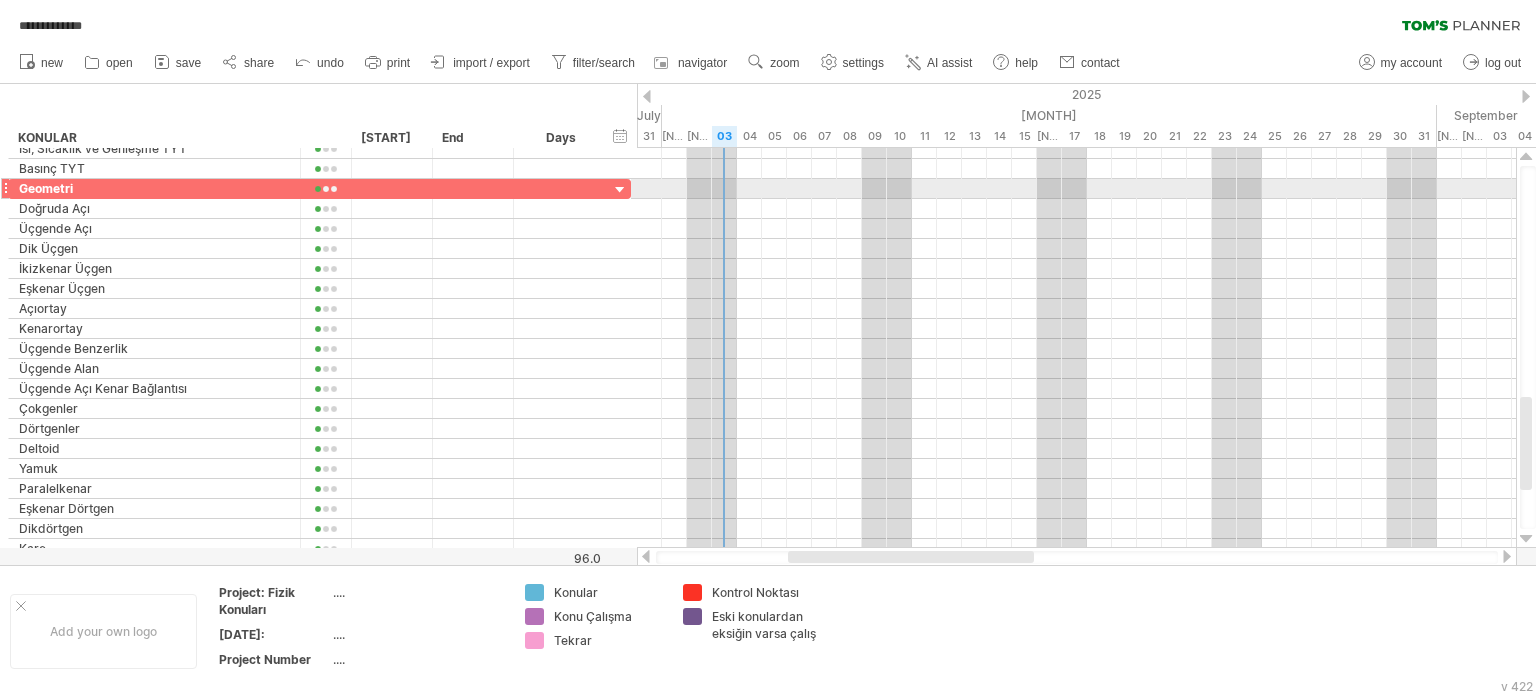 click at bounding box center (1076, 189) 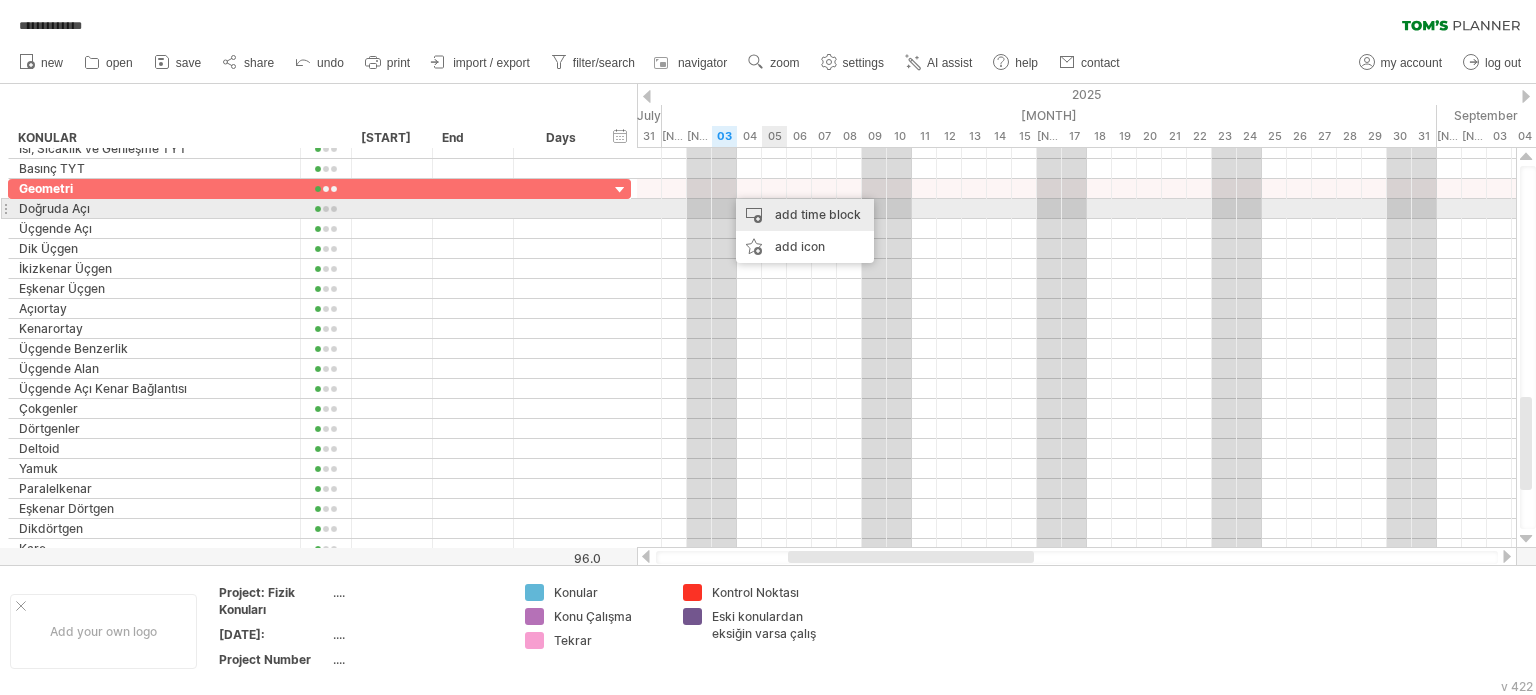 click on "add time block" at bounding box center [805, 215] 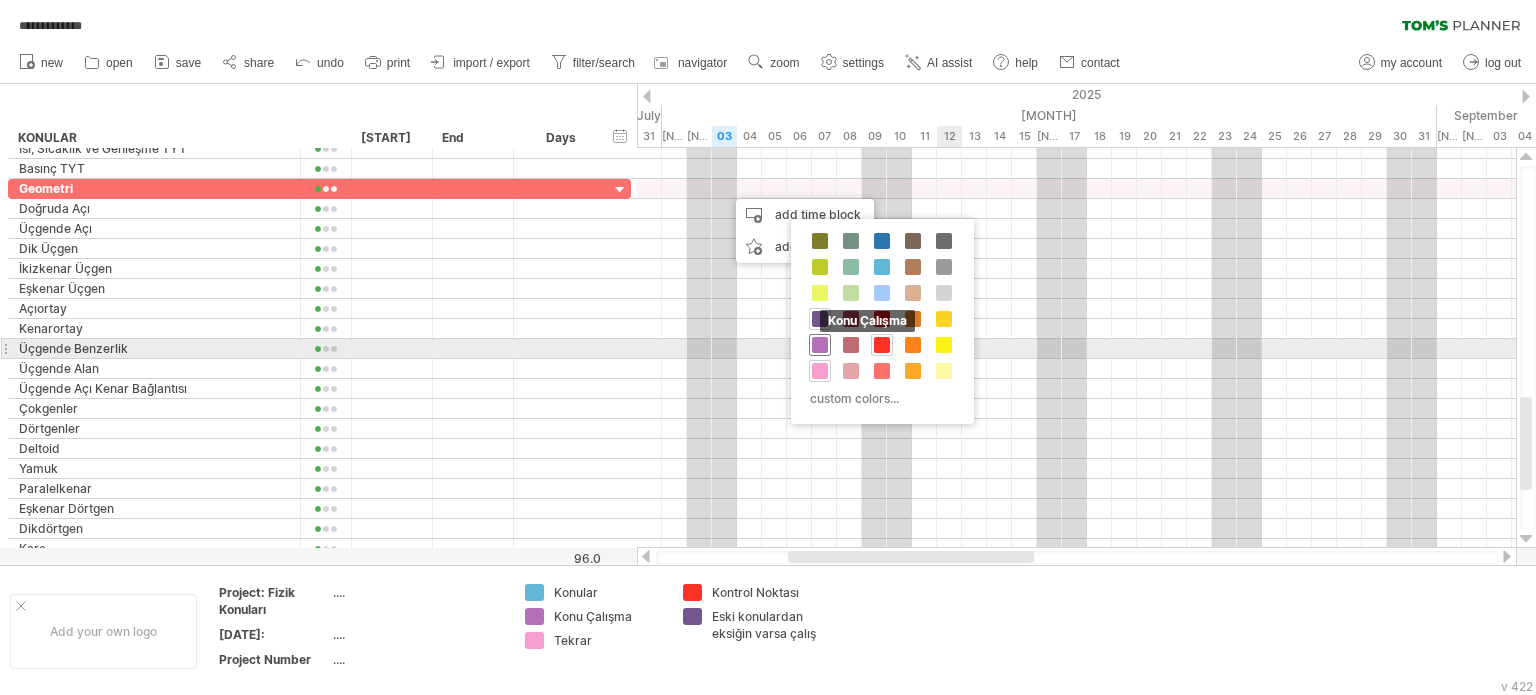 click at bounding box center [820, 345] 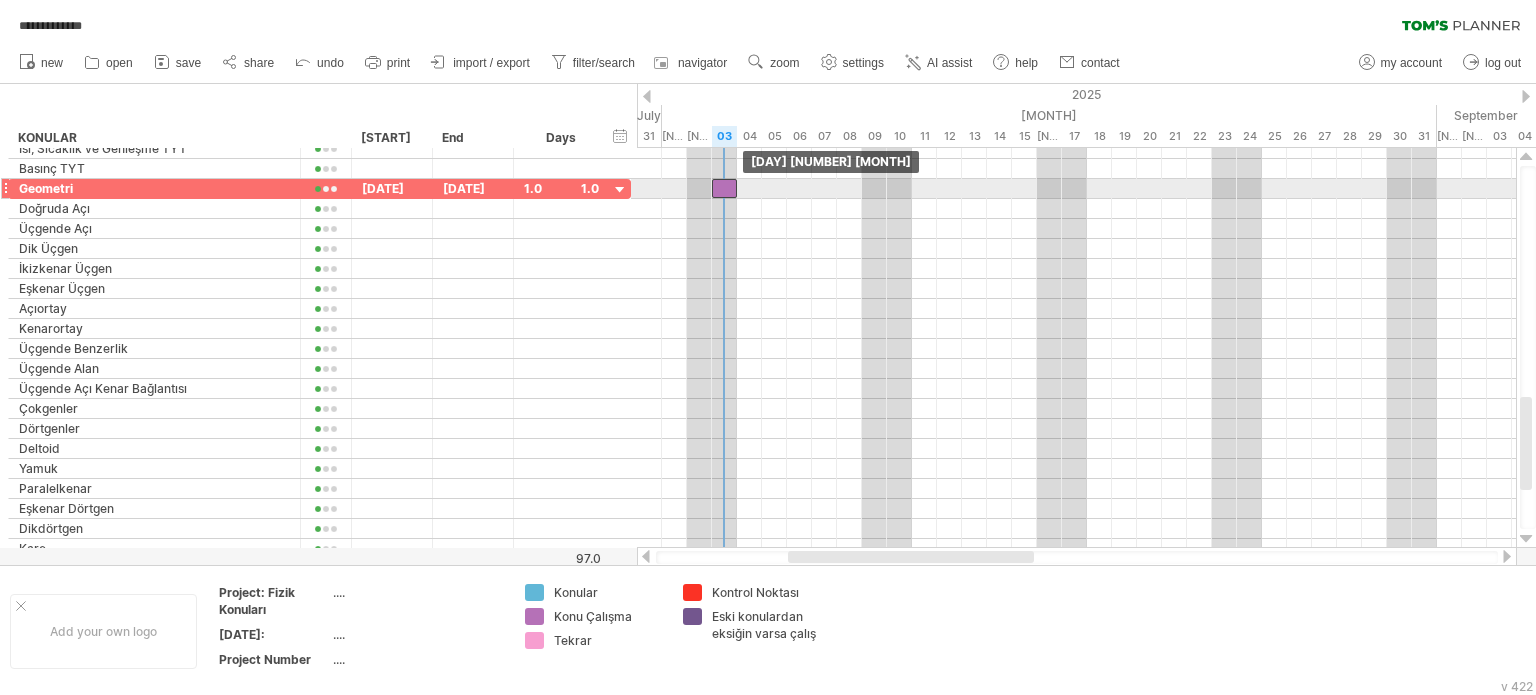 drag, startPoint x: 733, startPoint y: 189, endPoint x: 721, endPoint y: 190, distance: 12.0415945 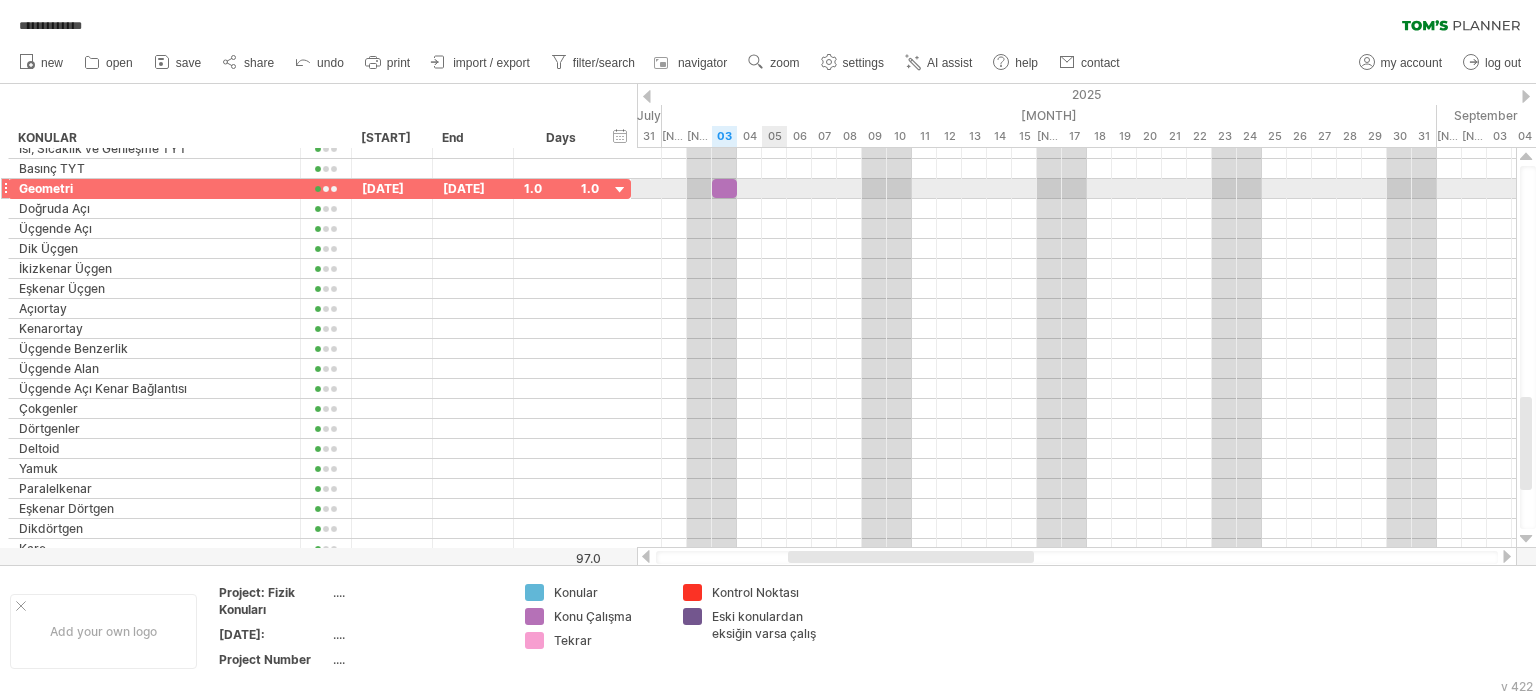 click at bounding box center (1076, 189) 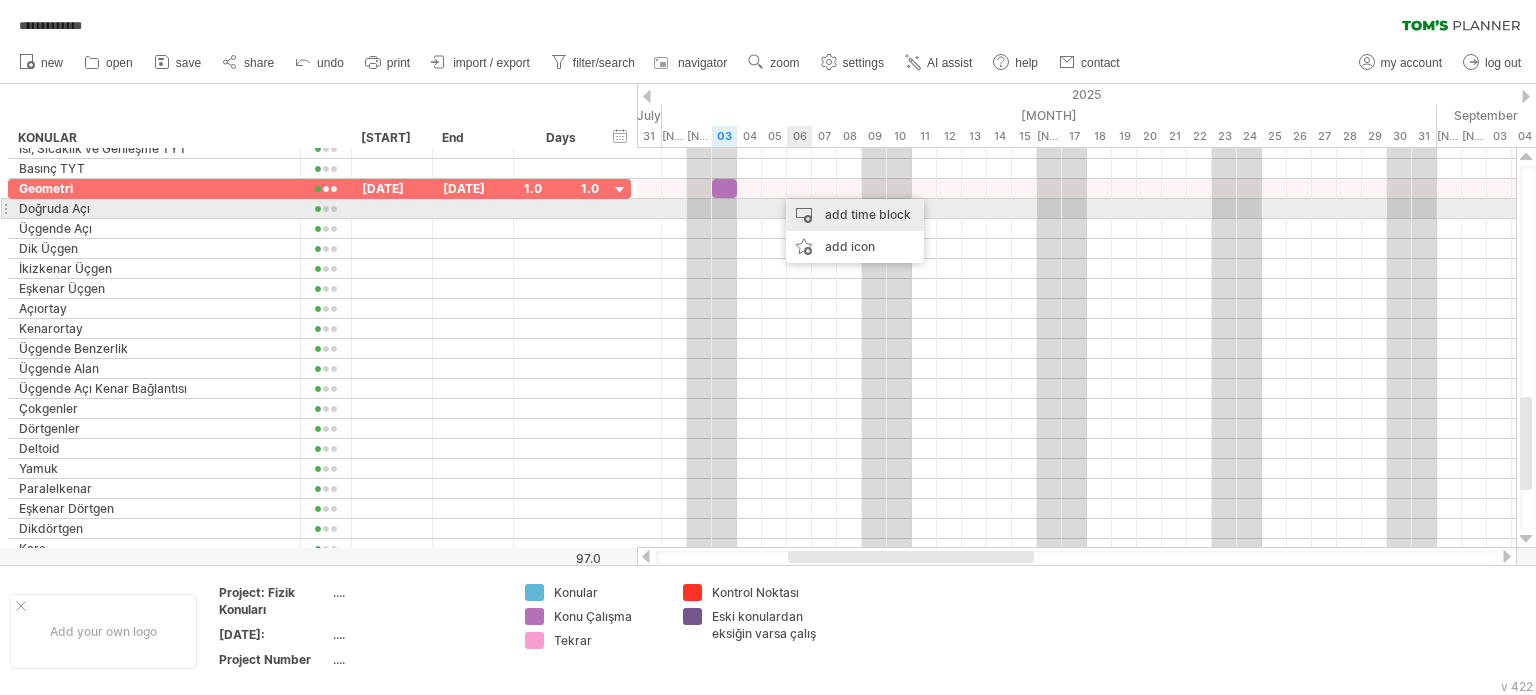 click on "add time block" at bounding box center [855, 215] 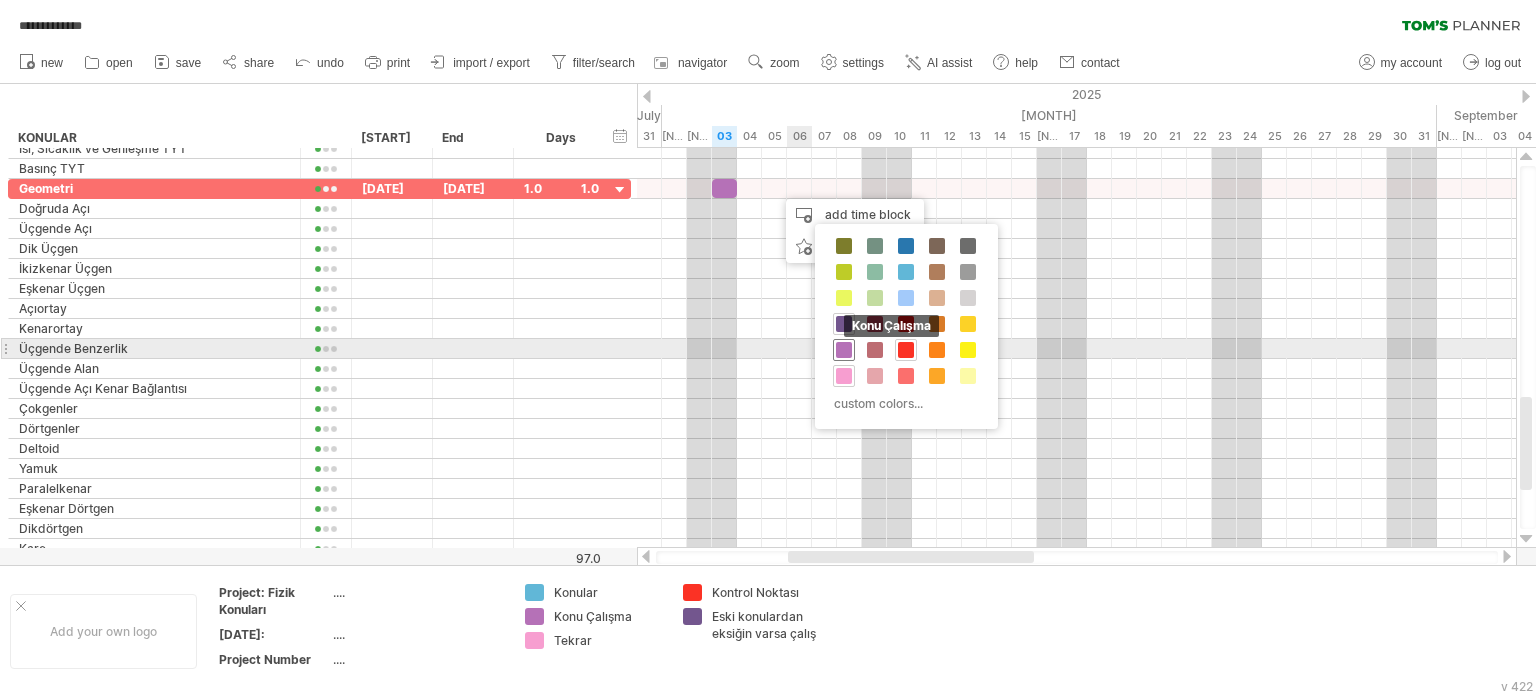 click at bounding box center (844, 350) 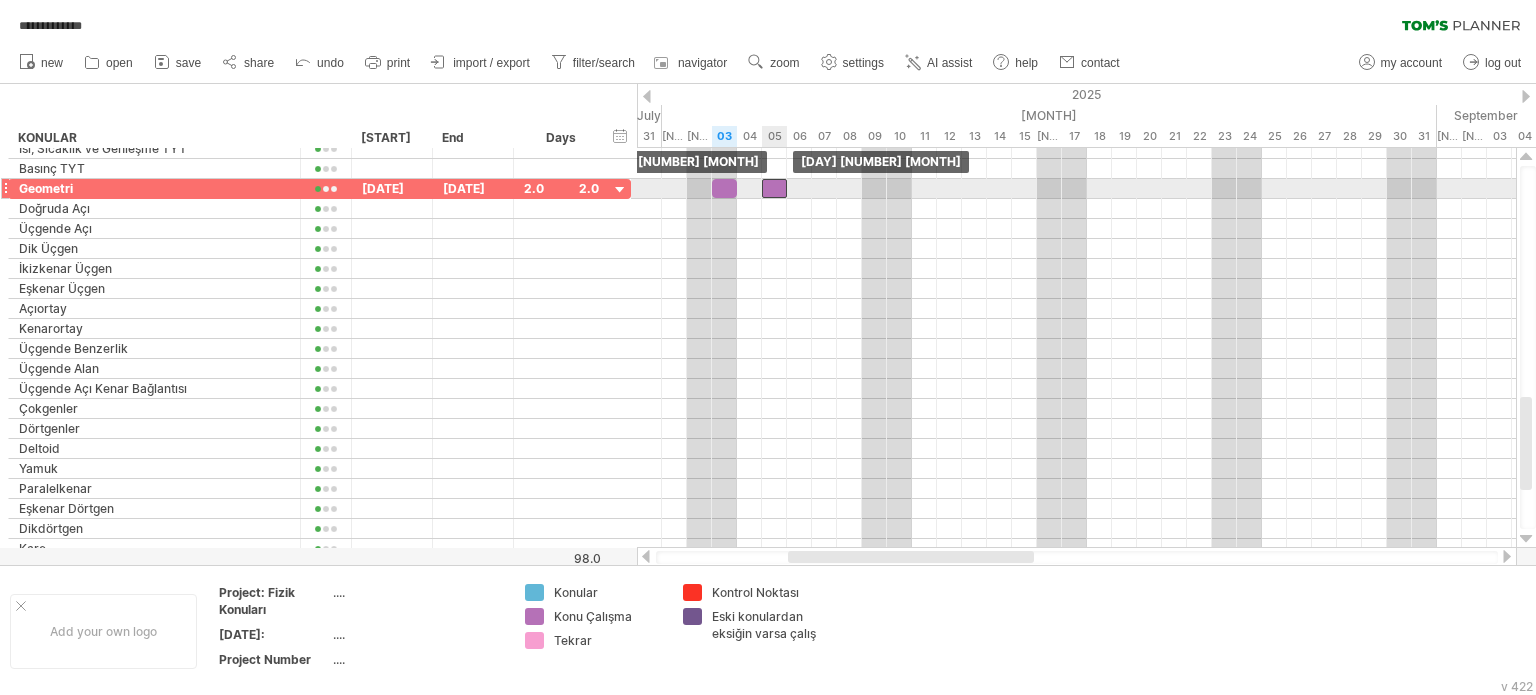 click at bounding box center (774, 188) 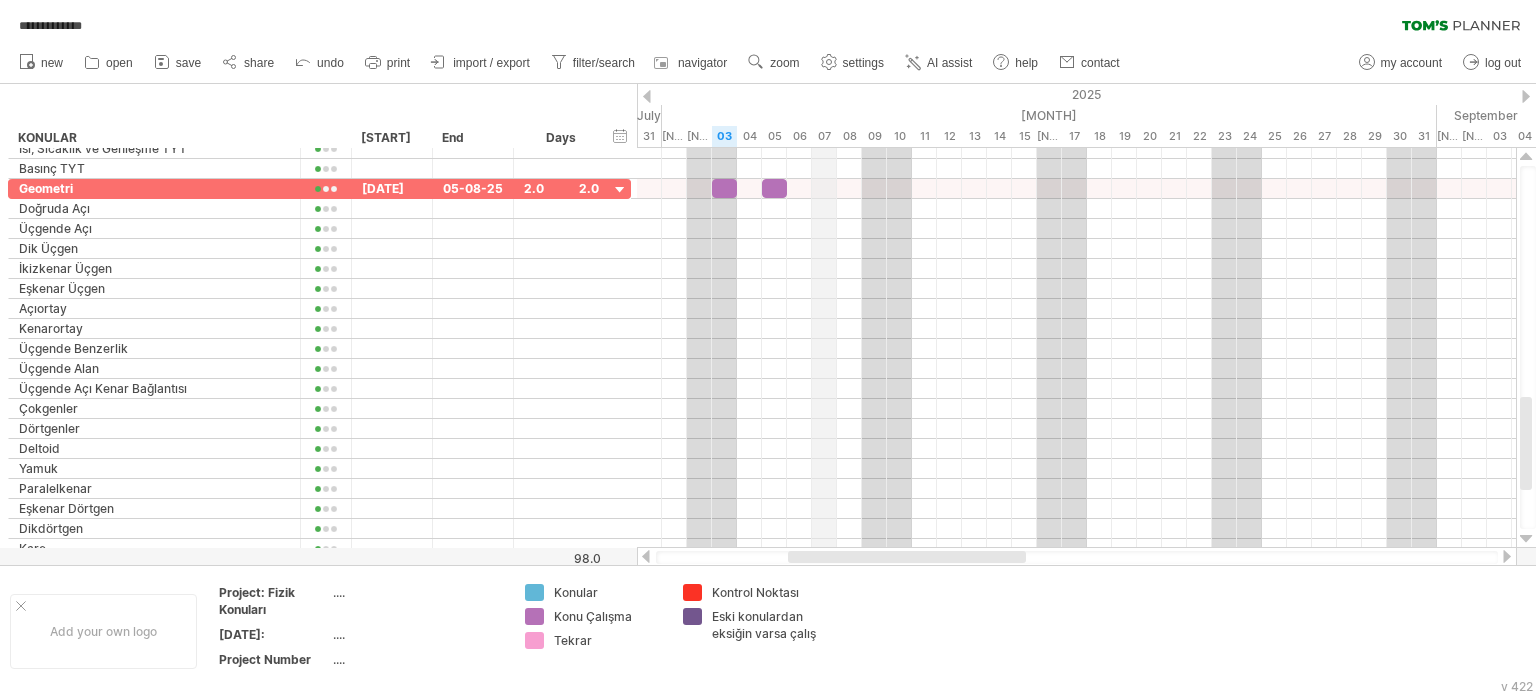 click on "07" at bounding box center [824, 136] 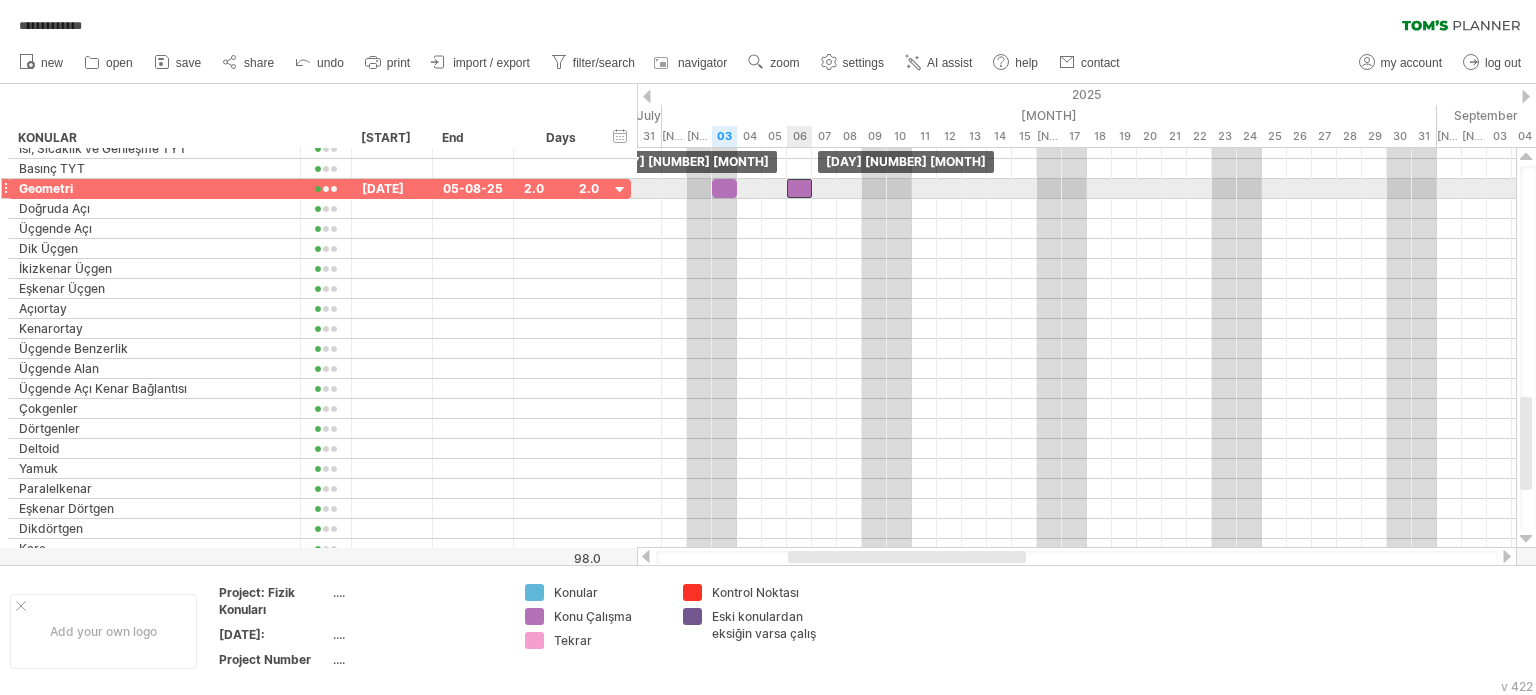drag, startPoint x: 772, startPoint y: 190, endPoint x: 800, endPoint y: 187, distance: 28.160255 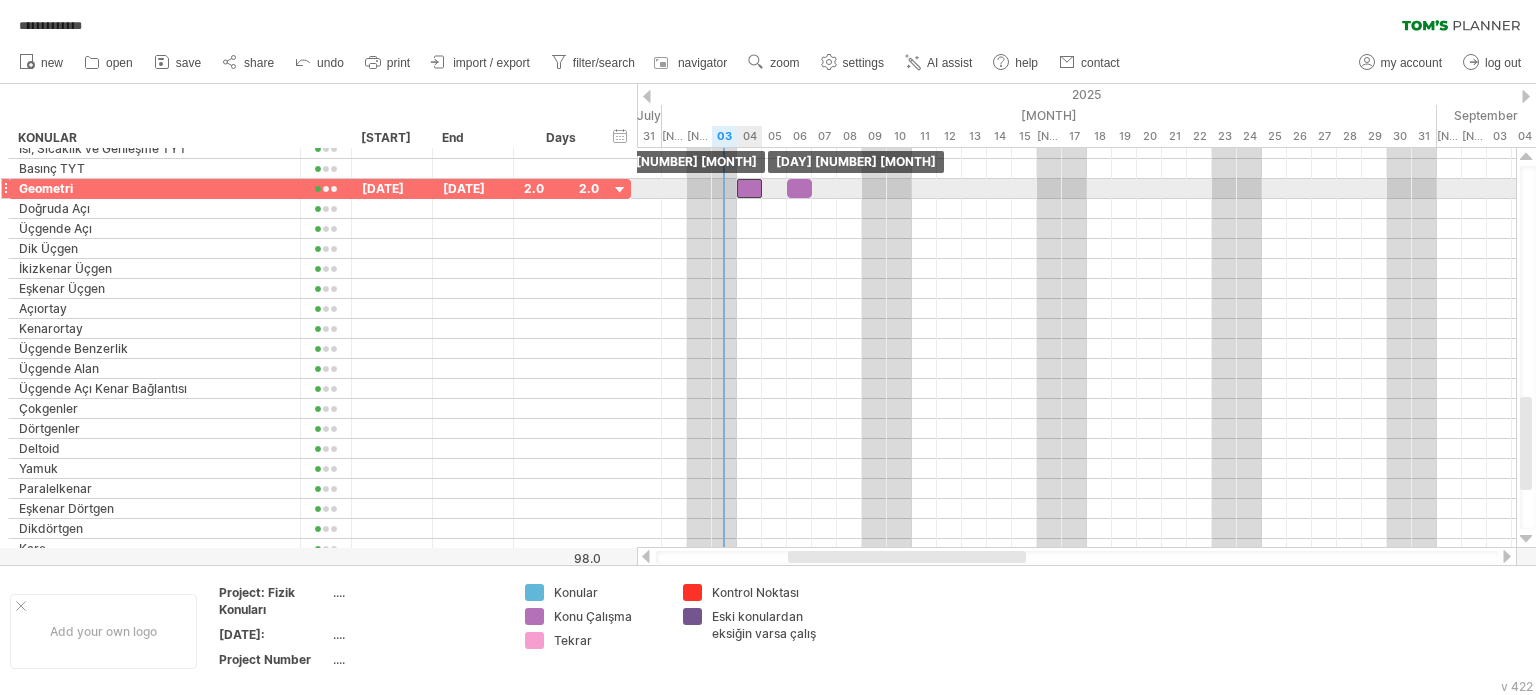 drag, startPoint x: 723, startPoint y: 187, endPoint x: 751, endPoint y: 191, distance: 28.284271 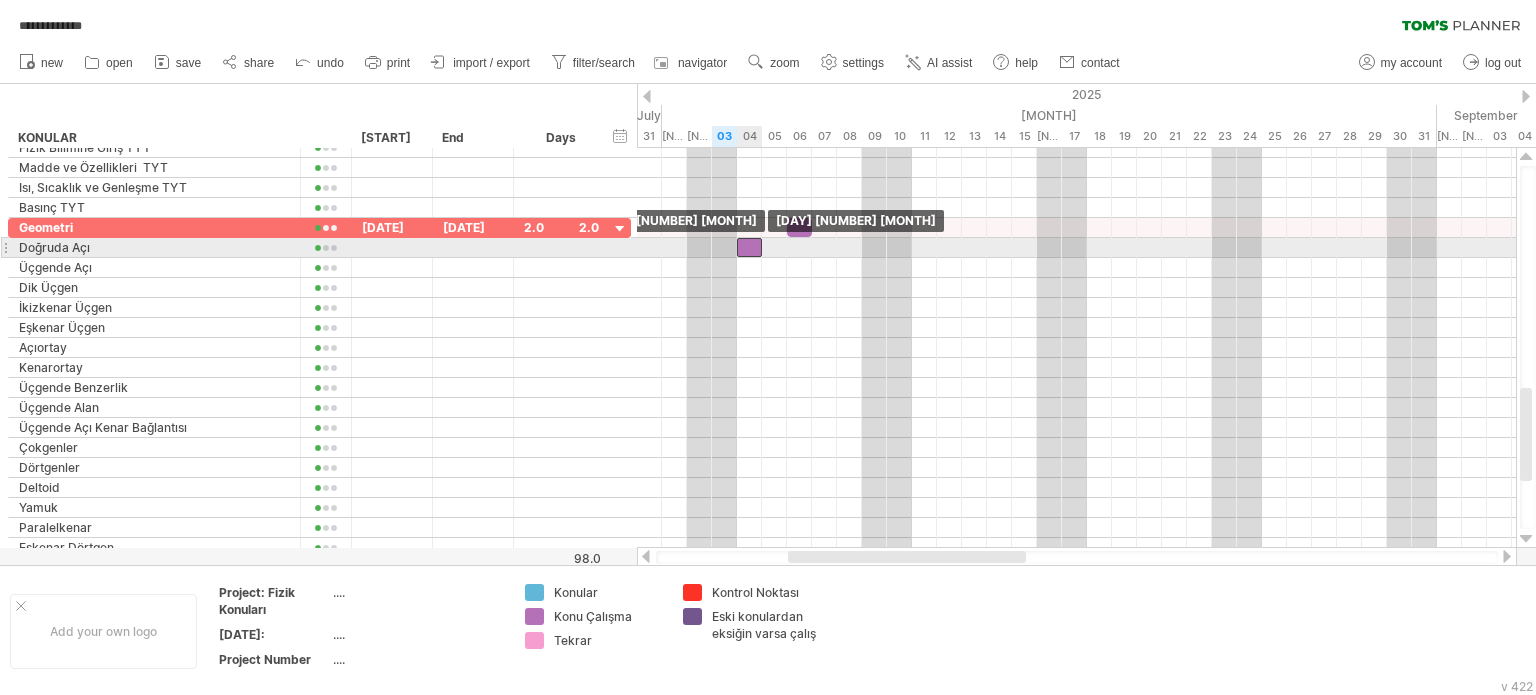 drag, startPoint x: 755, startPoint y: 228, endPoint x: 752, endPoint y: 251, distance: 23.194826 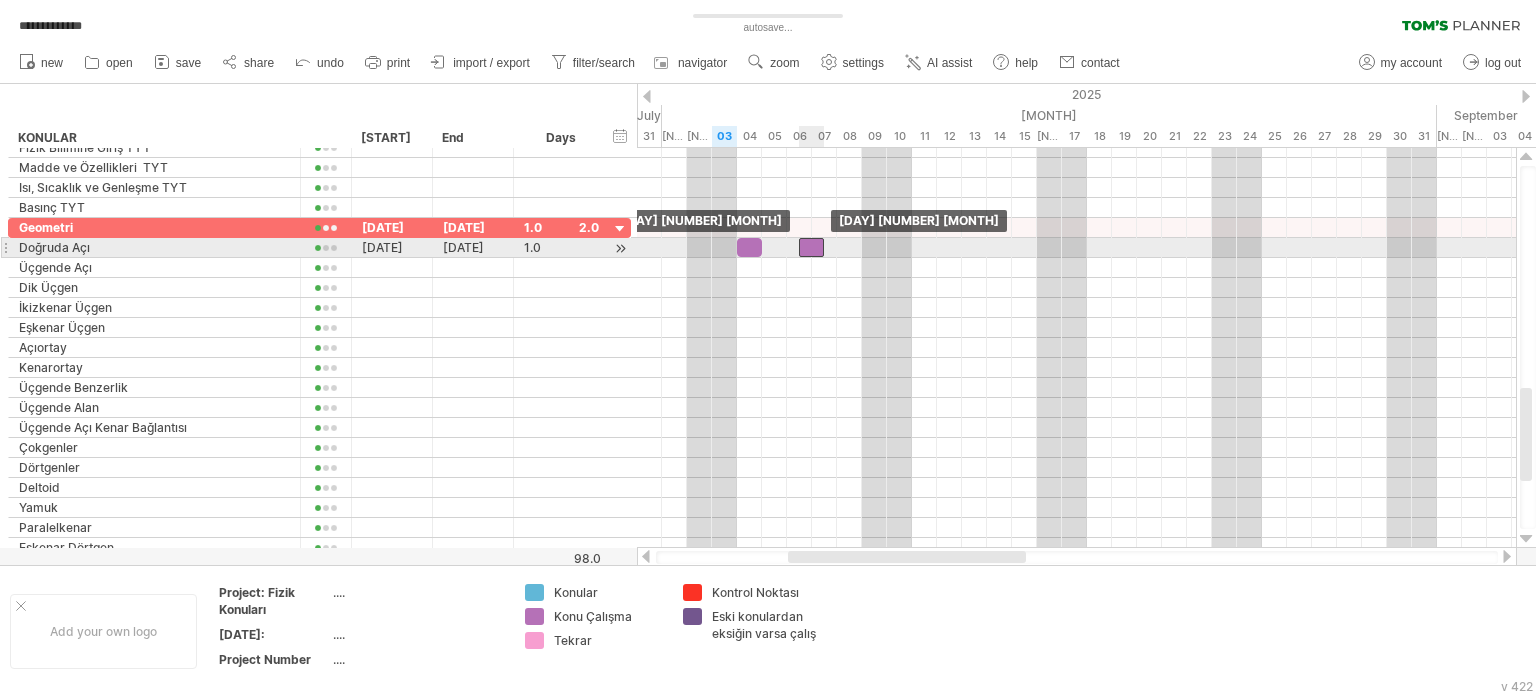 drag, startPoint x: 803, startPoint y: 228, endPoint x: 811, endPoint y: 245, distance: 18.788294 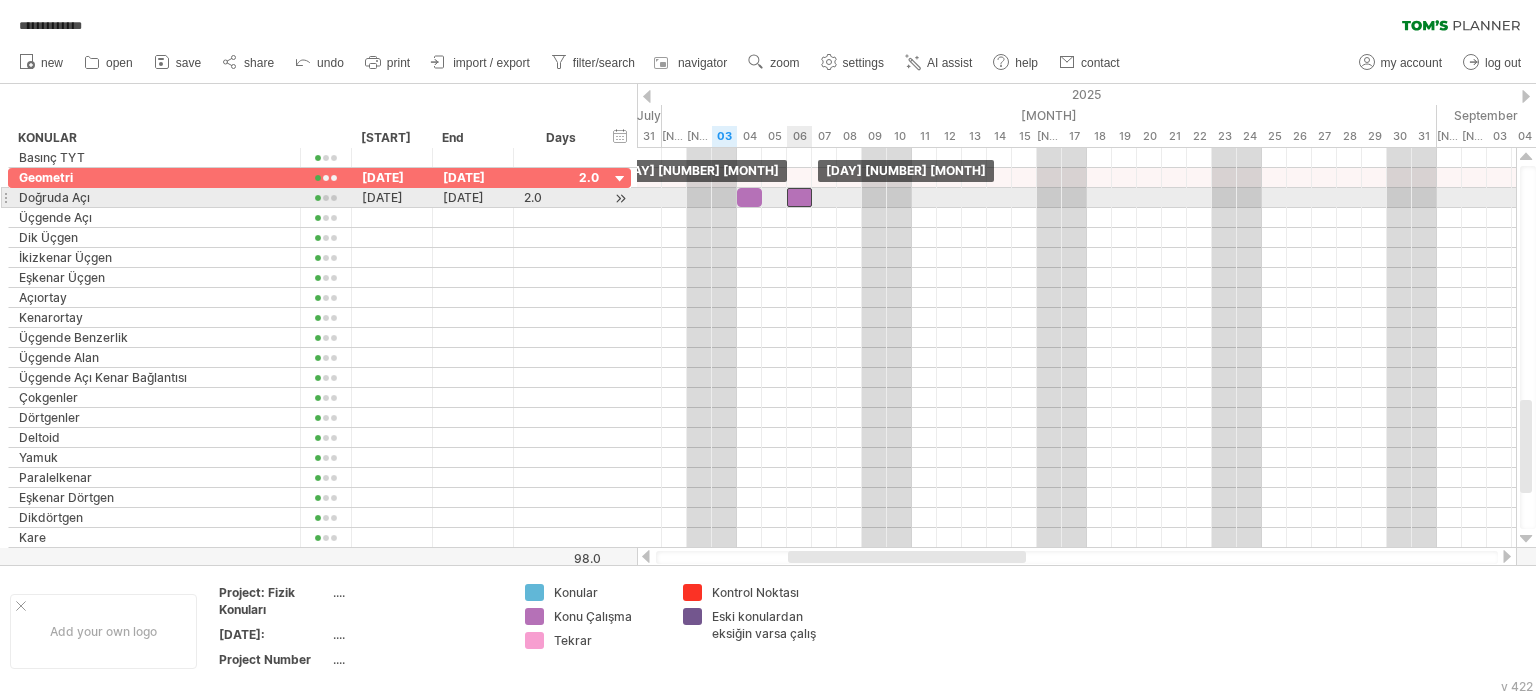 drag, startPoint x: 815, startPoint y: 199, endPoint x: 804, endPoint y: 199, distance: 11 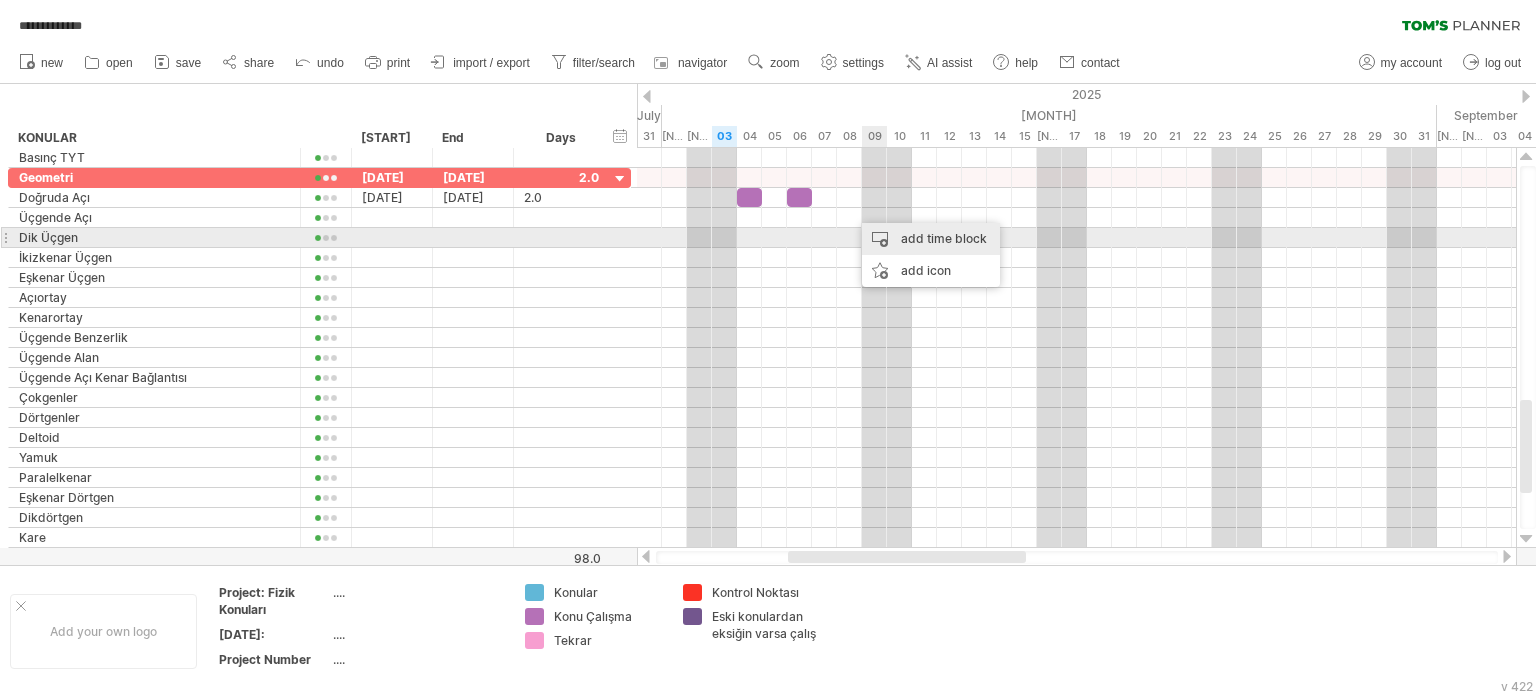 click on "add time block" at bounding box center [931, 239] 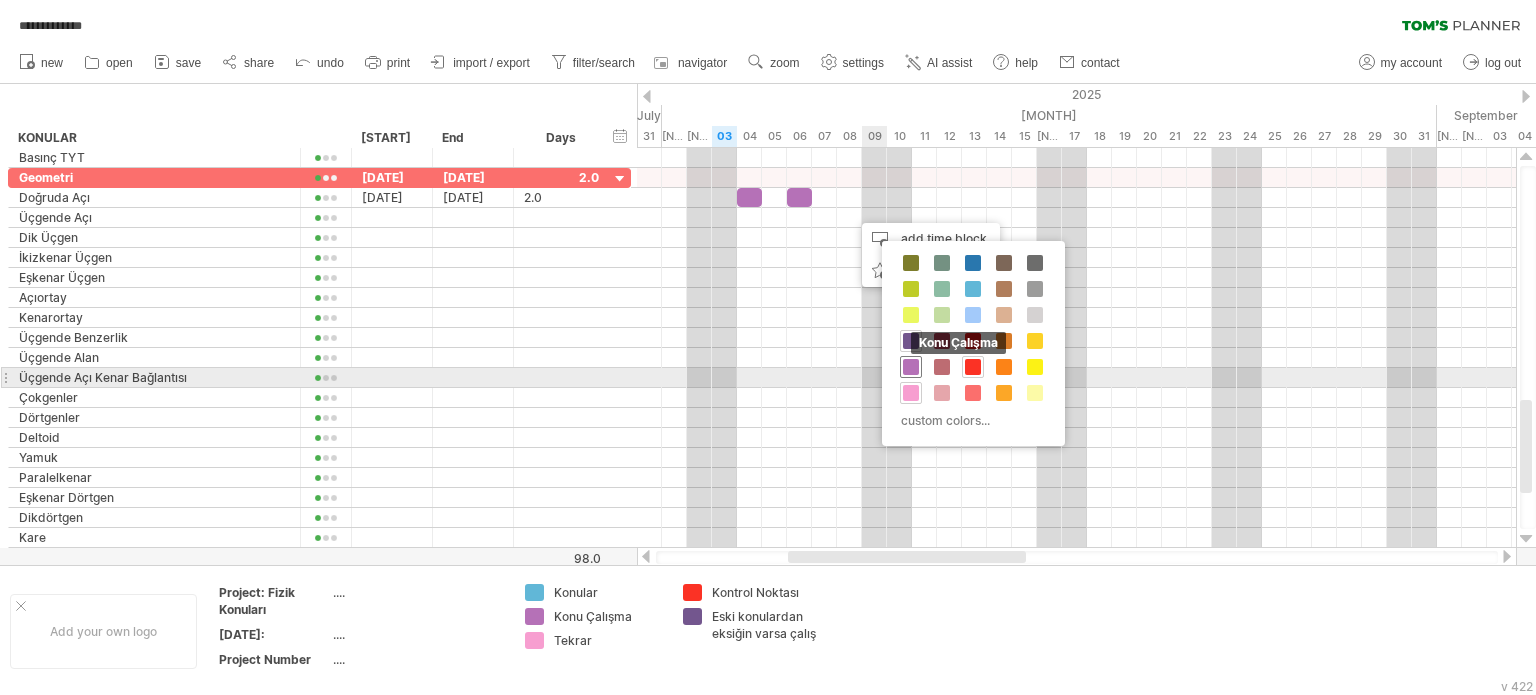 click at bounding box center [911, 367] 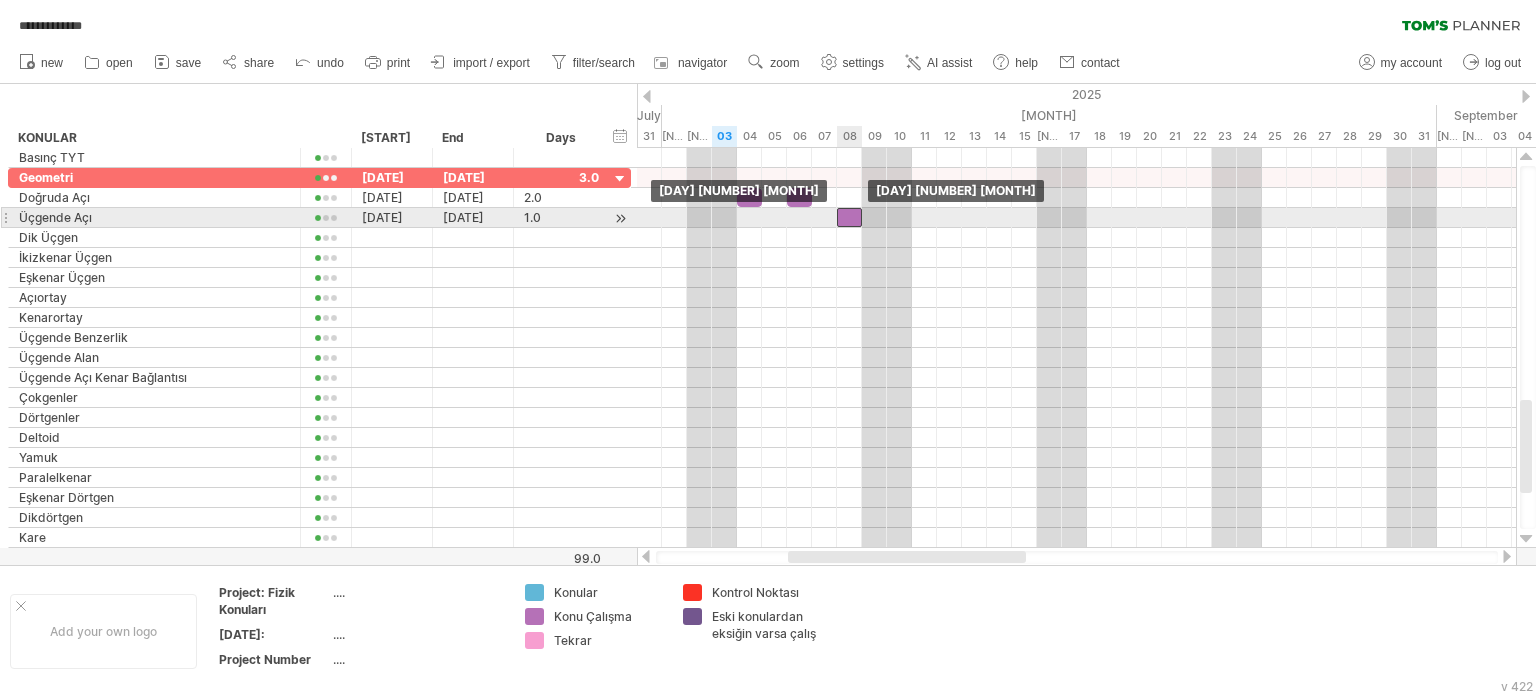 drag, startPoint x: 864, startPoint y: 215, endPoint x: 850, endPoint y: 216, distance: 14.035668 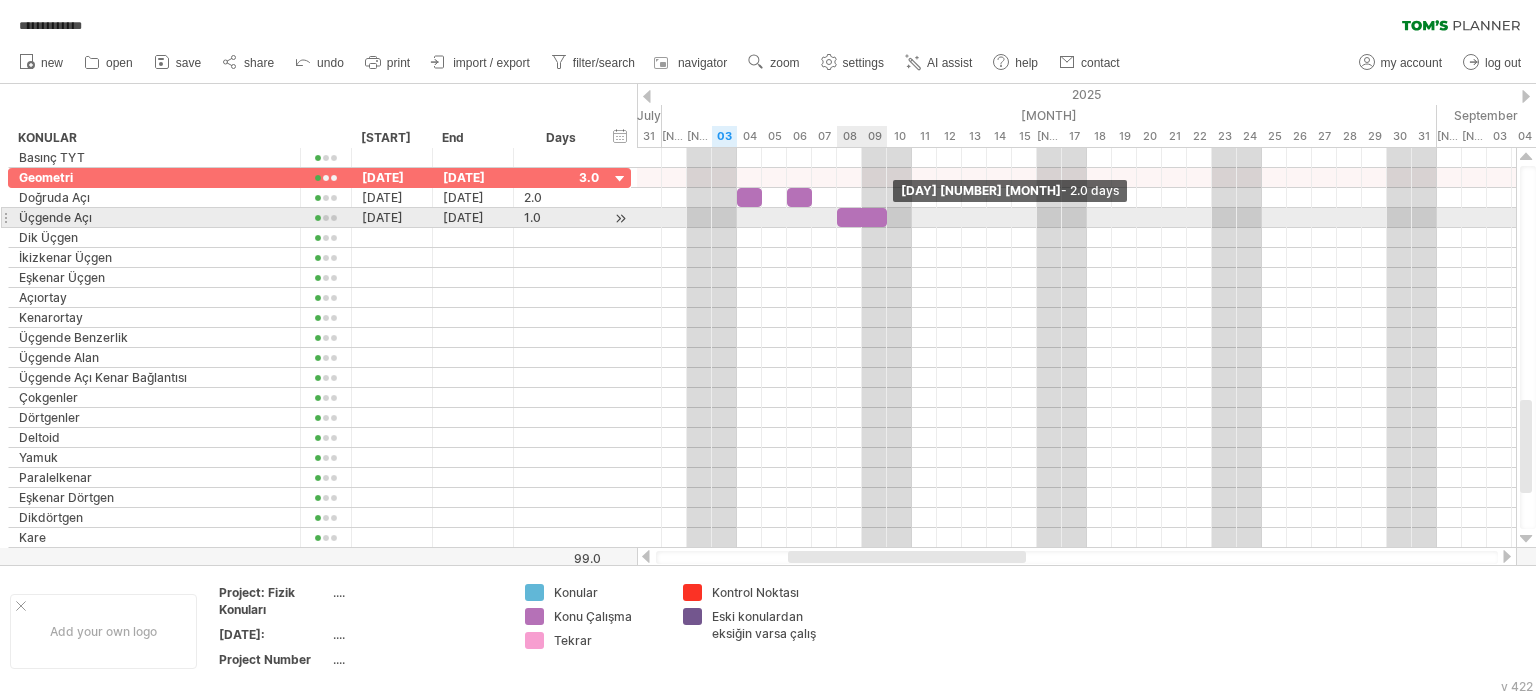 drag, startPoint x: 860, startPoint y: 213, endPoint x: 884, endPoint y: 215, distance: 24.083189 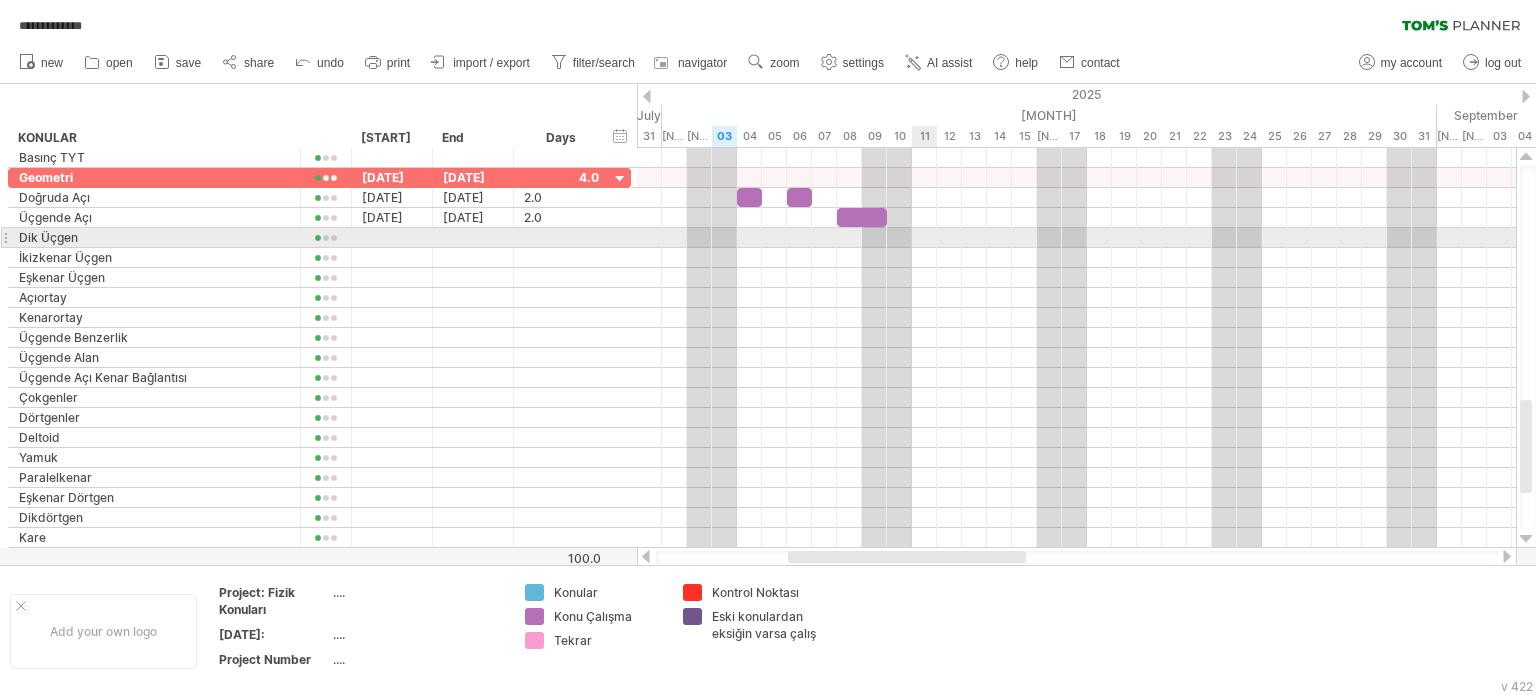 click at bounding box center (1076, 238) 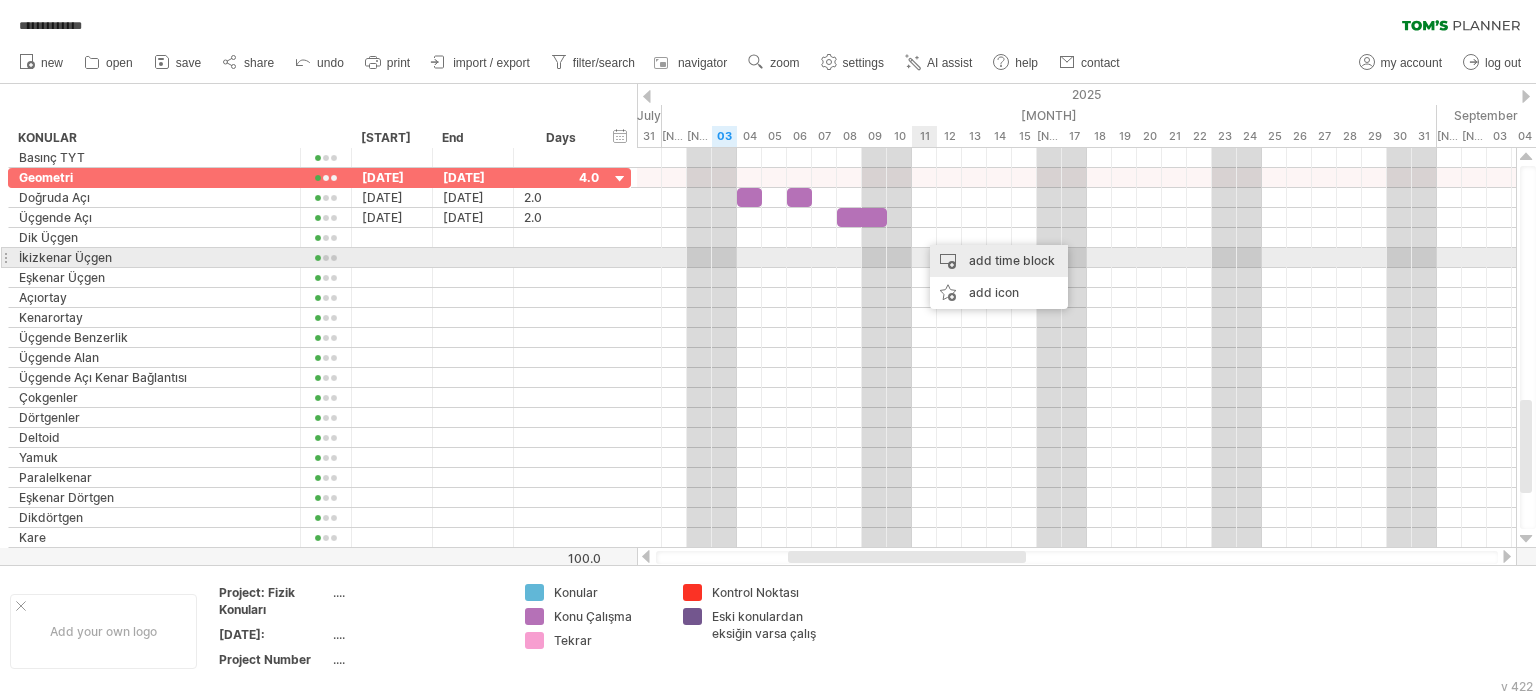 click on "add time block" at bounding box center (999, 261) 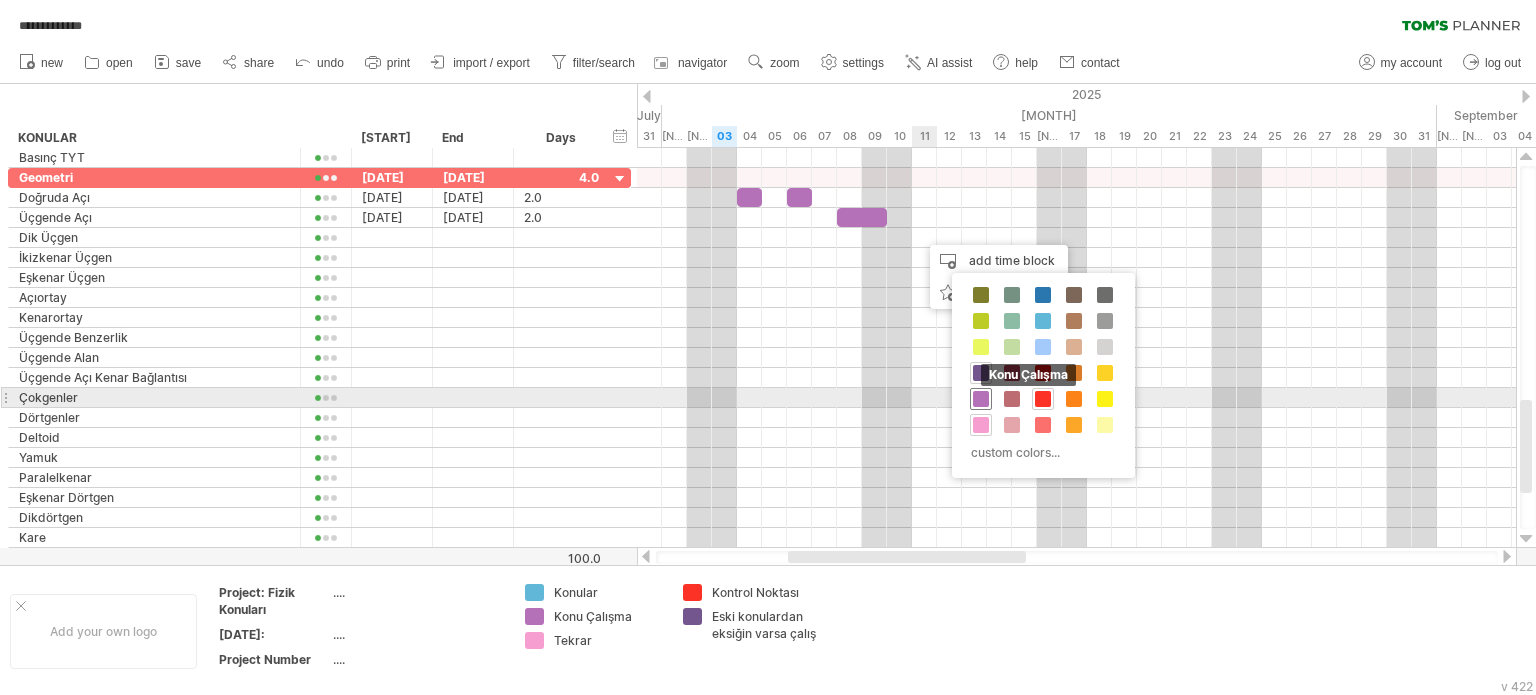 click on "Konu Çalışma" at bounding box center [981, 399] 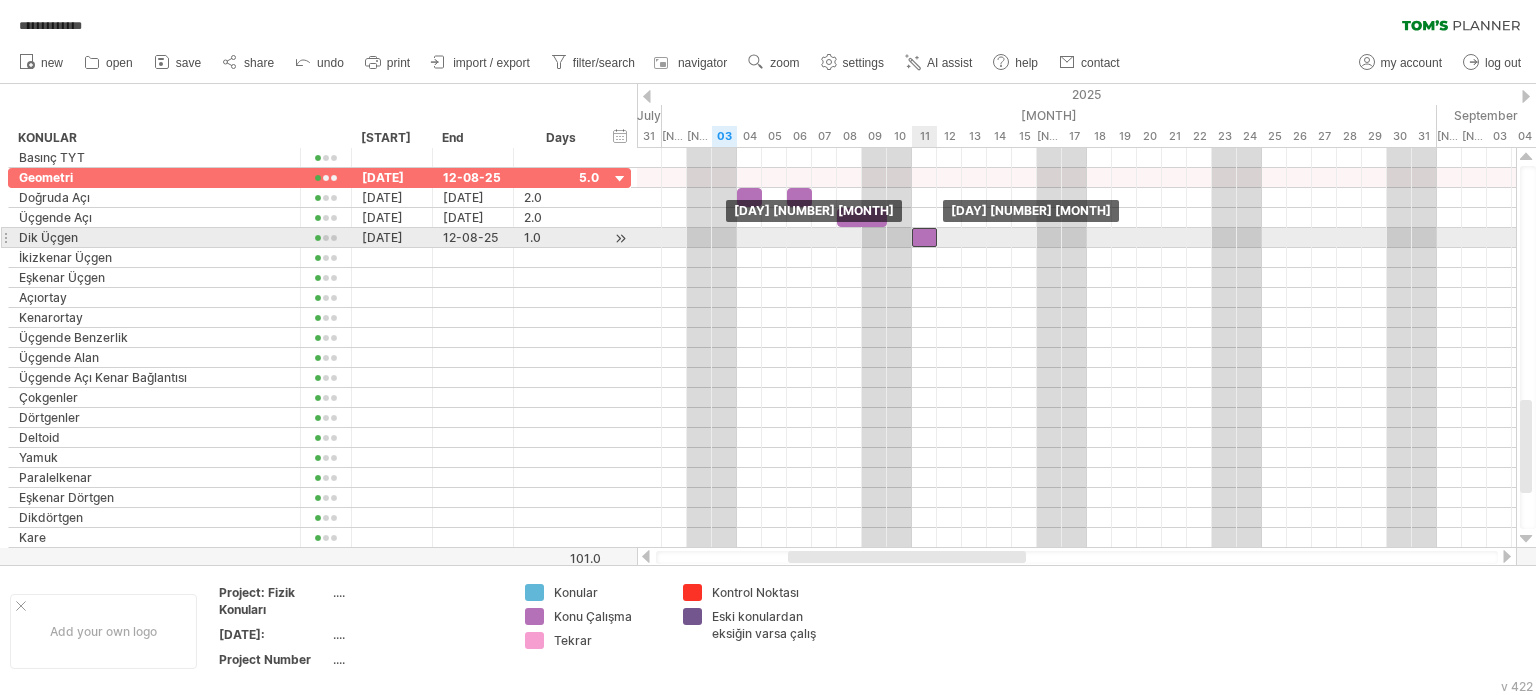 drag, startPoint x: 932, startPoint y: 234, endPoint x: 920, endPoint y: 235, distance: 12.0415945 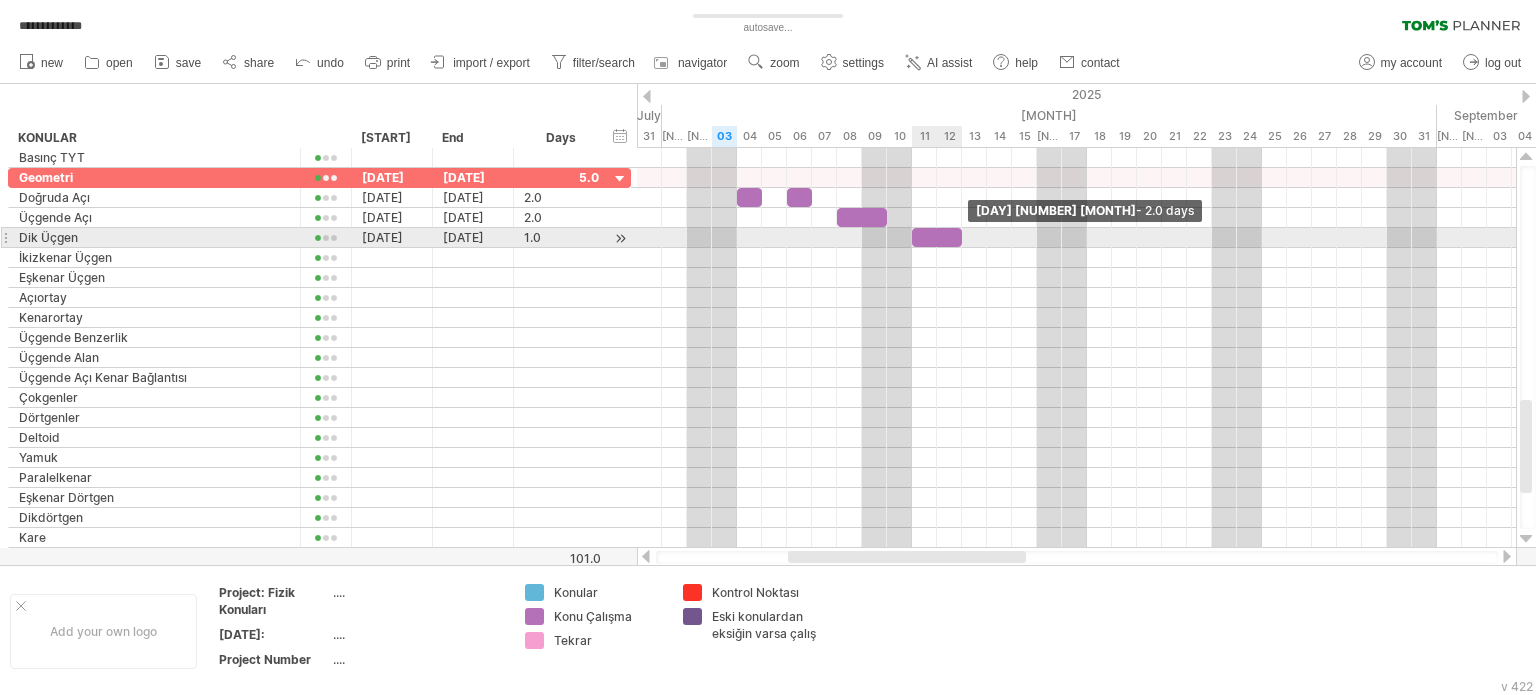 drag, startPoint x: 933, startPoint y: 232, endPoint x: 961, endPoint y: 234, distance: 28.071337 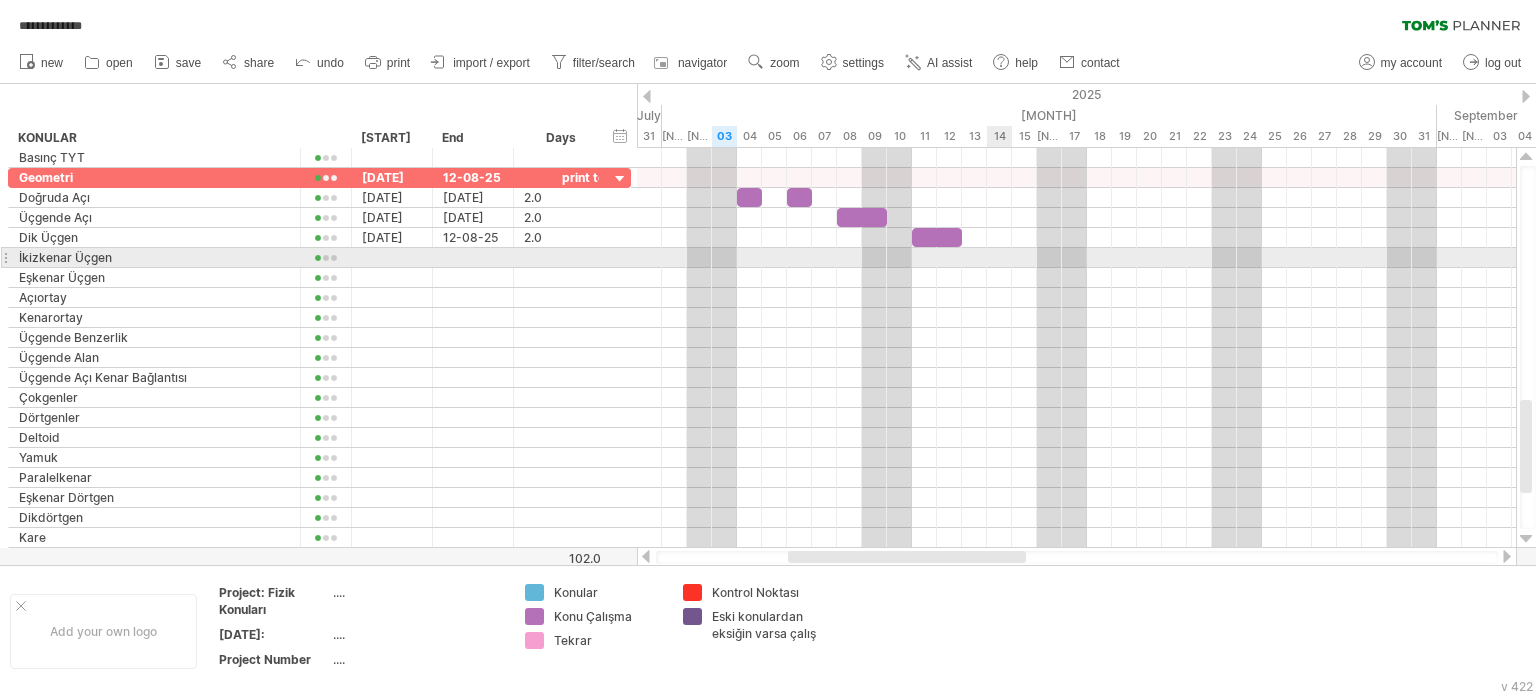 click at bounding box center [1076, 258] 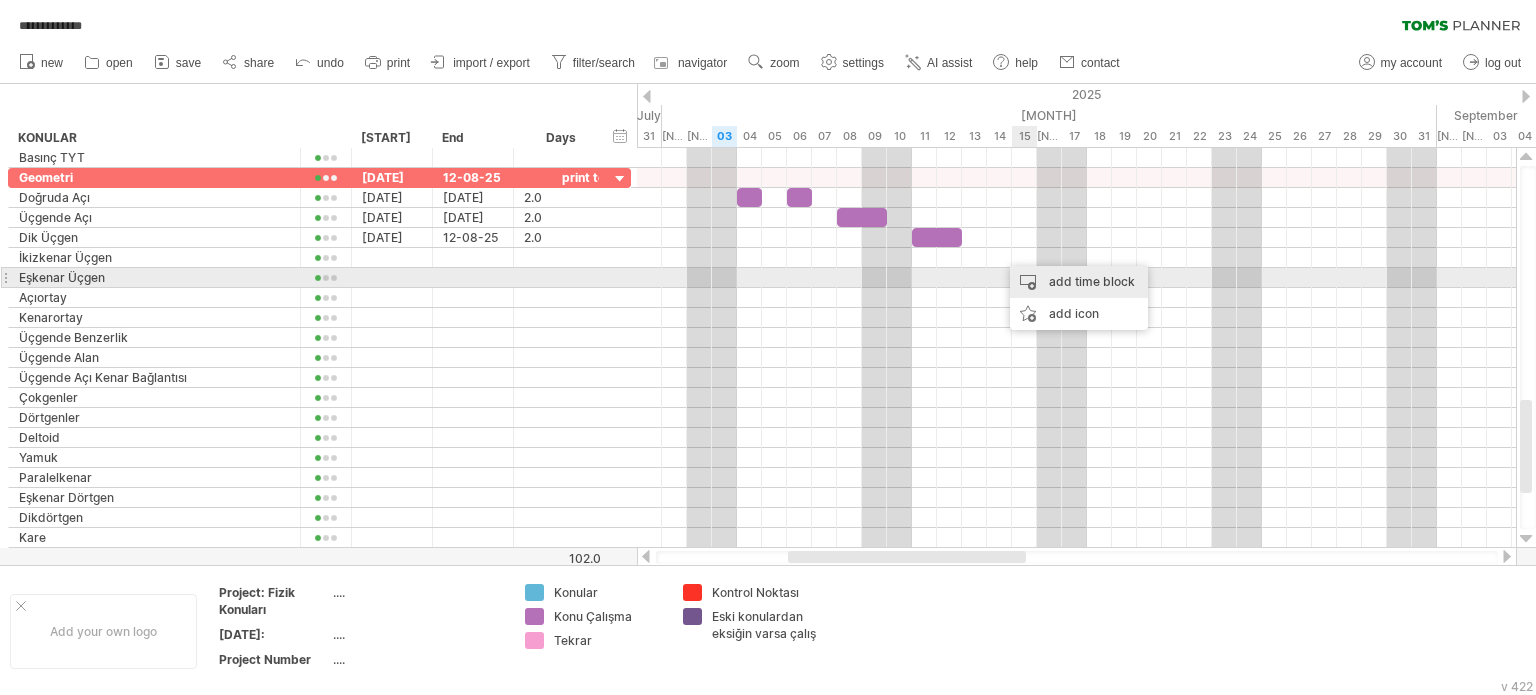 click on "add time block" at bounding box center (1079, 282) 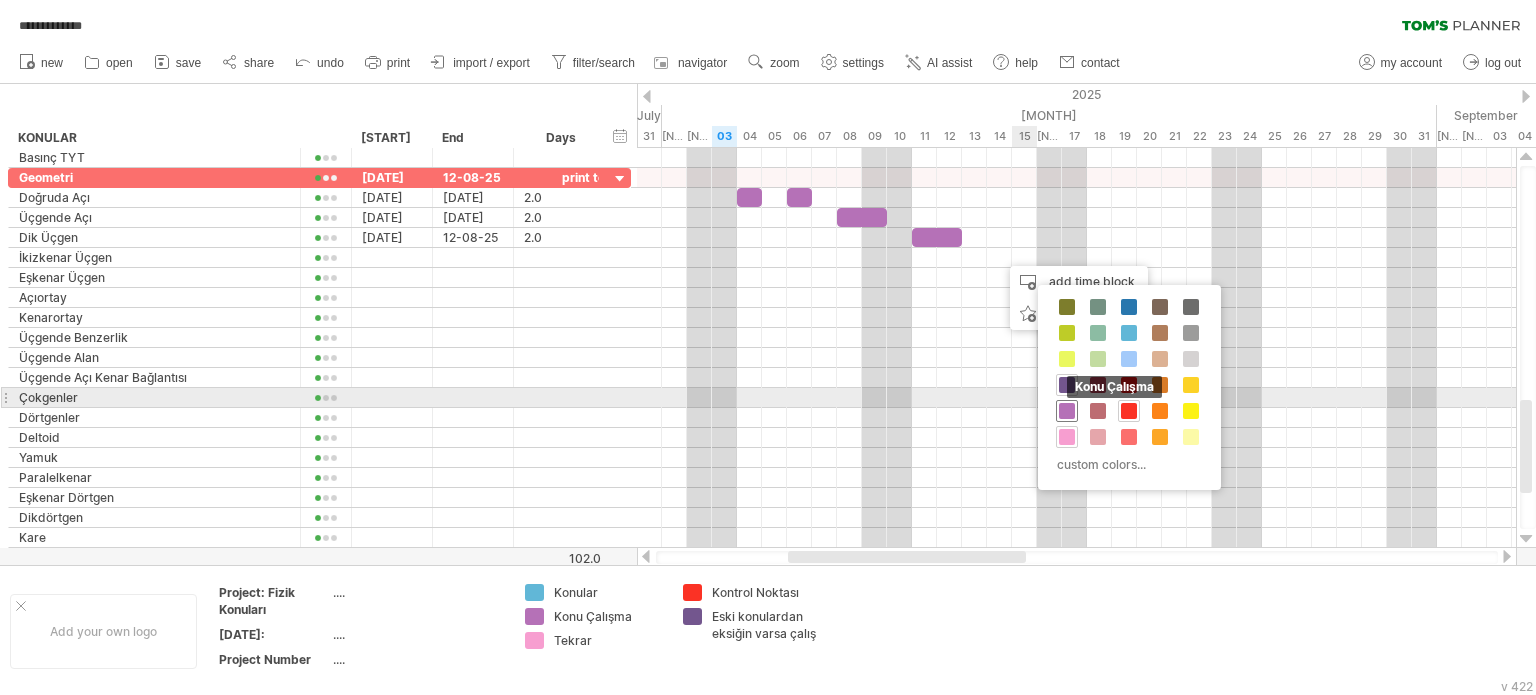 click at bounding box center [1067, 411] 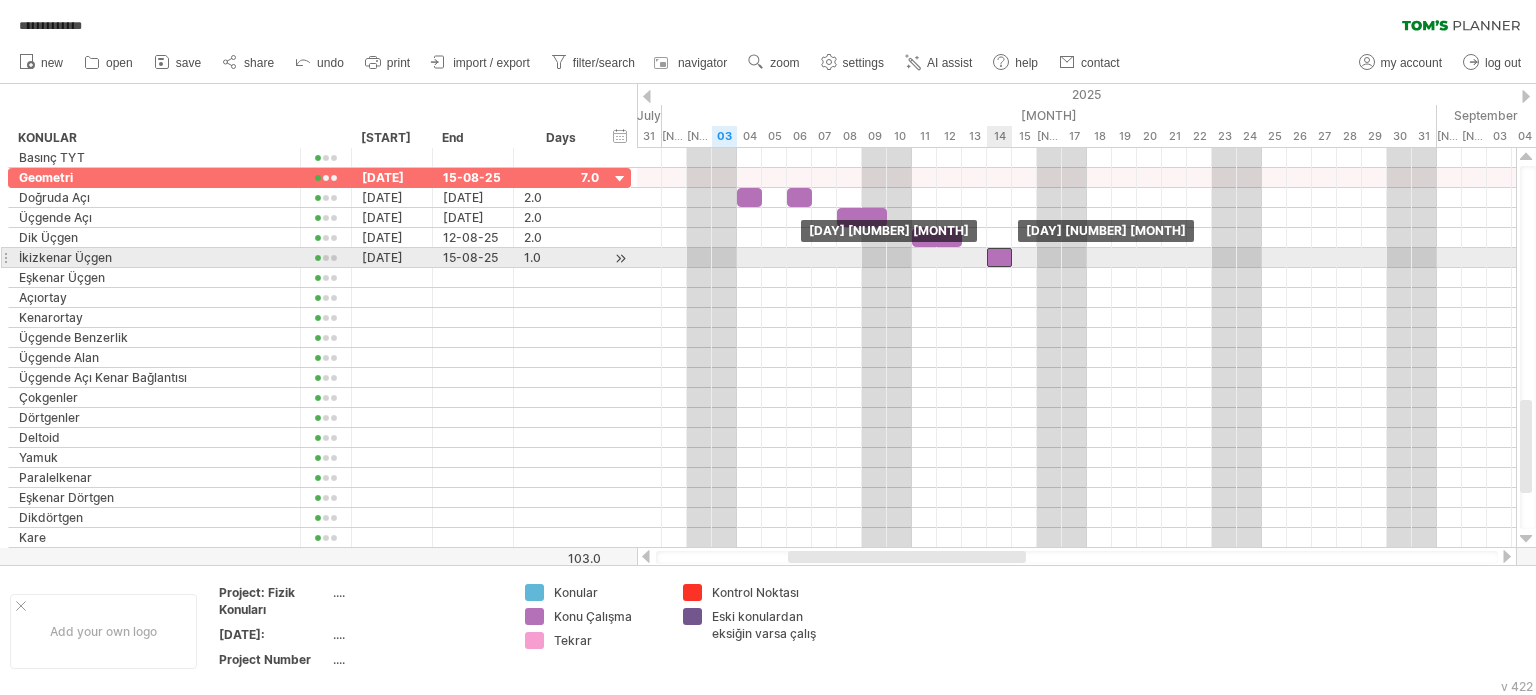 drag, startPoint x: 1004, startPoint y: 254, endPoint x: 986, endPoint y: 259, distance: 18.681541 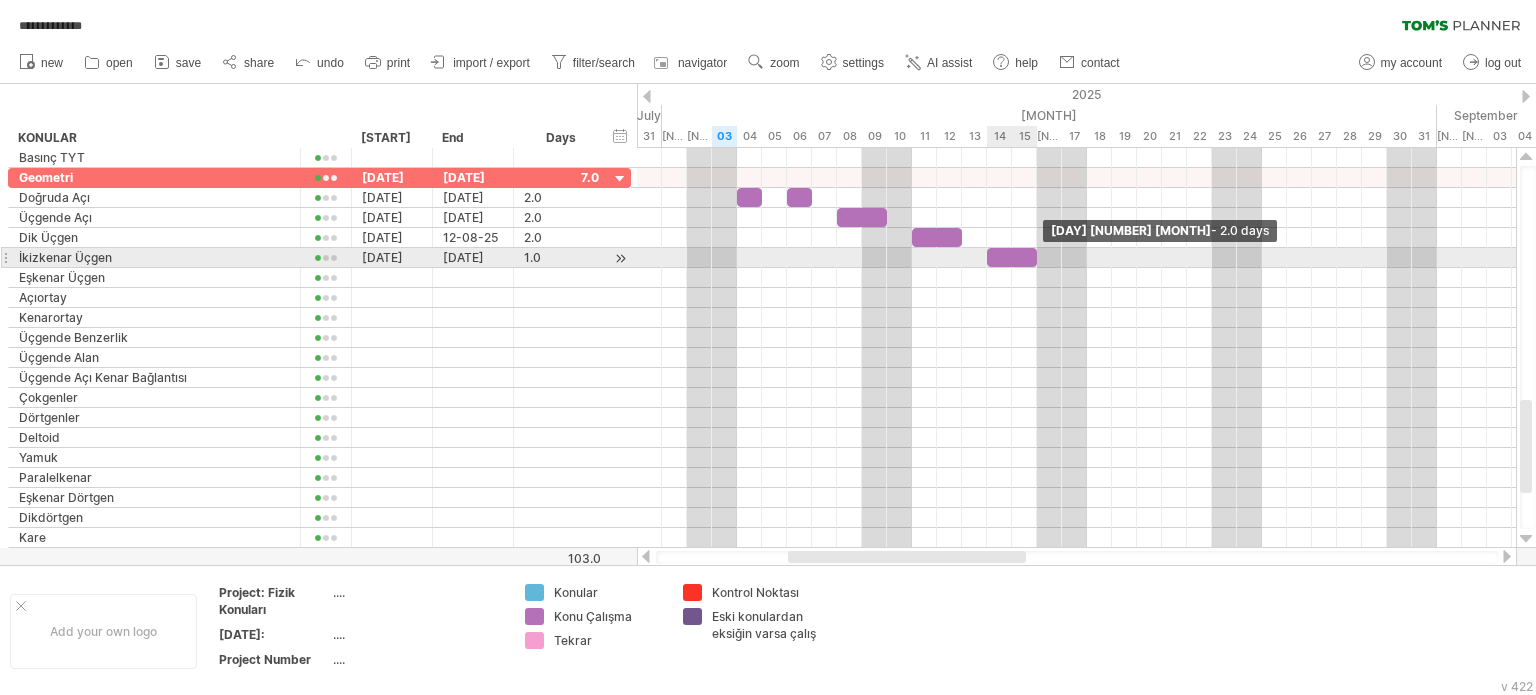 drag, startPoint x: 1012, startPoint y: 255, endPoint x: 1040, endPoint y: 255, distance: 28 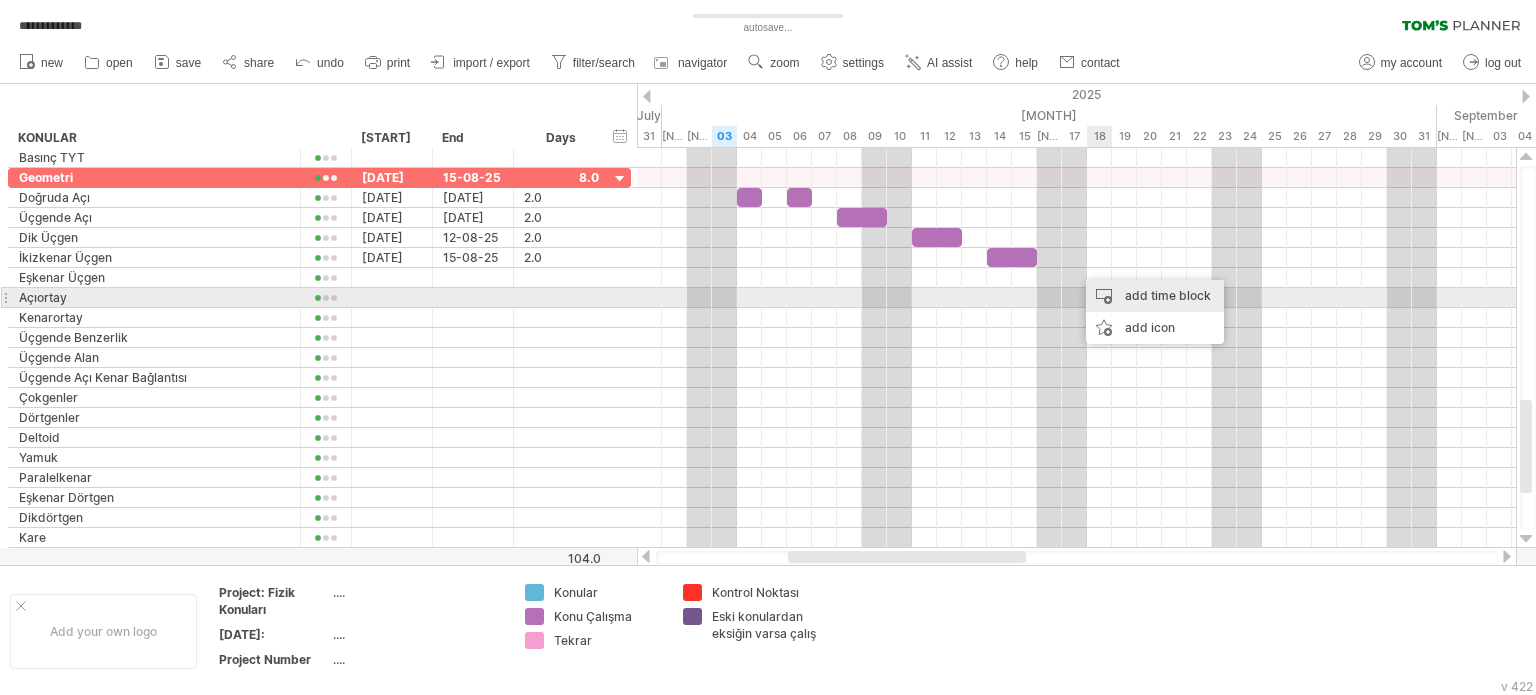 click on "add time block" at bounding box center [1155, 296] 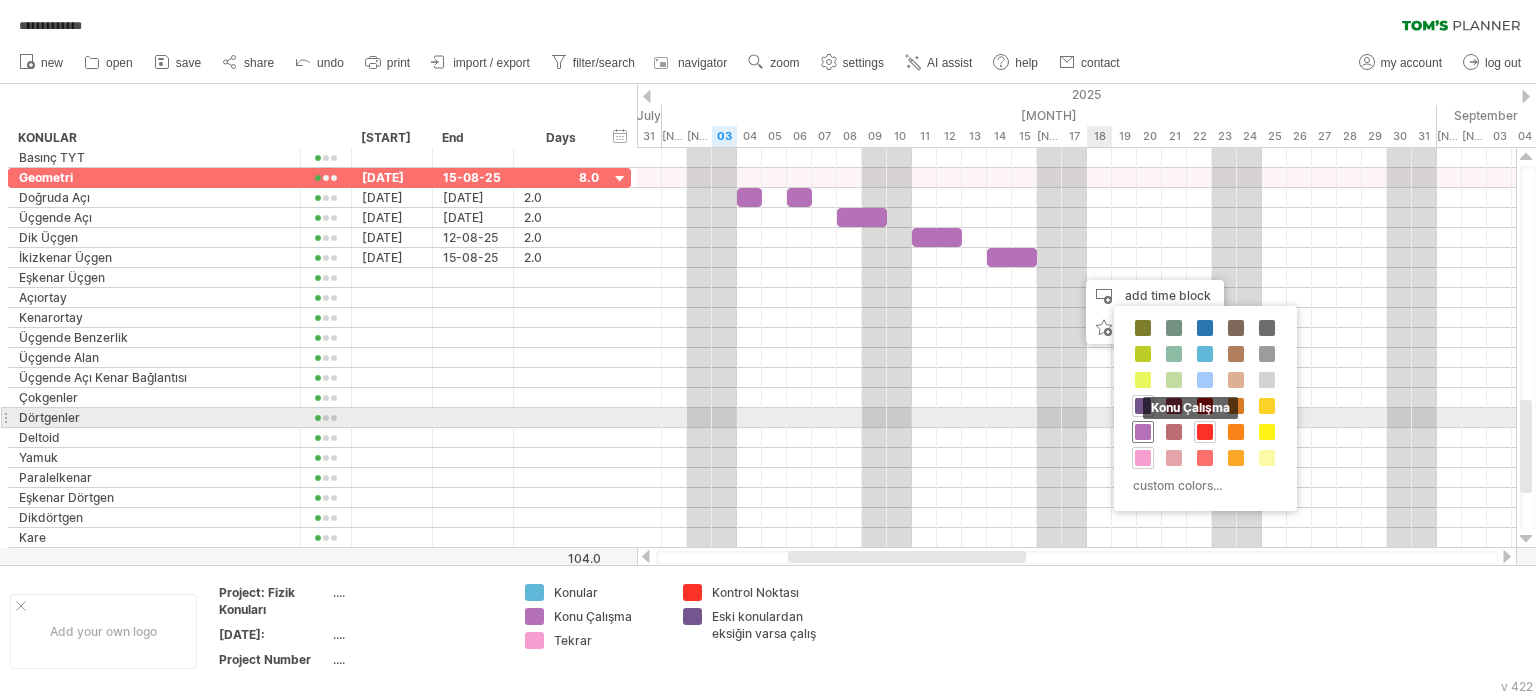 click on "Konular Eski konulardan eksiğin varsa çalış Konu Çalışma Kontrol Noktası Tekrar custom colors..." at bounding box center [1205, 408] 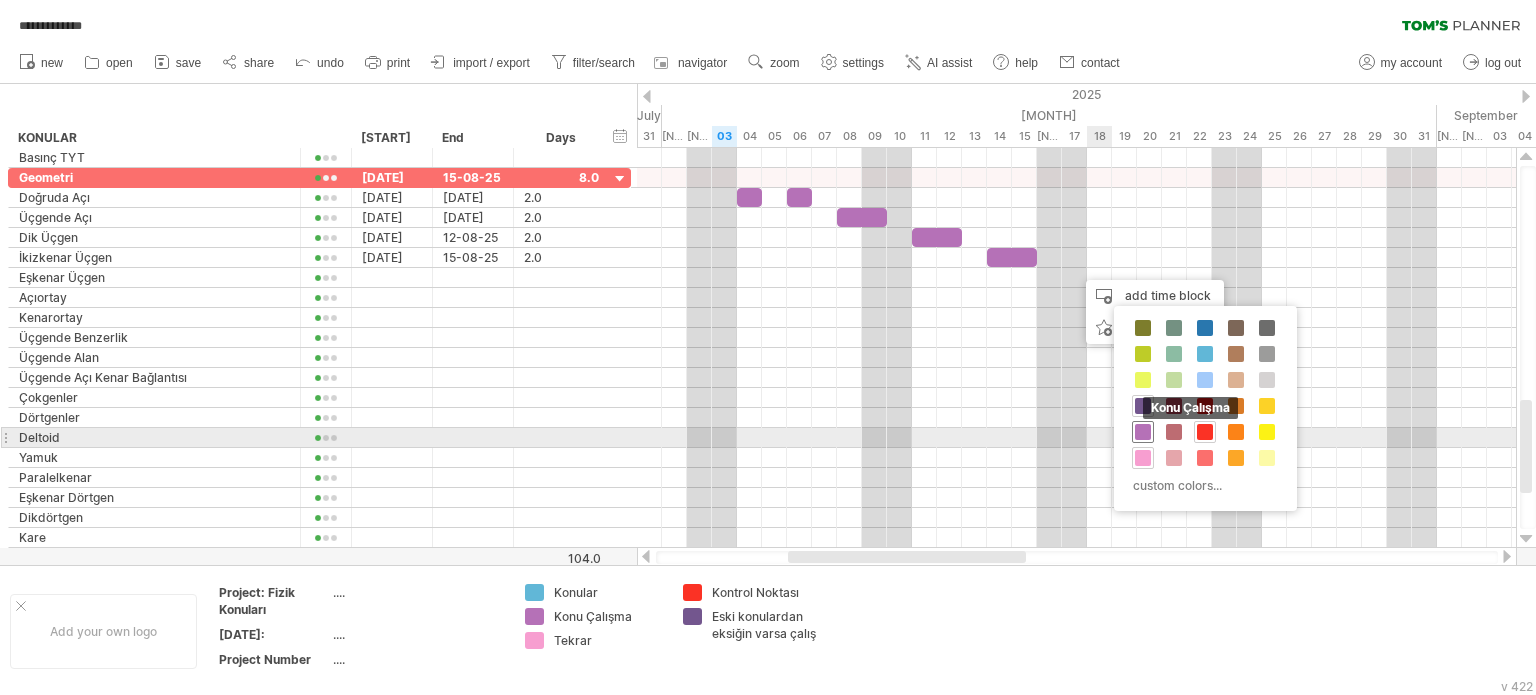 click at bounding box center (1143, 432) 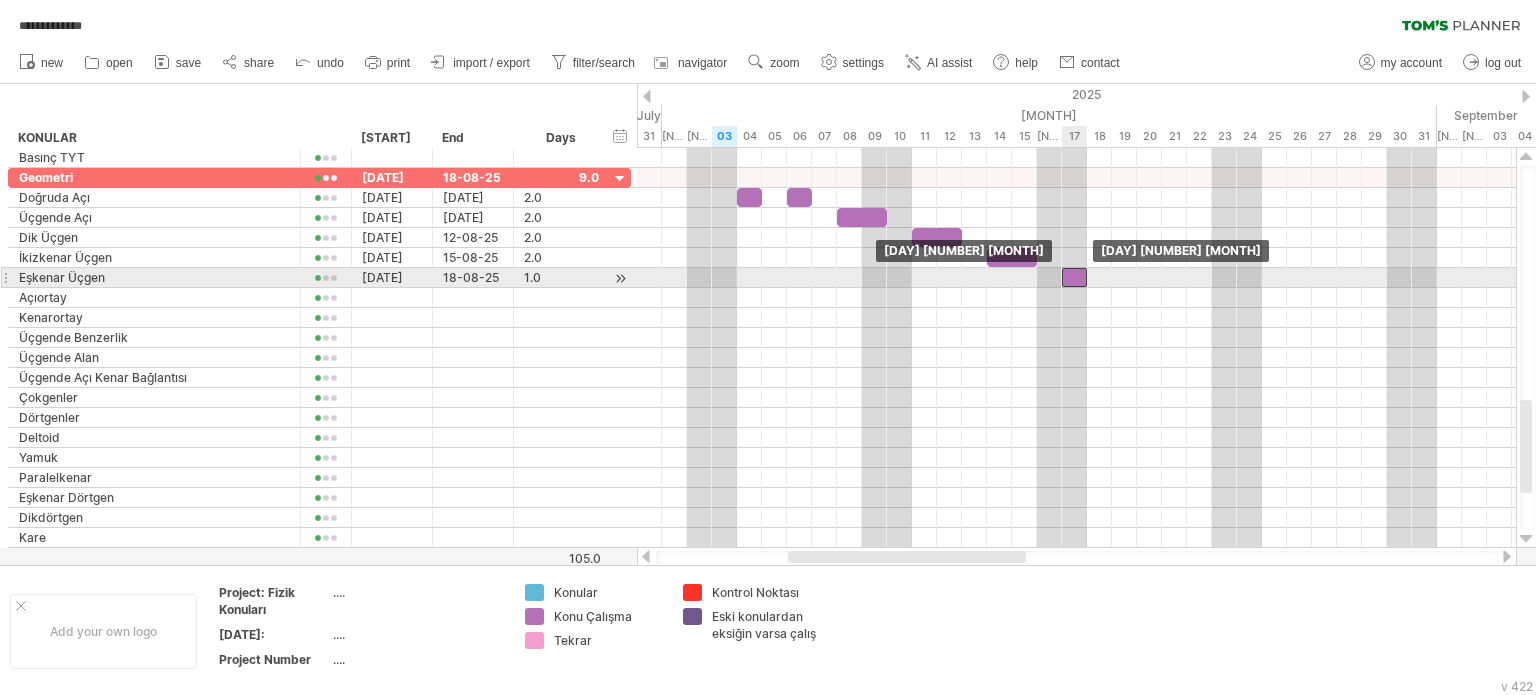 drag, startPoint x: 1088, startPoint y: 277, endPoint x: 1078, endPoint y: 273, distance: 10.770329 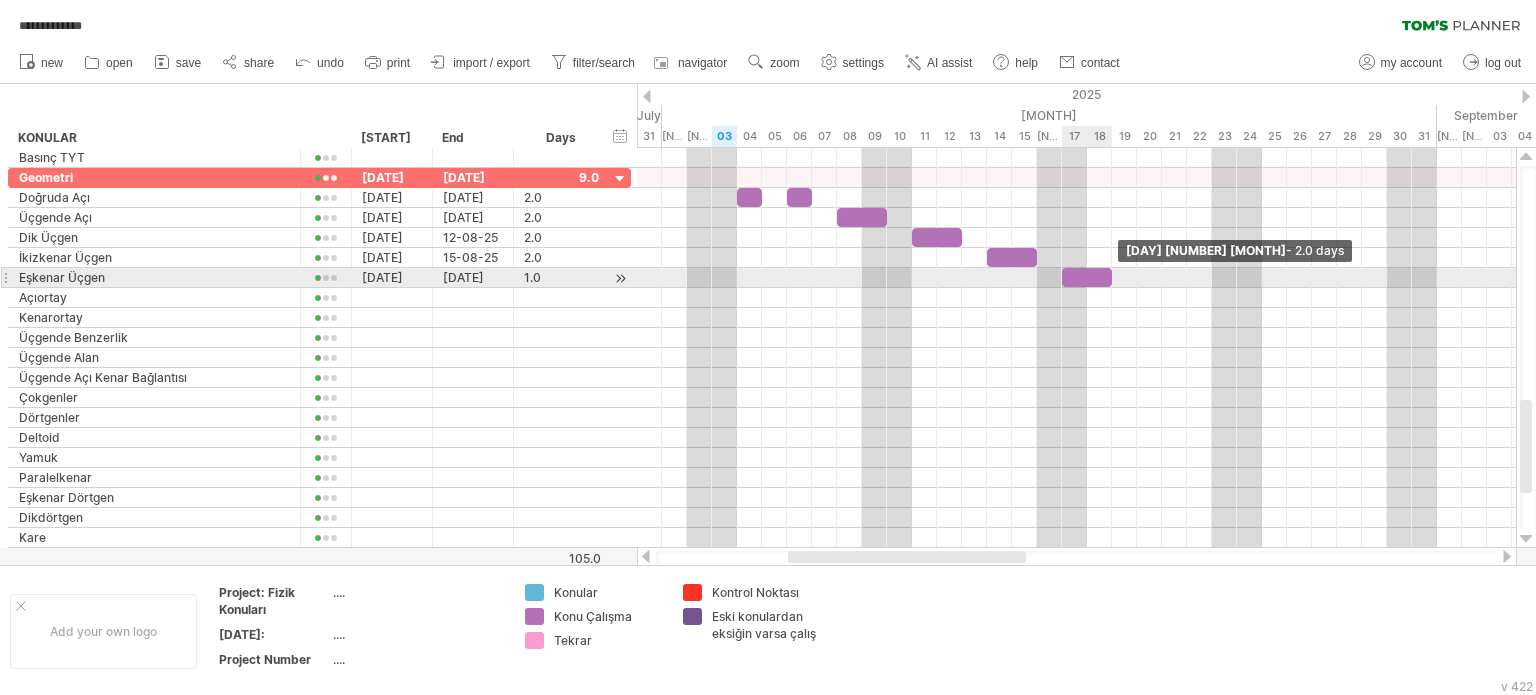 drag, startPoint x: 1086, startPoint y: 271, endPoint x: 1112, endPoint y: 275, distance: 26.305893 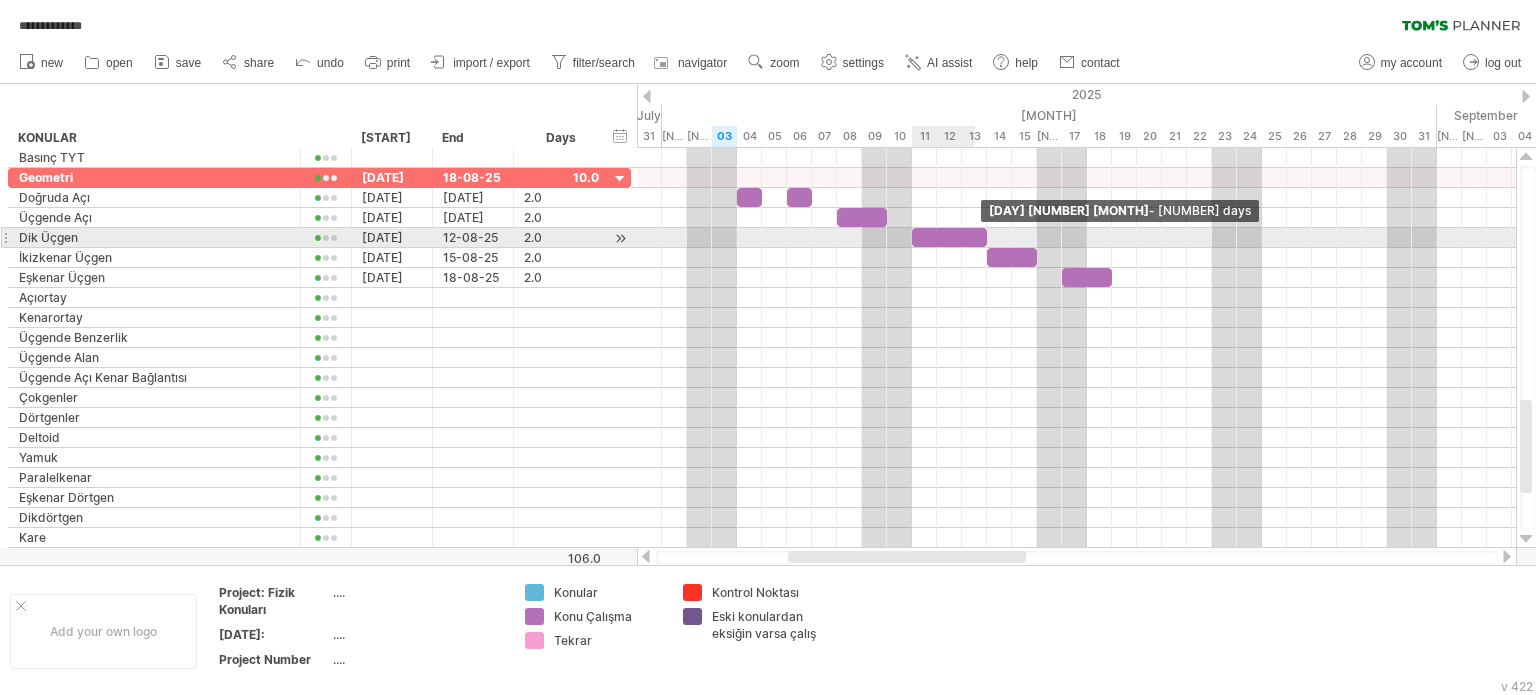 drag, startPoint x: 961, startPoint y: 235, endPoint x: 980, endPoint y: 236, distance: 19.026299 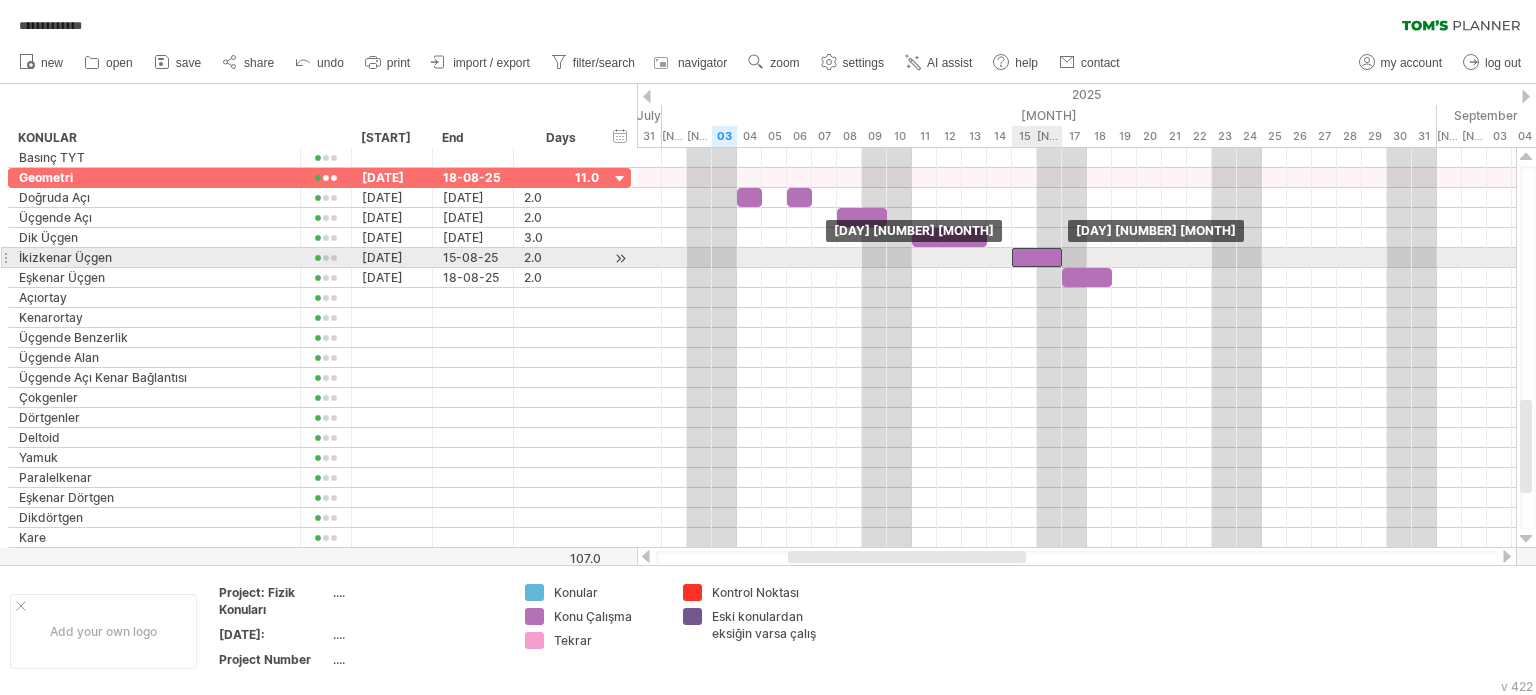 drag, startPoint x: 1023, startPoint y: 258, endPoint x: 1051, endPoint y: 263, distance: 28.442924 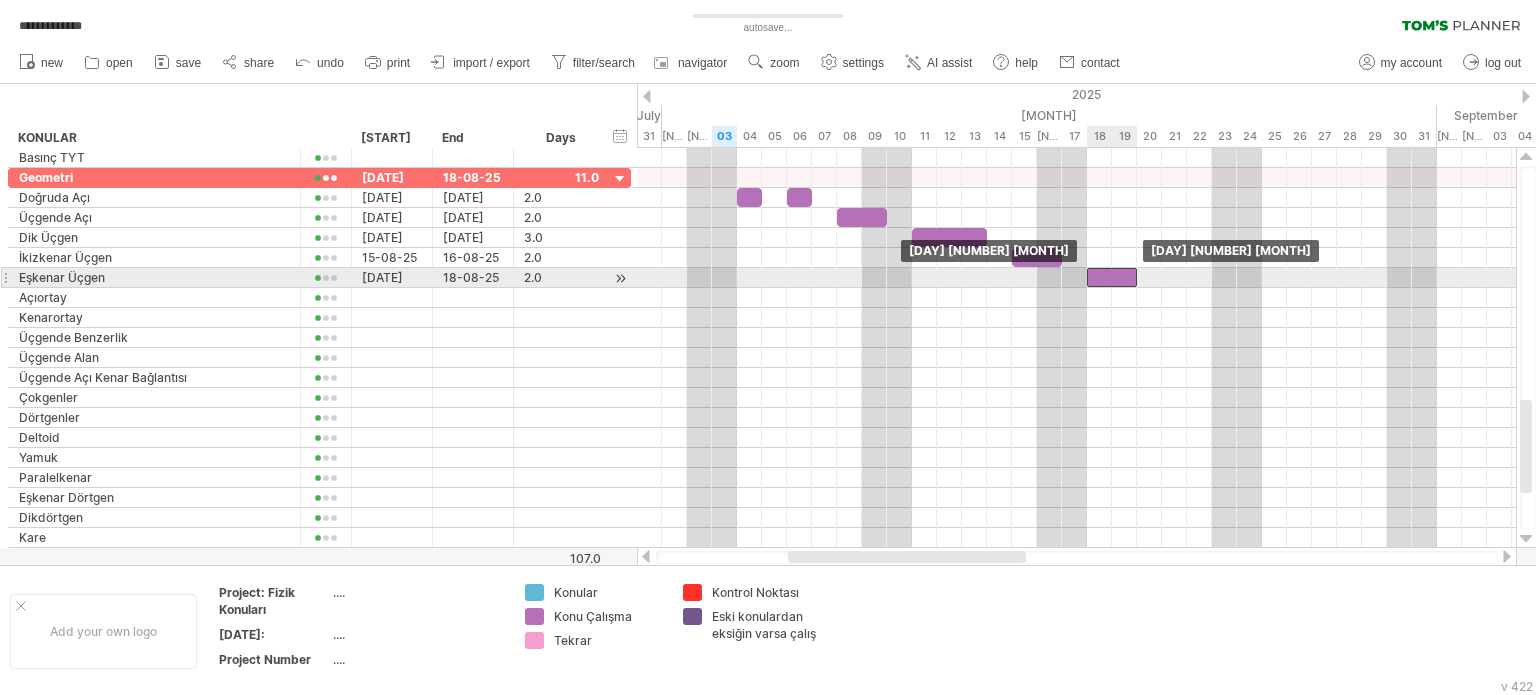 drag, startPoint x: 1091, startPoint y: 273, endPoint x: 1116, endPoint y: 279, distance: 25.70992 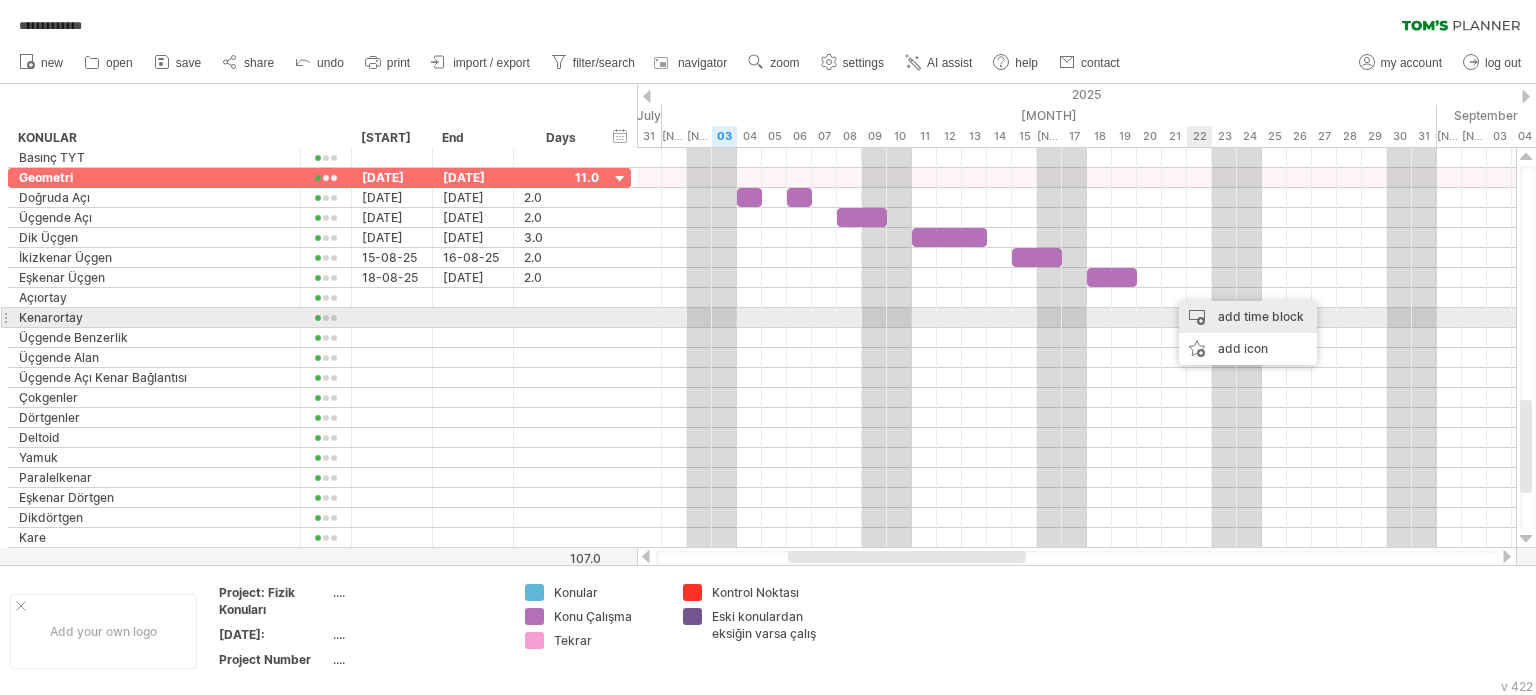 click on "add time block" at bounding box center (1248, 317) 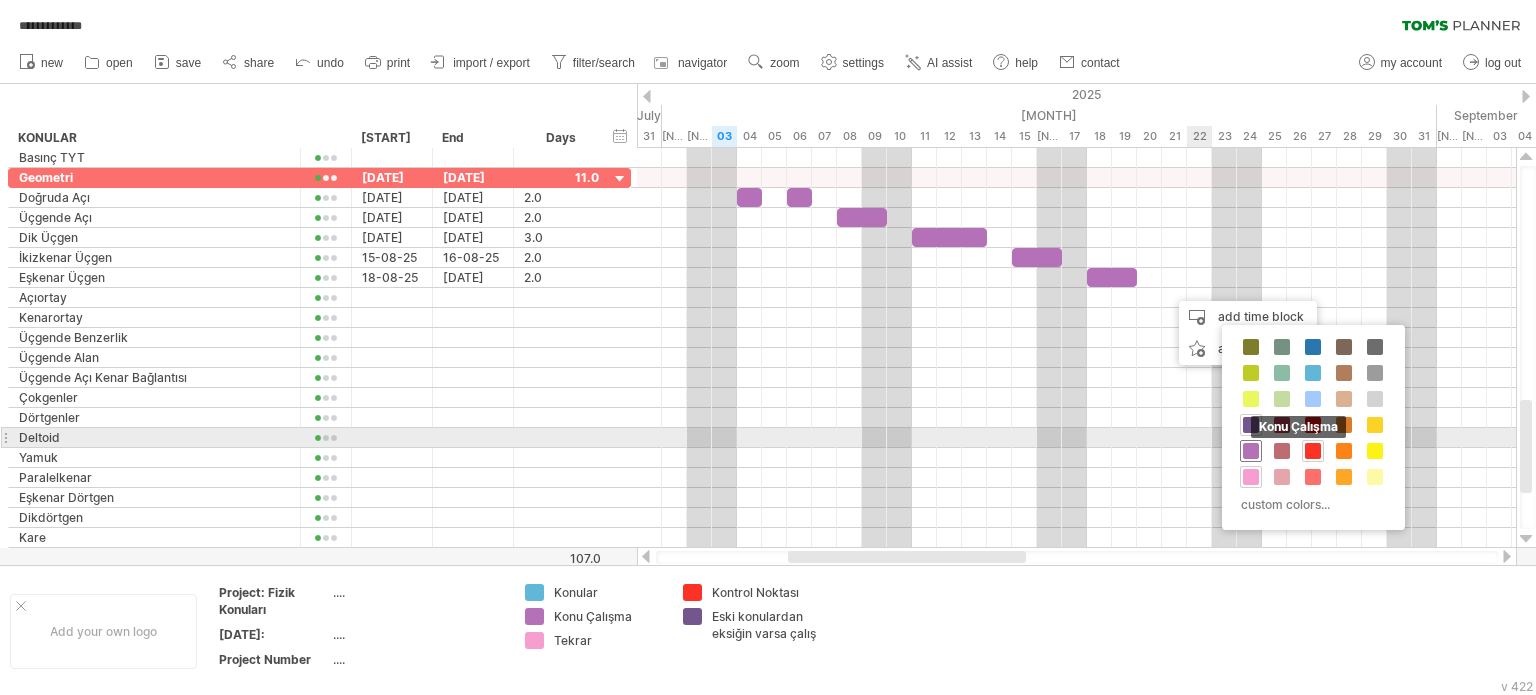 drag, startPoint x: 1249, startPoint y: 446, endPoint x: 1250, endPoint y: 423, distance: 23.021729 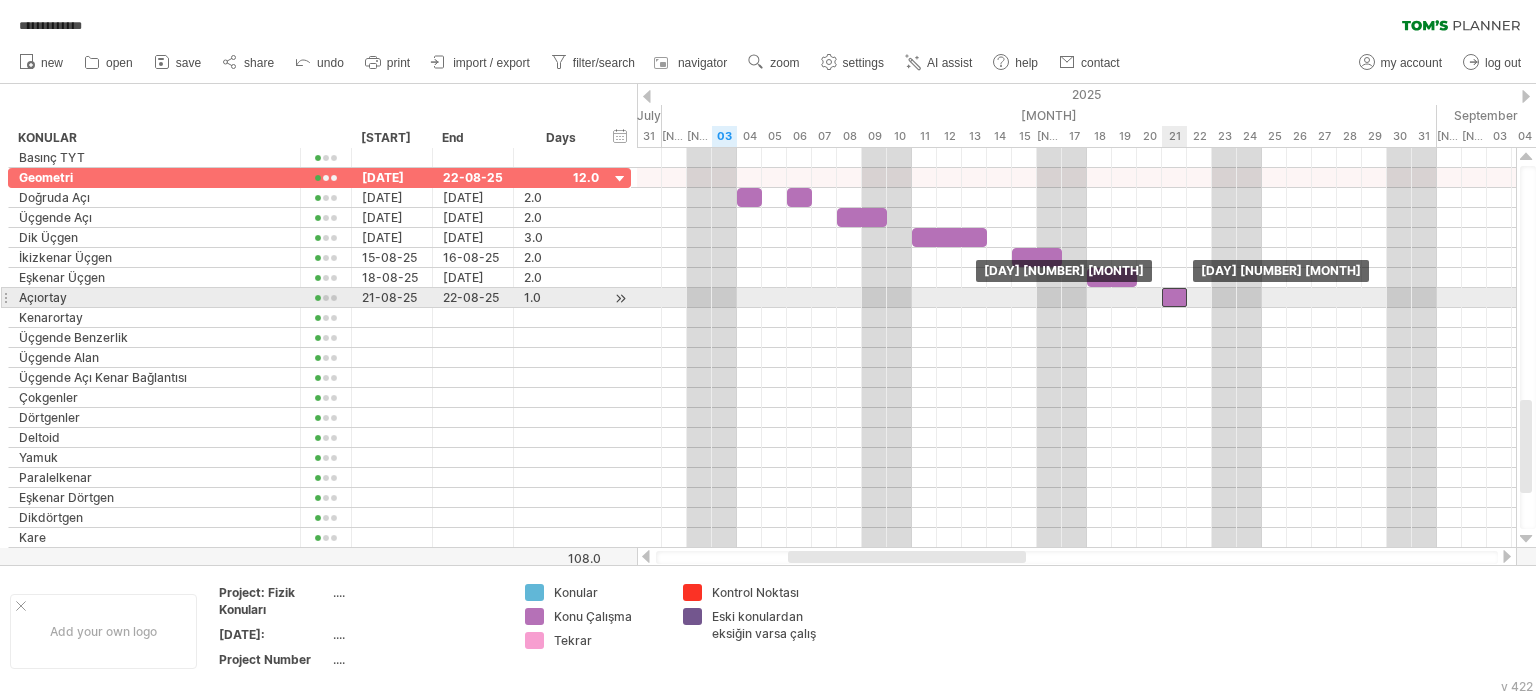 drag, startPoint x: 1189, startPoint y: 296, endPoint x: 1179, endPoint y: 301, distance: 11.18034 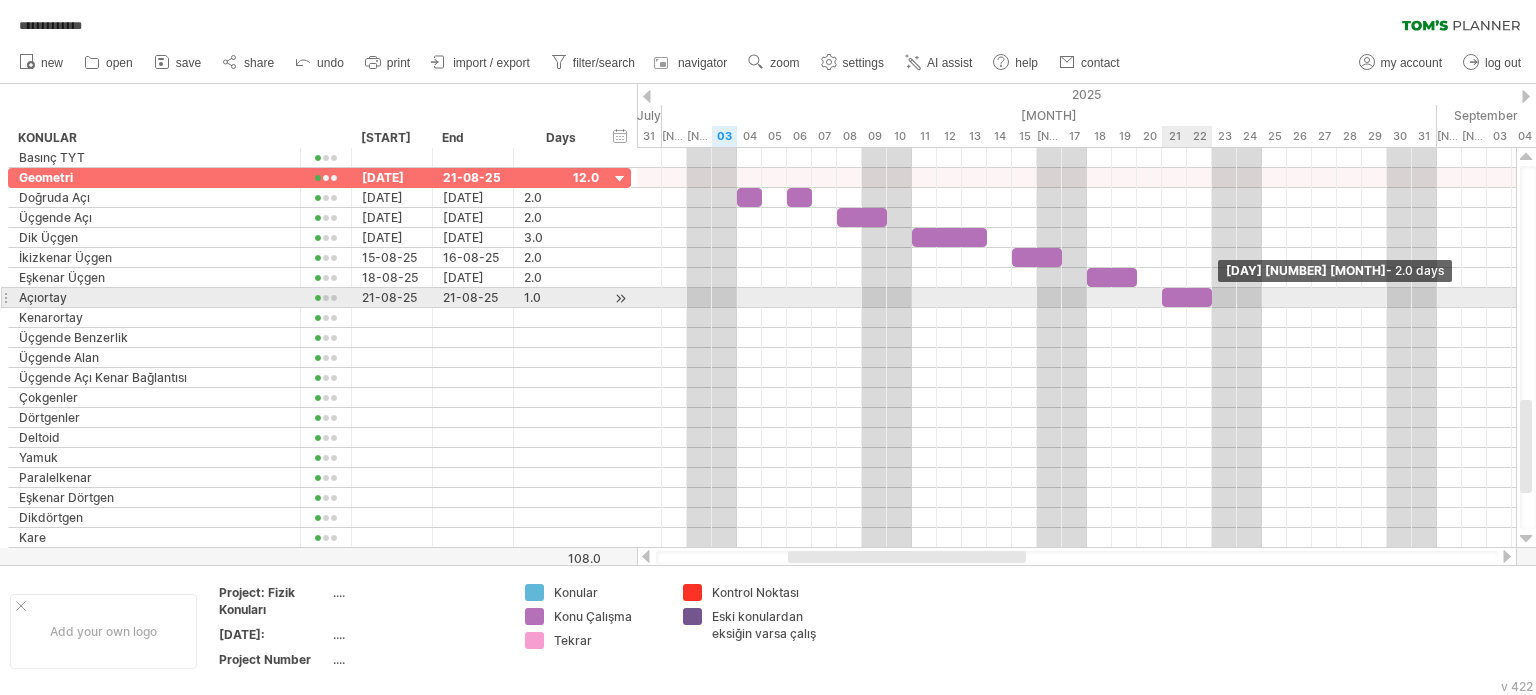drag, startPoint x: 1184, startPoint y: 292, endPoint x: 1212, endPoint y: 301, distance: 29.410883 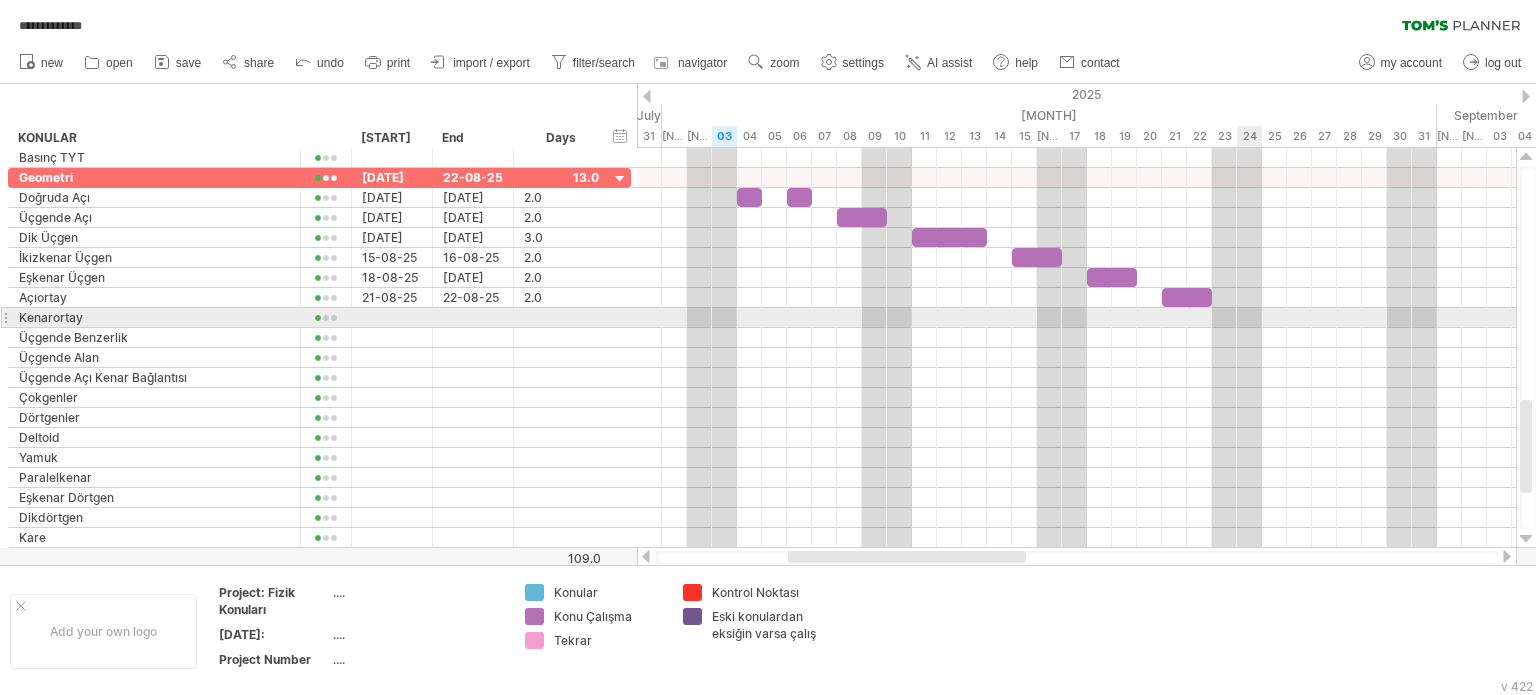 click at bounding box center [1076, 318] 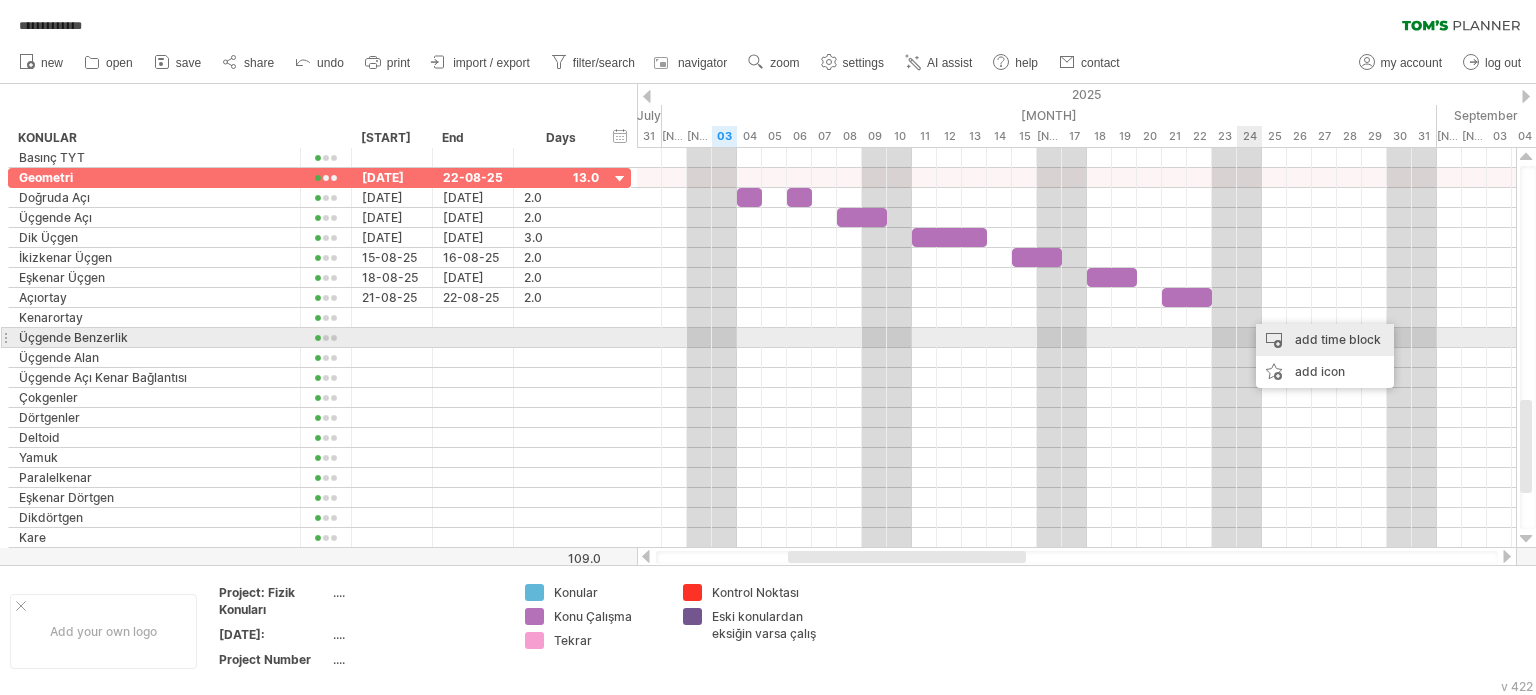 click on "add time block" at bounding box center (1325, 340) 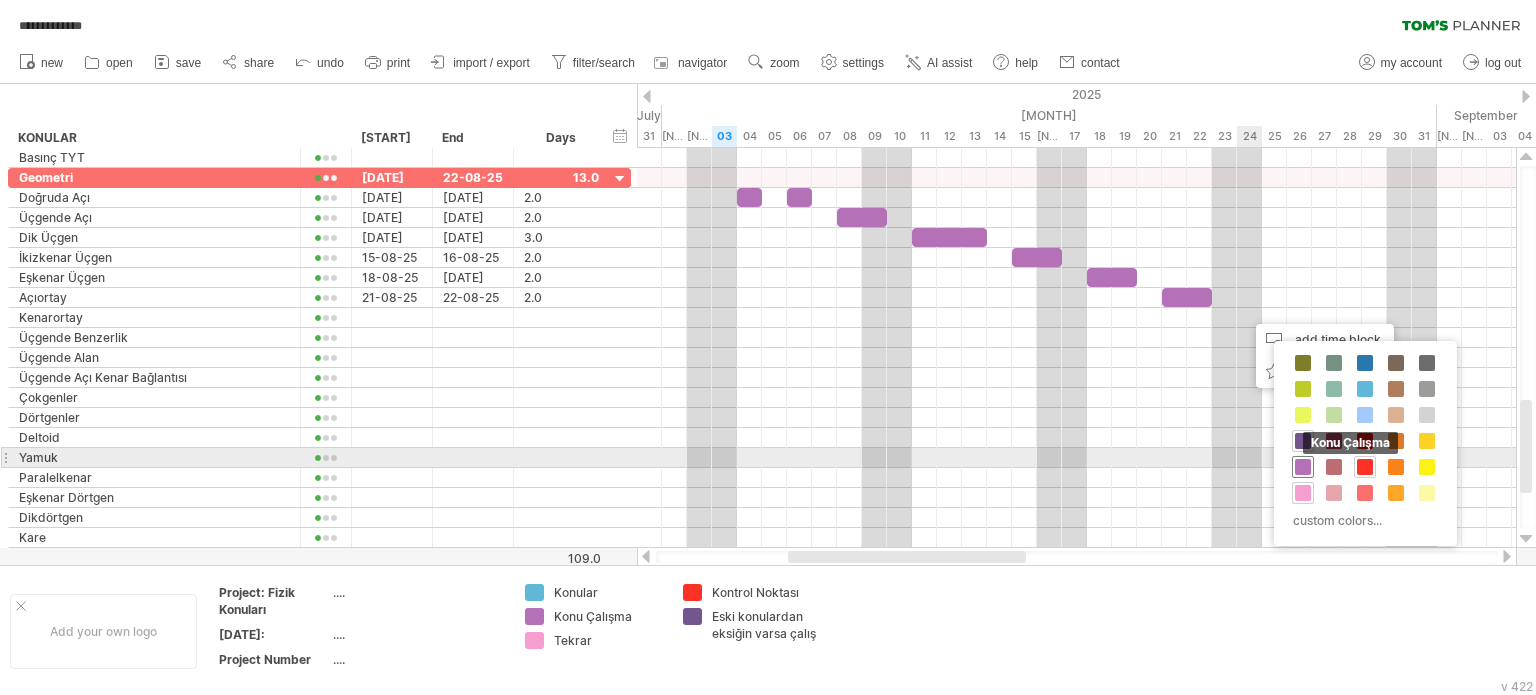 click at bounding box center (1303, 467) 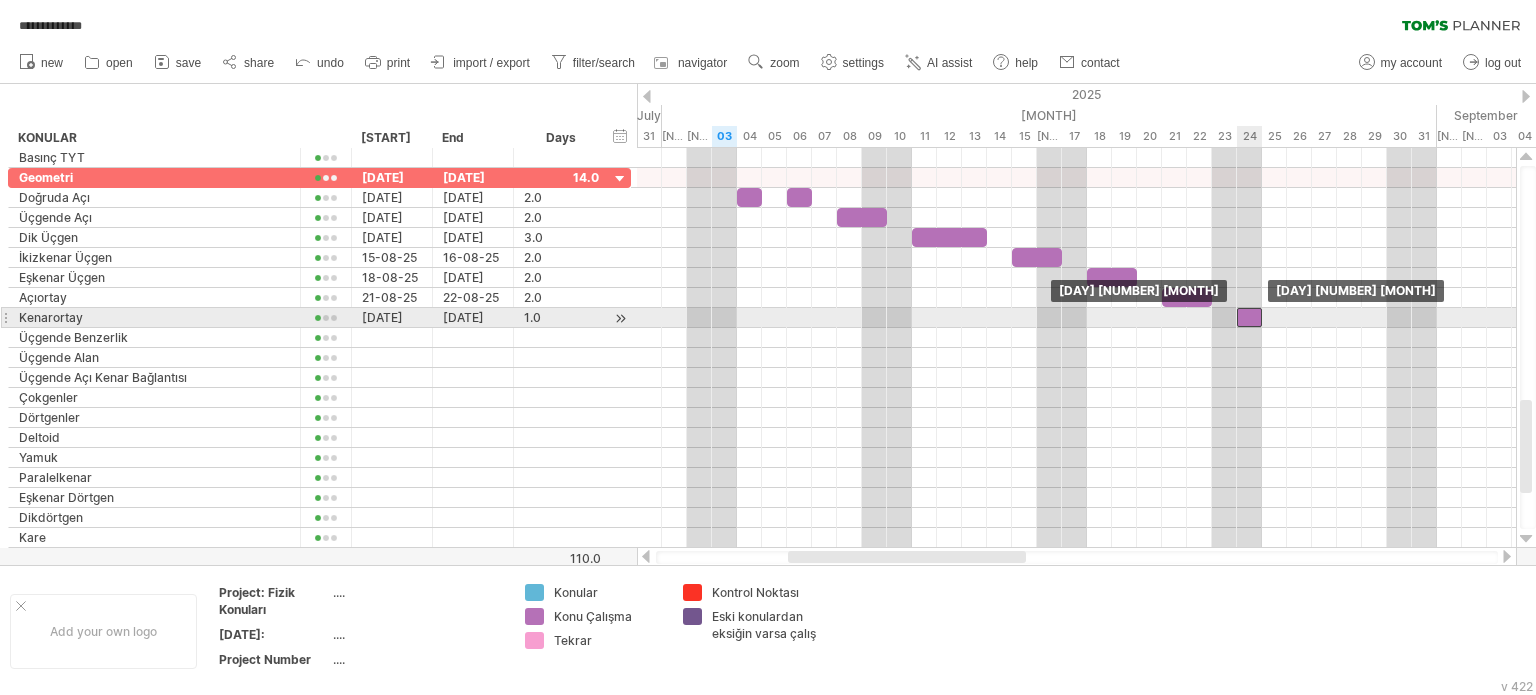 drag, startPoint x: 1264, startPoint y: 312, endPoint x: 1253, endPoint y: 315, distance: 11.401754 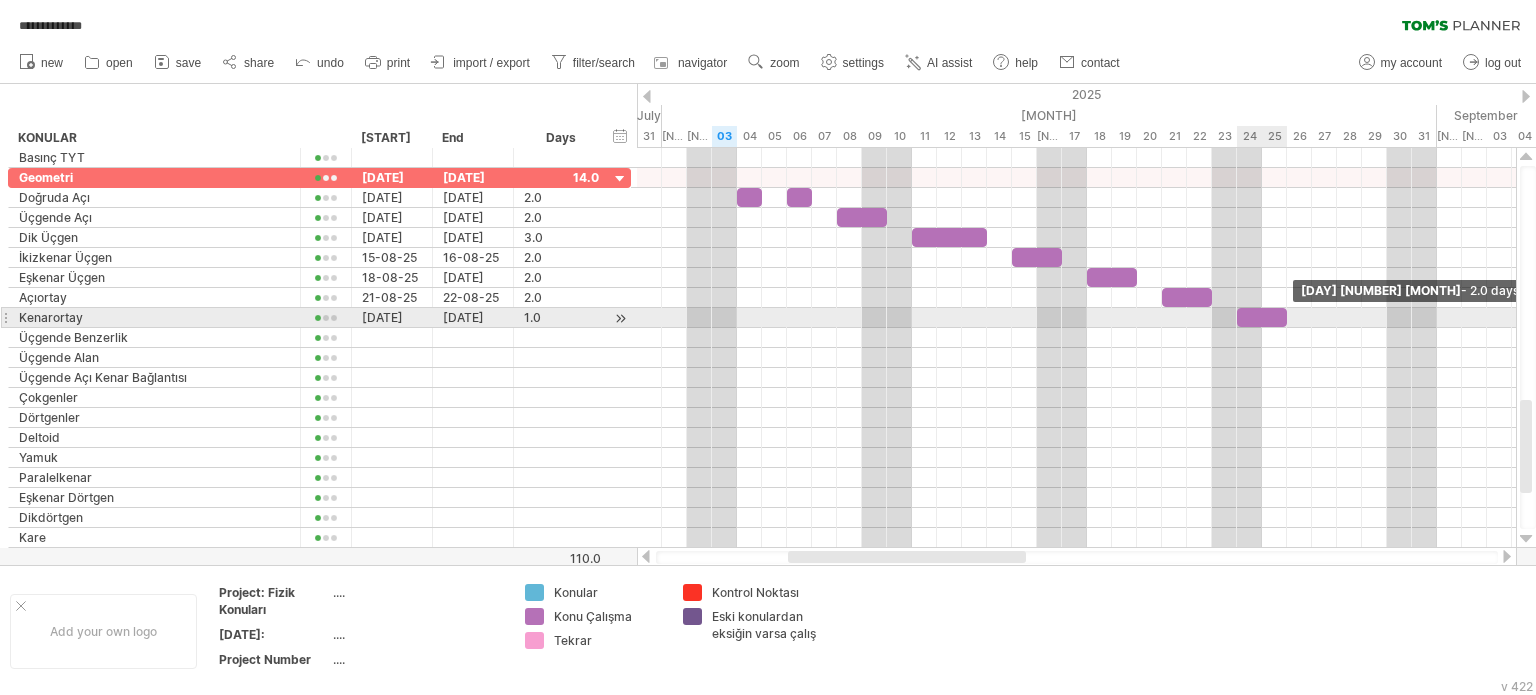 drag, startPoint x: 1260, startPoint y: 311, endPoint x: 1289, endPoint y: 319, distance: 30.083218 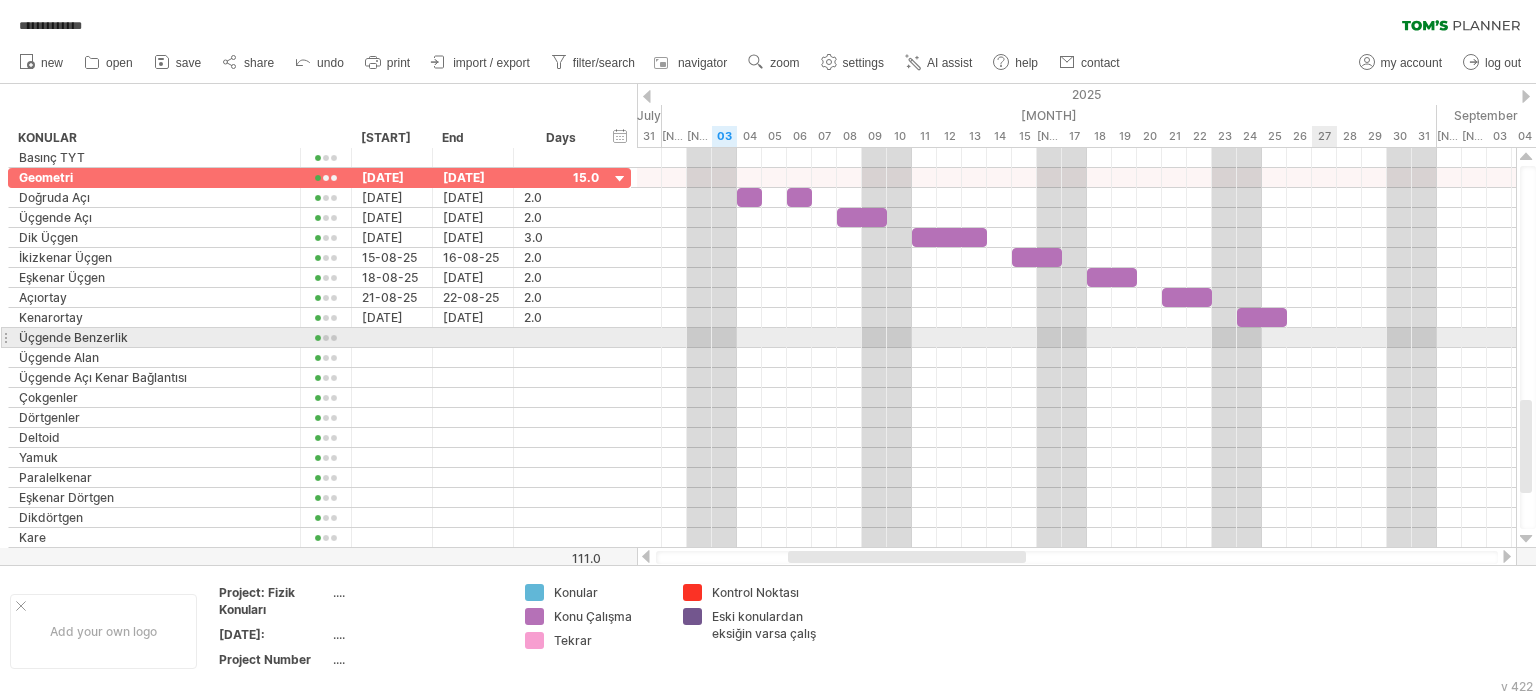 click at bounding box center (1076, 338) 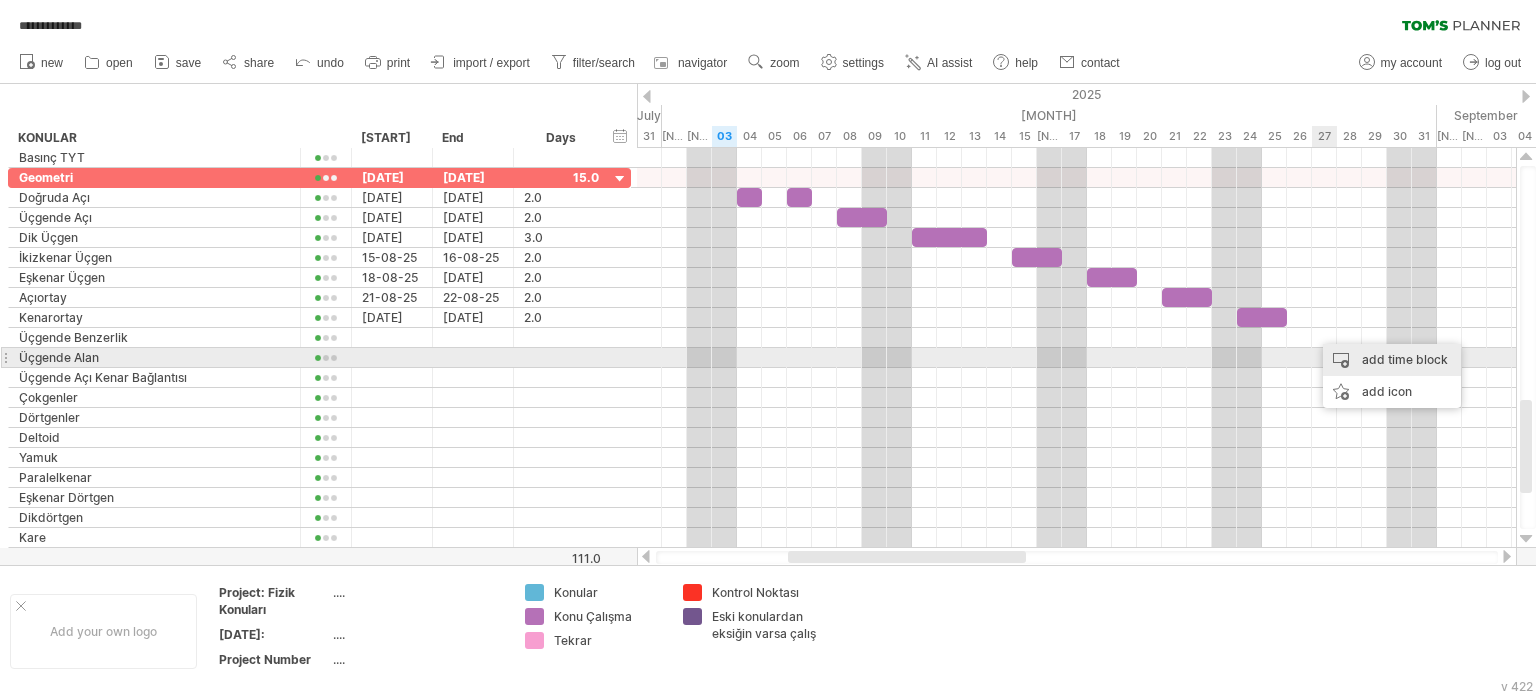 click on "add time block" at bounding box center [1392, 360] 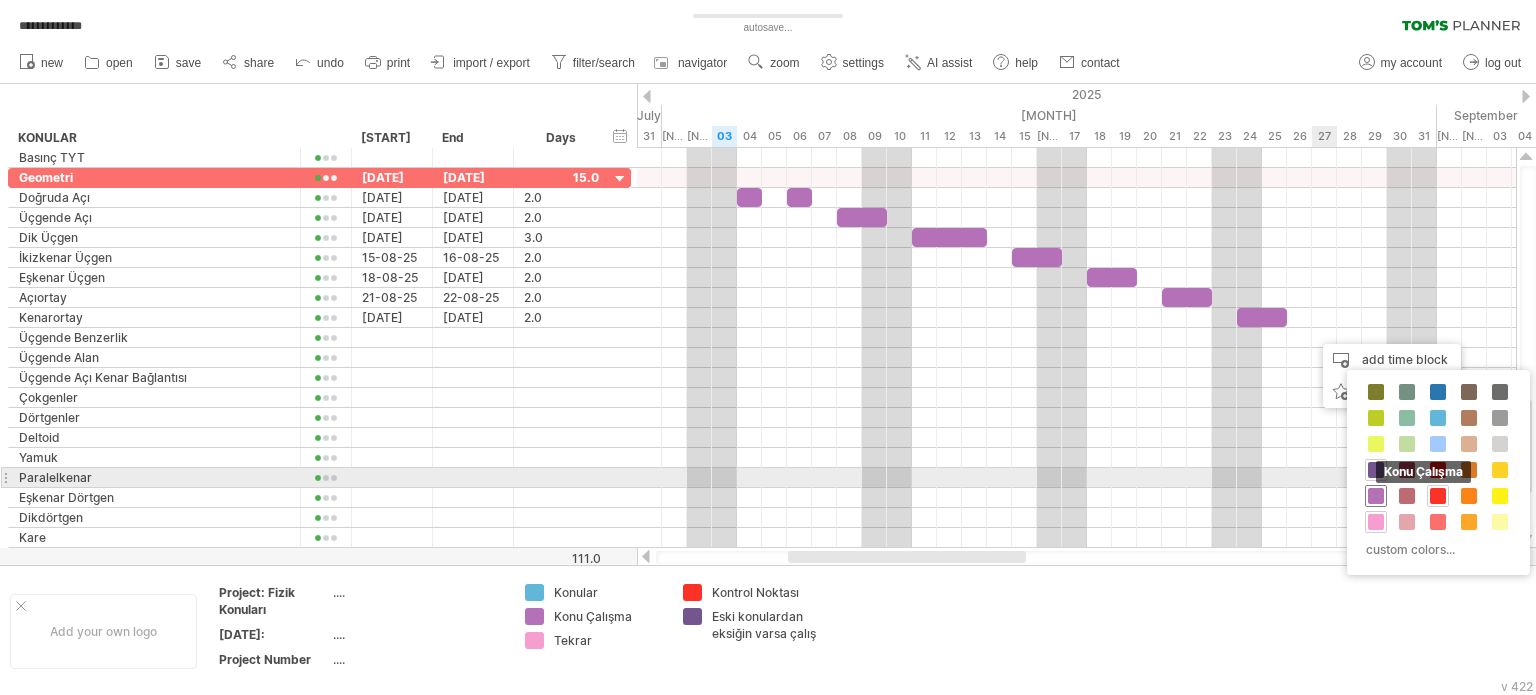 click at bounding box center (1376, 496) 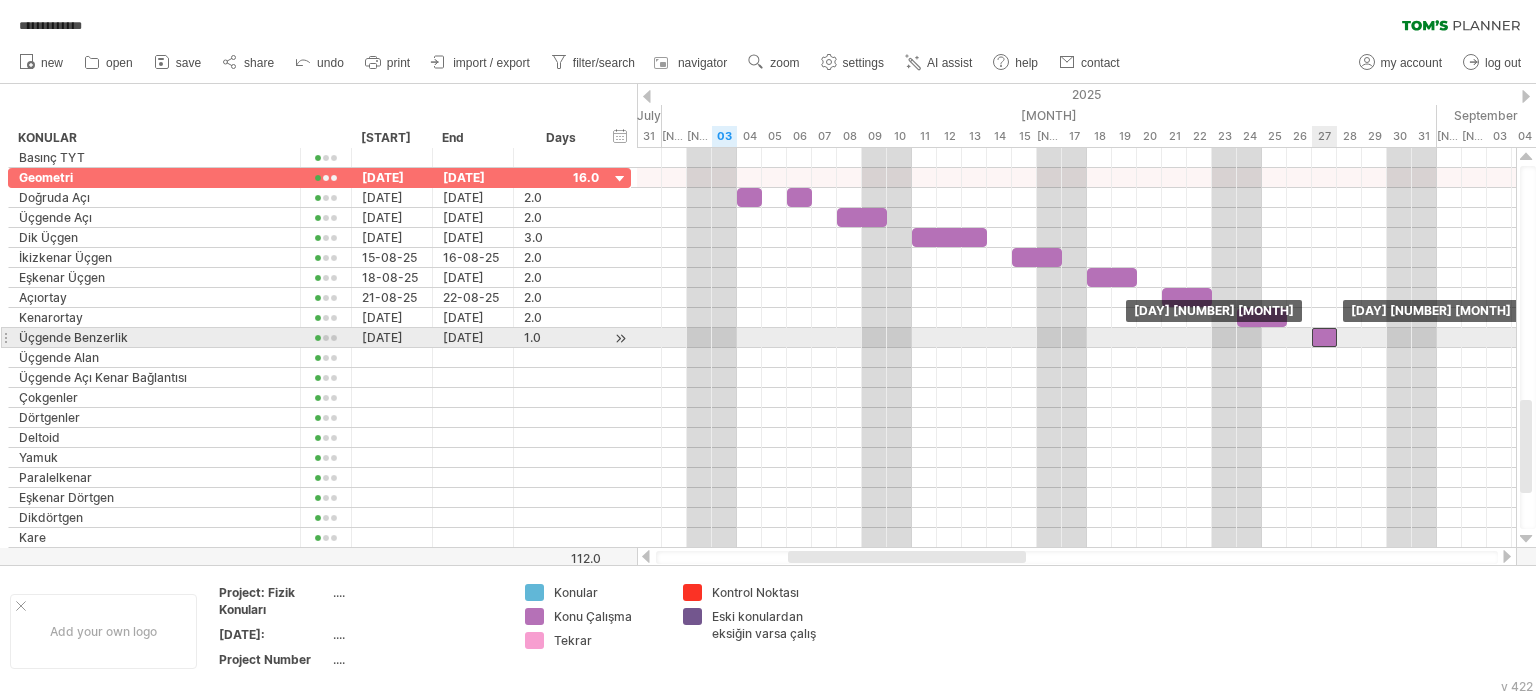 click at bounding box center (1324, 337) 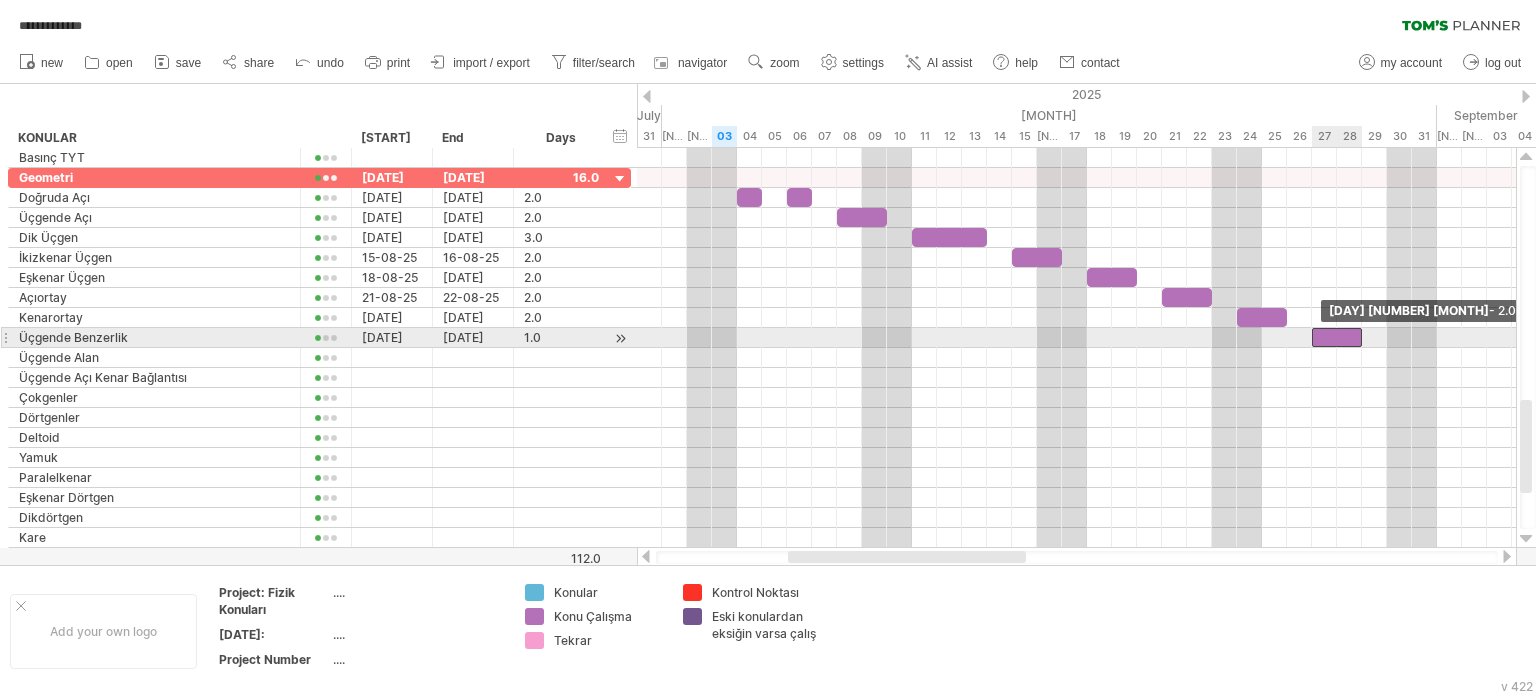 drag, startPoint x: 1333, startPoint y: 330, endPoint x: 1358, endPoint y: 333, distance: 25.179358 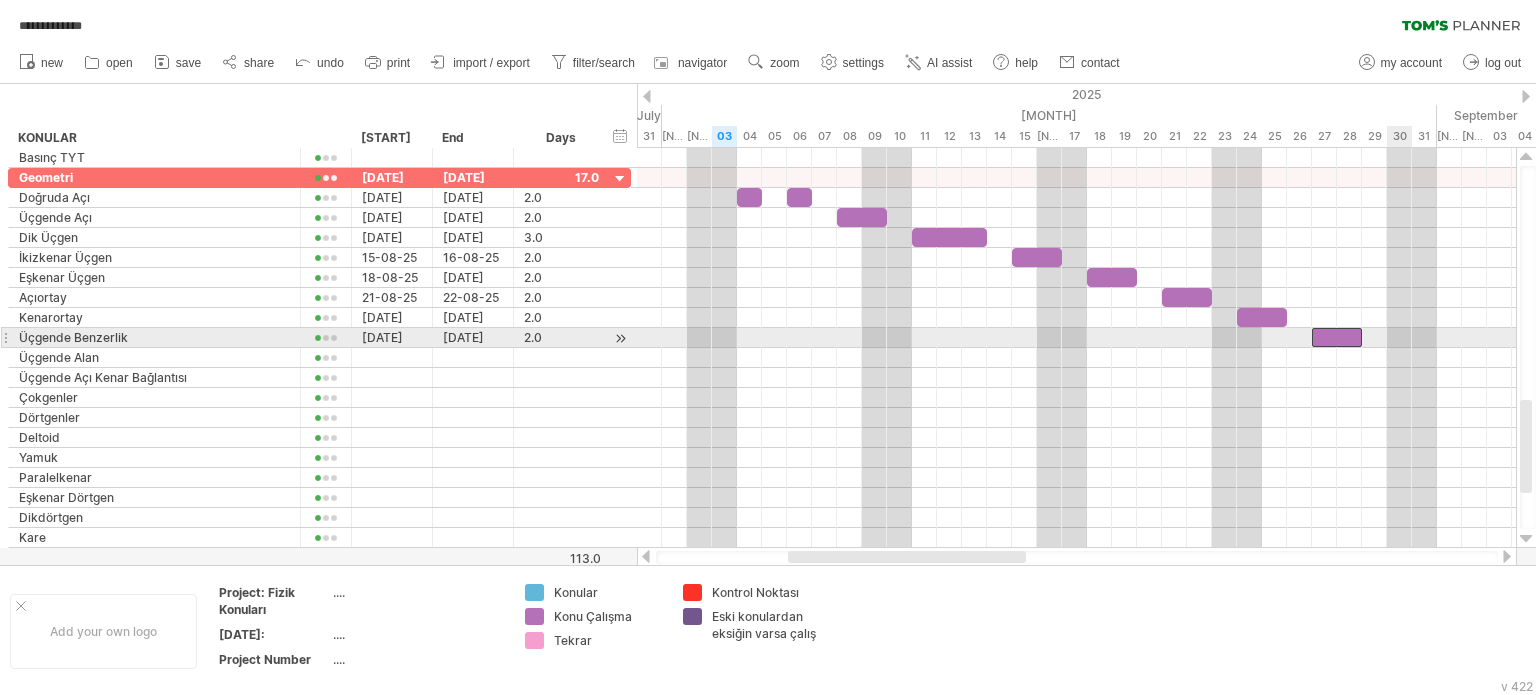 click at bounding box center [1076, 338] 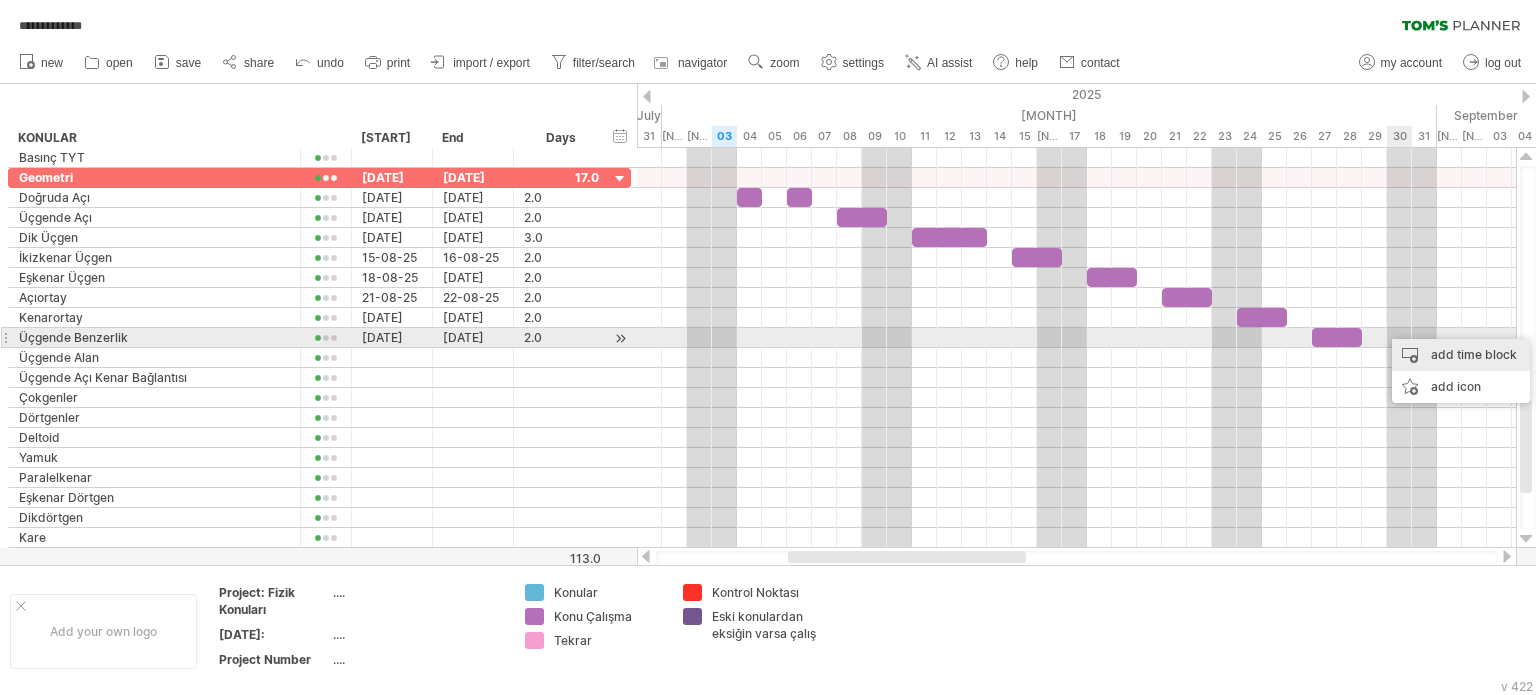 click on "add time block" at bounding box center [1461, 355] 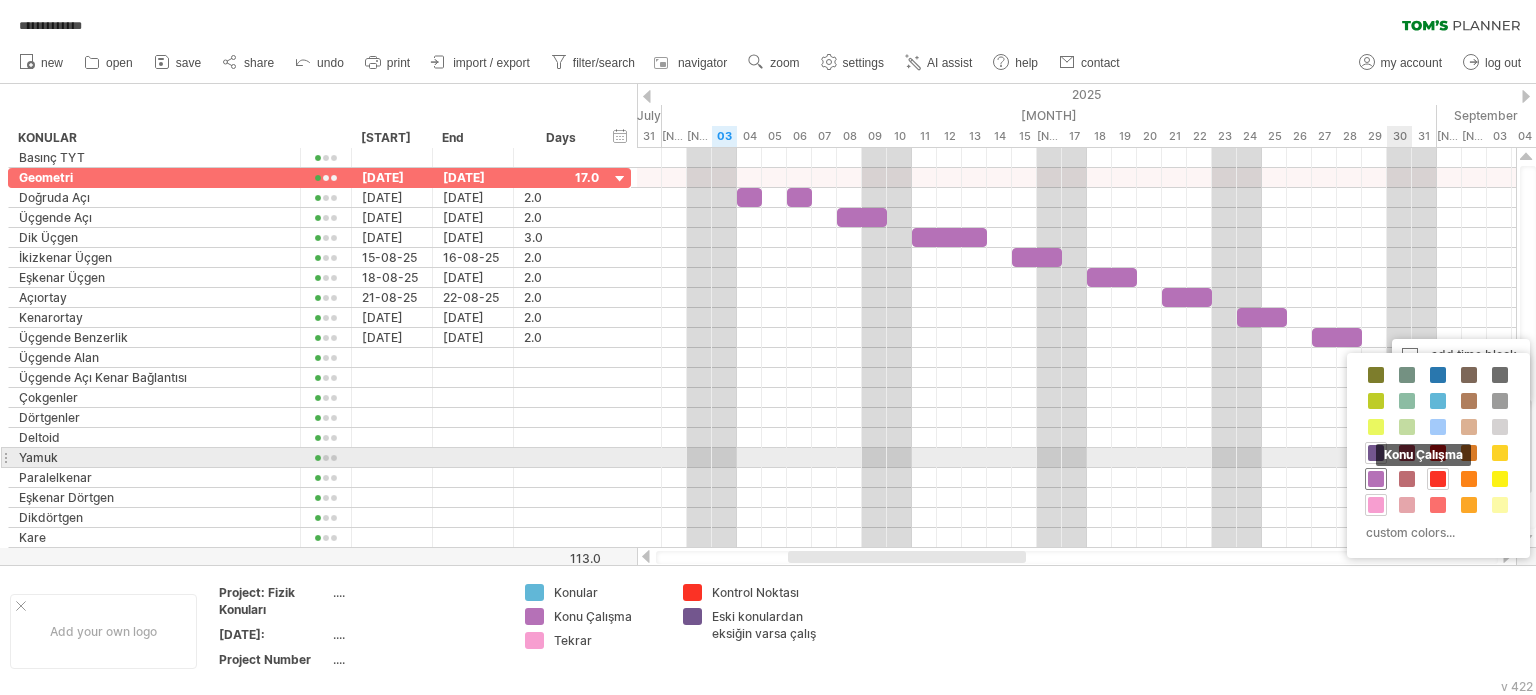 drag, startPoint x: 1373, startPoint y: 469, endPoint x: 1384, endPoint y: 455, distance: 17.804493 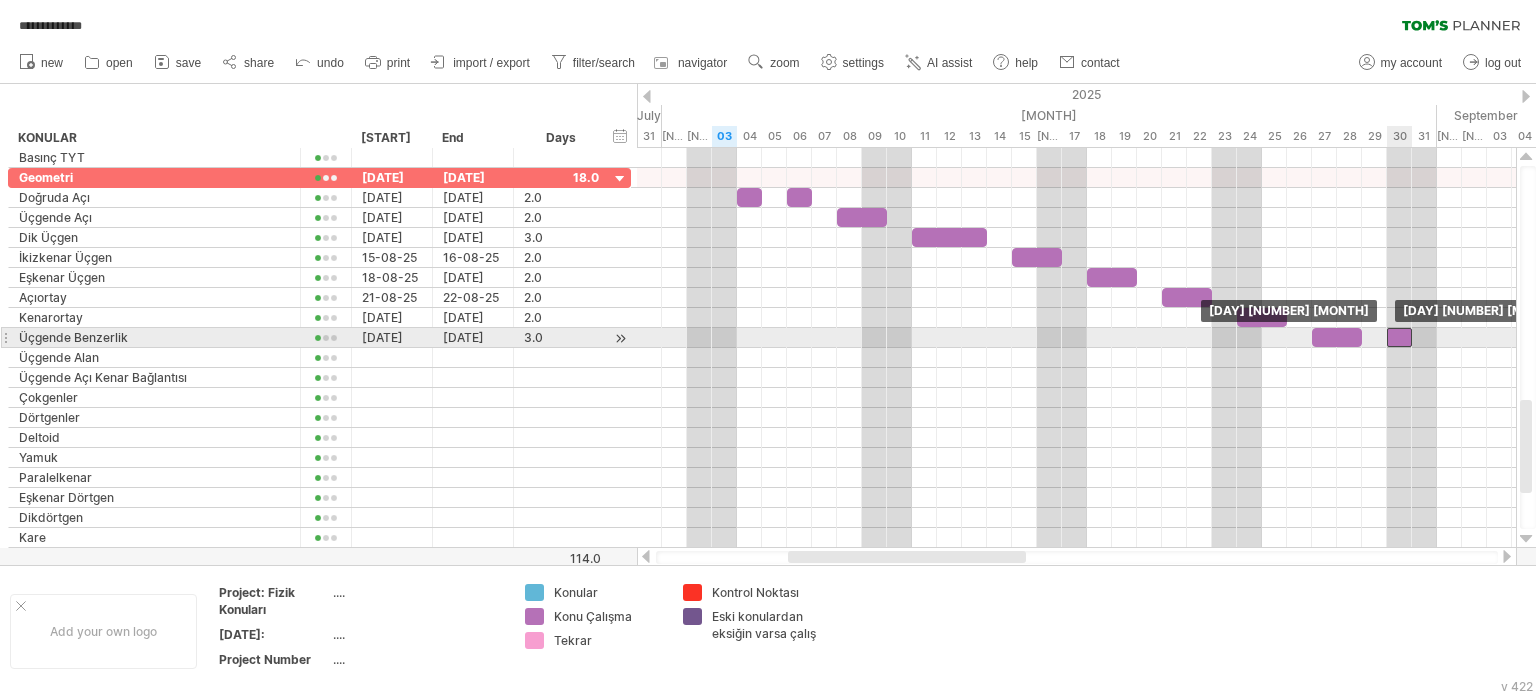 drag, startPoint x: 1412, startPoint y: 332, endPoint x: 1402, endPoint y: 335, distance: 10.440307 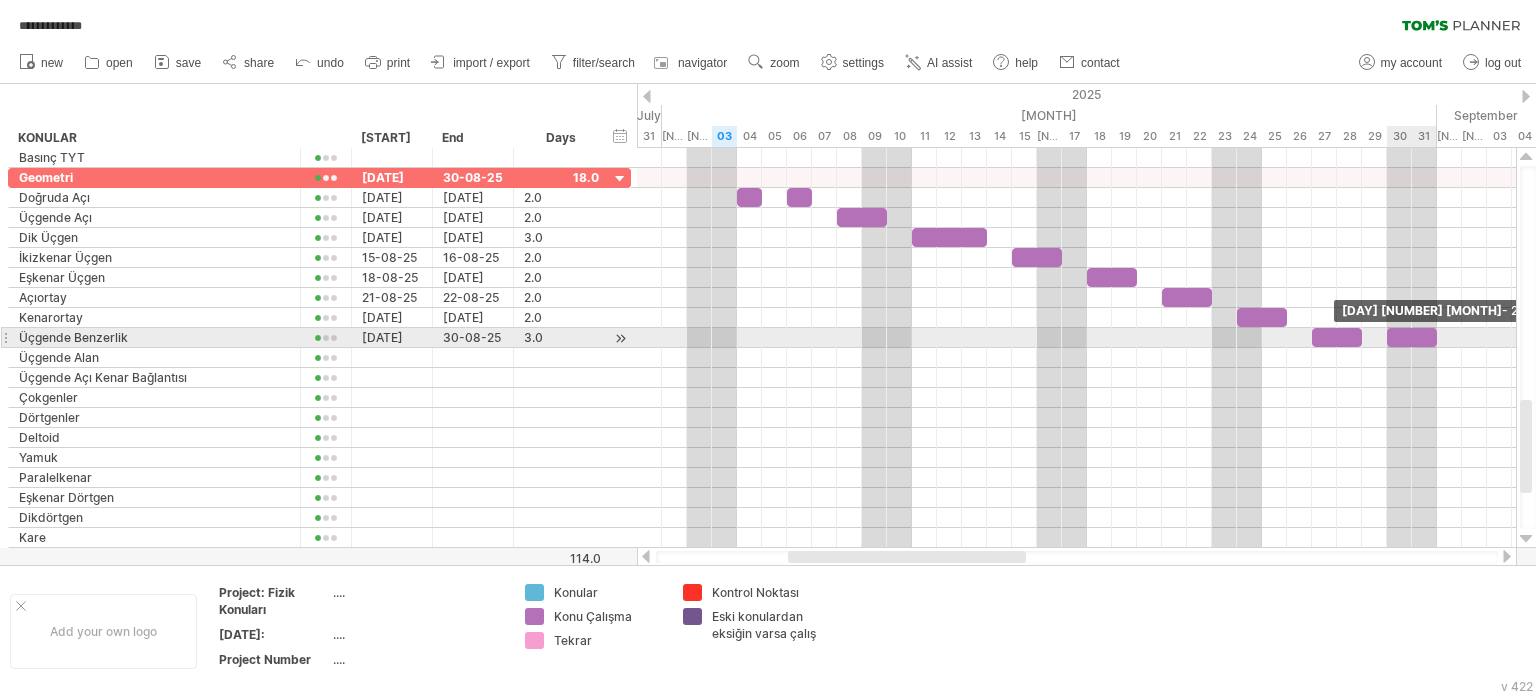 drag, startPoint x: 1409, startPoint y: 331, endPoint x: 1437, endPoint y: 335, distance: 28.284271 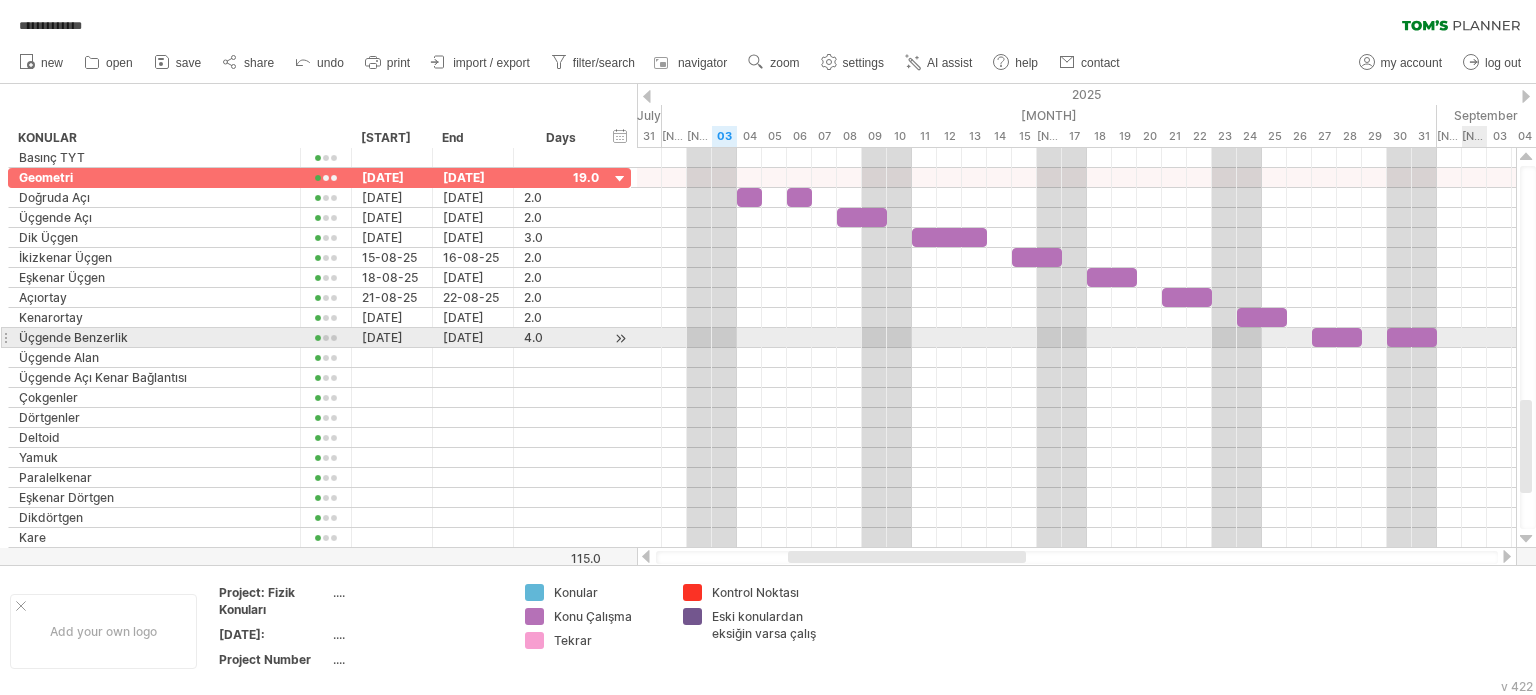 click at bounding box center (1076, 338) 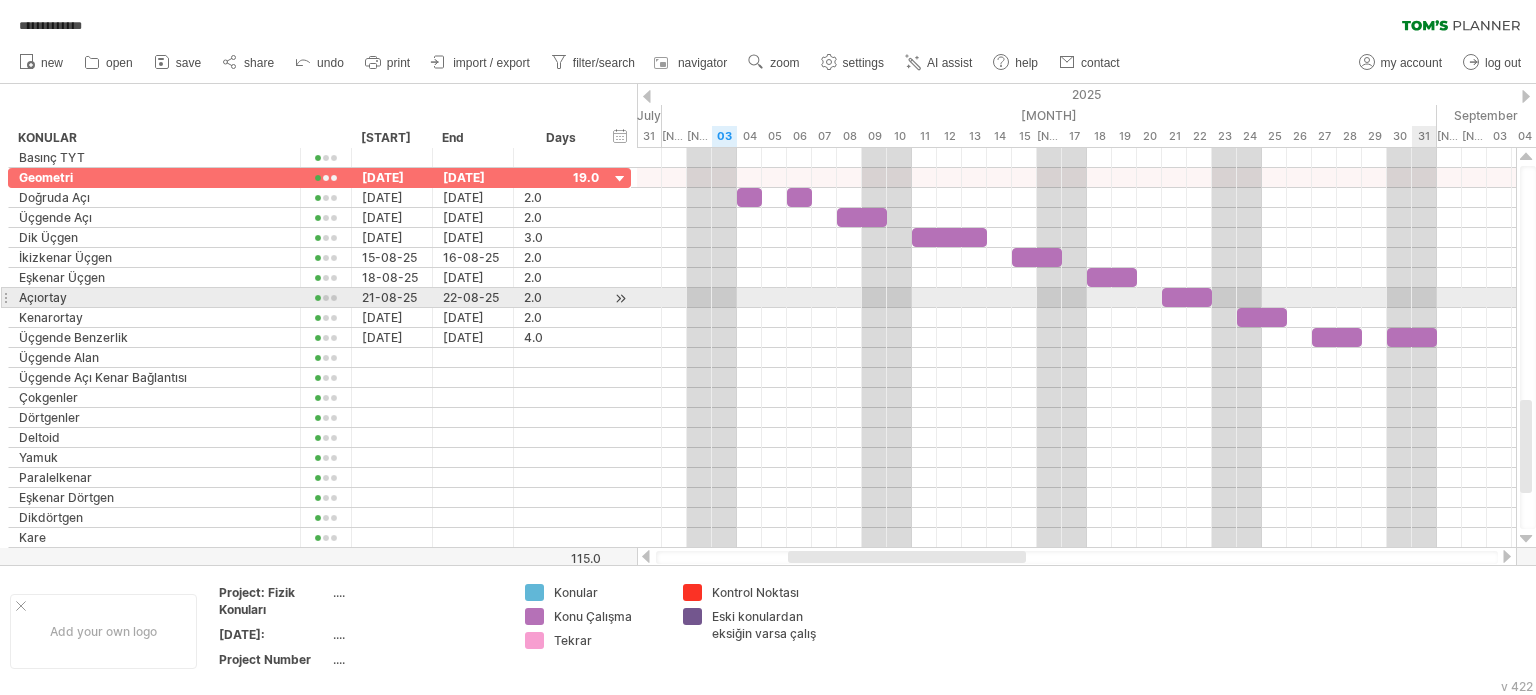 click at bounding box center [1076, 298] 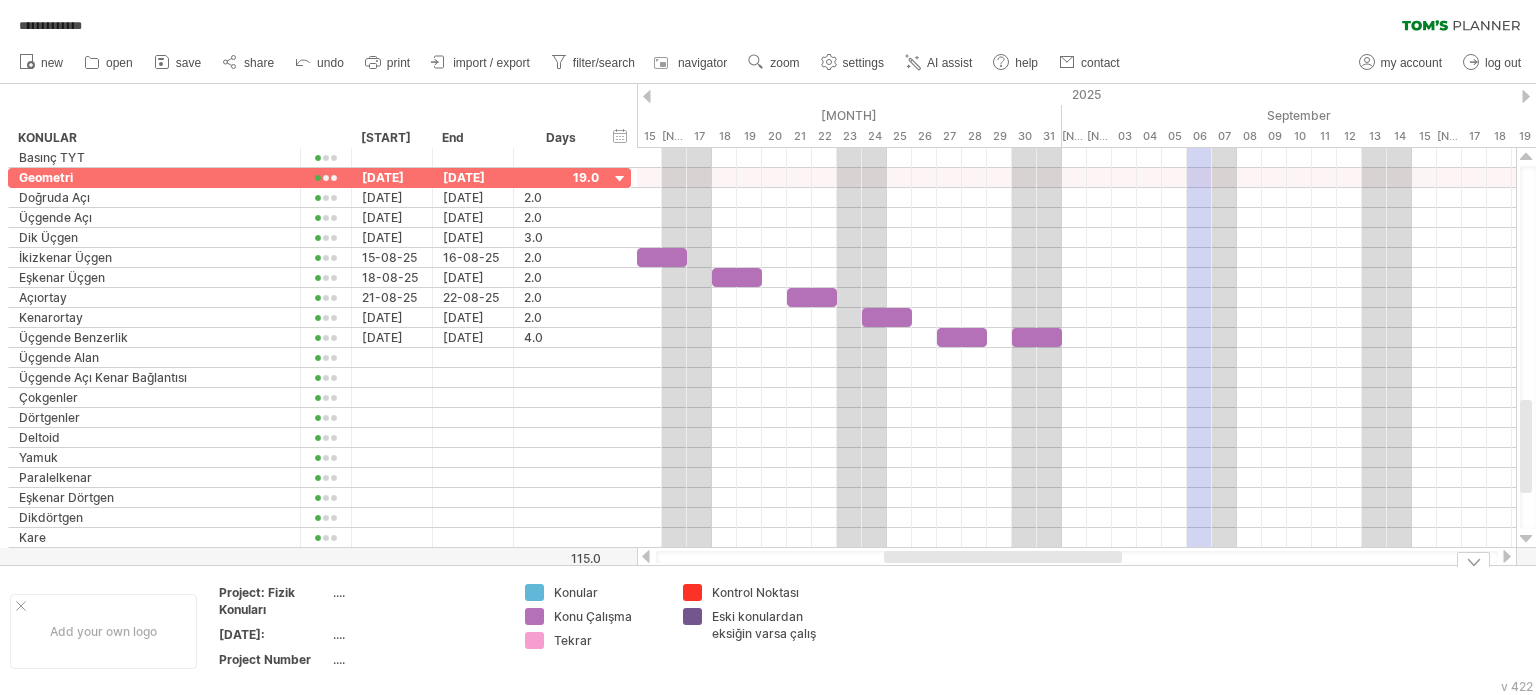 drag, startPoint x: 1013, startPoint y: 559, endPoint x: 1104, endPoint y: 570, distance: 91.66242 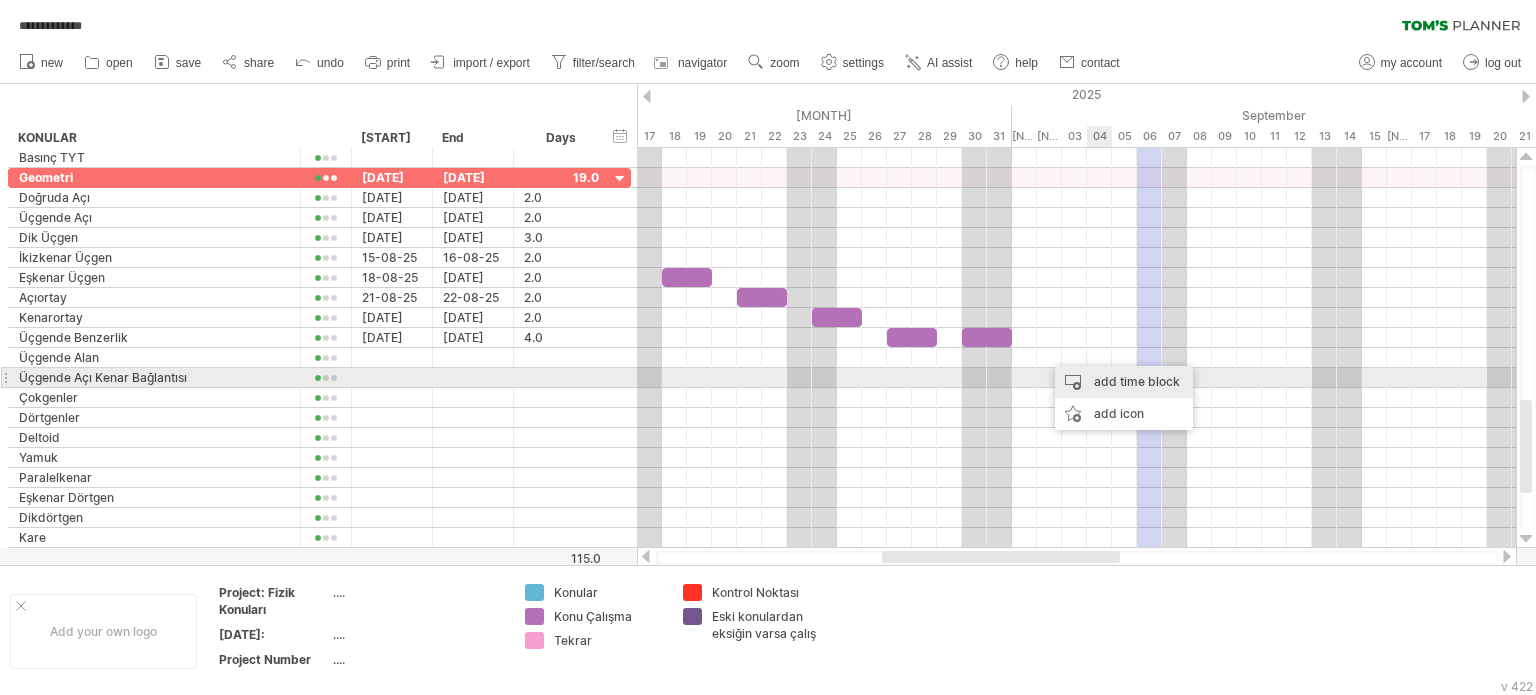 click on "add time block" at bounding box center (1124, 382) 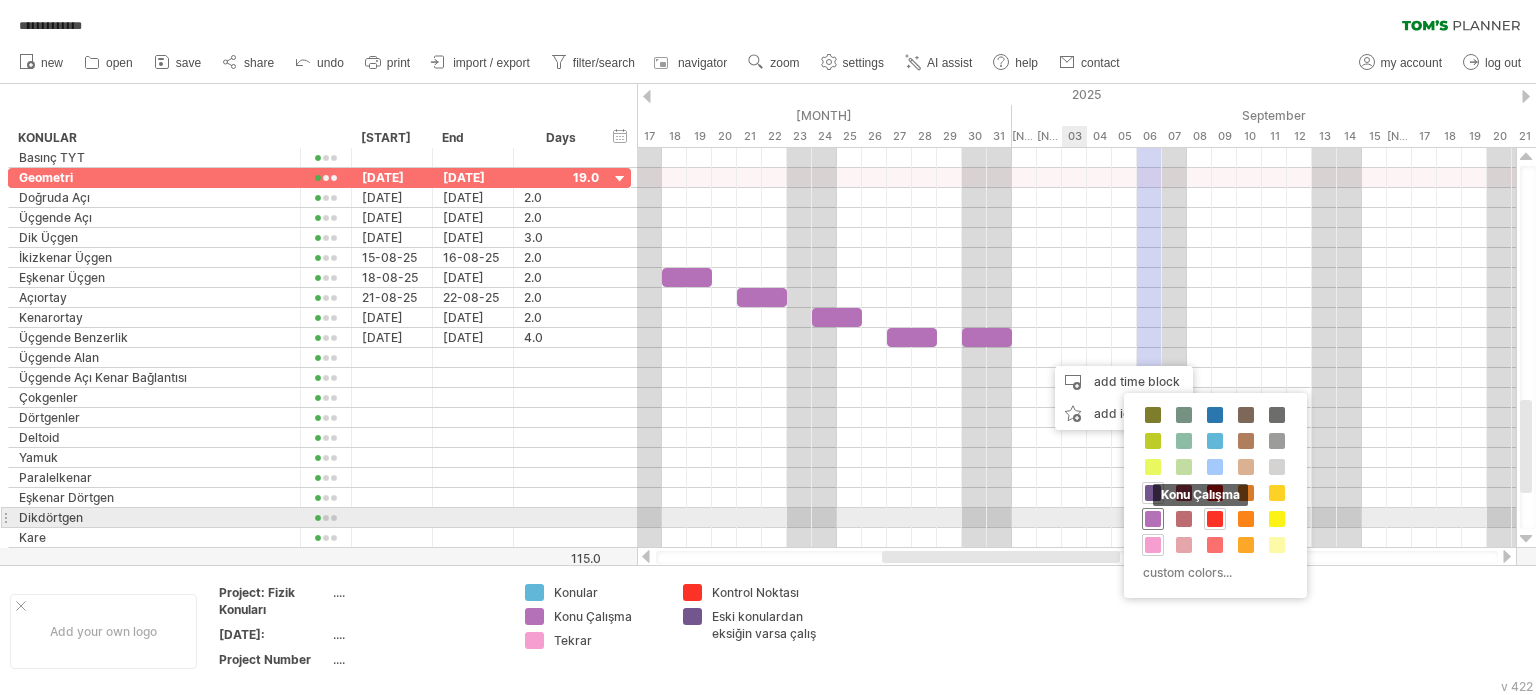 click at bounding box center [1153, 519] 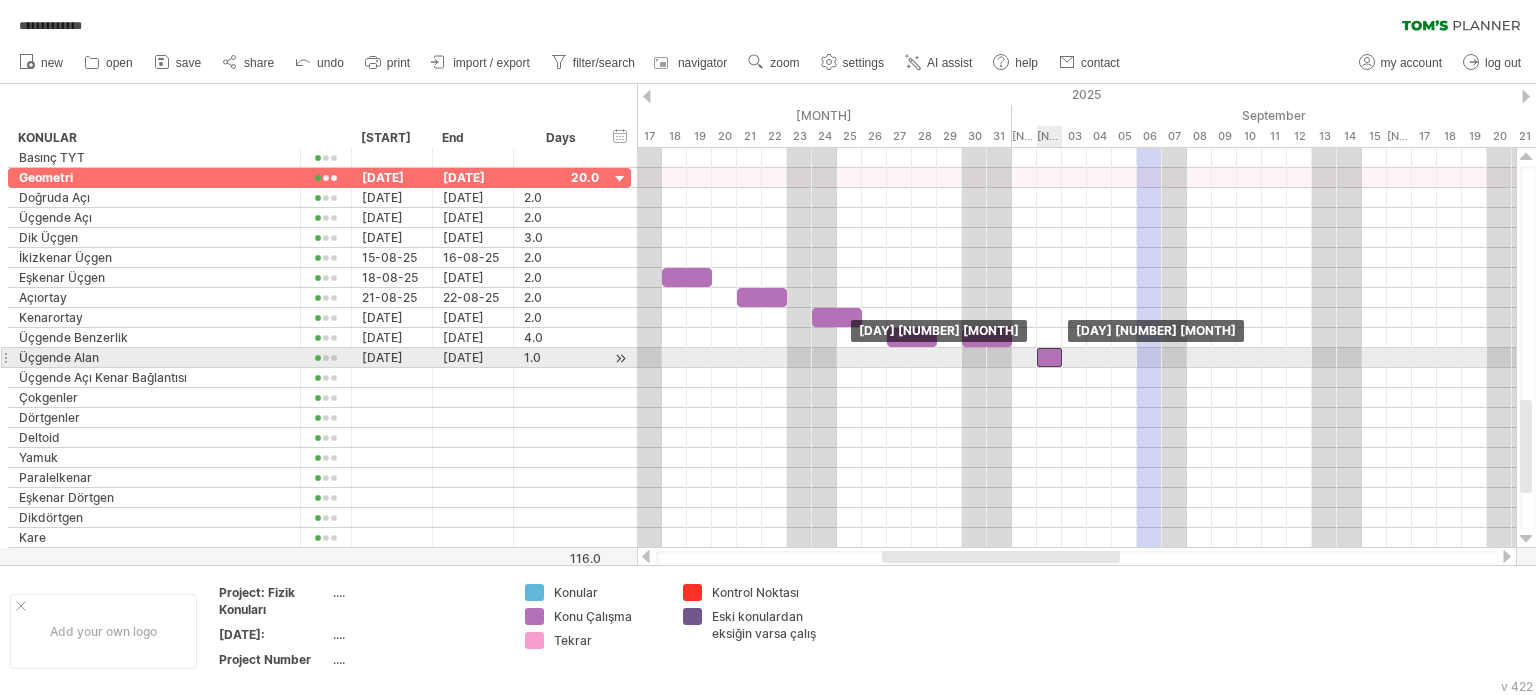 drag, startPoint x: 1054, startPoint y: 355, endPoint x: 1040, endPoint y: 359, distance: 14.56022 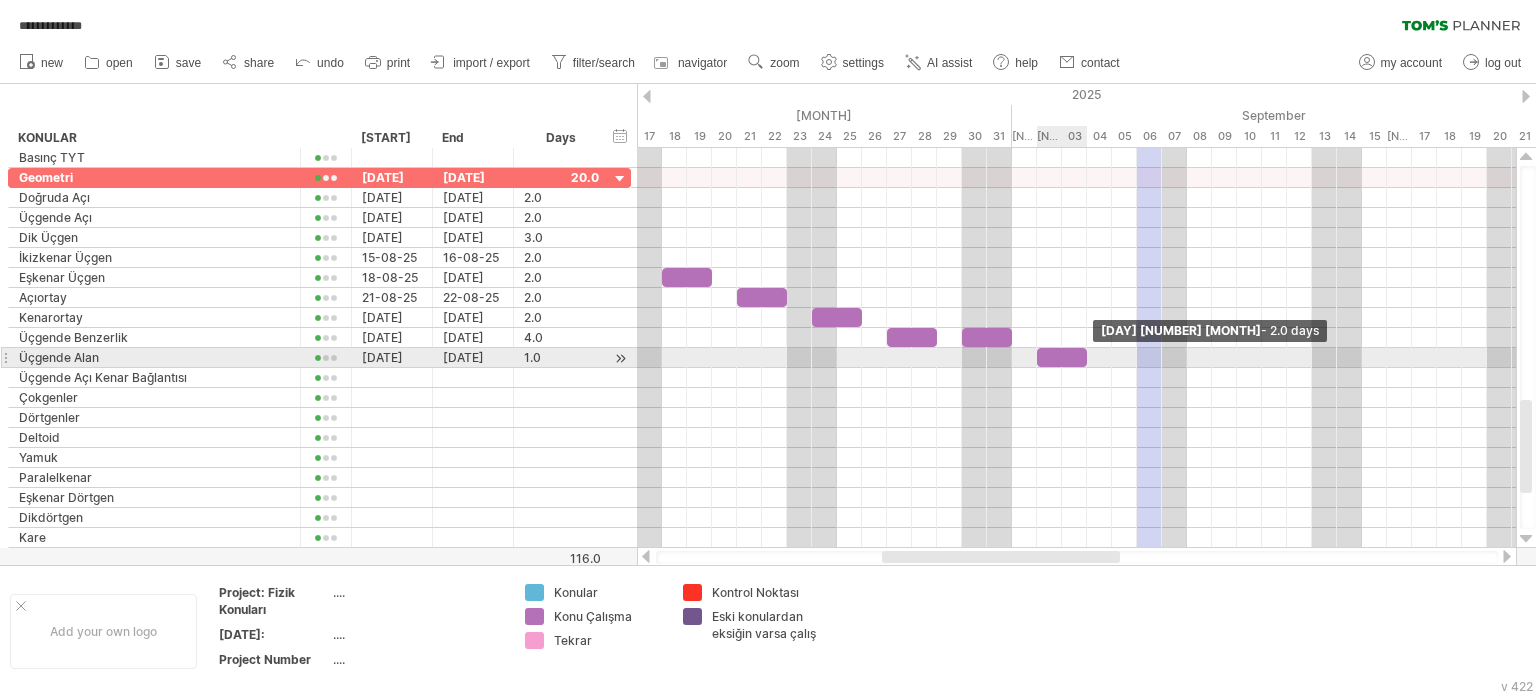 drag, startPoint x: 1060, startPoint y: 359, endPoint x: 1085, endPoint y: 358, distance: 25.019993 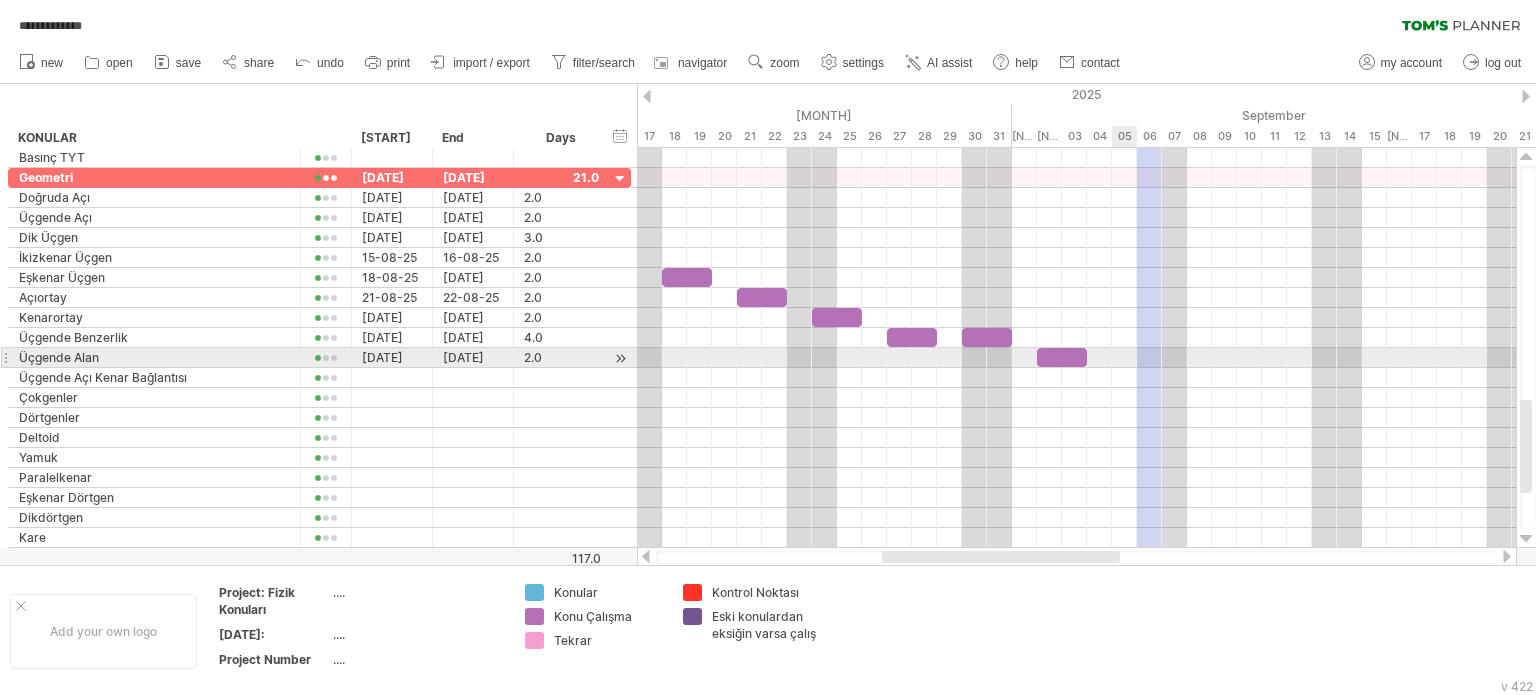 click at bounding box center [1076, 358] 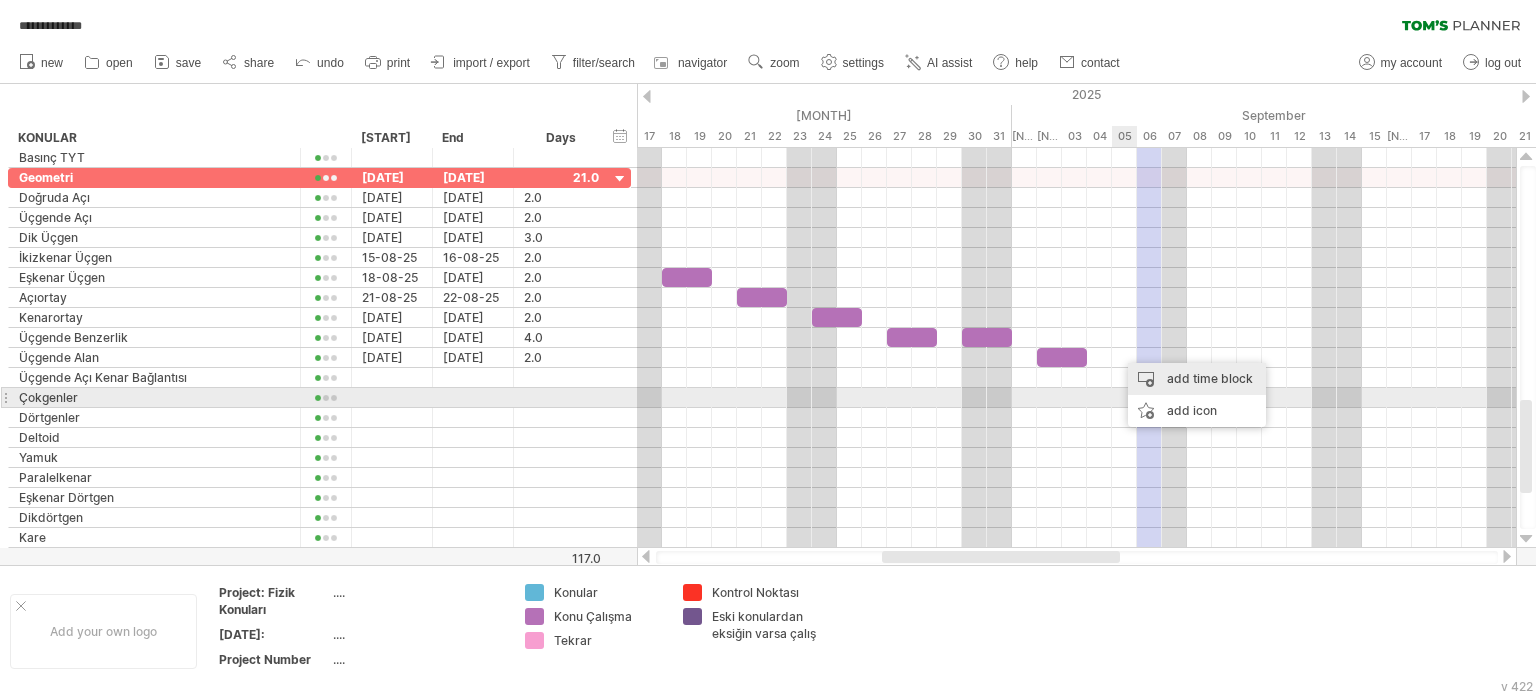 click on "add time block" at bounding box center (1197, 379) 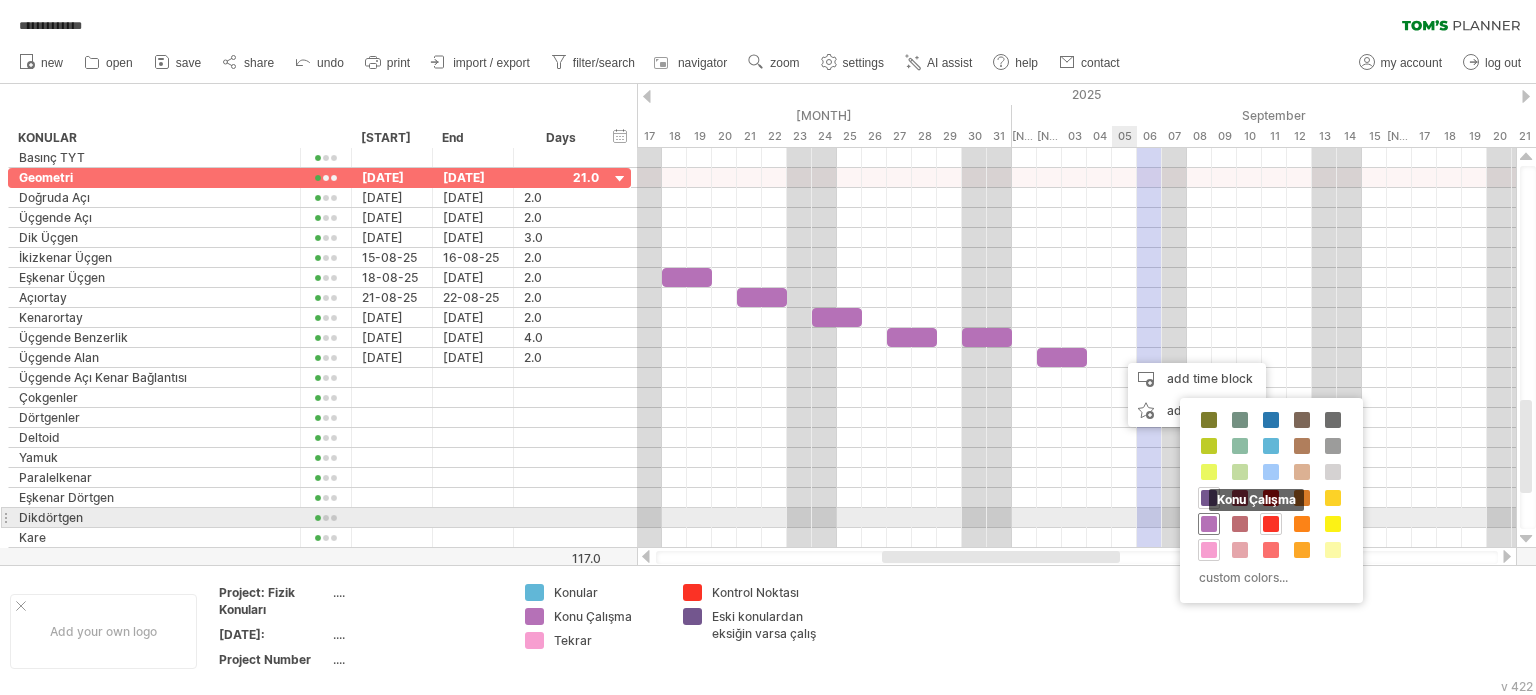 click at bounding box center (1209, 524) 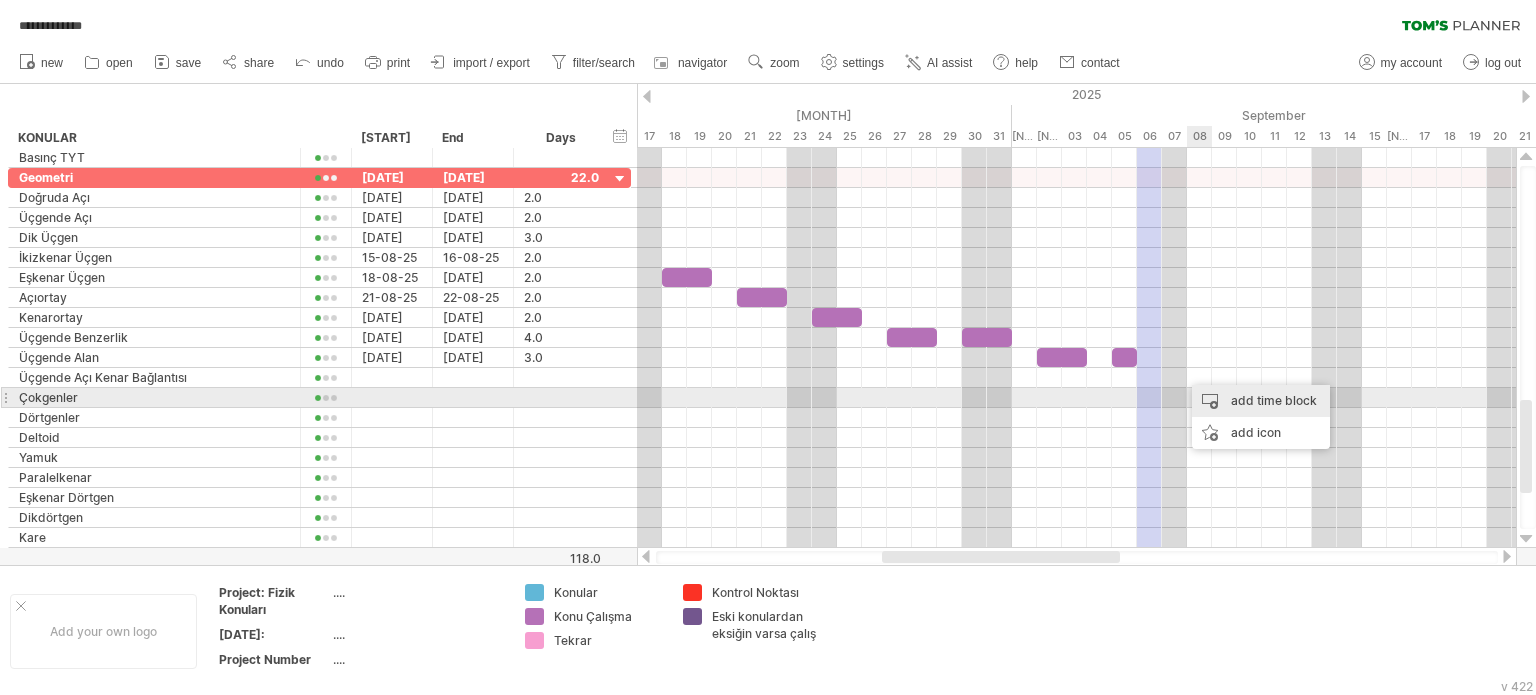 click on "add time block" at bounding box center [1261, 401] 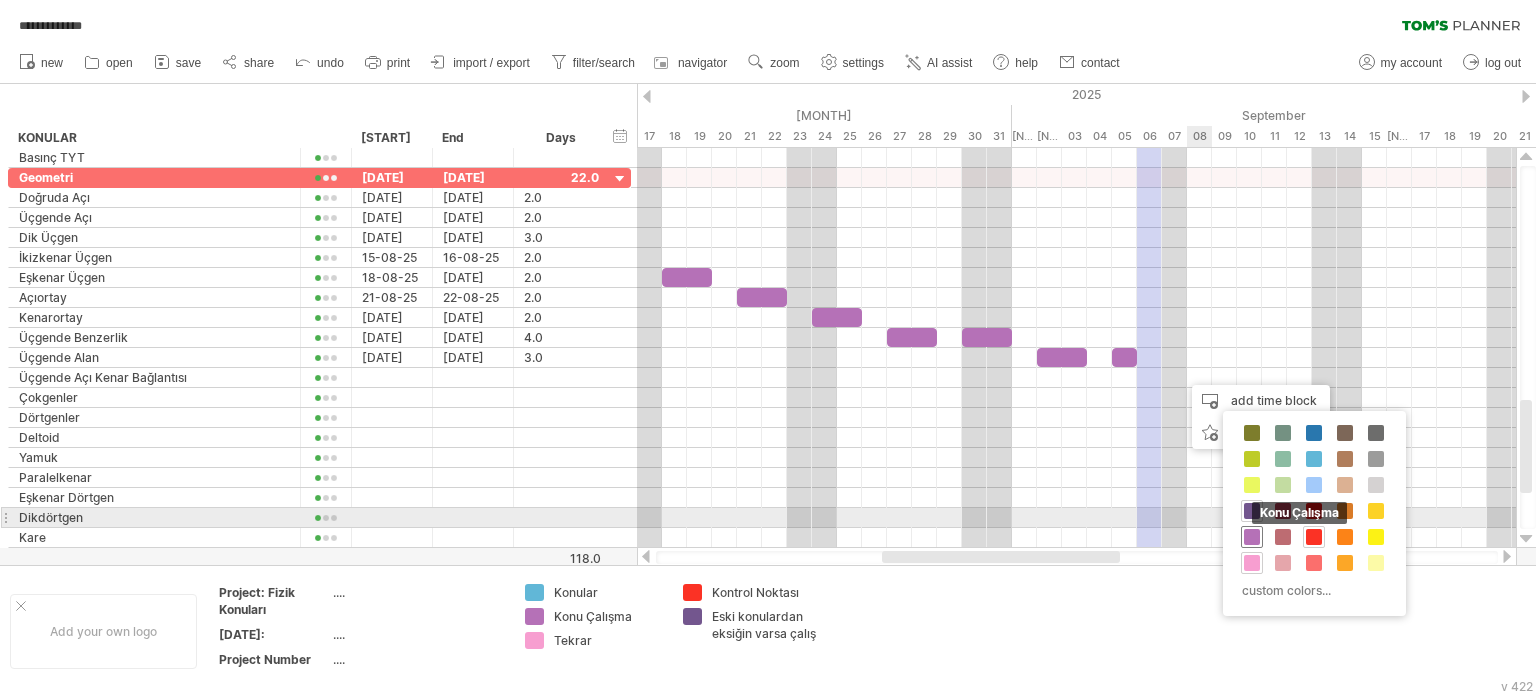 click on "Konu Çalışma" at bounding box center [1252, 537] 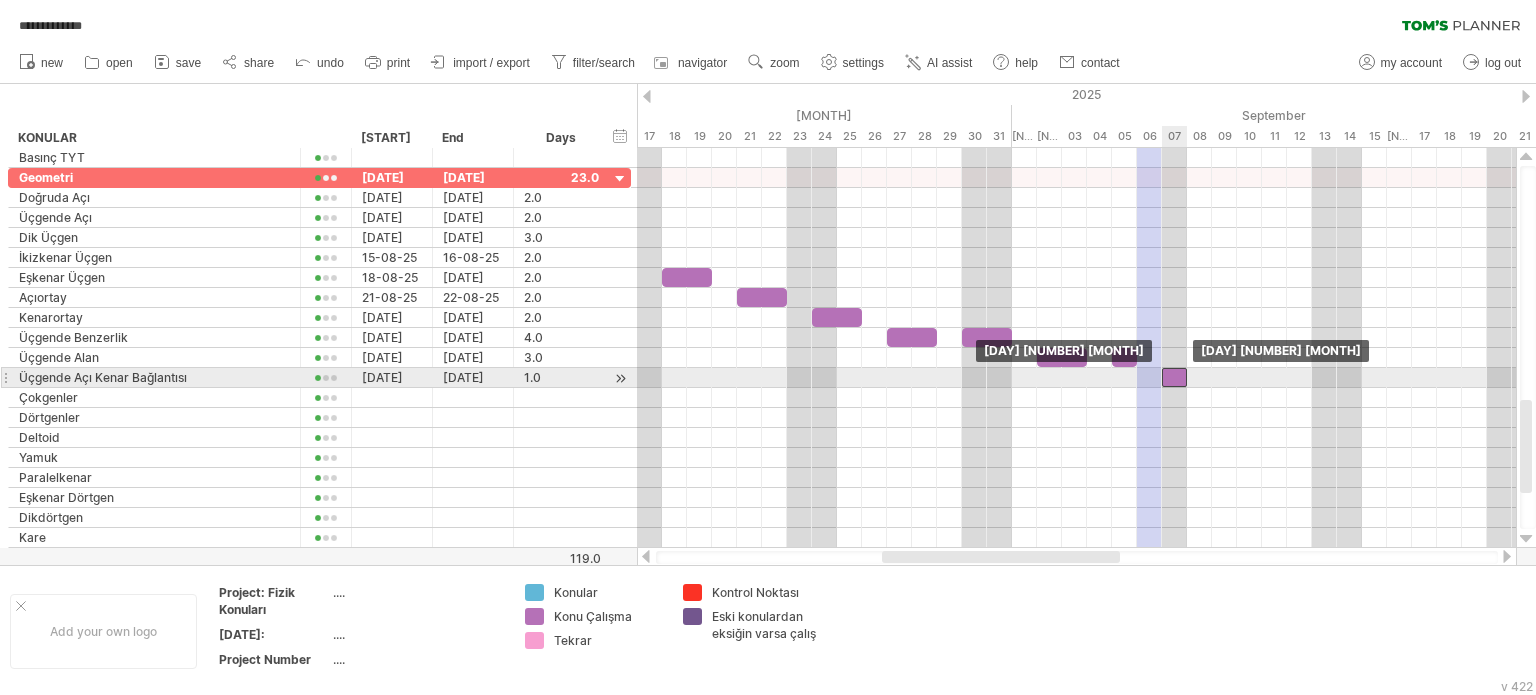 drag, startPoint x: 1200, startPoint y: 373, endPoint x: 1176, endPoint y: 380, distance: 25 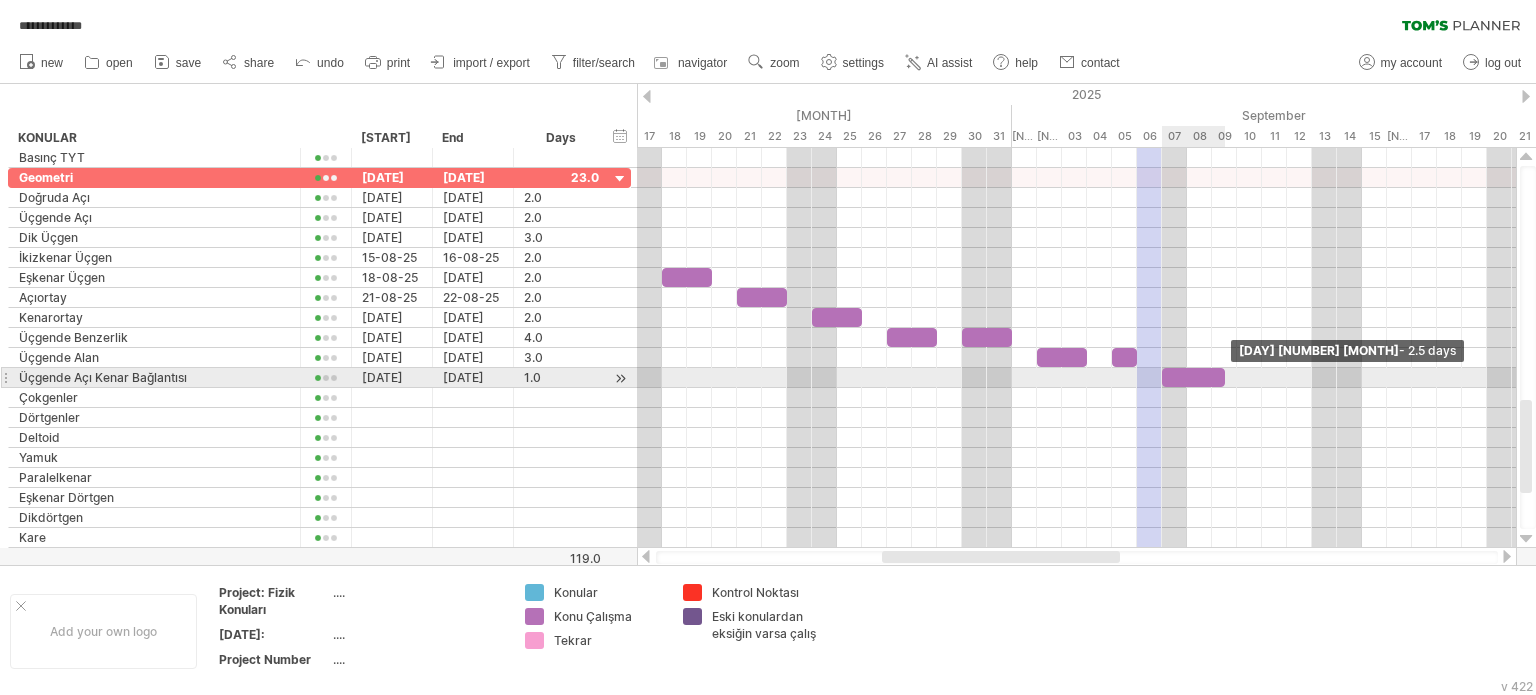 drag, startPoint x: 1184, startPoint y: 373, endPoint x: 1221, endPoint y: 372, distance: 37.01351 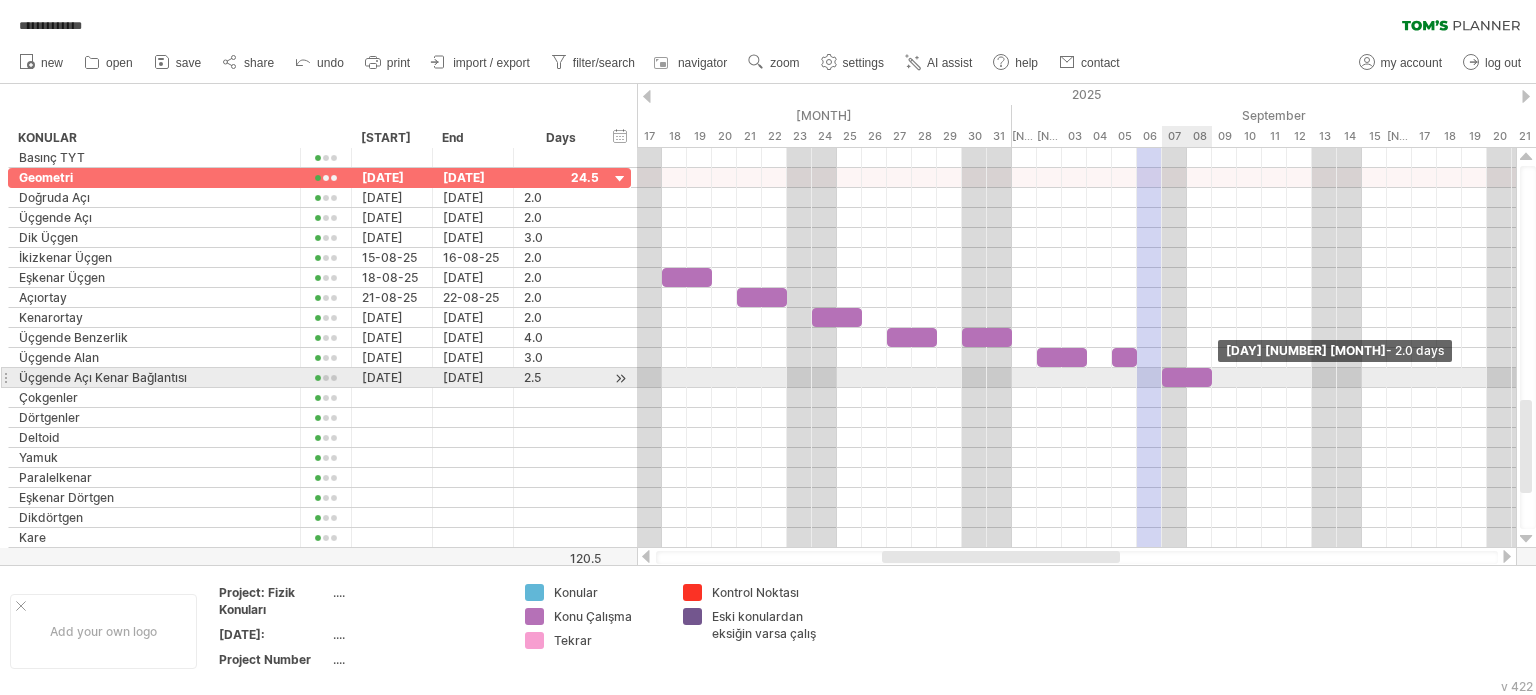 drag, startPoint x: 1220, startPoint y: 370, endPoint x: 1203, endPoint y: 375, distance: 17.720045 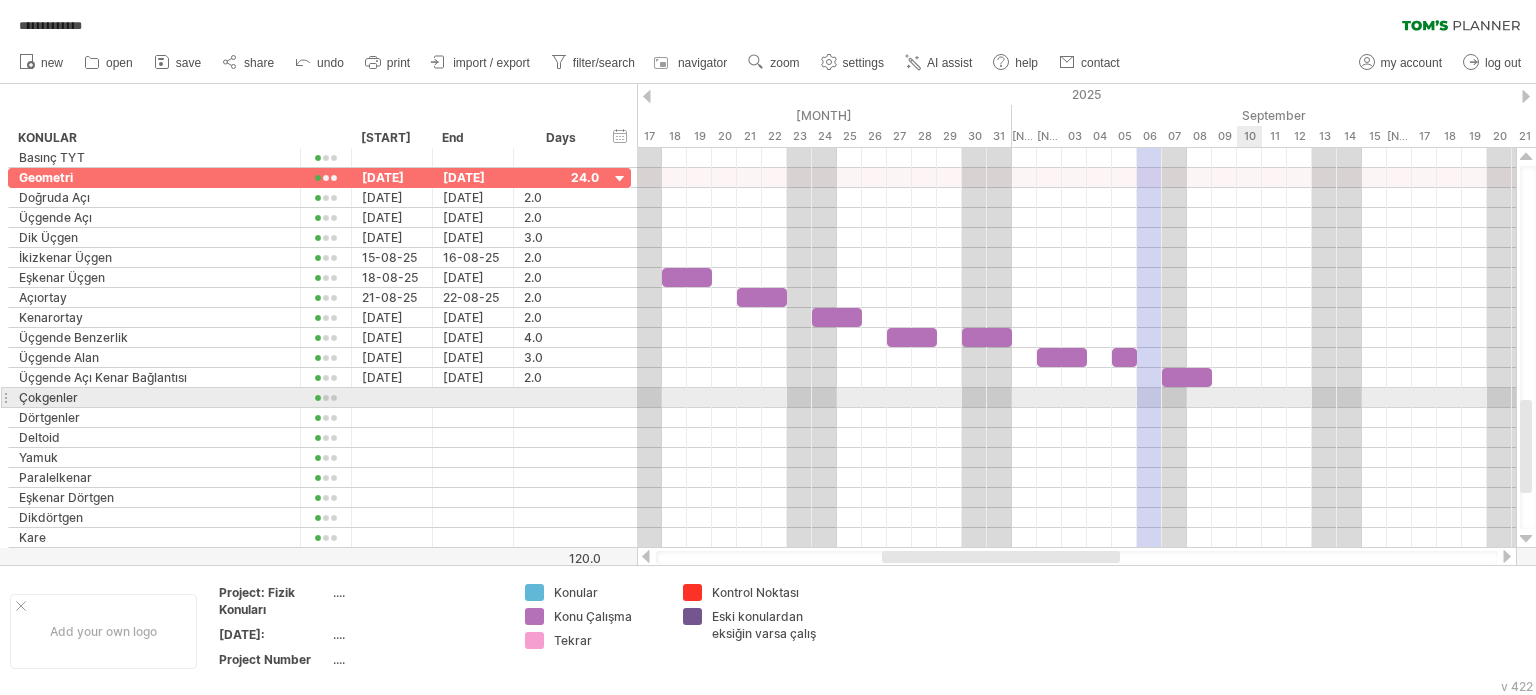 click at bounding box center [1076, 398] 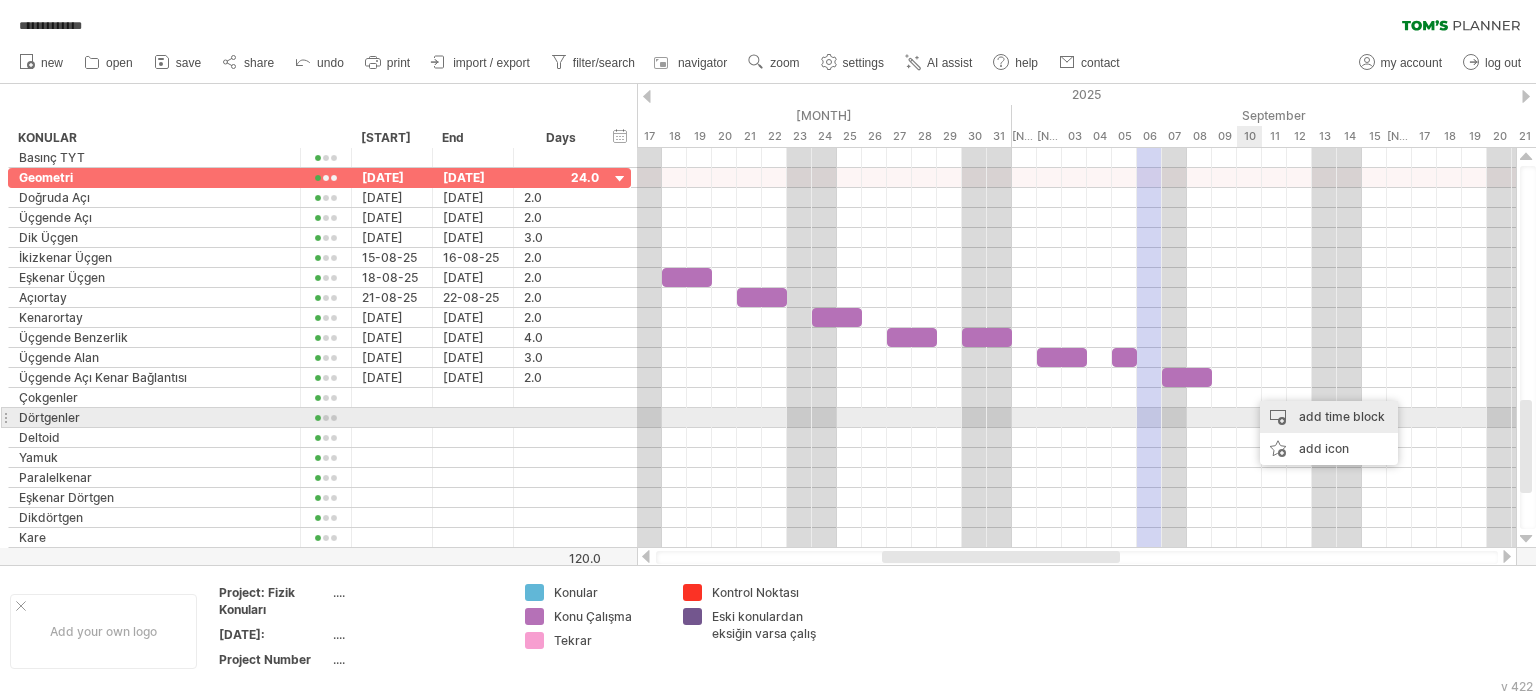 click on "add time block" at bounding box center [1329, 417] 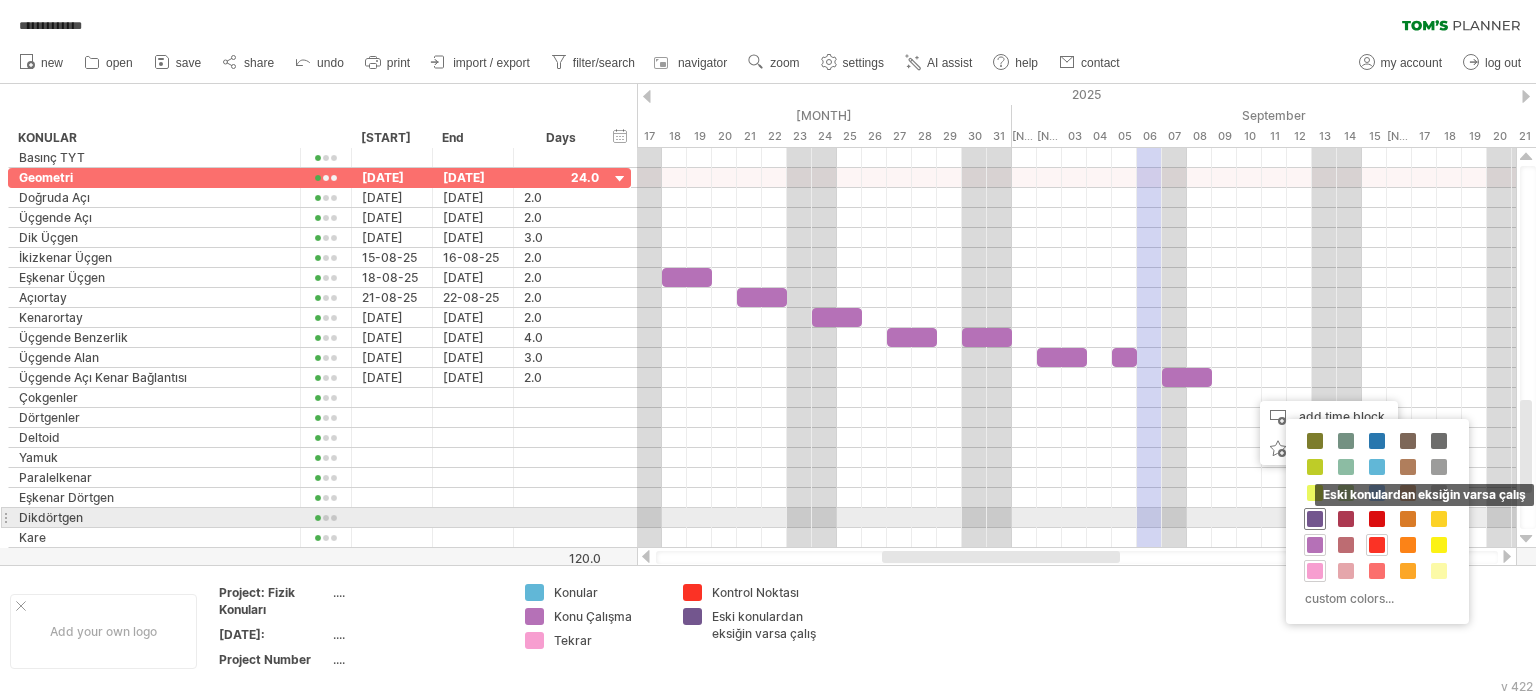 click on "Eski konulardan eksiğin varsa çalış" at bounding box center [1315, 519] 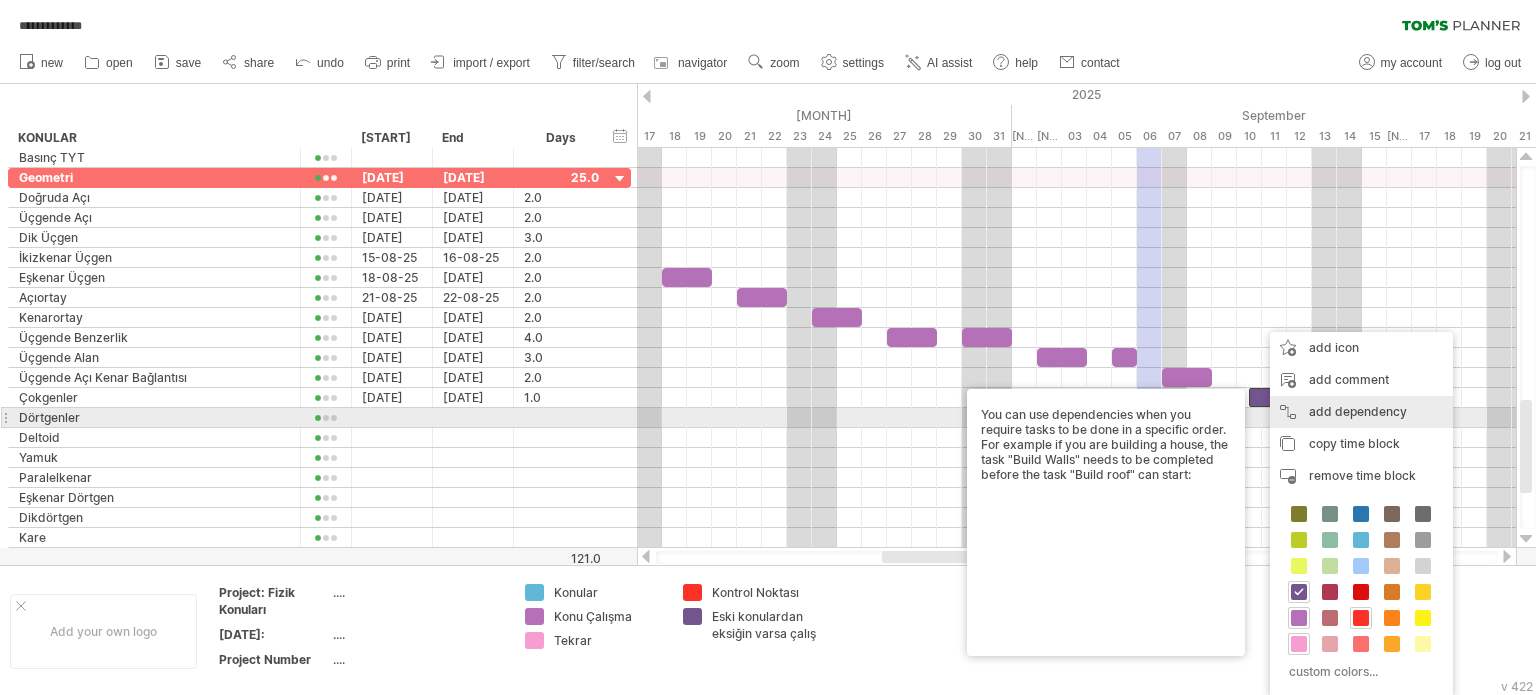 click on "add dependency You can use dependencies when you require tasks to be done in a specific order. For example if you are building a house, the task "Build Walls" needs to be completed before the task "Build roof" can start:" at bounding box center (1361, 412) 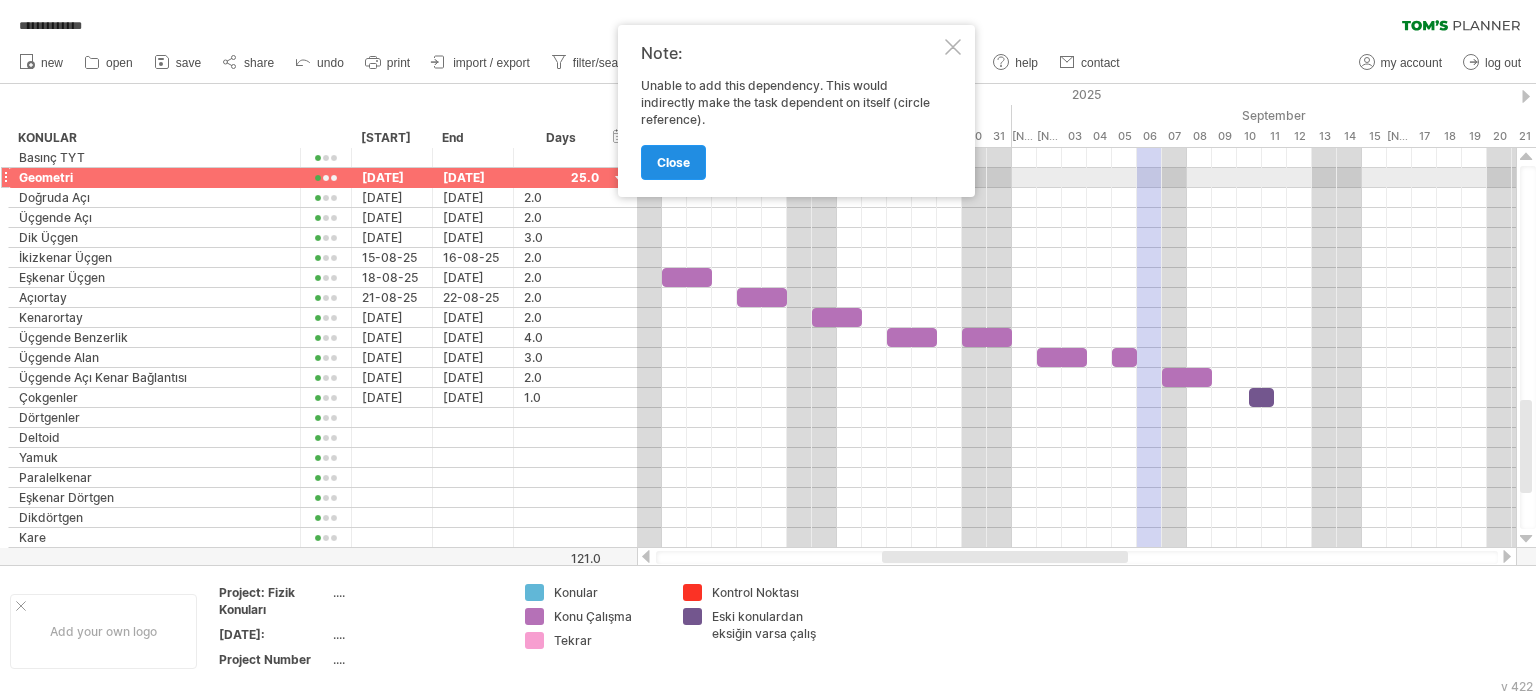 click on "close" at bounding box center (673, 162) 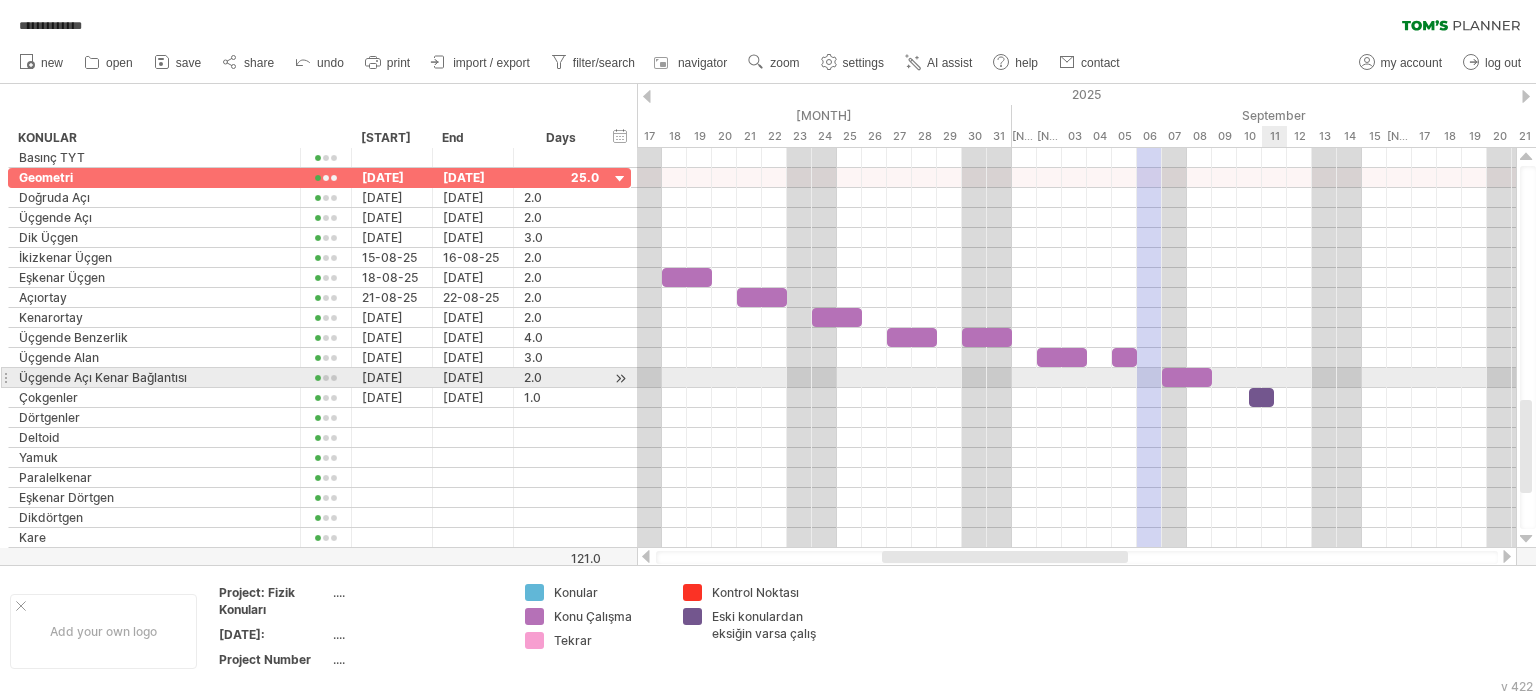click at bounding box center (1261, 397) 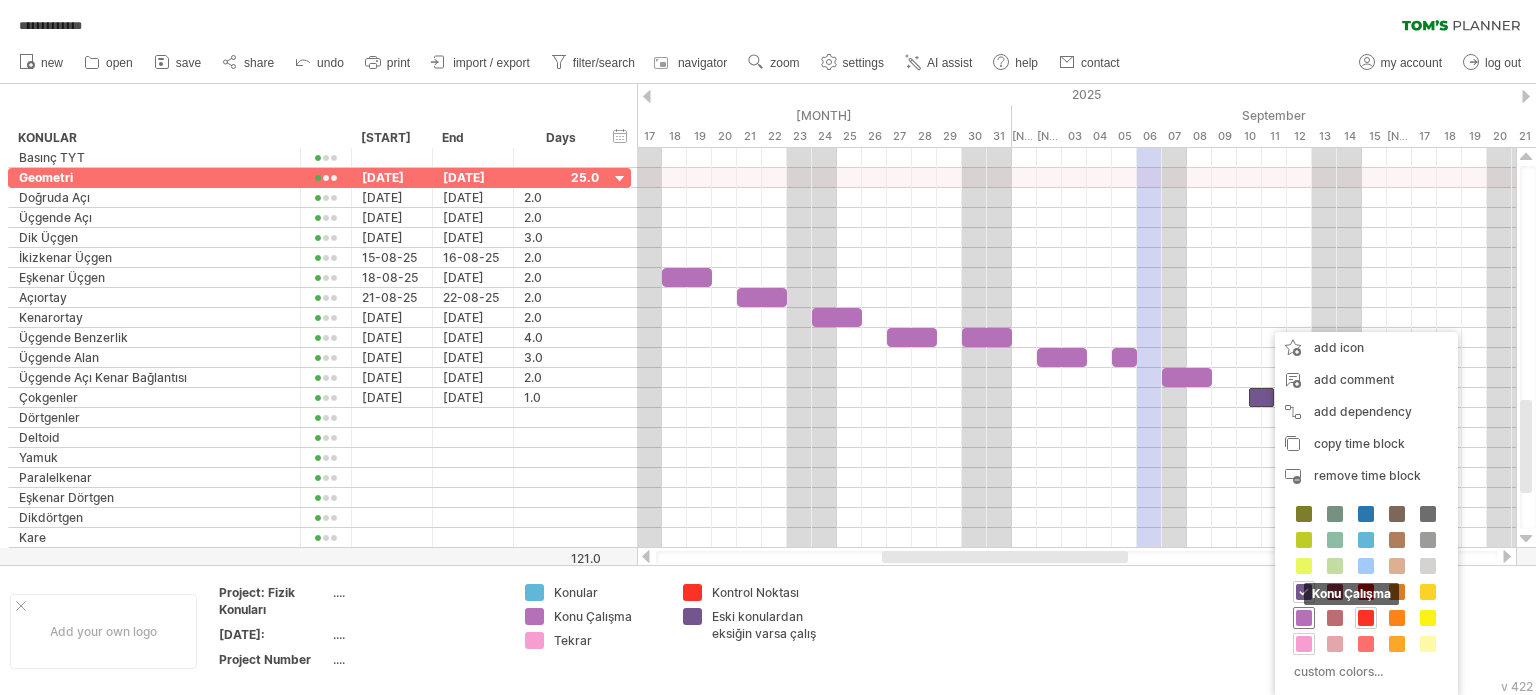 click at bounding box center [1304, 618] 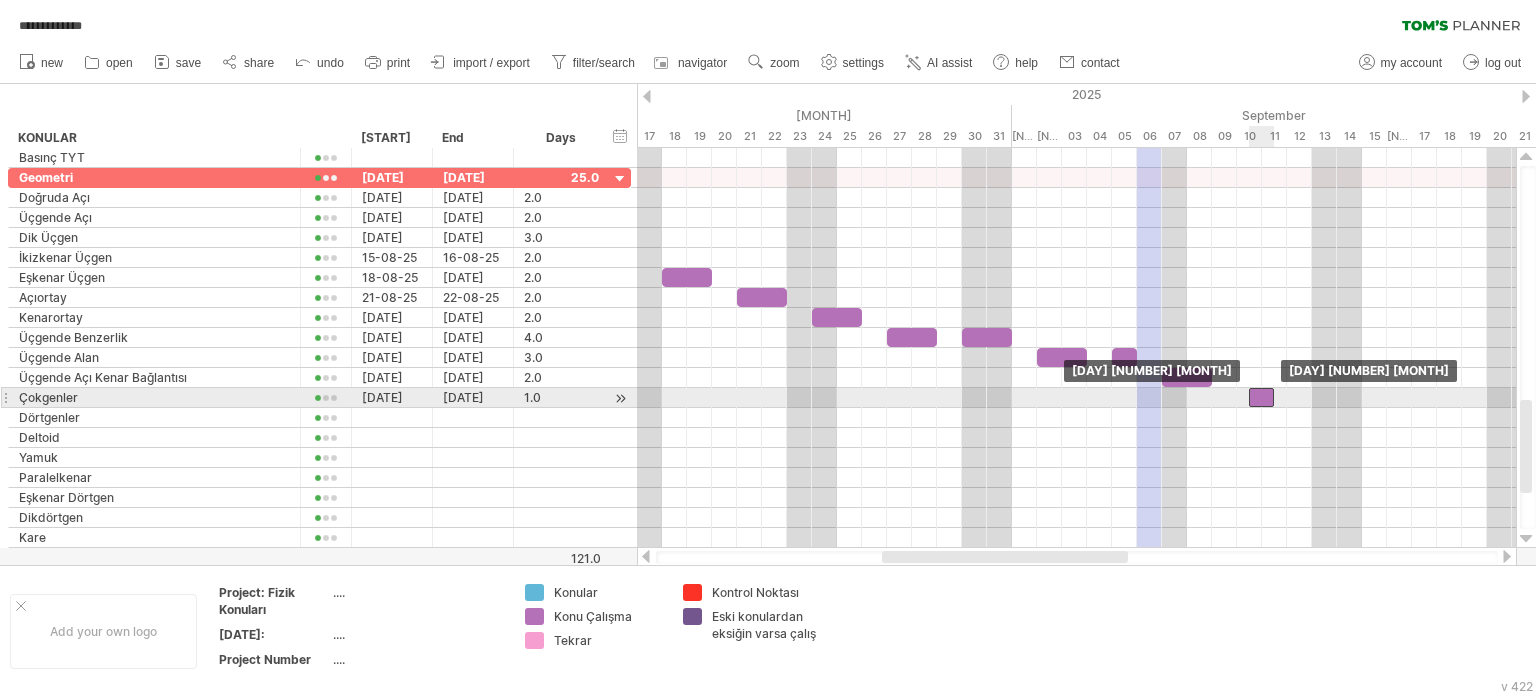 click at bounding box center (1261, 397) 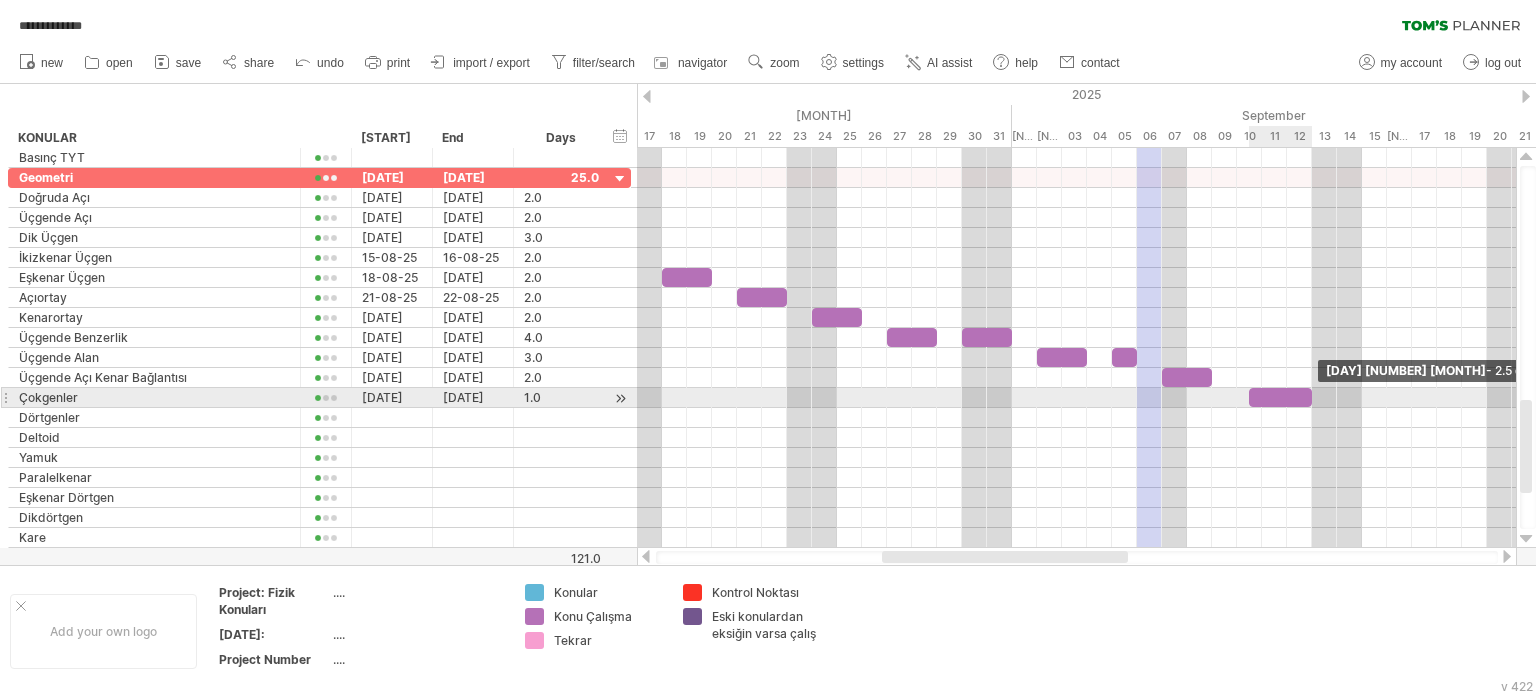 drag, startPoint x: 1284, startPoint y: 392, endPoint x: 1313, endPoint y: 392, distance: 29 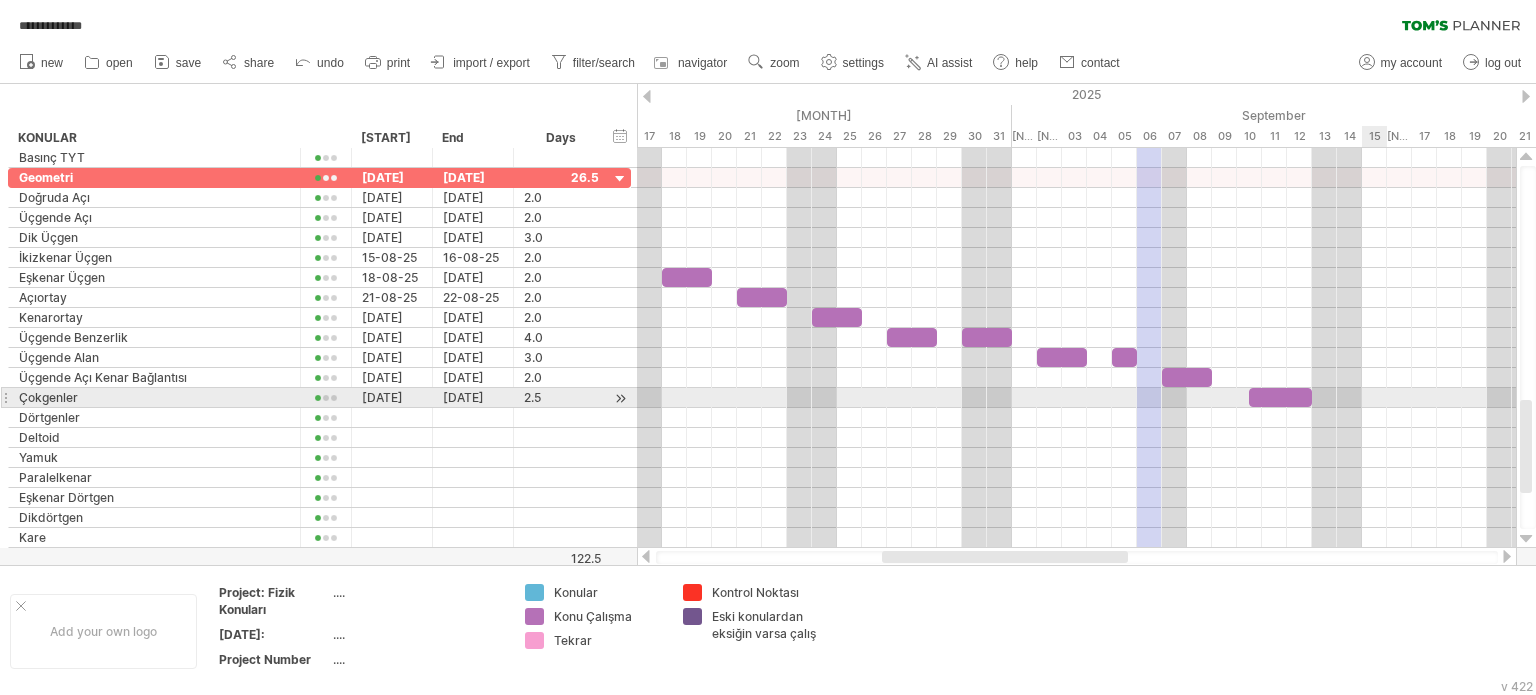 click at bounding box center [1076, 398] 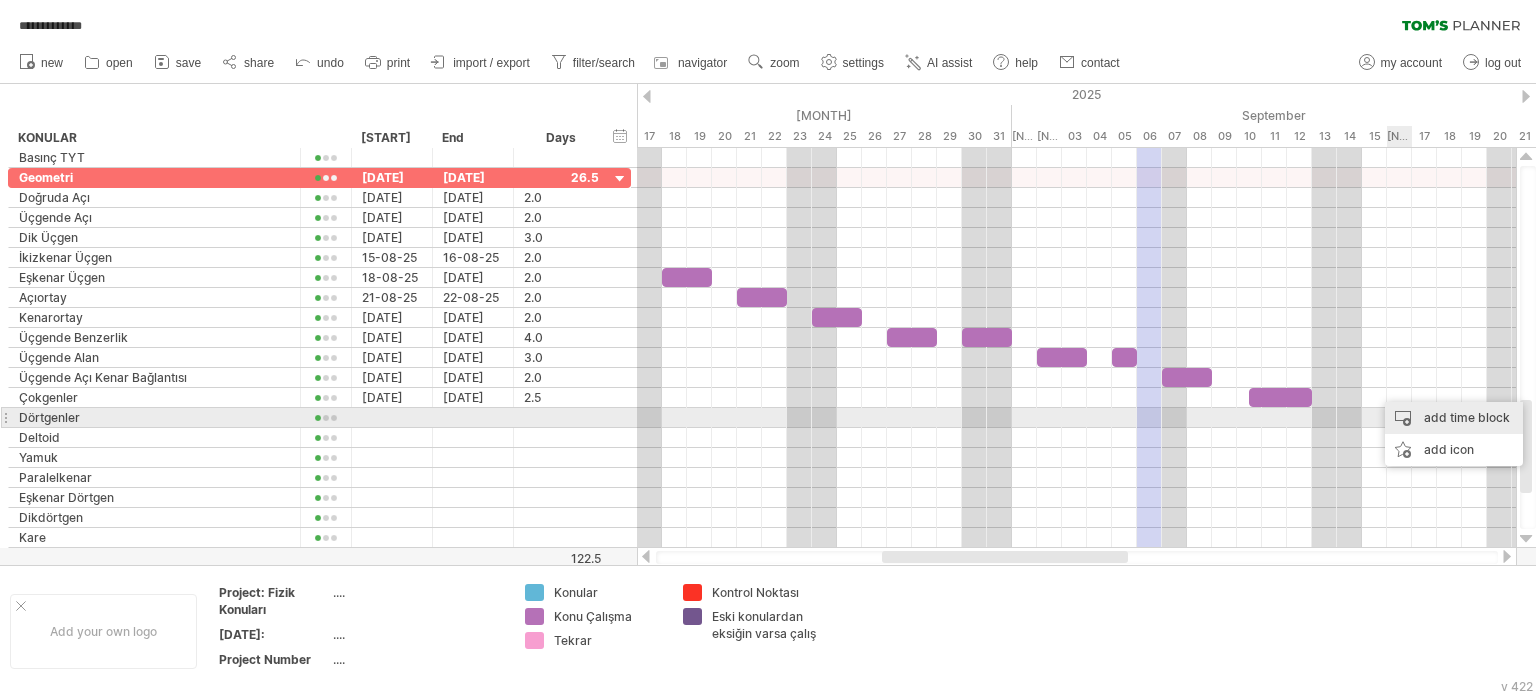 click on "add time block" at bounding box center (1454, 418) 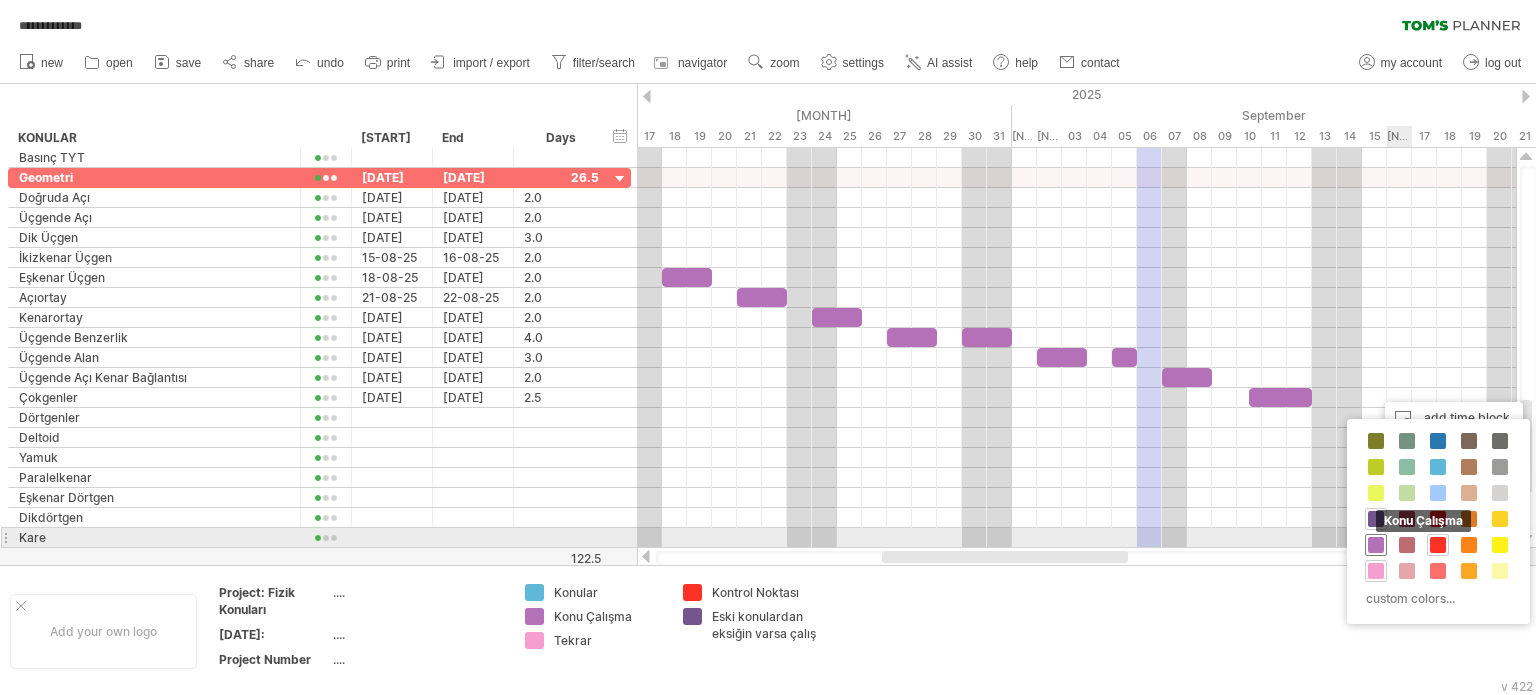 click at bounding box center [1376, 545] 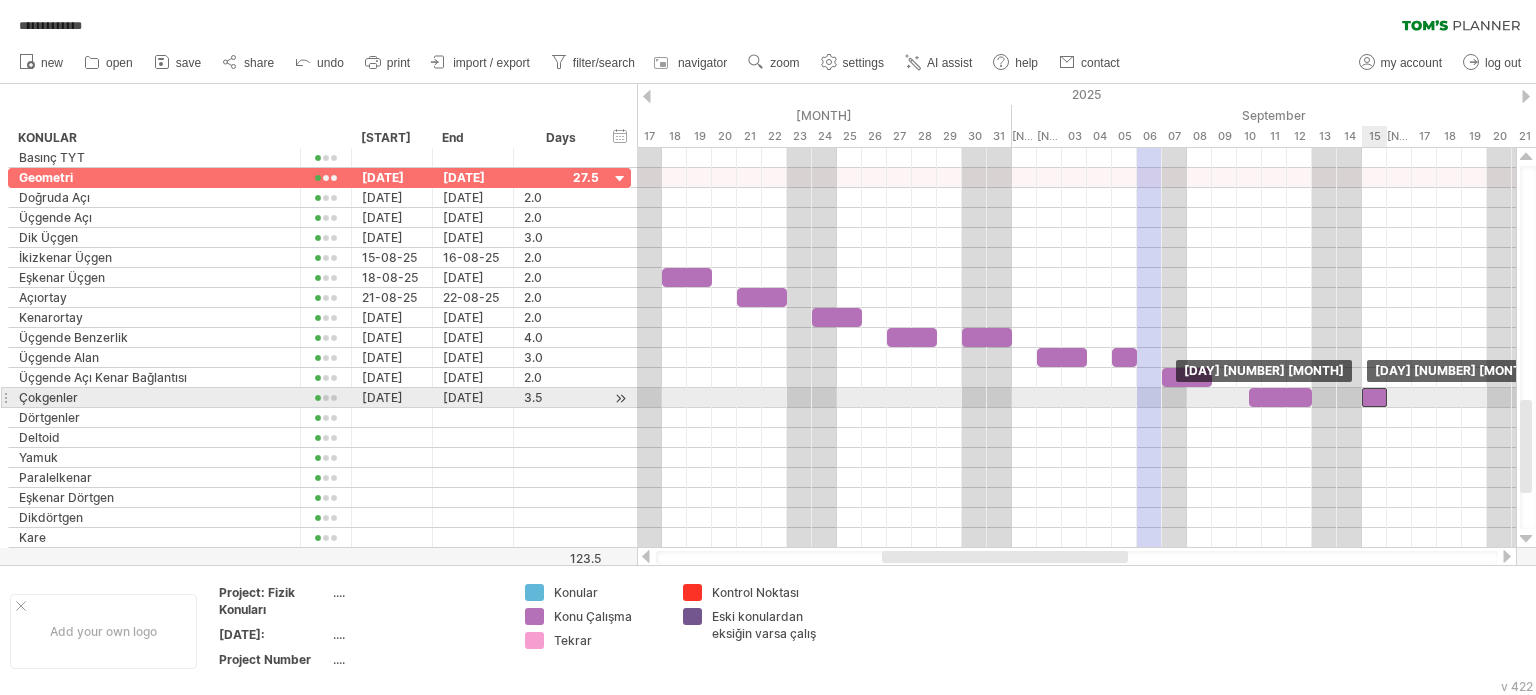 click at bounding box center [1374, 397] 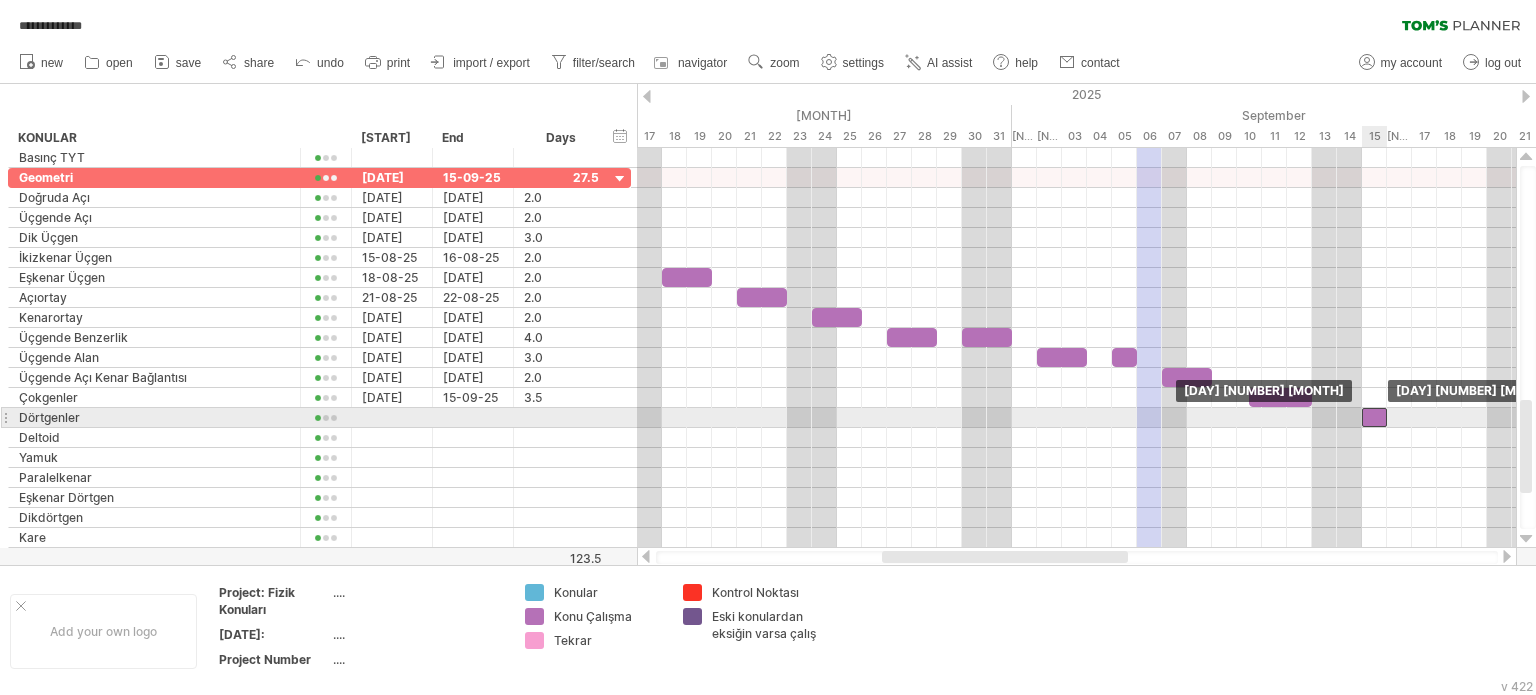 drag, startPoint x: 1372, startPoint y: 393, endPoint x: 1376, endPoint y: 412, distance: 19.416489 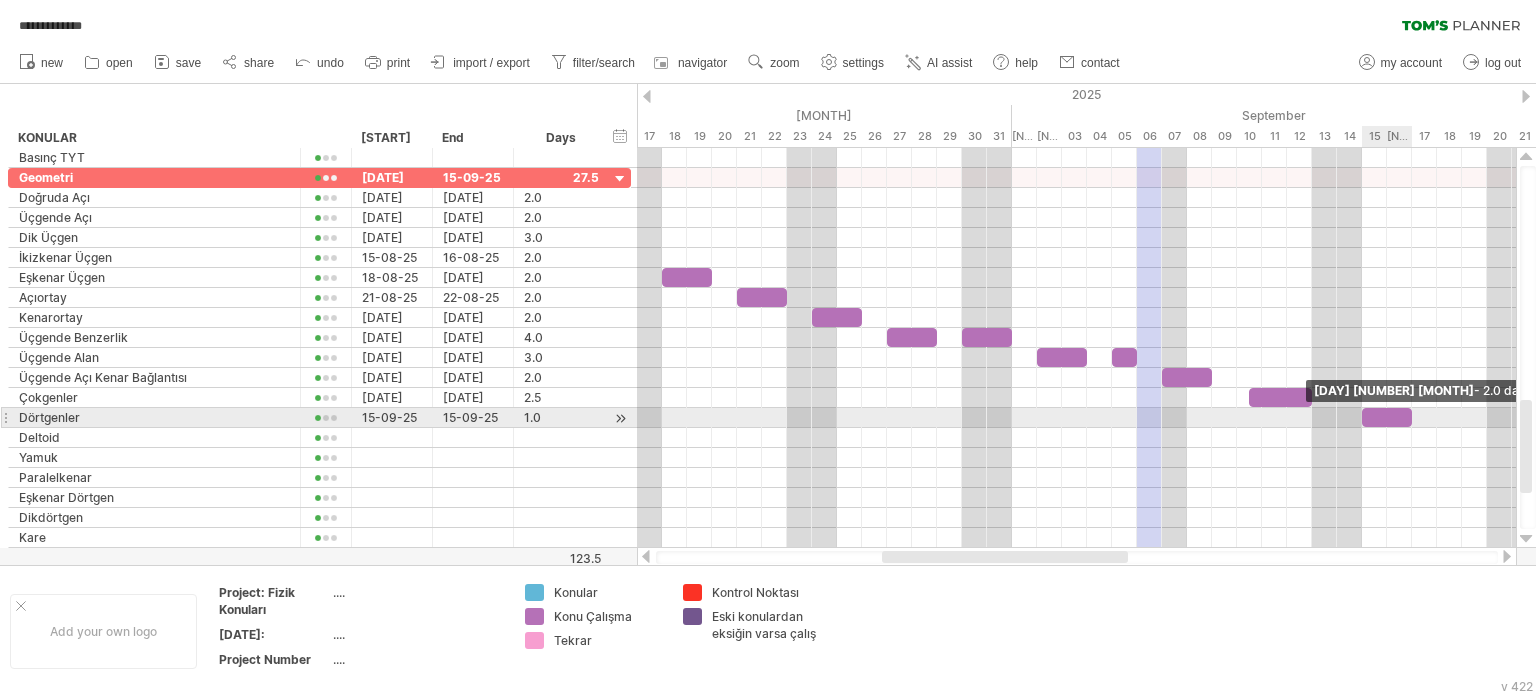 drag, startPoint x: 1388, startPoint y: 410, endPoint x: 1411, endPoint y: 428, distance: 29.206163 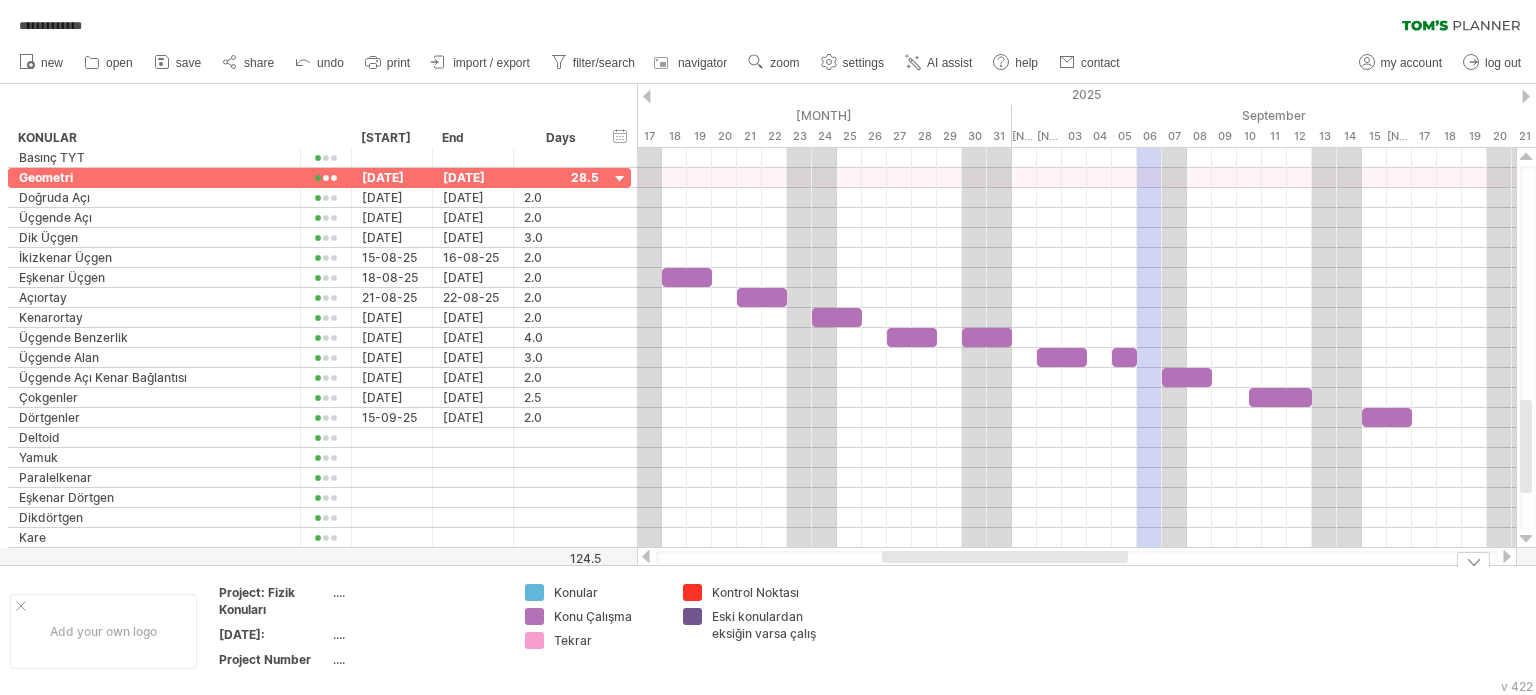 drag, startPoint x: 1072, startPoint y: 565, endPoint x: 1129, endPoint y: 564, distance: 57.00877 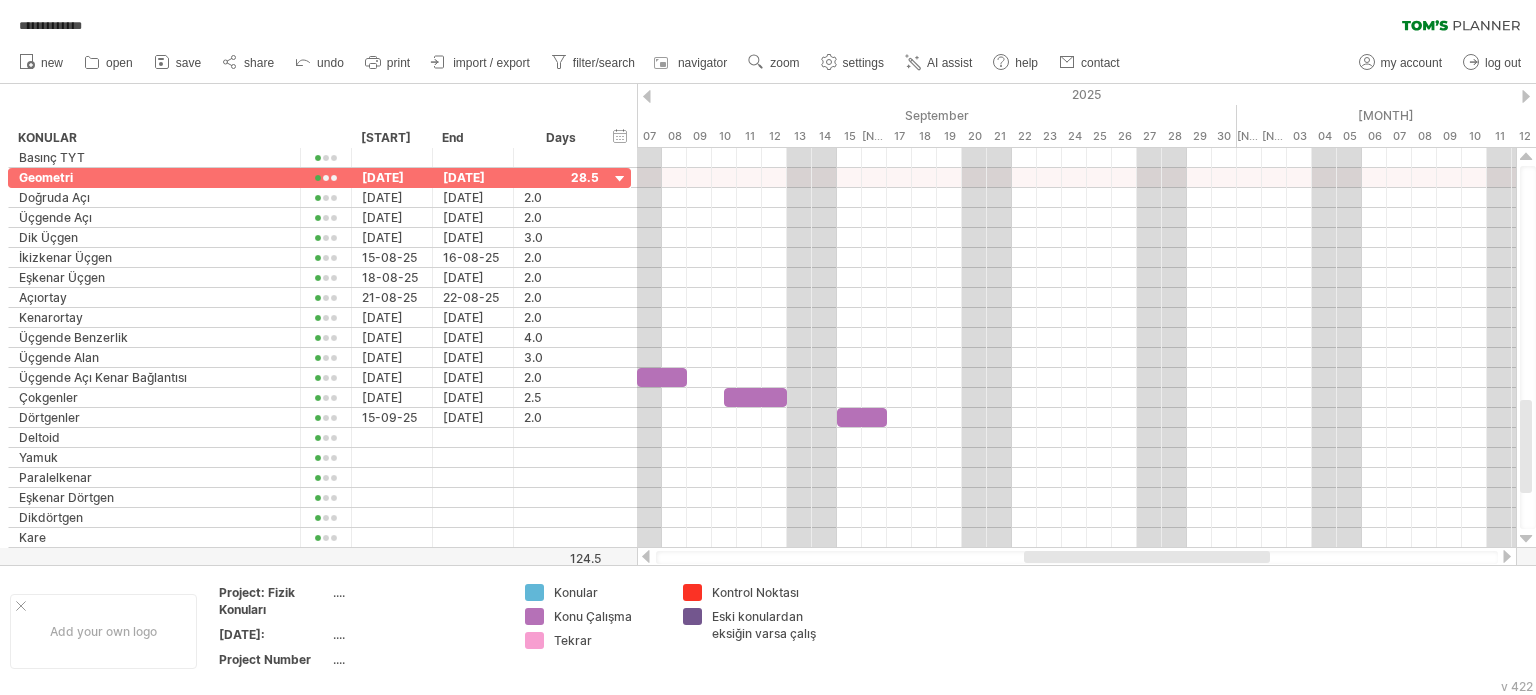 drag, startPoint x: 1065, startPoint y: 552, endPoint x: 1208, endPoint y: 561, distance: 143.28294 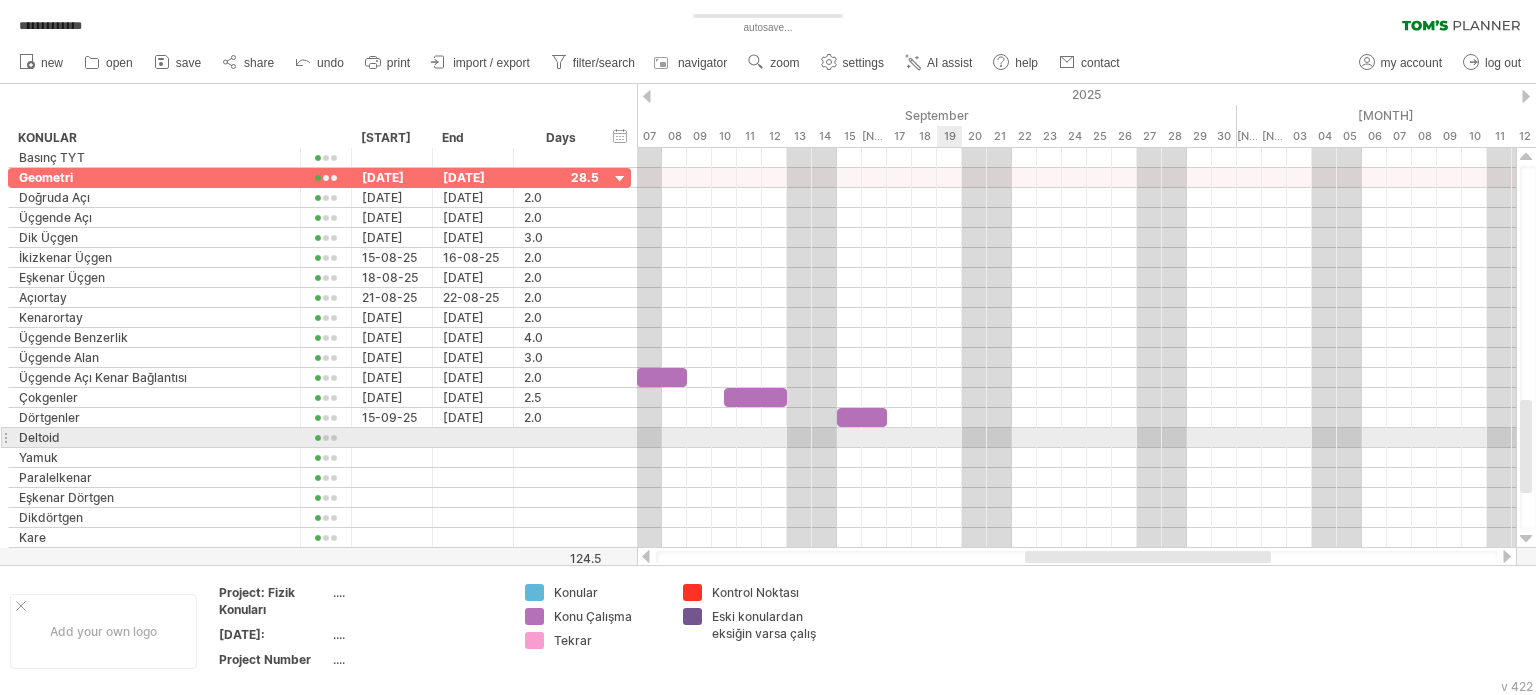 click at bounding box center (1076, 438) 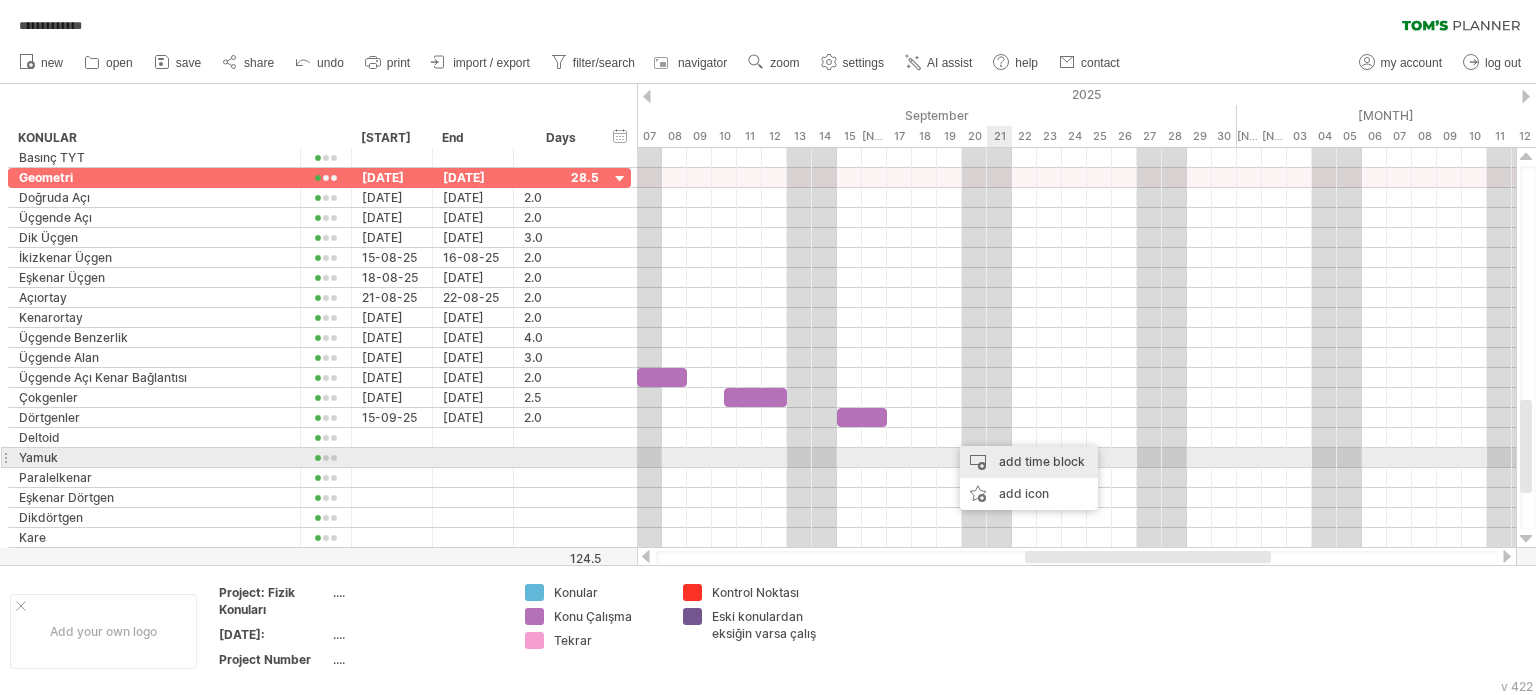 click on "add time block" at bounding box center [1029, 462] 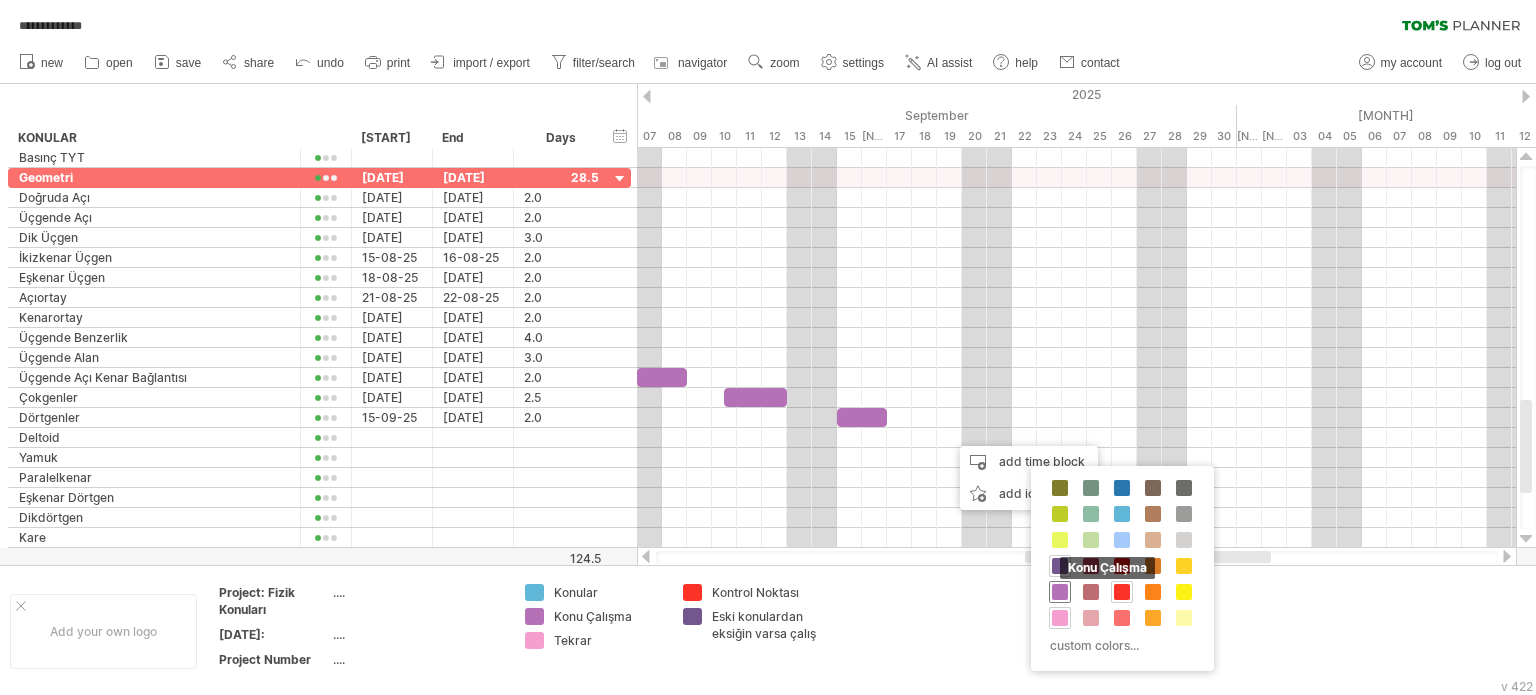 click at bounding box center (1060, 592) 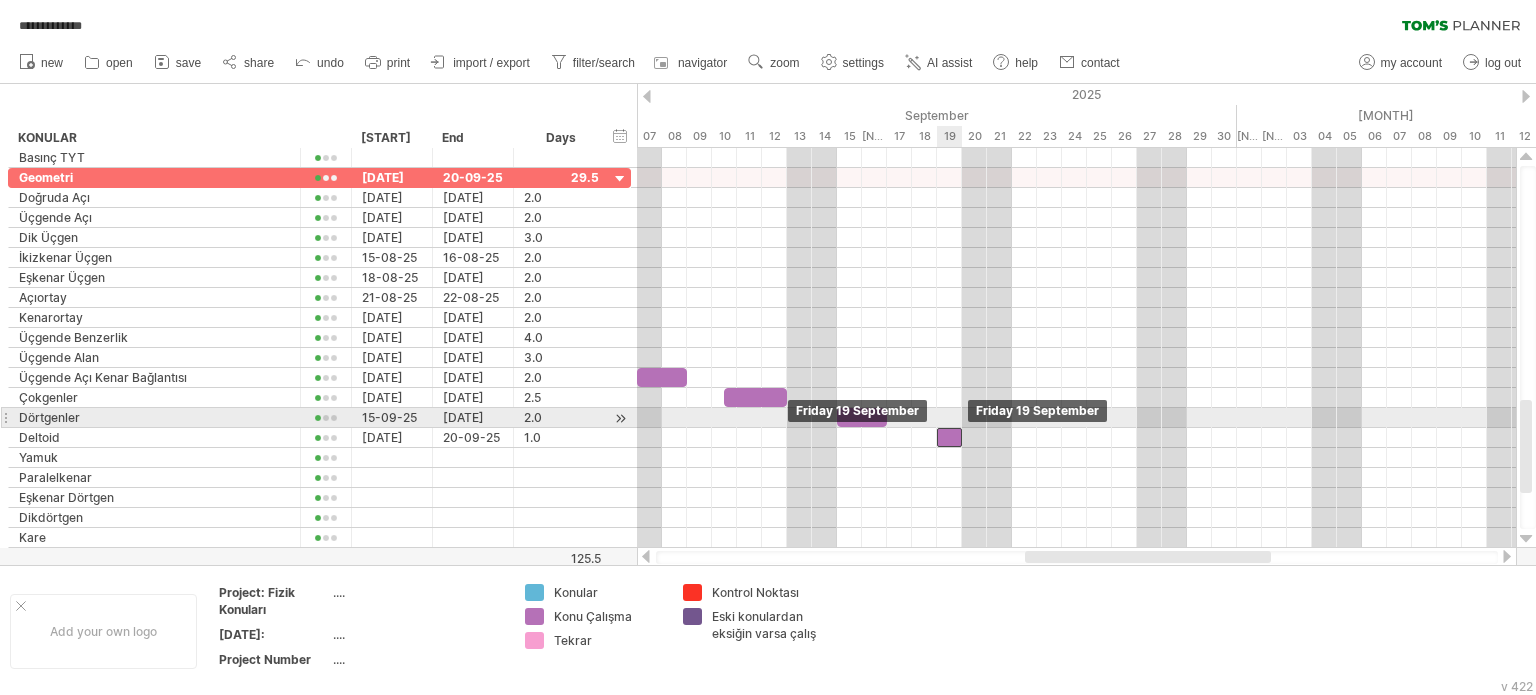 drag, startPoint x: 965, startPoint y: 433, endPoint x: 951, endPoint y: 427, distance: 15.231546 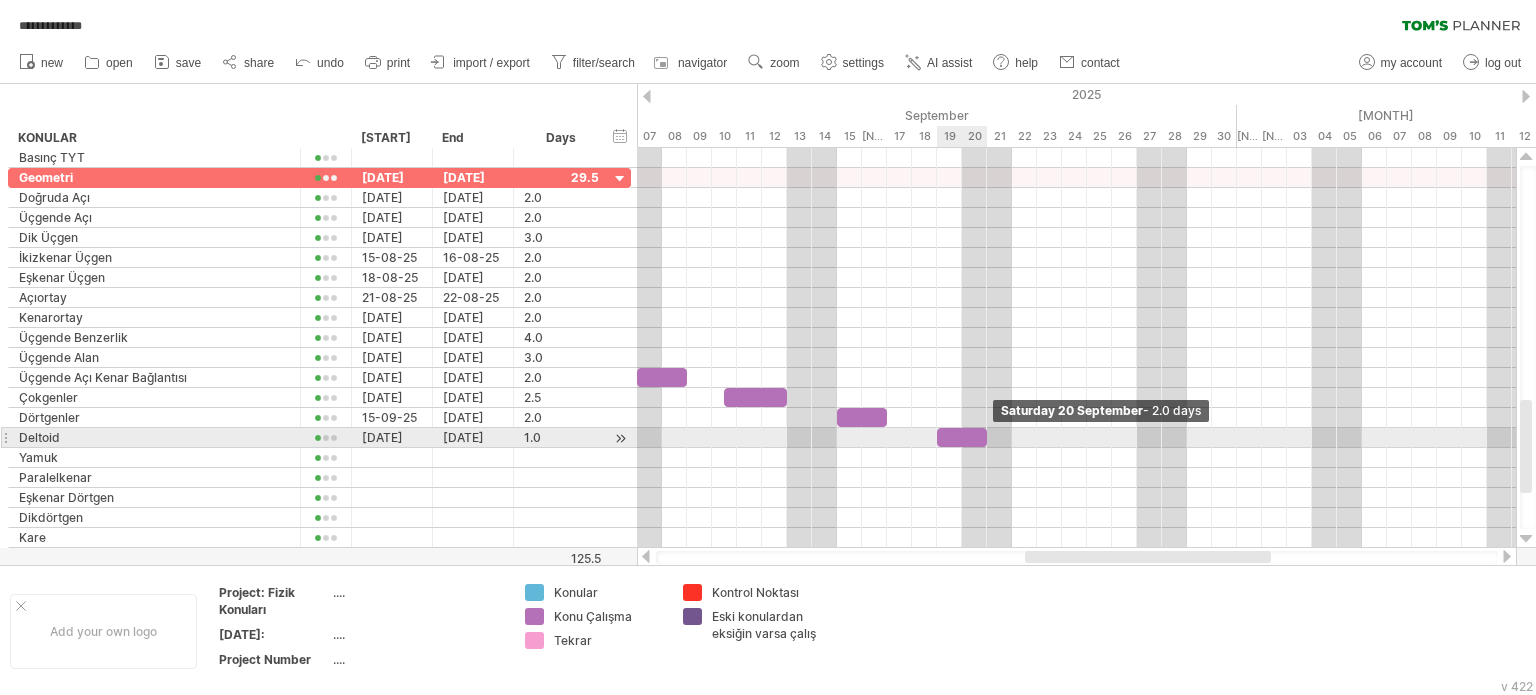 drag, startPoint x: 961, startPoint y: 433, endPoint x: 992, endPoint y: 435, distance: 31.06445 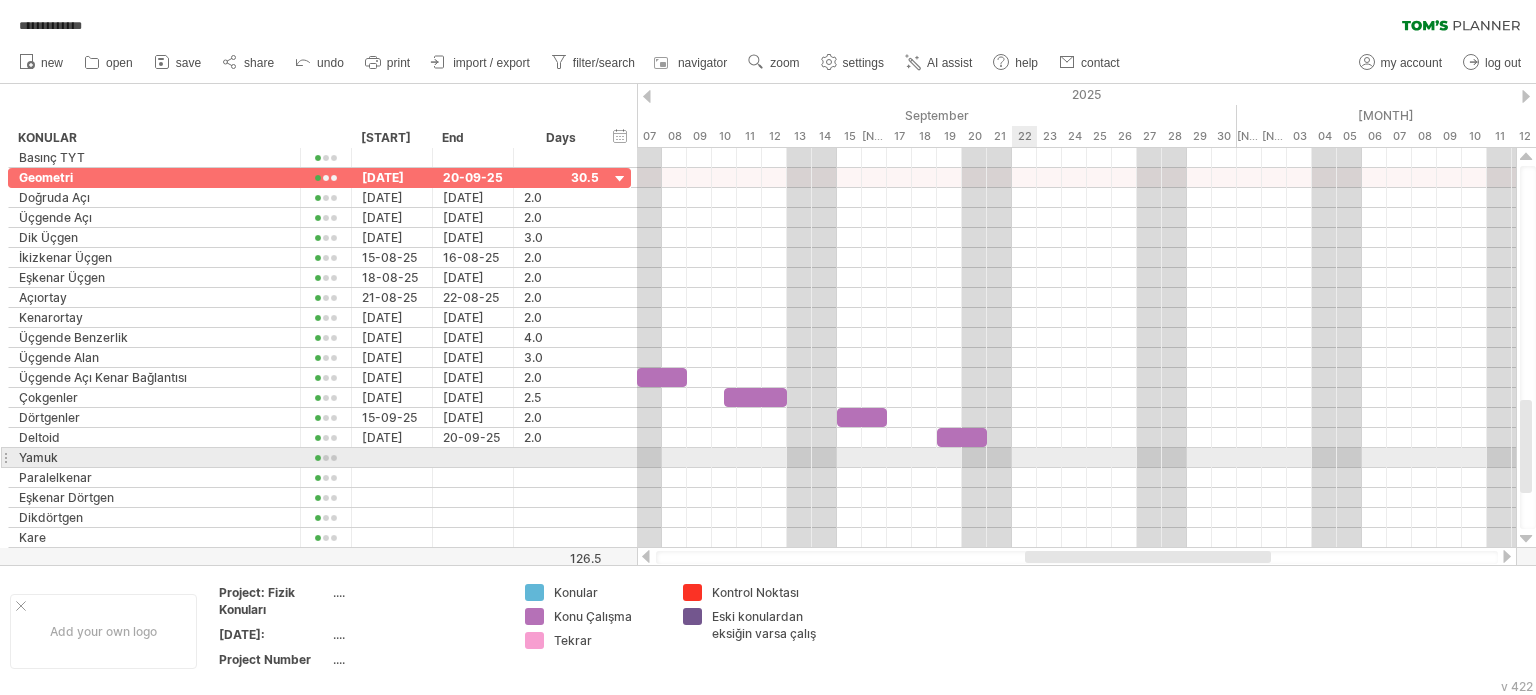 click at bounding box center (1076, 458) 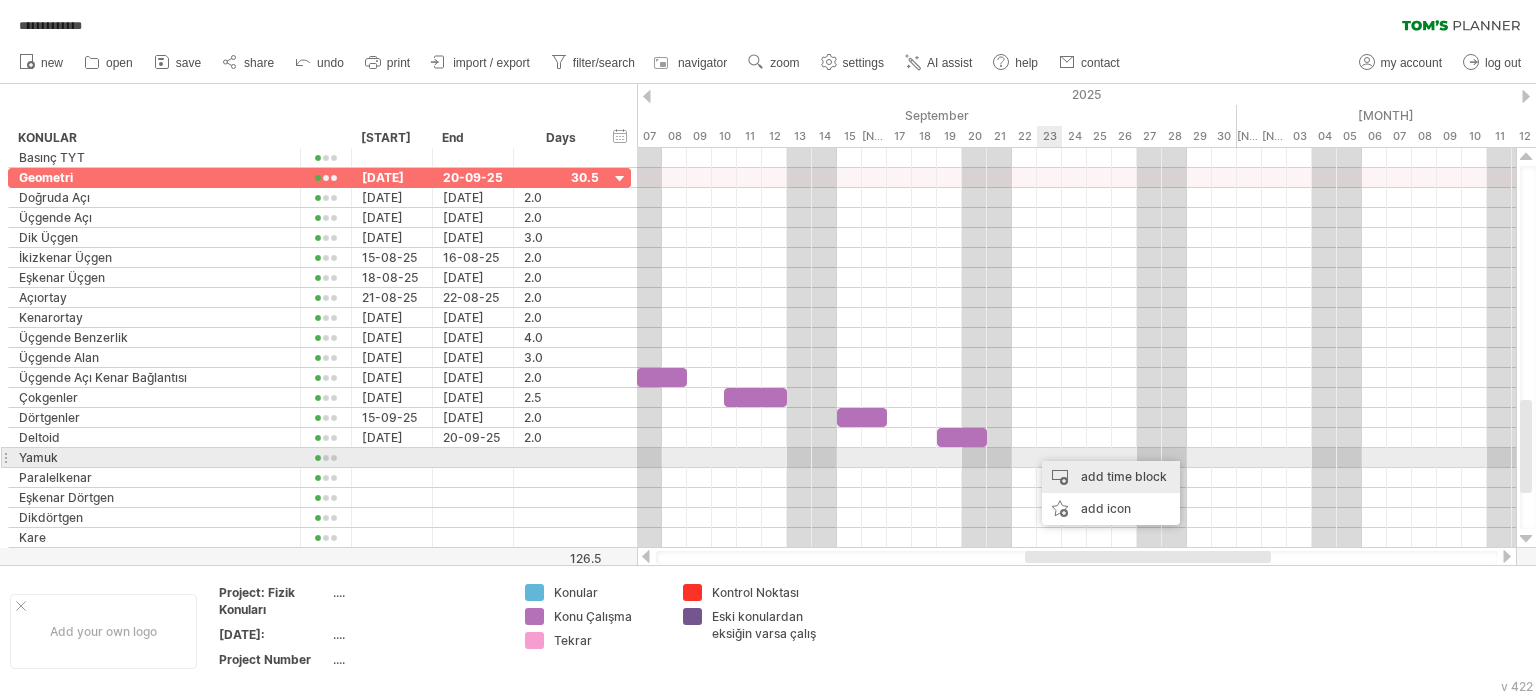 click on "add time block" at bounding box center (1111, 477) 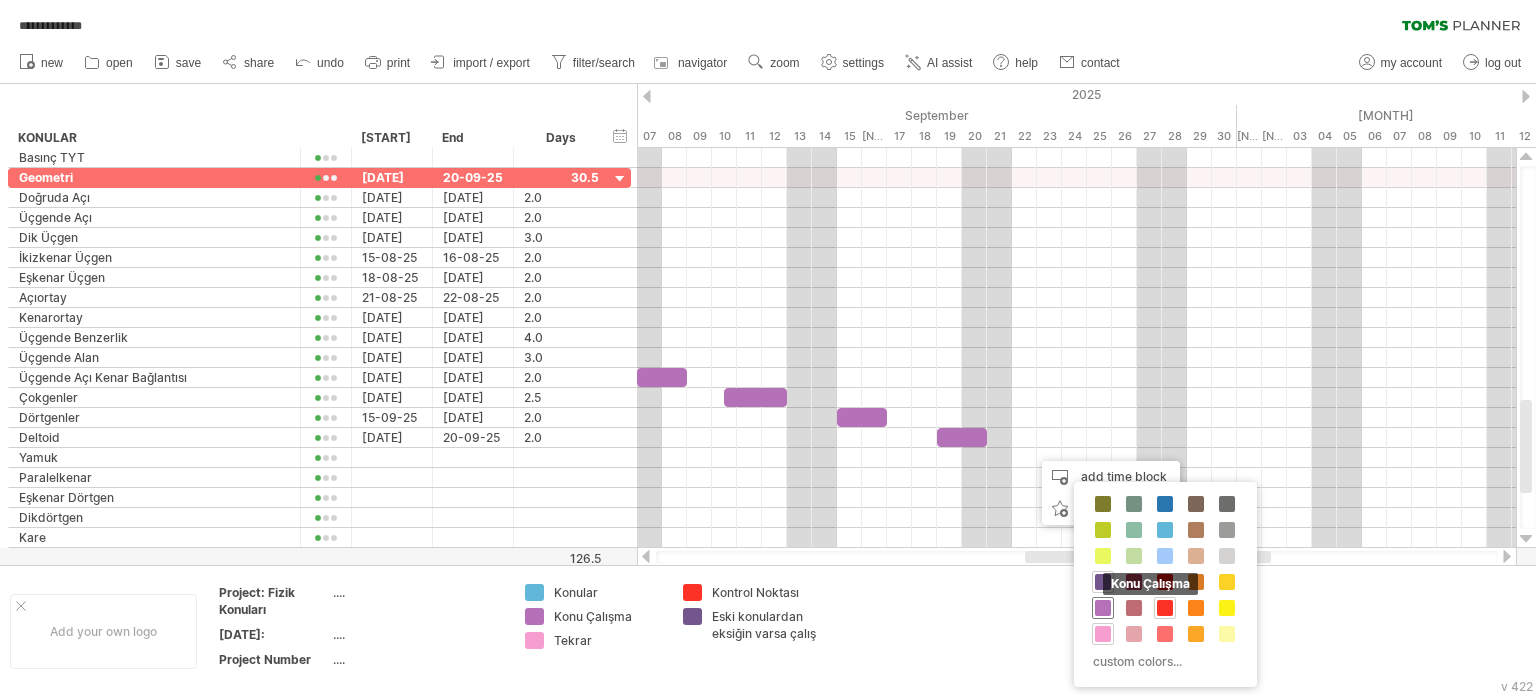 click at bounding box center [1103, 608] 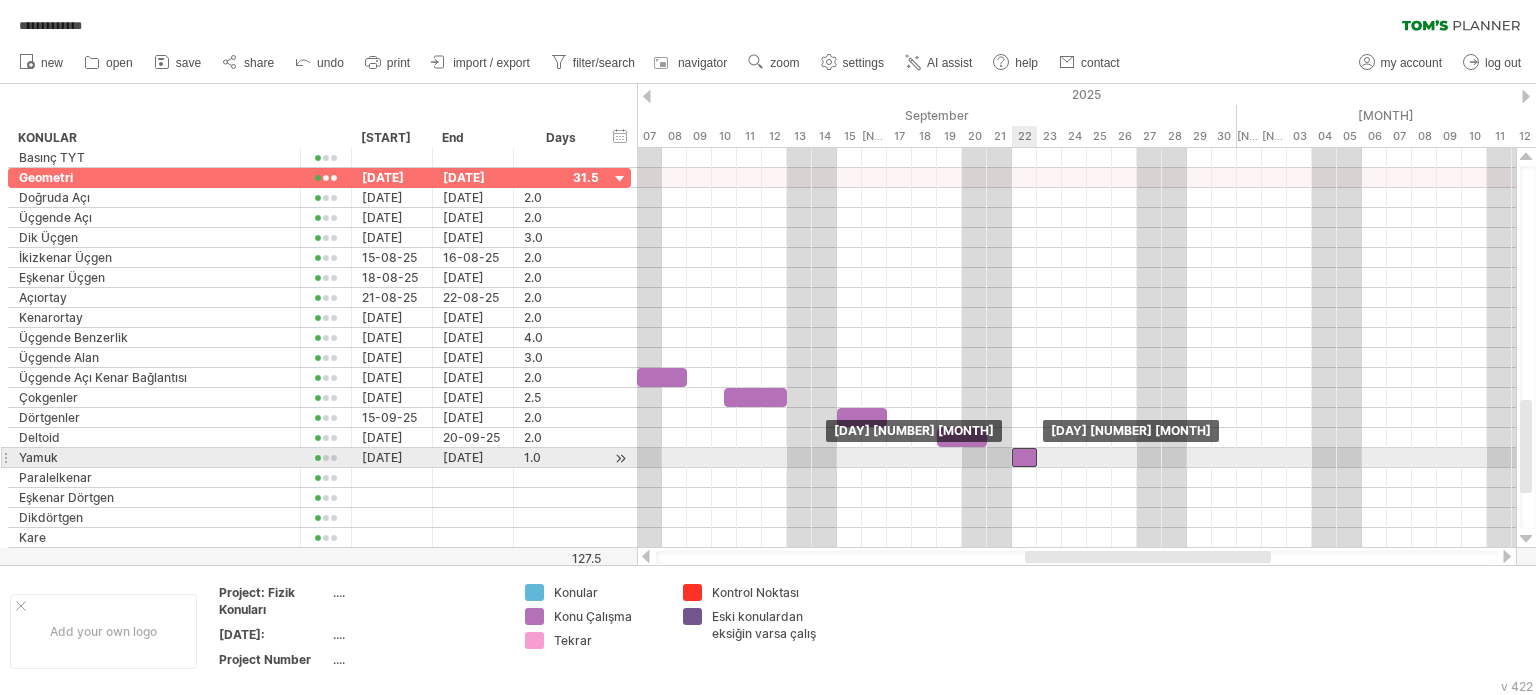 drag, startPoint x: 1048, startPoint y: 451, endPoint x: 1024, endPoint y: 457, distance: 24.738634 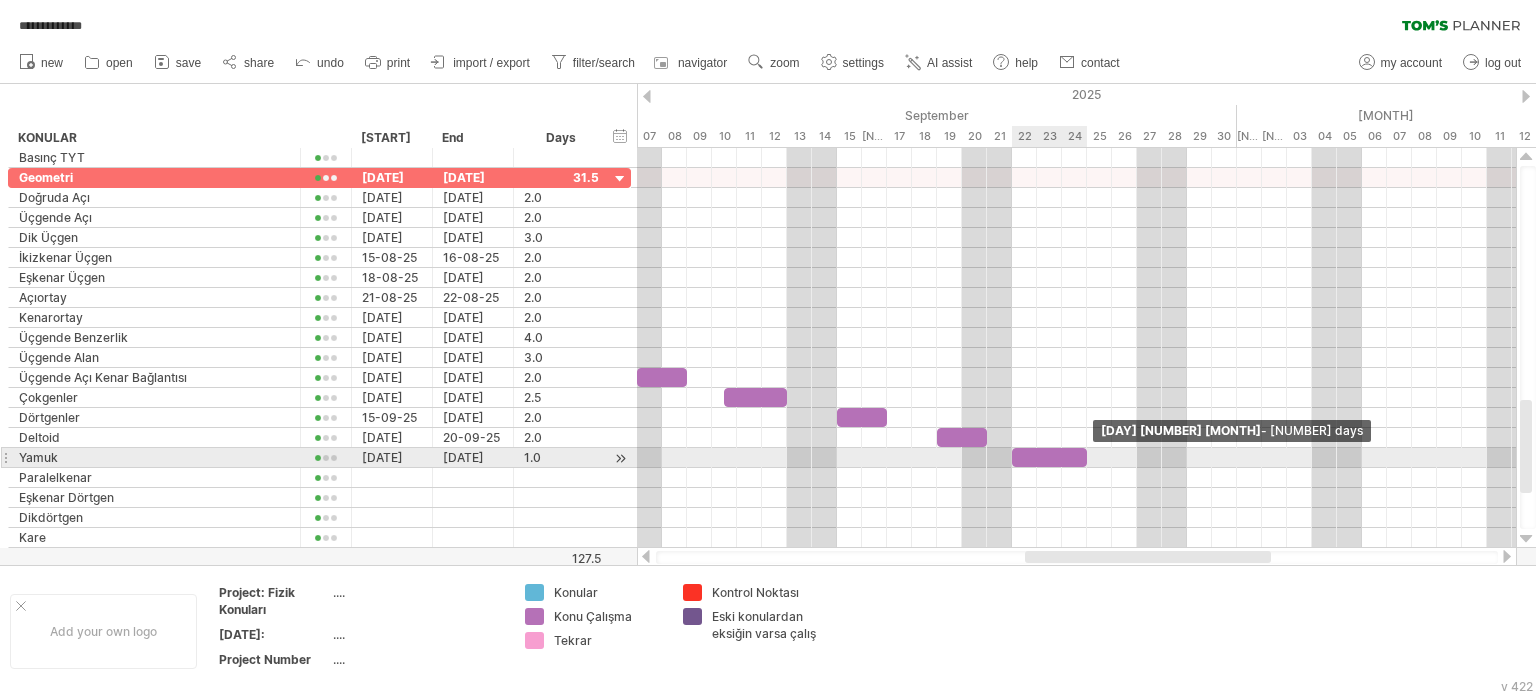 drag, startPoint x: 1038, startPoint y: 449, endPoint x: 1086, endPoint y: 451, distance: 48.04165 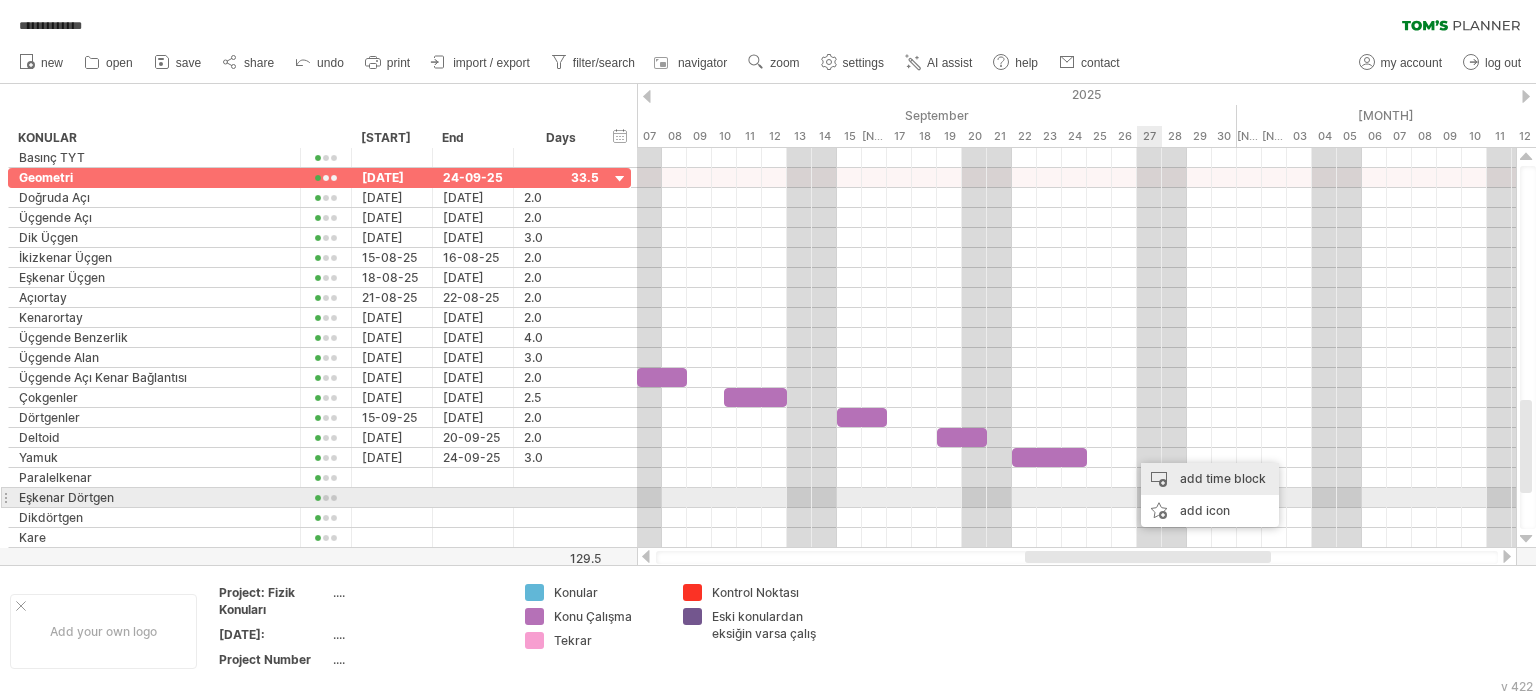 click on "add time block" at bounding box center [1210, 479] 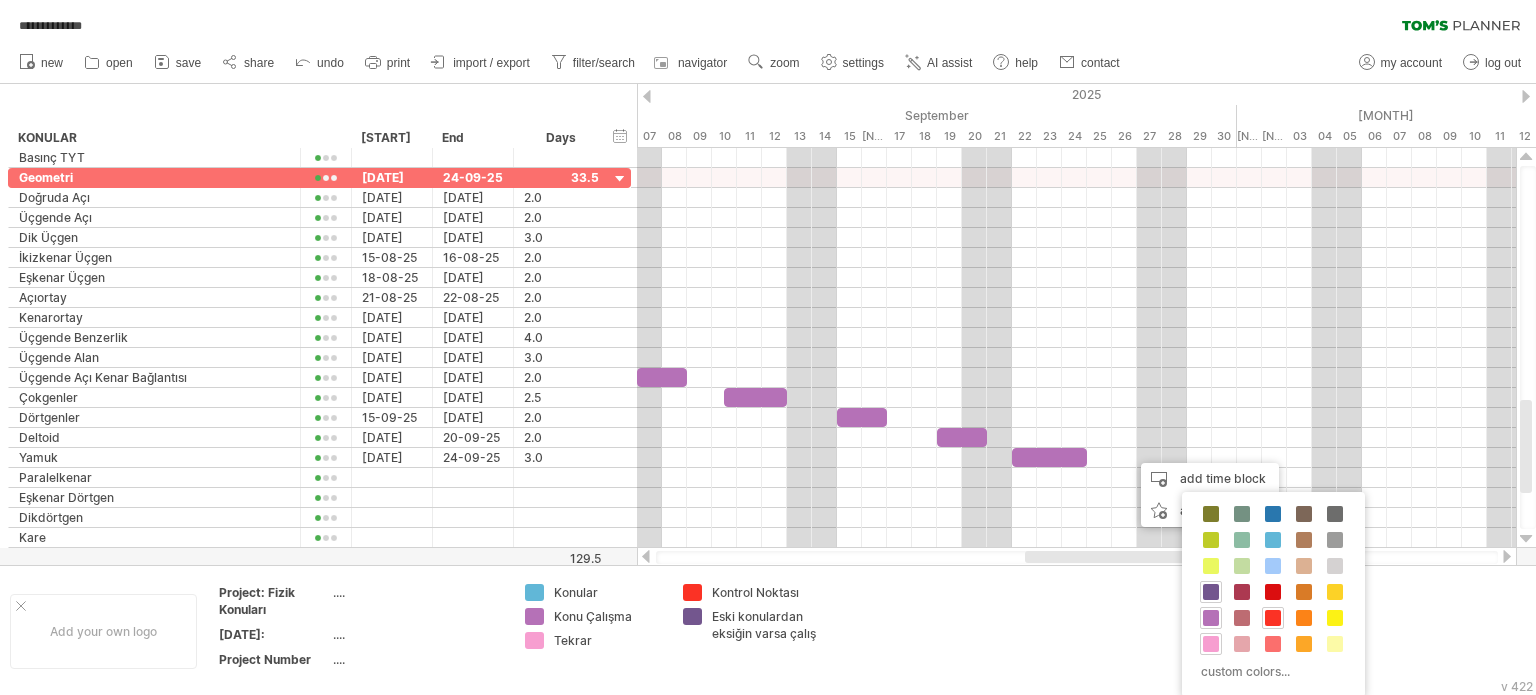 click on "Konular Eski konulardan eksiğin varsa çalış Konu Çalışma Kontrol Noktası Tekrar custom colors..." at bounding box center [1273, 594] 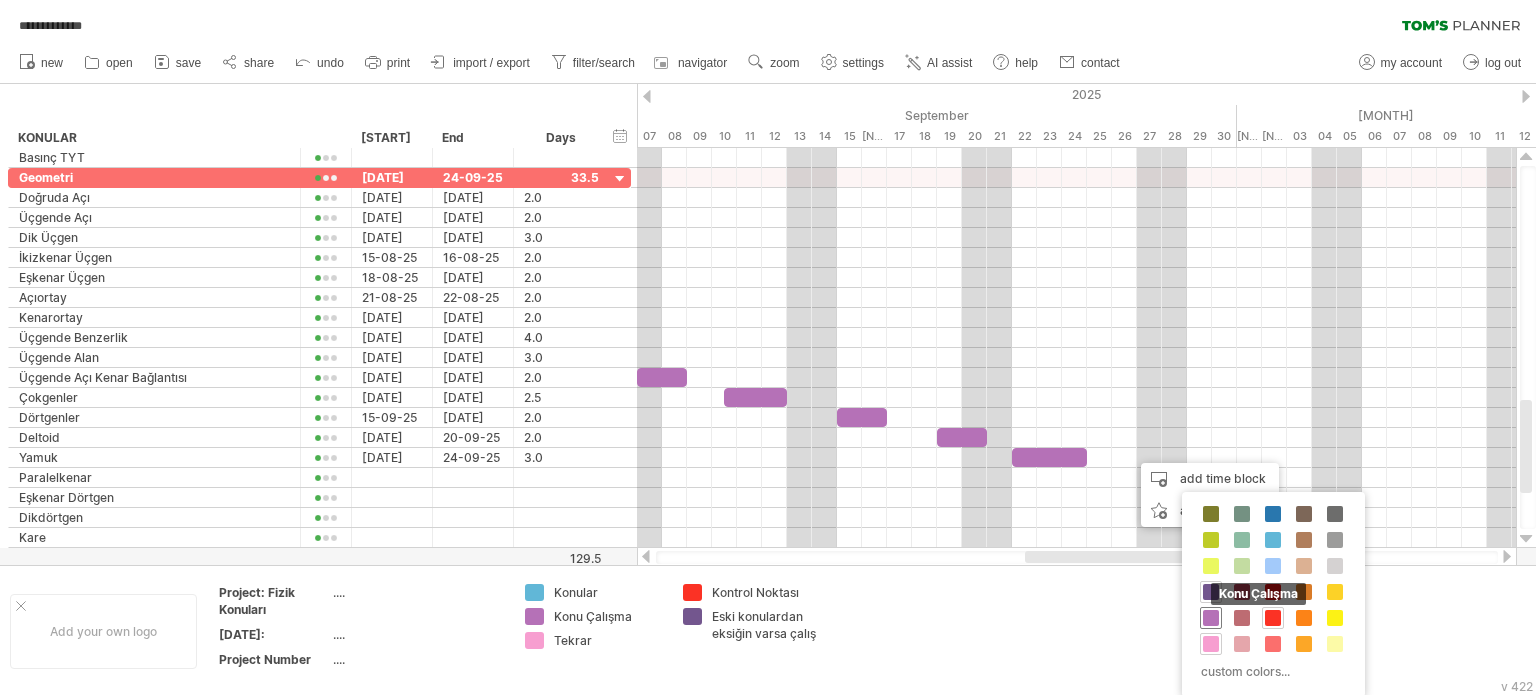 click at bounding box center (1211, 618) 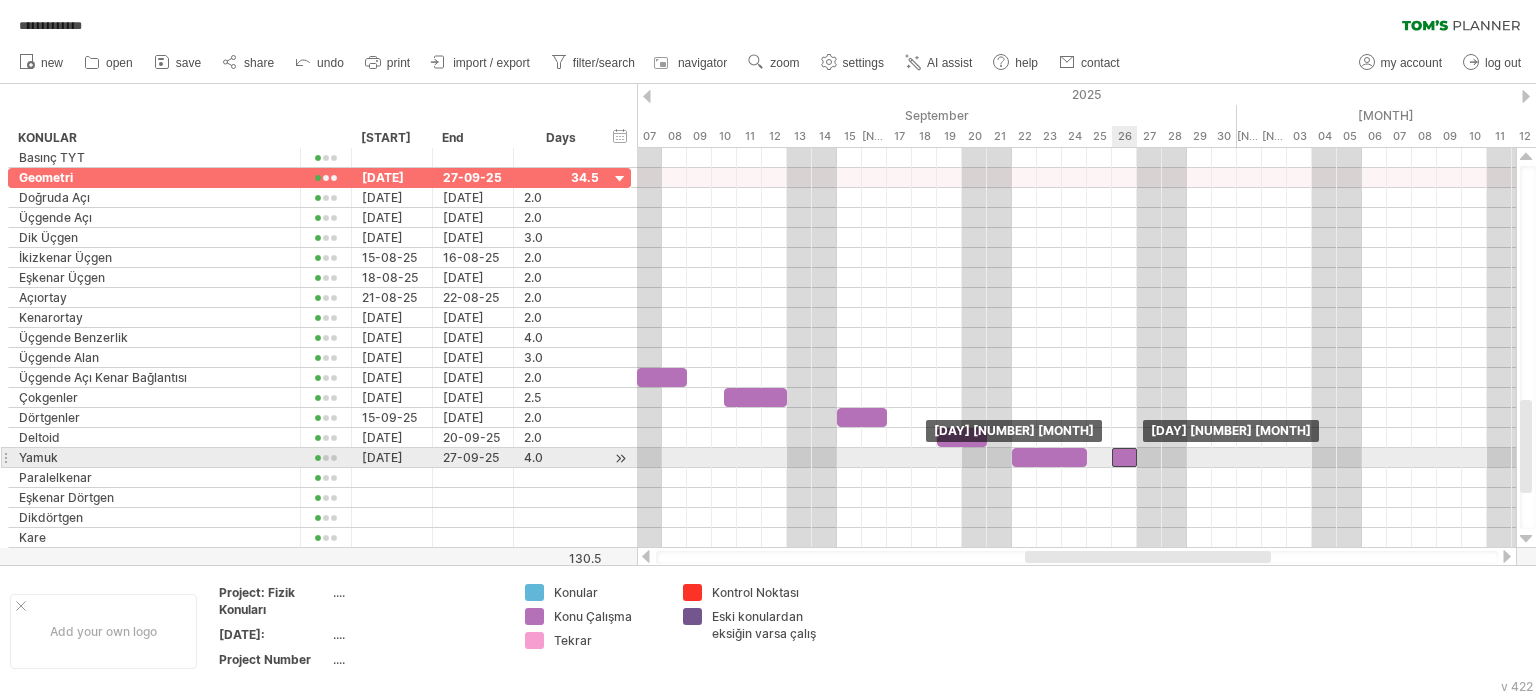 drag, startPoint x: 1148, startPoint y: 456, endPoint x: 1124, endPoint y: 457, distance: 24.020824 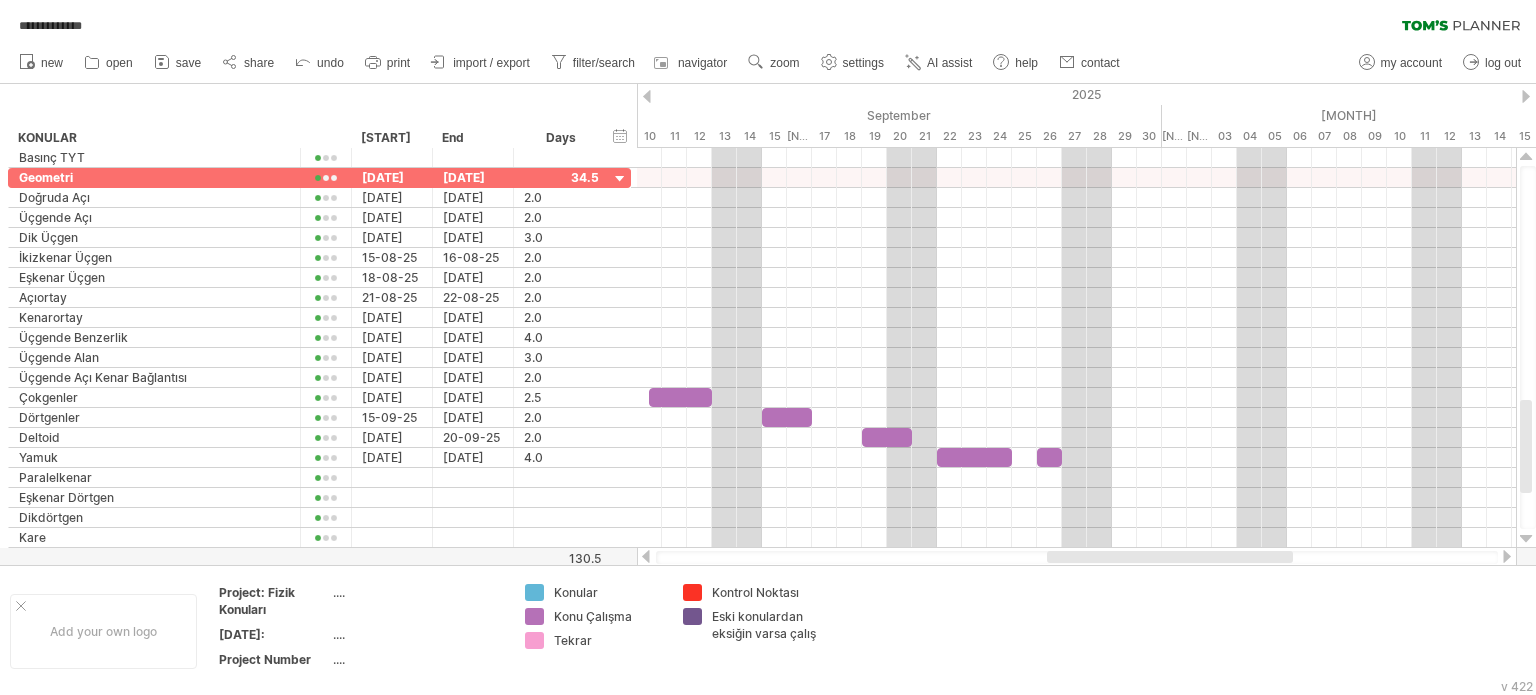drag, startPoint x: 1082, startPoint y: 559, endPoint x: 1104, endPoint y: 560, distance: 22.022715 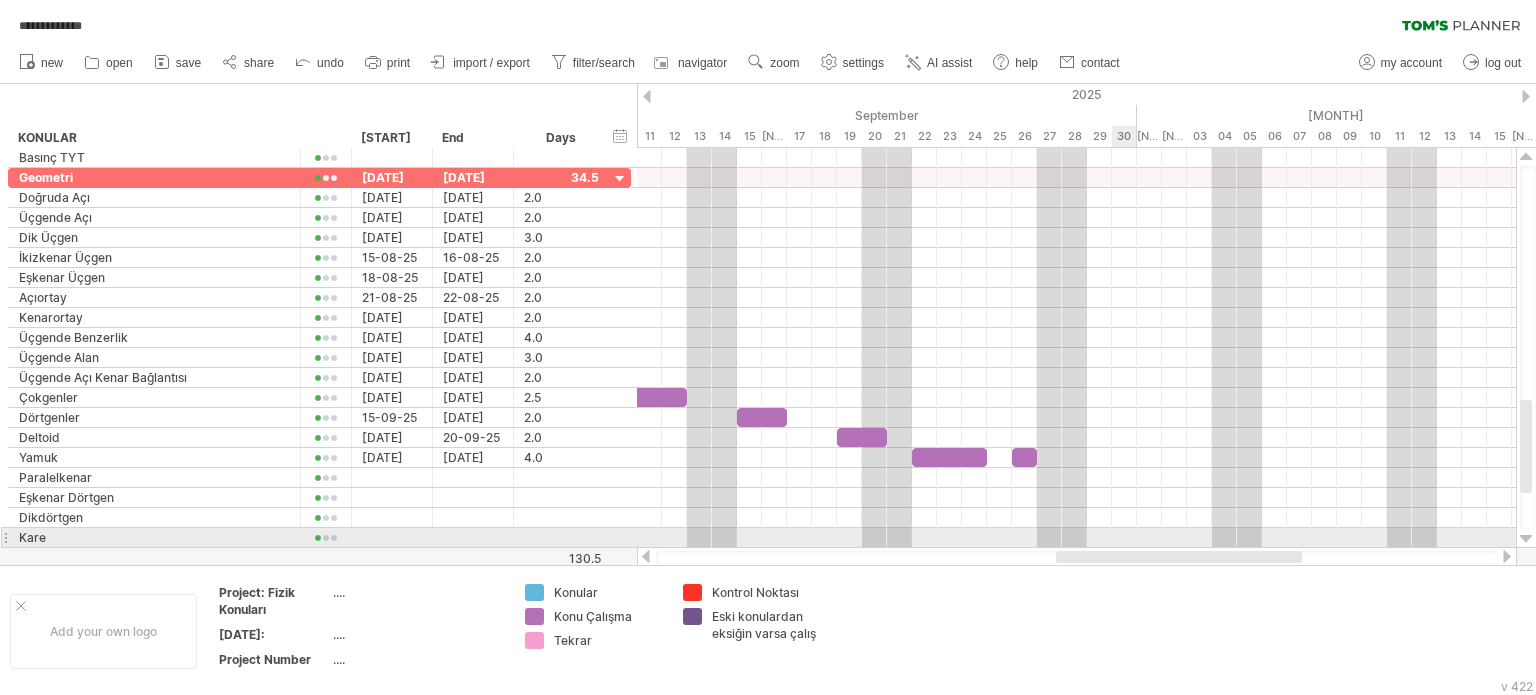 drag, startPoint x: 1117, startPoint y: 551, endPoint x: 1107, endPoint y: 481, distance: 70.71068 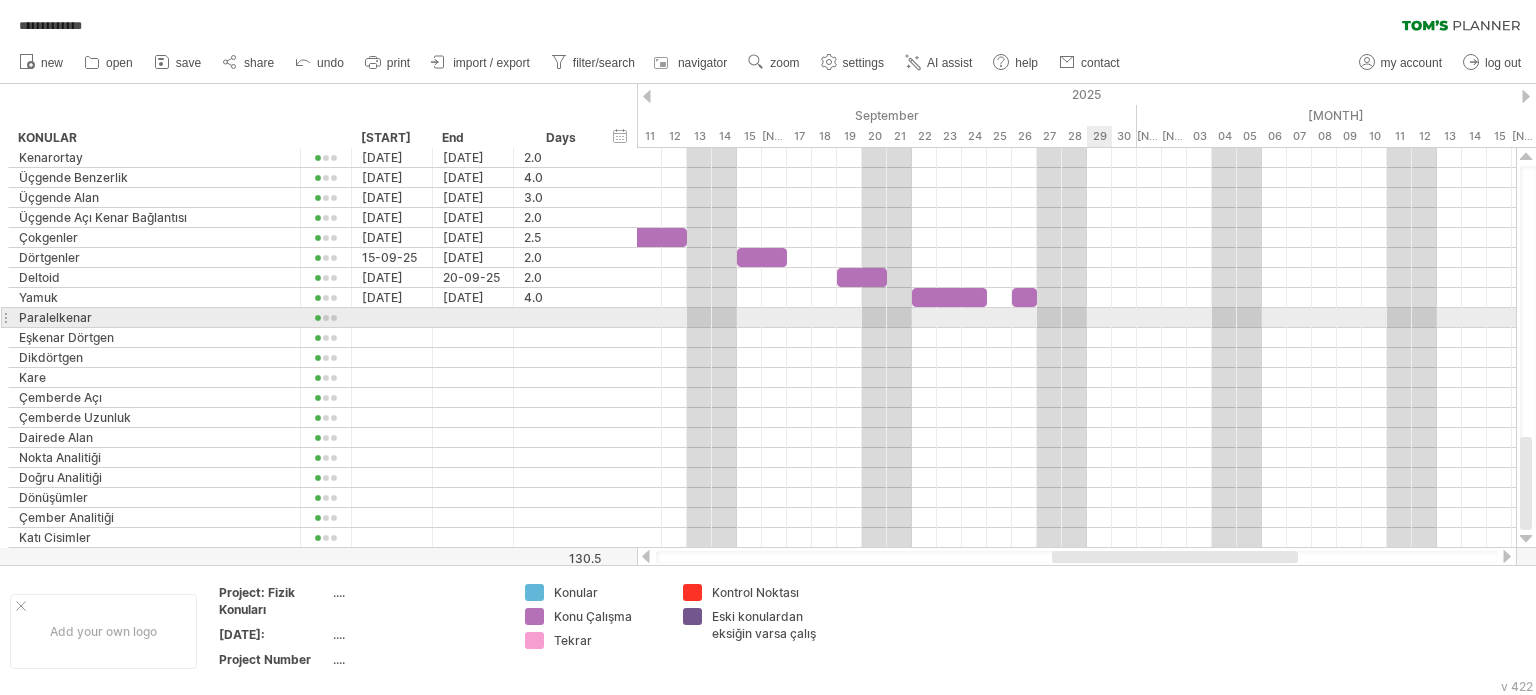 click at bounding box center [1076, 318] 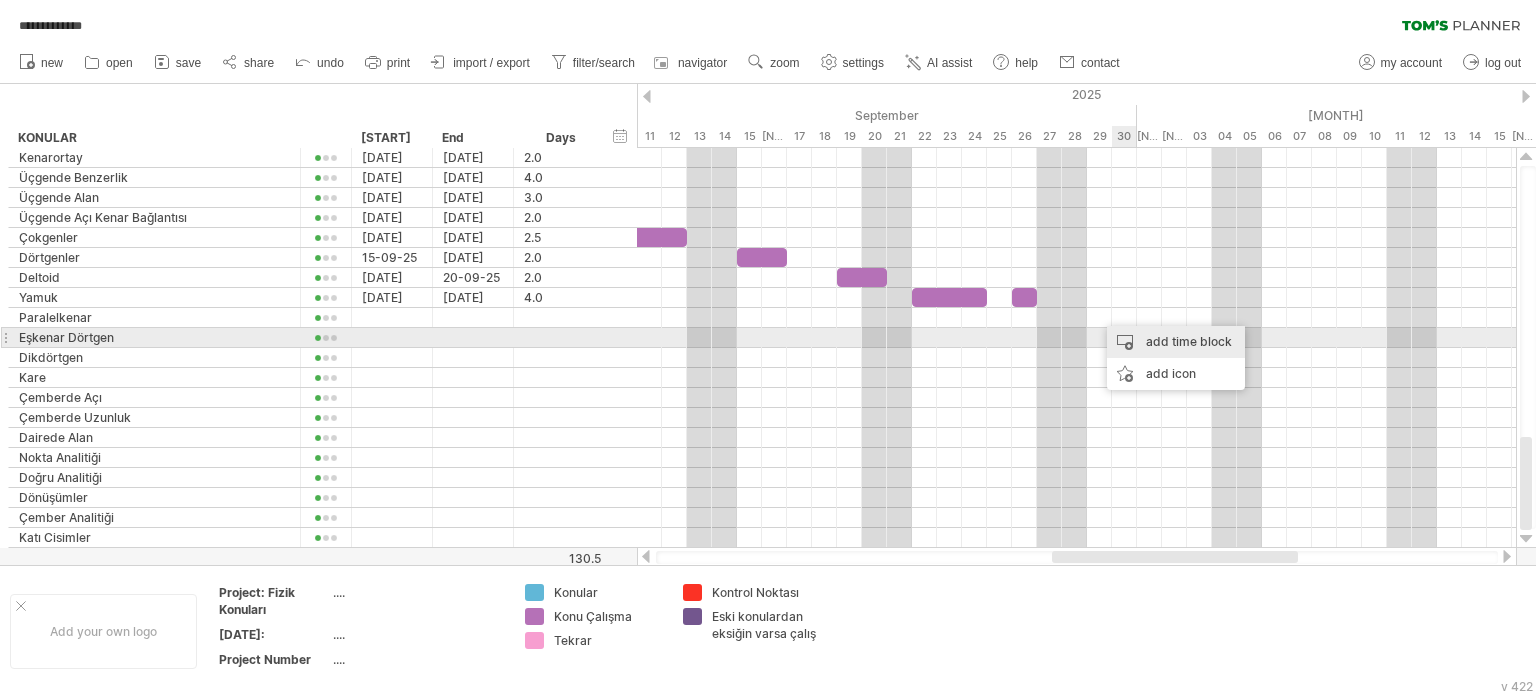click on "add time block" at bounding box center [1176, 342] 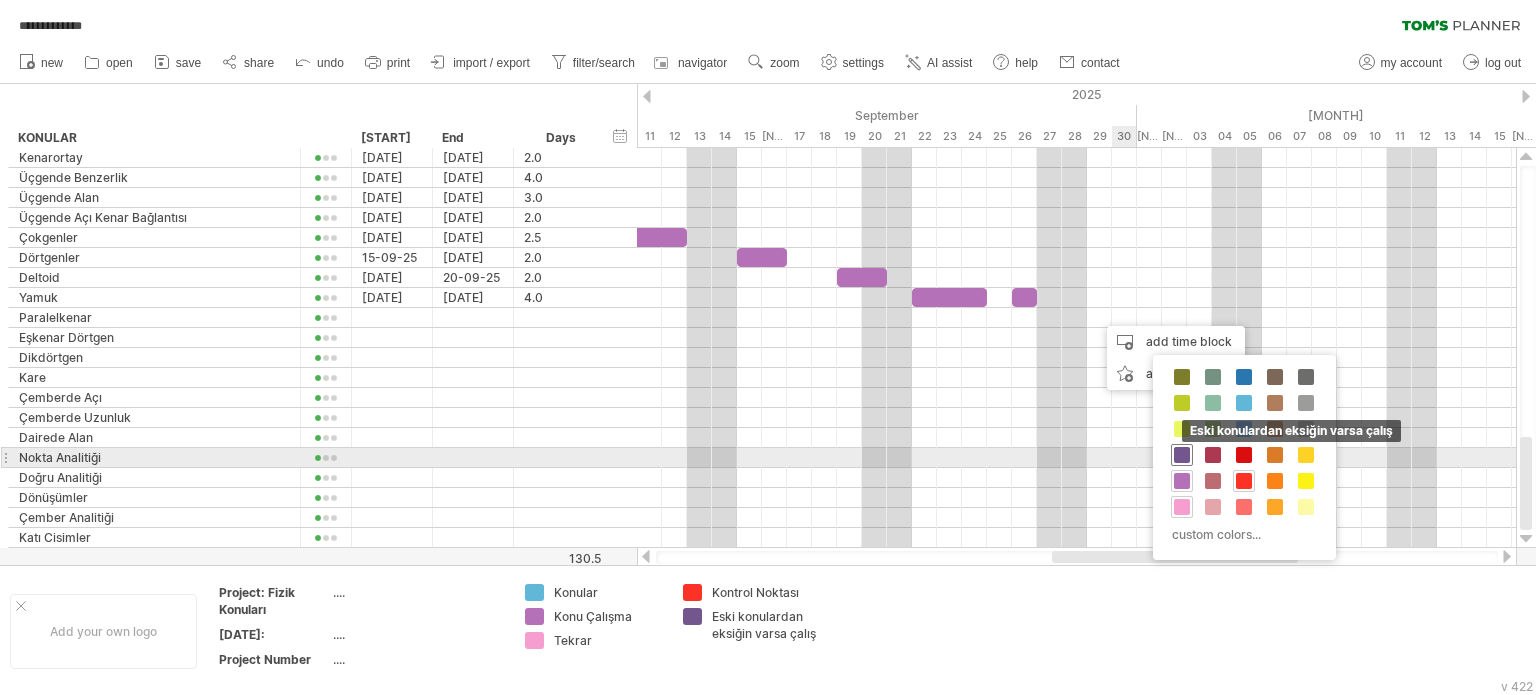 click at bounding box center (1182, 455) 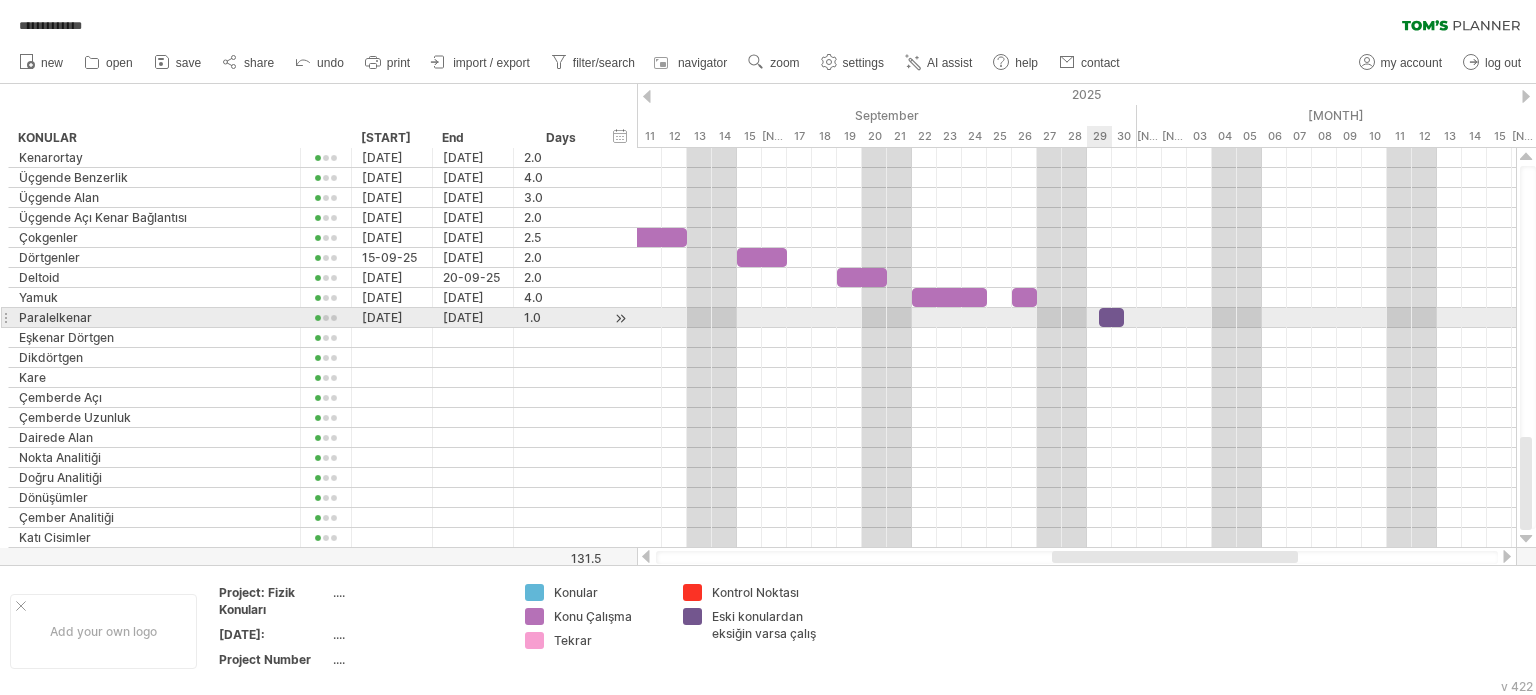 click at bounding box center [1111, 317] 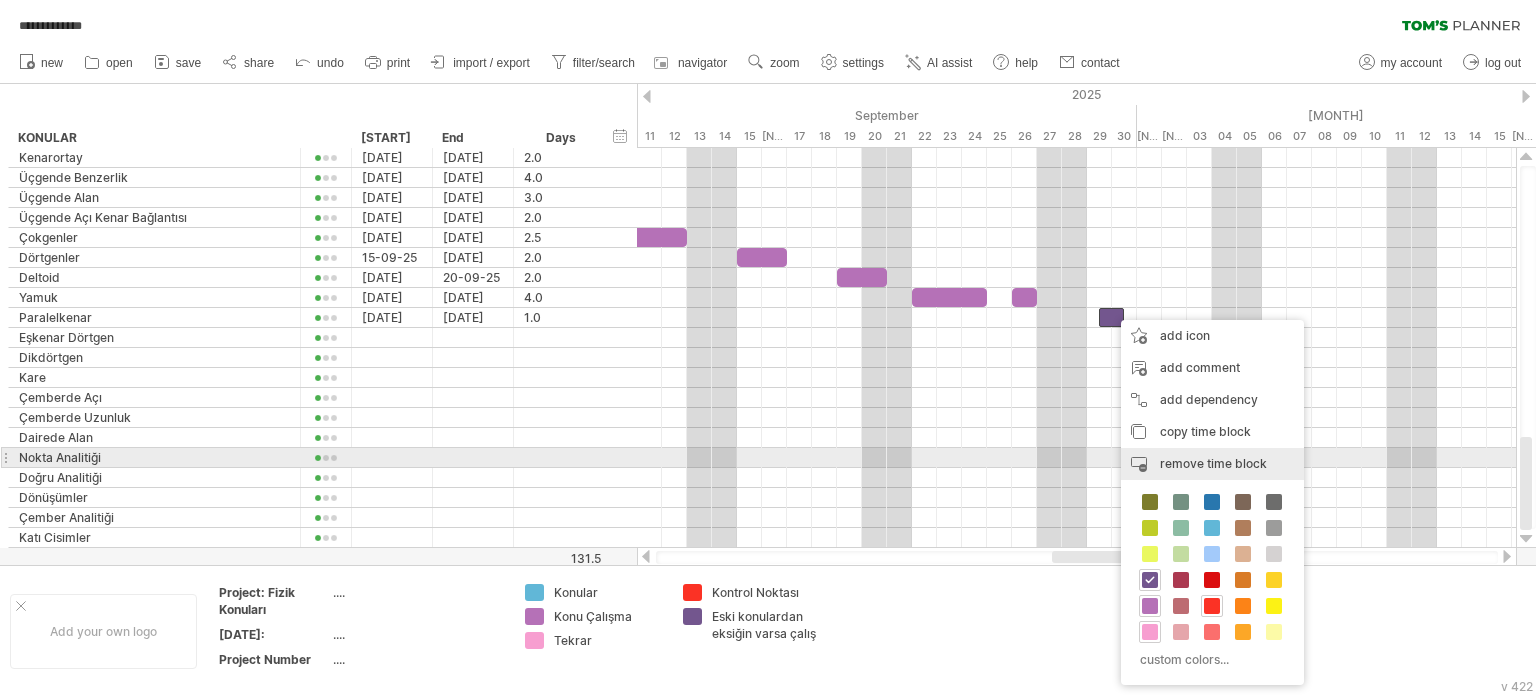 click on "remove time block" at bounding box center (1213, 463) 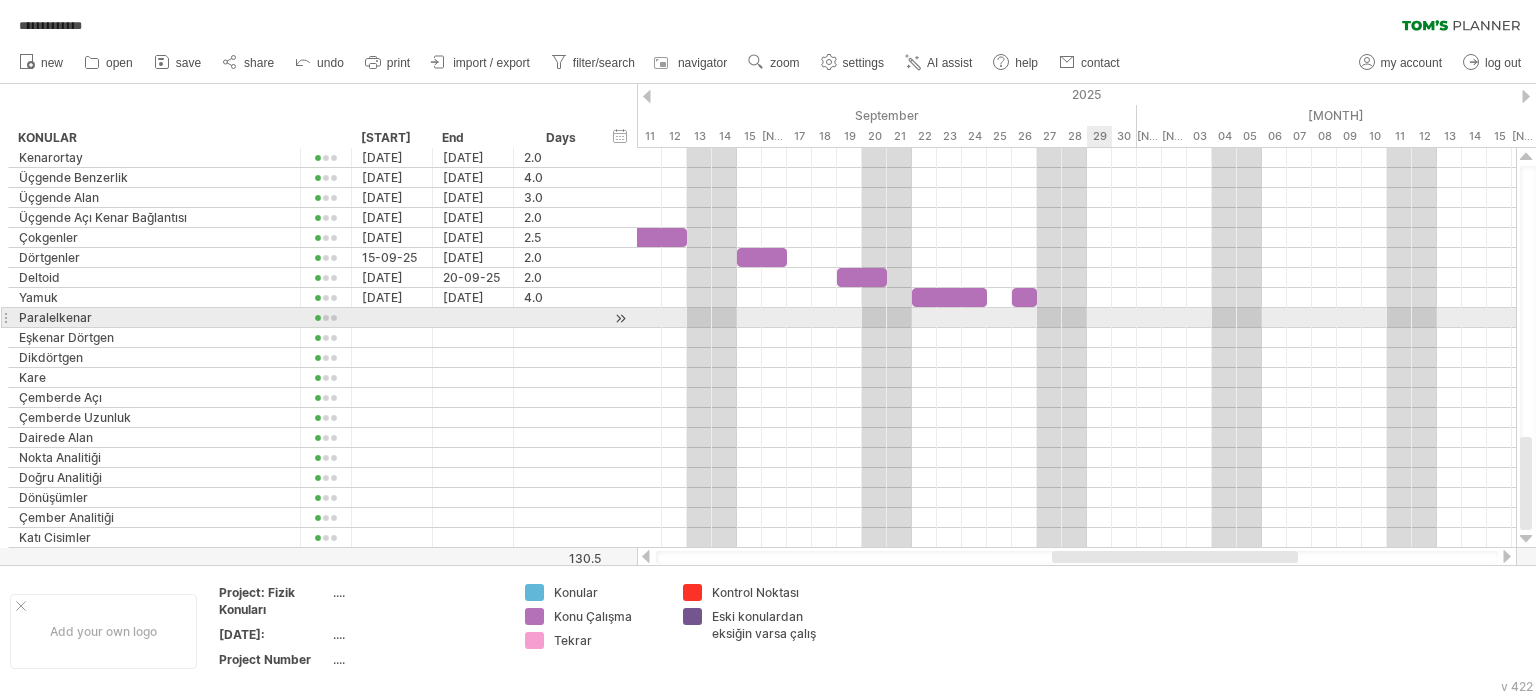 click at bounding box center [1076, 318] 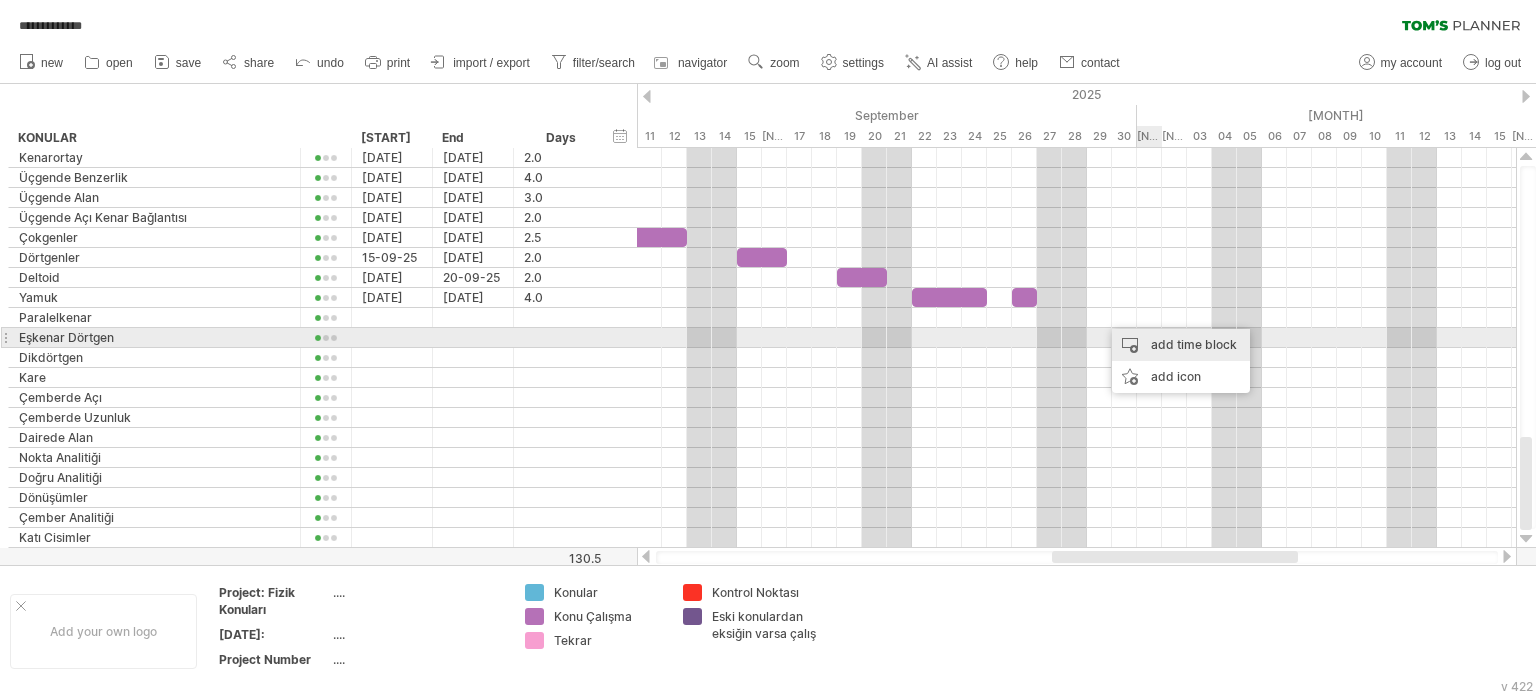 click on "add time block" at bounding box center (1181, 345) 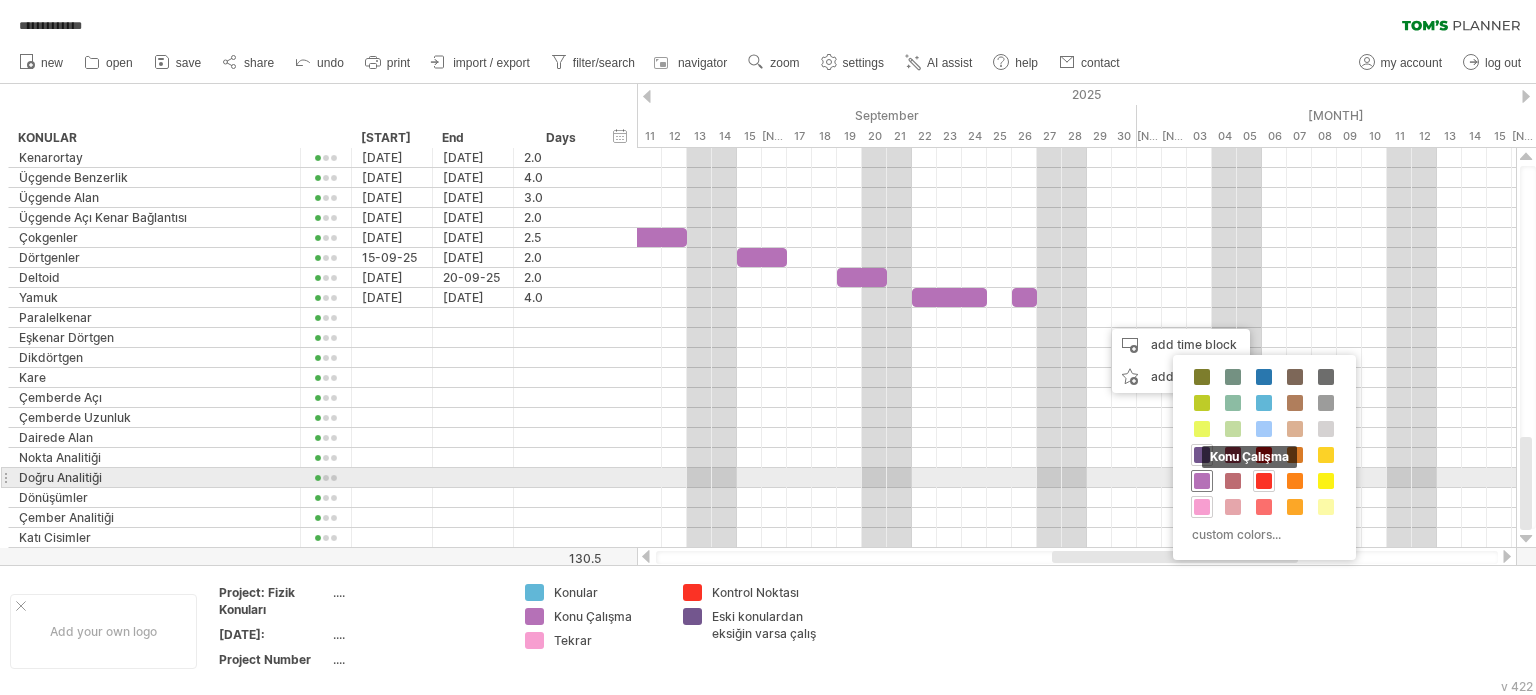 click at bounding box center (1202, 481) 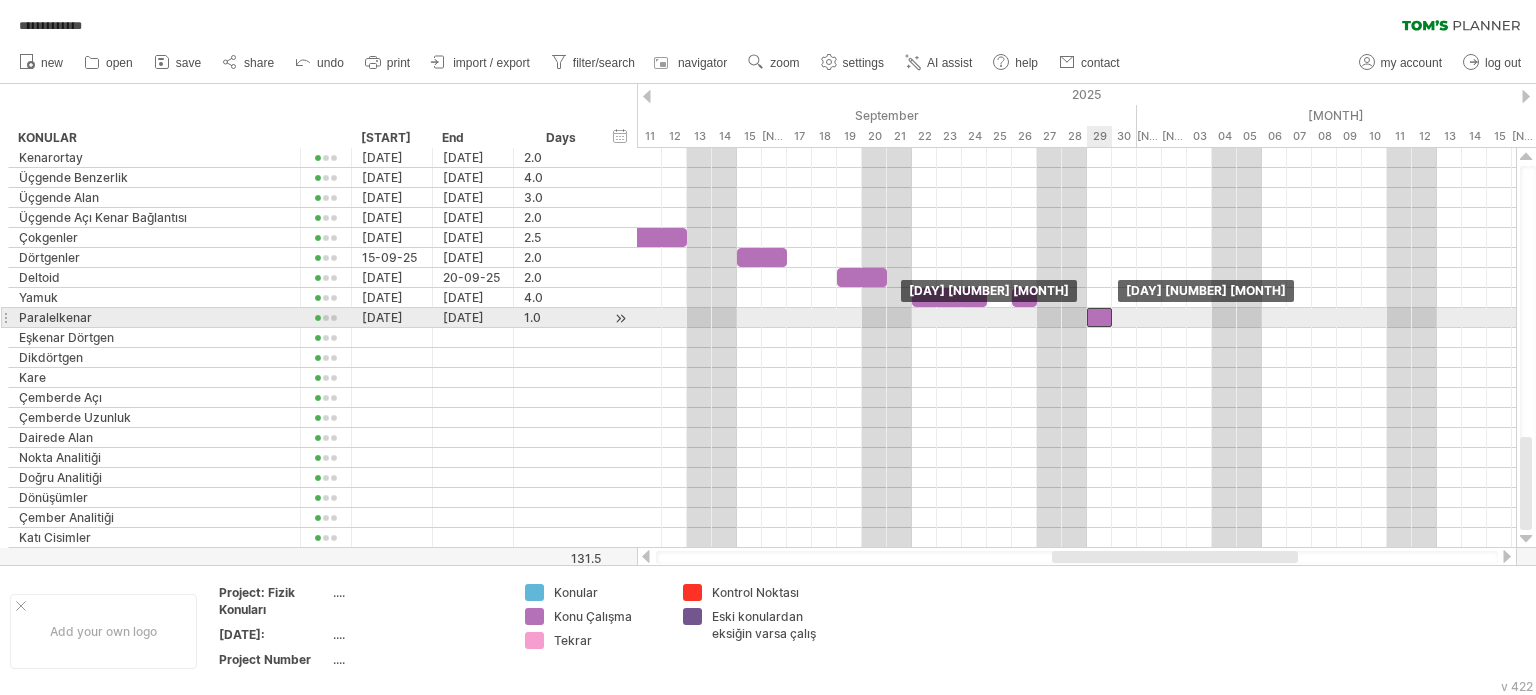 click at bounding box center (1099, 317) 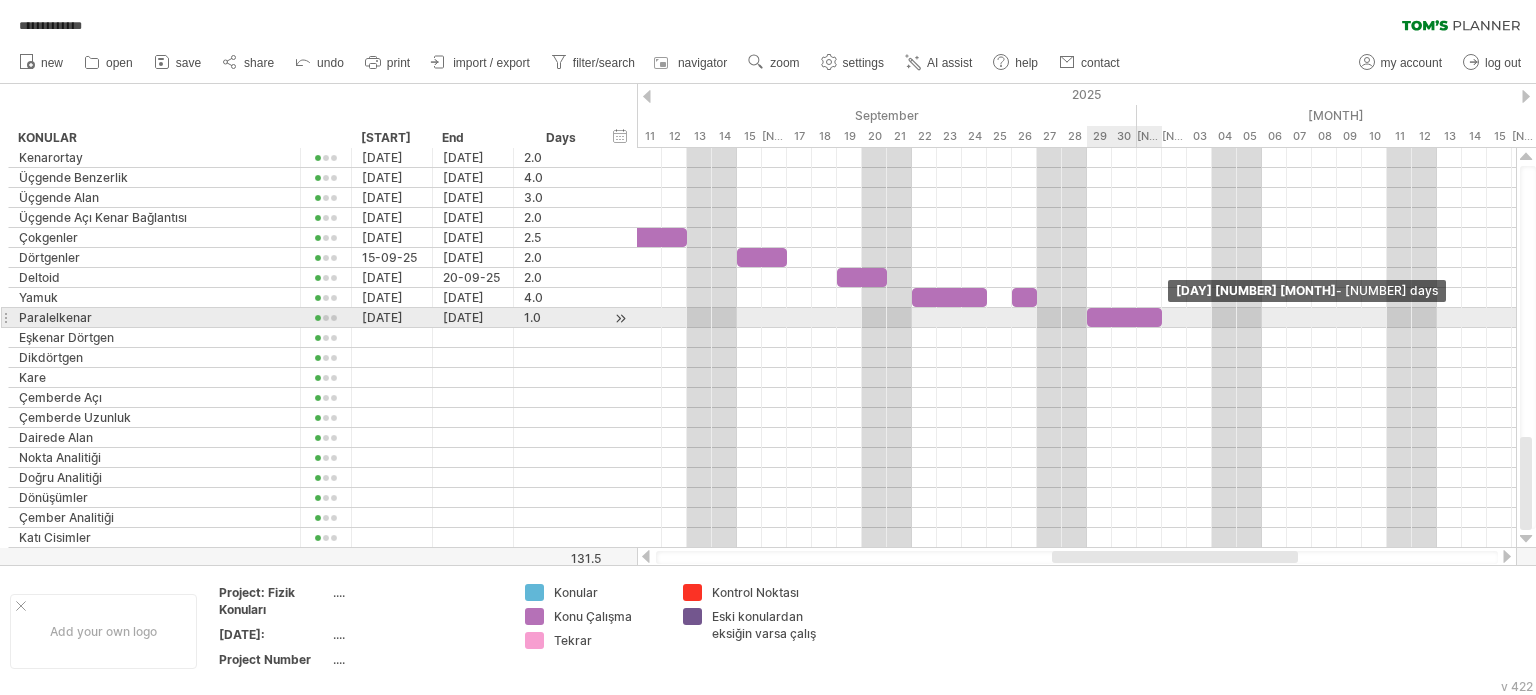 drag, startPoint x: 1109, startPoint y: 311, endPoint x: 1163, endPoint y: 314, distance: 54.08327 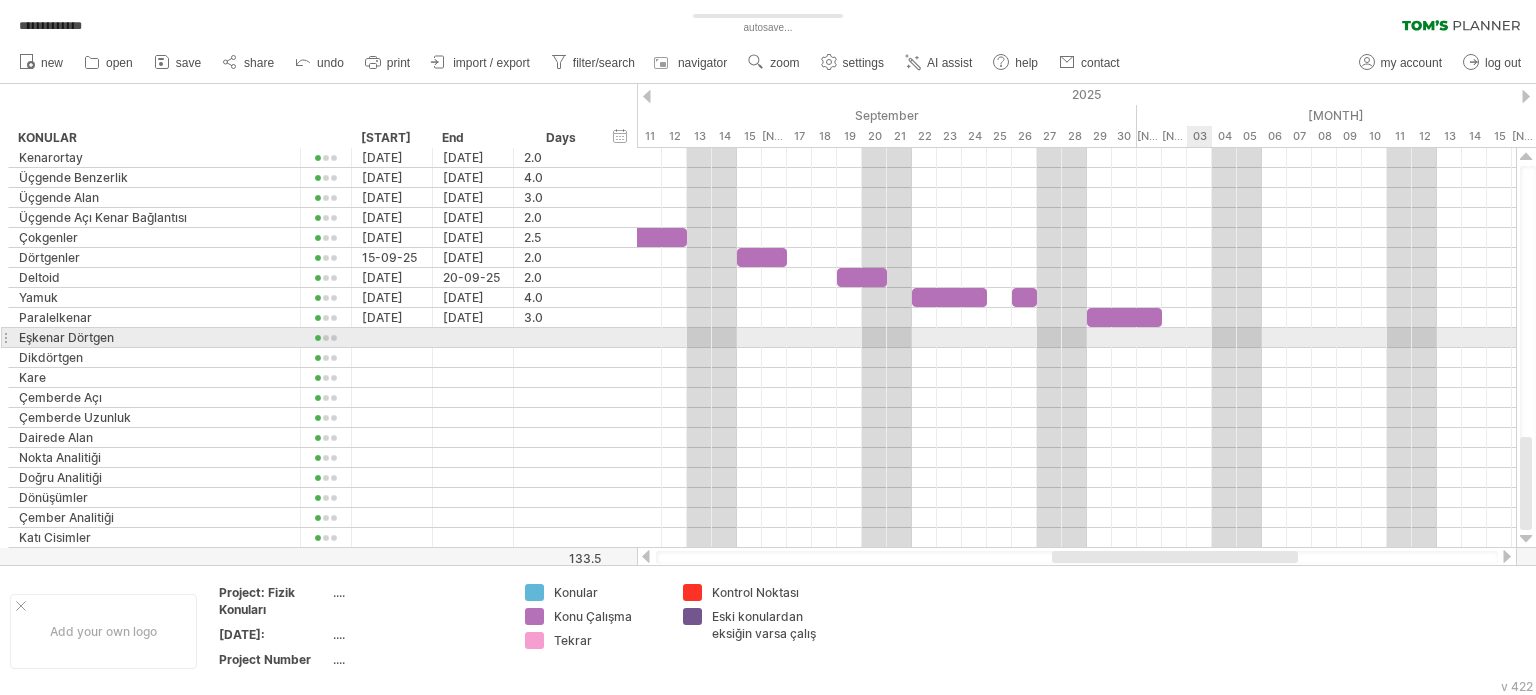 click at bounding box center [1076, 338] 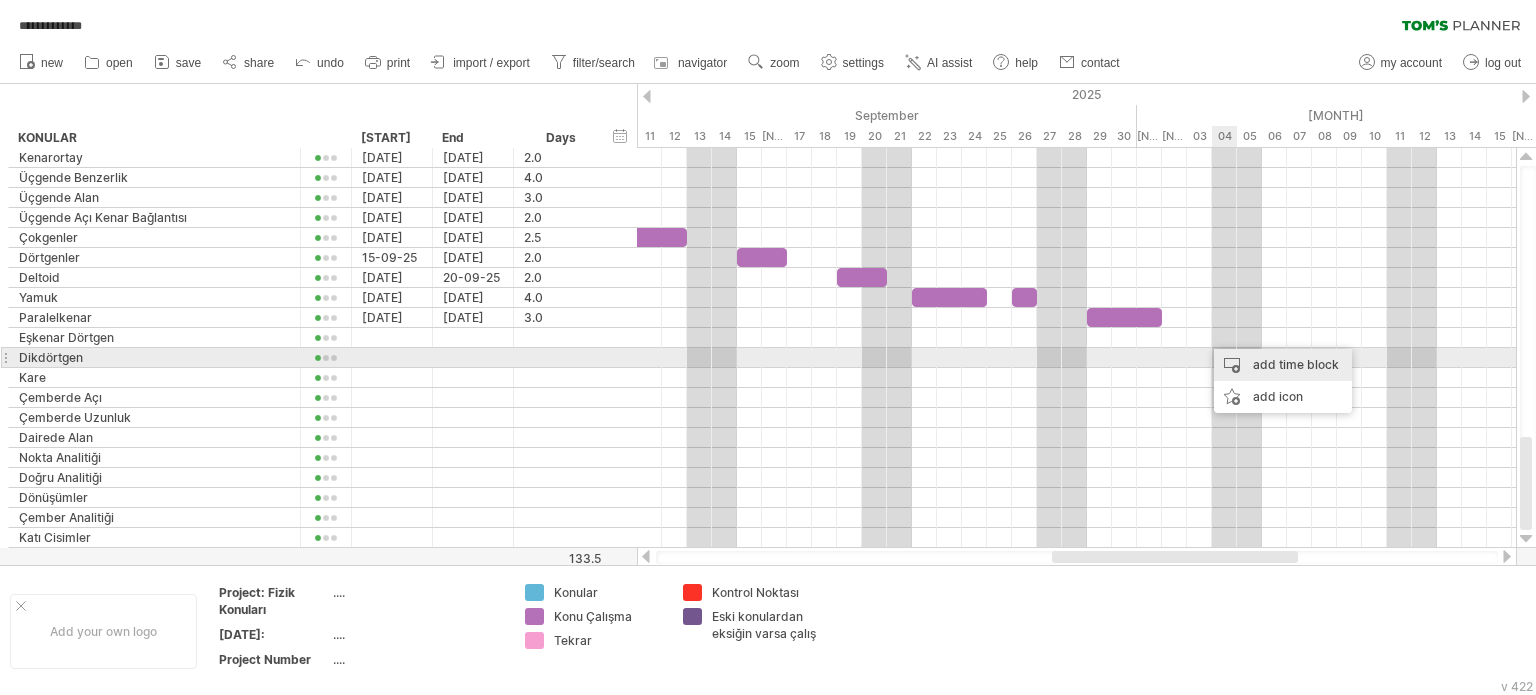 click on "add time block" at bounding box center (1283, 365) 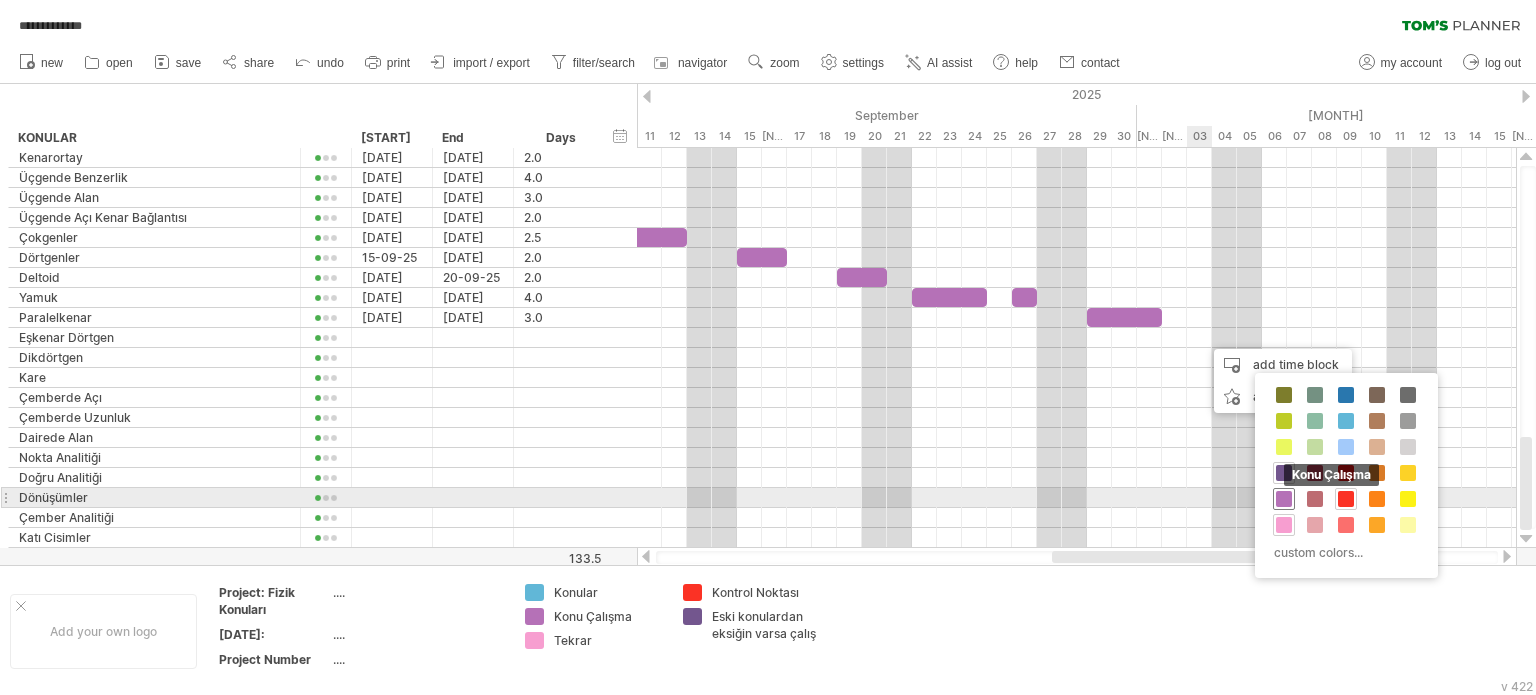 click at bounding box center (1284, 499) 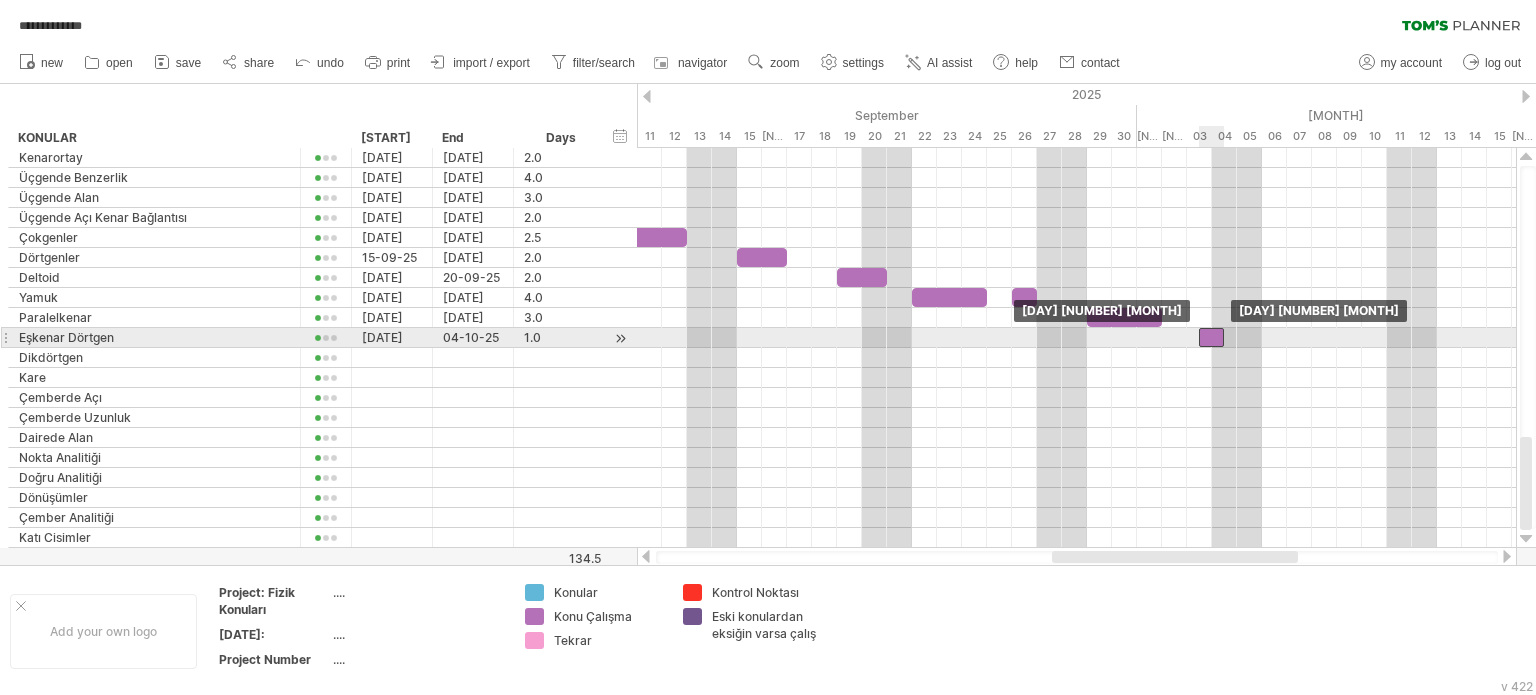 click at bounding box center (1211, 337) 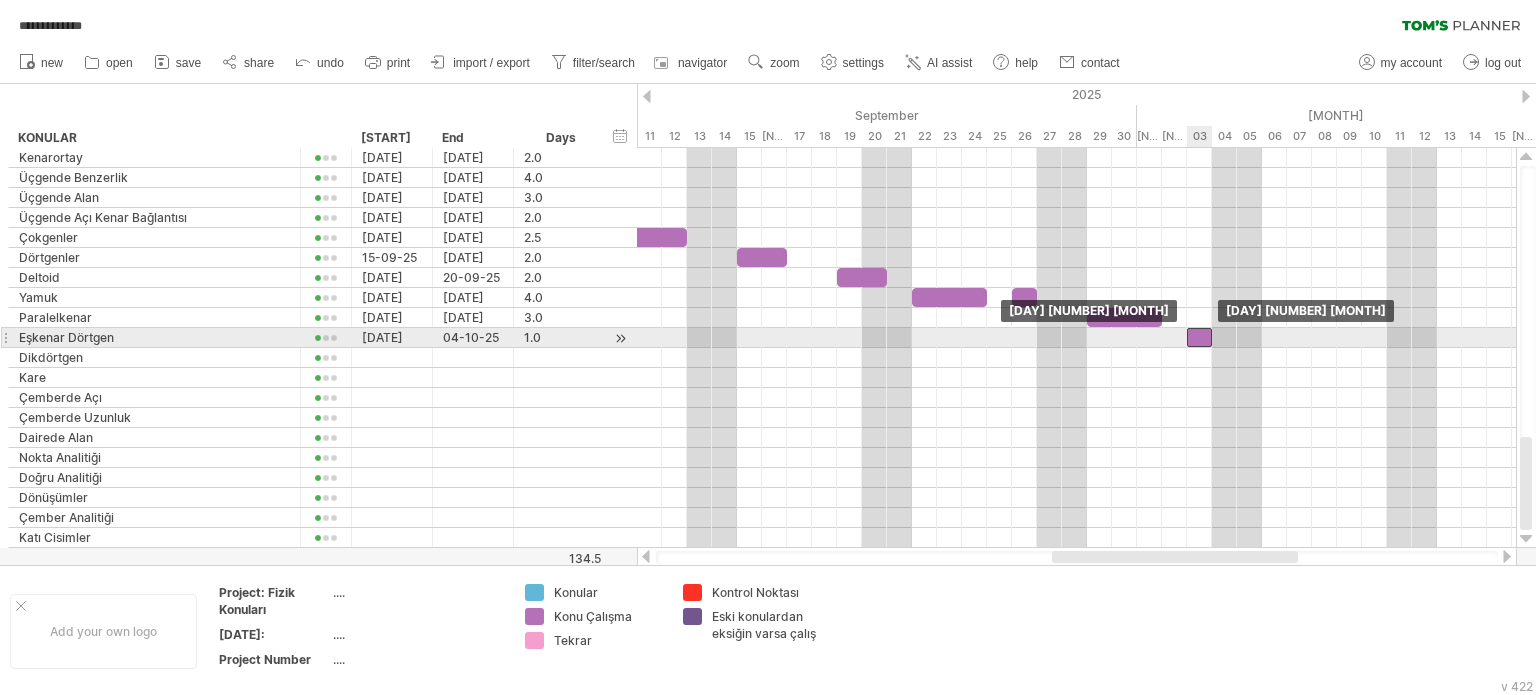 click at bounding box center (1199, 337) 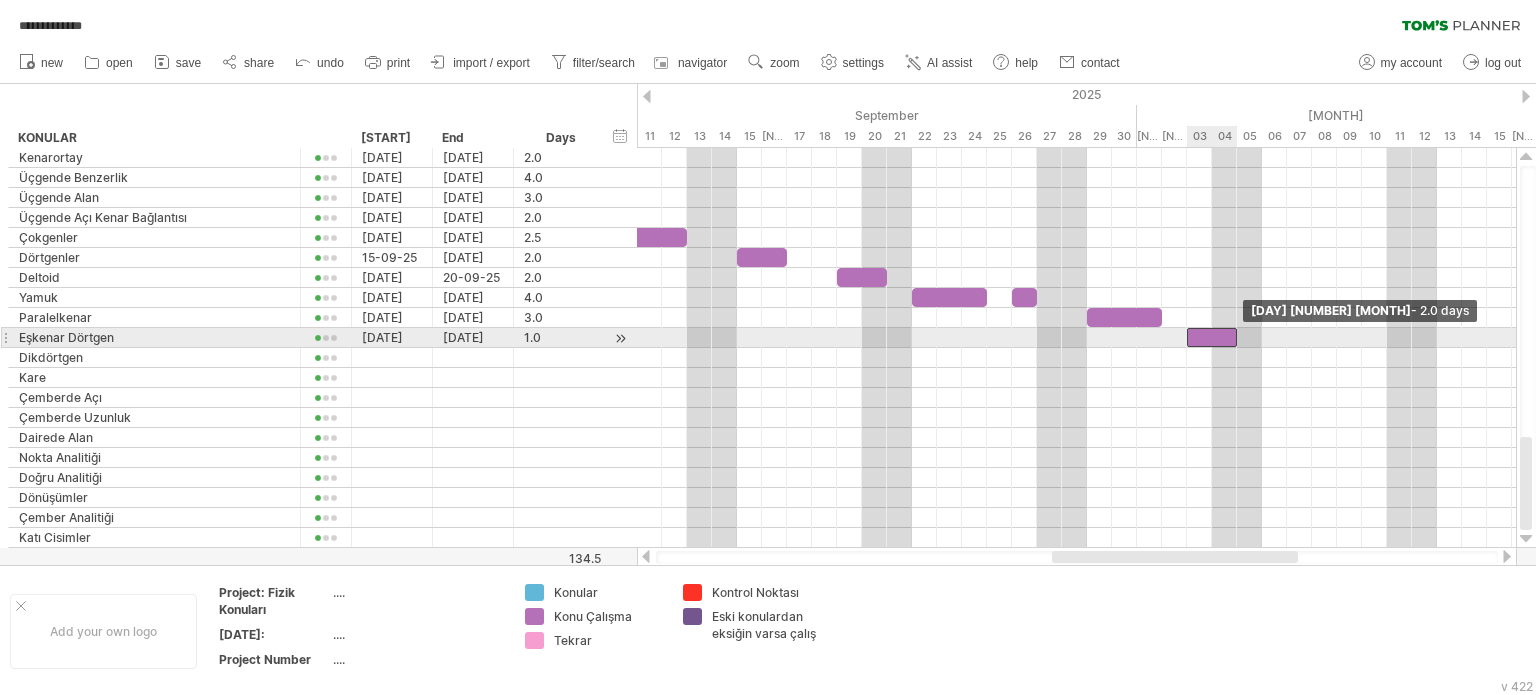 drag, startPoint x: 1214, startPoint y: 331, endPoint x: 1236, endPoint y: 333, distance: 22.090721 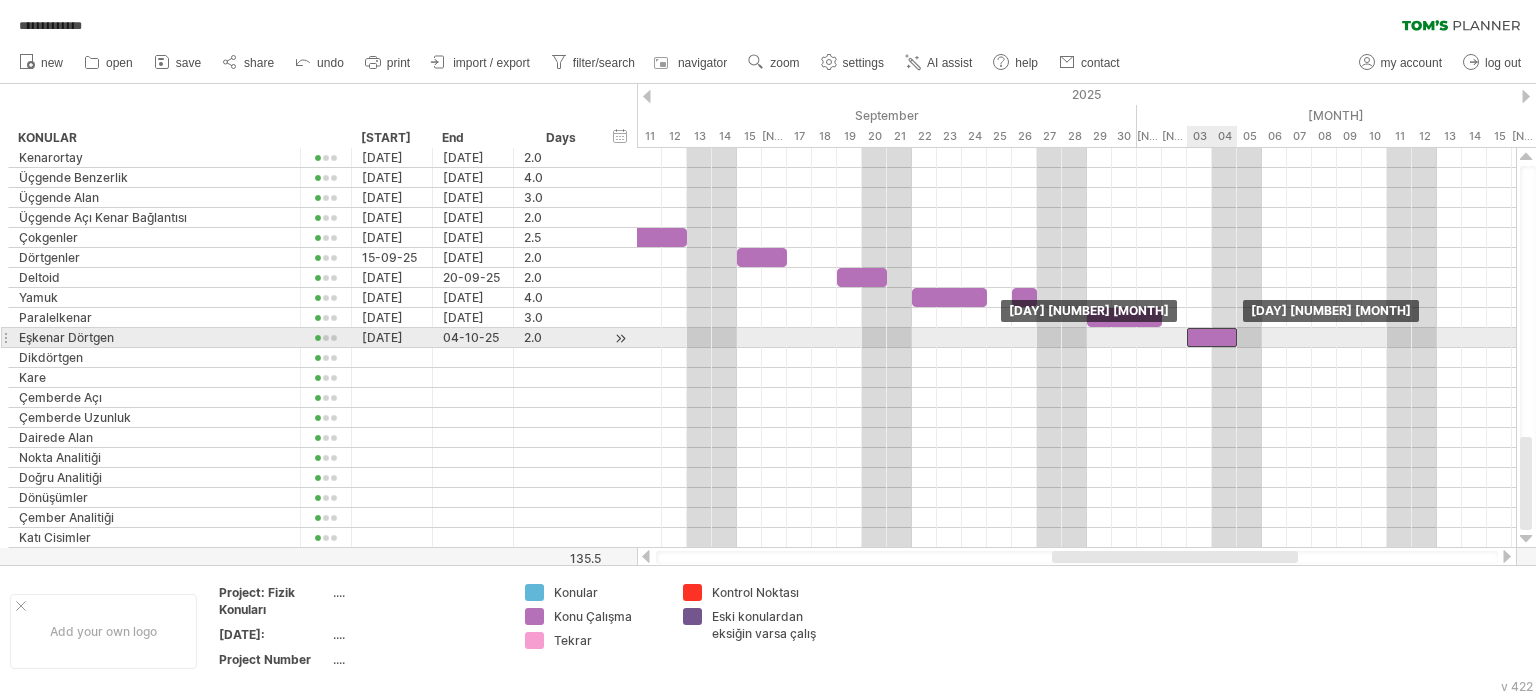 click at bounding box center (1212, 337) 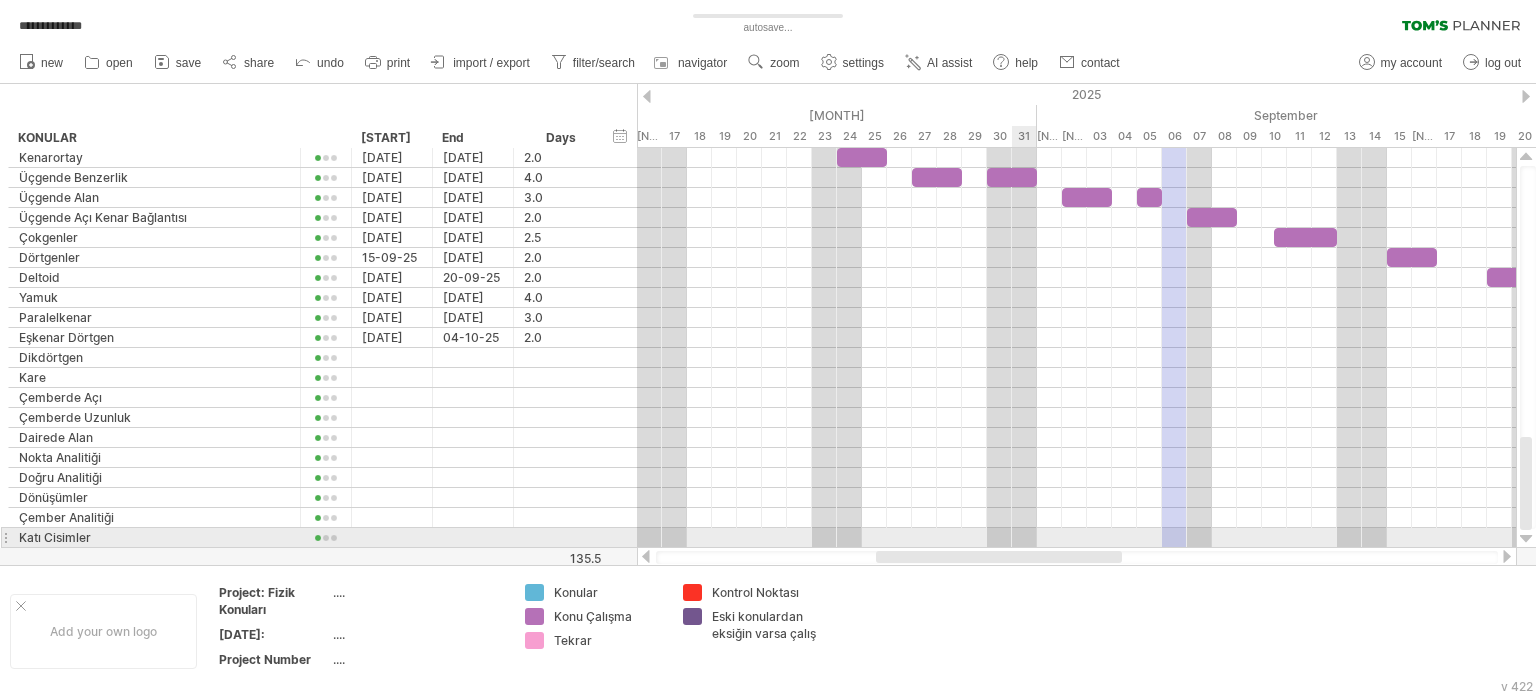 drag, startPoint x: 1206, startPoint y: 555, endPoint x: 1018, endPoint y: 464, distance: 208.86598 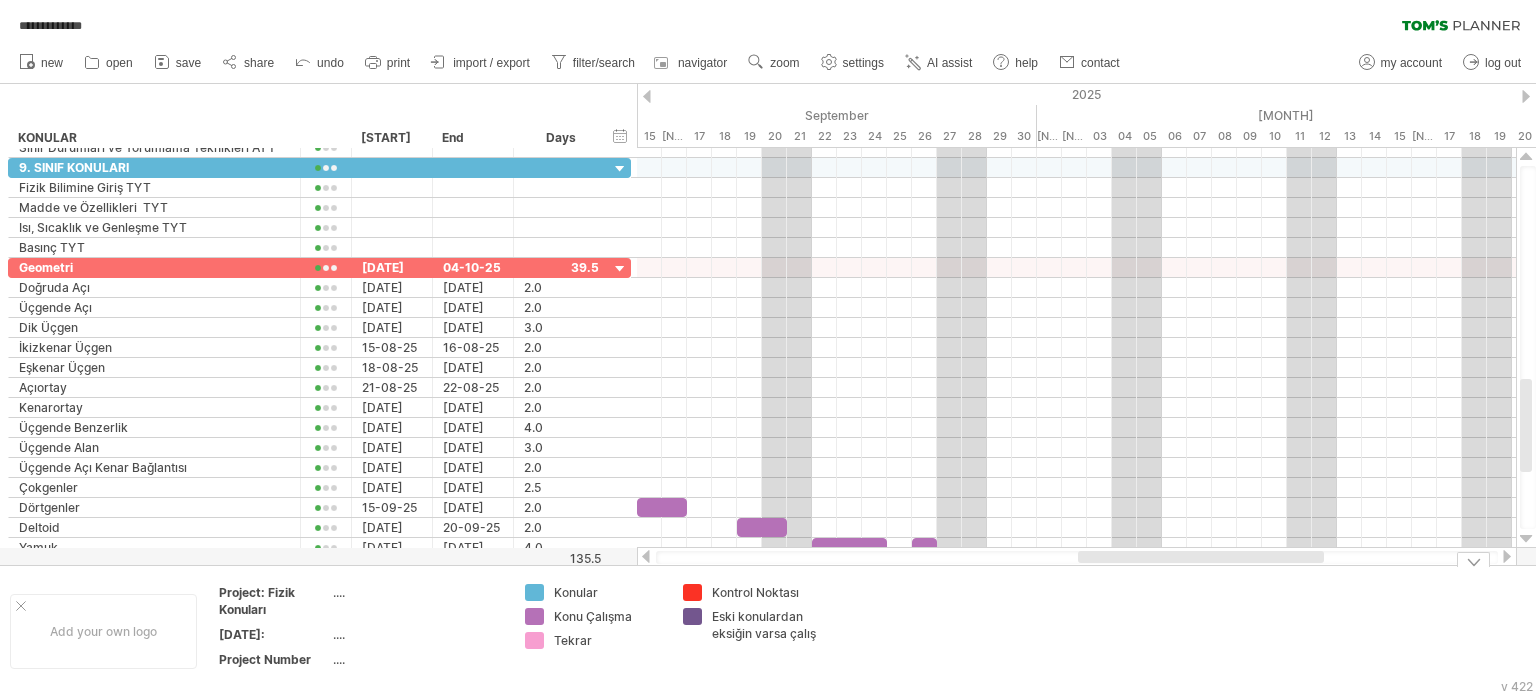 drag, startPoint x: 1023, startPoint y: 555, endPoint x: 1210, endPoint y: 561, distance: 187.09624 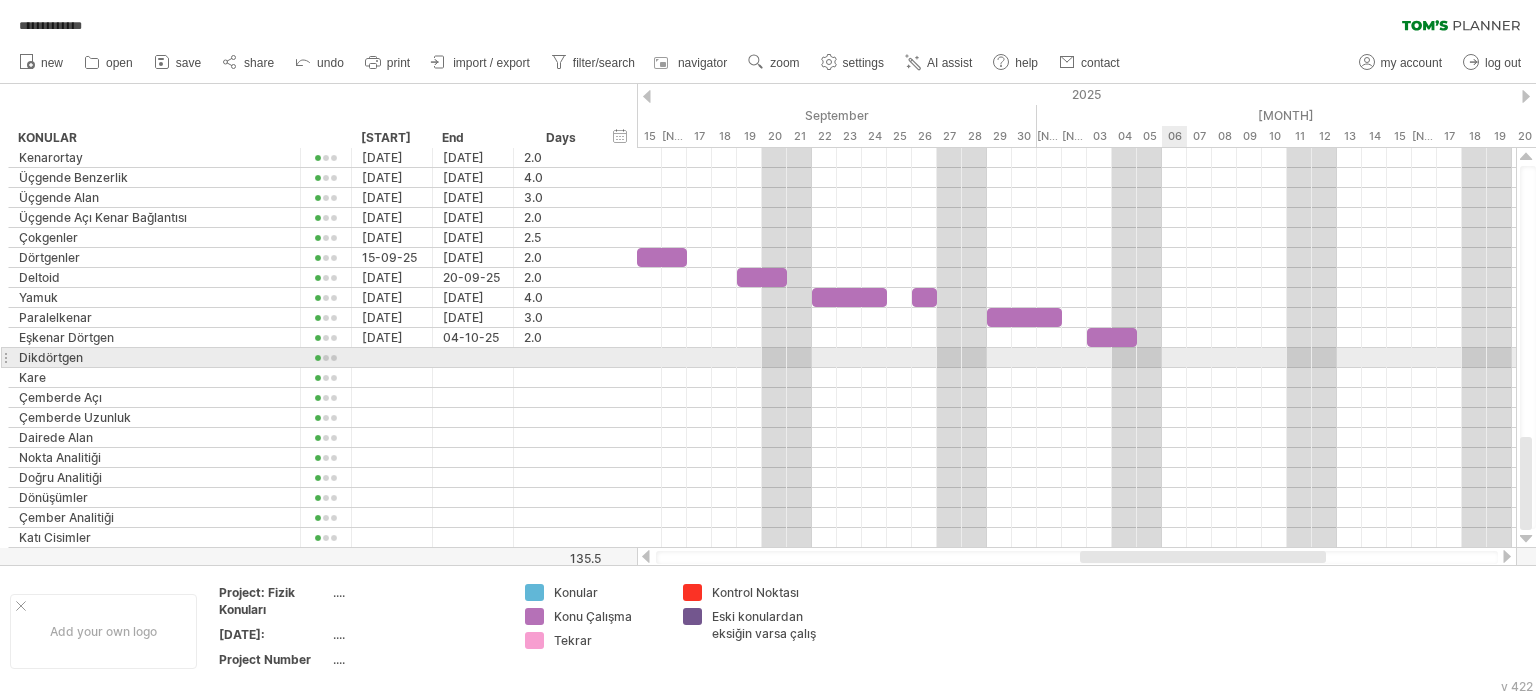 click at bounding box center (1076, 358) 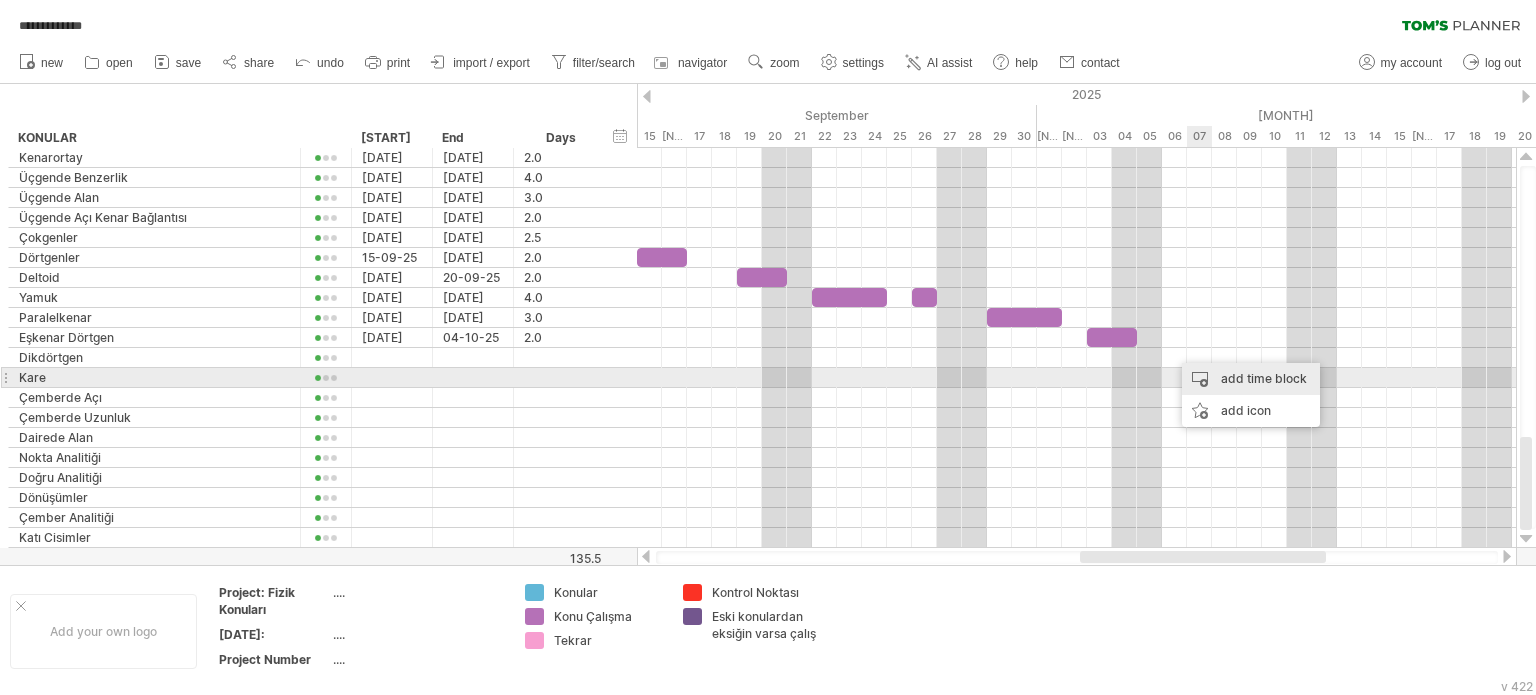 click on "add time block" at bounding box center [1251, 379] 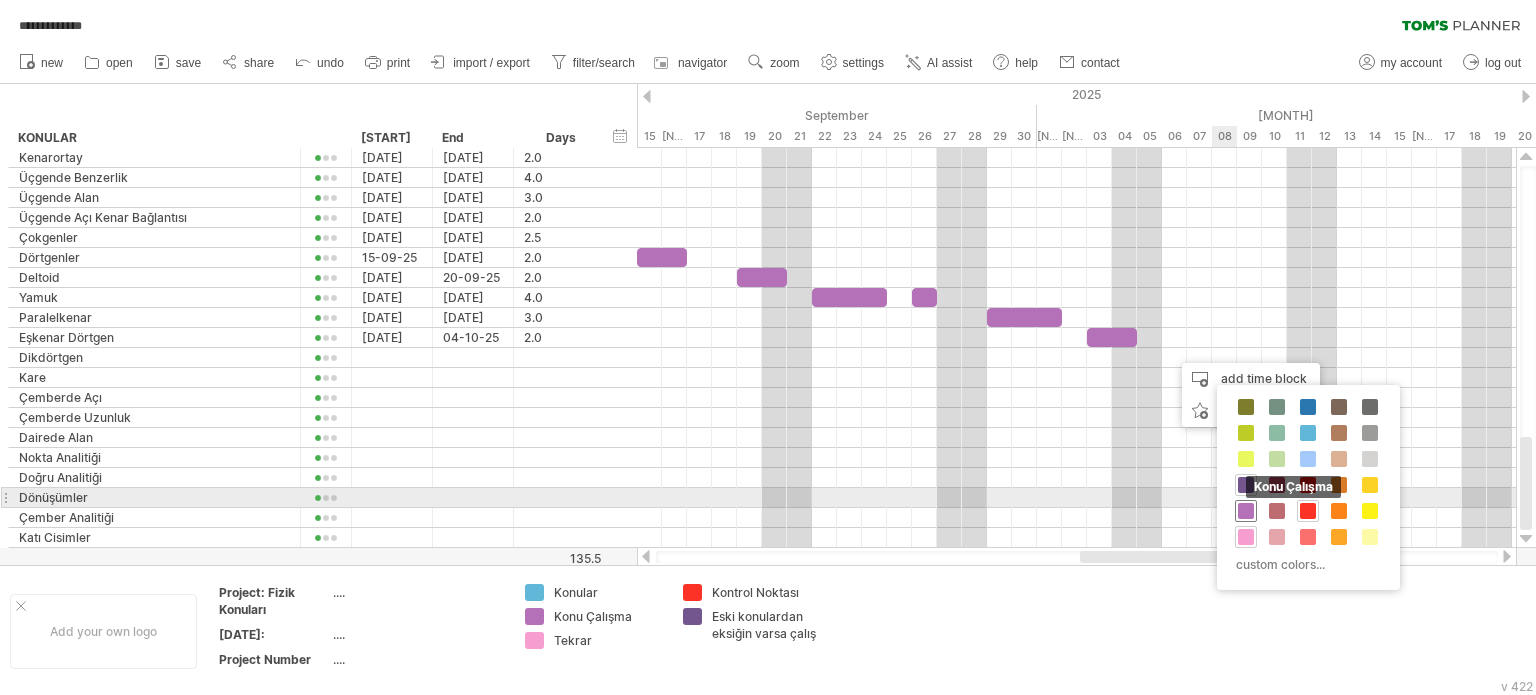 click at bounding box center (1246, 511) 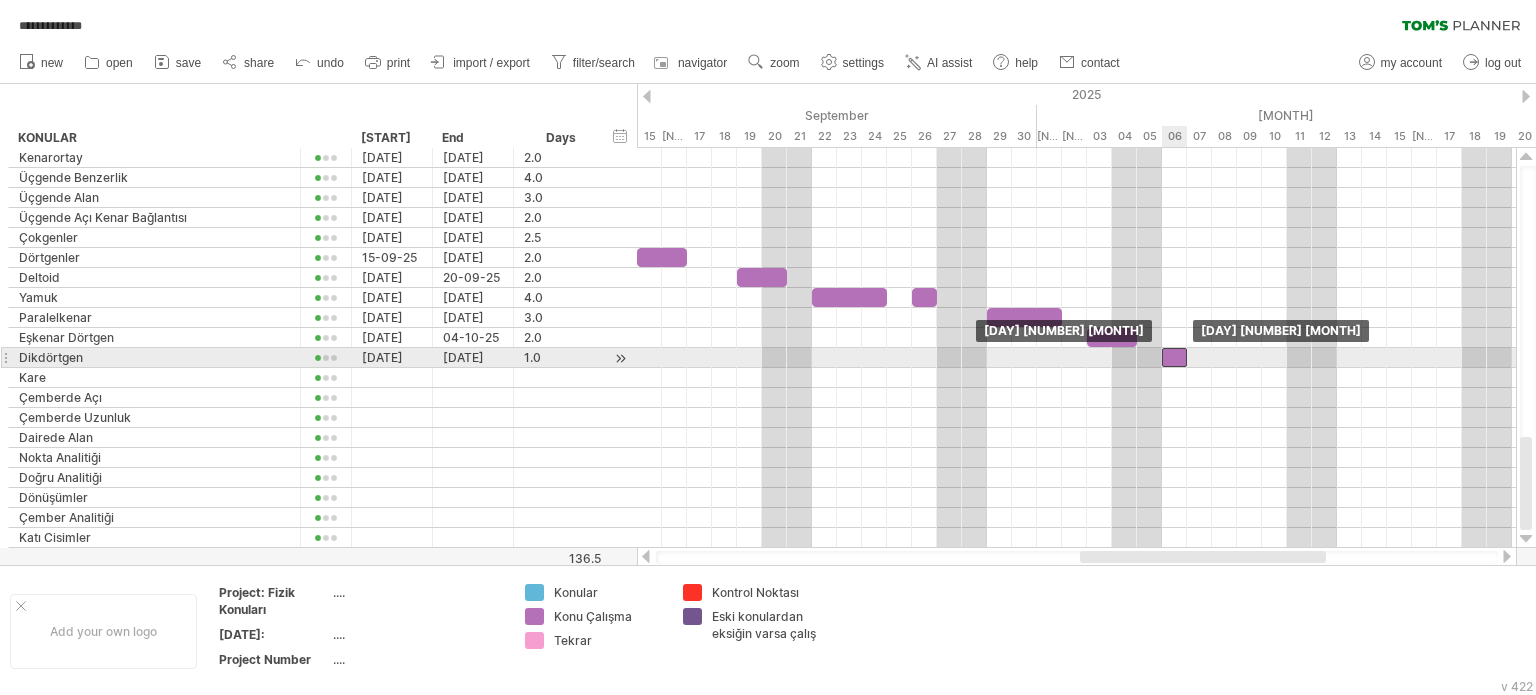 drag, startPoint x: 1193, startPoint y: 357, endPoint x: 1180, endPoint y: 361, distance: 13.601471 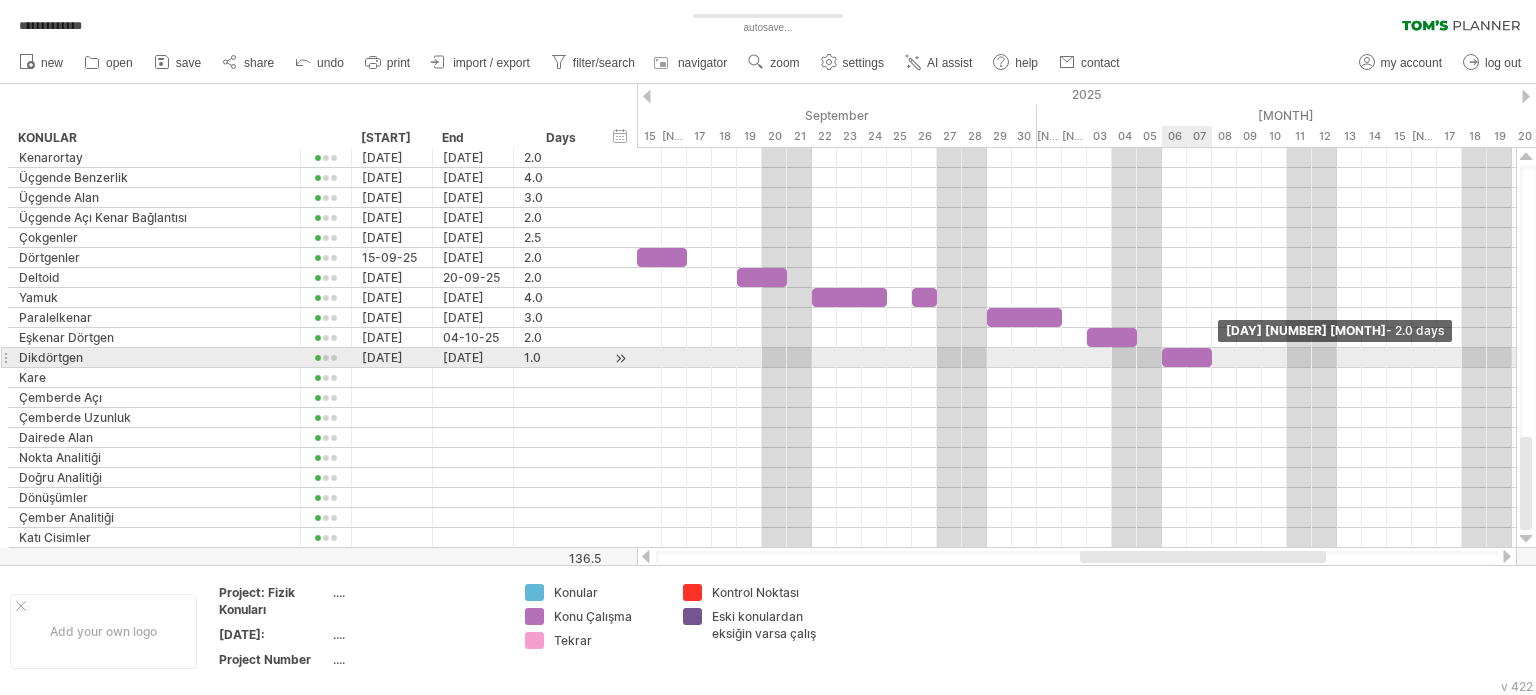 drag, startPoint x: 1188, startPoint y: 351, endPoint x: 1207, endPoint y: 351, distance: 19 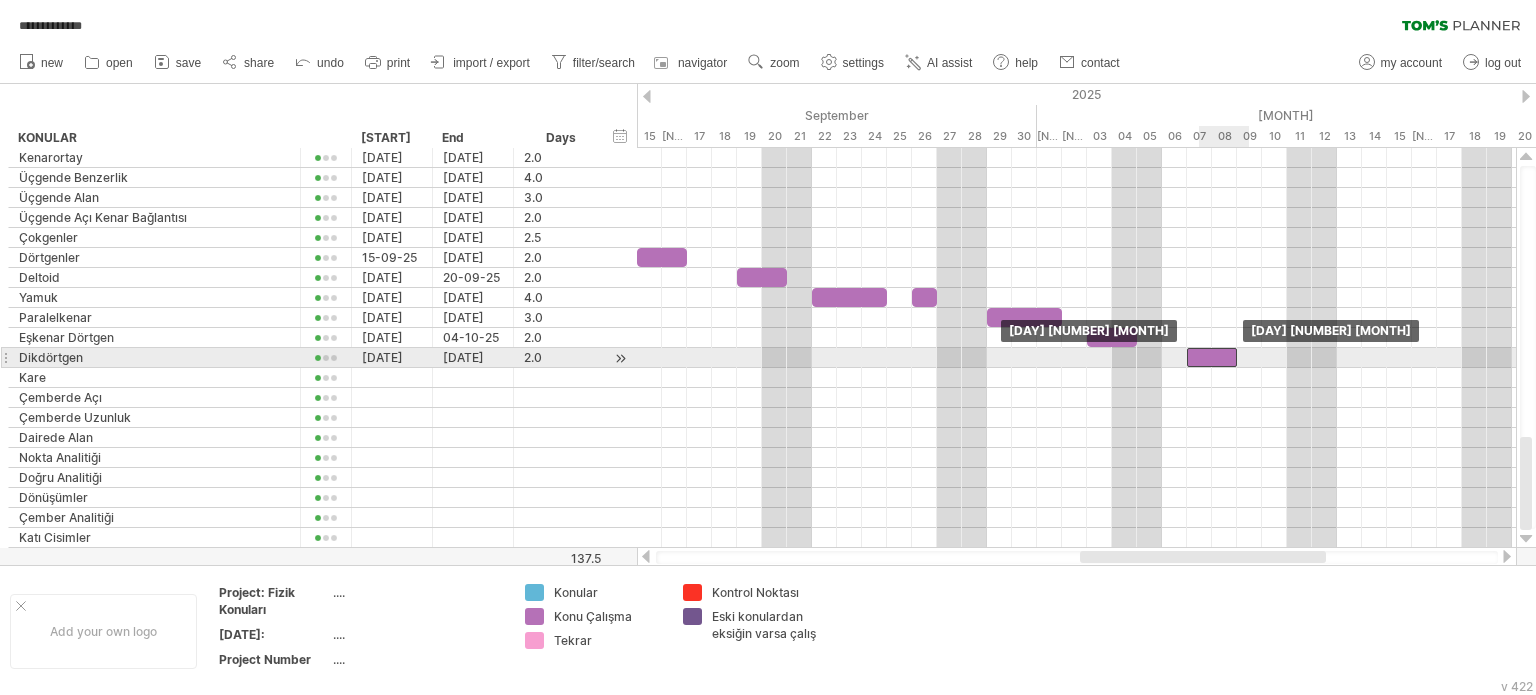 drag, startPoint x: 1175, startPoint y: 351, endPoint x: 1206, endPoint y: 358, distance: 31.780497 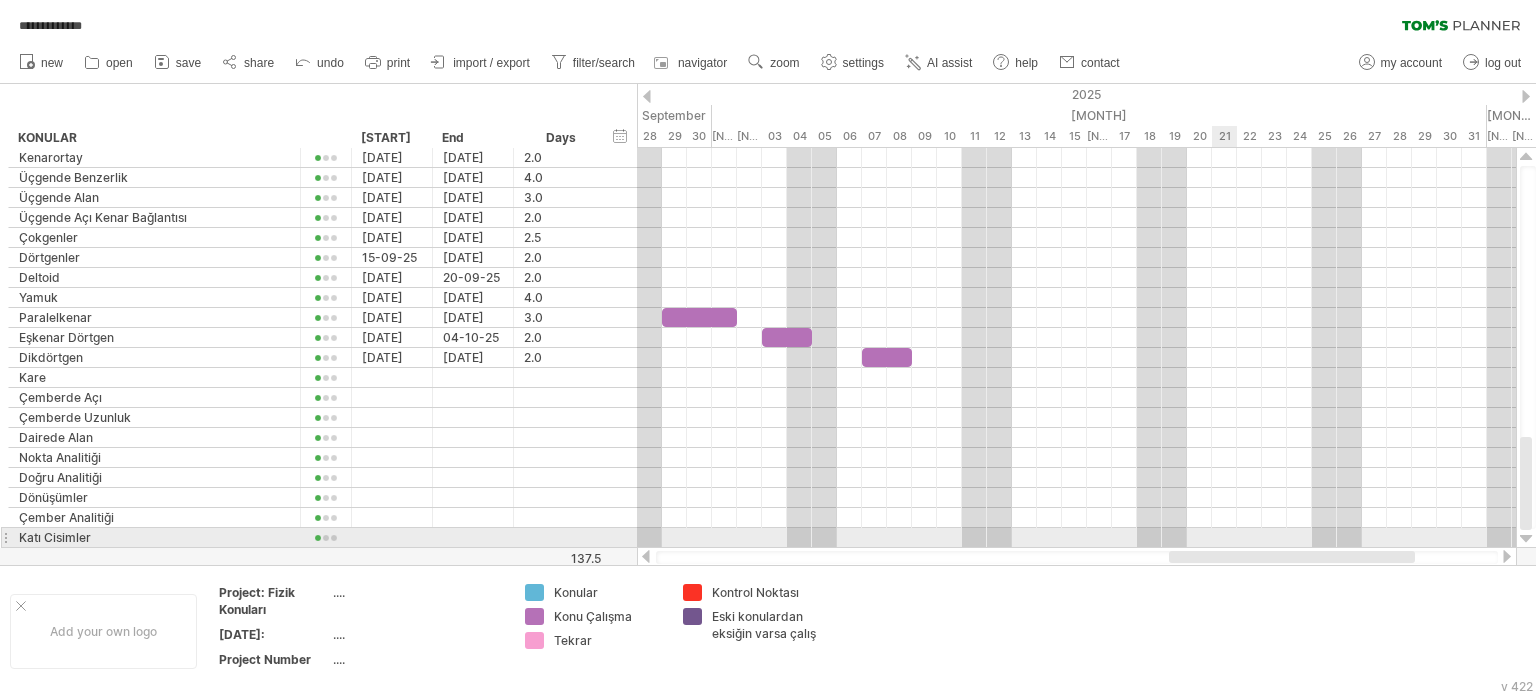 drag, startPoint x: 1142, startPoint y: 554, endPoint x: 1139, endPoint y: 482, distance: 72.06247 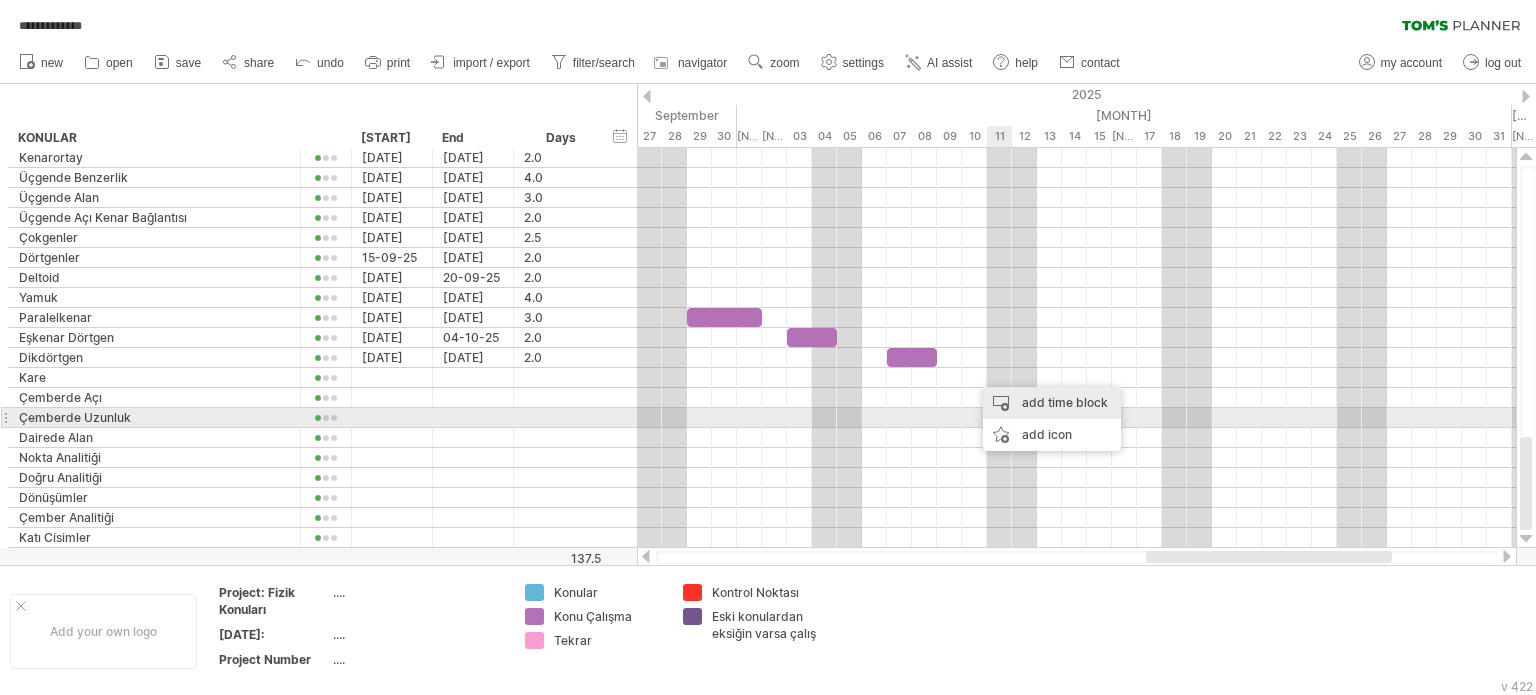 click on "add time block" at bounding box center (1052, 403) 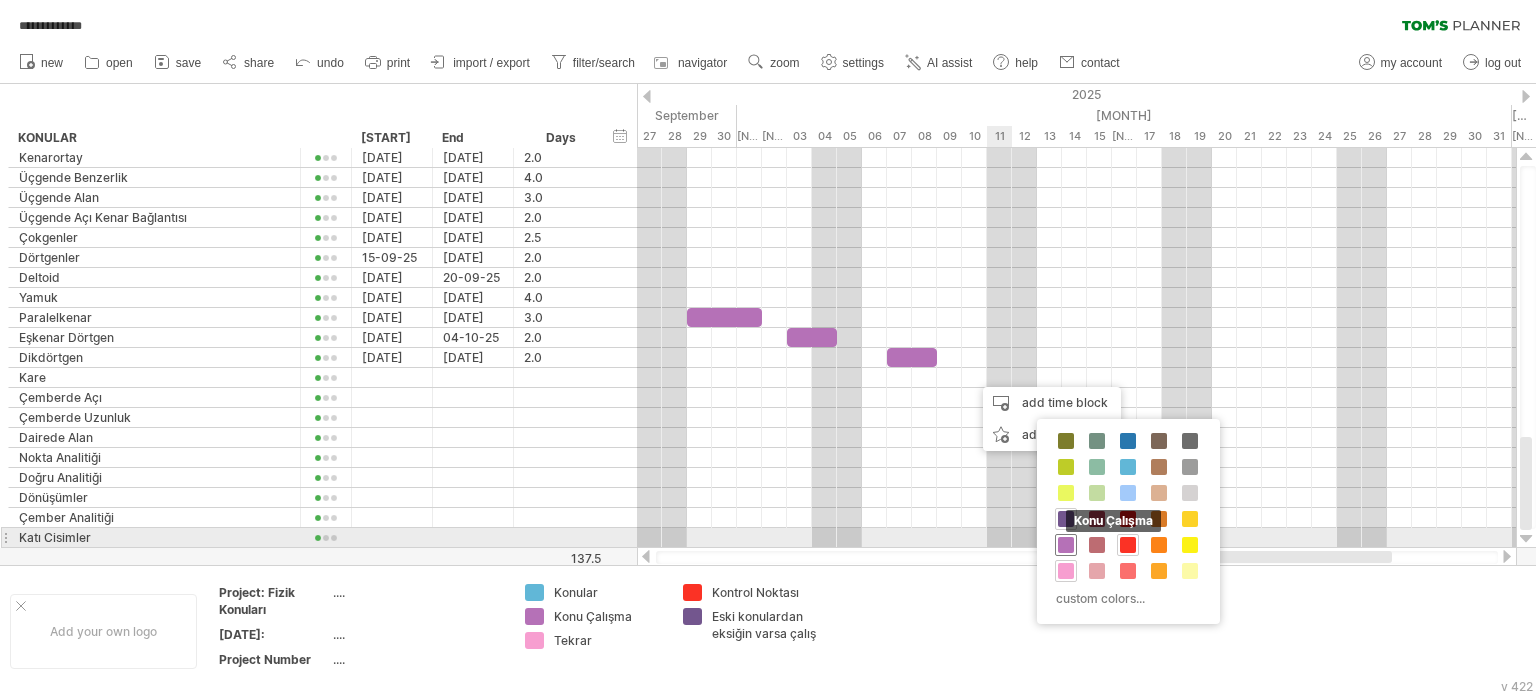 click on "Konu Çalışma" at bounding box center (1066, 545) 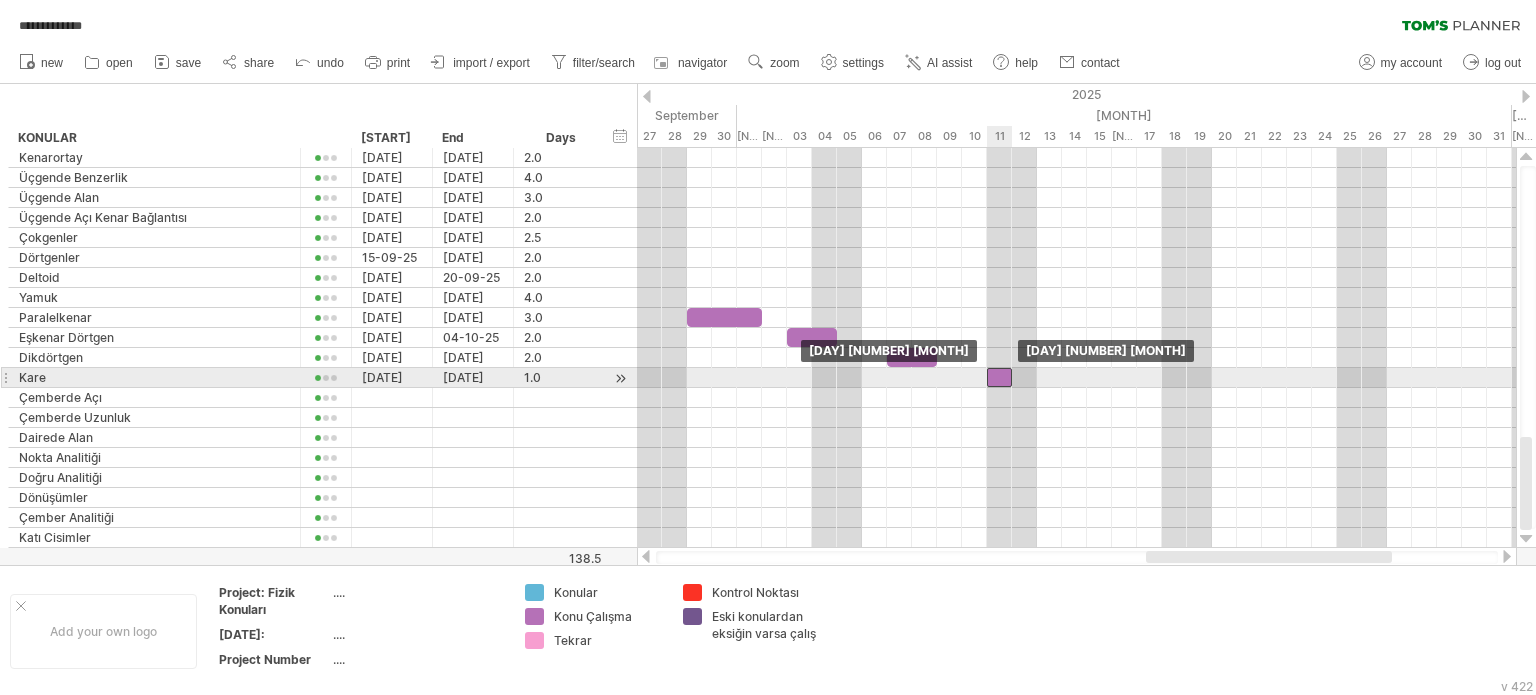 drag, startPoint x: 988, startPoint y: 368, endPoint x: 998, endPoint y: 371, distance: 10.440307 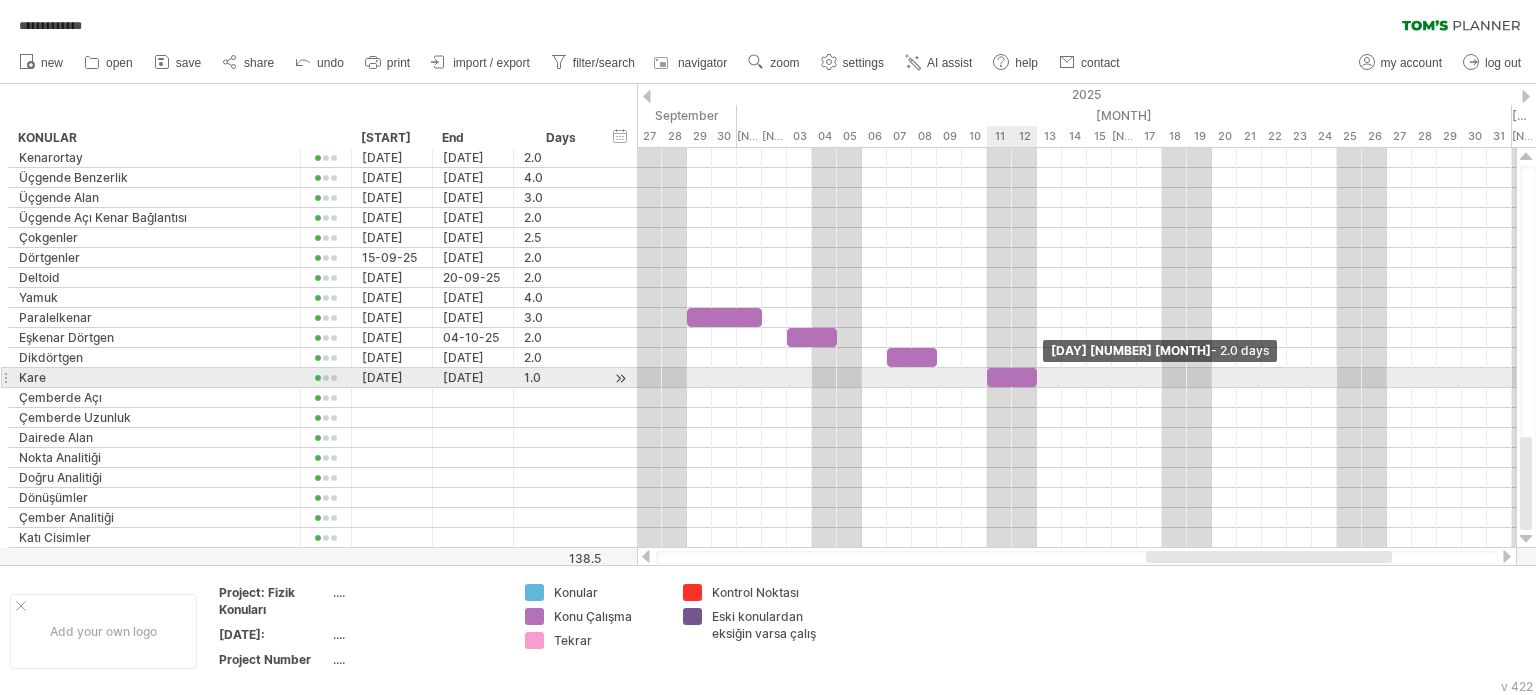 drag, startPoint x: 1012, startPoint y: 371, endPoint x: 1036, endPoint y: 383, distance: 26.832815 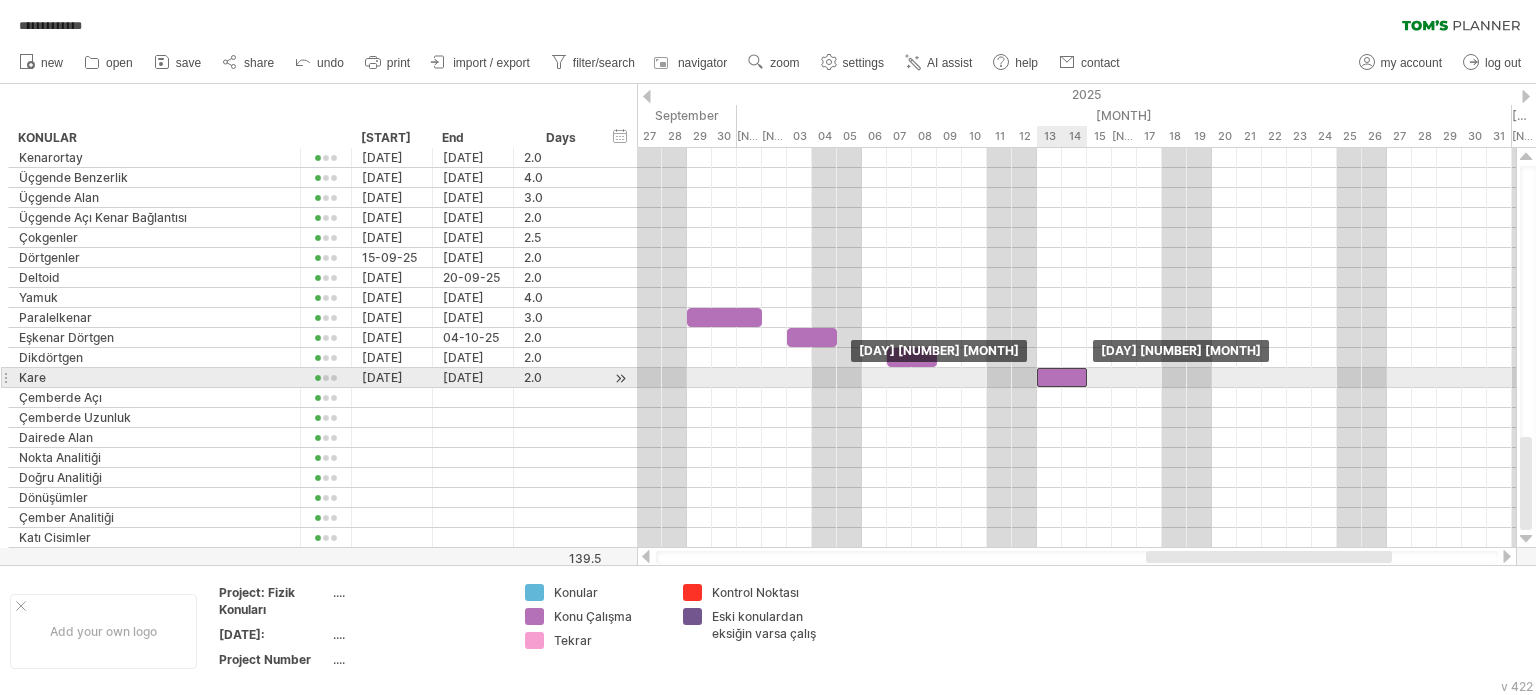 drag, startPoint x: 1012, startPoint y: 374, endPoint x: 1058, endPoint y: 379, distance: 46.270943 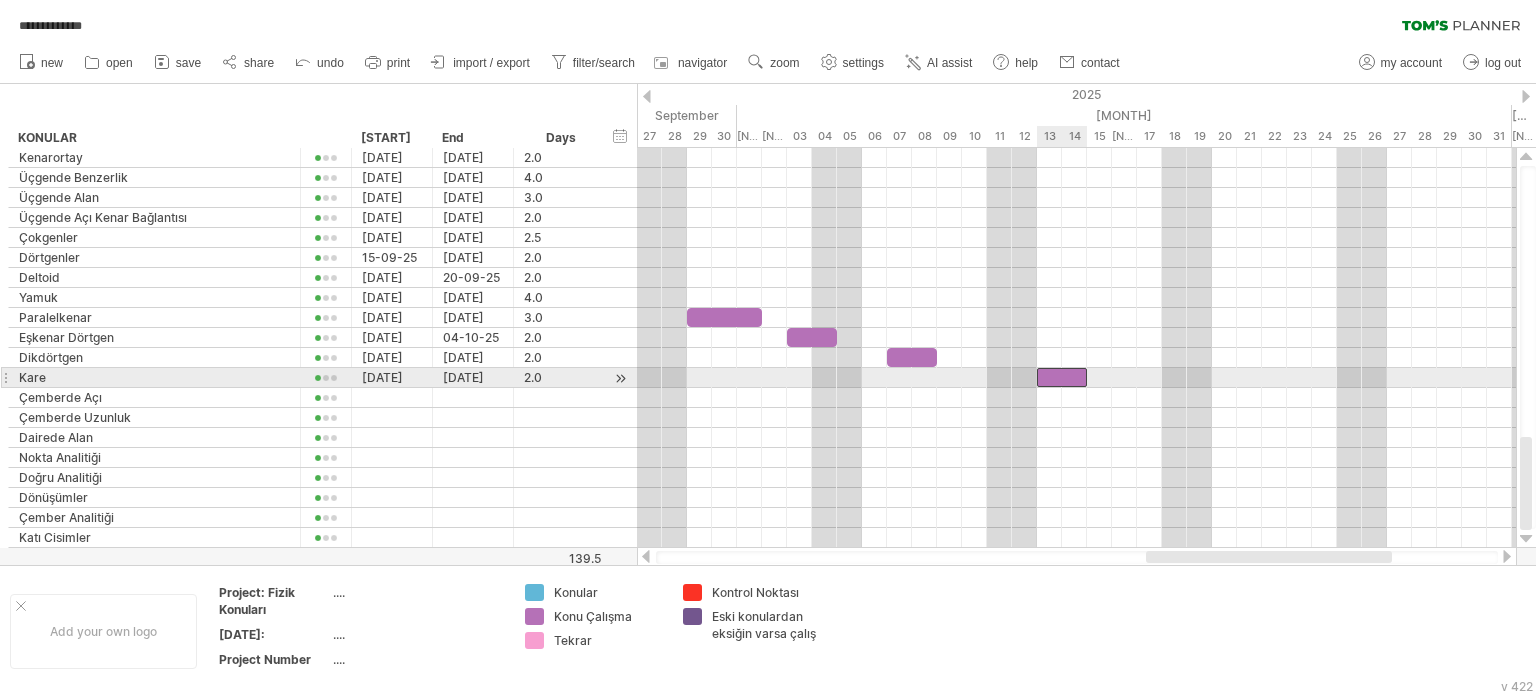 click at bounding box center [1062, 377] 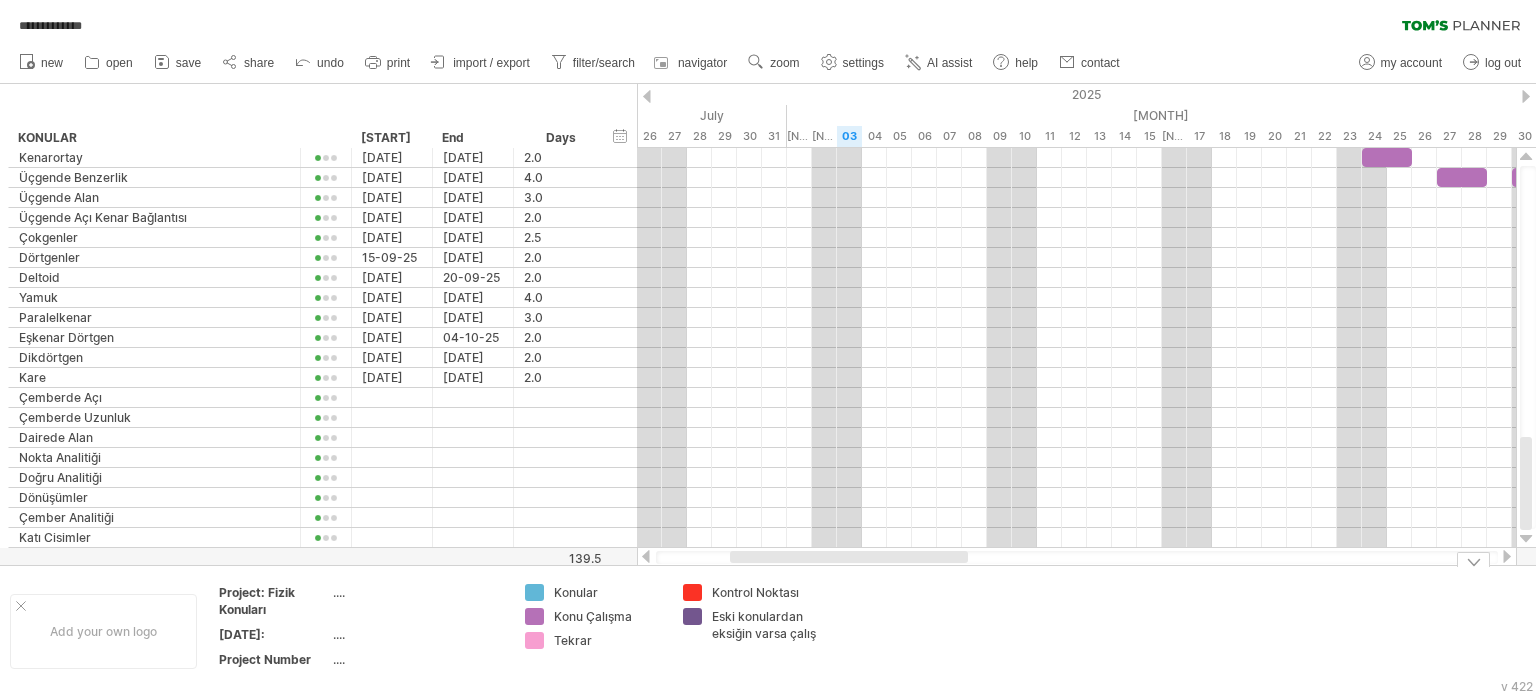 drag, startPoint x: 1222, startPoint y: 561, endPoint x: 802, endPoint y: 568, distance: 420.05832 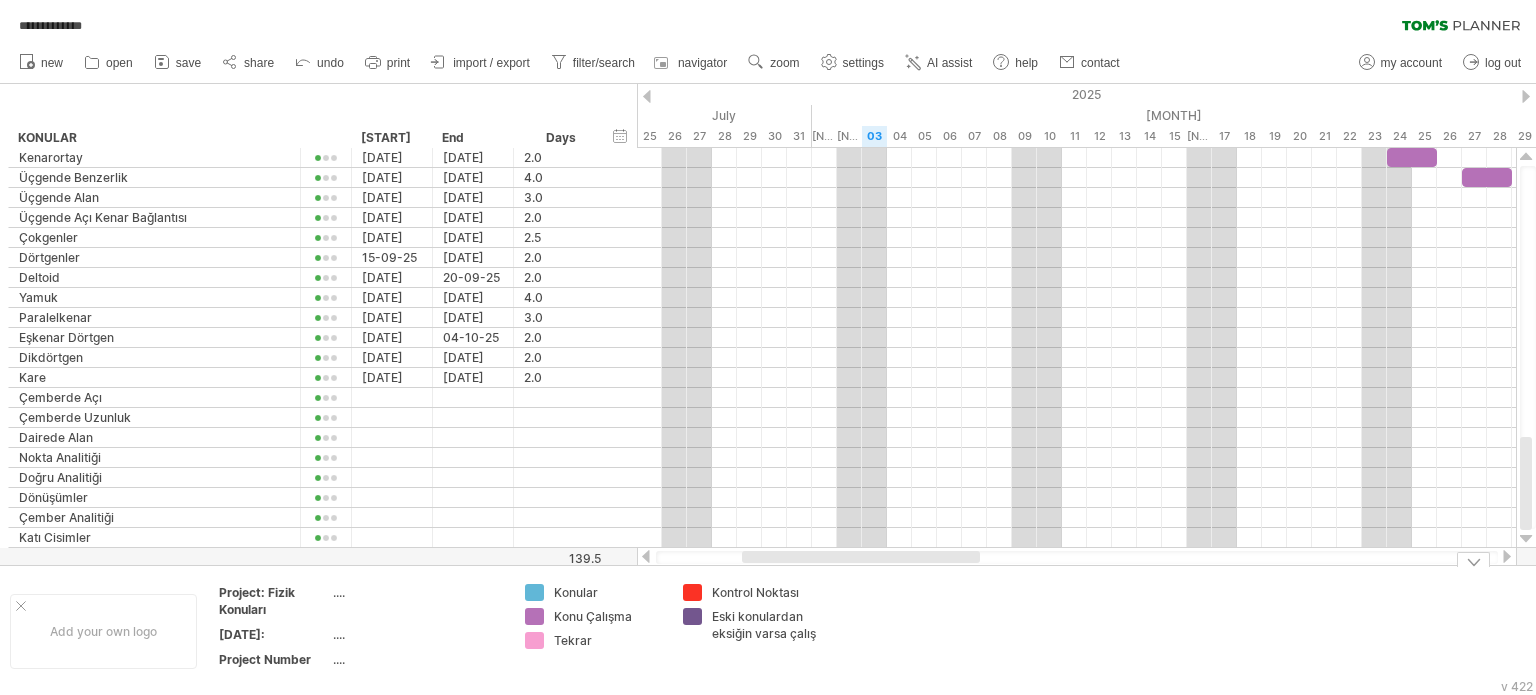 click on "Project schedules Project: Fizik Konuları .... Date: .... Project Number .... Konular Konu Çalışma Tekrar Kontrol Noktası Eski konulardan eksiğin varsa çalış" at bounding box center (768, 630) 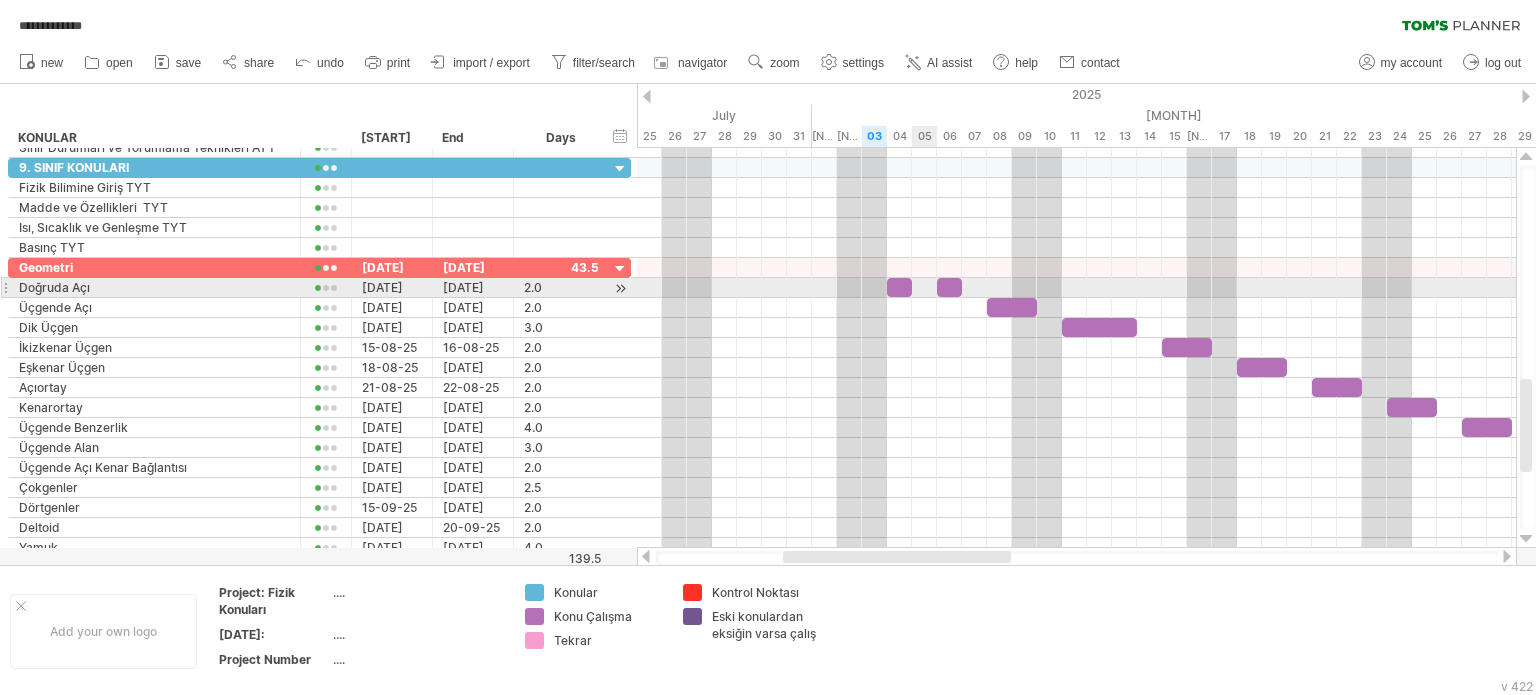 click at bounding box center (1076, 288) 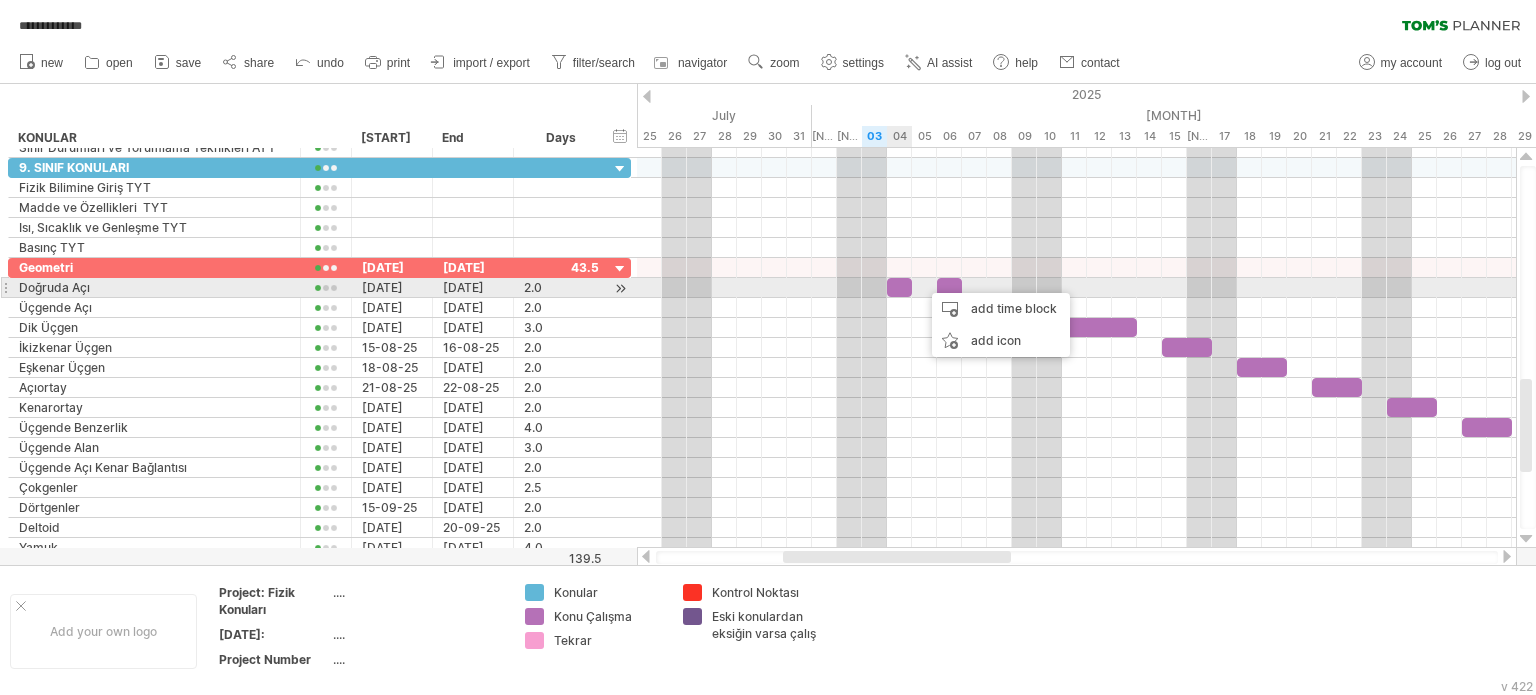 click at bounding box center [899, 287] 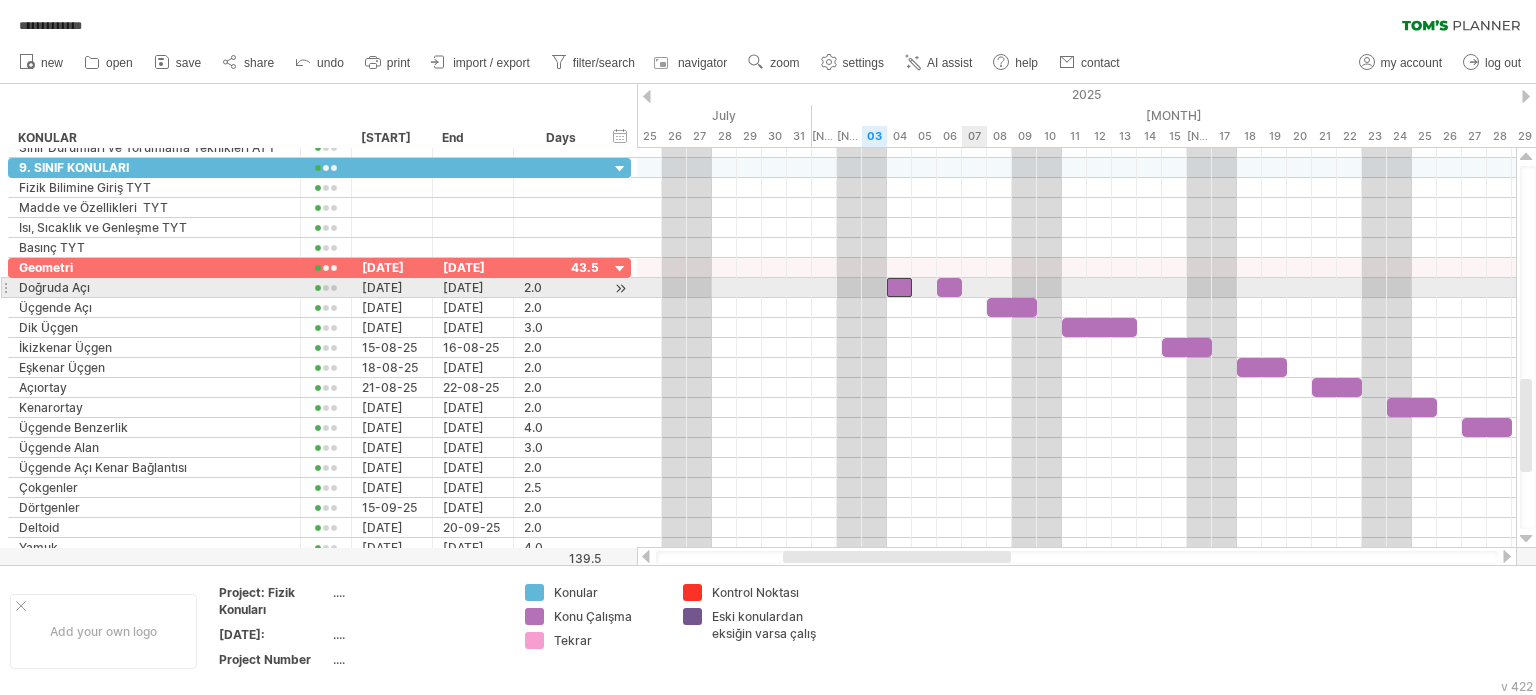 click at bounding box center [1076, 288] 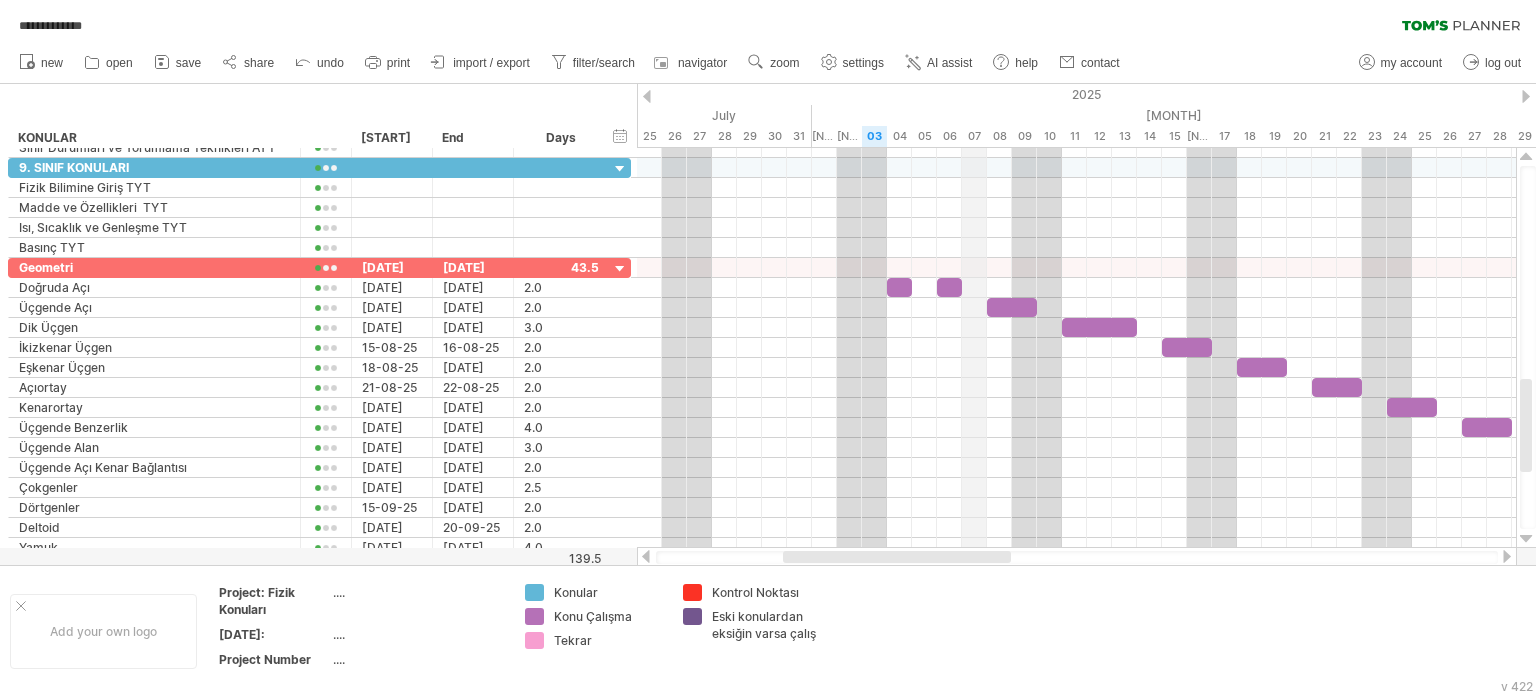 click on "07" at bounding box center (974, 136) 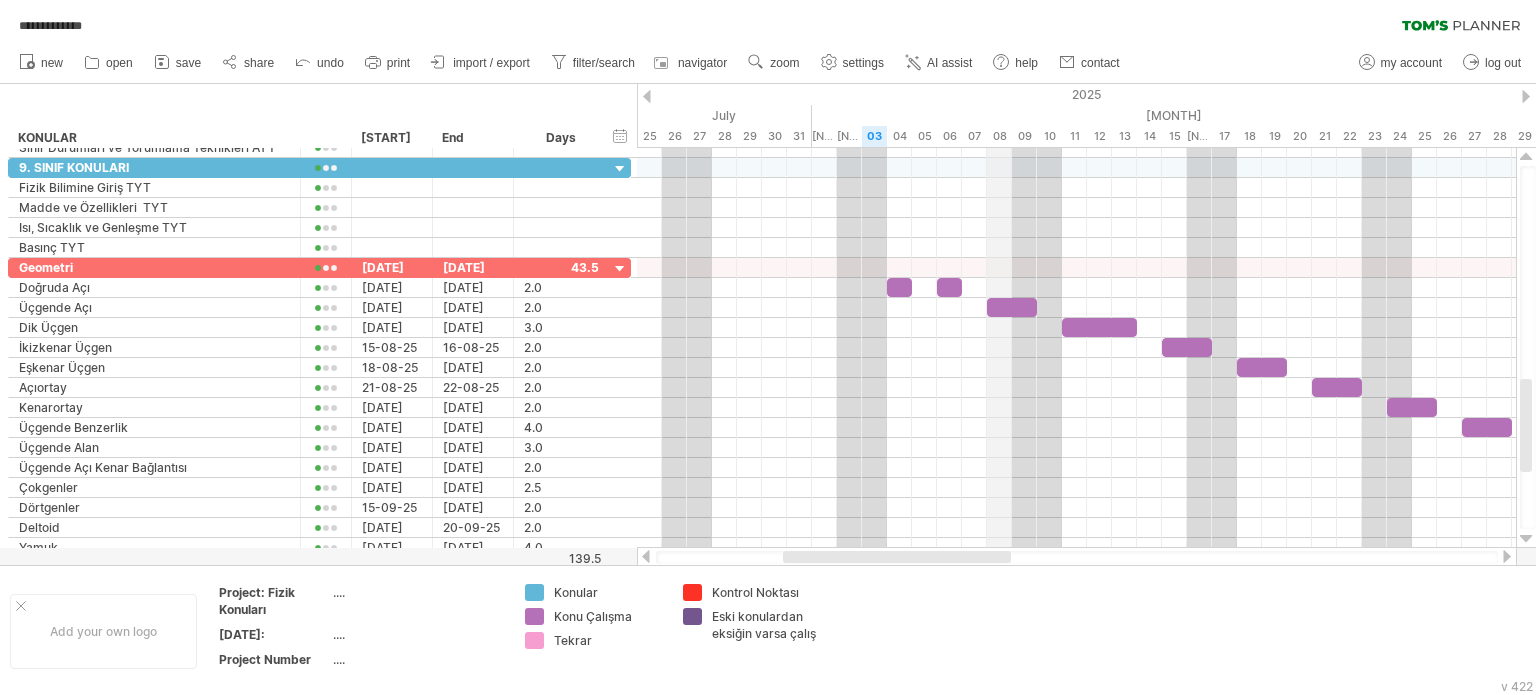 click on "08" at bounding box center [999, 136] 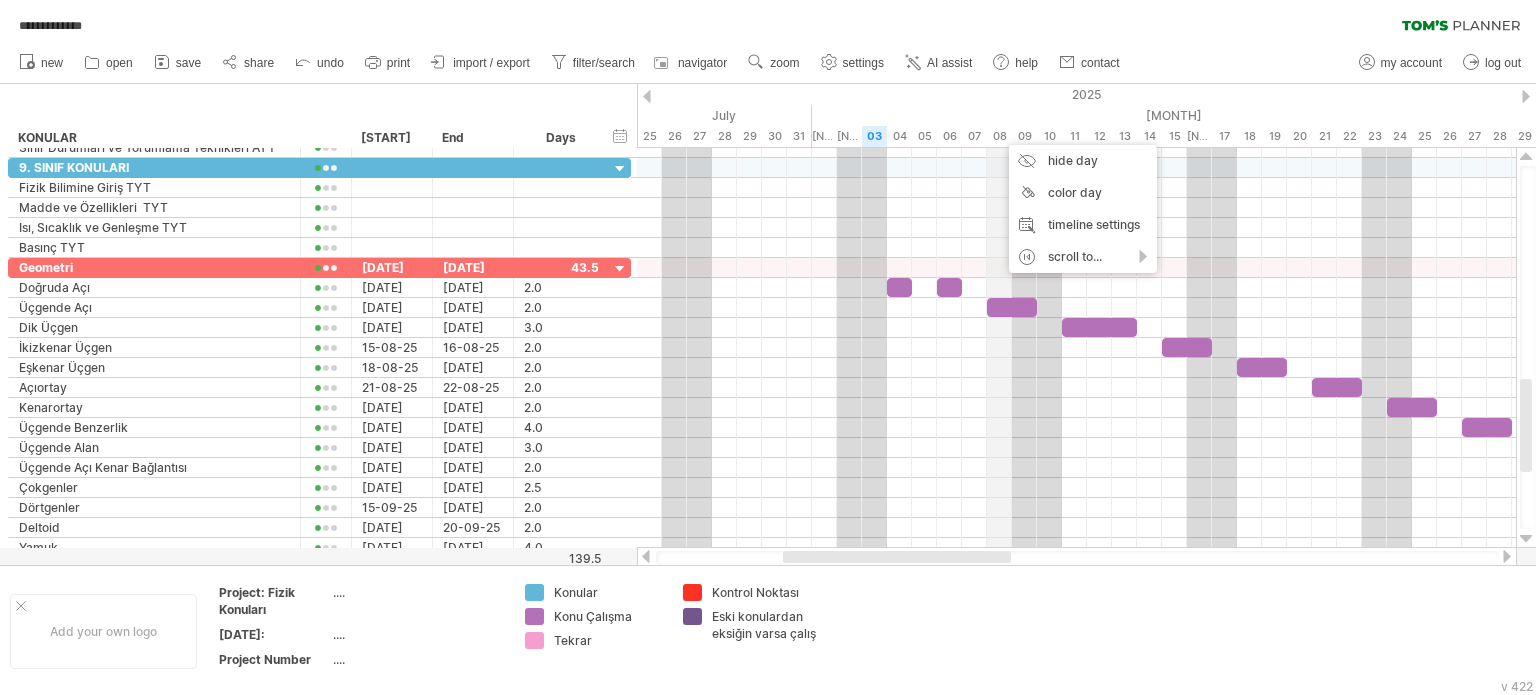 click on "08" at bounding box center [999, 136] 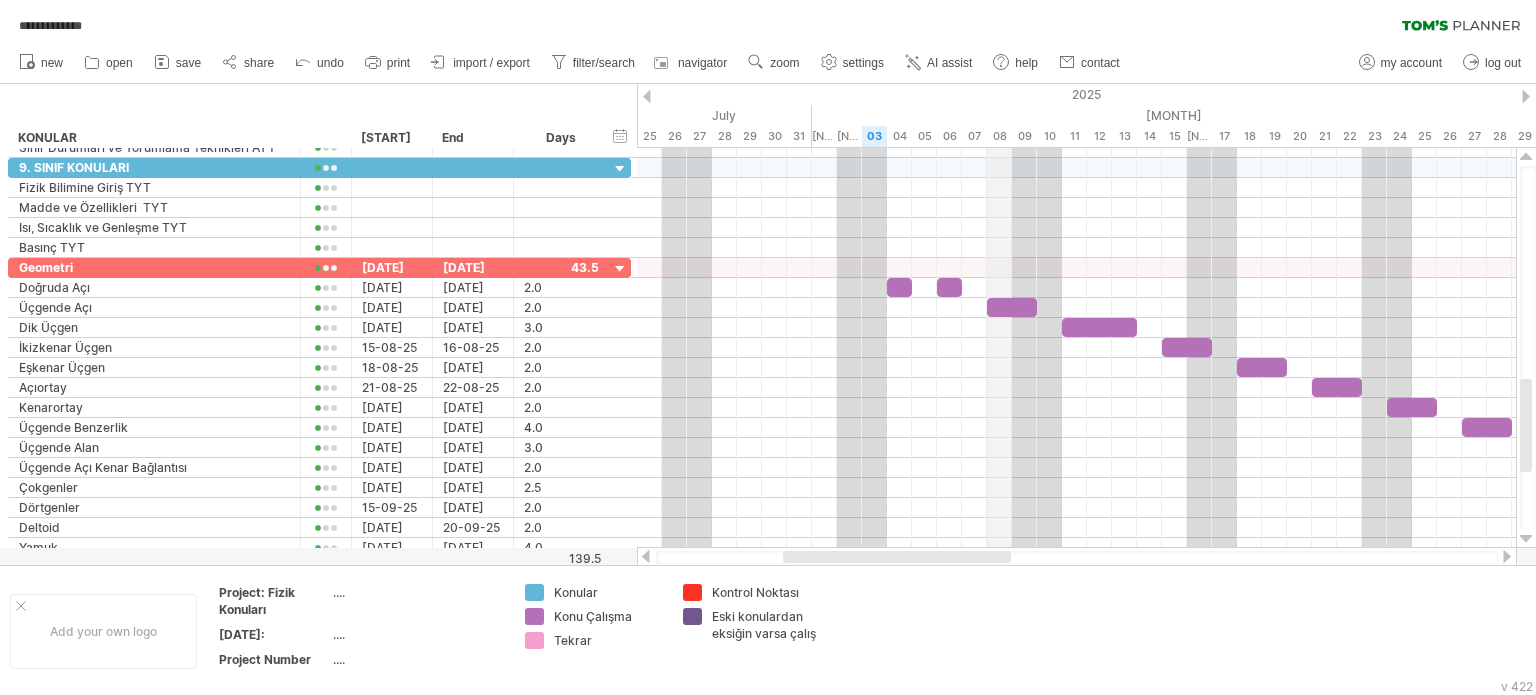 click on "08" at bounding box center (999, 136) 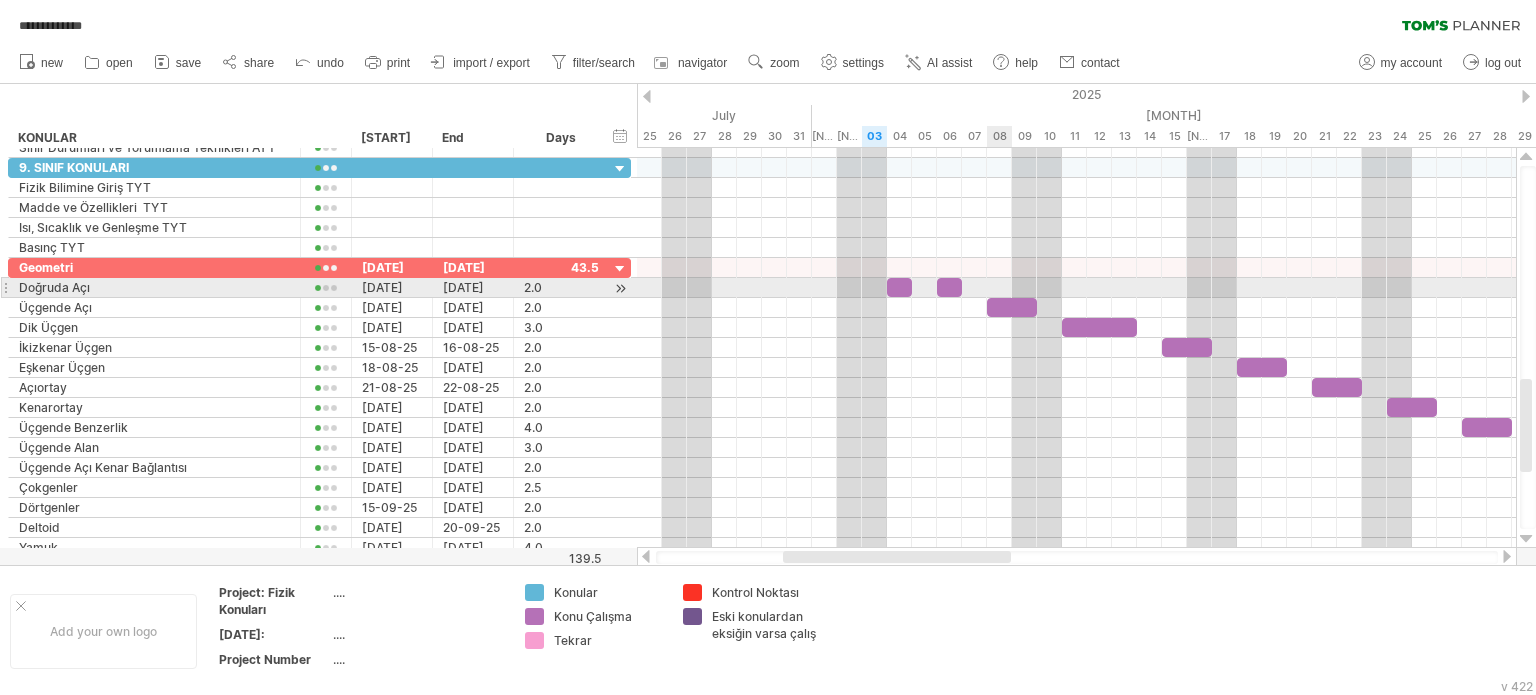 click at bounding box center (1076, 288) 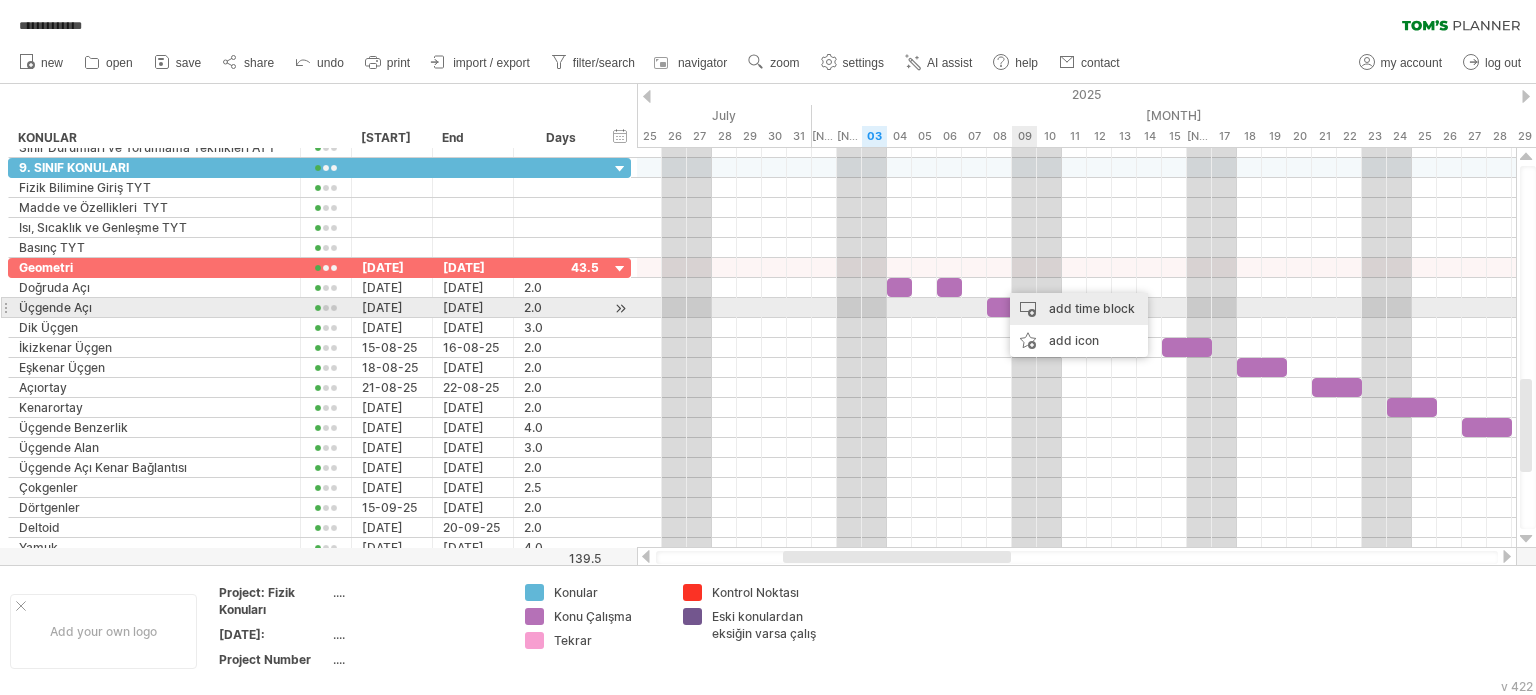 click on "add time block" at bounding box center [1079, 309] 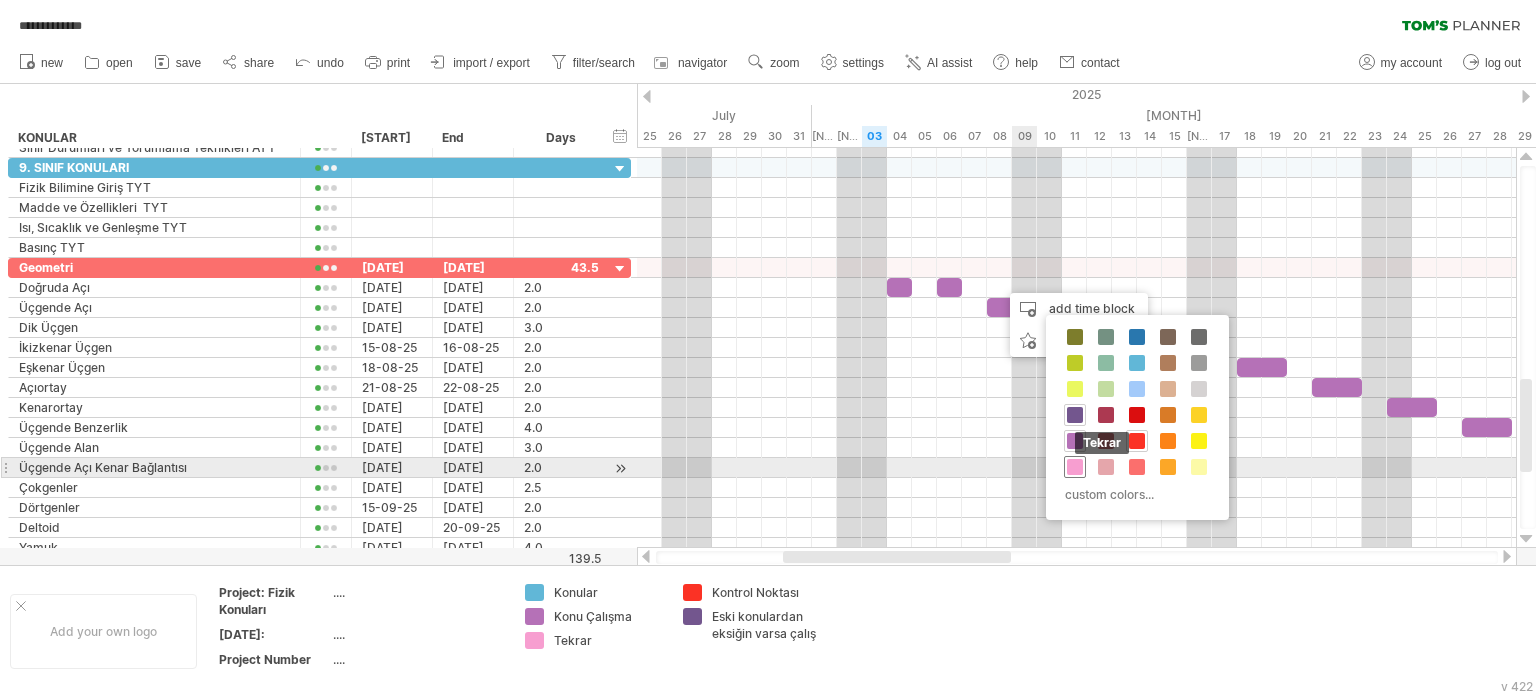 click on "Tekrar" at bounding box center (1075, 467) 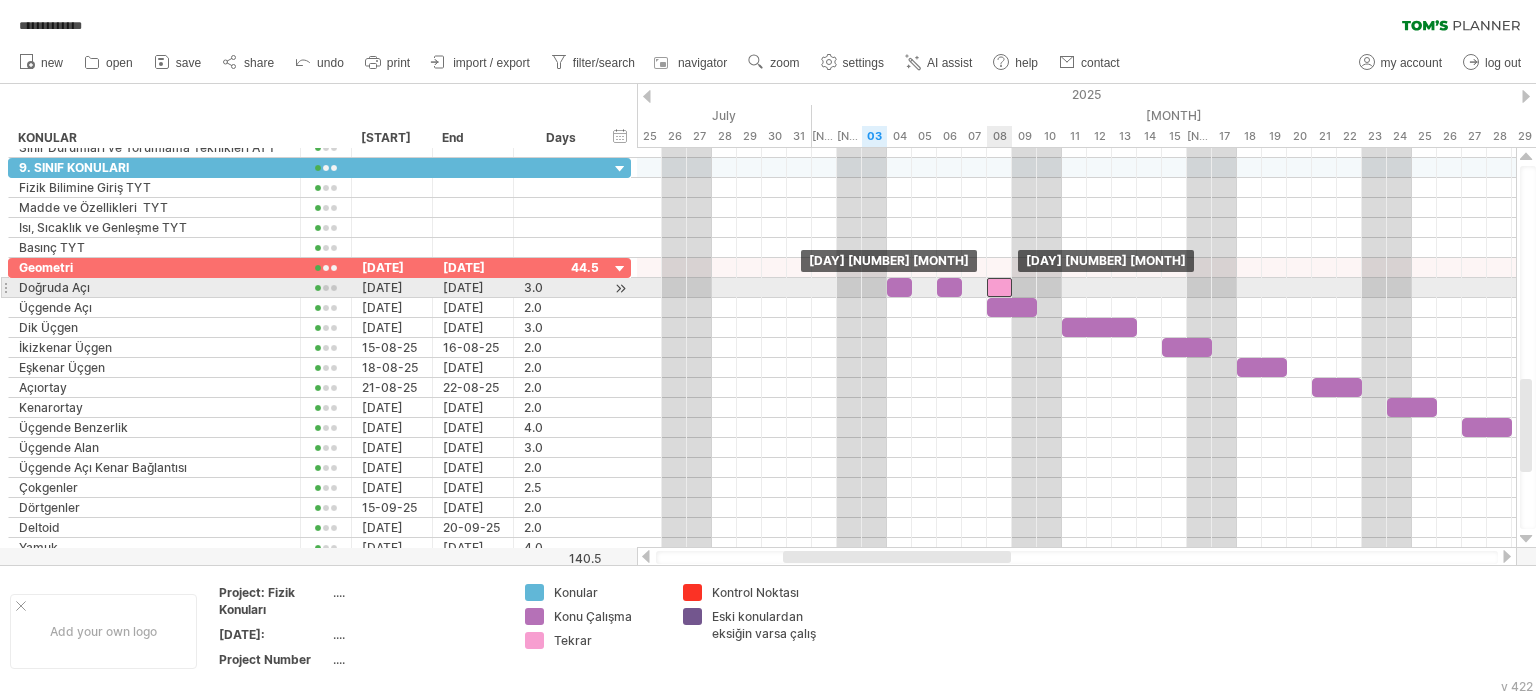 drag, startPoint x: 1007, startPoint y: 281, endPoint x: 996, endPoint y: 287, distance: 12.529964 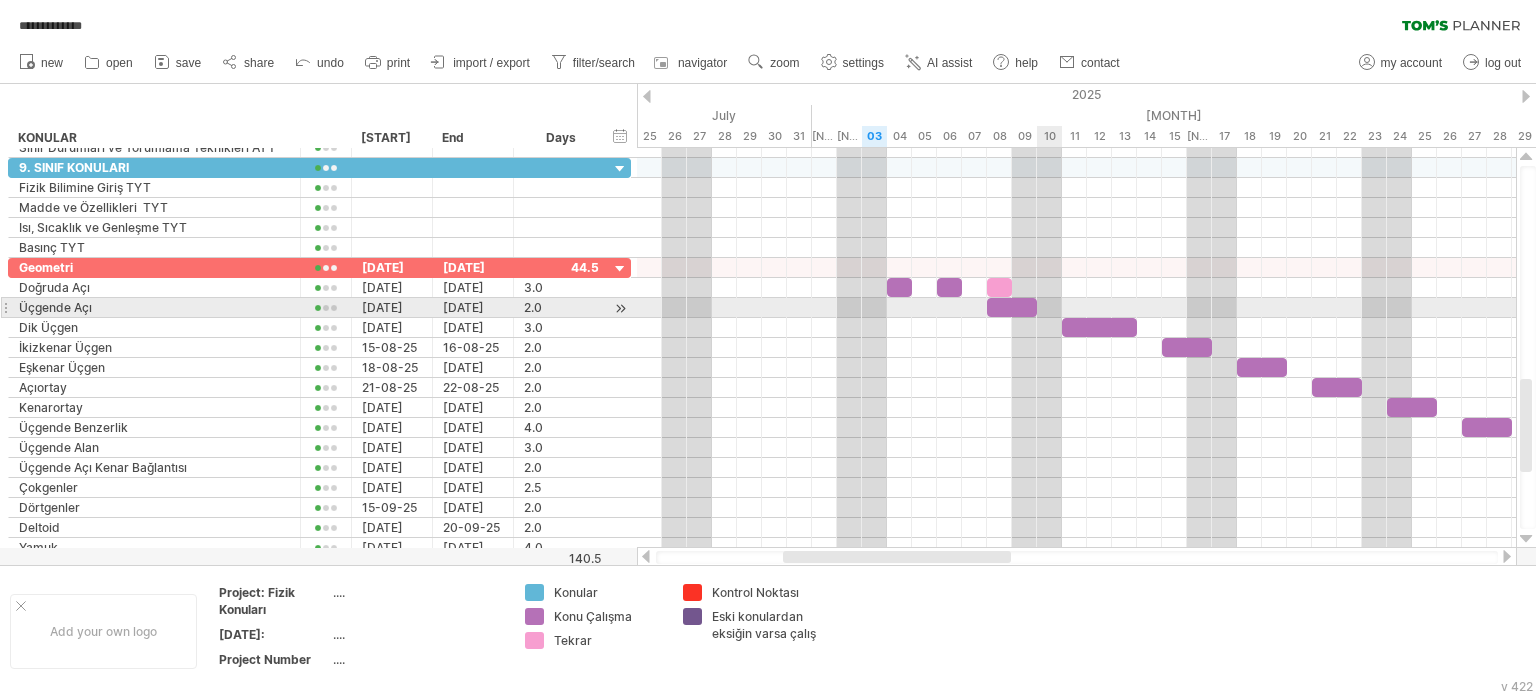 click at bounding box center (1076, 308) 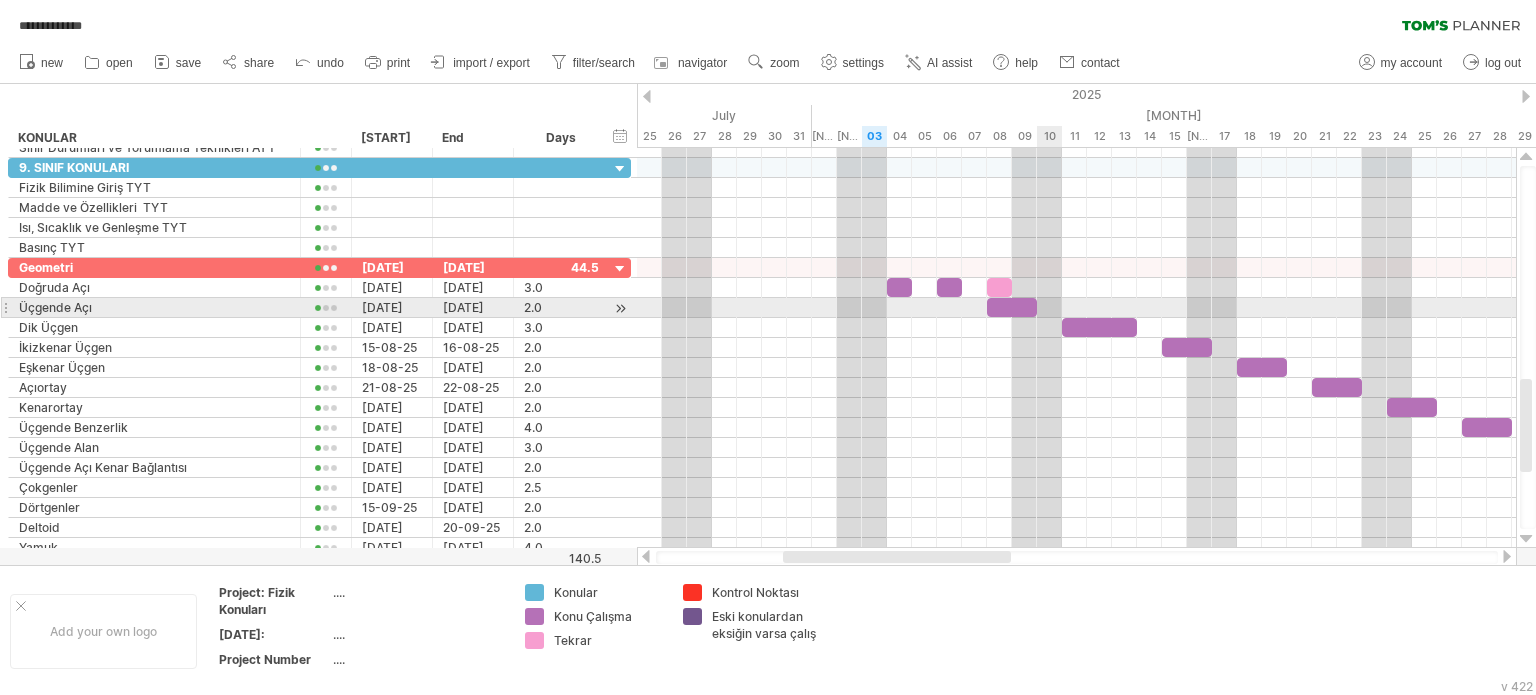 click at bounding box center (1076, 308) 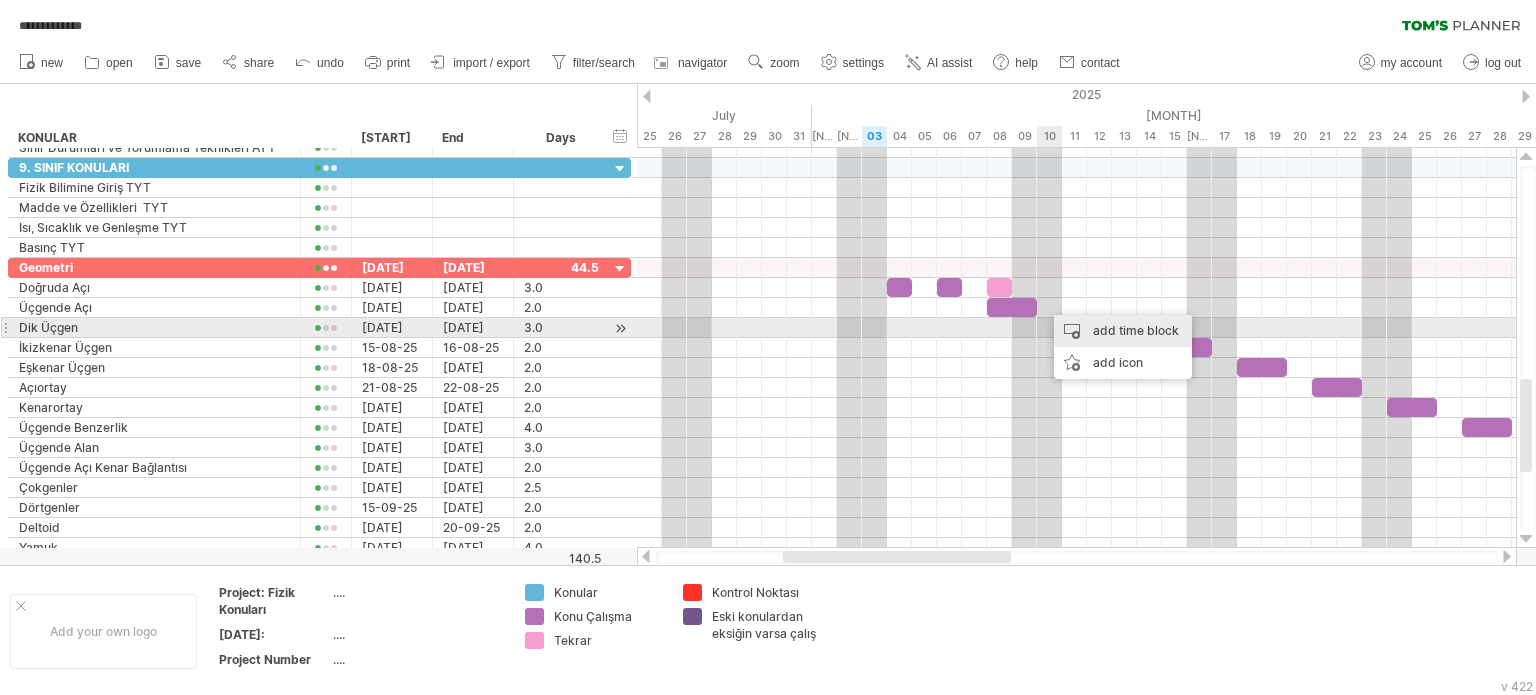 click on "add time block" at bounding box center [1123, 331] 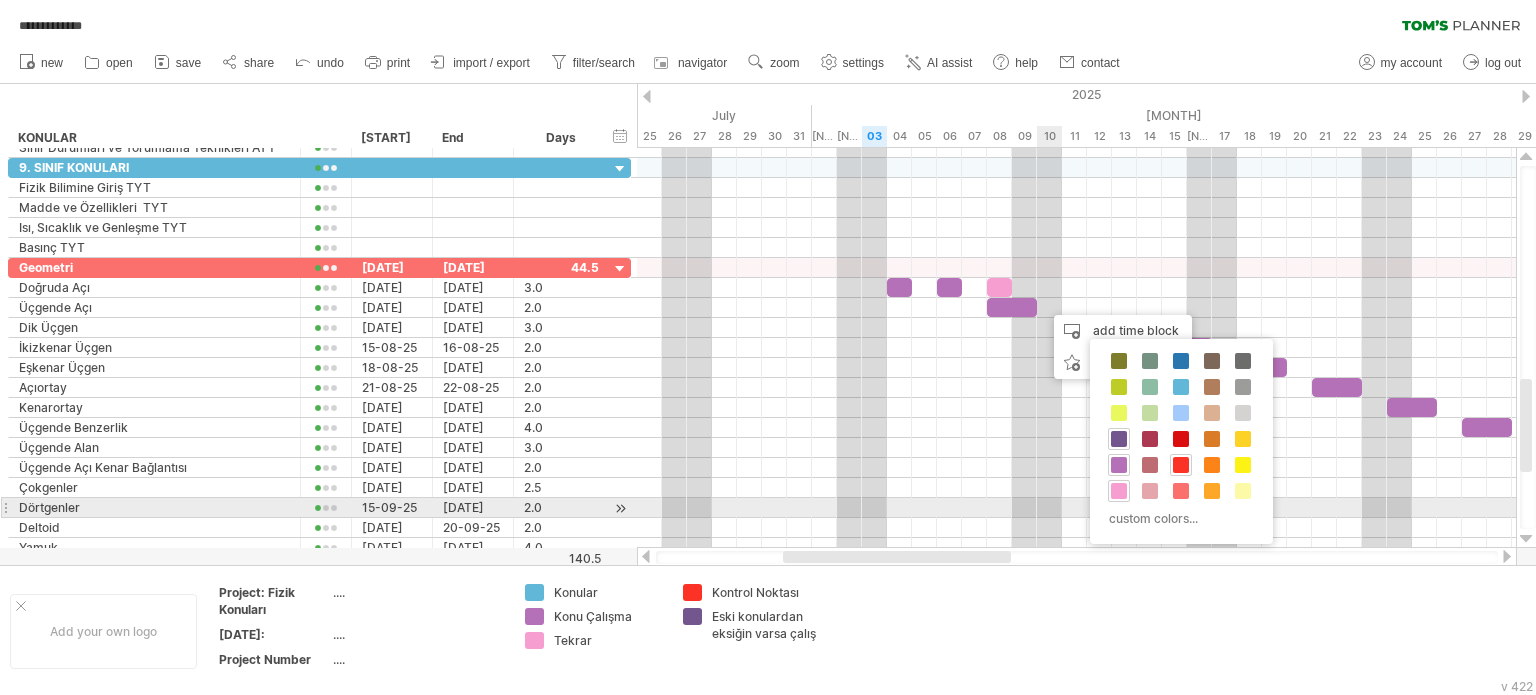 click on "Tekrar" at bounding box center (1119, 491) 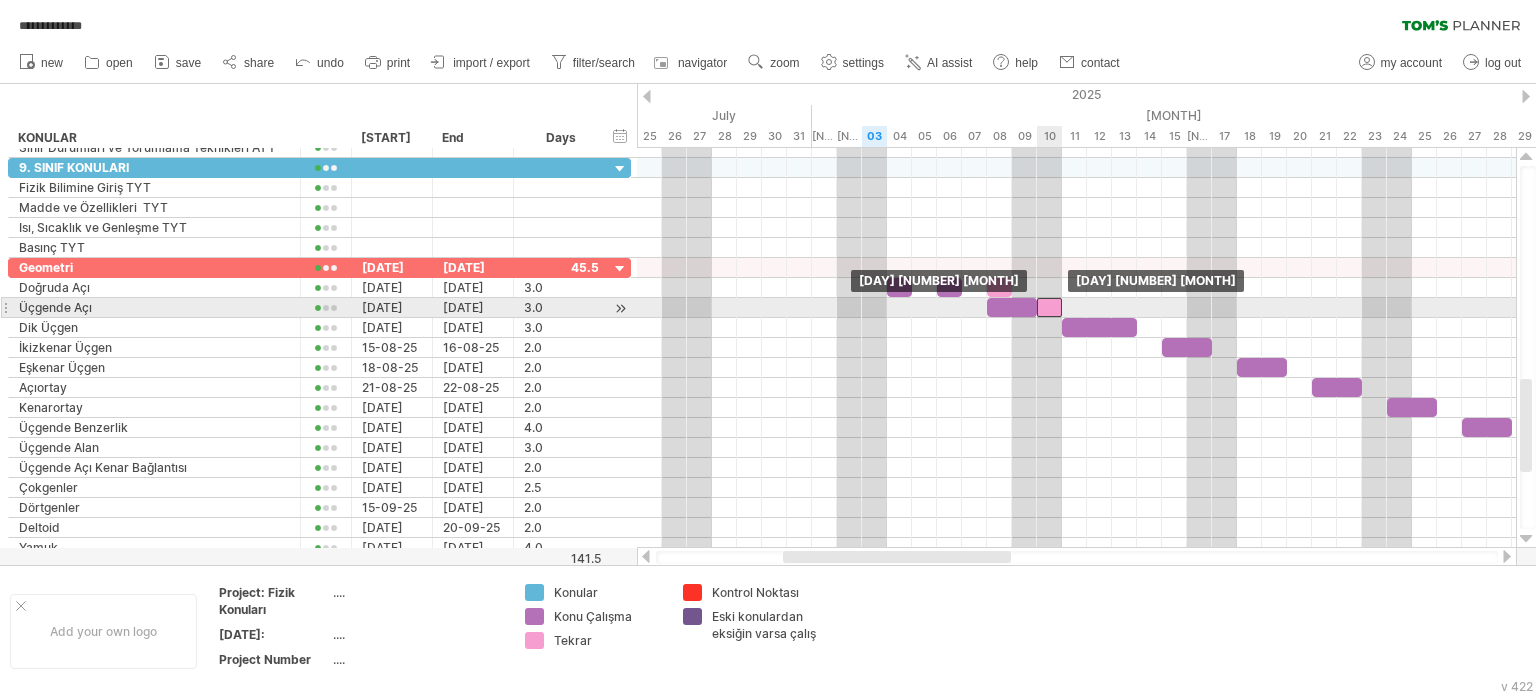 drag, startPoint x: 1064, startPoint y: 307, endPoint x: 1054, endPoint y: 310, distance: 10.440307 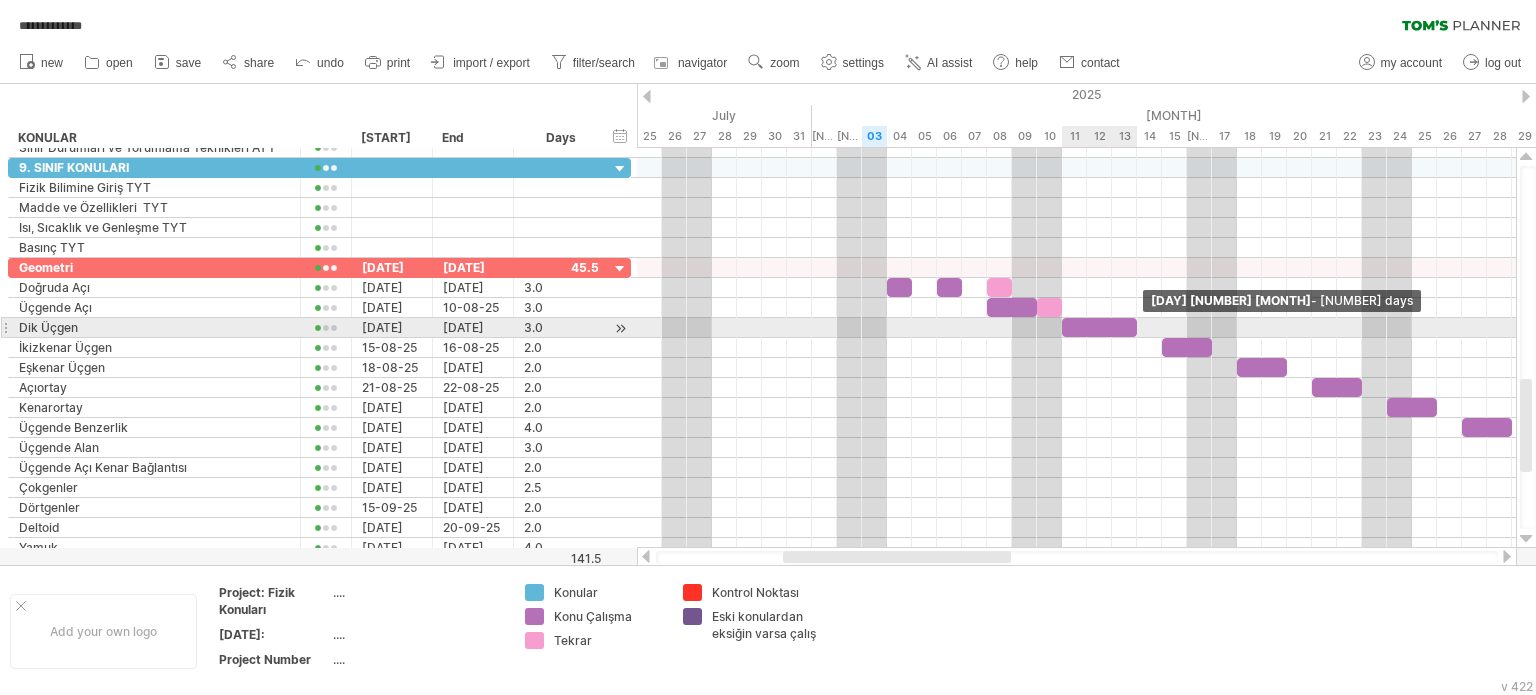 click at bounding box center [1137, 327] 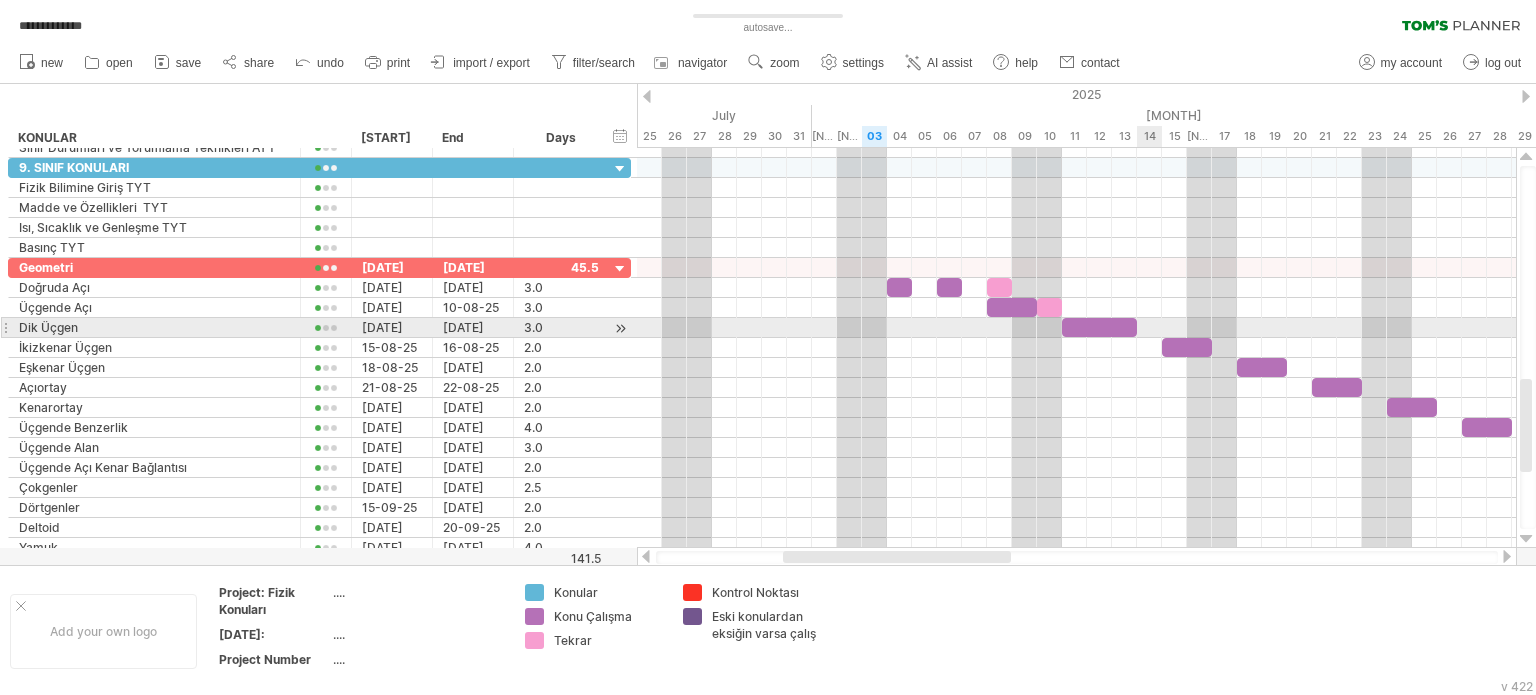click at bounding box center [1076, 328] 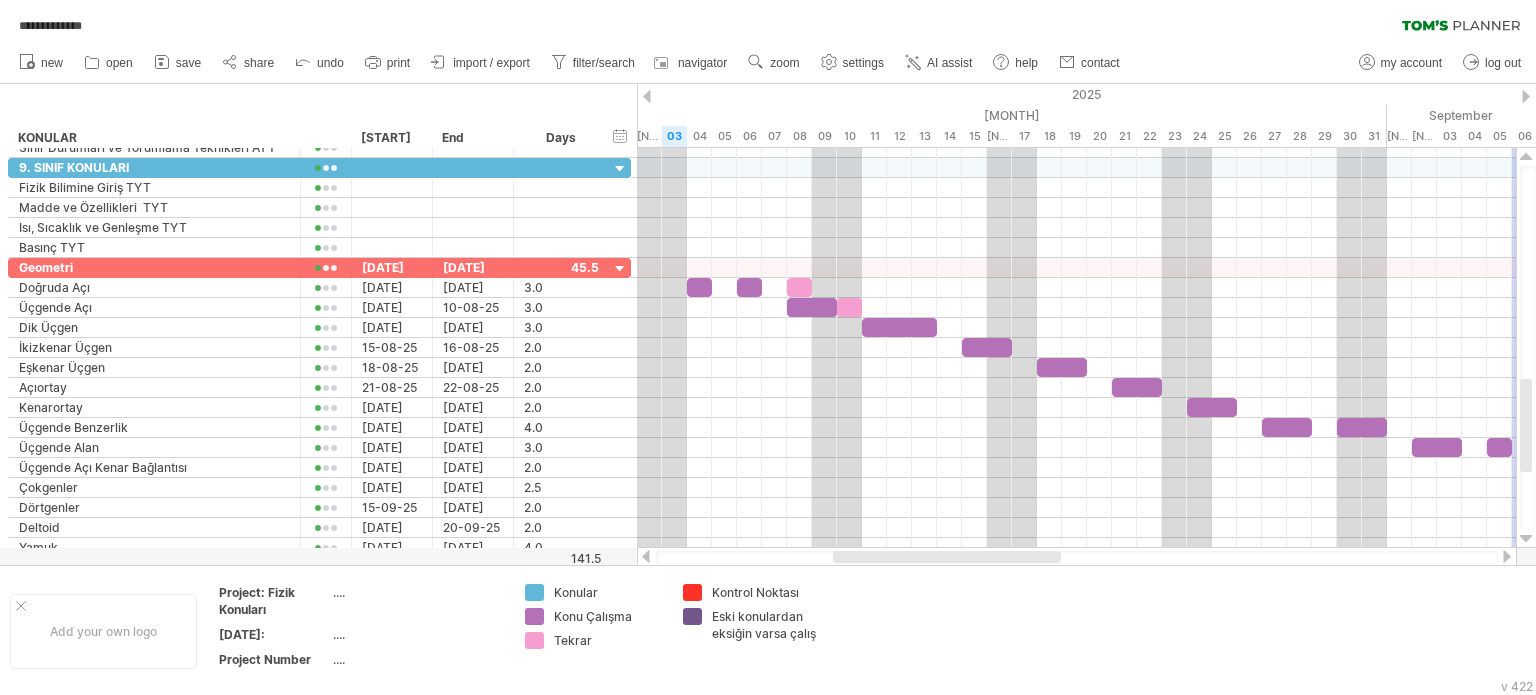 drag, startPoint x: 940, startPoint y: 559, endPoint x: 978, endPoint y: 435, distance: 129.69194 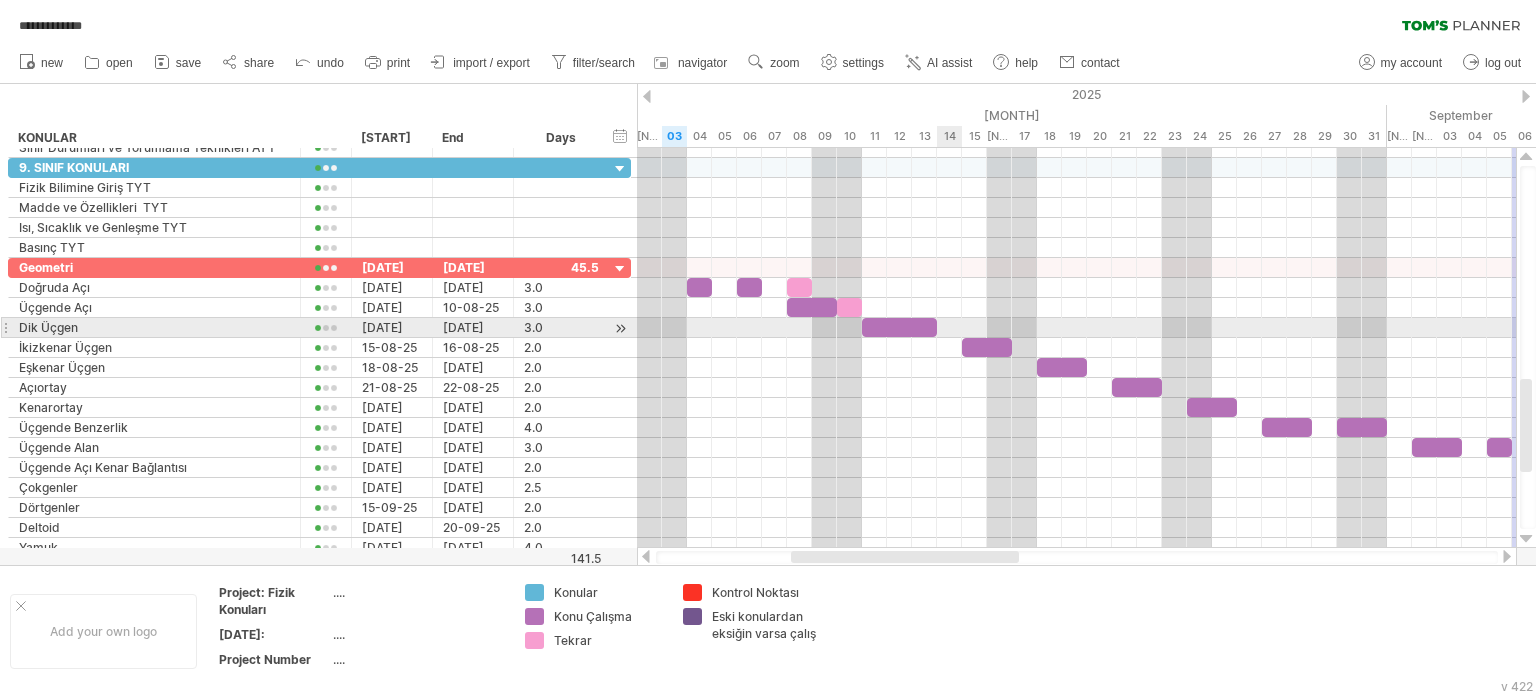click at bounding box center [1076, 328] 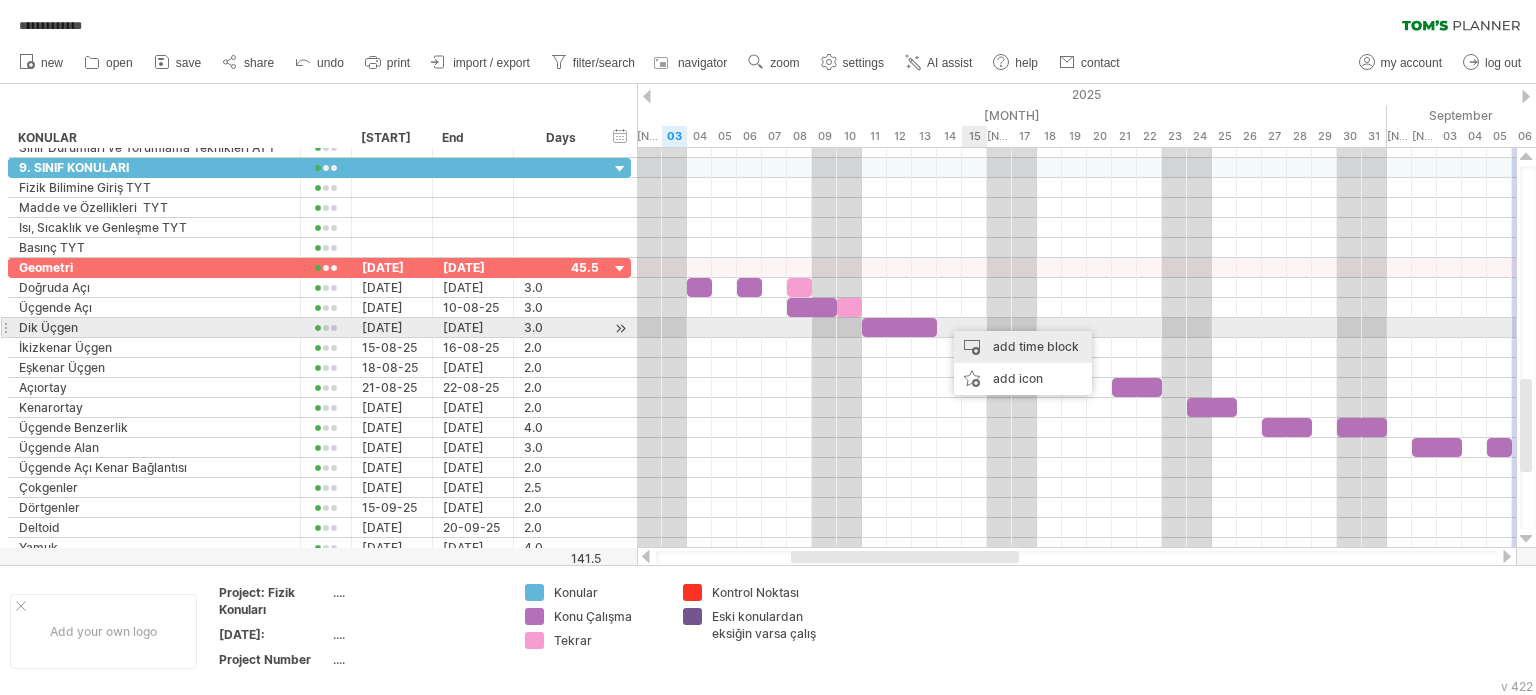 click on "add time block" at bounding box center [1023, 347] 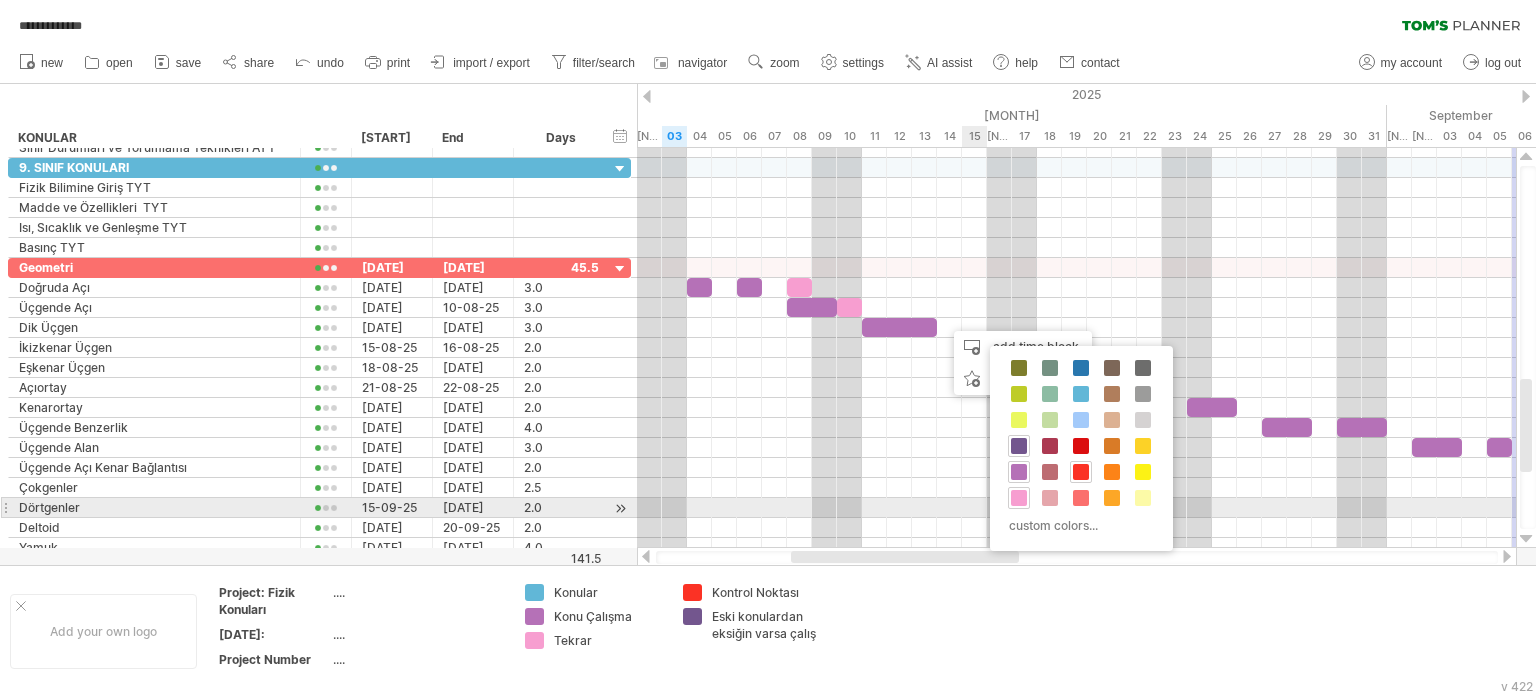 click on "Konular Eski konulardan eksiğin varsa çalış Konu Çalışma Kontrol Noktası Tekrar custom colors..." at bounding box center (1081, 448) 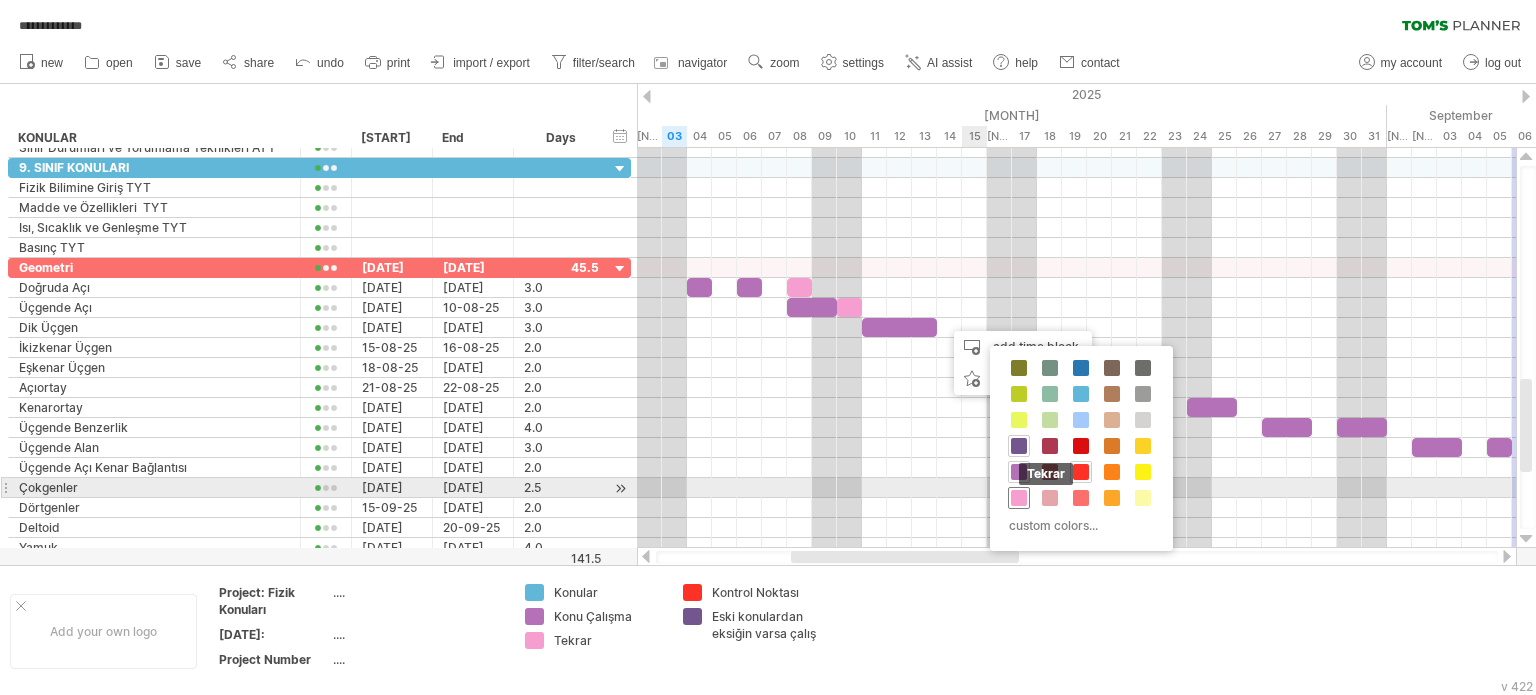 click at bounding box center (1019, 498) 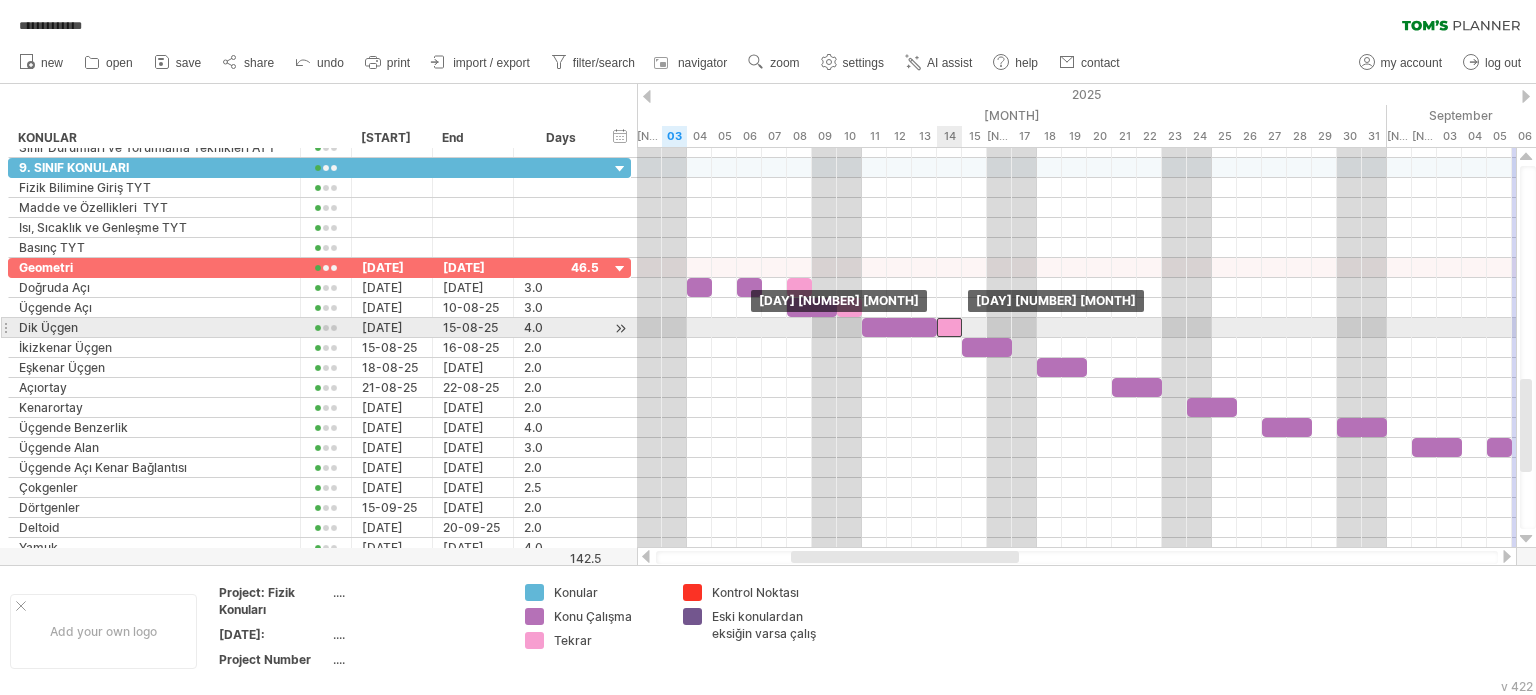 drag, startPoint x: 958, startPoint y: 321, endPoint x: 944, endPoint y: 329, distance: 16.124516 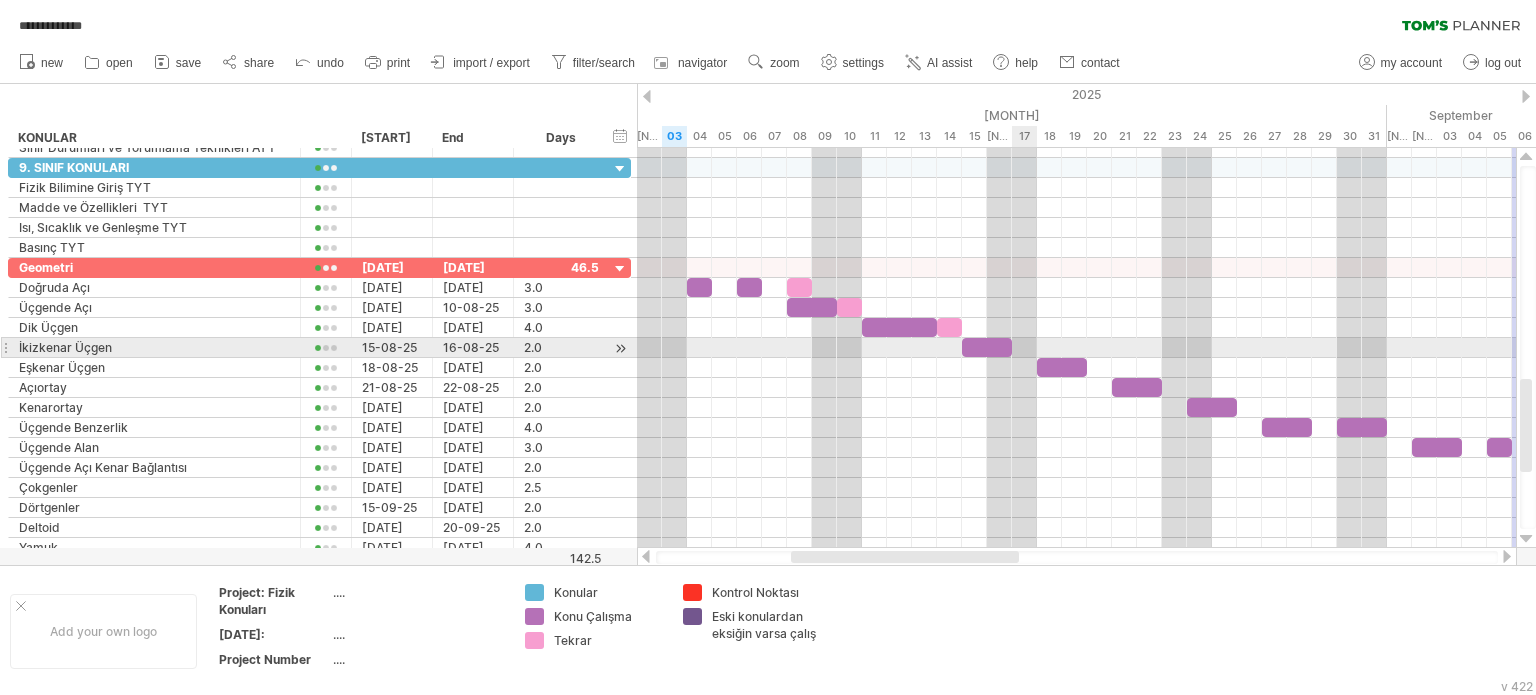 click at bounding box center (1076, 348) 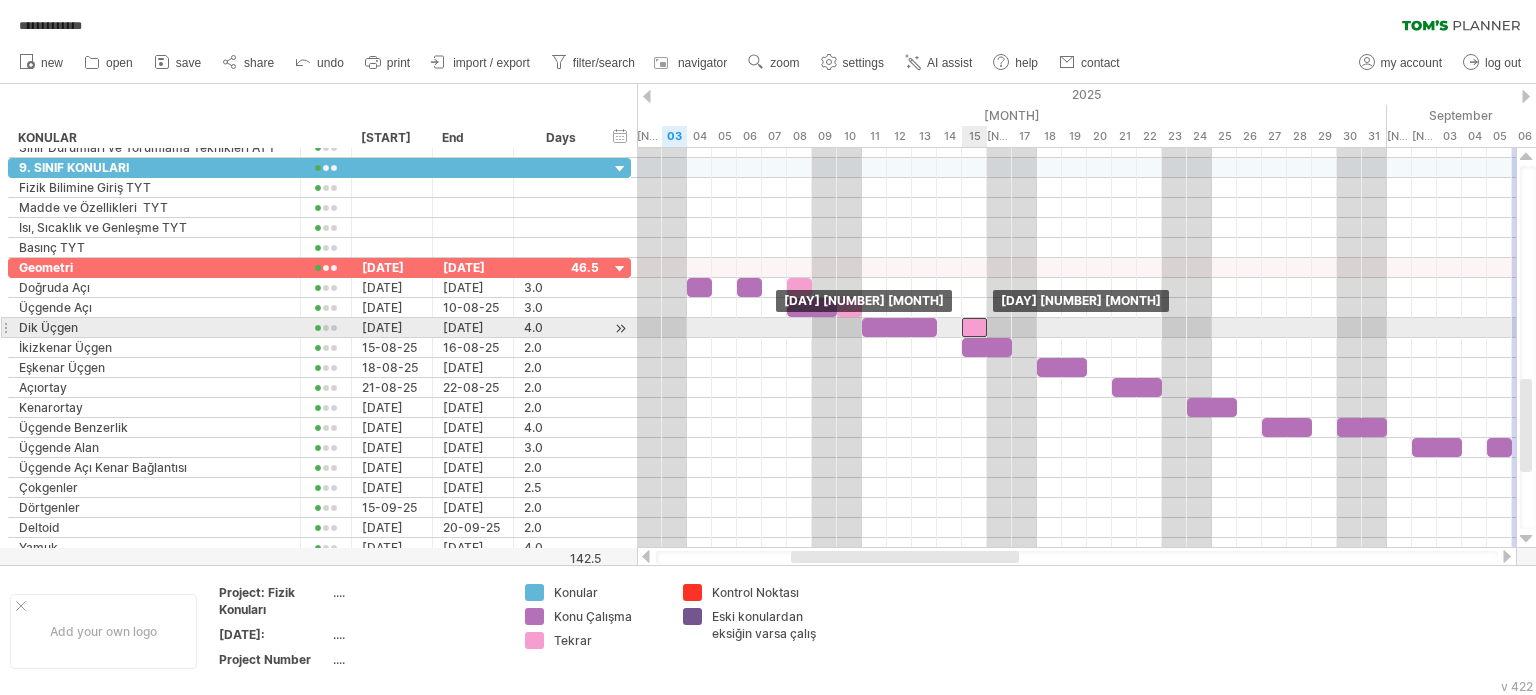 drag, startPoint x: 948, startPoint y: 327, endPoint x: 977, endPoint y: 328, distance: 29.017237 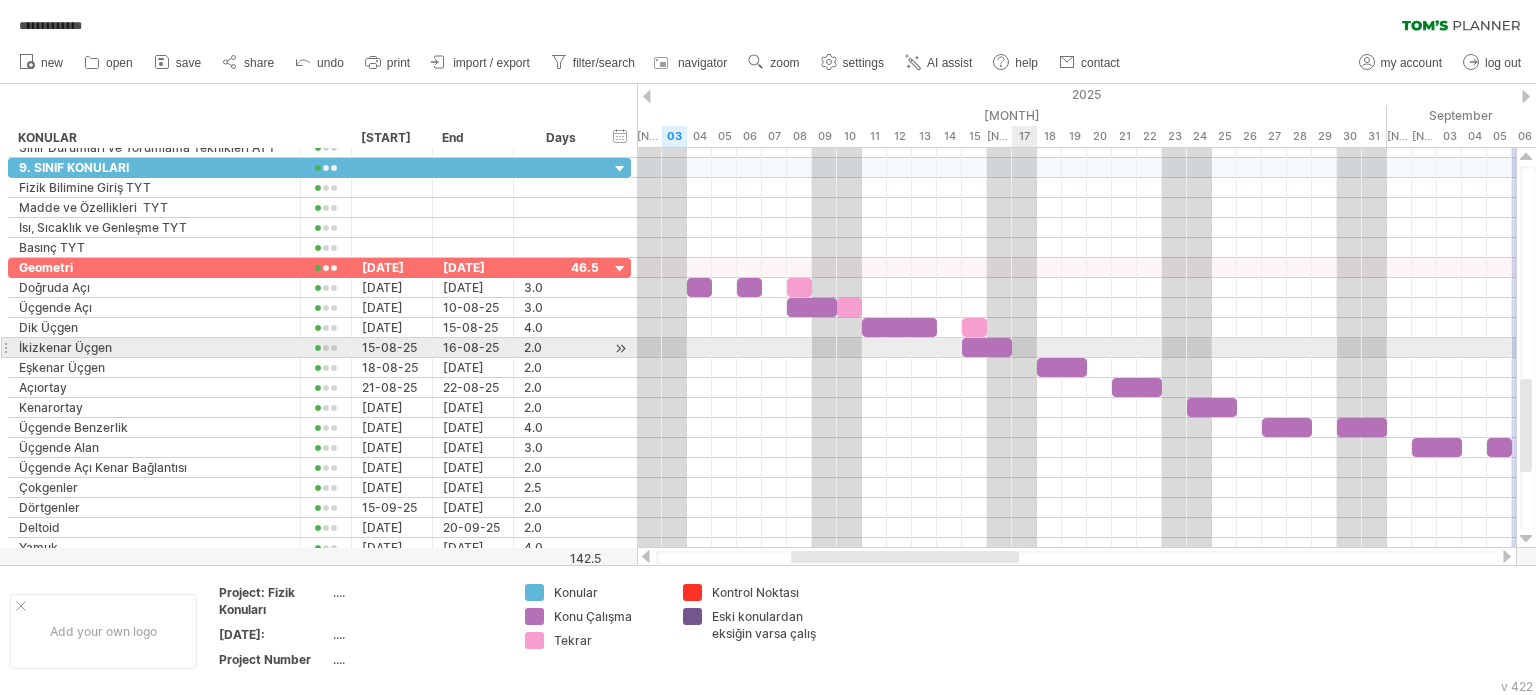 click at bounding box center [1076, 348] 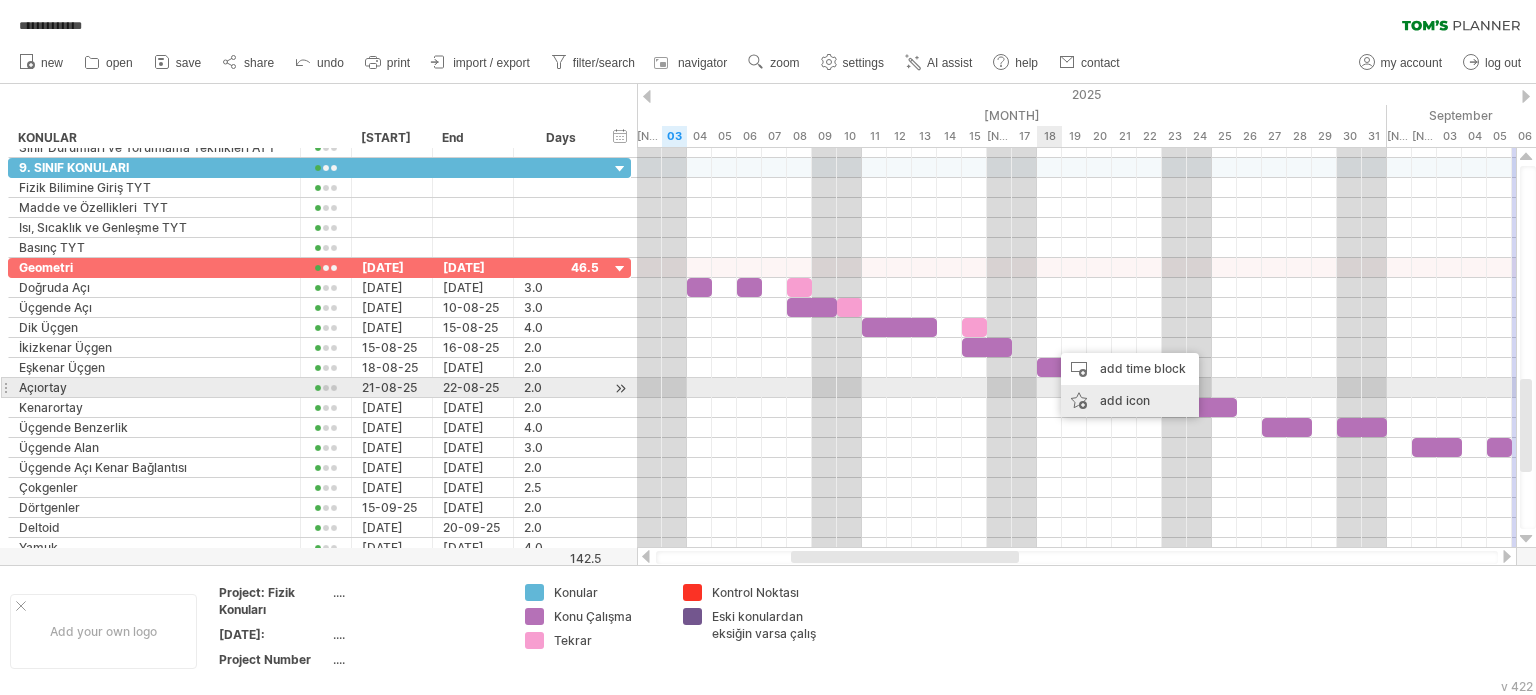 click on "add icon" at bounding box center [1130, 401] 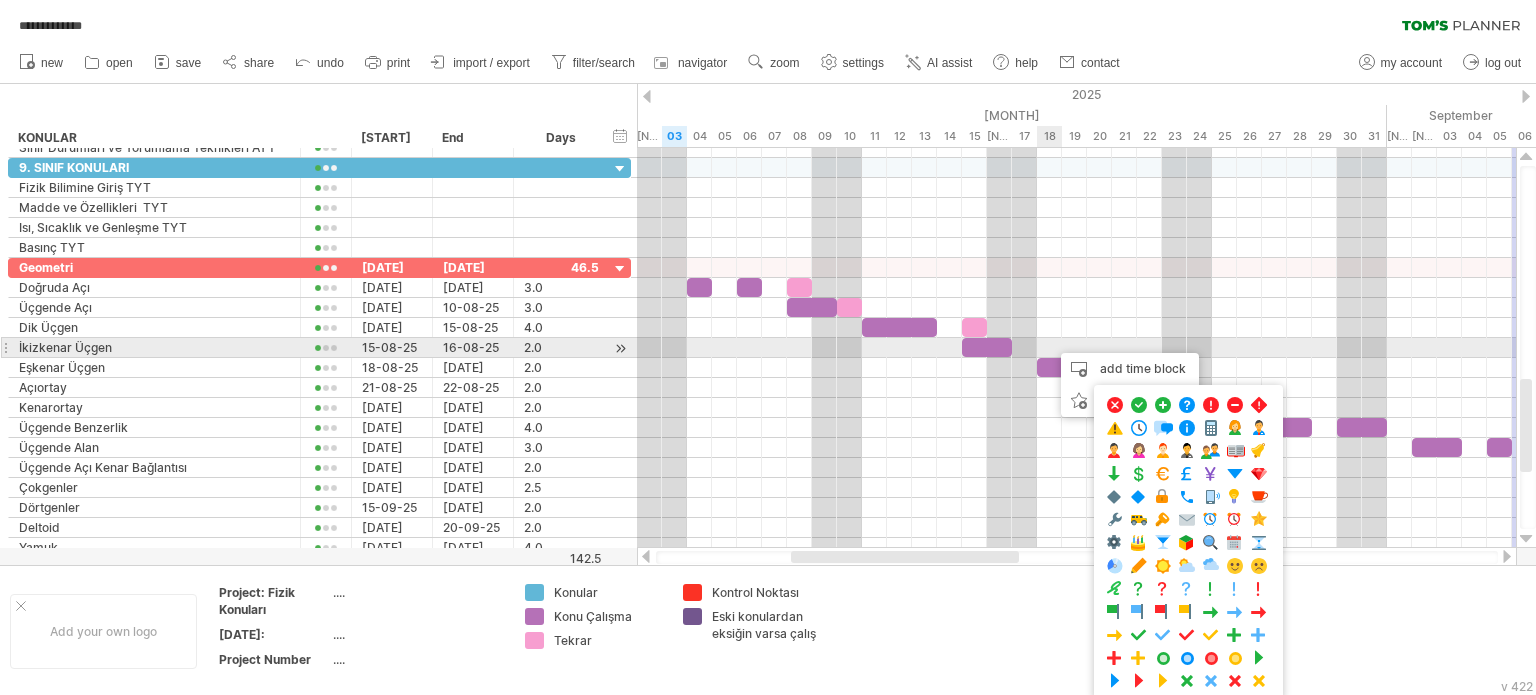 click at bounding box center [1076, 348] 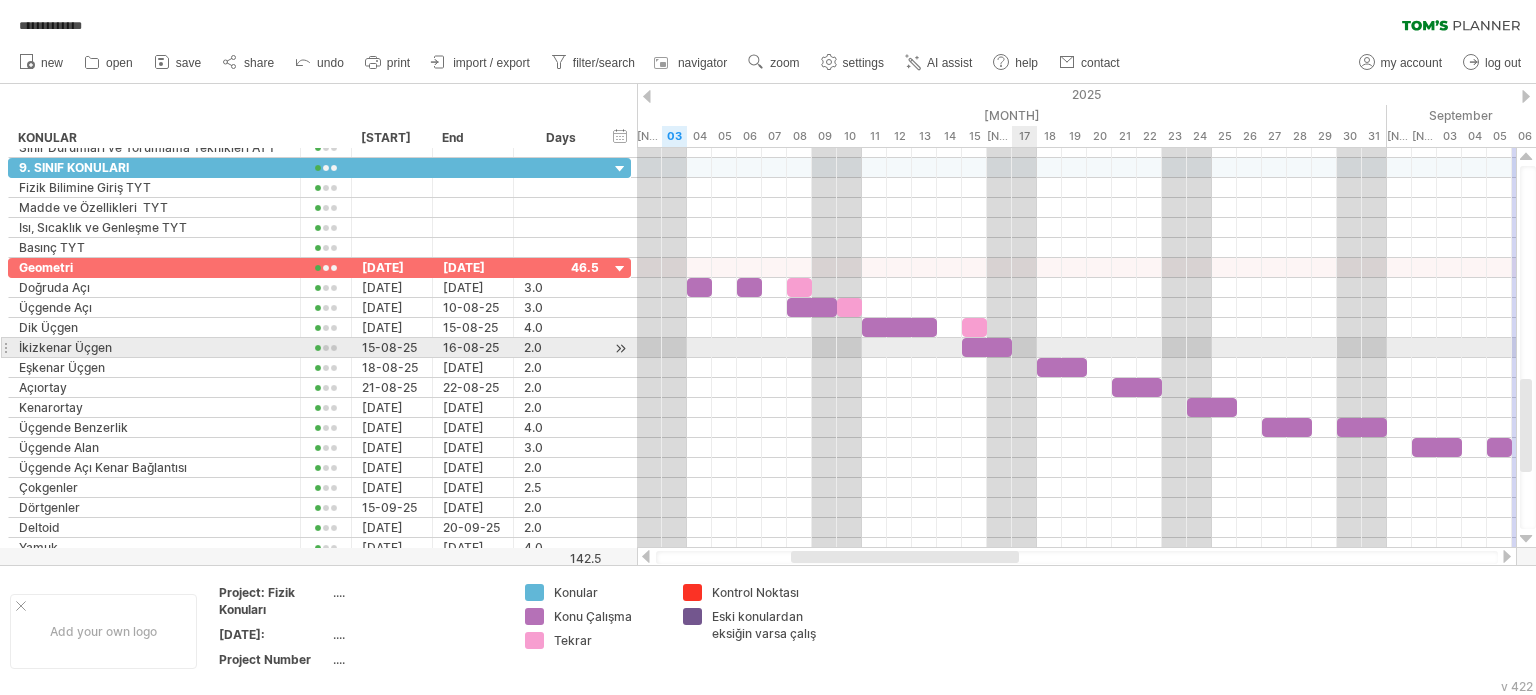 click at bounding box center [1076, 348] 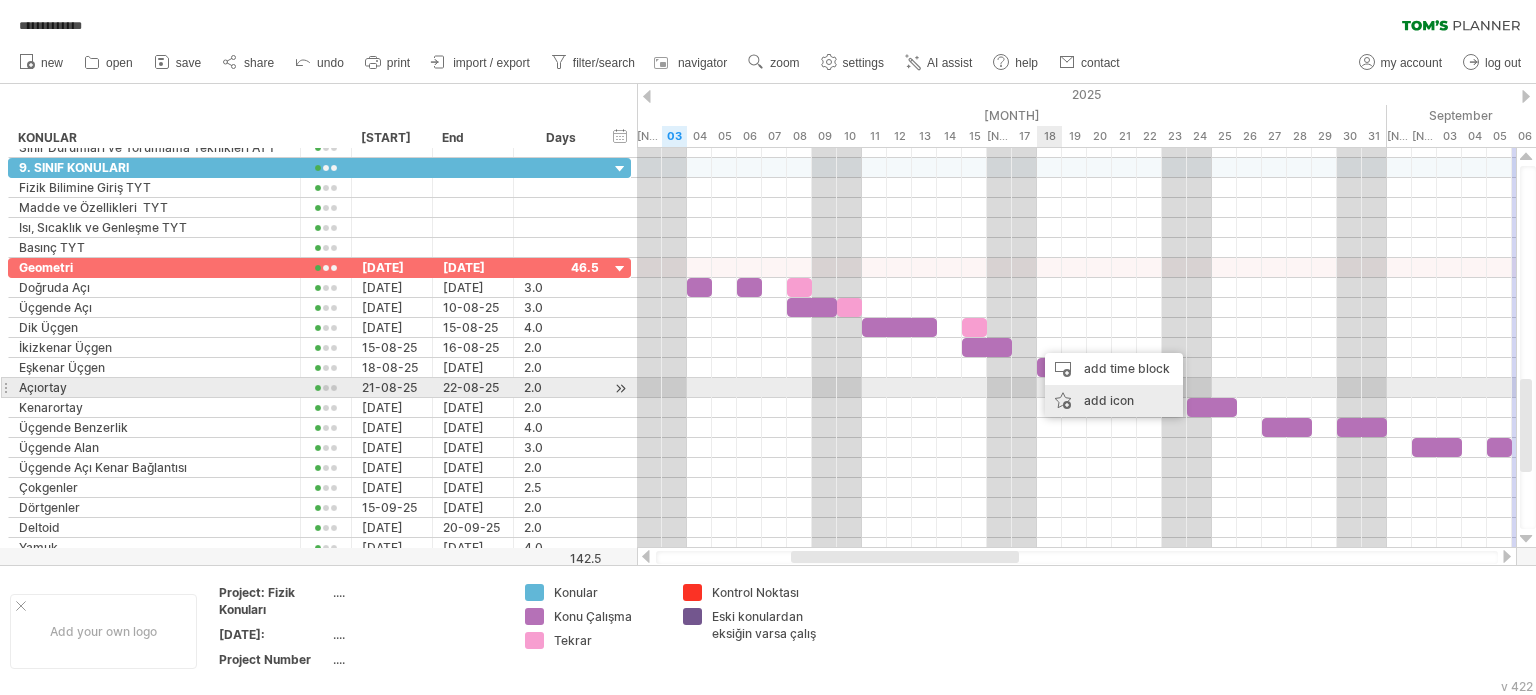 click on "add icon" at bounding box center (1114, 401) 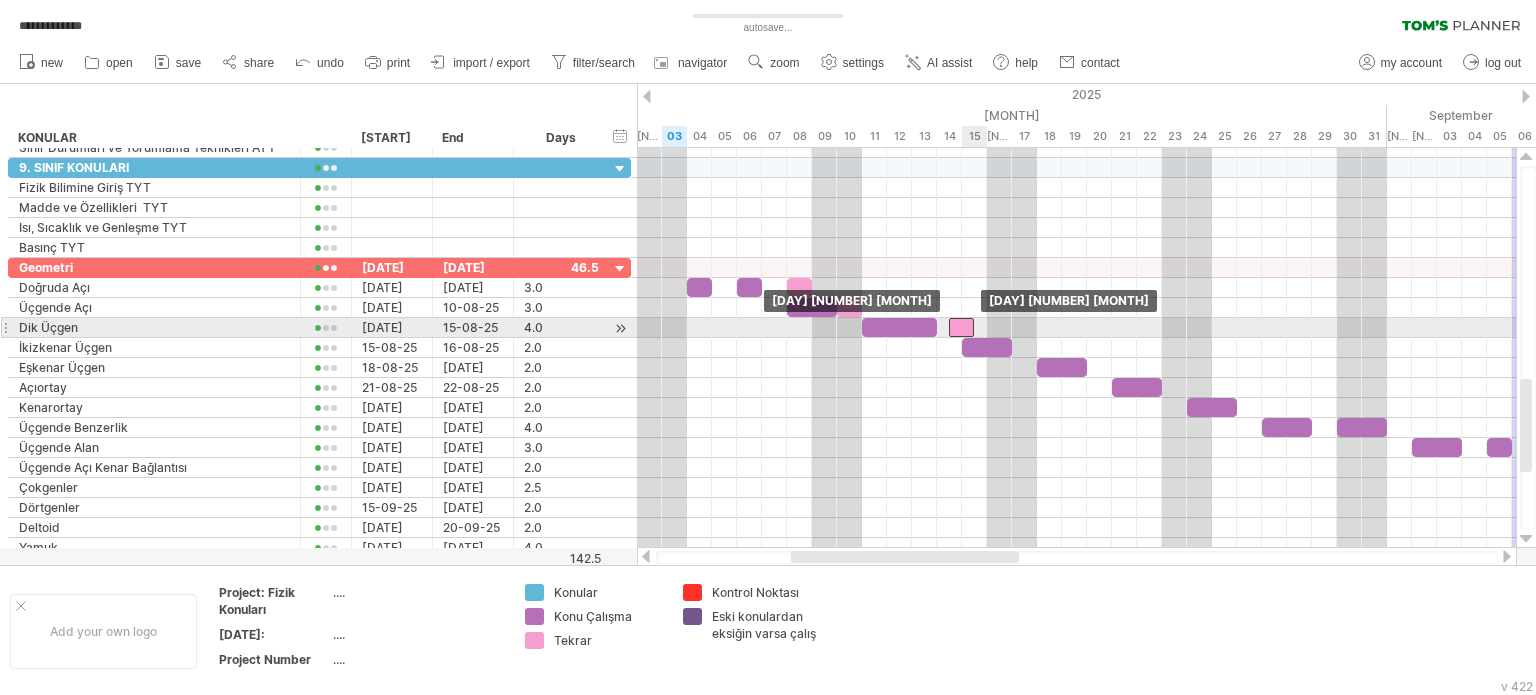 drag, startPoint x: 968, startPoint y: 326, endPoint x: 1010, endPoint y: 331, distance: 42.296574 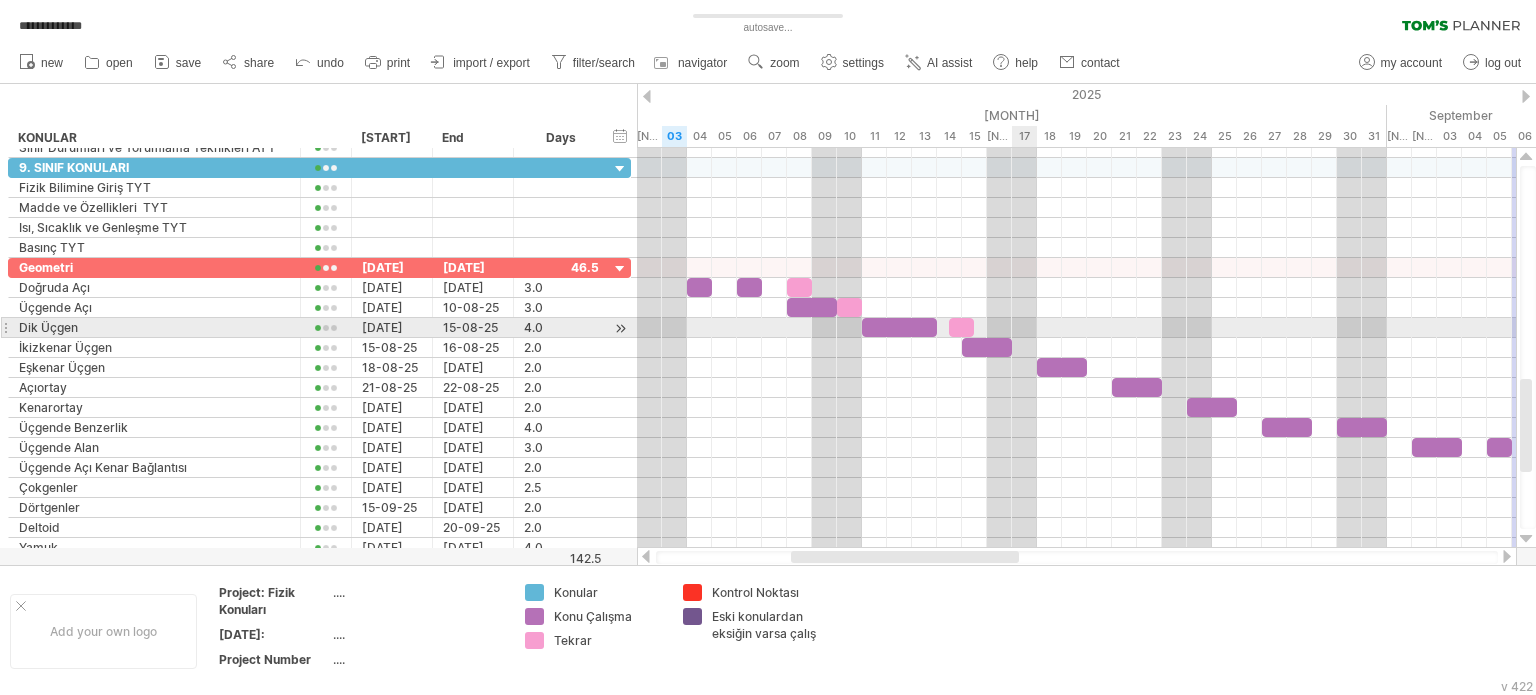 click at bounding box center (1076, 328) 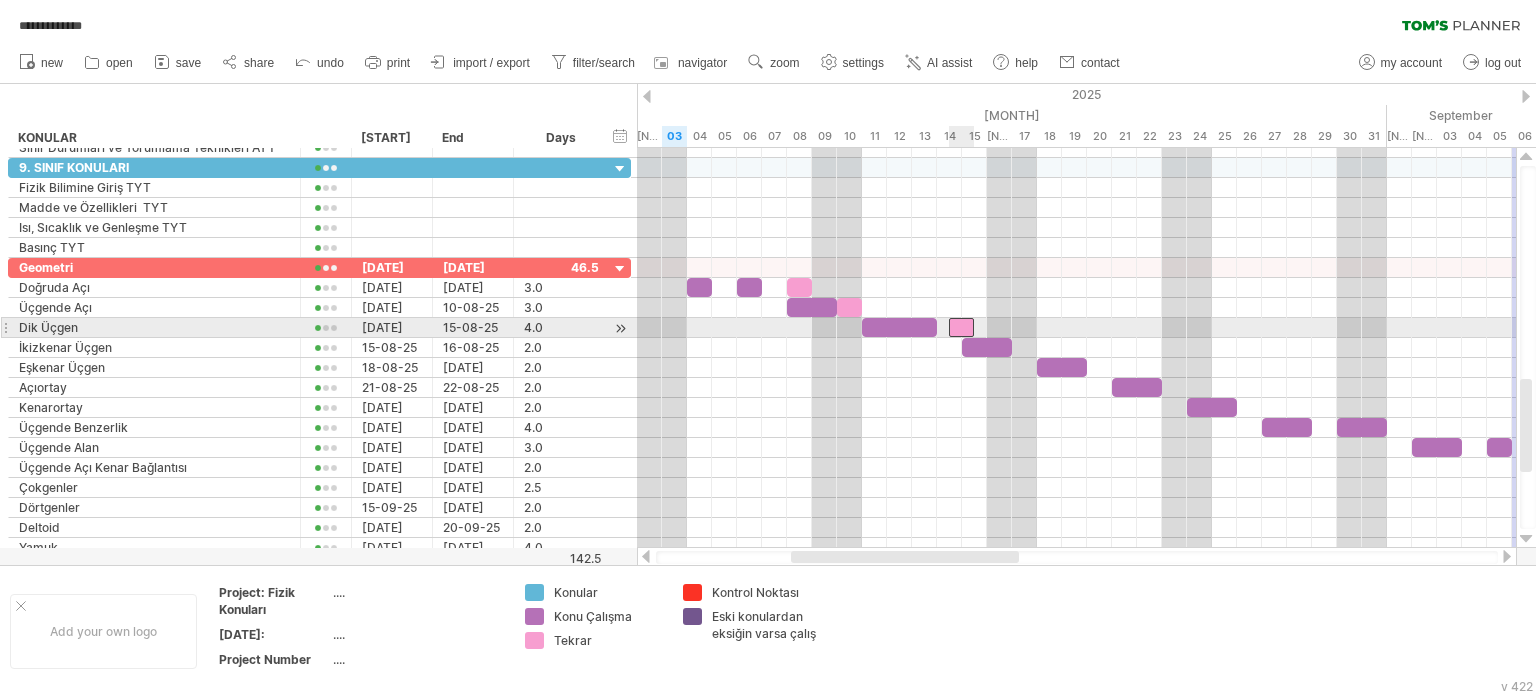 drag, startPoint x: 962, startPoint y: 318, endPoint x: 944, endPoint y: 326, distance: 19.697716 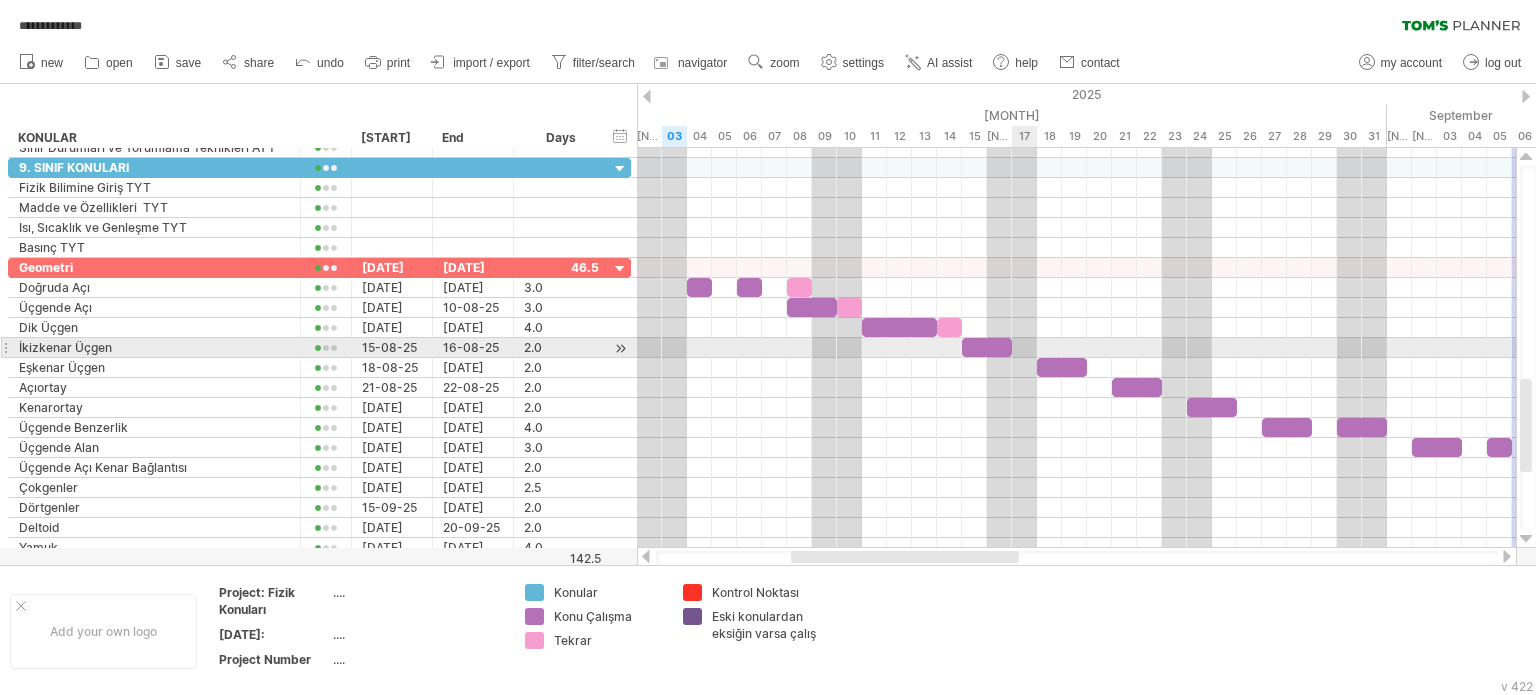 click at bounding box center [1076, 348] 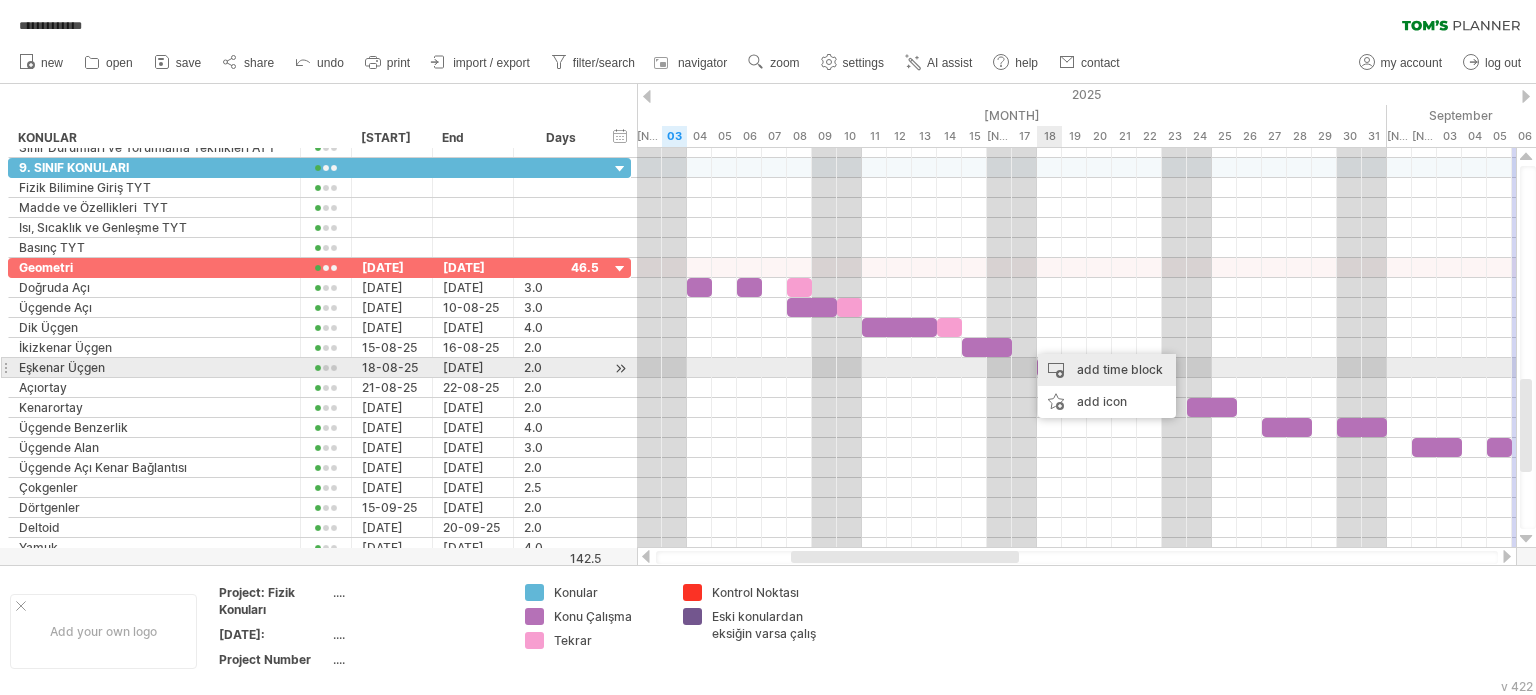click on "add time block" at bounding box center (1107, 370) 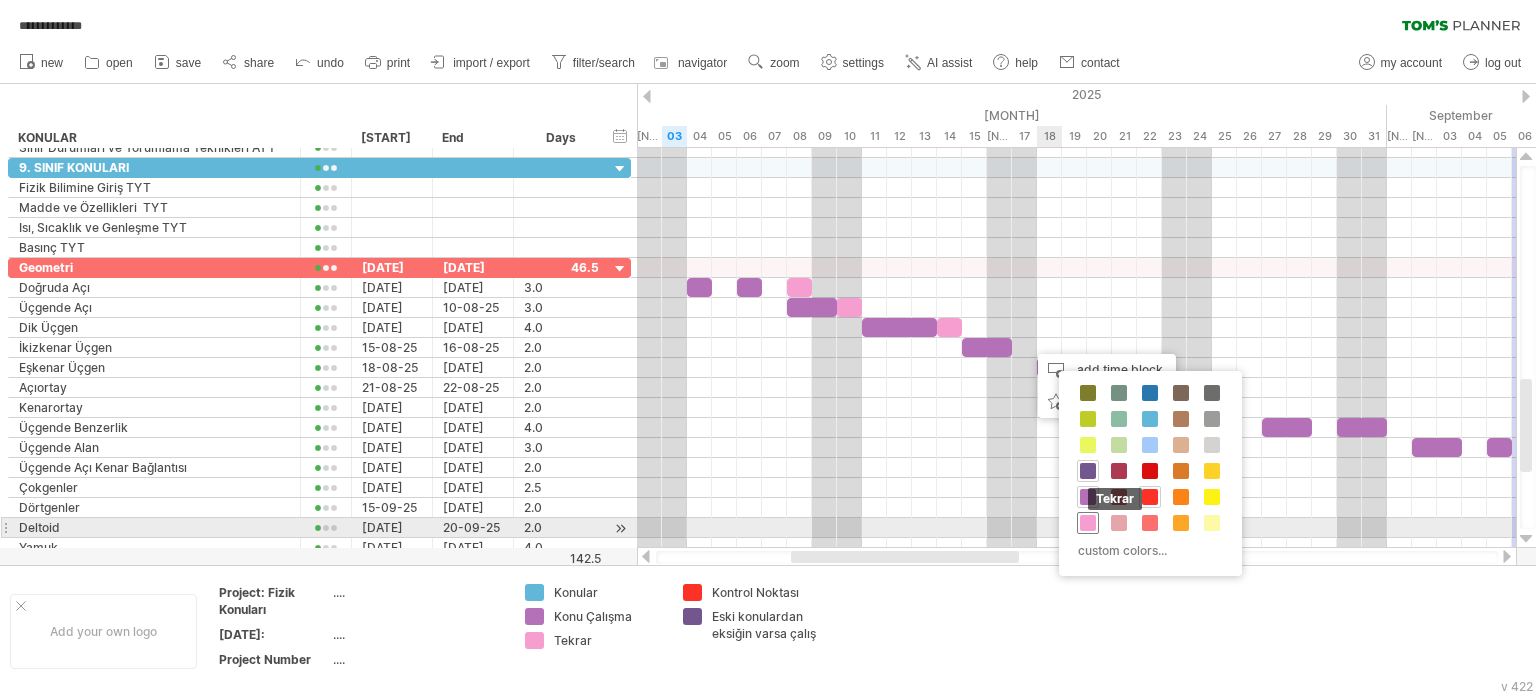 click at bounding box center [1088, 523] 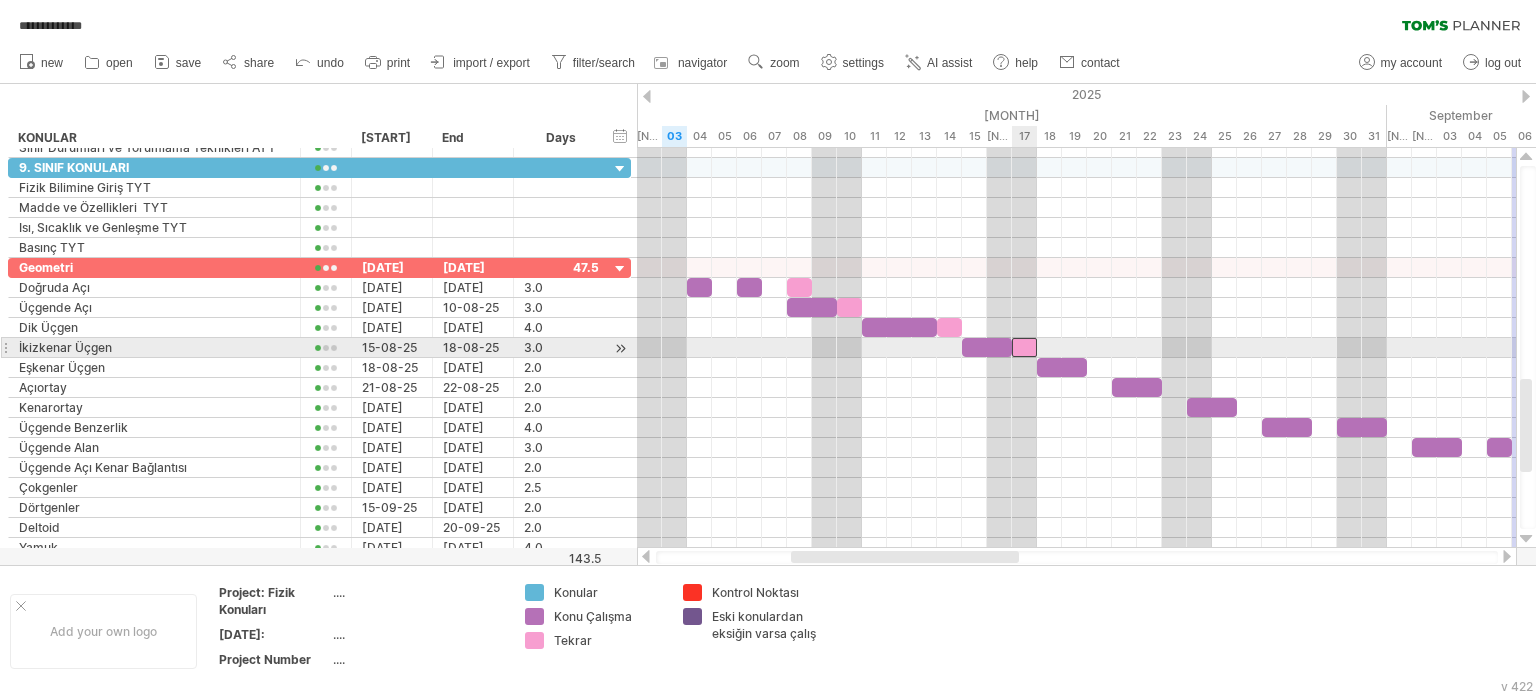 drag, startPoint x: 1031, startPoint y: 346, endPoint x: 1020, endPoint y: 349, distance: 11.401754 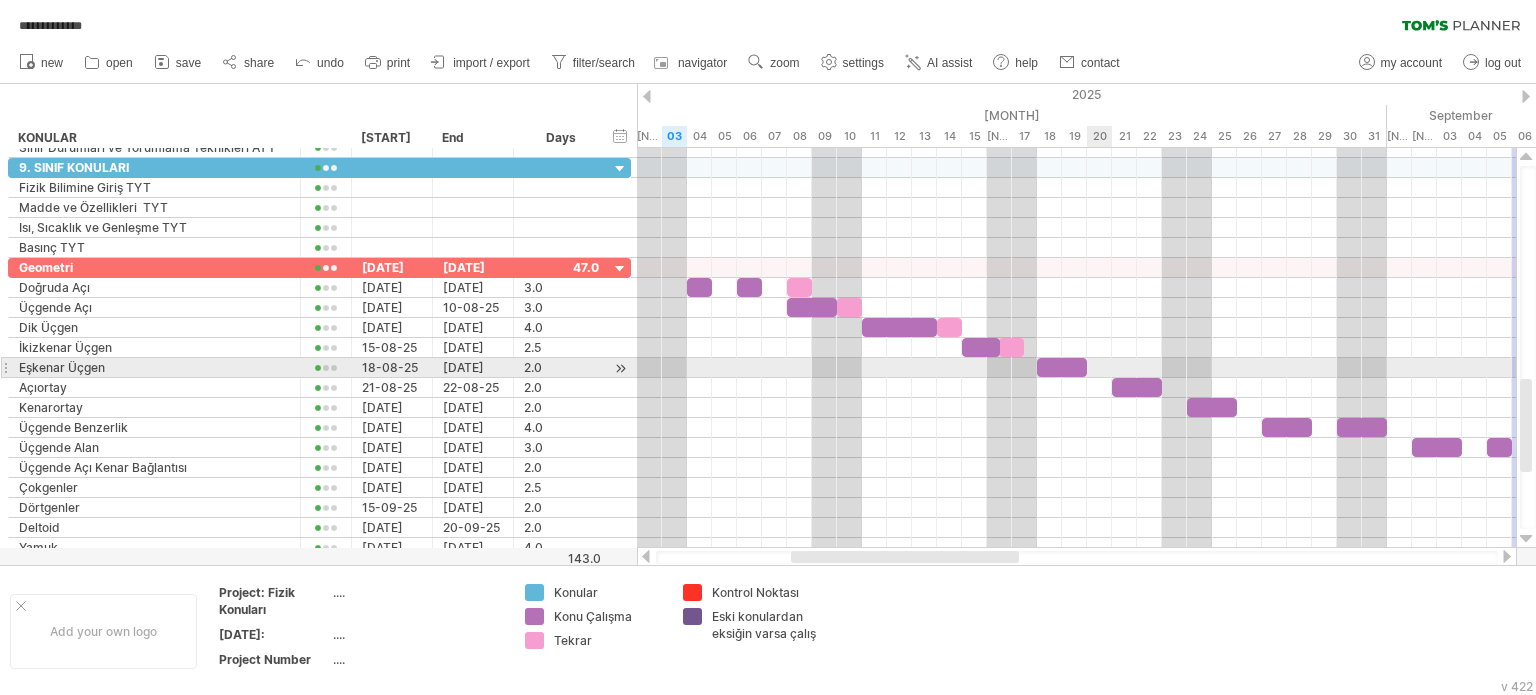 click at bounding box center [1076, 368] 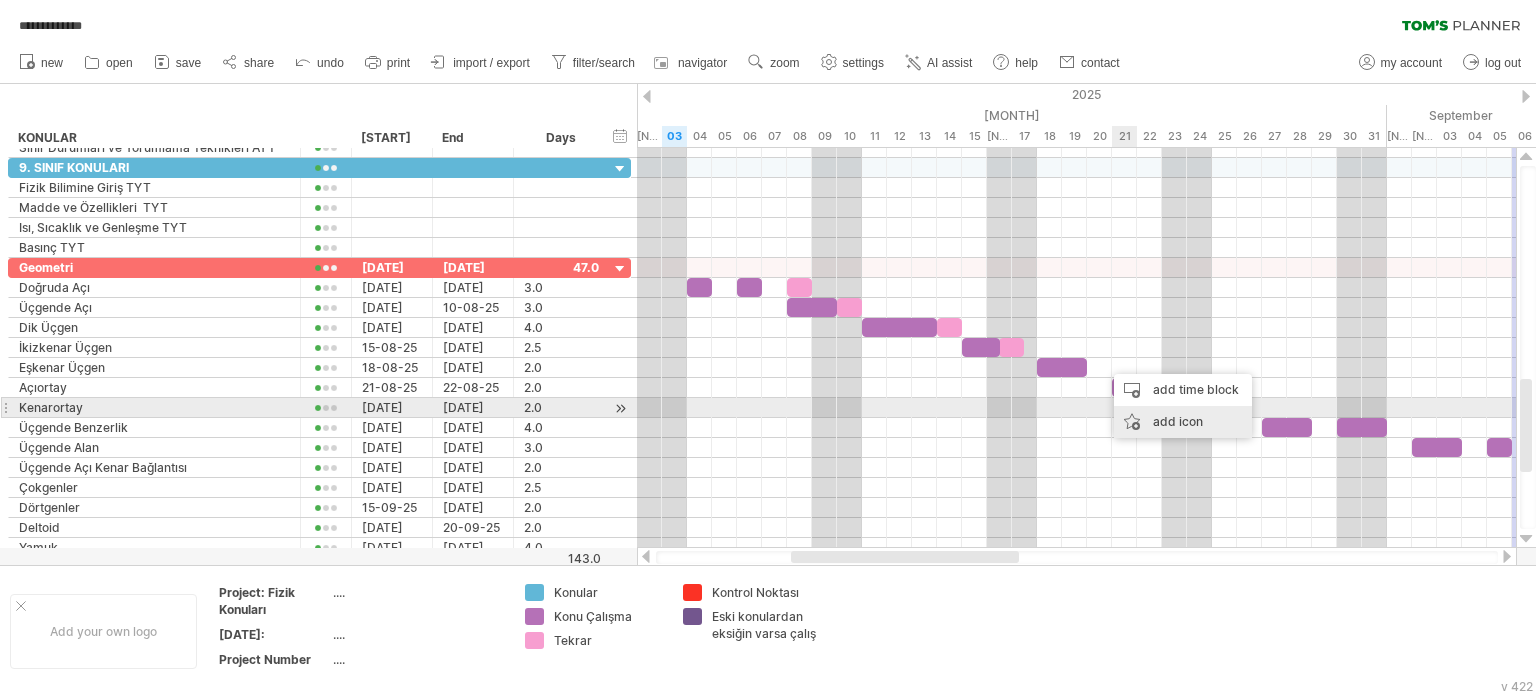 click on "add icon" at bounding box center (1183, 422) 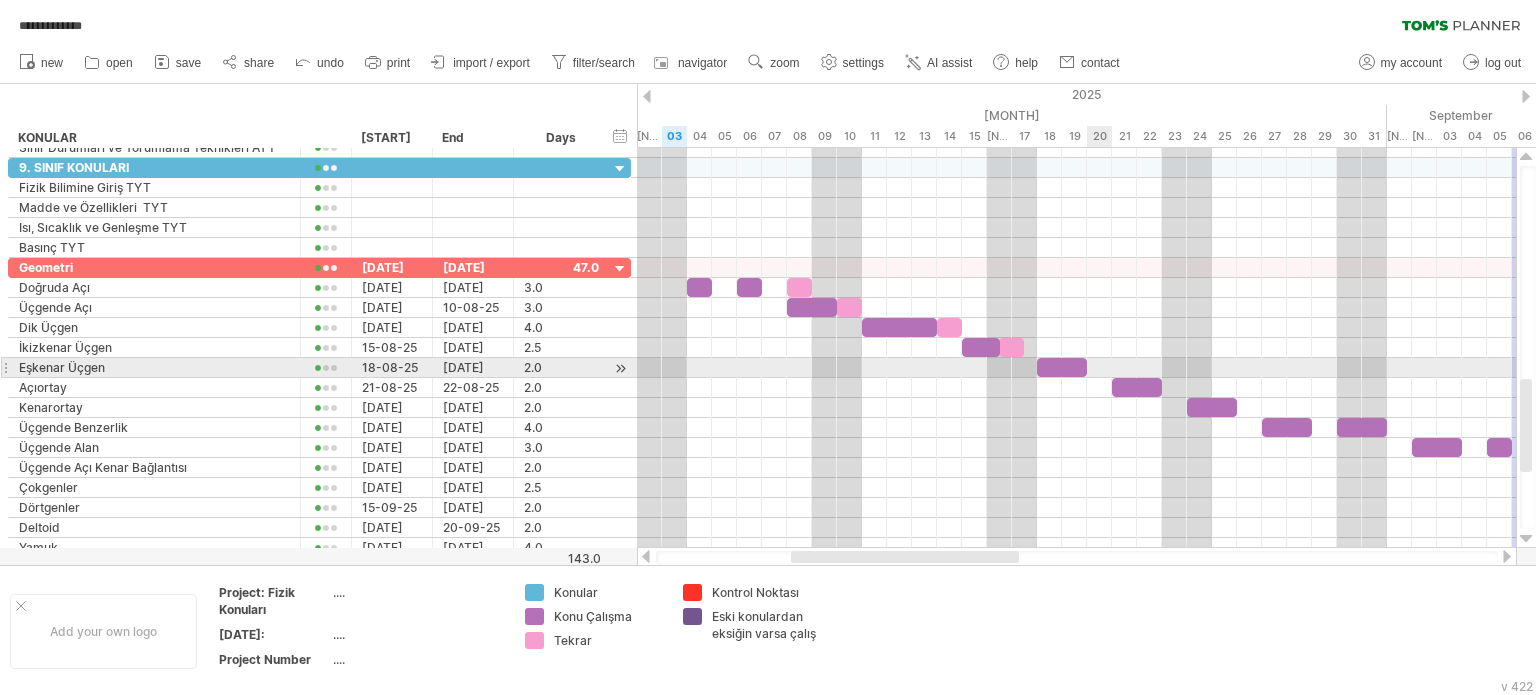 click at bounding box center (1076, 368) 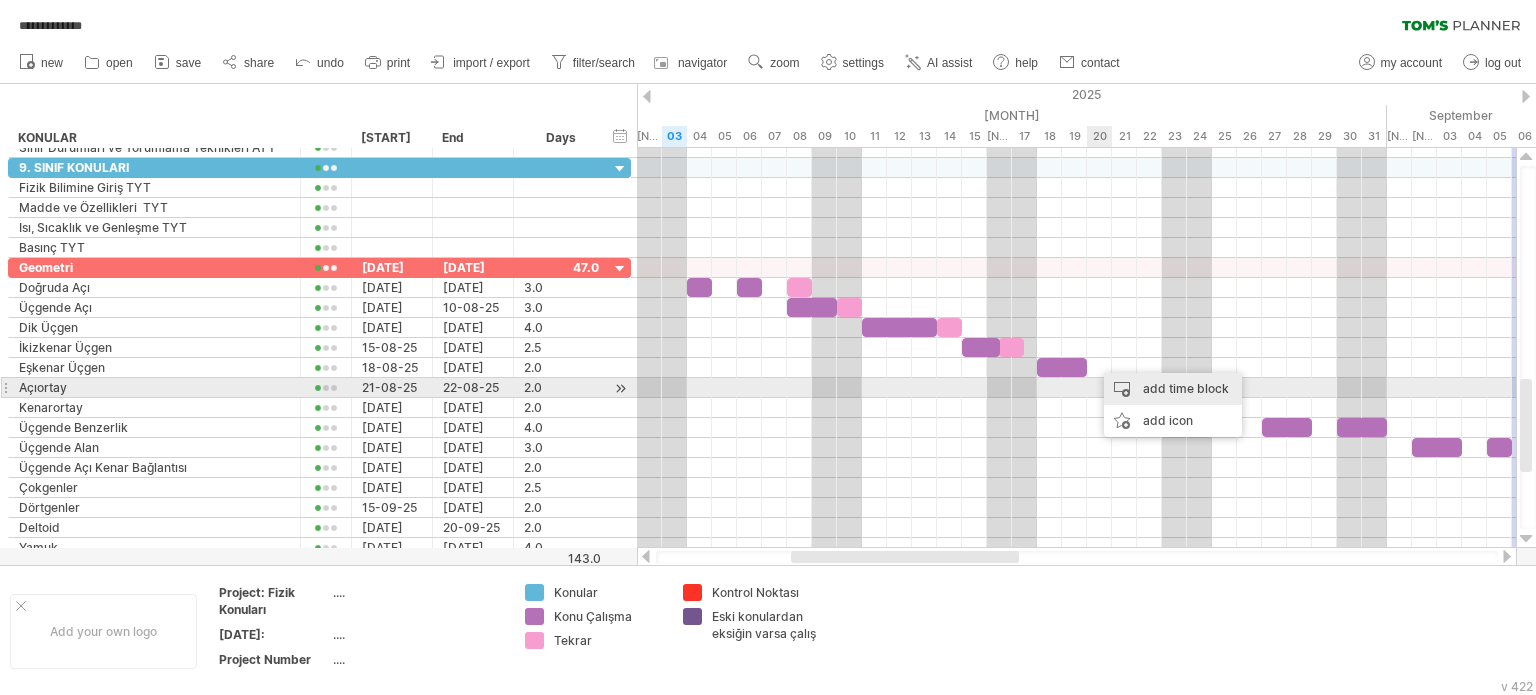 click on "add time block" at bounding box center (1173, 389) 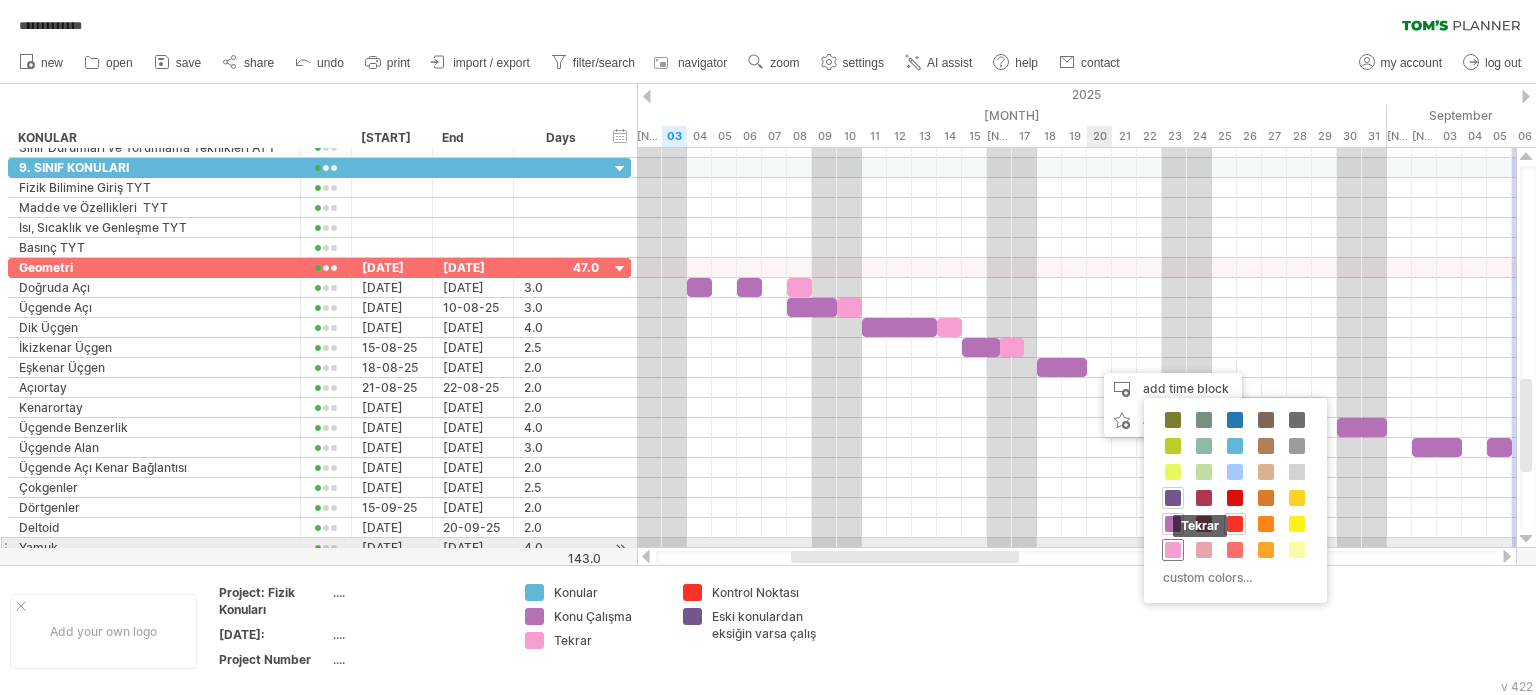 click at bounding box center (1173, 550) 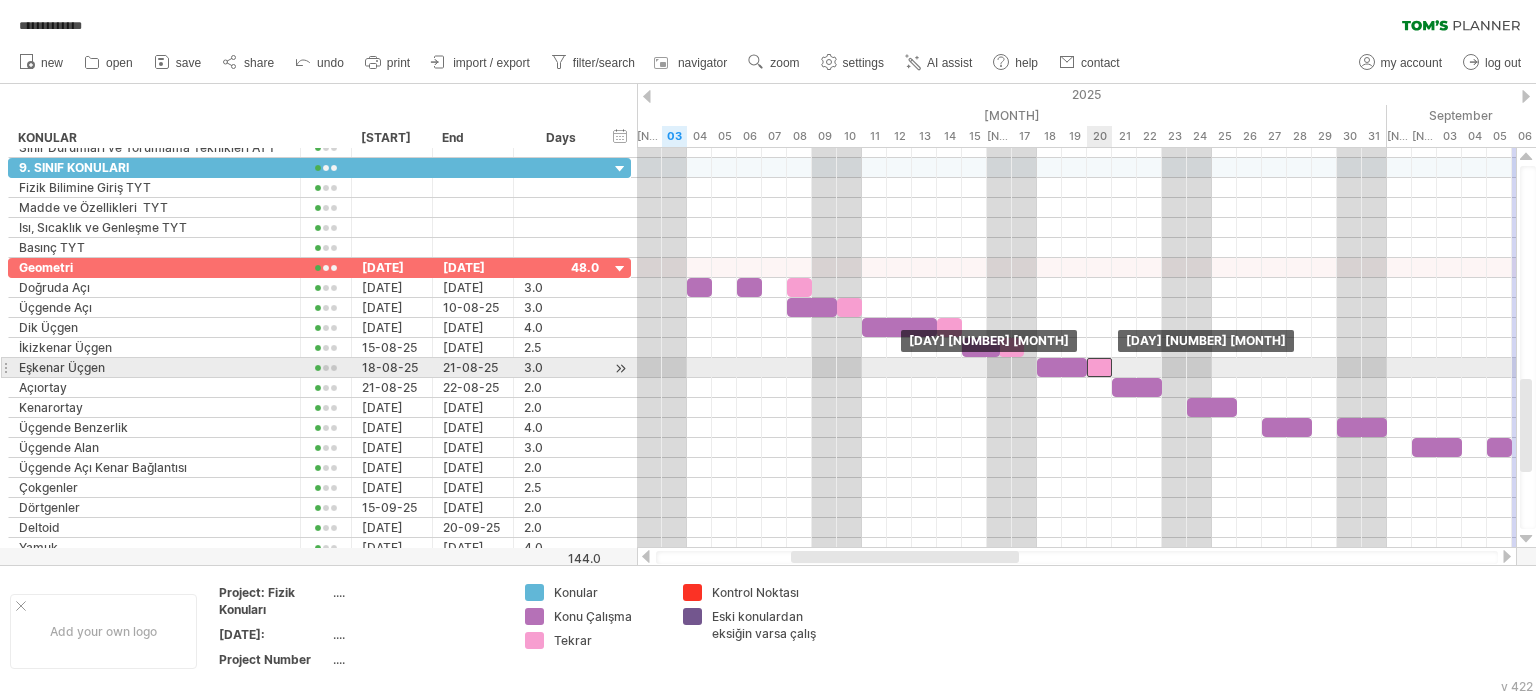 click at bounding box center (1099, 367) 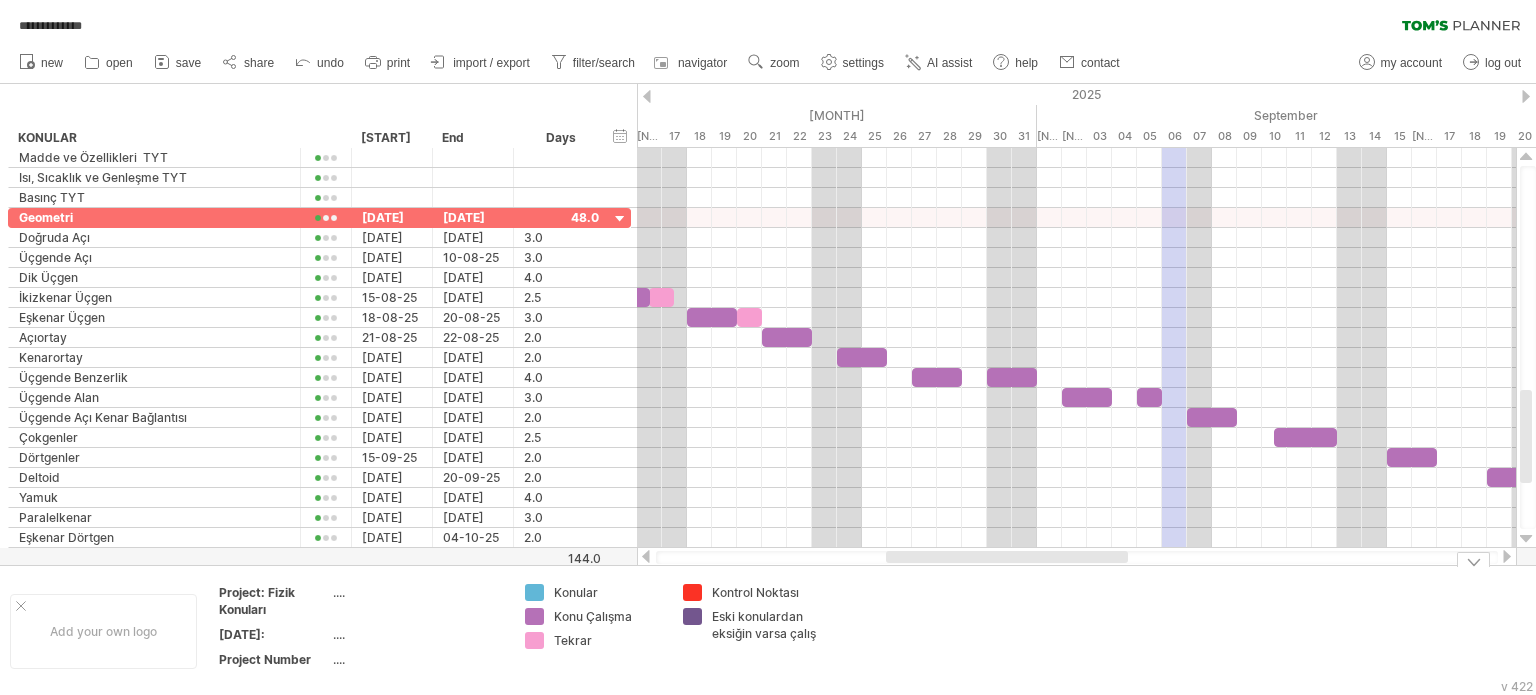 drag, startPoint x: 901, startPoint y: 566, endPoint x: 937, endPoint y: 423, distance: 147.46185 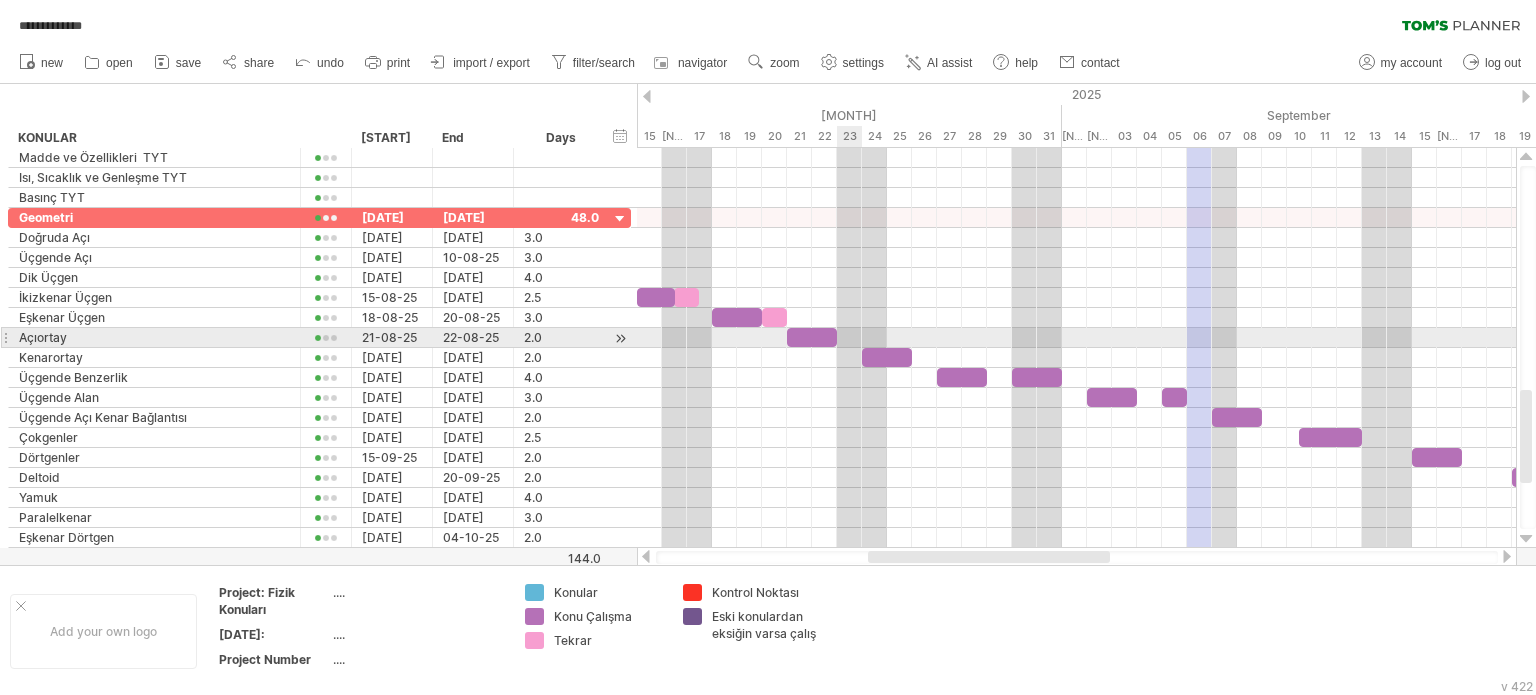 click at bounding box center (1076, 338) 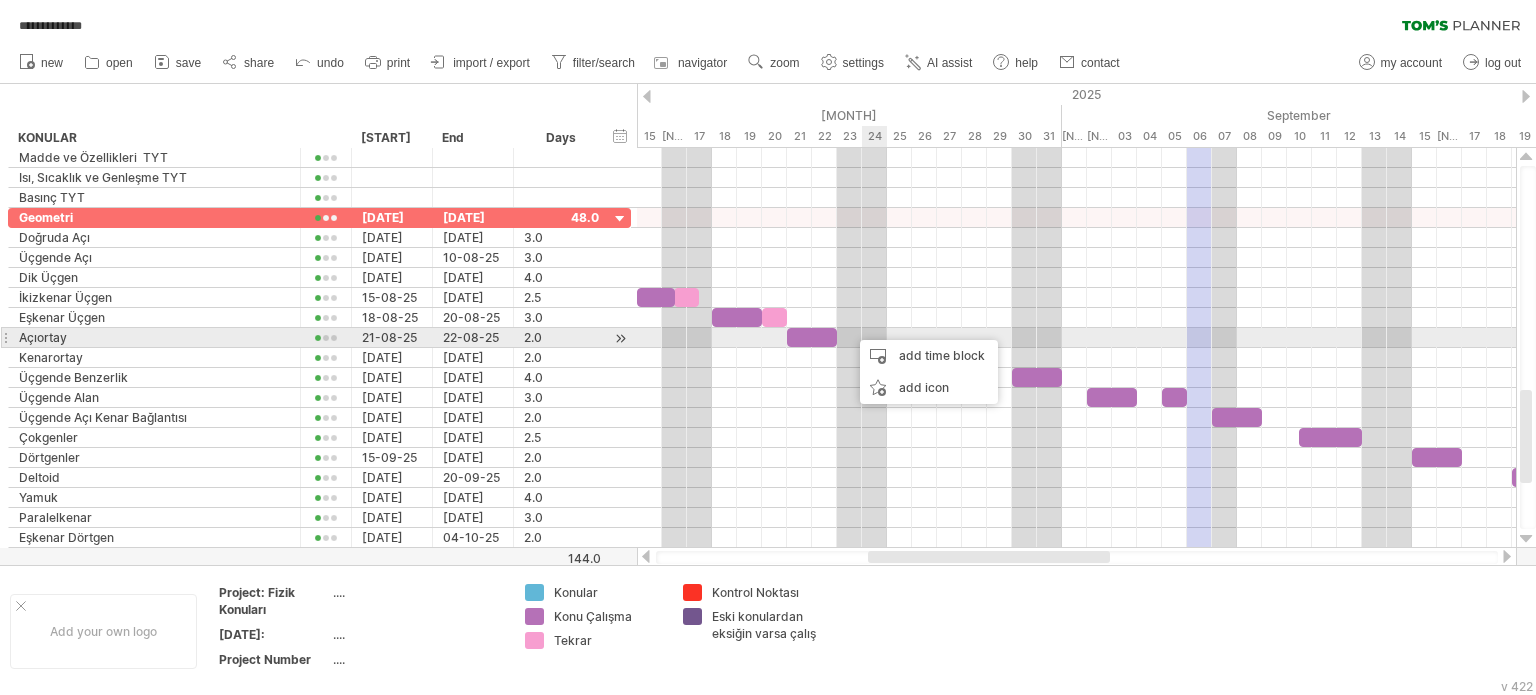 click on "add time block" at bounding box center [929, 356] 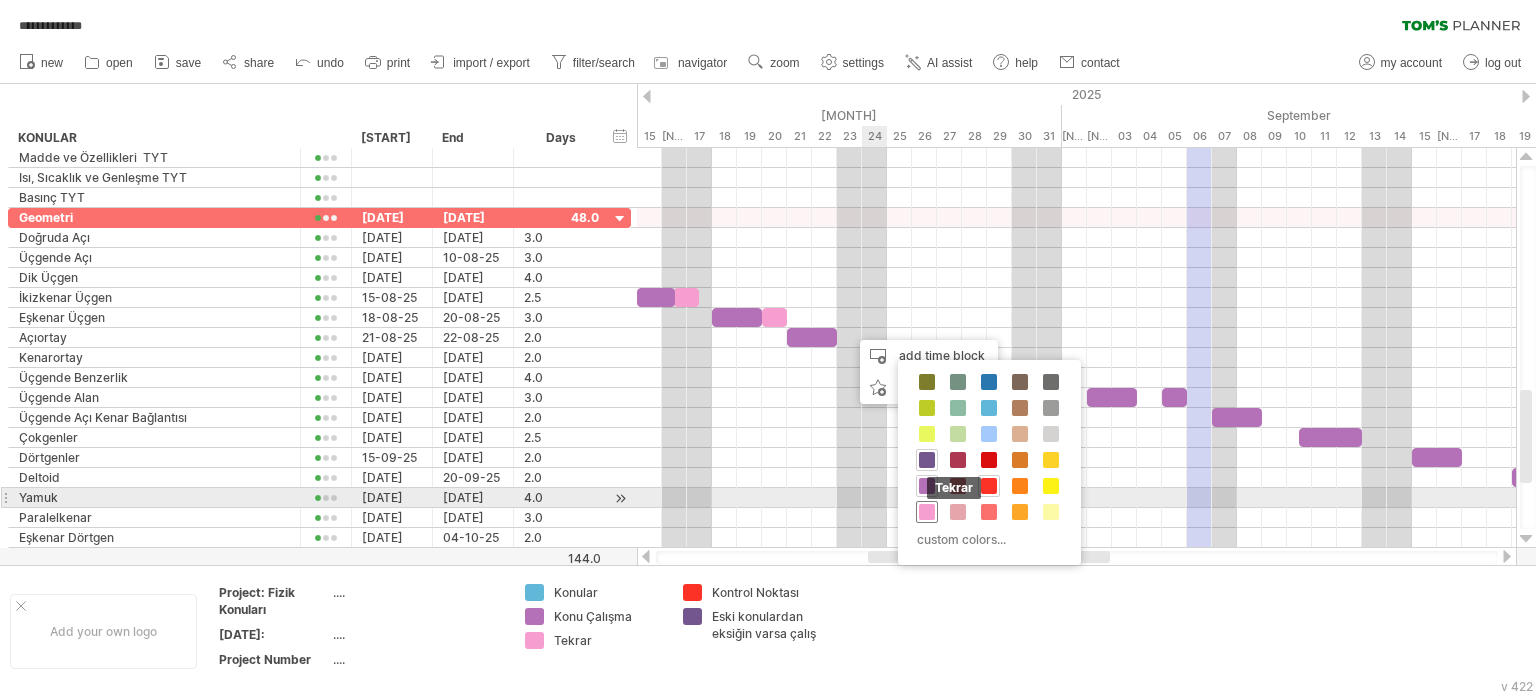 click on "Tekrar" at bounding box center [927, 512] 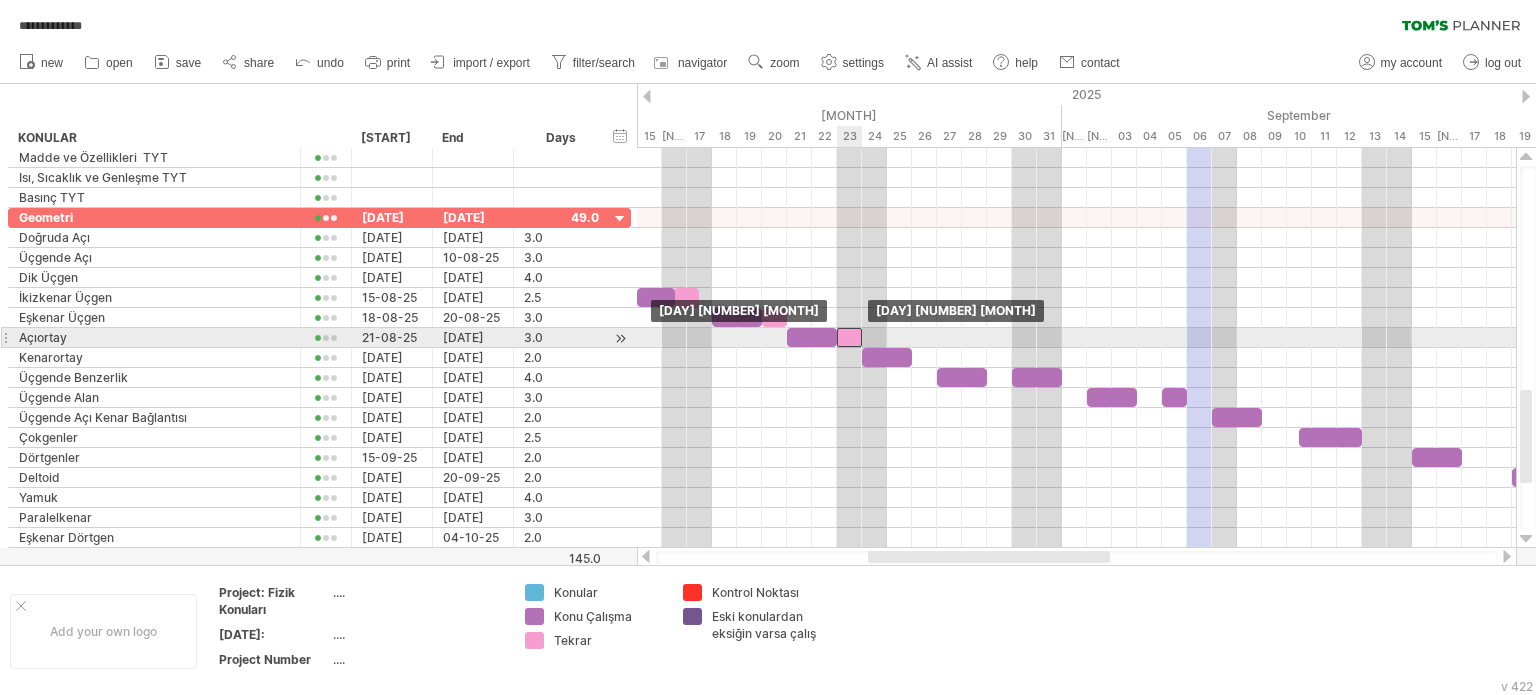 drag, startPoint x: 867, startPoint y: 334, endPoint x: 856, endPoint y: 338, distance: 11.7046995 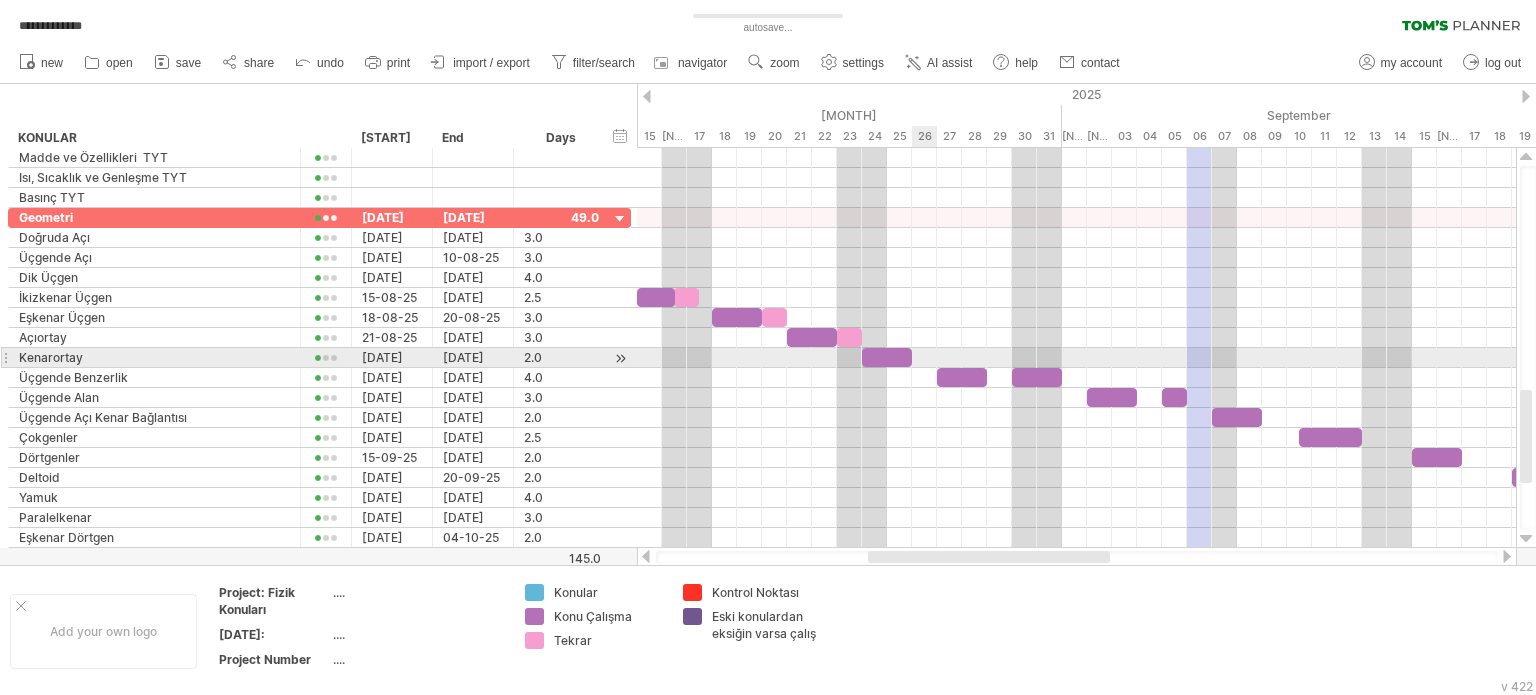 click at bounding box center (1076, 358) 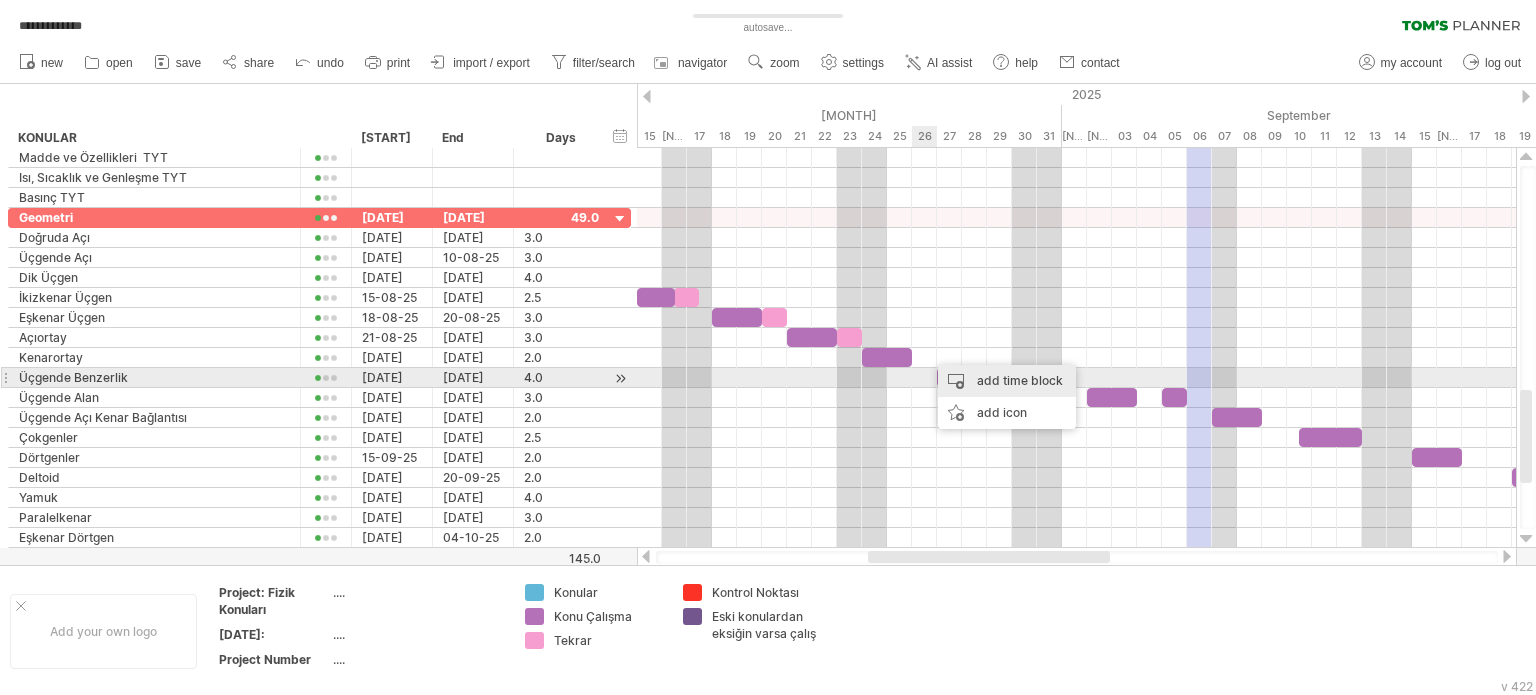 click on "add time block" at bounding box center (1007, 381) 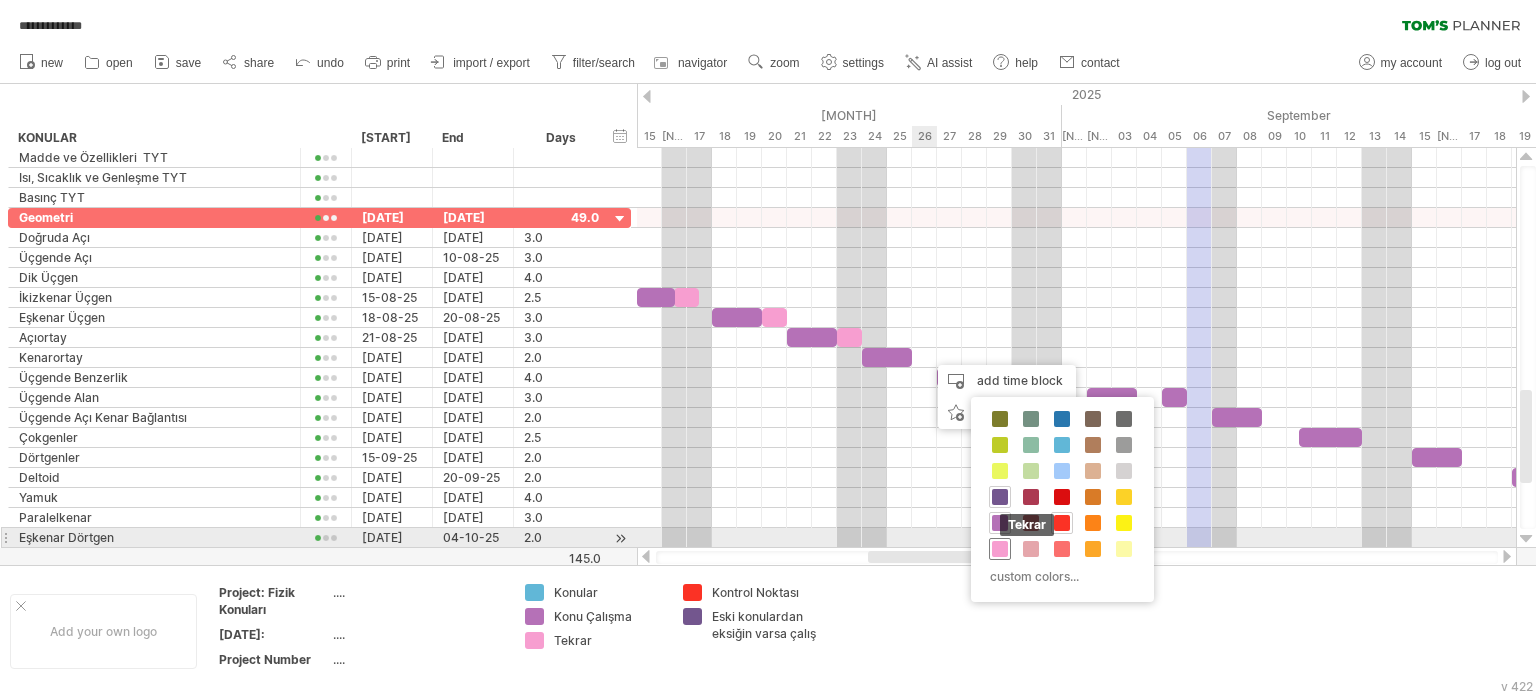 click at bounding box center [1000, 549] 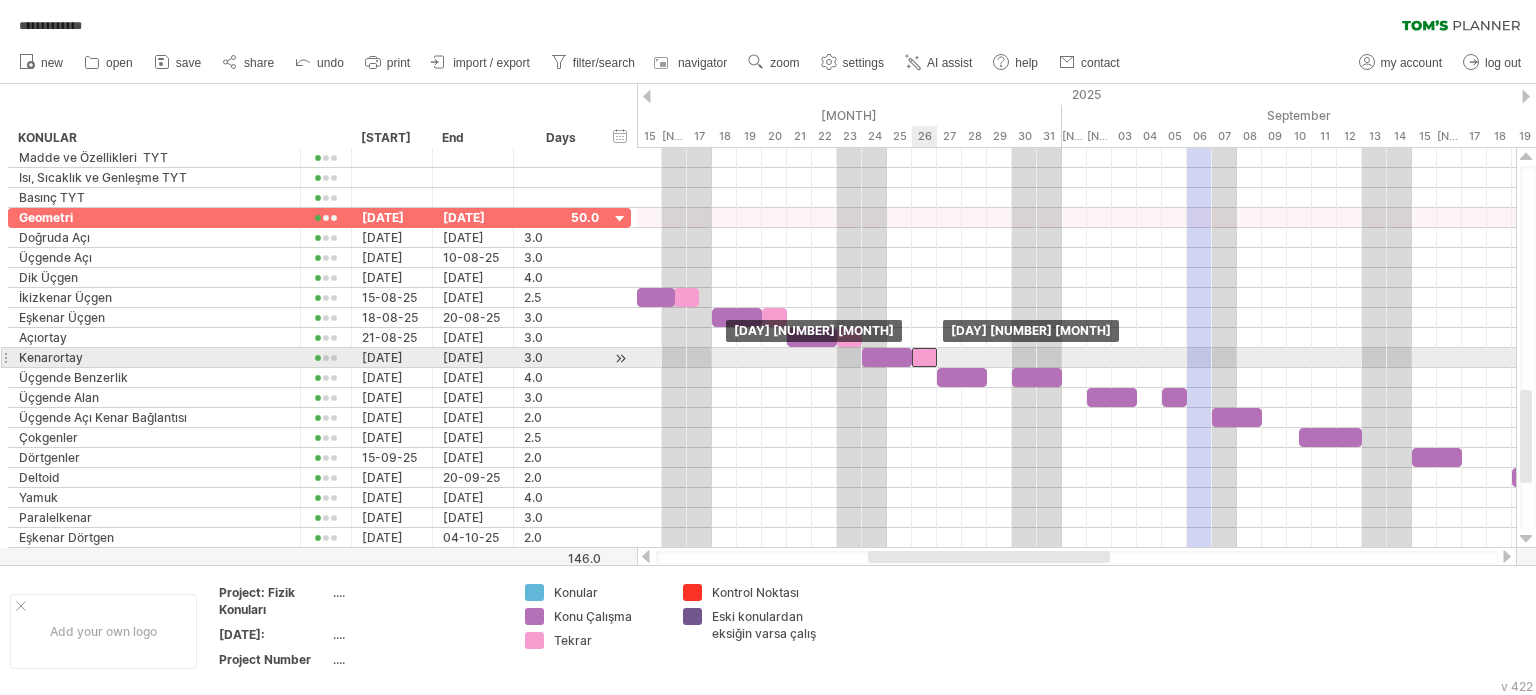 drag, startPoint x: 934, startPoint y: 360, endPoint x: 924, endPoint y: 364, distance: 10.770329 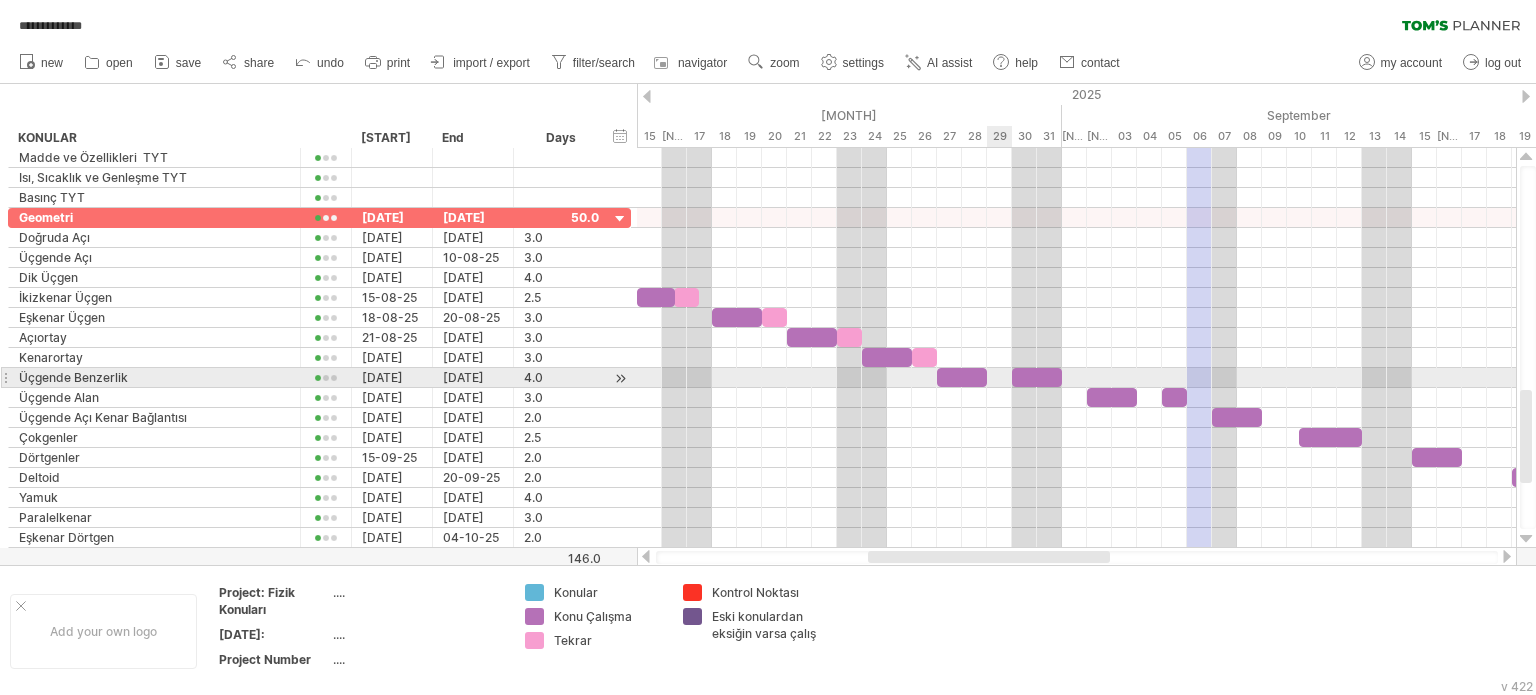 click at bounding box center (1076, 378) 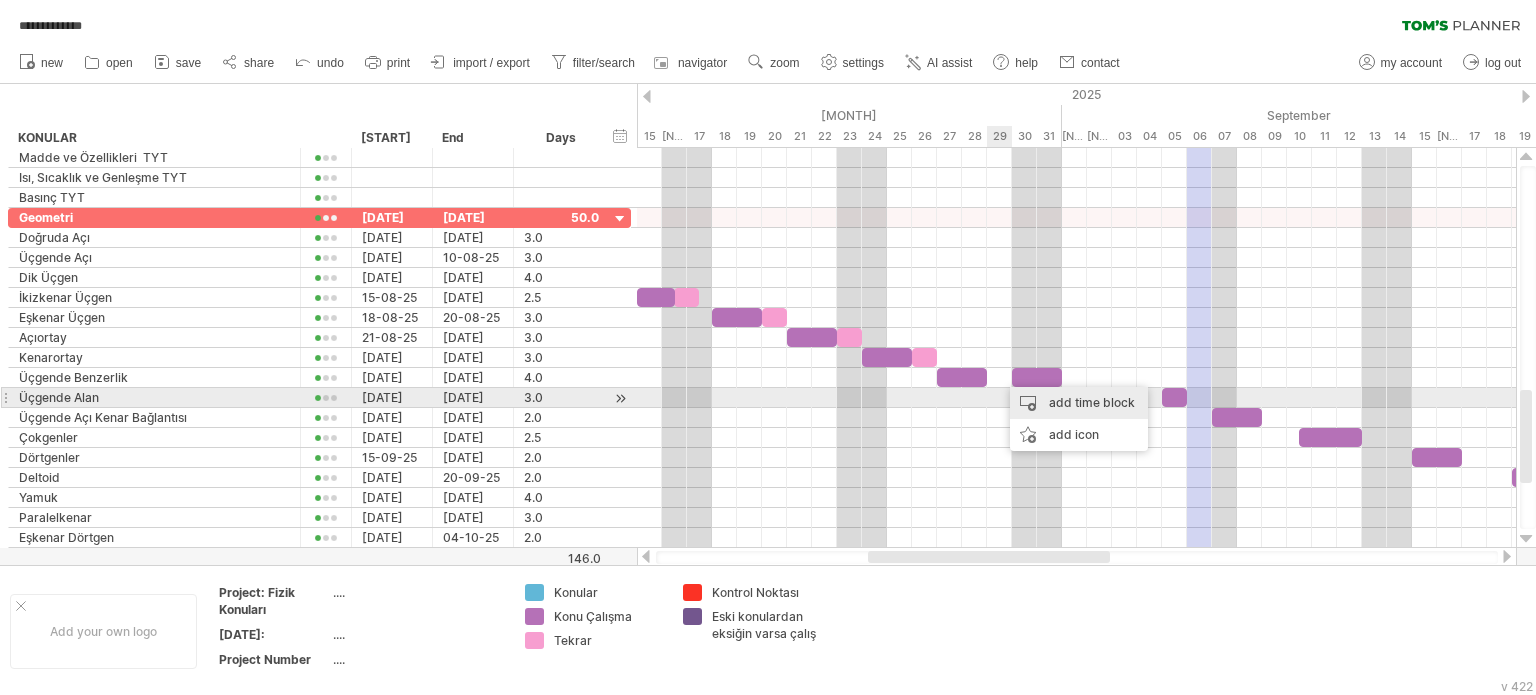 click on "add time block" at bounding box center [1079, 403] 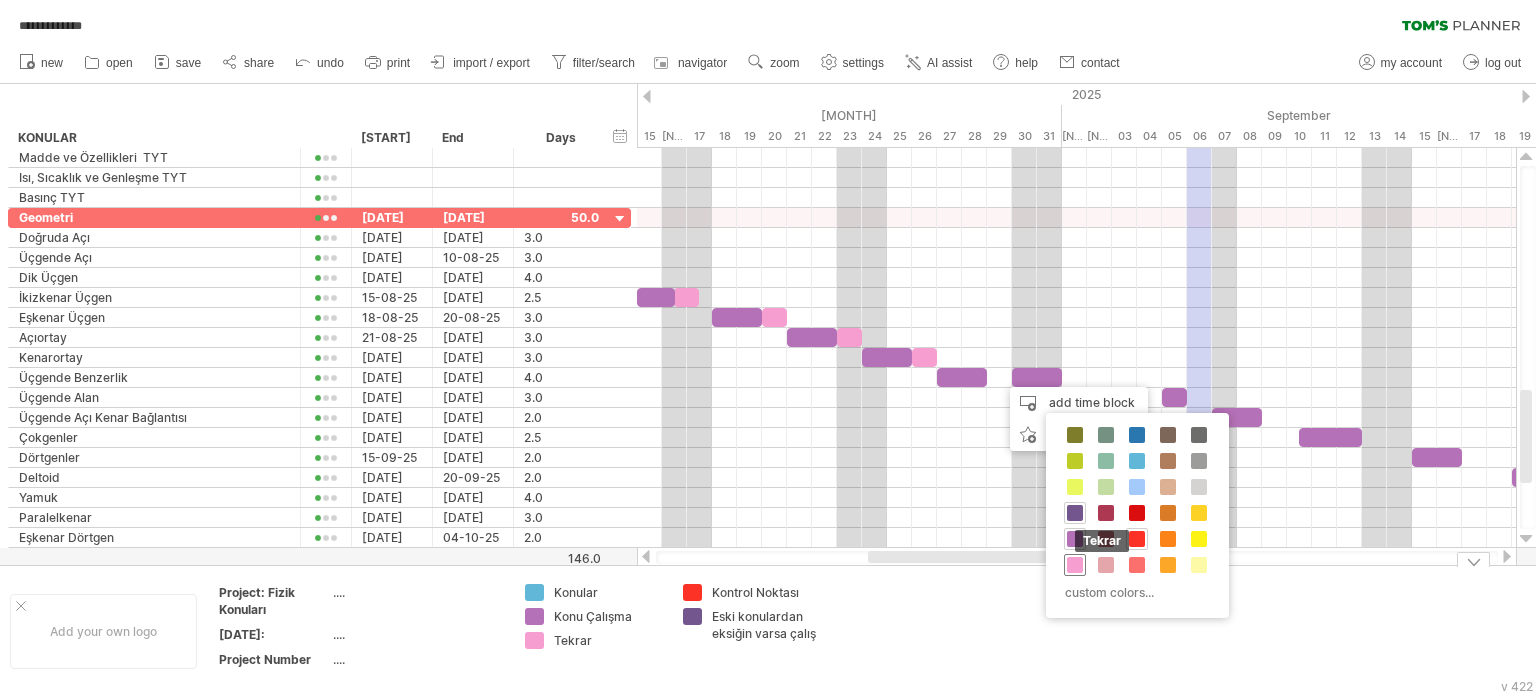 click on "Tekrar" at bounding box center [1075, 565] 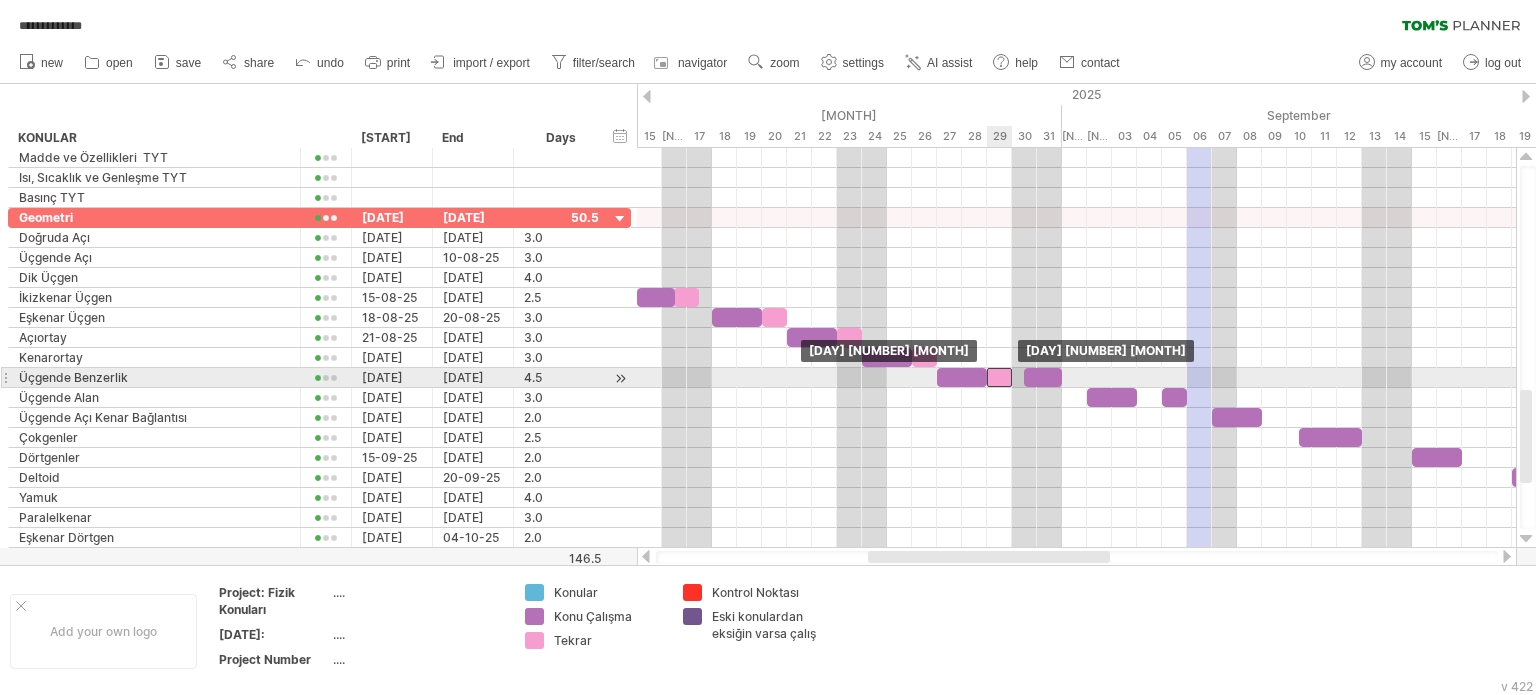 drag, startPoint x: 1012, startPoint y: 371, endPoint x: 1001, endPoint y: 374, distance: 11.401754 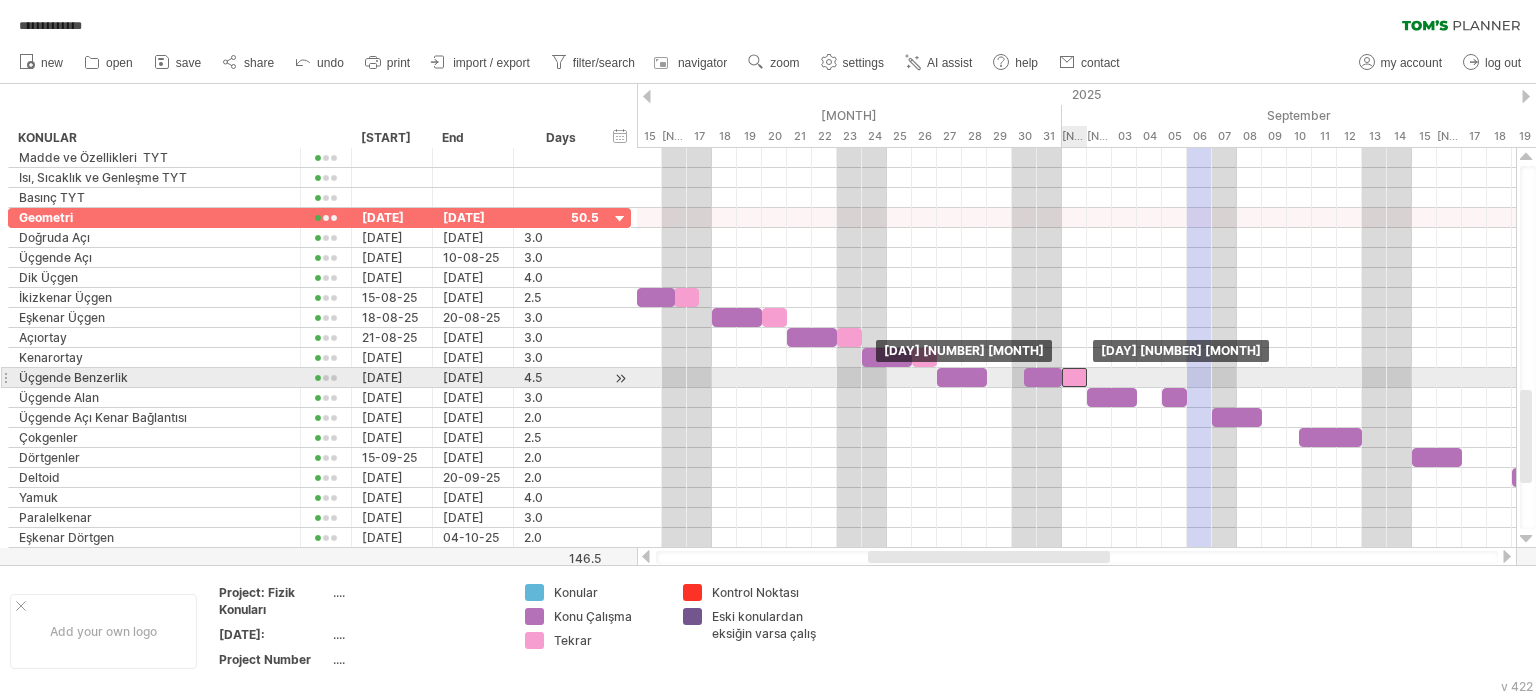 drag, startPoint x: 1003, startPoint y: 371, endPoint x: 1076, endPoint y: 372, distance: 73.00685 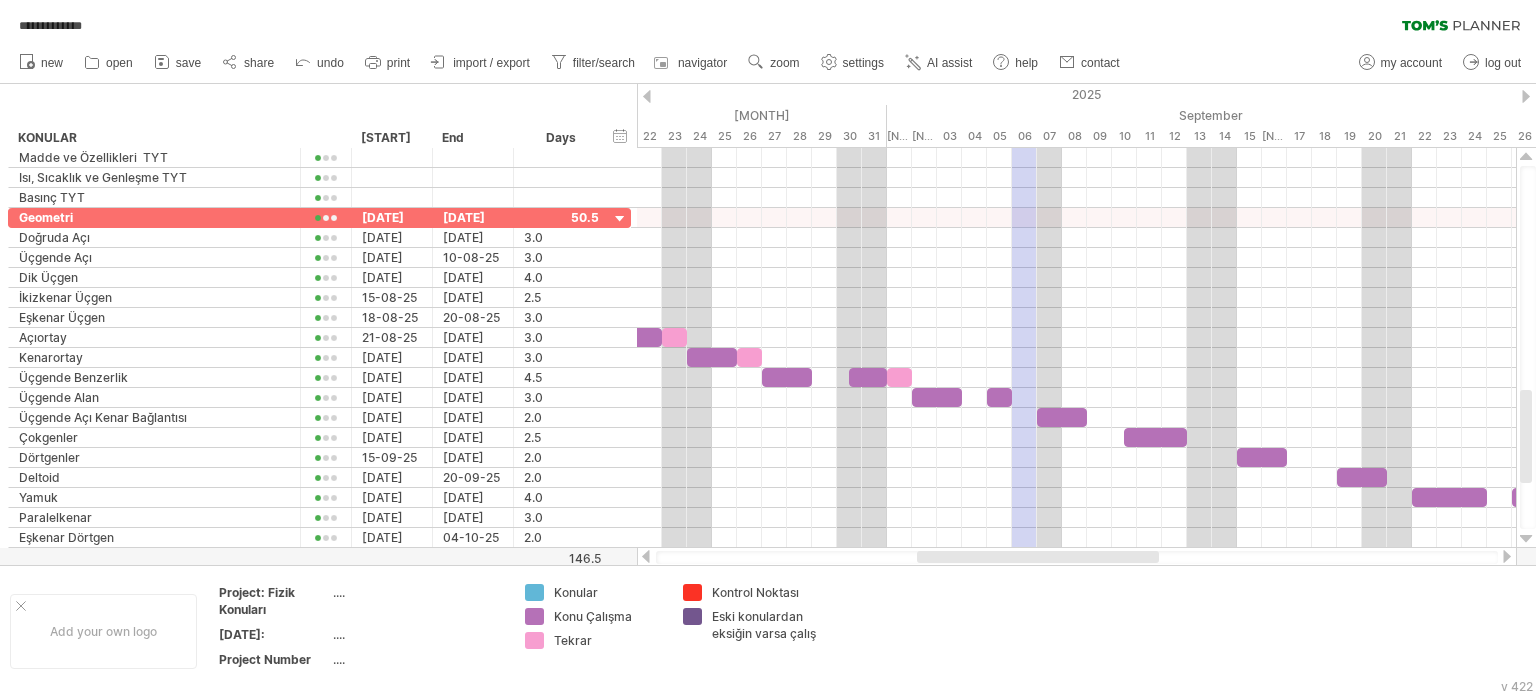 drag, startPoint x: 1038, startPoint y: 563, endPoint x: 980, endPoint y: 443, distance: 133.28166 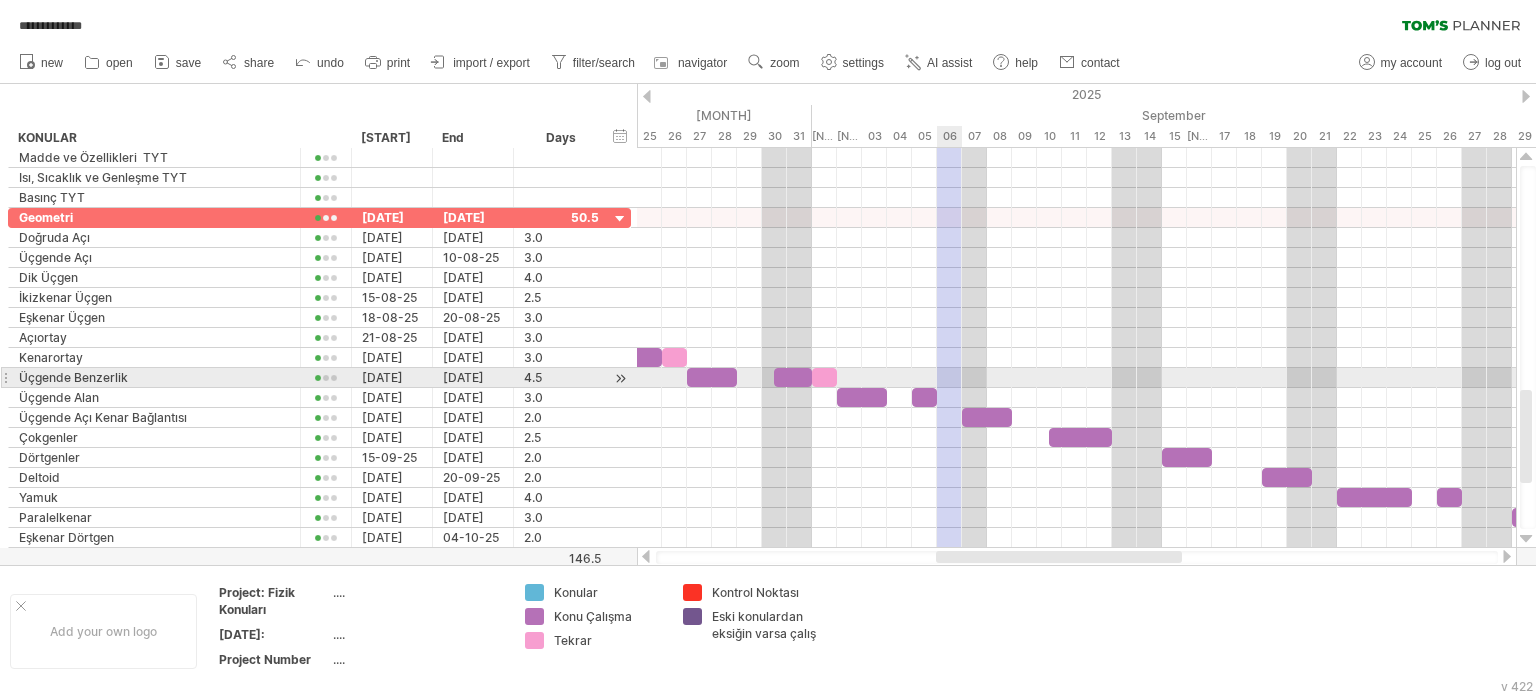 click at bounding box center (1076, 398) 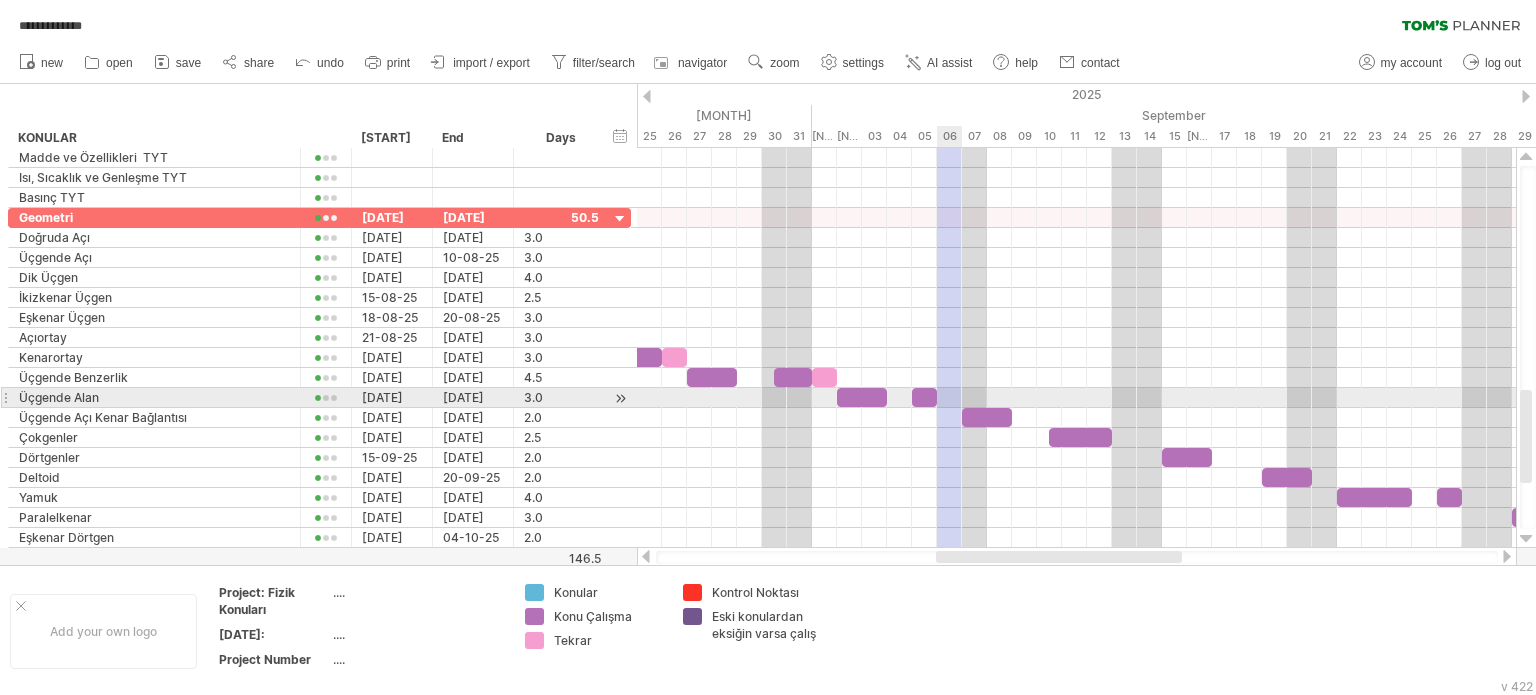 click at bounding box center (1076, 398) 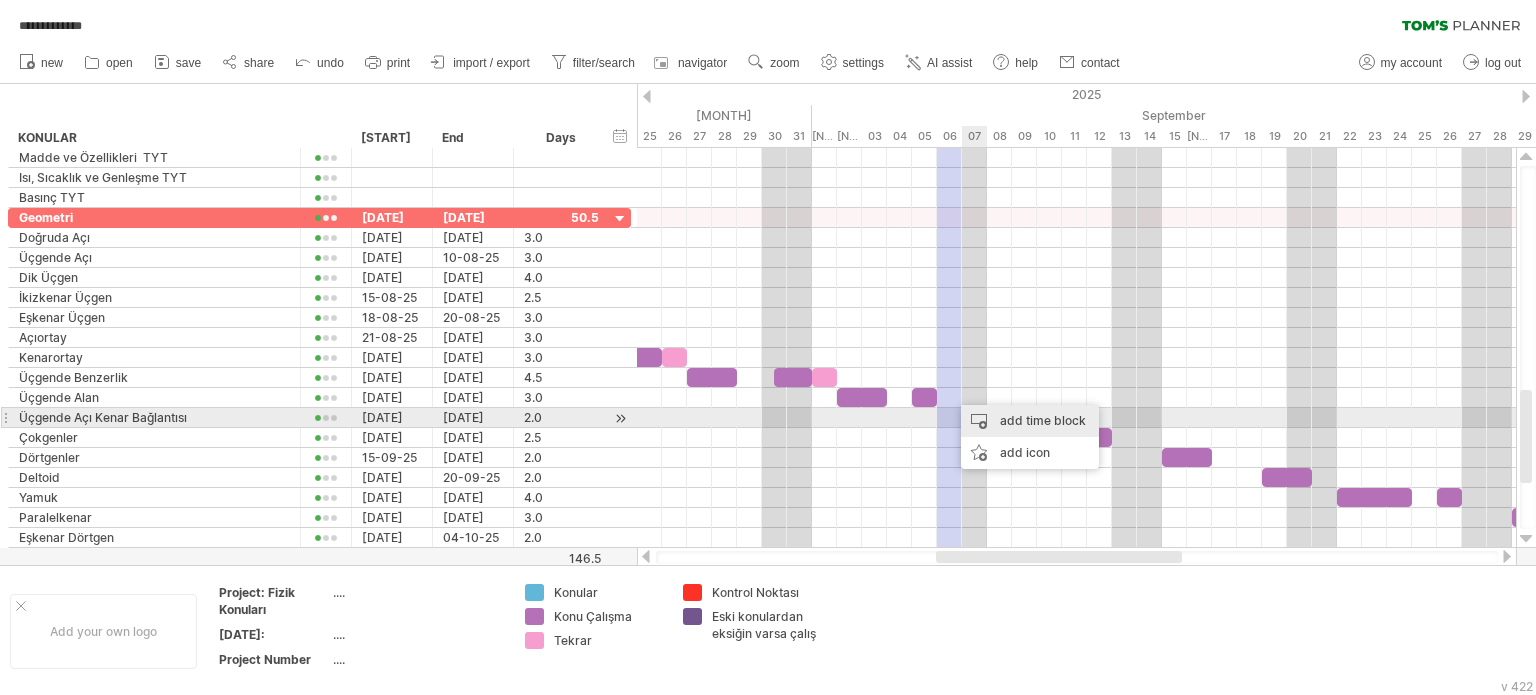 click on "add time block" at bounding box center [1030, 421] 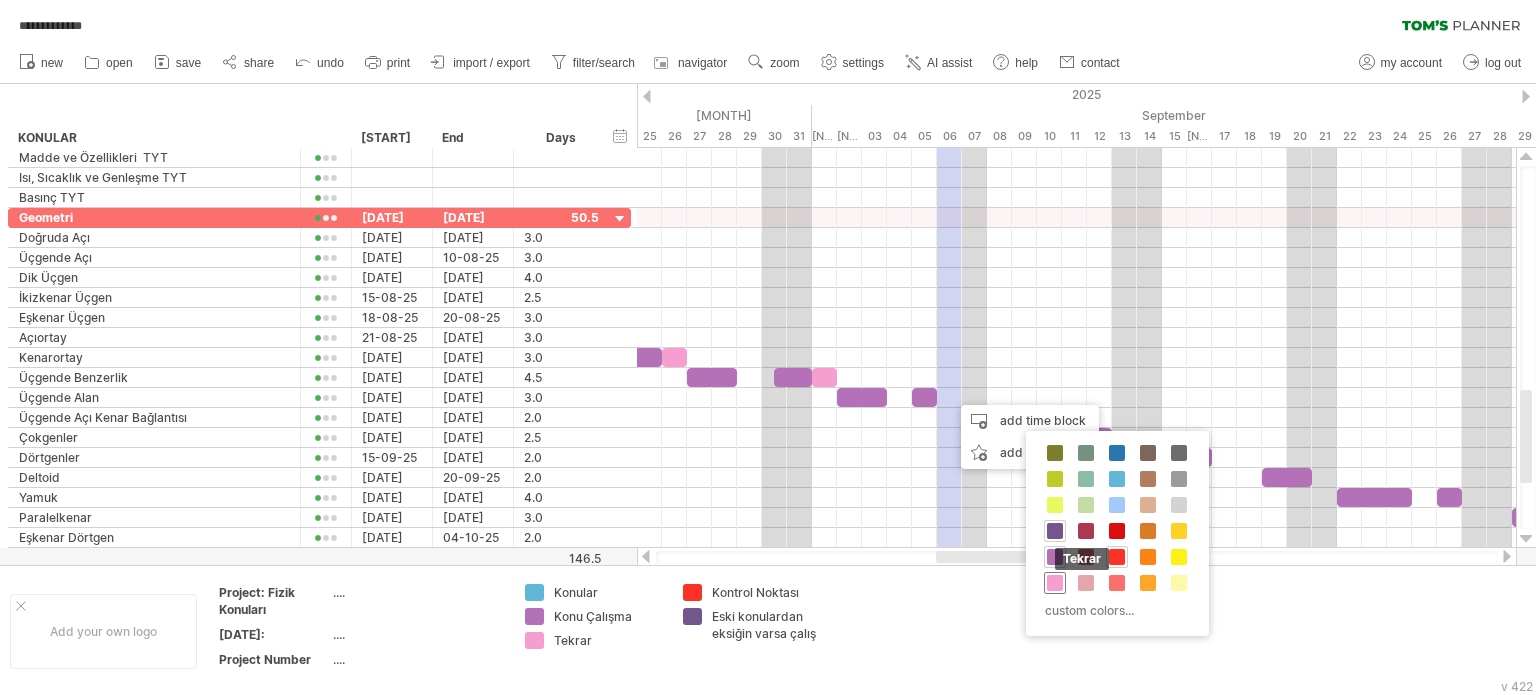 click at bounding box center (1055, 583) 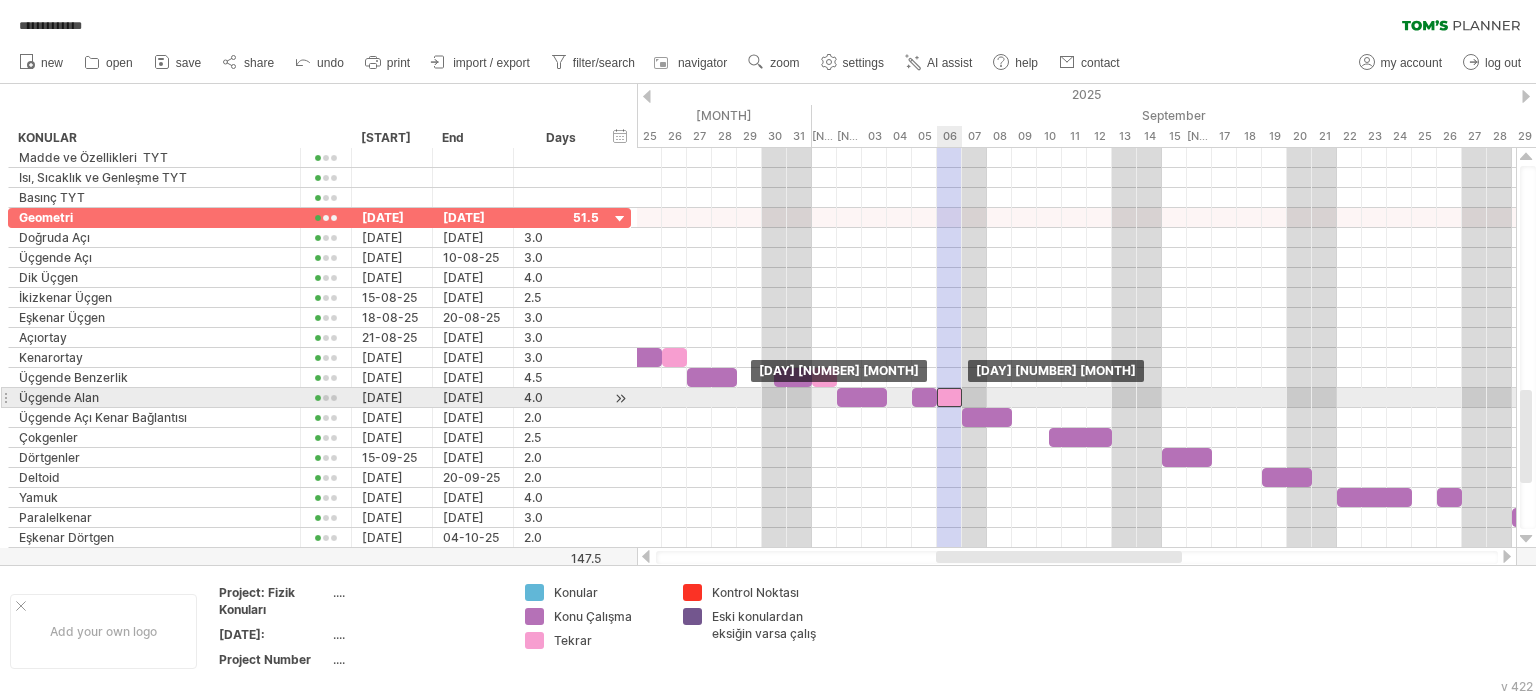 drag, startPoint x: 965, startPoint y: 388, endPoint x: 953, endPoint y: 390, distance: 12.165525 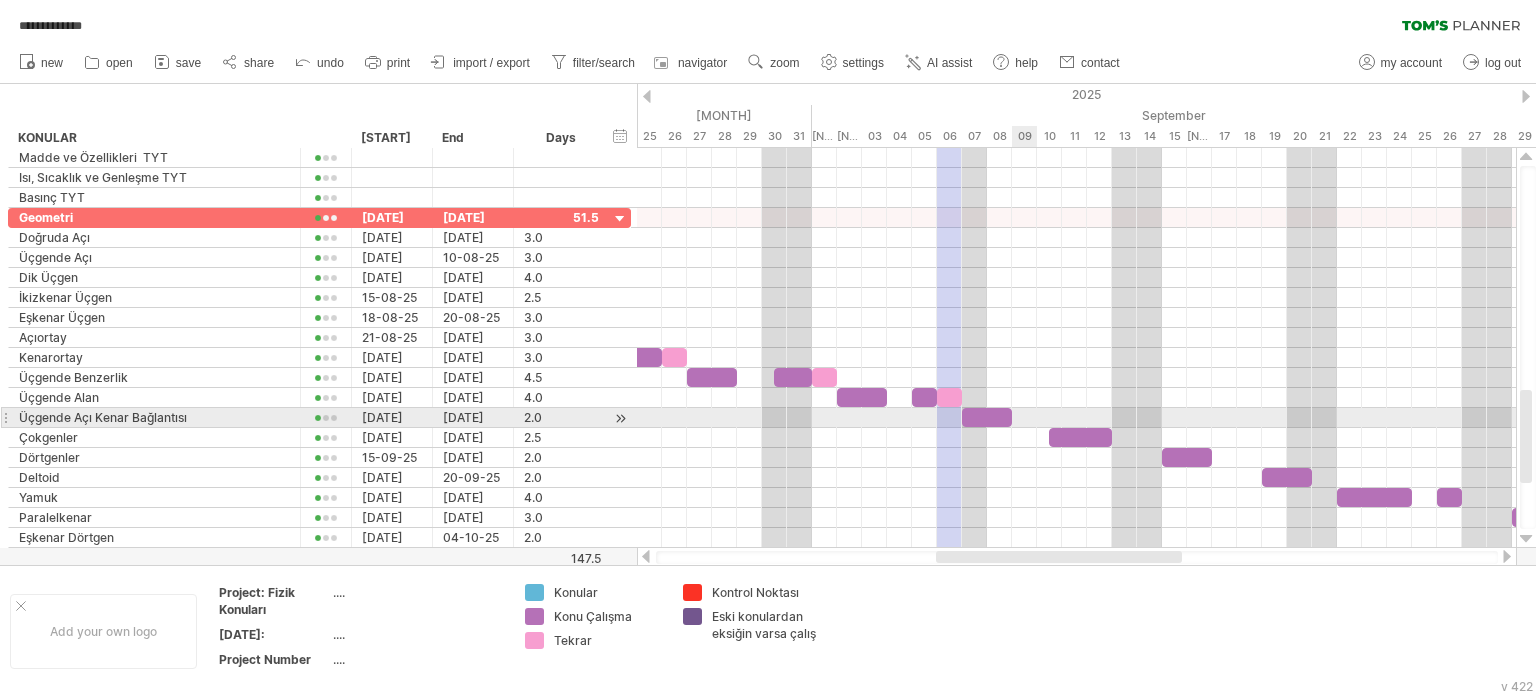 click at bounding box center (1076, 418) 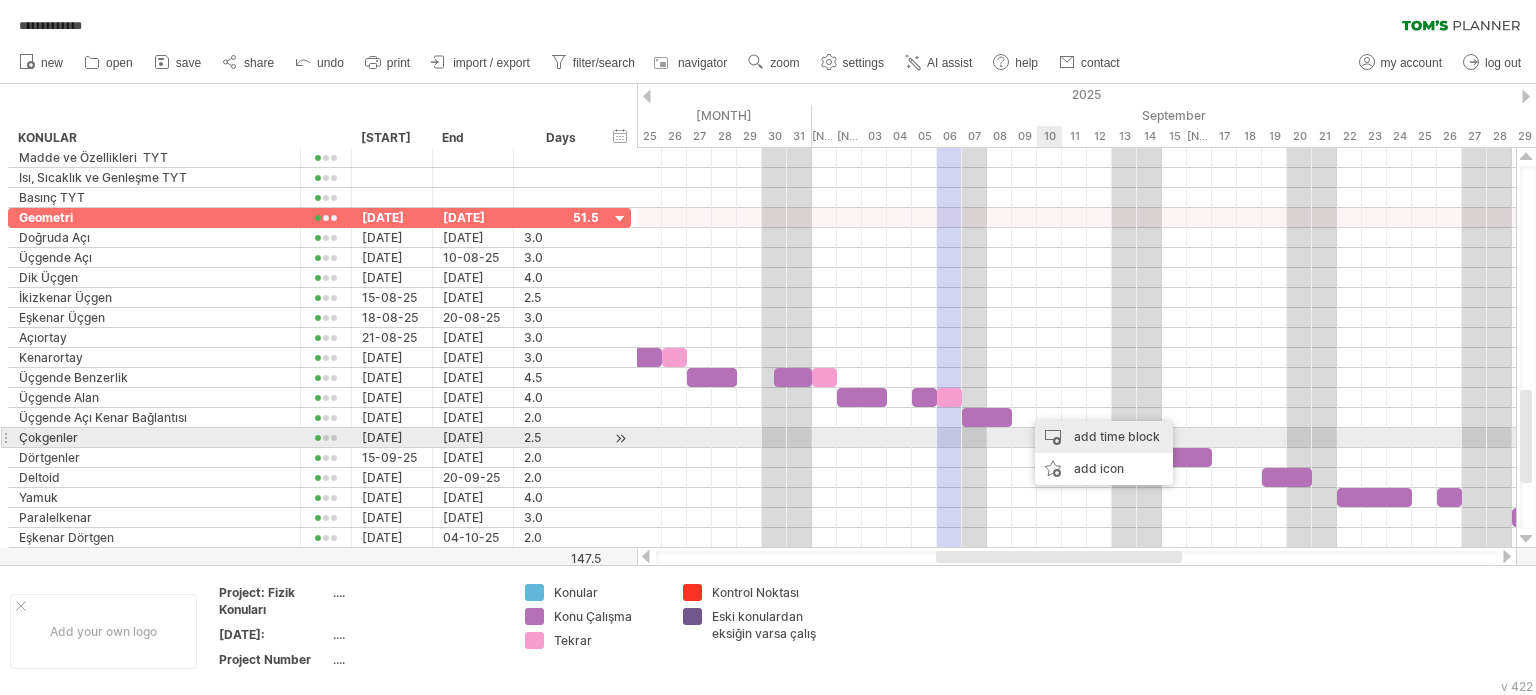 click on "add time block" at bounding box center (1104, 437) 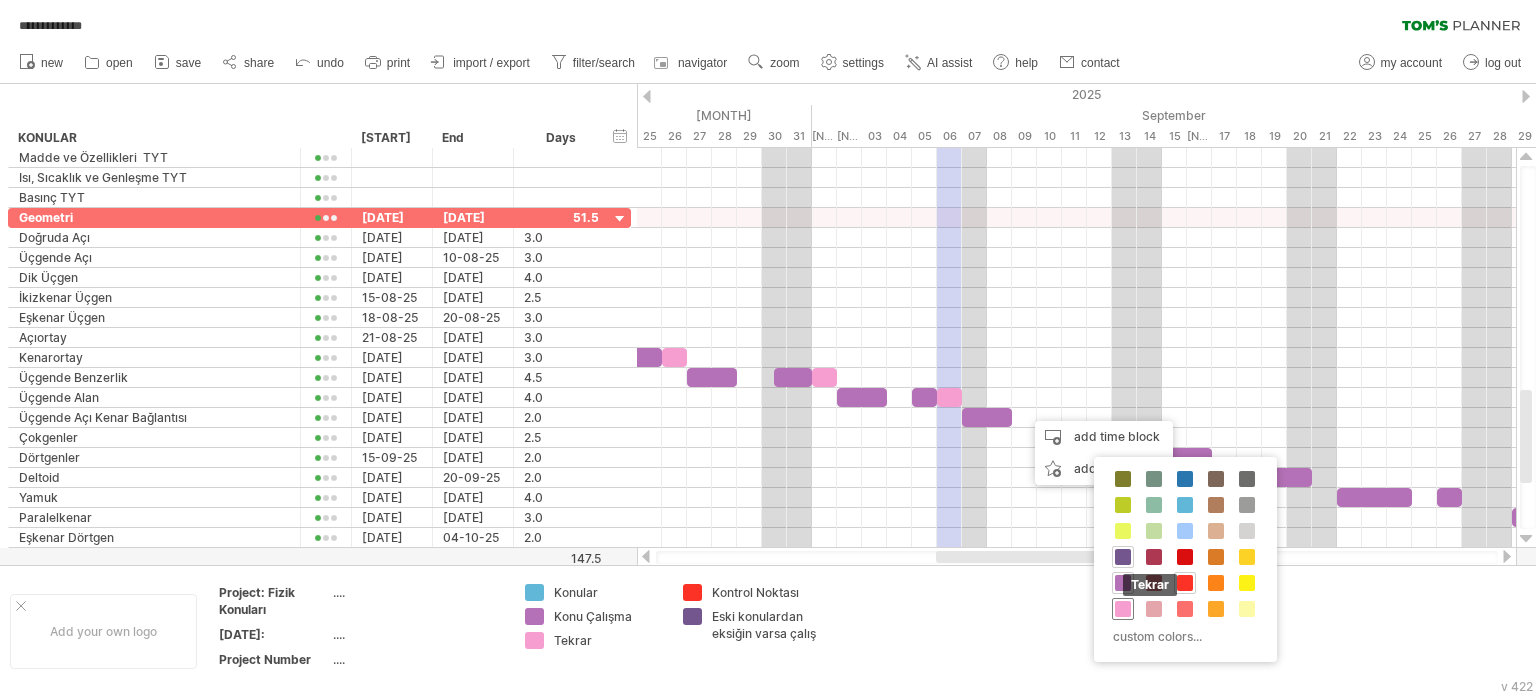 click at bounding box center [1123, 609] 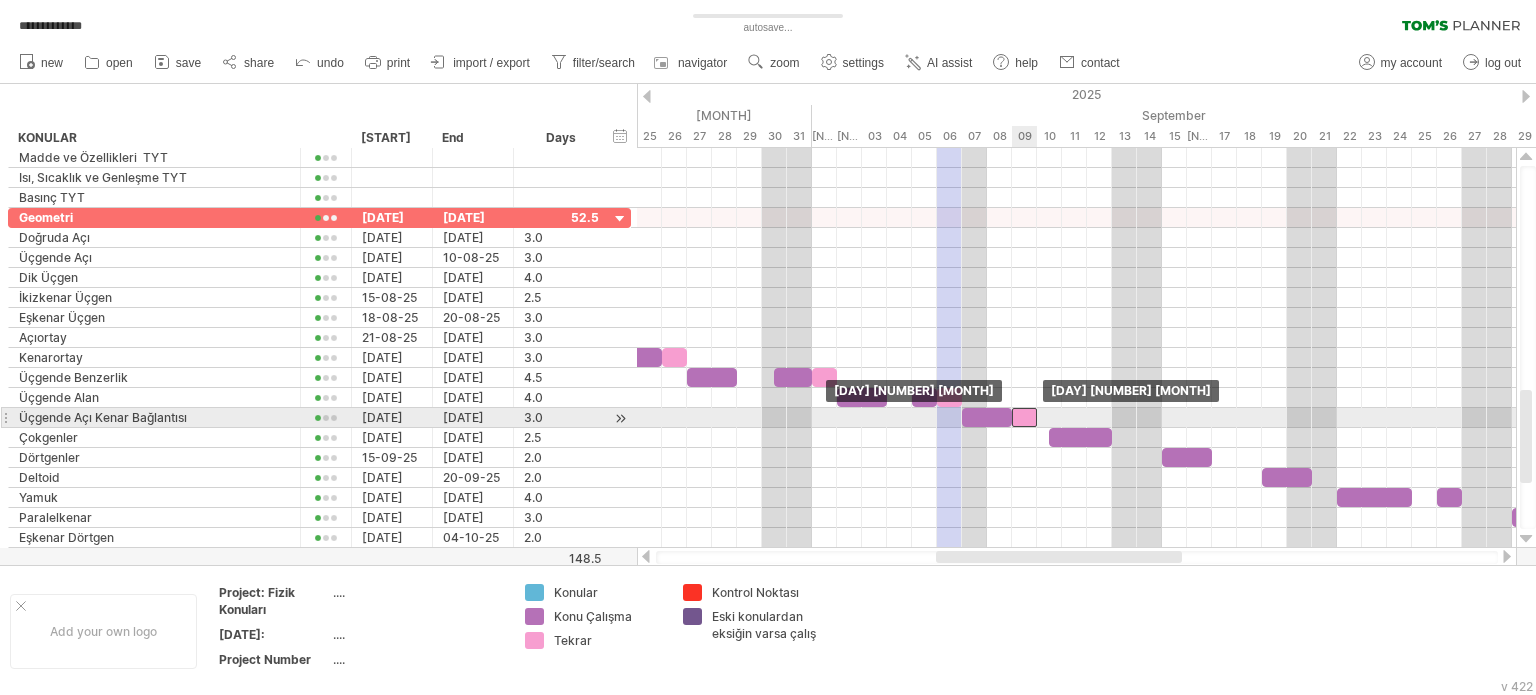 drag, startPoint x: 1038, startPoint y: 412, endPoint x: 1020, endPoint y: 415, distance: 18.248287 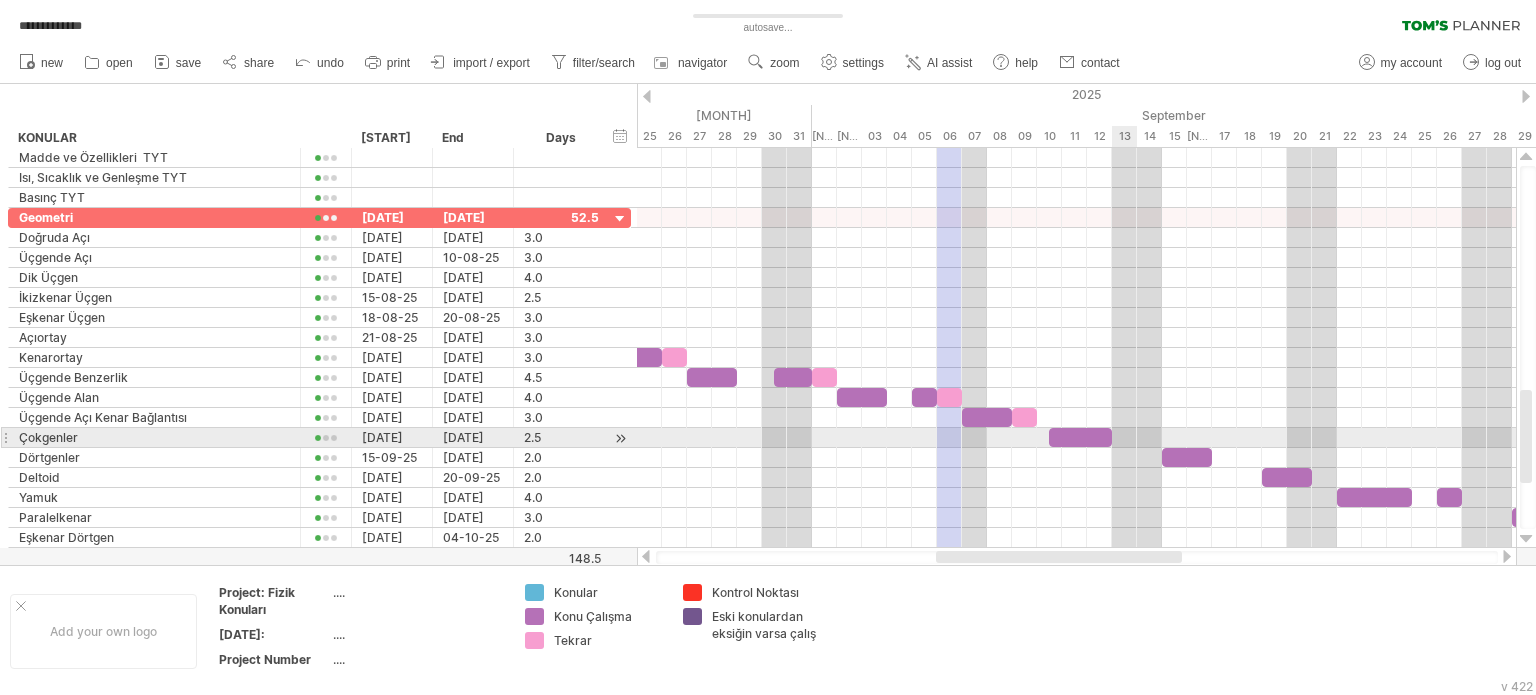 click at bounding box center (1076, 438) 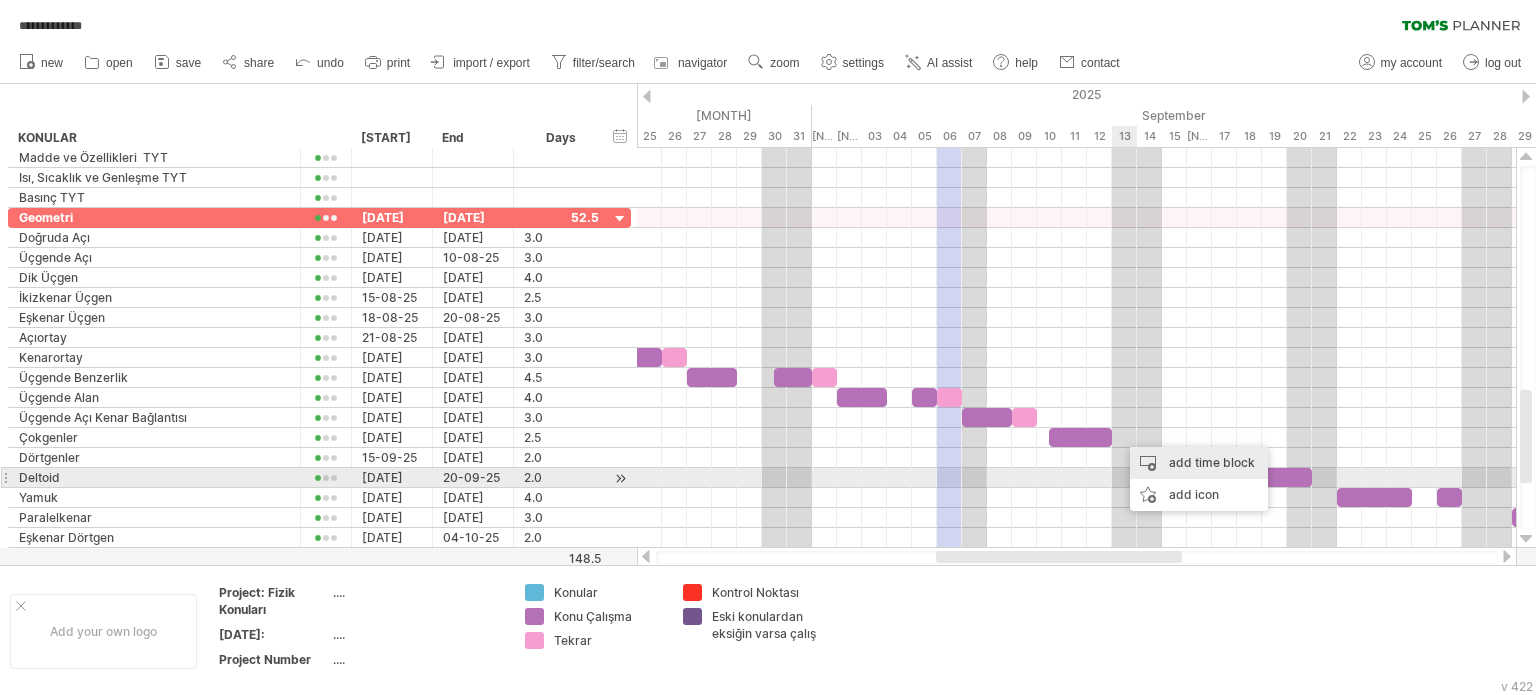 click on "add time block" at bounding box center [1199, 463] 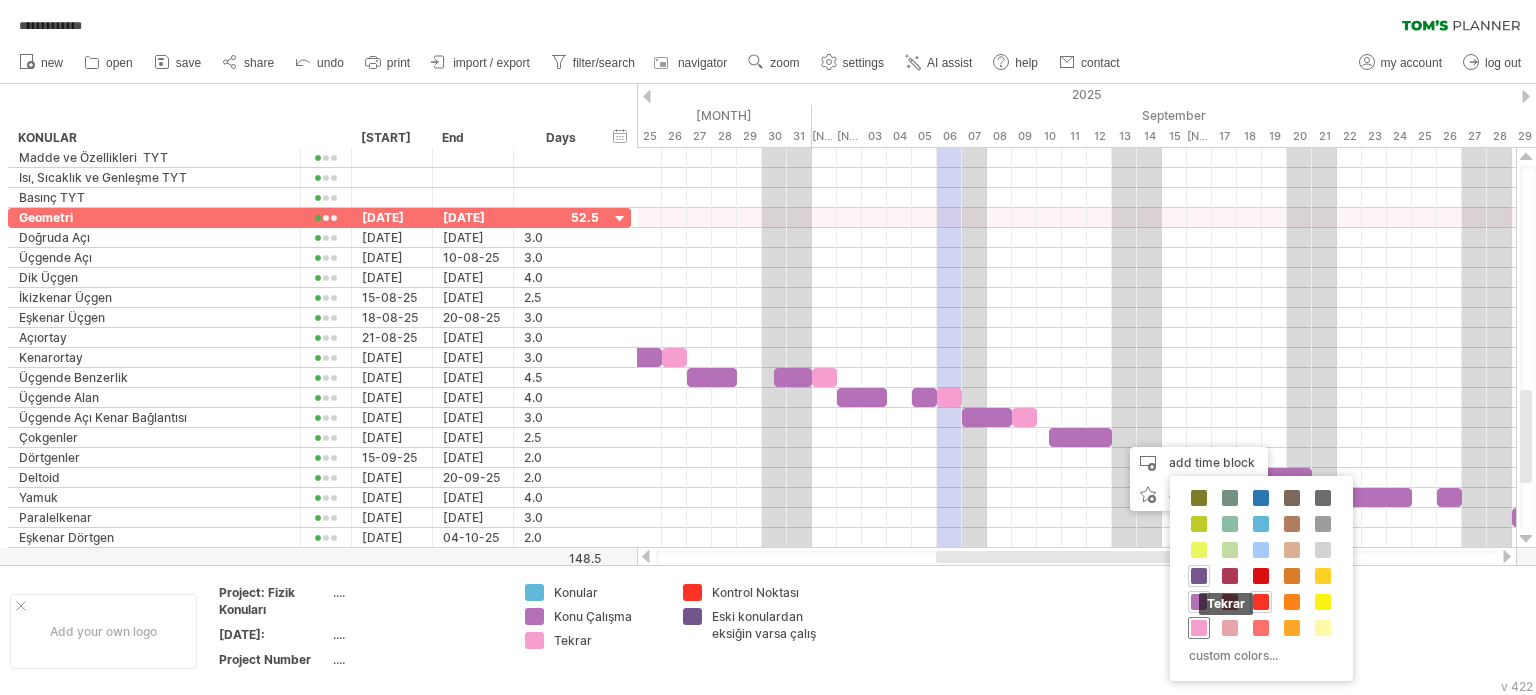 click at bounding box center [1199, 628] 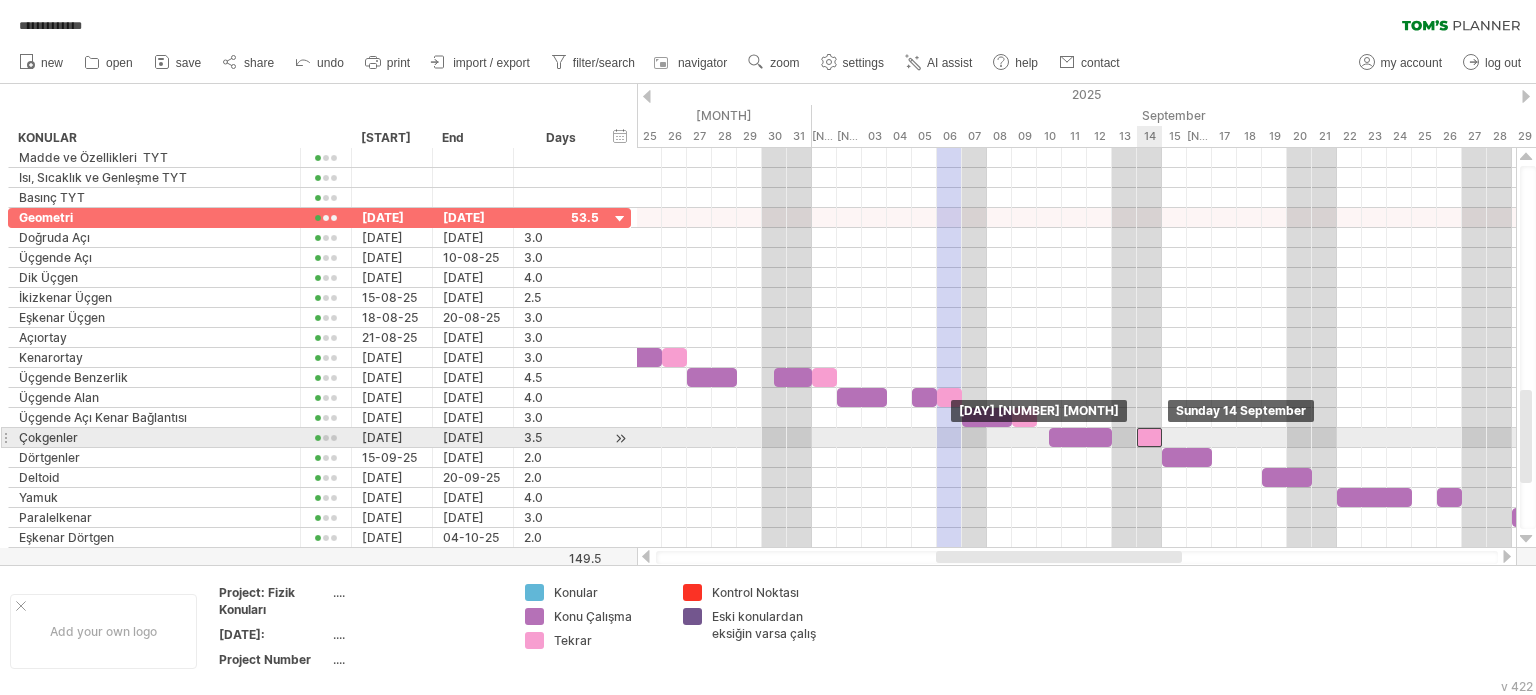 drag, startPoint x: 1137, startPoint y: 440, endPoint x: 1149, endPoint y: 443, distance: 12.369317 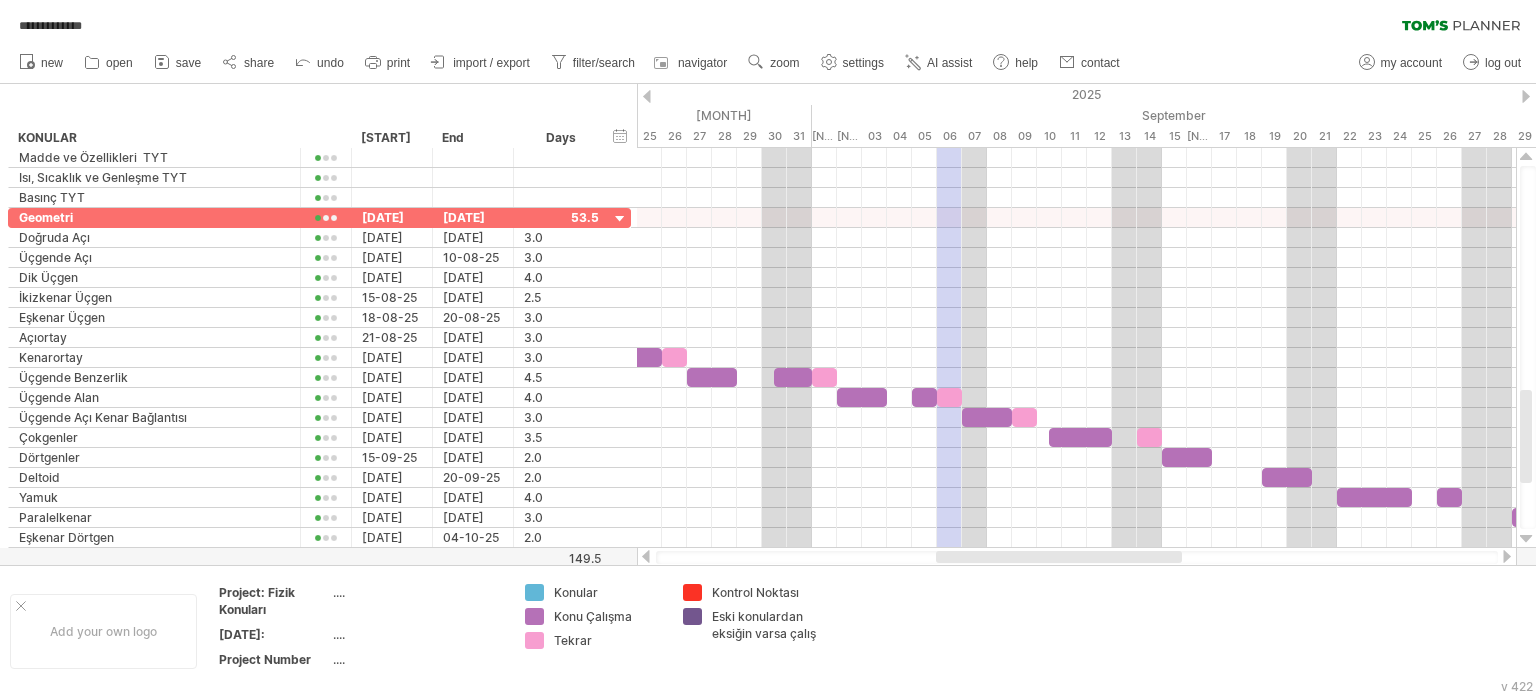 drag, startPoint x: 1093, startPoint y: 548, endPoint x: 1108, endPoint y: 565, distance: 22.671568 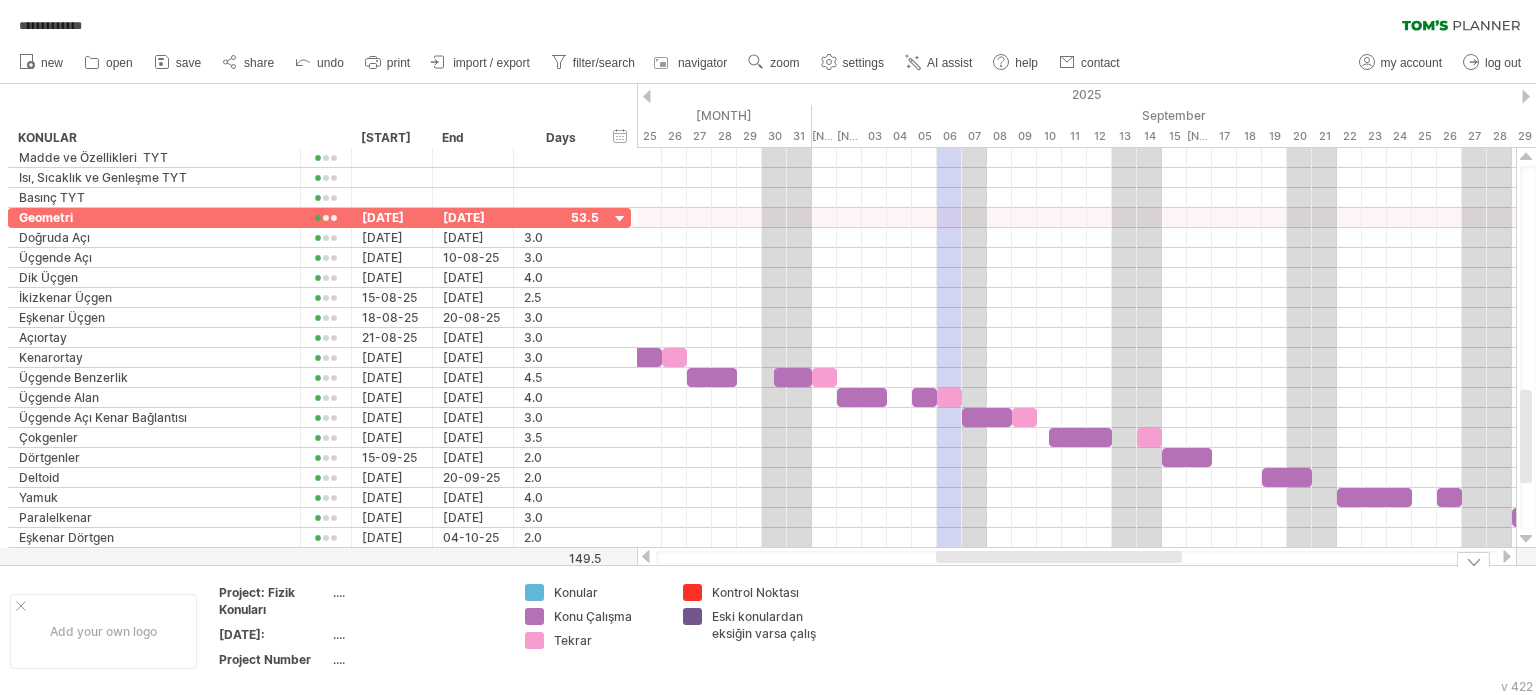 drag, startPoint x: 1082, startPoint y: 571, endPoint x: 1096, endPoint y: 573, distance: 14.142136 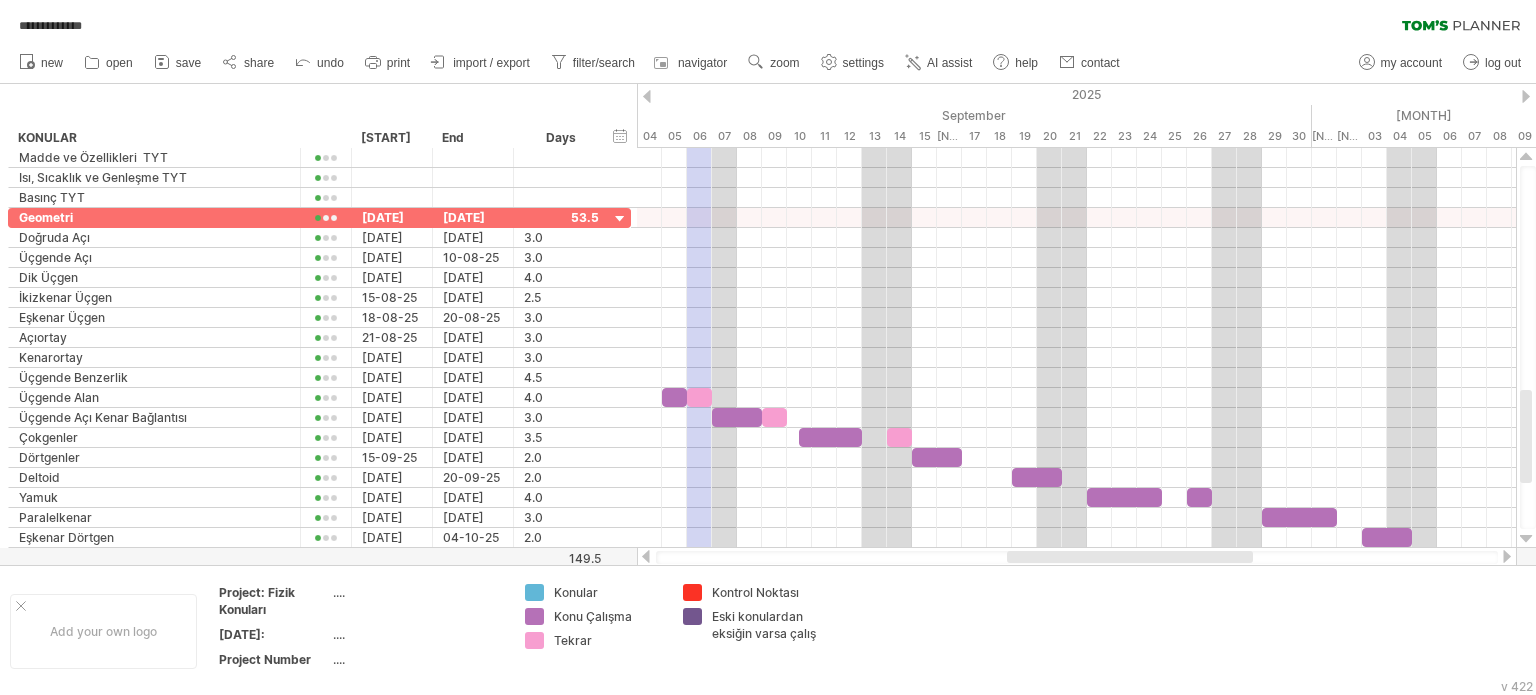 drag, startPoint x: 1036, startPoint y: 555, endPoint x: 1103, endPoint y: 563, distance: 67.47592 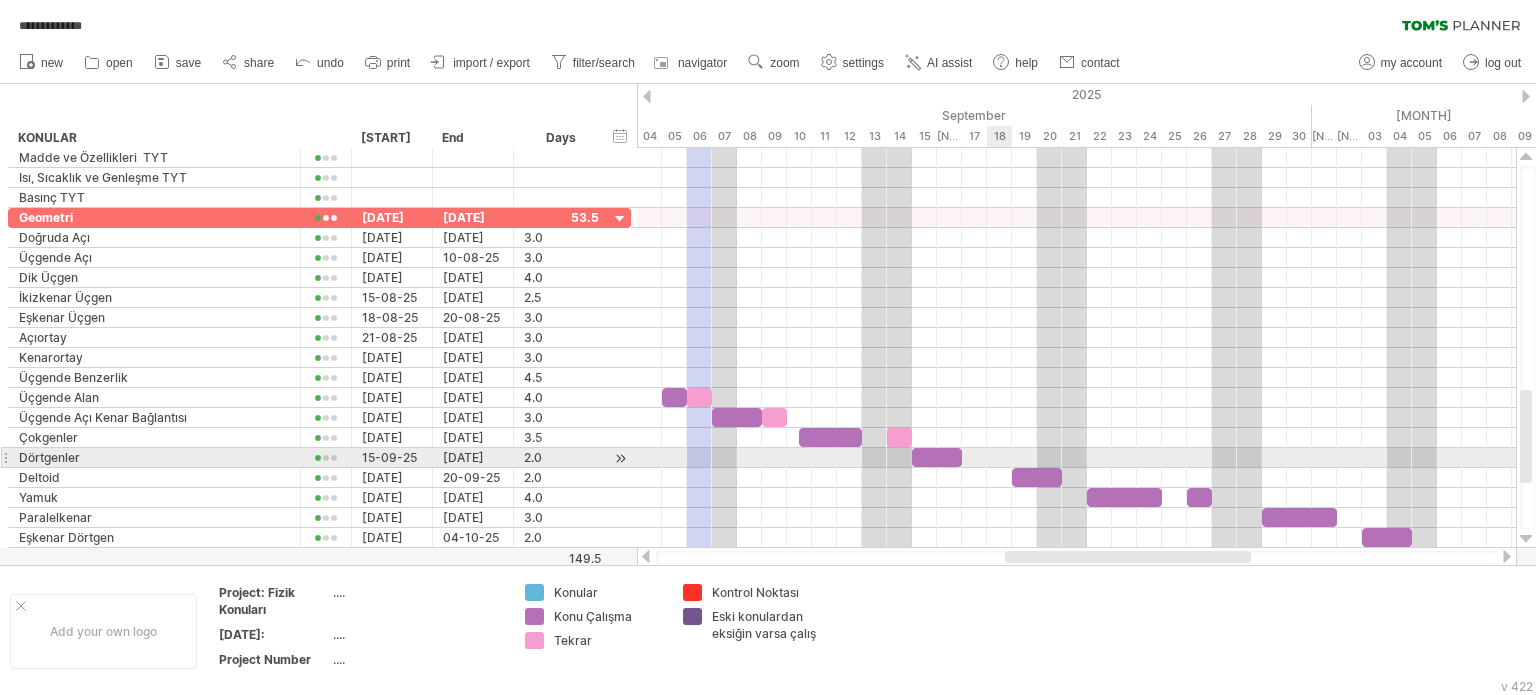 click at bounding box center [1076, 458] 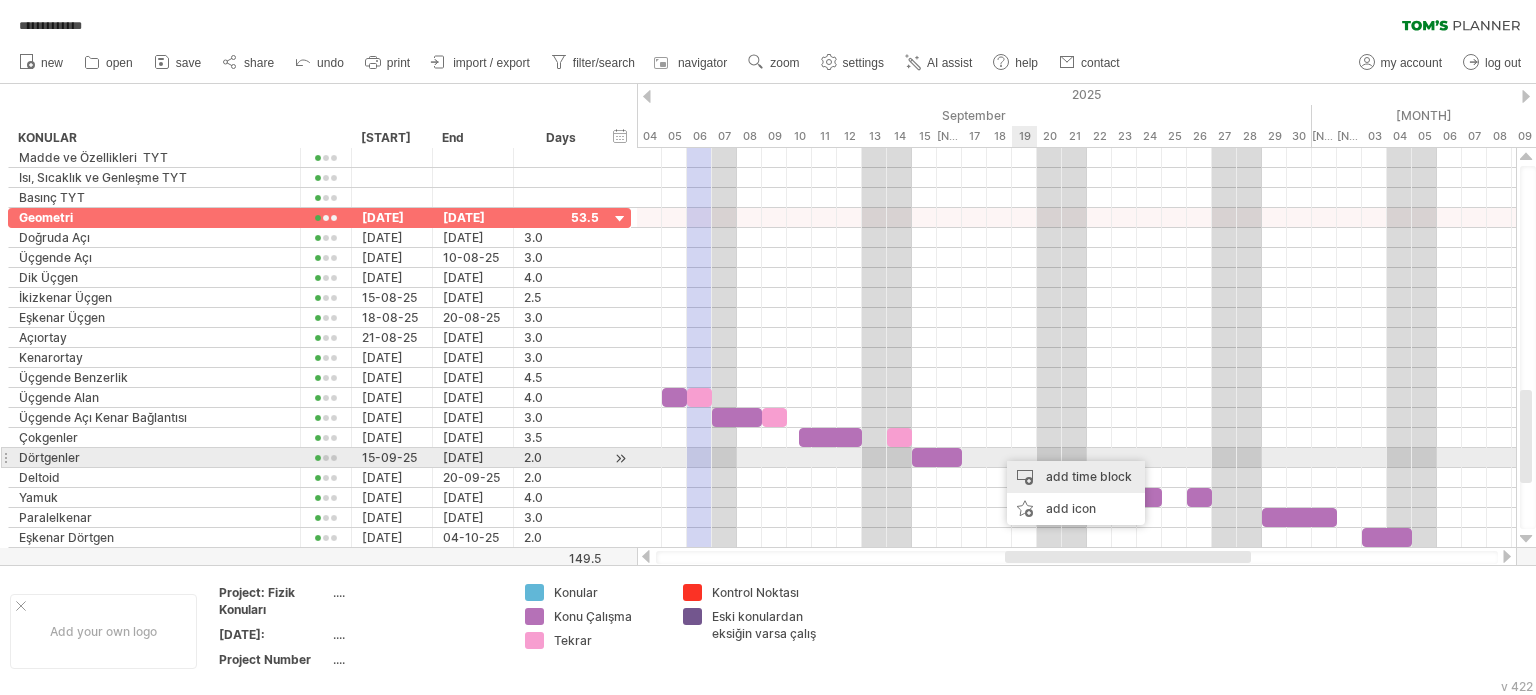 click on "add time block" at bounding box center [1076, 477] 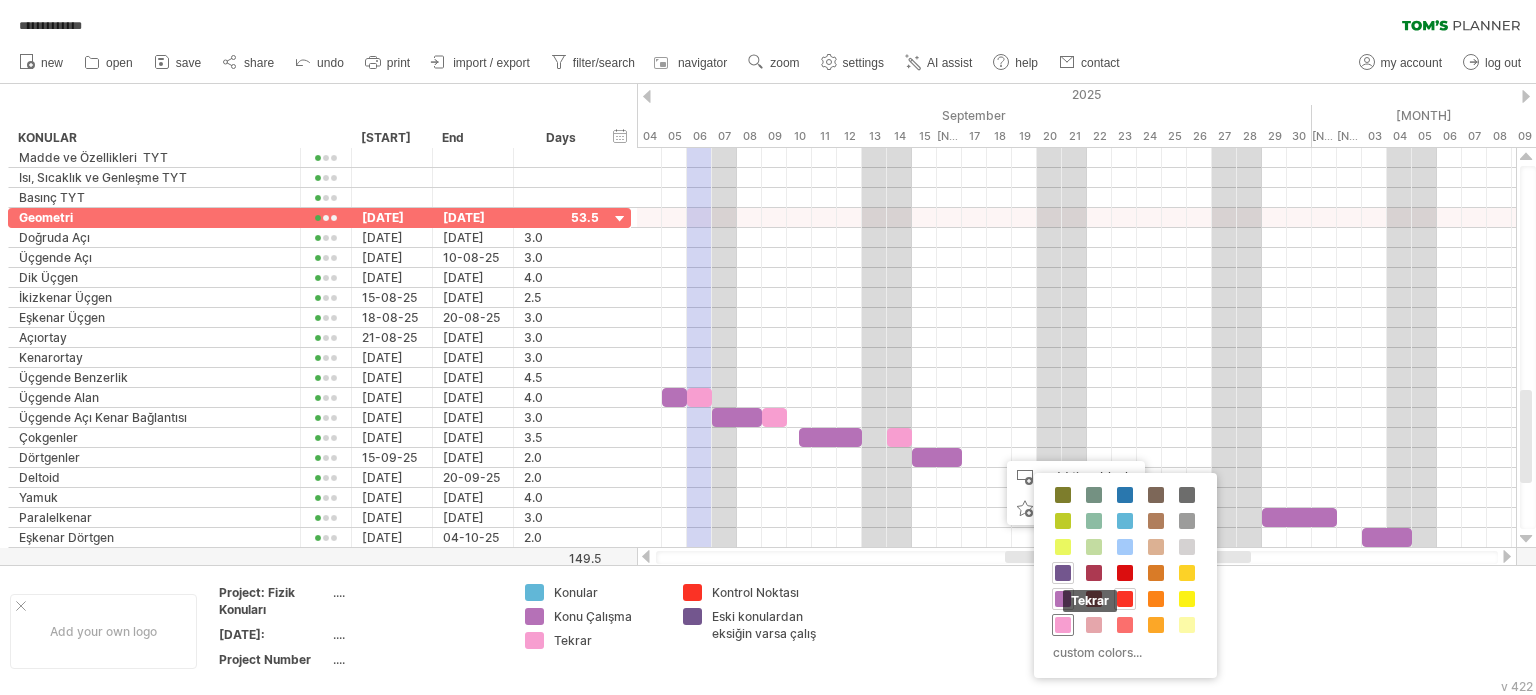 drag, startPoint x: 1060, startPoint y: 623, endPoint x: 1062, endPoint y: 583, distance: 40.04997 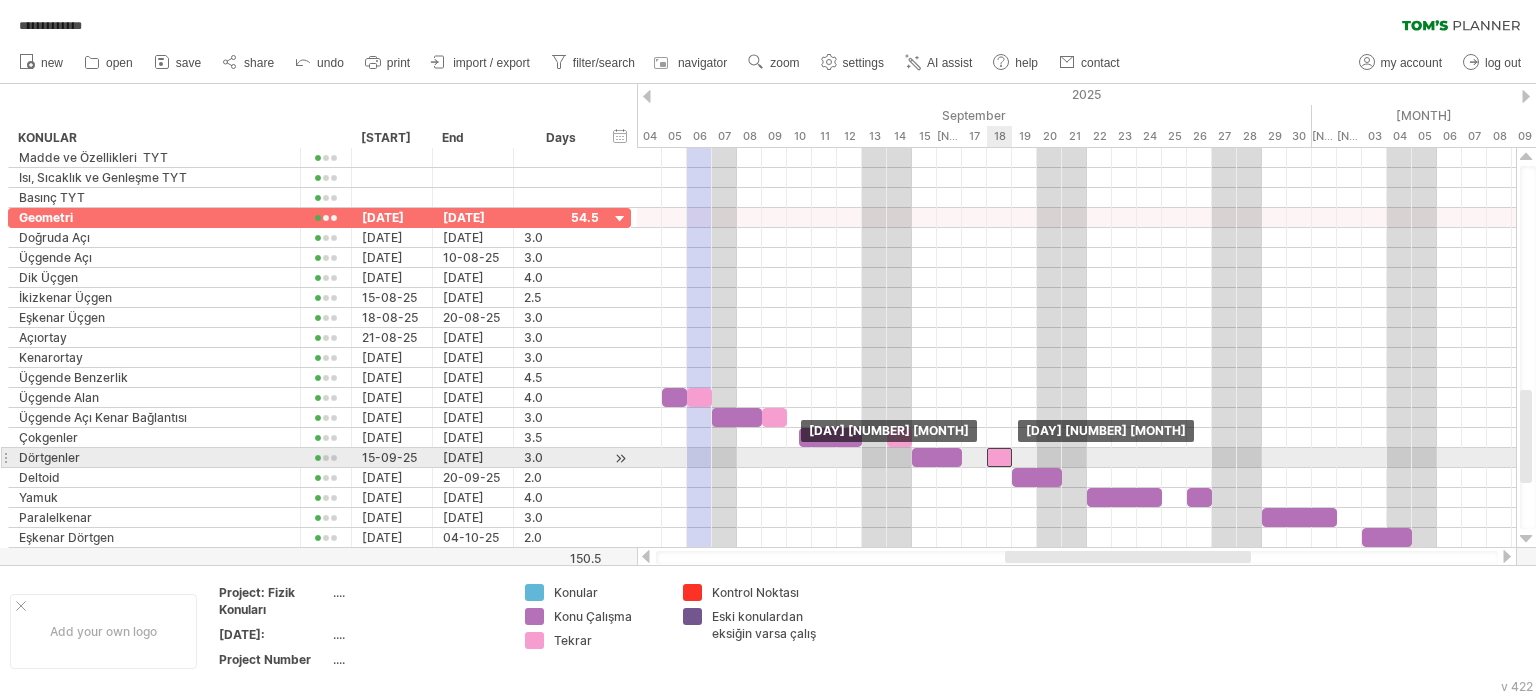 click at bounding box center (999, 457) 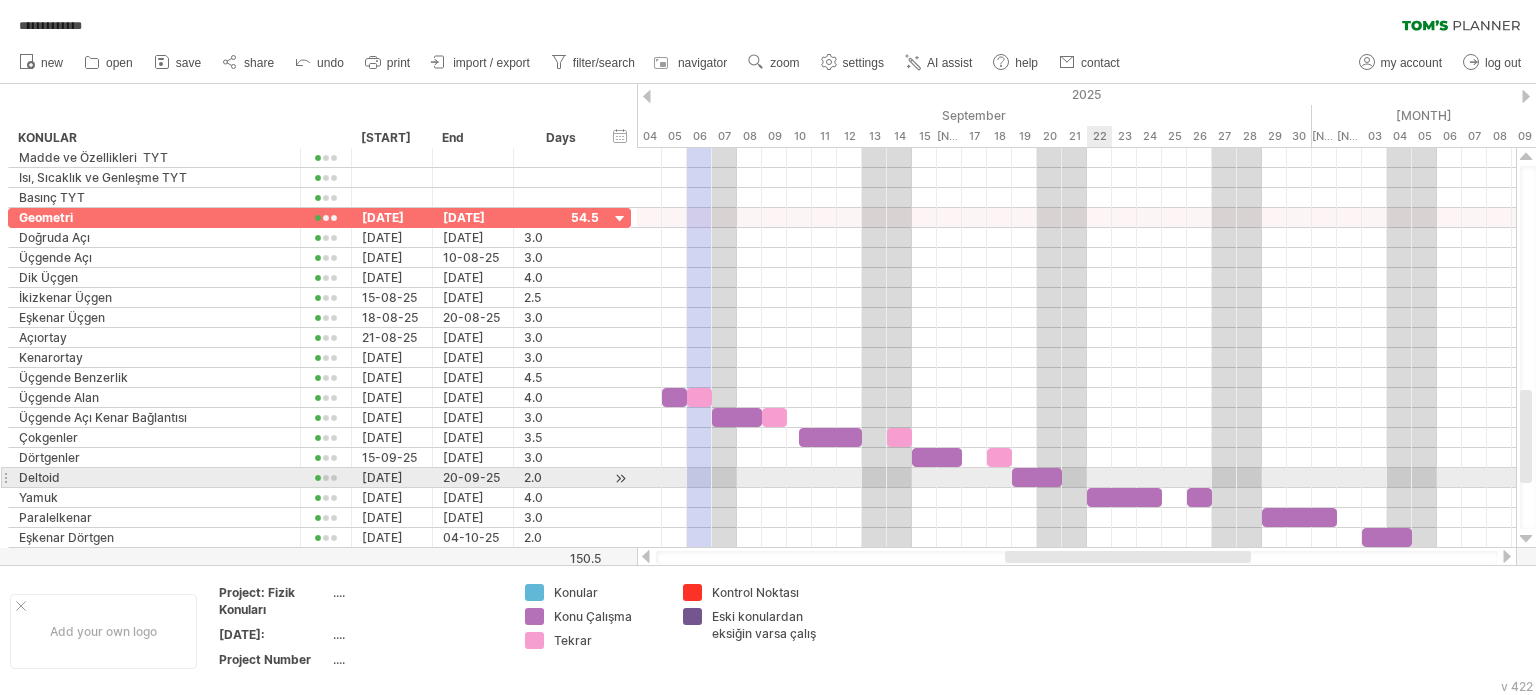 click at bounding box center [1076, 478] 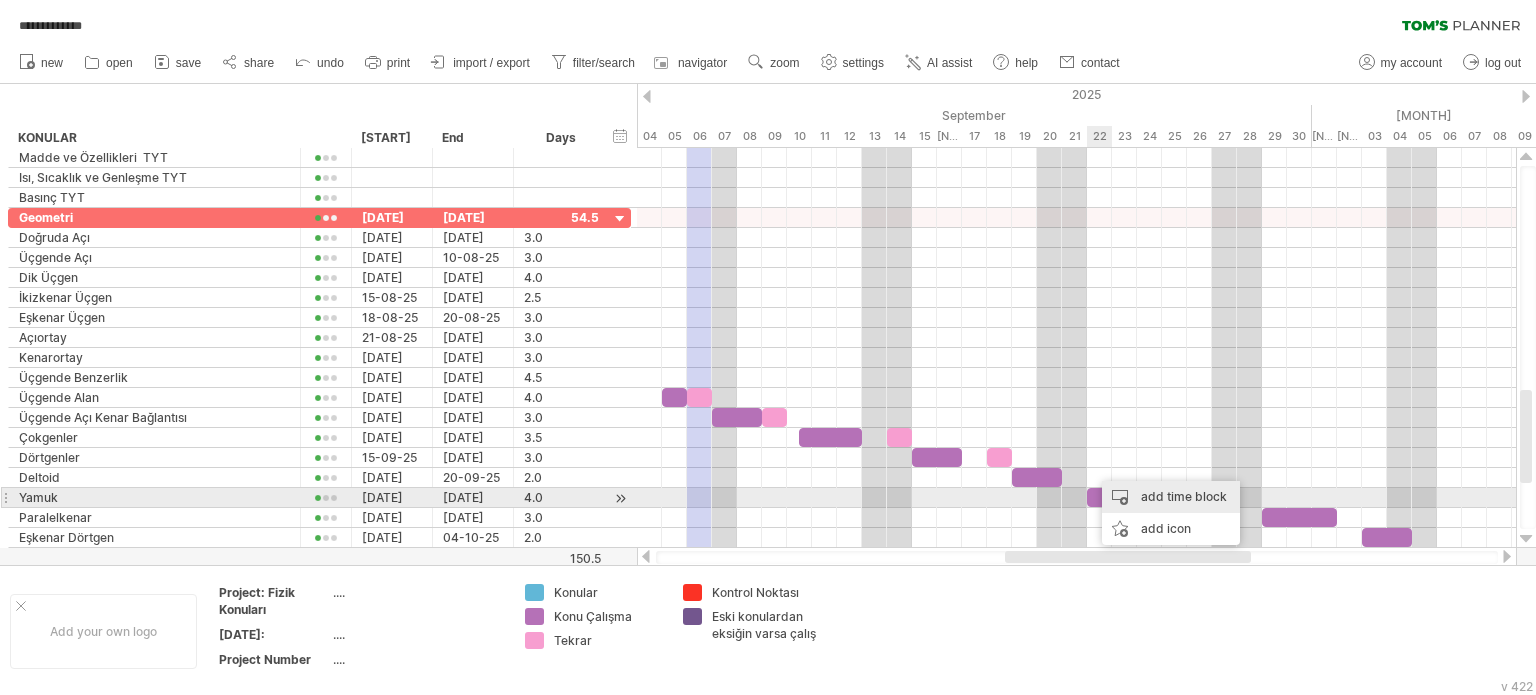 click on "add time block" at bounding box center (1171, 497) 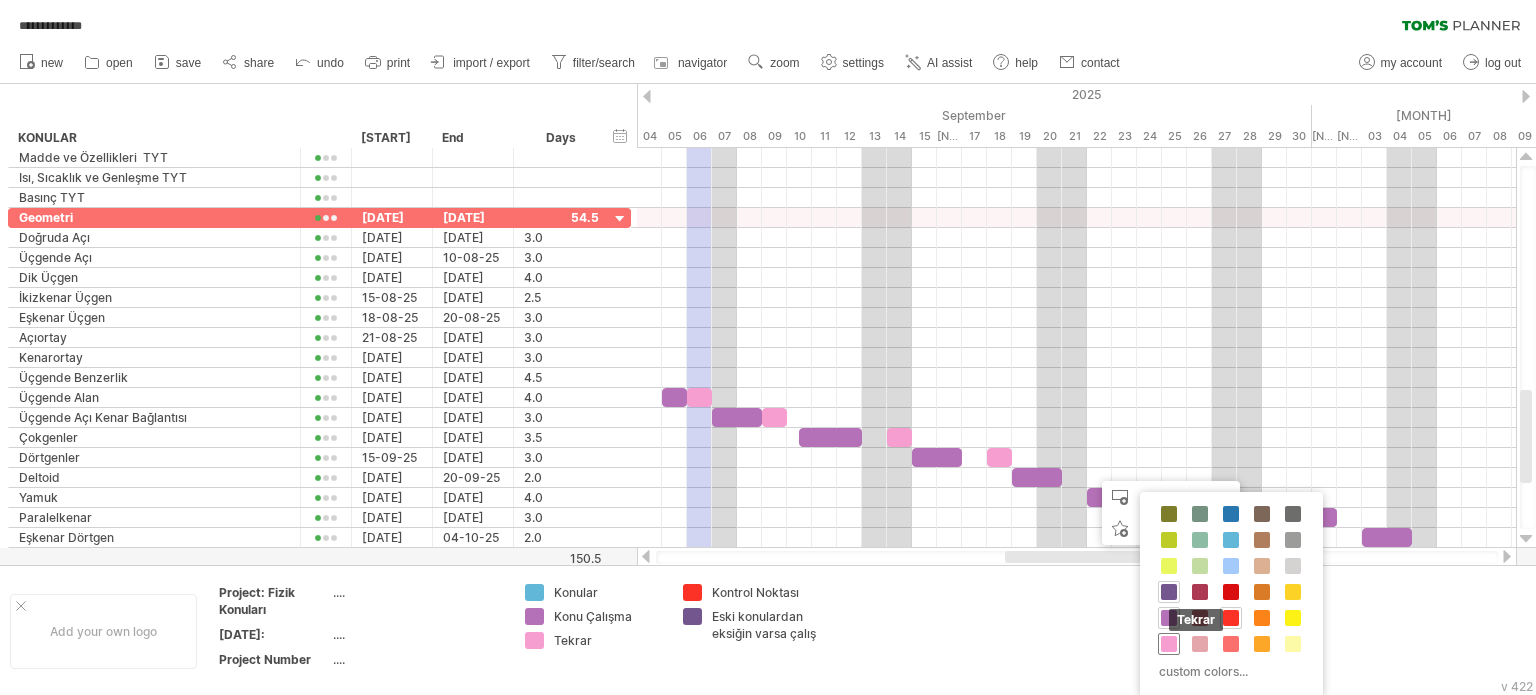 click at bounding box center (1169, 644) 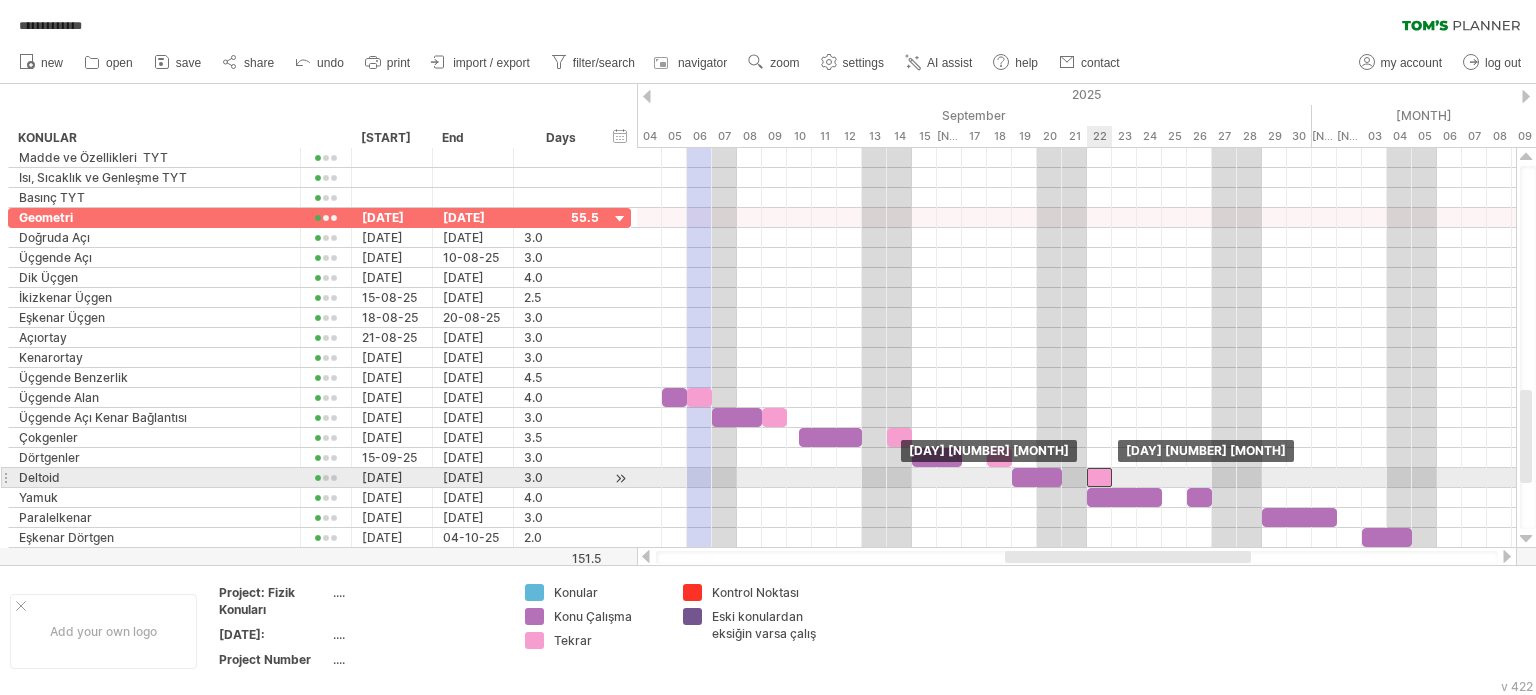 drag, startPoint x: 1104, startPoint y: 471, endPoint x: 1105, endPoint y: 508, distance: 37.01351 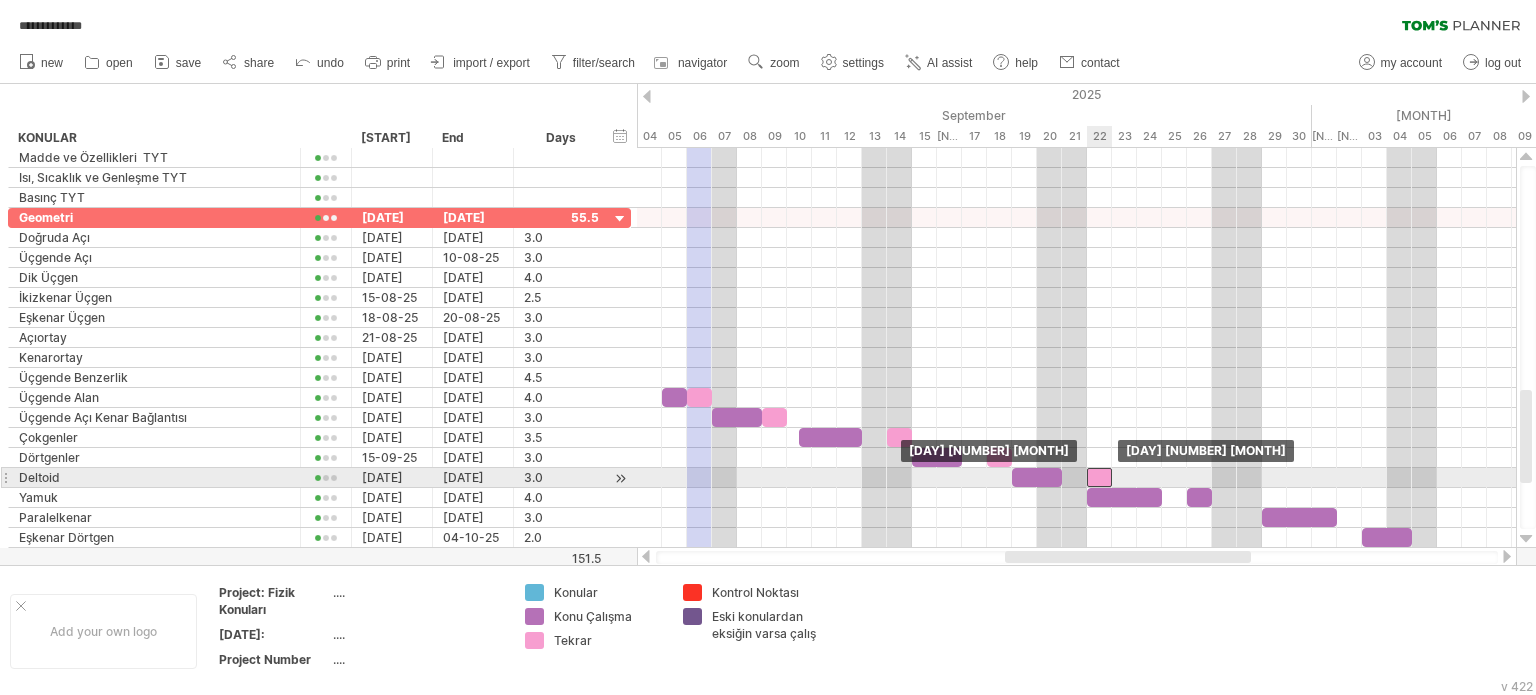click at bounding box center [1099, 477] 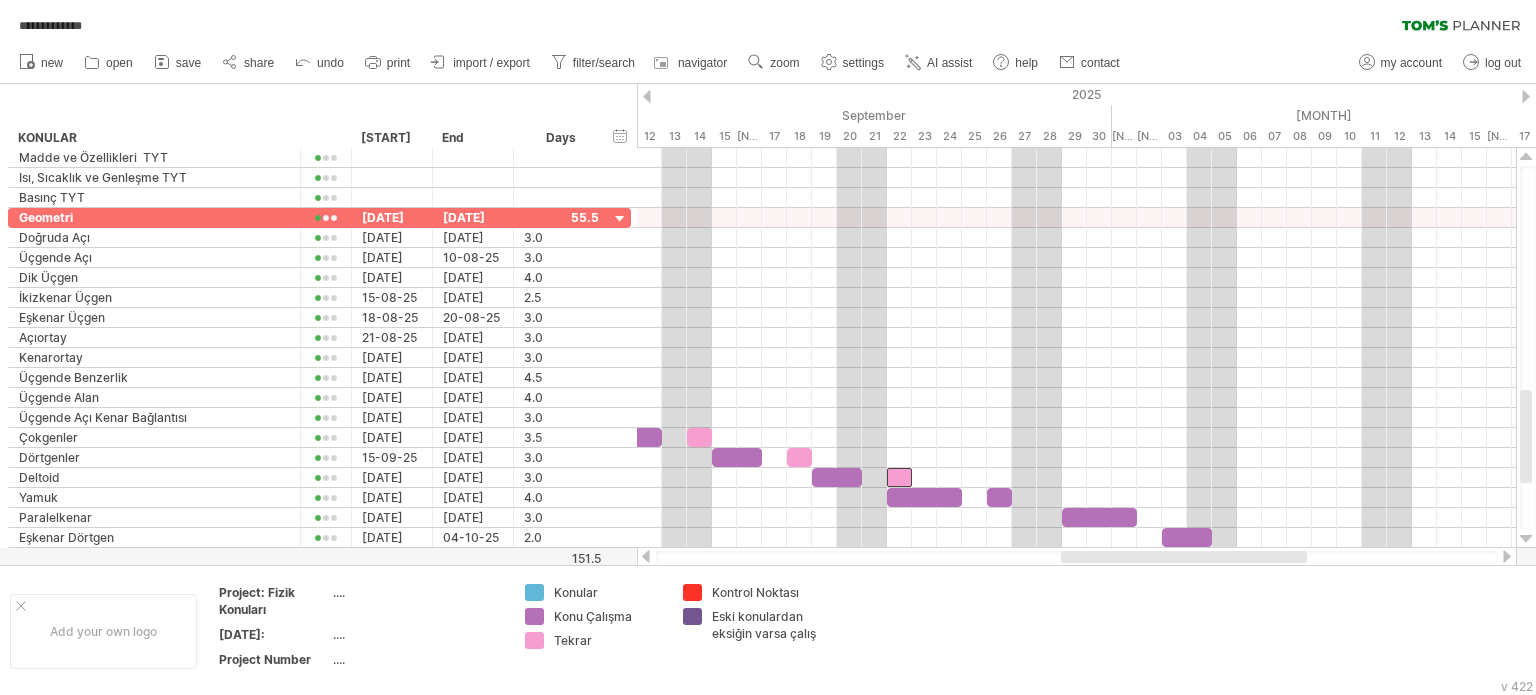 drag, startPoint x: 1068, startPoint y: 555, endPoint x: 1040, endPoint y: 511, distance: 52.153618 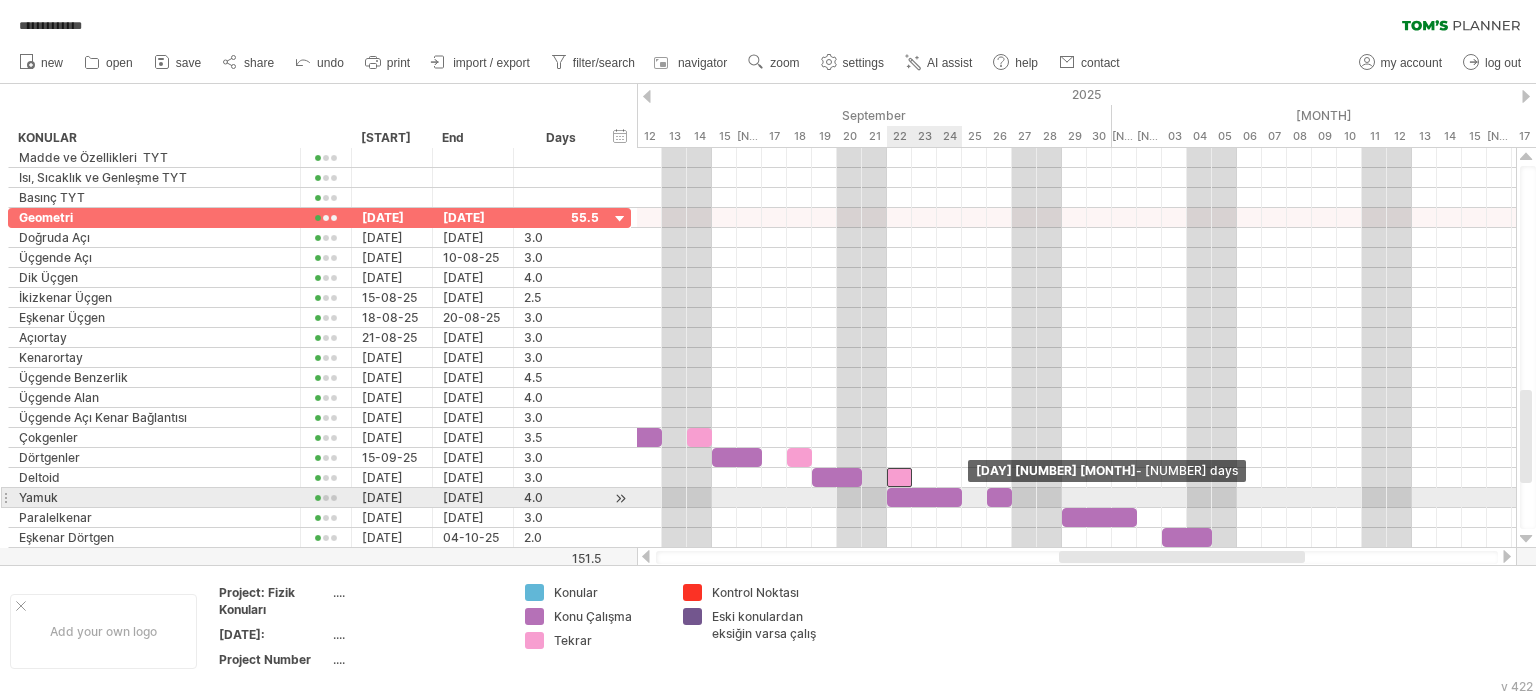 click at bounding box center (962, 497) 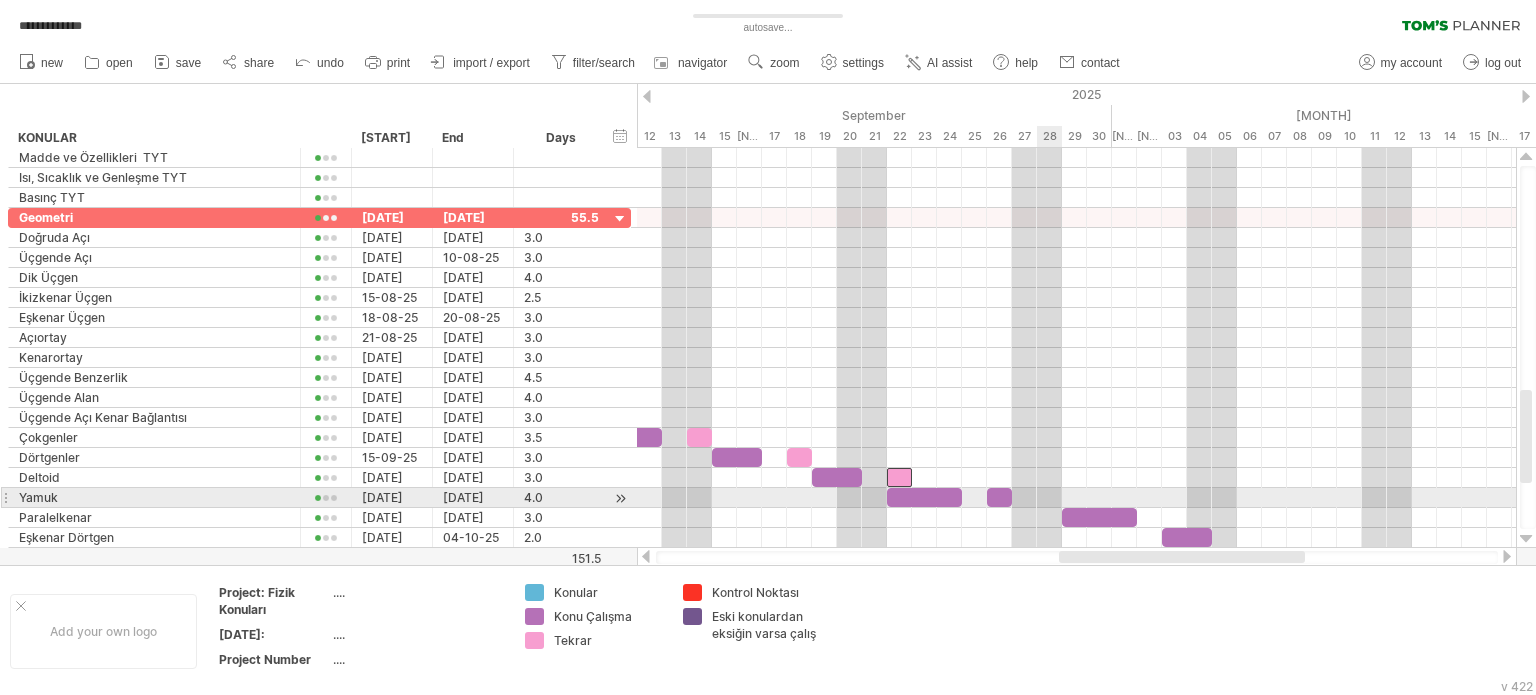 click at bounding box center [1076, 498] 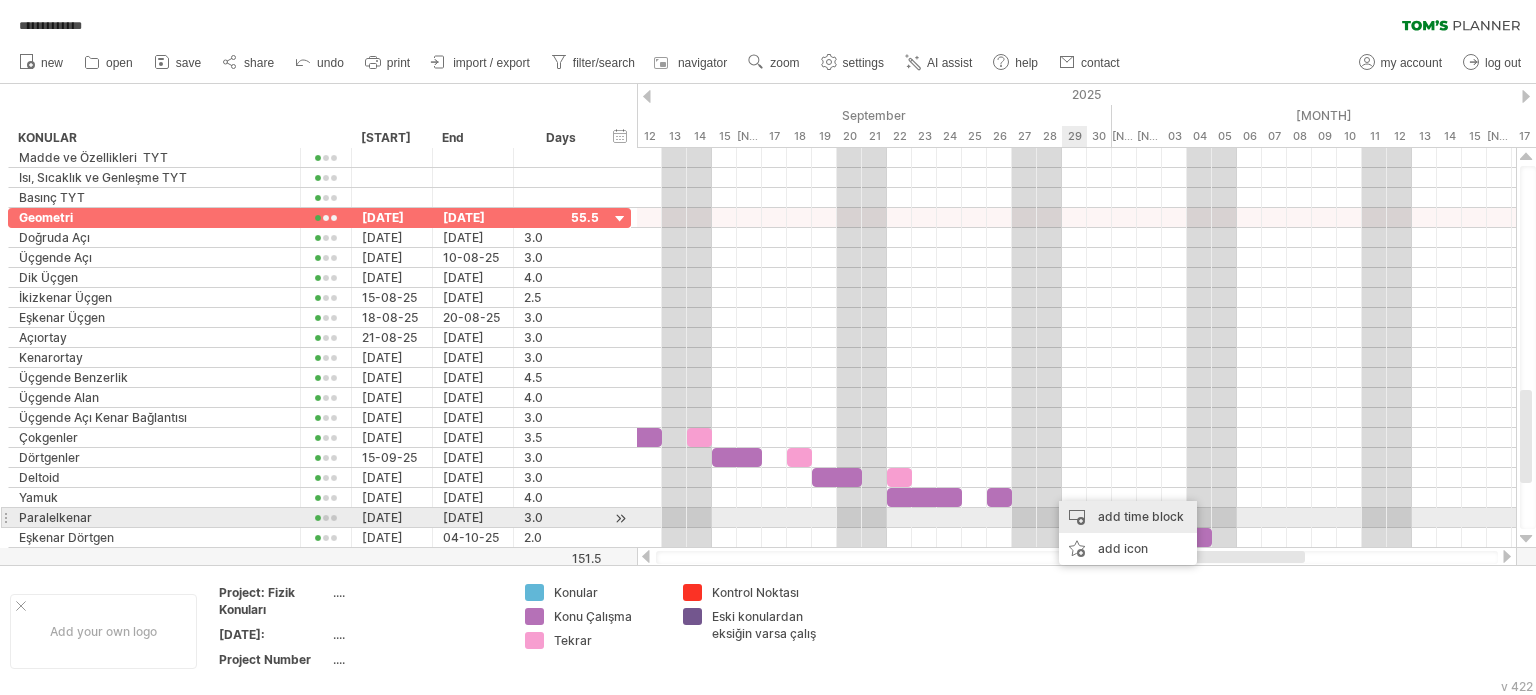 click on "add time block" at bounding box center (1128, 517) 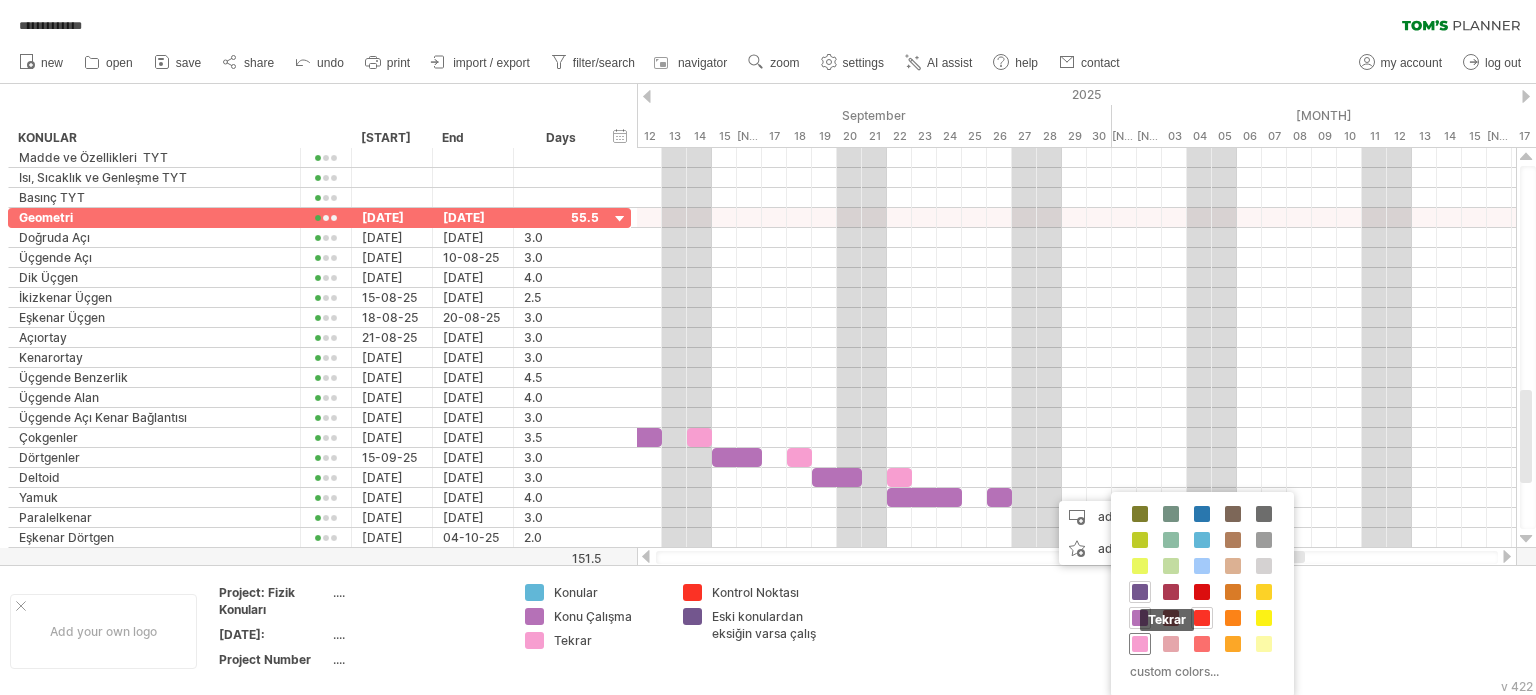 click at bounding box center [1140, 644] 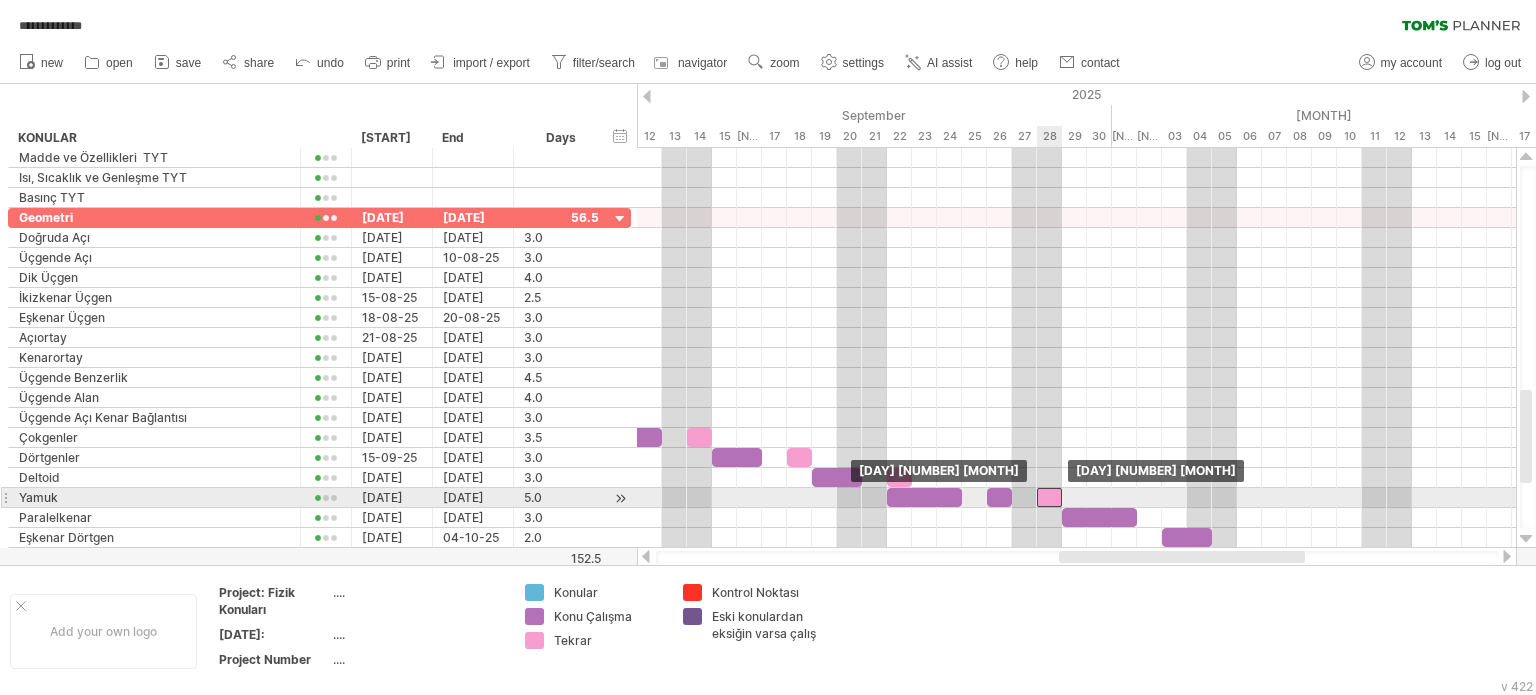drag, startPoint x: 1064, startPoint y: 496, endPoint x: 1047, endPoint y: 501, distance: 17.720045 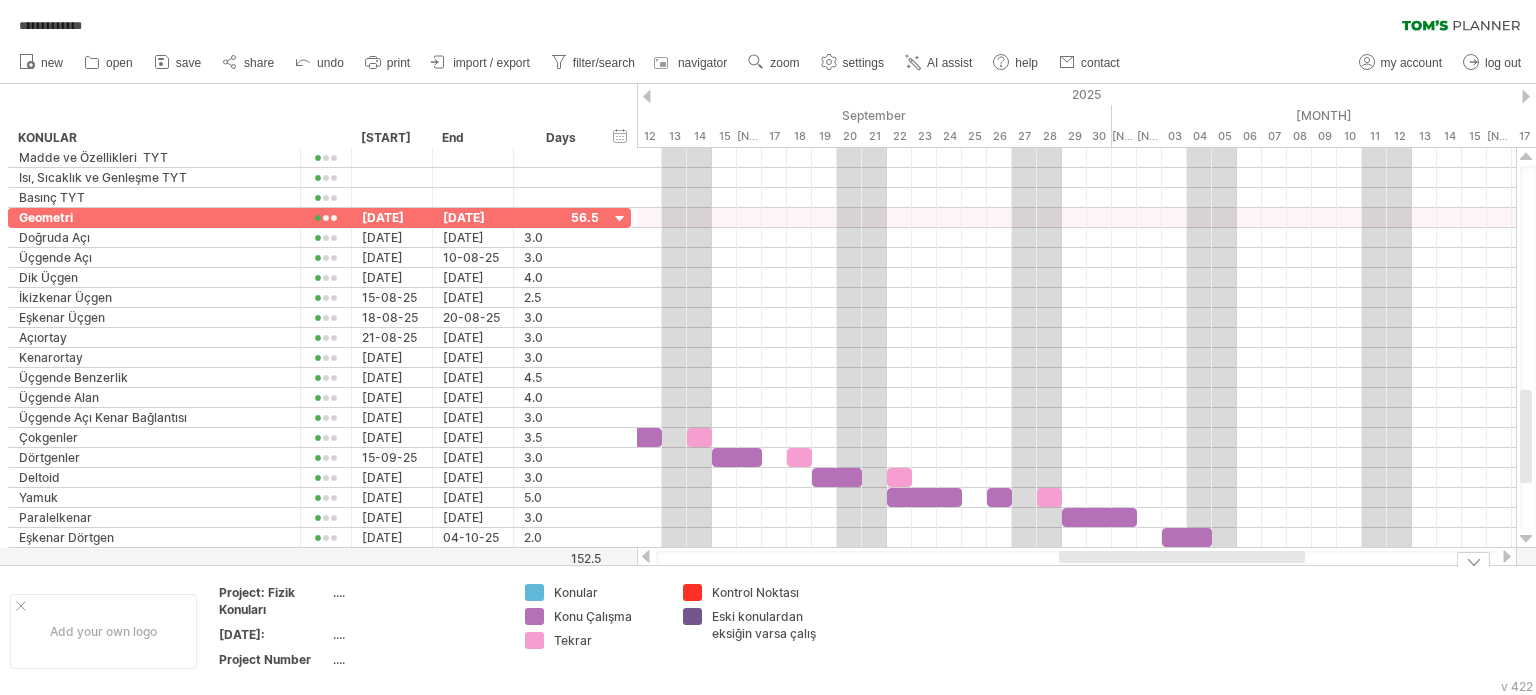 drag, startPoint x: 1119, startPoint y: 572, endPoint x: 1136, endPoint y: 565, distance: 18.384777 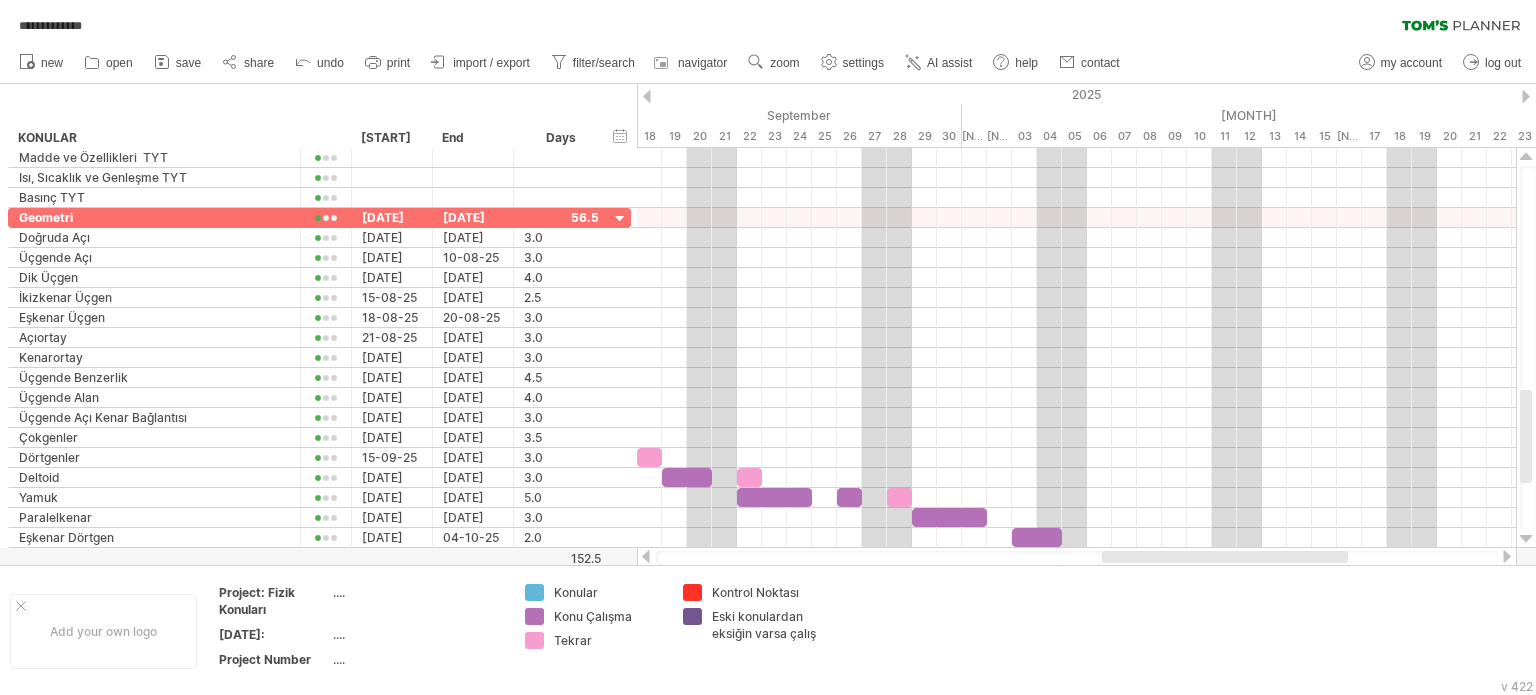 drag, startPoint x: 1120, startPoint y: 556, endPoint x: 1122, endPoint y: 511, distance: 45.044422 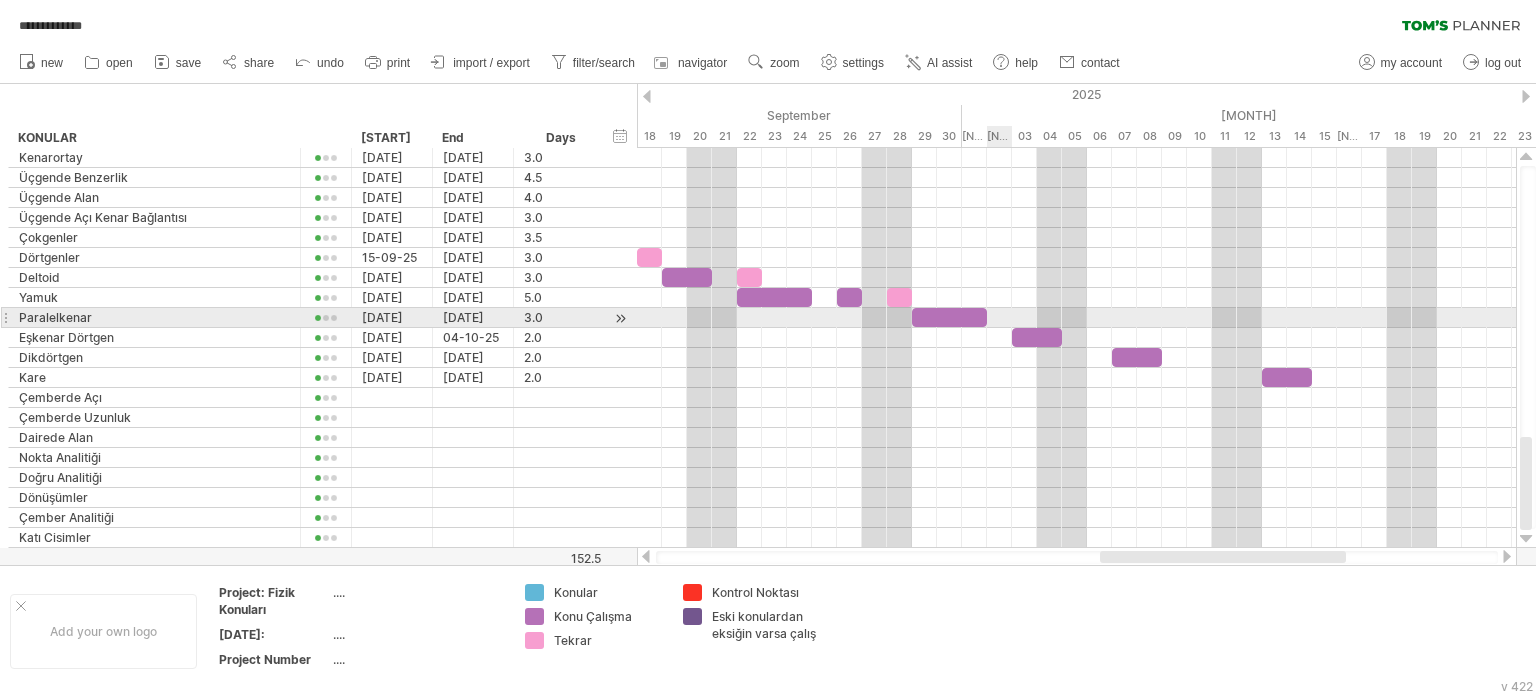 click at bounding box center (1076, 318) 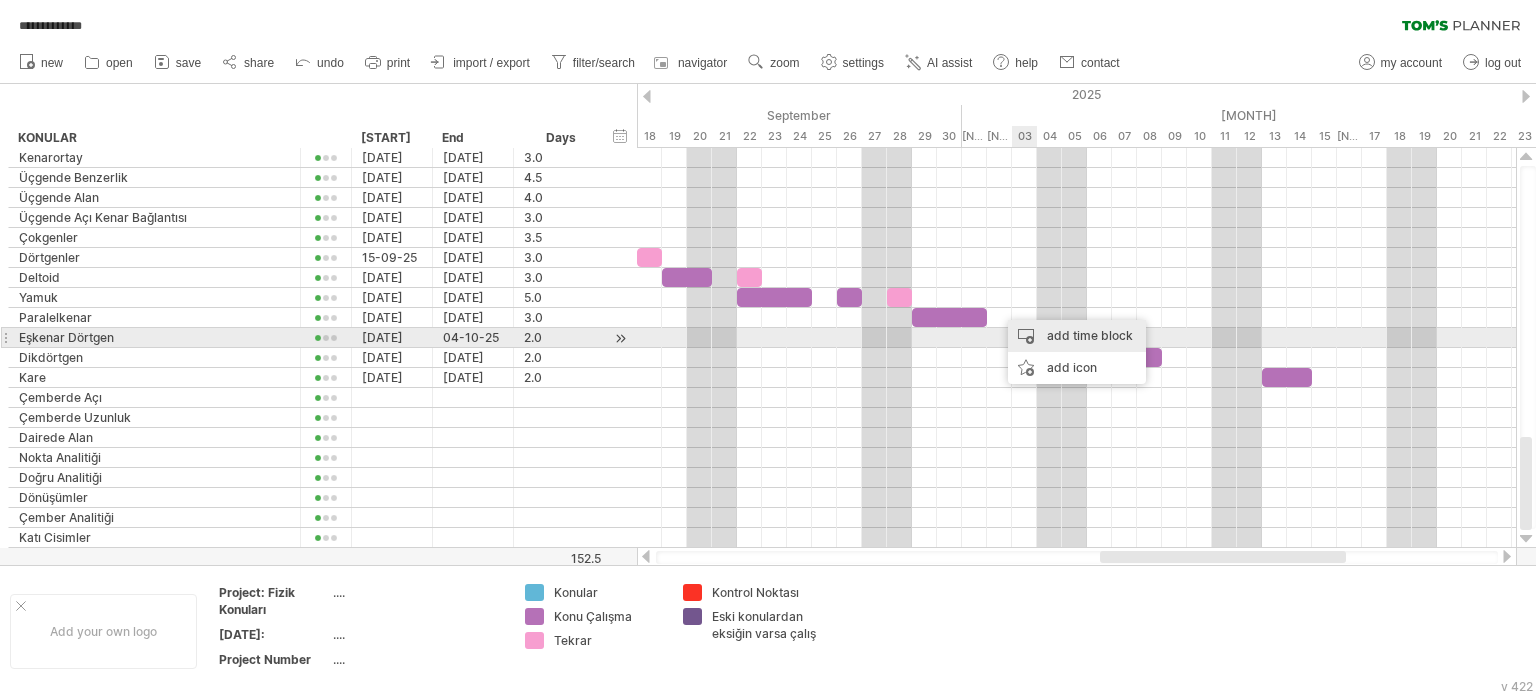 click on "add time block" at bounding box center (1077, 336) 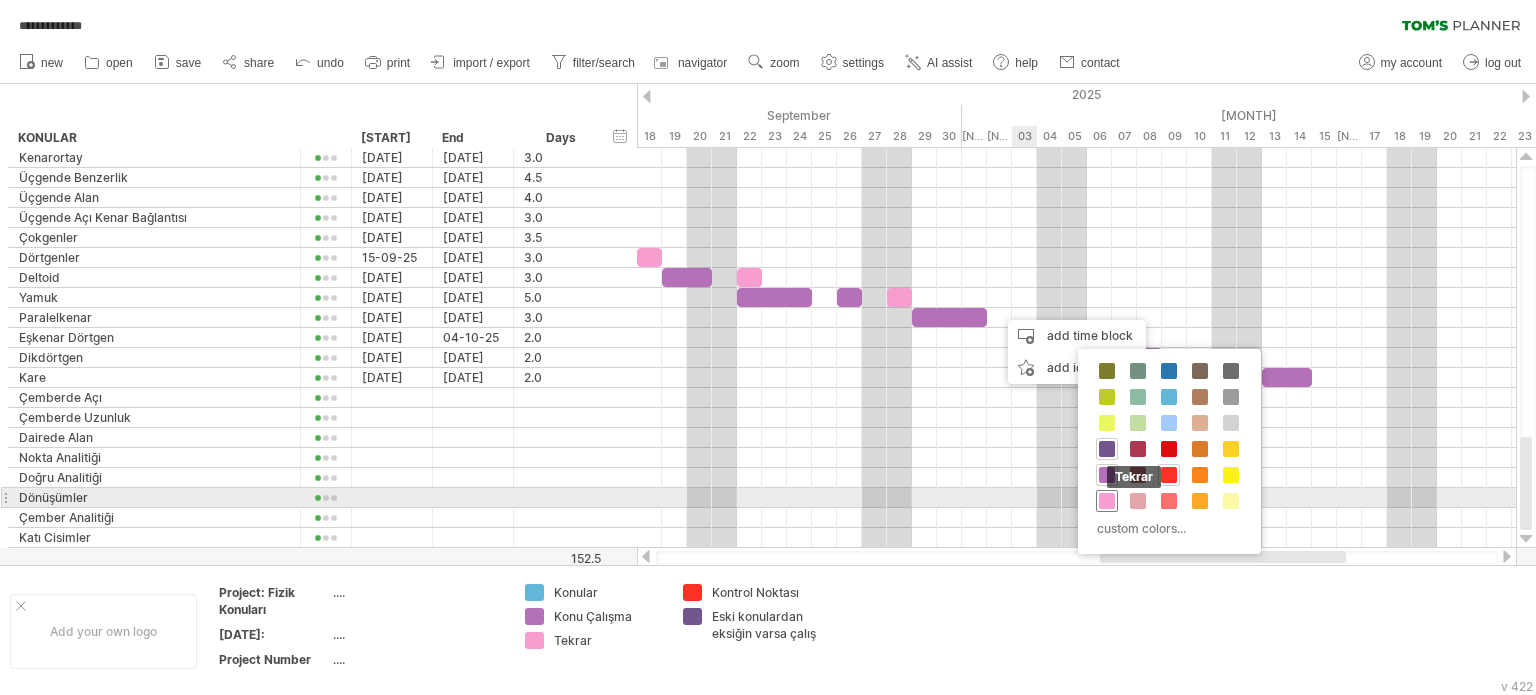 drag, startPoint x: 1100, startPoint y: 497, endPoint x: 1073, endPoint y: 417, distance: 84.4334 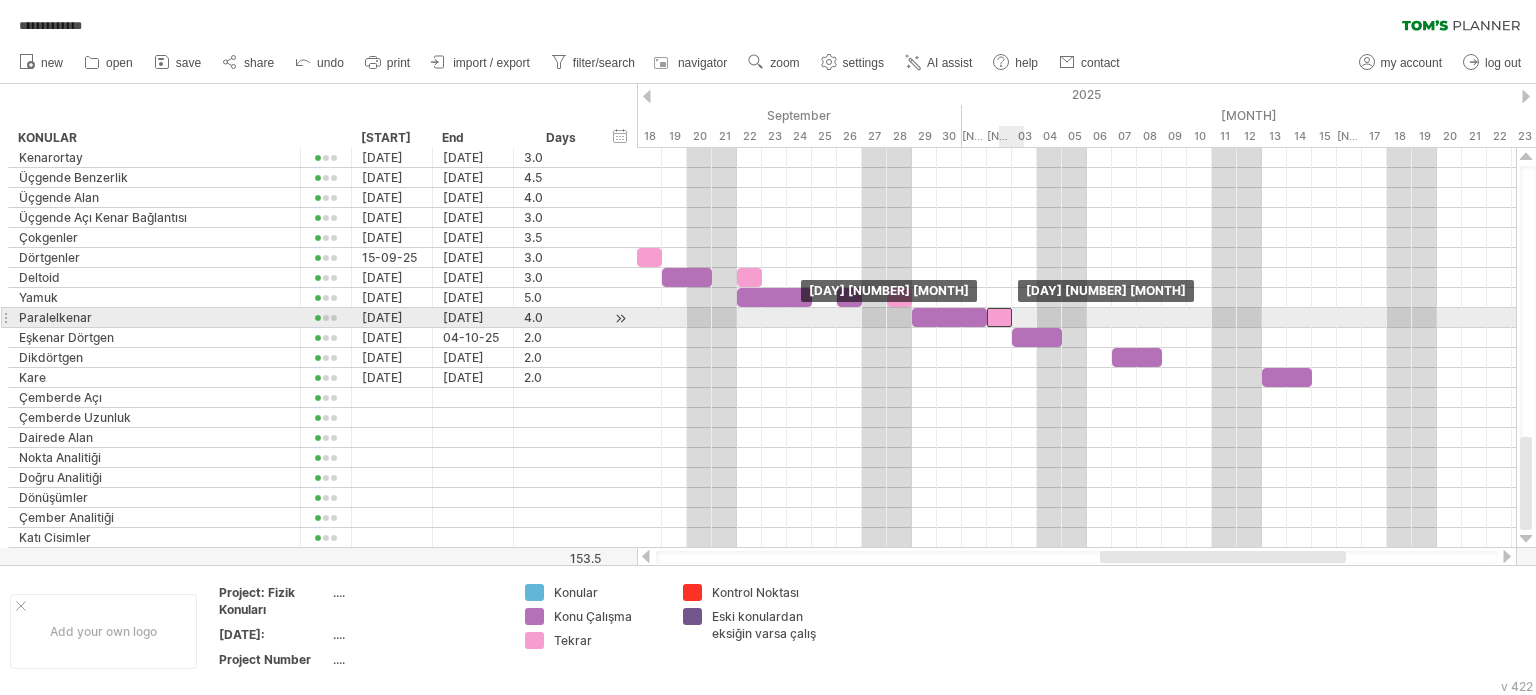click at bounding box center [999, 317] 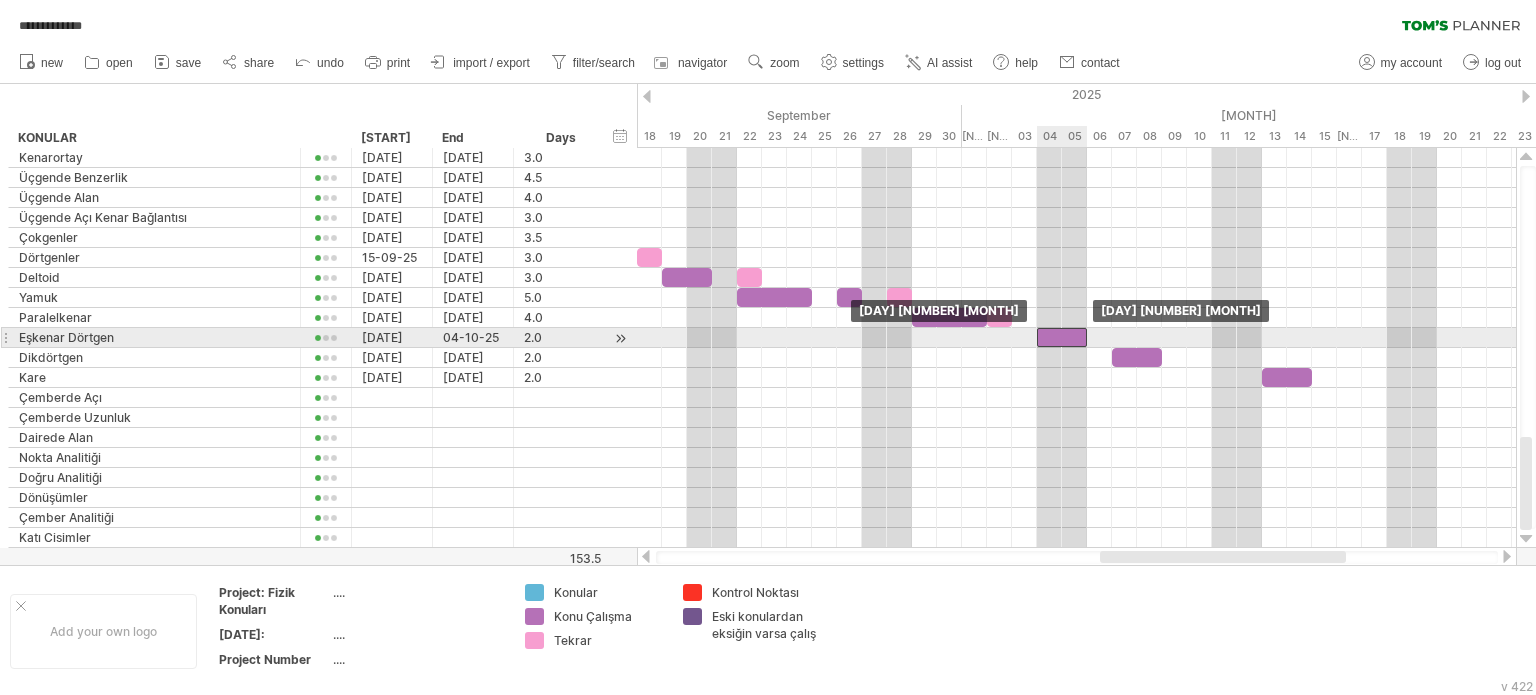 drag, startPoint x: 1047, startPoint y: 335, endPoint x: 1068, endPoint y: 335, distance: 21 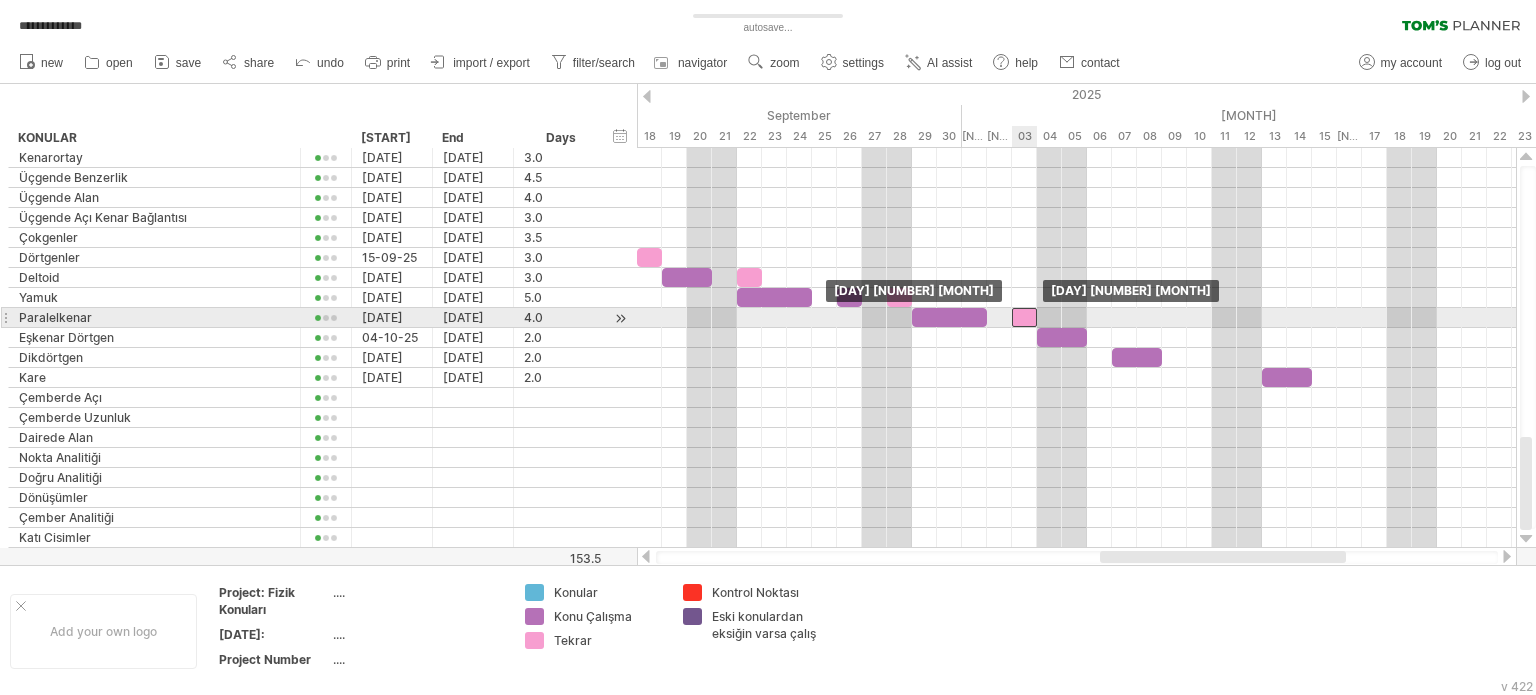 drag, startPoint x: 1006, startPoint y: 311, endPoint x: 1106, endPoint y: 339, distance: 103.84604 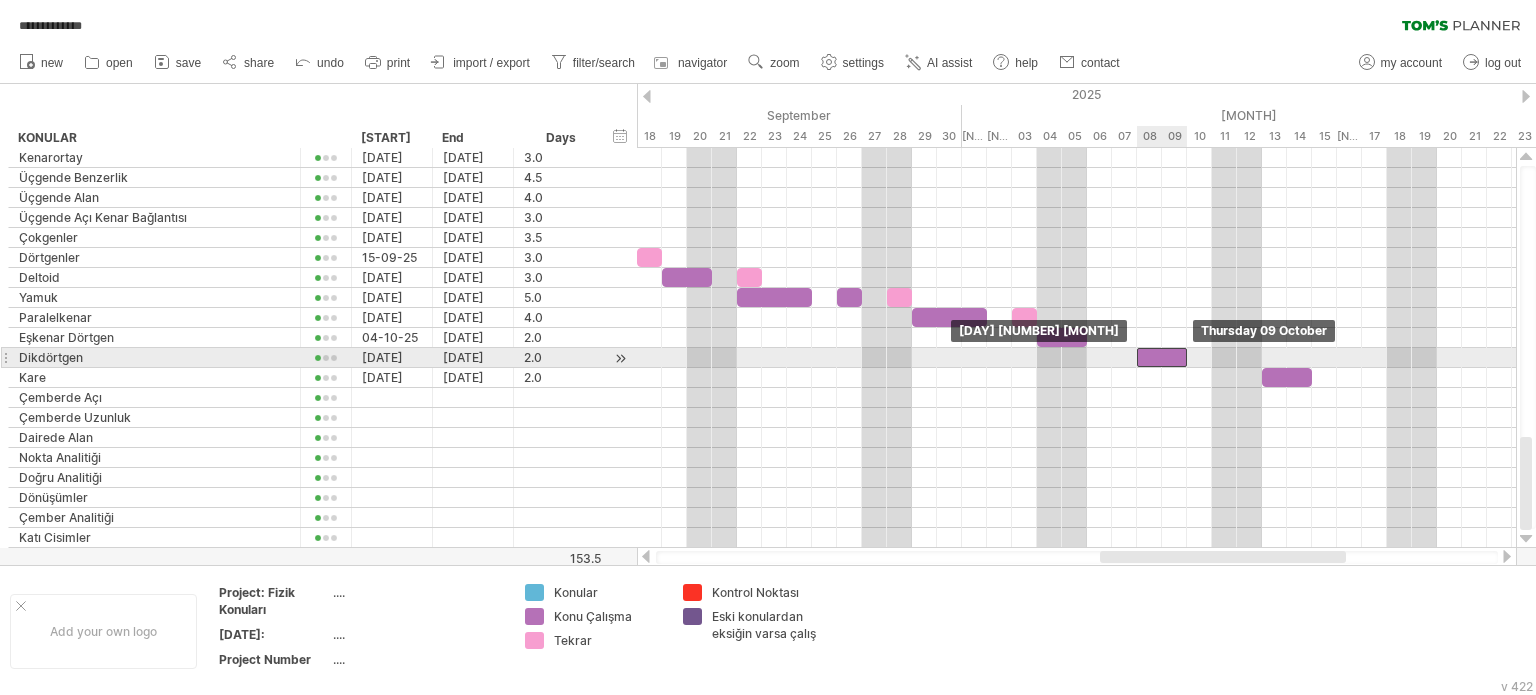 drag, startPoint x: 1125, startPoint y: 355, endPoint x: 1152, endPoint y: 356, distance: 27.018513 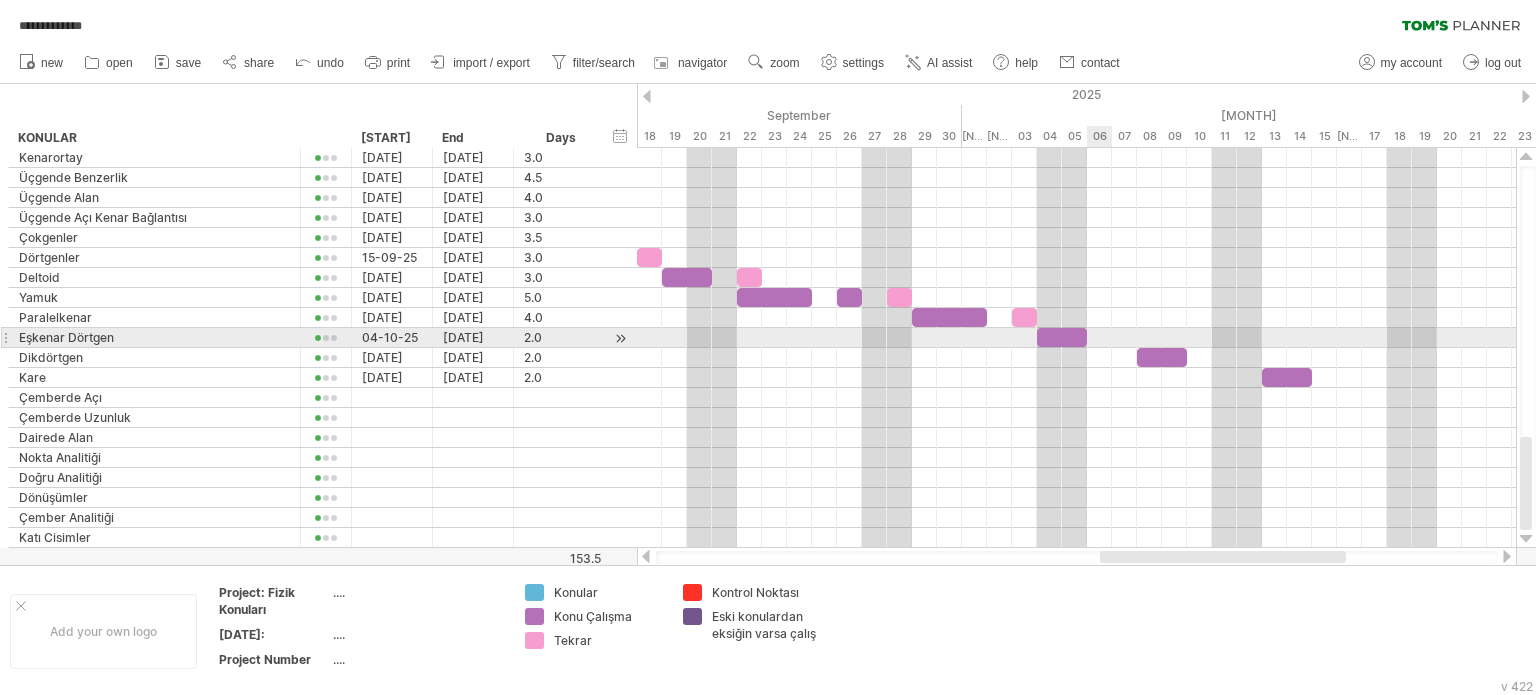 click at bounding box center (1087, 337) 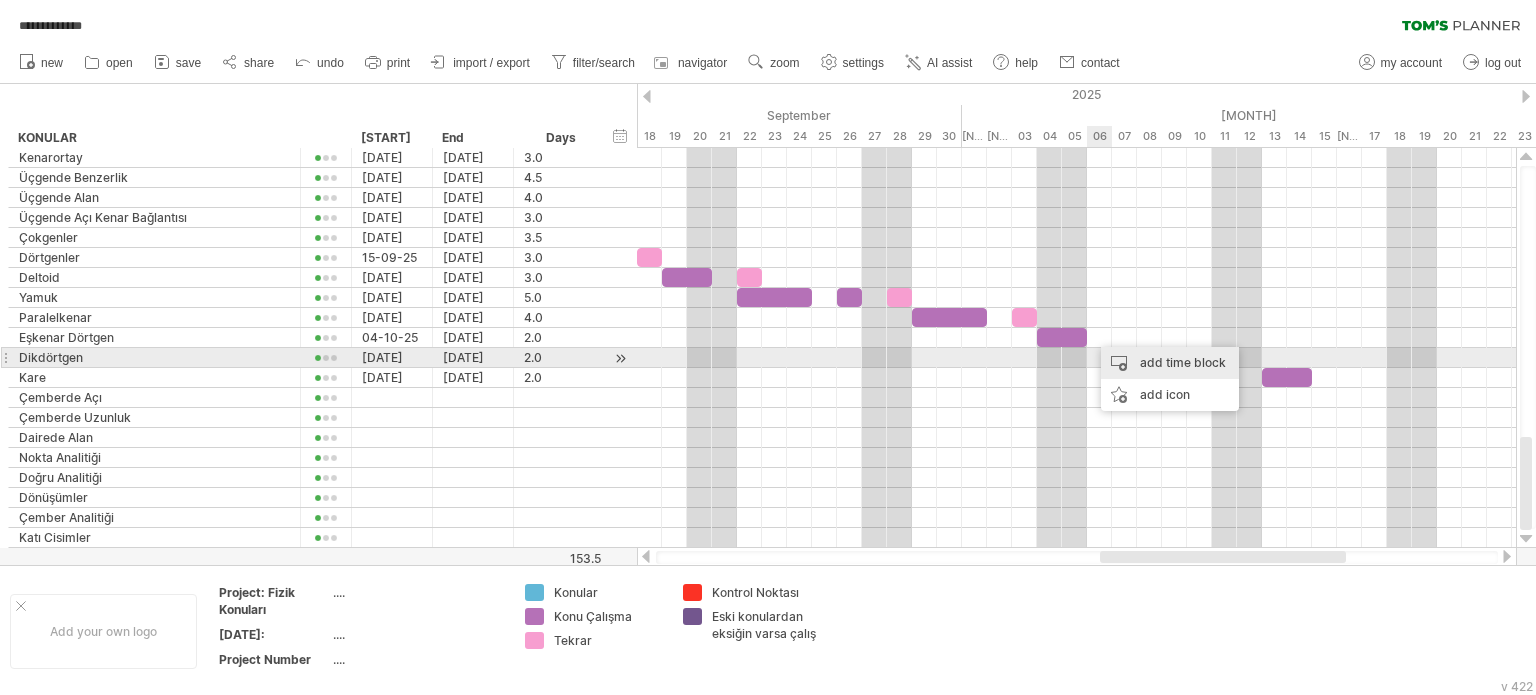 click on "add time block" at bounding box center [1170, 363] 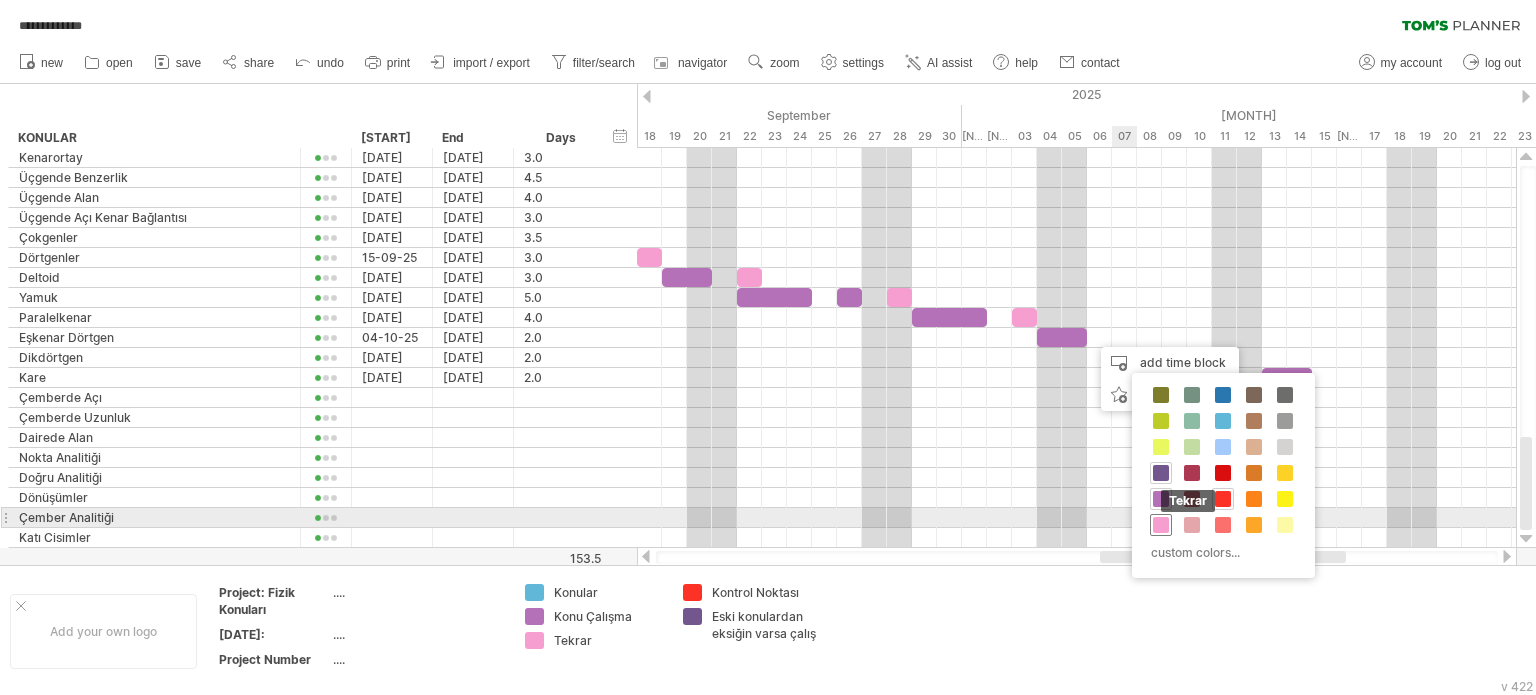 click at bounding box center (1161, 525) 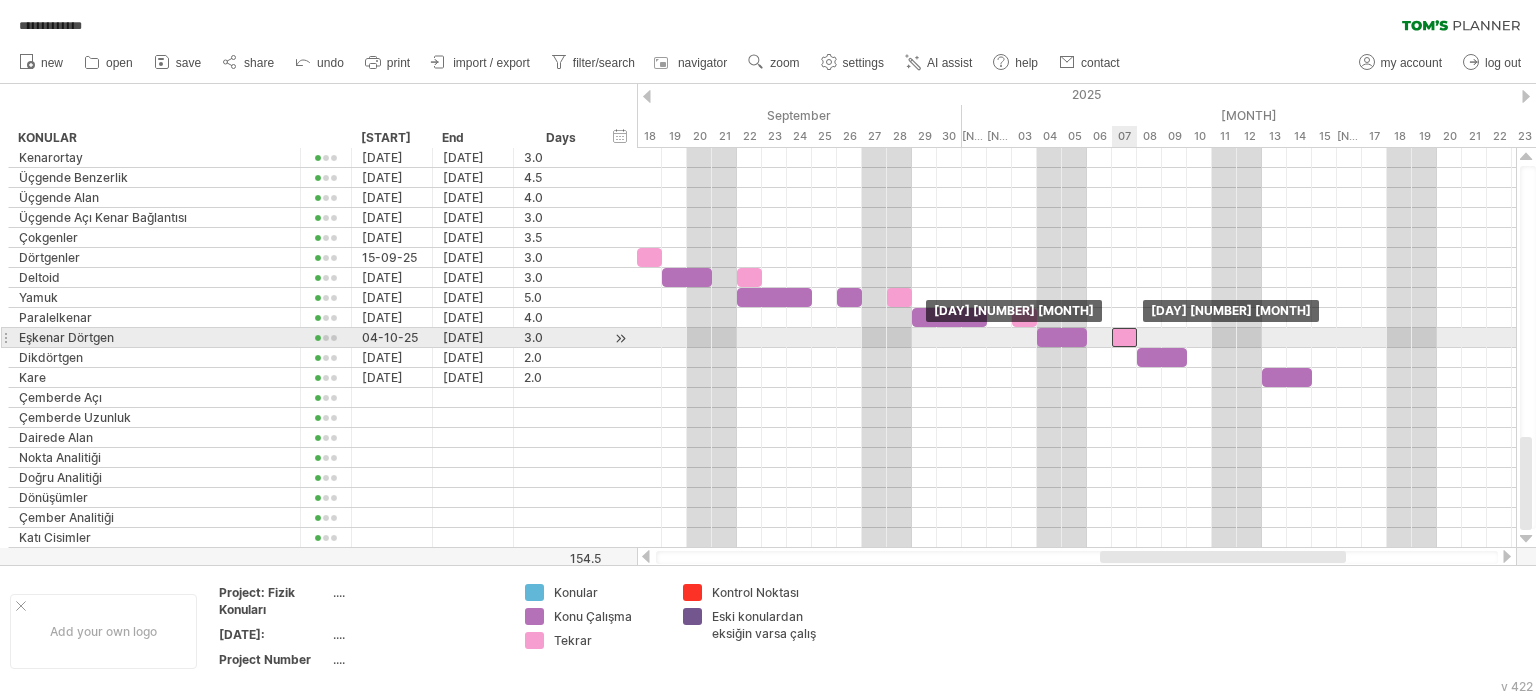drag, startPoint x: 1102, startPoint y: 337, endPoint x: 1124, endPoint y: 337, distance: 22 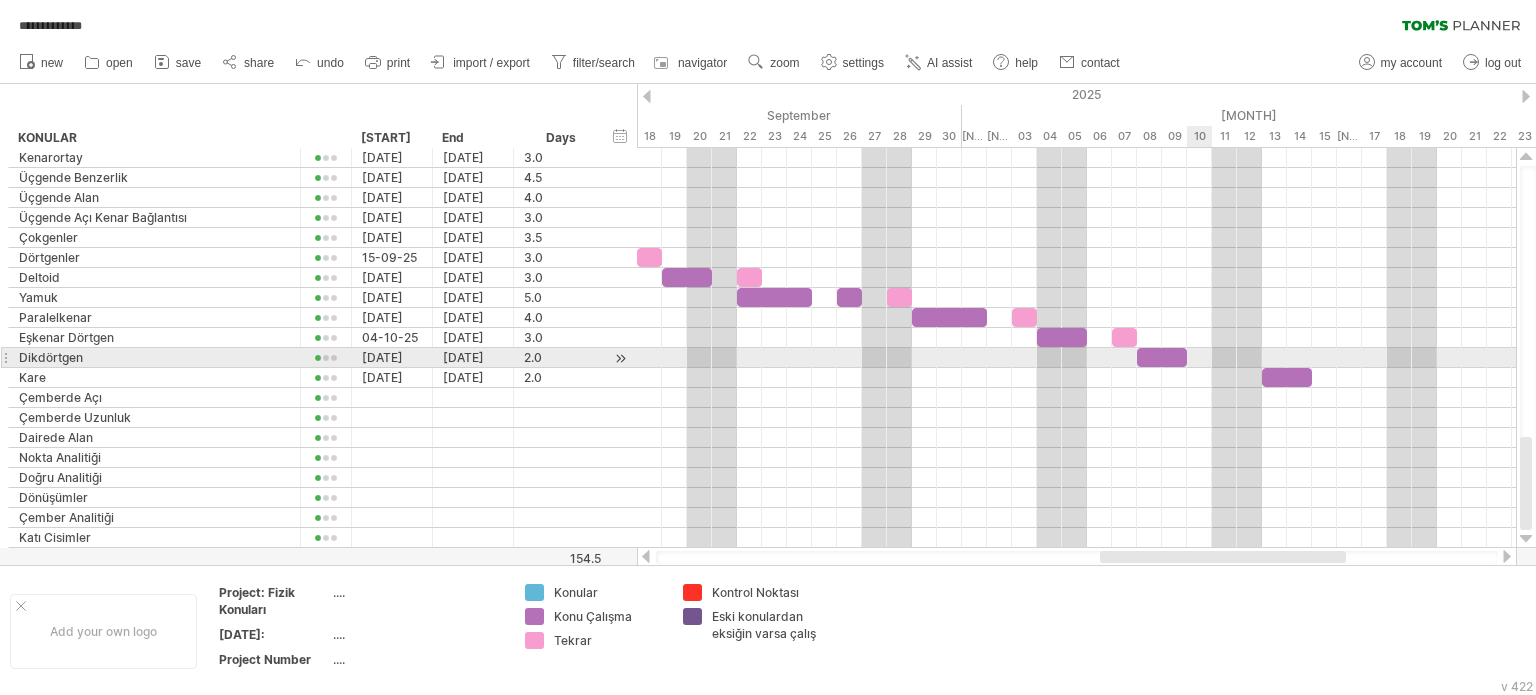 click at bounding box center [1076, 358] 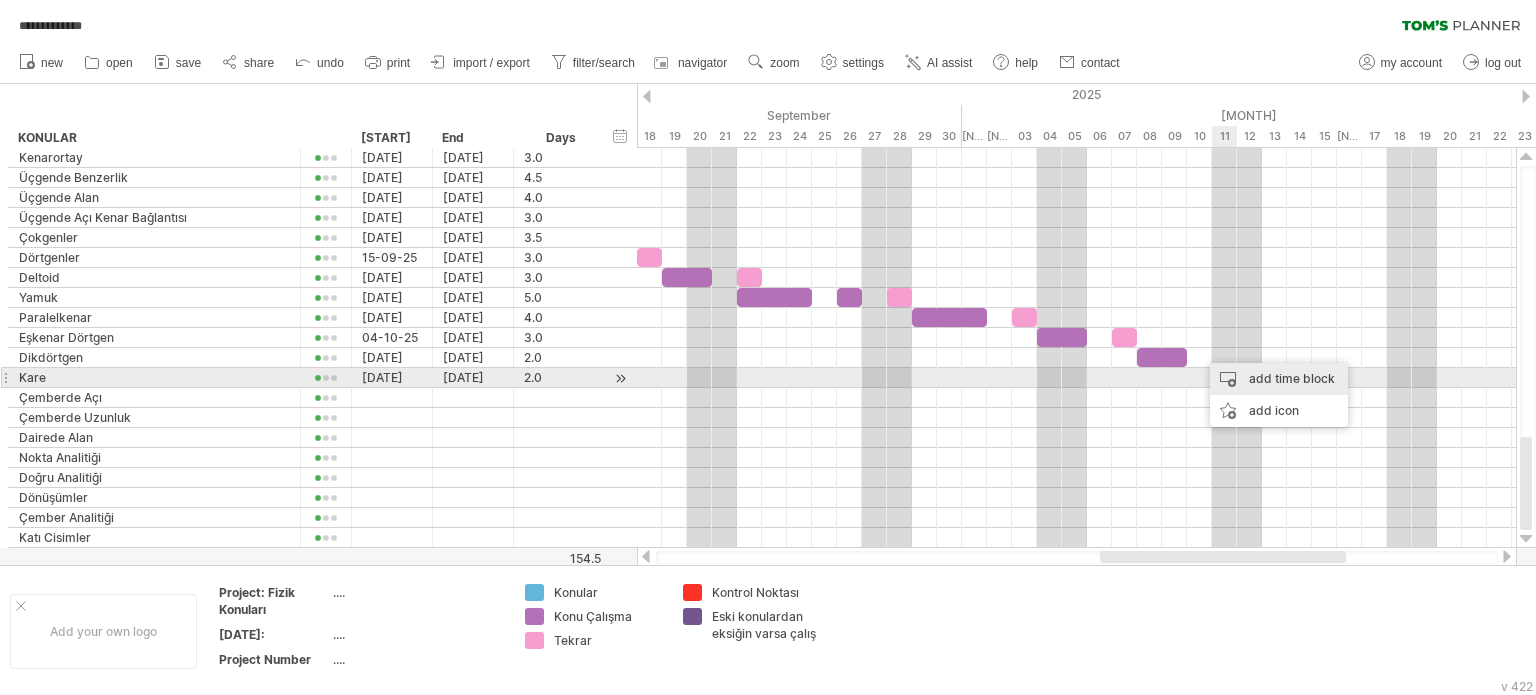 click on "add time block" at bounding box center (1279, 379) 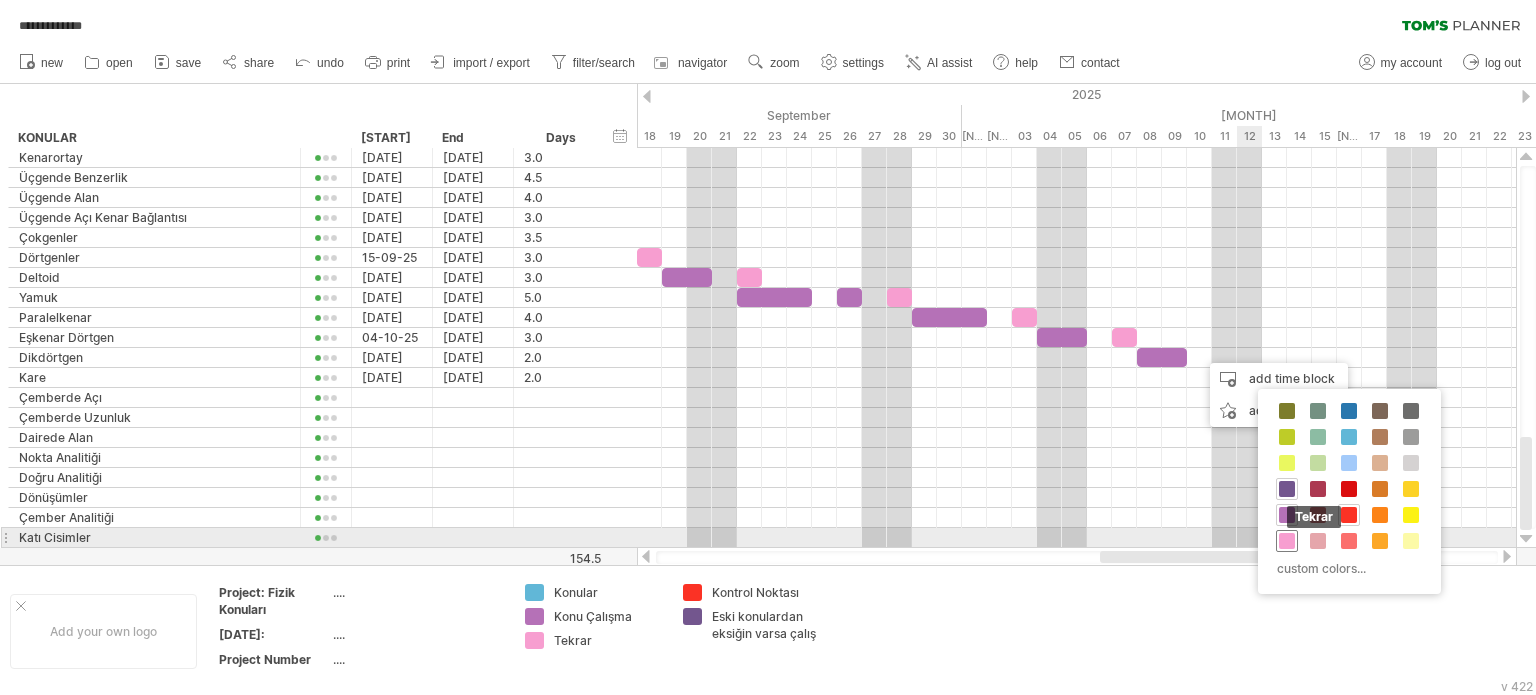 click at bounding box center [1287, 541] 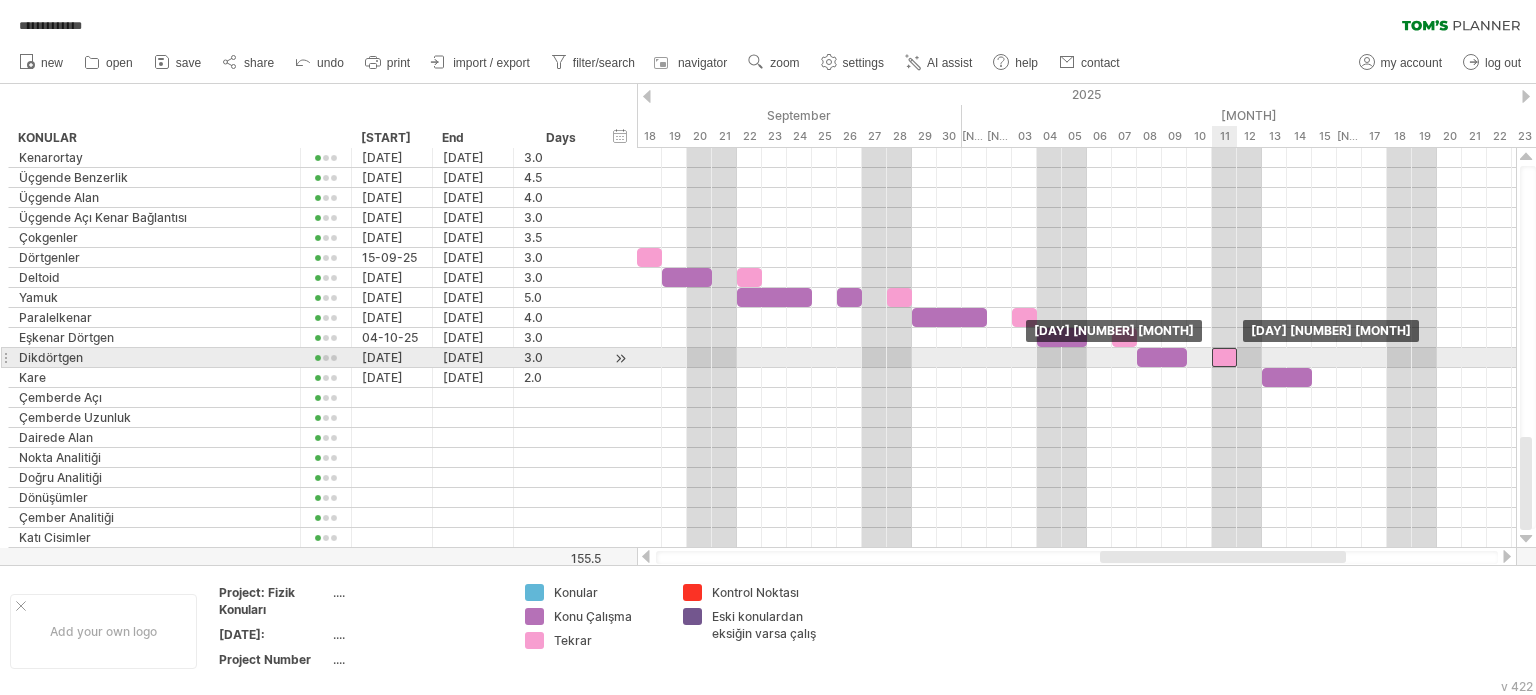 drag, startPoint x: 1216, startPoint y: 354, endPoint x: 1231, endPoint y: 361, distance: 16.552946 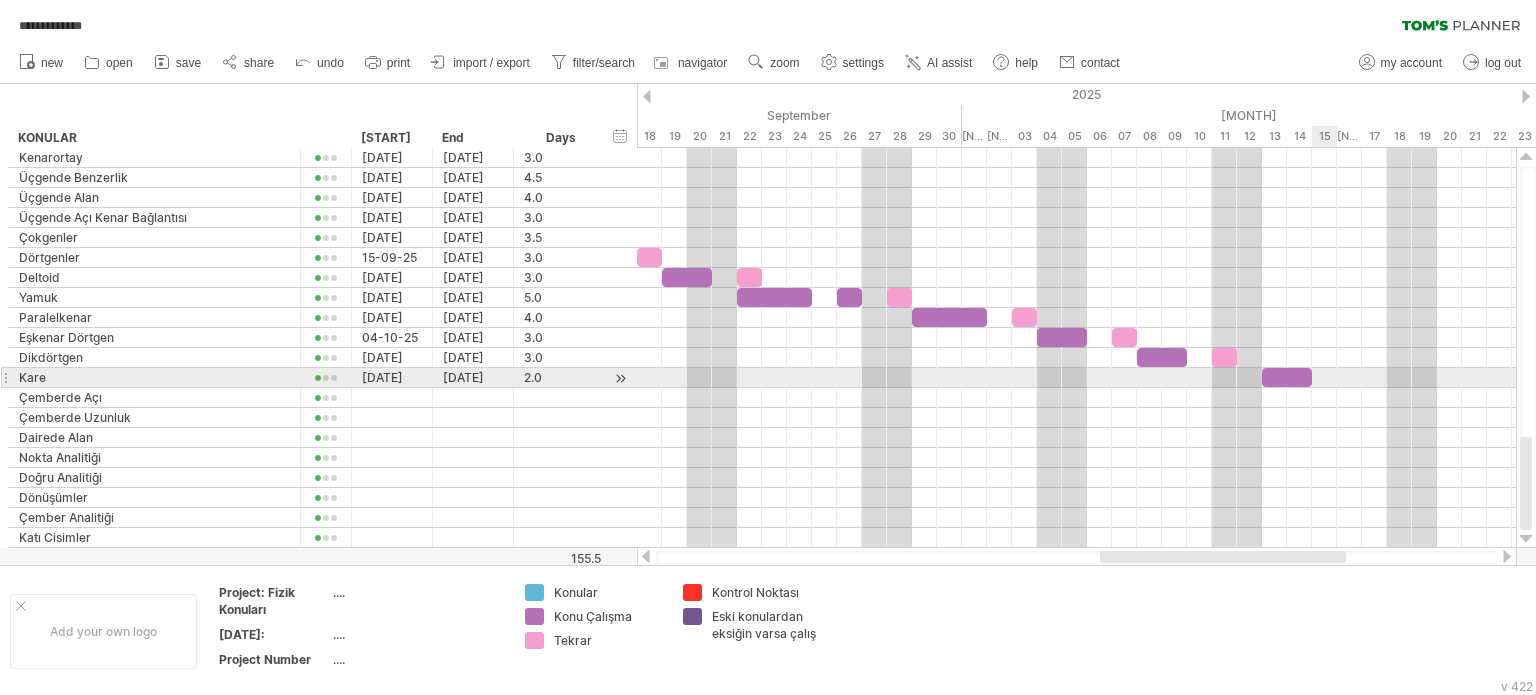 click at bounding box center (1076, 378) 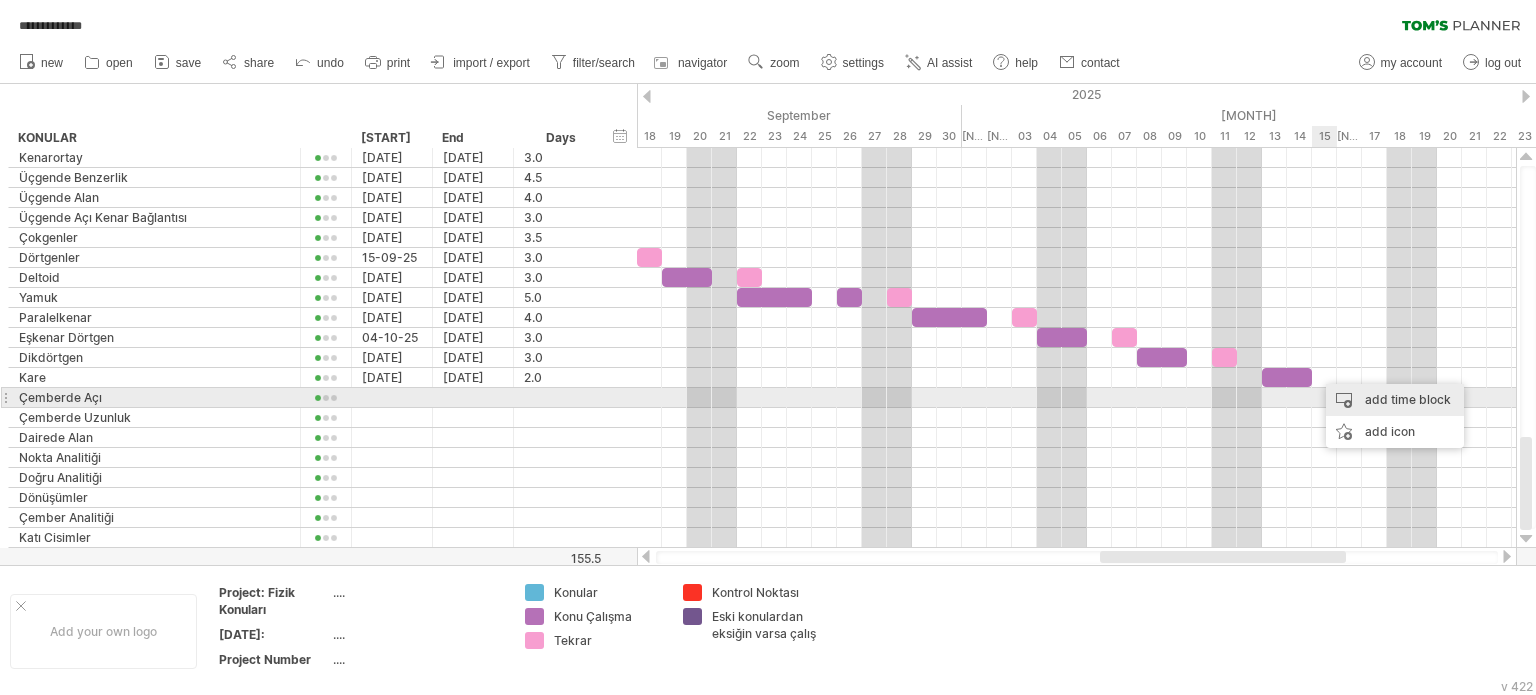 click on "add time block" at bounding box center (1395, 400) 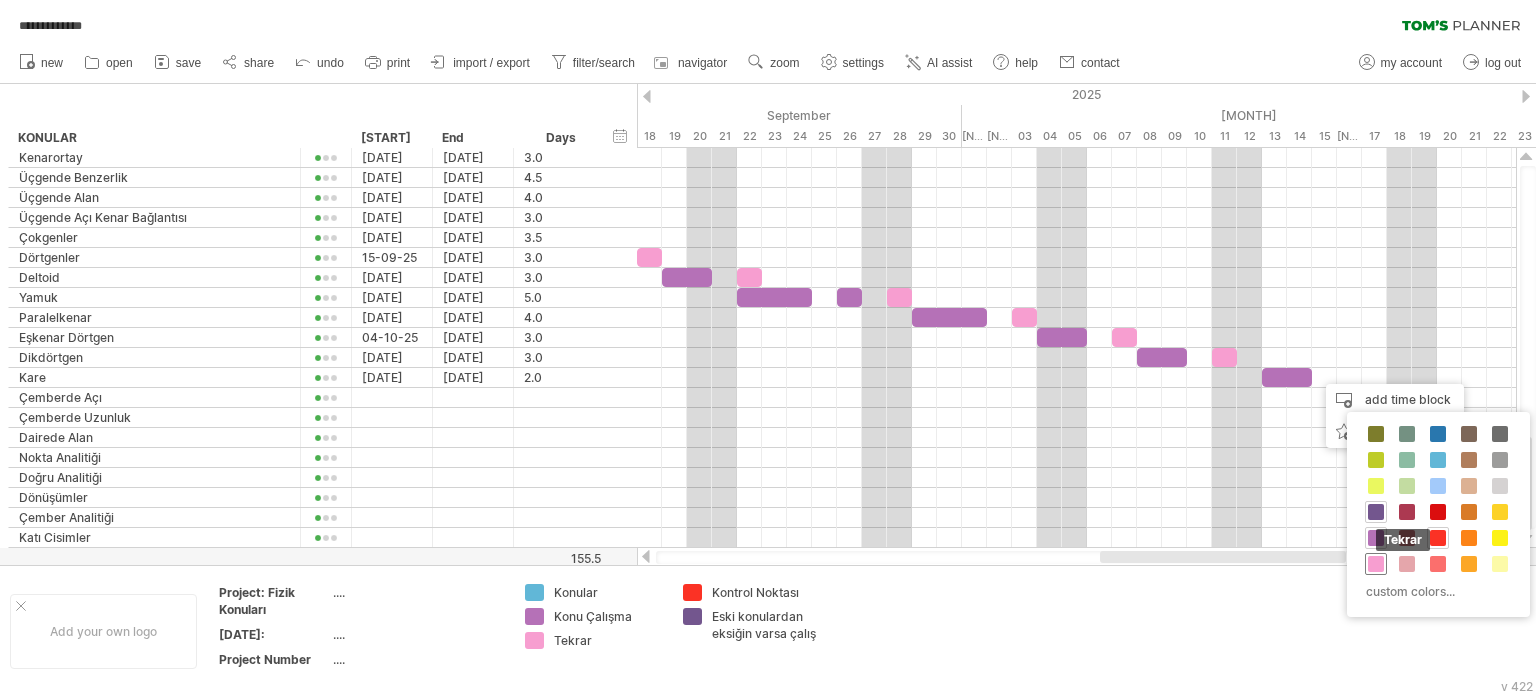 click at bounding box center (1376, 564) 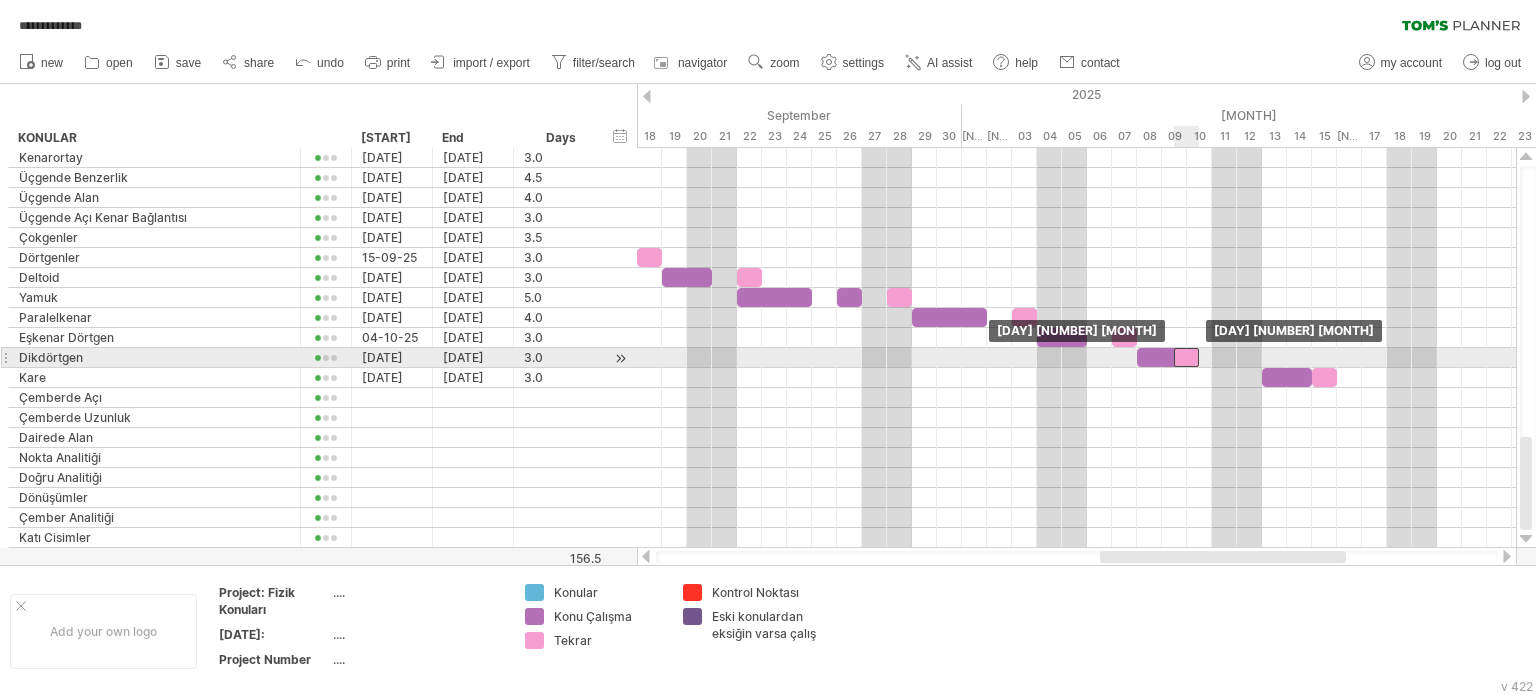 drag, startPoint x: 1229, startPoint y: 348, endPoint x: 1194, endPoint y: 353, distance: 35.35534 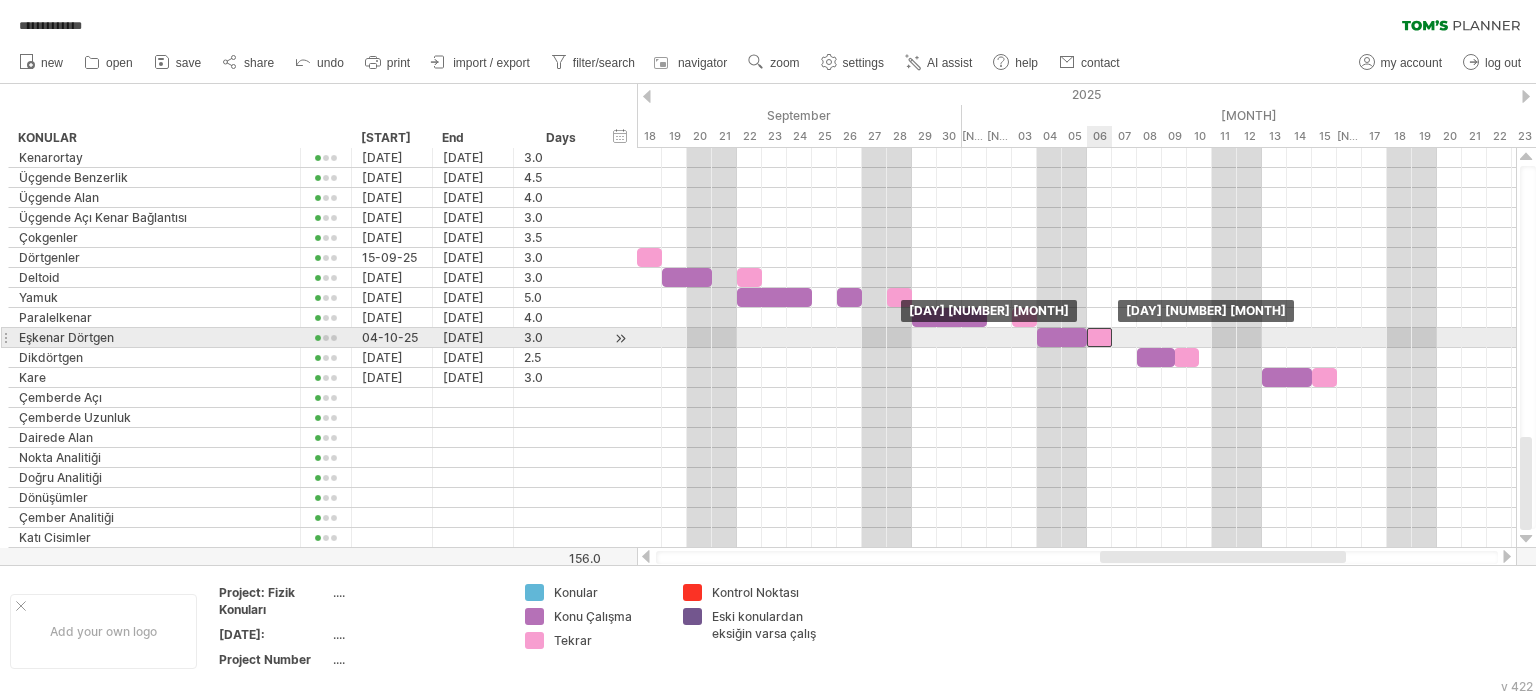 drag, startPoint x: 1124, startPoint y: 331, endPoint x: 1101, endPoint y: 332, distance: 23.021729 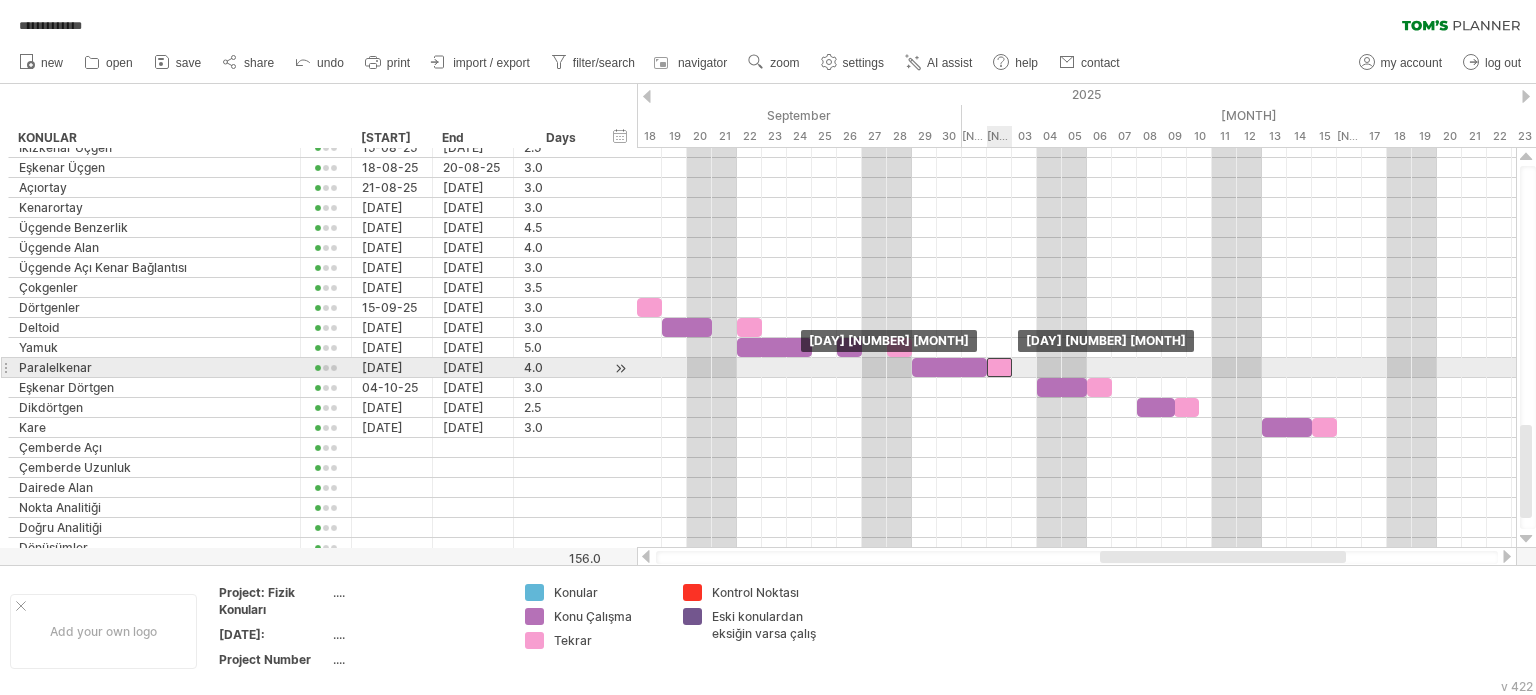 drag, startPoint x: 1027, startPoint y: 367, endPoint x: 1007, endPoint y: 367, distance: 20 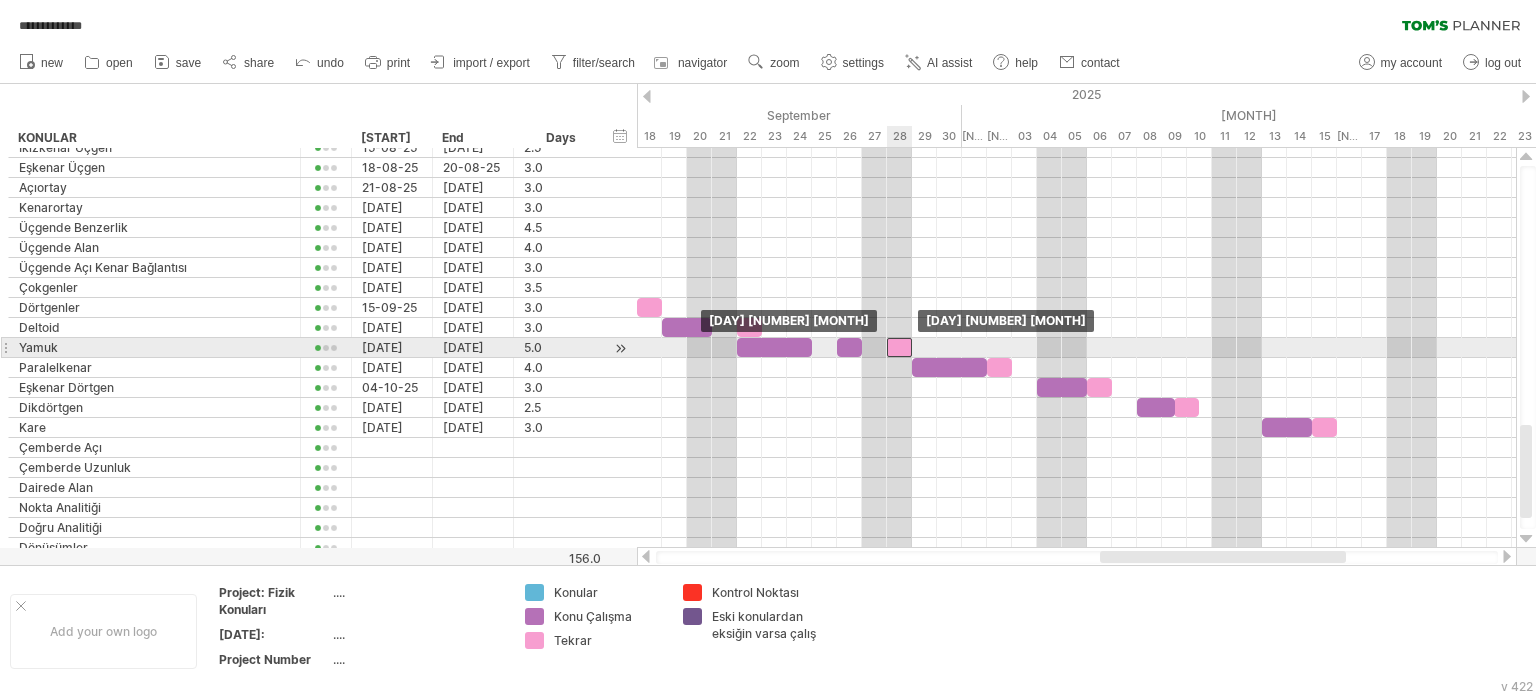 click at bounding box center (899, 347) 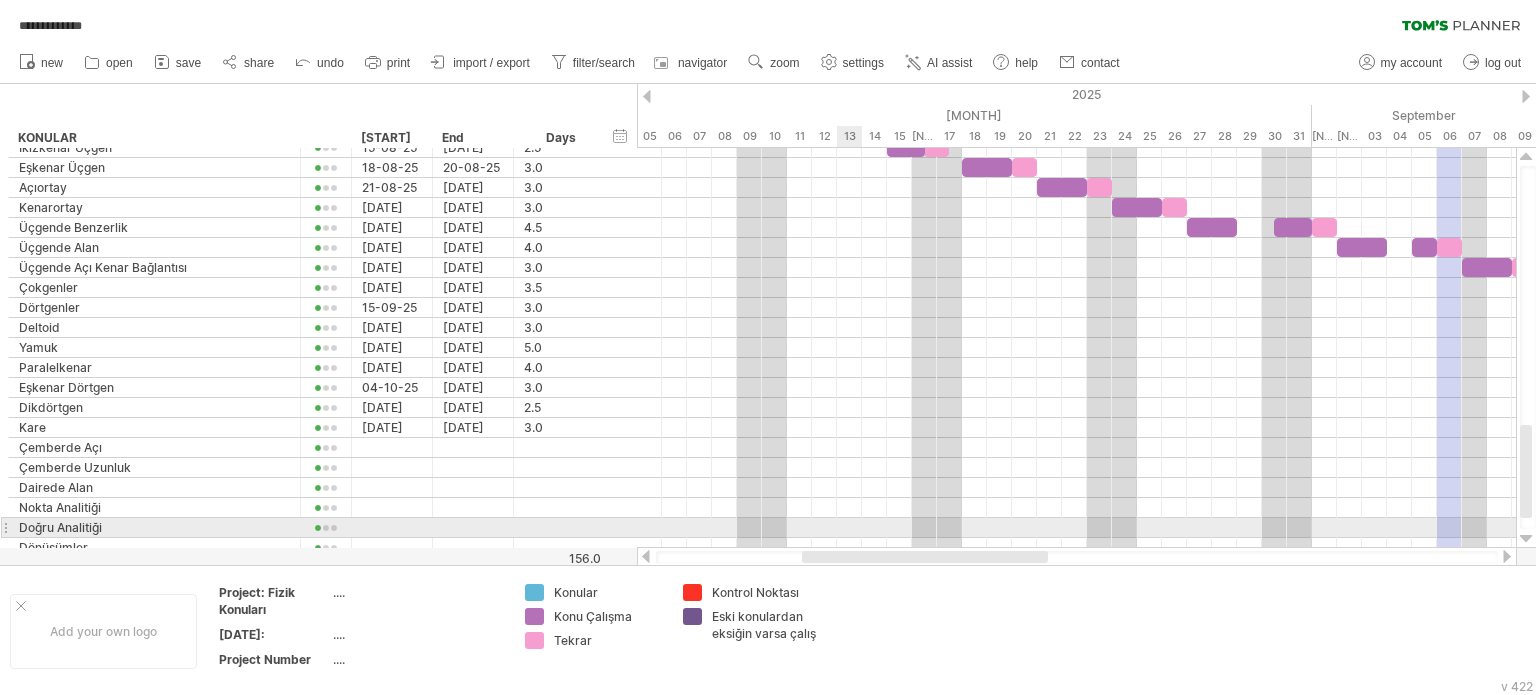 drag, startPoint x: 1155, startPoint y: 562, endPoint x: 881, endPoint y: 485, distance: 284.61377 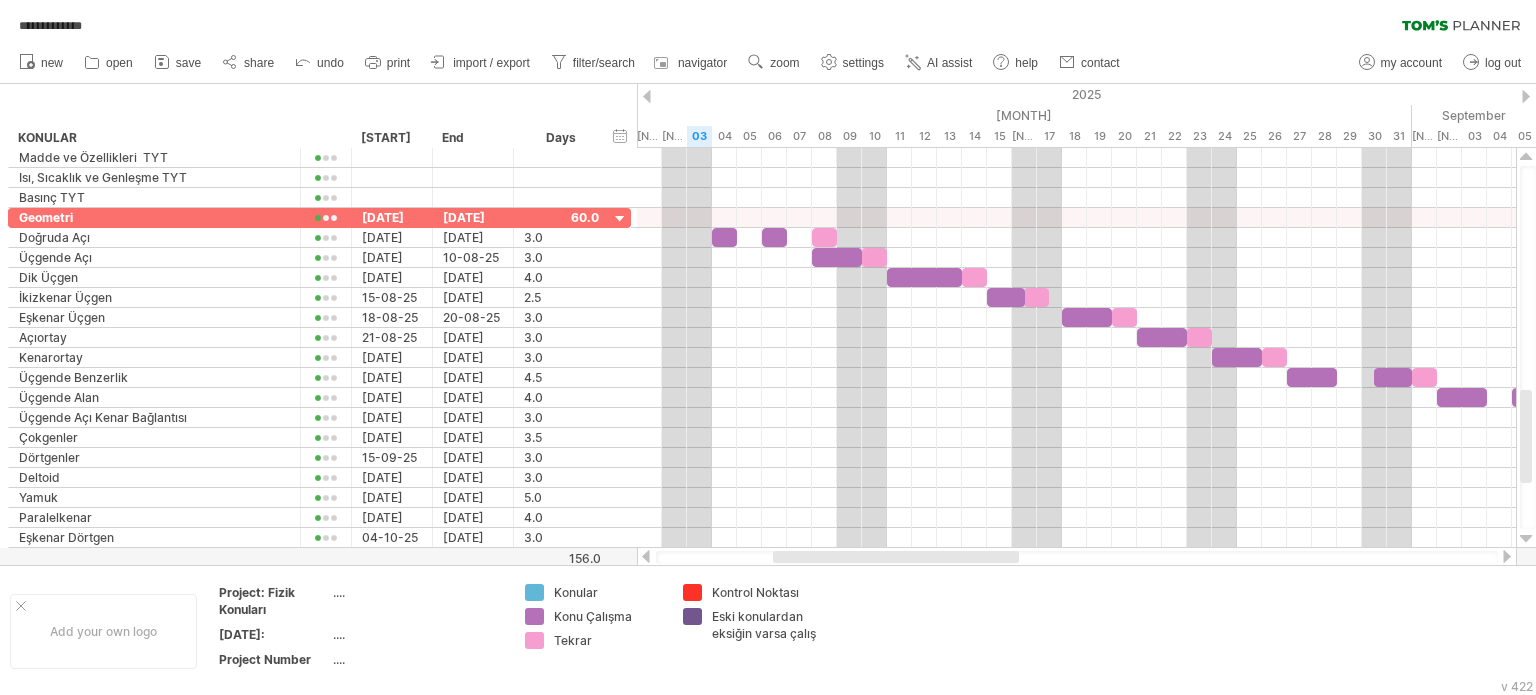 drag, startPoint x: 967, startPoint y: 553, endPoint x: 913, endPoint y: 503, distance: 73.593475 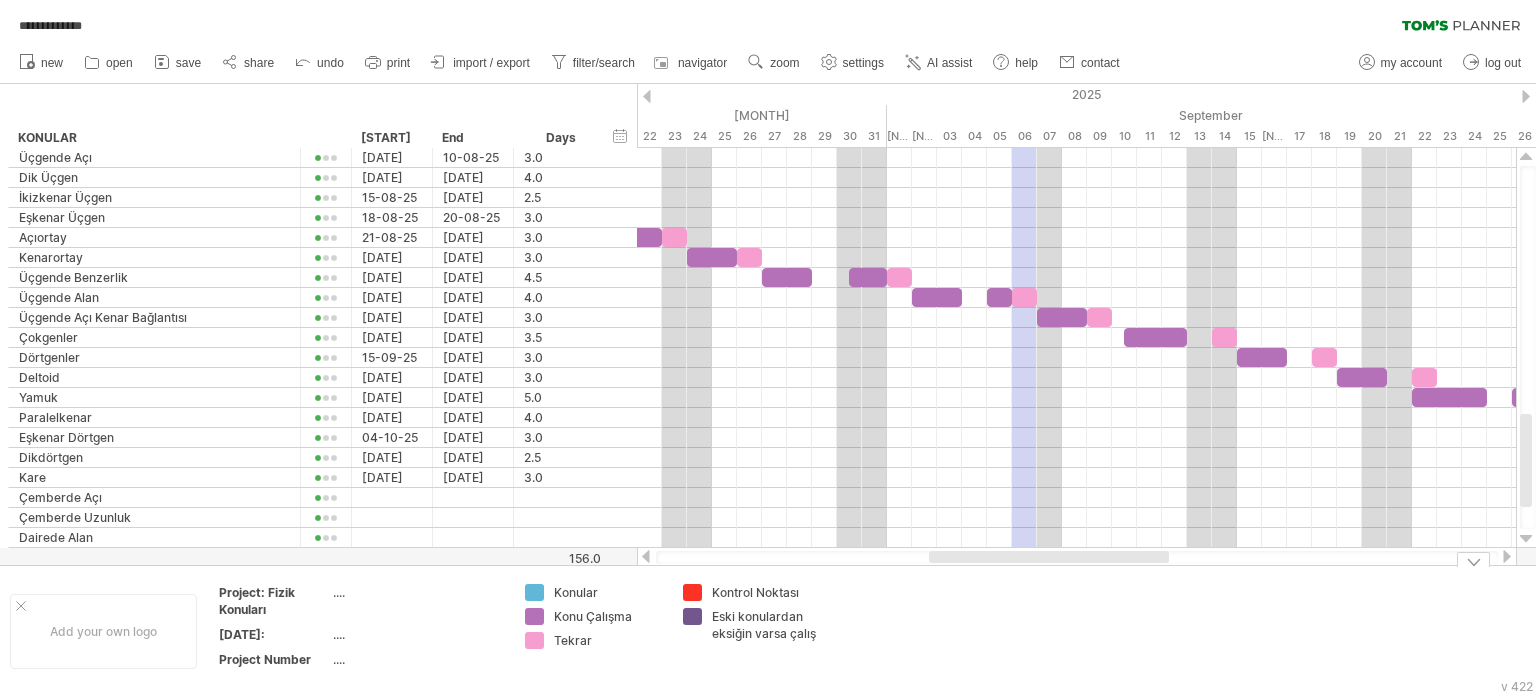 drag, startPoint x: 931, startPoint y: 555, endPoint x: 700, endPoint y: 367, distance: 297.83383 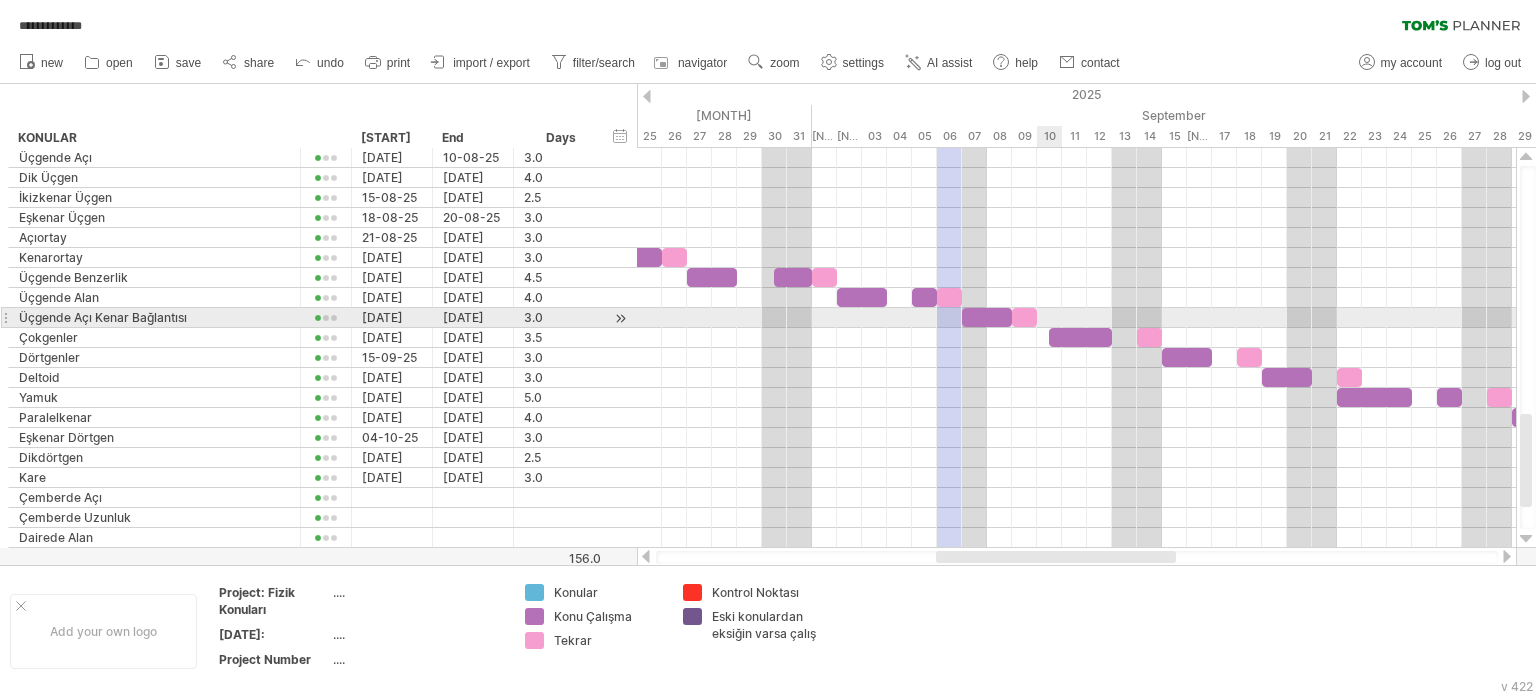 click at bounding box center (1076, 318) 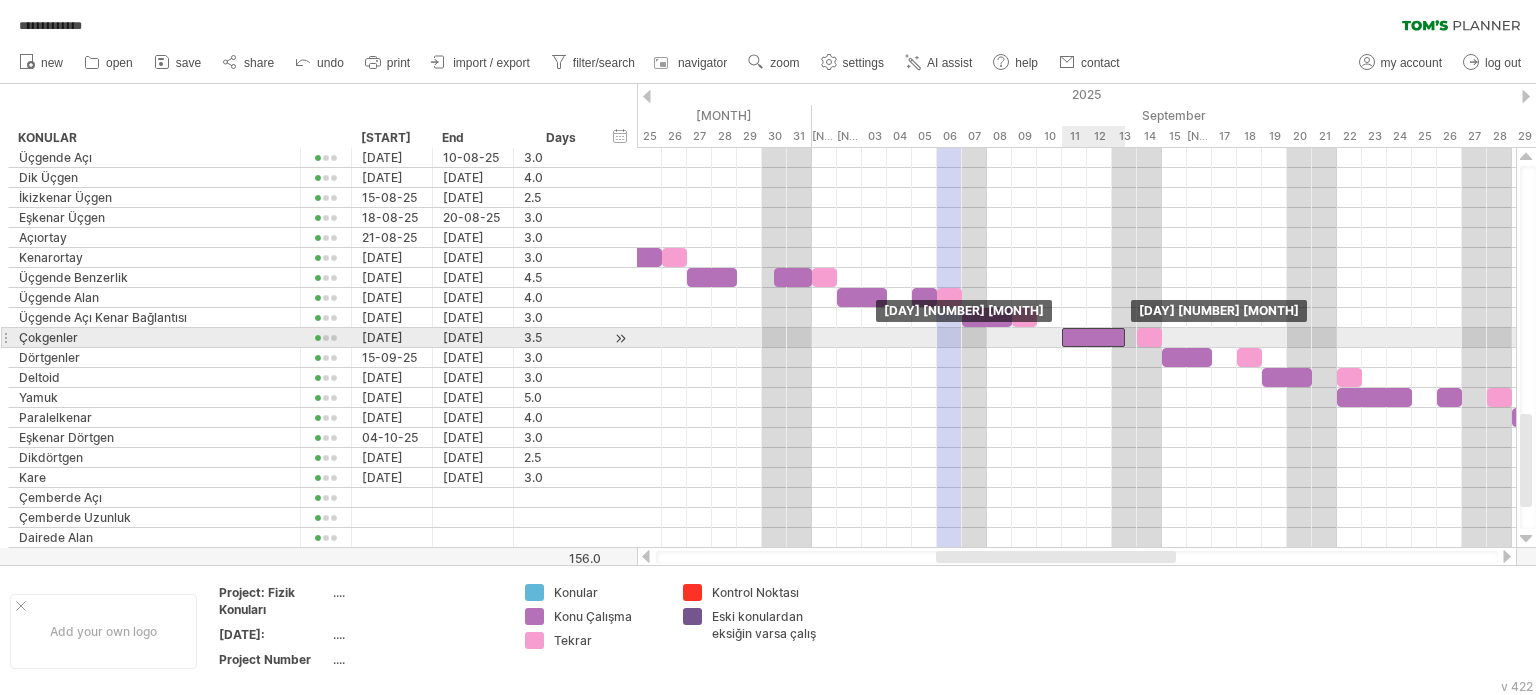 drag, startPoint x: 1058, startPoint y: 337, endPoint x: 1076, endPoint y: 339, distance: 18.110771 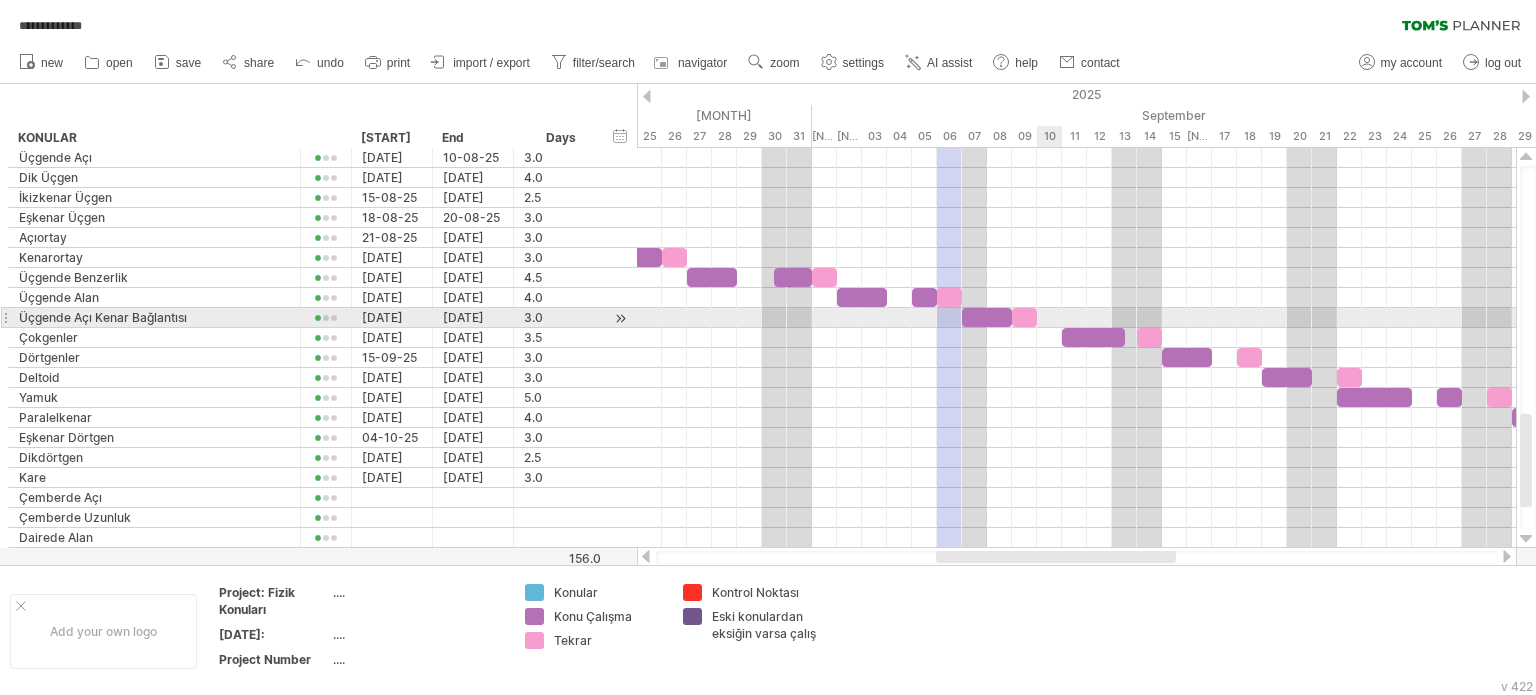 click at bounding box center [1076, 318] 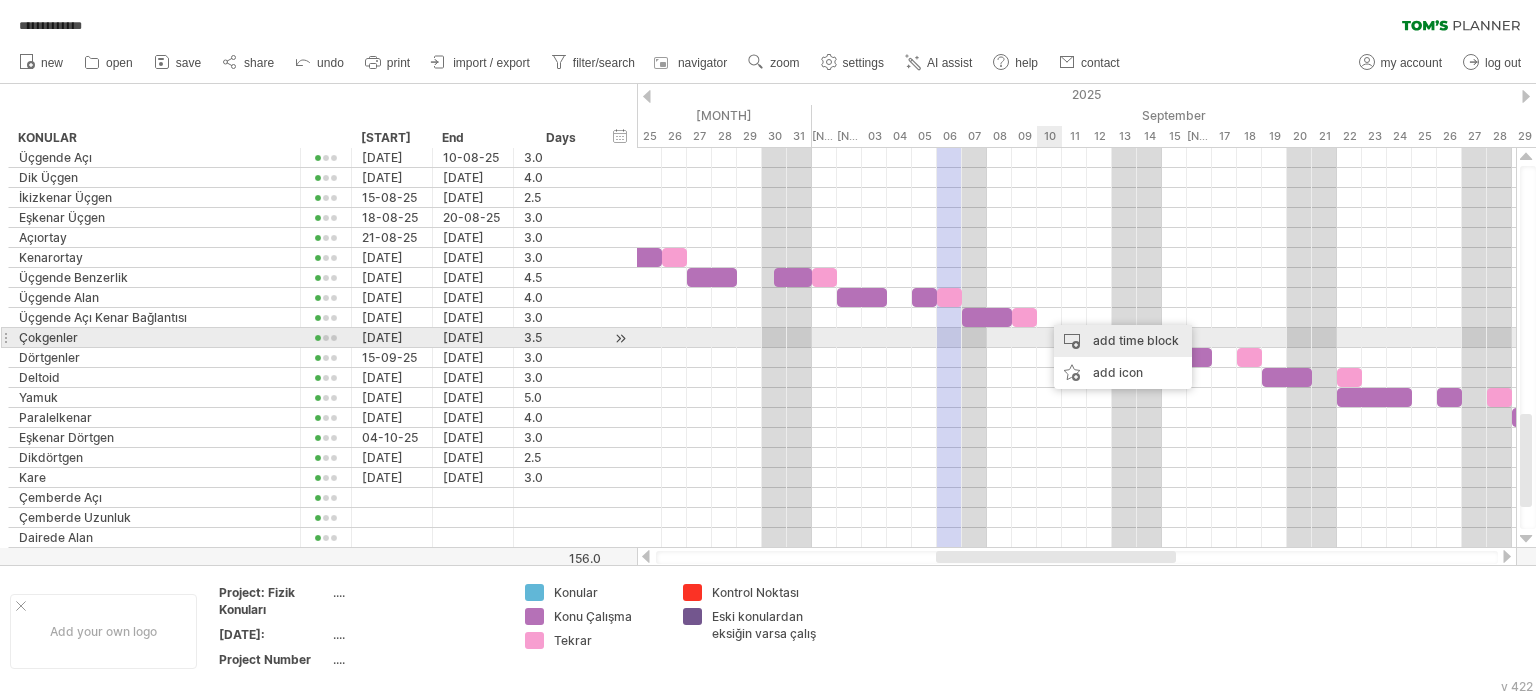 click on "add time block" at bounding box center [1123, 341] 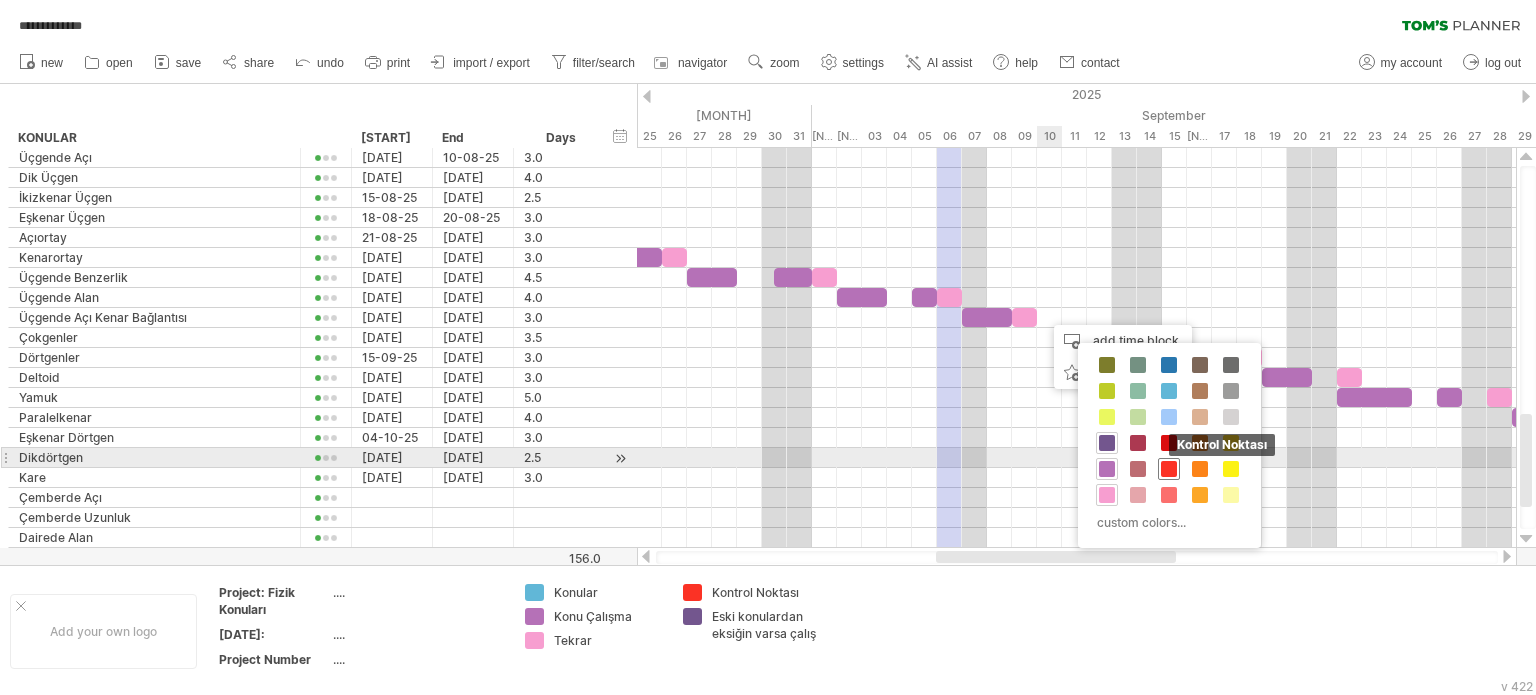 click at bounding box center (1169, 469) 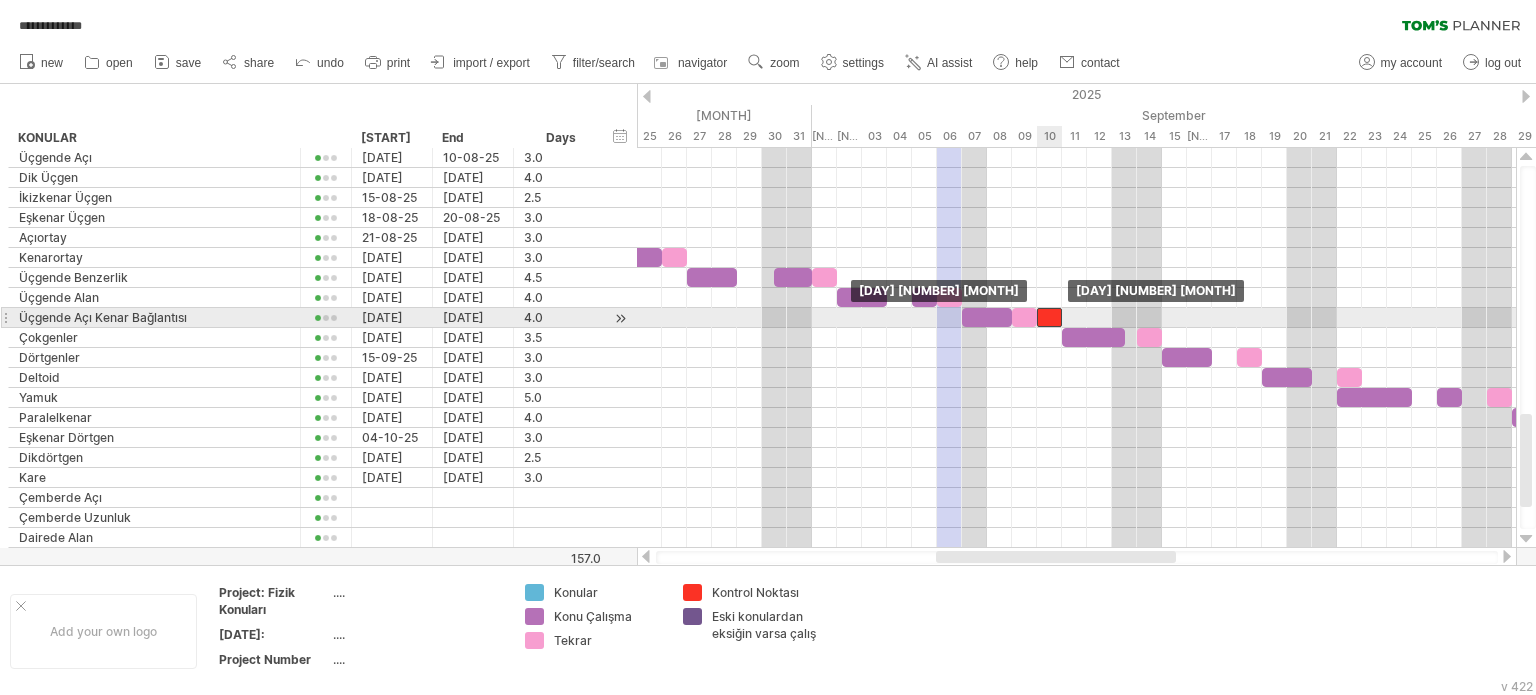 drag, startPoint x: 1064, startPoint y: 307, endPoint x: 1051, endPoint y: 309, distance: 13.152946 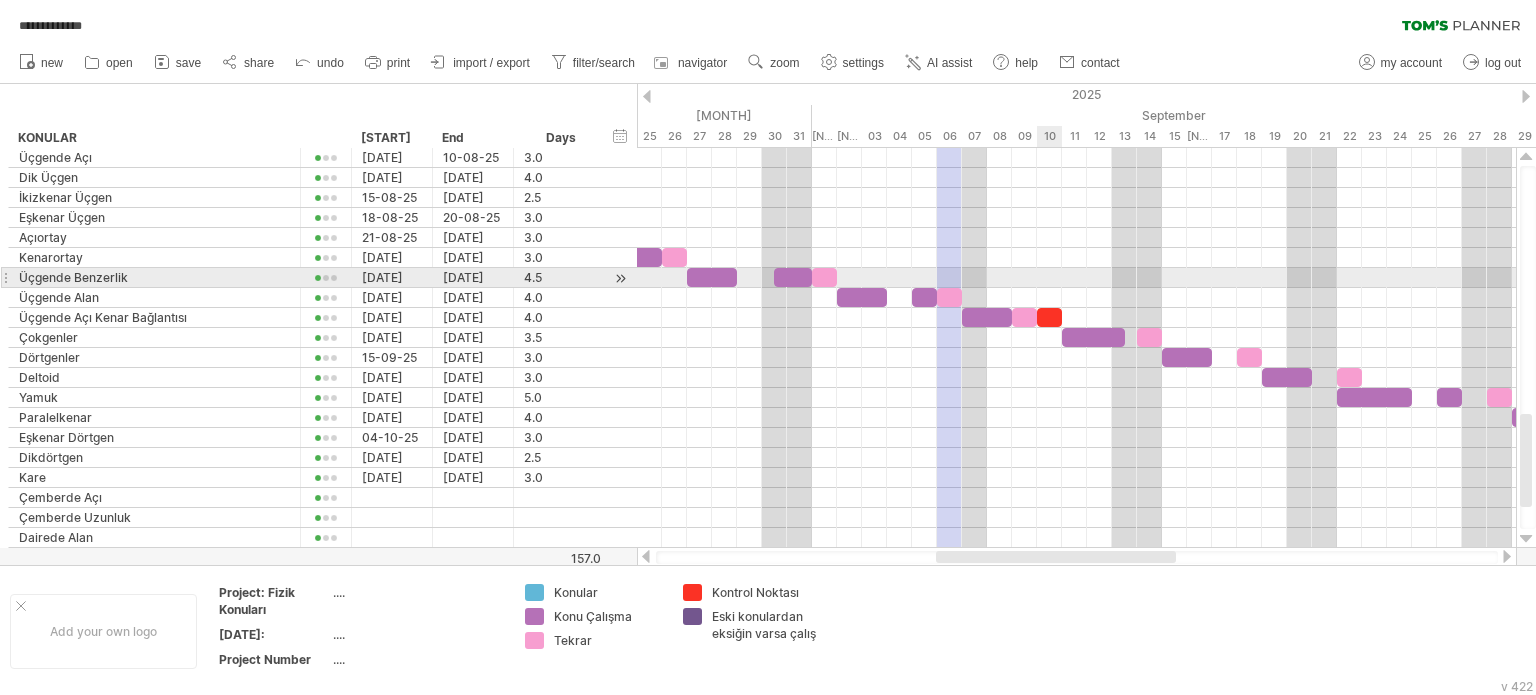 drag, startPoint x: 1047, startPoint y: 272, endPoint x: 1048, endPoint y: 287, distance: 15.033297 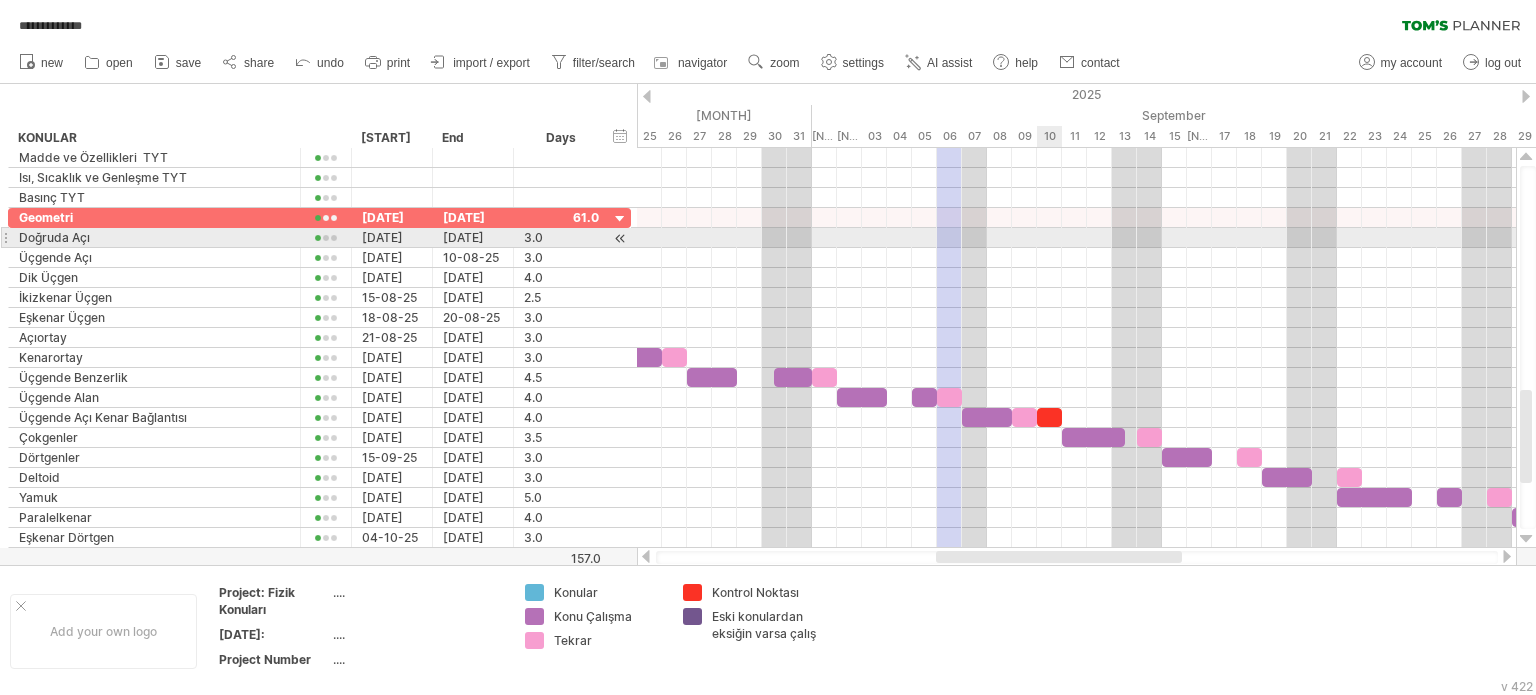 click at bounding box center (1076, 238) 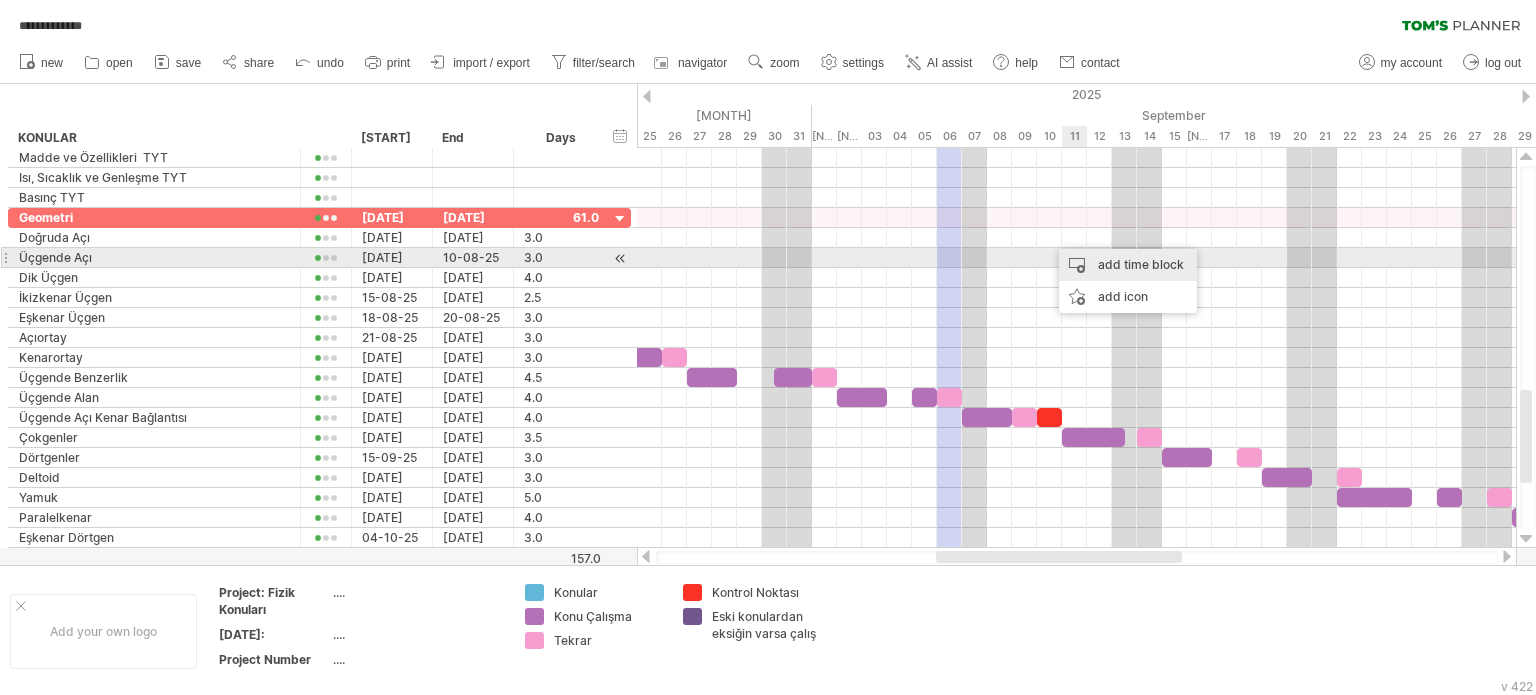 click on "add time block" at bounding box center (1128, 265) 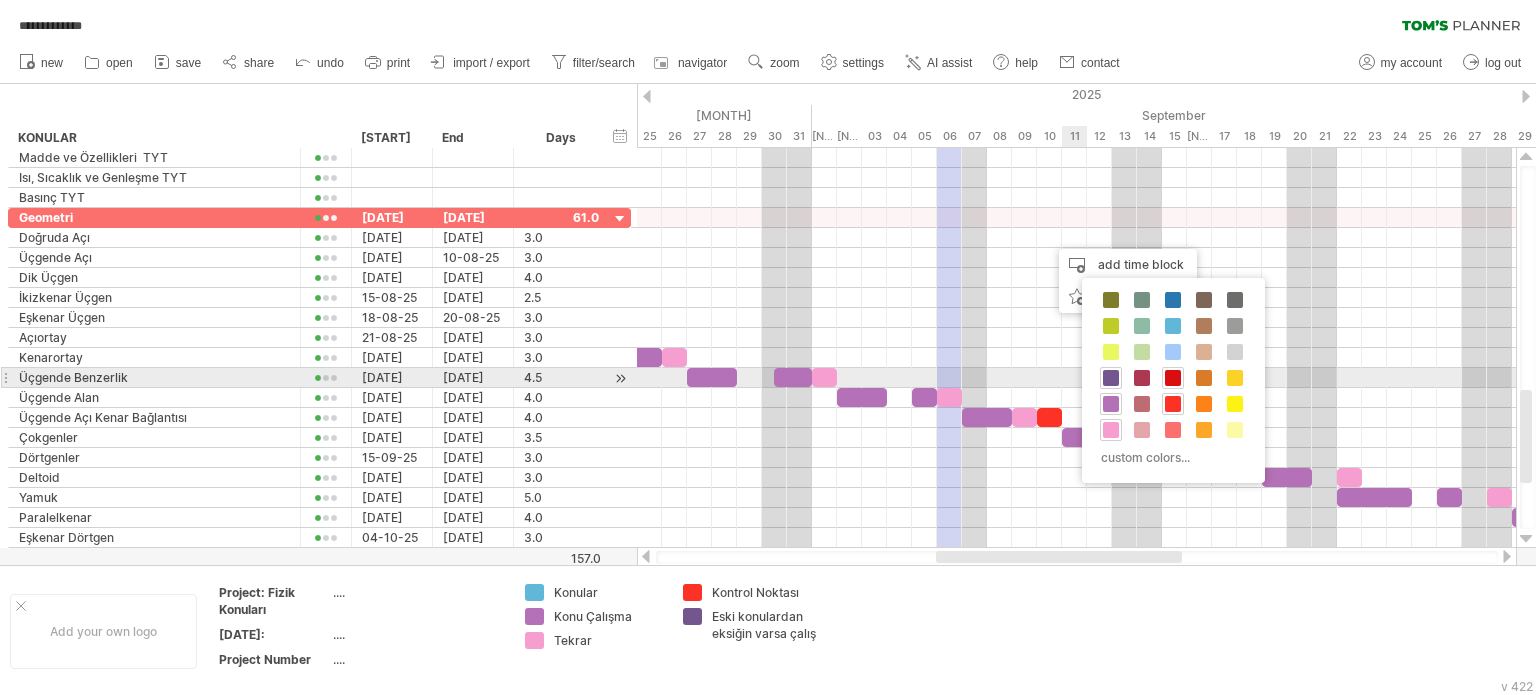 click at bounding box center (1173, 378) 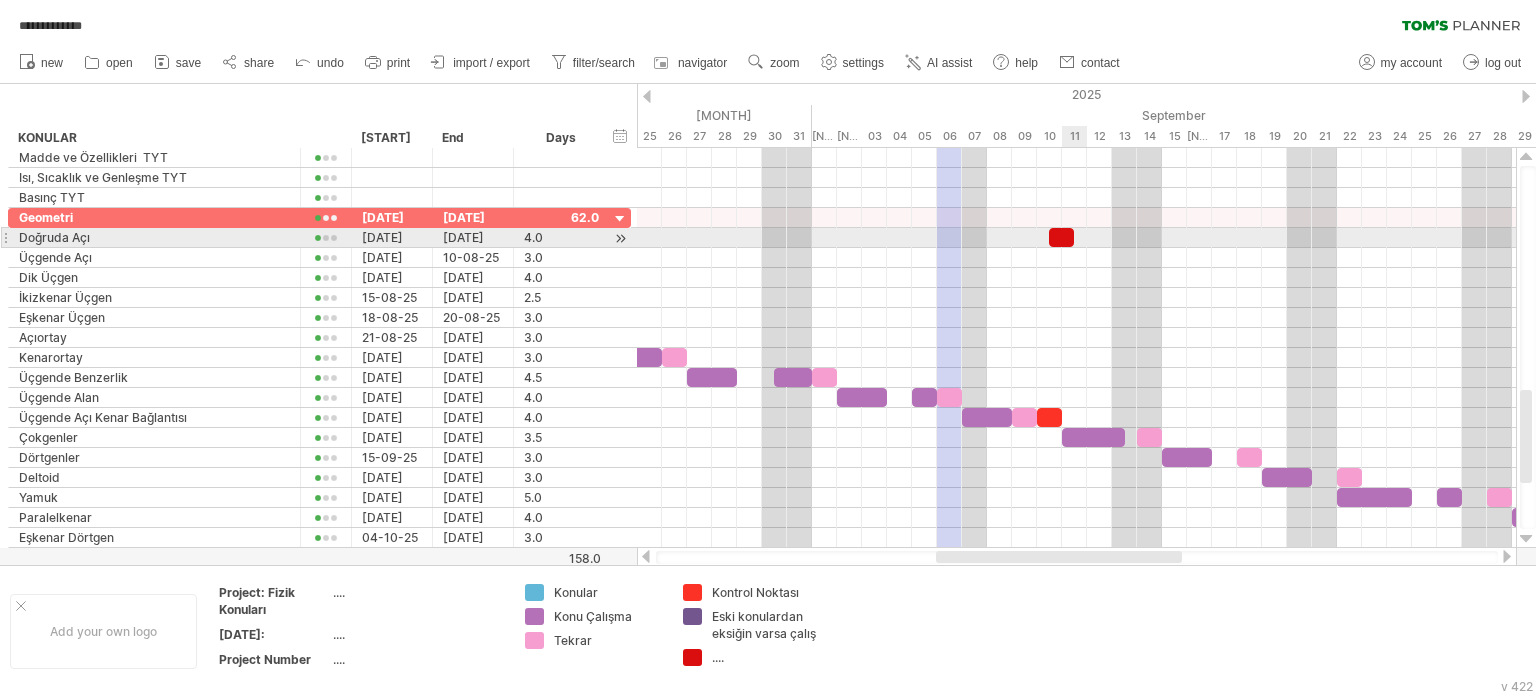 click at bounding box center (1074, 237) 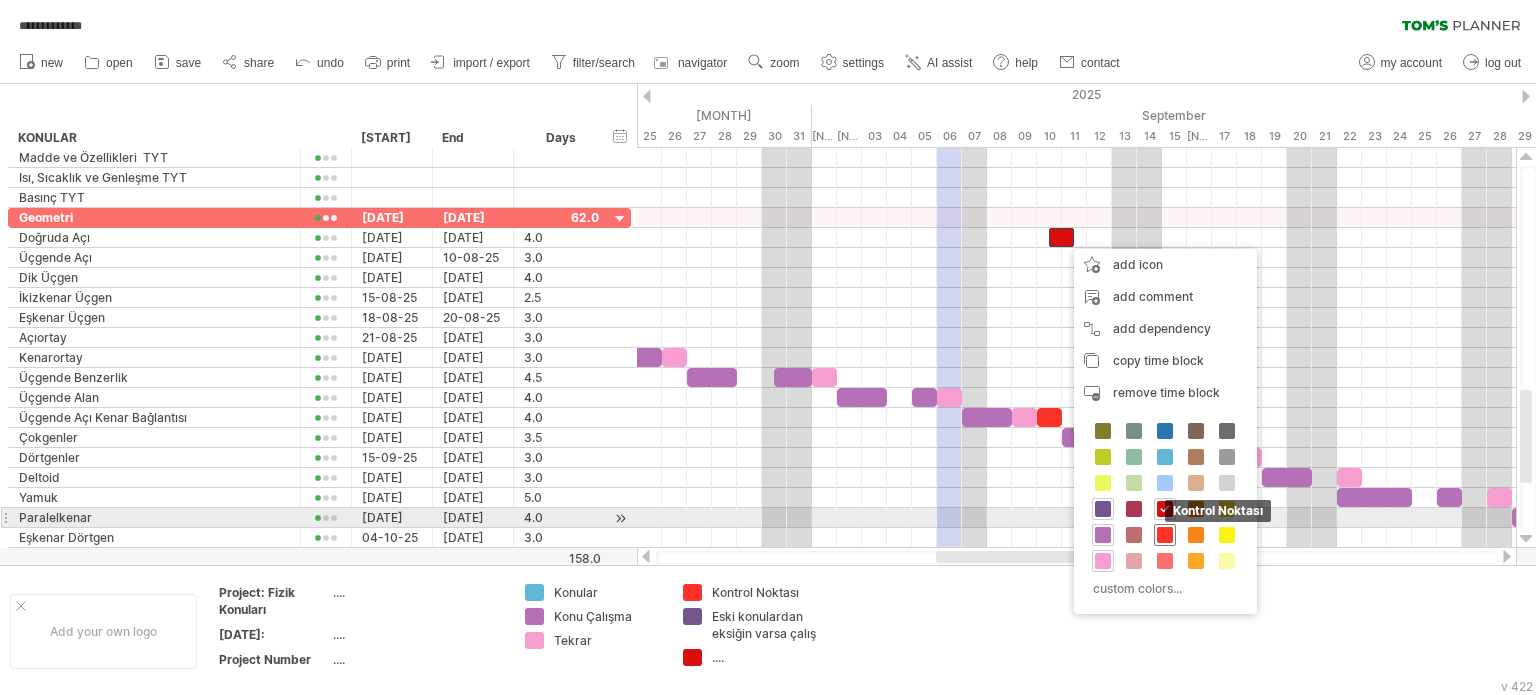 drag, startPoint x: 1162, startPoint y: 532, endPoint x: 1152, endPoint y: 508, distance: 26 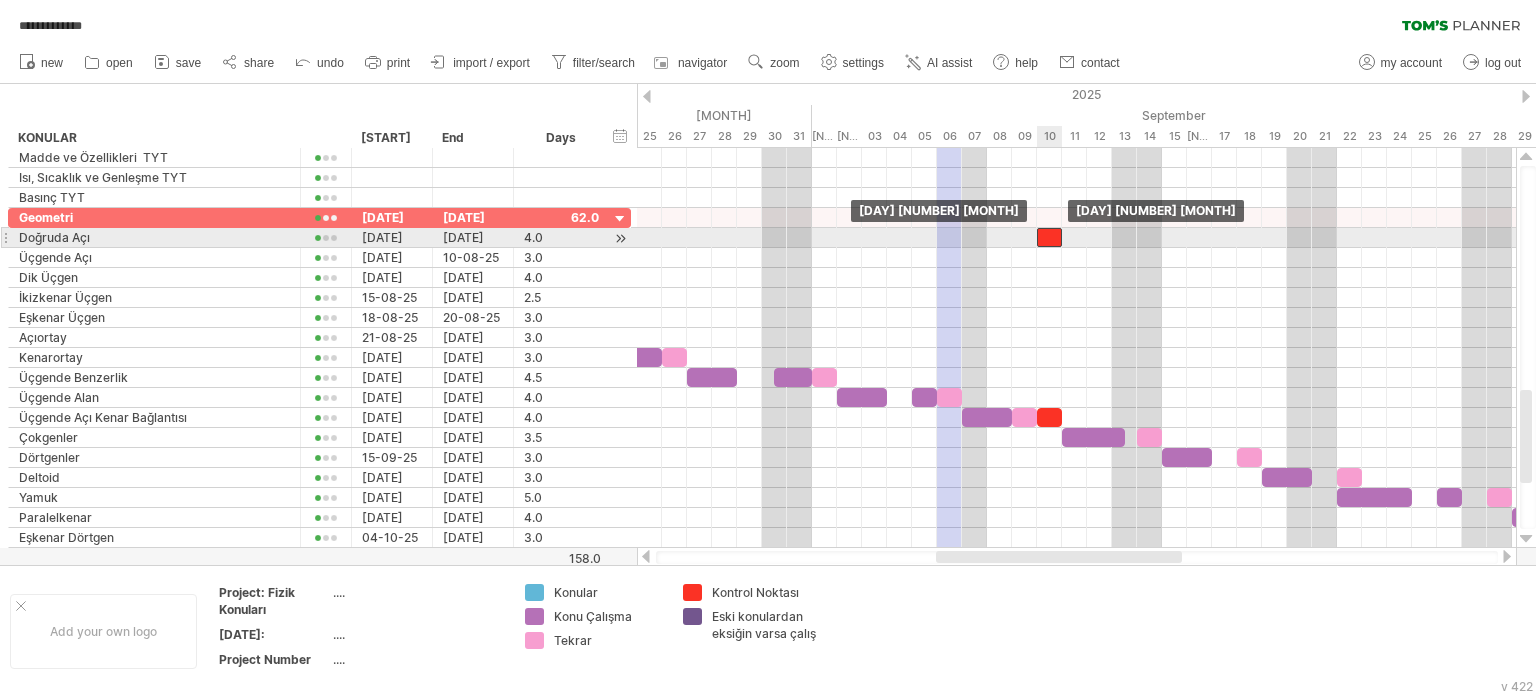 drag, startPoint x: 1060, startPoint y: 243, endPoint x: 1047, endPoint y: 243, distance: 13 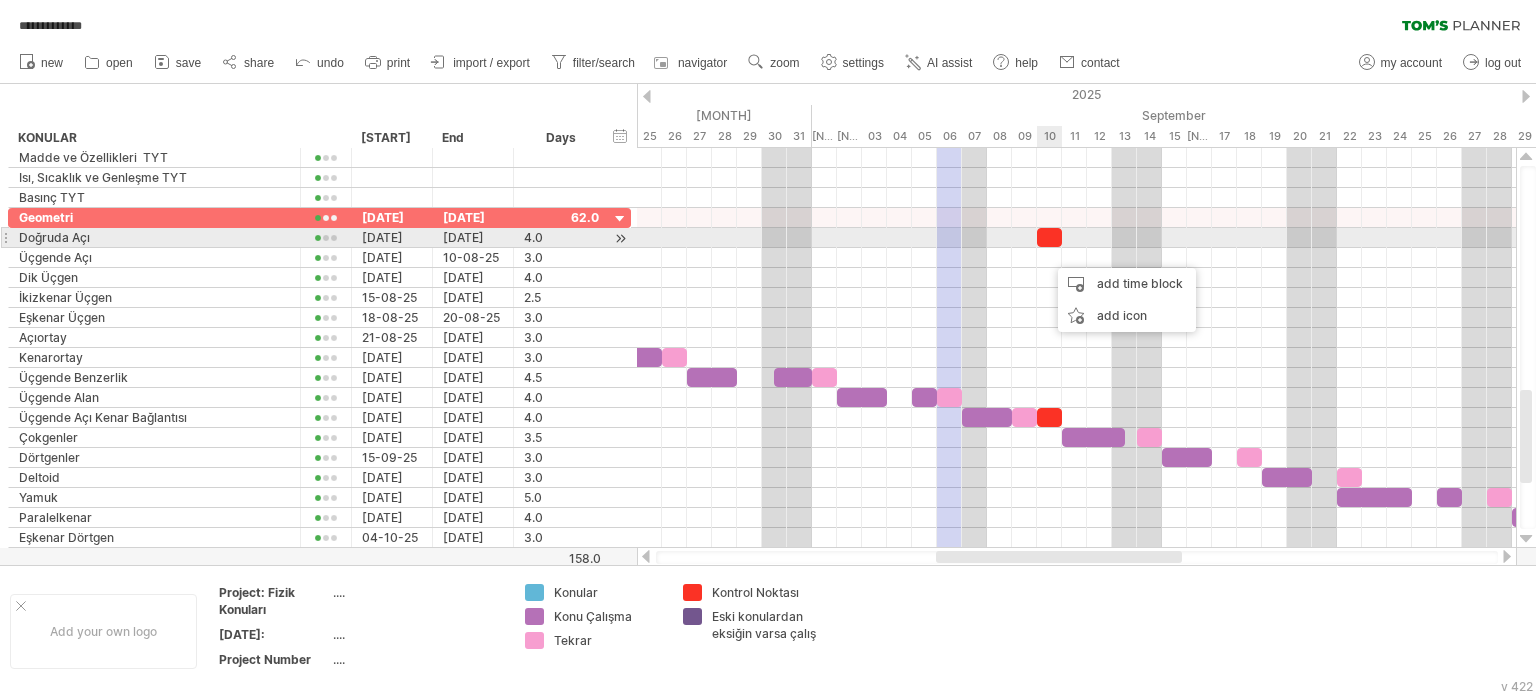 click at bounding box center [1049, 237] 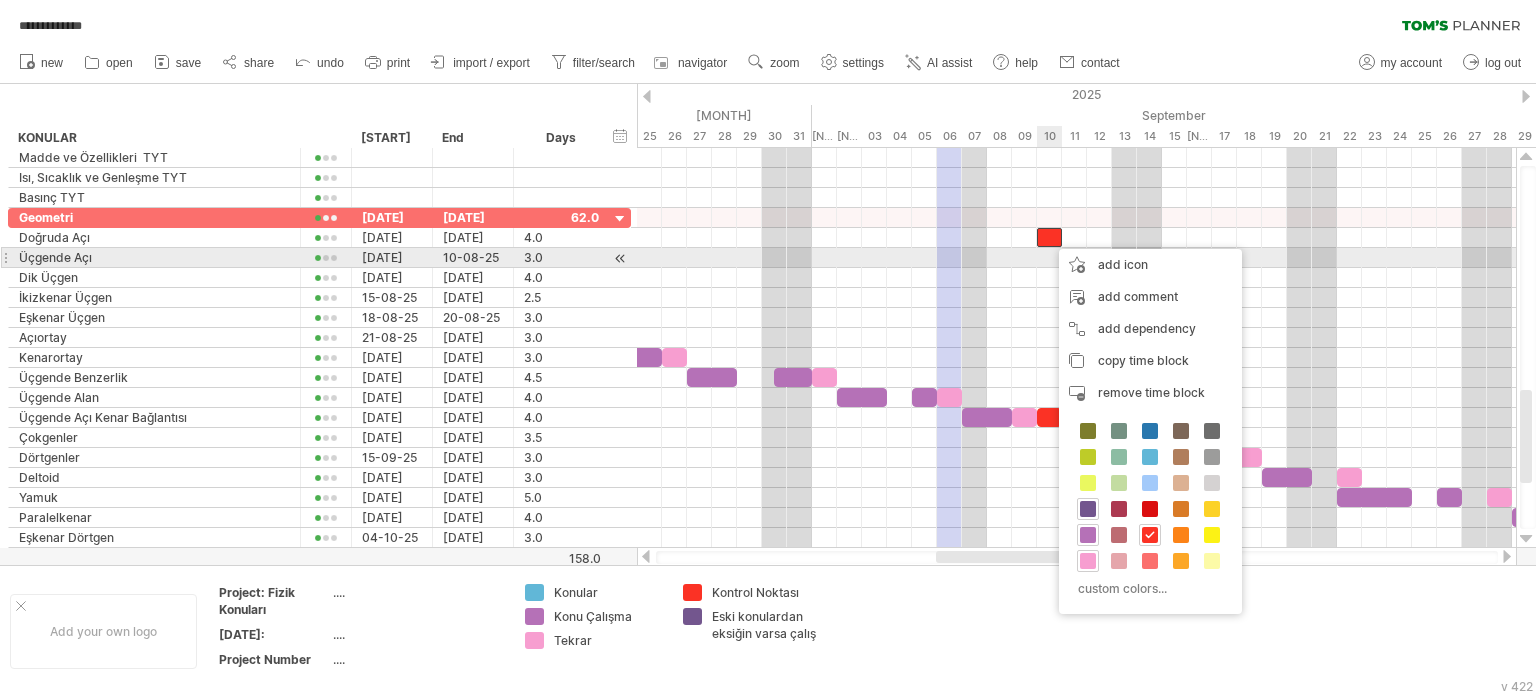 click at bounding box center [1076, 258] 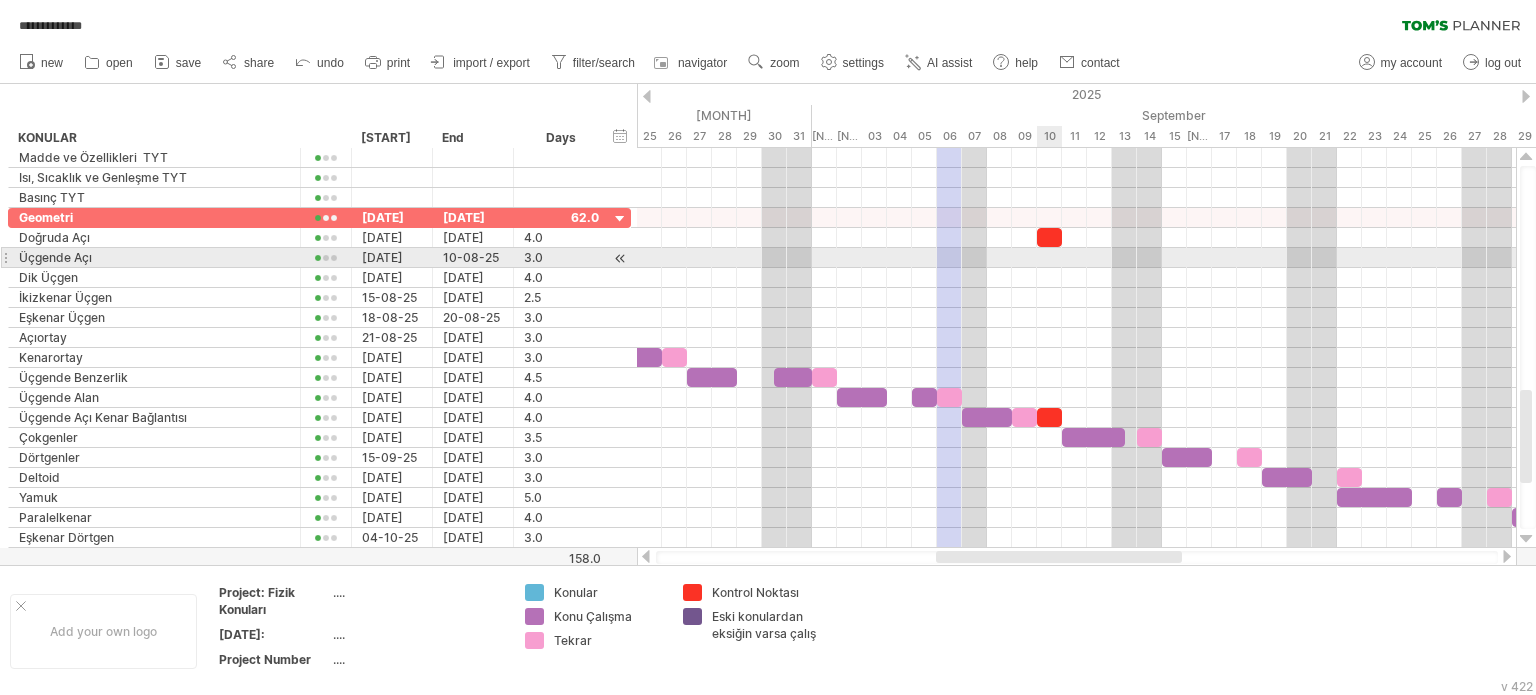 click at bounding box center (1076, 258) 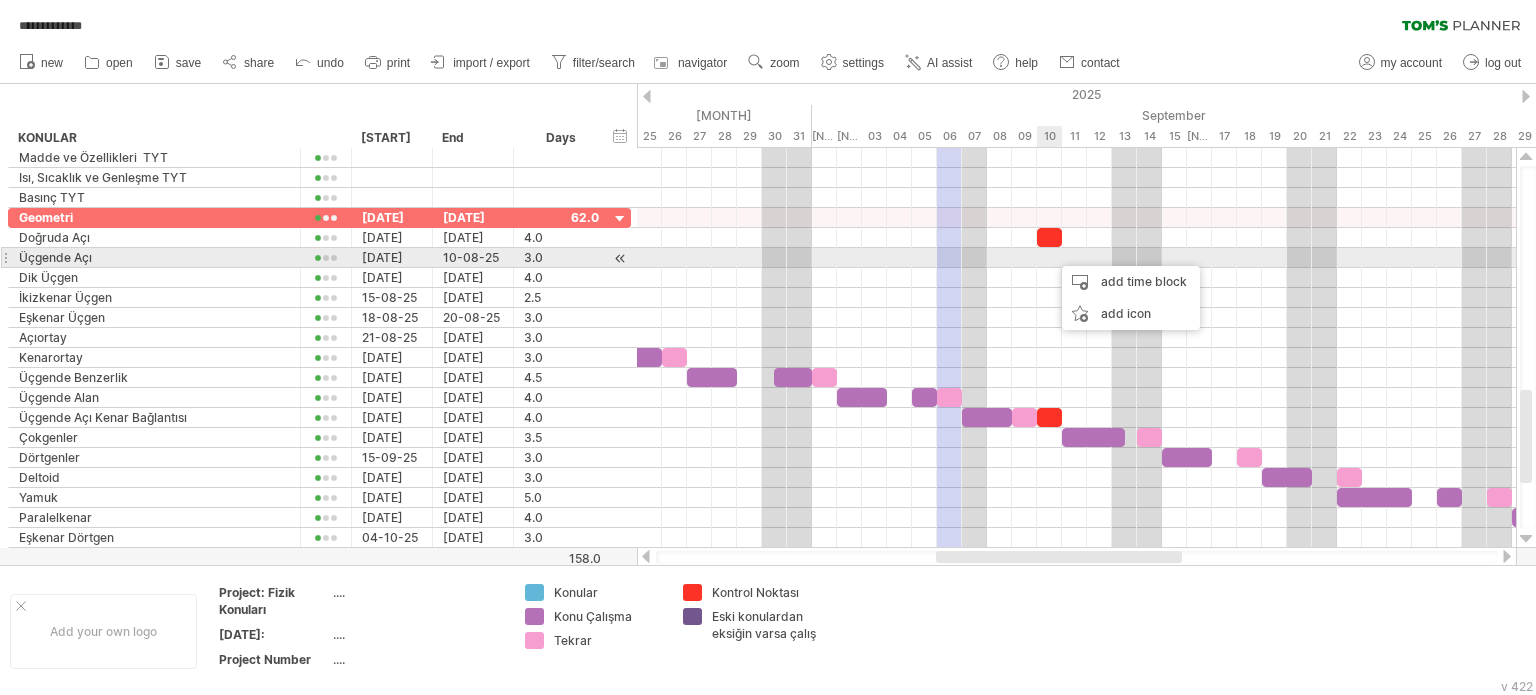 click at bounding box center (1076, 258) 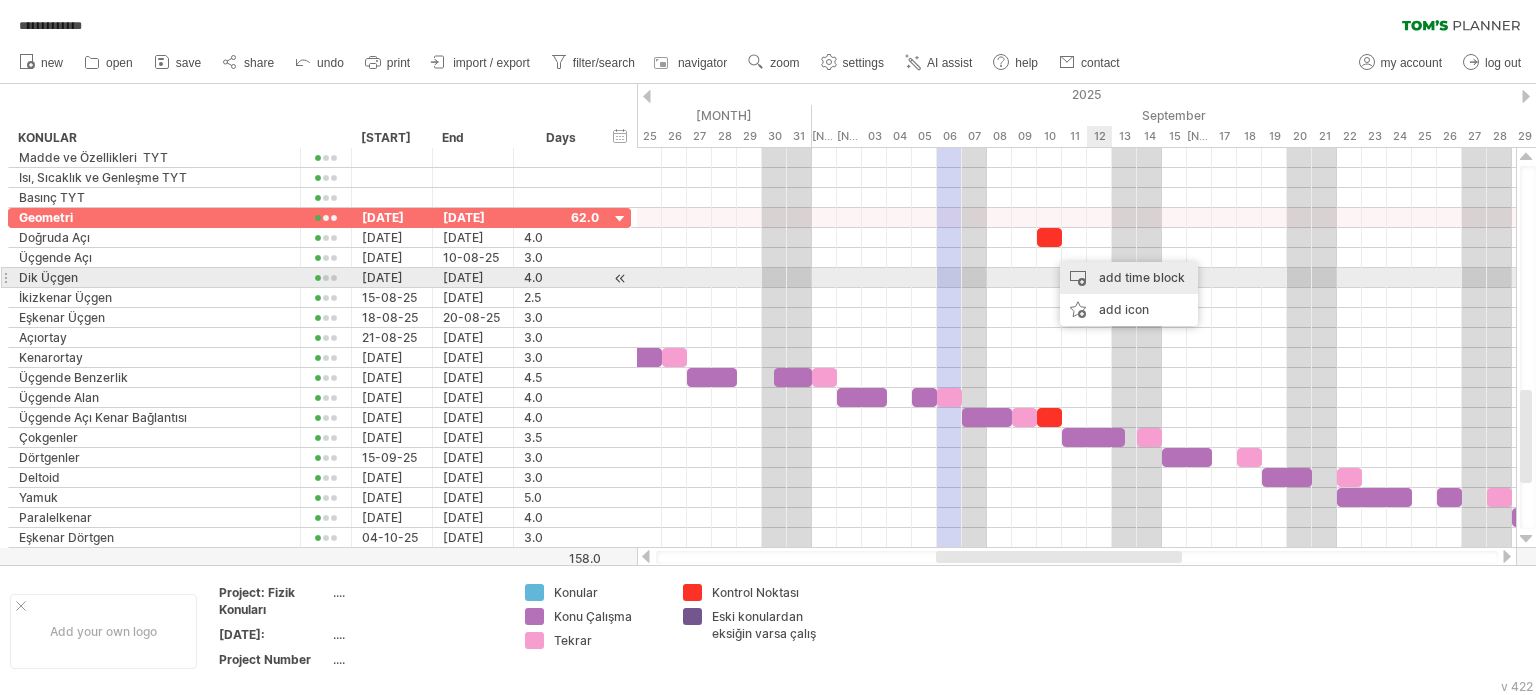 click on "add time block" at bounding box center [1129, 278] 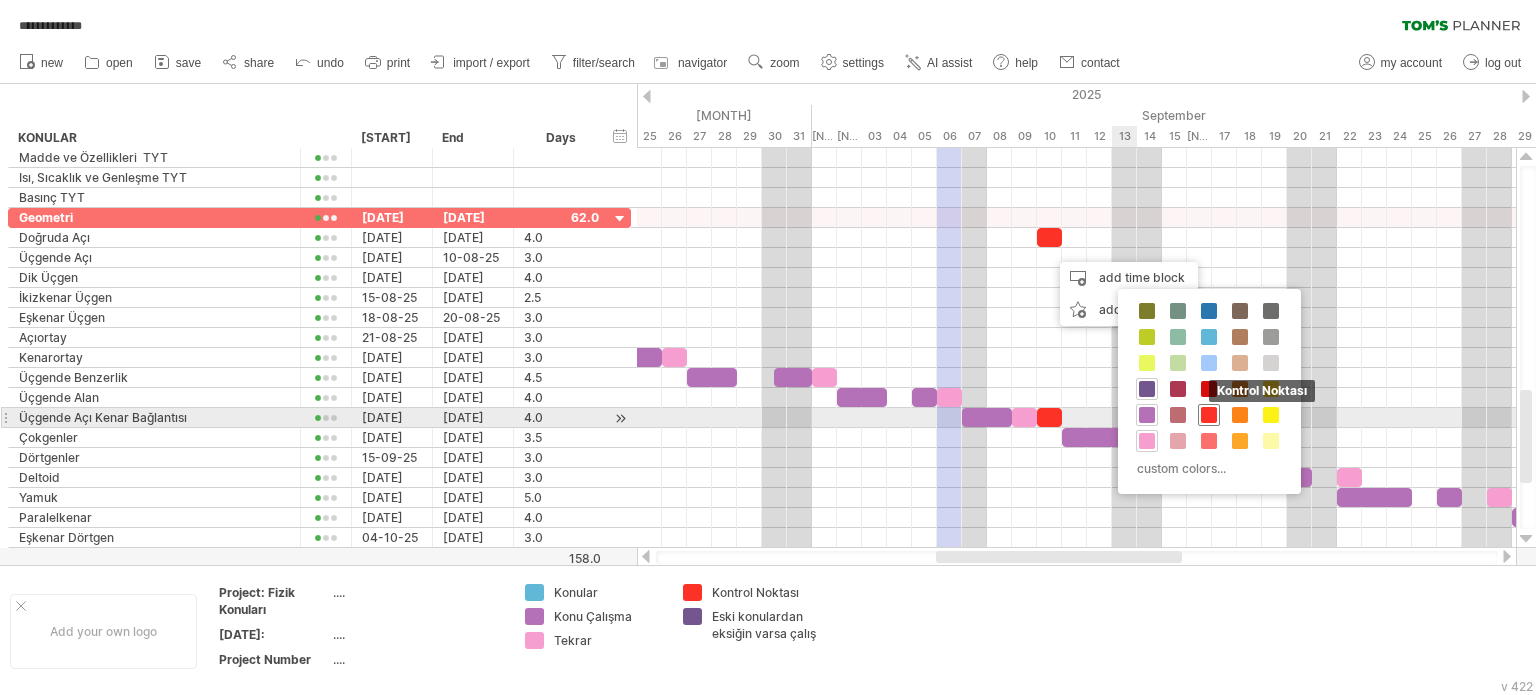 drag, startPoint x: 1201, startPoint y: 413, endPoint x: 1162, endPoint y: 361, distance: 65 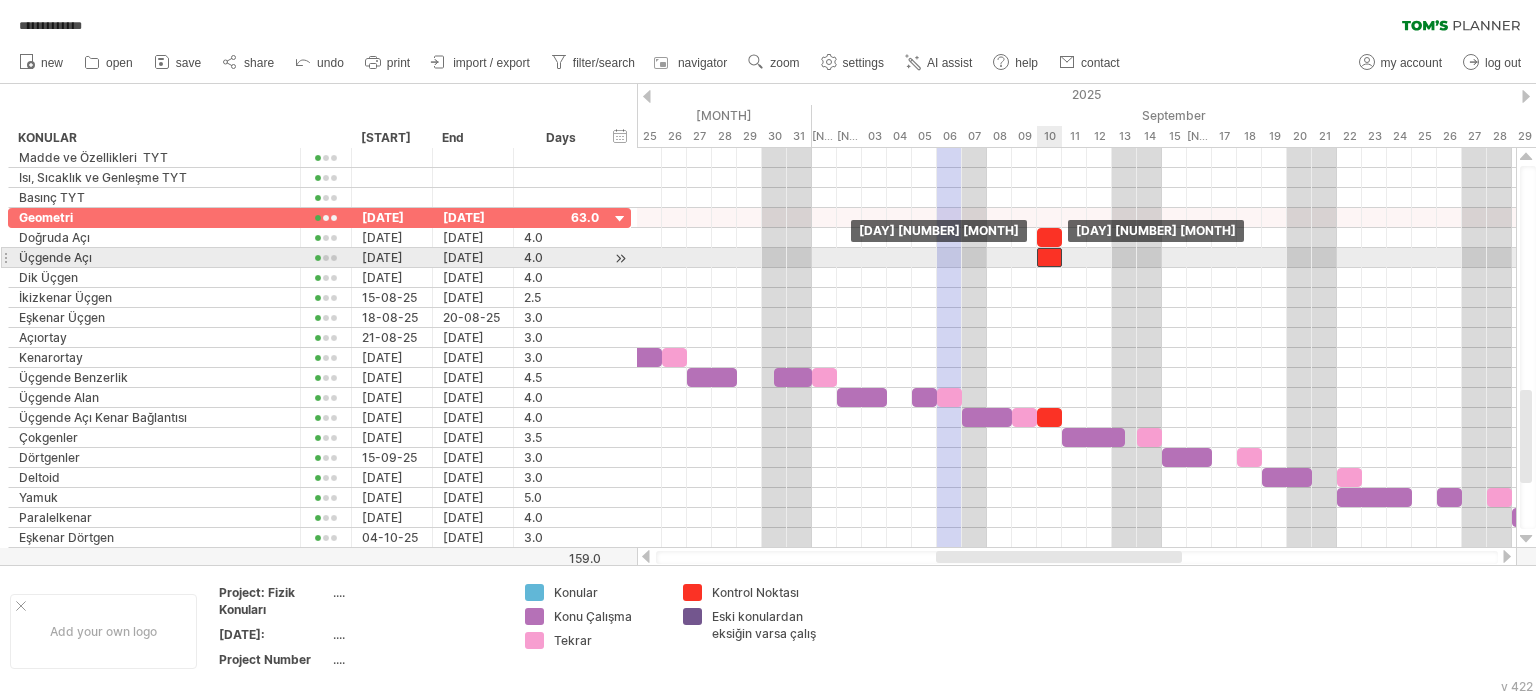 drag, startPoint x: 1068, startPoint y: 262, endPoint x: 1056, endPoint y: 262, distance: 12 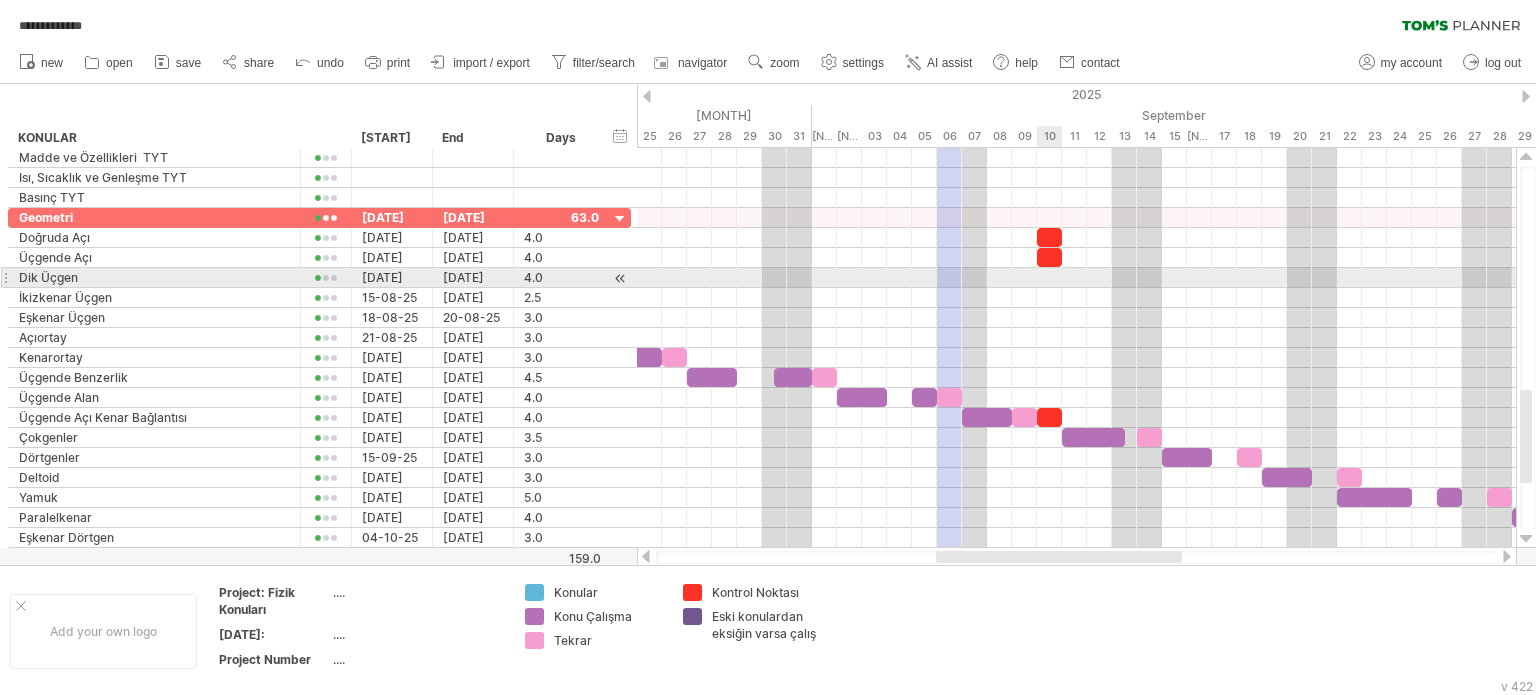 click at bounding box center [1076, 278] 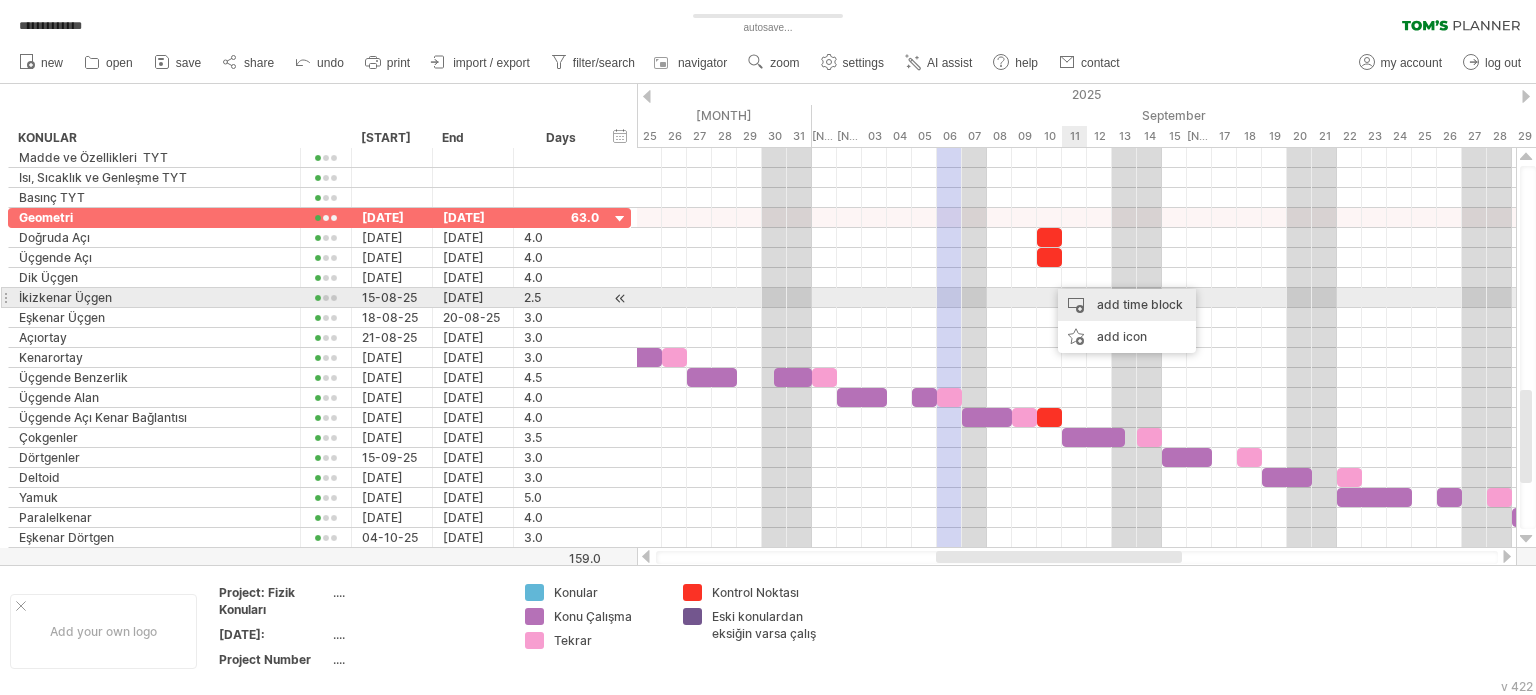 click on "add time block" at bounding box center (1127, 305) 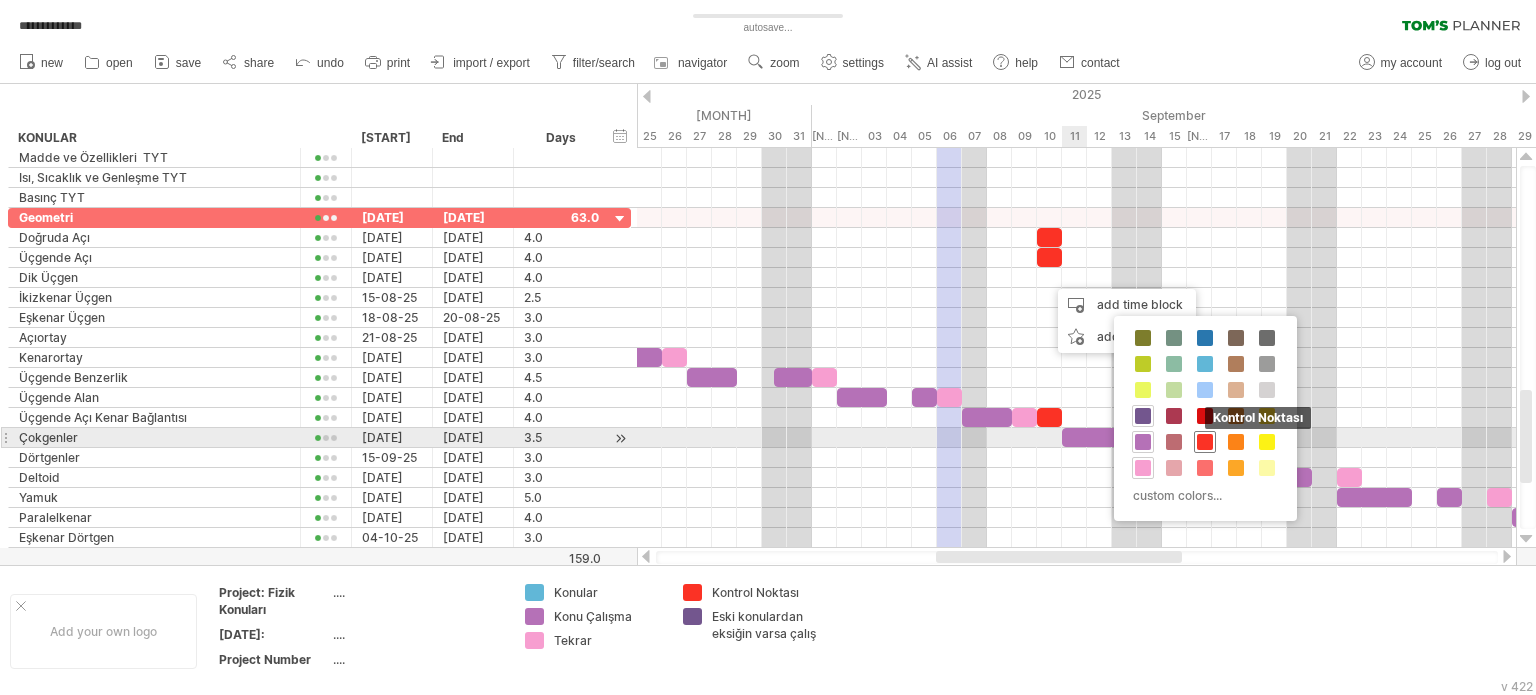 click at bounding box center [1205, 442] 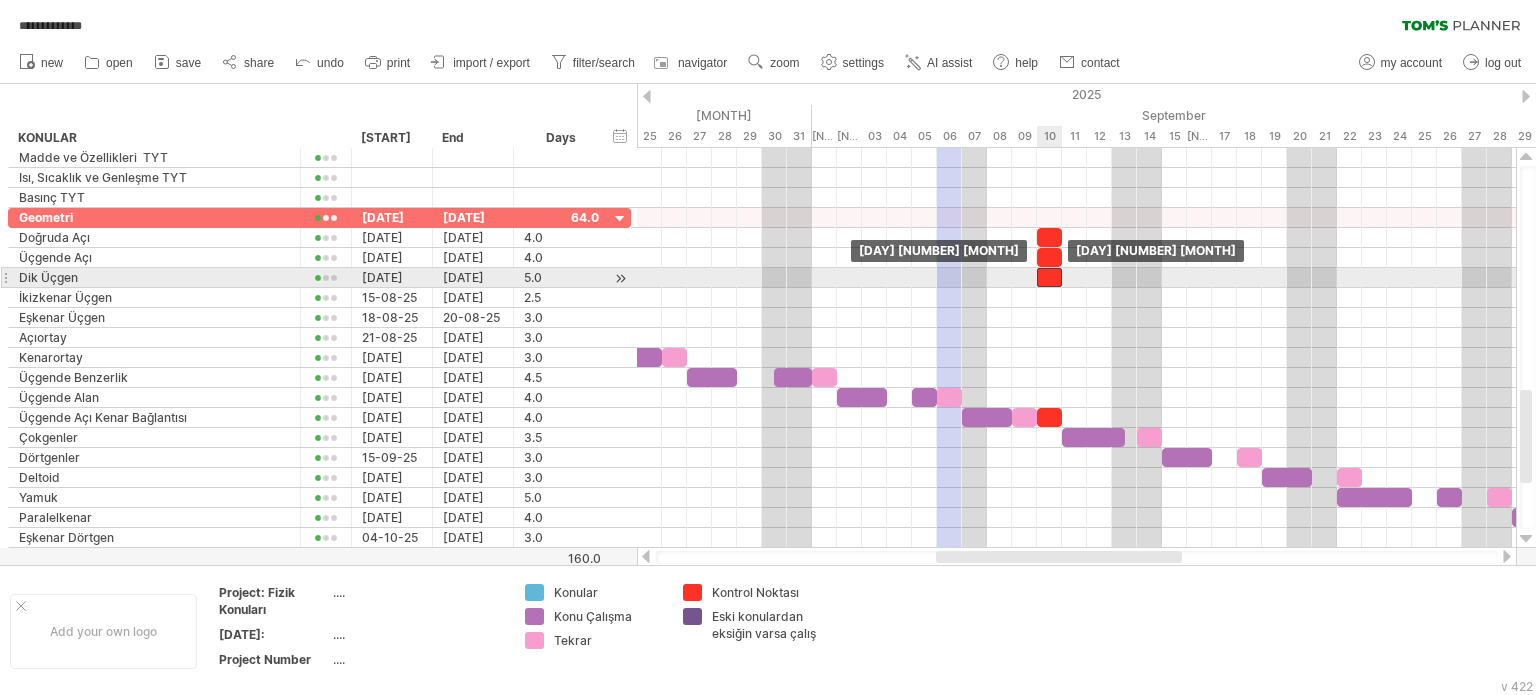 drag, startPoint x: 1067, startPoint y: 279, endPoint x: 1048, endPoint y: 305, distance: 32.202484 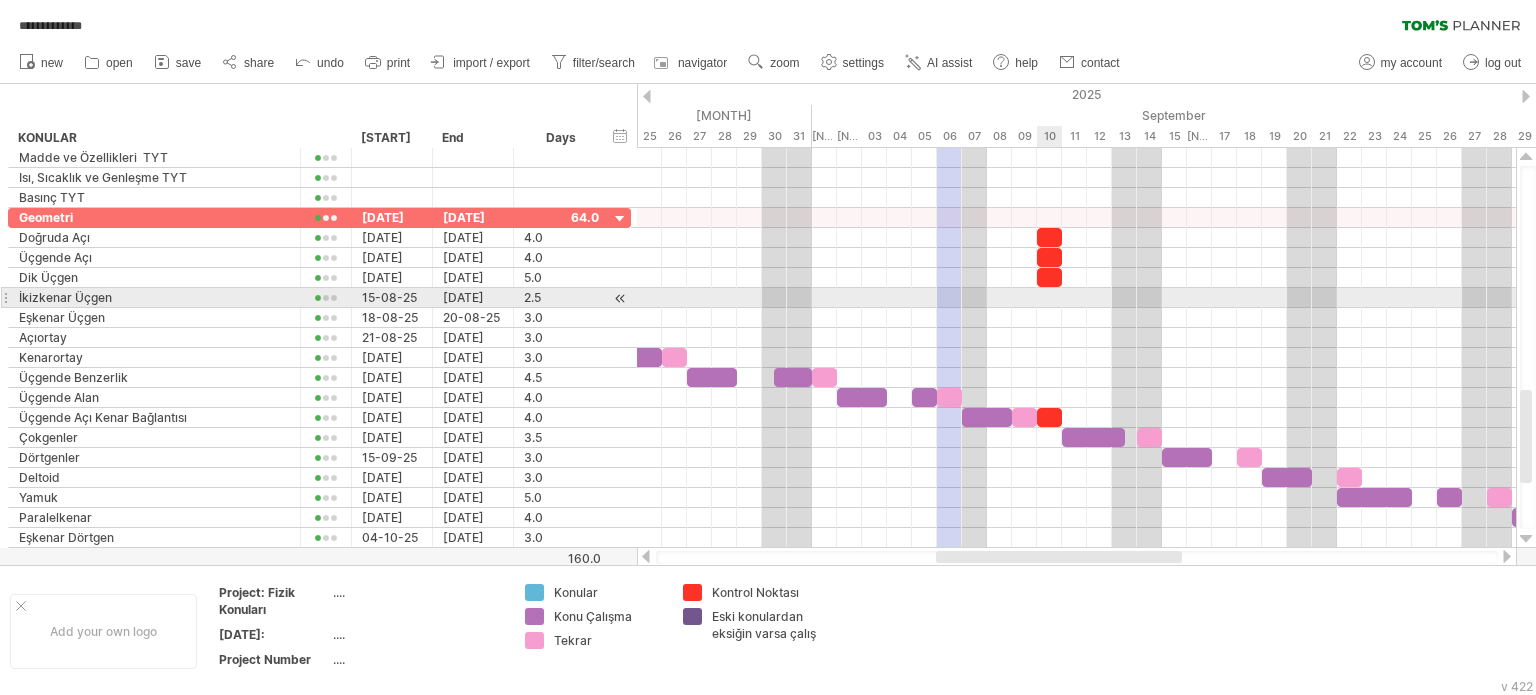 click at bounding box center [1076, 298] 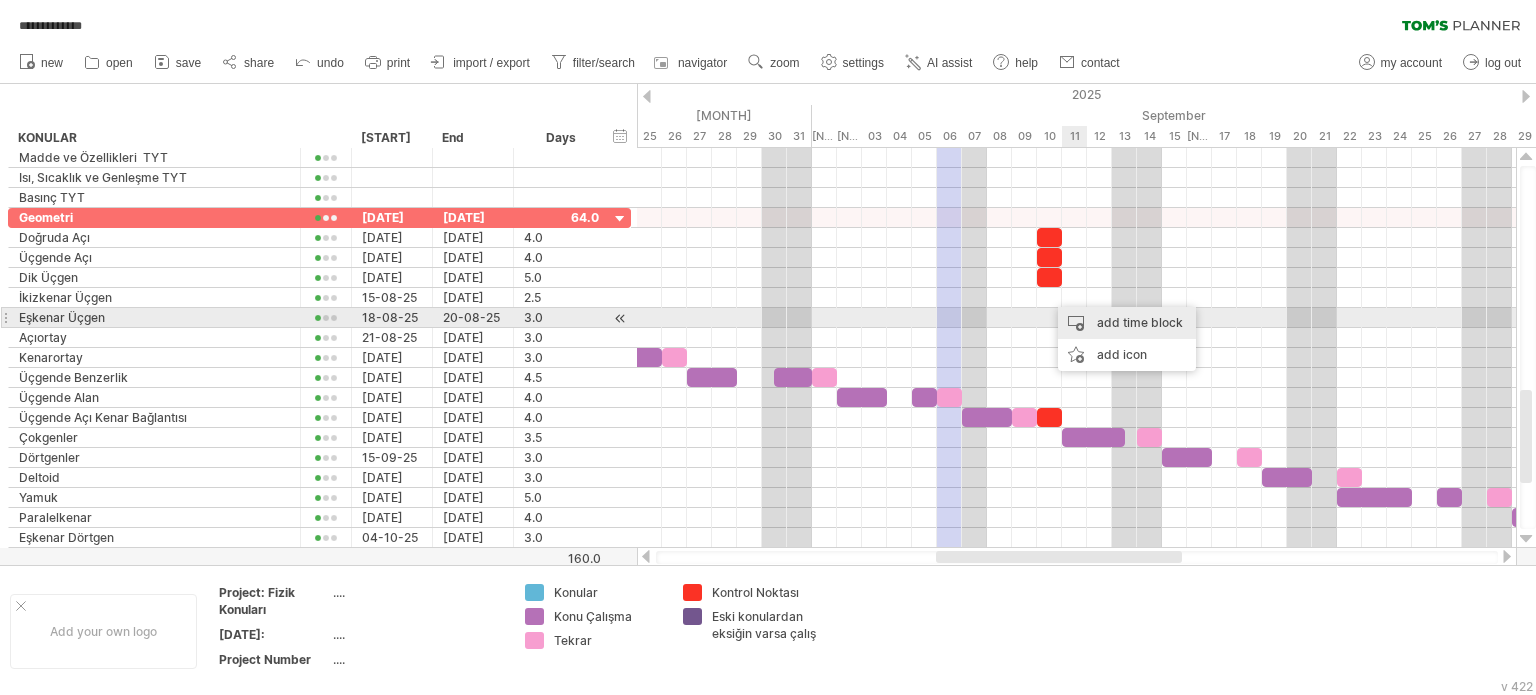 click on "add time block" at bounding box center [1127, 323] 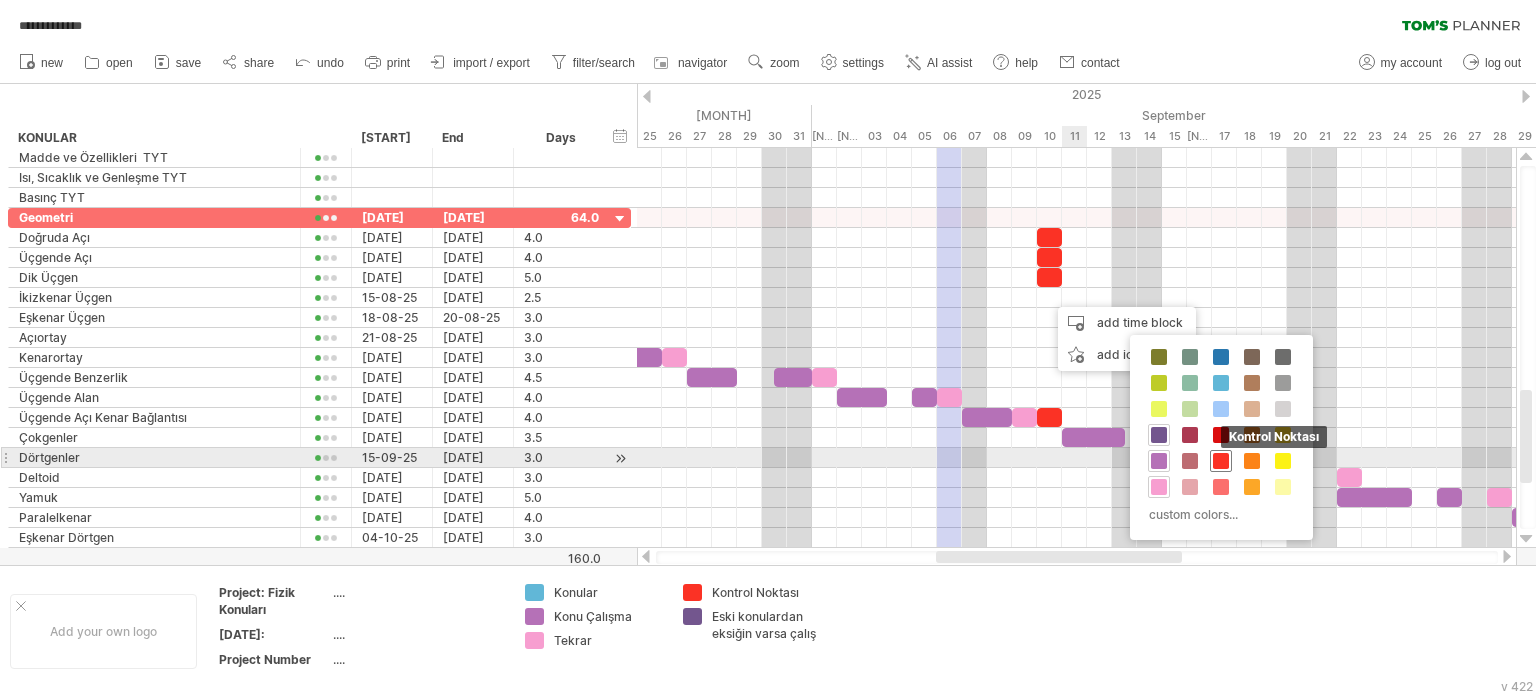 click at bounding box center (1221, 461) 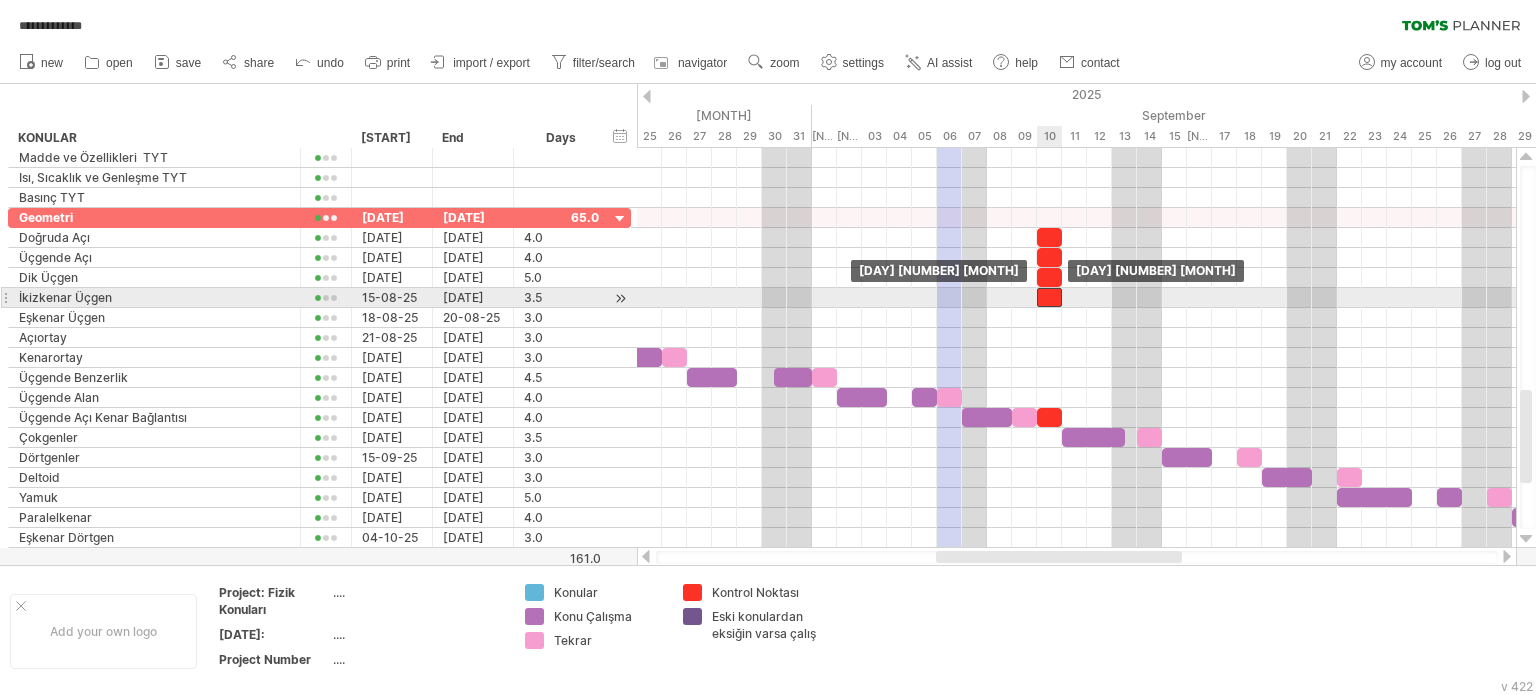 drag, startPoint x: 1062, startPoint y: 300, endPoint x: 1052, endPoint y: 301, distance: 10.049875 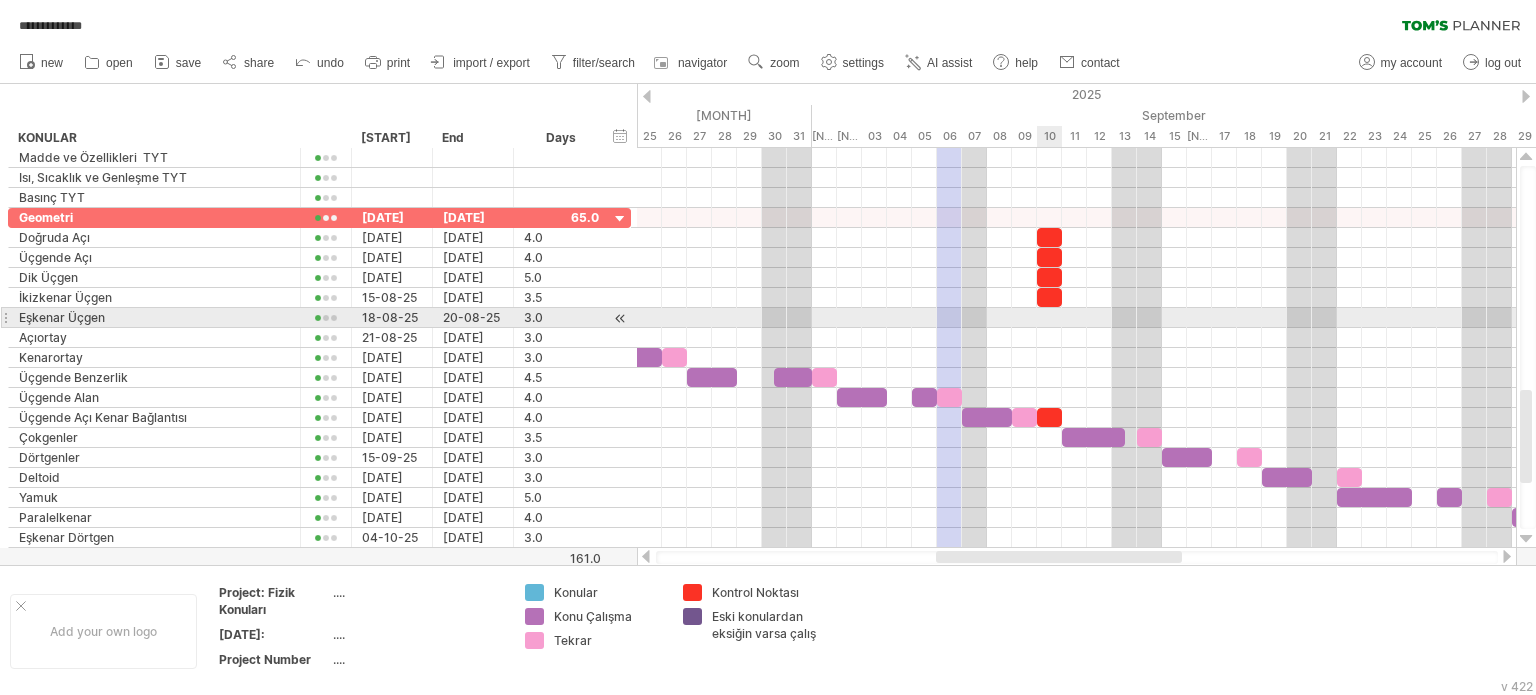 click at bounding box center [1076, 318] 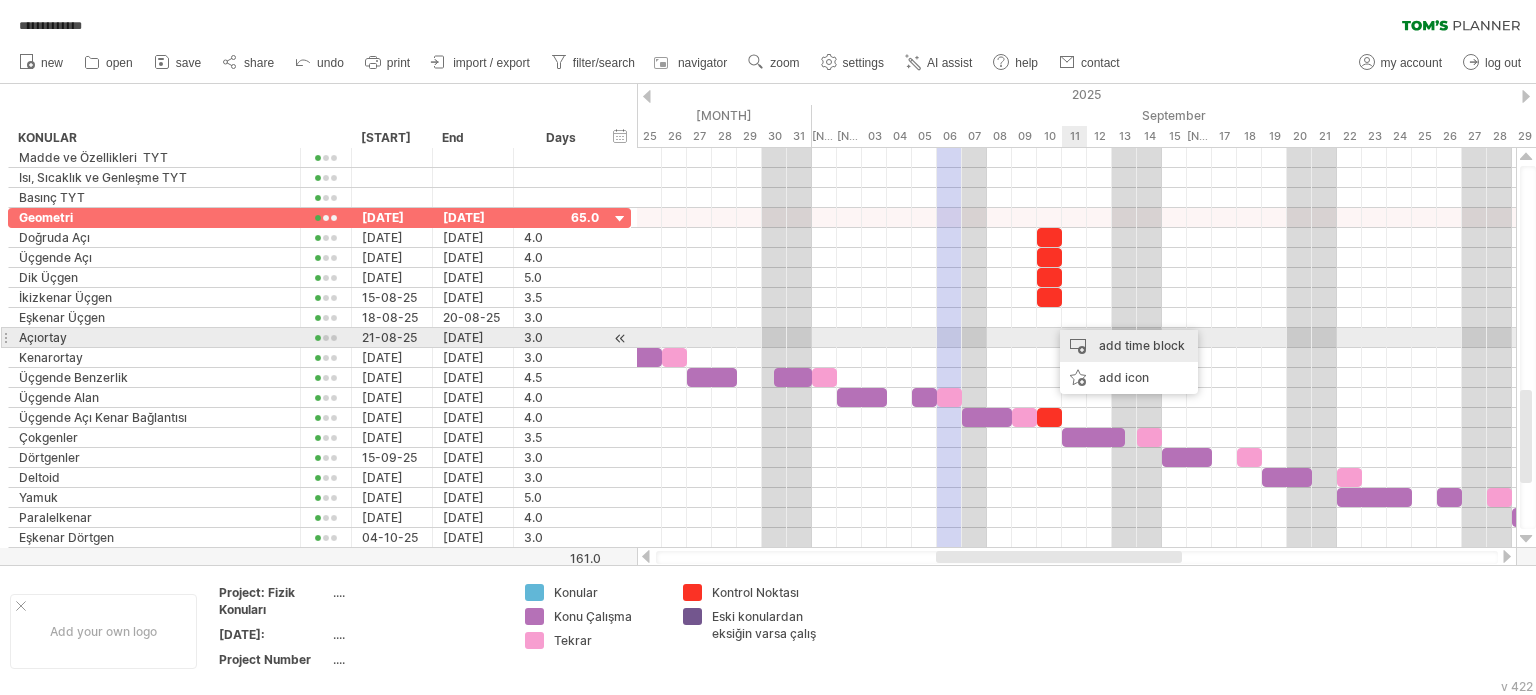 click on "add time block" at bounding box center [1129, 346] 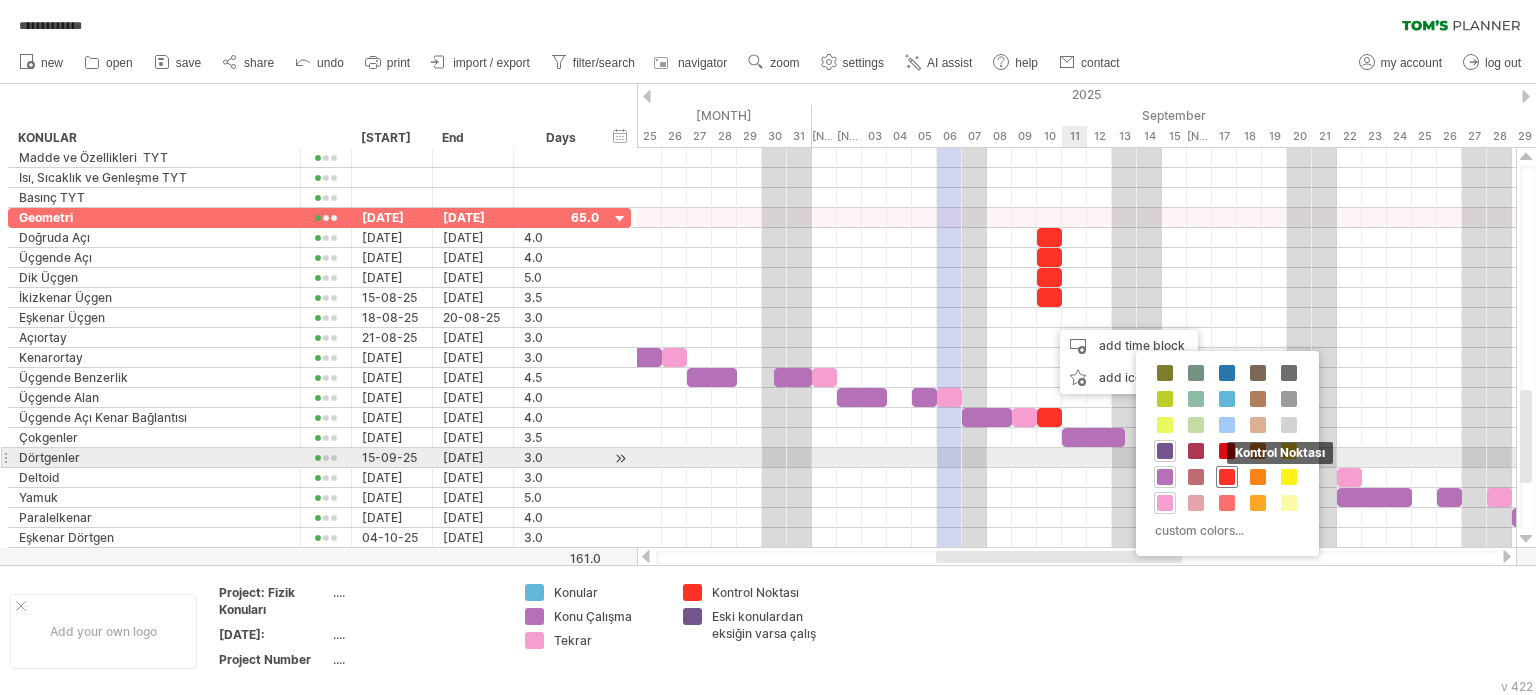 click at bounding box center (1227, 477) 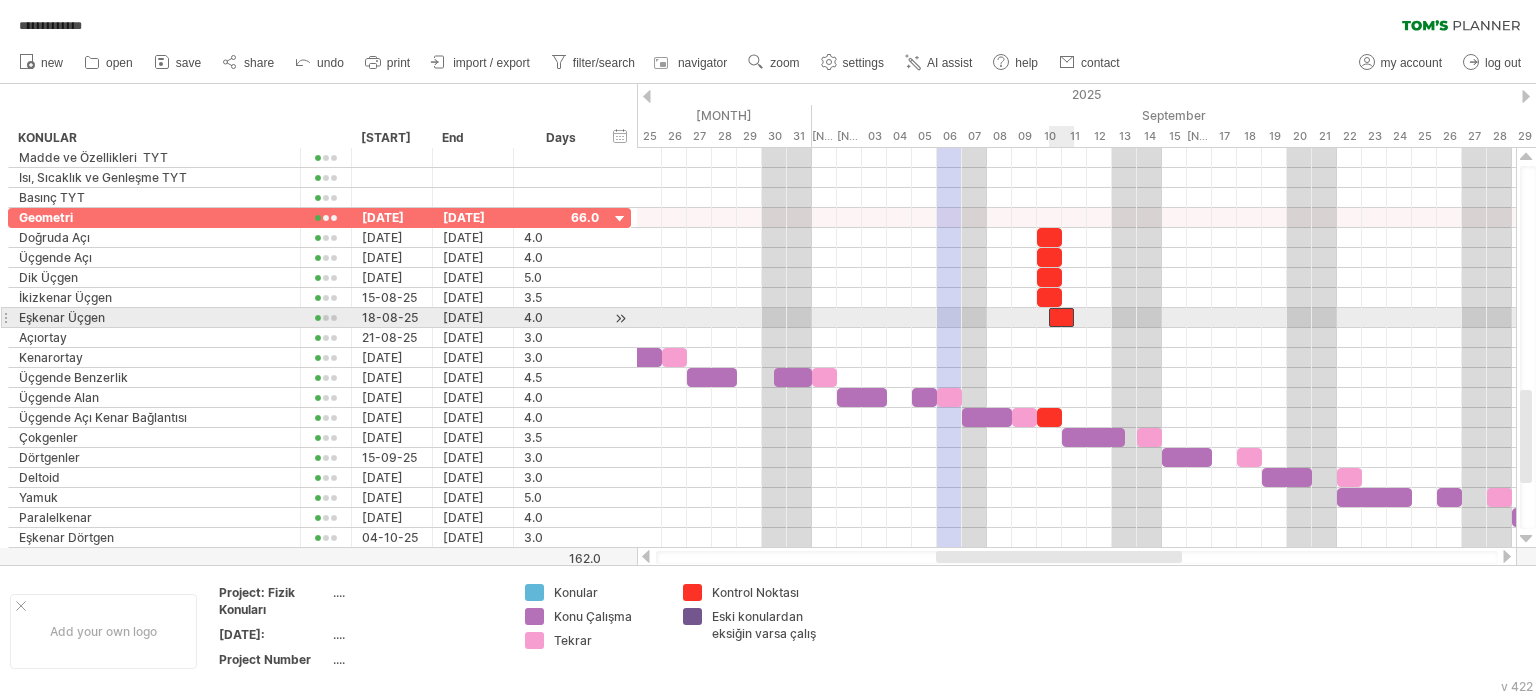 drag, startPoint x: 1061, startPoint y: 315, endPoint x: 1048, endPoint y: 316, distance: 13.038404 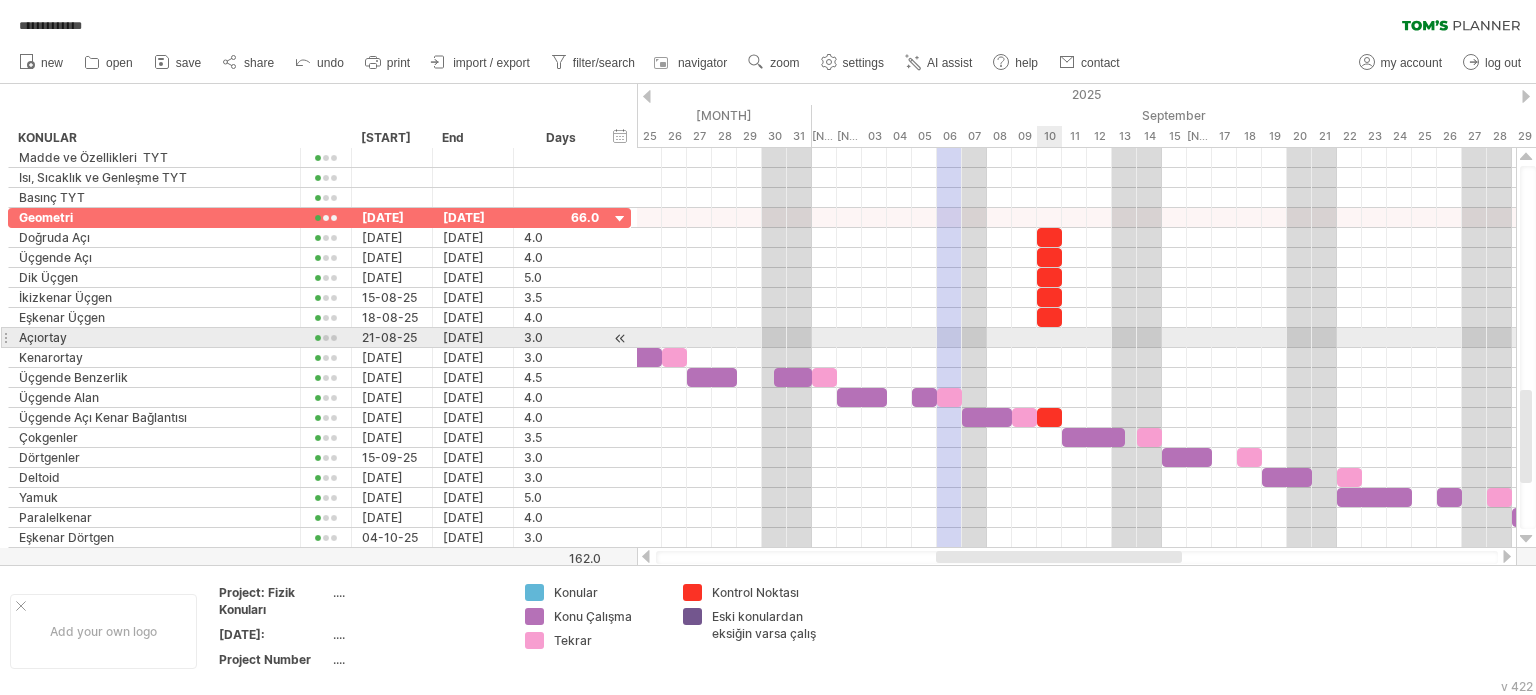 click at bounding box center [1076, 338] 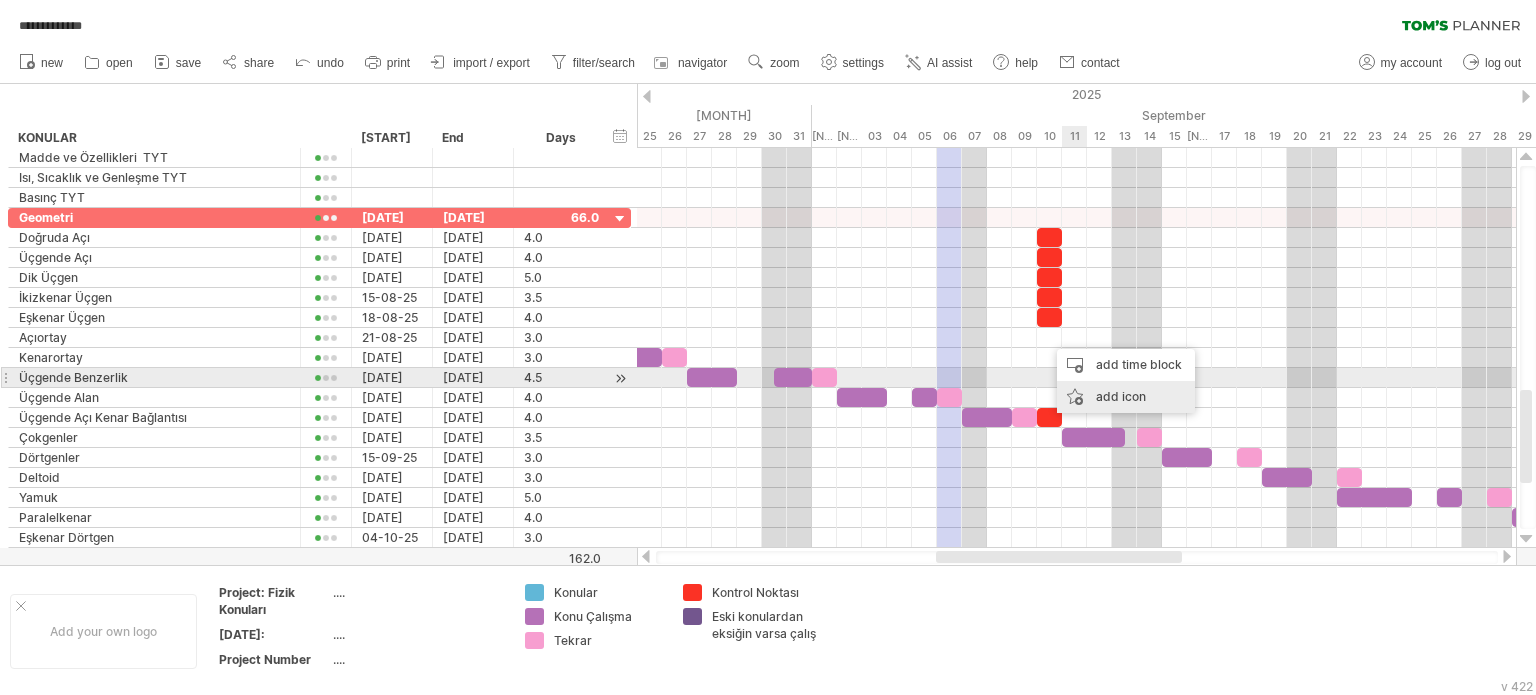 click on "add time block" at bounding box center (1126, 365) 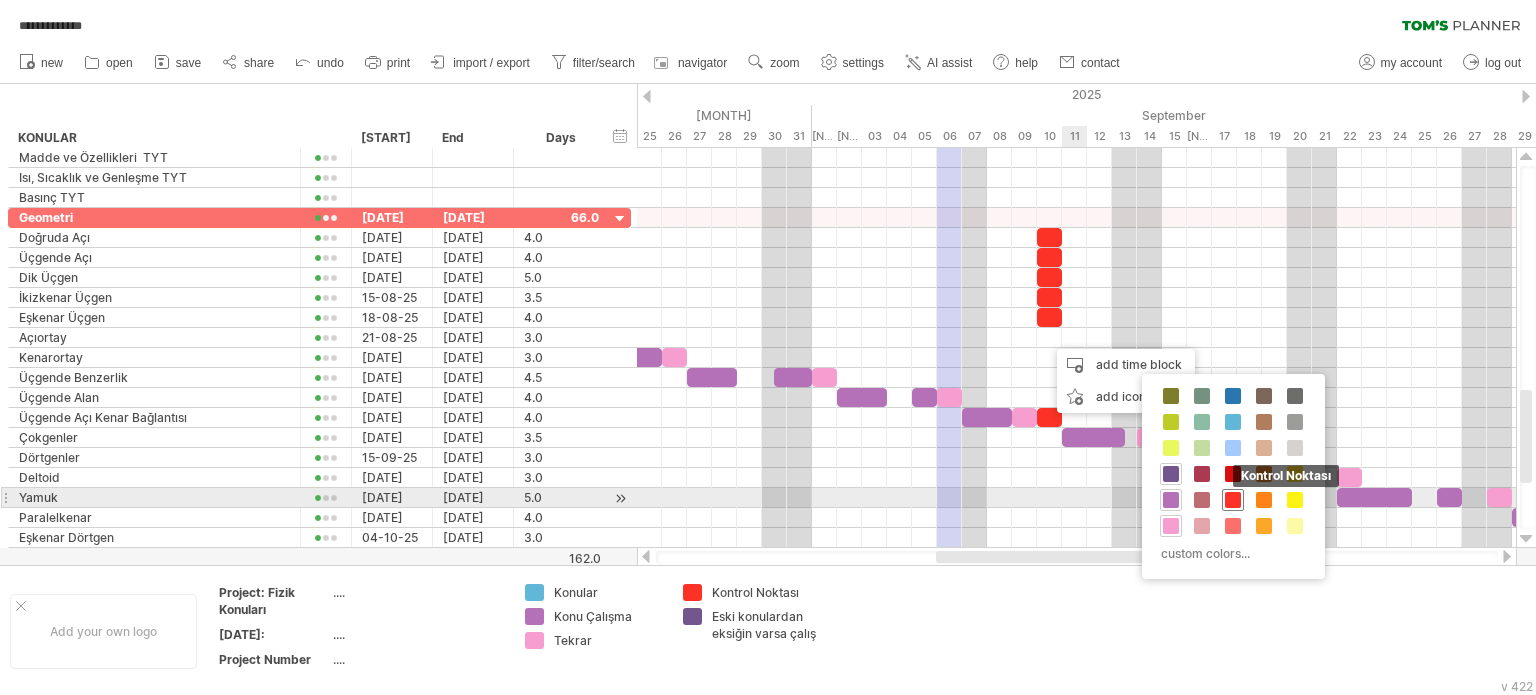 click at bounding box center (1233, 500) 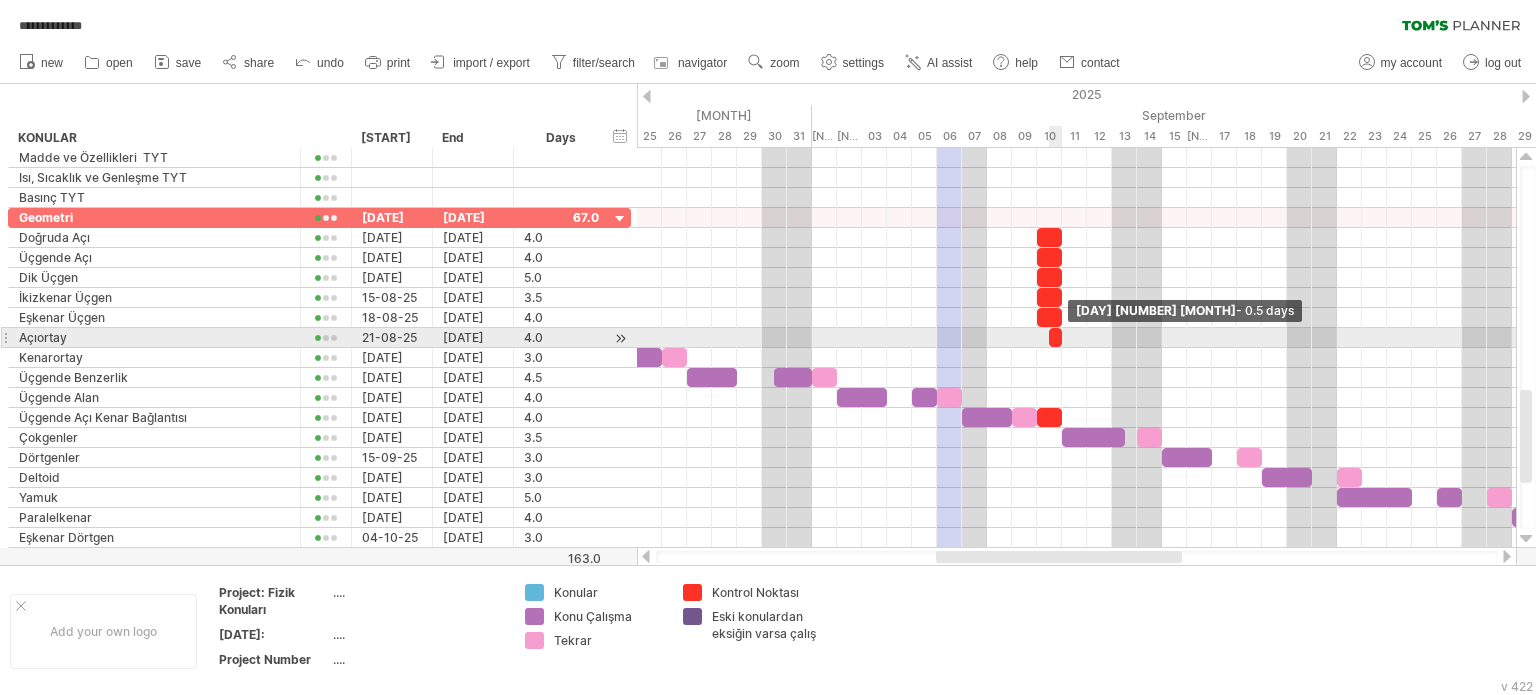 drag, startPoint x: 1069, startPoint y: 343, endPoint x: 1048, endPoint y: 343, distance: 21 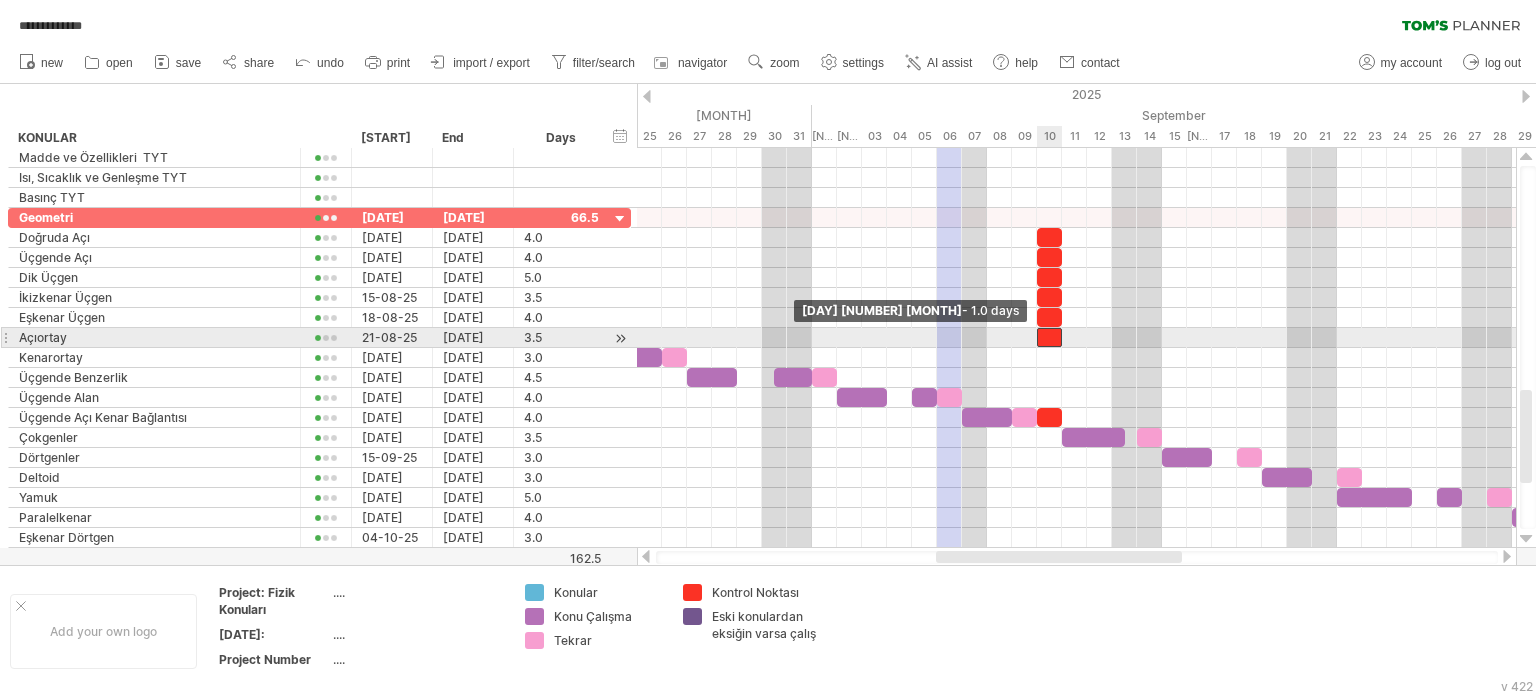 click at bounding box center [1049, 337] 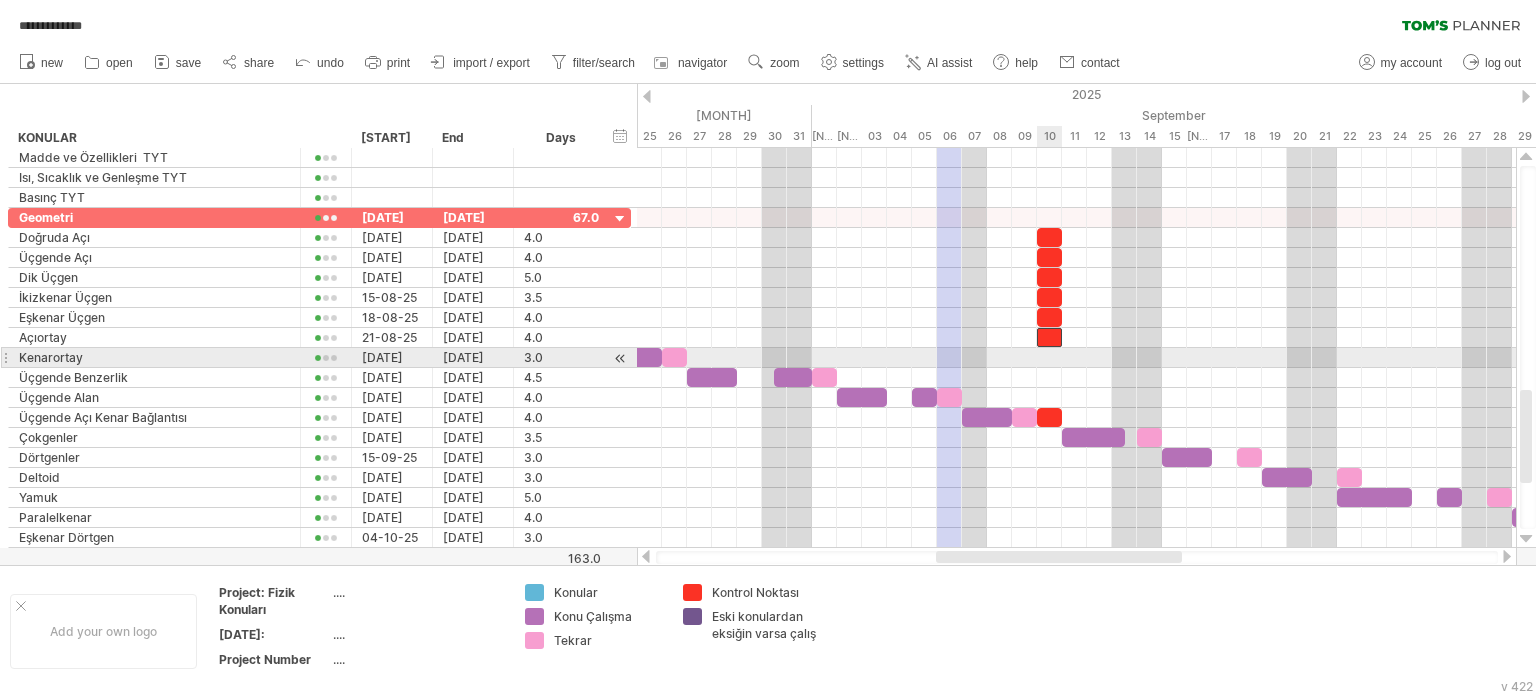 click at bounding box center [1076, 358] 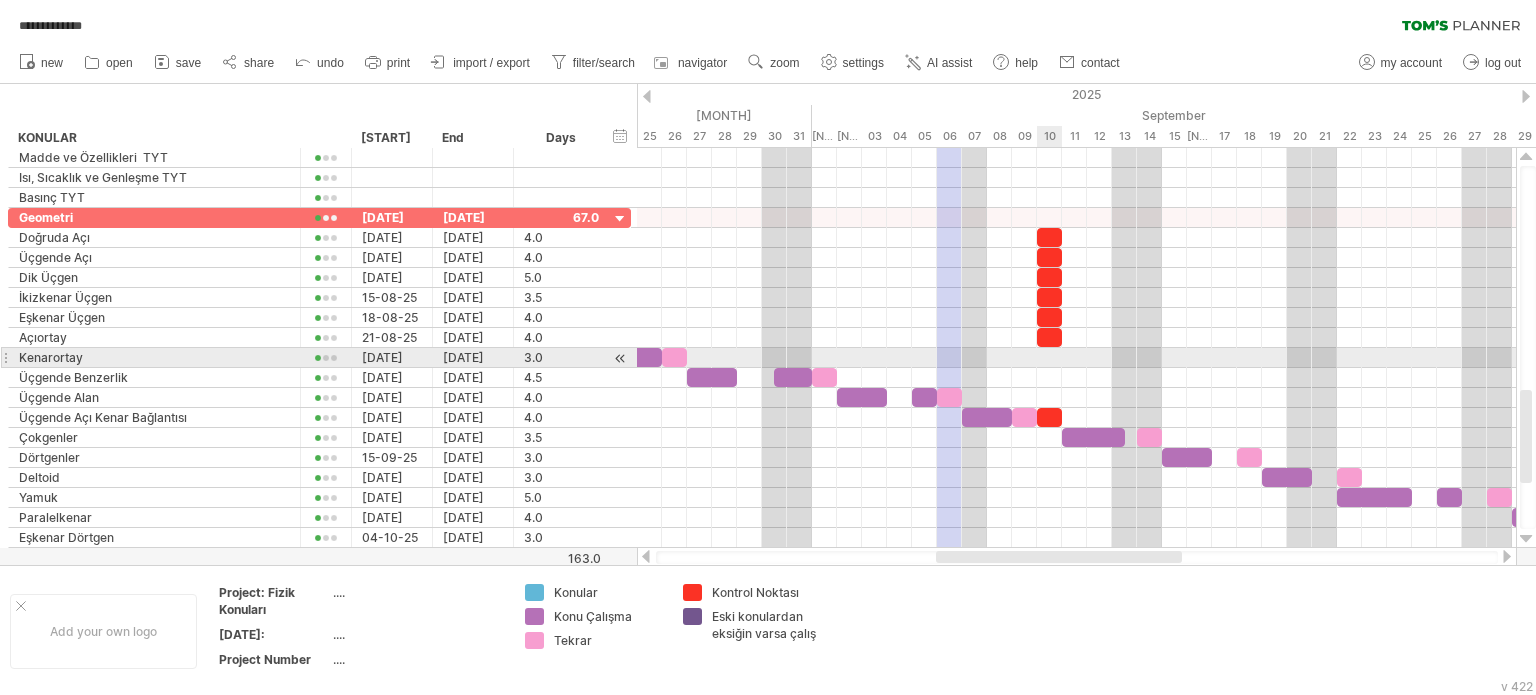 click at bounding box center (1076, 358) 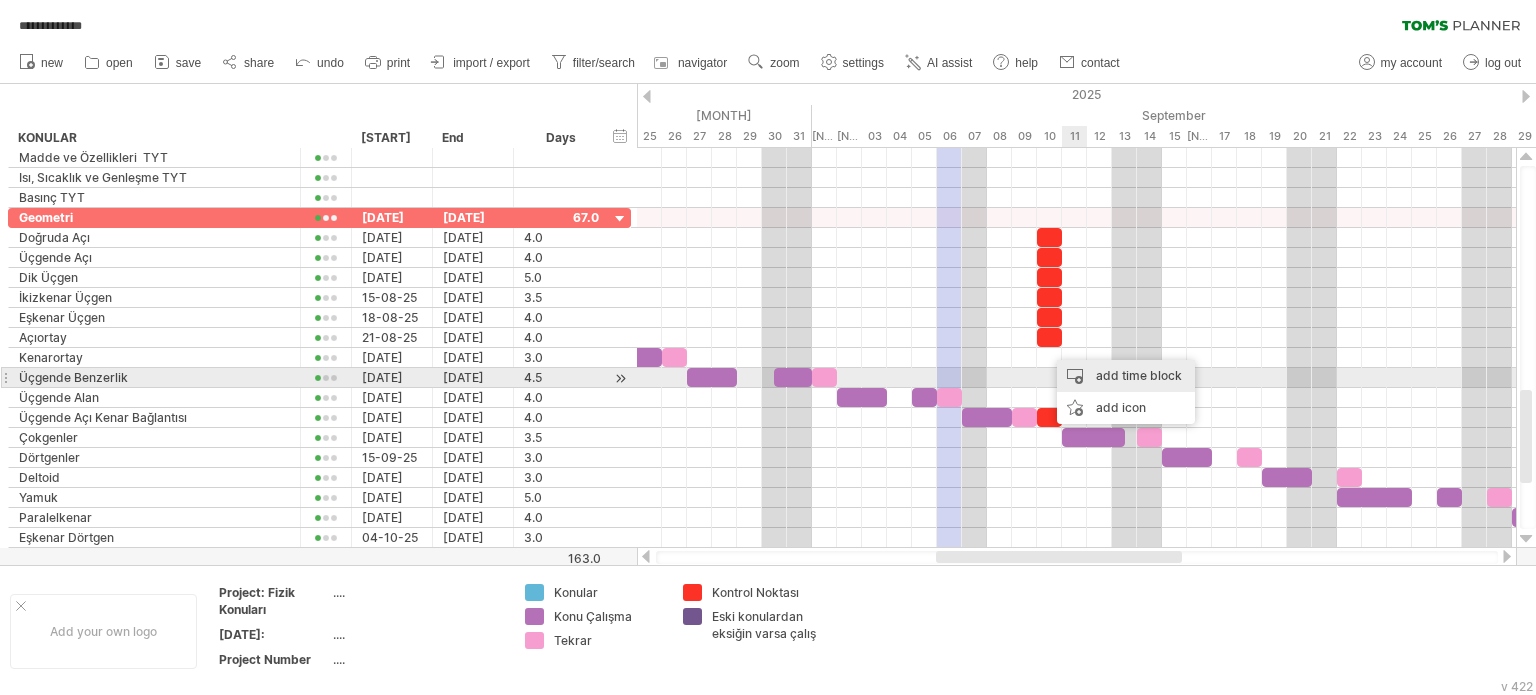 click on "add time block" at bounding box center [1126, 376] 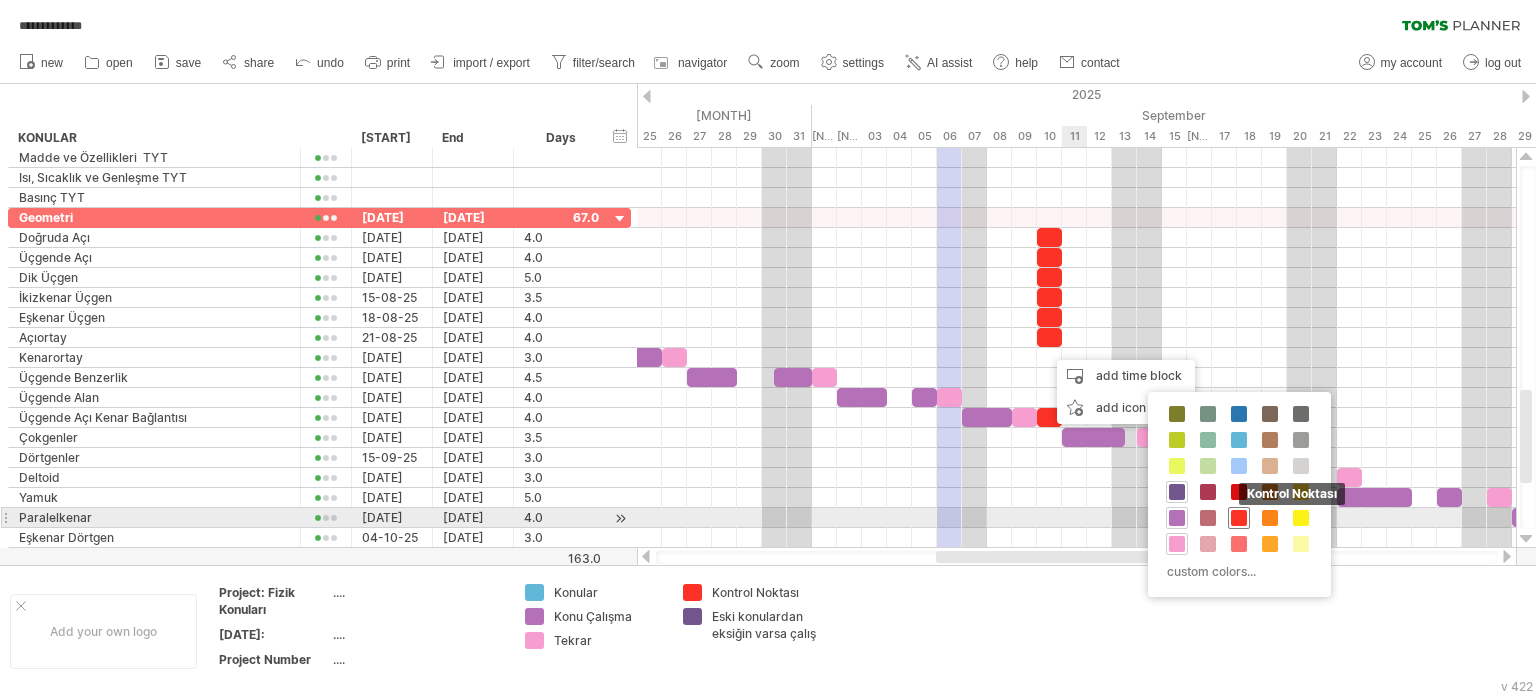 click at bounding box center (1239, 518) 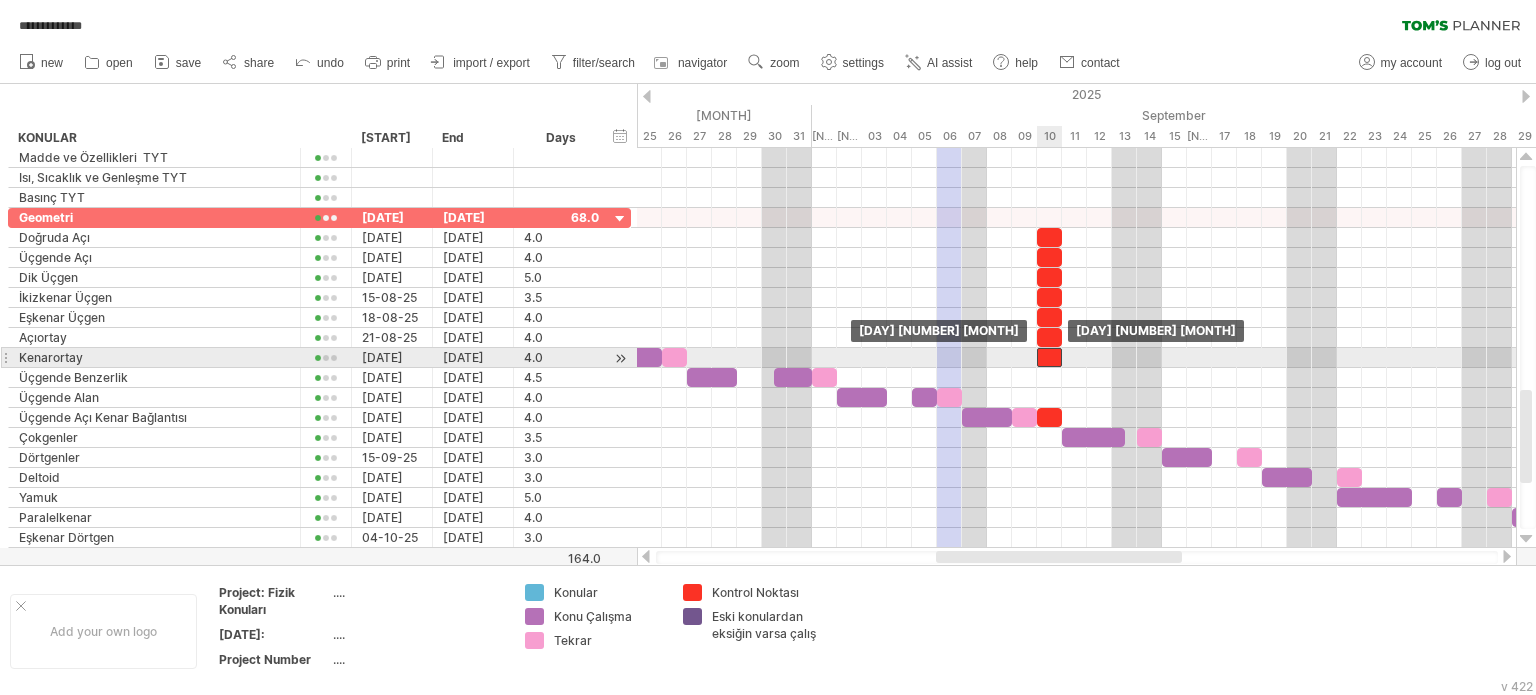 drag, startPoint x: 1068, startPoint y: 361, endPoint x: 1056, endPoint y: 363, distance: 12.165525 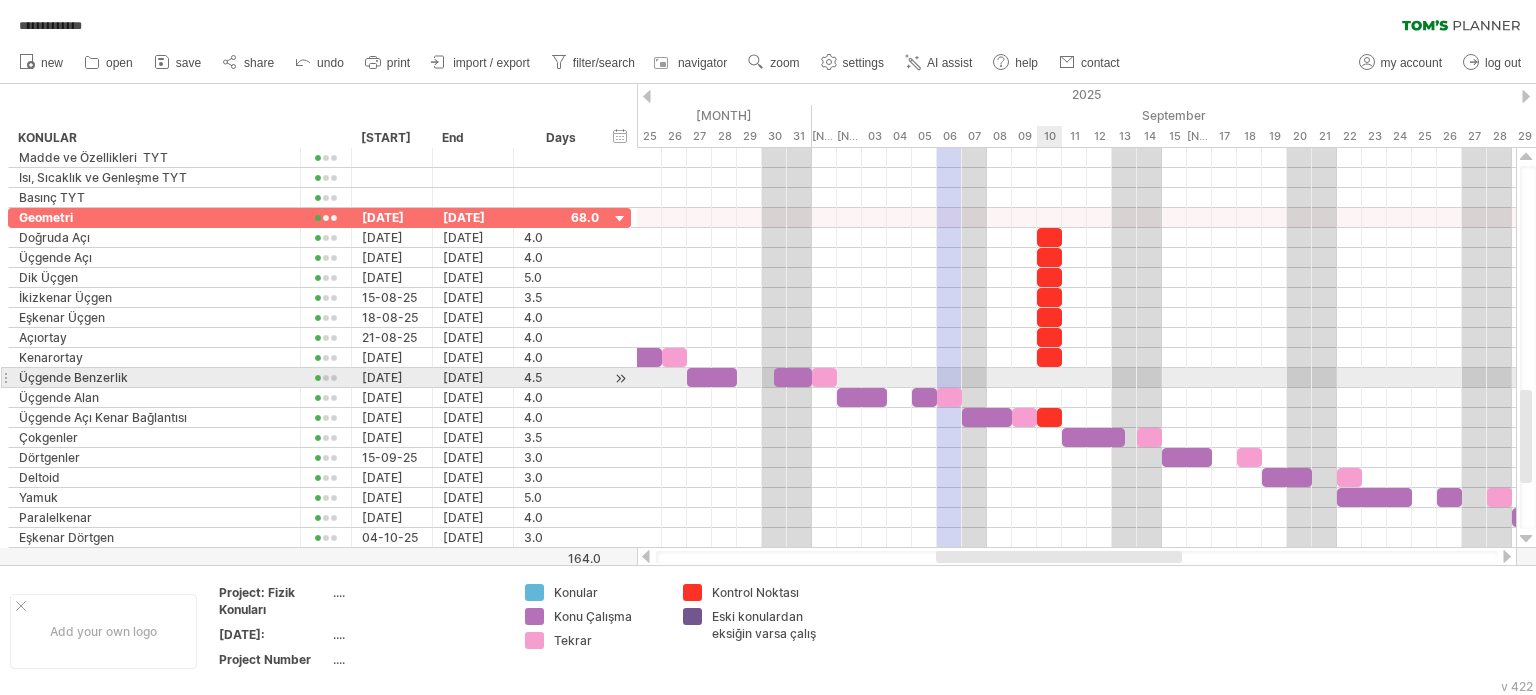 click at bounding box center [1076, 378] 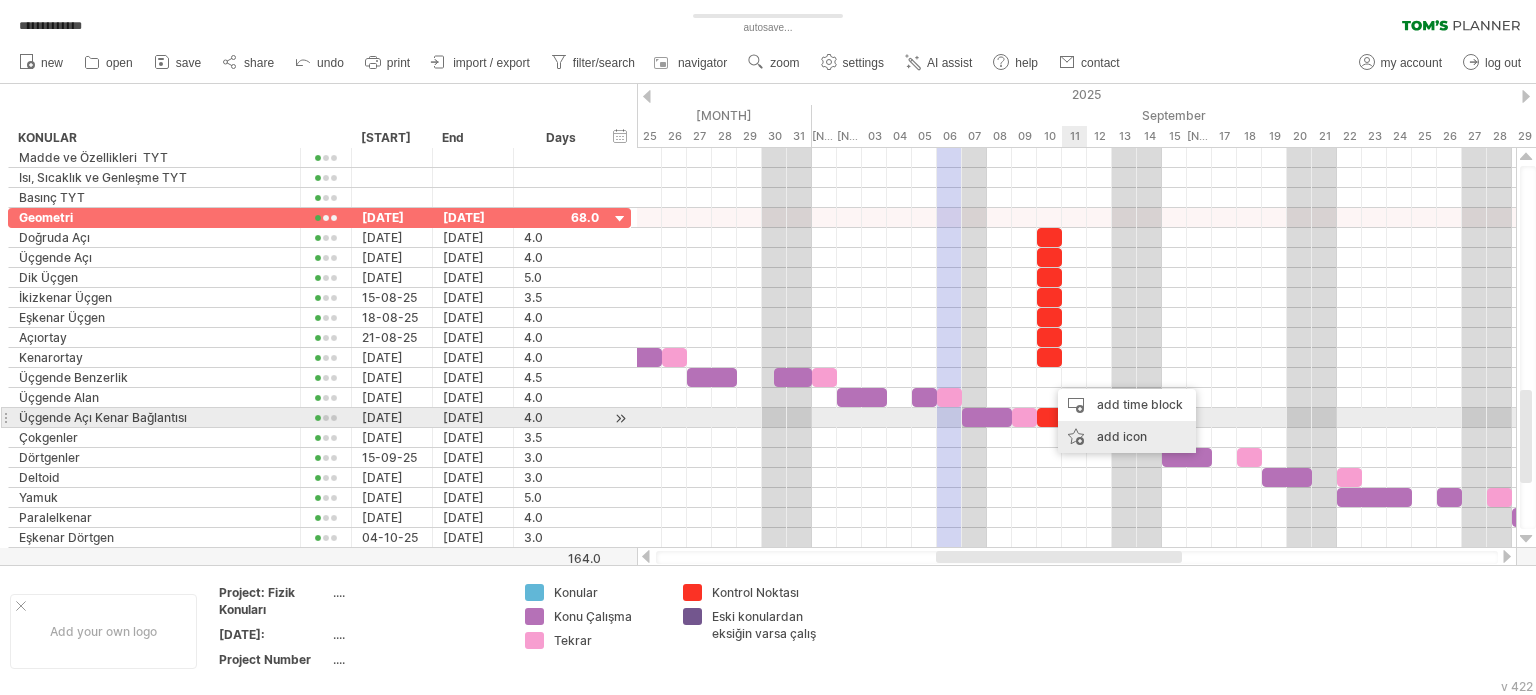 click on "add time block" at bounding box center (1127, 405) 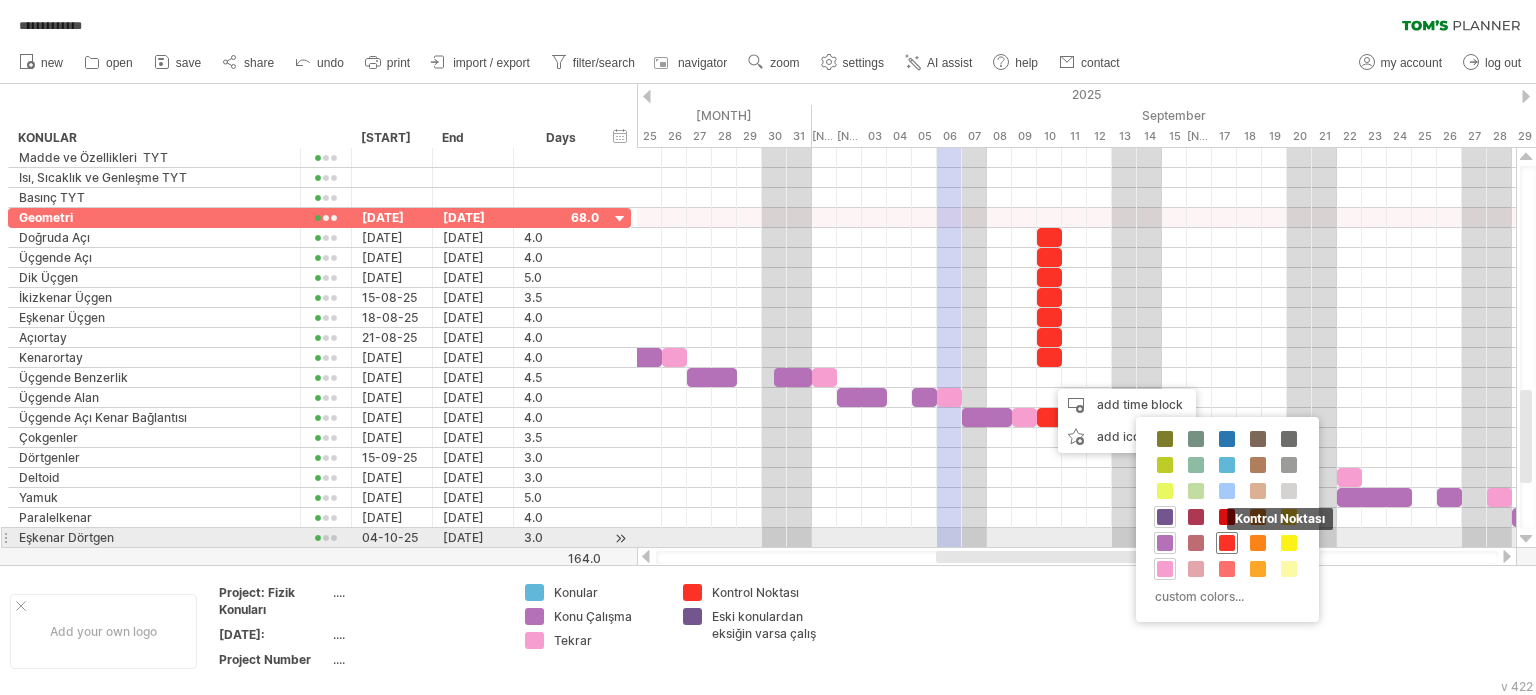 click at bounding box center (1227, 543) 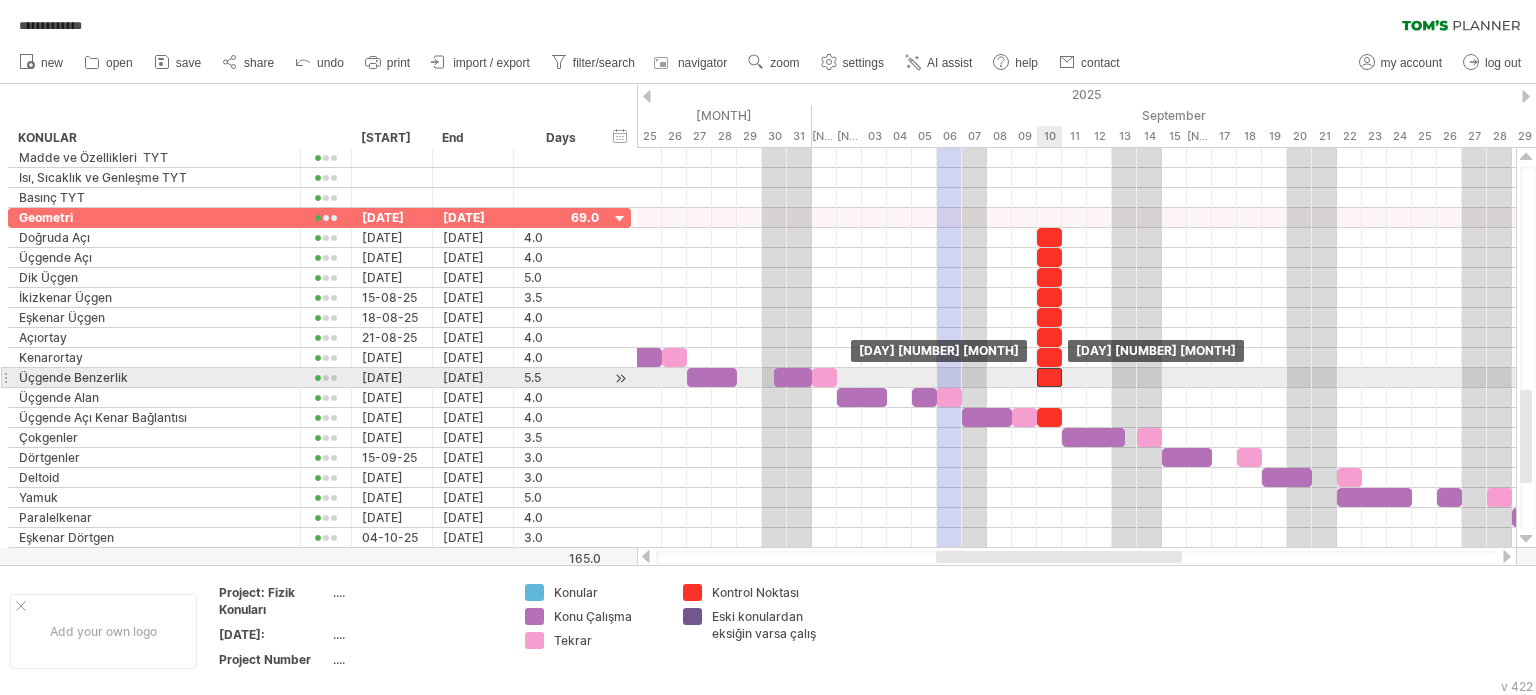drag, startPoint x: 1057, startPoint y: 377, endPoint x: 1044, endPoint y: 377, distance: 13 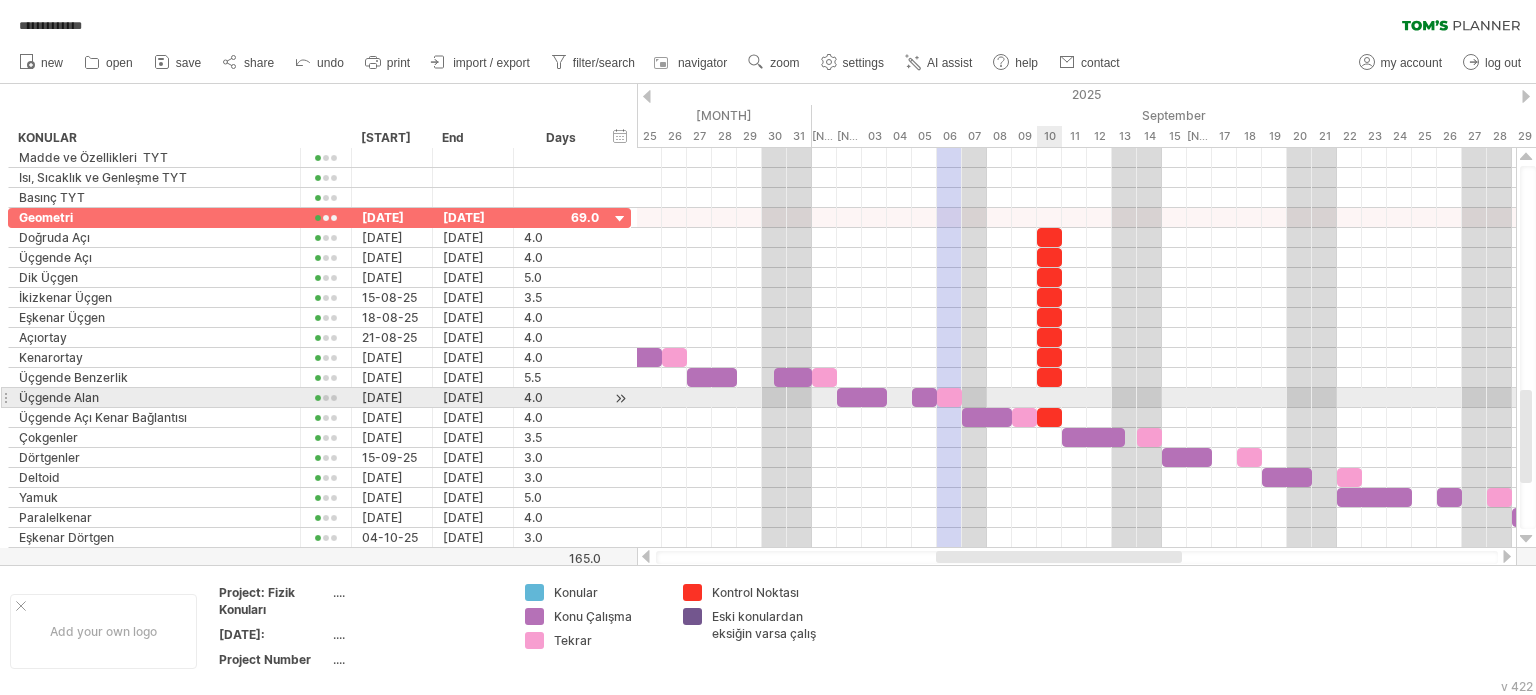 click at bounding box center [1076, 398] 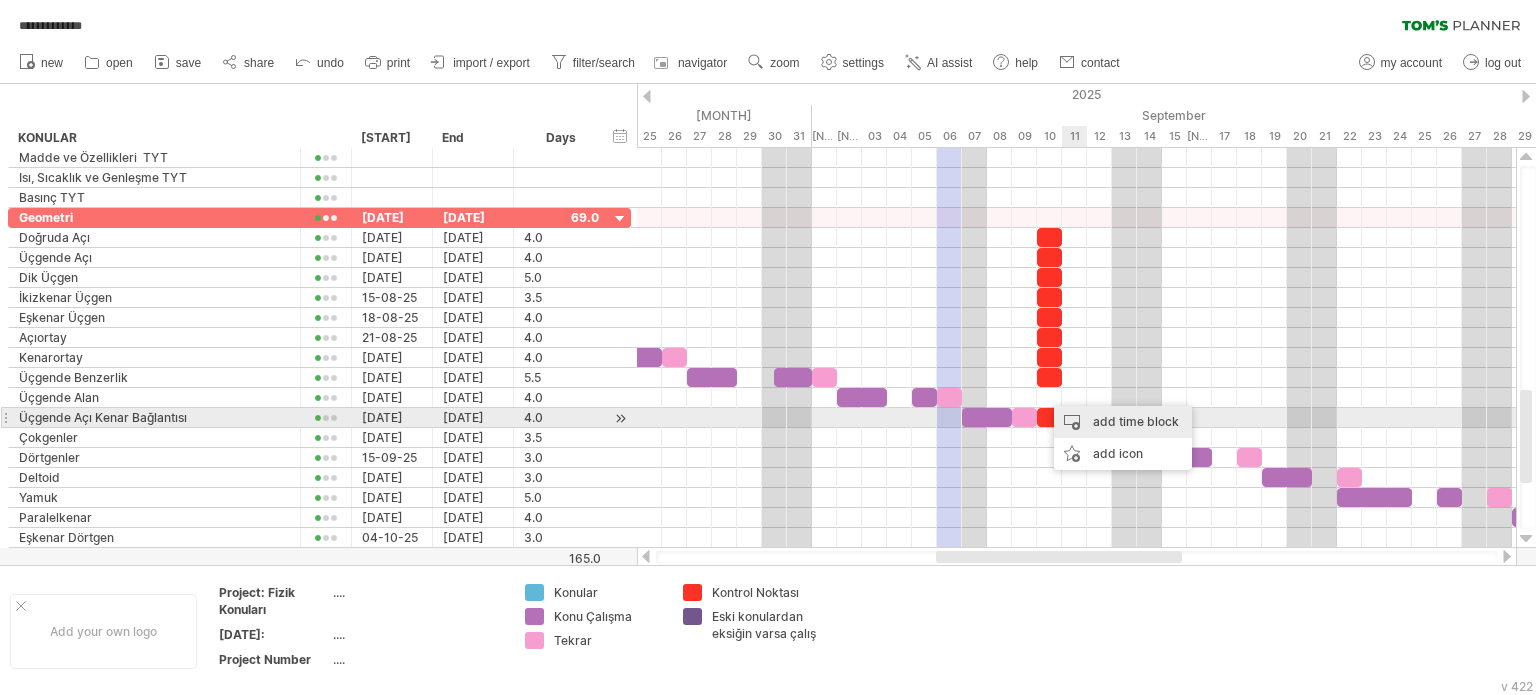 click on "add time block" at bounding box center (1123, 422) 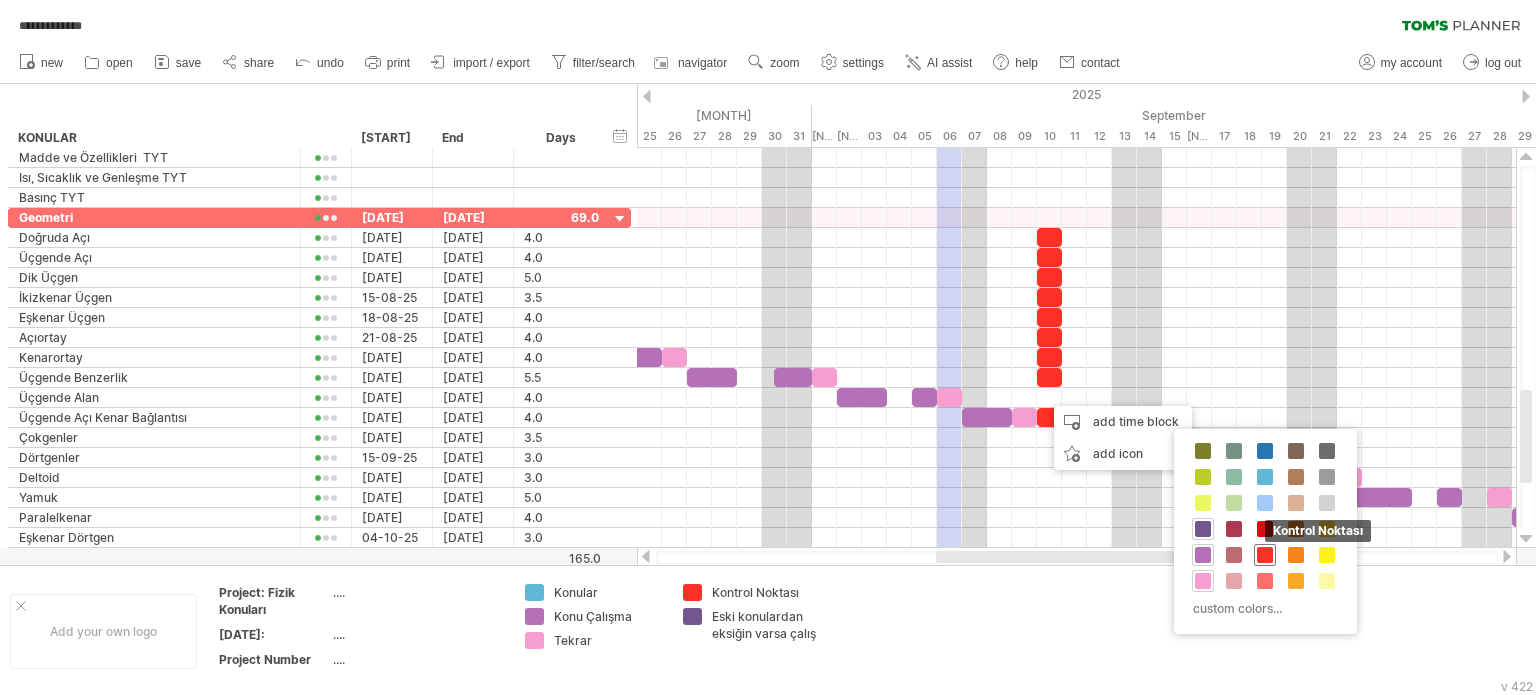 click at bounding box center (1265, 555) 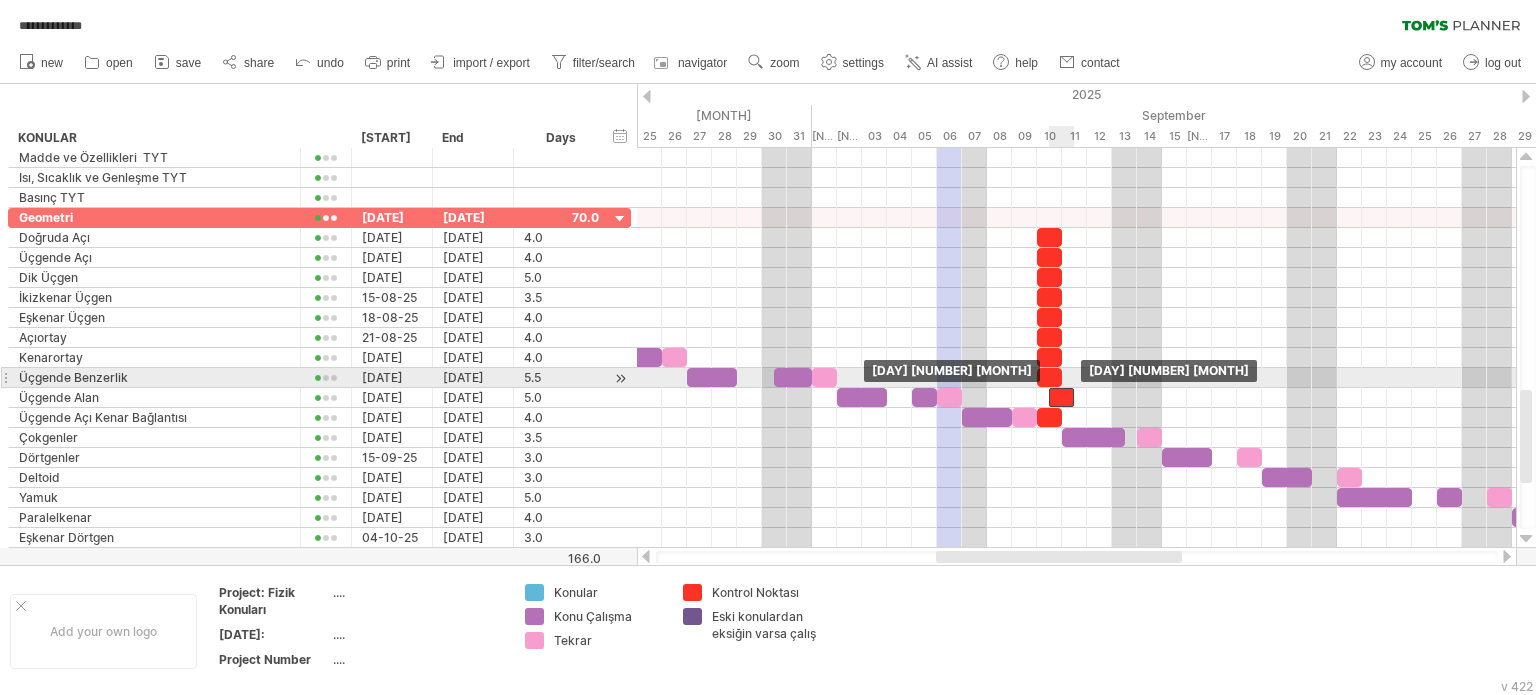 drag, startPoint x: 1057, startPoint y: 388, endPoint x: 1043, endPoint y: 390, distance: 14.142136 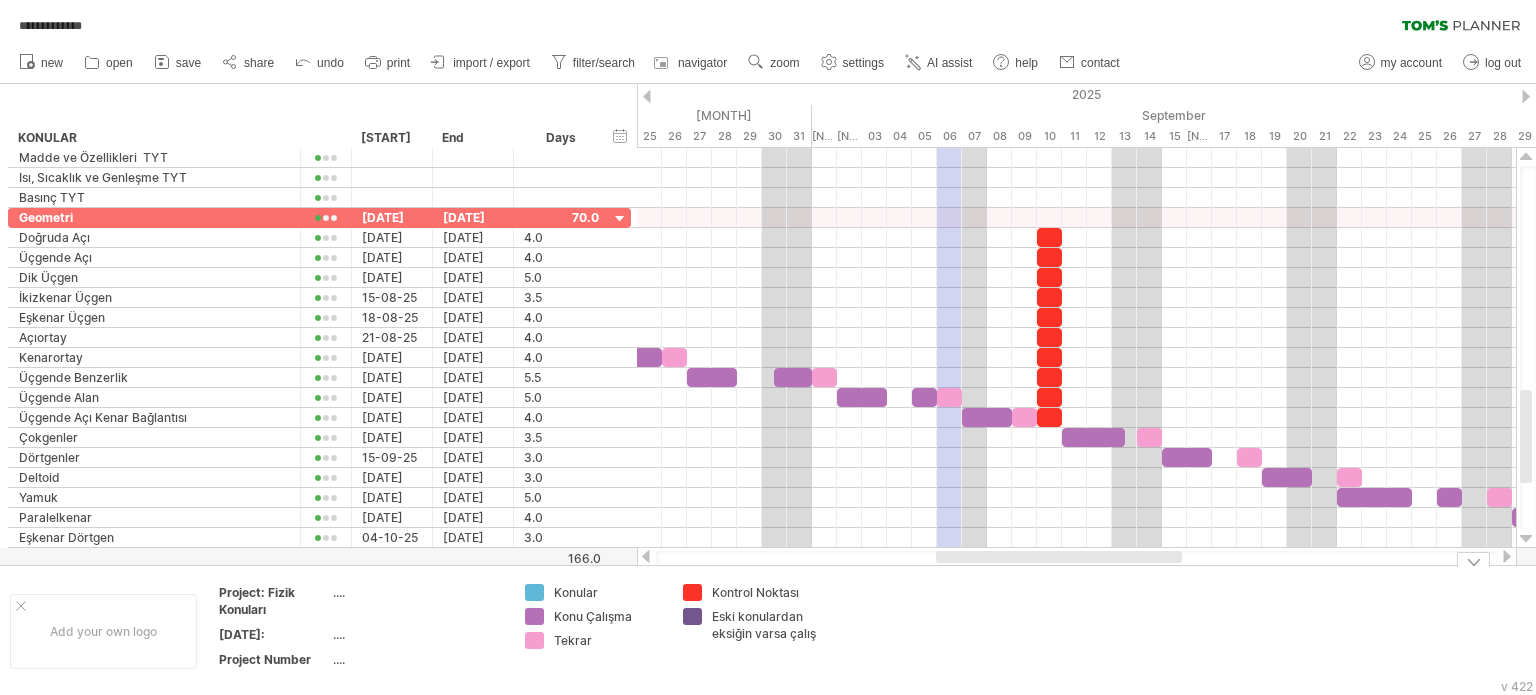 drag, startPoint x: 1056, startPoint y: 568, endPoint x: 1110, endPoint y: 566, distance: 54.037025 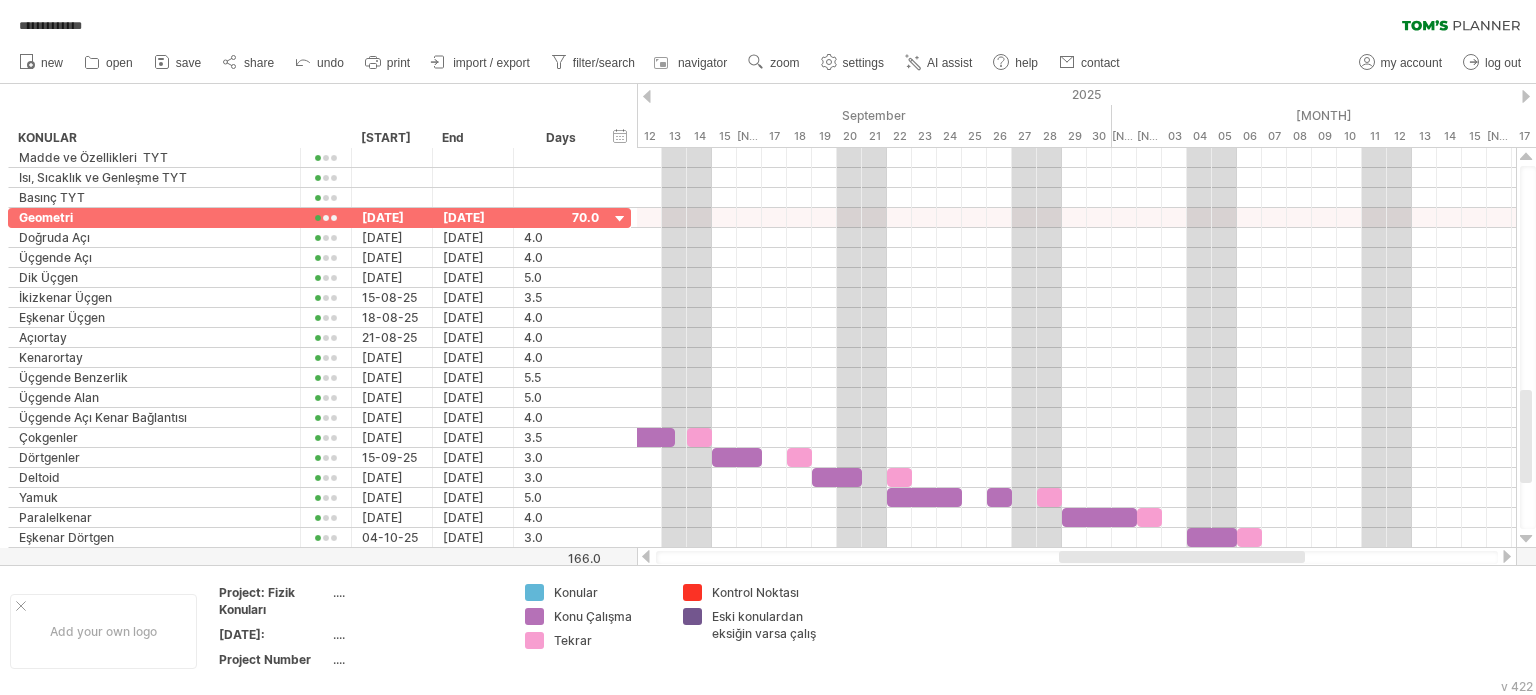 drag, startPoint x: 1089, startPoint y: 561, endPoint x: 1226, endPoint y: 530, distance: 140.46352 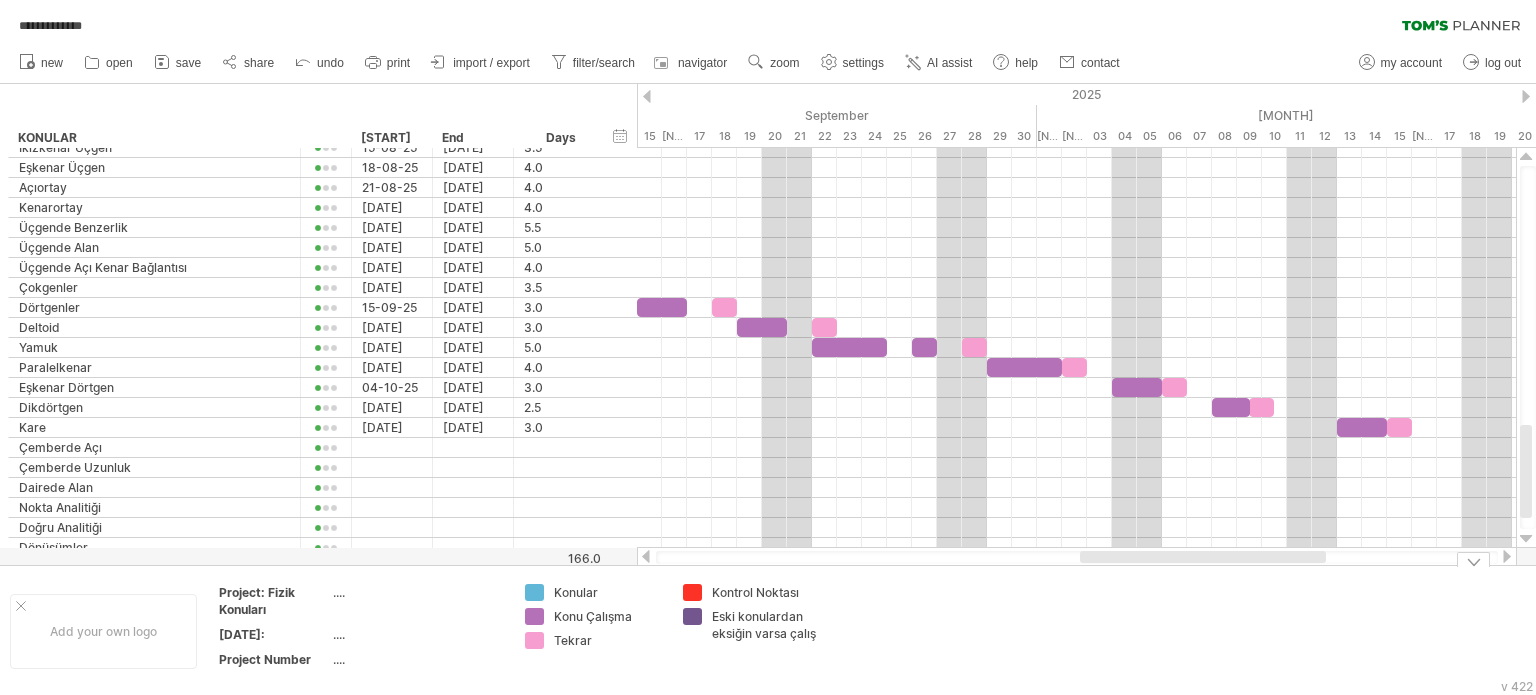 drag, startPoint x: 1224, startPoint y: 563, endPoint x: 1274, endPoint y: 575, distance: 51.41984 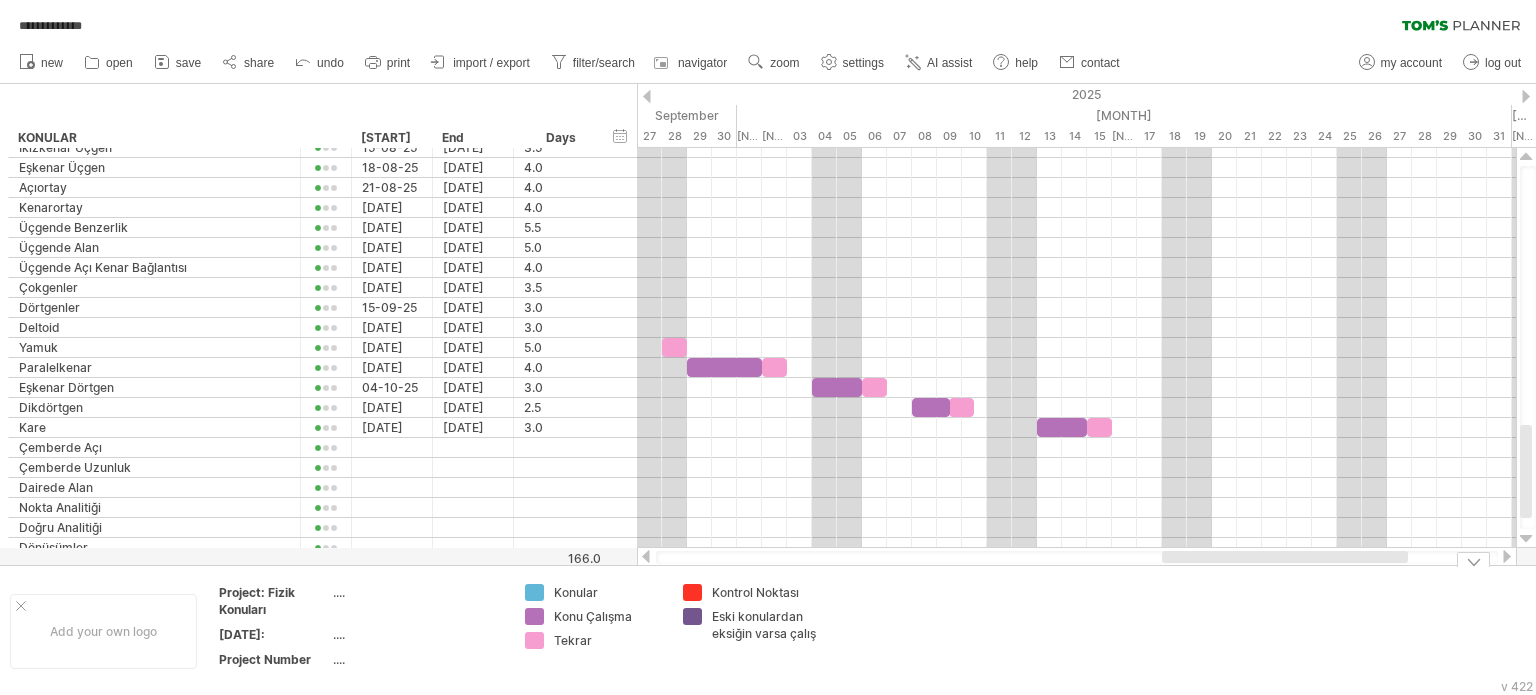 drag, startPoint x: 1232, startPoint y: 559, endPoint x: 1299, endPoint y: 563, distance: 67.11929 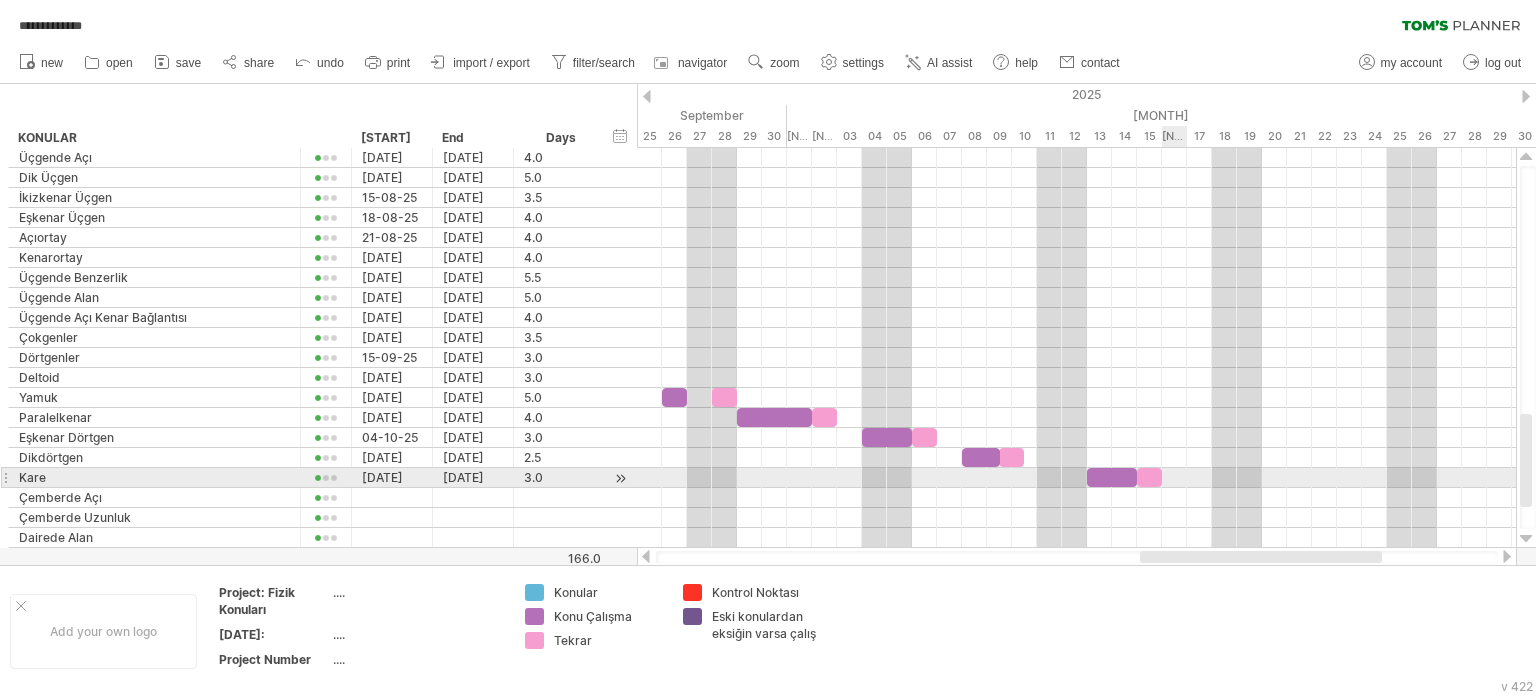 click at bounding box center (1076, 478) 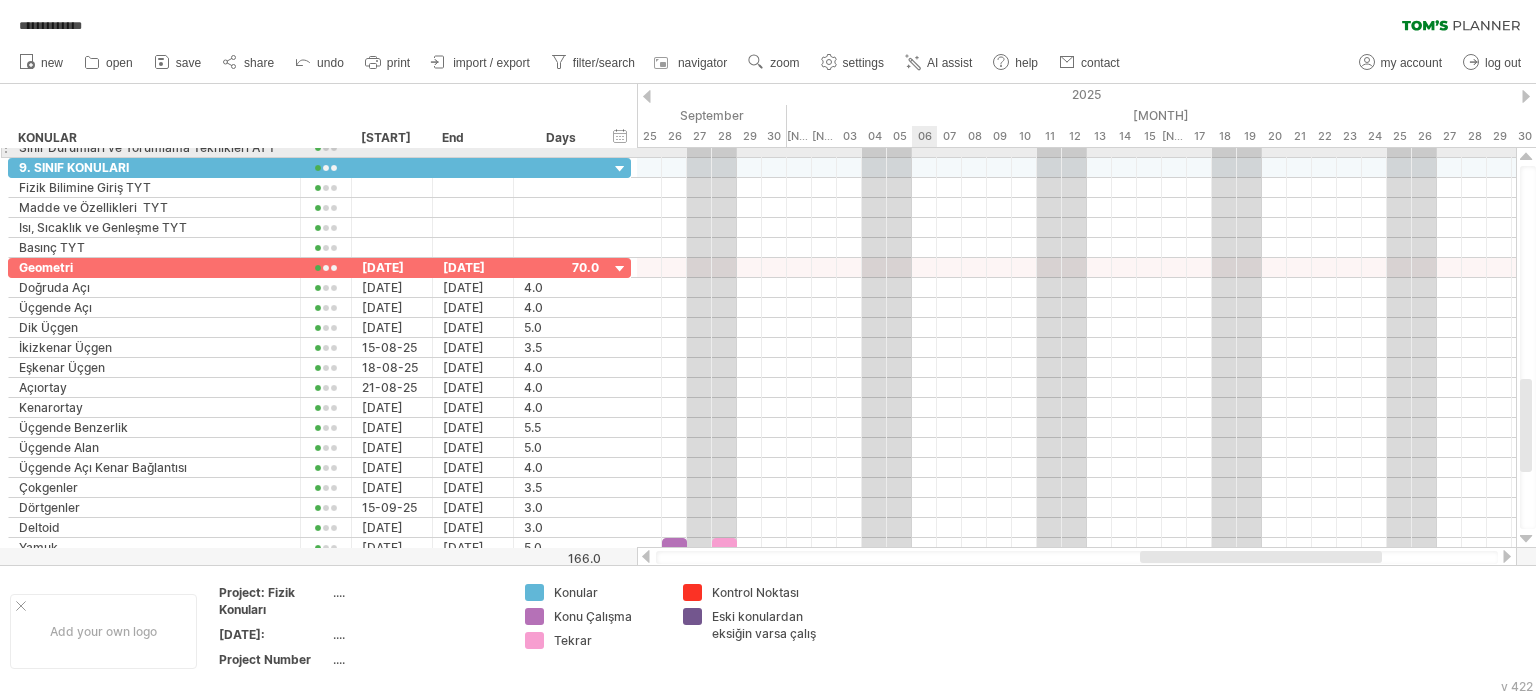 click on "06" at bounding box center [924, 136] 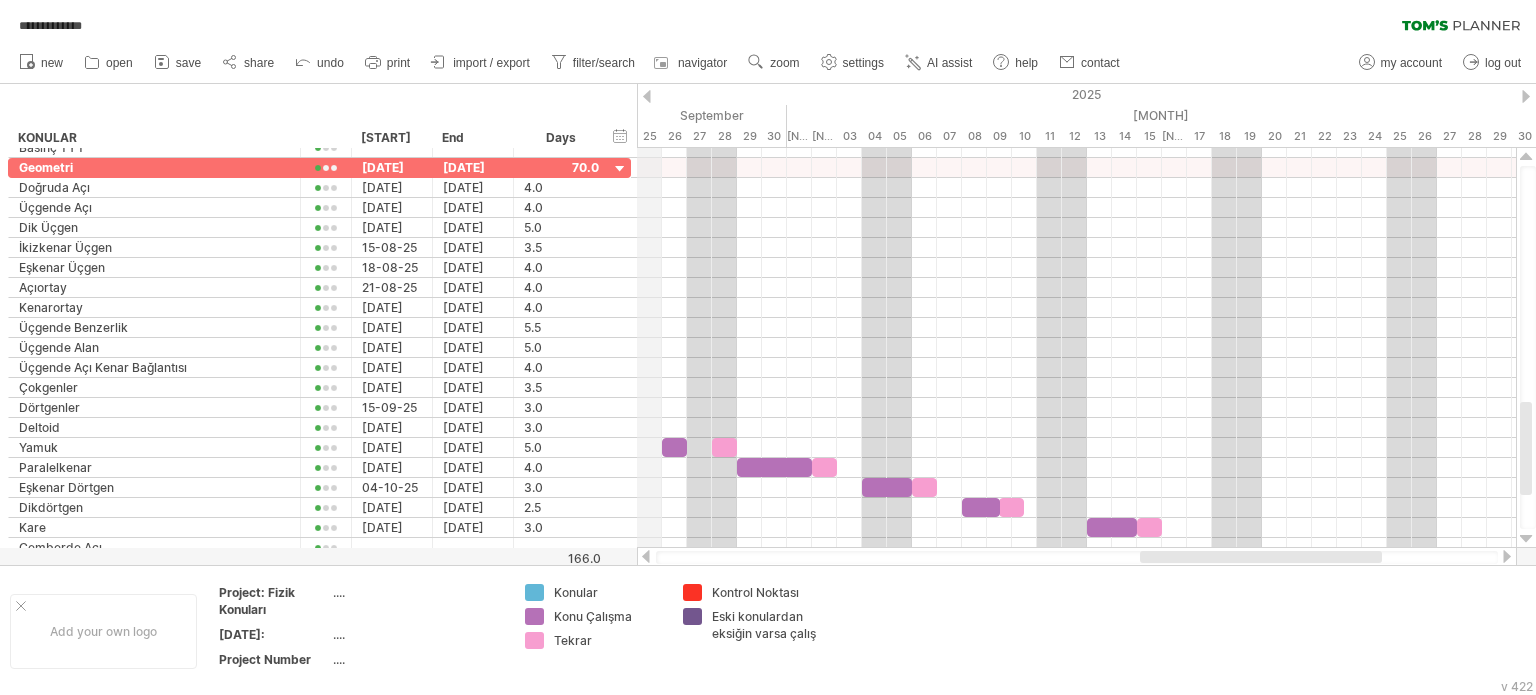 click on "2025" at bounding box center [474, 94] 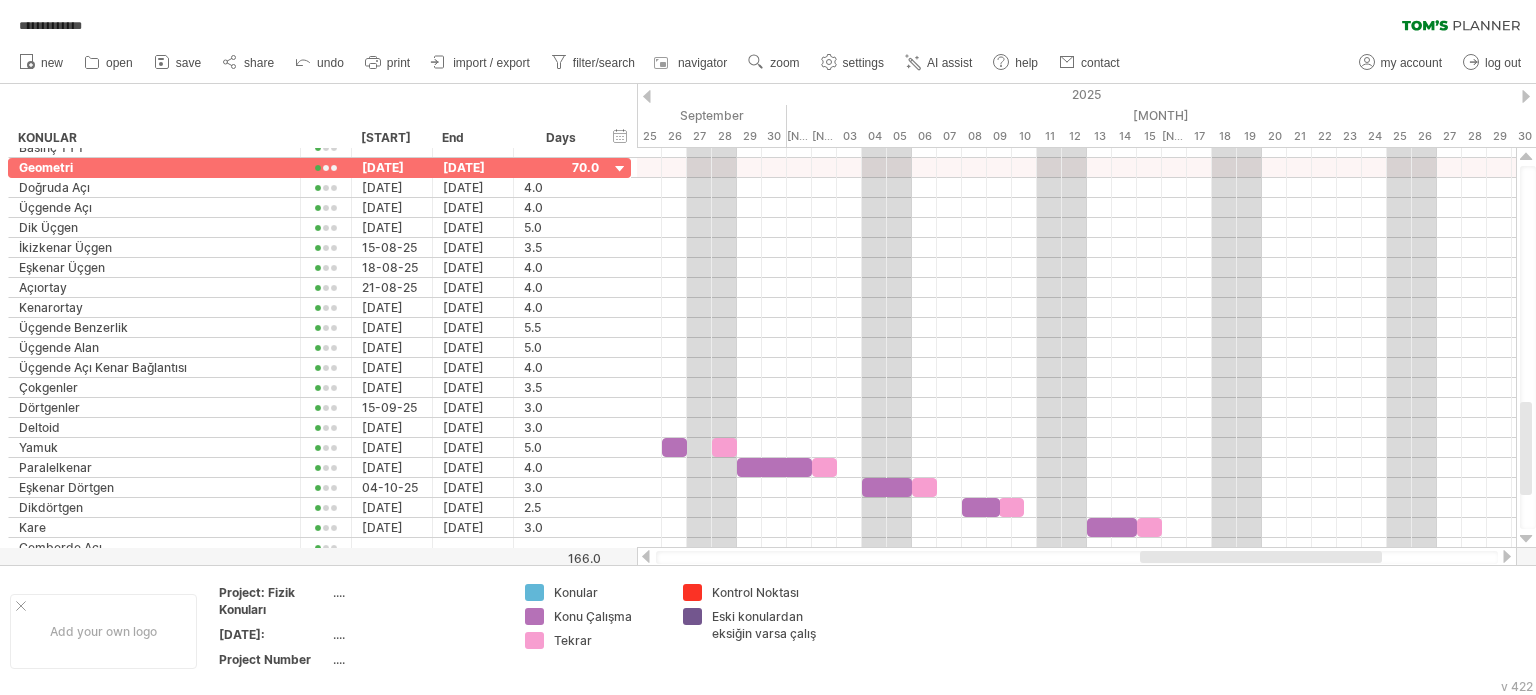 click at bounding box center (647, 96) 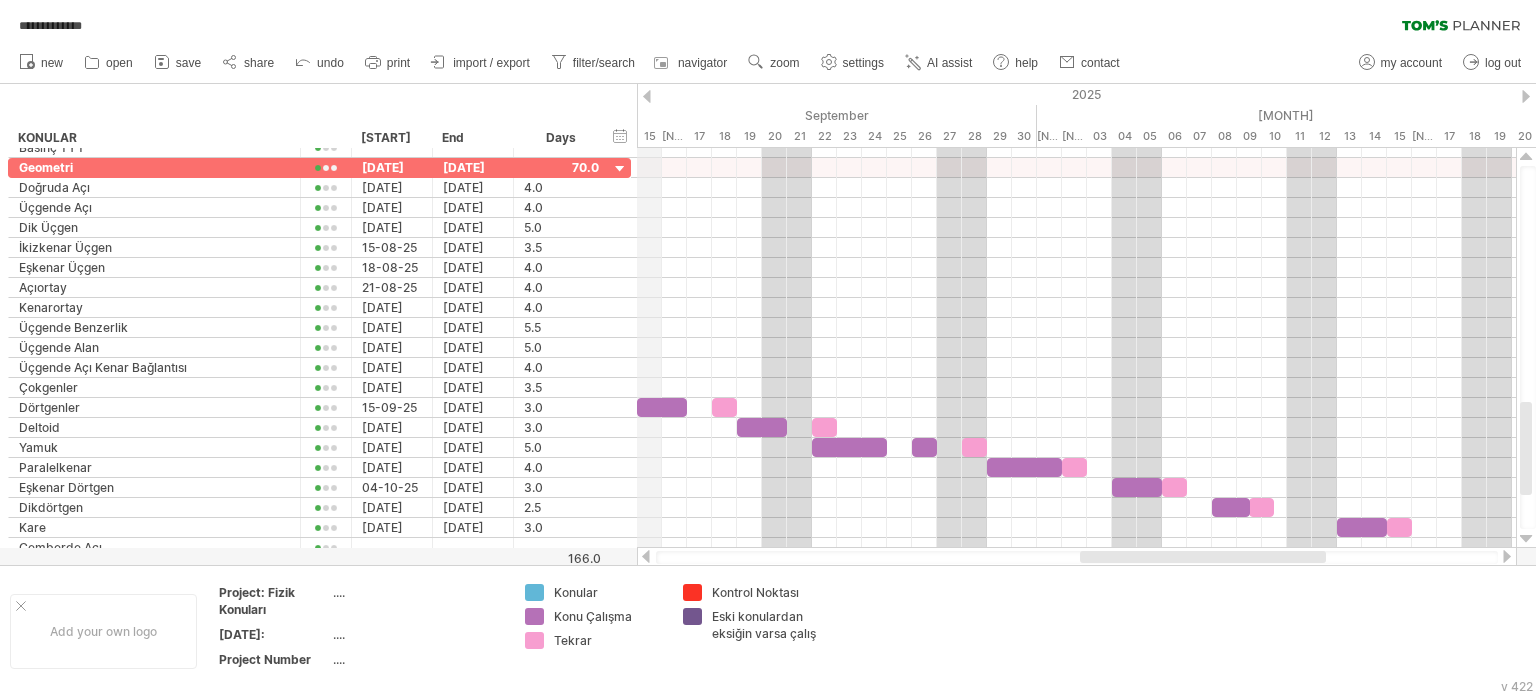 click on "2025" at bounding box center [724, 94] 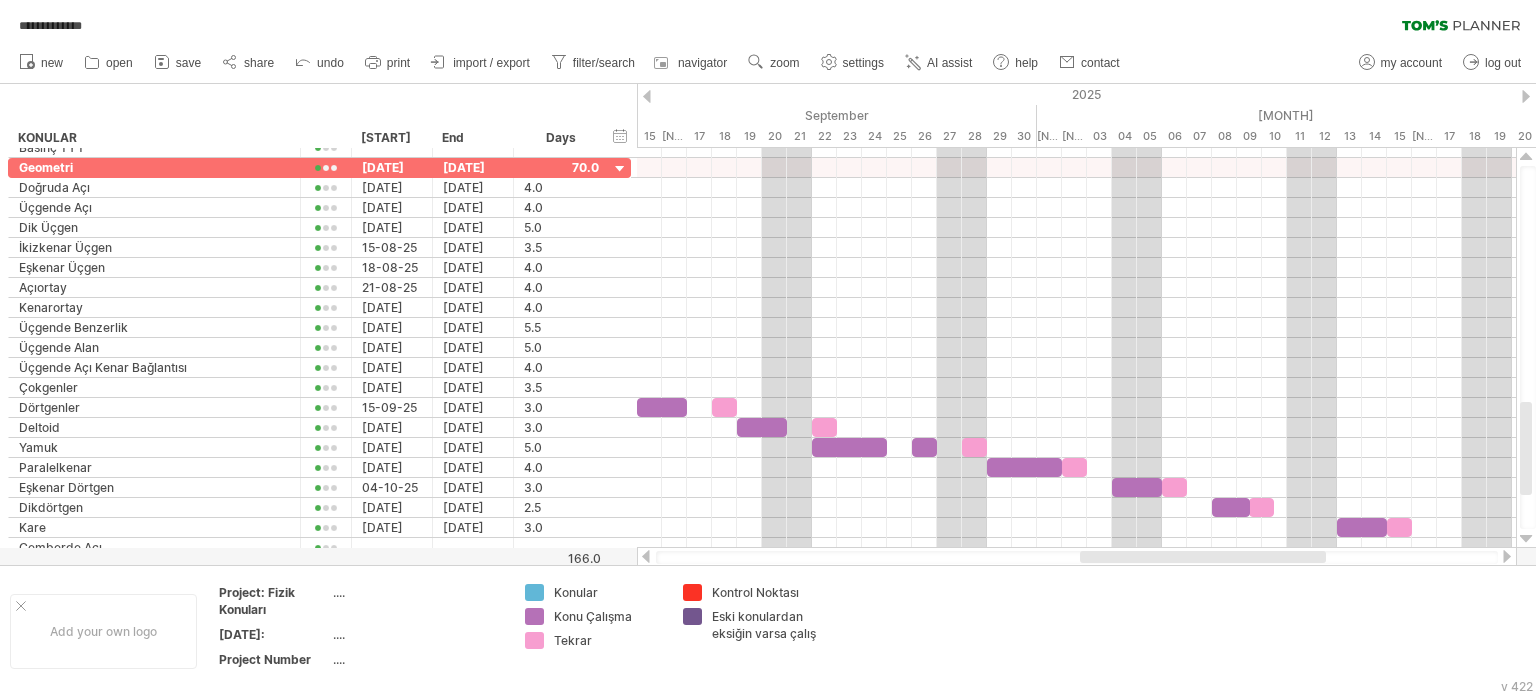 click at bounding box center [647, 96] 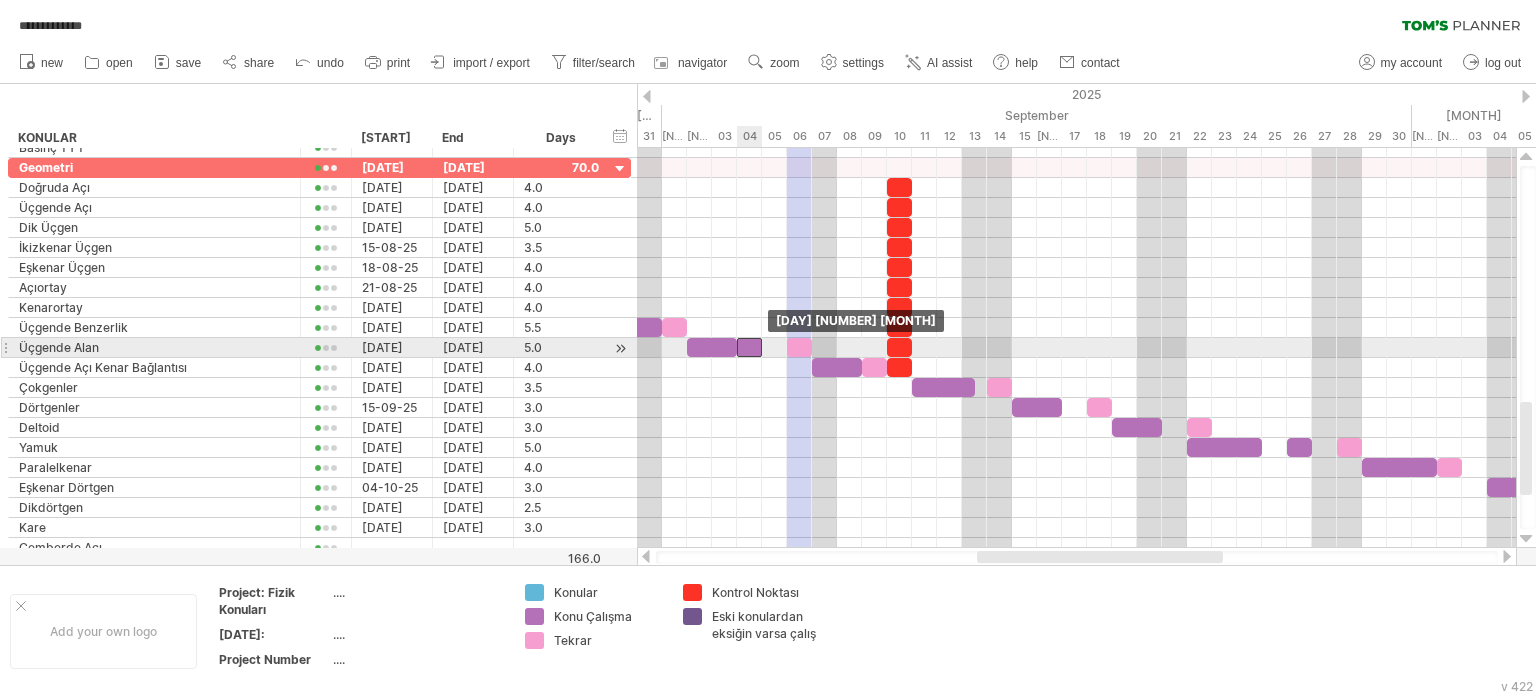 drag, startPoint x: 644, startPoint y: 347, endPoint x: 745, endPoint y: 355, distance: 101.31634 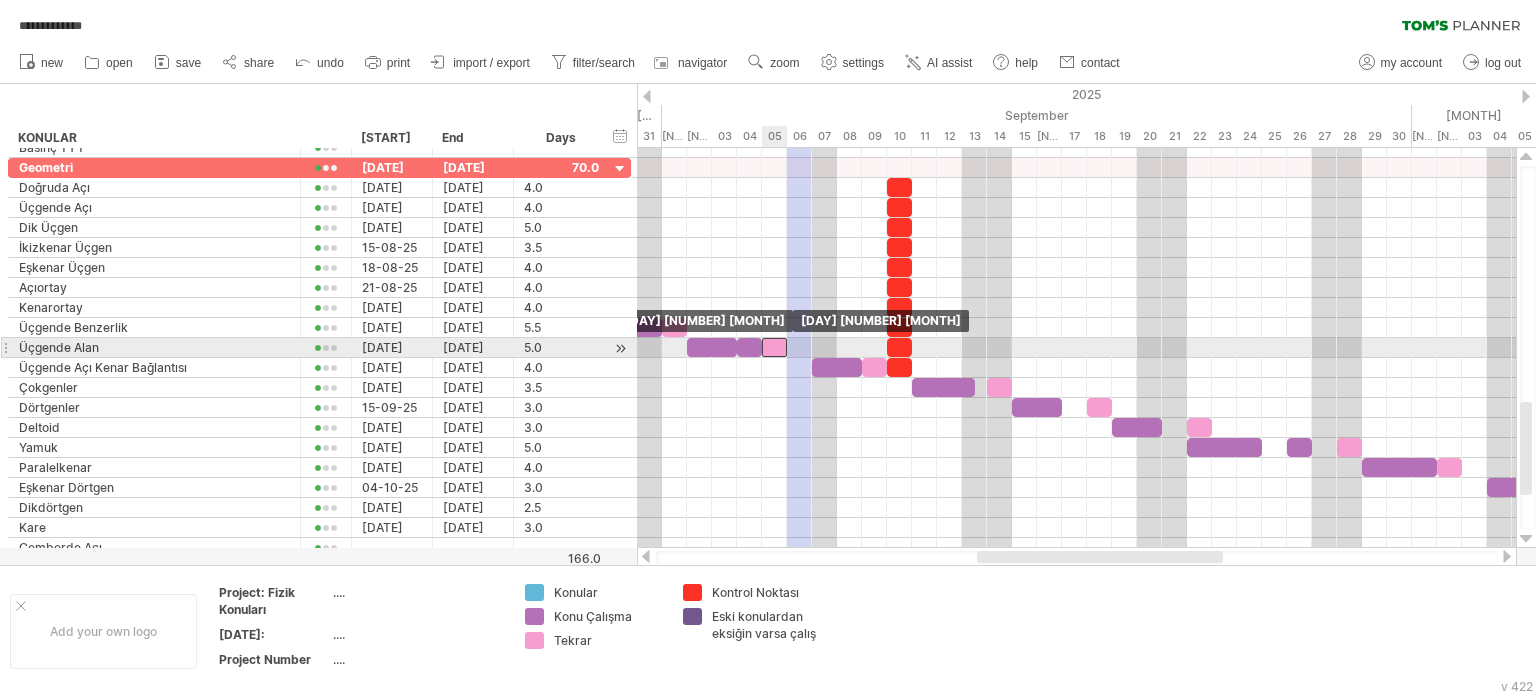 drag, startPoint x: 802, startPoint y: 344, endPoint x: 777, endPoint y: 347, distance: 25.179358 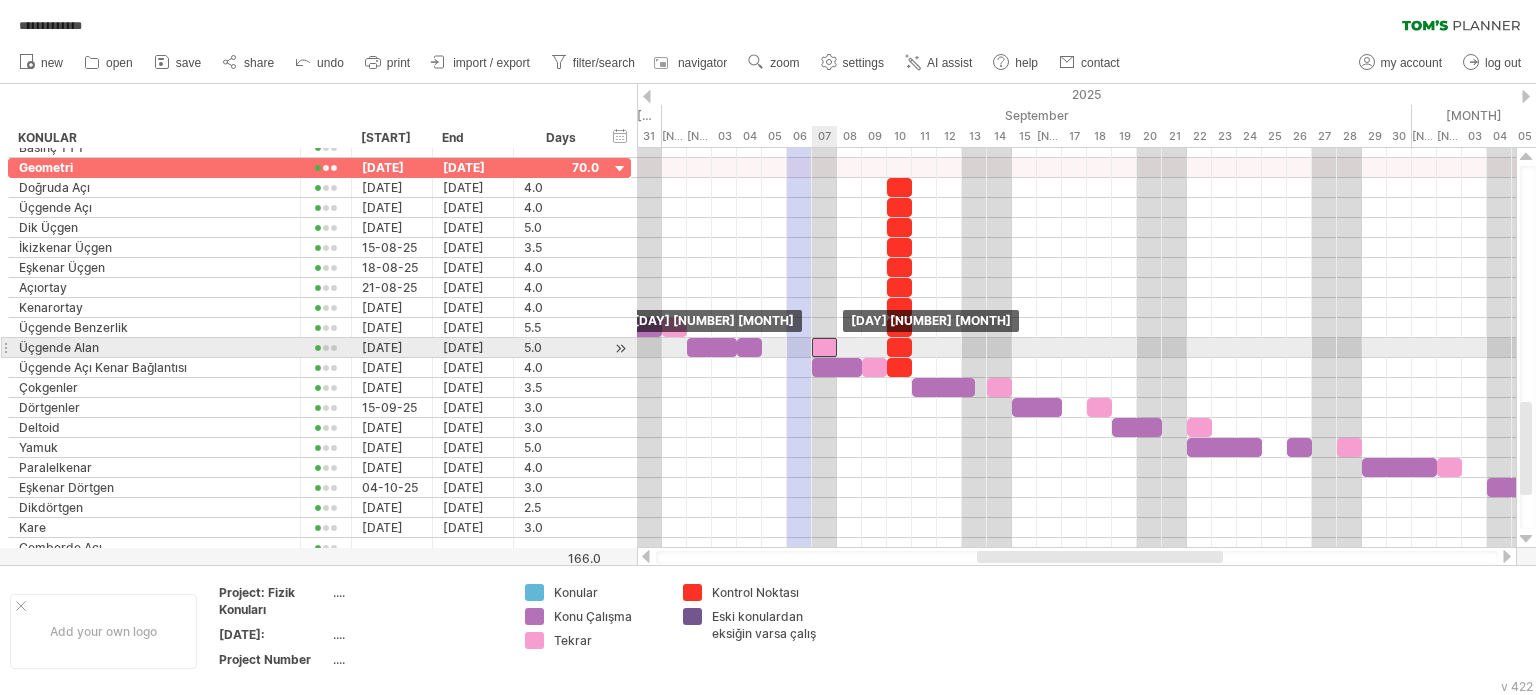 drag, startPoint x: 769, startPoint y: 343, endPoint x: 824, endPoint y: 351, distance: 55.578773 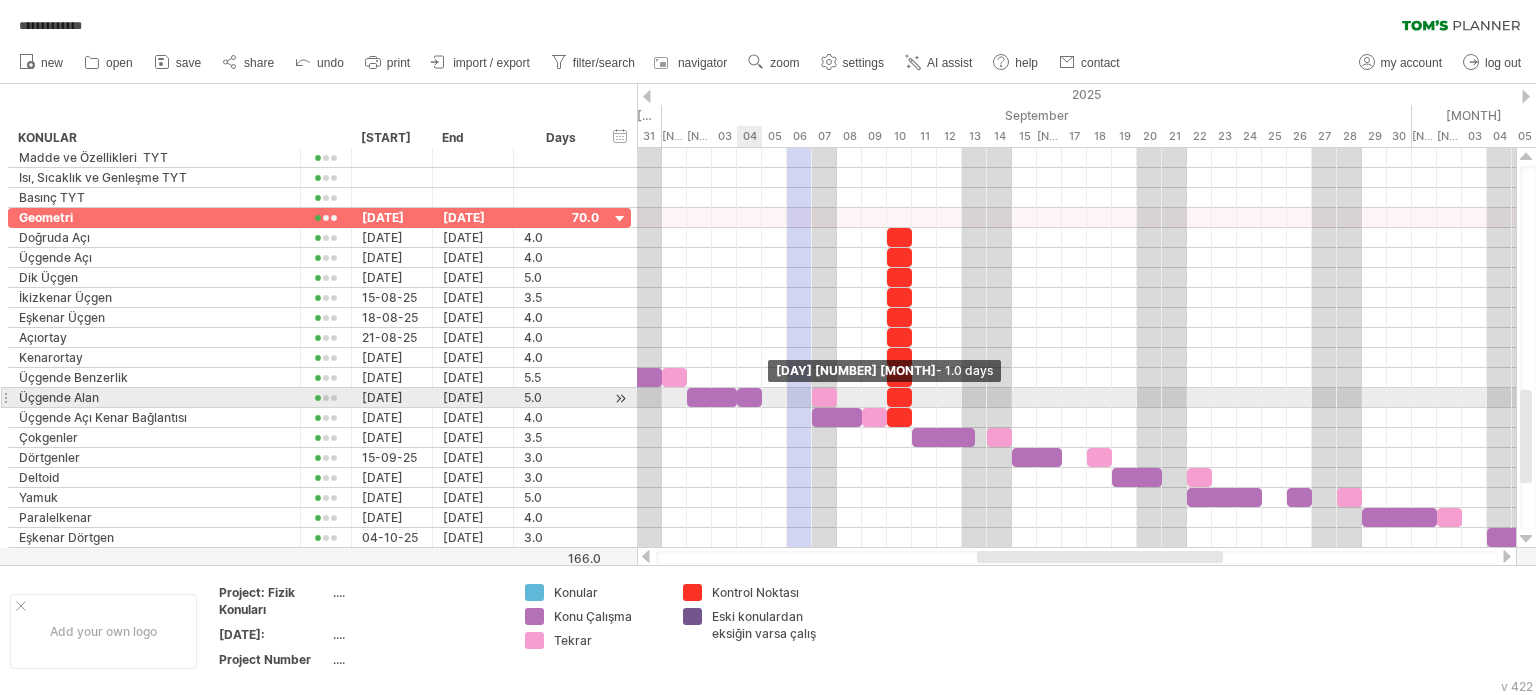 click at bounding box center [762, 397] 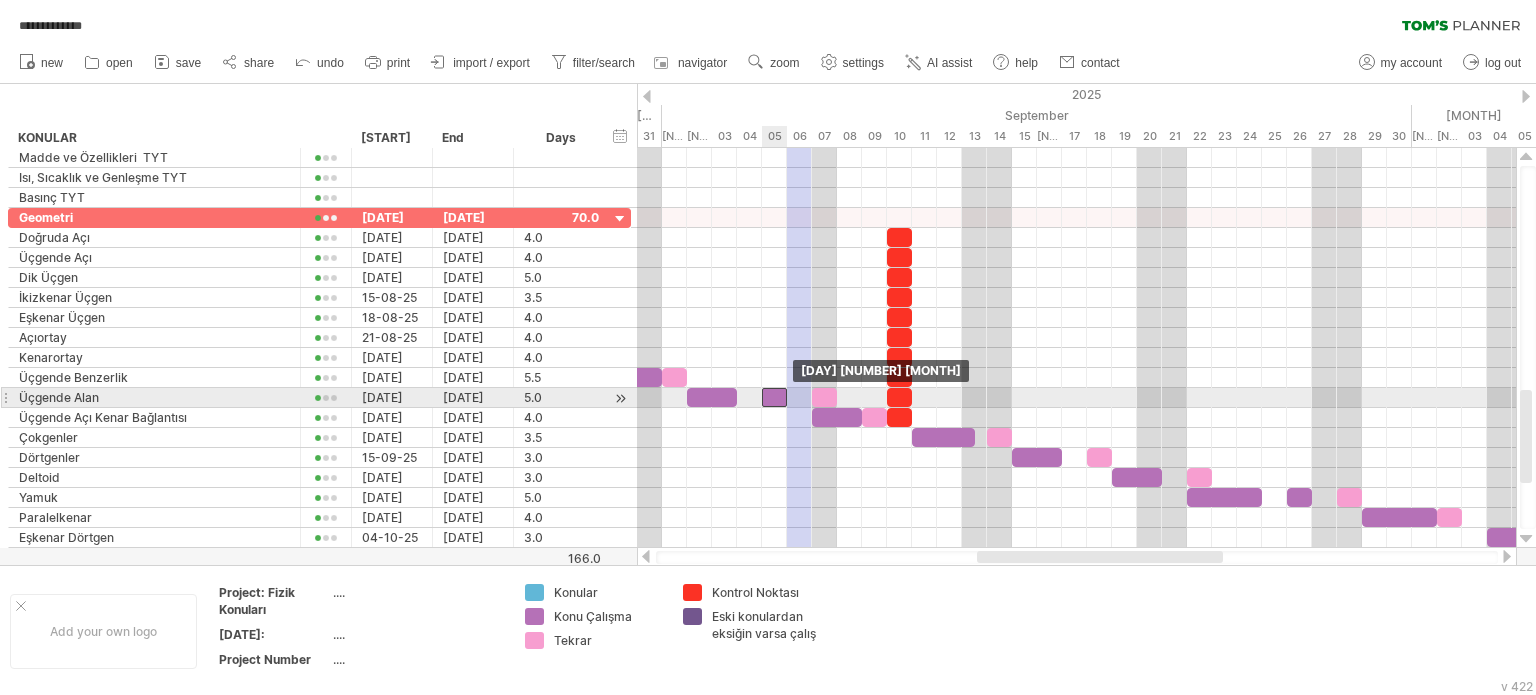 drag, startPoint x: 750, startPoint y: 392, endPoint x: 781, endPoint y: 393, distance: 31.016125 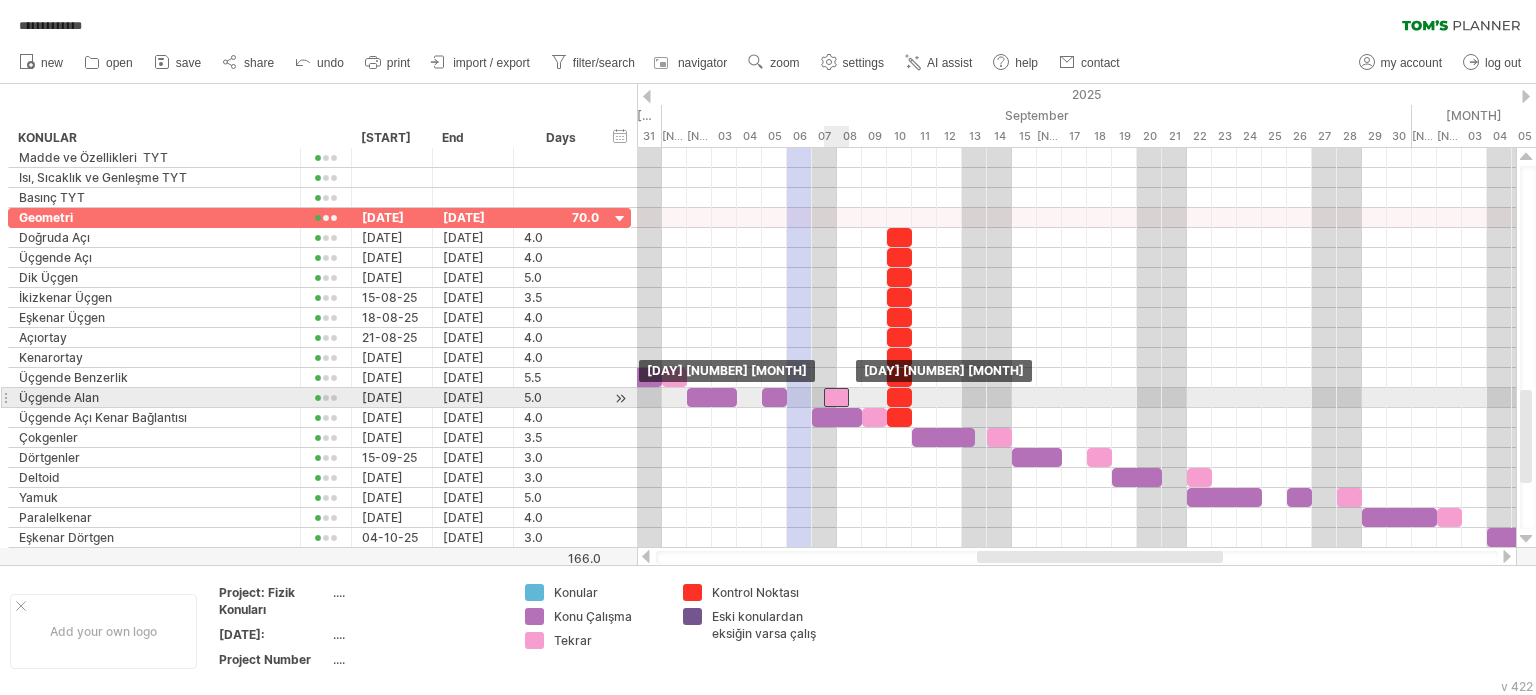 drag, startPoint x: 824, startPoint y: 394, endPoint x: 841, endPoint y: 397, distance: 17.262676 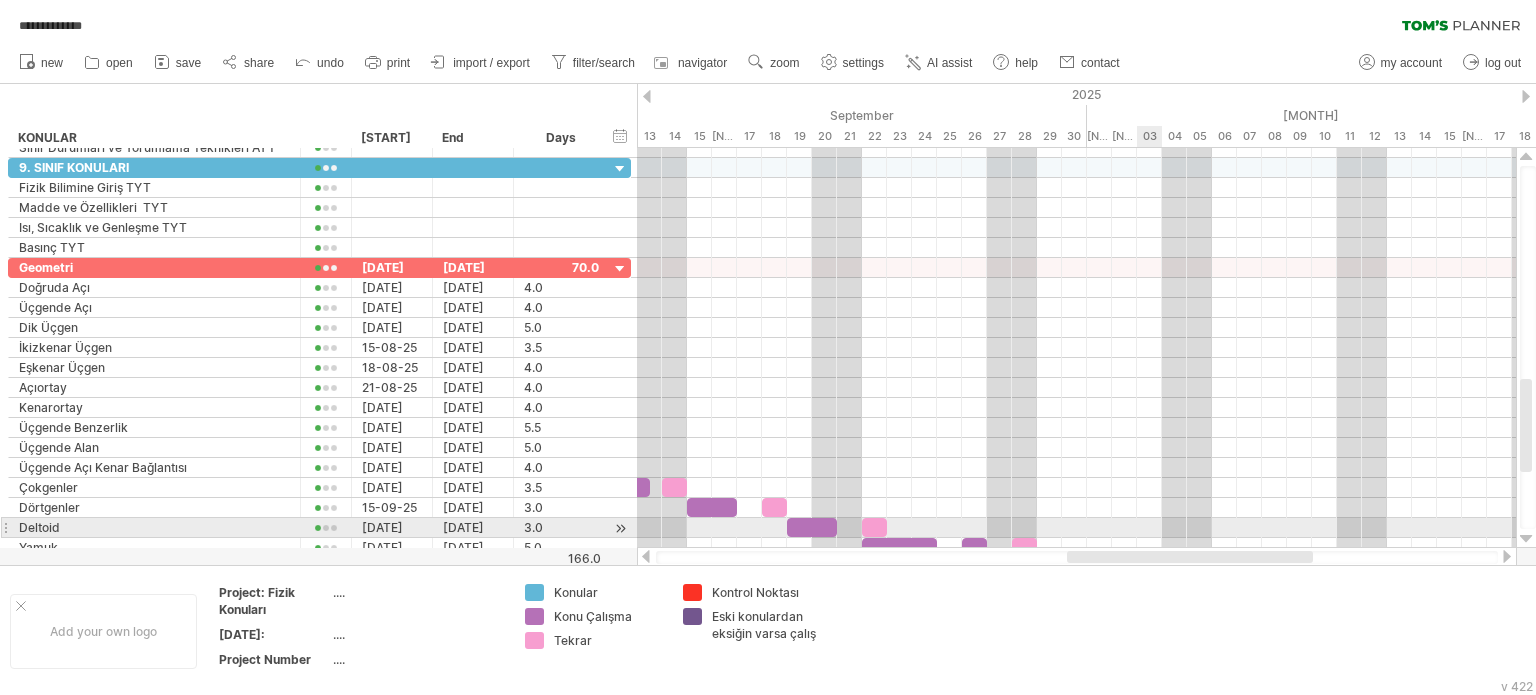 drag, startPoint x: 1048, startPoint y: 555, endPoint x: 1126, endPoint y: 465, distance: 119.096596 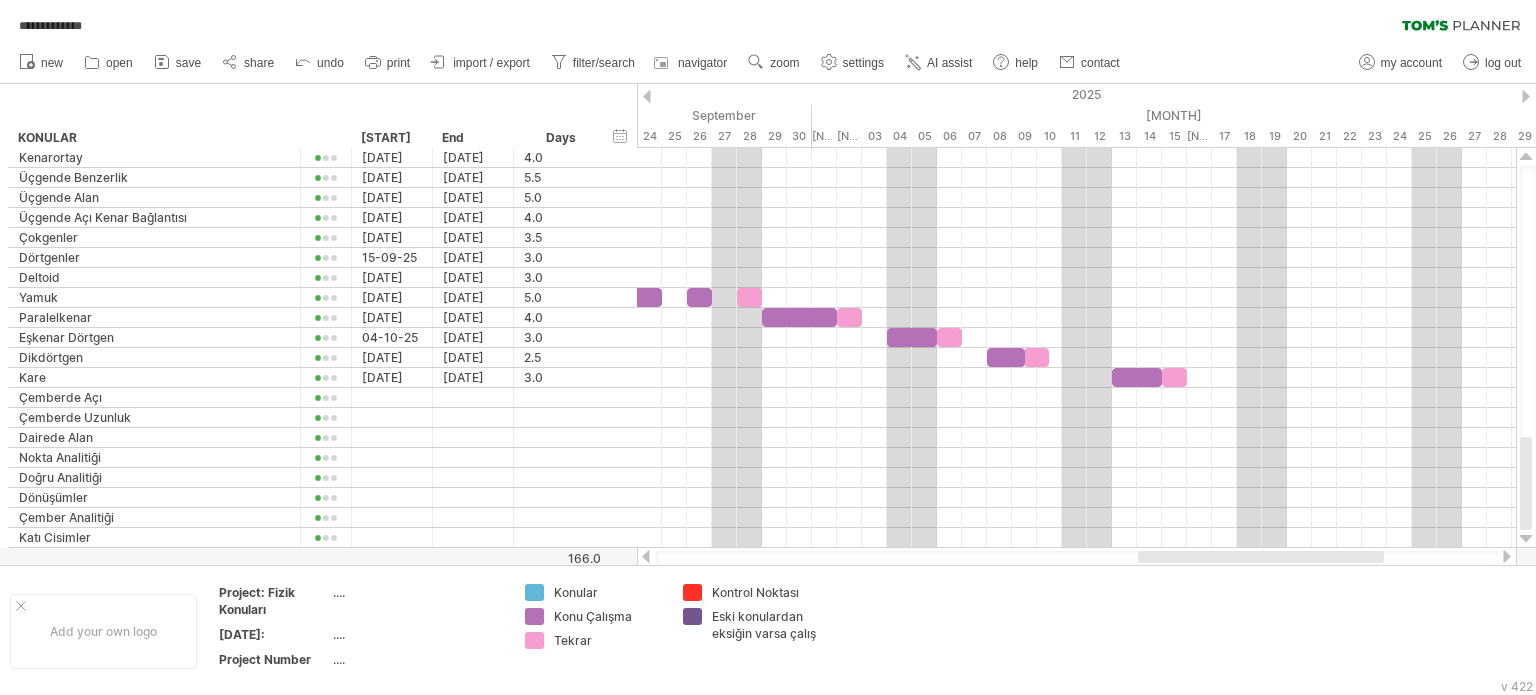 drag, startPoint x: 1180, startPoint y: 553, endPoint x: 1252, endPoint y: 559, distance: 72.249565 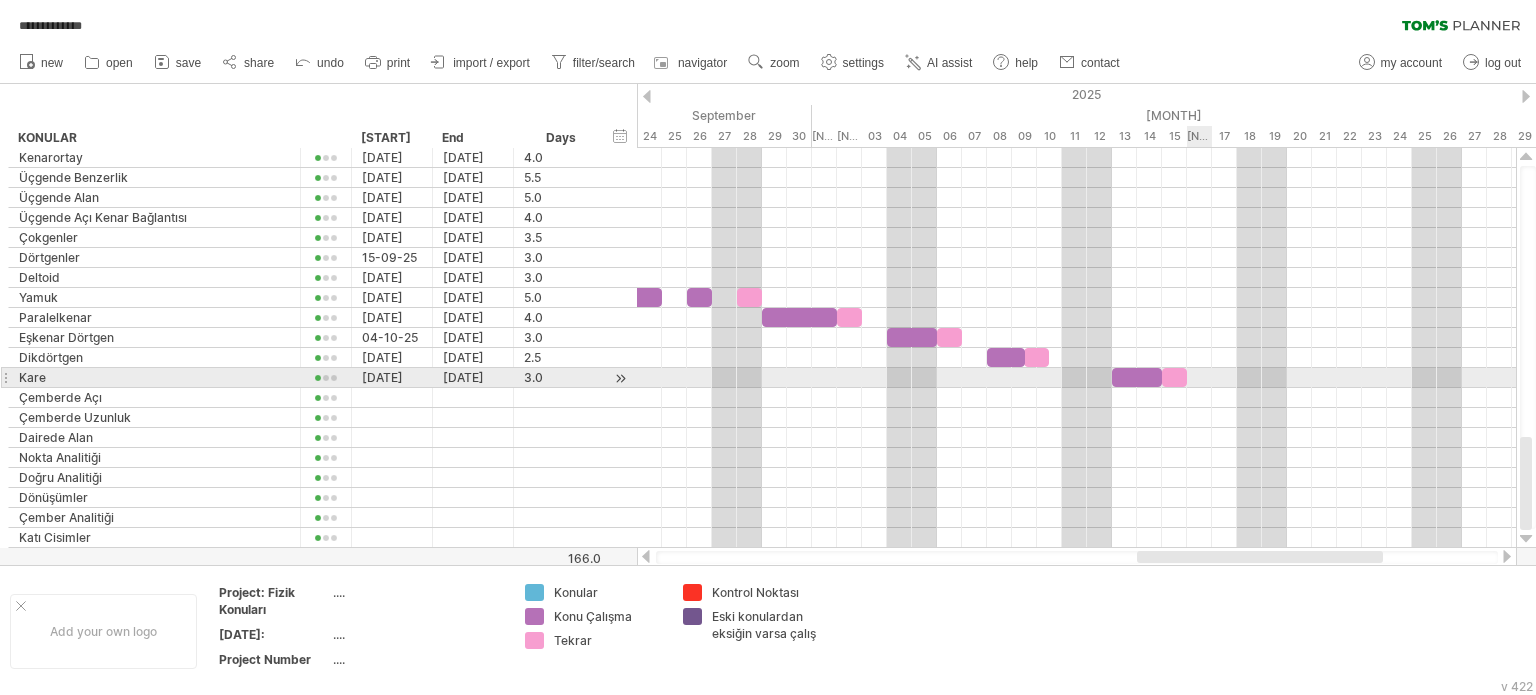click at bounding box center [1076, 378] 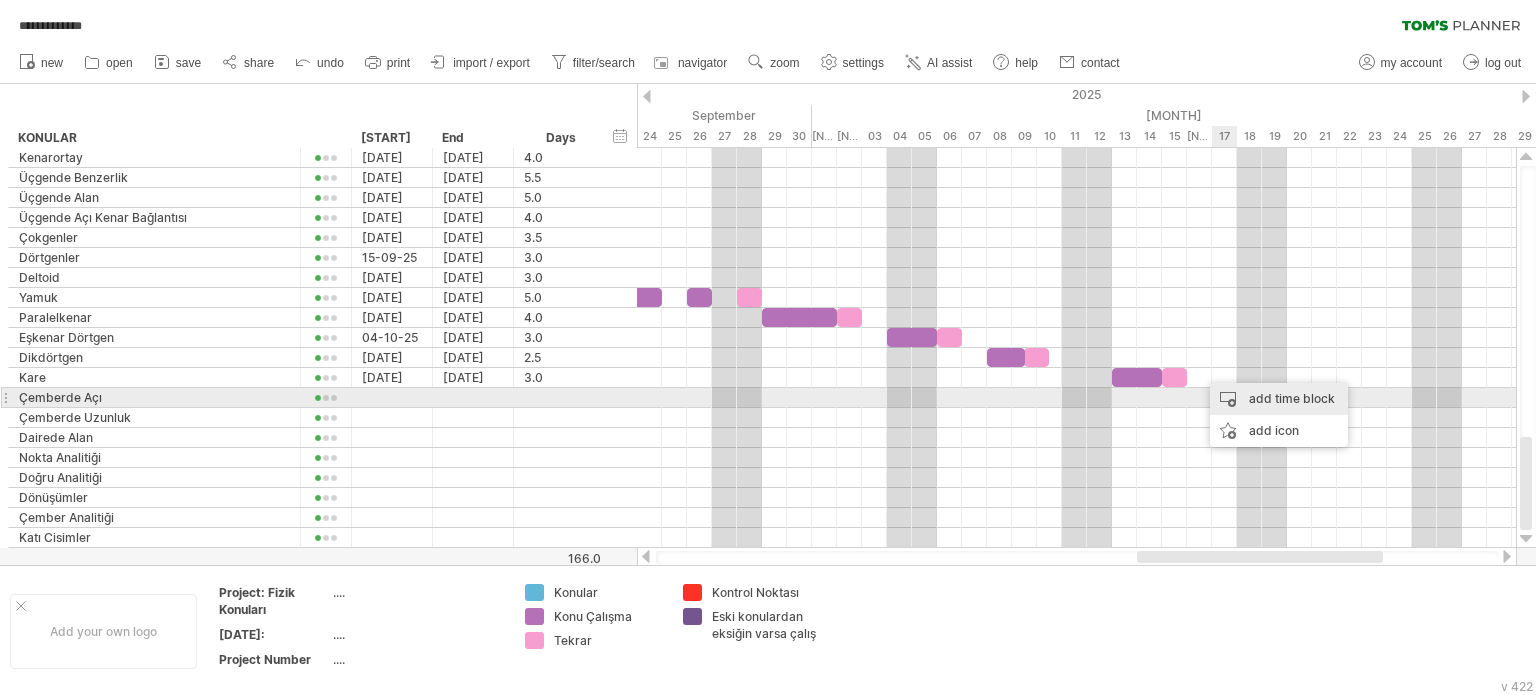click on "add time block" at bounding box center [1279, 399] 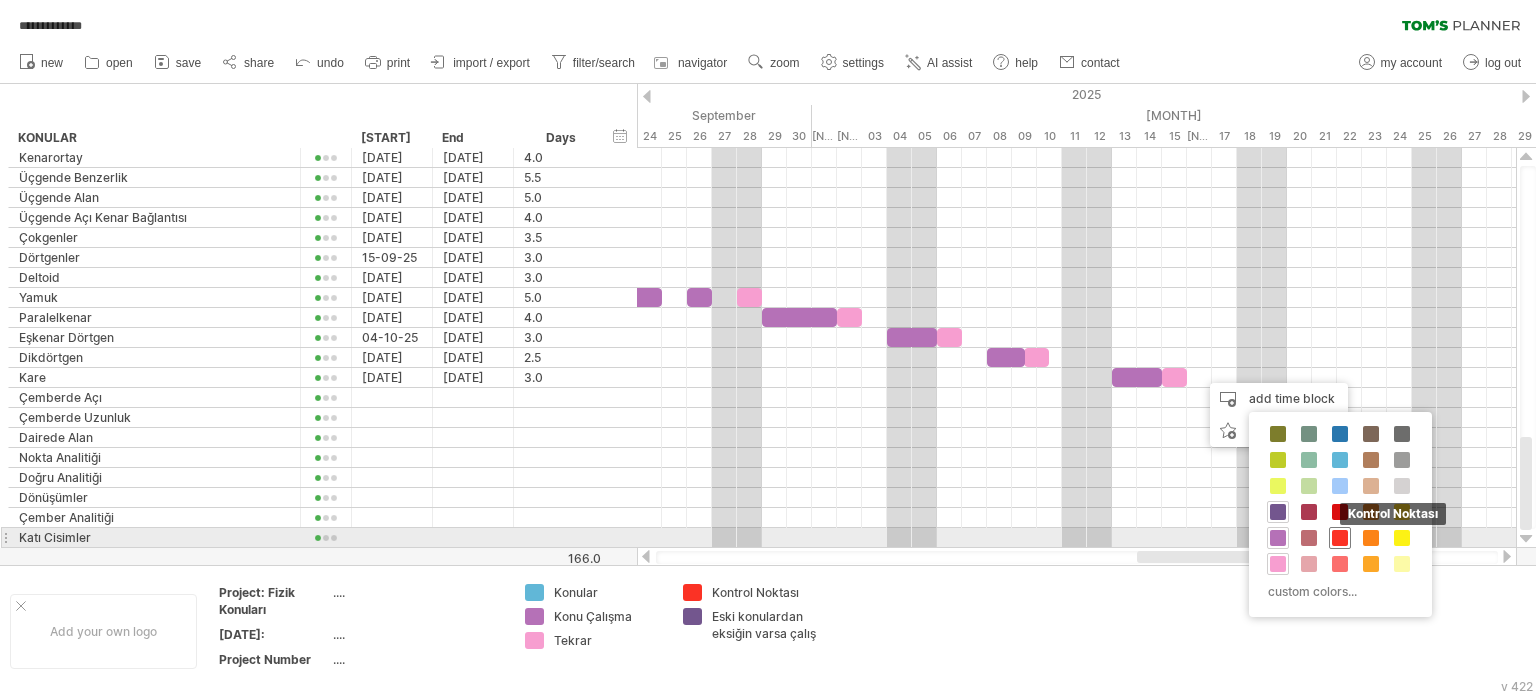 click at bounding box center [1340, 538] 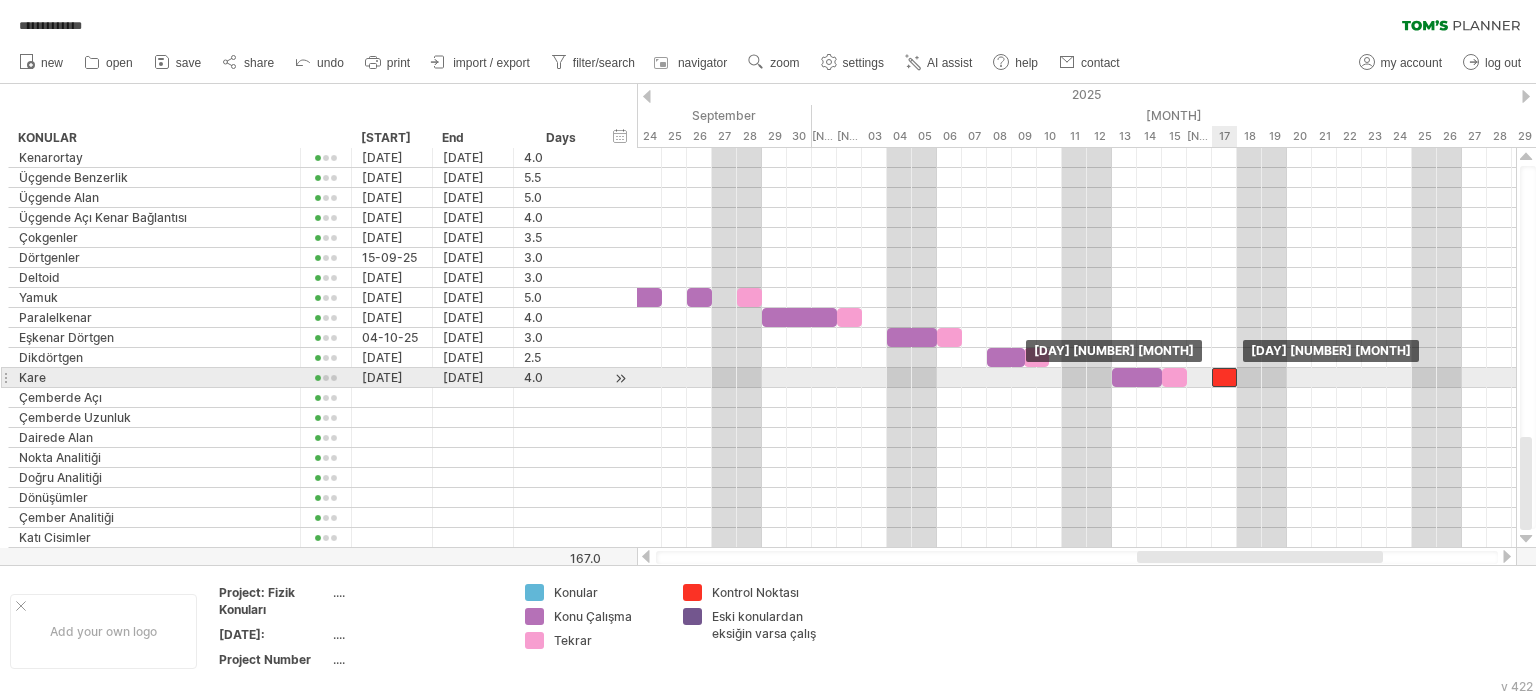 click at bounding box center [1224, 377] 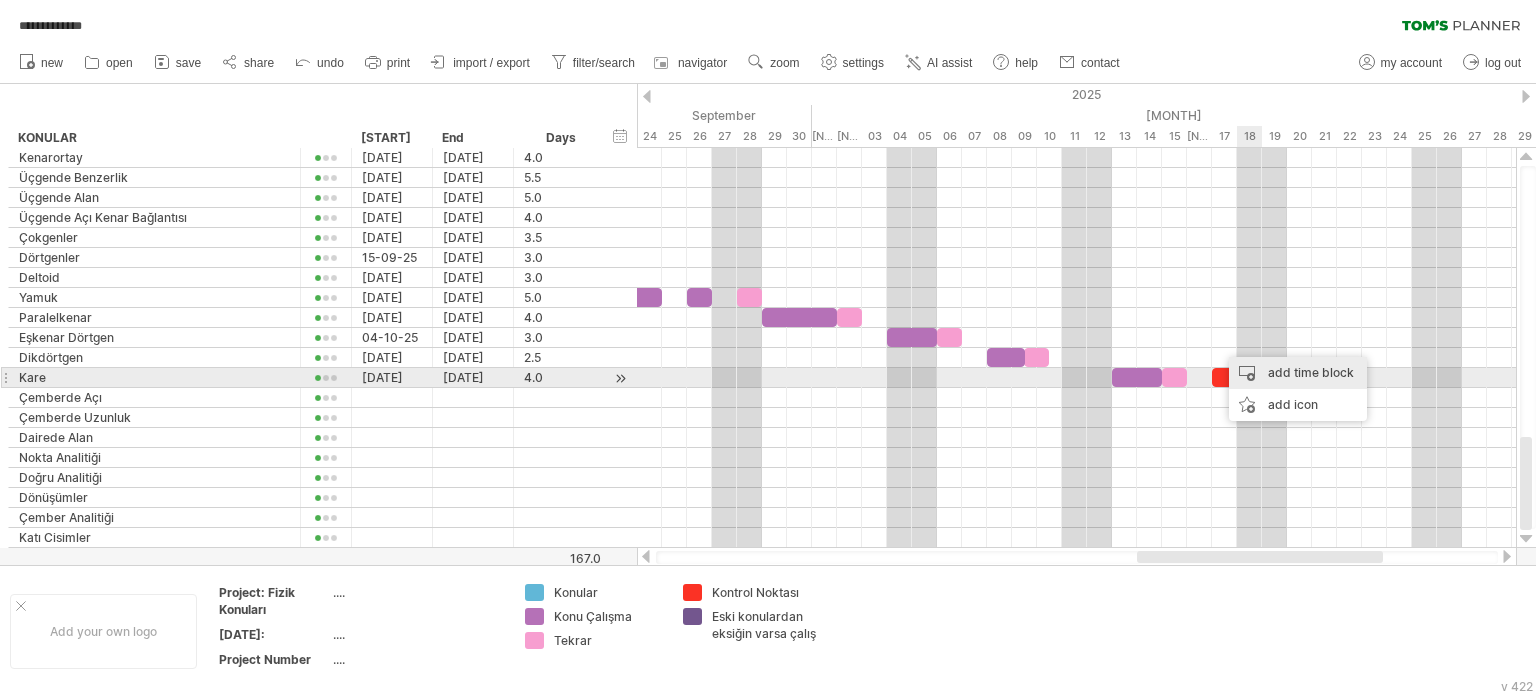 click on "add time block" at bounding box center [1298, 373] 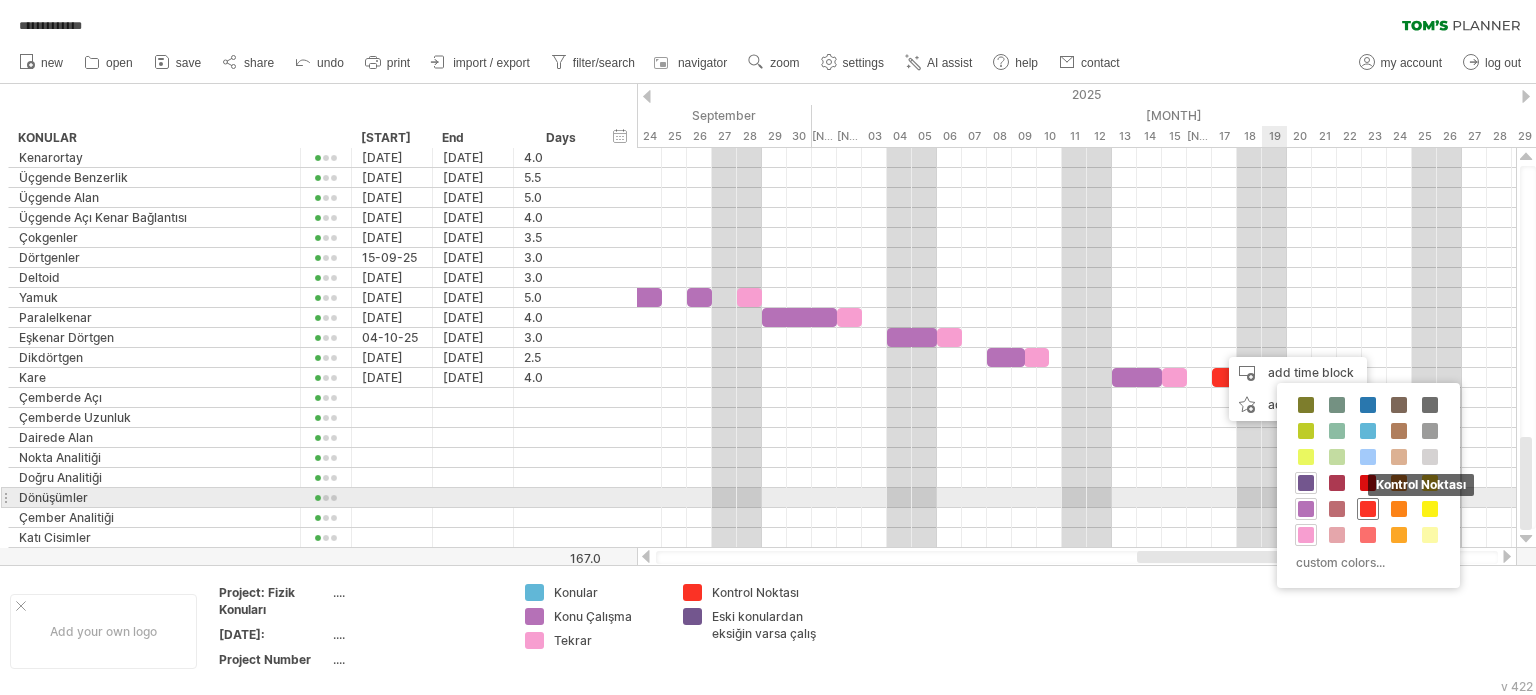 click at bounding box center [1368, 509] 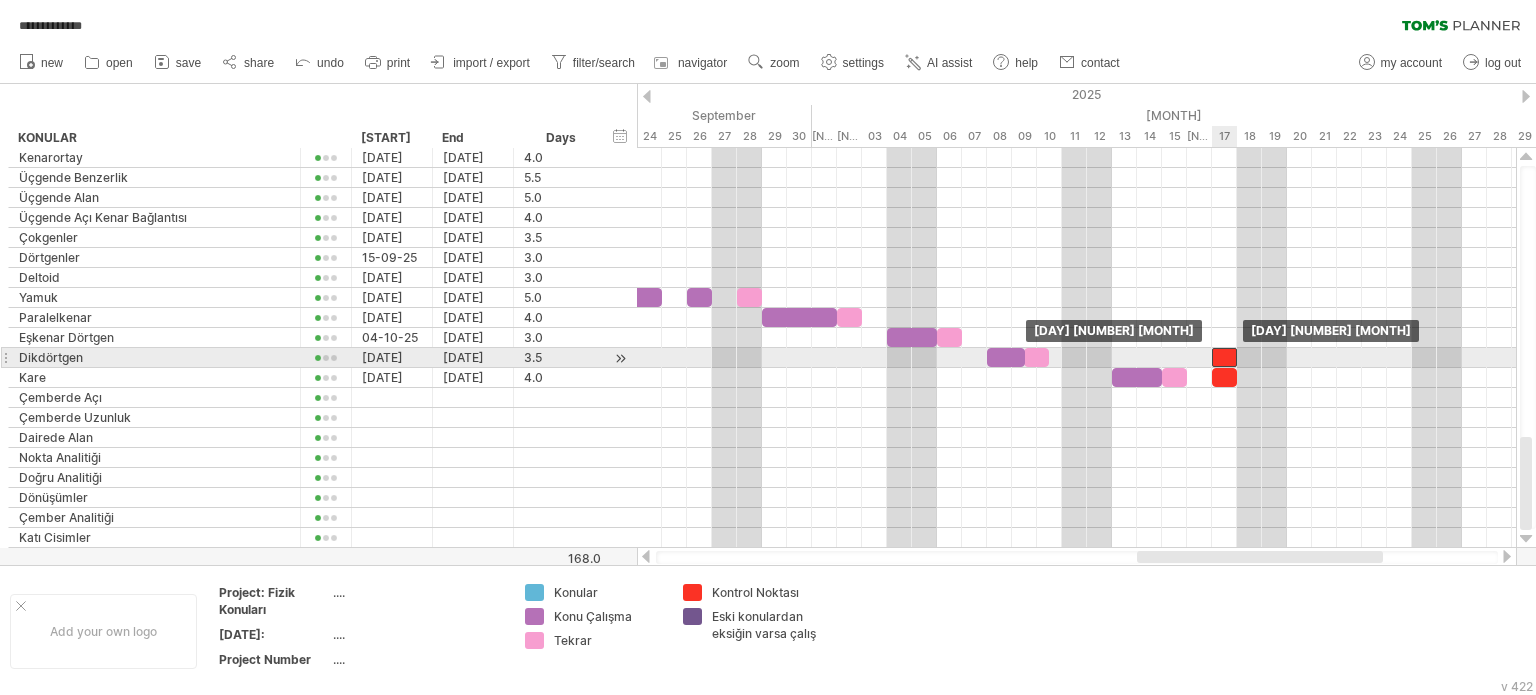 drag, startPoint x: 1239, startPoint y: 354, endPoint x: 1228, endPoint y: 352, distance: 11.18034 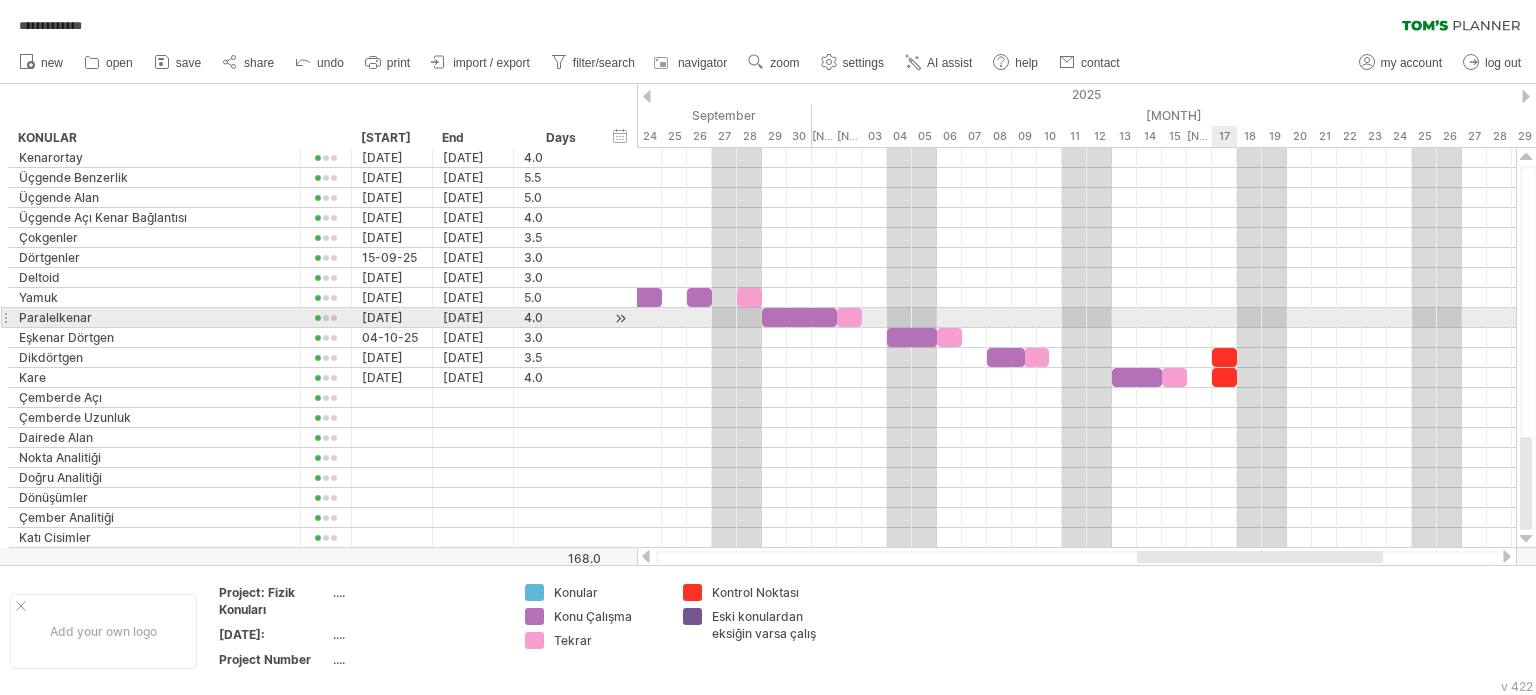 click at bounding box center (1076, 318) 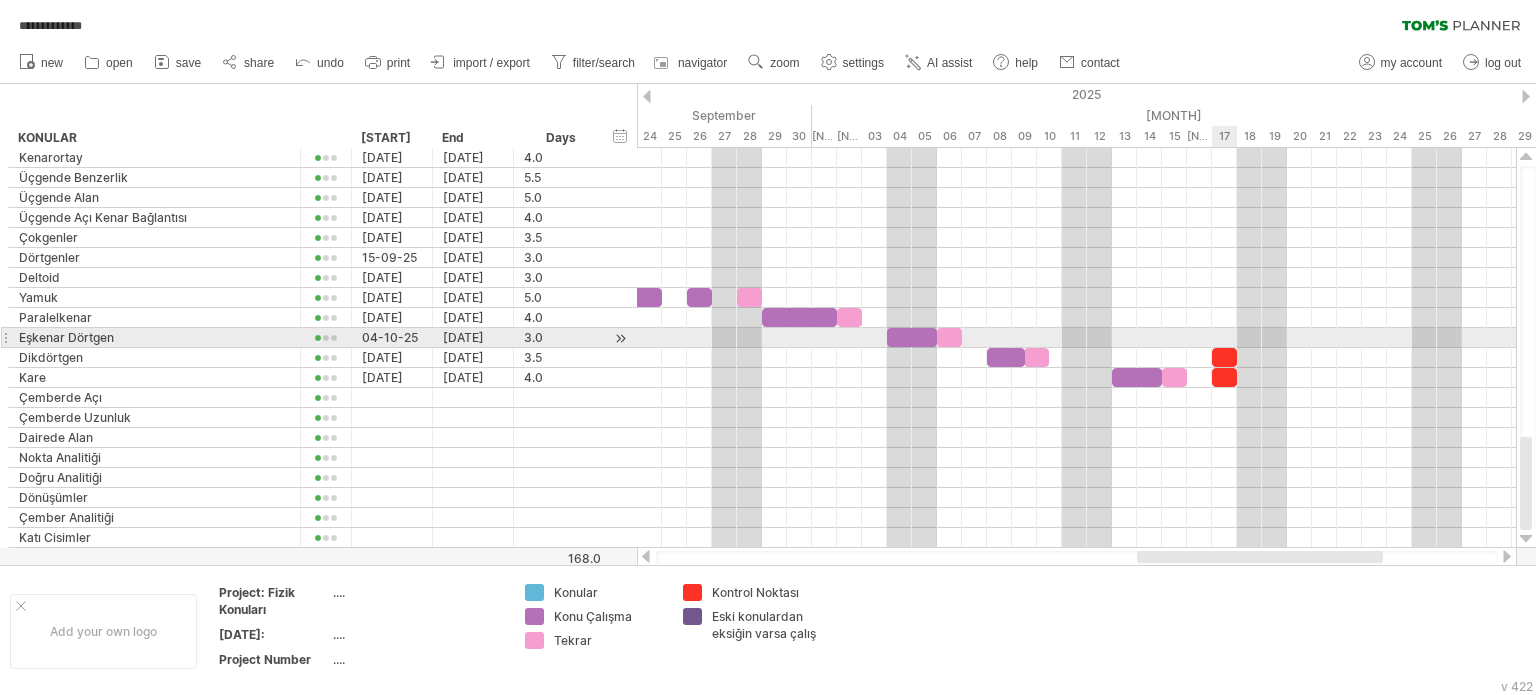 click at bounding box center [1076, 338] 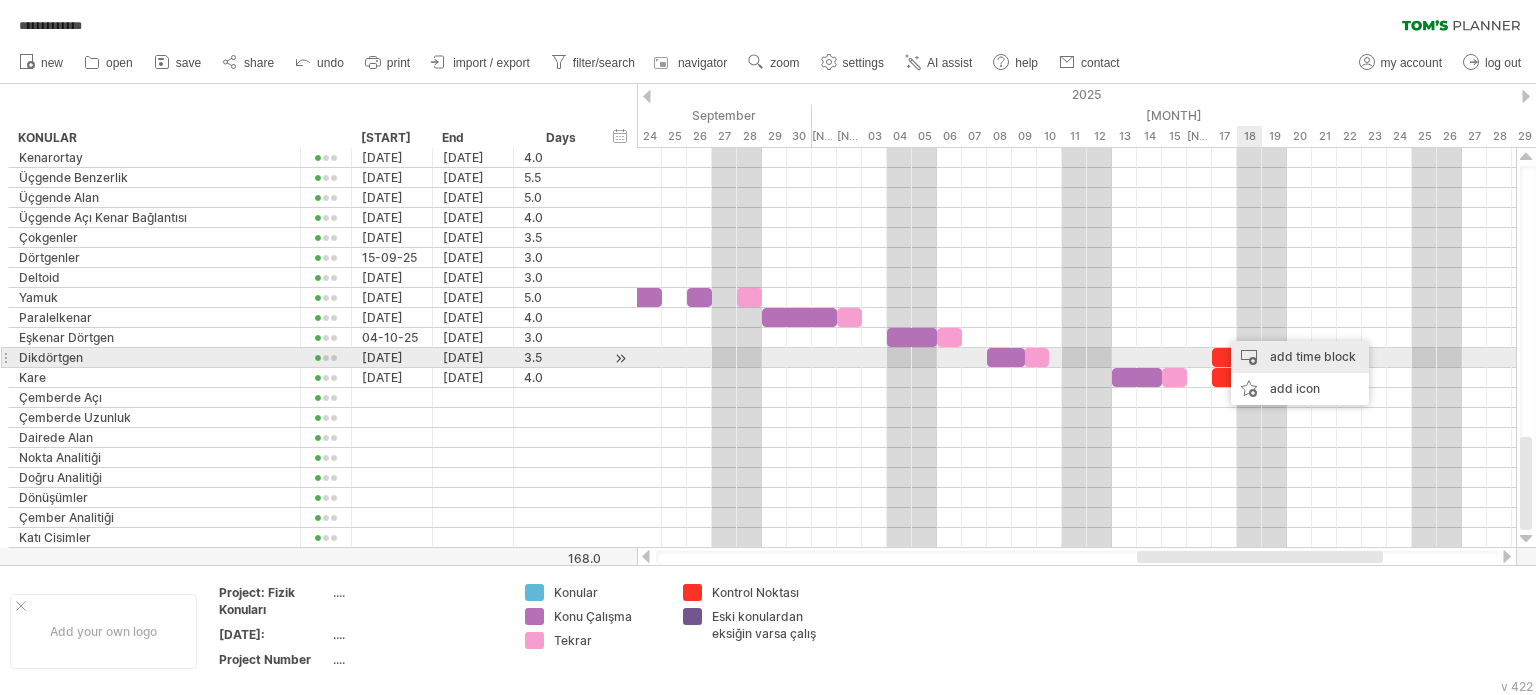 click on "add time block" at bounding box center (1300, 357) 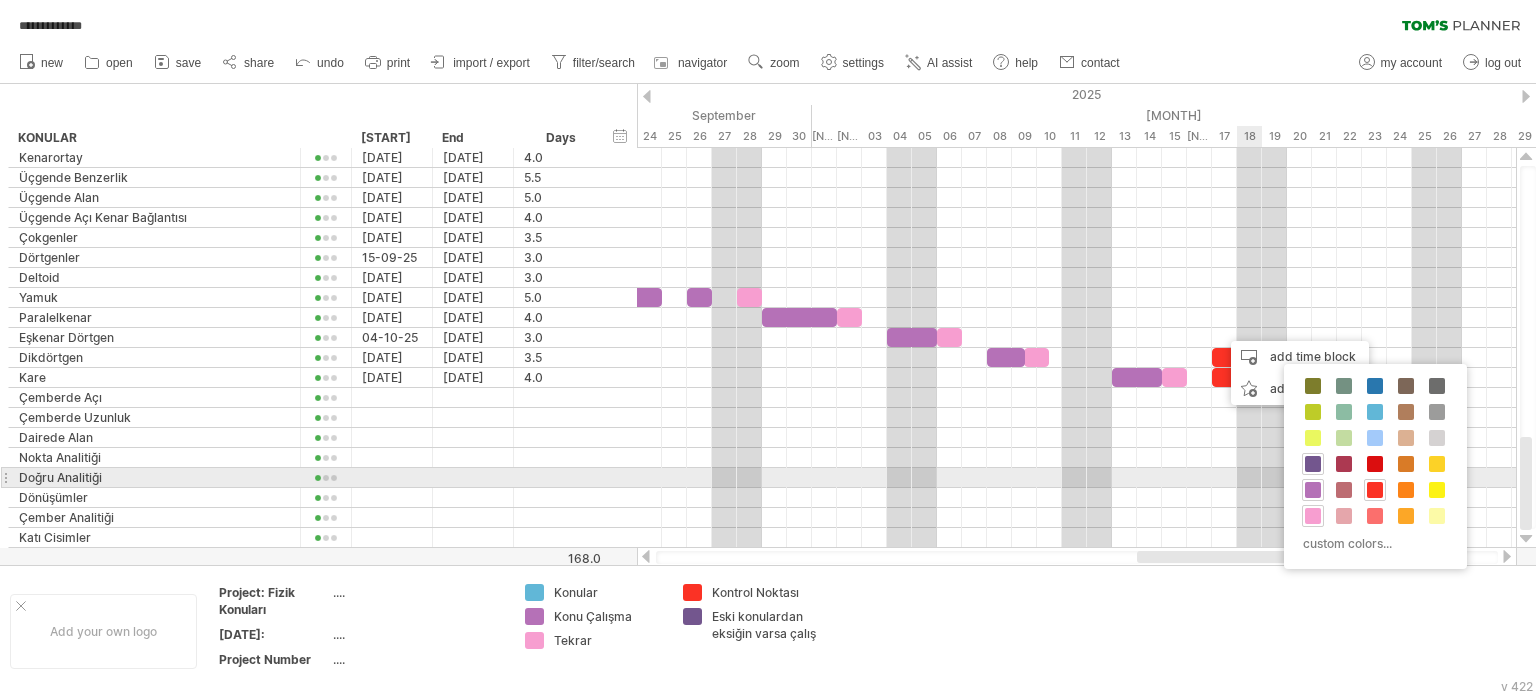 click at bounding box center (1375, 490) 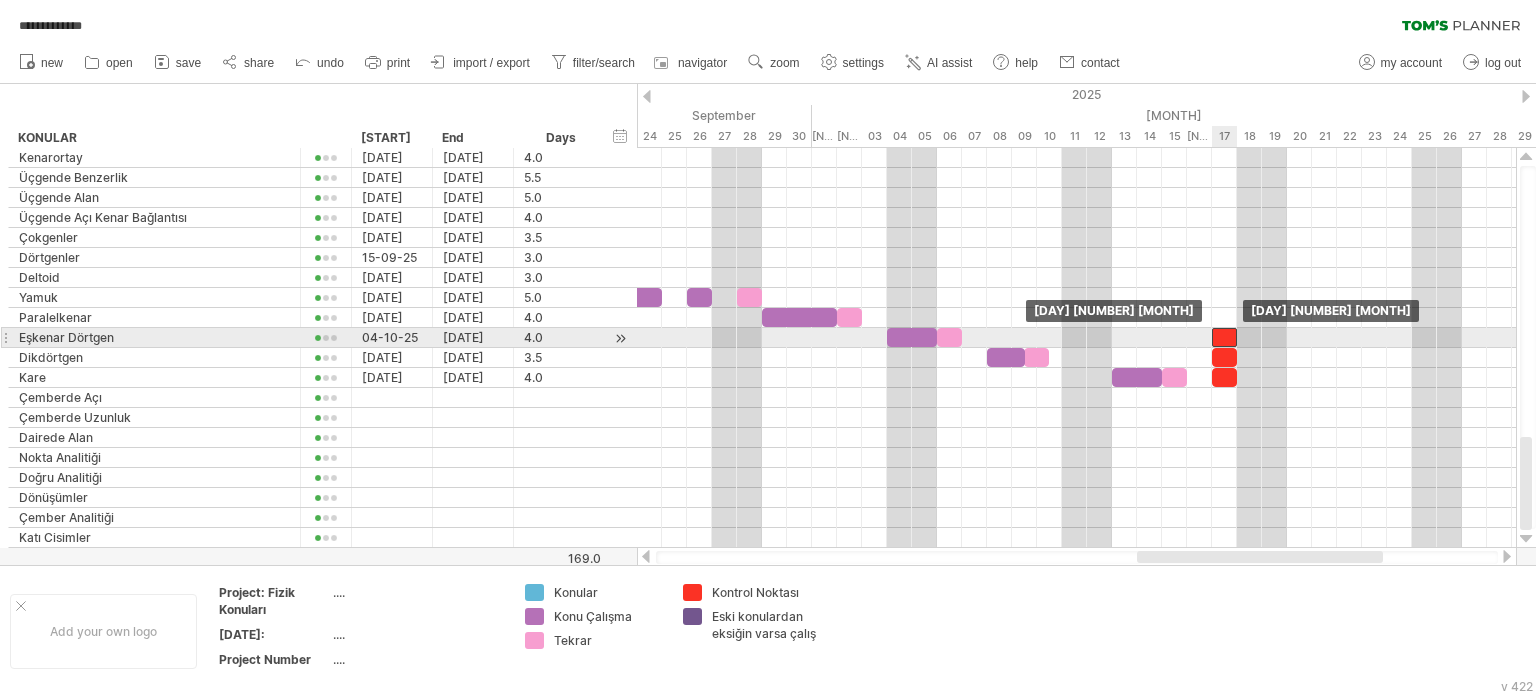 drag, startPoint x: 1238, startPoint y: 338, endPoint x: 1211, endPoint y: 312, distance: 37.48333 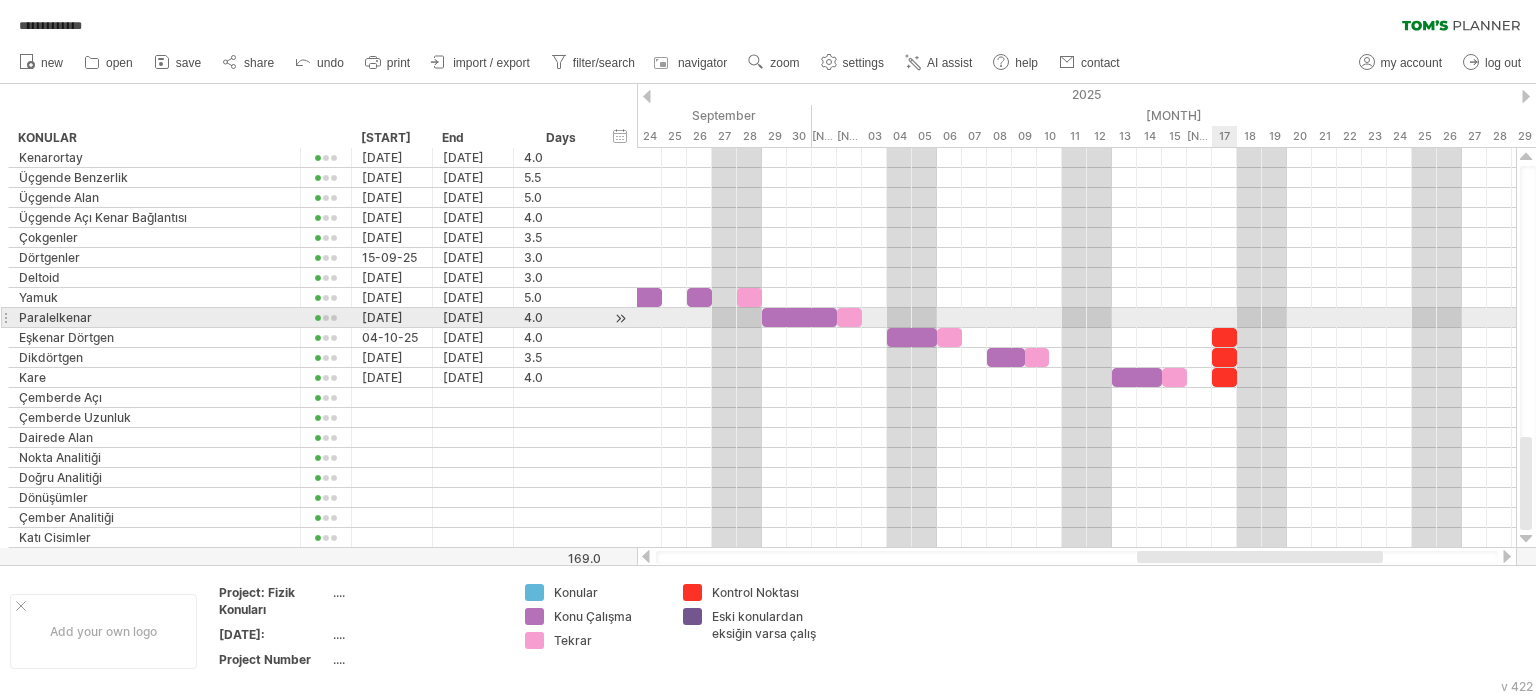 click at bounding box center [1076, 318] 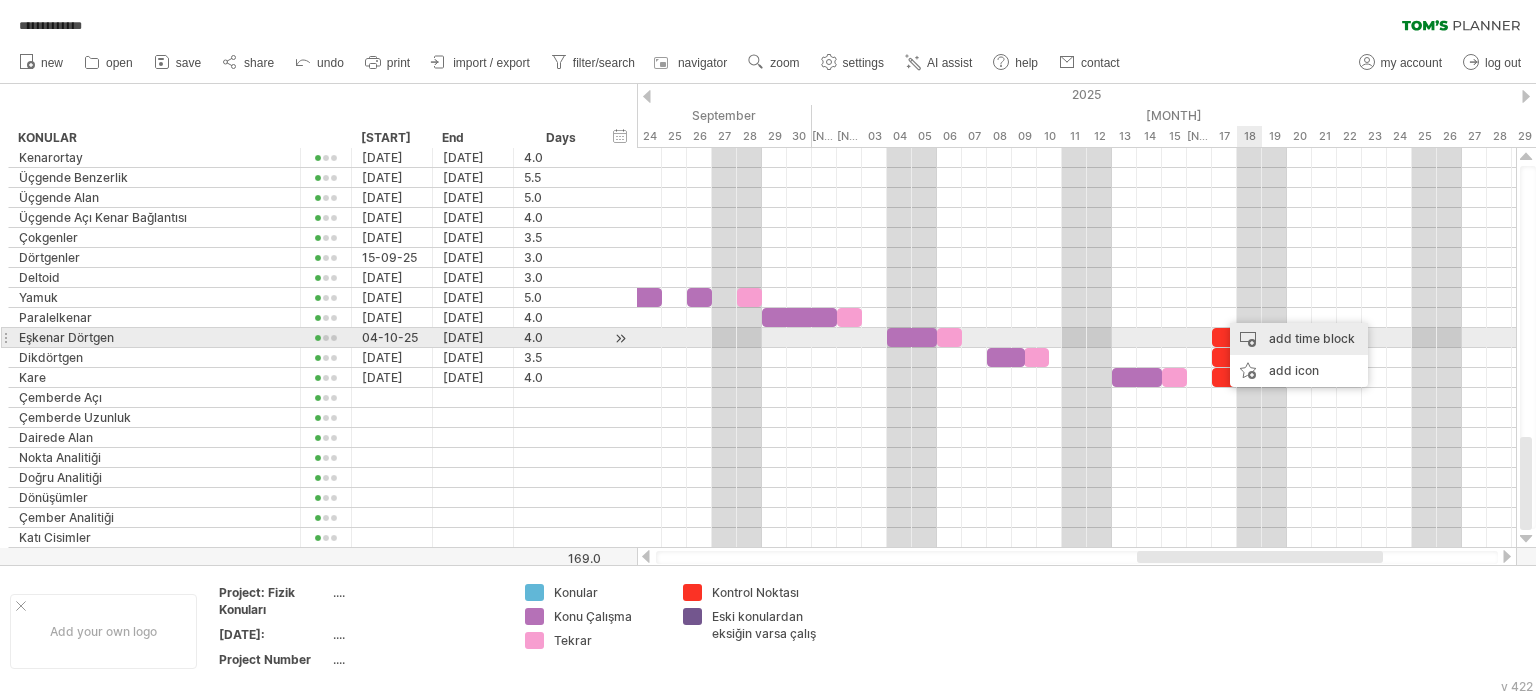 click on "add time block" at bounding box center (1299, 339) 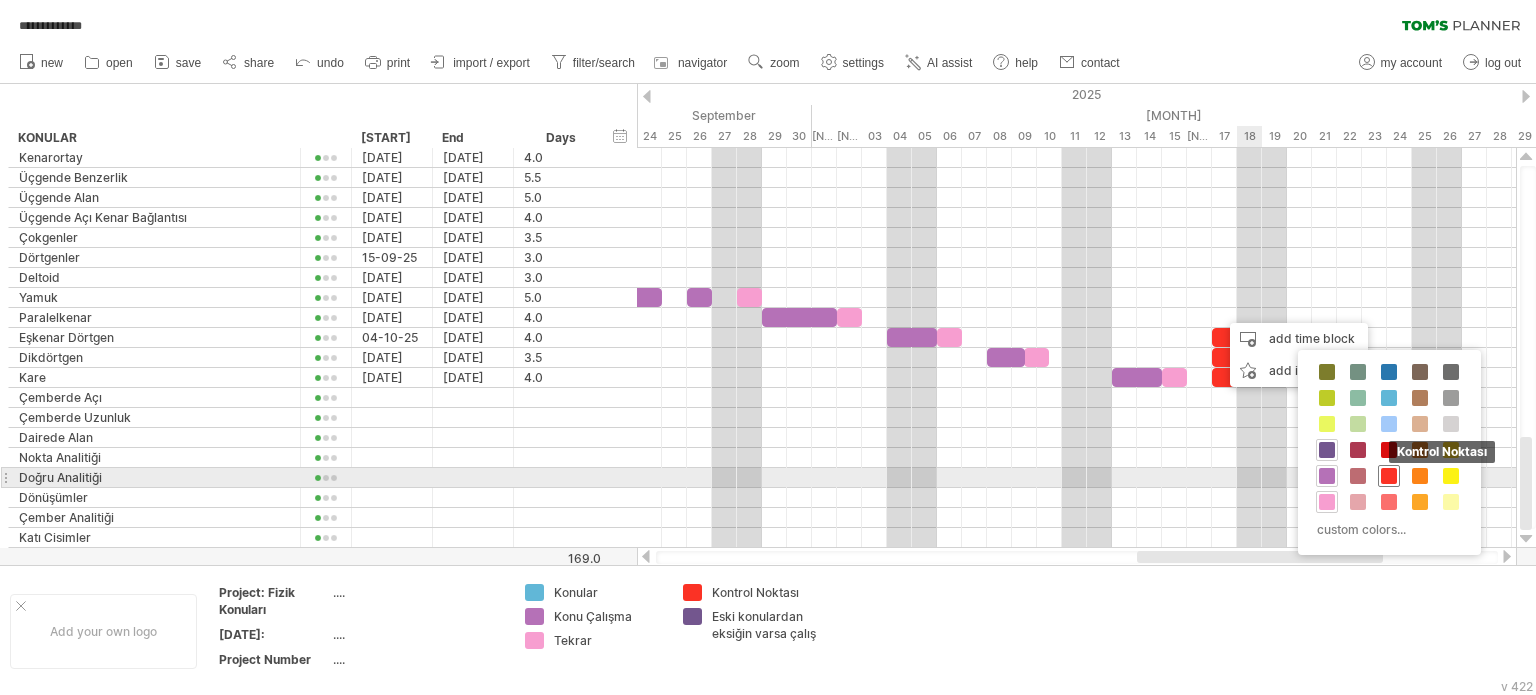 click at bounding box center [1389, 476] 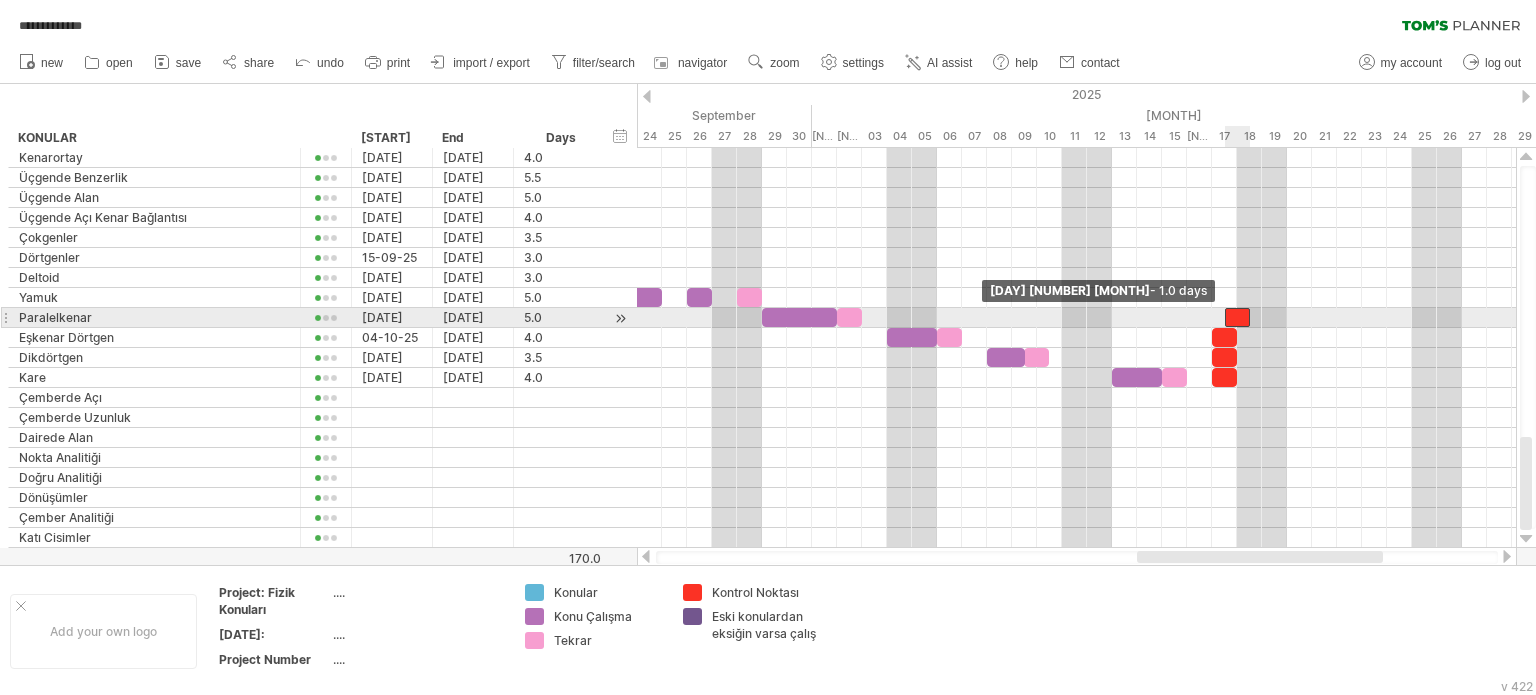 click at bounding box center (1225, 317) 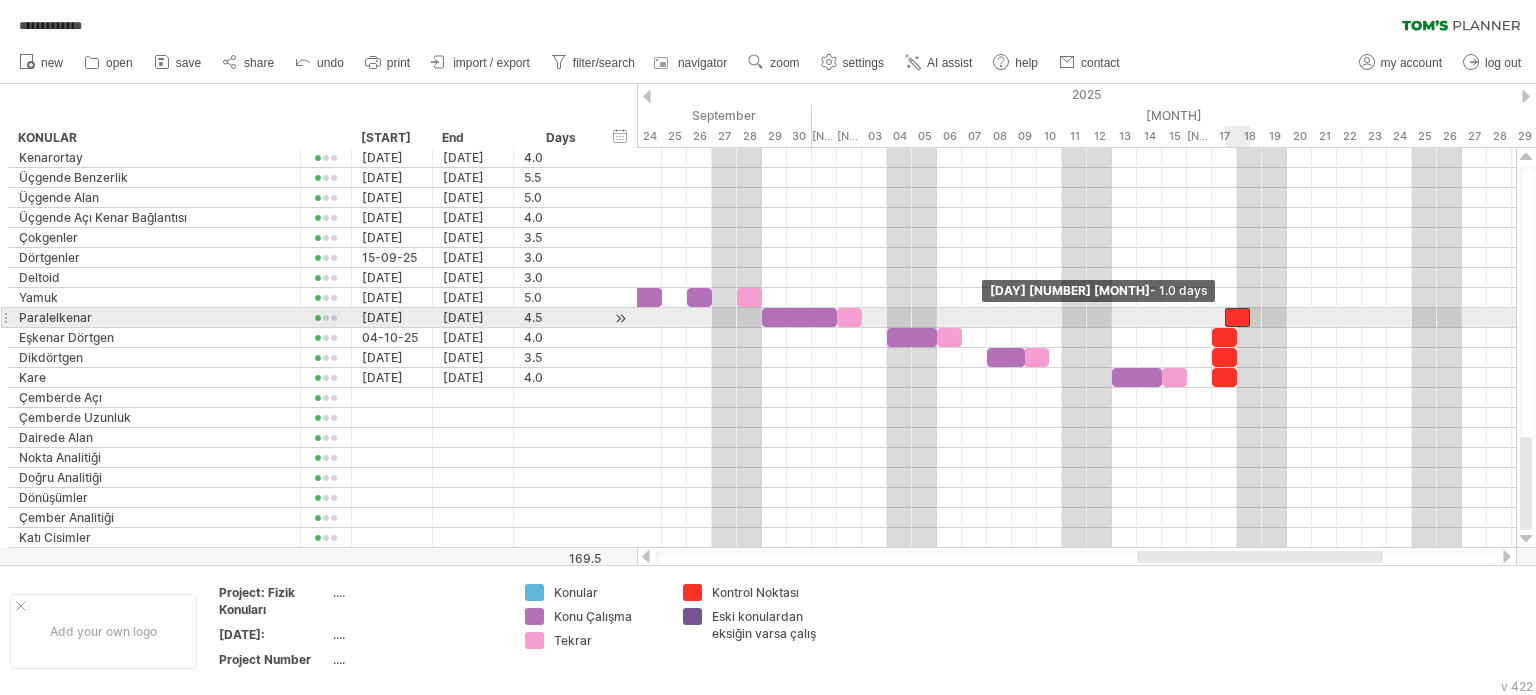click at bounding box center [1225, 317] 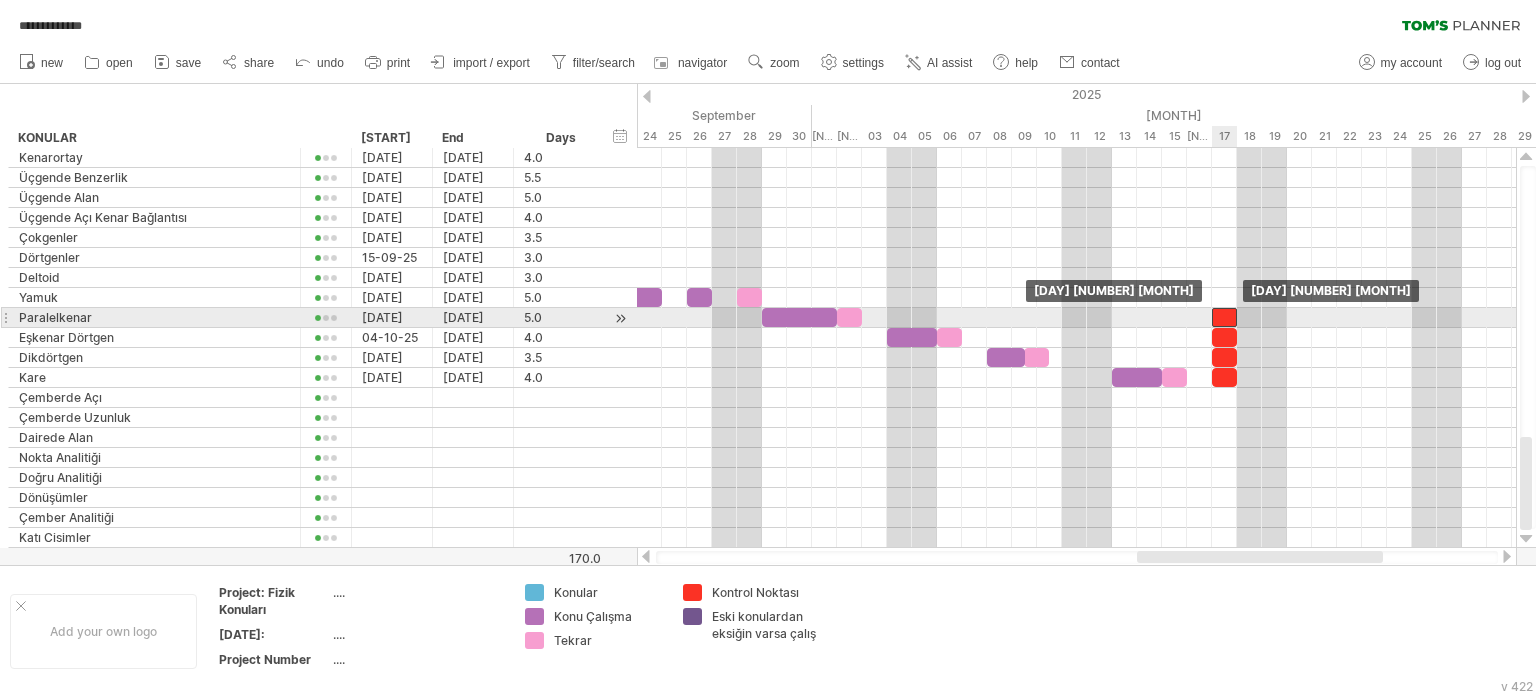 drag, startPoint x: 1235, startPoint y: 315, endPoint x: 1217, endPoint y: 316, distance: 18.027756 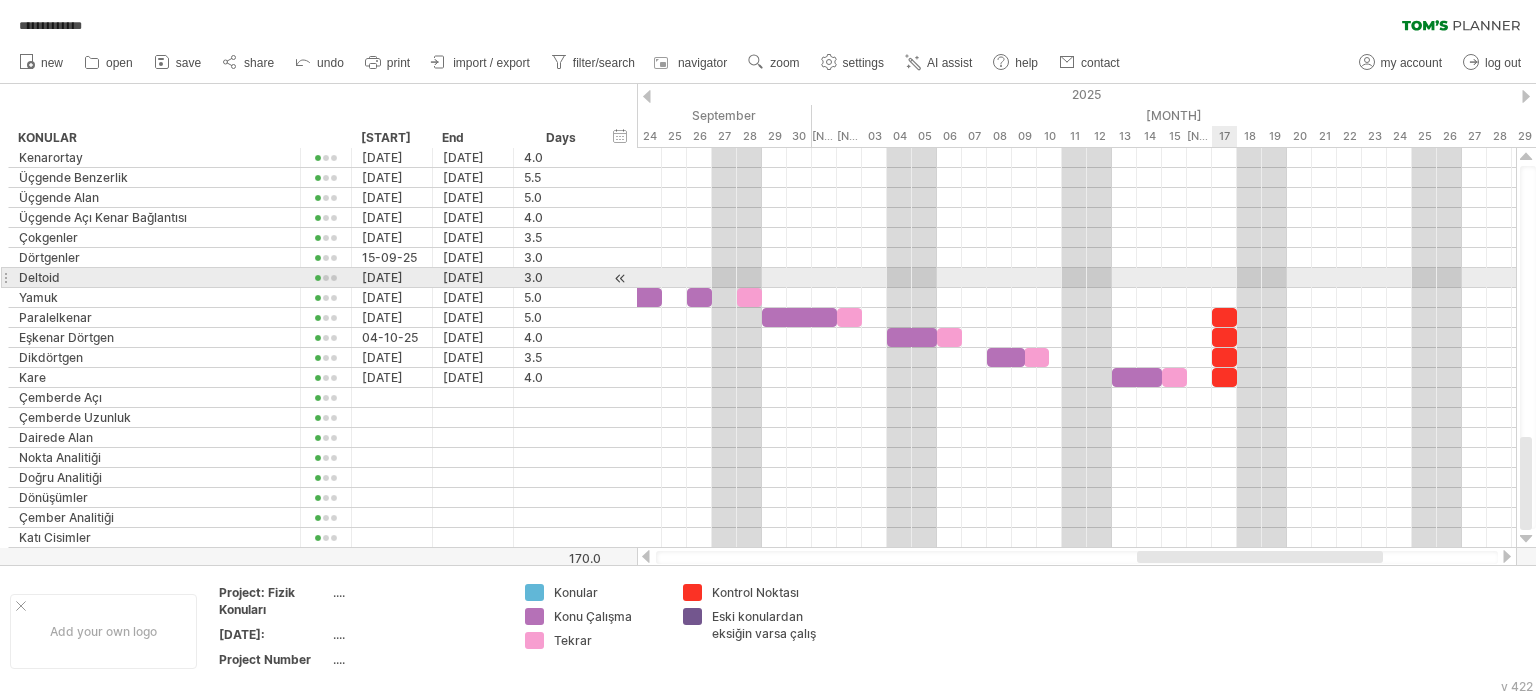 click at bounding box center (1076, 298) 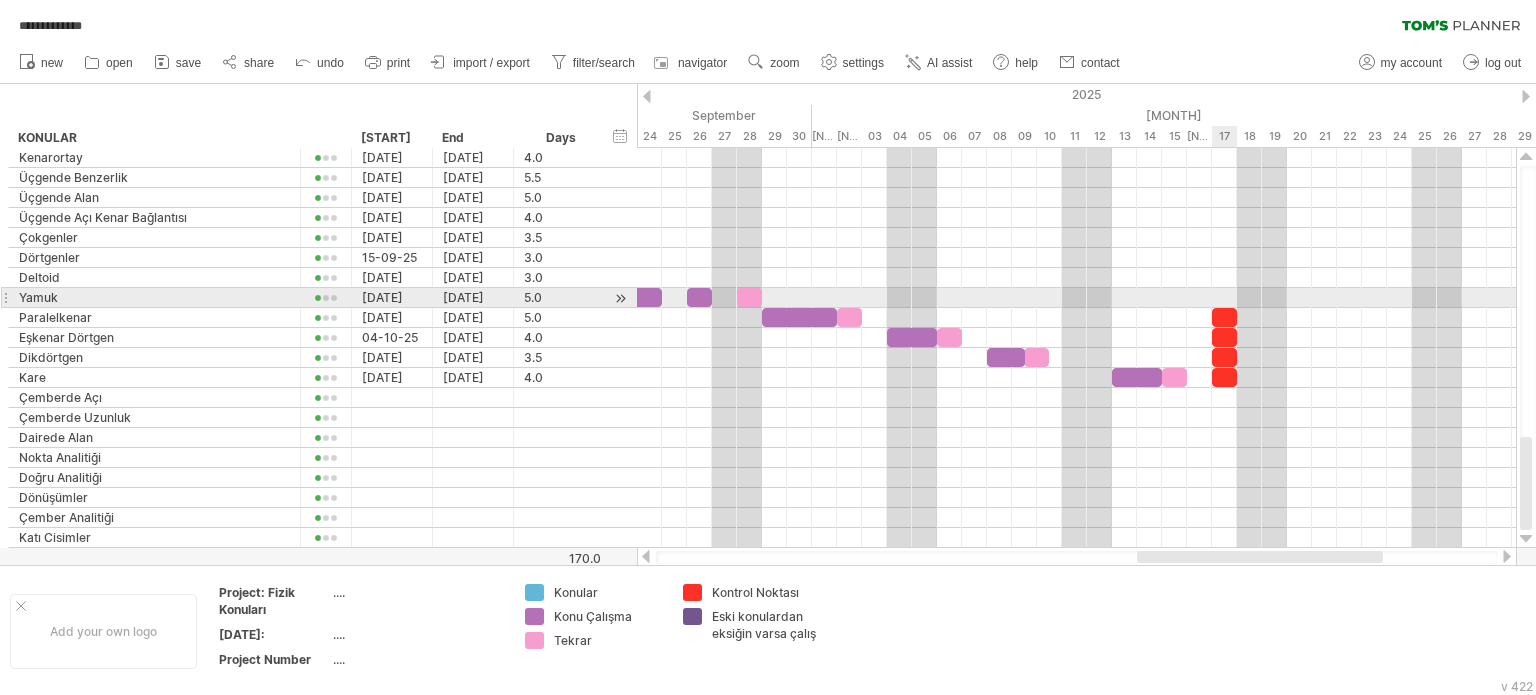 click at bounding box center (1076, 298) 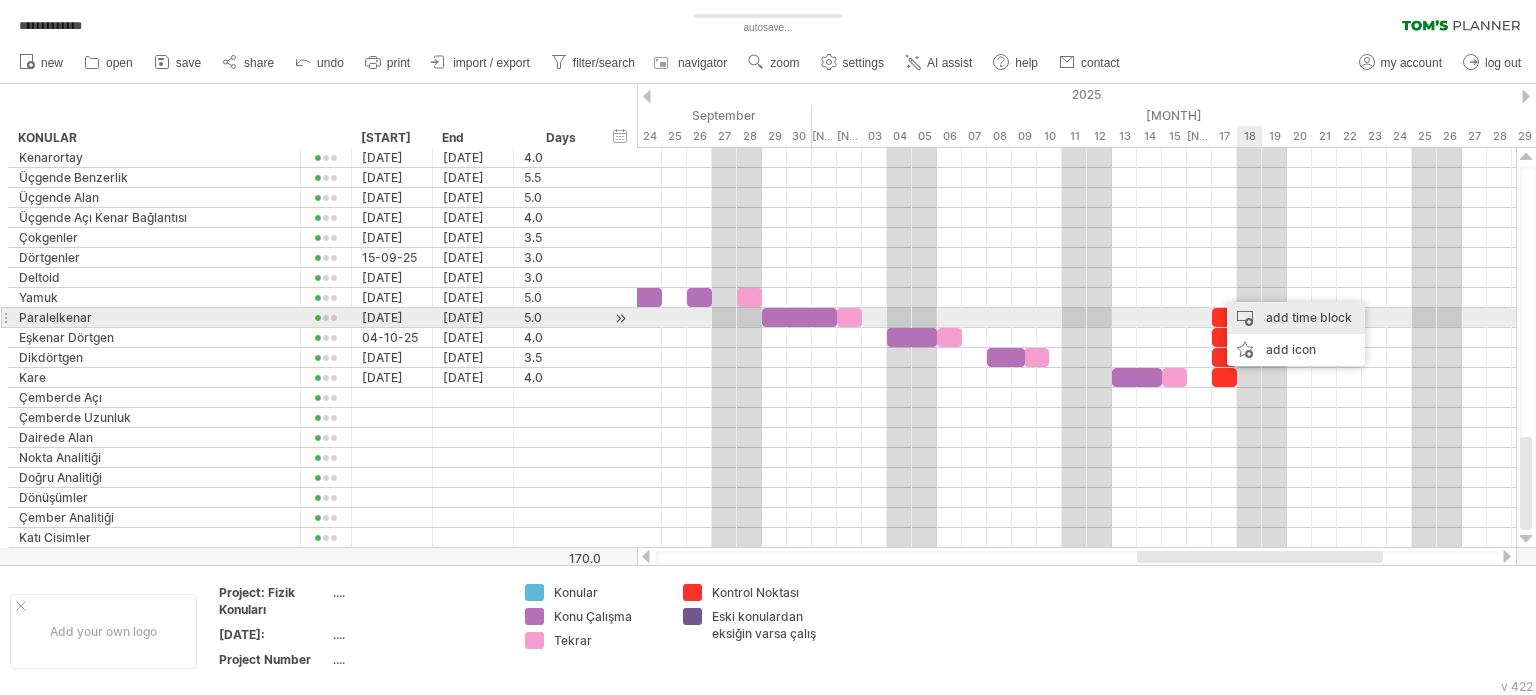 click on "add time block" at bounding box center (1296, 318) 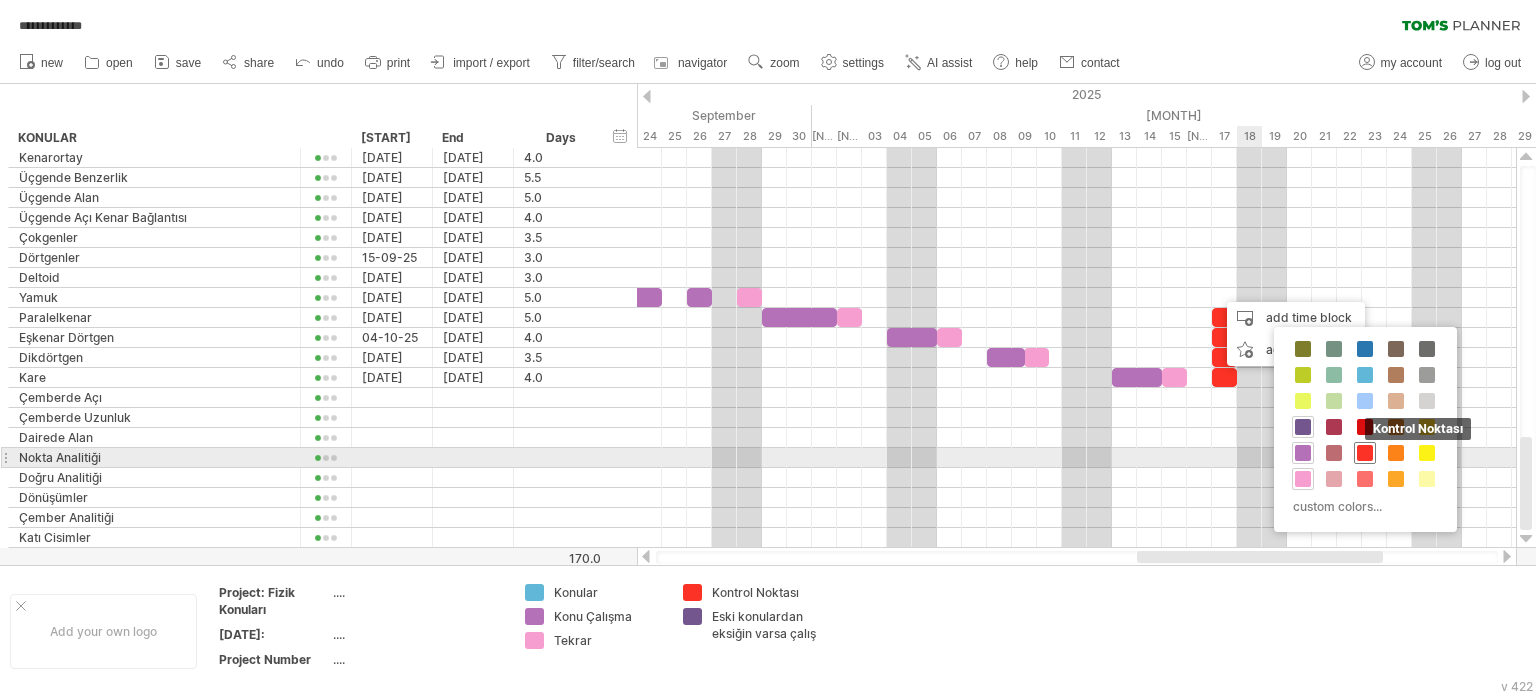 click at bounding box center (1365, 453) 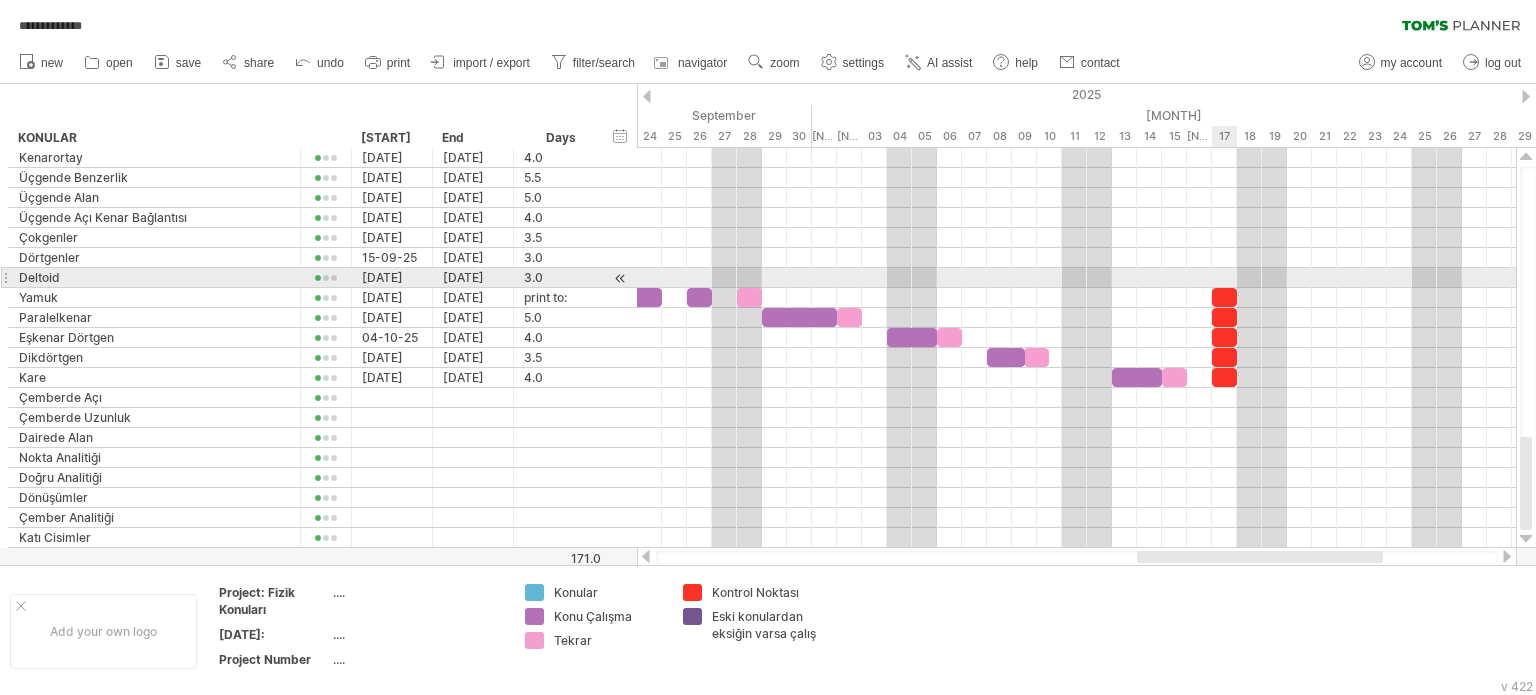 click at bounding box center (1076, 278) 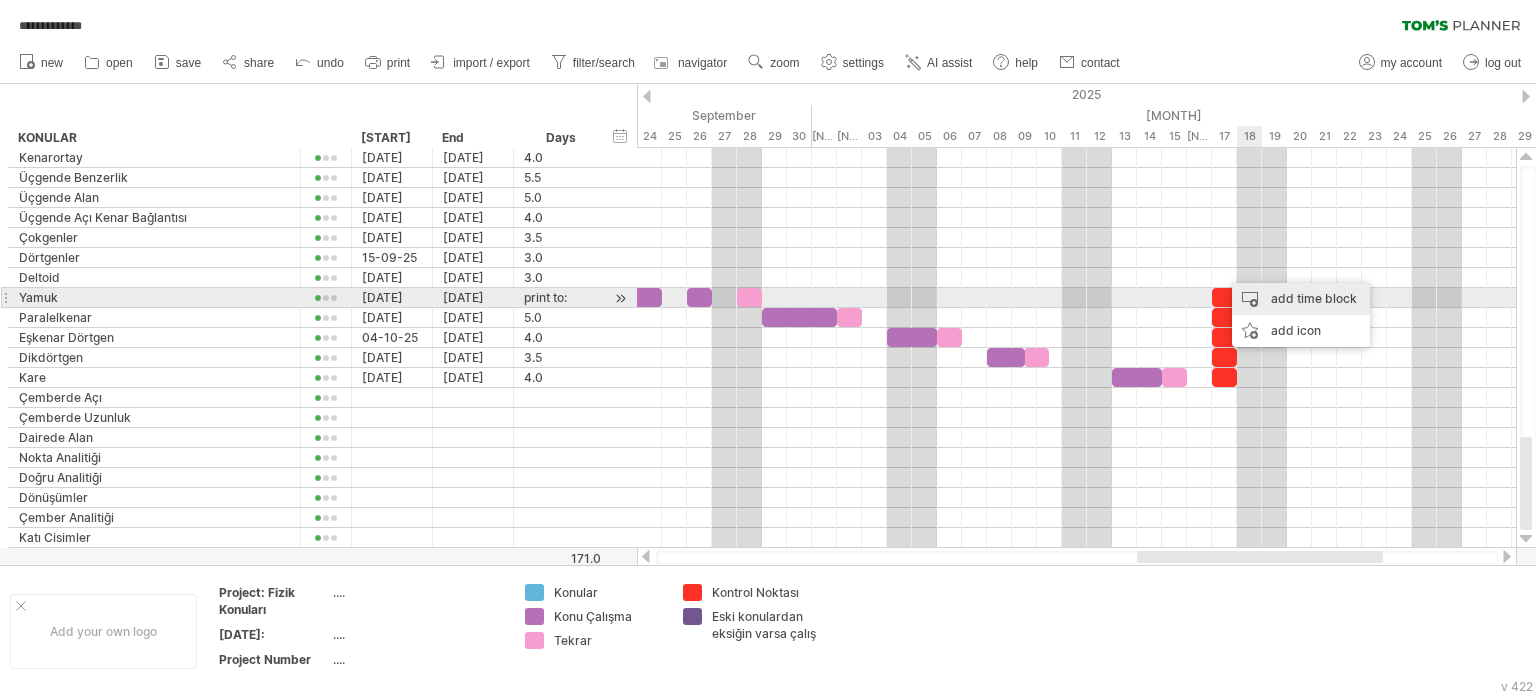 click on "add time block" at bounding box center (1301, 299) 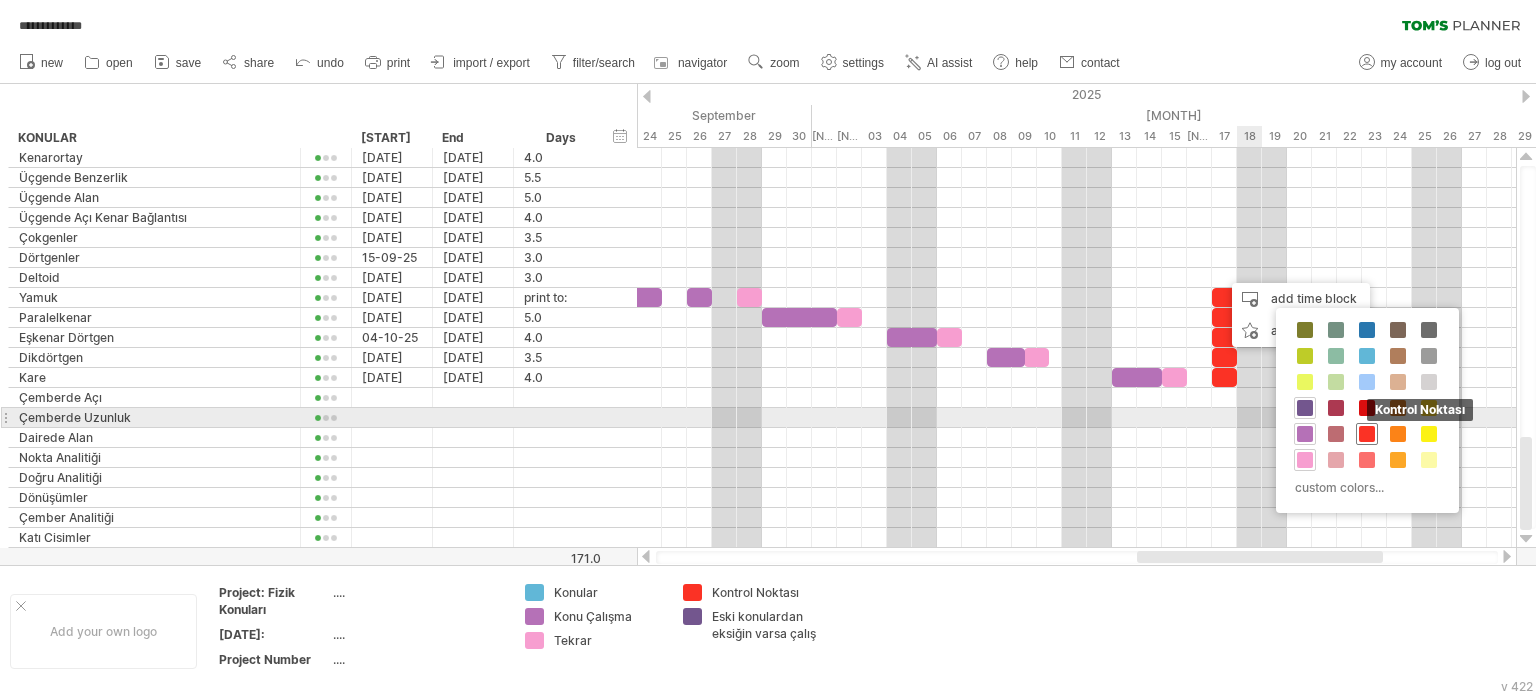 click at bounding box center (1367, 434) 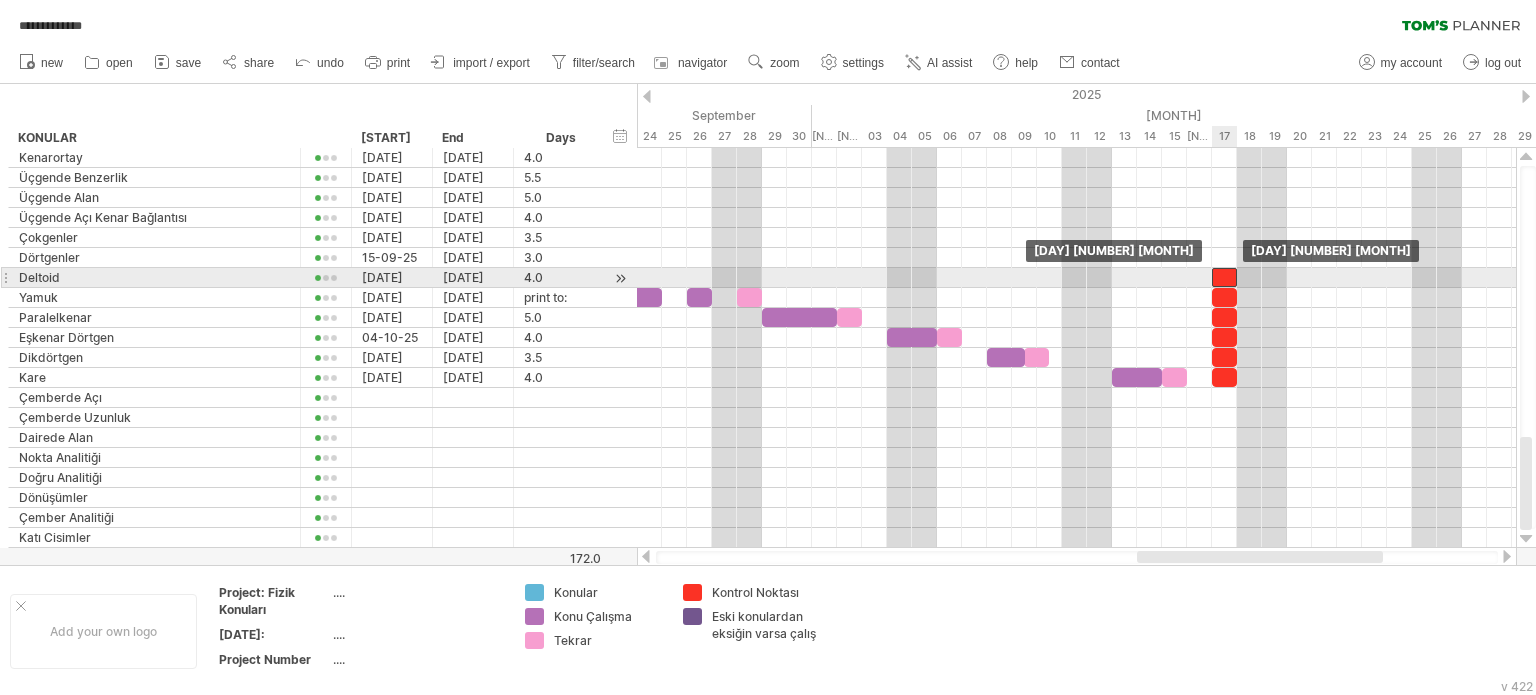 drag, startPoint x: 1234, startPoint y: 278, endPoint x: 1217, endPoint y: 283, distance: 17.720045 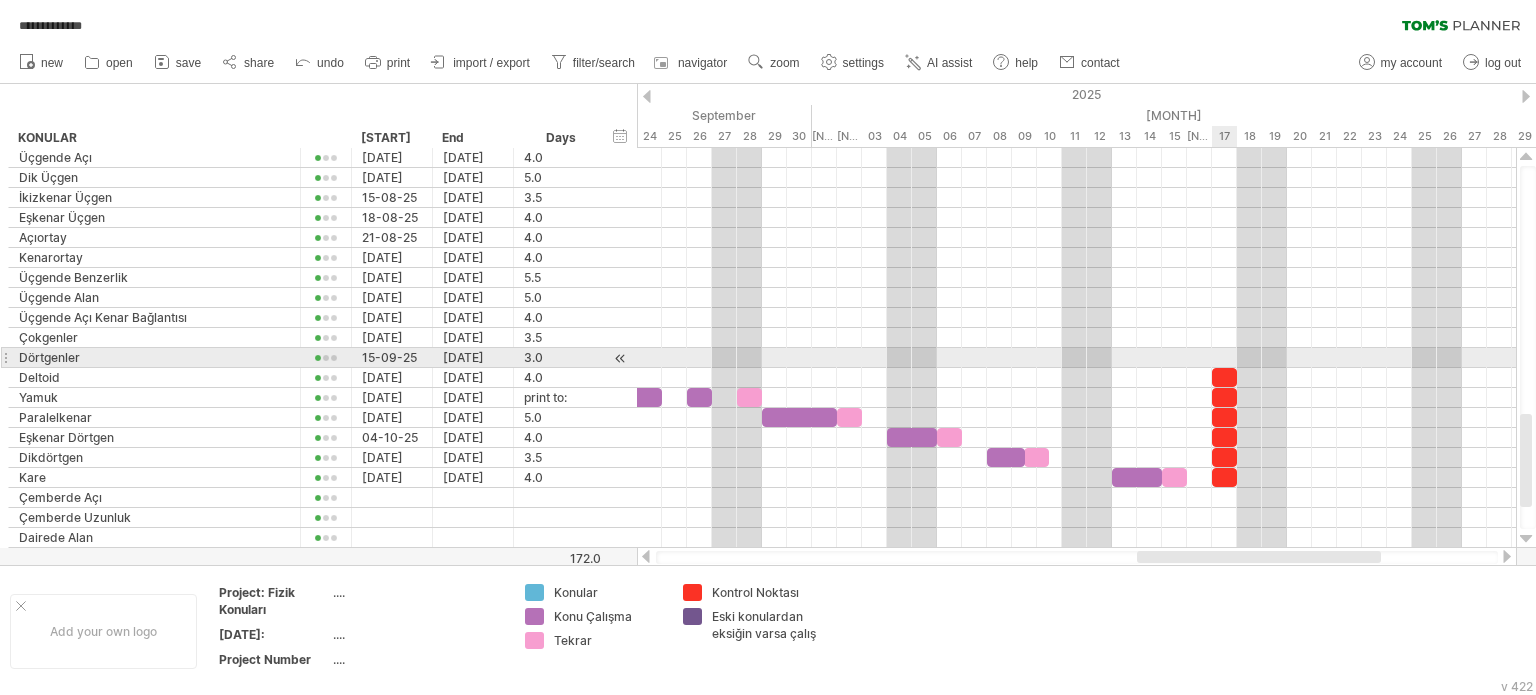 click at bounding box center (1076, 358) 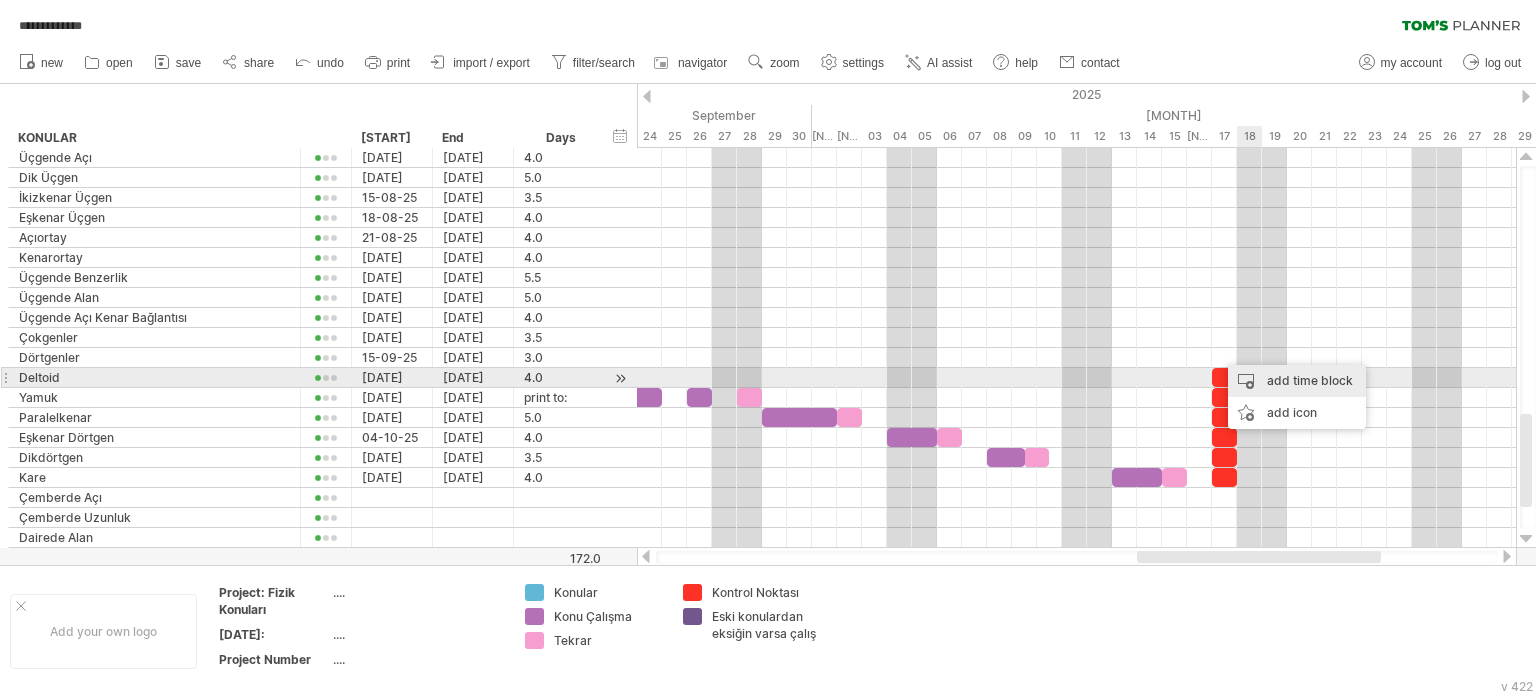 click on "add time block" at bounding box center [1297, 381] 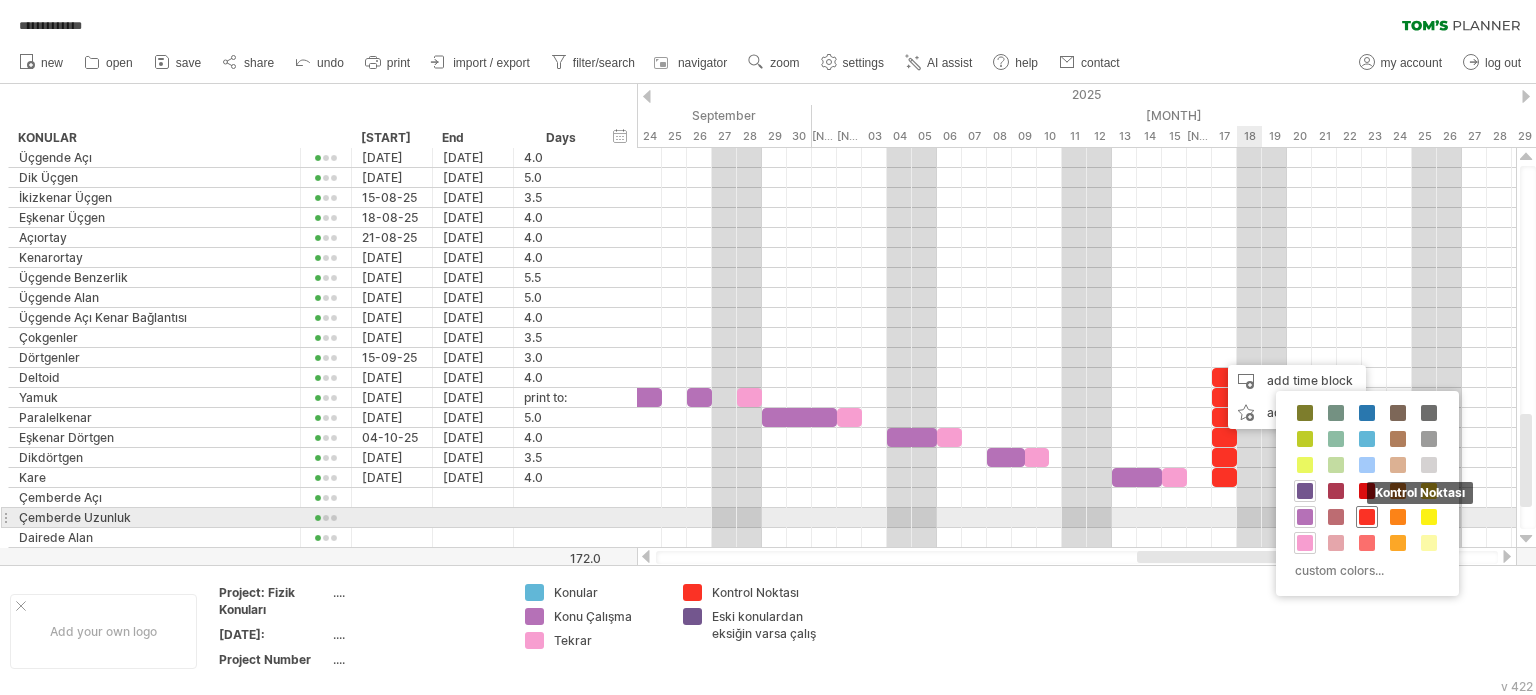 click at bounding box center [1367, 517] 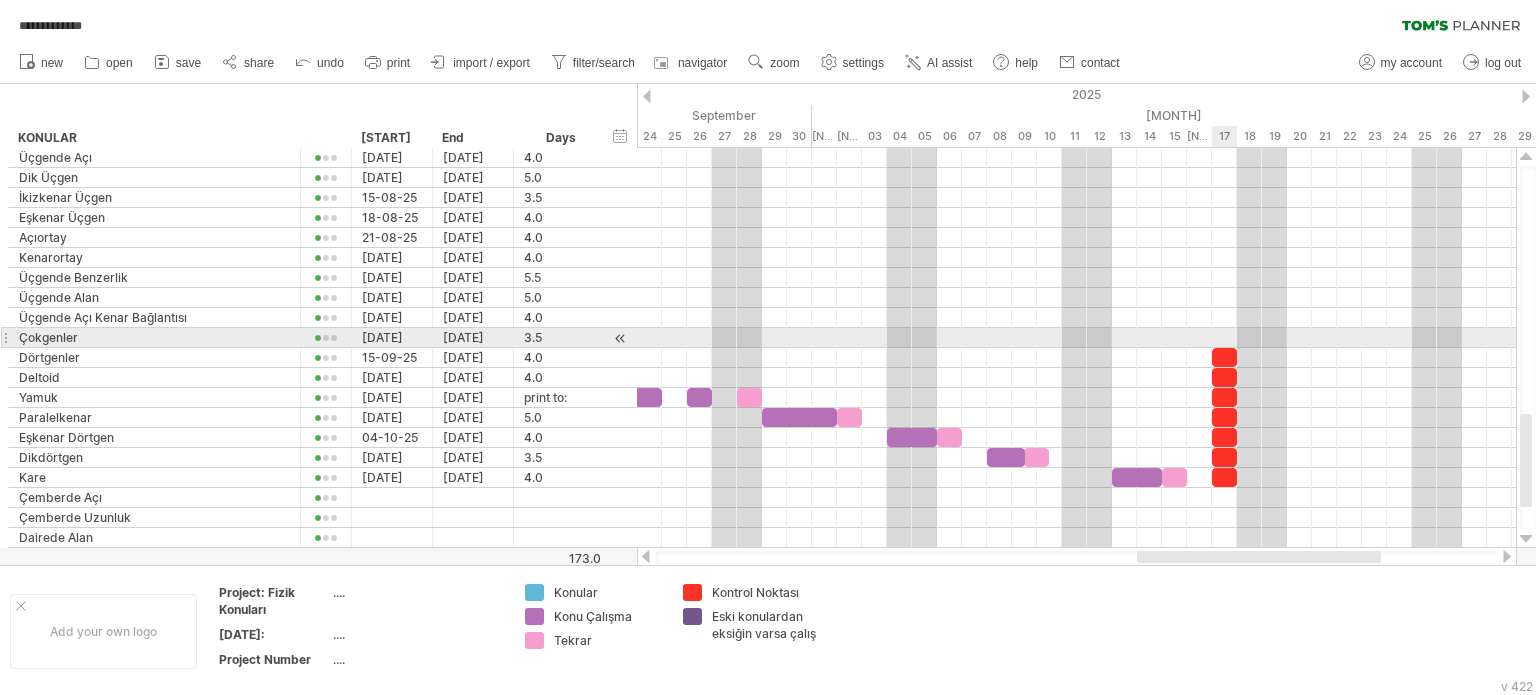 click at bounding box center (1076, 338) 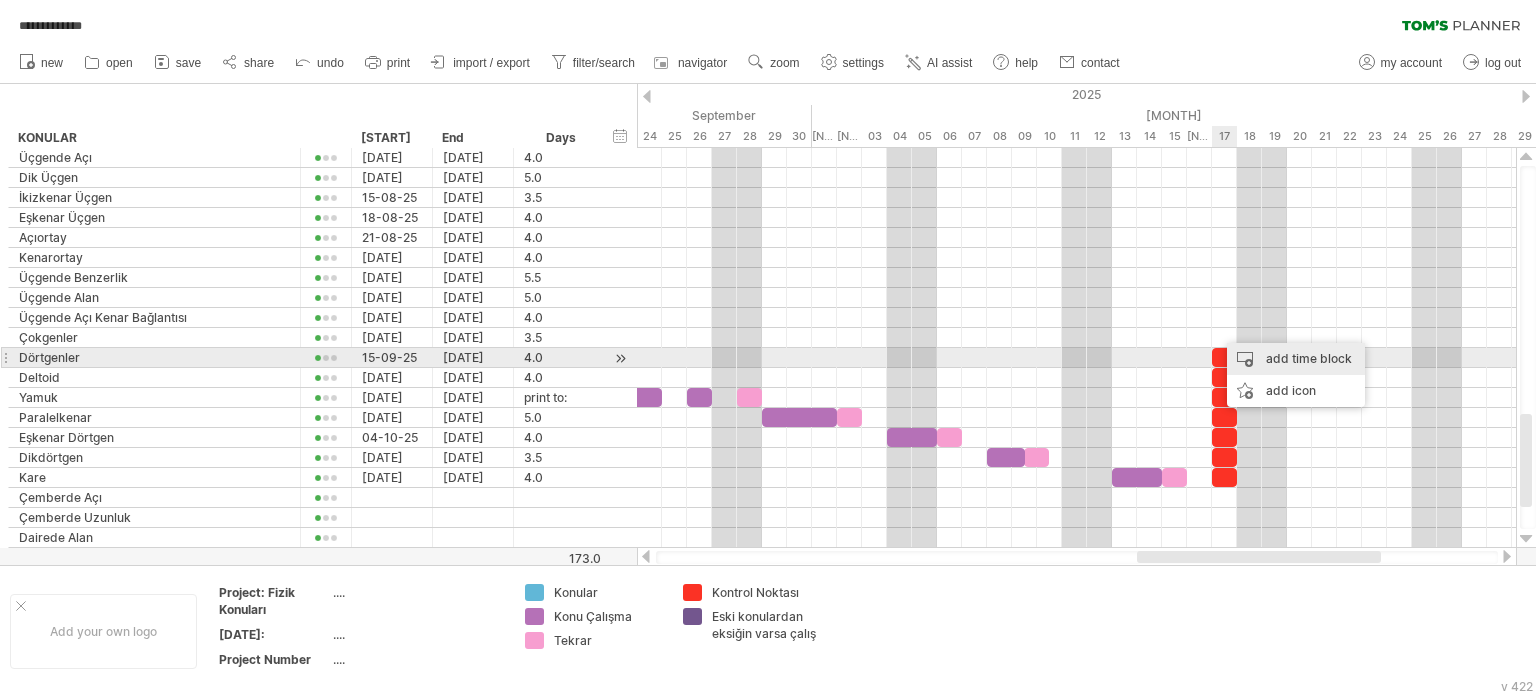 click on "add time block" at bounding box center (1296, 359) 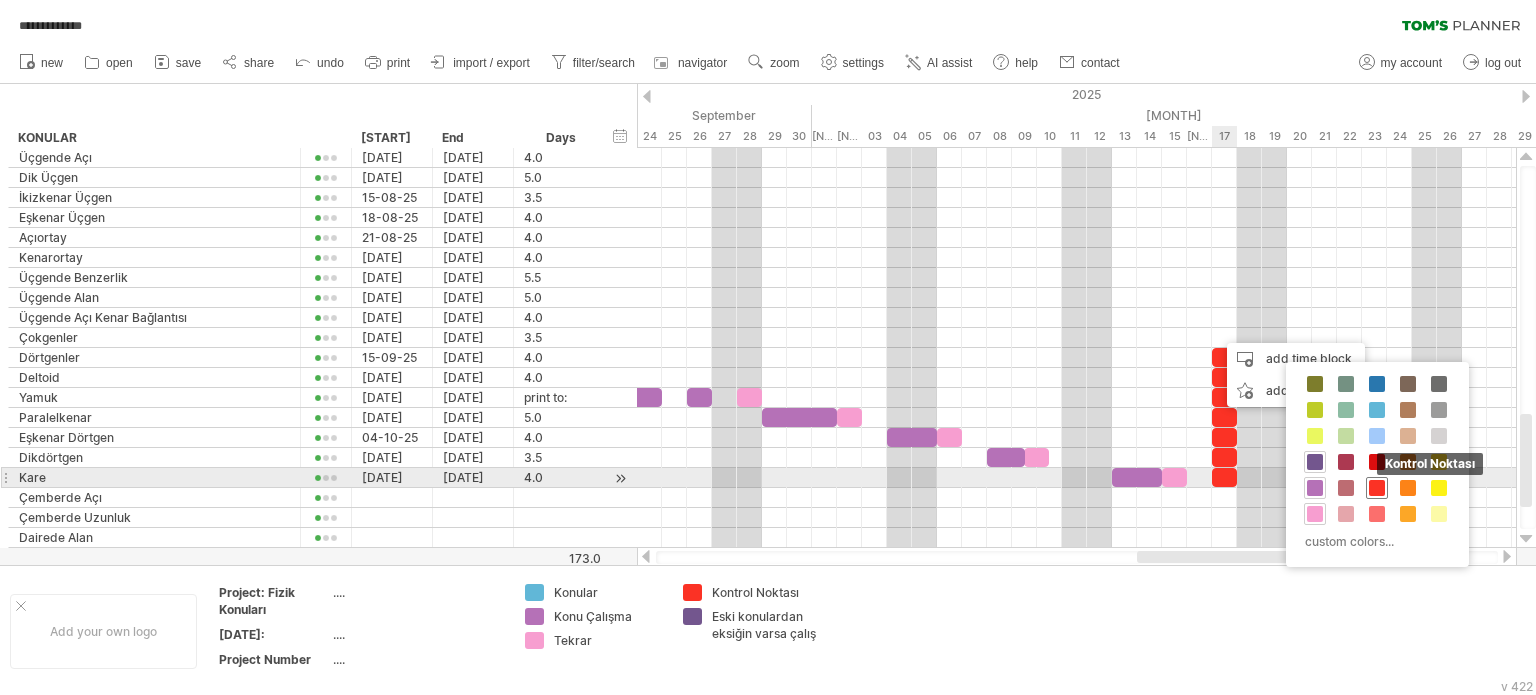click at bounding box center [1377, 488] 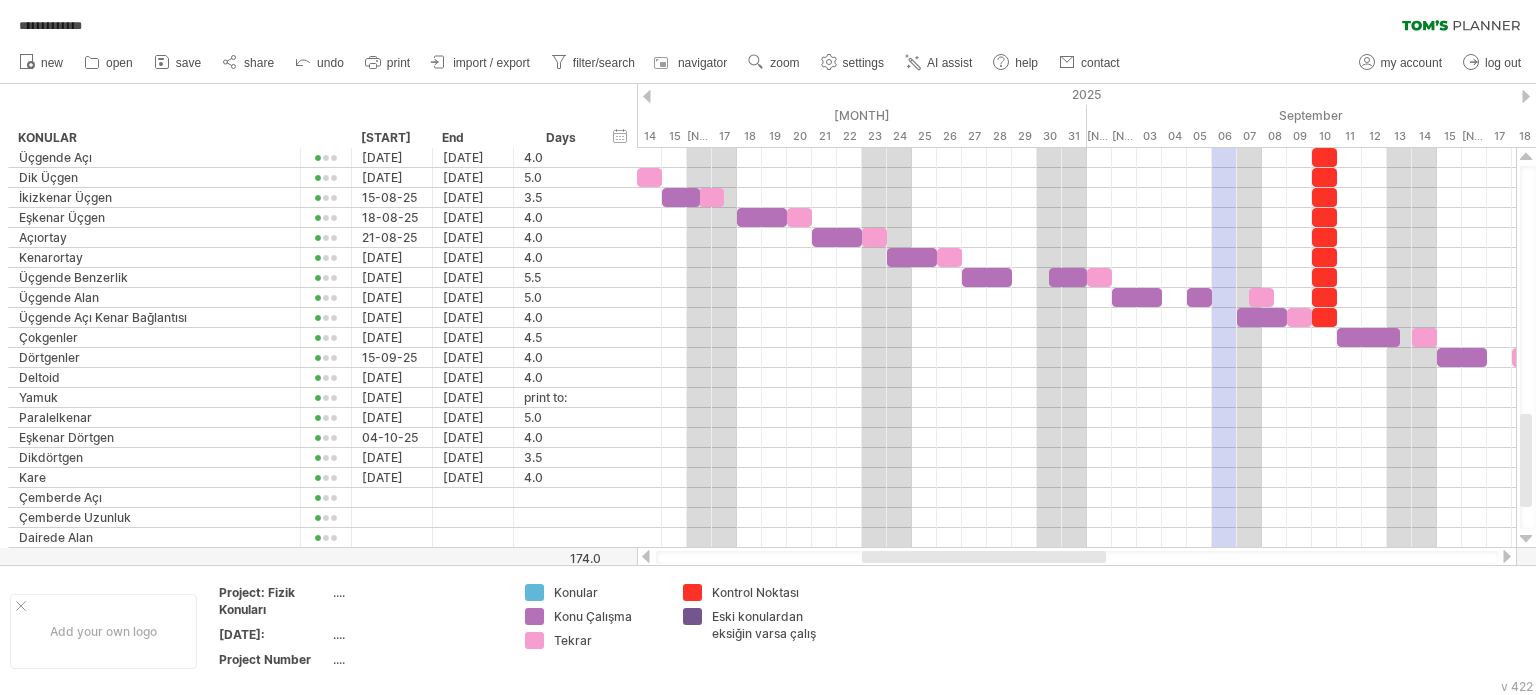 drag, startPoint x: 1228, startPoint y: 555, endPoint x: 940, endPoint y: 461, distance: 302.95215 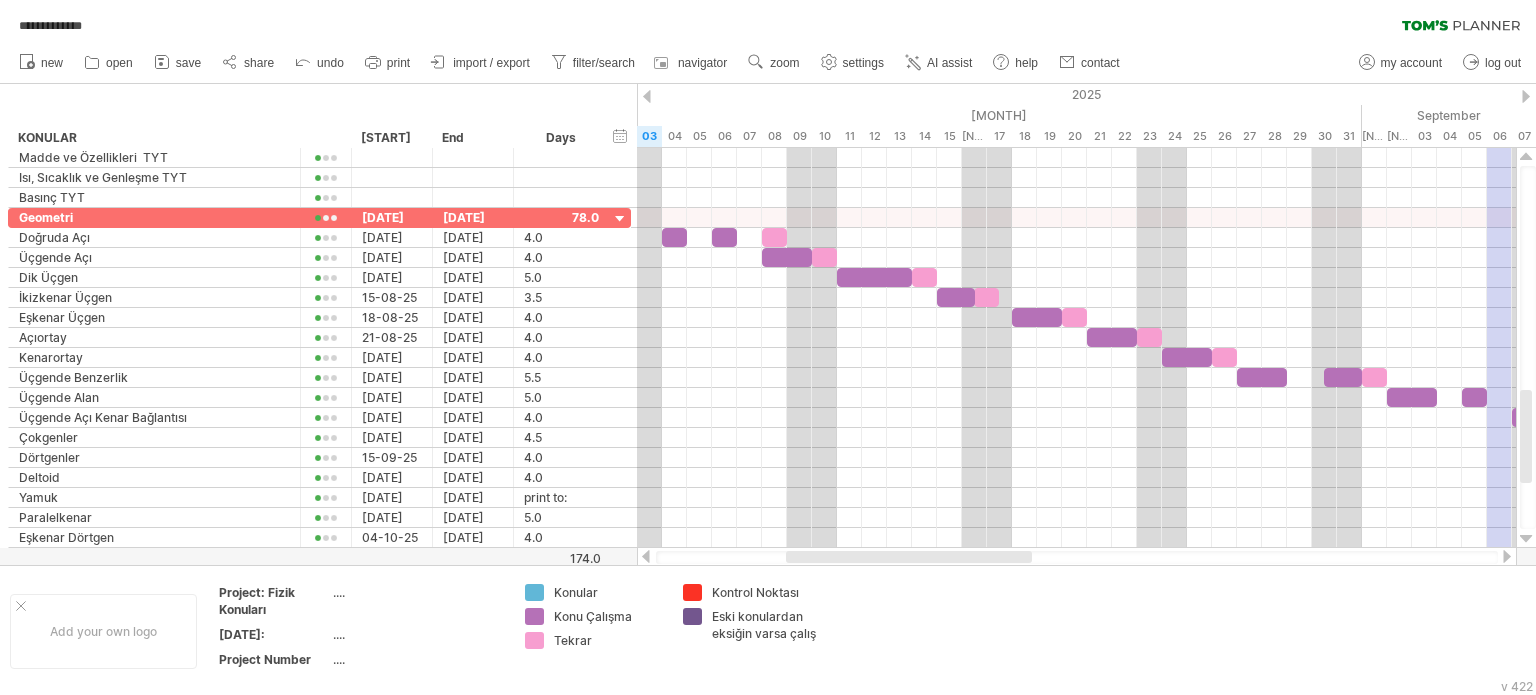 drag, startPoint x: 964, startPoint y: 560, endPoint x: 889, endPoint y: 561, distance: 75.00667 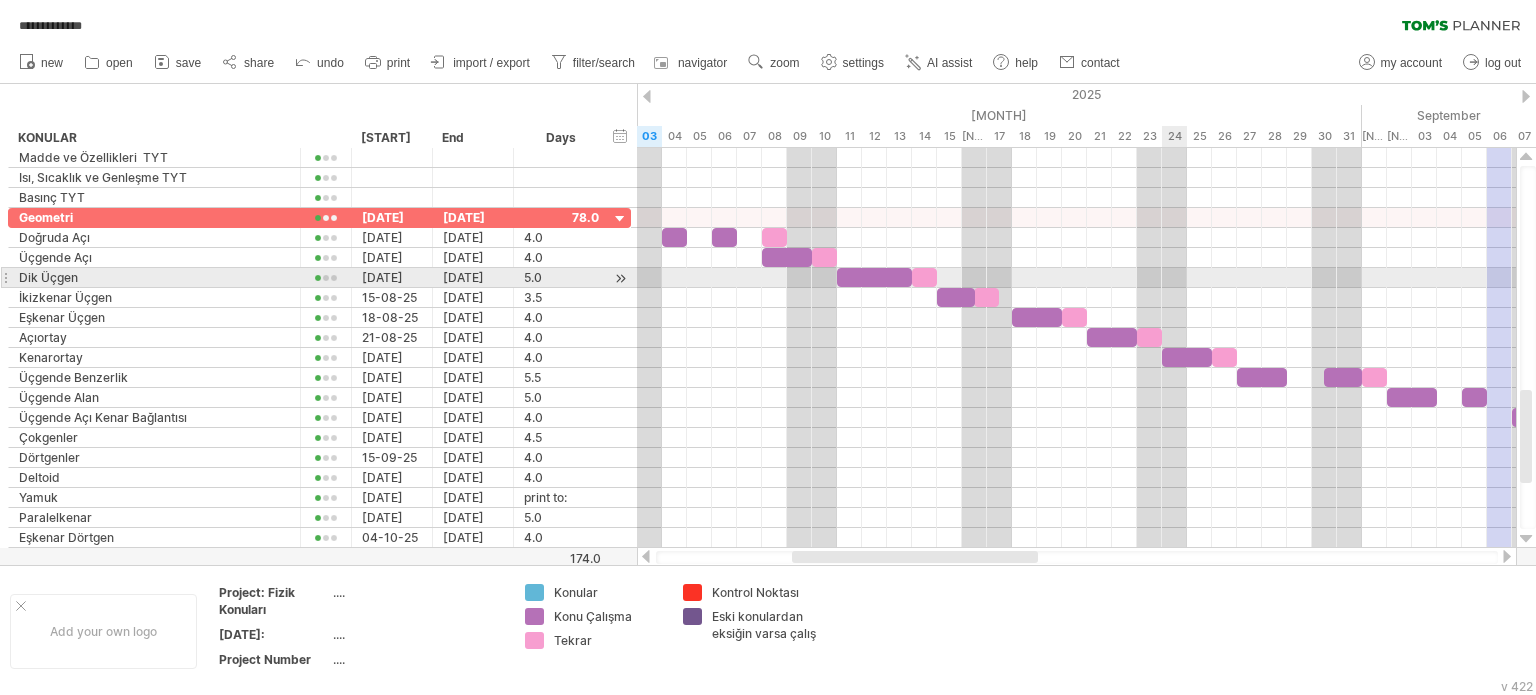 click at bounding box center (1076, 278) 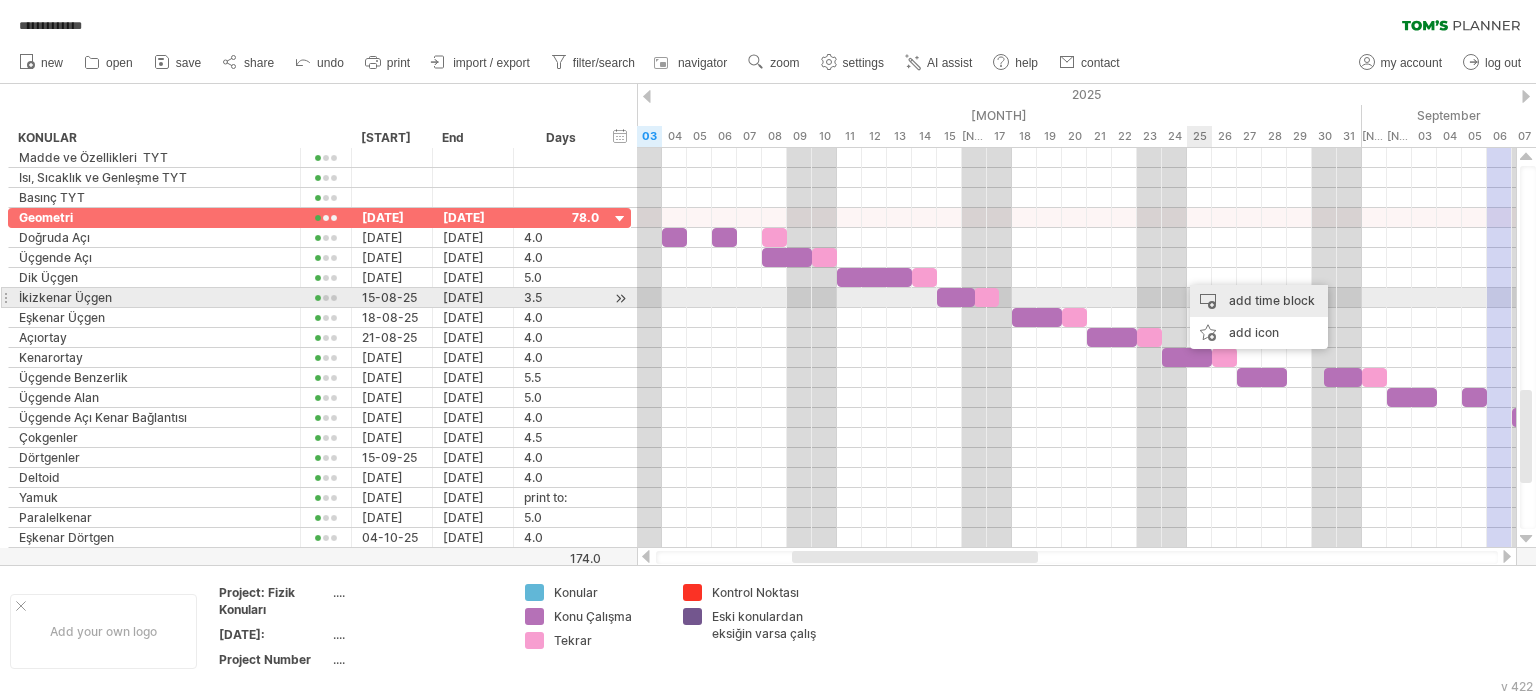 click on "add time block" at bounding box center [1259, 301] 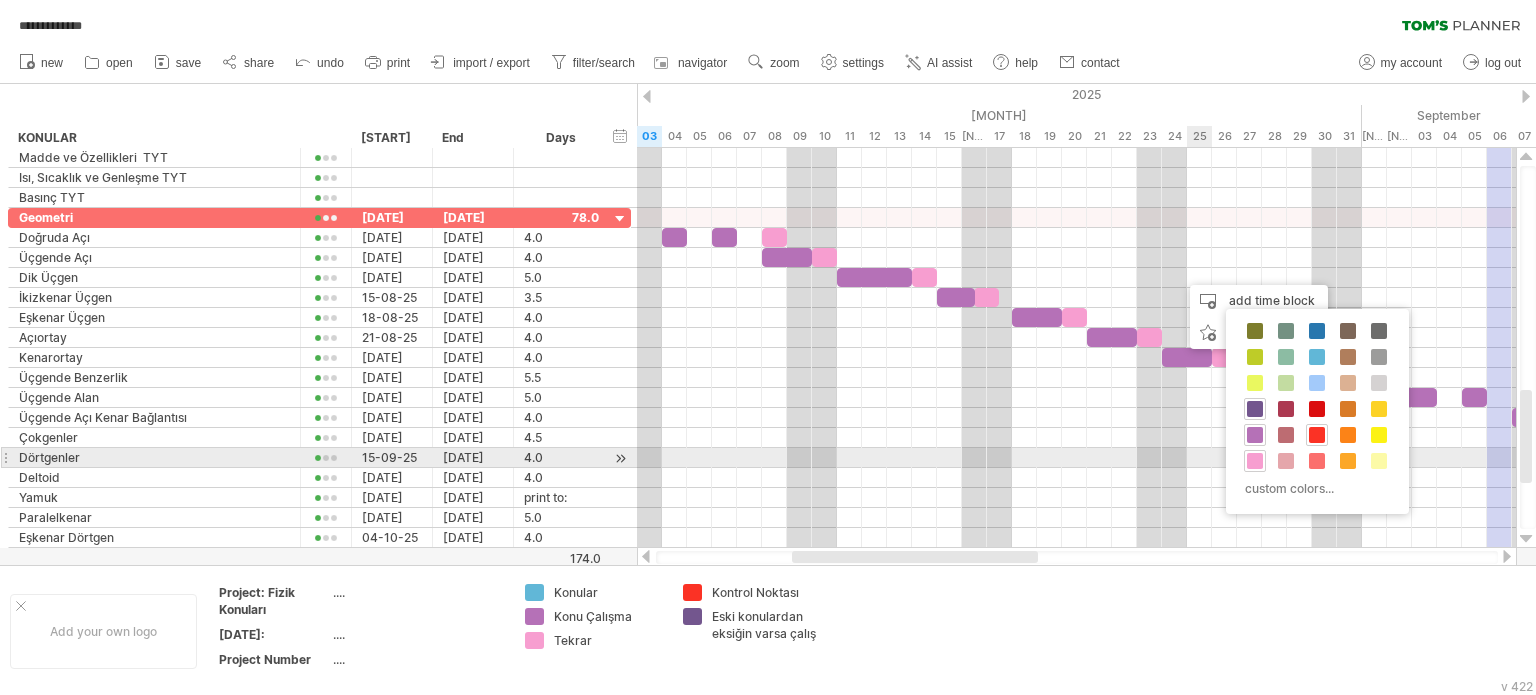 click at bounding box center [1255, 461] 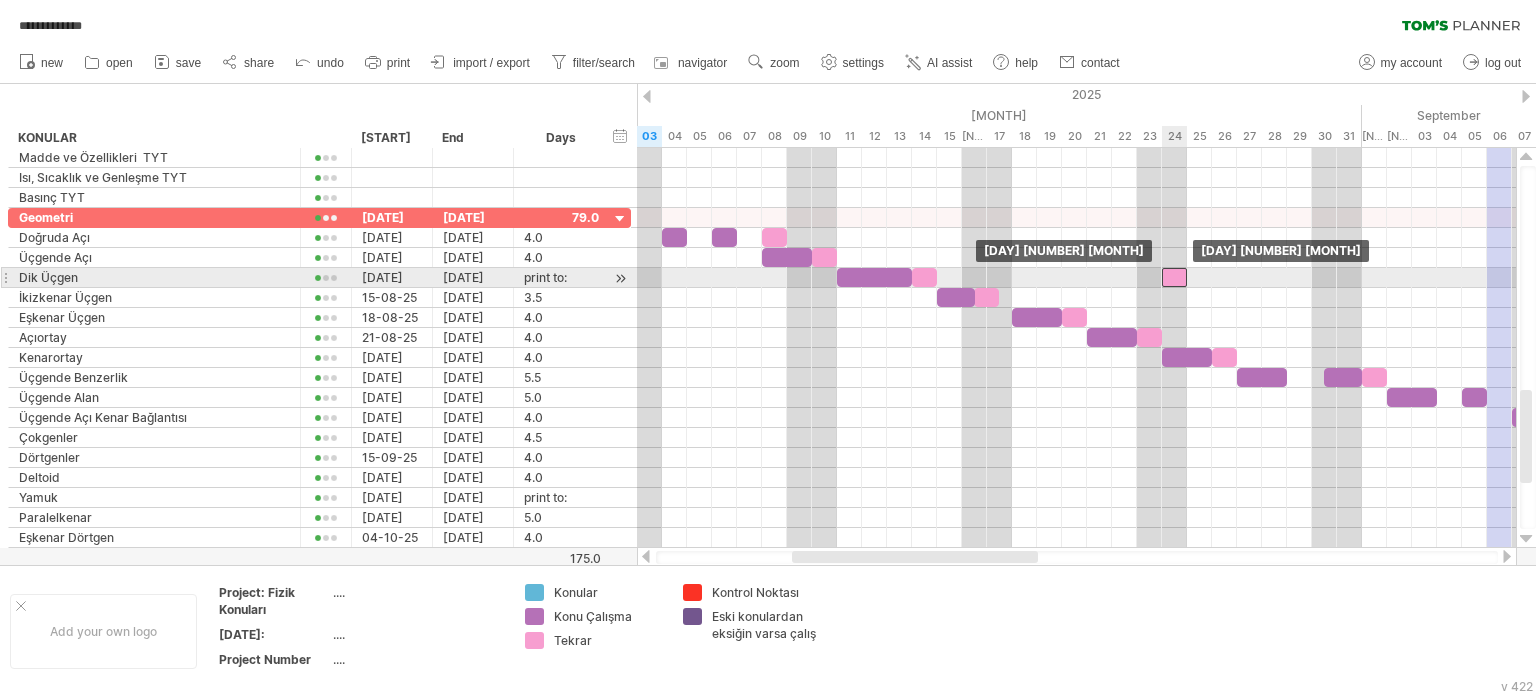 drag, startPoint x: 1179, startPoint y: 276, endPoint x: 1168, endPoint y: 279, distance: 11.401754 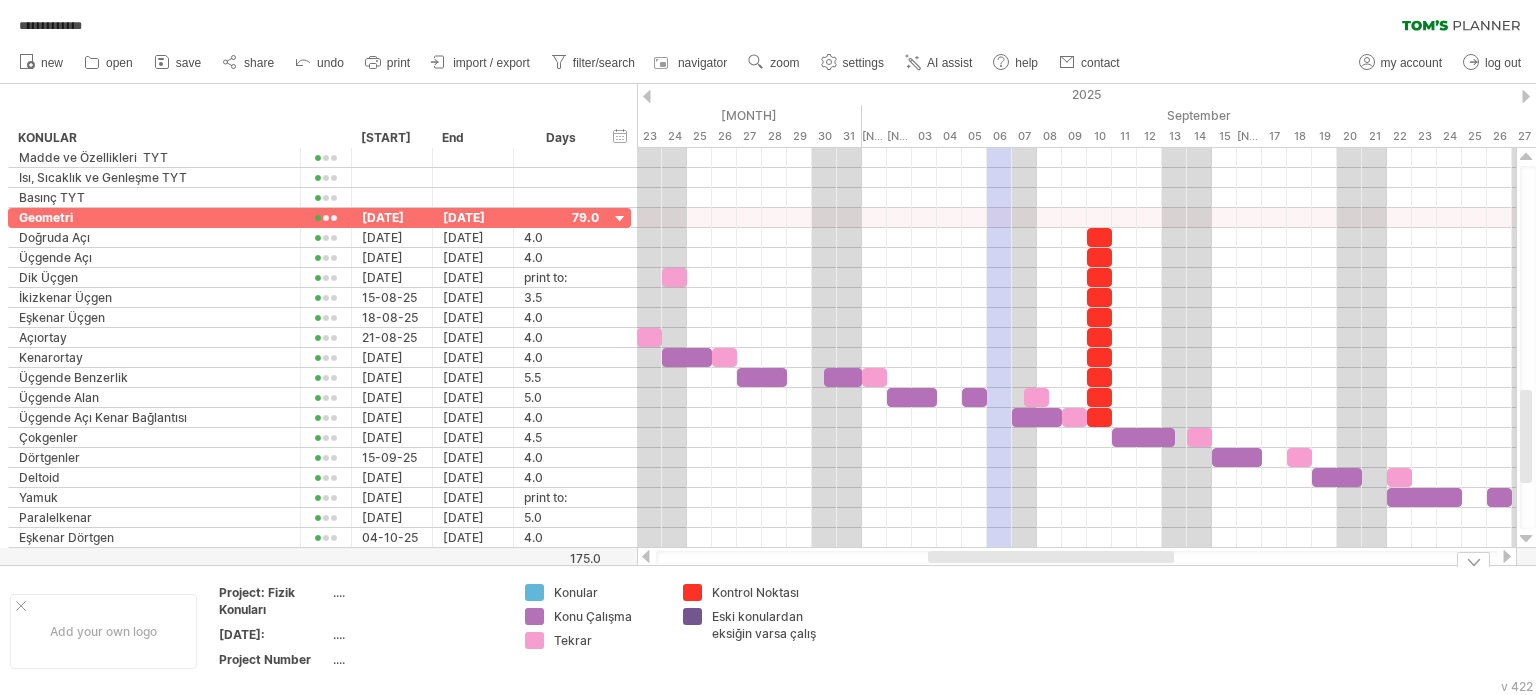 drag, startPoint x: 976, startPoint y: 562, endPoint x: 1036, endPoint y: 431, distance: 144.08678 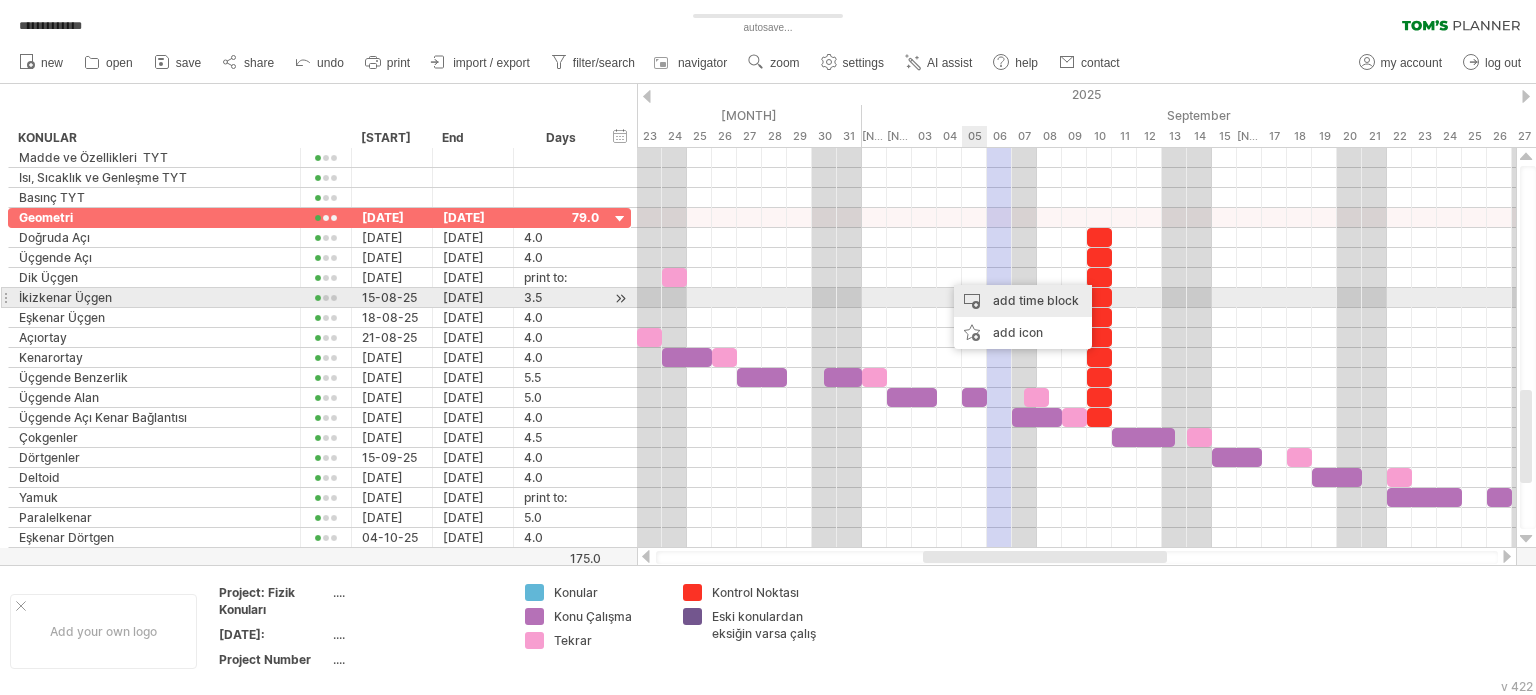 click on "add time block" at bounding box center (1023, 301) 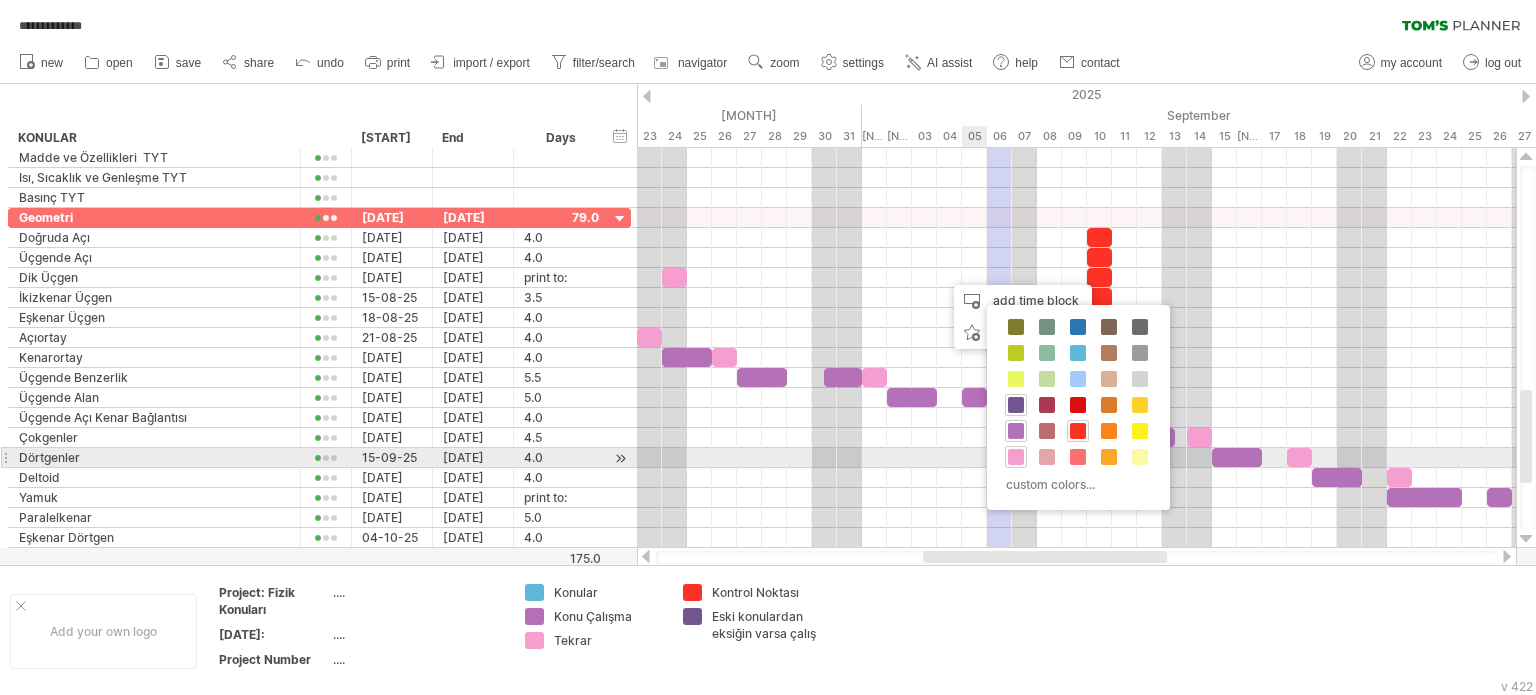 click at bounding box center [1016, 457] 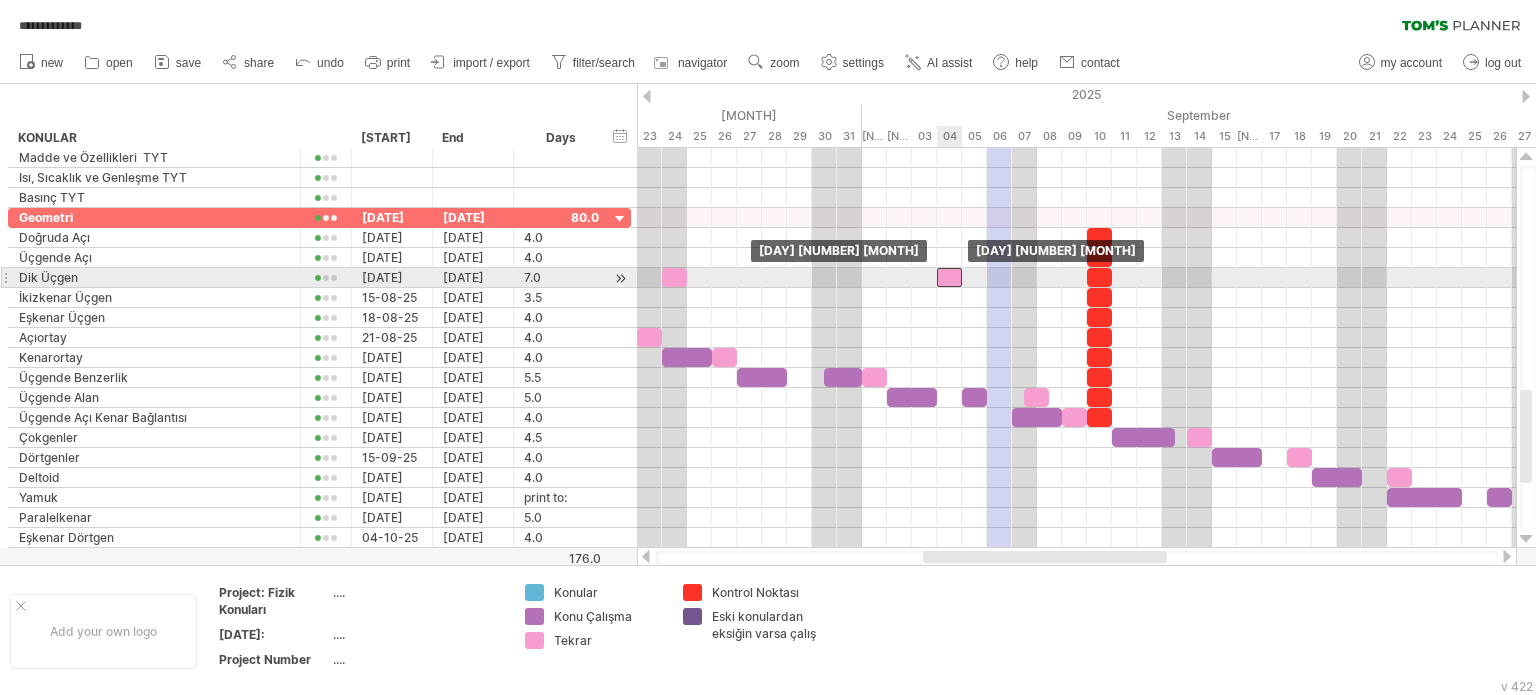 click at bounding box center [949, 277] 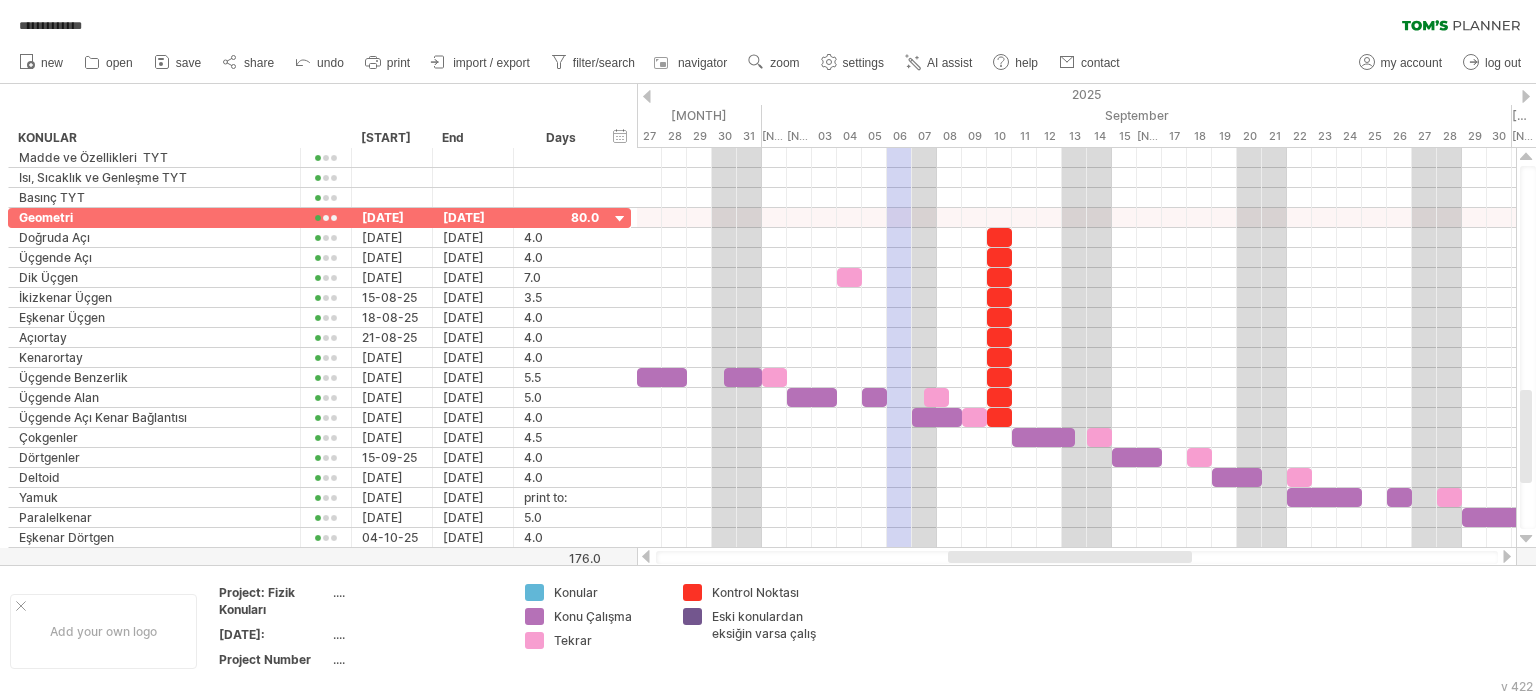 drag, startPoint x: 1035, startPoint y: 556, endPoint x: 1096, endPoint y: 406, distance: 161.929 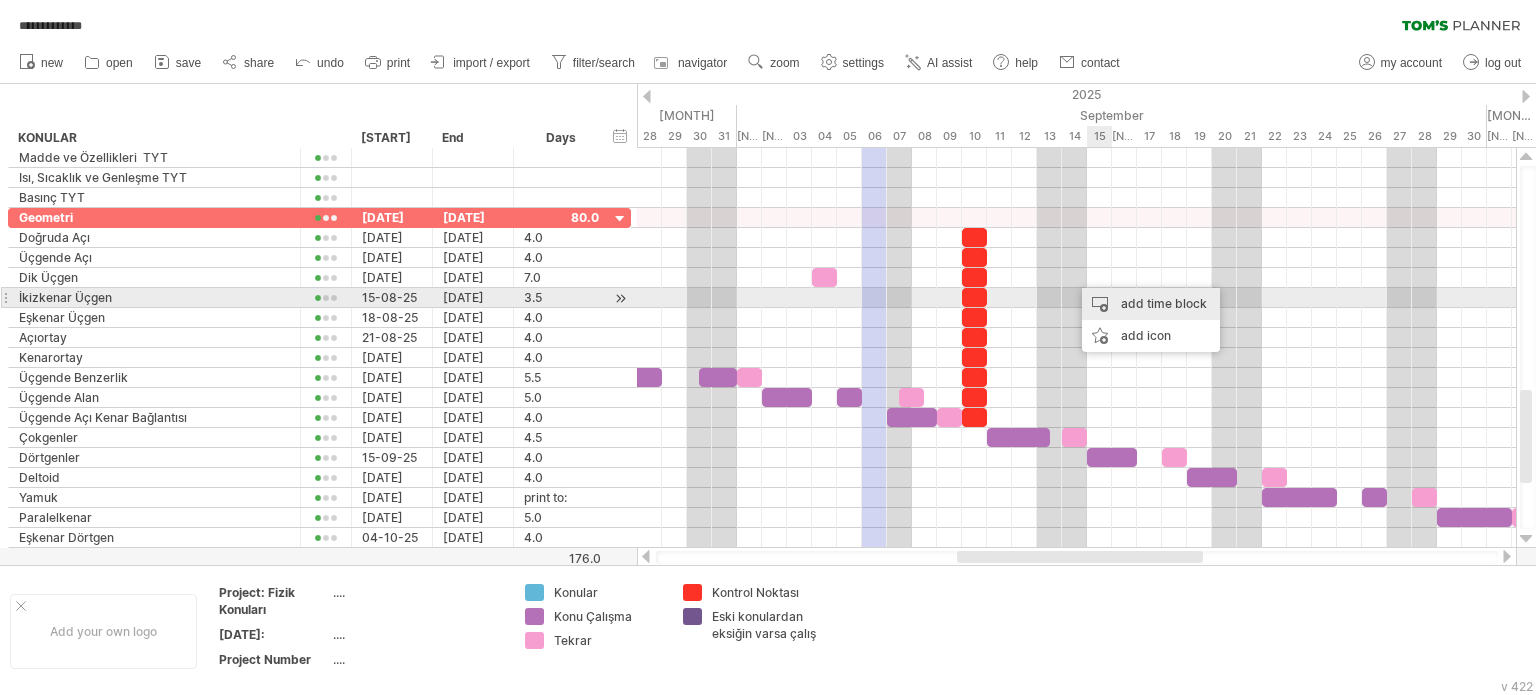 click on "add time block" at bounding box center [1151, 304] 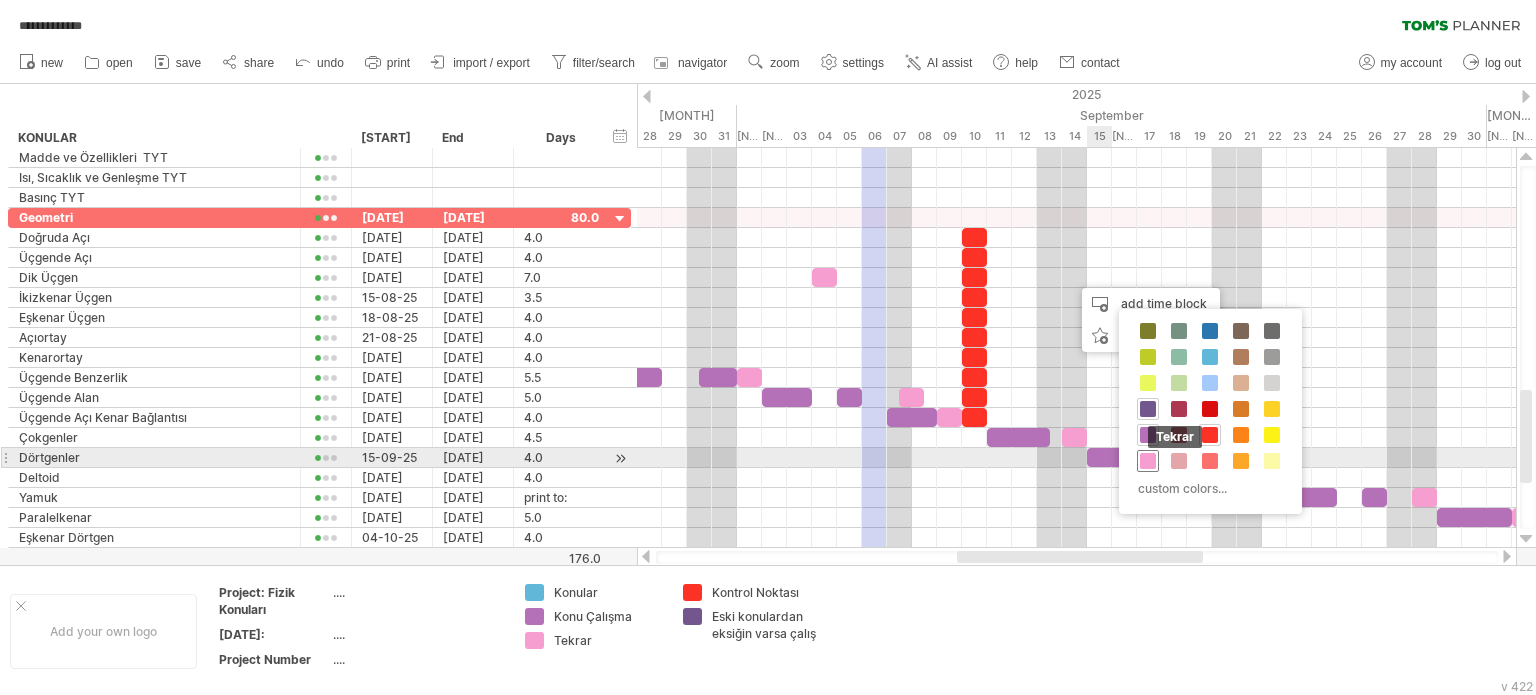 click at bounding box center [1148, 461] 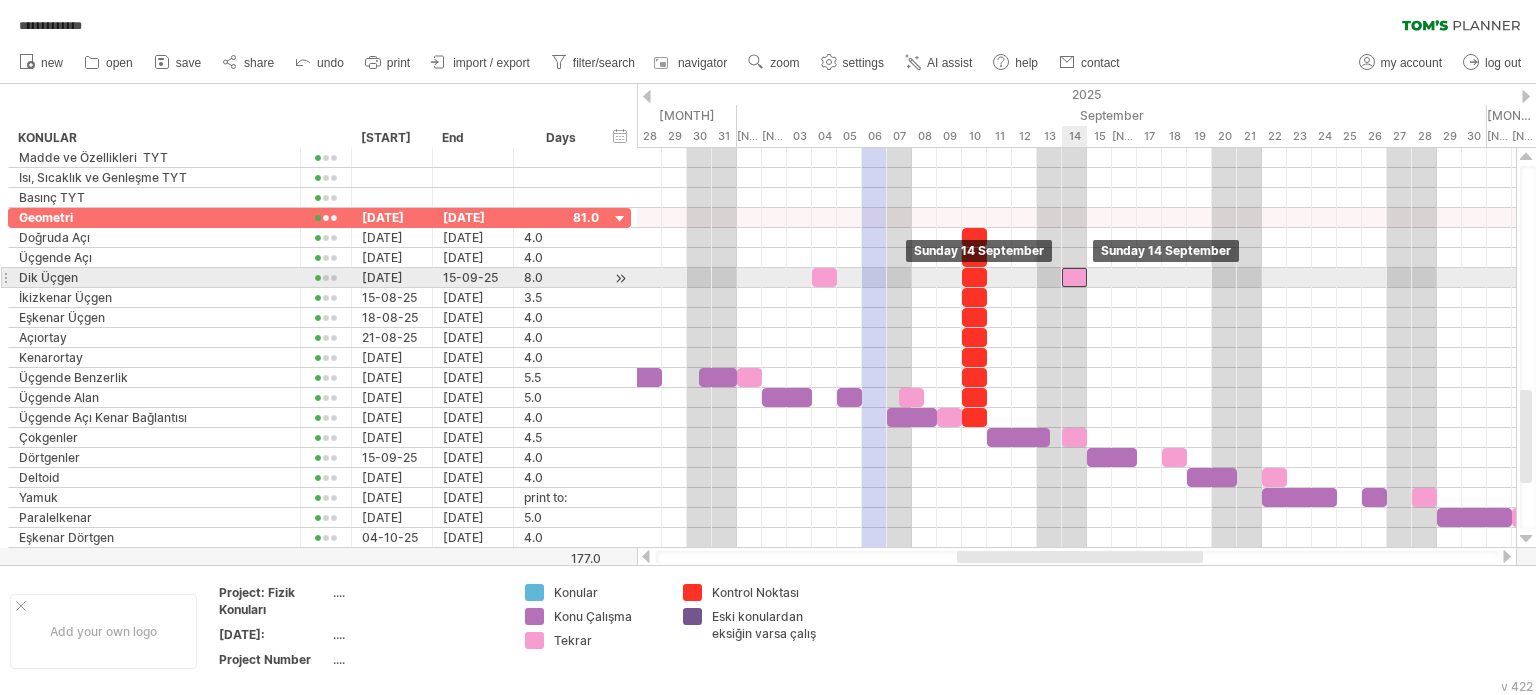 drag, startPoint x: 1084, startPoint y: 275, endPoint x: 1072, endPoint y: 283, distance: 14.422205 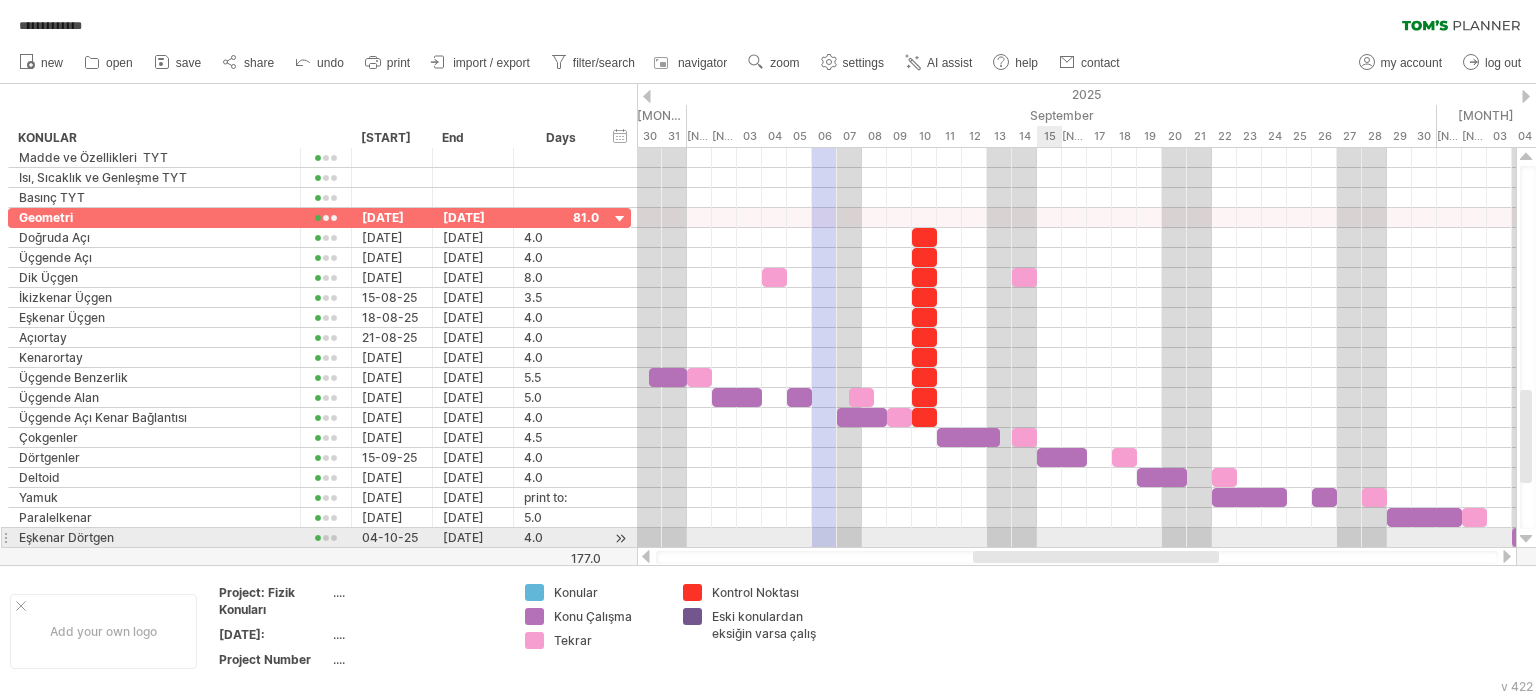 drag, startPoint x: 1036, startPoint y: 558, endPoint x: 1052, endPoint y: 542, distance: 22.627417 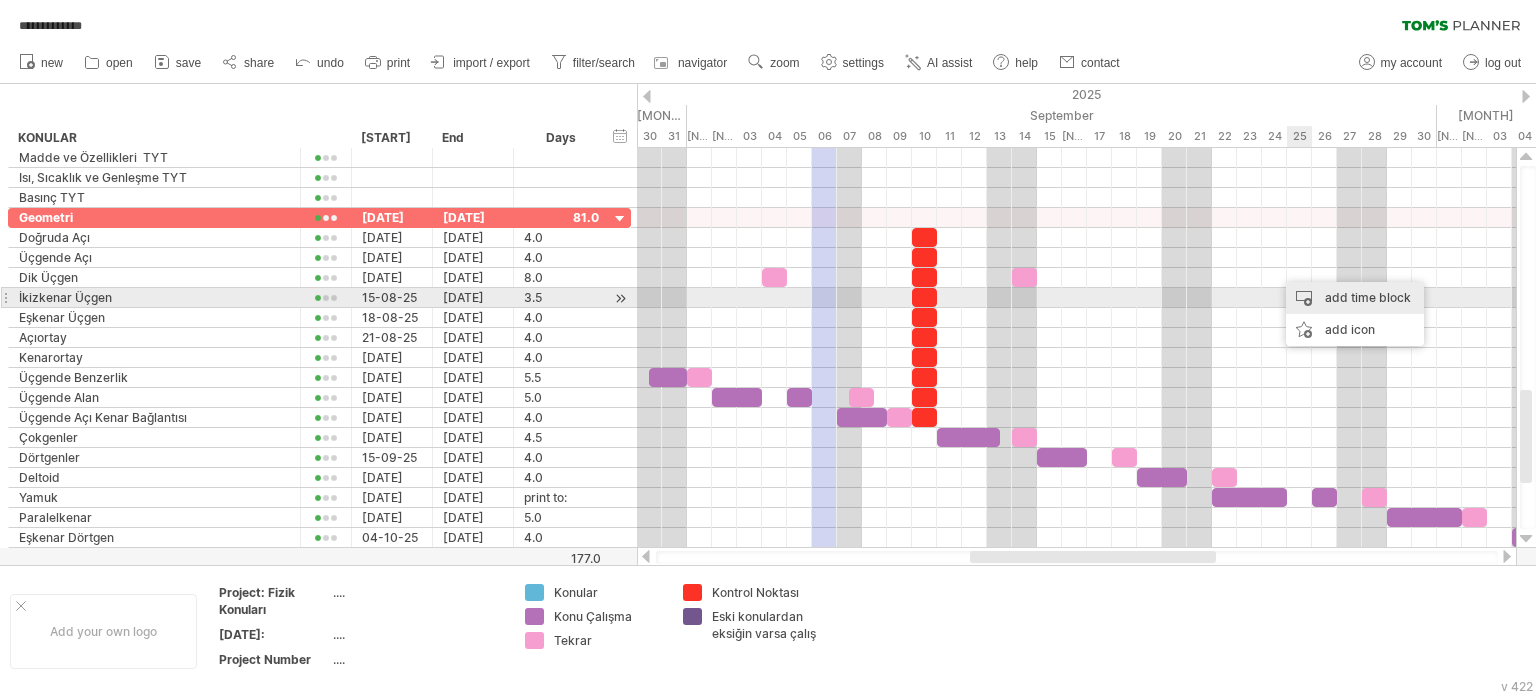 click on "add time block" at bounding box center [1355, 298] 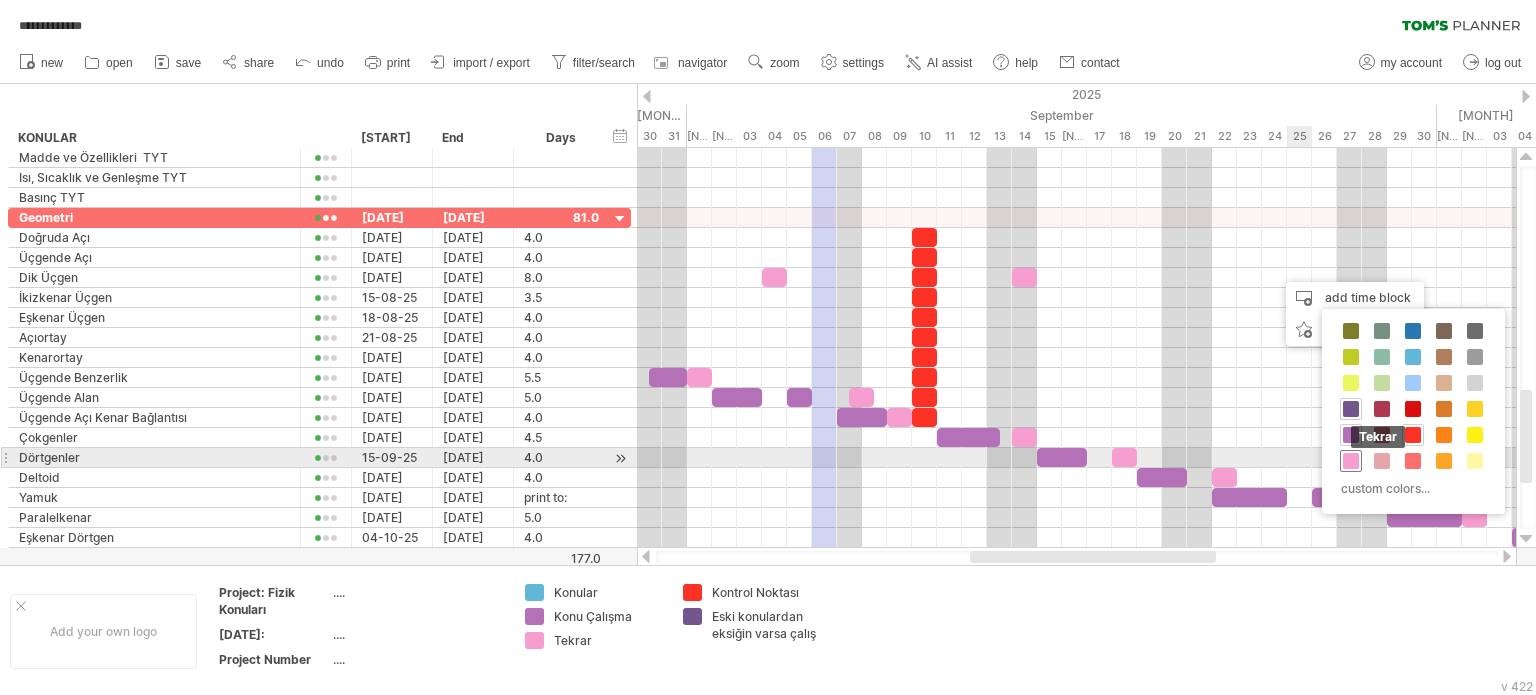 click on "Tekrar" at bounding box center (1351, 461) 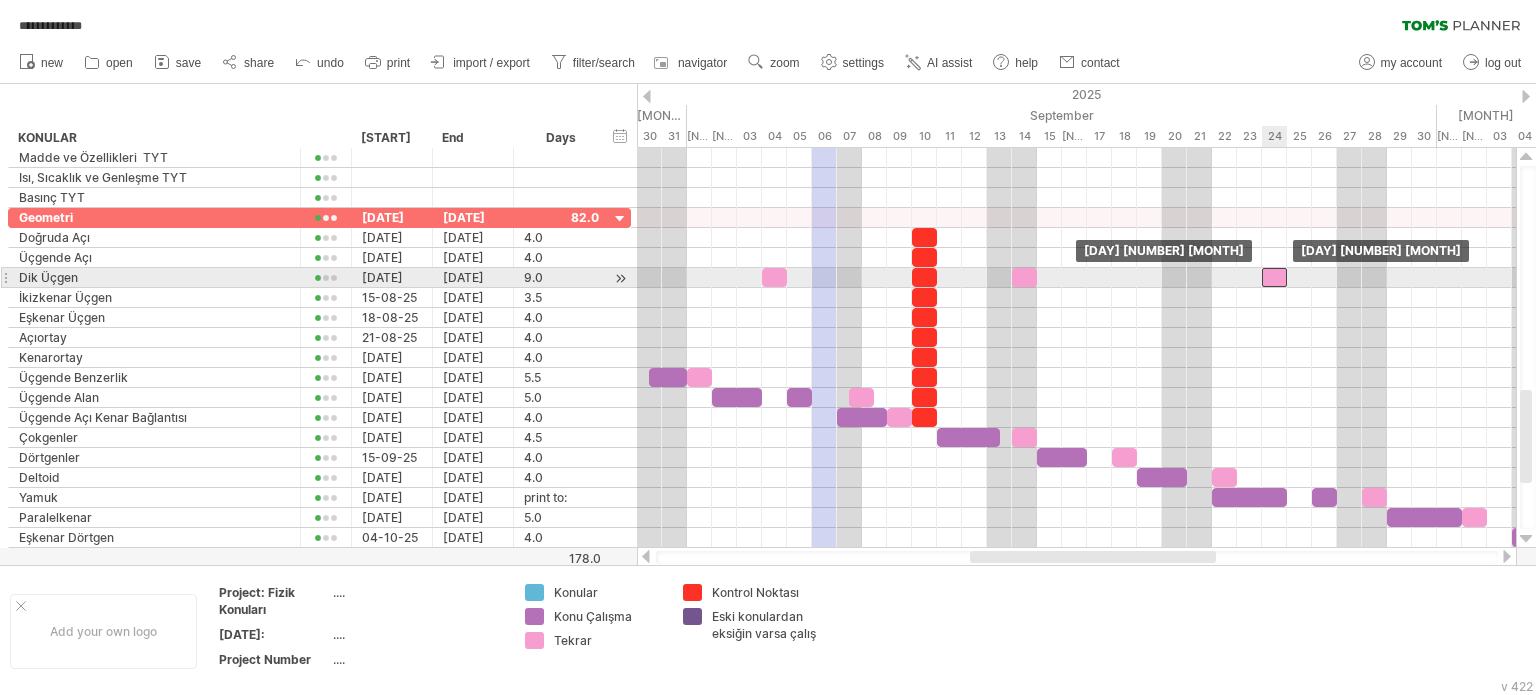drag, startPoint x: 1282, startPoint y: 272, endPoint x: 1267, endPoint y: 275, distance: 15.297058 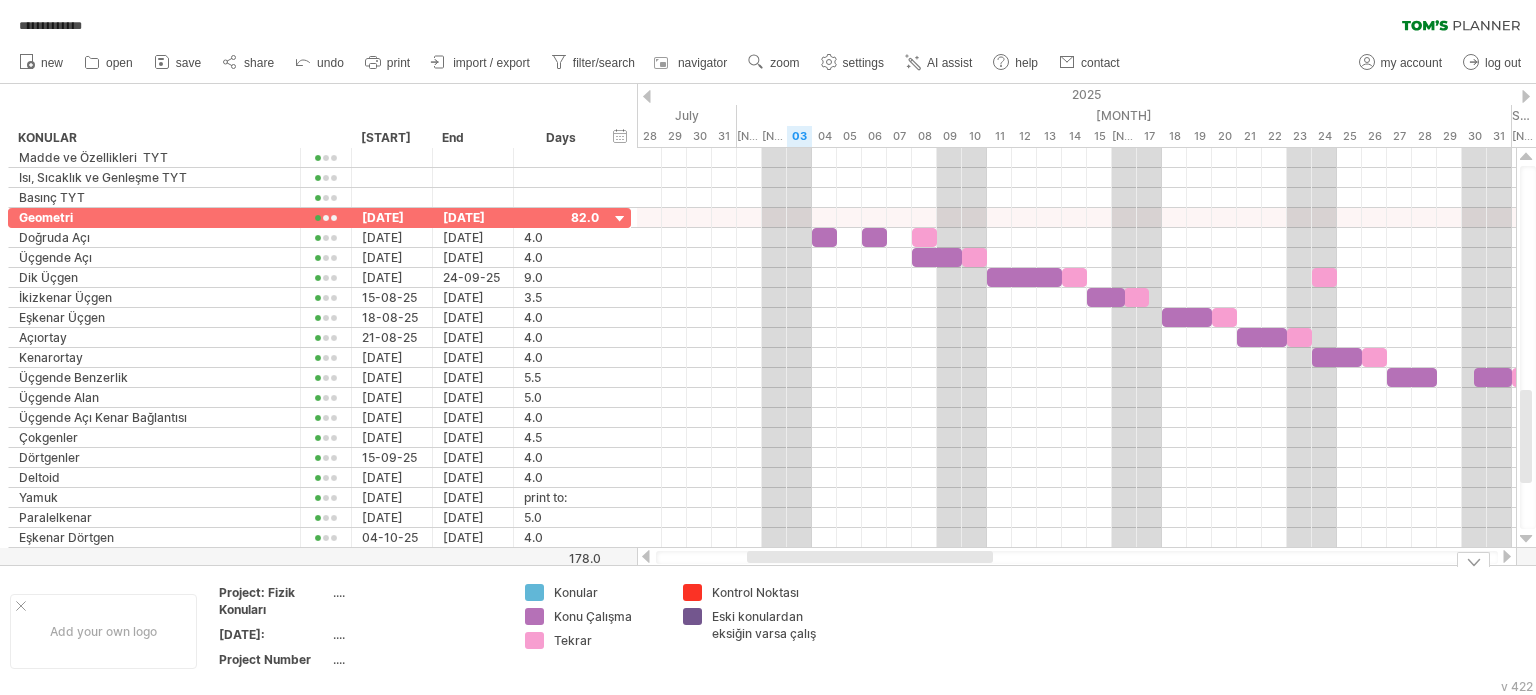 drag, startPoint x: 1090, startPoint y: 559, endPoint x: 664, endPoint y: 354, distance: 472.7589 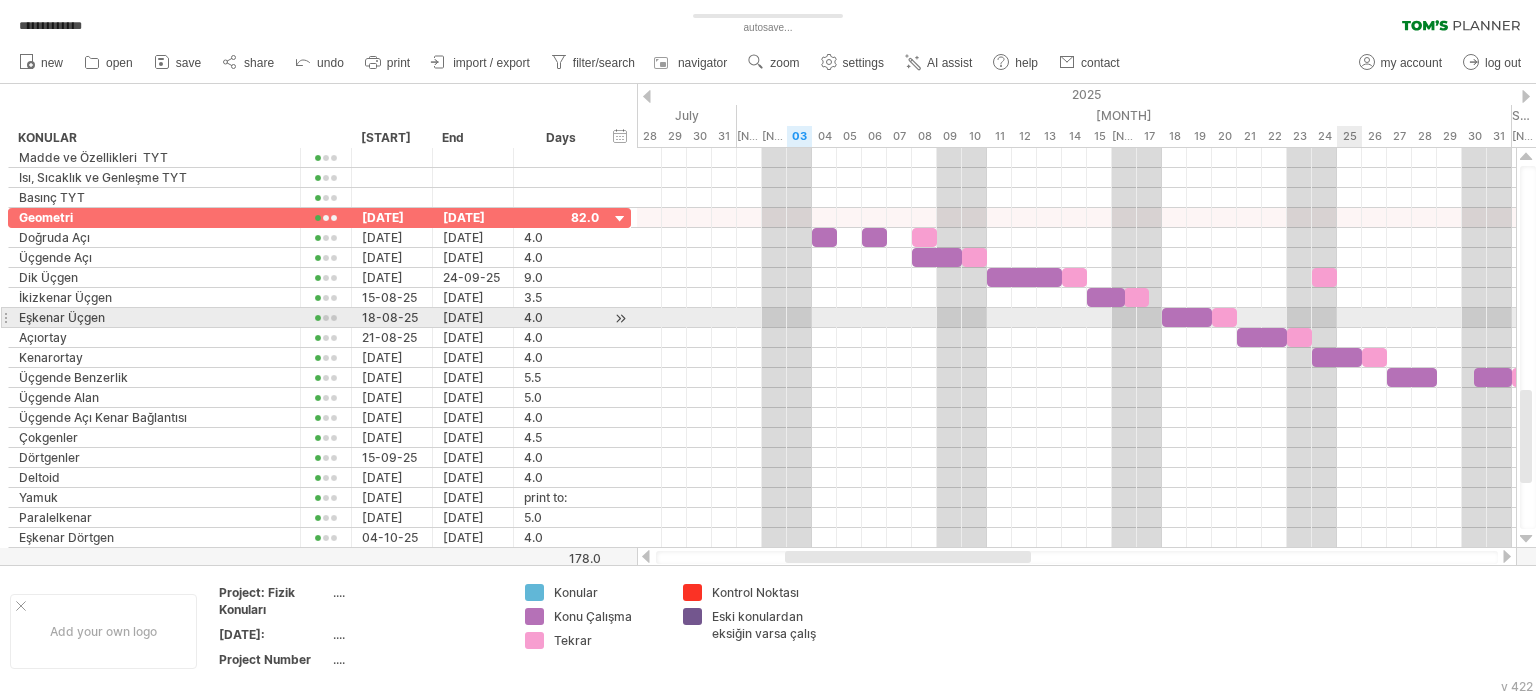 click at bounding box center (1076, 318) 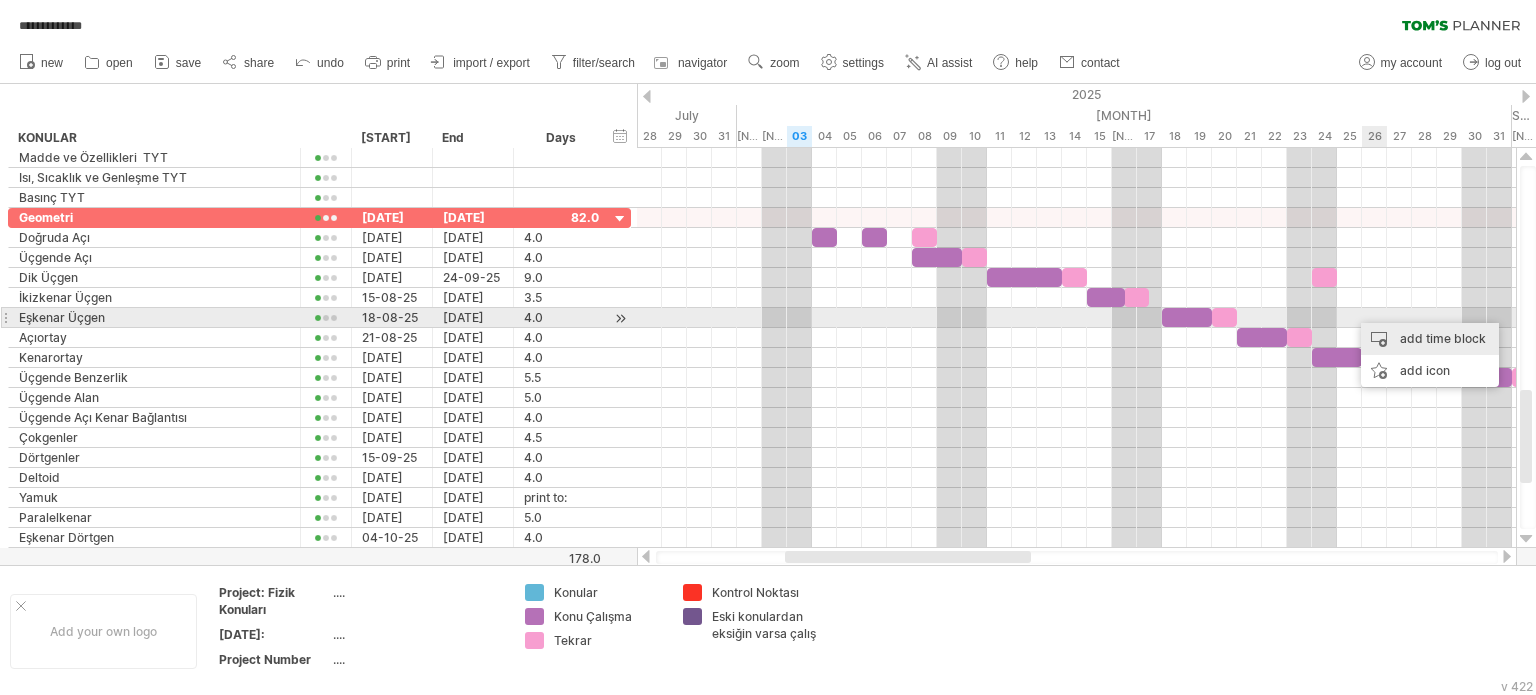 click on "add time block" at bounding box center (1430, 339) 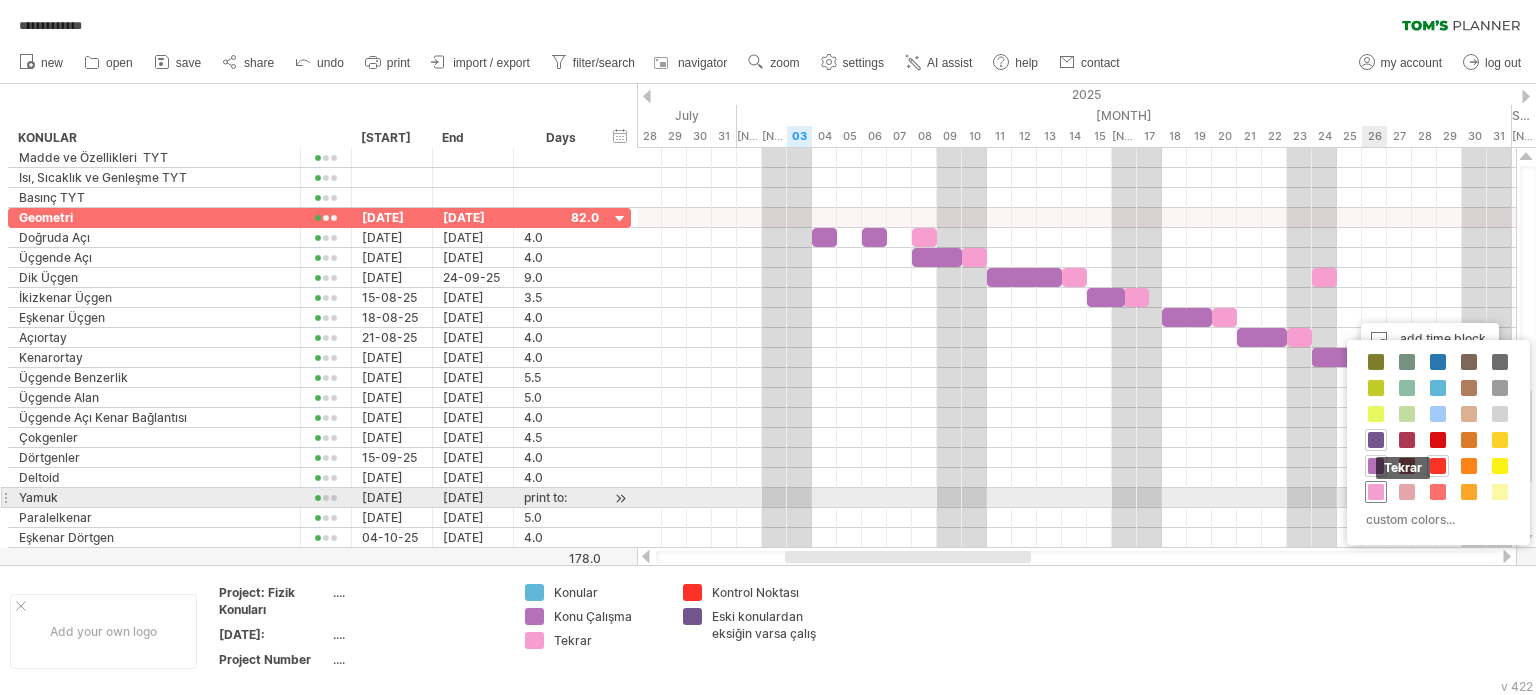 click at bounding box center [1376, 492] 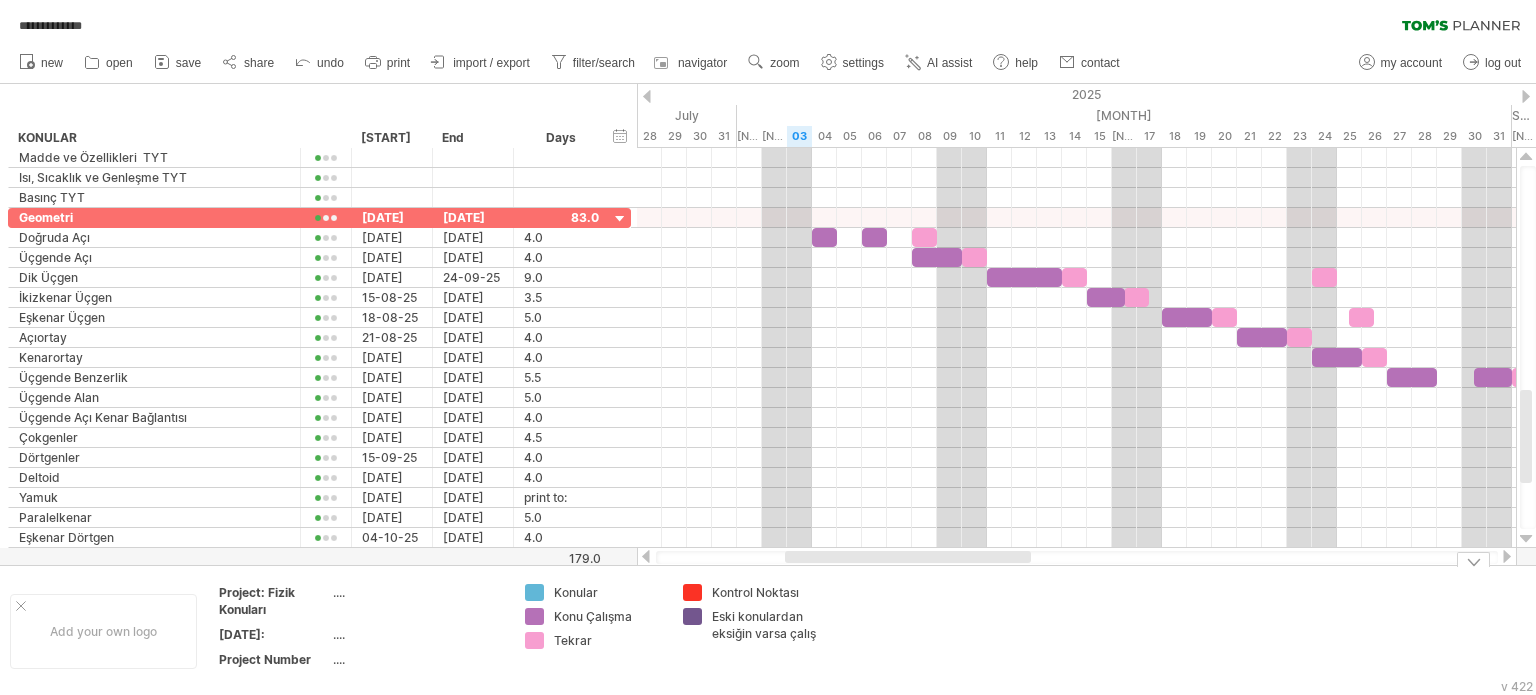 drag, startPoint x: 997, startPoint y: 549, endPoint x: 1027, endPoint y: 564, distance: 33.54102 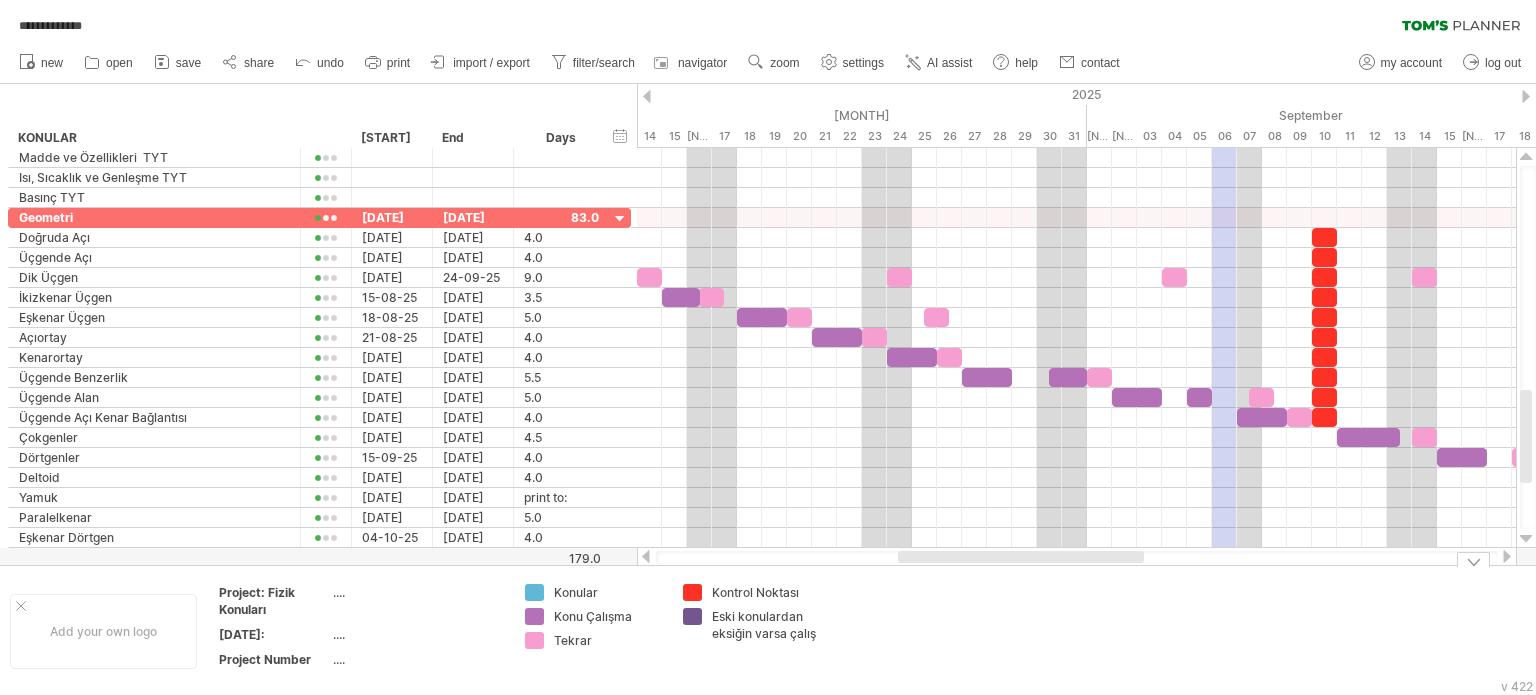 drag, startPoint x: 1021, startPoint y: 563, endPoint x: 1134, endPoint y: 569, distance: 113.15918 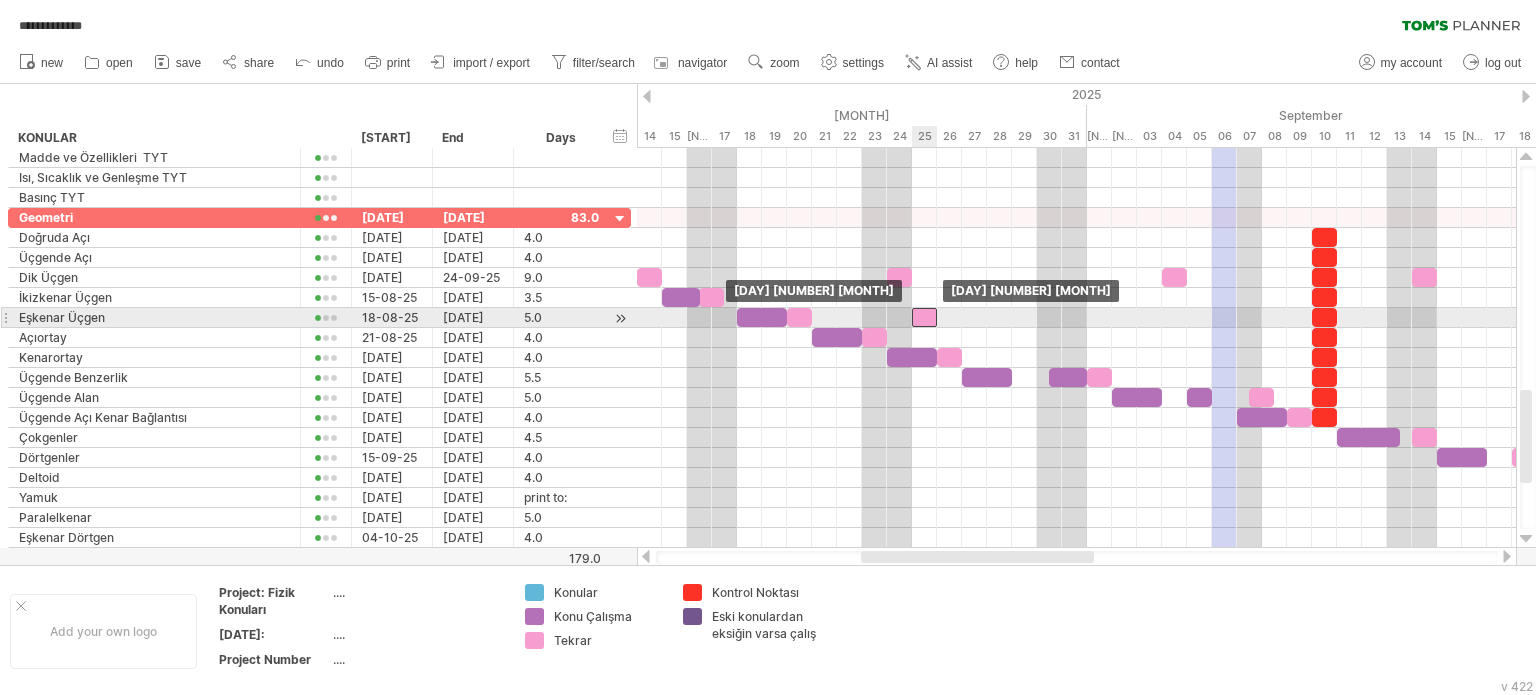 drag, startPoint x: 934, startPoint y: 323, endPoint x: 920, endPoint y: 327, distance: 14.56022 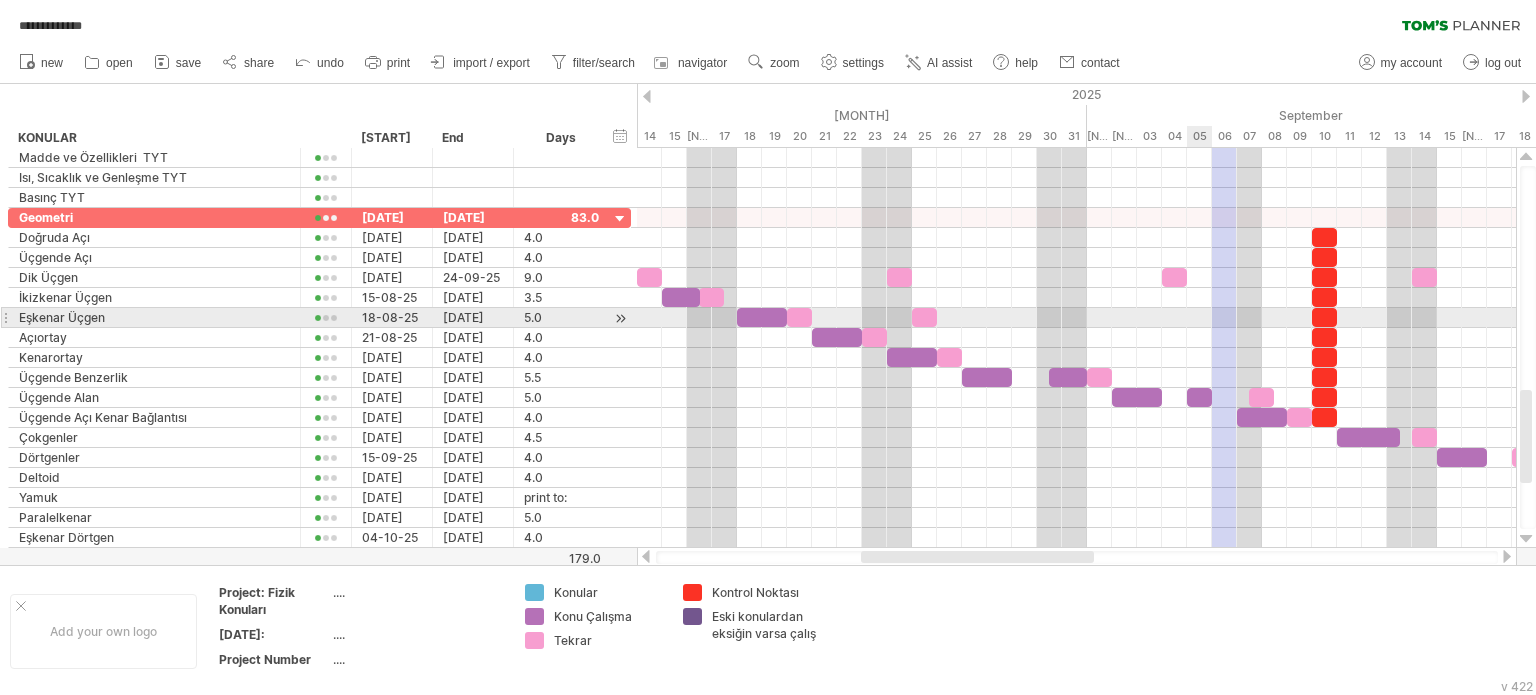 click at bounding box center [1076, 318] 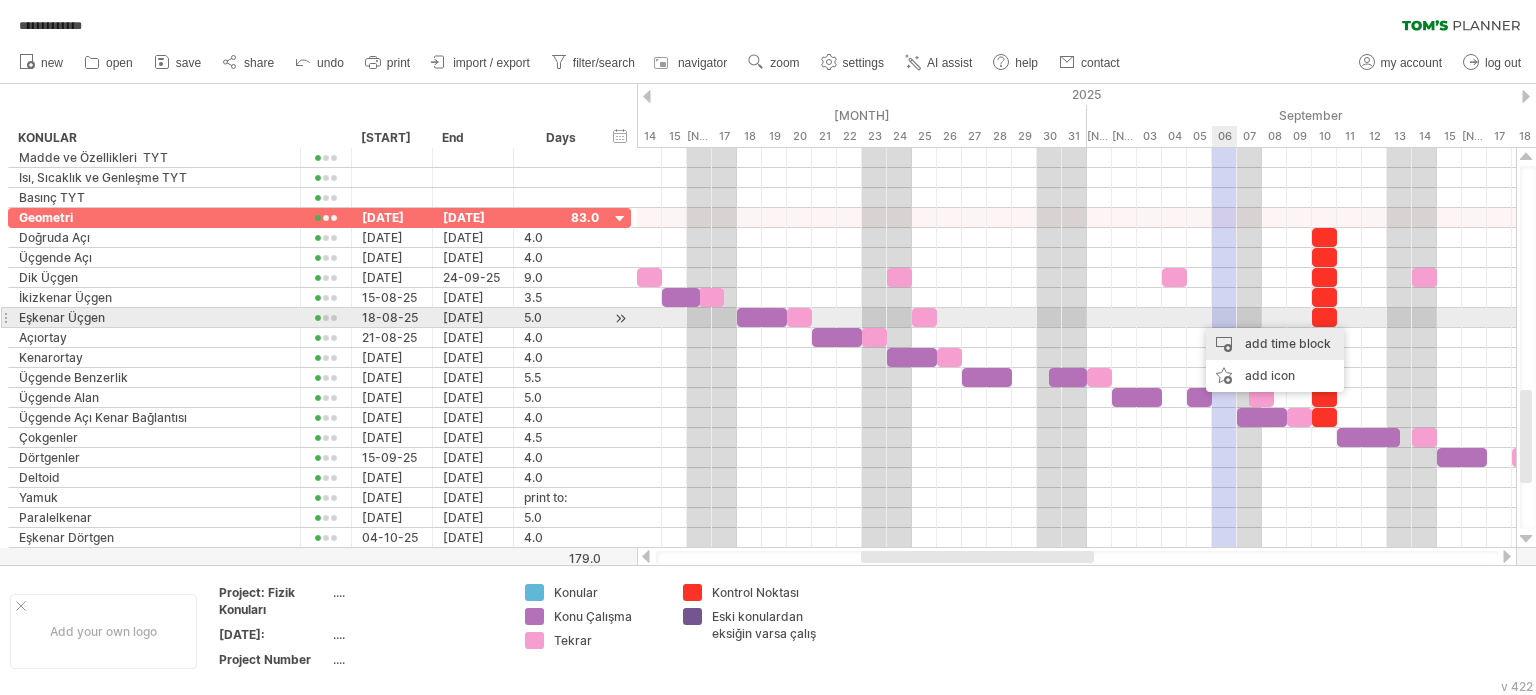 click on "add time block" at bounding box center (1275, 344) 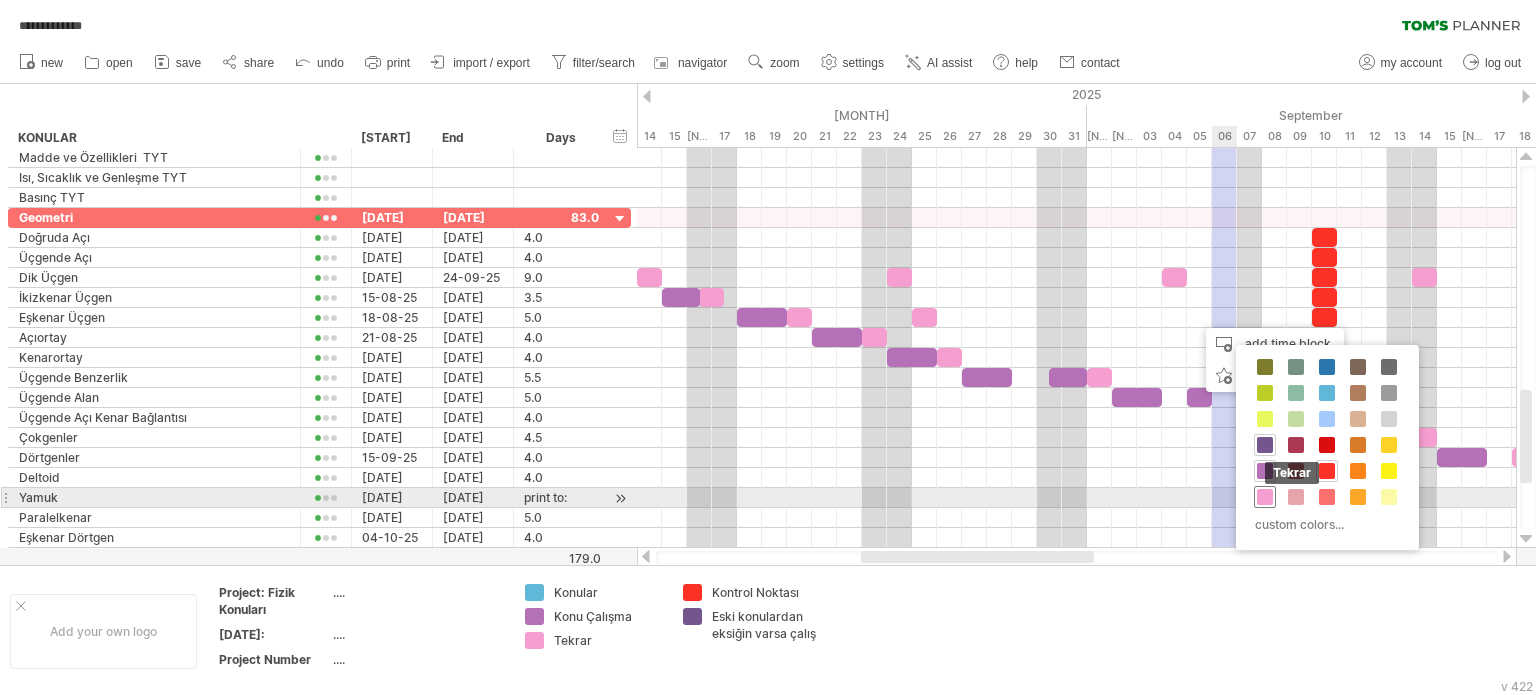 drag, startPoint x: 1258, startPoint y: 499, endPoint x: 1261, endPoint y: 483, distance: 16.27882 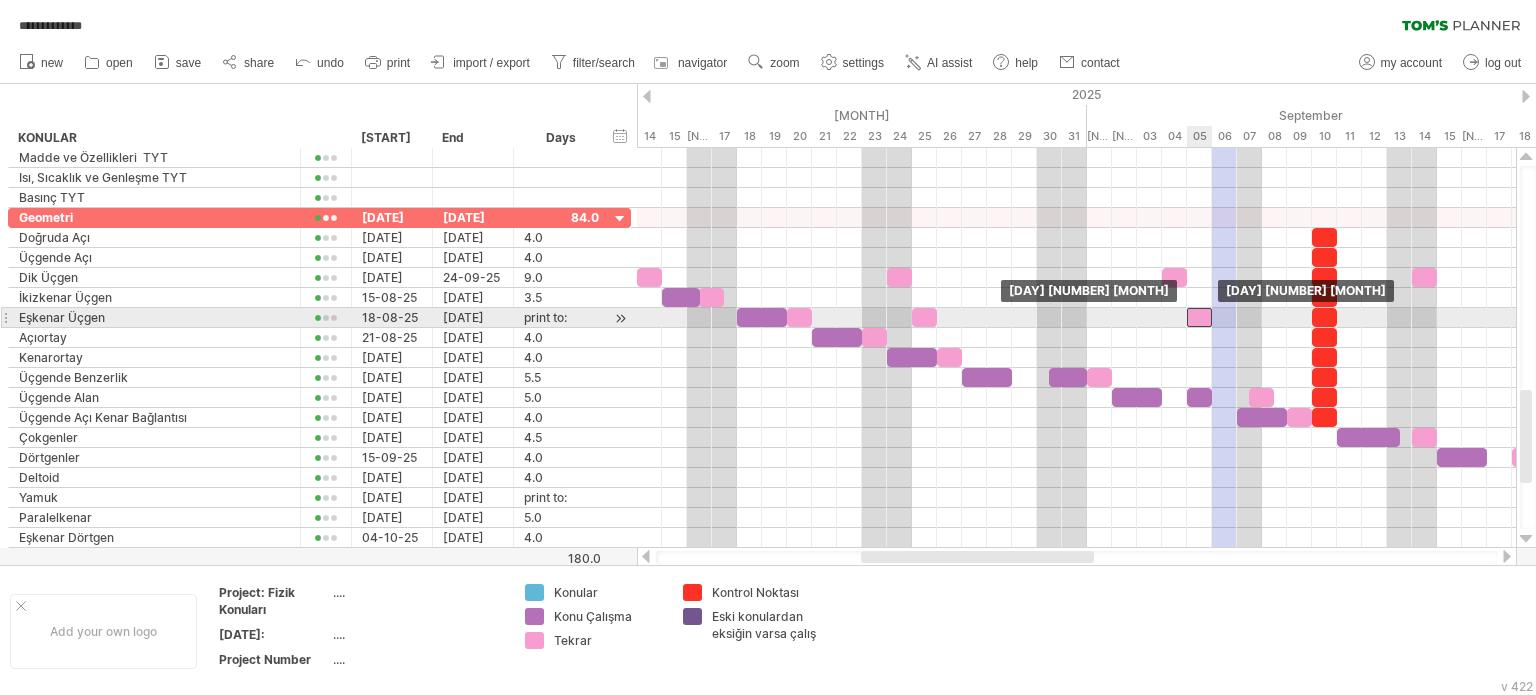 drag, startPoint x: 1208, startPoint y: 312, endPoint x: 1197, endPoint y: 314, distance: 11.18034 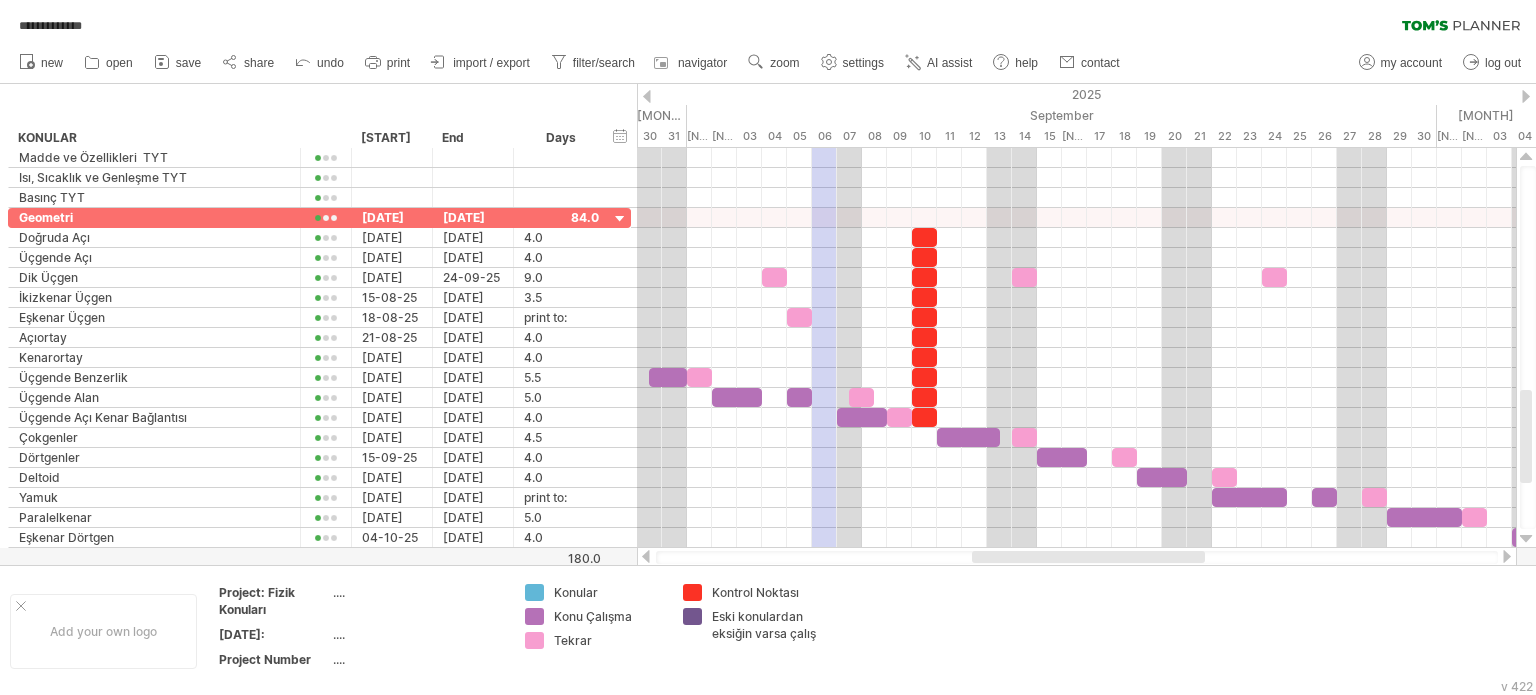 drag, startPoint x: 993, startPoint y: 556, endPoint x: 1092, endPoint y: 491, distance: 118.43141 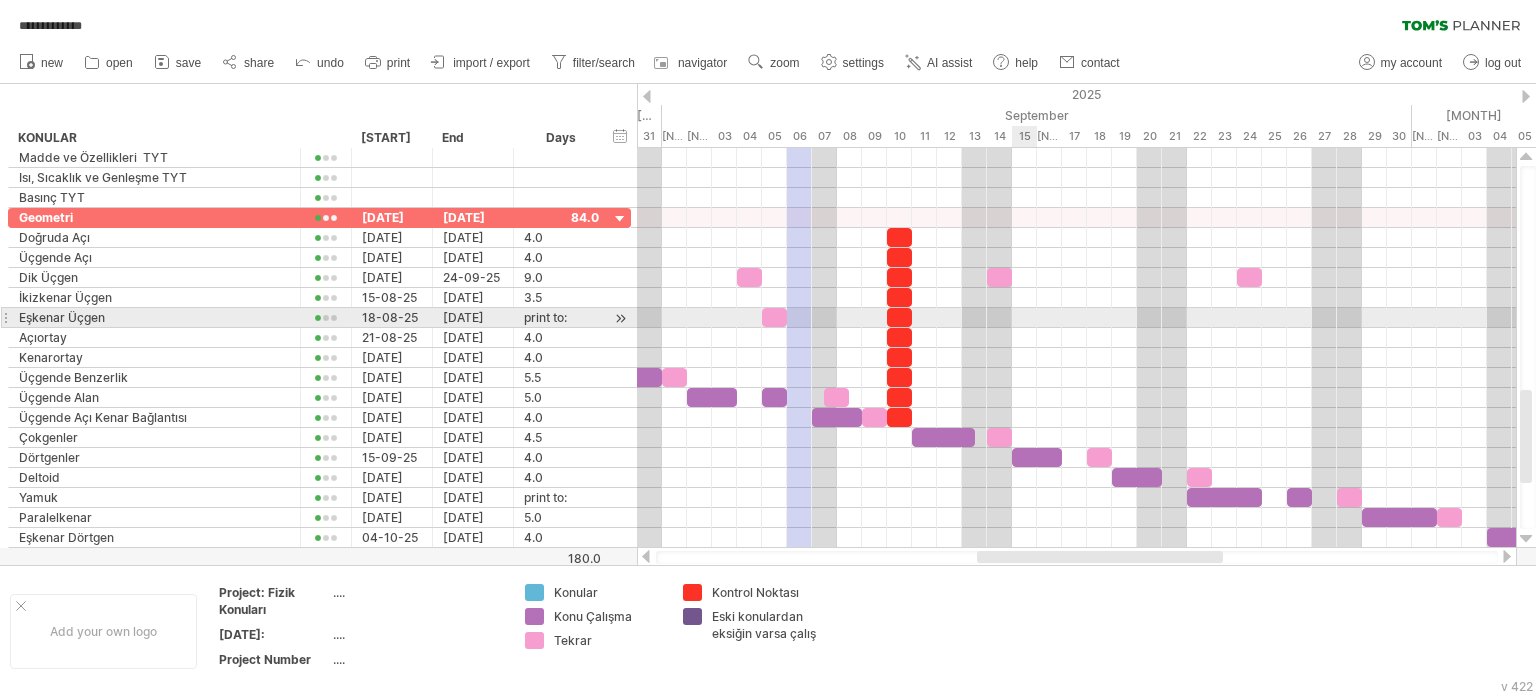 click at bounding box center (1076, 318) 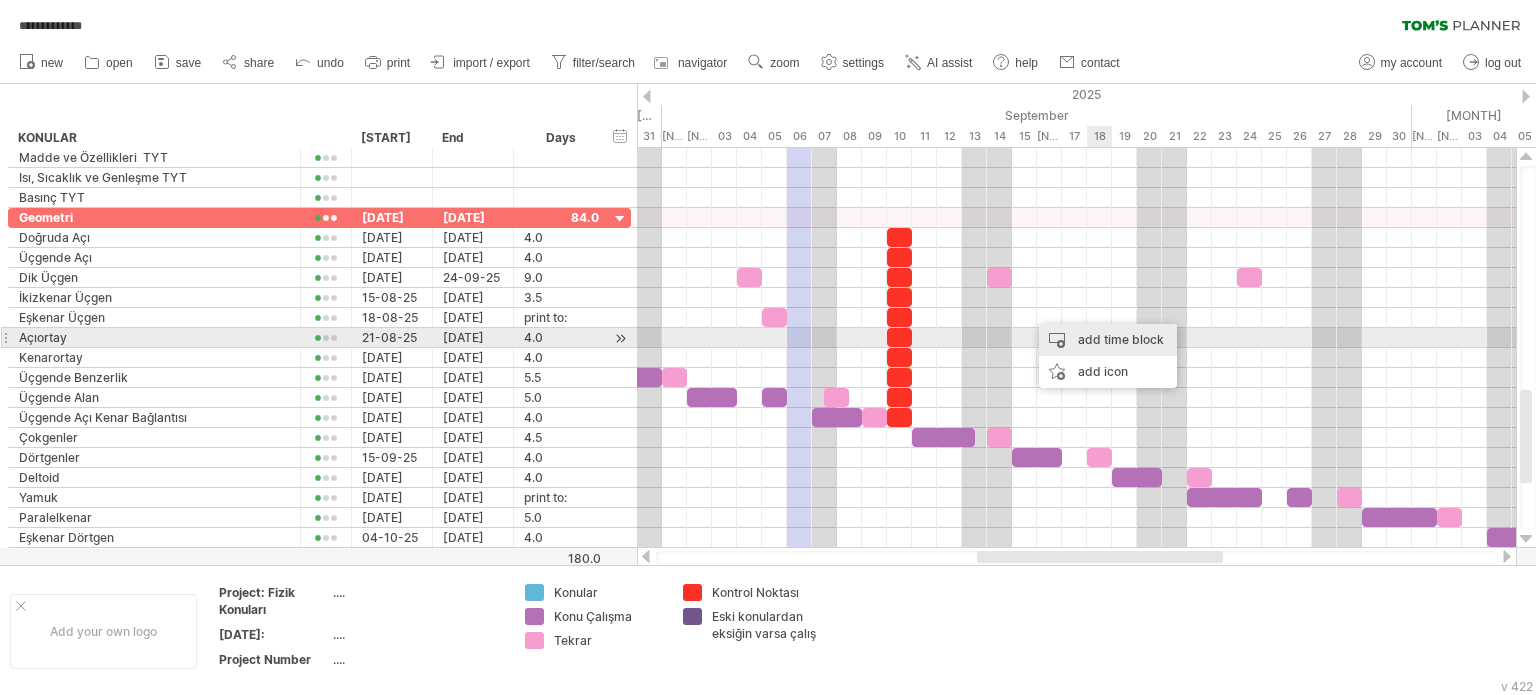 click on "add time block" at bounding box center [1108, 340] 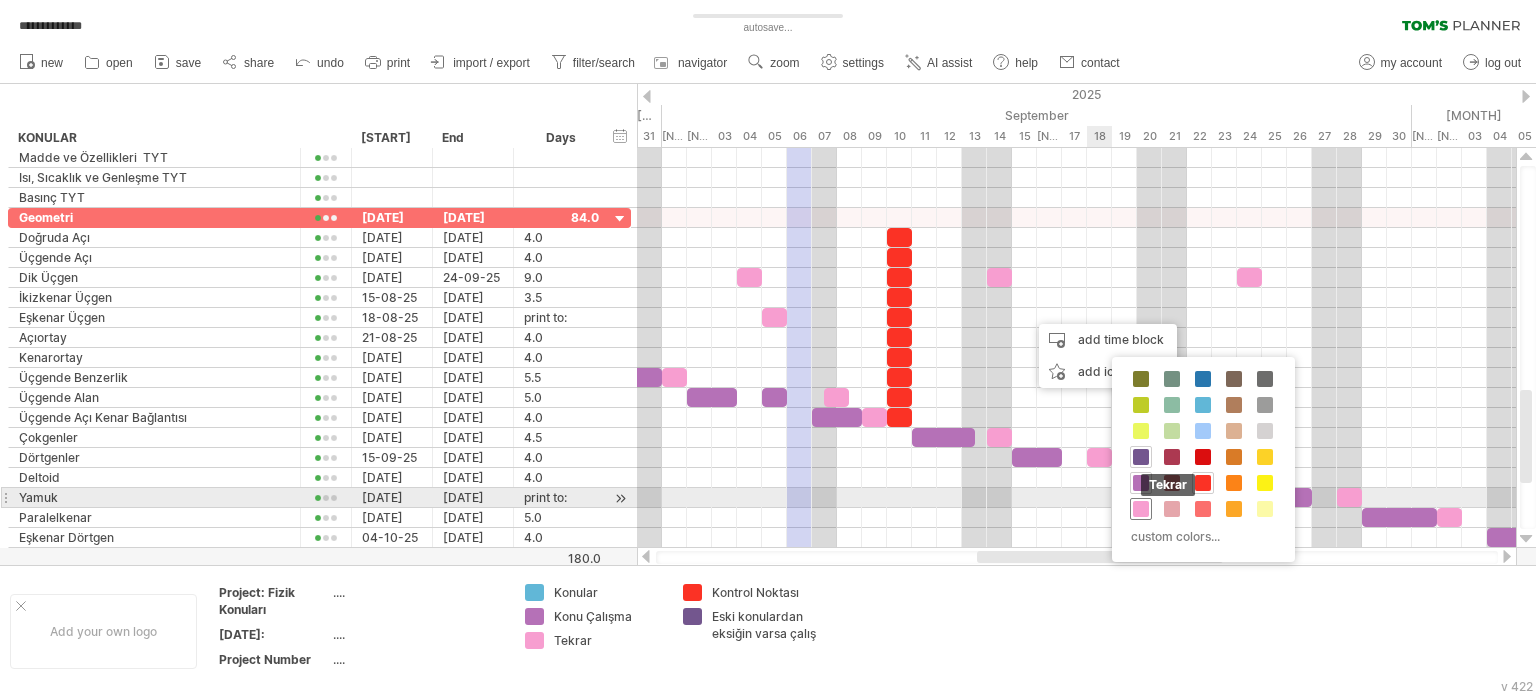 click at bounding box center (1141, 509) 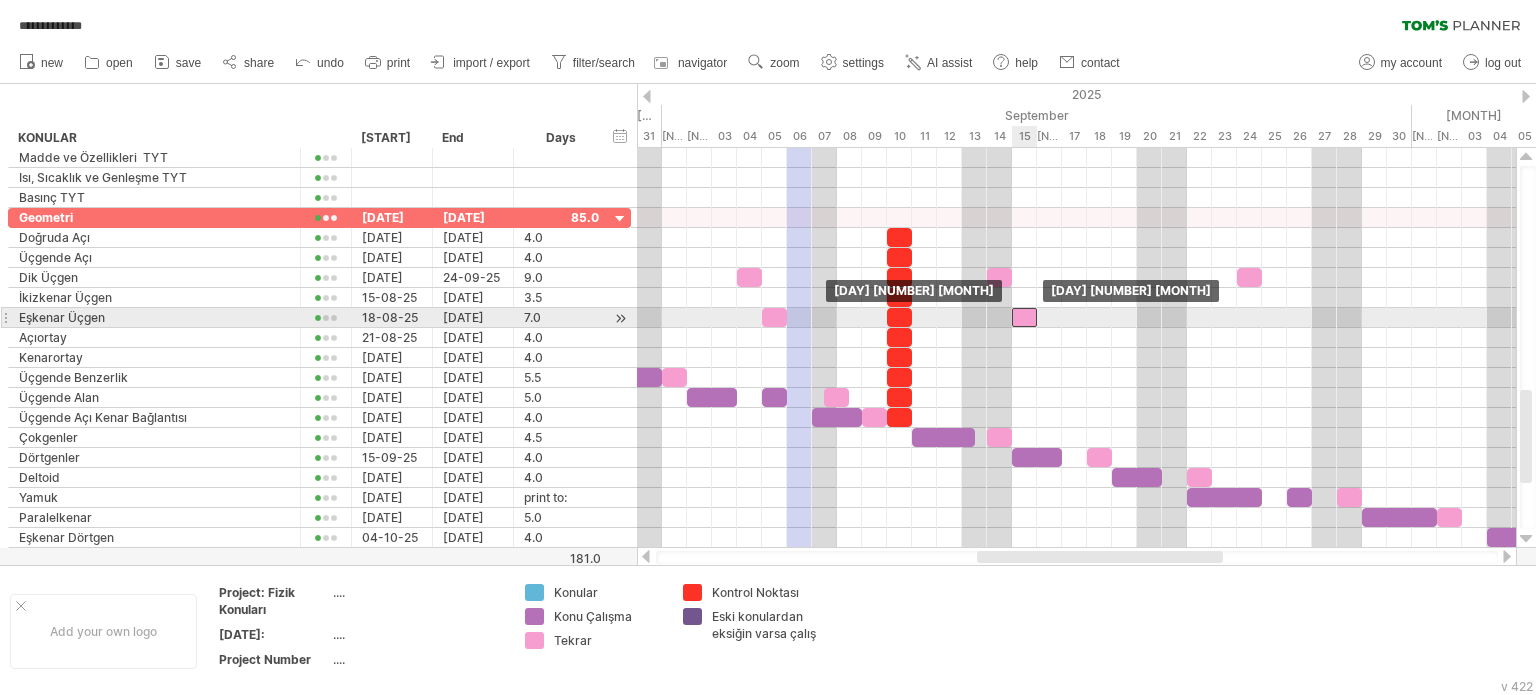 drag, startPoint x: 1033, startPoint y: 315, endPoint x: 1021, endPoint y: 319, distance: 12.649111 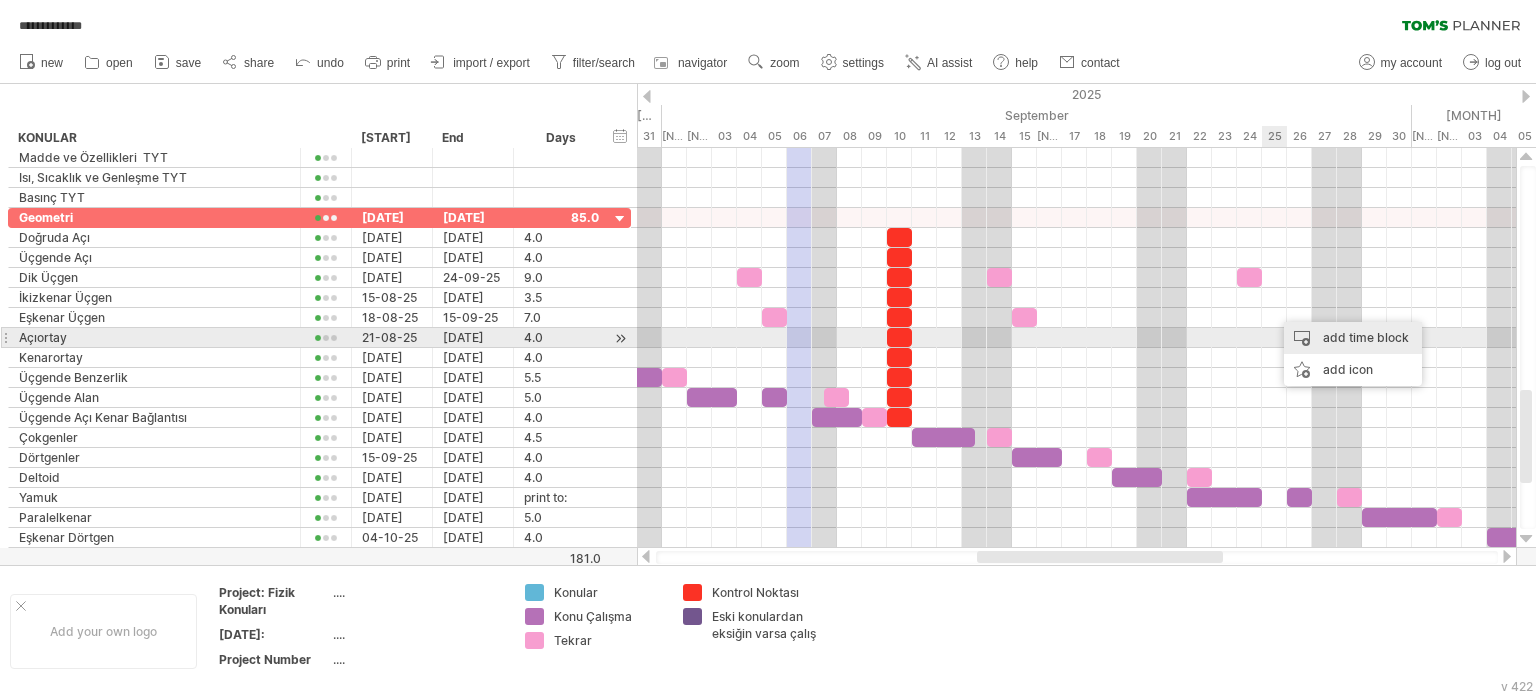 click on "add time block" at bounding box center [1353, 338] 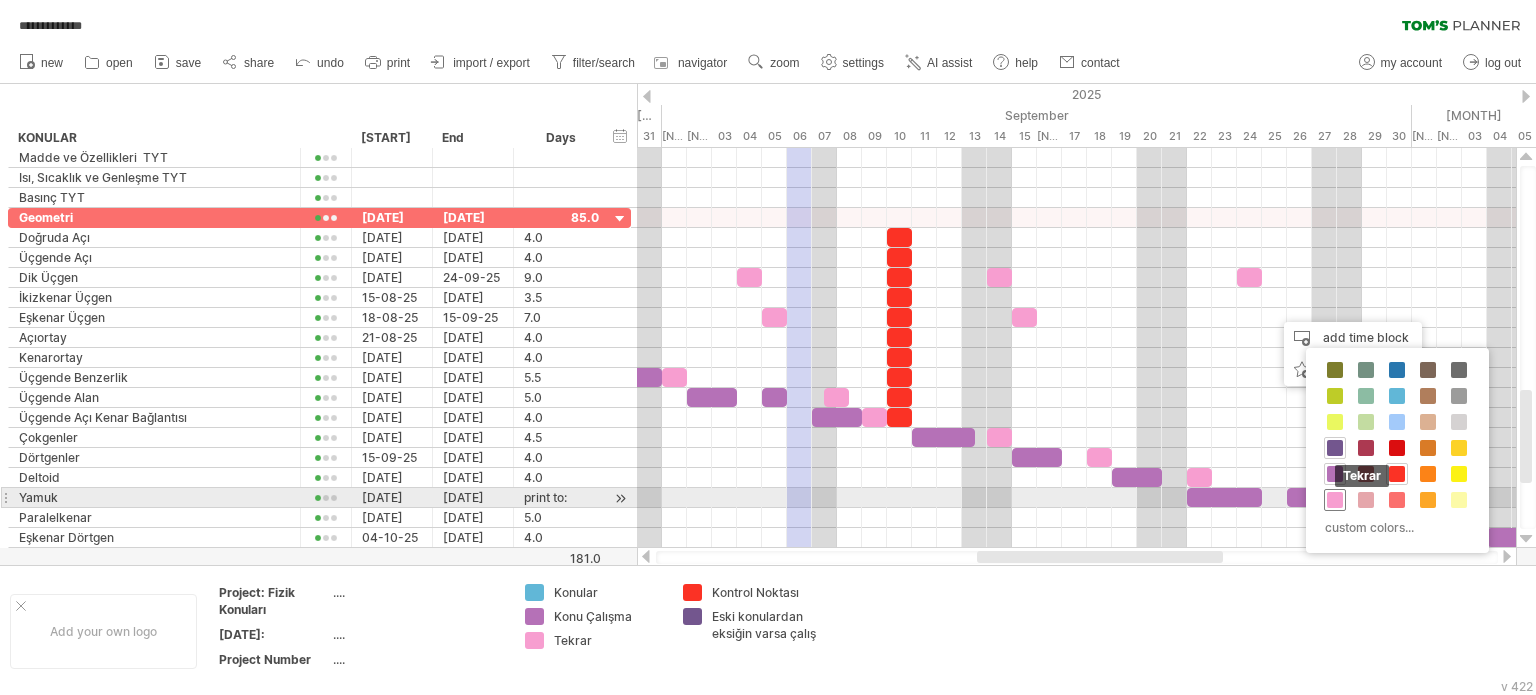 click at bounding box center [1335, 500] 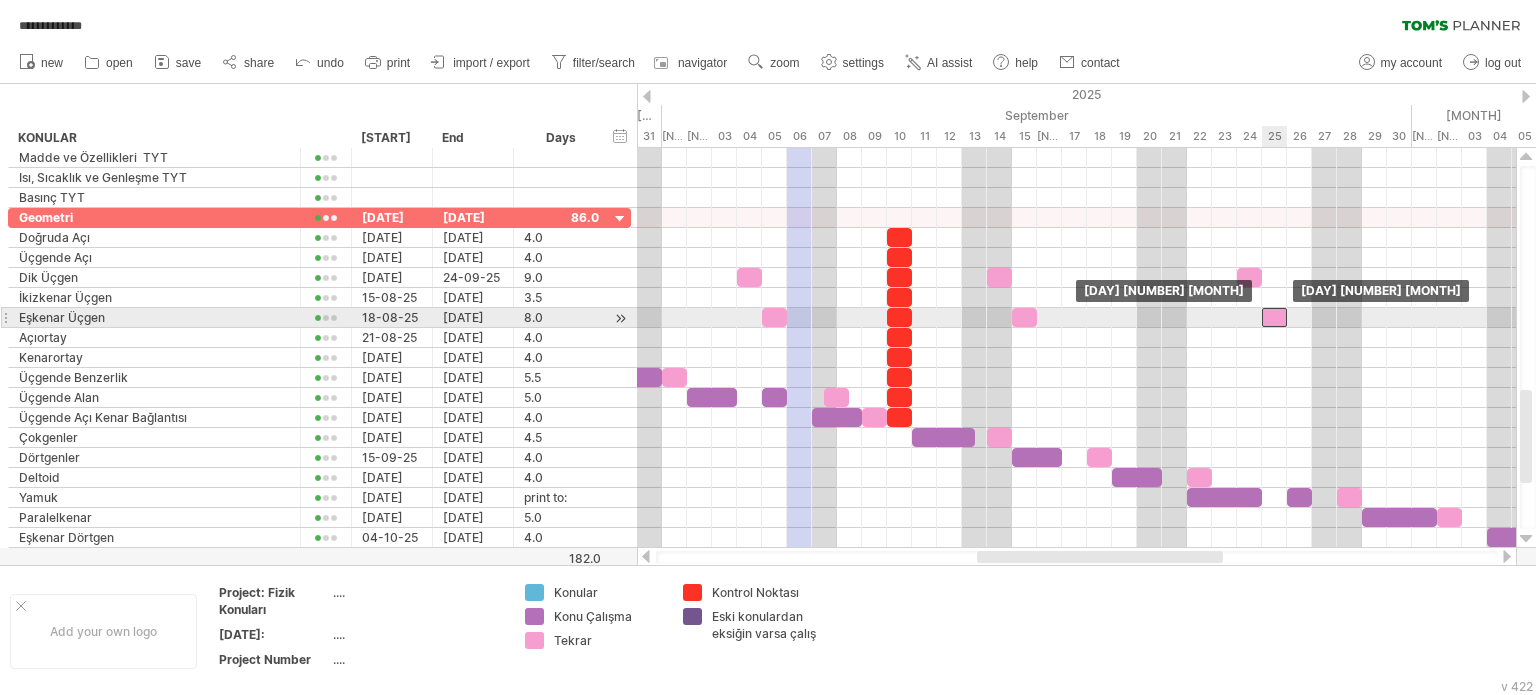 drag, startPoint x: 1285, startPoint y: 319, endPoint x: 1272, endPoint y: 322, distance: 13.341664 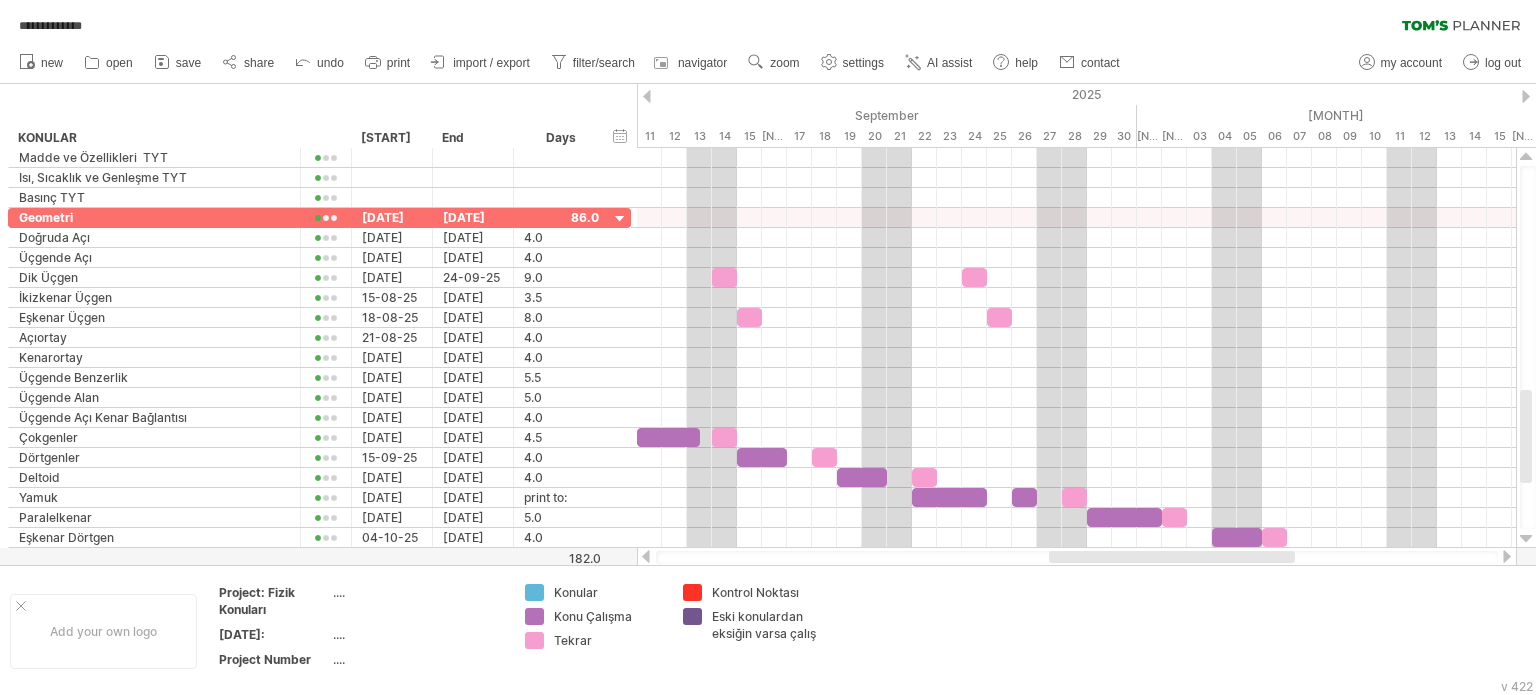 drag, startPoint x: 1032, startPoint y: 562, endPoint x: 1104, endPoint y: 462, distance: 123.22337 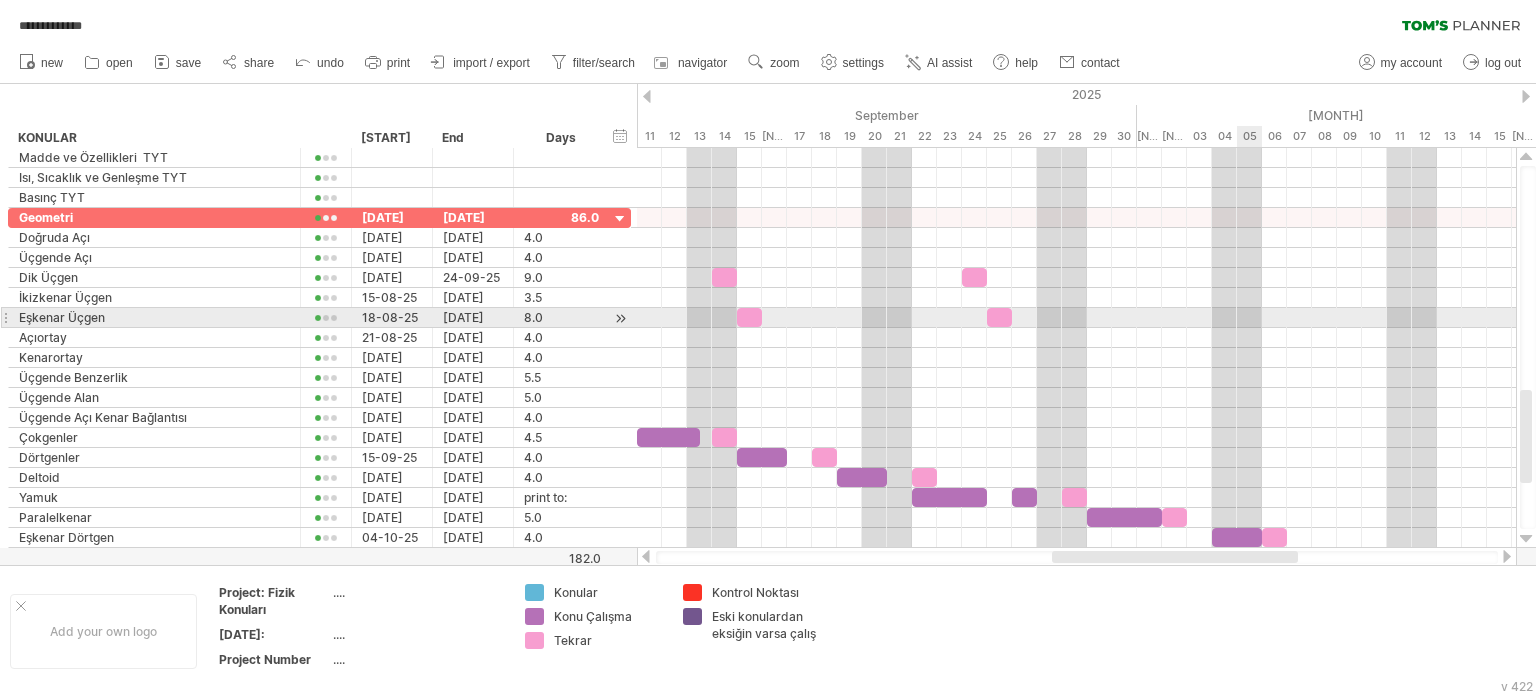 click at bounding box center [1076, 318] 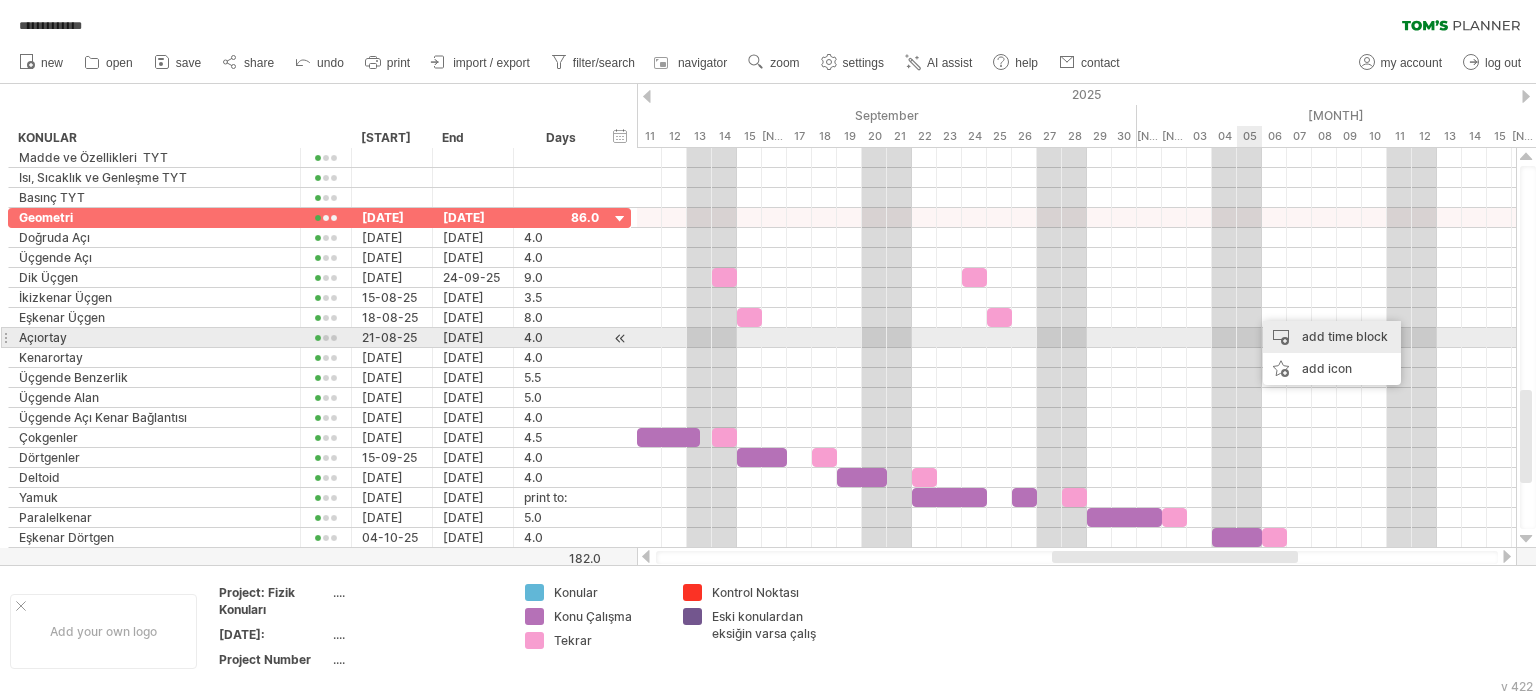 click on "add time block" at bounding box center (1332, 337) 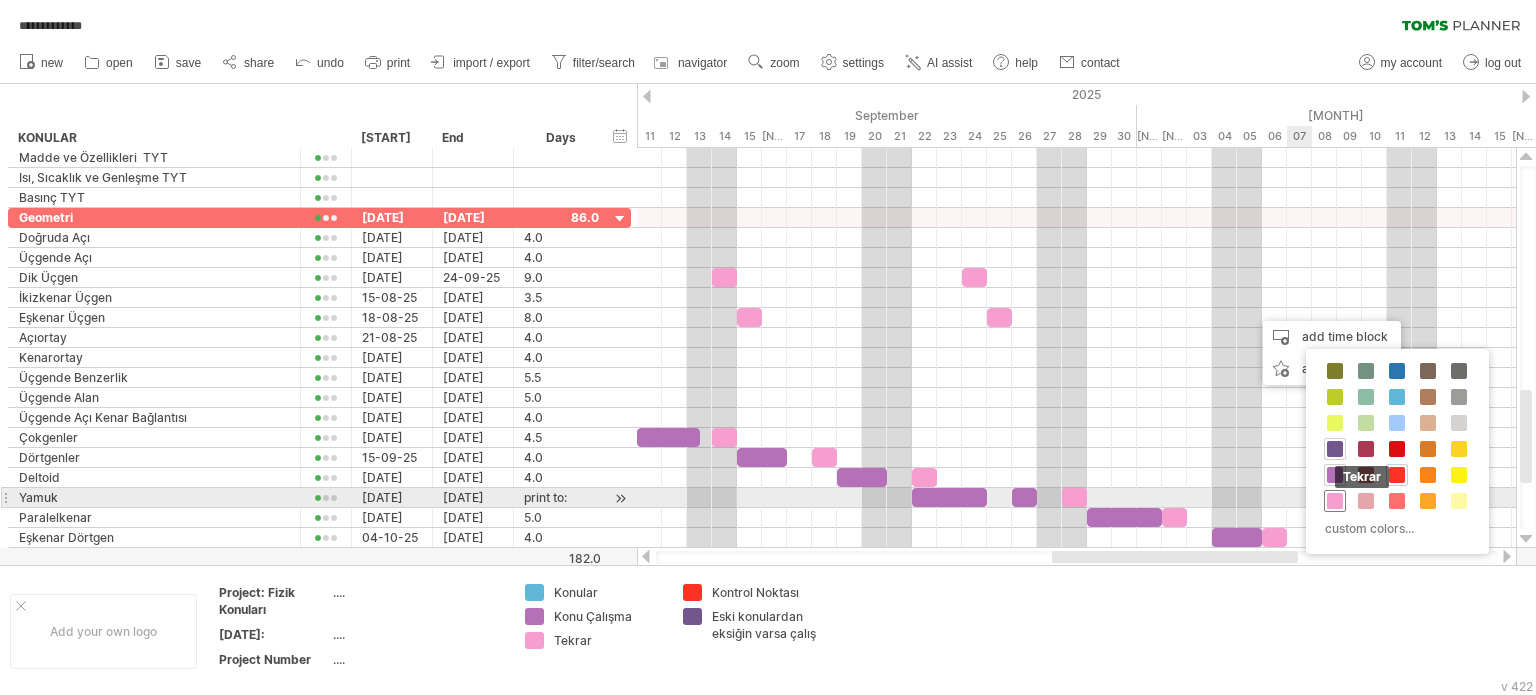 drag, startPoint x: 1336, startPoint y: 495, endPoint x: 1271, endPoint y: 521, distance: 70.00714 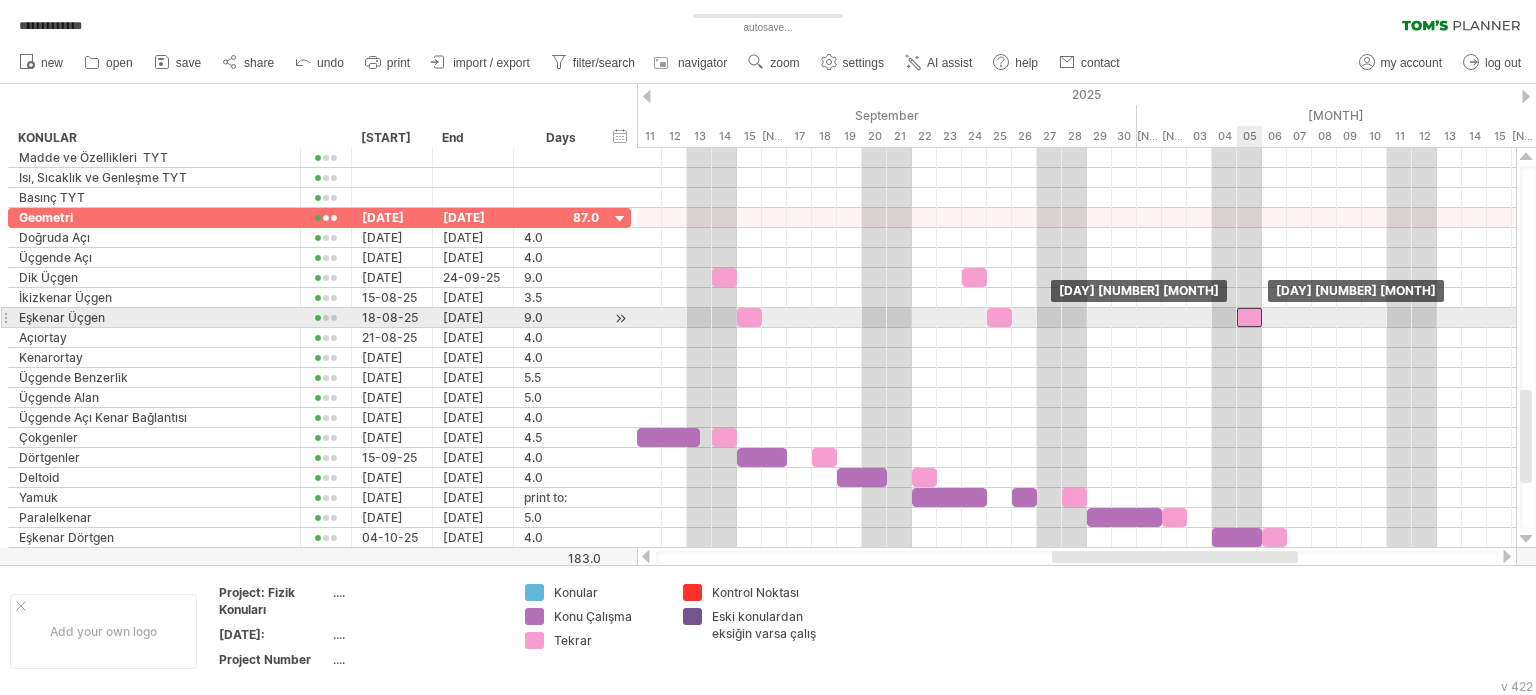 drag, startPoint x: 1264, startPoint y: 315, endPoint x: 1233, endPoint y: 427, distance: 116.21101 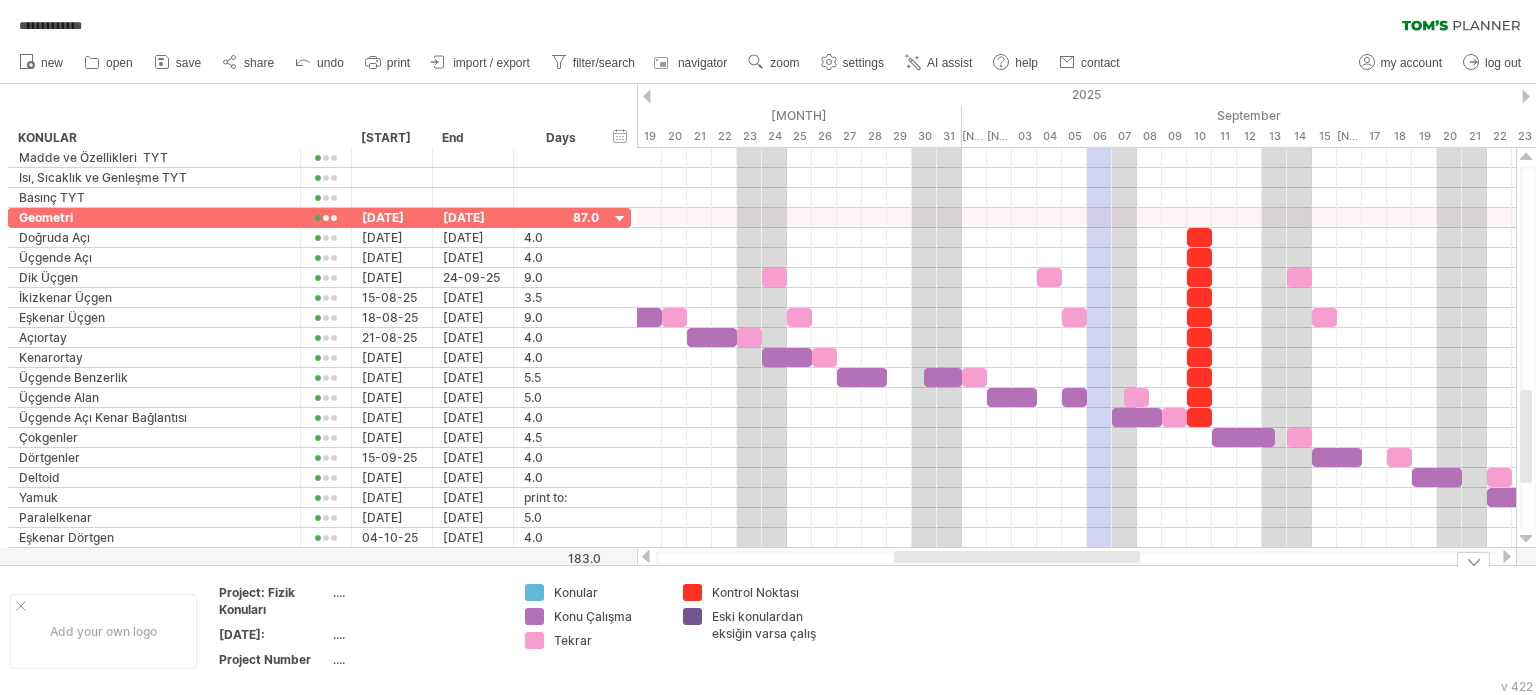 drag, startPoint x: 1228, startPoint y: 555, endPoint x: 970, endPoint y: 560, distance: 258.04843 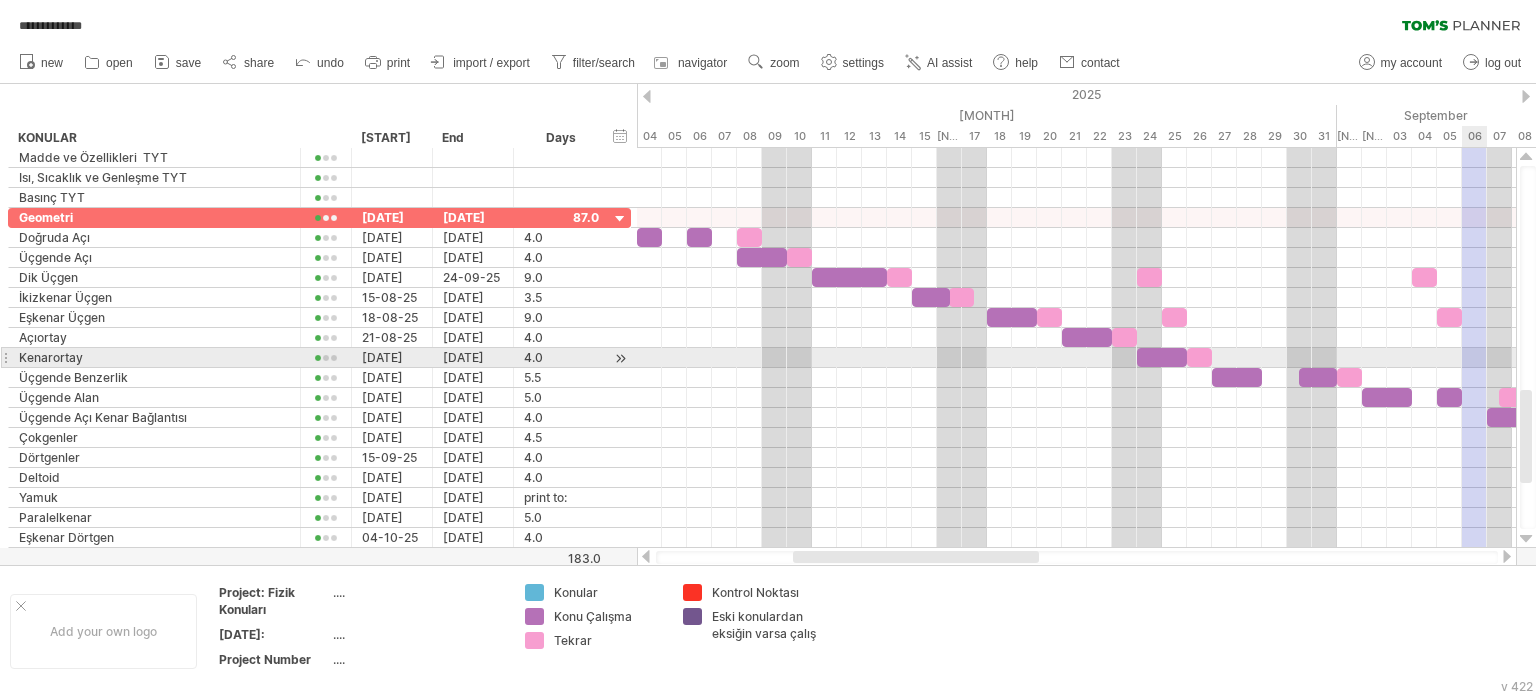 click at bounding box center [1076, 358] 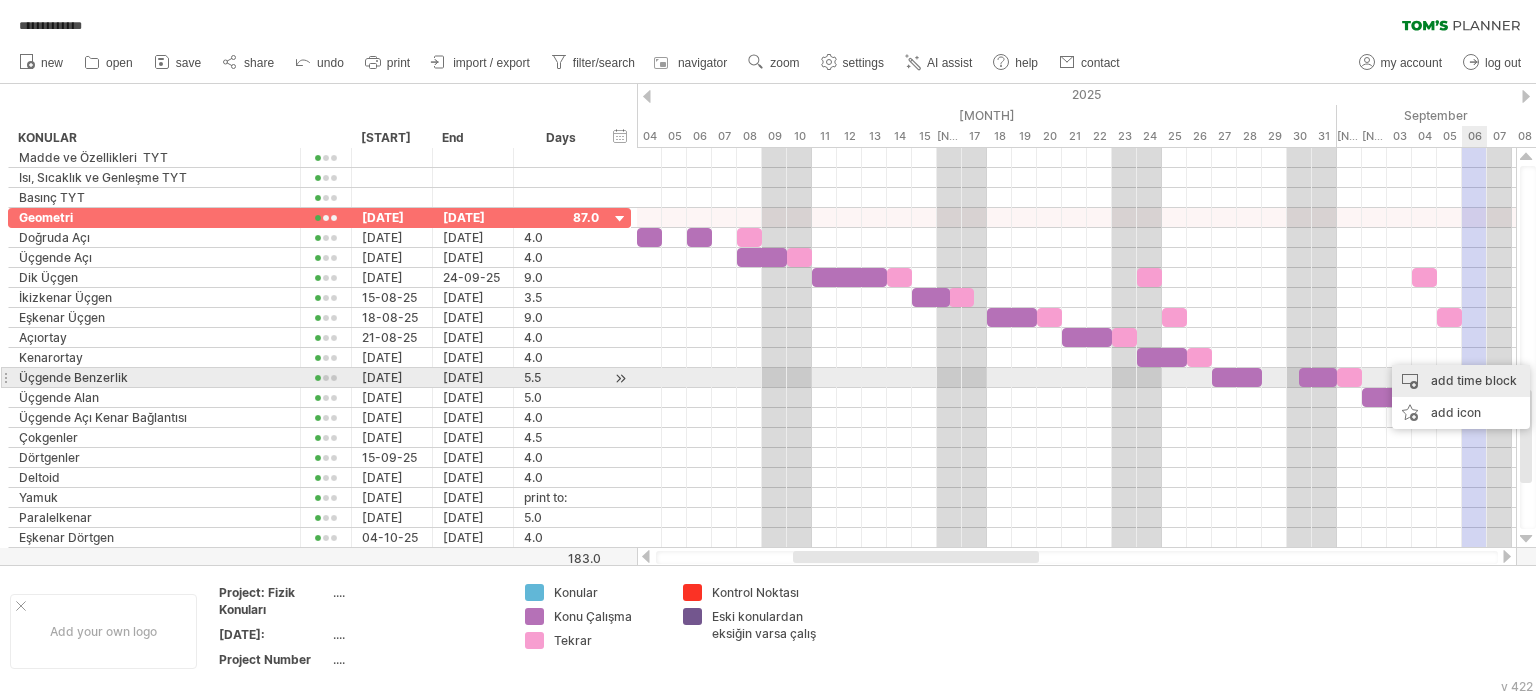 click on "add time block" at bounding box center (1461, 381) 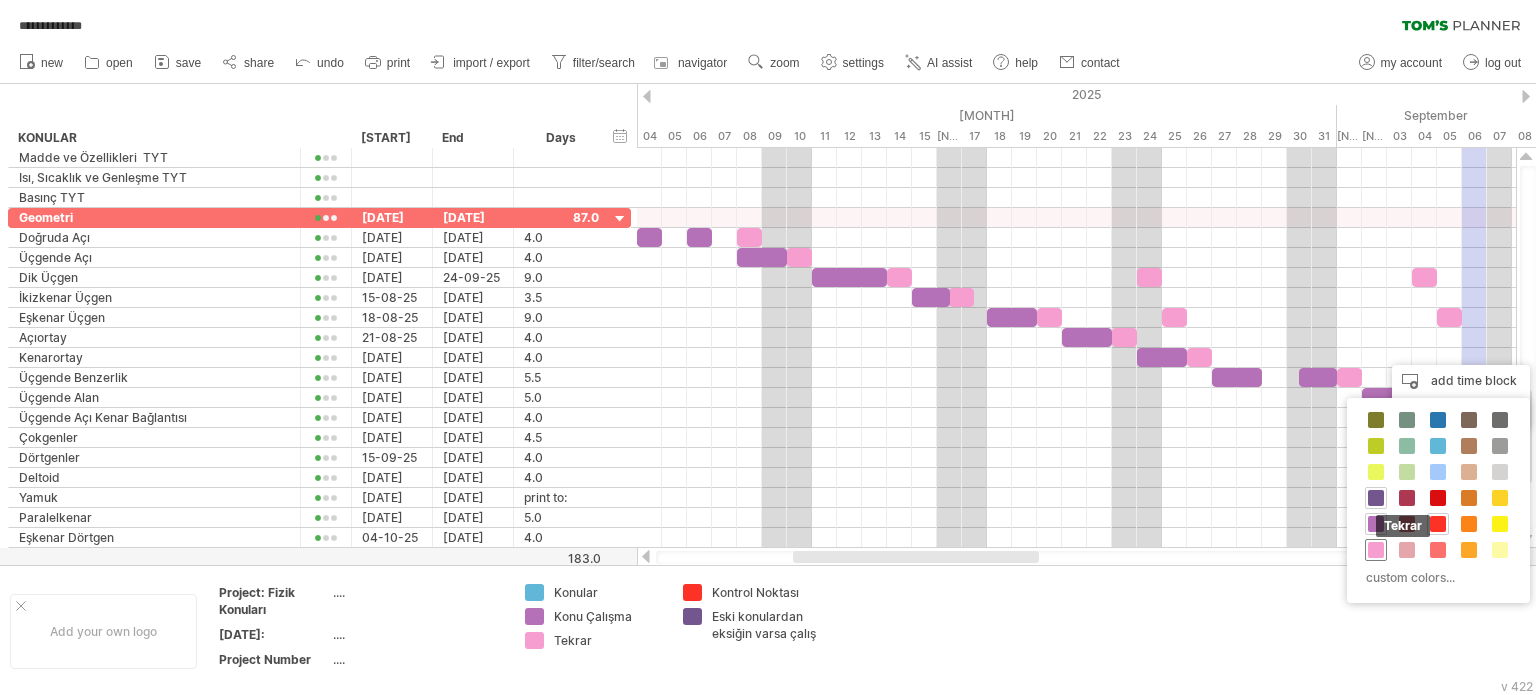 click at bounding box center (1376, 550) 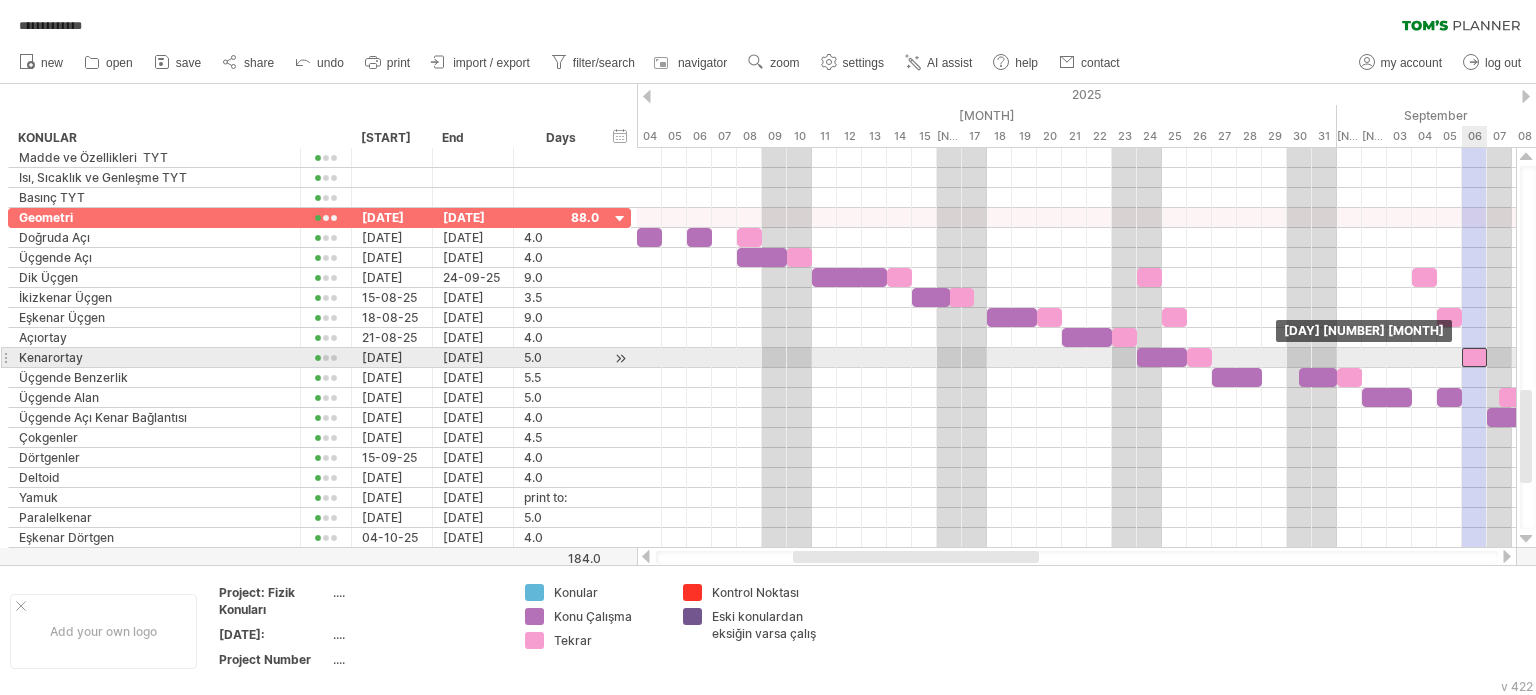 drag, startPoint x: 1483, startPoint y: 358, endPoint x: 1472, endPoint y: 361, distance: 11.401754 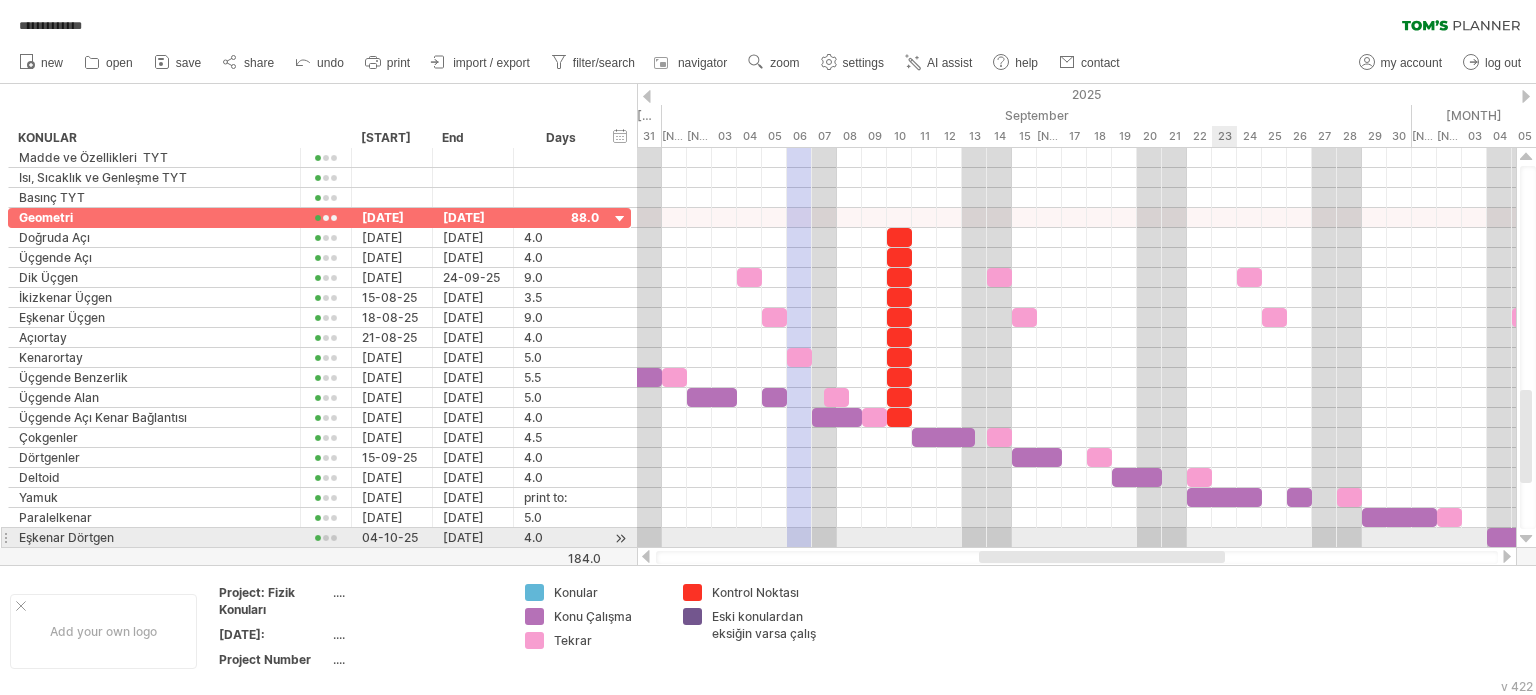 drag, startPoint x: 1026, startPoint y: 557, endPoint x: 1212, endPoint y: 539, distance: 186.86894 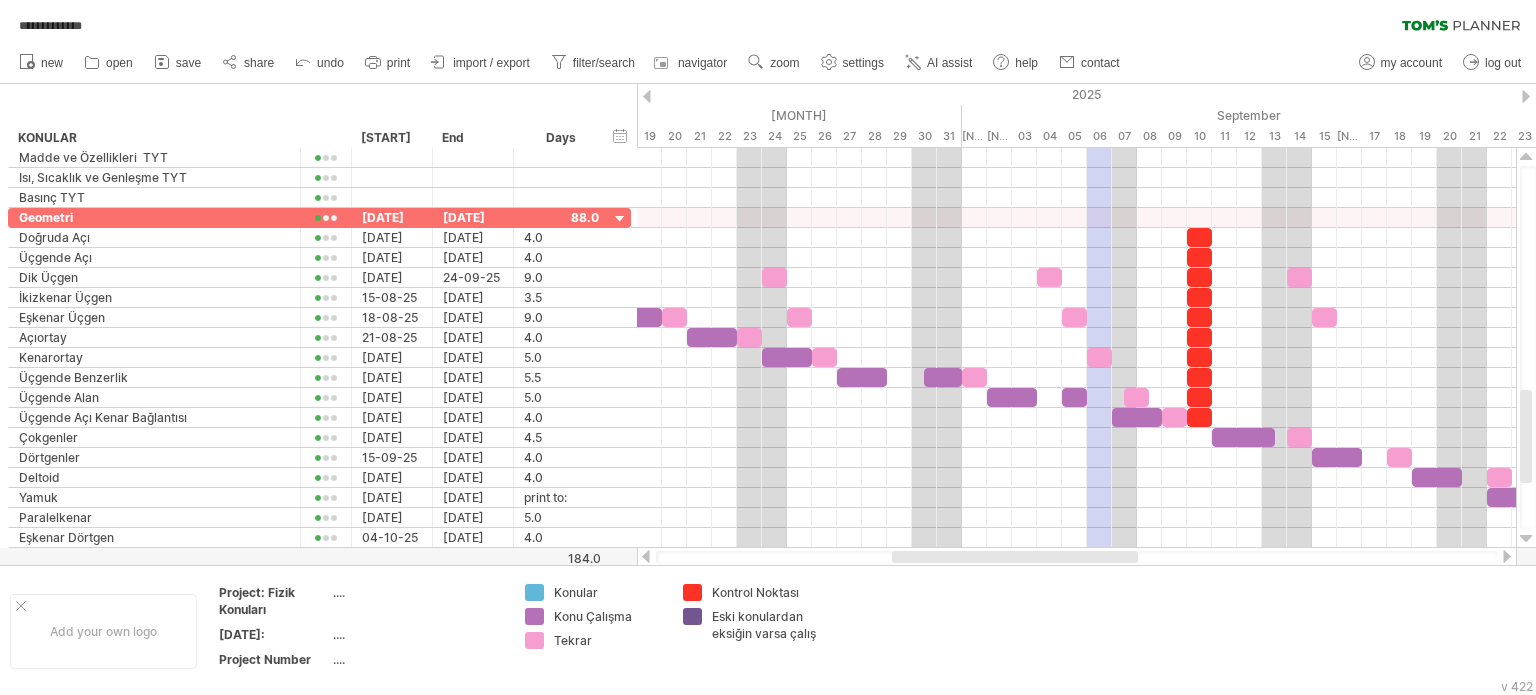drag, startPoint x: 1073, startPoint y: 554, endPoint x: 988, endPoint y: 559, distance: 85.146935 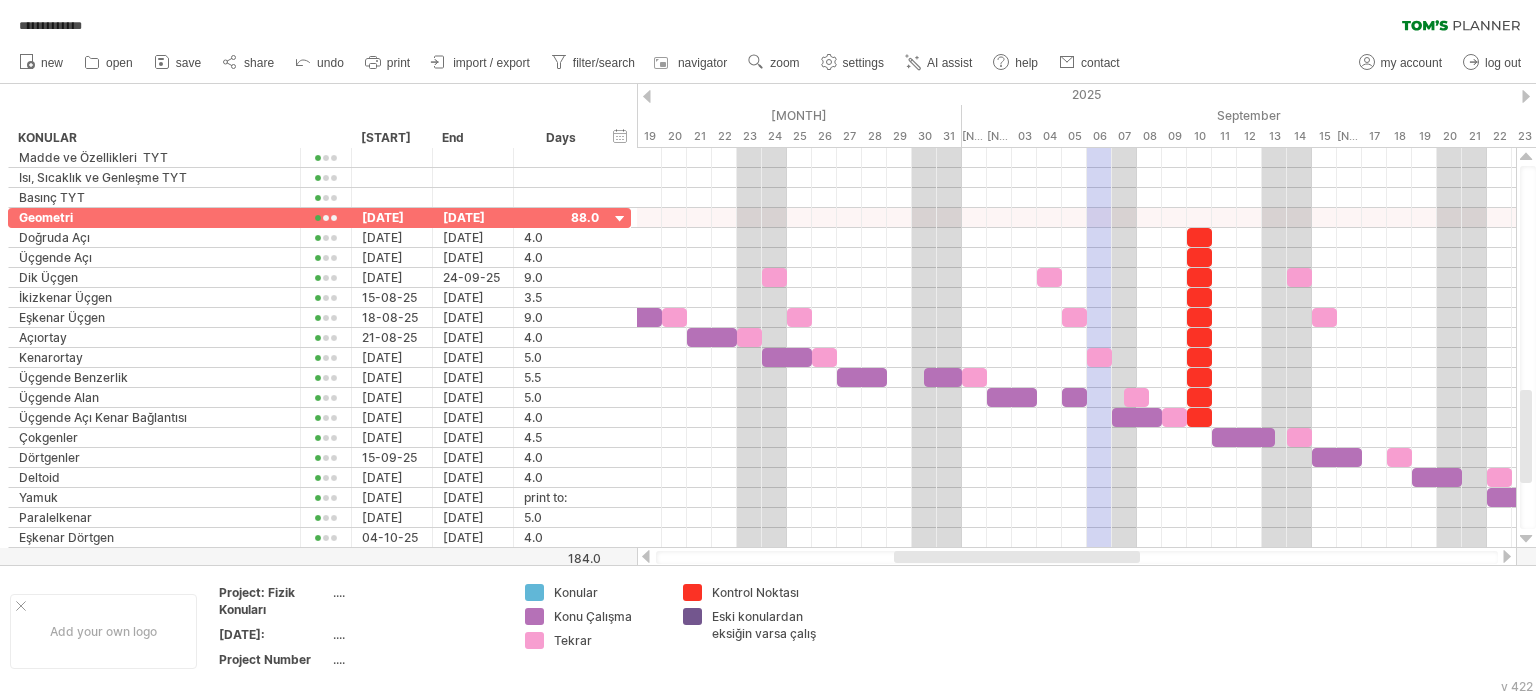 click at bounding box center [1017, 557] 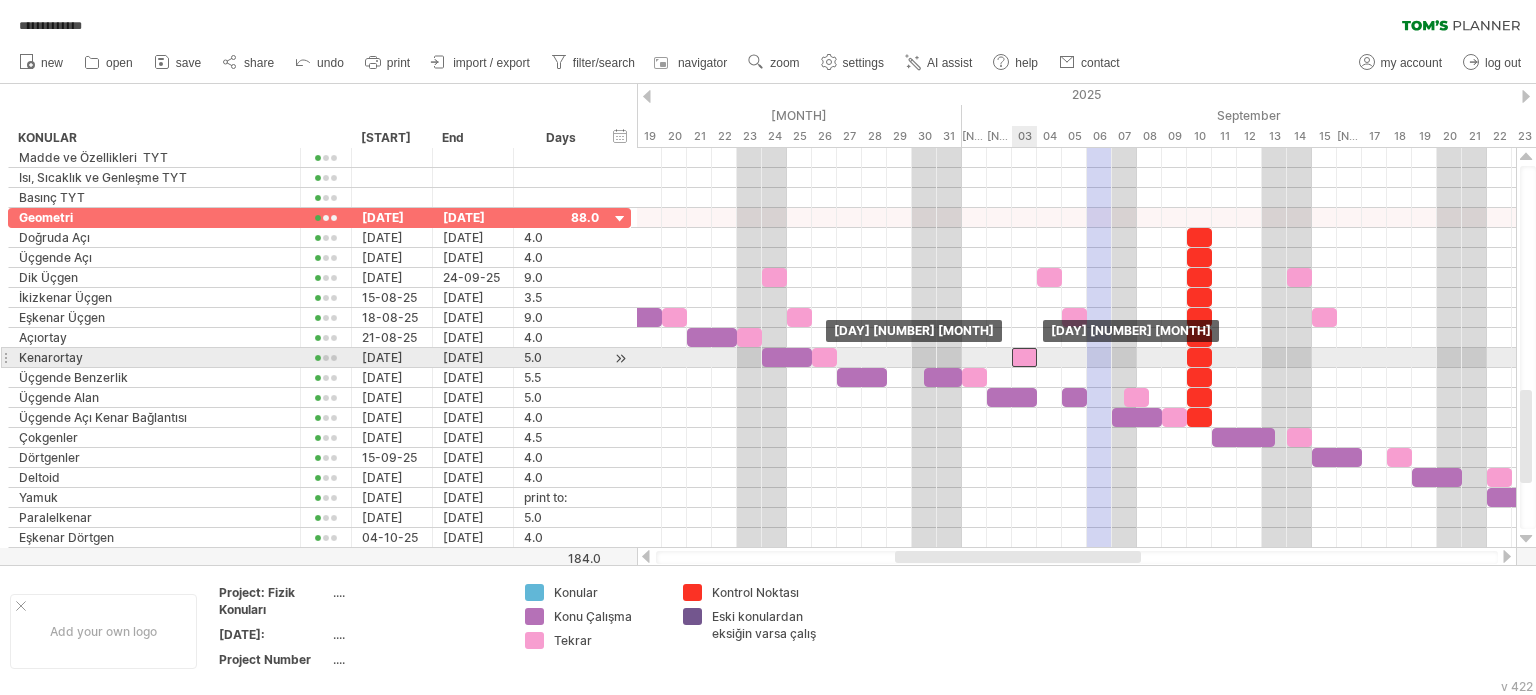 drag, startPoint x: 1093, startPoint y: 357, endPoint x: 1015, endPoint y: 350, distance: 78.31347 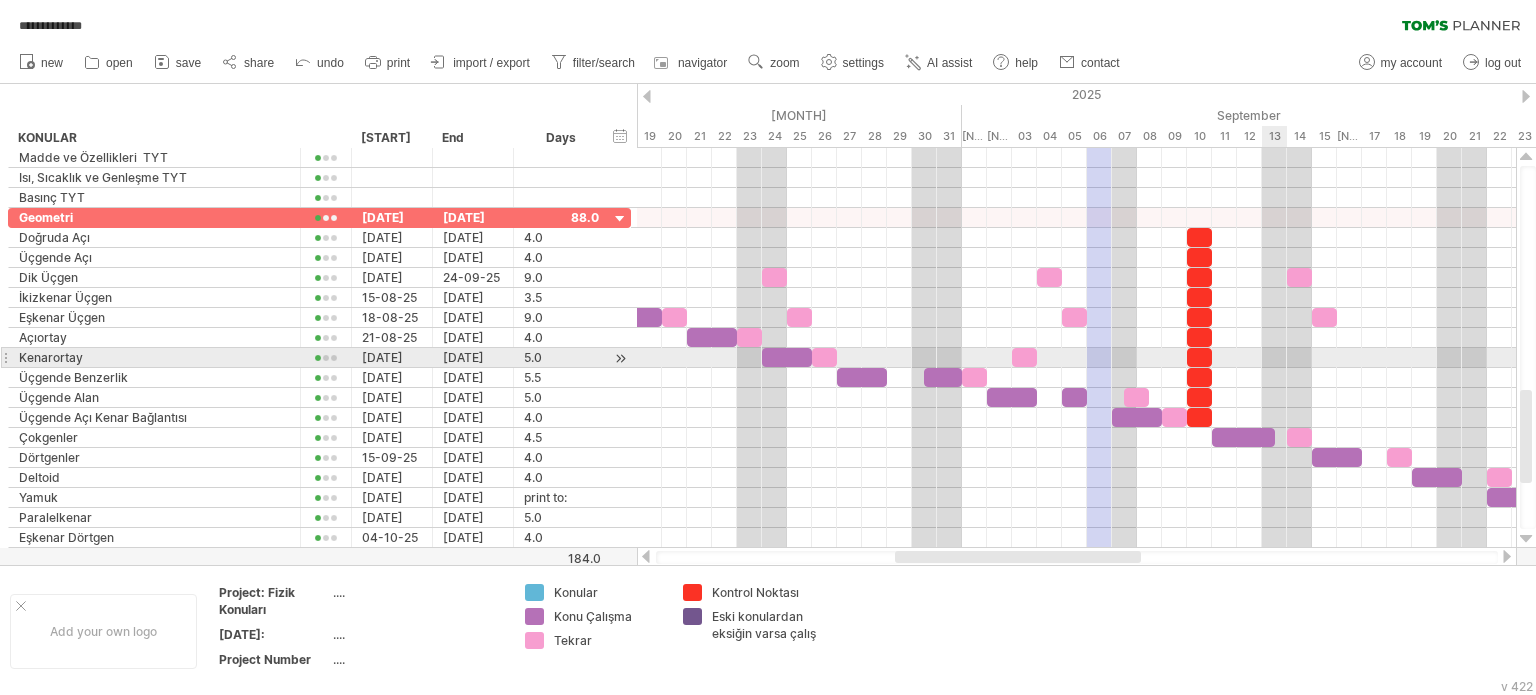 click at bounding box center (1076, 358) 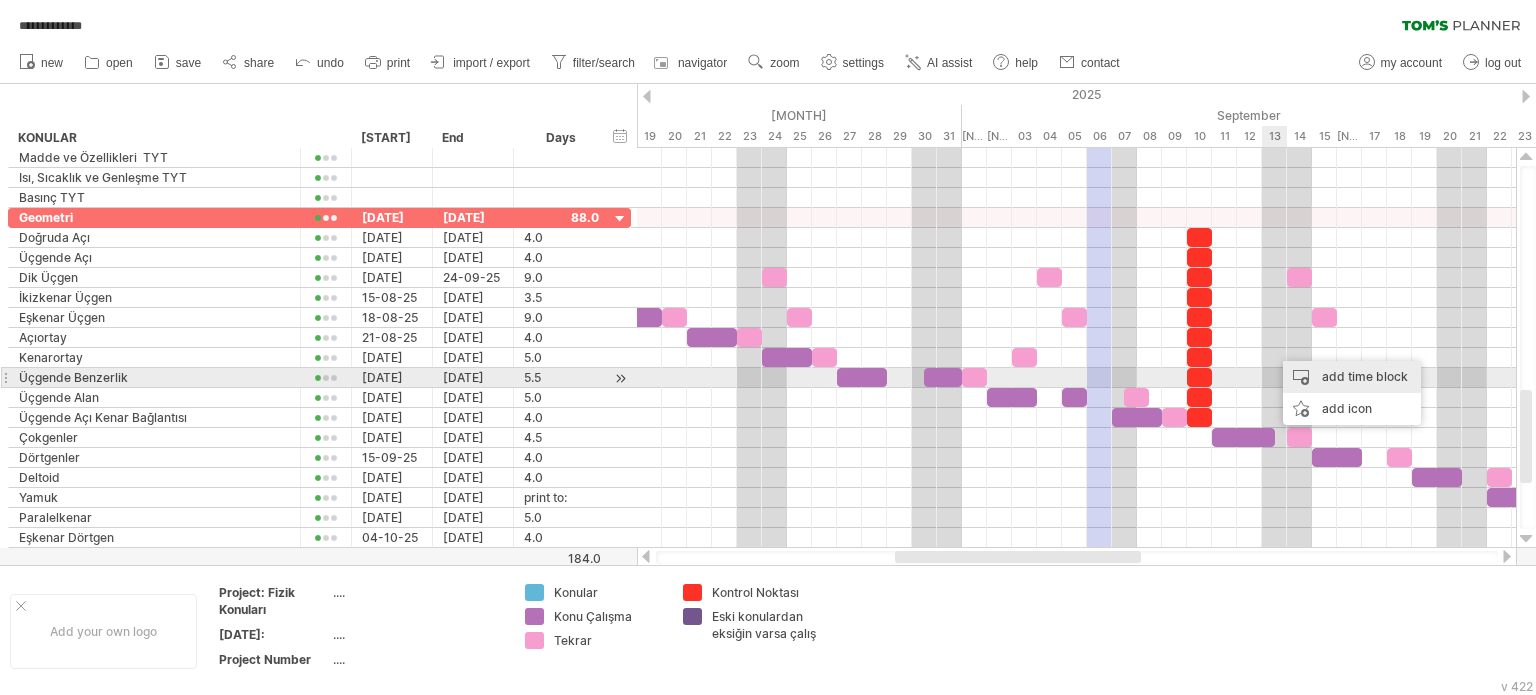 click on "add time block" at bounding box center (1352, 377) 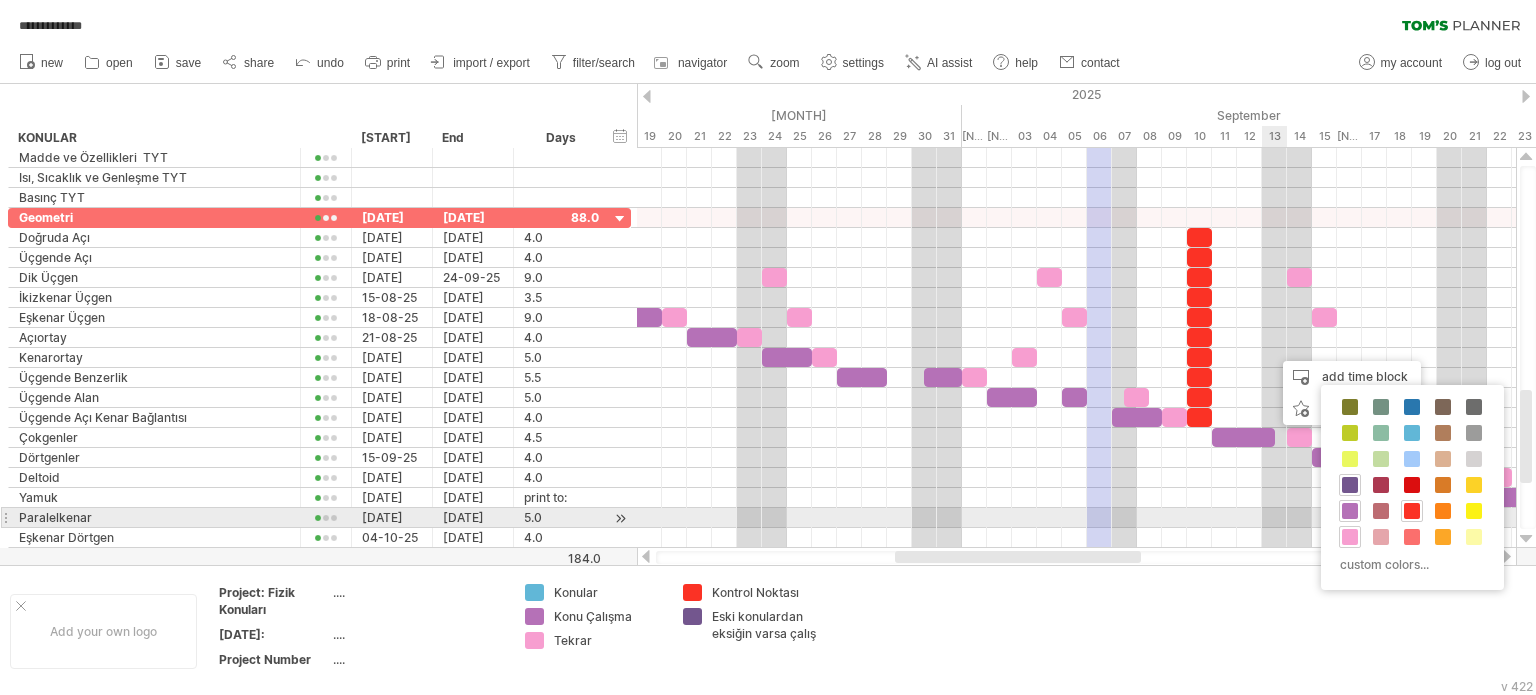 click on "Tekrar" at bounding box center (1350, 537) 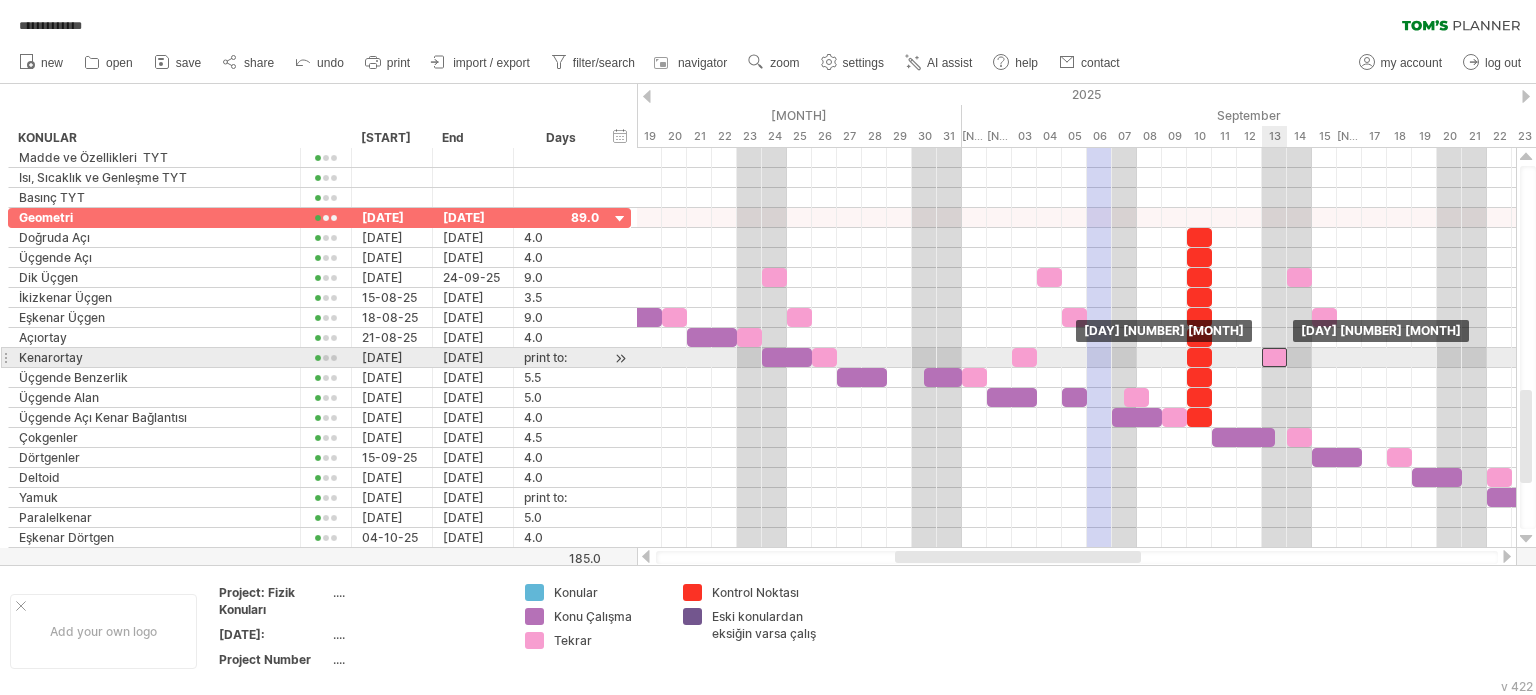 click at bounding box center (1274, 357) 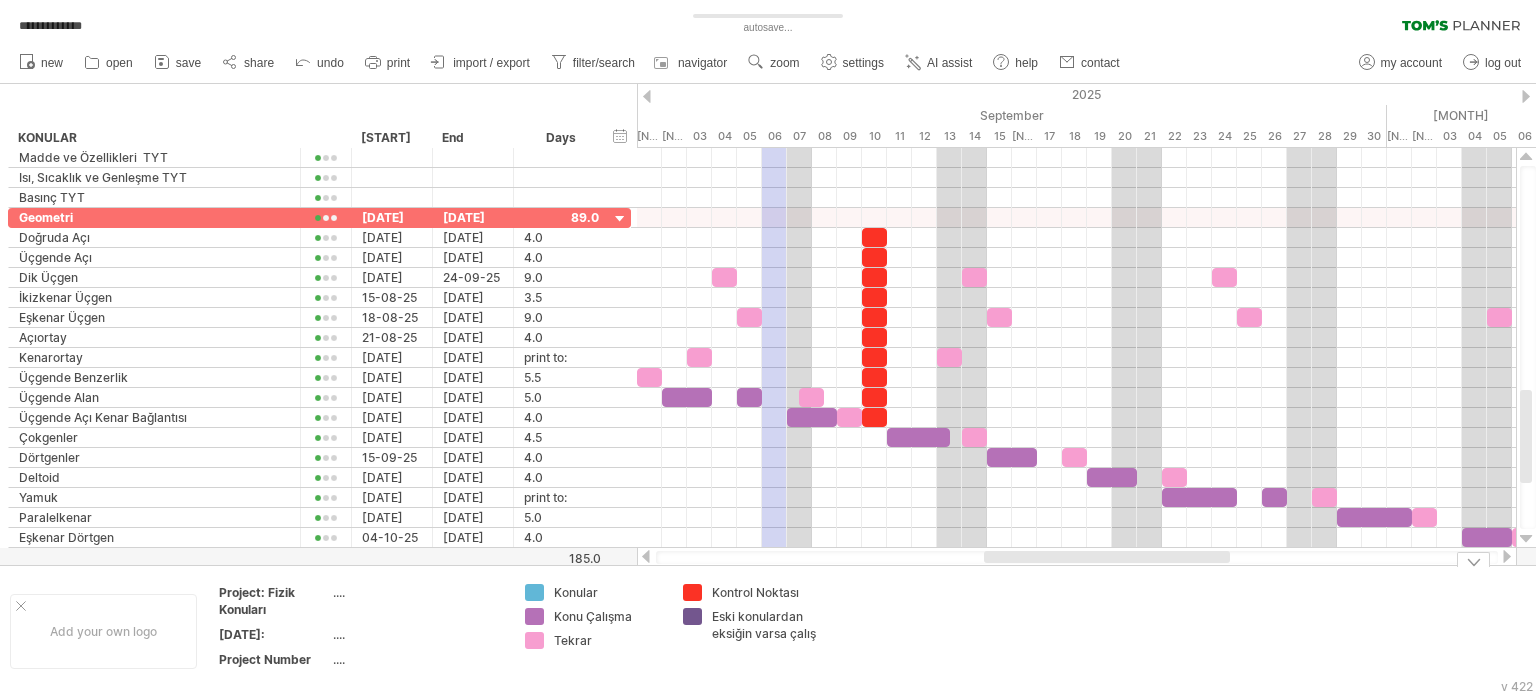 drag, startPoint x: 993, startPoint y: 562, endPoint x: 1073, endPoint y: 567, distance: 80.1561 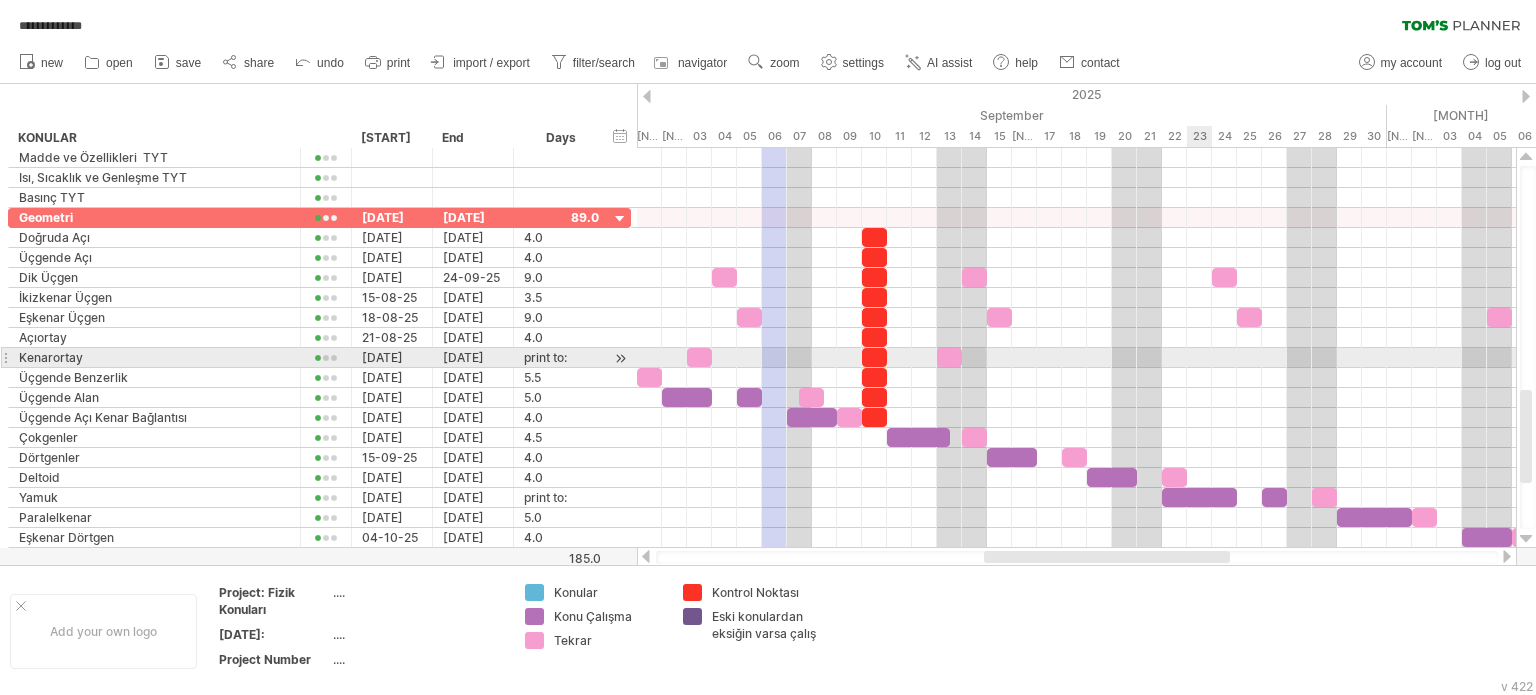 click at bounding box center [1076, 358] 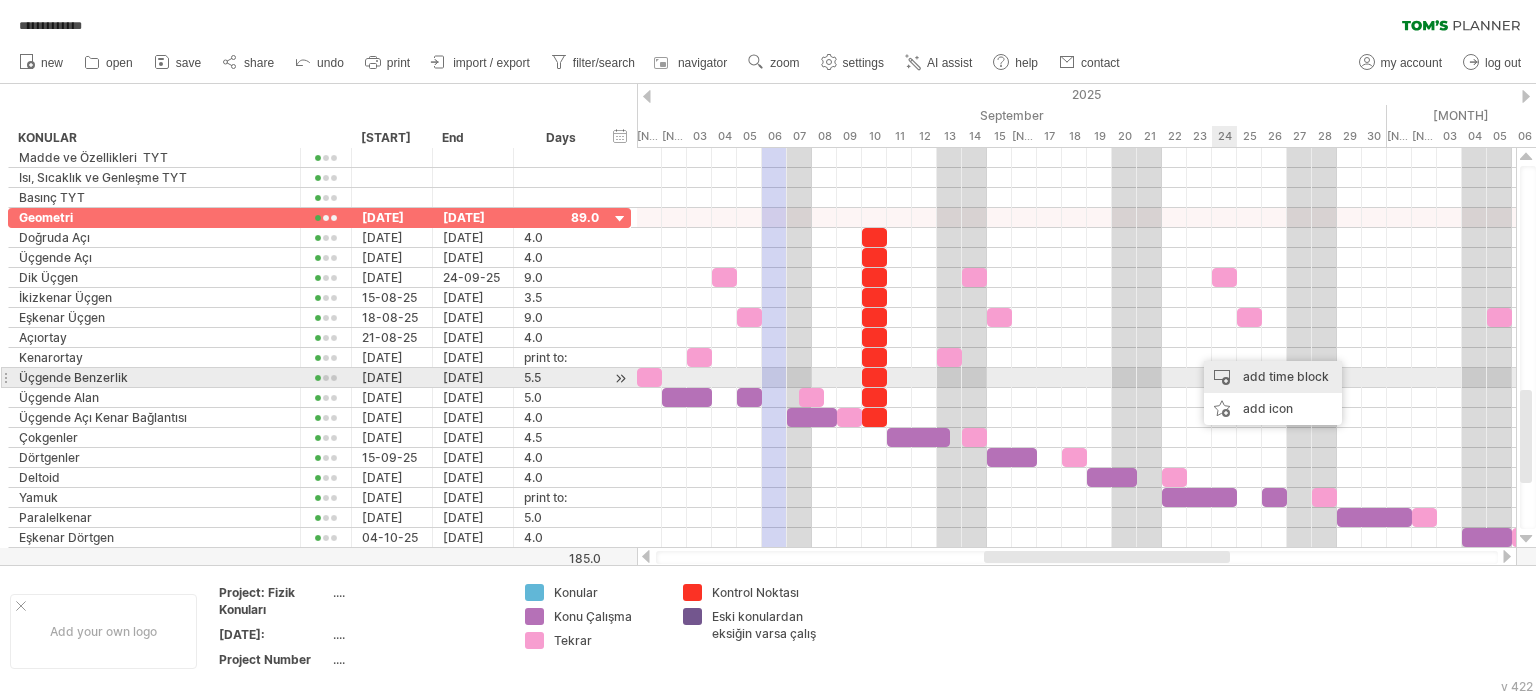 click on "add time block" at bounding box center (1273, 377) 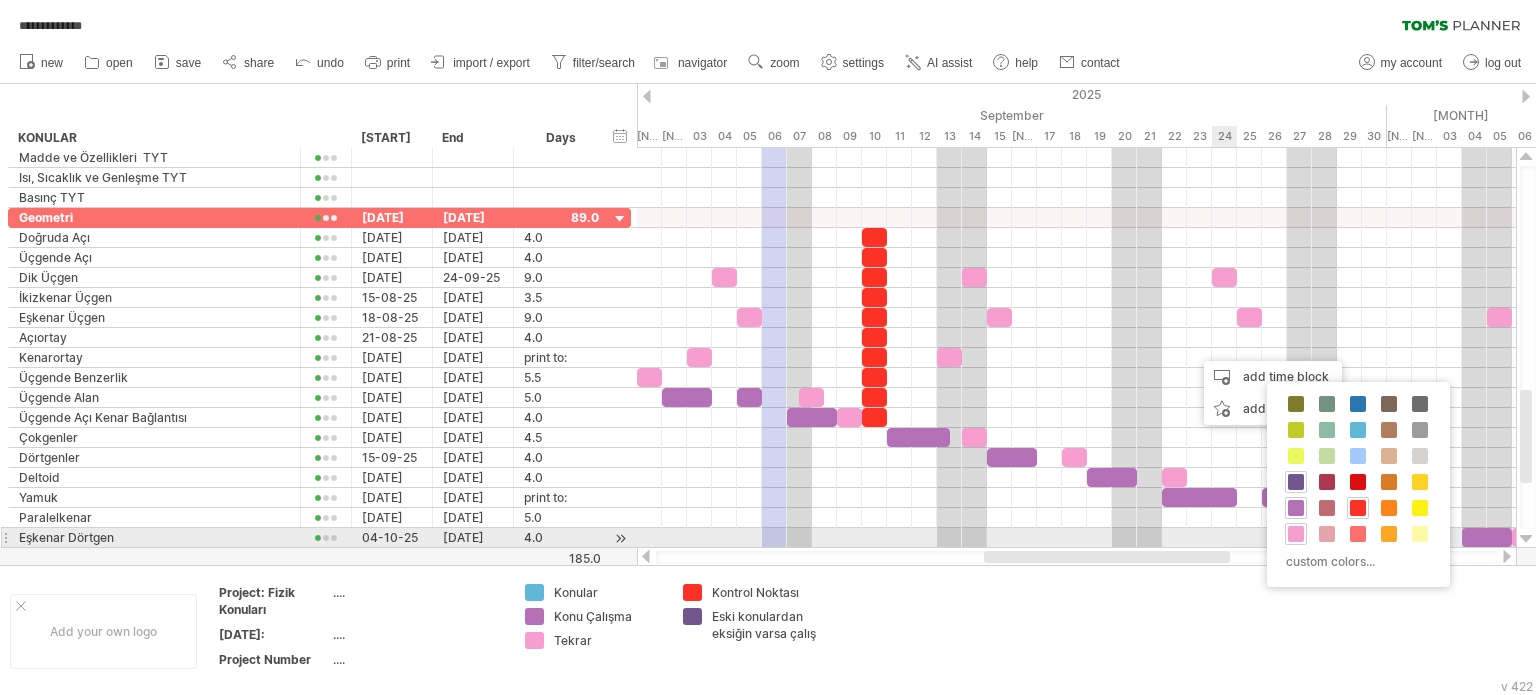 click on "Konular Eski konulardan eksiğin varsa çalış Konu Çalışma Kontrol Noktası Tekrar custom colors..." at bounding box center (1358, 484) 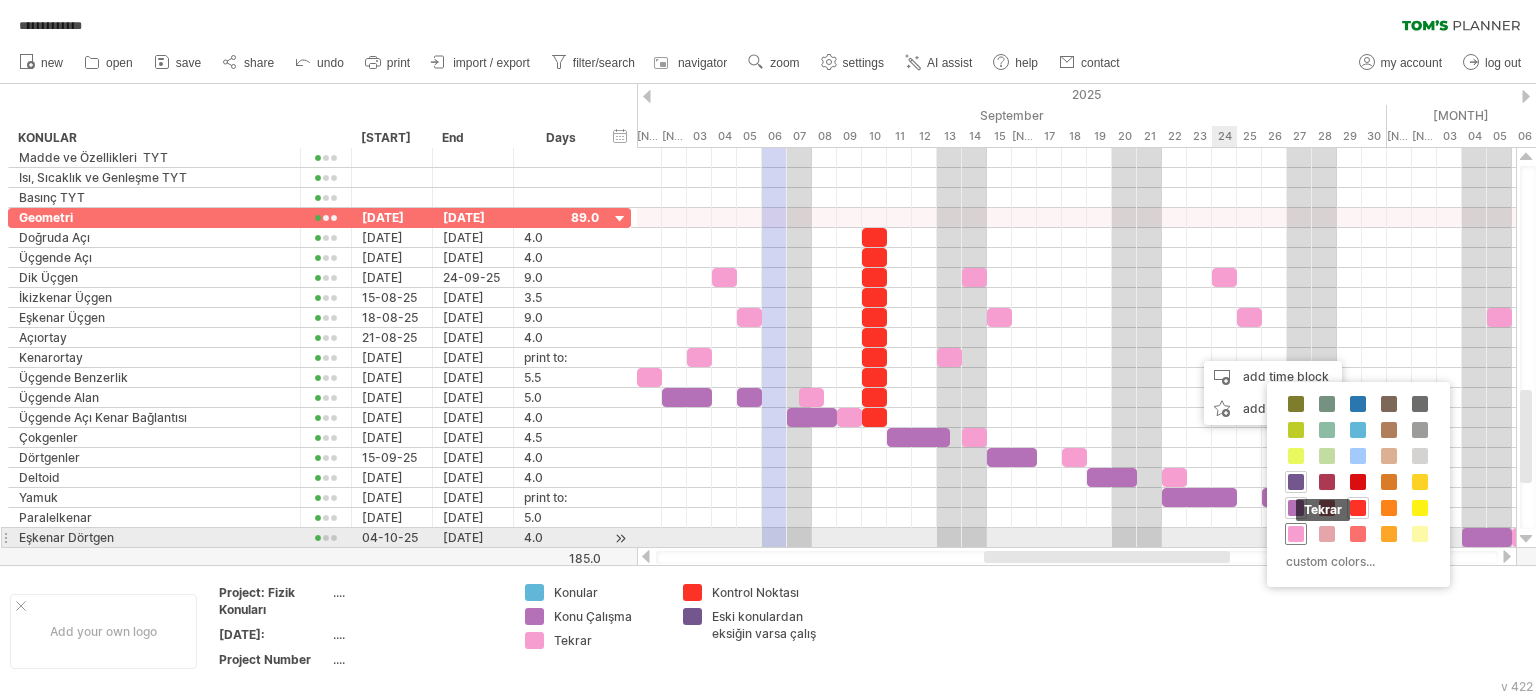 click at bounding box center (1296, 534) 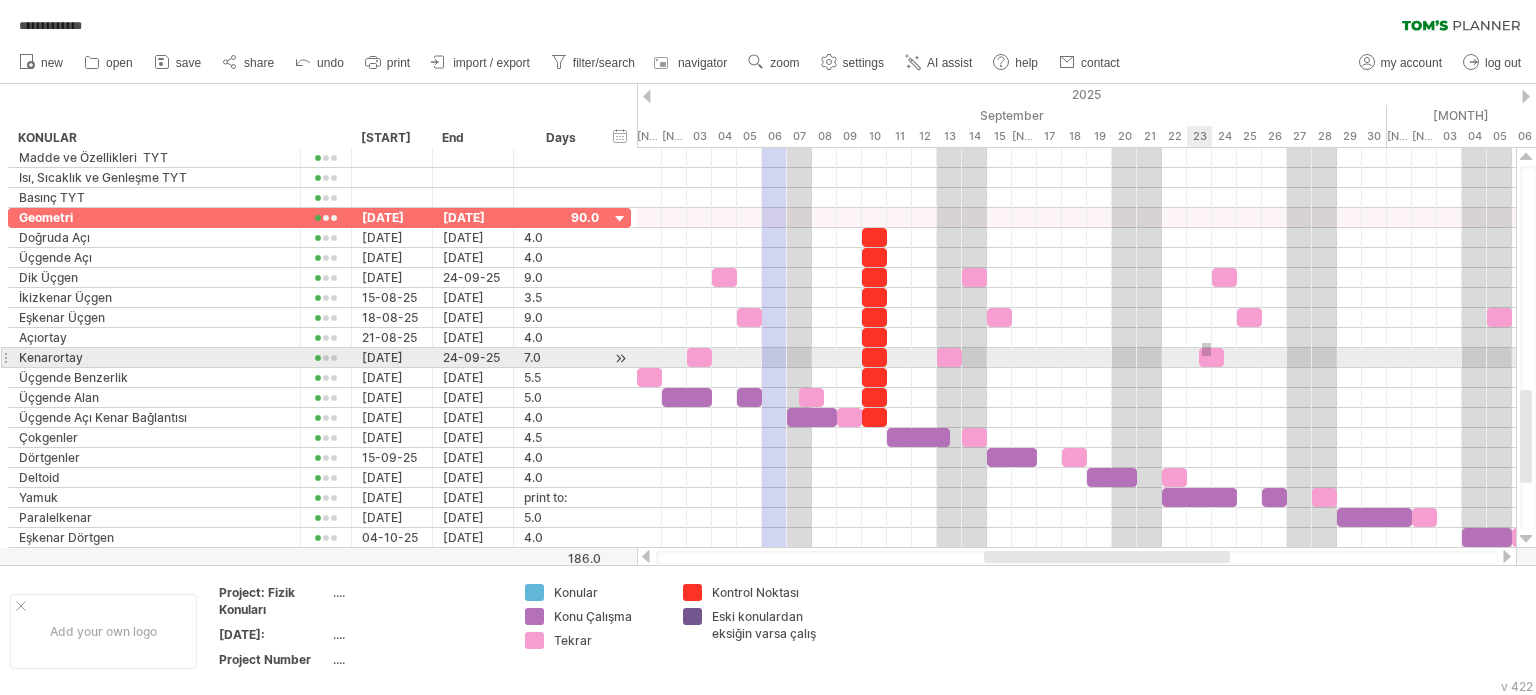drag, startPoint x: 1211, startPoint y: 343, endPoint x: 1202, endPoint y: 356, distance: 15.811388 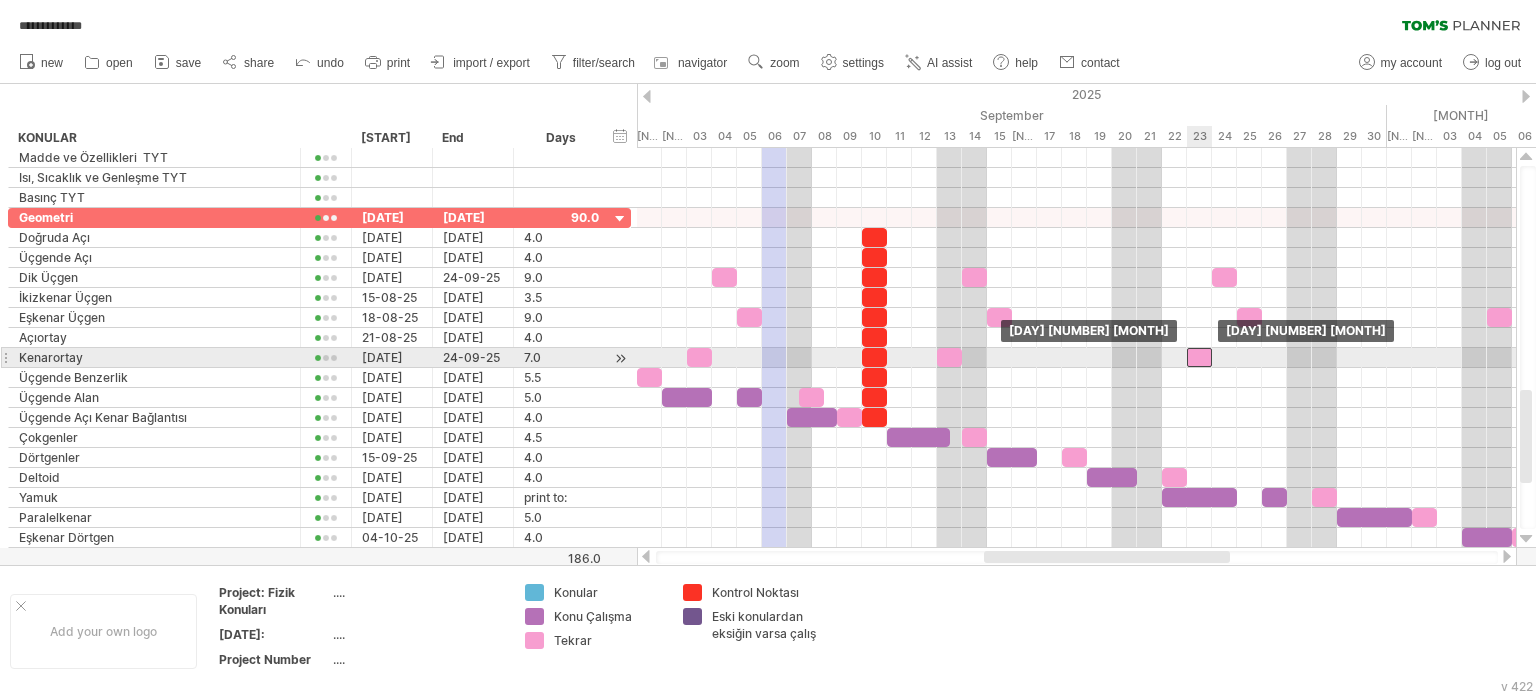 click at bounding box center [1199, 357] 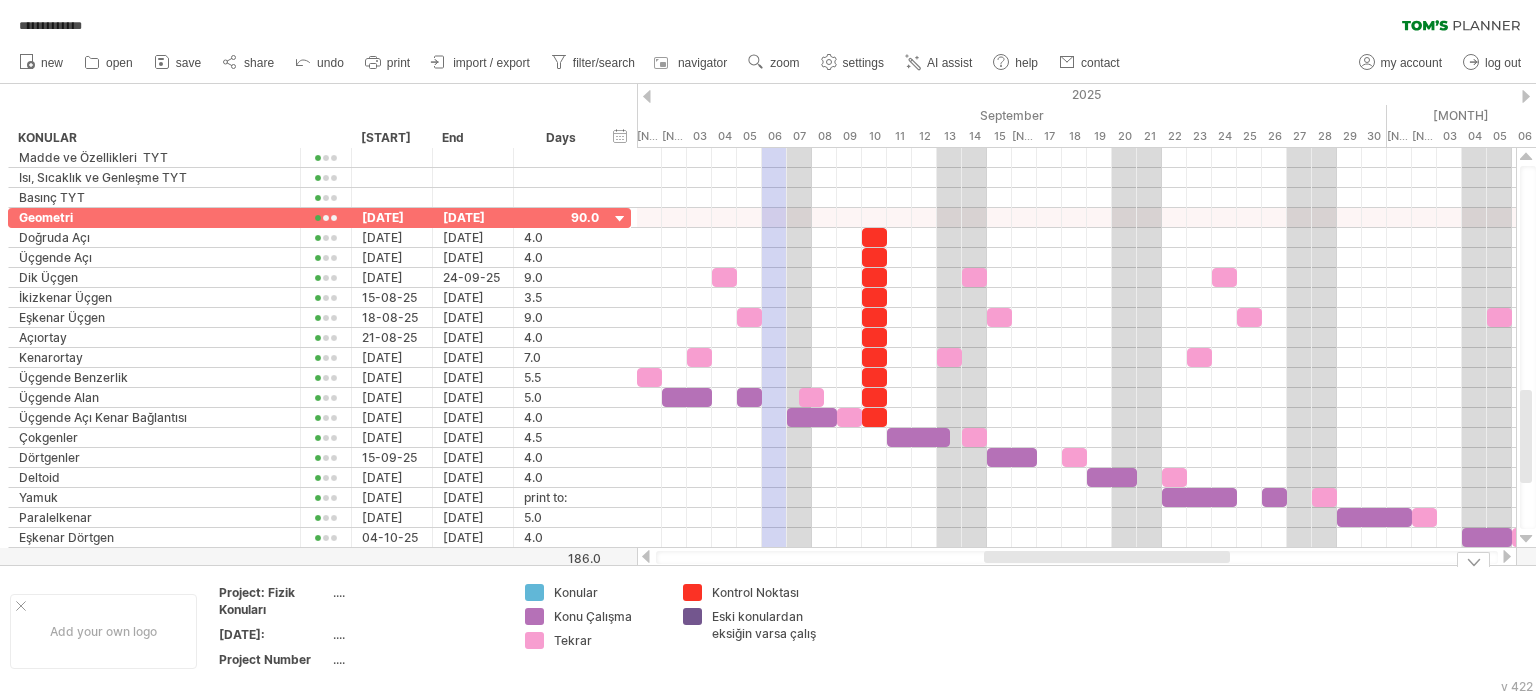 click on "Project schedules Project: Fizik Konuları .... Date: .... Project Number .... Konular Konu Çalışma Tekrar Kontrol Noktası Eski konulardan eksiğin varsa çalış" at bounding box center [768, 630] 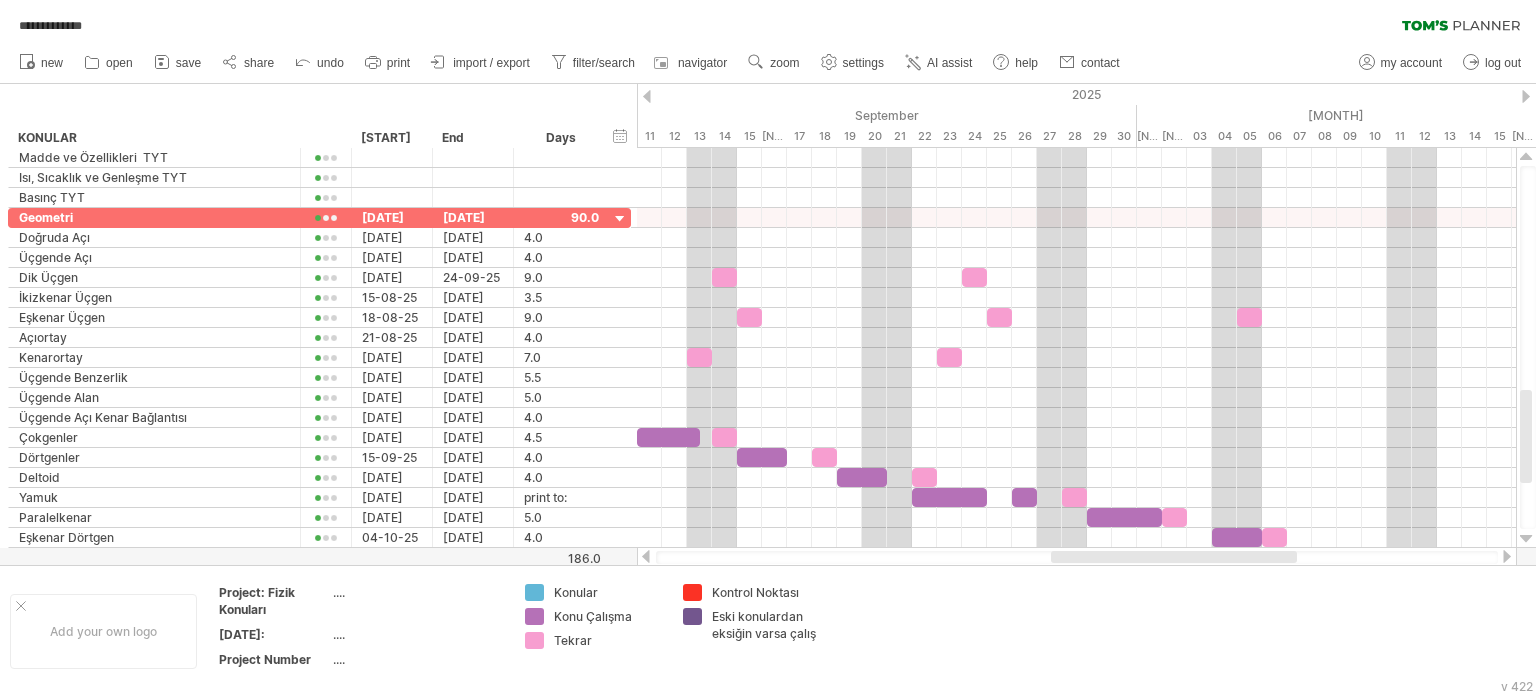 drag, startPoint x: 1137, startPoint y: 559, endPoint x: 1233, endPoint y: 558, distance: 96.00521 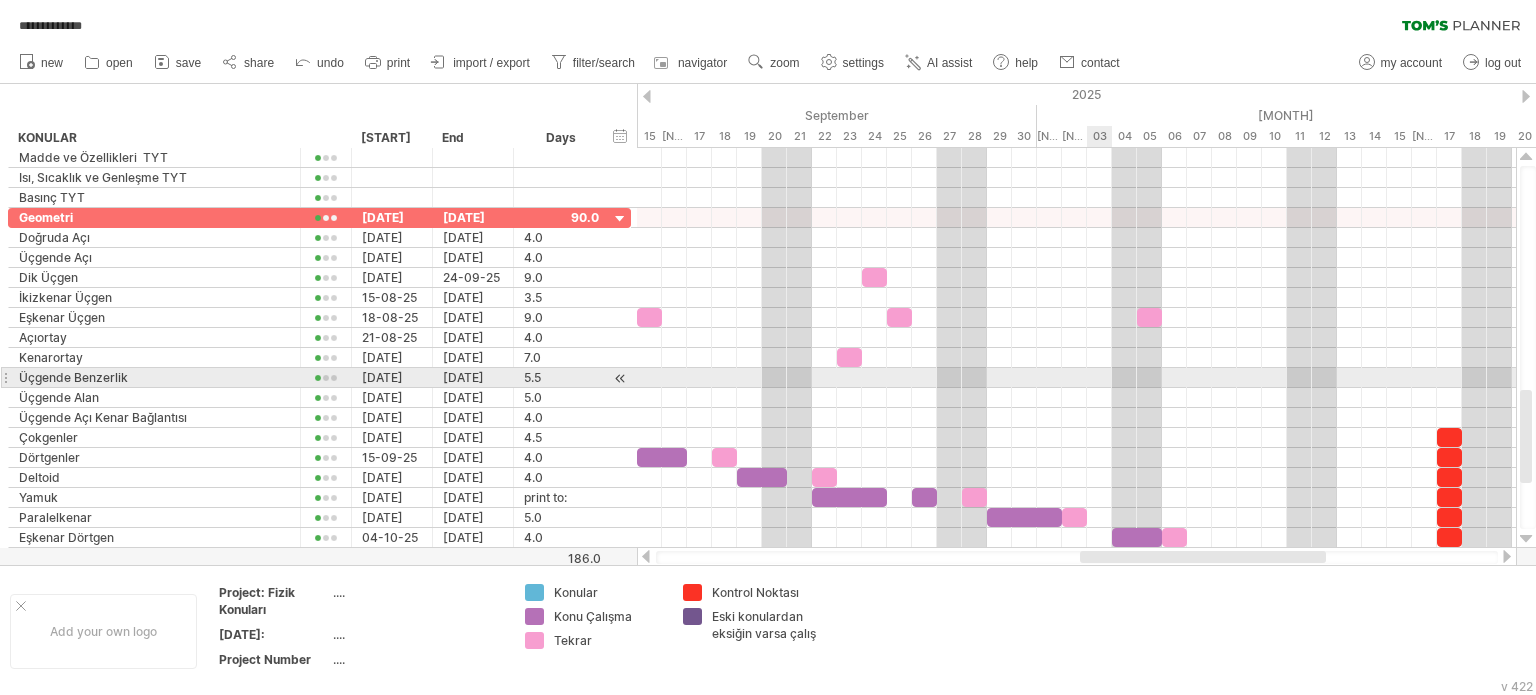 click at bounding box center [1076, 378] 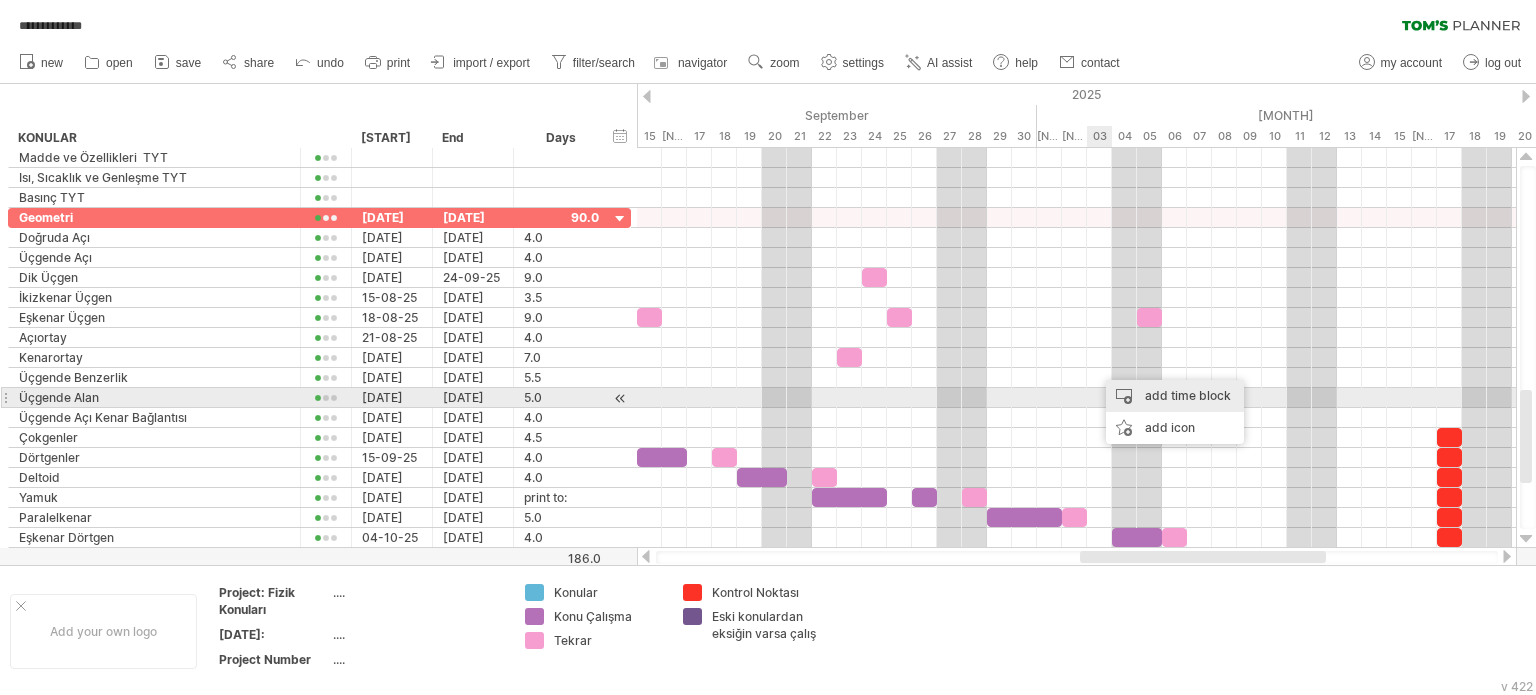 click on "add time block" at bounding box center (1175, 396) 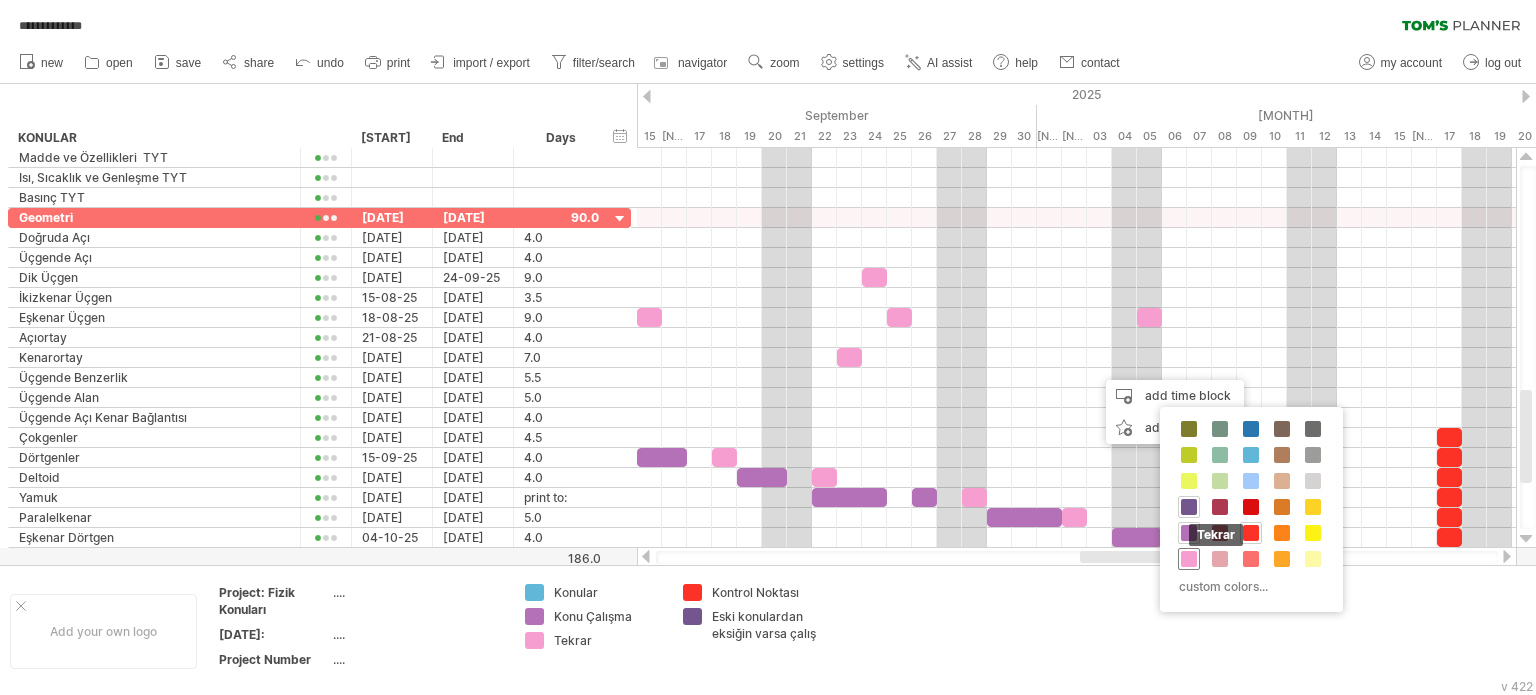 click at bounding box center [1189, 559] 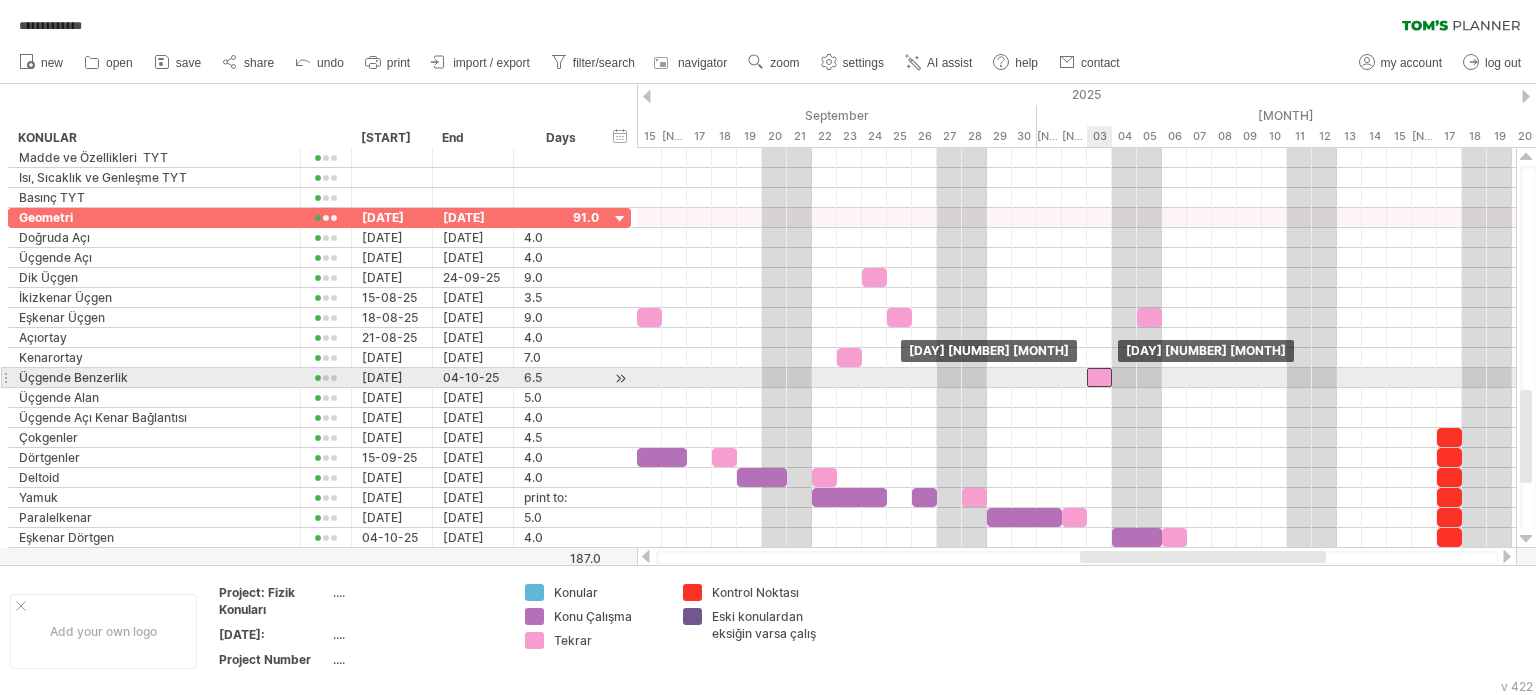 drag, startPoint x: 1108, startPoint y: 369, endPoint x: 1097, endPoint y: 371, distance: 11.18034 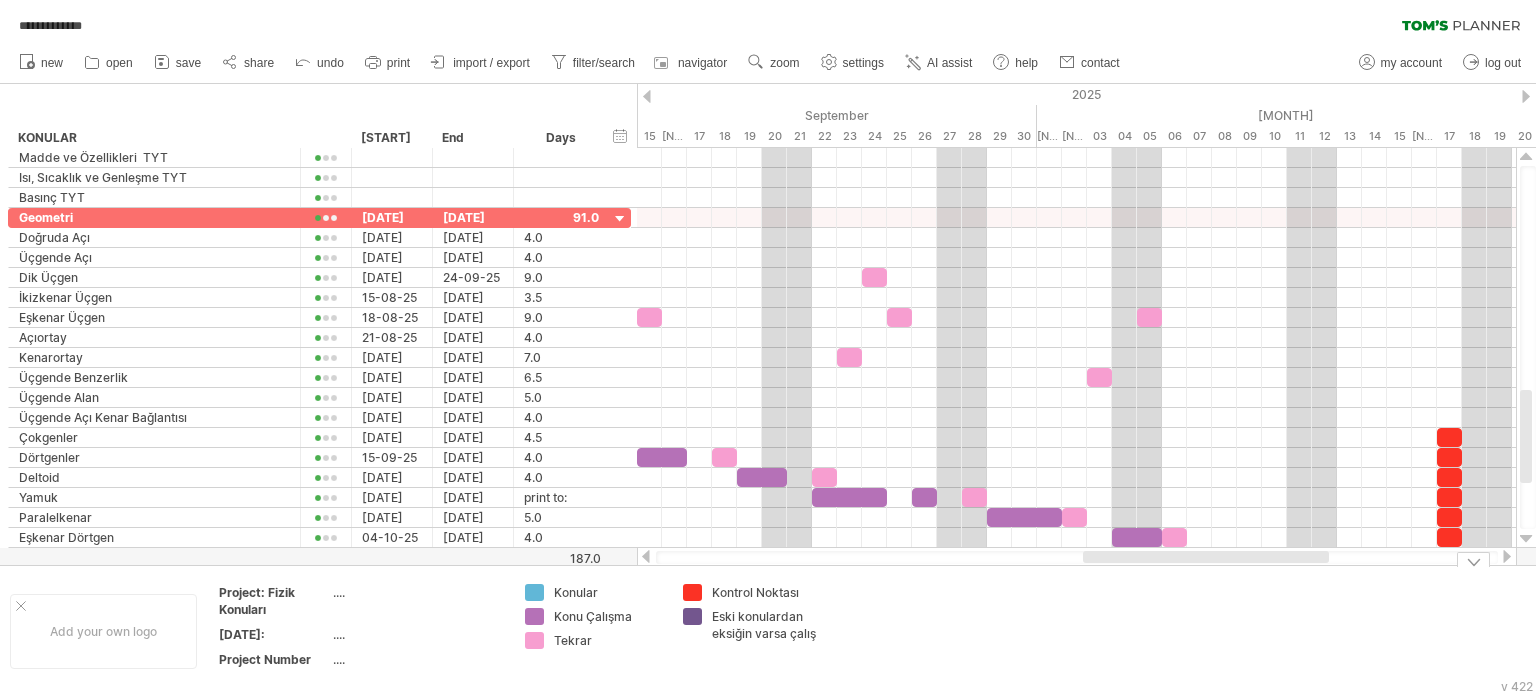 drag, startPoint x: 1138, startPoint y: 555, endPoint x: 1141, endPoint y: 580, distance: 25.179358 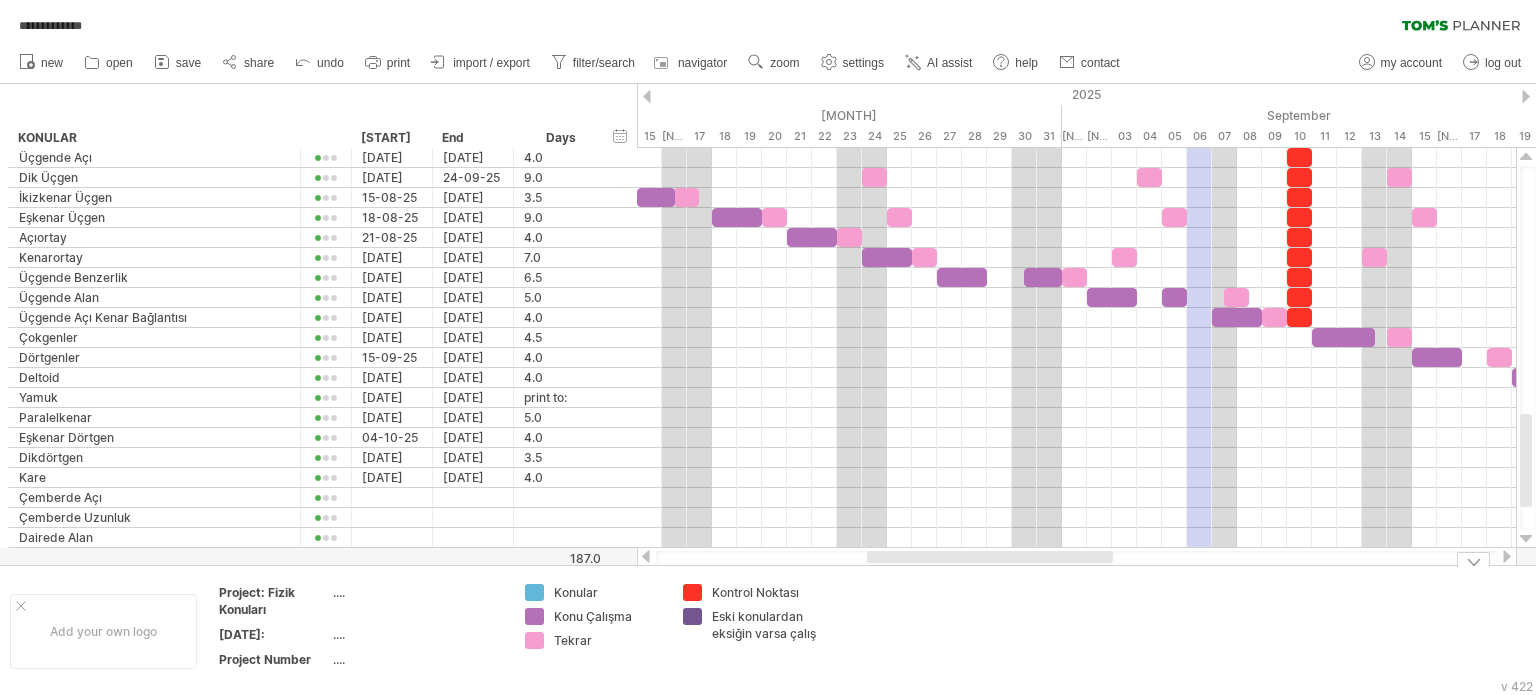 drag, startPoint x: 1116, startPoint y: 557, endPoint x: 903, endPoint y: 575, distance: 213.75922 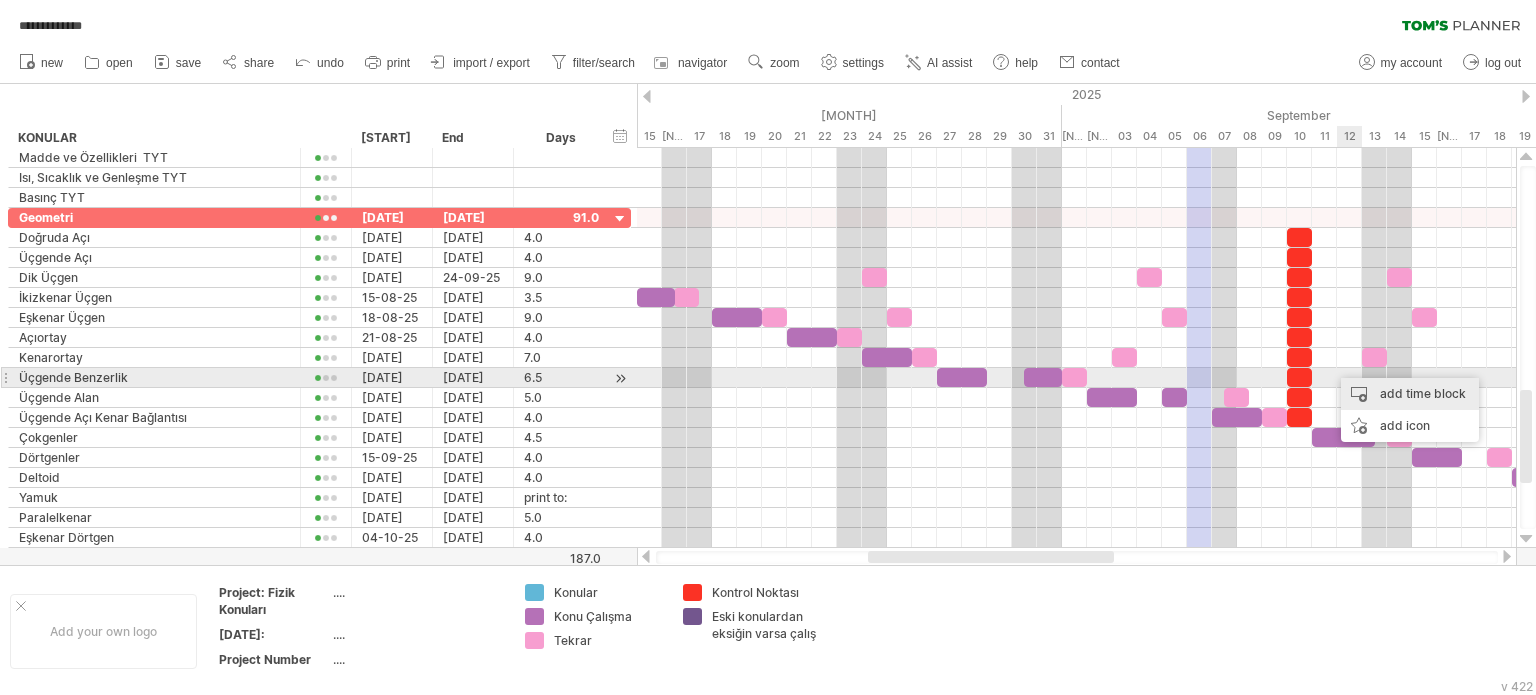 click on "add time block" at bounding box center (1410, 394) 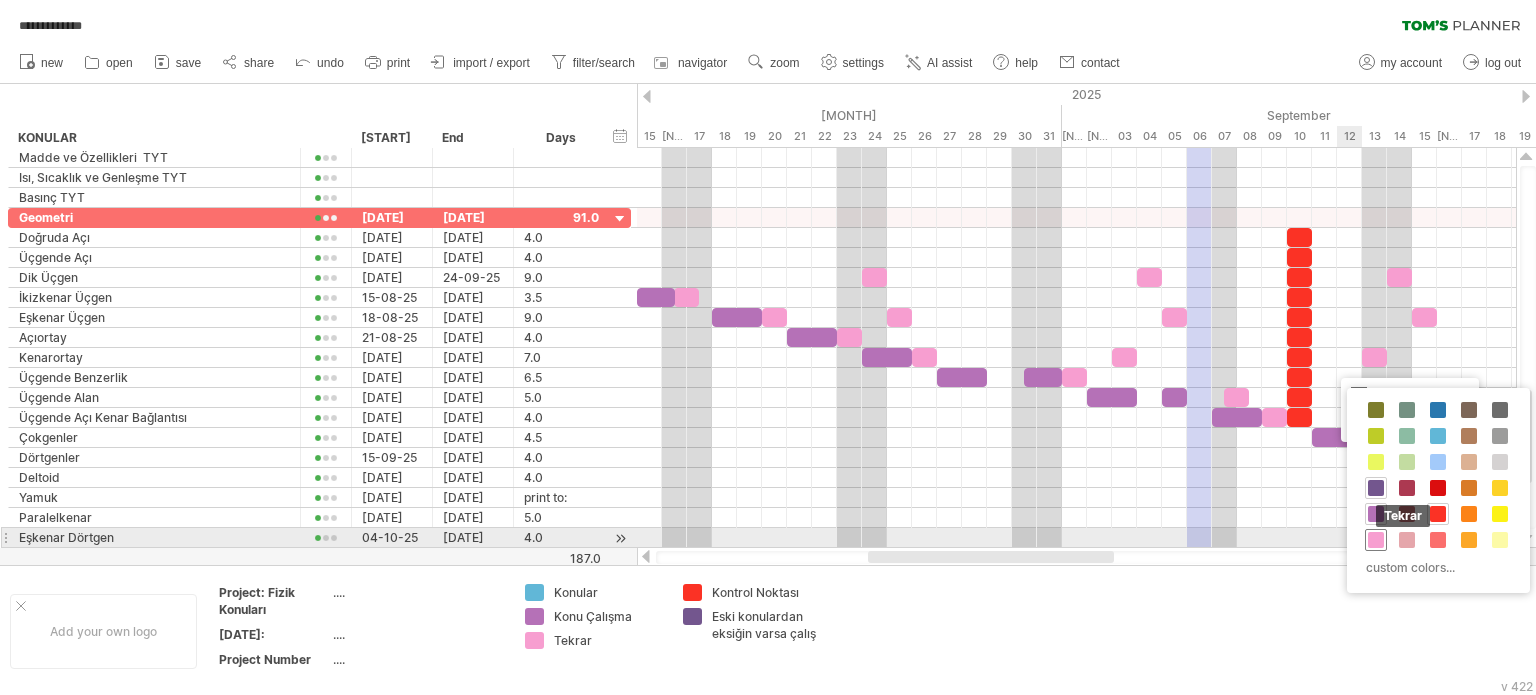 click at bounding box center (1376, 540) 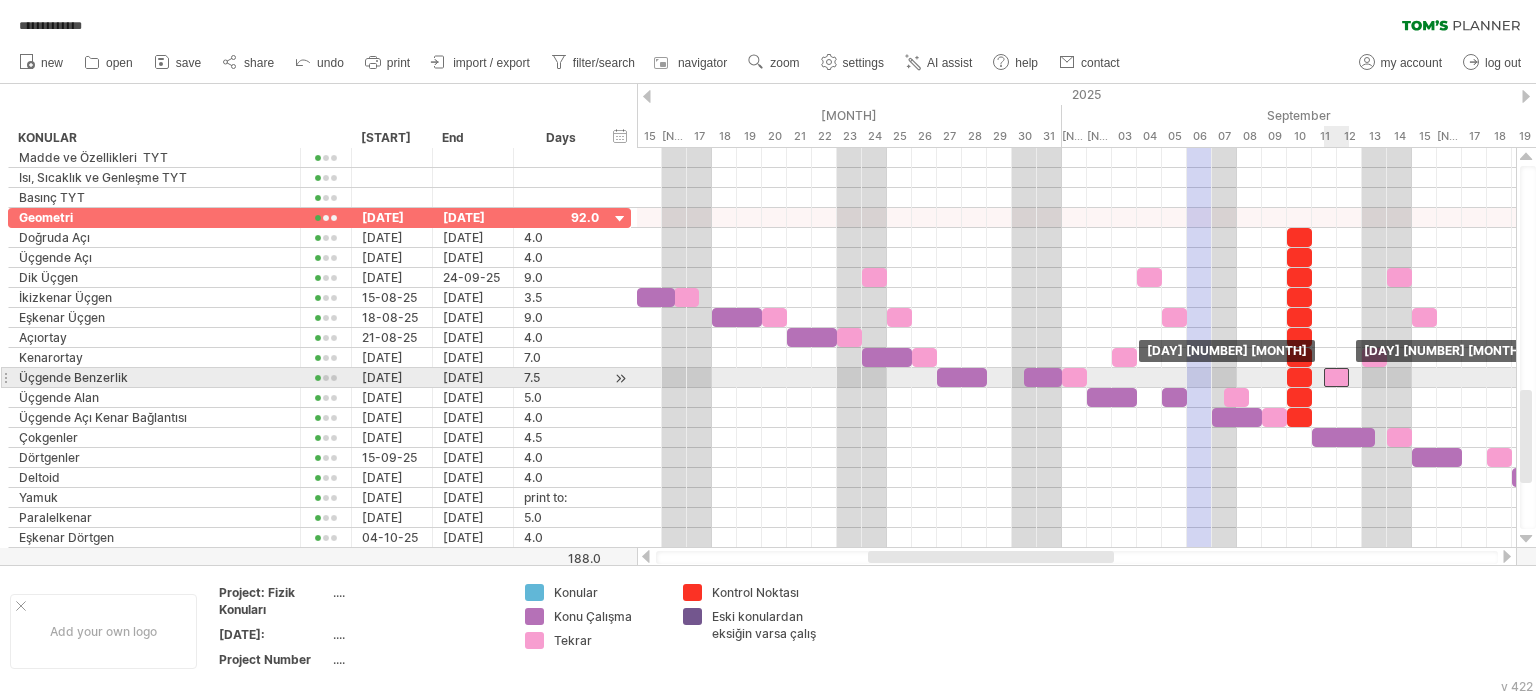 drag, startPoint x: 1344, startPoint y: 372, endPoint x: 1331, endPoint y: 374, distance: 13.152946 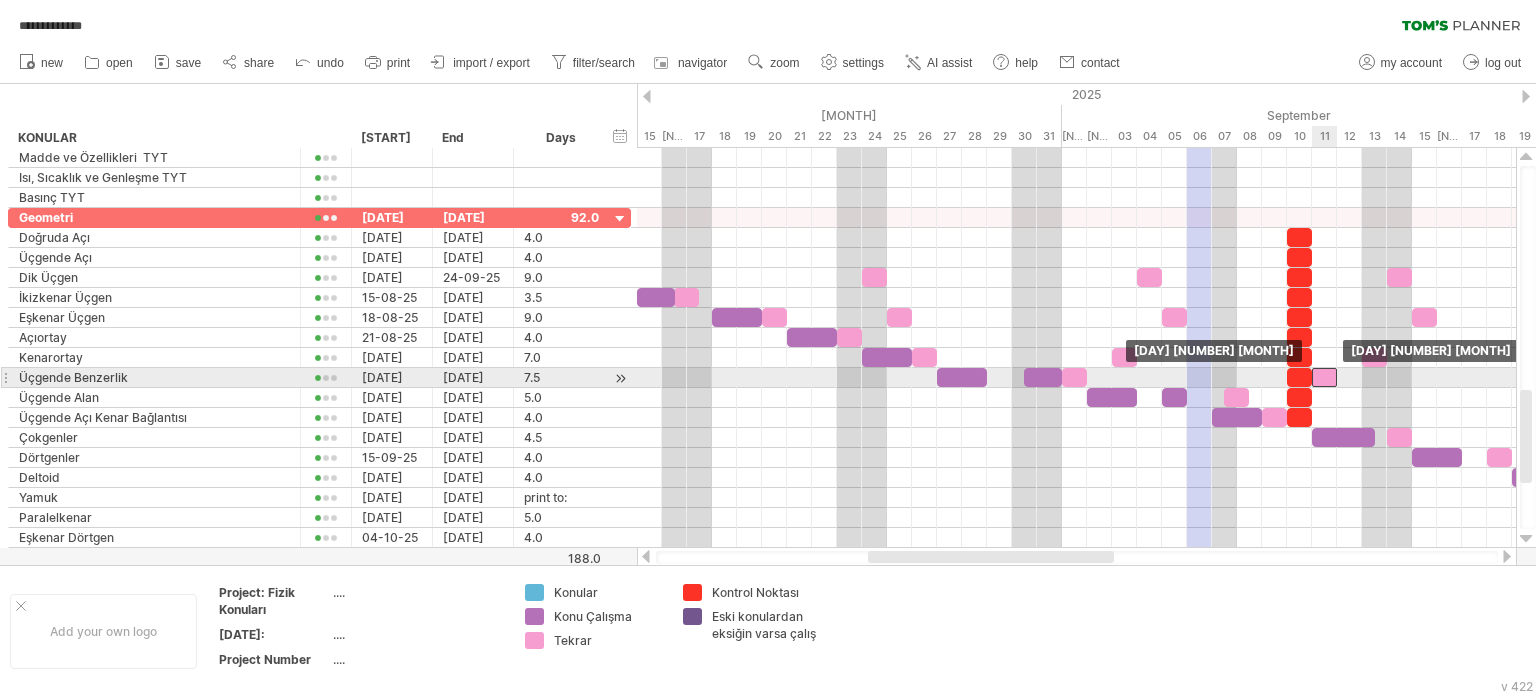 drag, startPoint x: 1338, startPoint y: 377, endPoint x: 1308, endPoint y: 394, distance: 34.48188 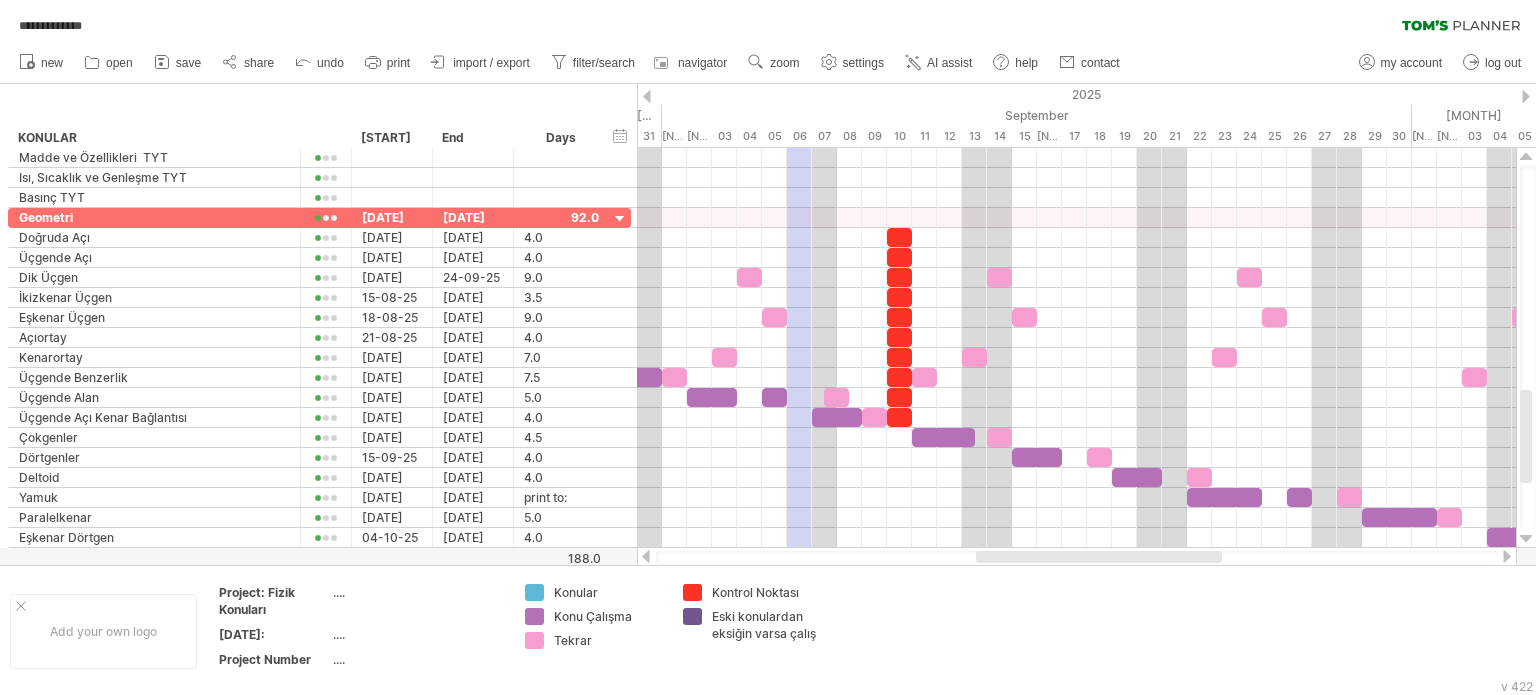 drag, startPoint x: 1039, startPoint y: 559, endPoint x: 1145, endPoint y: 561, distance: 106.01887 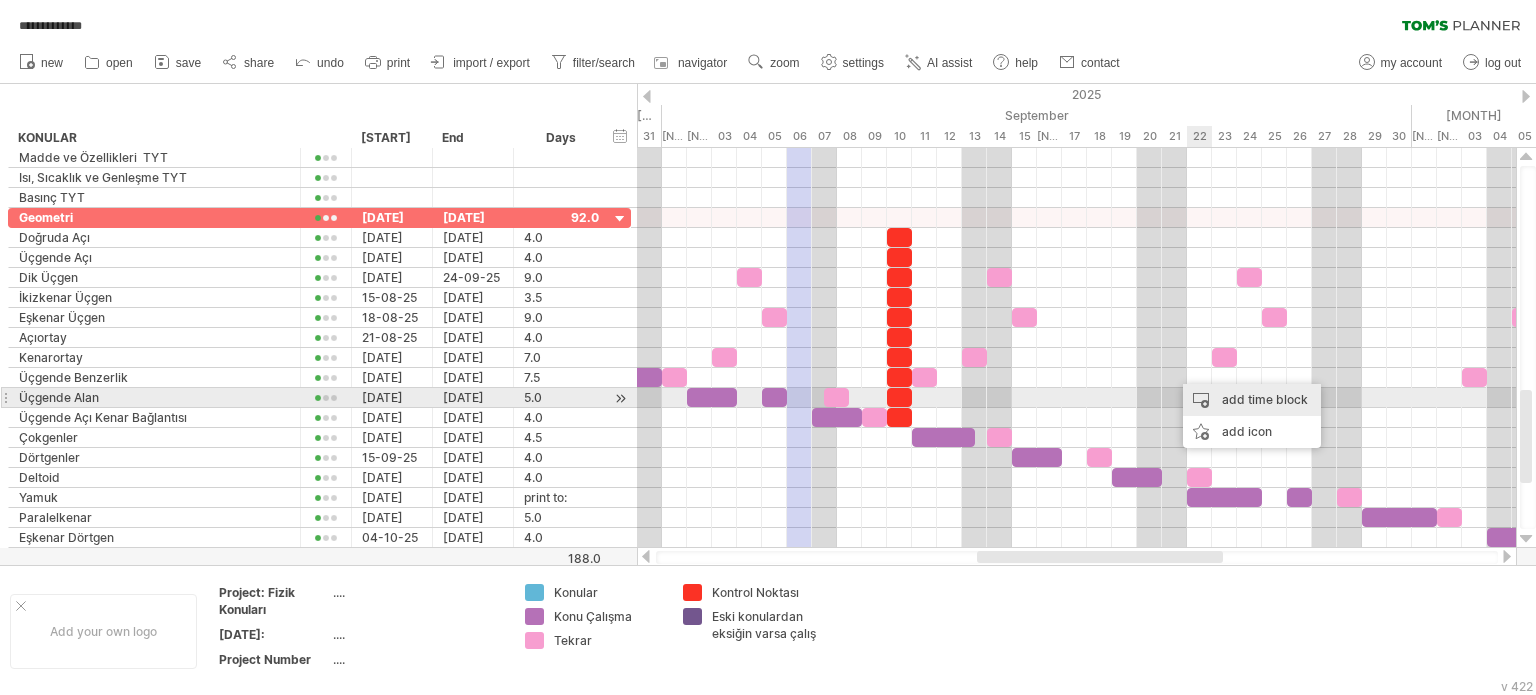 click on "add time block" at bounding box center [1252, 400] 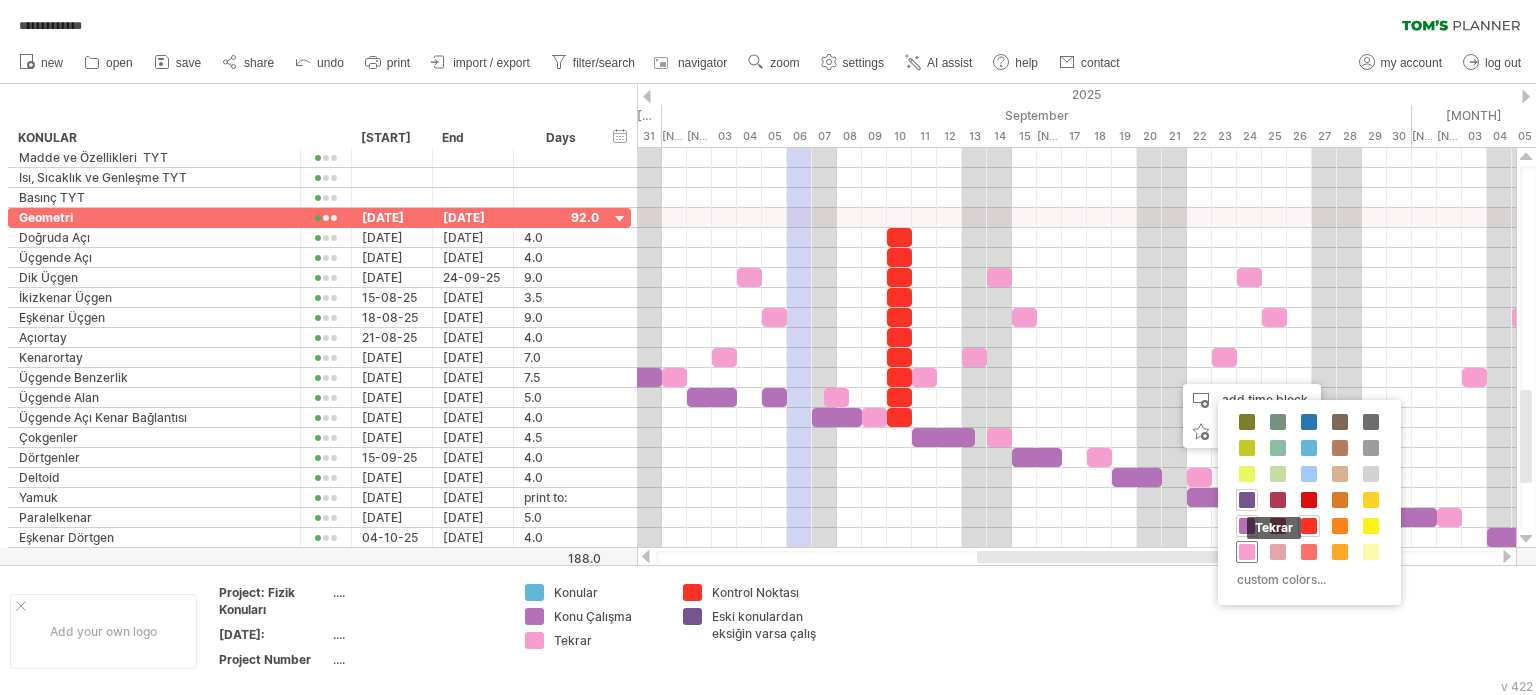 click at bounding box center (1247, 552) 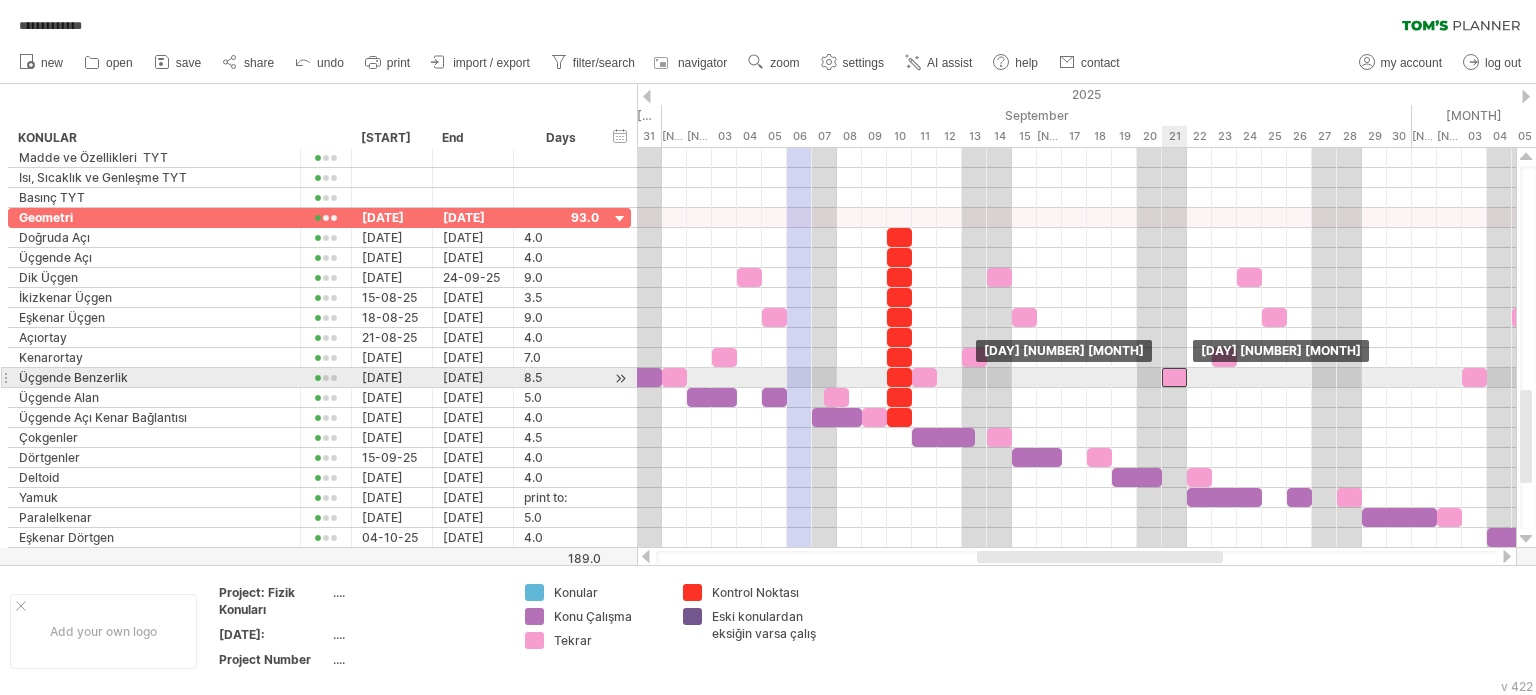 drag, startPoint x: 1179, startPoint y: 379, endPoint x: 1203, endPoint y: 371, distance: 25.298222 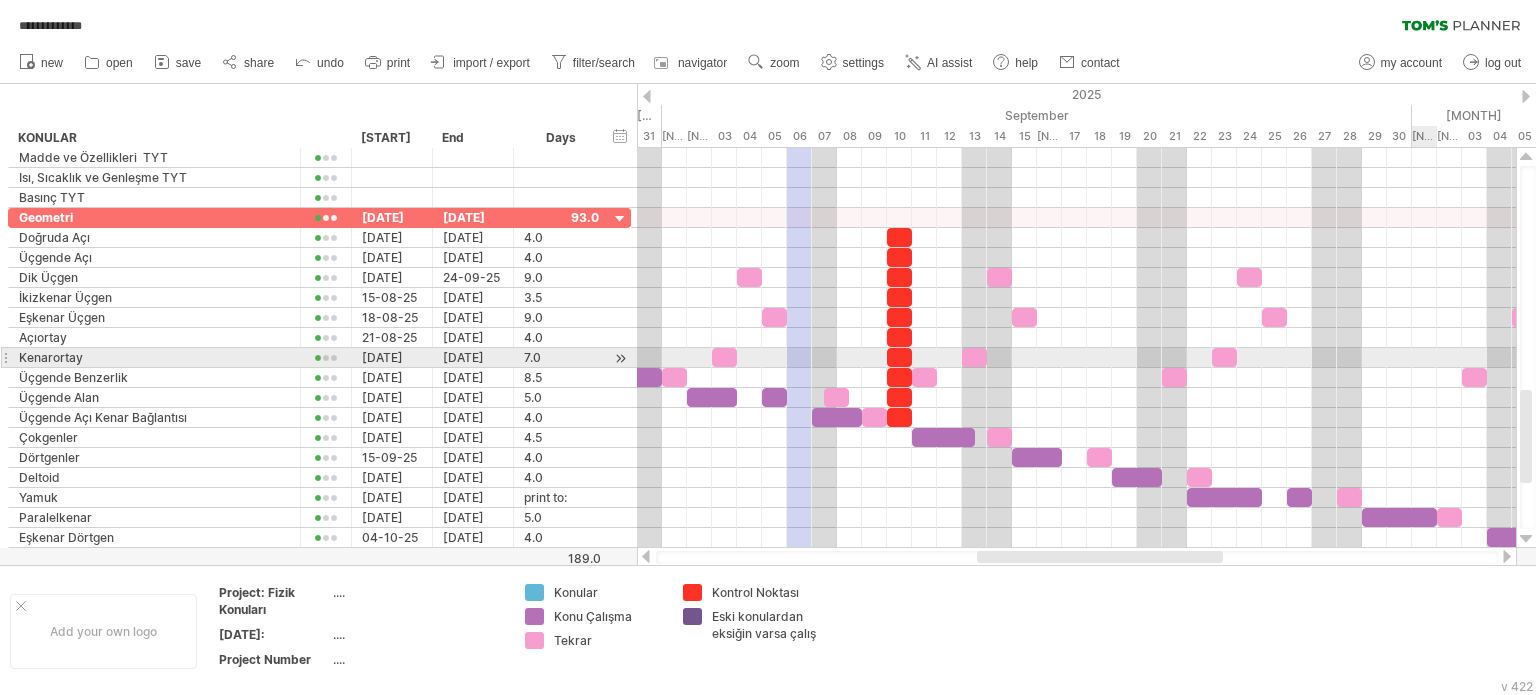 click at bounding box center [1076, 358] 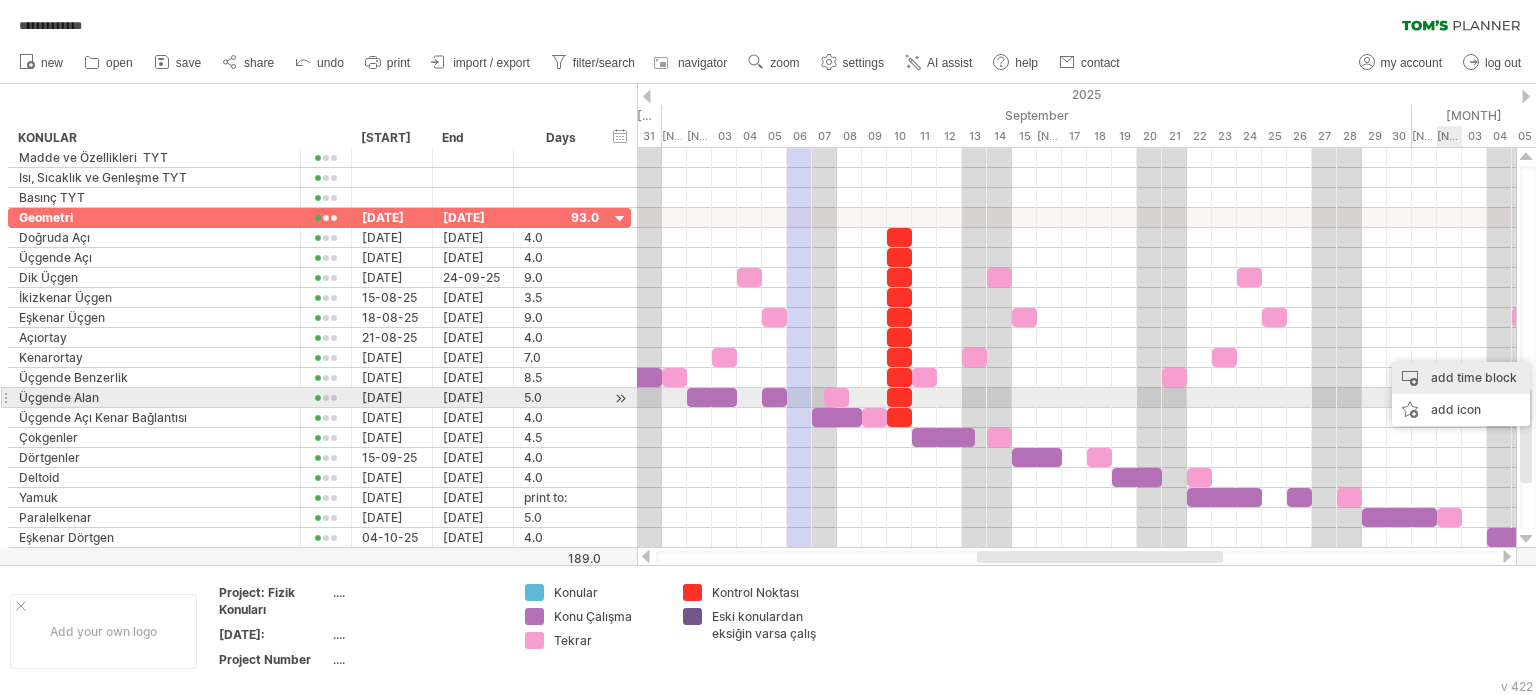 click on "add time block" at bounding box center [1461, 378] 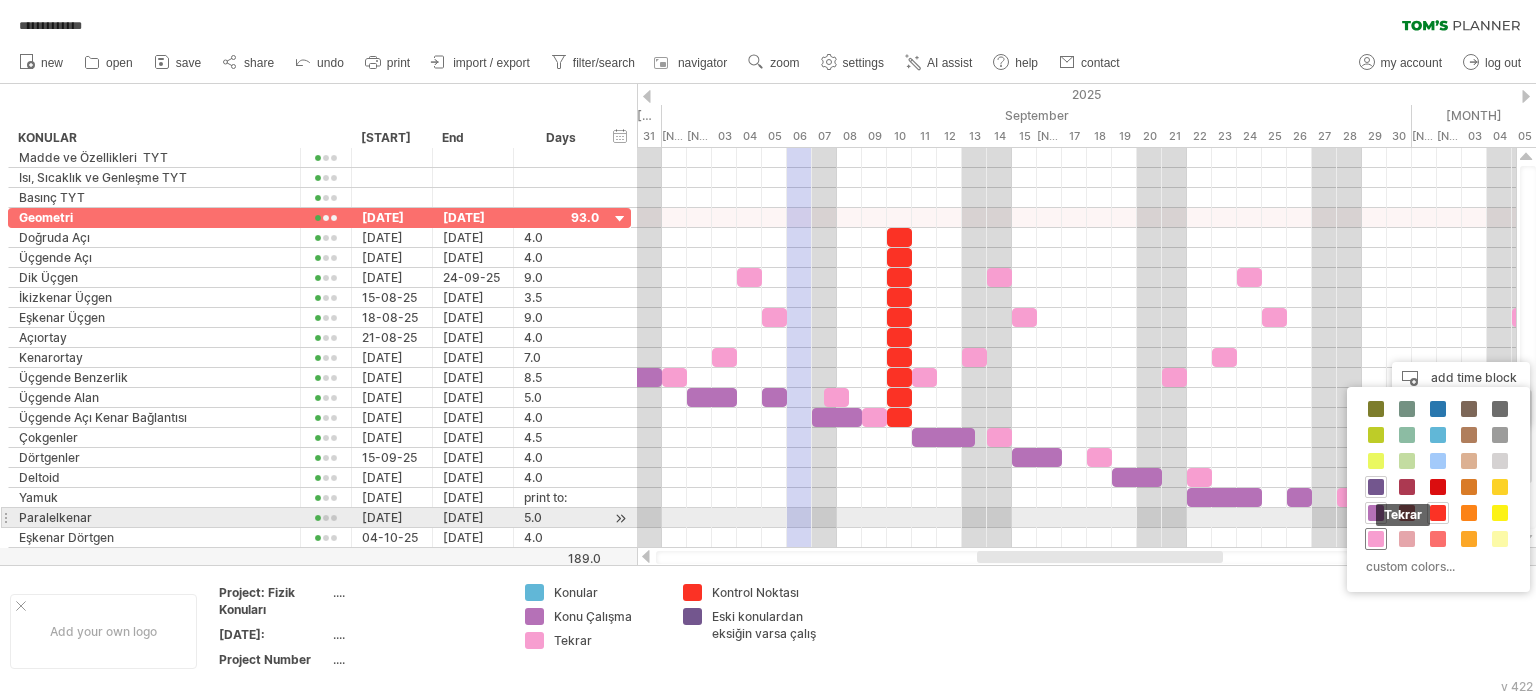 click on "Tekrar" at bounding box center (1376, 539) 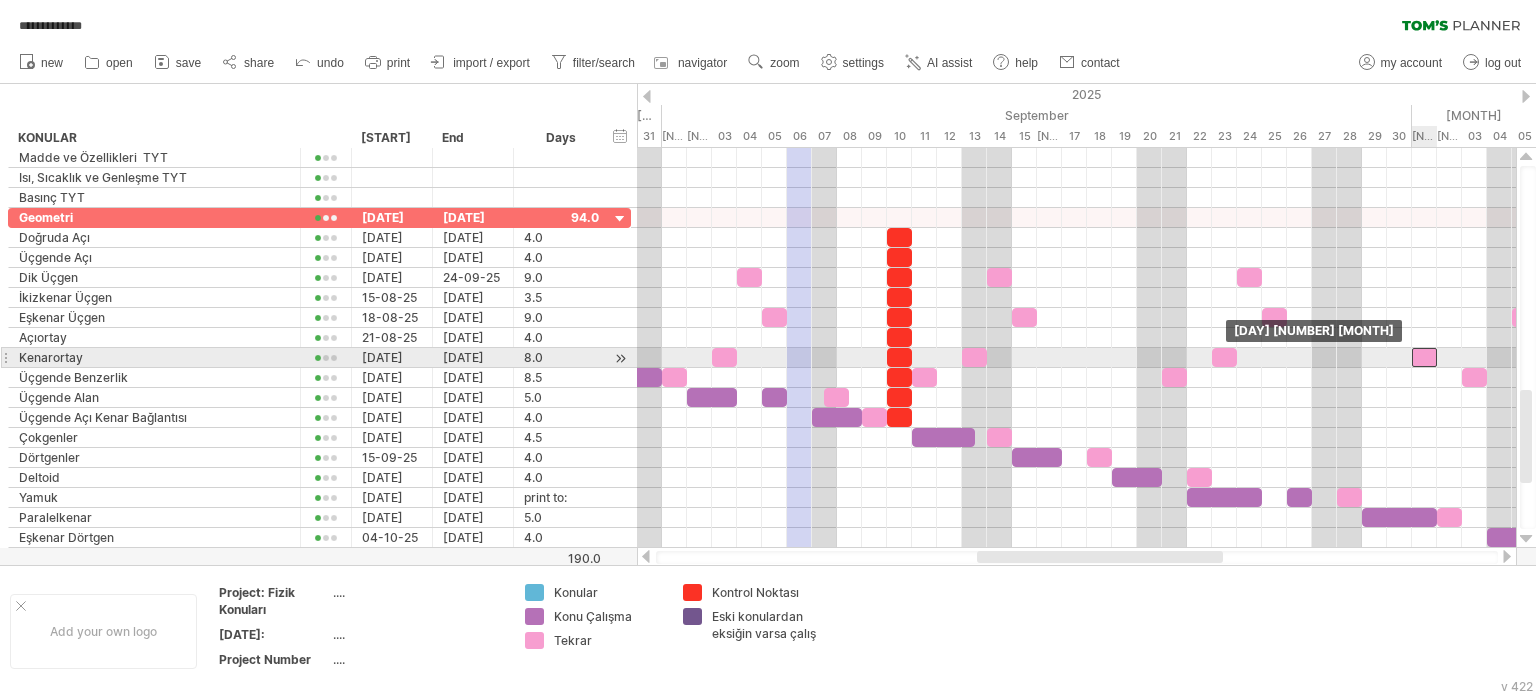 drag, startPoint x: 1433, startPoint y: 355, endPoint x: 1420, endPoint y: 362, distance: 14.764823 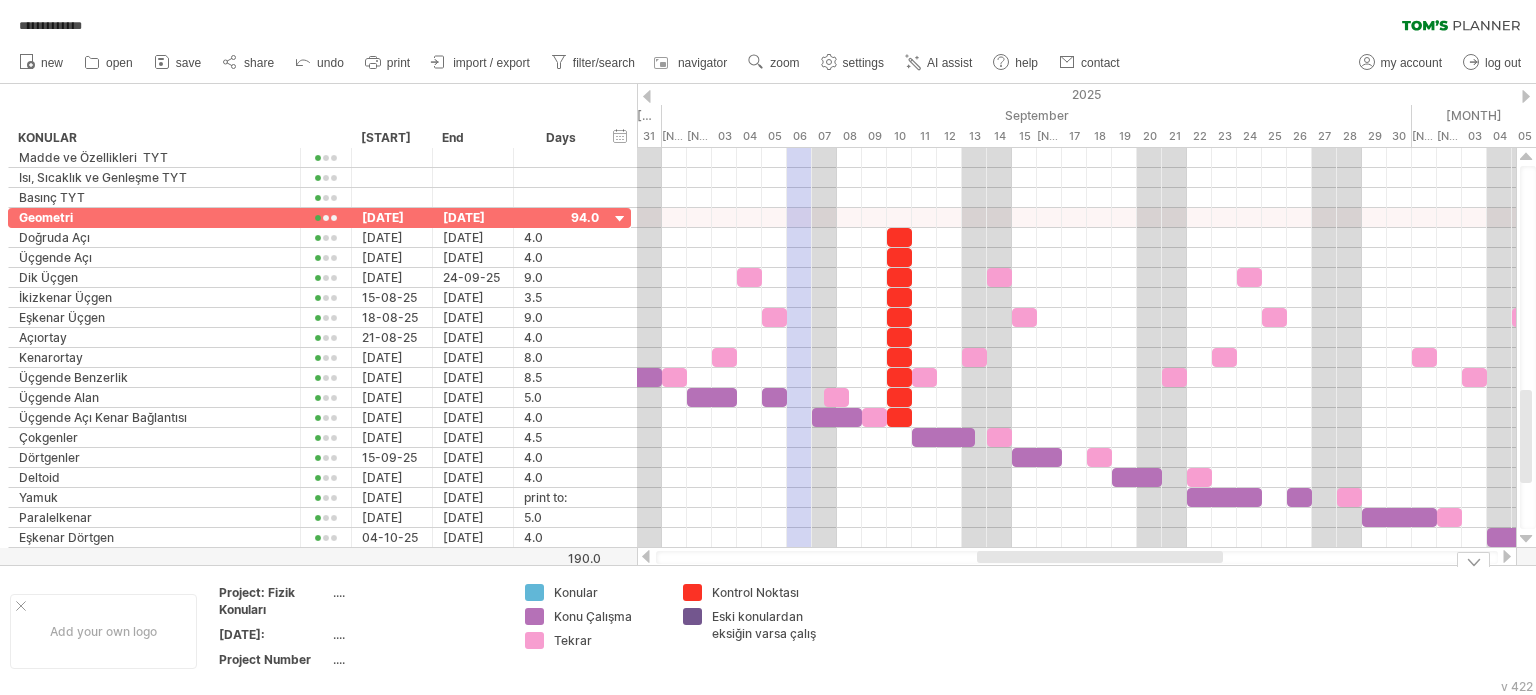 drag, startPoint x: 1134, startPoint y: 564, endPoint x: 1200, endPoint y: 560, distance: 66.1211 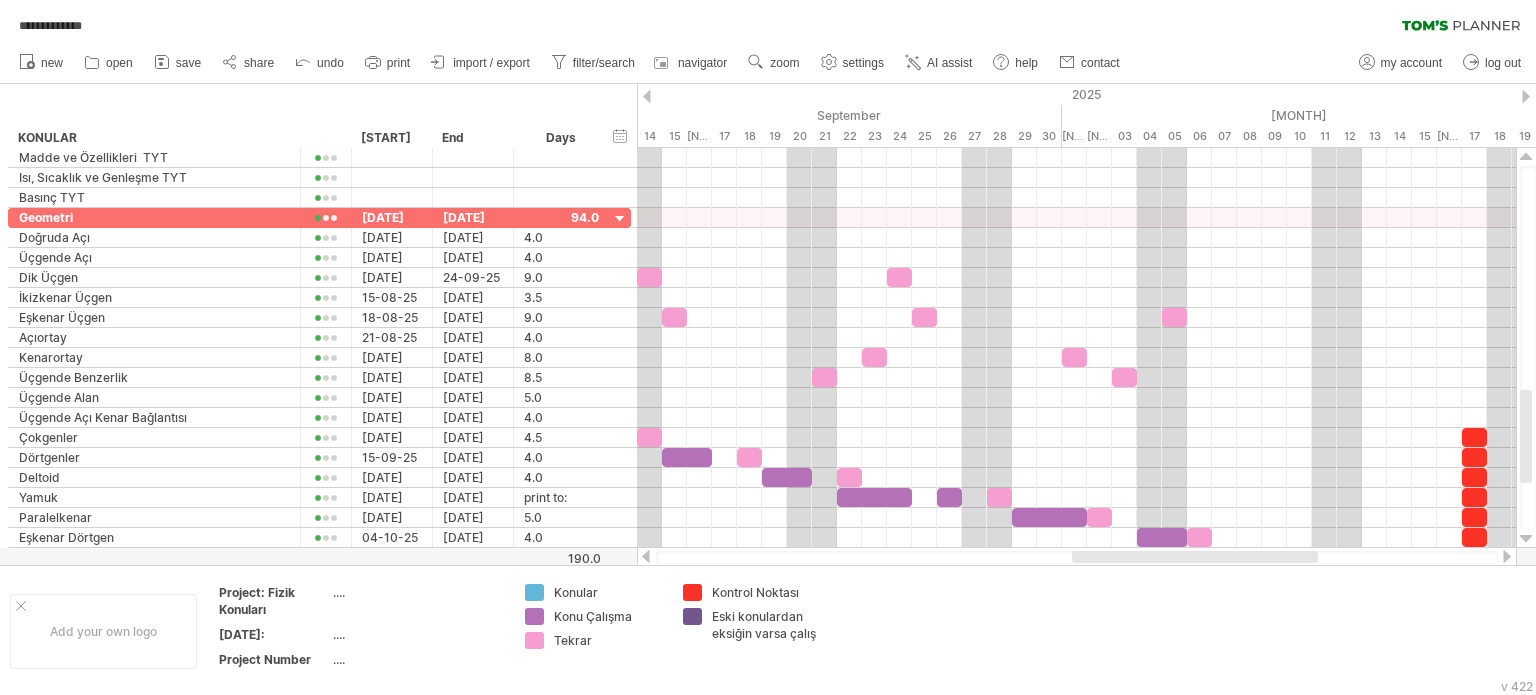 drag, startPoint x: 1179, startPoint y: 558, endPoint x: 1221, endPoint y: 406, distance: 157.6959 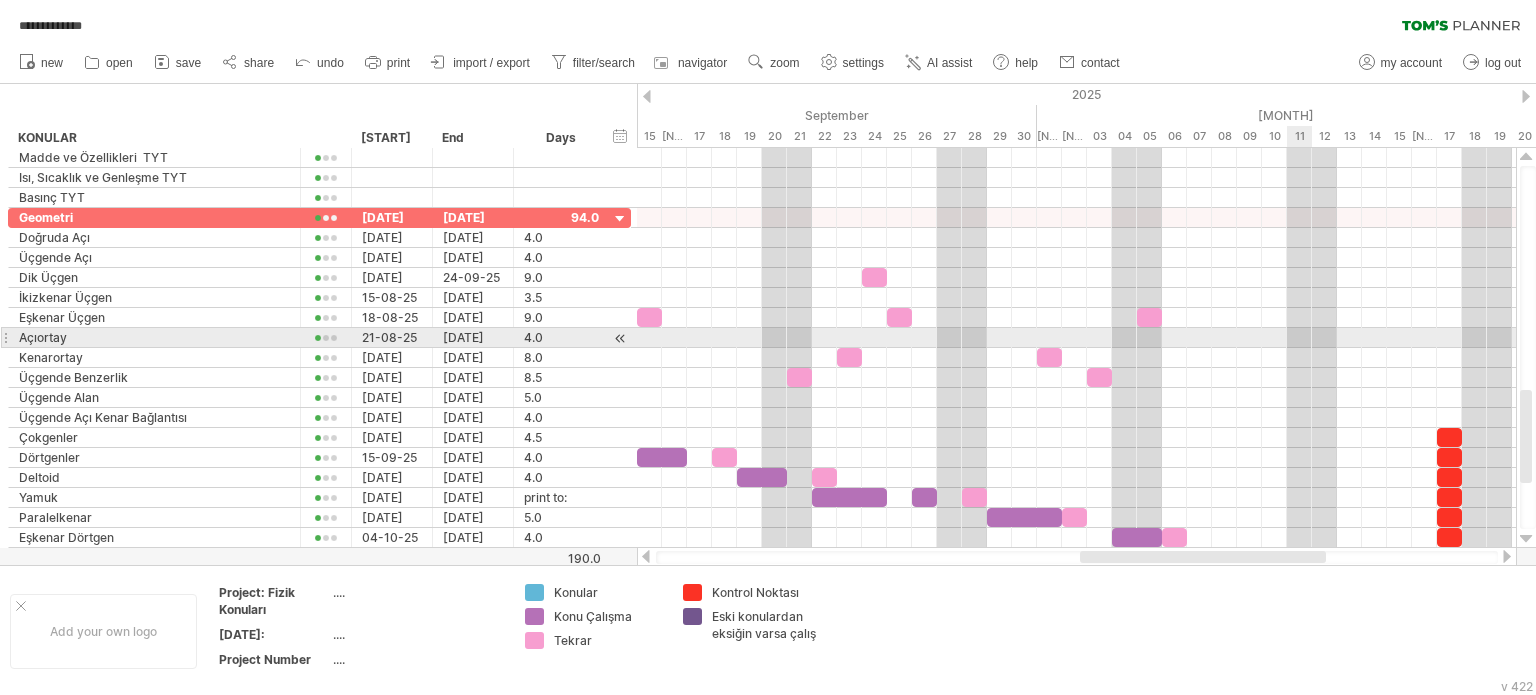click at bounding box center (1076, 338) 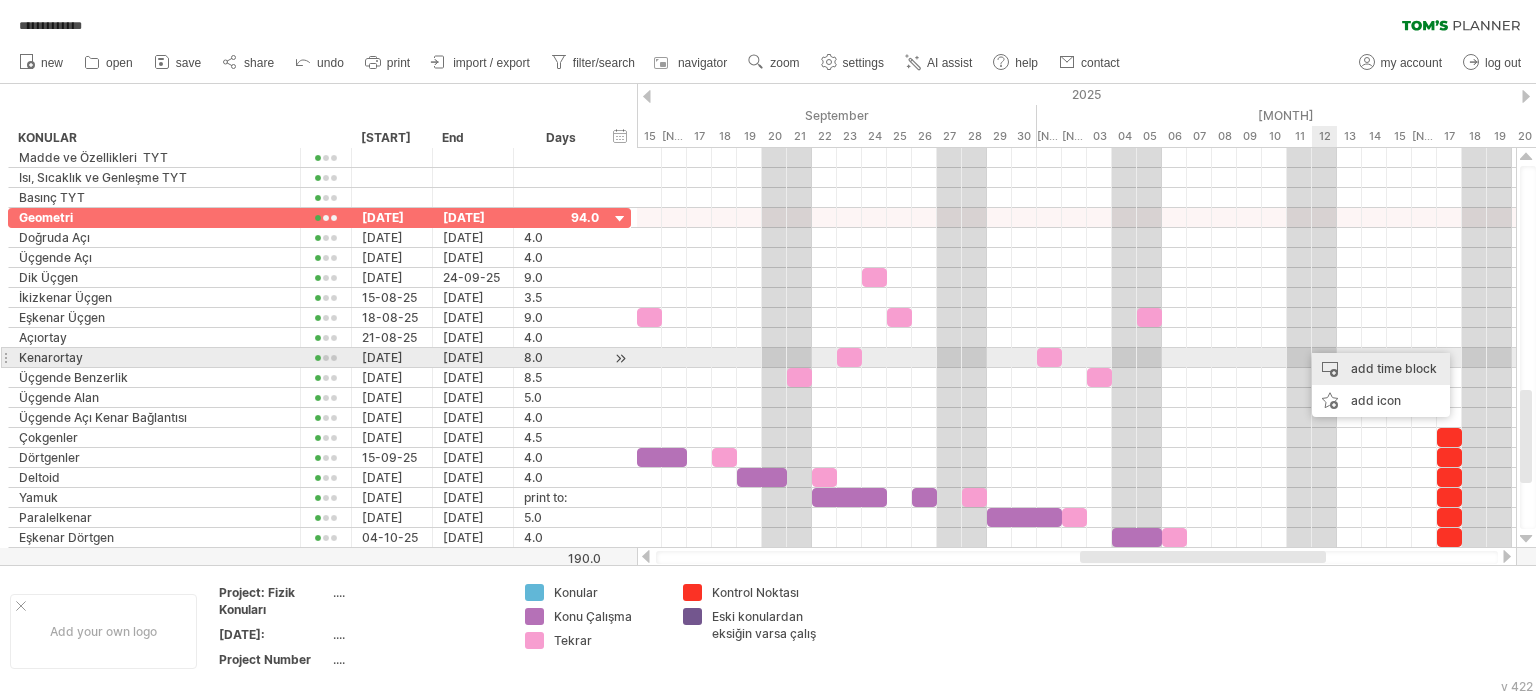 click on "add time block" at bounding box center (1381, 369) 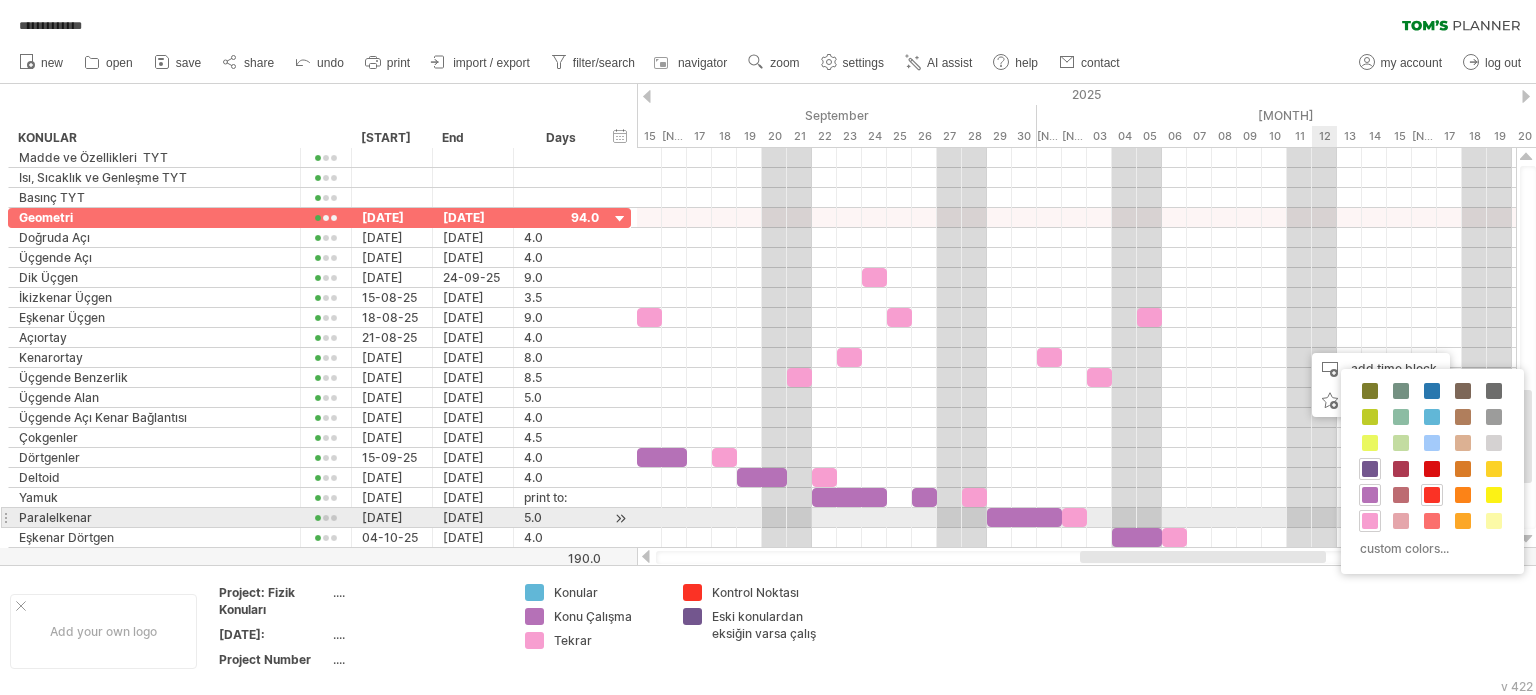click at bounding box center (1370, 521) 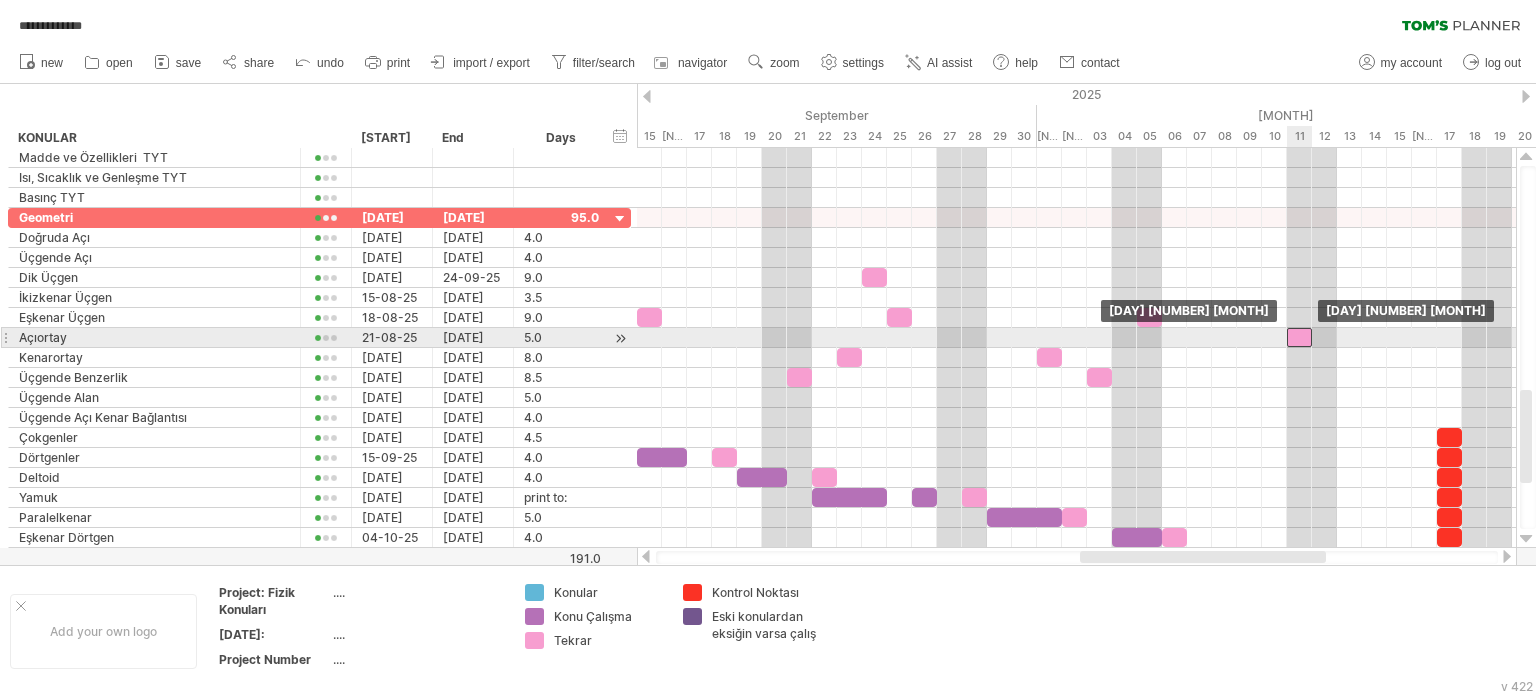click at bounding box center (1299, 337) 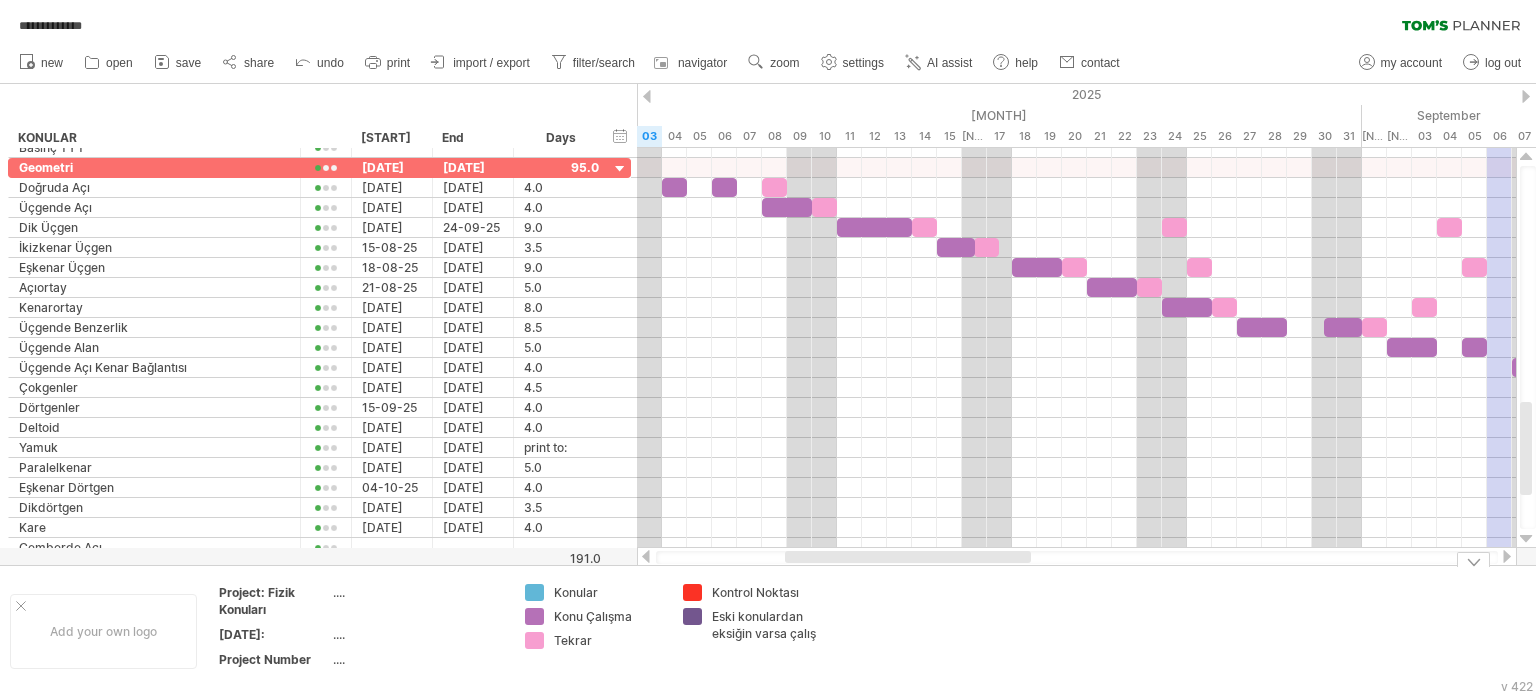 drag, startPoint x: 1143, startPoint y: 560, endPoint x: 768, endPoint y: 541, distance: 375.48102 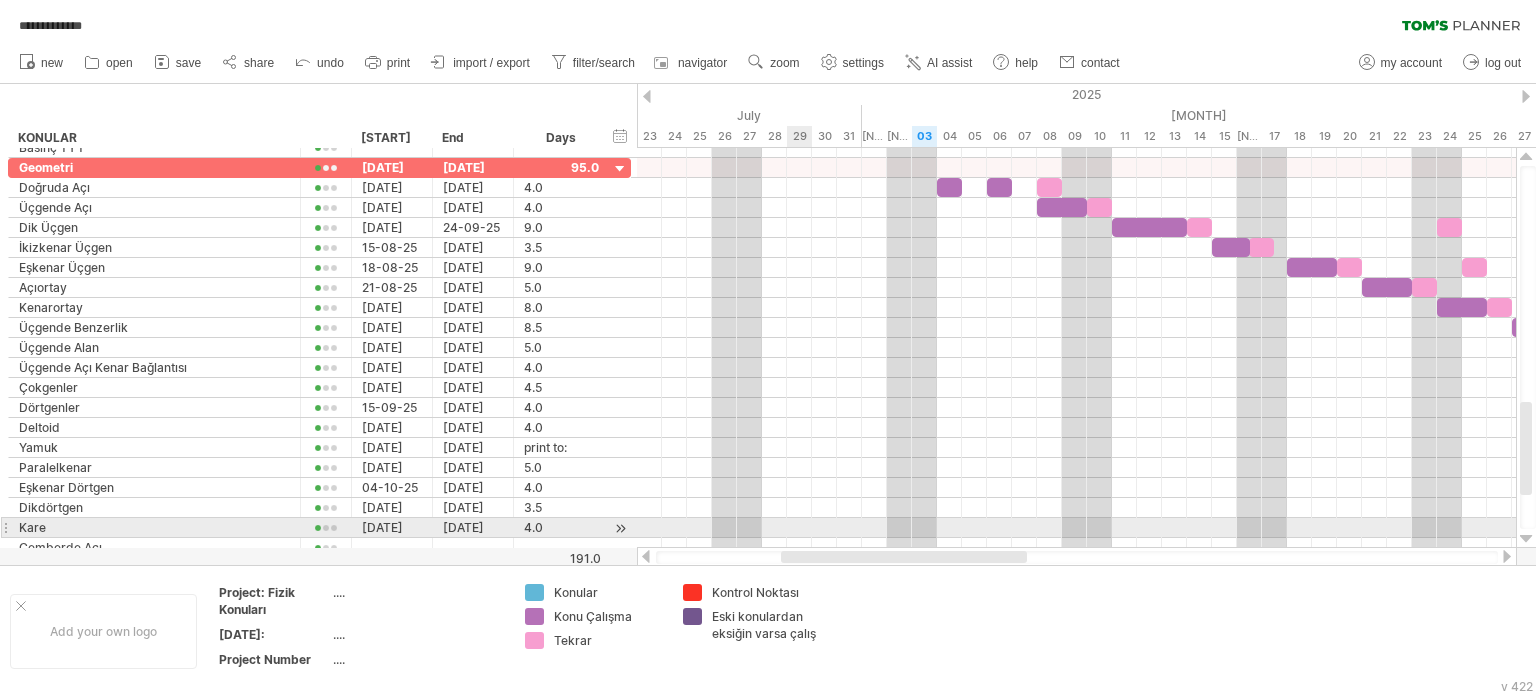click at bounding box center [1076, 528] 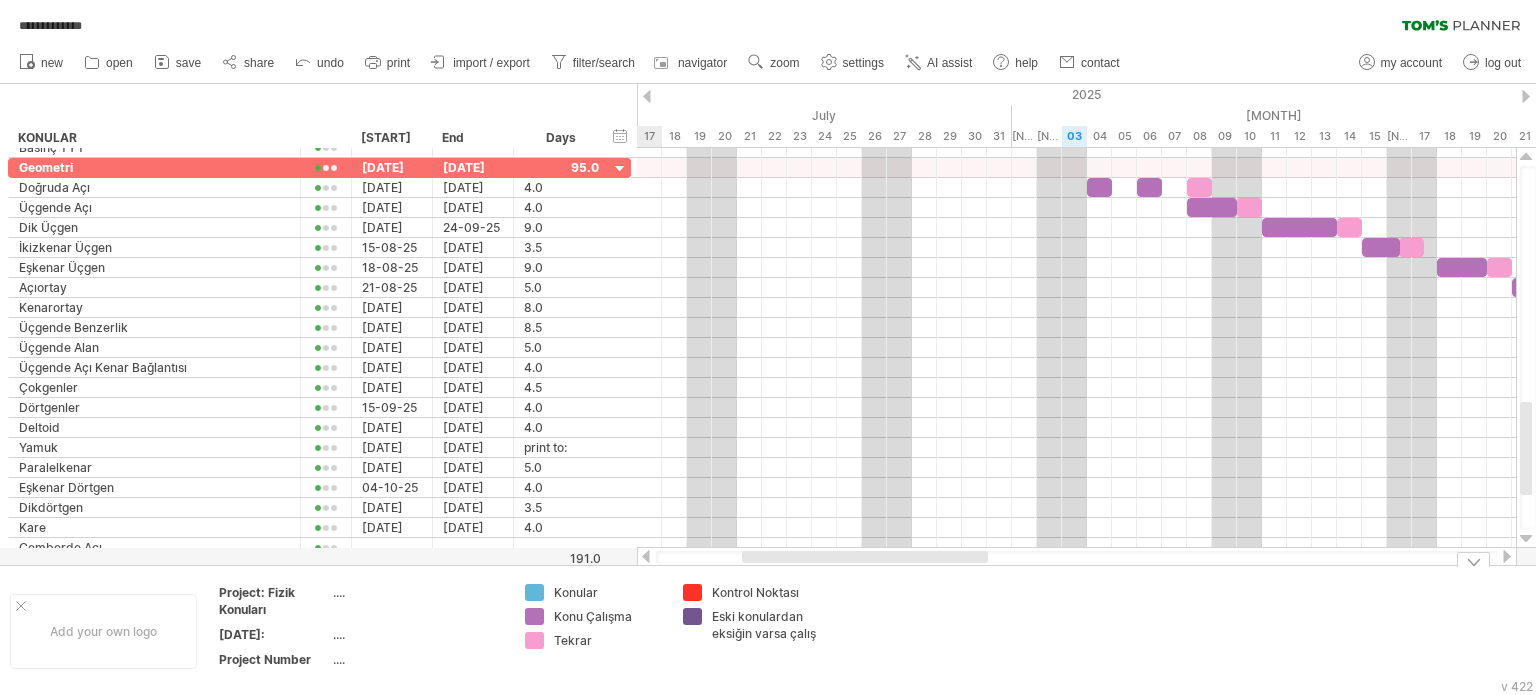 drag, startPoint x: 847, startPoint y: 557, endPoint x: 808, endPoint y: 564, distance: 39.623226 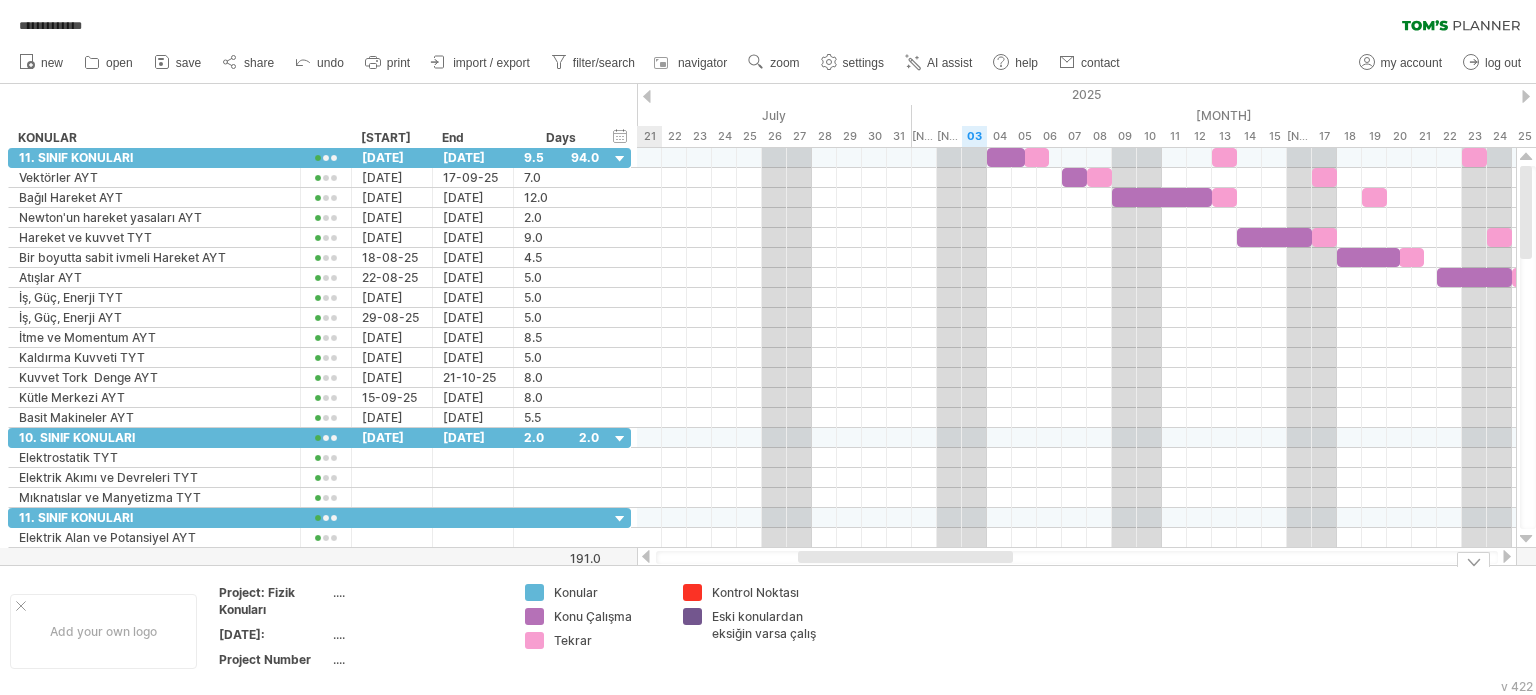drag, startPoint x: 870, startPoint y: 562, endPoint x: 892, endPoint y: 612, distance: 54.626 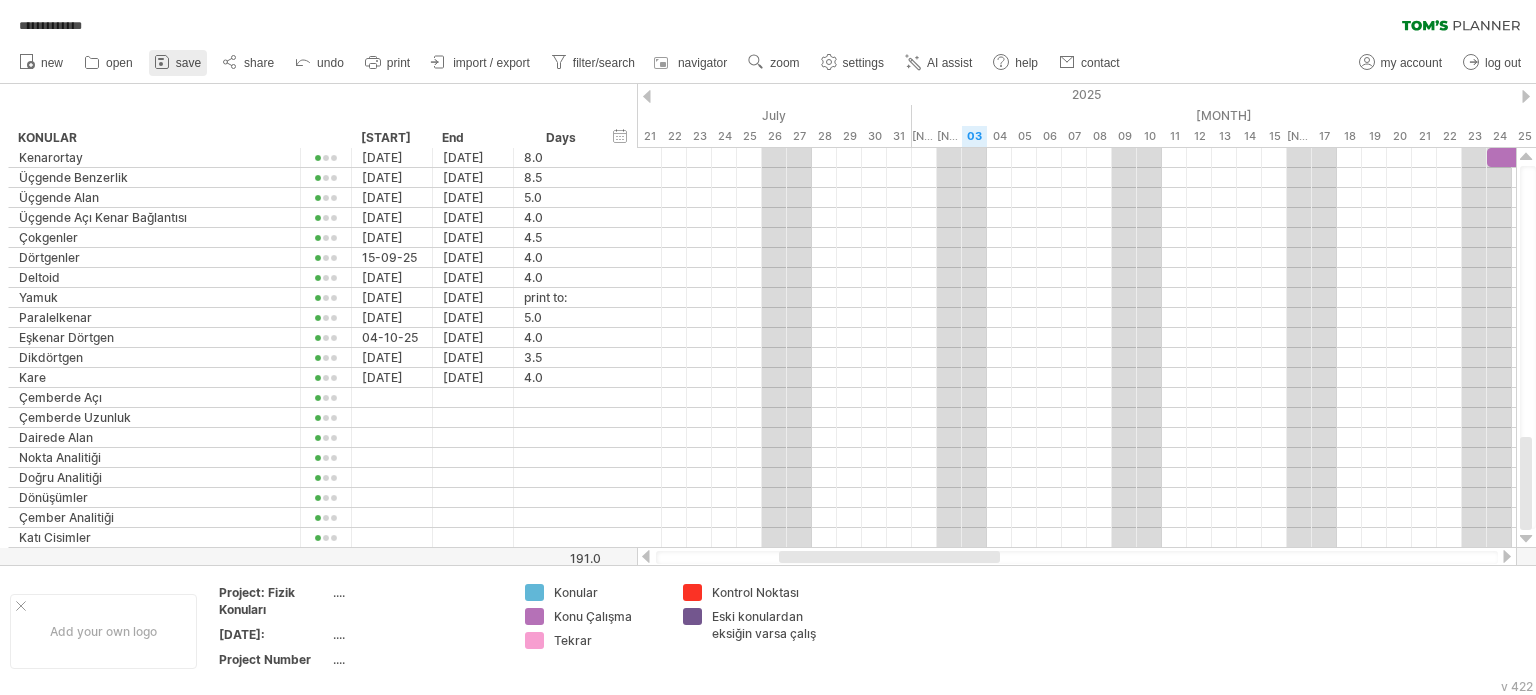 click on "save" at bounding box center [178, 63] 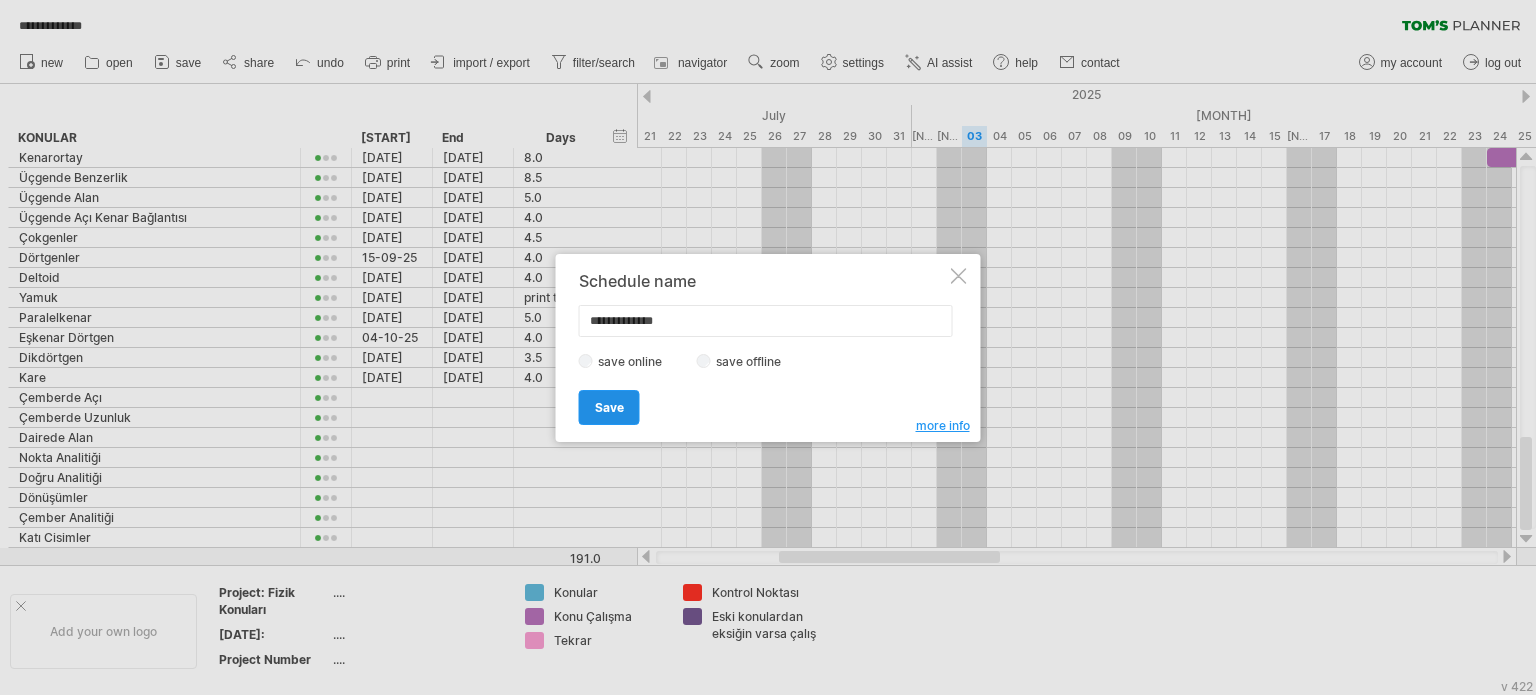 click on "Save" at bounding box center (609, 407) 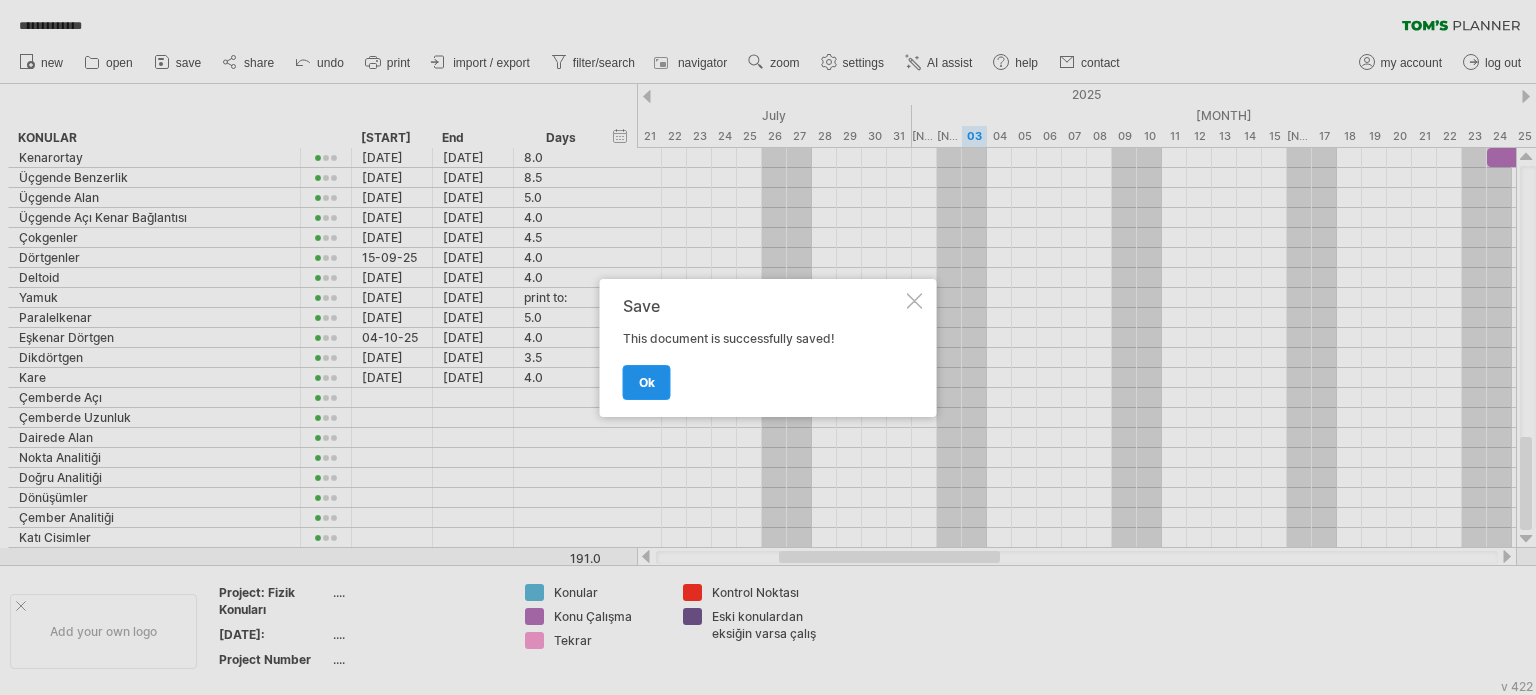 click on "ok" at bounding box center [647, 382] 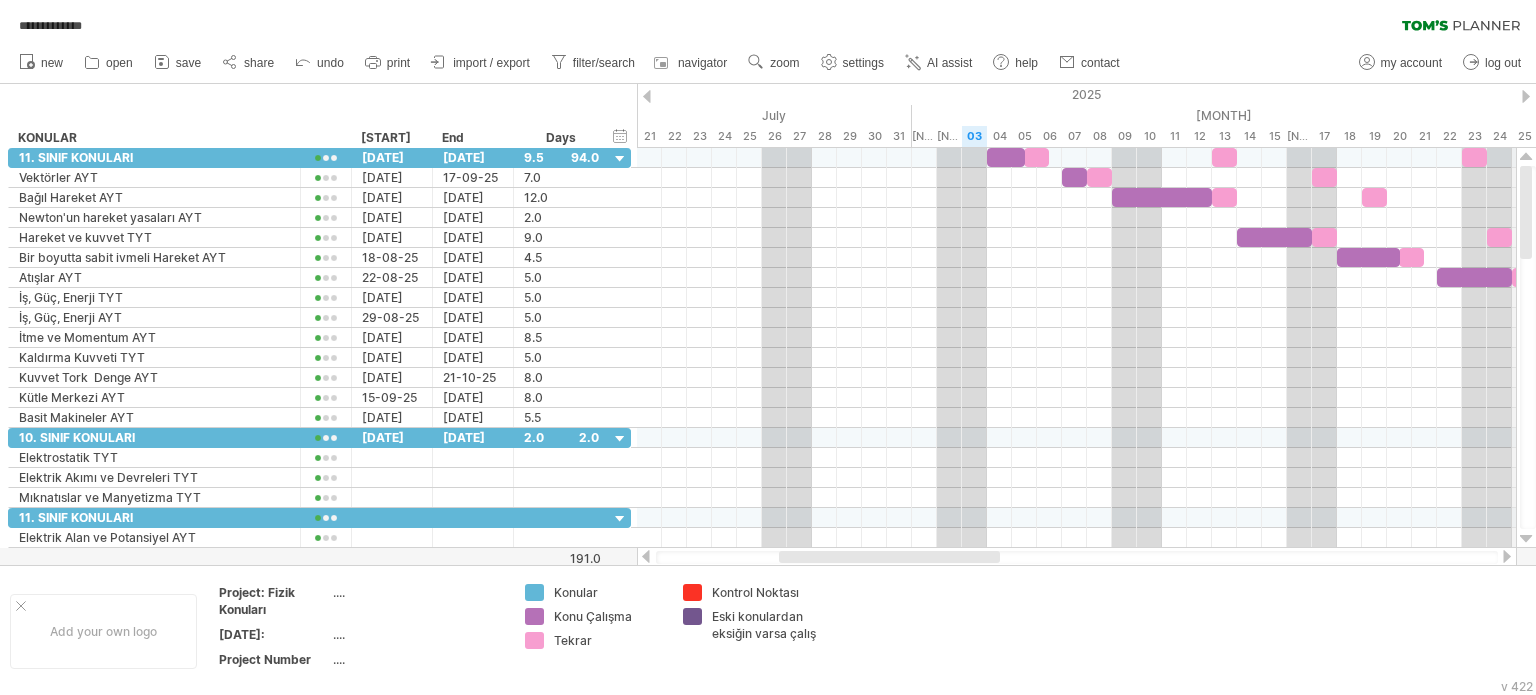 drag, startPoint x: 1524, startPoint y: 387, endPoint x: 1535, endPoint y: 90, distance: 297.20364 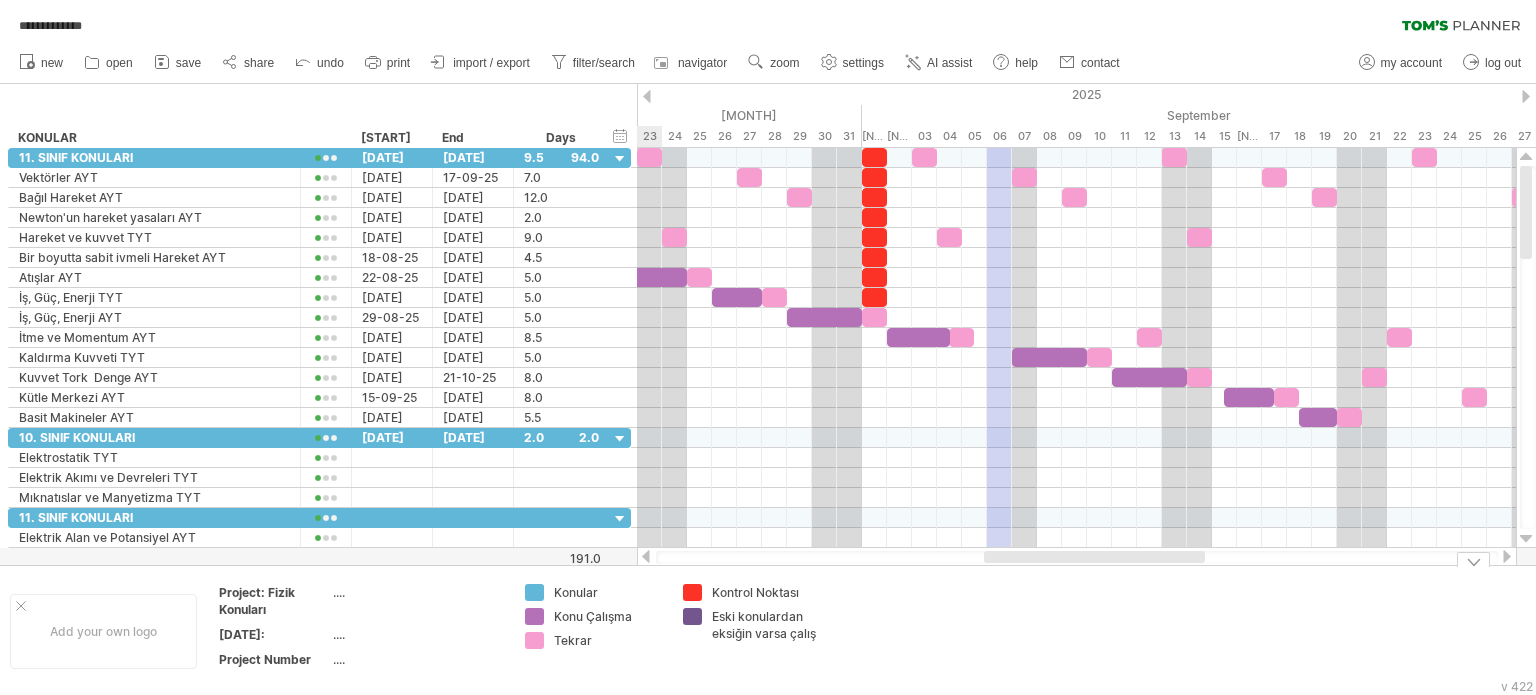 drag, startPoint x: 806, startPoint y: 559, endPoint x: 1011, endPoint y: 587, distance: 206.90337 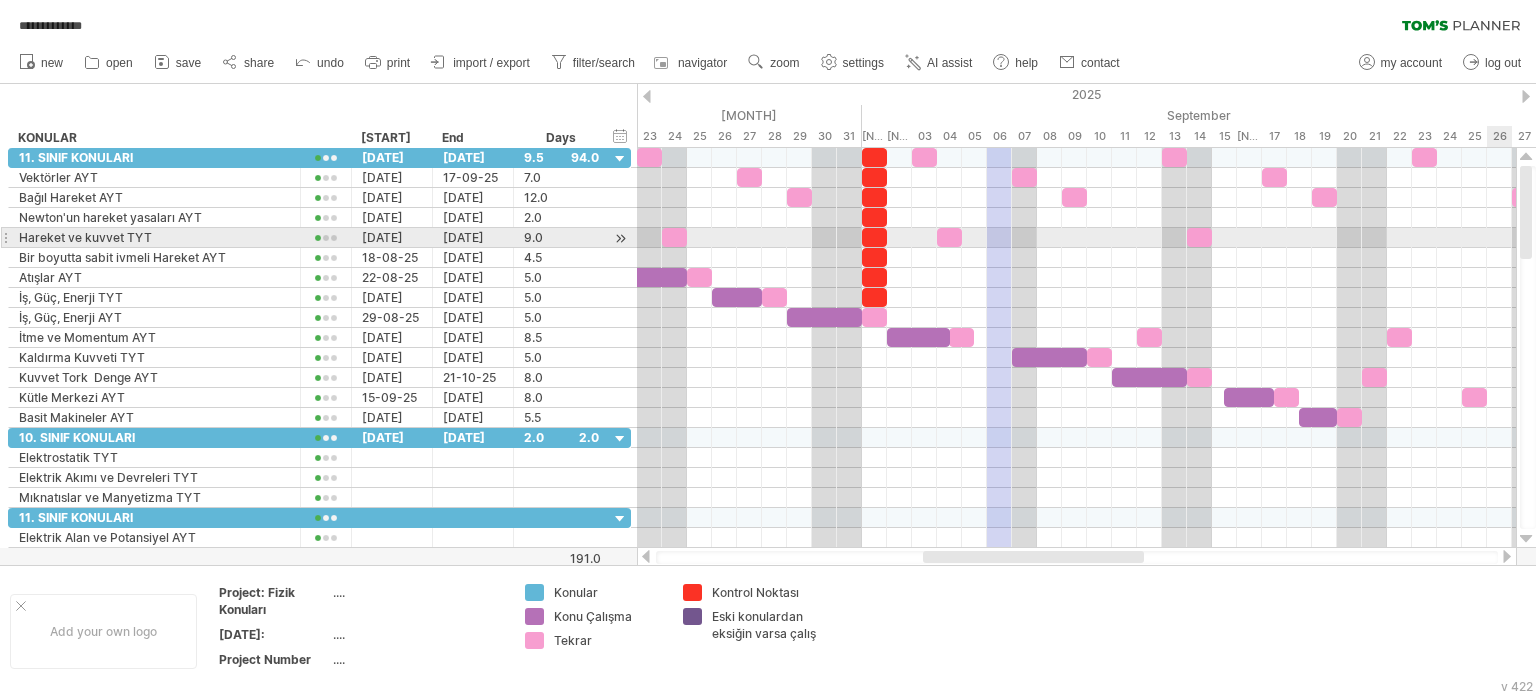drag, startPoint x: 1535, startPoint y: 188, endPoint x: 1524, endPoint y: 219, distance: 32.89377 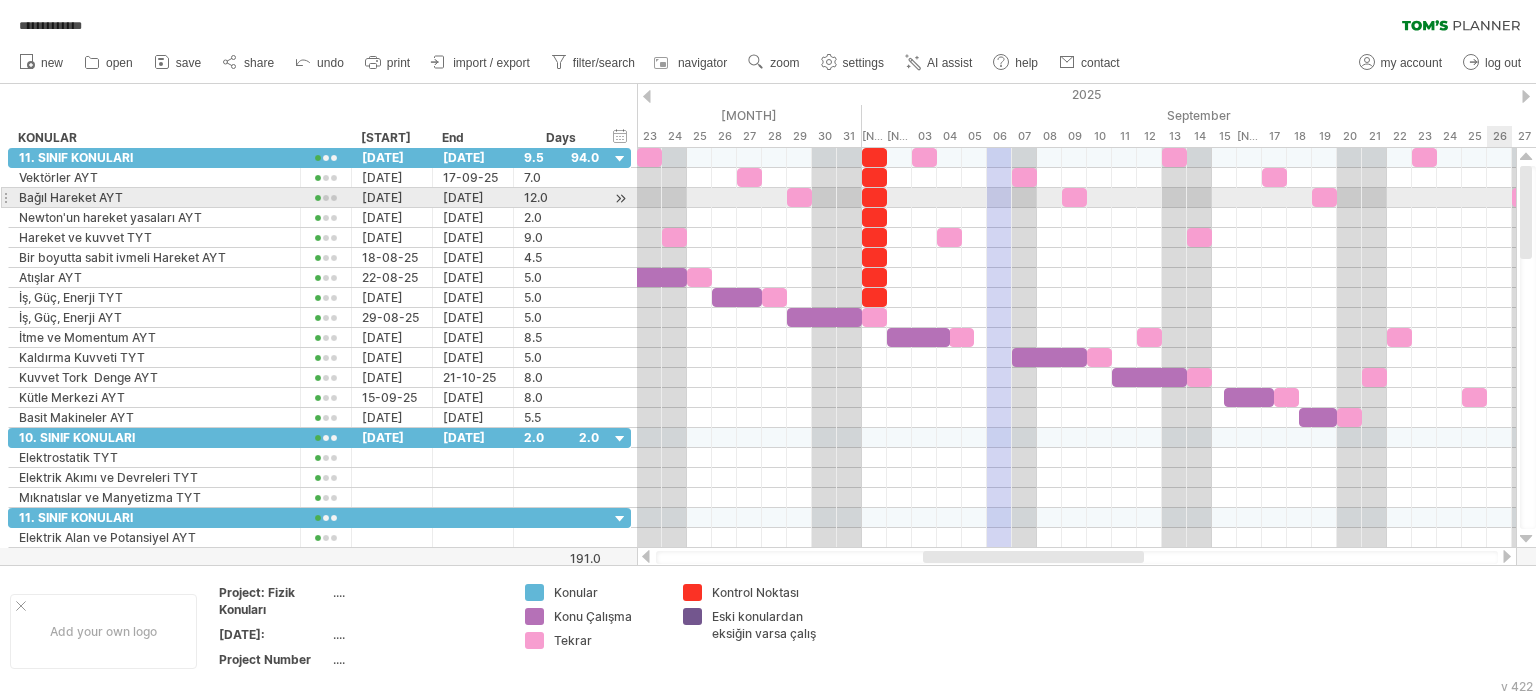 drag, startPoint x: 1524, startPoint y: 219, endPoint x: 1500, endPoint y: 191, distance: 36.878178 